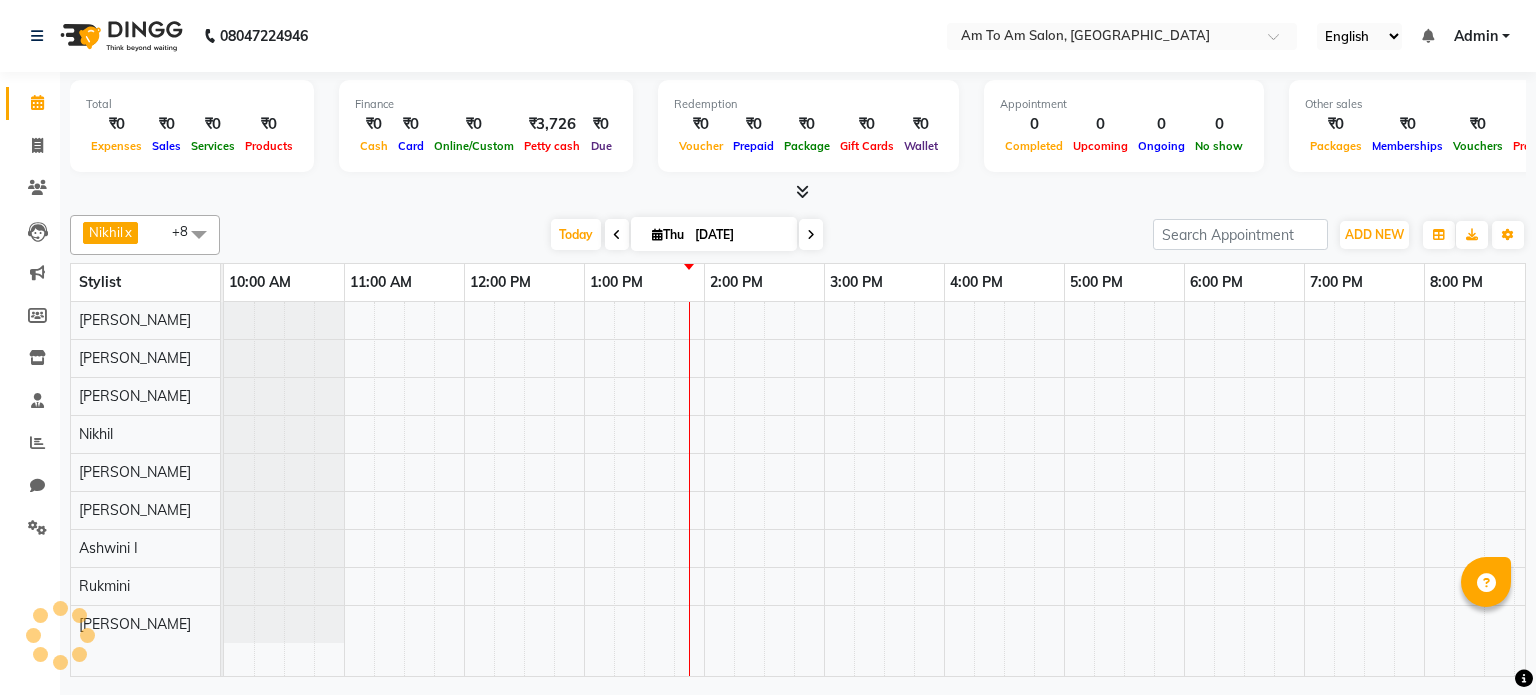 scroll, scrollTop: 0, scrollLeft: 0, axis: both 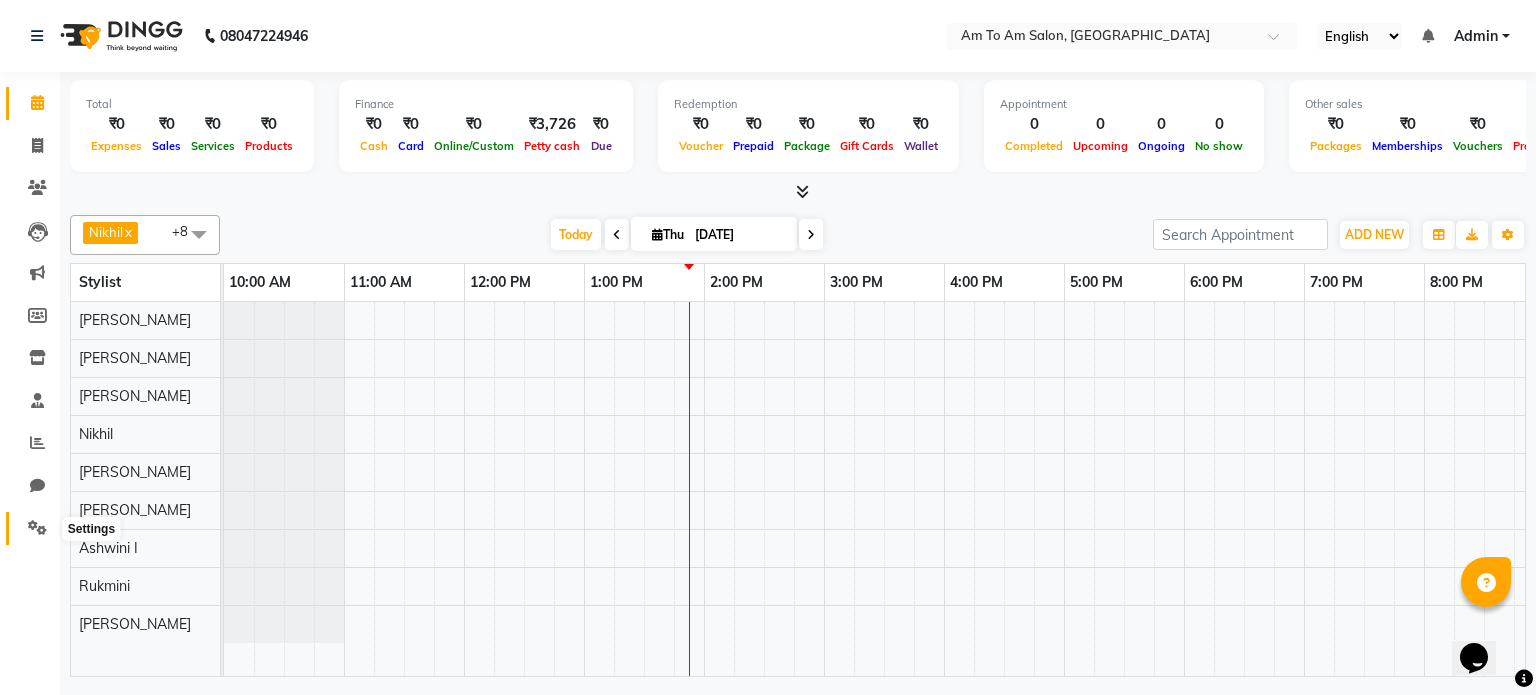 click 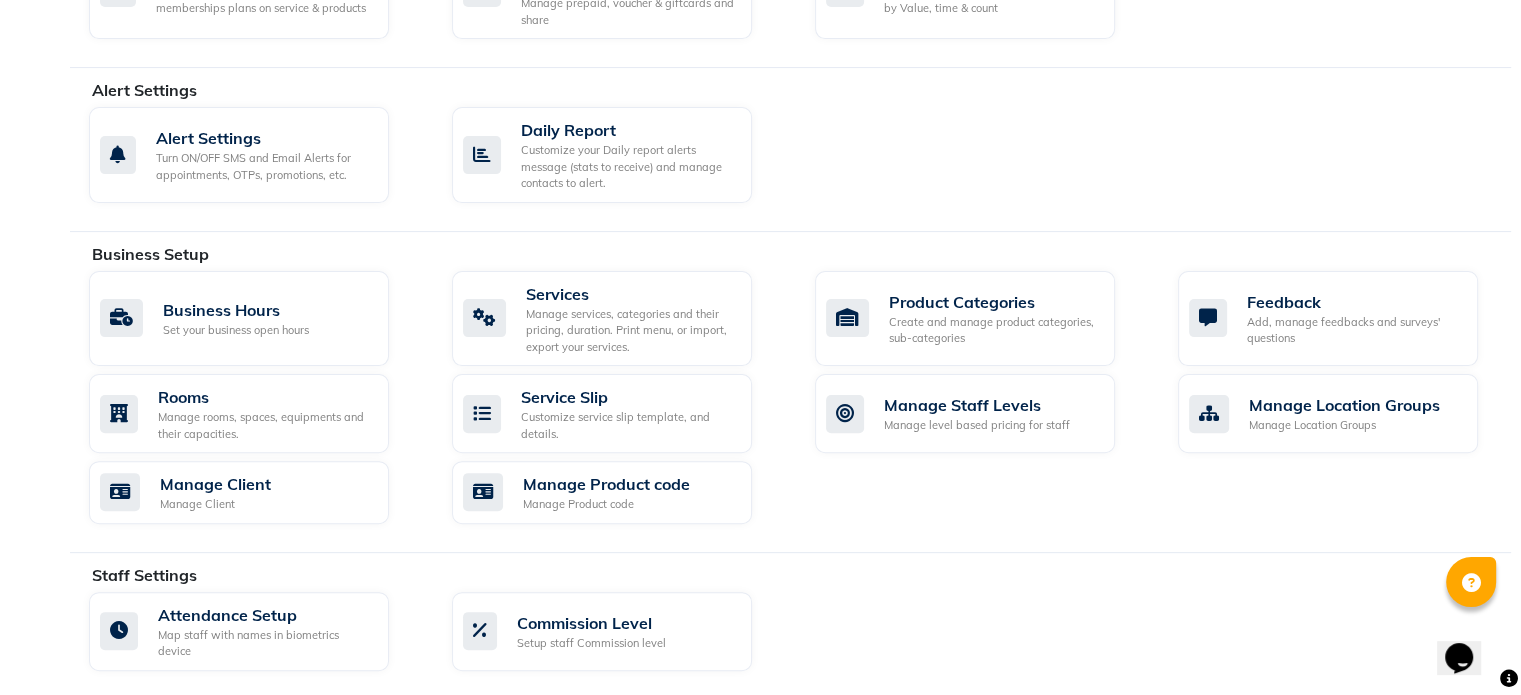 scroll, scrollTop: 600, scrollLeft: 0, axis: vertical 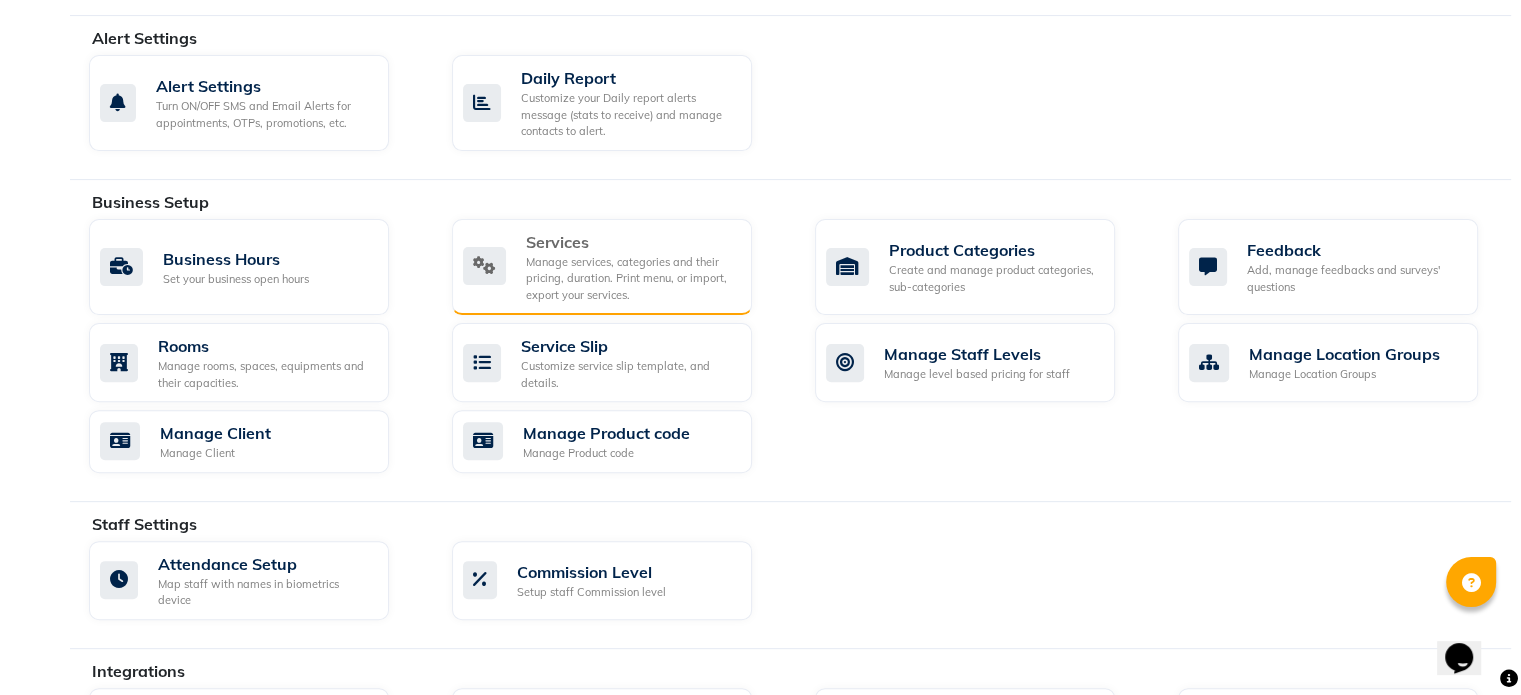 click on "Manage services, categories and their pricing, duration. Print menu, or import, export your services." 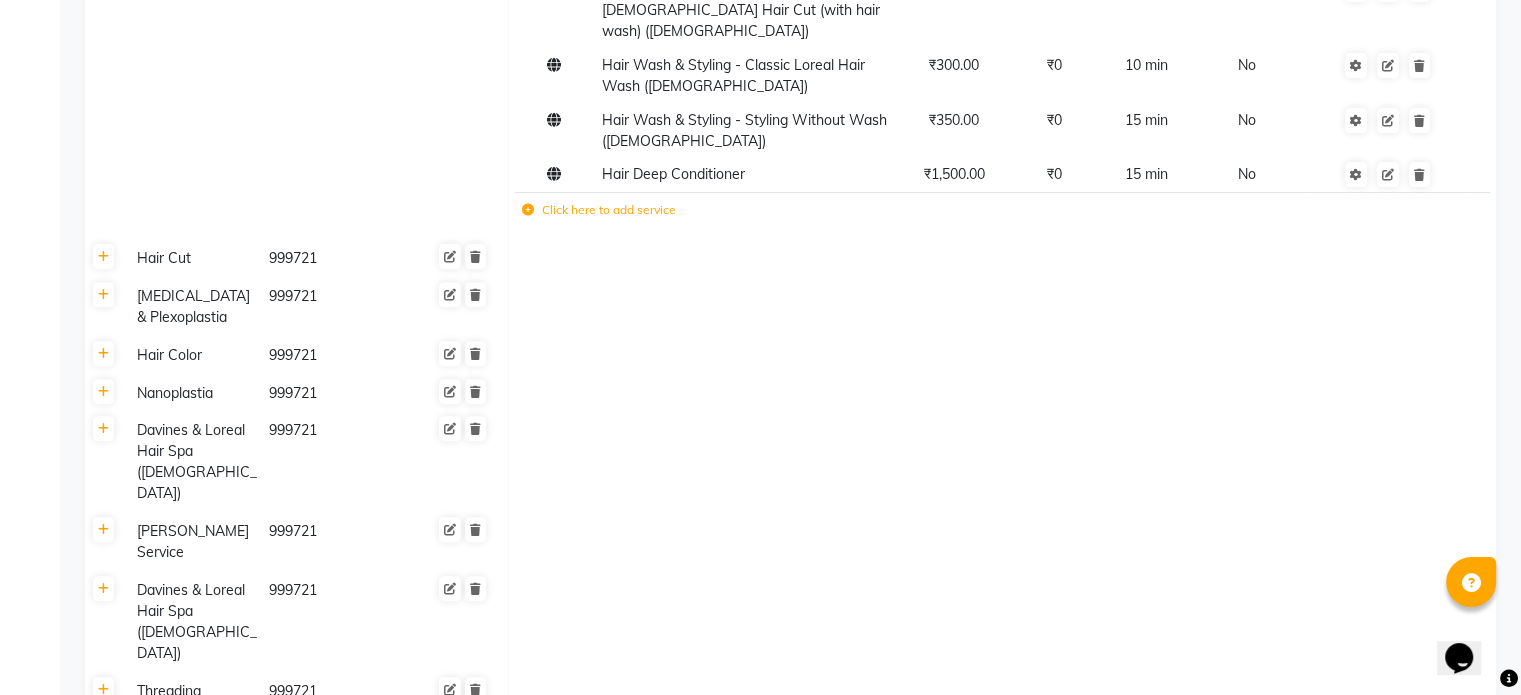 scroll, scrollTop: 700, scrollLeft: 0, axis: vertical 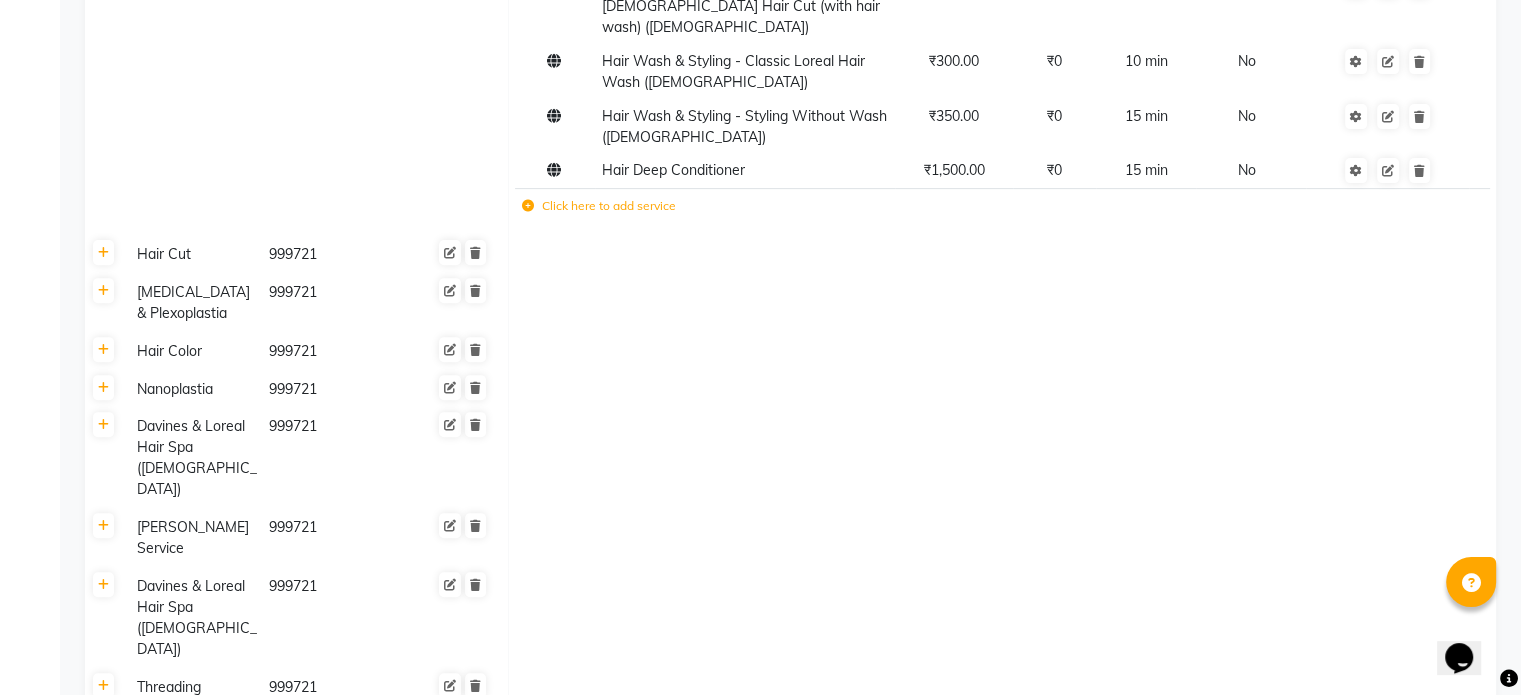 click on "Hair Cut" 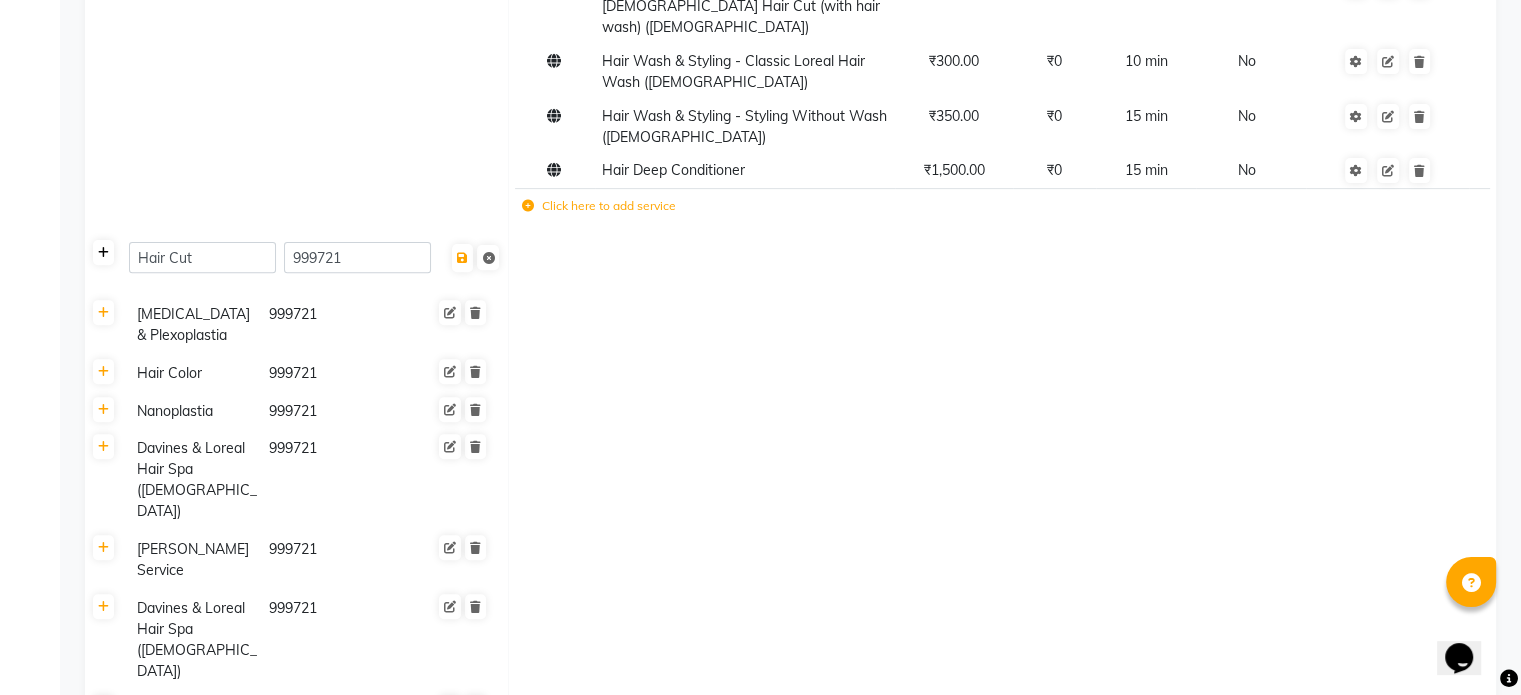 click 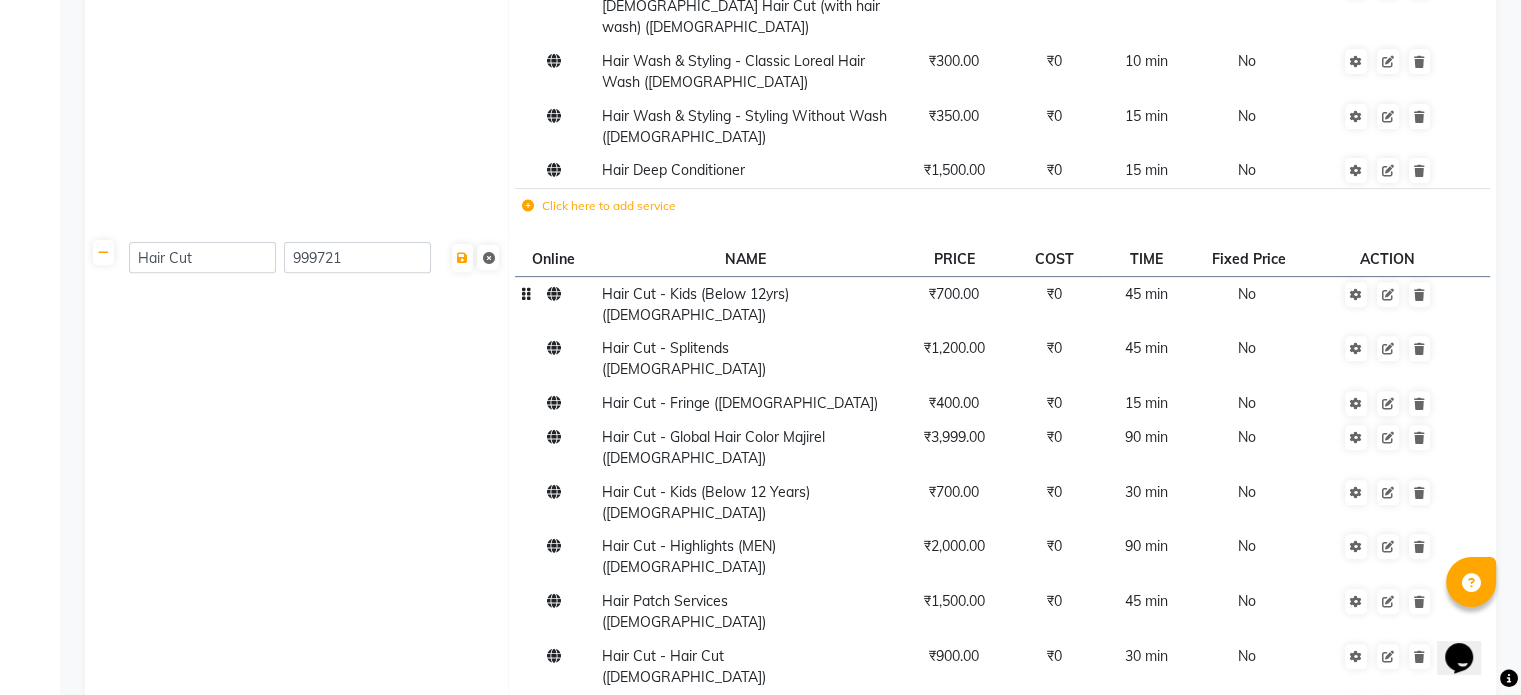 click on "₹700.00" 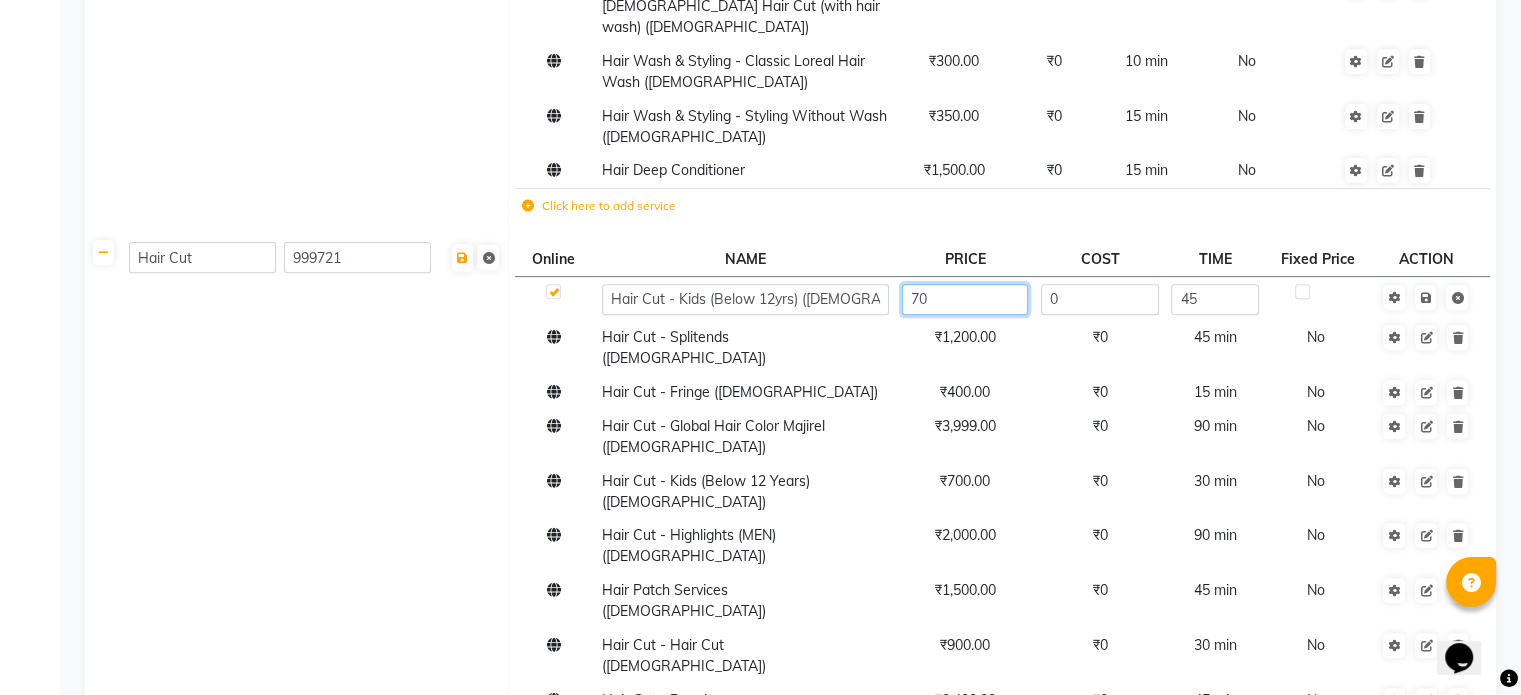 type on "7" 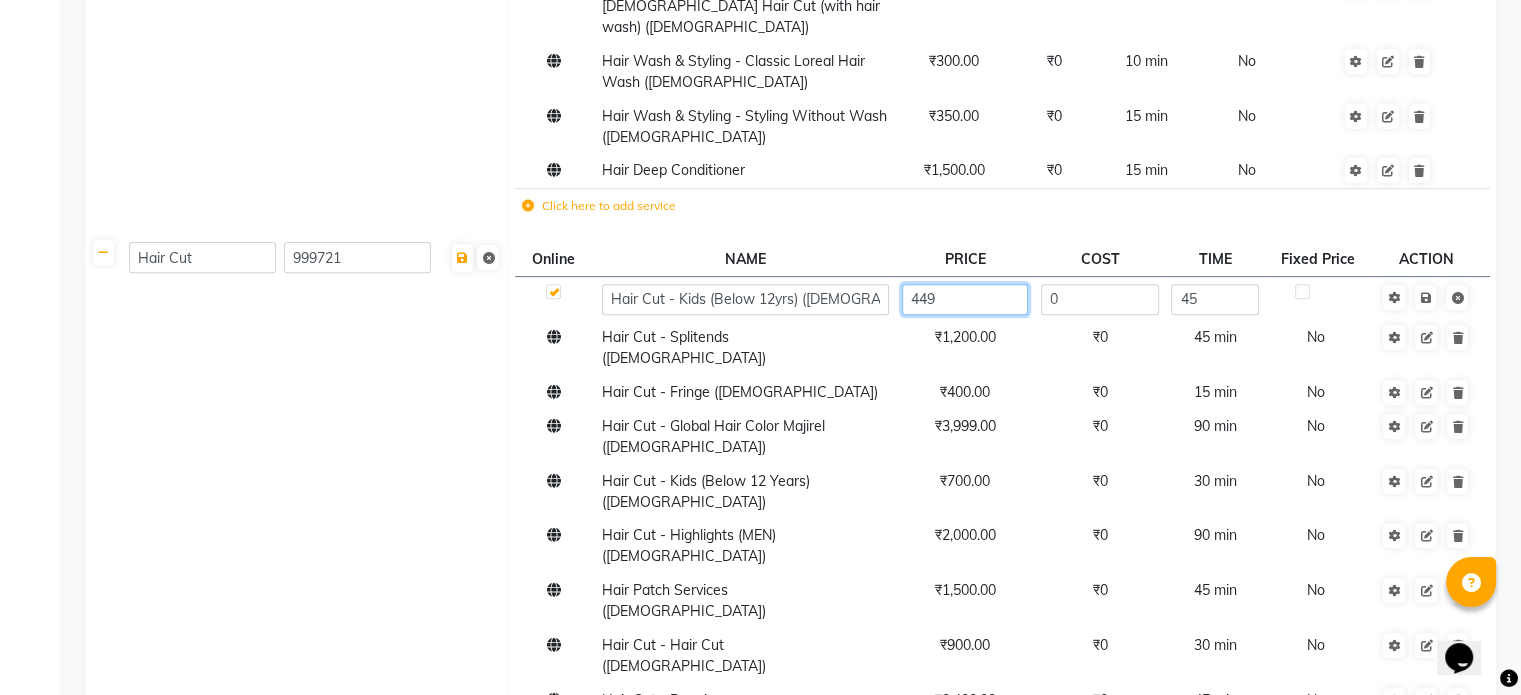 type on "449" 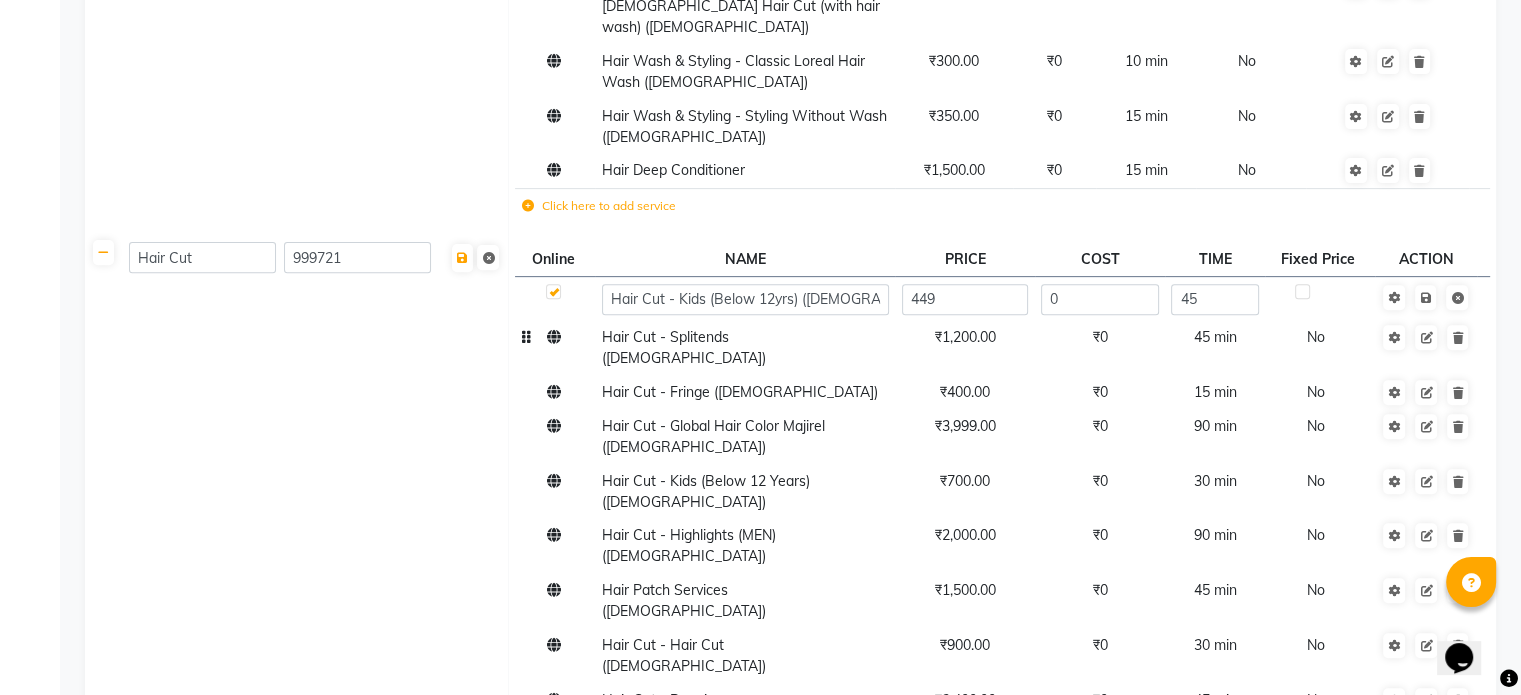 click on "₹1,200.00" 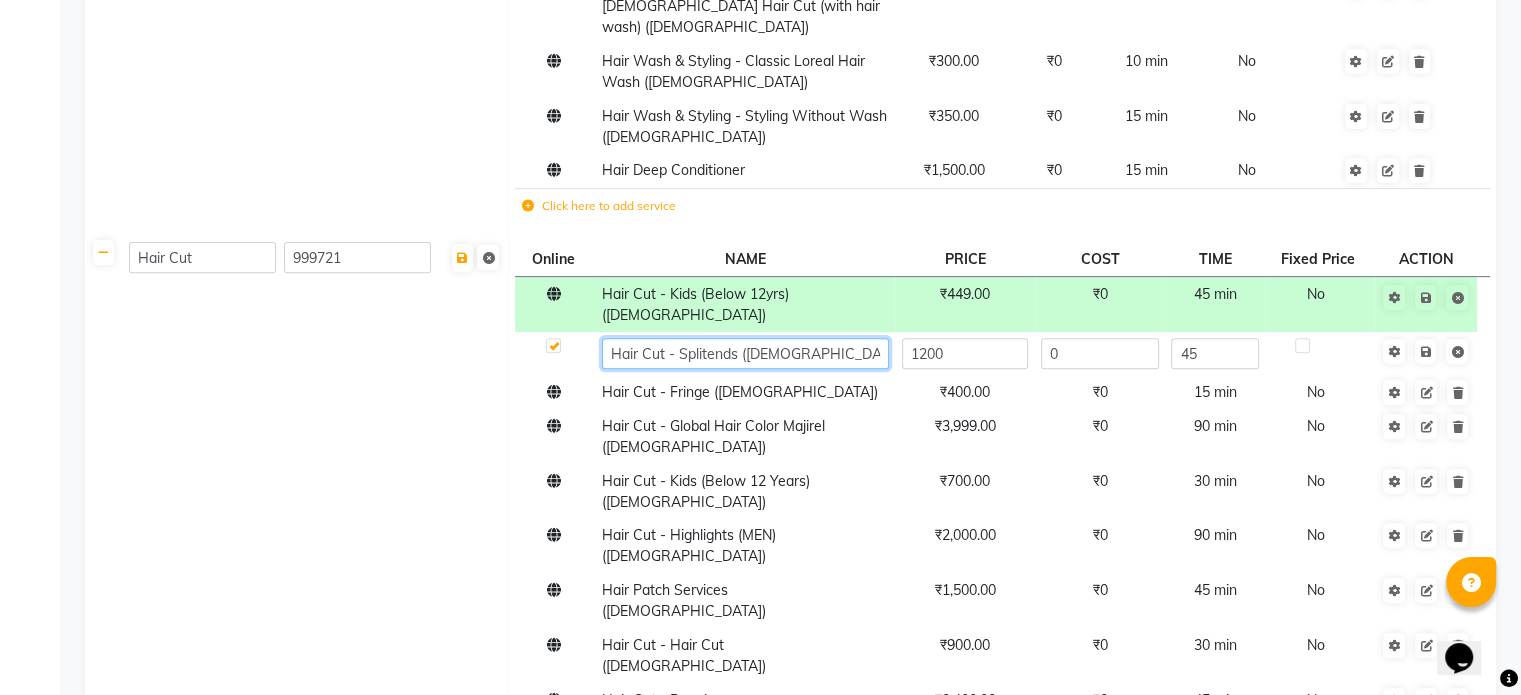 click on "Hair Cut - Splitends ([DEMOGRAPHIC_DATA])" 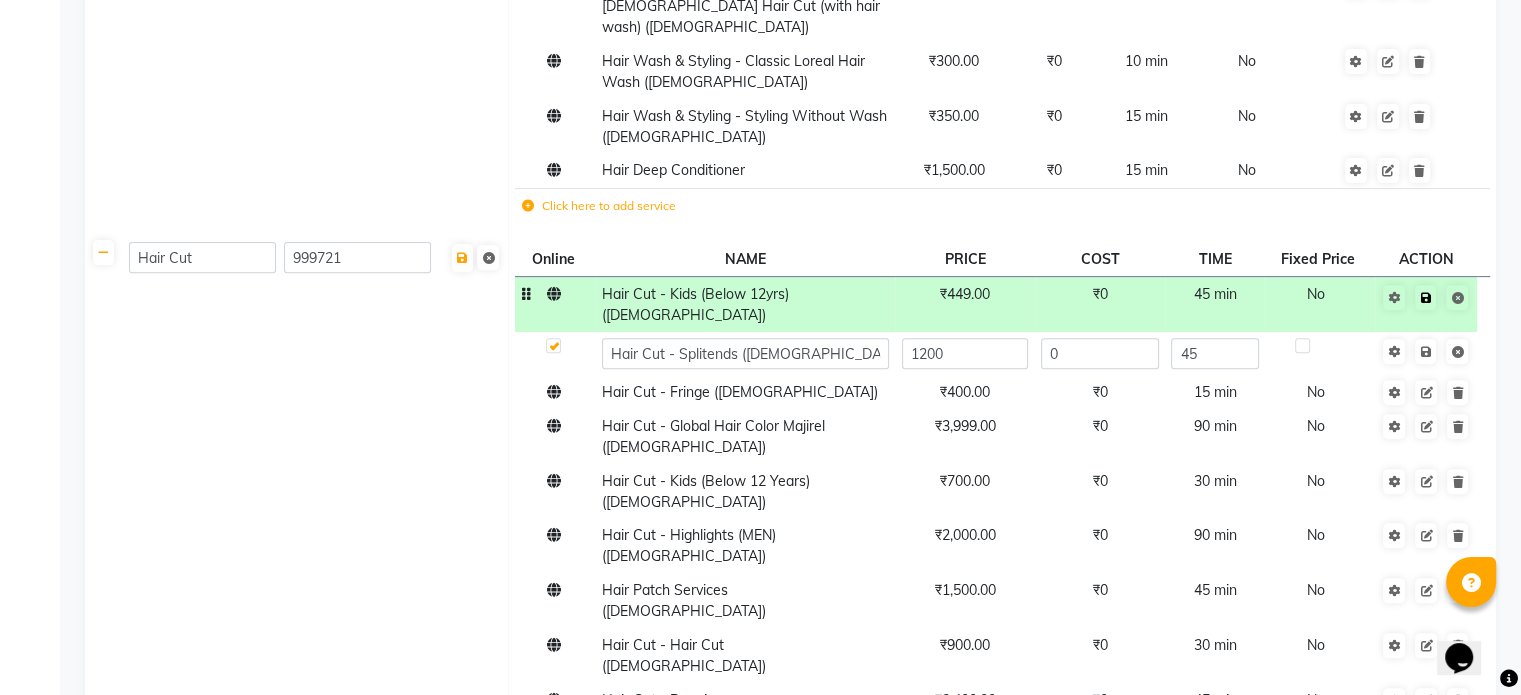 click on "Save" 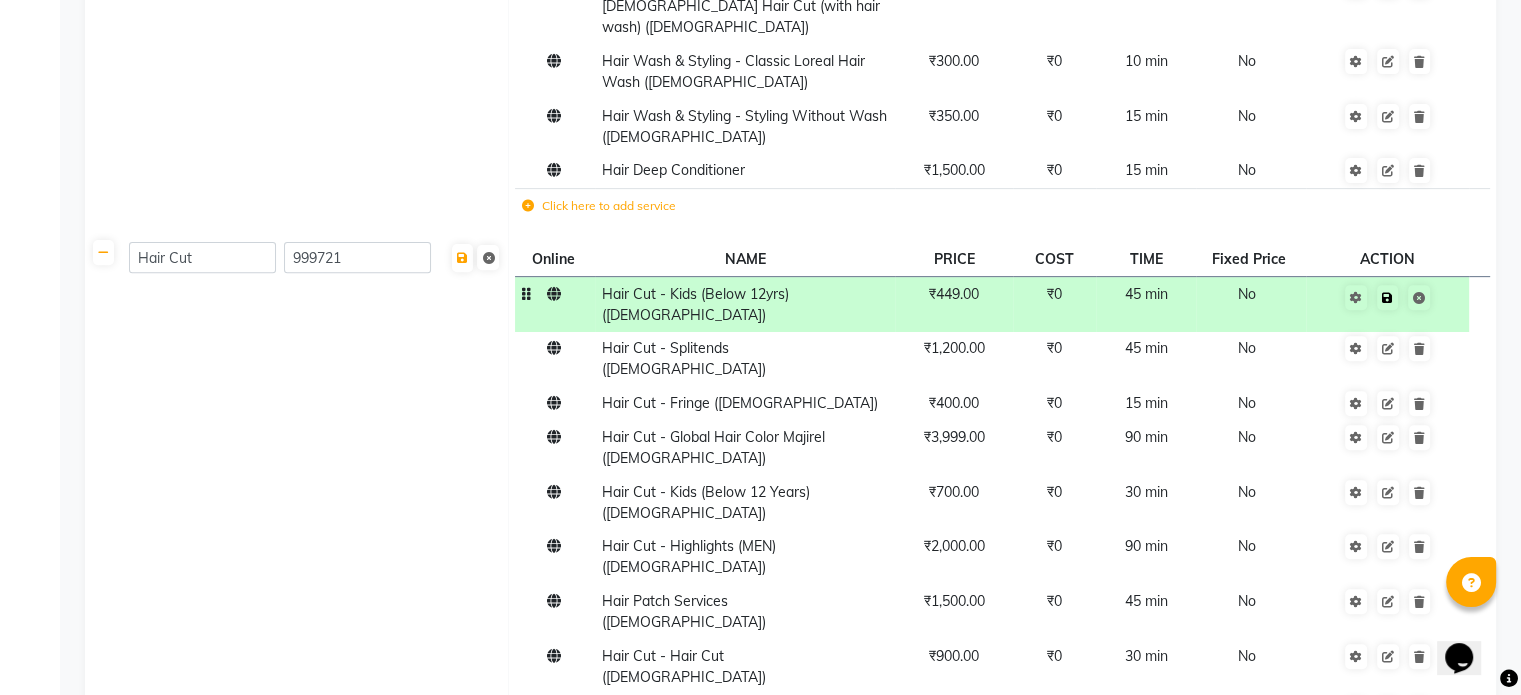 click 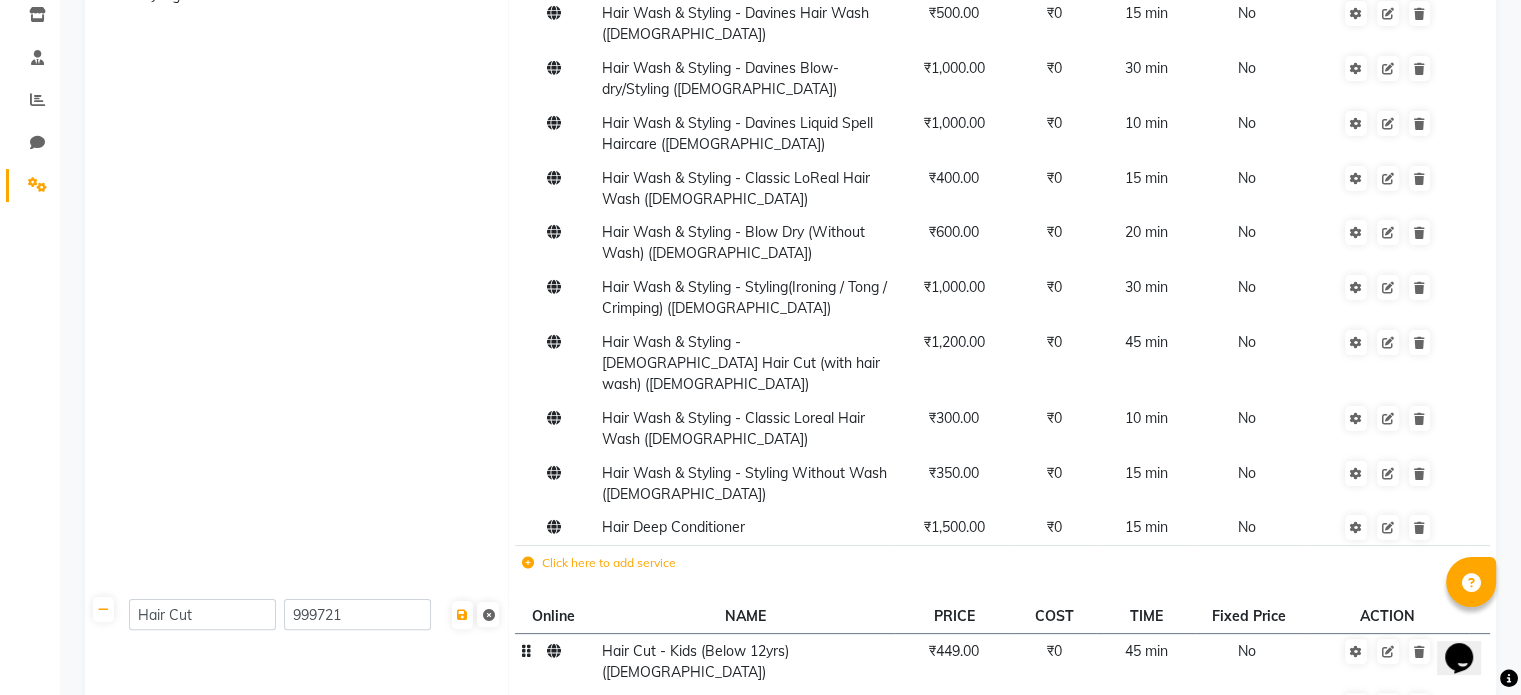 scroll, scrollTop: 300, scrollLeft: 0, axis: vertical 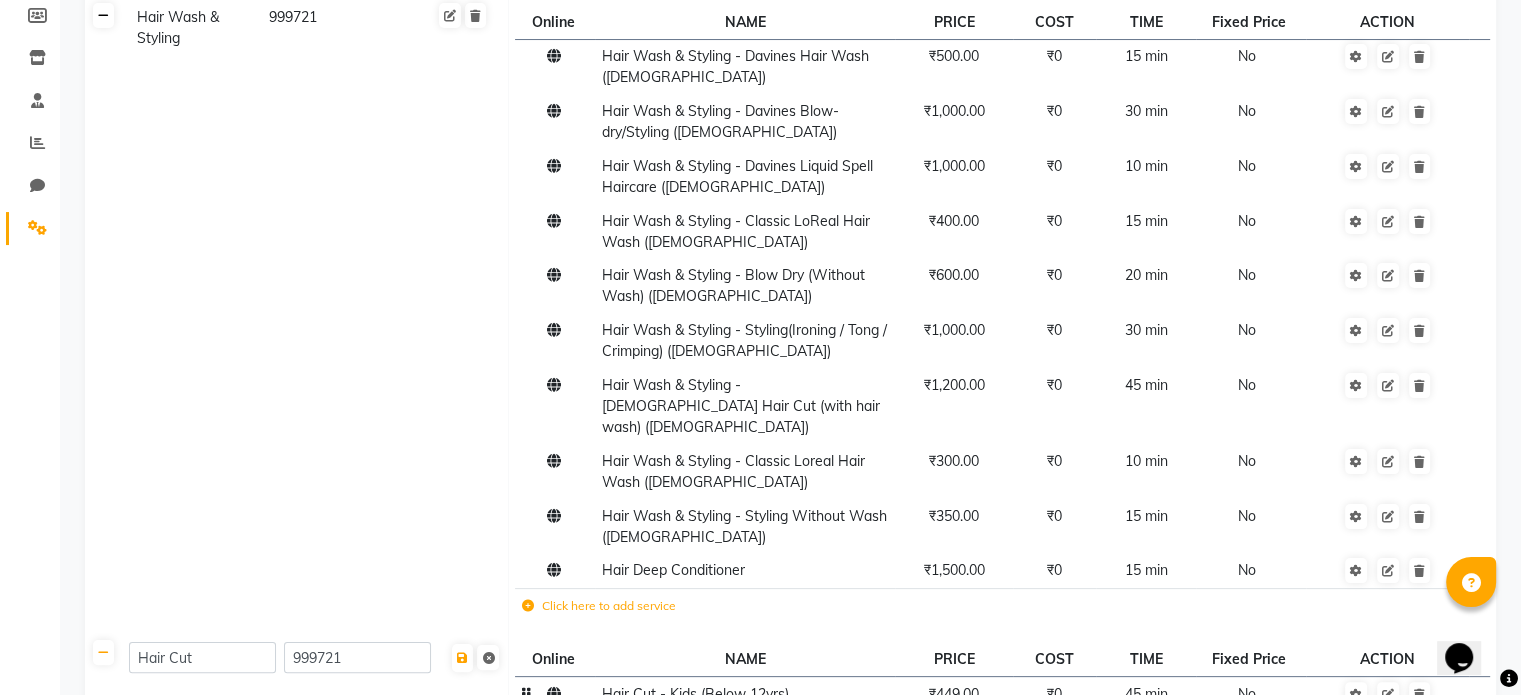 click 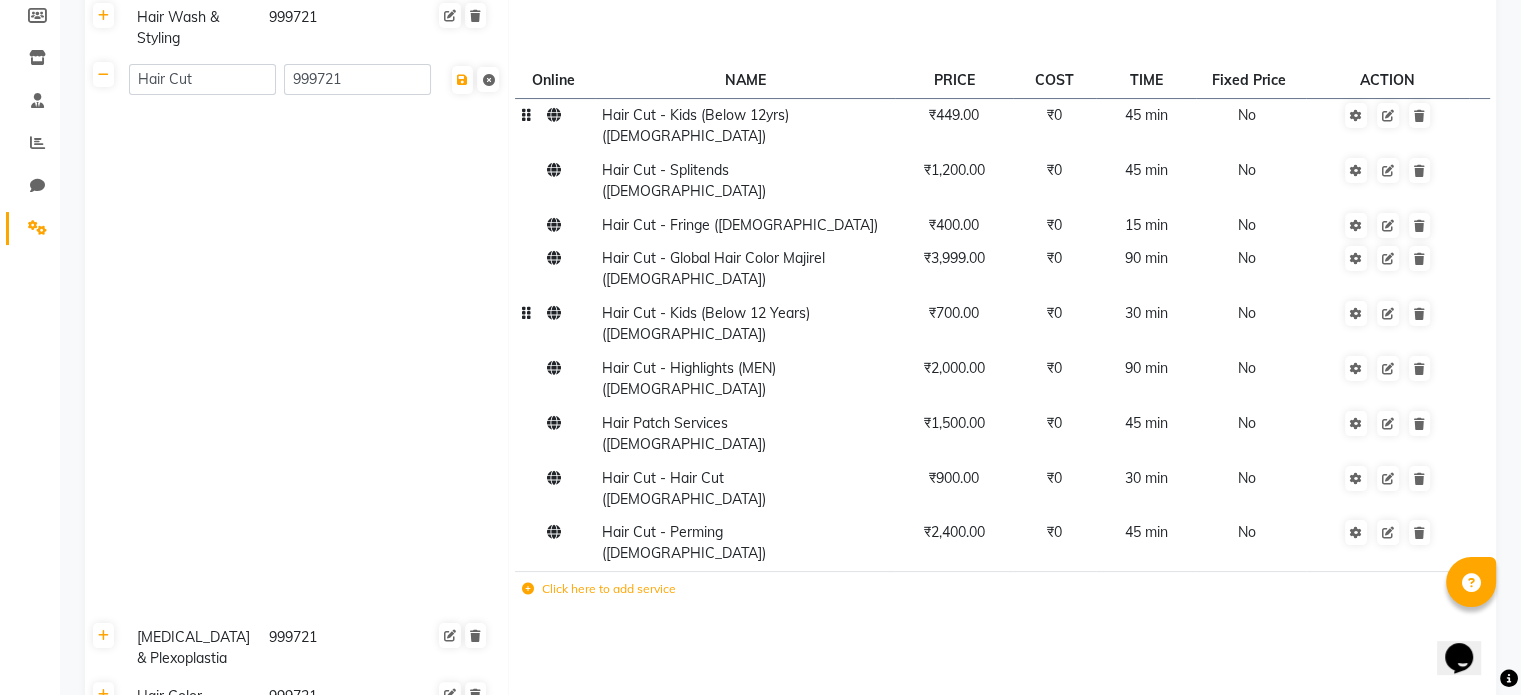 click on "₹700.00" 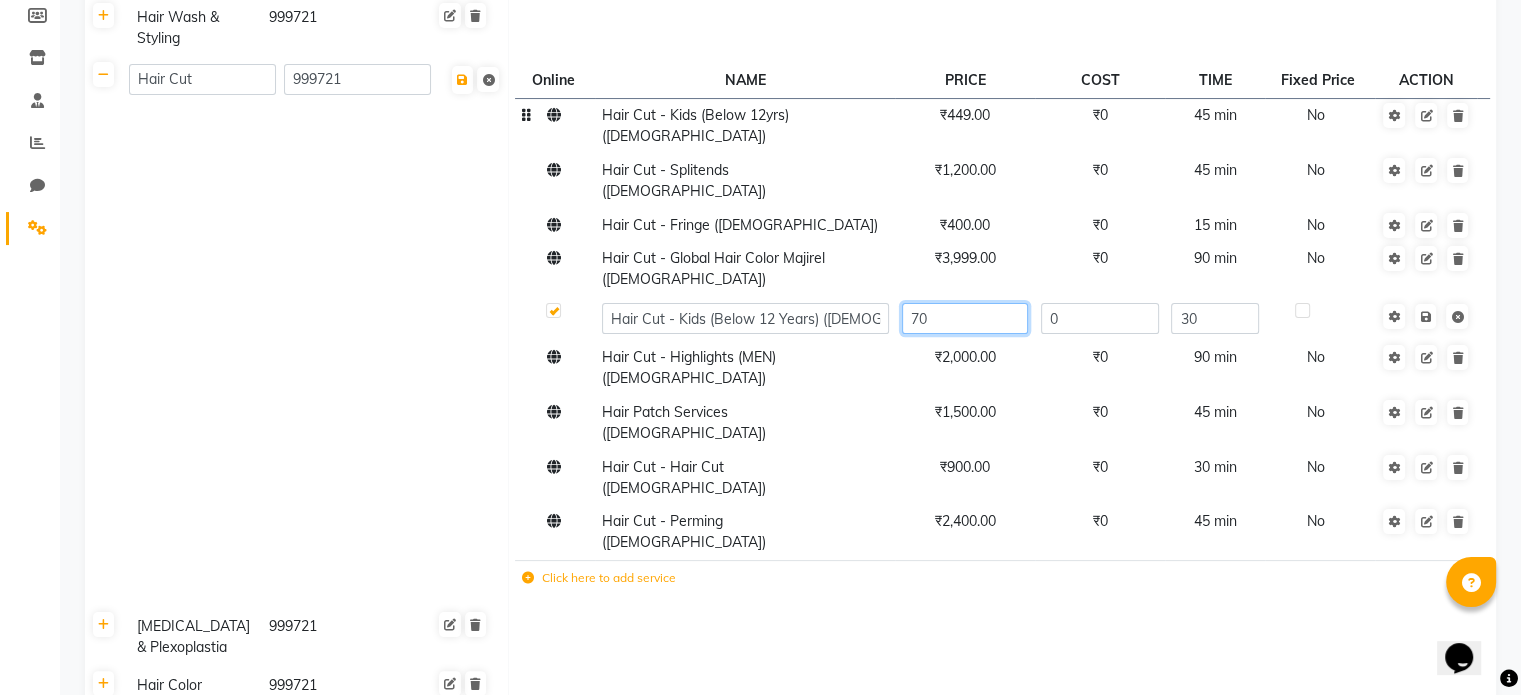 type on "7" 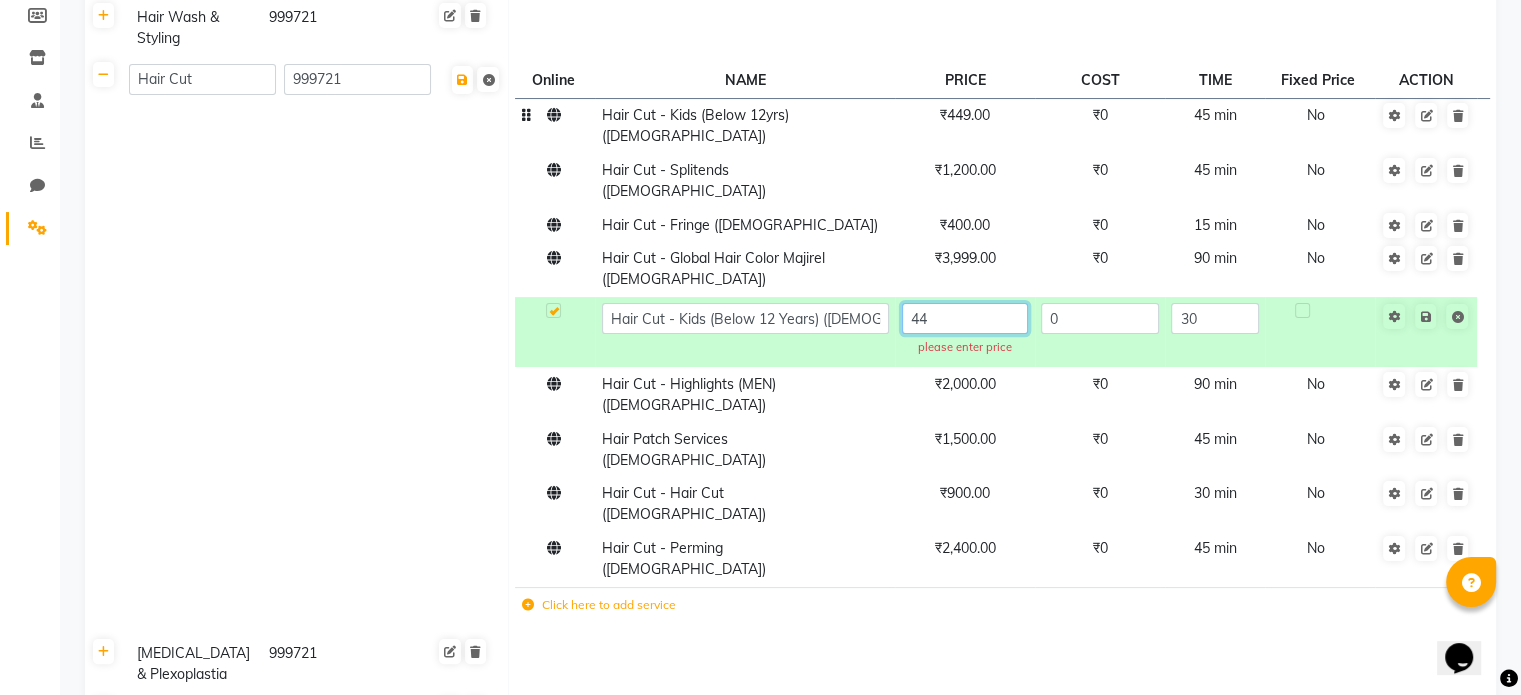type on "449" 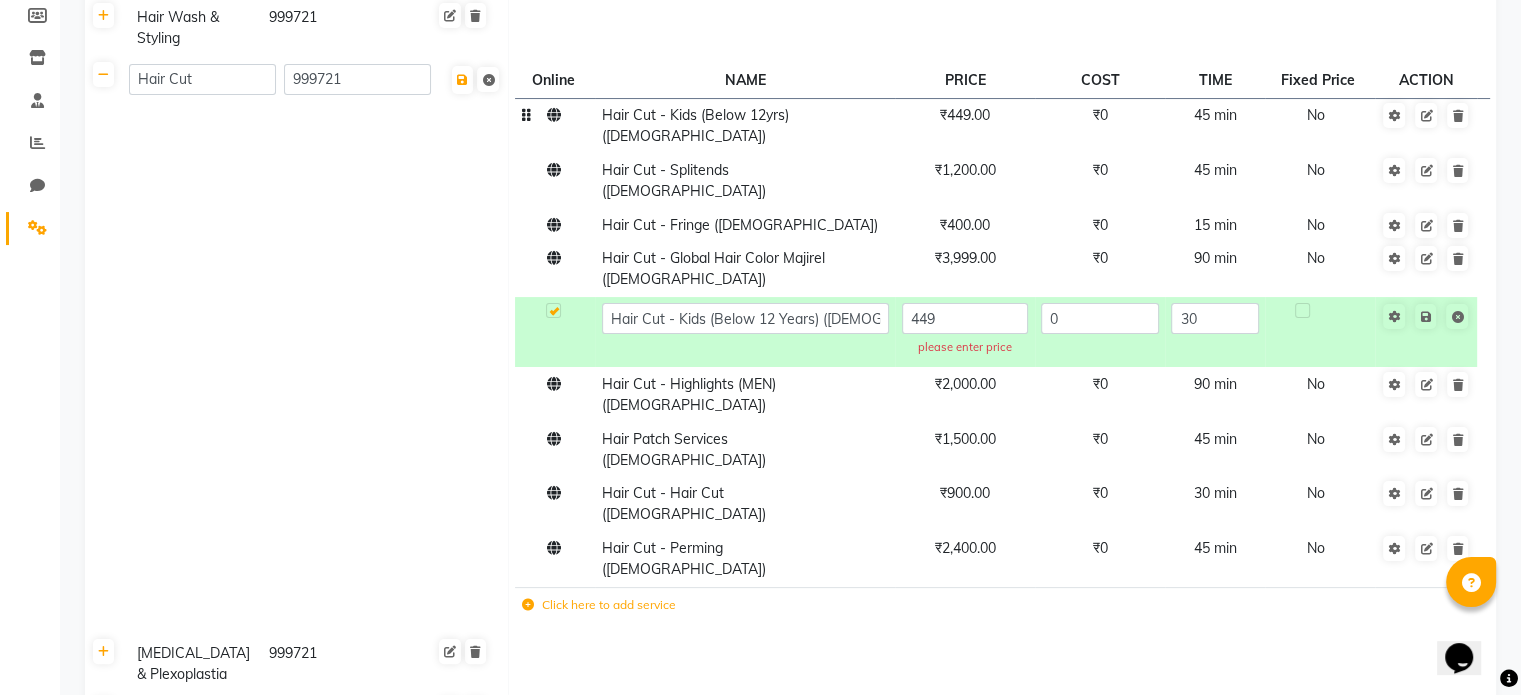 click on "Hair Wash & Styling 999721 Hair Cut 999721 Online  NAME  PRICE COST TIME Fixed Price  ACTION Hair Cut - Kids (Below 12yrs) ([DEMOGRAPHIC_DATA]) ₹449.00 ₹0 45 min  No  Hair Cut - Splitends ([DEMOGRAPHIC_DATA]) ₹1,200.00 ₹0 45 min  No  Hair Cut - Fringe ([DEMOGRAPHIC_DATA]) ₹400.00 ₹0 15 min  No  Hair Cut - Global Hair Color Majirel ([DEMOGRAPHIC_DATA]) ₹3,999.00 ₹0 90 min  No  Hair Cut - Kids (Below 12 Years) ([DEMOGRAPHIC_DATA]) 449  please enter price  0 30 Hair Cut - Highlights (MEN) ([DEMOGRAPHIC_DATA]) ₹2,000.00 ₹0 90 min  No  Hair Patch Services ([DEMOGRAPHIC_DATA]) ₹1,500.00 ₹0 45 min  No  Hair Cut - Hair Cut ([DEMOGRAPHIC_DATA]) ₹900.00 ₹0 30 min  No  Hair Cut - Perming ([DEMOGRAPHIC_DATA]) ₹2,400.00 ₹0 45 min  No  Click here to add service [MEDICAL_DATA] & Plexoplastia 999721 Hair Color 999721 Nanoplastia 999721 Davines & Loreal Hair Spa ([DEMOGRAPHIC_DATA]) 999721 [PERSON_NAME] Service 999721 Davines & Loreal Hair Spa ([DEMOGRAPHIC_DATA]) 999721 Threading 999721 Dermalogica Pro Facial 999721 Bleach 999721 [PERSON_NAME] 999721 Premium Roll On Wax 999721 Premium Wax 999721 Peel Off Wax 999721 Manicure - [DEMOGRAPHIC_DATA] 999721 Manicure - [DEMOGRAPHIC_DATA]" 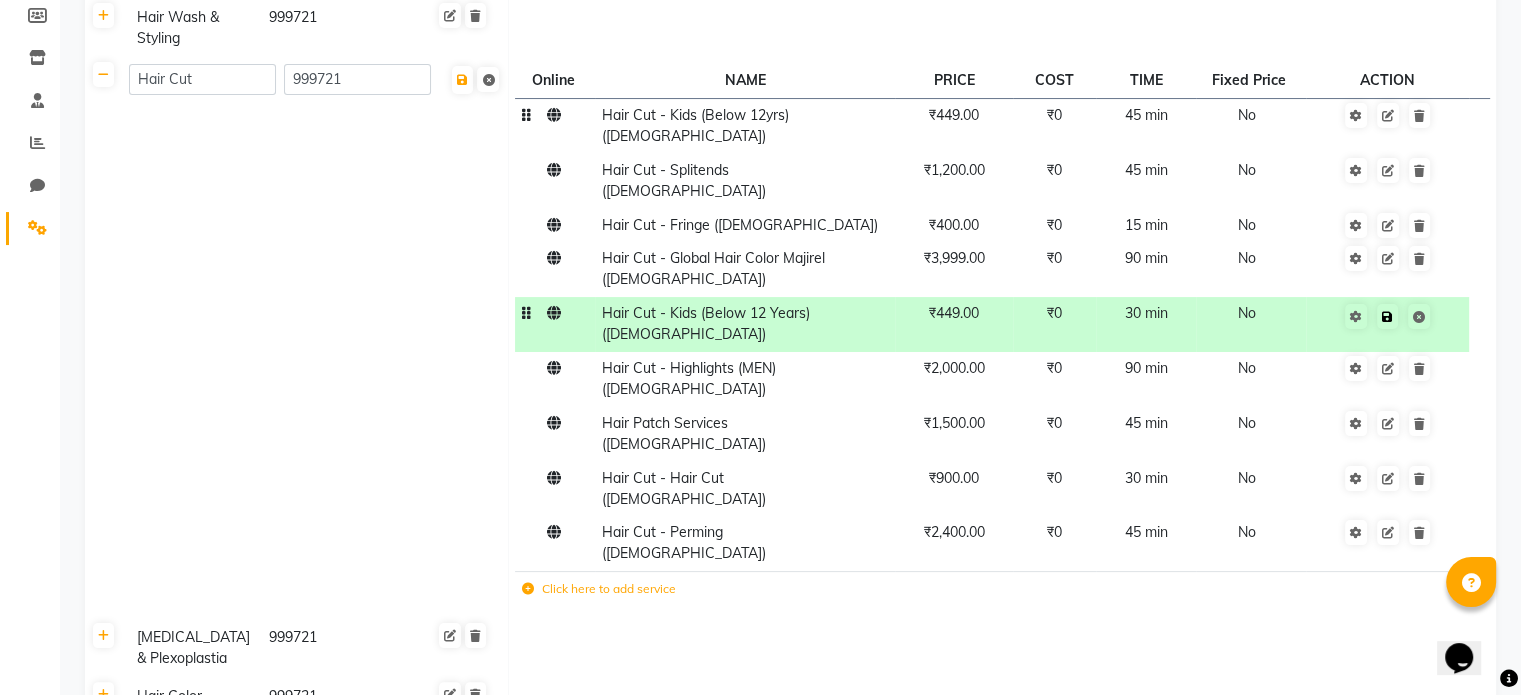 click 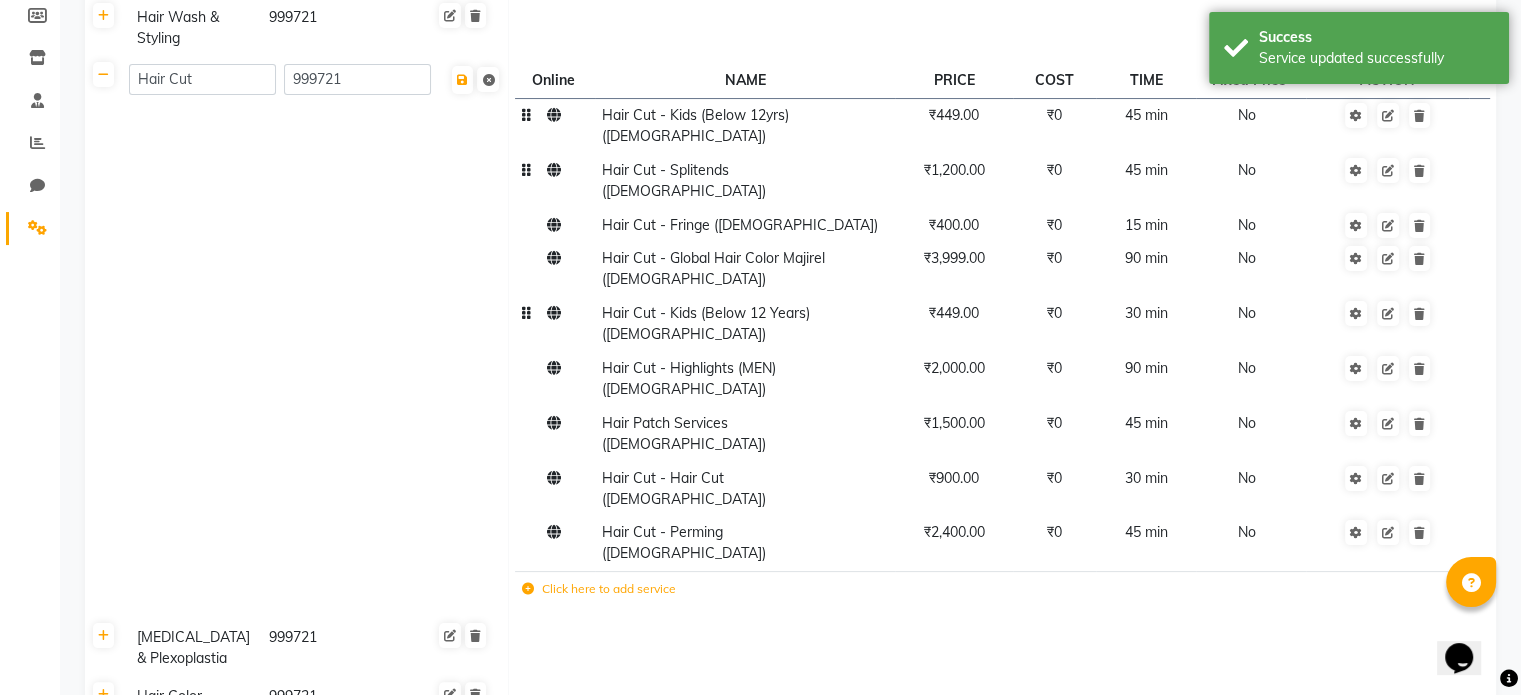 click on "Hair Cut - Splitends ([DEMOGRAPHIC_DATA])" 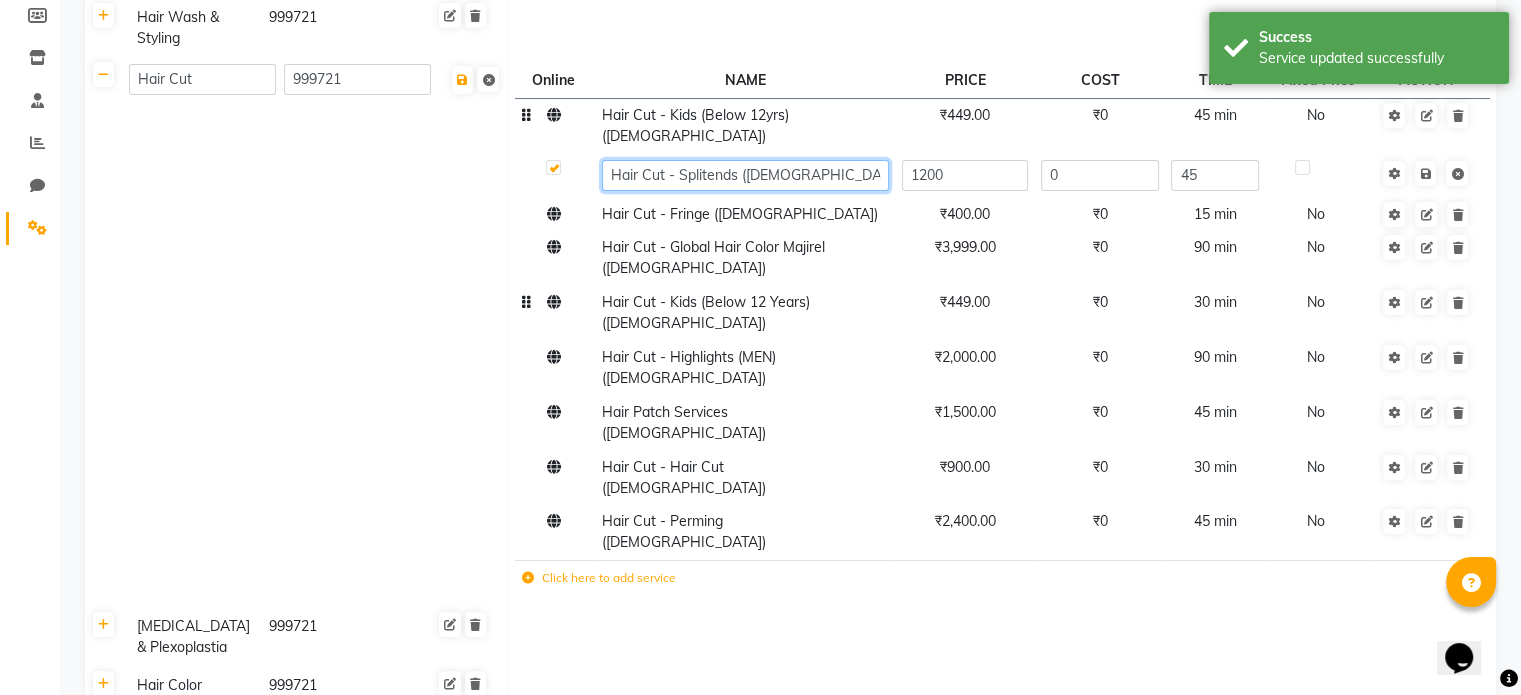 click on "Hair Cut - Splitends ([DEMOGRAPHIC_DATA])" 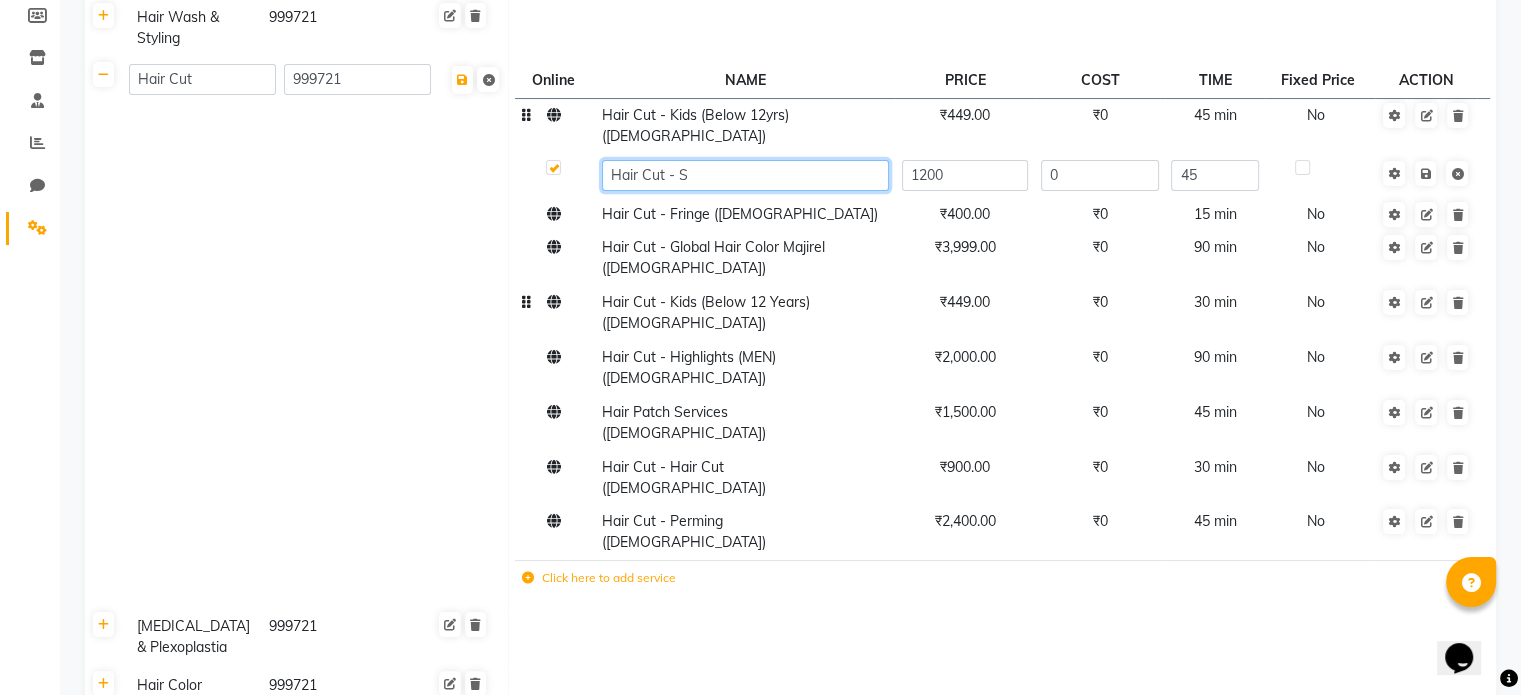 type on "Hair Cut -" 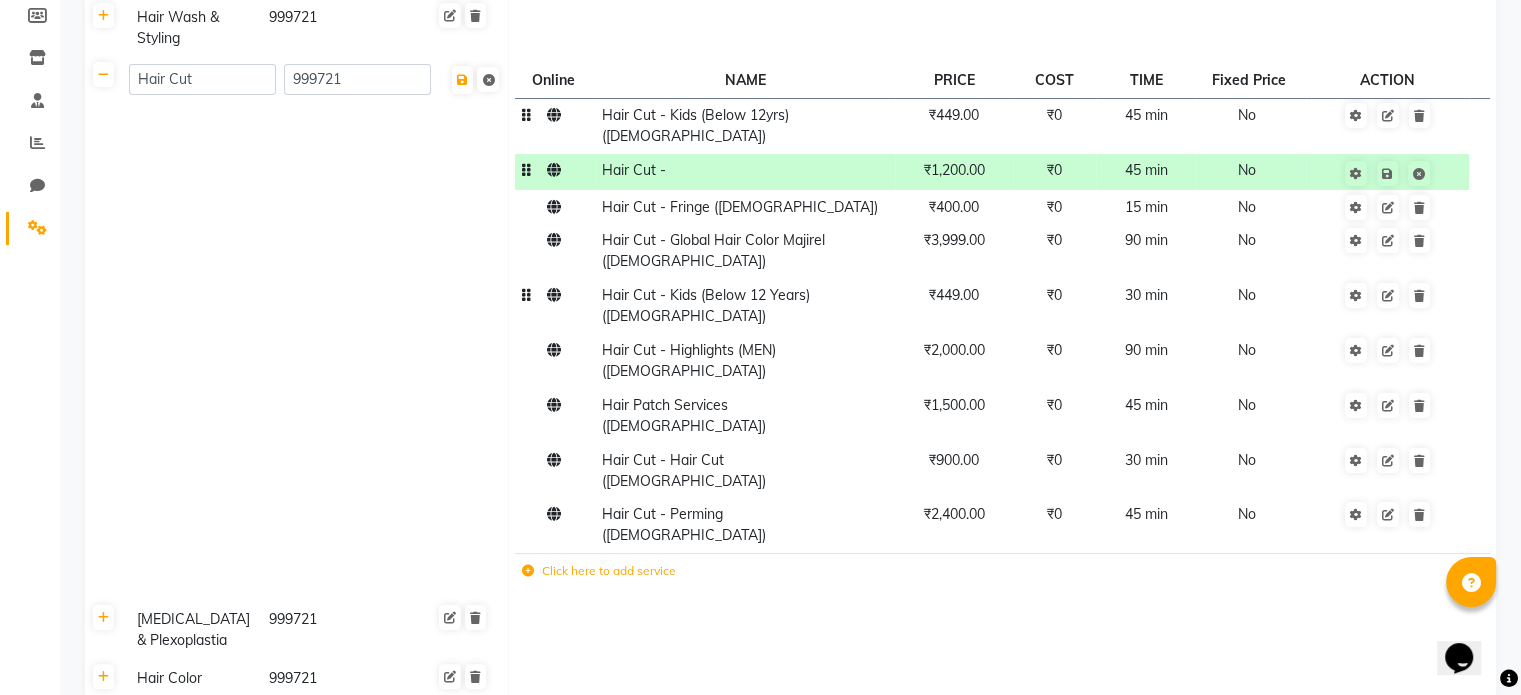 click on "Hair Cut -" 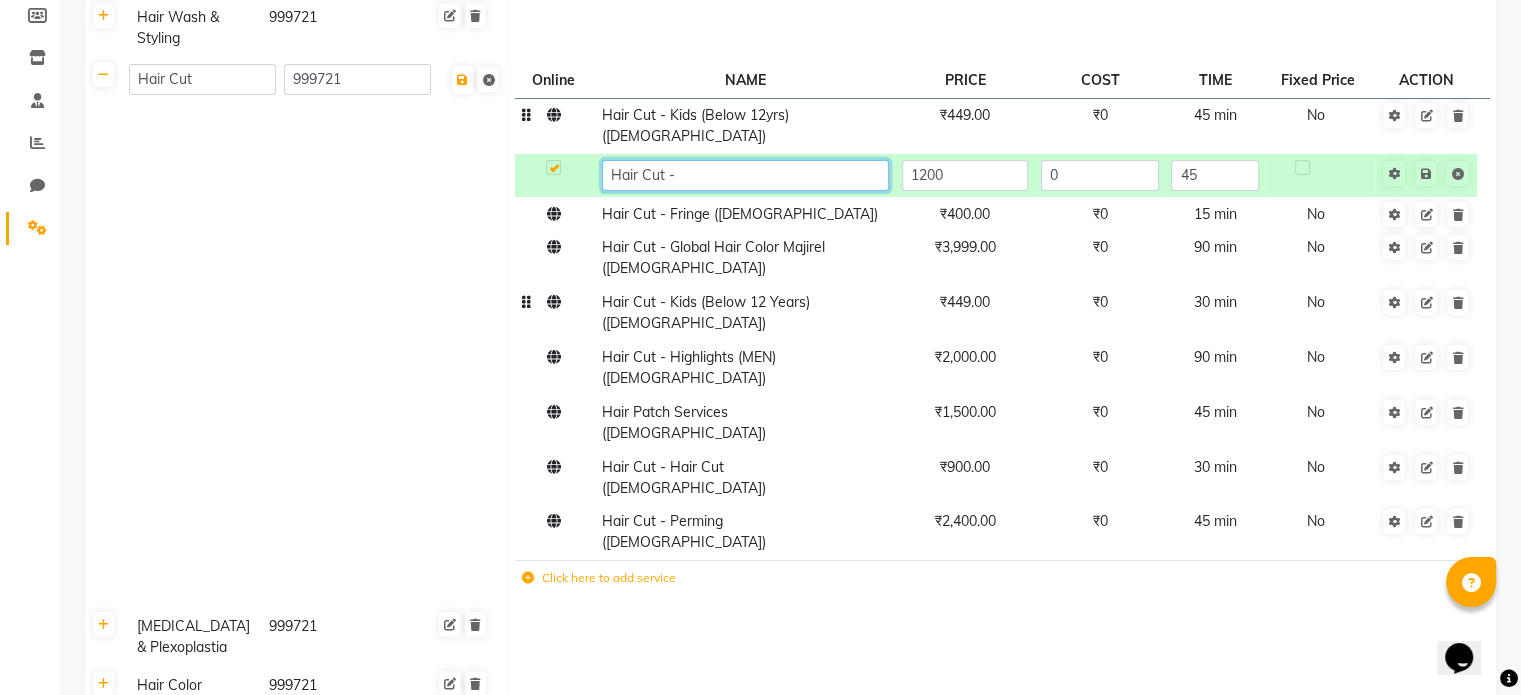 click on "Hair Cut -" 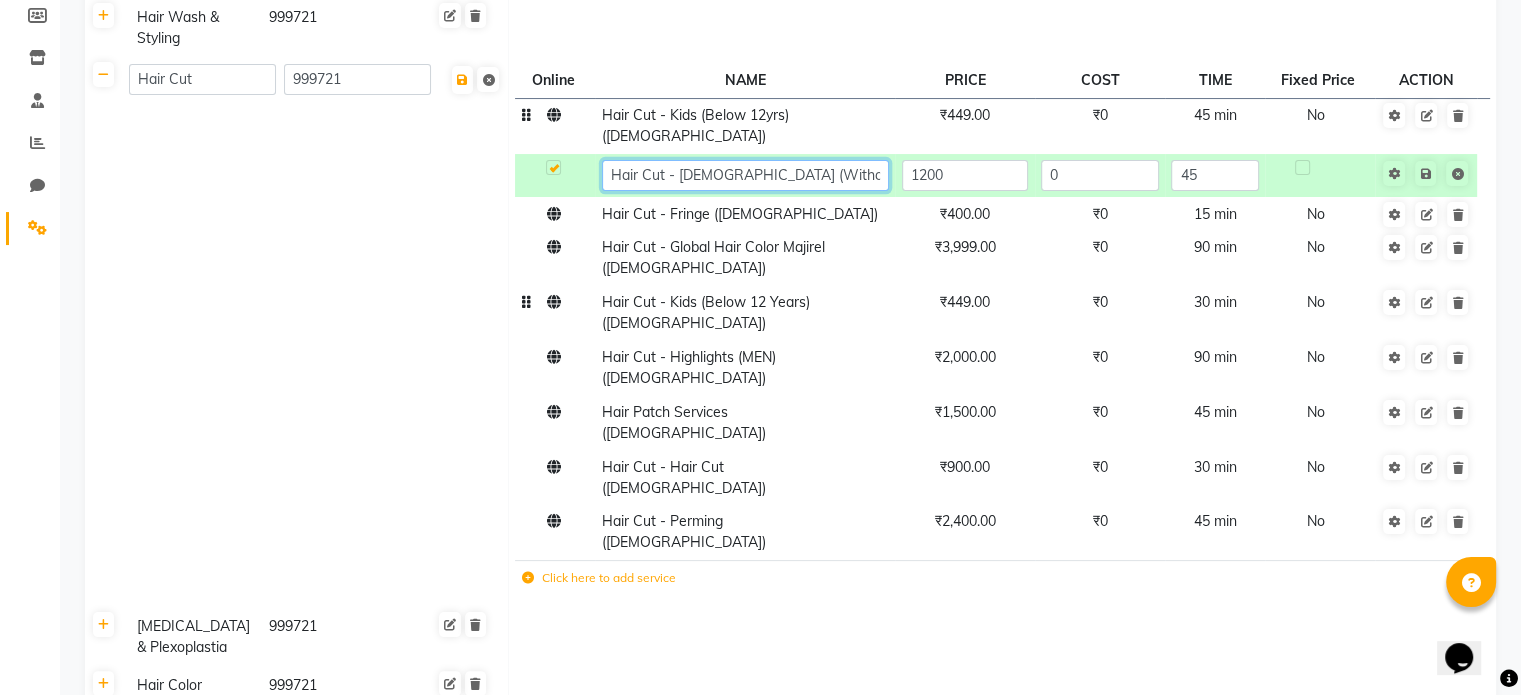 type on "Hair Cut - [DEMOGRAPHIC_DATA] (Without Wash)" 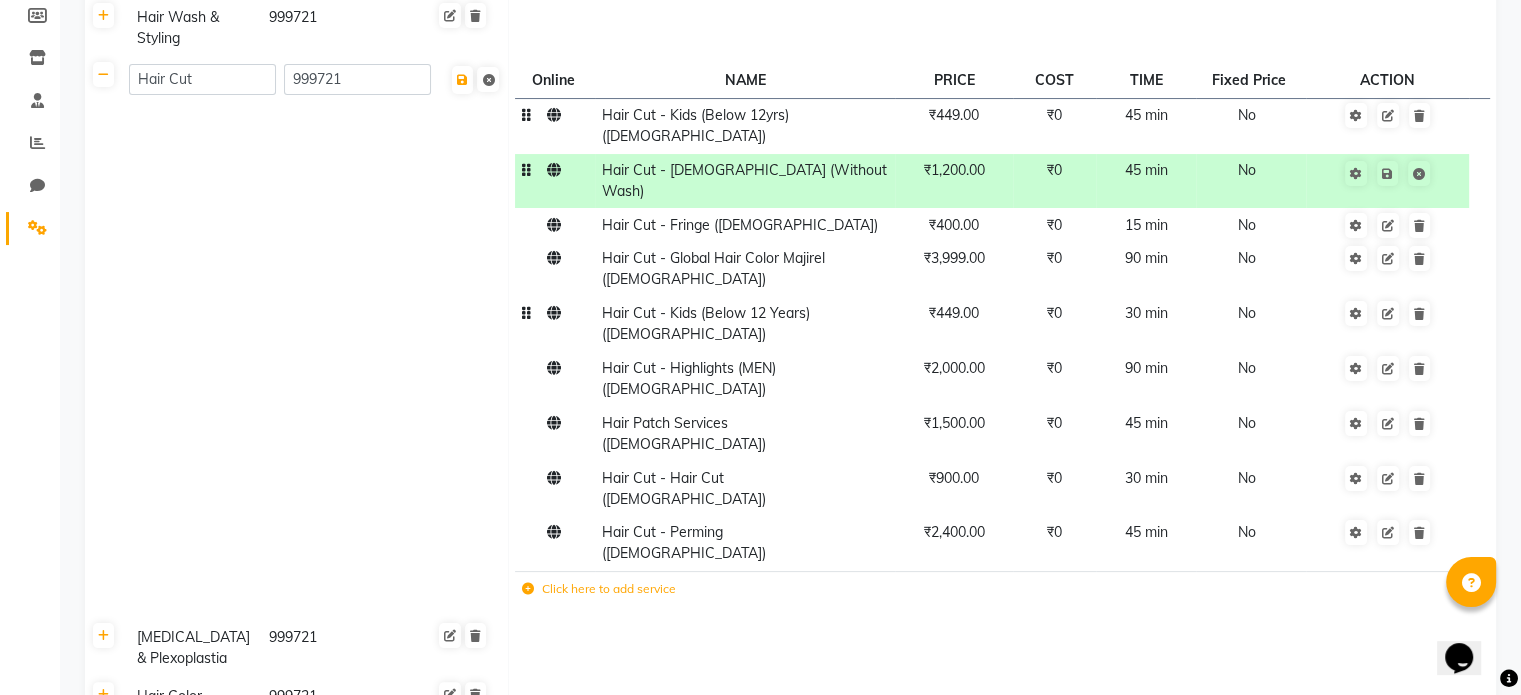 click on "₹1,200.00" 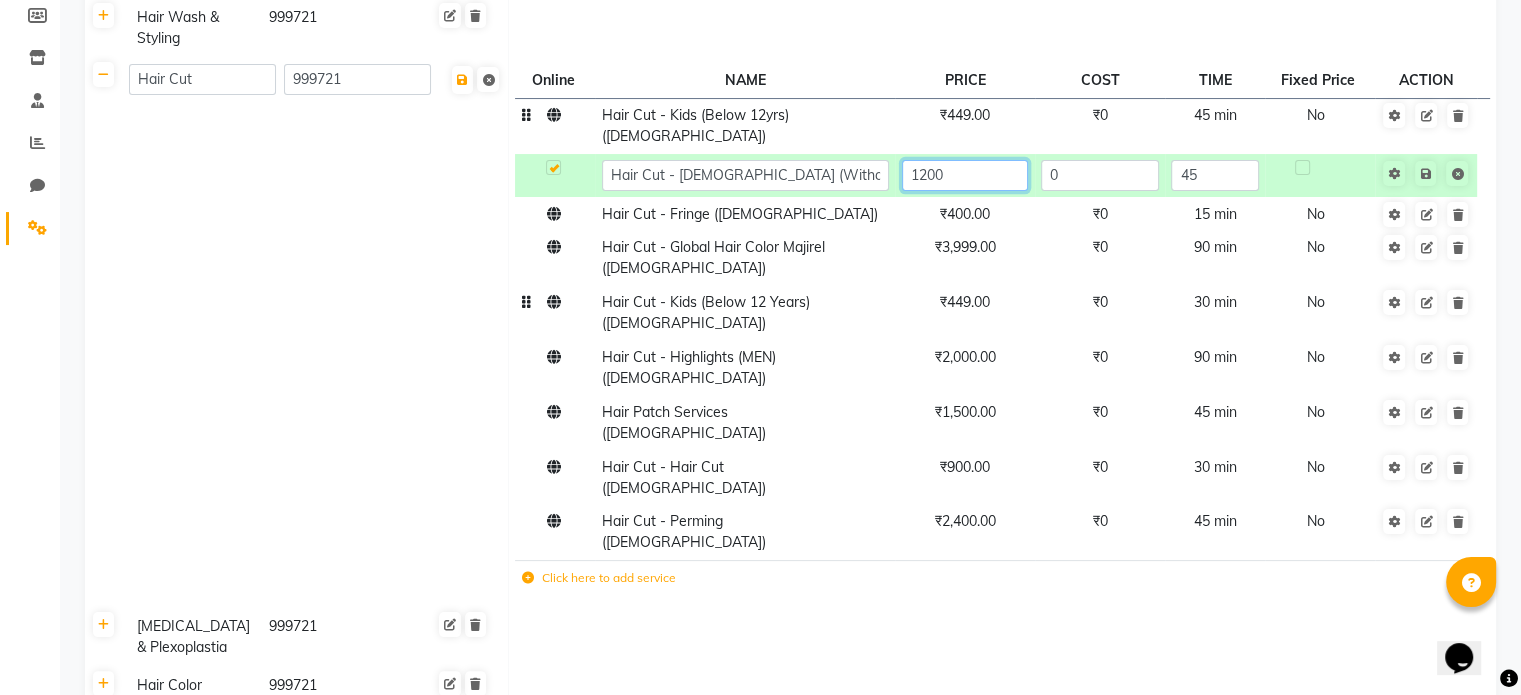 click on "1200" 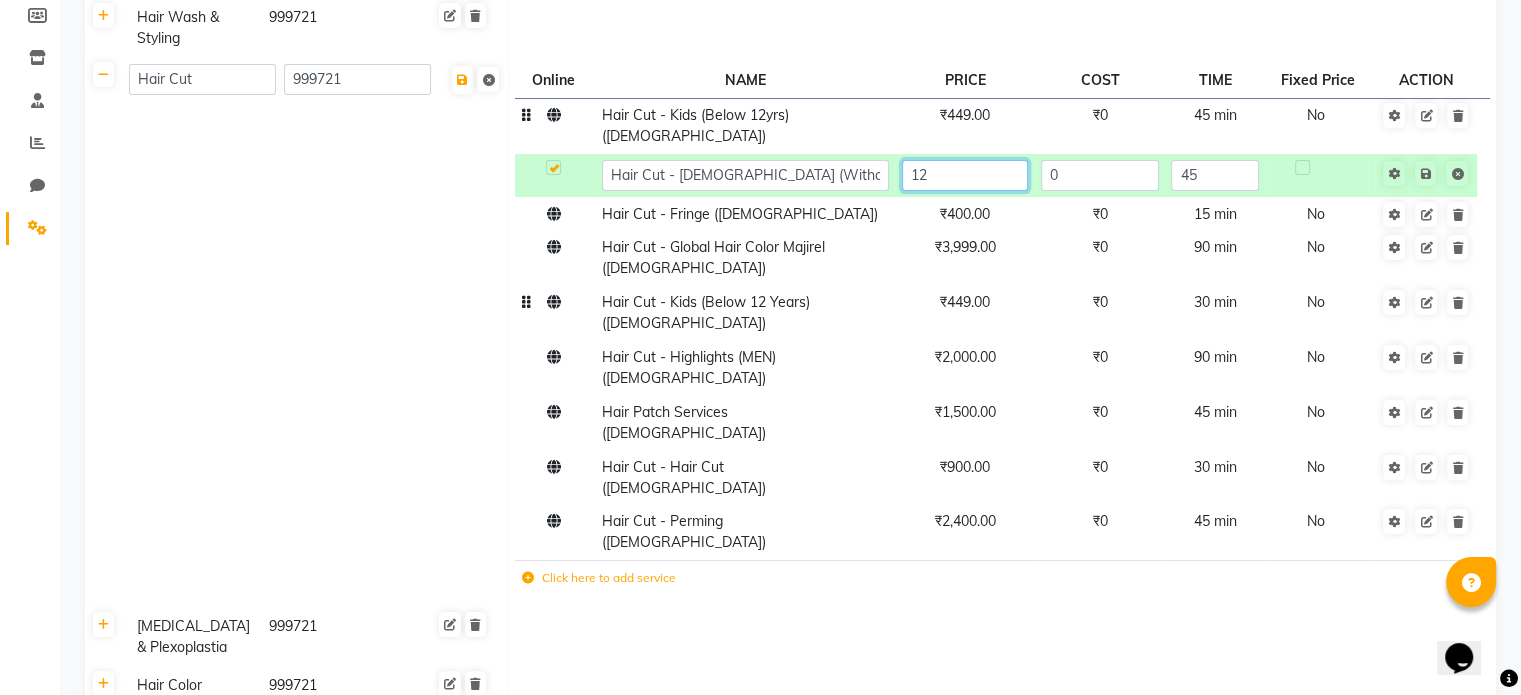 type on "1" 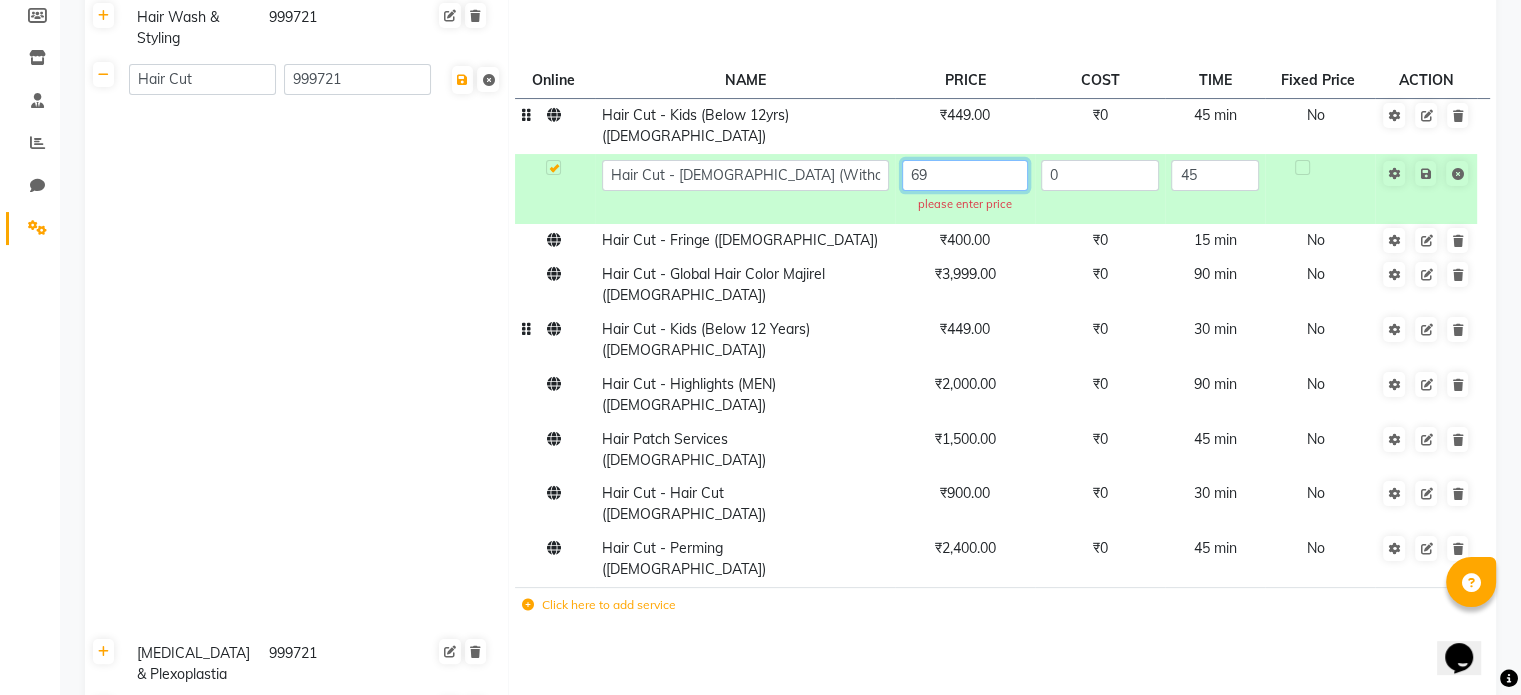 type on "699" 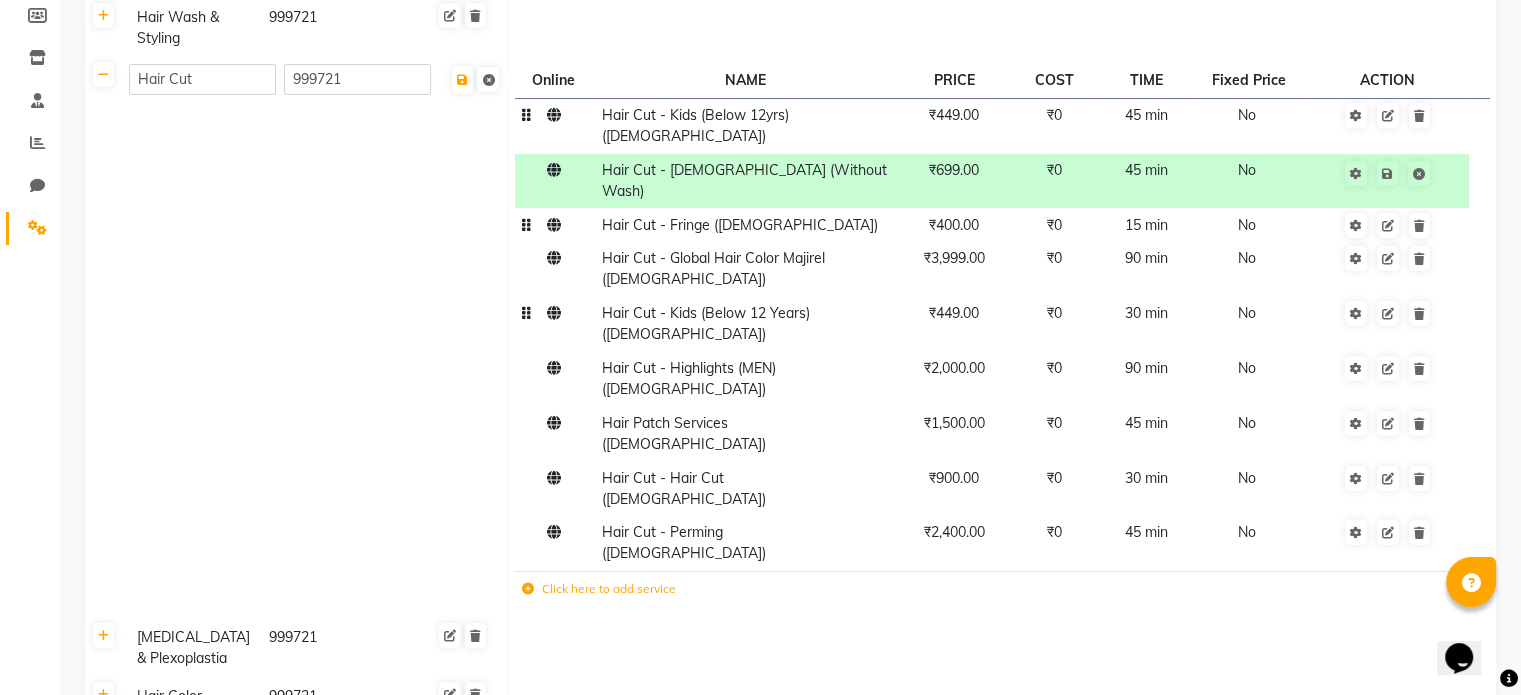 click on "Hair Cut - Kids (Below 12yrs) ([DEMOGRAPHIC_DATA]) ₹449.00 ₹0 45 min  No  Hair Cut - [DEMOGRAPHIC_DATA] (Without Wash) ₹699.00 ₹0 45 min  No  Hair Cut - Fringe ([DEMOGRAPHIC_DATA]) ₹400.00 ₹0 15 min  No  Hair Cut - Global Hair Color Majirel ([DEMOGRAPHIC_DATA]) ₹3,999.00 ₹0 90 min  No  Hair Cut - Kids (Below 12 Years) ([DEMOGRAPHIC_DATA]) ₹449.00 ₹0 30 min  No  Hair Cut - Highlights (MEN) ([DEMOGRAPHIC_DATA]) ₹2,000.00 ₹0 90 min  No  Hair Patch Services ([DEMOGRAPHIC_DATA]) ₹1,500.00 ₹0 45 min  No  Hair Cut - Hair Cut ([DEMOGRAPHIC_DATA]) ₹900.00 ₹0 30 min  No  Hair Cut - Perming ([DEMOGRAPHIC_DATA]) ₹2,400.00 ₹0 45 min  No  Click here to add service" 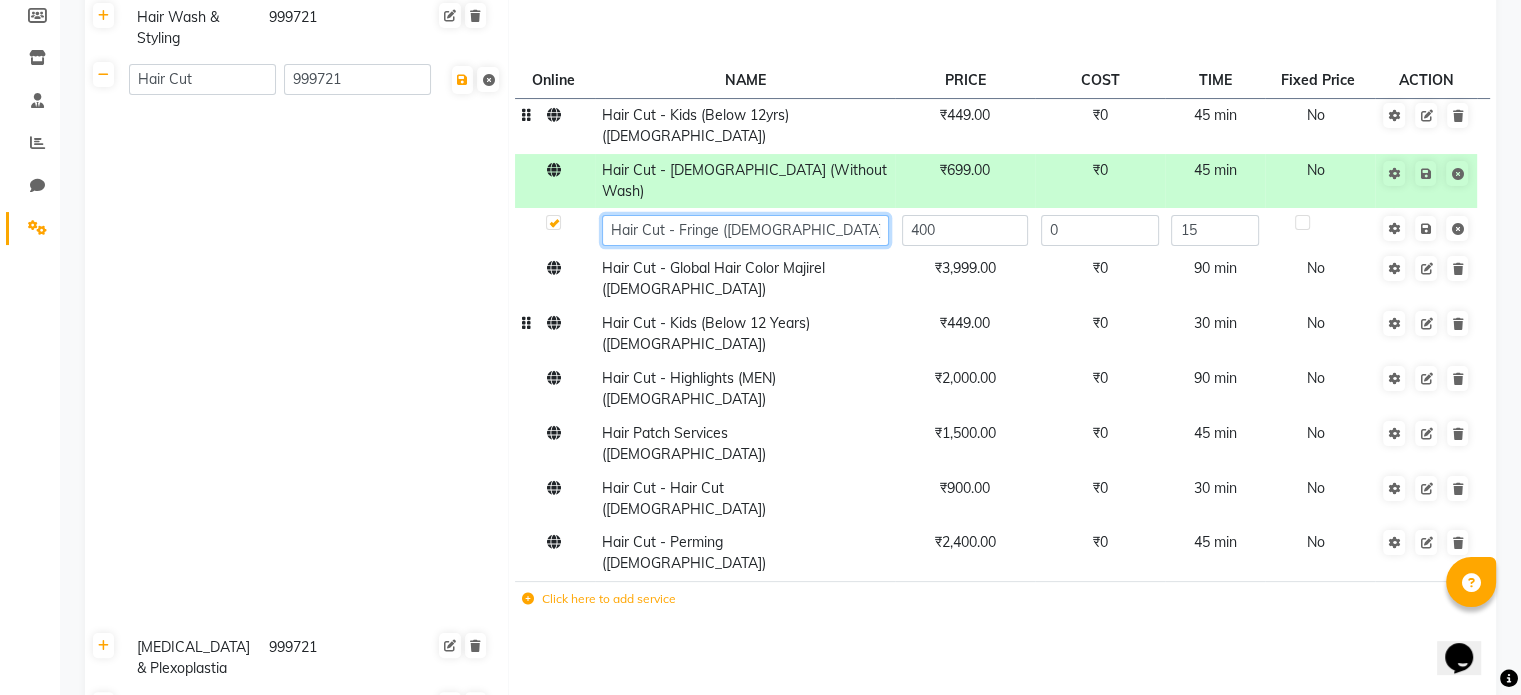 click on "Hair Cut - Fringe ([DEMOGRAPHIC_DATA])" 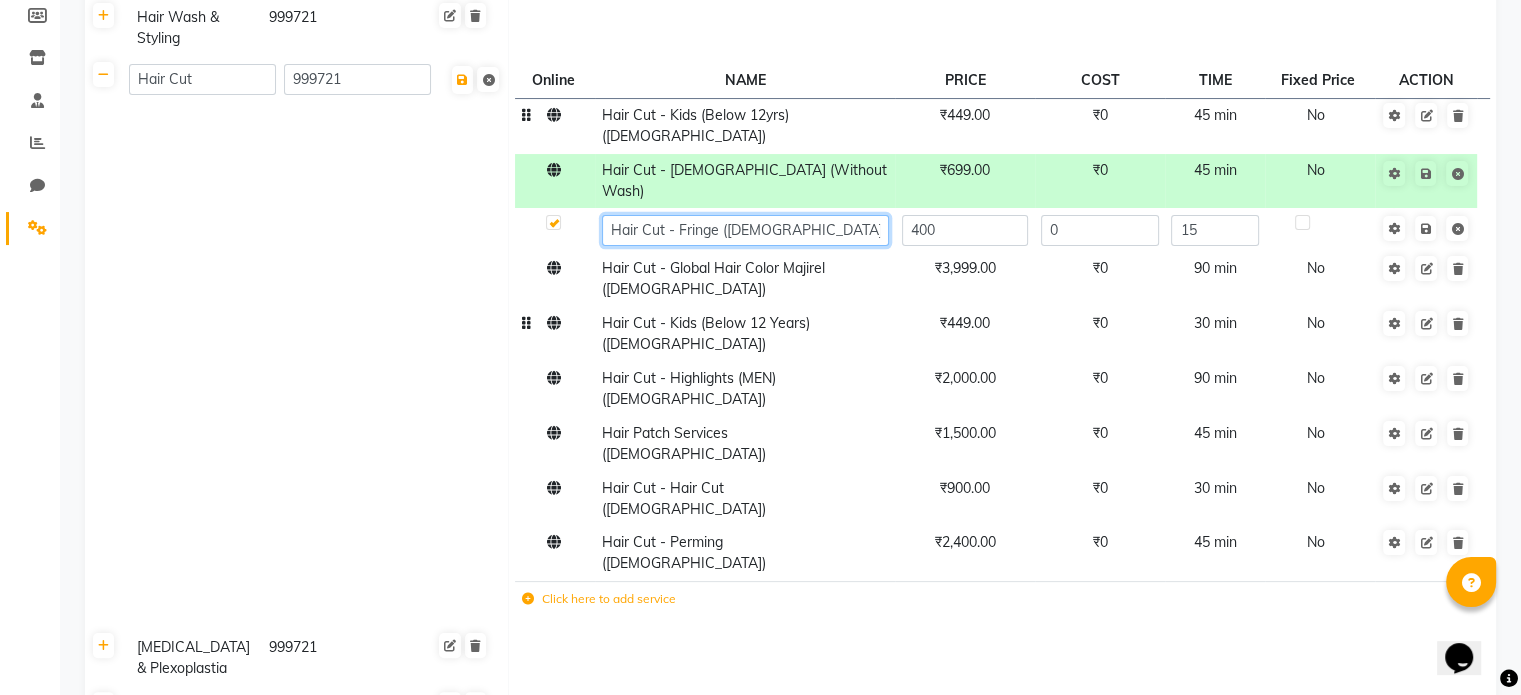 click on "Hair Cut - Fringe ([DEMOGRAPHIC_DATA])" 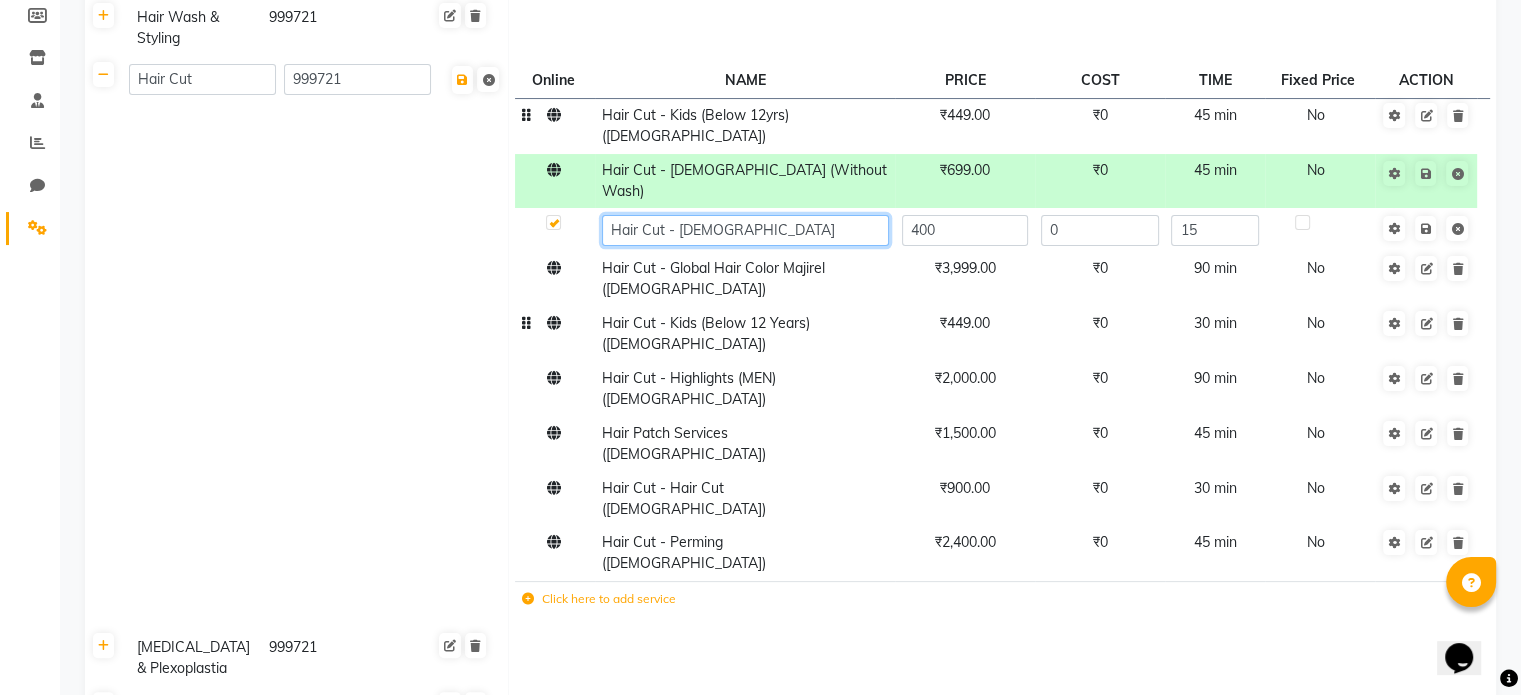 type on "Hair Cut - [DEMOGRAPHIC_DATA] (" 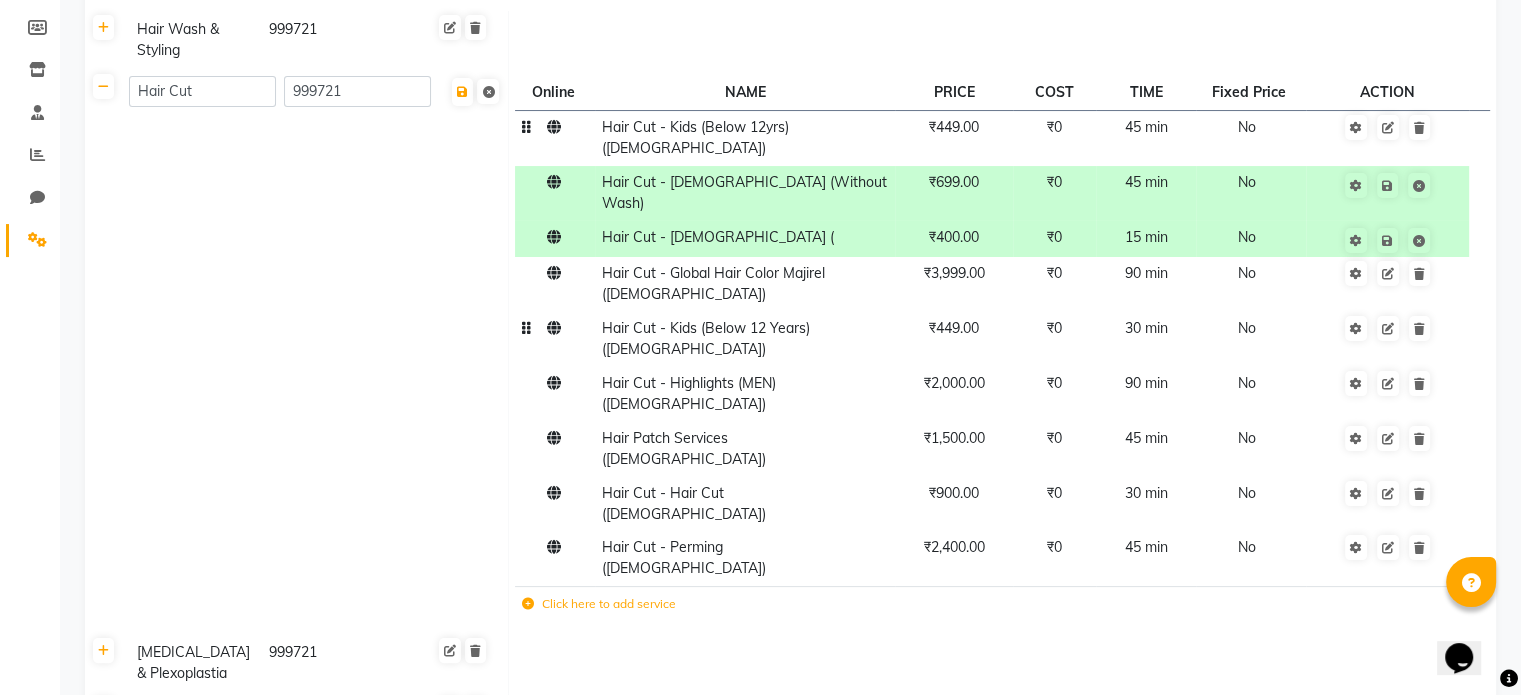 scroll, scrollTop: 108, scrollLeft: 0, axis: vertical 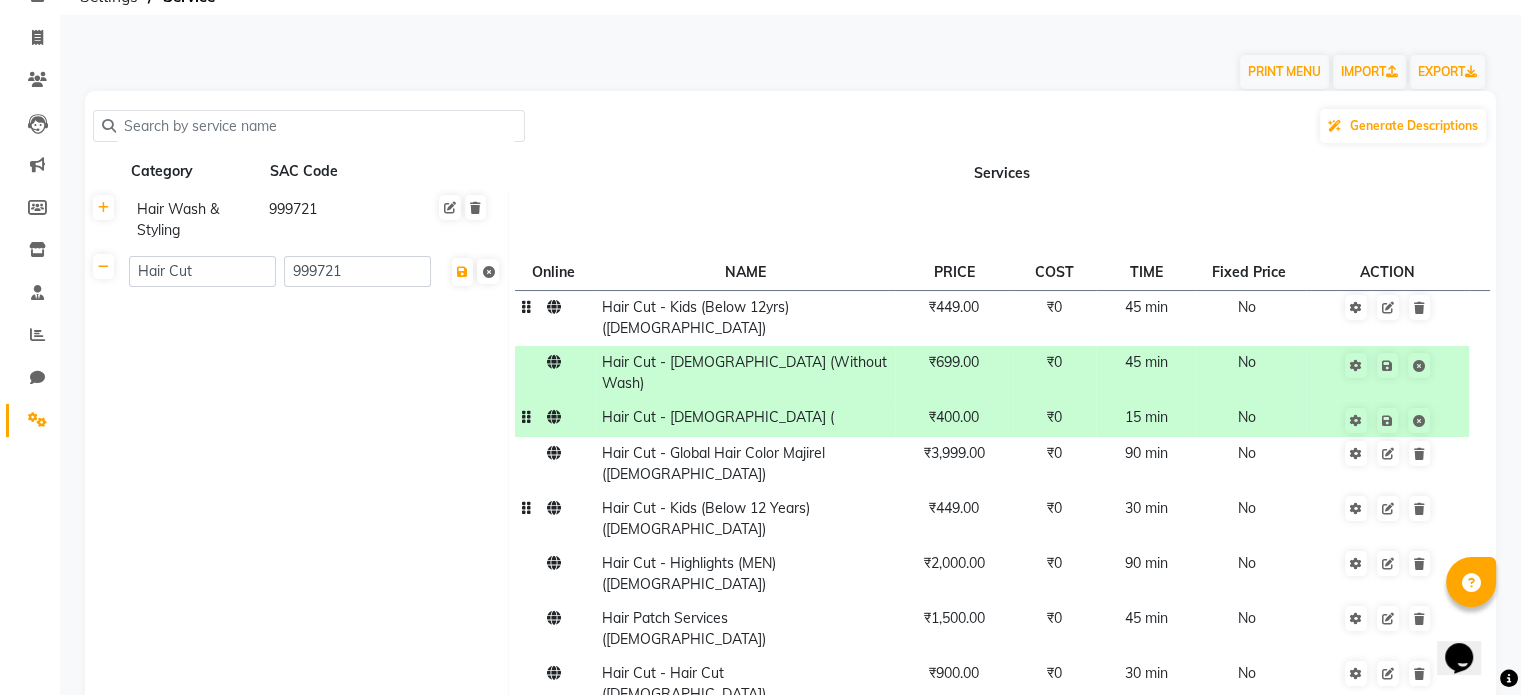 click on "Hair Cut - [DEMOGRAPHIC_DATA] (" 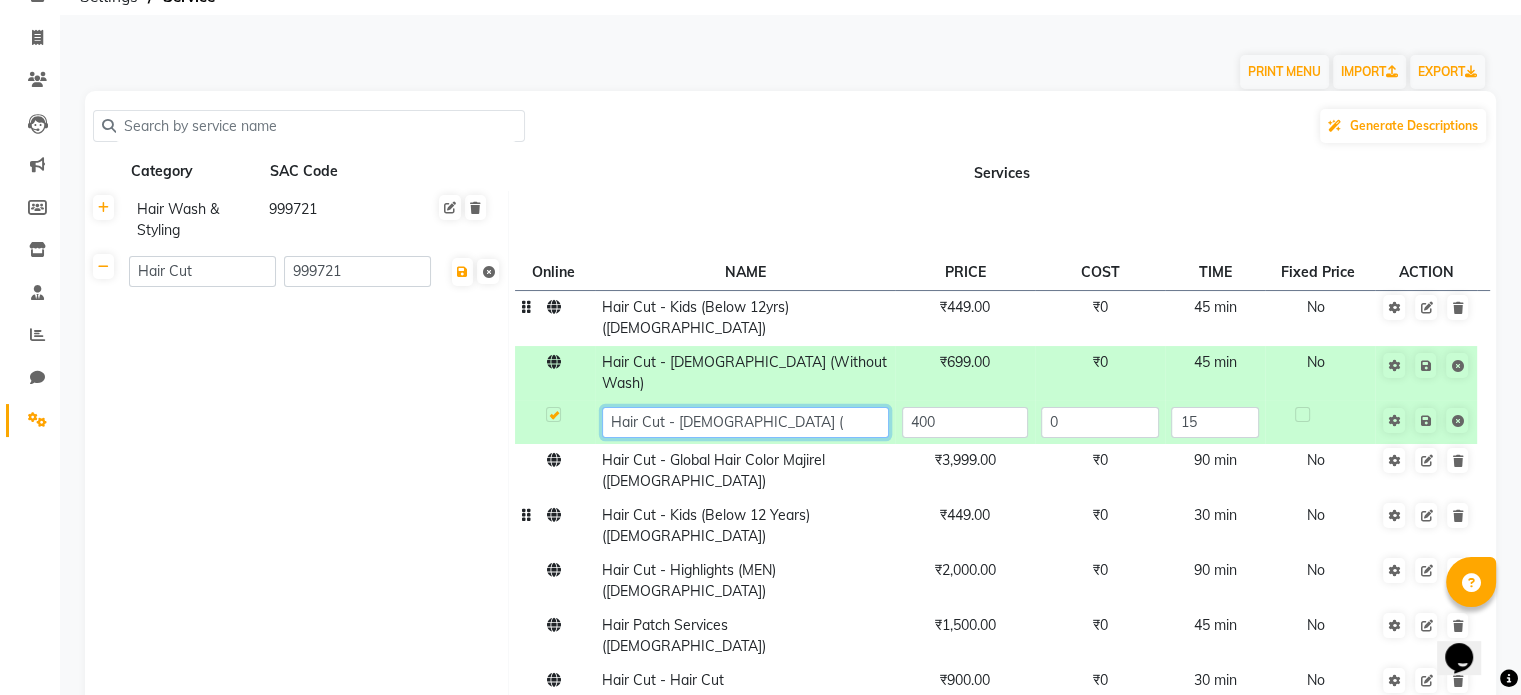 click on "Hair Cut - [DEMOGRAPHIC_DATA] (" 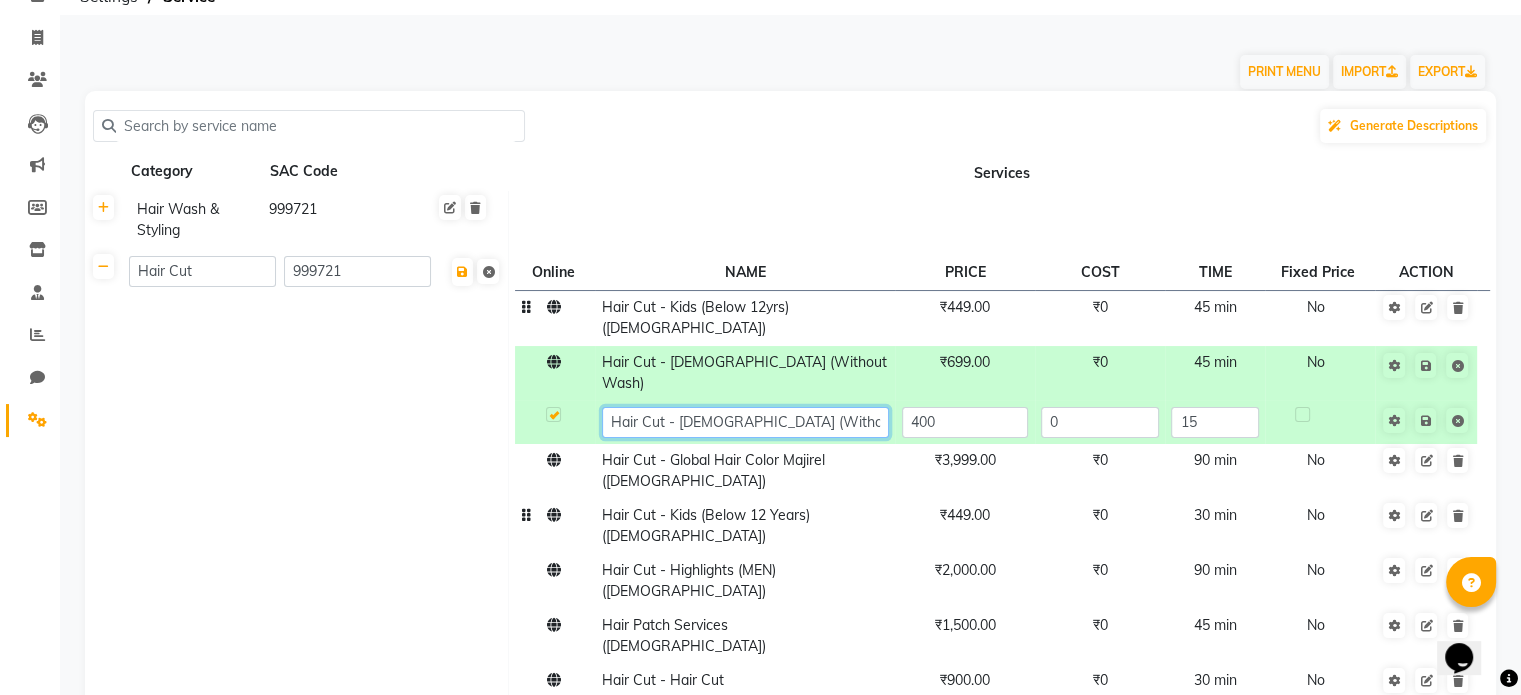 type on "Hair Cut - [DEMOGRAPHIC_DATA] (Without Wash)" 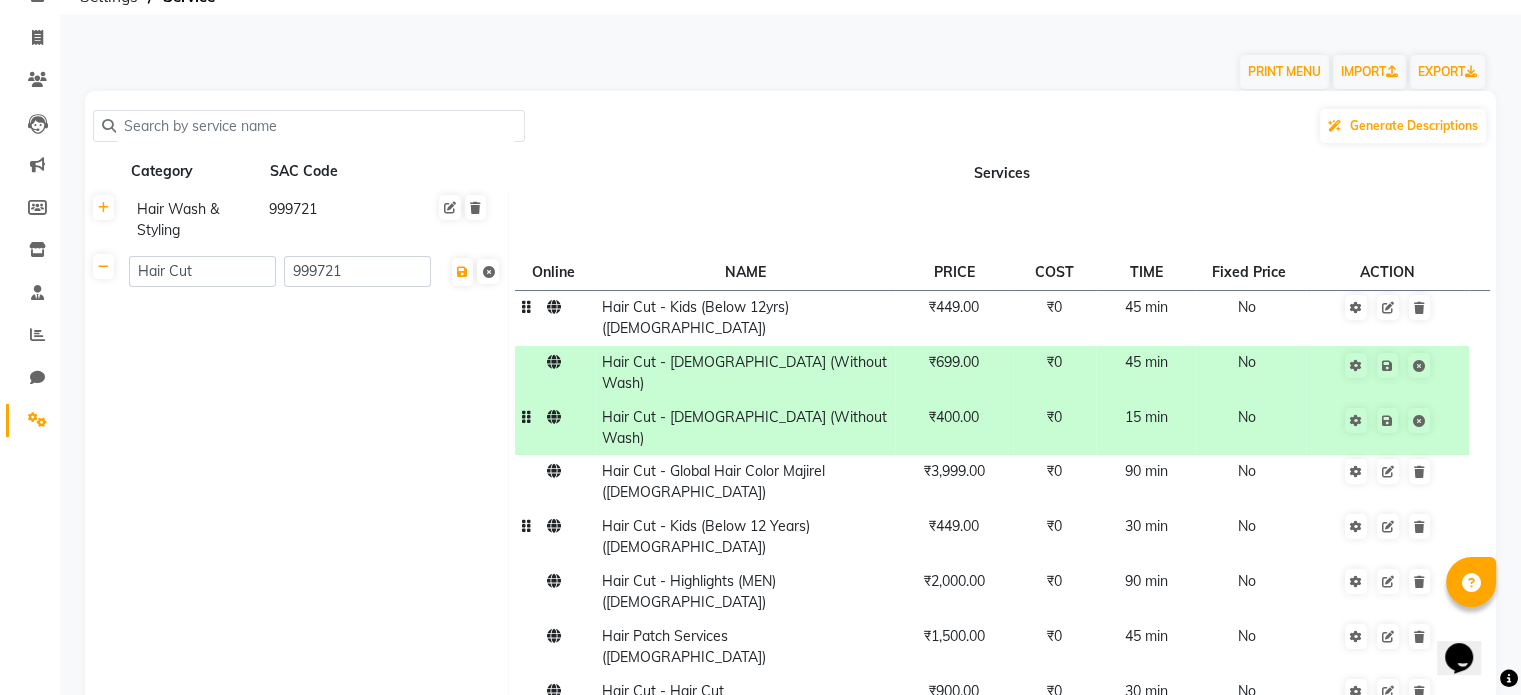 click on "Hair Cut - [DEMOGRAPHIC_DATA] (Without Wash)" 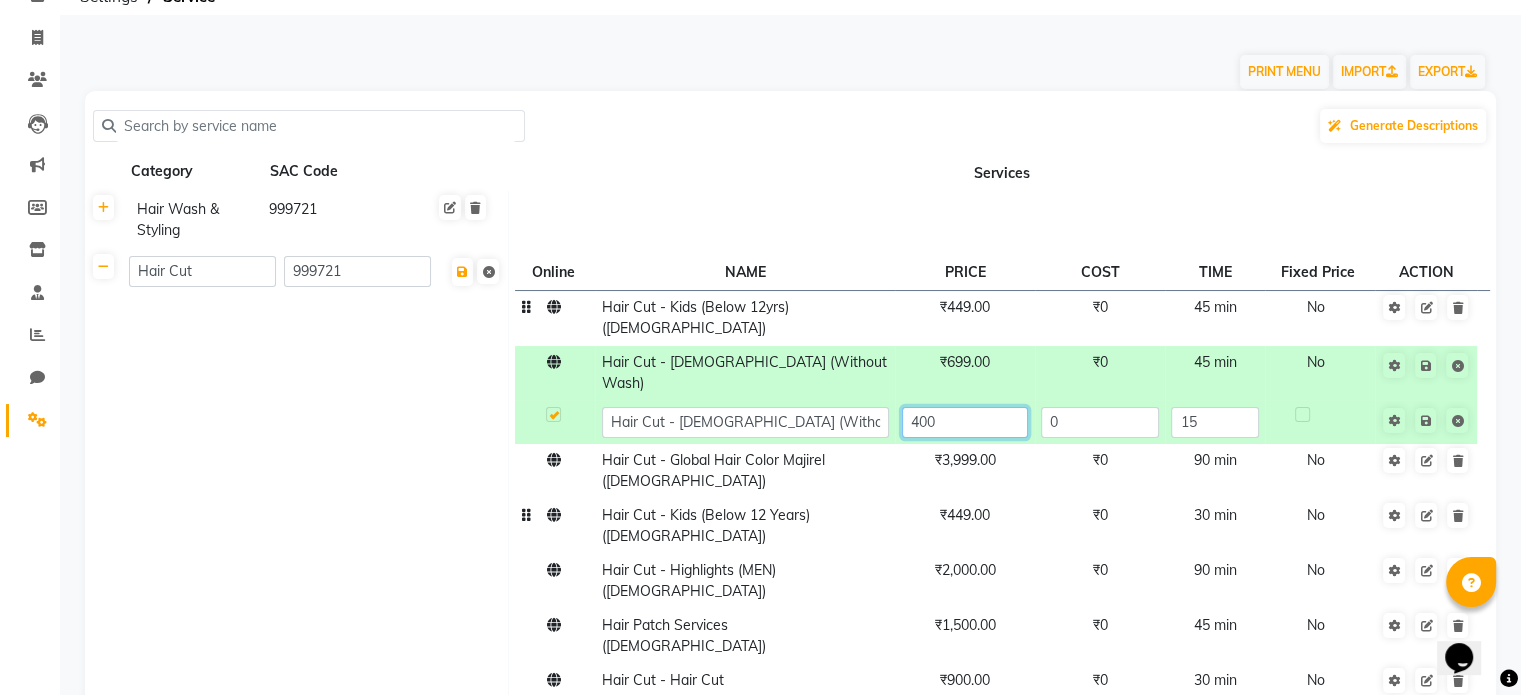 click on "400" 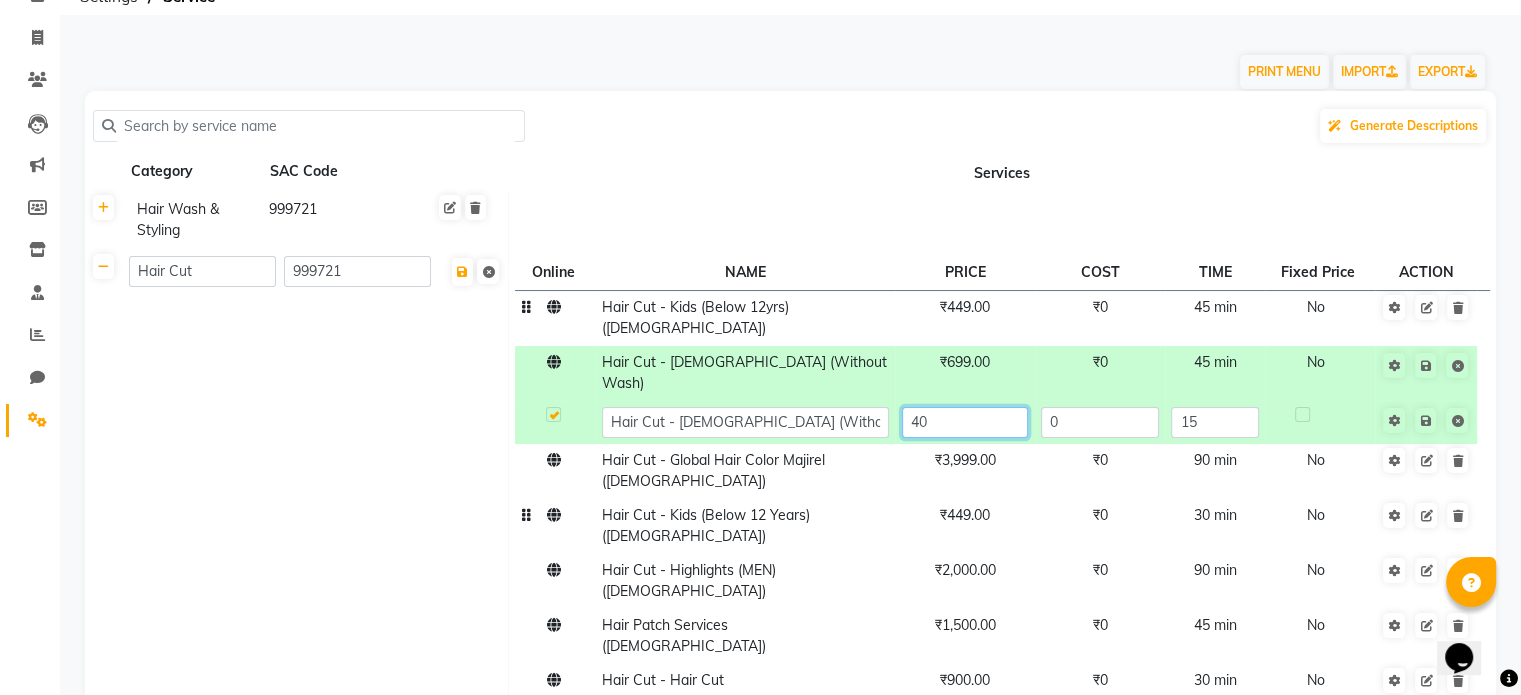 type on "4" 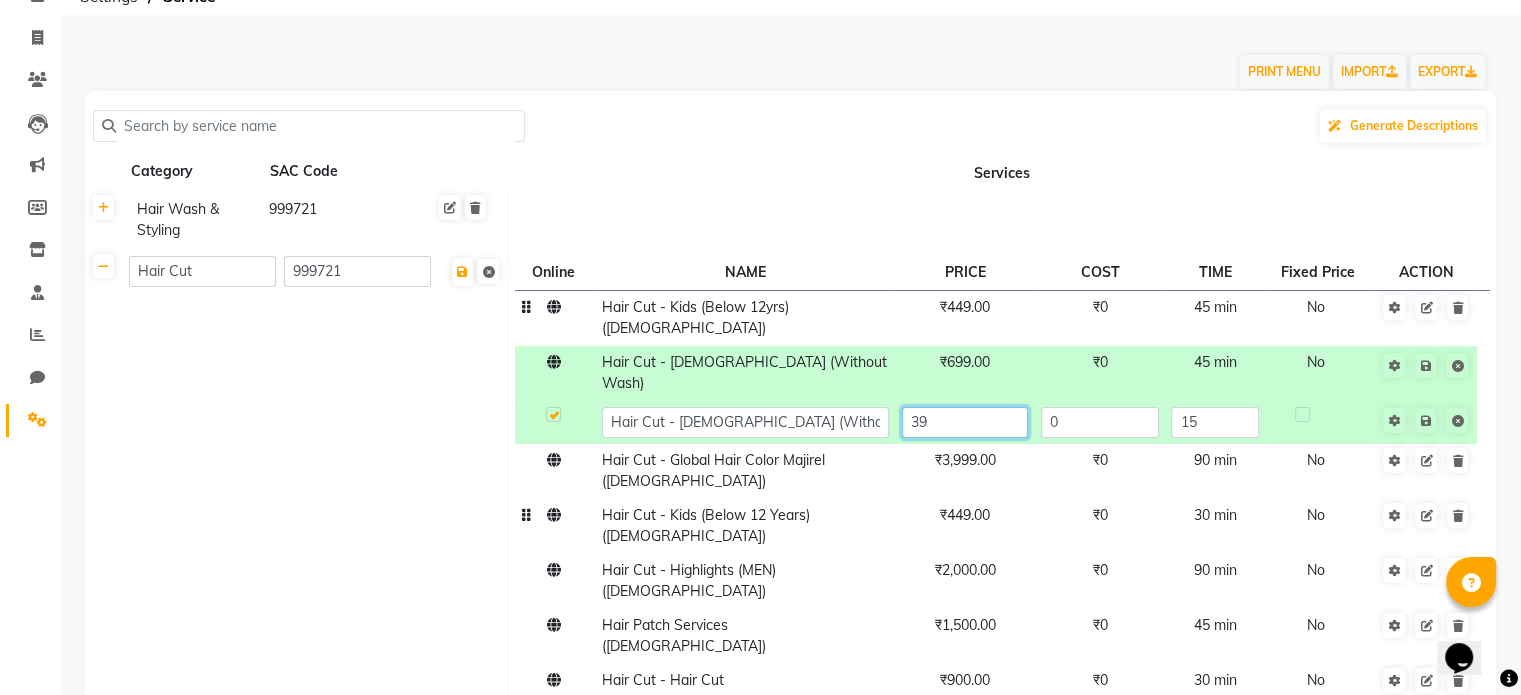 type on "399" 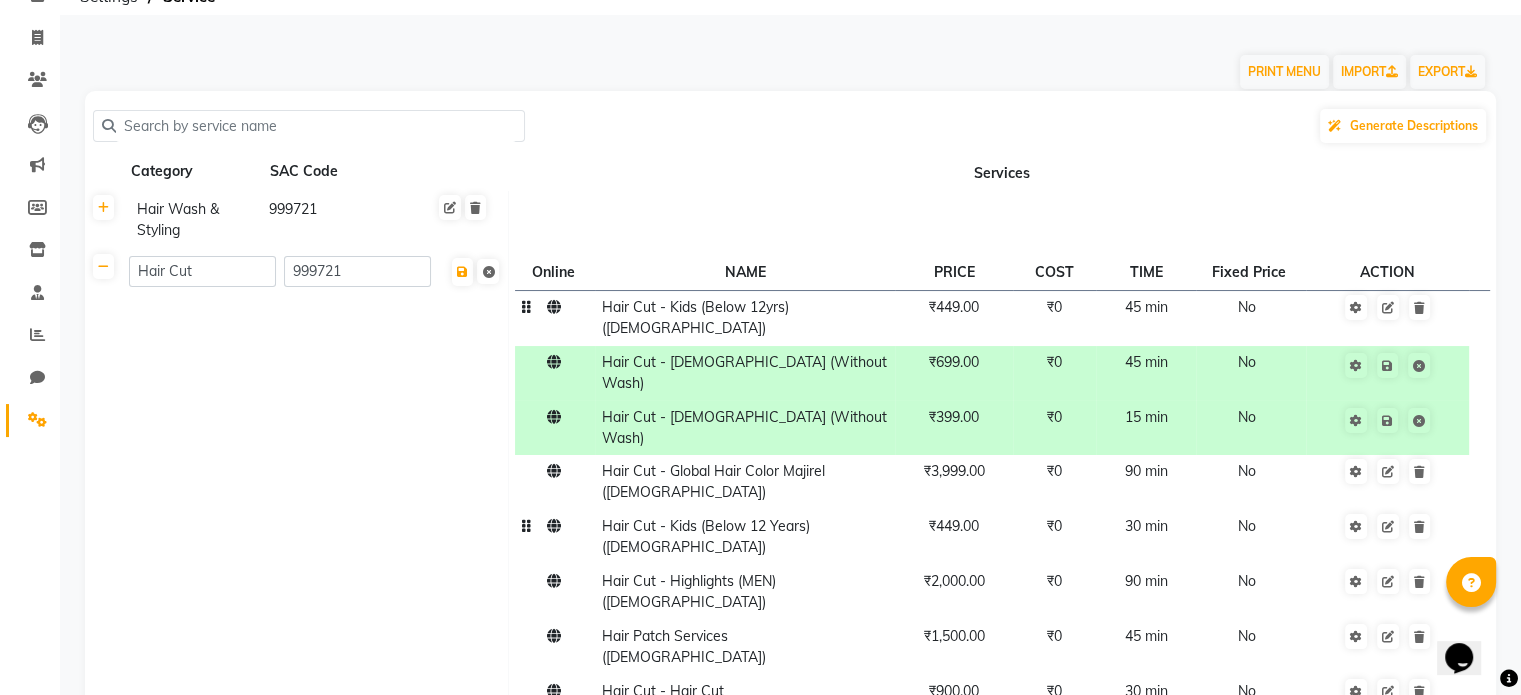 click on "₹449.00" 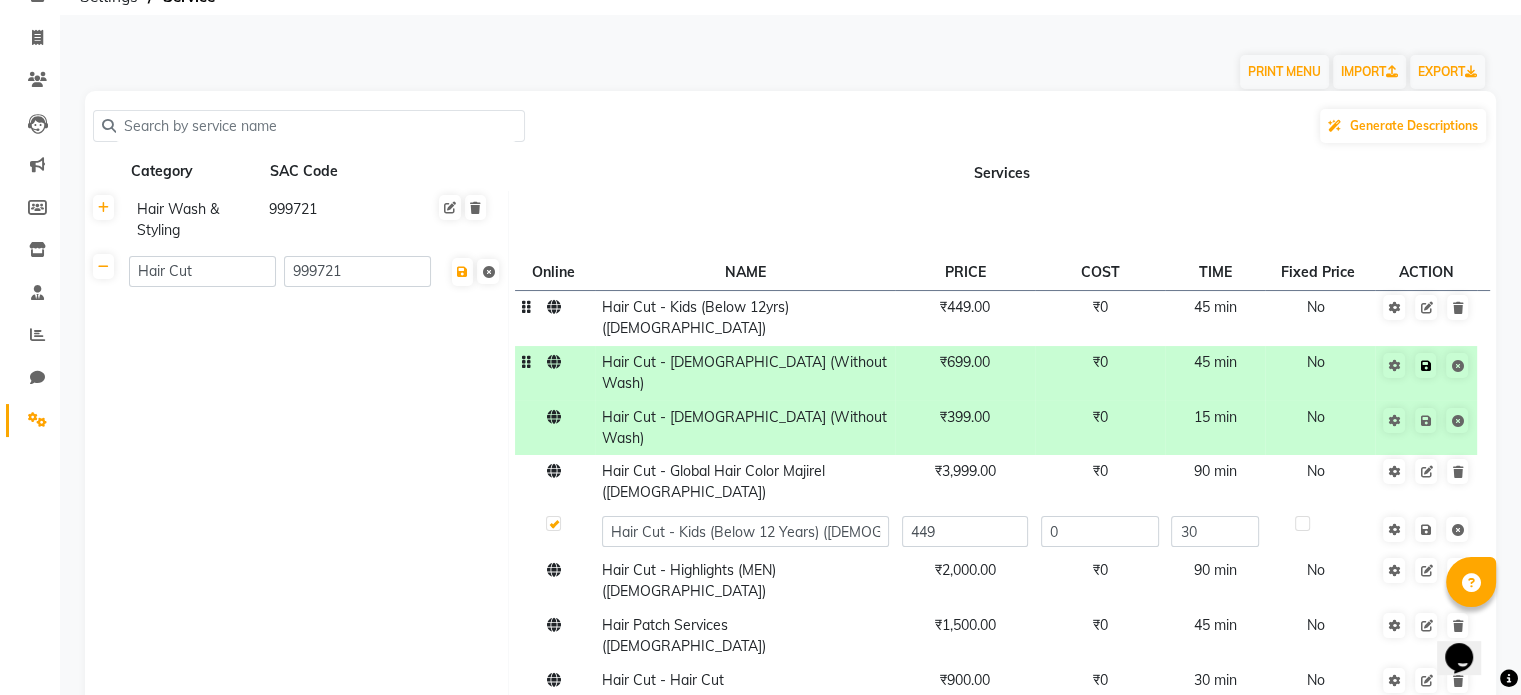 click 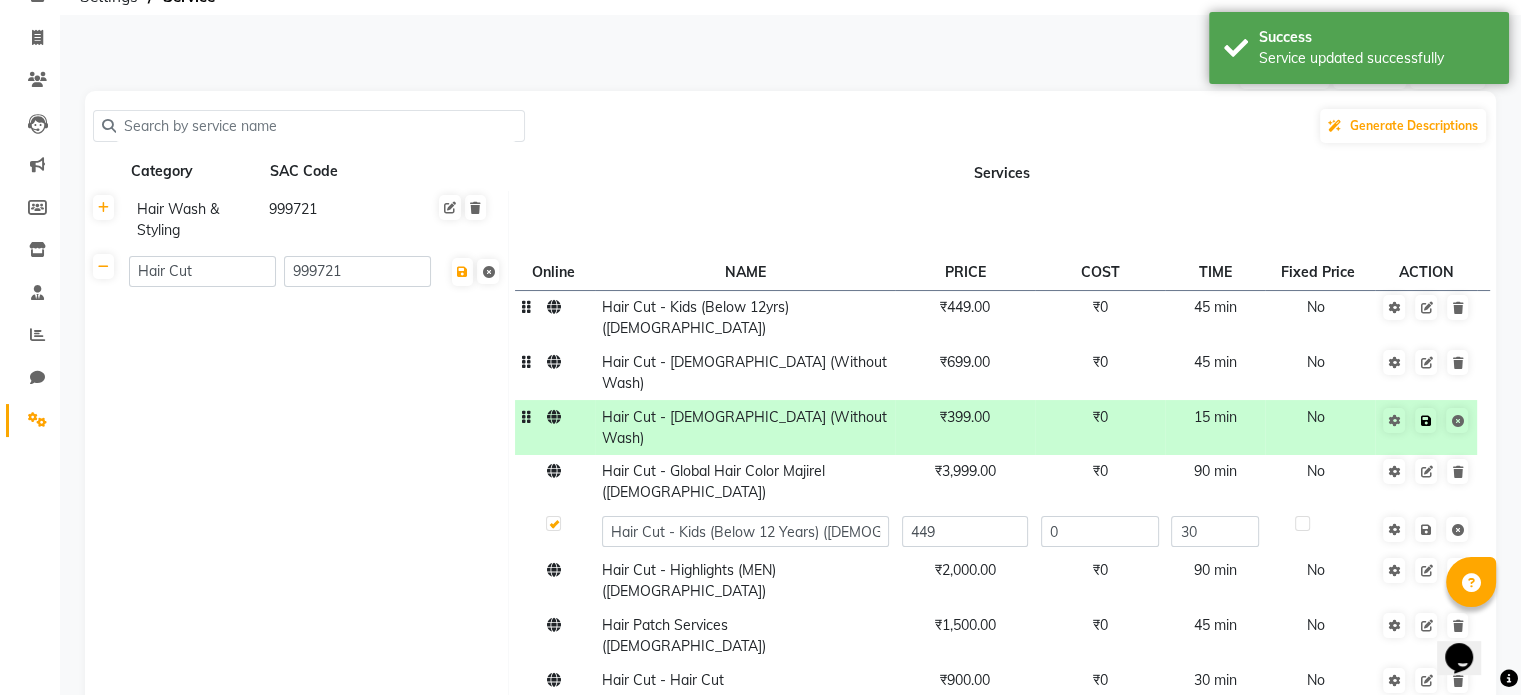 click 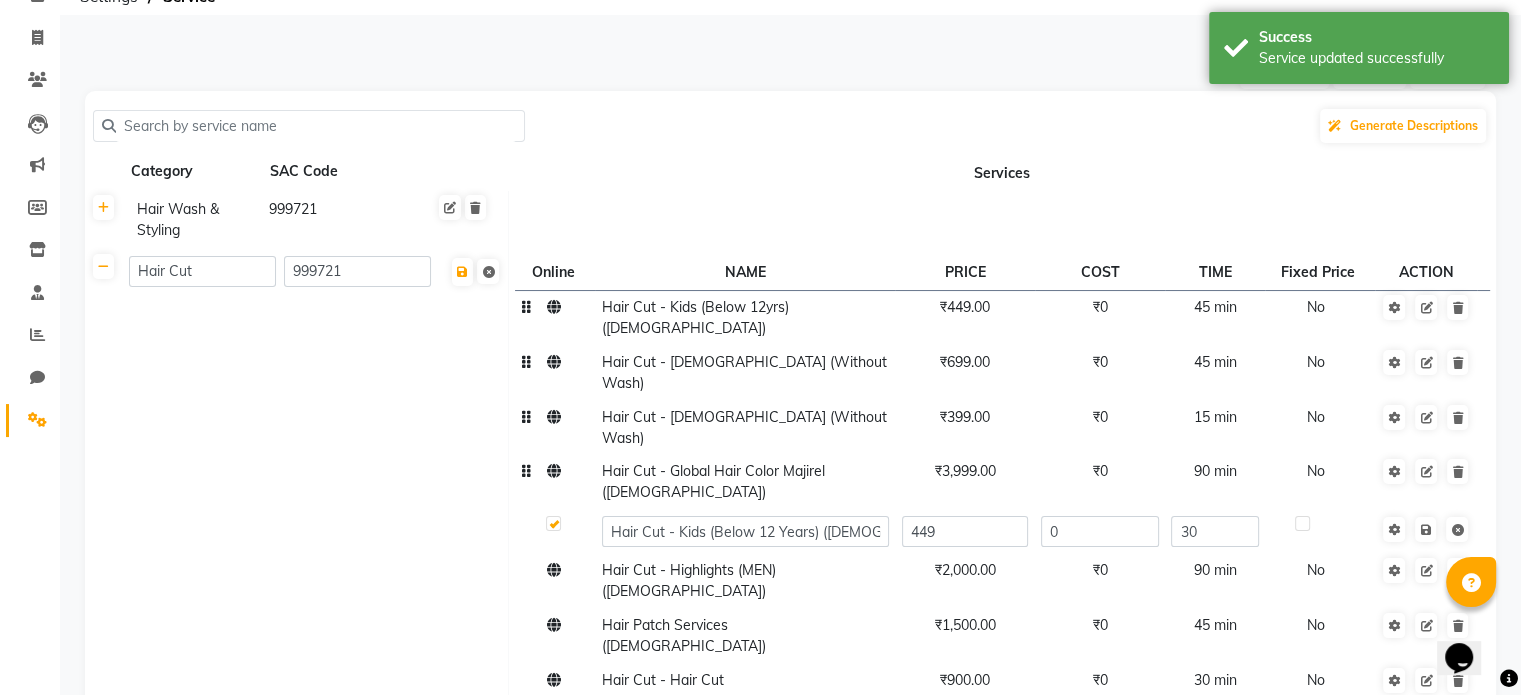 click on "Hair Cut - Global Hair Color Majirel ([DEMOGRAPHIC_DATA])" 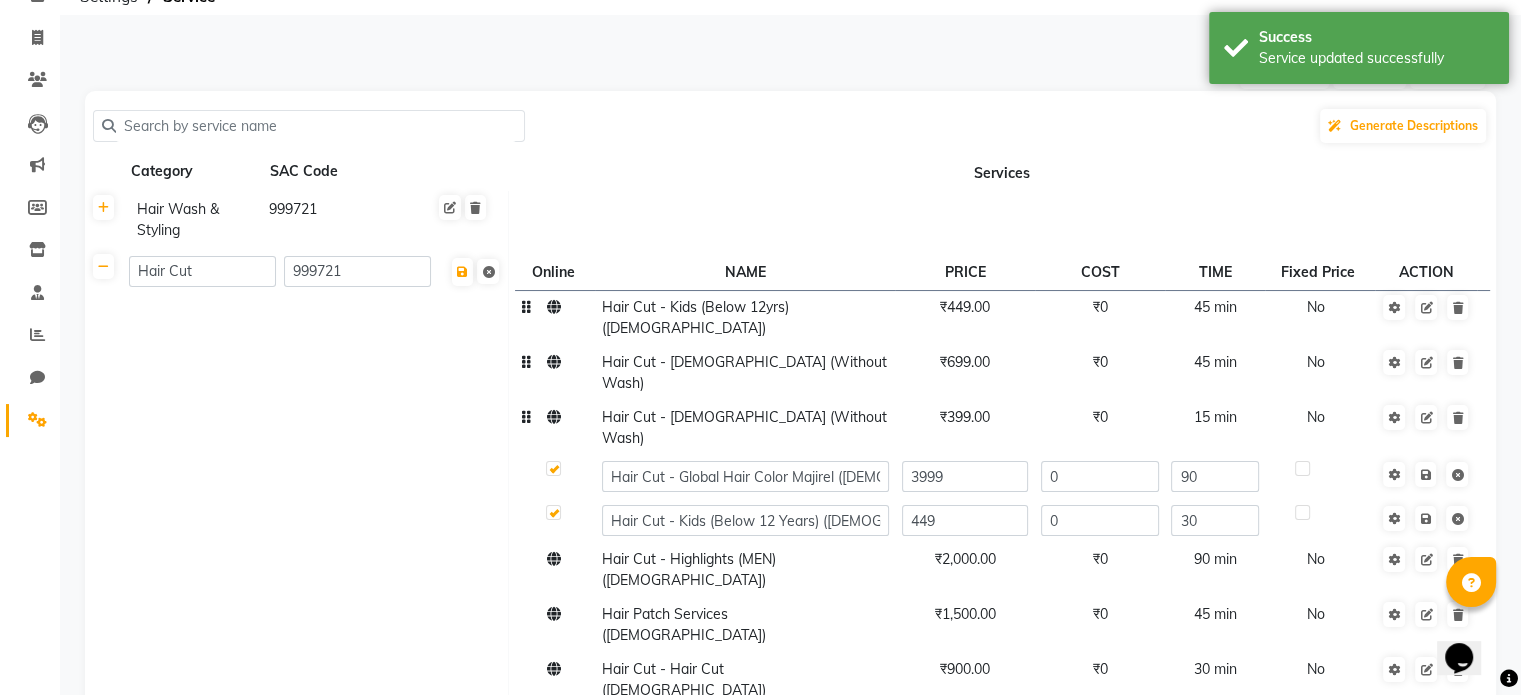 scroll, scrollTop: 208, scrollLeft: 0, axis: vertical 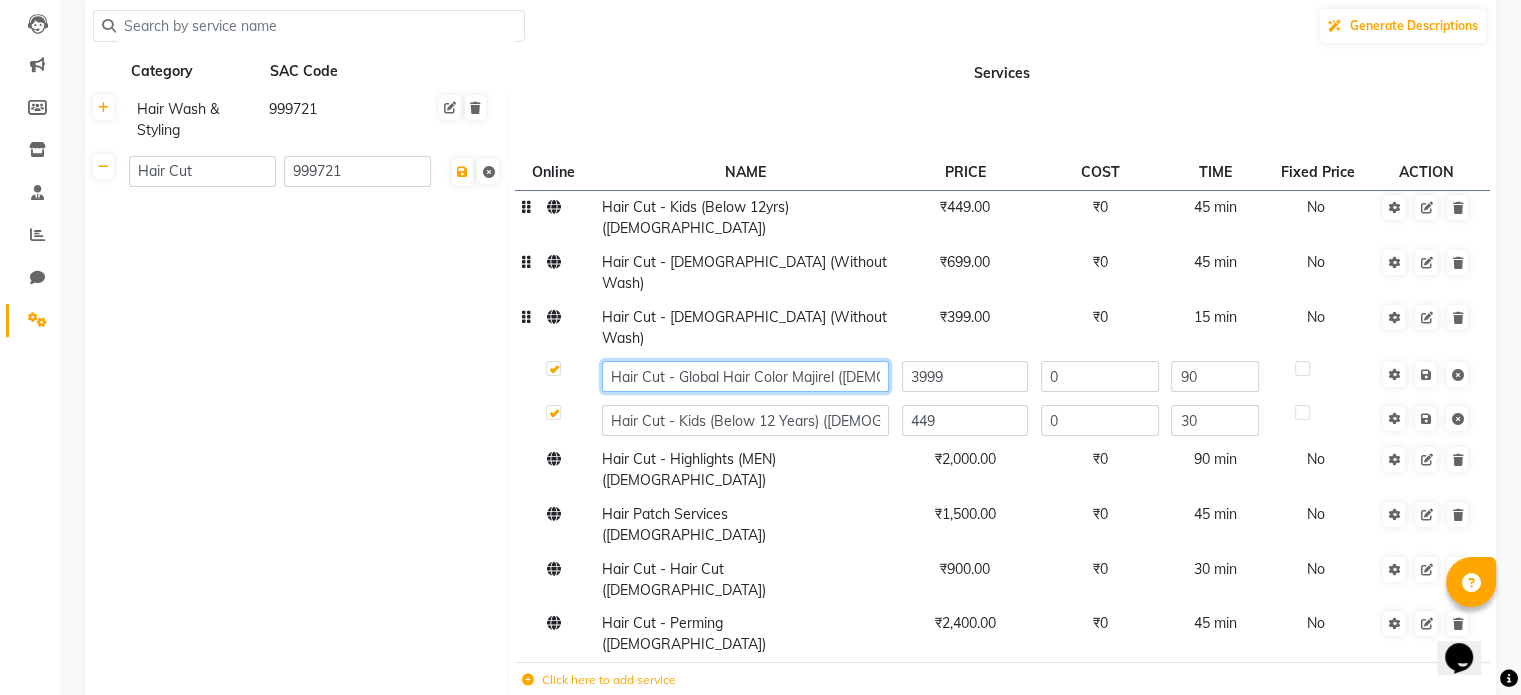 click on "Hair Cut - Global Hair Color Majirel ([DEMOGRAPHIC_DATA])" 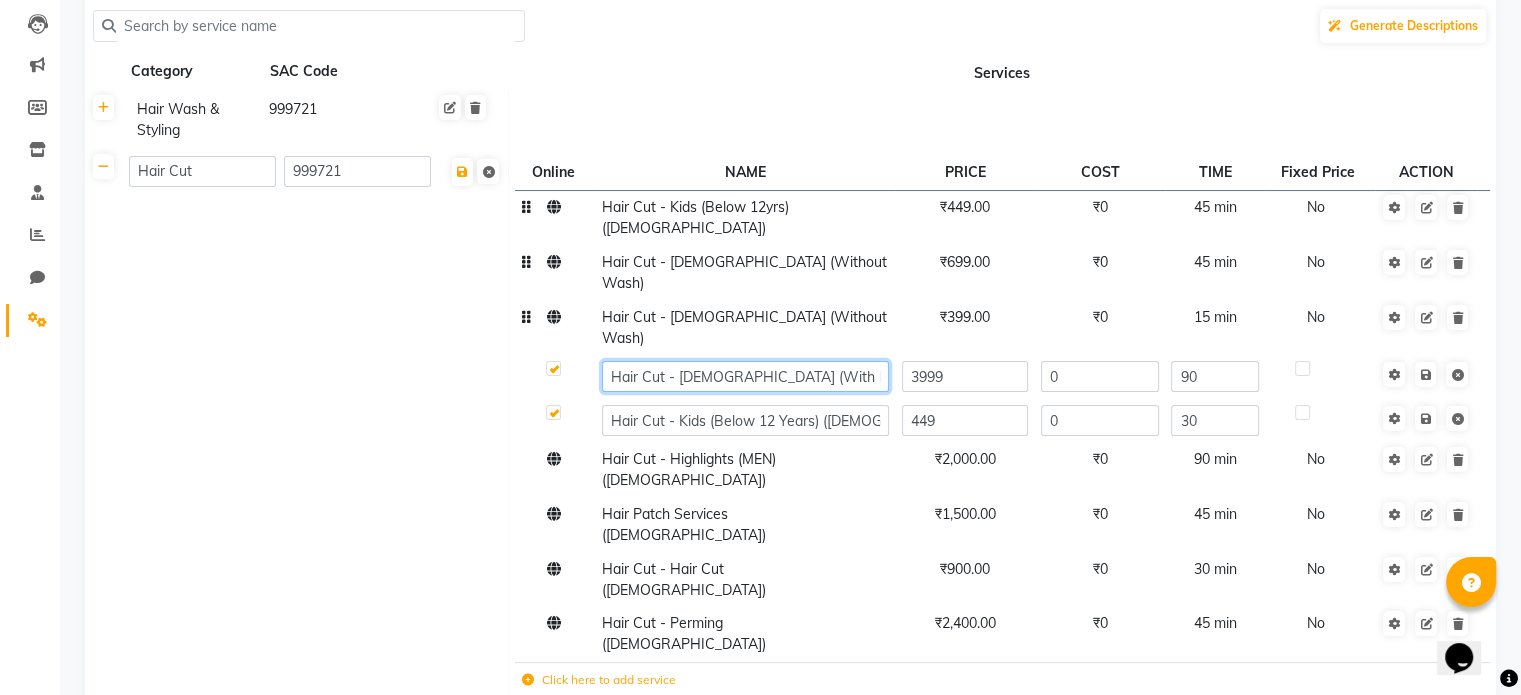 type on "Hair Cut - [DEMOGRAPHIC_DATA] (With Hair Wash)" 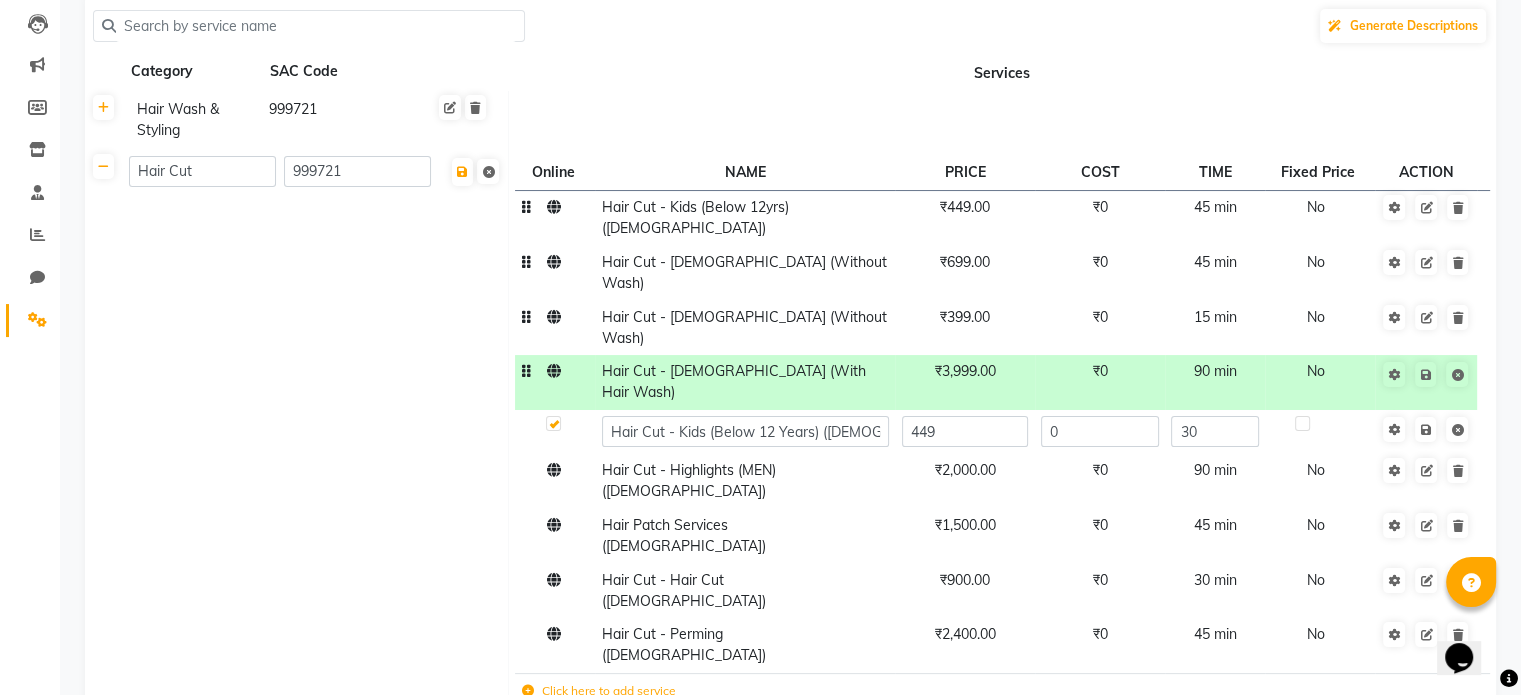click on "₹3,999.00" 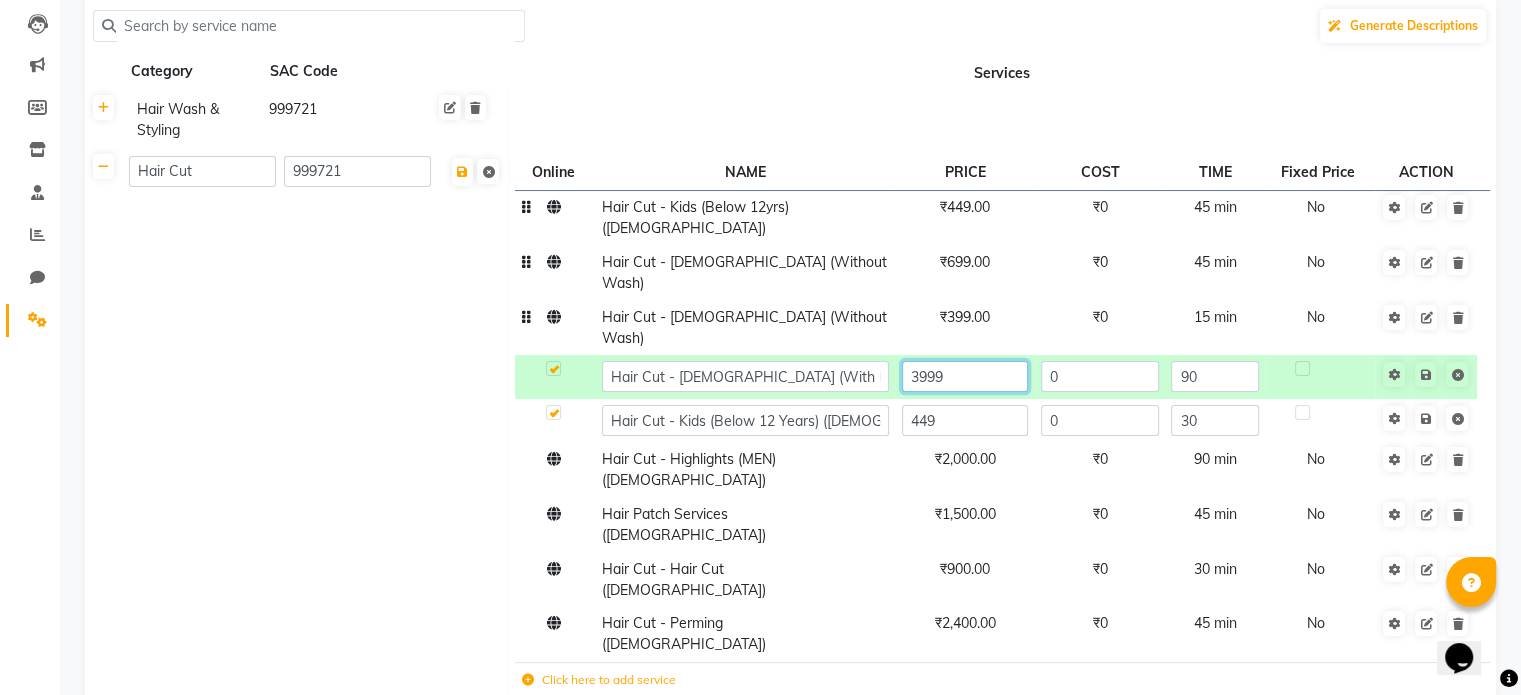 click on "3999" 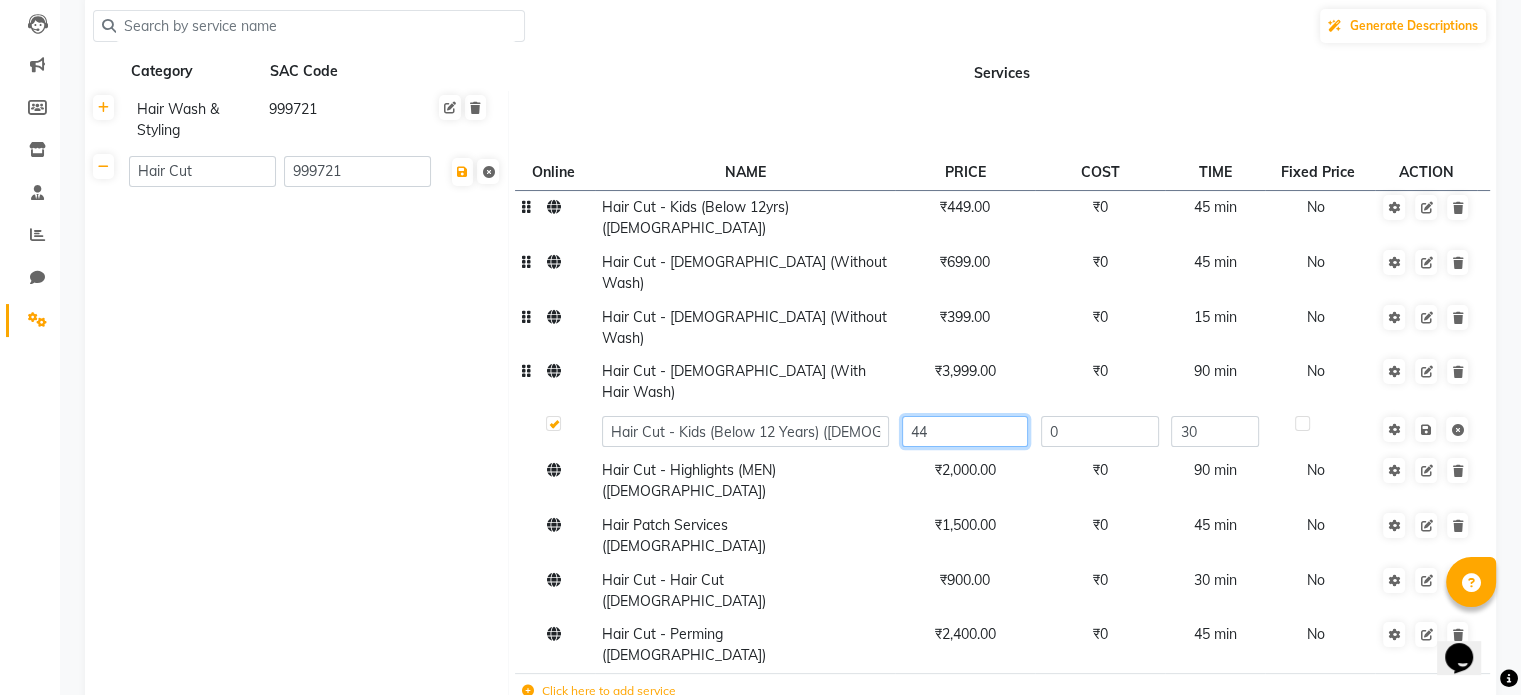 type on "4" 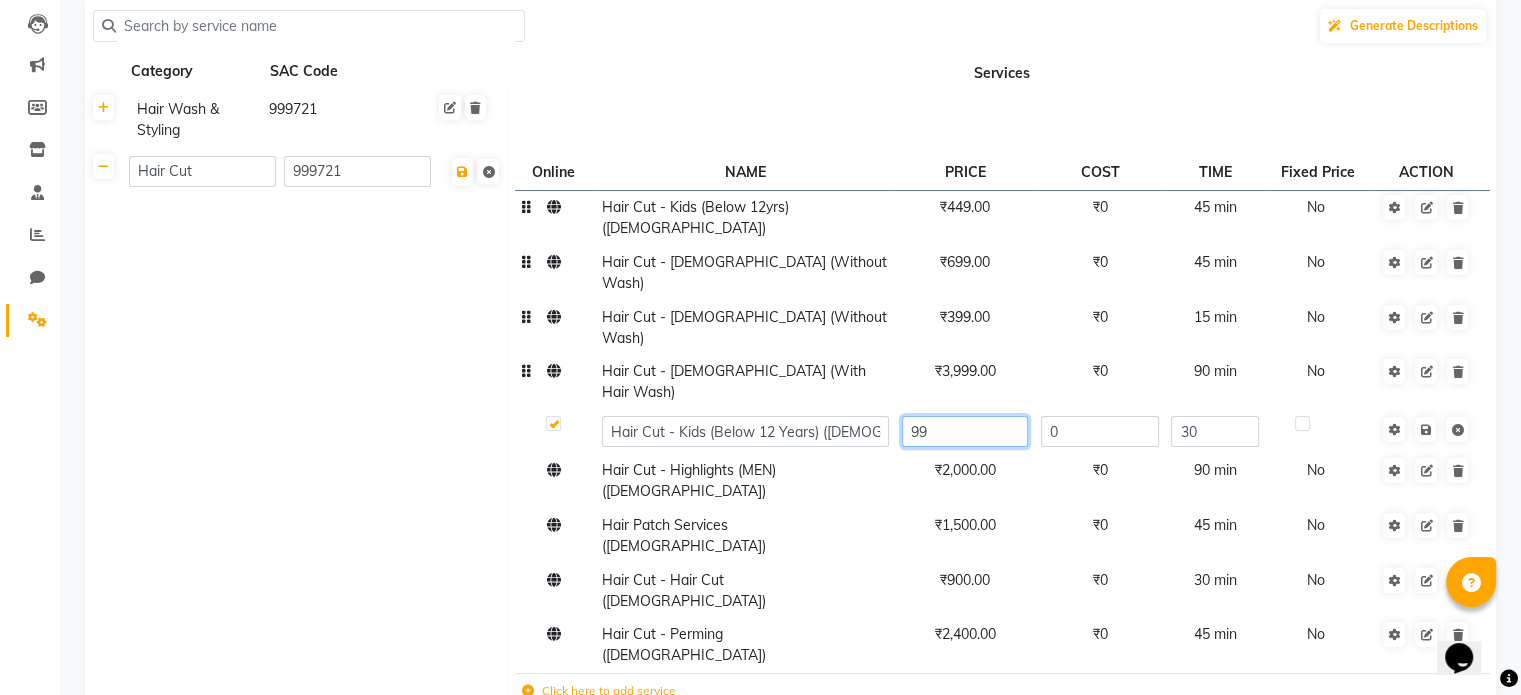 type on "999" 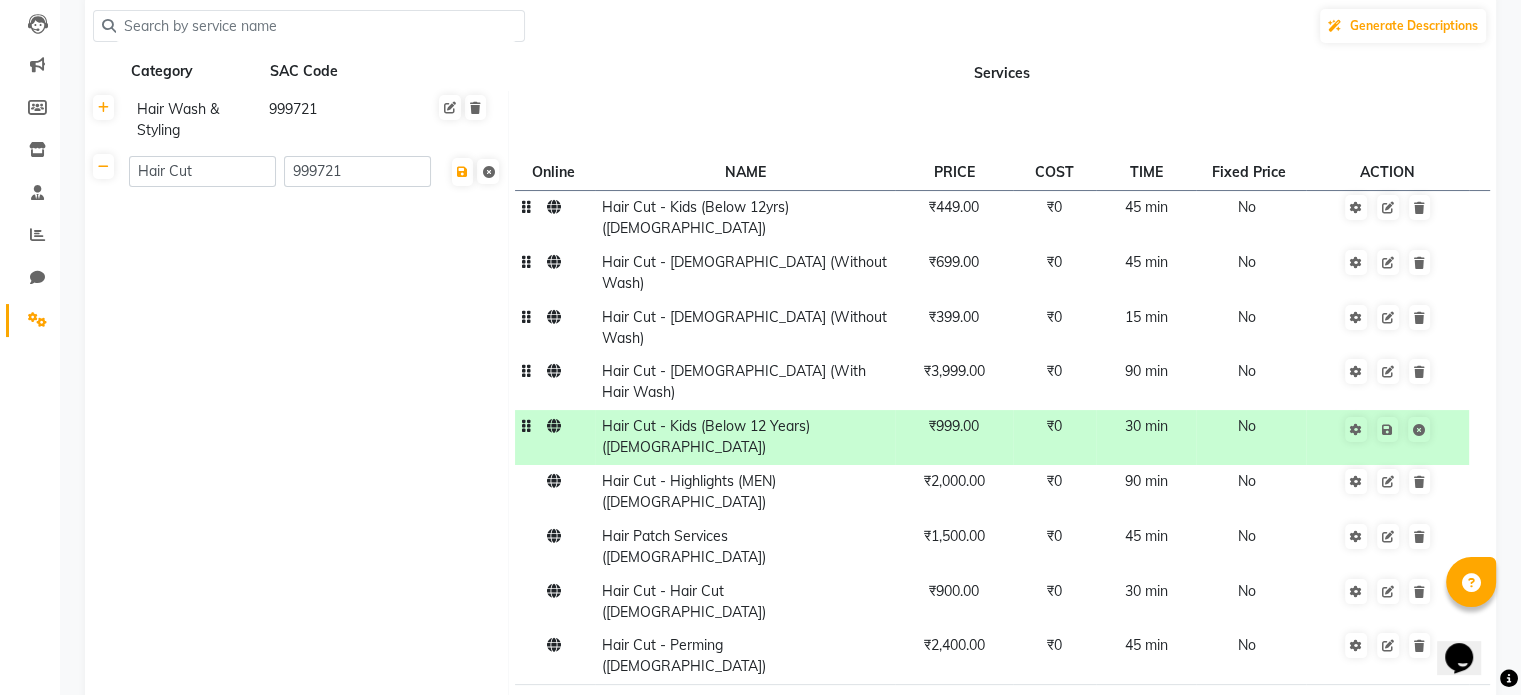 click on "30 min" 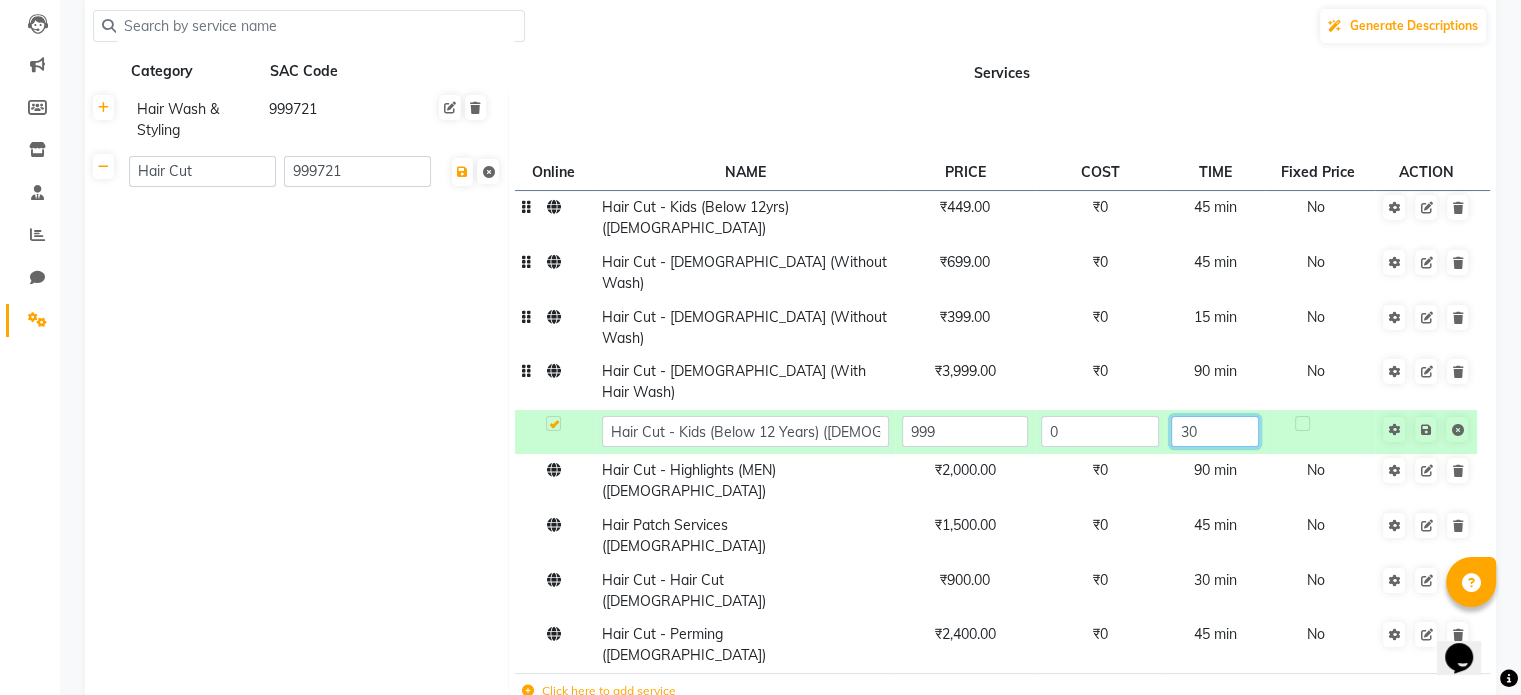 click on "30" 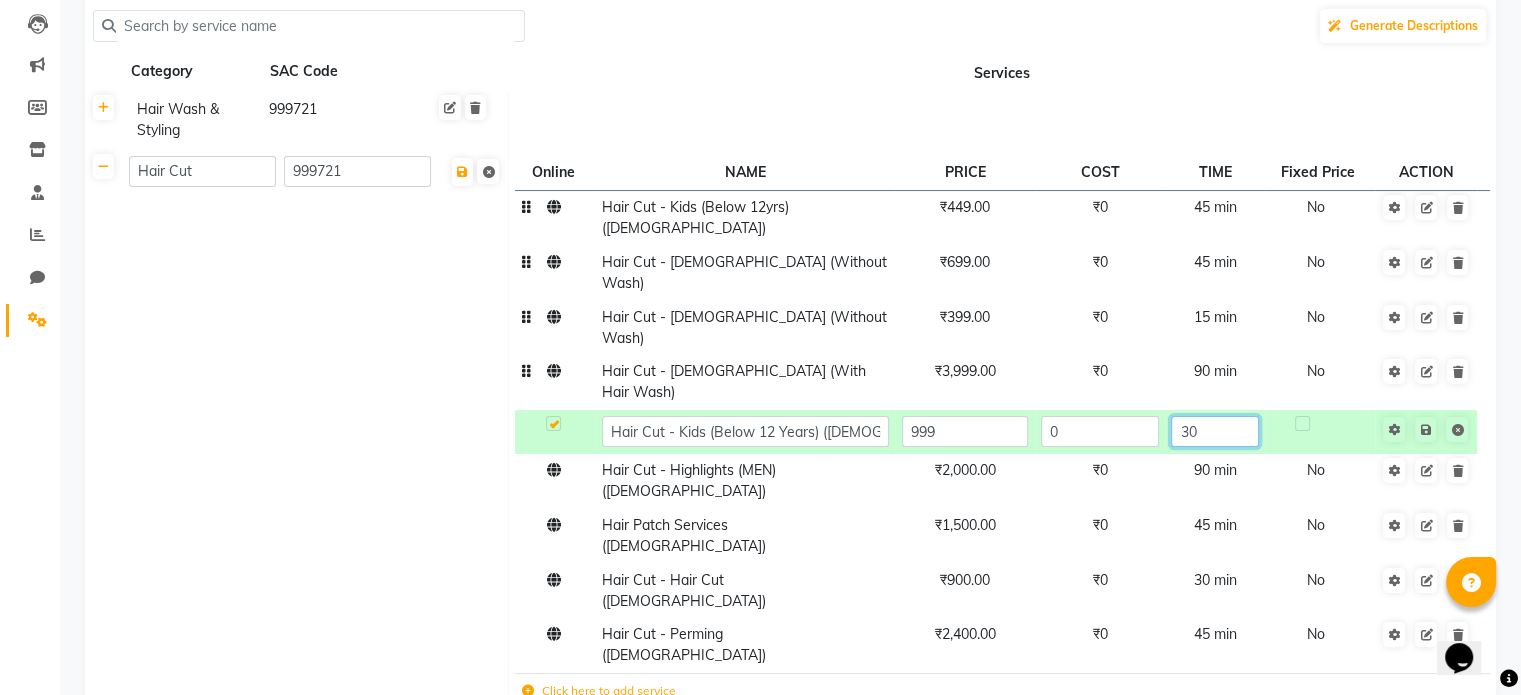 type on "0" 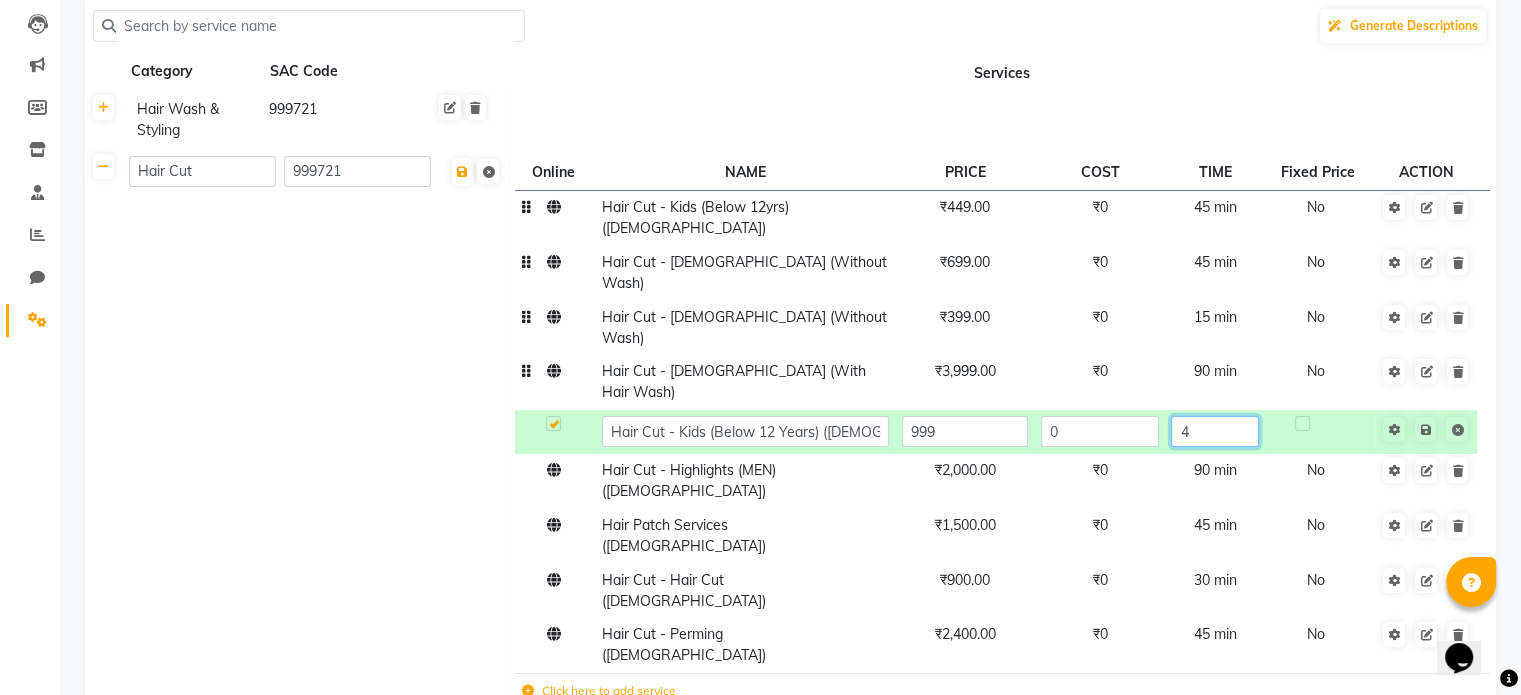 type on "45" 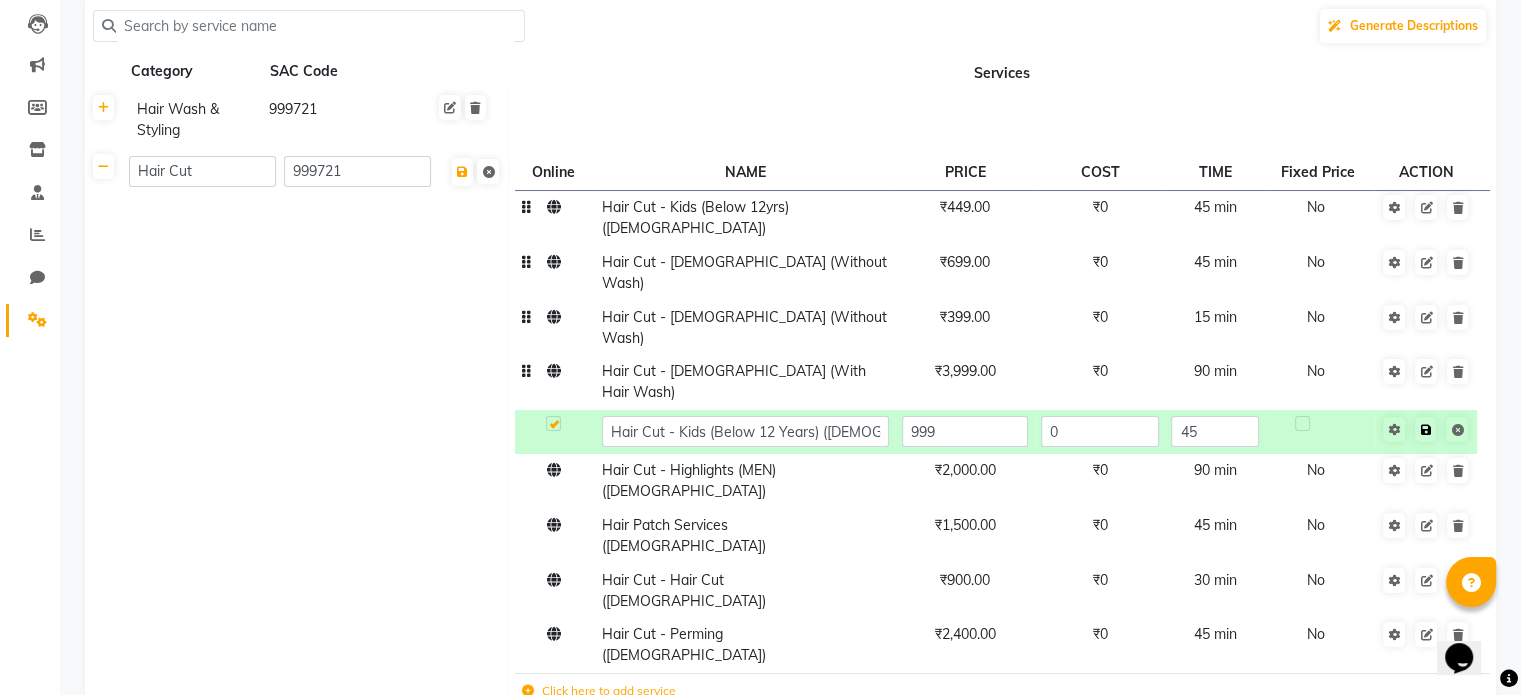 click on "Save" 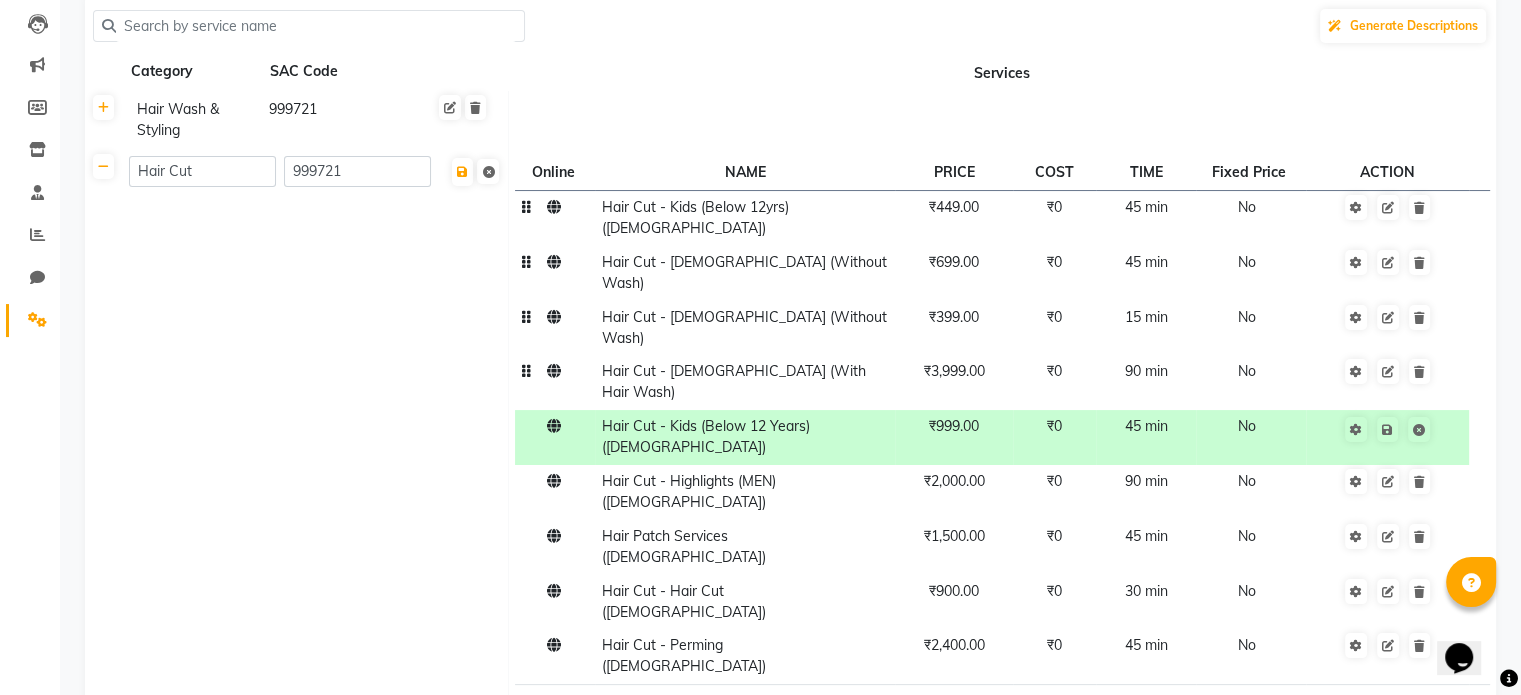 click on "₹3,999.00" 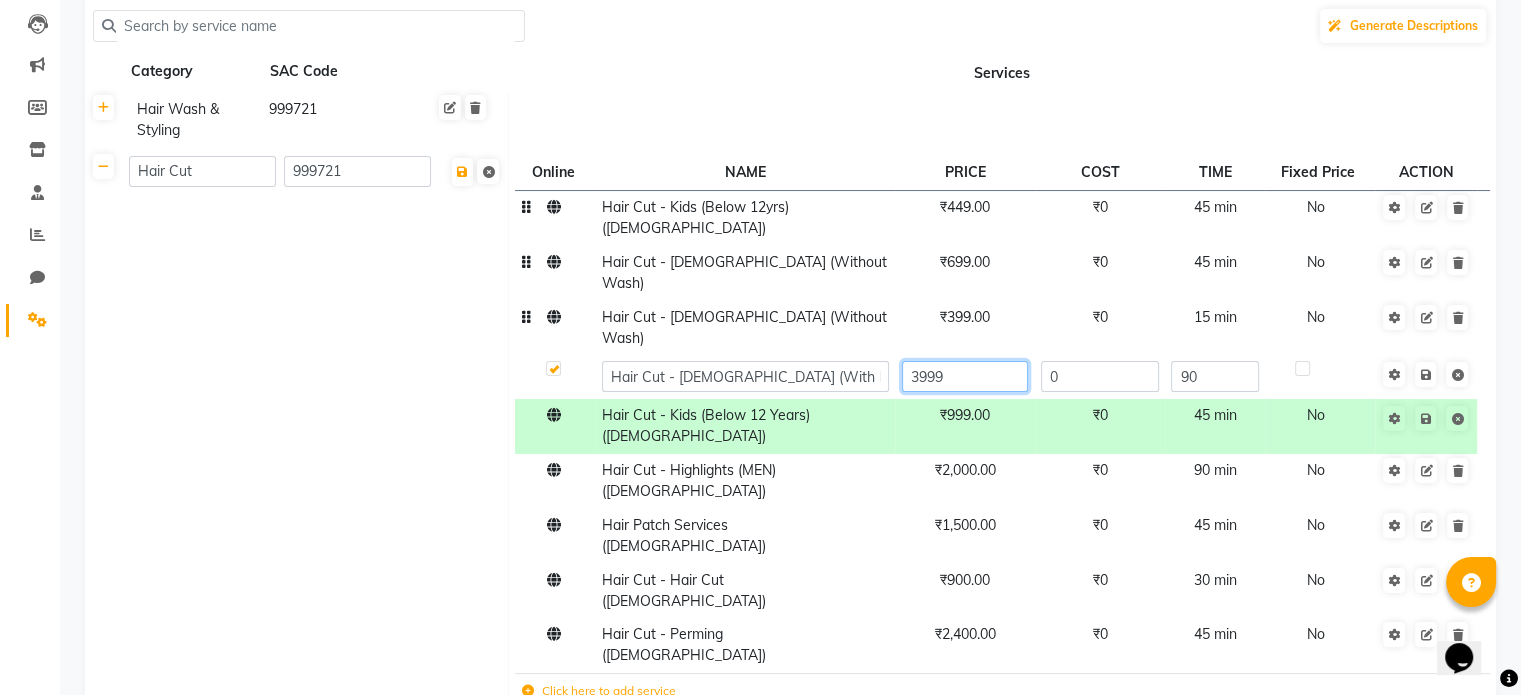 click on "3999" 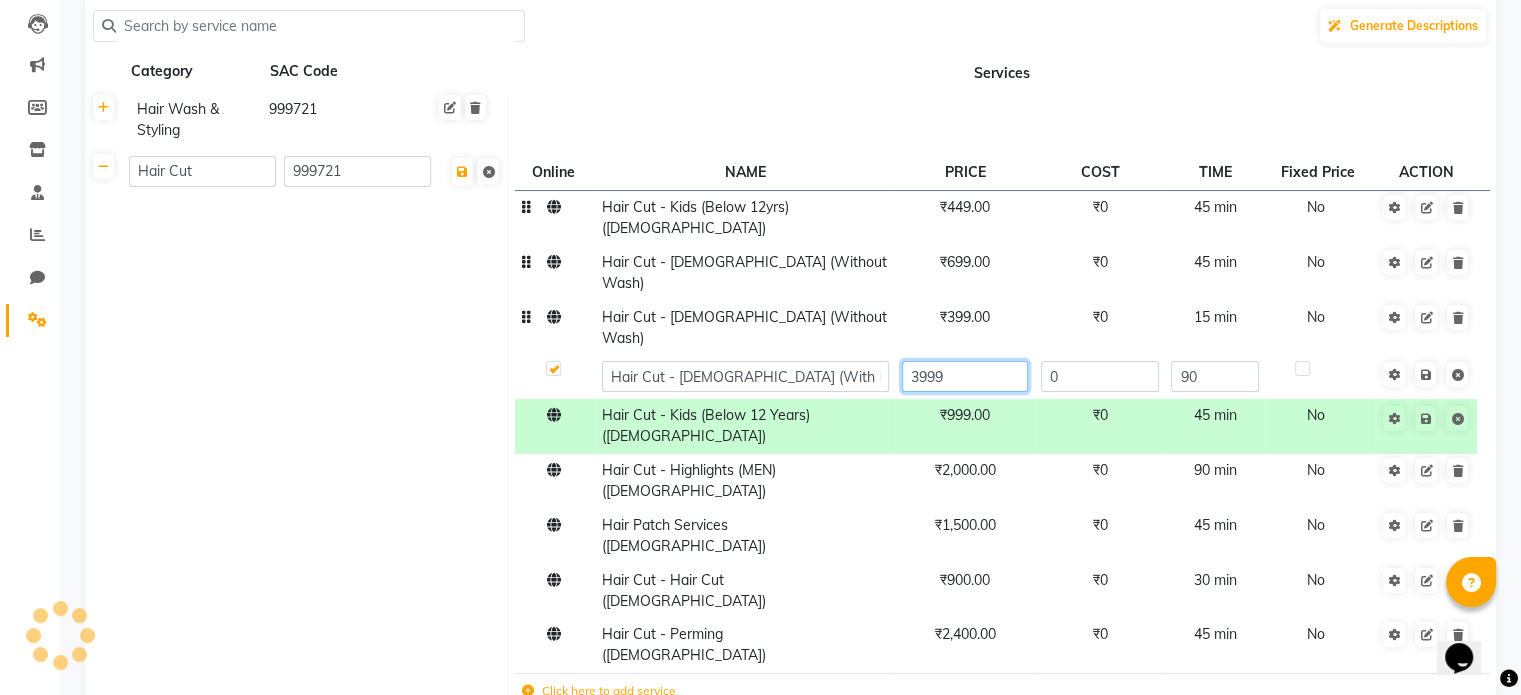 type on "999" 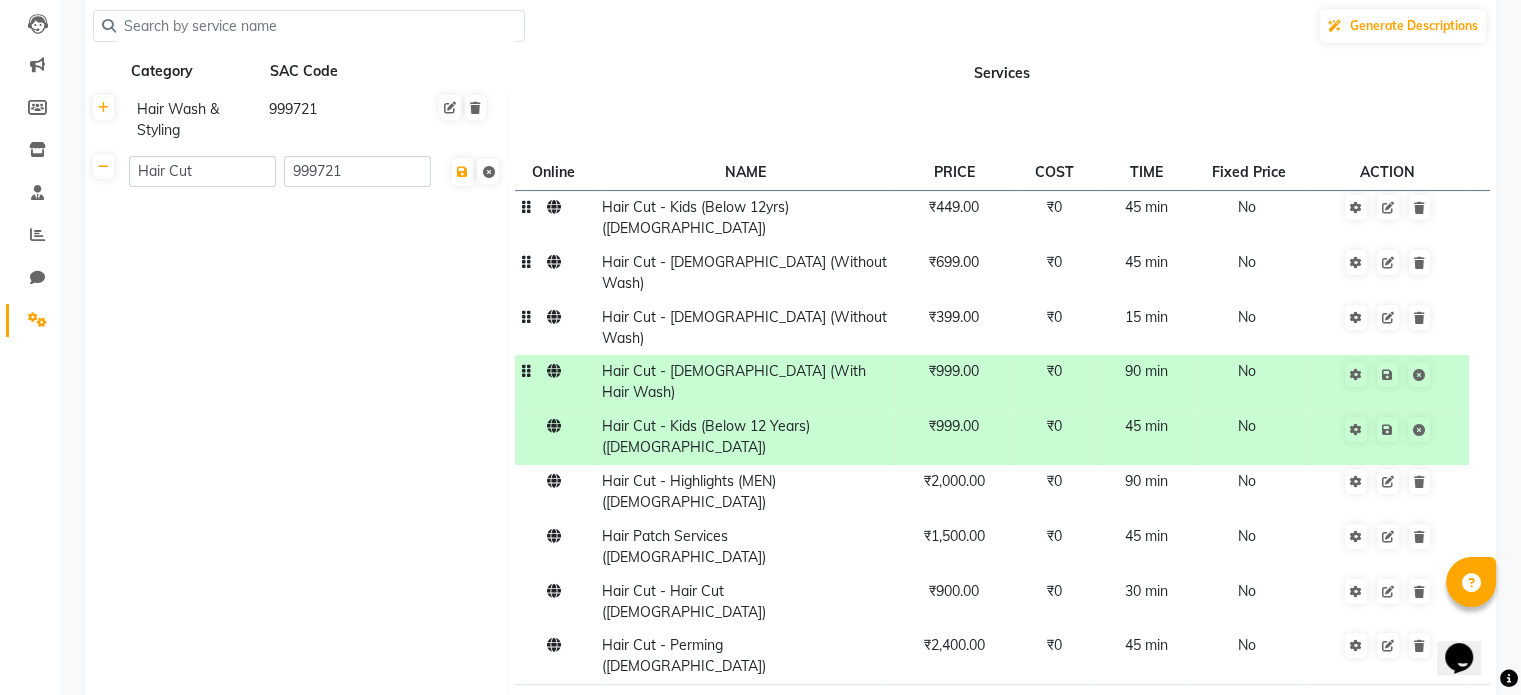 click on "90 min" 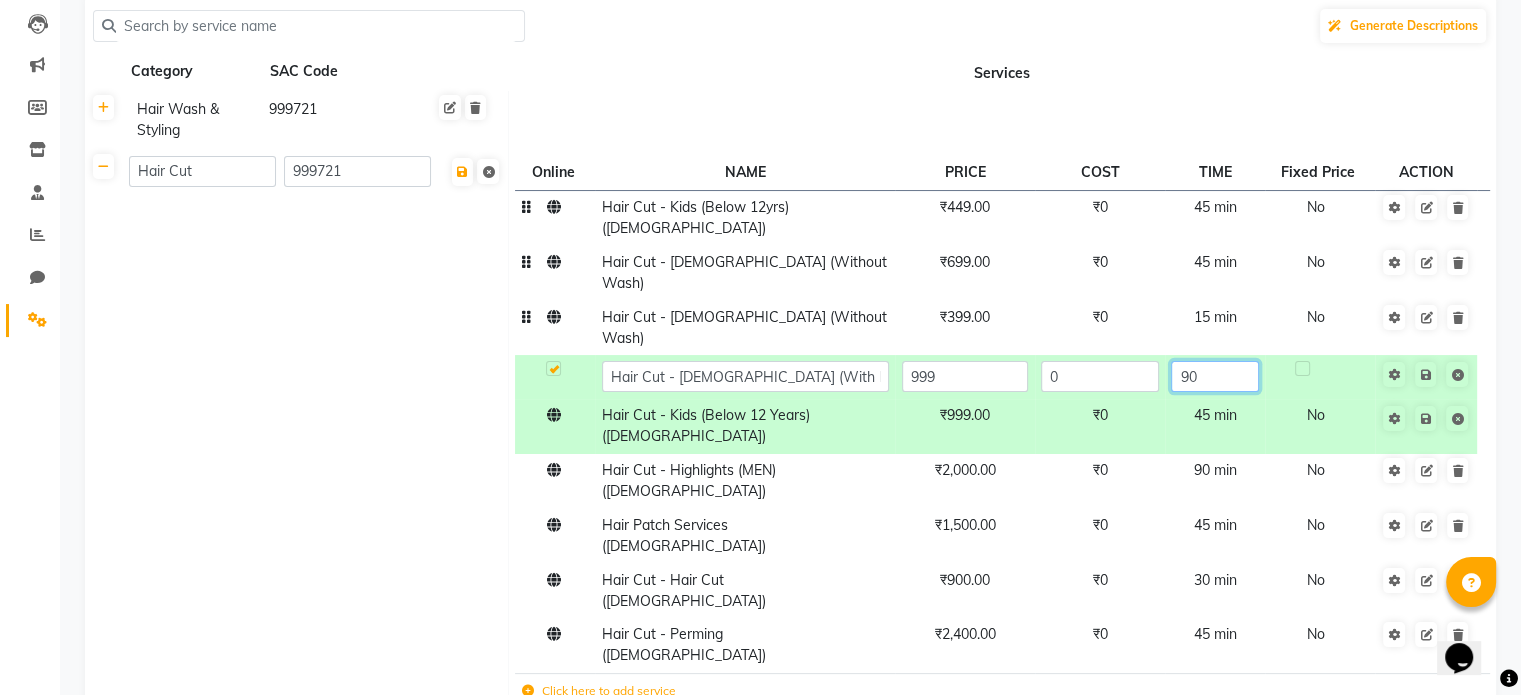 click on "90" 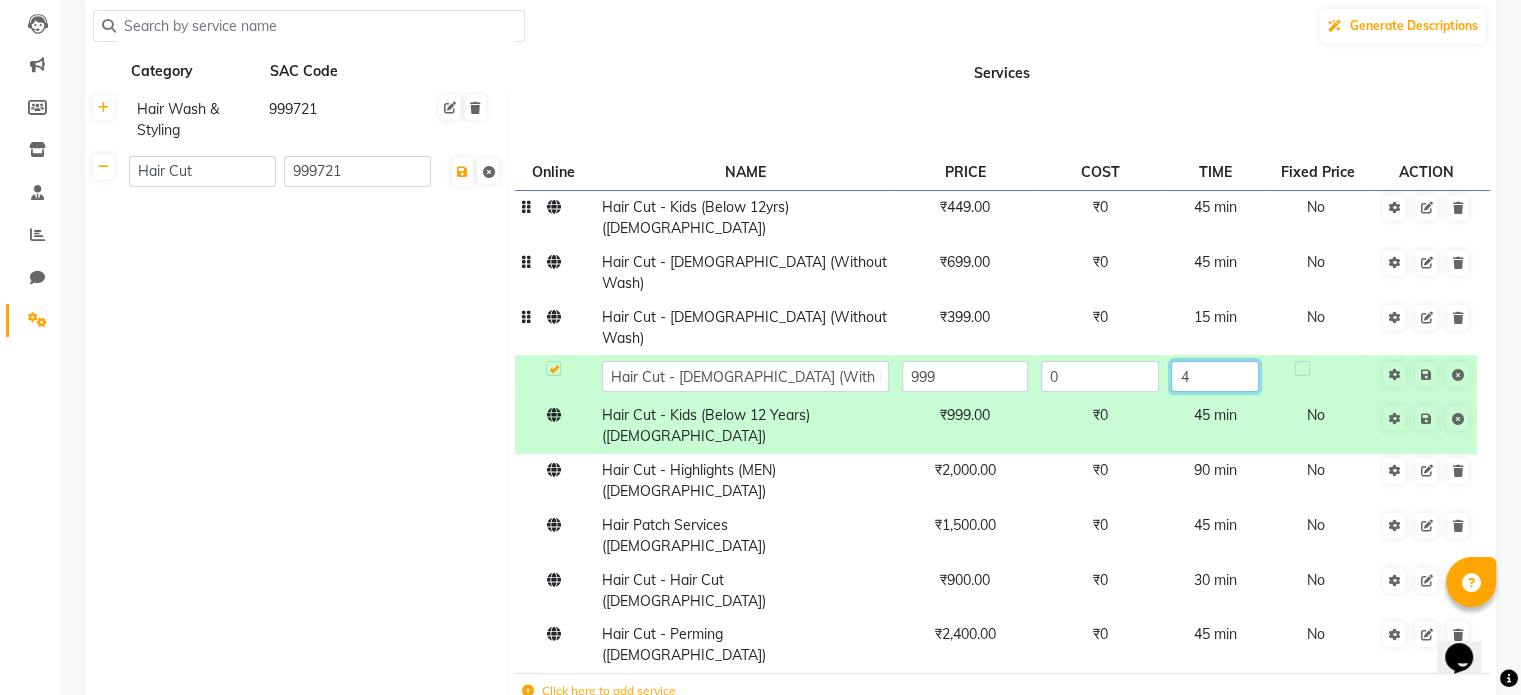 type on "45" 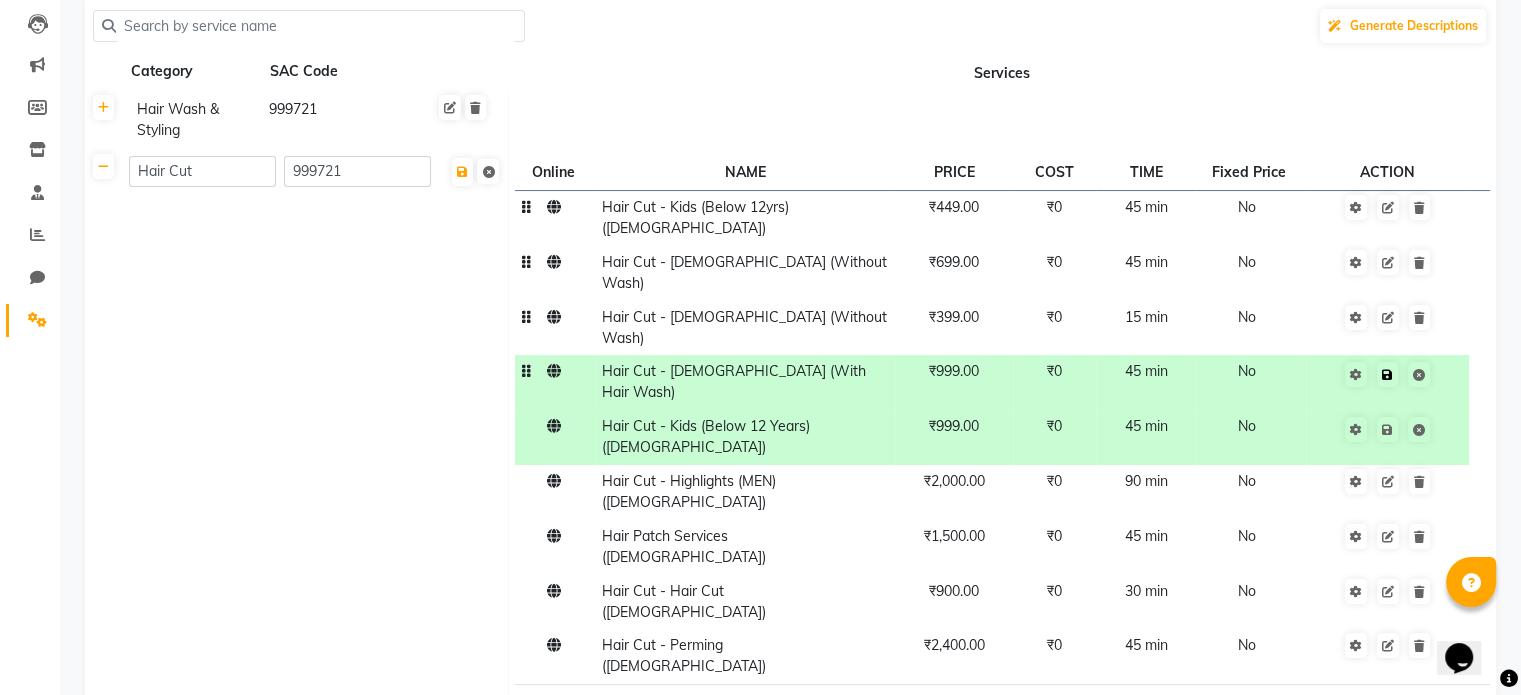 click on "Cancel edit" 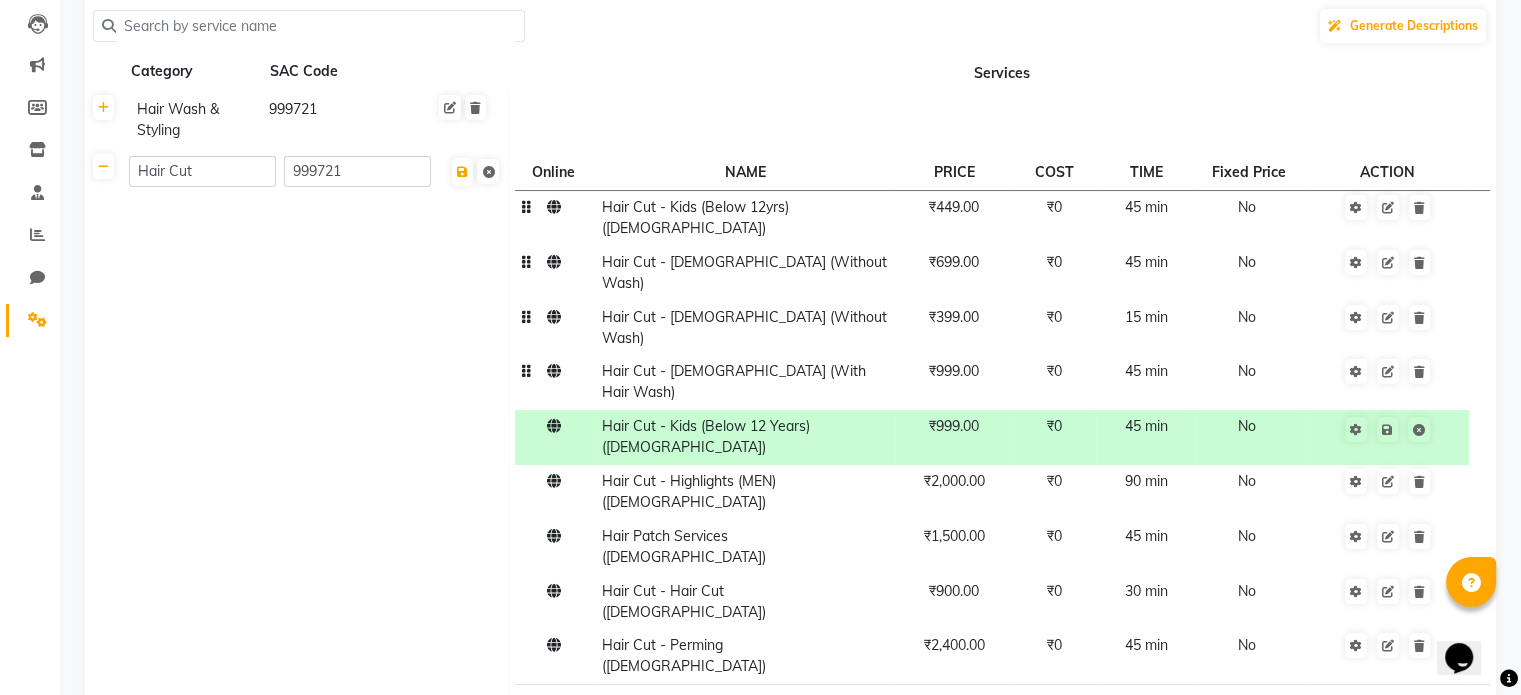 click on "₹999.00" 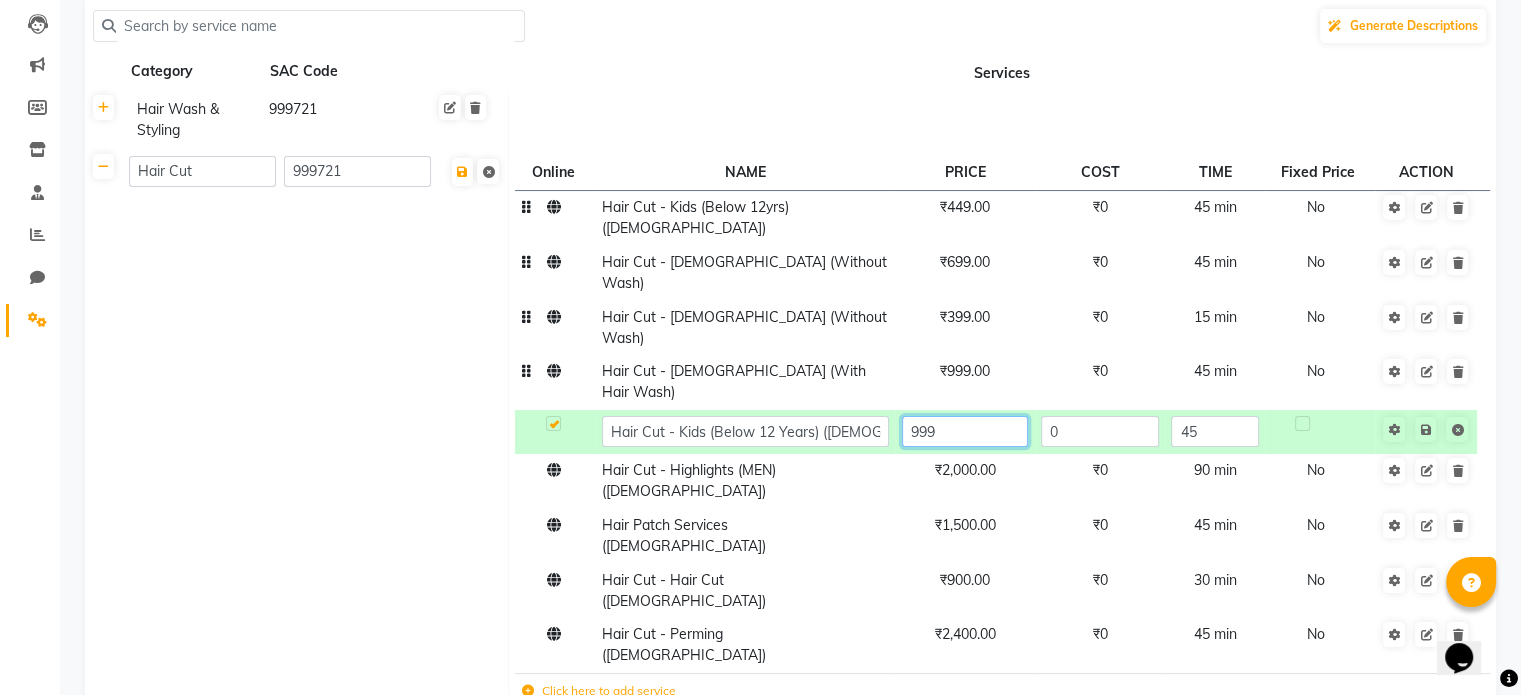 click on "999" 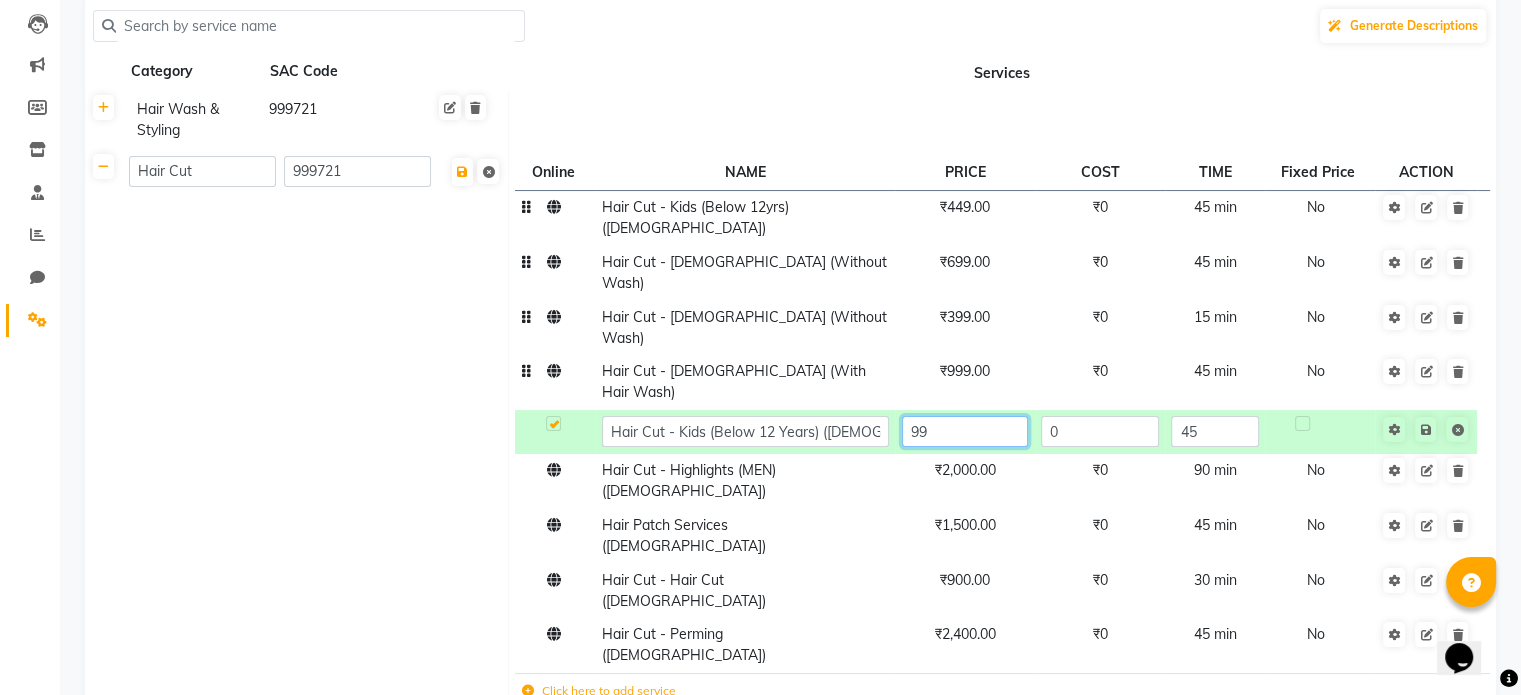 type on "9" 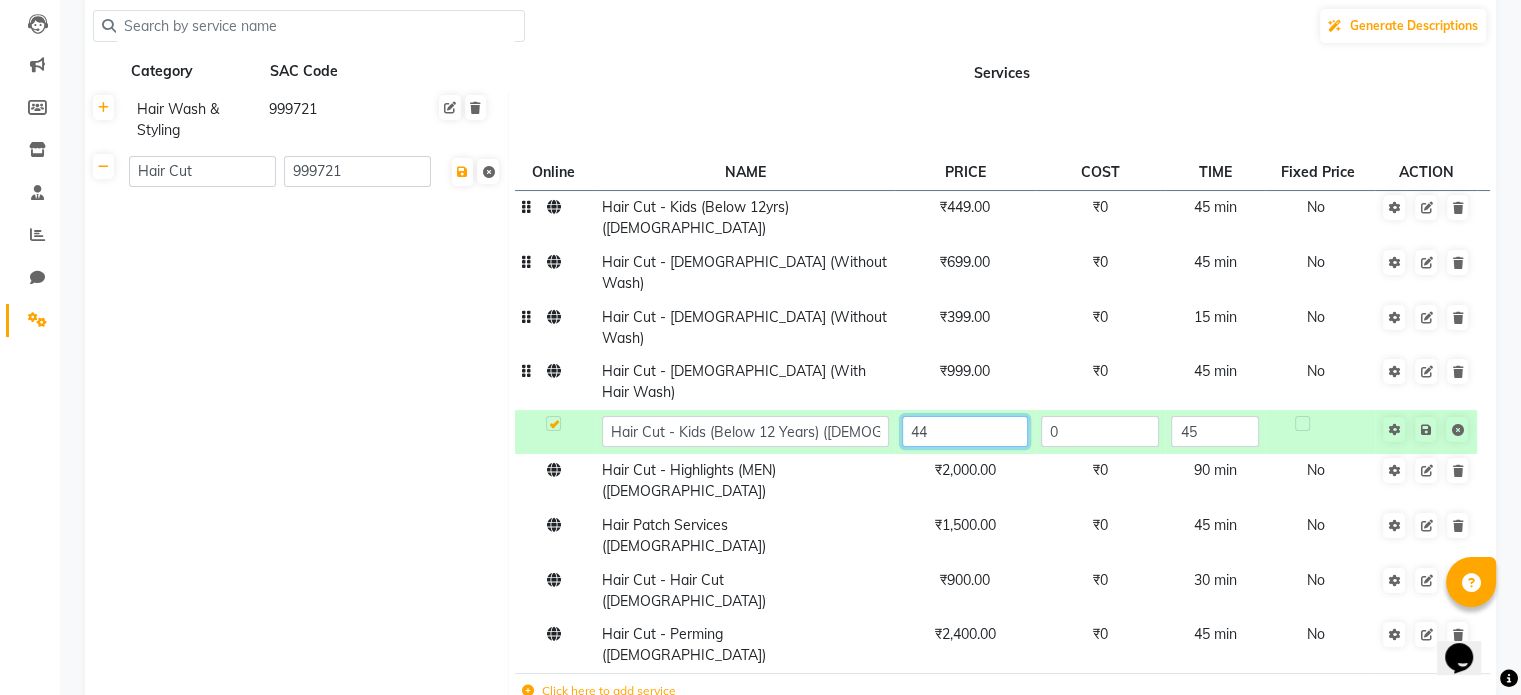 type on "449" 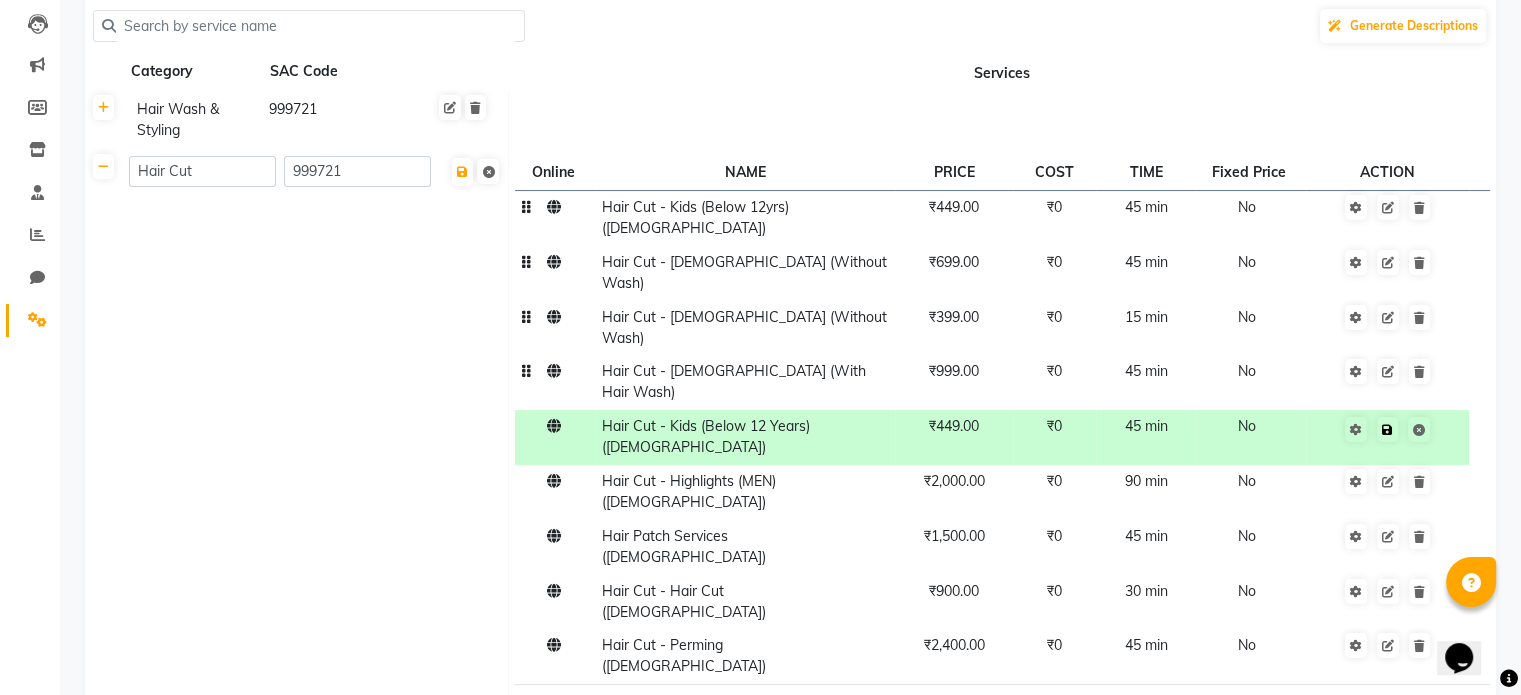 click on "Cancel edit" 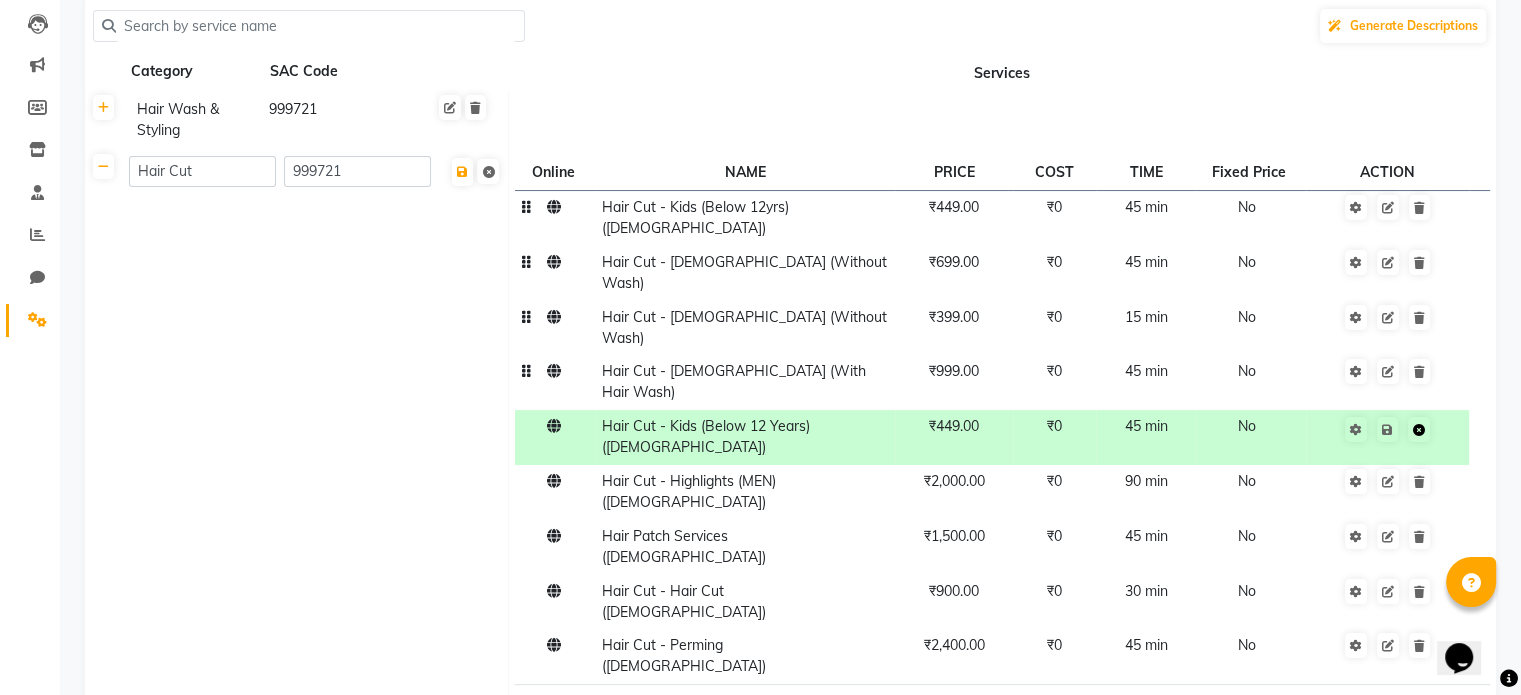 click 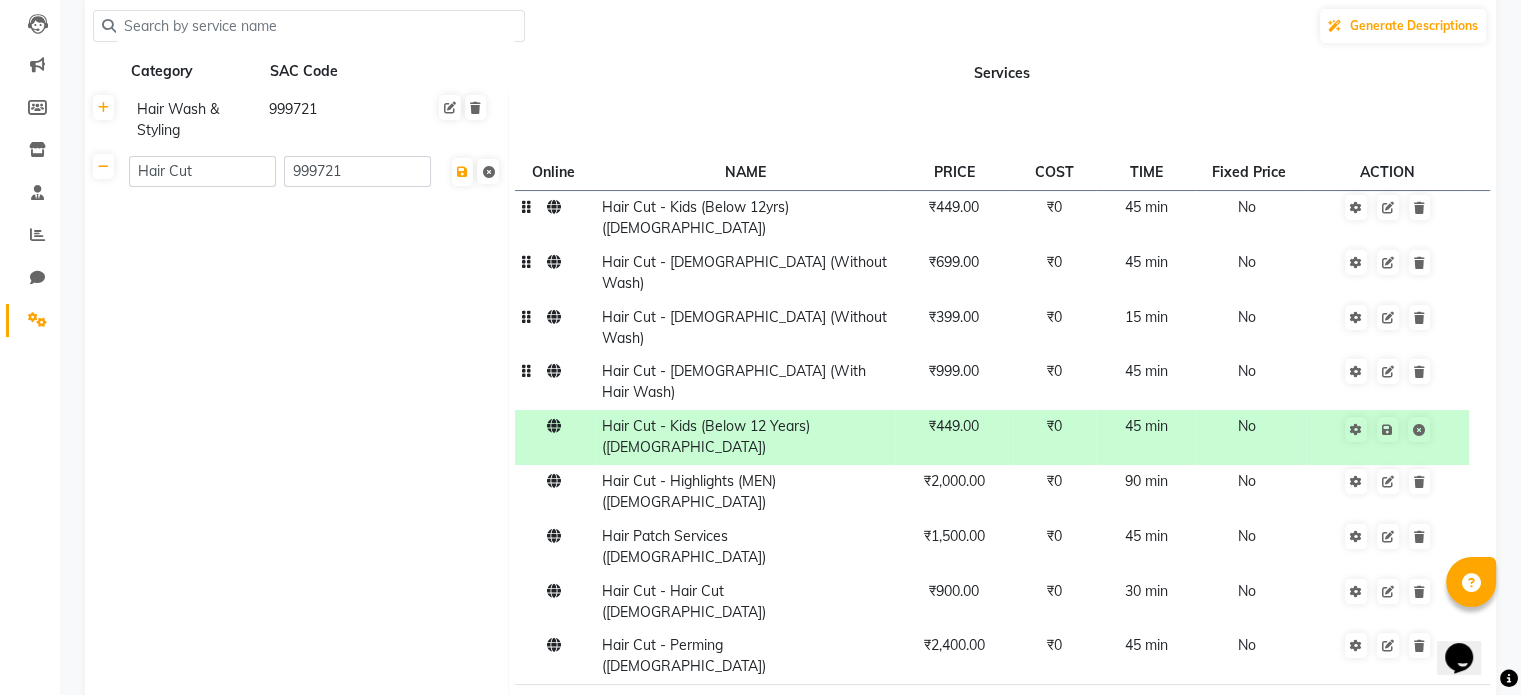 click on "Hair Cut - Kids (Below 12yrs) ([DEMOGRAPHIC_DATA])" 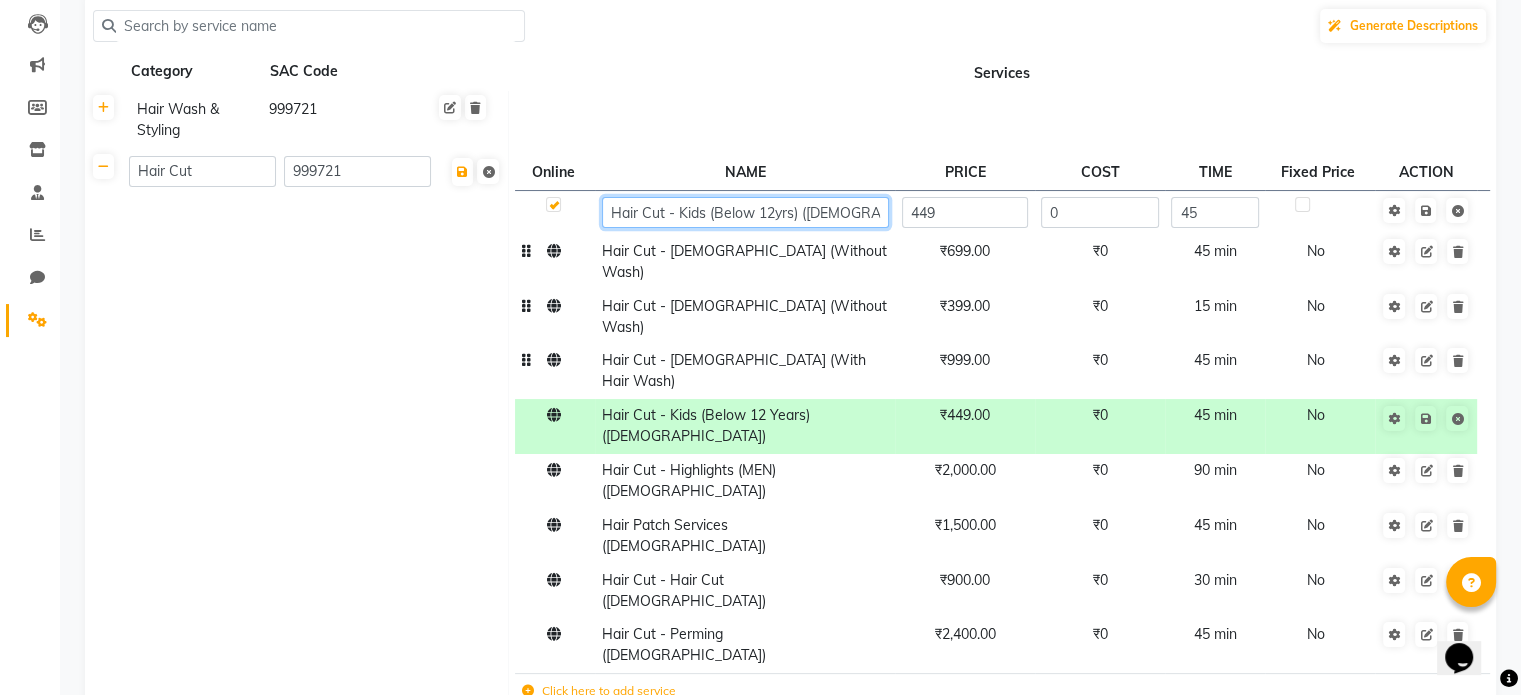click on "Hair Cut - Kids (Below 12yrs) ([DEMOGRAPHIC_DATA])" 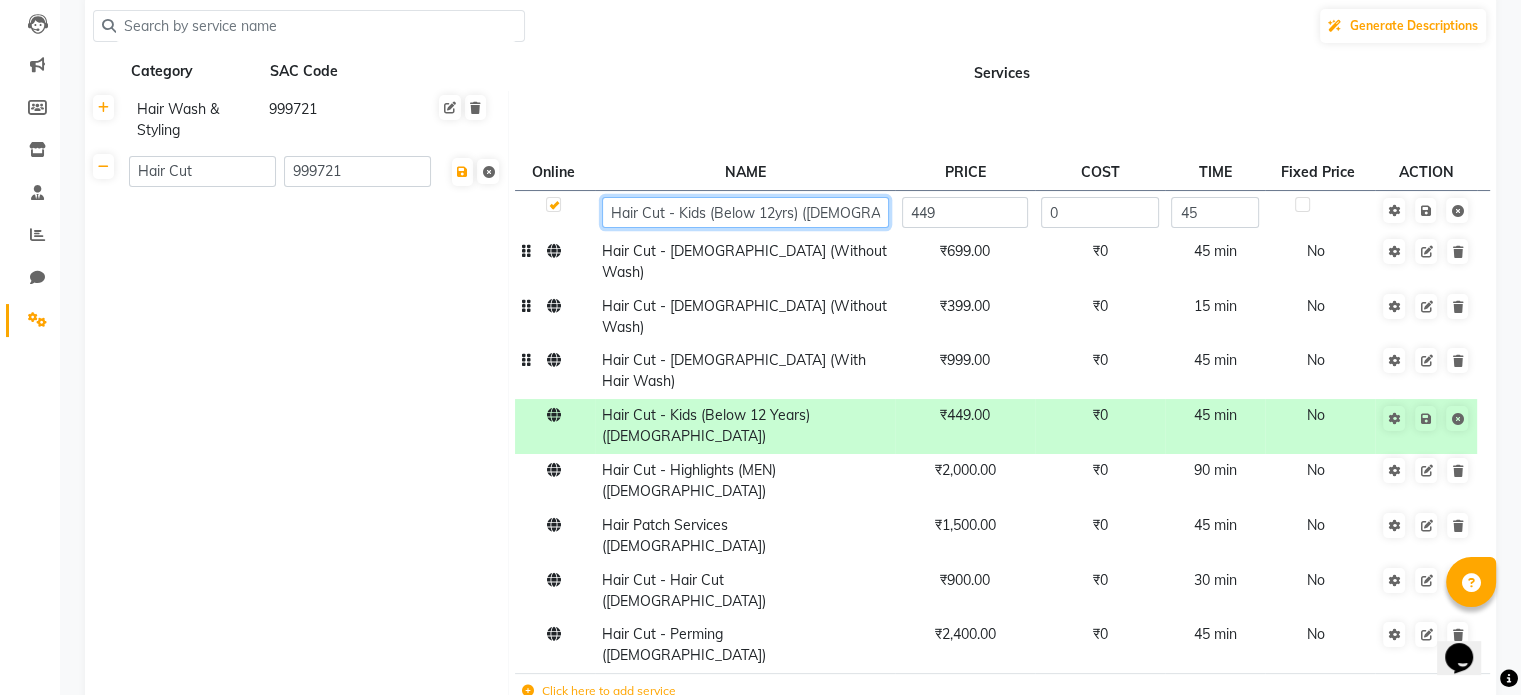 click on "Hair Cut - Kids (Below 12yrs) ([DEMOGRAPHIC_DATA])" 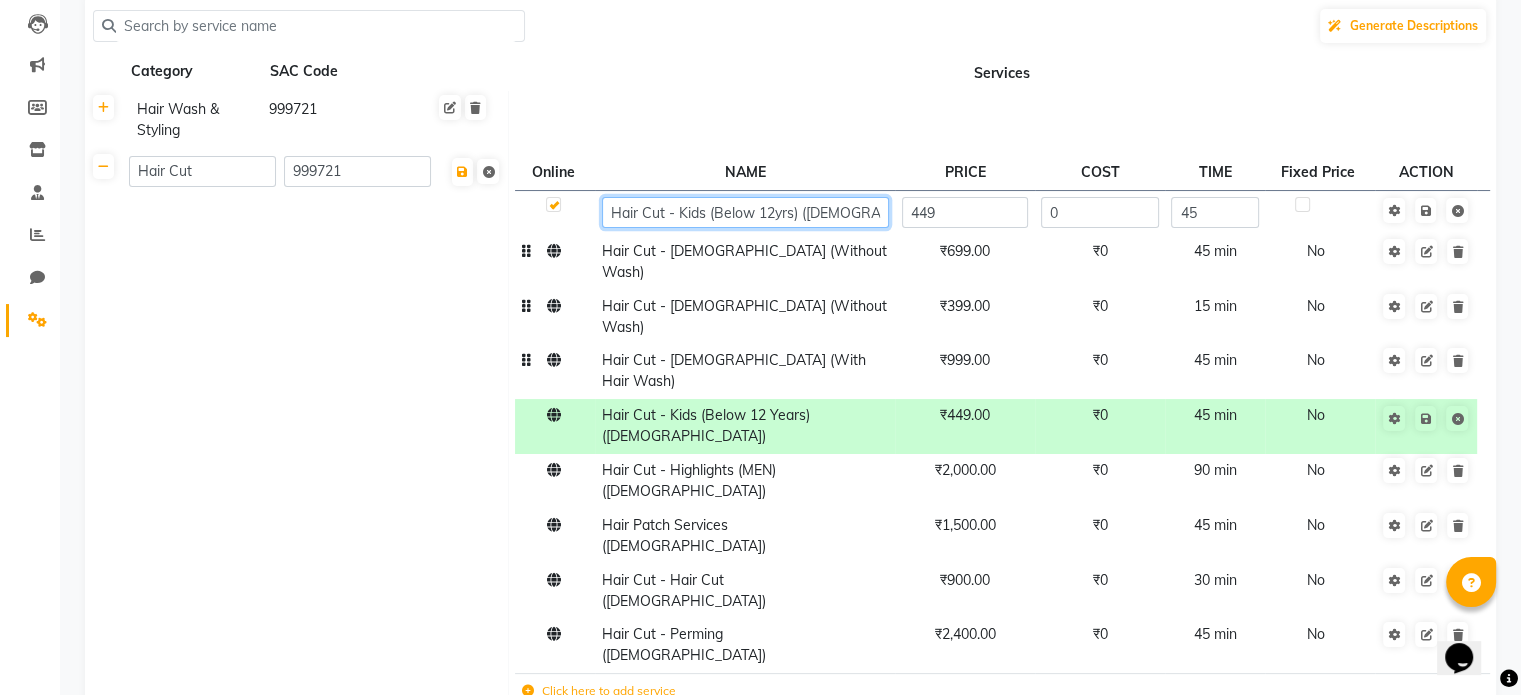 type on "Hair Cut - Kids (Below 12yrs) ([DEMOGRAPHIC_DATA] & [DEMOGRAPHIC_DATA])" 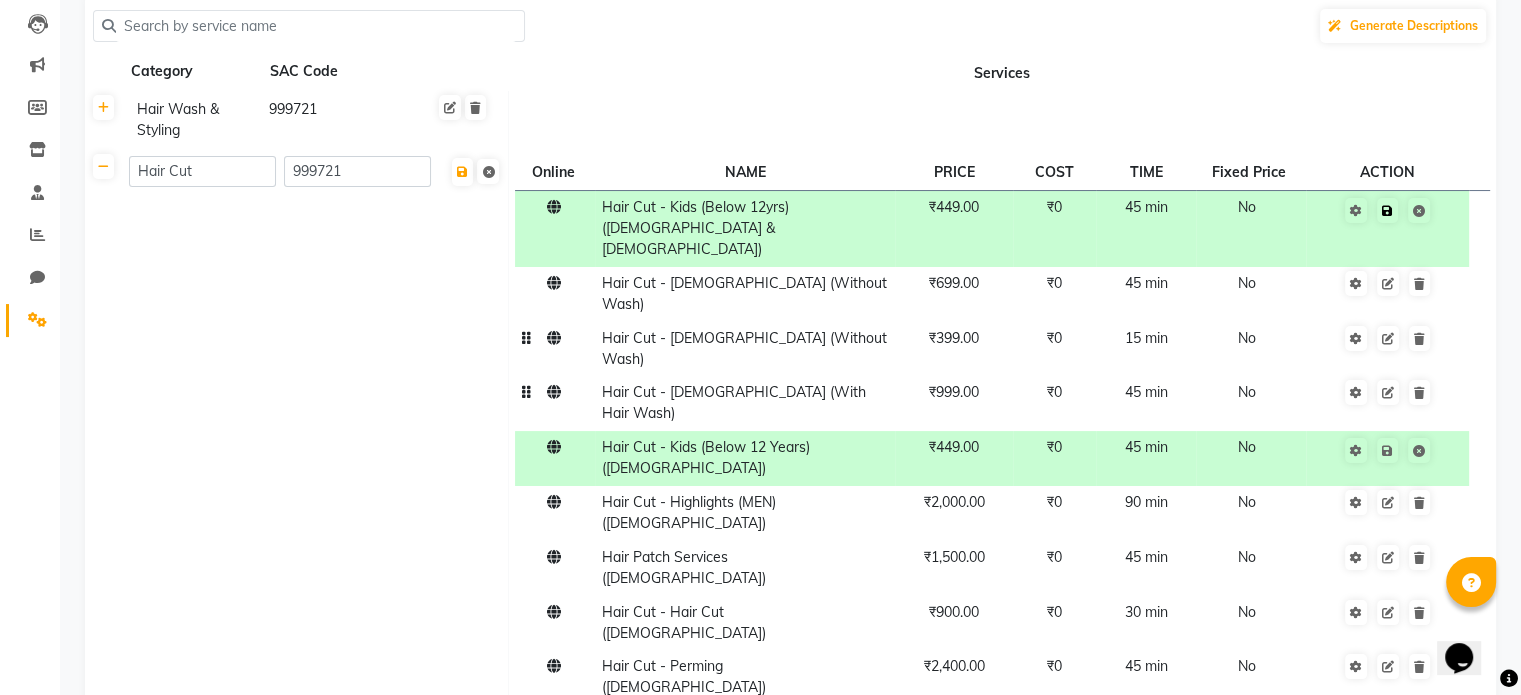 click on "Save Cancel edit" 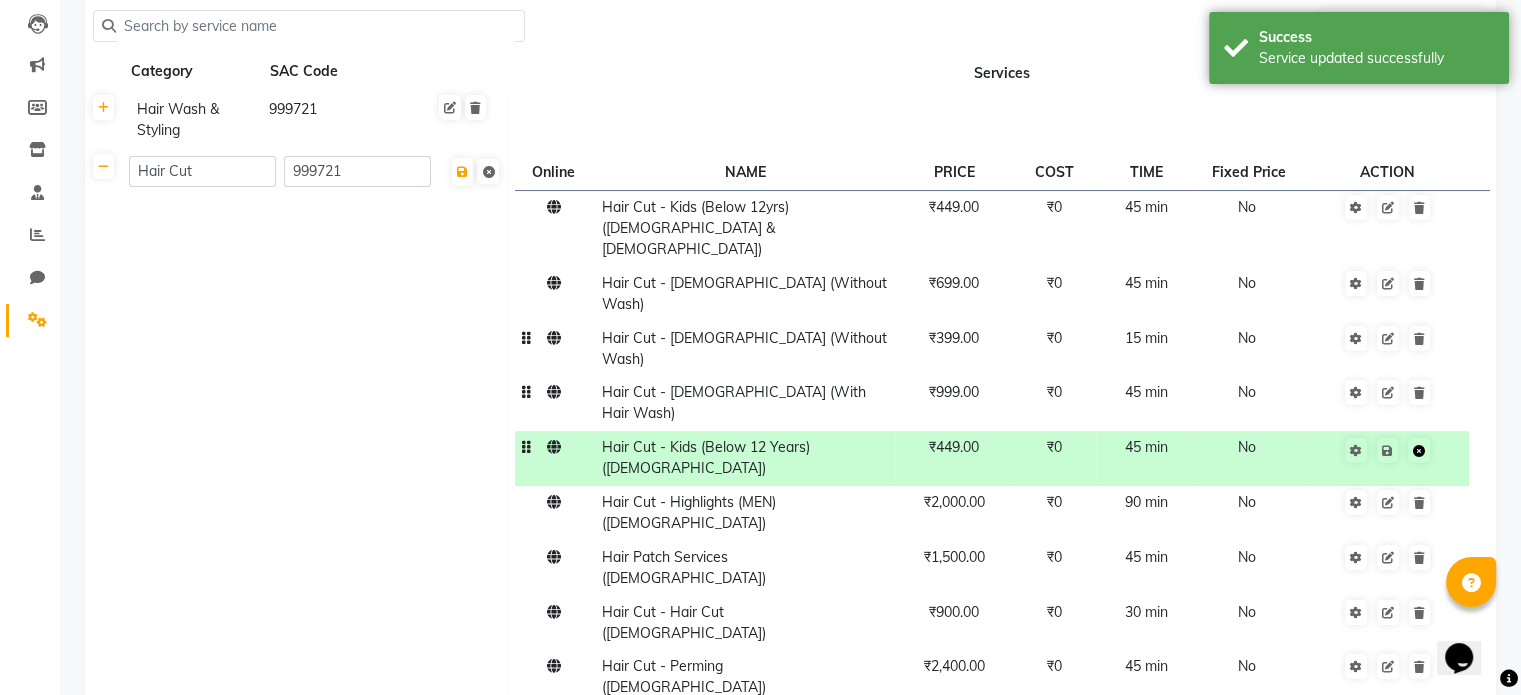 click 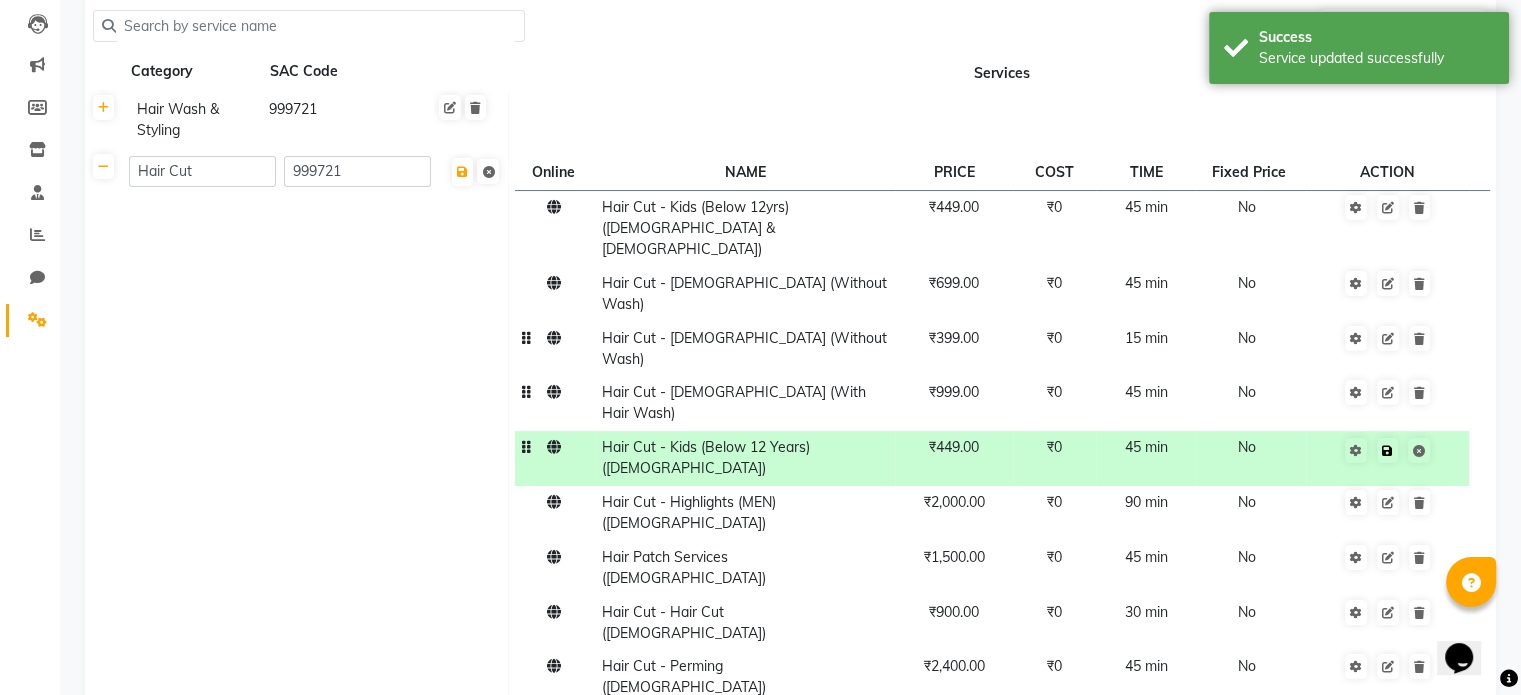 click 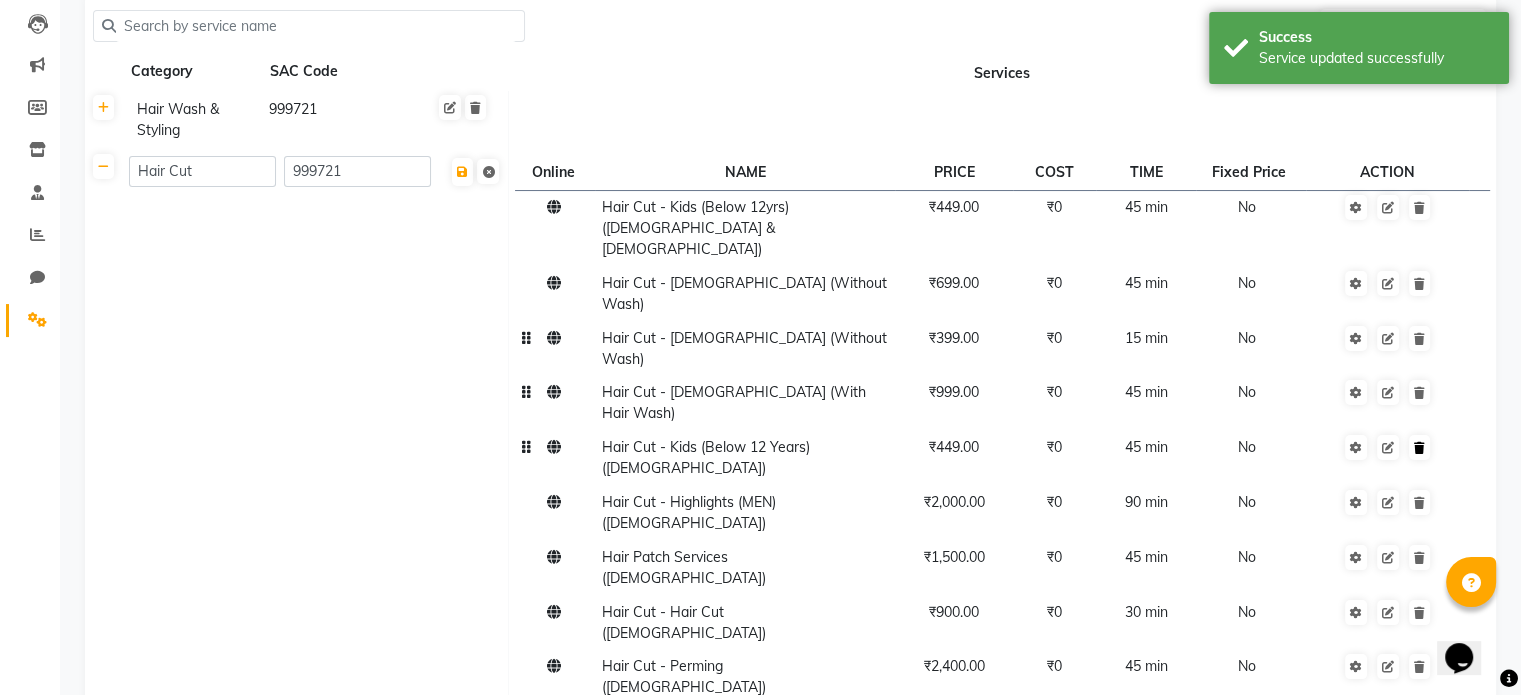 click 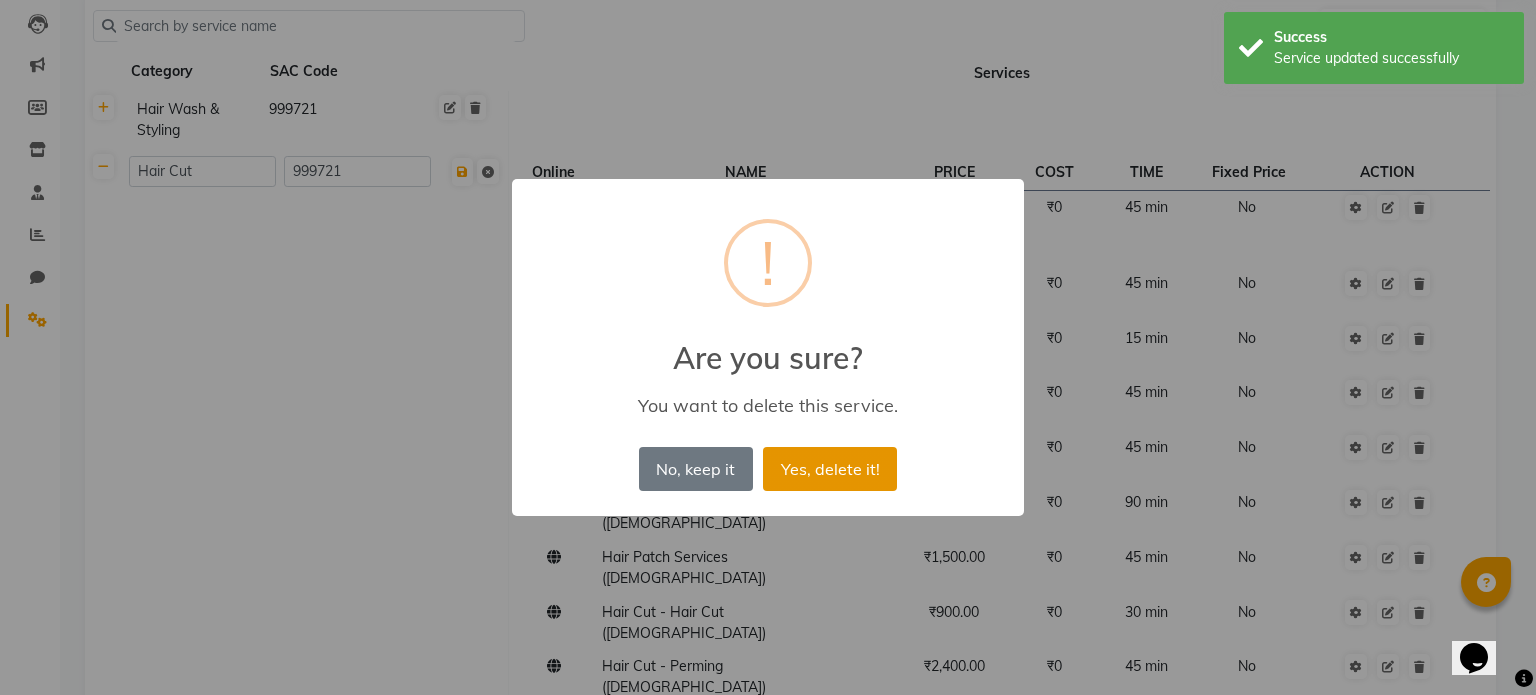 click on "Yes, delete it!" at bounding box center [830, 469] 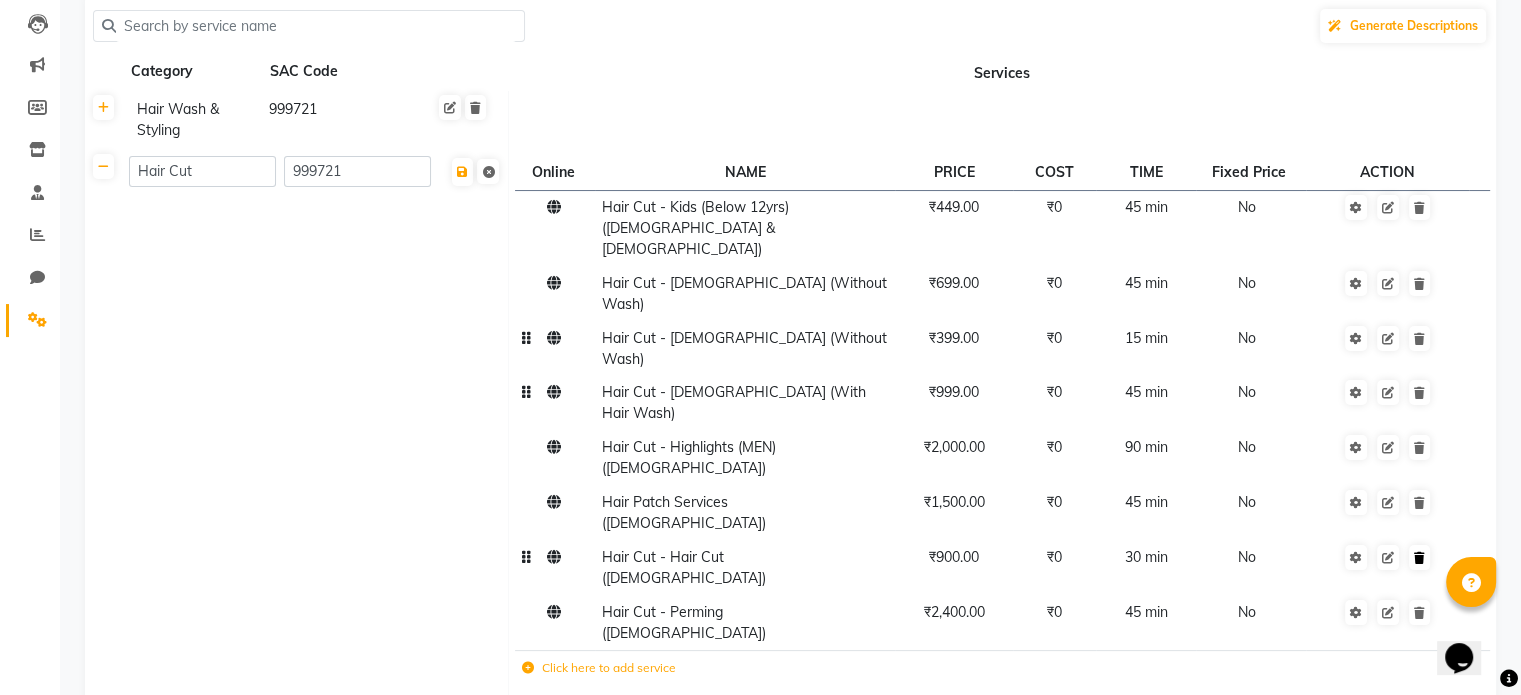 click 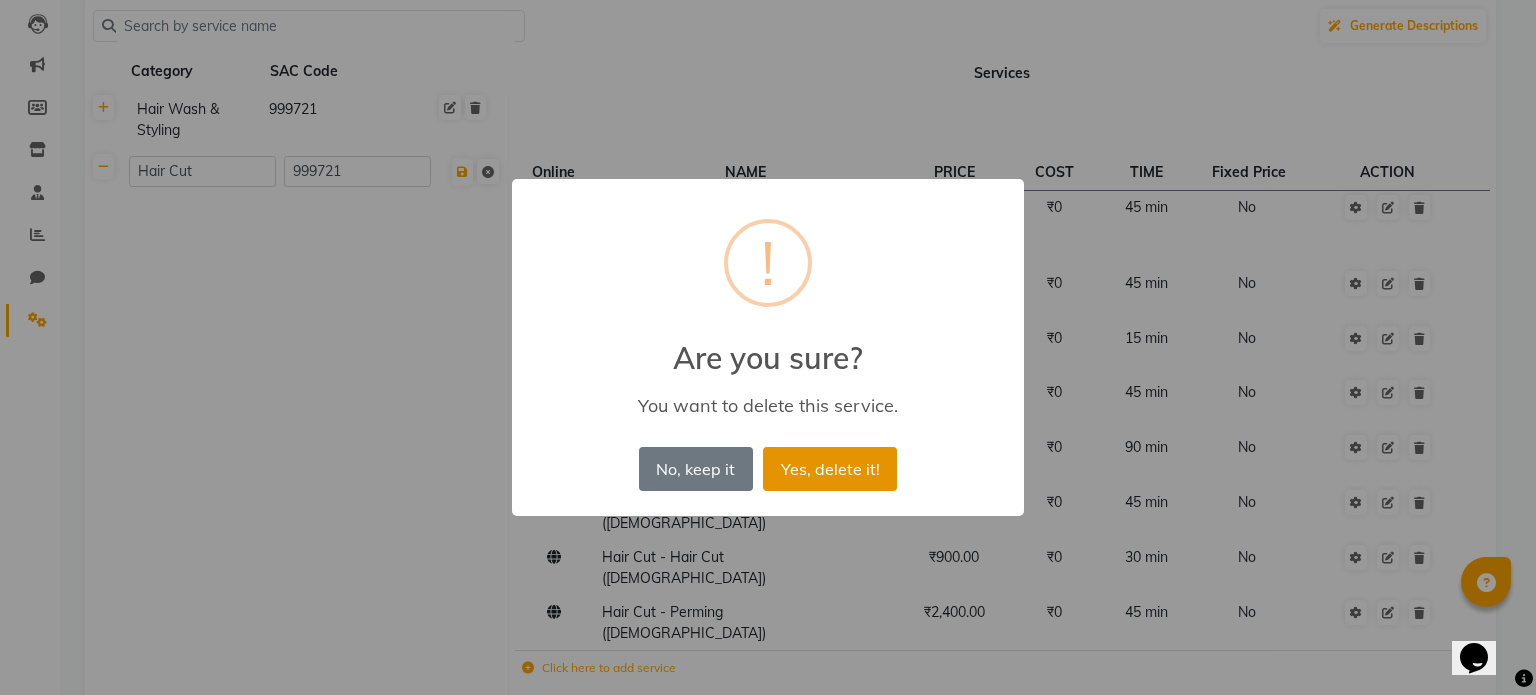 click on "Yes, delete it!" at bounding box center (830, 469) 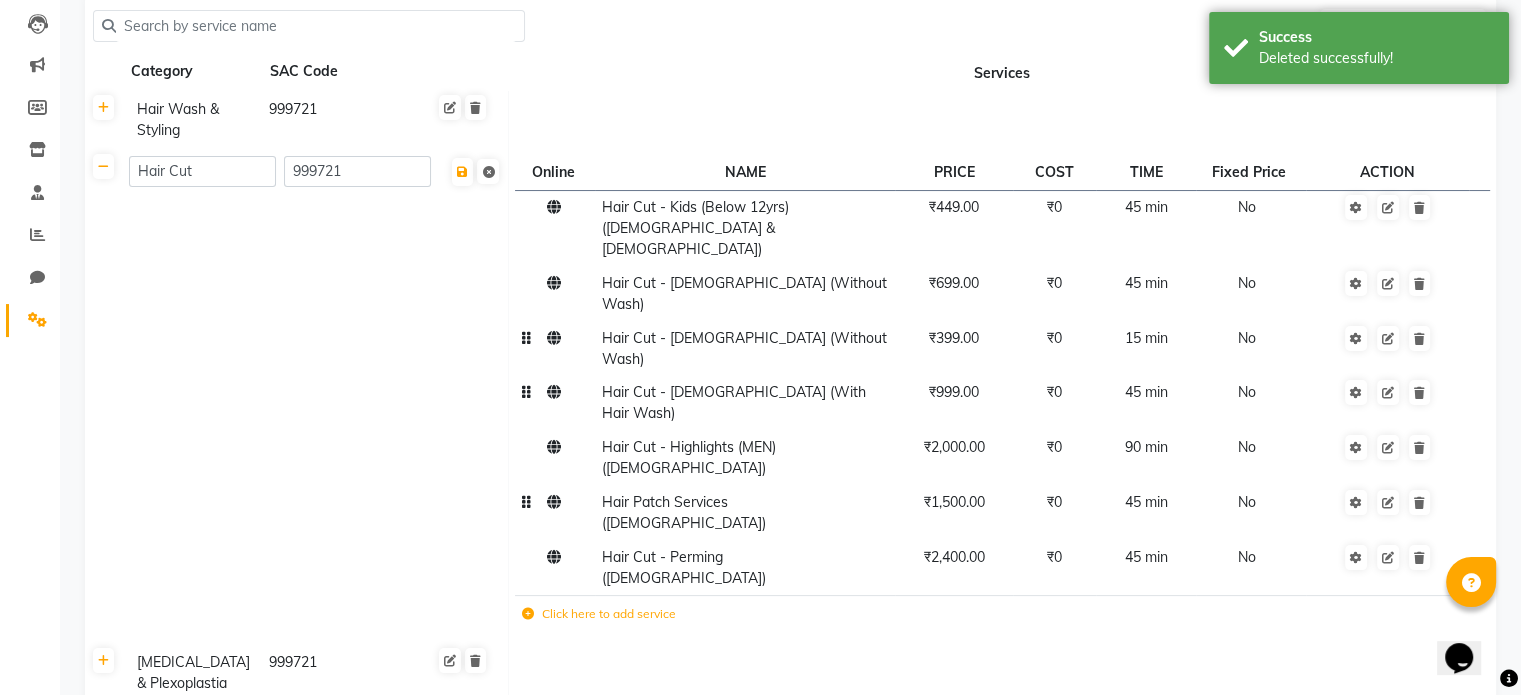 click on "Hair Patch Services ([DEMOGRAPHIC_DATA])" 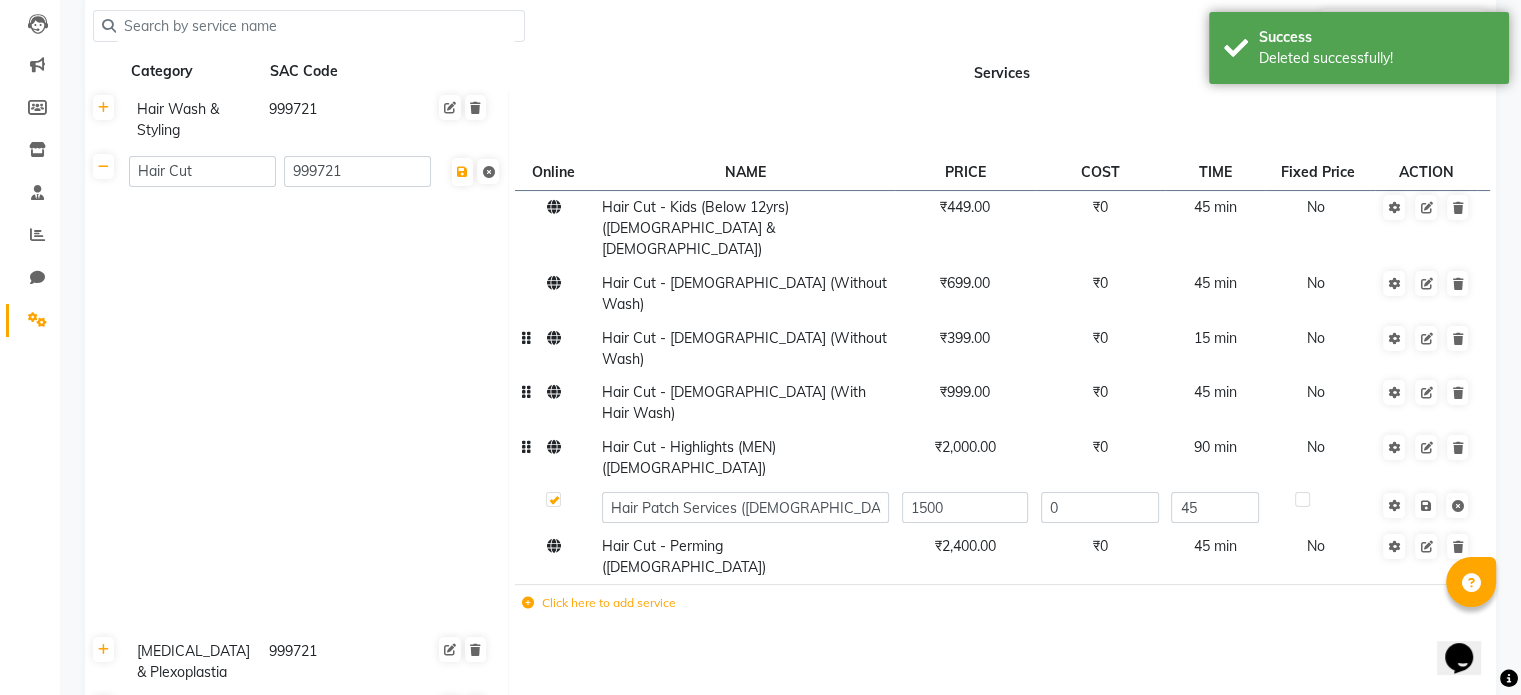 click on "Hair Cut - Highlights (MEN) ([DEMOGRAPHIC_DATA])" 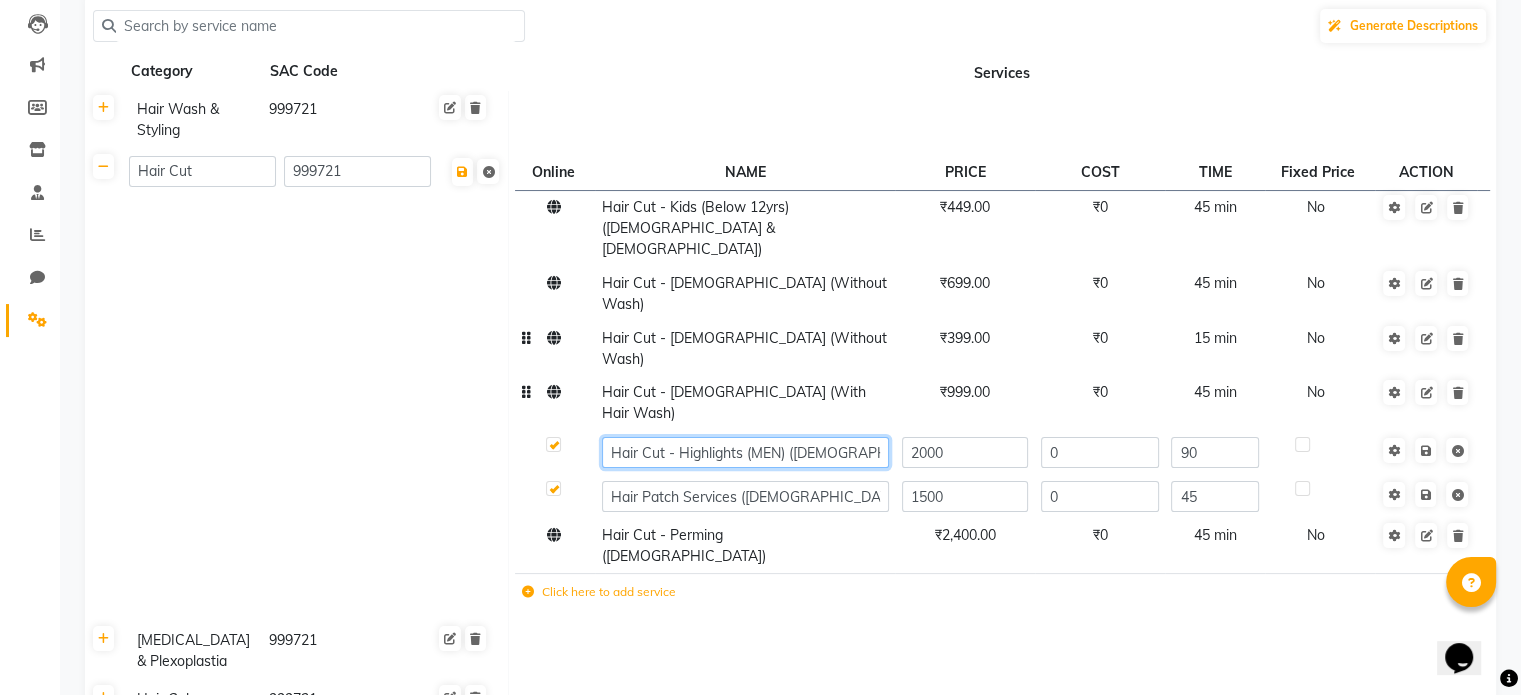 click on "Hair Cut - Highlights (MEN) ([DEMOGRAPHIC_DATA])" 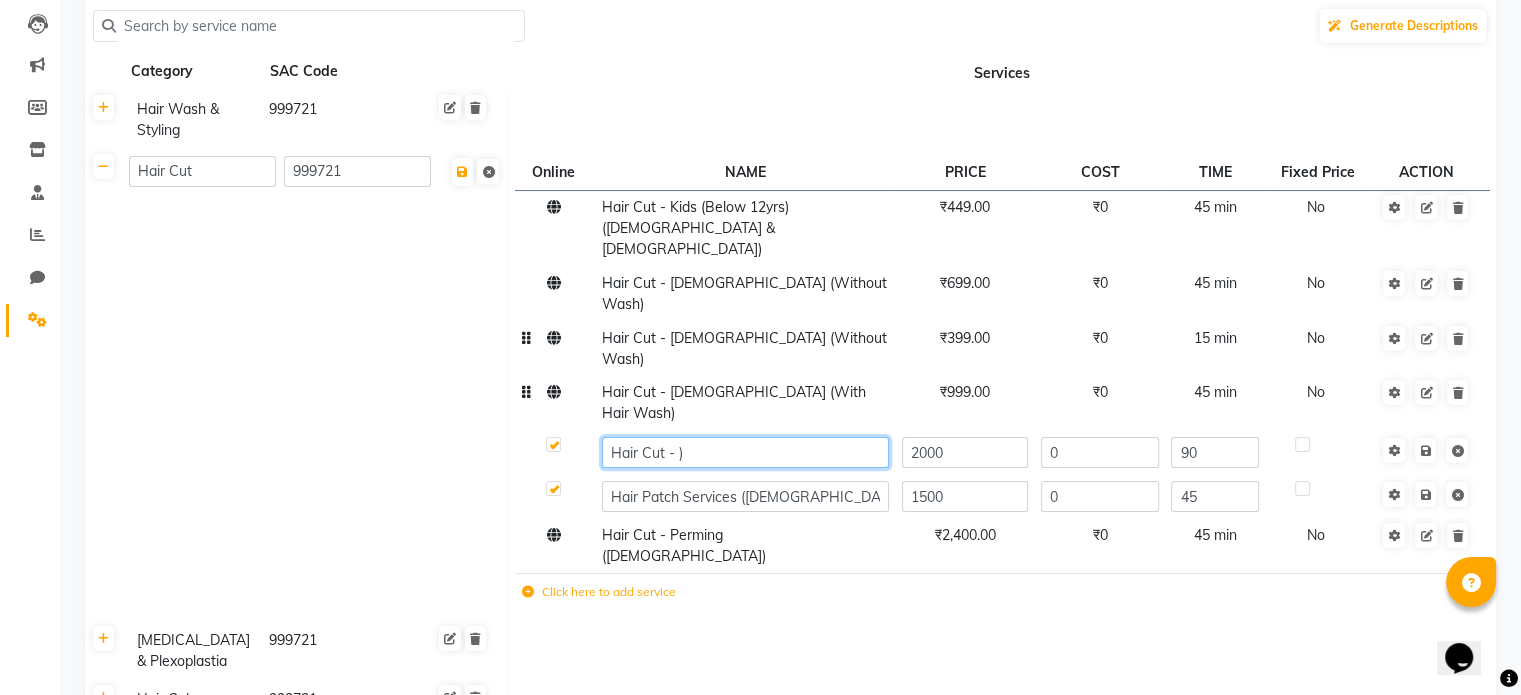 type on "Hair Cut -" 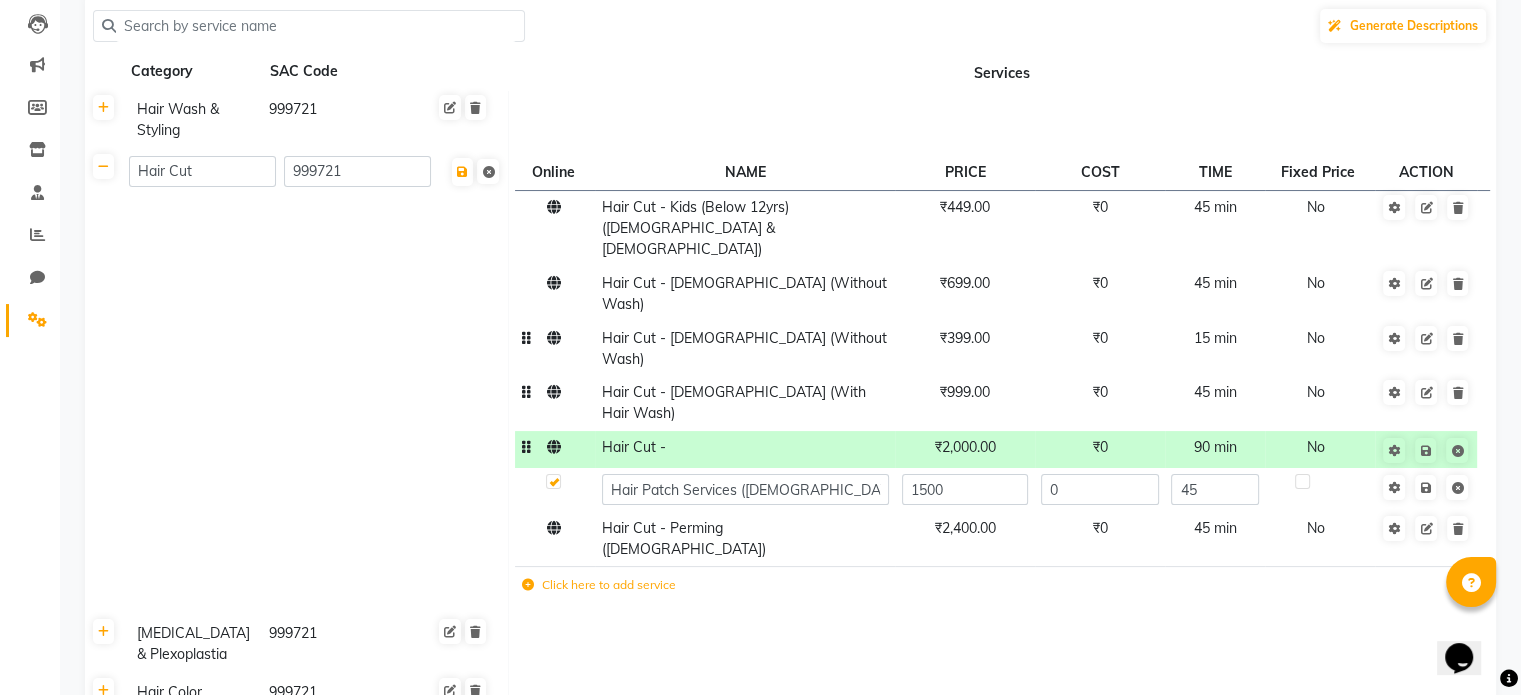 click on "Hair Cut -" 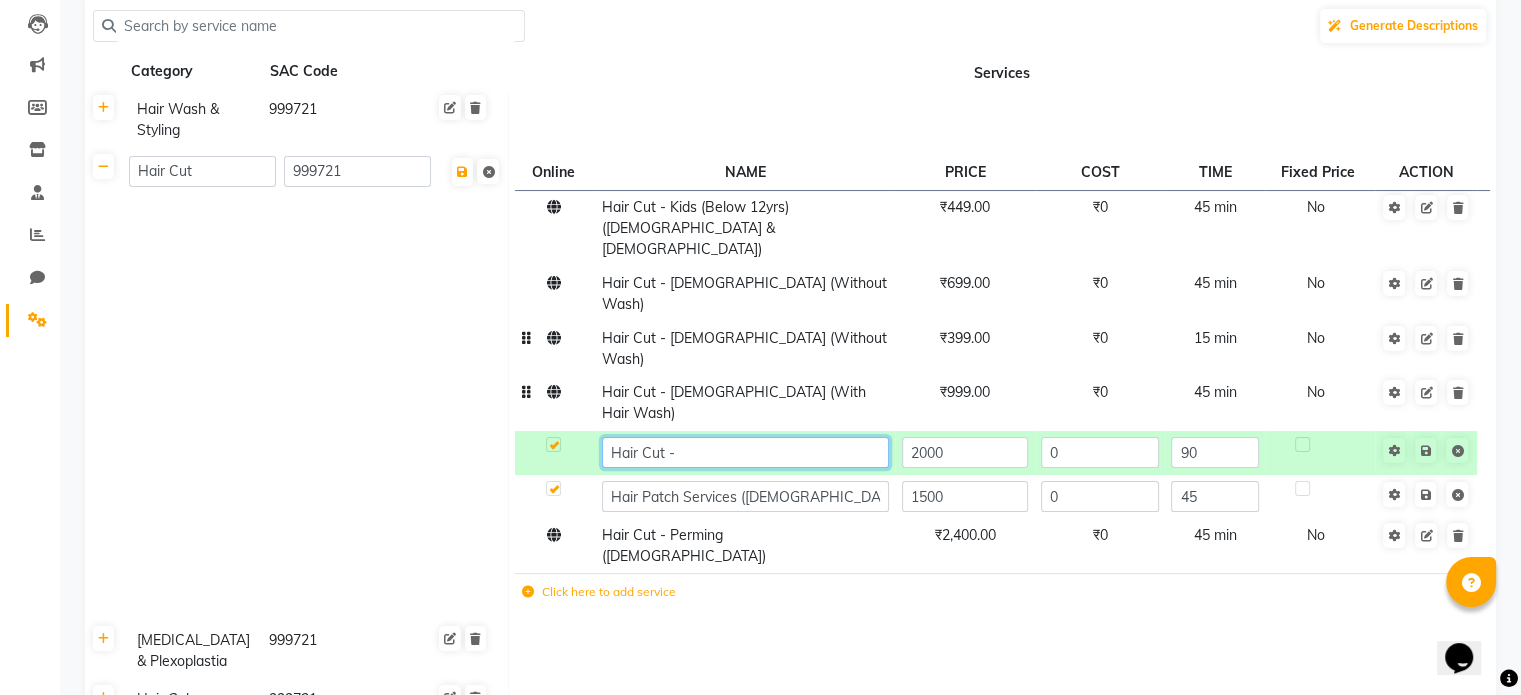 click on "Hair Cut -" 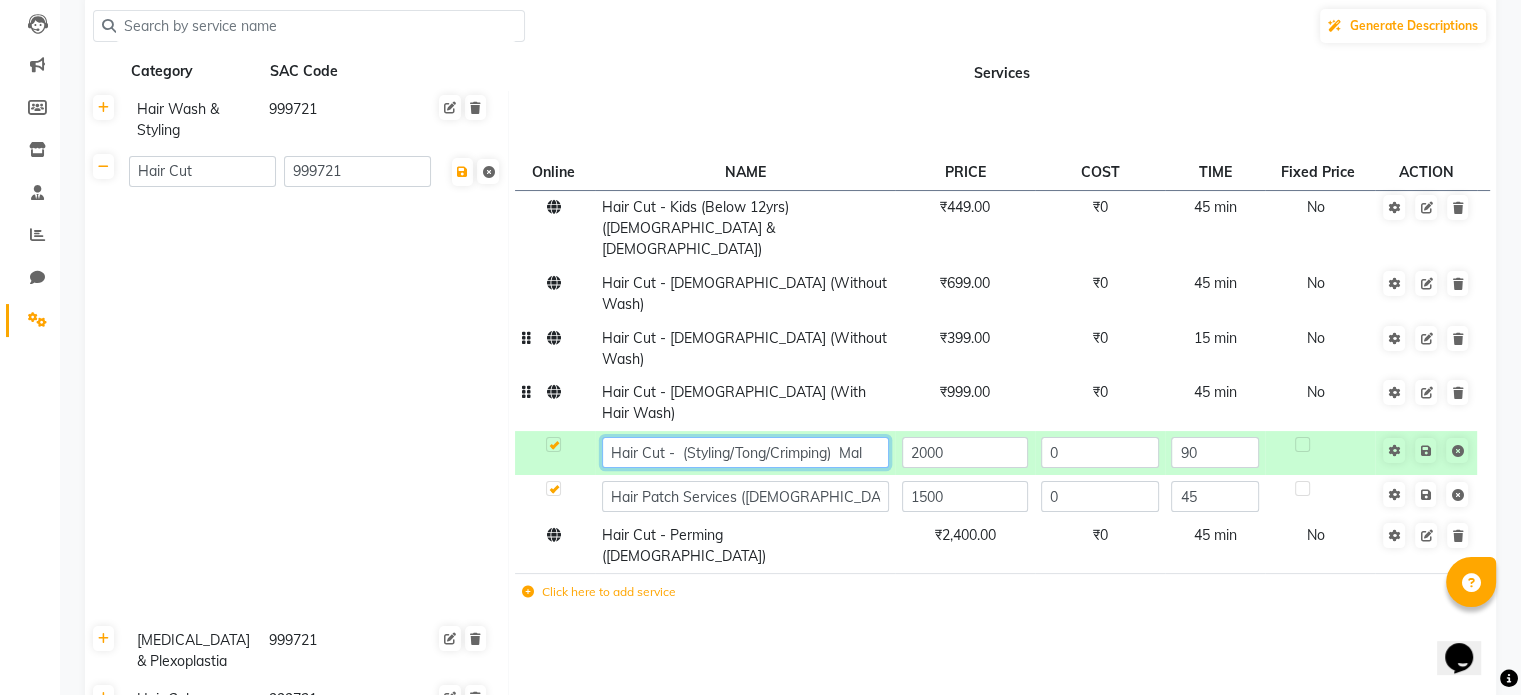 type on "Hair Cut -  (Styling/Tong/Crimping)  [DEMOGRAPHIC_DATA]" 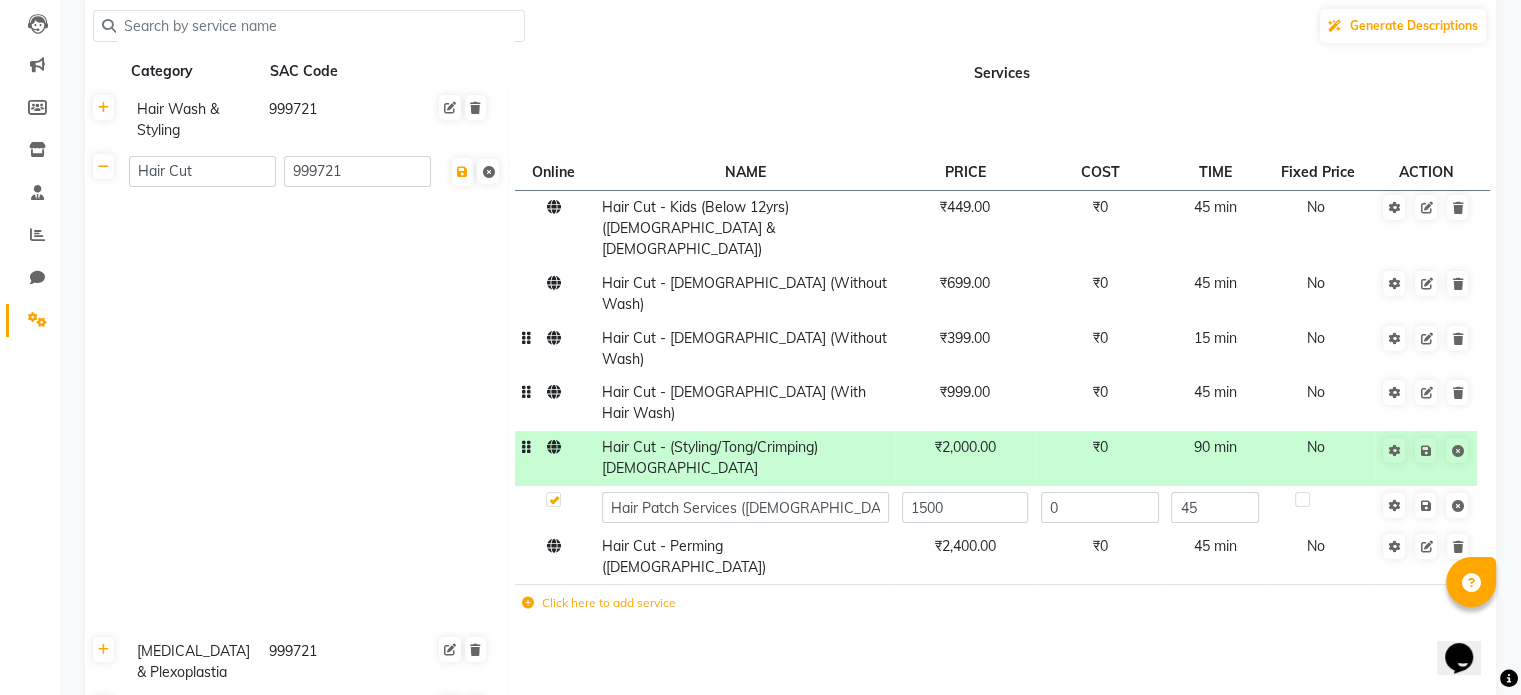 click on "₹2,000.00" 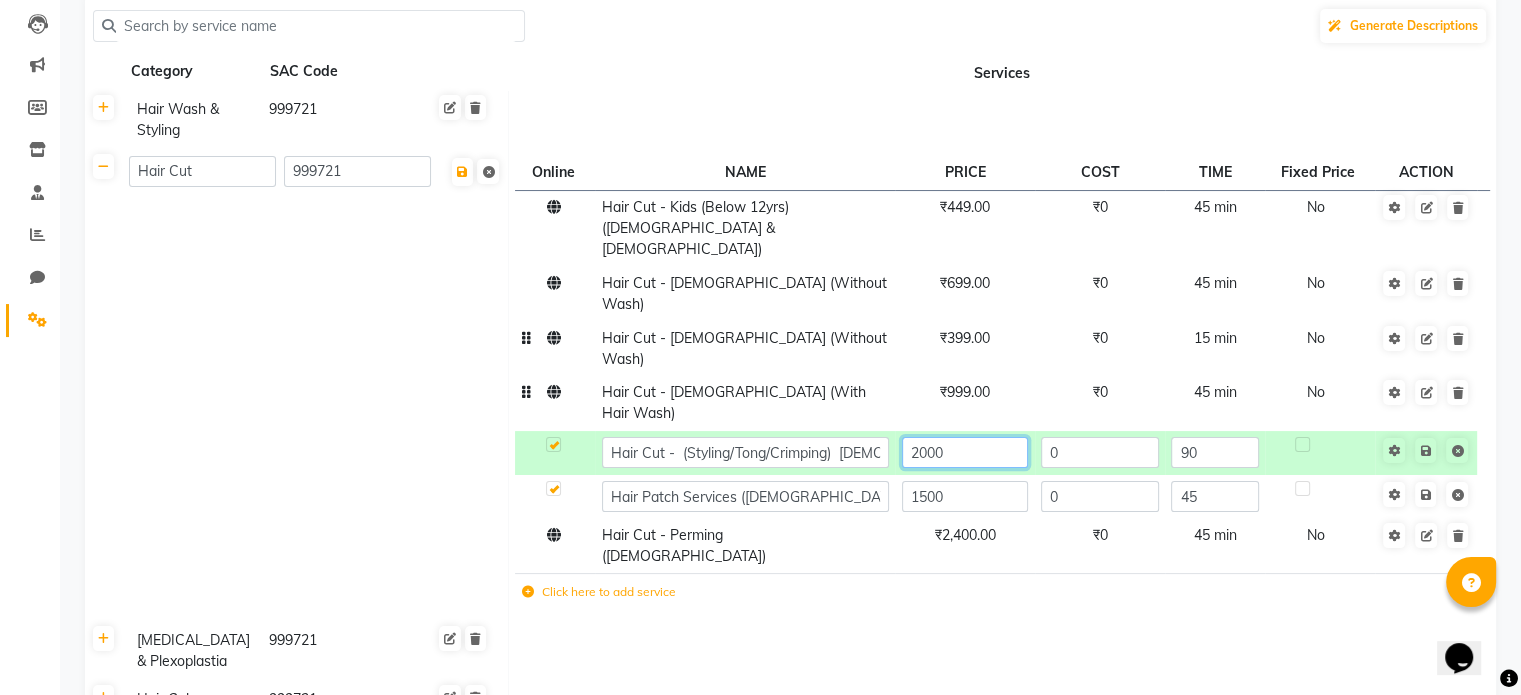 click on "2000" 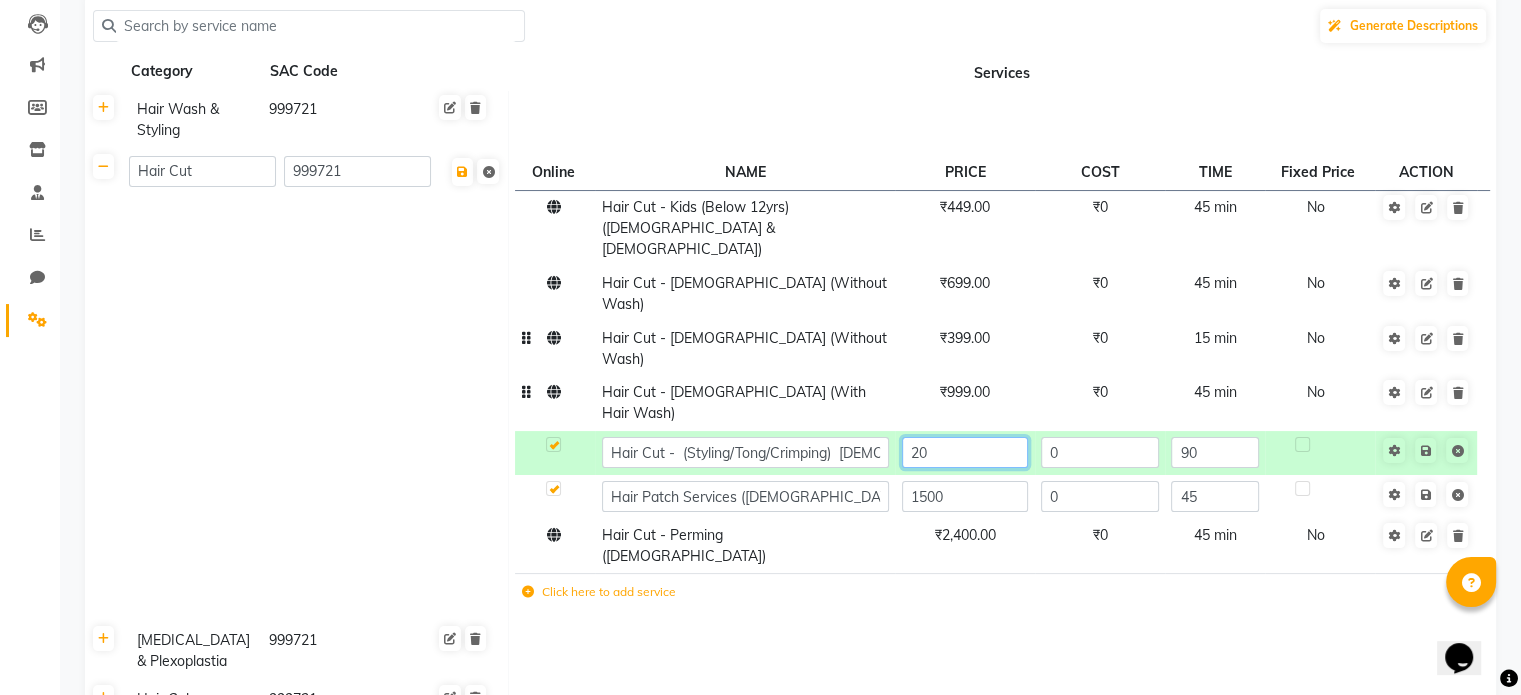 type on "2" 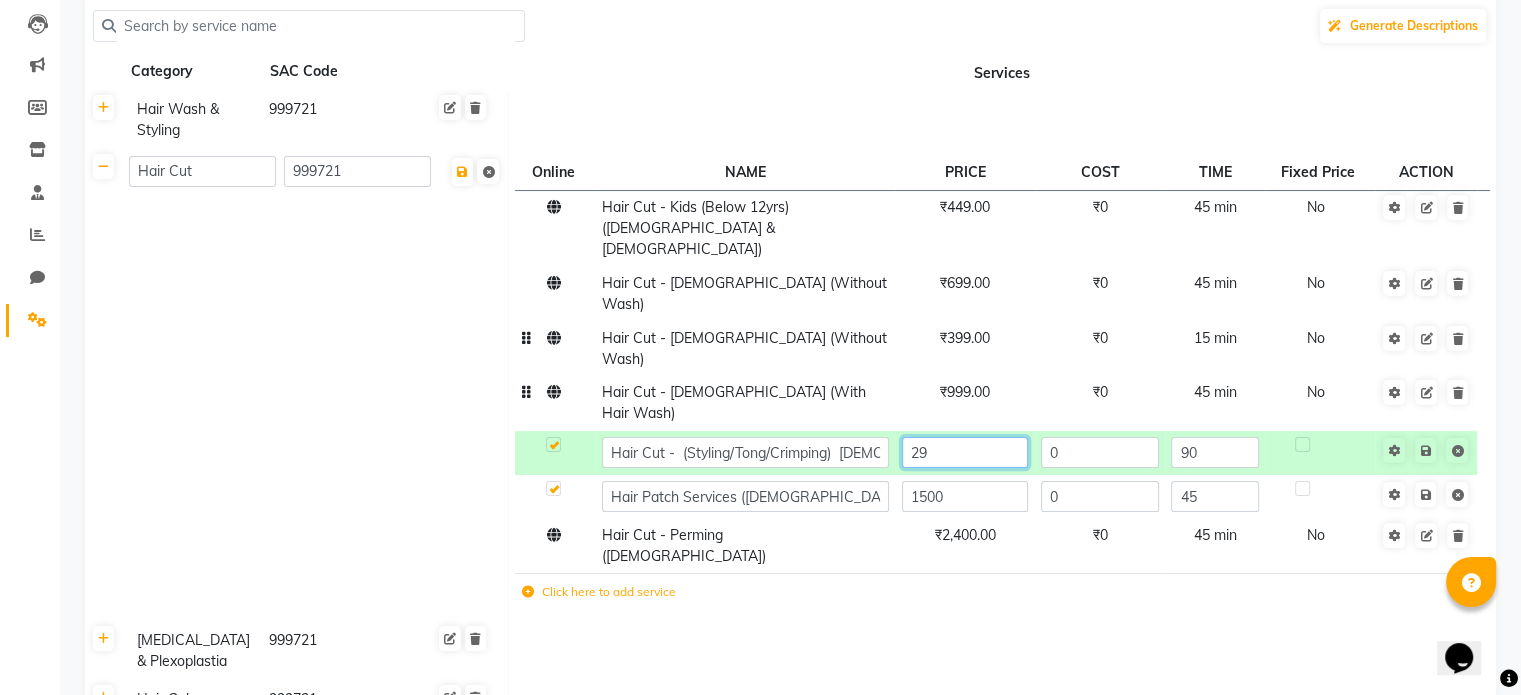 type on "299" 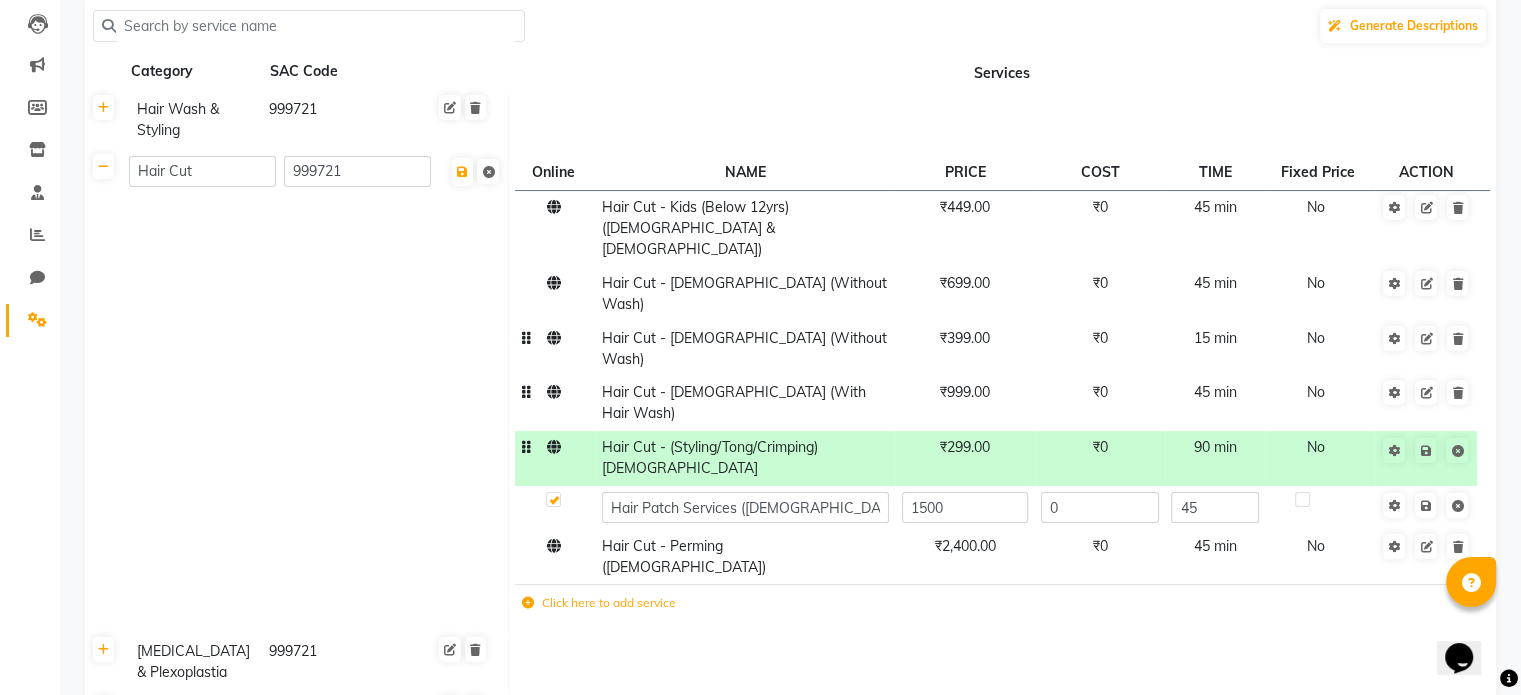 click on "90 min" 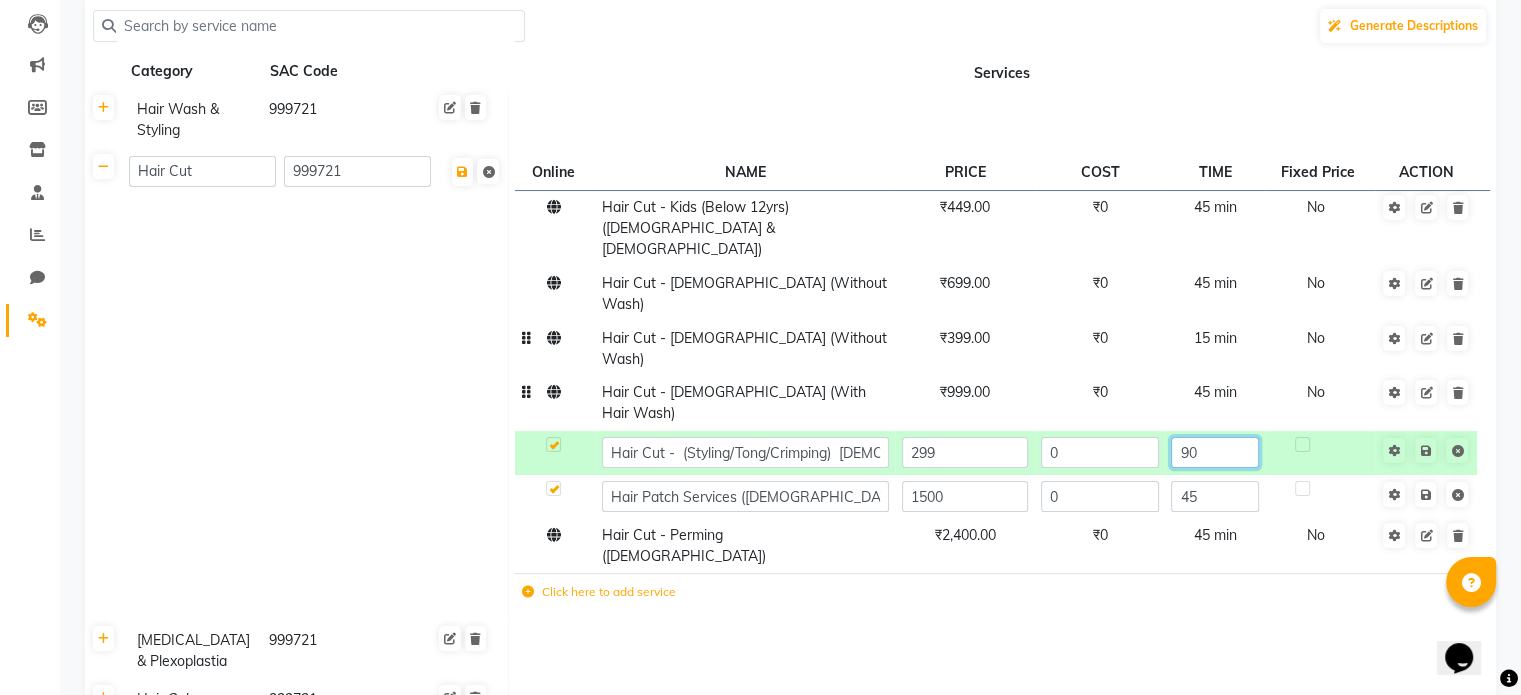 click on "90" 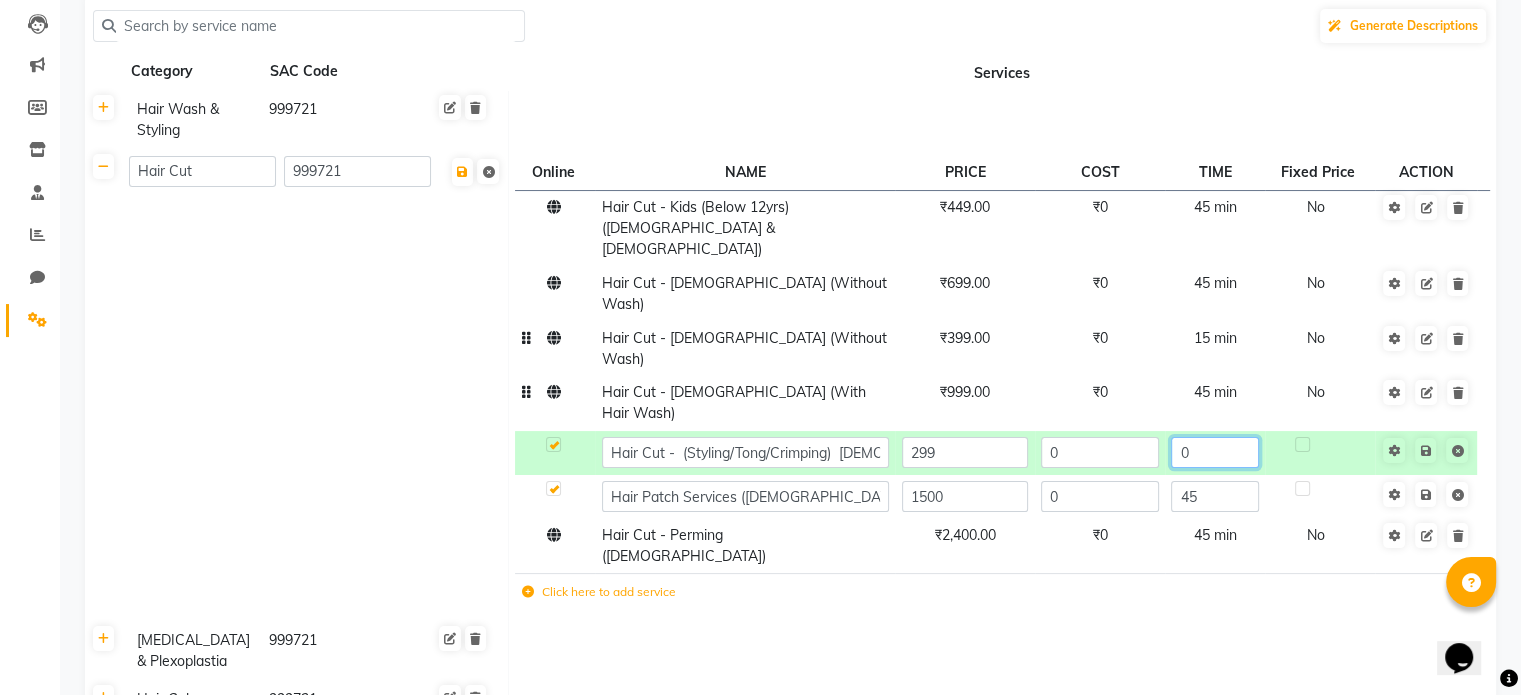 type on "30" 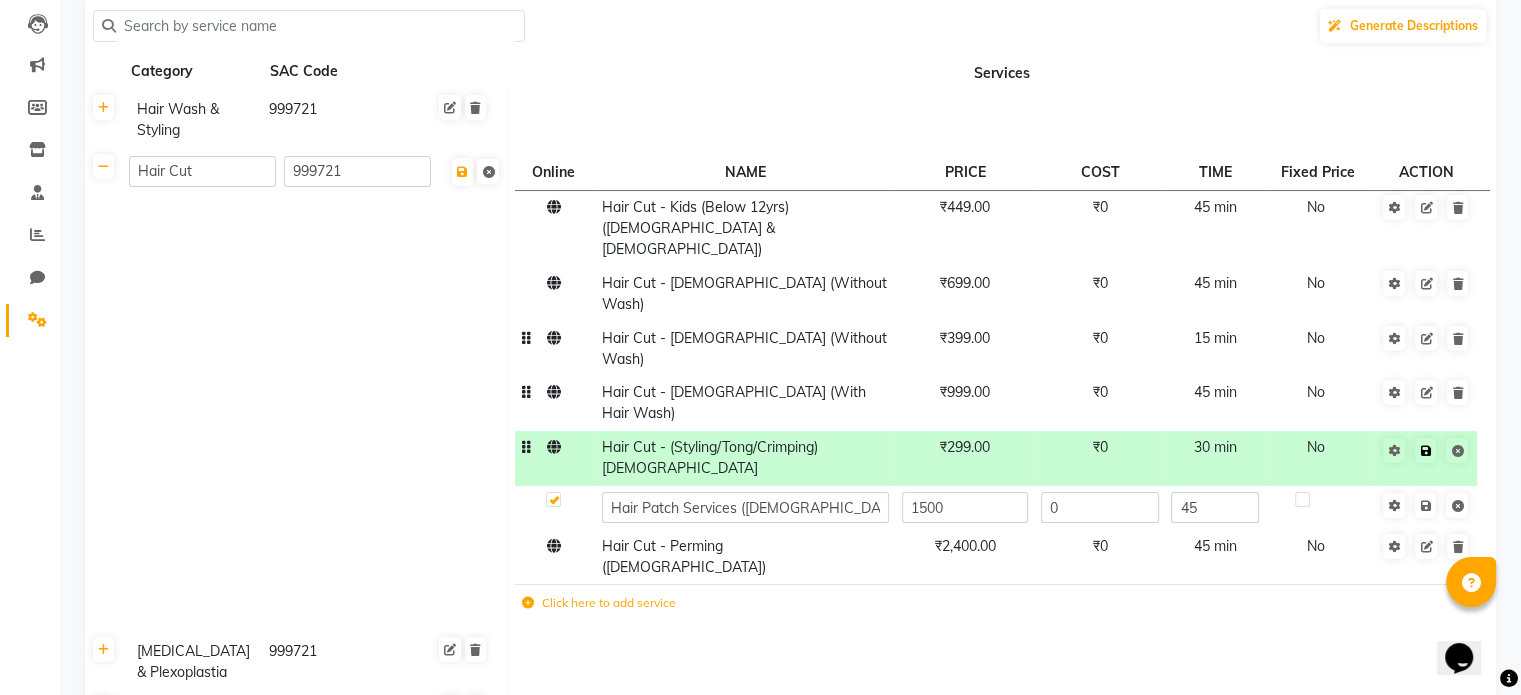 click 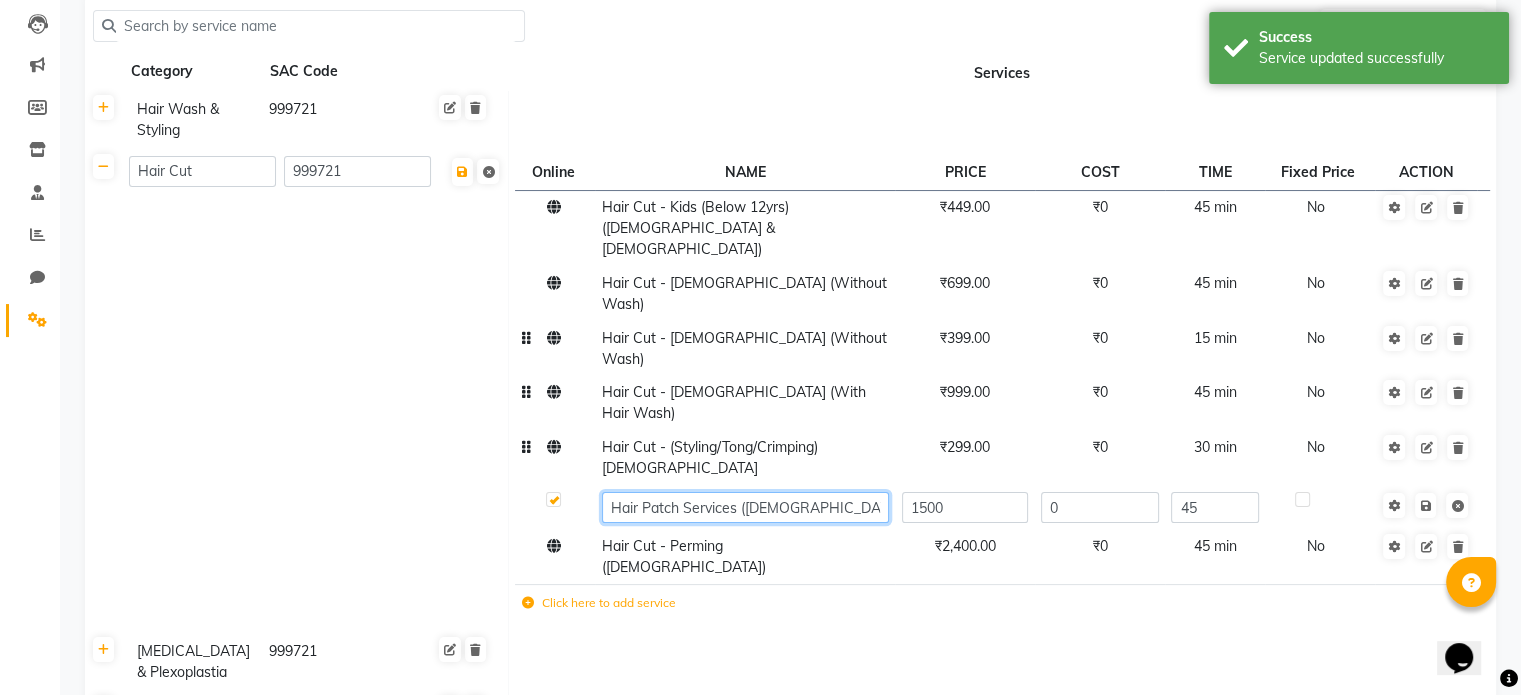click on "Hair Patch Services ([DEMOGRAPHIC_DATA])" 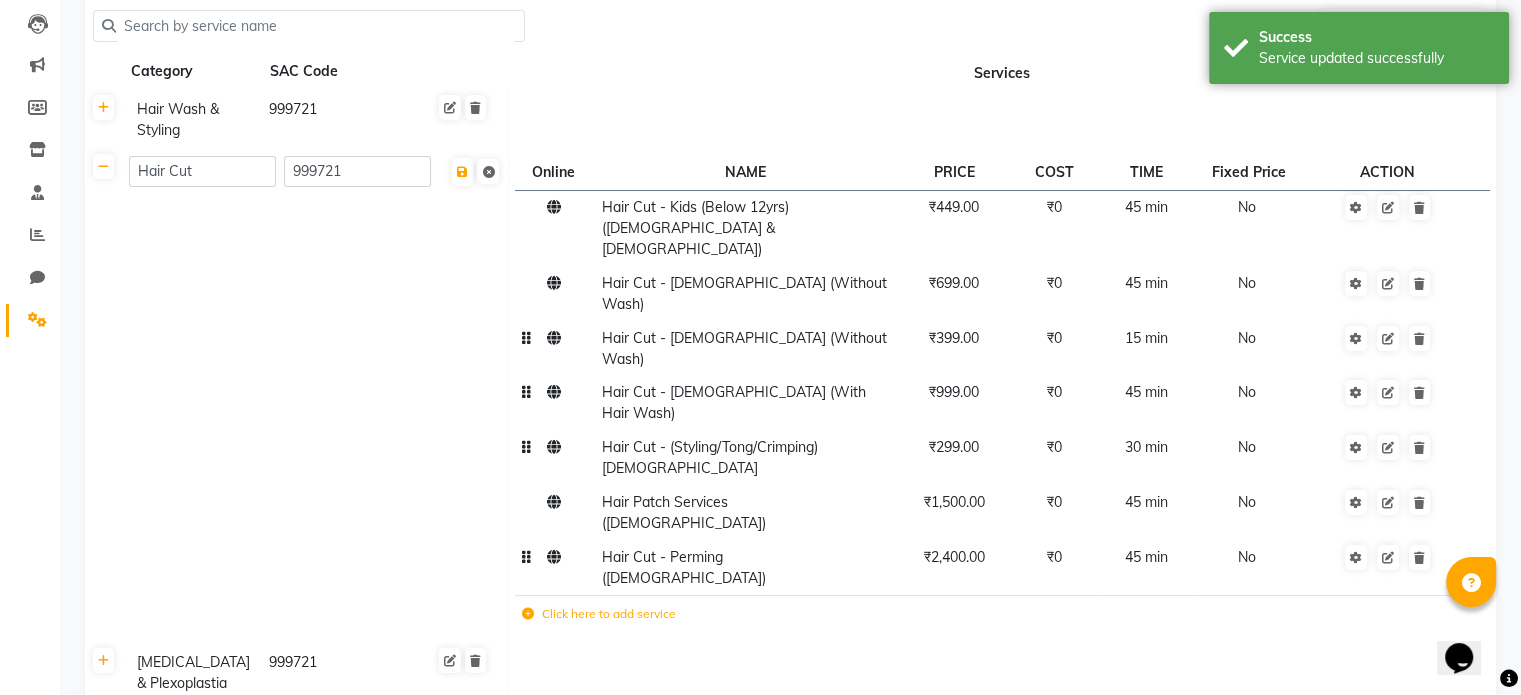 click on "Hair Cut - Perming ([DEMOGRAPHIC_DATA])" 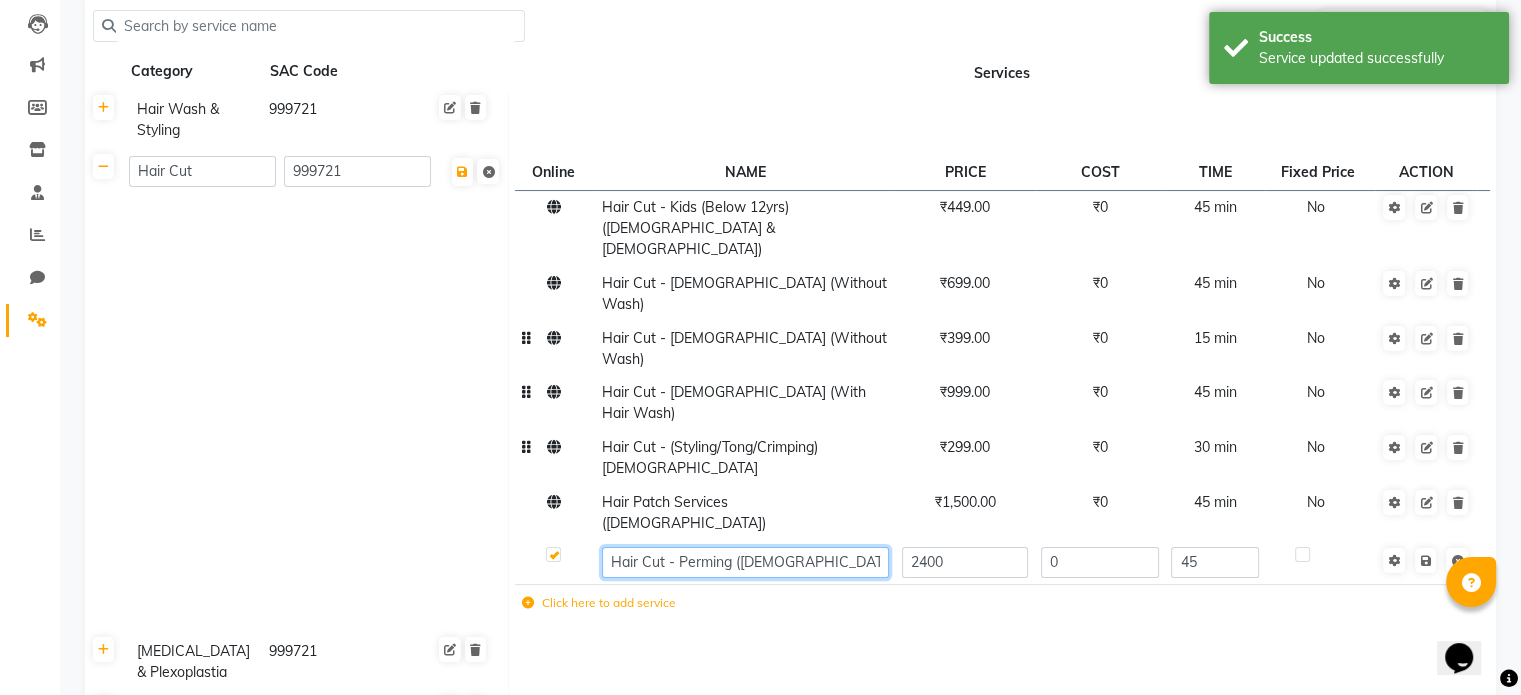 click on "Hair Cut - Perming ([DEMOGRAPHIC_DATA])" 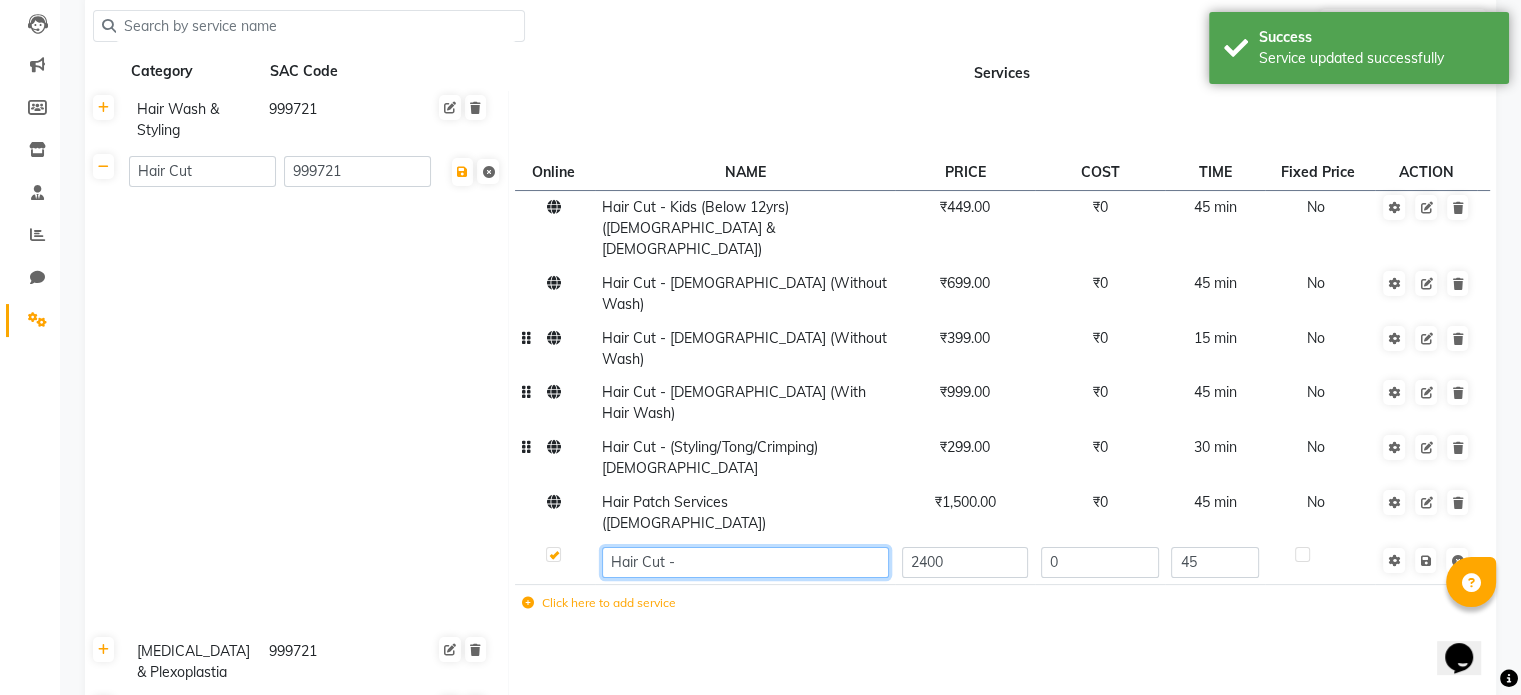 paste on "(Styling/Tong/Crimping)" 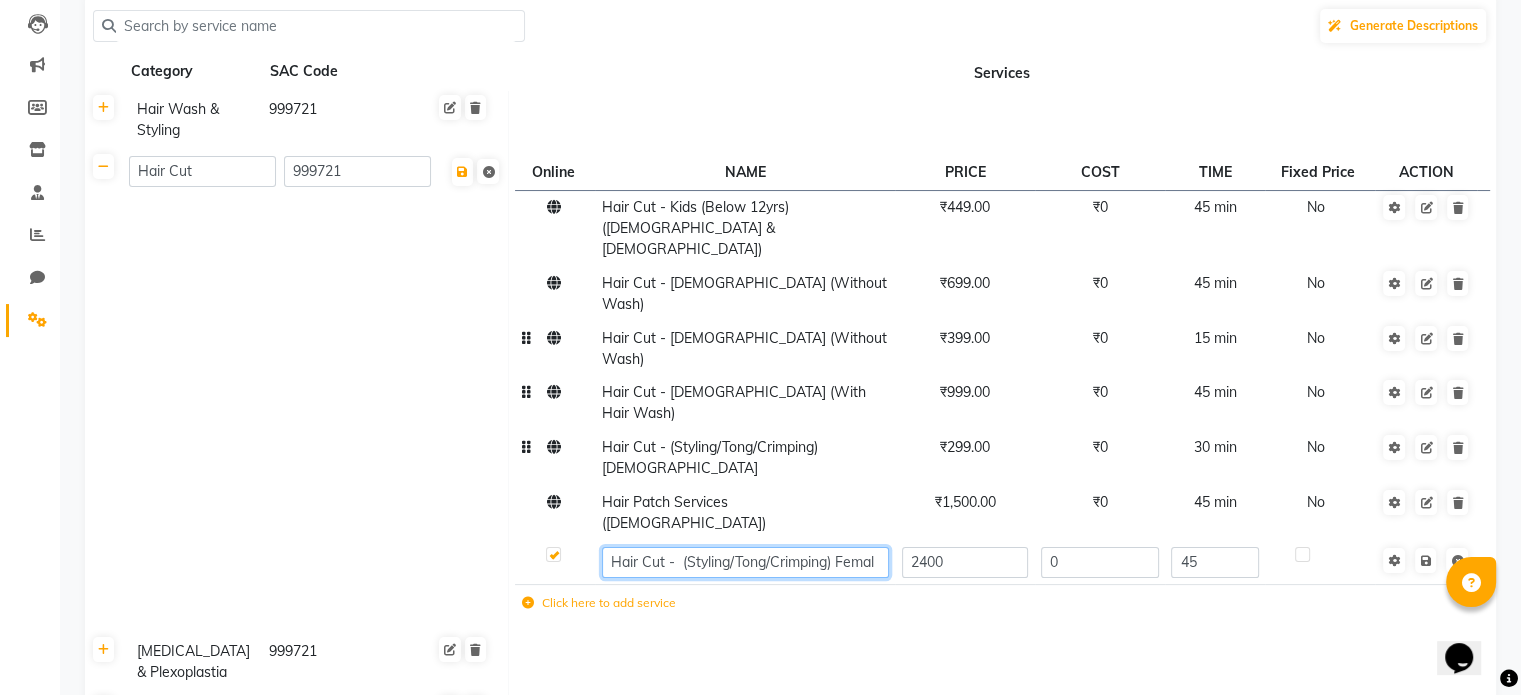 type on "Hair Cut -  (Styling/Tong/Crimping) [DEMOGRAPHIC_DATA]" 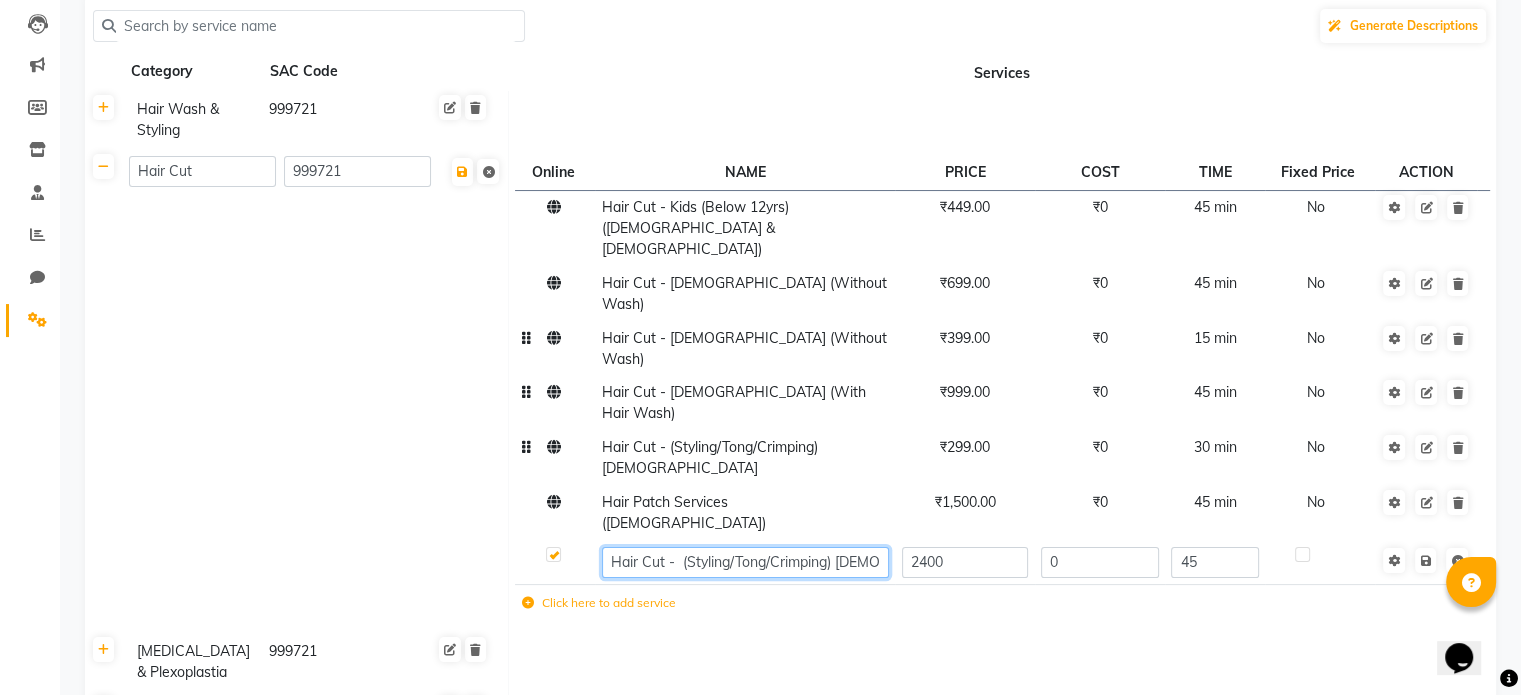 scroll, scrollTop: 0, scrollLeft: 4, axis: horizontal 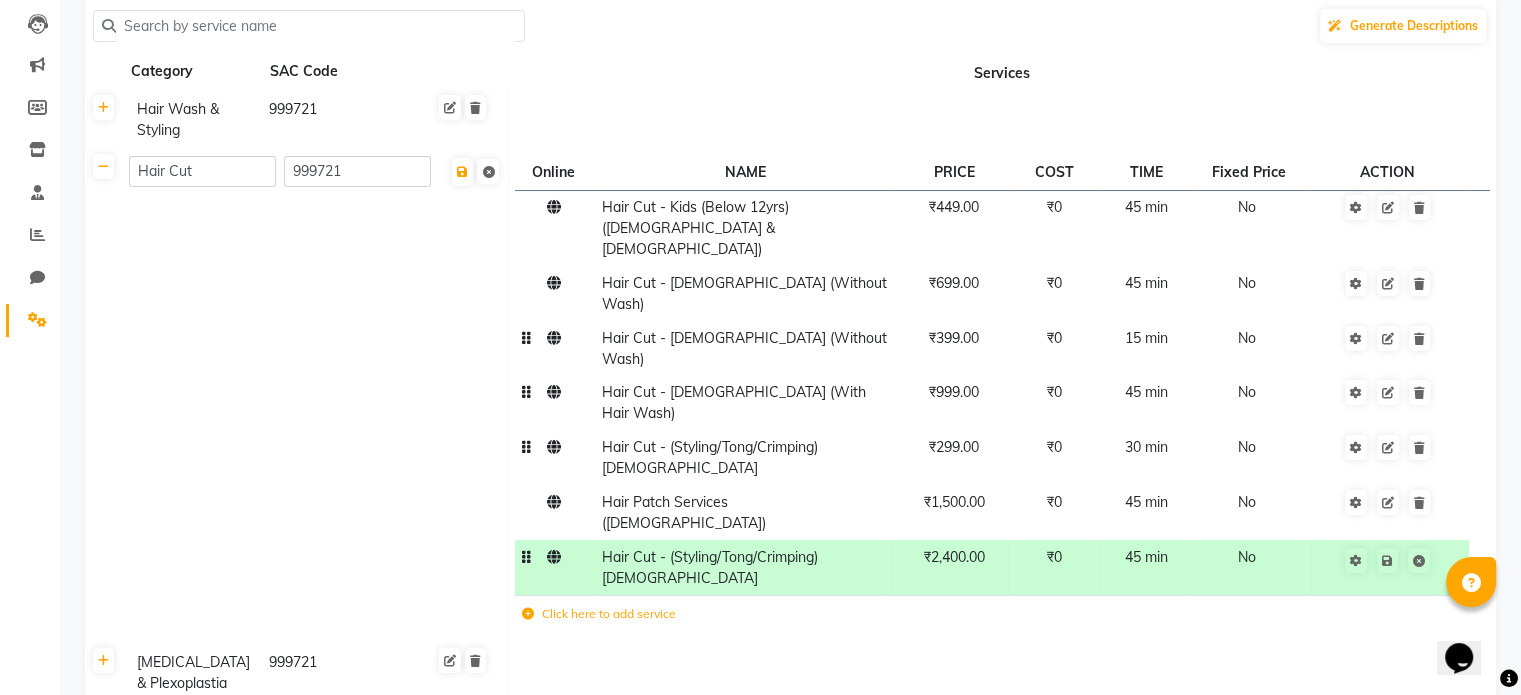 click on "₹2,400.00" 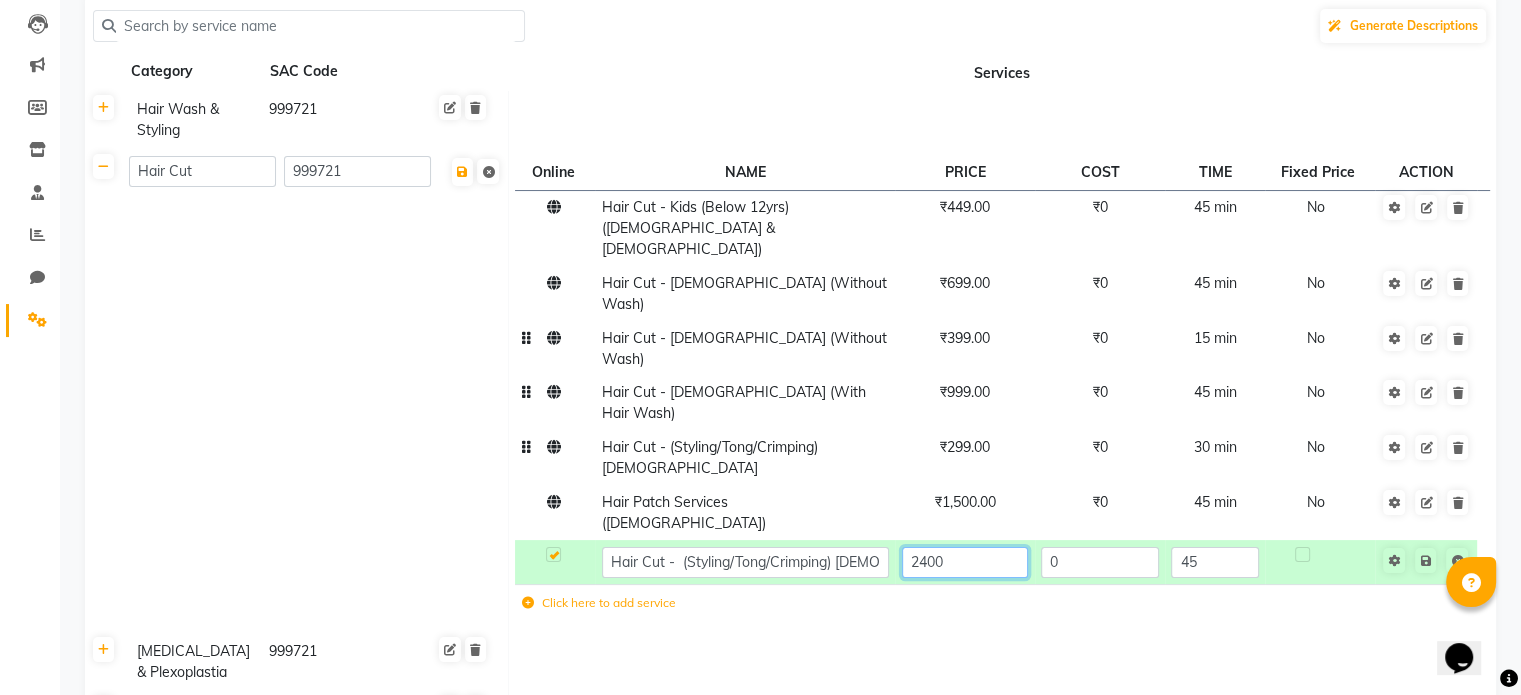 click on "2400" 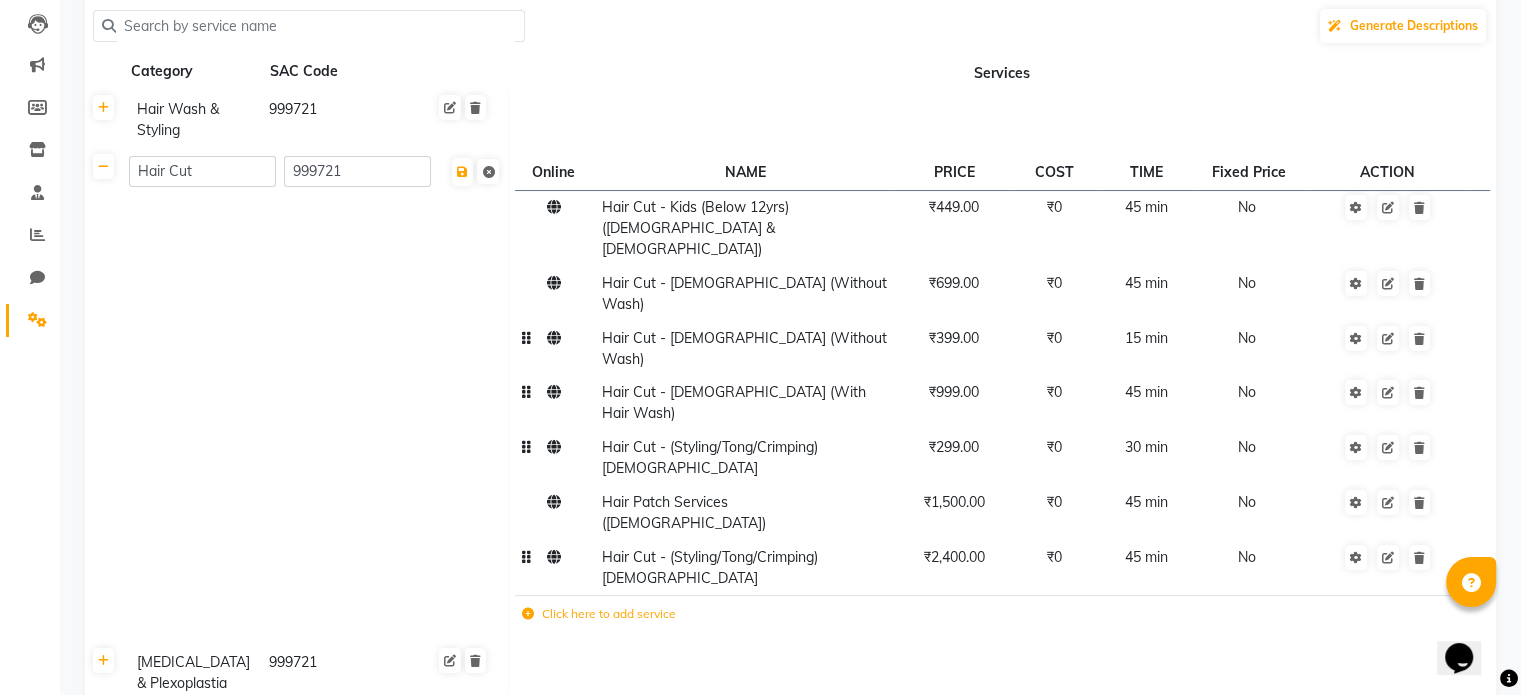 click on "₹2,400.00" 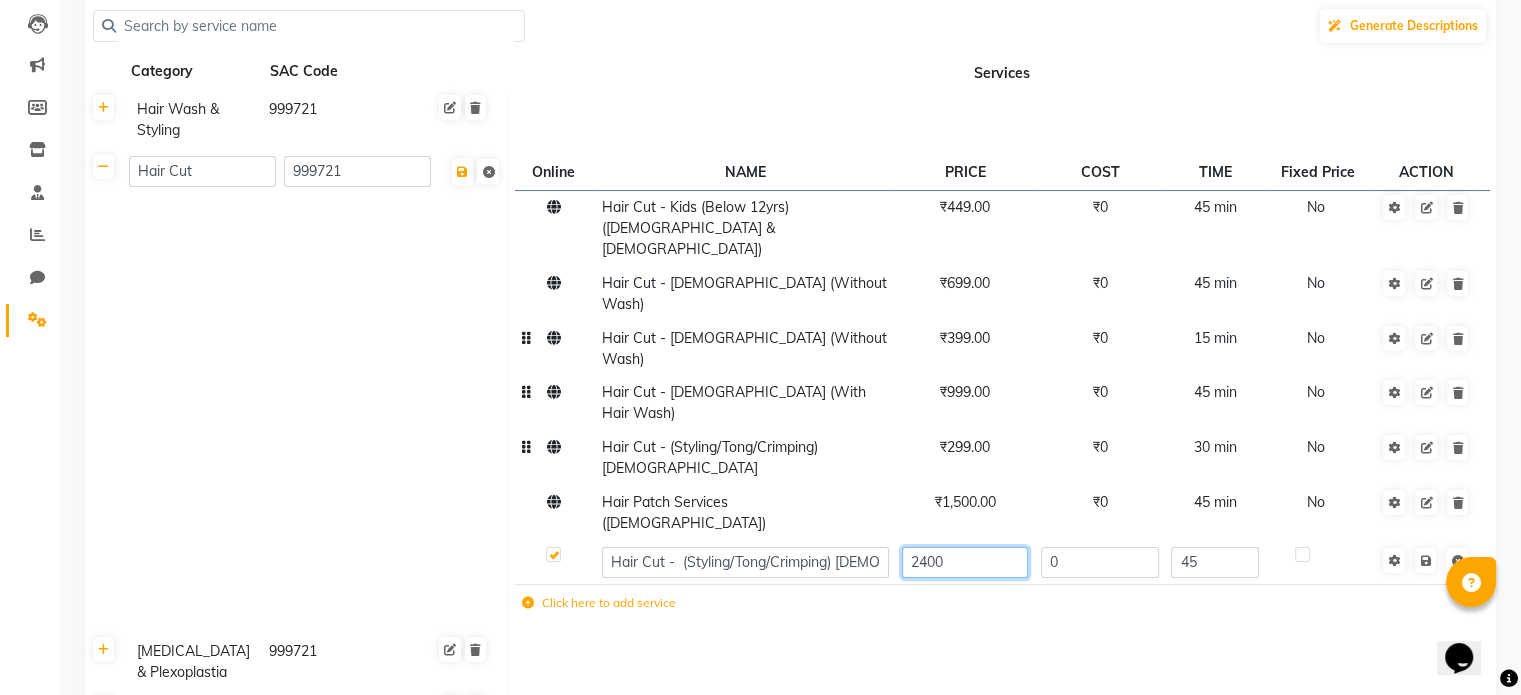 click on "2400" 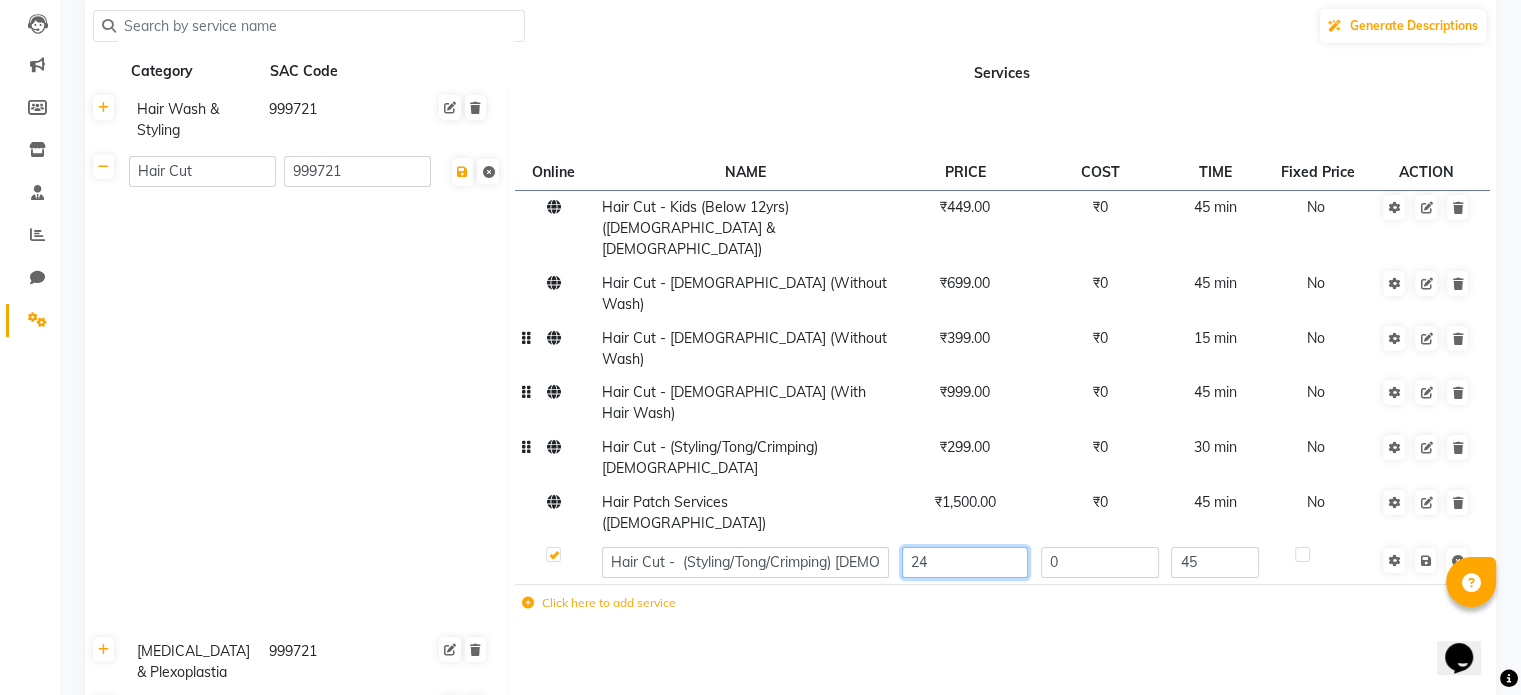 type on "2" 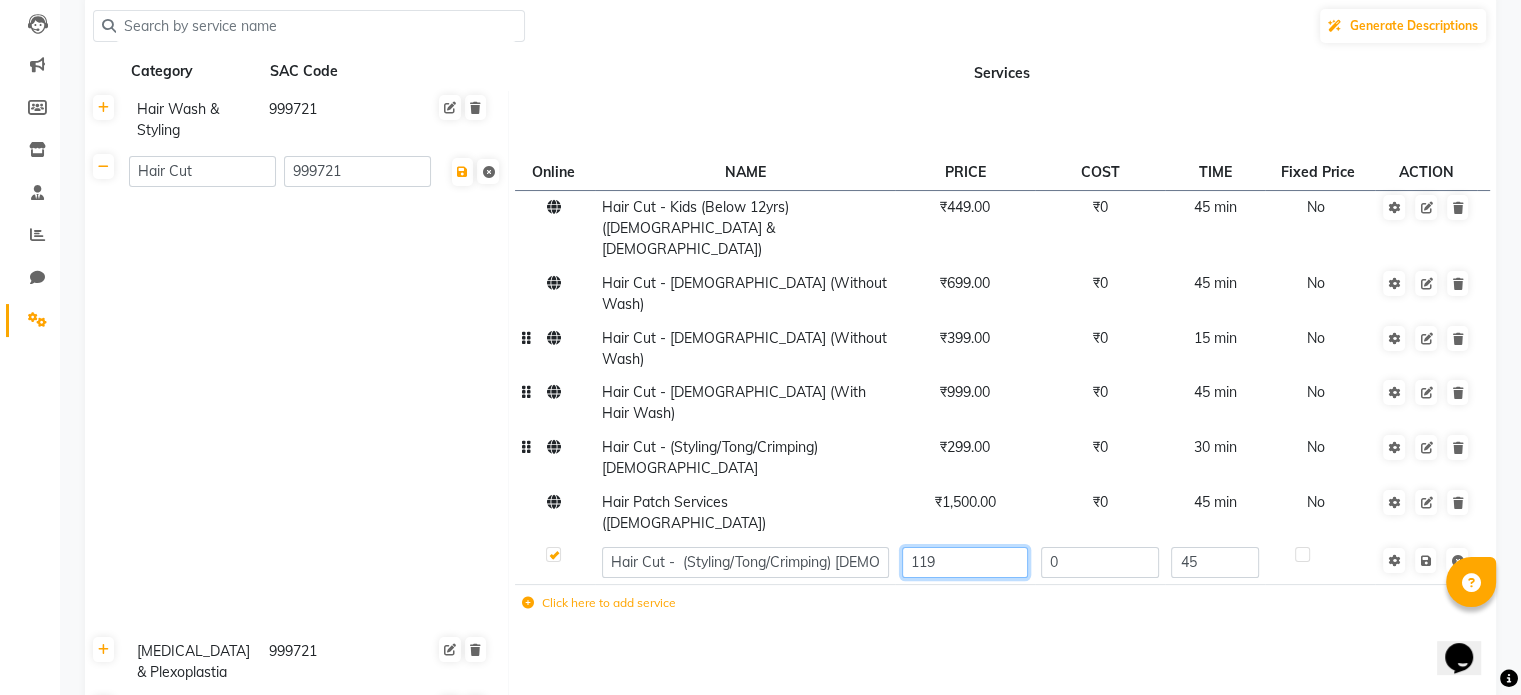 type on "1199" 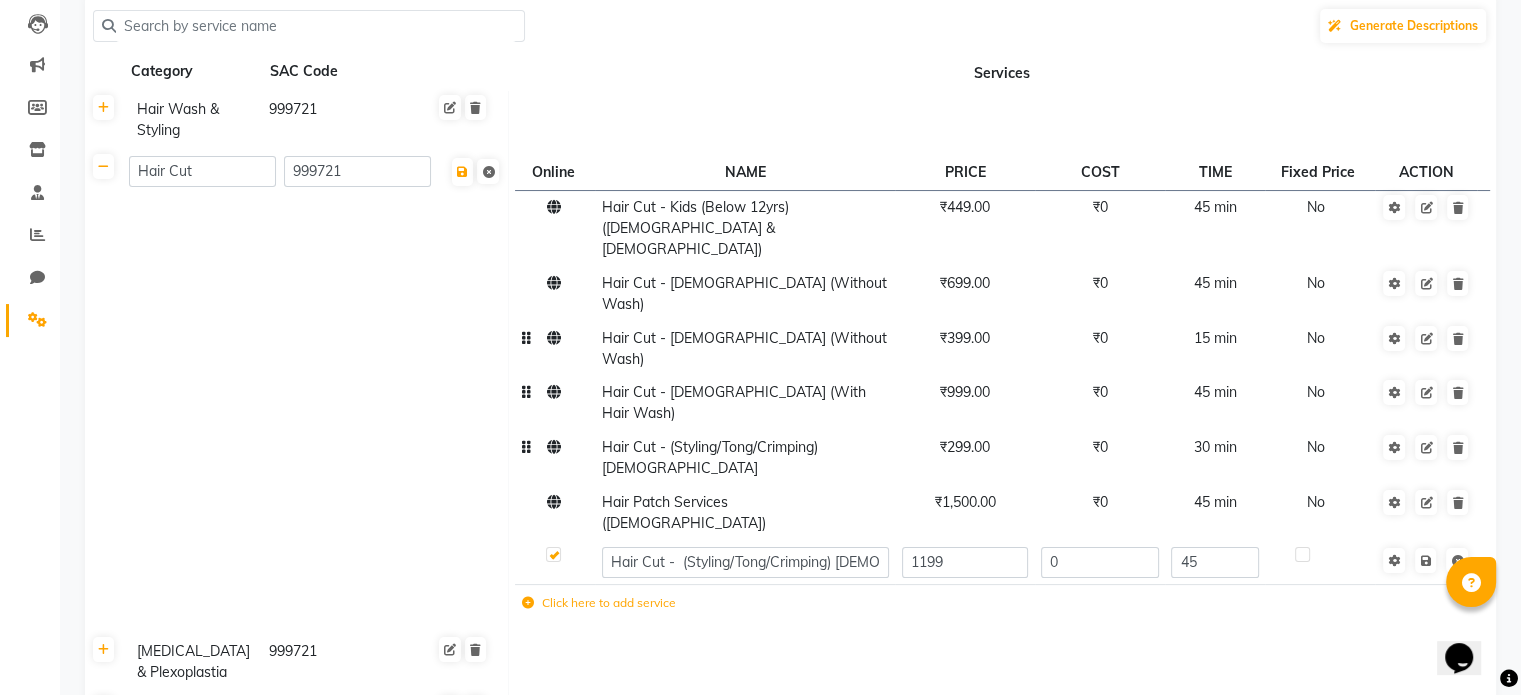 click on "Hair Wash & Styling 999721 Hair Cut 999721 Online  NAME  PRICE COST TIME Fixed Price  ACTION Hair Cut - Kids (Below 12yrs) ([DEMOGRAPHIC_DATA] & [DEMOGRAPHIC_DATA]) ₹449.00 ₹0 45 min  No  Hair Cut - [DEMOGRAPHIC_DATA] (Without Wash) ₹699.00 ₹0 45 min  No  Hair Cut - [DEMOGRAPHIC_DATA] (Without Wash) ₹399.00 ₹0 15 min  No  Hair Cut - [DEMOGRAPHIC_DATA] (With Hair Wash) ₹999.00 ₹0 45 min  No  Hair Cut -  (Styling/Tong/Crimping)  [DEMOGRAPHIC_DATA] ₹299.00 ₹0 30 min  No  Hair Patch Services ([DEMOGRAPHIC_DATA]) ₹1,500.00 ₹0 45 min  No  Hair Cut -  (Styling/Tong/Crimping) [DEMOGRAPHIC_DATA] 1199 0 45 Click here to add service [MEDICAL_DATA] & Plexoplastia 999721 Hair Color 999721 Nanoplastia 999721 Davines & Loreal Hair Spa ([DEMOGRAPHIC_DATA]) 999721 [PERSON_NAME] Service 999721 Davines & Loreal Hair Spa ([DEMOGRAPHIC_DATA]) 999721 Threading 999721 Dermalogica Pro Facial 999721 Bleach 999721 [PERSON_NAME] 999721 Premium Roll On Wax 999721 Premium Wax 999721 Peel Off Wax 999721 Manicure - [DEMOGRAPHIC_DATA] 999721 Manicure - [DEMOGRAPHIC_DATA] 999721 Pedicure - [DEMOGRAPHIC_DATA] 999721 Pedicure - [DEMOGRAPHIC_DATA] 999721 Therapy ([DEMOGRAPHIC_DATA]) 999721 Massage ([DEMOGRAPHIC_DATA]) 999721 Nails Extension 999721" 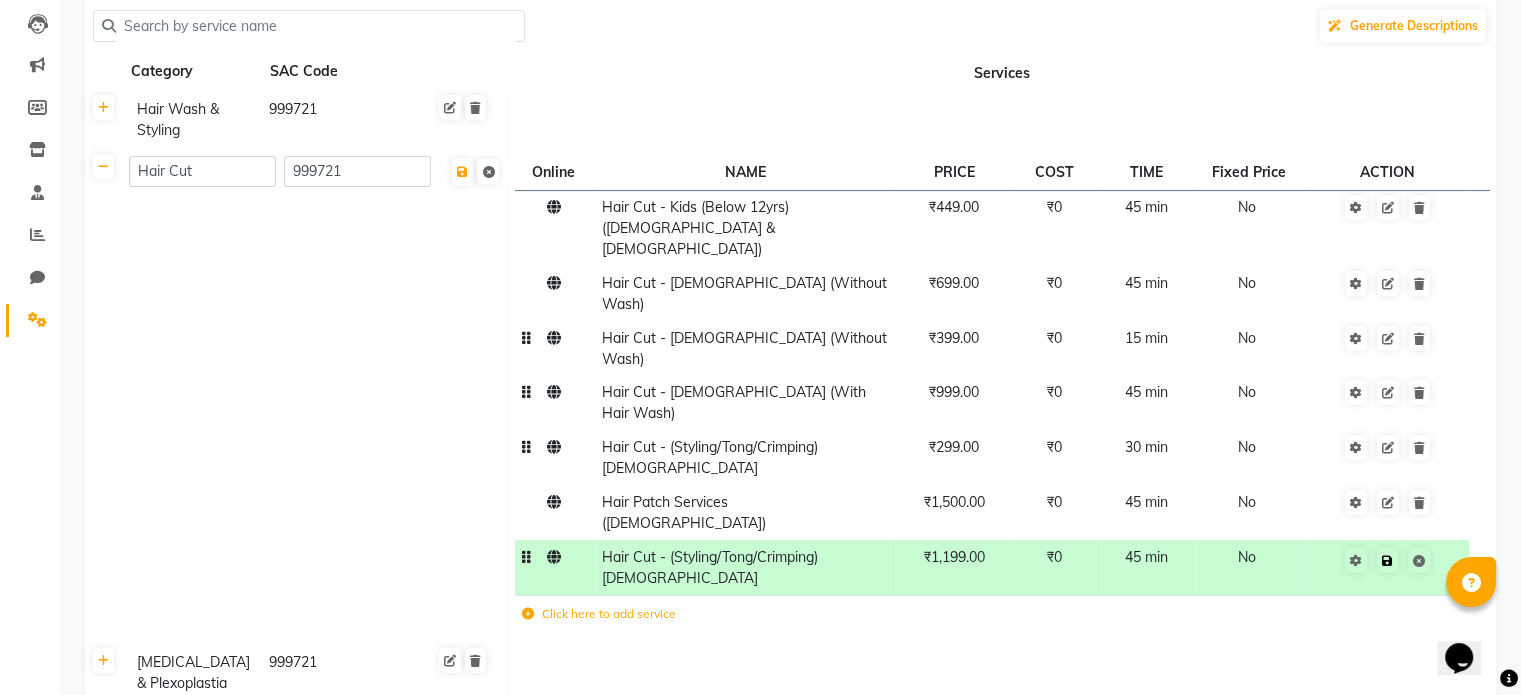 click 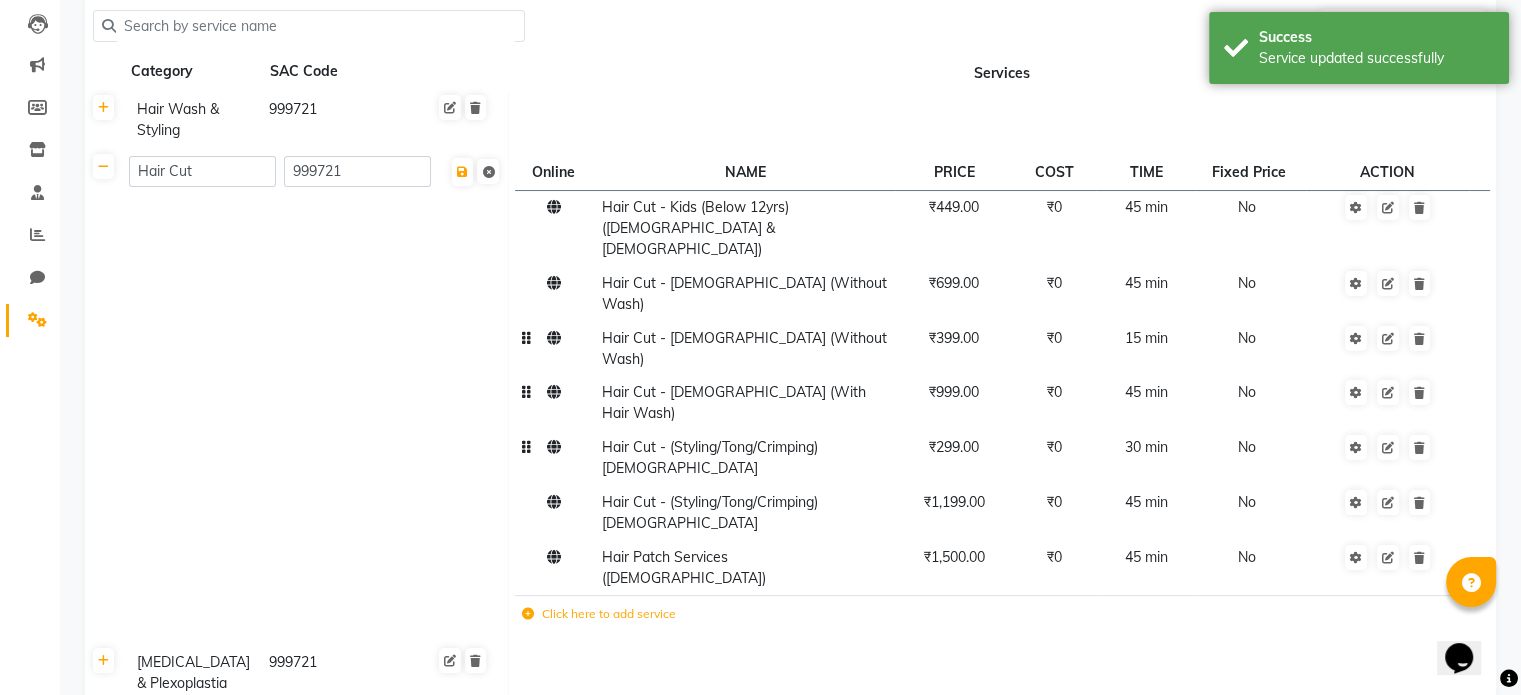click 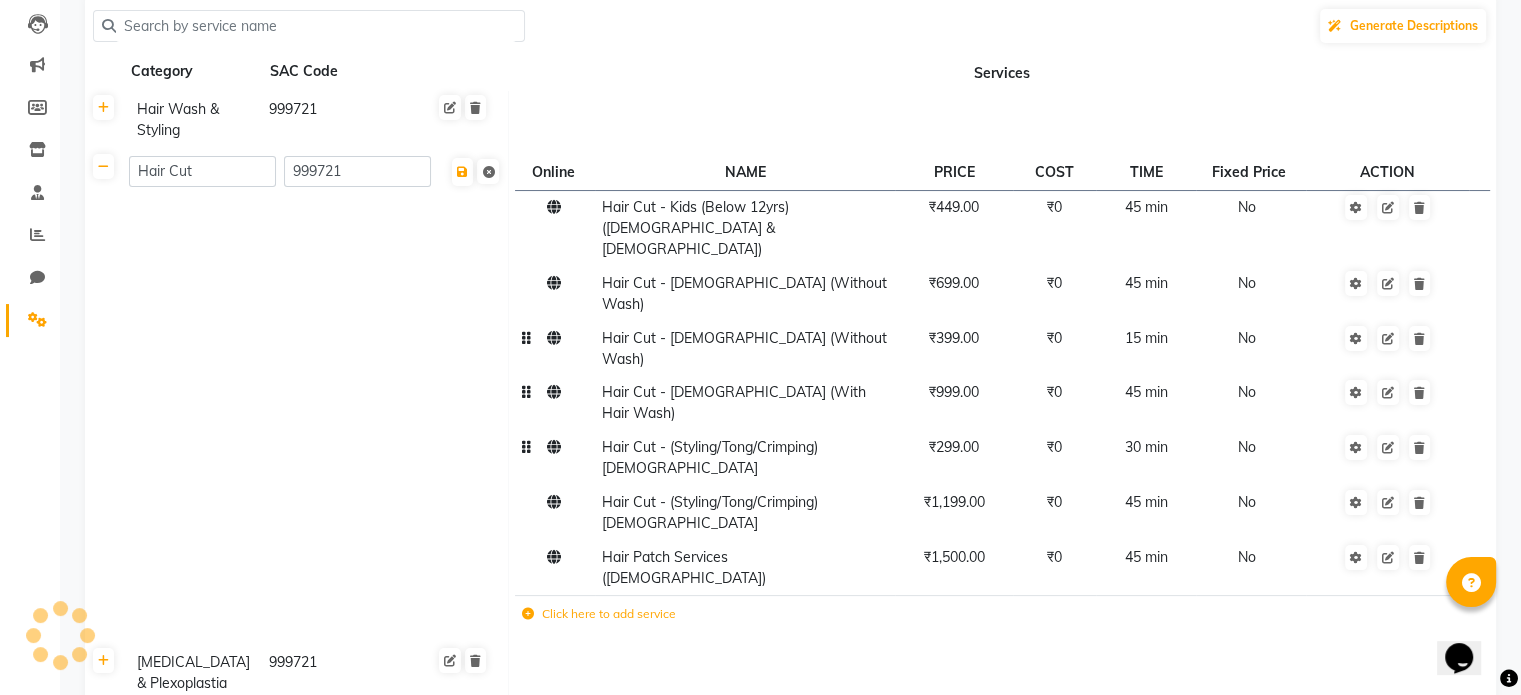 click 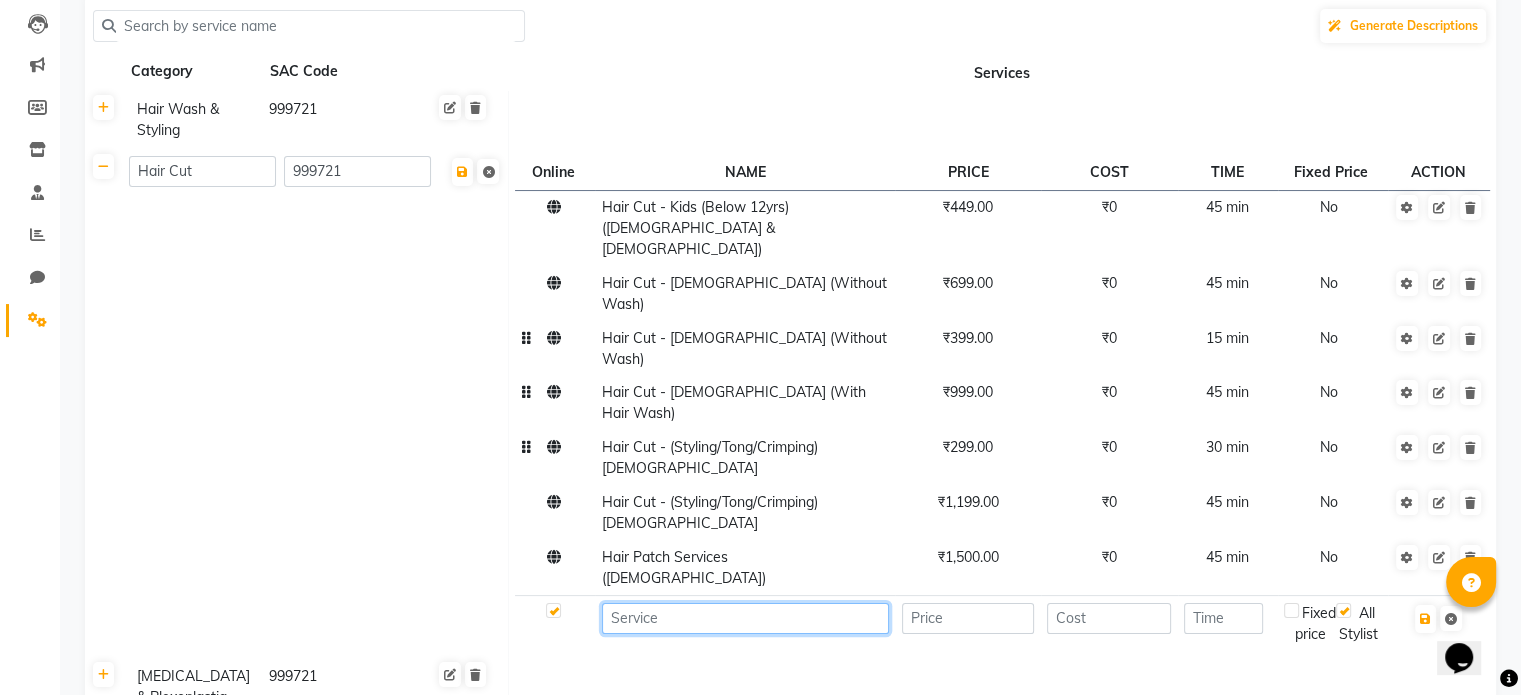 click 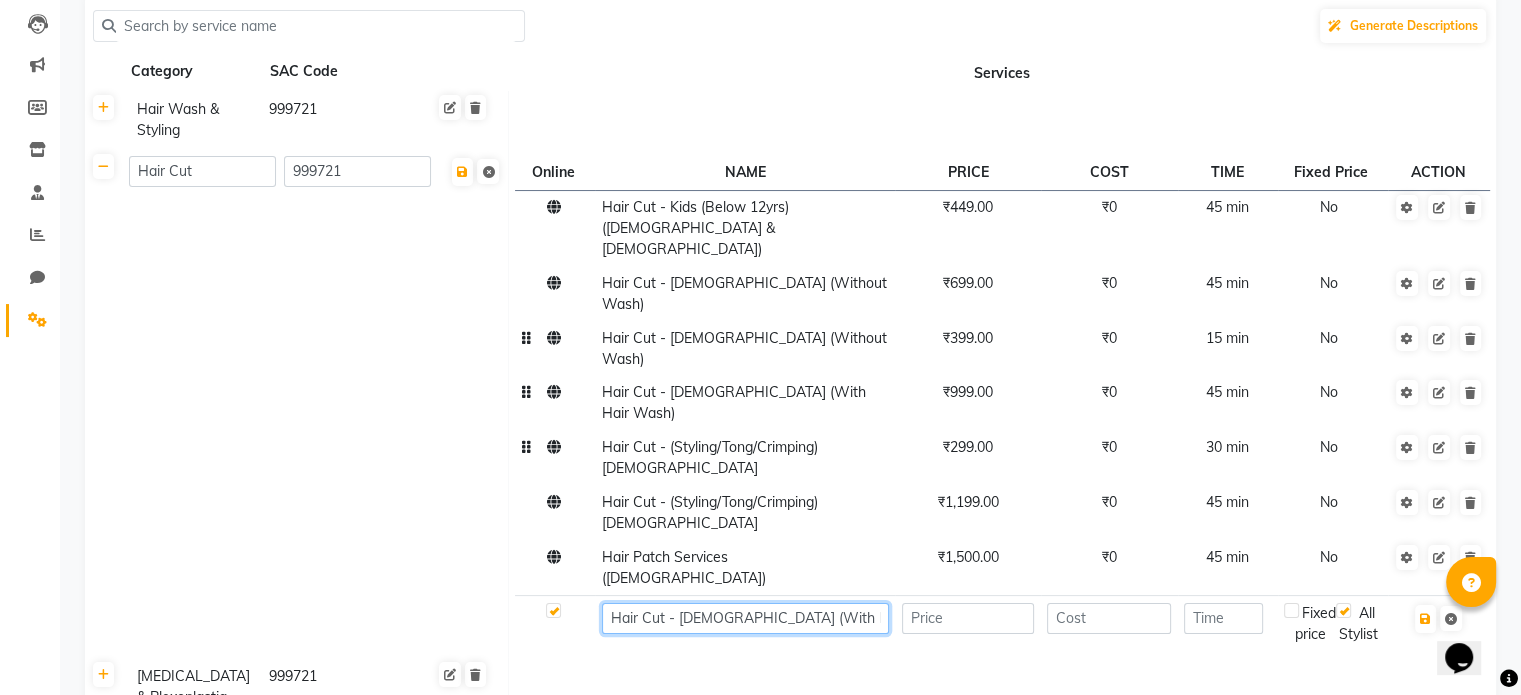type on "Hair Cut - [DEMOGRAPHIC_DATA] (With Hair Wash)" 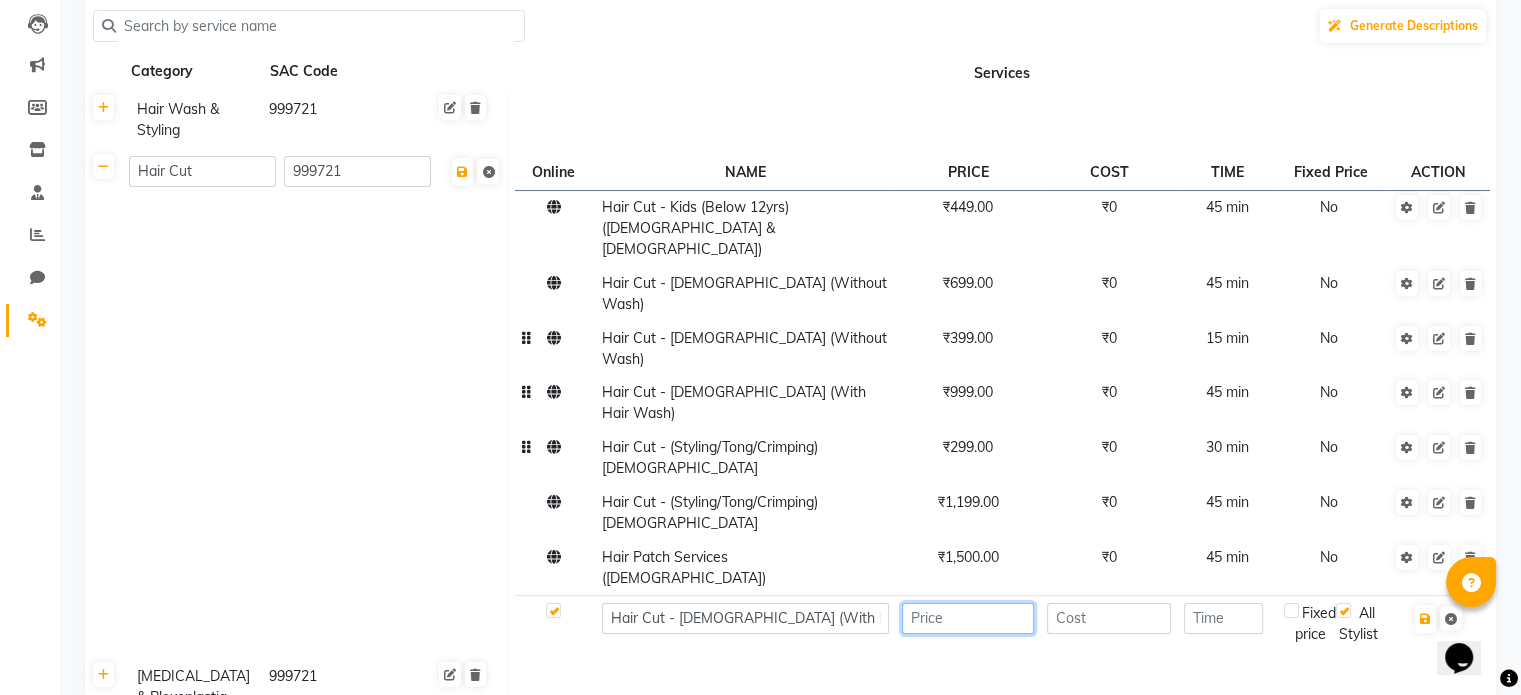 click 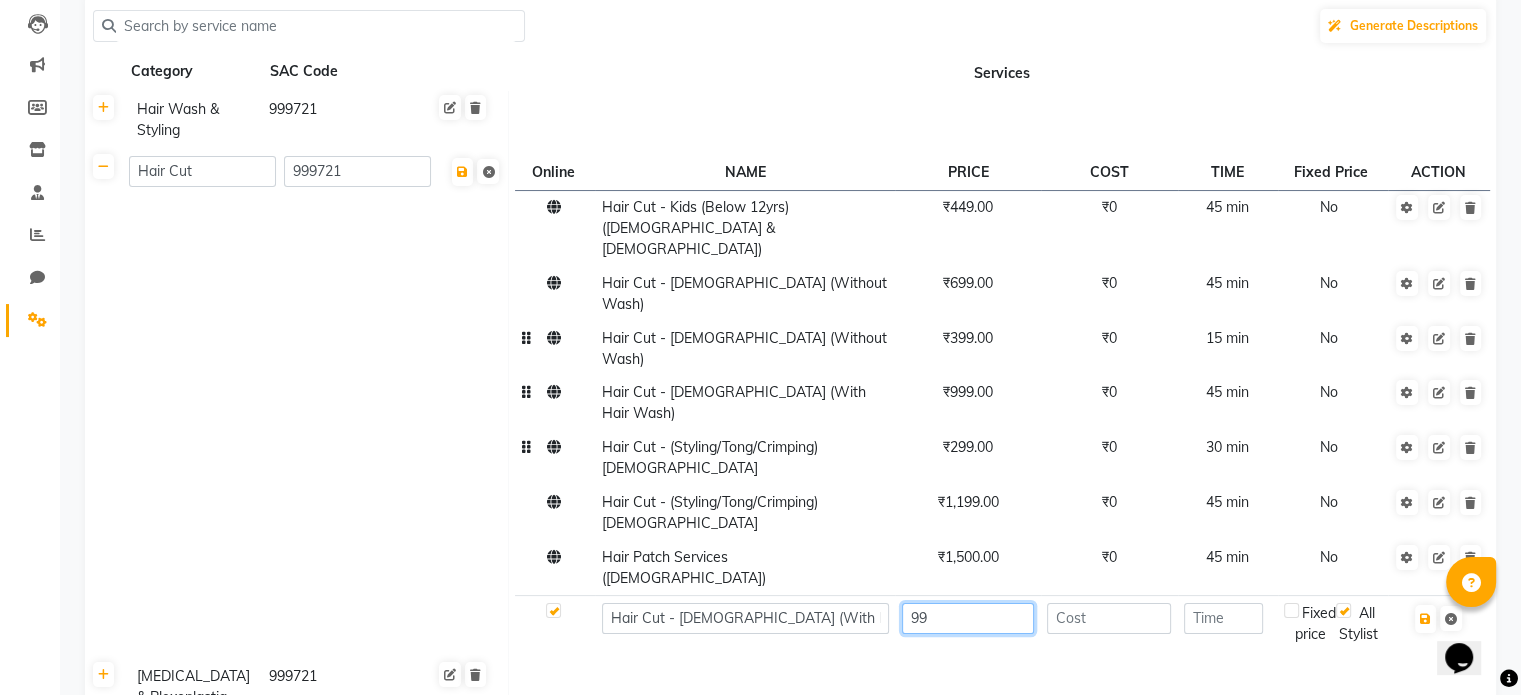 type on "9" 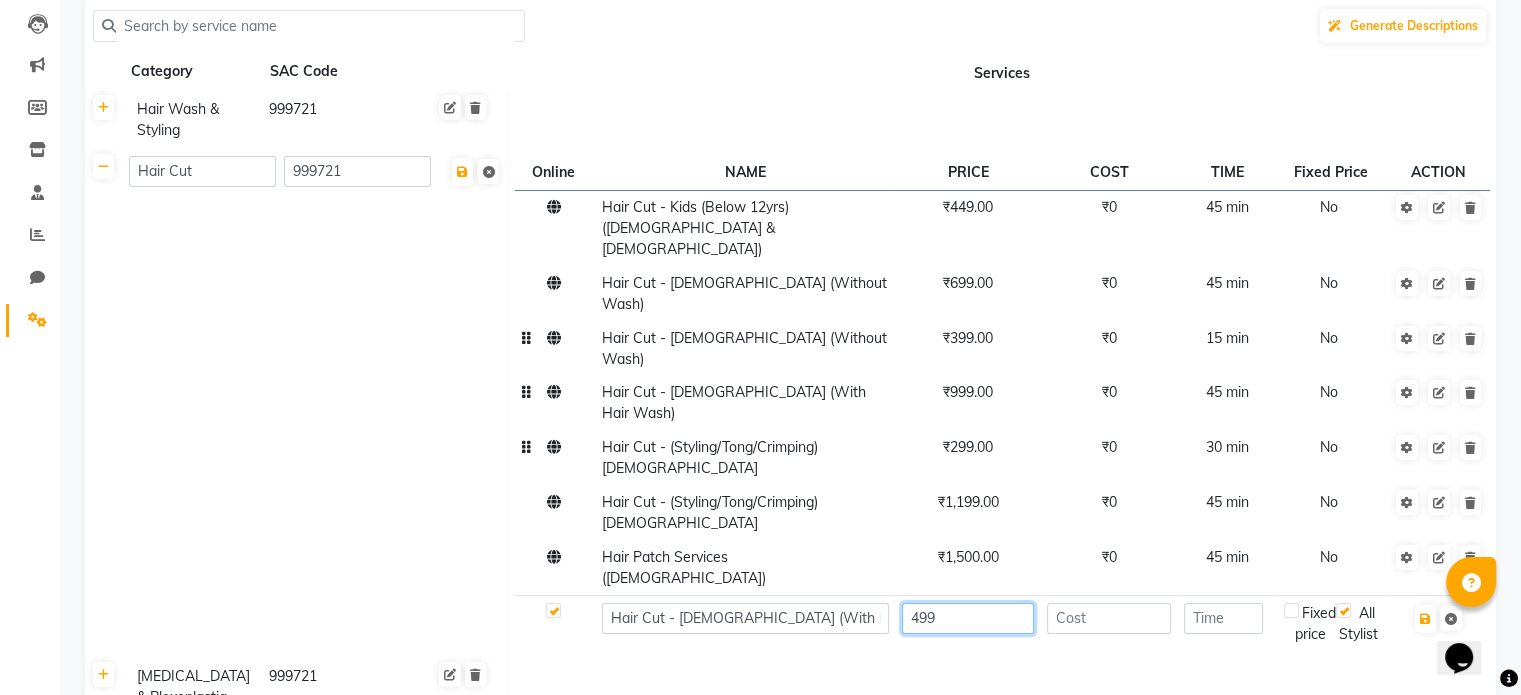 type on "499" 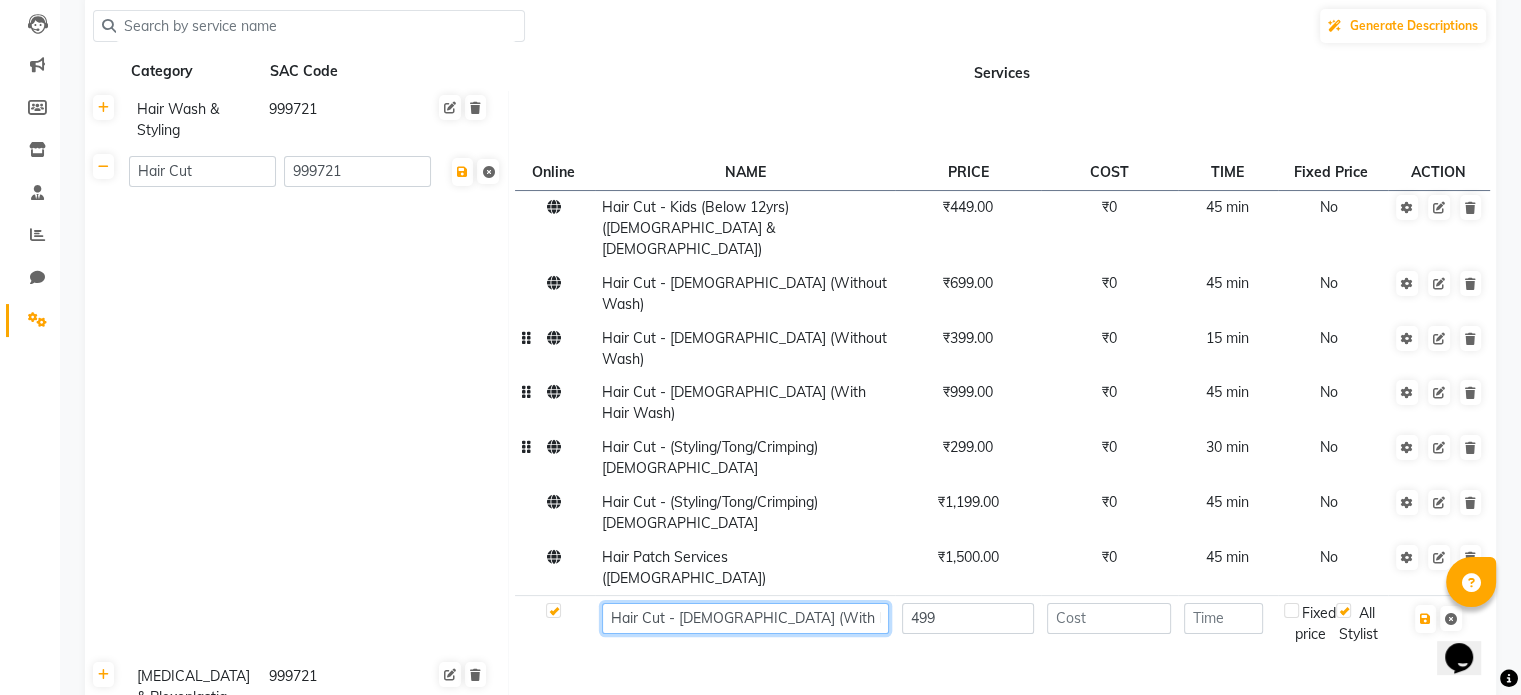 click on "Hair Cut - [DEMOGRAPHIC_DATA] (With Hair Wash)" 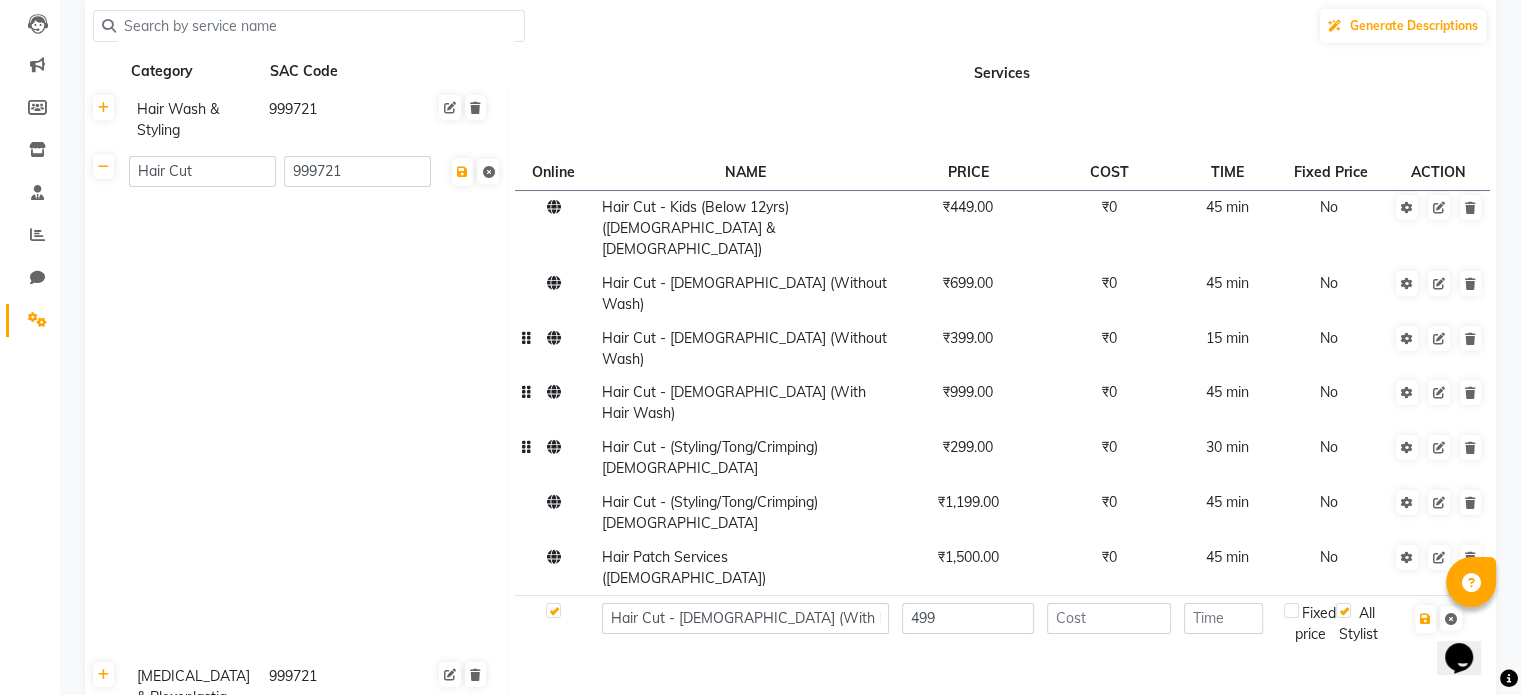 click on "Hair Cut - [DEMOGRAPHIC_DATA] (With Hair Wash)" 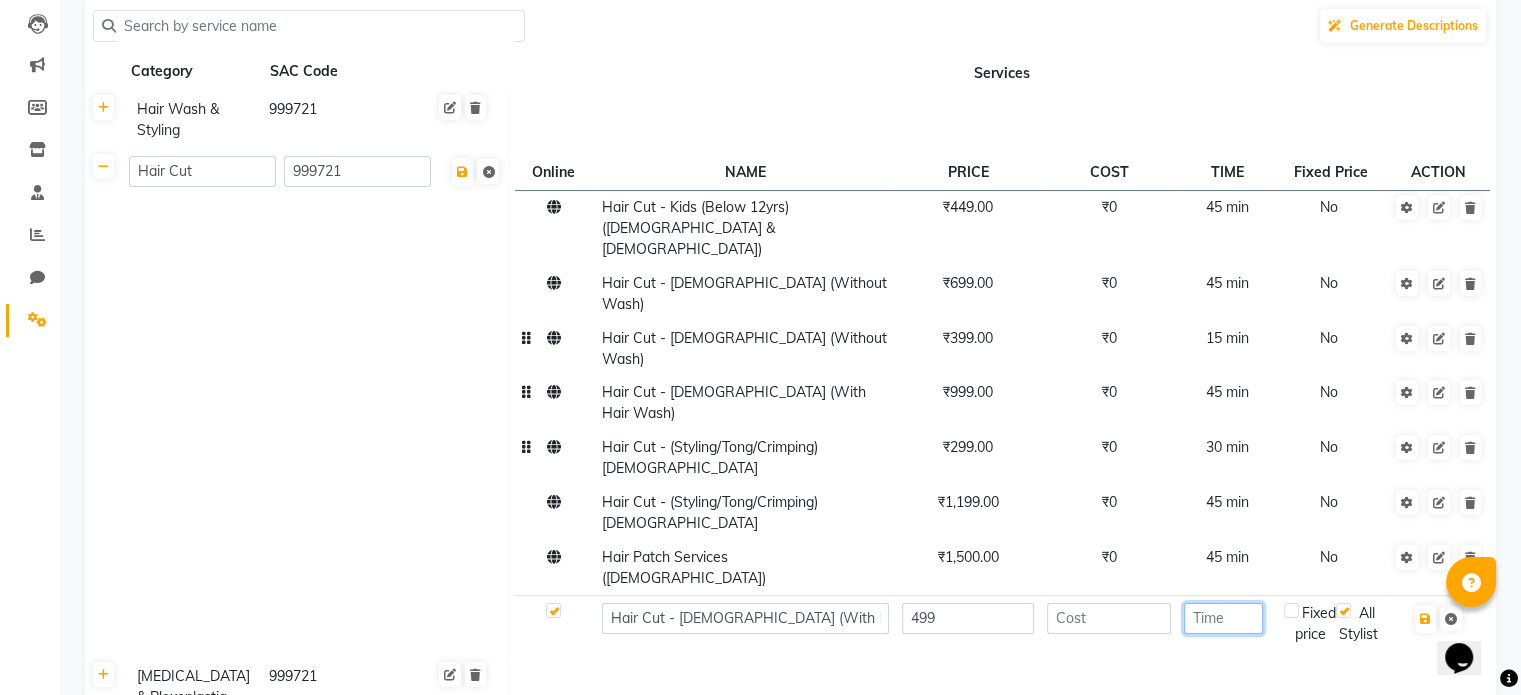 click 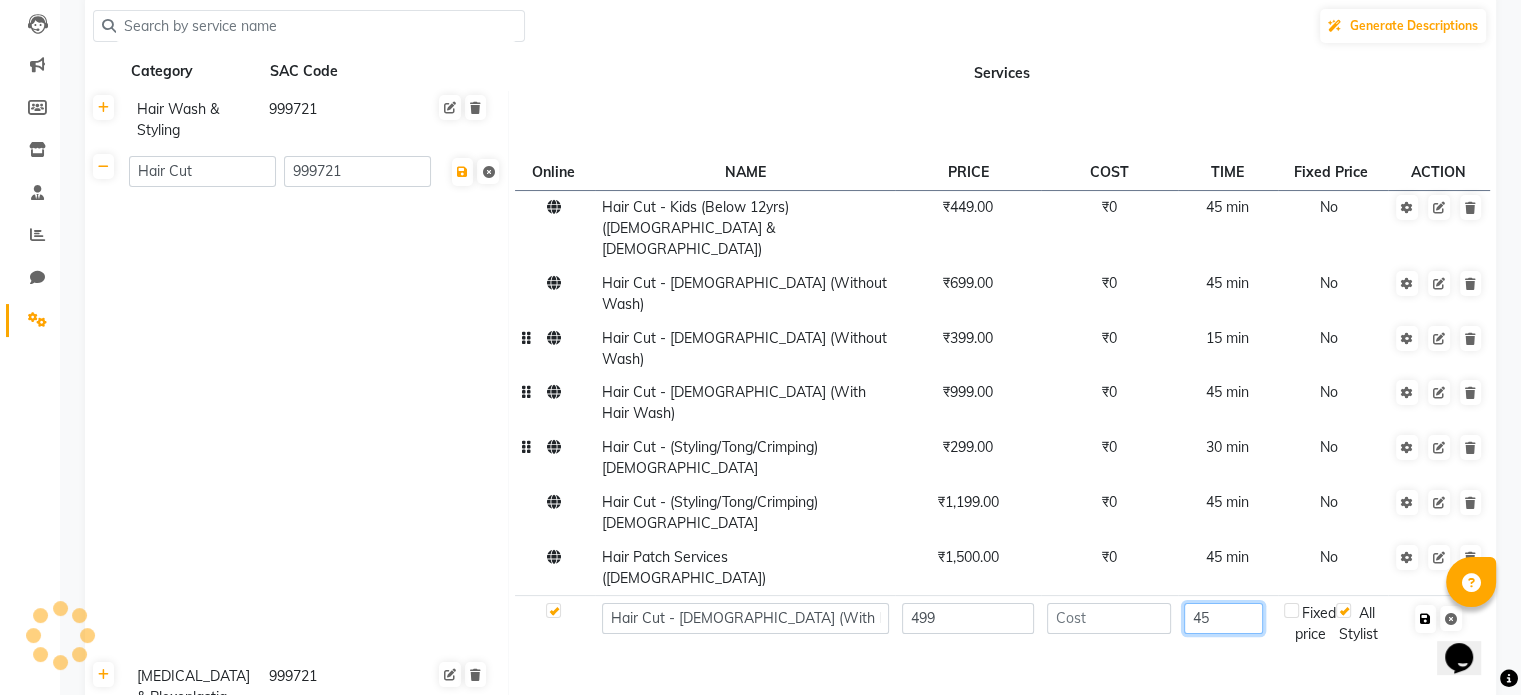 type on "45" 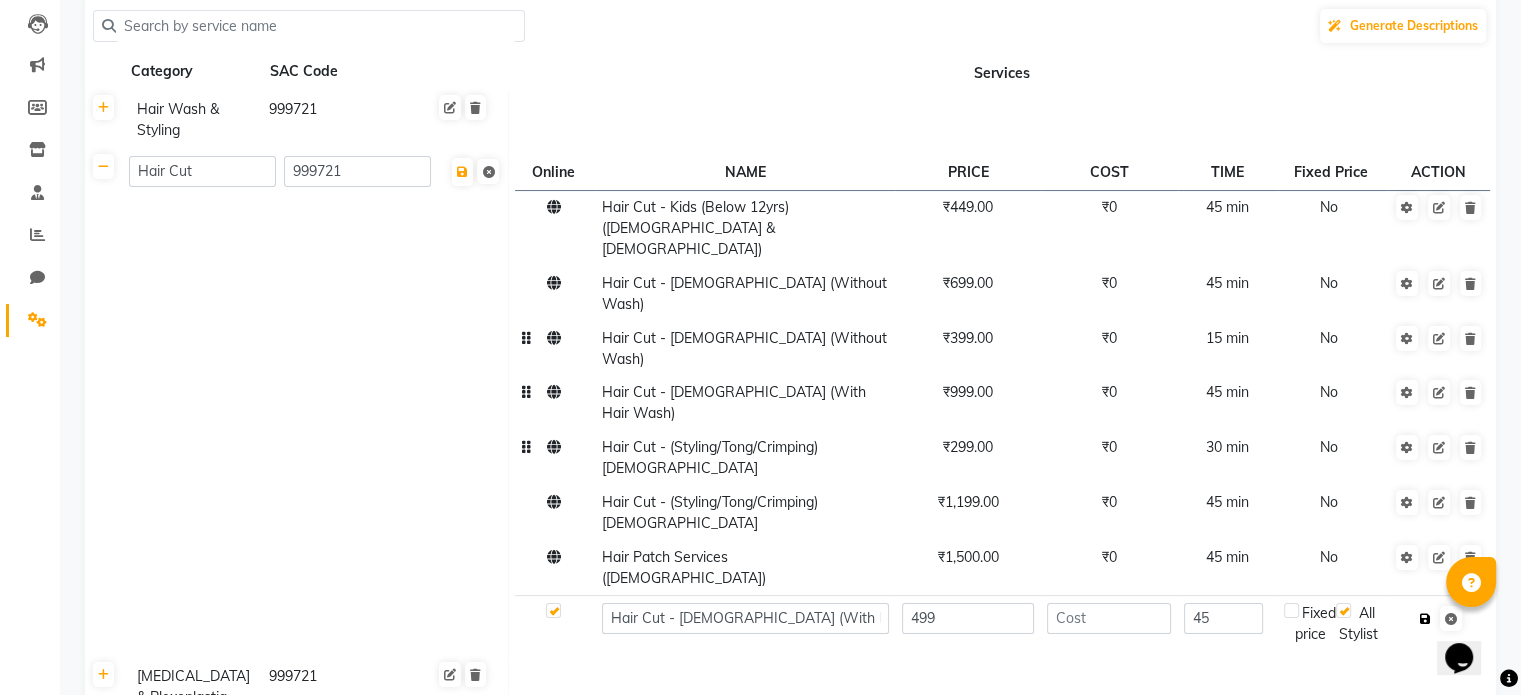 click at bounding box center [1425, 619] 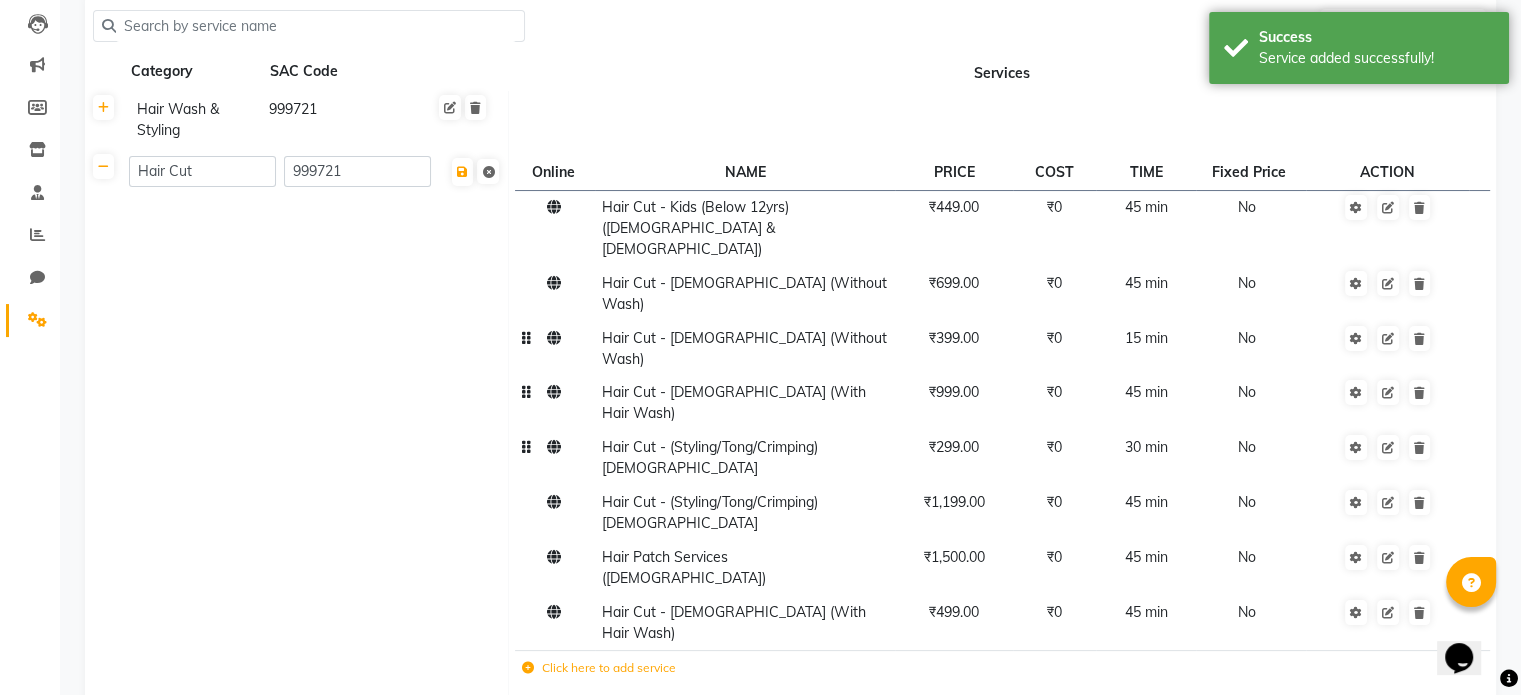 click on "15 min" 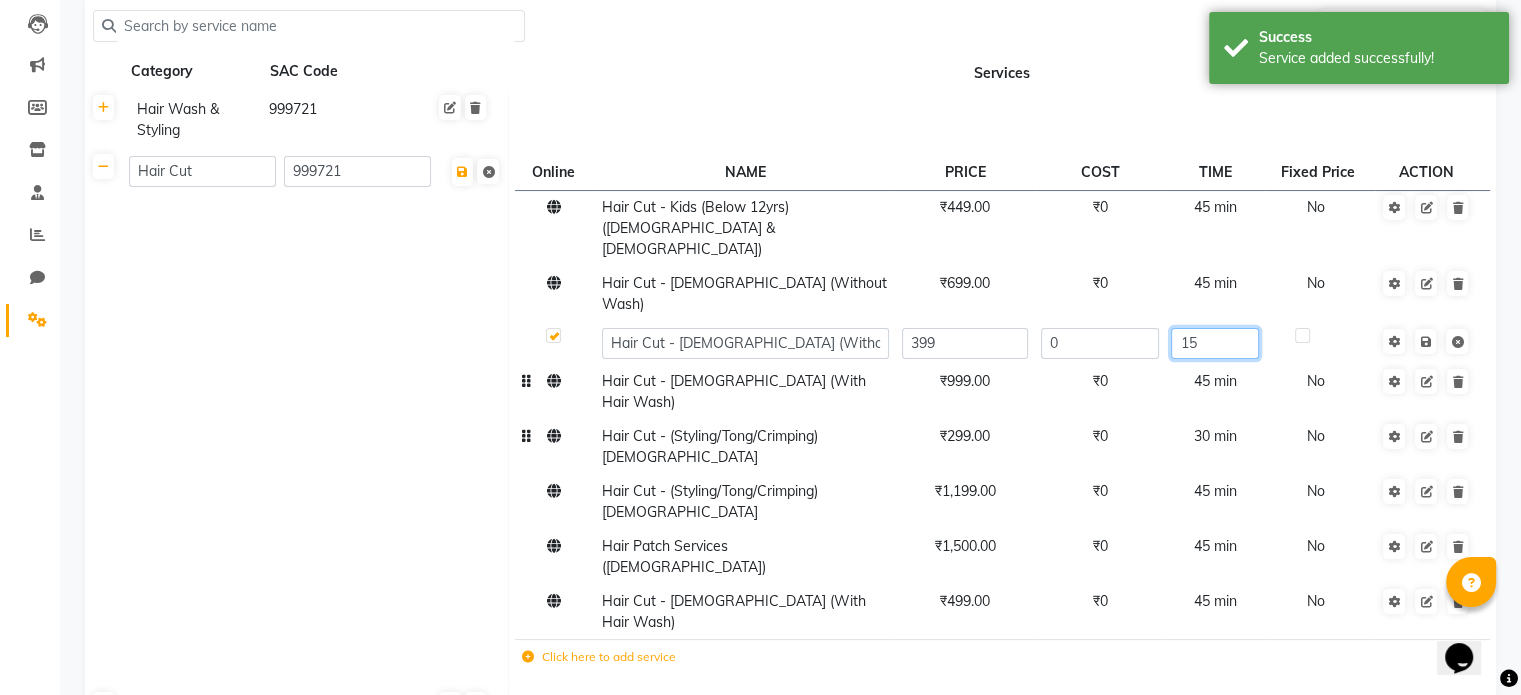 click on "15" 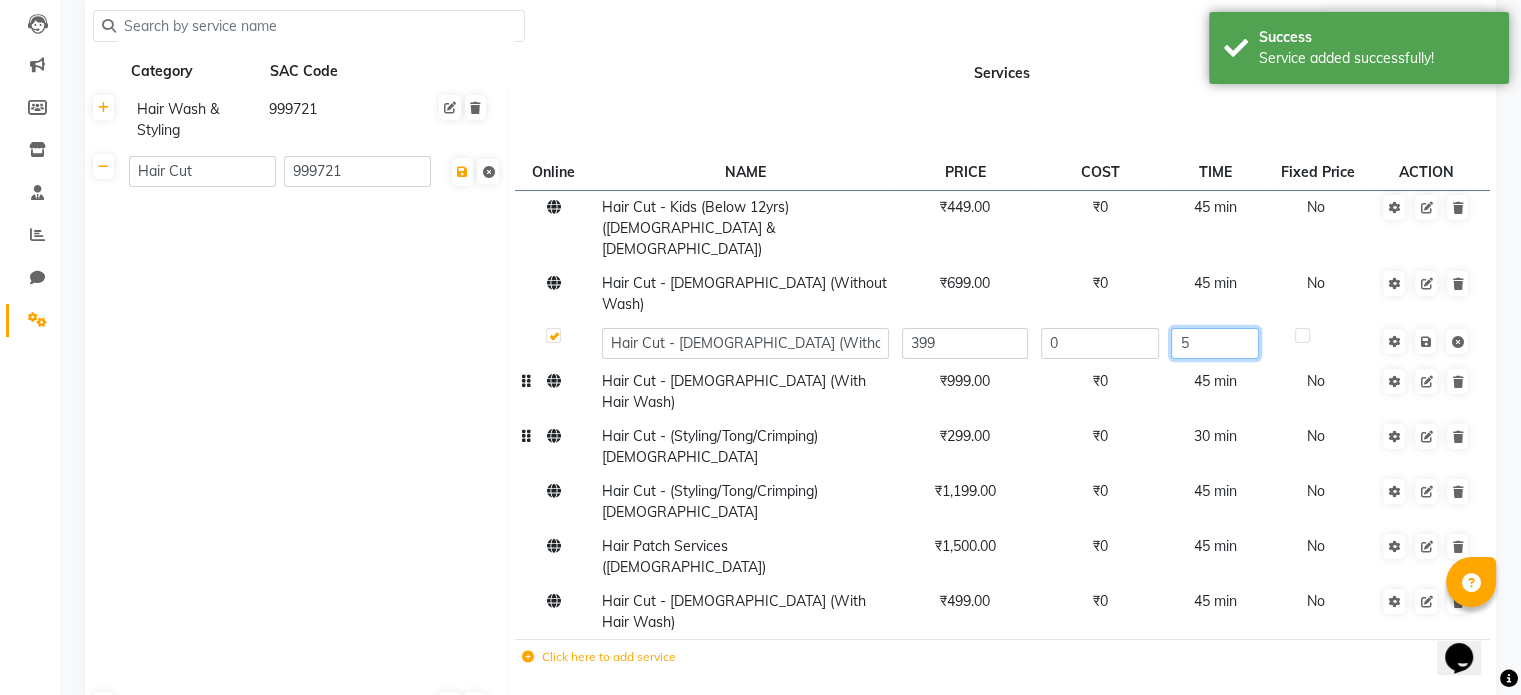 type on "45" 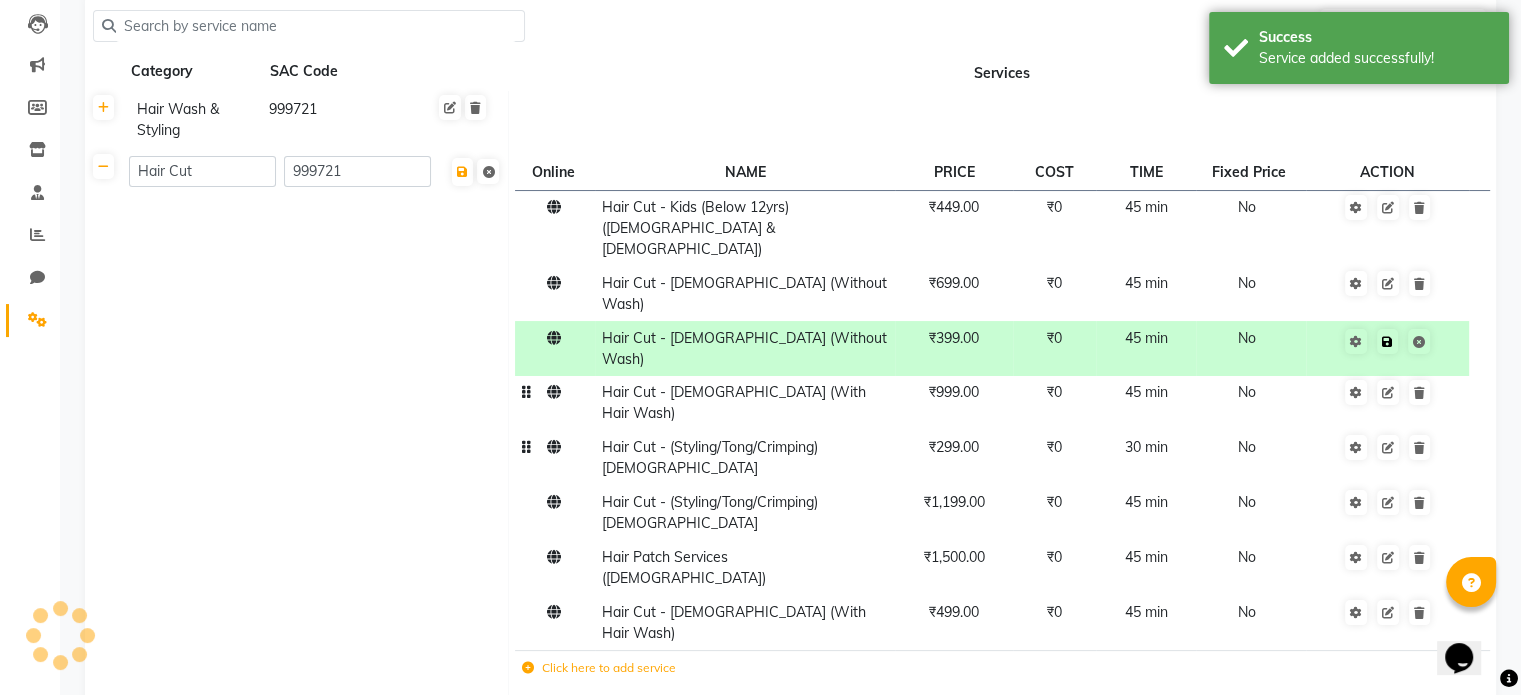 click on "Cancel edit" 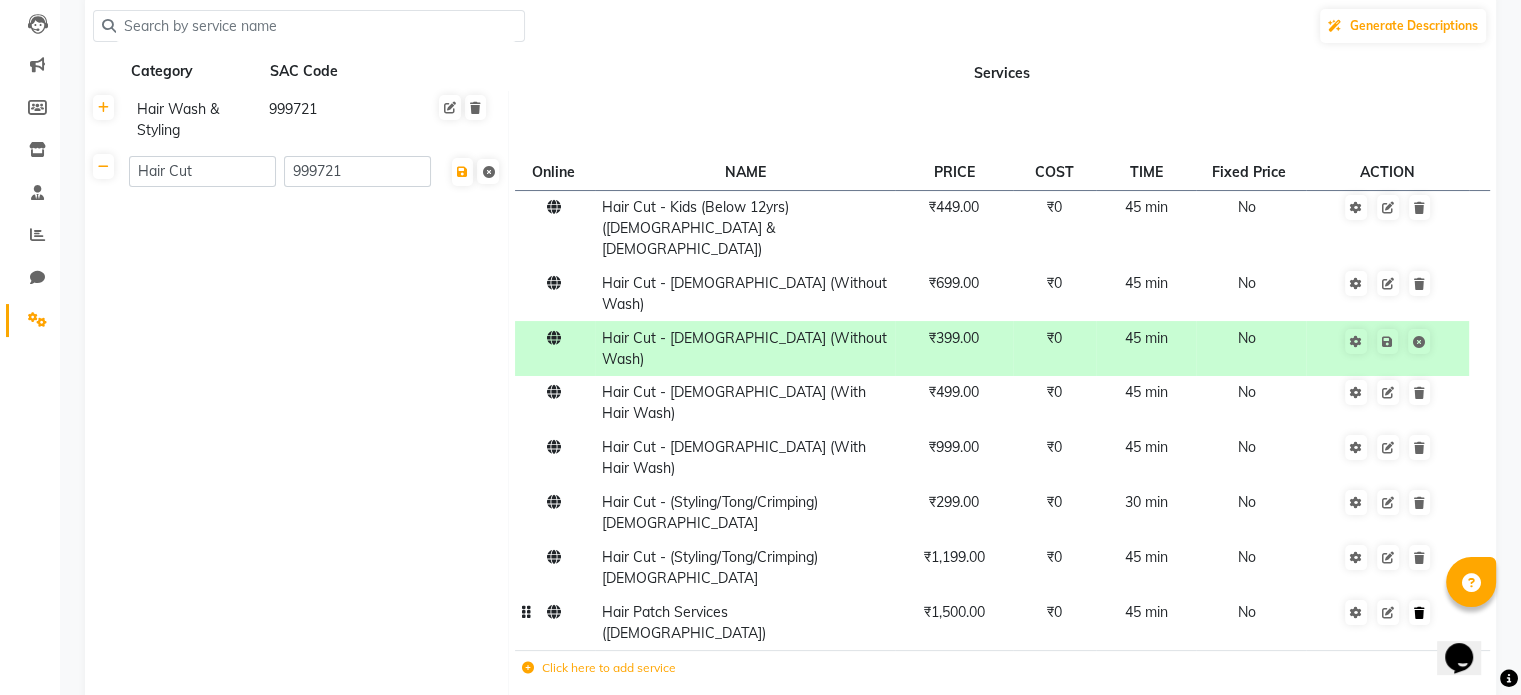 click 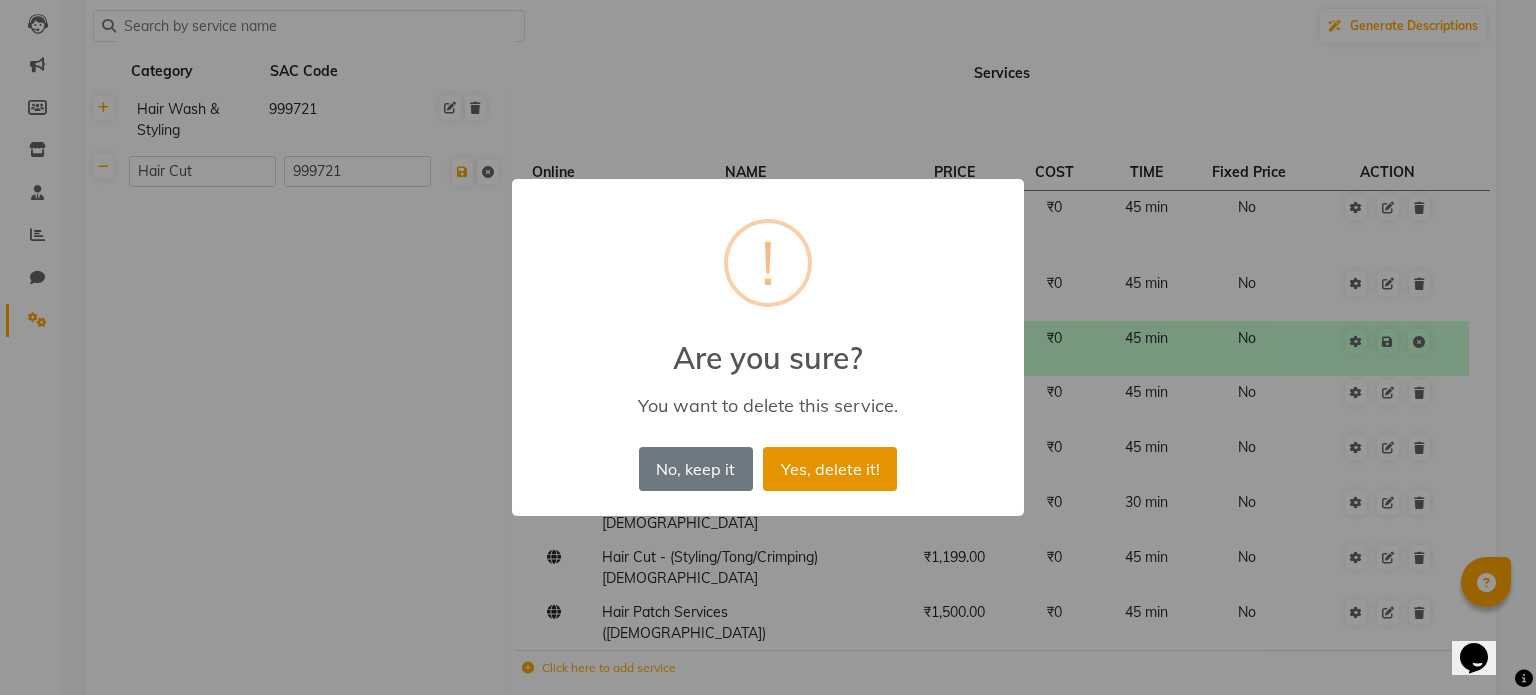click on "Yes, delete it!" at bounding box center (830, 469) 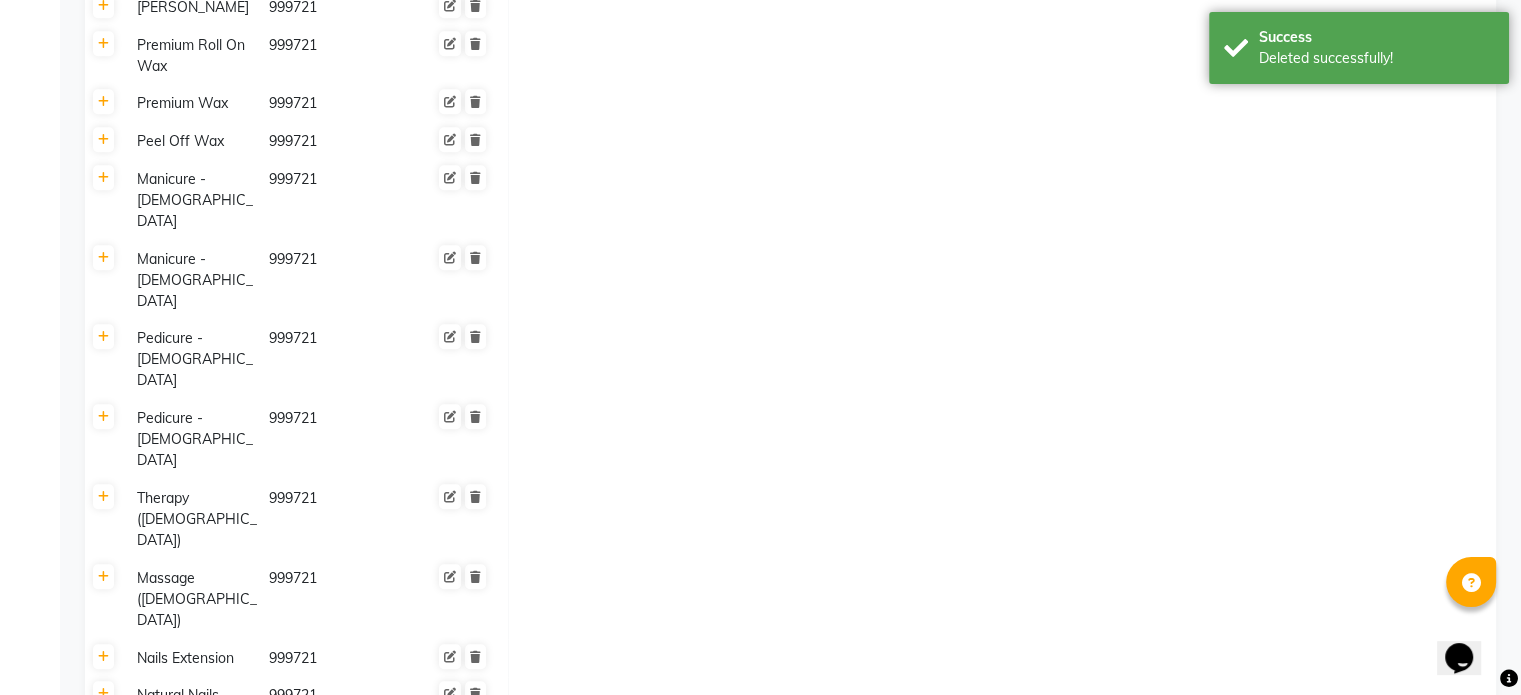scroll, scrollTop: 1565, scrollLeft: 0, axis: vertical 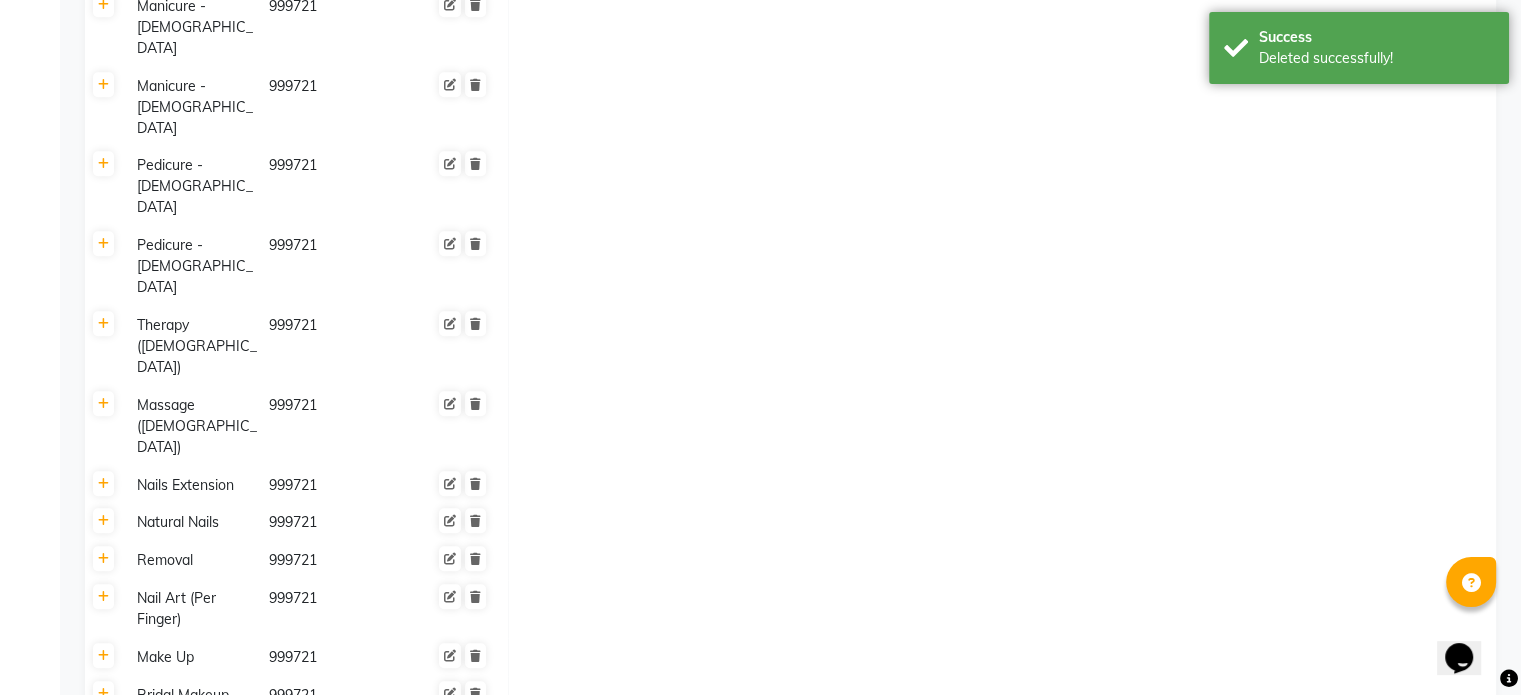 click on "Save Changes" 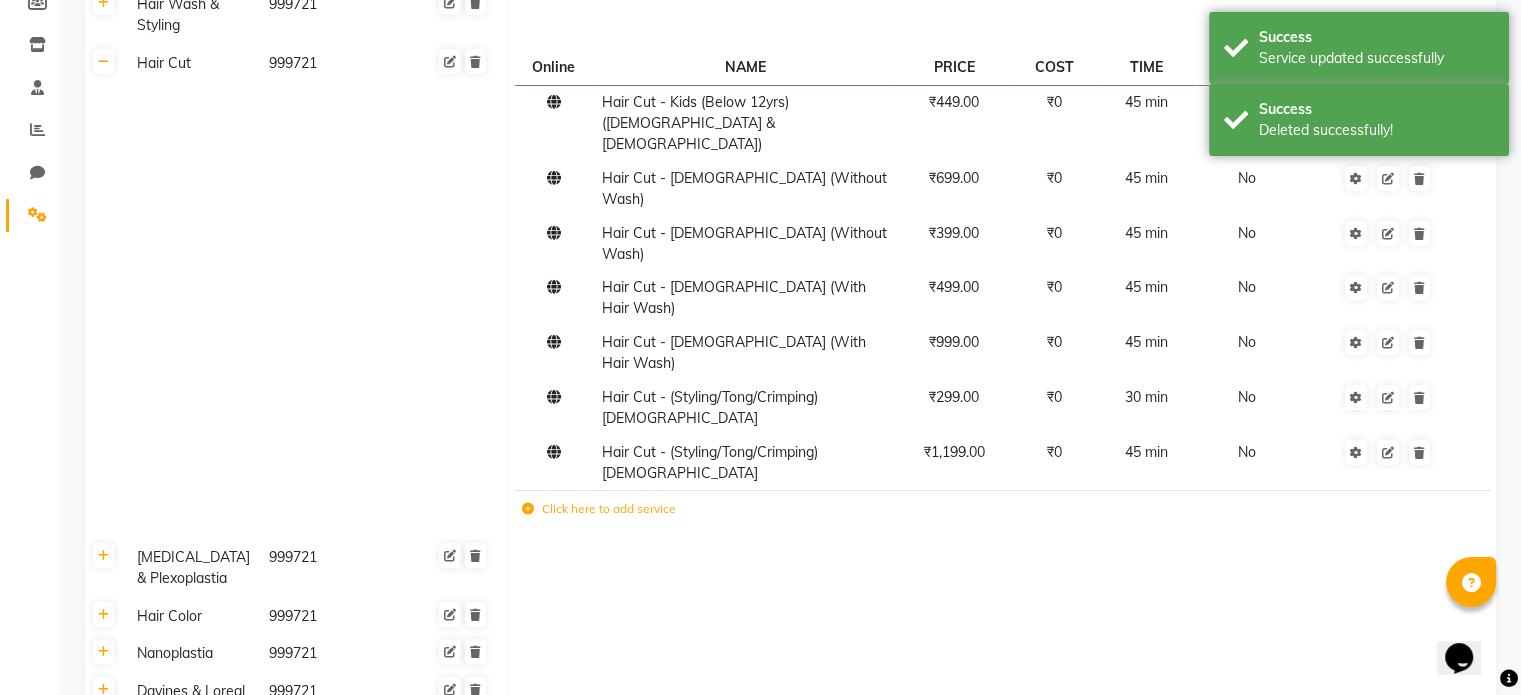 scroll, scrollTop: 163, scrollLeft: 0, axis: vertical 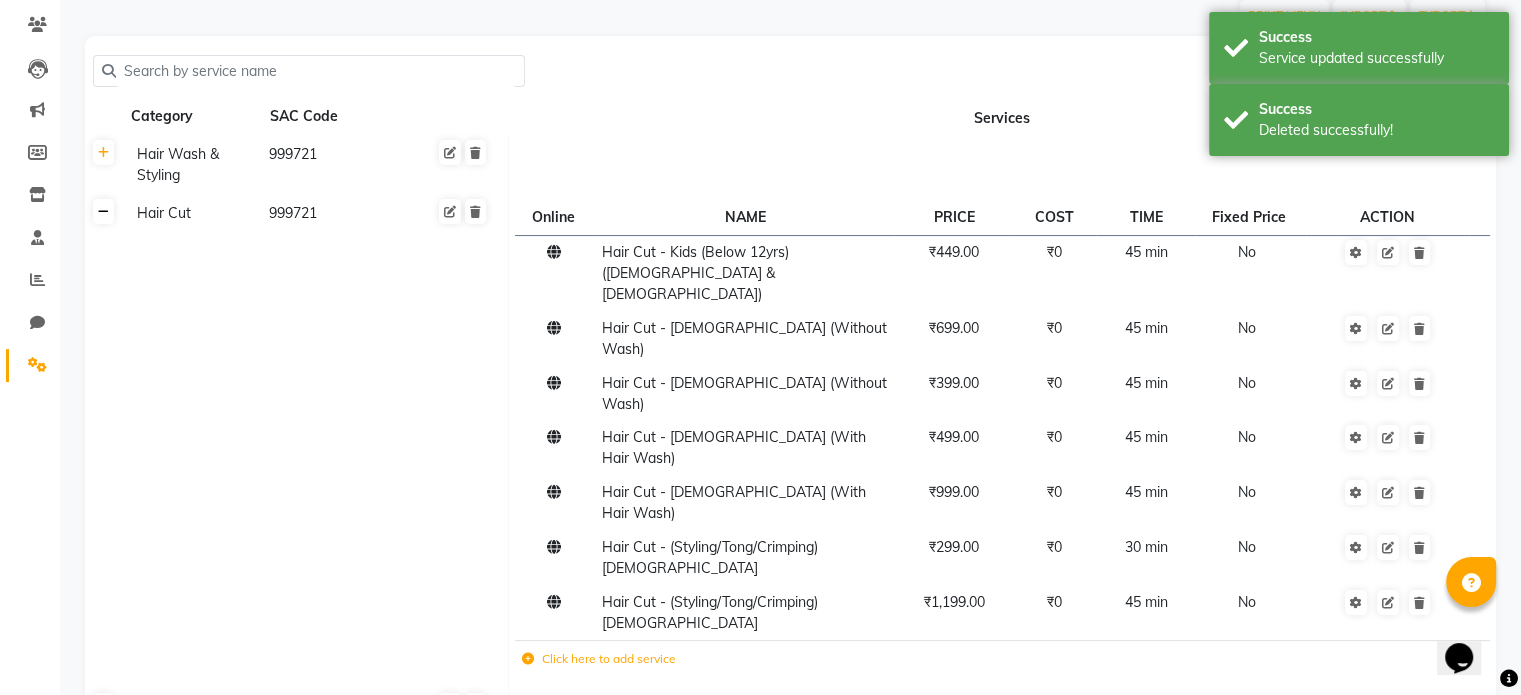click 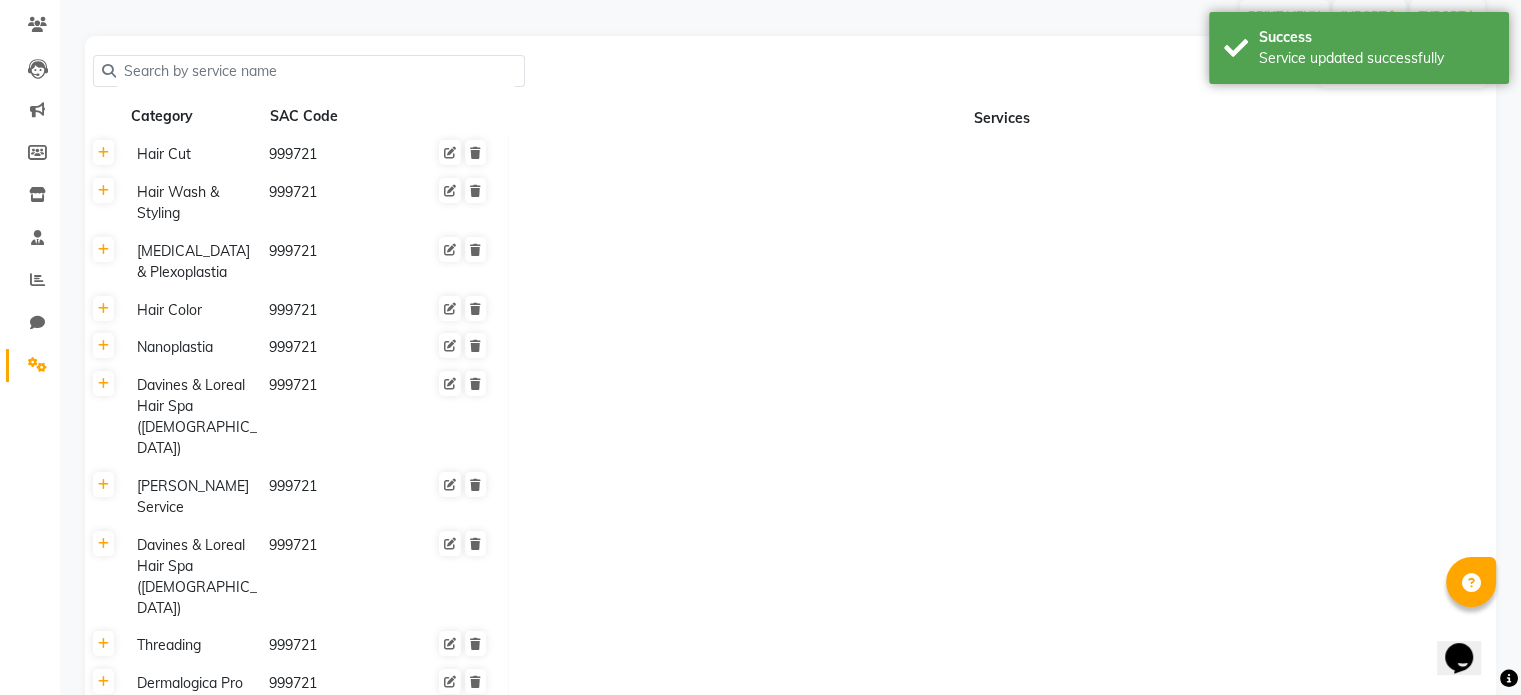 click 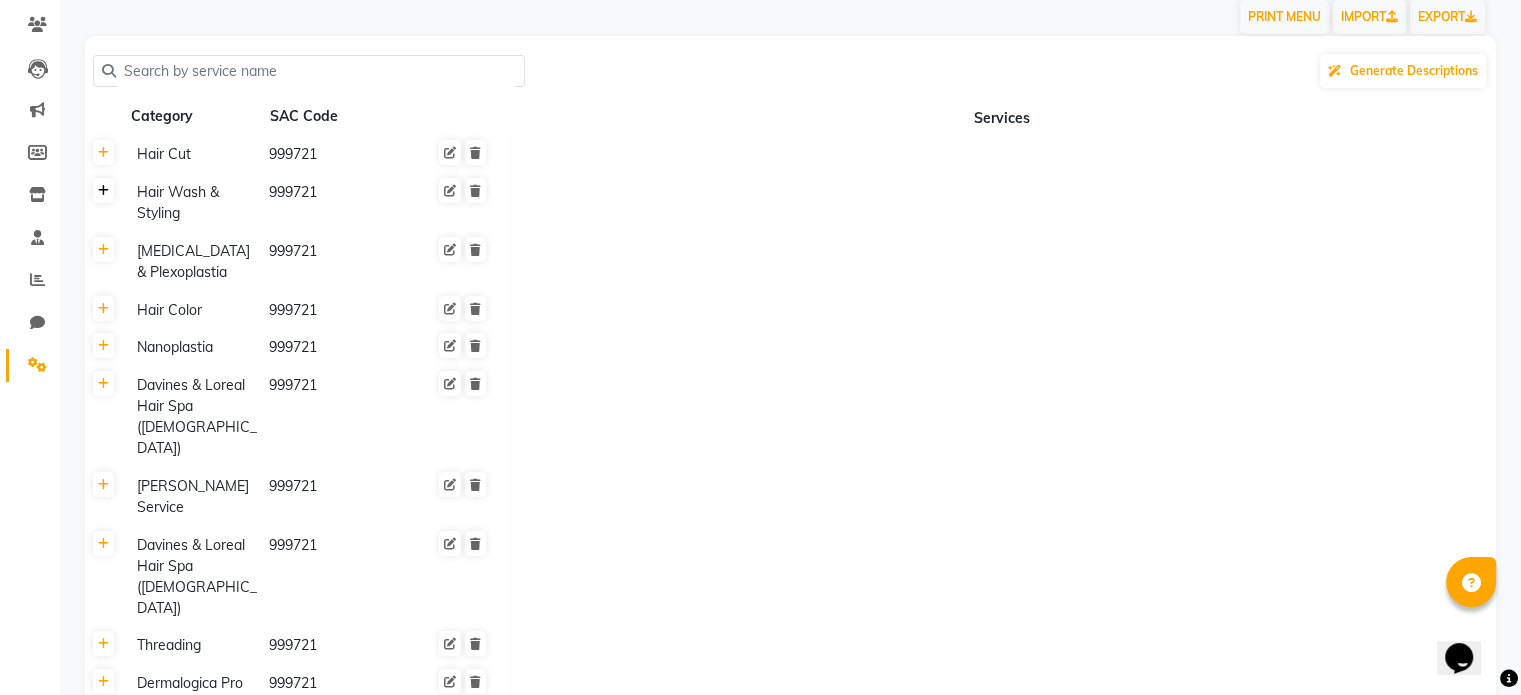 click 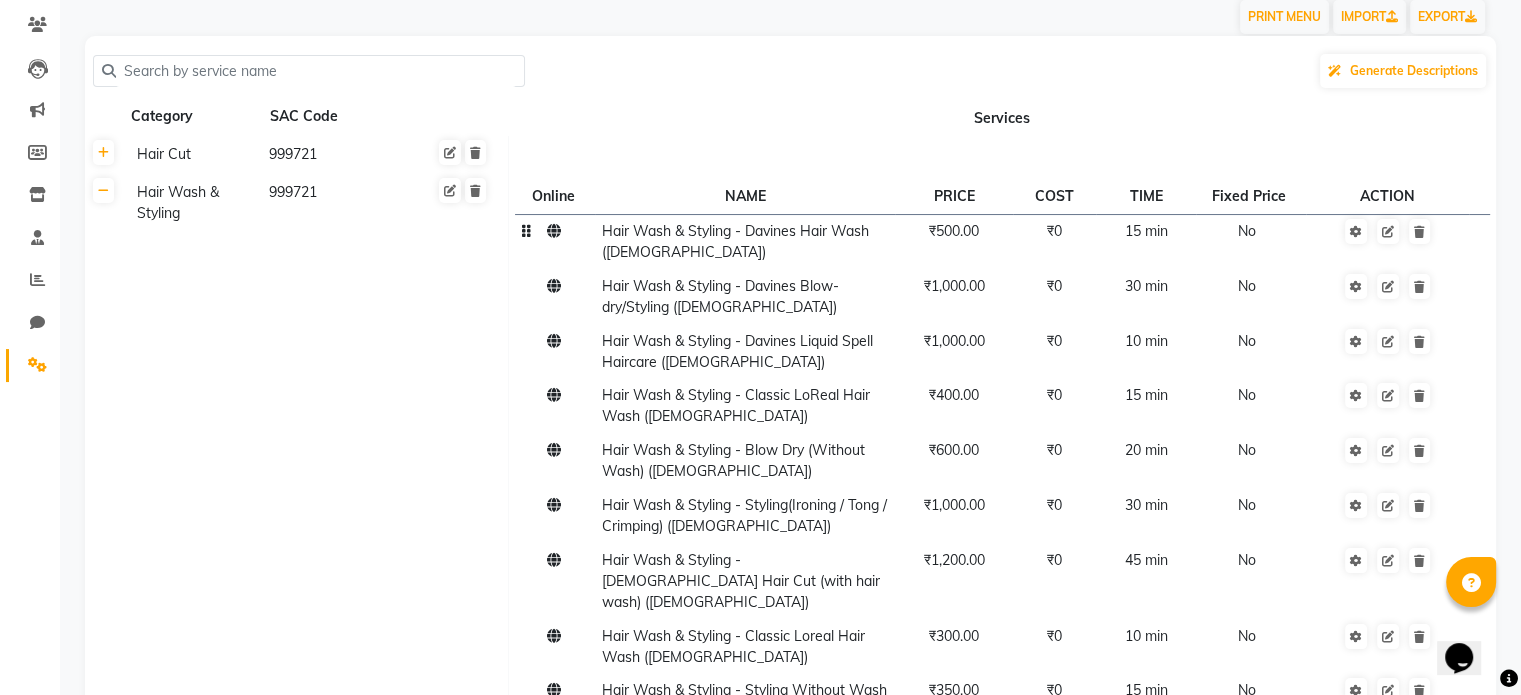click on "Hair Wash & Styling - Davines Hair Wash ([DEMOGRAPHIC_DATA])" 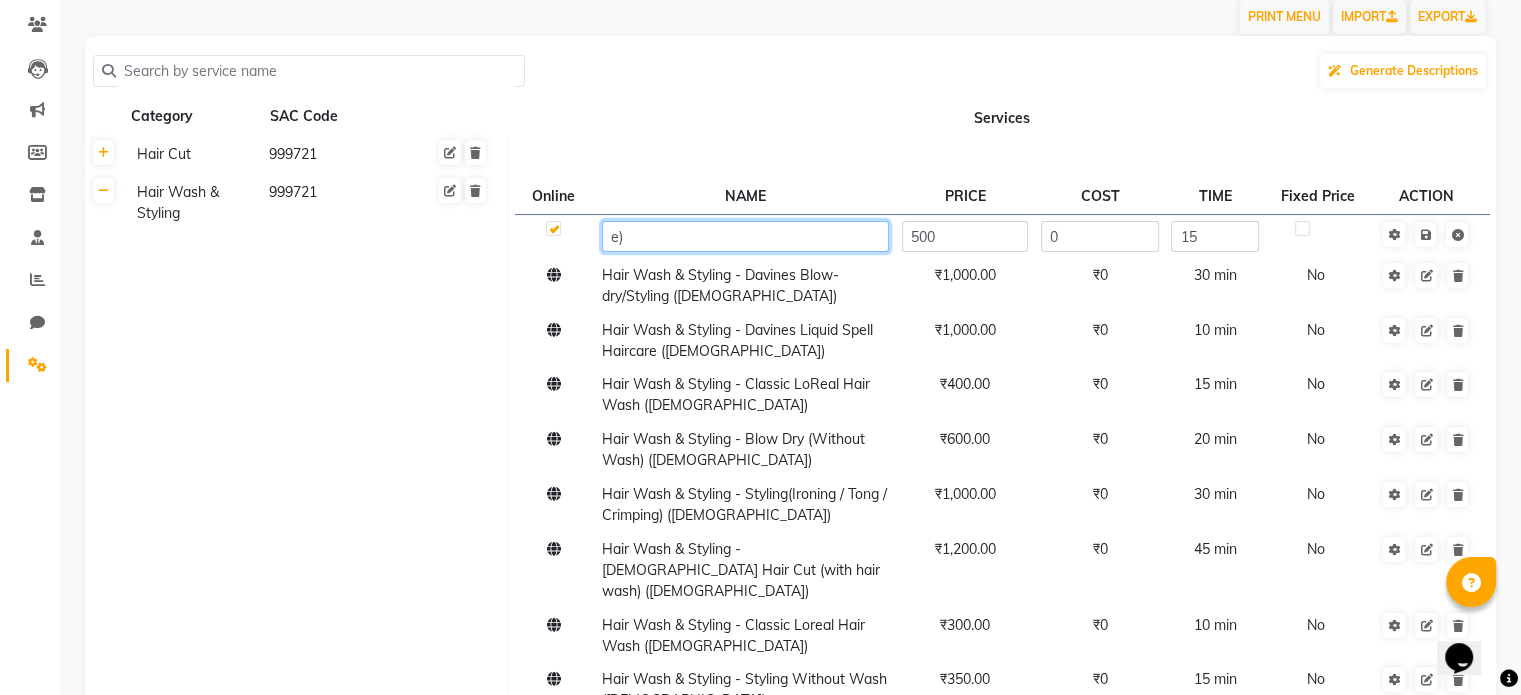 type on ")" 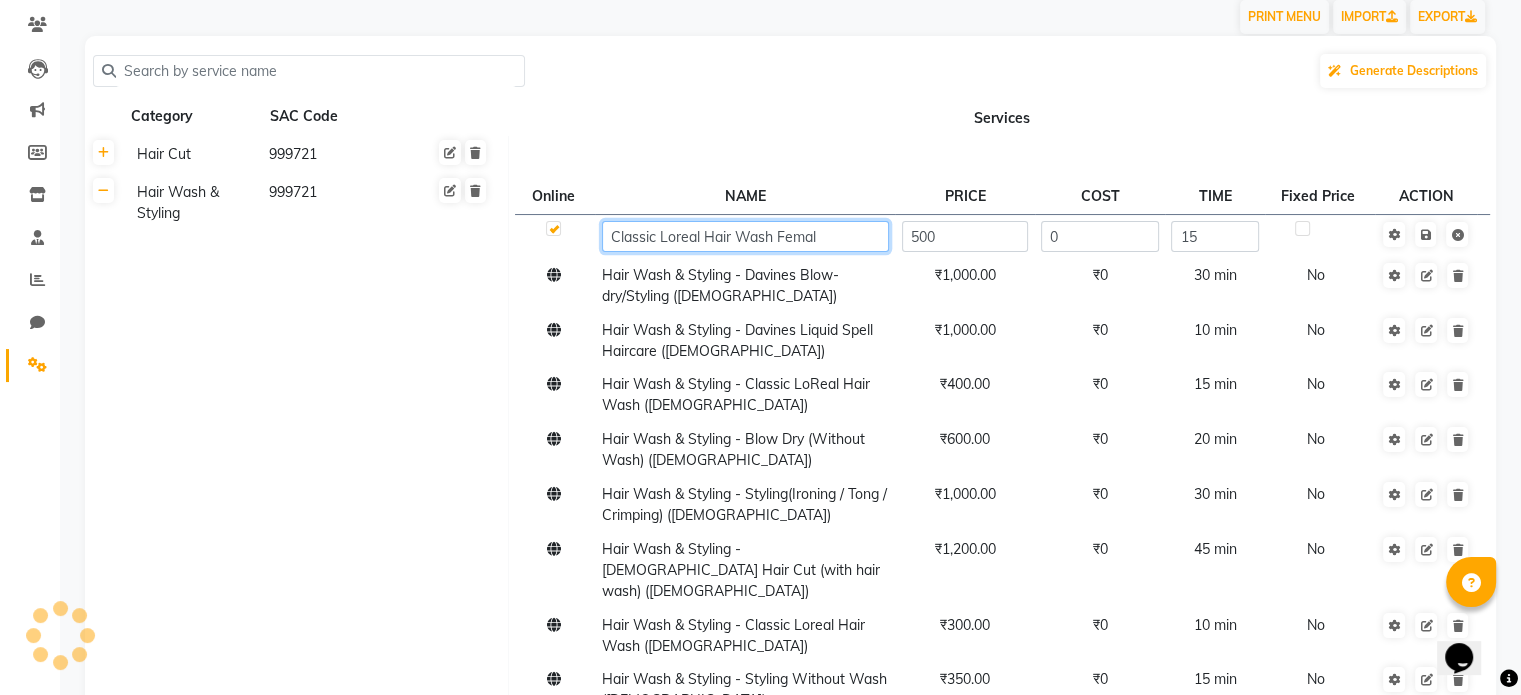 type on "Classic Loreal Hair Wash [DEMOGRAPHIC_DATA]" 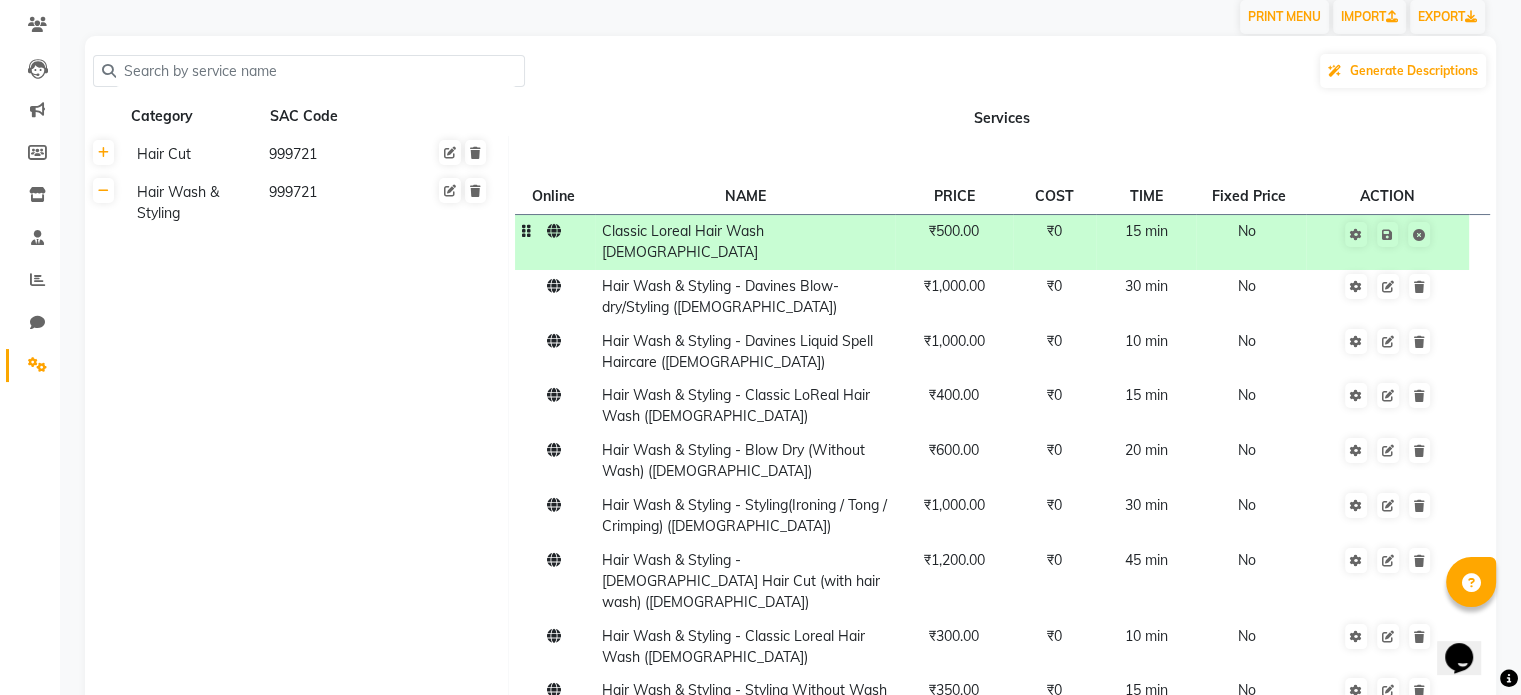 click on "₹500.00" 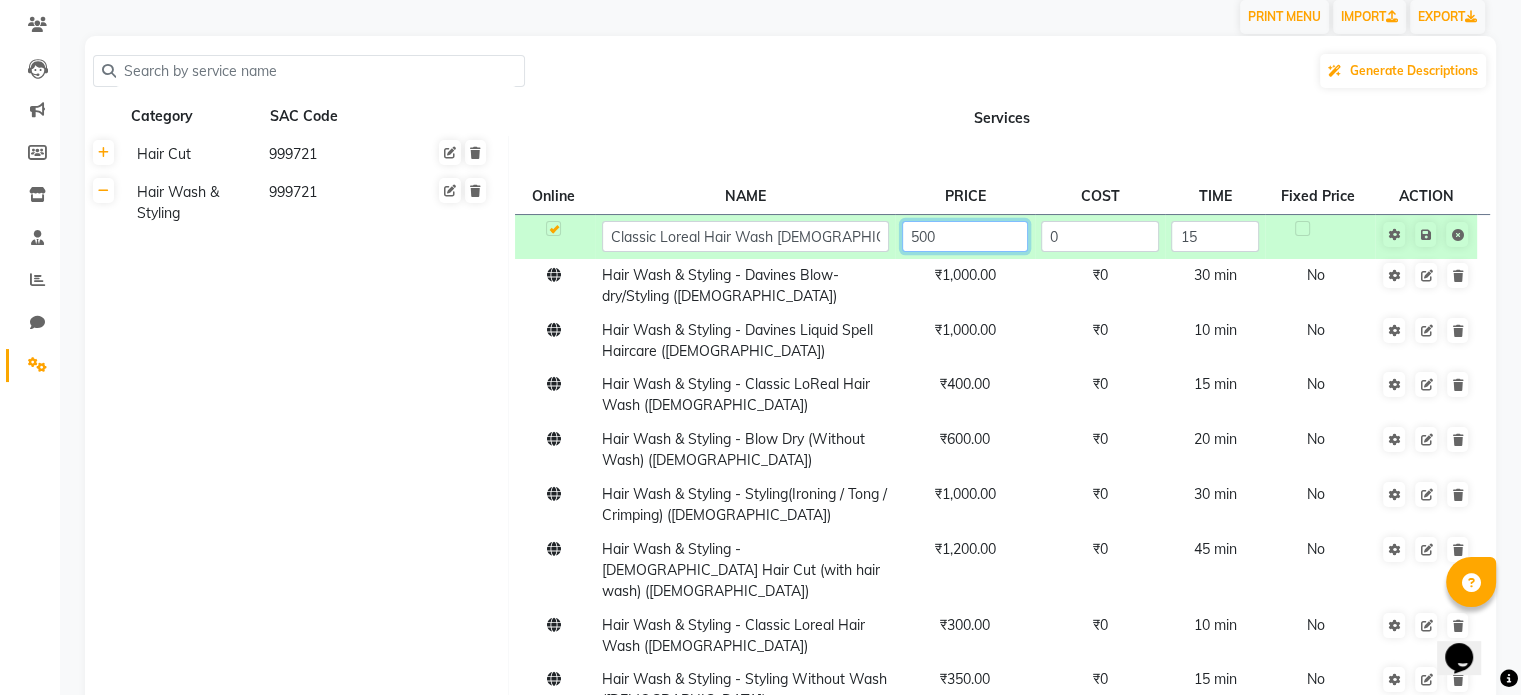 click on "500" 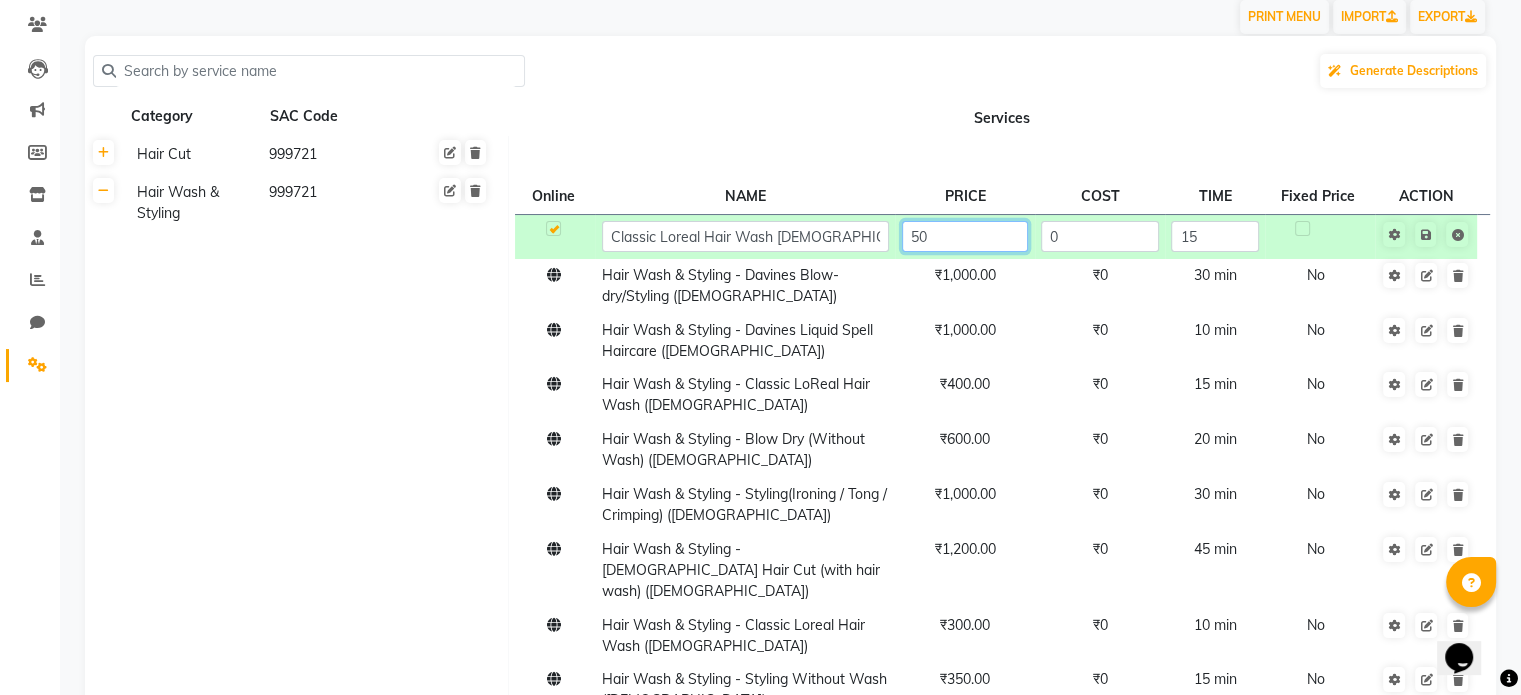 type on "5" 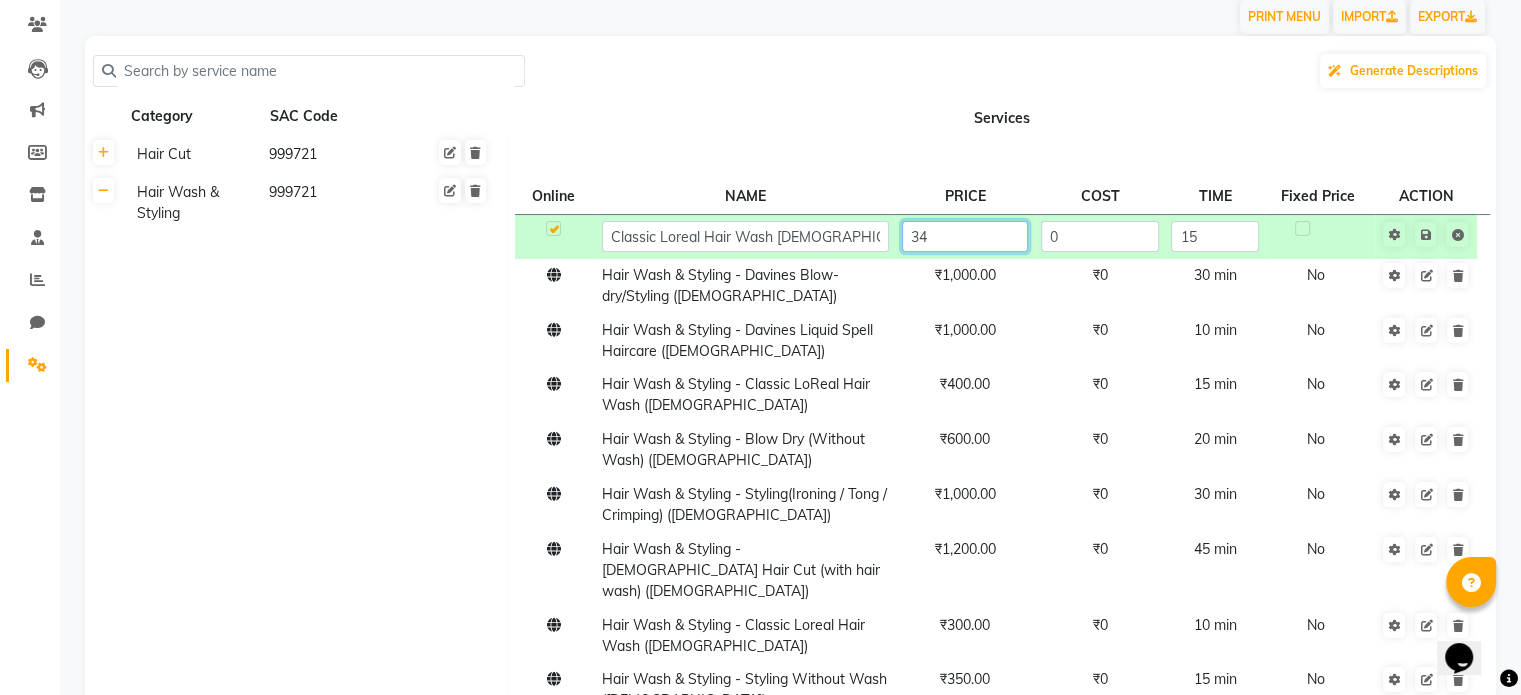 type on "349" 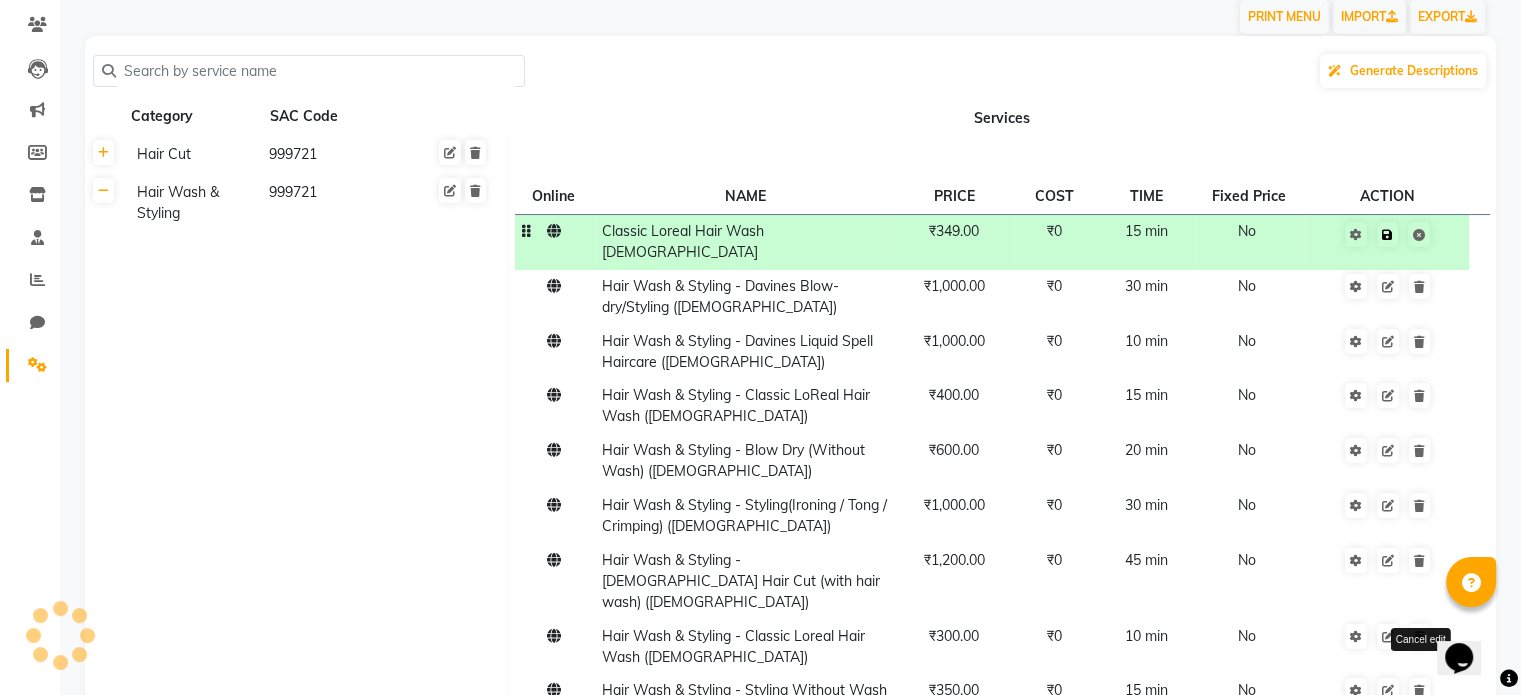 click on "Cancel edit" 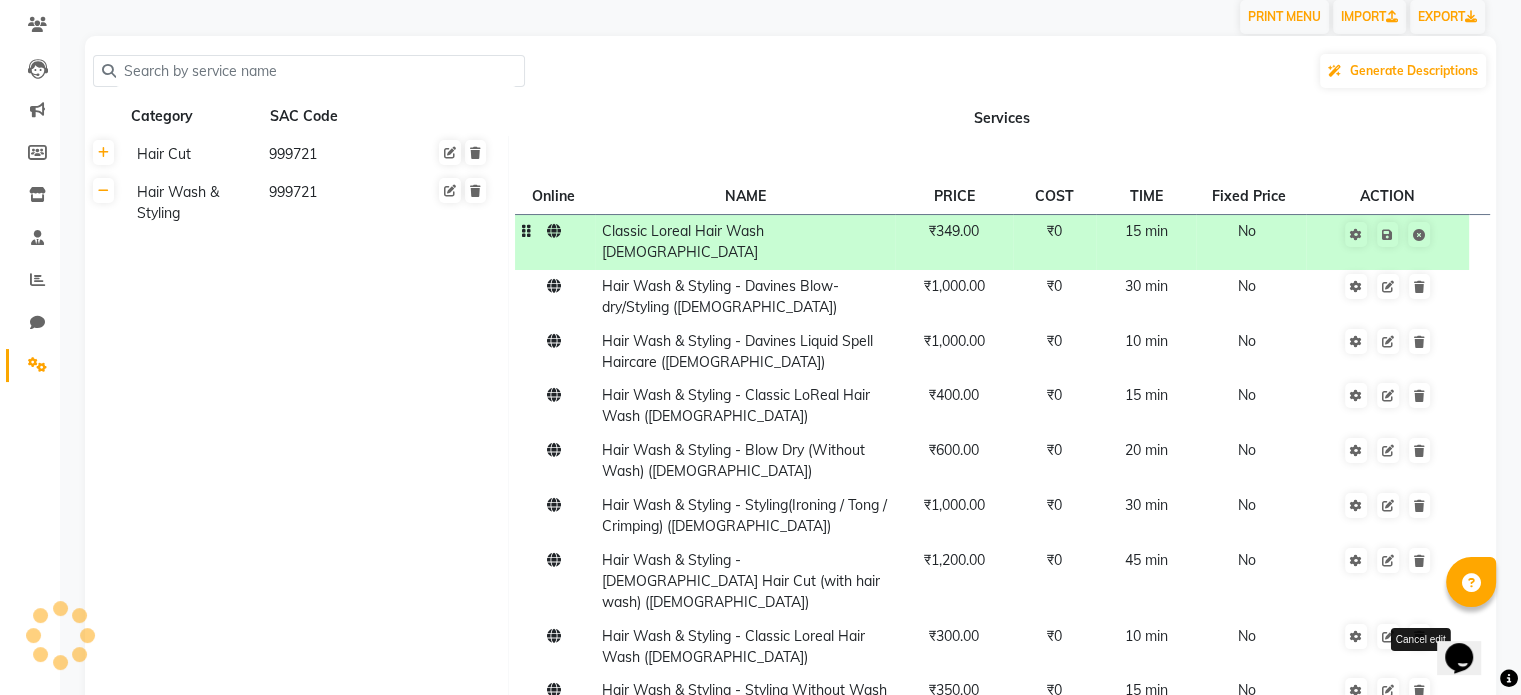 click on "Classic Loreal Hair Wash [DEMOGRAPHIC_DATA]" 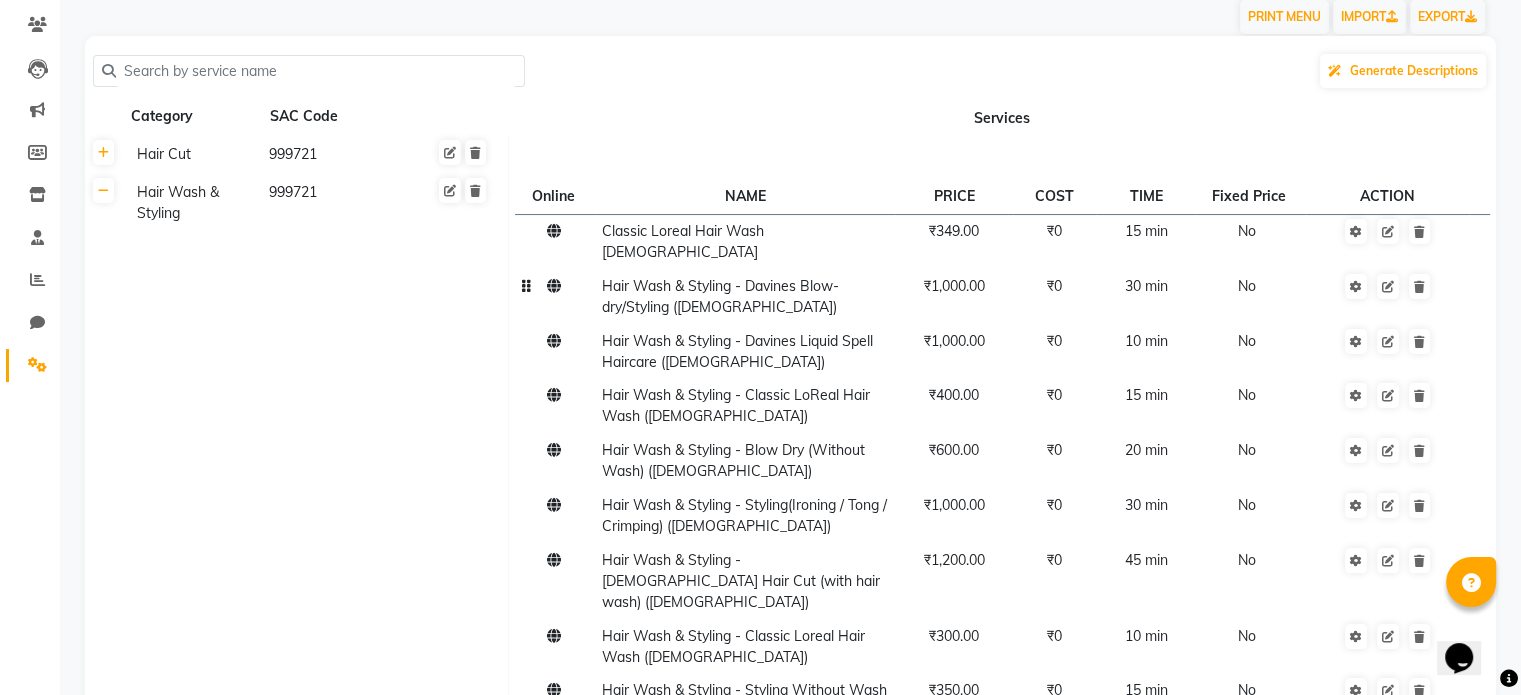 click on "Hair Wash & Styling - Davines Blow-dry/Styling ([DEMOGRAPHIC_DATA])" 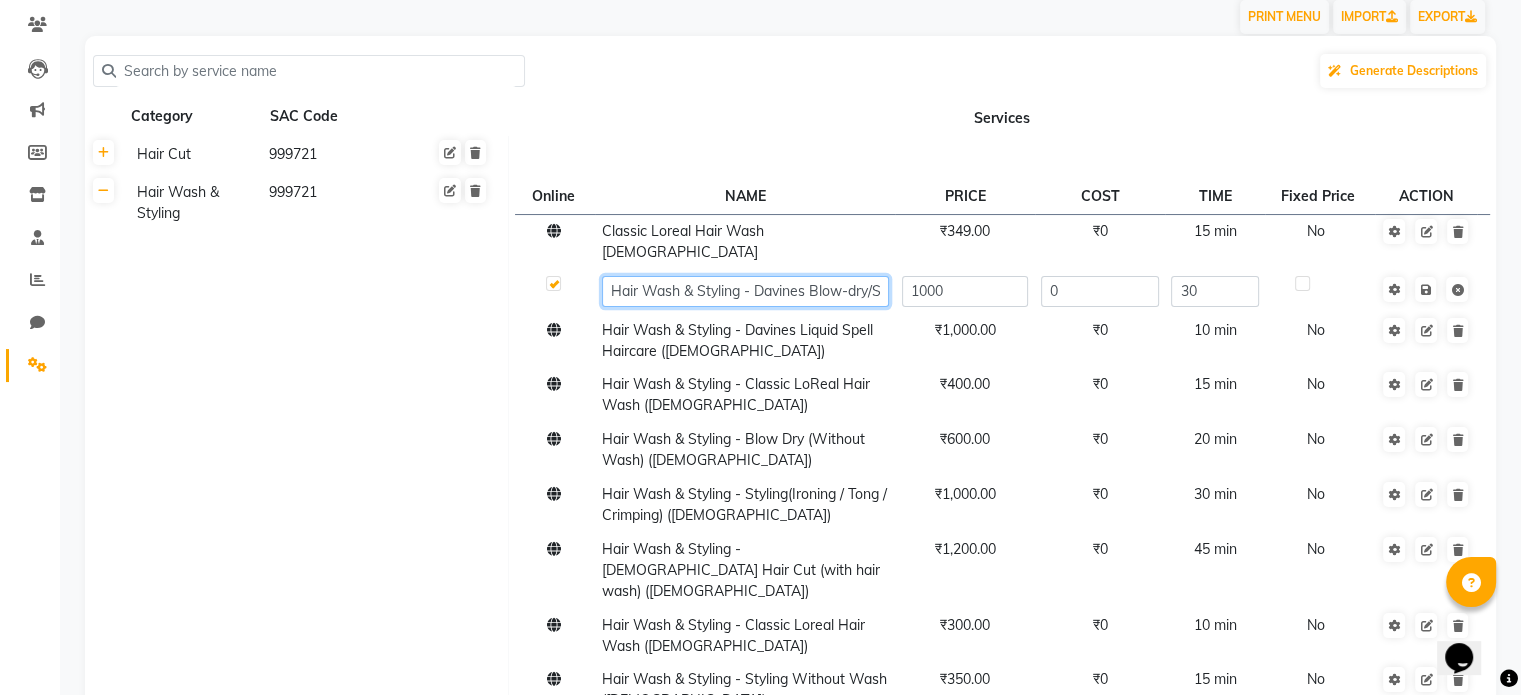 click on "Hair Wash & Styling - Davines Blow-dry/Styling ([DEMOGRAPHIC_DATA])" 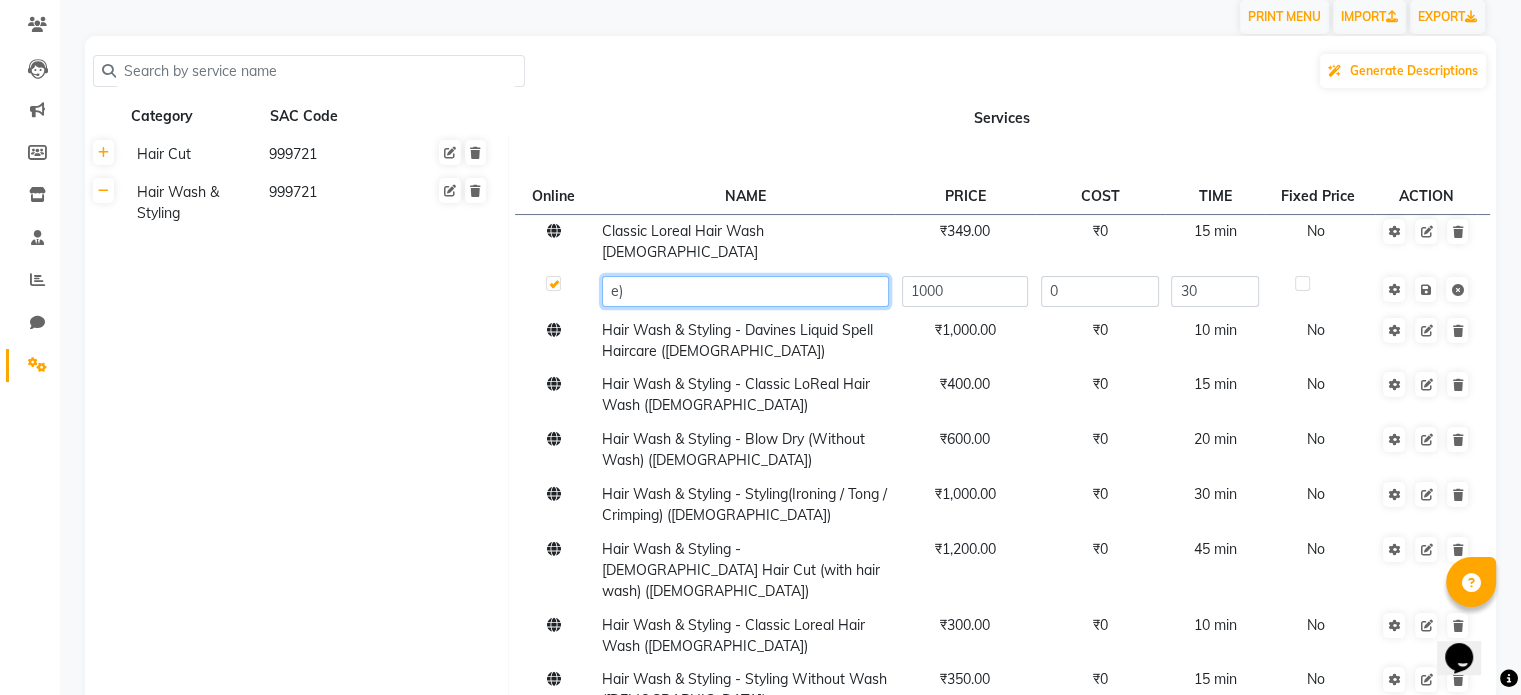 type on ")" 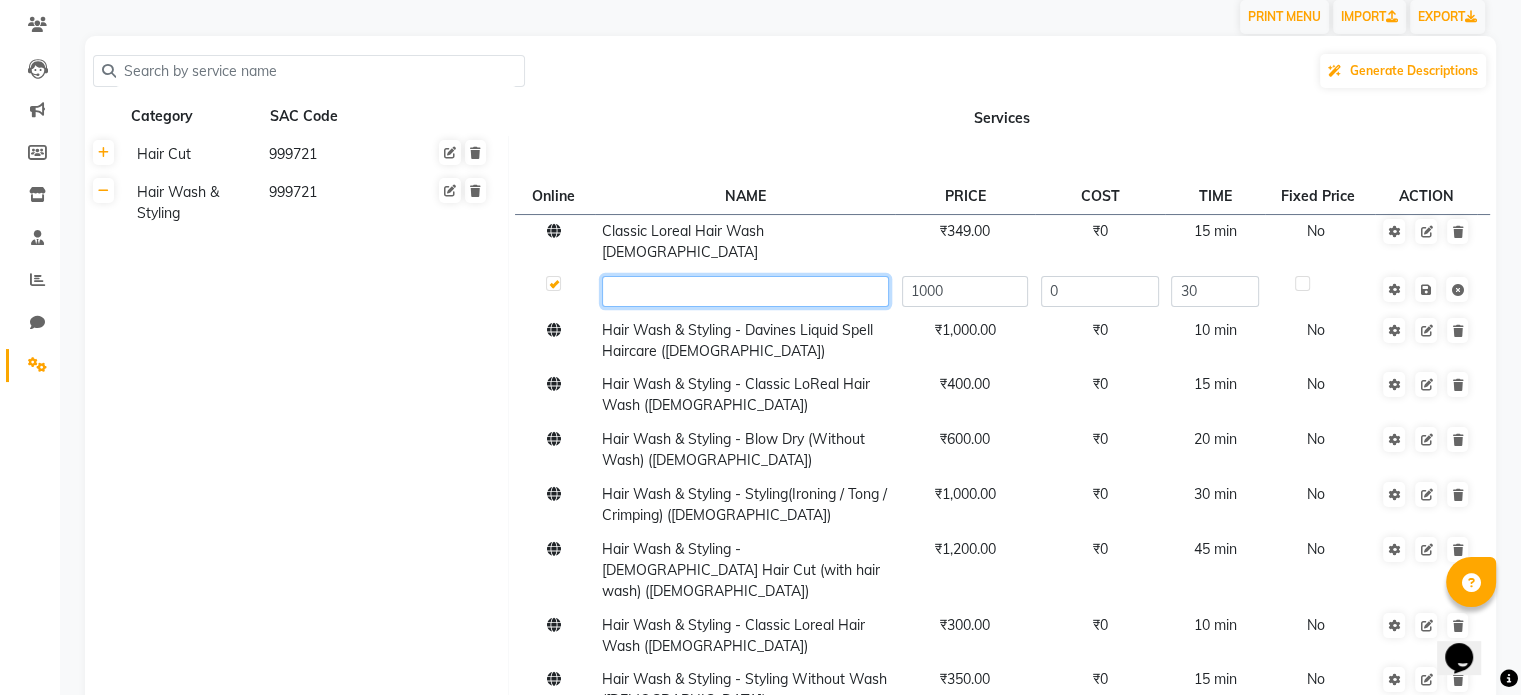 paste on "Classic Loreal Hair Wash [DEMOGRAPHIC_DATA]" 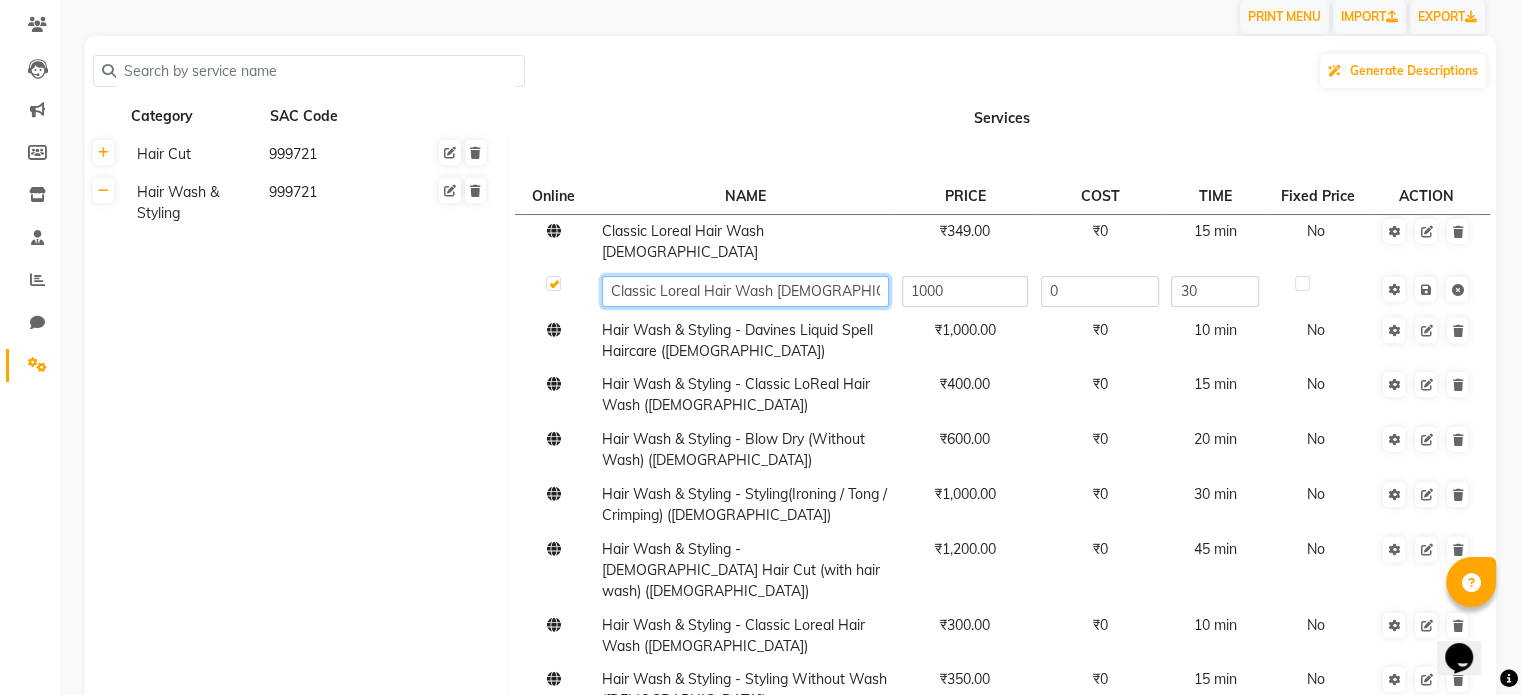 click on "Classic Loreal Hair Wash [DEMOGRAPHIC_DATA]" 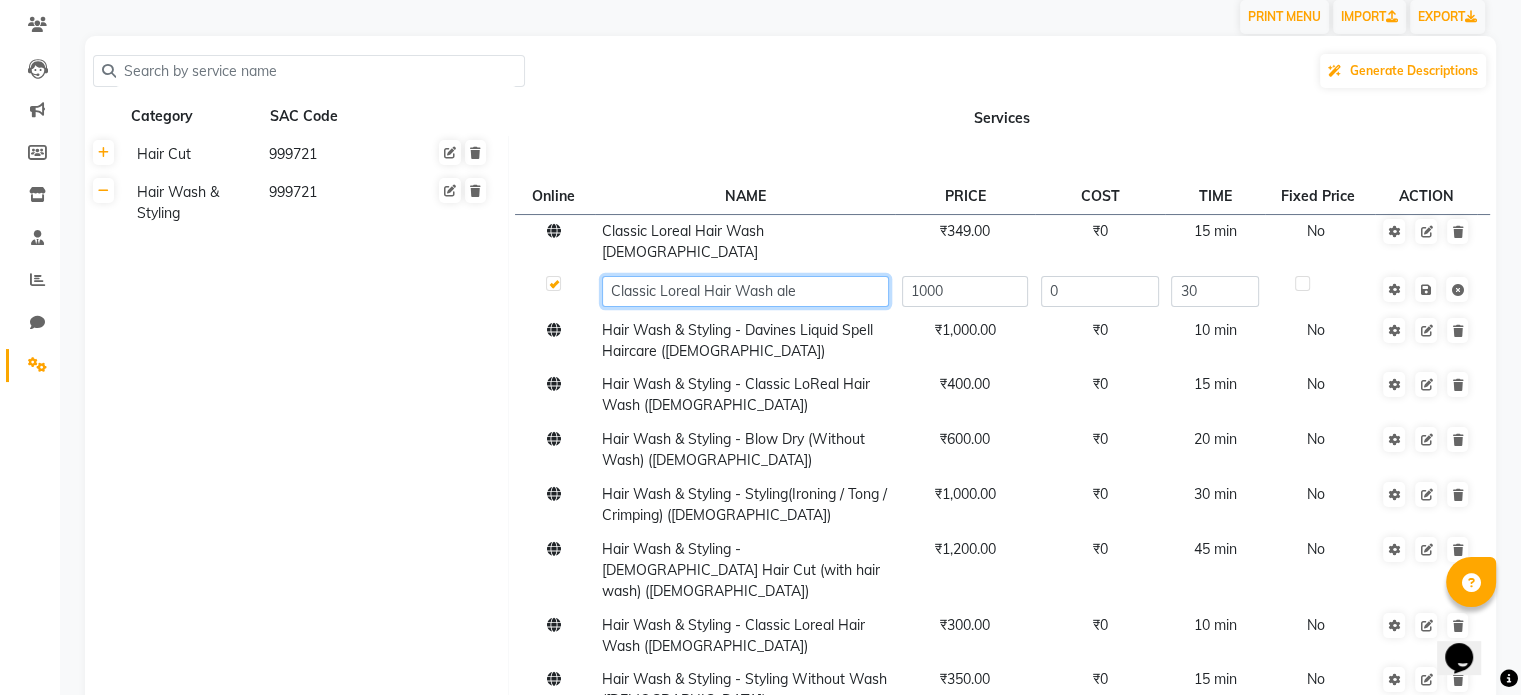 type on "Classic Loreal Hair Wash [DEMOGRAPHIC_DATA]" 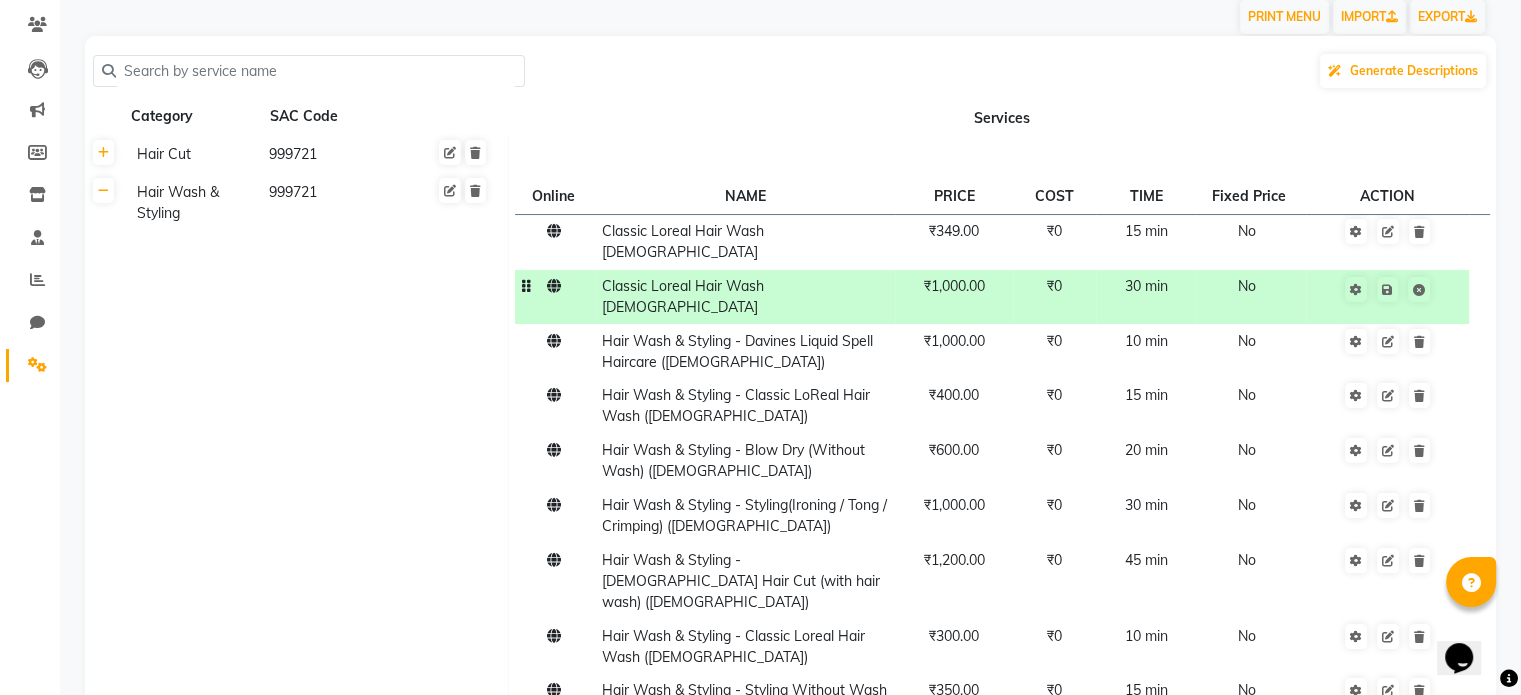 click on "₹1,000.00" 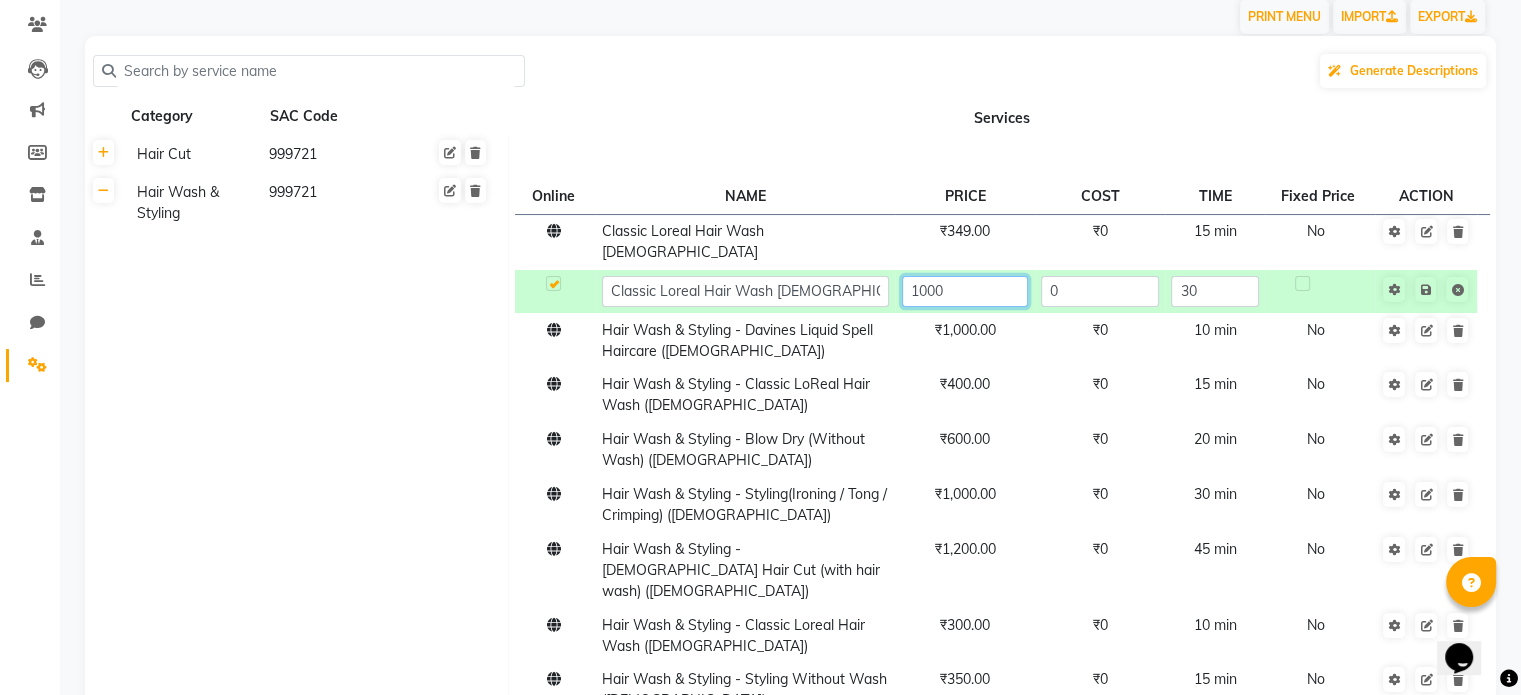 click on "1000" 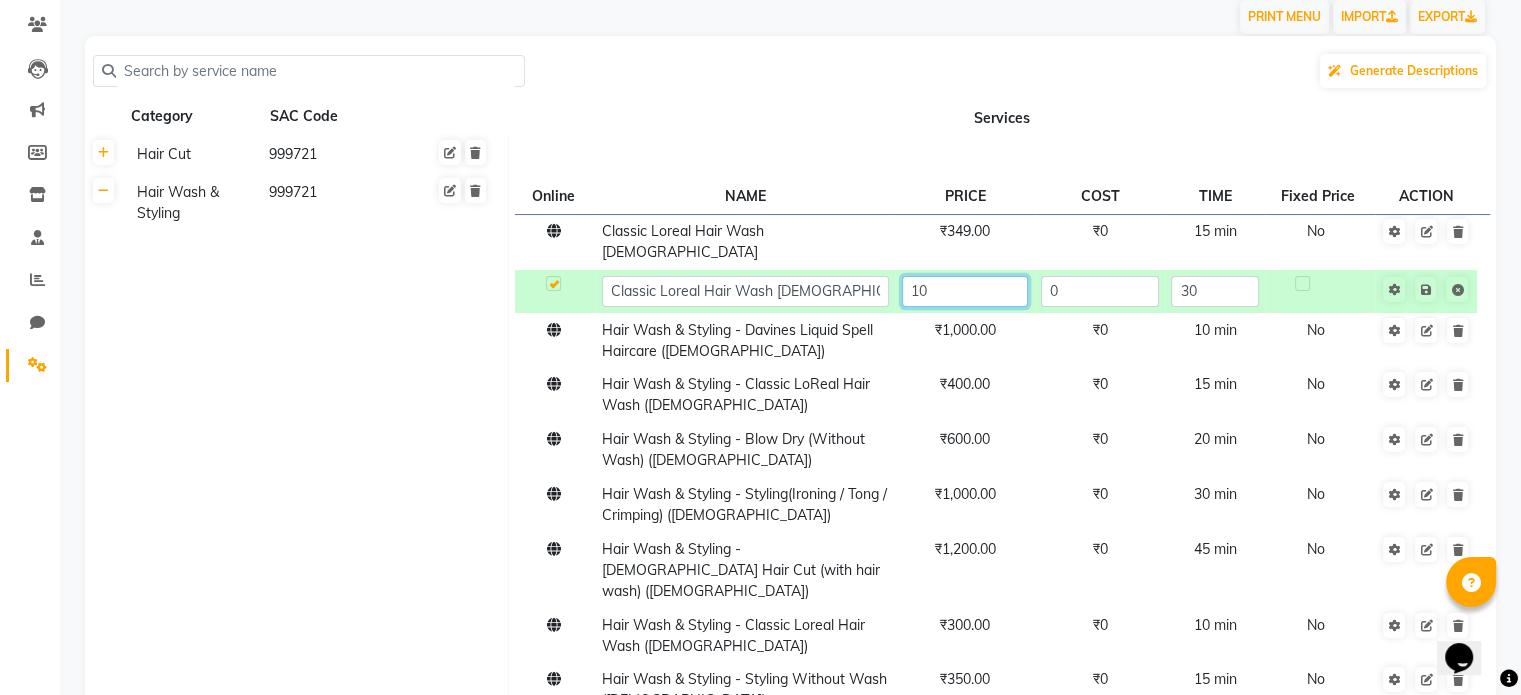 type on "1" 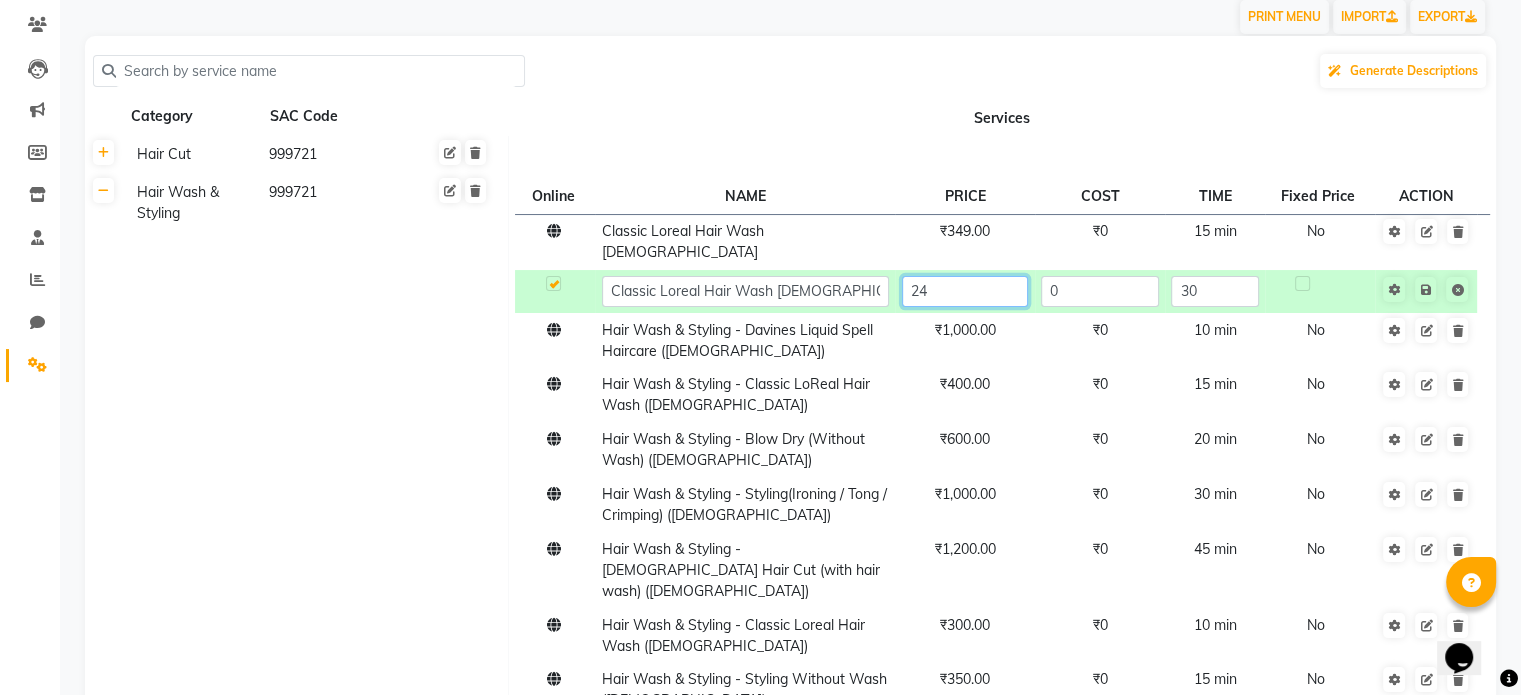 type on "249" 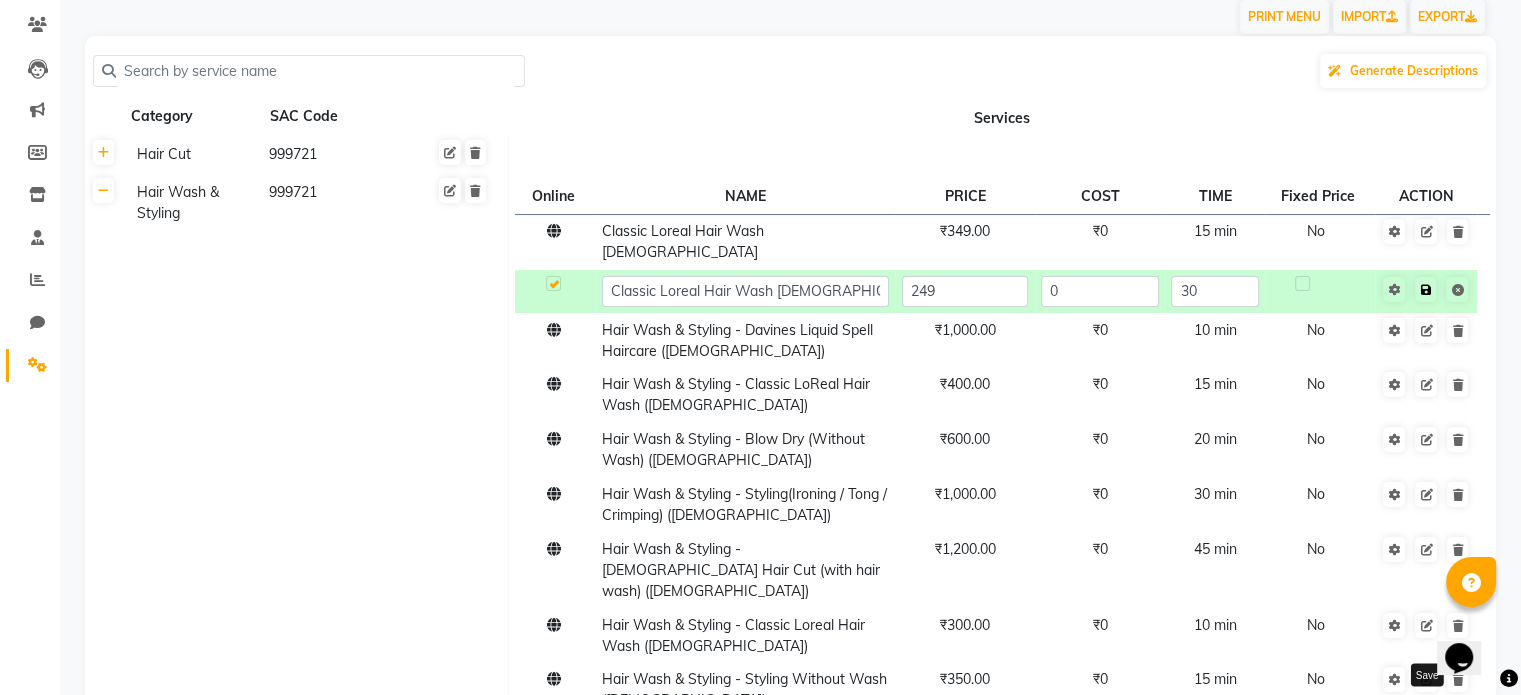 click on "Save" 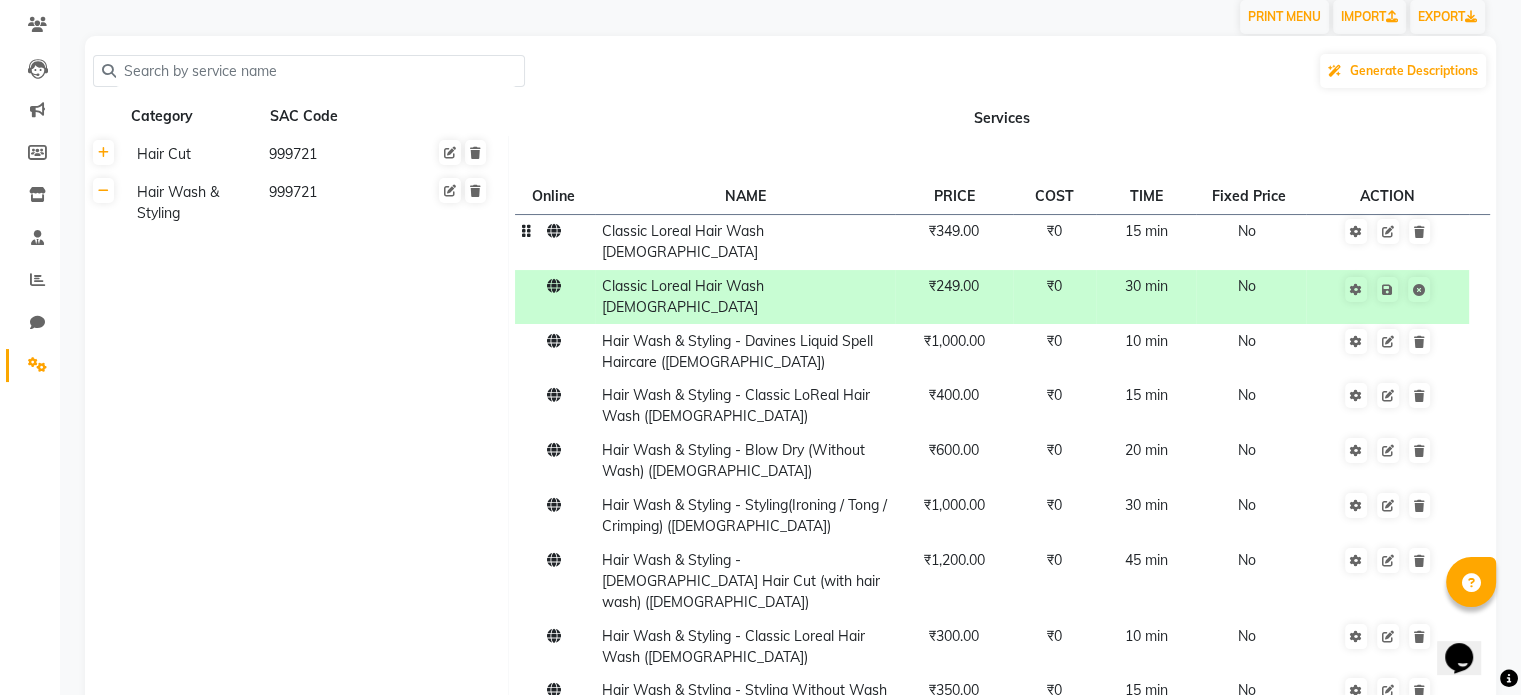 click on "15 min" 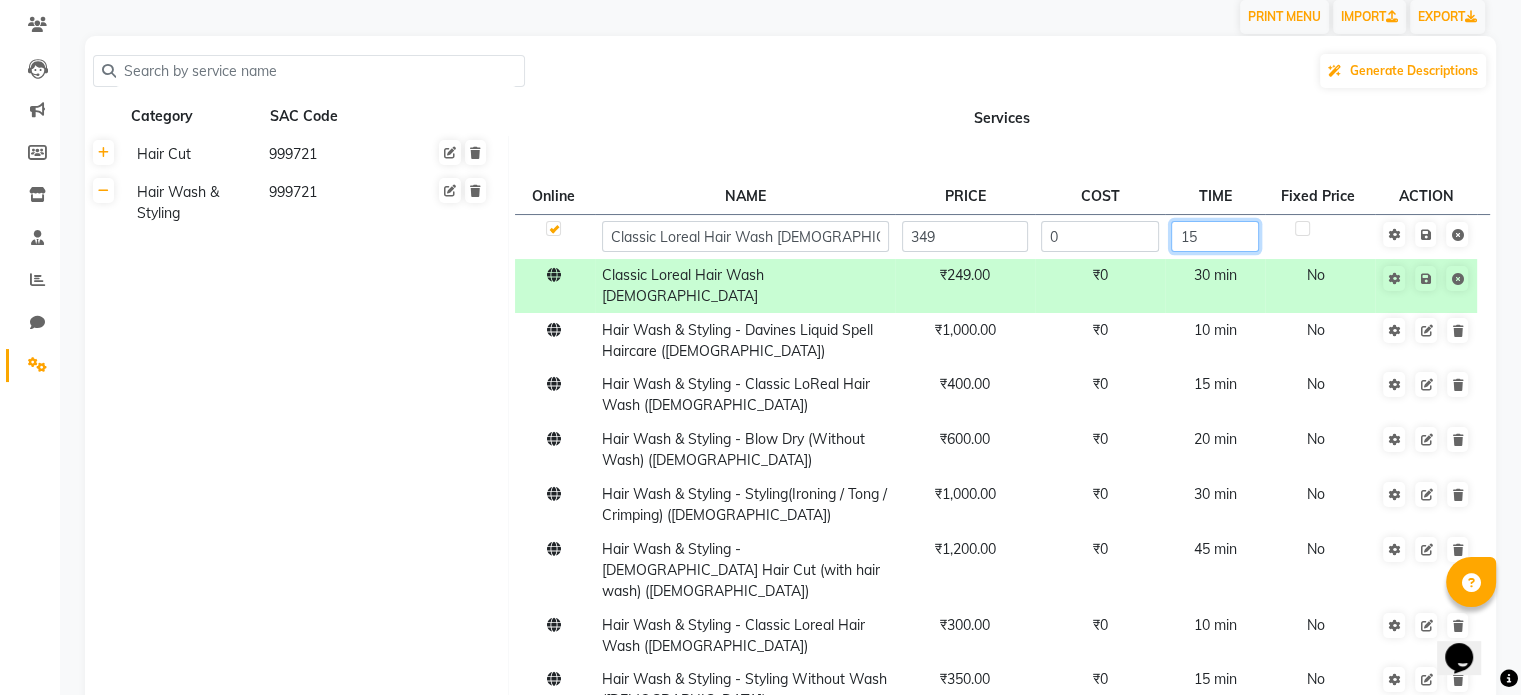 click on "15" 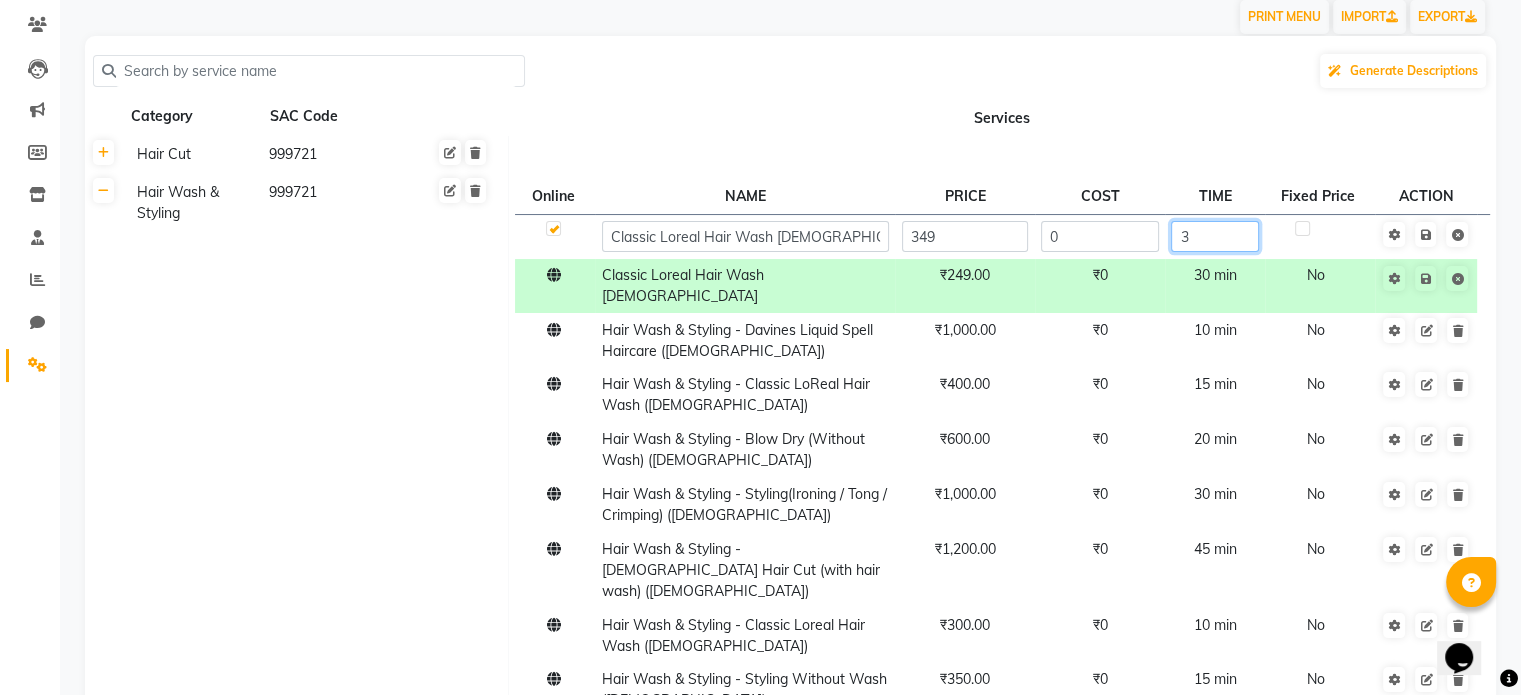 type on "30" 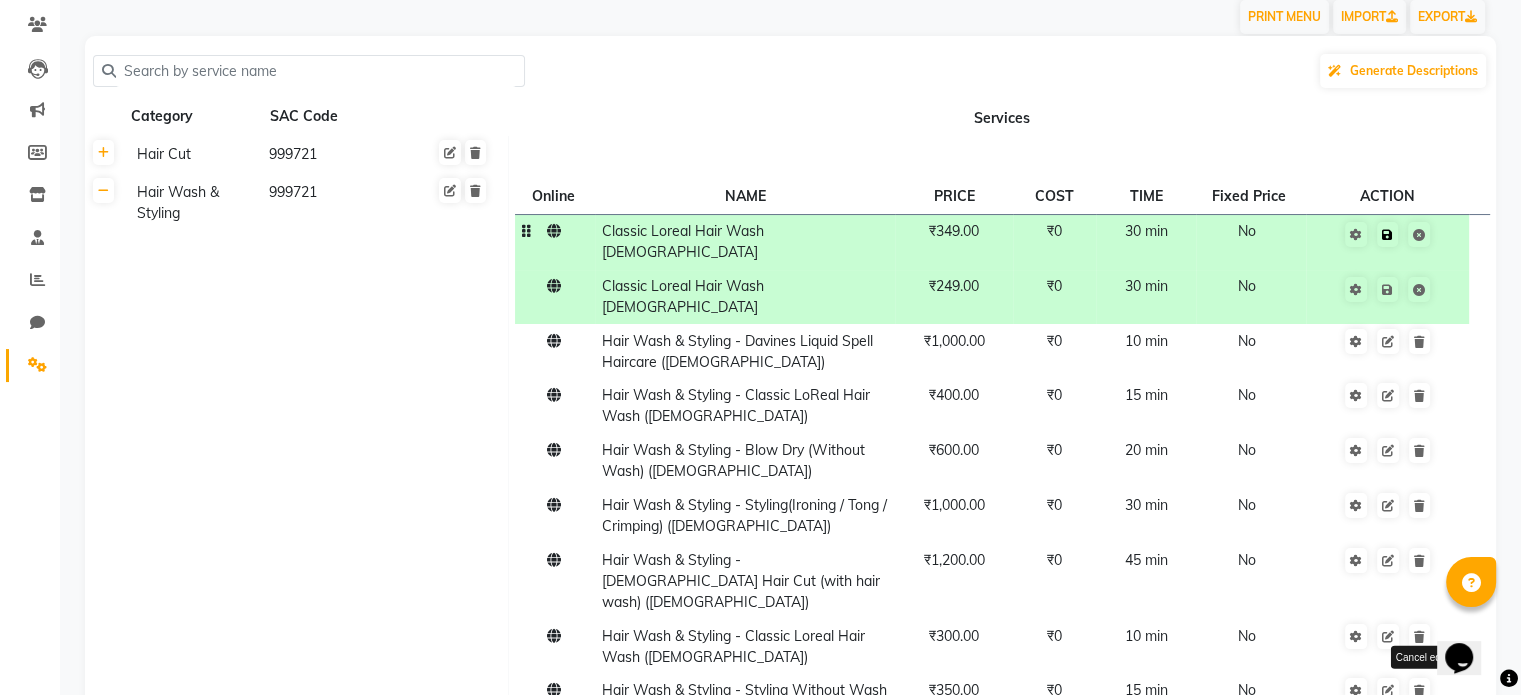 click on "Cancel edit" 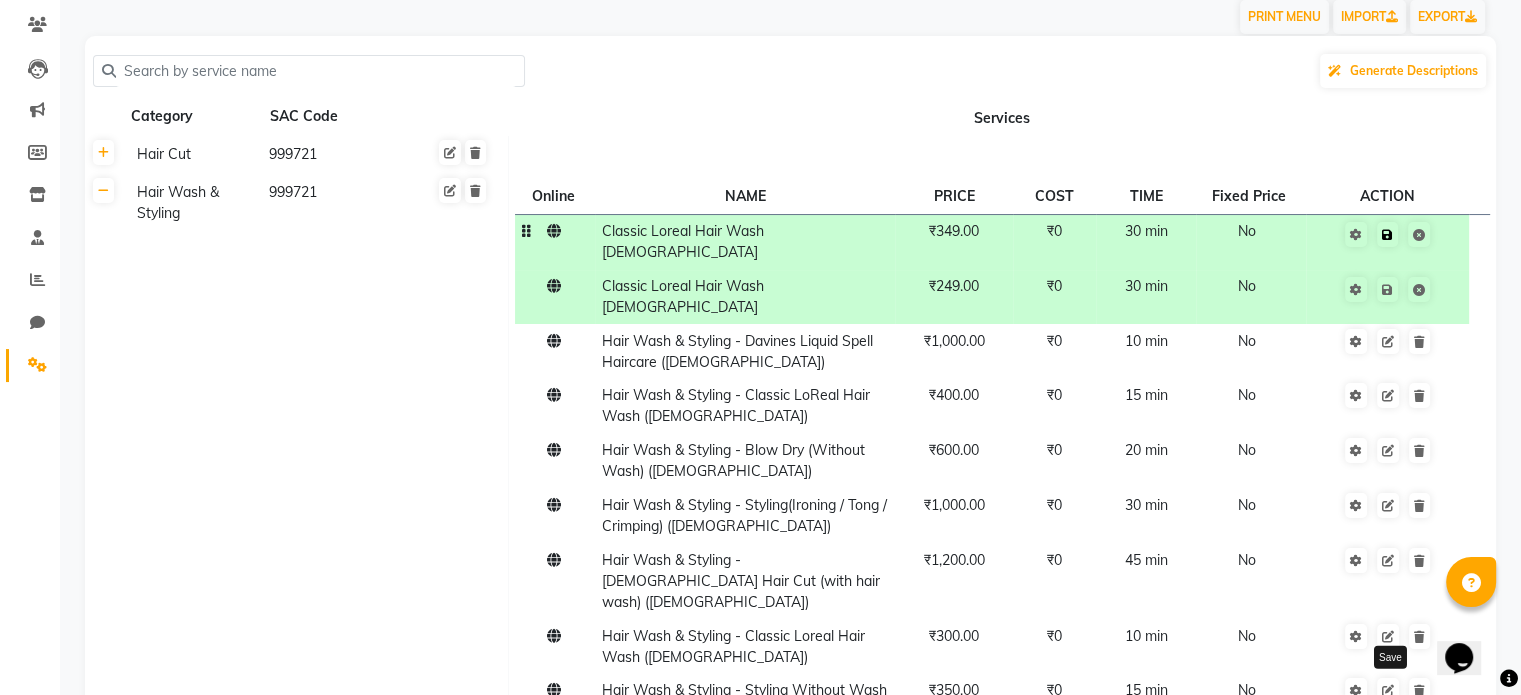 click 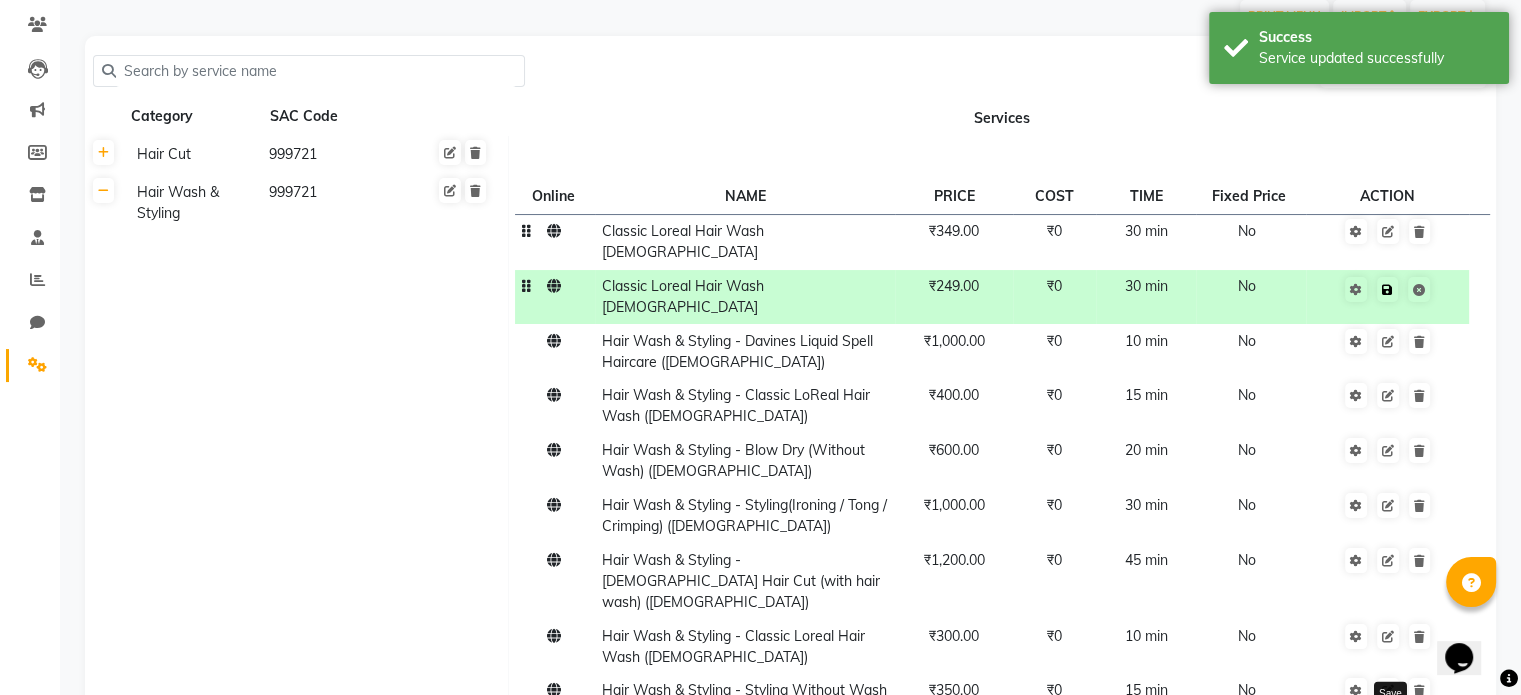 click 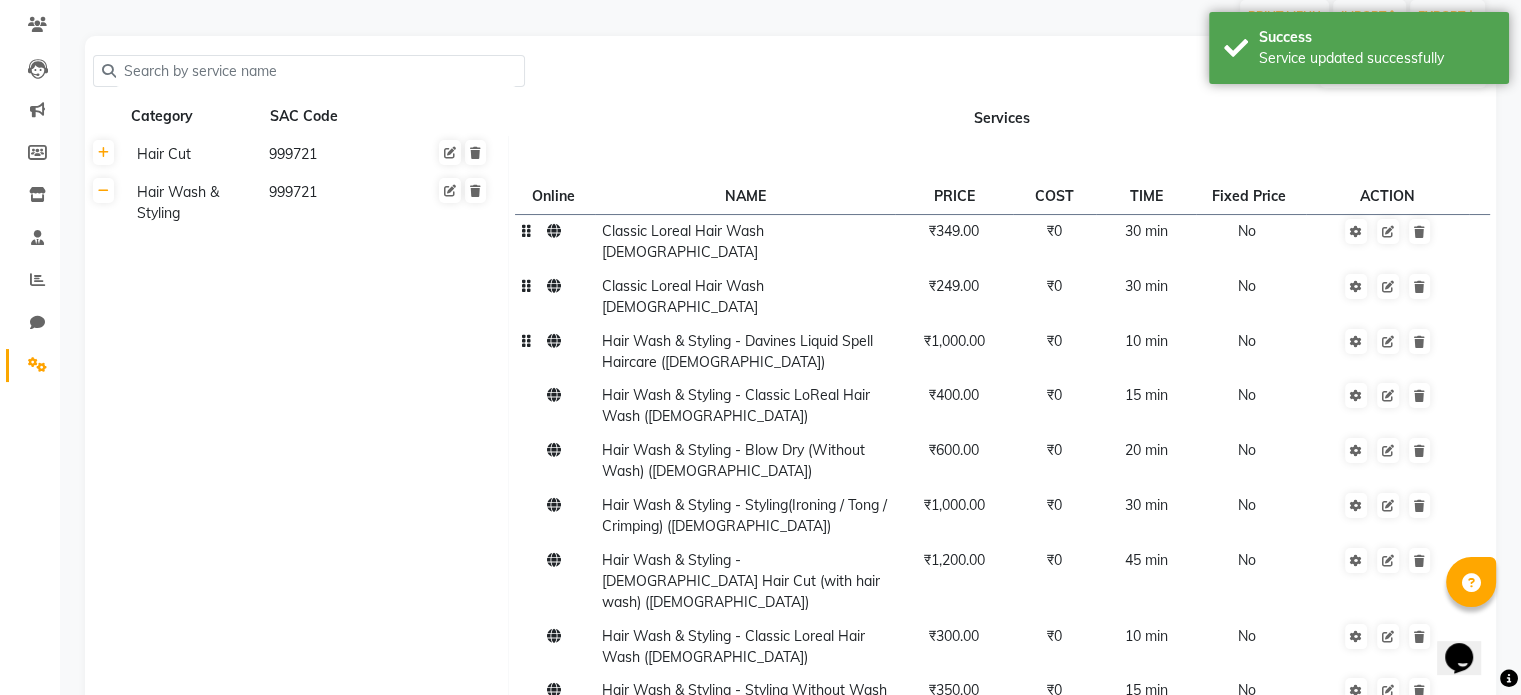 click on "Hair Wash & Styling - Davines Liquid Spell Haircare ([DEMOGRAPHIC_DATA])" 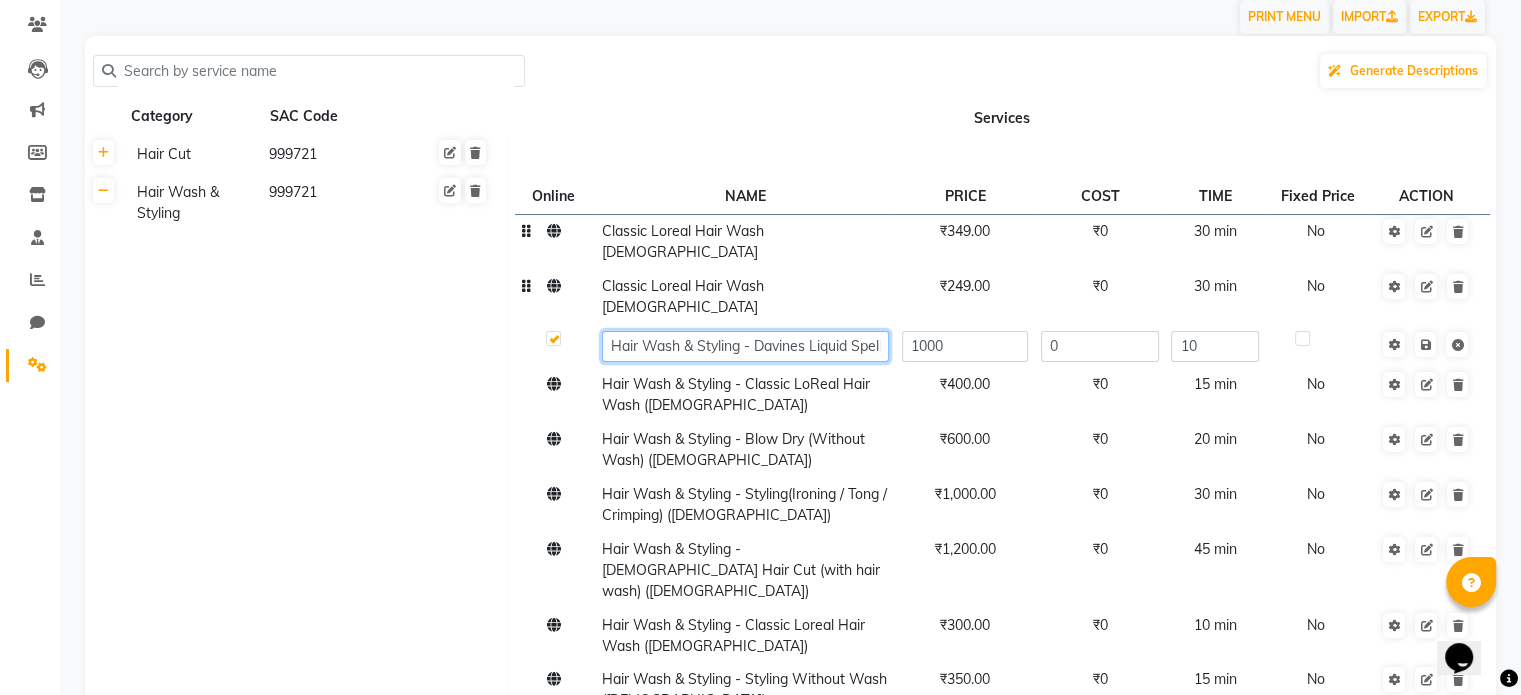click on "Hair Wash & Styling - Davines Liquid Spell Haircare ([DEMOGRAPHIC_DATA])" 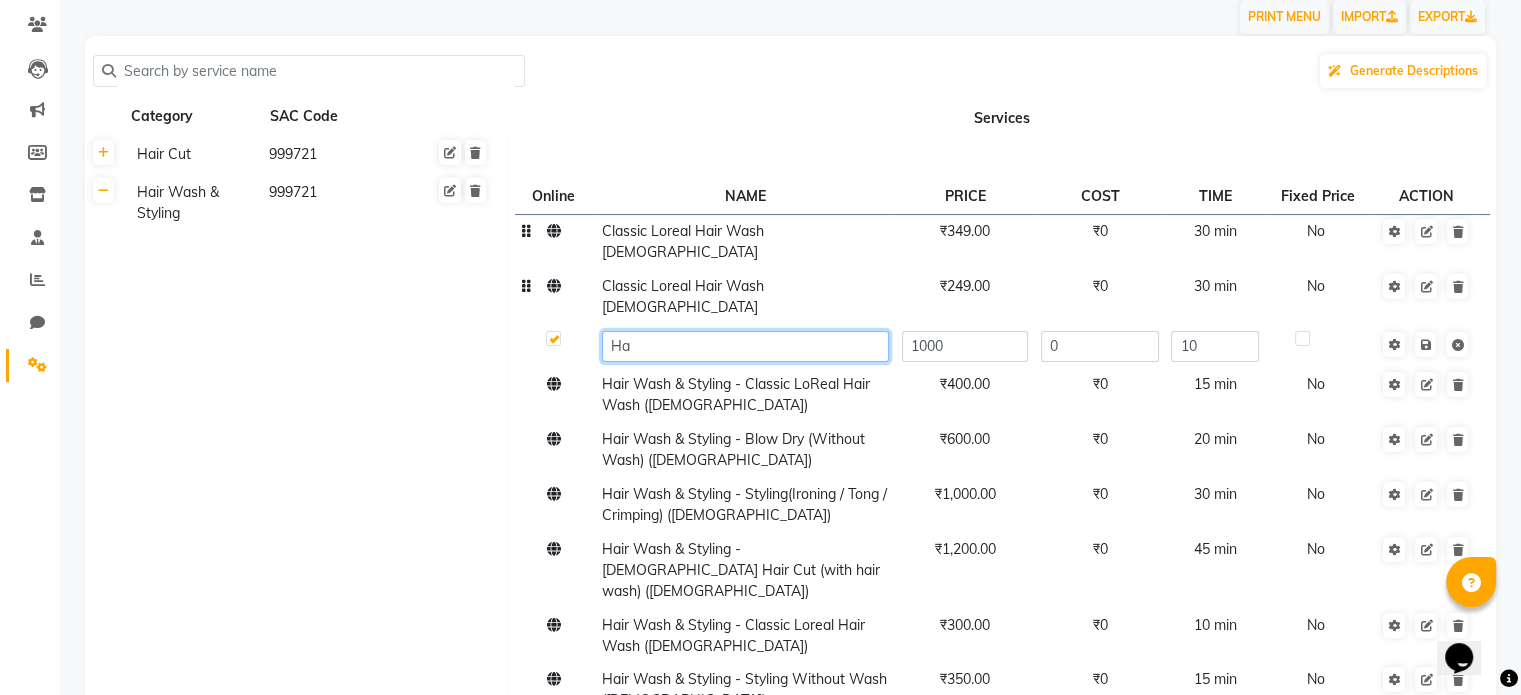 type on "H" 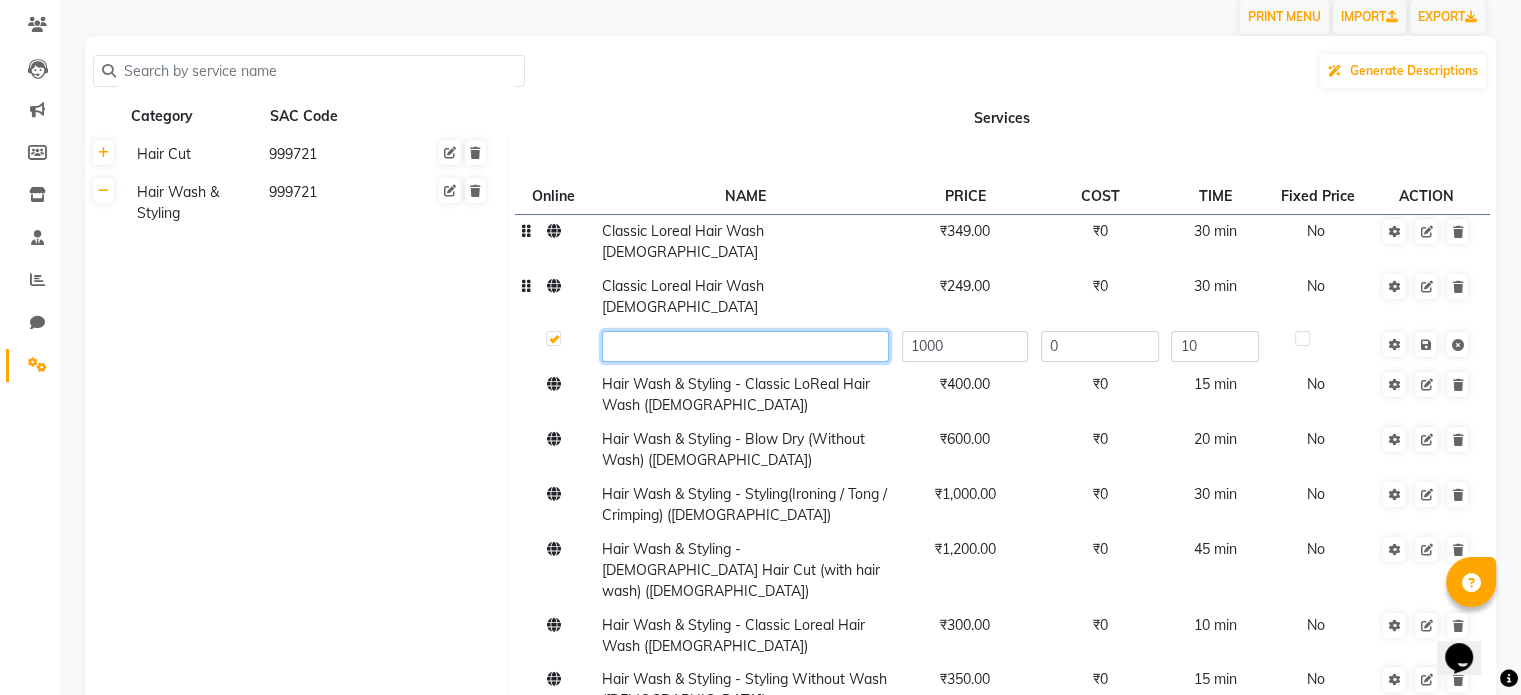 paste on "Premium Davines Hair Wash" 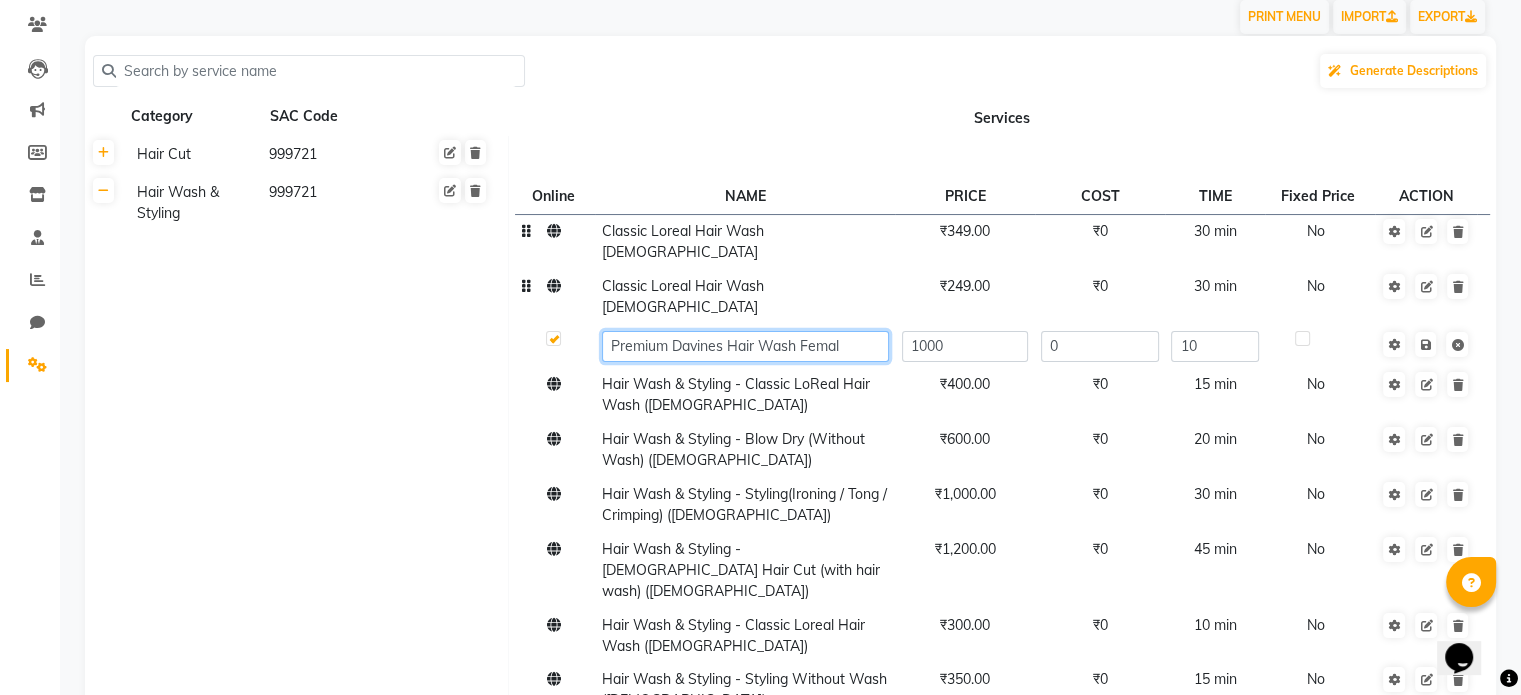 type on "Premium Davines Hair Wash [DEMOGRAPHIC_DATA]" 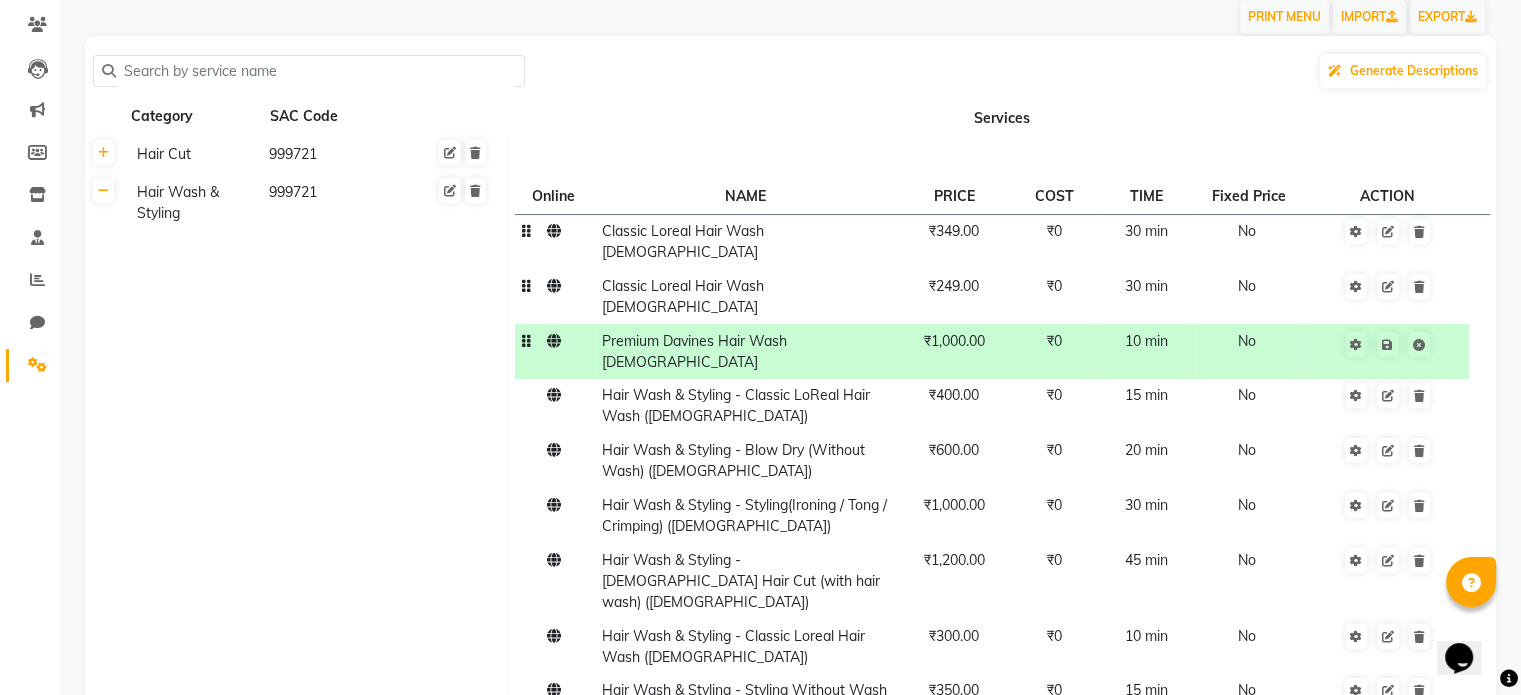 click on "₹1,000.00" 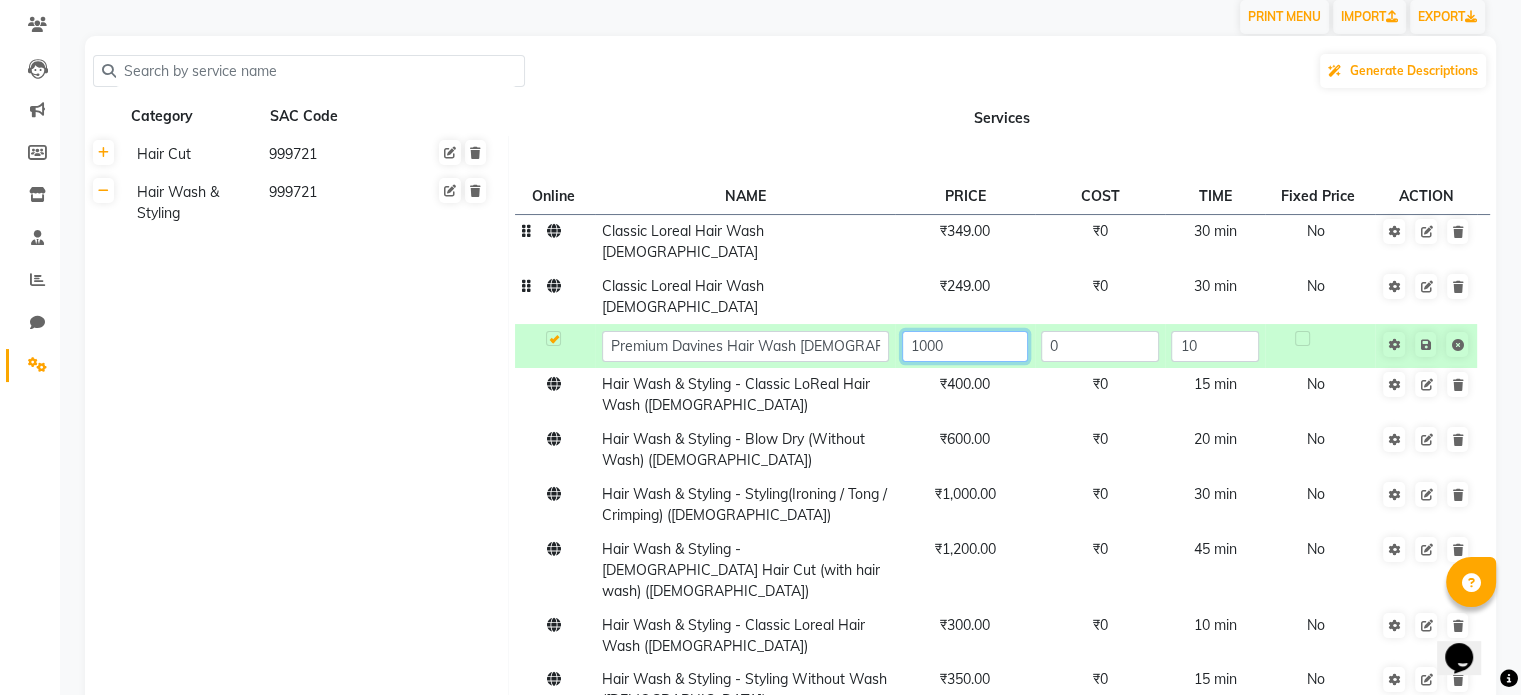 click on "1000" 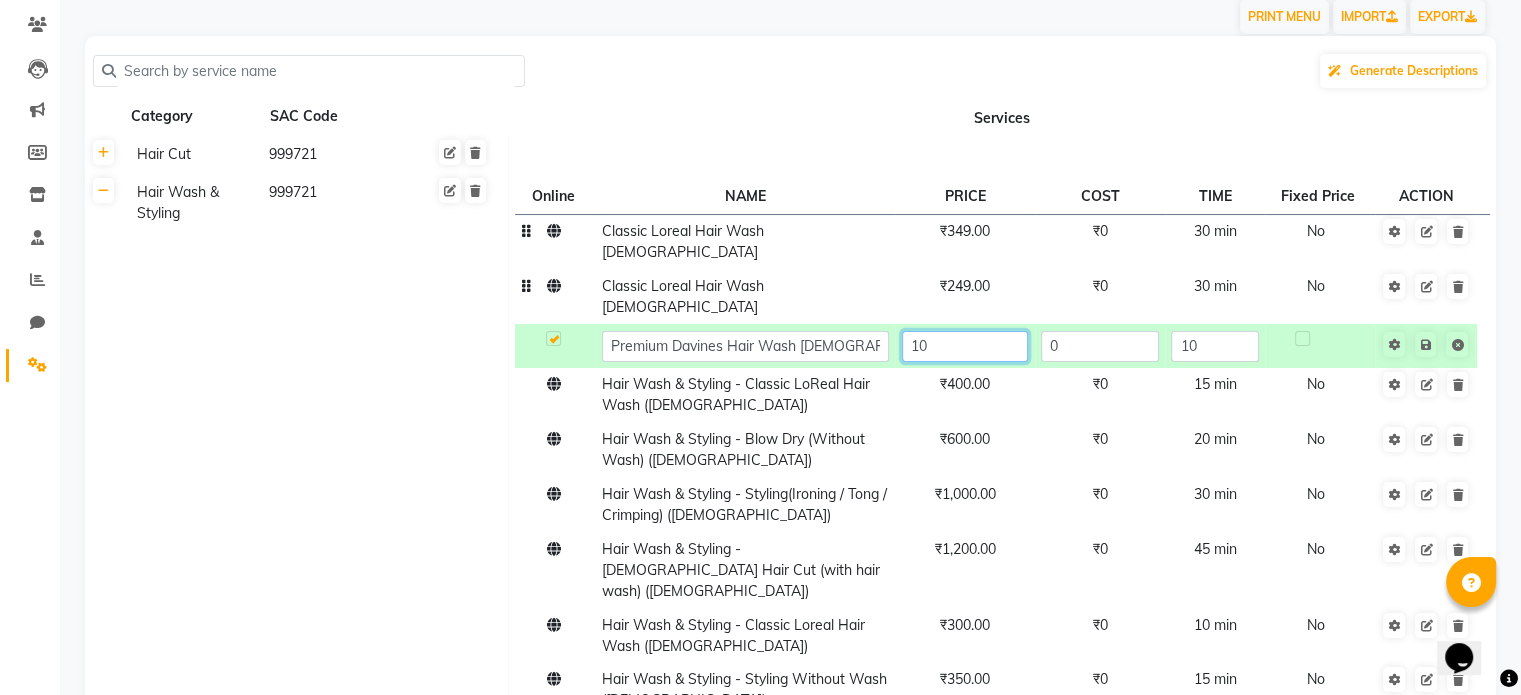 type on "1" 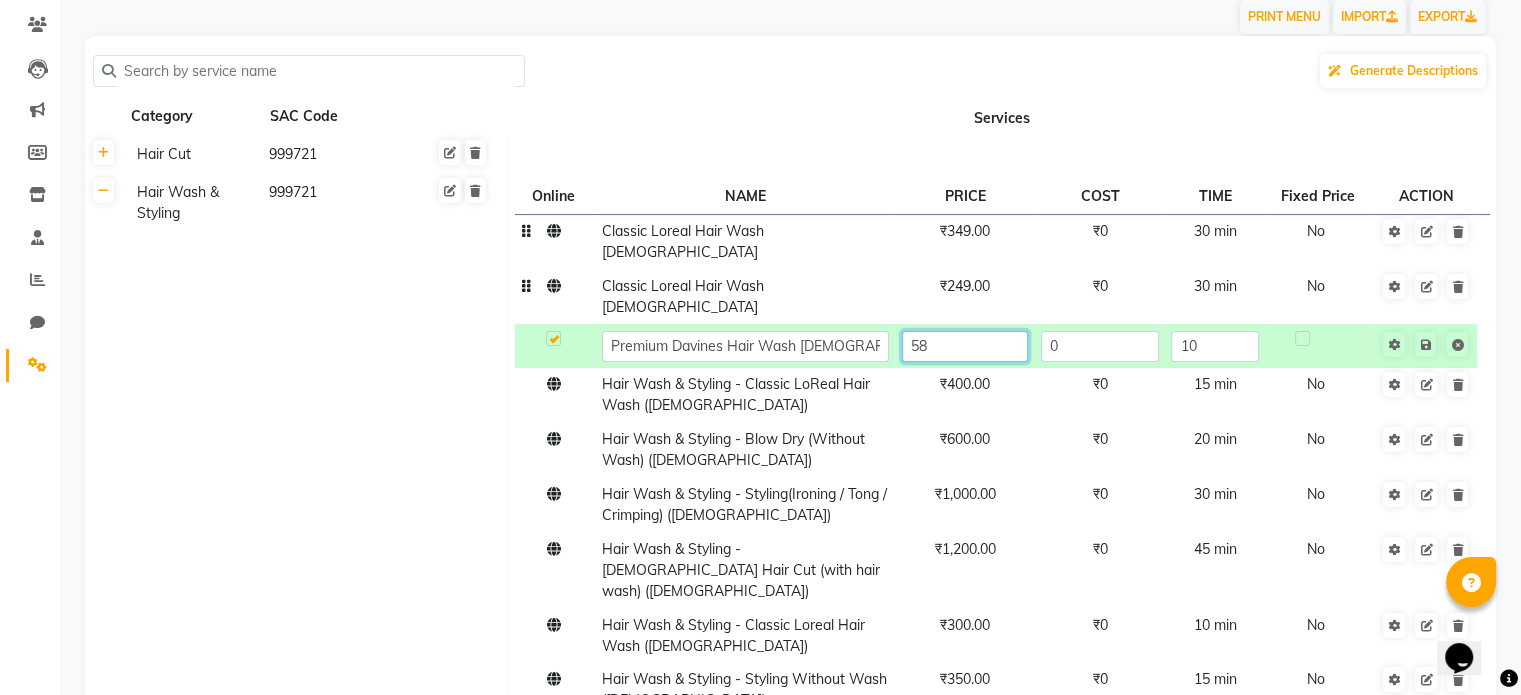 type on "589" 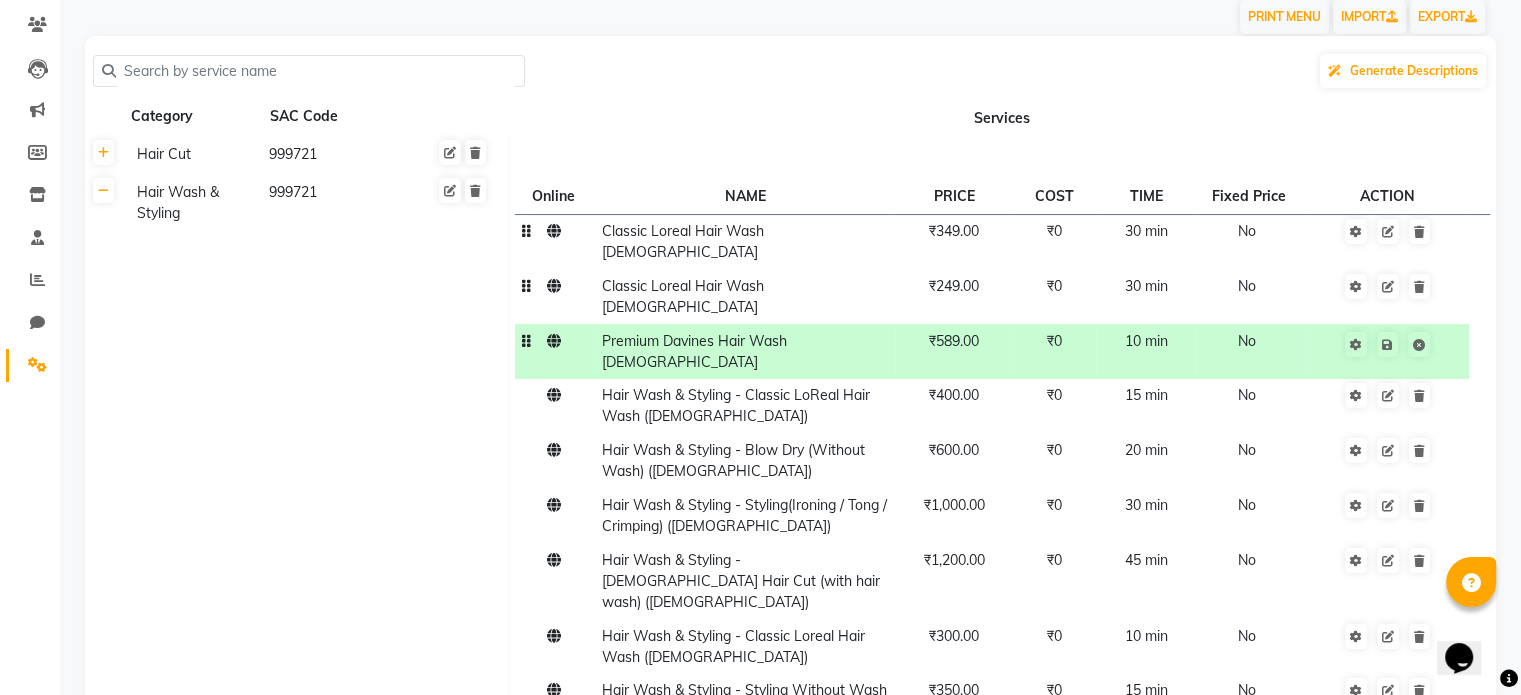 click on "No" 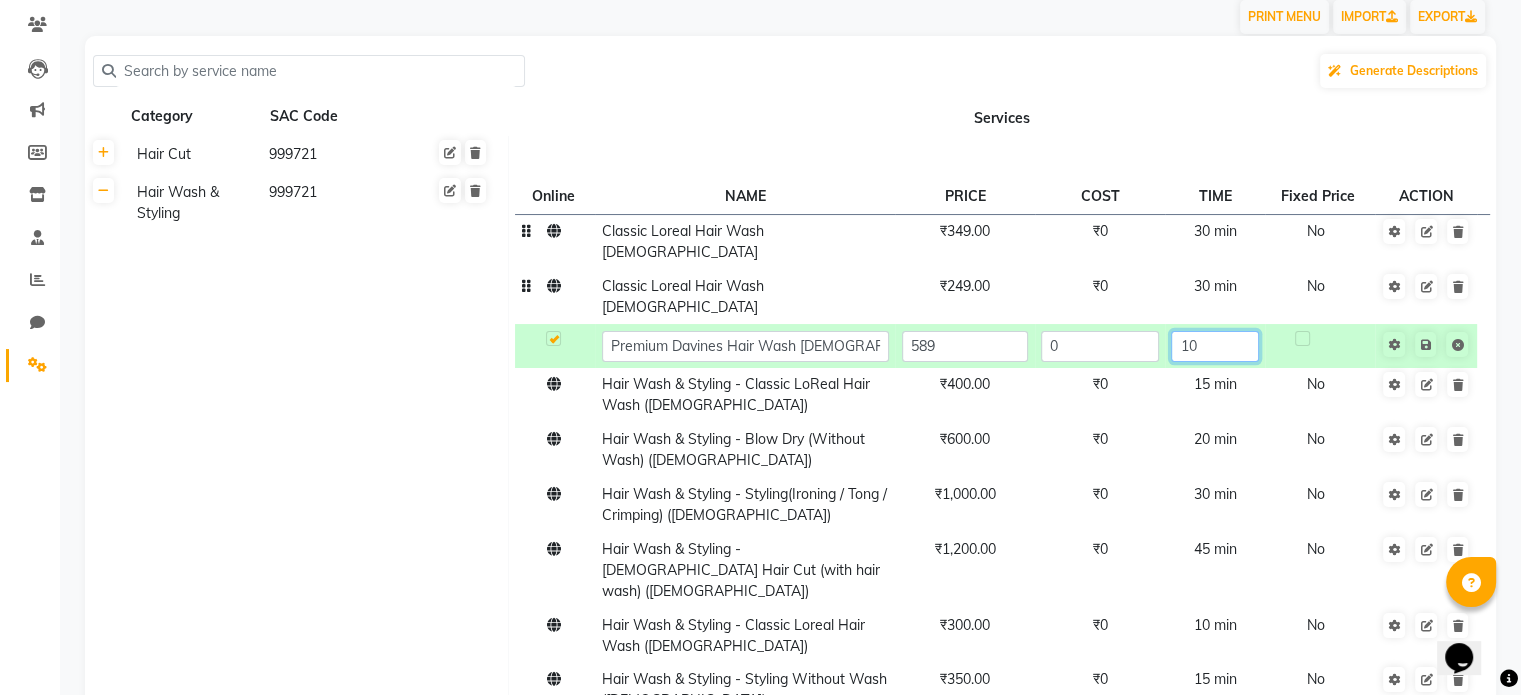 click on "10" 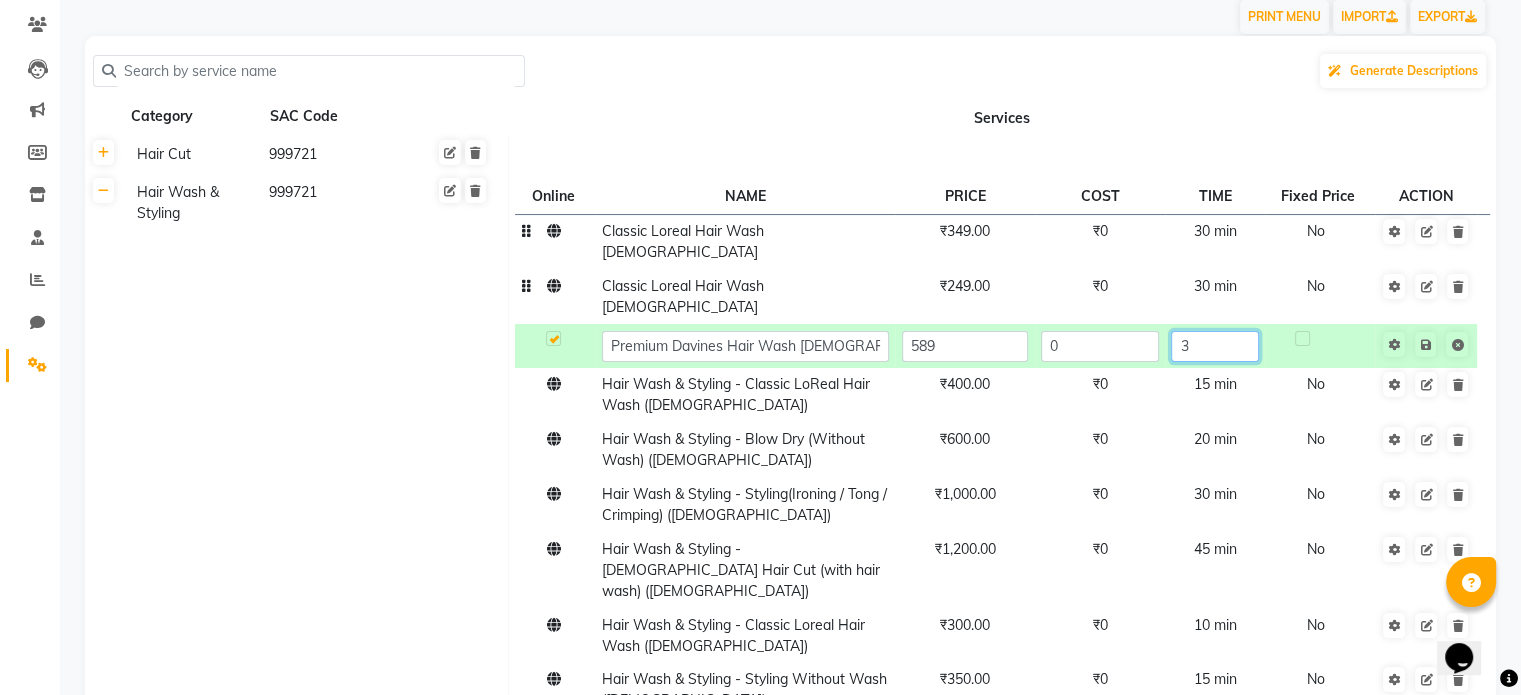 type on "30" 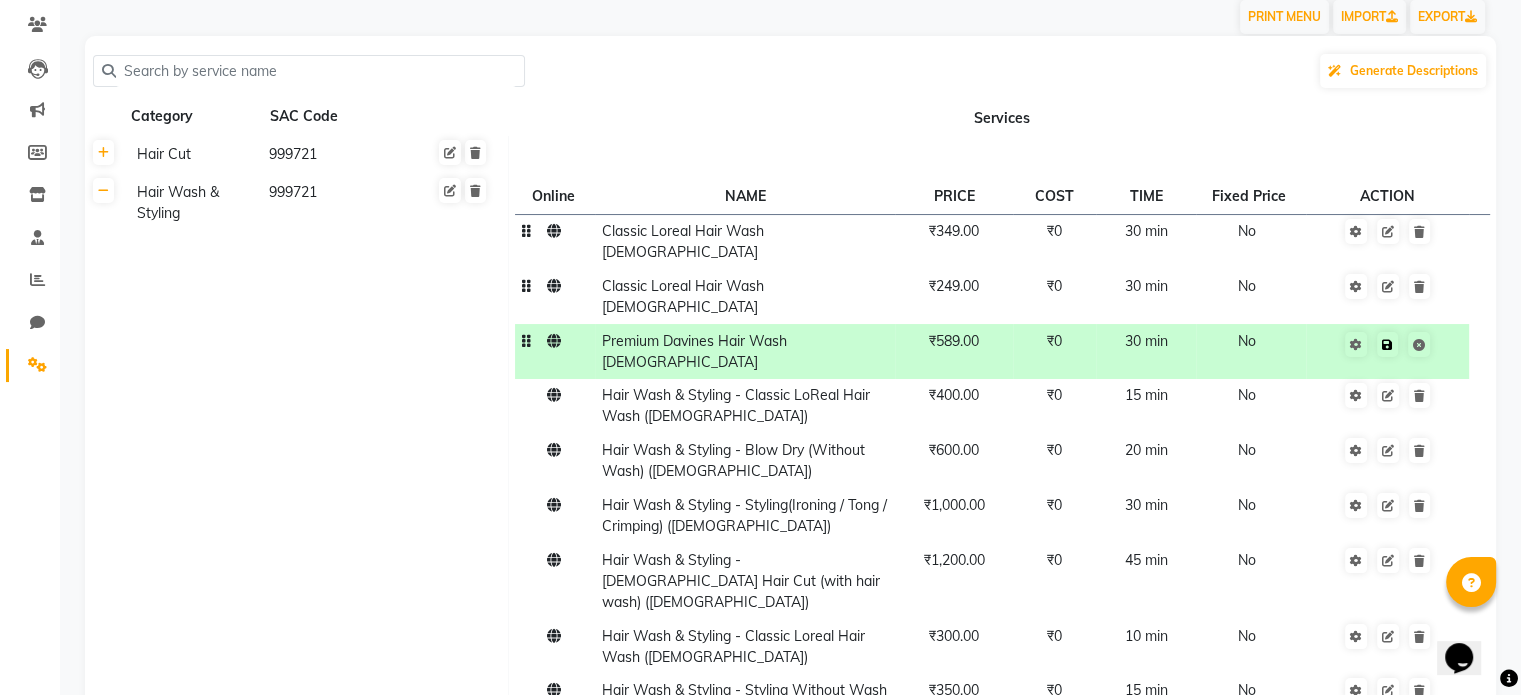 click on "Cancel edit" 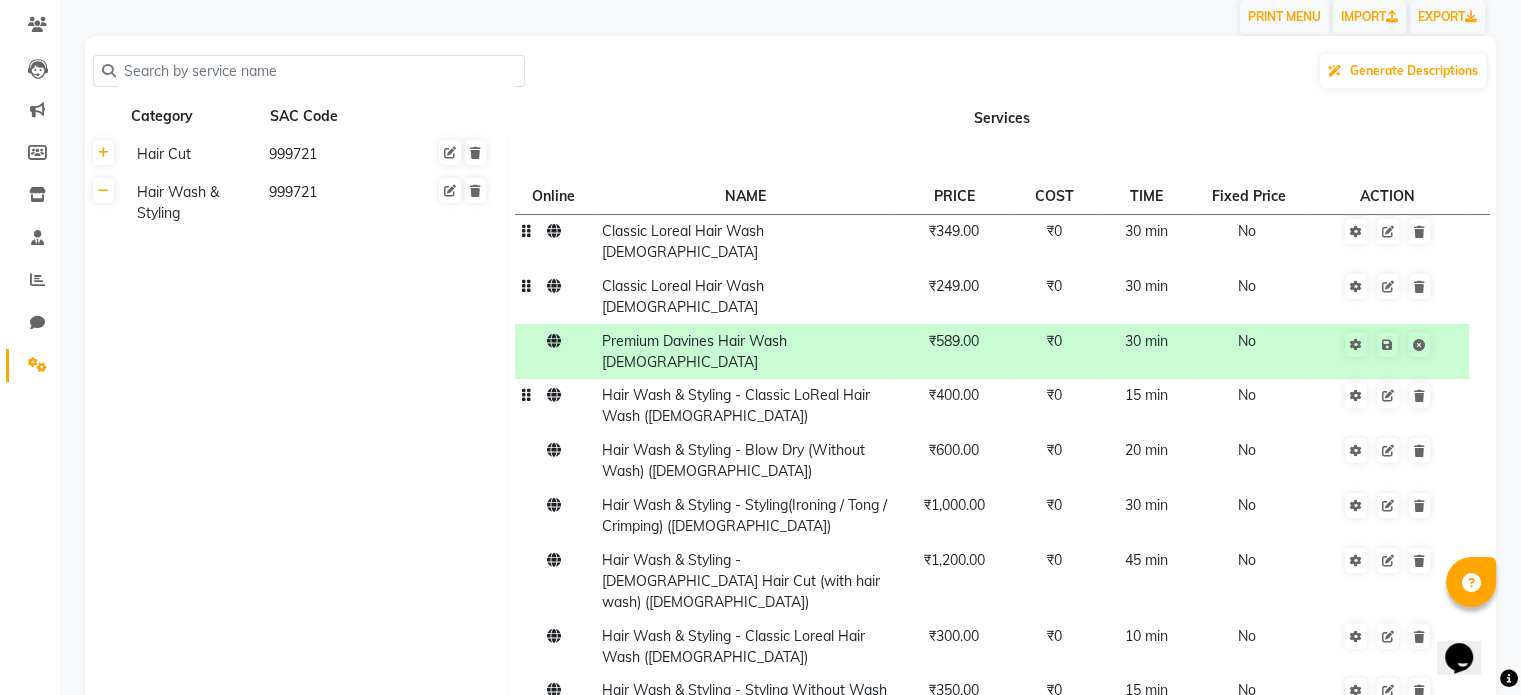 click on "Hair Wash & Styling - Classic LoReal Hair Wash ([DEMOGRAPHIC_DATA])" 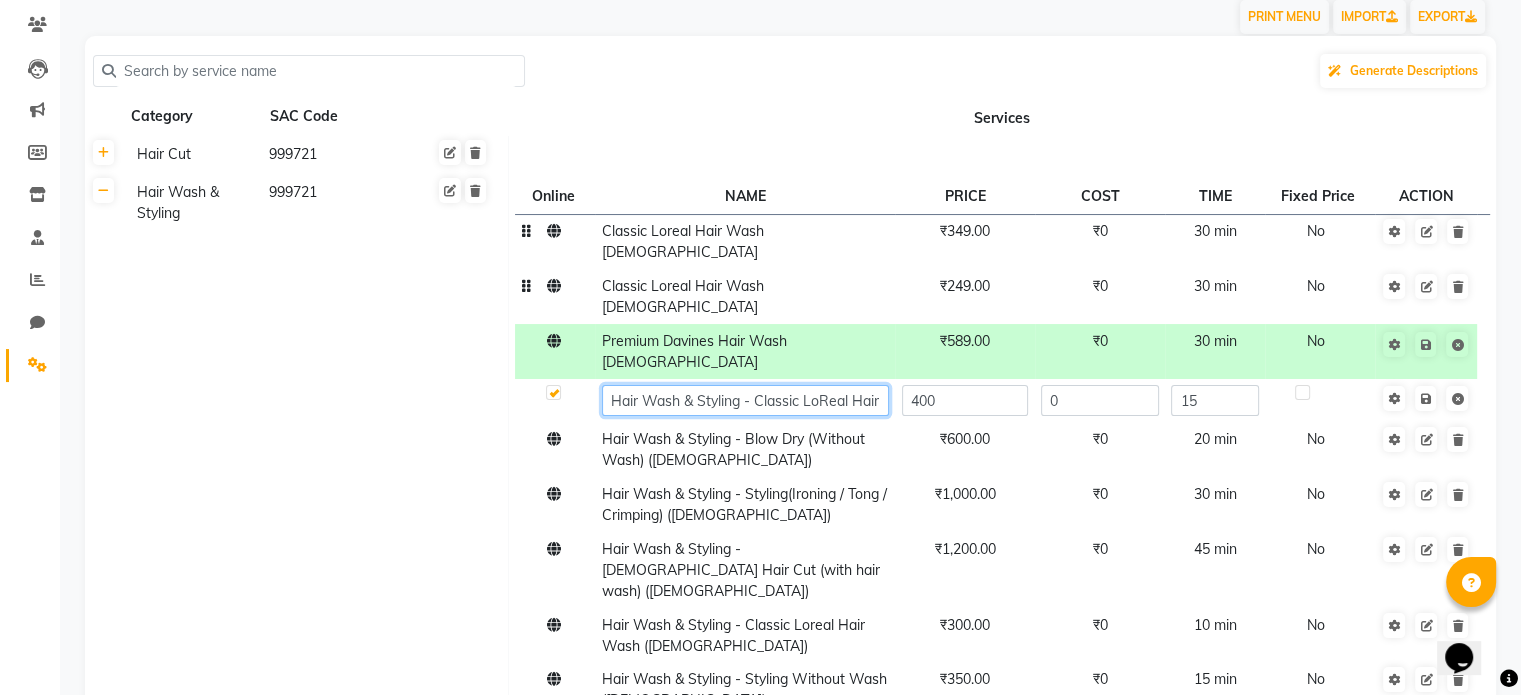 click on "Hair Wash & Styling - Classic LoReal Hair Wash ([DEMOGRAPHIC_DATA])" 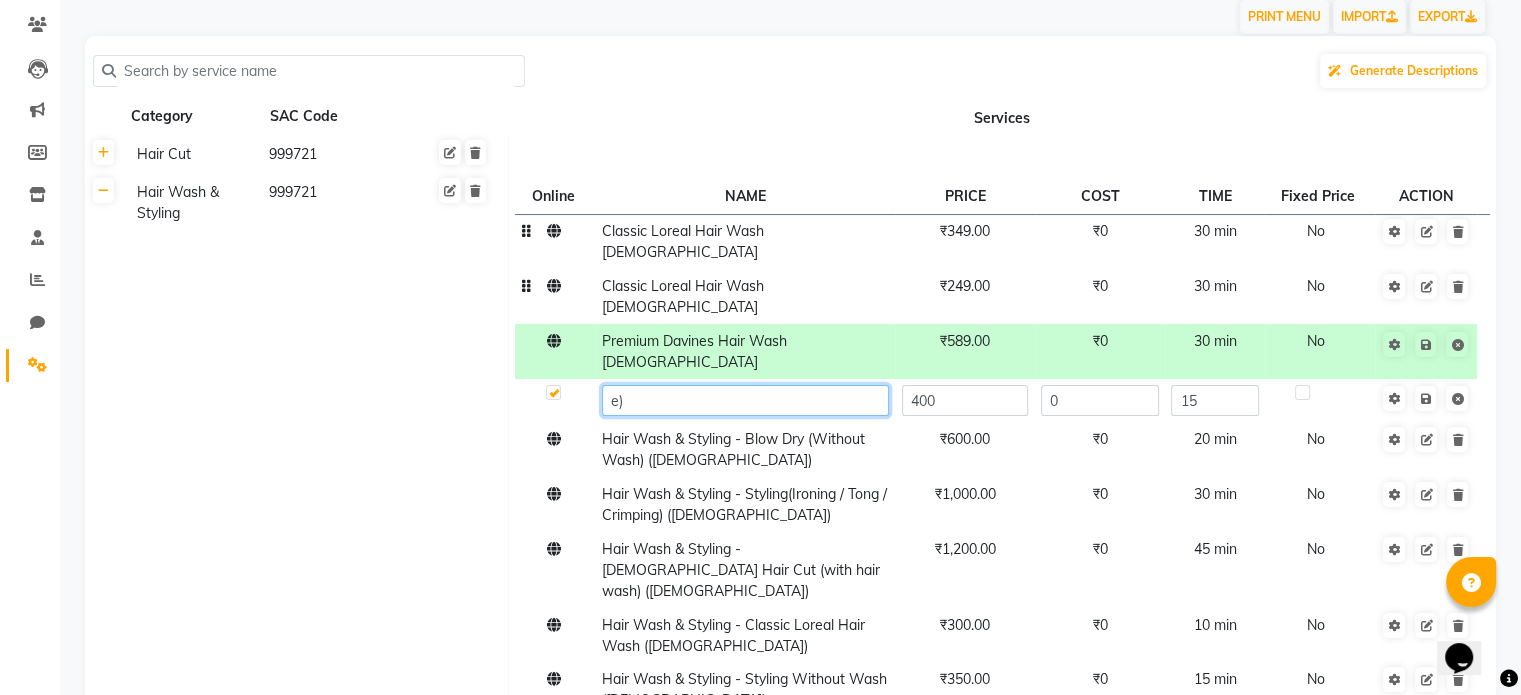 type on ")" 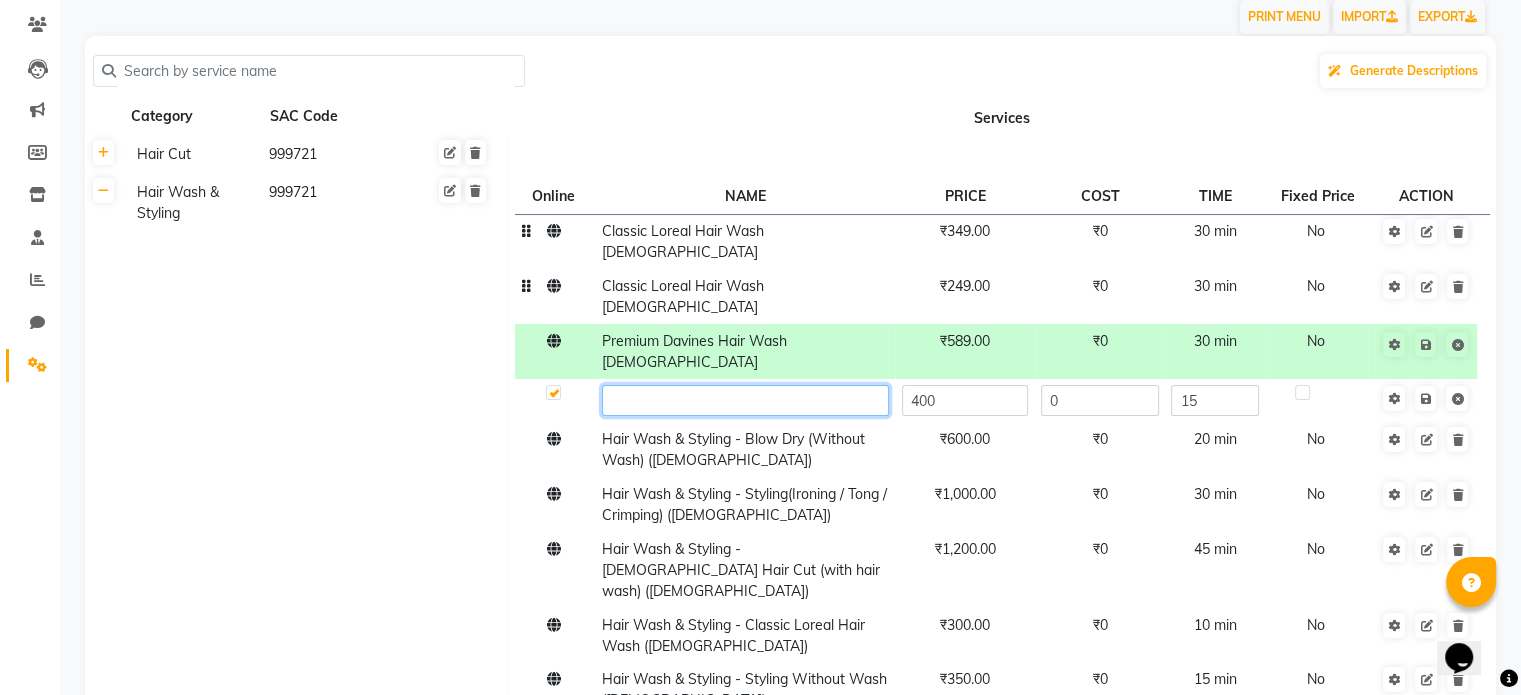 paste on "Premium Davines Hair Wash" 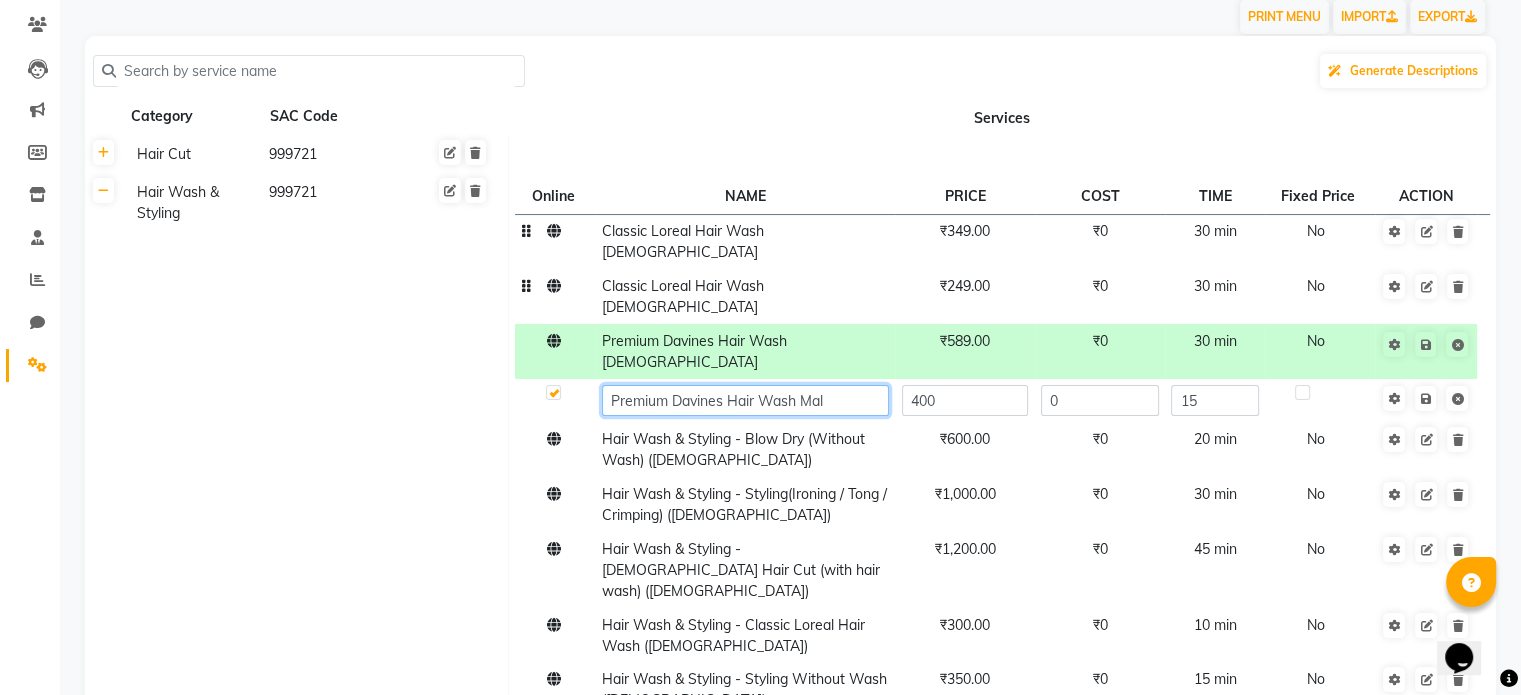 type on "Premium Davines Hair Wash [DEMOGRAPHIC_DATA]" 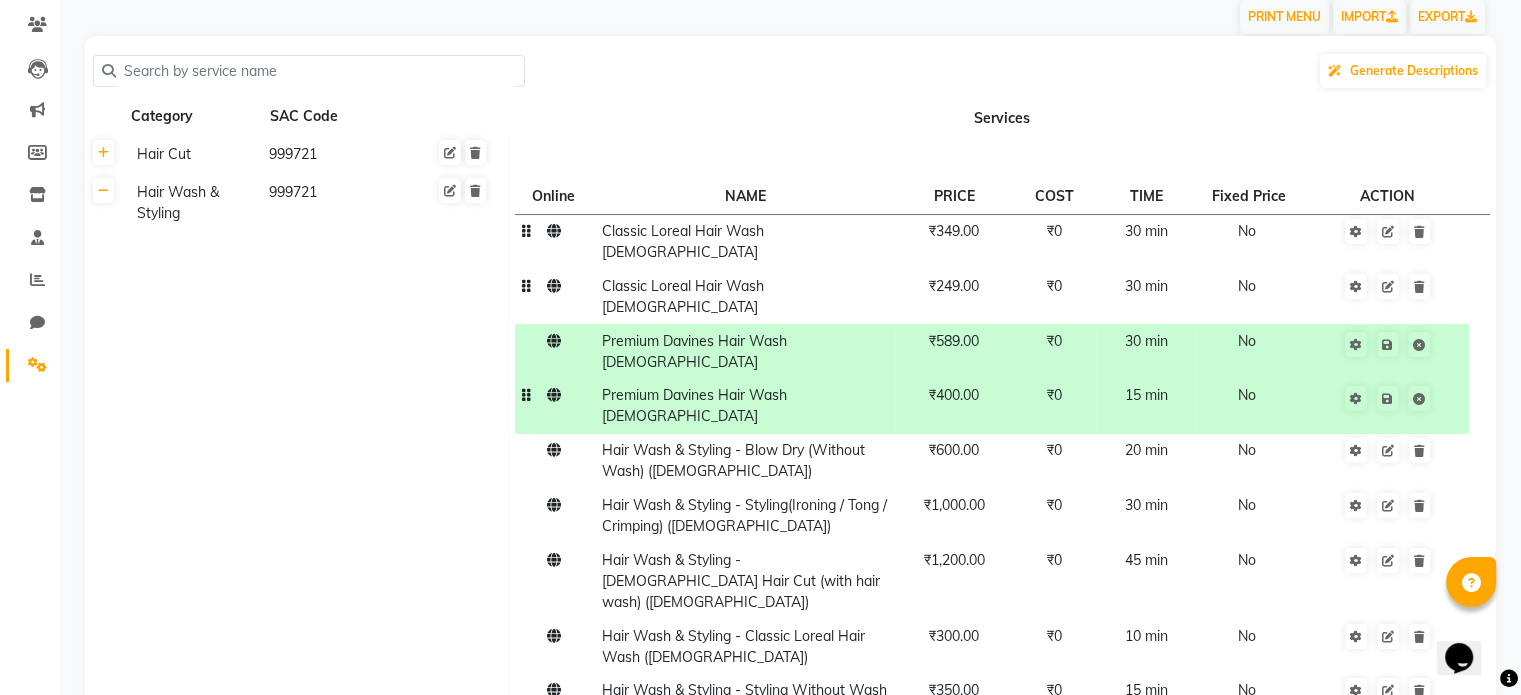 click on "₹400.00" 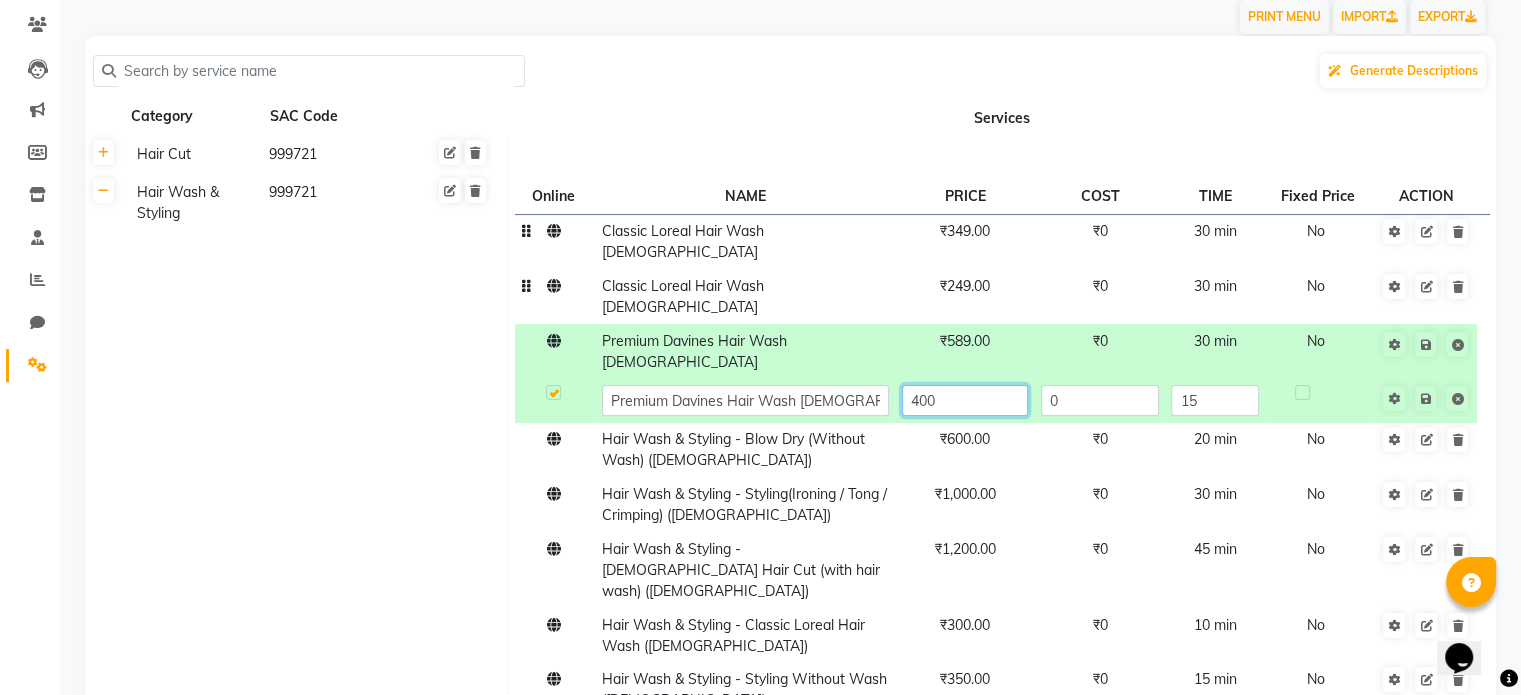 click on "400" 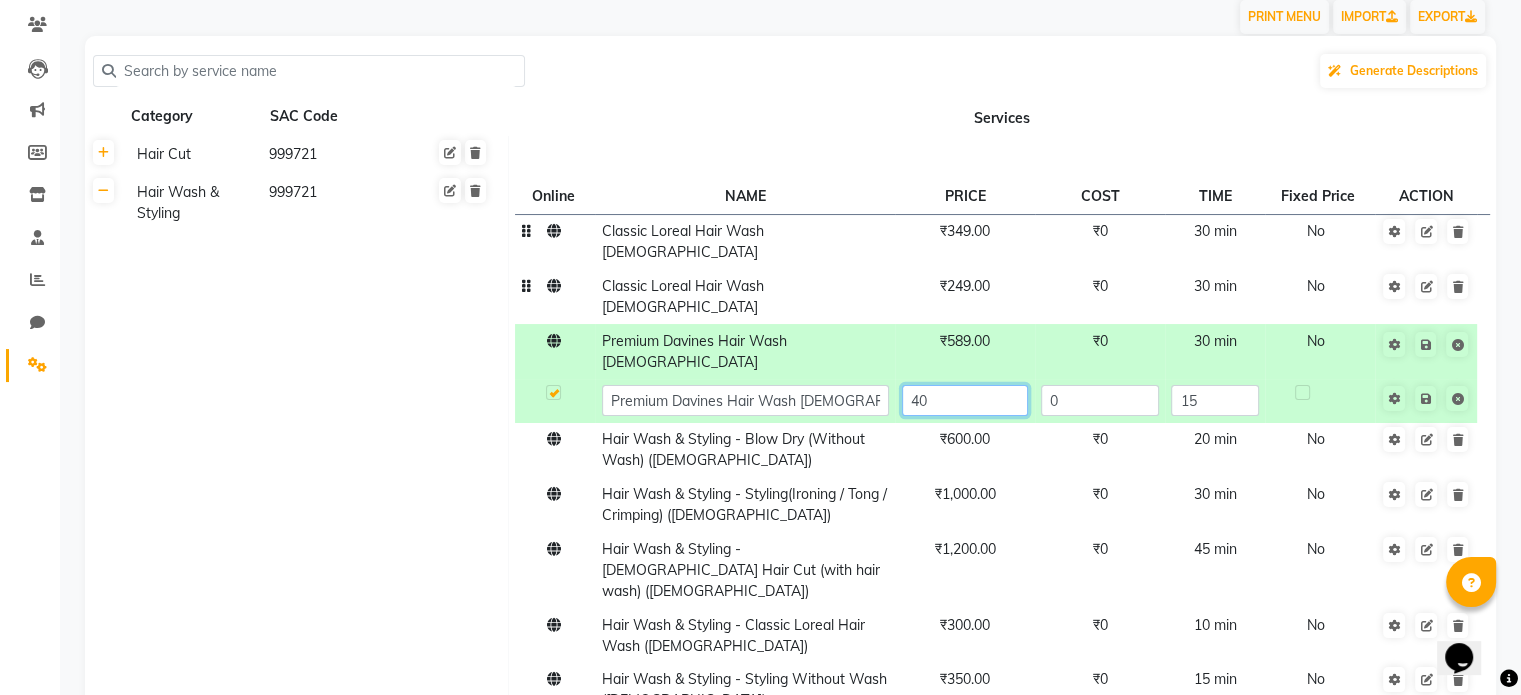 type on "4" 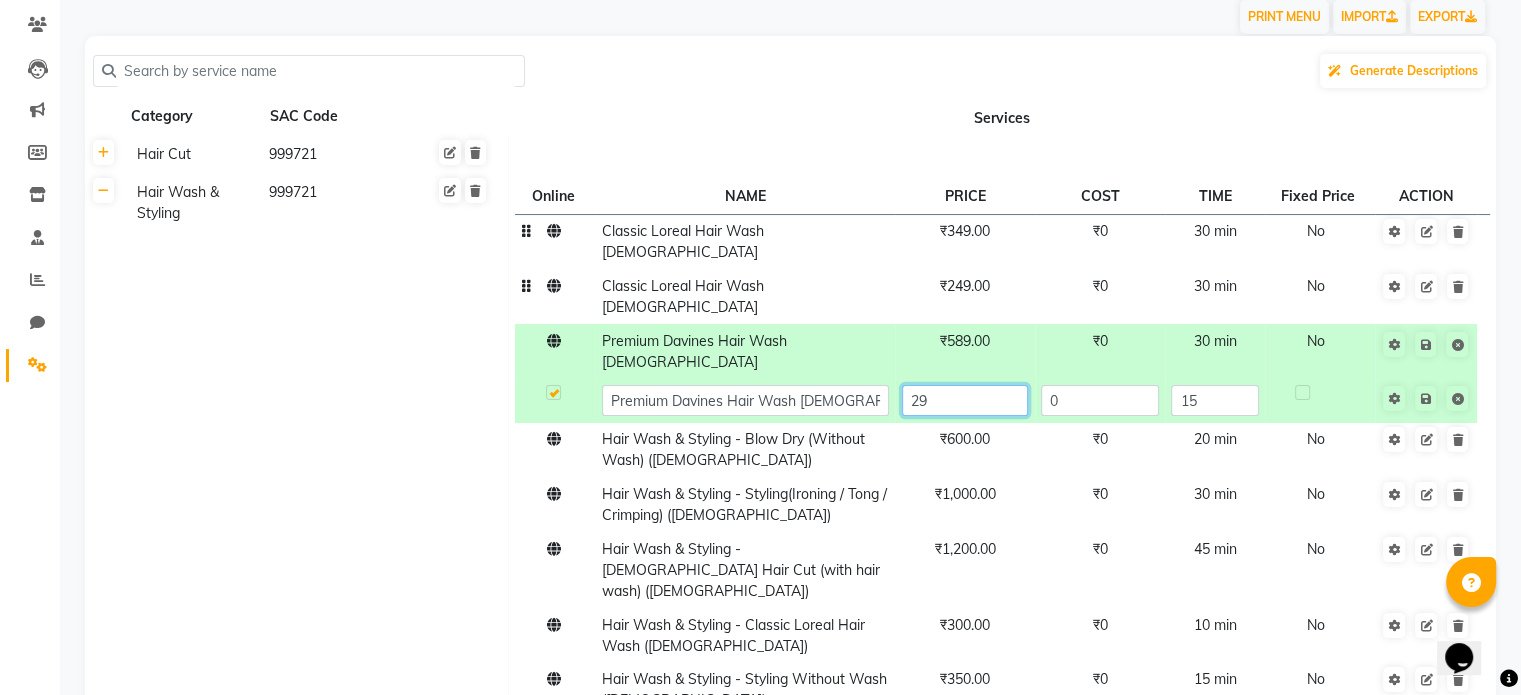 type on "299" 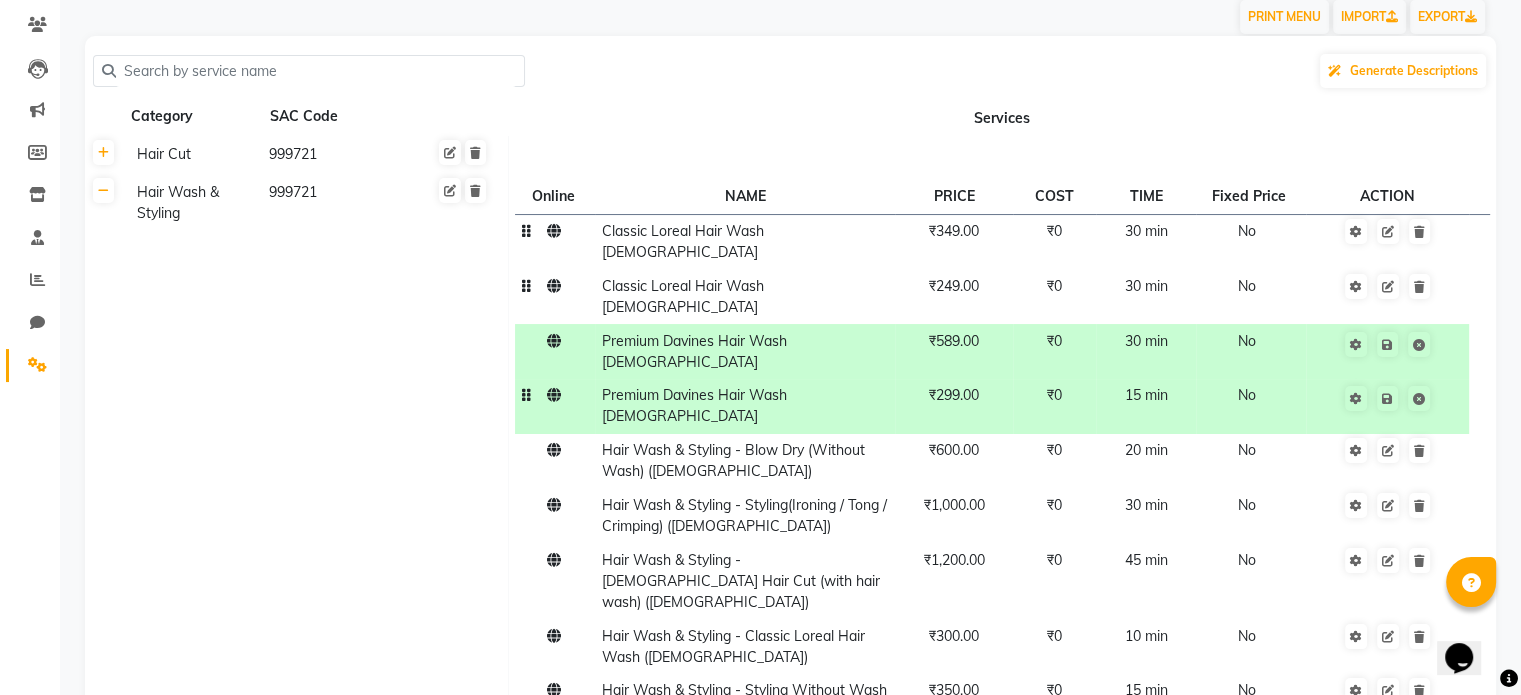 click on "15 min" 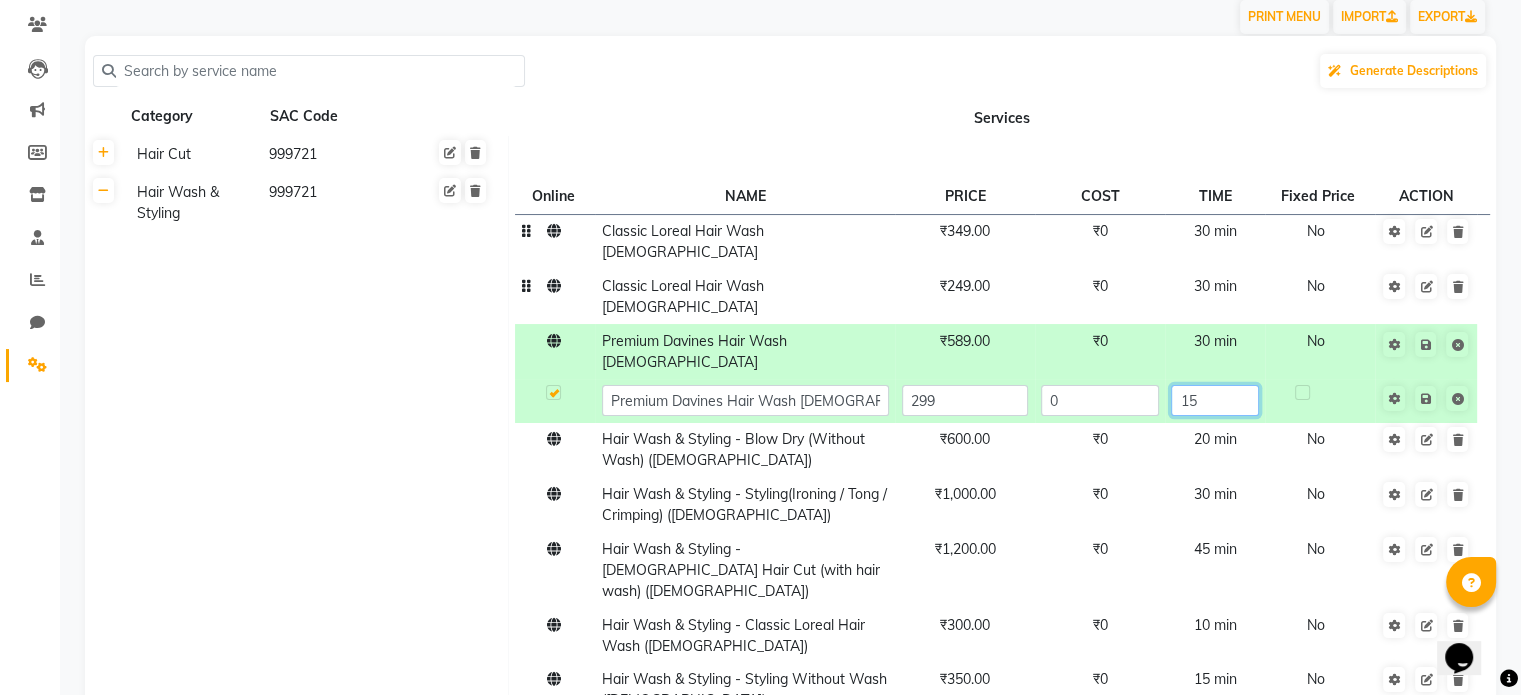 click on "15" 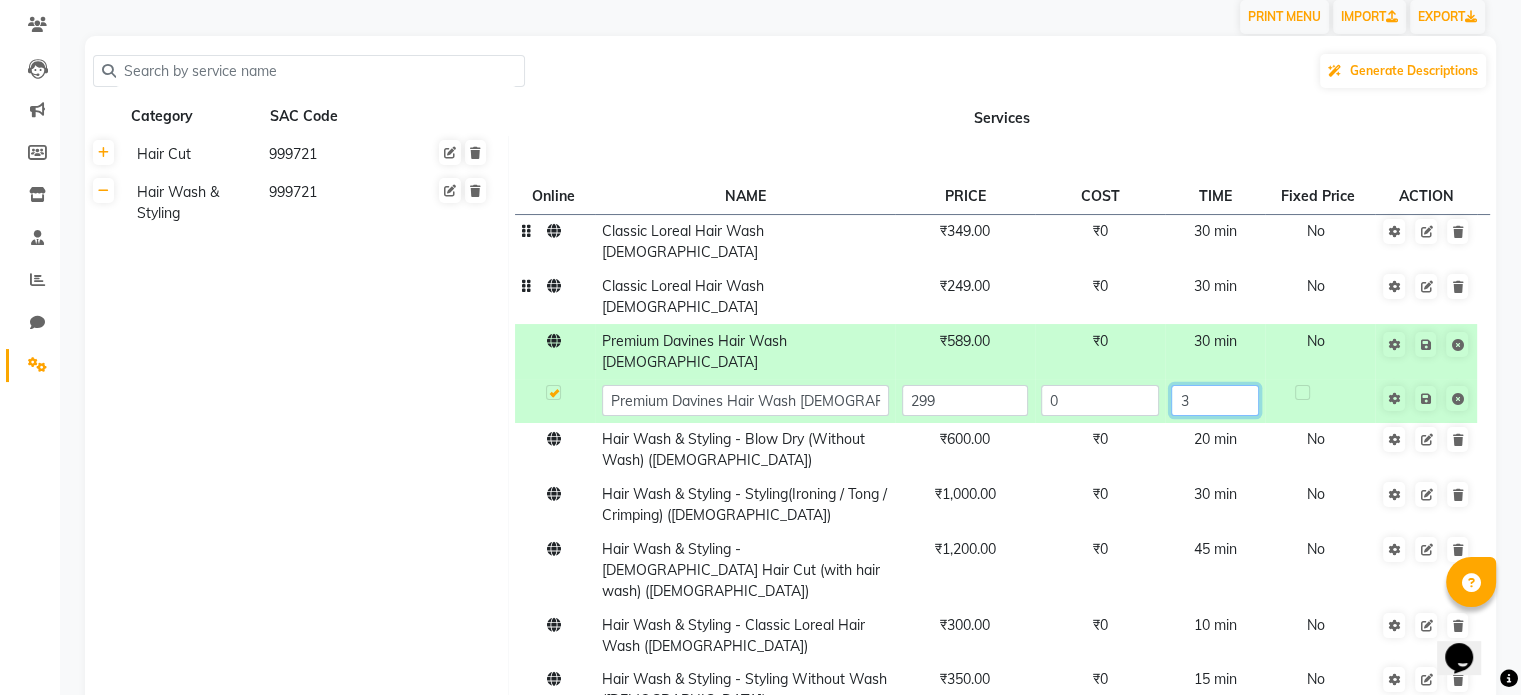 type on "30" 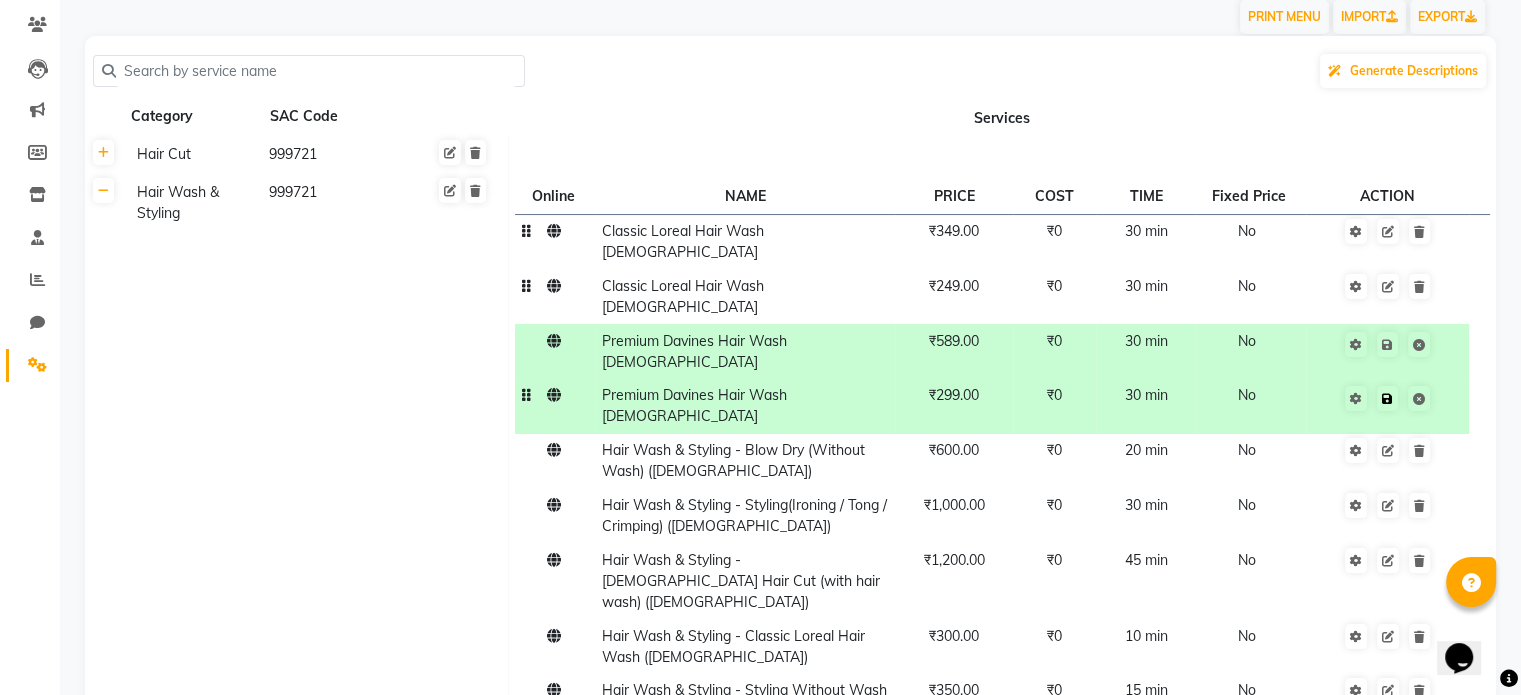 click on "Cancel edit" 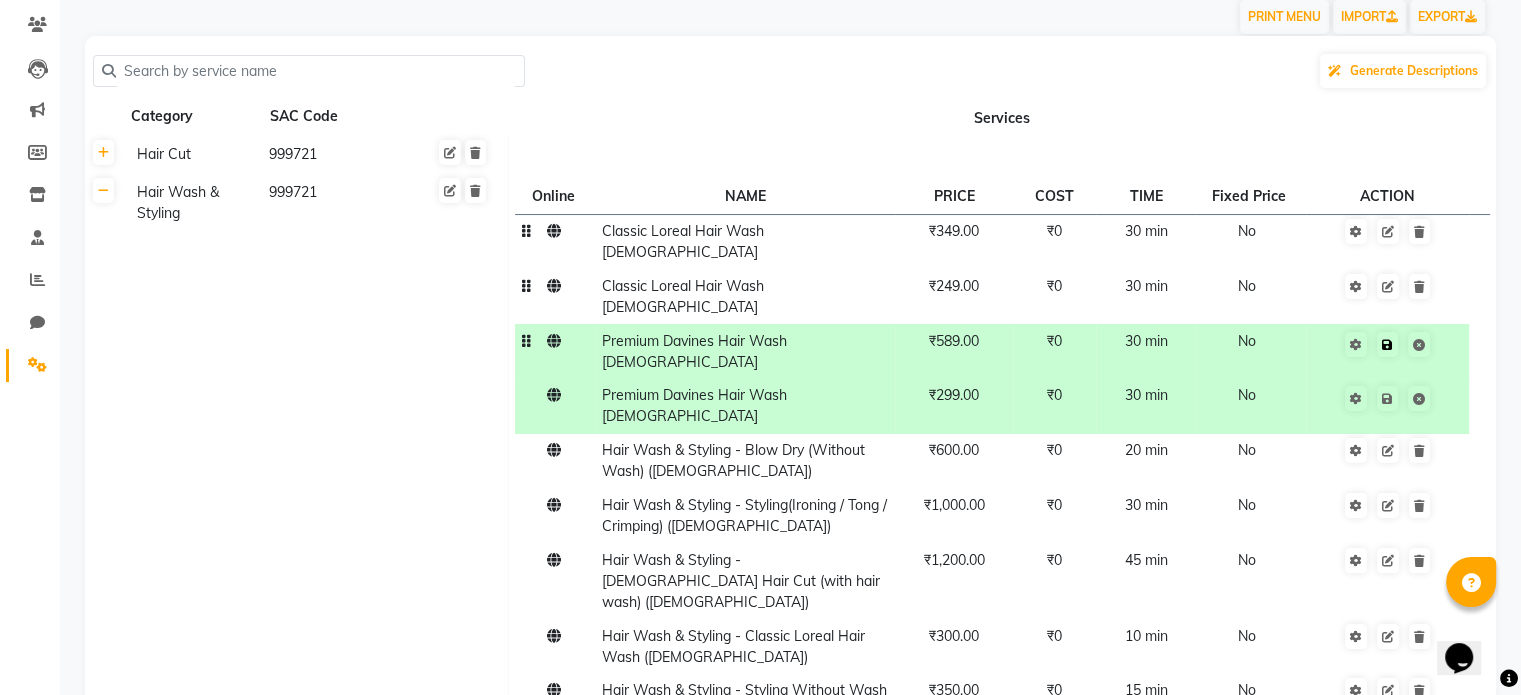click 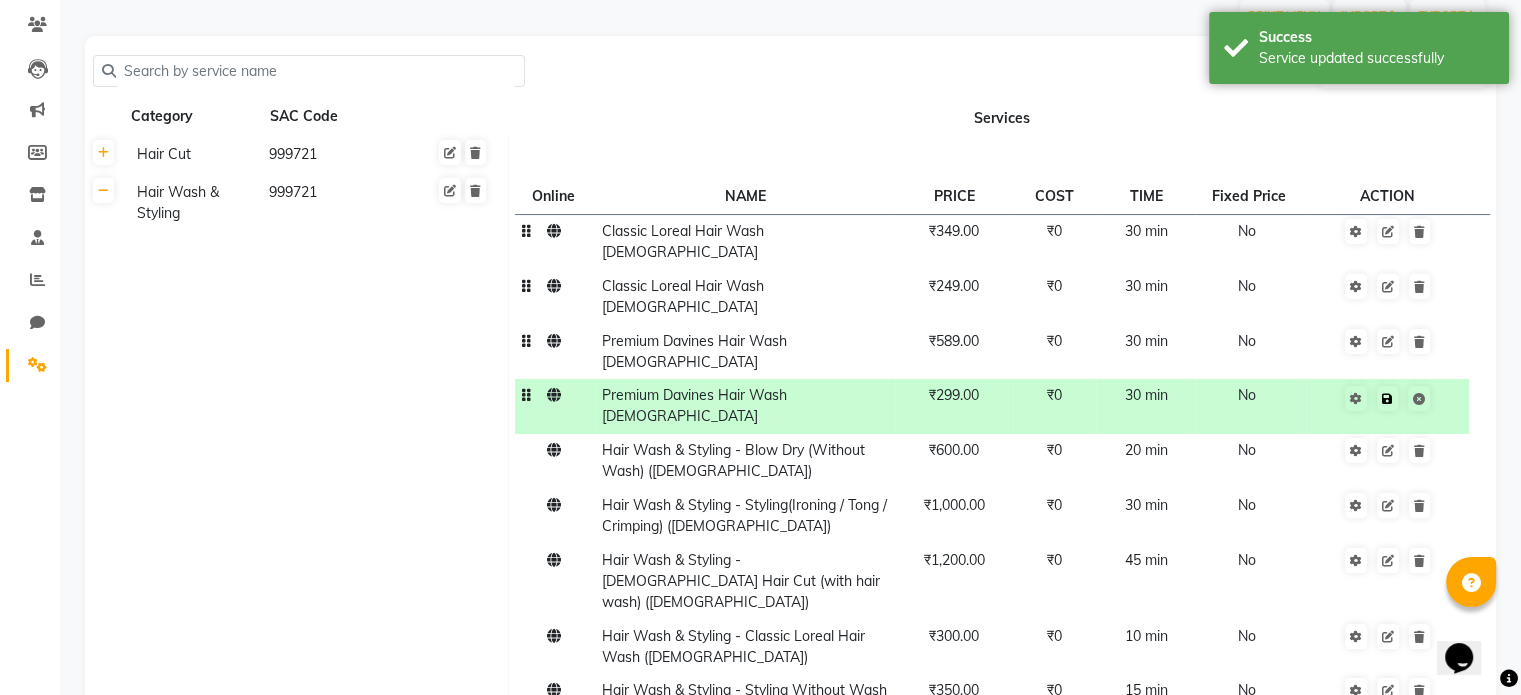 click 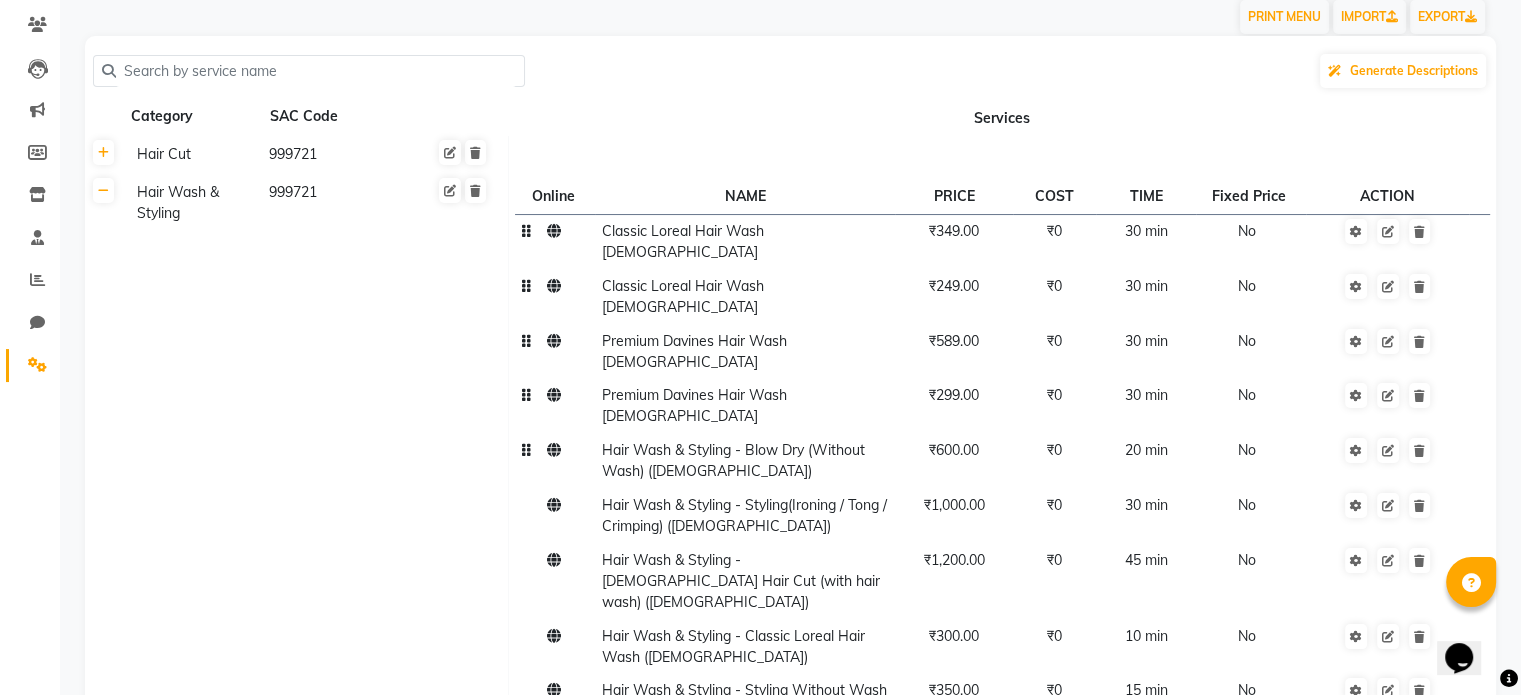 click on "Hair Wash & Styling - Blow Dry (Without Wash) ([DEMOGRAPHIC_DATA])" 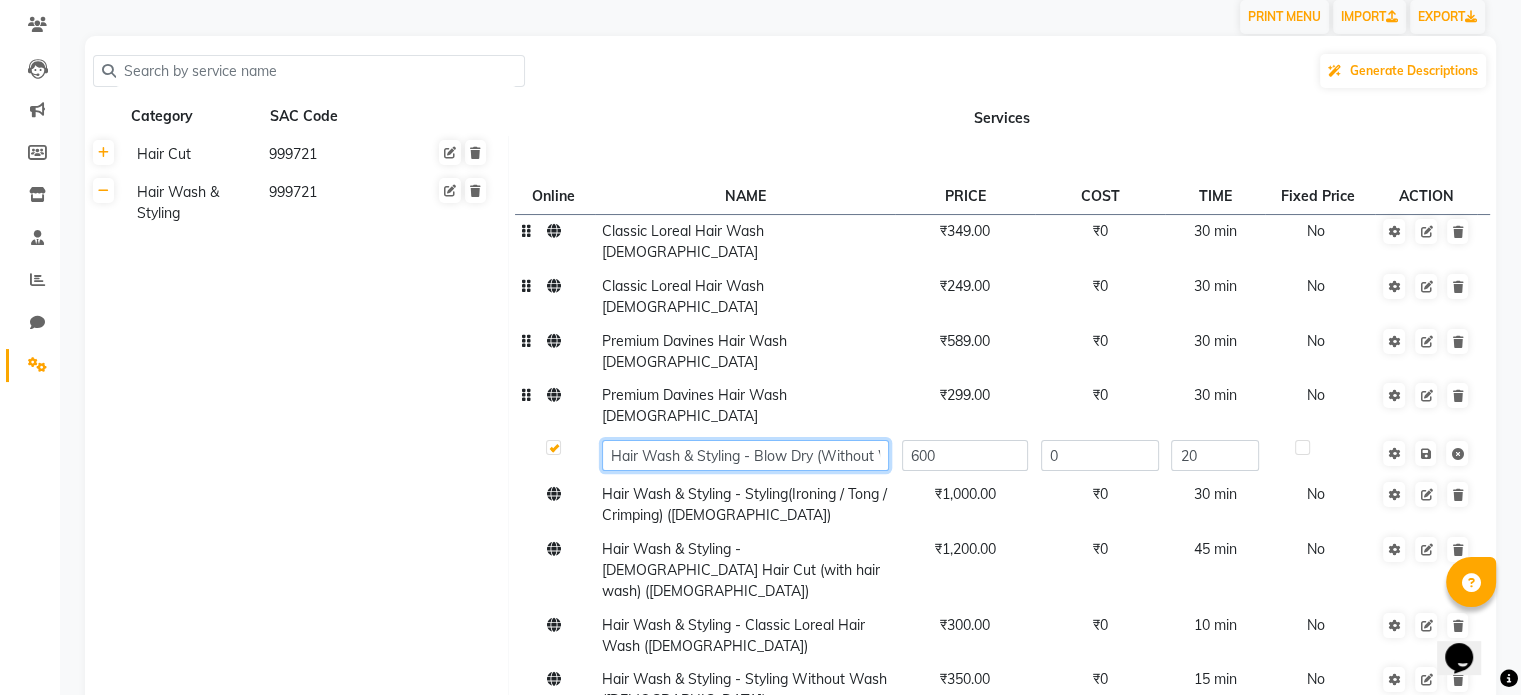 click on "Hair Wash & Styling - Blow Dry (Without Wash) ([DEMOGRAPHIC_DATA])" 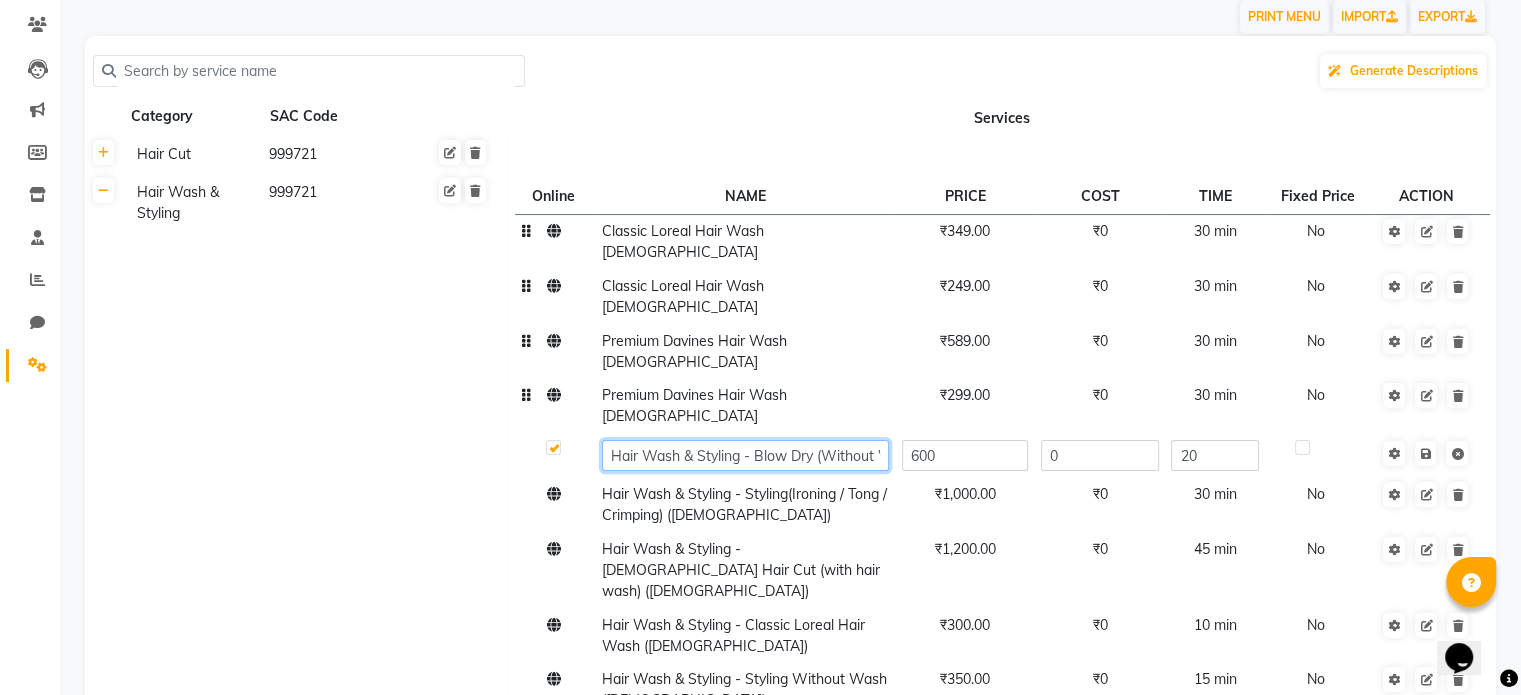 click on "Hair Wash & Styling - Blow Dry (Without Wash) ([DEMOGRAPHIC_DATA])" 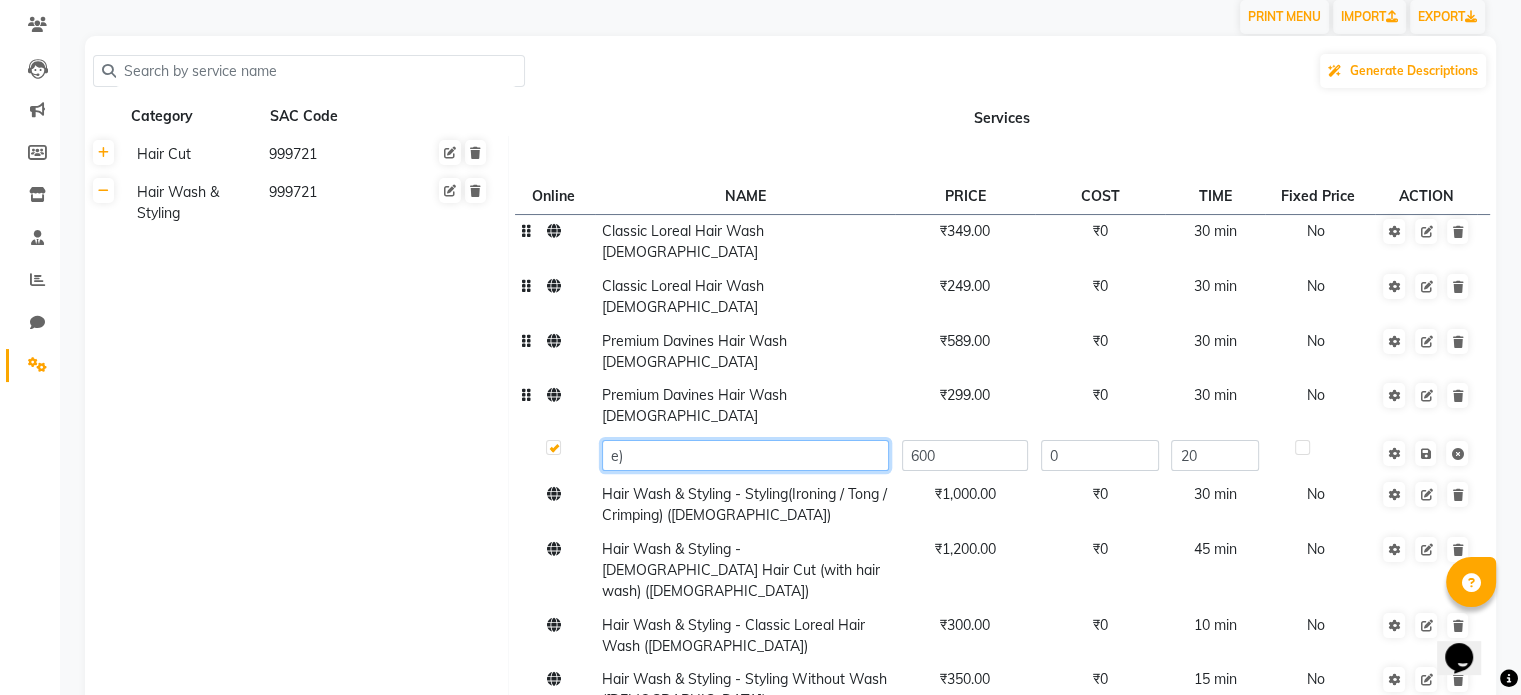type on ")" 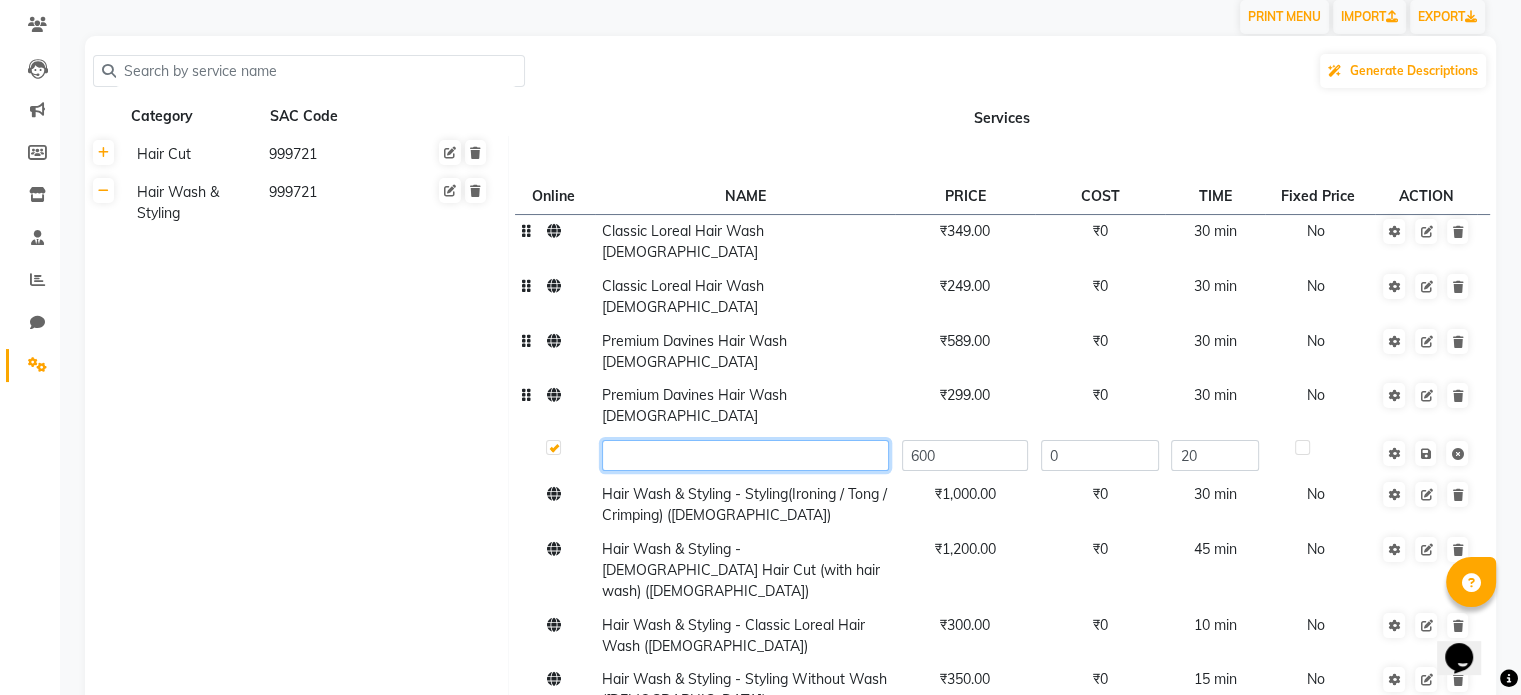 paste on "Davines Hair Wash +  Blow-dry/Styling" 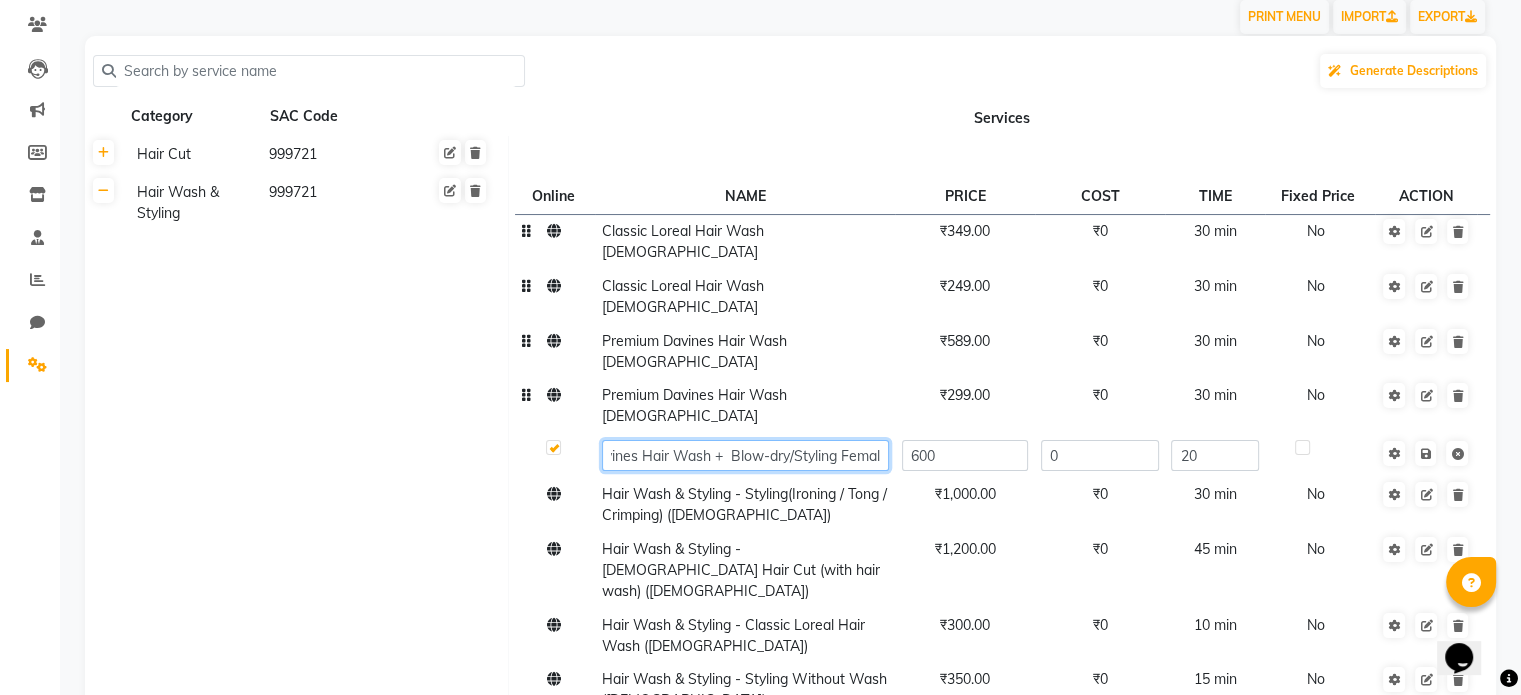 type on "Davines Hair Wash +  Blow-dry/Styling [DEMOGRAPHIC_DATA]" 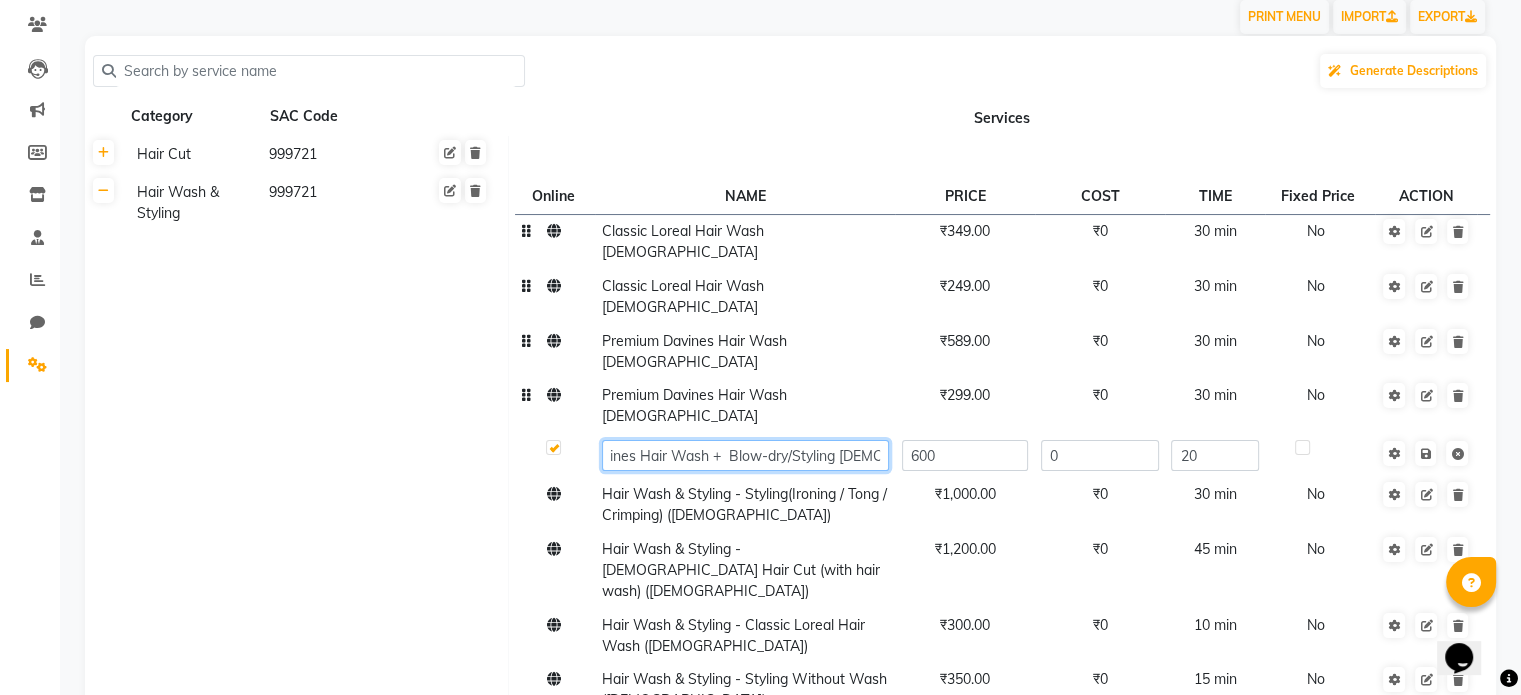 scroll, scrollTop: 0, scrollLeft: 34, axis: horizontal 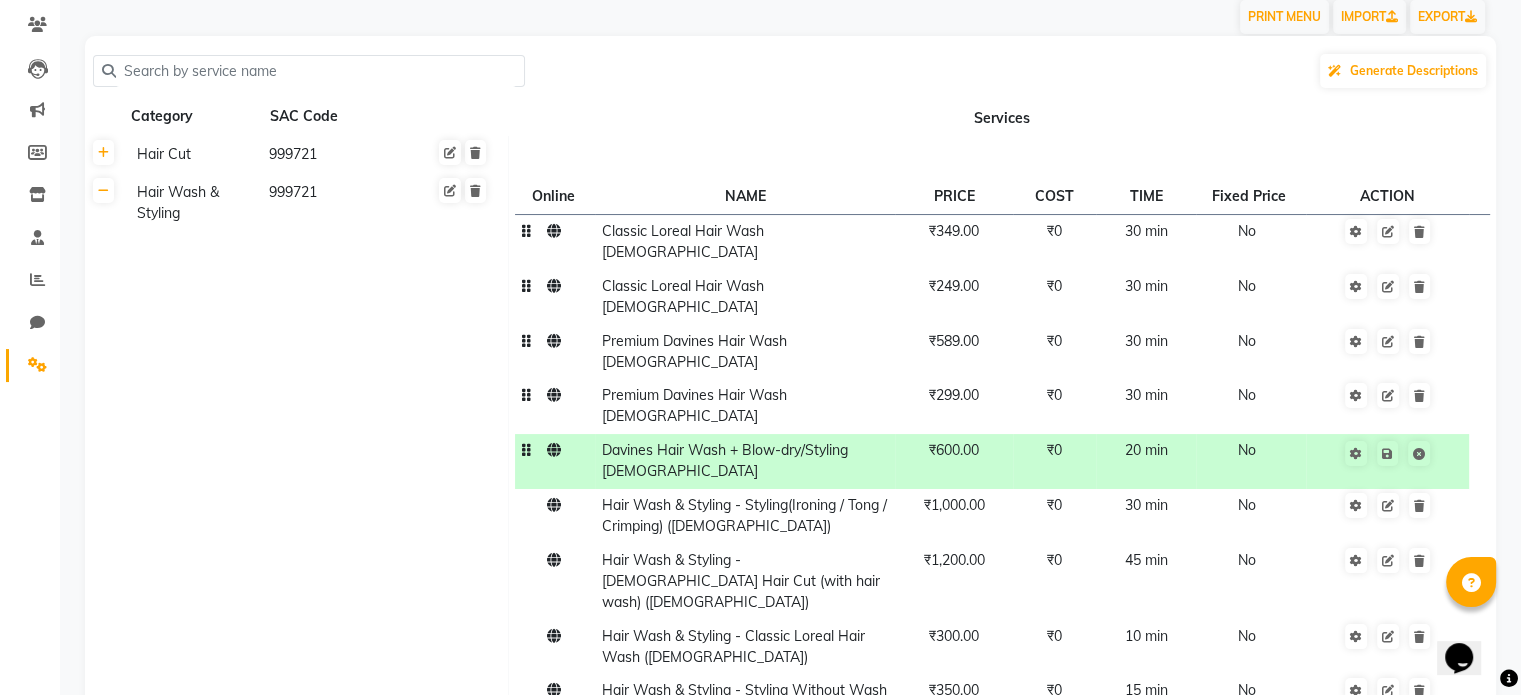 click on "₹600.00" 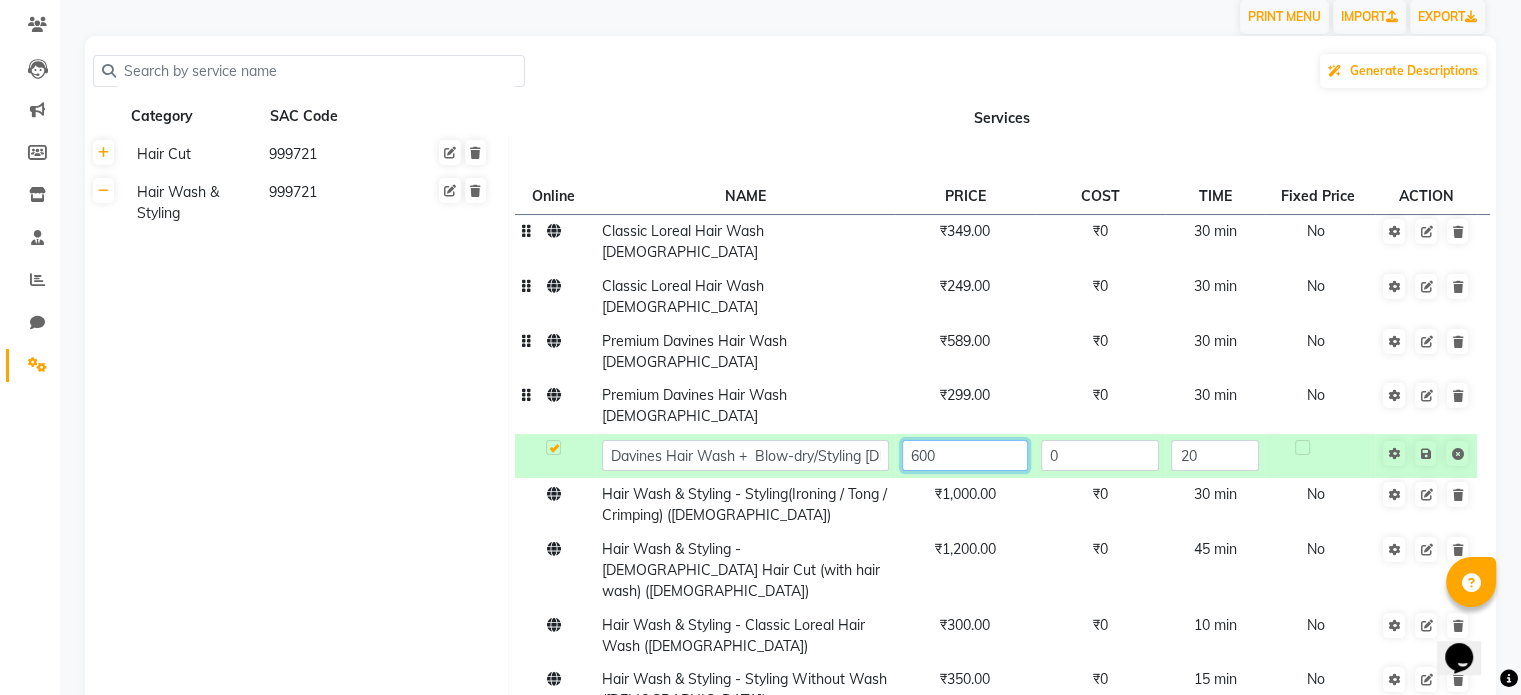 click on "600" 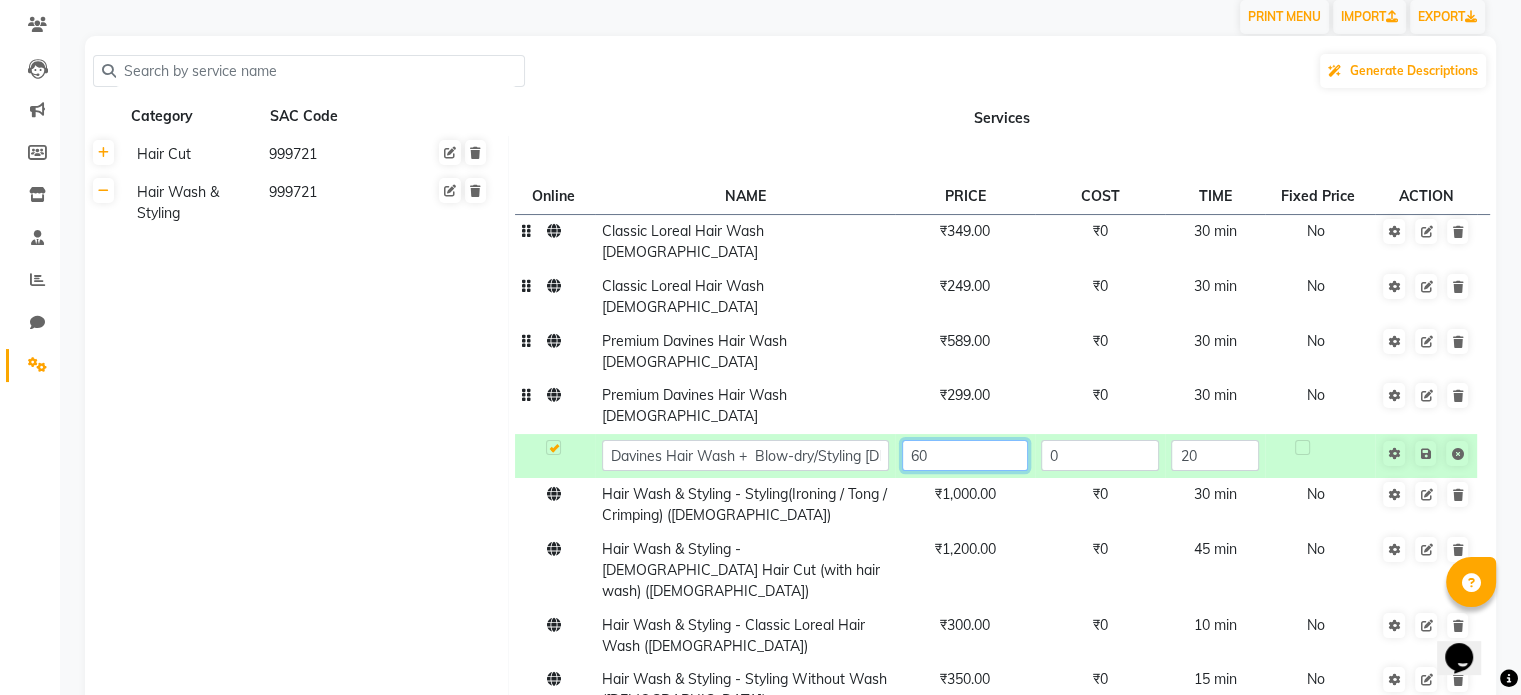 type on "6" 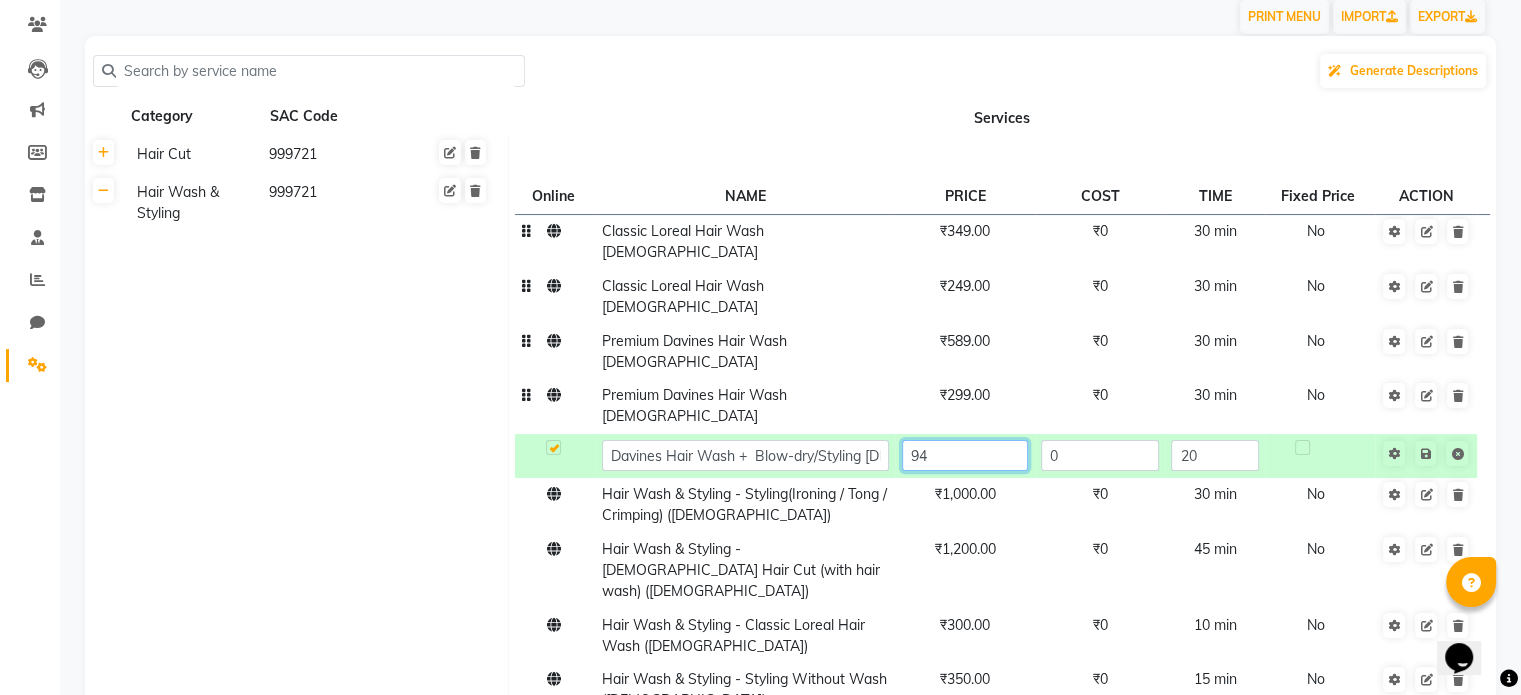type on "949" 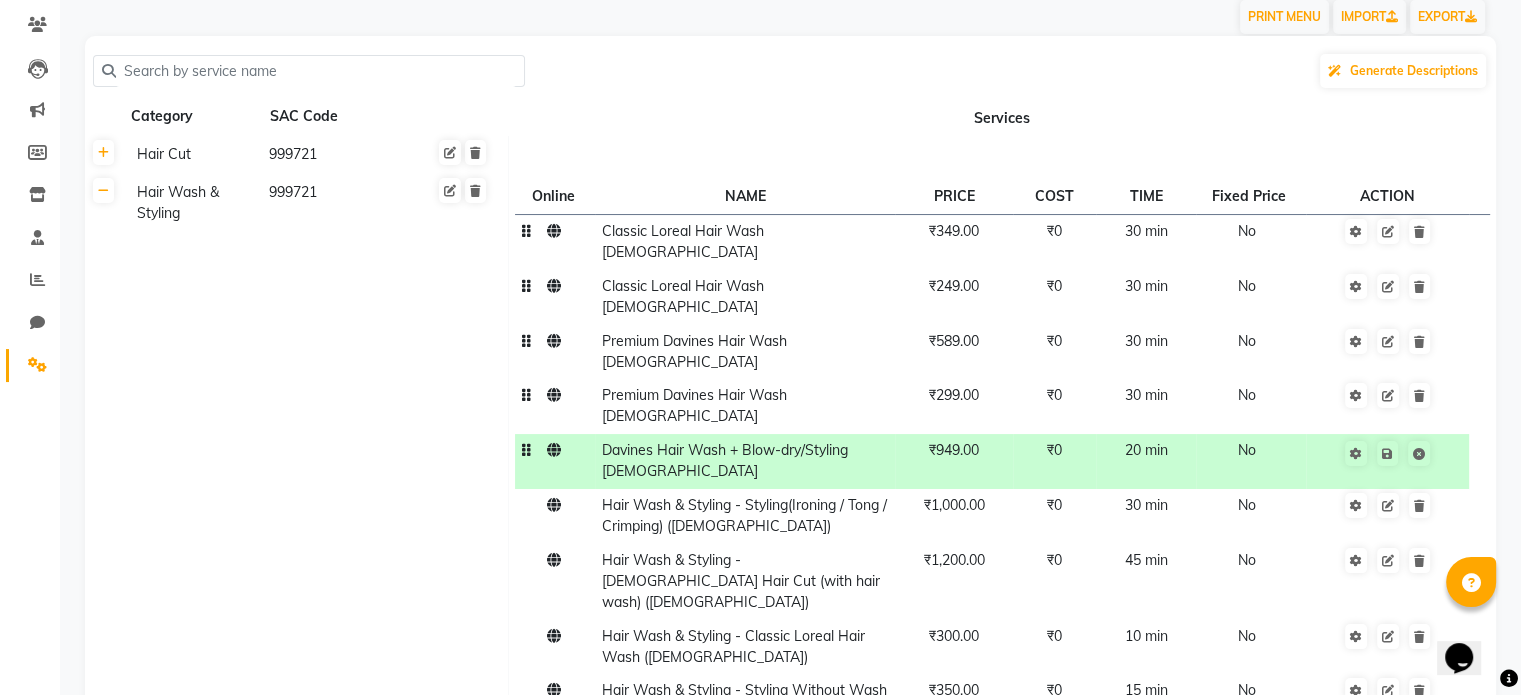 click on "20 min" 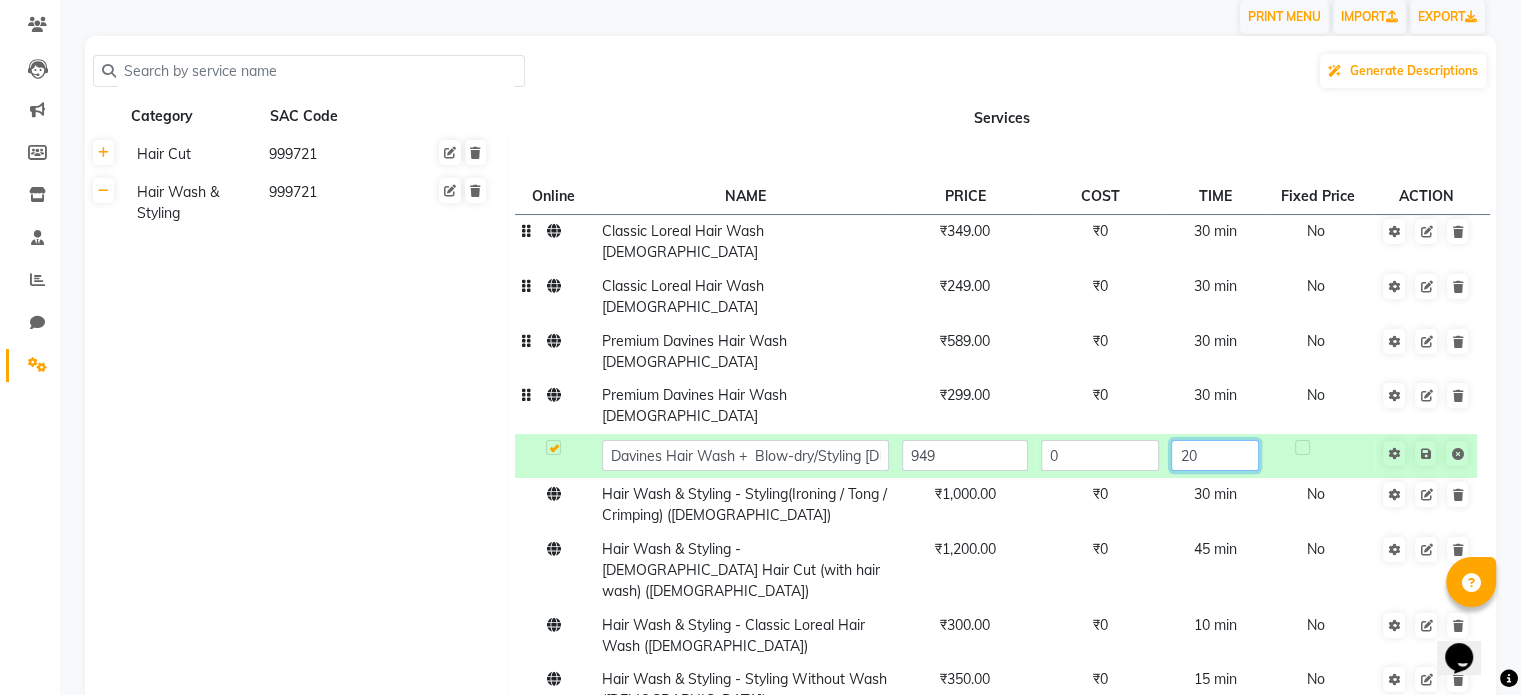 click on "20" 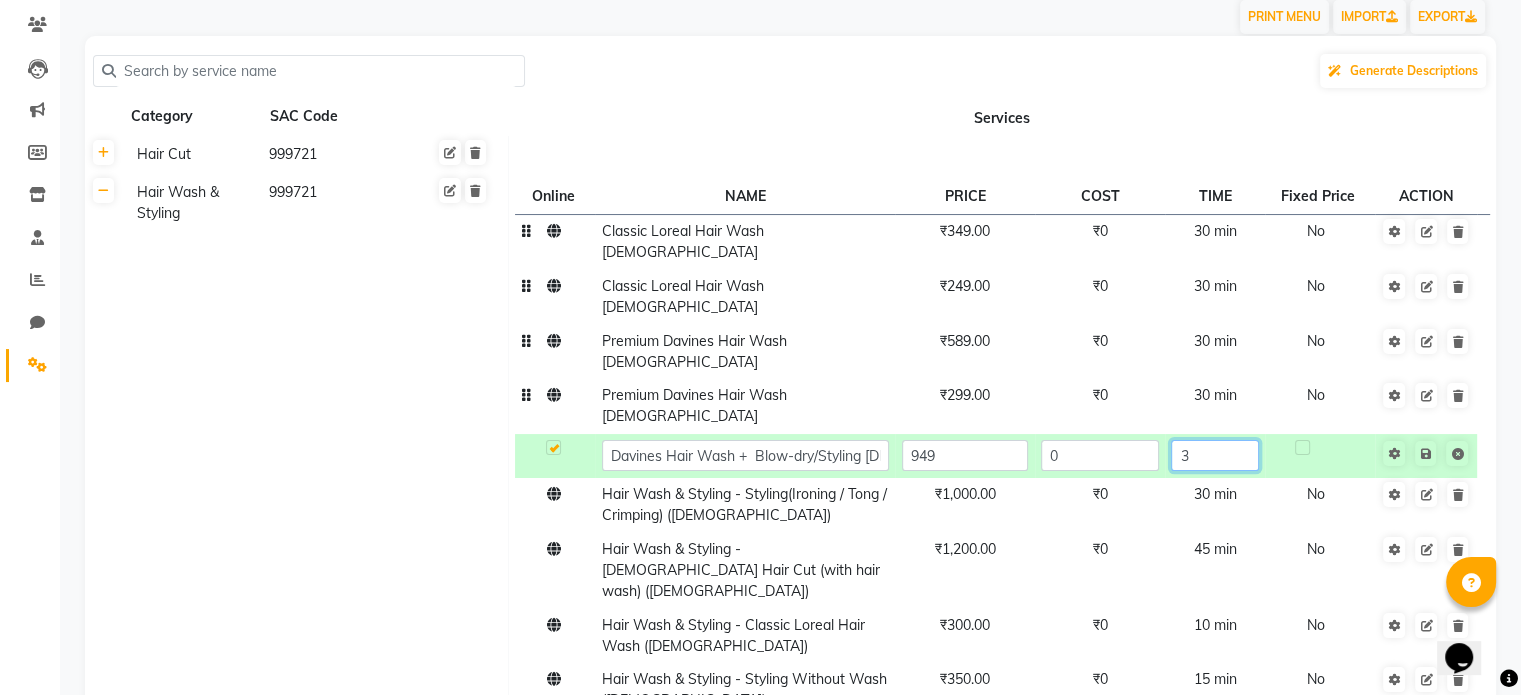 type on "30" 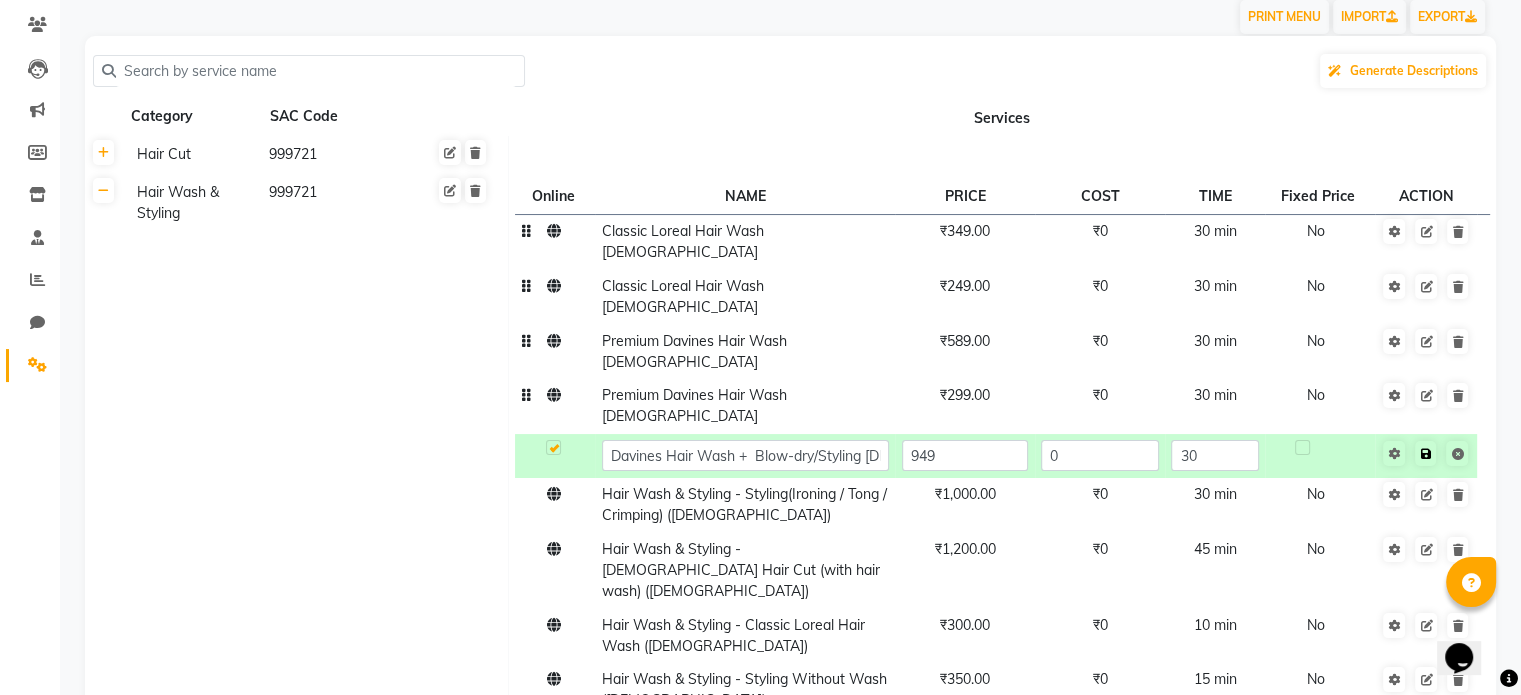click on "Save" 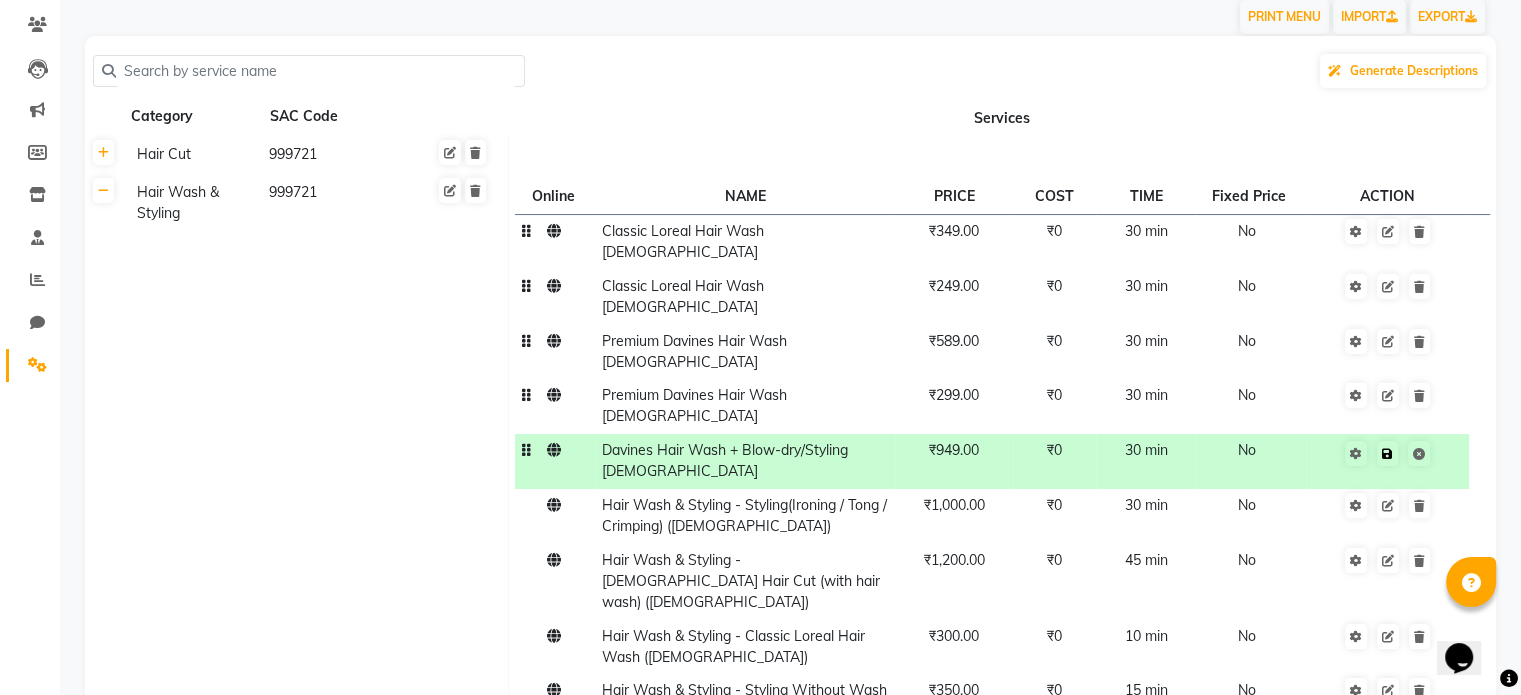 click 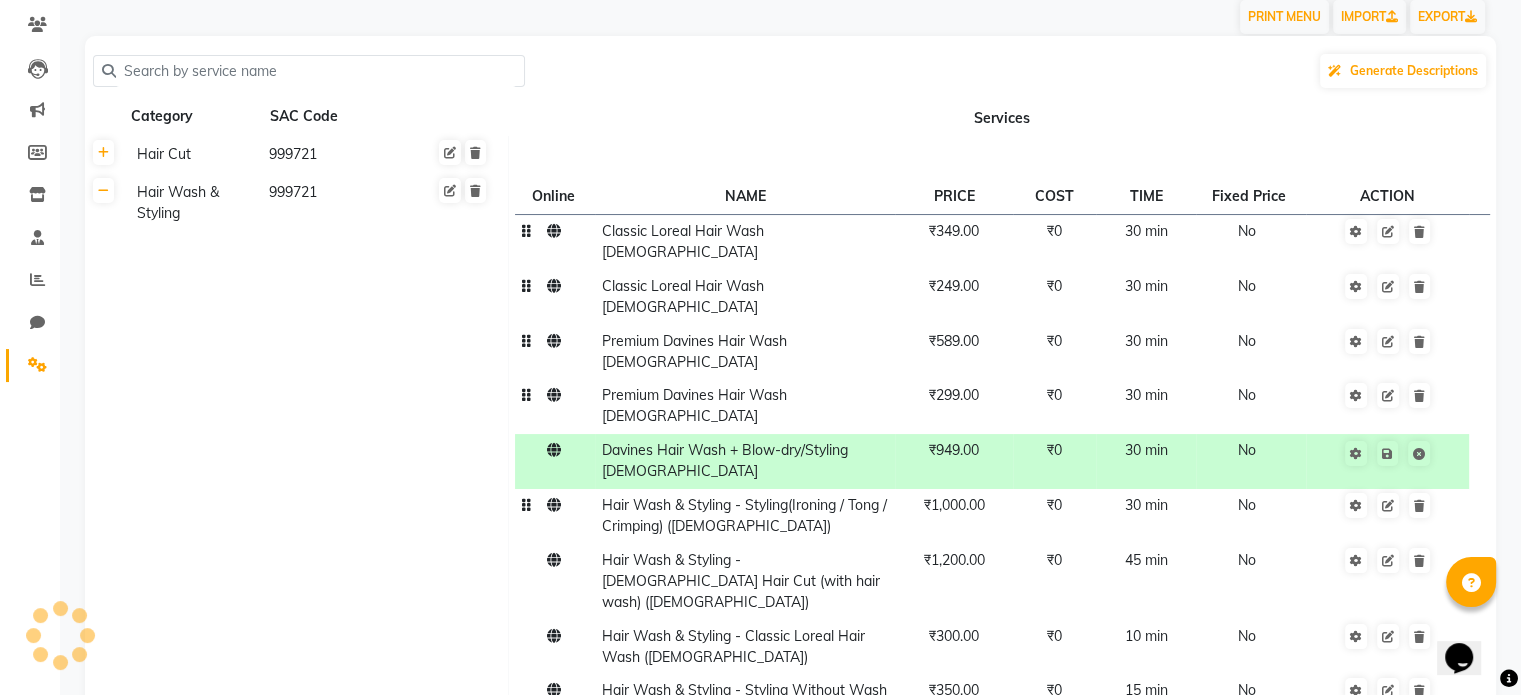 click on "Hair Wash & Styling - Styling(Ironing / Tong / Crimping) ([DEMOGRAPHIC_DATA])" 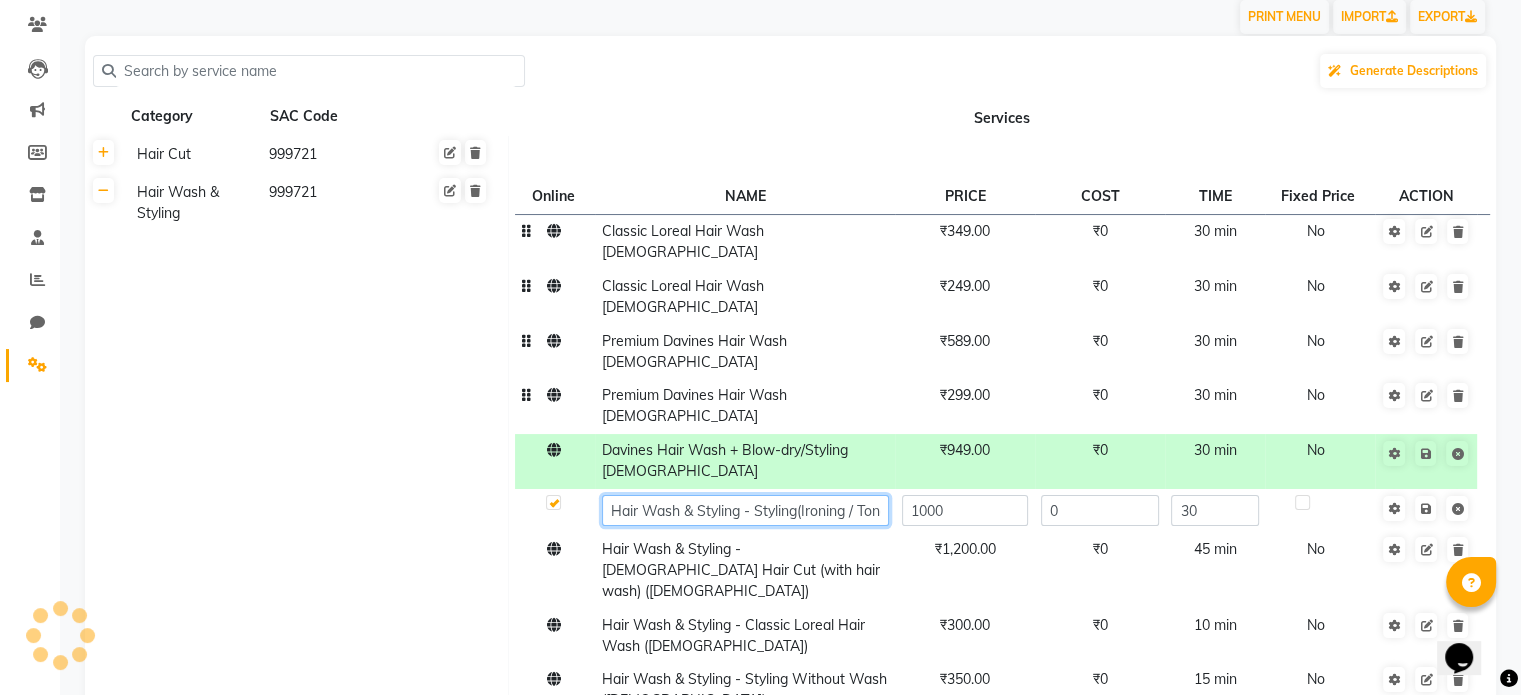 click on "Hair Wash & Styling - Styling(Ironing / Tong / Crimping) ([DEMOGRAPHIC_DATA])" 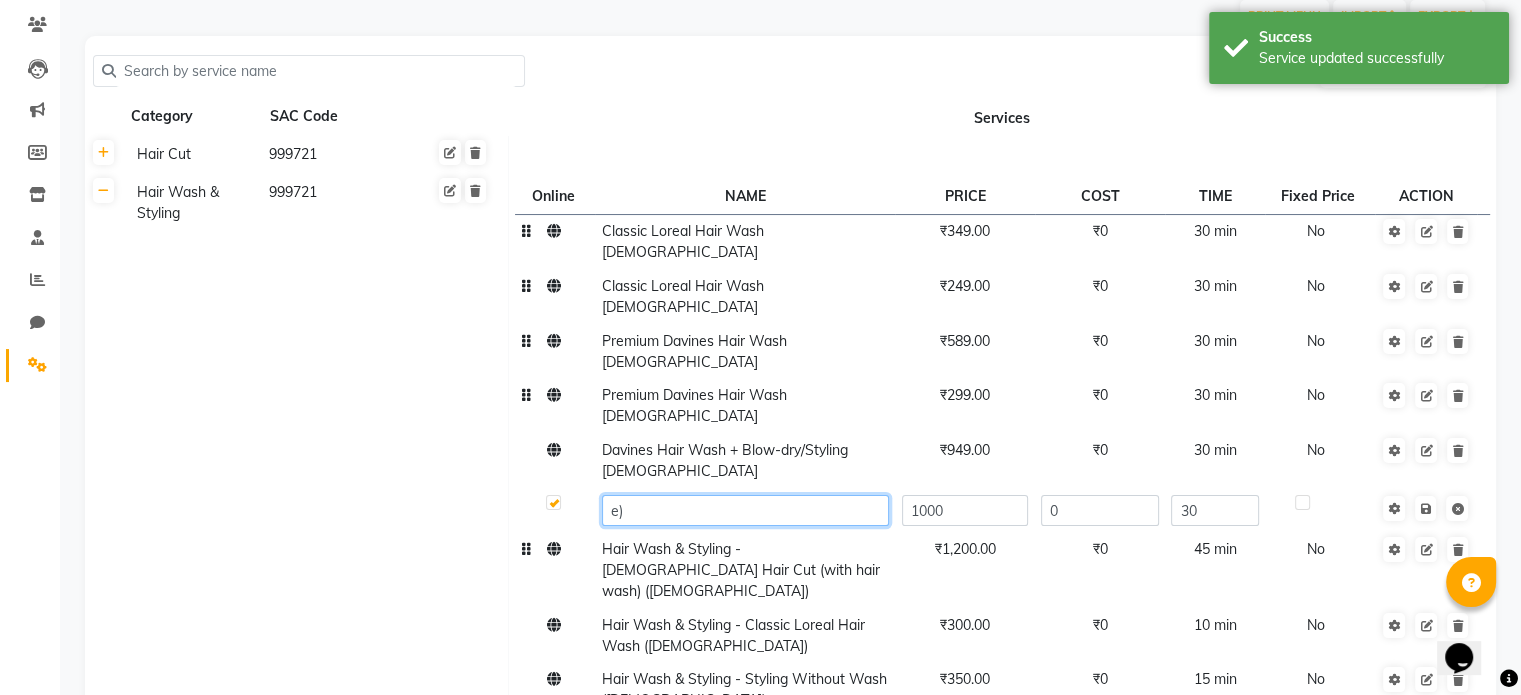 type on ")" 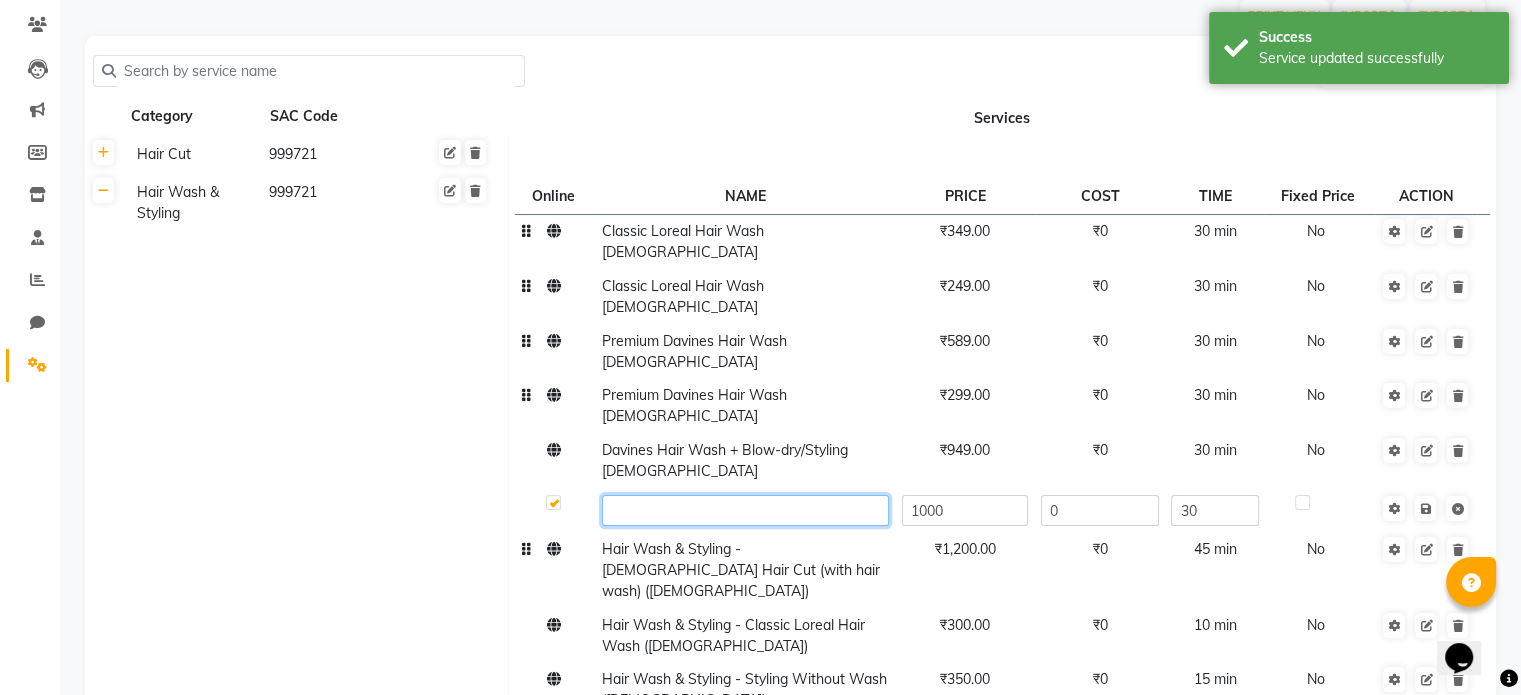 paste on "Davines Hair Wash +  Blow-dry/Styling" 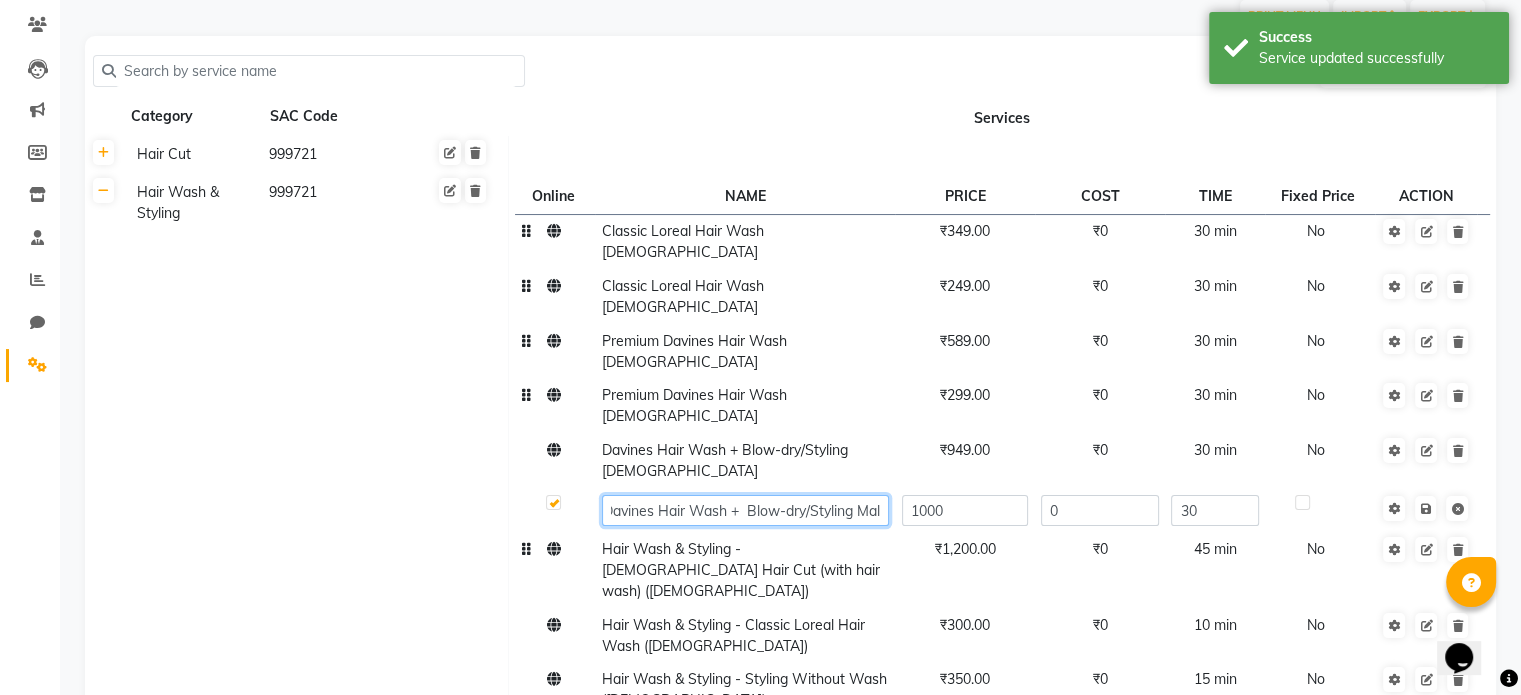type on "Davines Hair Wash +  Blow-dry/Styling [DEMOGRAPHIC_DATA]" 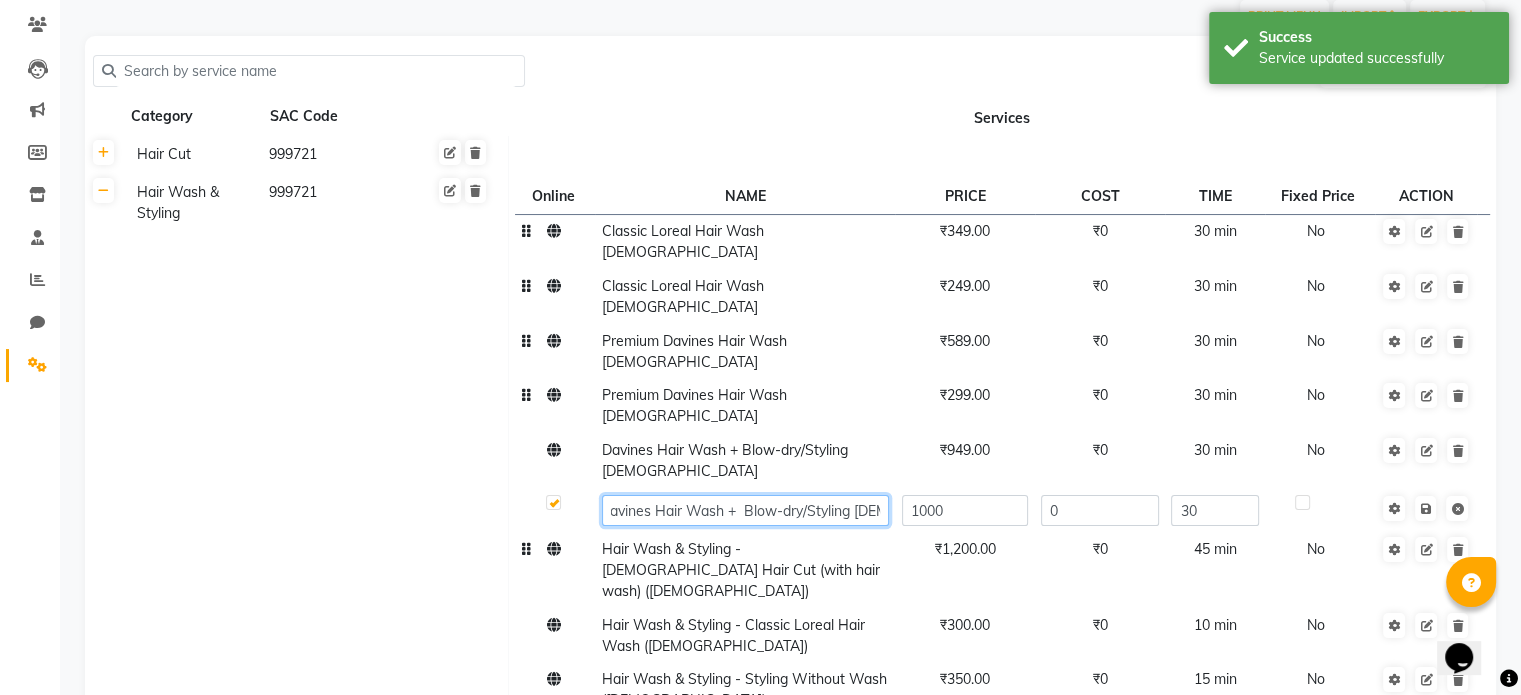 scroll, scrollTop: 0, scrollLeft: 18, axis: horizontal 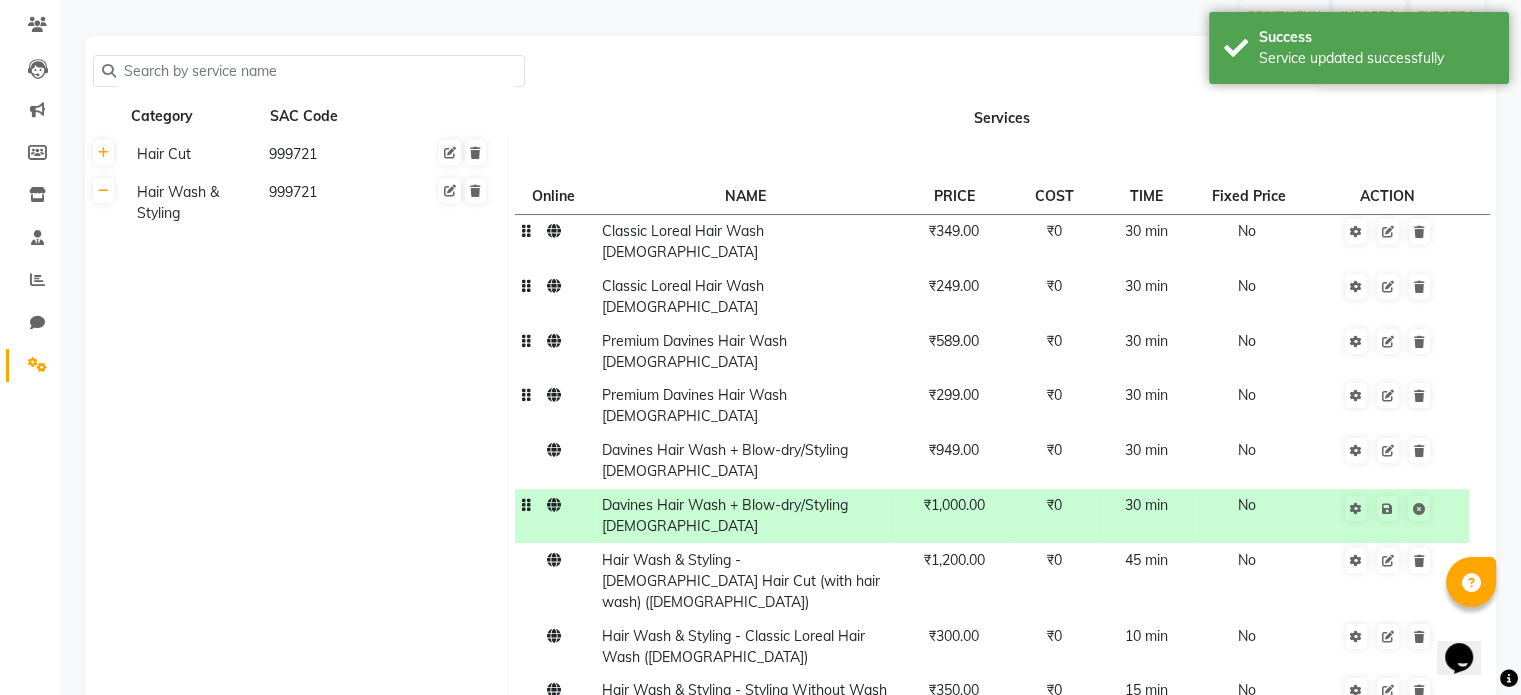 click on "₹1,000.00" 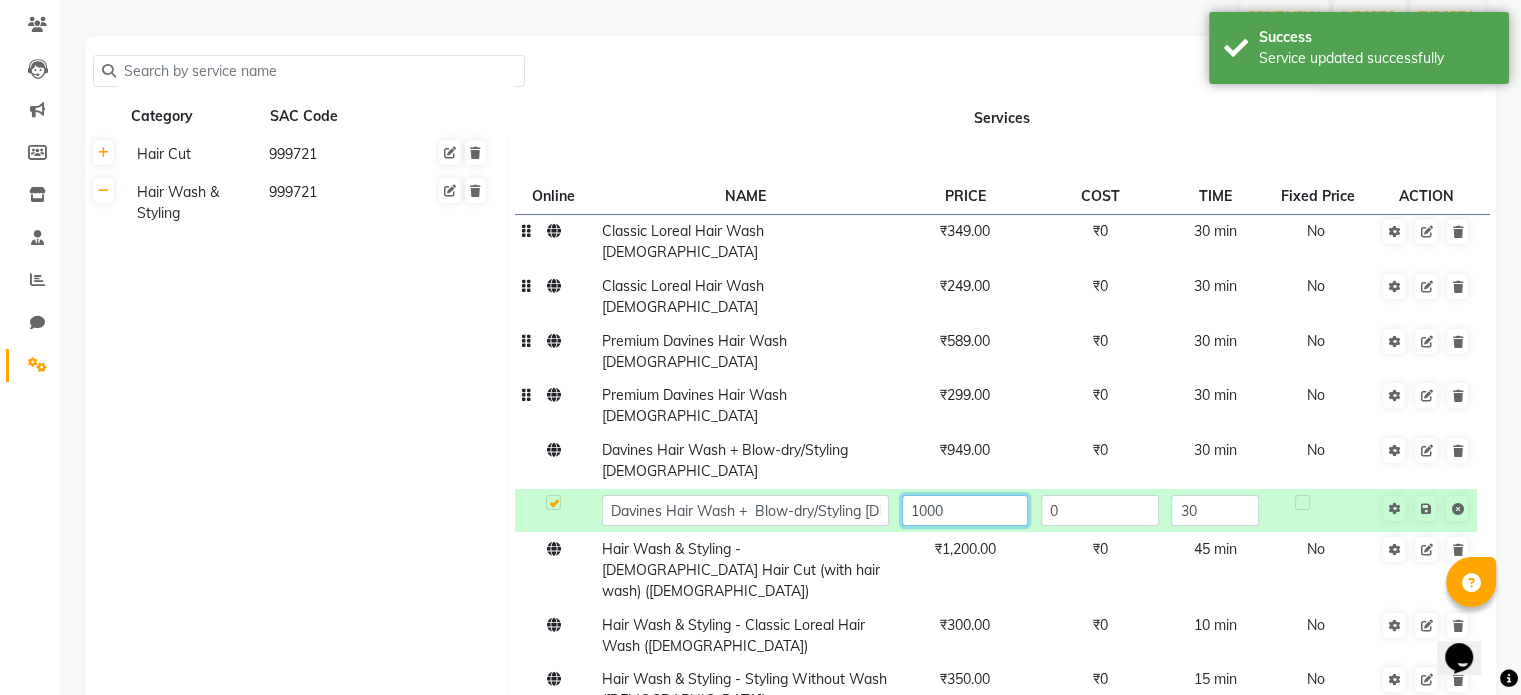click on "1000" 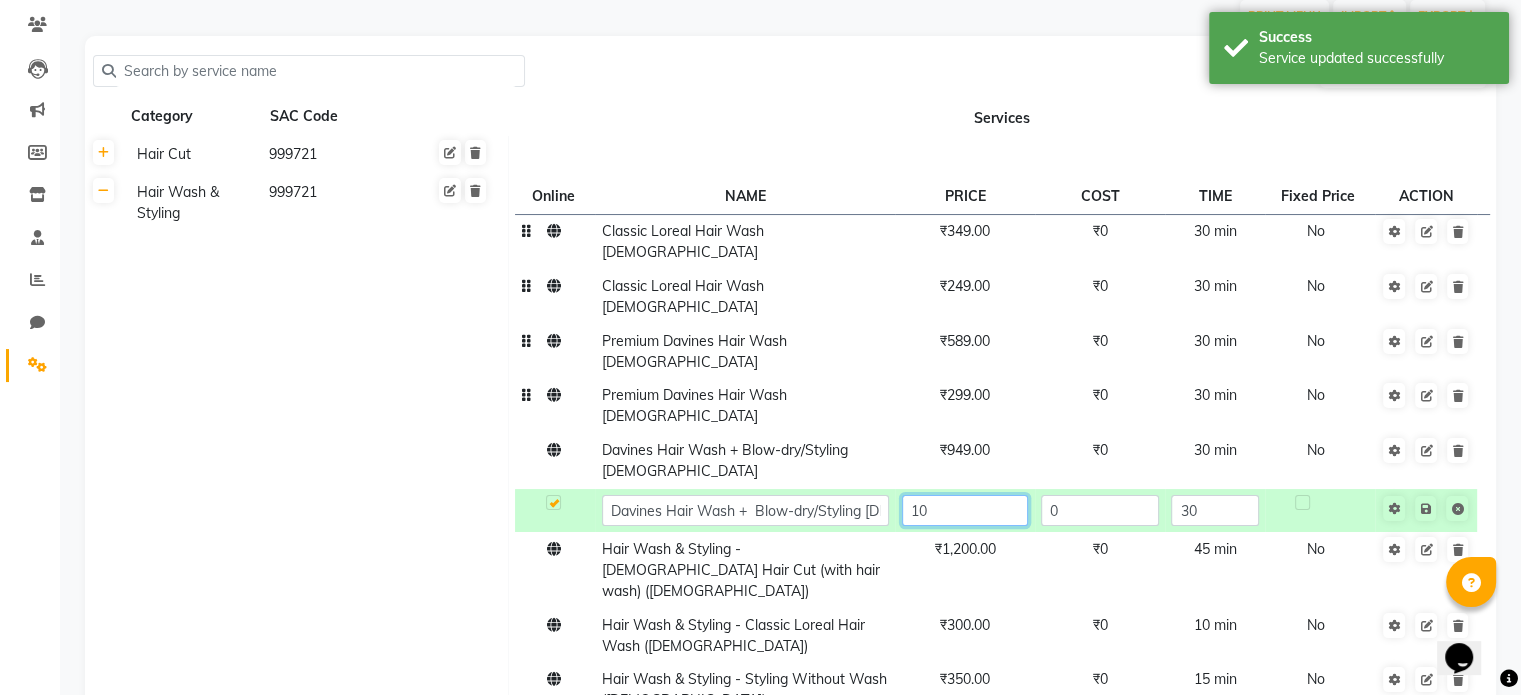 type on "1" 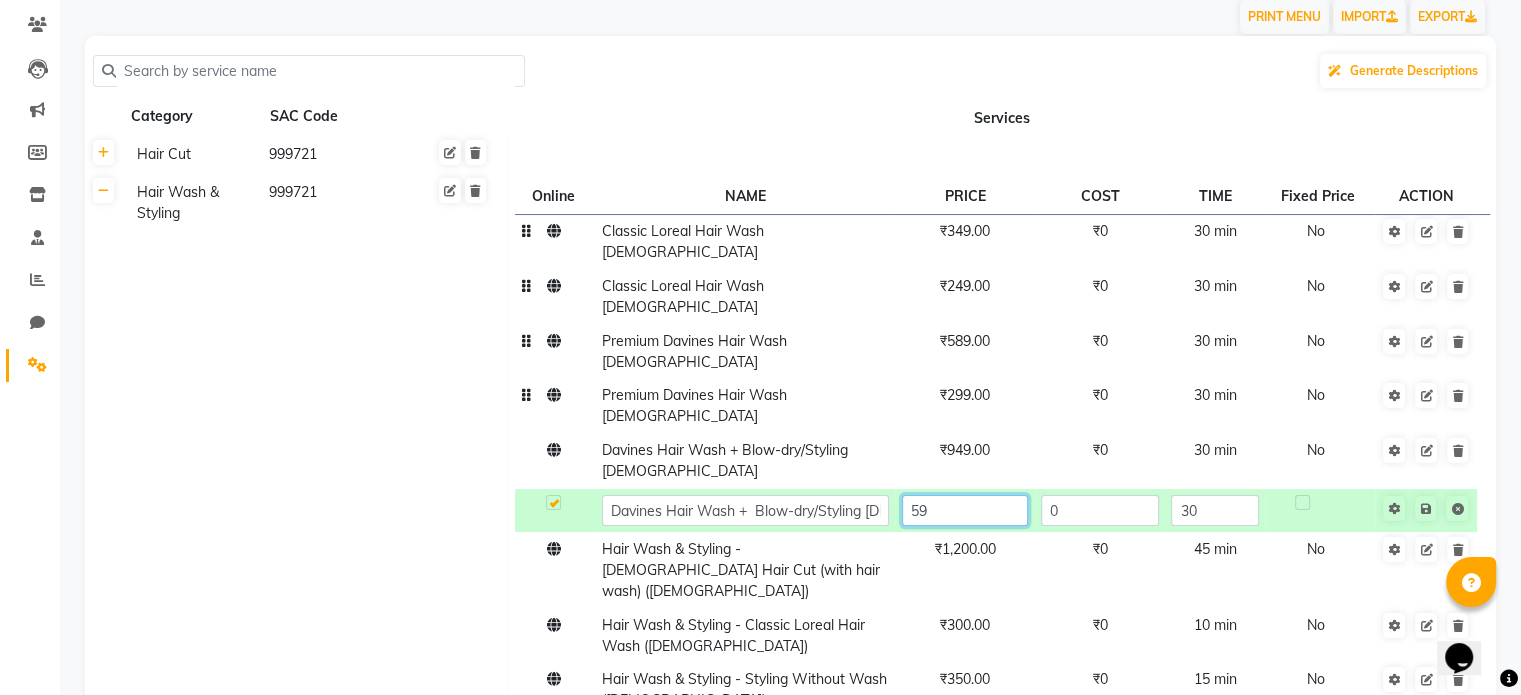 type on "599" 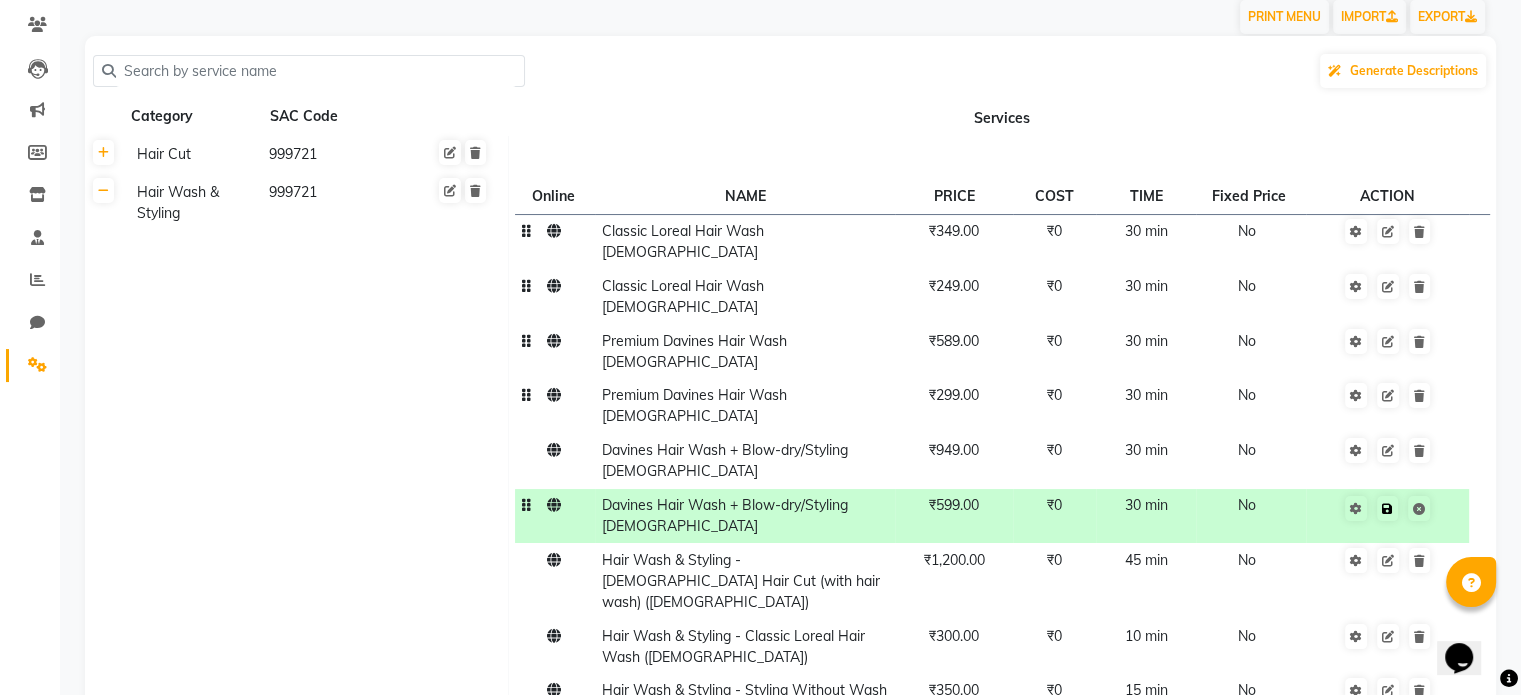 click on "Cancel edit" 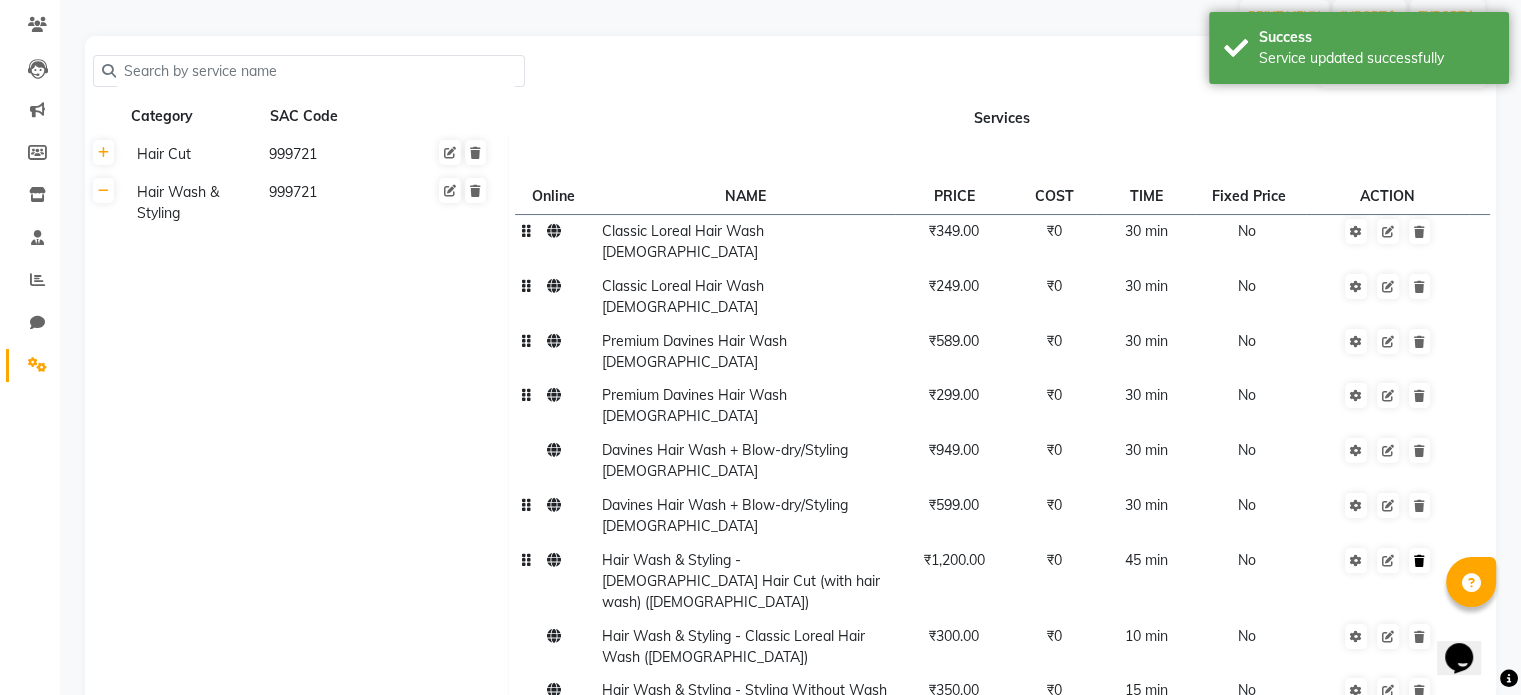 click 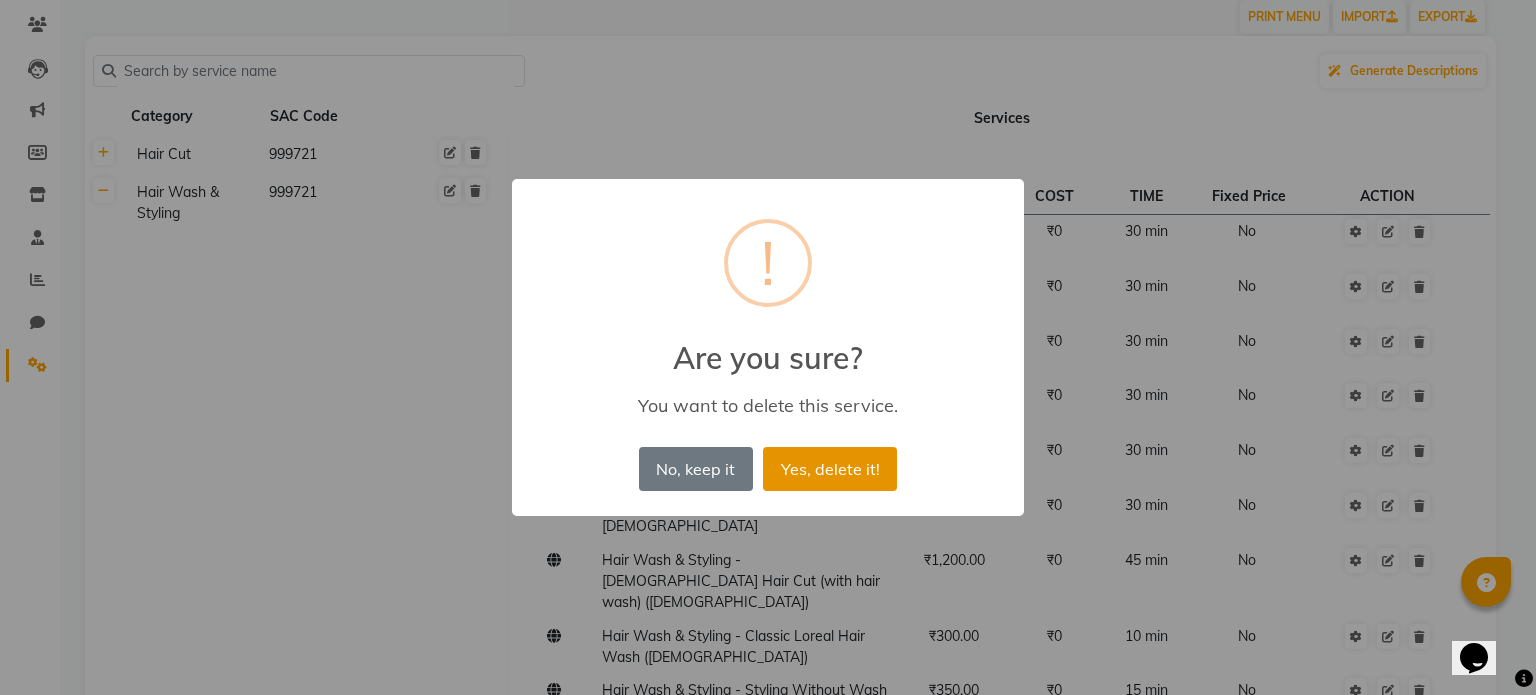 click on "Yes, delete it!" at bounding box center (830, 469) 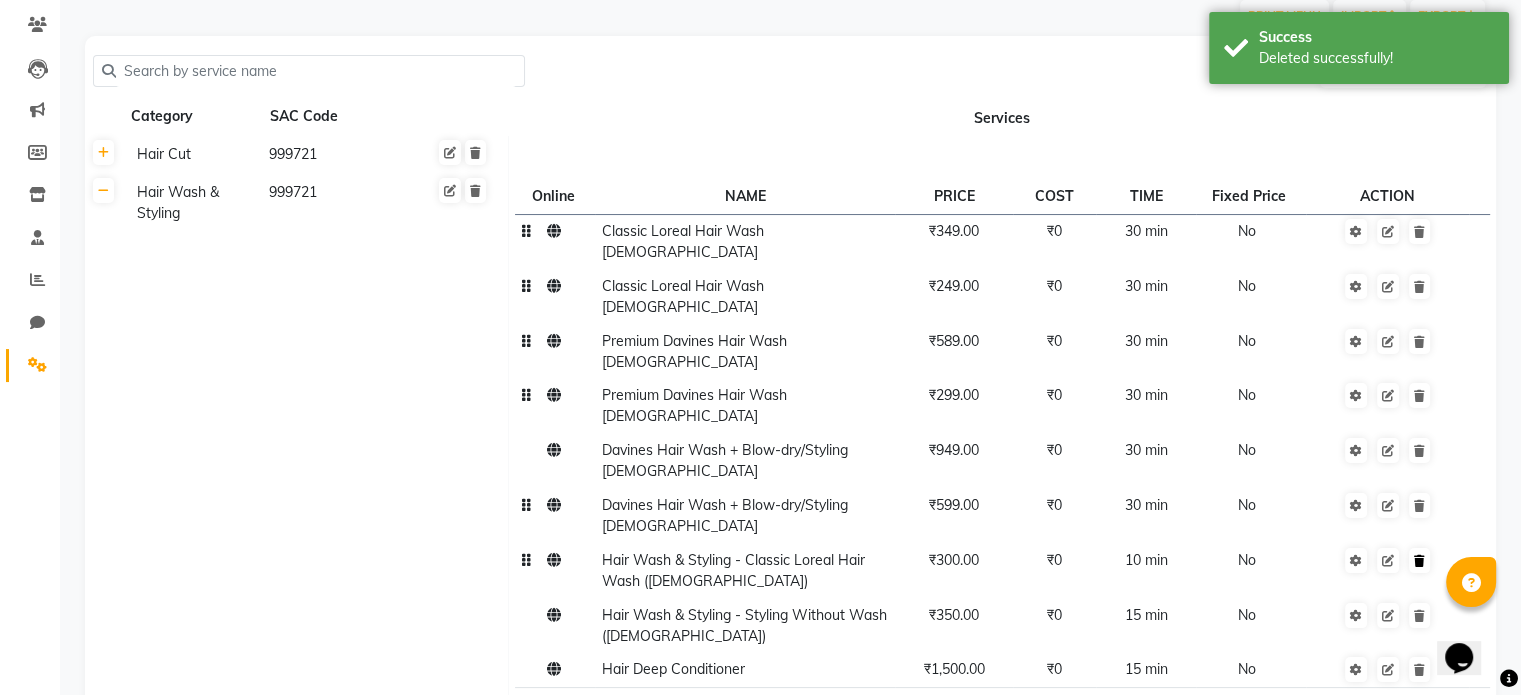 click 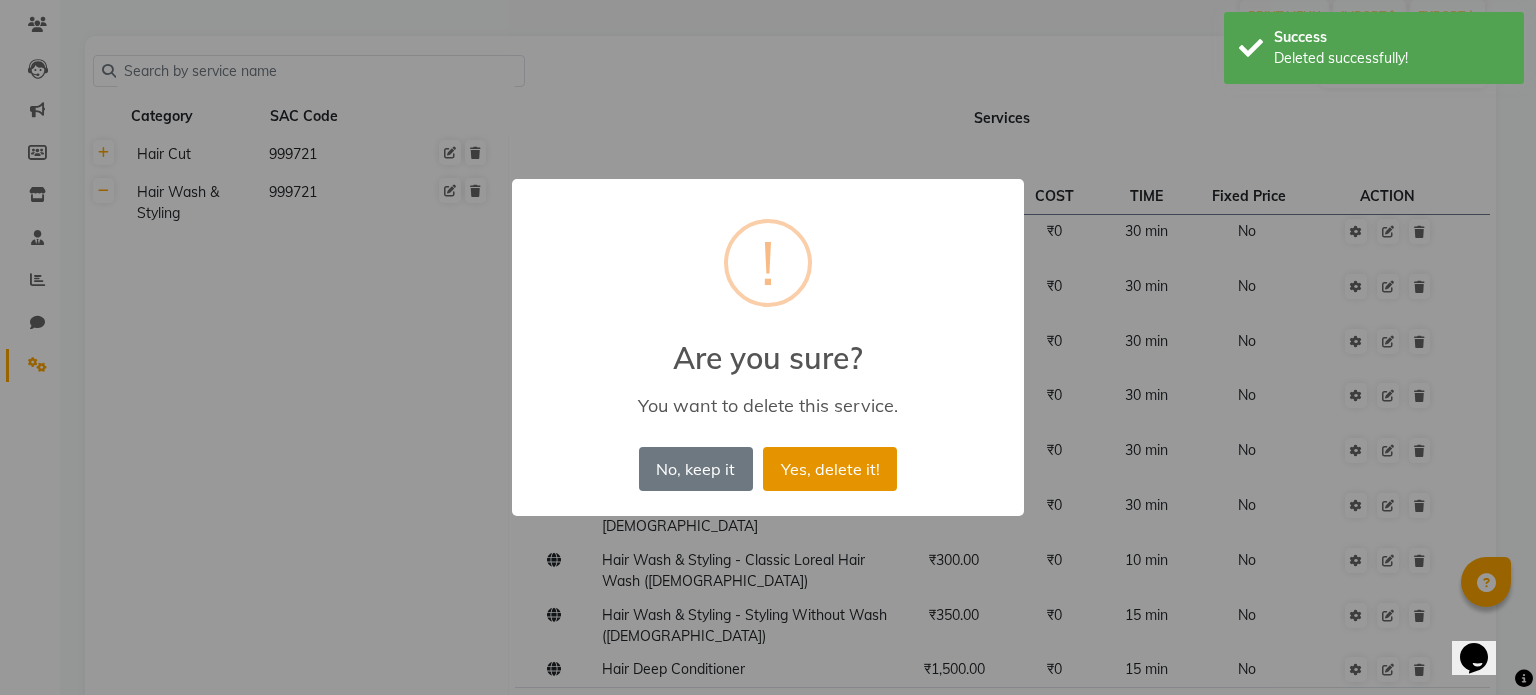 click on "Yes, delete it!" at bounding box center (830, 469) 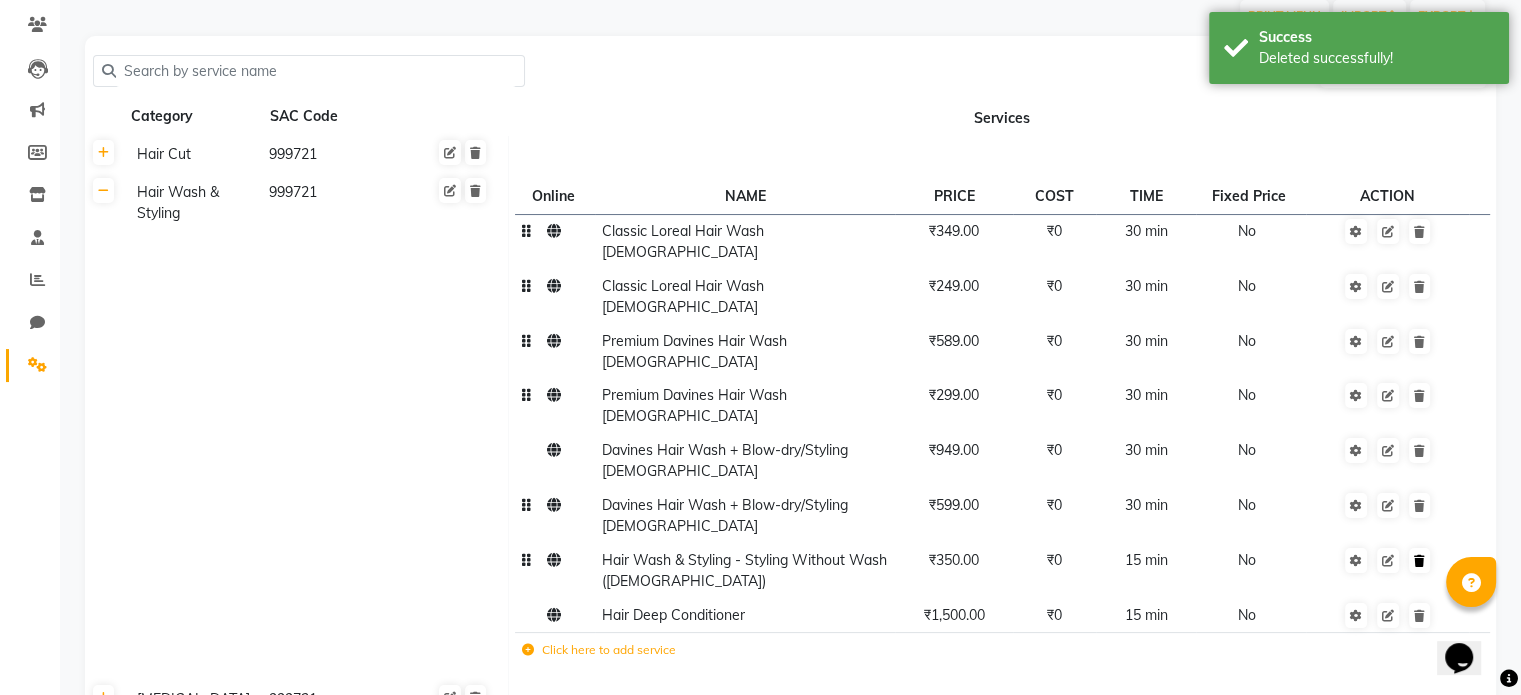 click 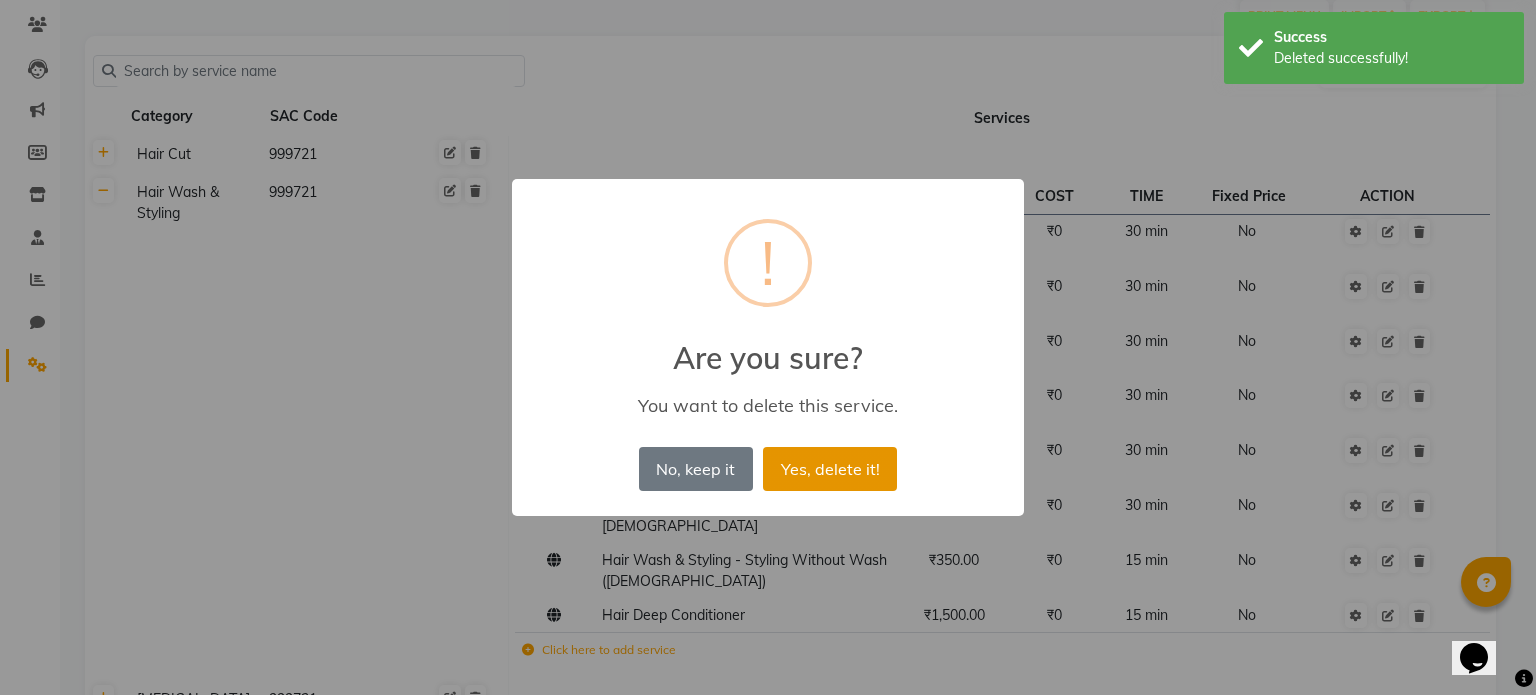 click on "Yes, delete it!" at bounding box center (830, 469) 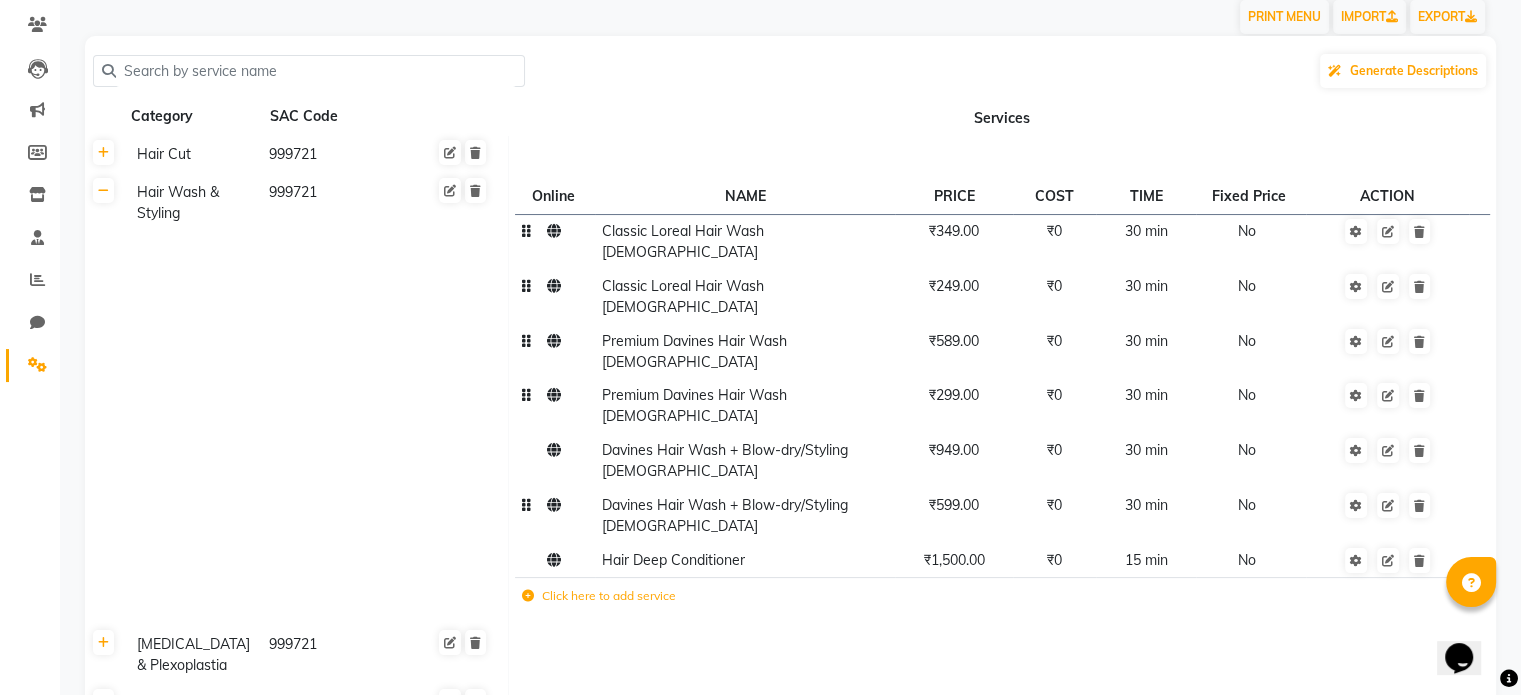 click on "₹299.00" 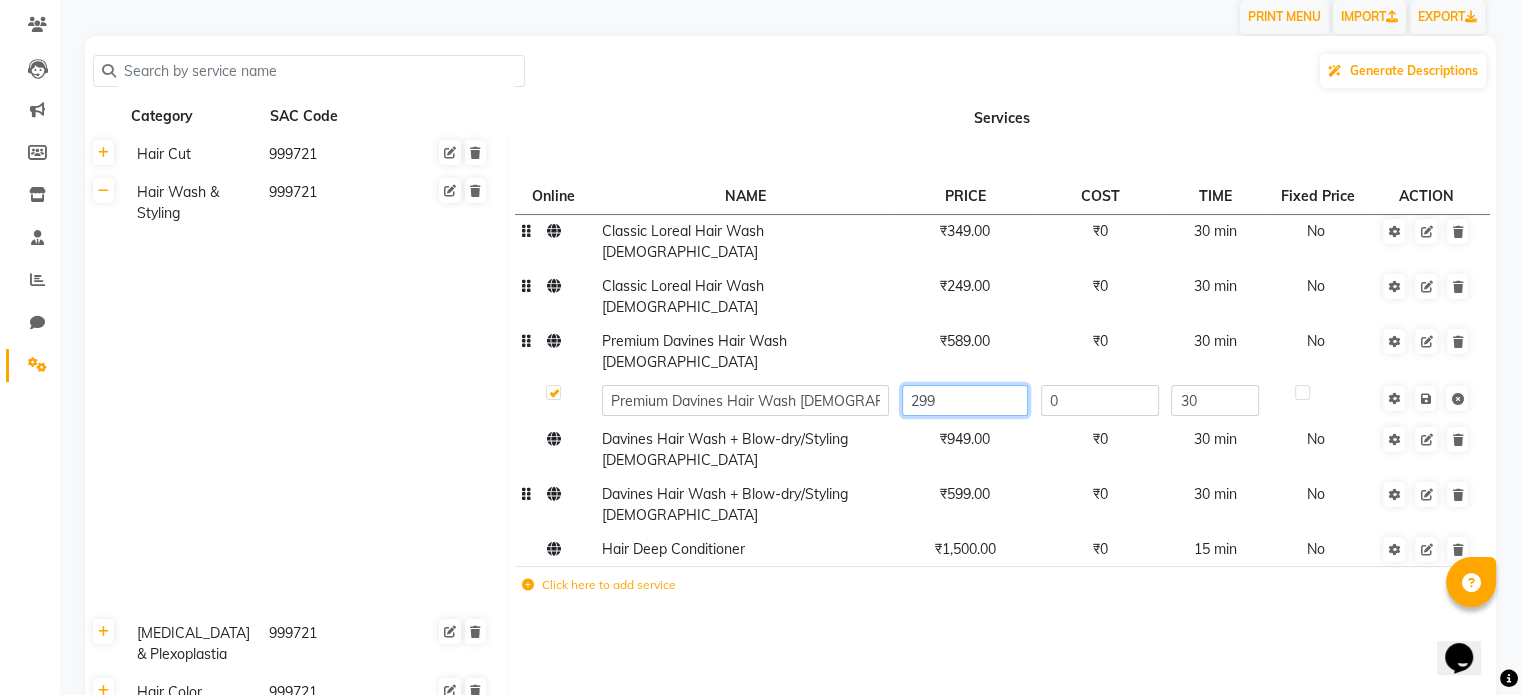 click on "299" 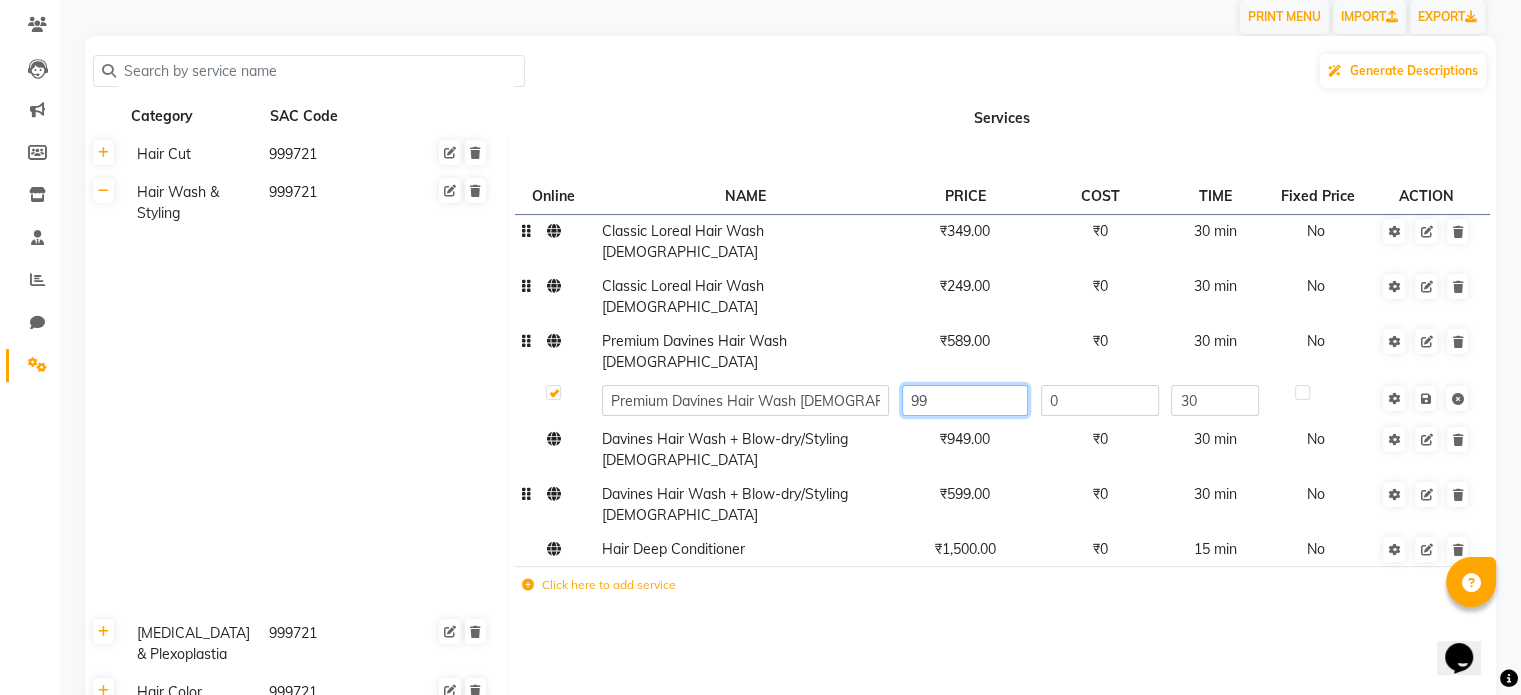 type on "399" 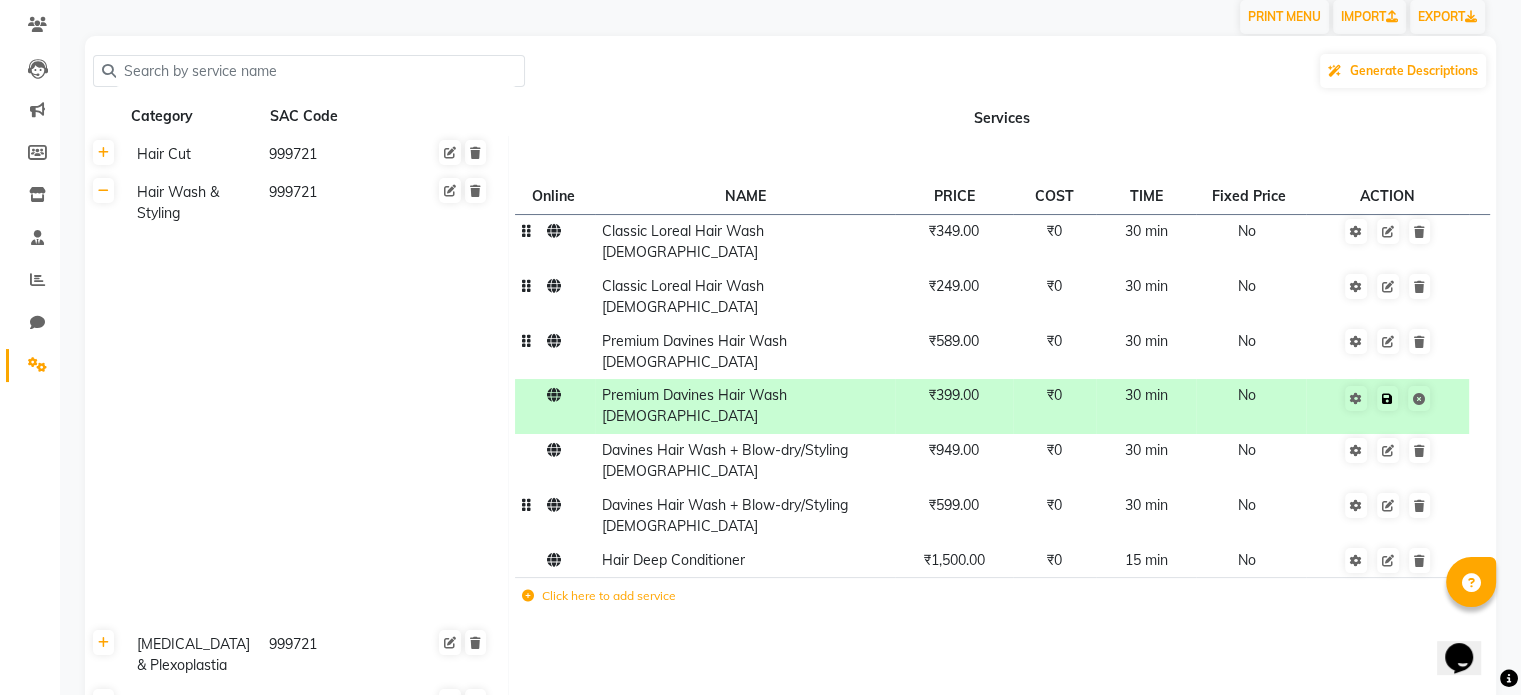 click on "Cancel edit" 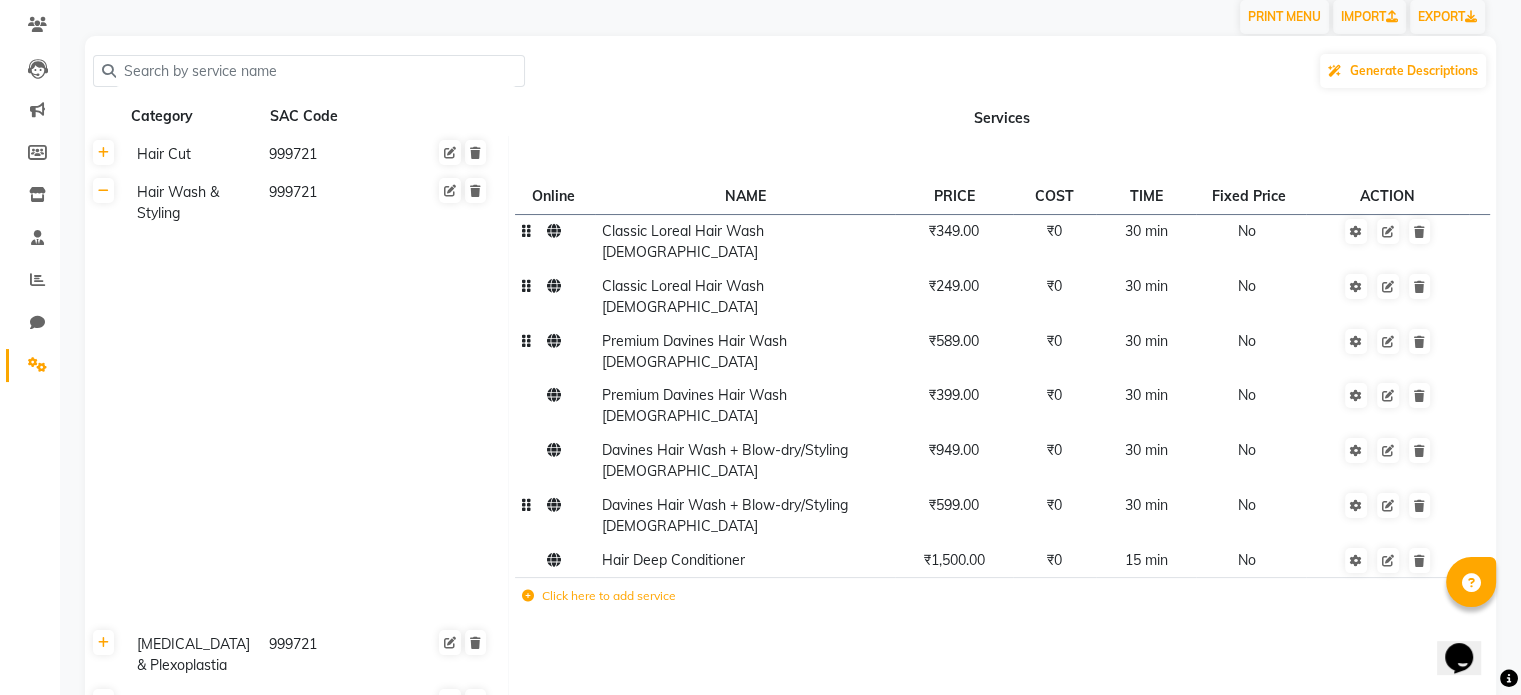 click 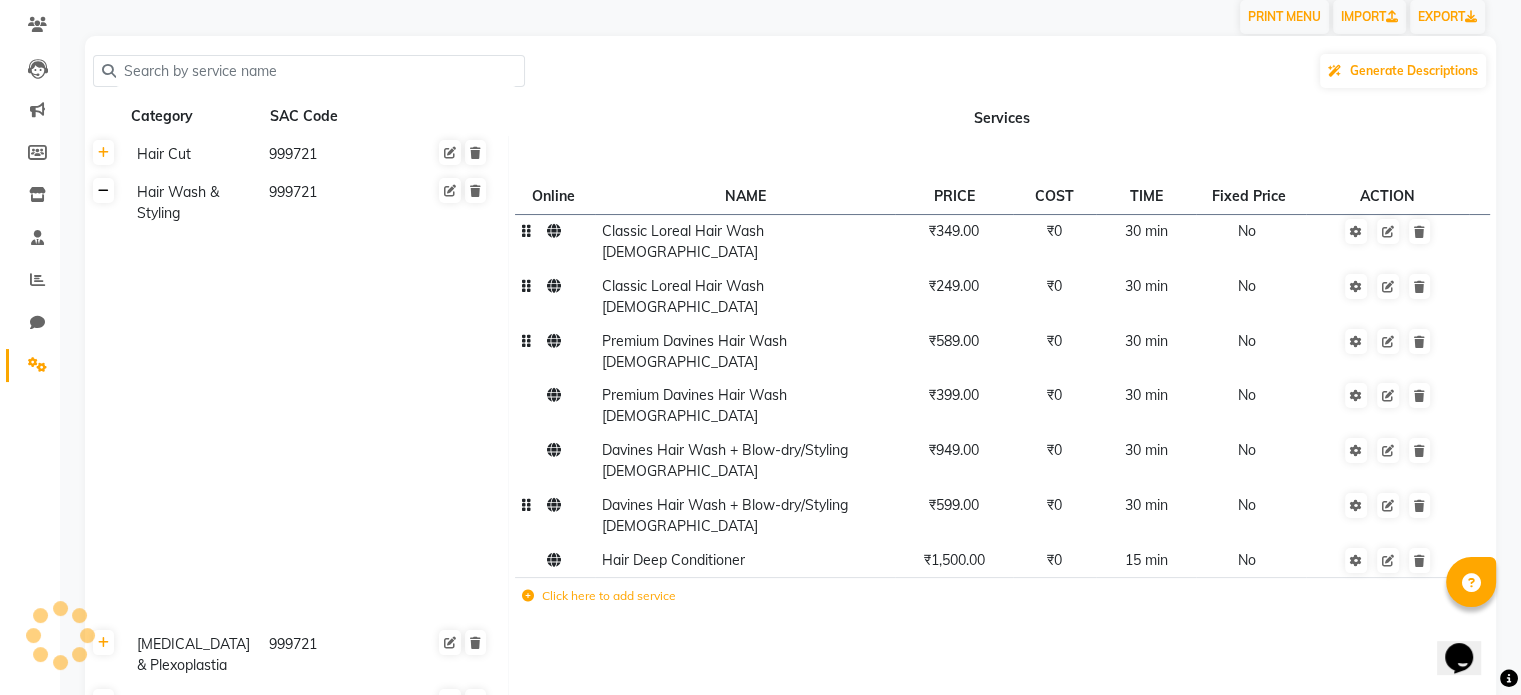 click 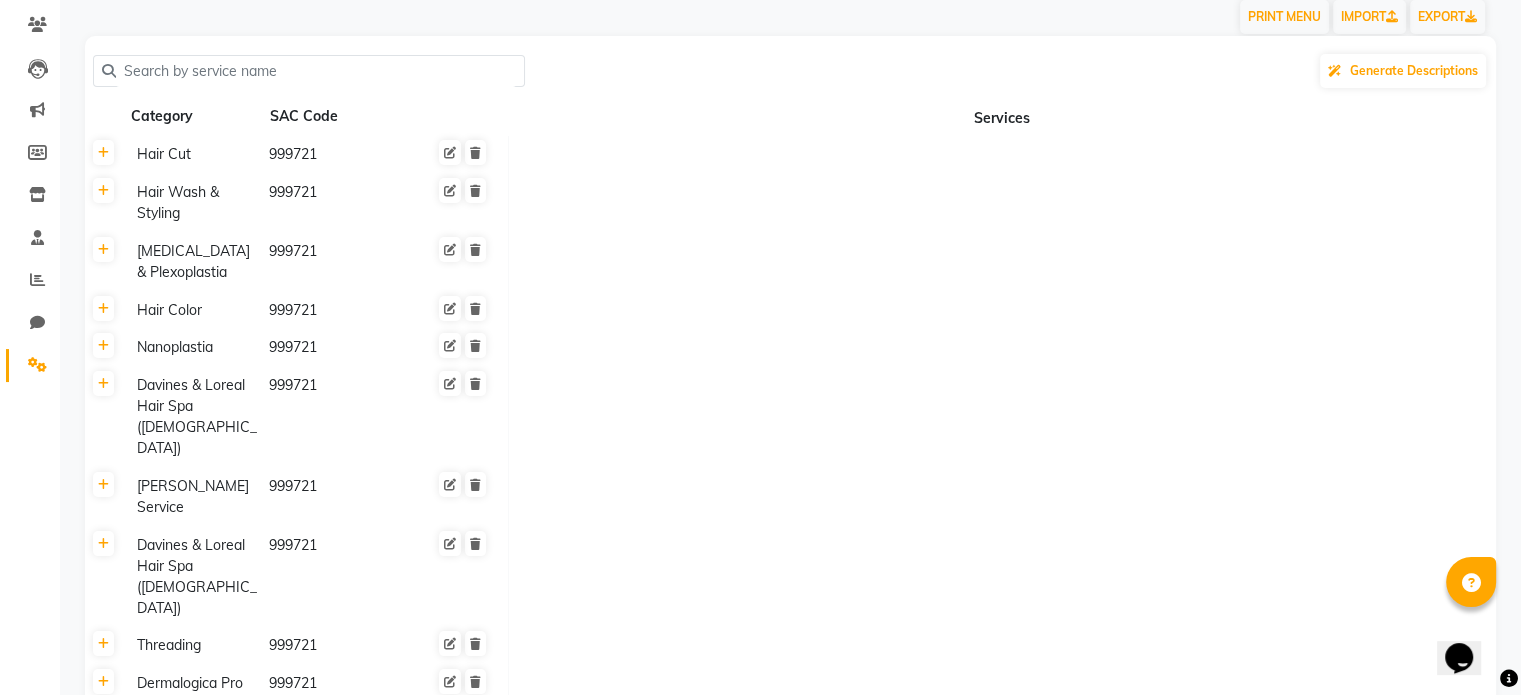 click 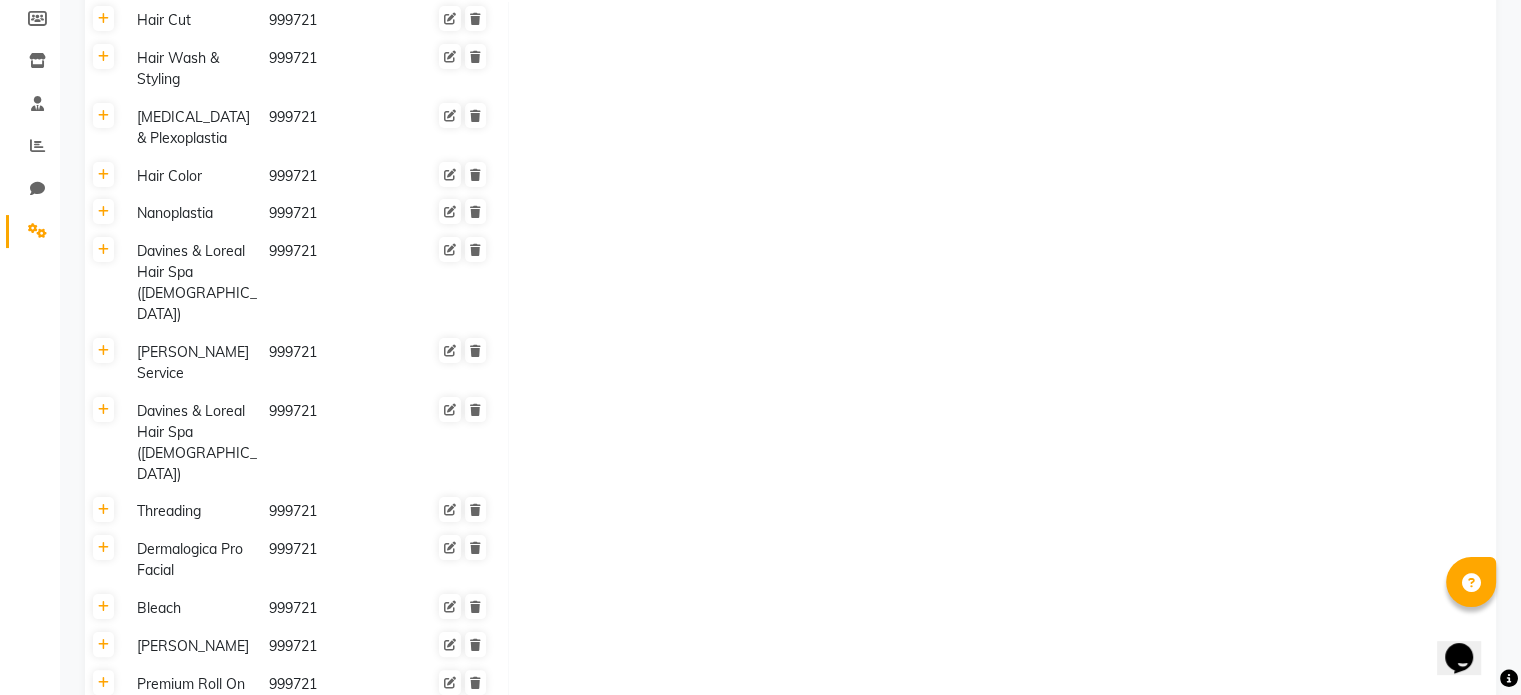 scroll, scrollTop: 300, scrollLeft: 0, axis: vertical 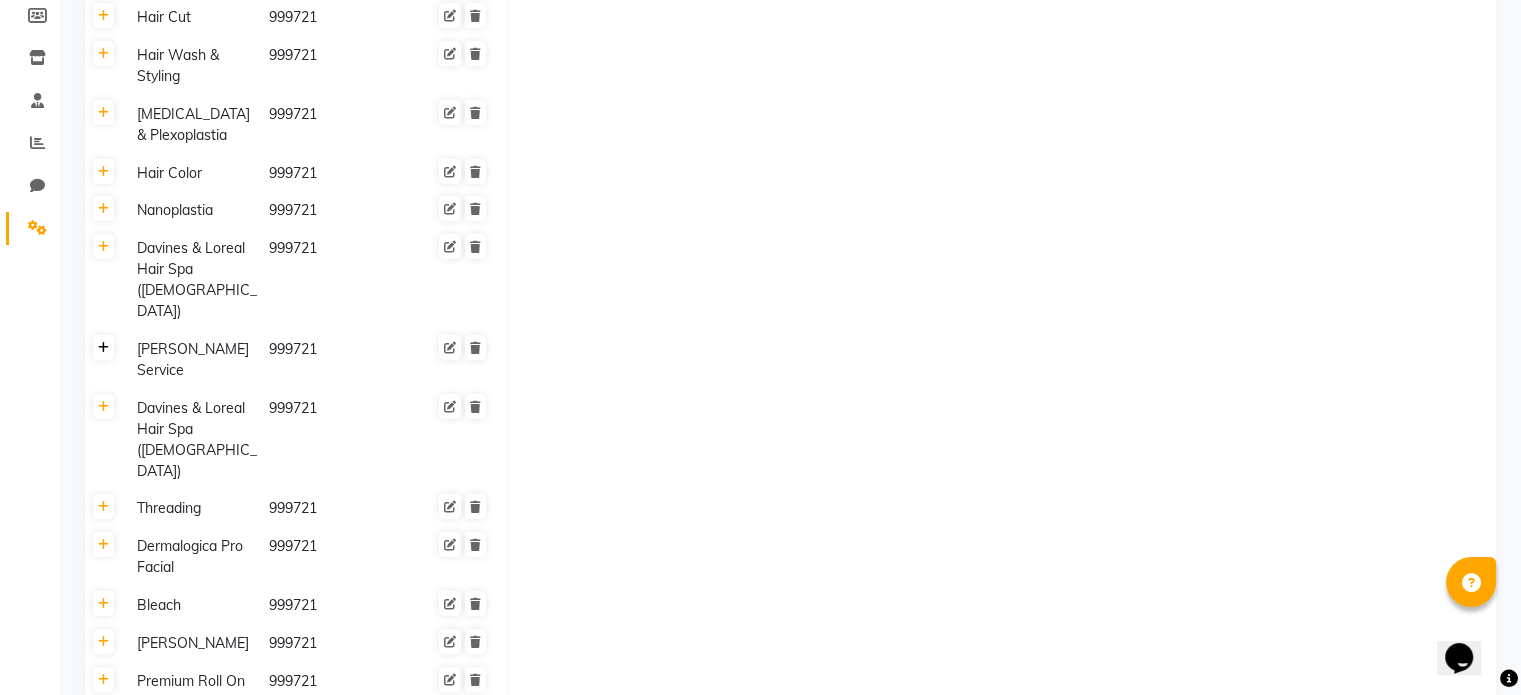 click 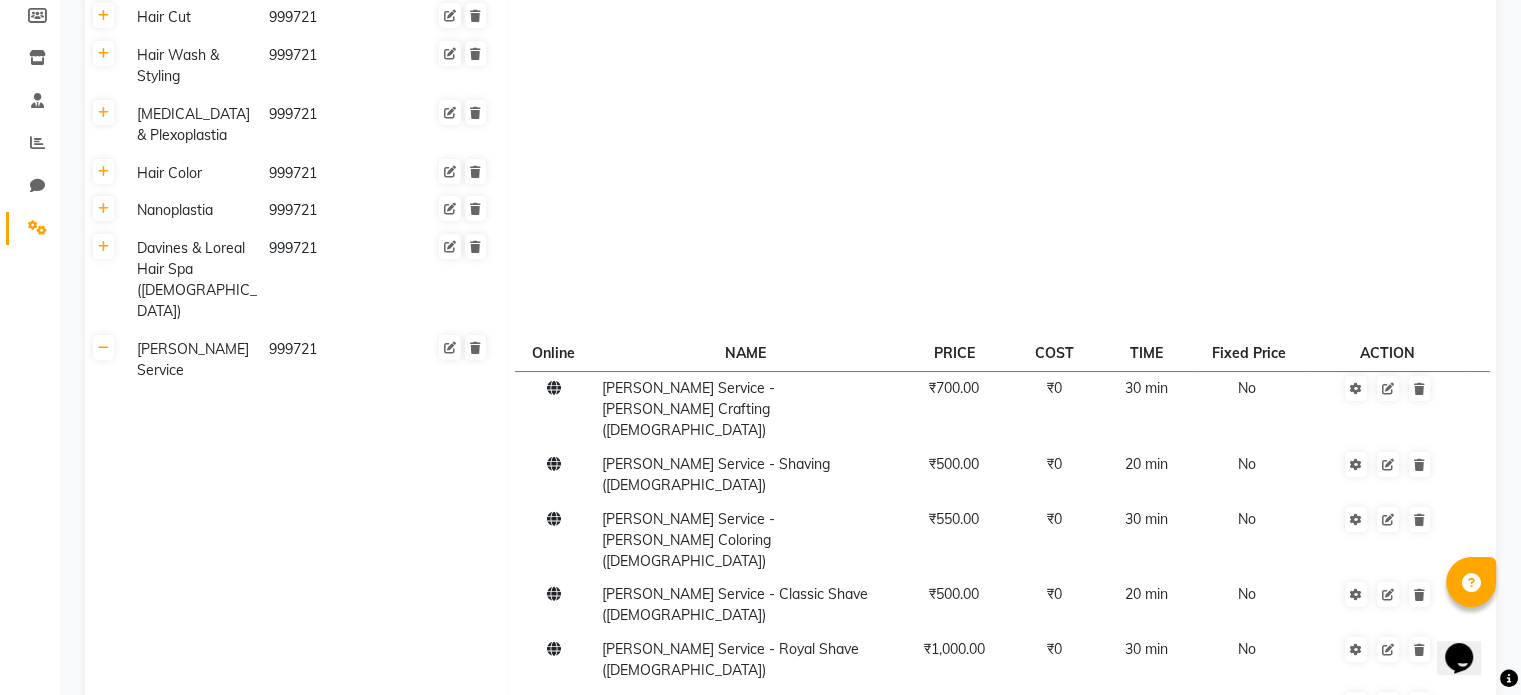 click on "₹300.00" 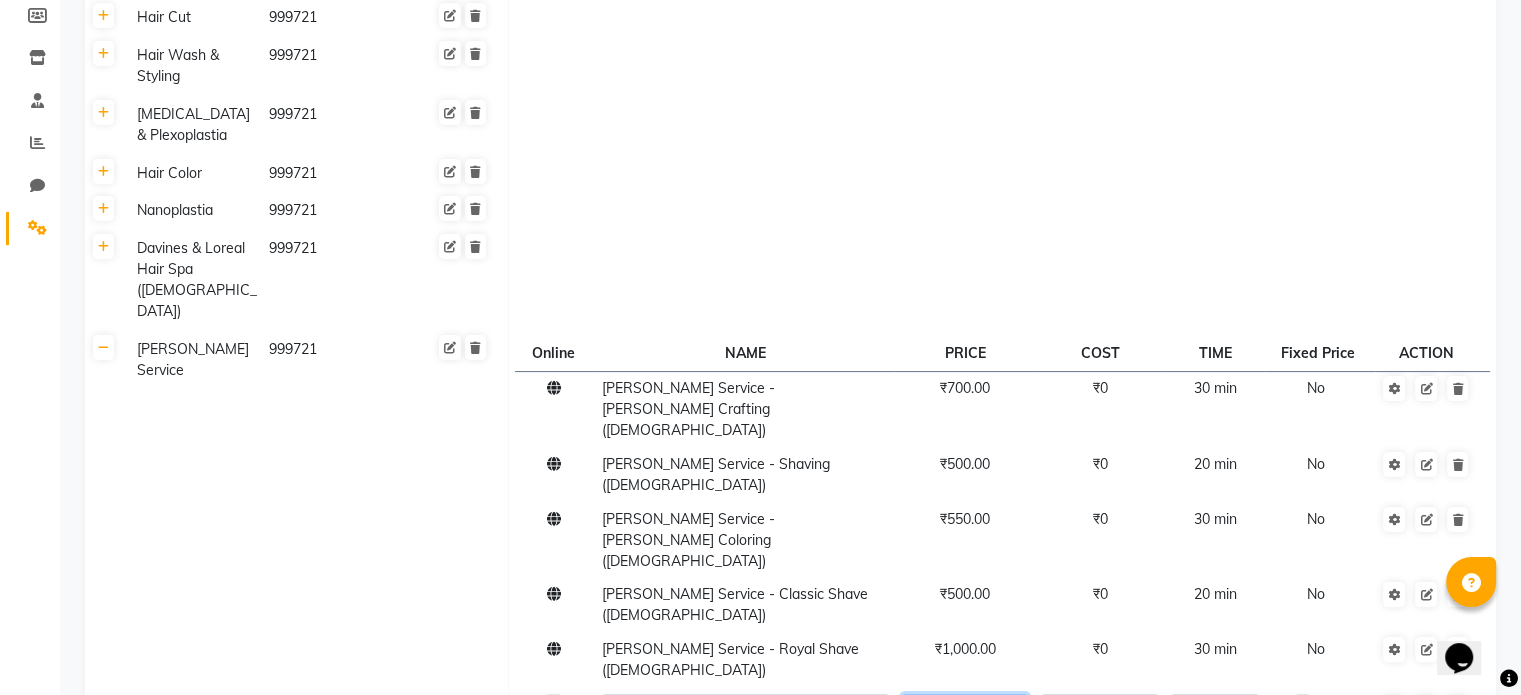 click on "300" 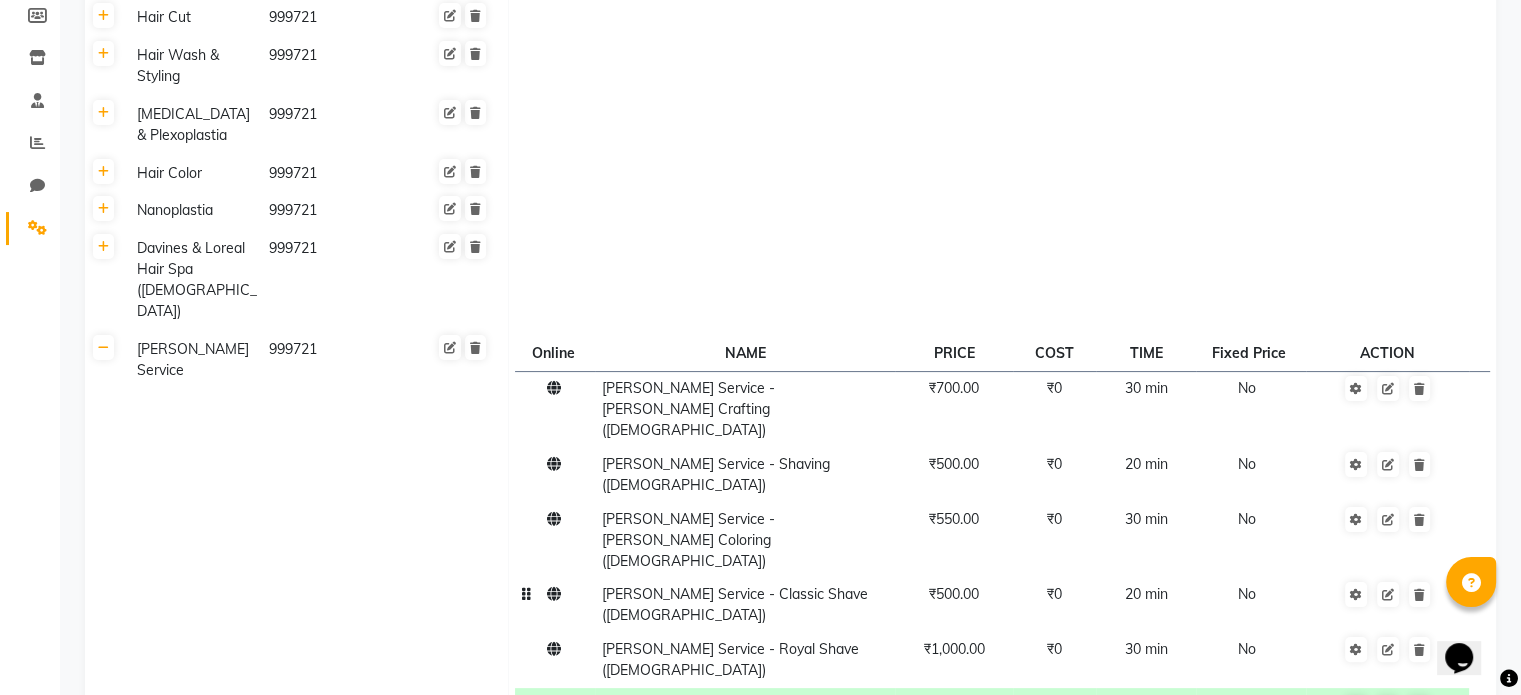 click on "₹500.00" 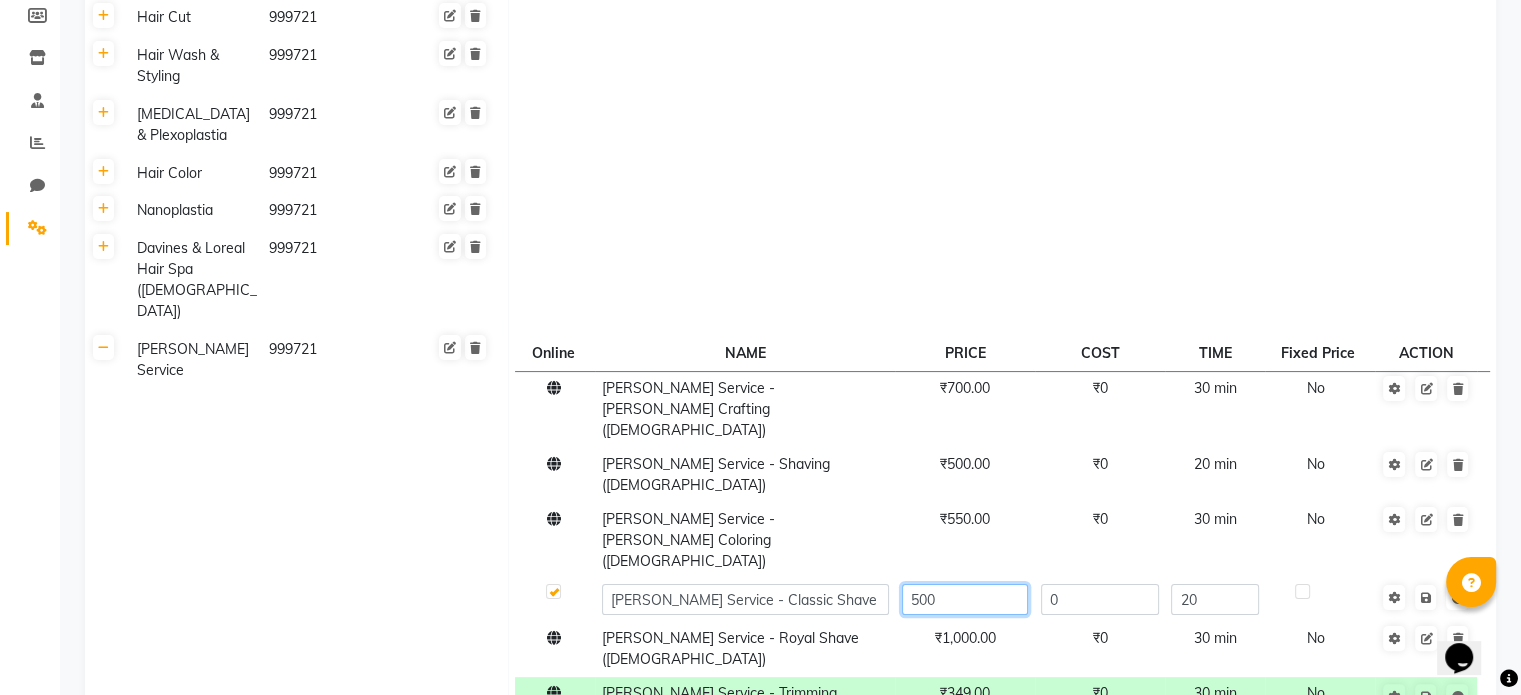 click on "500" 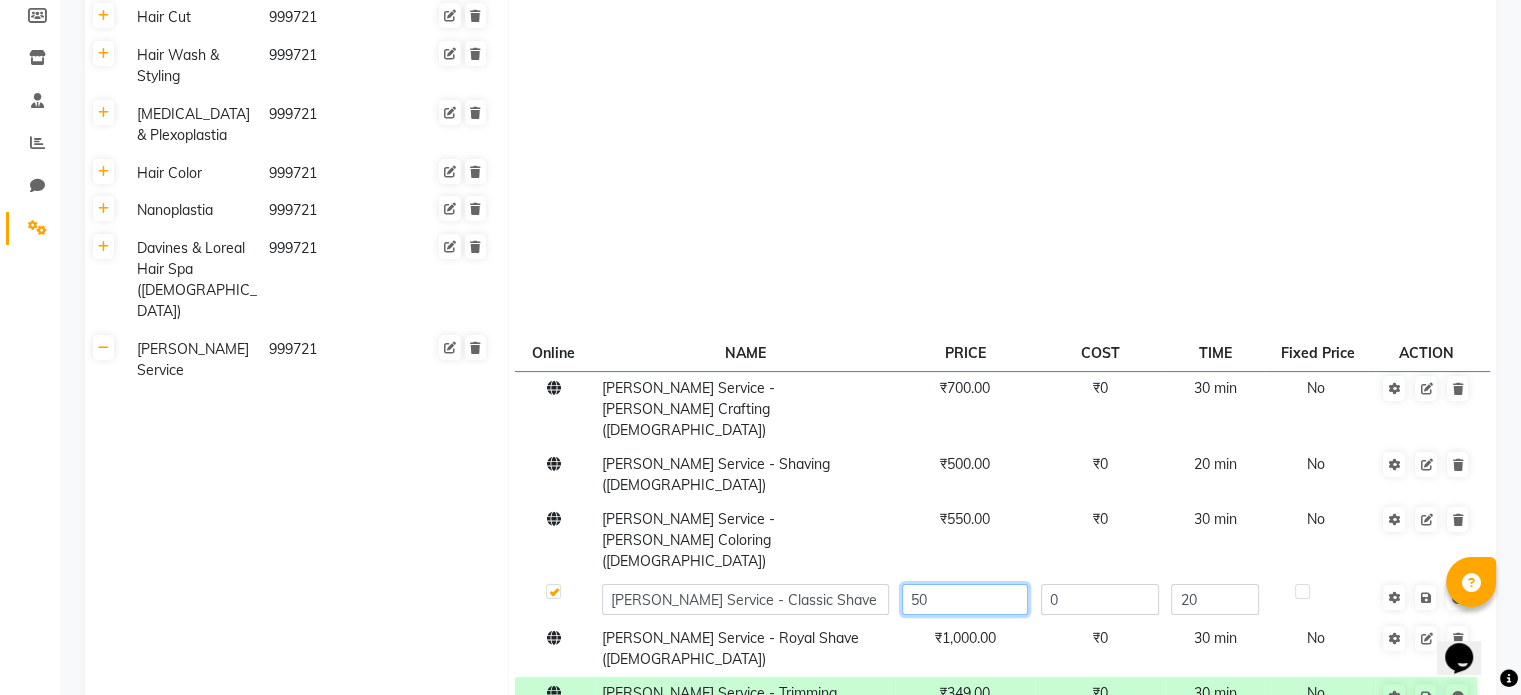 type on "5" 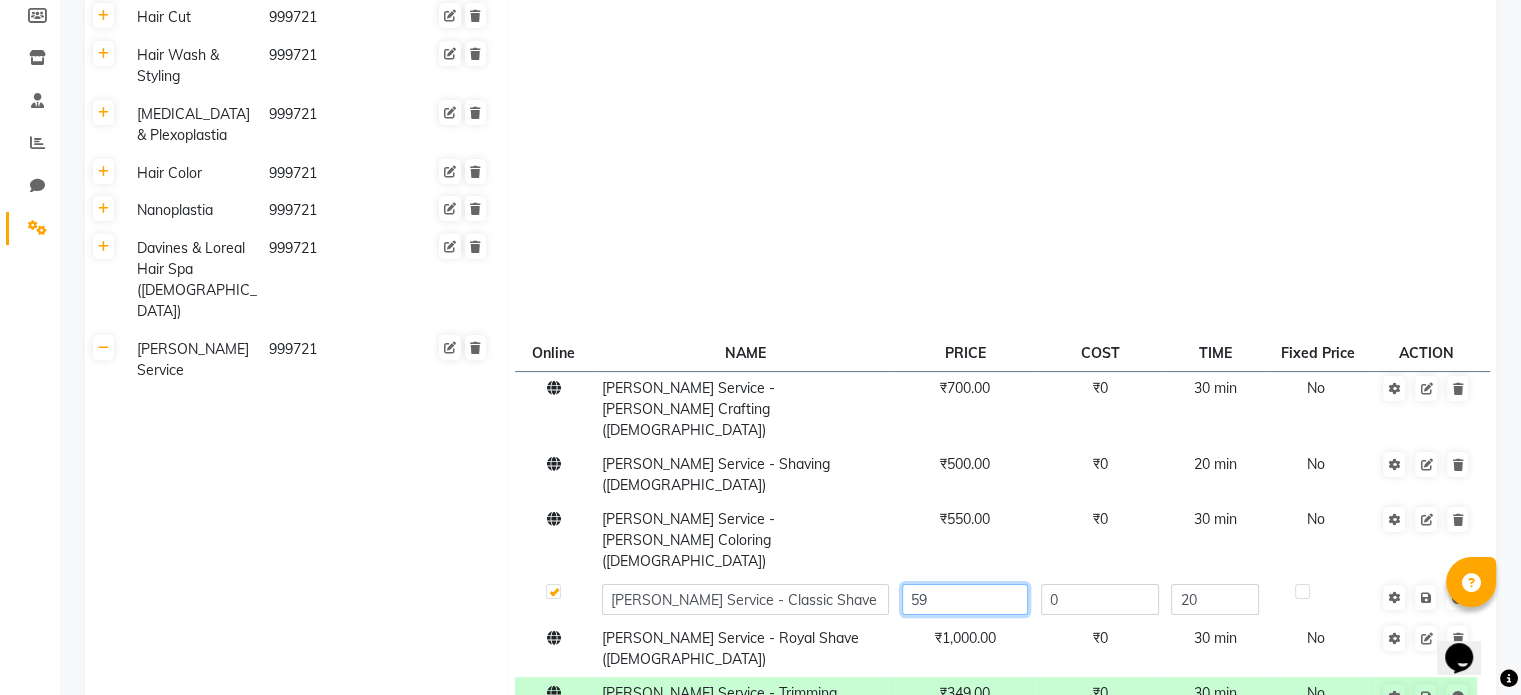 type on "599" 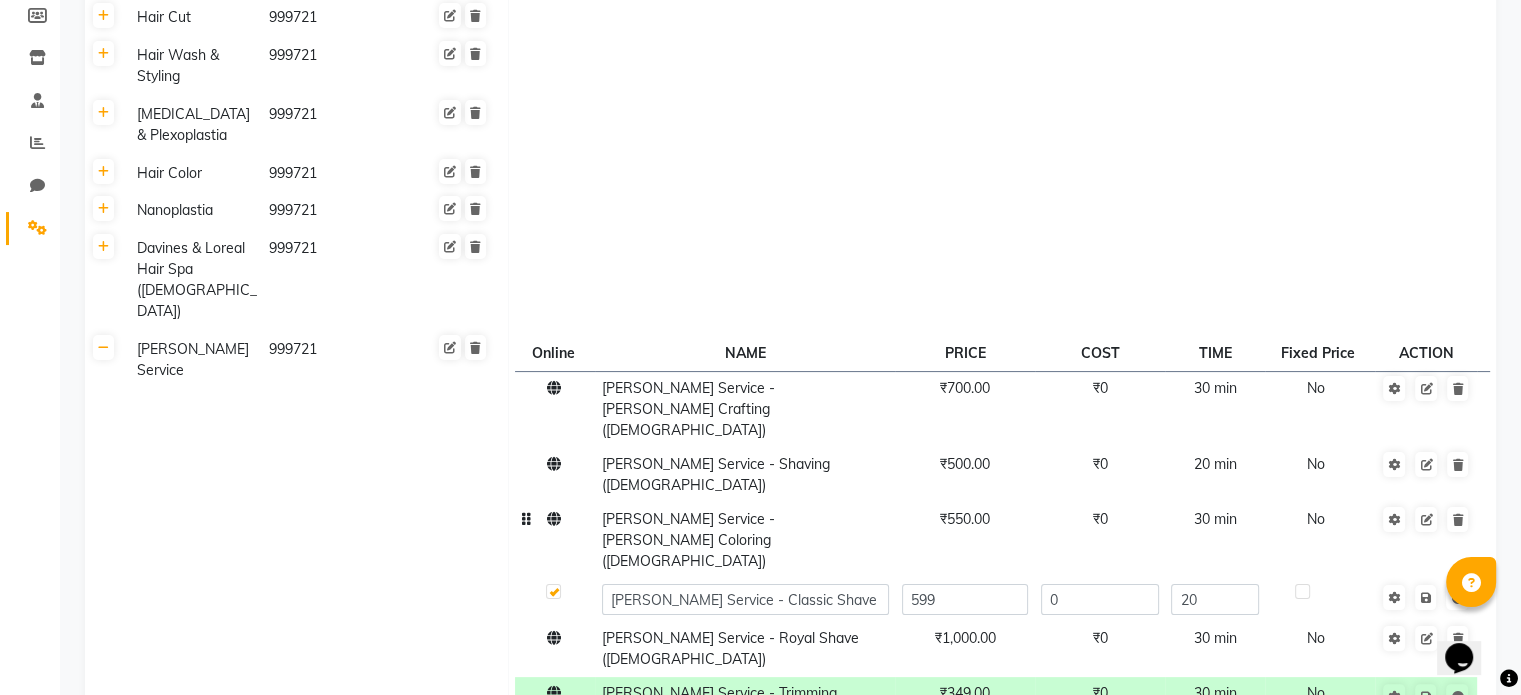 click on "₹550.00" 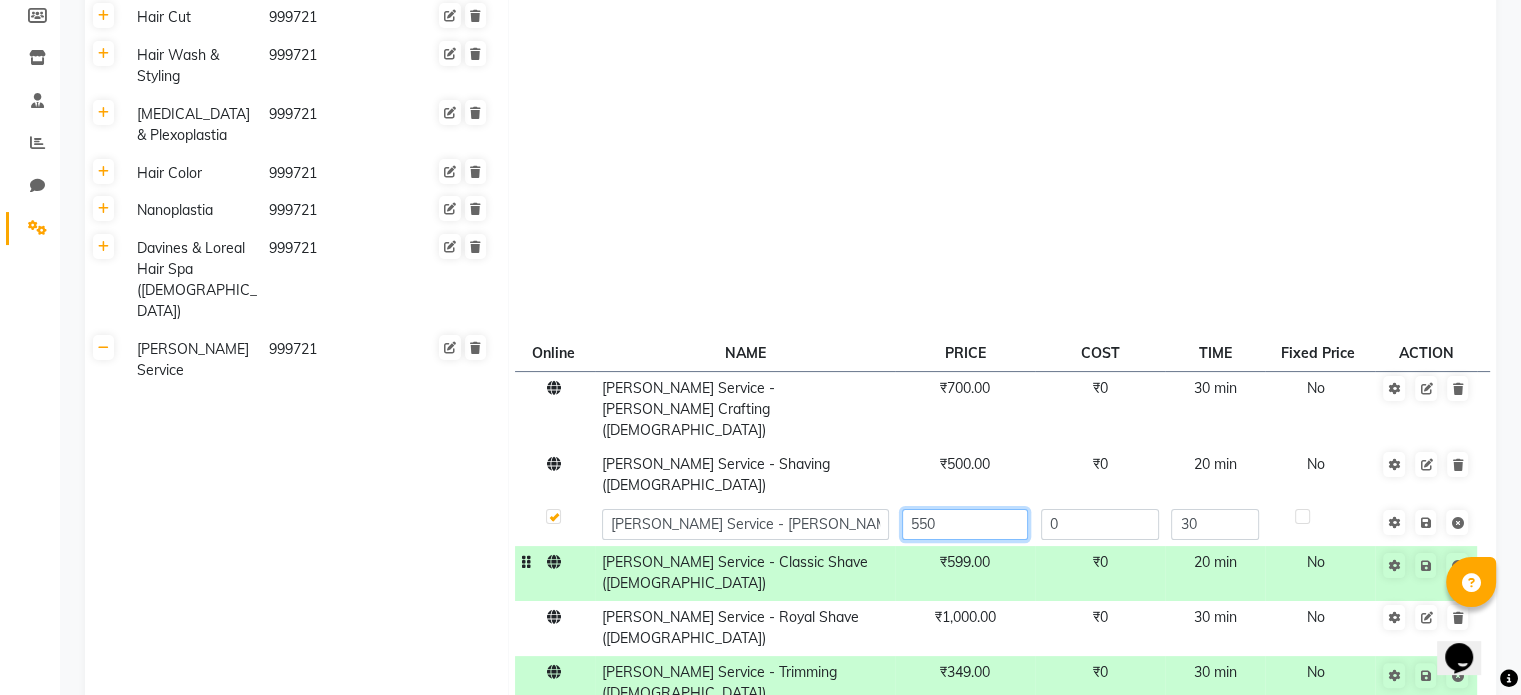 click on "550" 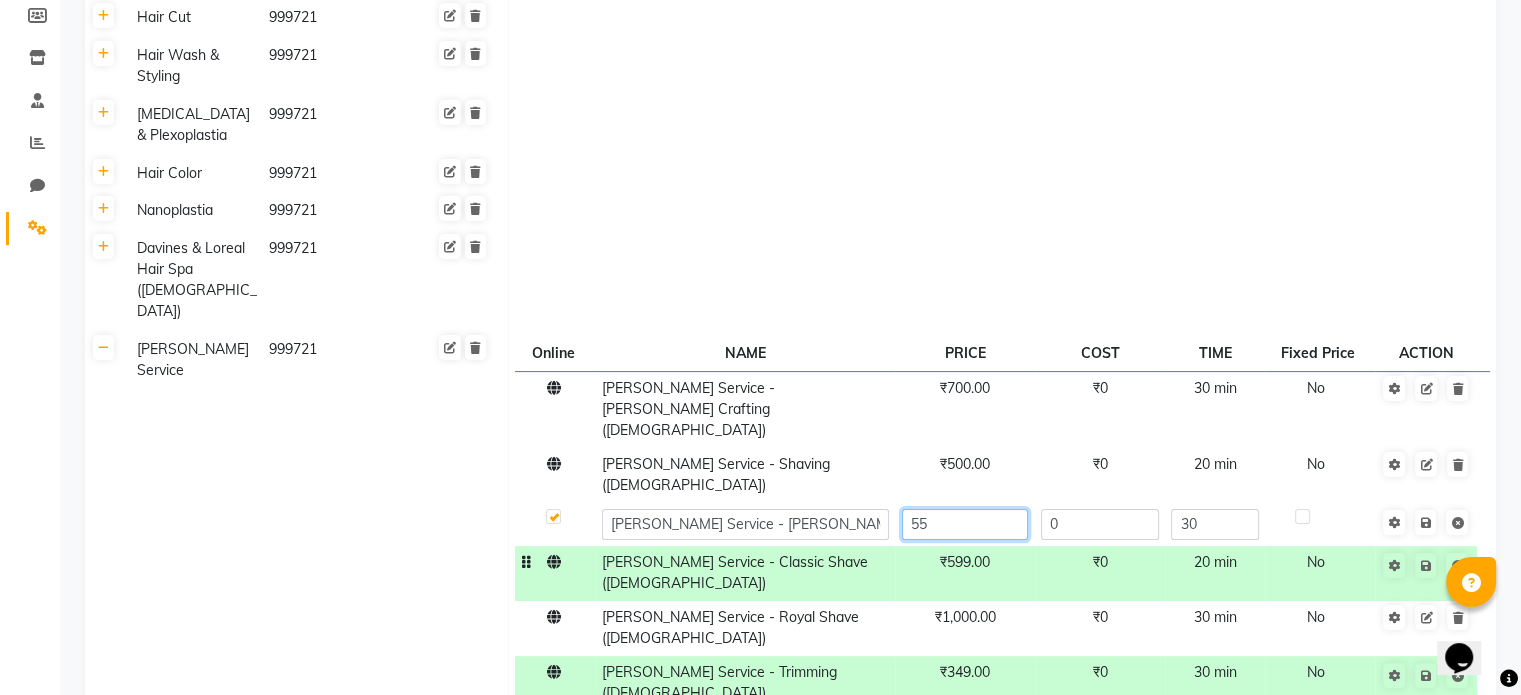 type on "5" 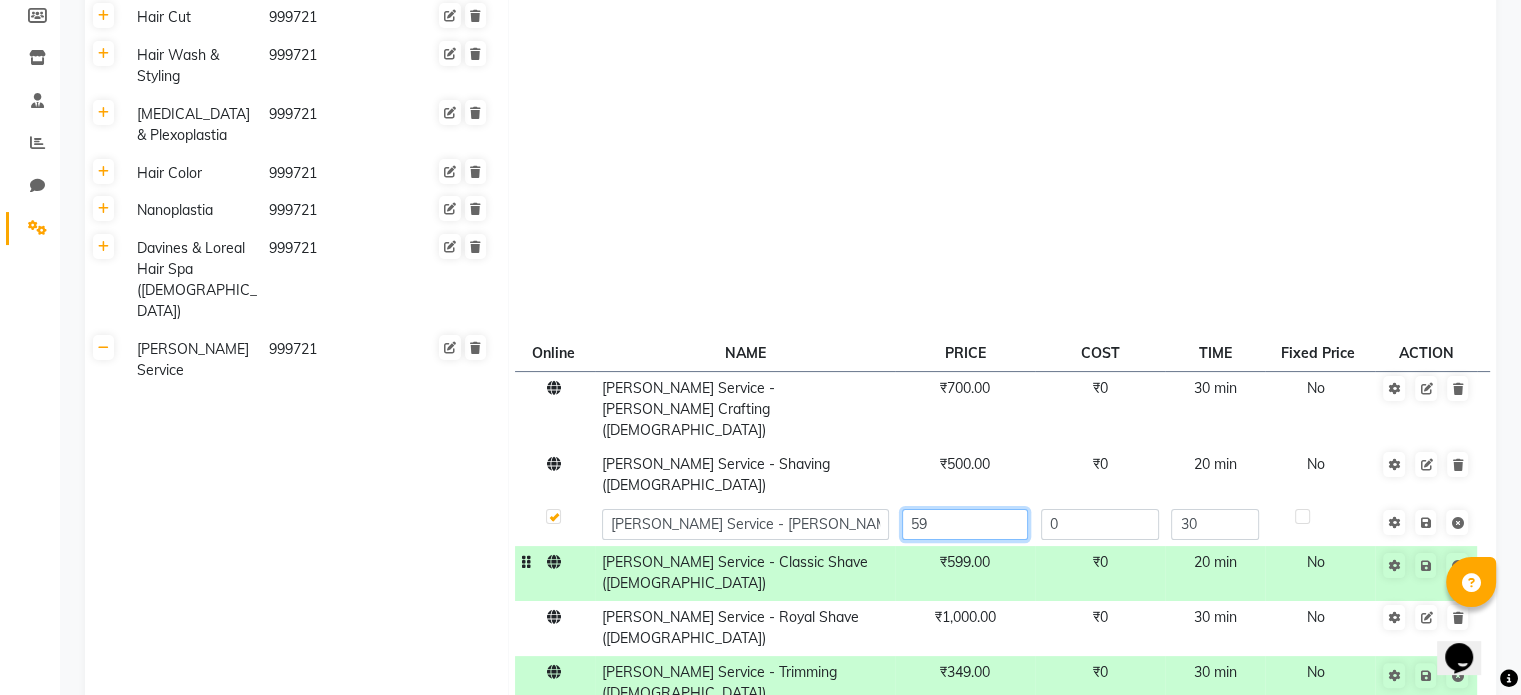 type on "599" 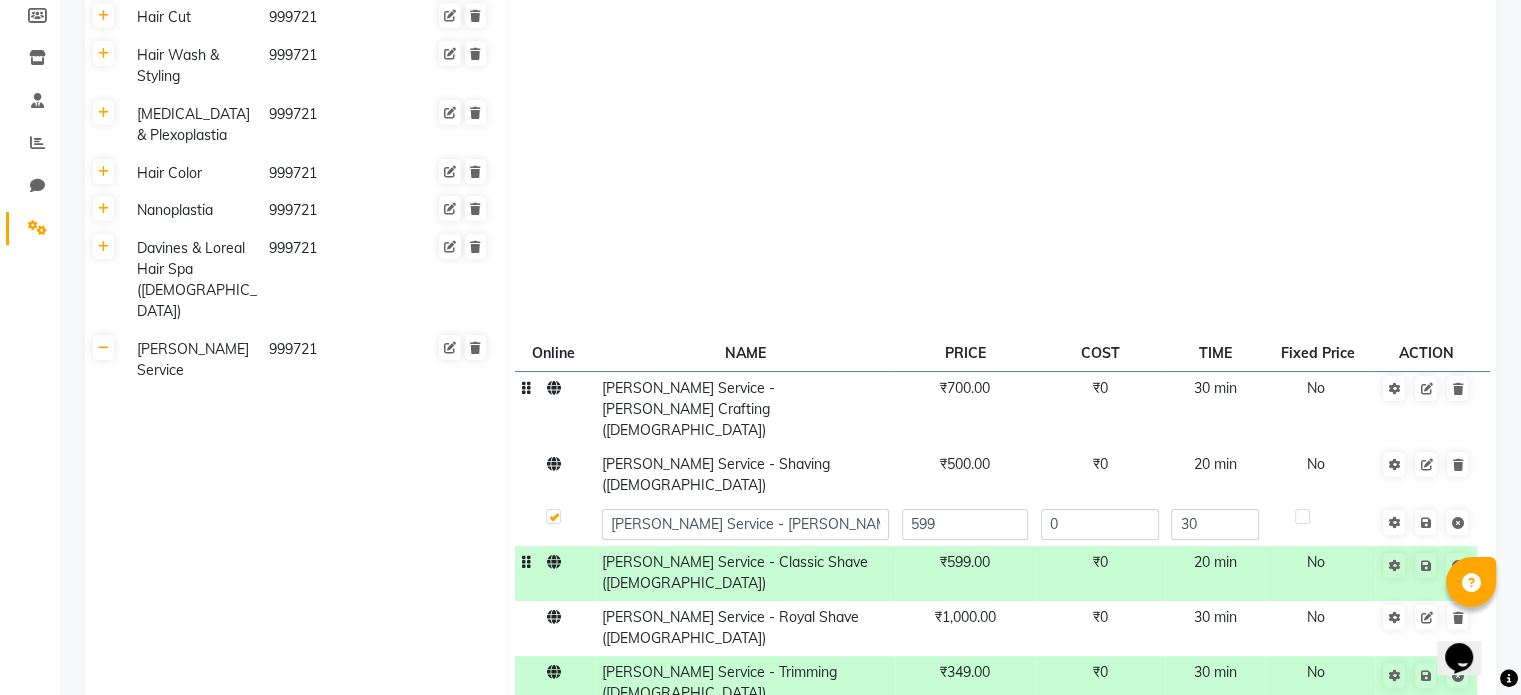 click on "[PERSON_NAME] Service - [PERSON_NAME] Crafting ([DEMOGRAPHIC_DATA])" 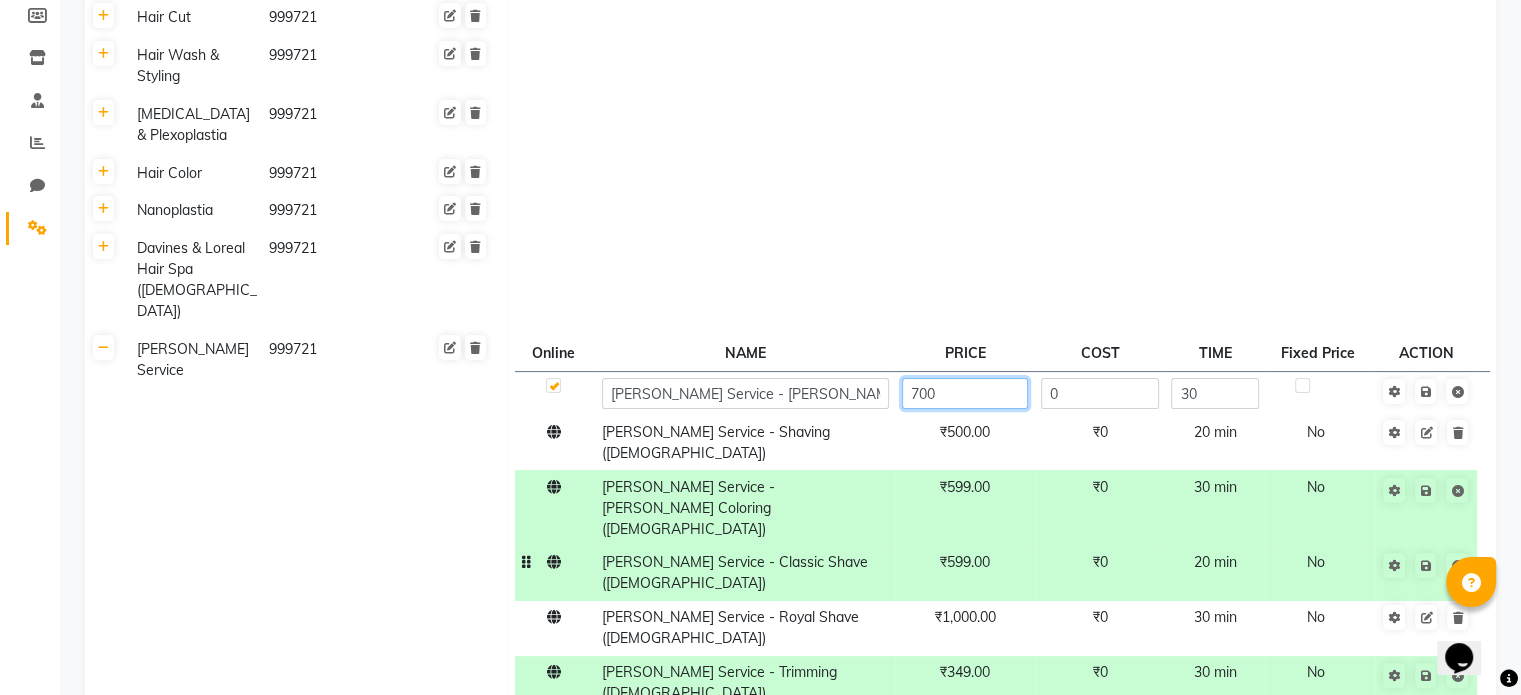 click on "700" 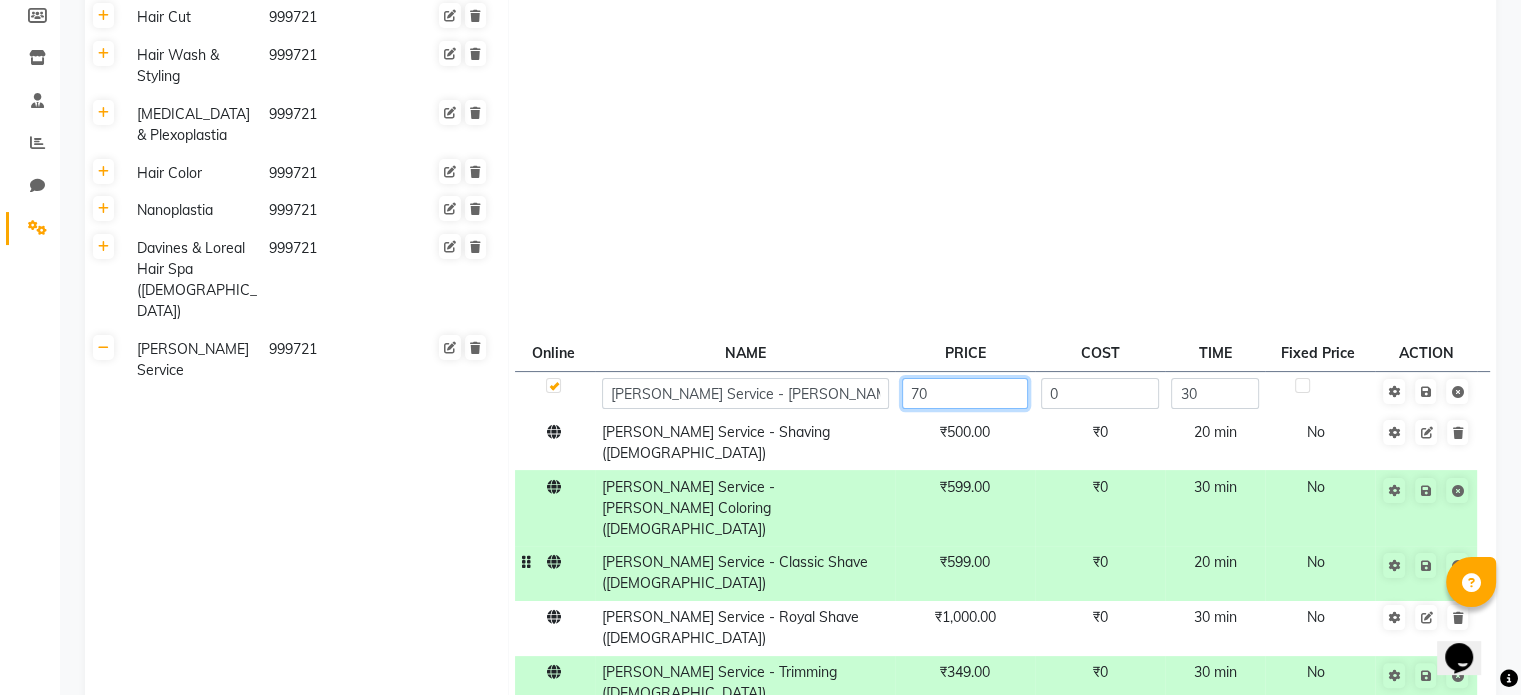 type on "7" 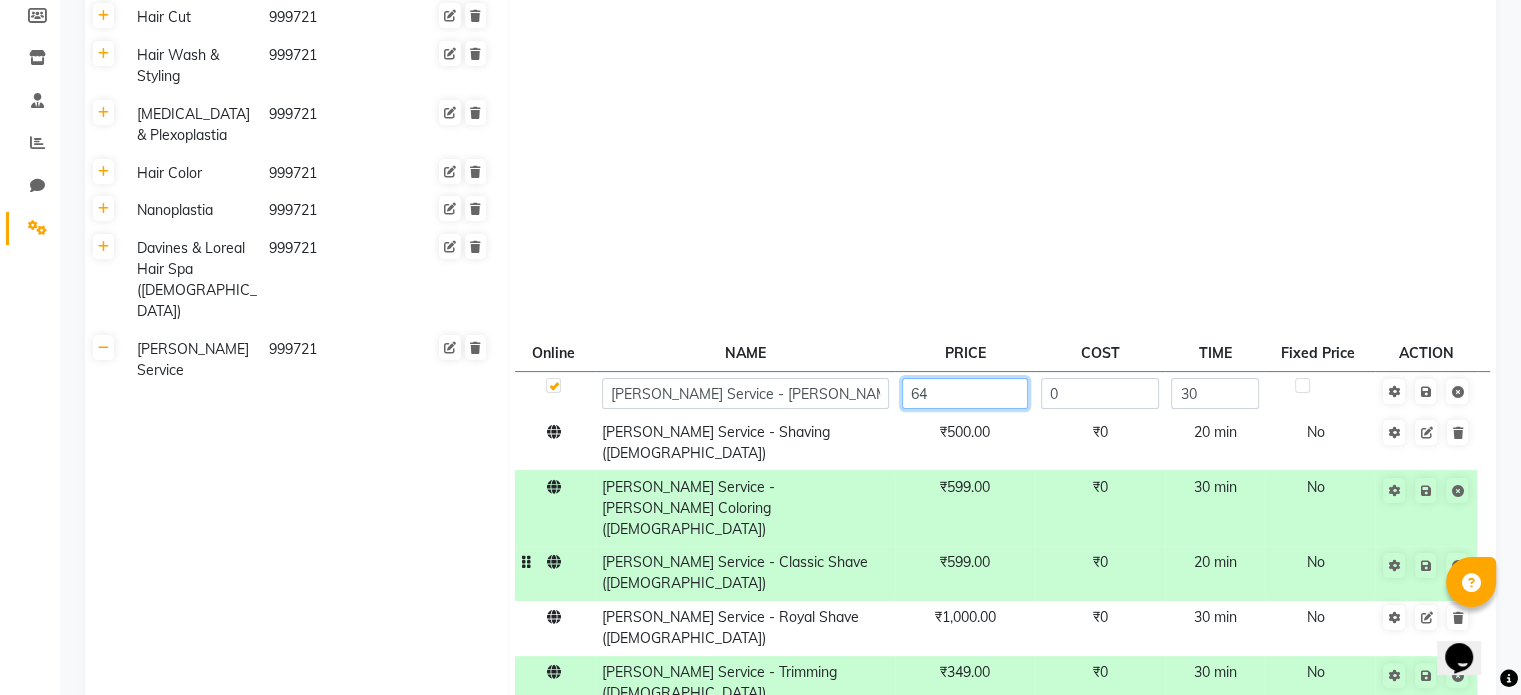 type on "649" 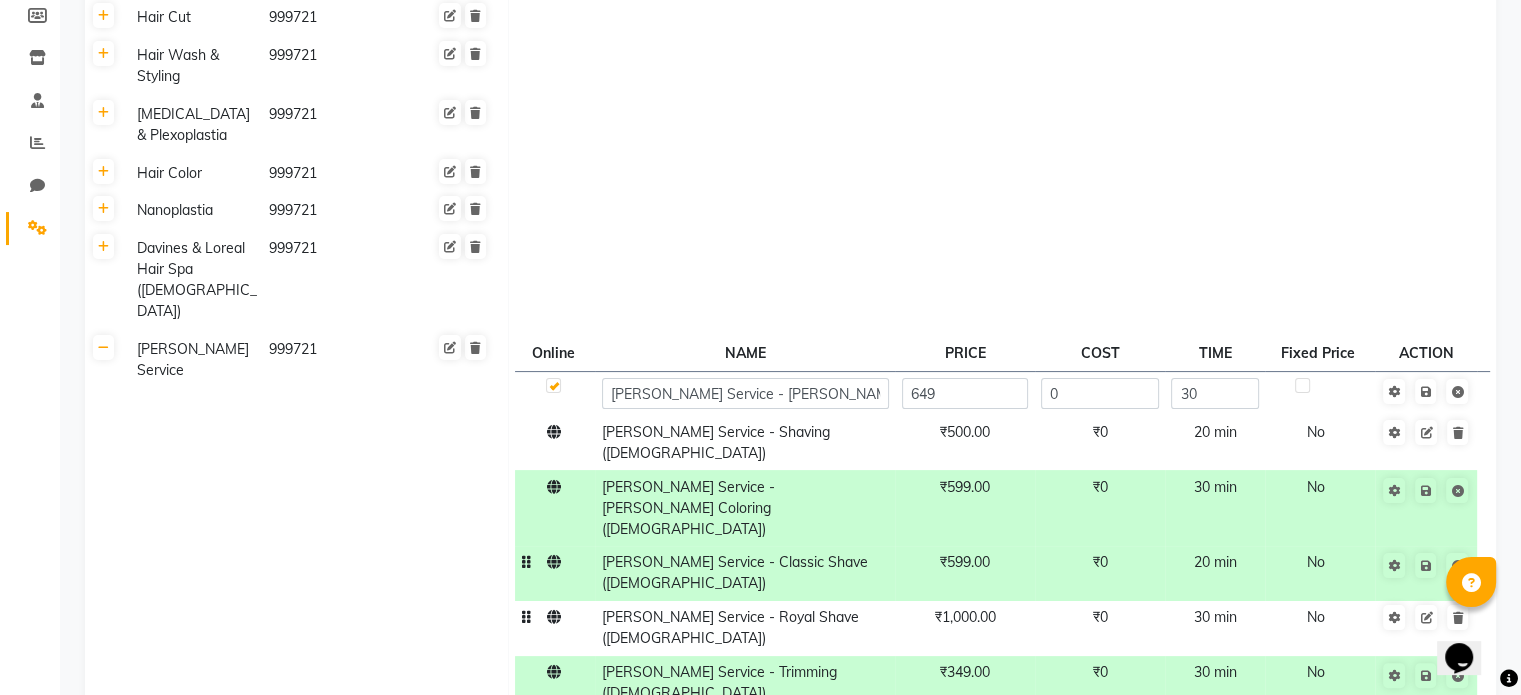 click on "[PERSON_NAME] Service - Royal Shave ([DEMOGRAPHIC_DATA])" 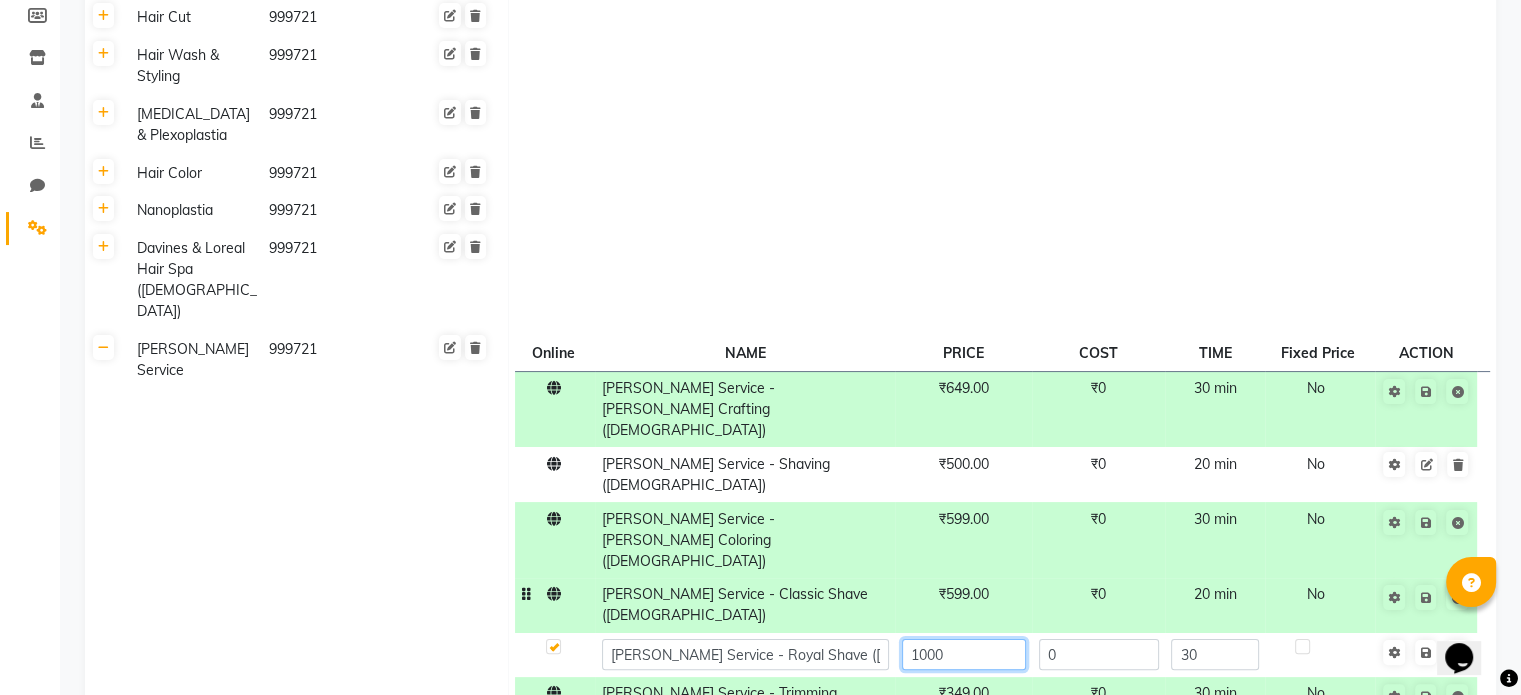 click on "1000" 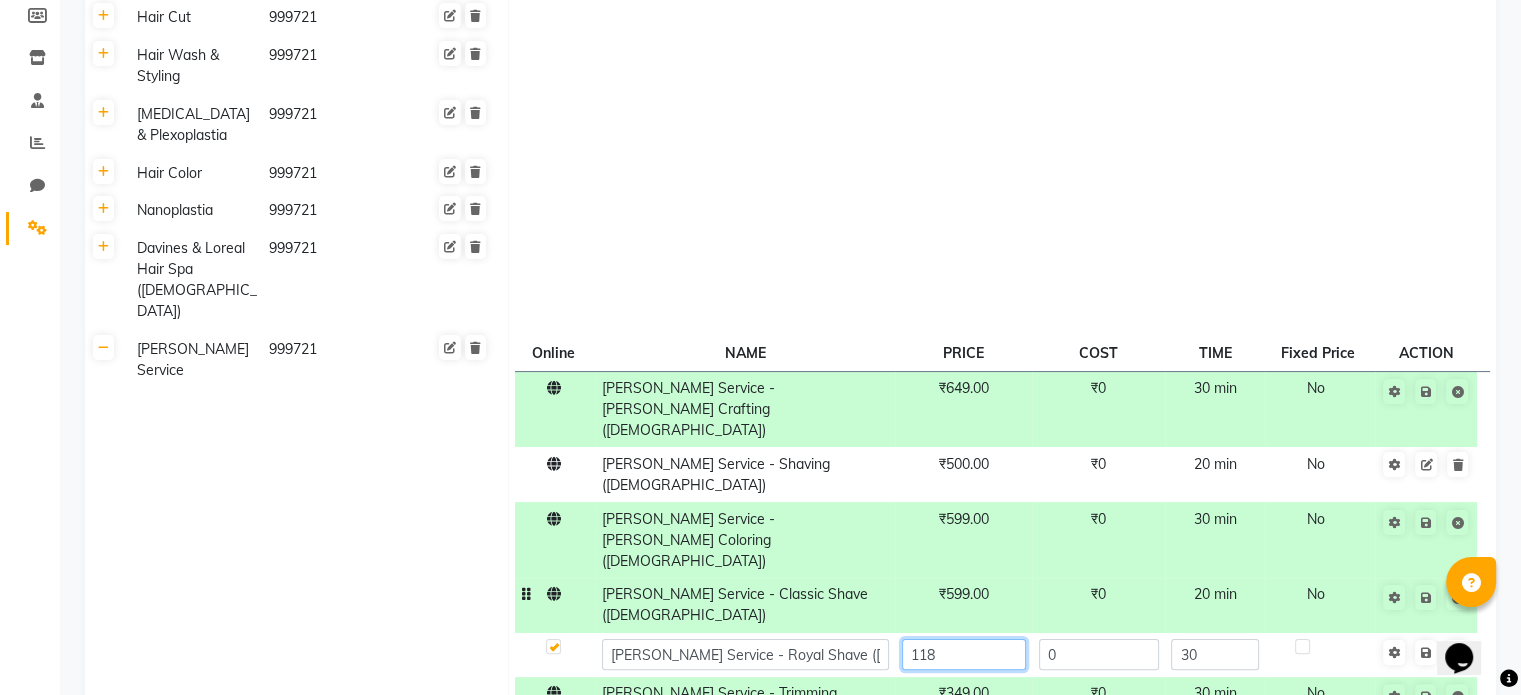 type on "1180" 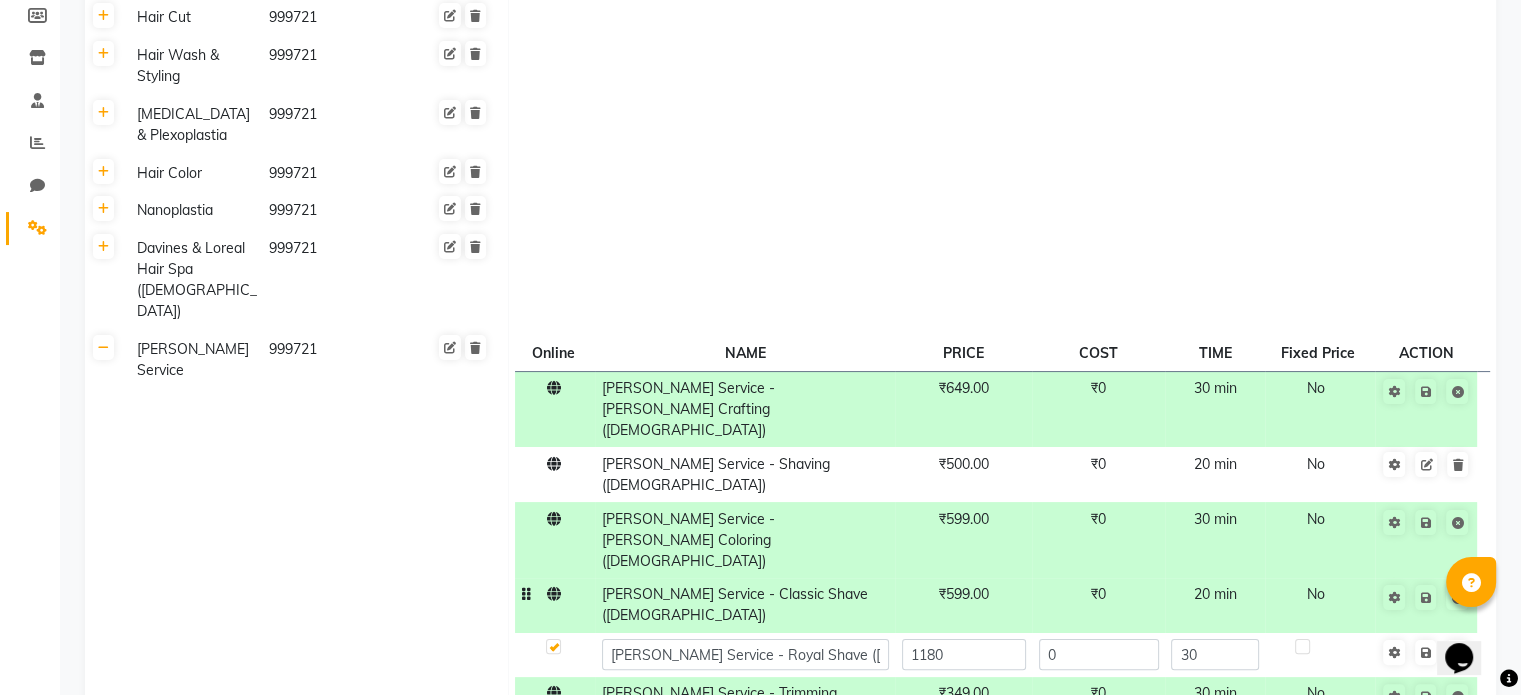 click 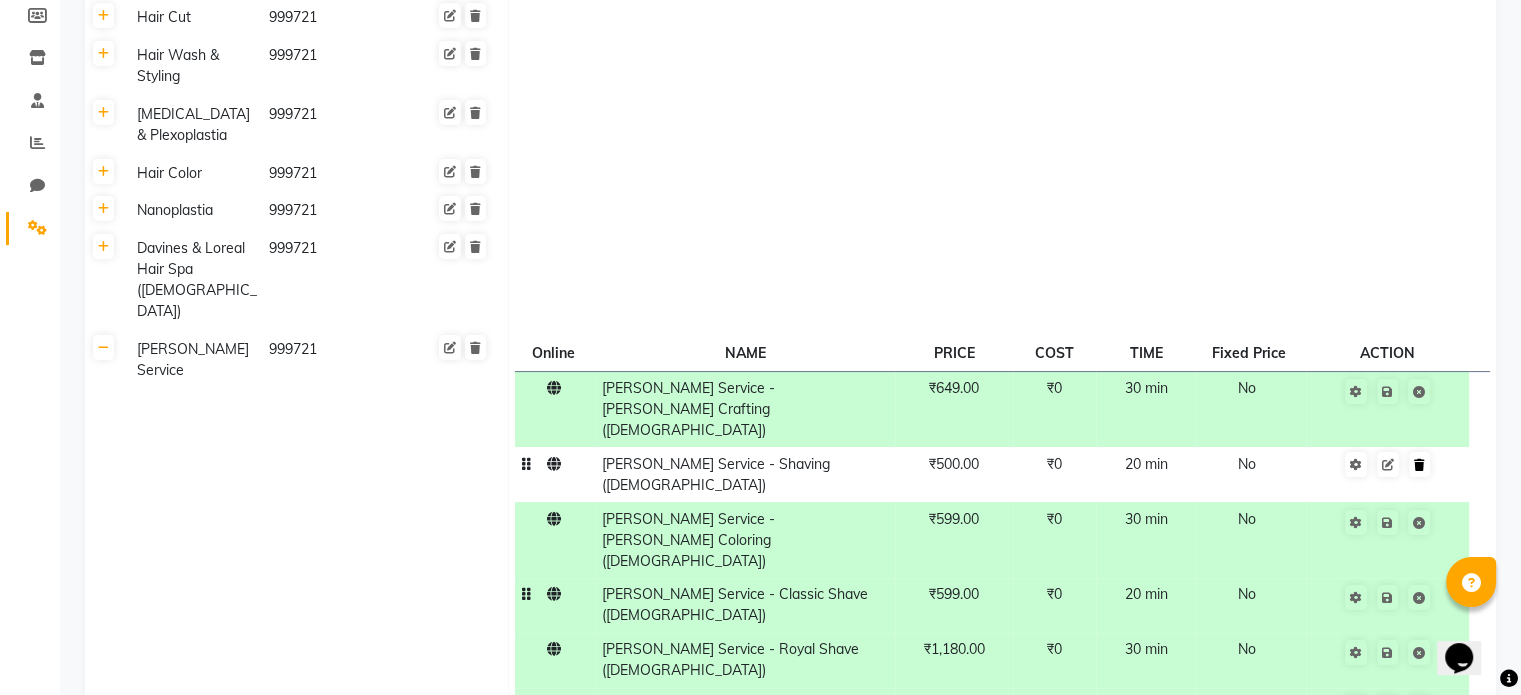 click 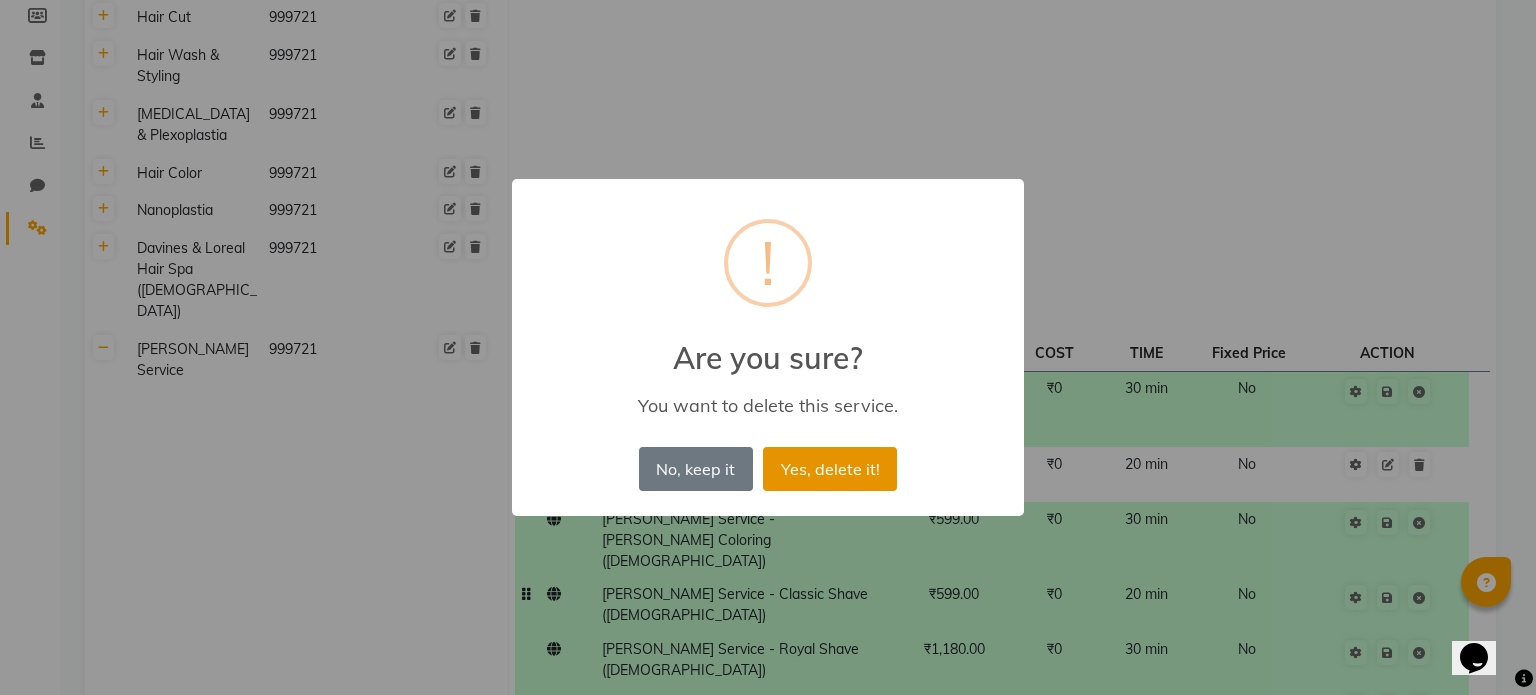 click on "Yes, delete it!" at bounding box center (830, 469) 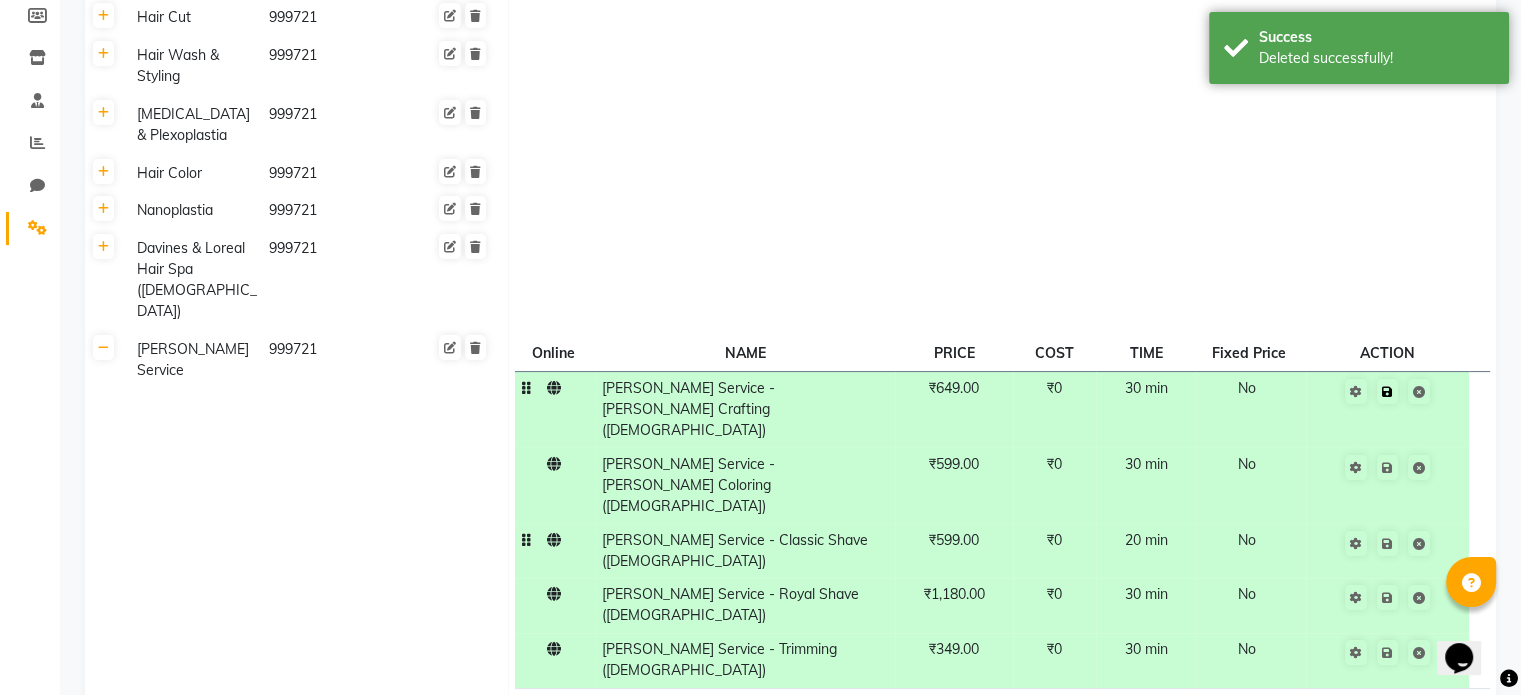 click 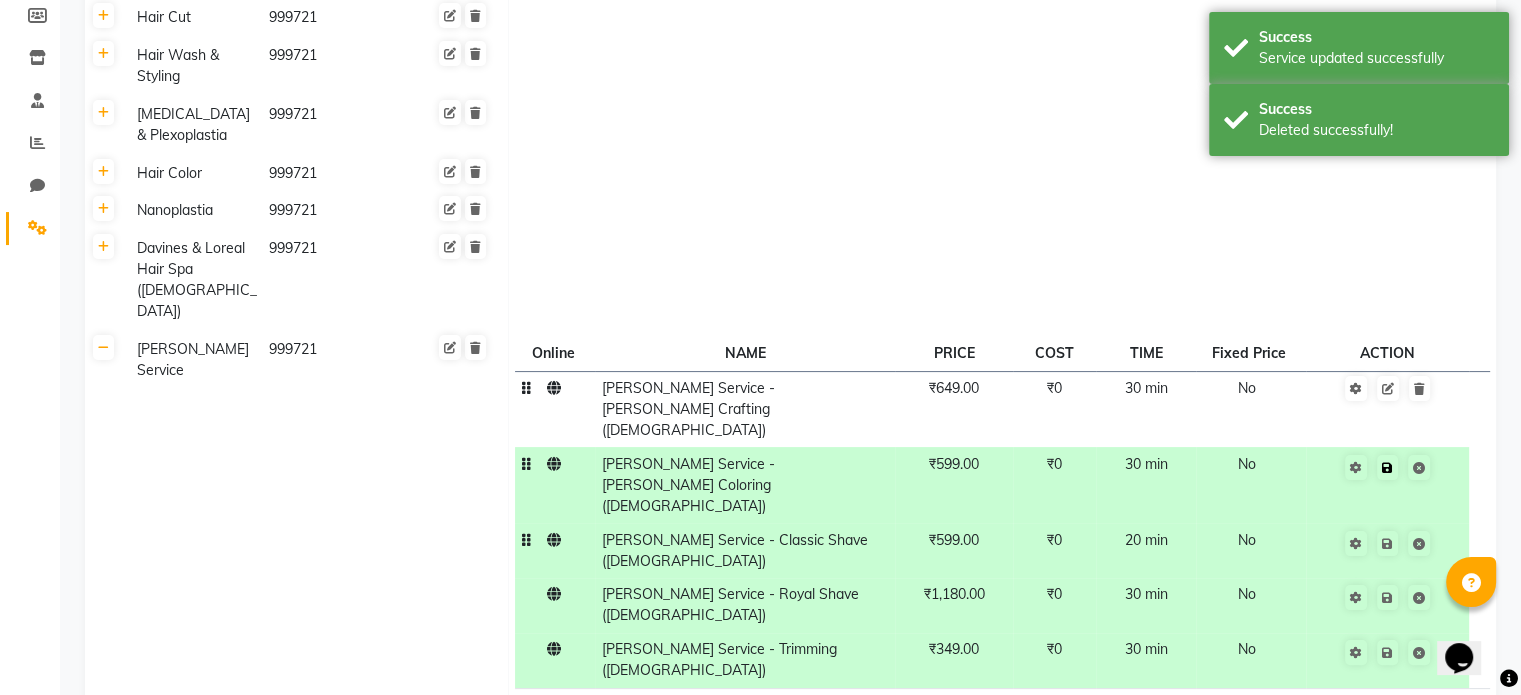 click 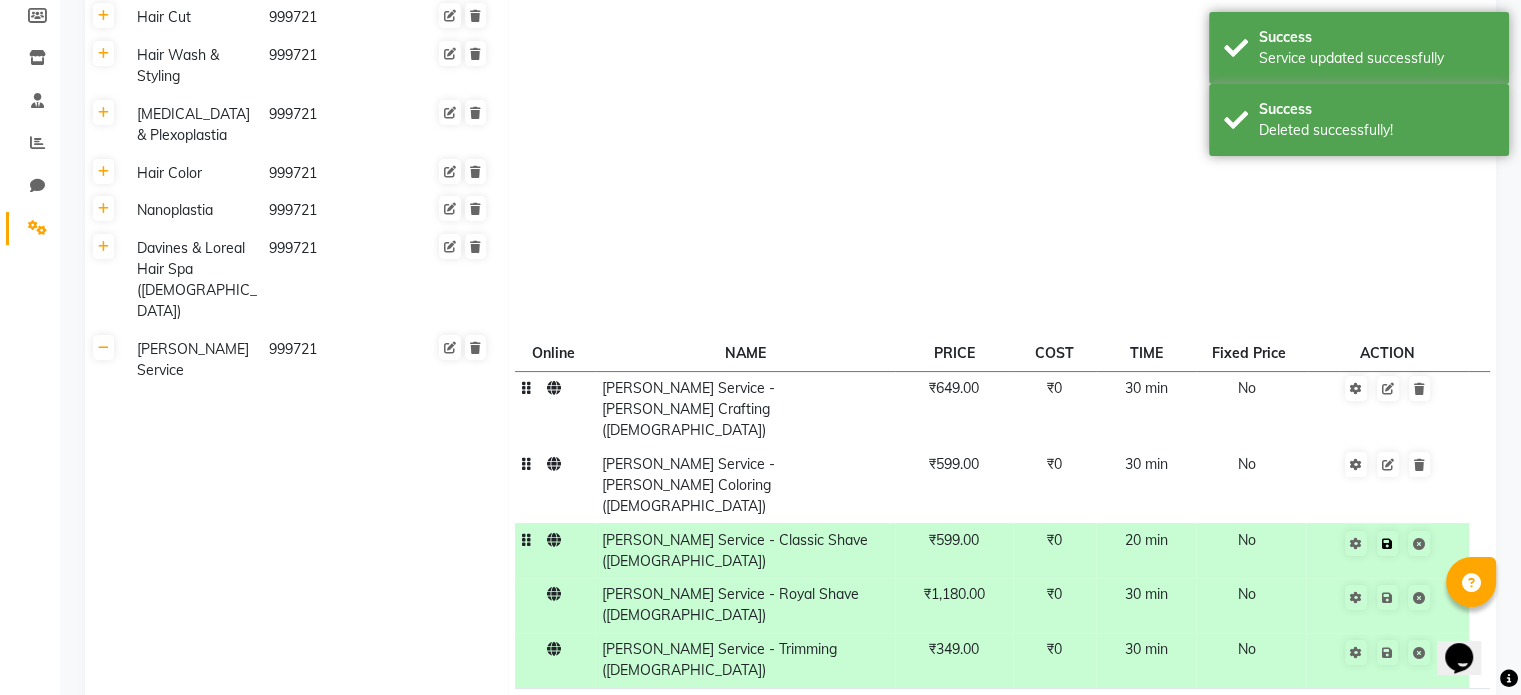 click 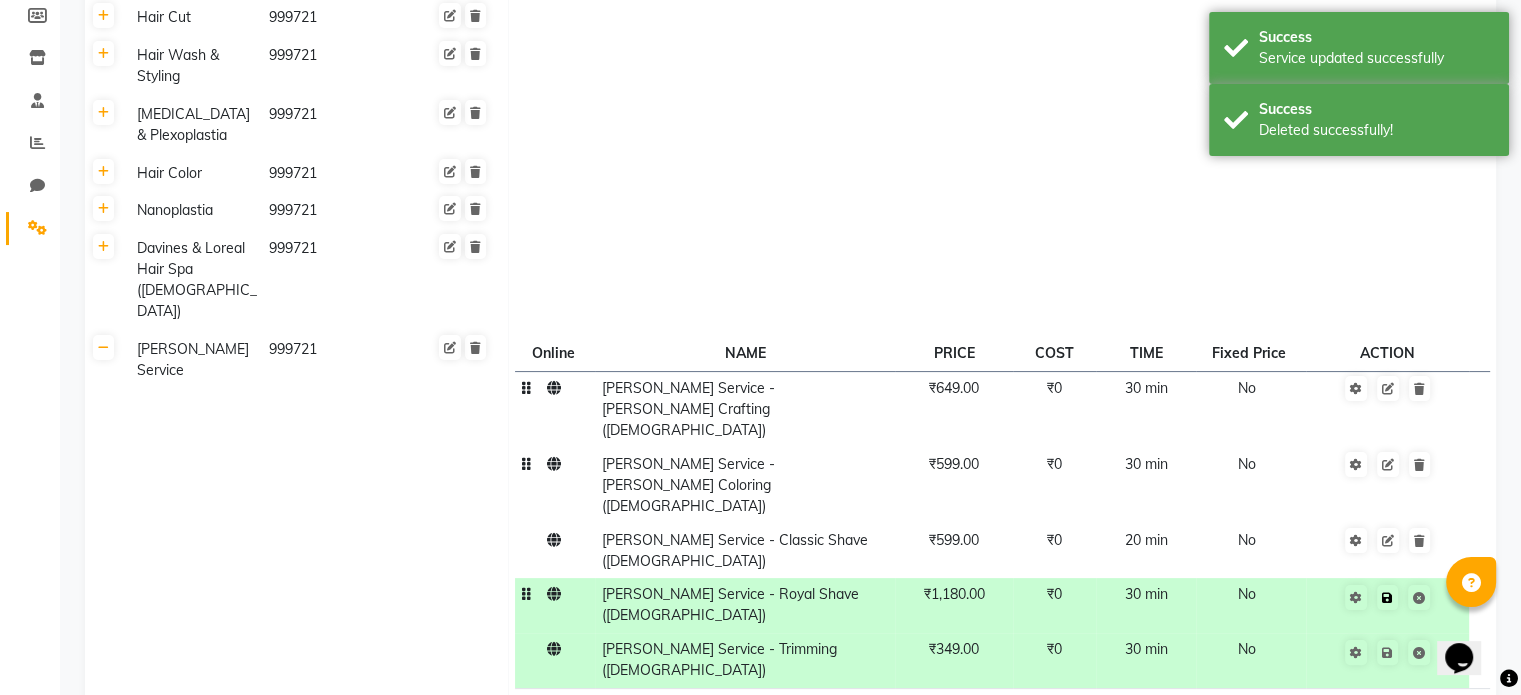 click 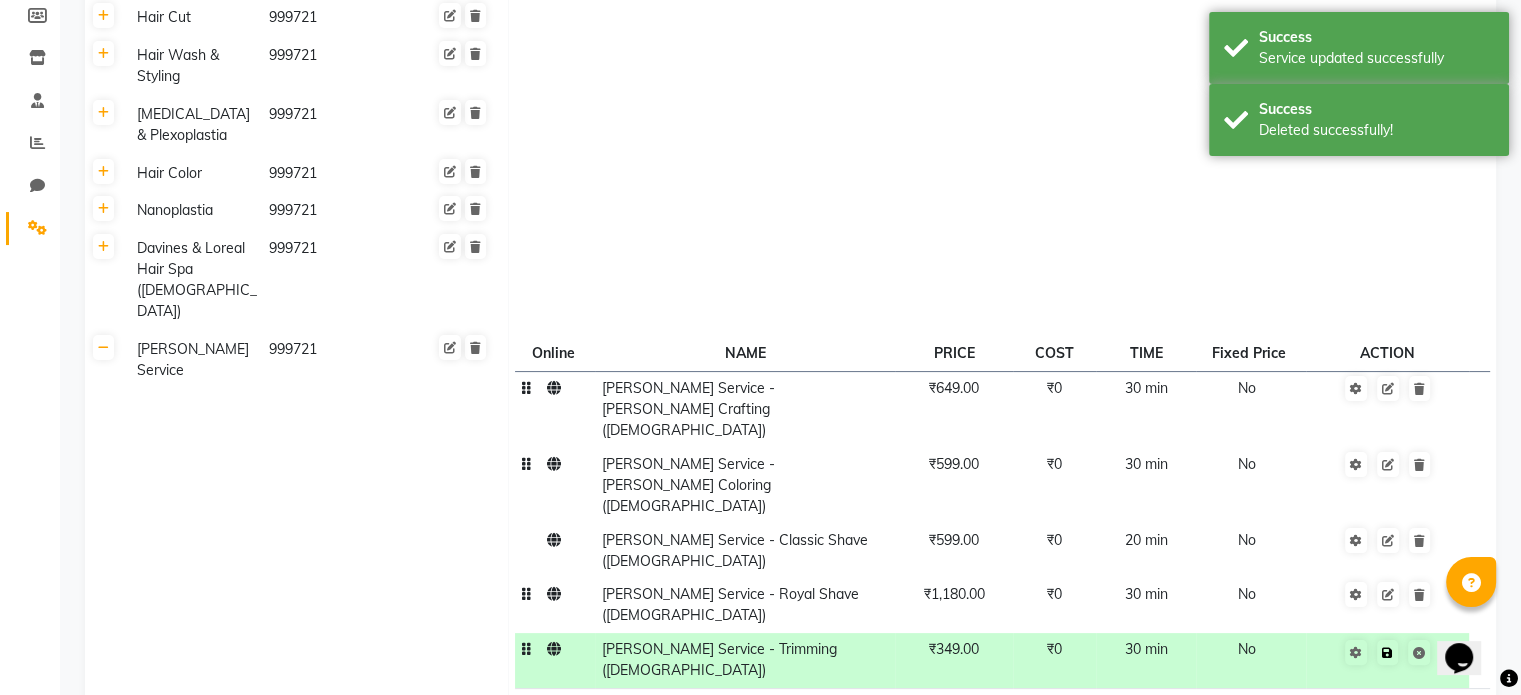 click 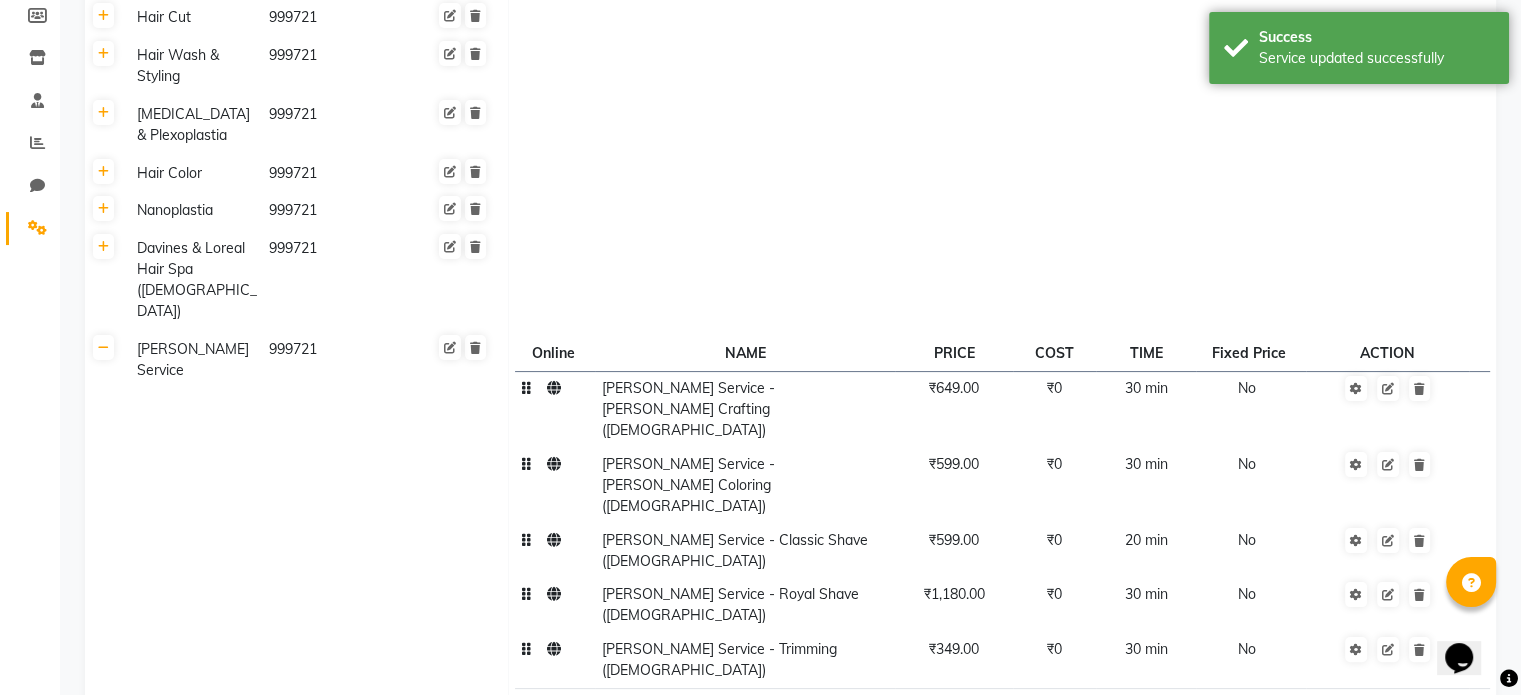 click on "20 min" 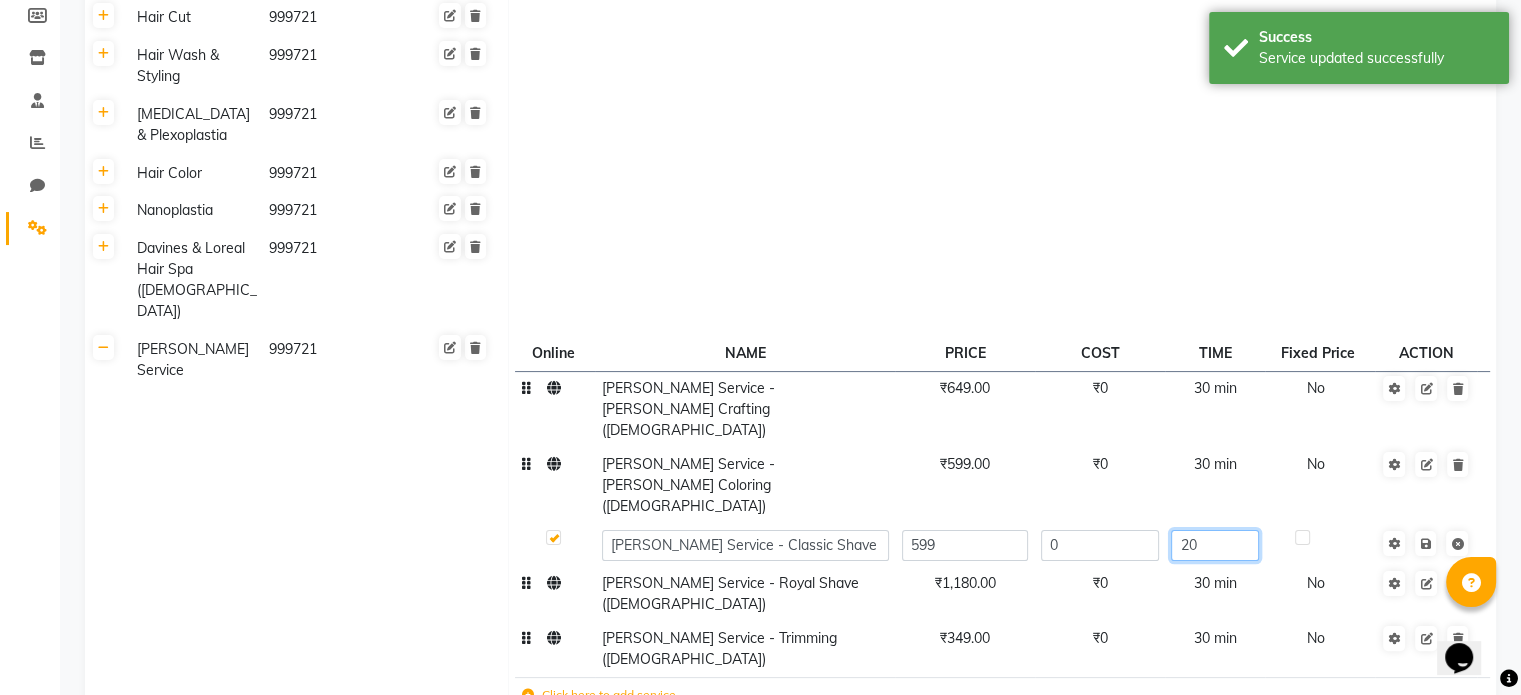 click on "20" 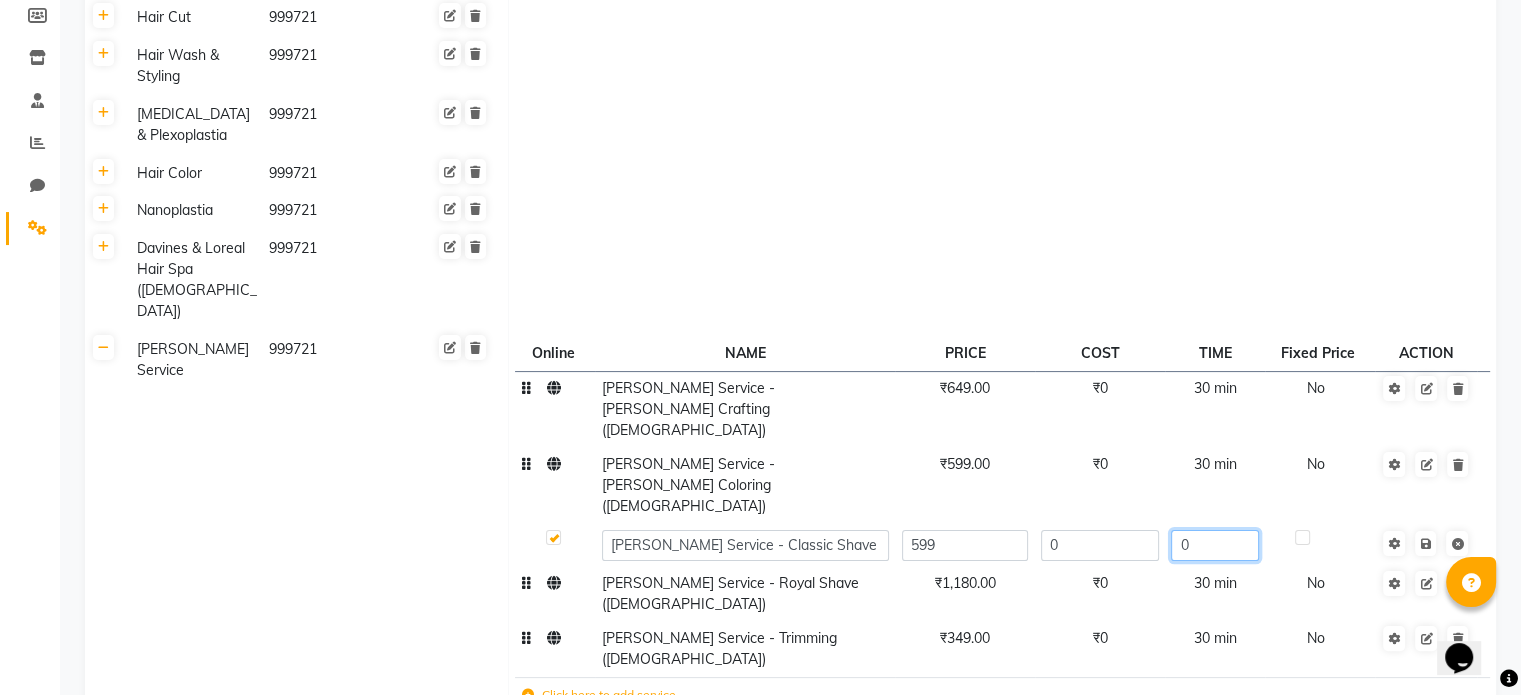 type on "30" 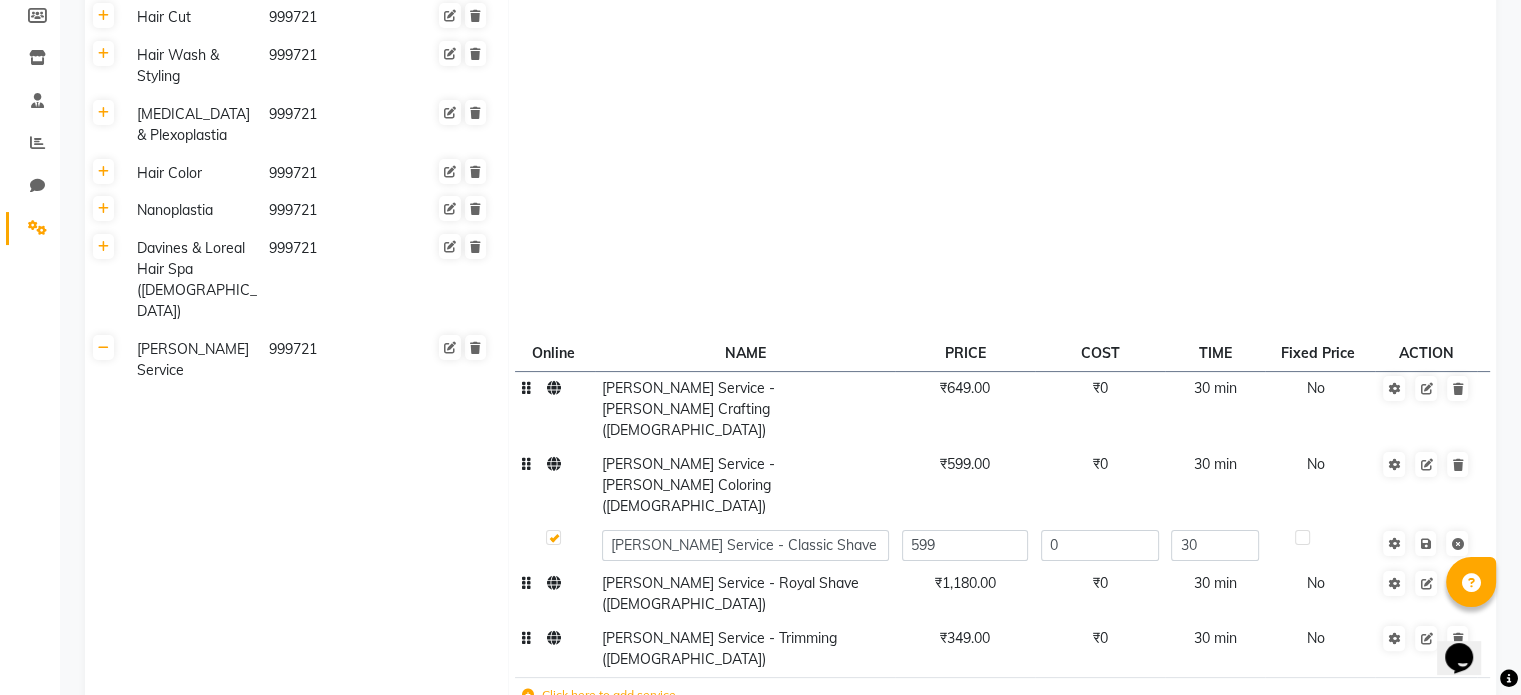 click 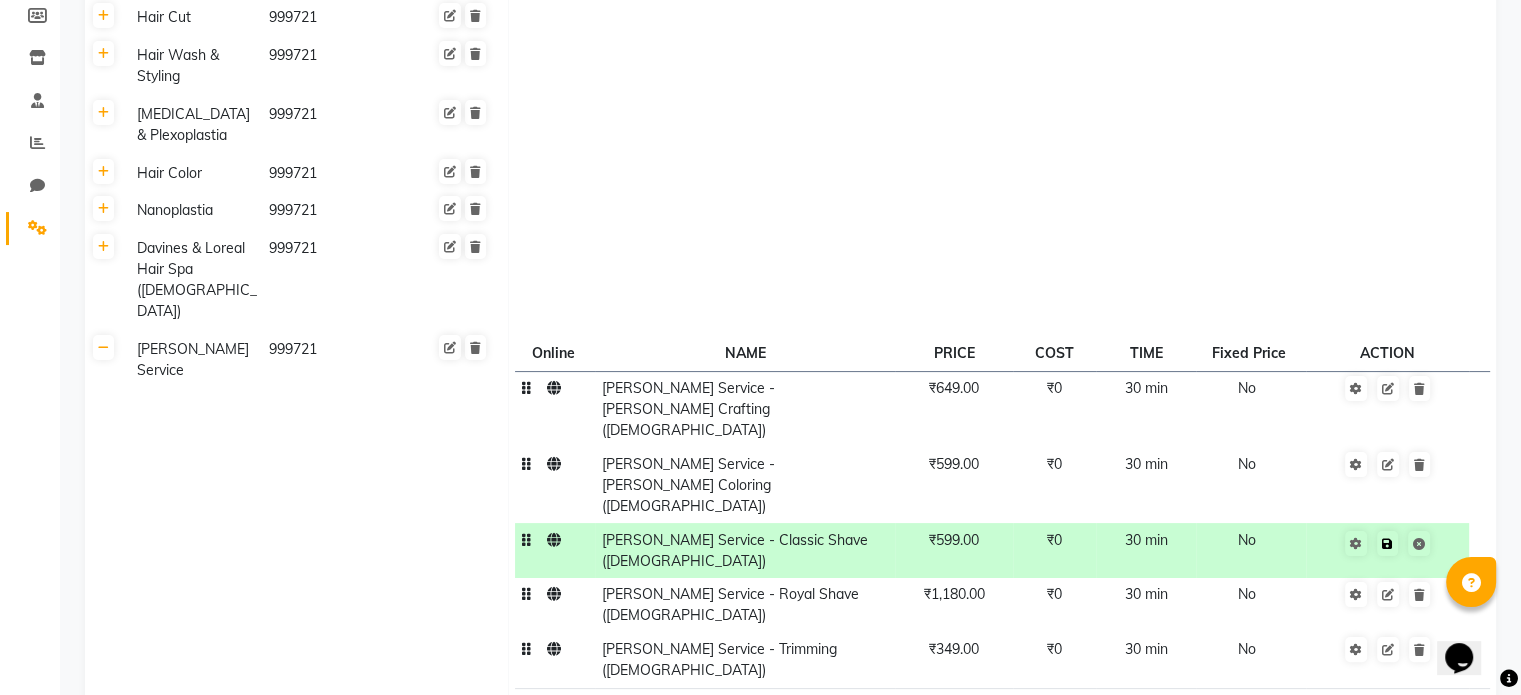click 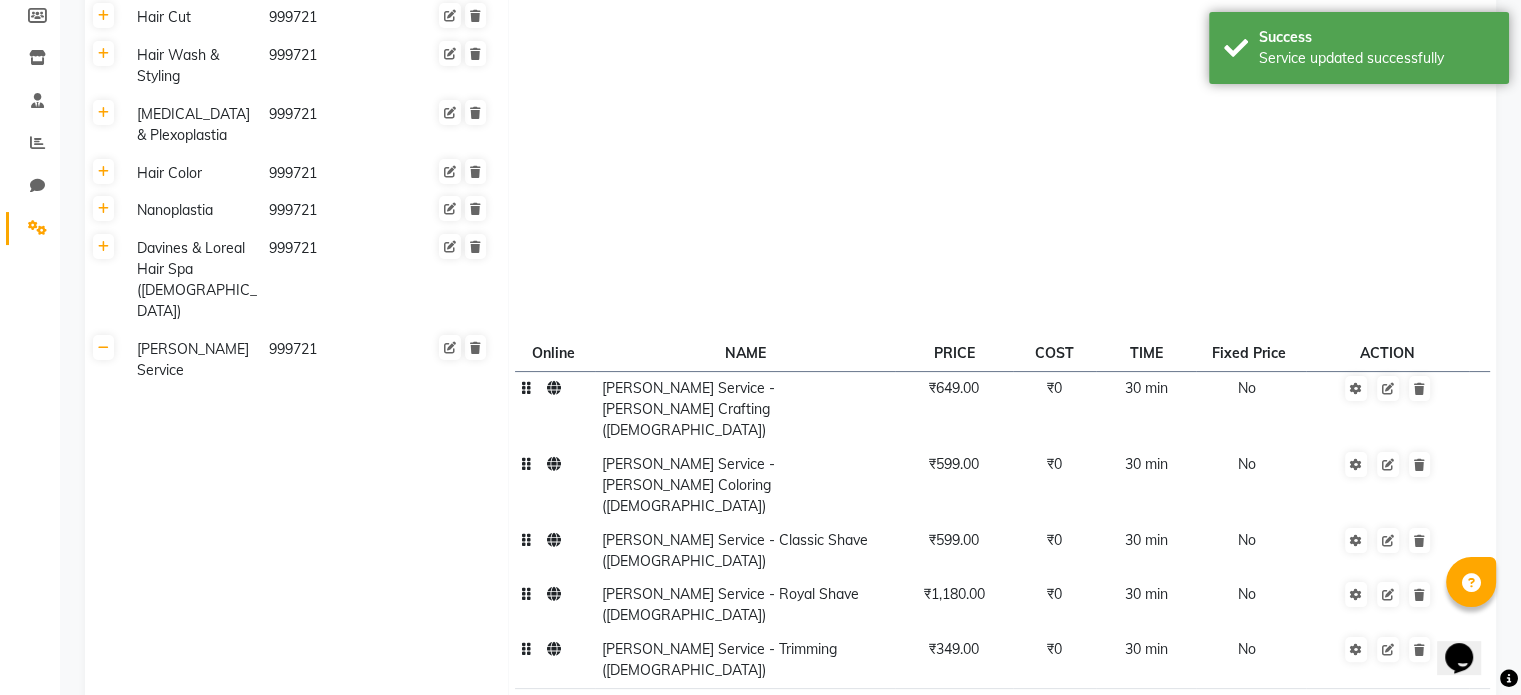 click on "30 min" 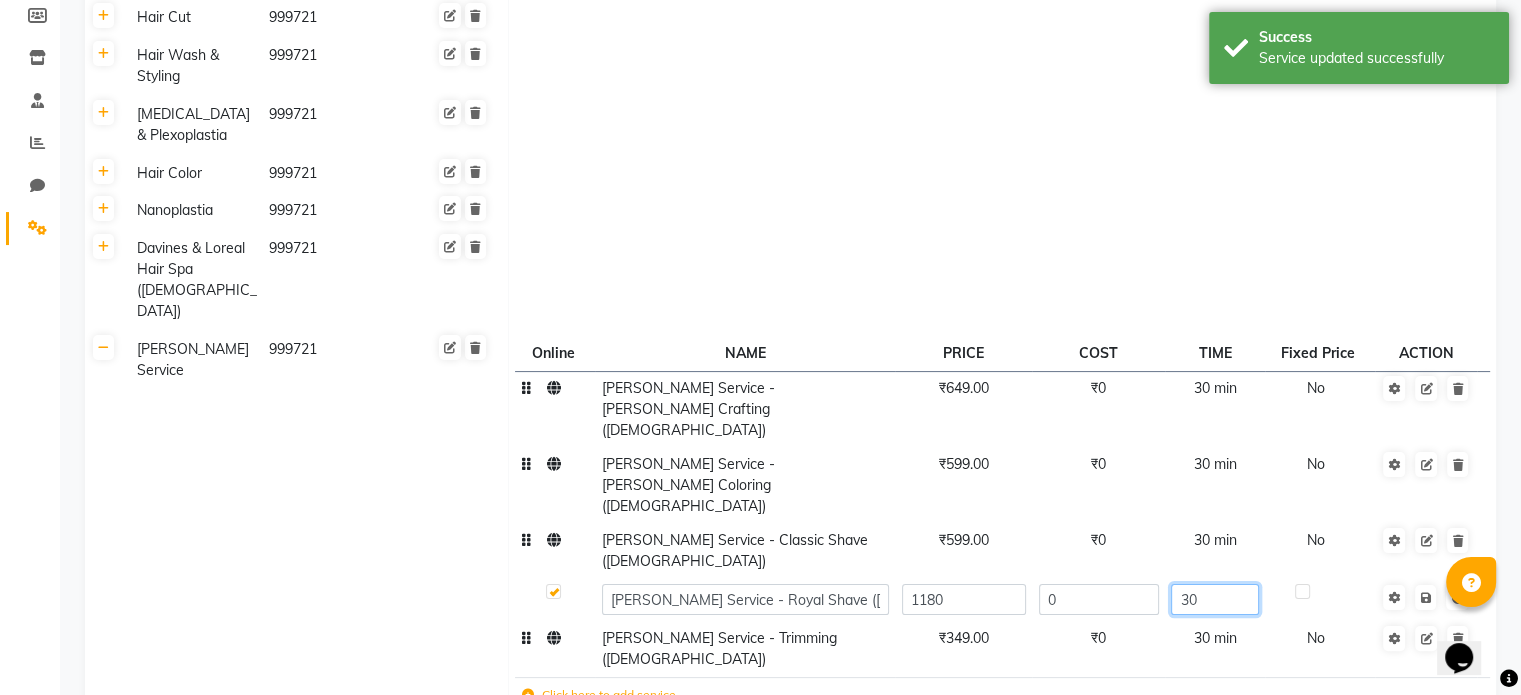 click on "30" 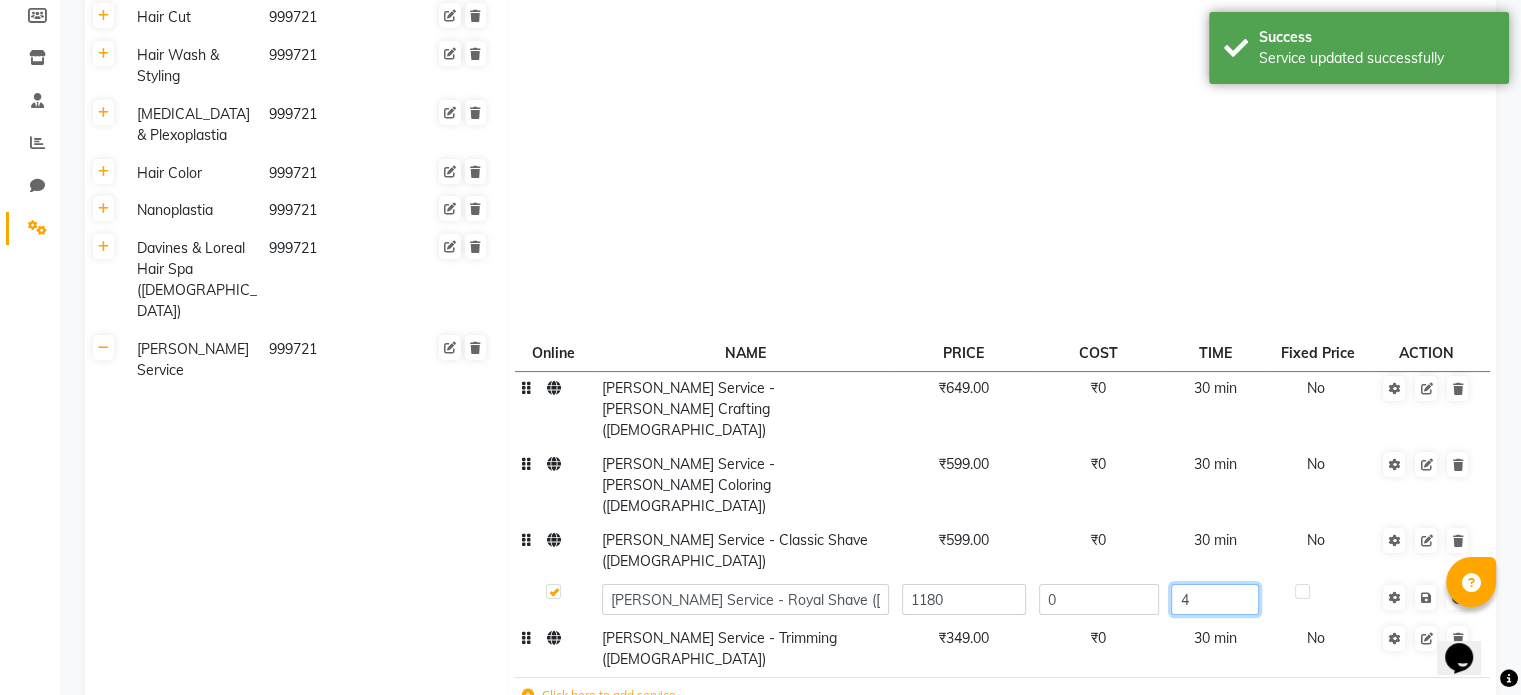 type on "45" 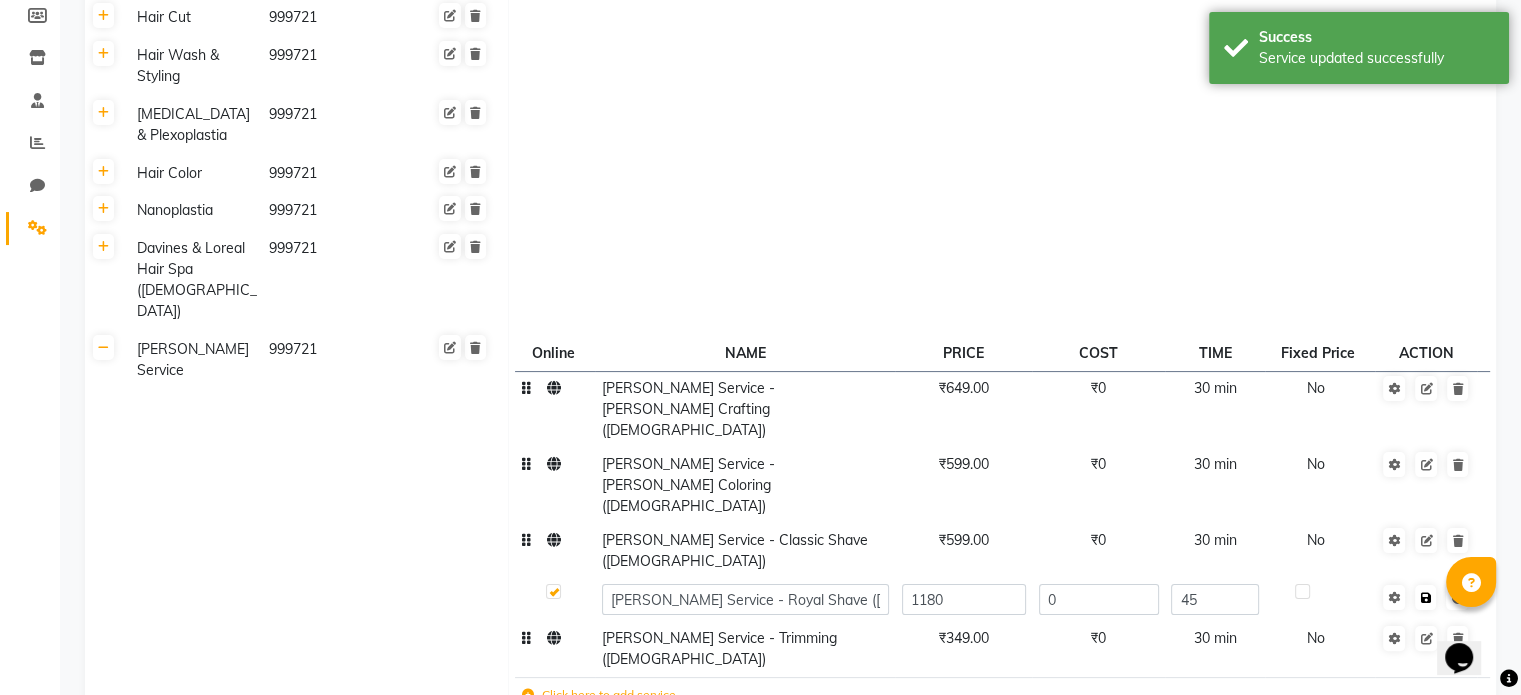 click on "Save" 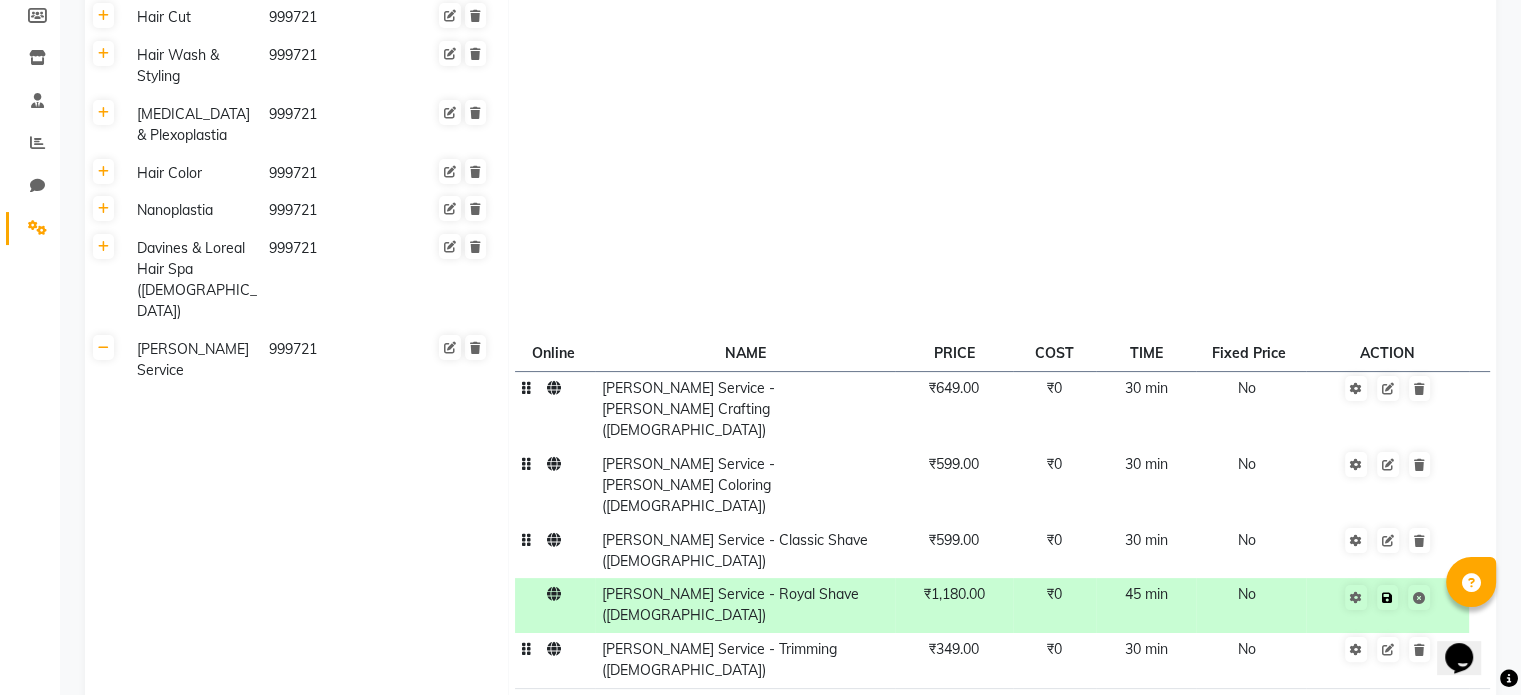 click 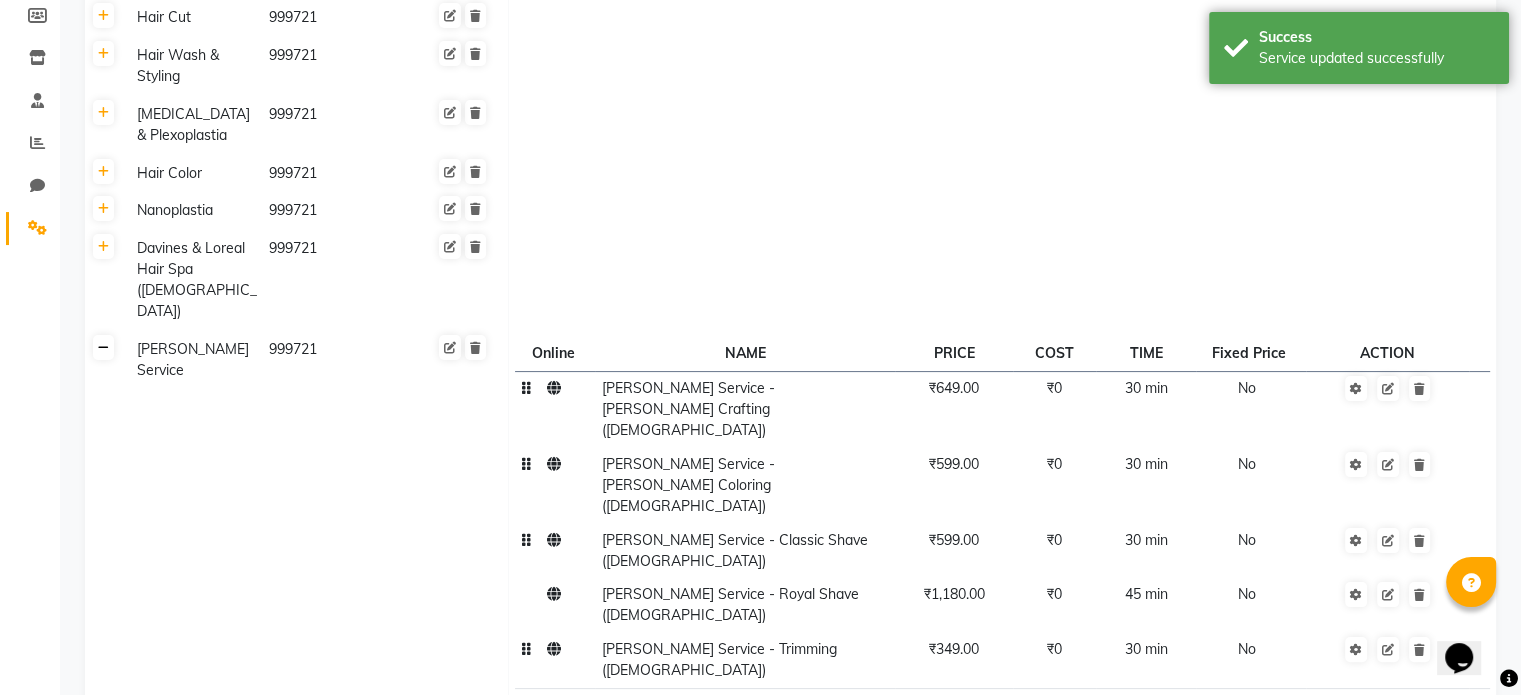 click 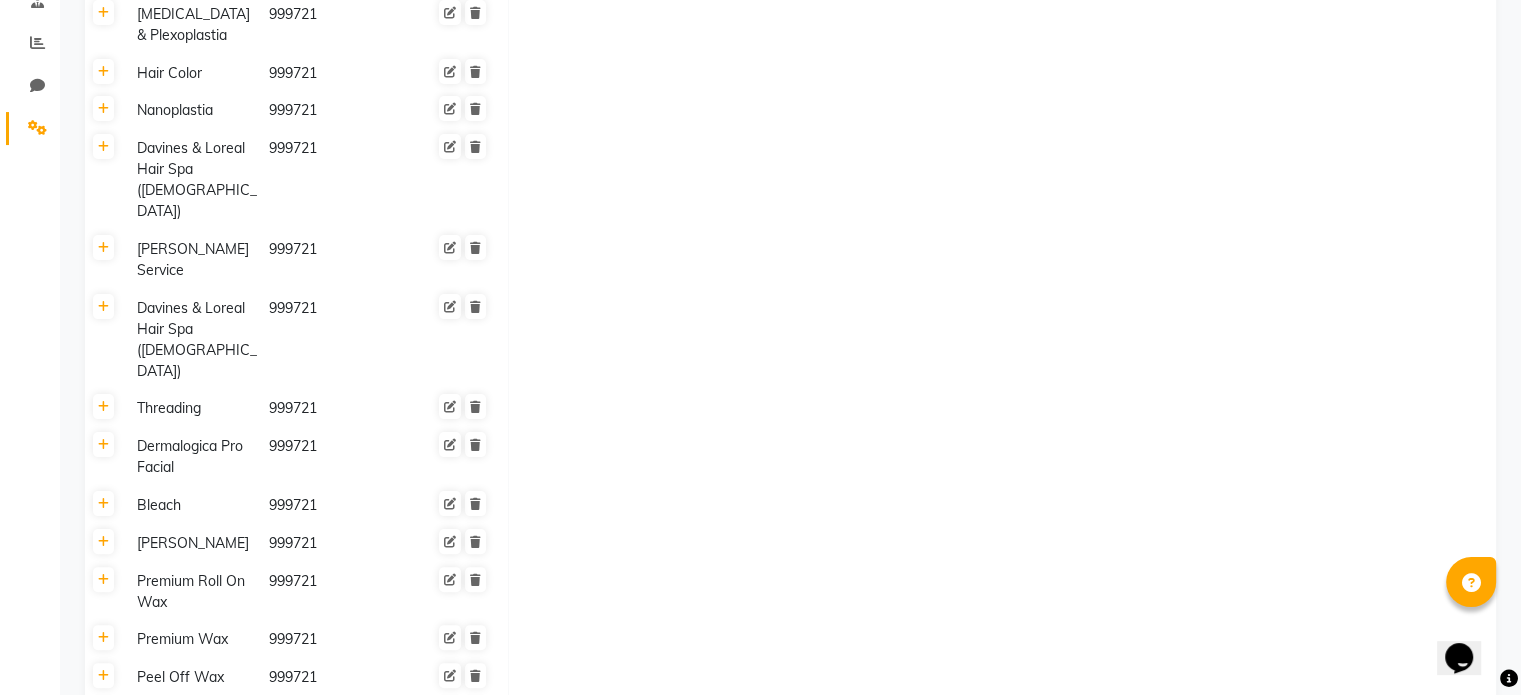 scroll, scrollTop: 300, scrollLeft: 0, axis: vertical 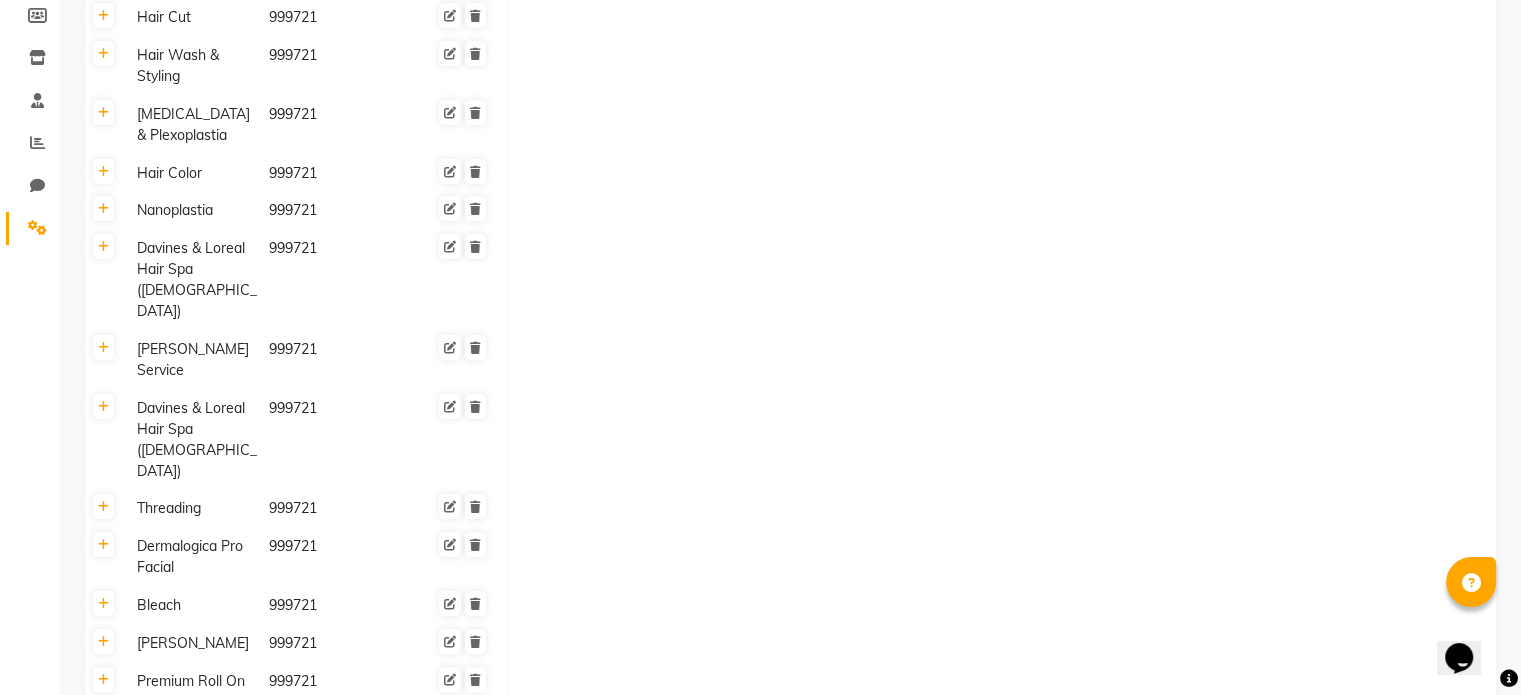 click on "Davines & Loreal Hair Spa ([DEMOGRAPHIC_DATA])" 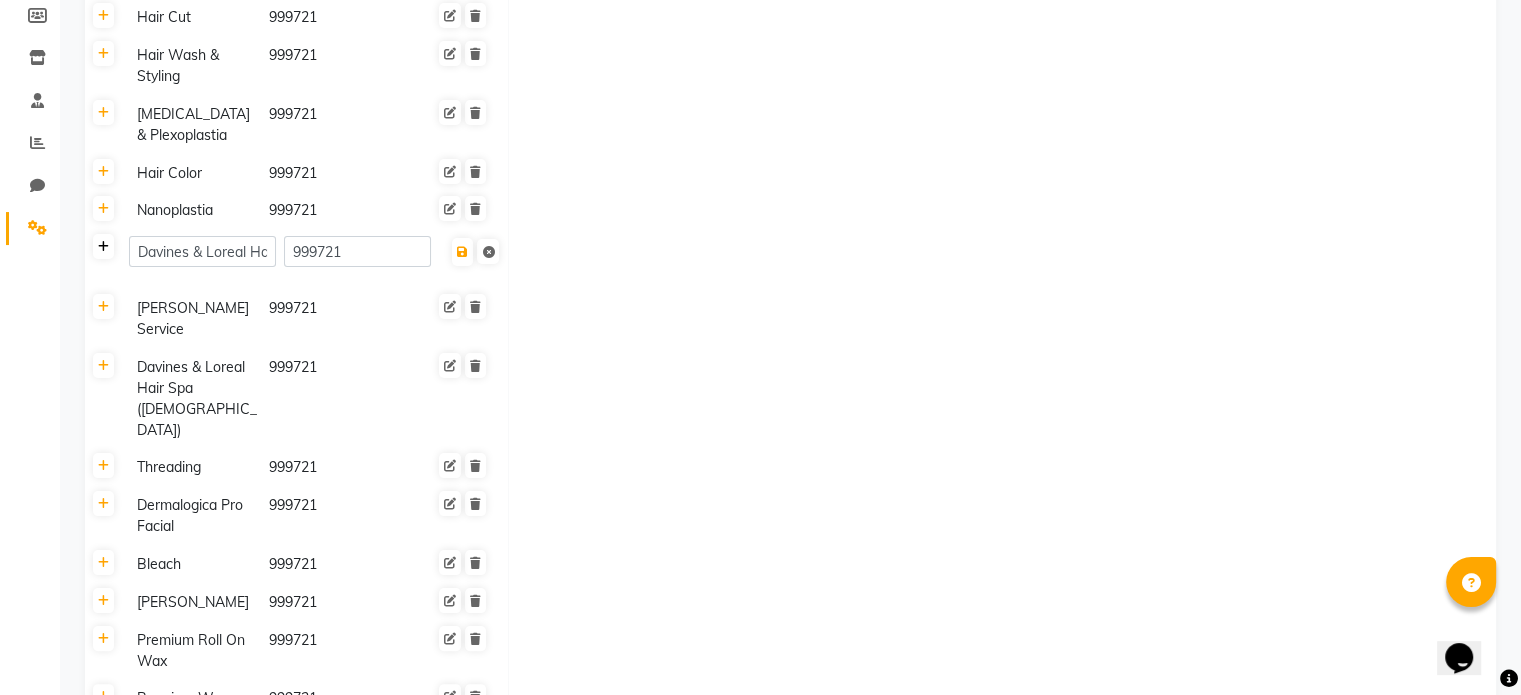 click 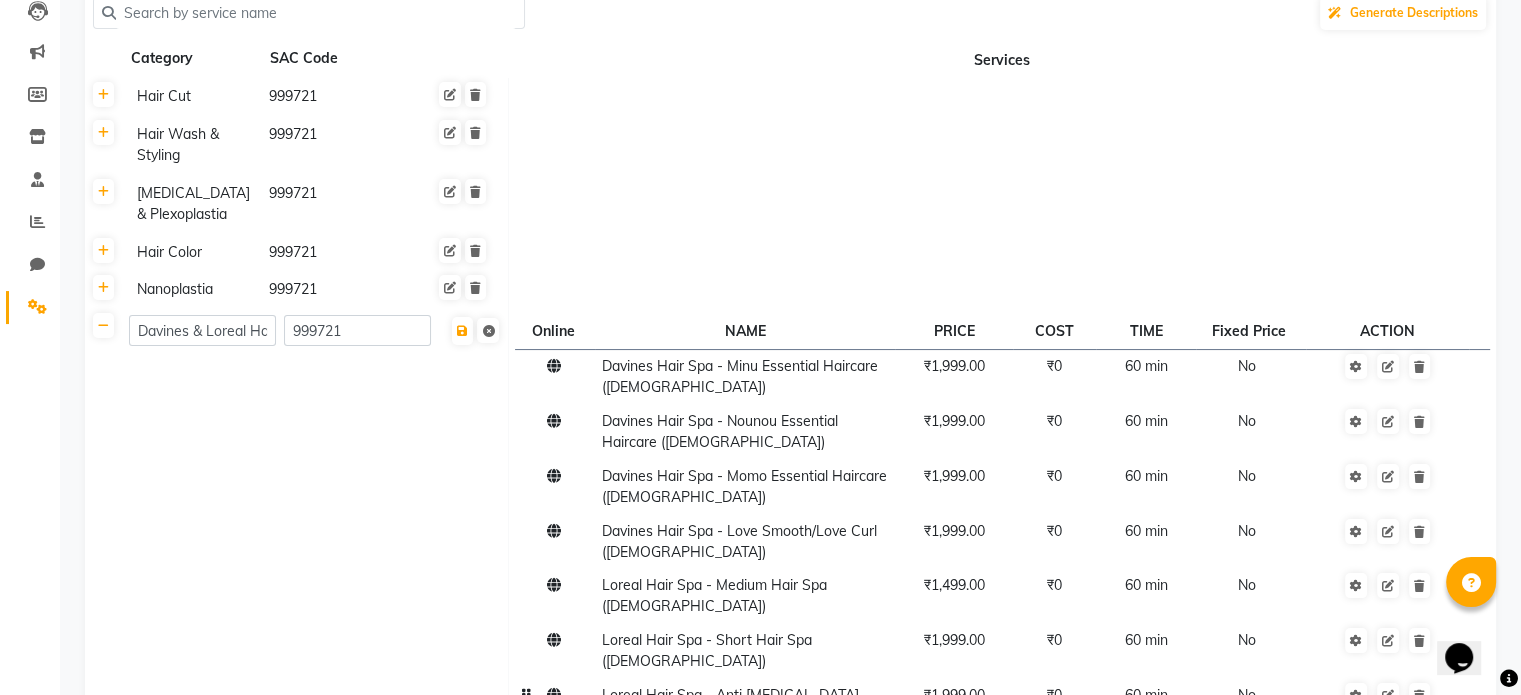 scroll, scrollTop: 0, scrollLeft: 0, axis: both 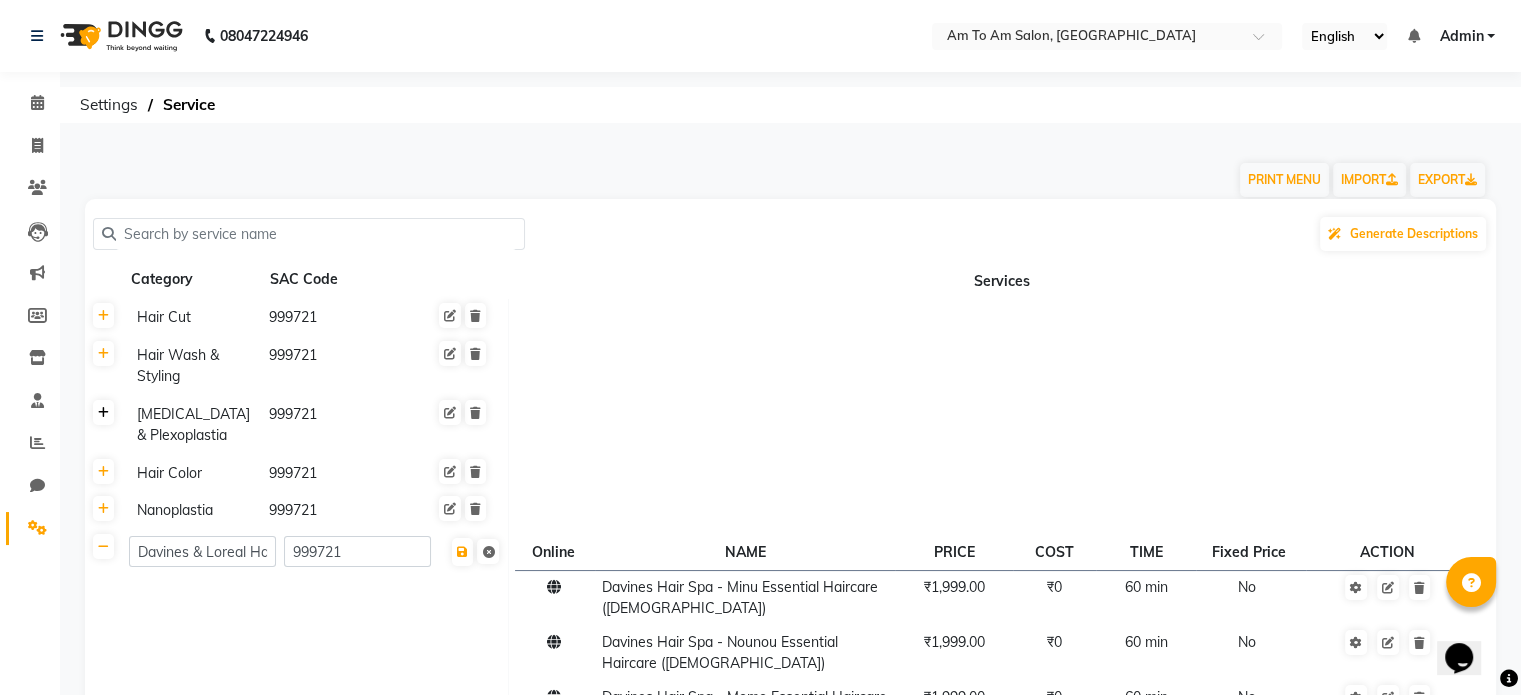 click 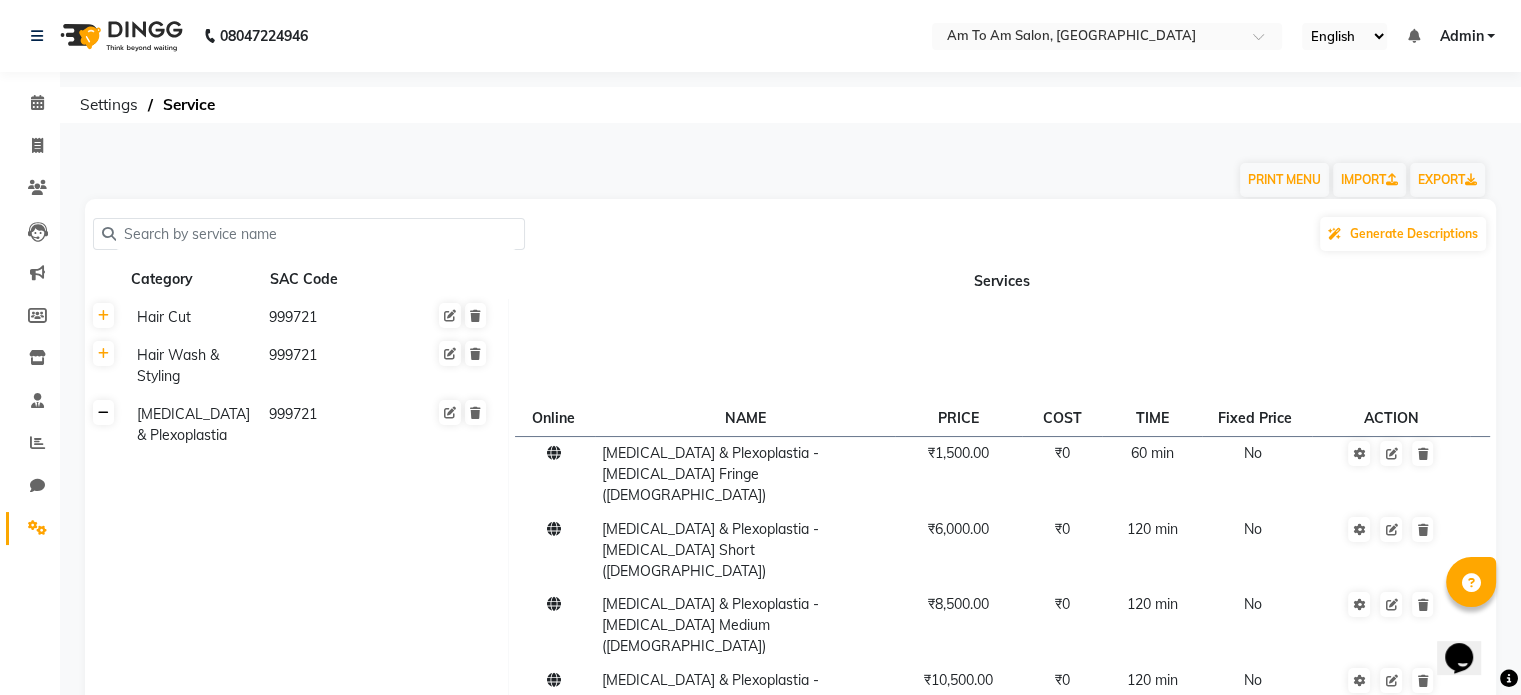 click 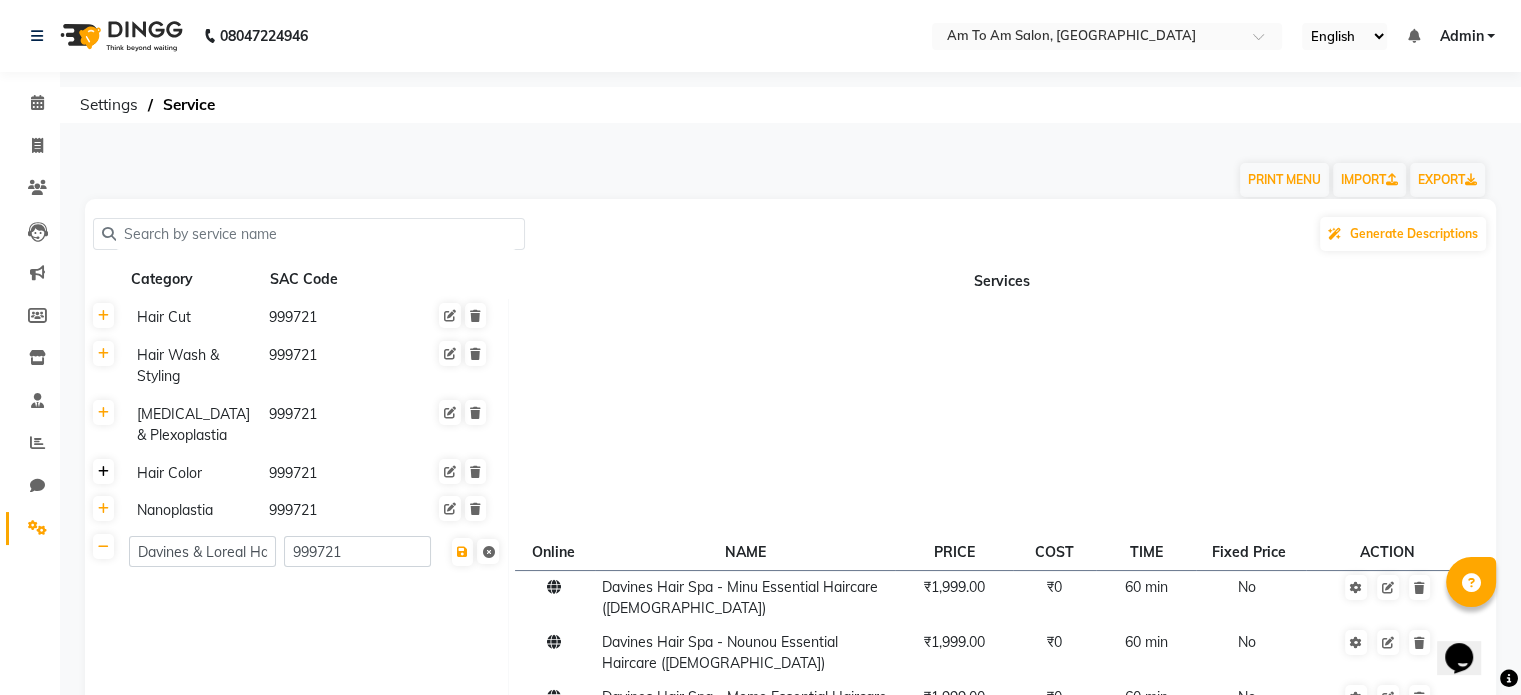 click 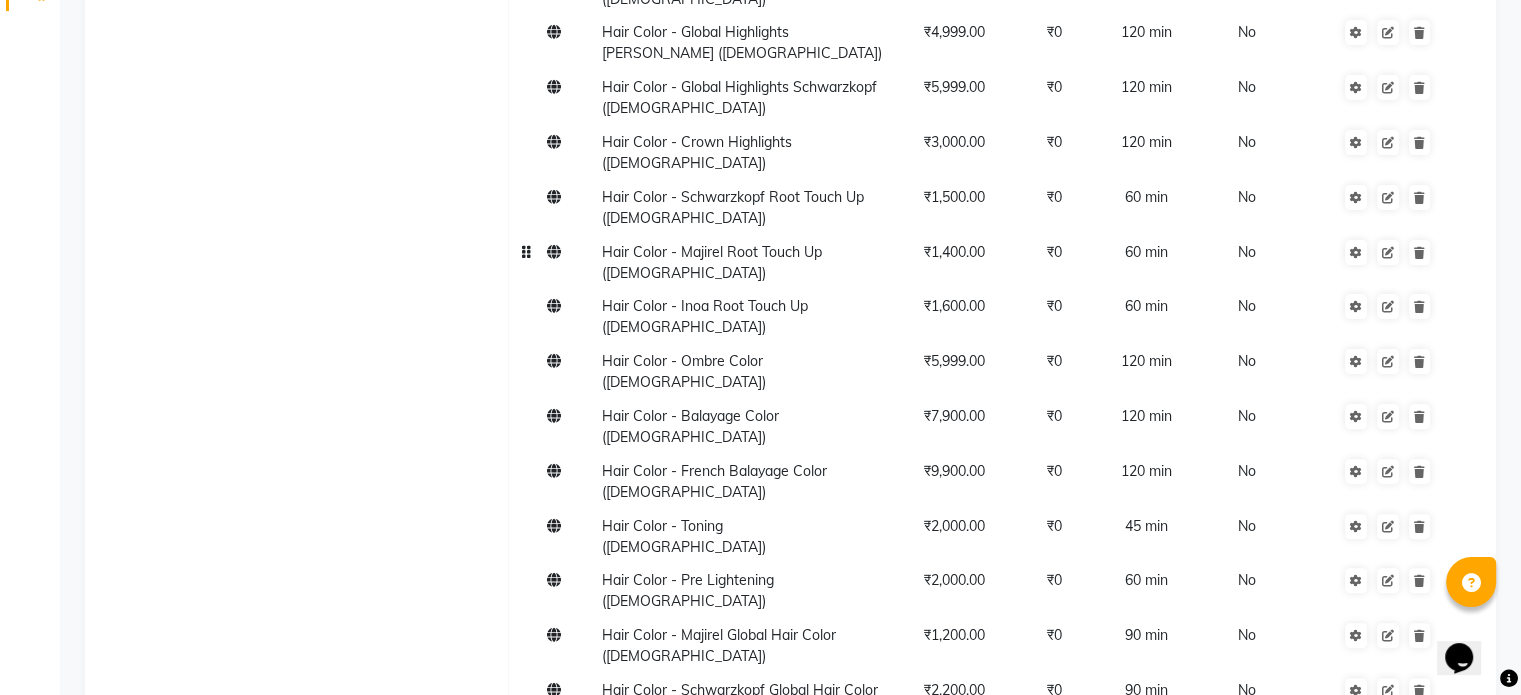 scroll, scrollTop: 500, scrollLeft: 0, axis: vertical 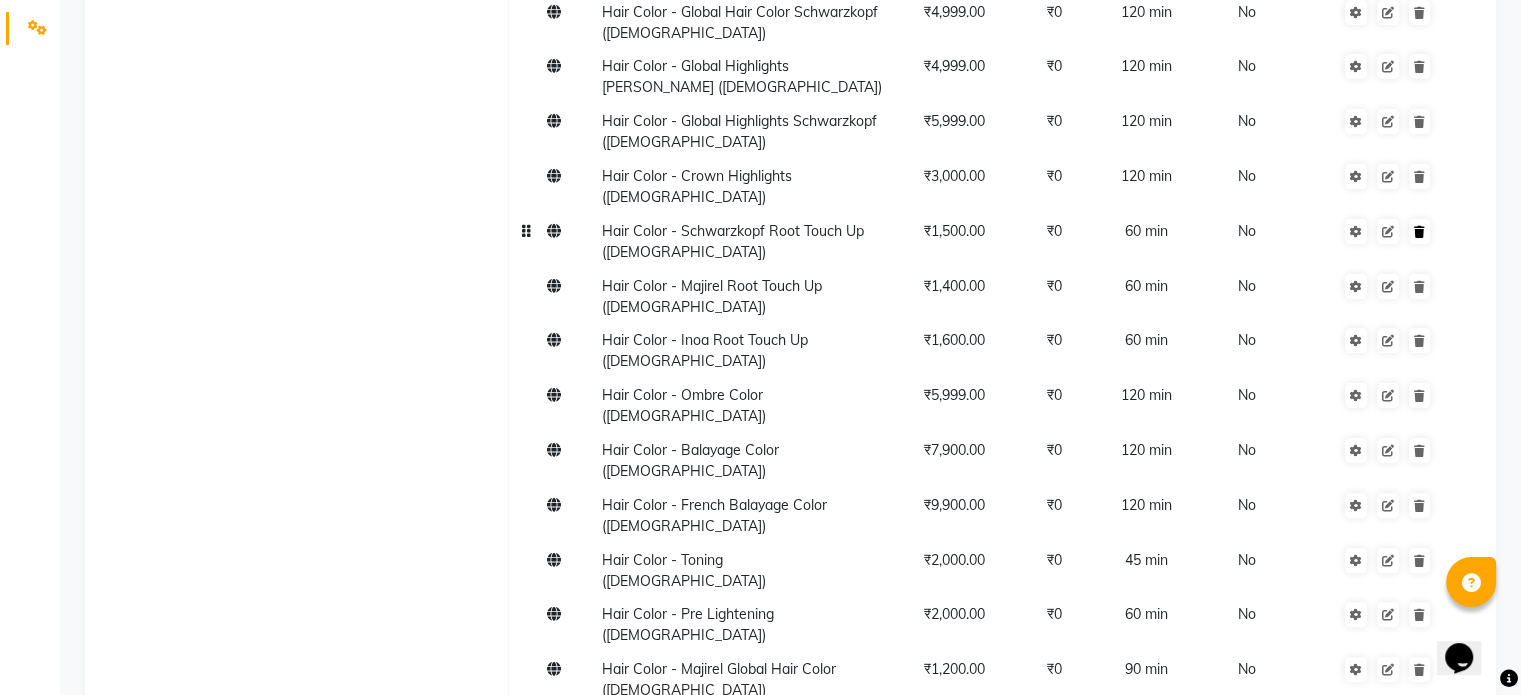click 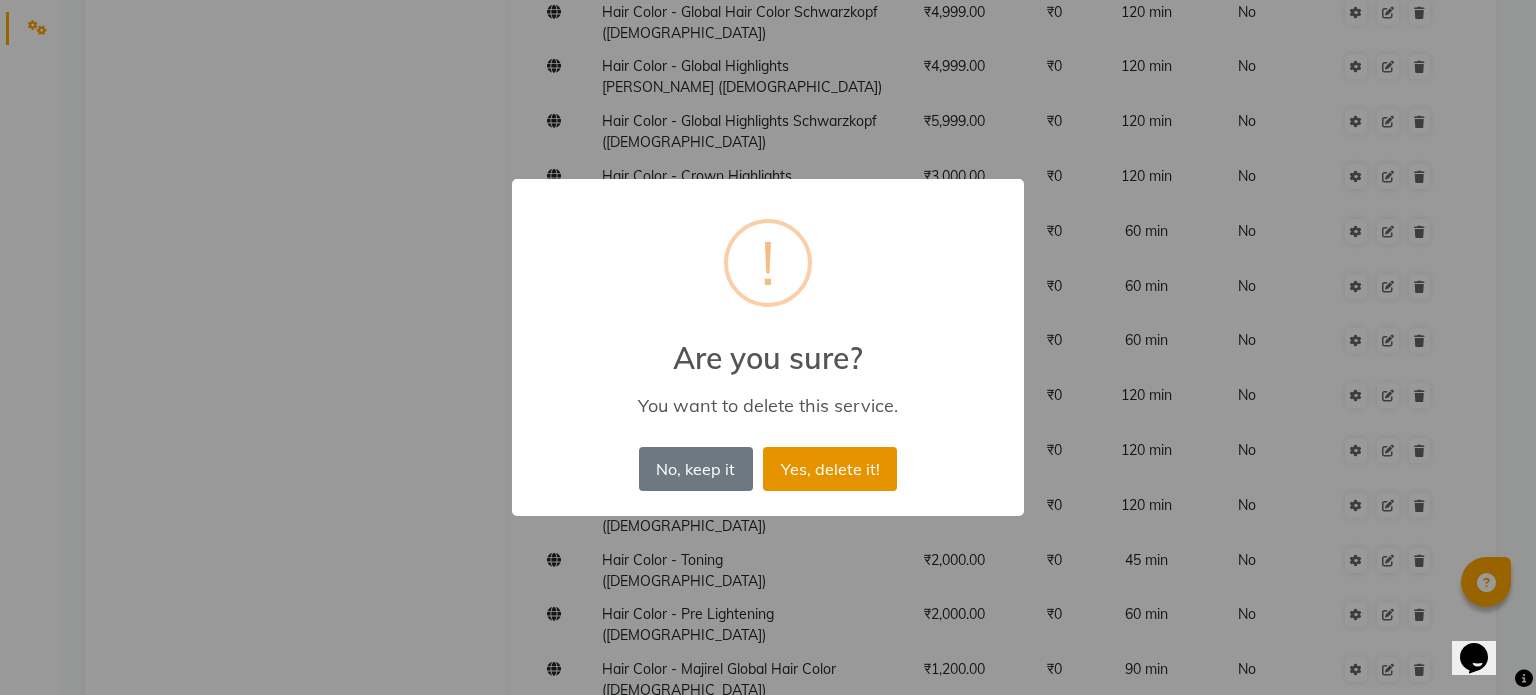 click on "Yes, delete it!" at bounding box center [830, 469] 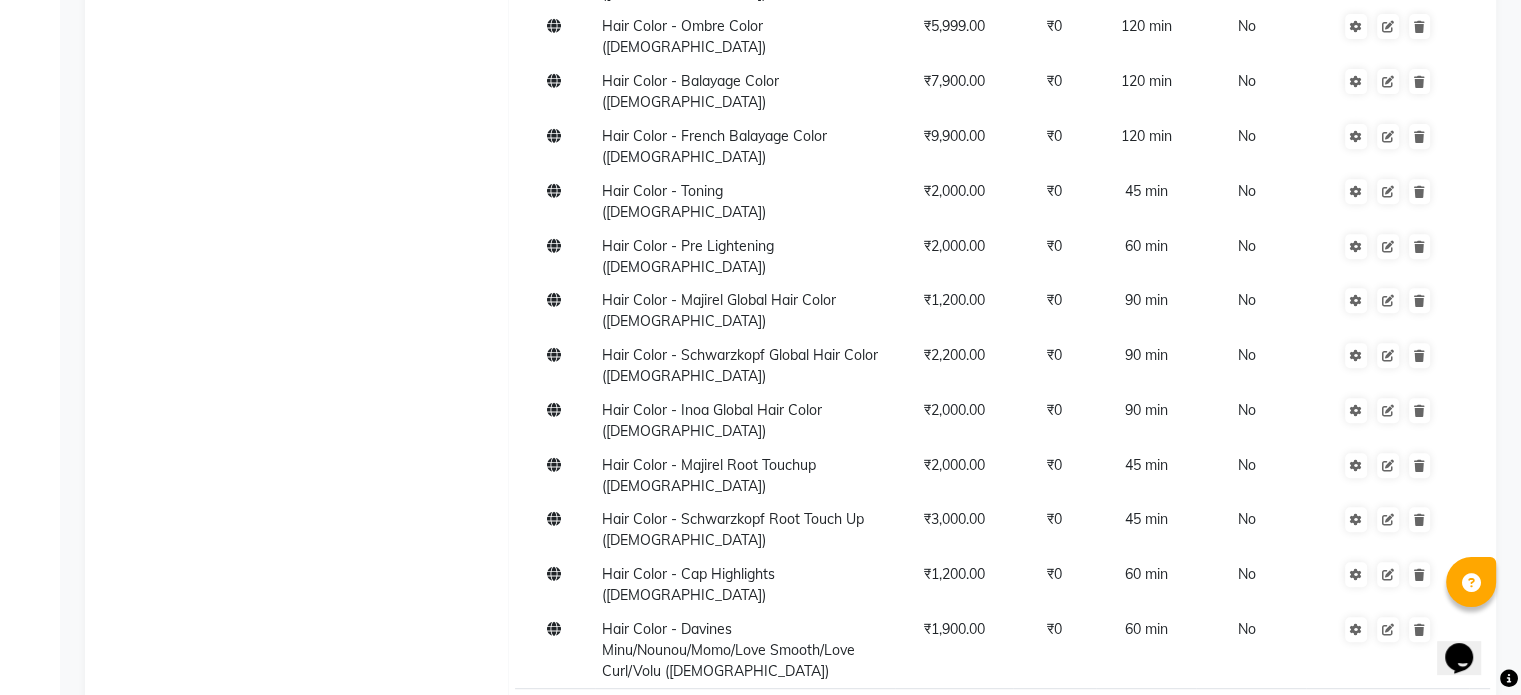 scroll, scrollTop: 1100, scrollLeft: 0, axis: vertical 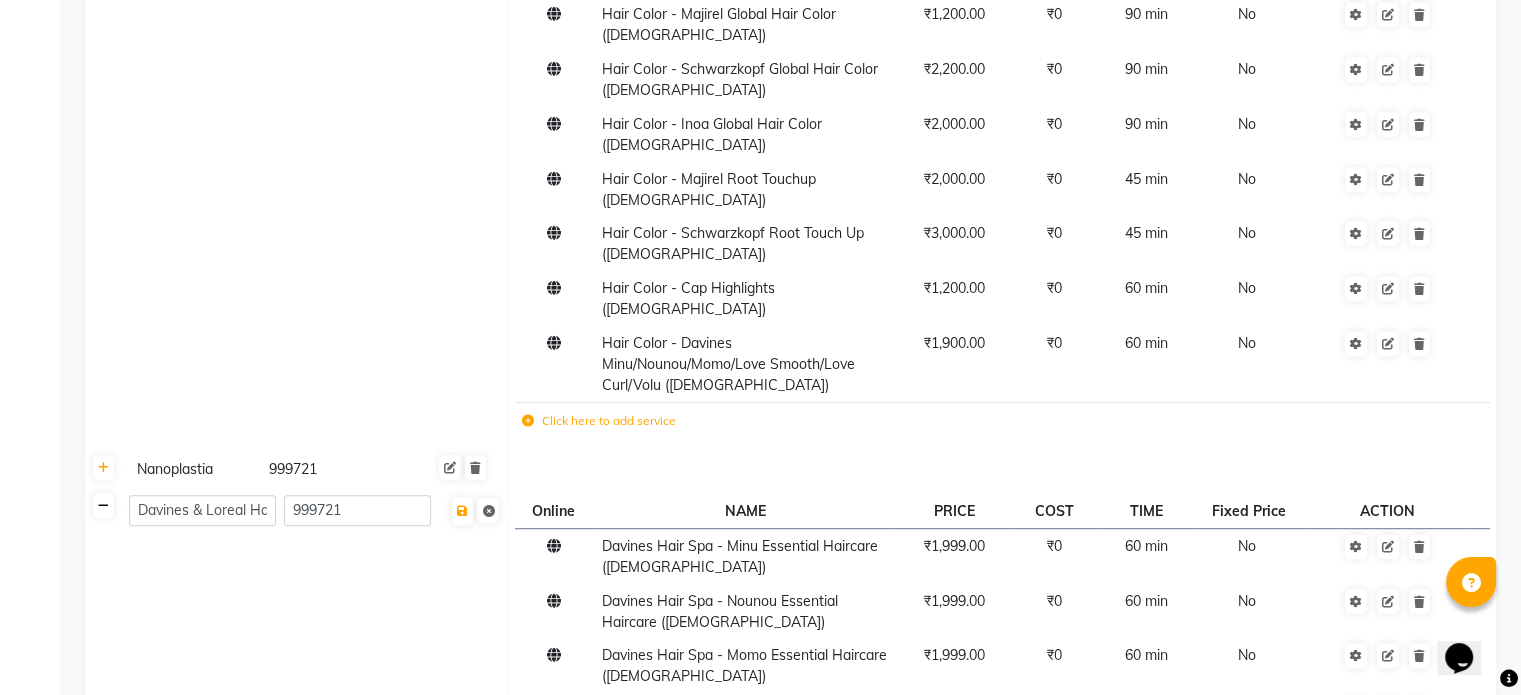 click 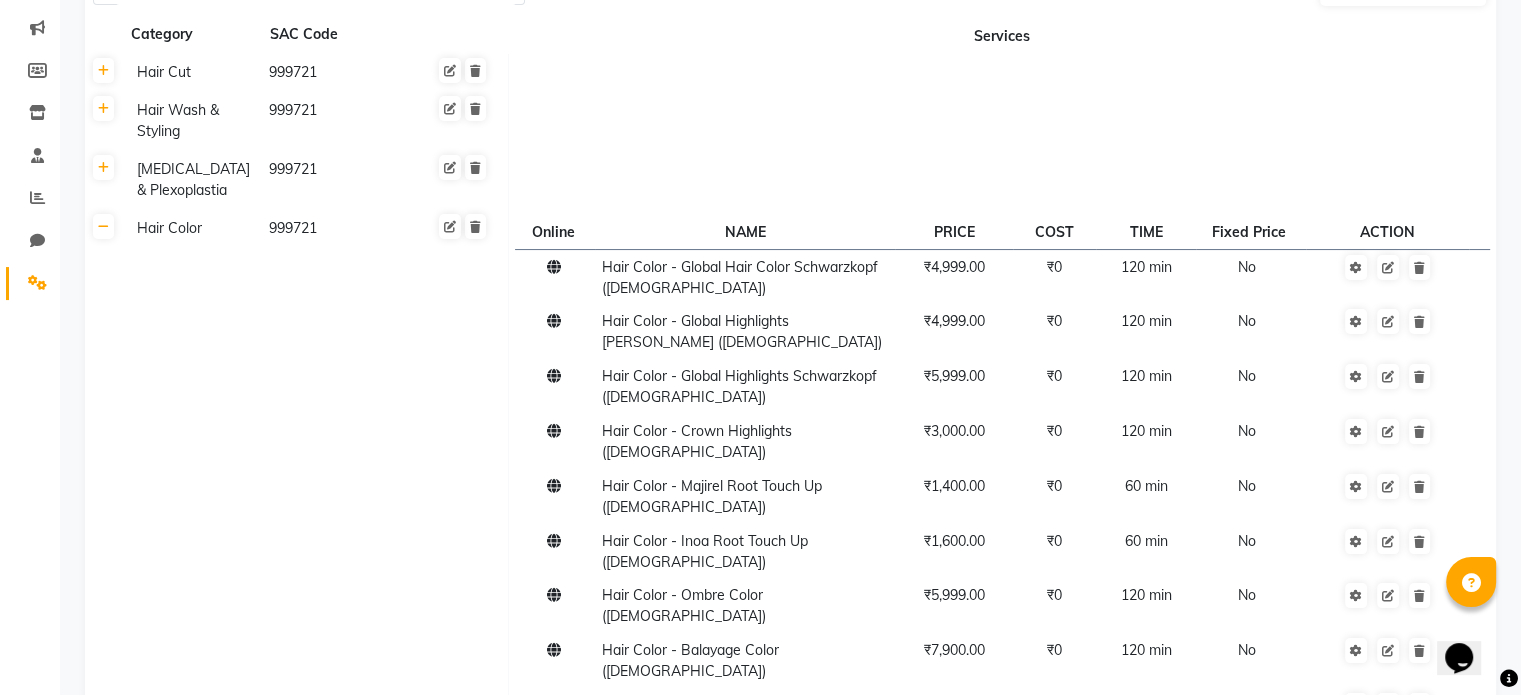 scroll, scrollTop: 200, scrollLeft: 0, axis: vertical 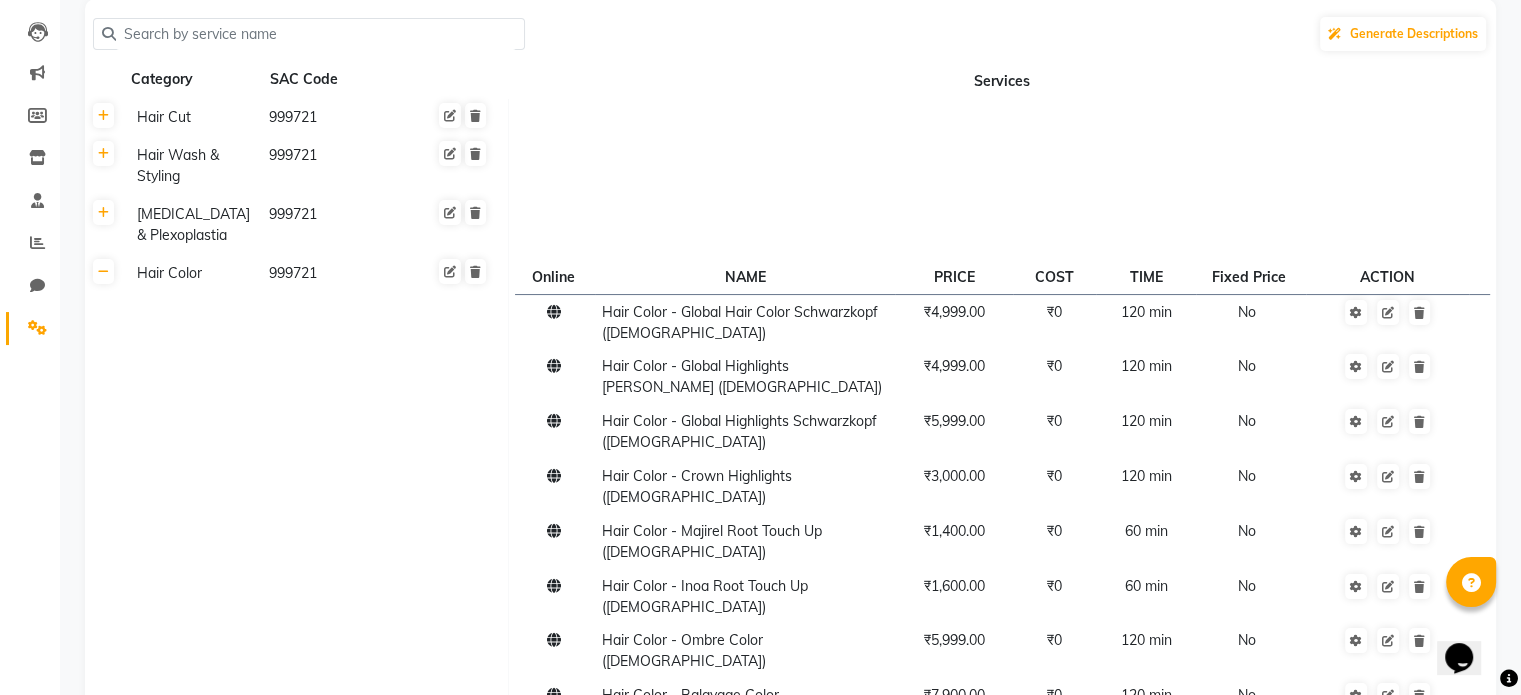 click on "Hair Color" 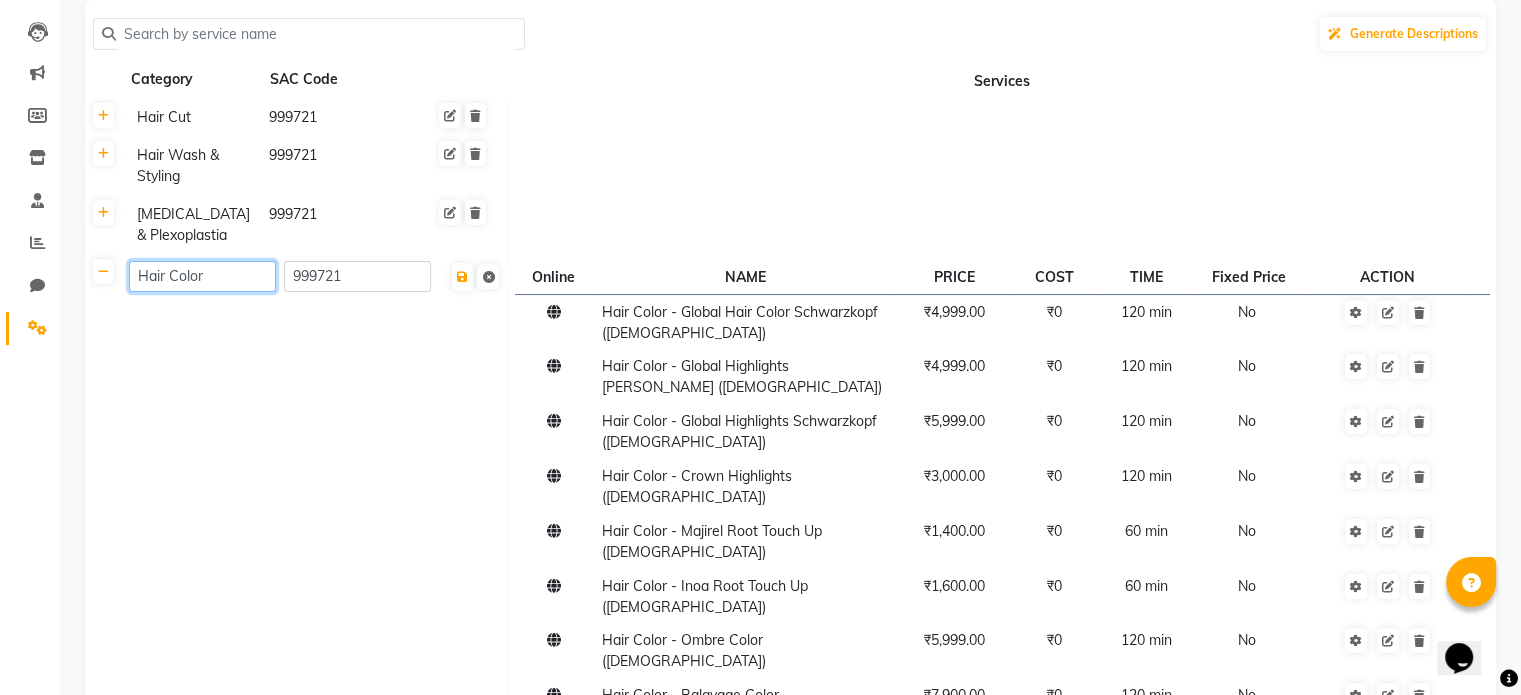 click on "Hair Color" 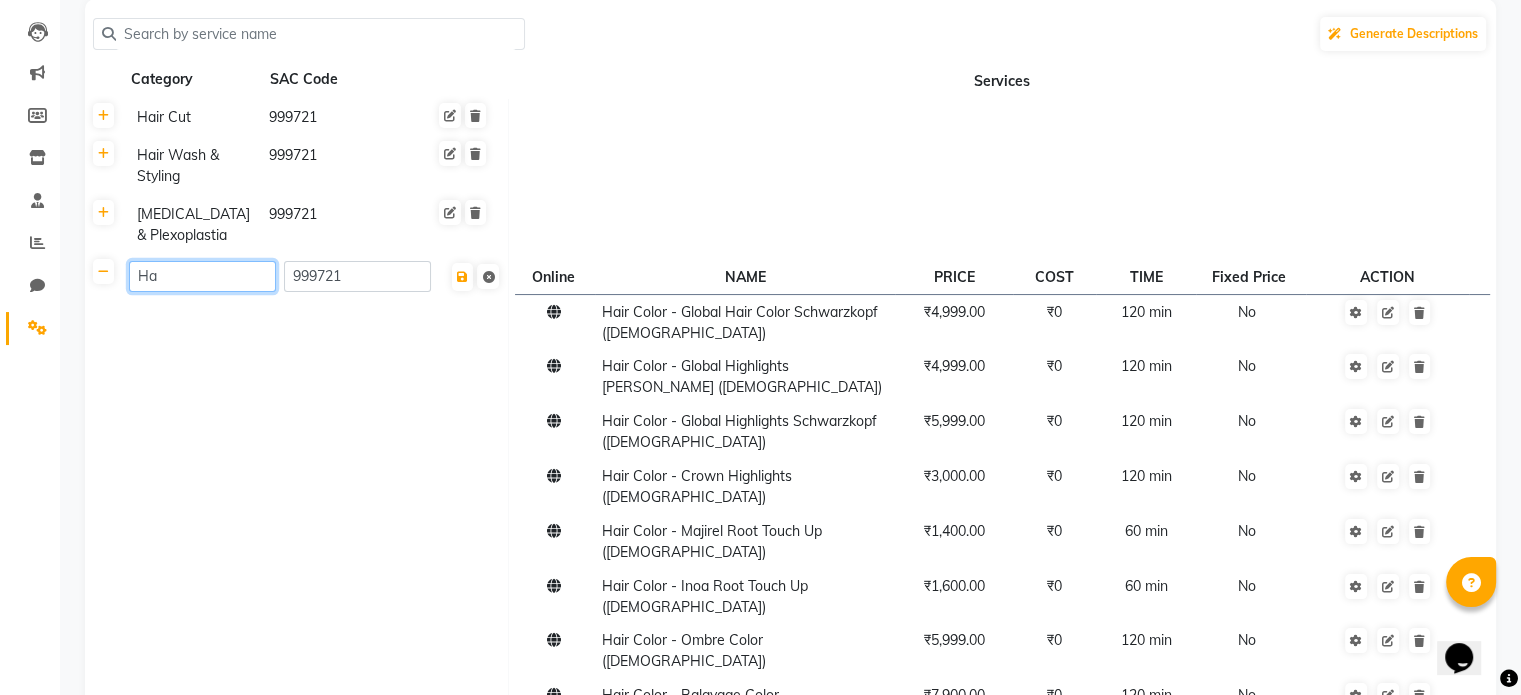 type on "H" 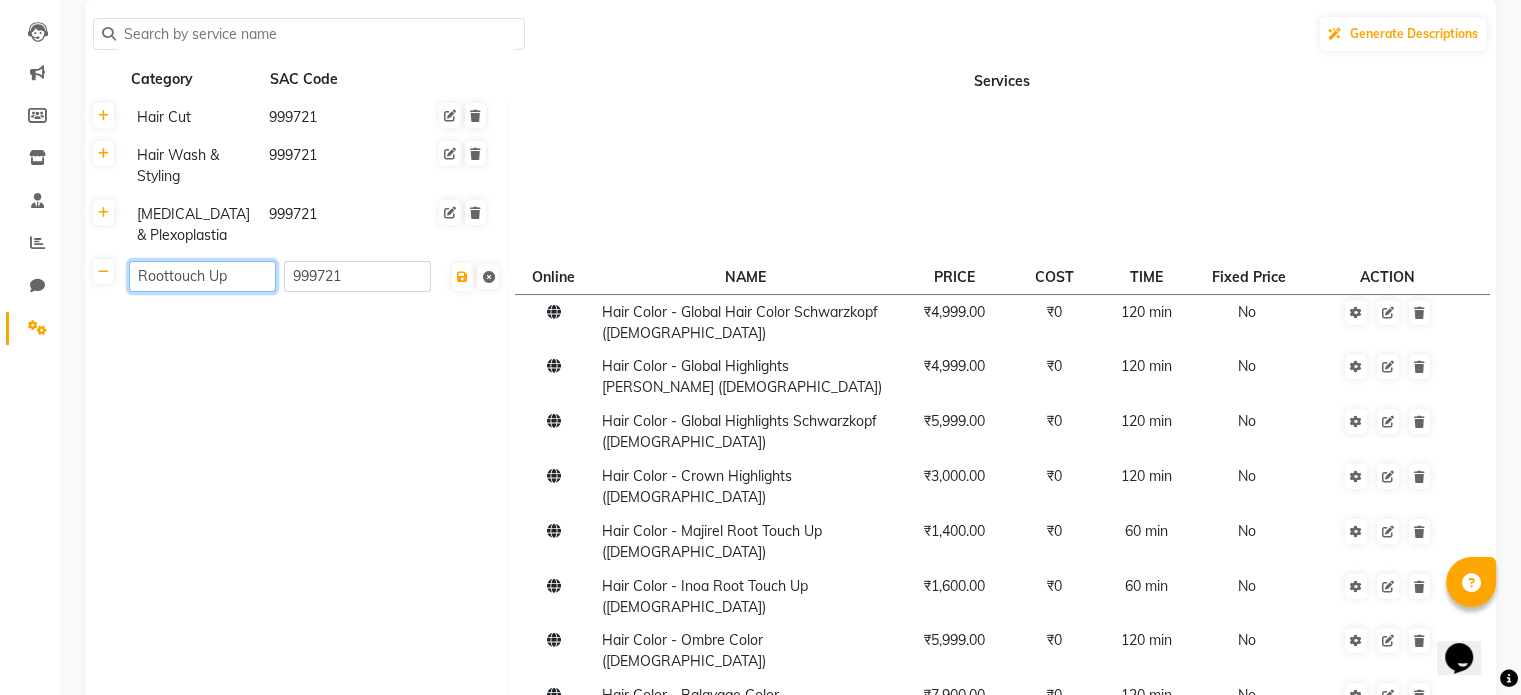 type on "Root touch Up" 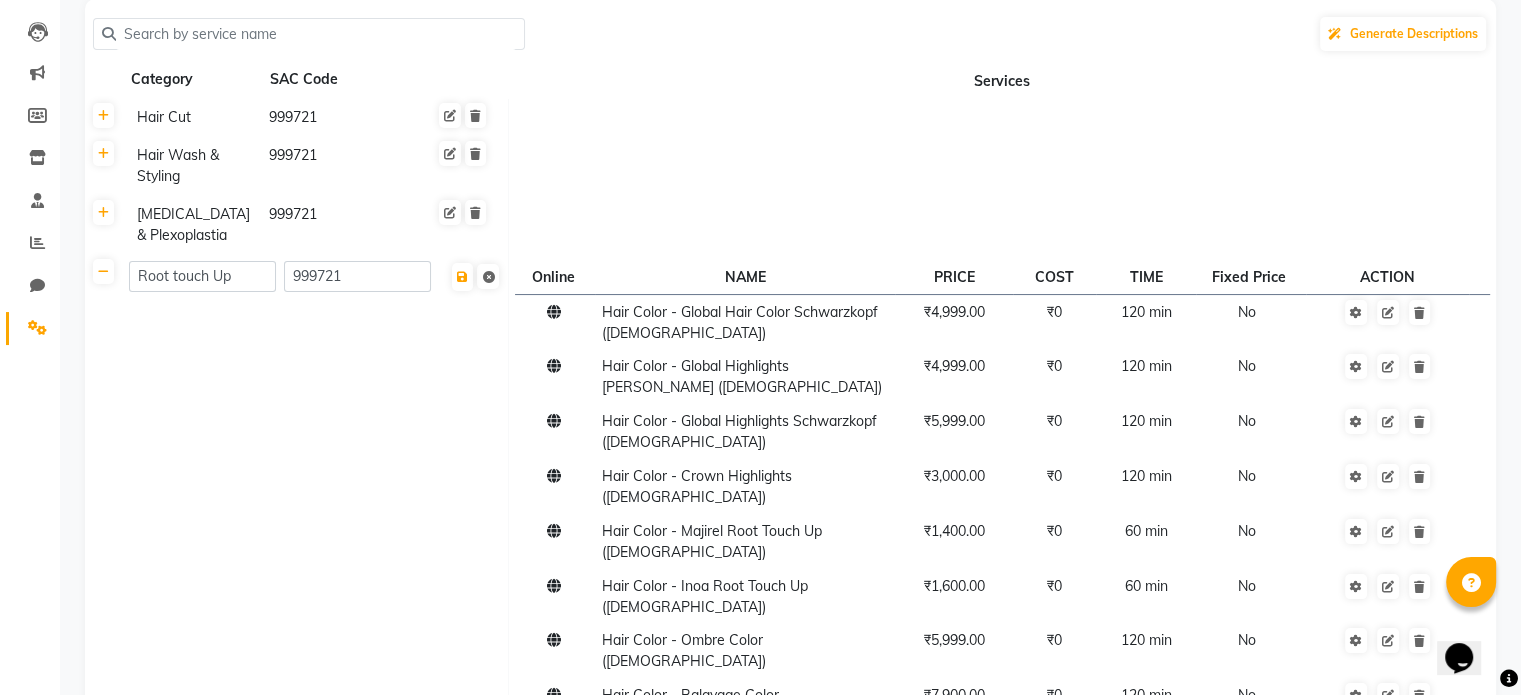 click on "Root touch Up 999721" 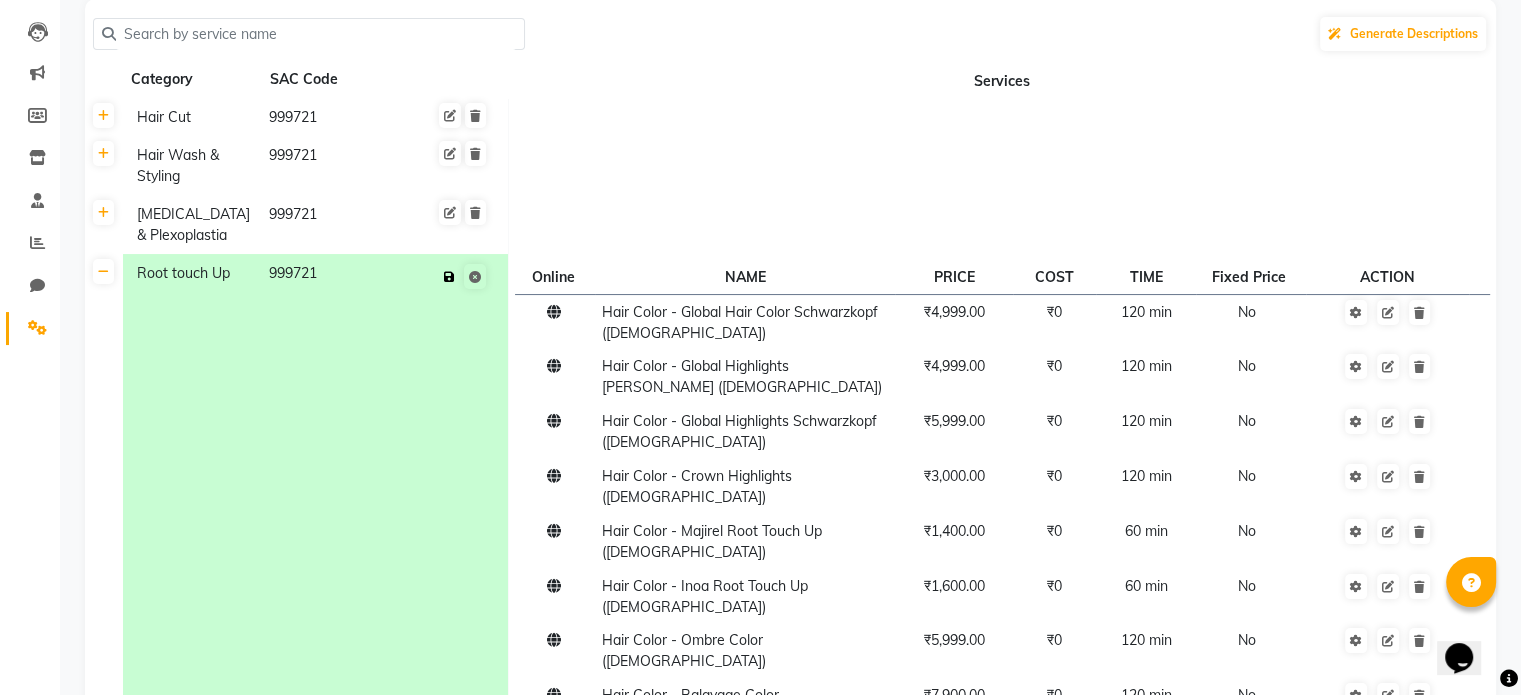 click 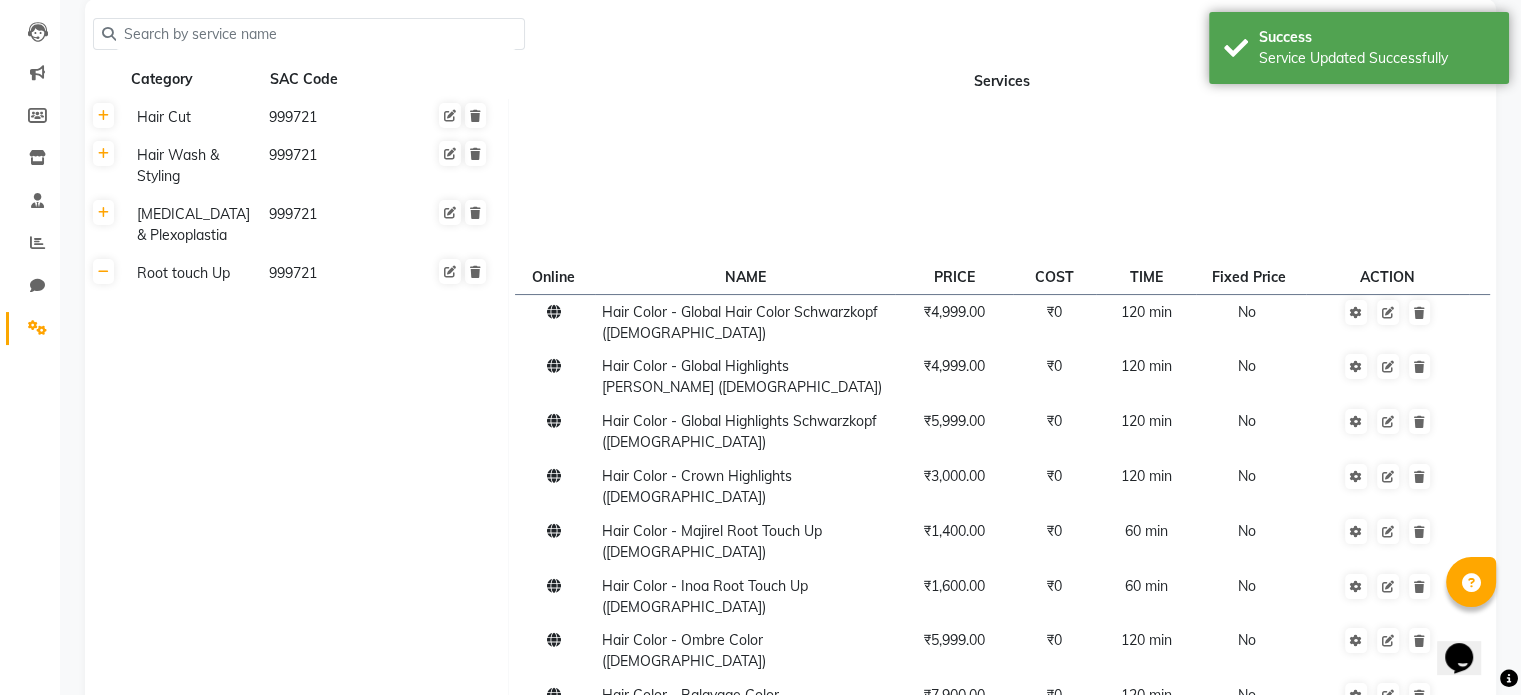 click on "Root touch Up" 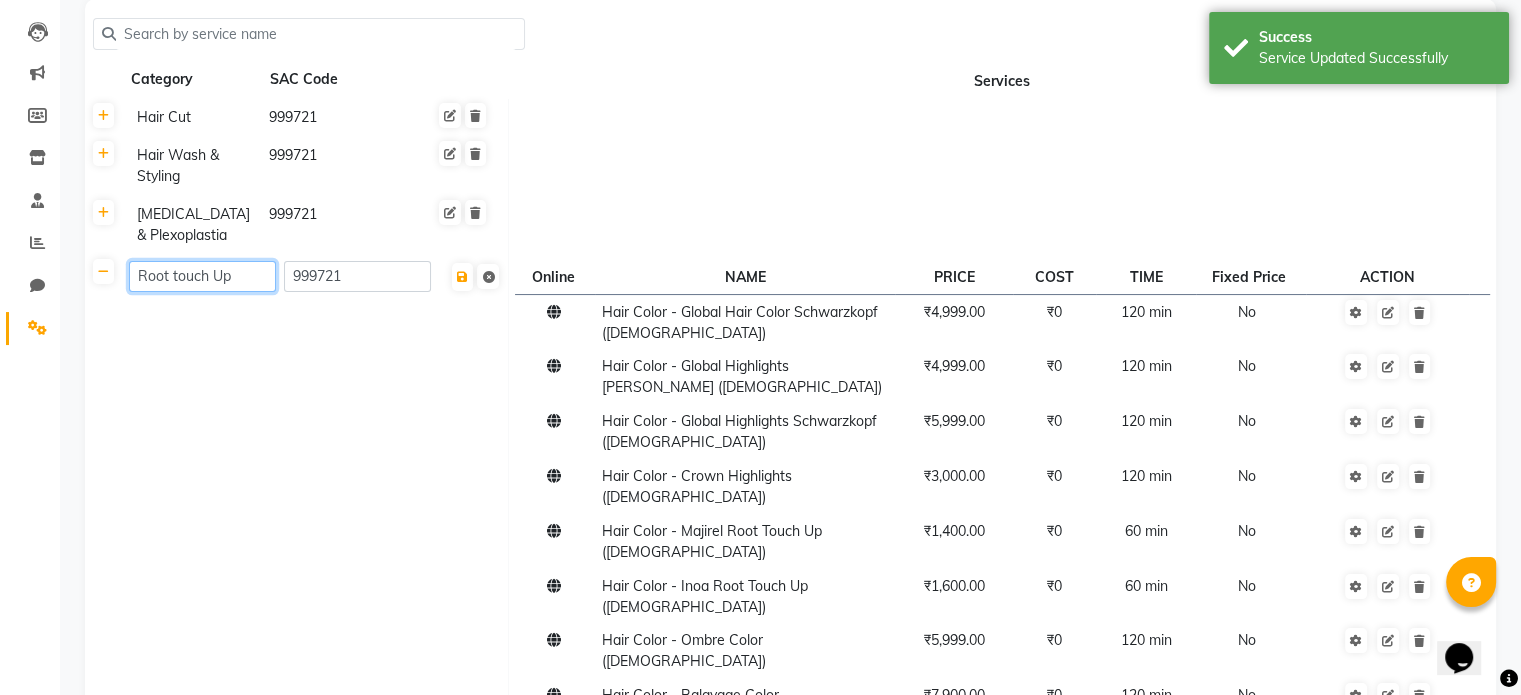 click on "Root touch Up" 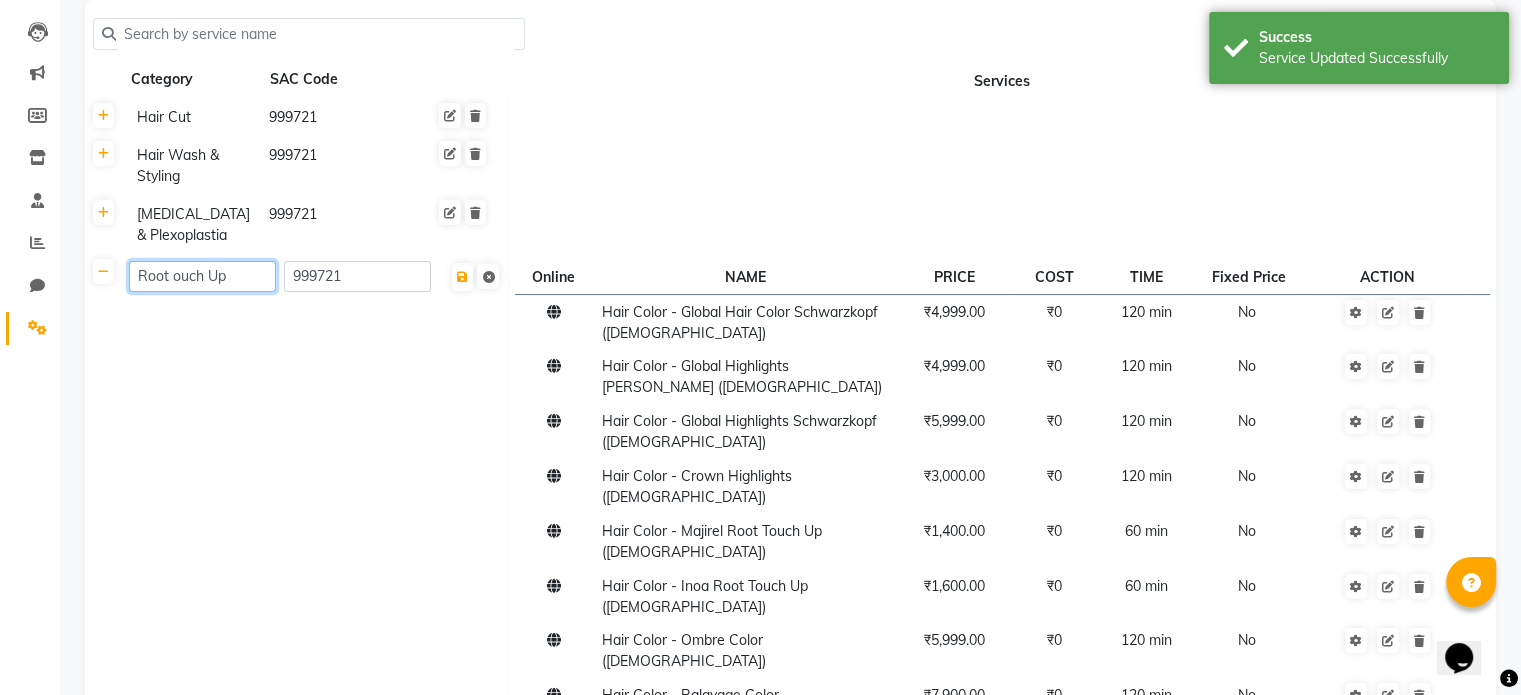 type on "Root Touch Up" 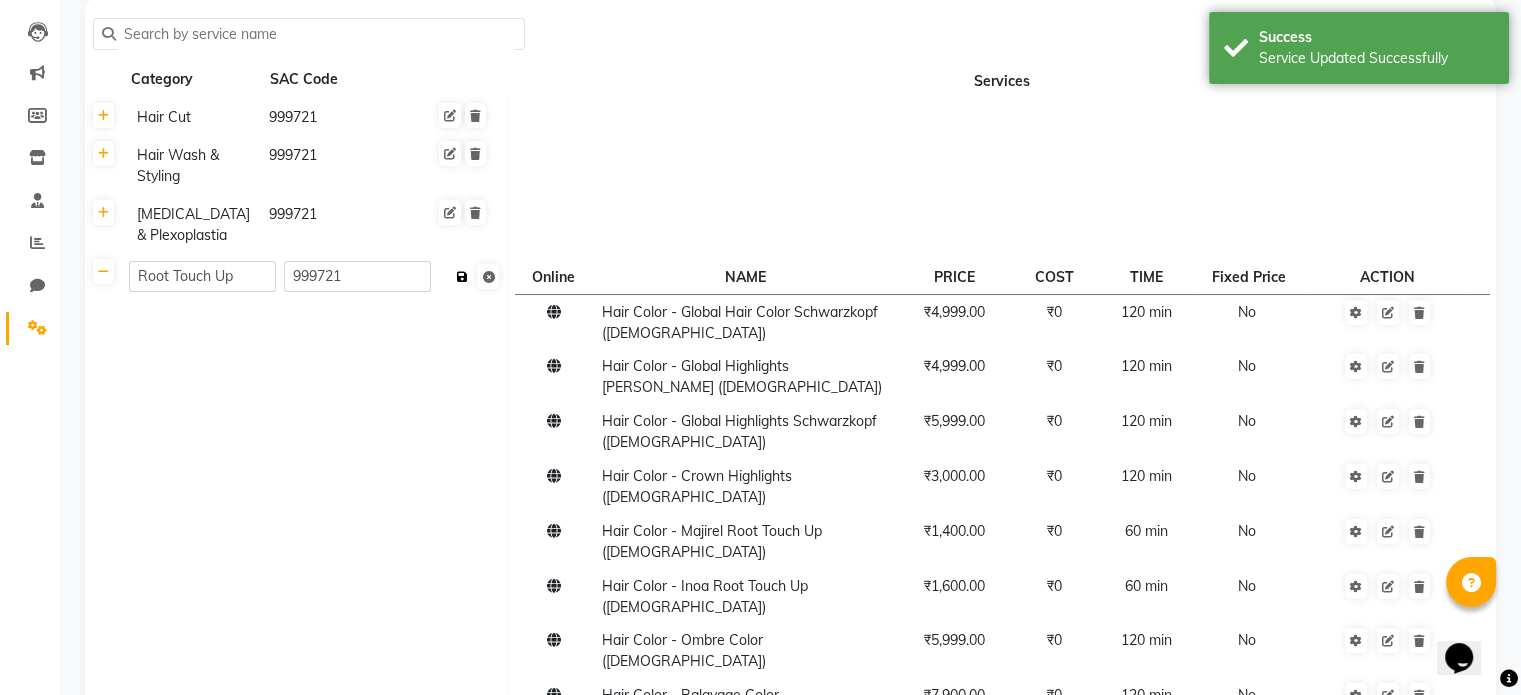 click on "Save" 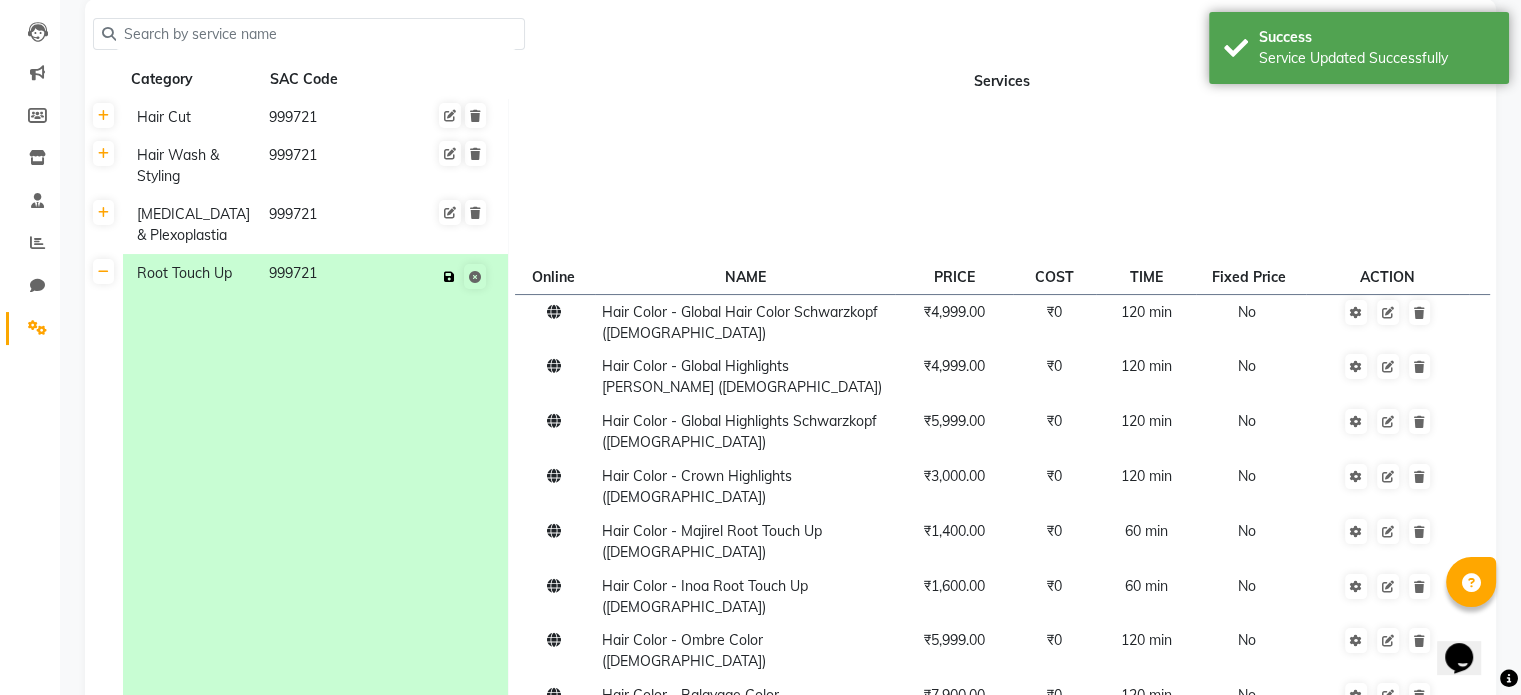 click 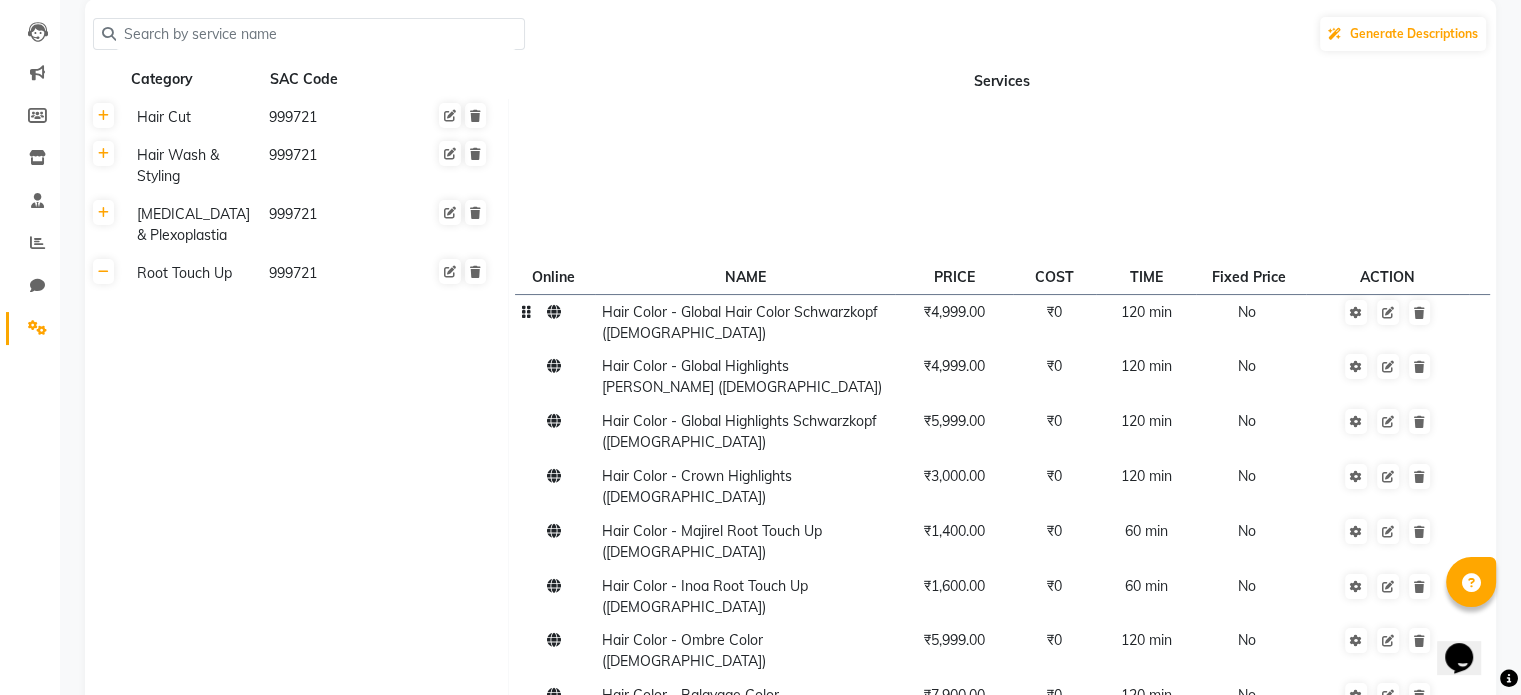 click 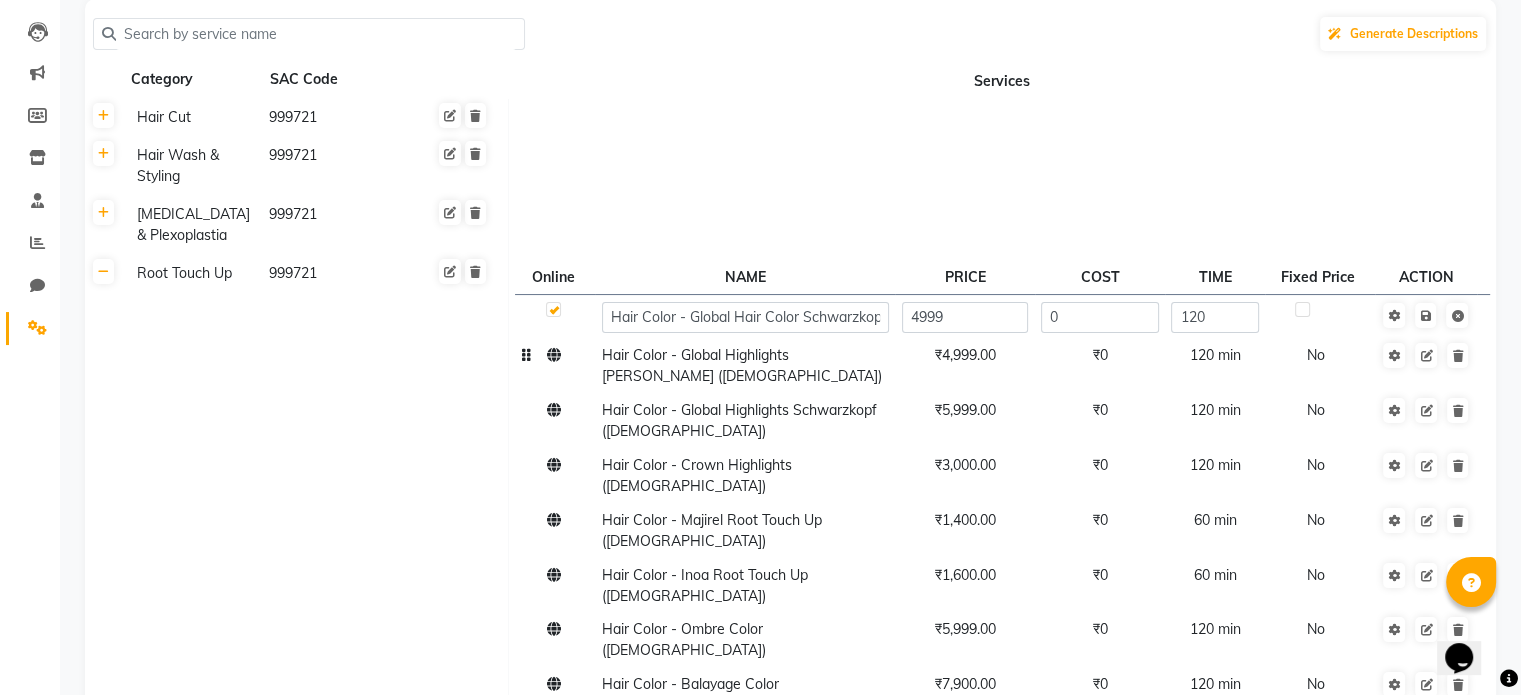 click 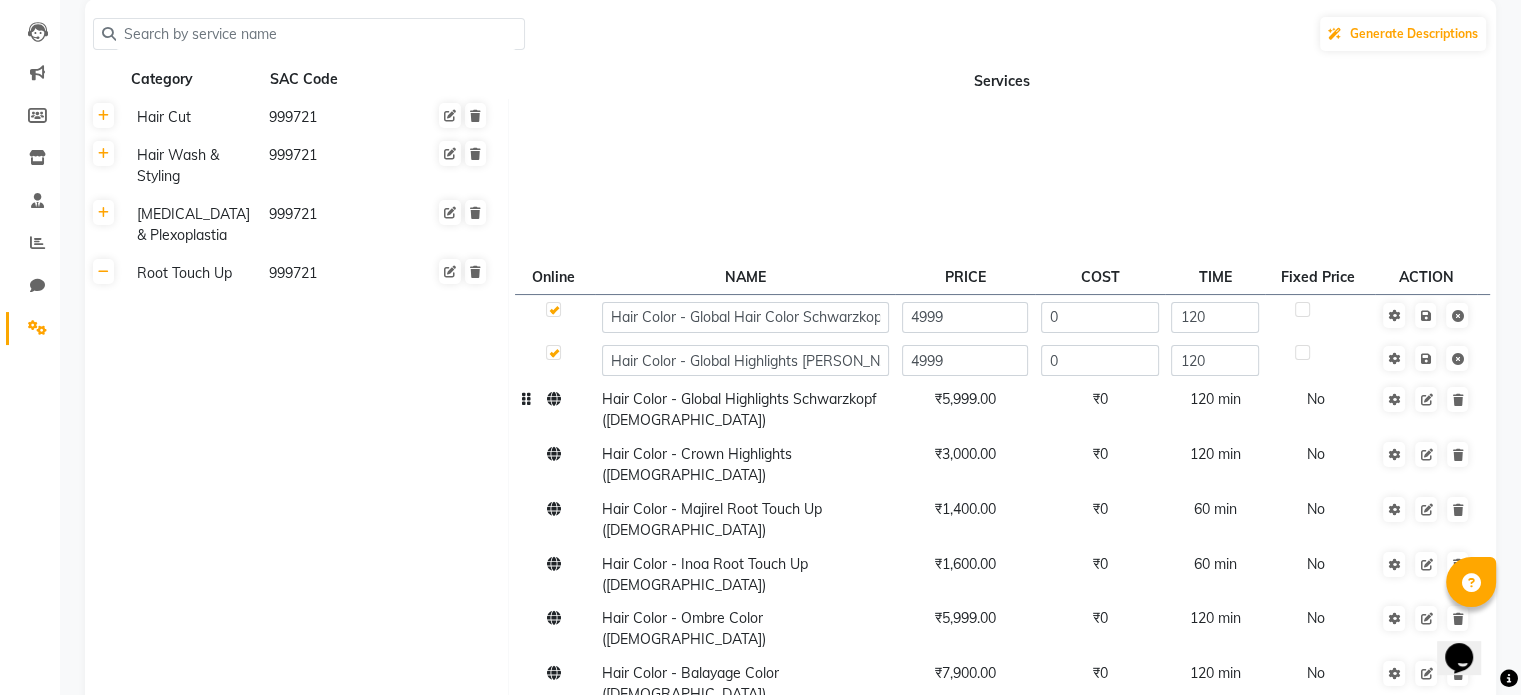 click 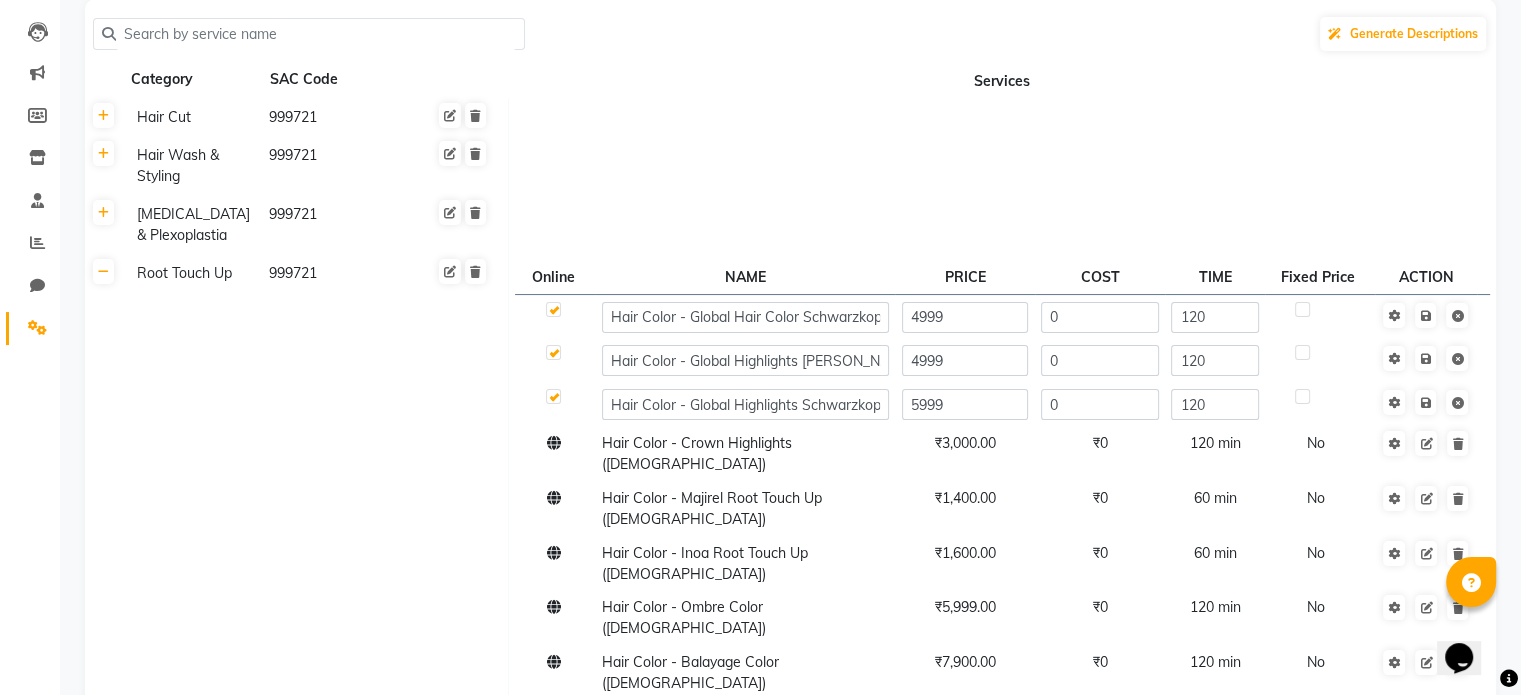 click 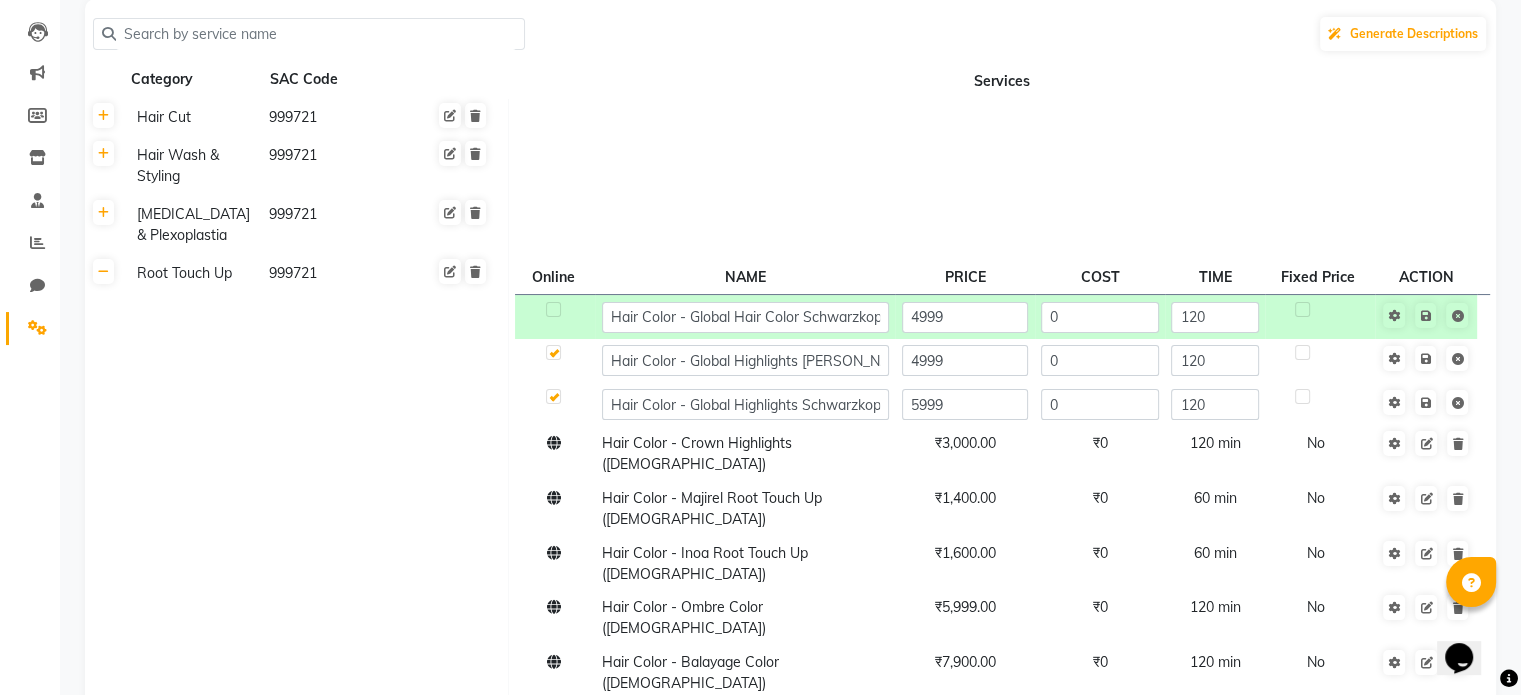click 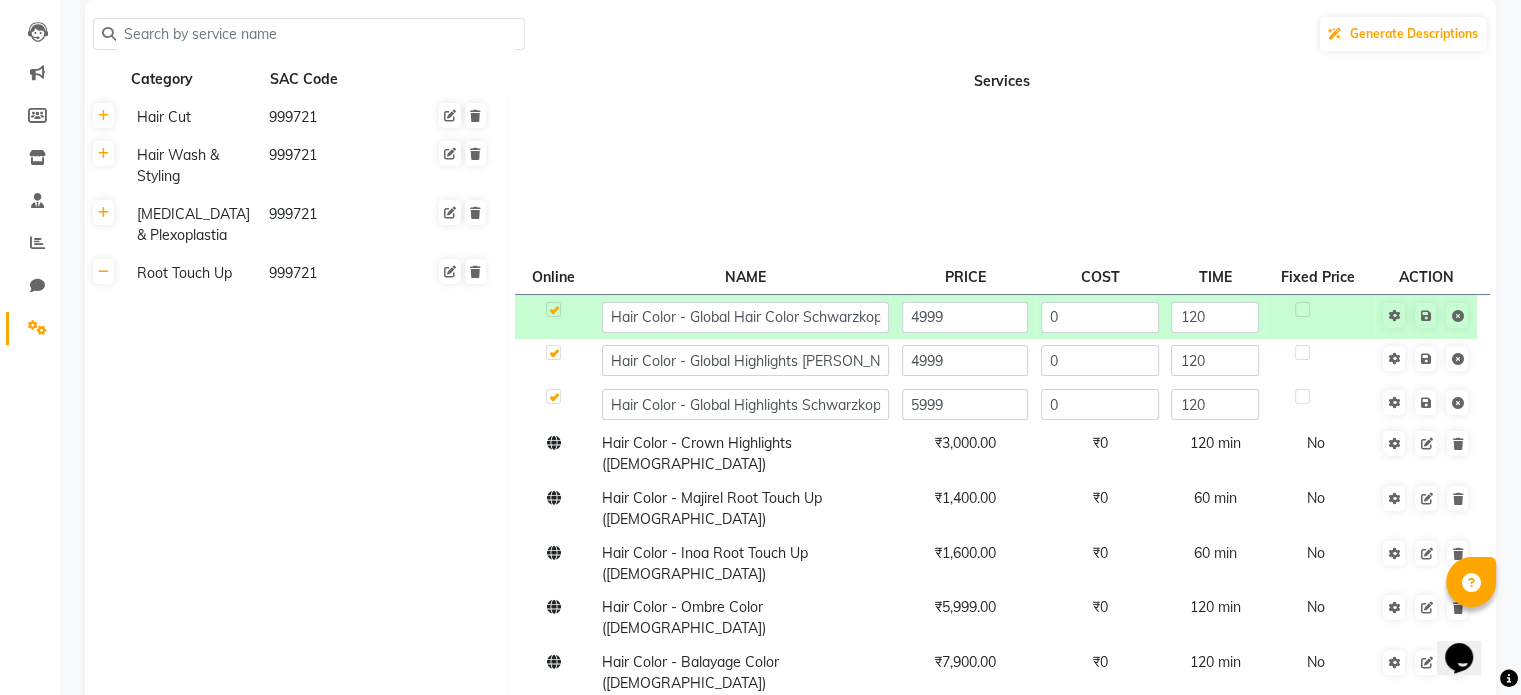 click 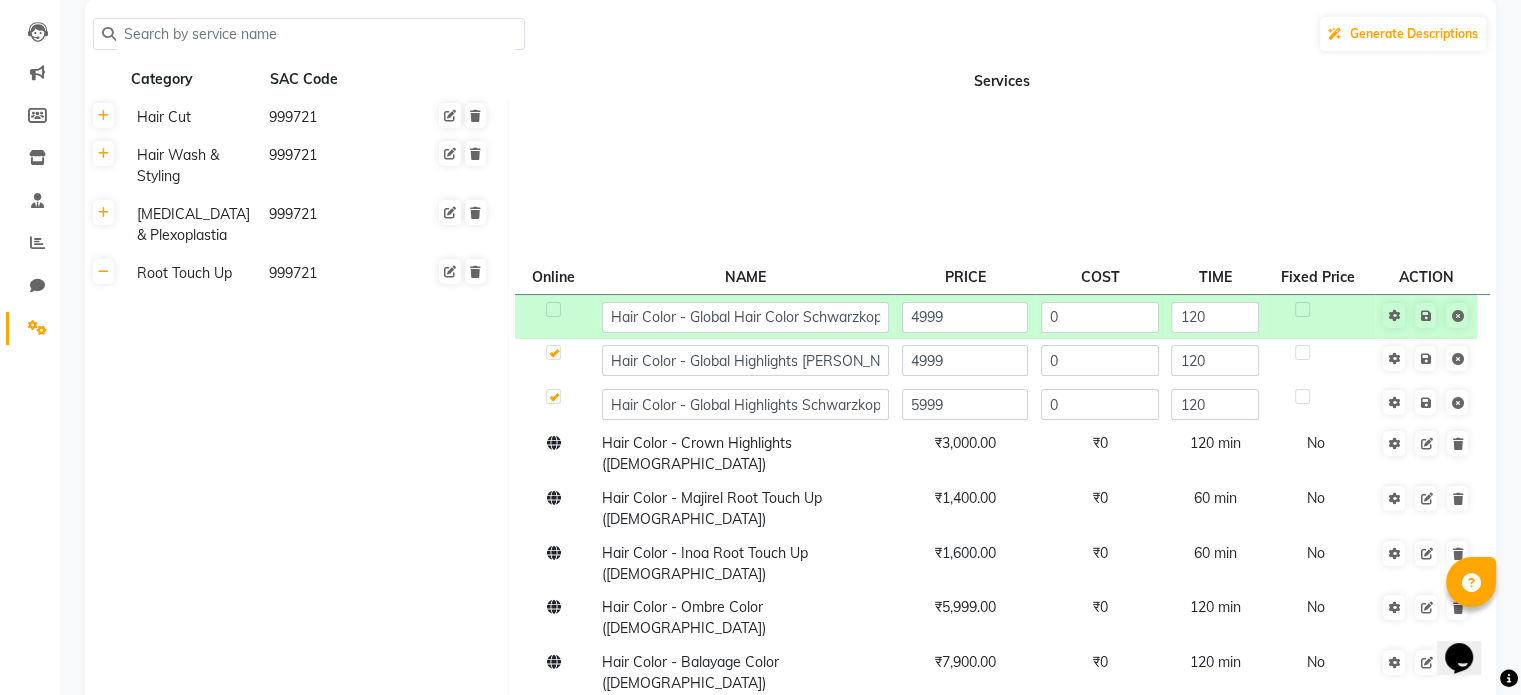 click 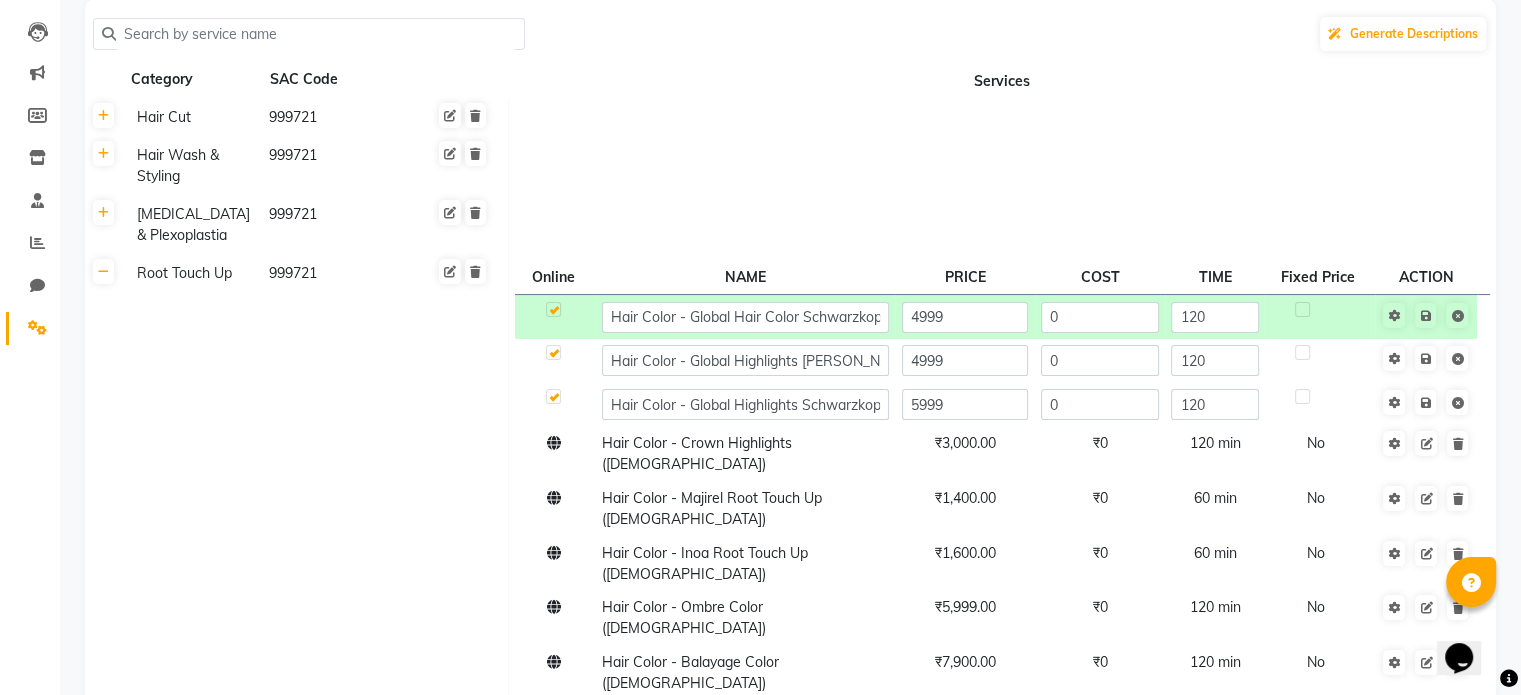 click 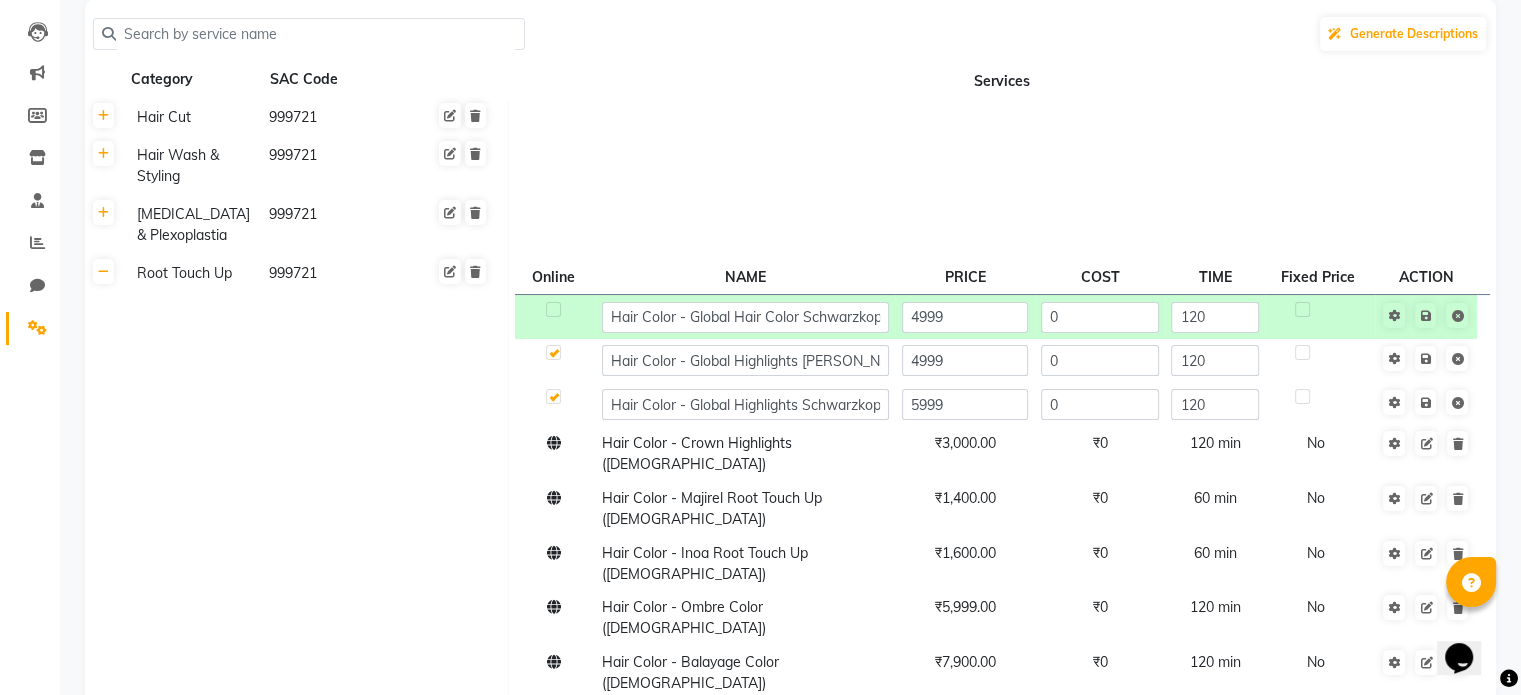 click 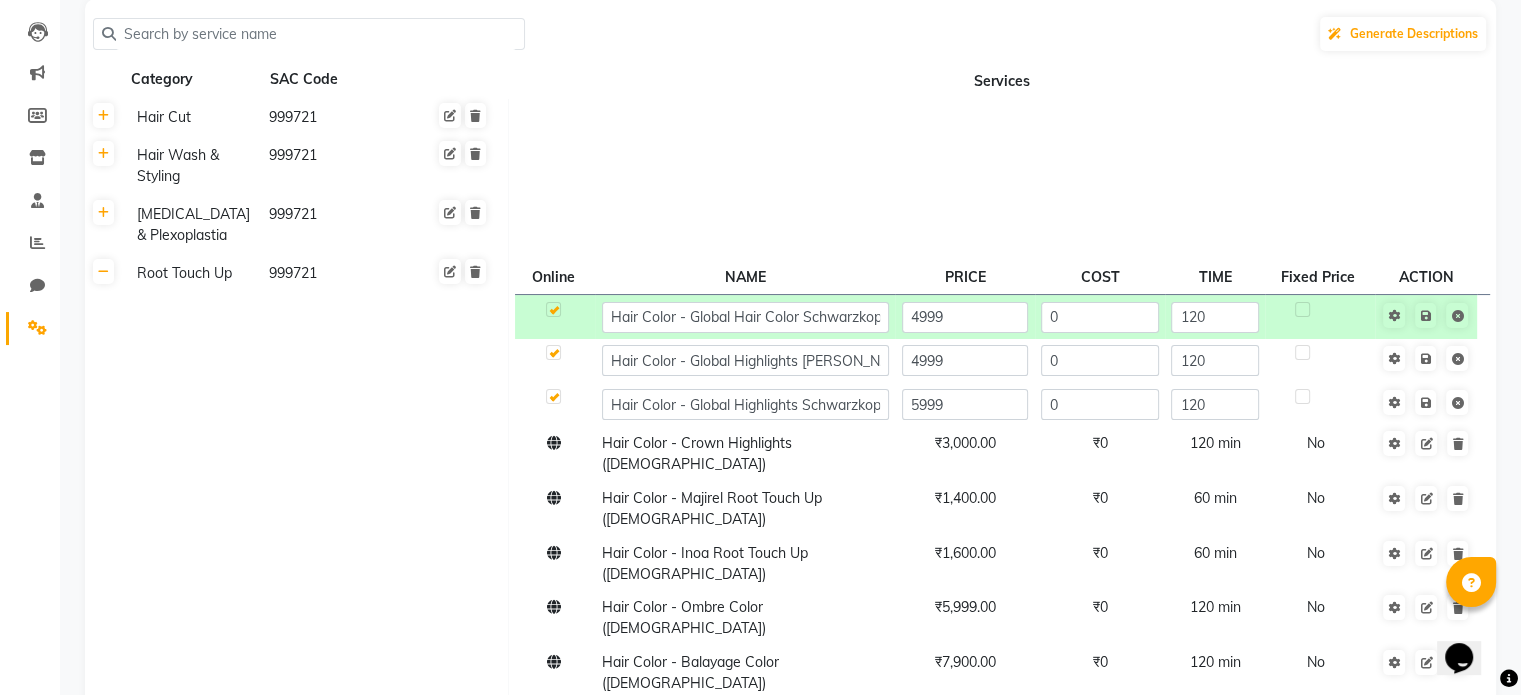 click 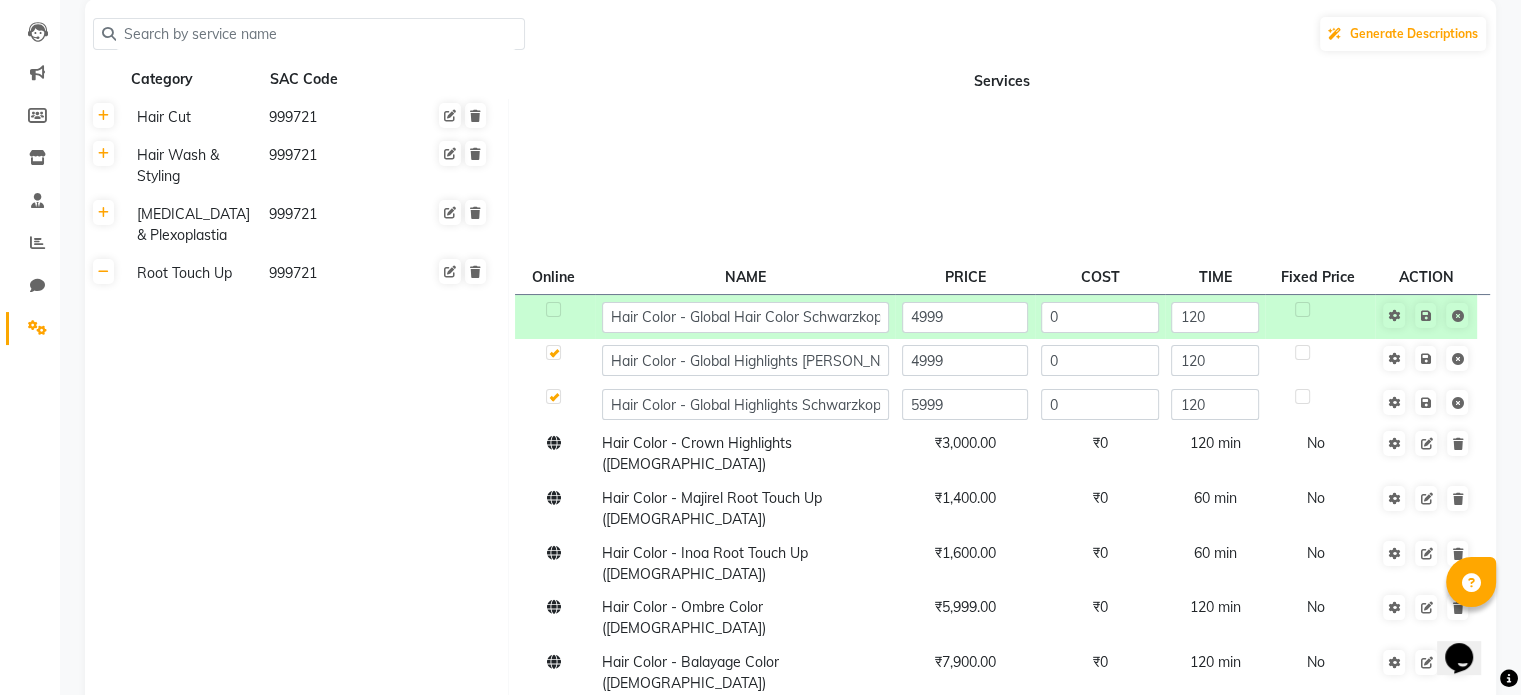 click 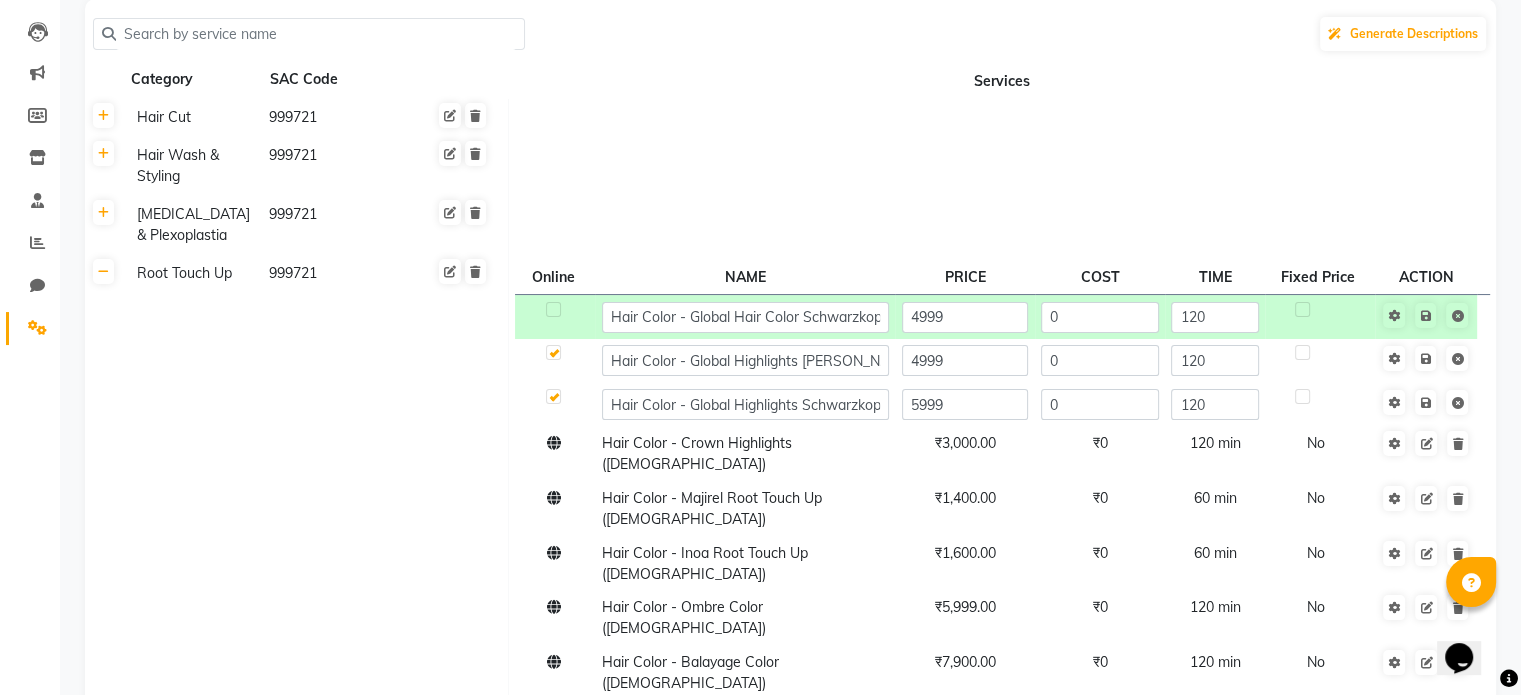 click at bounding box center [552, 310] 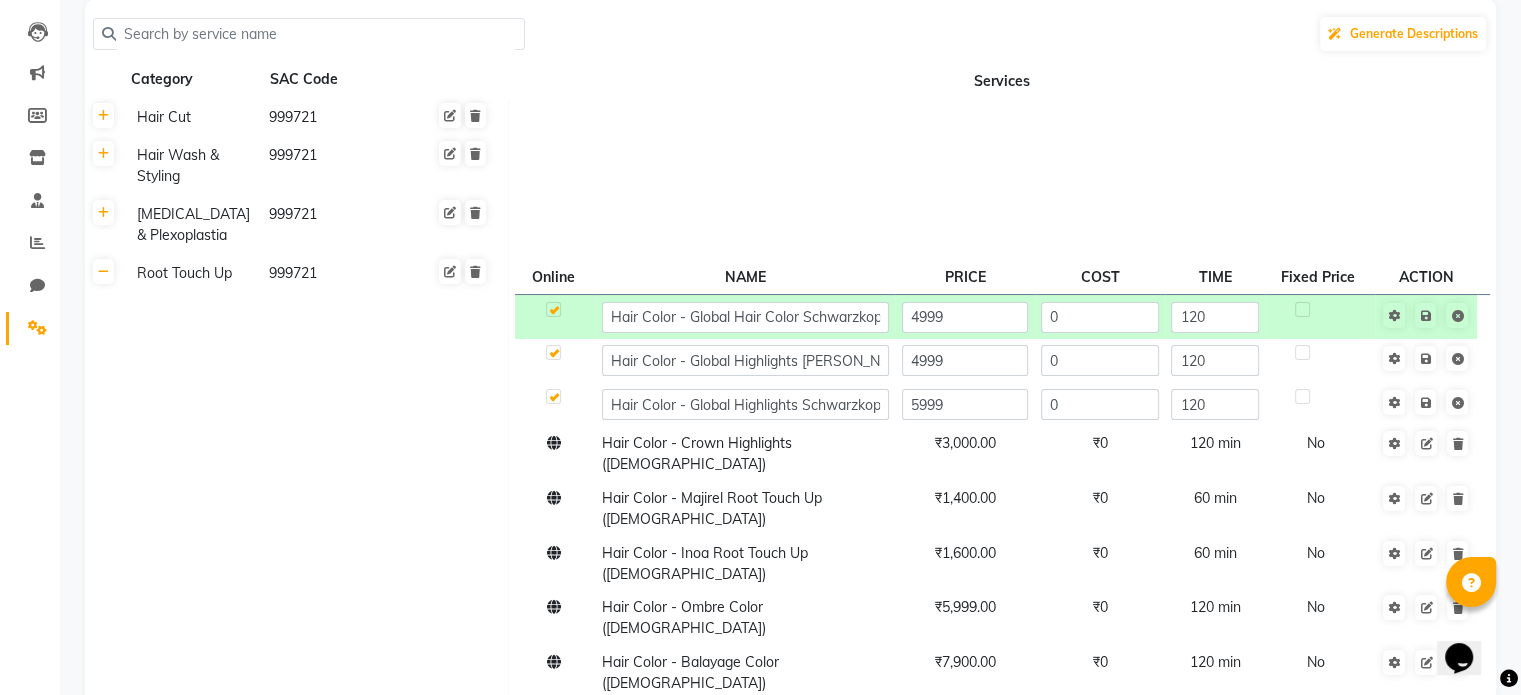 click 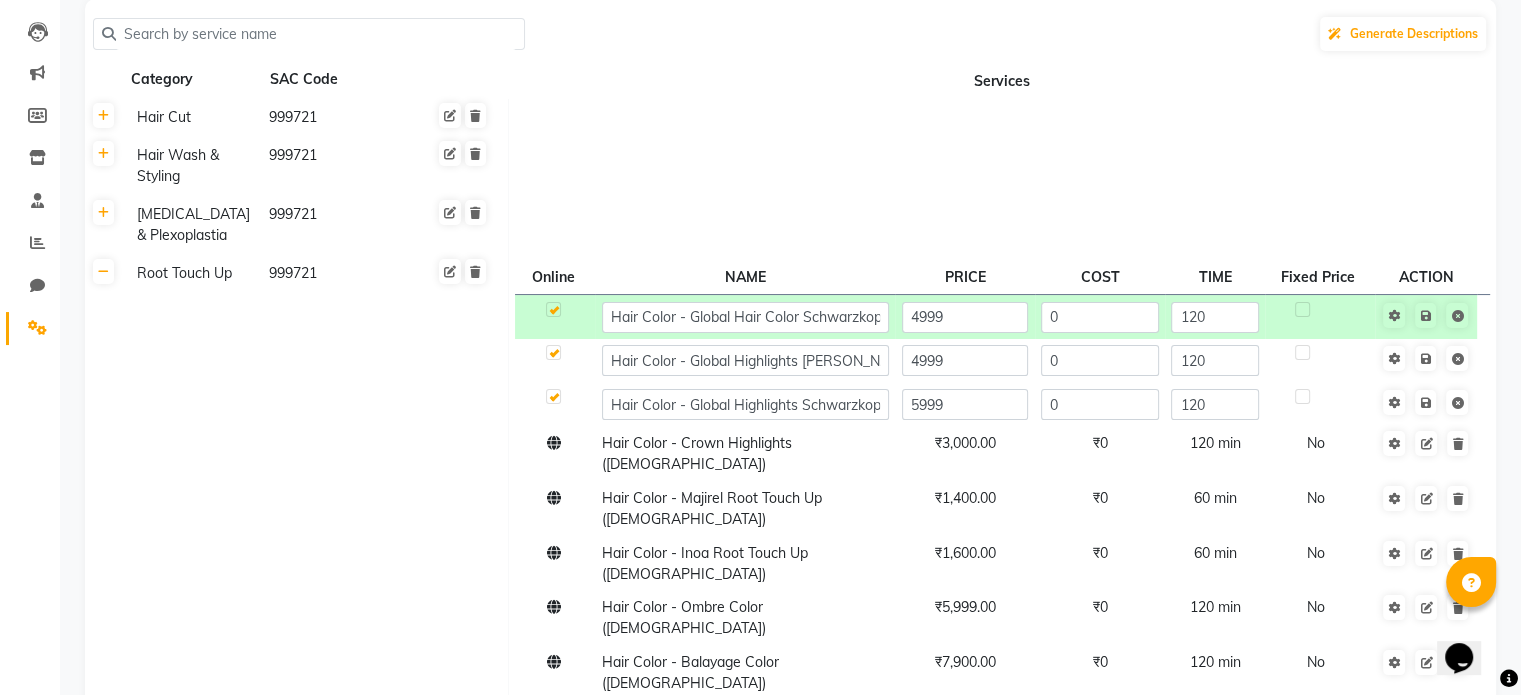 click at bounding box center [552, 310] 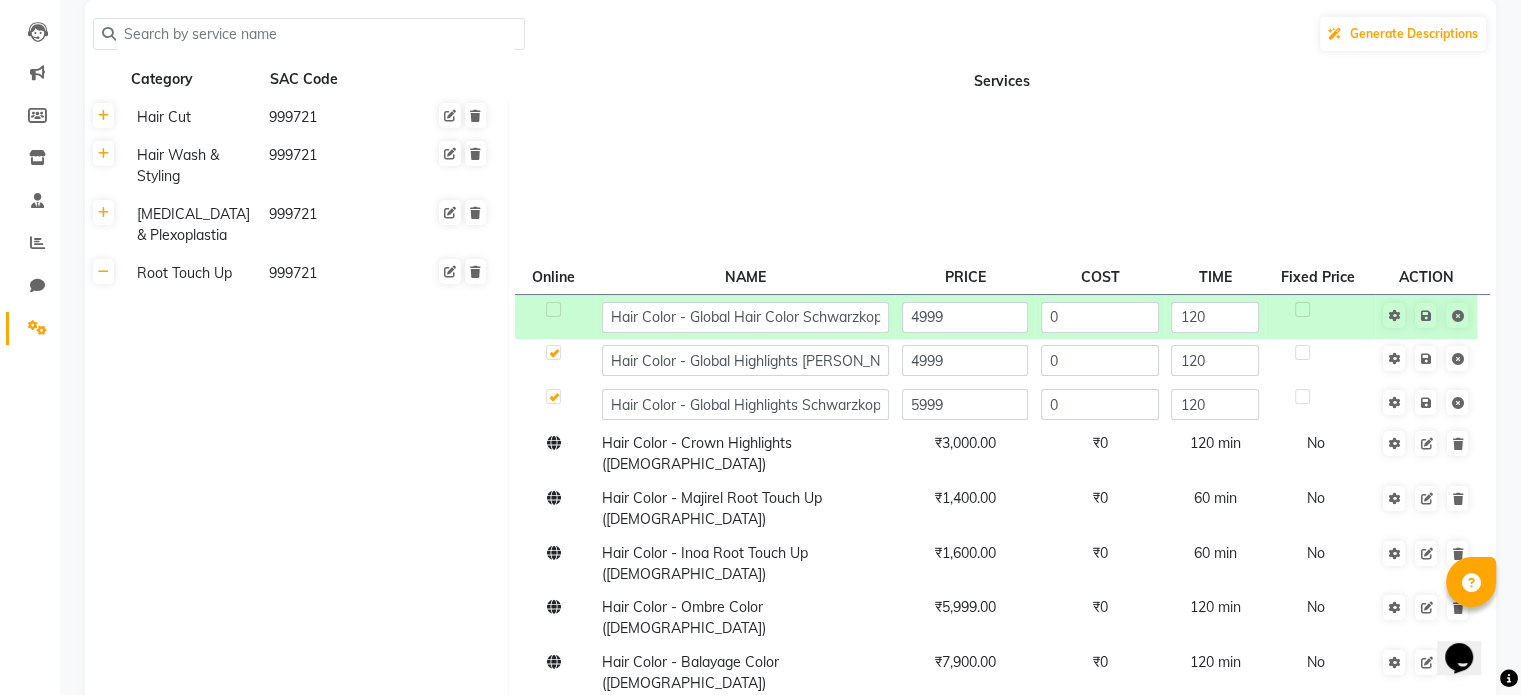 click 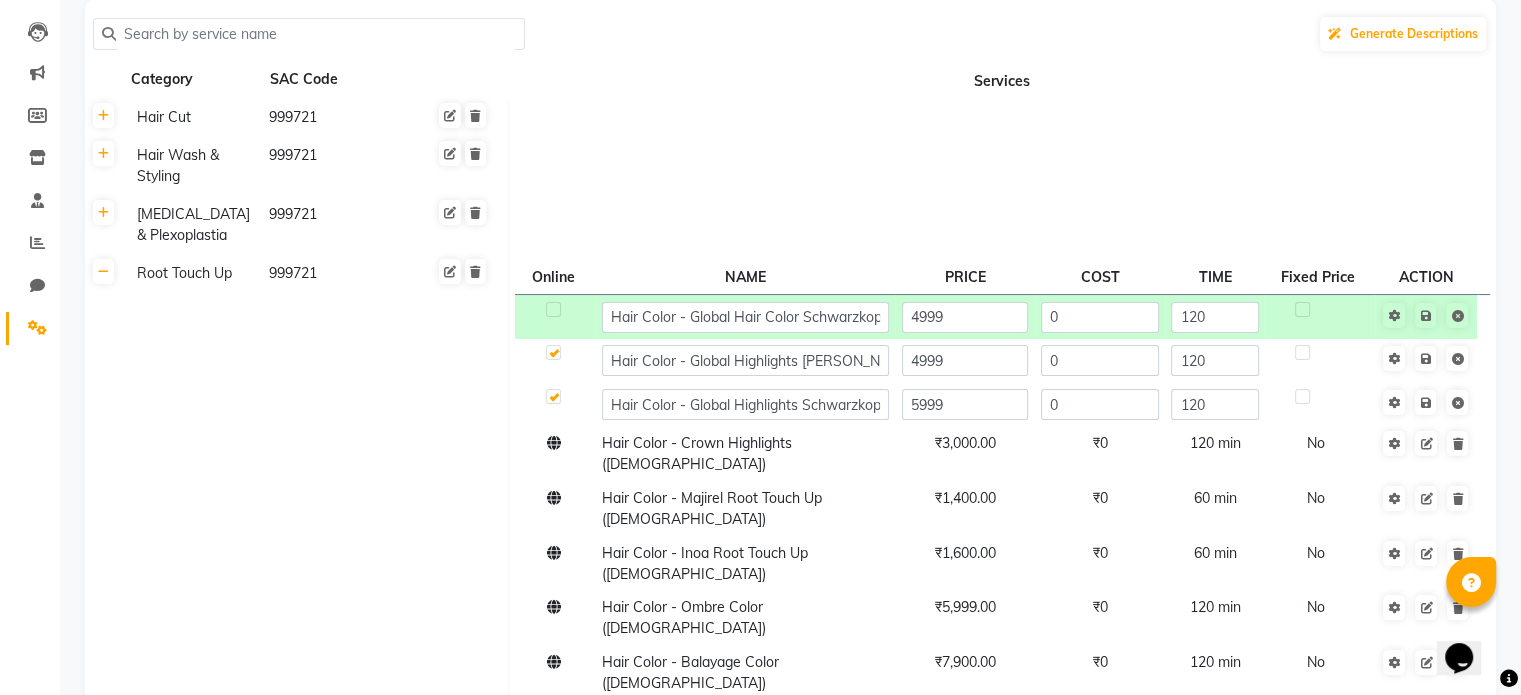 click at bounding box center [552, 310] 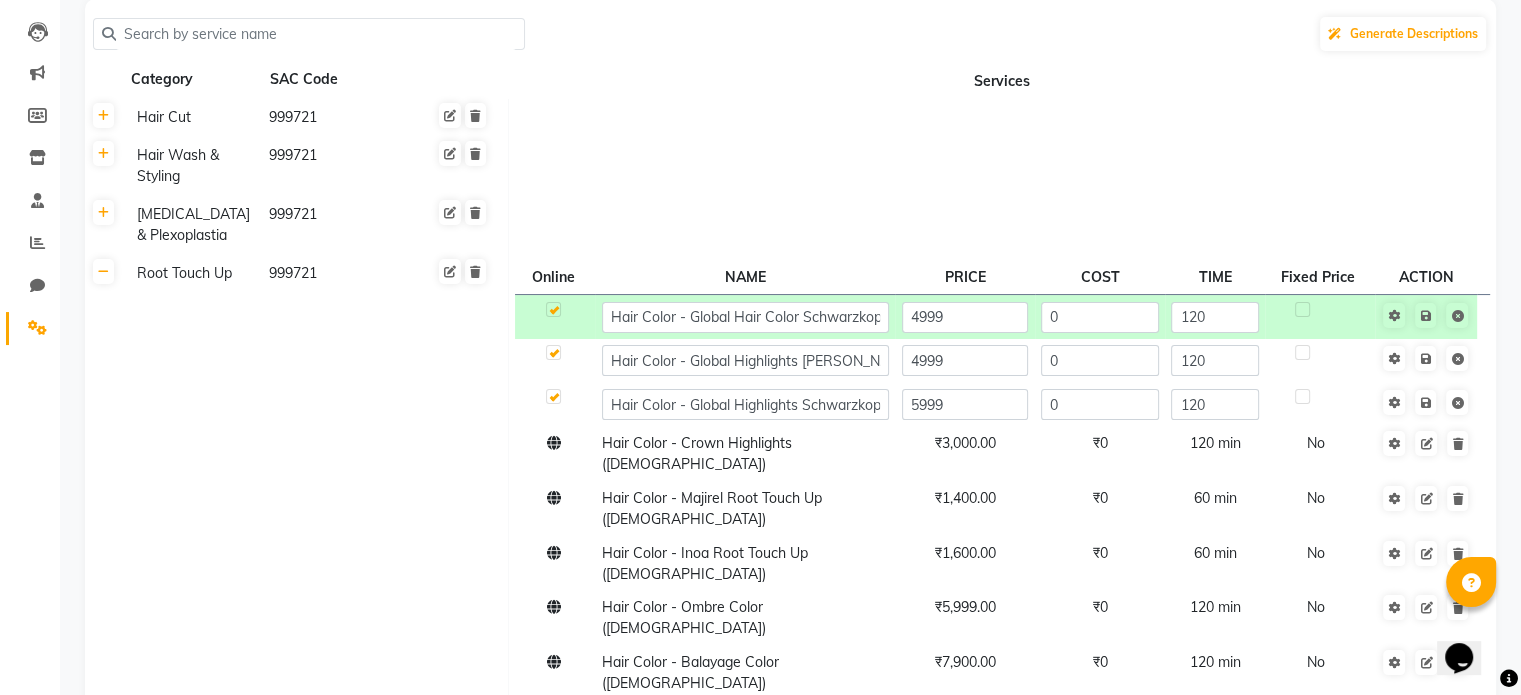 click 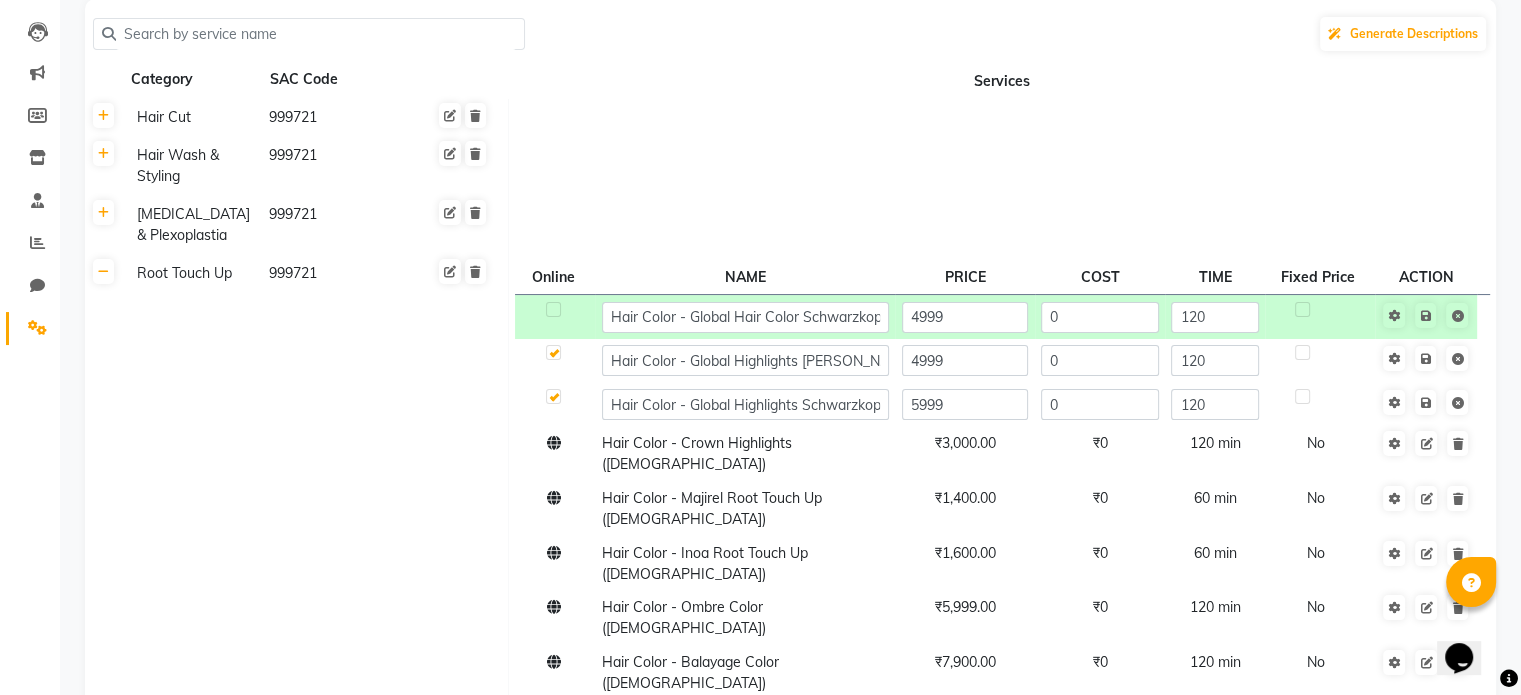 click 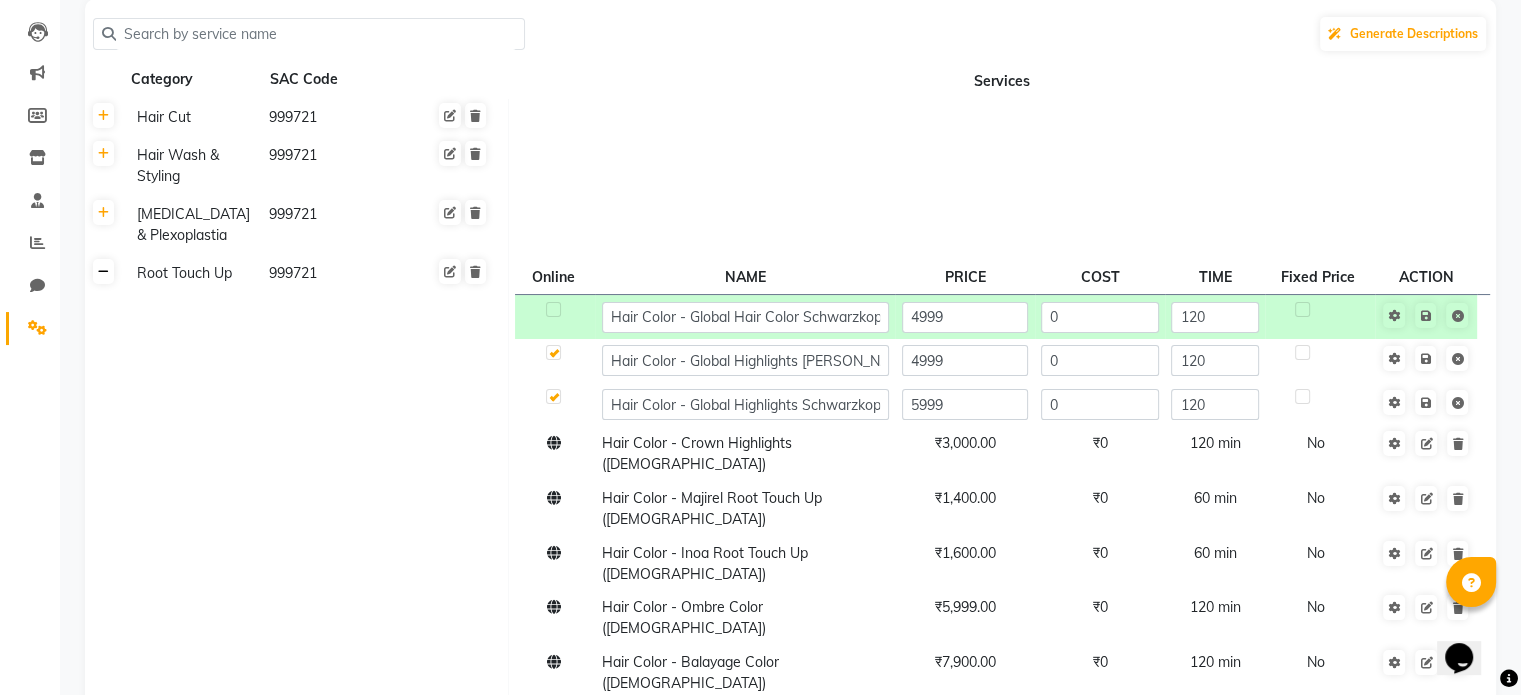 click 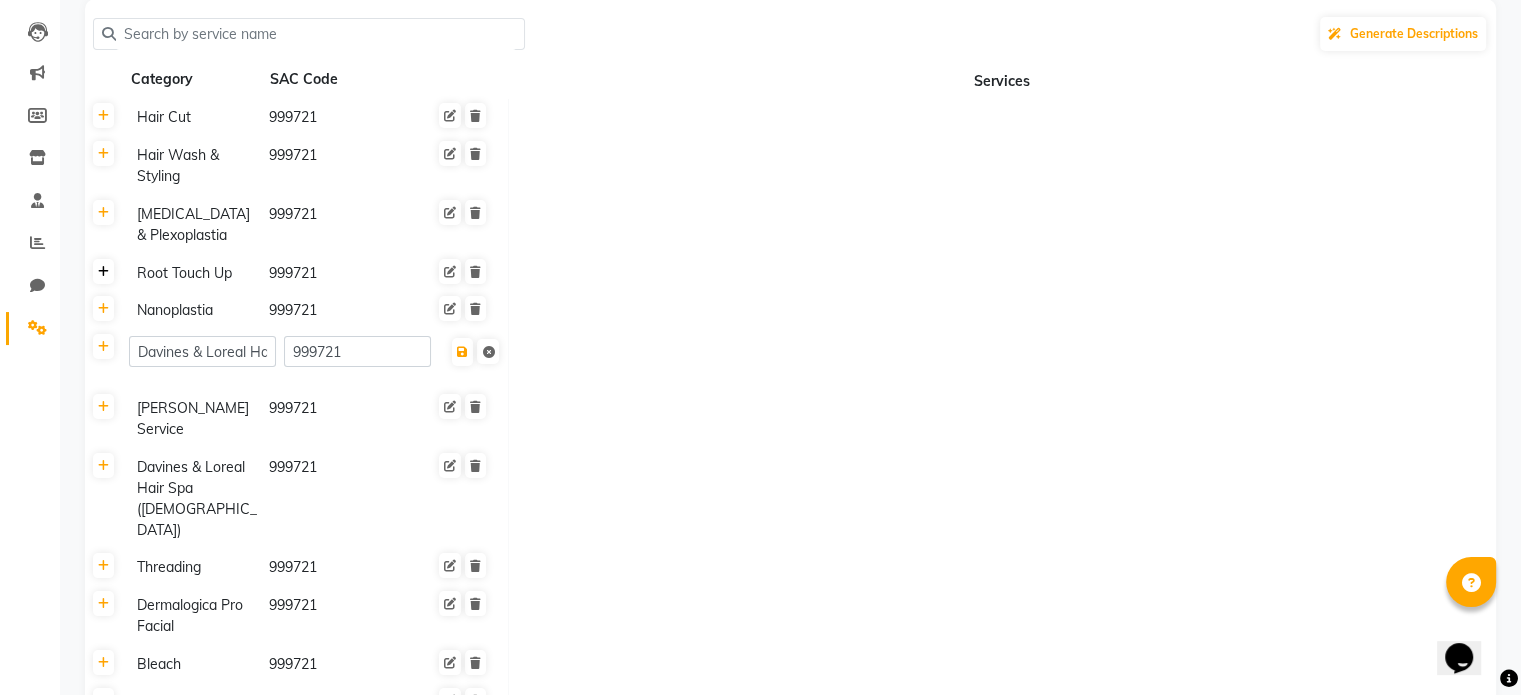 click 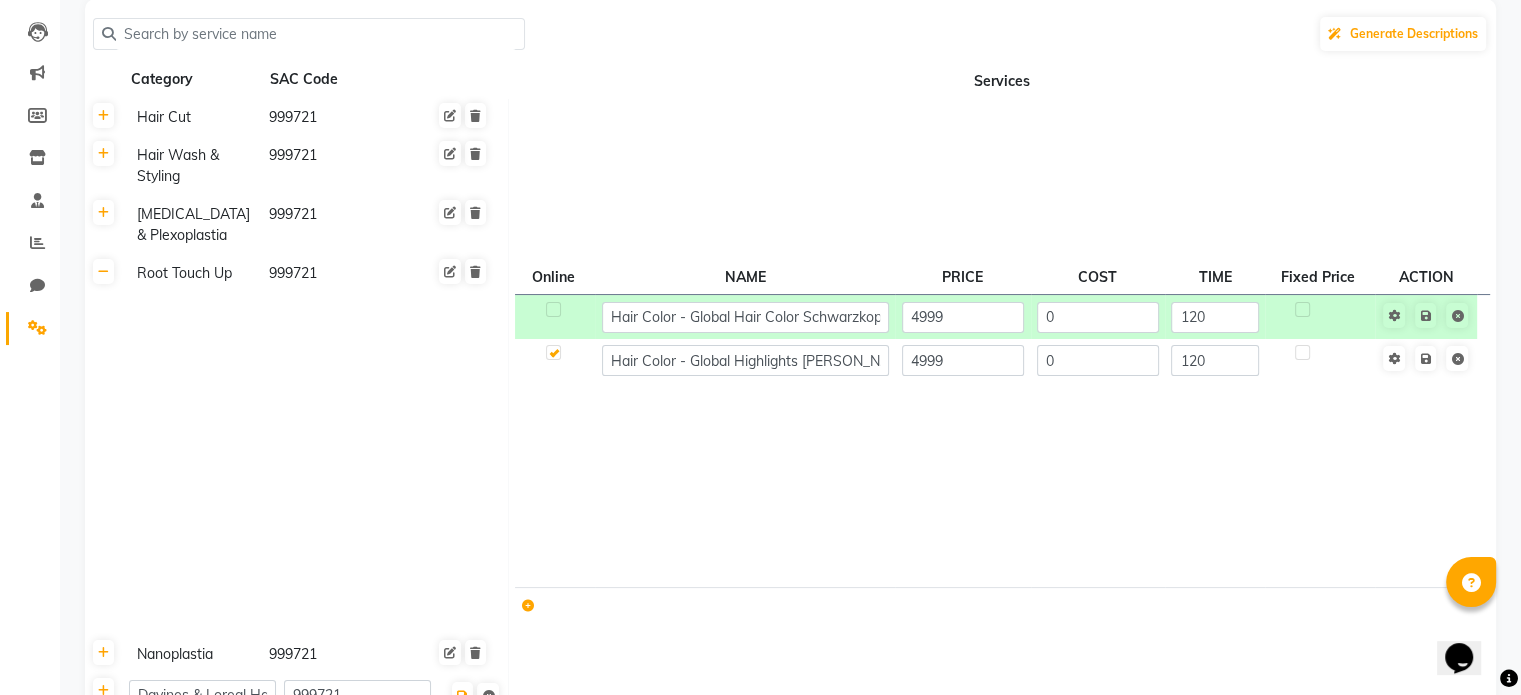click 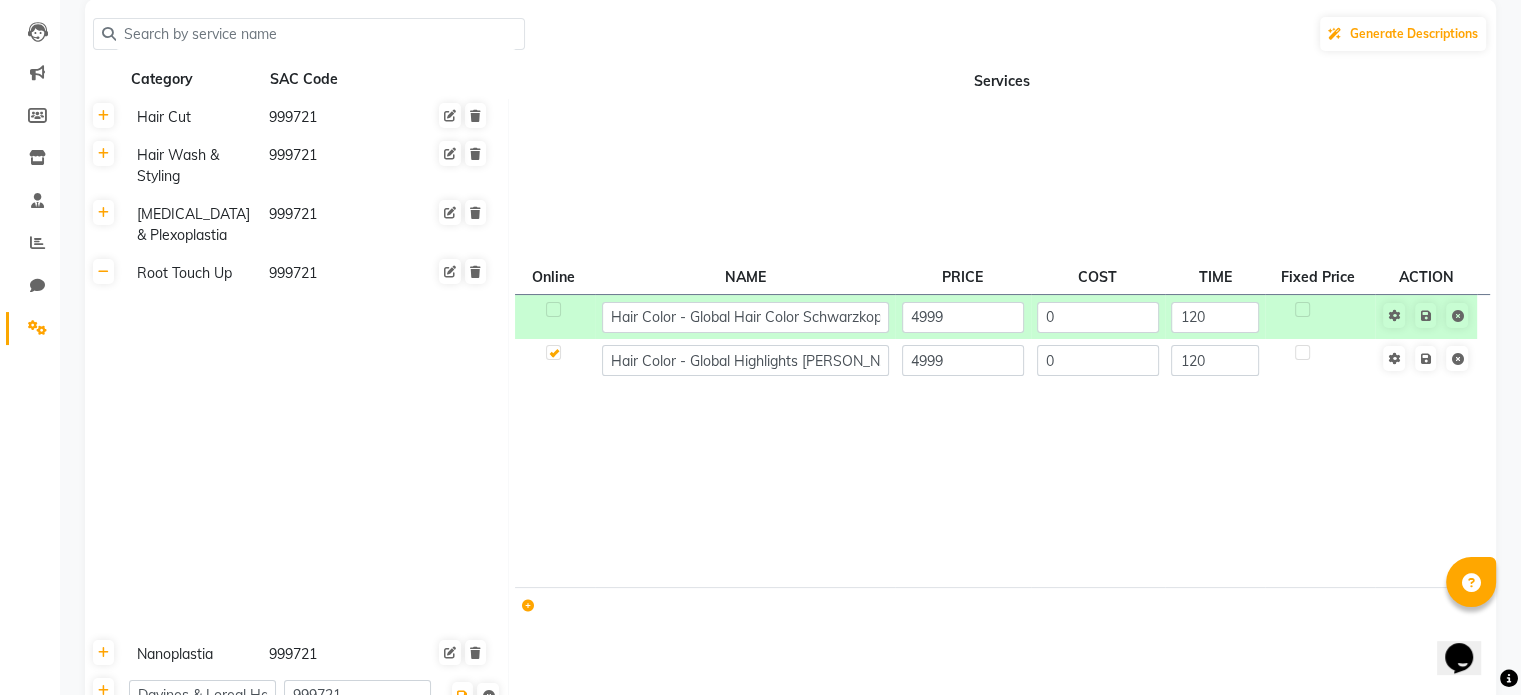 click at bounding box center [552, 310] 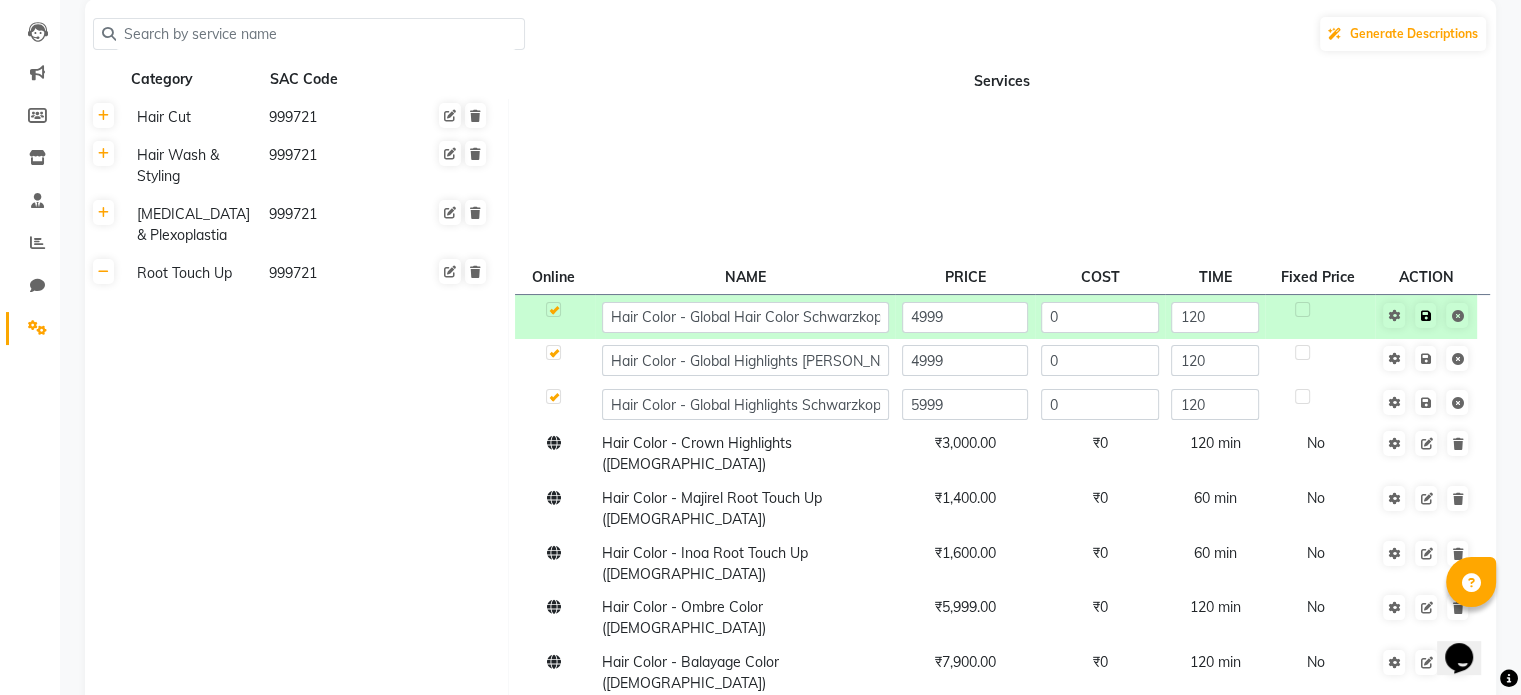 click 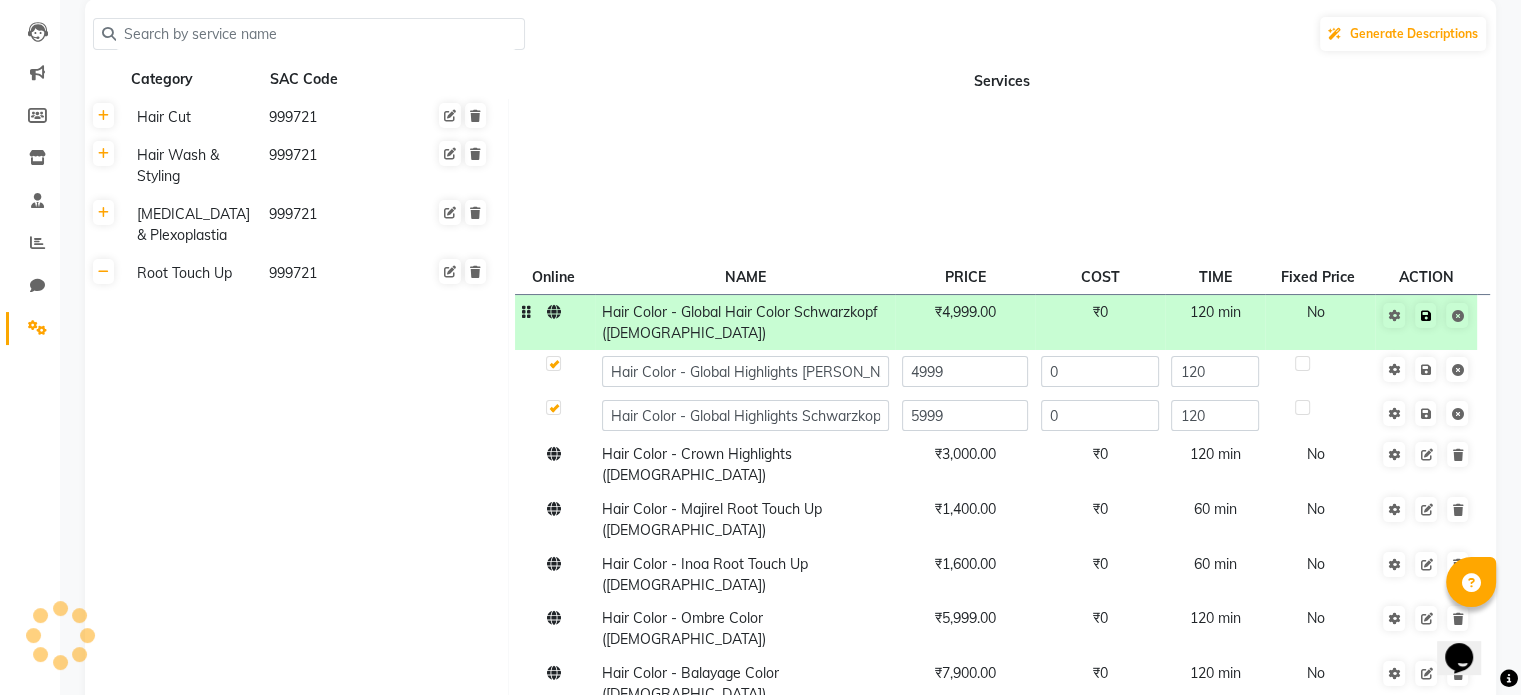 click 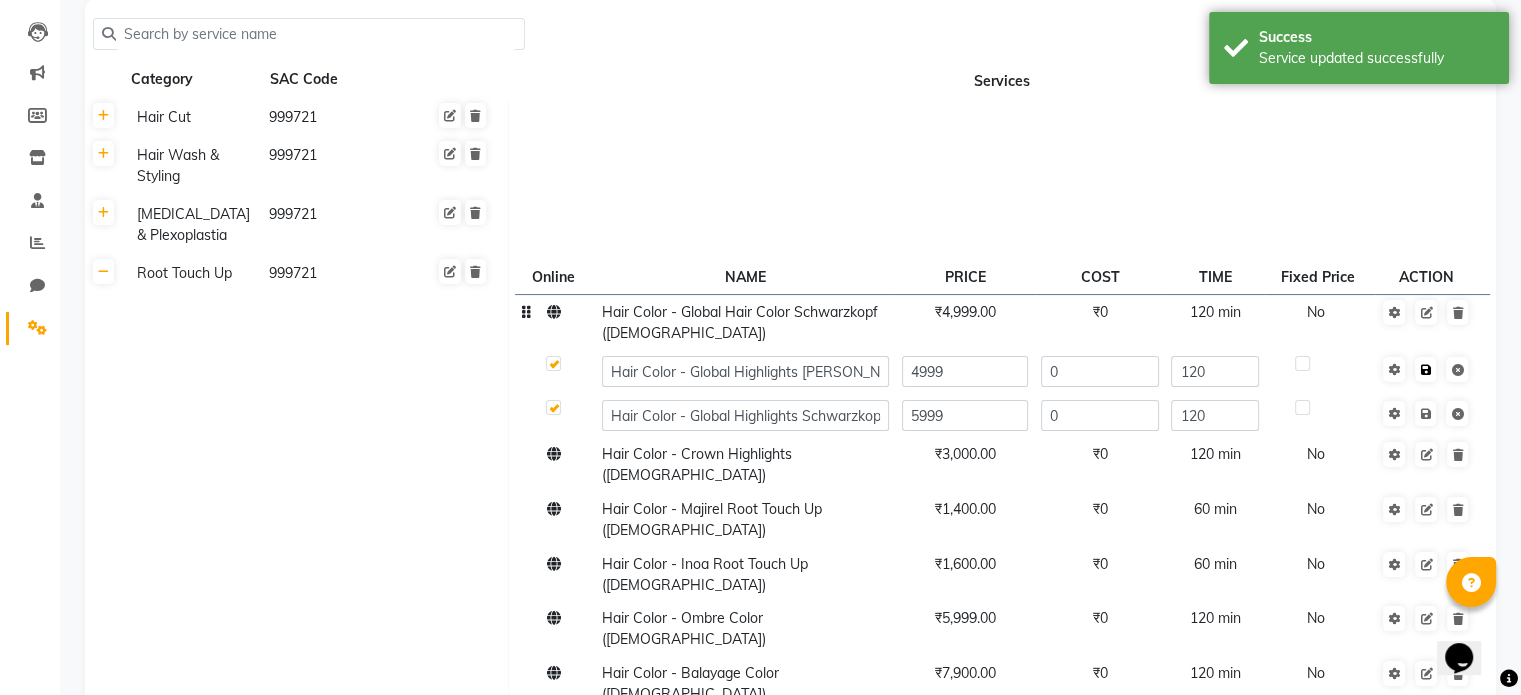 click 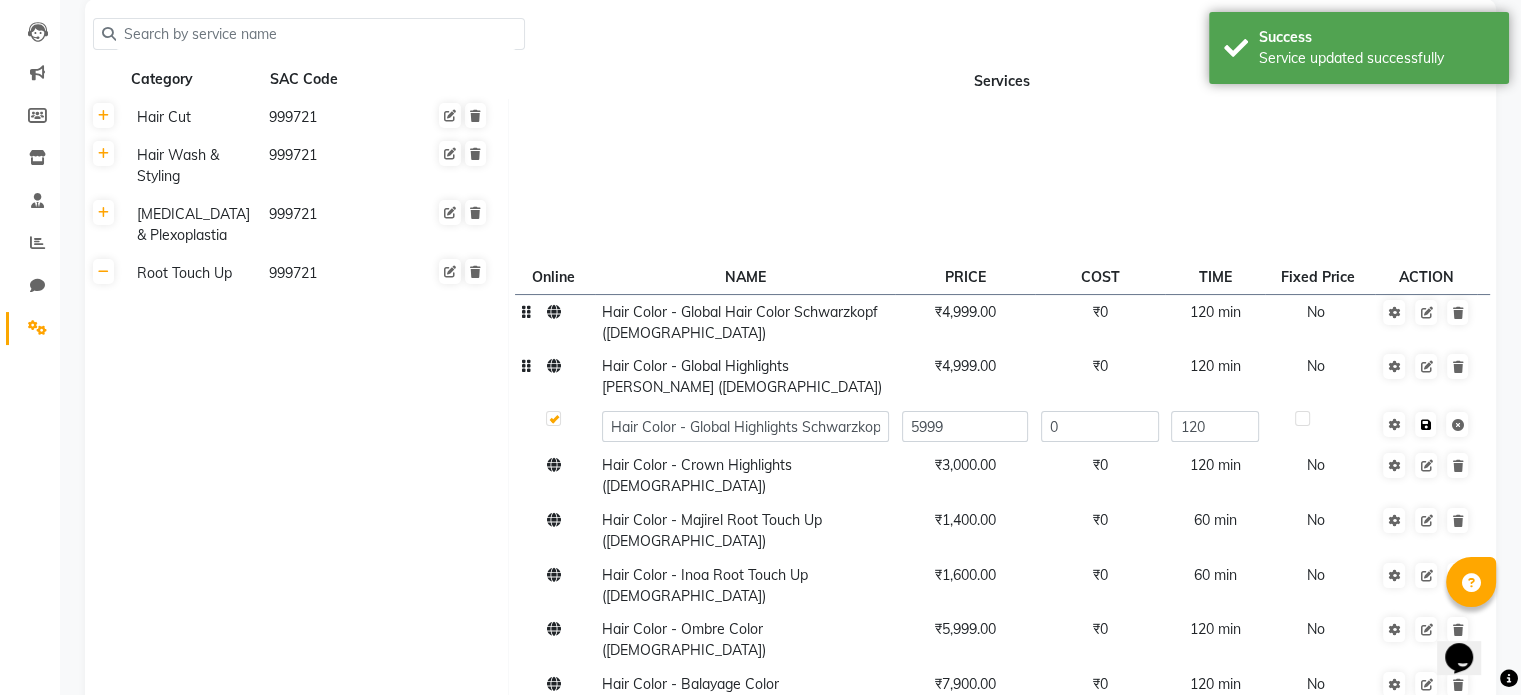 click 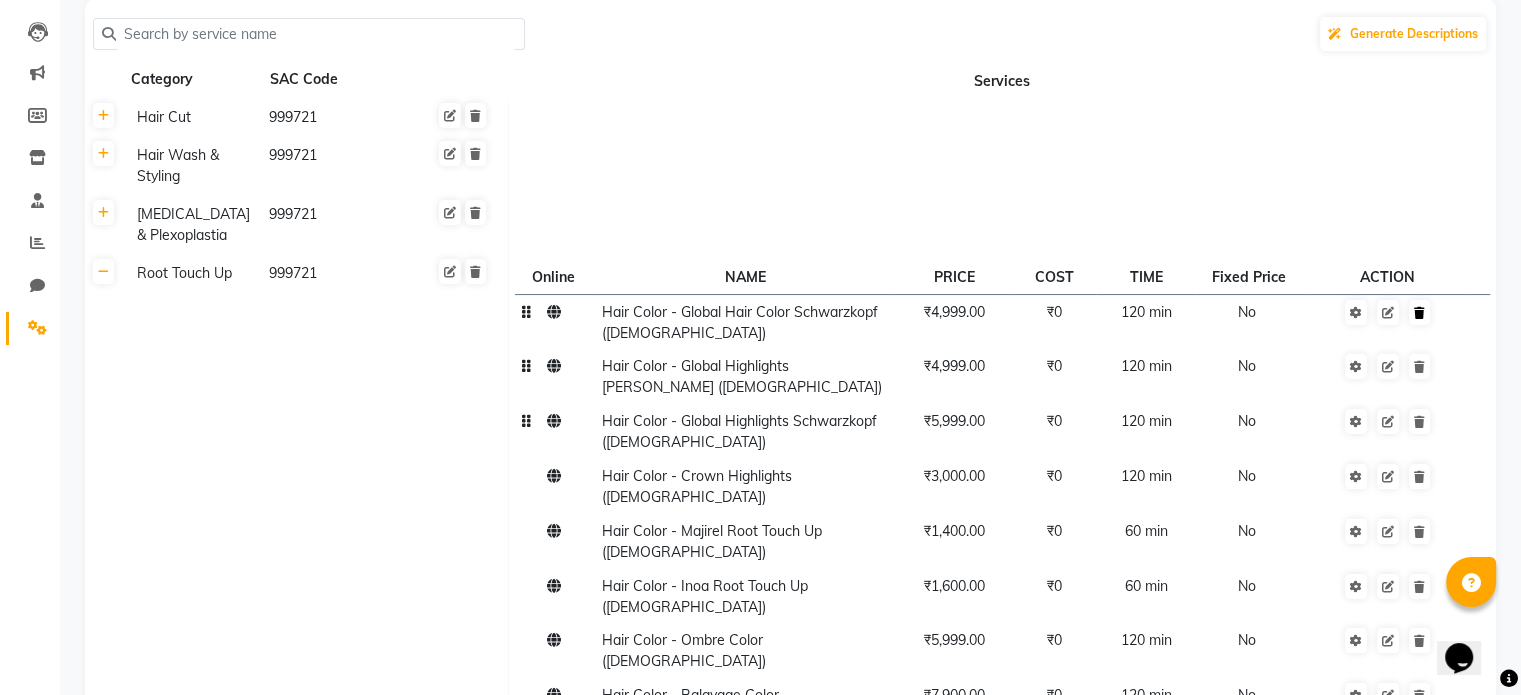 click 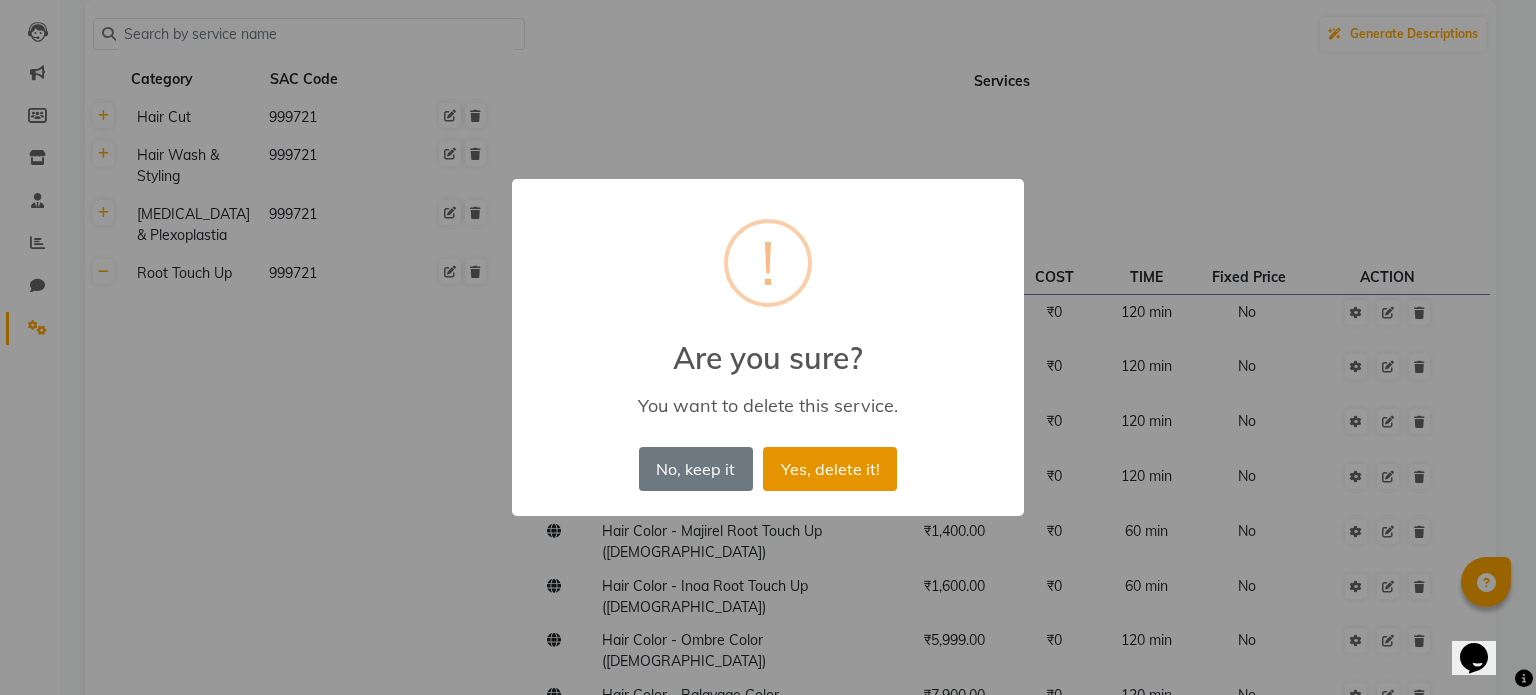 click on "Yes, delete it!" at bounding box center [830, 469] 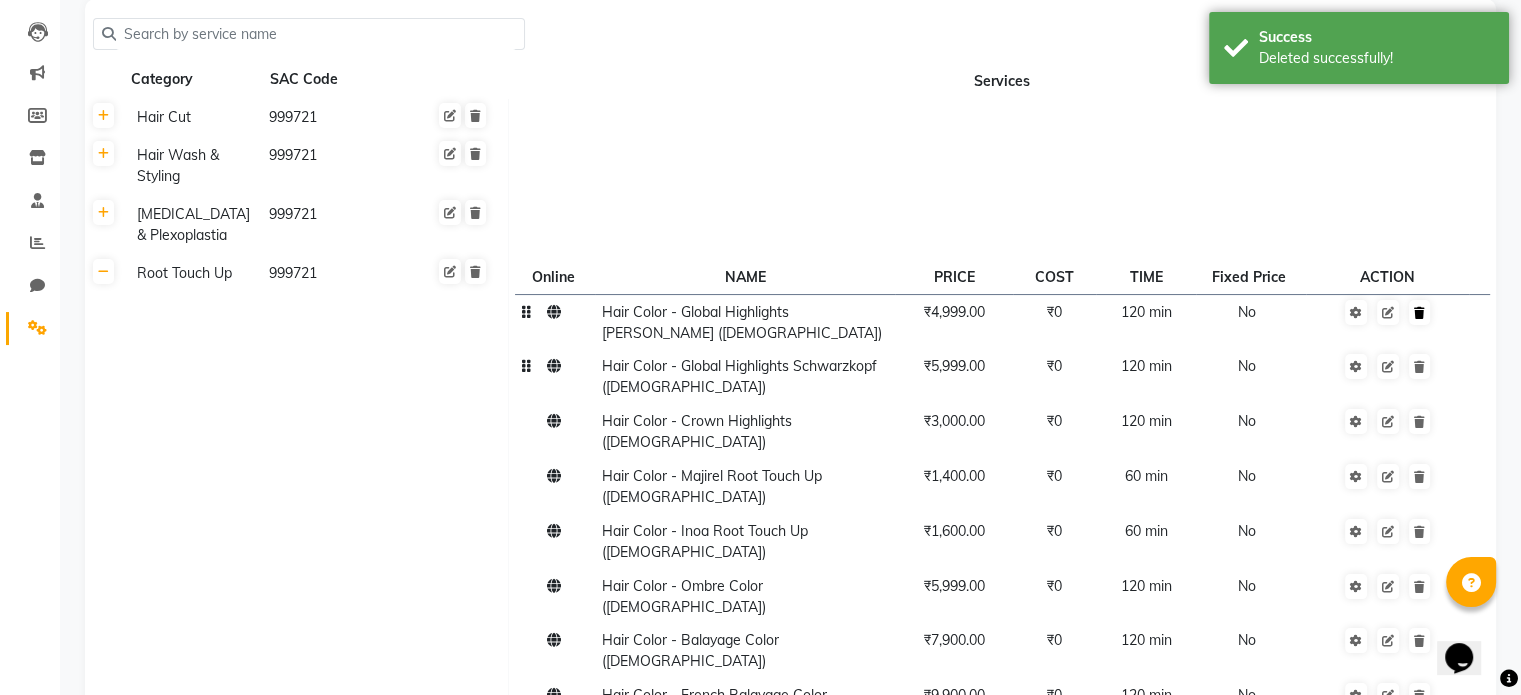 click 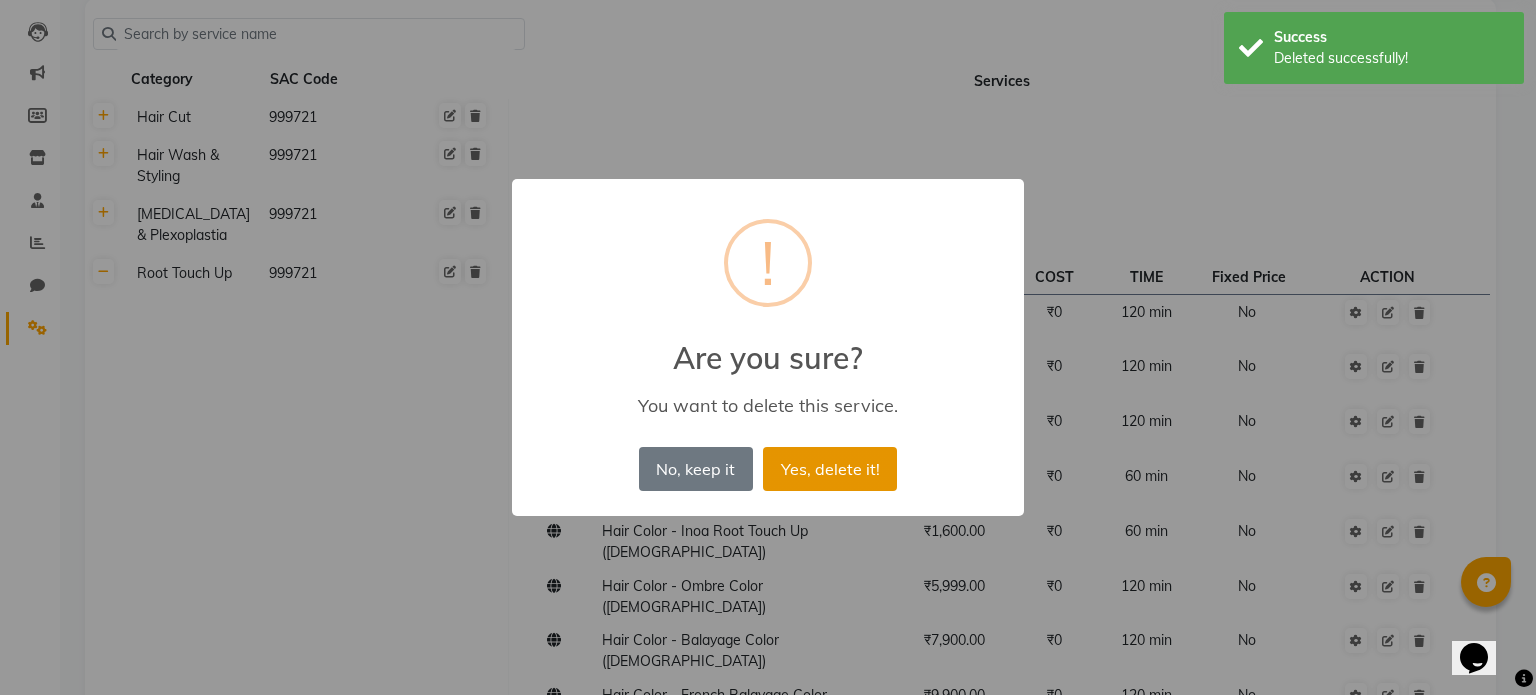 click on "Yes, delete it!" at bounding box center (830, 469) 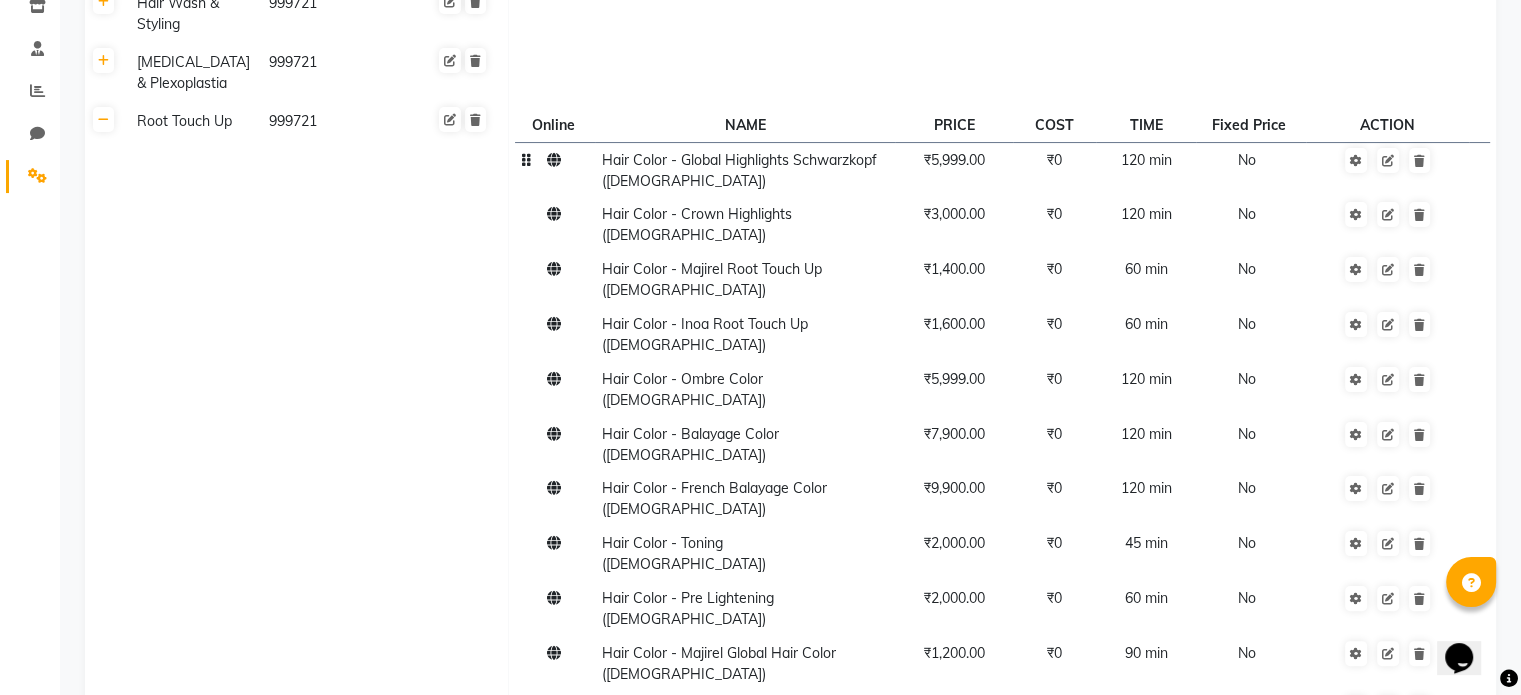 scroll, scrollTop: 700, scrollLeft: 0, axis: vertical 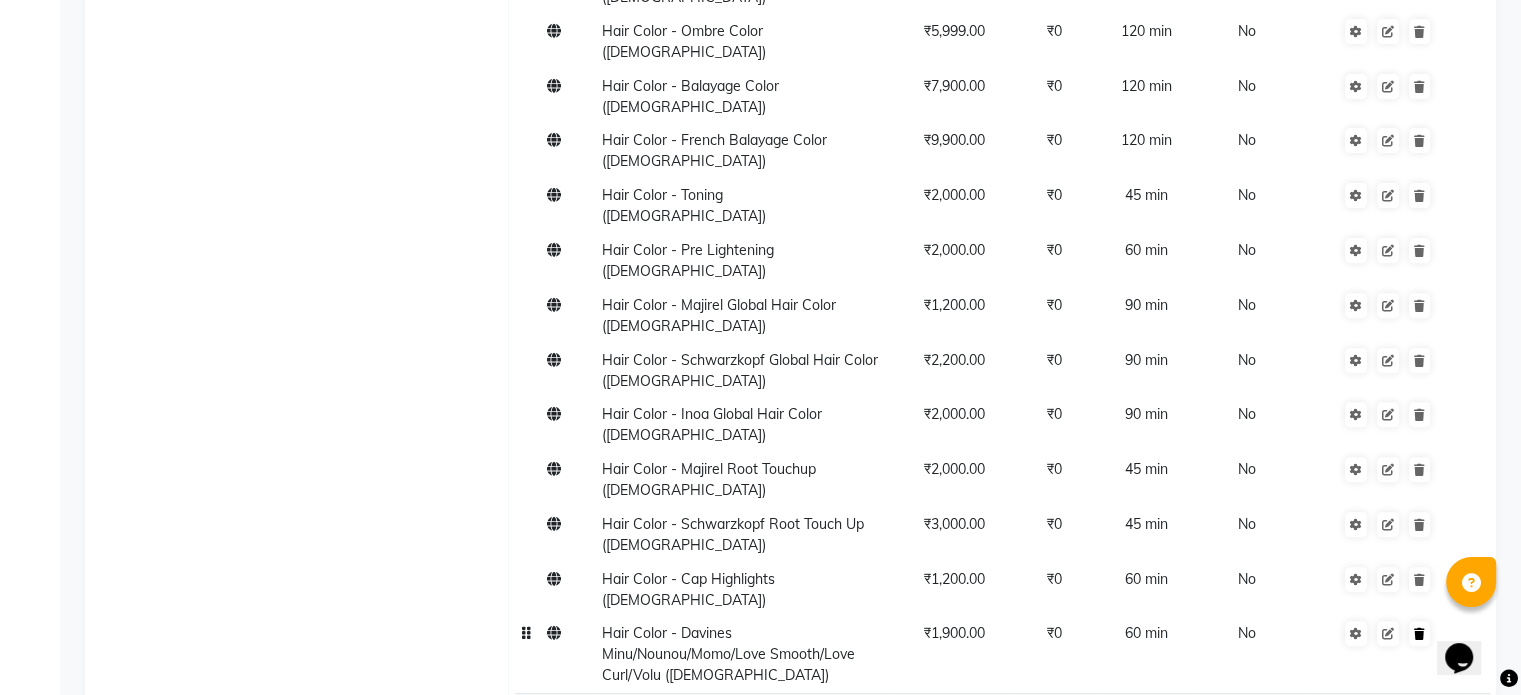 click 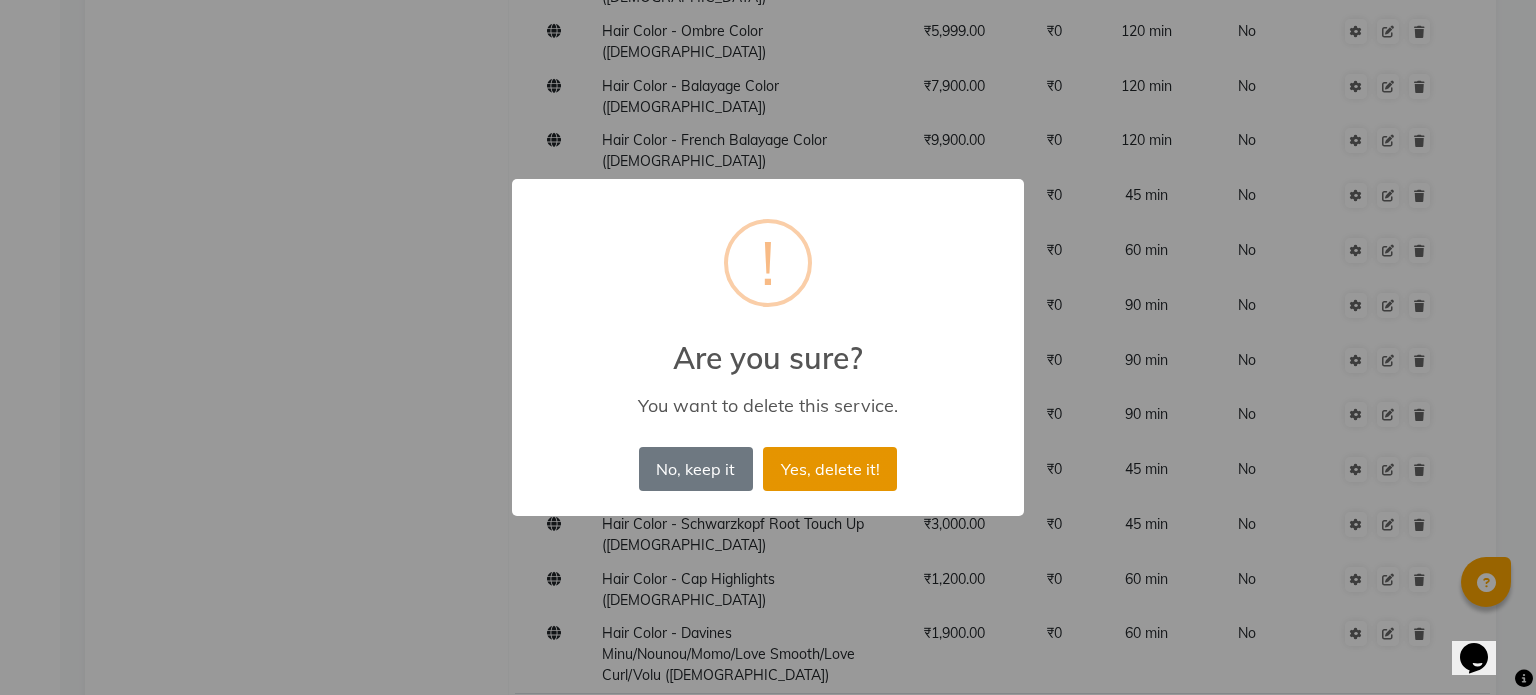 click on "Yes, delete it!" at bounding box center [830, 469] 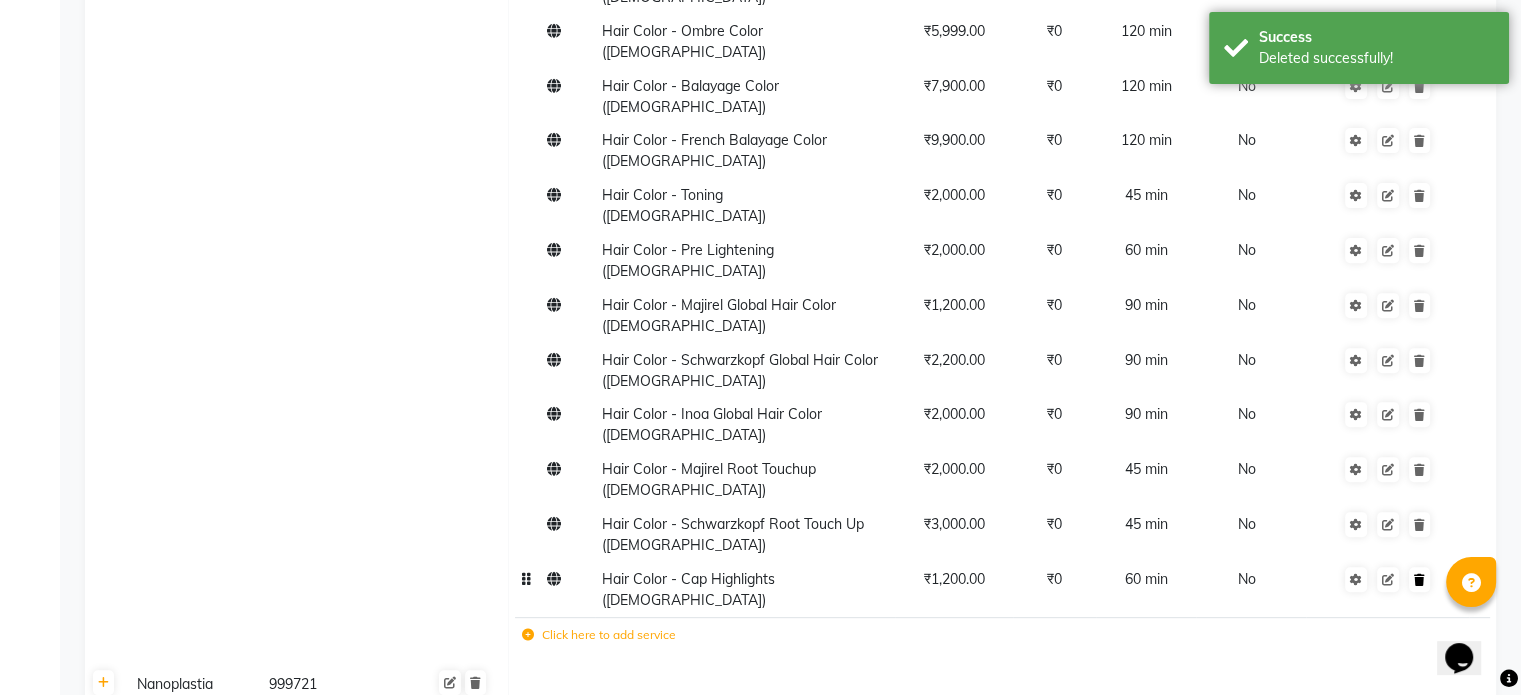 click 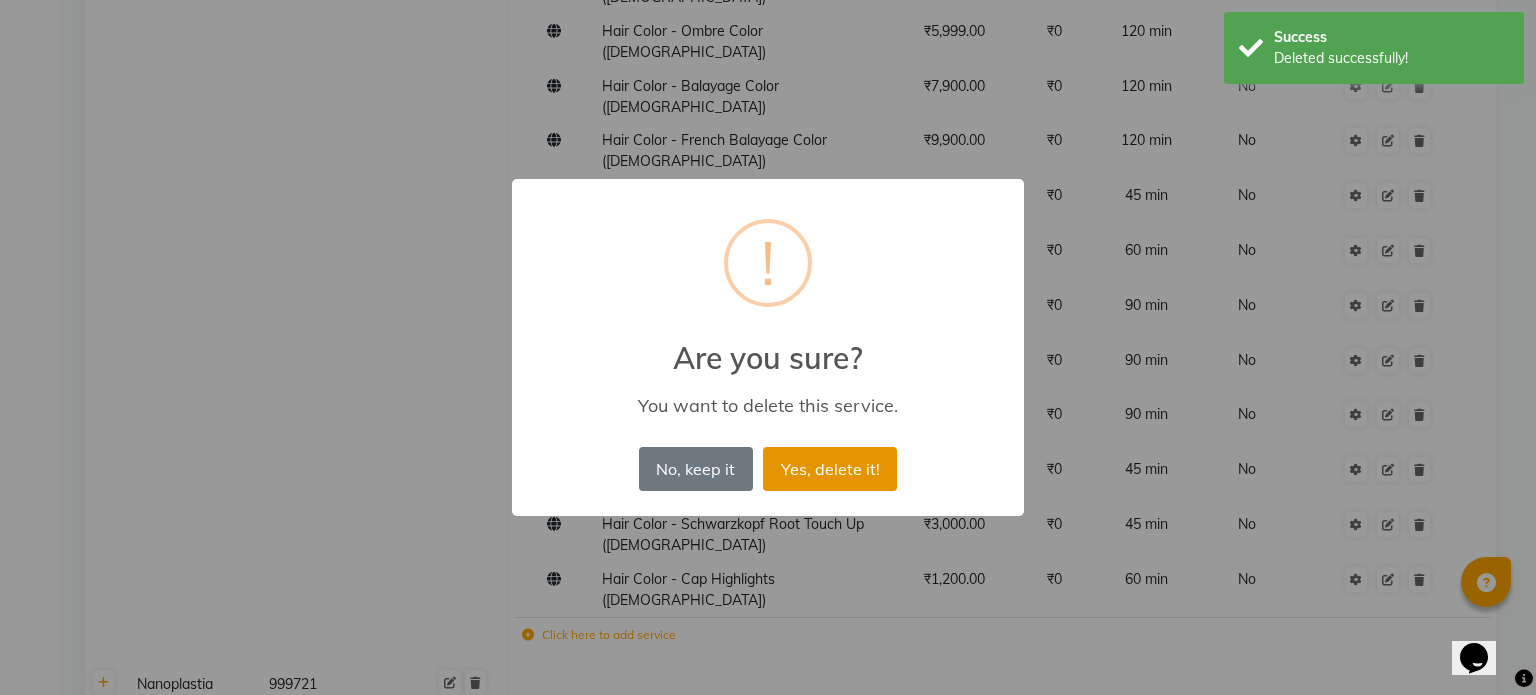 click on "Yes, delete it!" at bounding box center [830, 469] 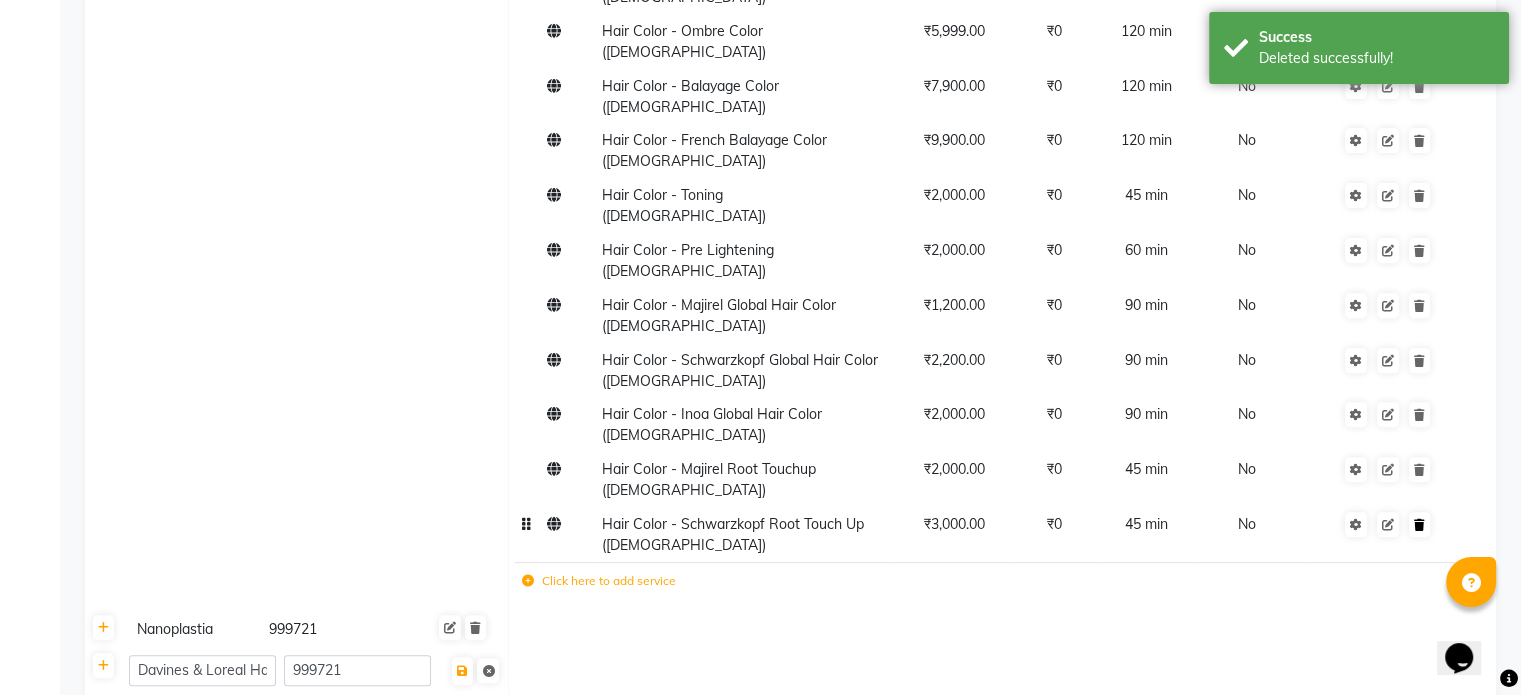 click 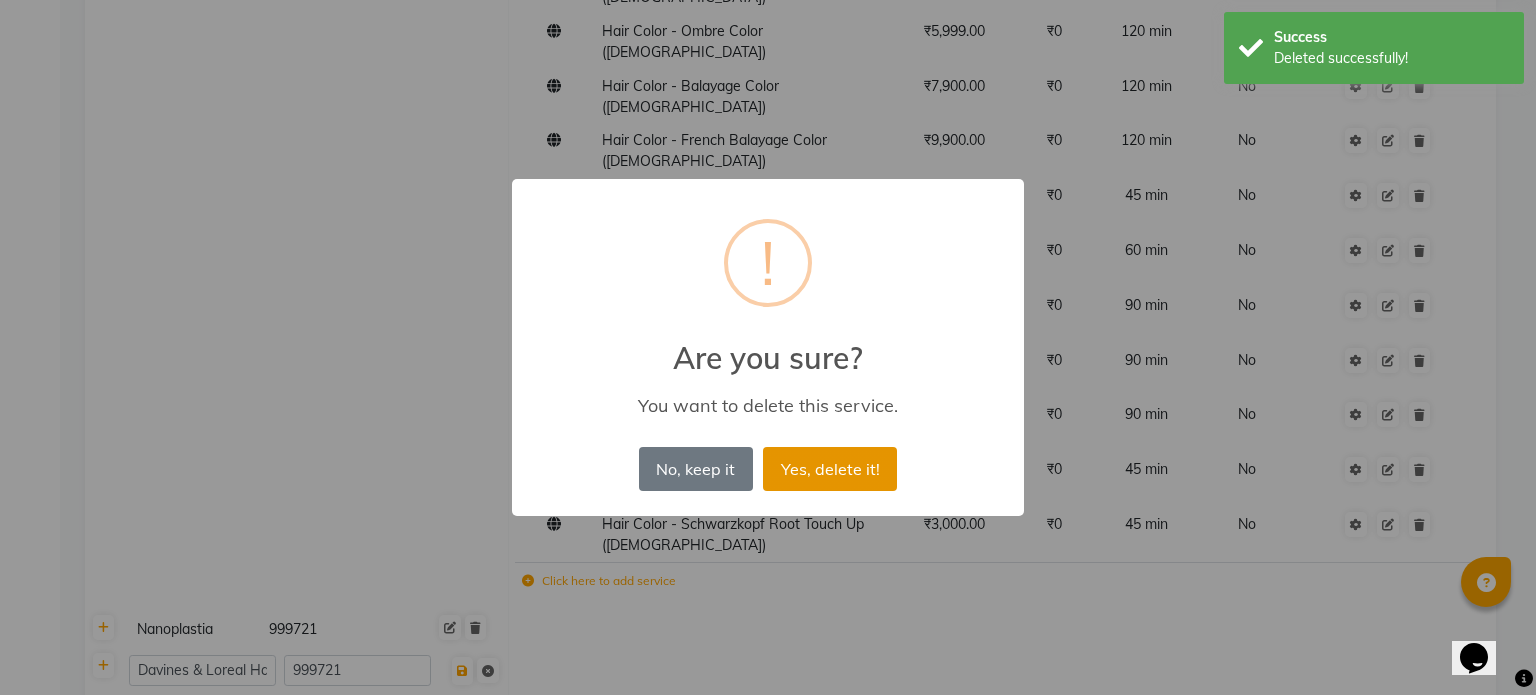 click on "Yes, delete it!" at bounding box center (830, 469) 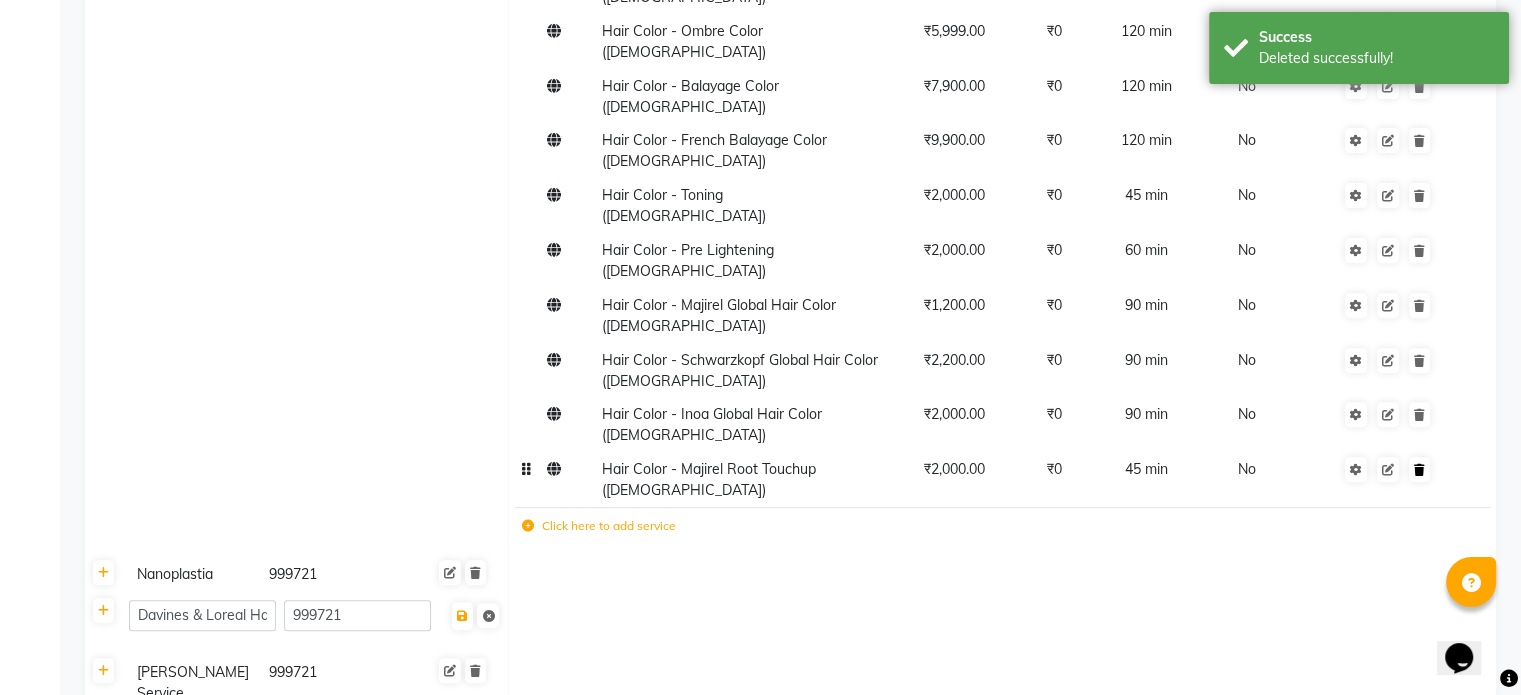 click 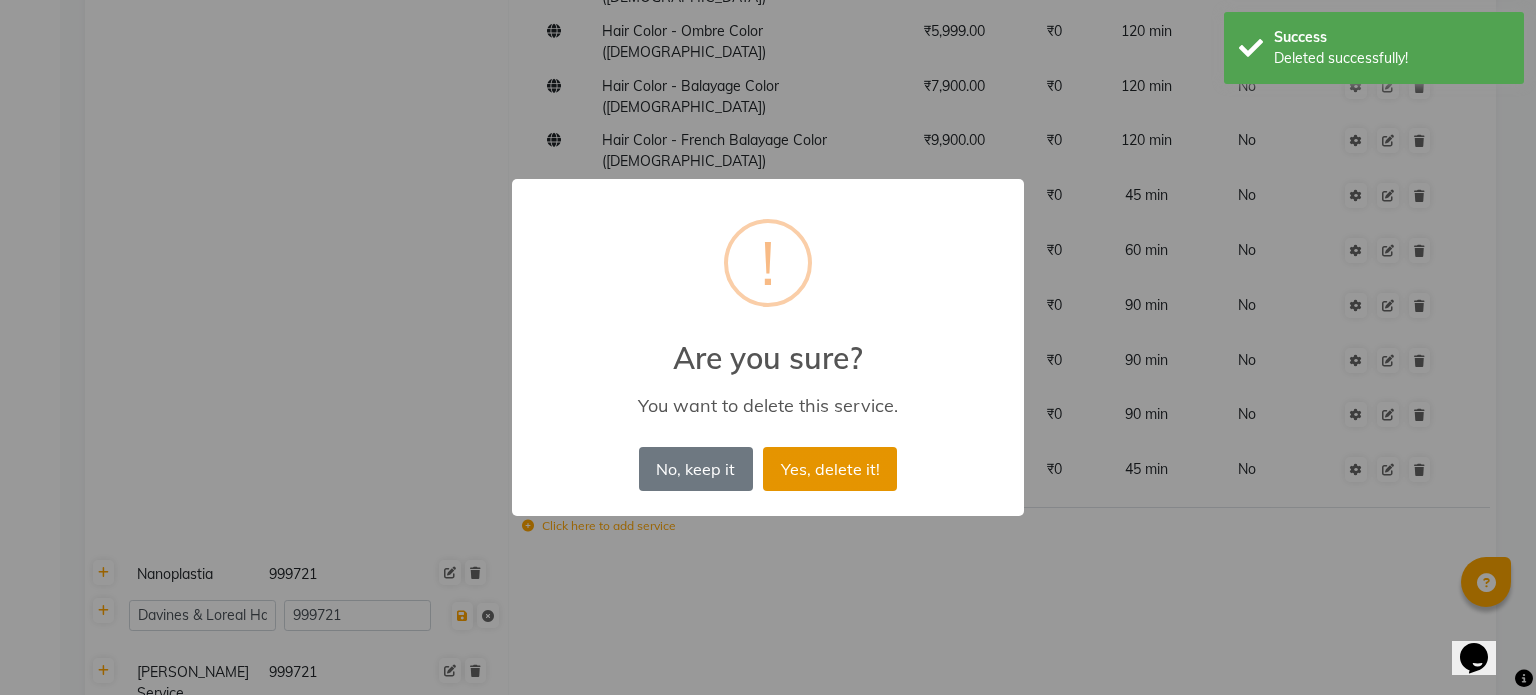 click on "Yes, delete it!" at bounding box center [830, 469] 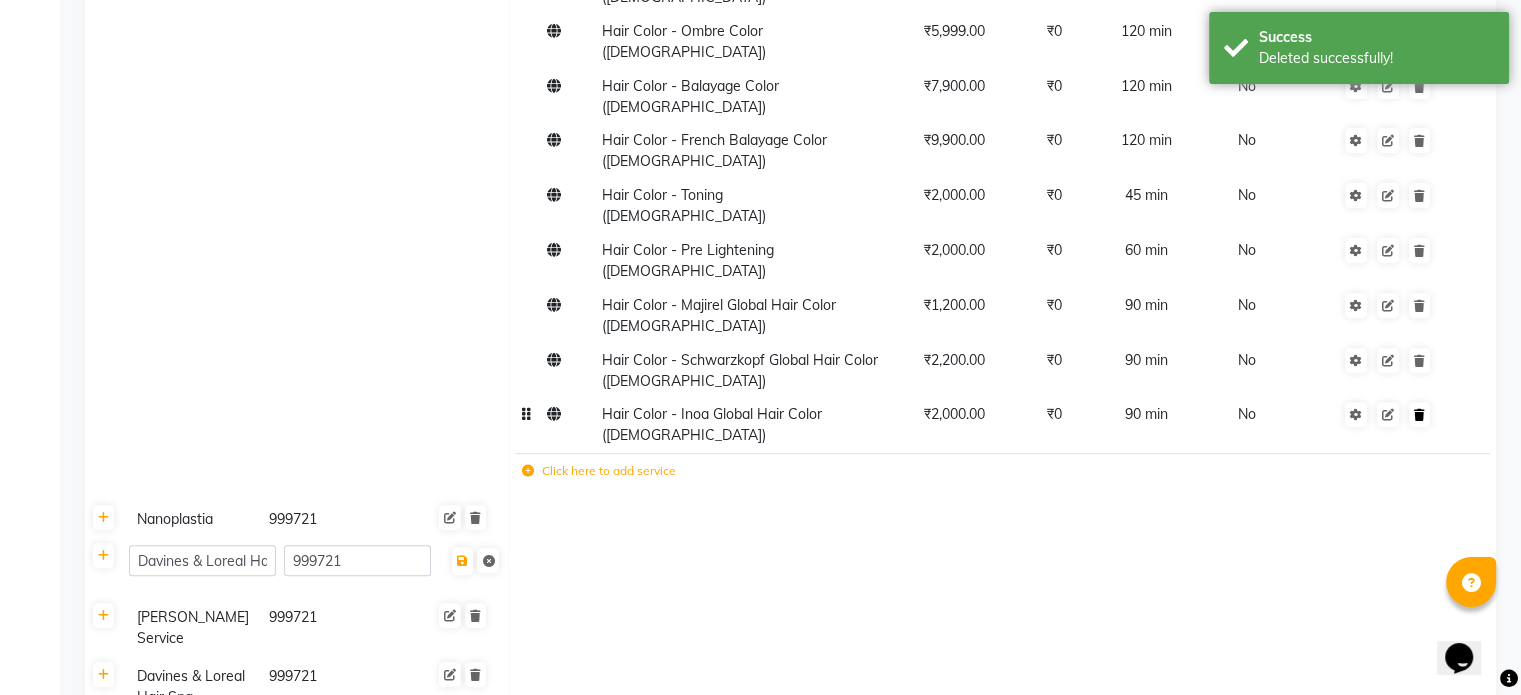 click 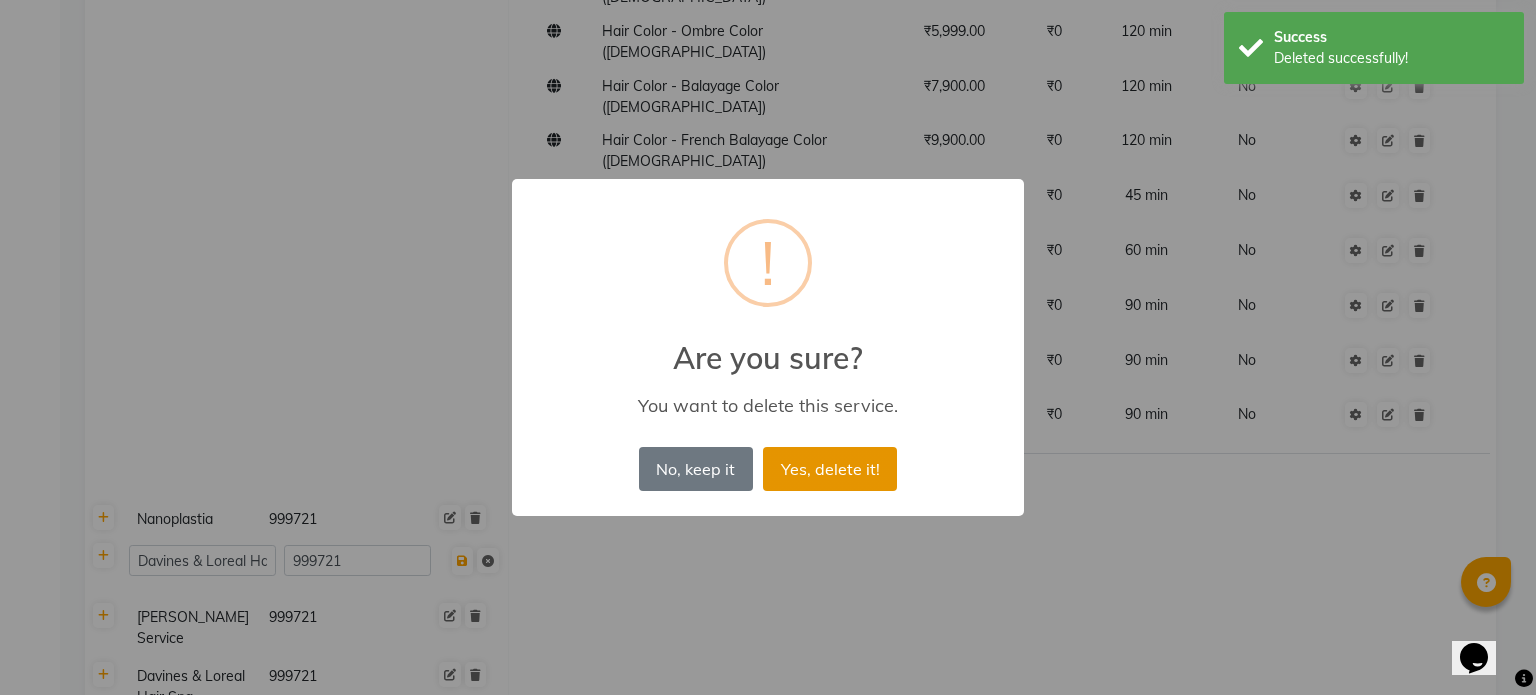 click on "Yes, delete it!" at bounding box center (830, 469) 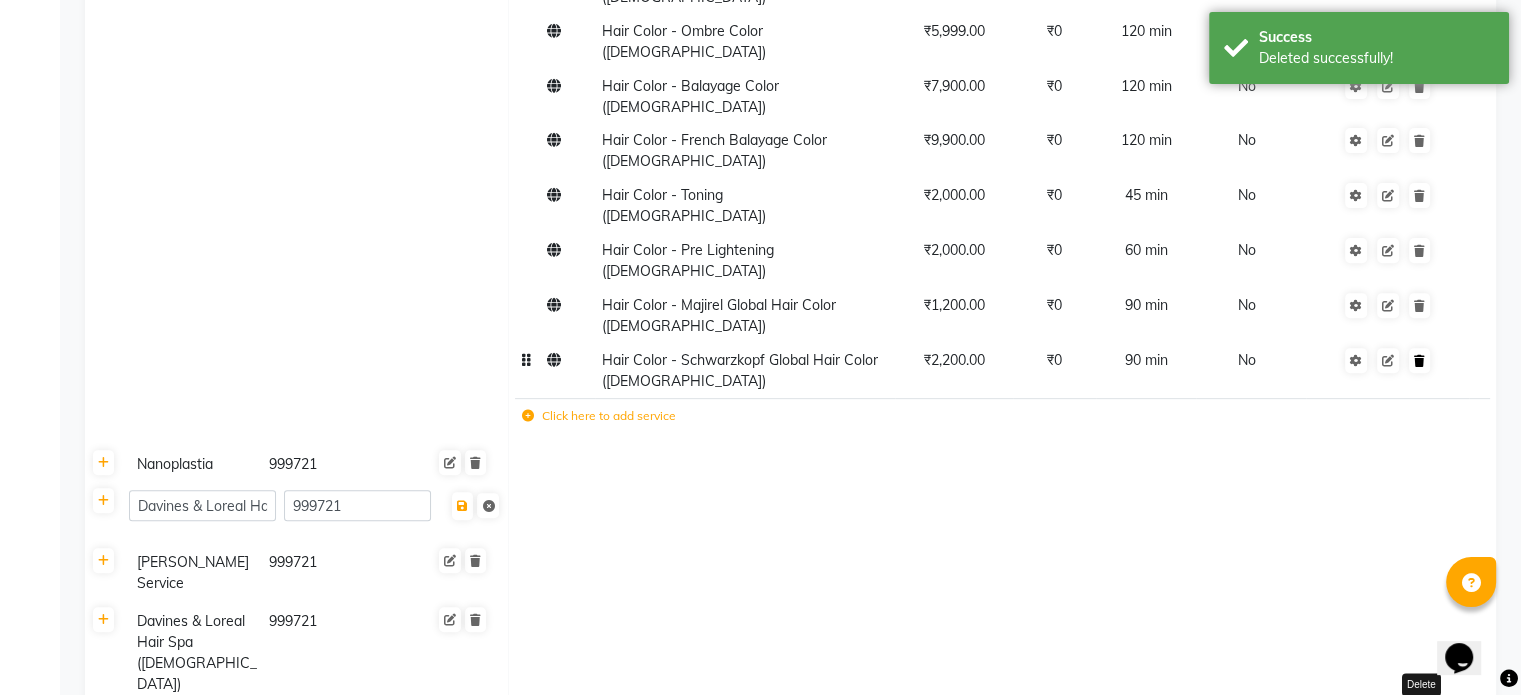 click 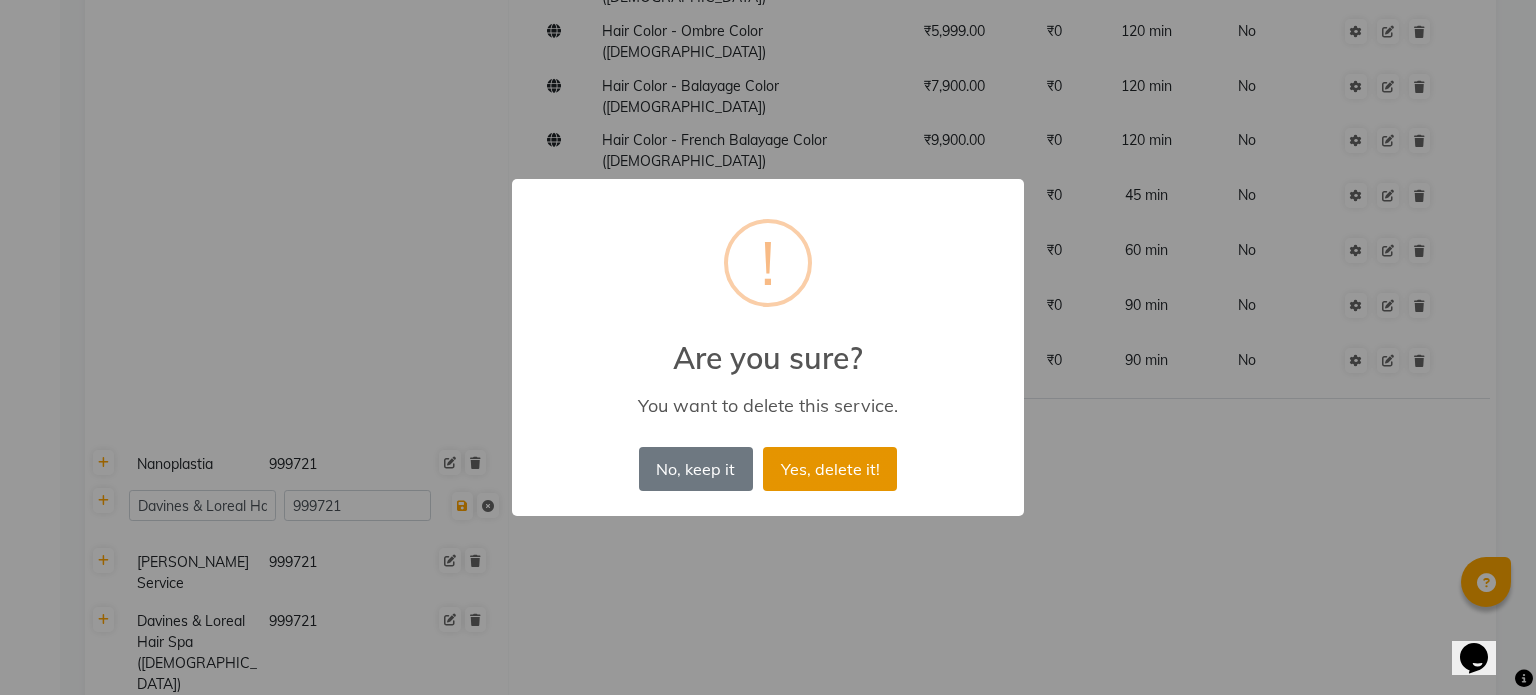click on "Yes, delete it!" at bounding box center (830, 469) 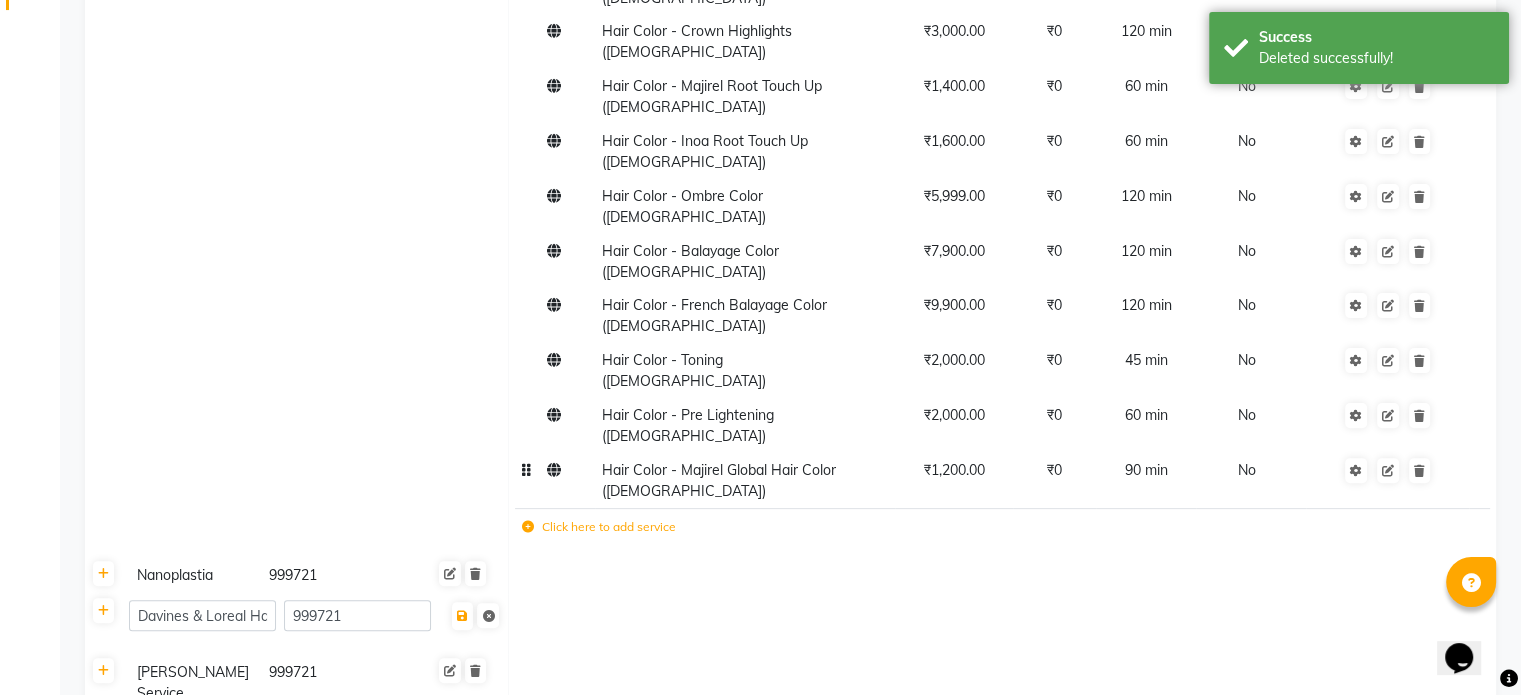 scroll, scrollTop: 500, scrollLeft: 0, axis: vertical 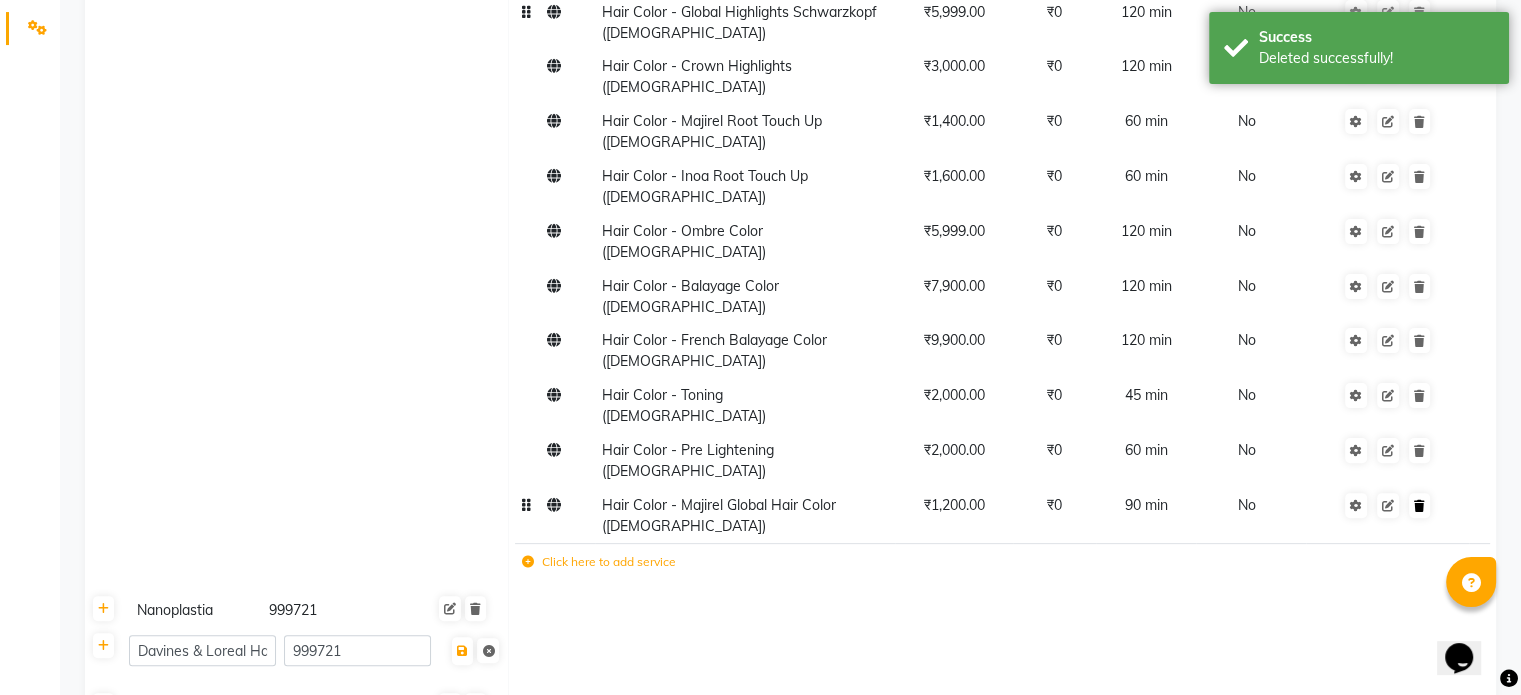 click 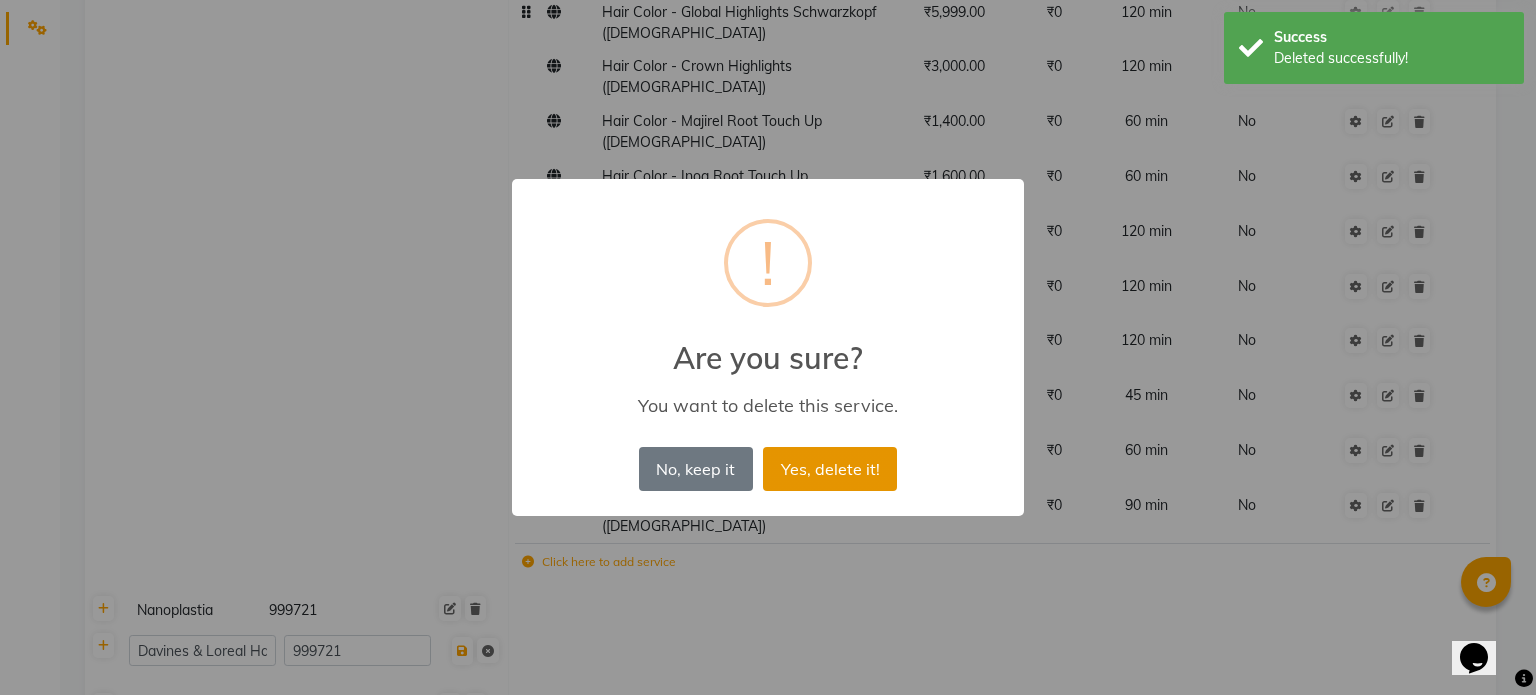 click on "Yes, delete it!" at bounding box center (830, 469) 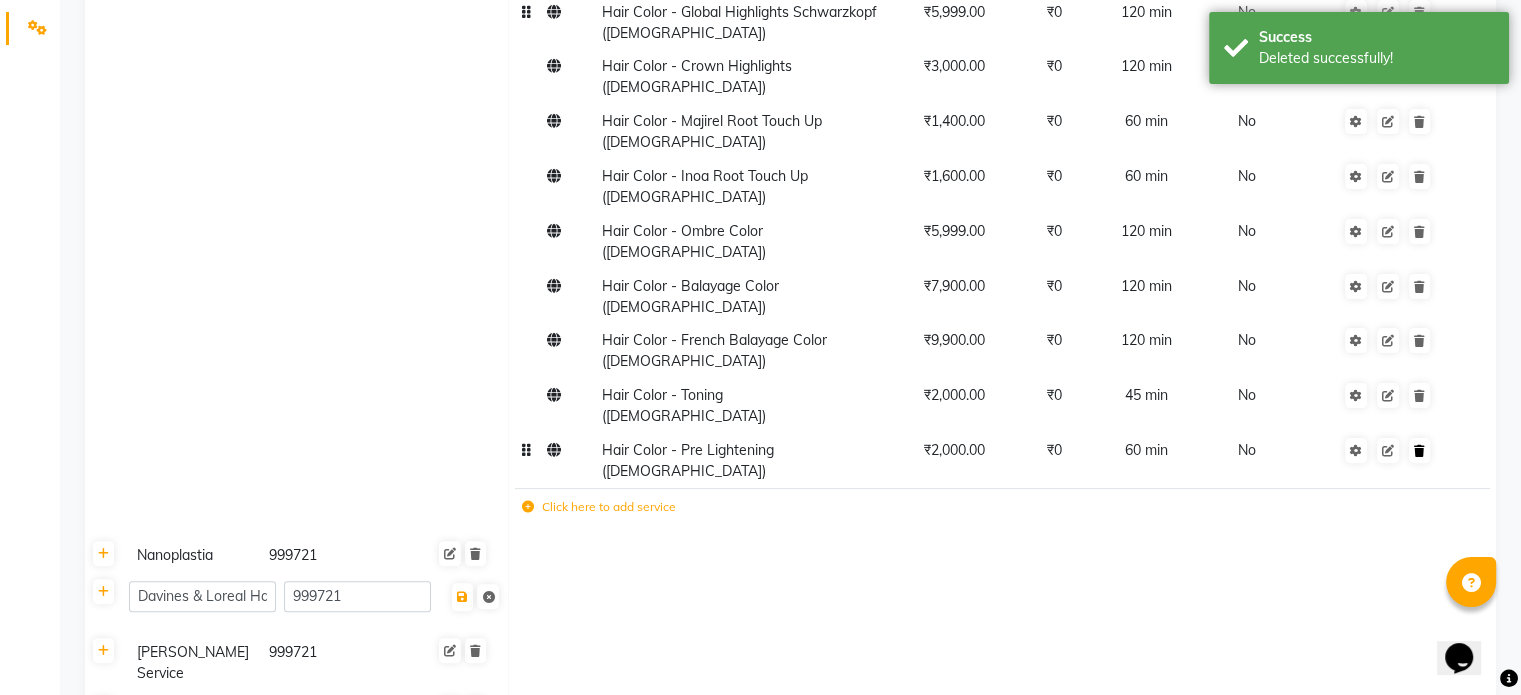 click 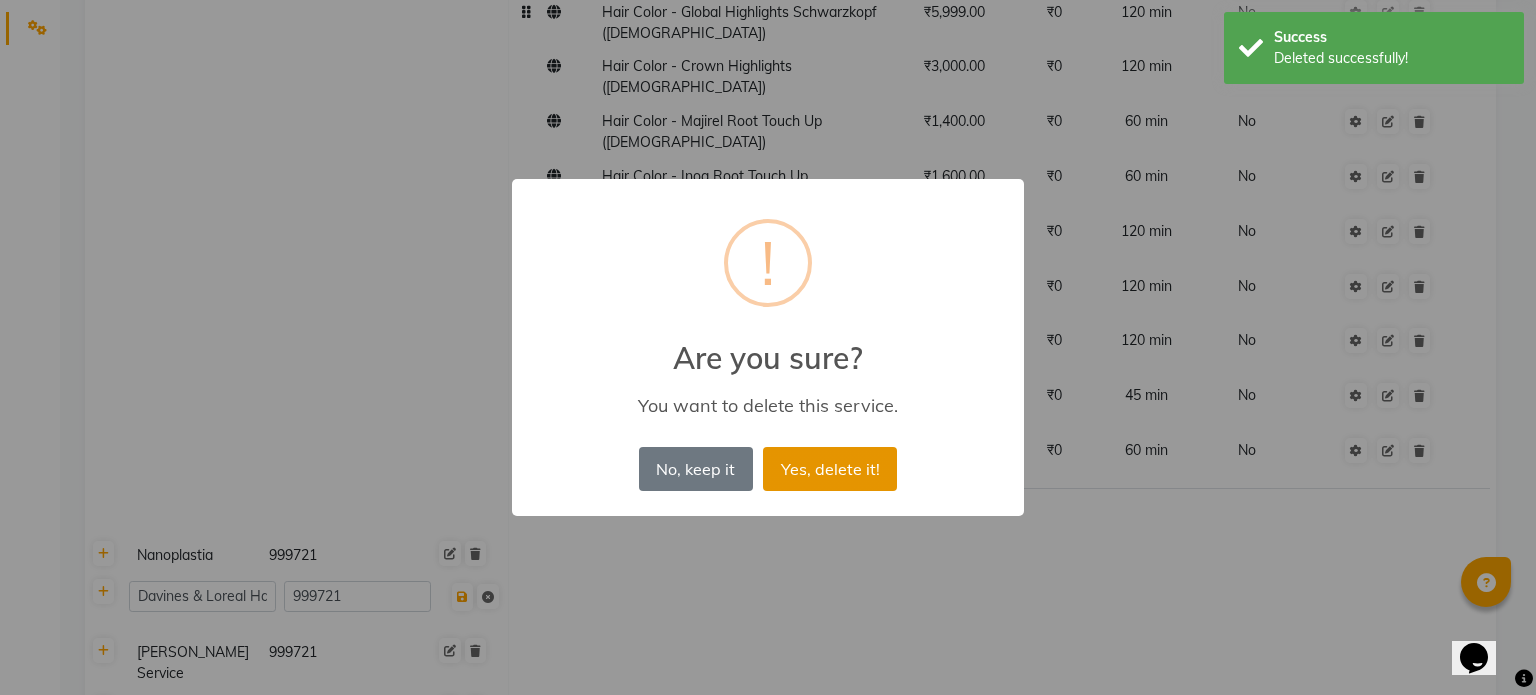 click on "Yes, delete it!" at bounding box center (830, 469) 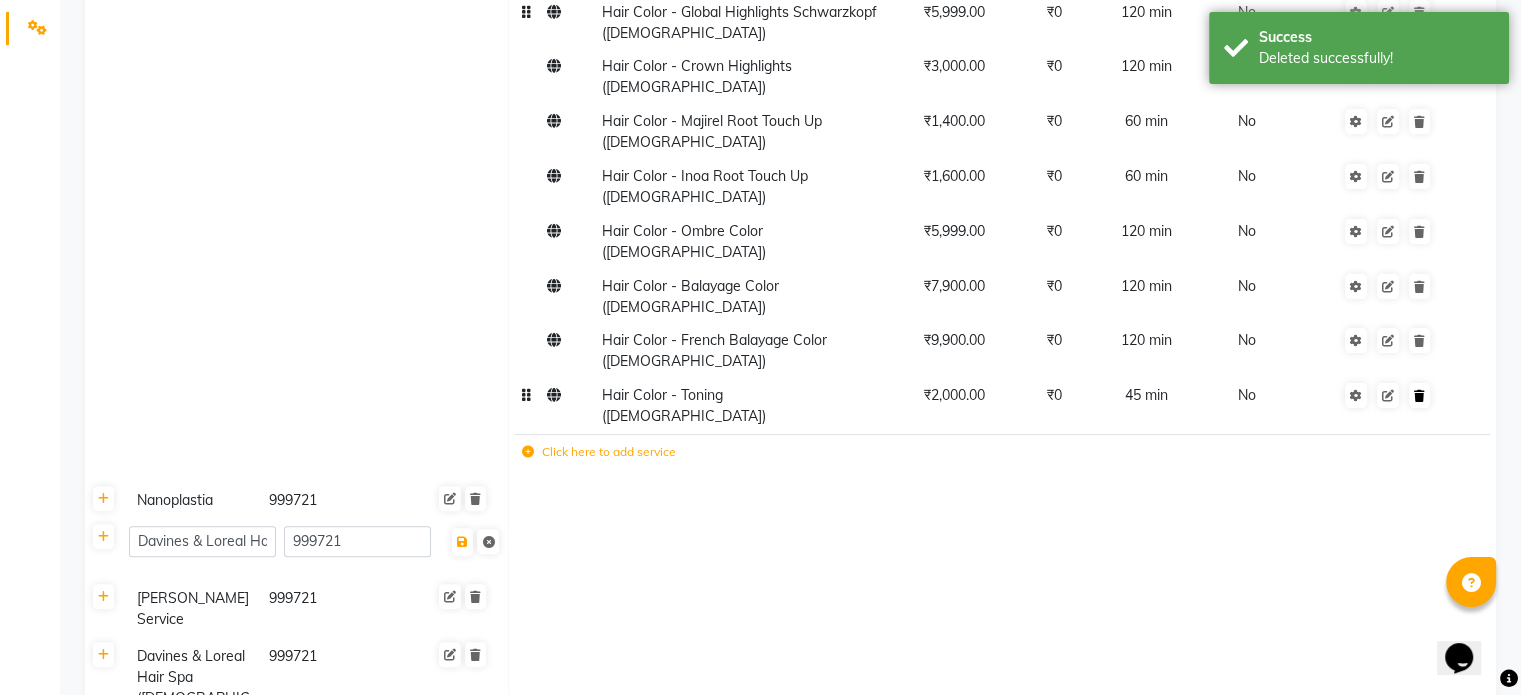 click 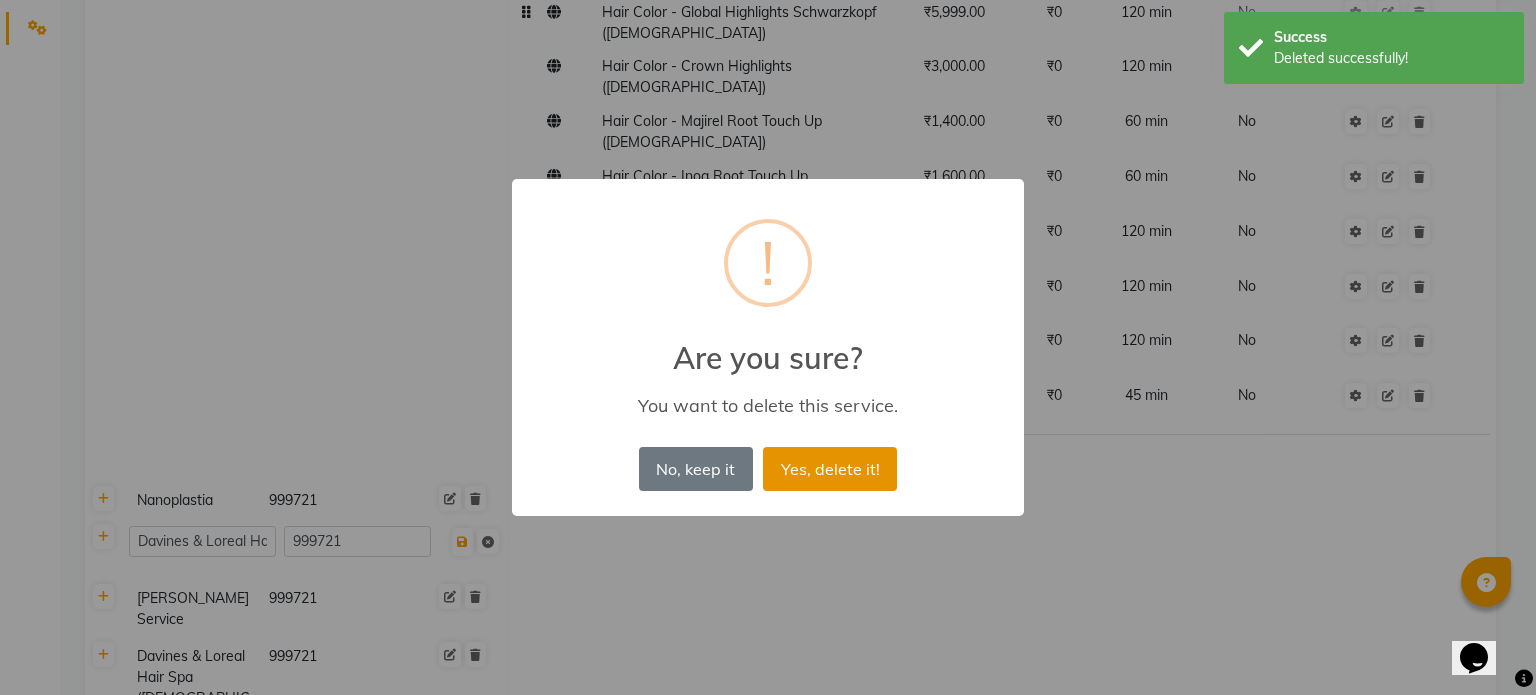 click on "Yes, delete it!" at bounding box center (830, 469) 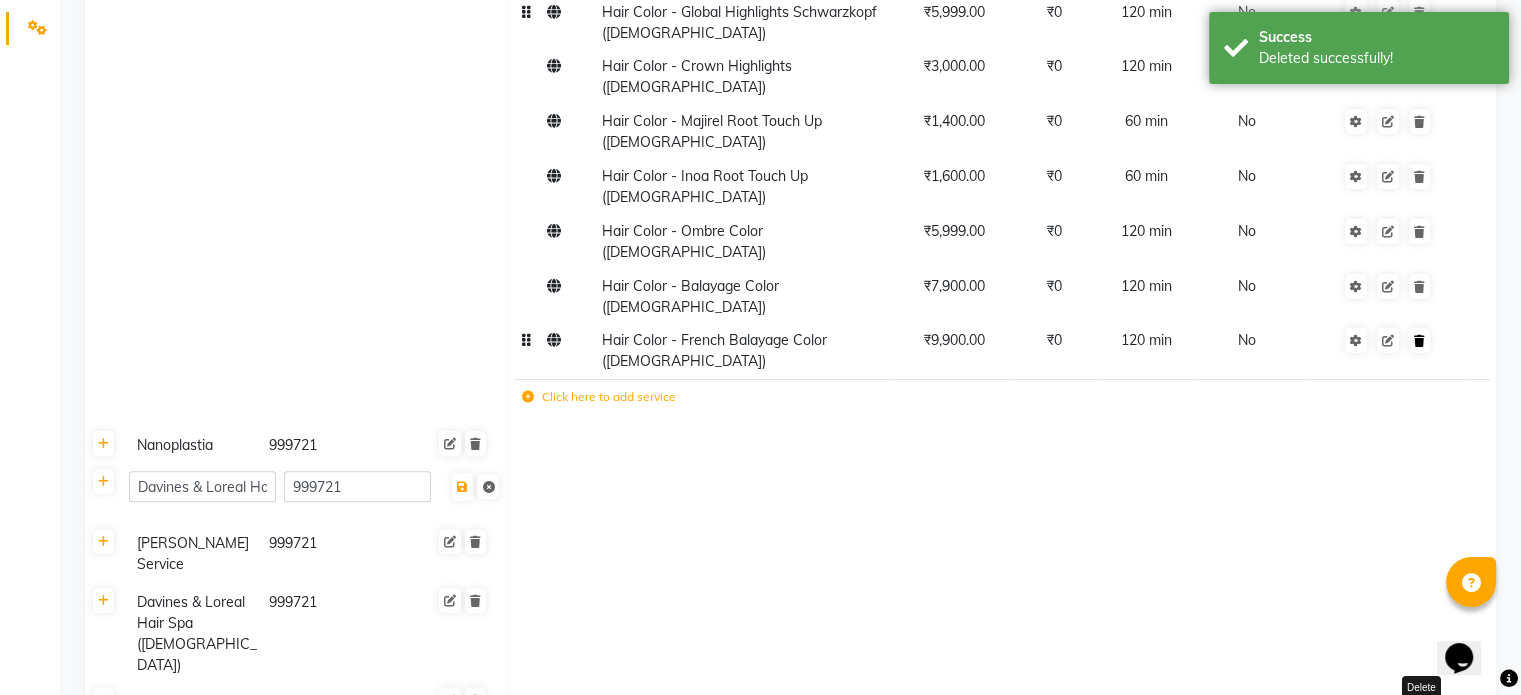 click 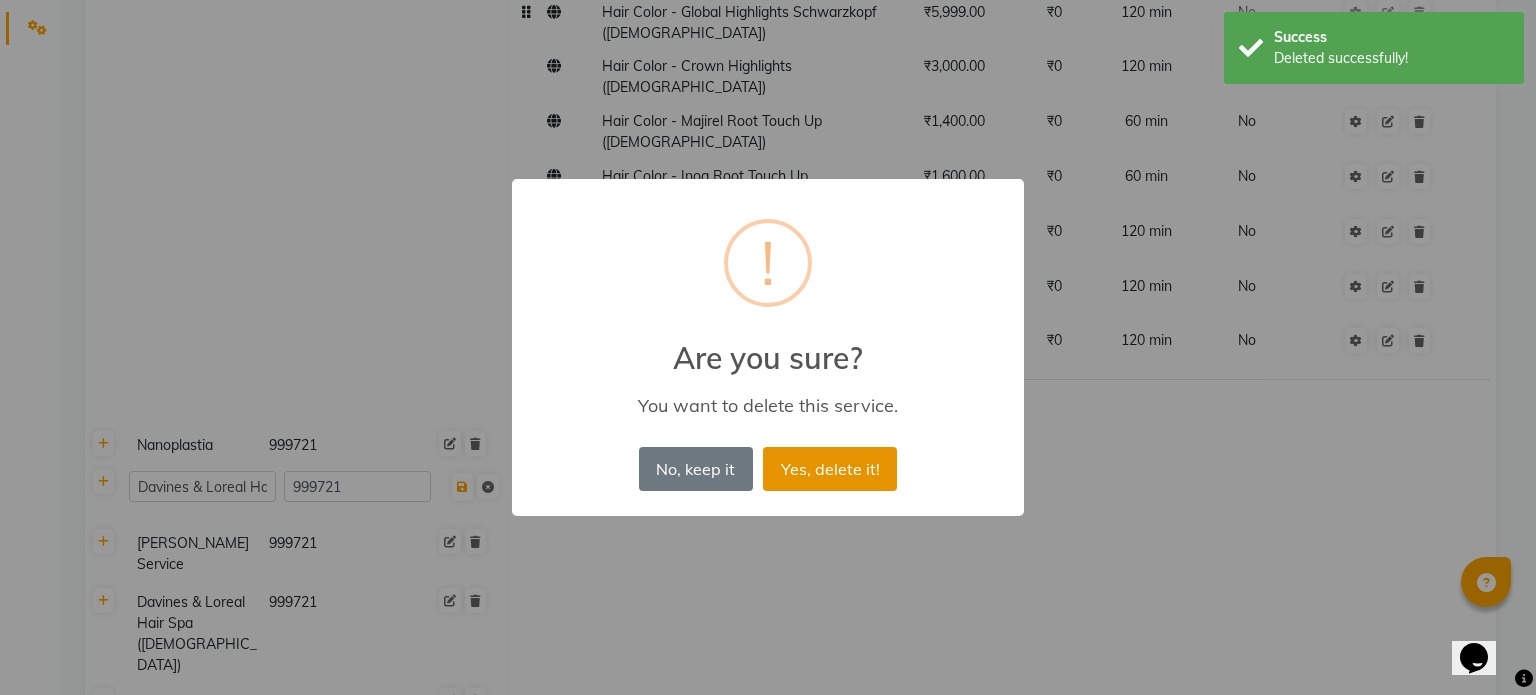 click on "Yes, delete it!" at bounding box center (830, 469) 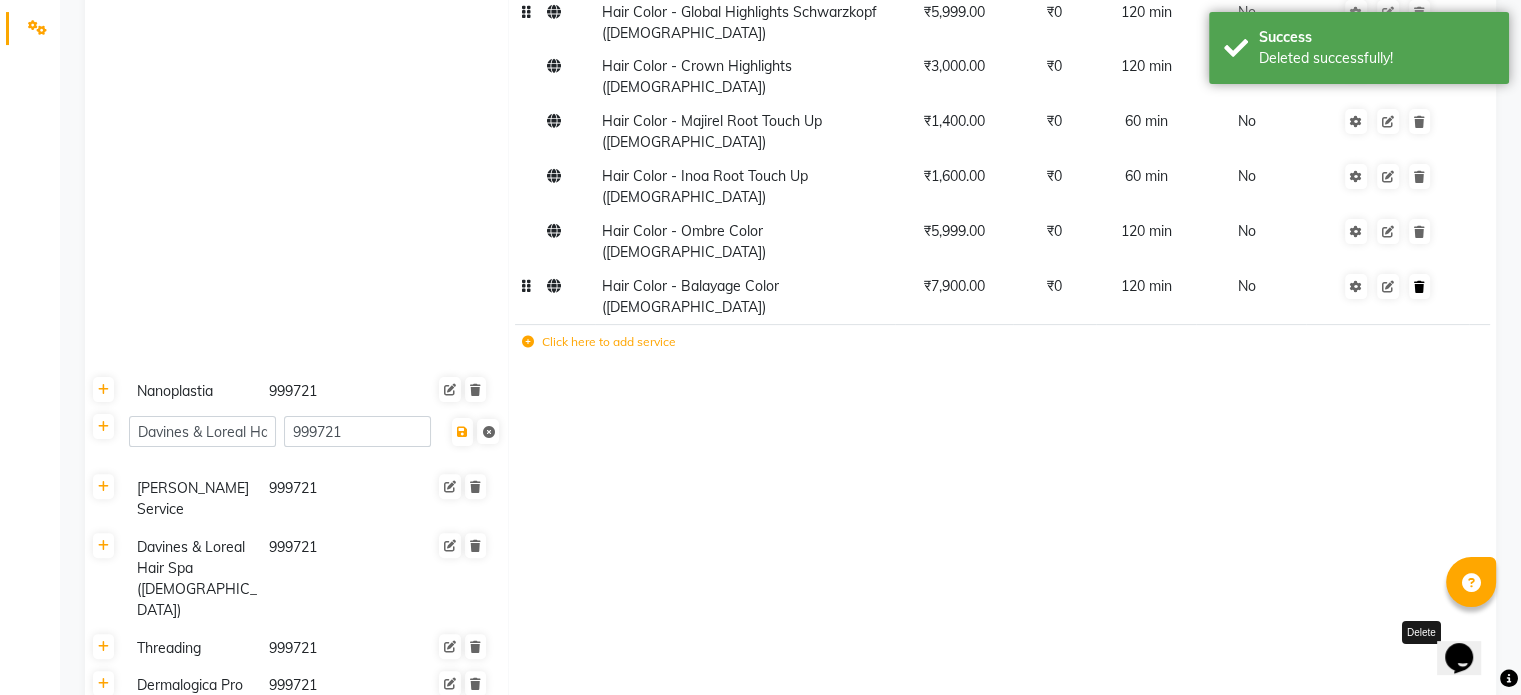 click 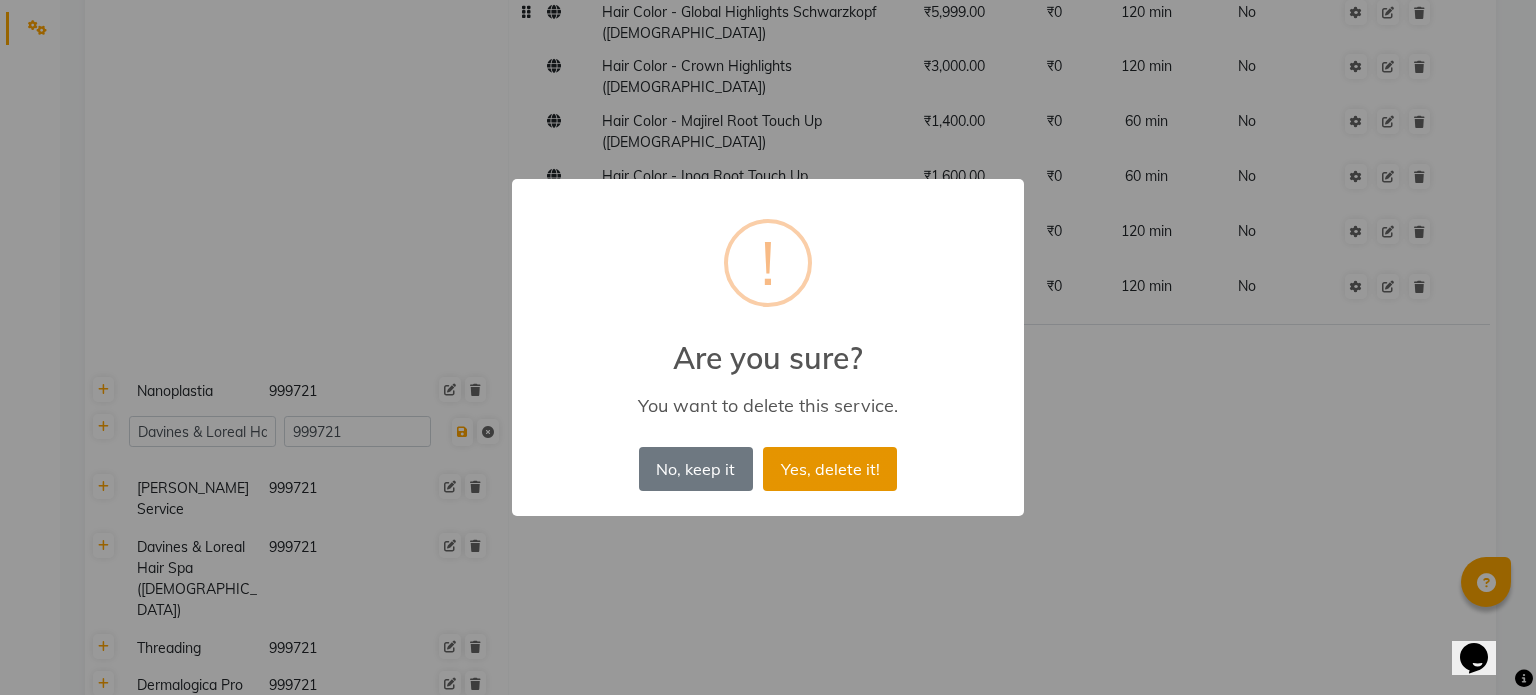click on "Yes, delete it!" at bounding box center [830, 469] 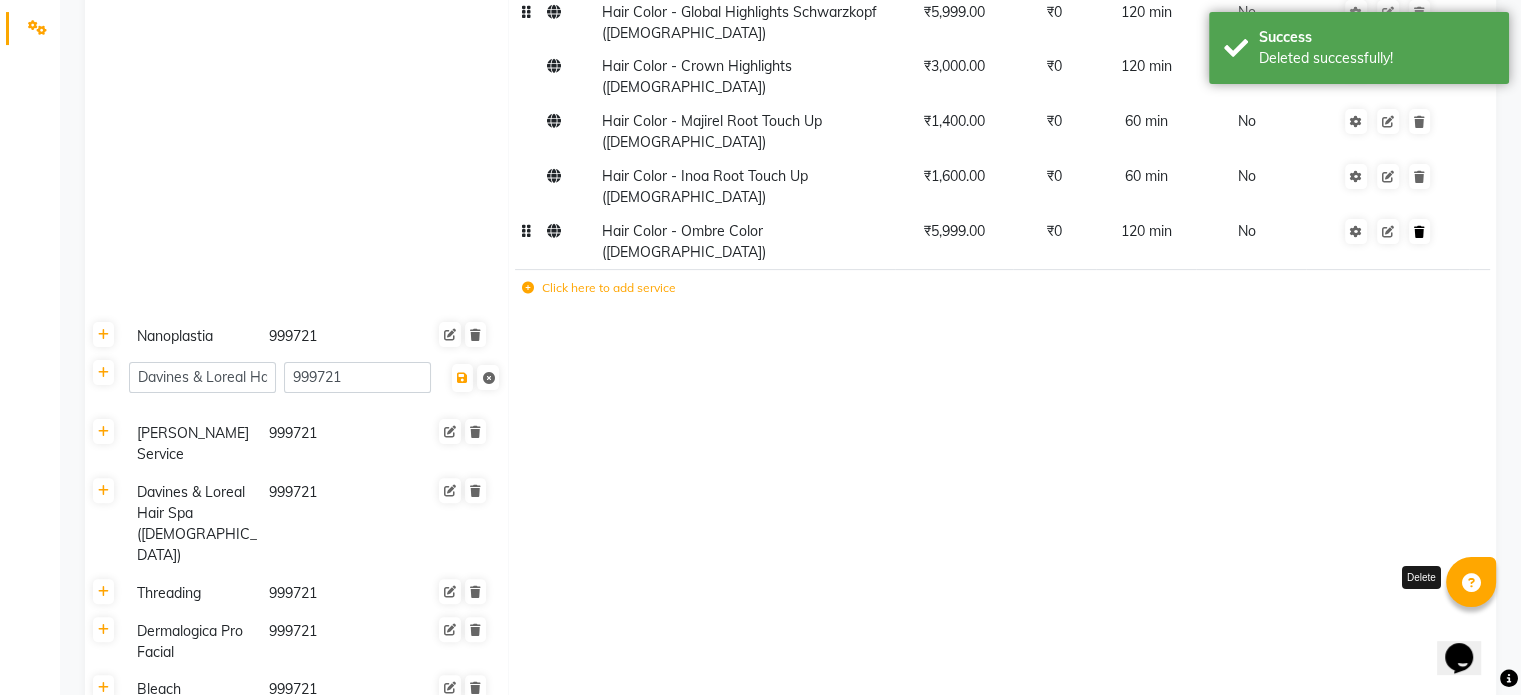 click 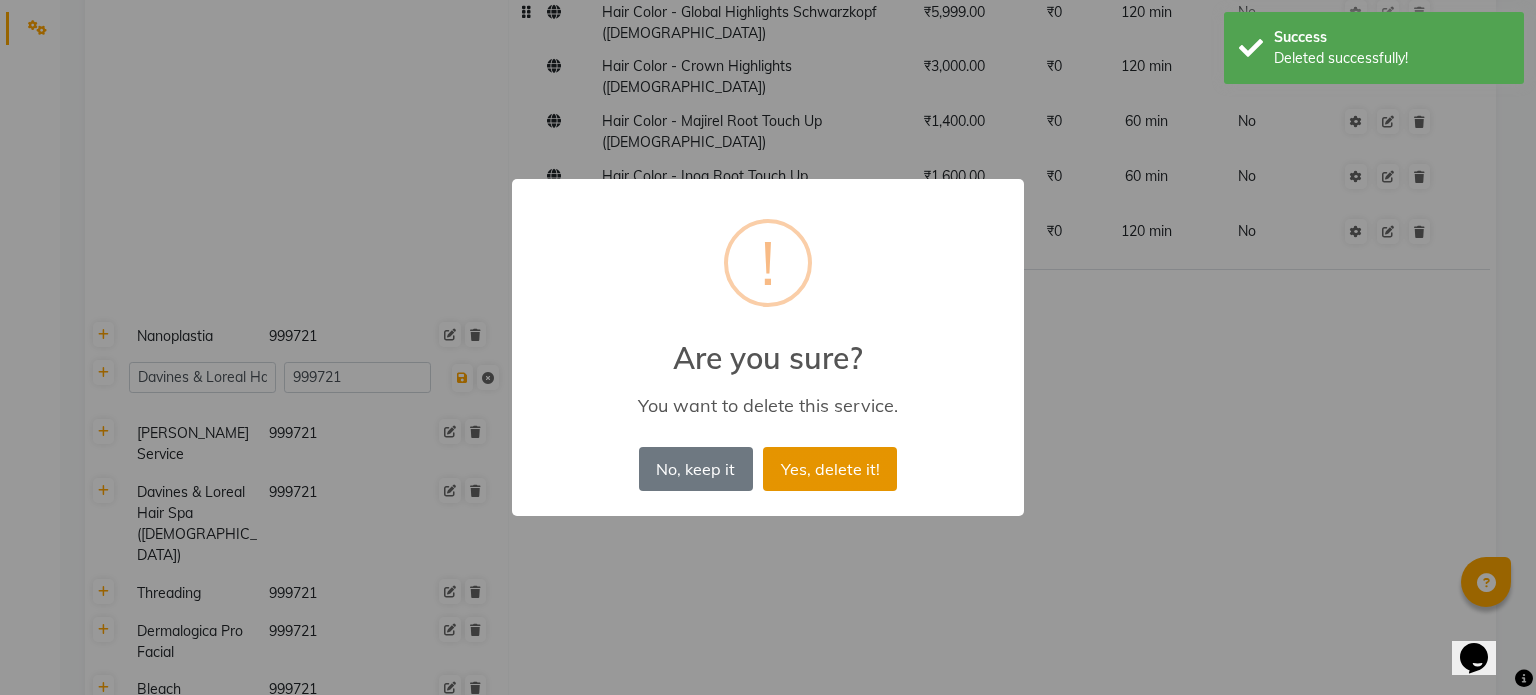 click on "Yes, delete it!" at bounding box center (830, 469) 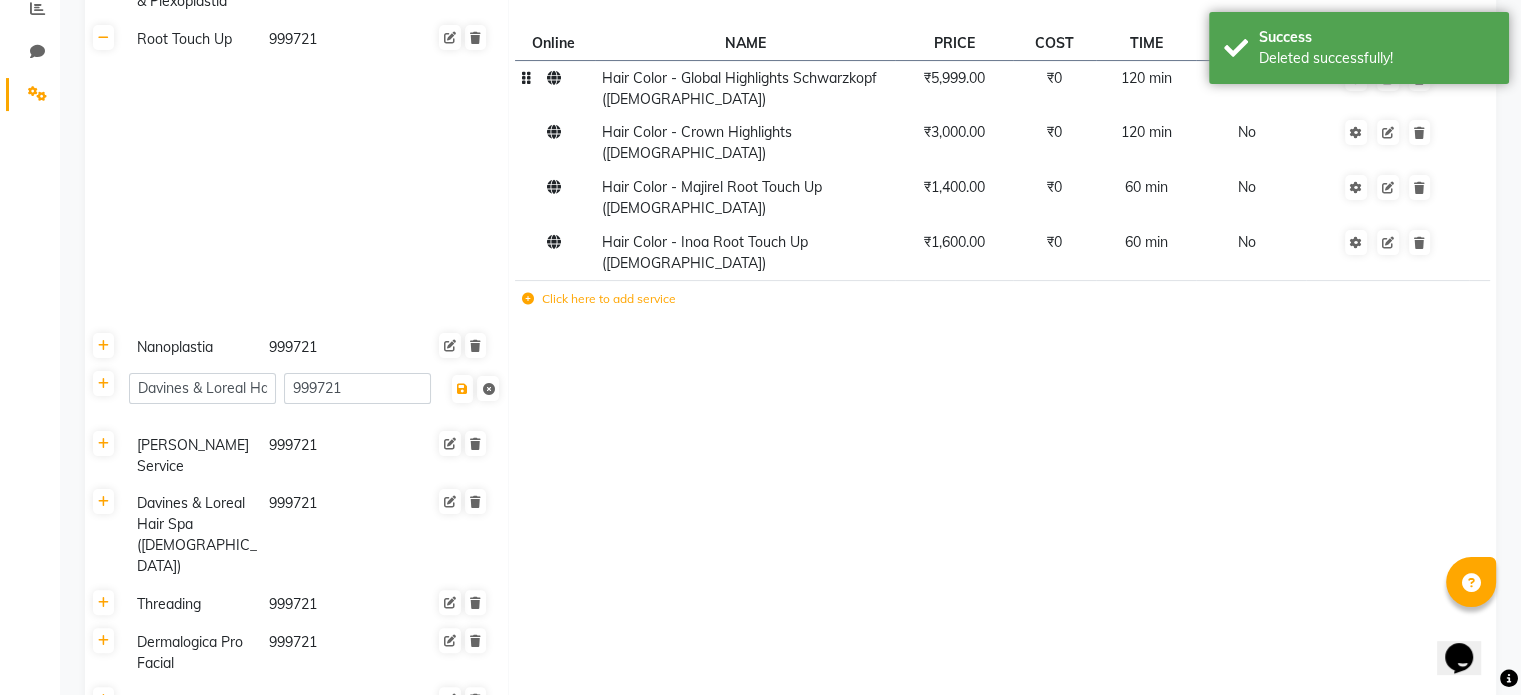 scroll, scrollTop: 300, scrollLeft: 0, axis: vertical 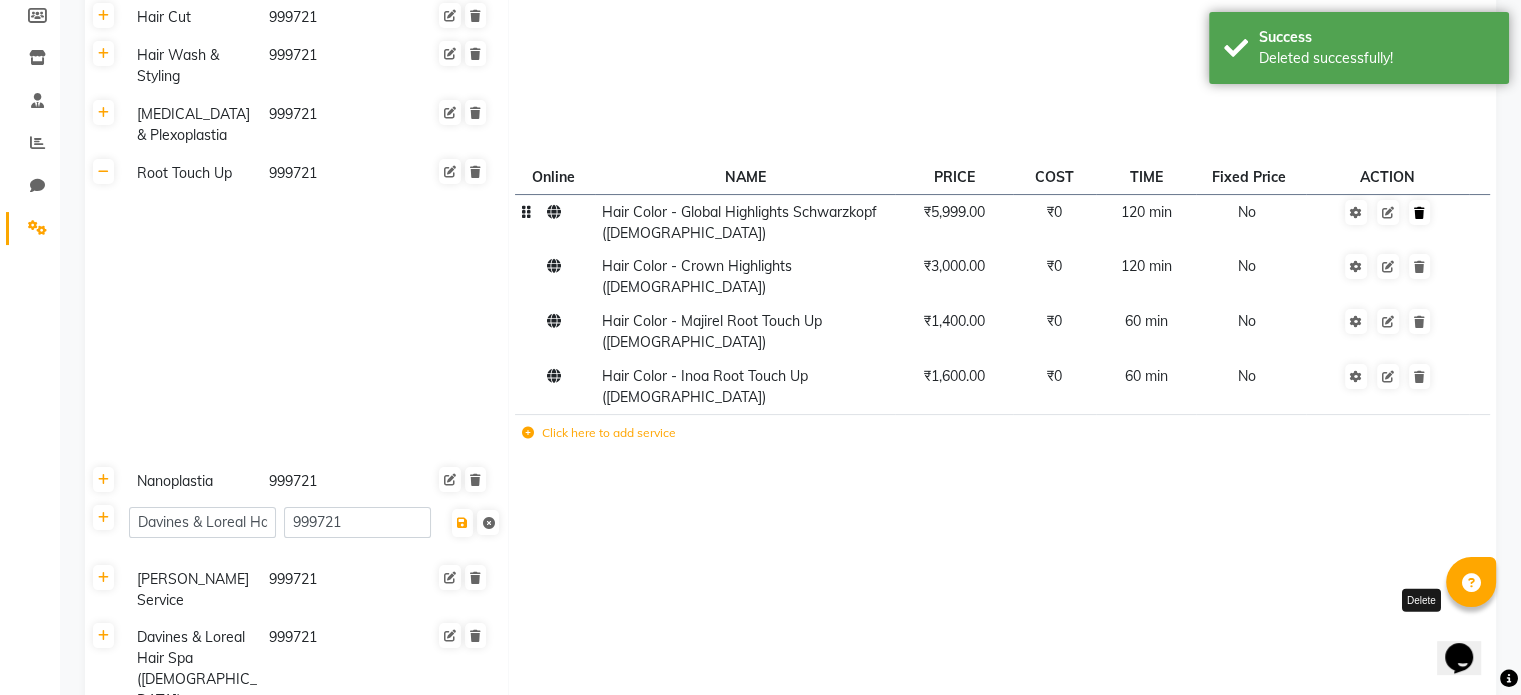 click 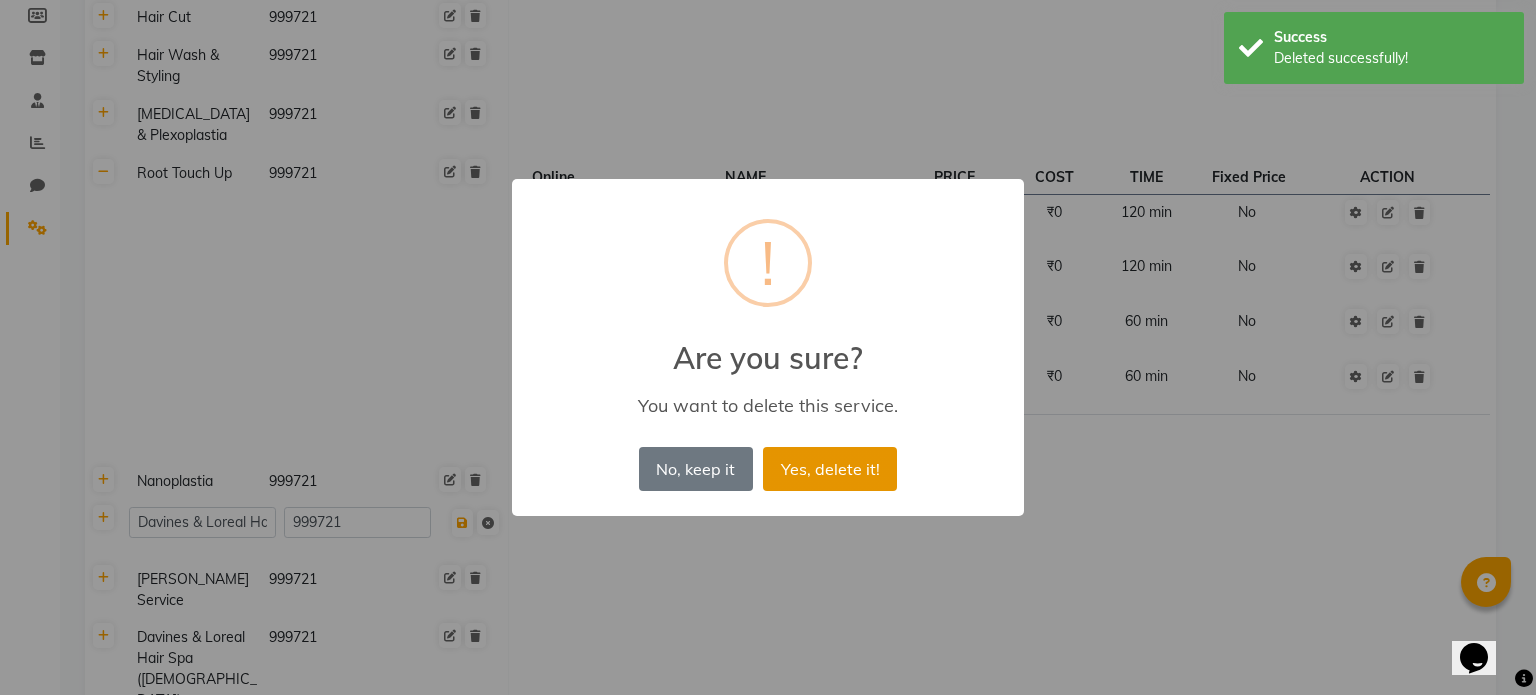 click on "Yes, delete it!" at bounding box center [830, 469] 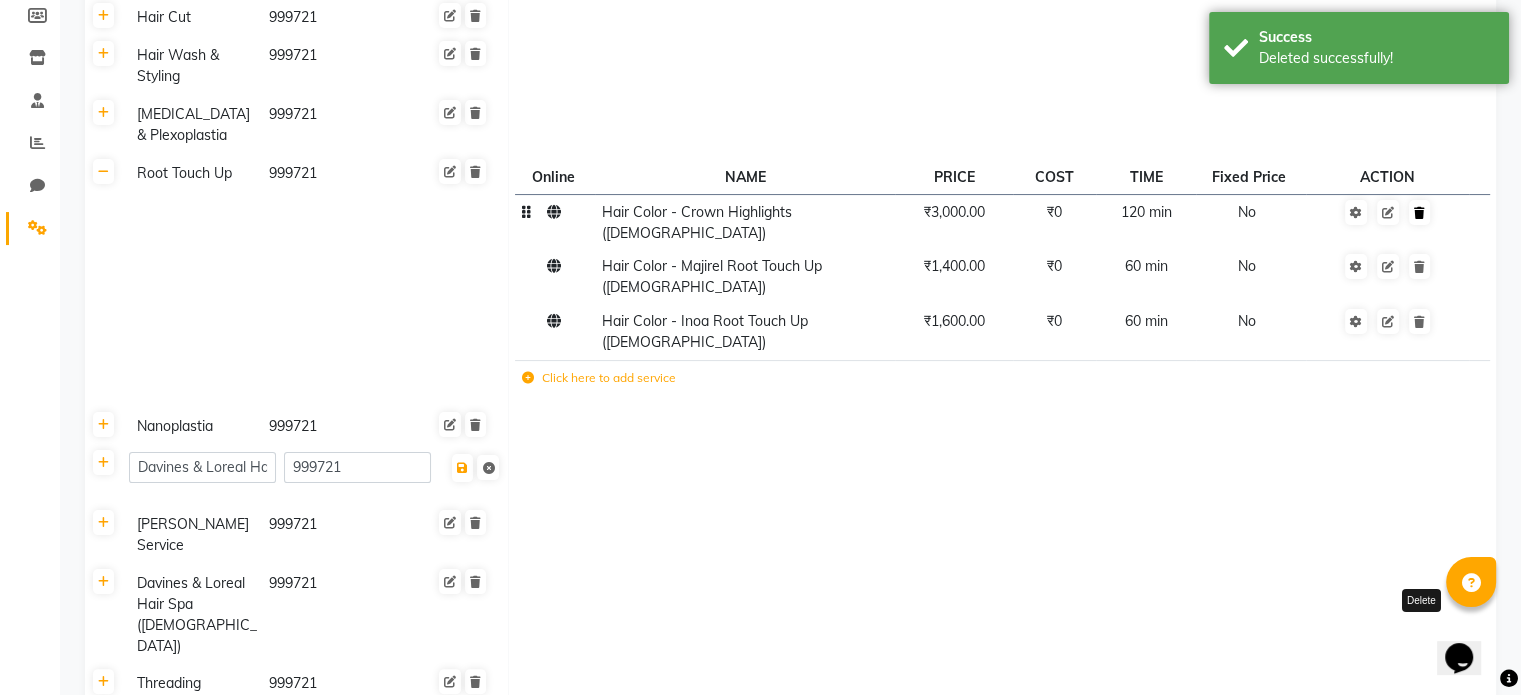 click 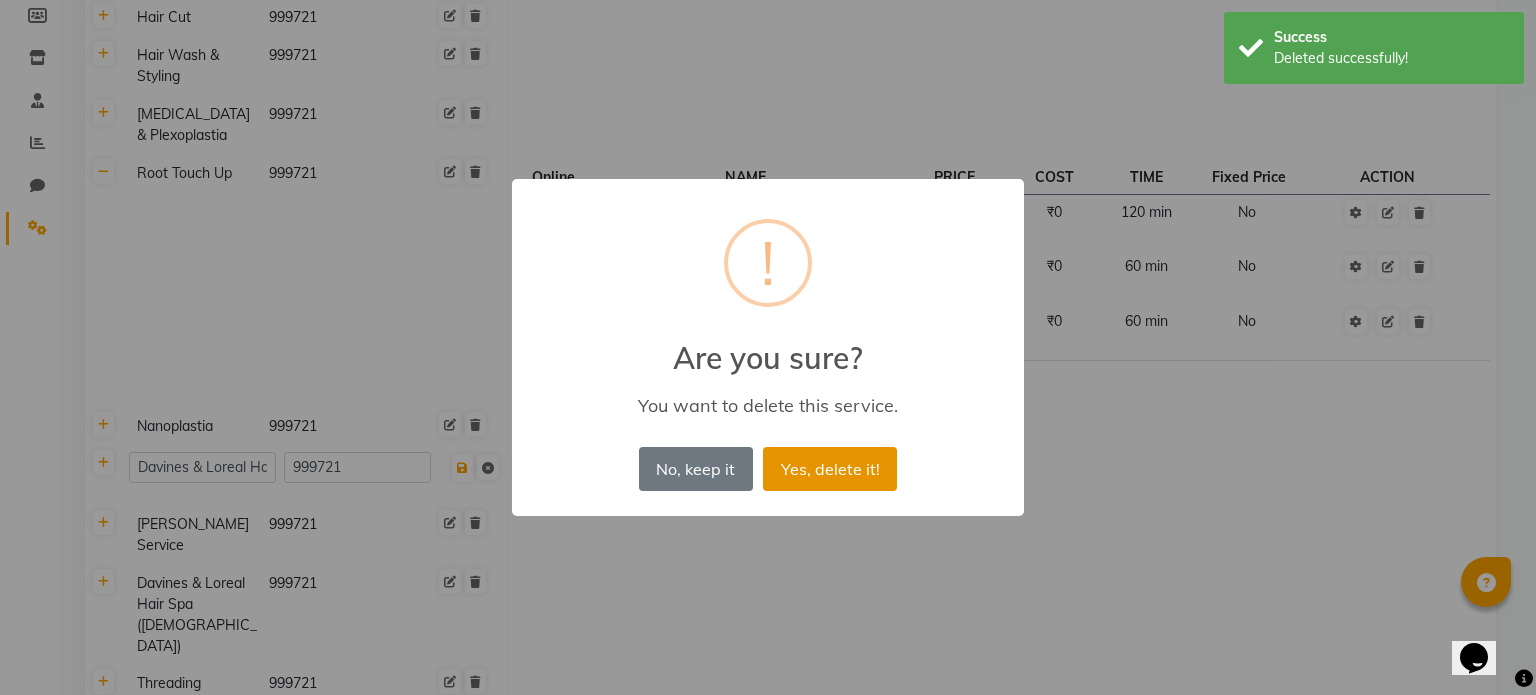 click on "Yes, delete it!" at bounding box center [830, 469] 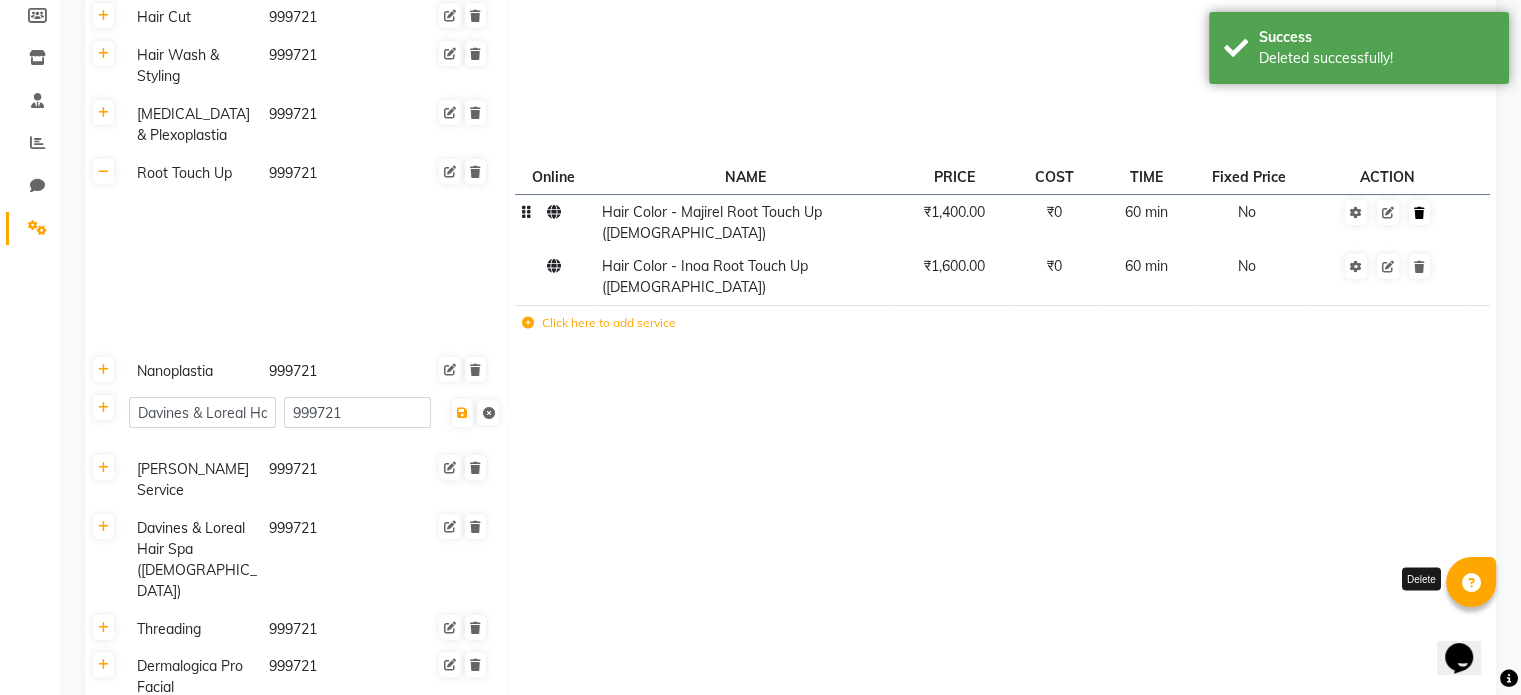 click 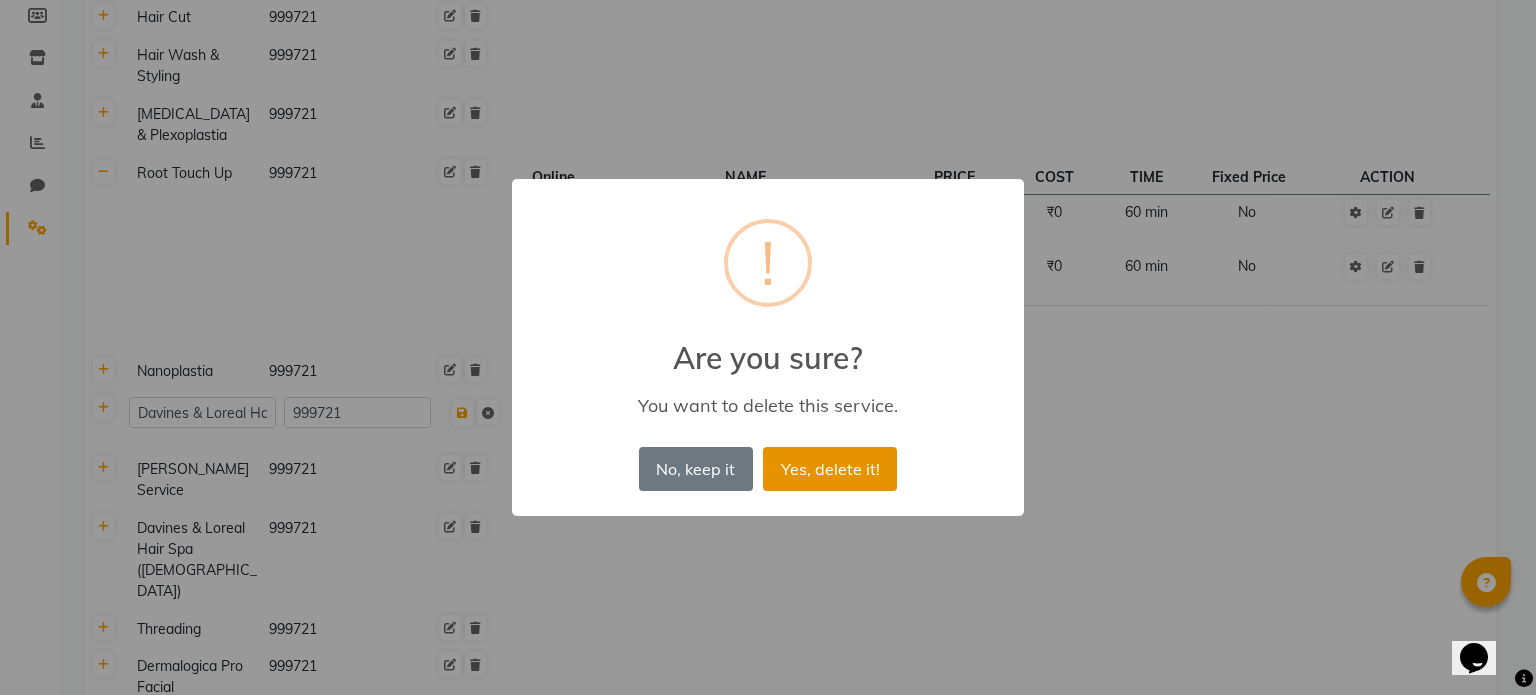 click on "Yes, delete it!" at bounding box center [830, 469] 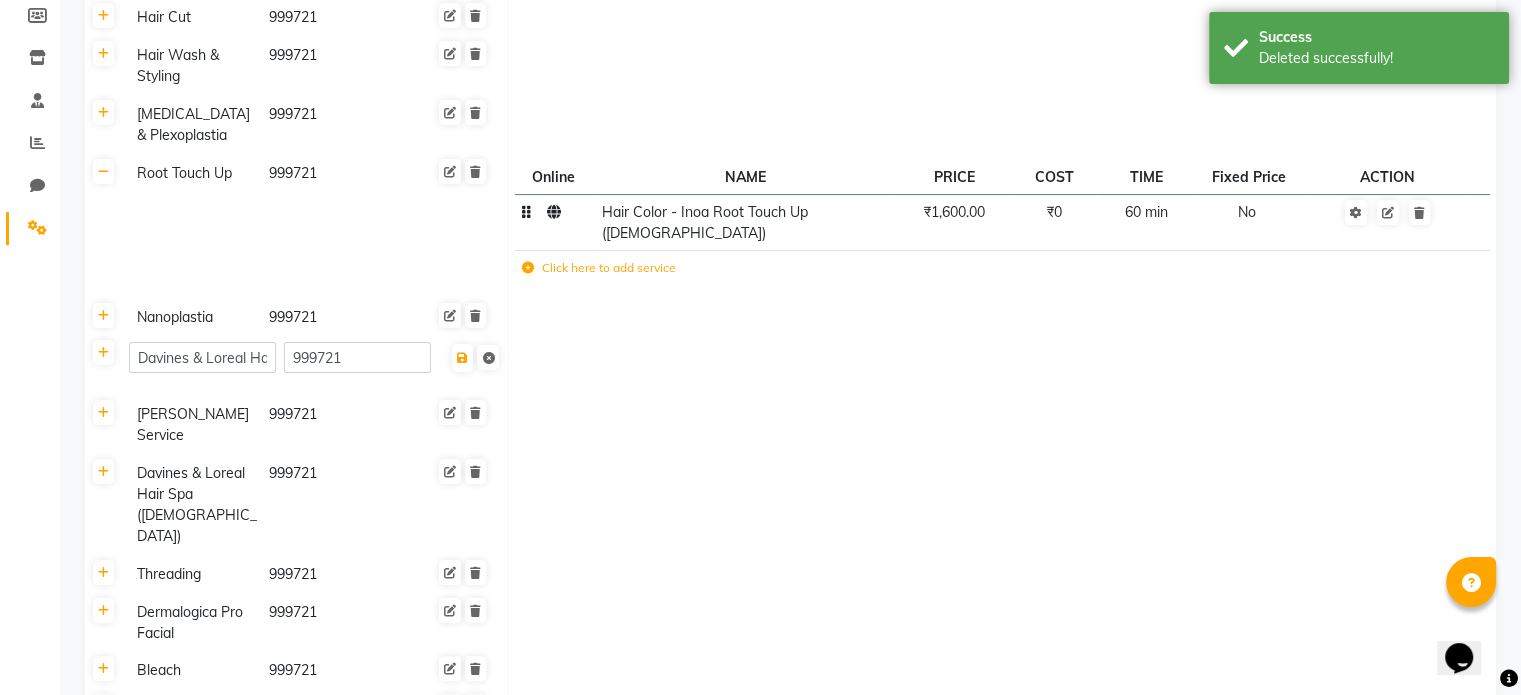 click on "Hair Color - Inoa Root Touch Up ([DEMOGRAPHIC_DATA])" 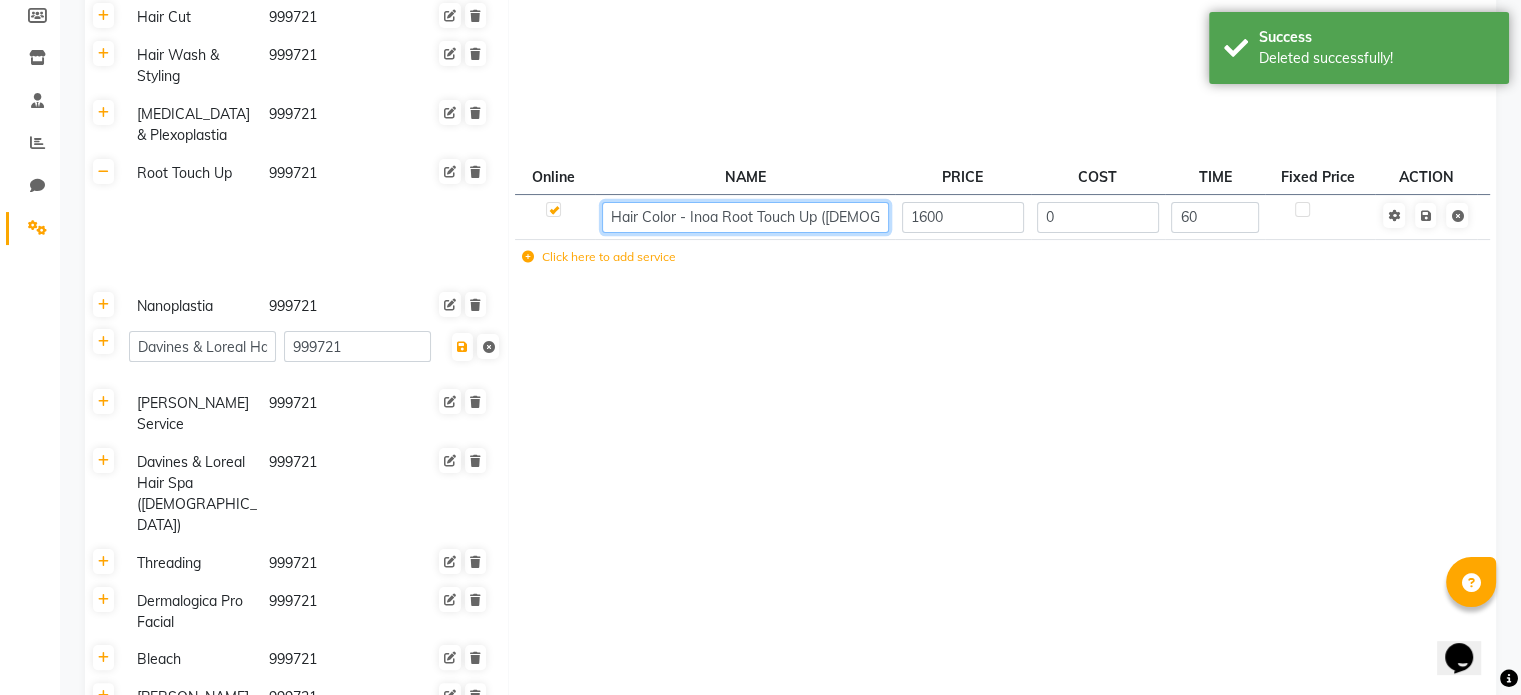 click on "Hair Color - Inoa Root Touch Up ([DEMOGRAPHIC_DATA])" 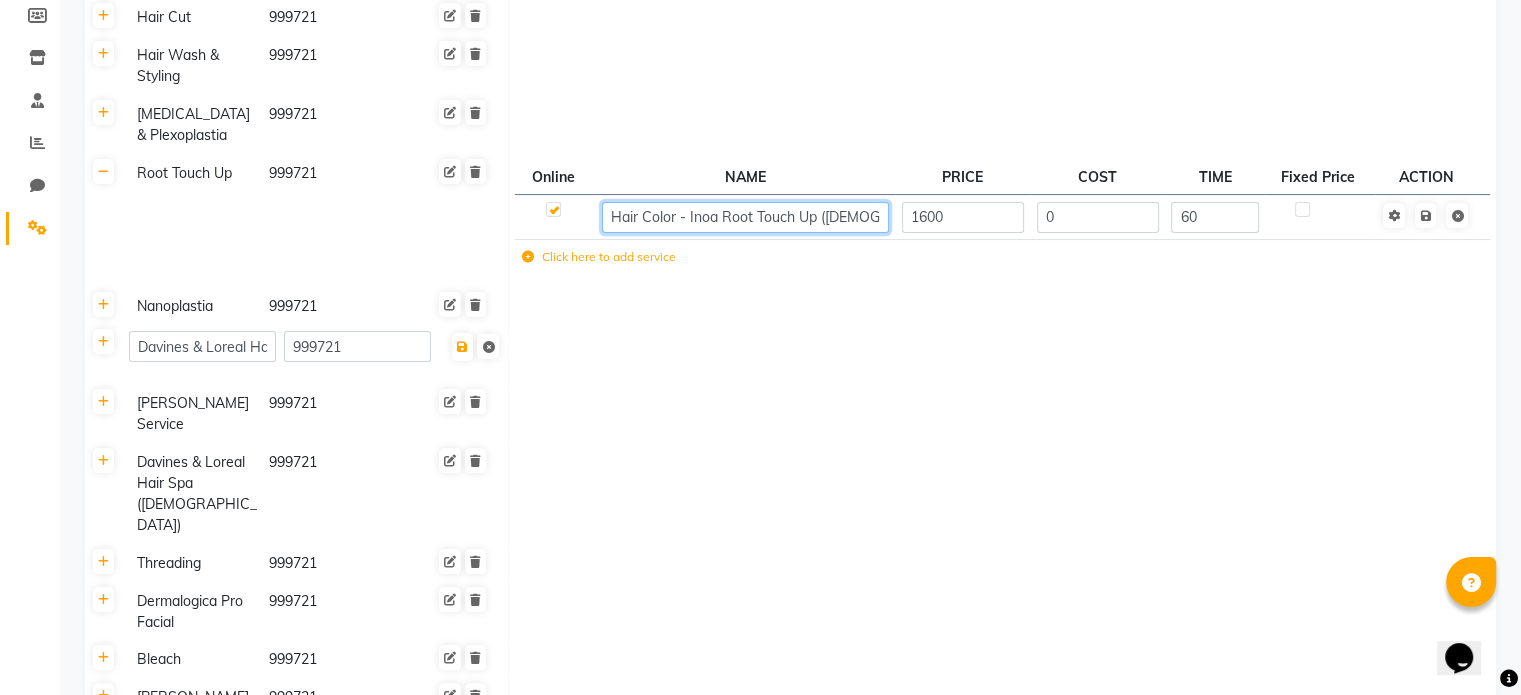 click on "Hair Color - Inoa Root Touch Up ([DEMOGRAPHIC_DATA])" 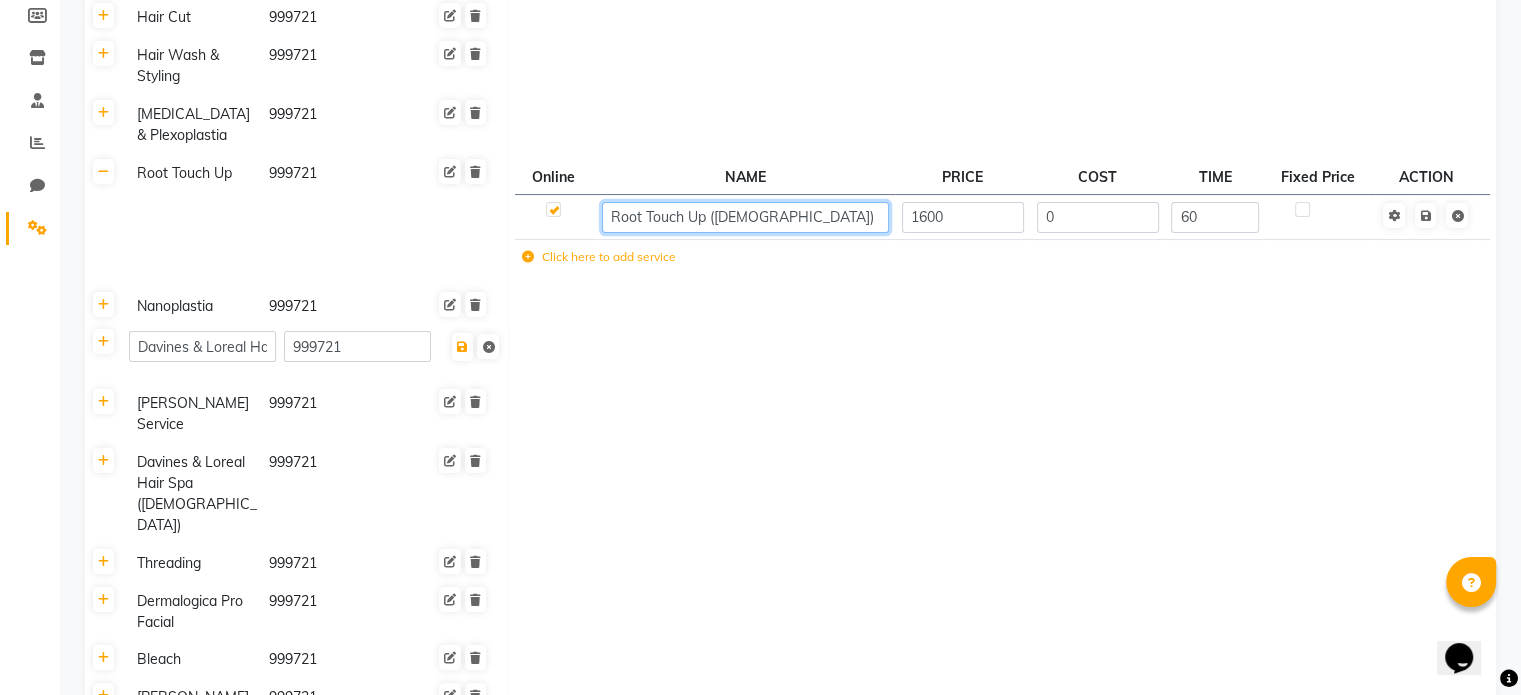 click on "Root Touch Up ([DEMOGRAPHIC_DATA])" 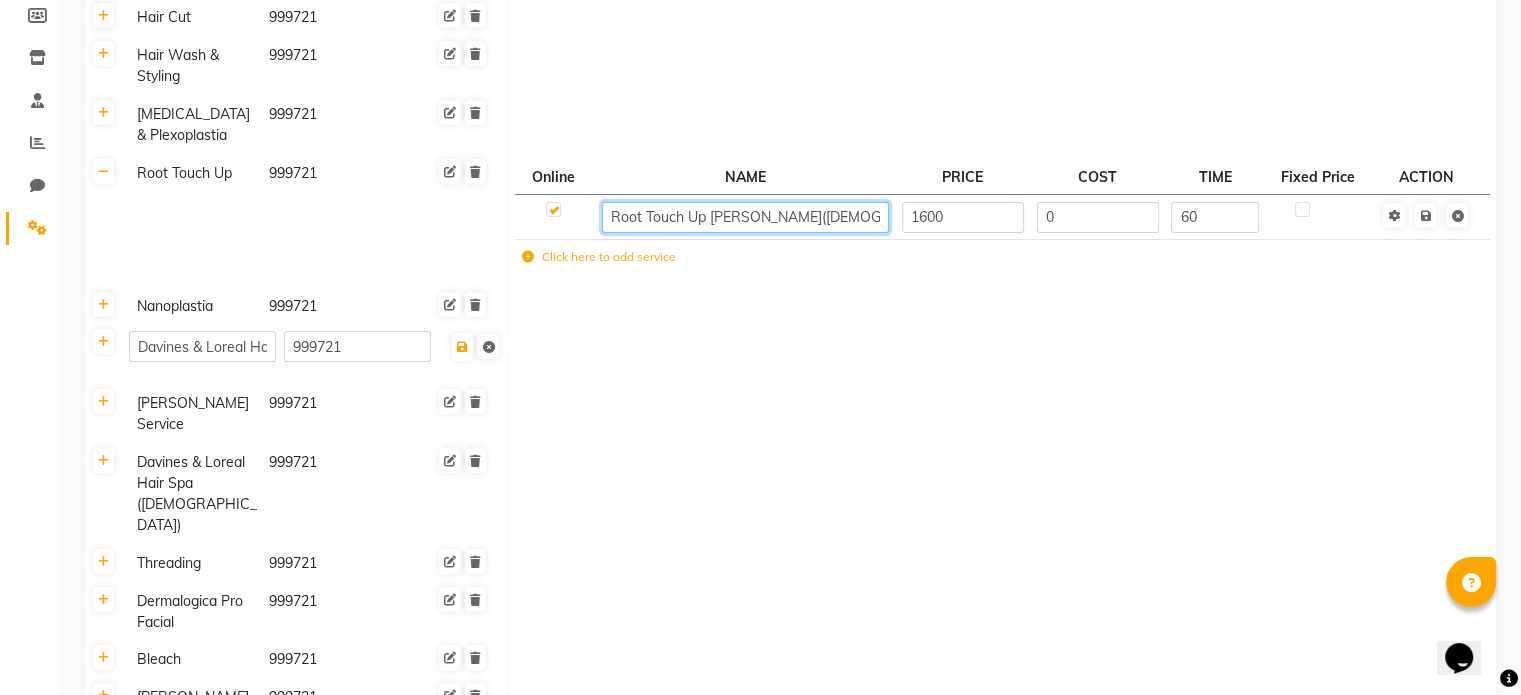 type on "Root Touch Up [PERSON_NAME] ([DEMOGRAPHIC_DATA])" 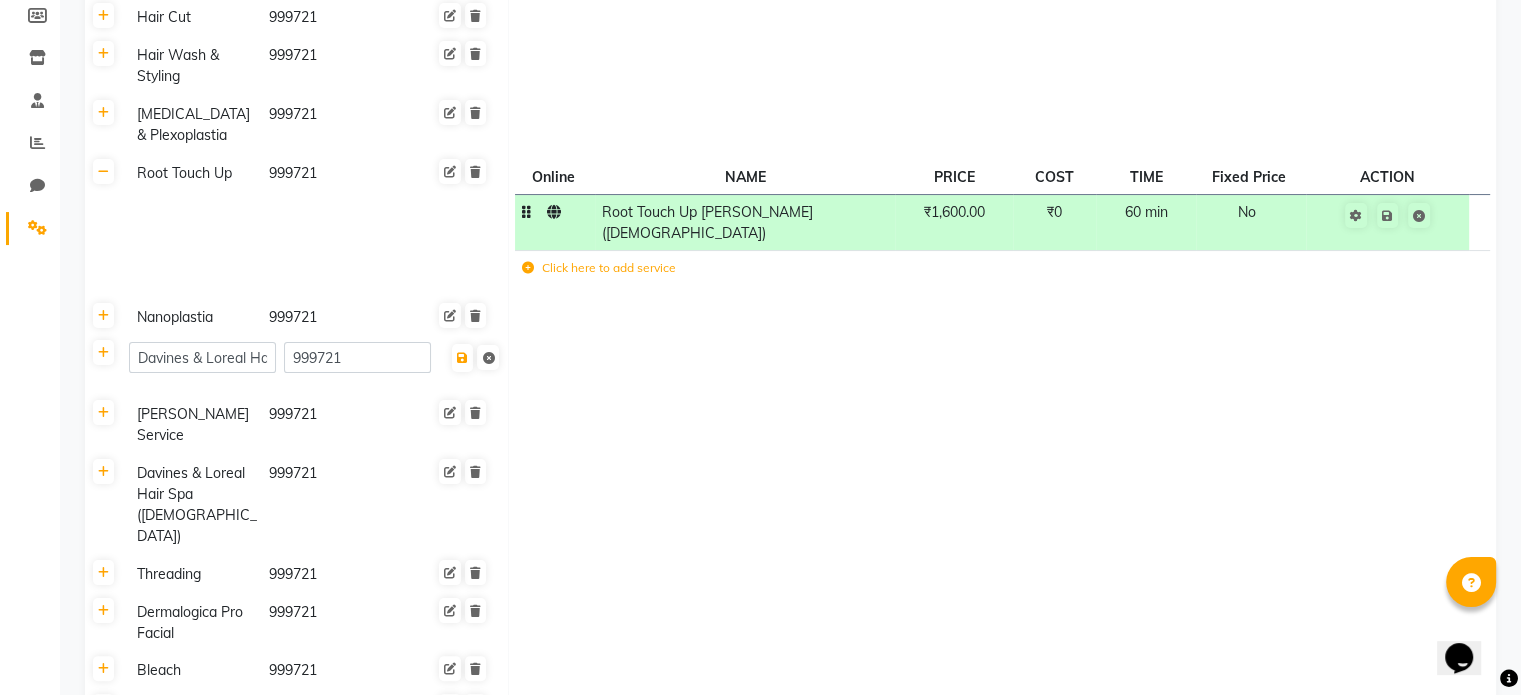 click on "₹1,600.00" 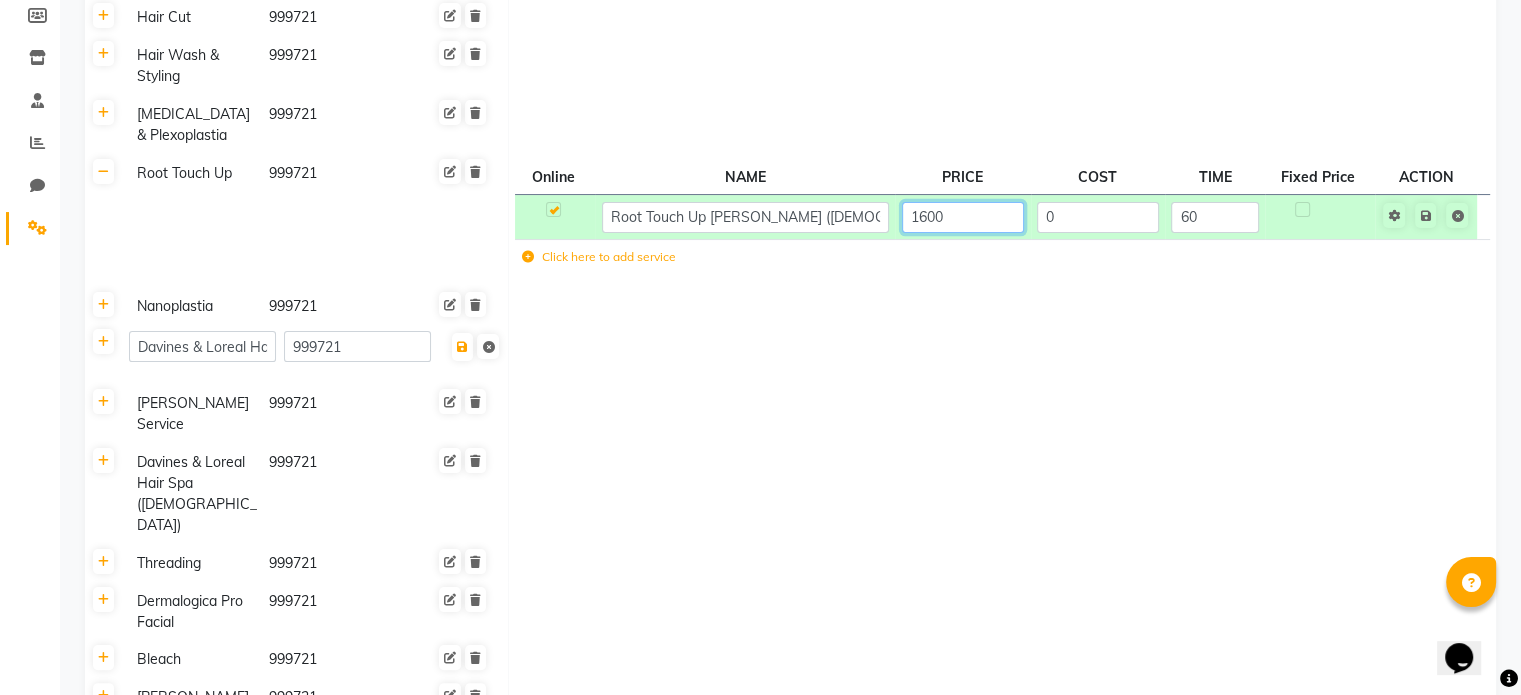 click on "1600" 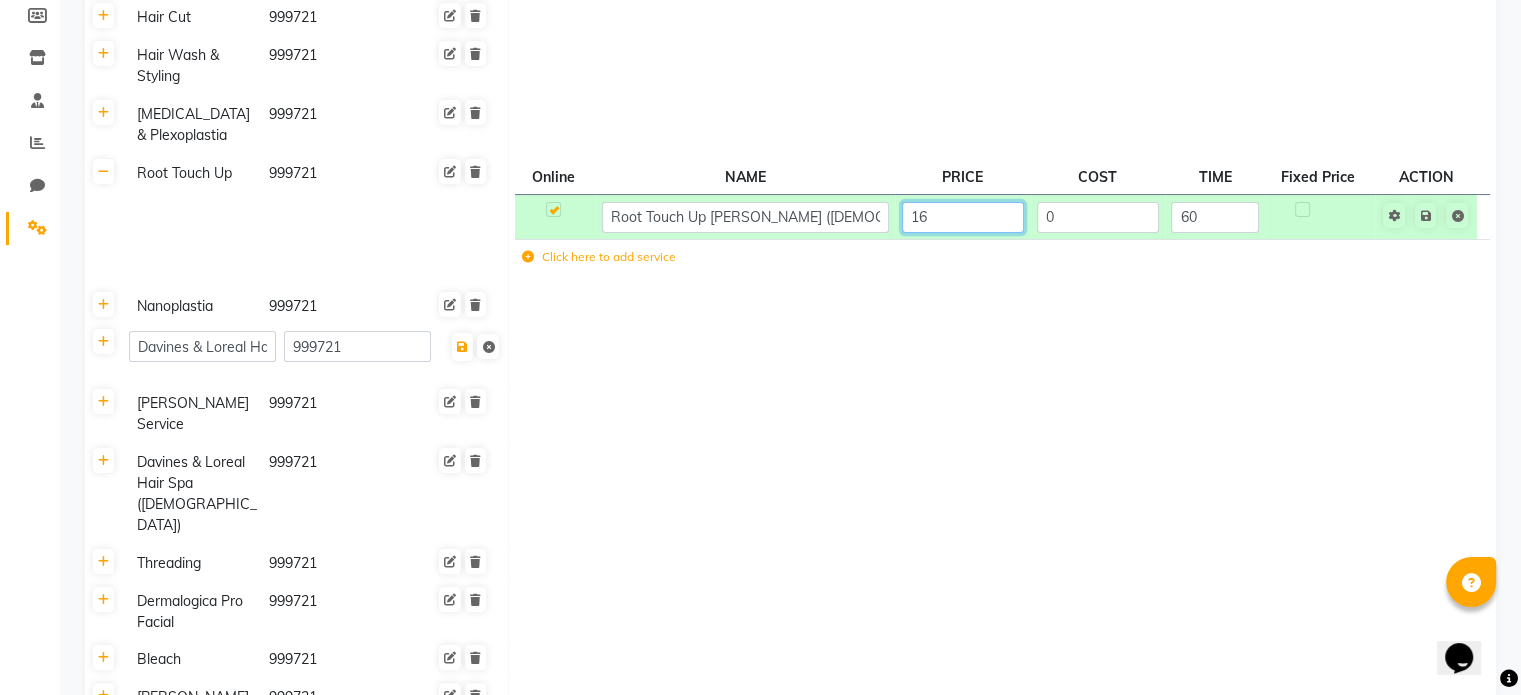 type on "1" 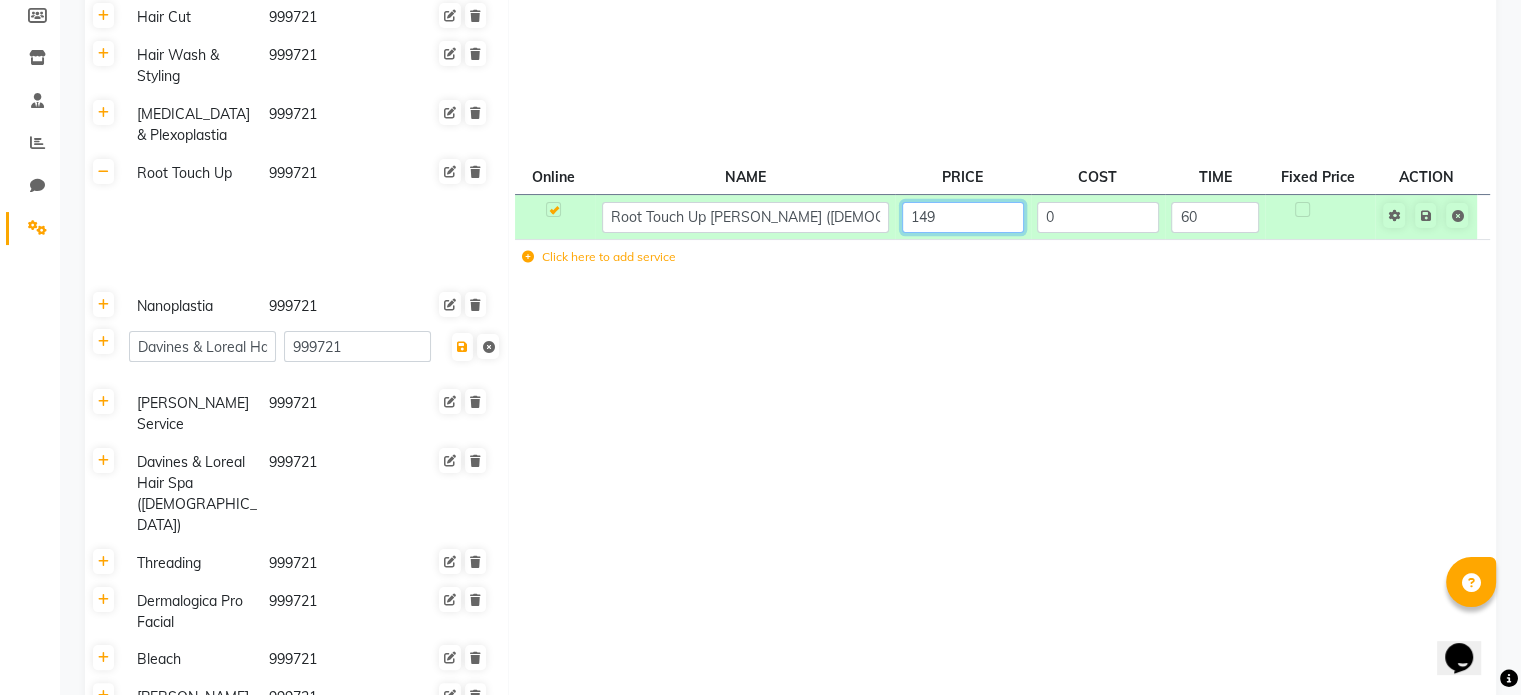 type on "1499" 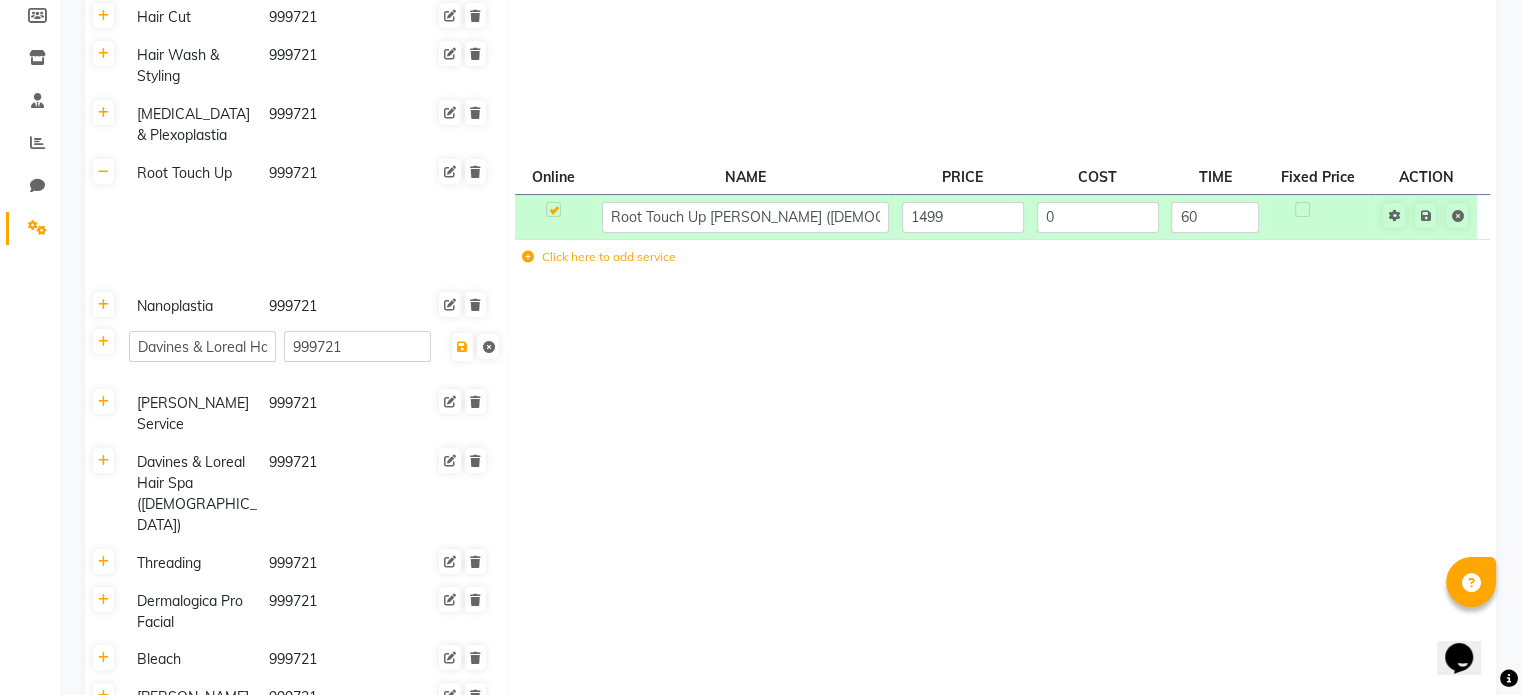 click on "Click here to add service" 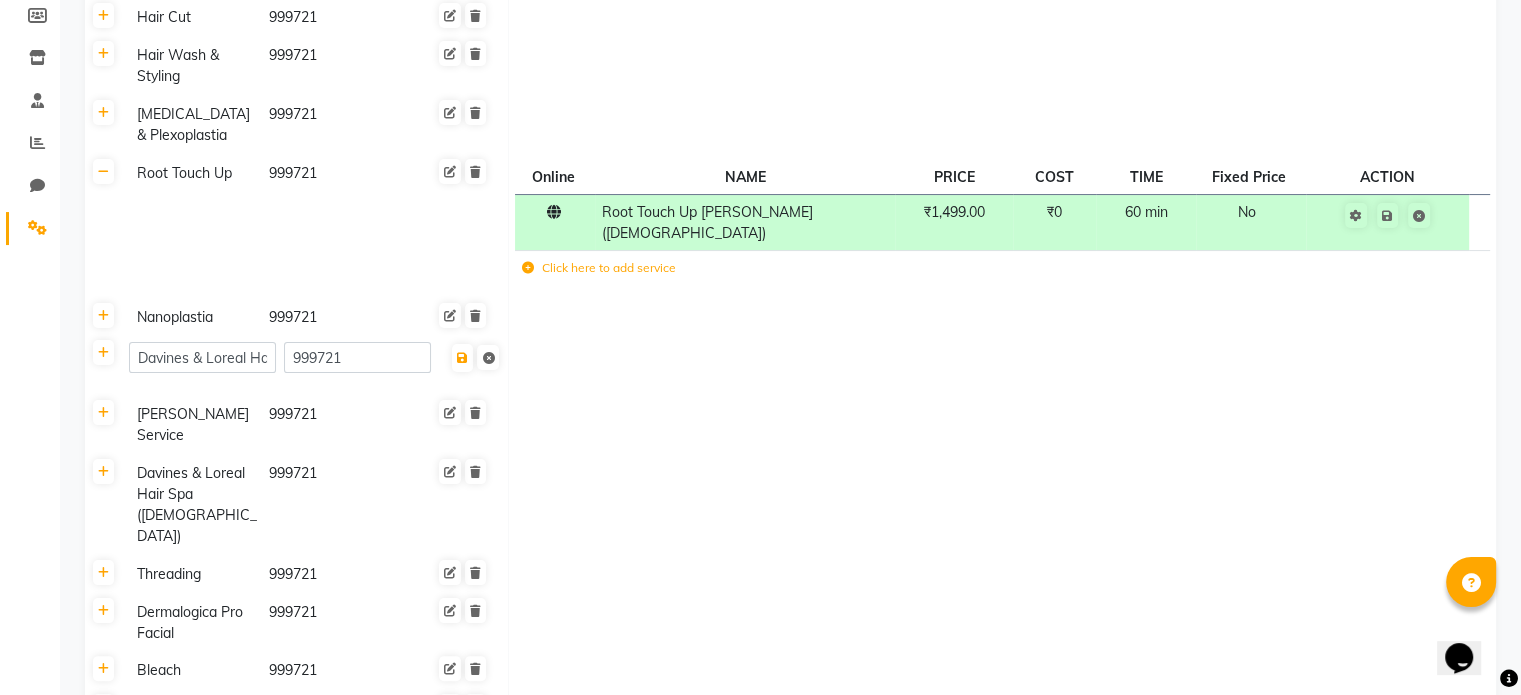 click 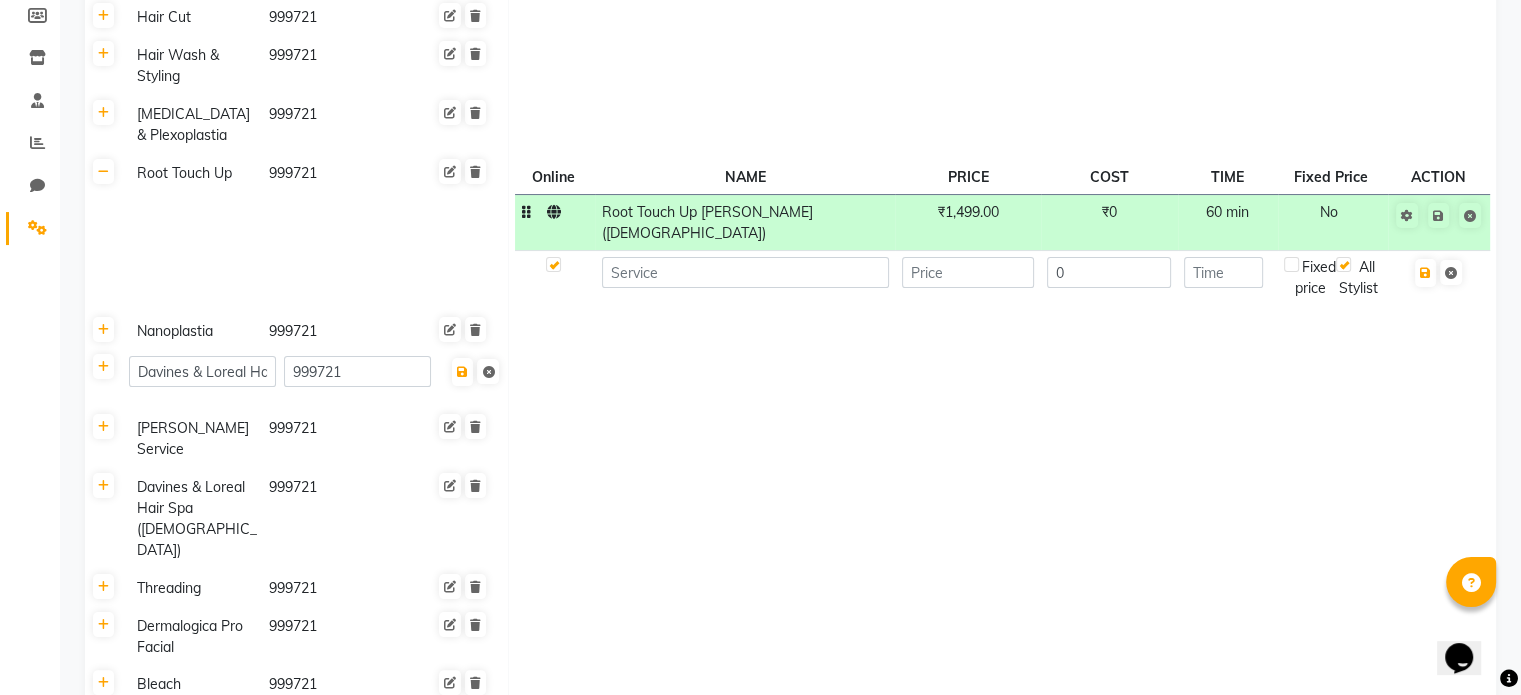 click on "Root Touch Up [PERSON_NAME] ([DEMOGRAPHIC_DATA])" 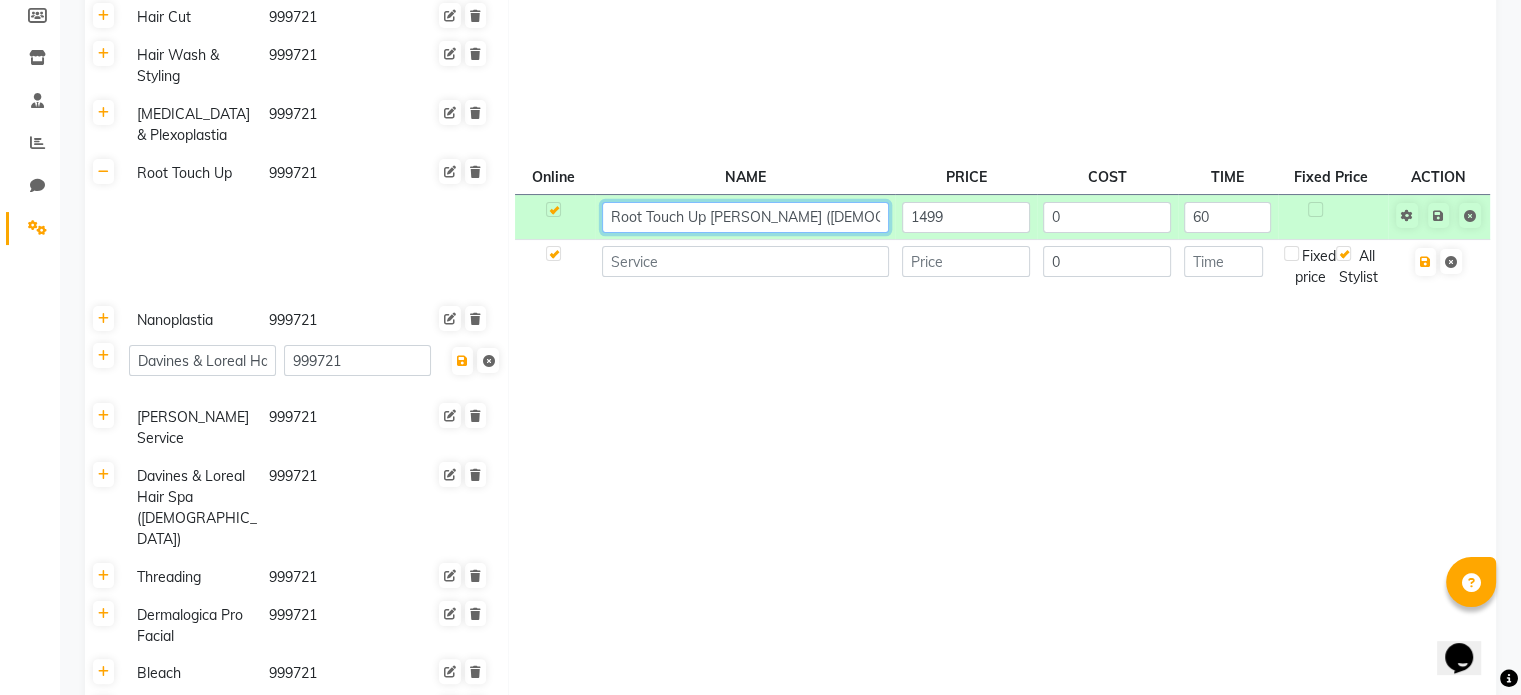 click on "Root Touch Up [PERSON_NAME] ([DEMOGRAPHIC_DATA])" 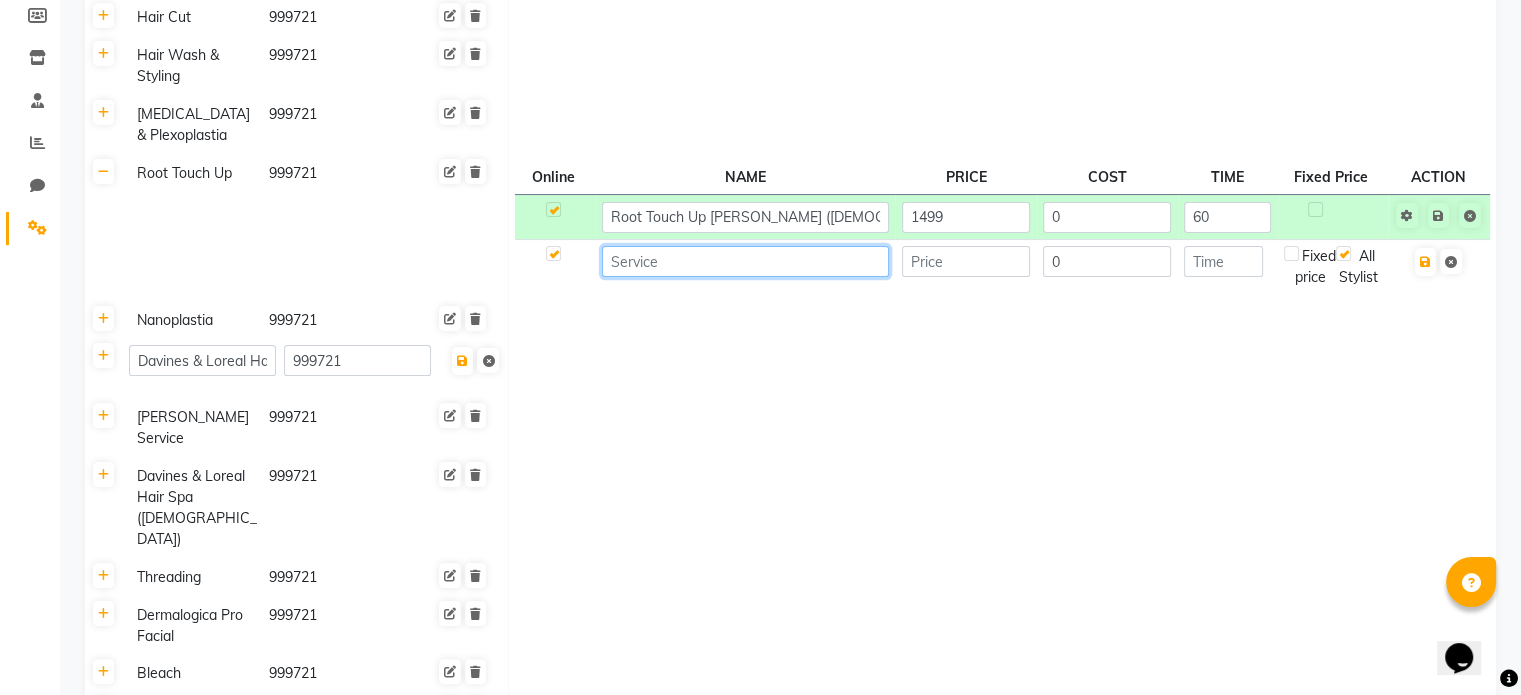 click 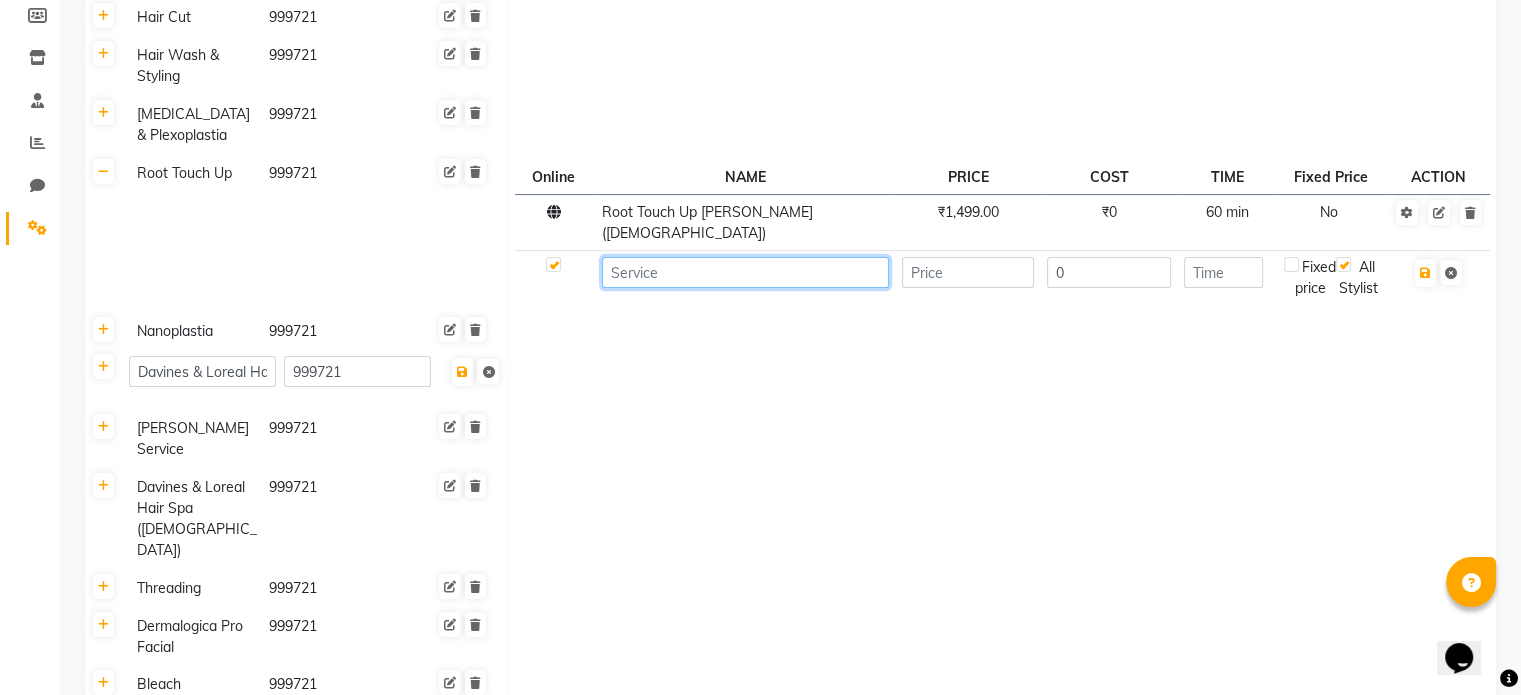 paste on "Root Touch Up [PERSON_NAME] ([DEMOGRAPHIC_DATA])" 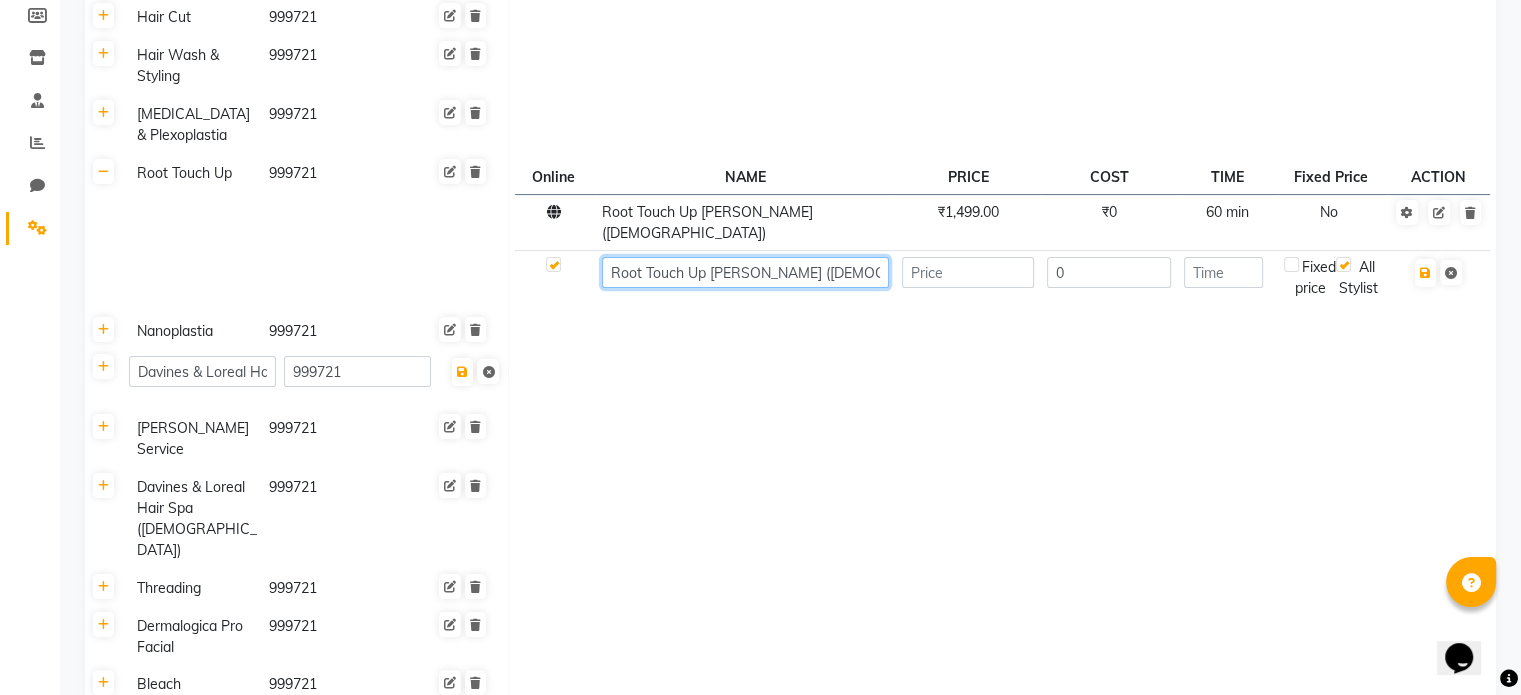 click on "Root Touch Up [PERSON_NAME] ([DEMOGRAPHIC_DATA])" 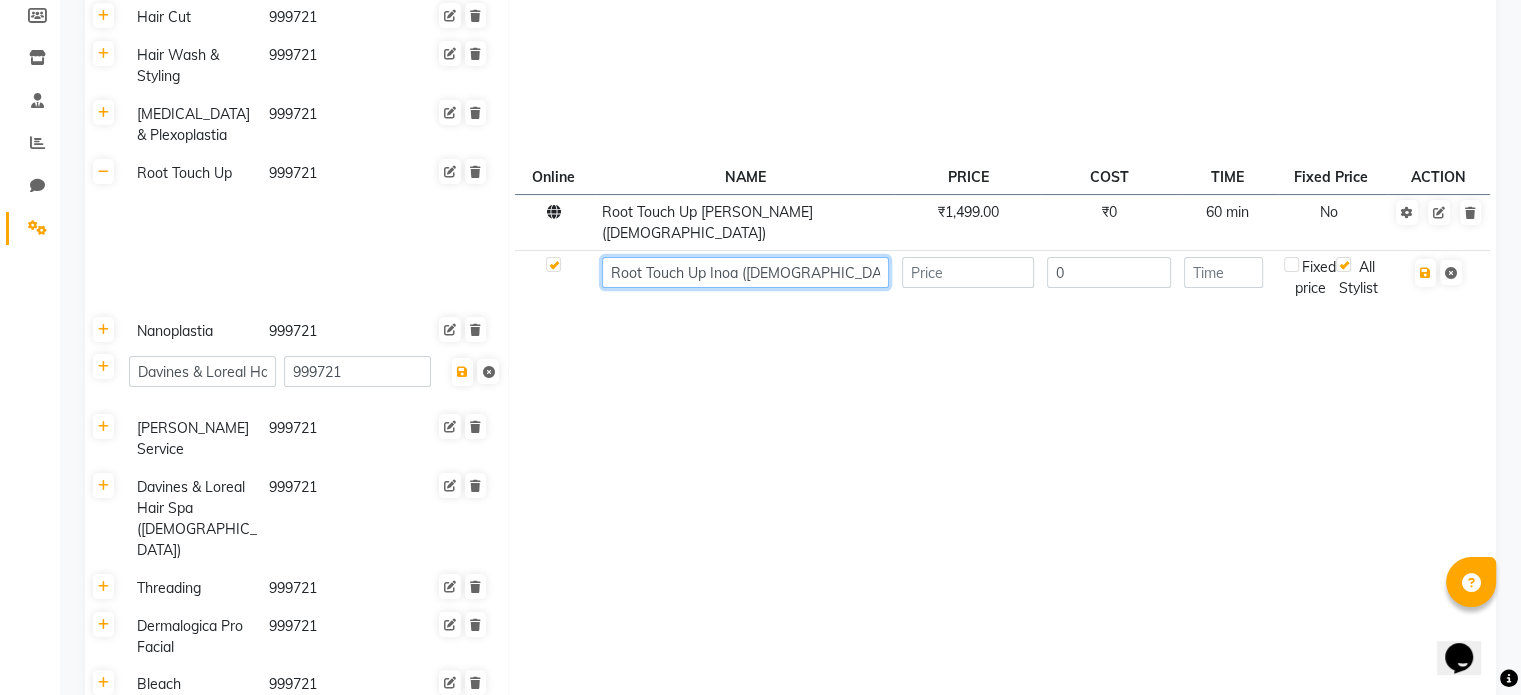 type on "Root Touch Up Inoa ([DEMOGRAPHIC_DATA])" 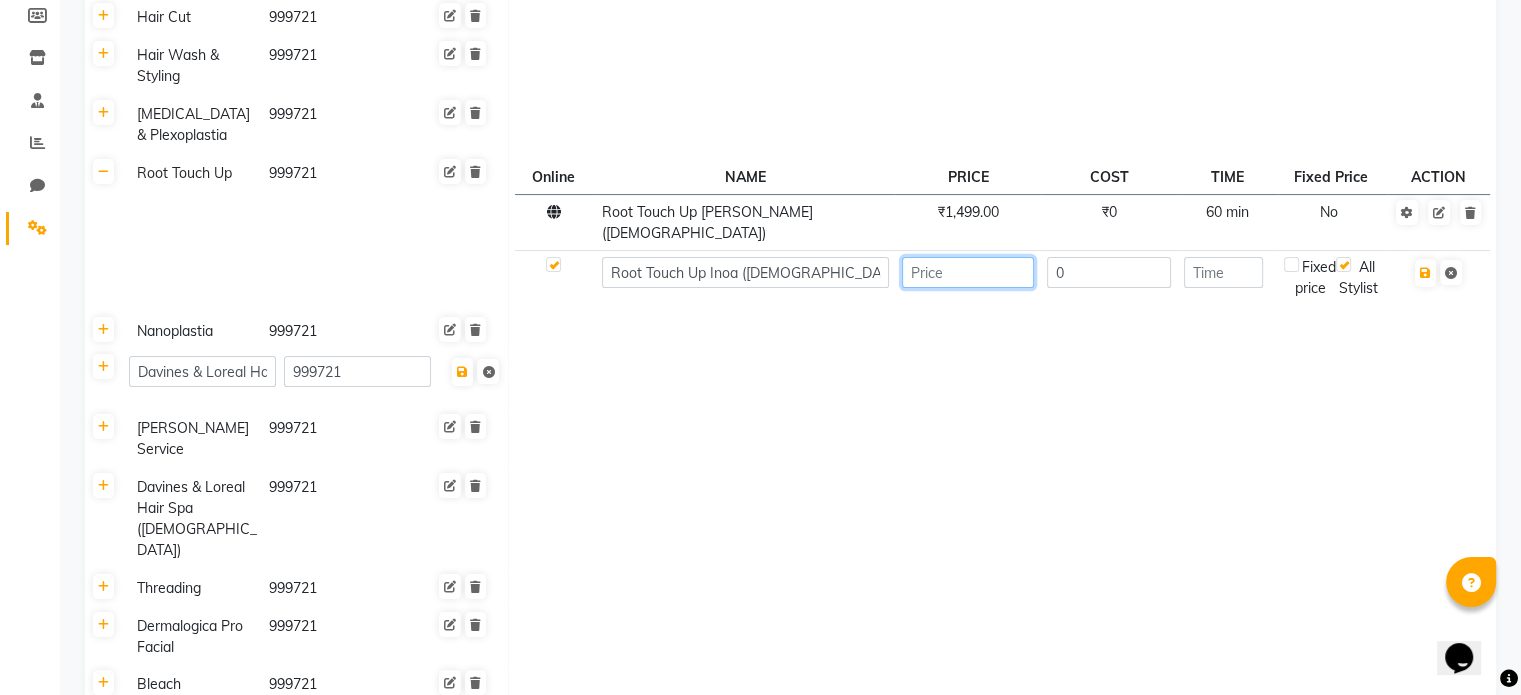 click 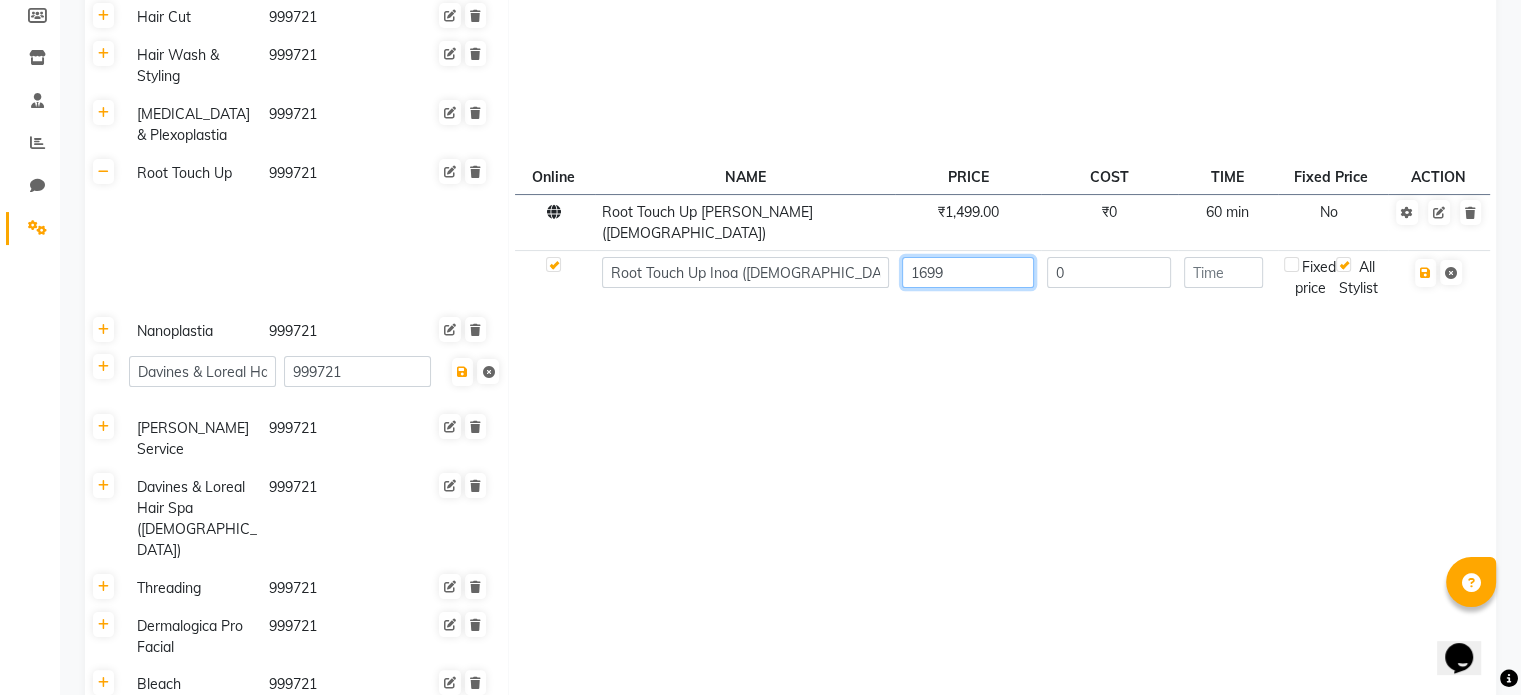 type on "1699" 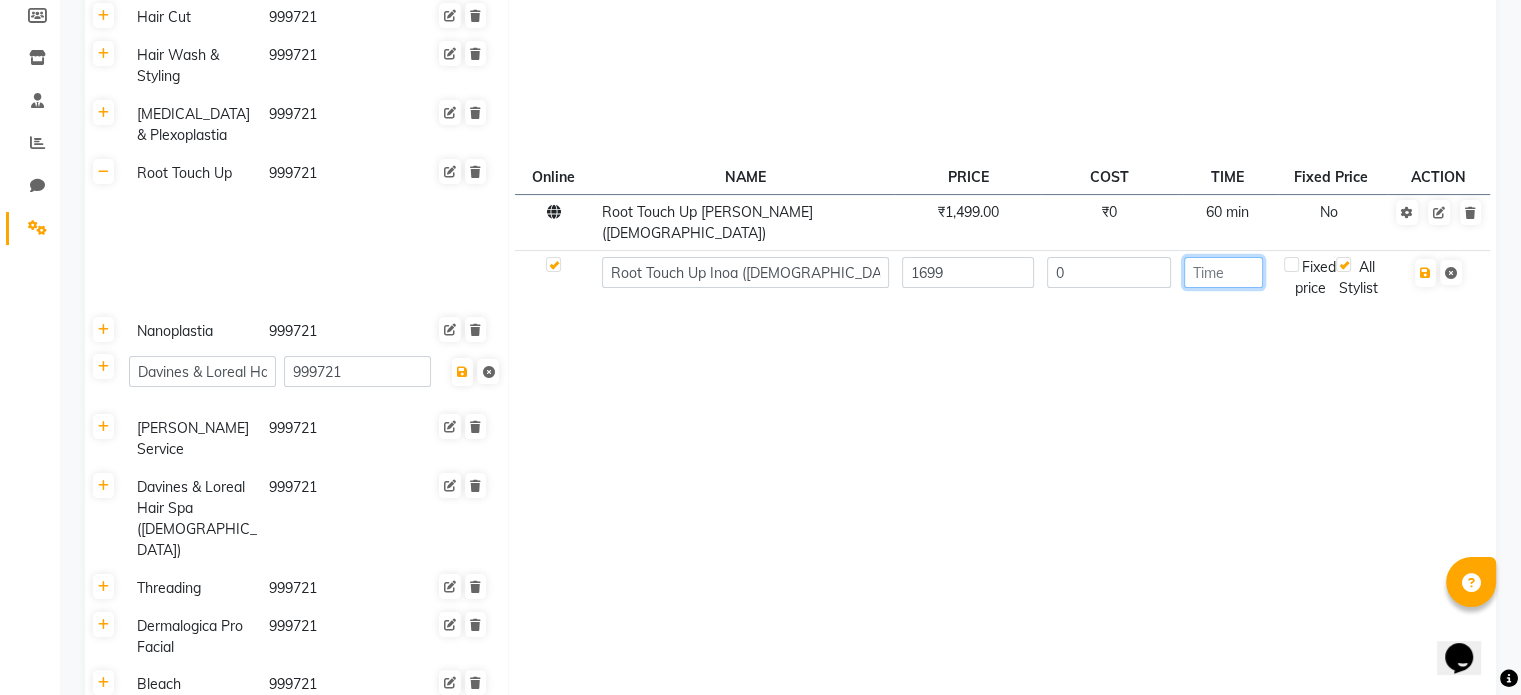 click 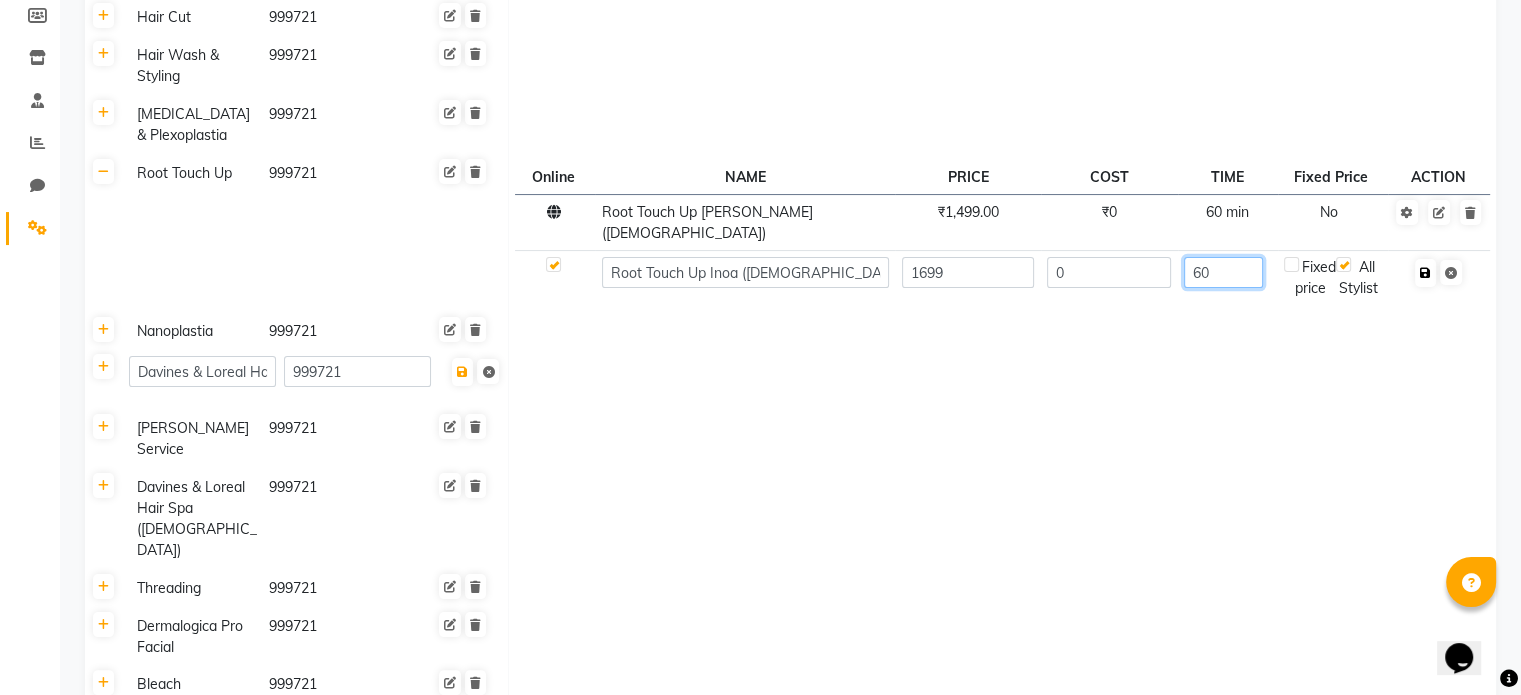 type on "60" 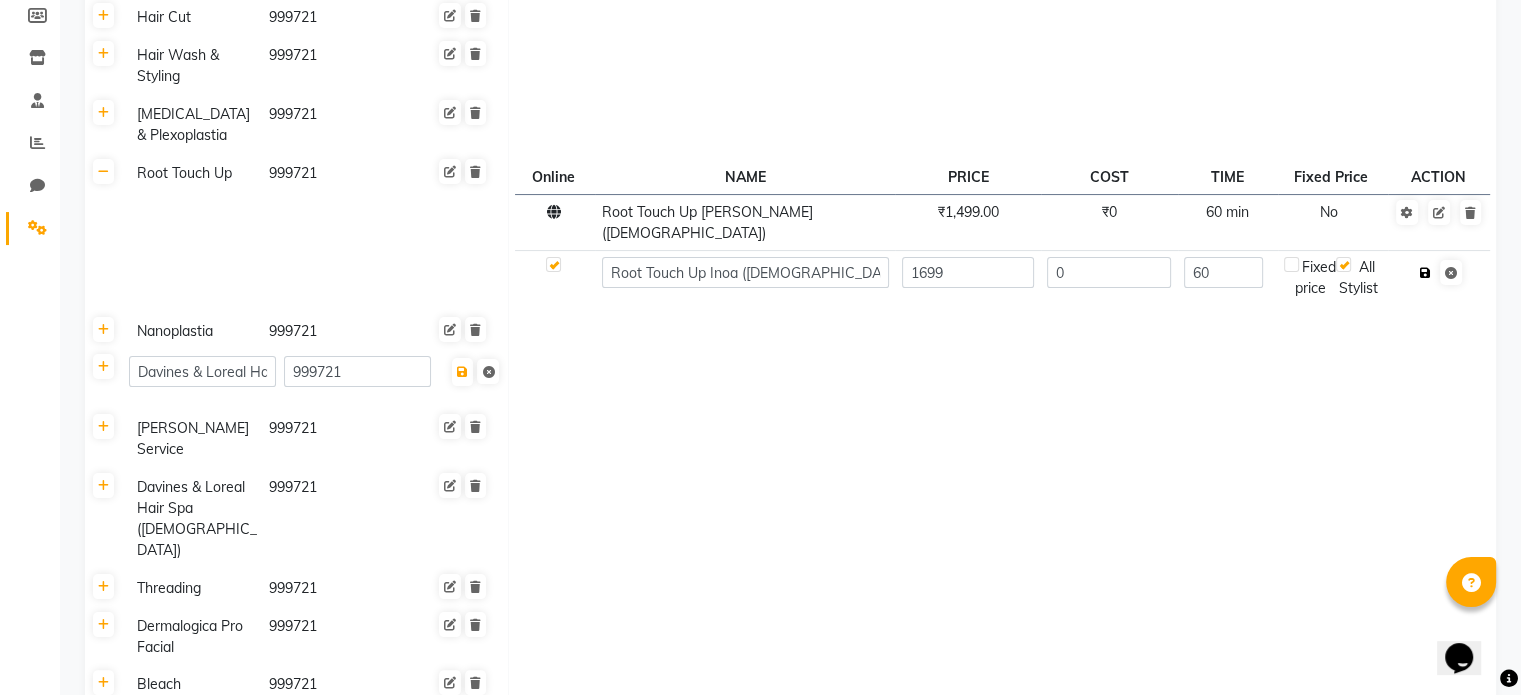 click at bounding box center (1425, 273) 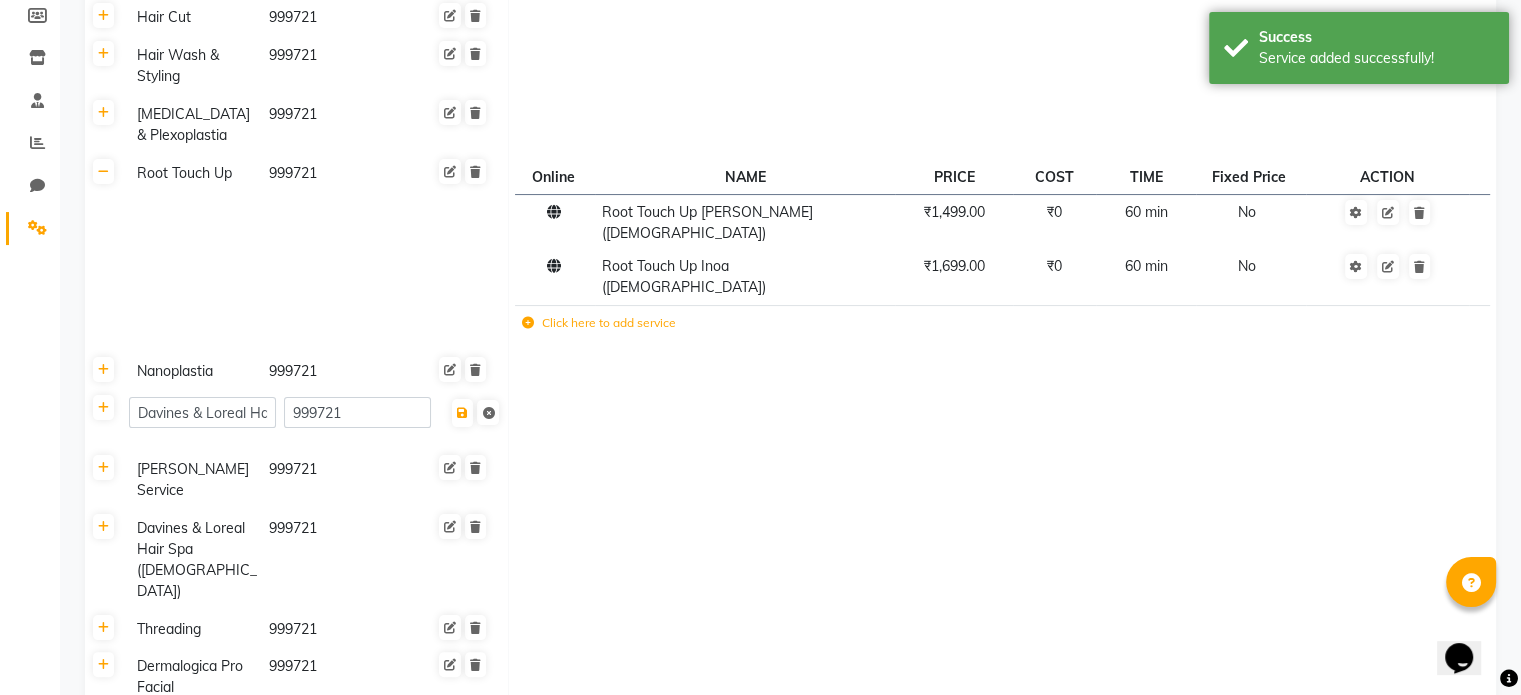 click 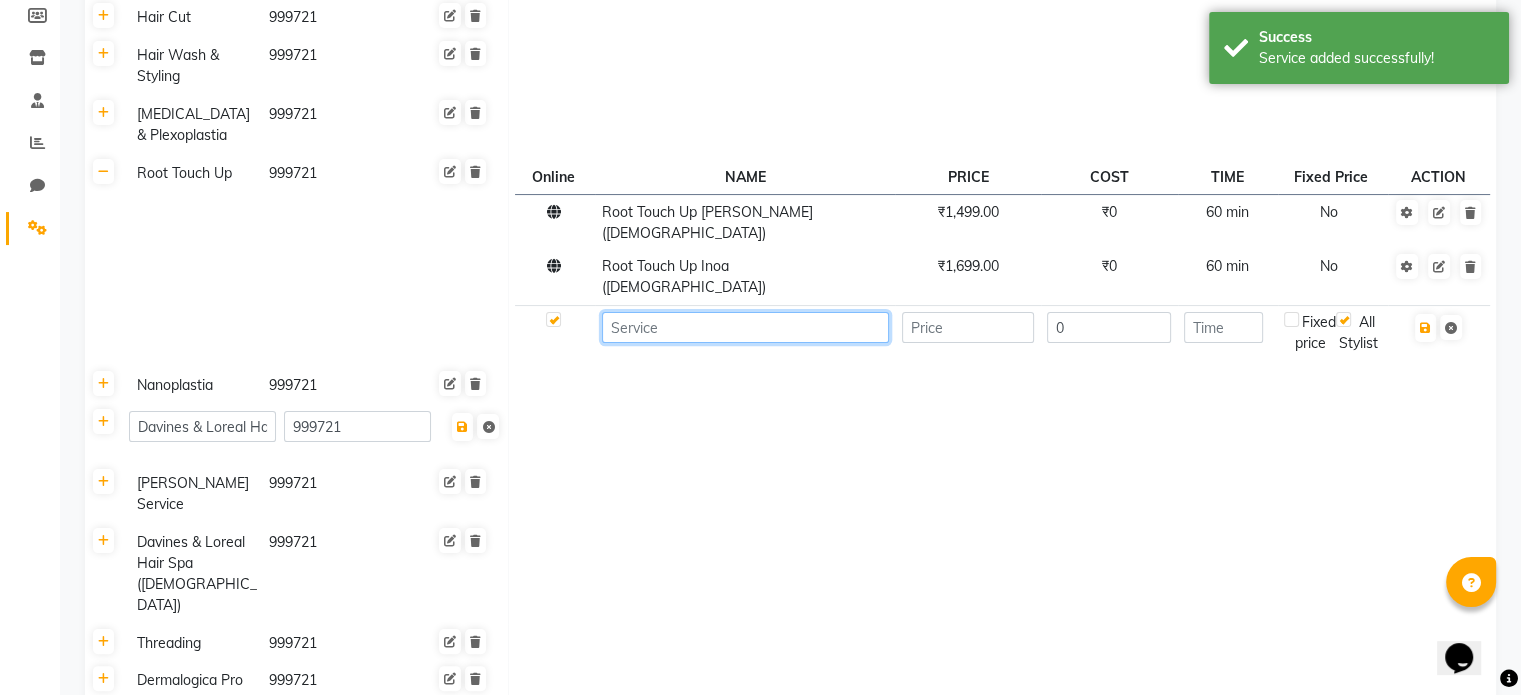 click 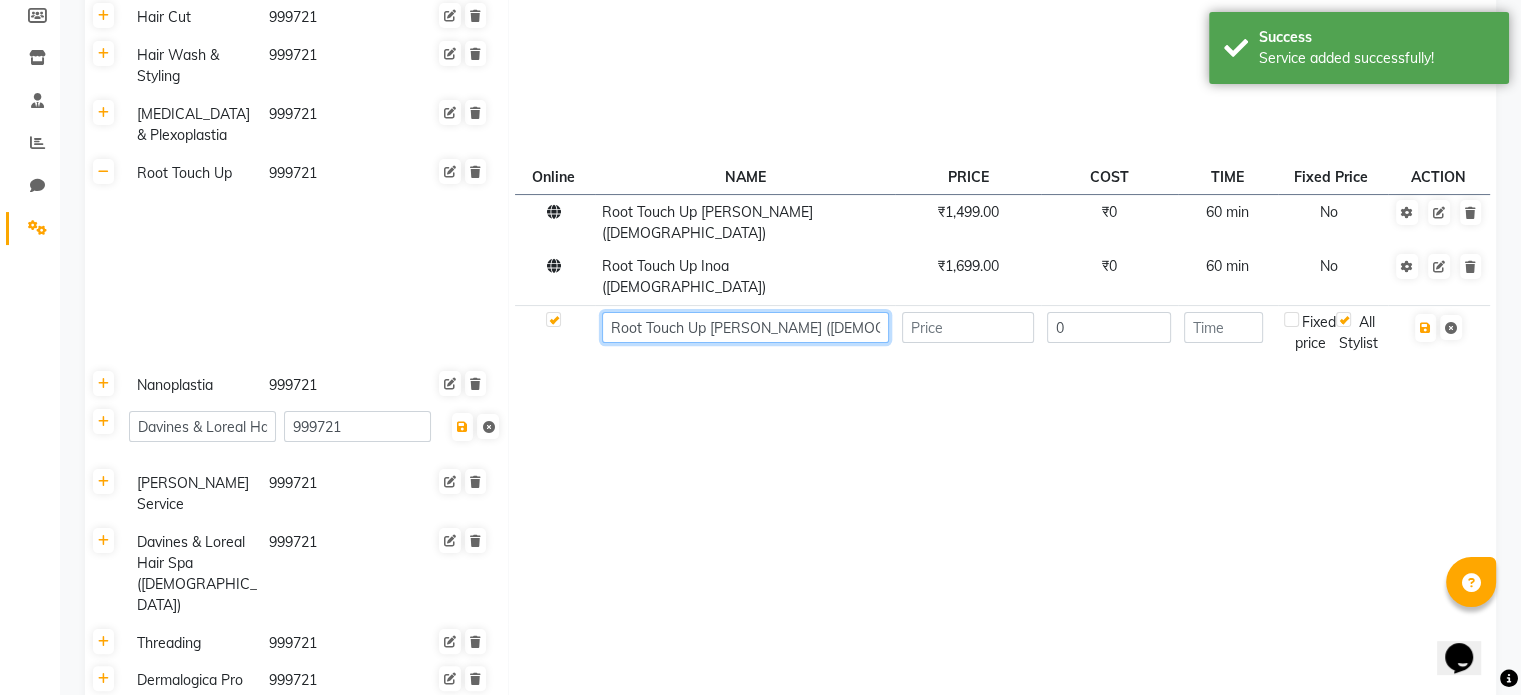 click on "Root Touch Up [PERSON_NAME] ([DEMOGRAPHIC_DATA])" 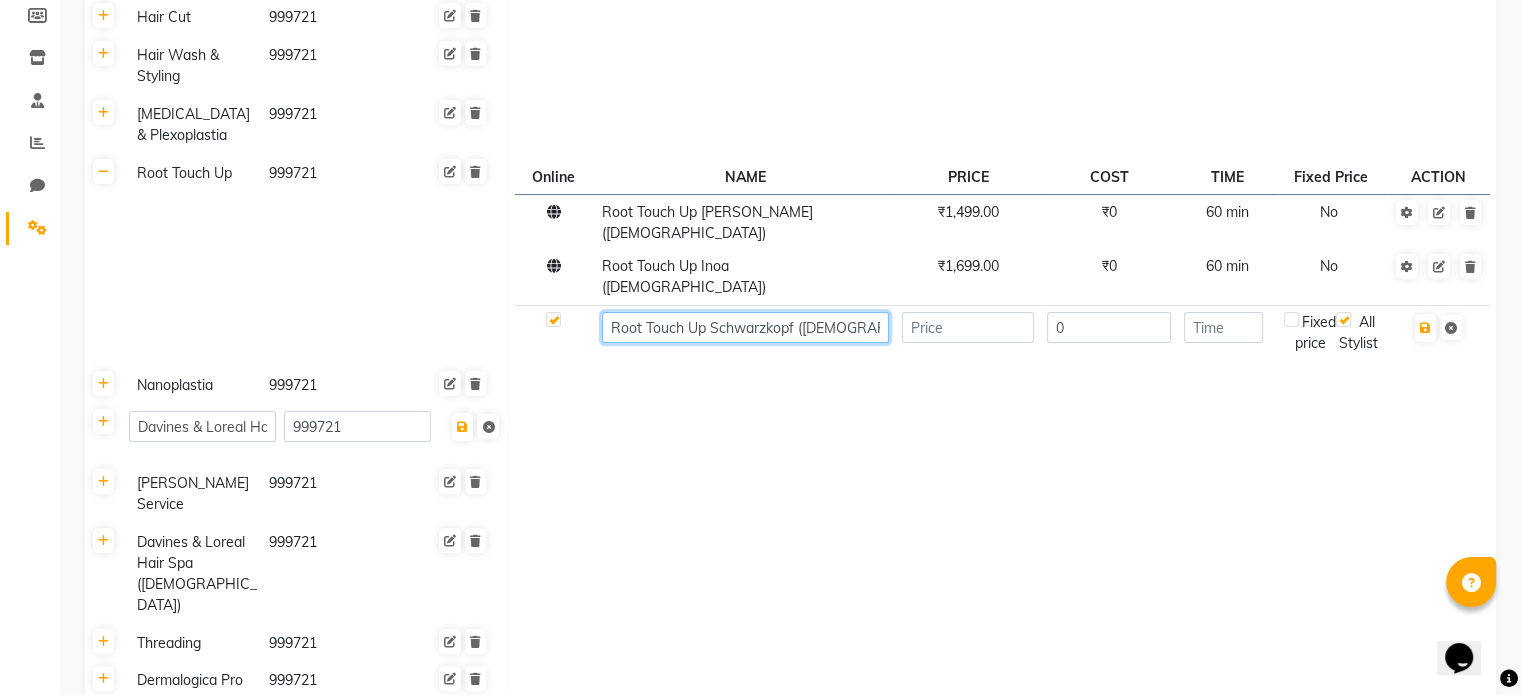type on "Root Touch Up Schwarzkopf ([DEMOGRAPHIC_DATA])" 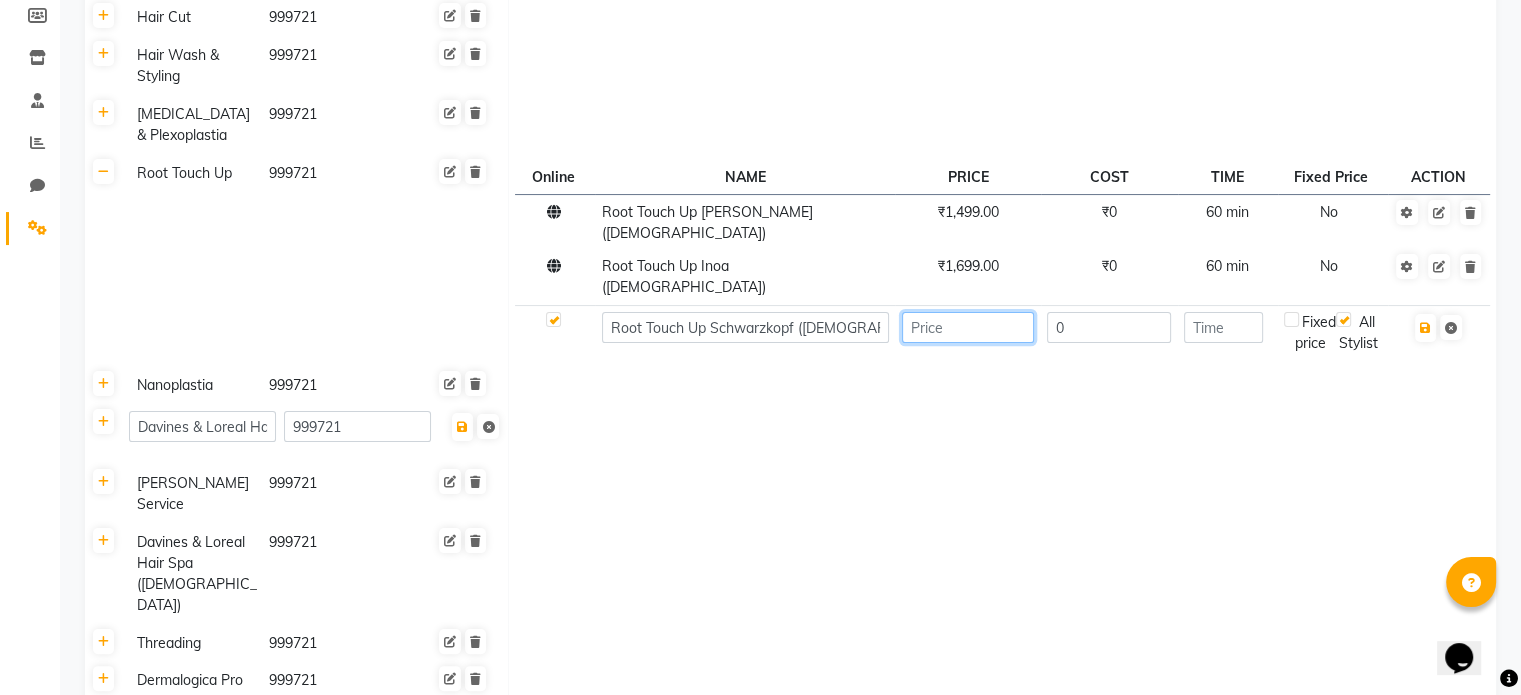 click 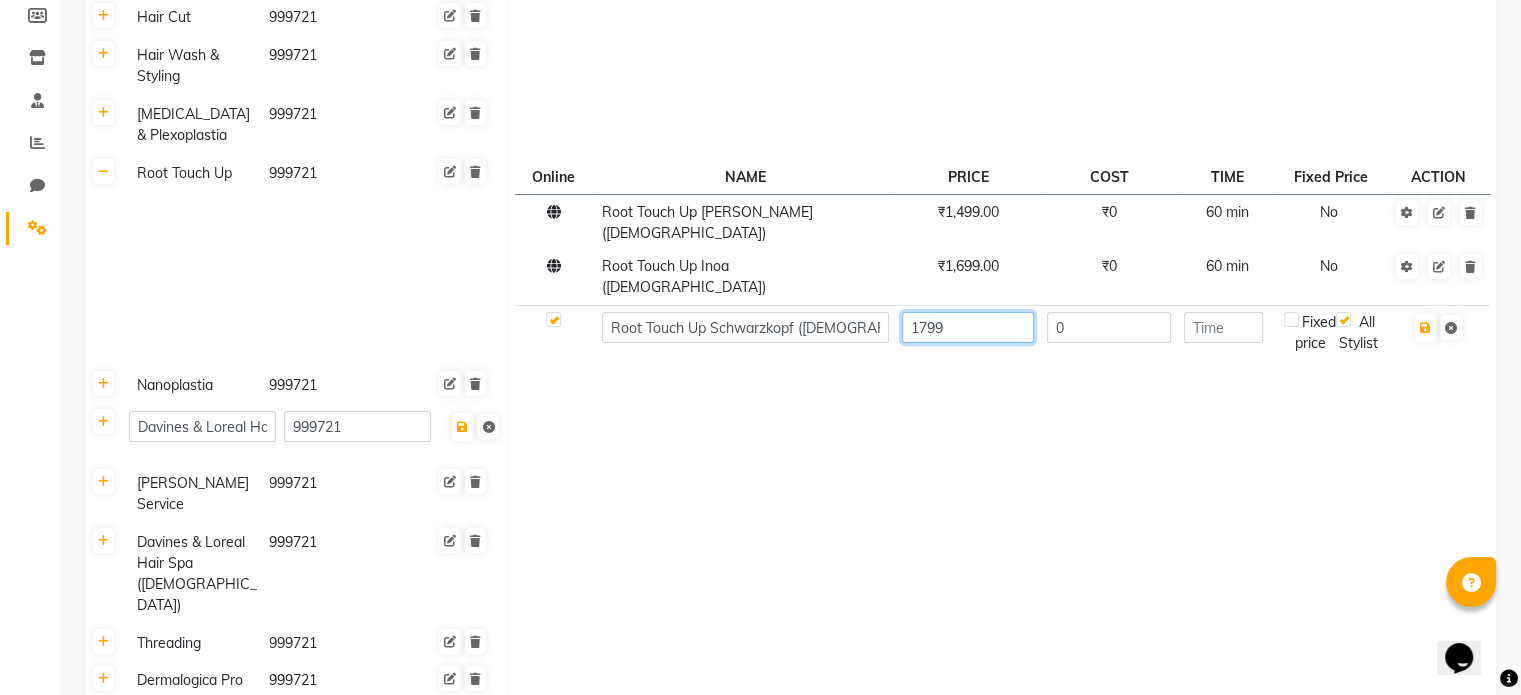type on "1799" 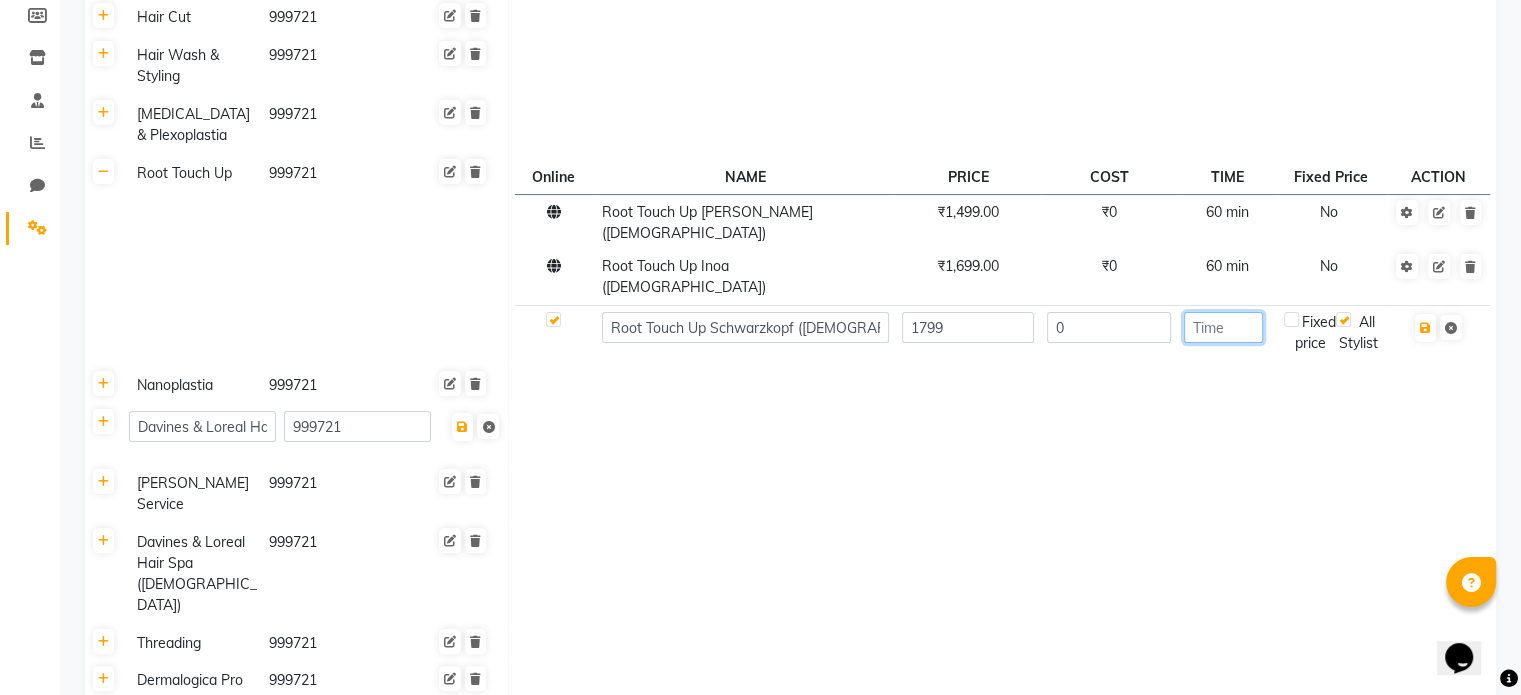 click 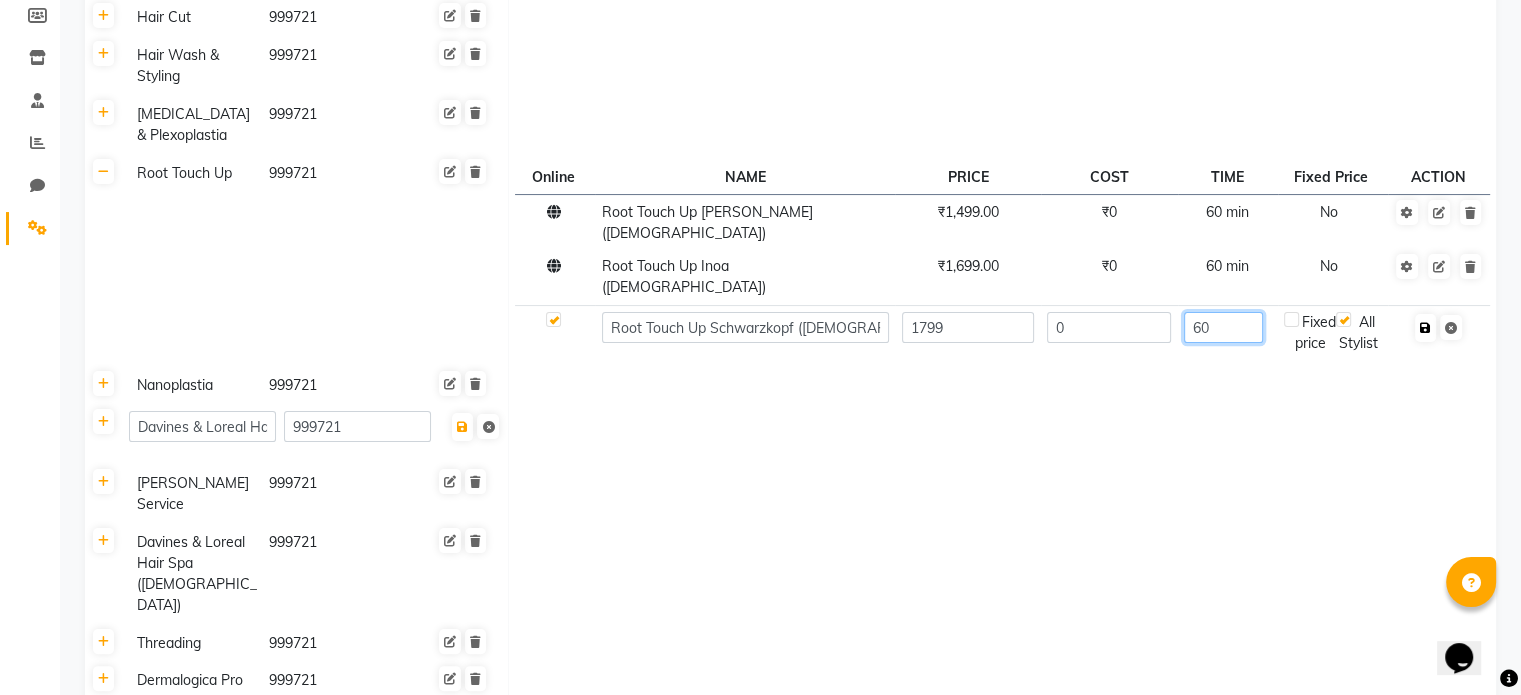 type on "60" 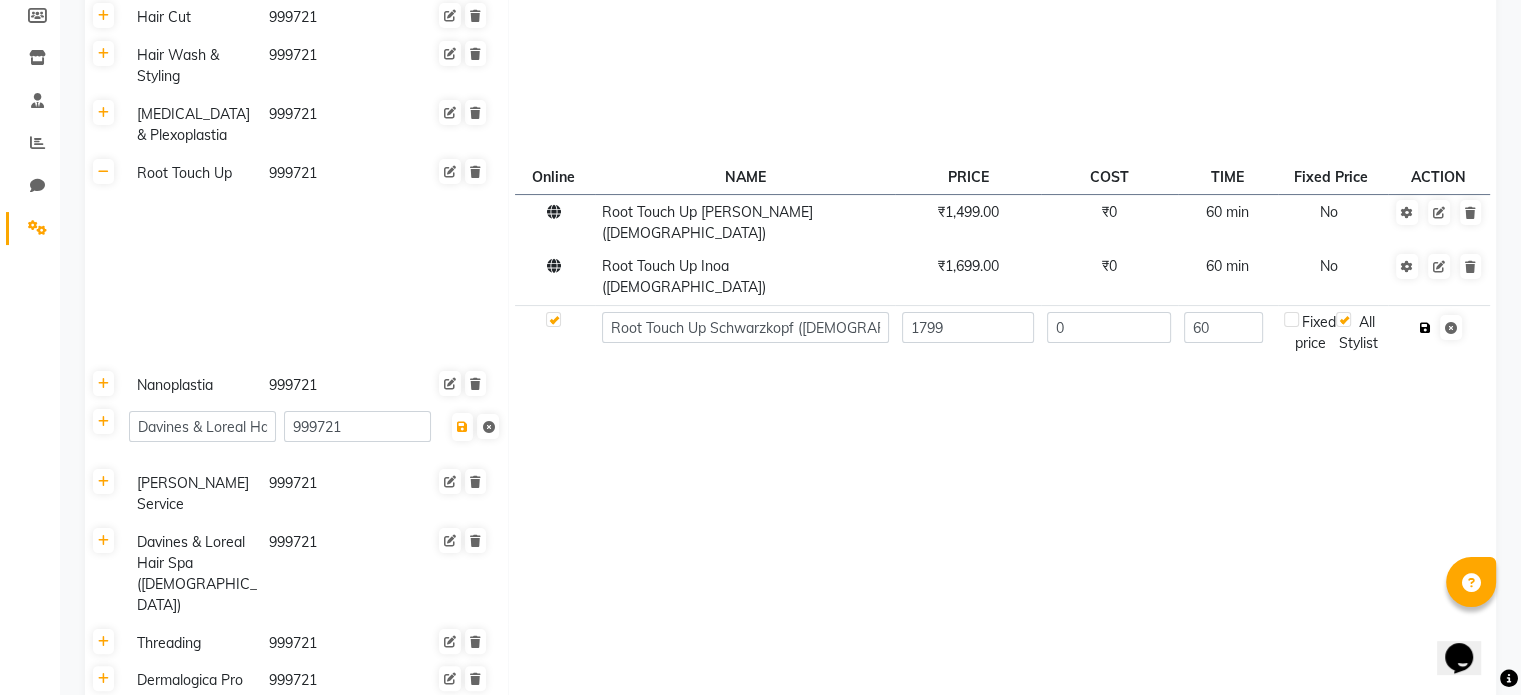 click at bounding box center (1425, 328) 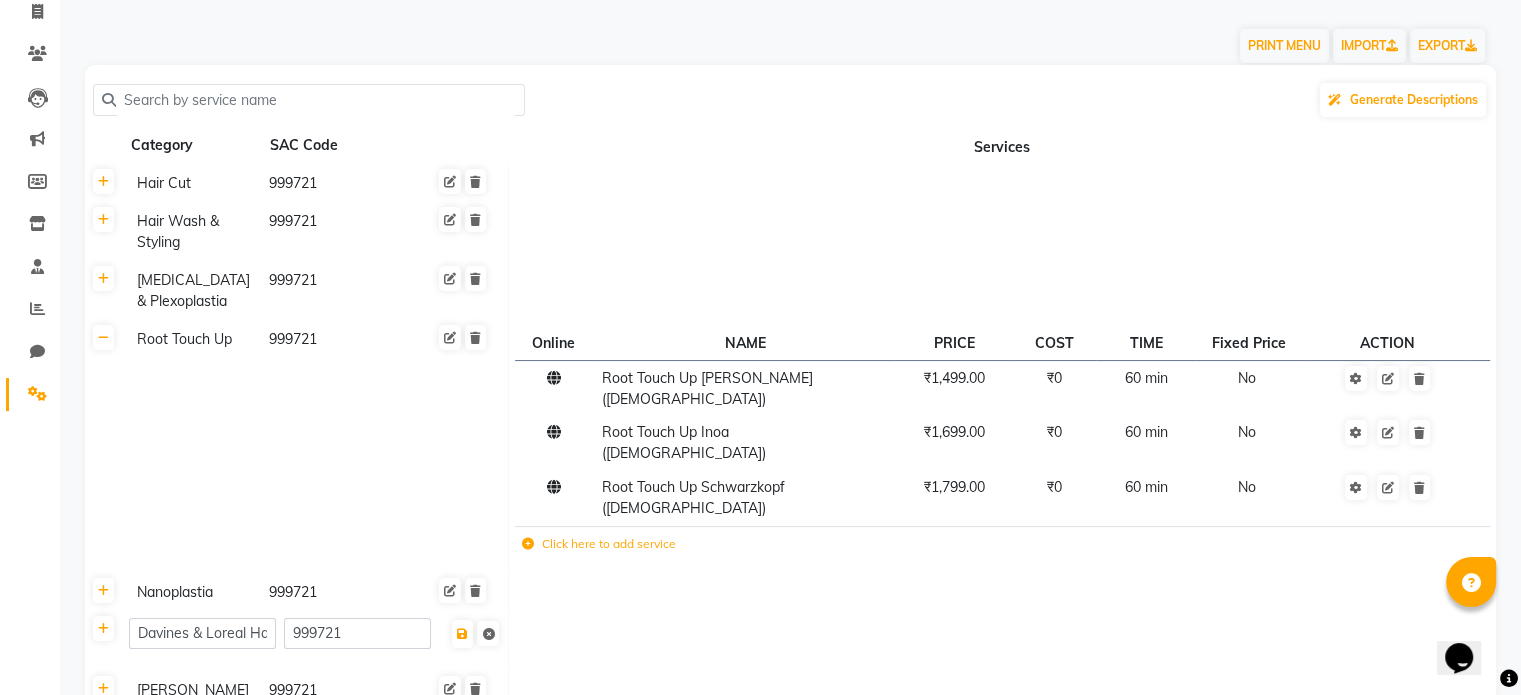 scroll, scrollTop: 100, scrollLeft: 0, axis: vertical 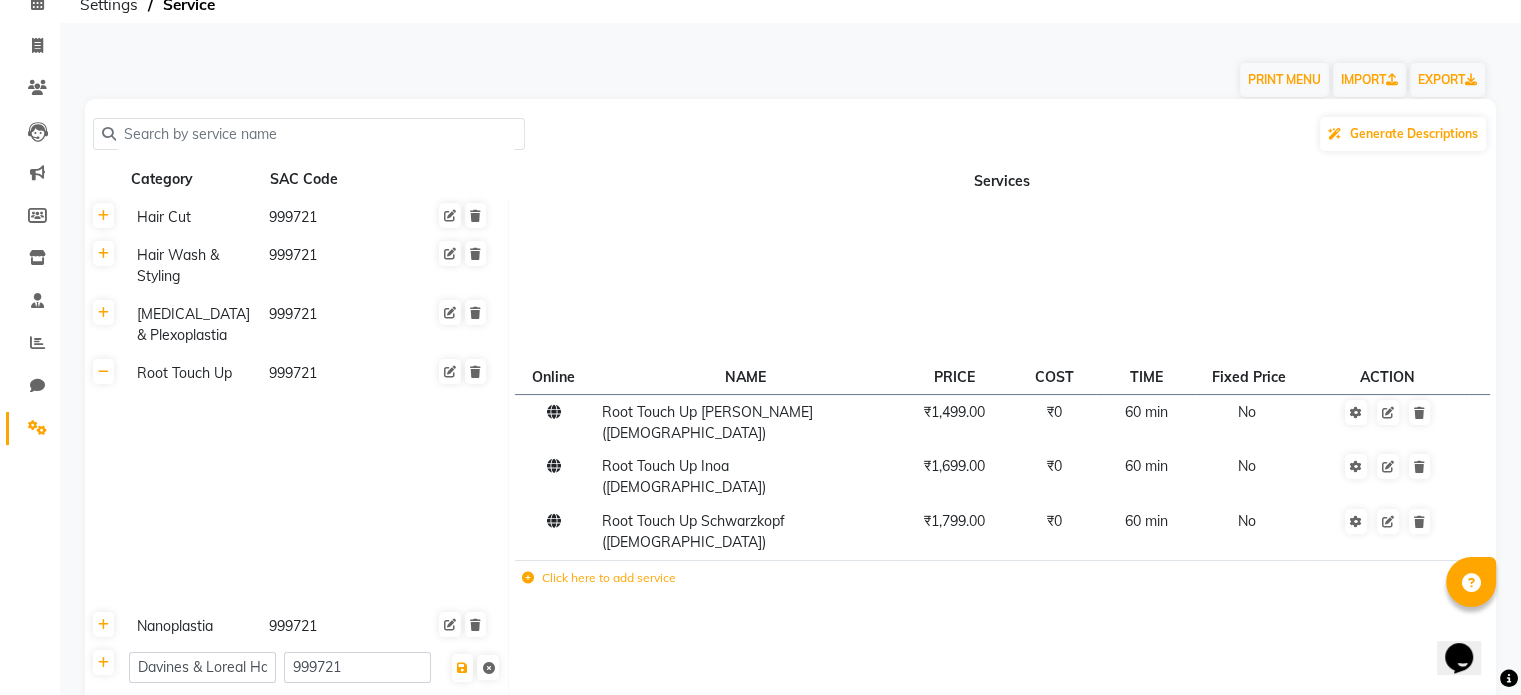 click on "[MEDICAL_DATA] & Plexoplastia" 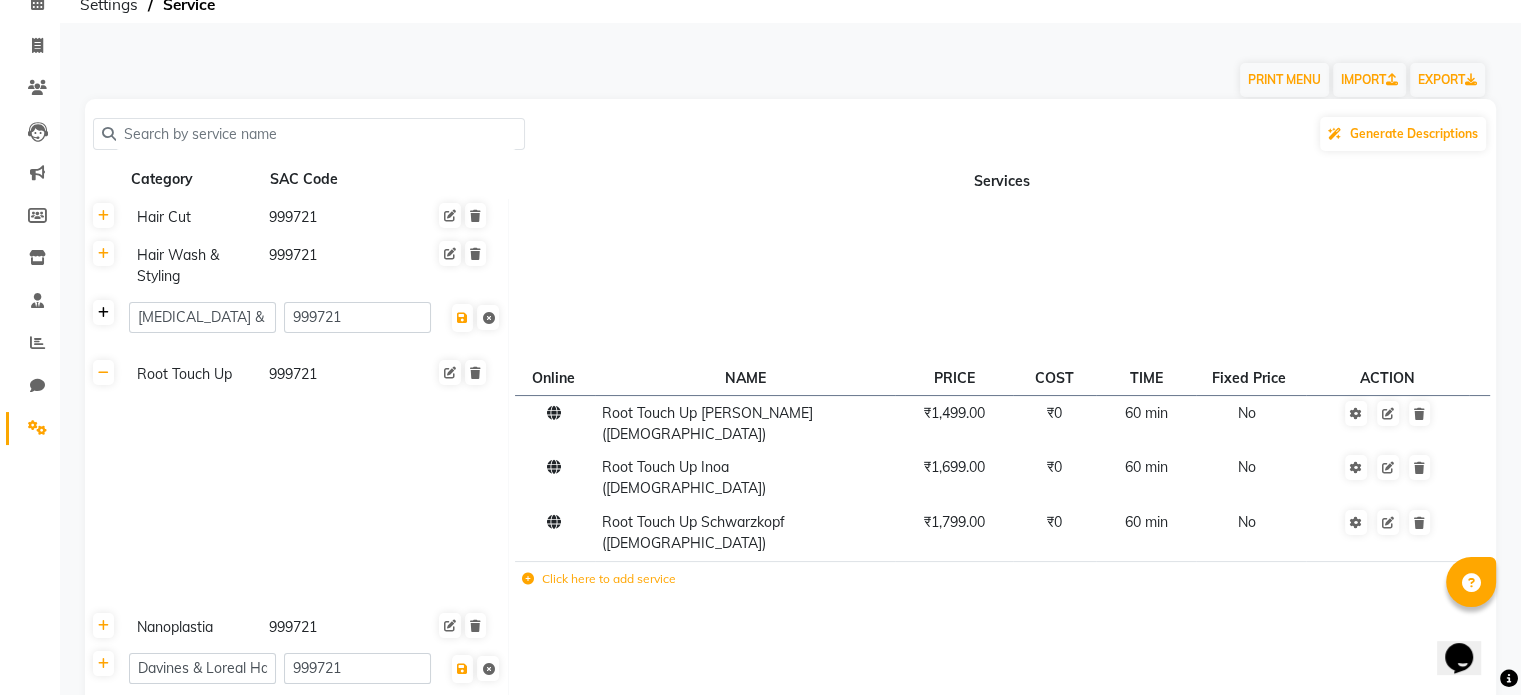 click 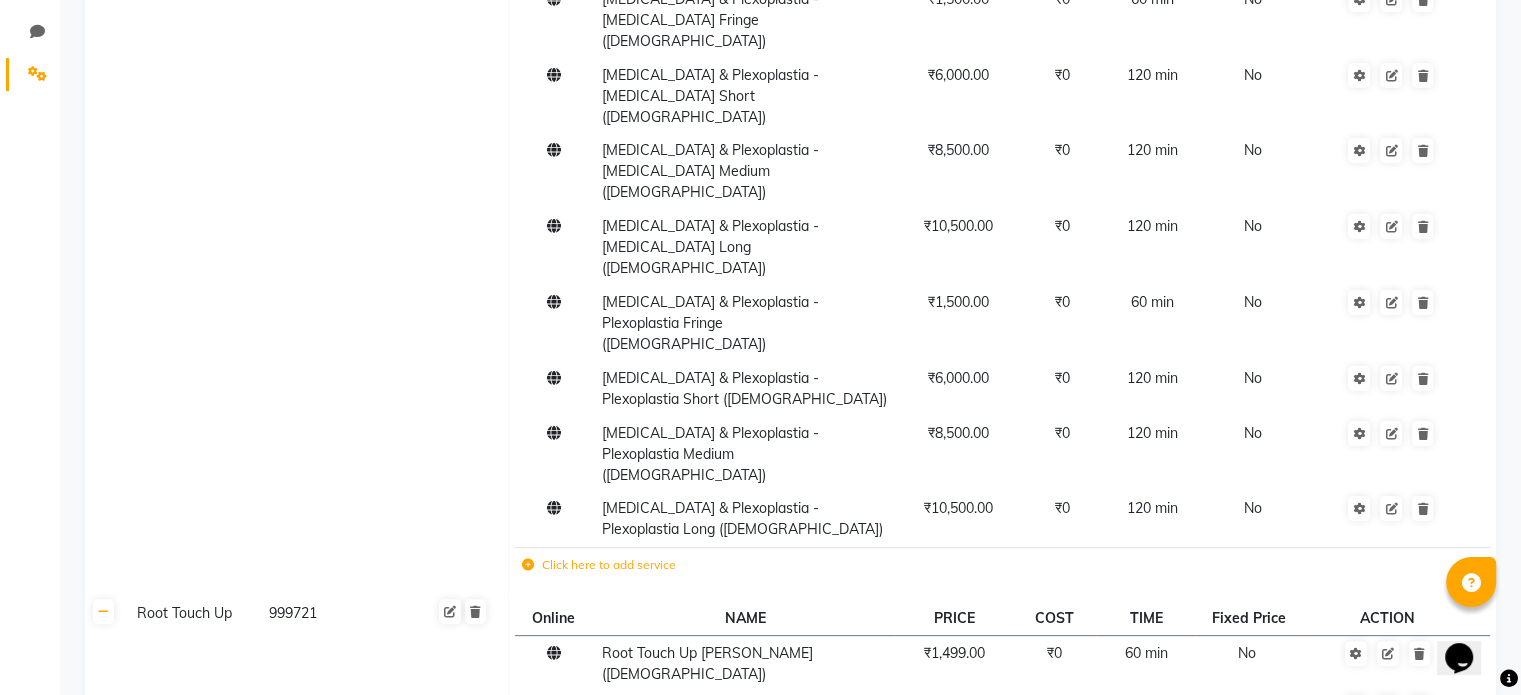 scroll, scrollTop: 600, scrollLeft: 0, axis: vertical 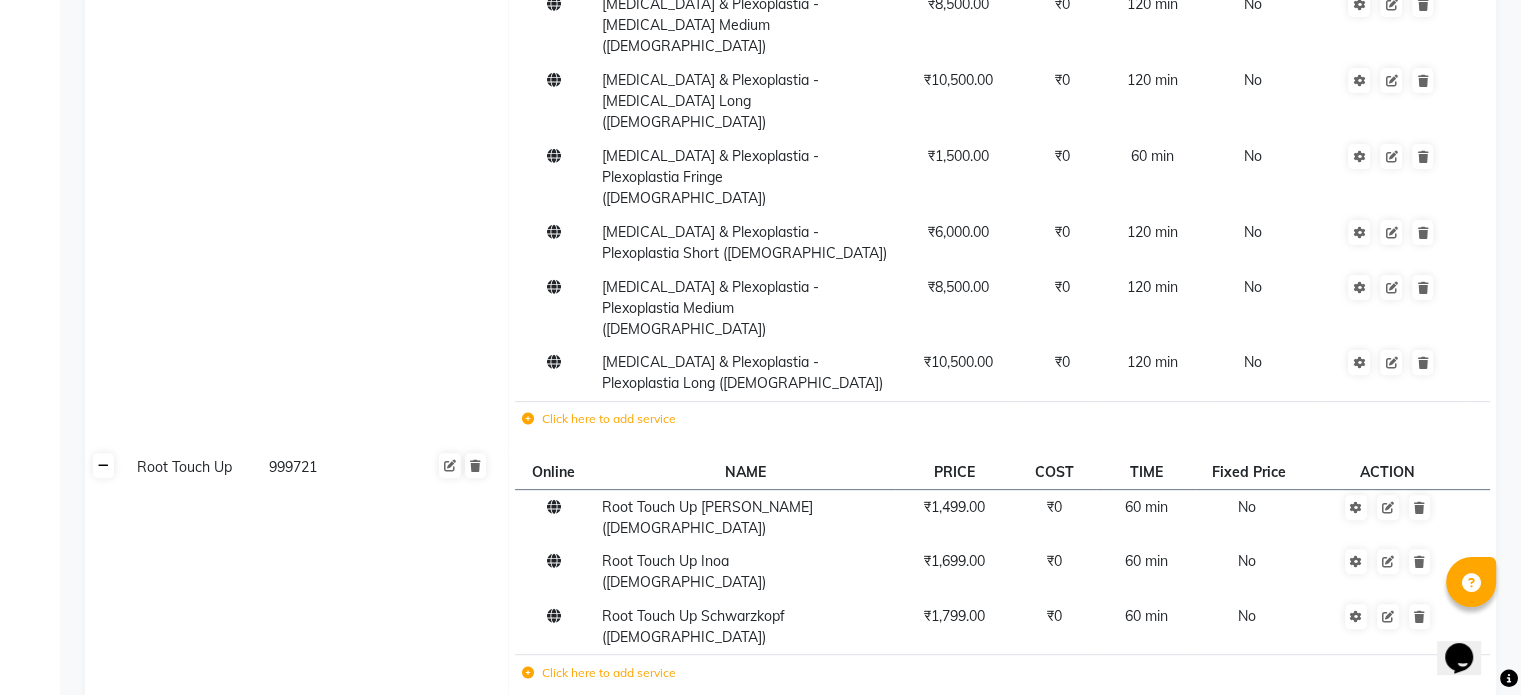 click 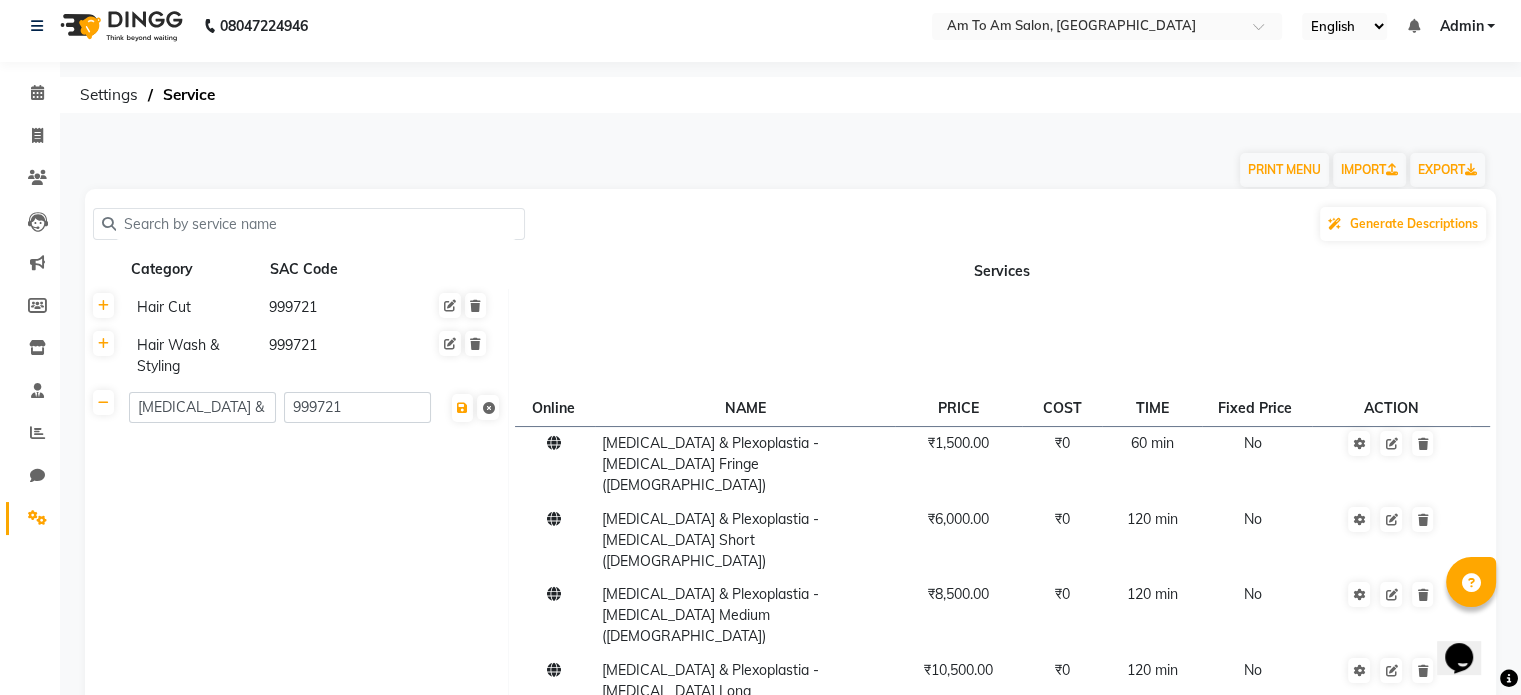 scroll, scrollTop: 0, scrollLeft: 0, axis: both 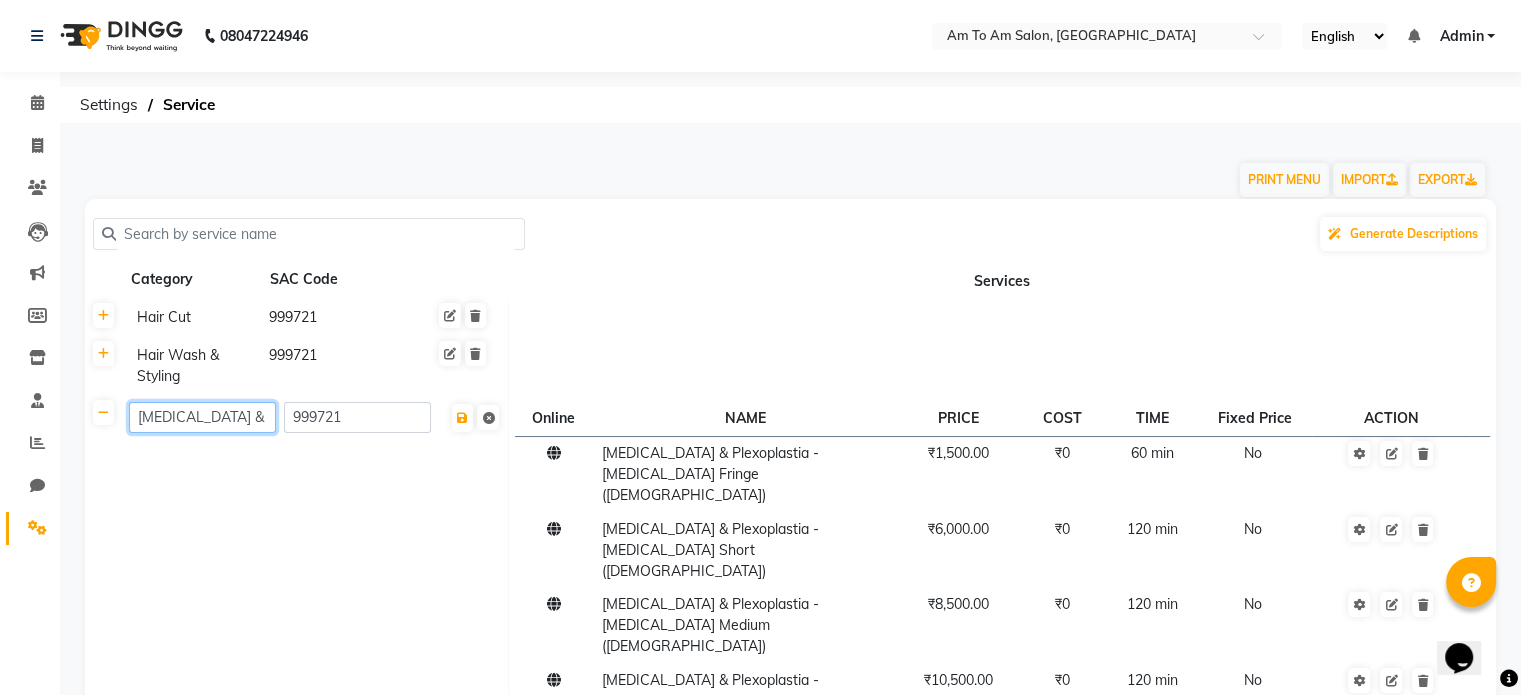 click on "[MEDICAL_DATA] & Plexoplastia" 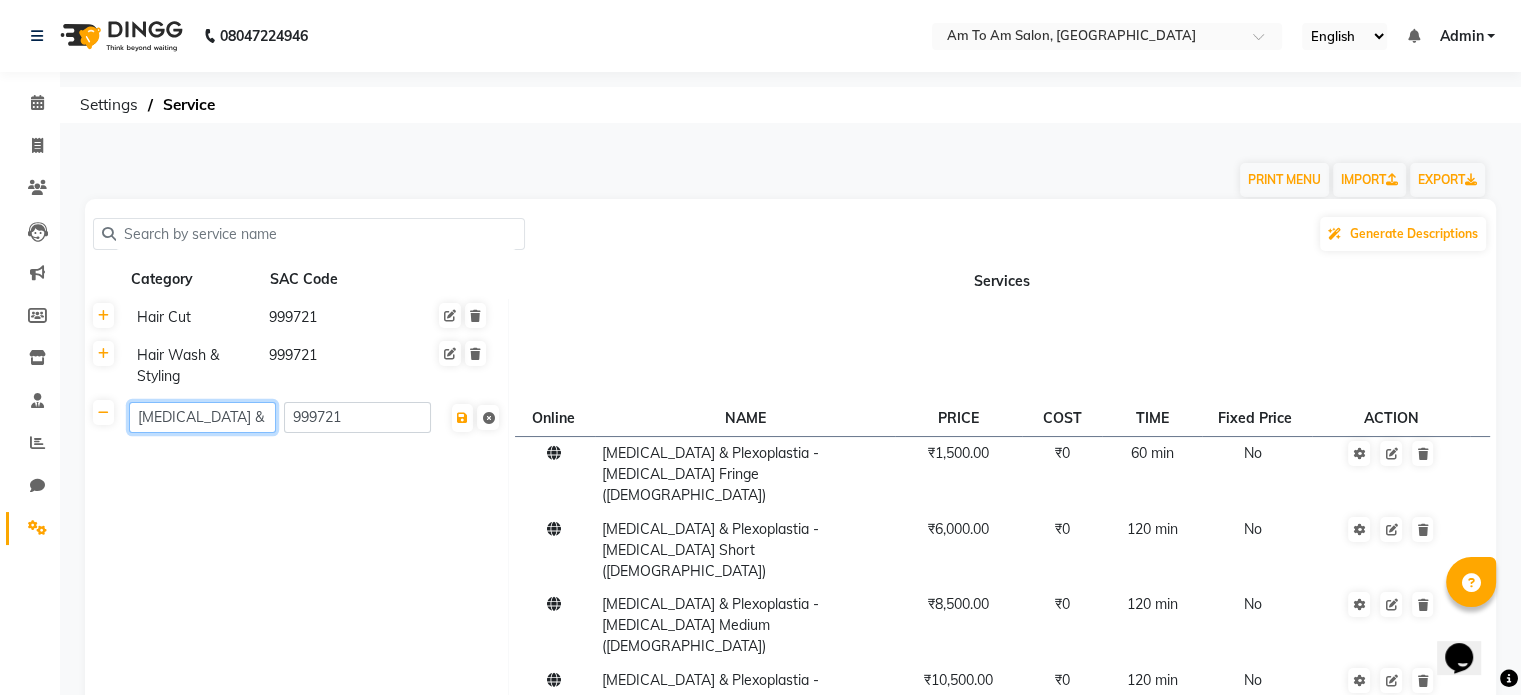 click on "[MEDICAL_DATA] & Plexoplastia" 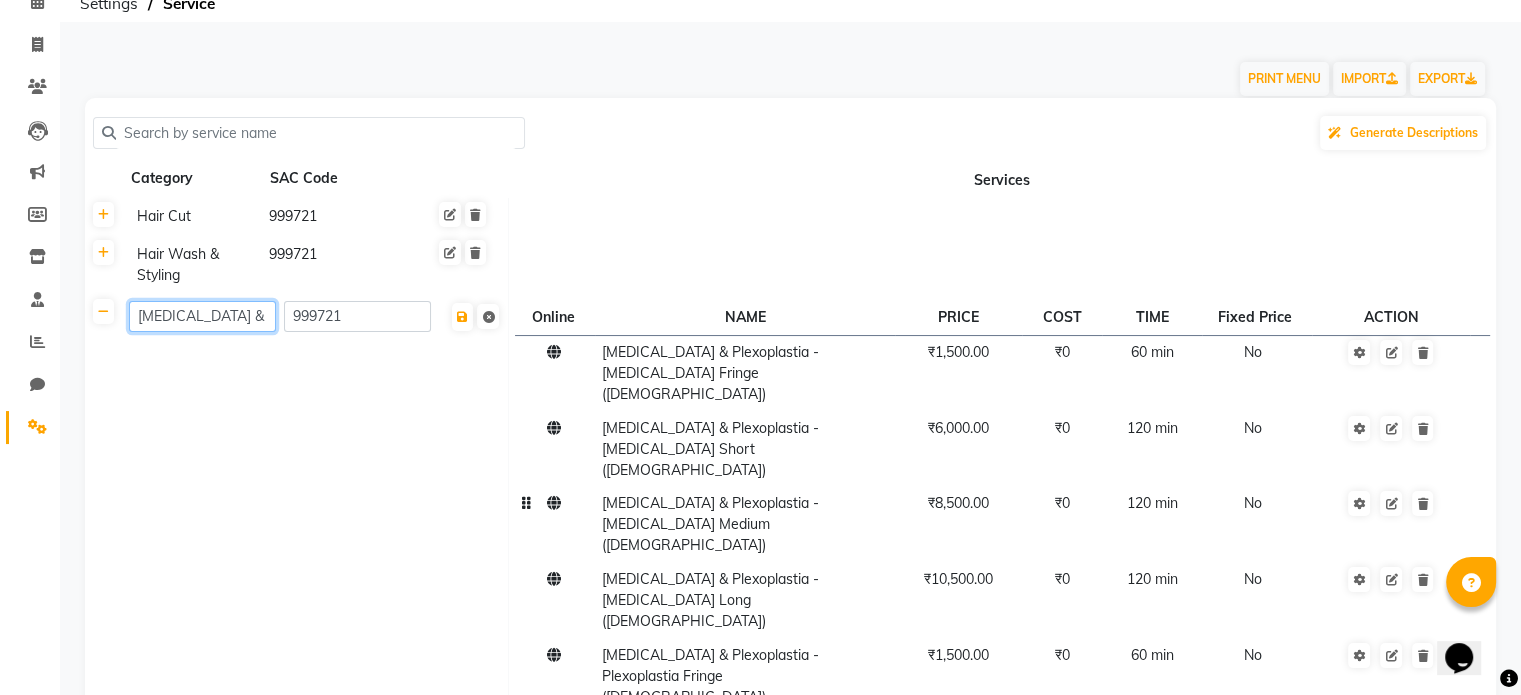 scroll, scrollTop: 100, scrollLeft: 0, axis: vertical 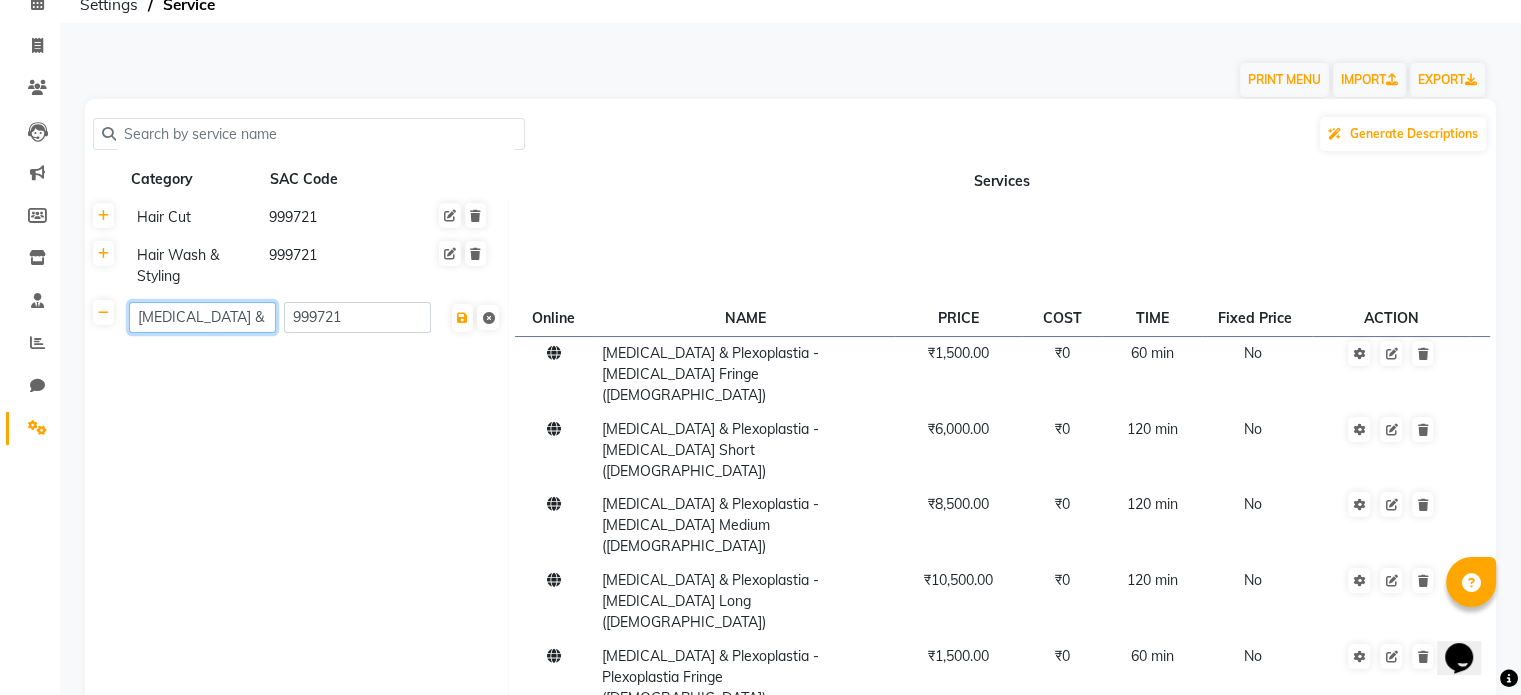 click on "[MEDICAL_DATA] & Plexoplastia" 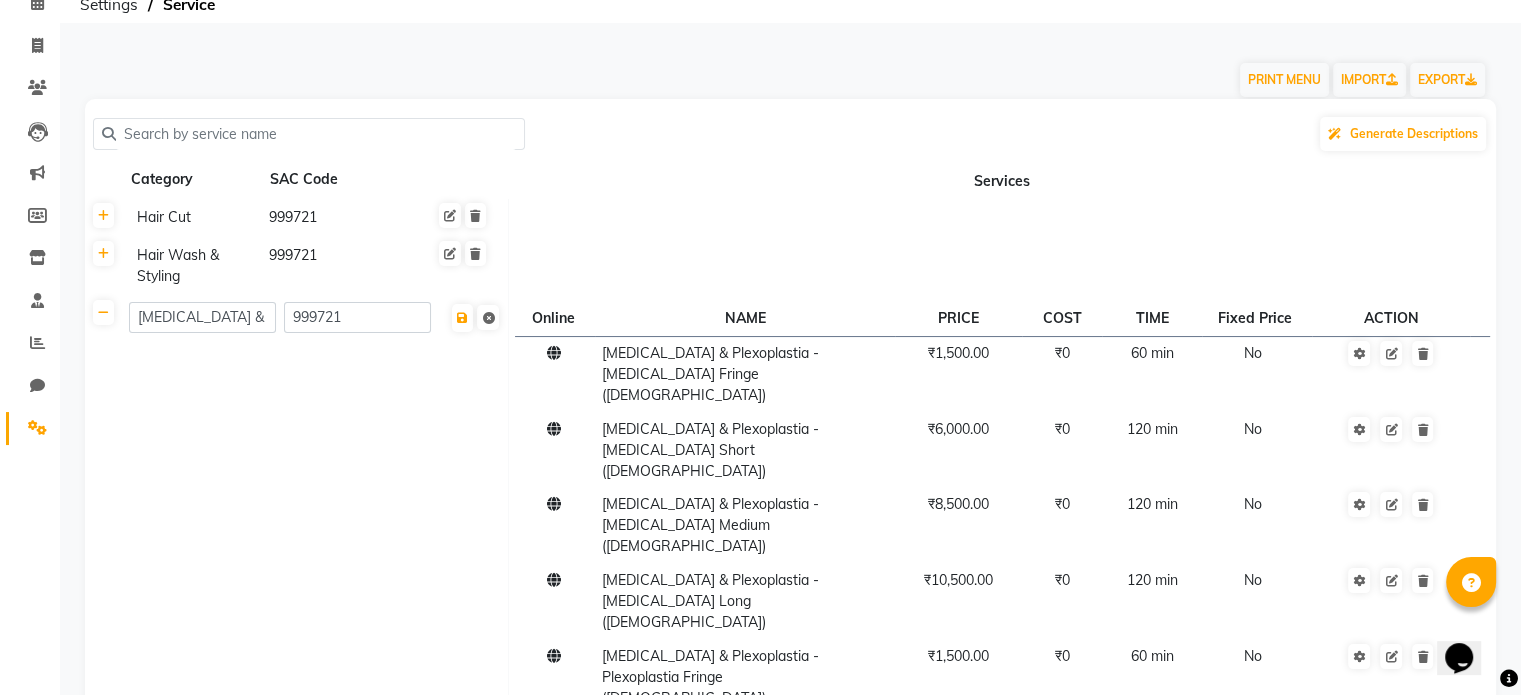 click 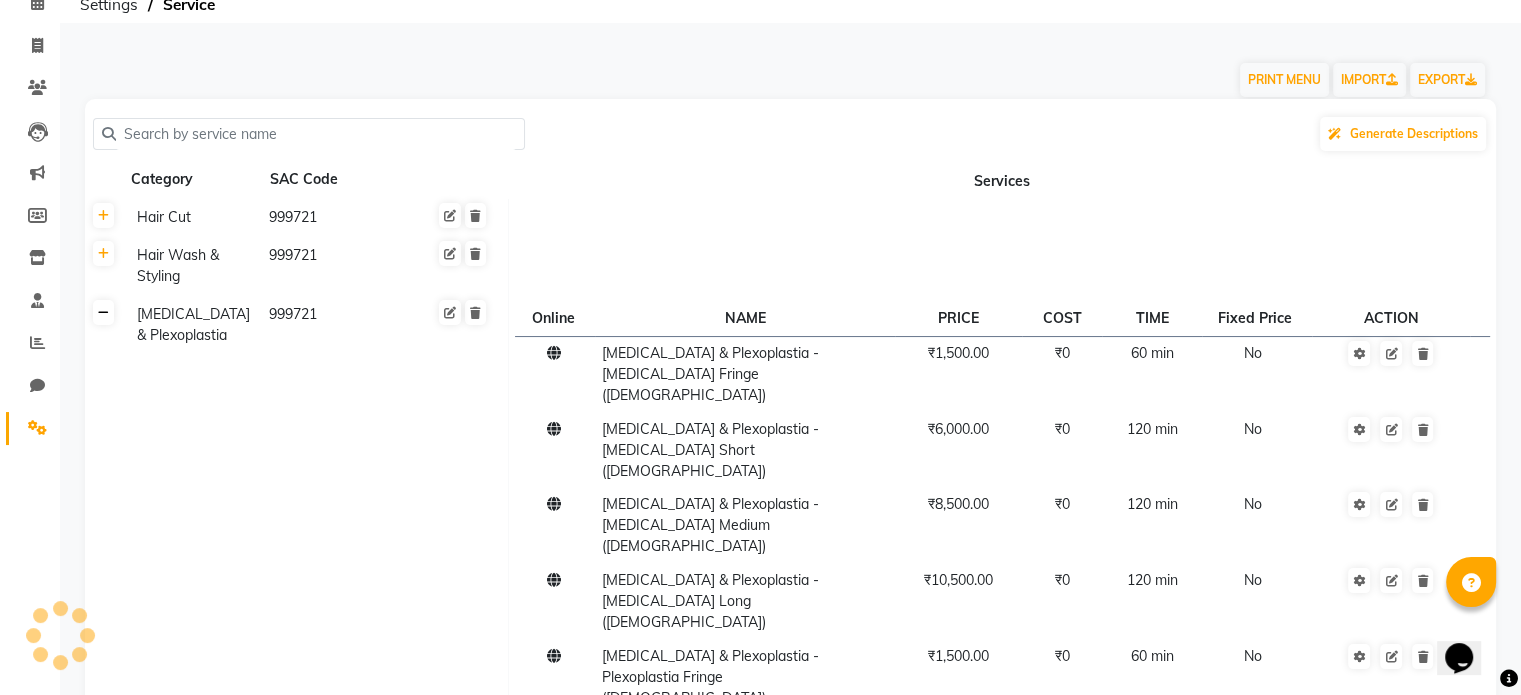 click 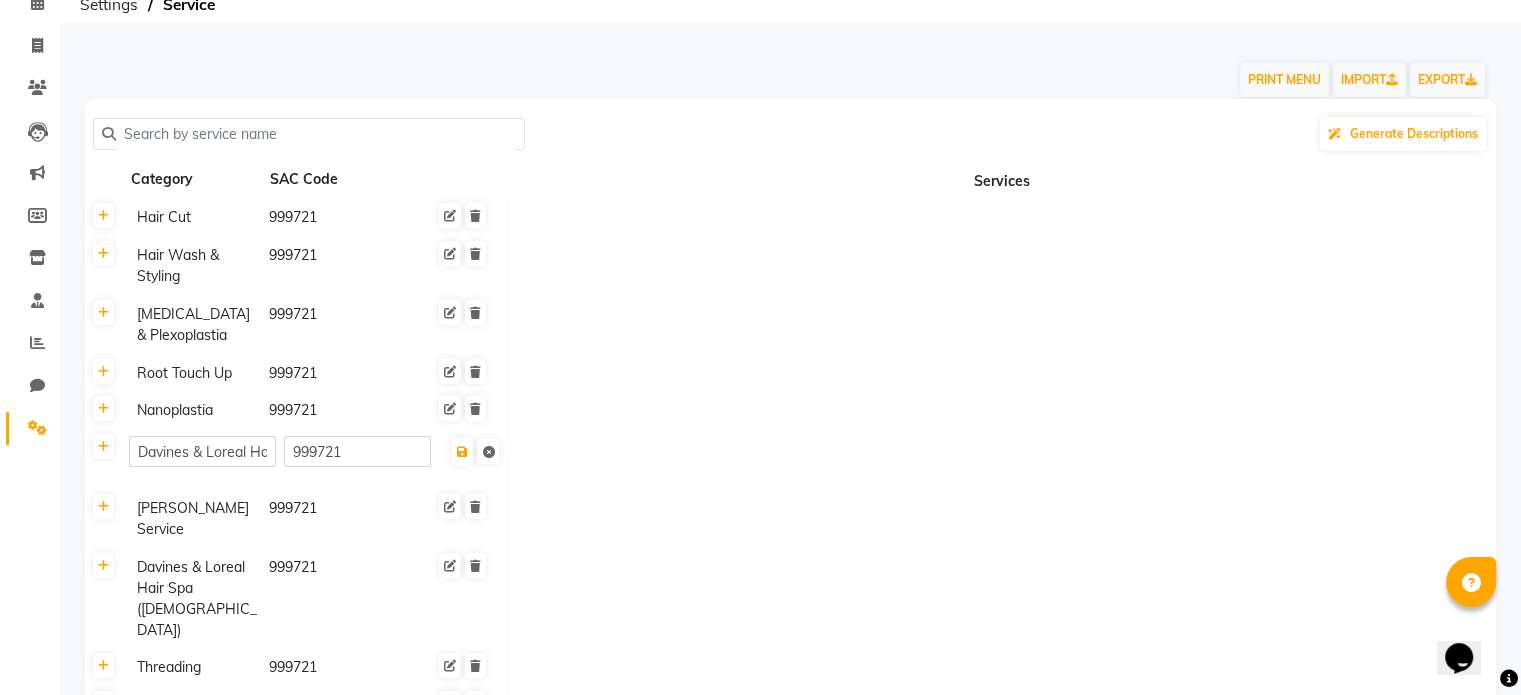 click 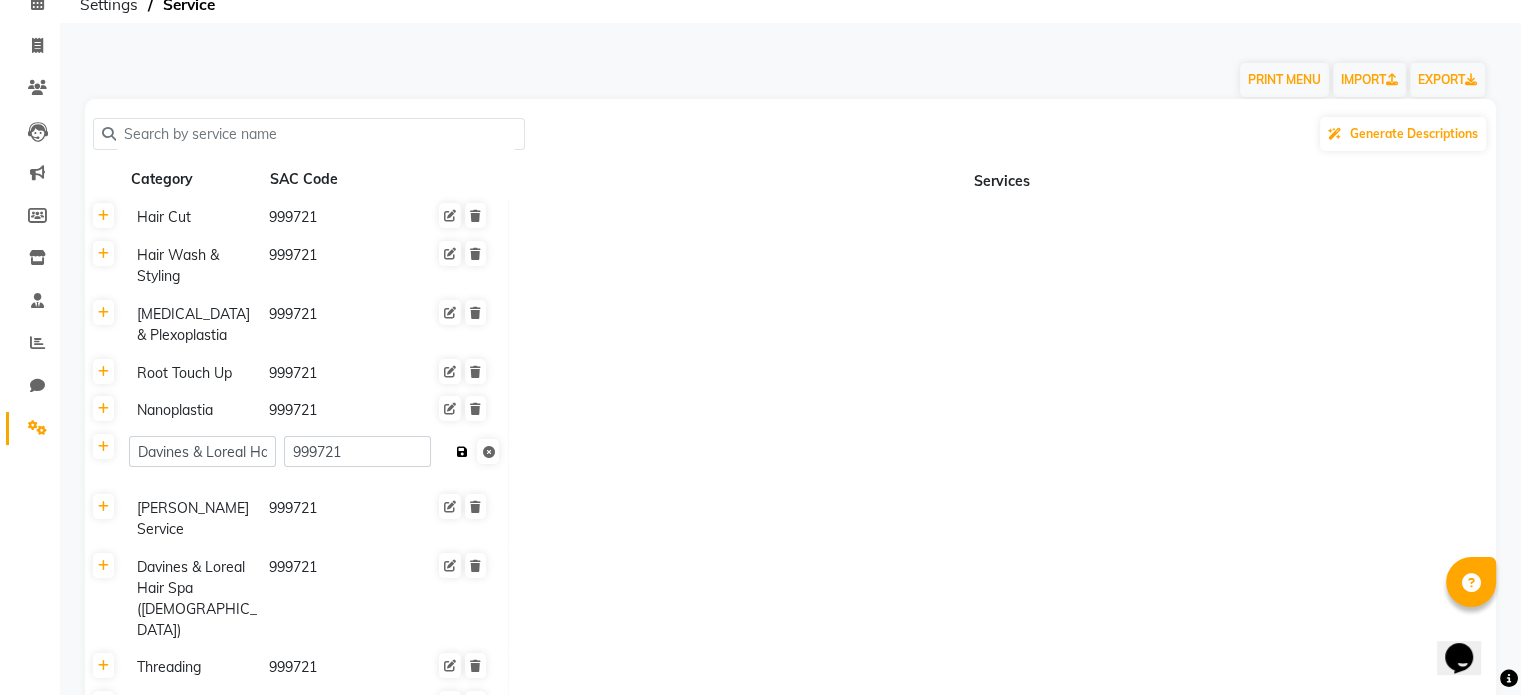 click 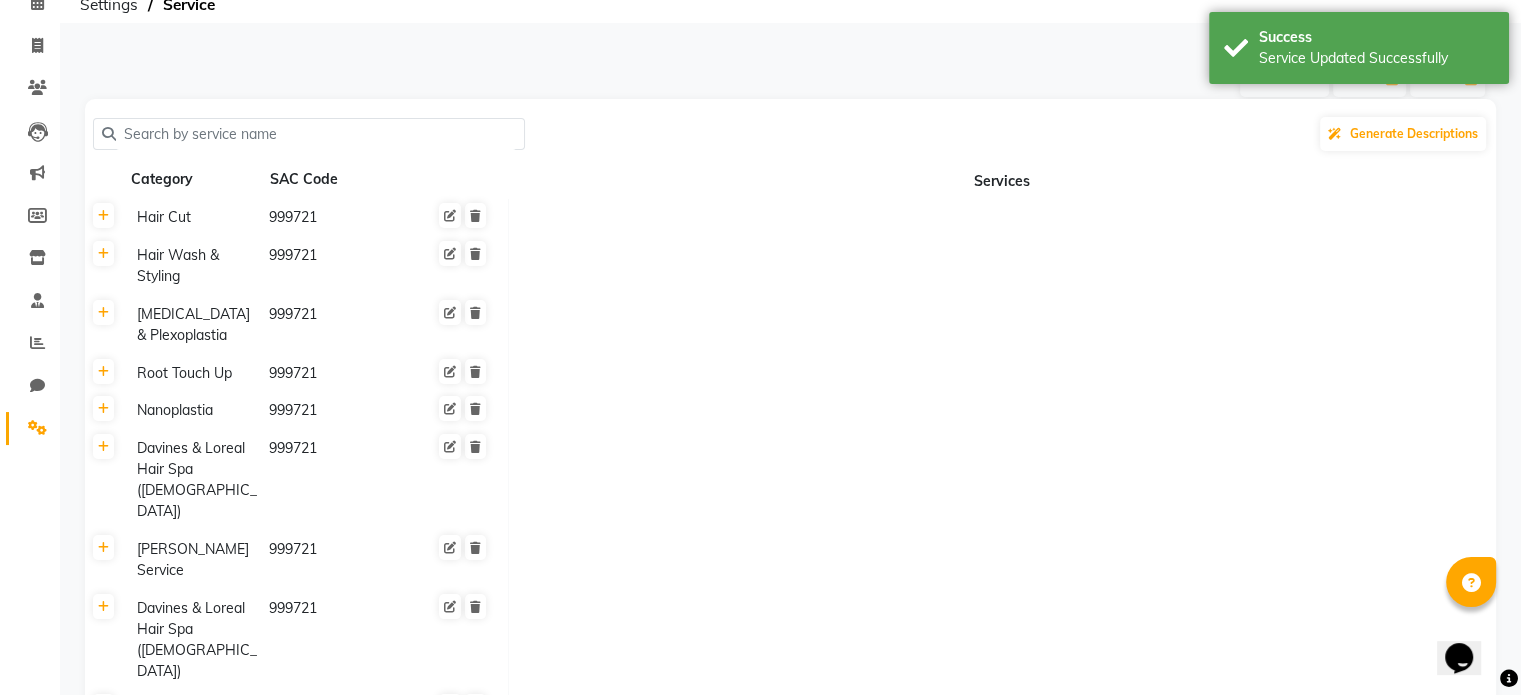 click 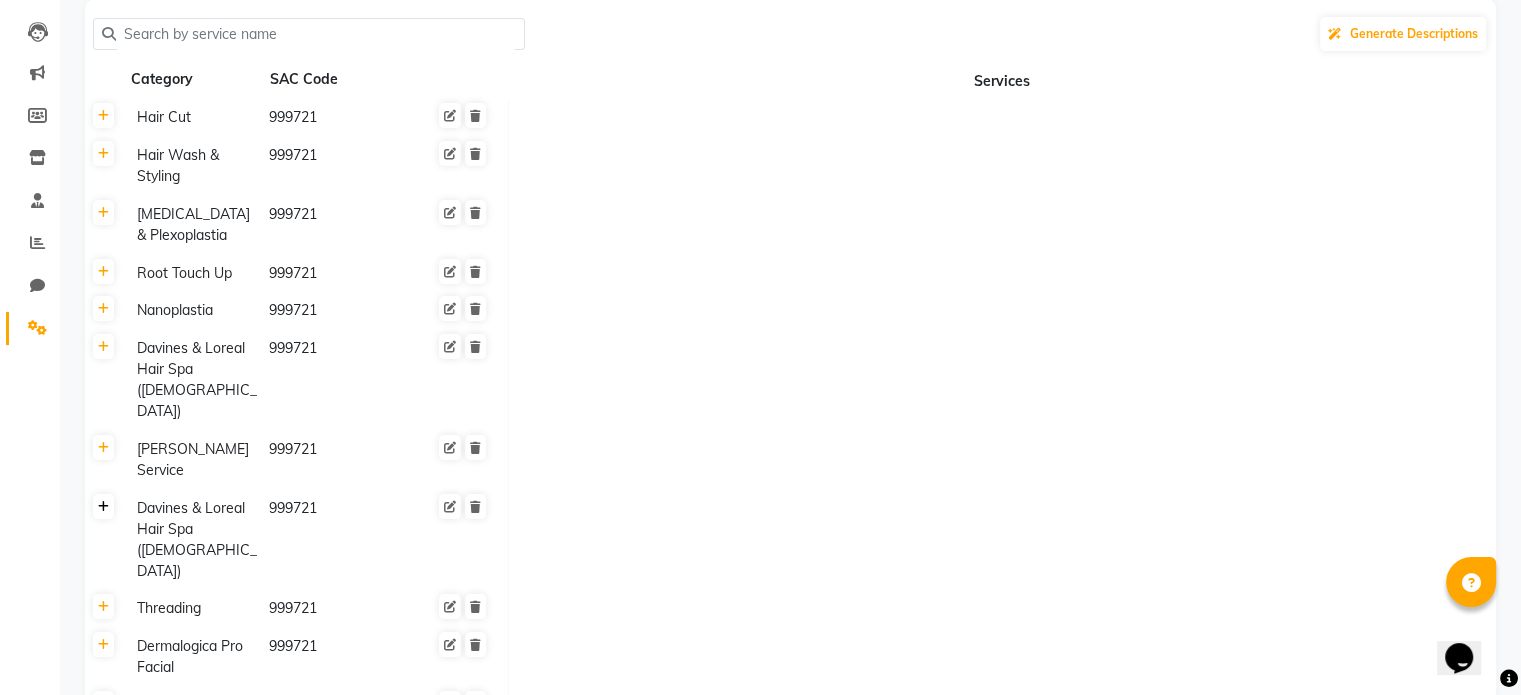 click 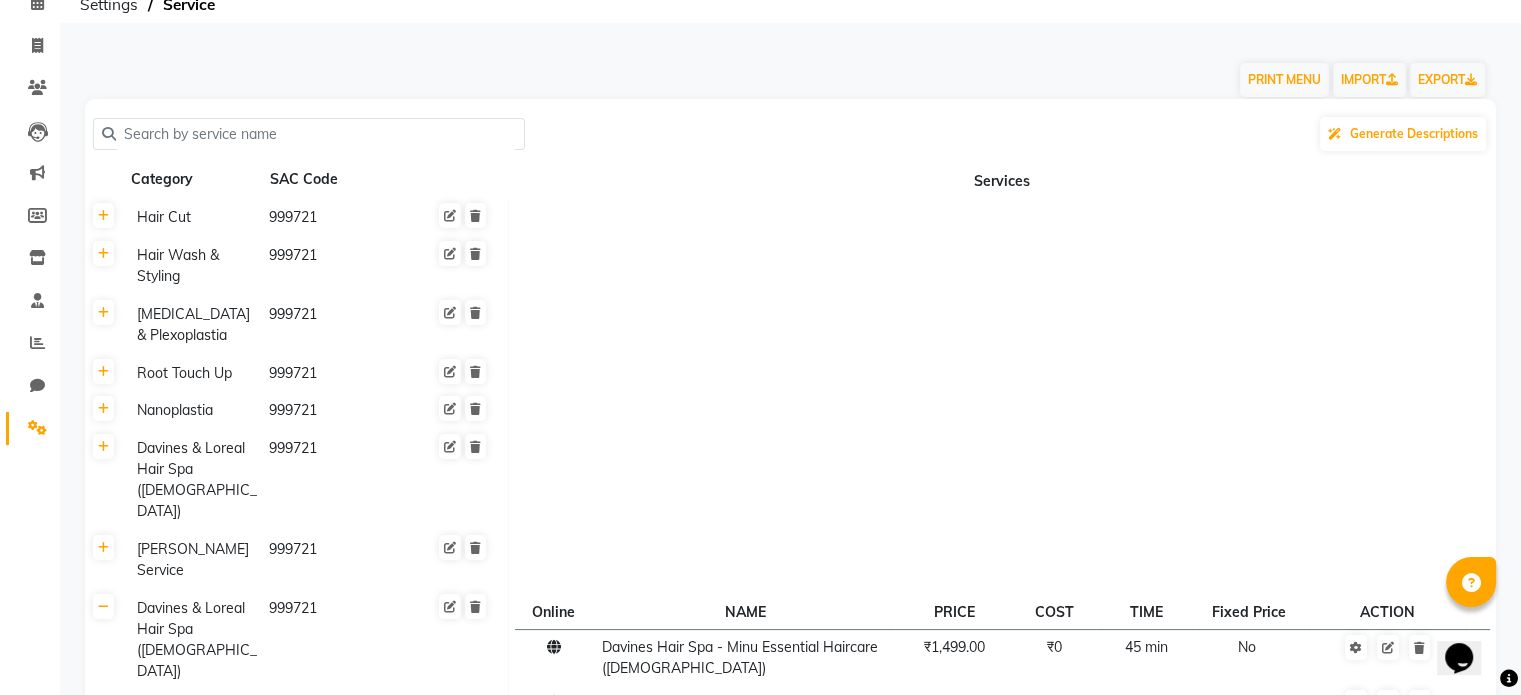 scroll, scrollTop: 0, scrollLeft: 0, axis: both 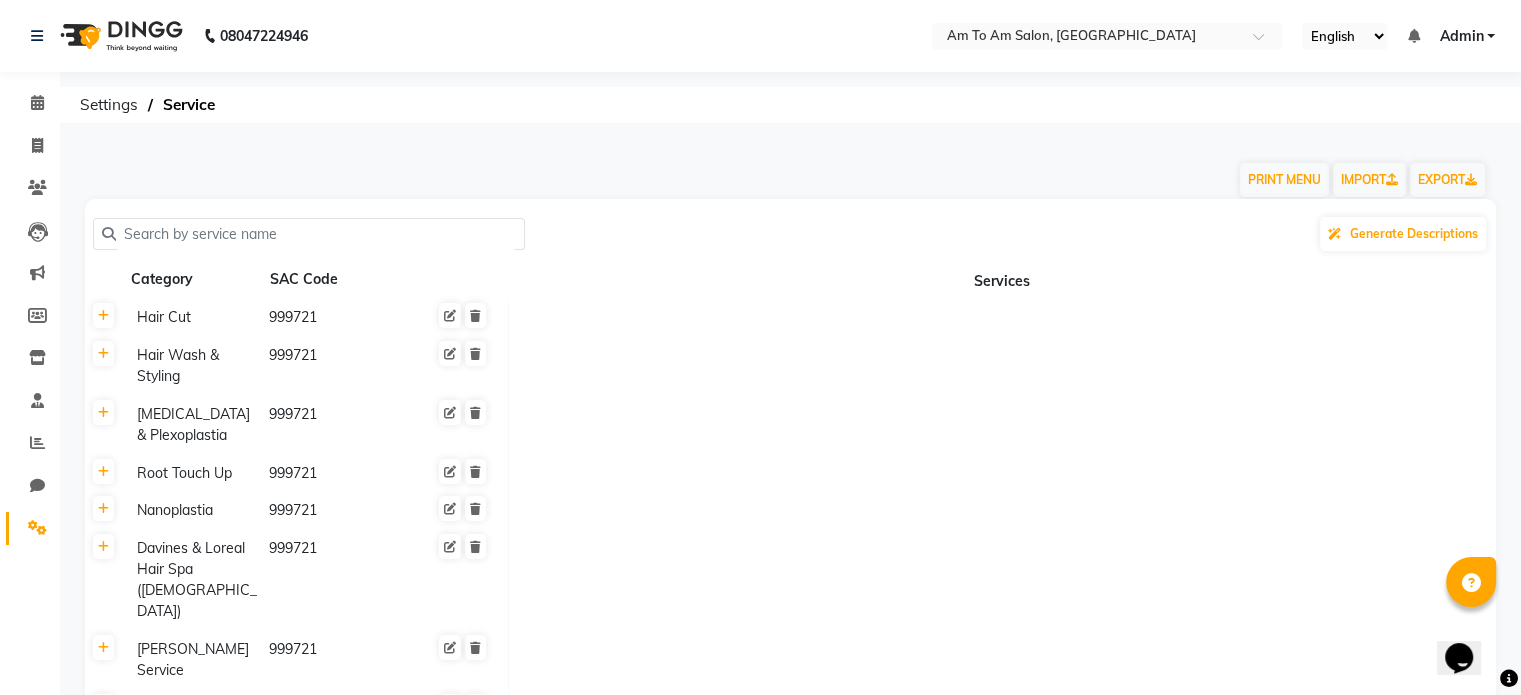 click on "Hair Cut 999721" 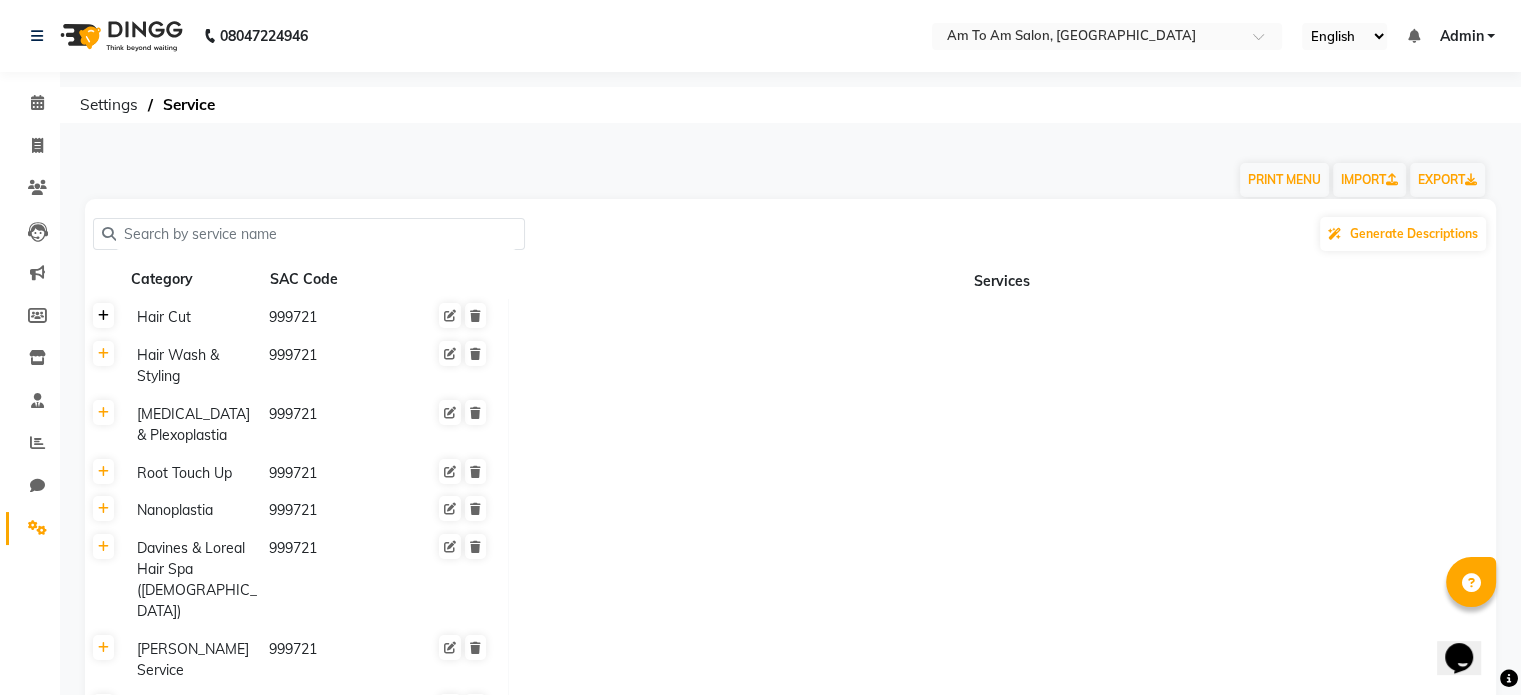 click 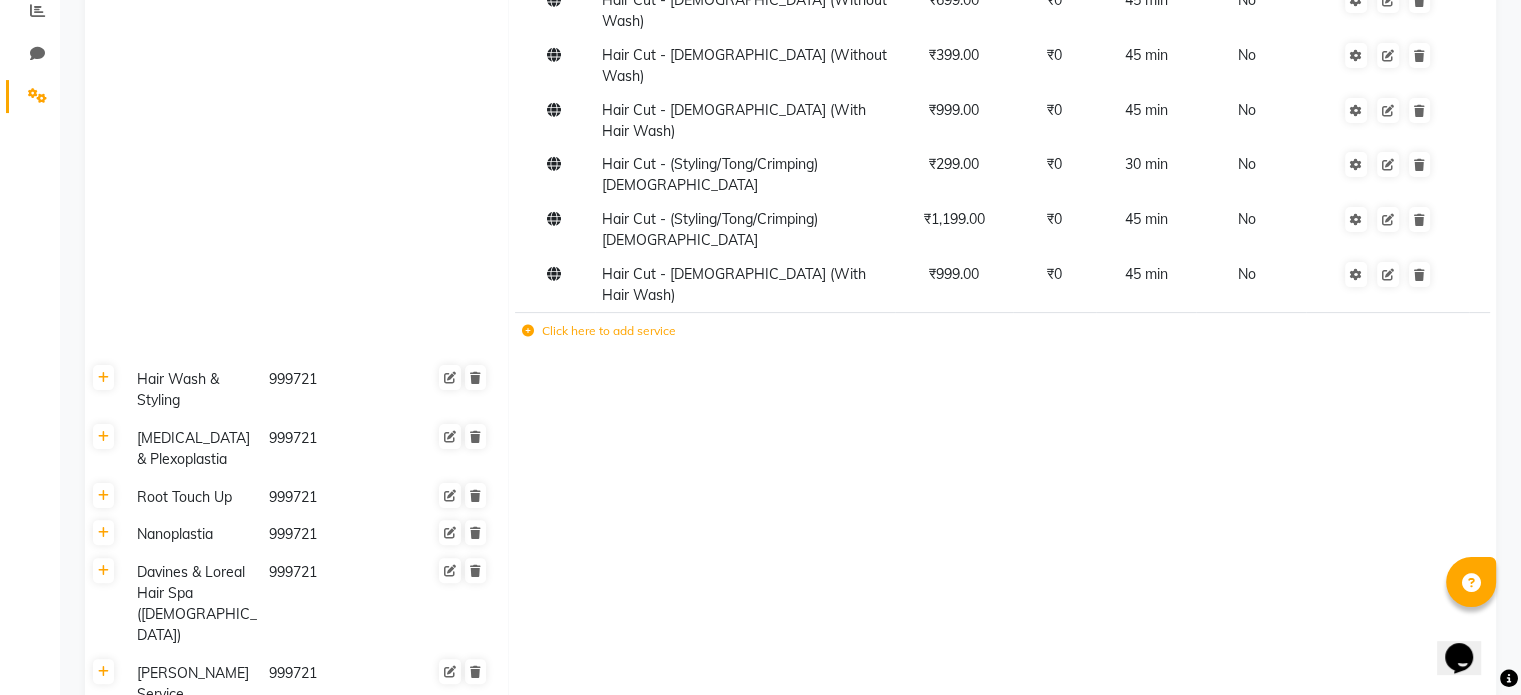 scroll, scrollTop: 500, scrollLeft: 0, axis: vertical 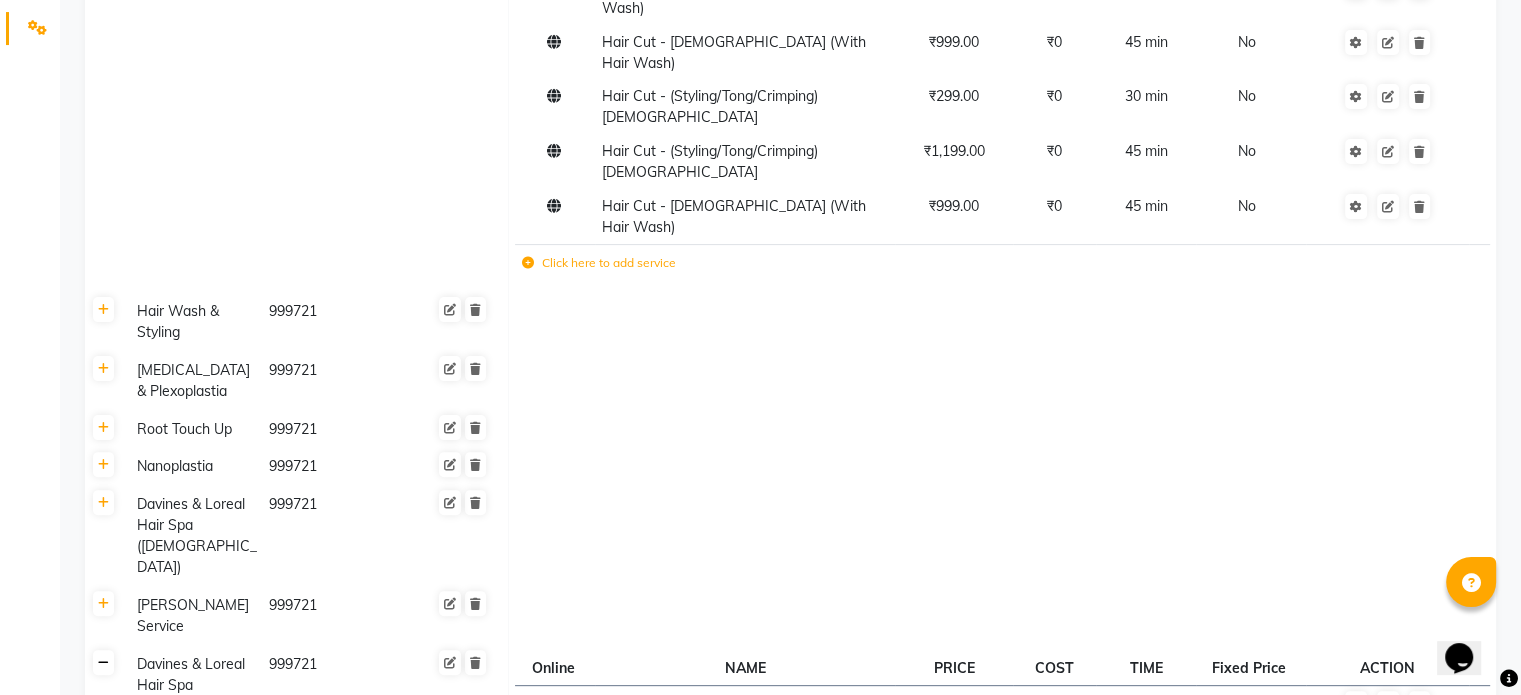 click 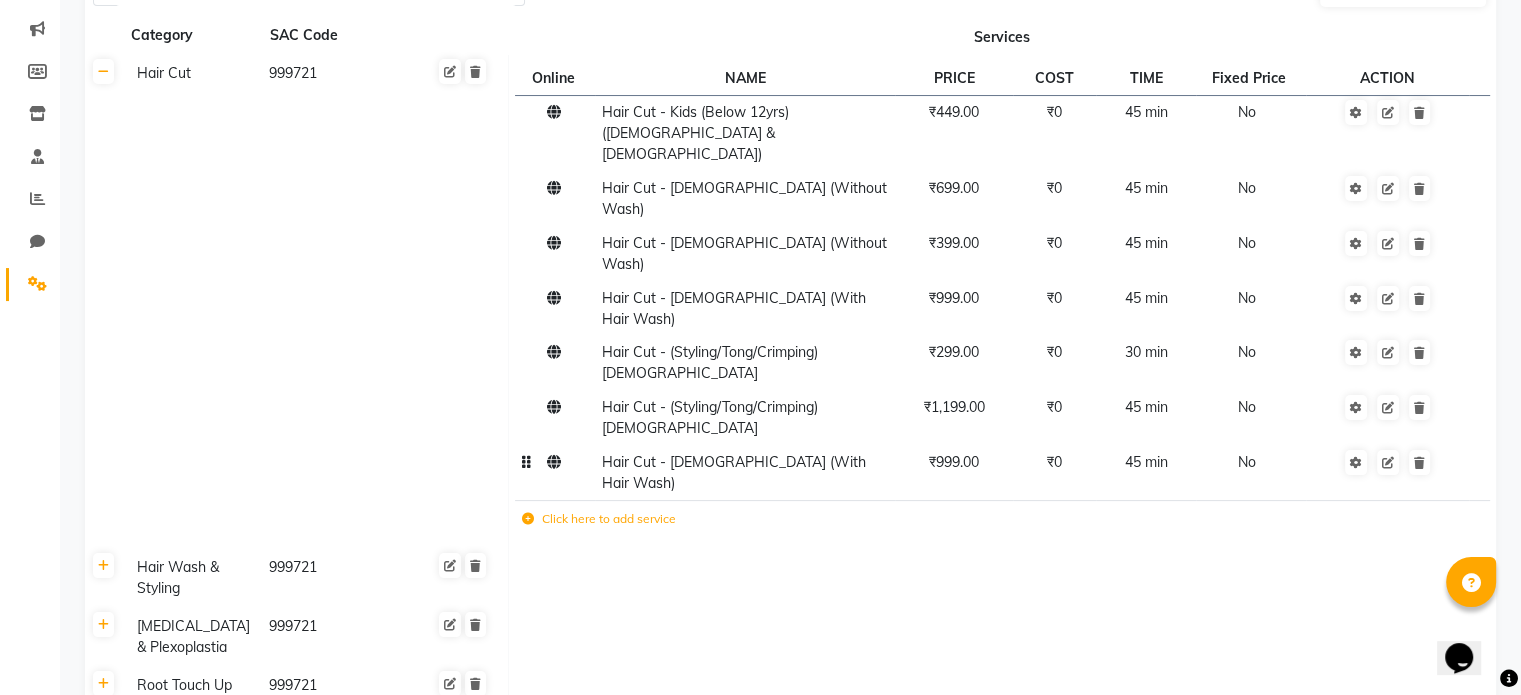 scroll, scrollTop: 200, scrollLeft: 0, axis: vertical 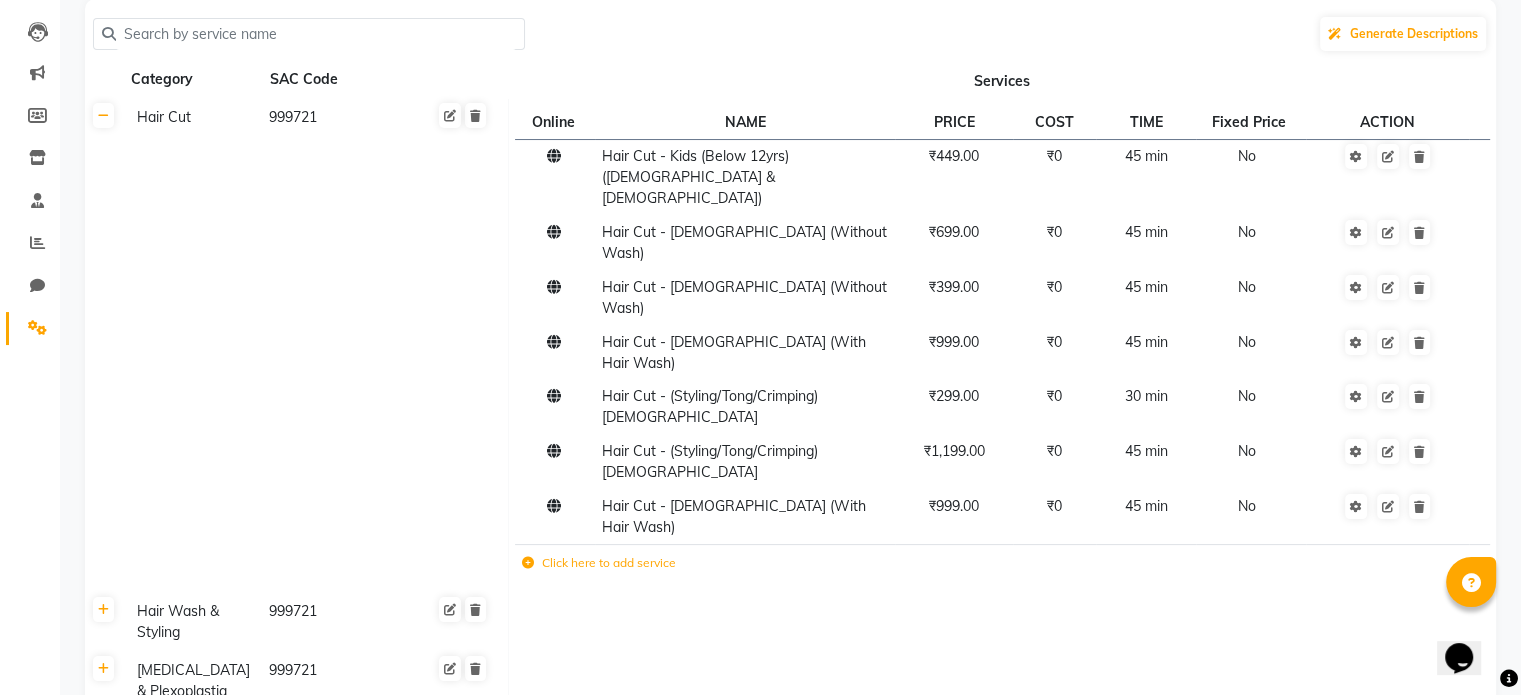click 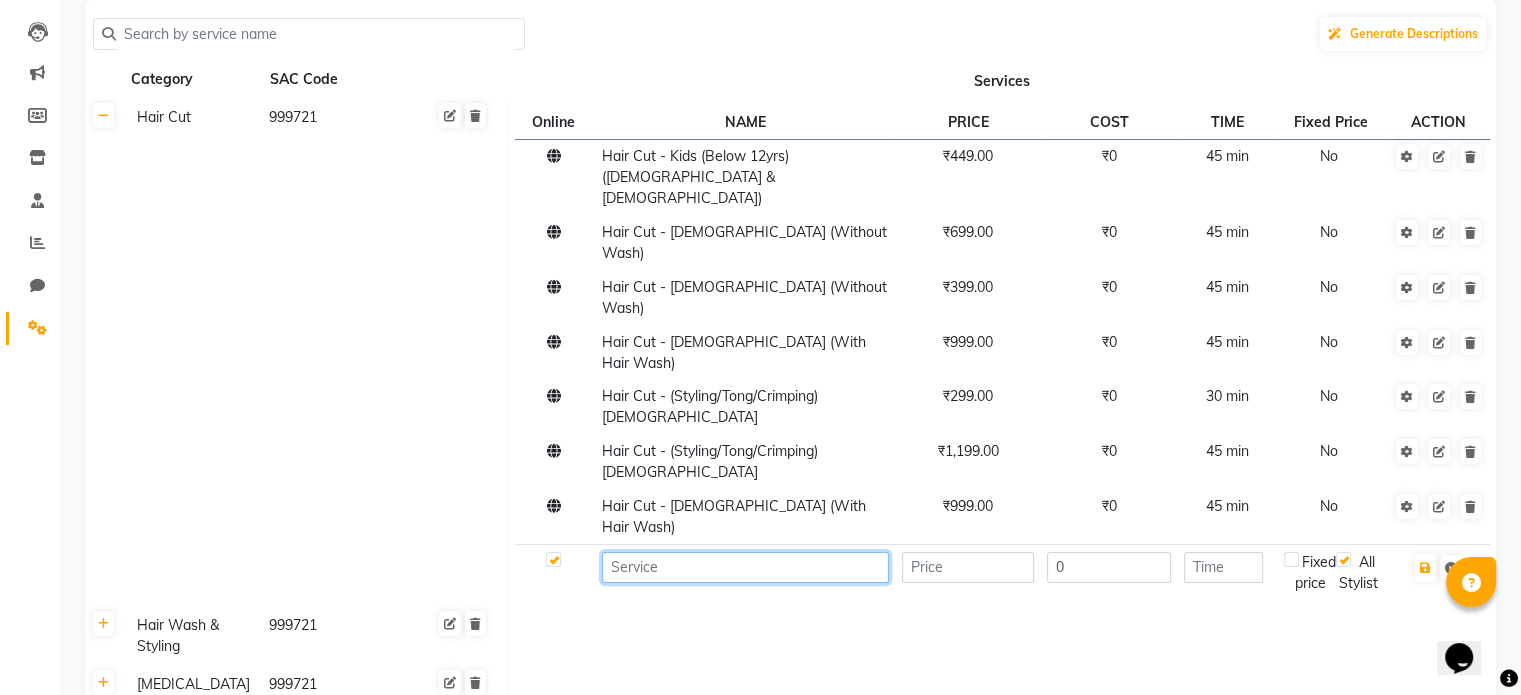 click 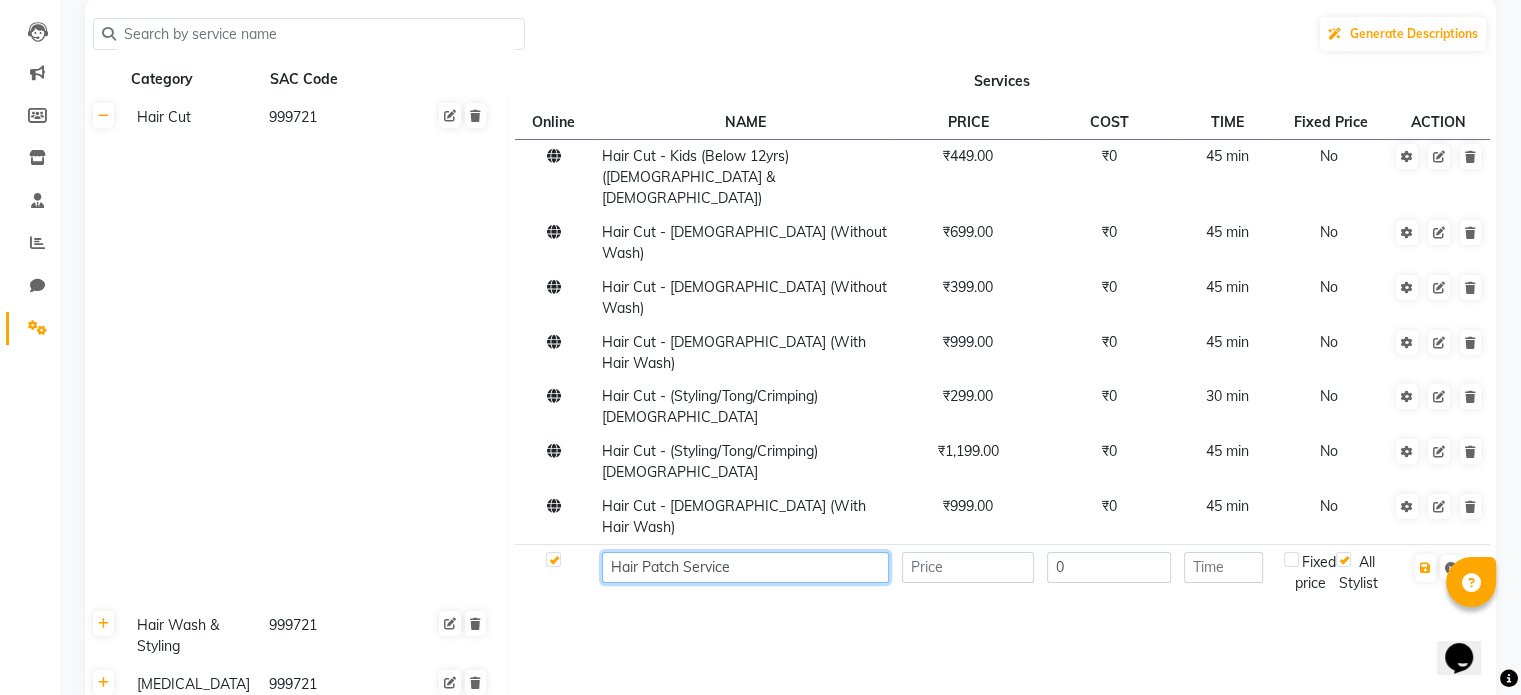 type on "Hair Patch Service" 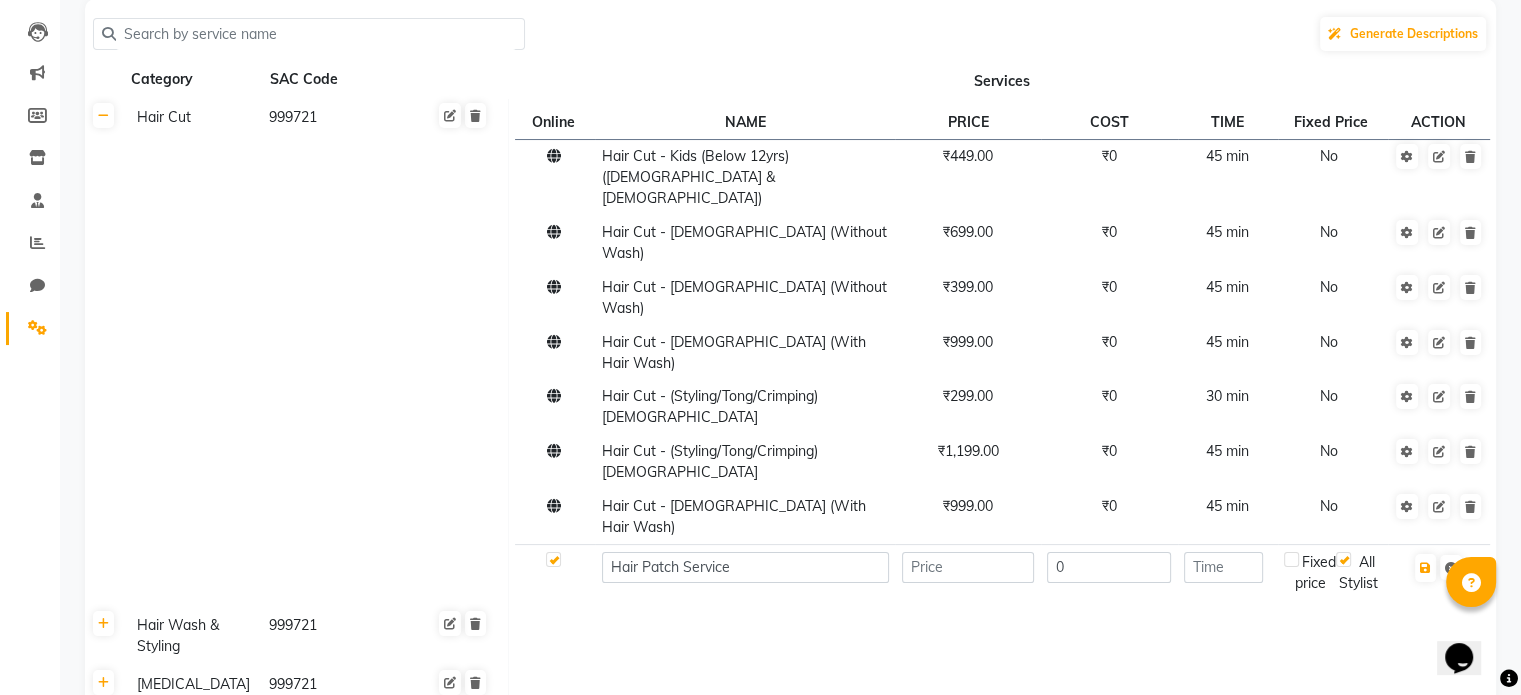 click 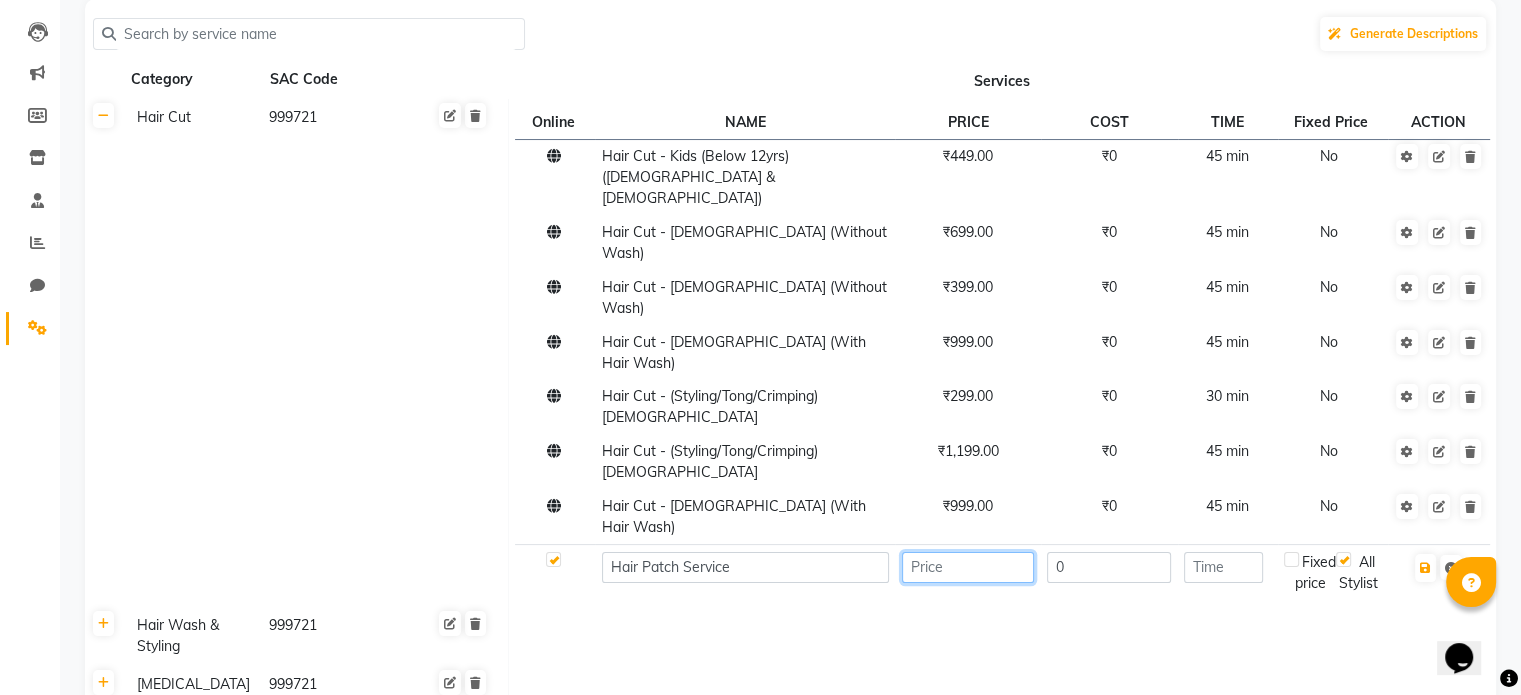 click 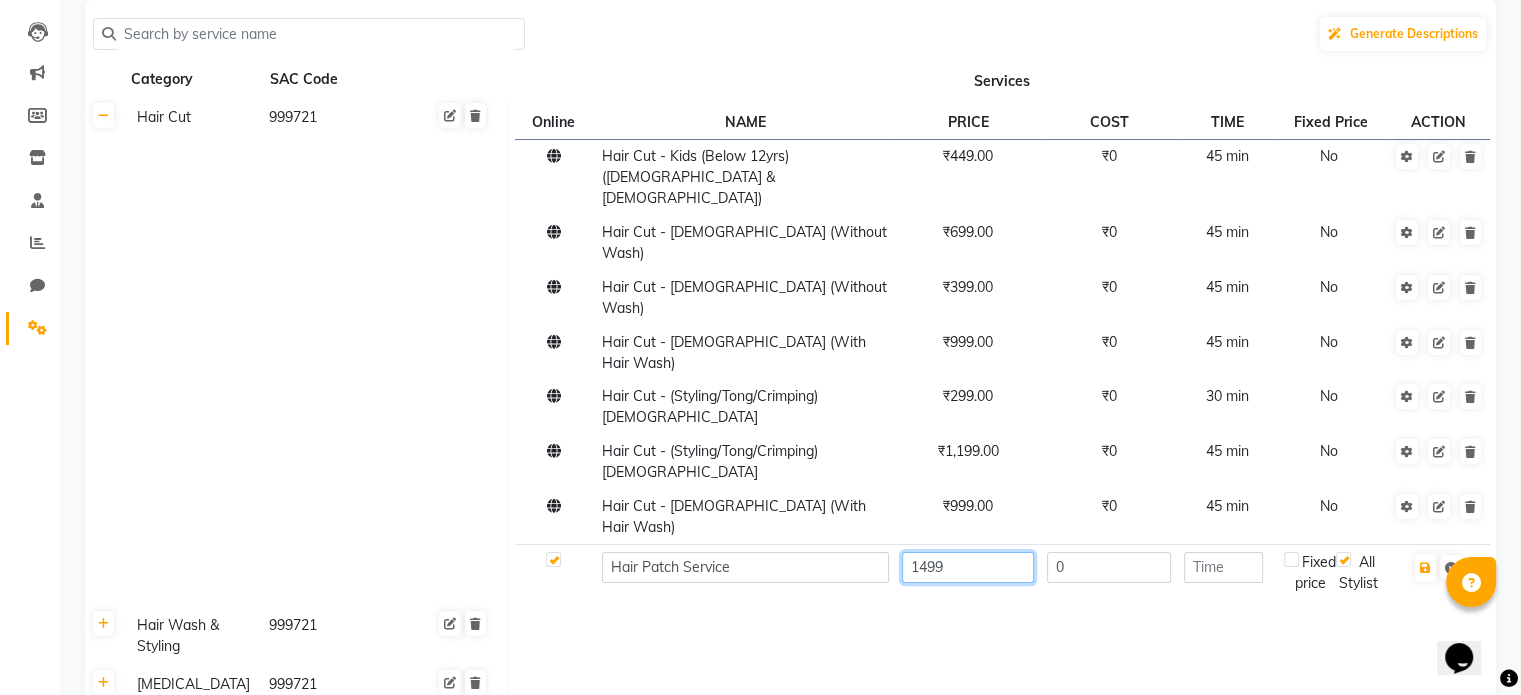 type on "1499" 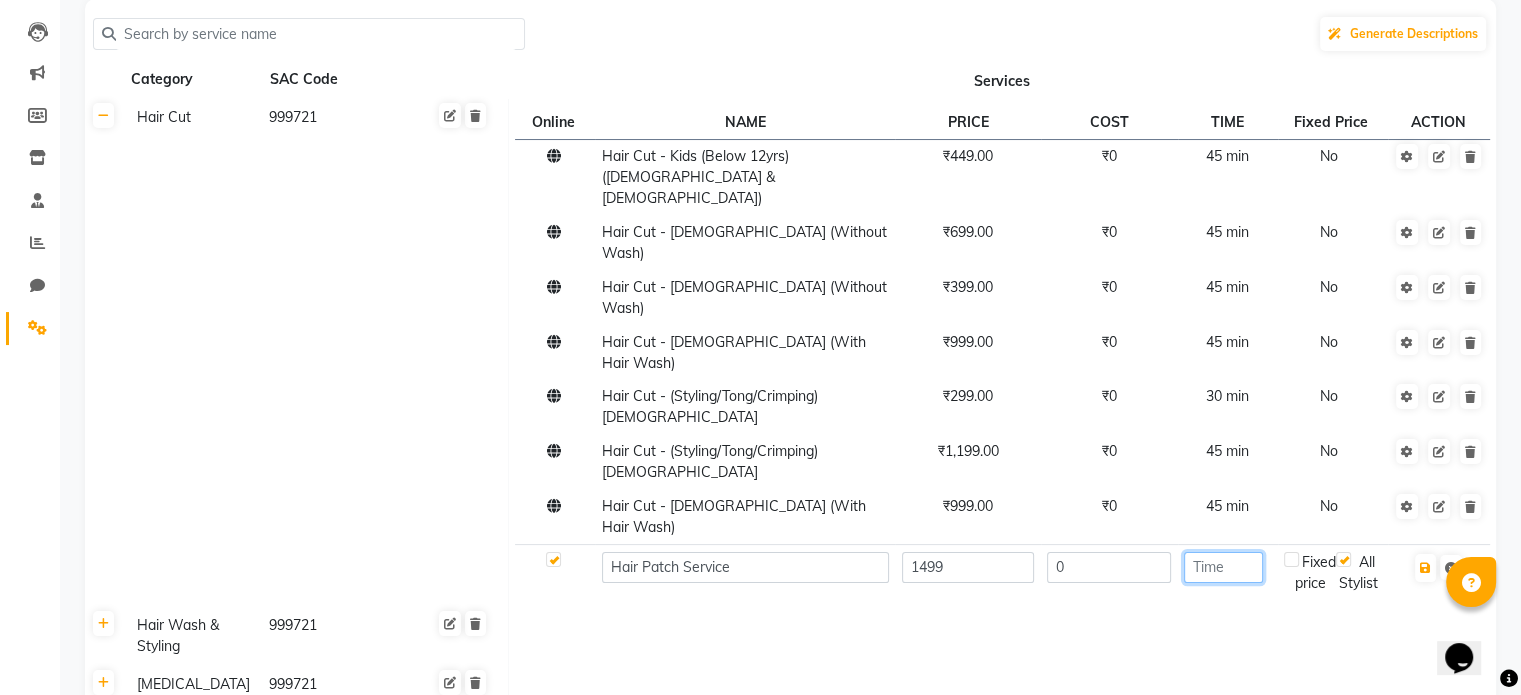 click 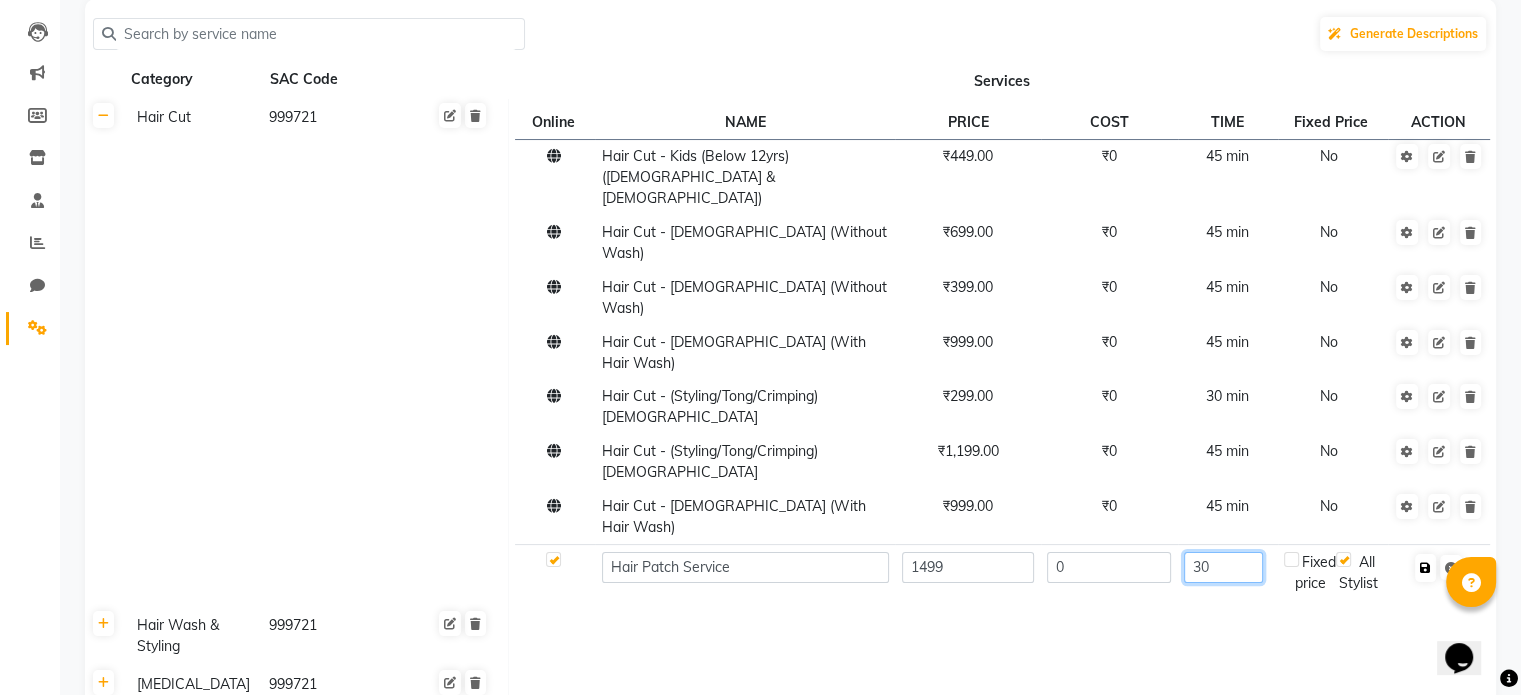 type on "30" 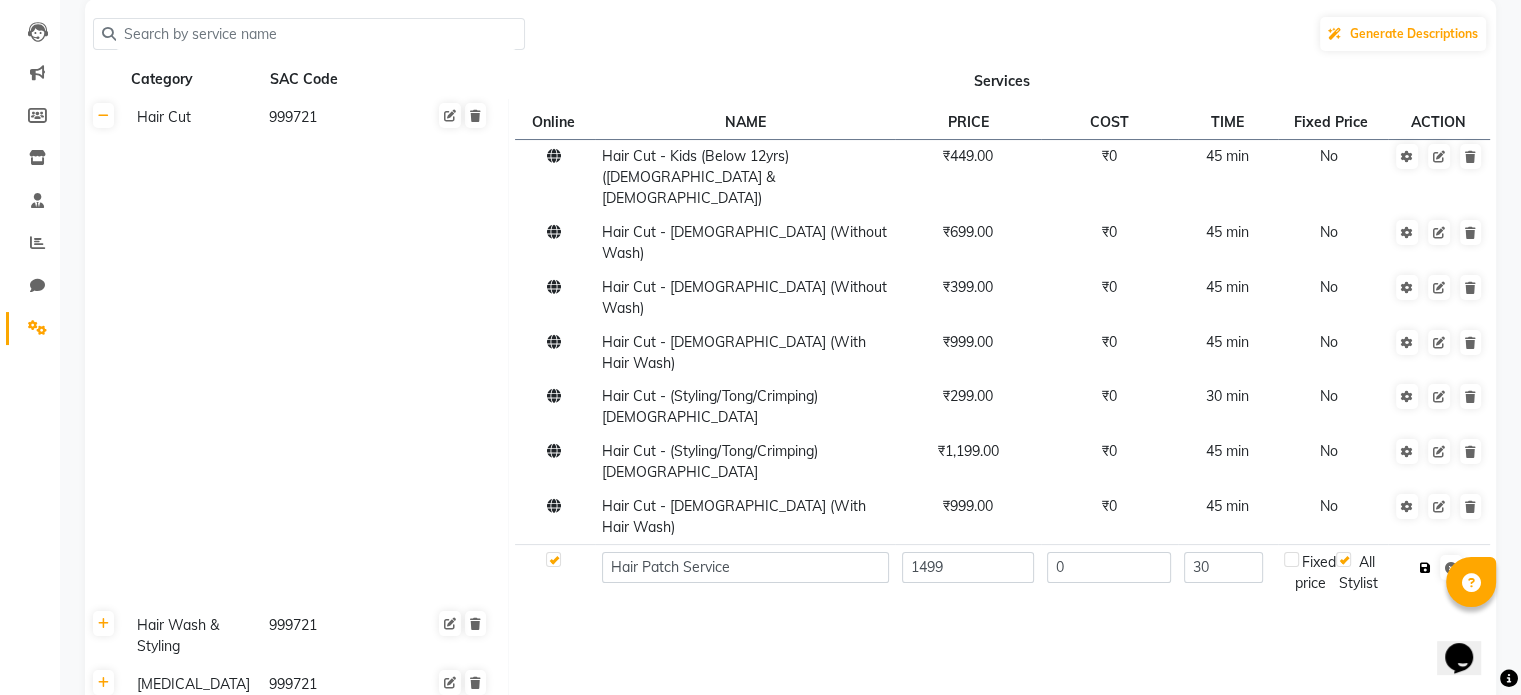 click at bounding box center (1425, 568) 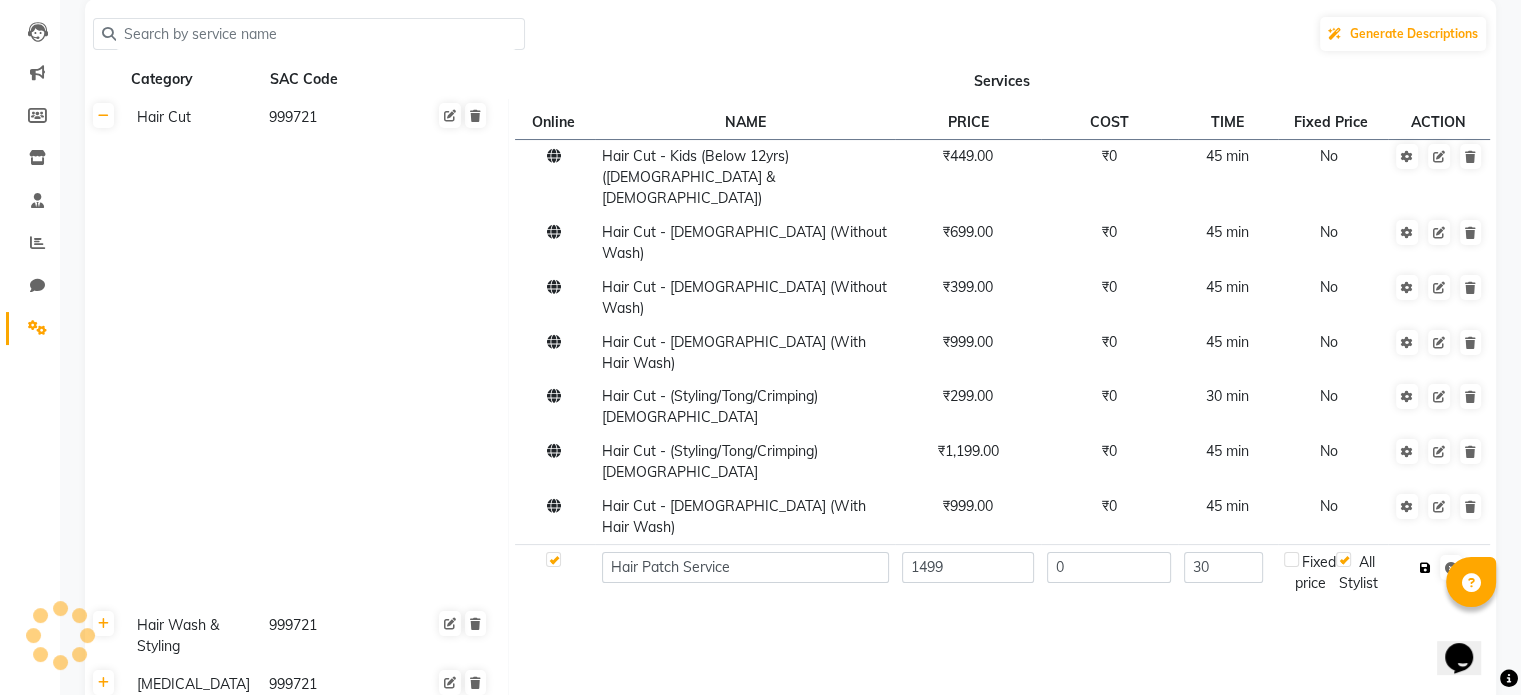 click at bounding box center (1425, 568) 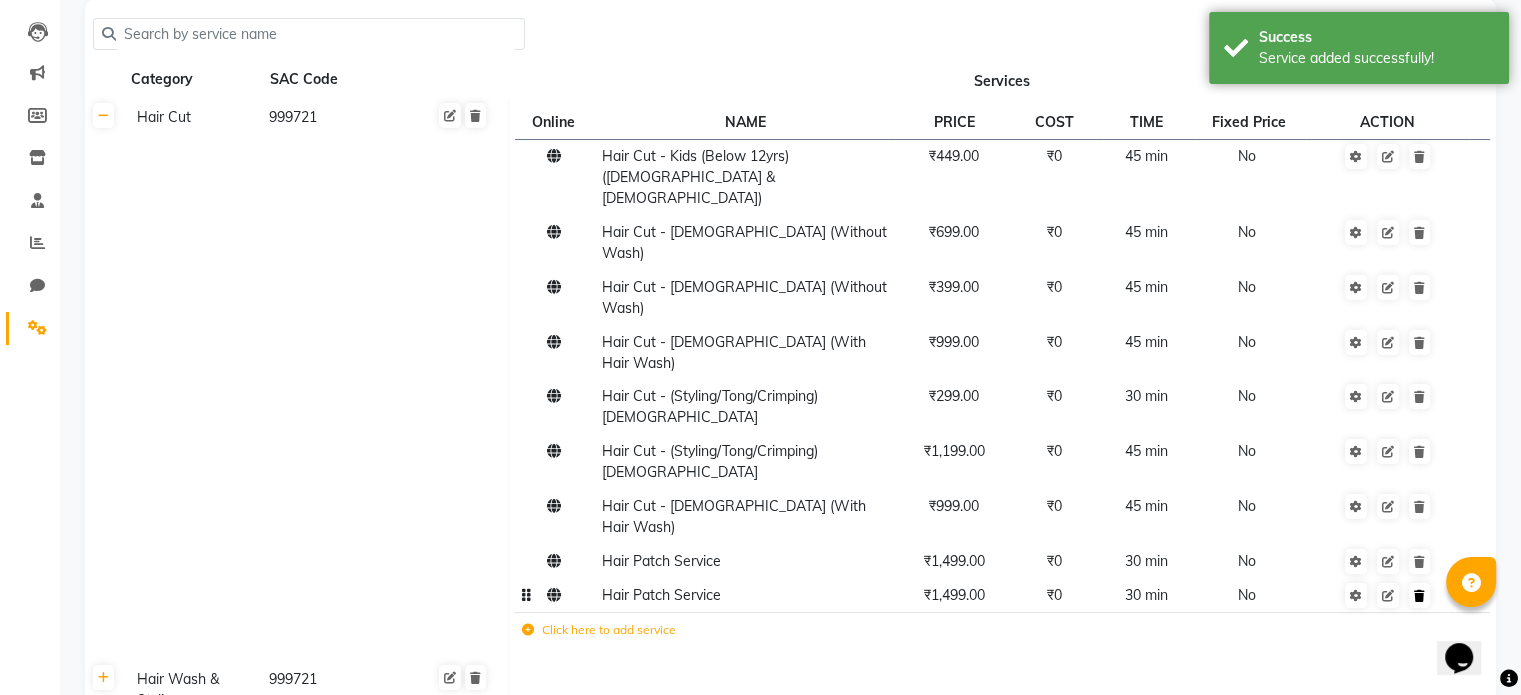 click 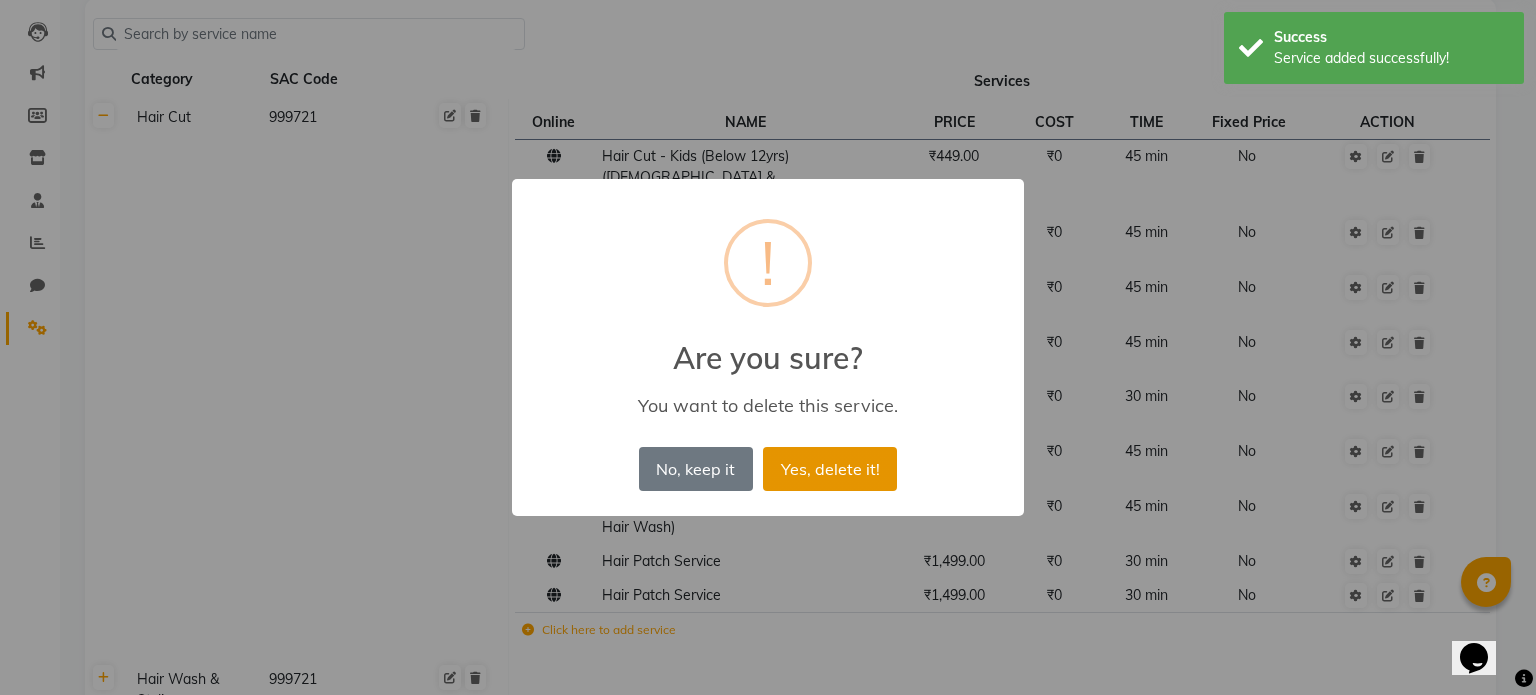 click on "Yes, delete it!" at bounding box center [830, 469] 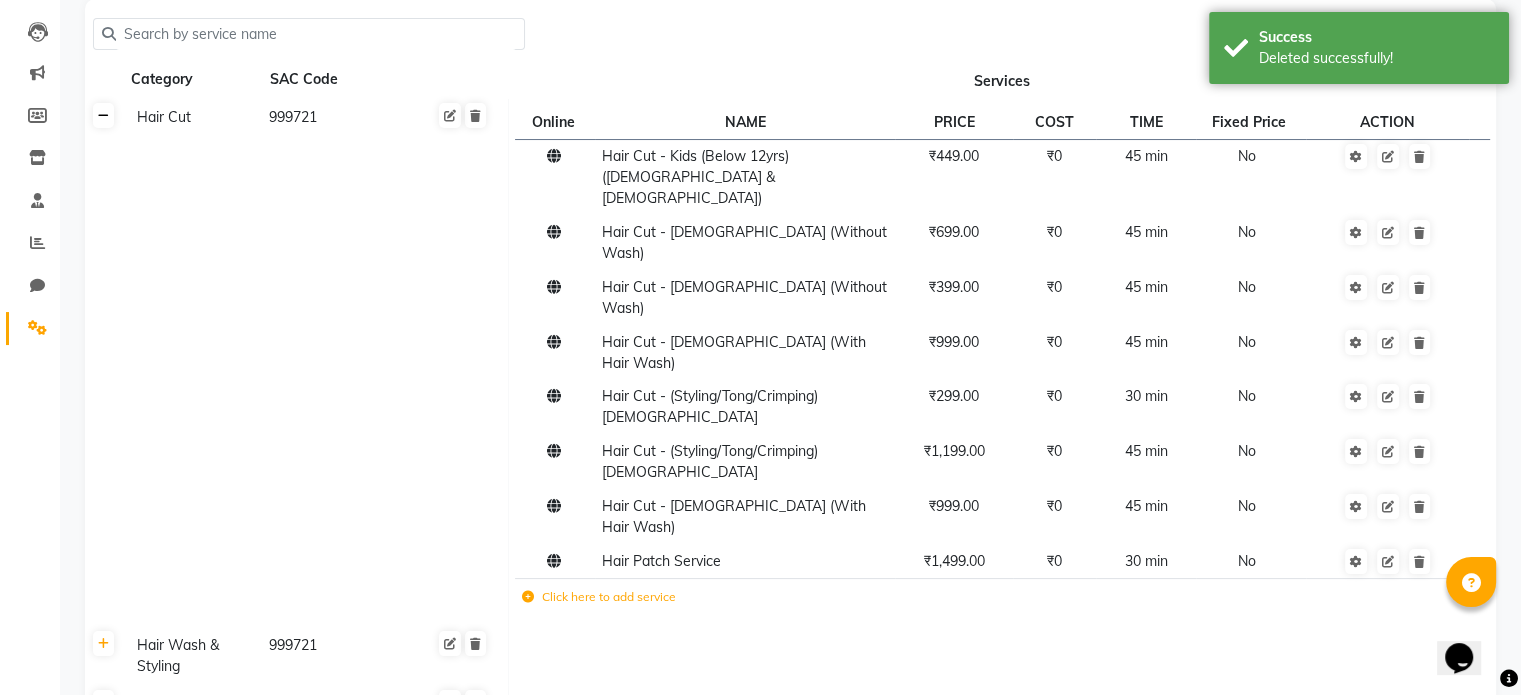 click 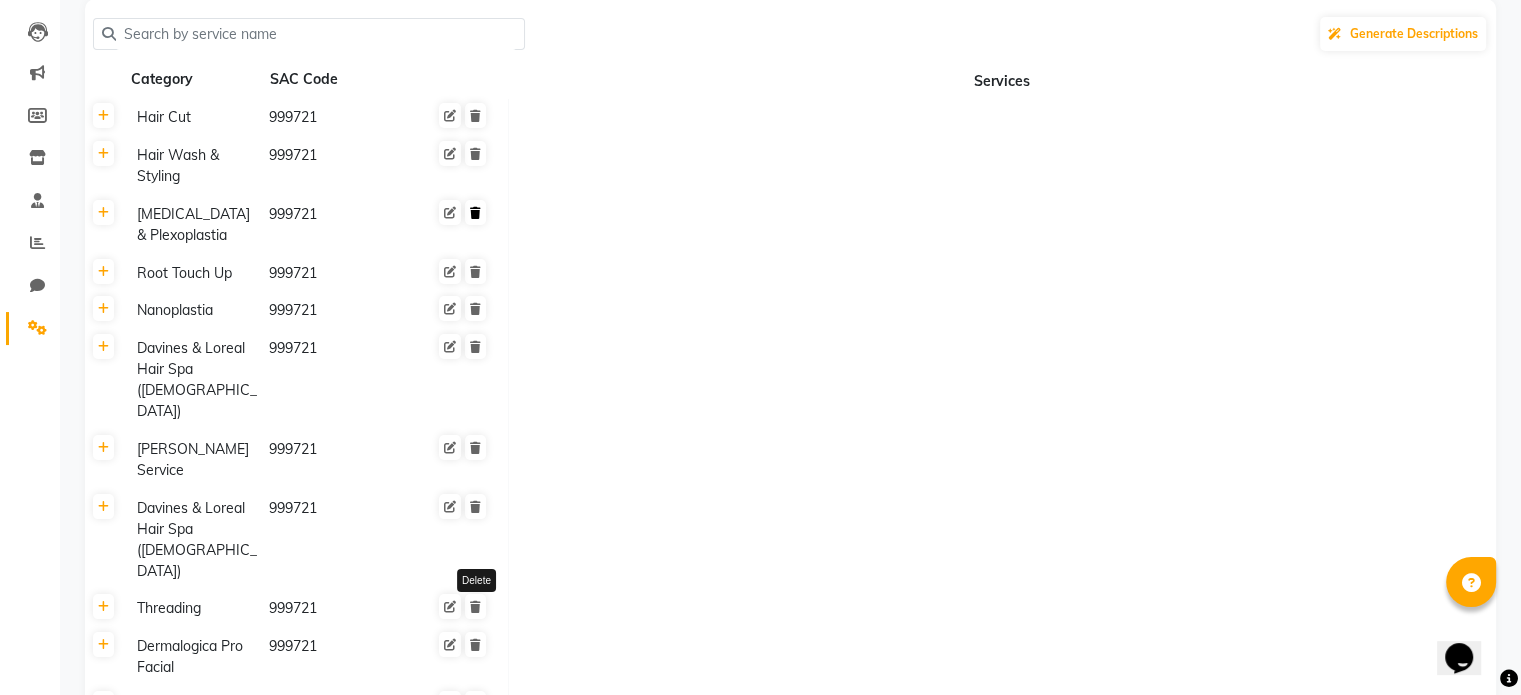click 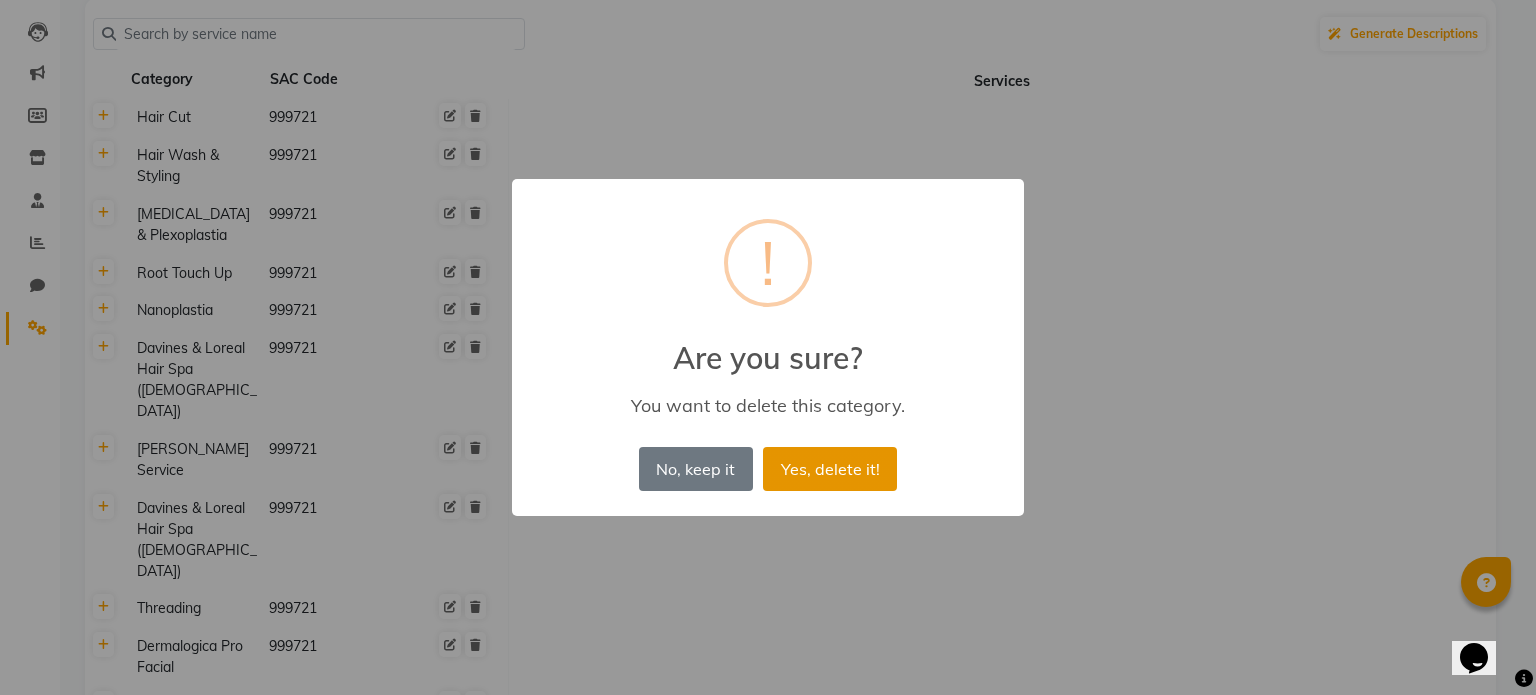 click on "Yes, delete it!" at bounding box center [830, 469] 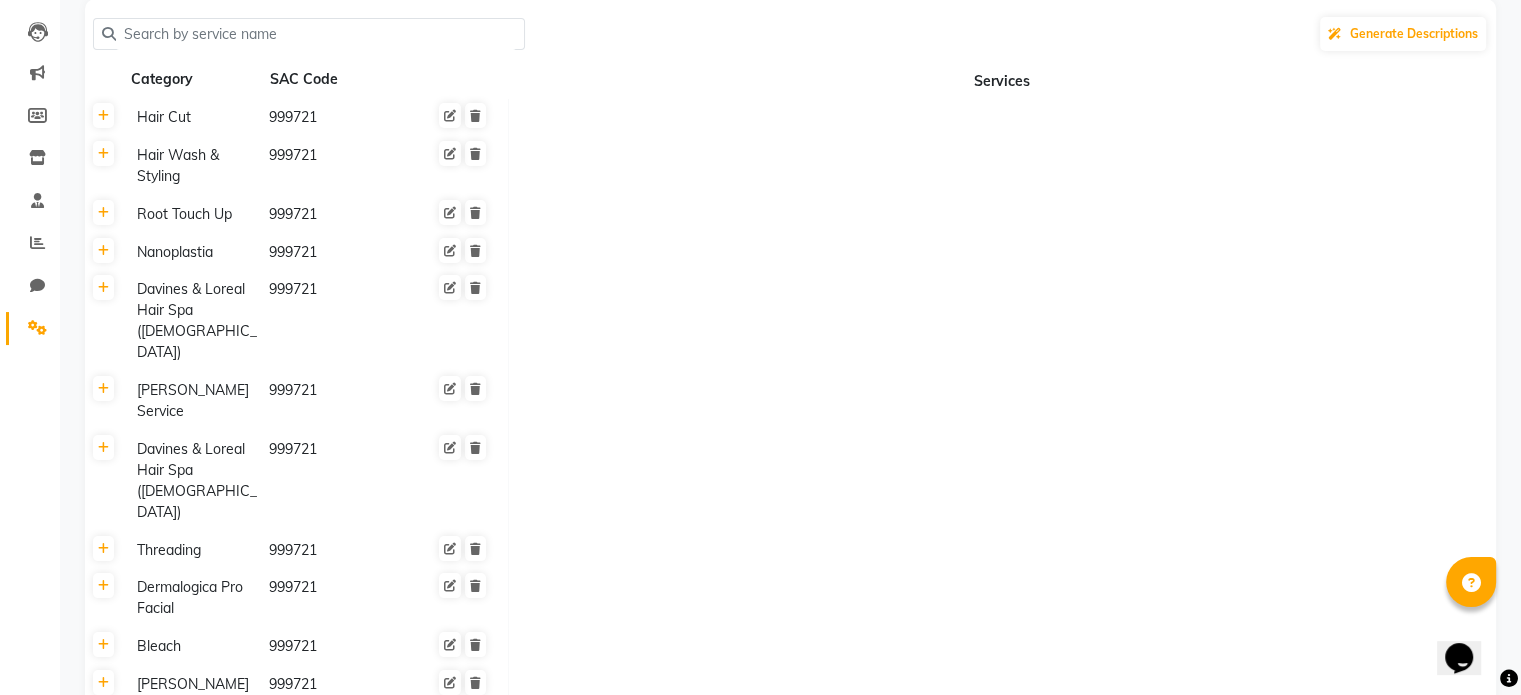 click on "Nanoplastia" 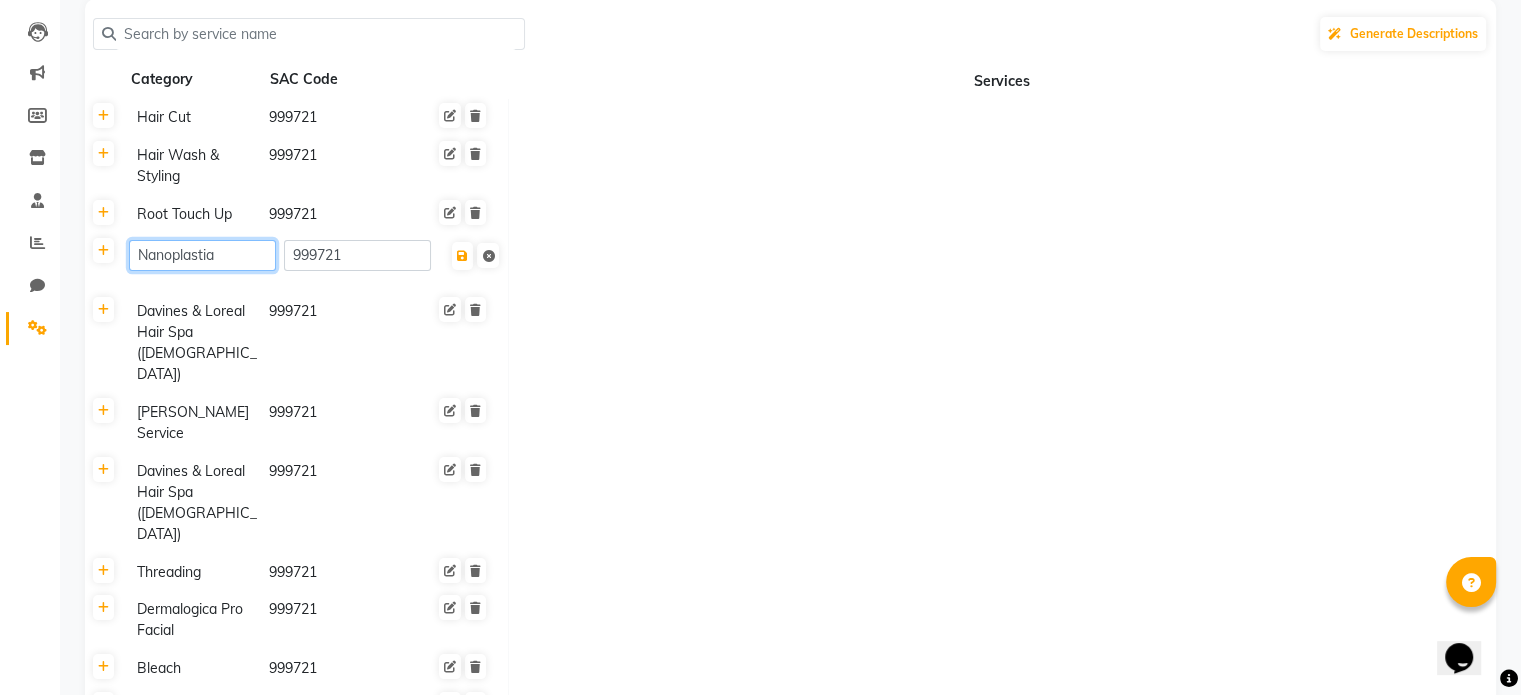 click on "Nanoplastia" 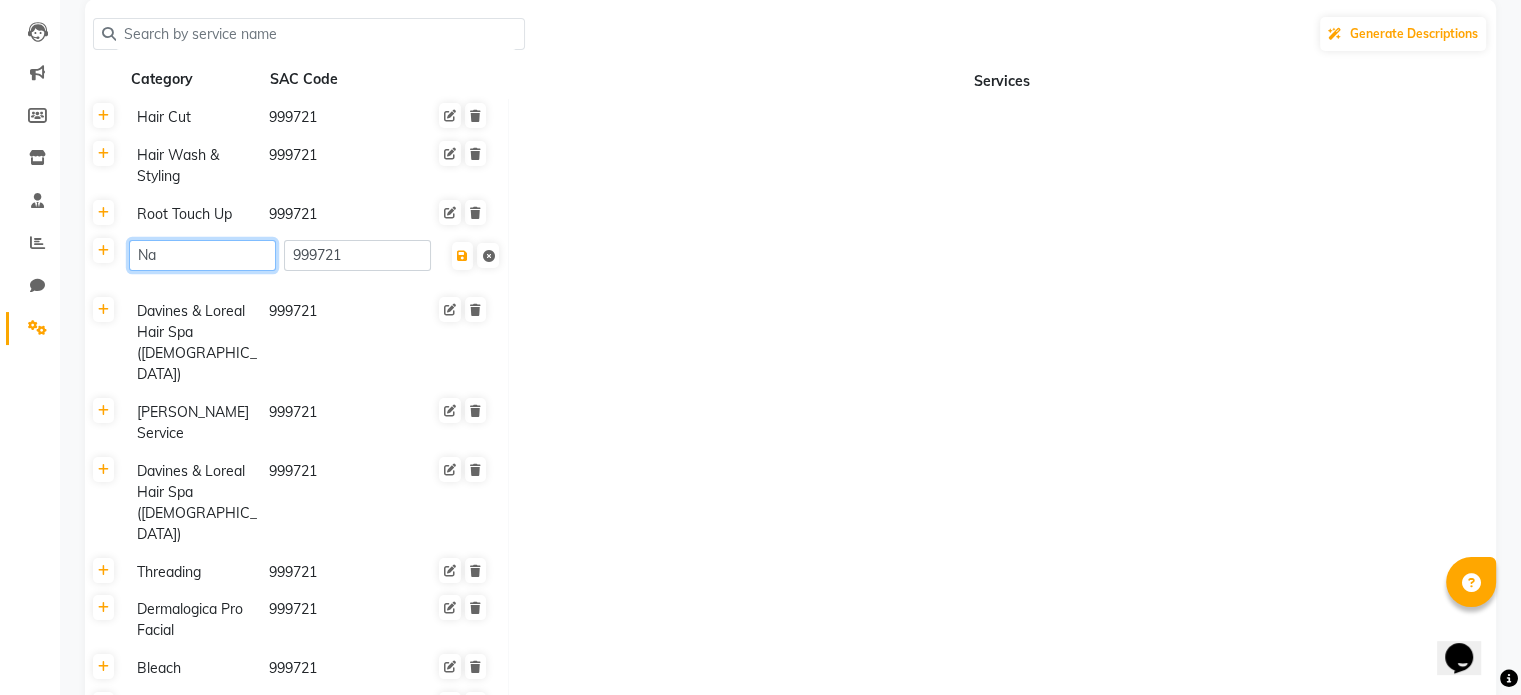 type on "N" 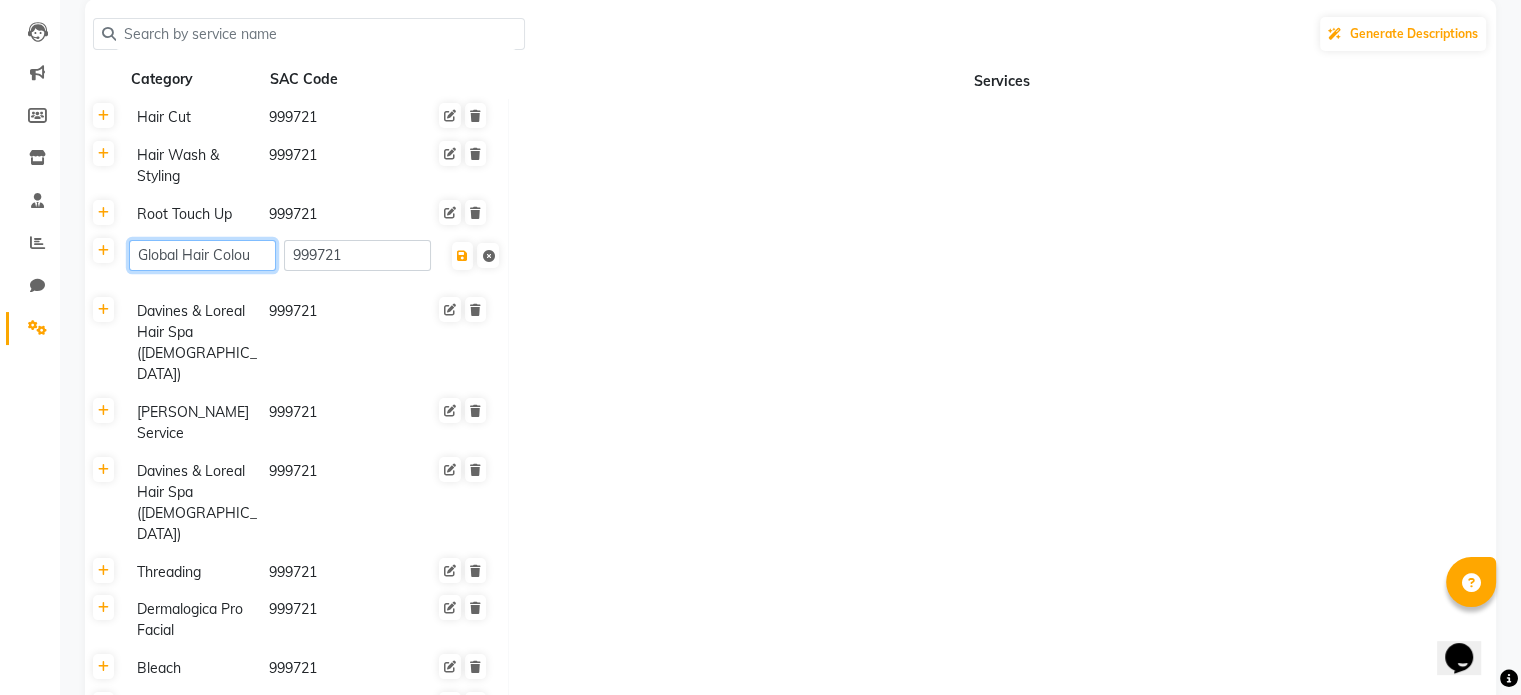 type on "Global Hair Colour" 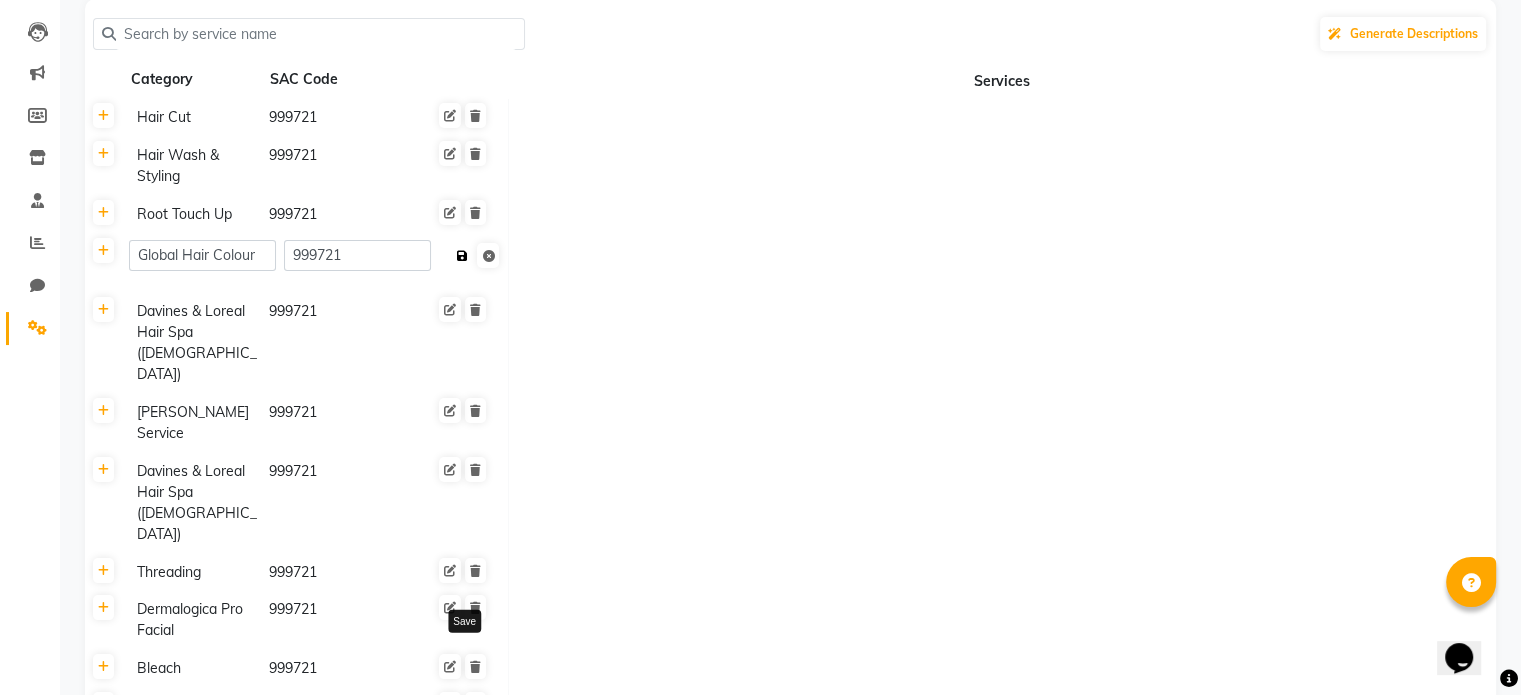 click on "Save" 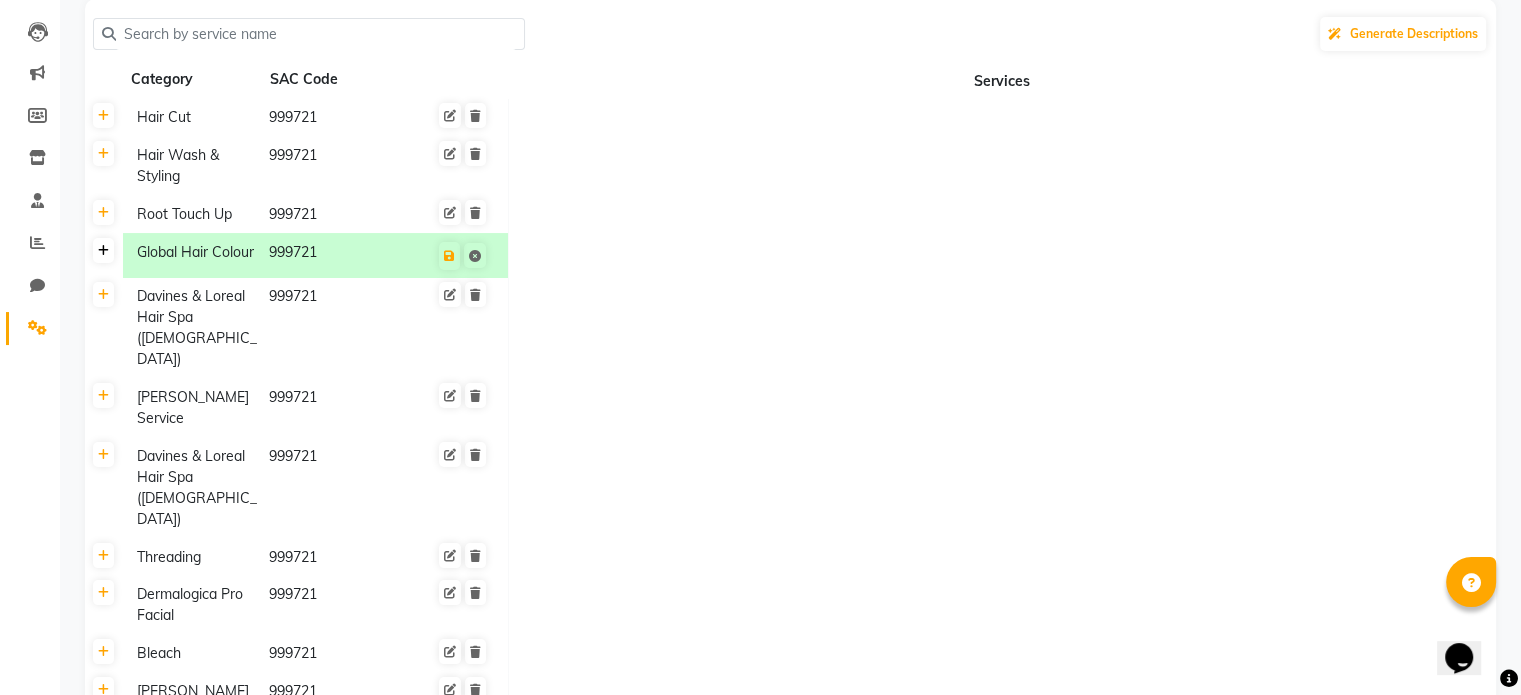 click 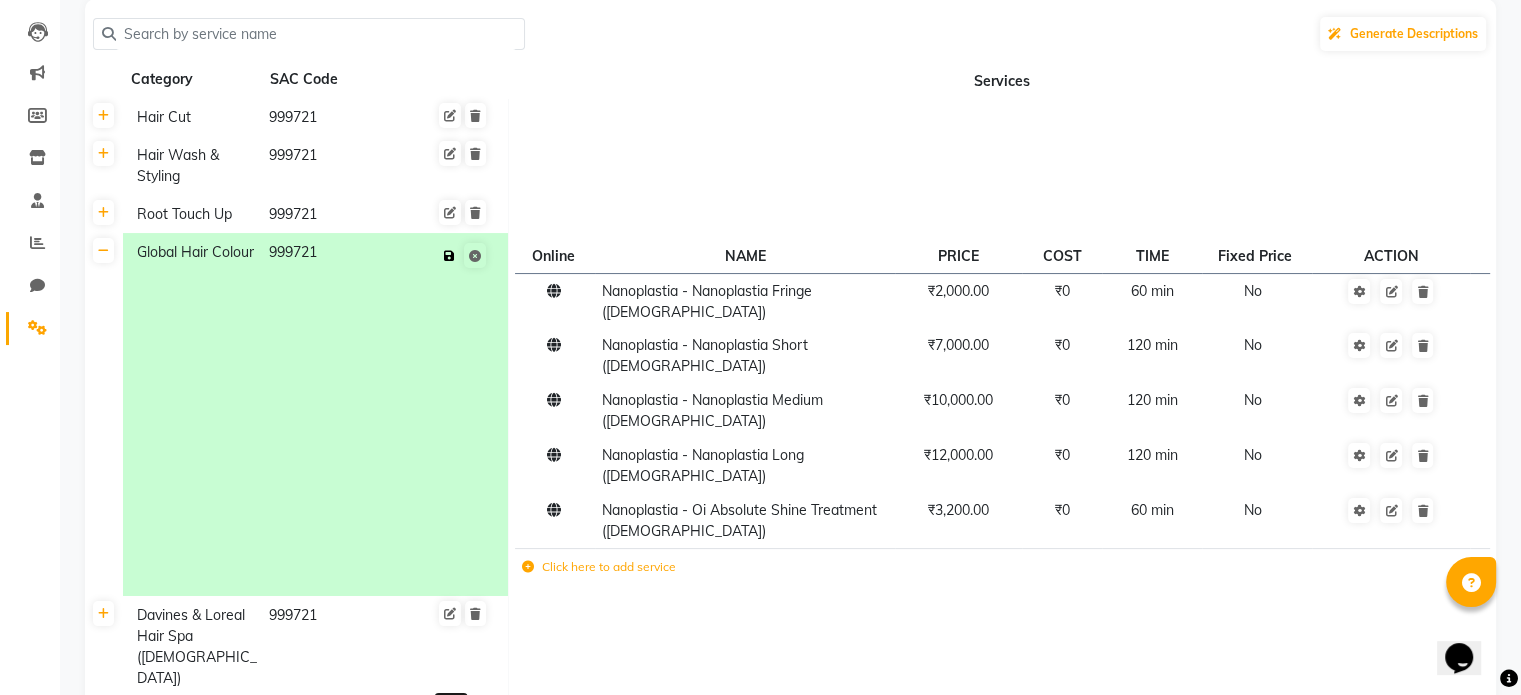 click 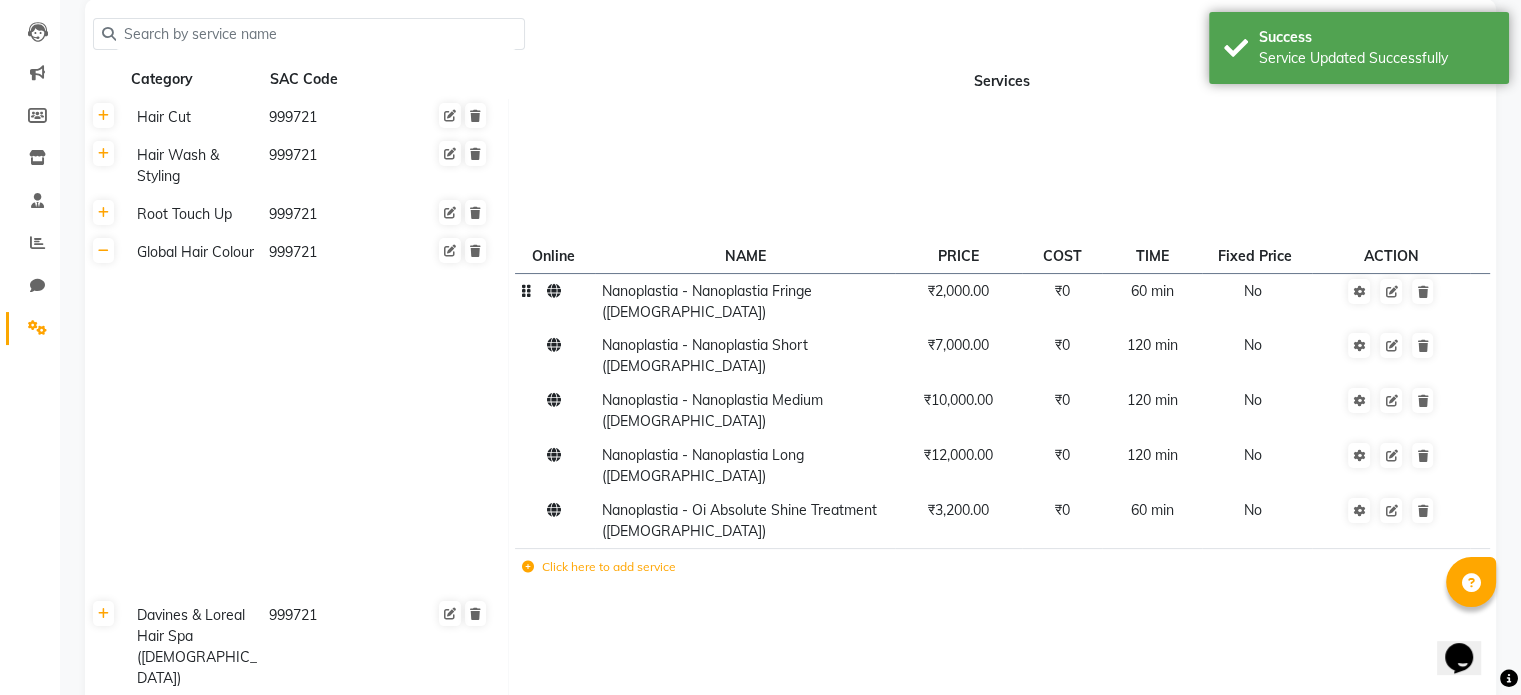 click on "Nanoplastia - Nanoplastia Fringe ([DEMOGRAPHIC_DATA])" 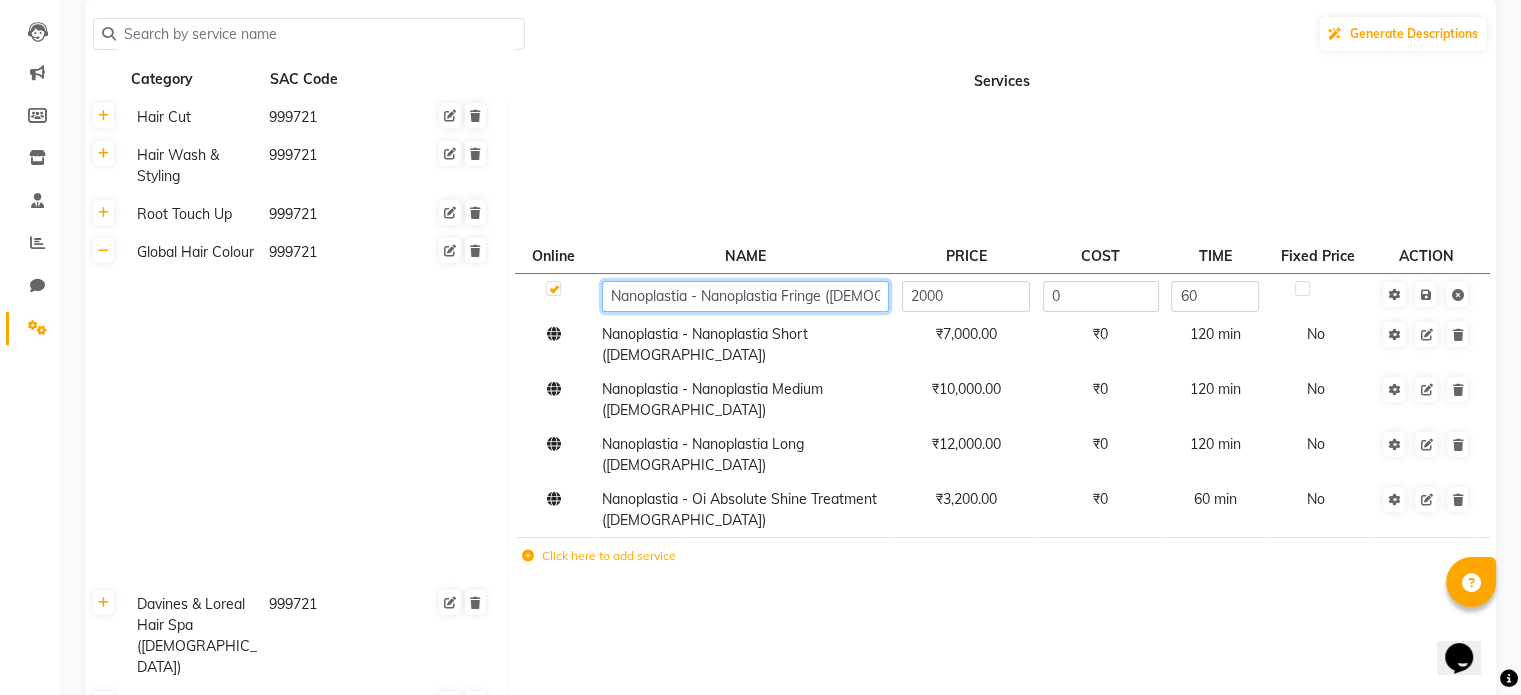 click on "Nanoplastia - Nanoplastia Fringe ([DEMOGRAPHIC_DATA])" 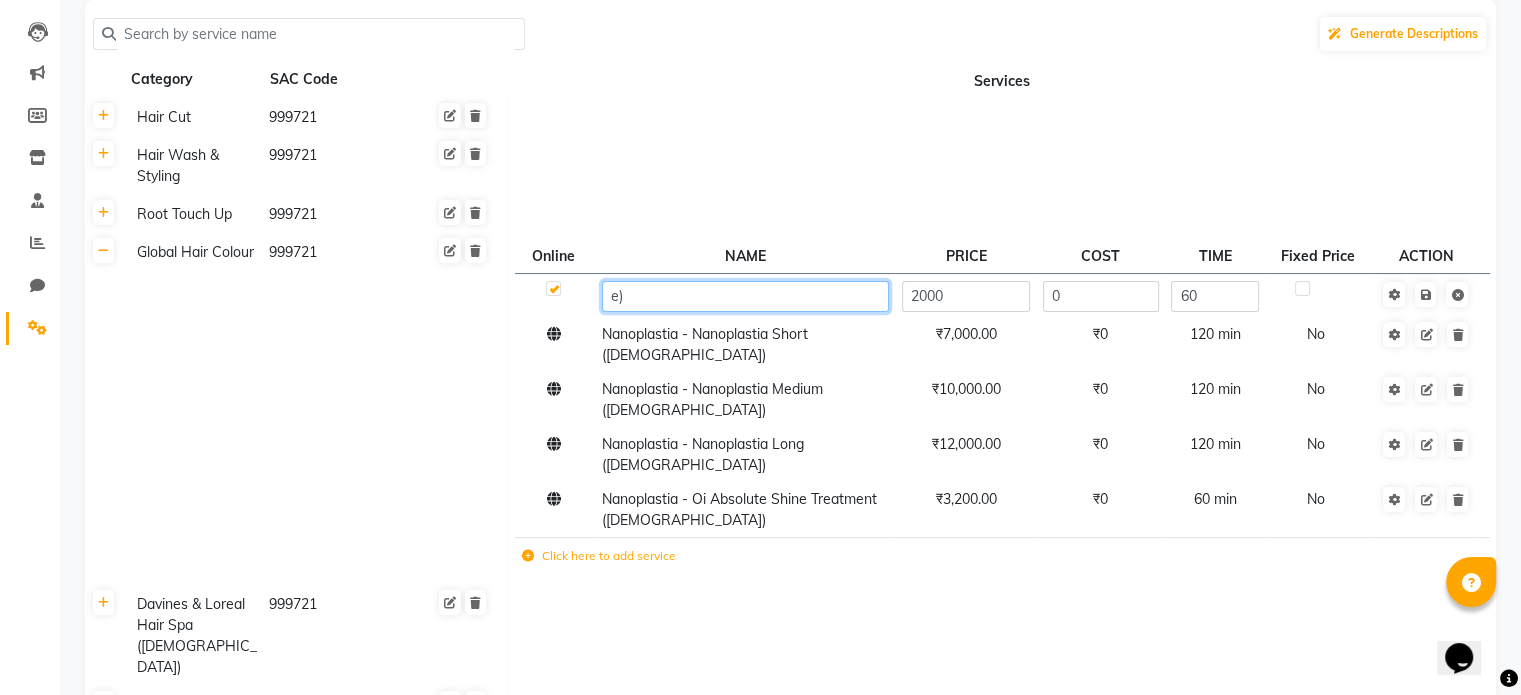 type on ")" 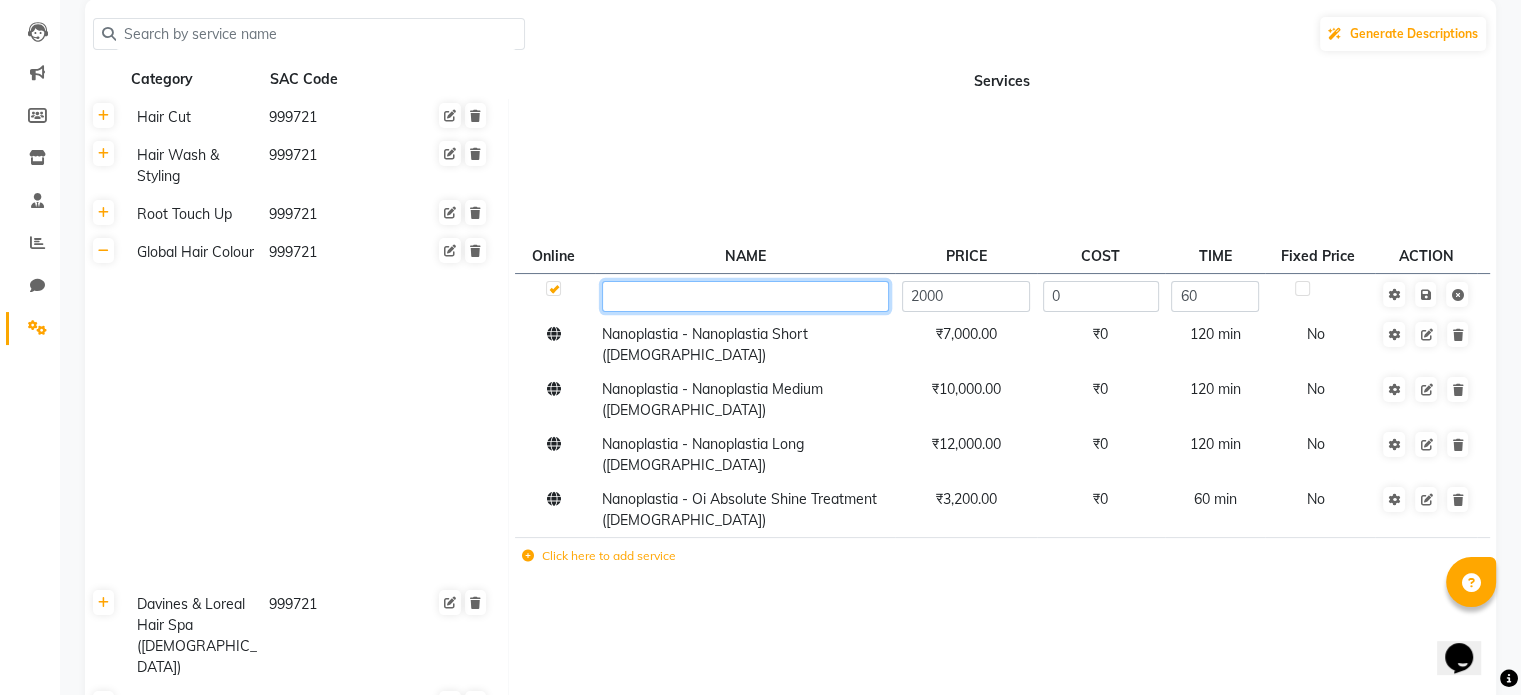 paste on "Majirel Global" 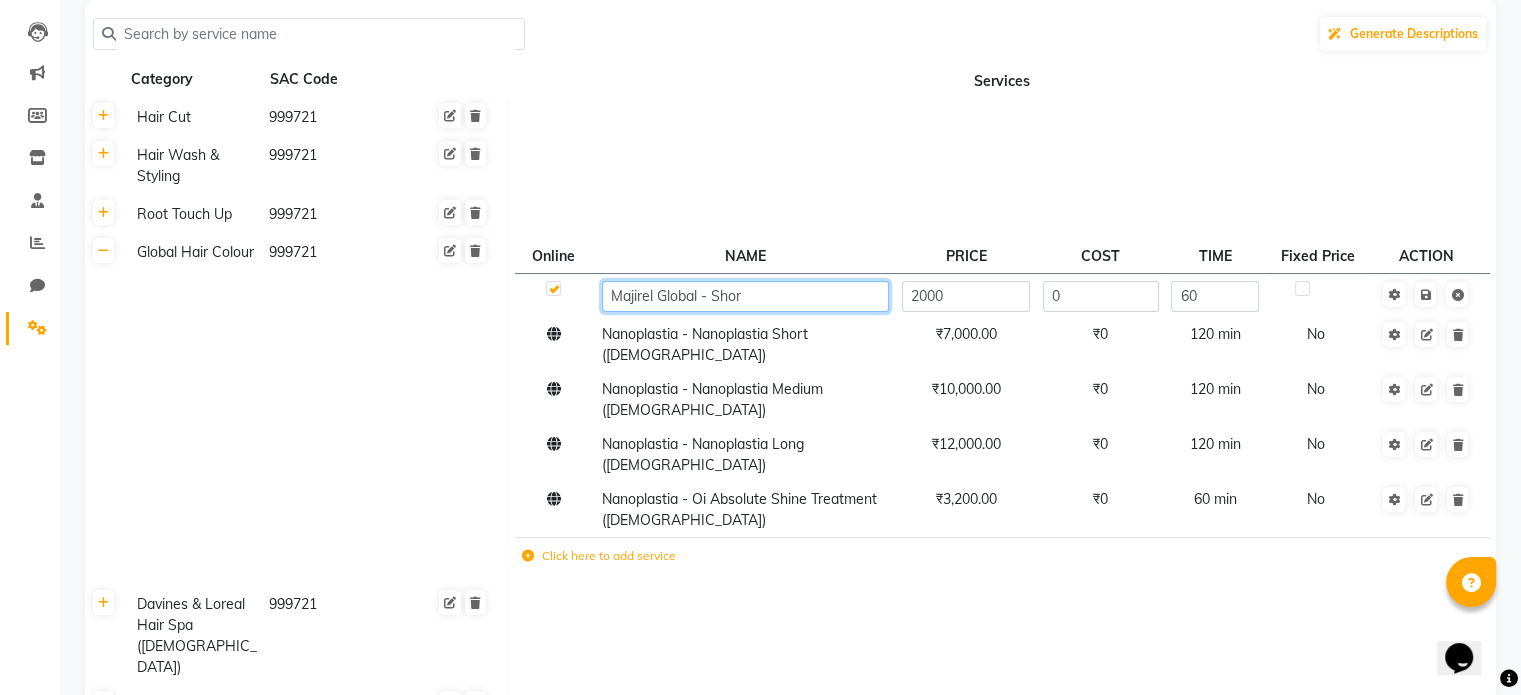 type on "Majirel Global - Short" 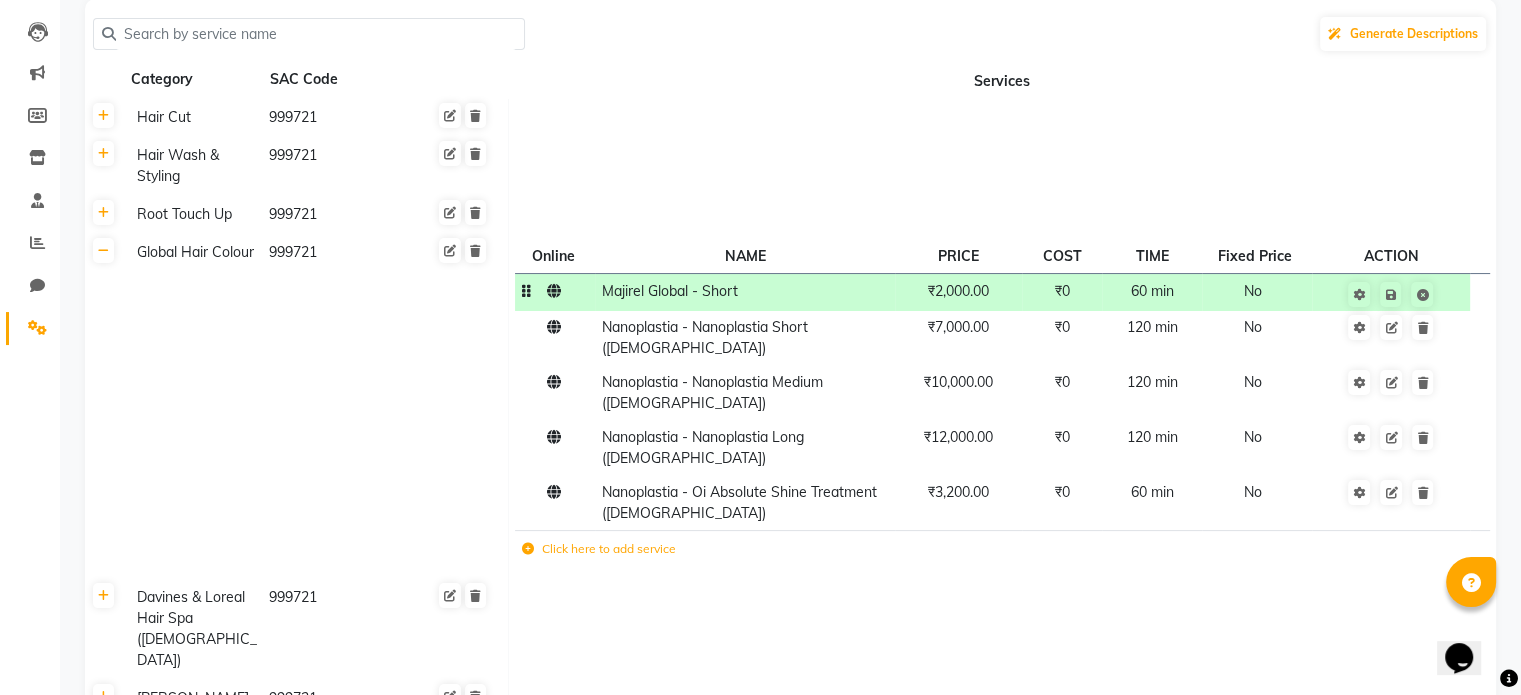 click on "₹2,000.00" 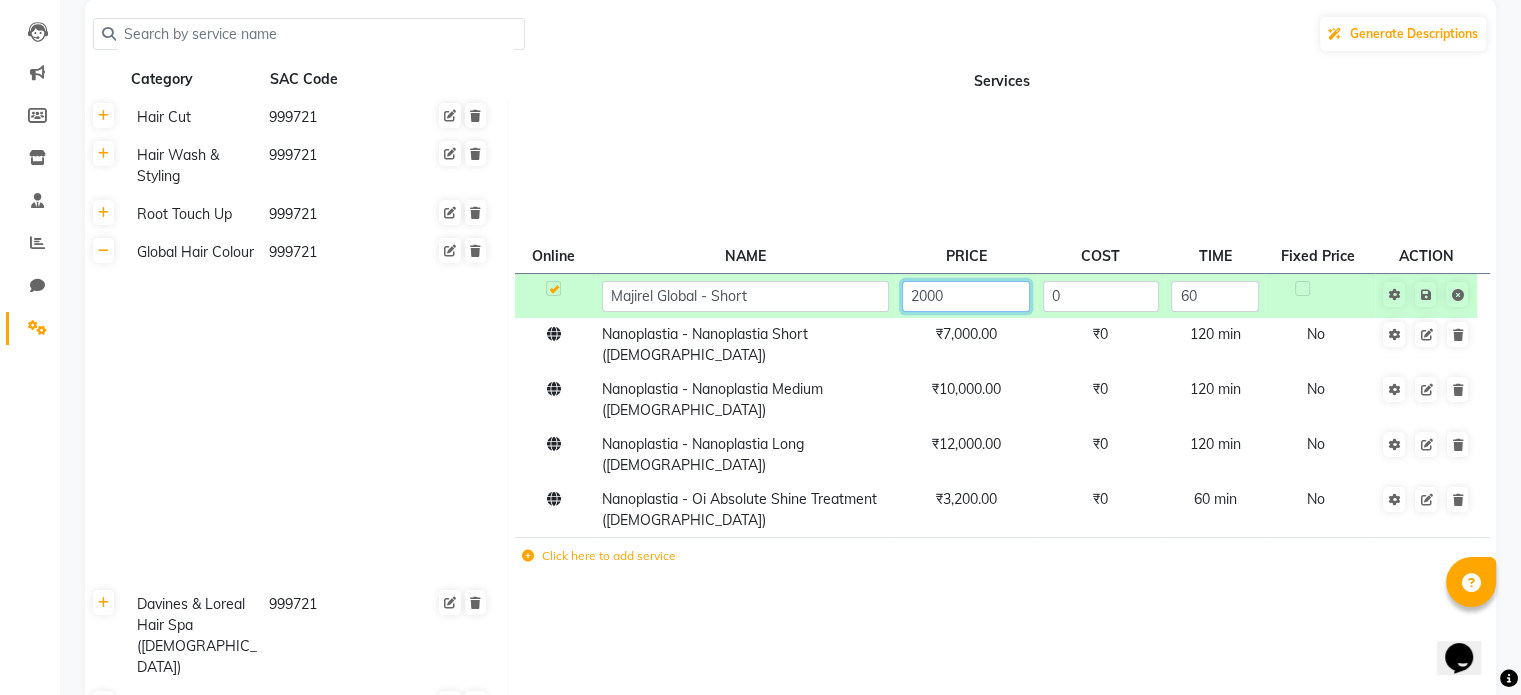 click on "2000" 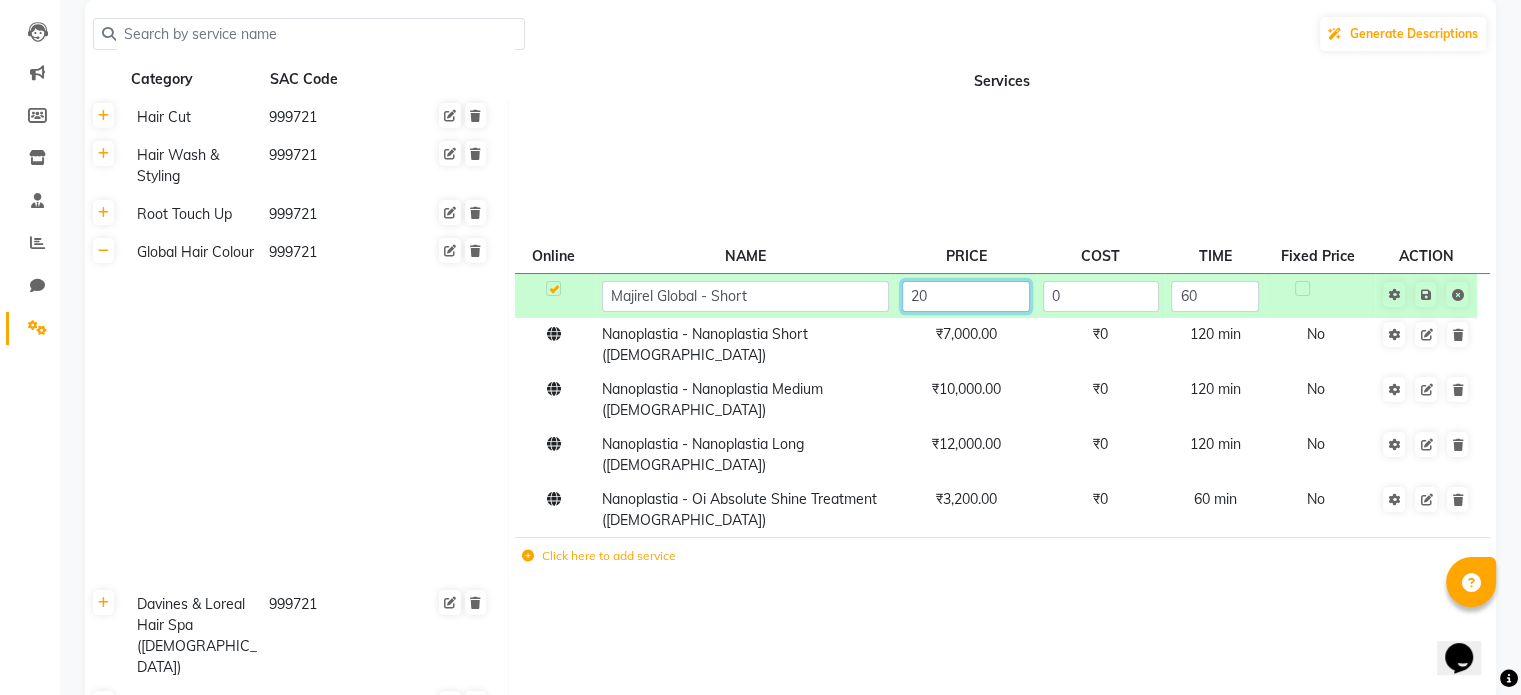 type on "2" 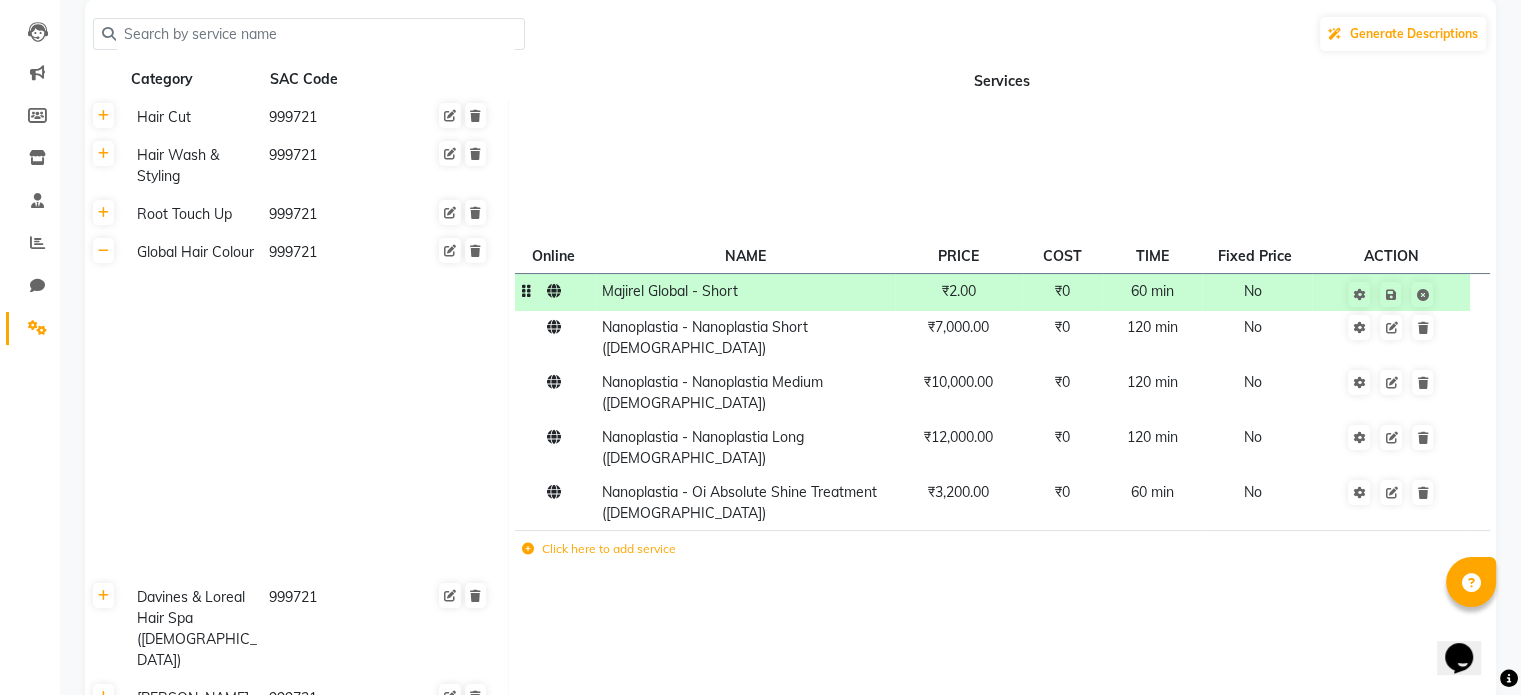 click on "₹2.00" 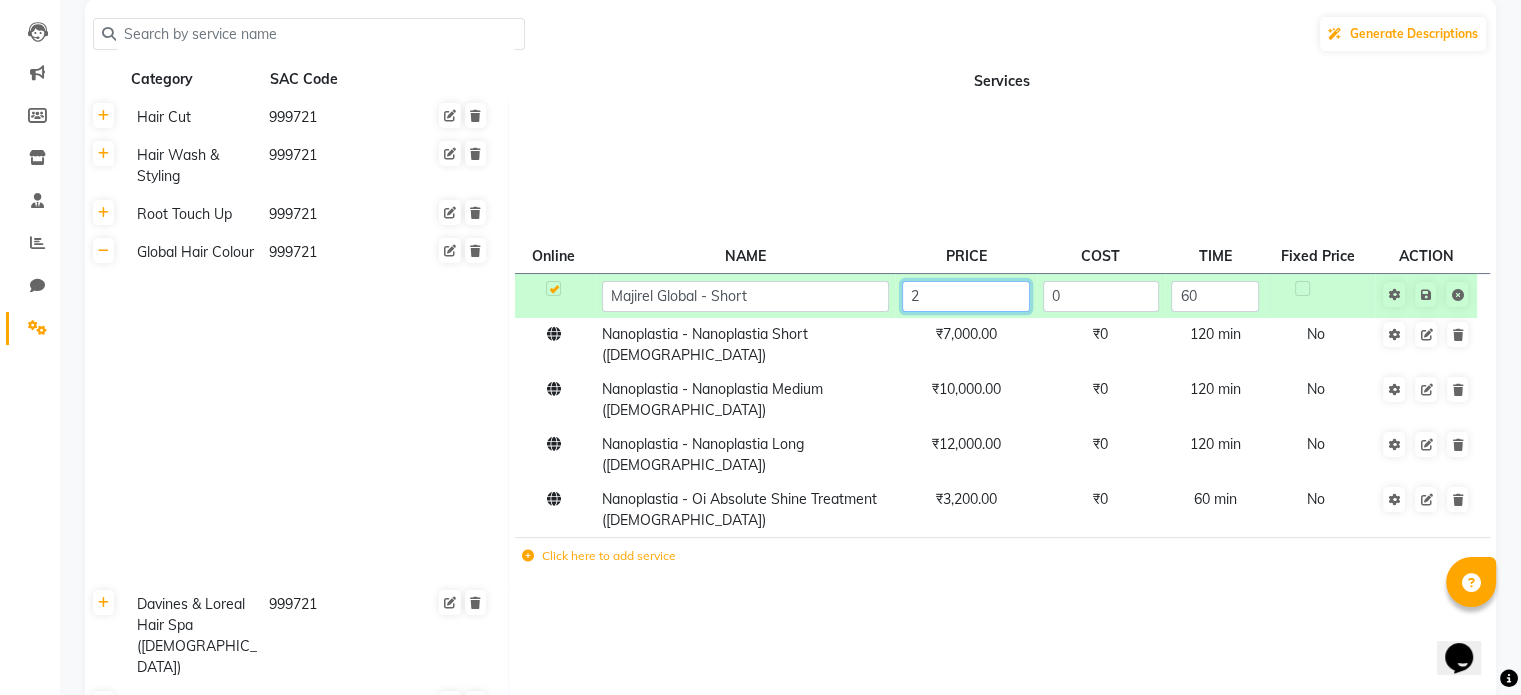 click on "2" 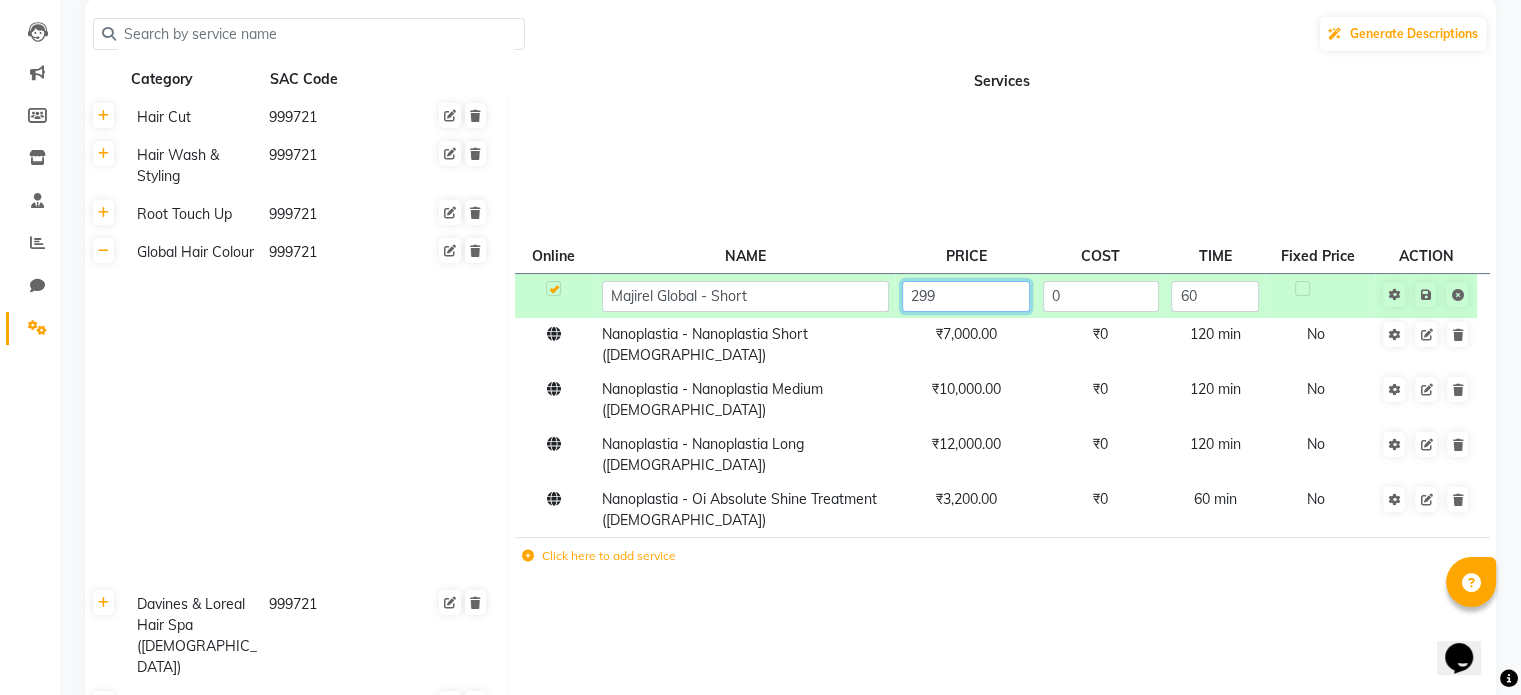 type on "2999" 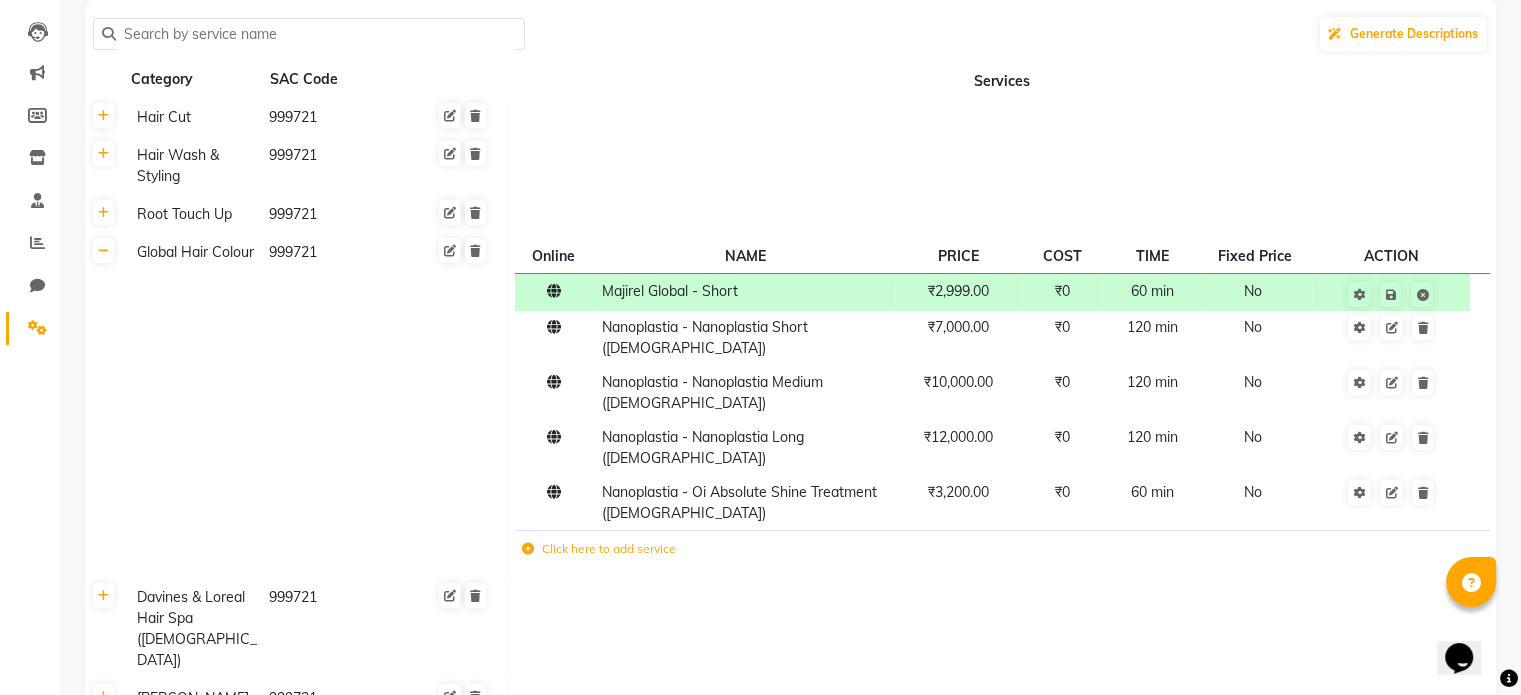 click on "Majirel Global - Short" 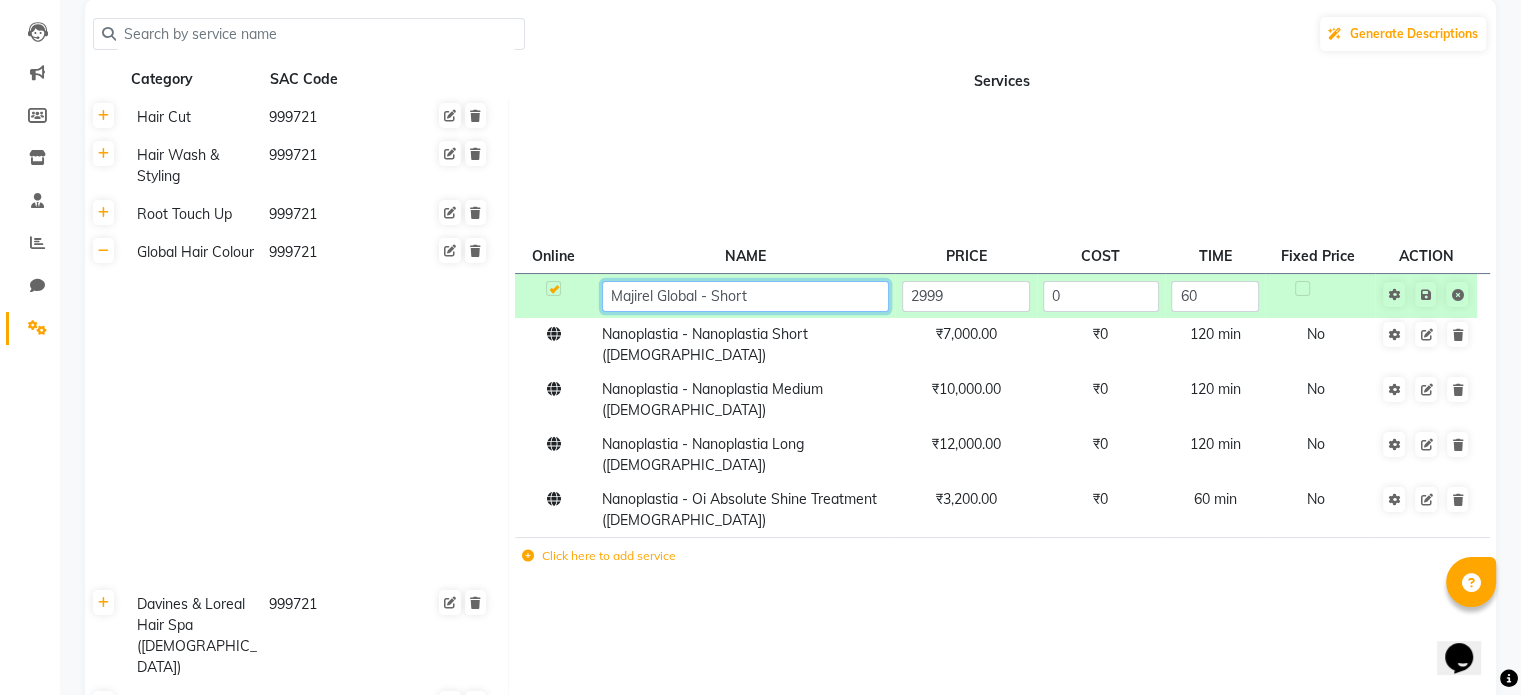 click on "Majirel Global - Short" 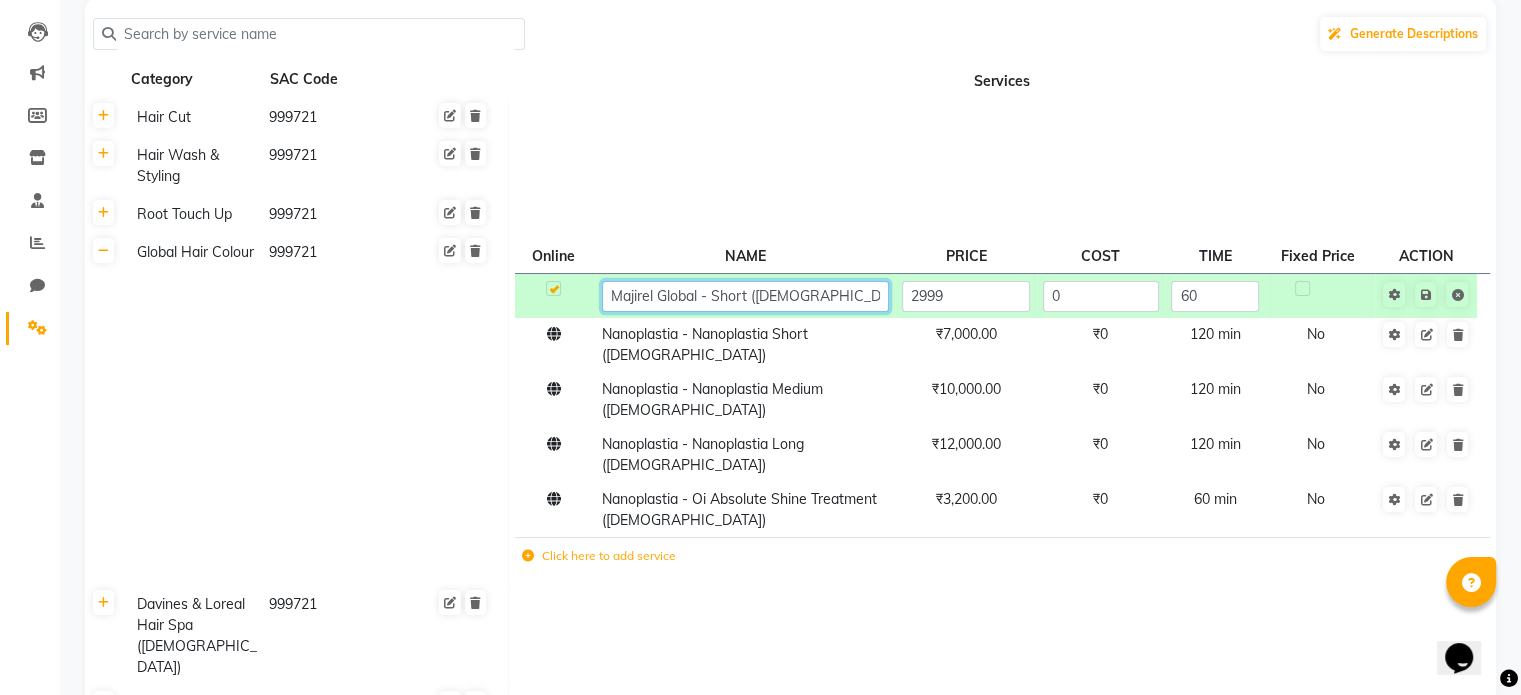 click on "Majirel Global - Short ([DEMOGRAPHIC_DATA])" 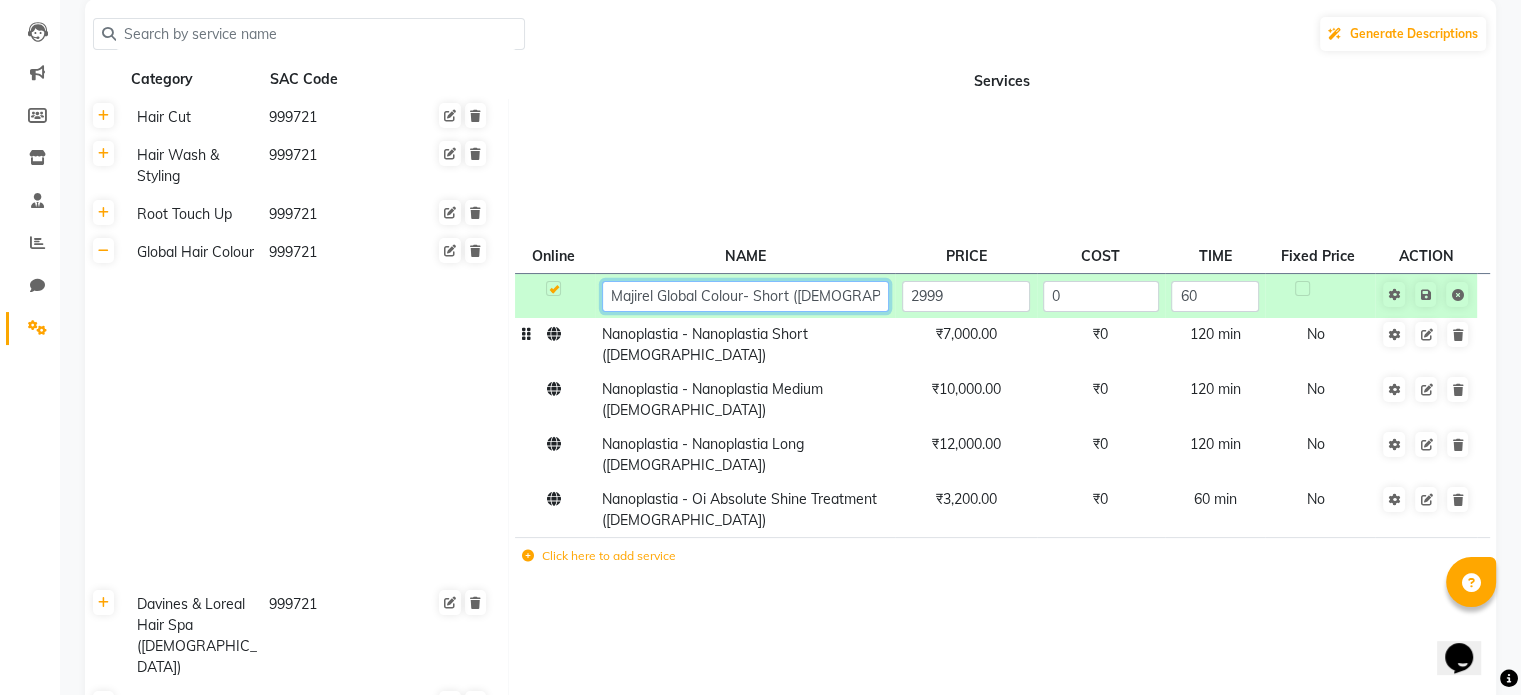 type on "Majirel Global Colour - Short ([DEMOGRAPHIC_DATA])" 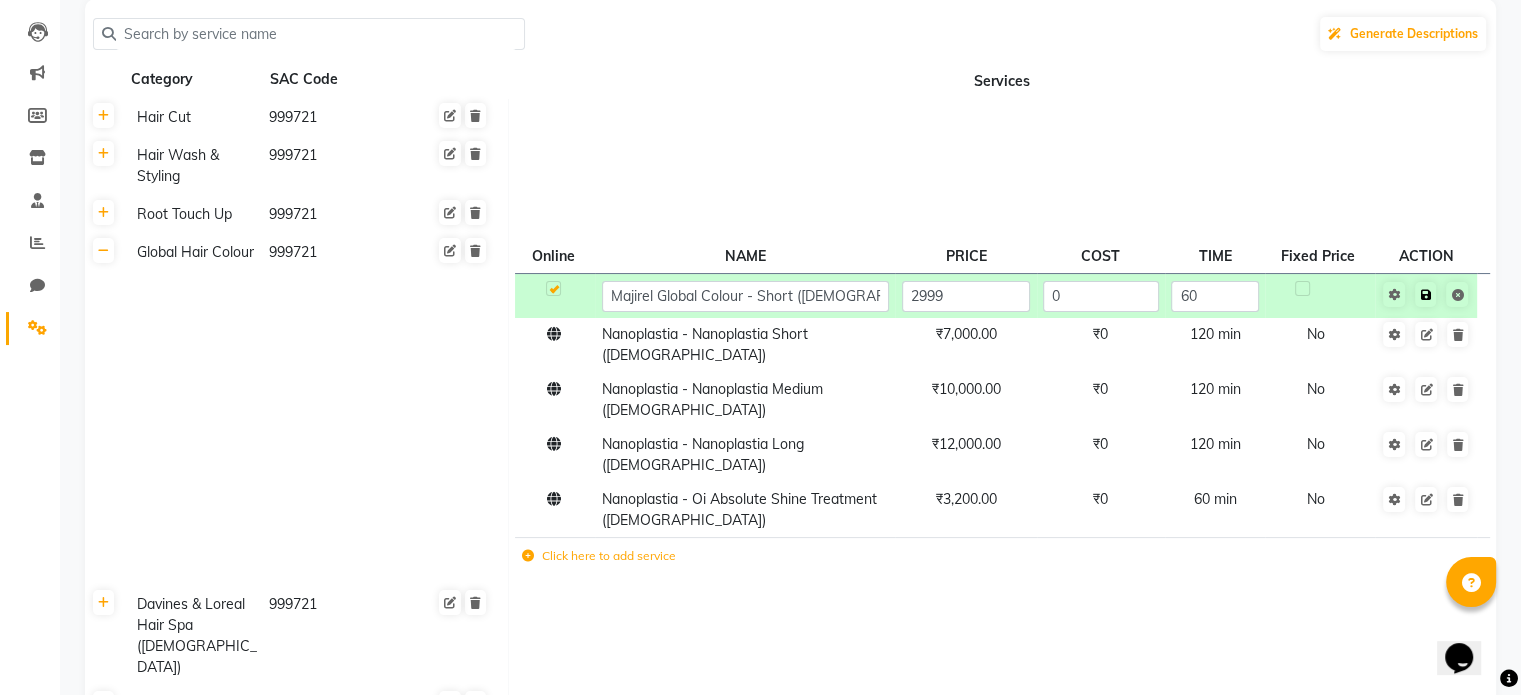 click on "Save" 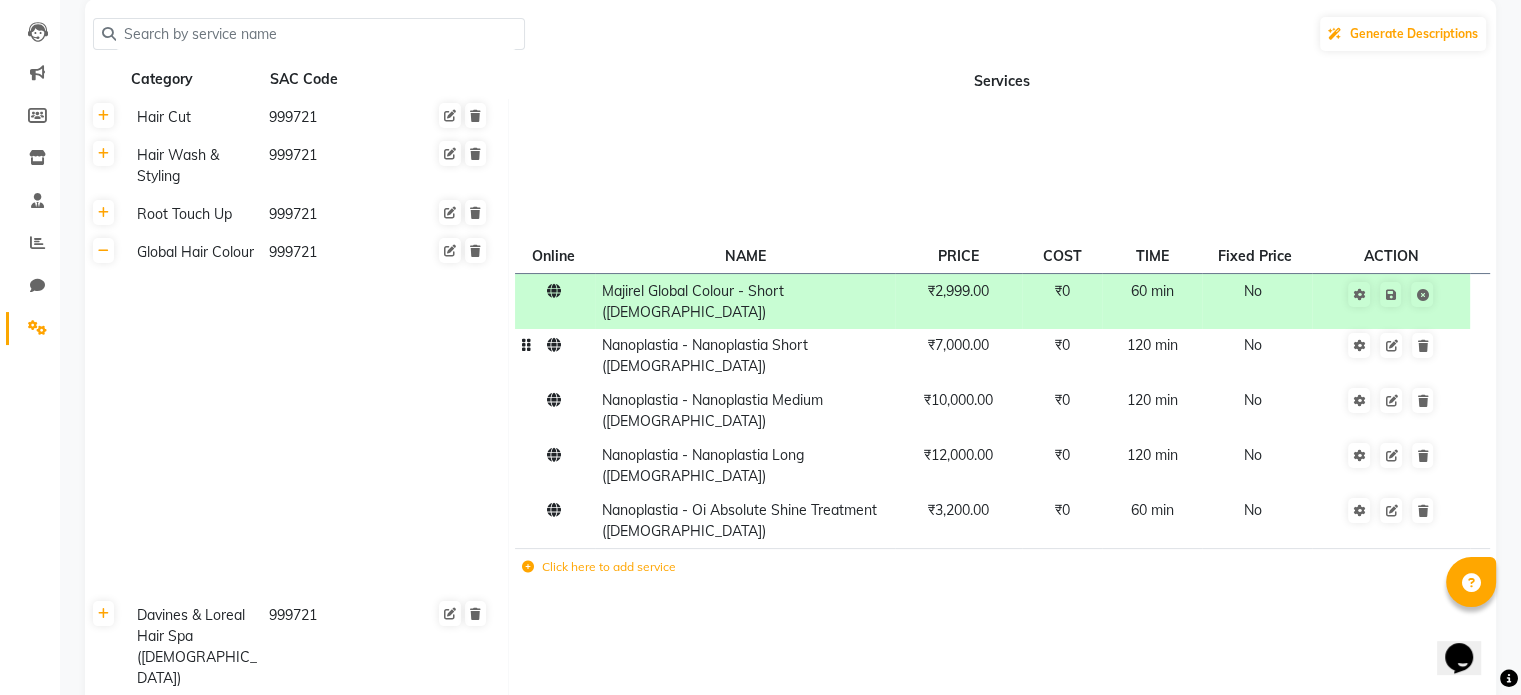 click on "Nanoplastia - Nanoplastia Short ([DEMOGRAPHIC_DATA])" 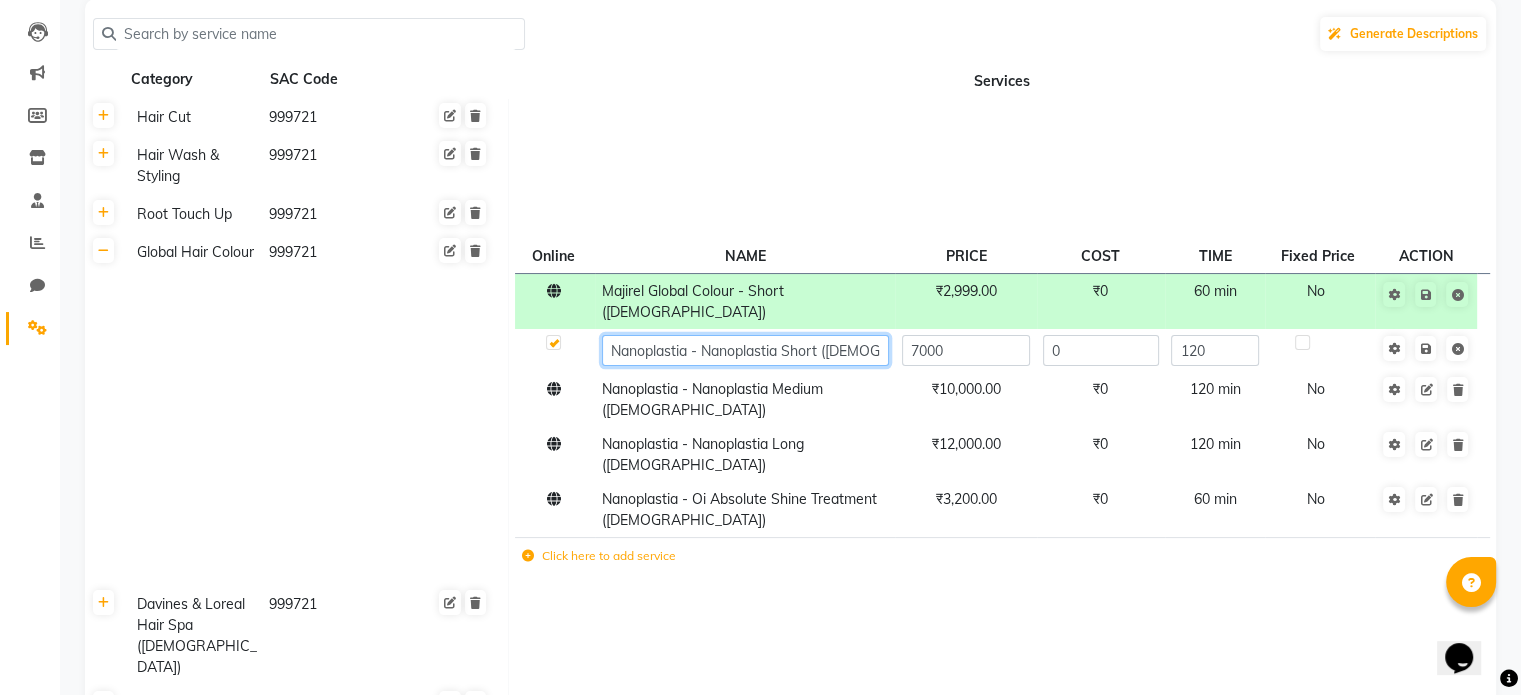 click on "Nanoplastia - Nanoplastia Short ([DEMOGRAPHIC_DATA])" 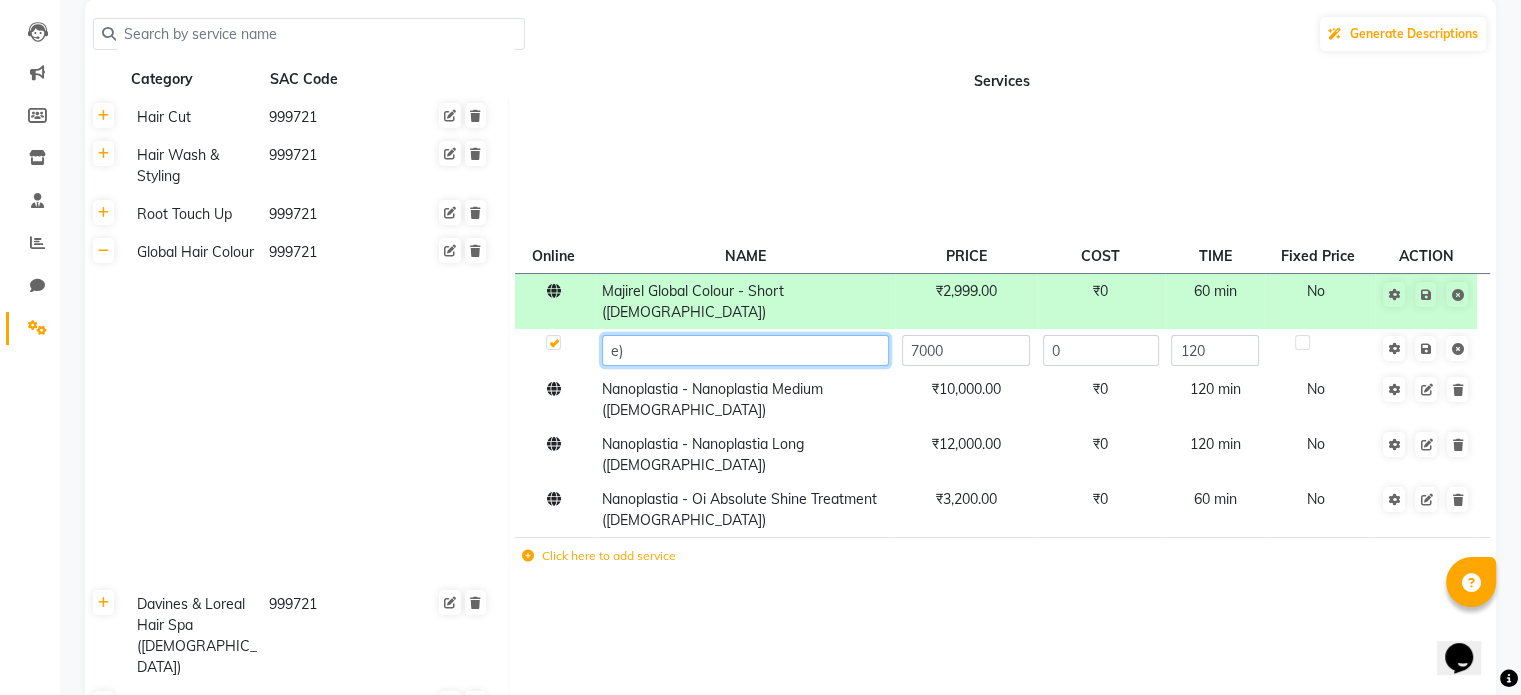 type on ")" 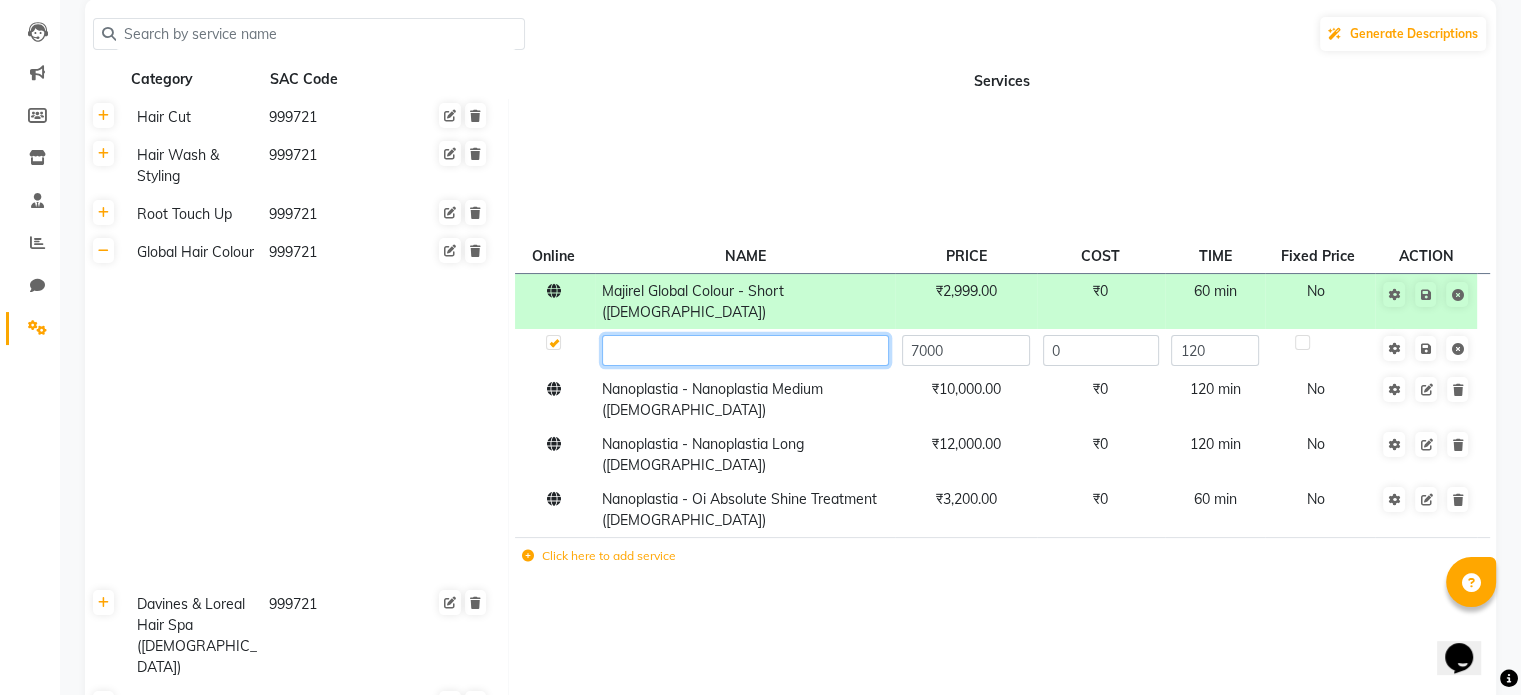 paste on "Majirel Global" 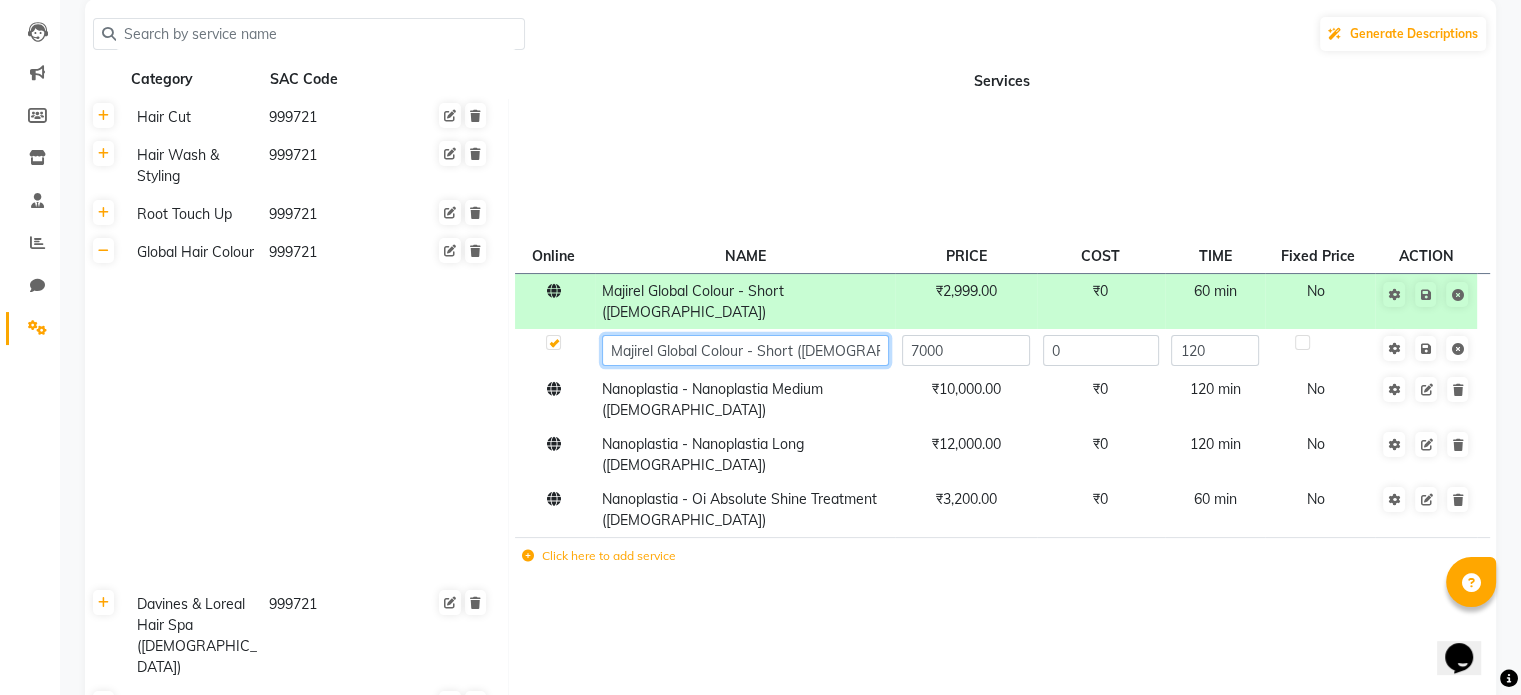 type on "Majirel Global Colour - Short ([DEMOGRAPHIC_DATA])" 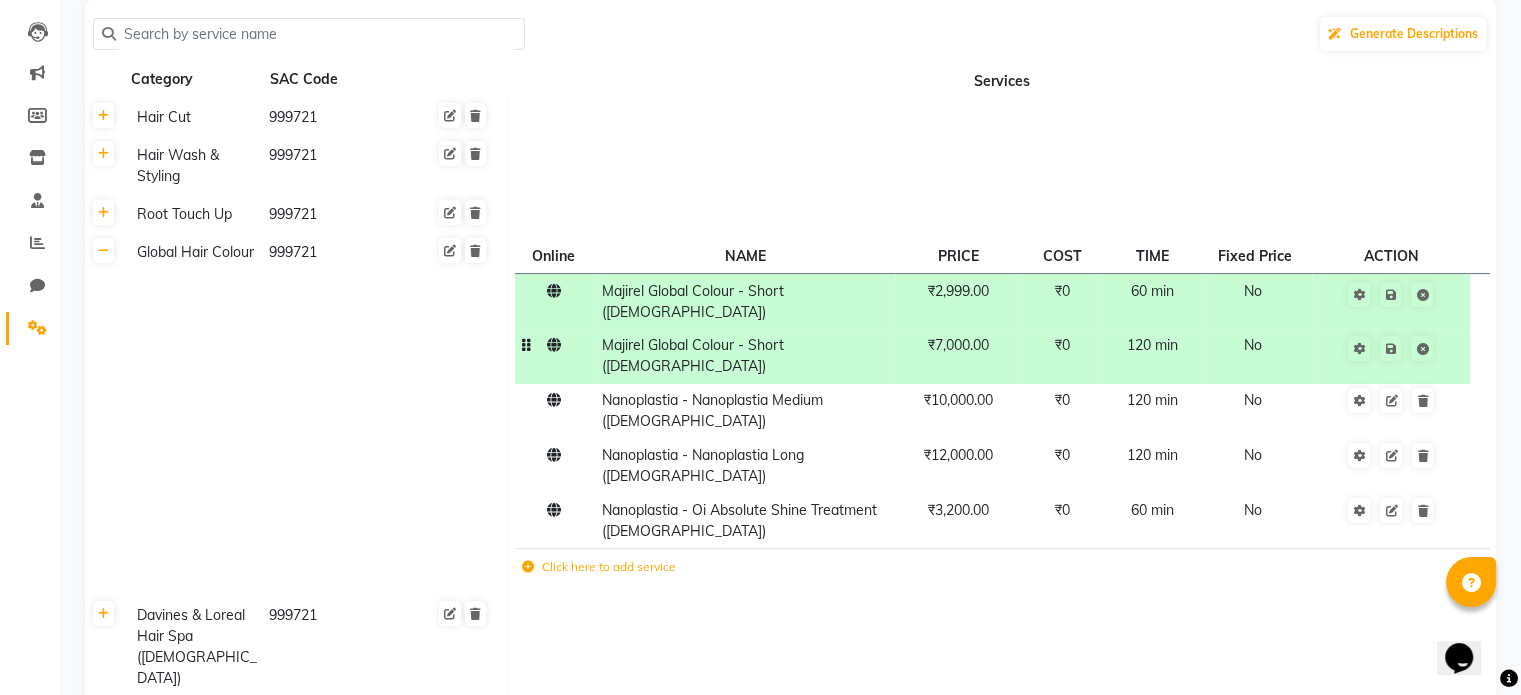 click on "₹7,000.00" 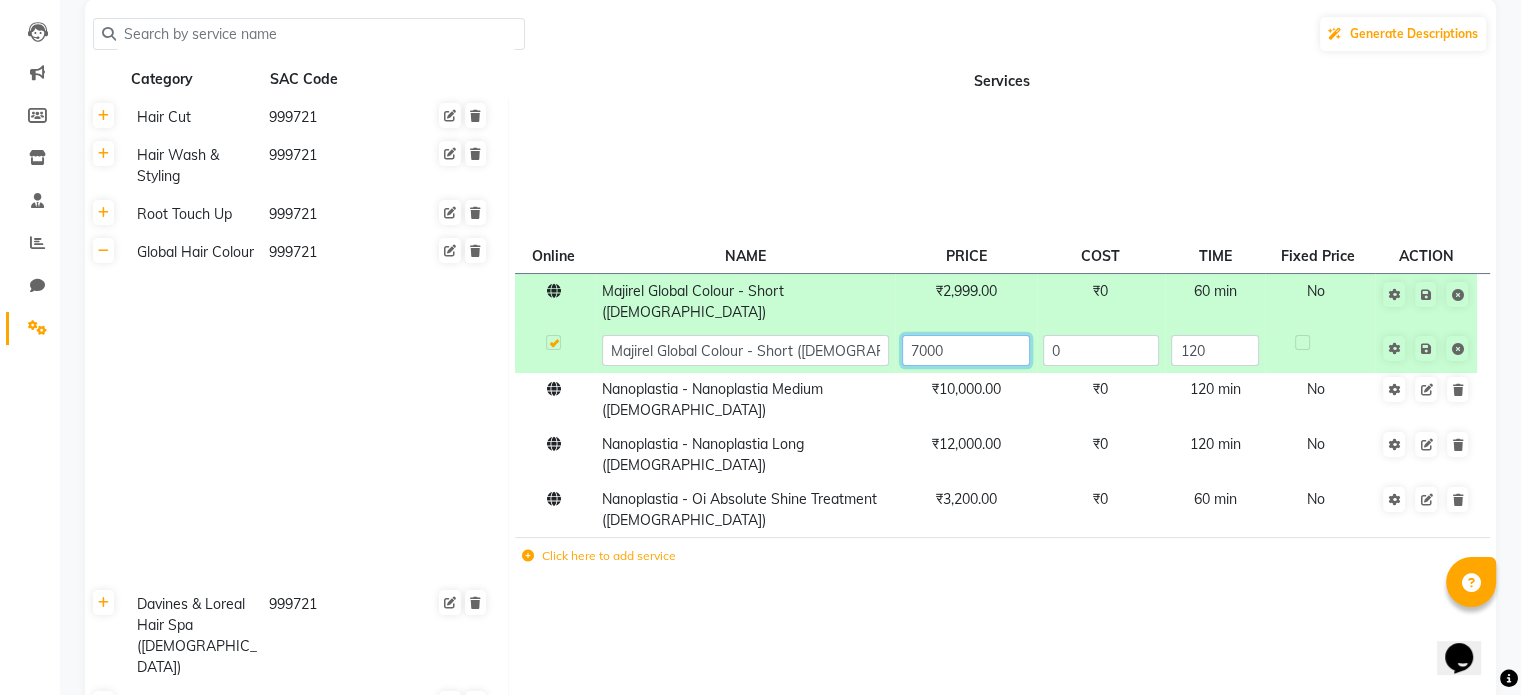 click on "7000" 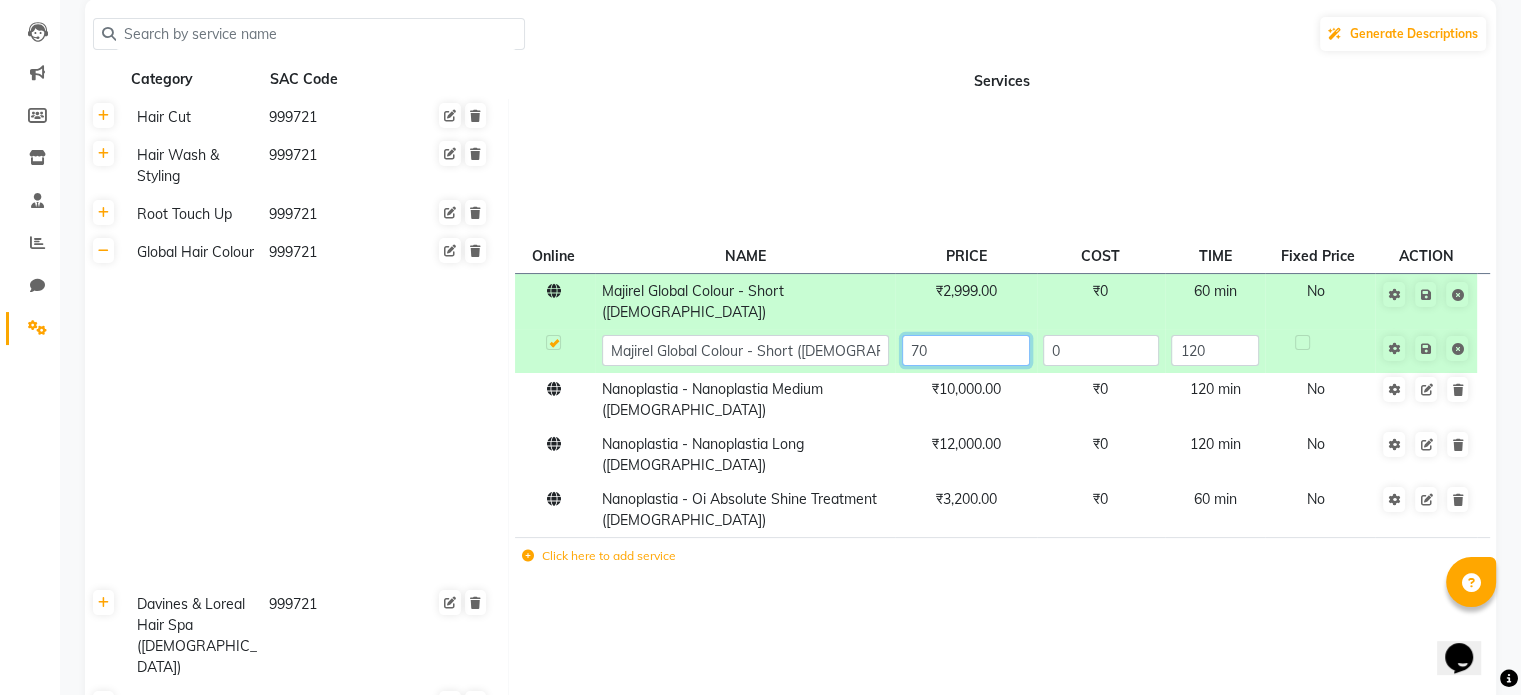 type on "7" 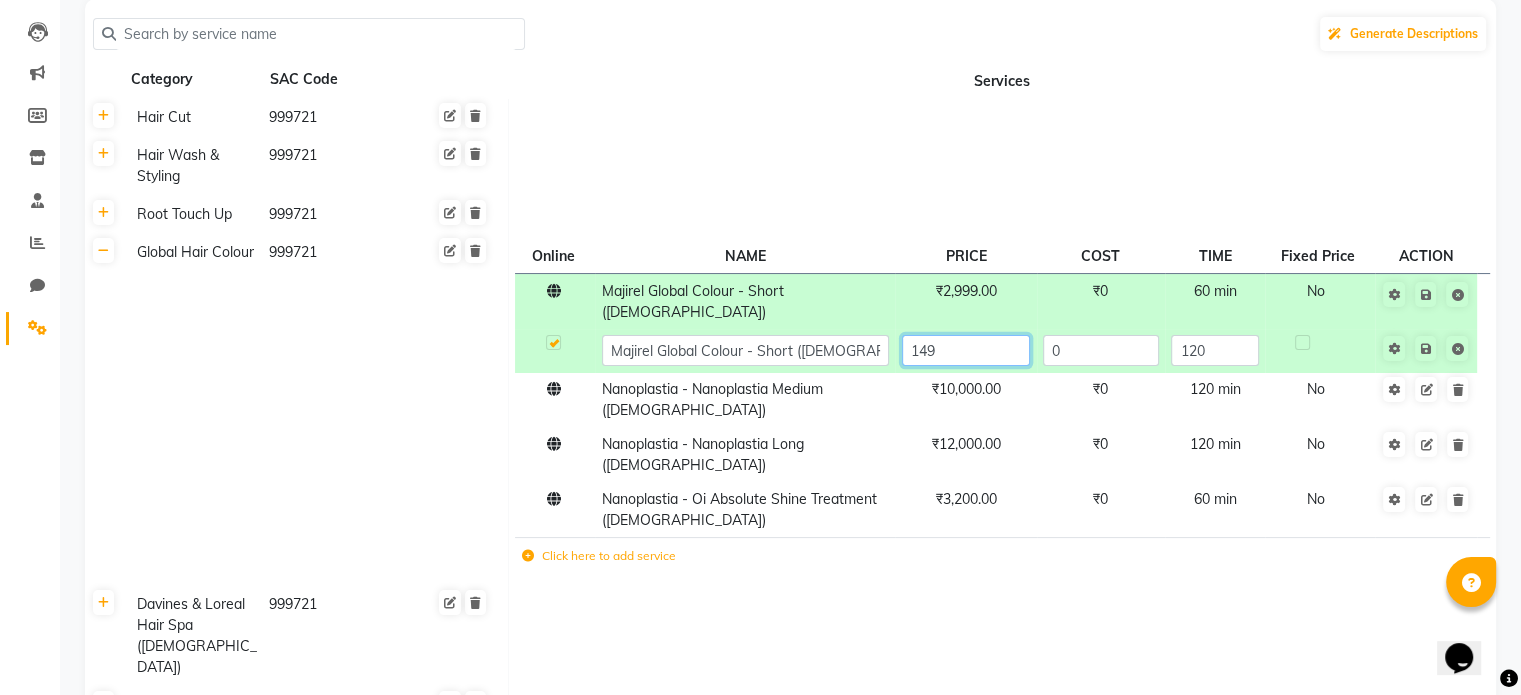 type on "1499" 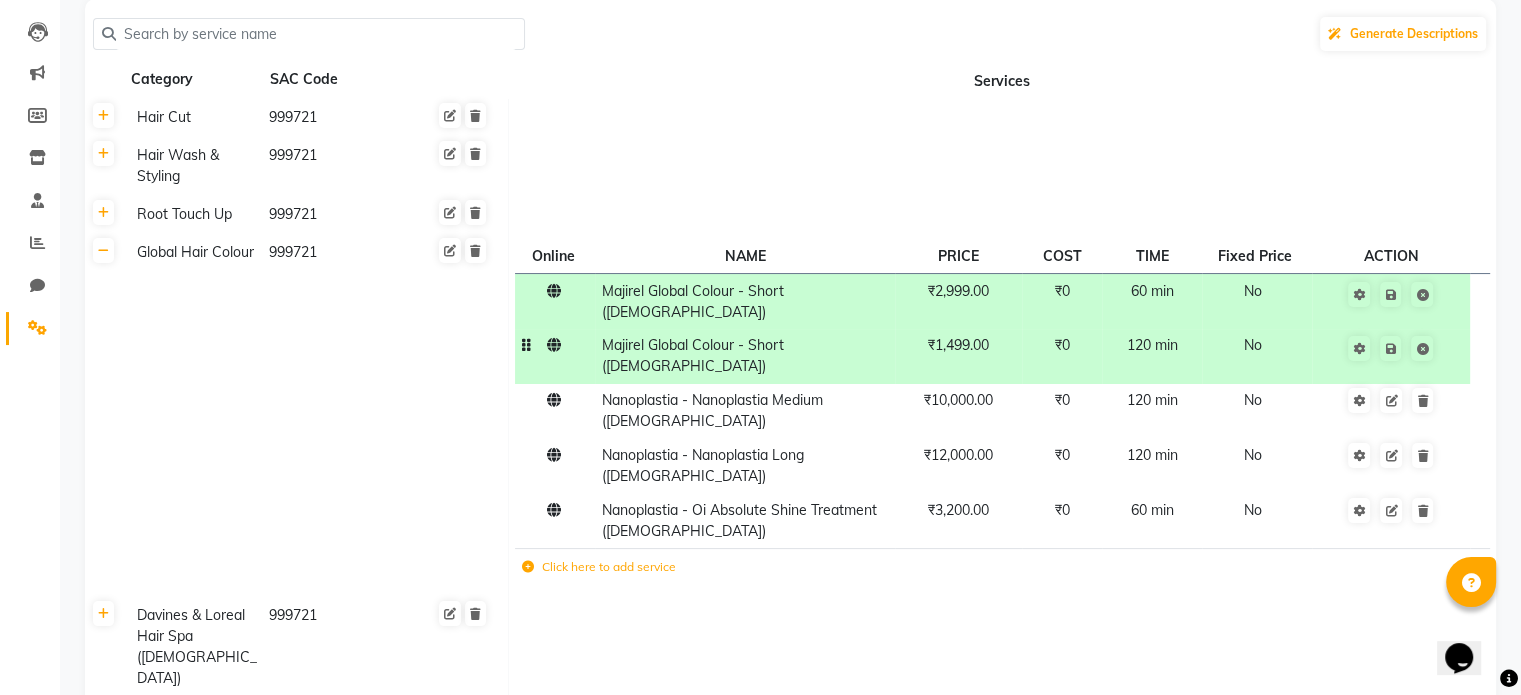 click on "120 min" 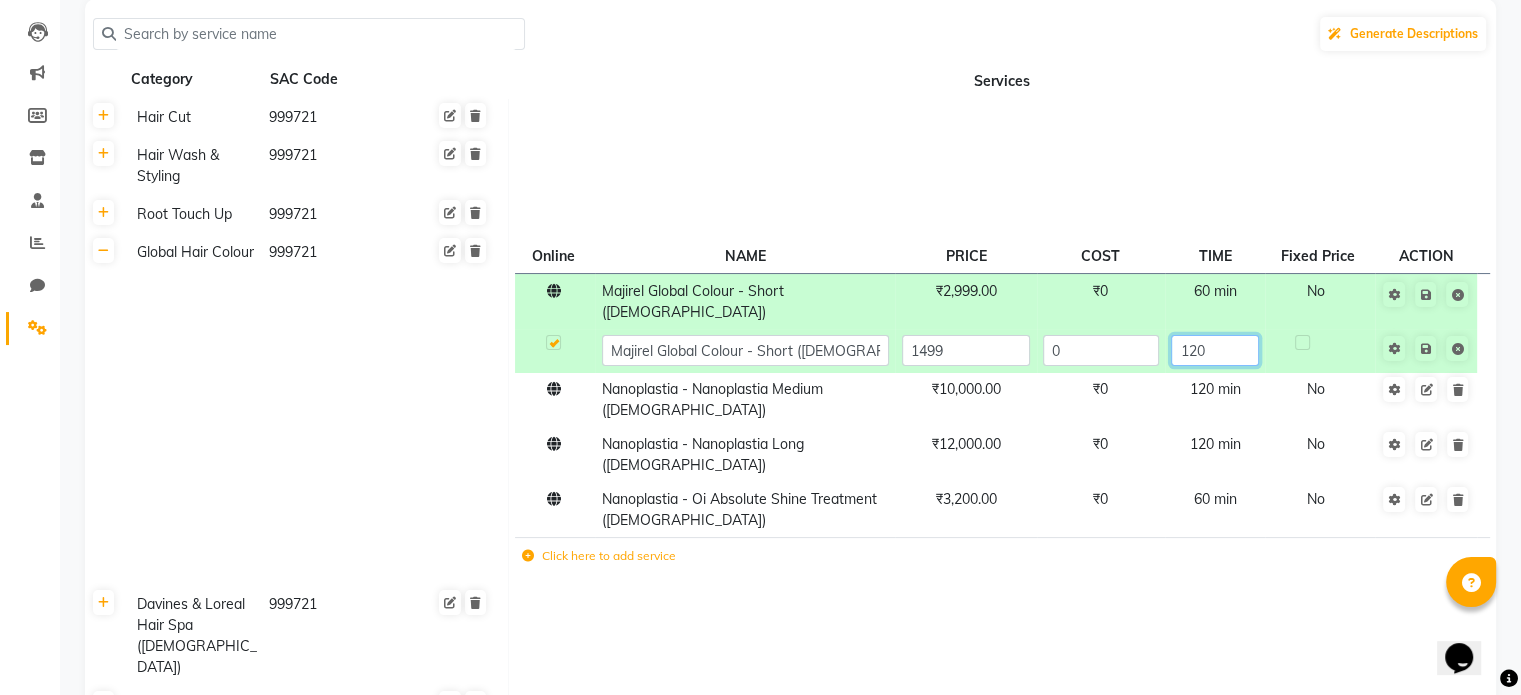 click on "120" 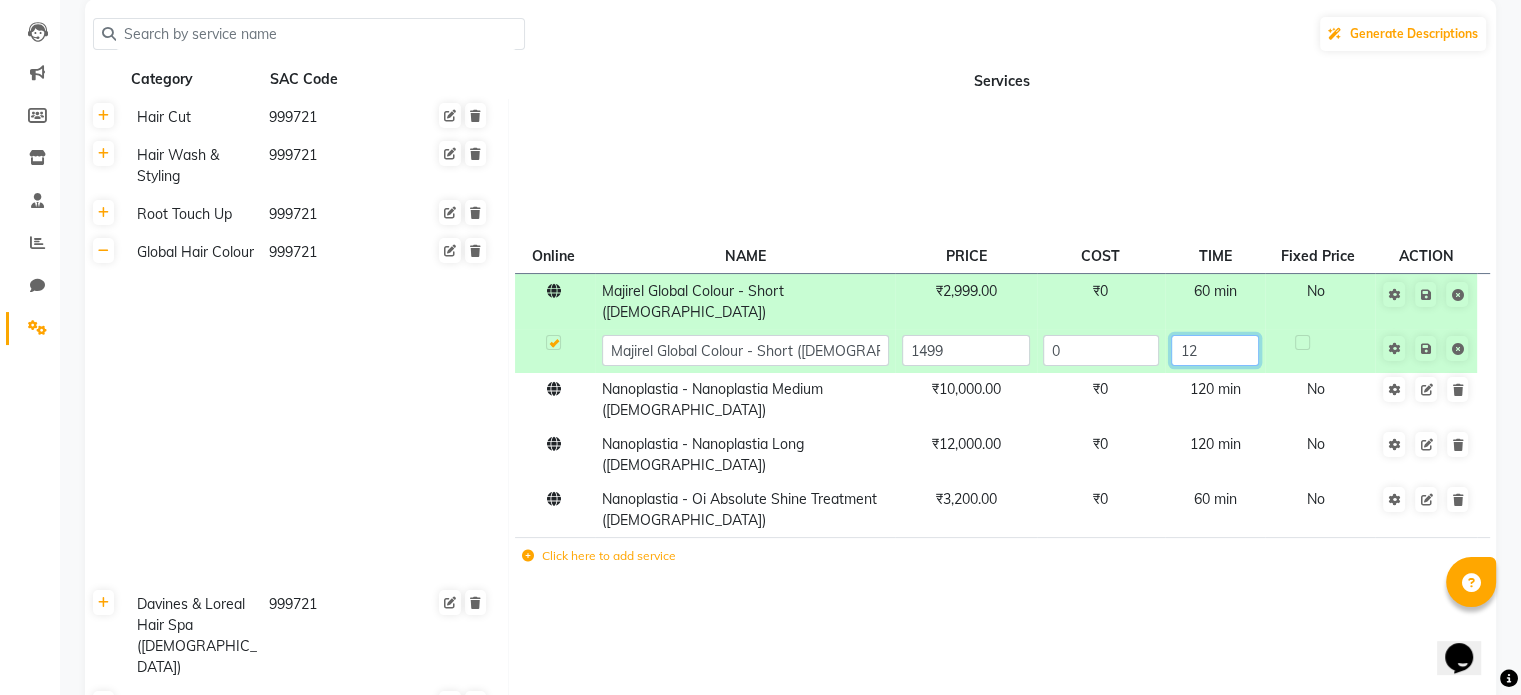 type on "1" 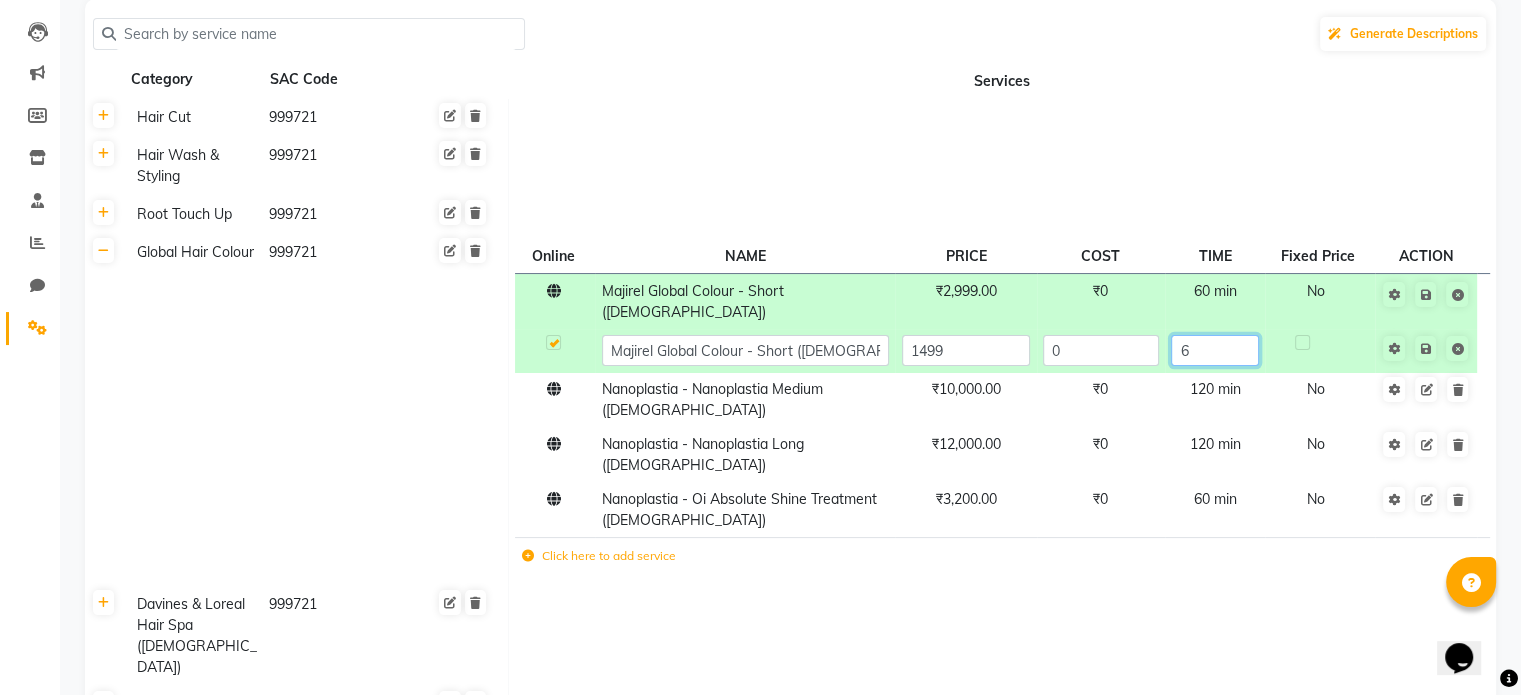 type on "60" 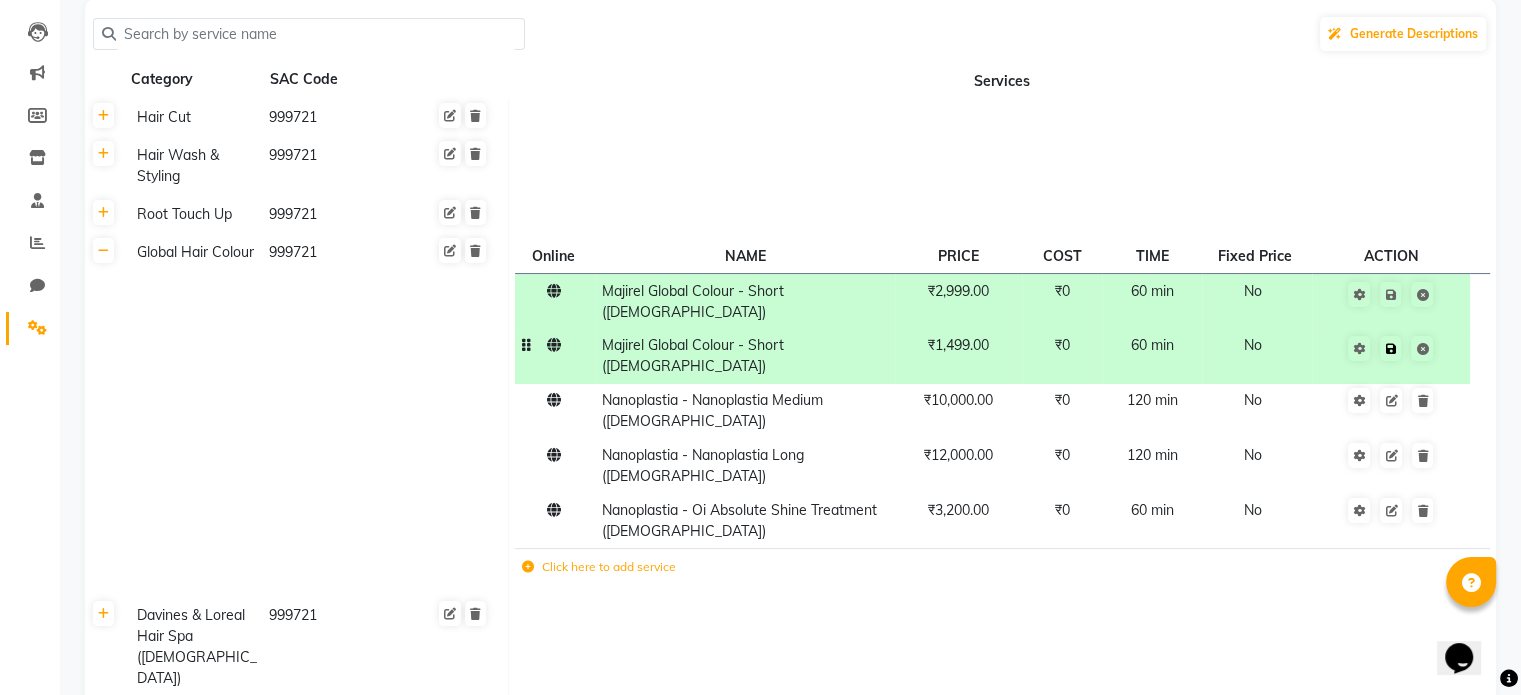 click on "Save Cancel edit" 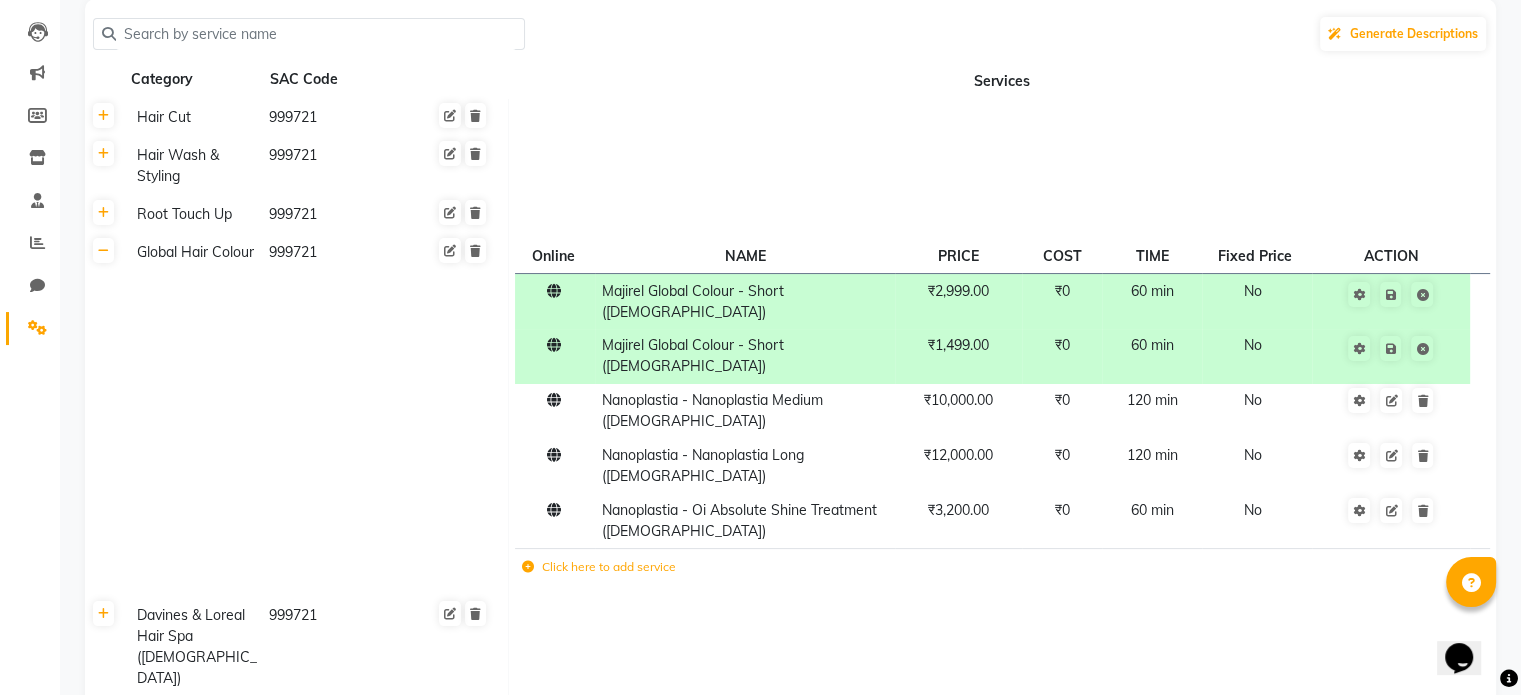 click 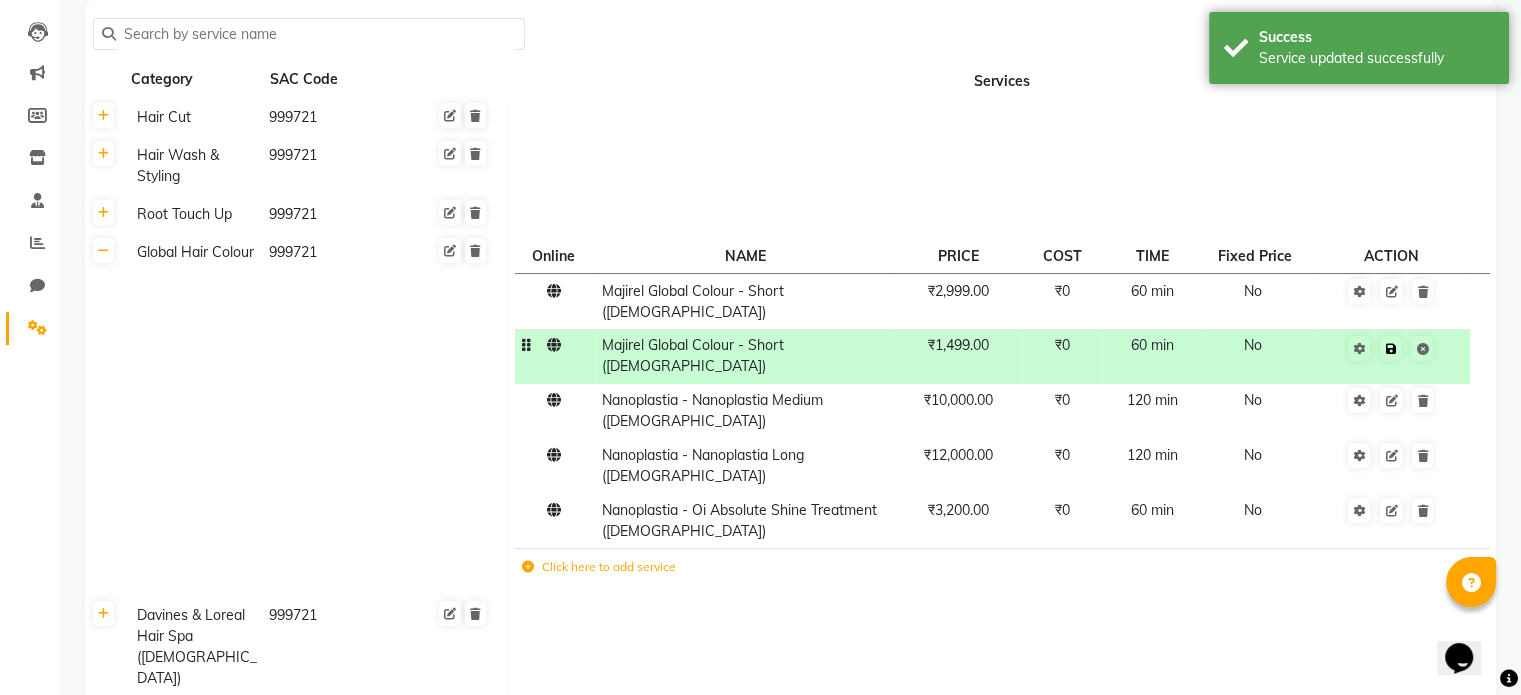 click 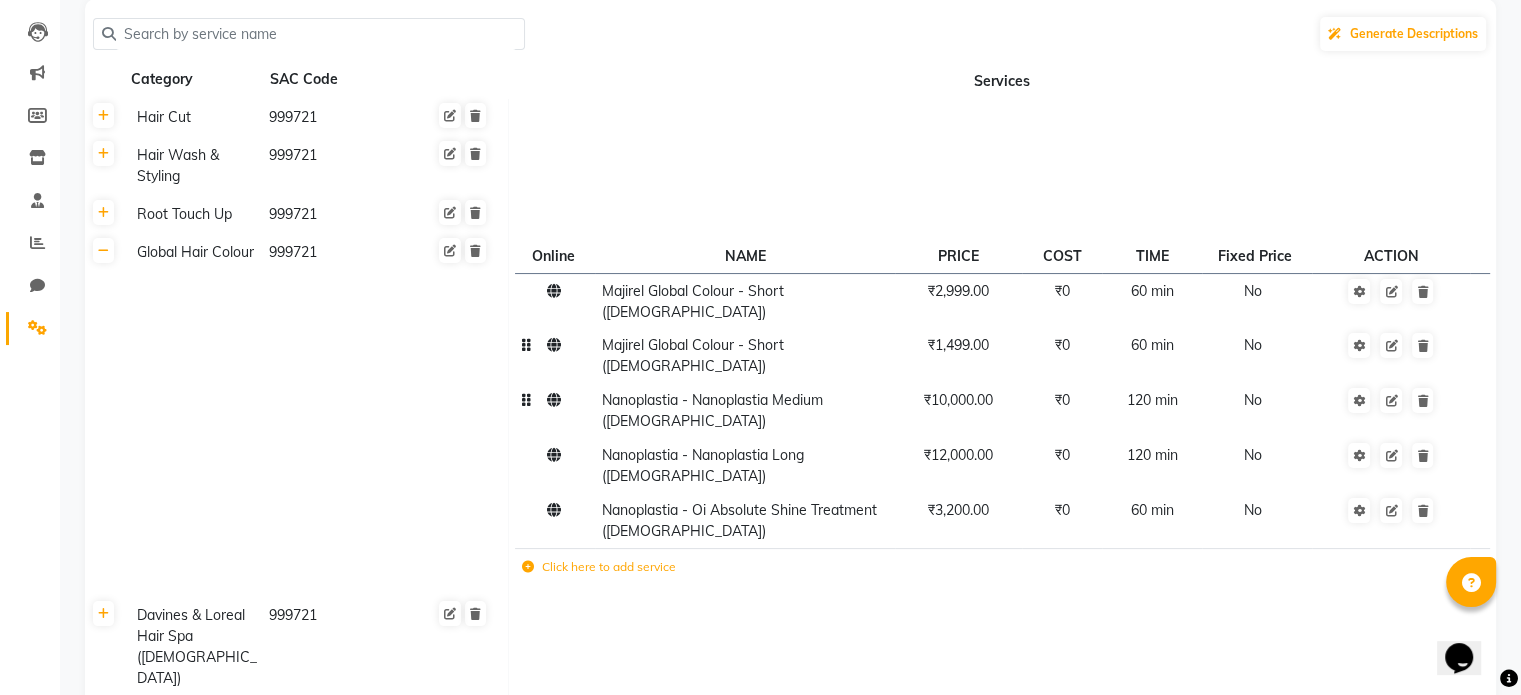 click on "Nanoplastia - Nanoplastia Medium ([DEMOGRAPHIC_DATA])" 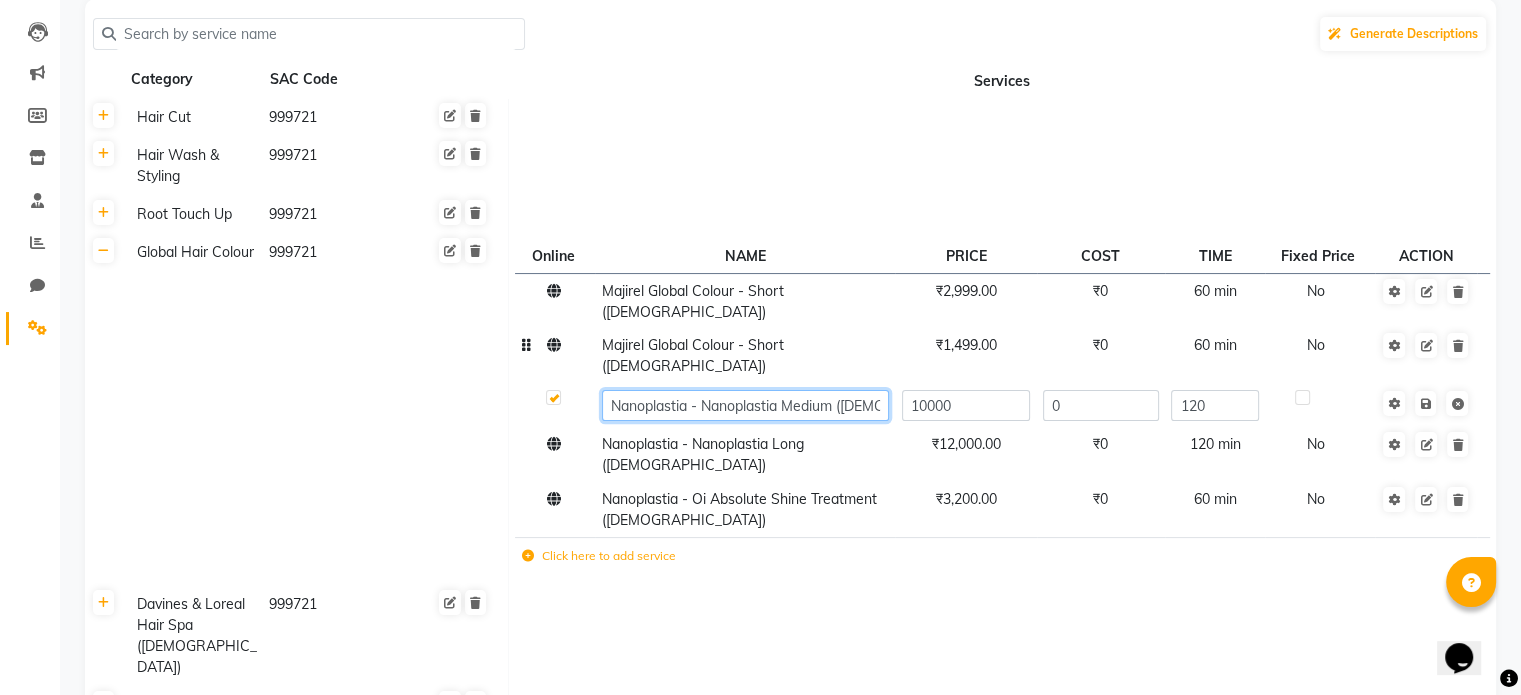 click on "Nanoplastia - Nanoplastia Medium ([DEMOGRAPHIC_DATA])" 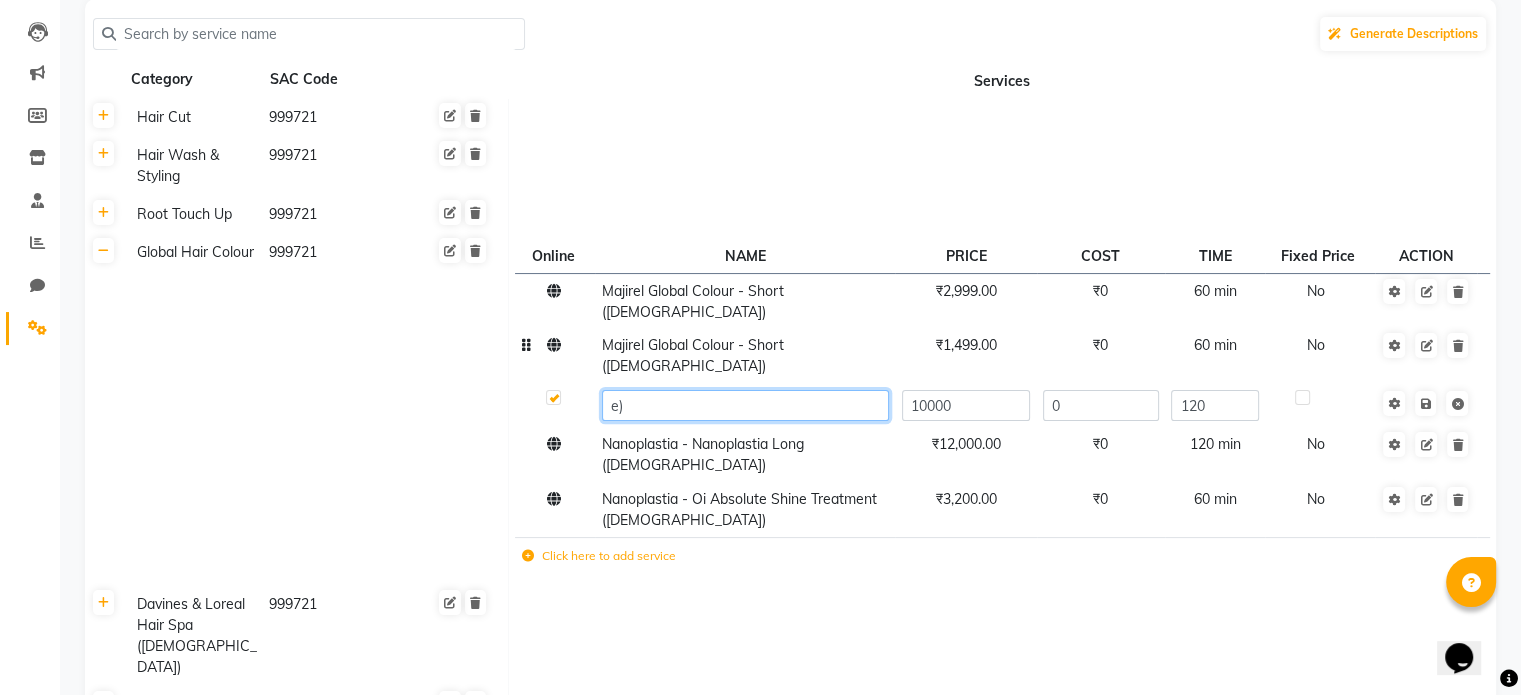 type on ")" 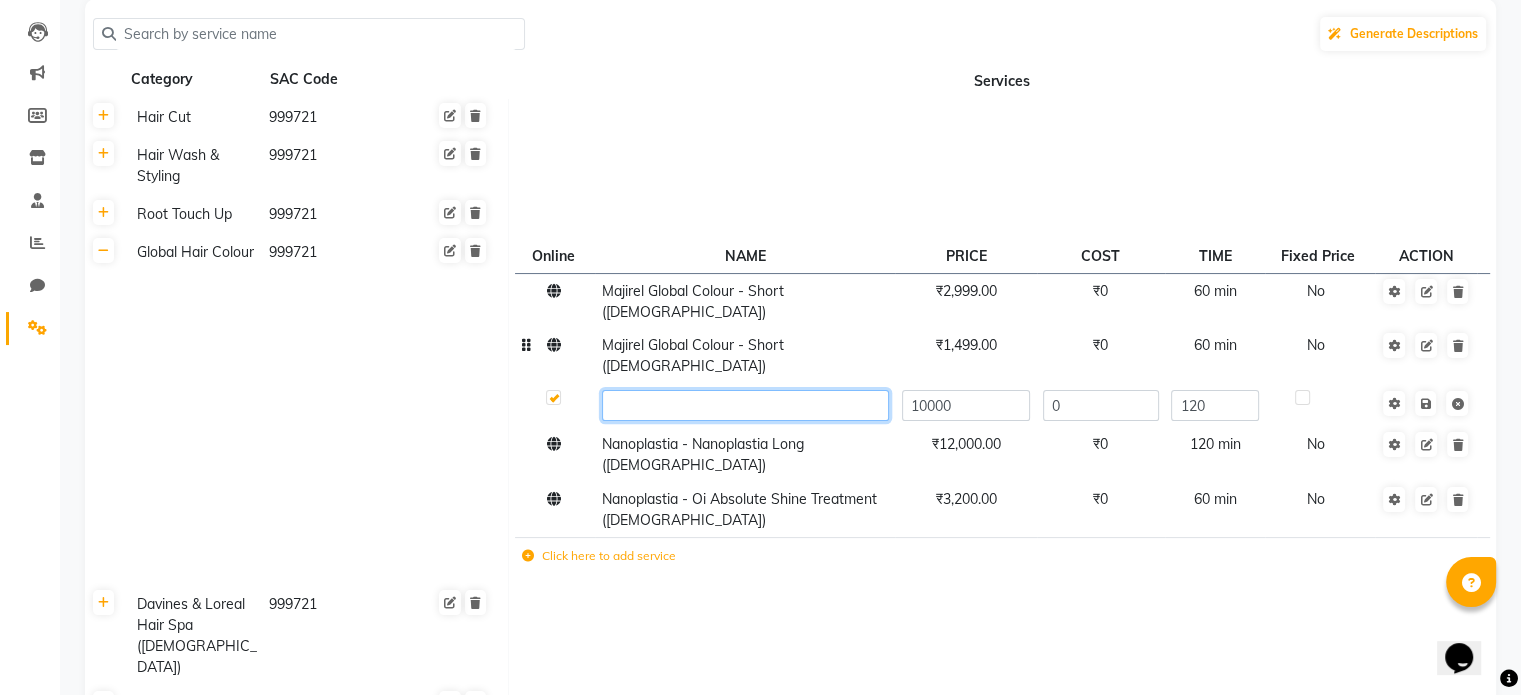 paste on "iNOA (No [MEDICAL_DATA])" 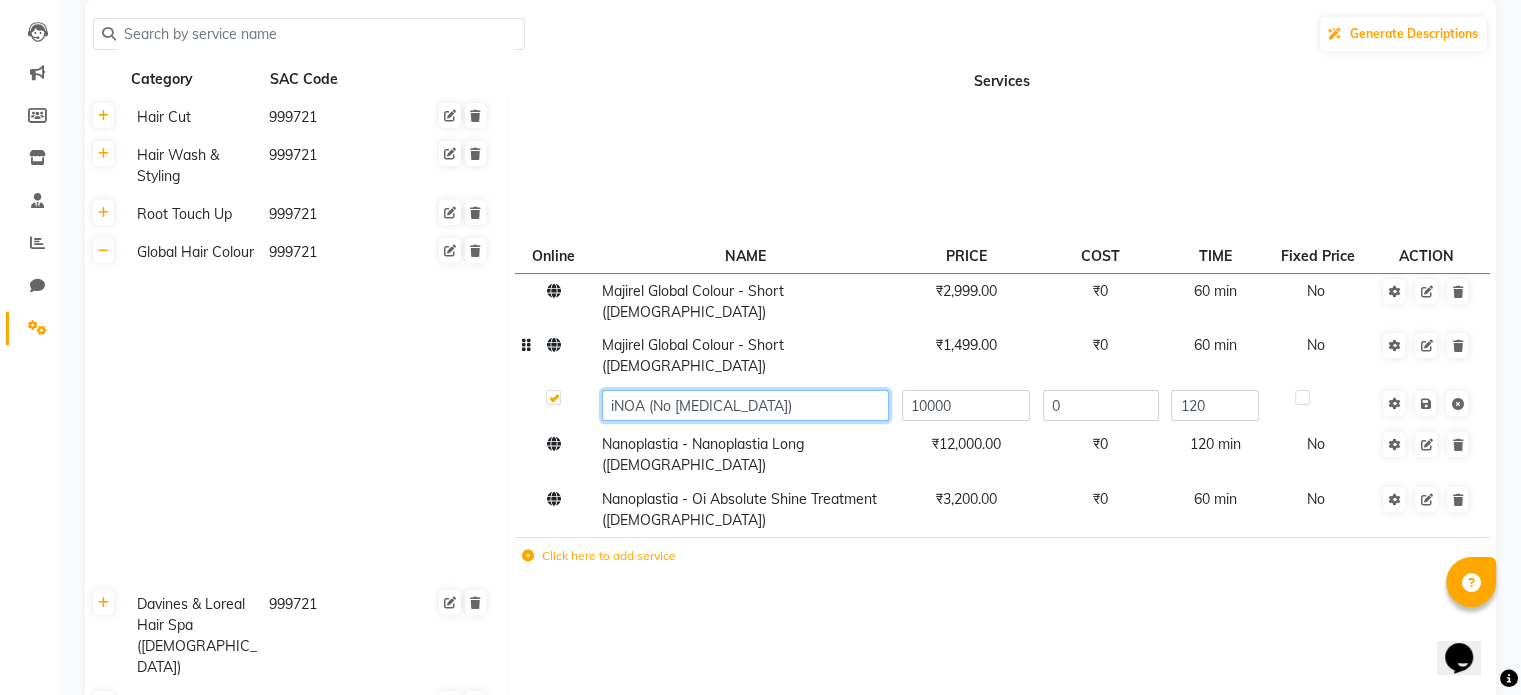 click on "iNOA (No [MEDICAL_DATA])" 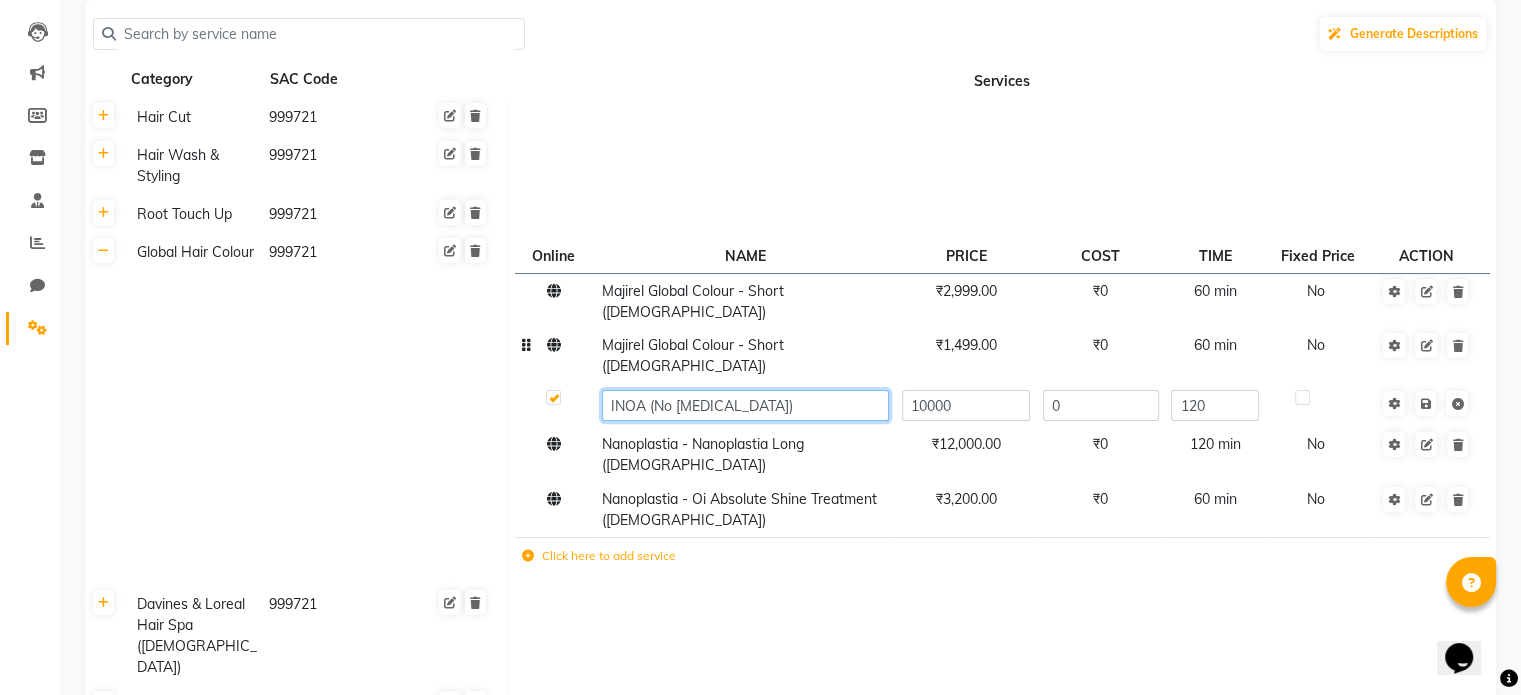 click on "INOA (No [MEDICAL_DATA])" 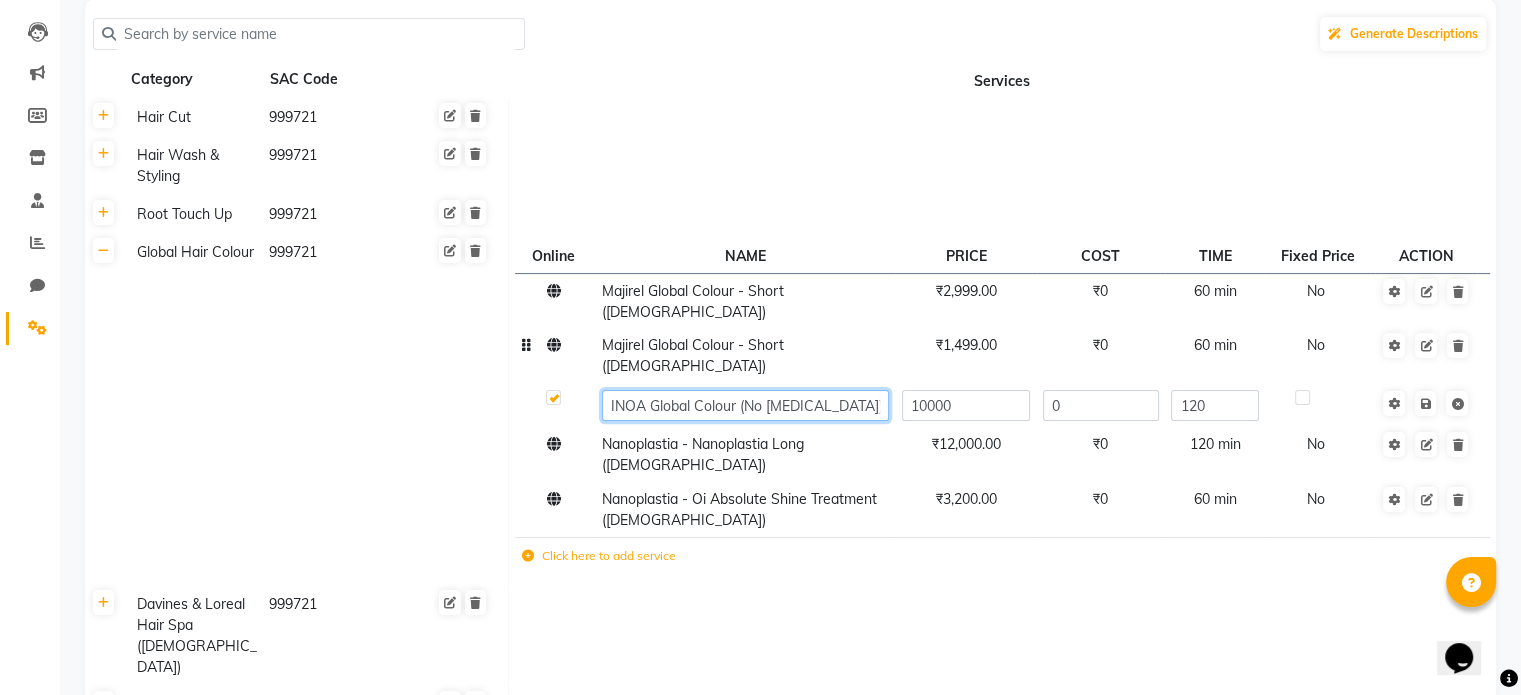 click on "INOA Global Colour (No [MEDICAL_DATA])" 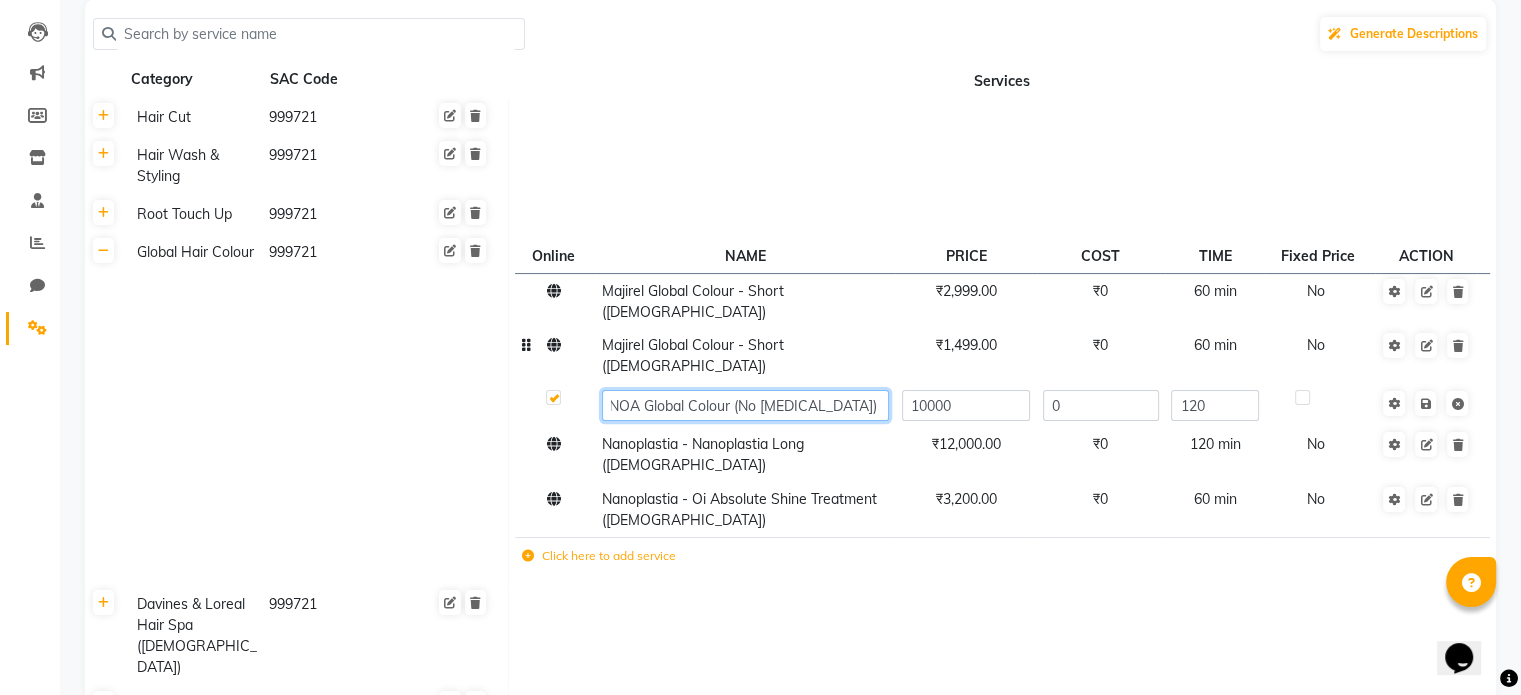 scroll, scrollTop: 0, scrollLeft: 9, axis: horizontal 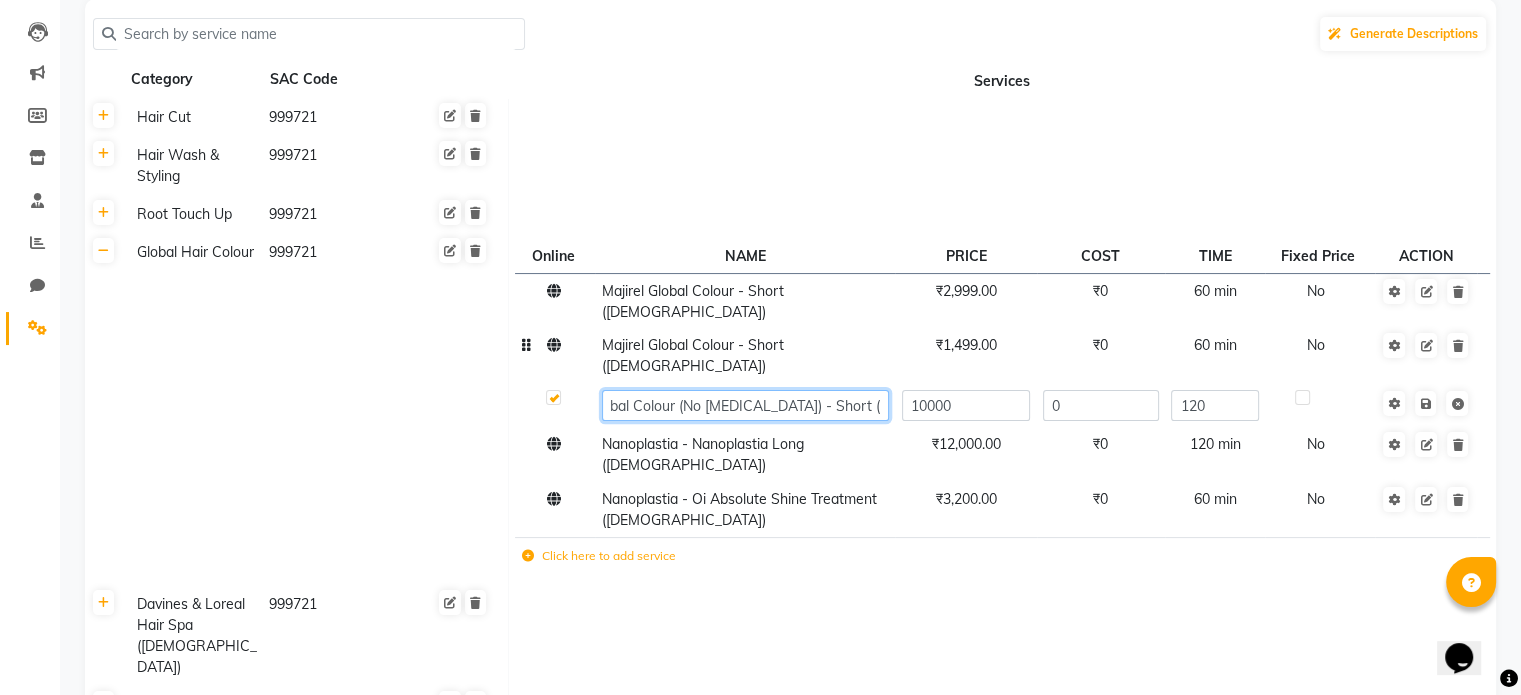 type on "INOA Global Colour (No [MEDICAL_DATA]) - Short ([DEMOGRAPHIC_DATA])" 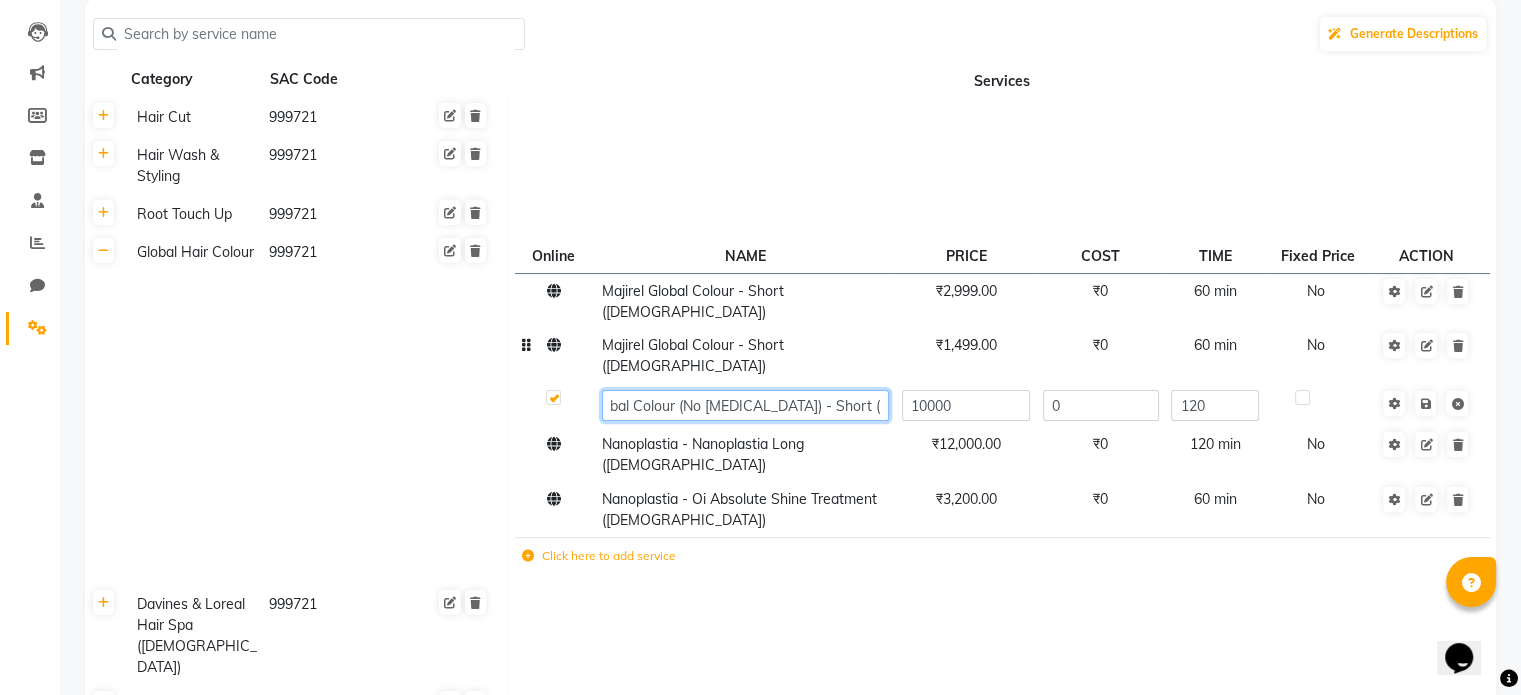 scroll, scrollTop: 0, scrollLeft: 65, axis: horizontal 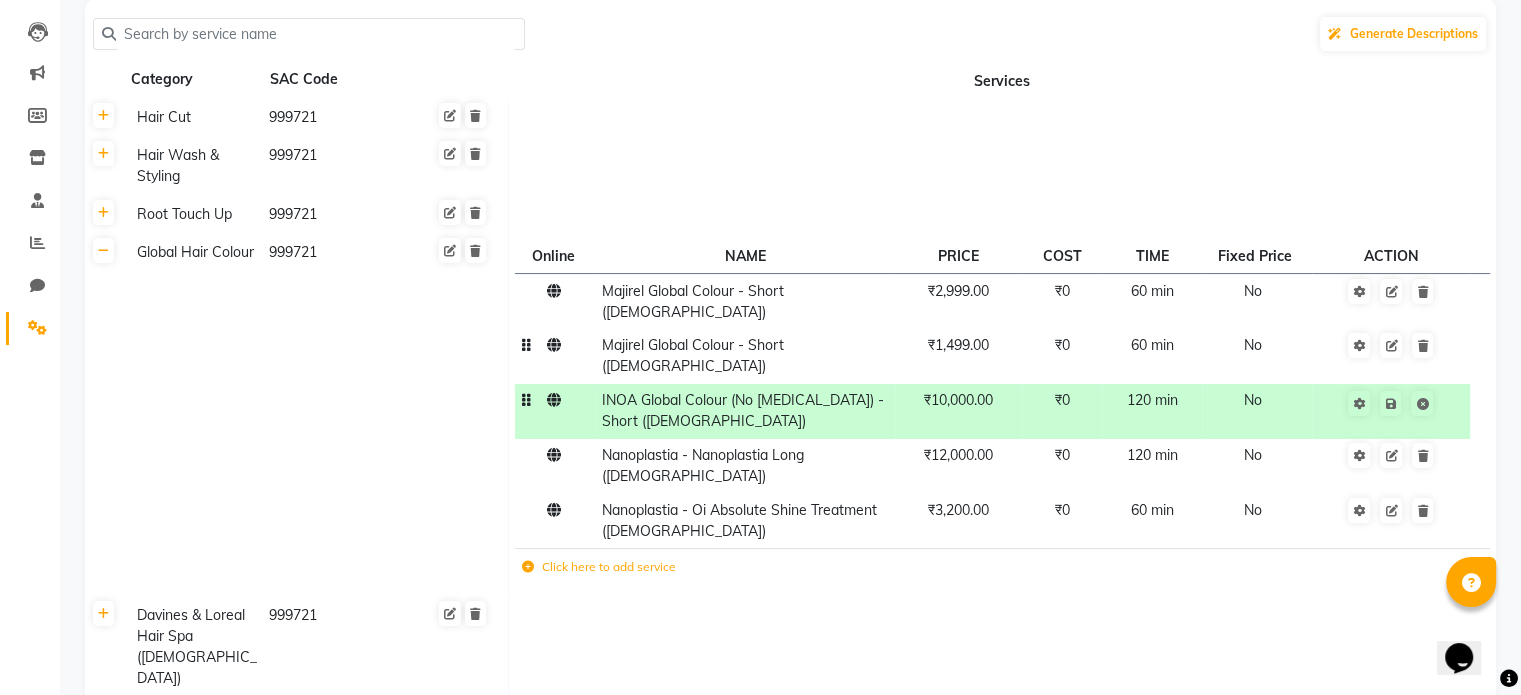 click on "₹10,000.00" 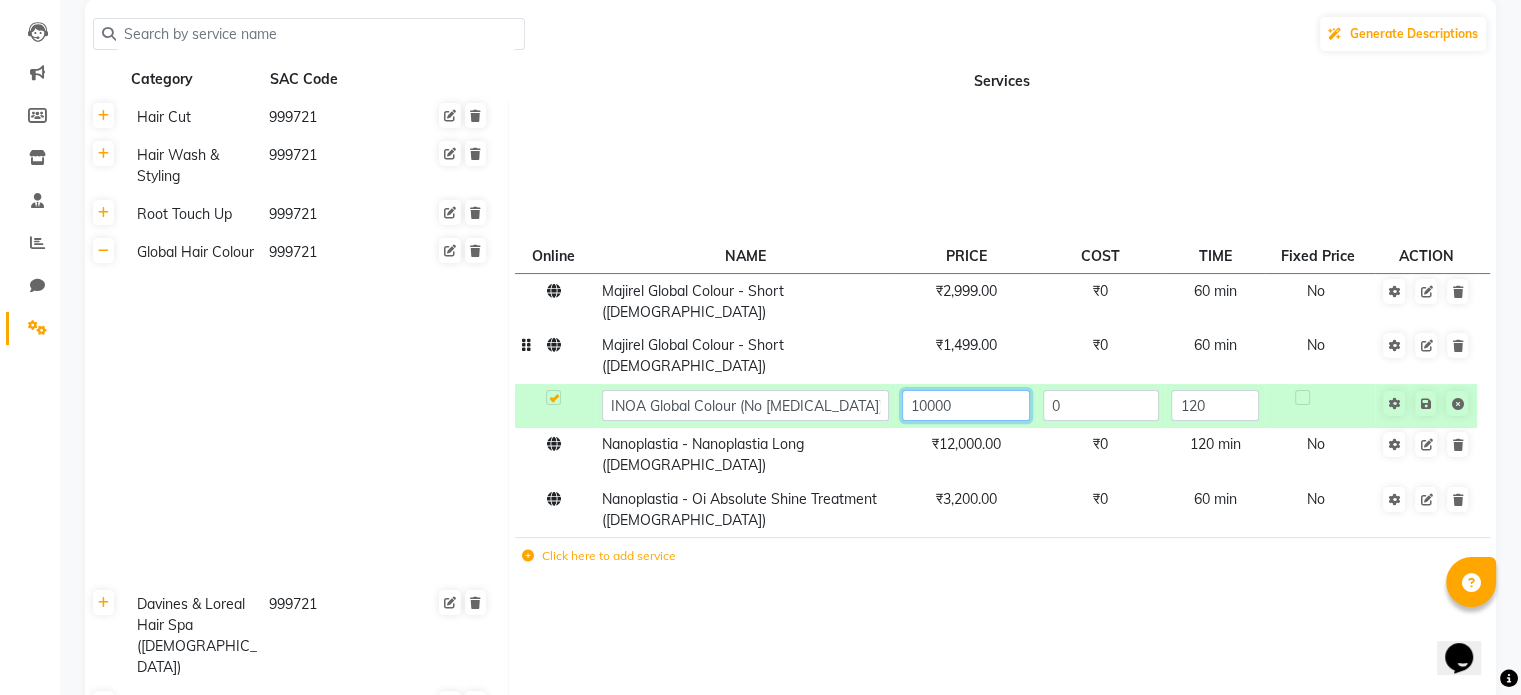 click on "10000" 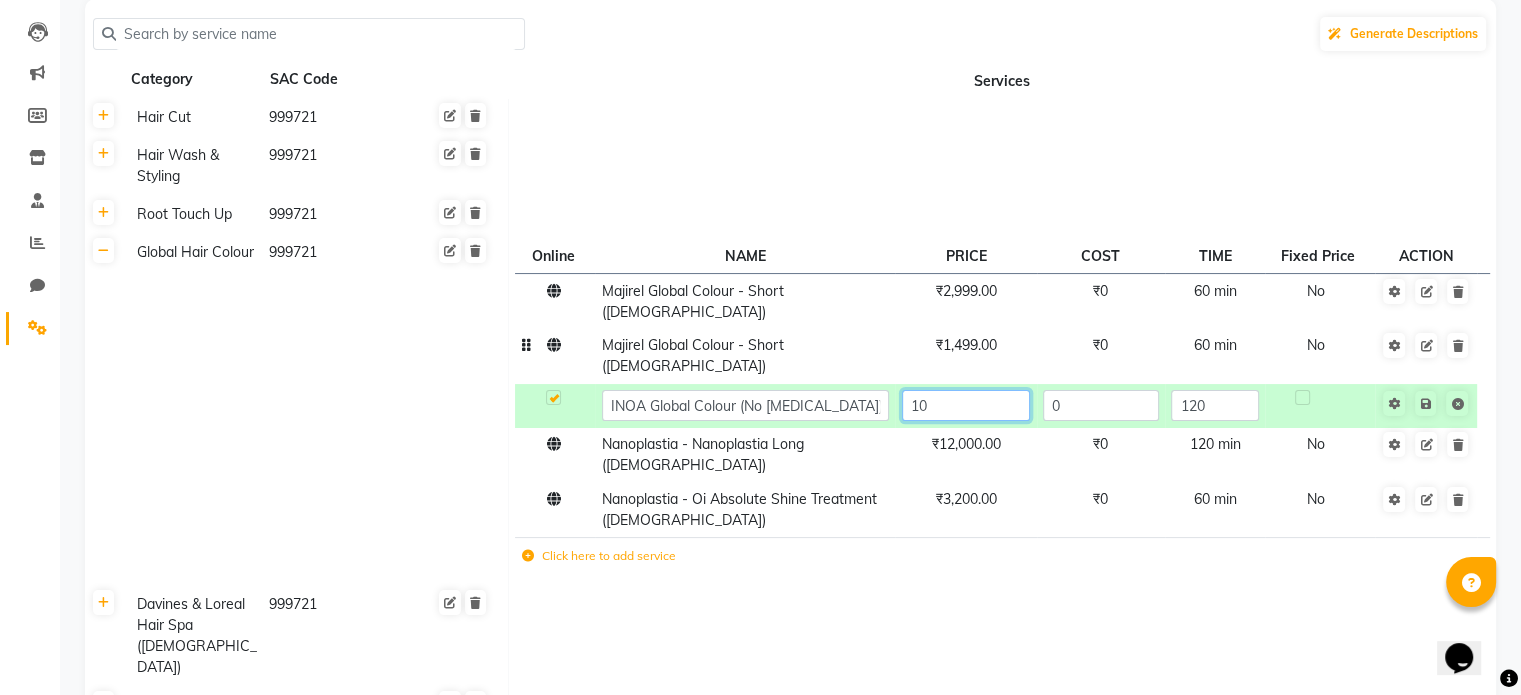 type on "1" 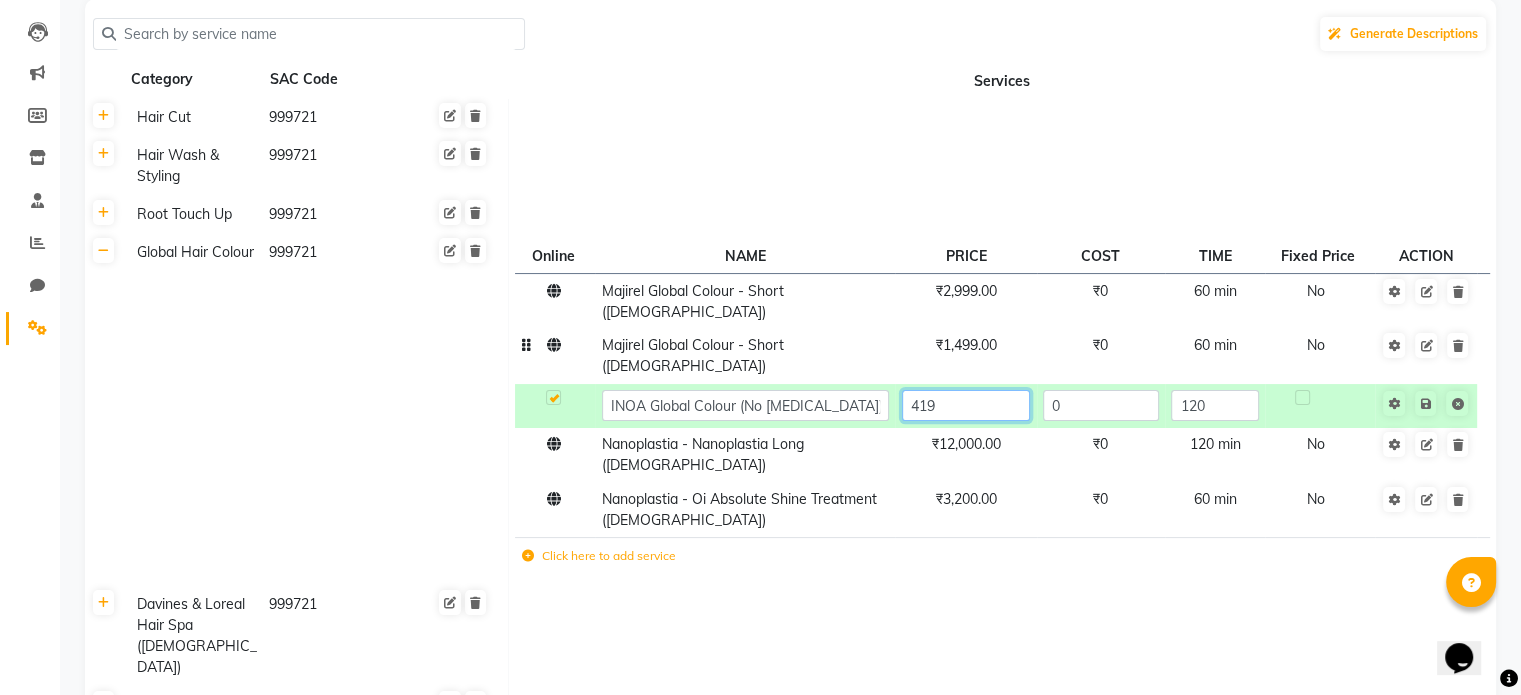 type on "4199" 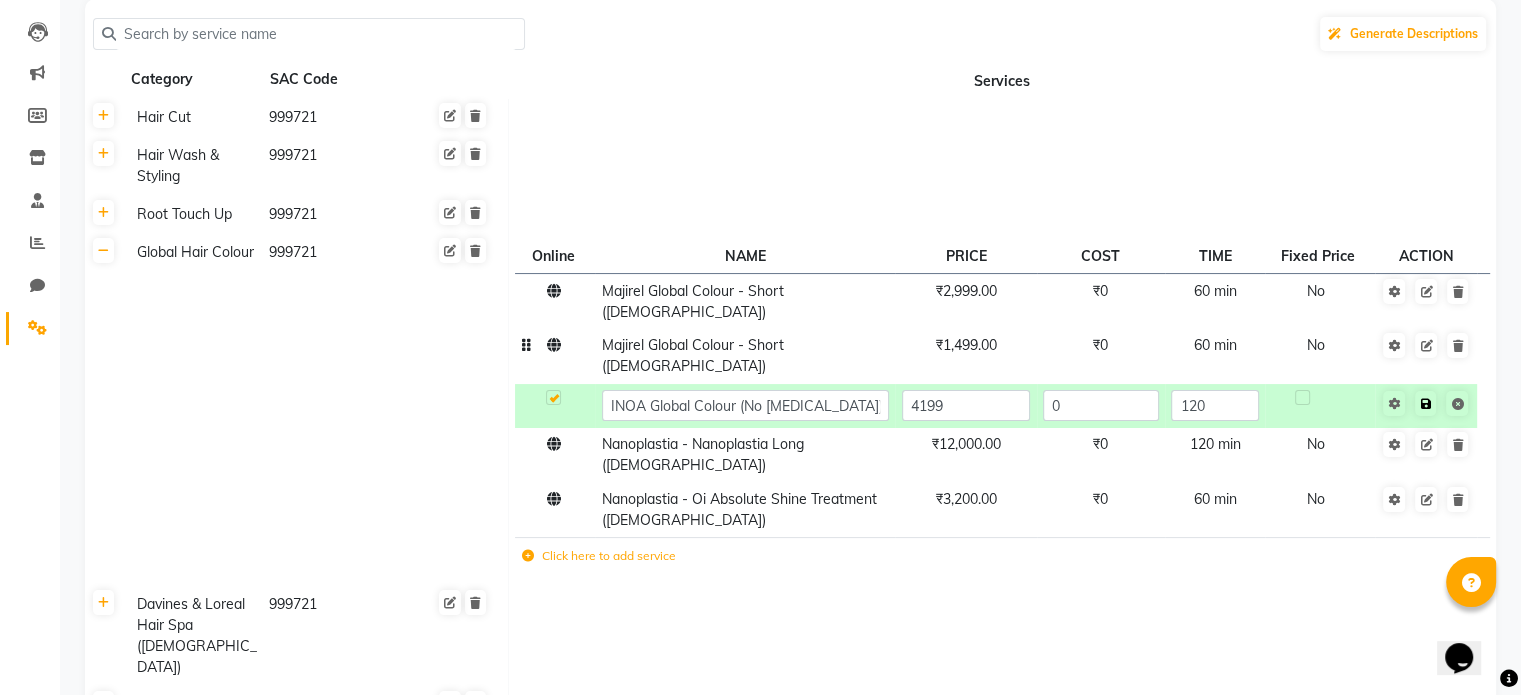 click on "Save" 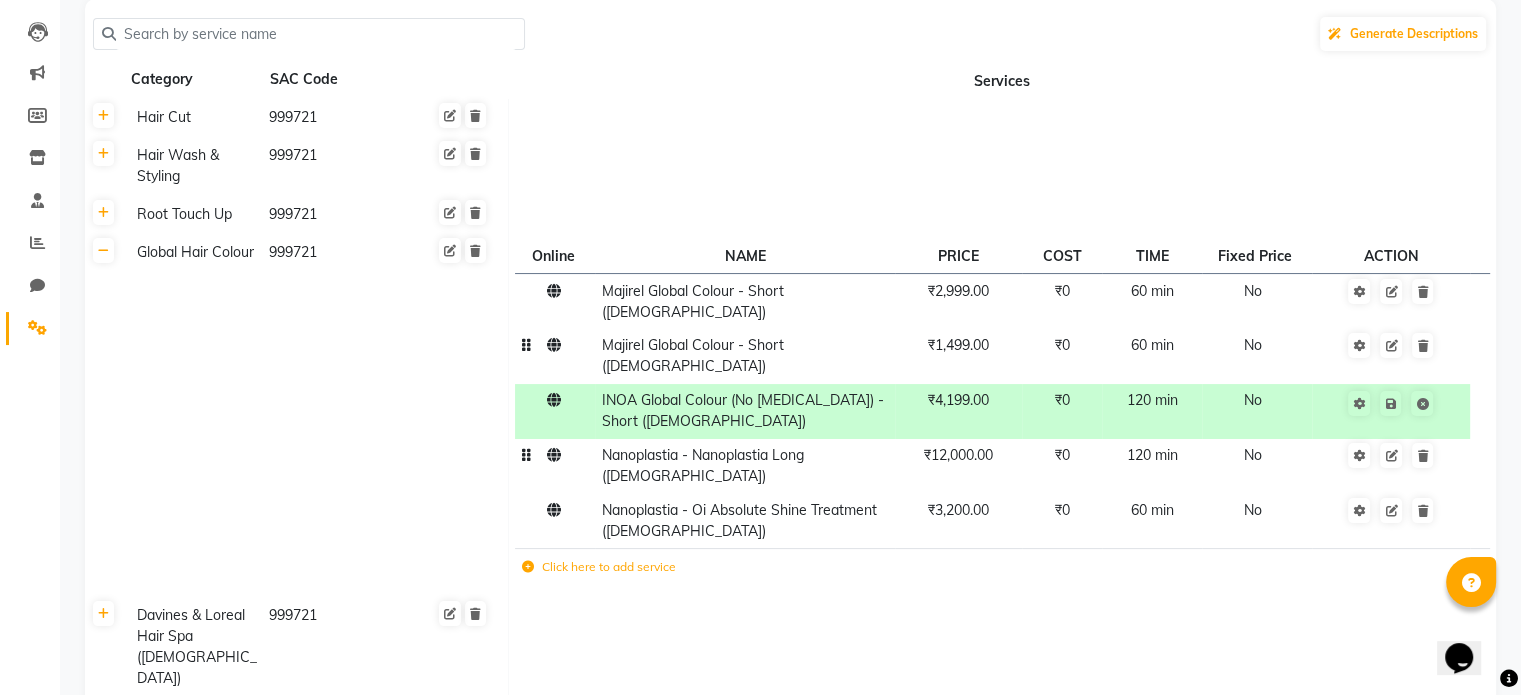 click on "Nanoplastia - Nanoplastia Long ([DEMOGRAPHIC_DATA])" 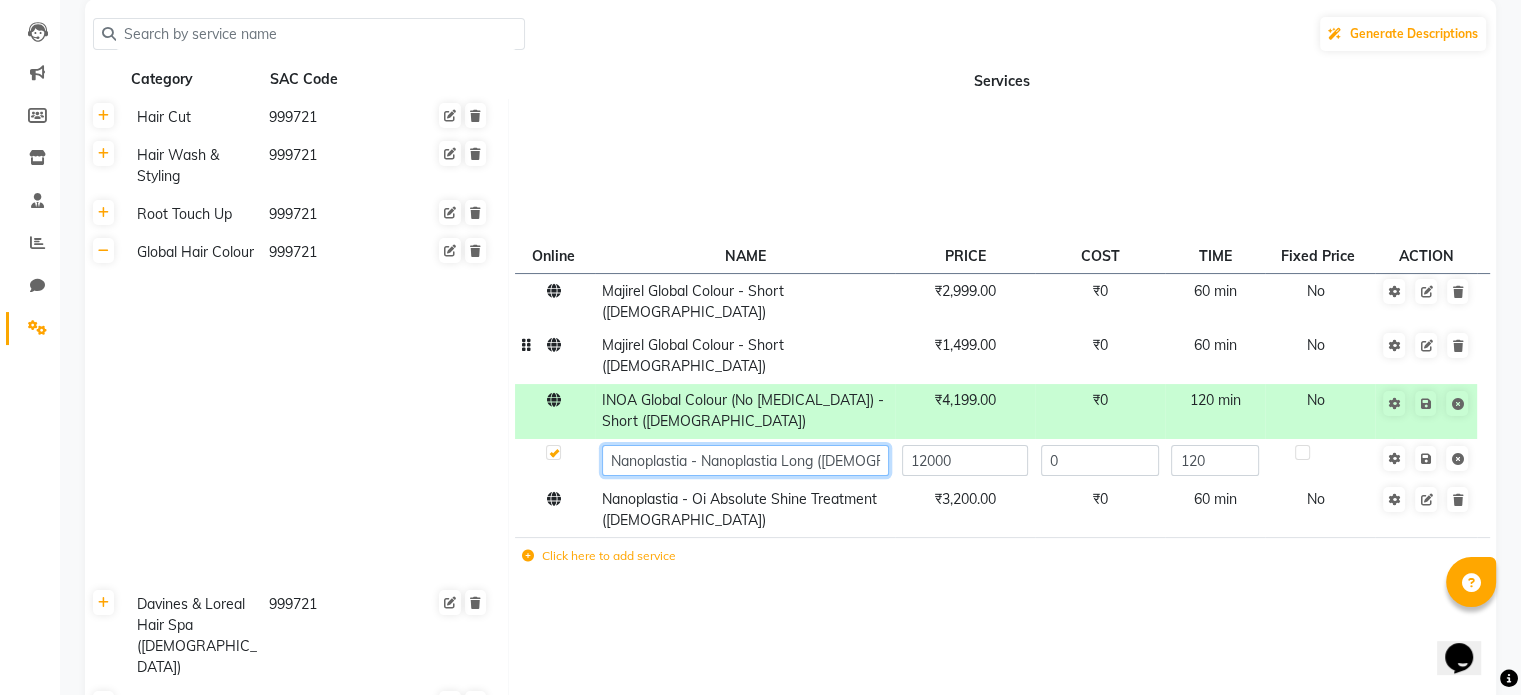 click on "Nanoplastia - Nanoplastia Long ([DEMOGRAPHIC_DATA])" 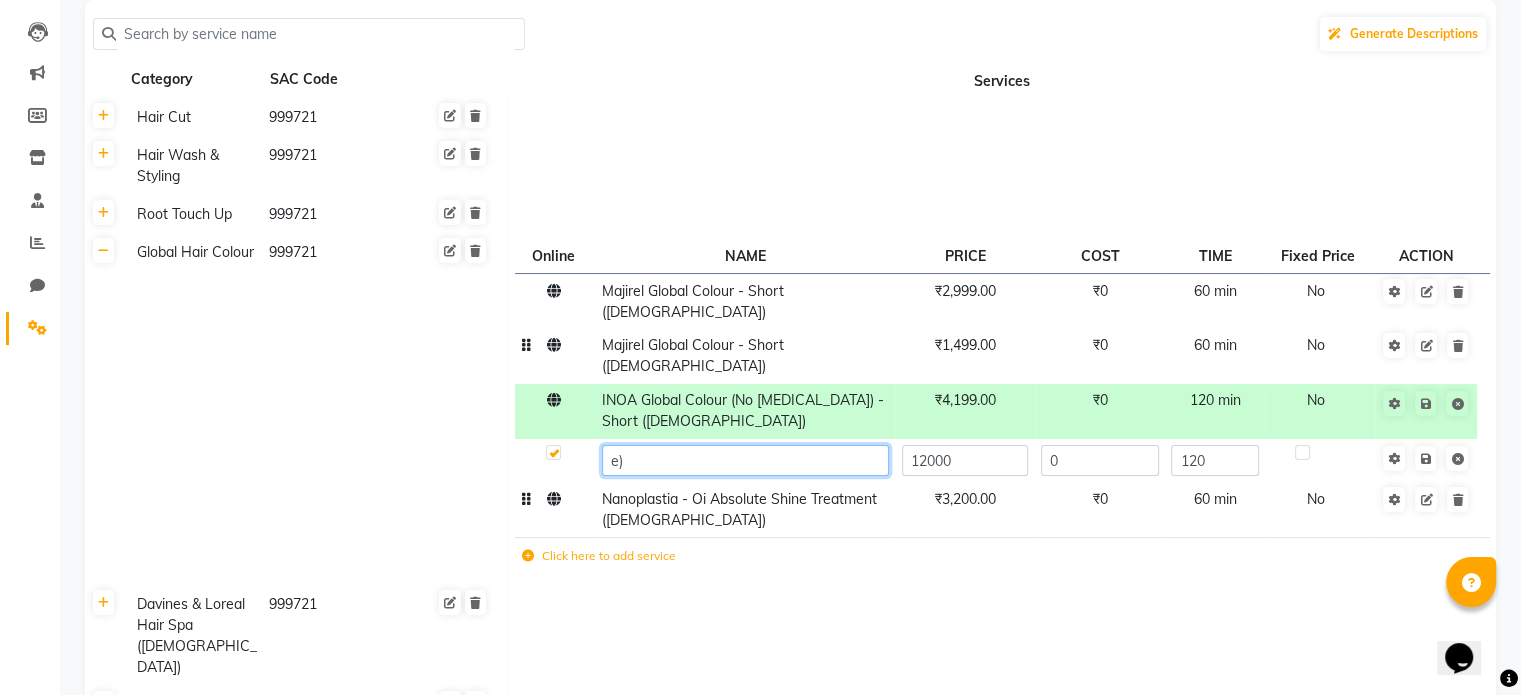 type on ")" 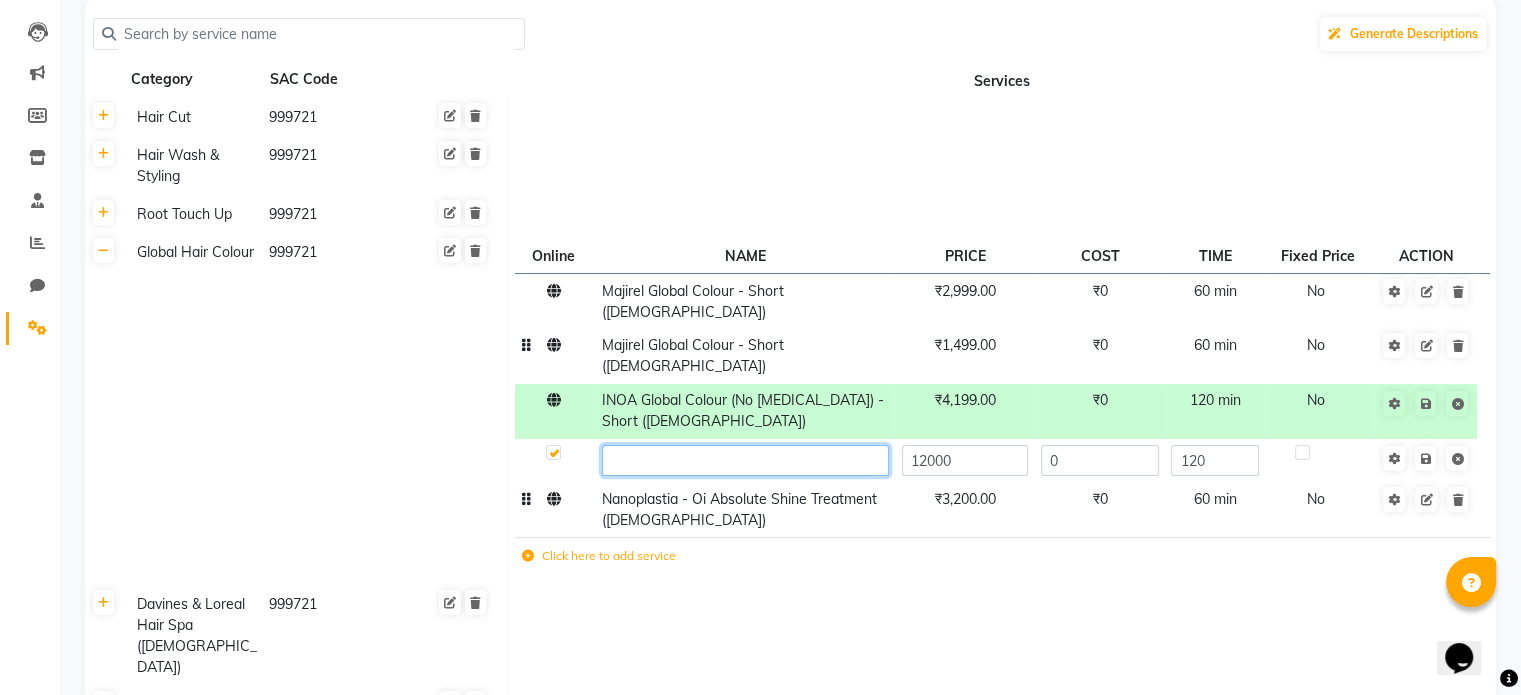 paste on "iNOA (No [MEDICAL_DATA])" 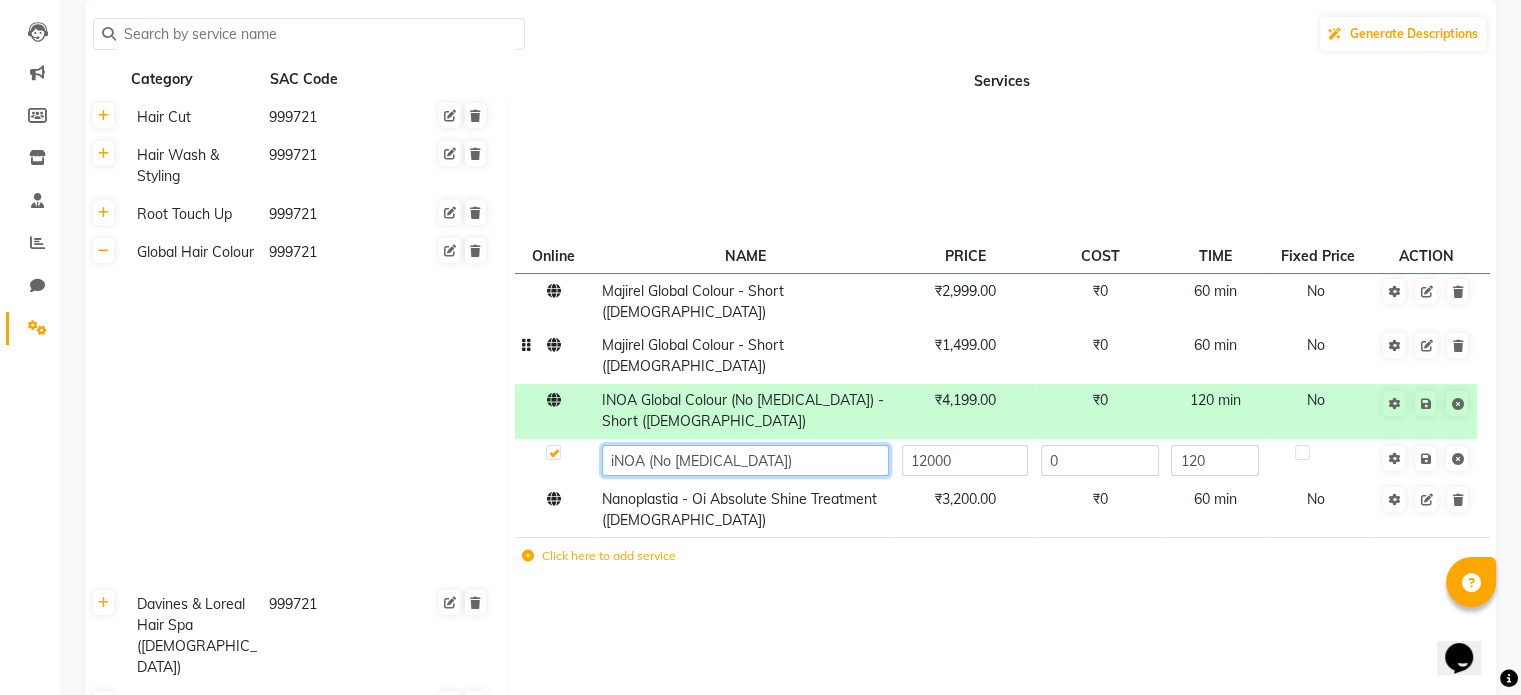 click on "iNOA (No [MEDICAL_DATA])" 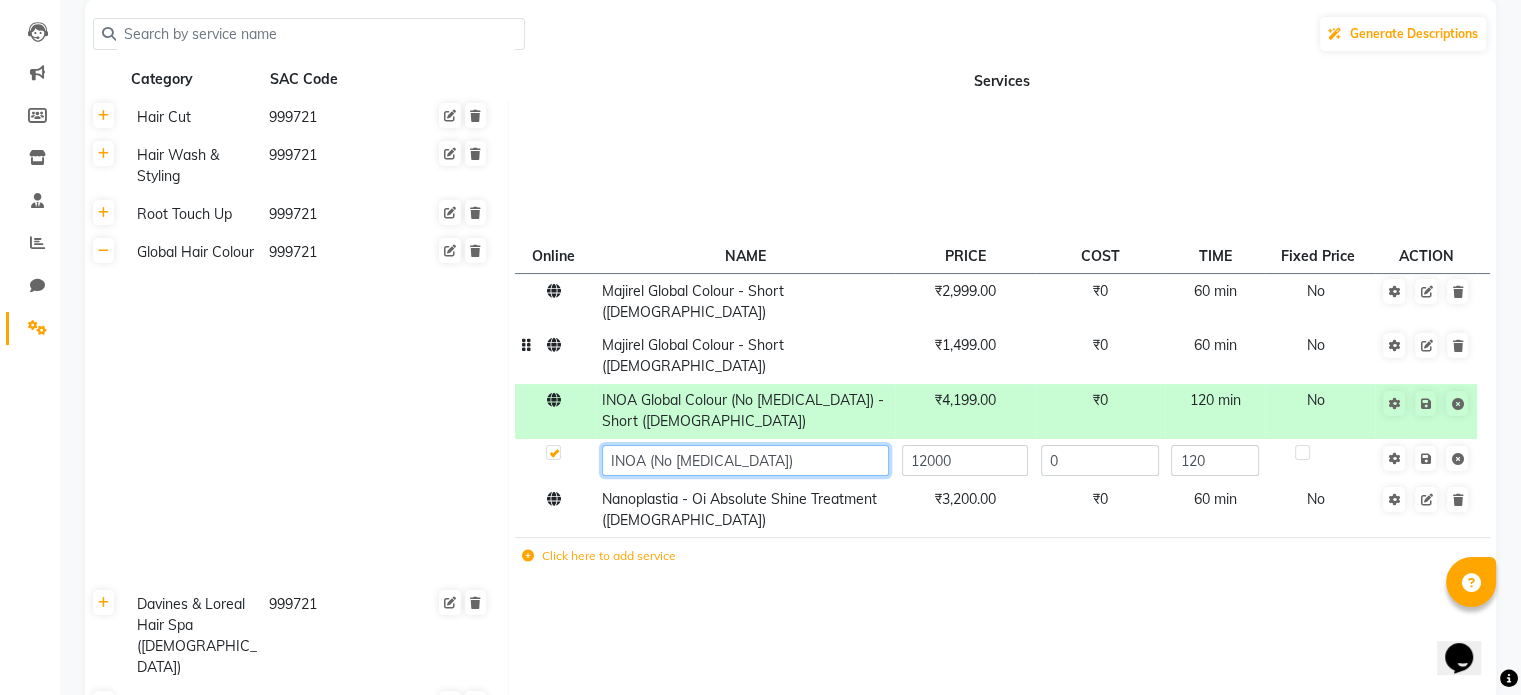 click on "INOA (No [MEDICAL_DATA])" 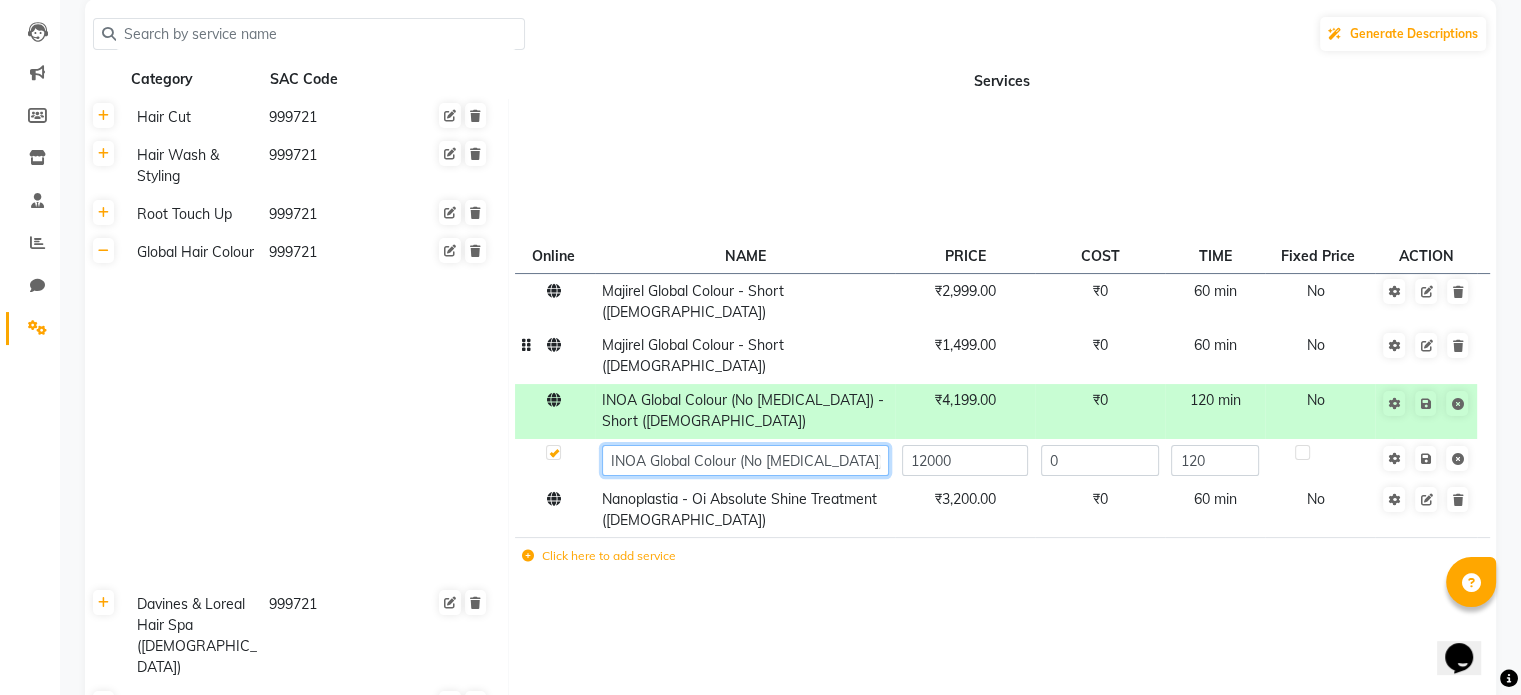 click on "INOA Global Colour (No [MEDICAL_DATA])" 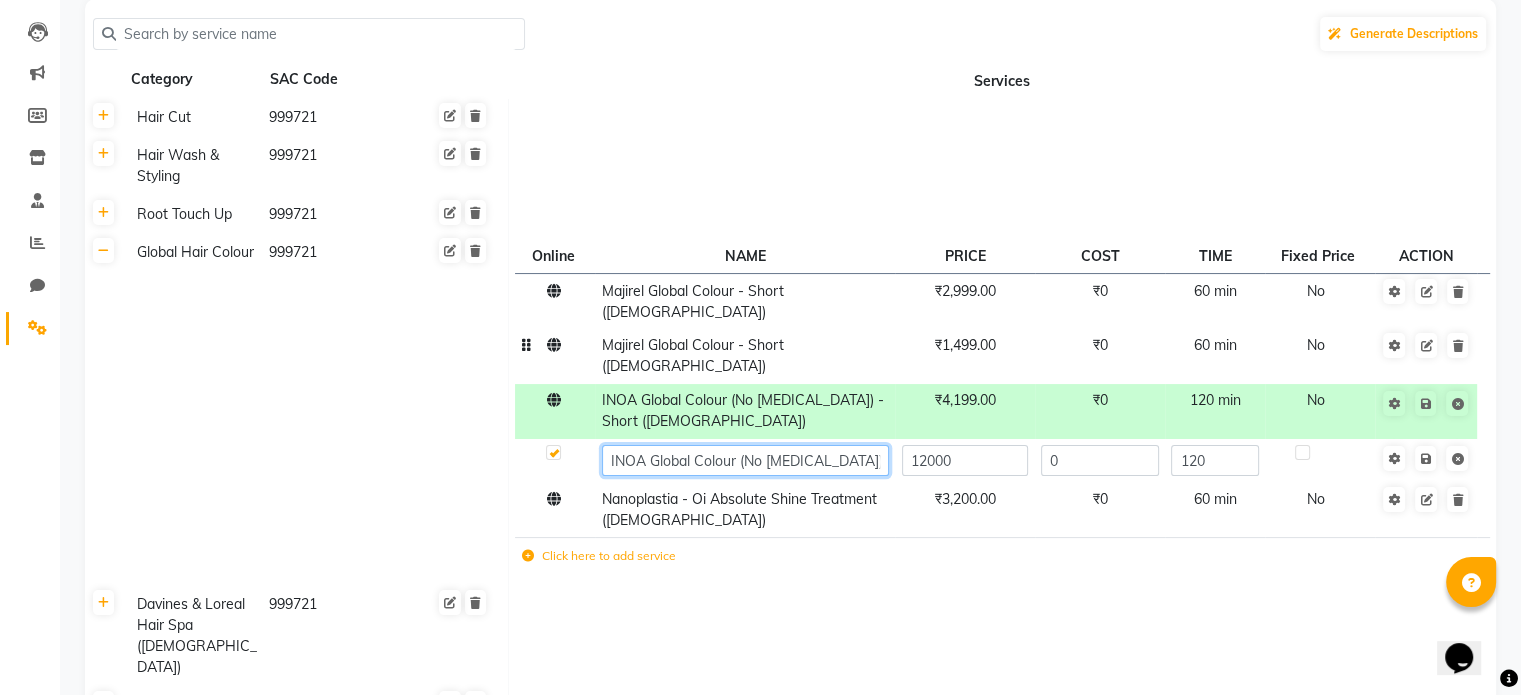 scroll, scrollTop: 0, scrollLeft: 0, axis: both 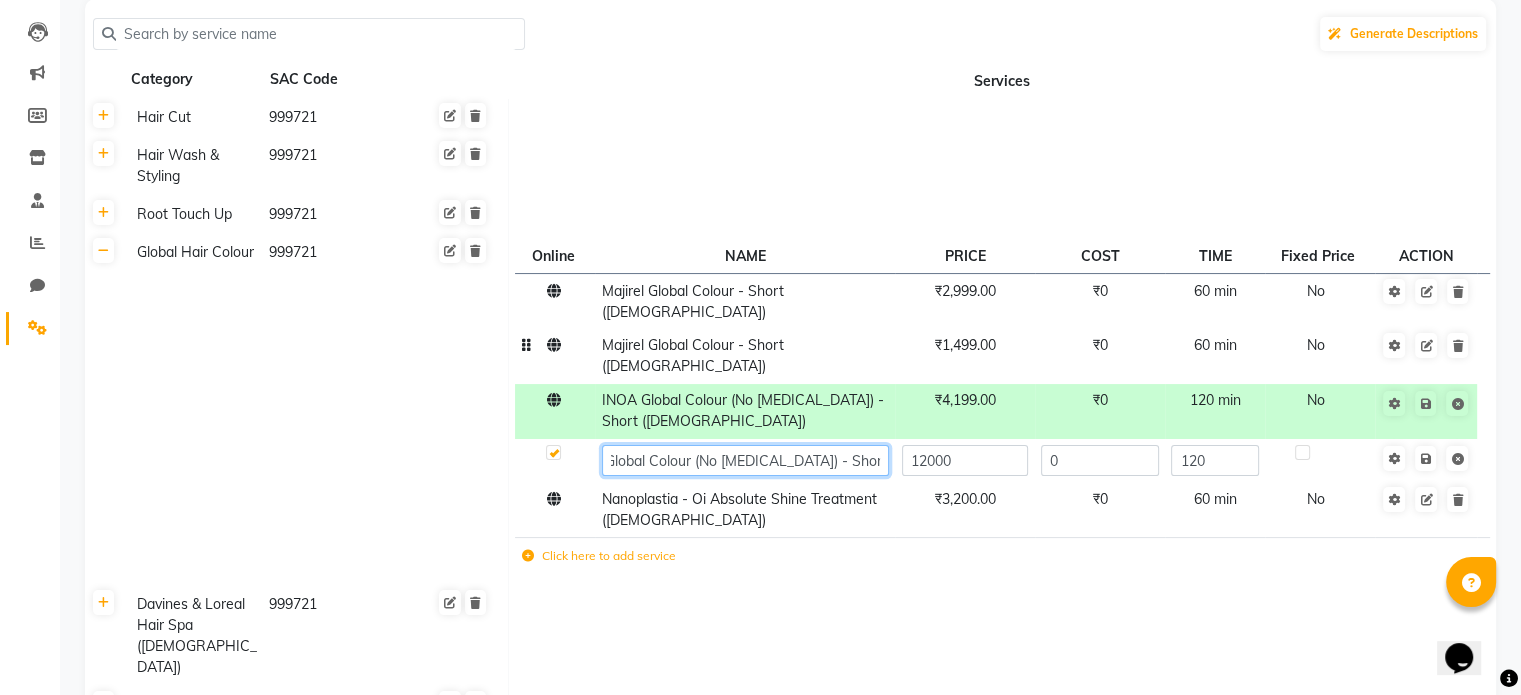 type on "INOA Global Colour (No [MEDICAL_DATA]) - Short ([DEMOGRAPHIC_DATA])" 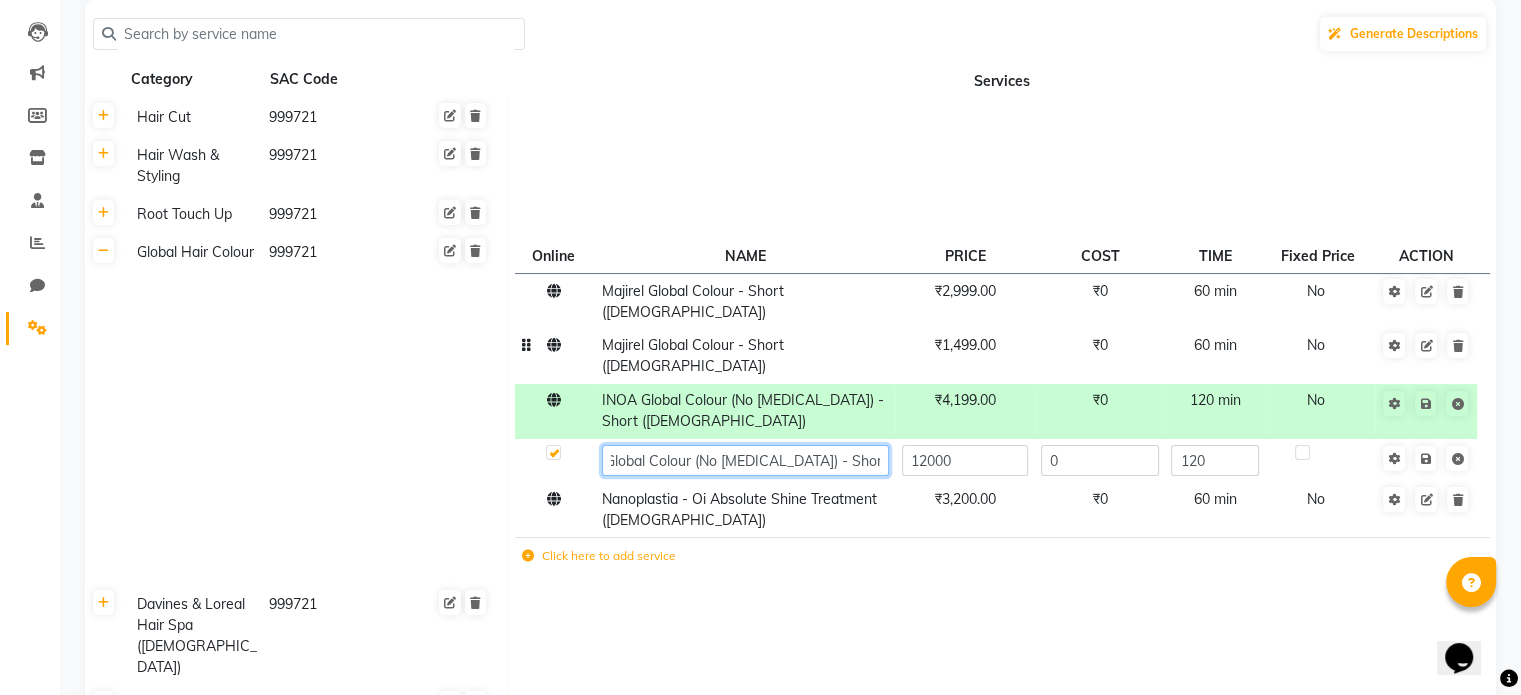 scroll, scrollTop: 0, scrollLeft: 49, axis: horizontal 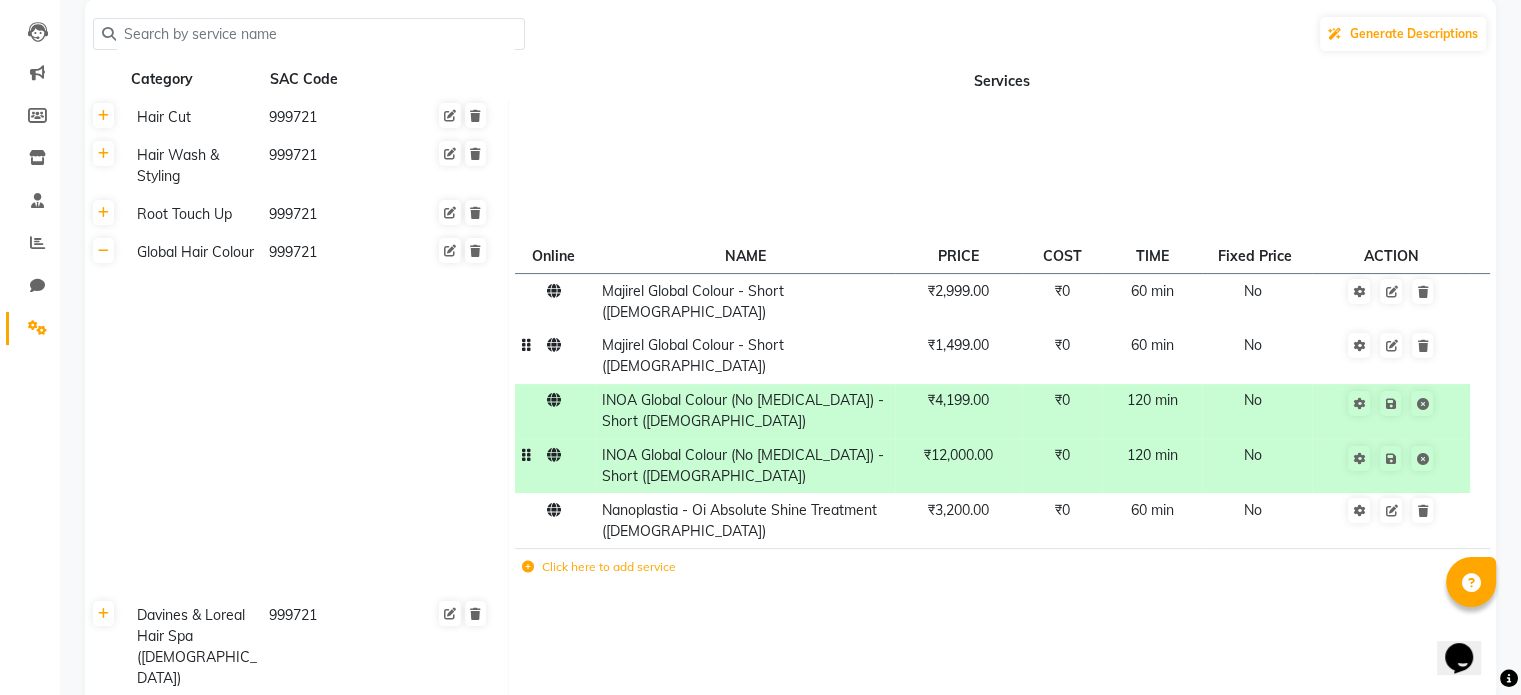 click on "₹12,000.00" 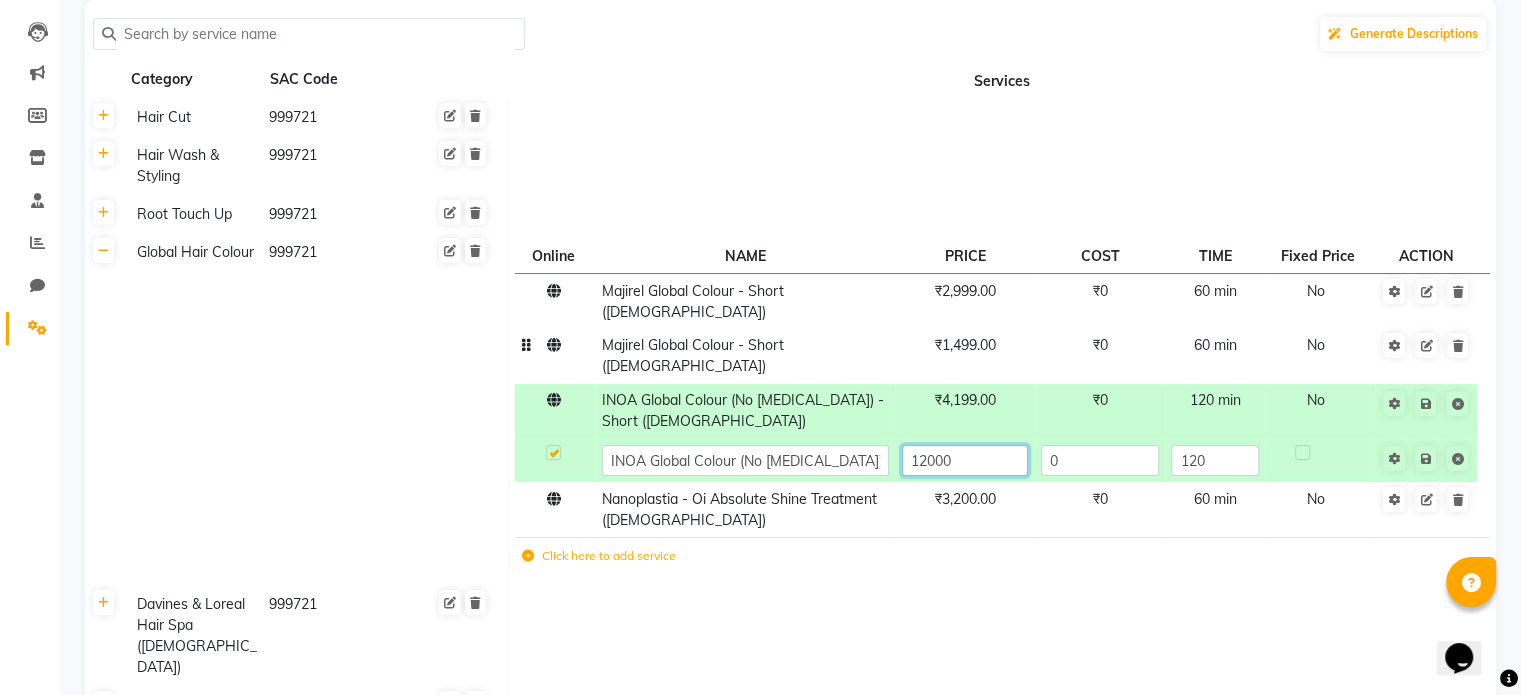 click on "12000" 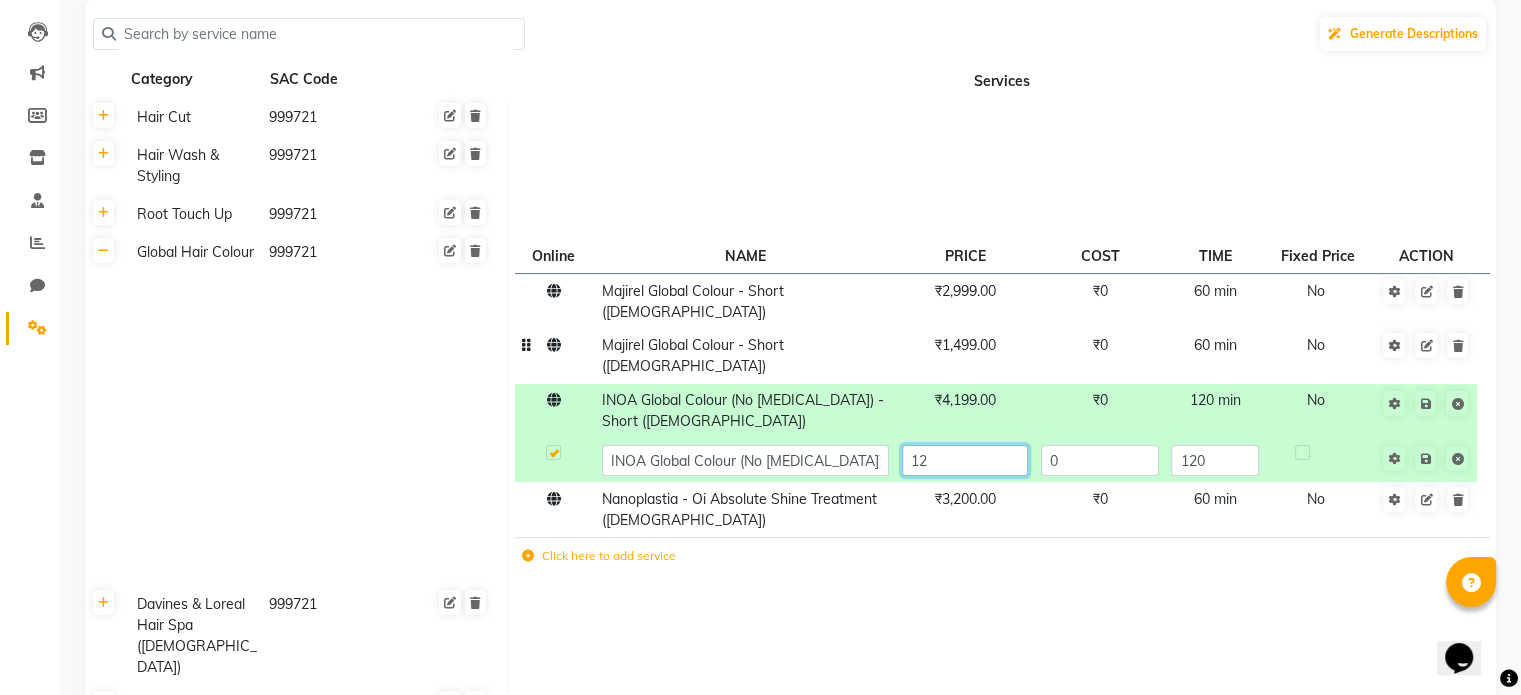 type on "1" 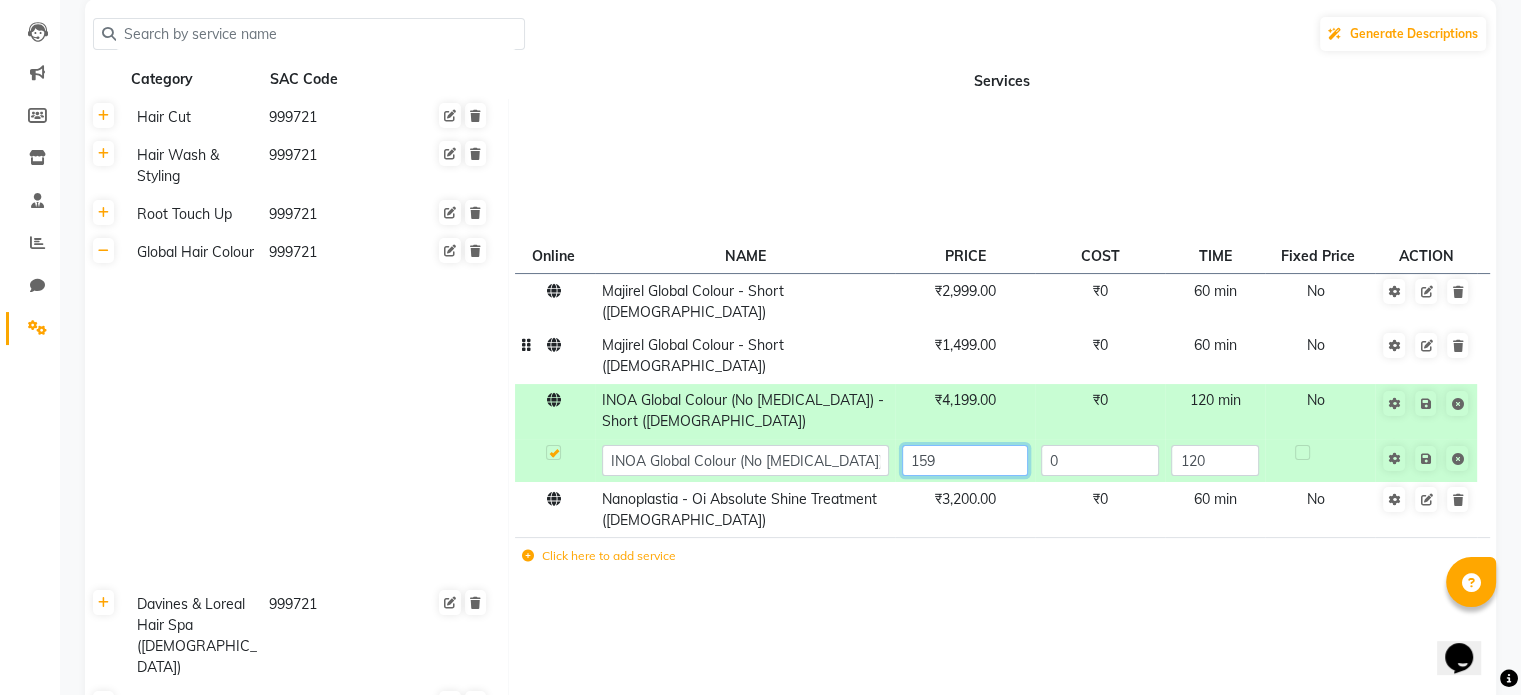 type on "1599" 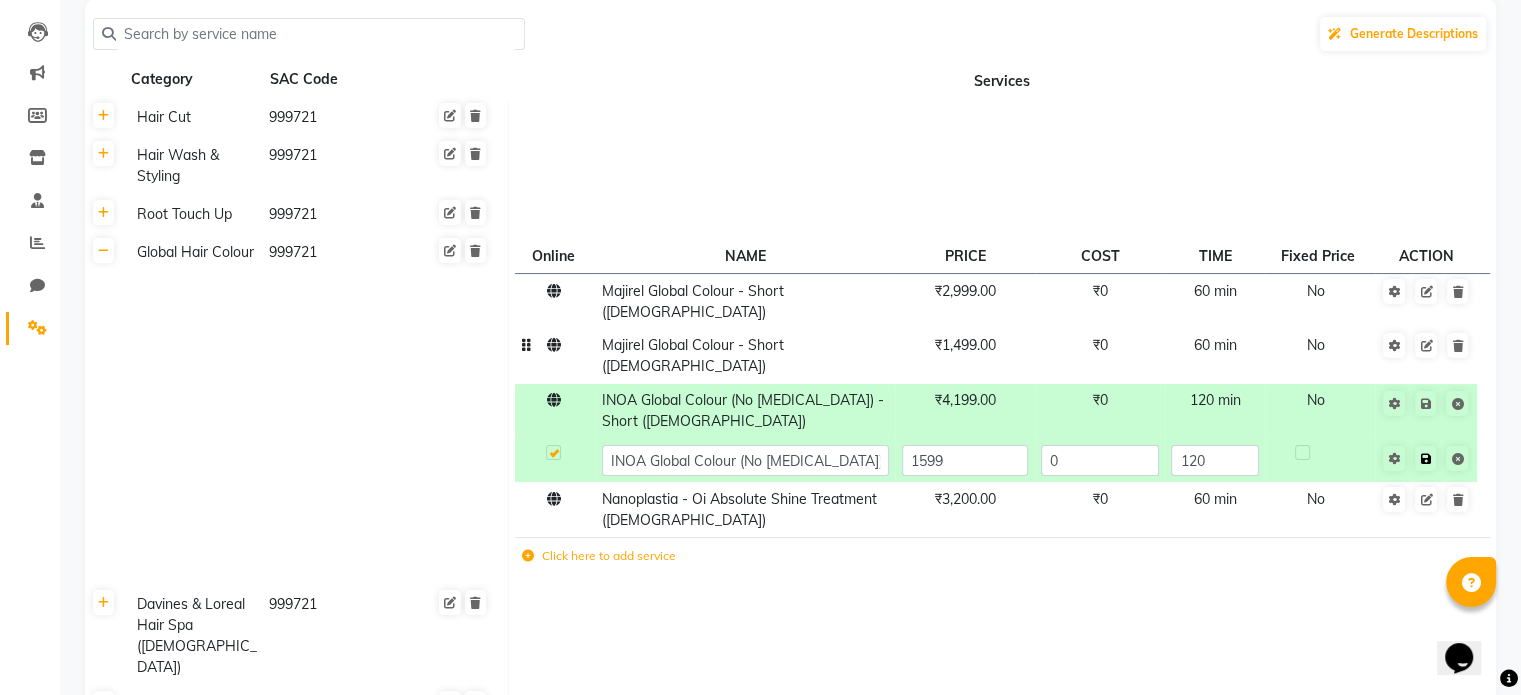 click on "Save" 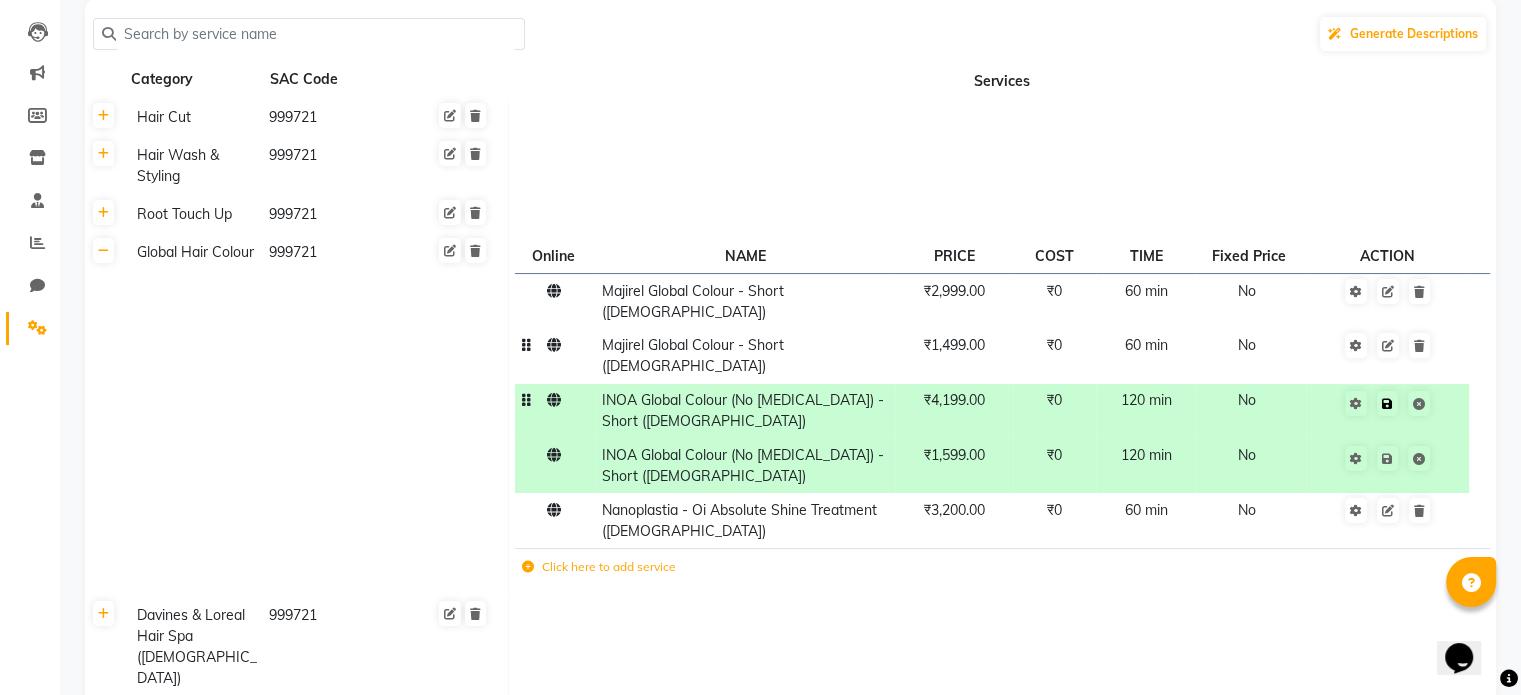 click 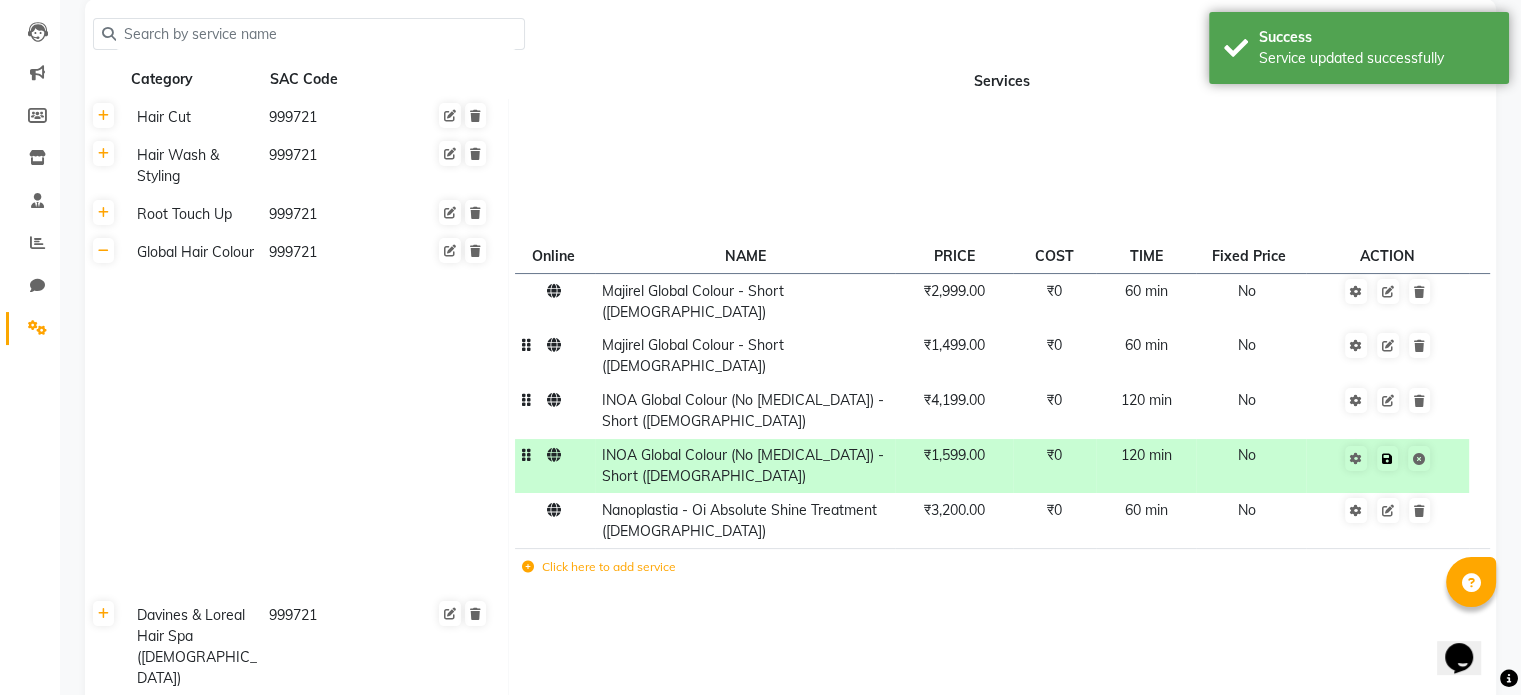click 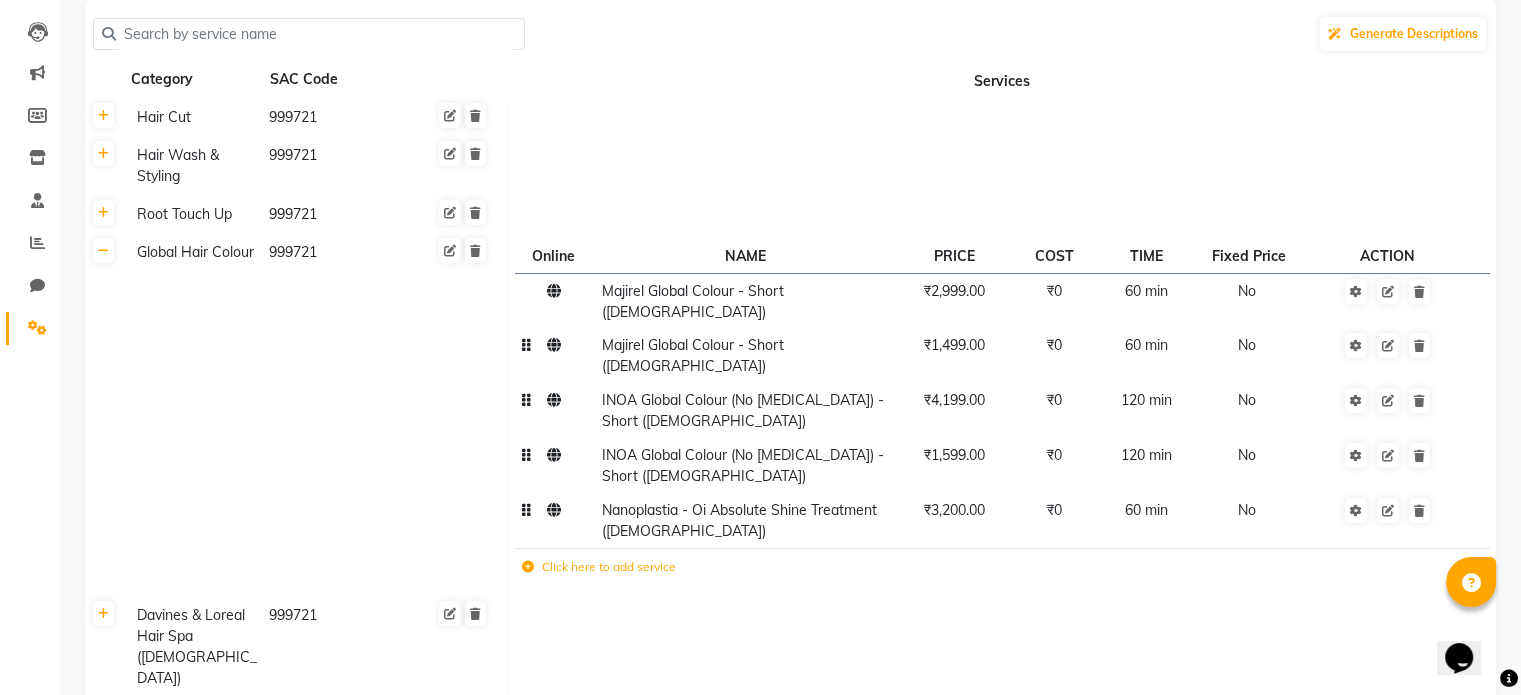 click on "Nanoplastia - Oi Absolute Shine Treatment ([DEMOGRAPHIC_DATA])" 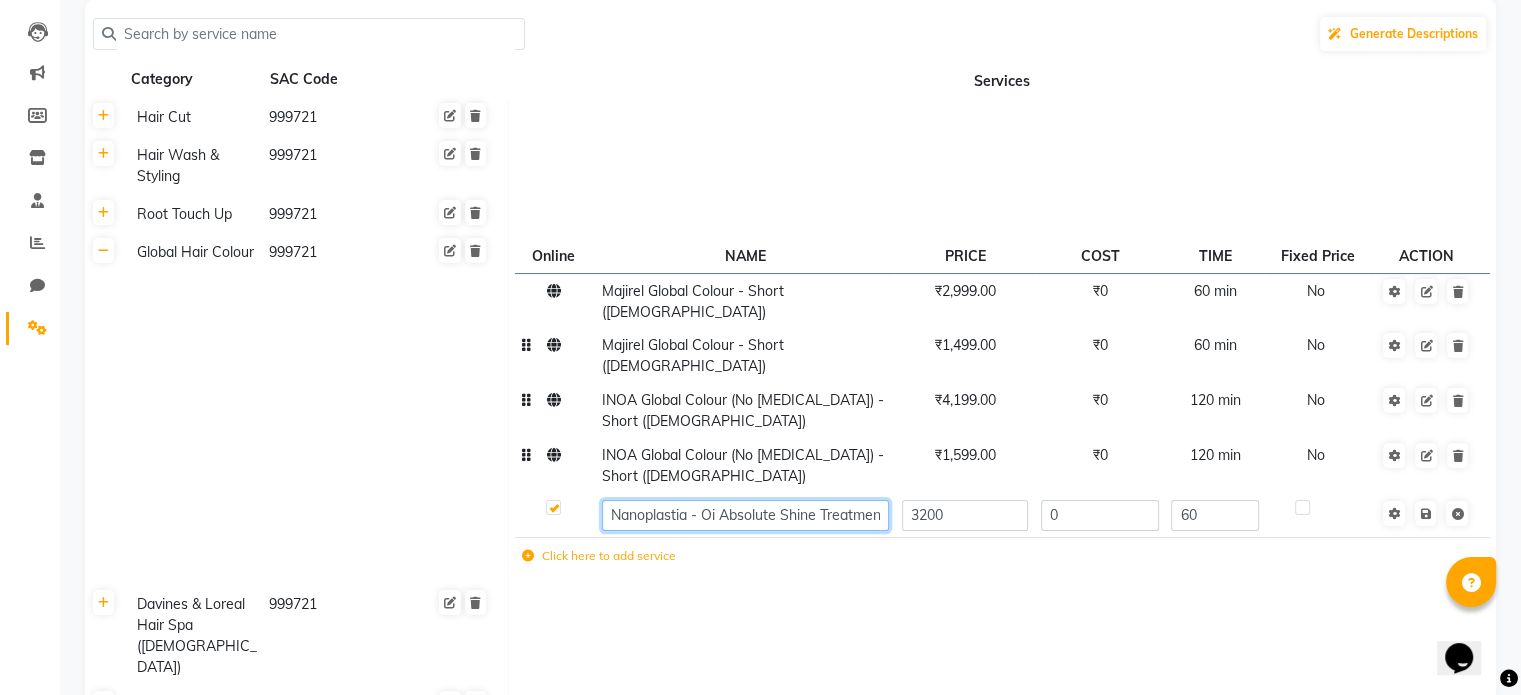 click on "Nanoplastia - Oi Absolute Shine Treatment ([DEMOGRAPHIC_DATA])" 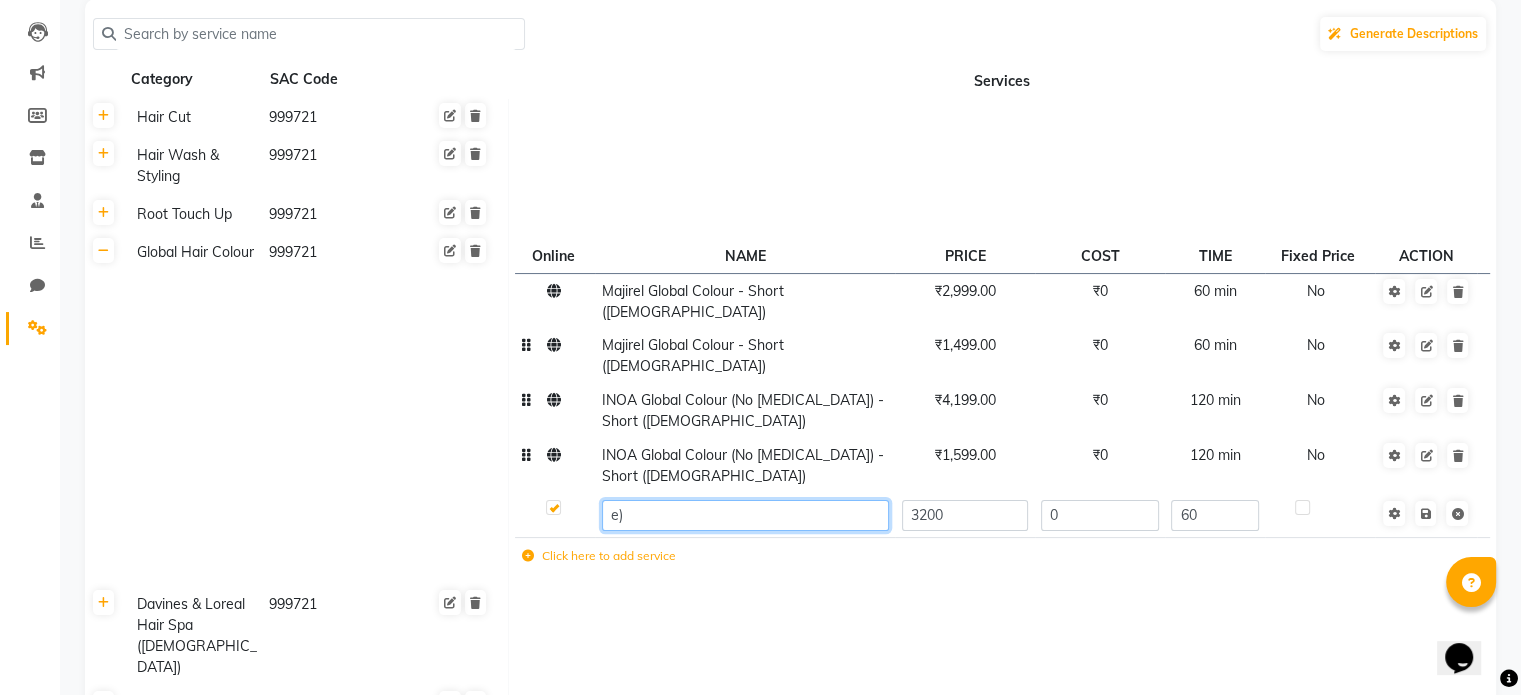 type on ")" 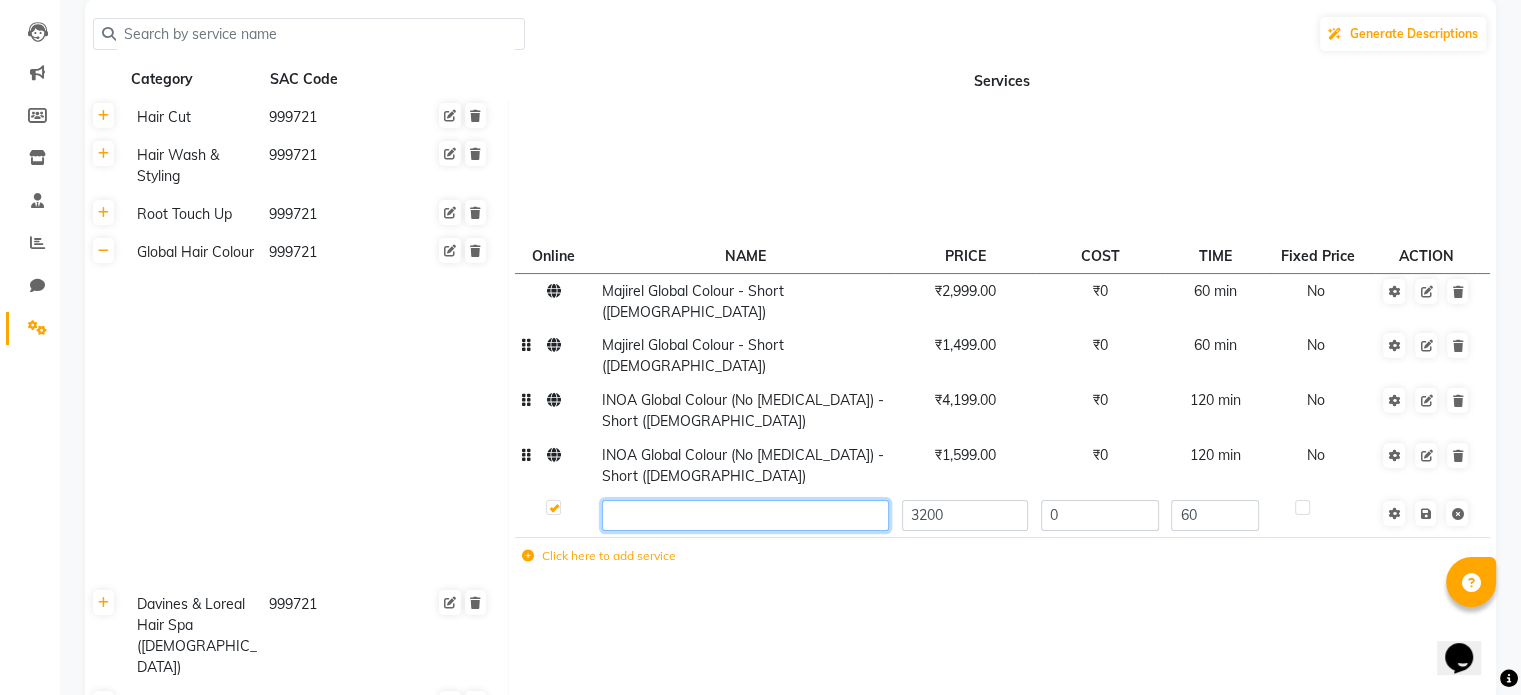 paste on "Schwarzkopf Global" 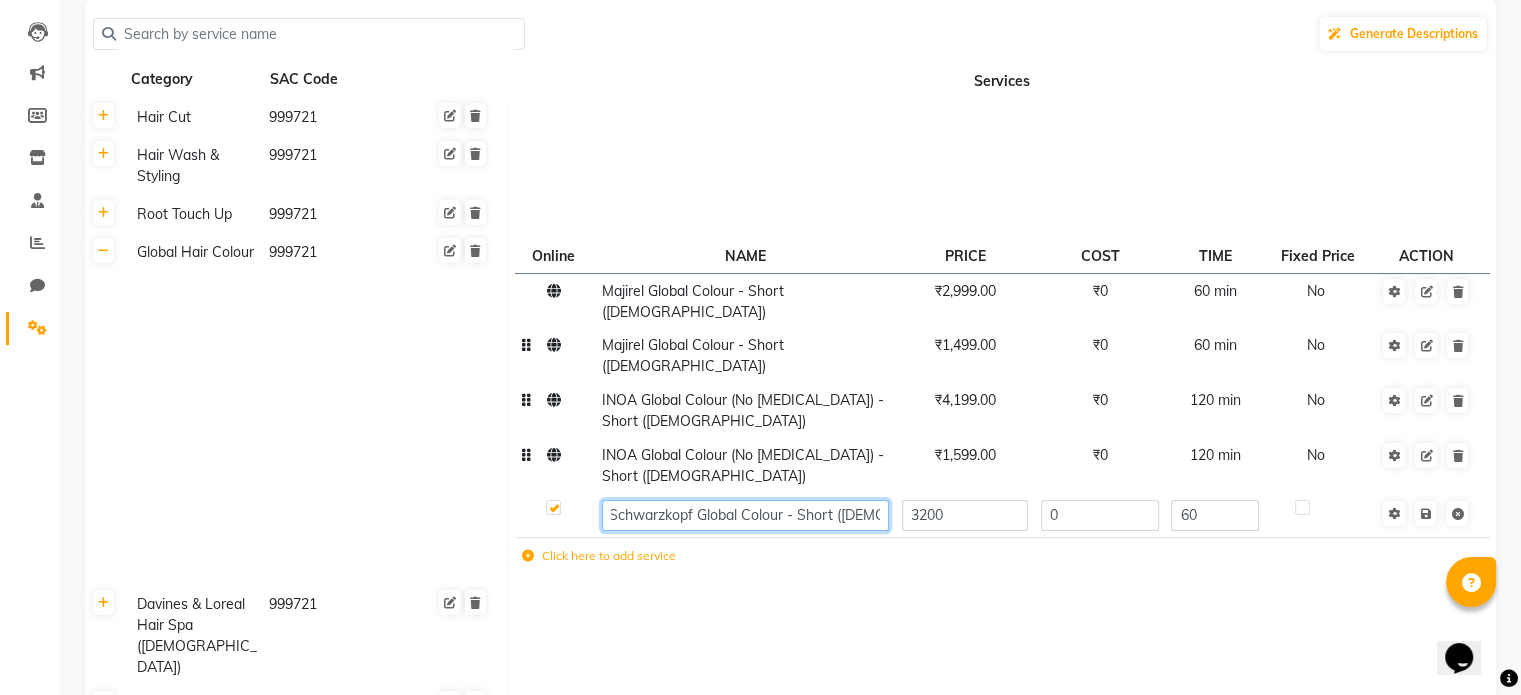 scroll, scrollTop: 0, scrollLeft: 10, axis: horizontal 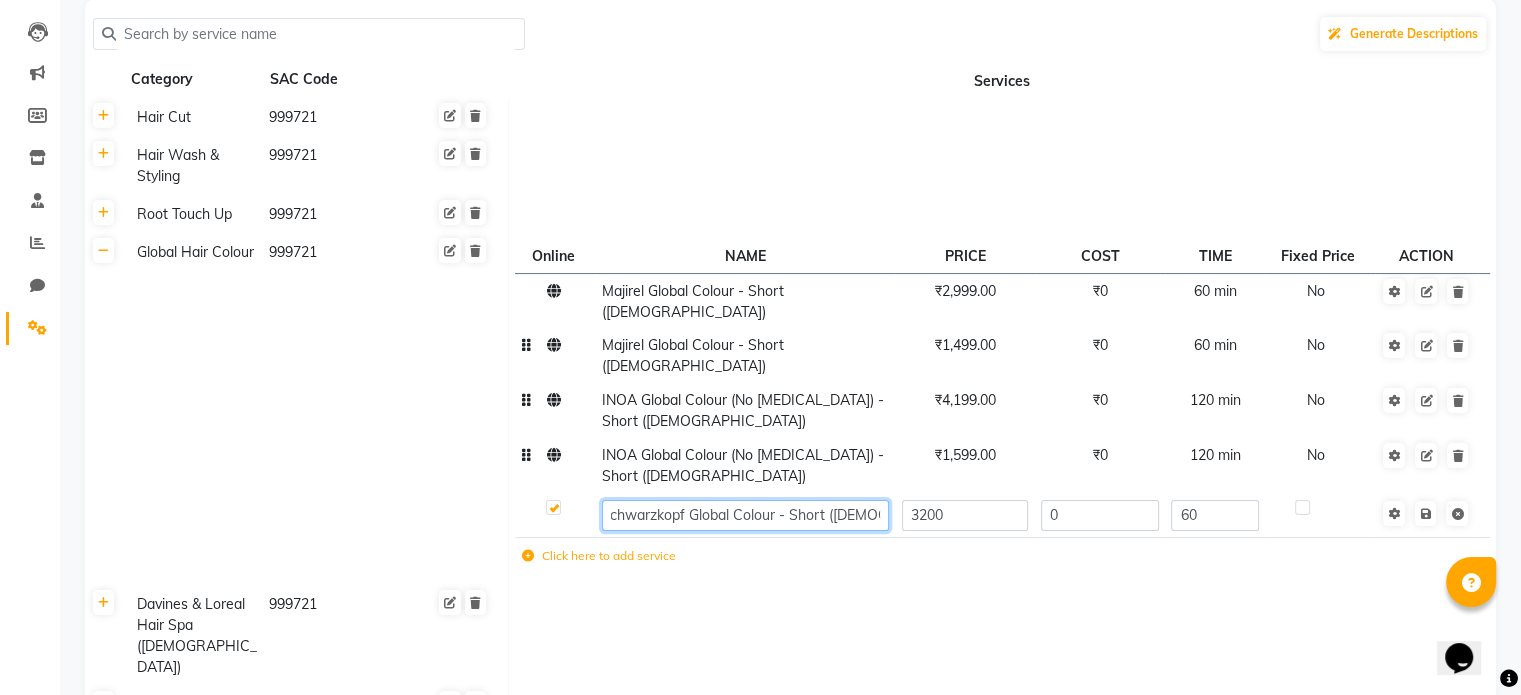 type on "Schwarzkopf Global Colour - Short ([DEMOGRAPHIC_DATA])" 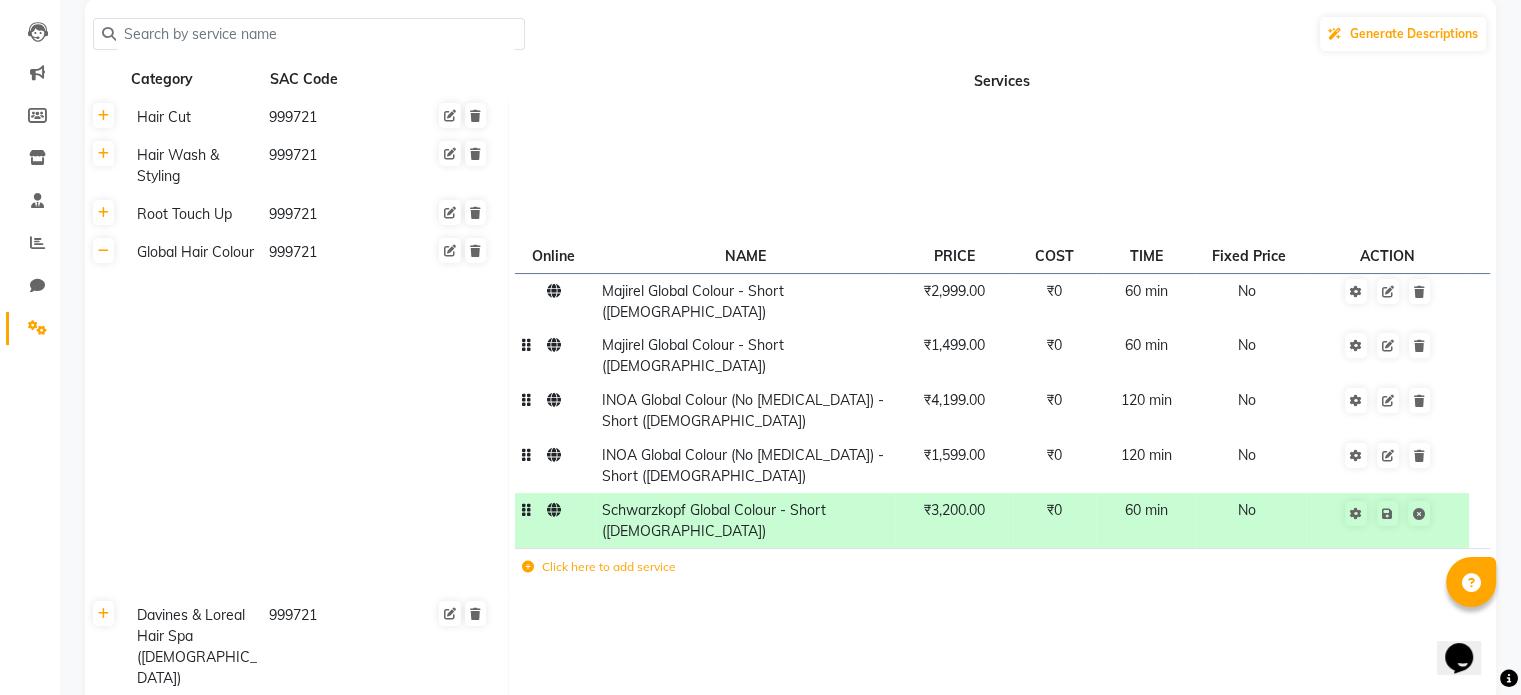click on "₹3,200.00" 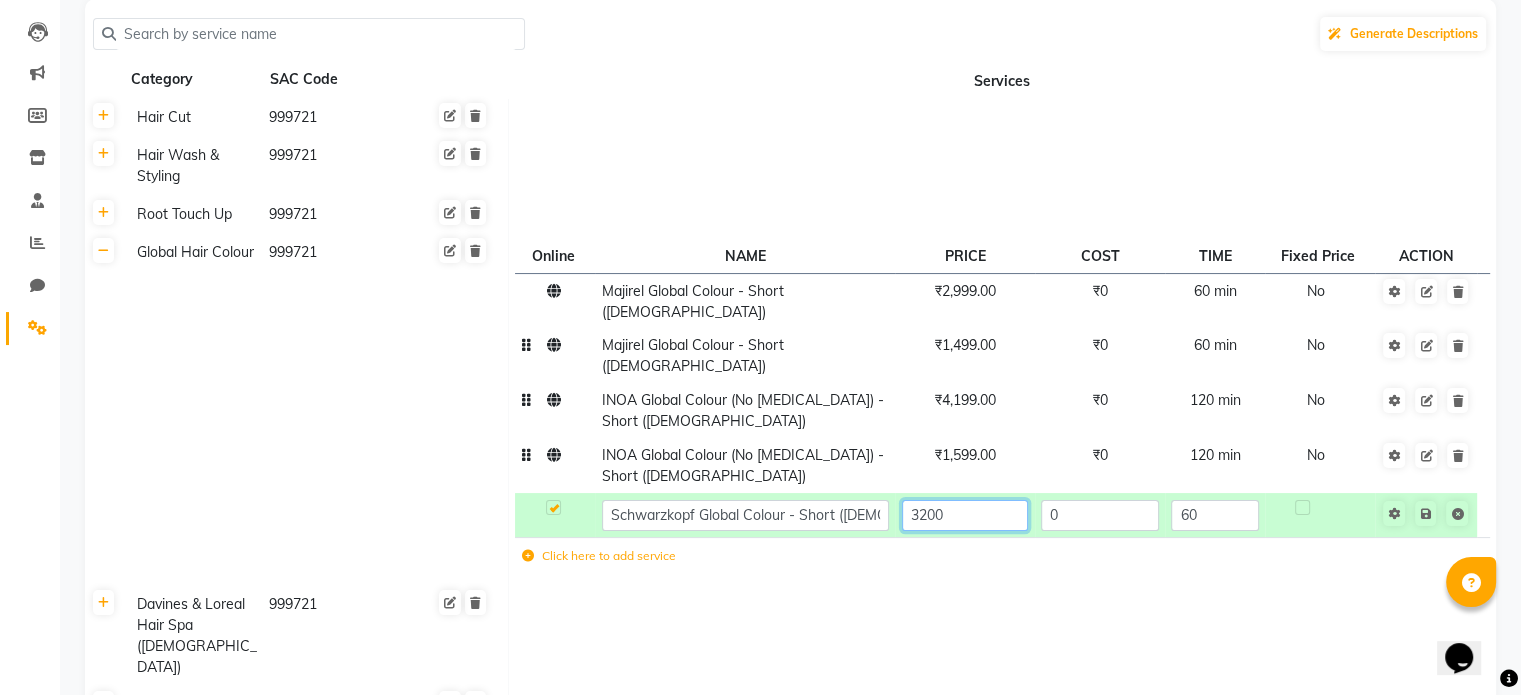 click on "3200" 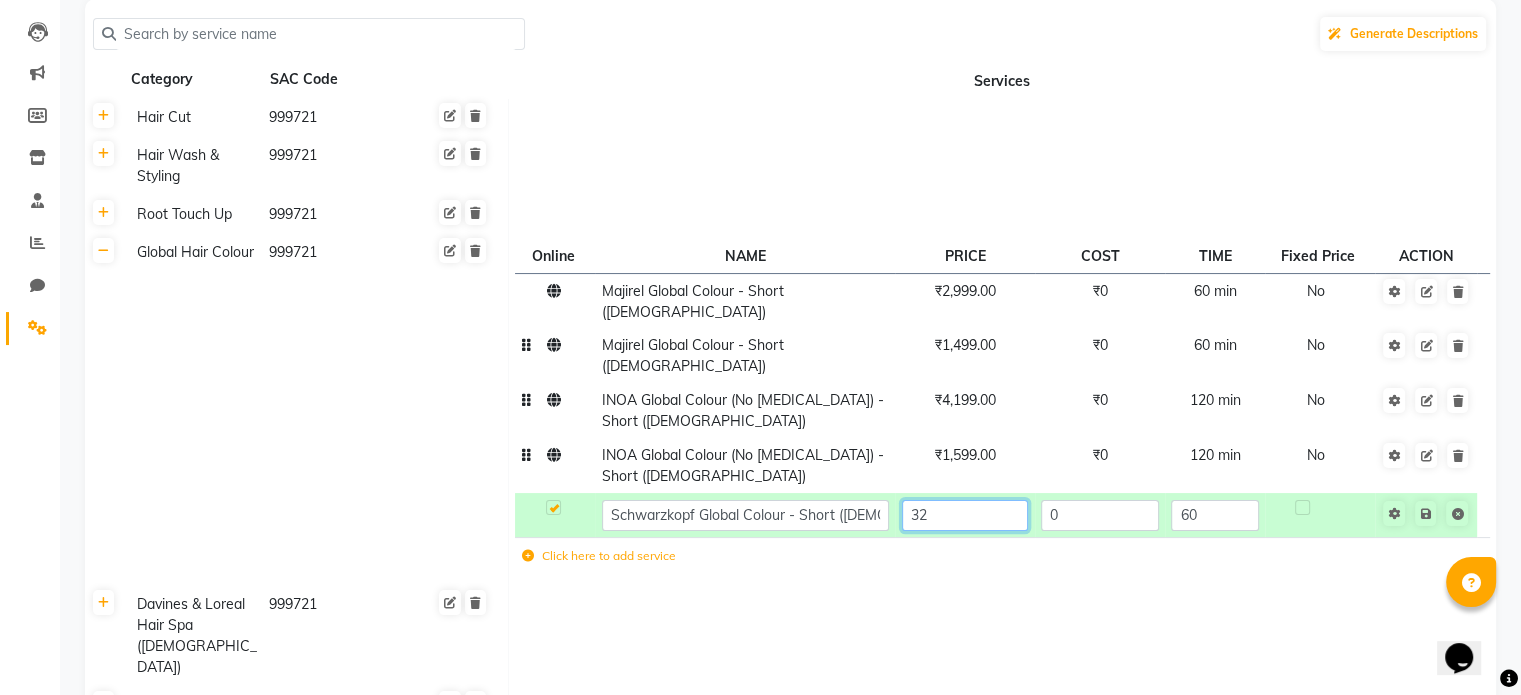 type on "3" 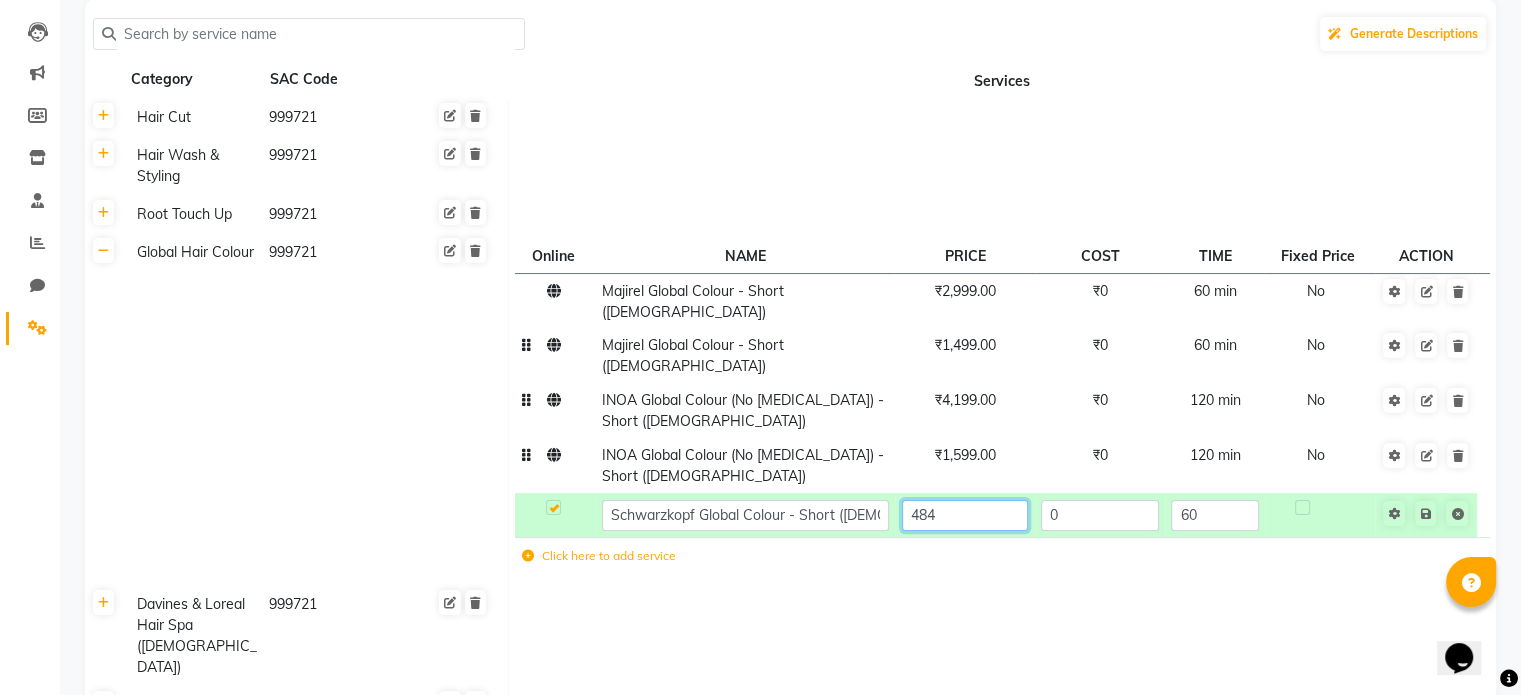 type on "4849" 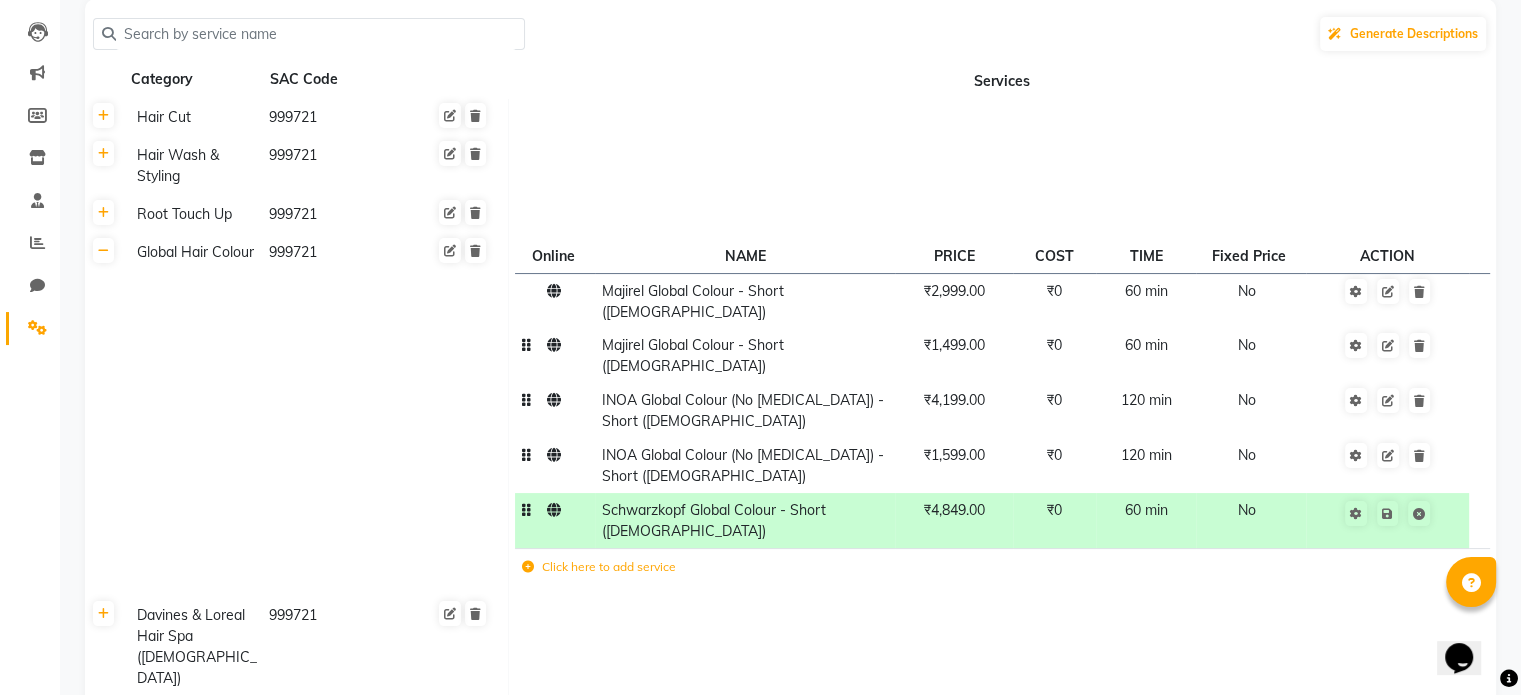 click on "60 min" 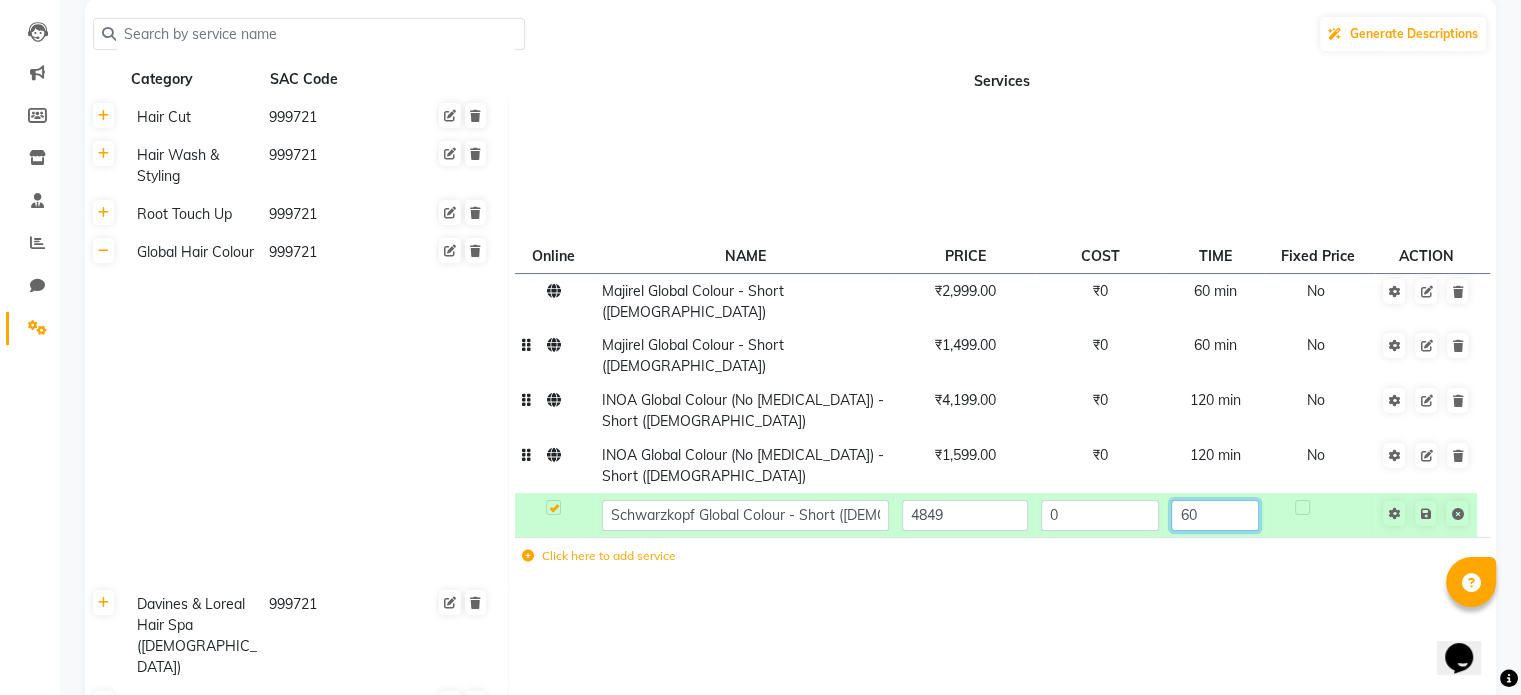click on "60" 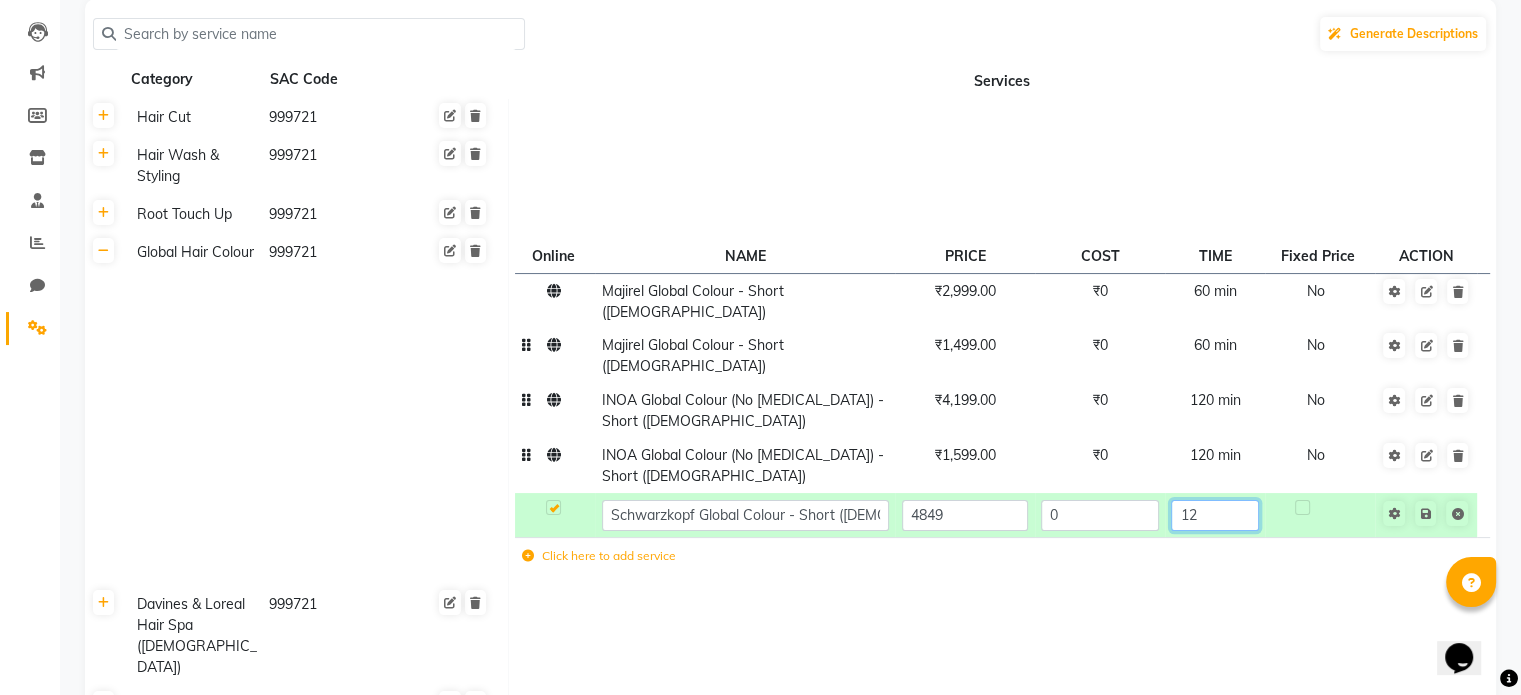 type on "120" 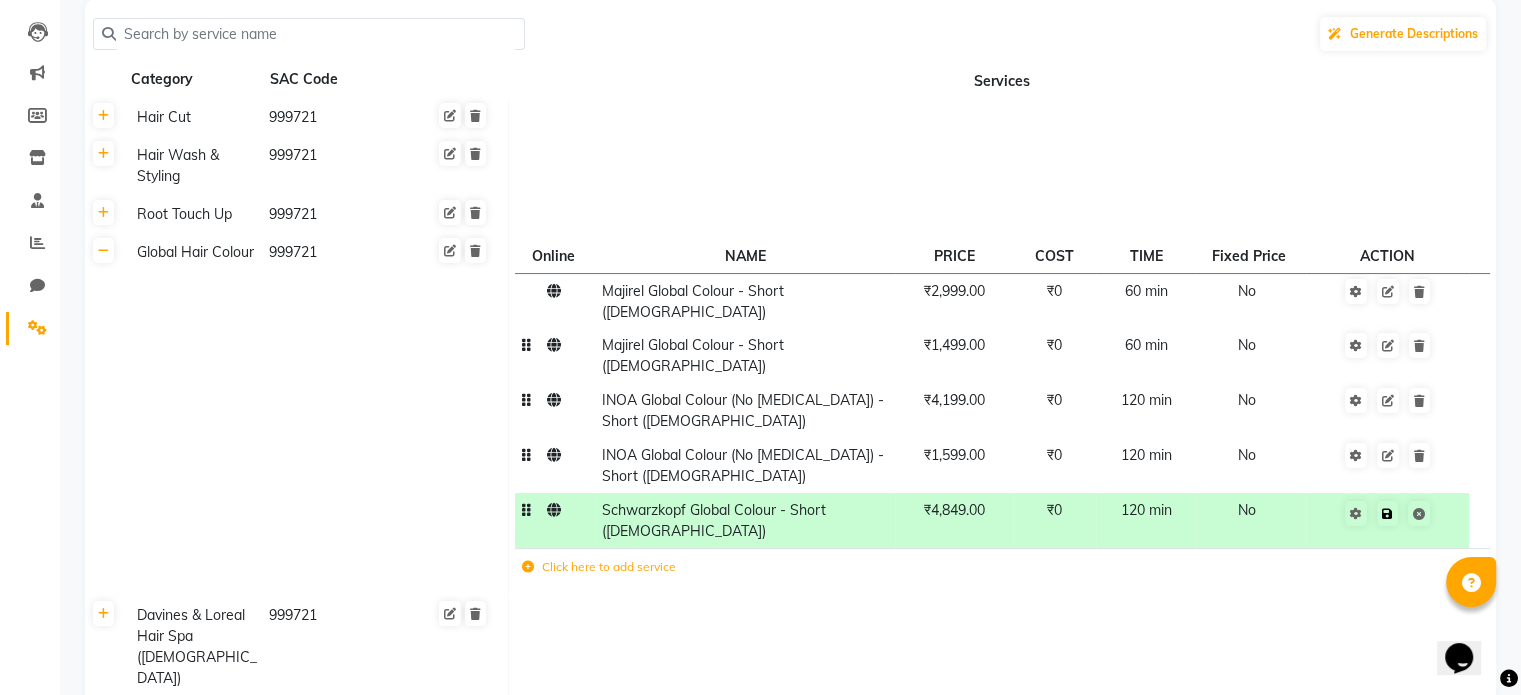 click on "Save Cancel edit" 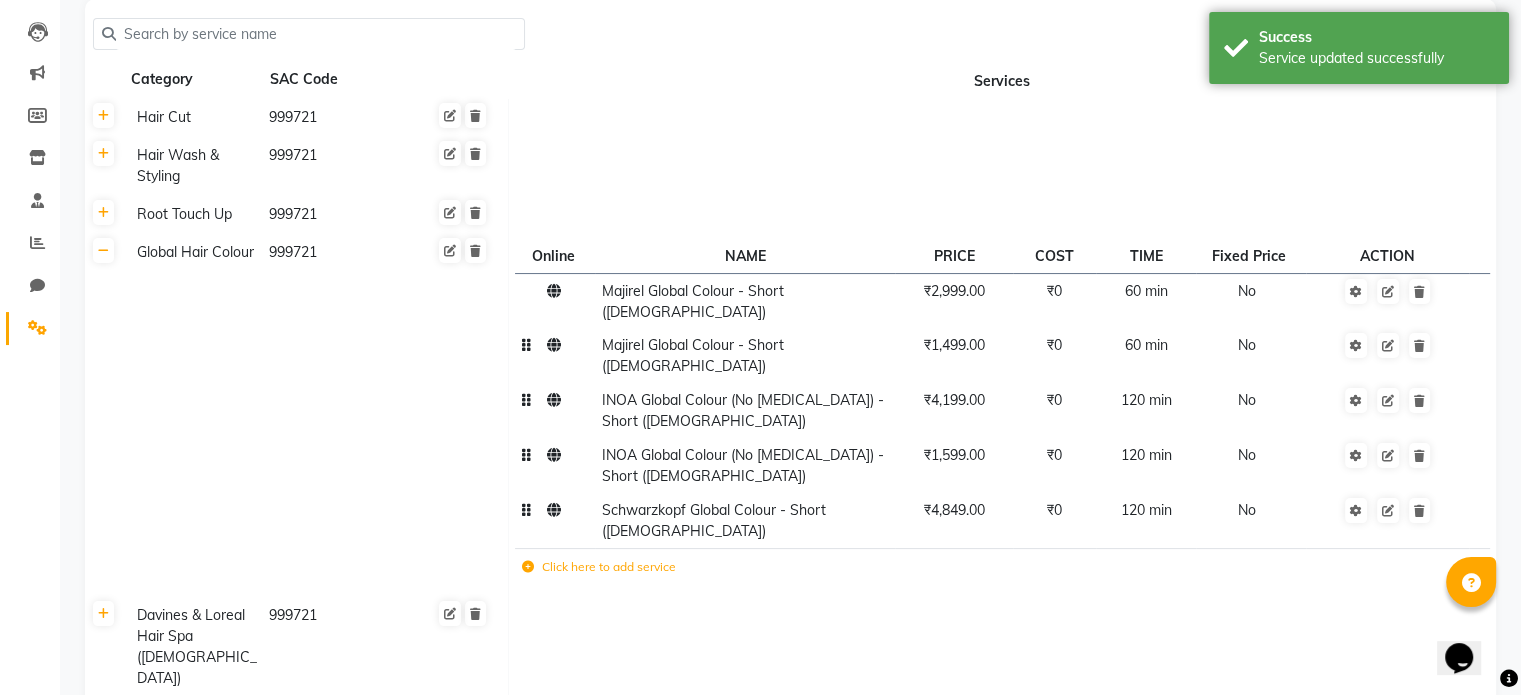 click 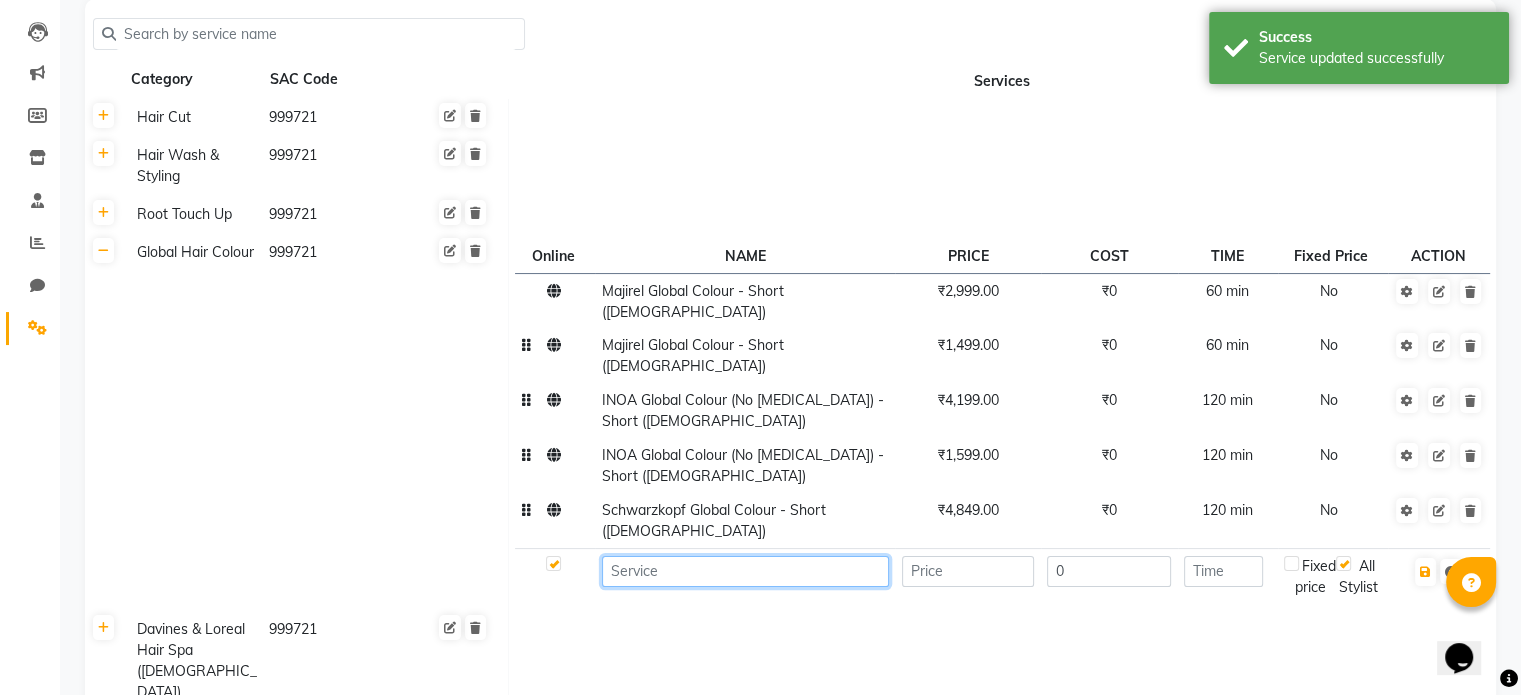 click 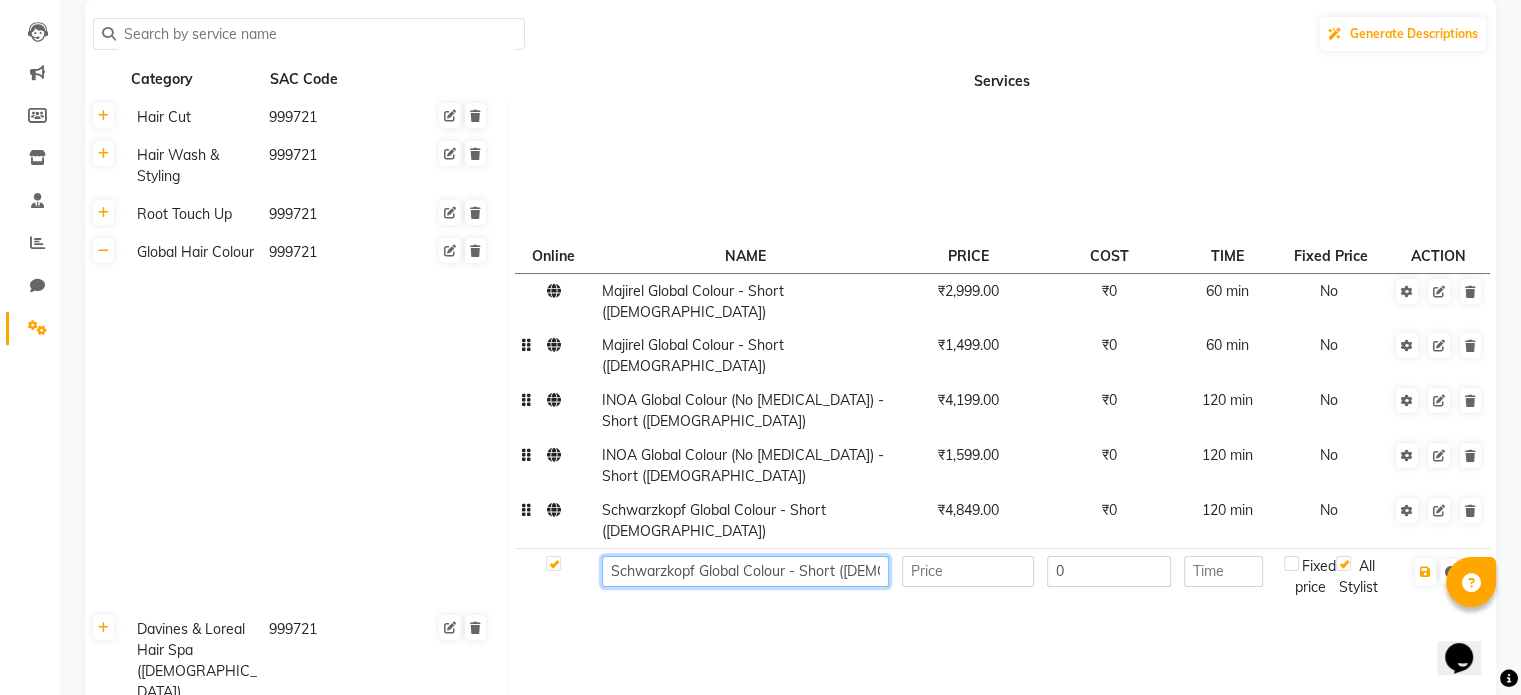 type on "Schwarzkopf Global Colour - Short ([DEMOGRAPHIC_DATA])" 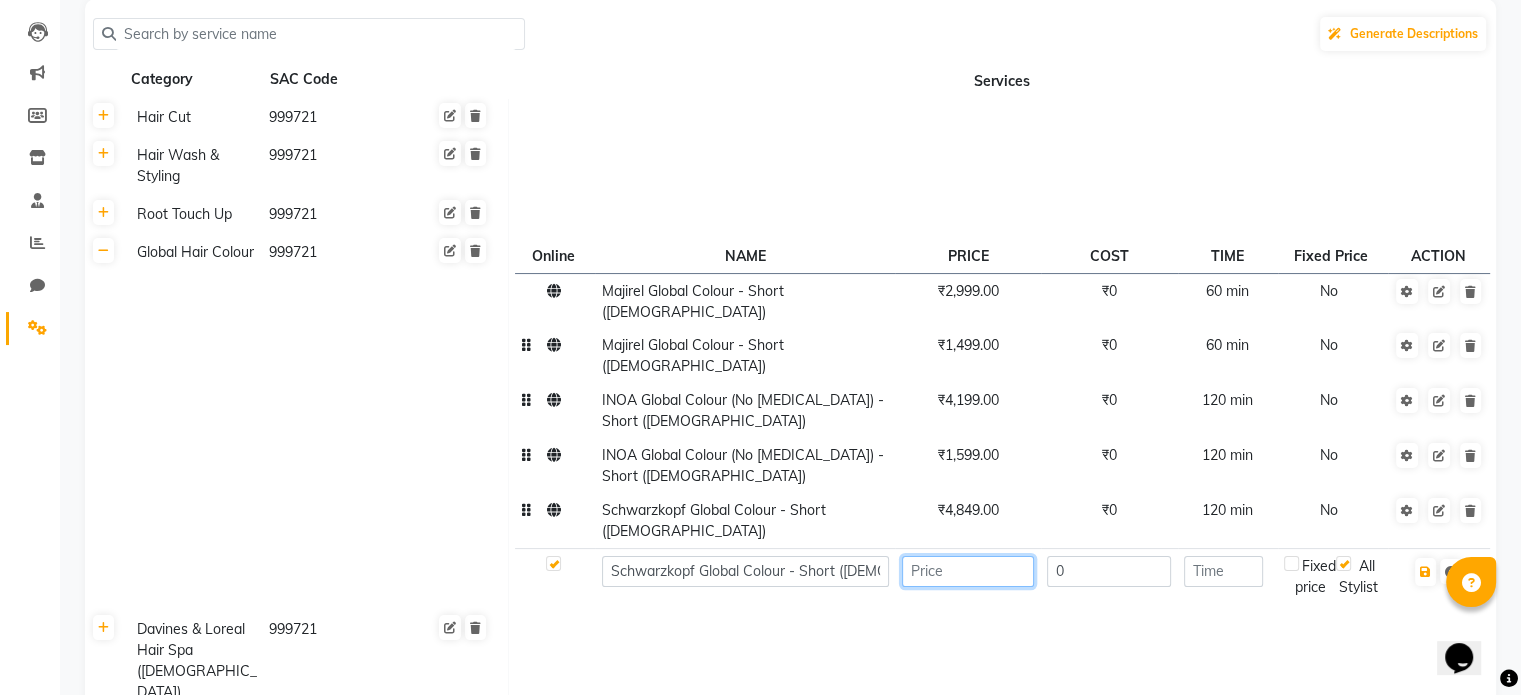 click 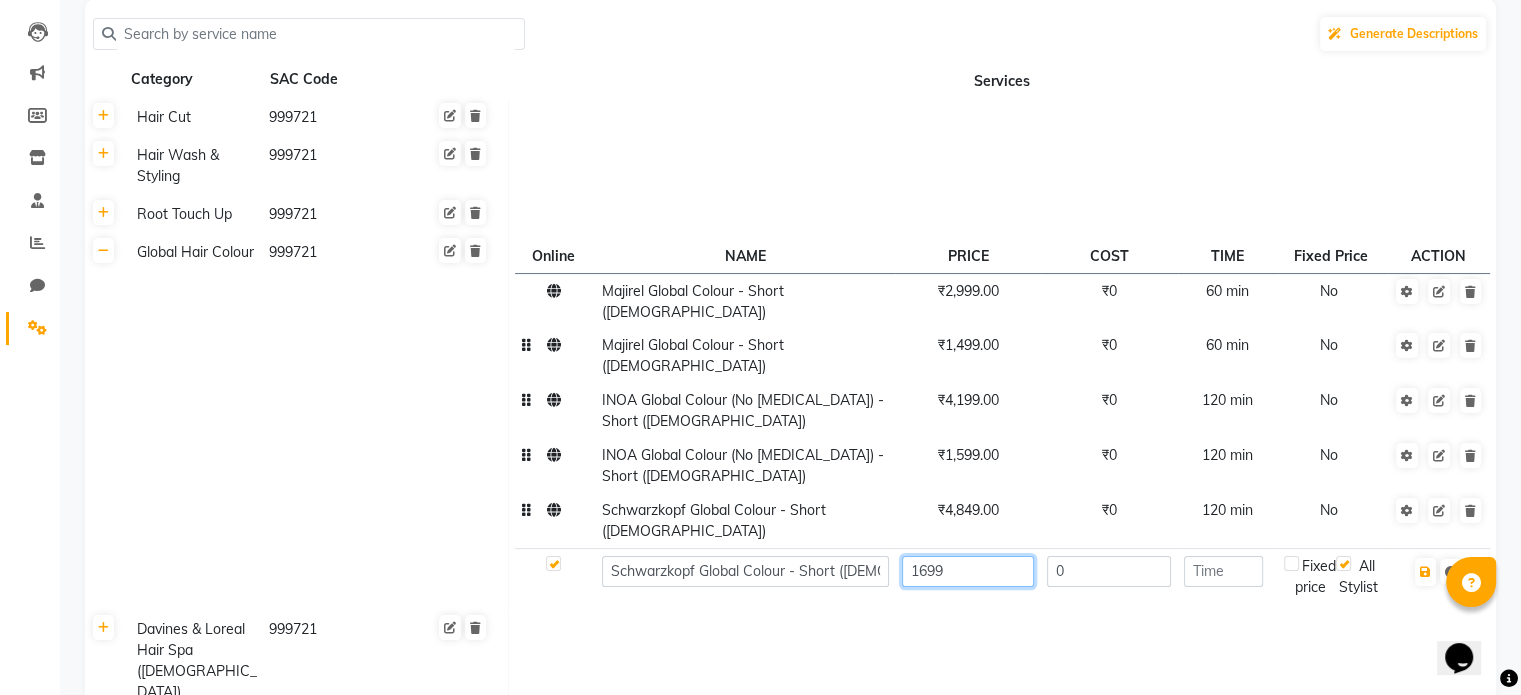 type on "1699" 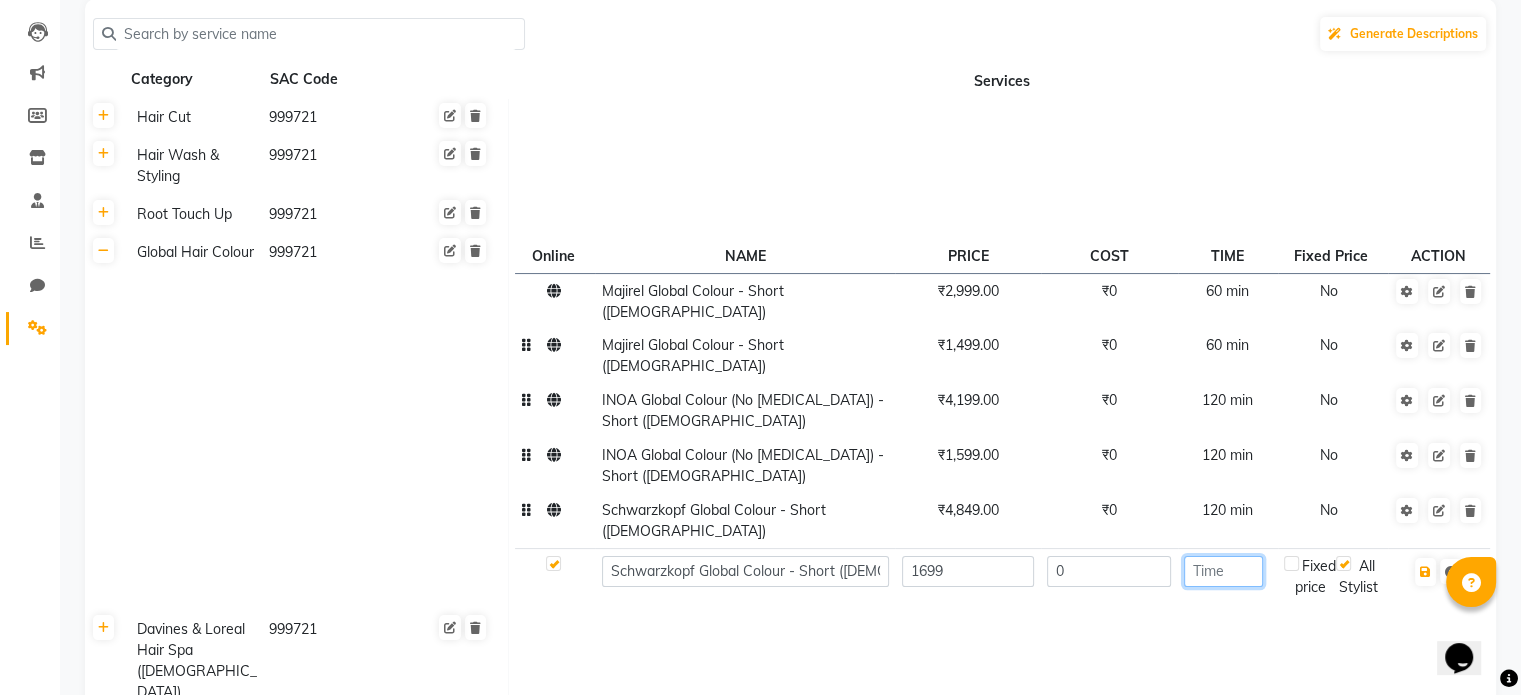 click 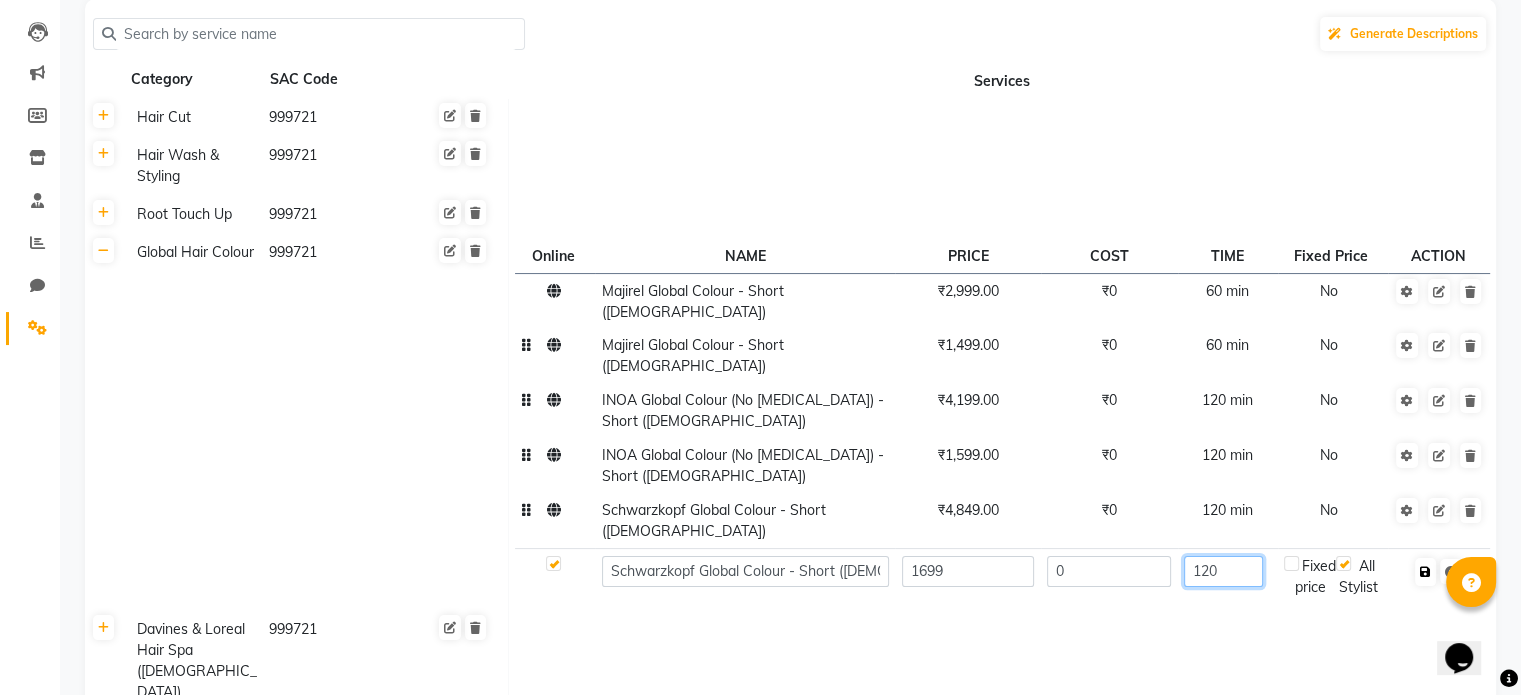 type on "120" 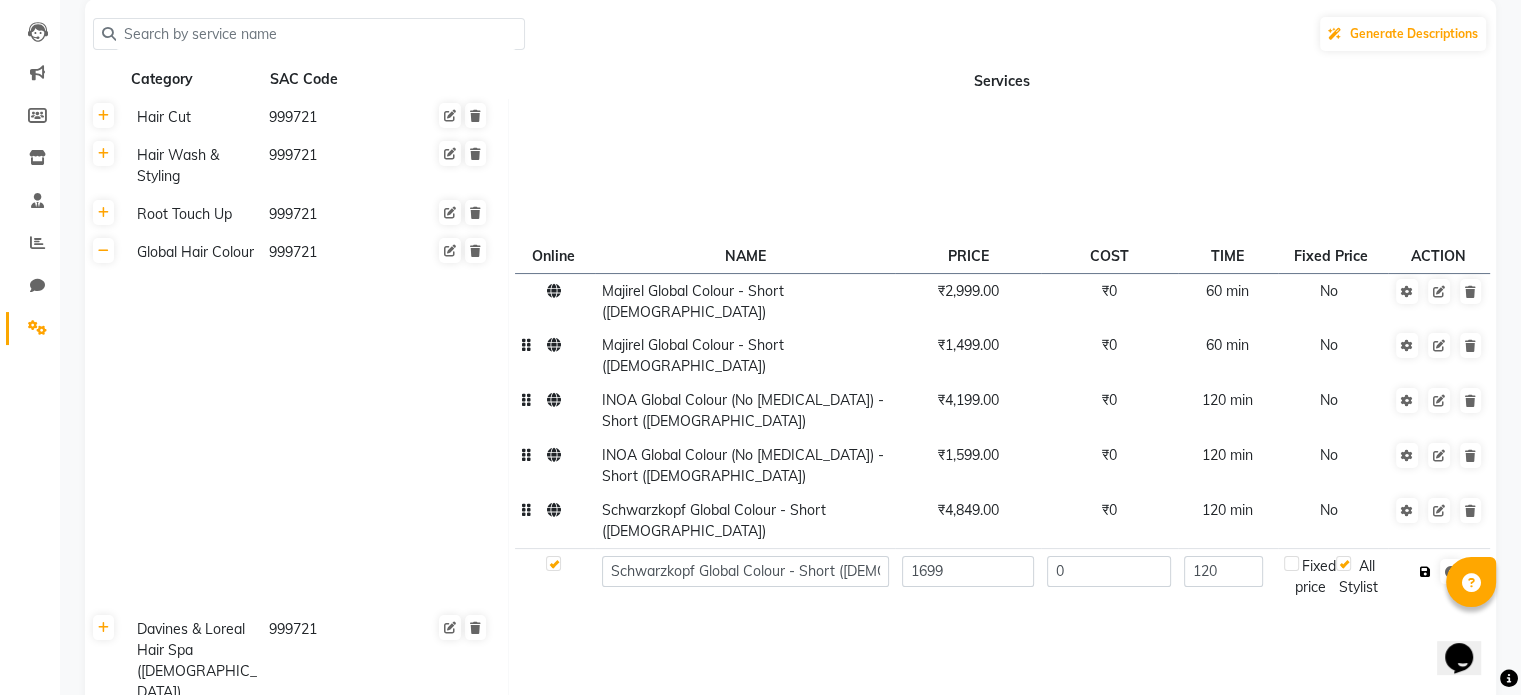 click at bounding box center [1425, 572] 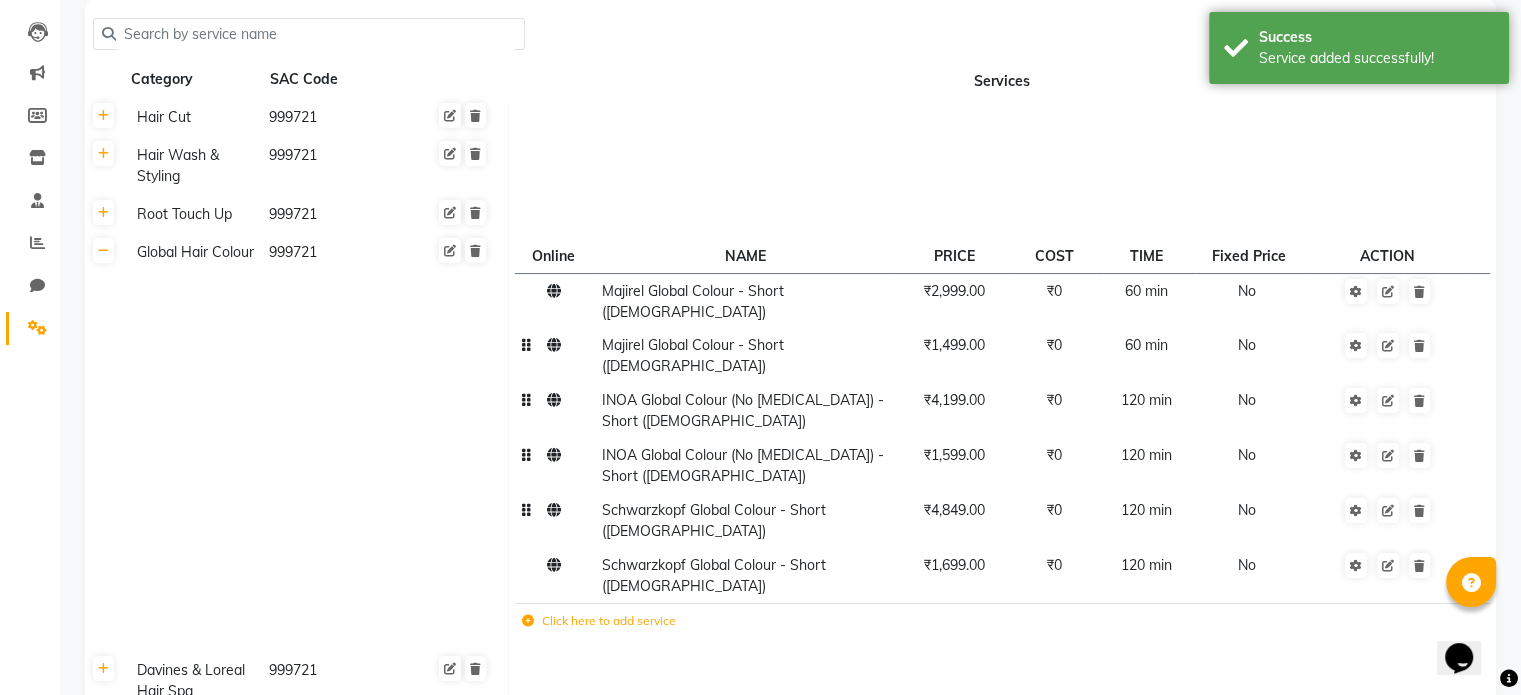 click 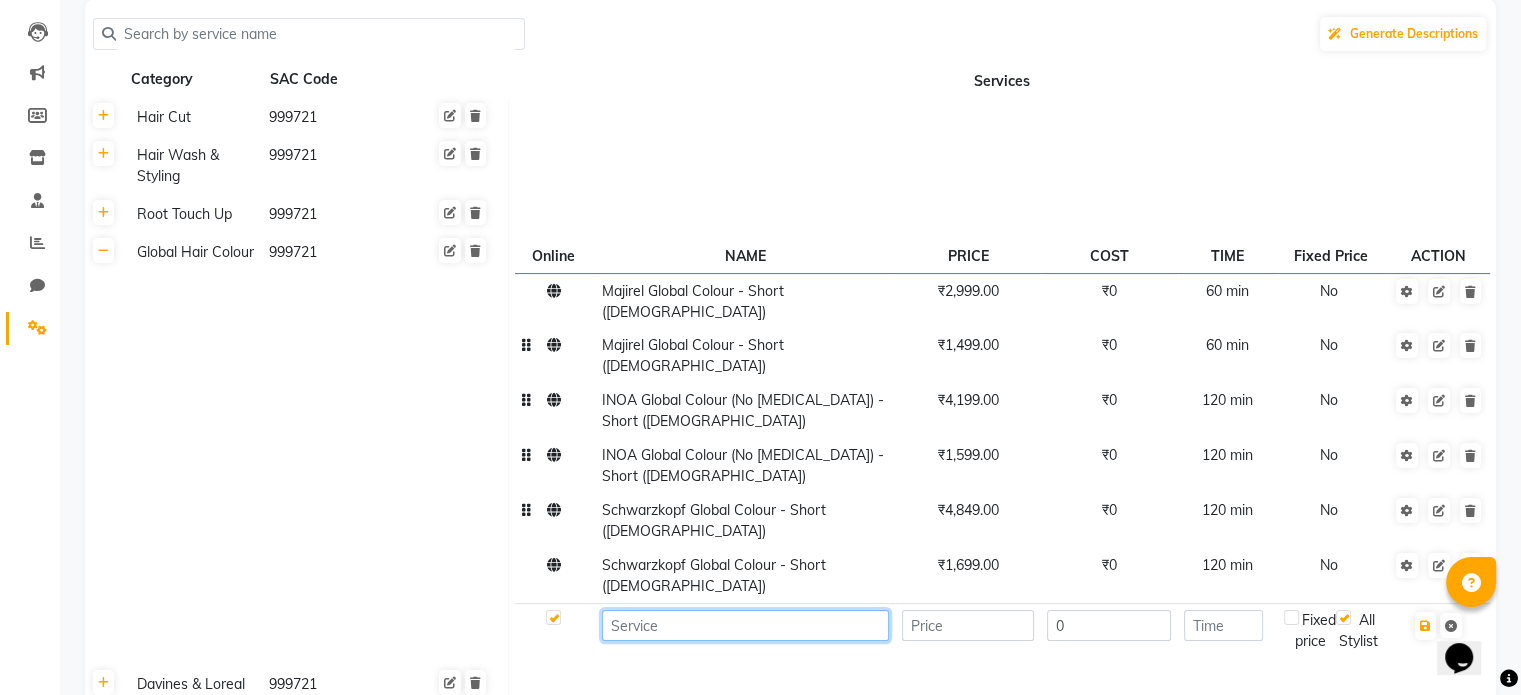 click 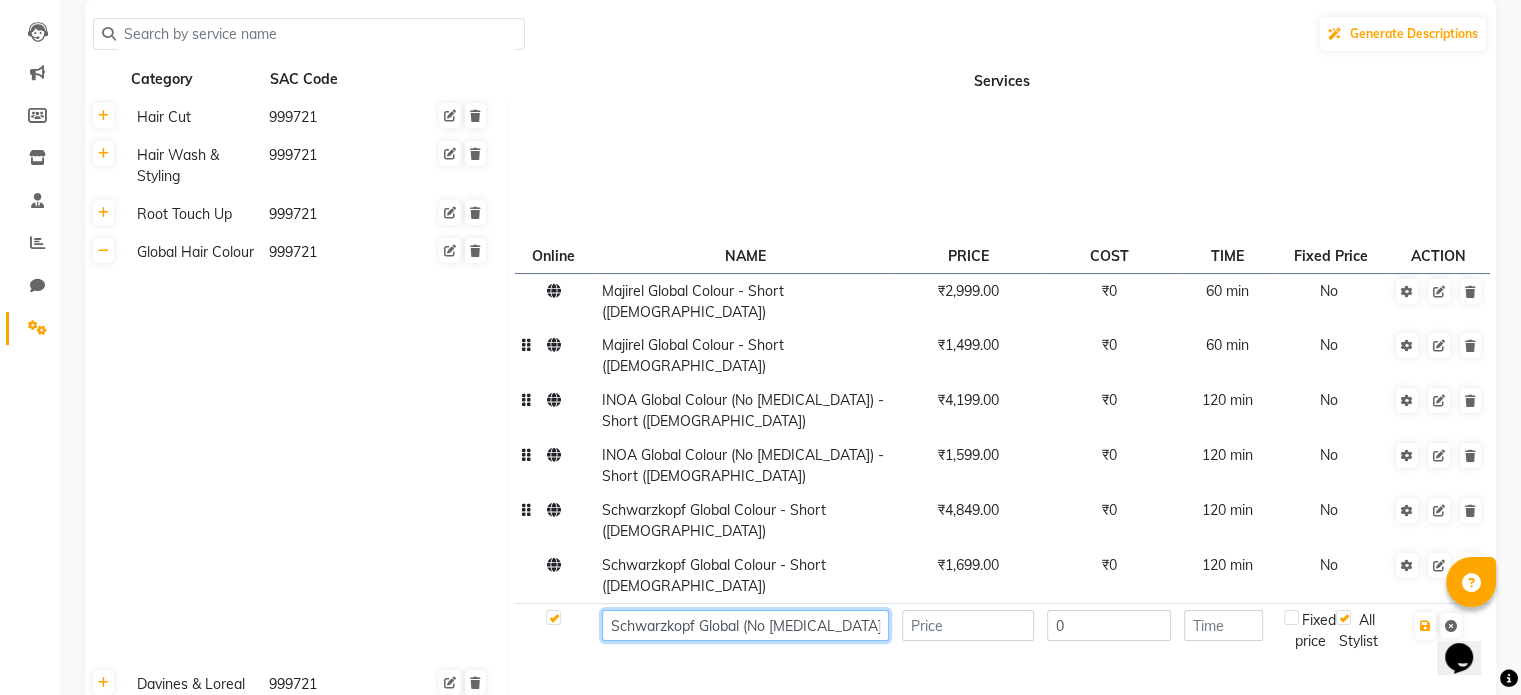 click on "Schwarzkopf Global (No [MEDICAL_DATA])" 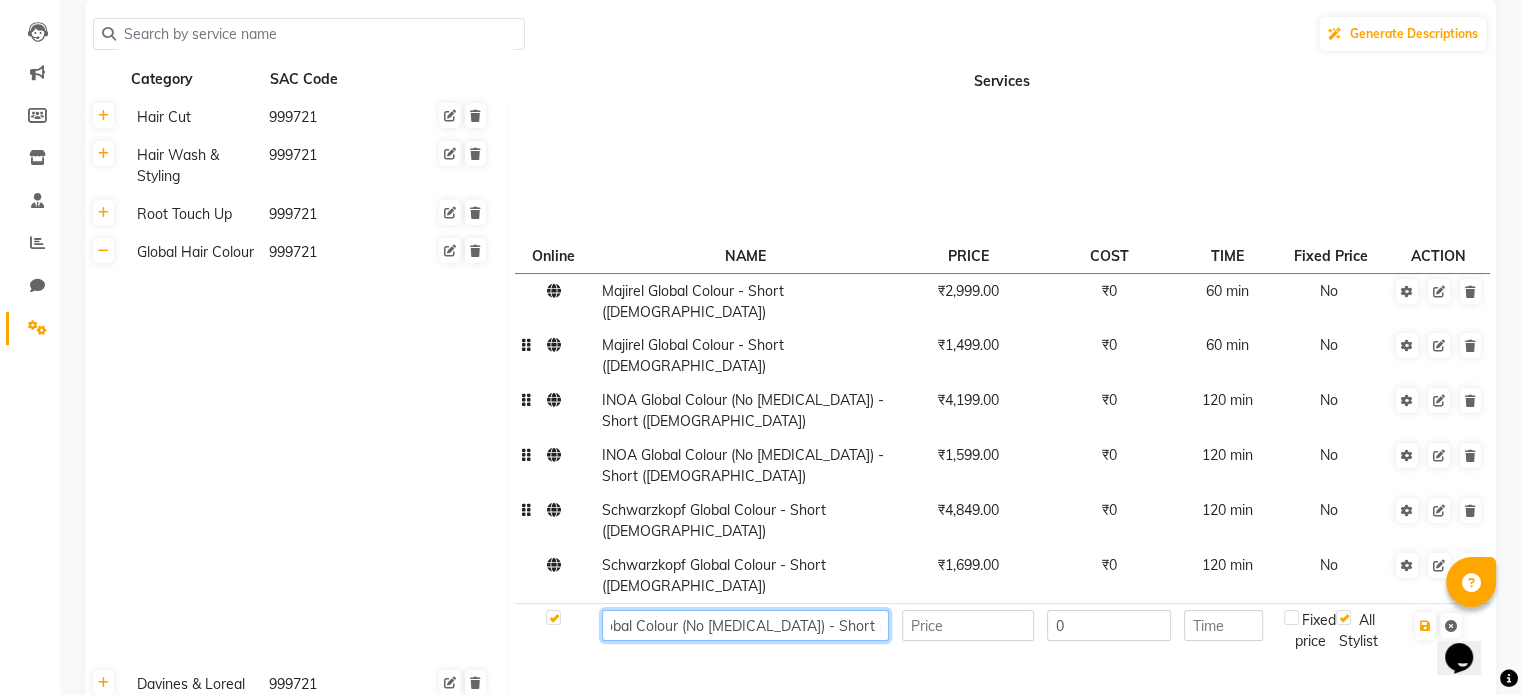 scroll, scrollTop: 0, scrollLeft: 112, axis: horizontal 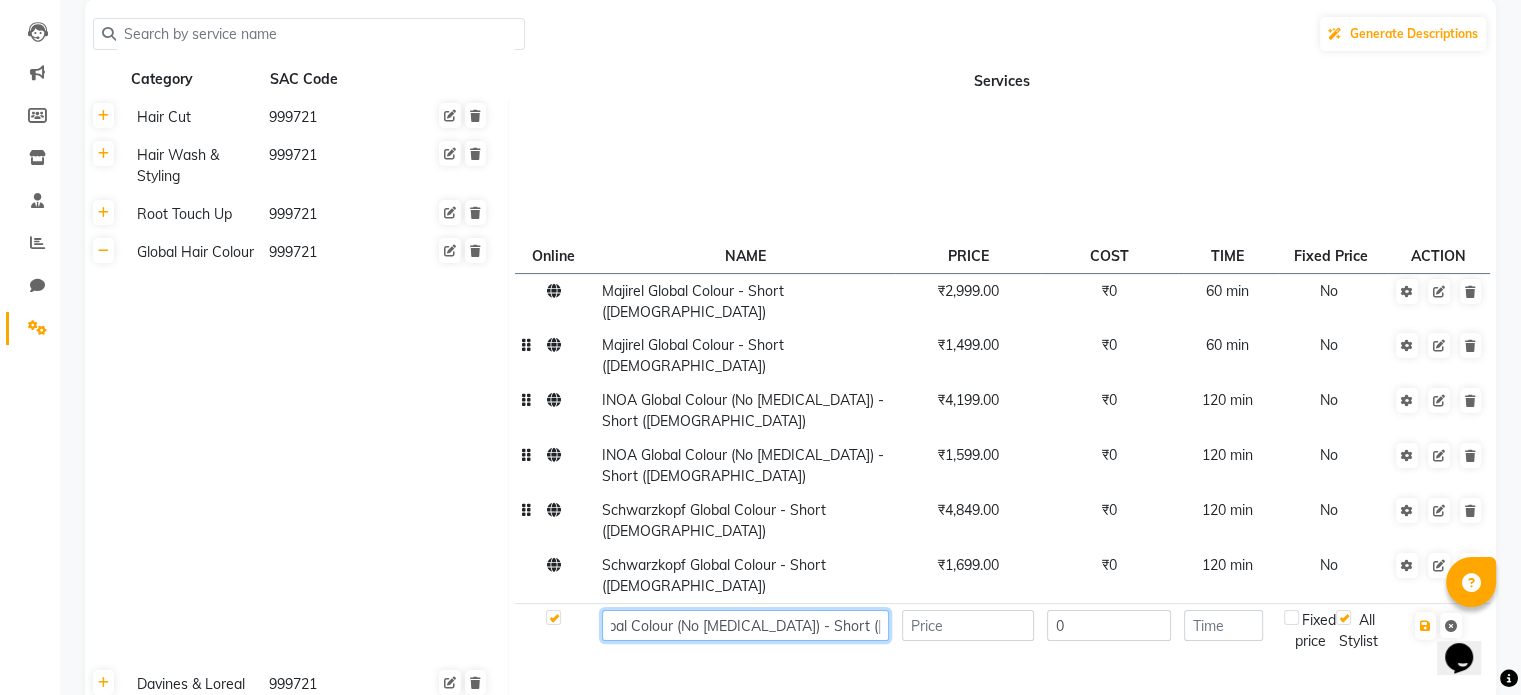 type on "Schwarzkopf Global Colour (No [MEDICAL_DATA]) - Short ([DEMOGRAPHIC_DATA])" 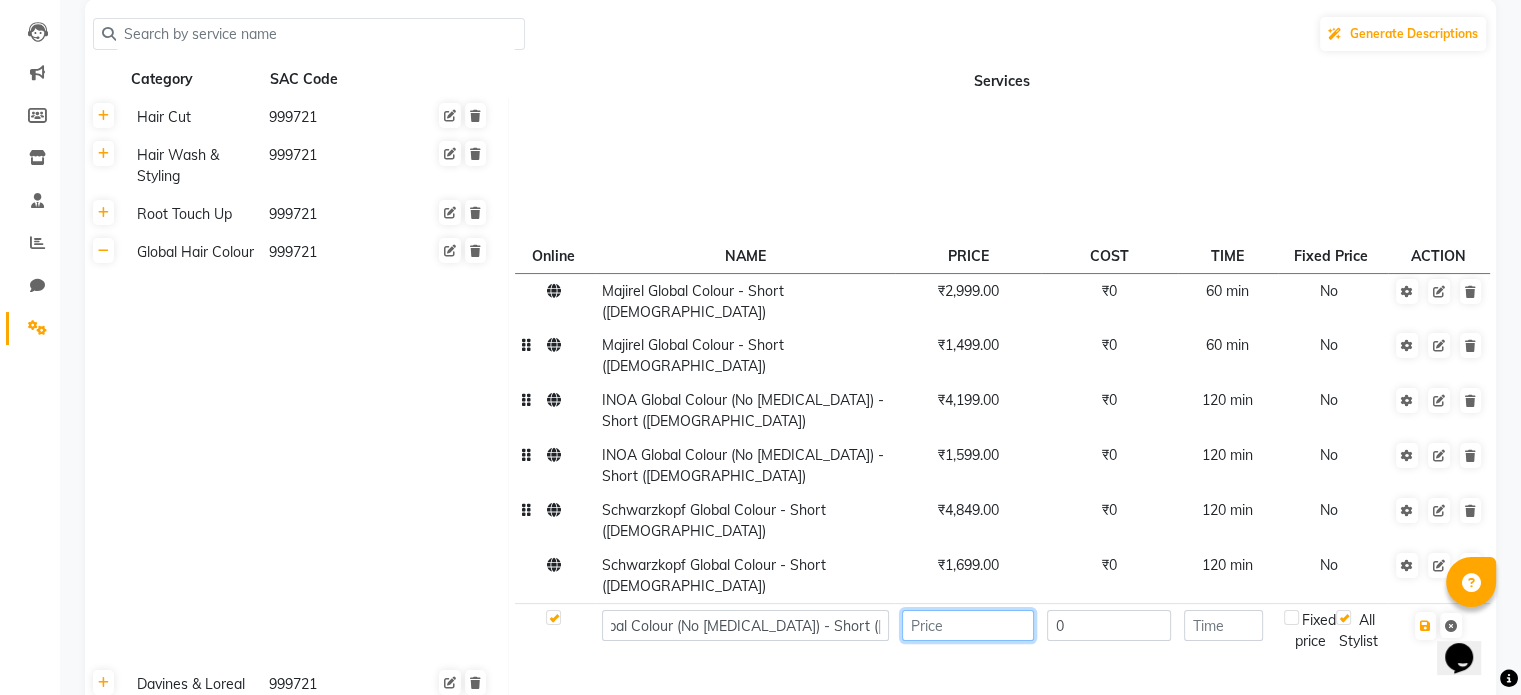 click 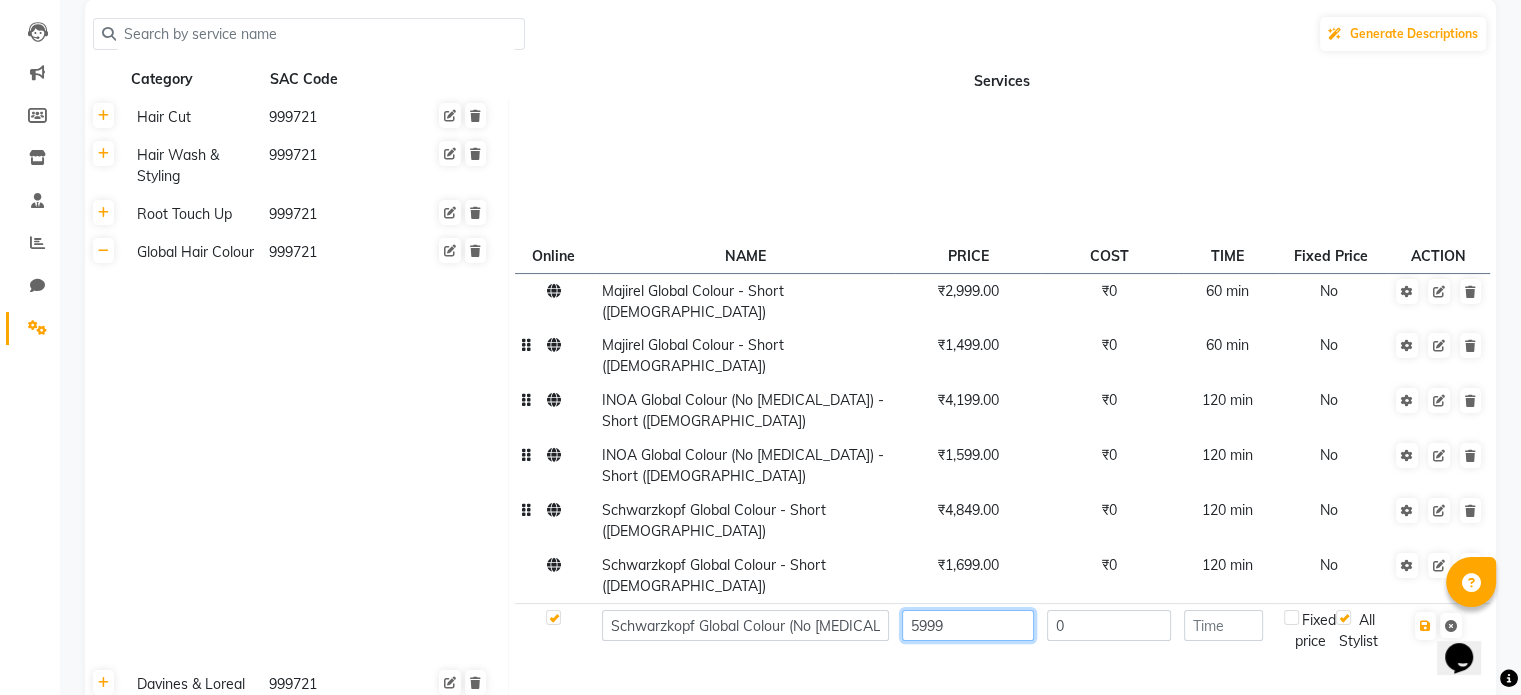type on "5999" 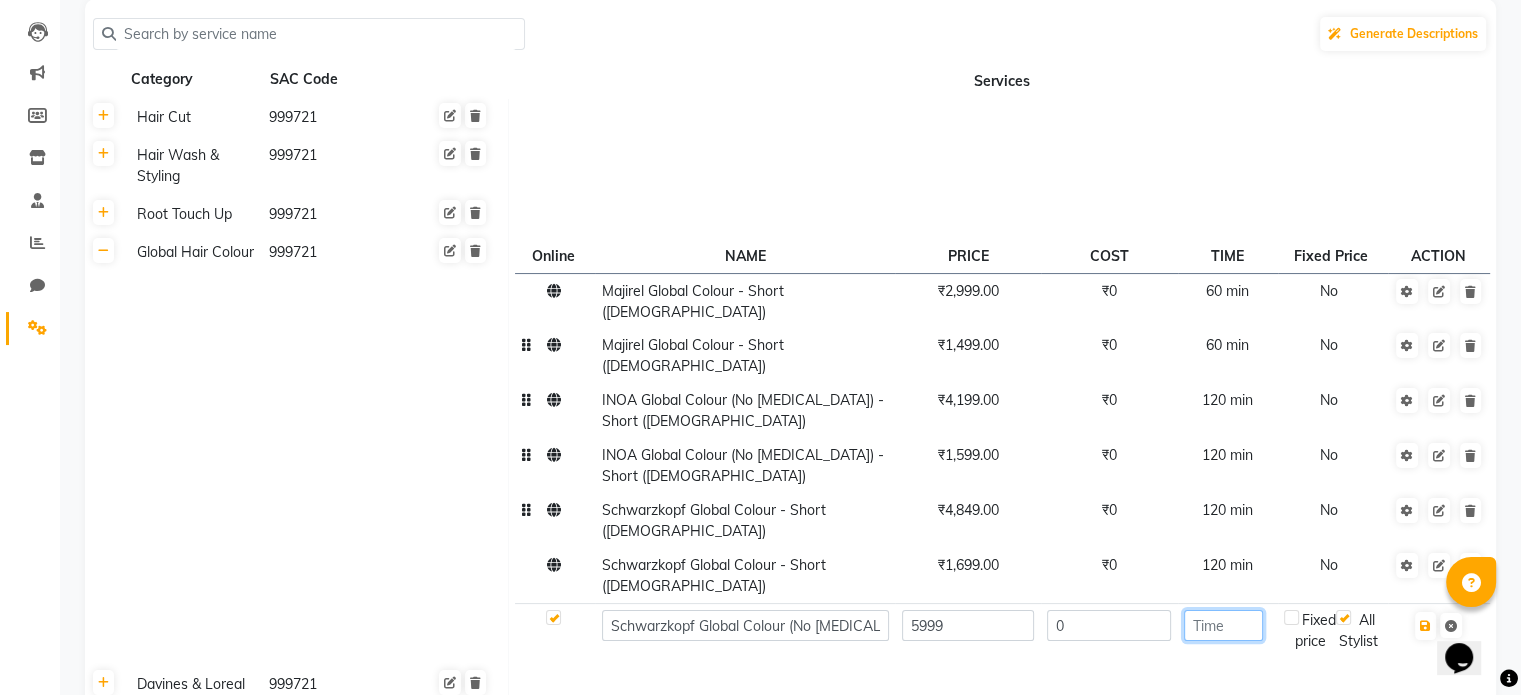 click 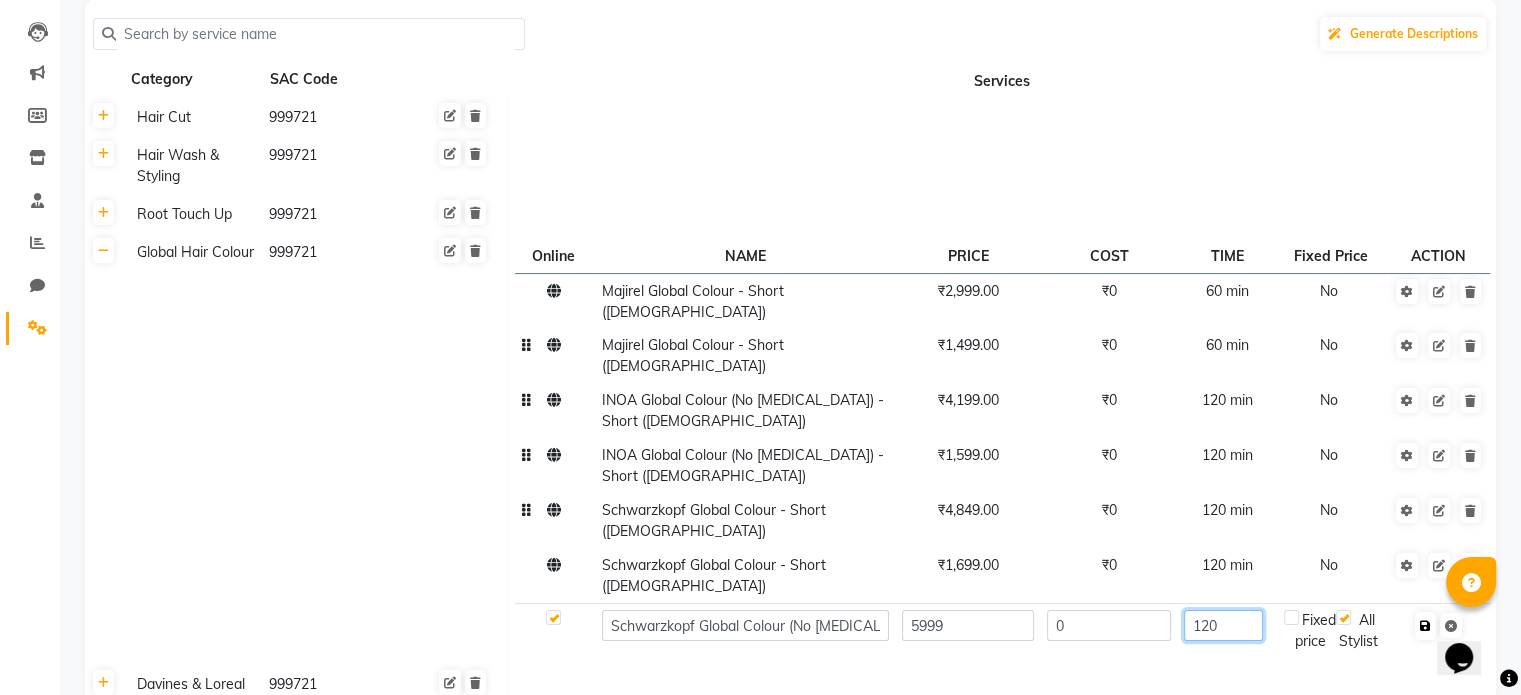 type on "120" 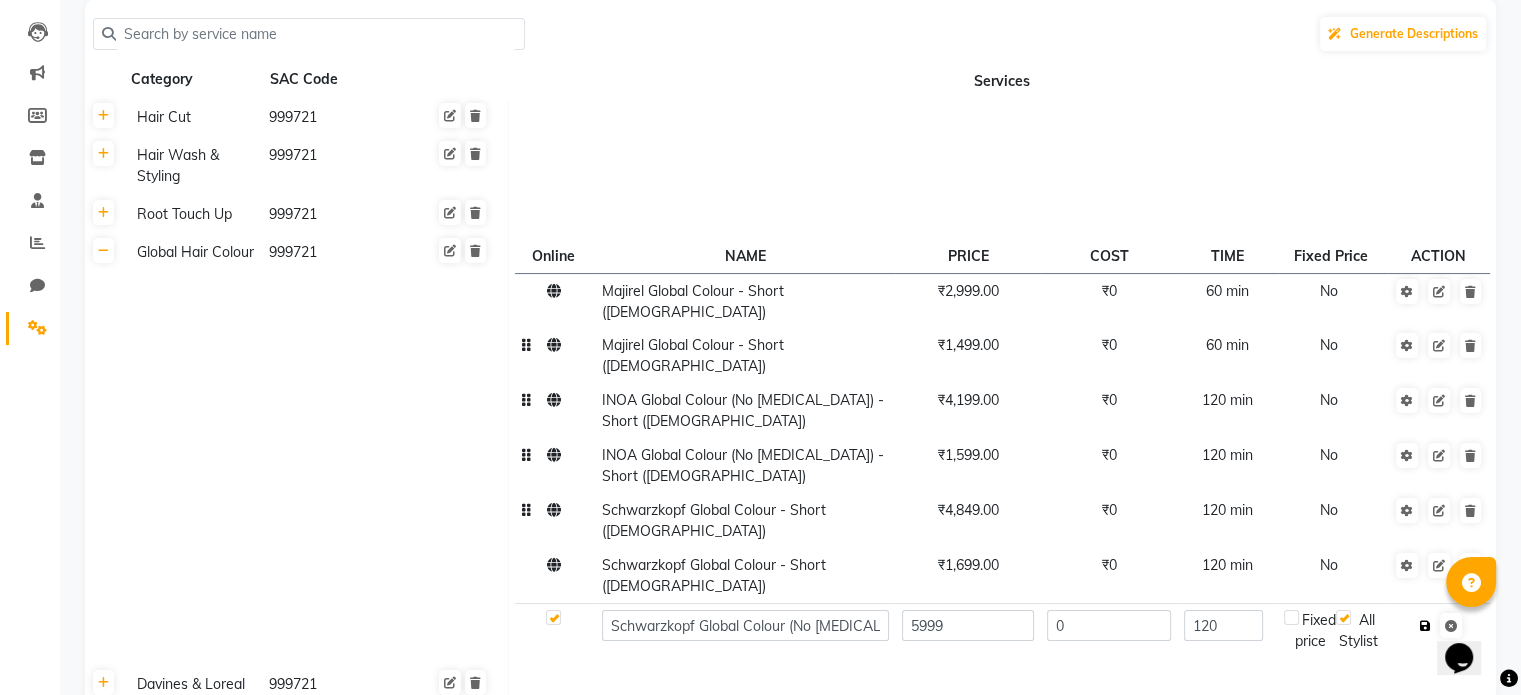 click at bounding box center (1425, 626) 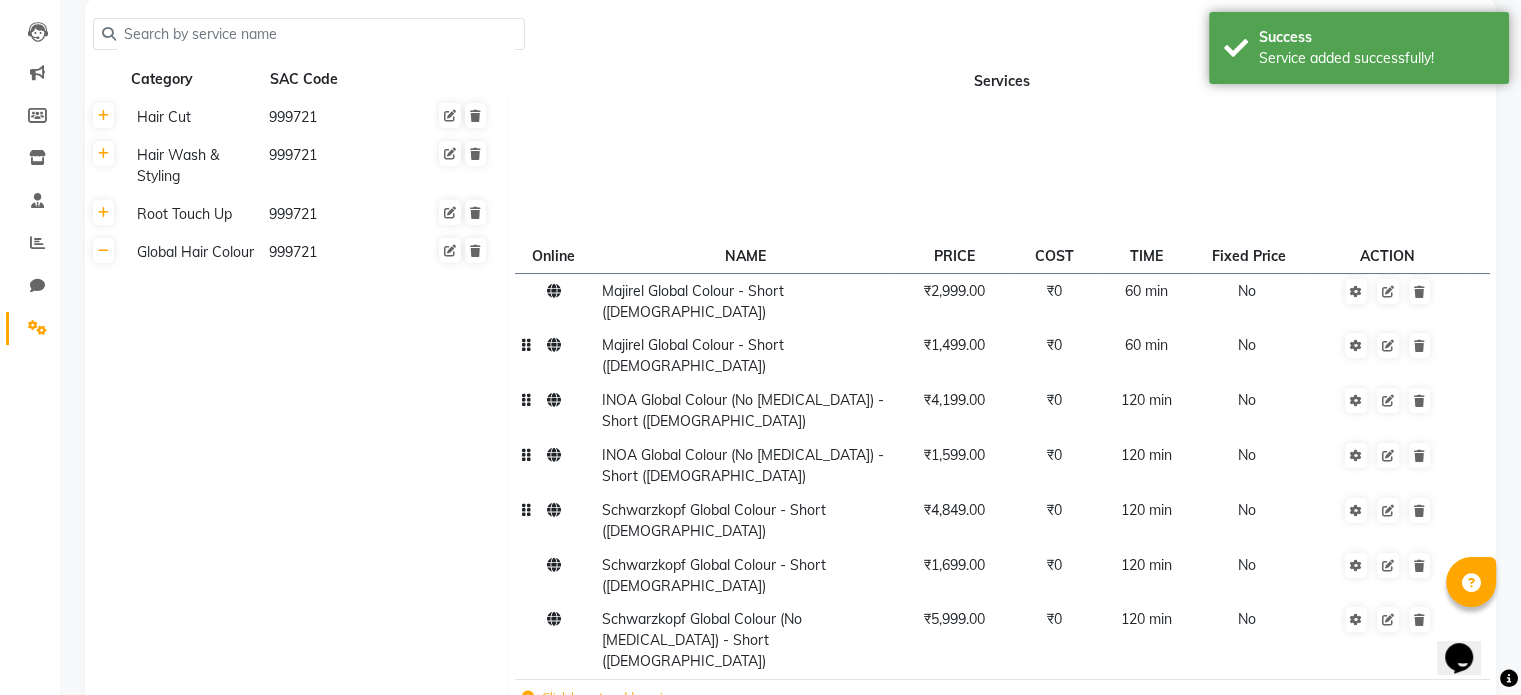 click 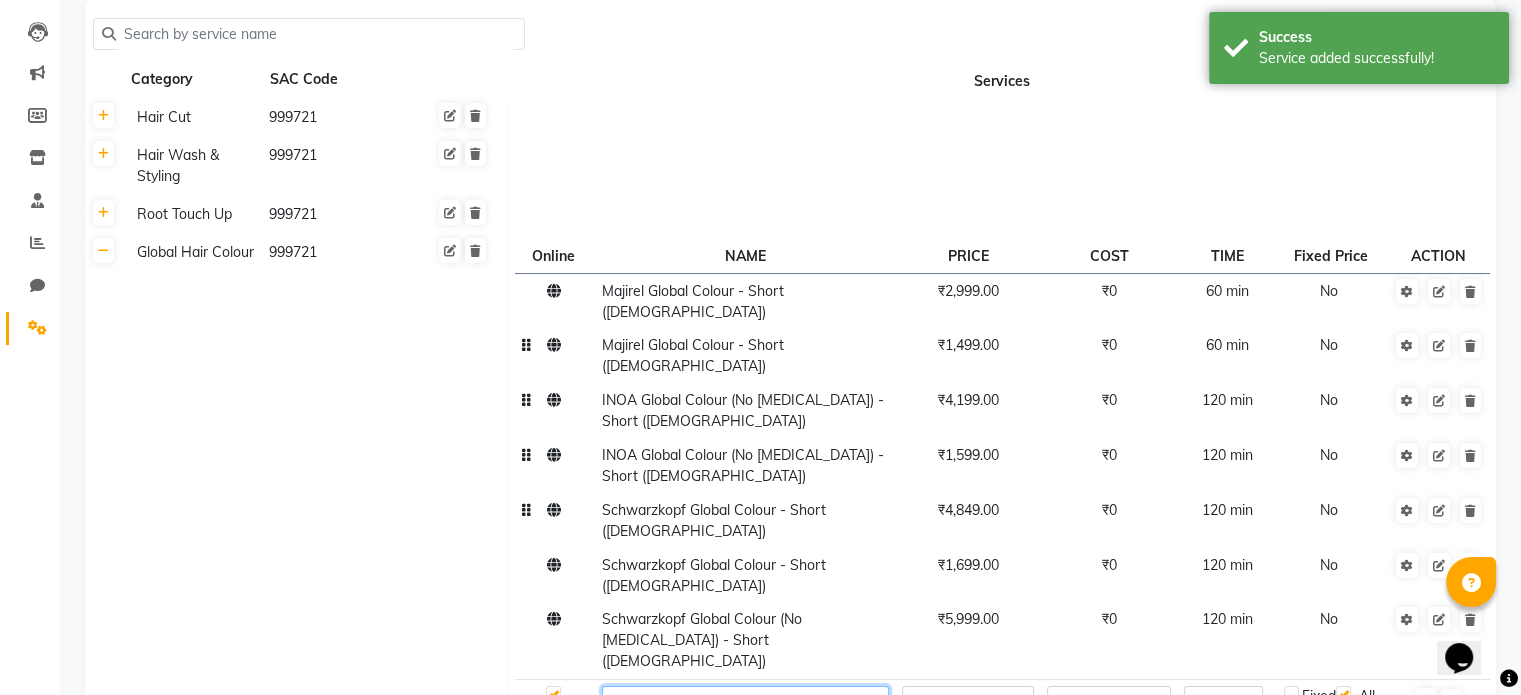 click 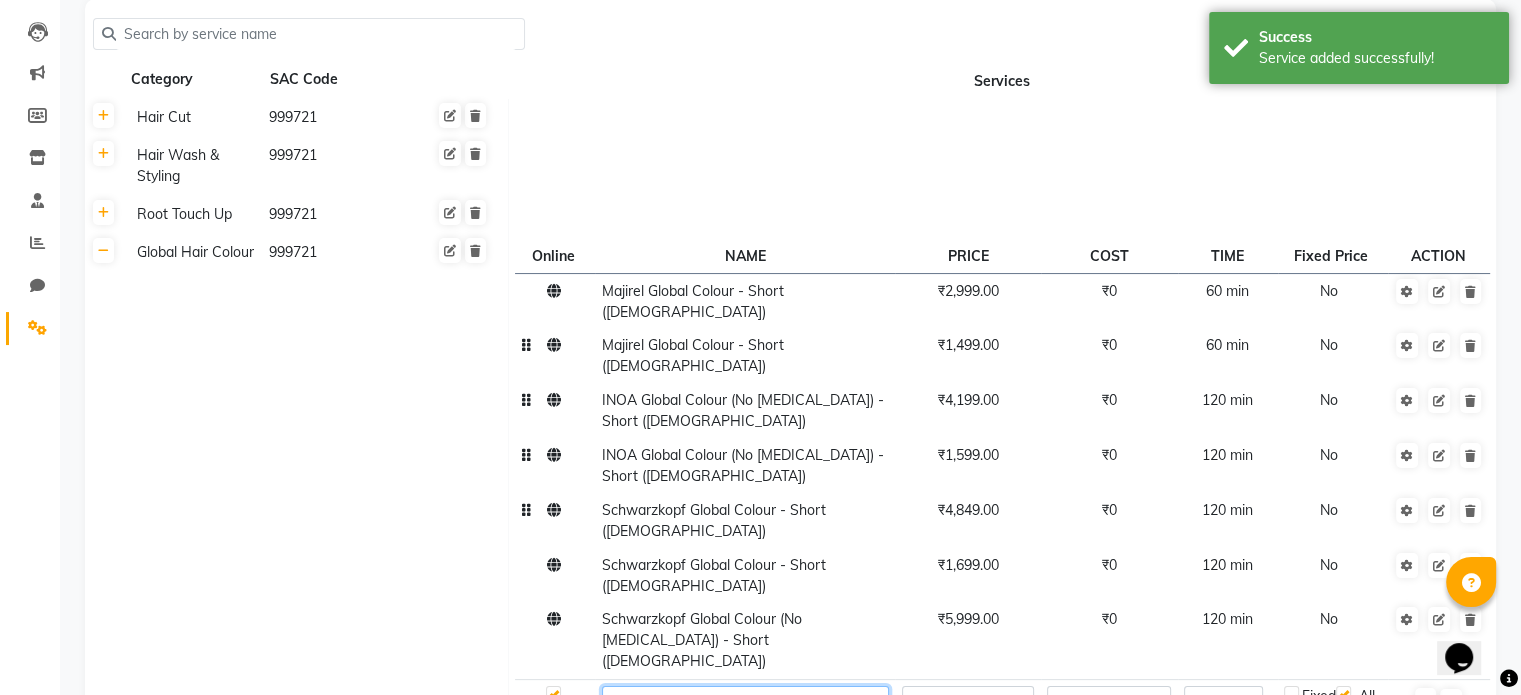 paste on "Schwarzkopf Global (No [MEDICAL_DATA])" 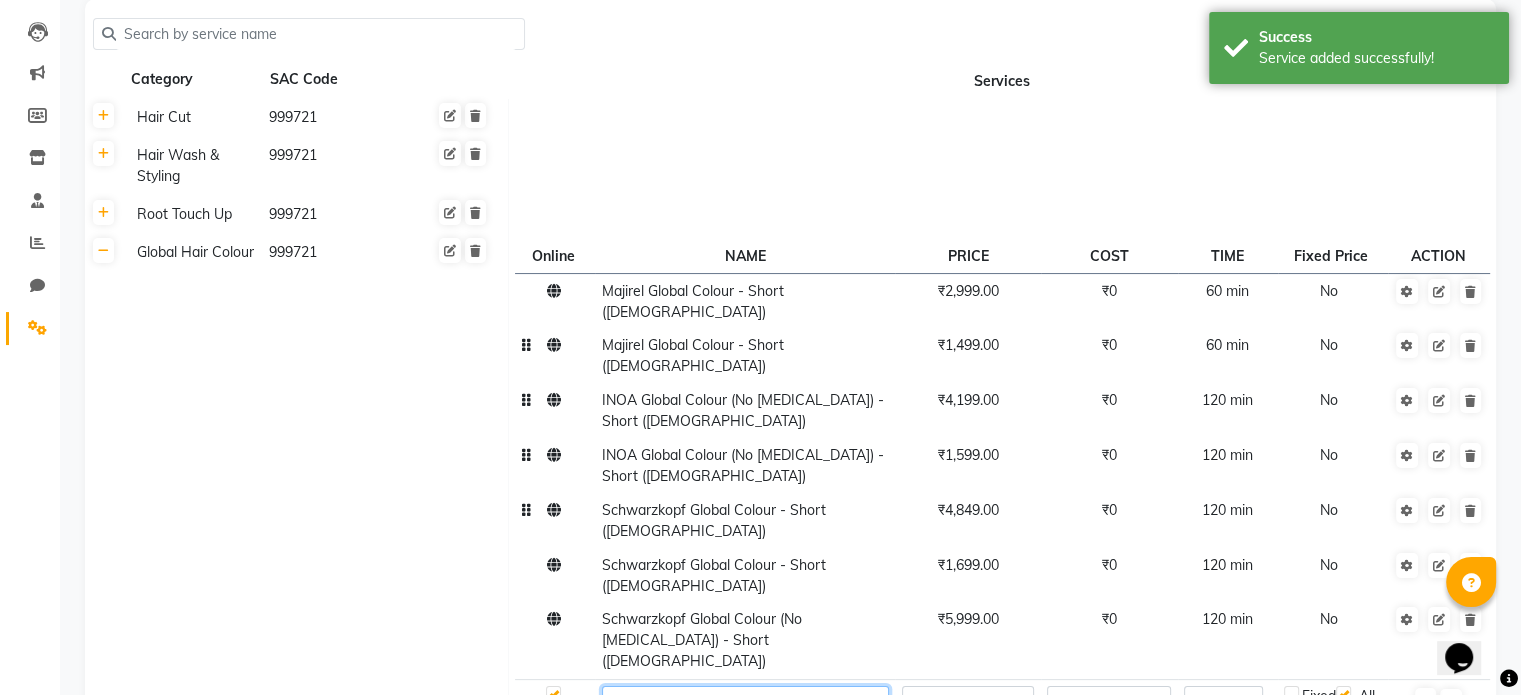 click on "Schwarzkopf Global (No [MEDICAL_DATA])" 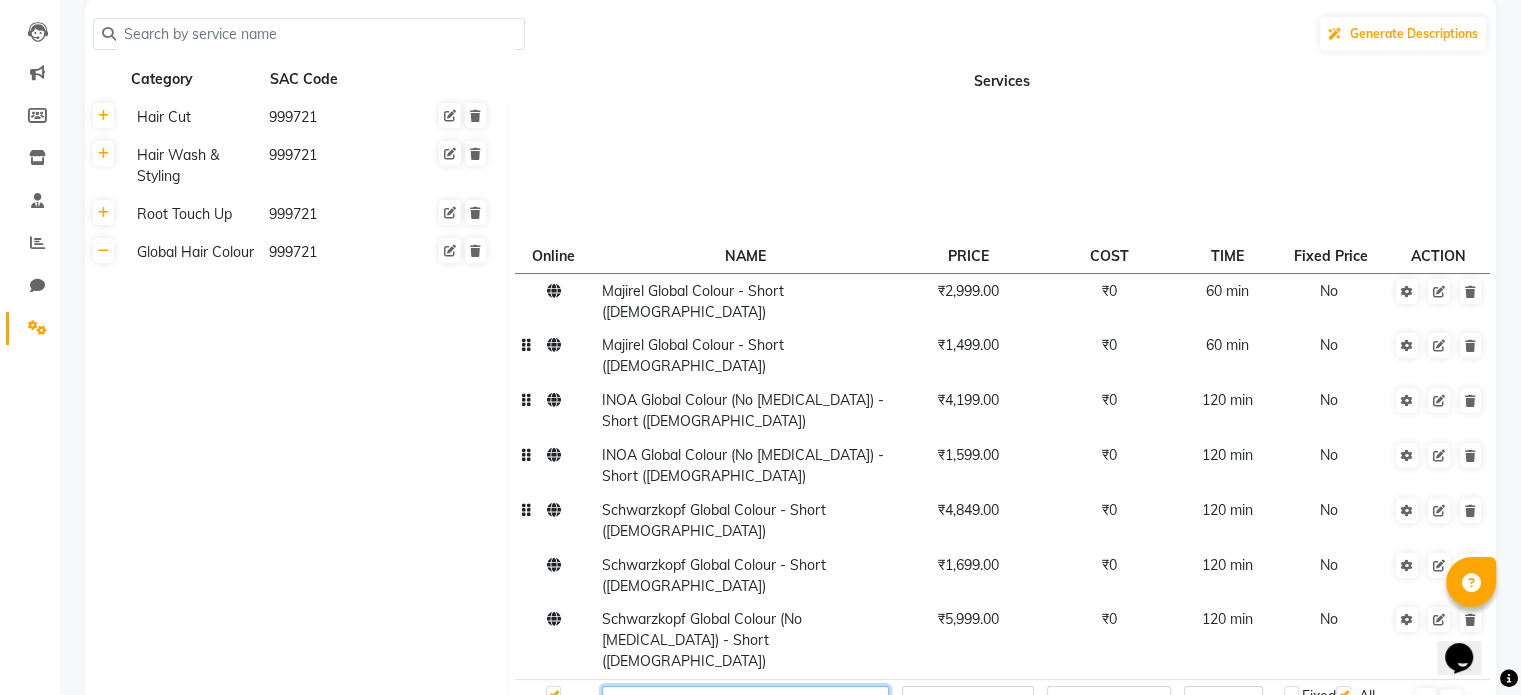 scroll, scrollTop: 0, scrollLeft: 96, axis: horizontal 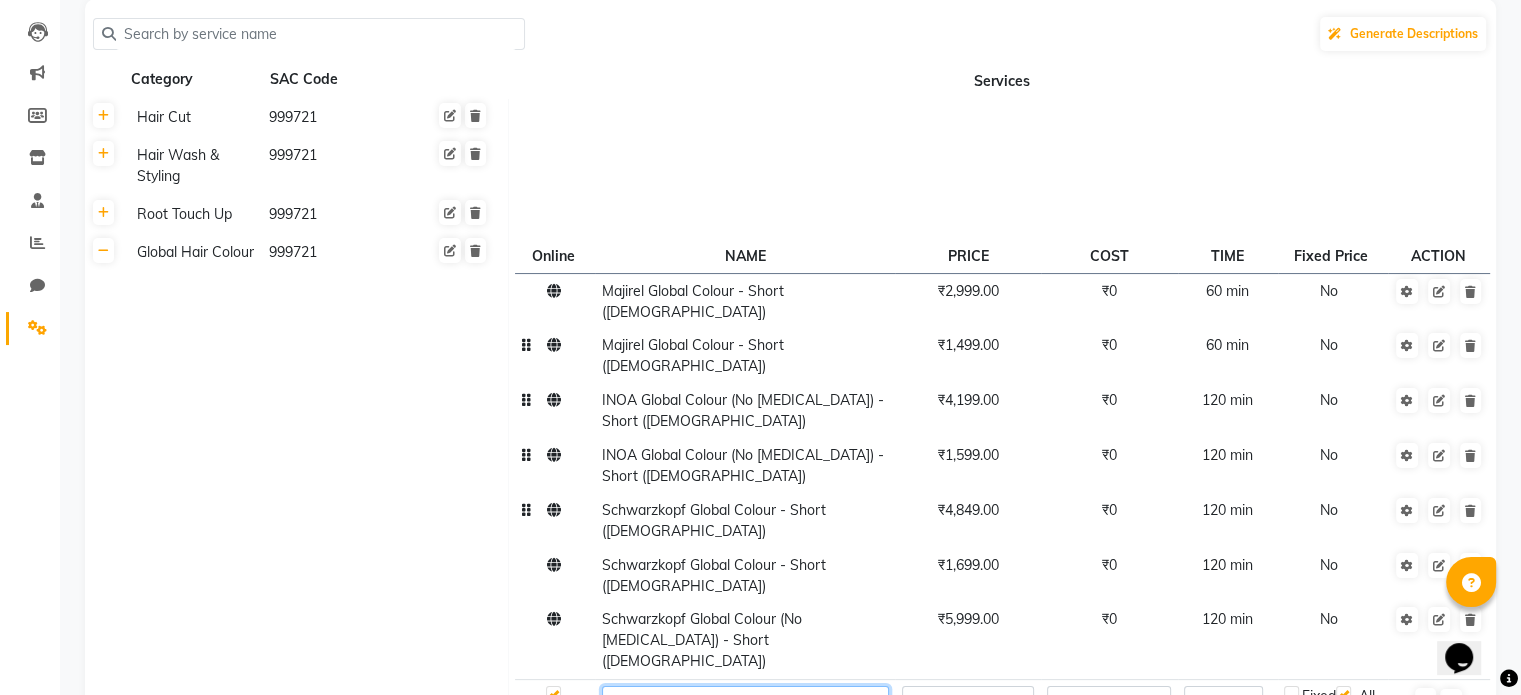 type on "Schwarzkopf Global Colour (No [MEDICAL_DATA]) - Short ([DEMOGRAPHIC_DATA])" 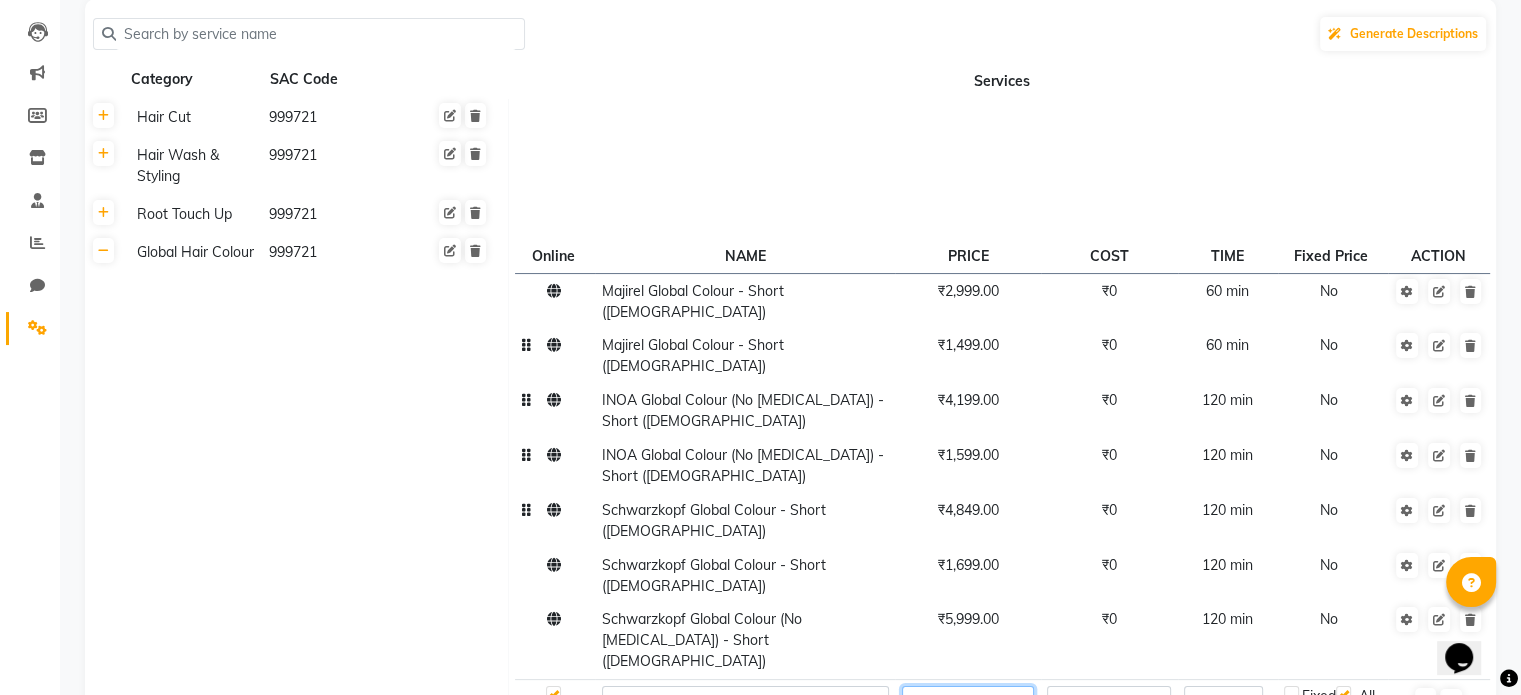 click 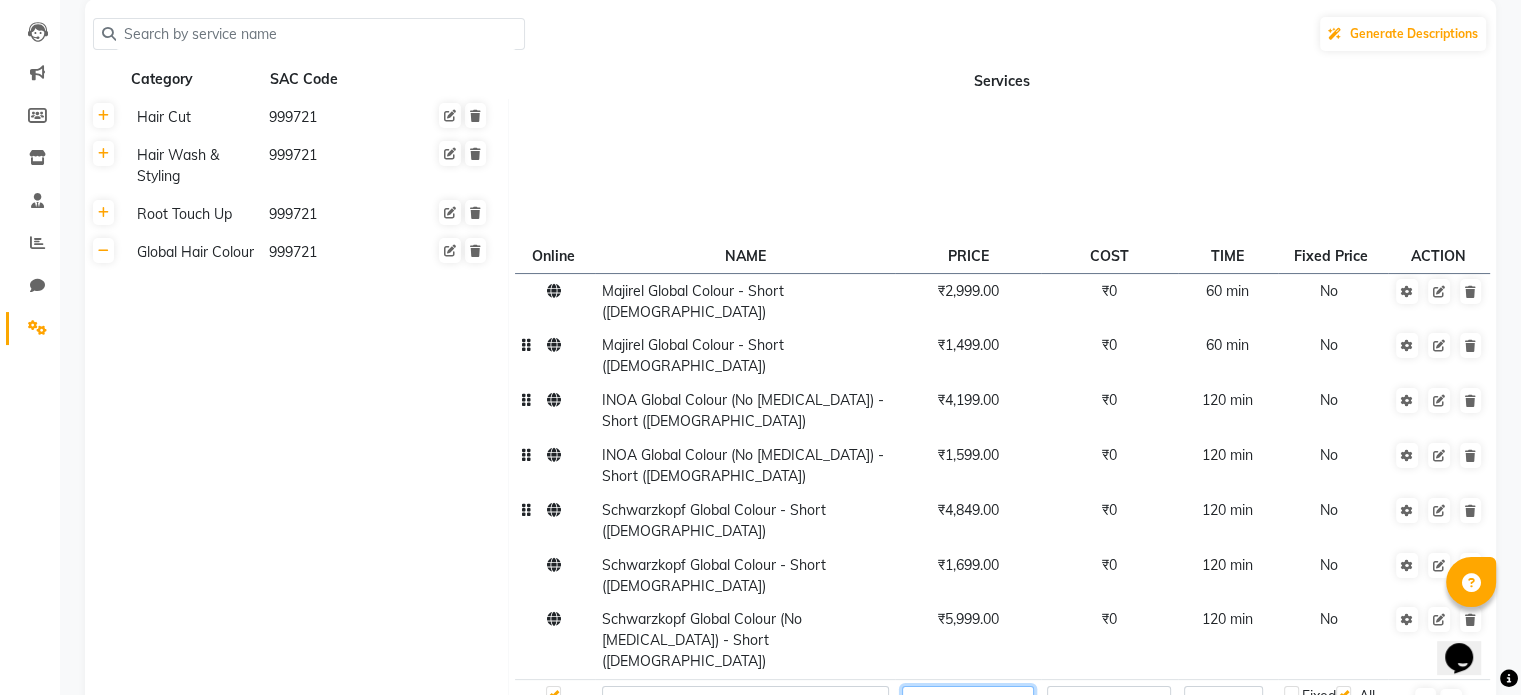 type on "1999" 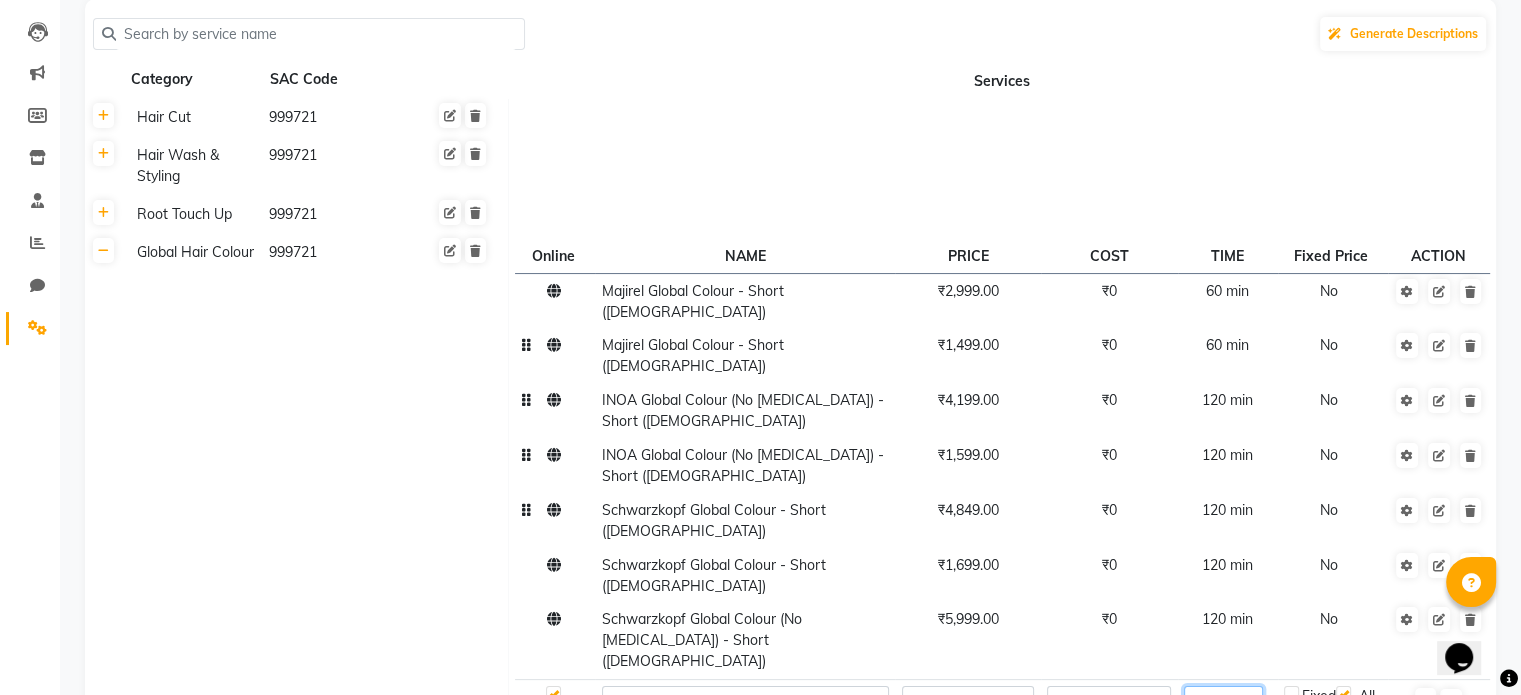 click 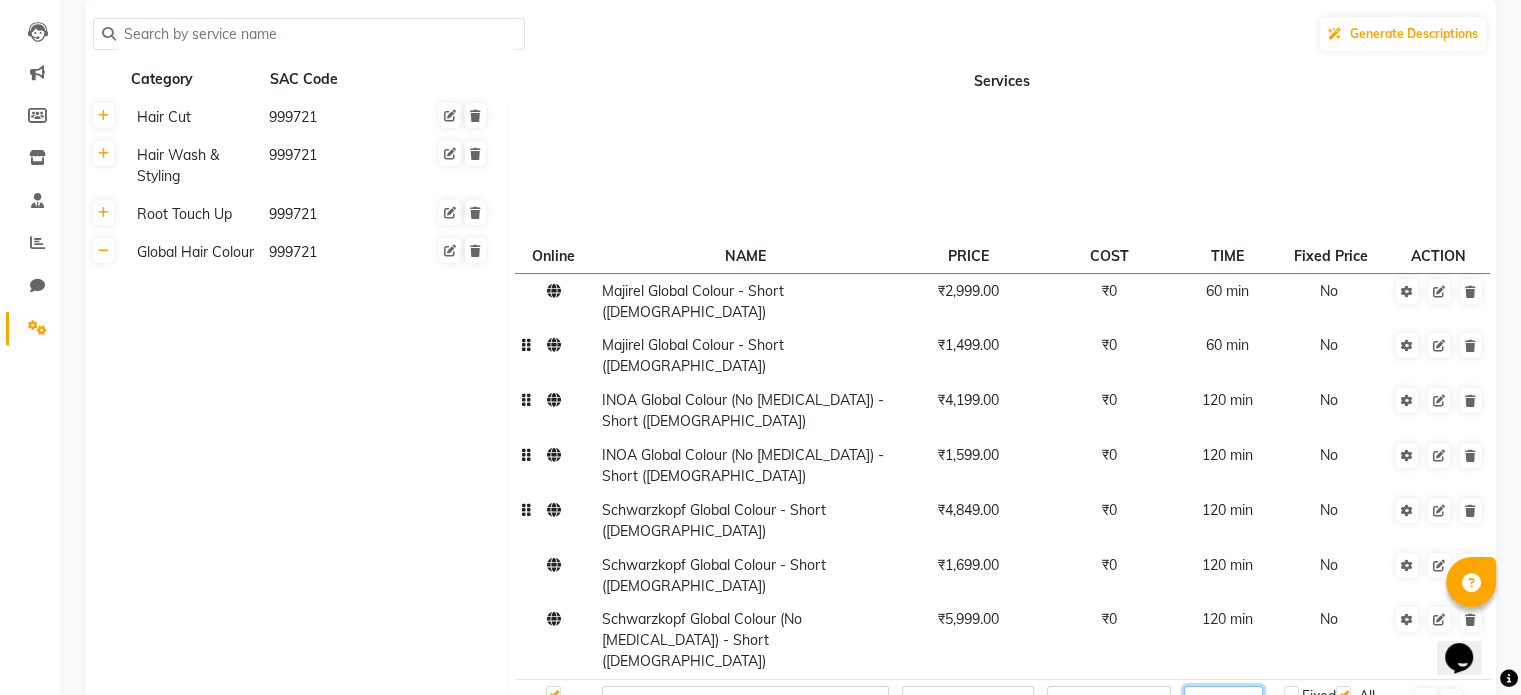 type on "120" 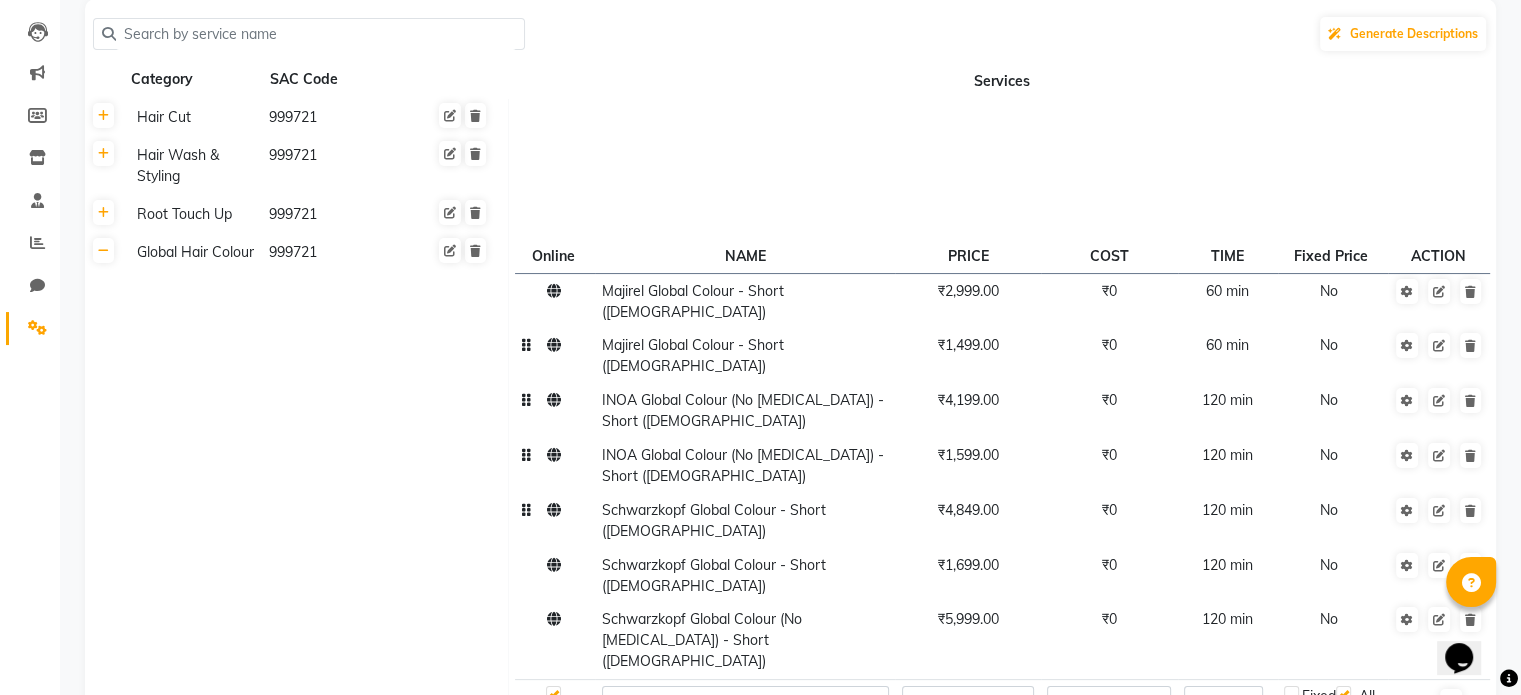 click at bounding box center (1425, 702) 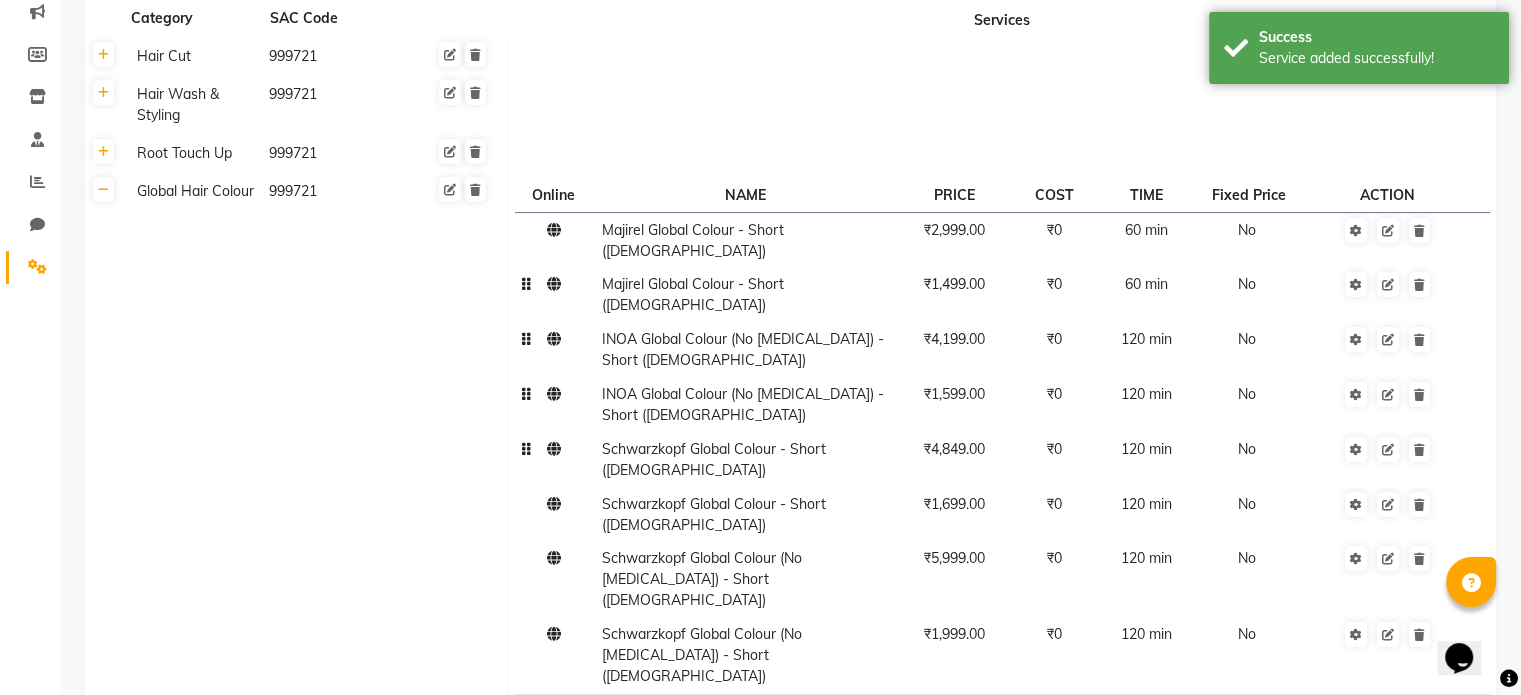scroll, scrollTop: 300, scrollLeft: 0, axis: vertical 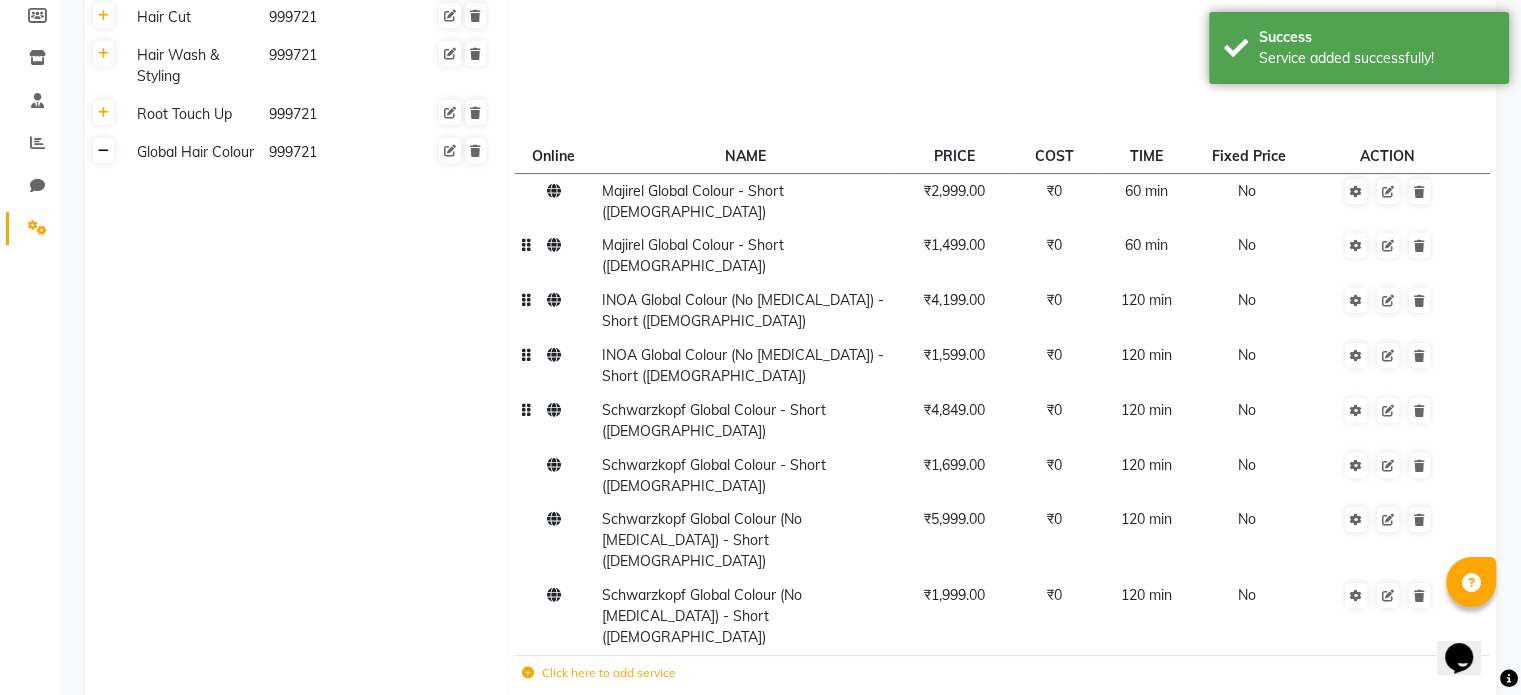 click 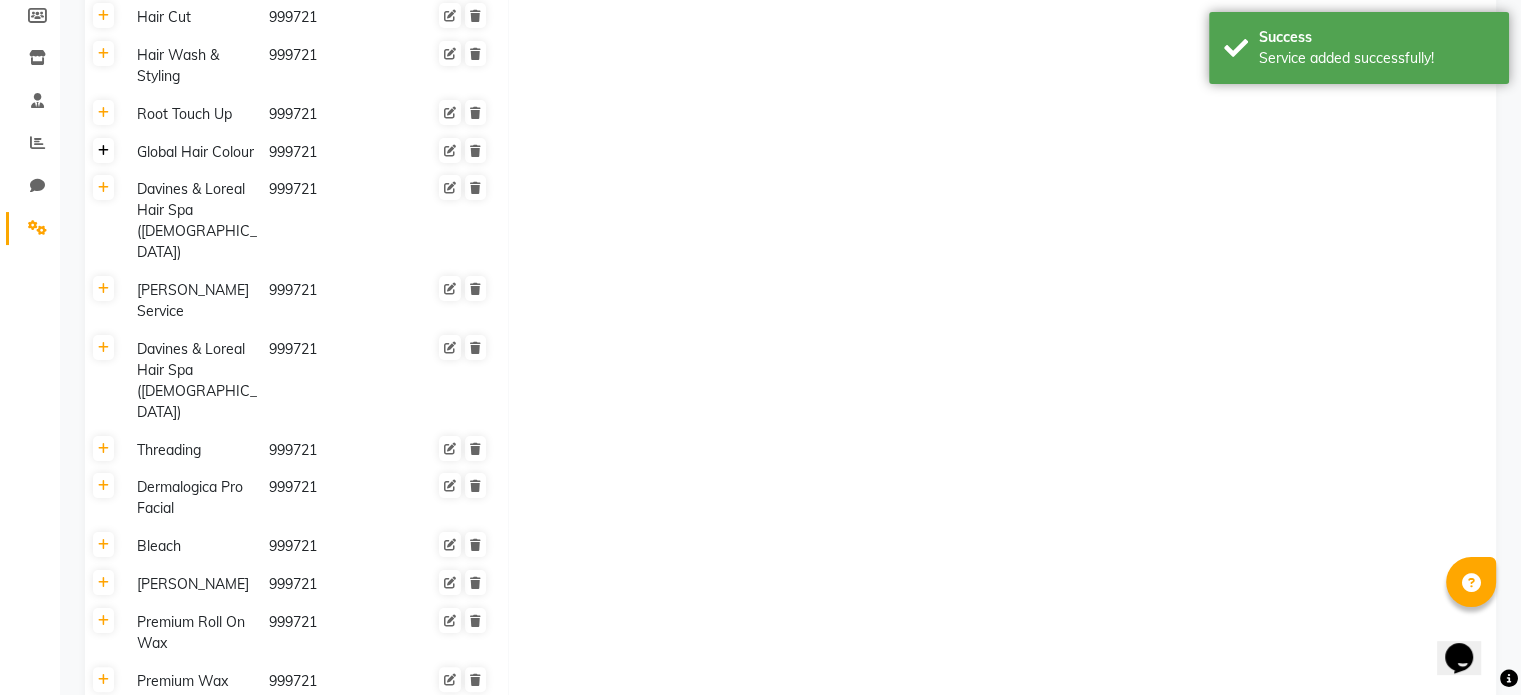 click 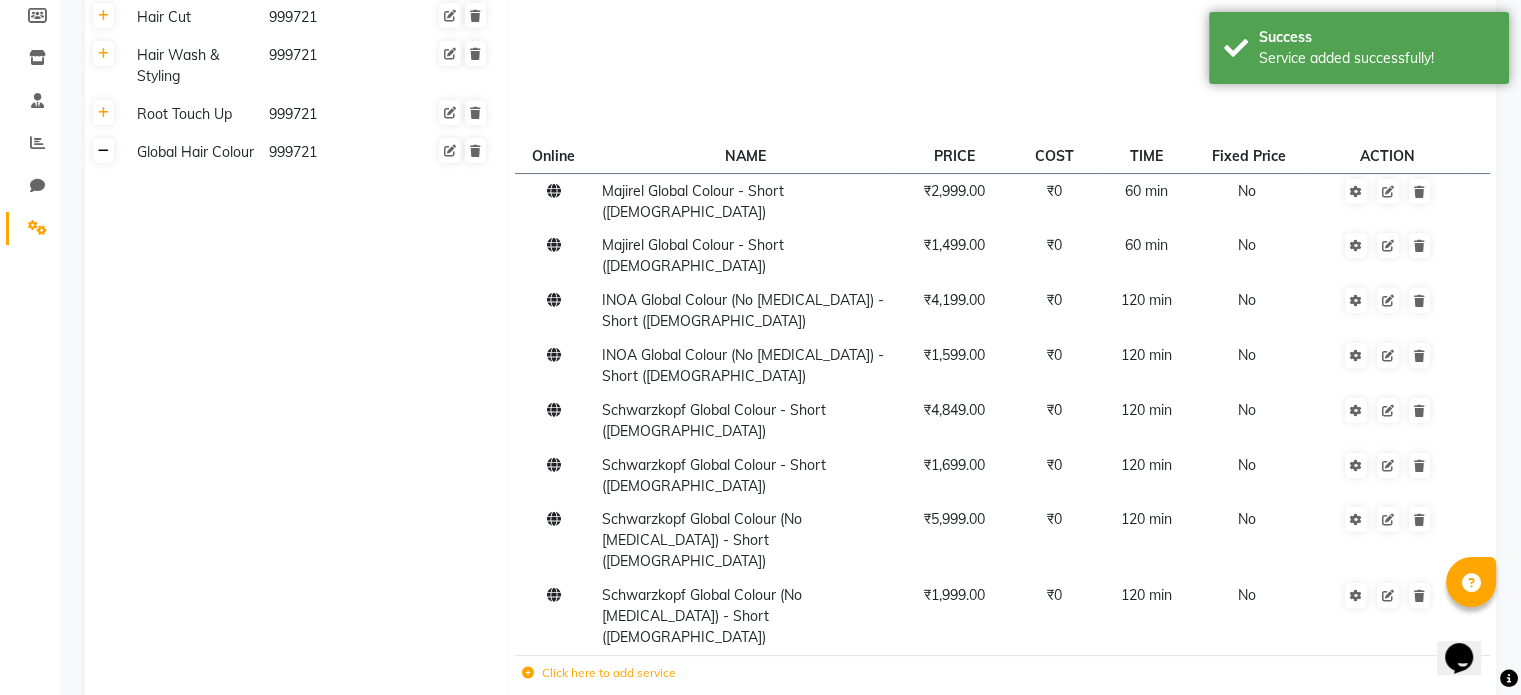 click 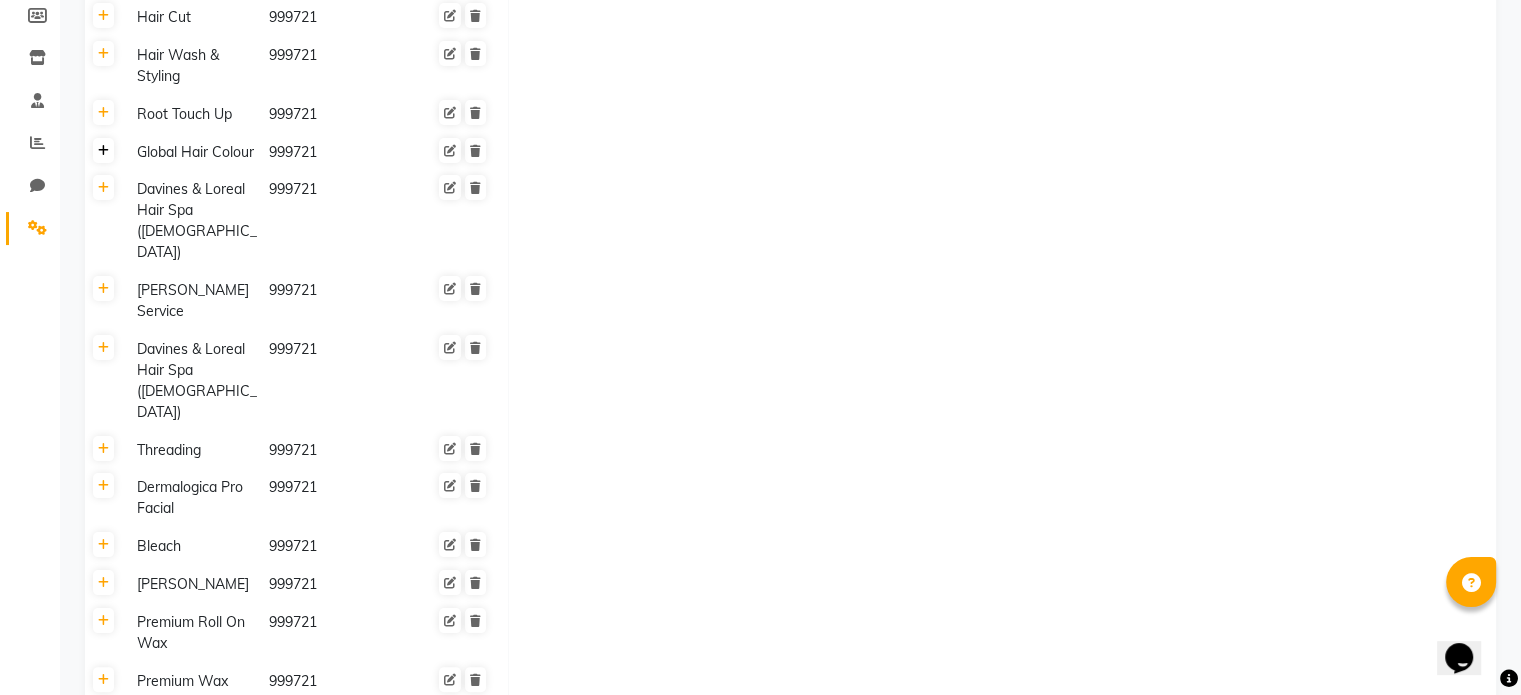 click 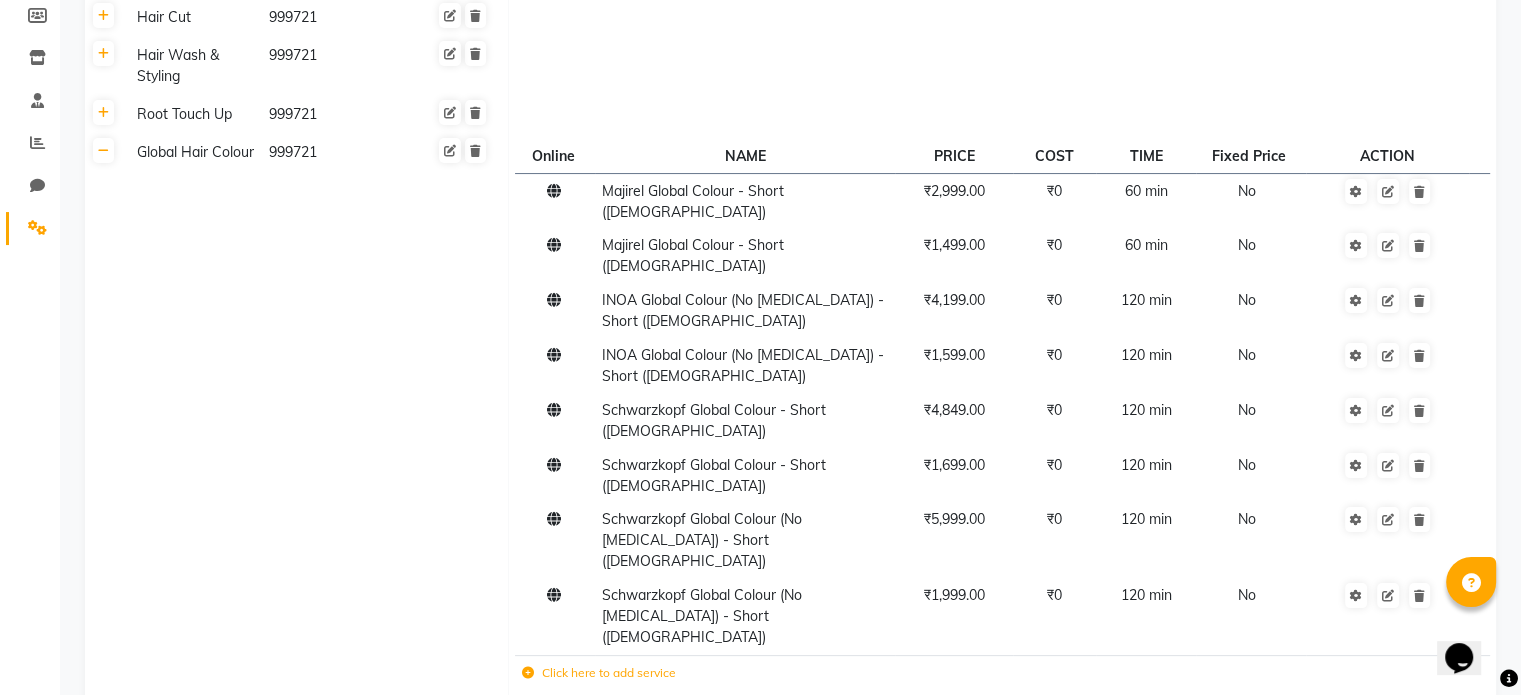 click 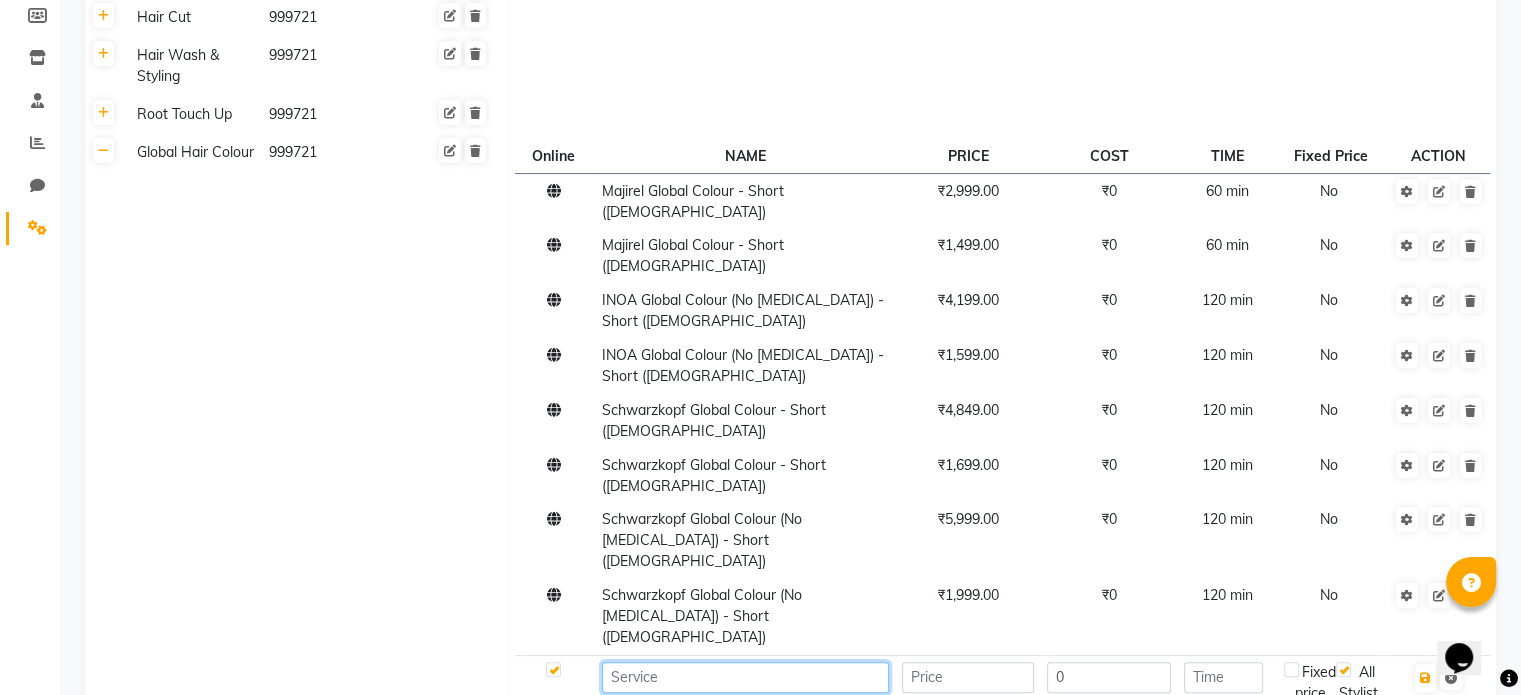 click 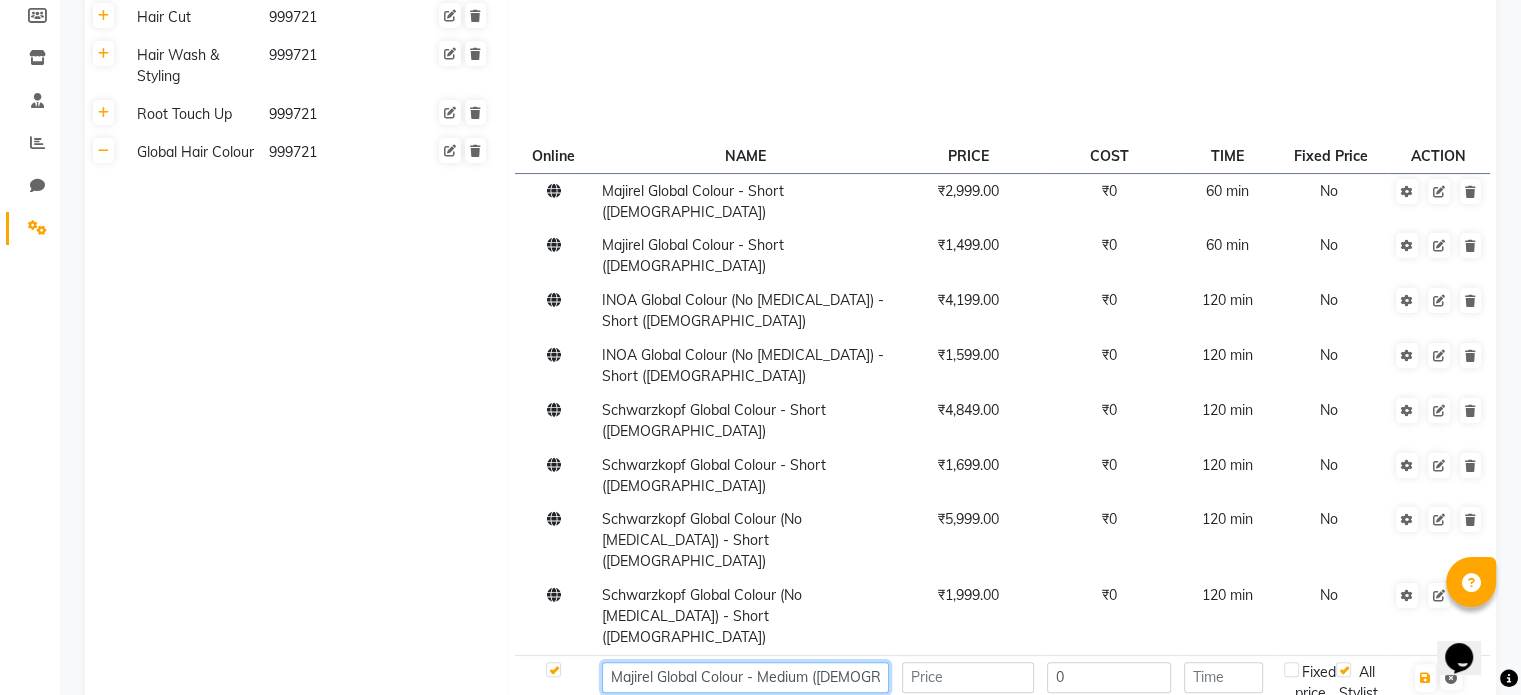 type on "Majirel Global Colour - Medium ([DEMOGRAPHIC_DATA])" 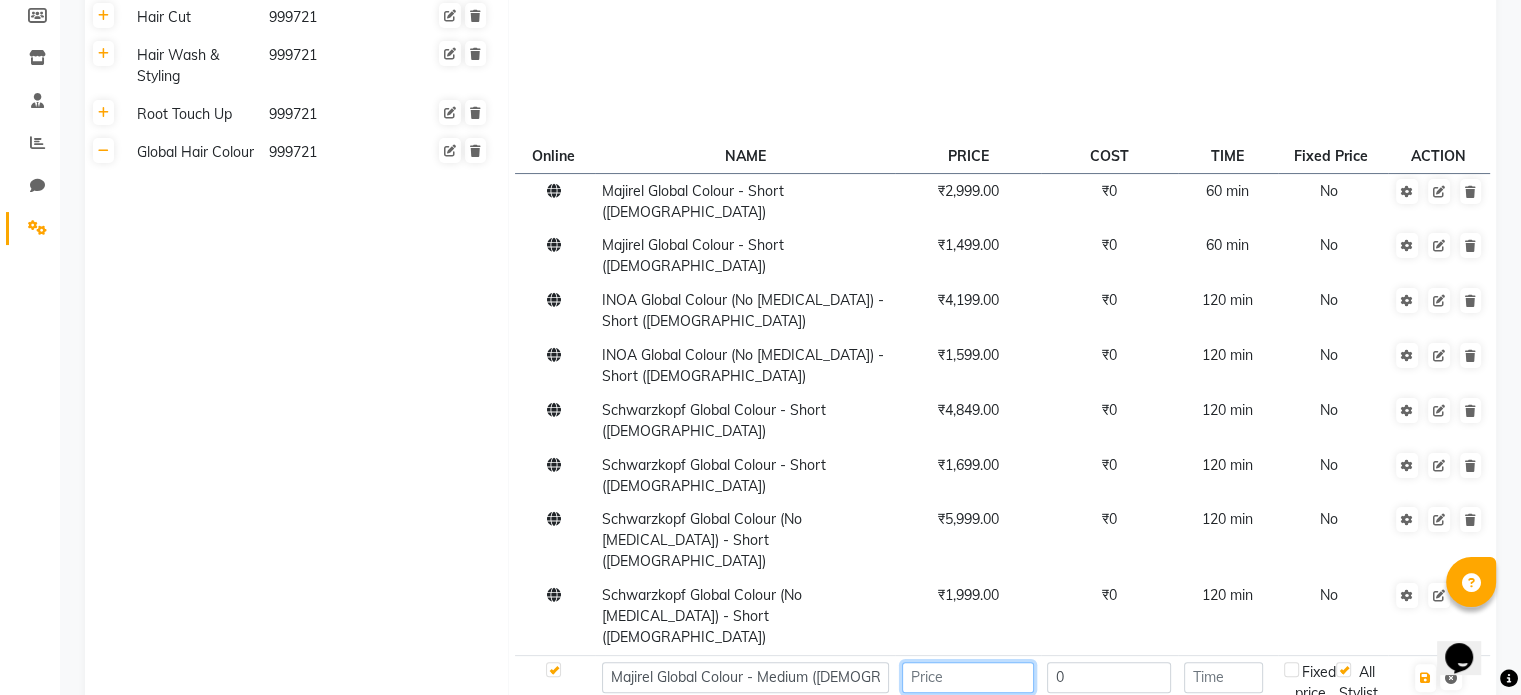 click 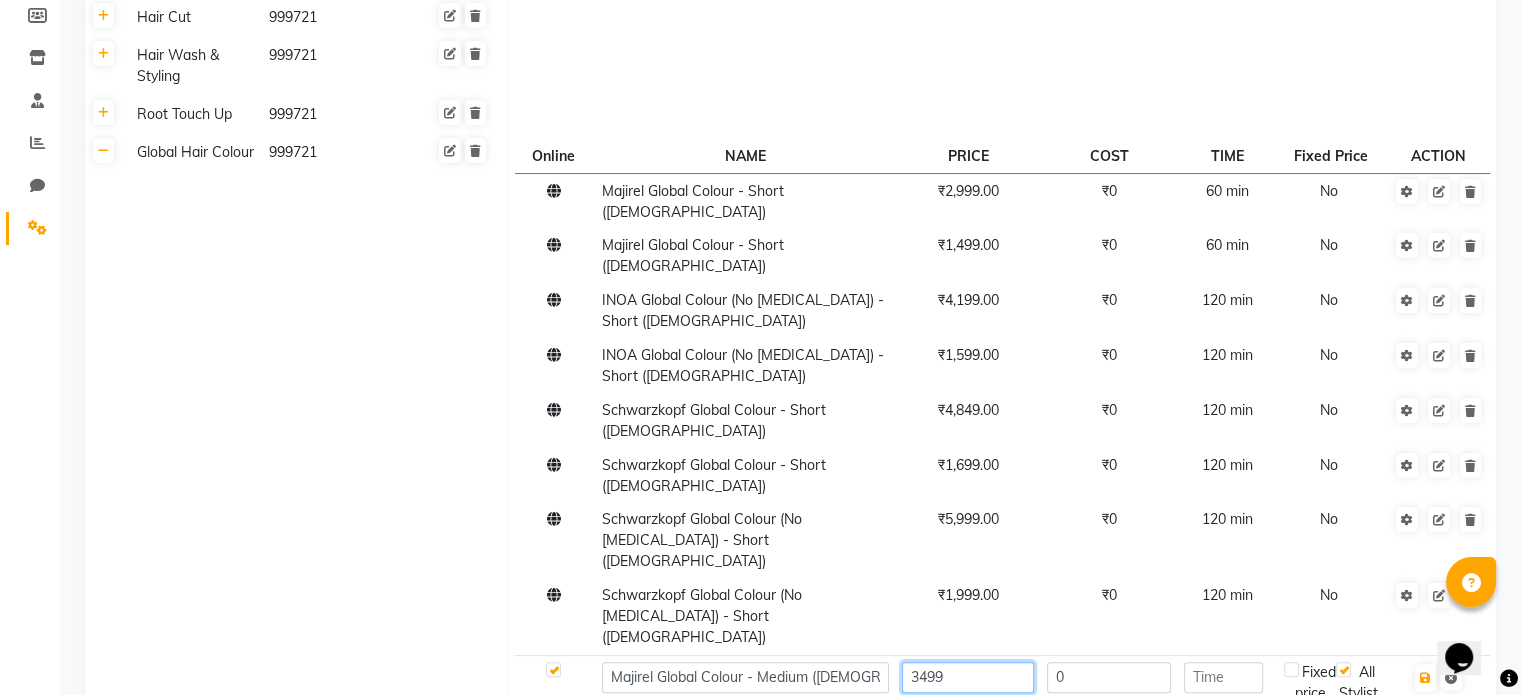 type on "3499" 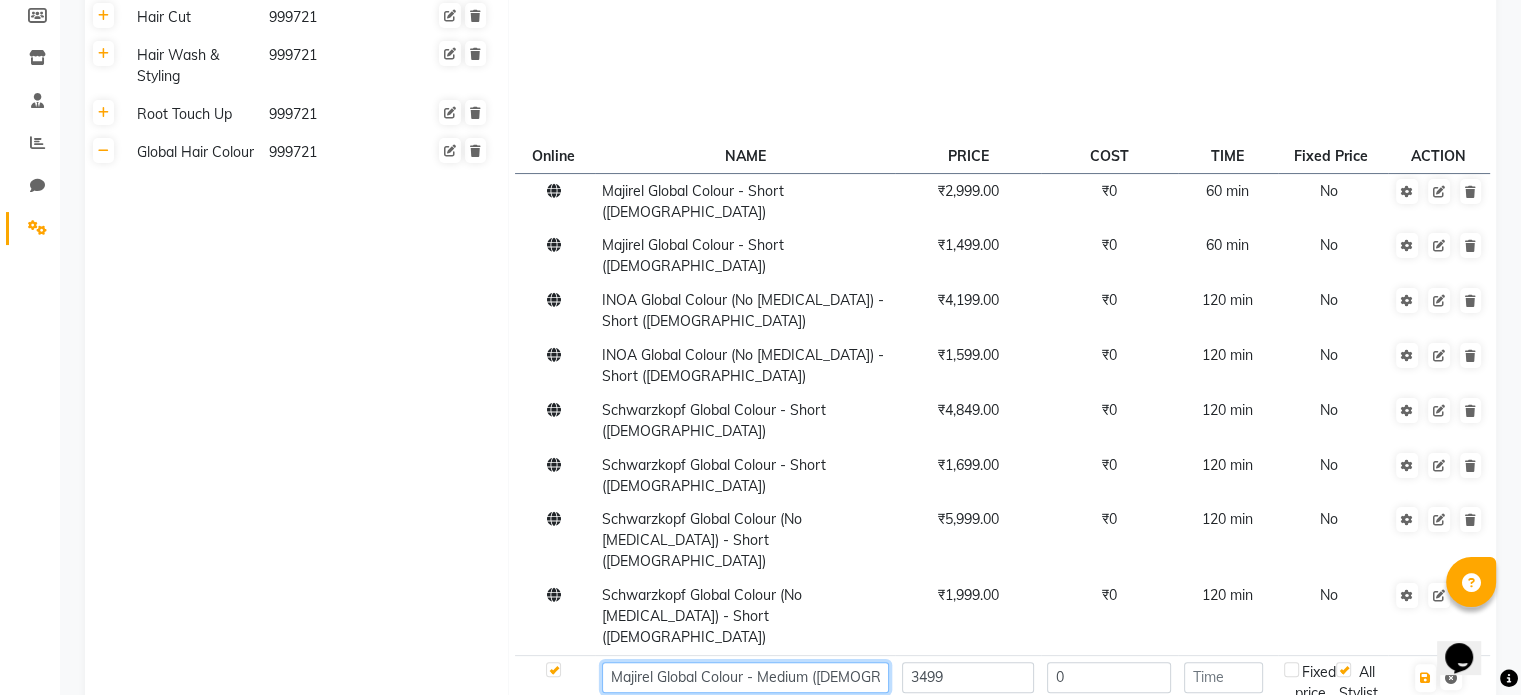 click on "Majirel Global Colour - Medium ([DEMOGRAPHIC_DATA])" 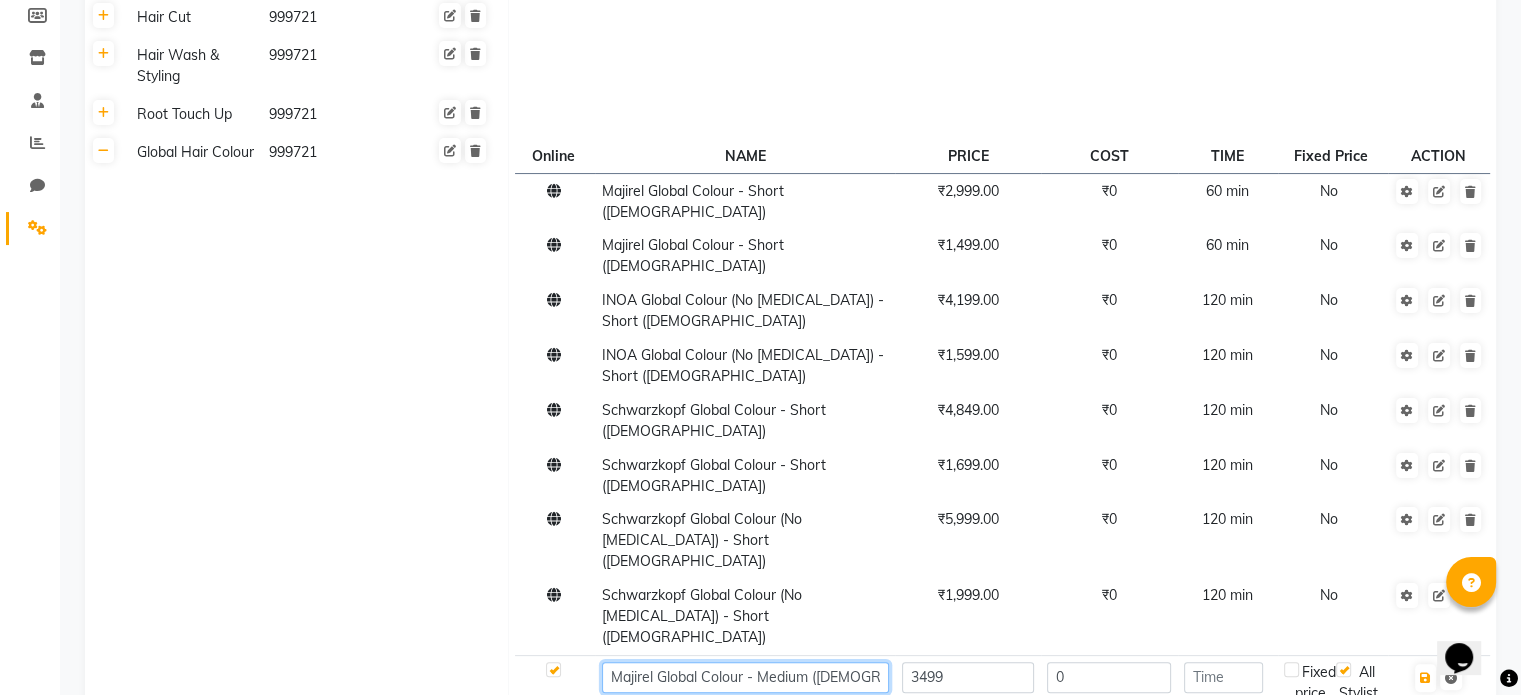 click on "Majirel Global Colour - Medium ([DEMOGRAPHIC_DATA])" 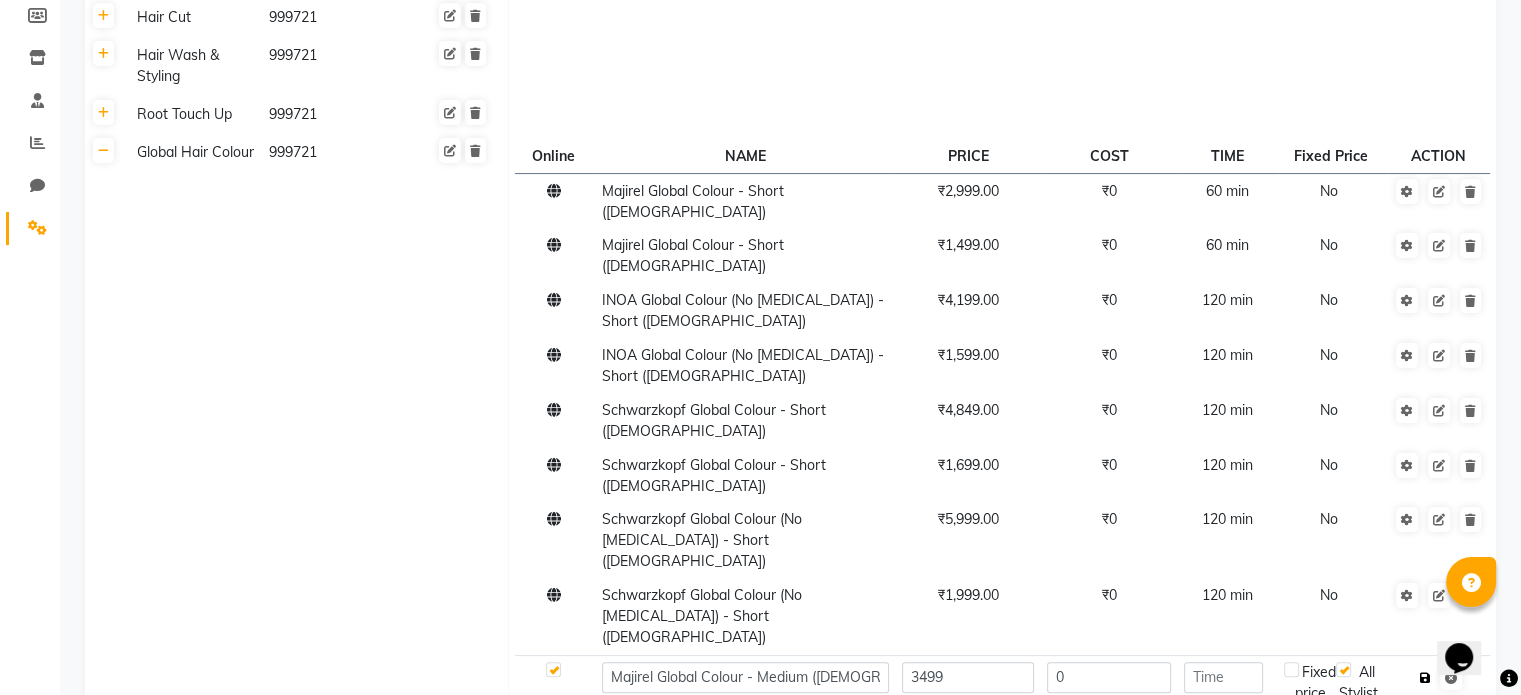 click at bounding box center (1425, 678) 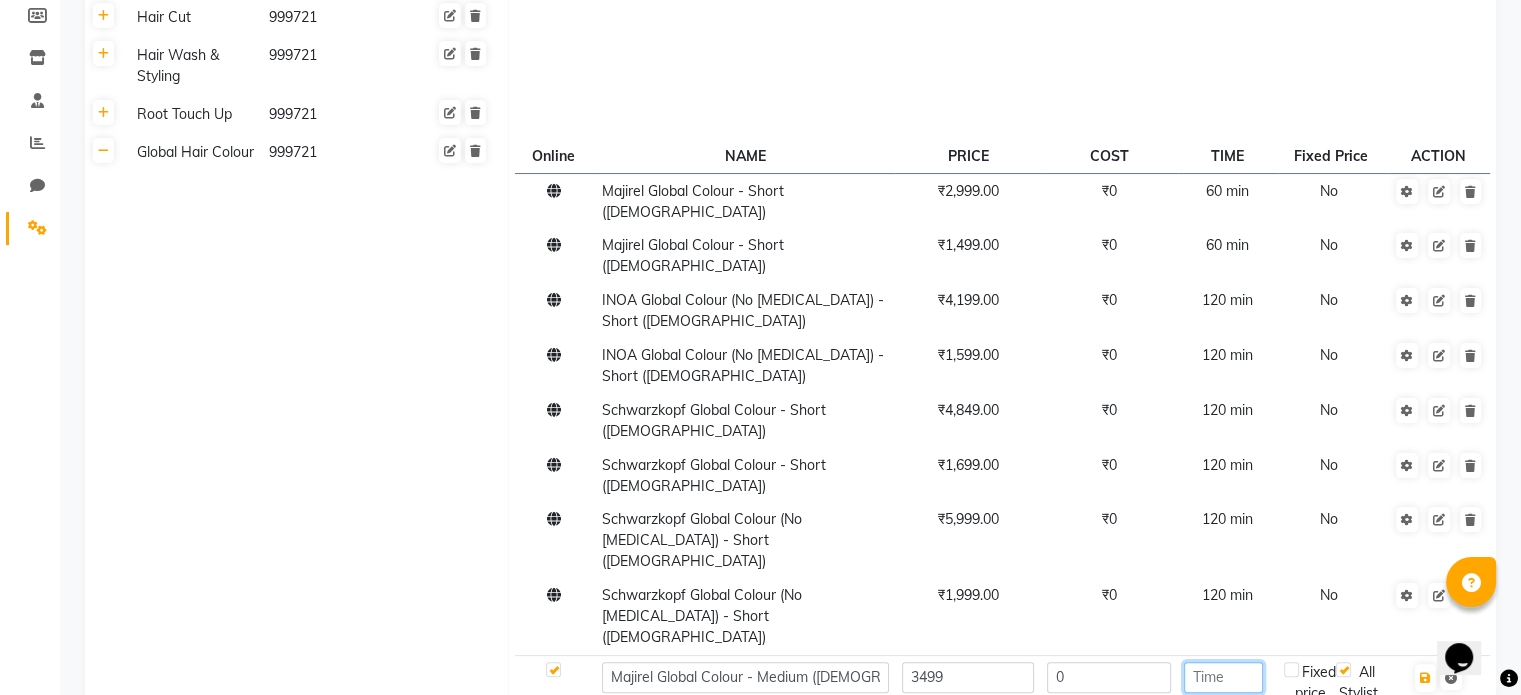 click 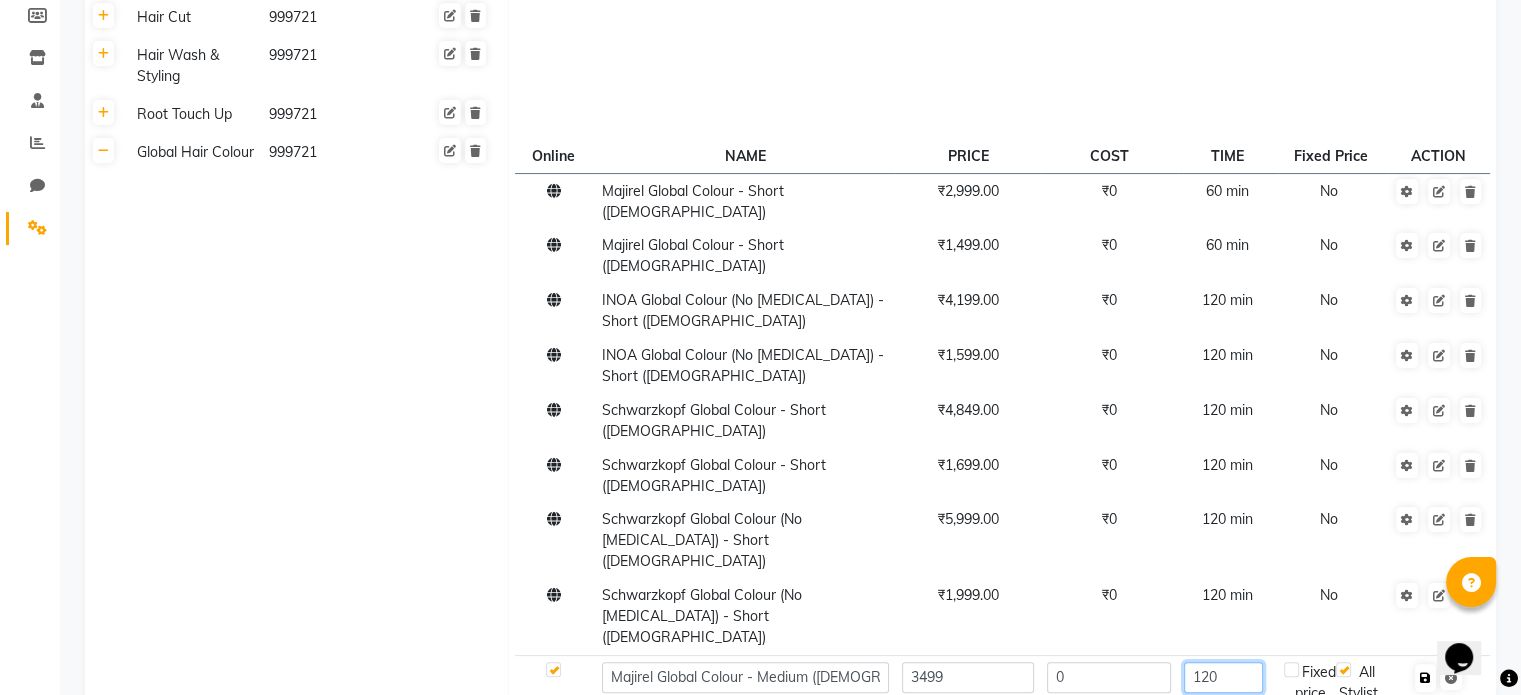 type on "120" 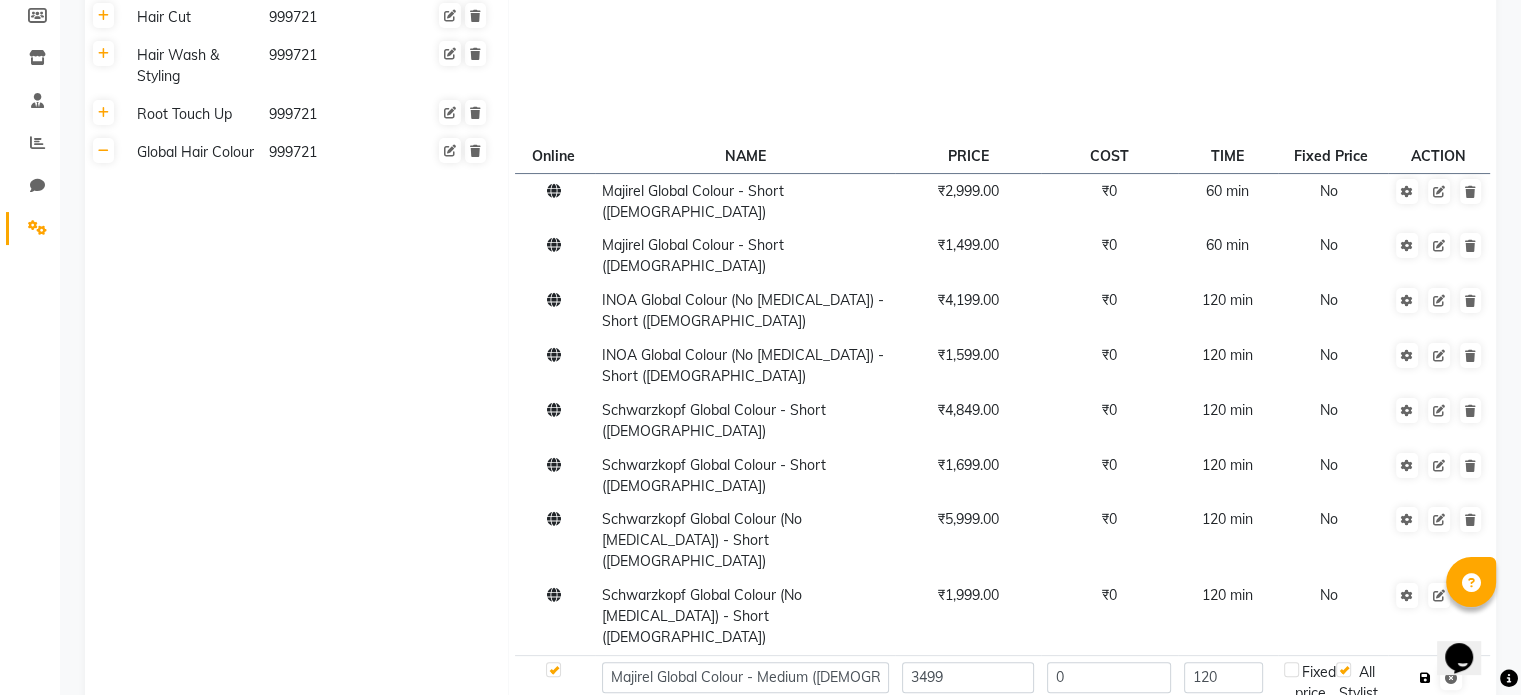 click at bounding box center [1425, 678] 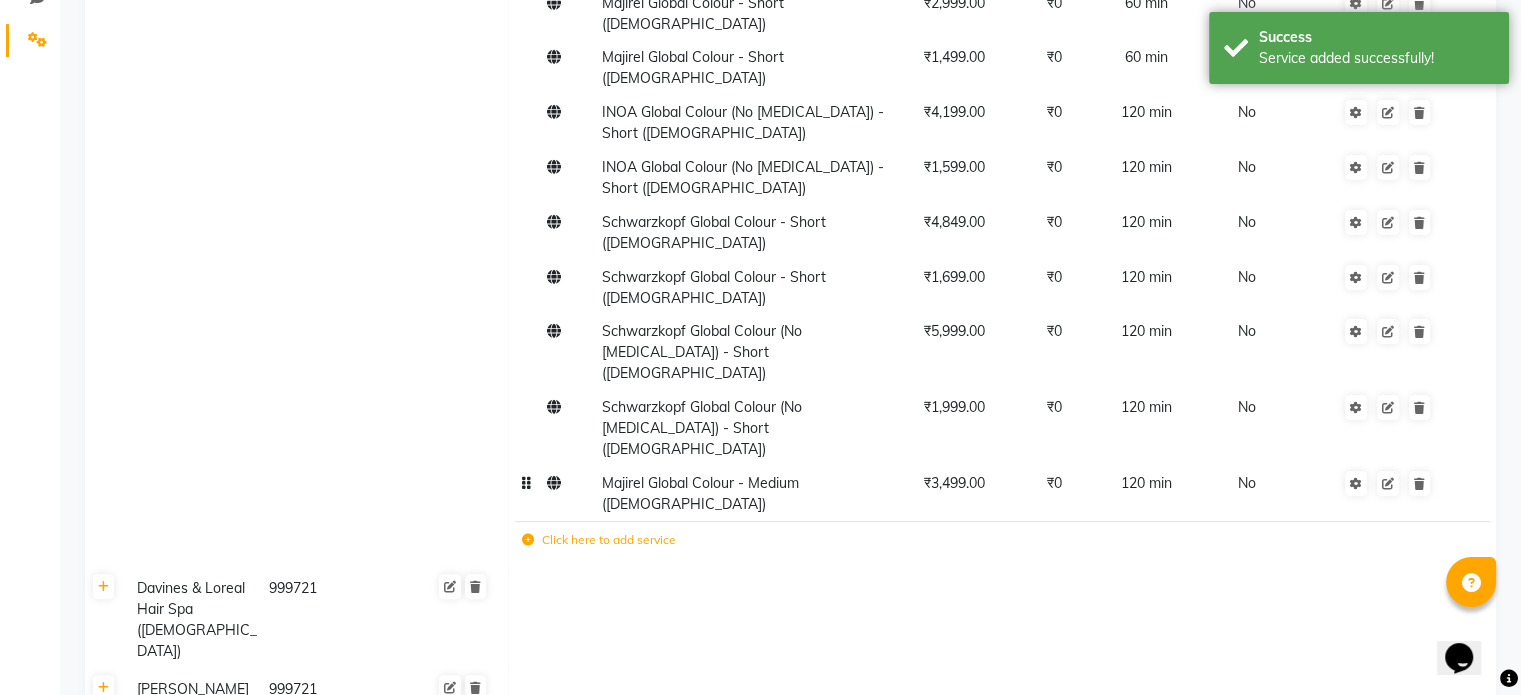 scroll, scrollTop: 500, scrollLeft: 0, axis: vertical 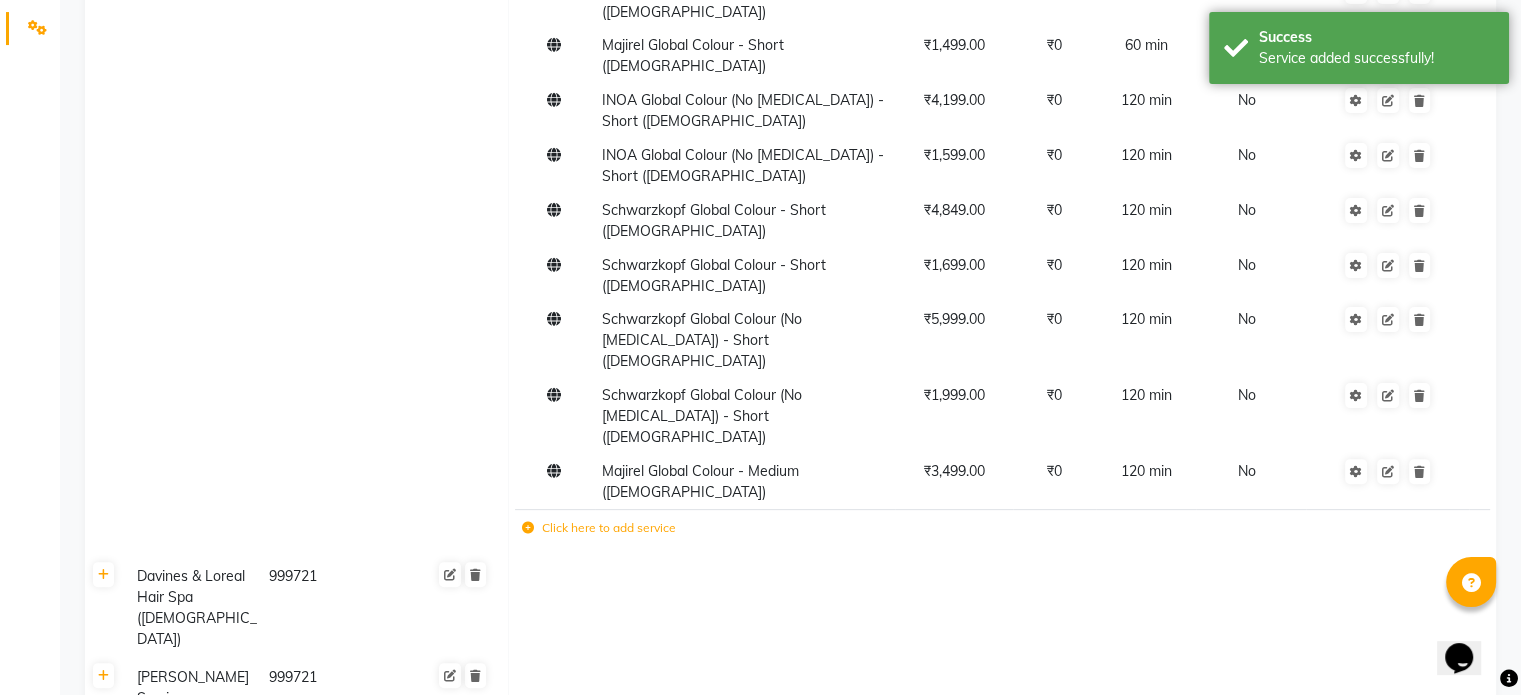 click 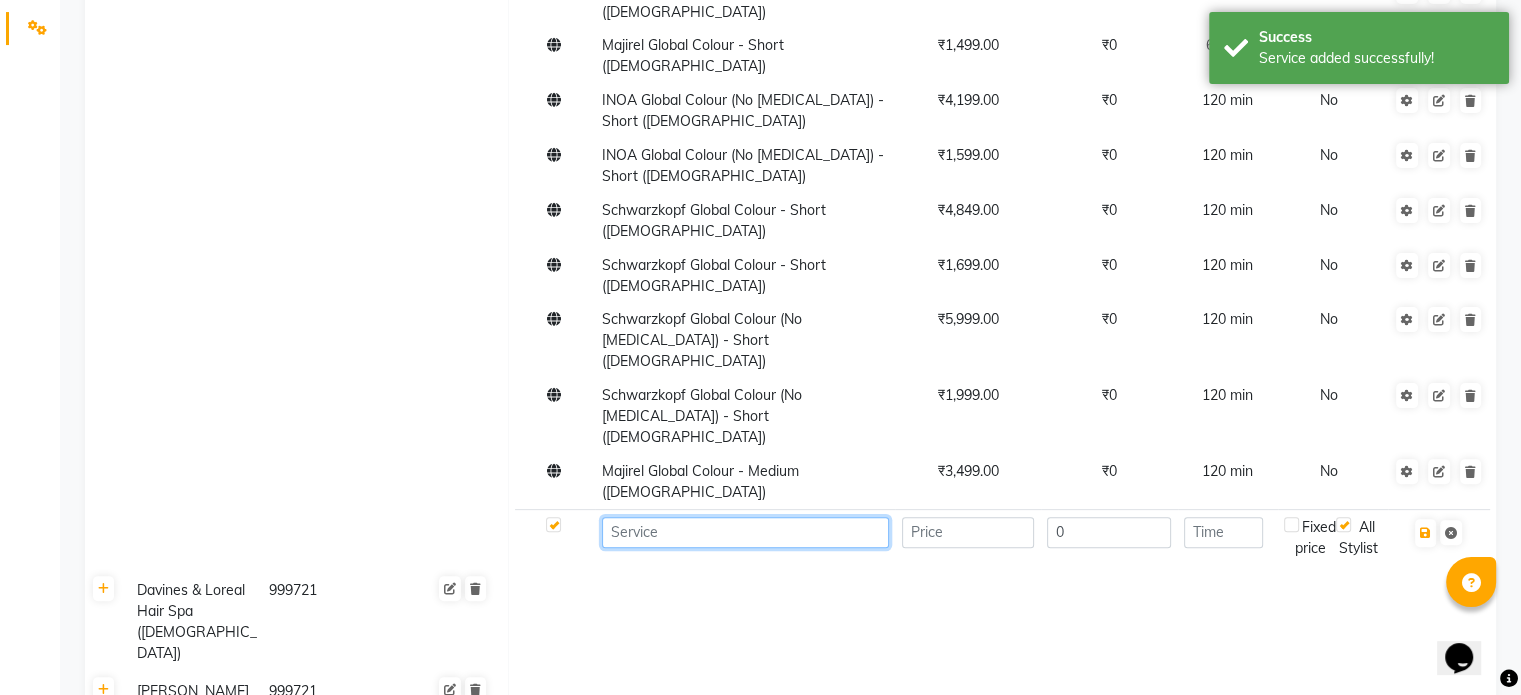 click 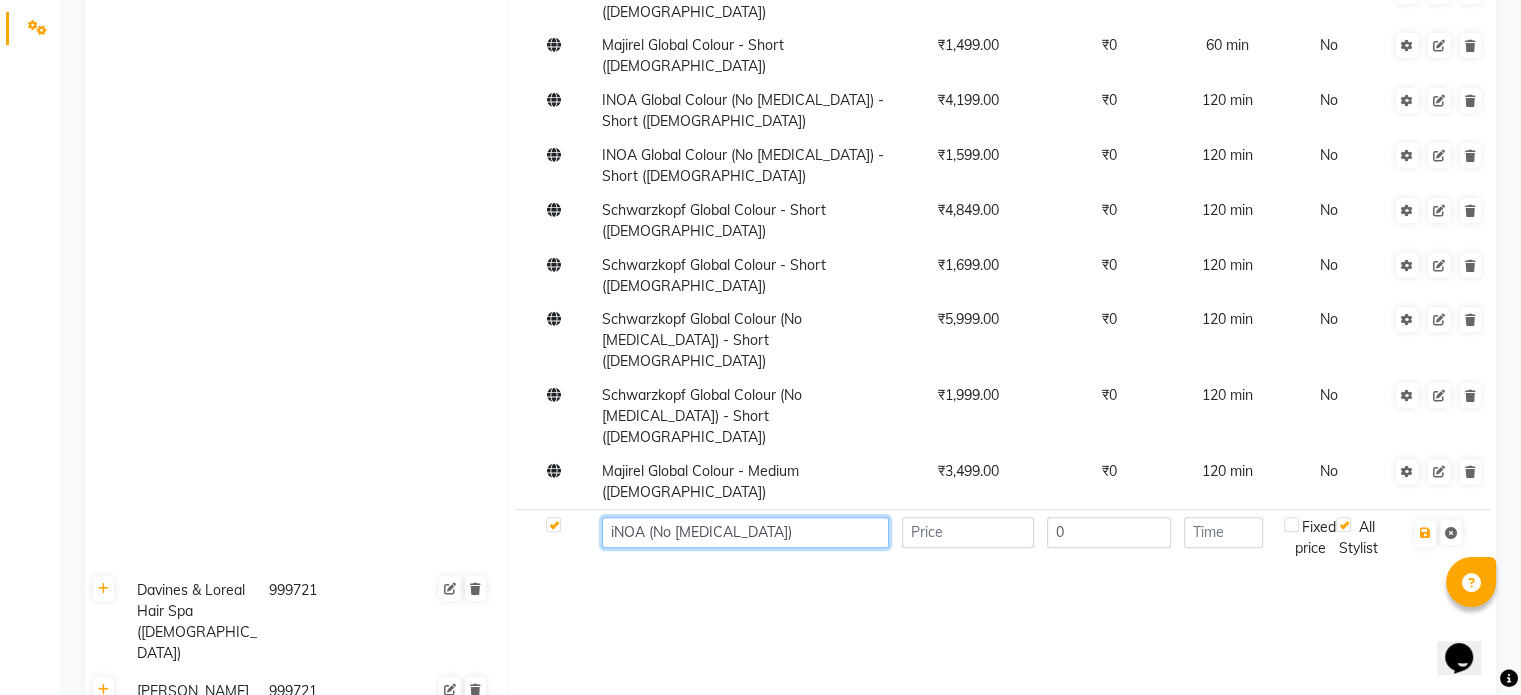 click on "iNOA (No [MEDICAL_DATA])" 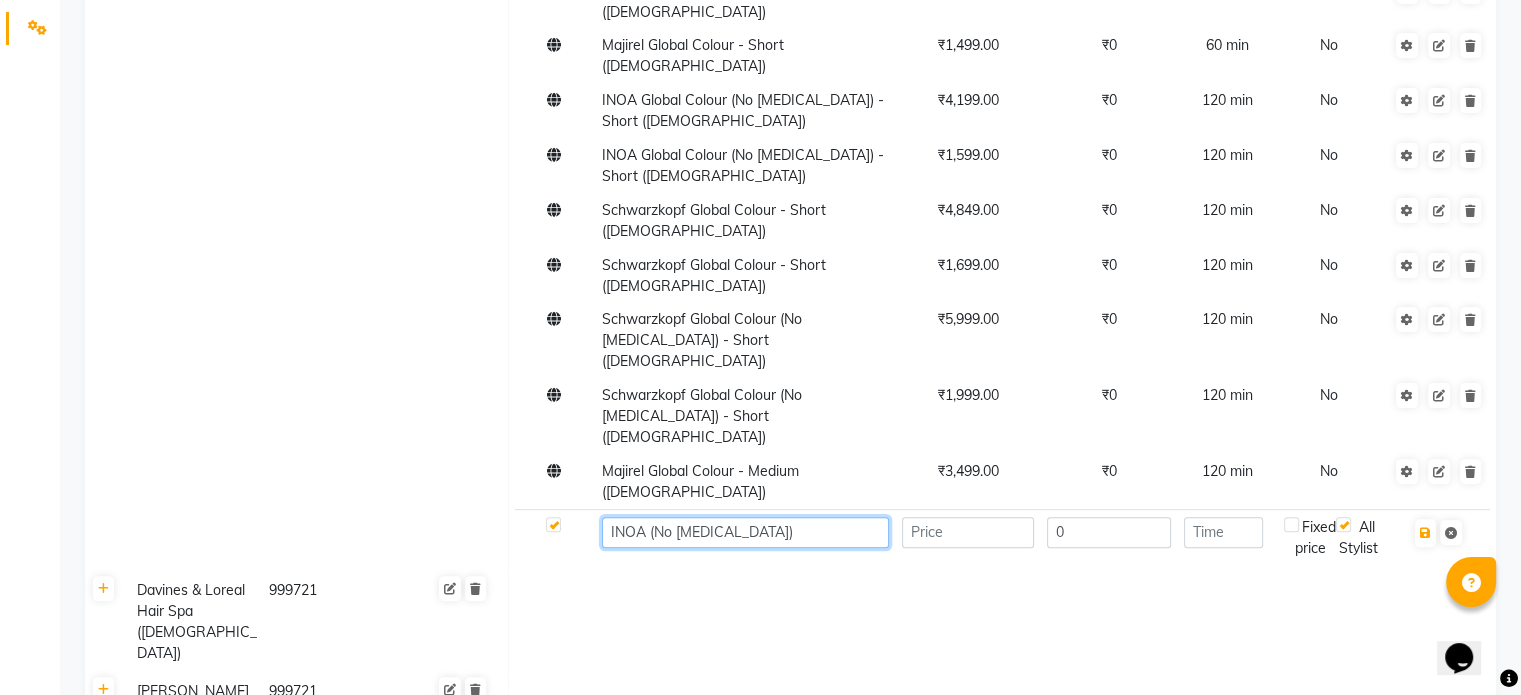 click on "INOA (No [MEDICAL_DATA])" 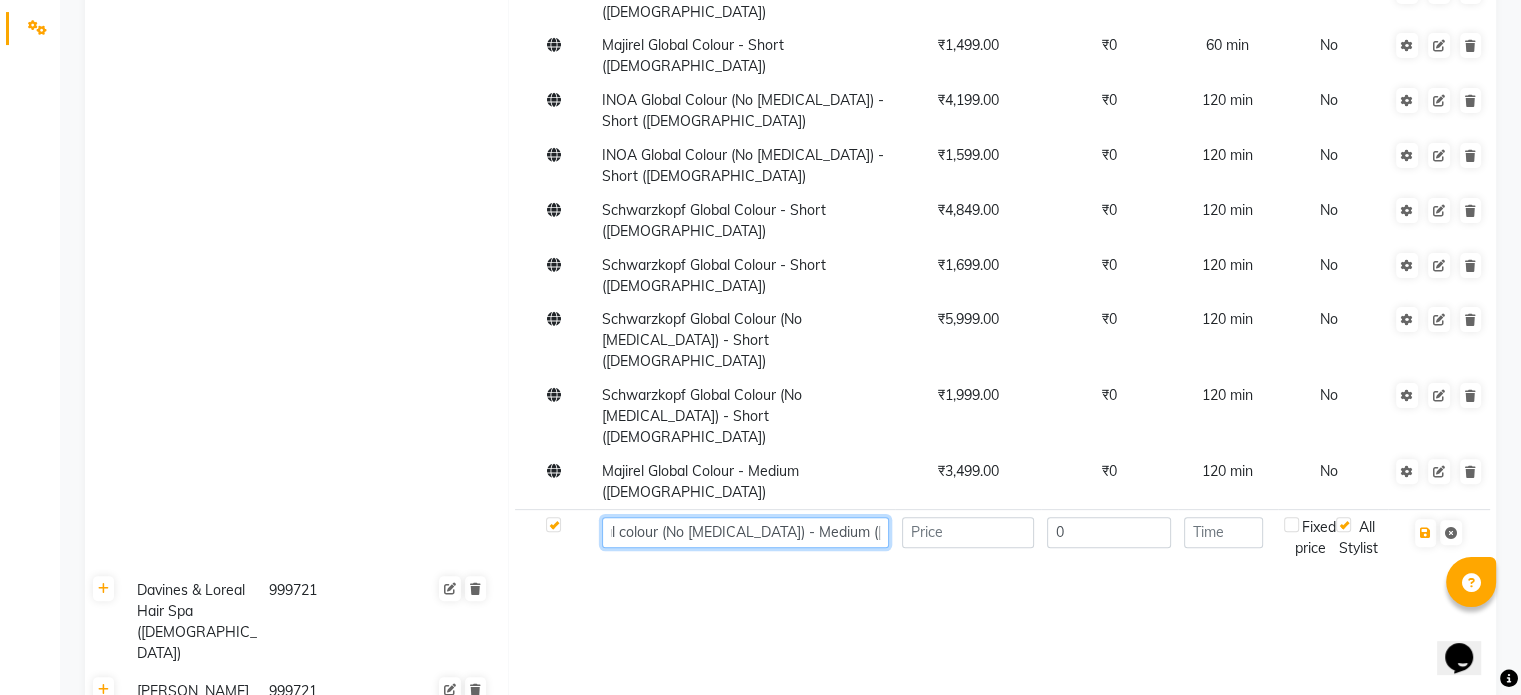 scroll, scrollTop: 0, scrollLeft: 79, axis: horizontal 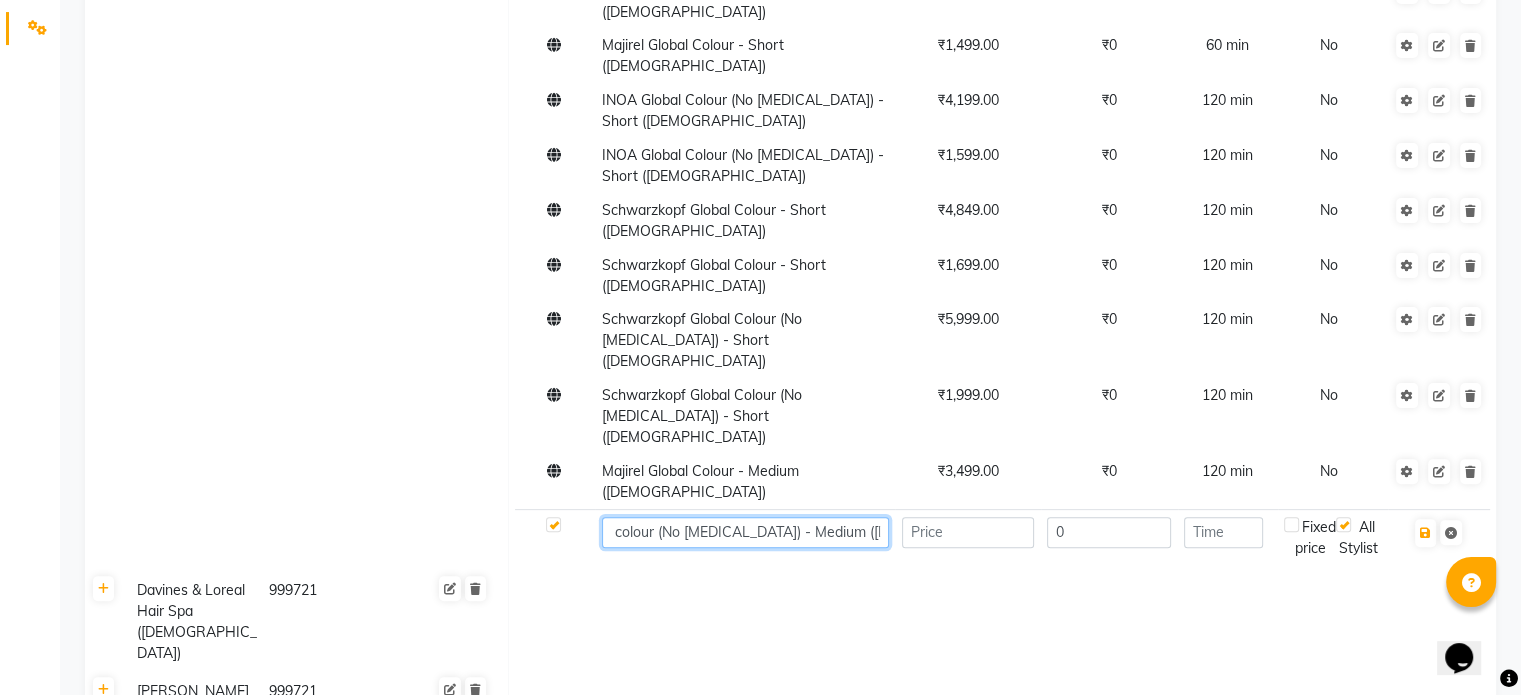 type on "INOA Global colour (No [MEDICAL_DATA]) - Medium ([DEMOGRAPHIC_DATA])" 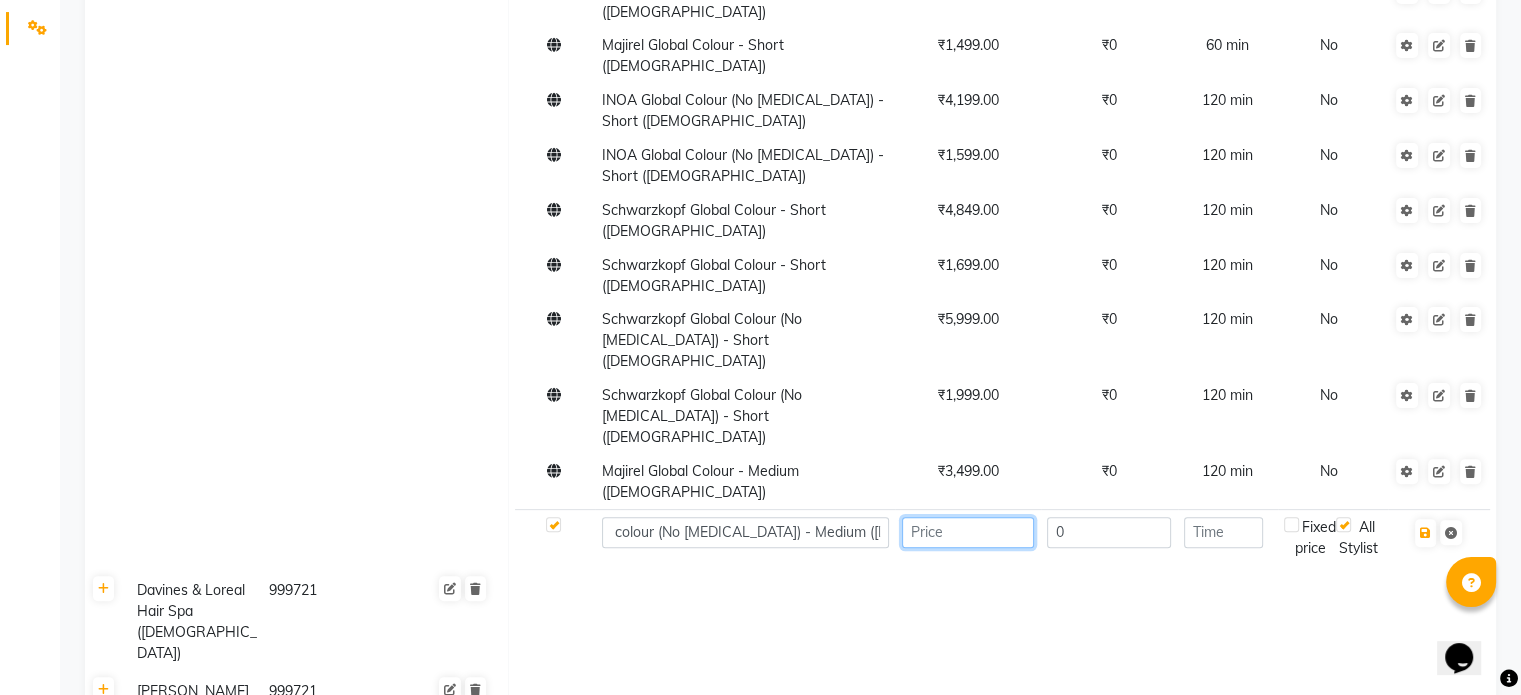 click 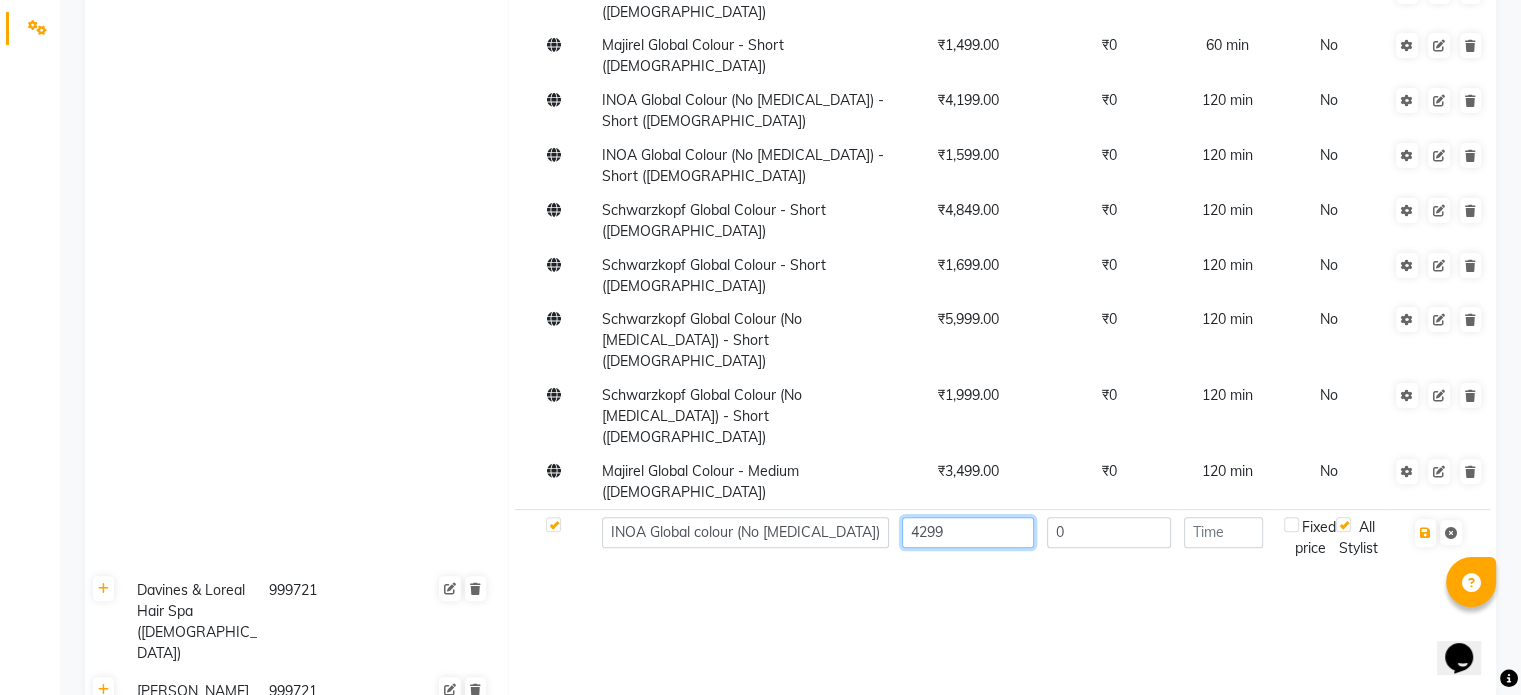 type on "4299" 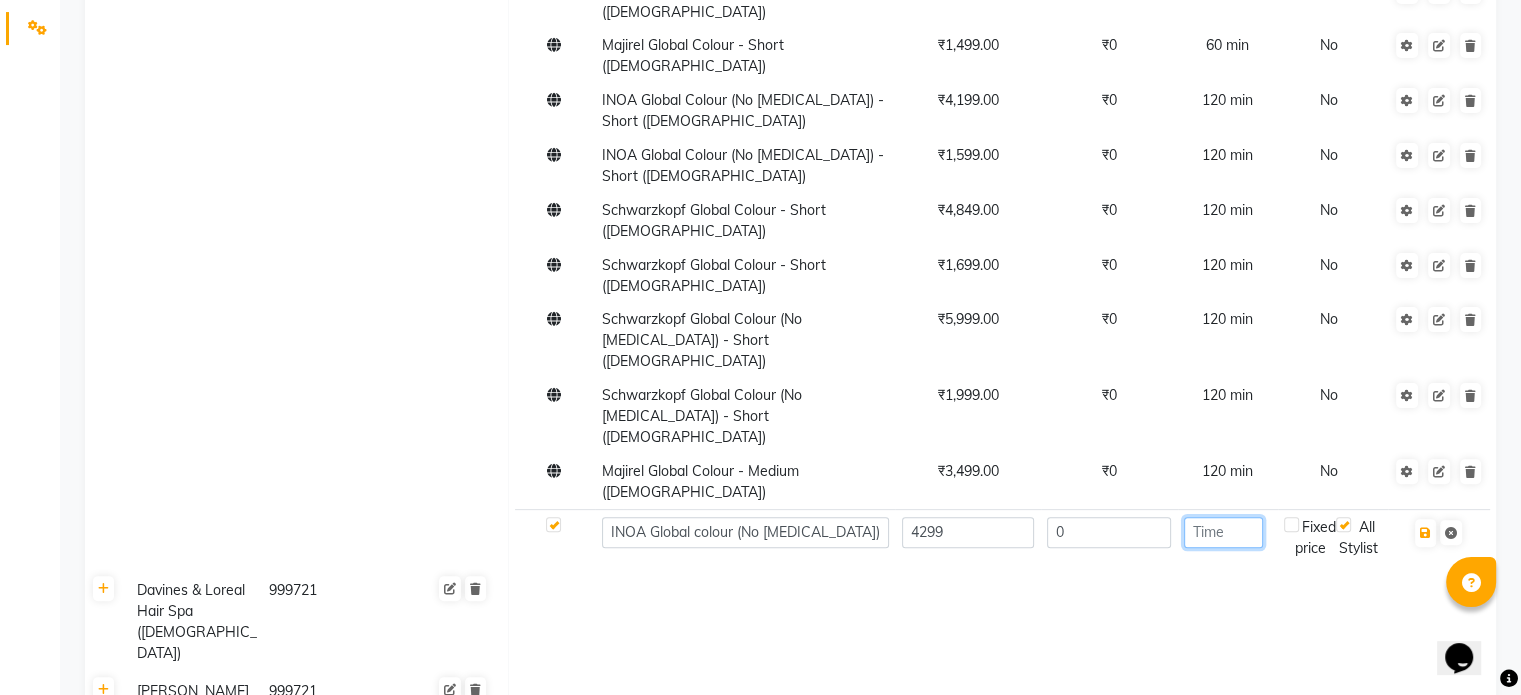 click 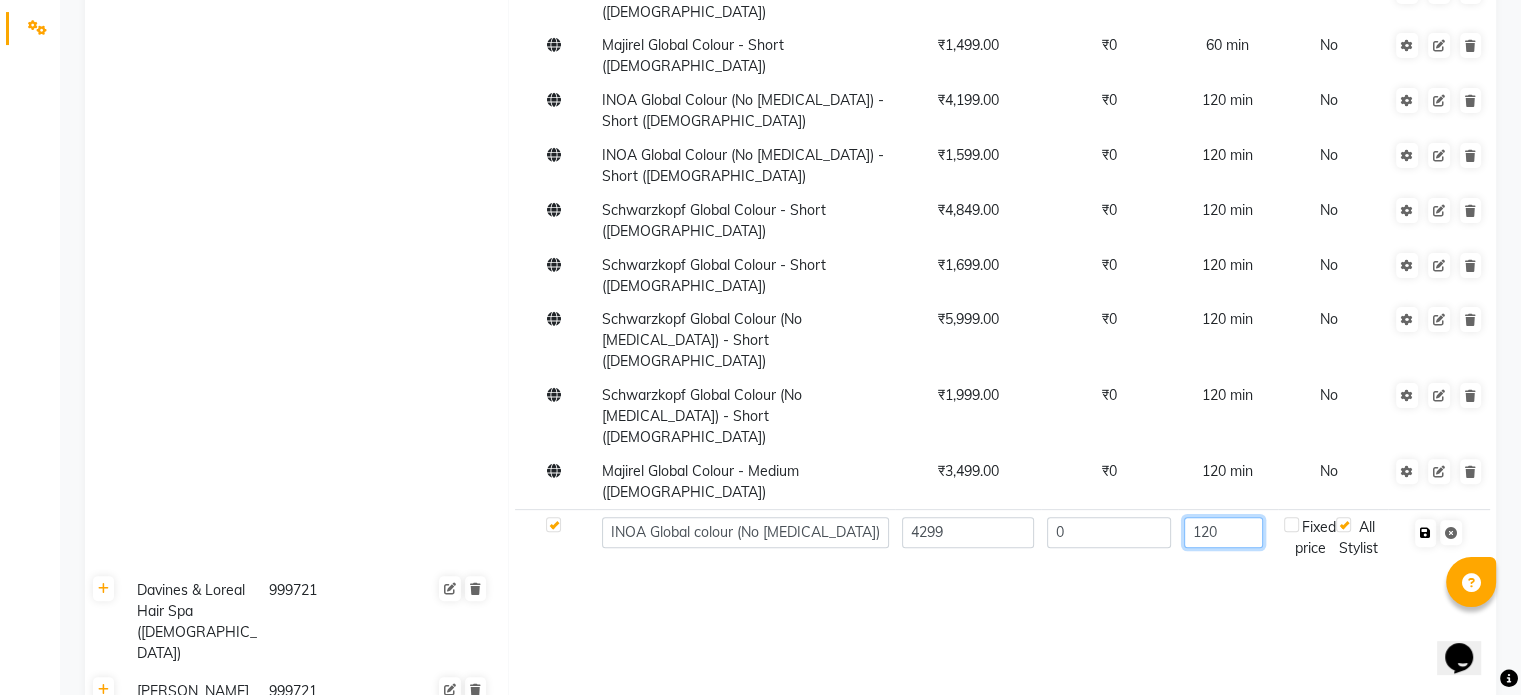 type on "120" 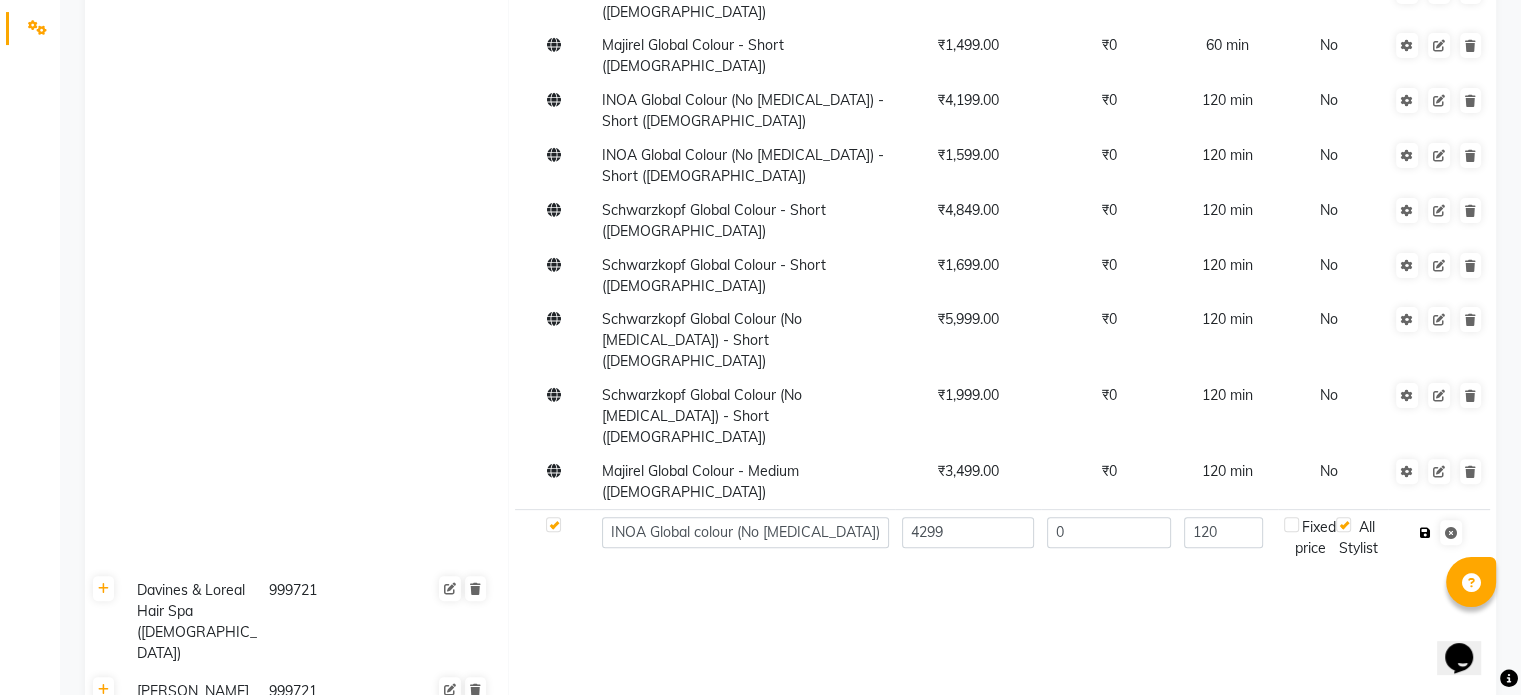 click at bounding box center (1425, 533) 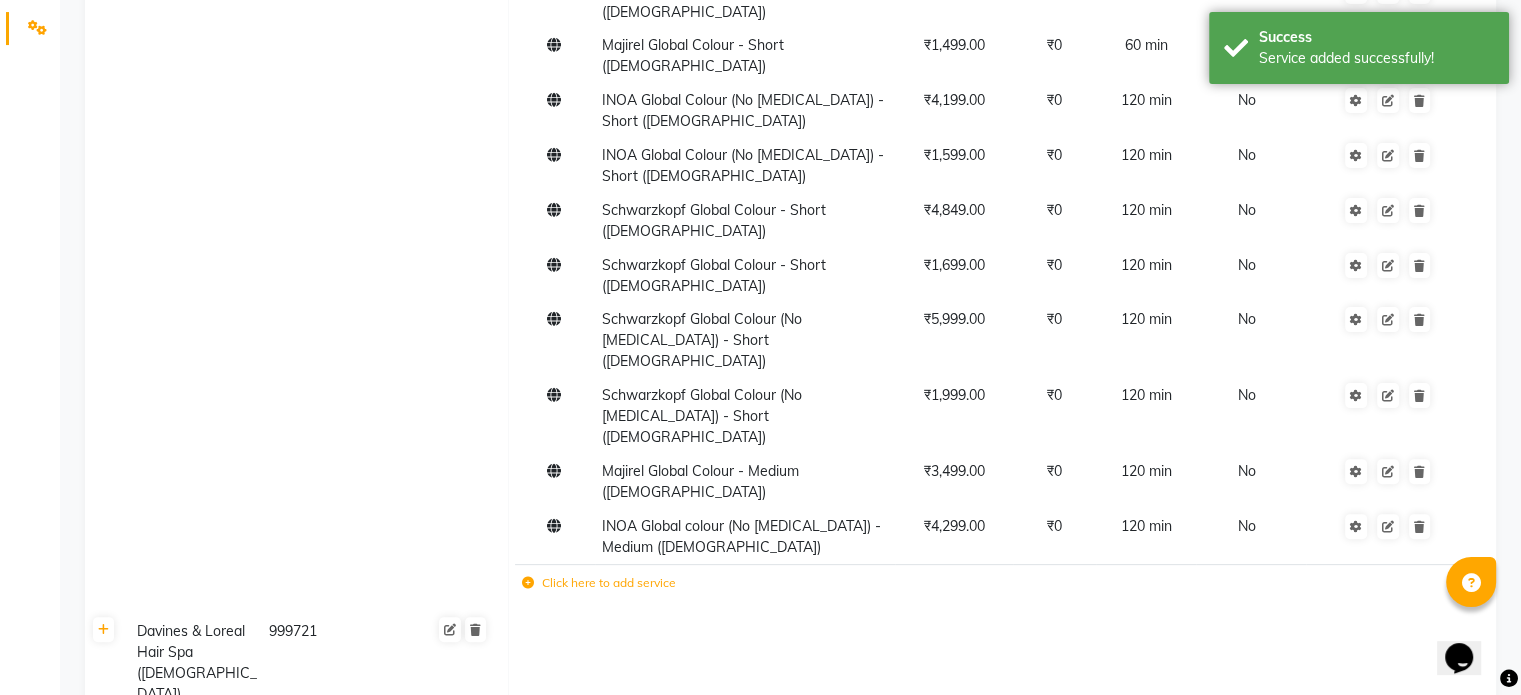 click 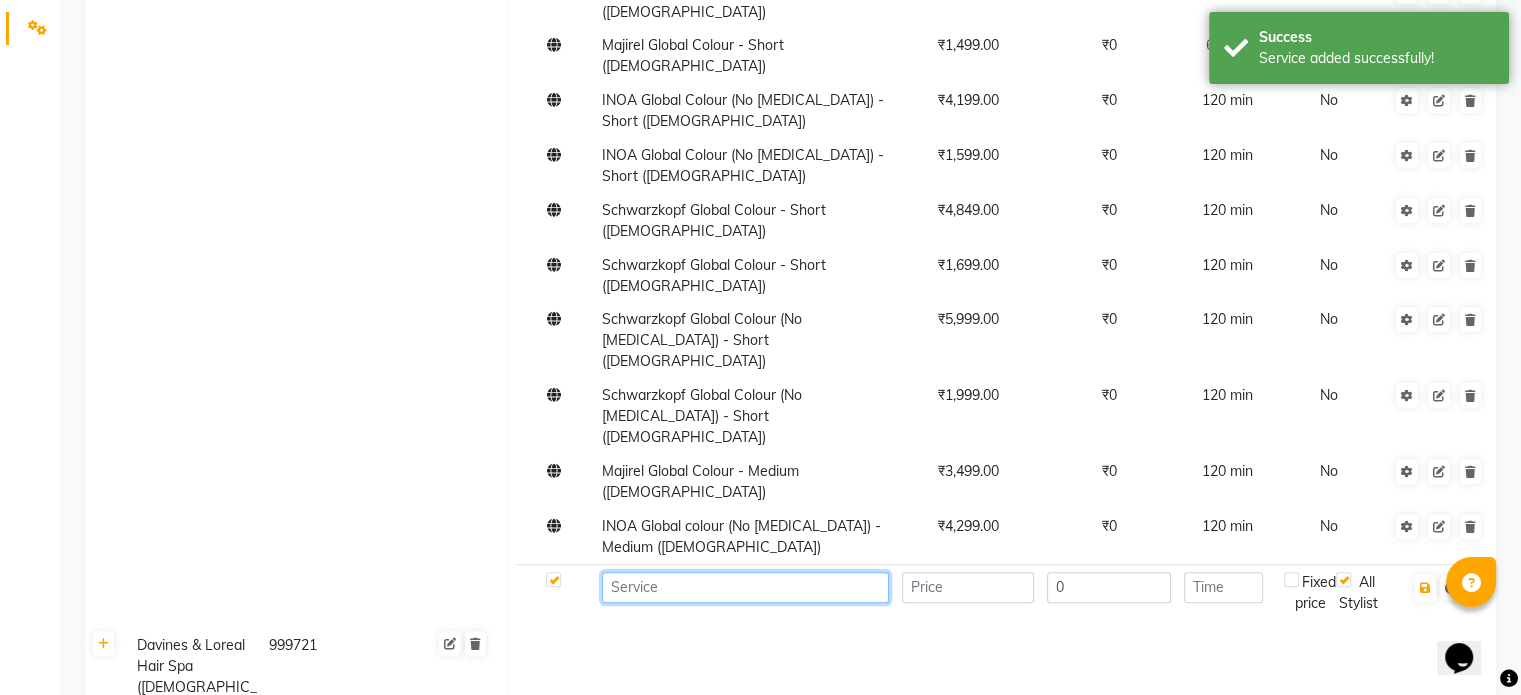 click 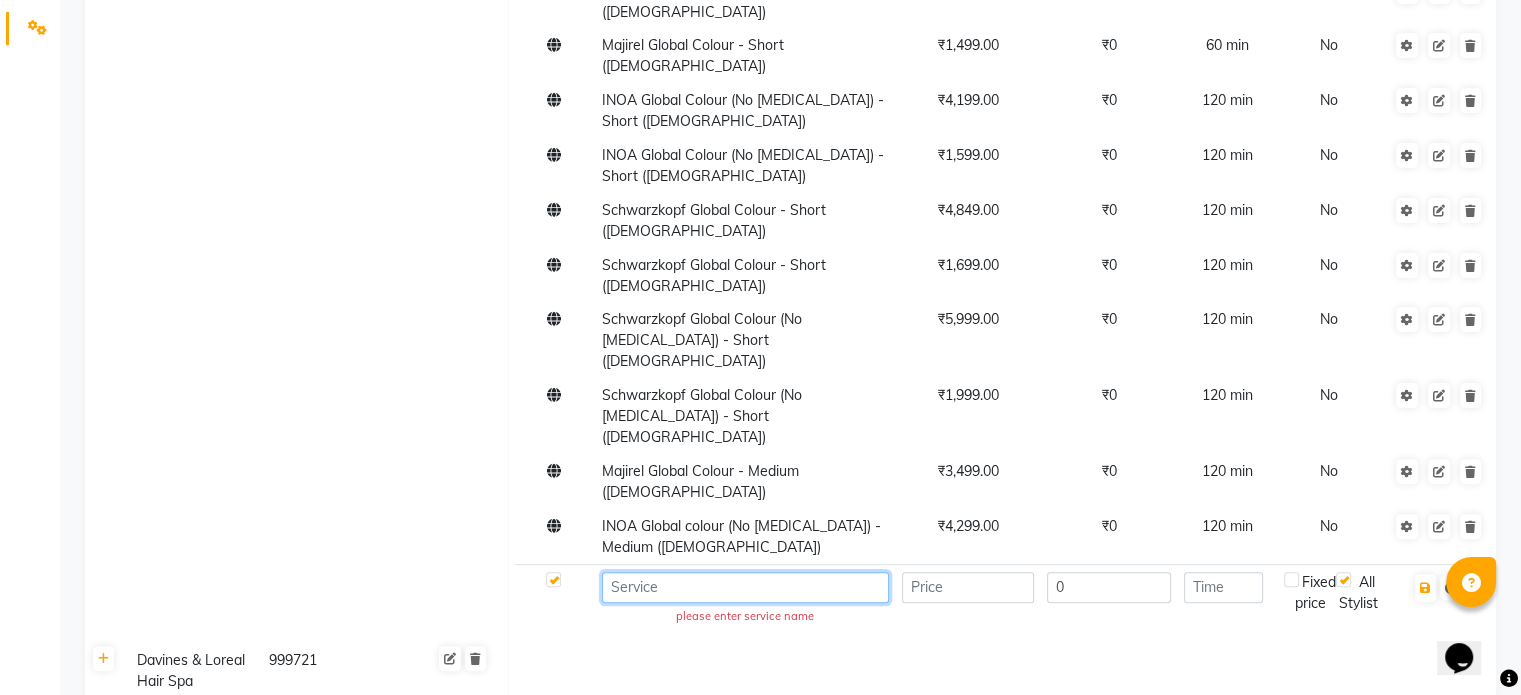 paste on "Schwarzkopf Global" 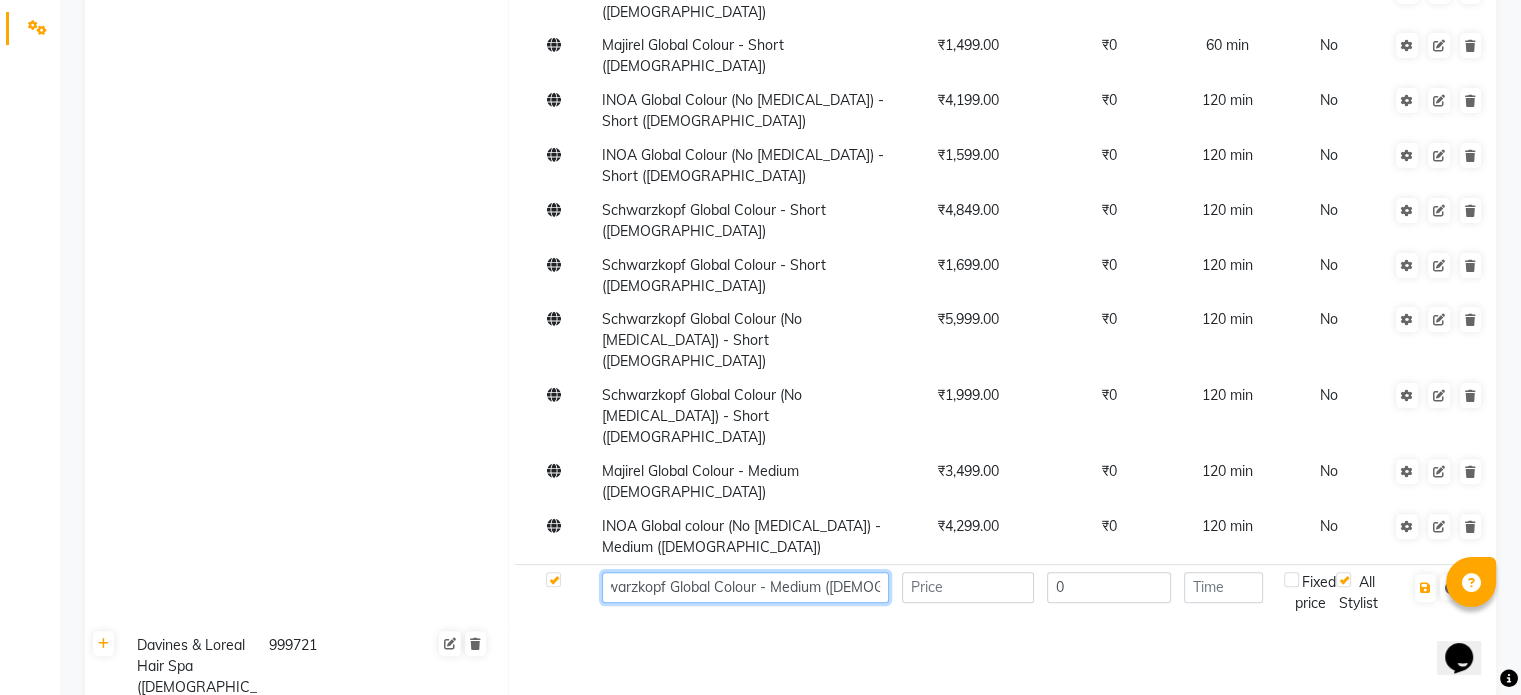 scroll, scrollTop: 0, scrollLeft: 34, axis: horizontal 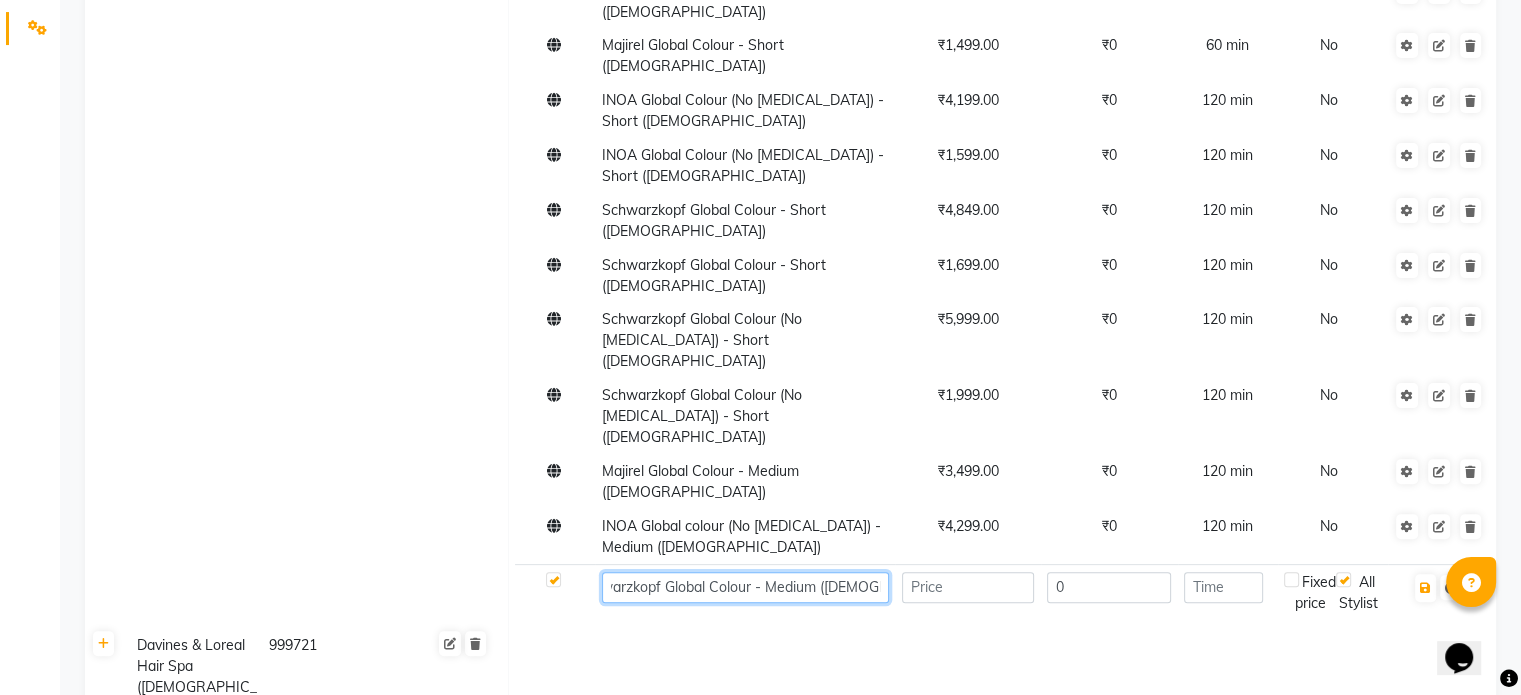 type on "Schwarzkopf Global Colour - Medium ([DEMOGRAPHIC_DATA])" 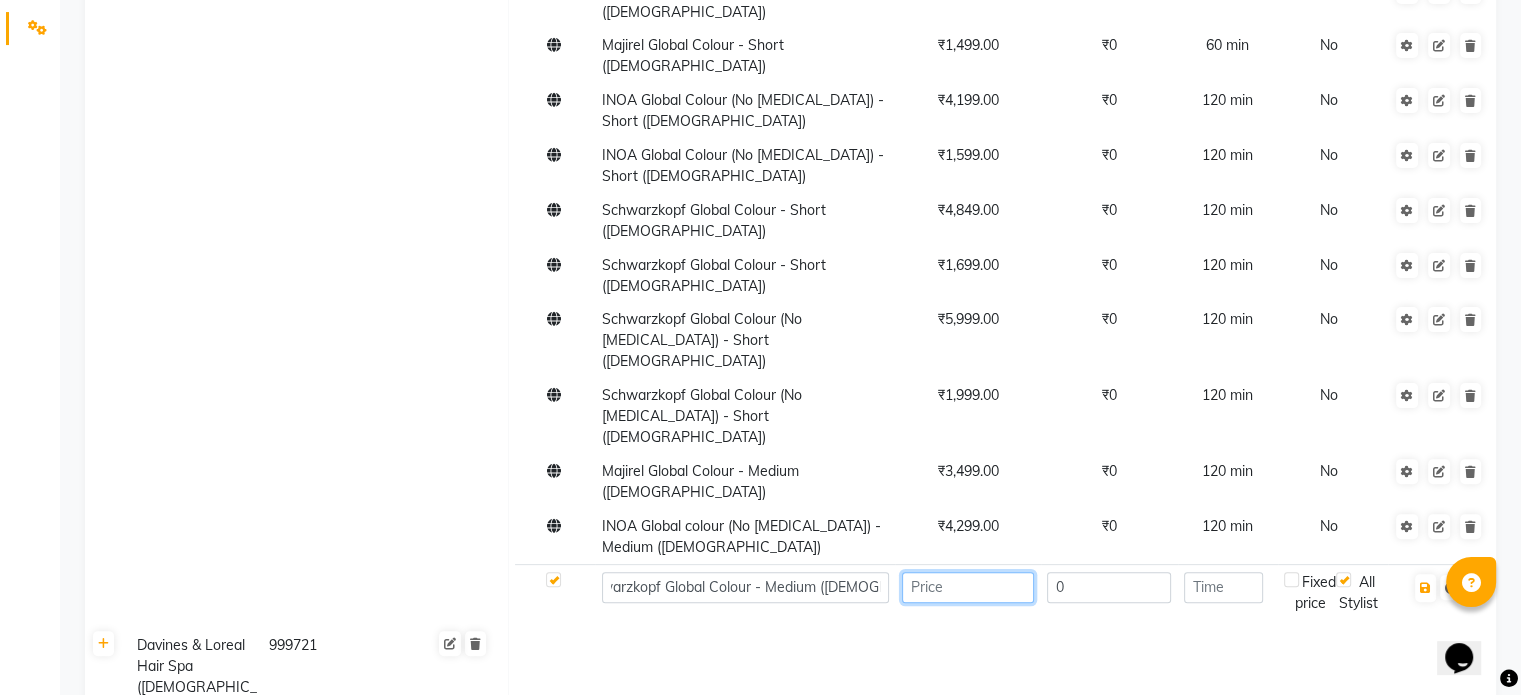 click 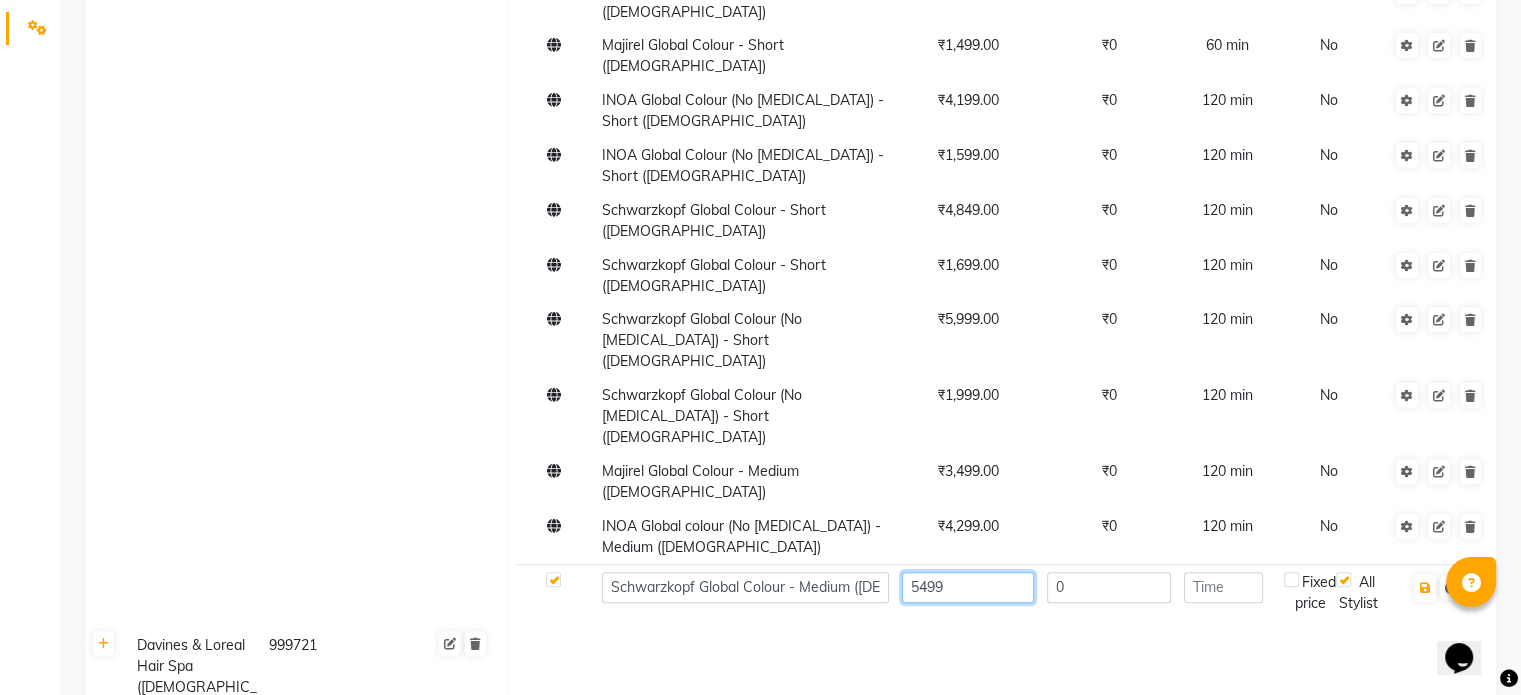 type on "5499" 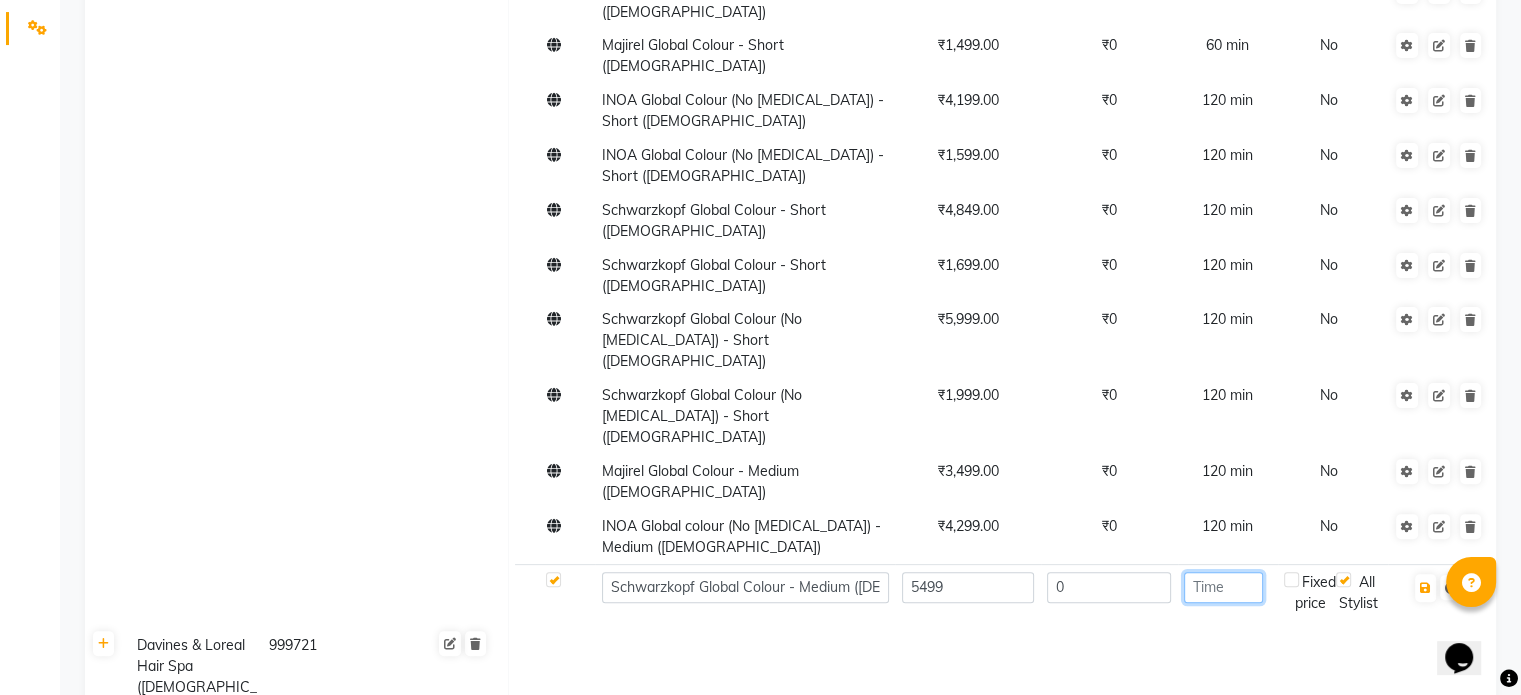 click 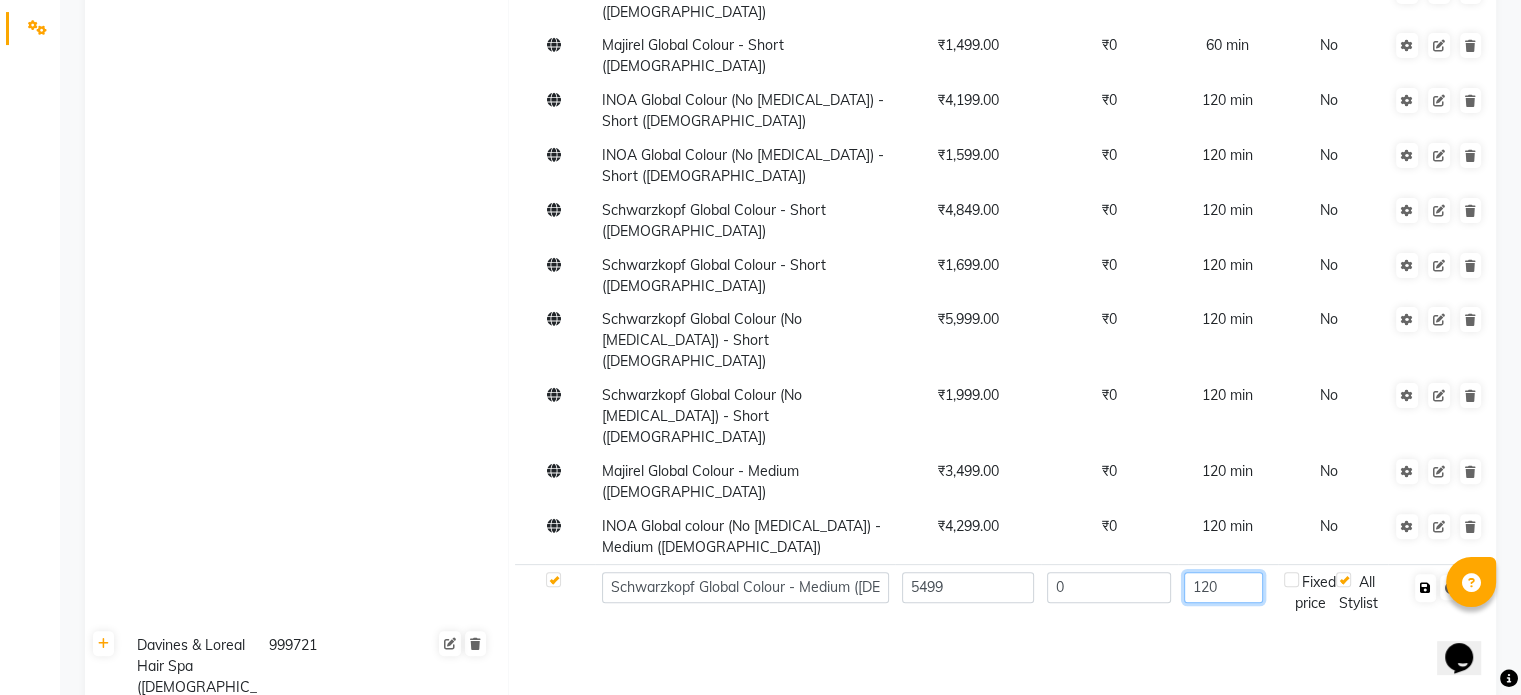 type on "120" 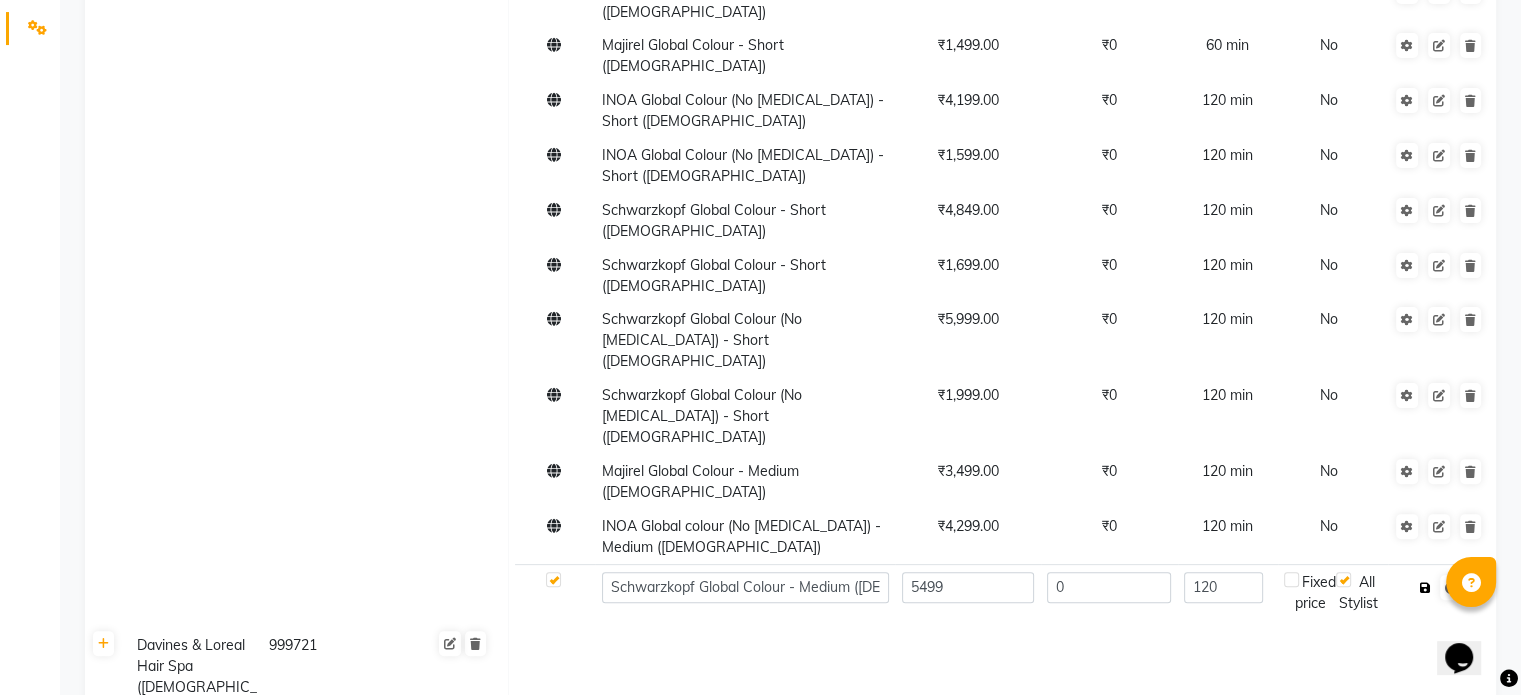click at bounding box center (1425, 588) 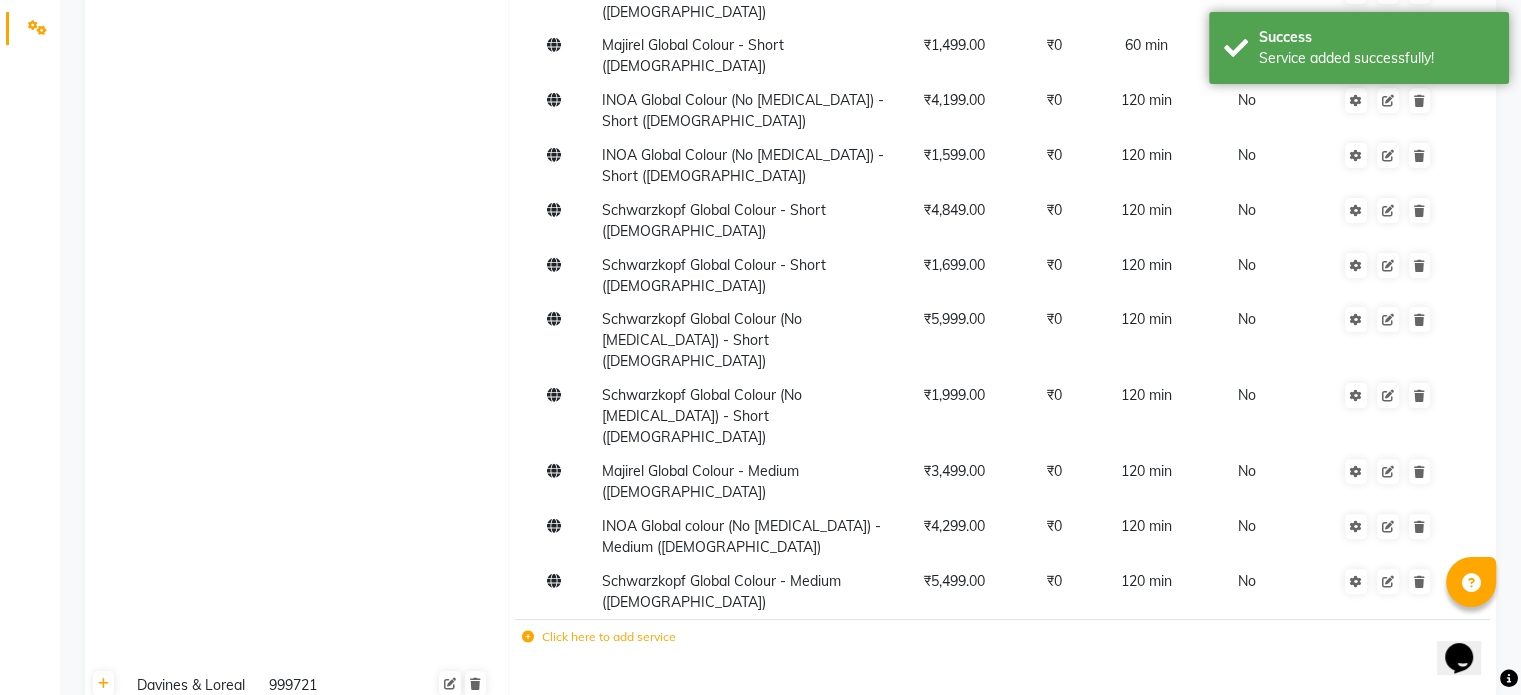 click on "Click here to add service" 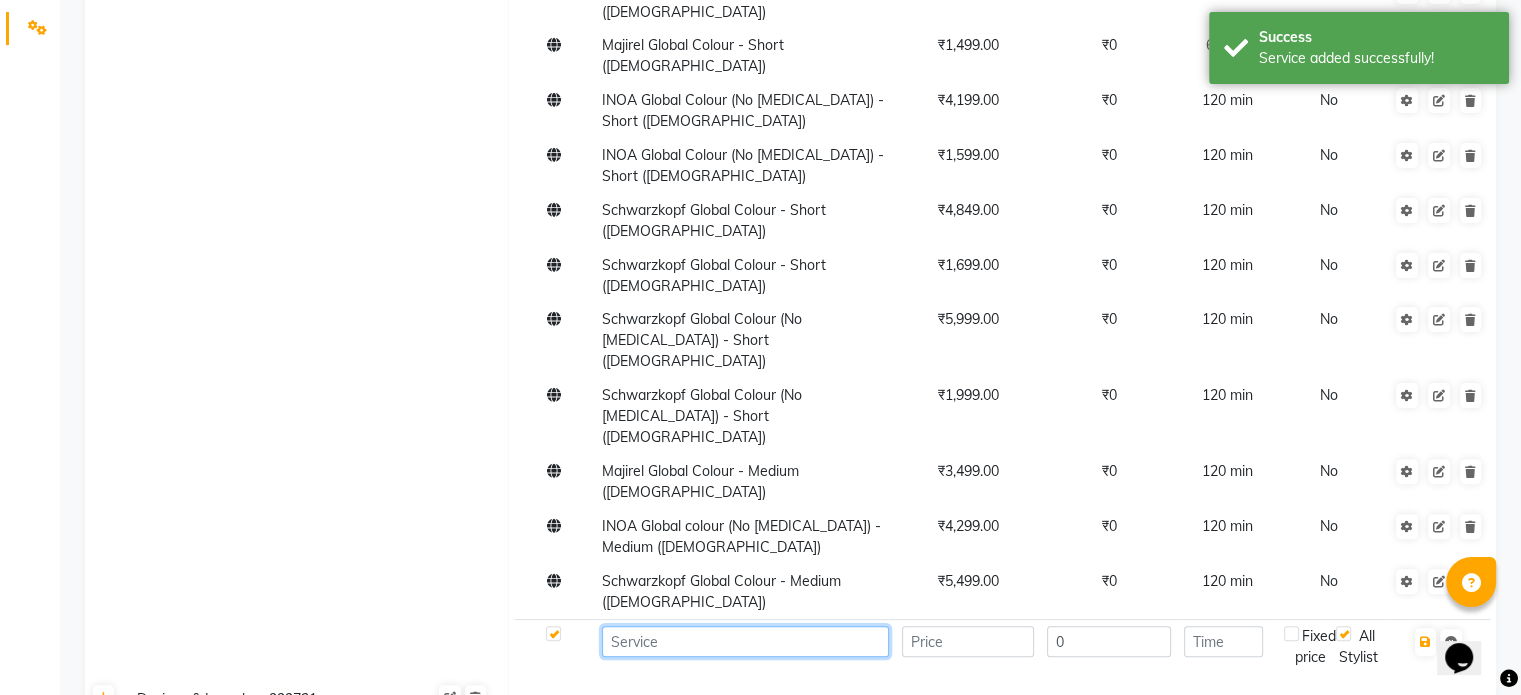click 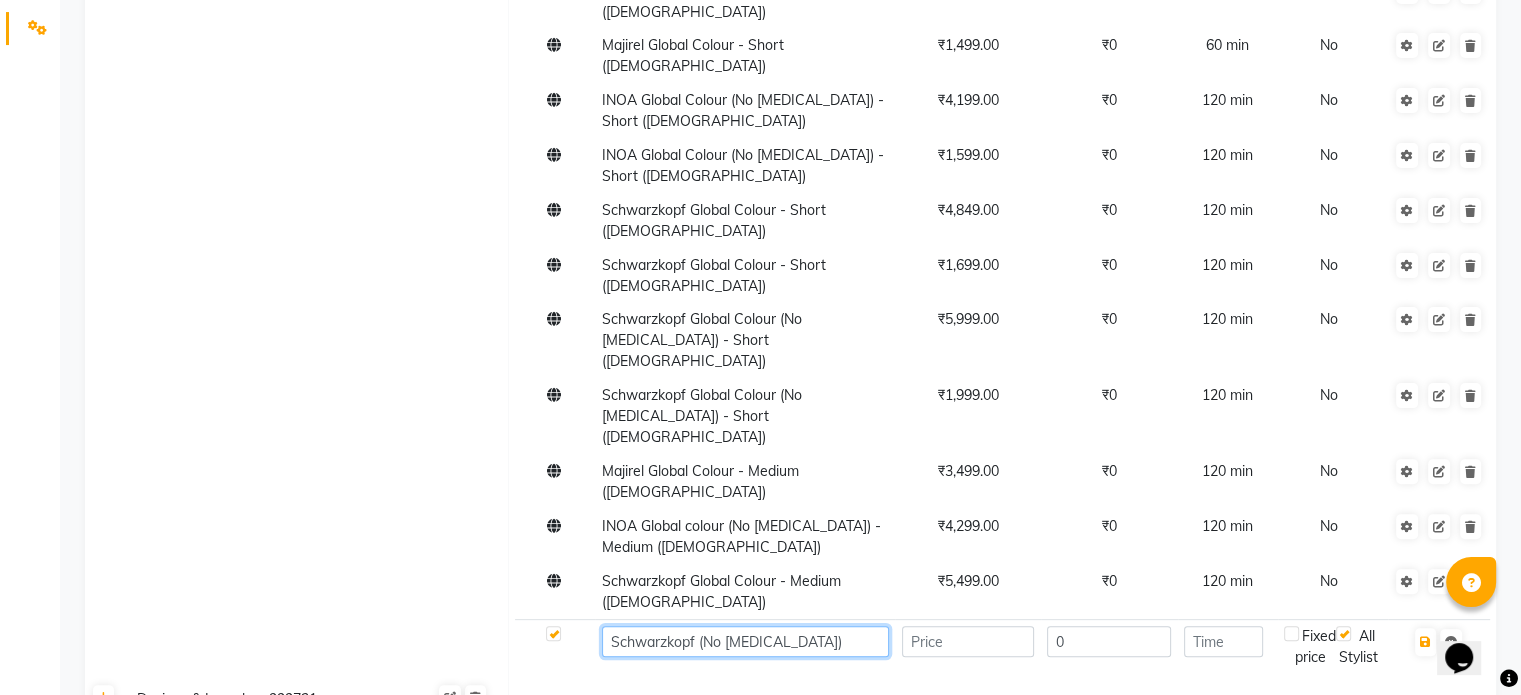 click on "Schwarzkopf (No [MEDICAL_DATA])" 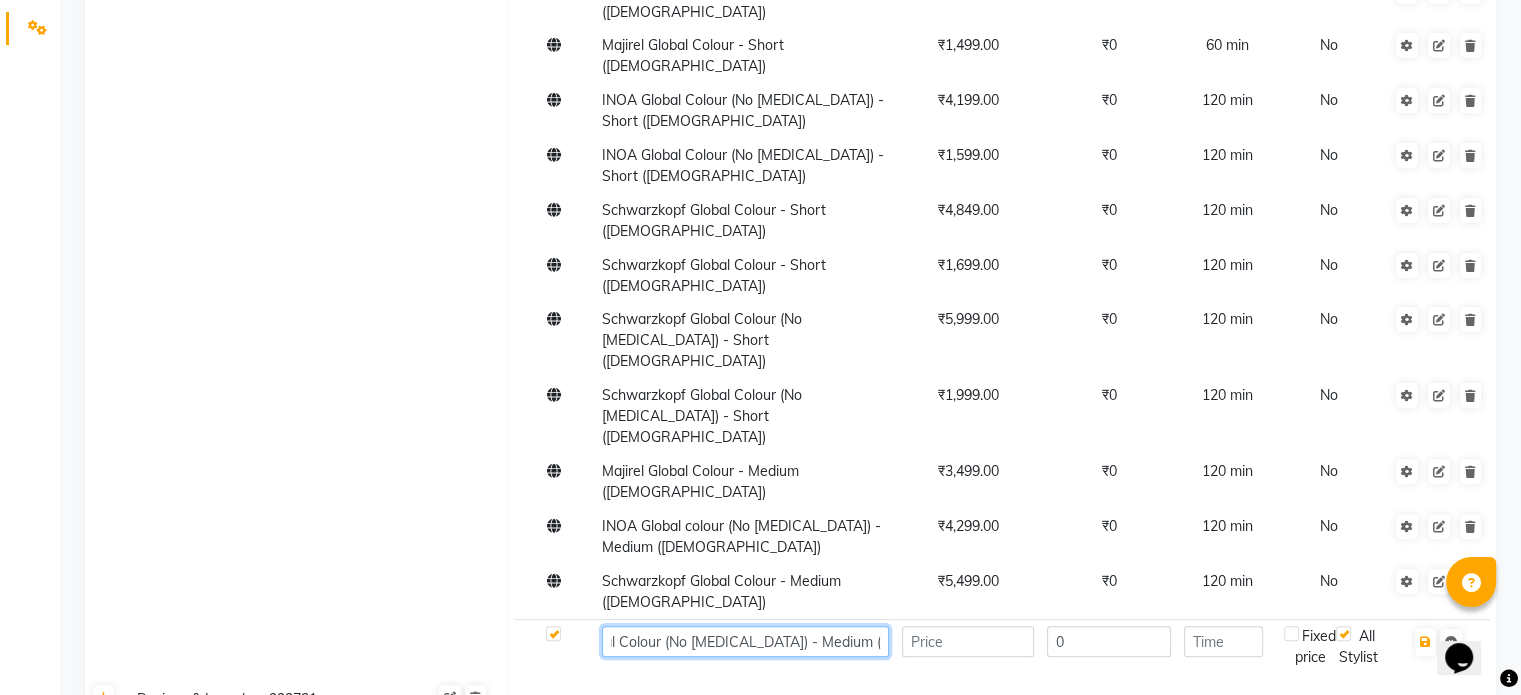 scroll, scrollTop: 0, scrollLeft: 128, axis: horizontal 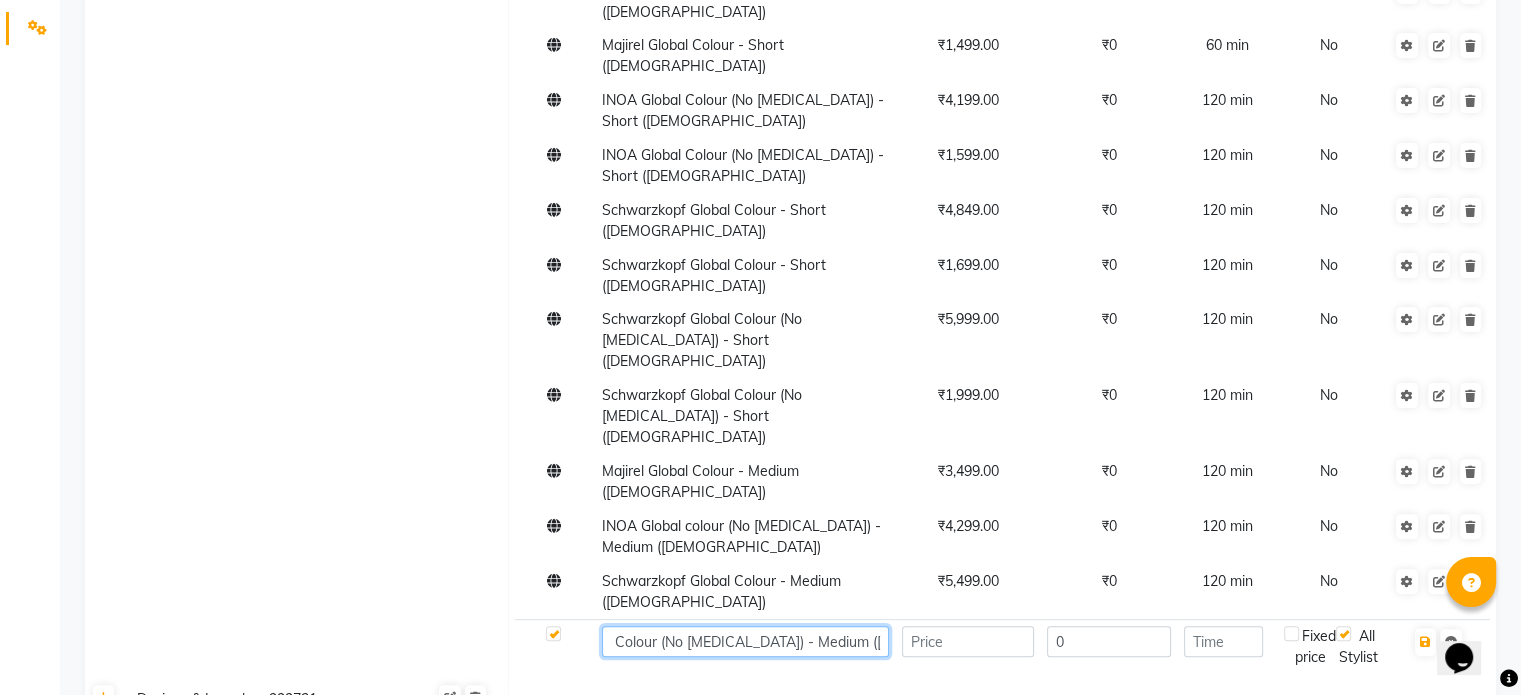 type on "Schwarzkopf Global Colour (No [MEDICAL_DATA]) - Medium ([DEMOGRAPHIC_DATA])" 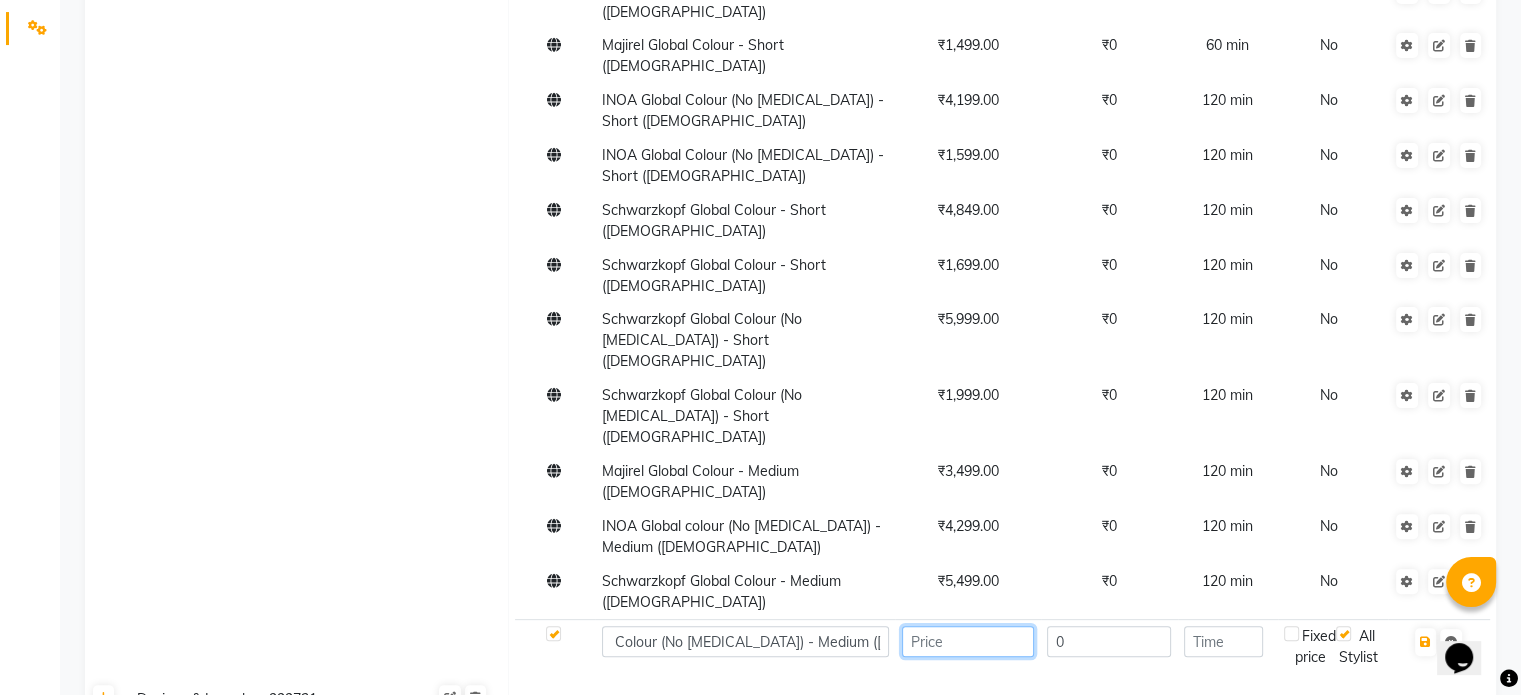 click 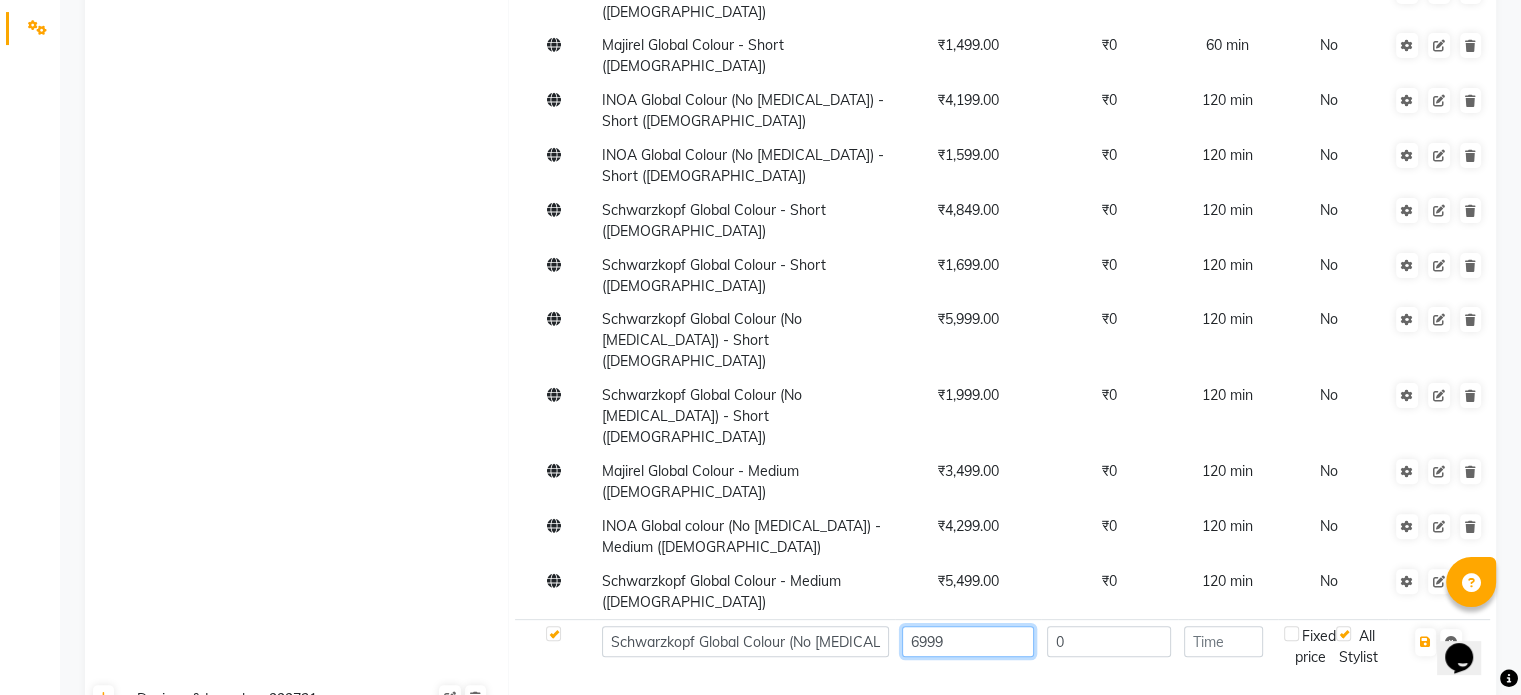 type on "6999" 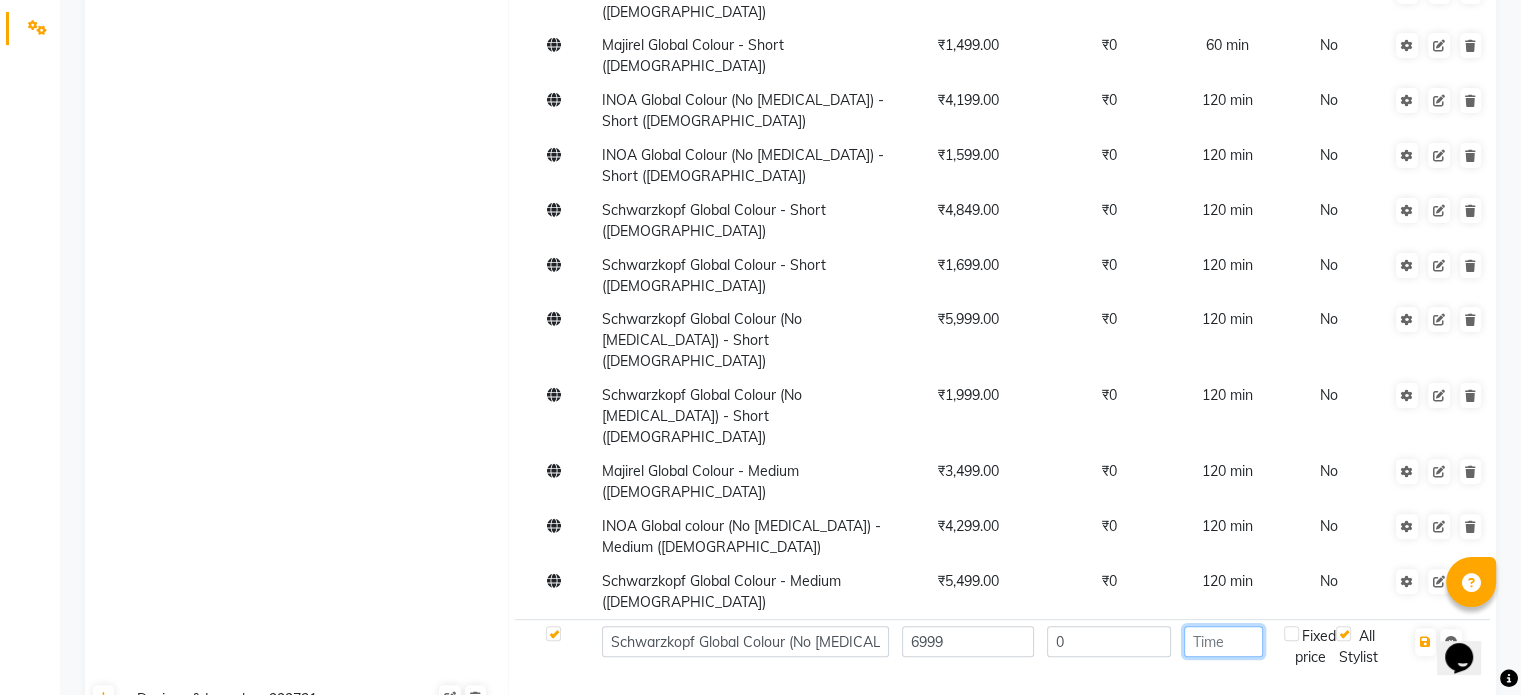 click 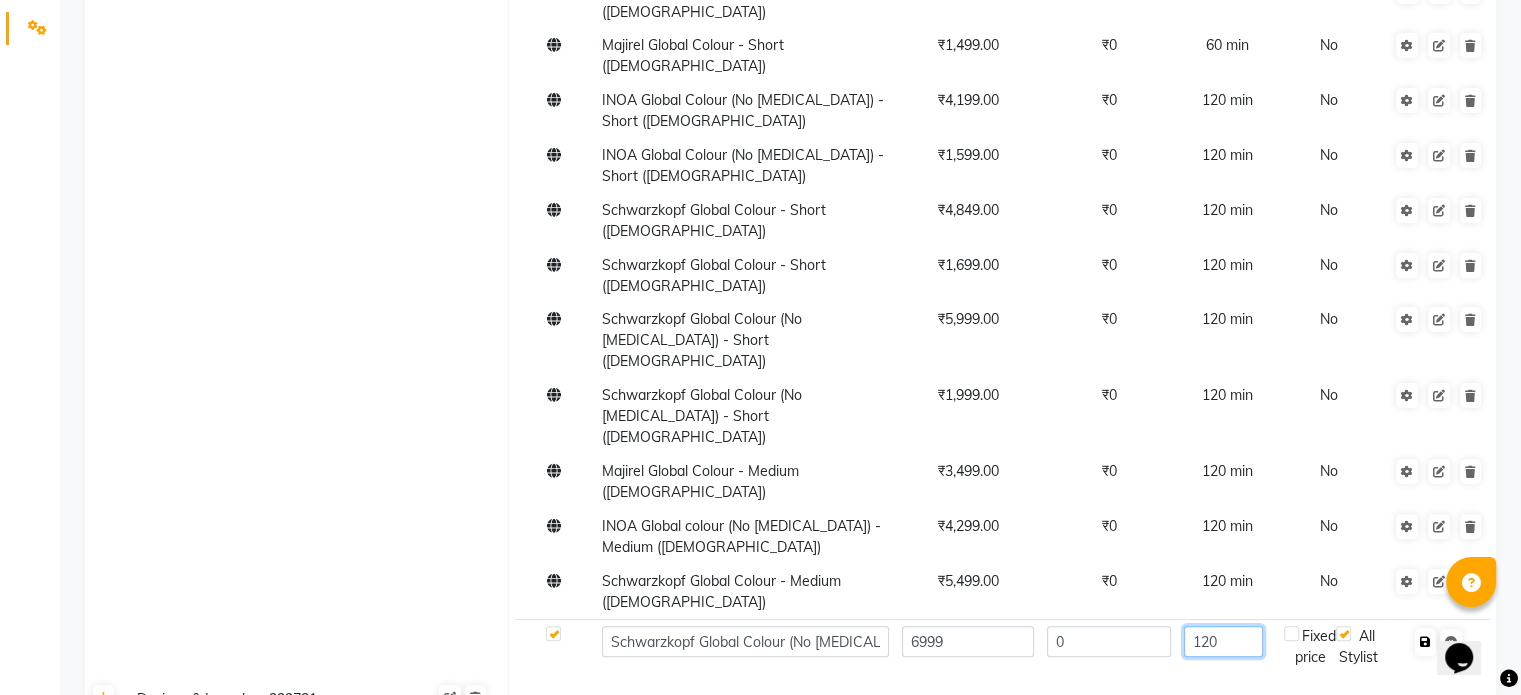 type on "120" 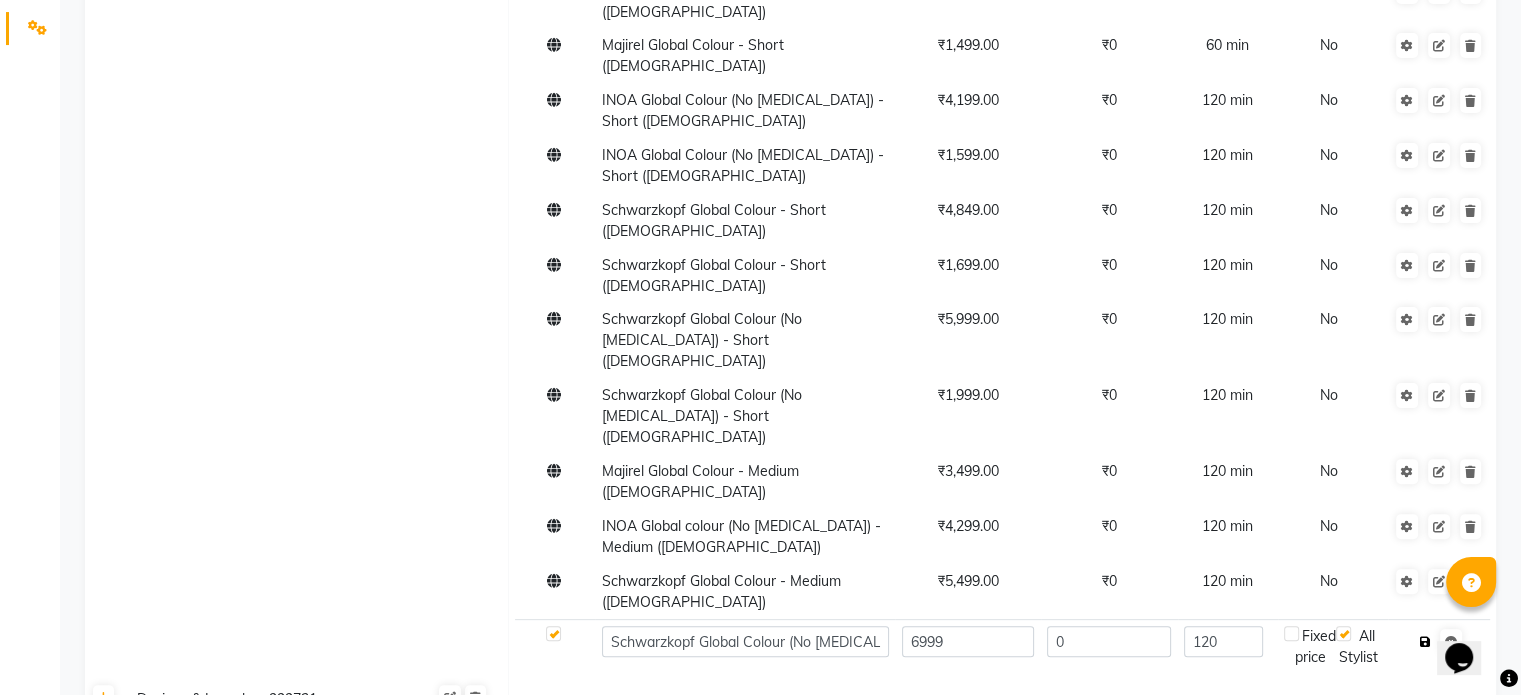 click at bounding box center (1425, 642) 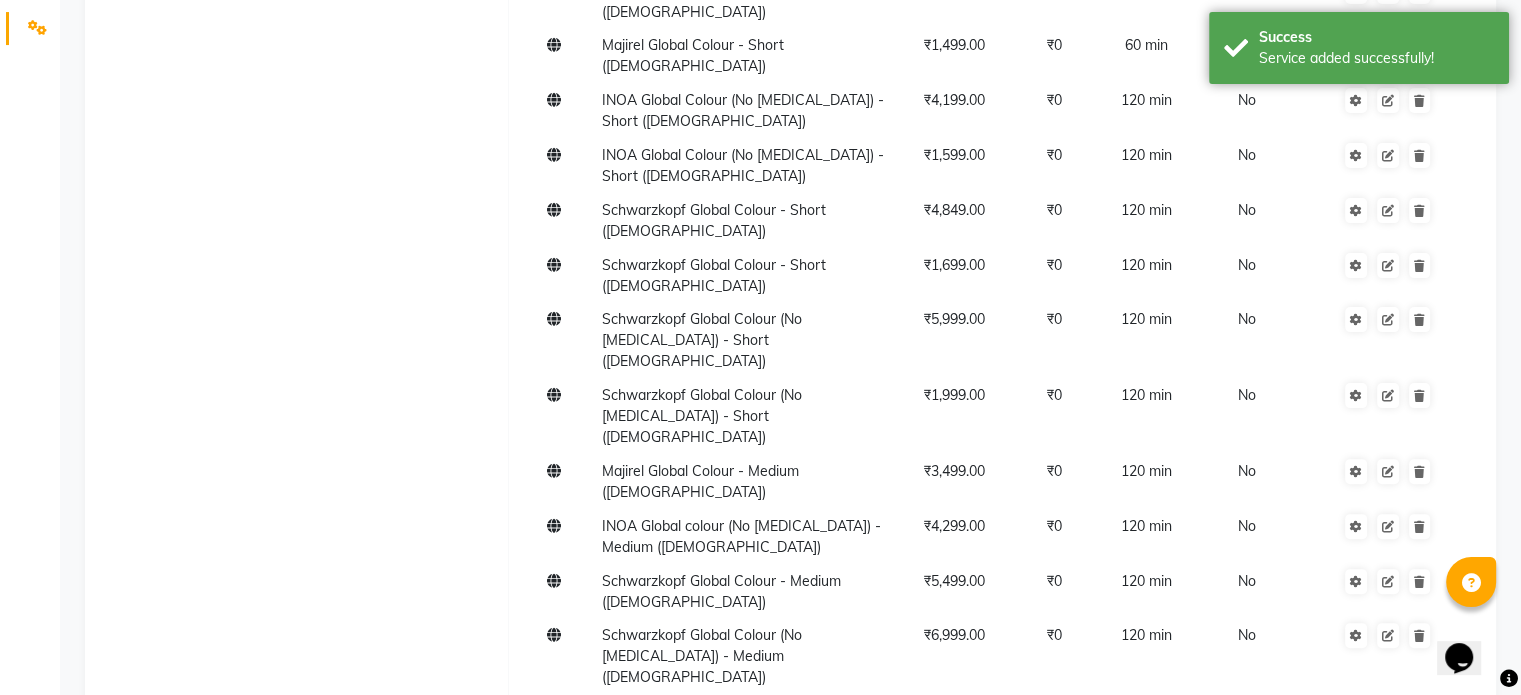 click 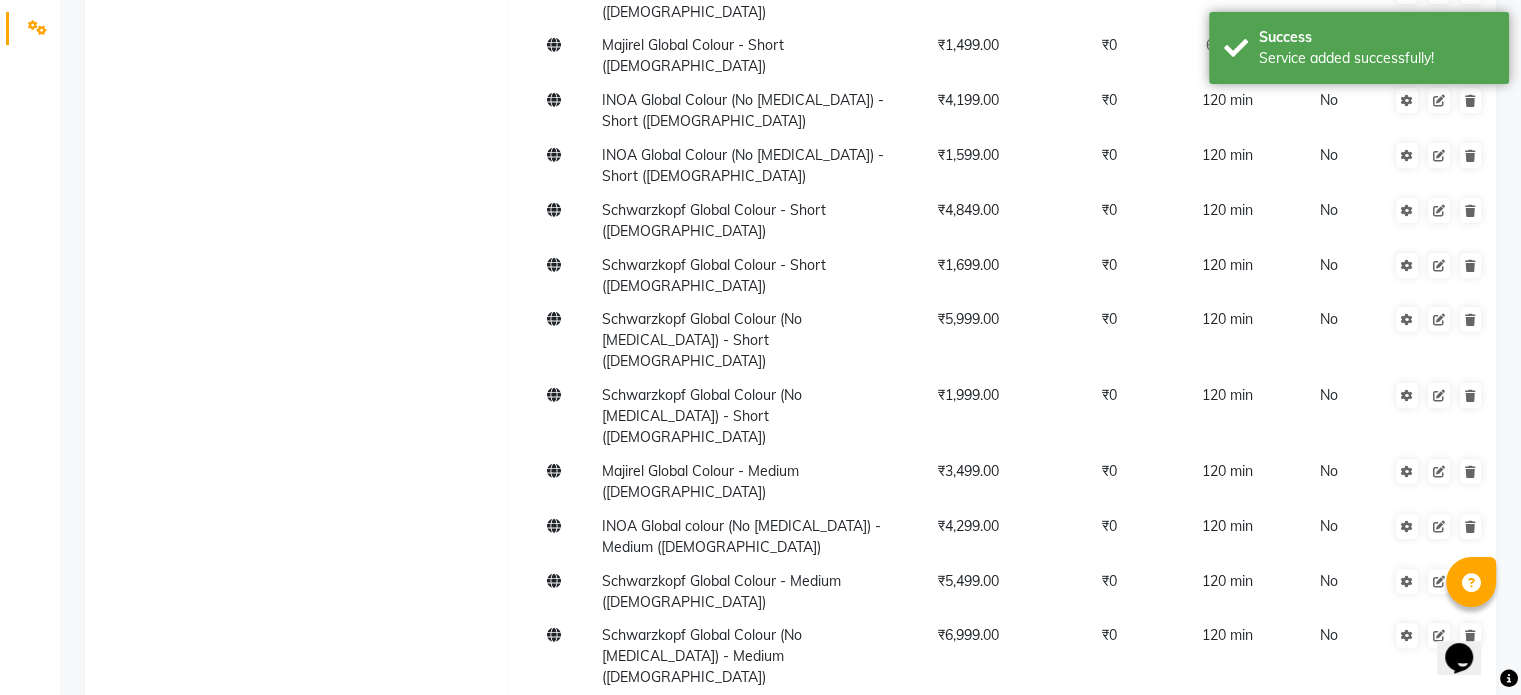 click 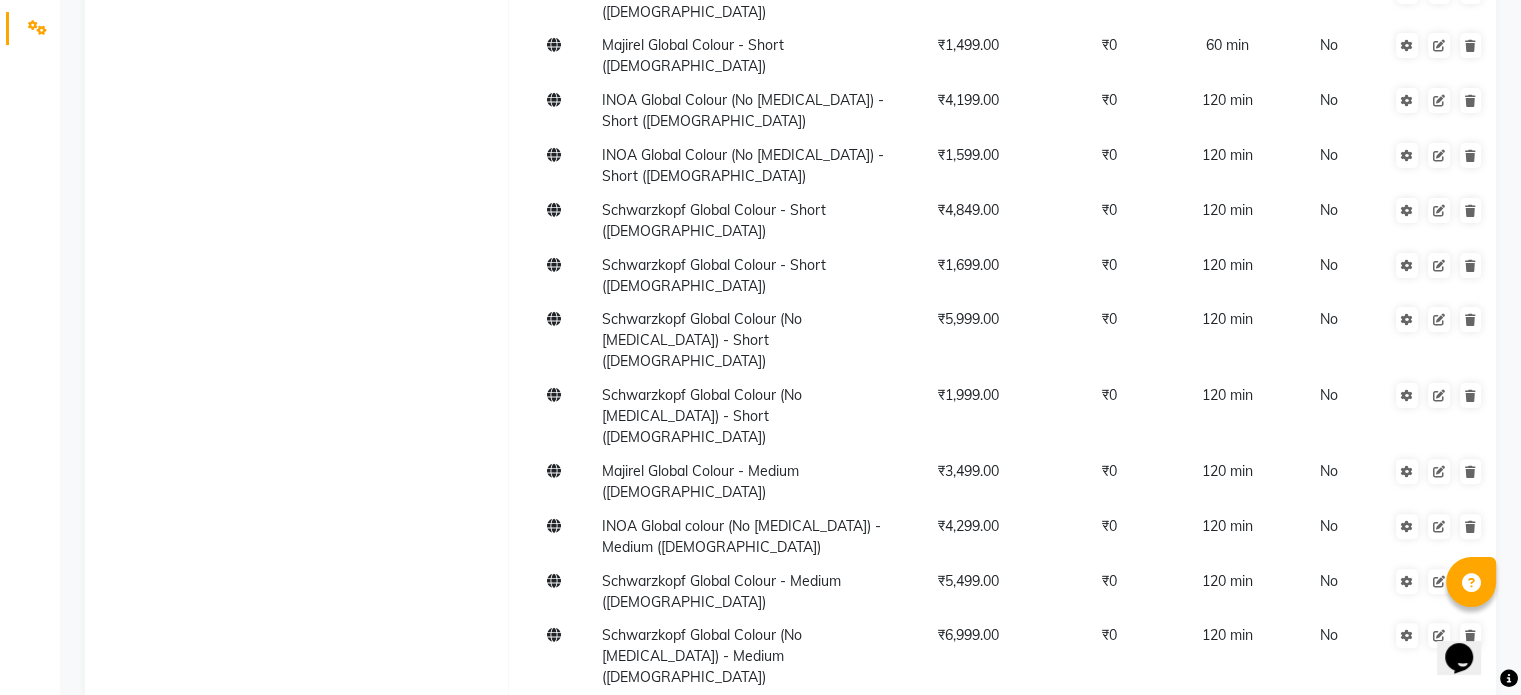 type on "Global Hair Colour Long" 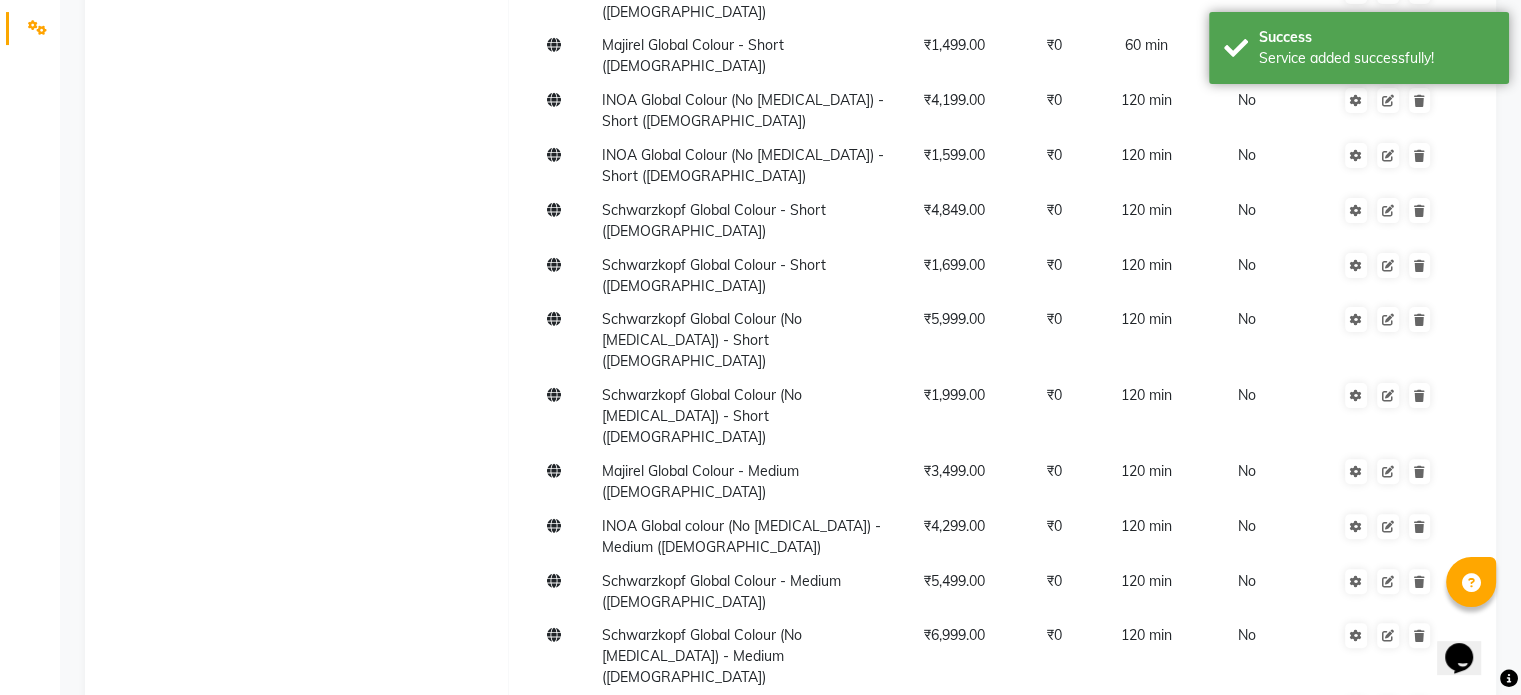 click 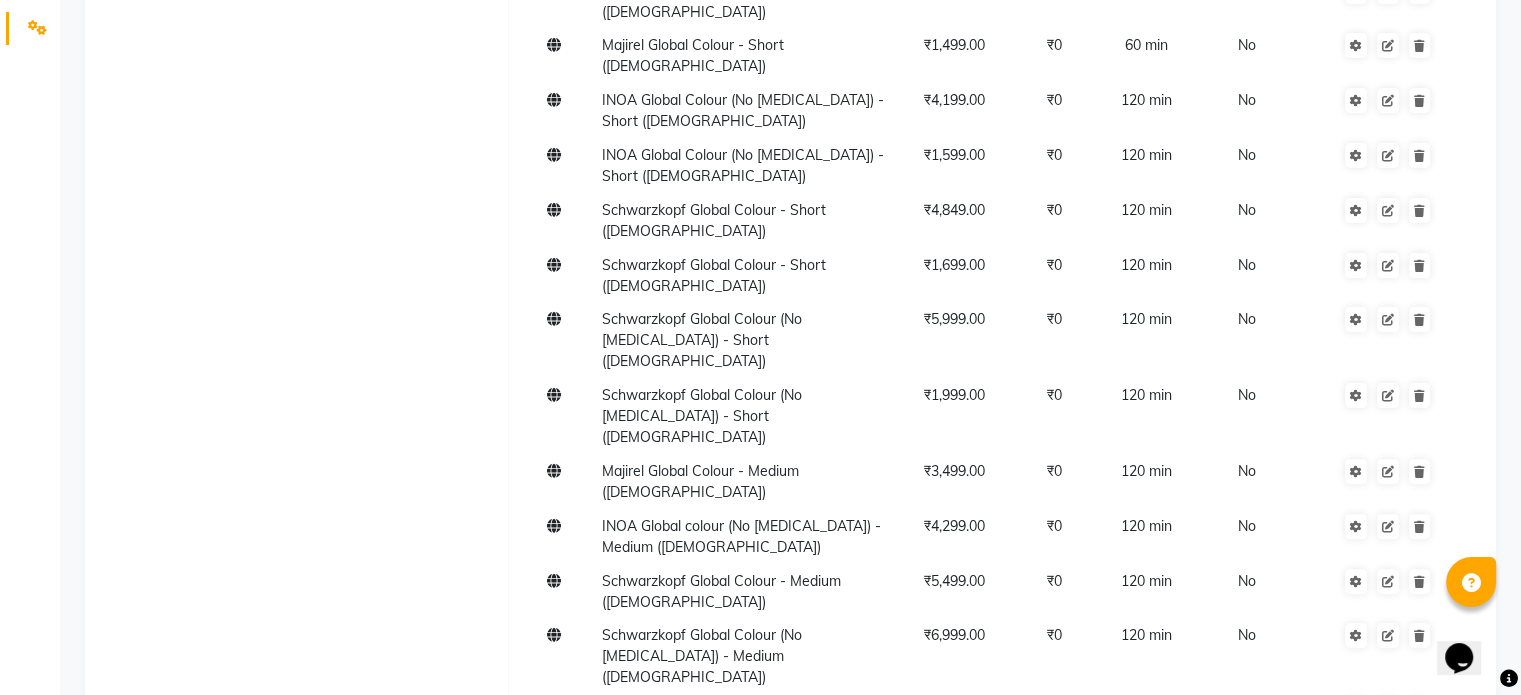 click on "Global Hair Colour Long" 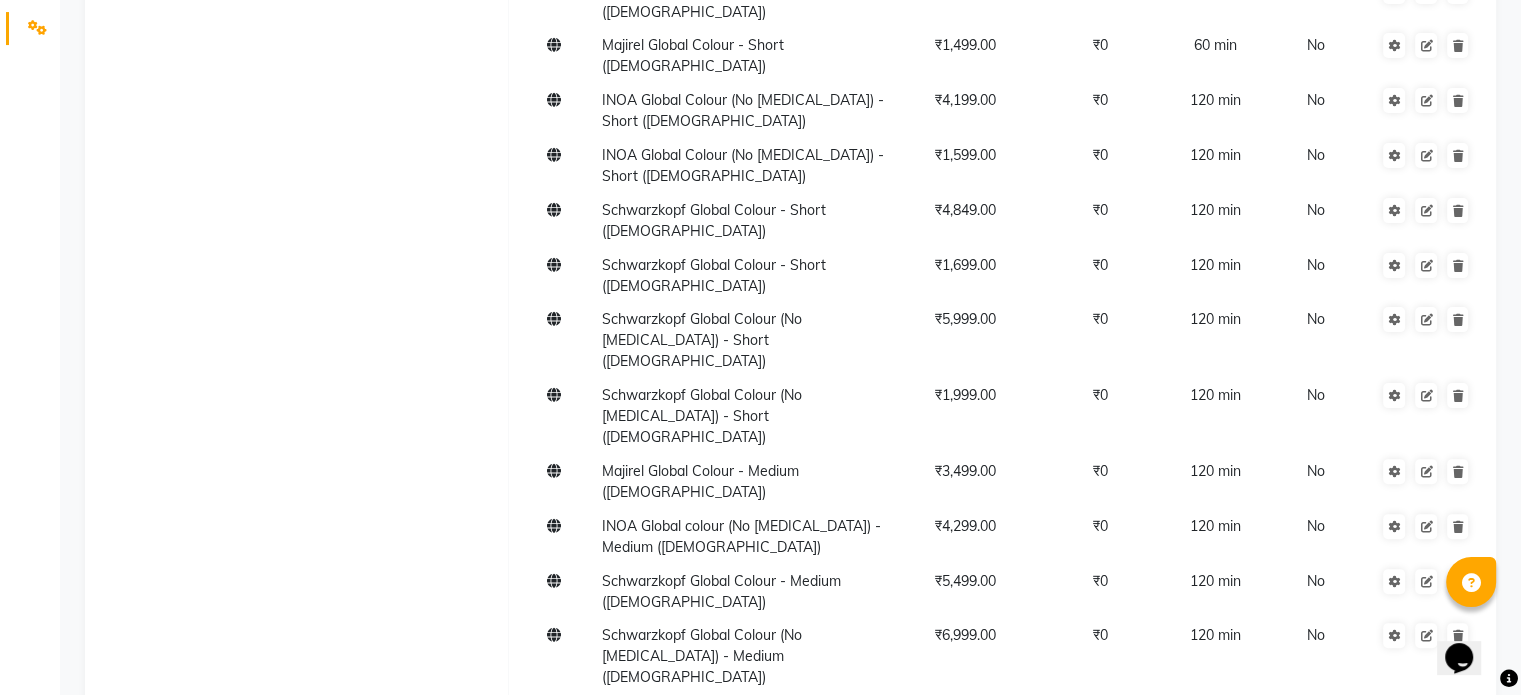 click on "Global Hair Colour Long" 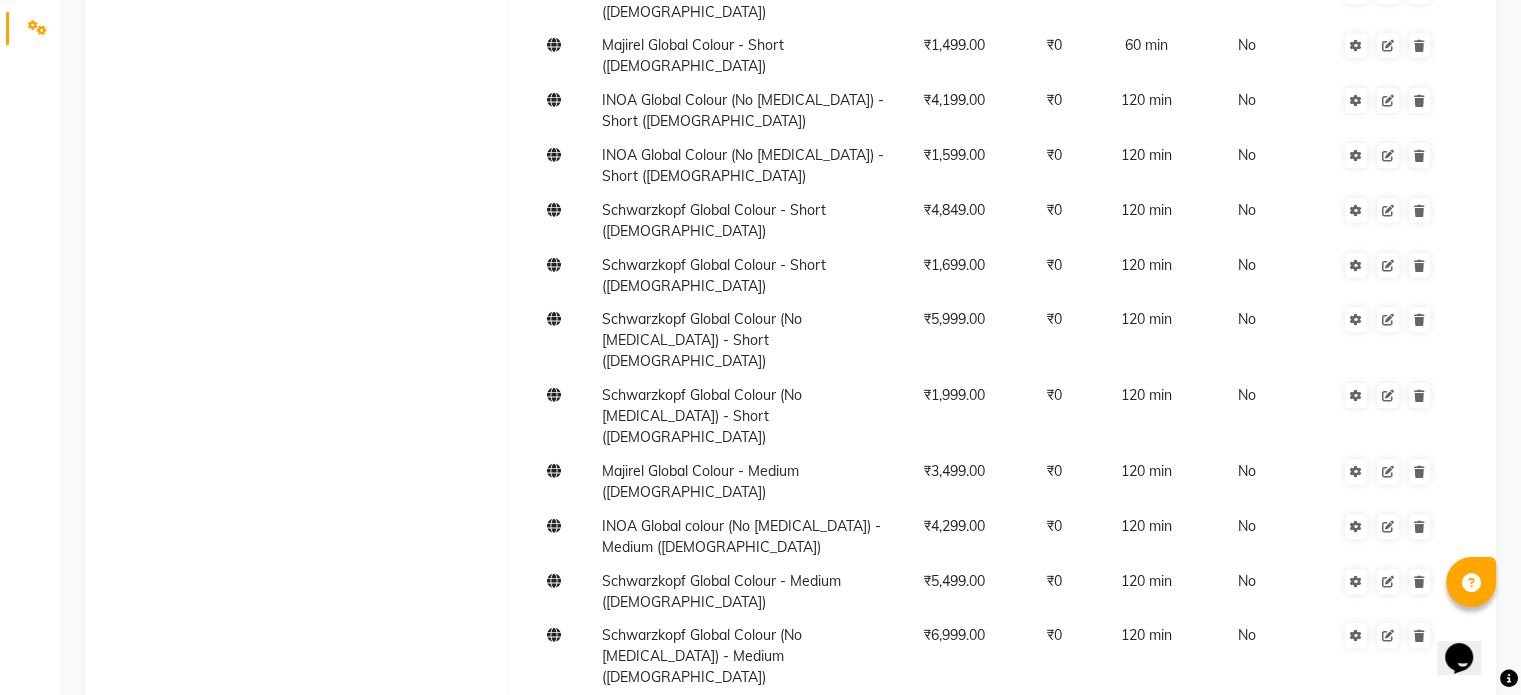 click 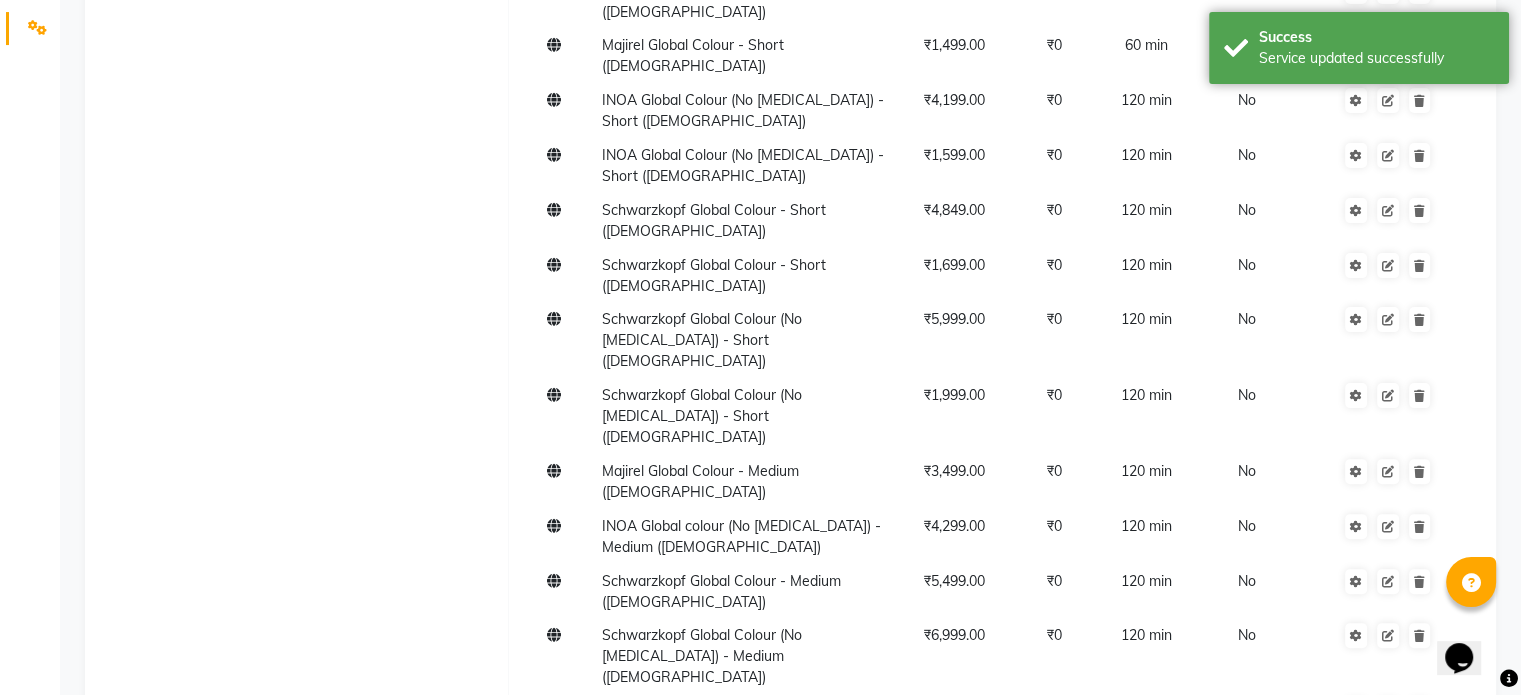 click 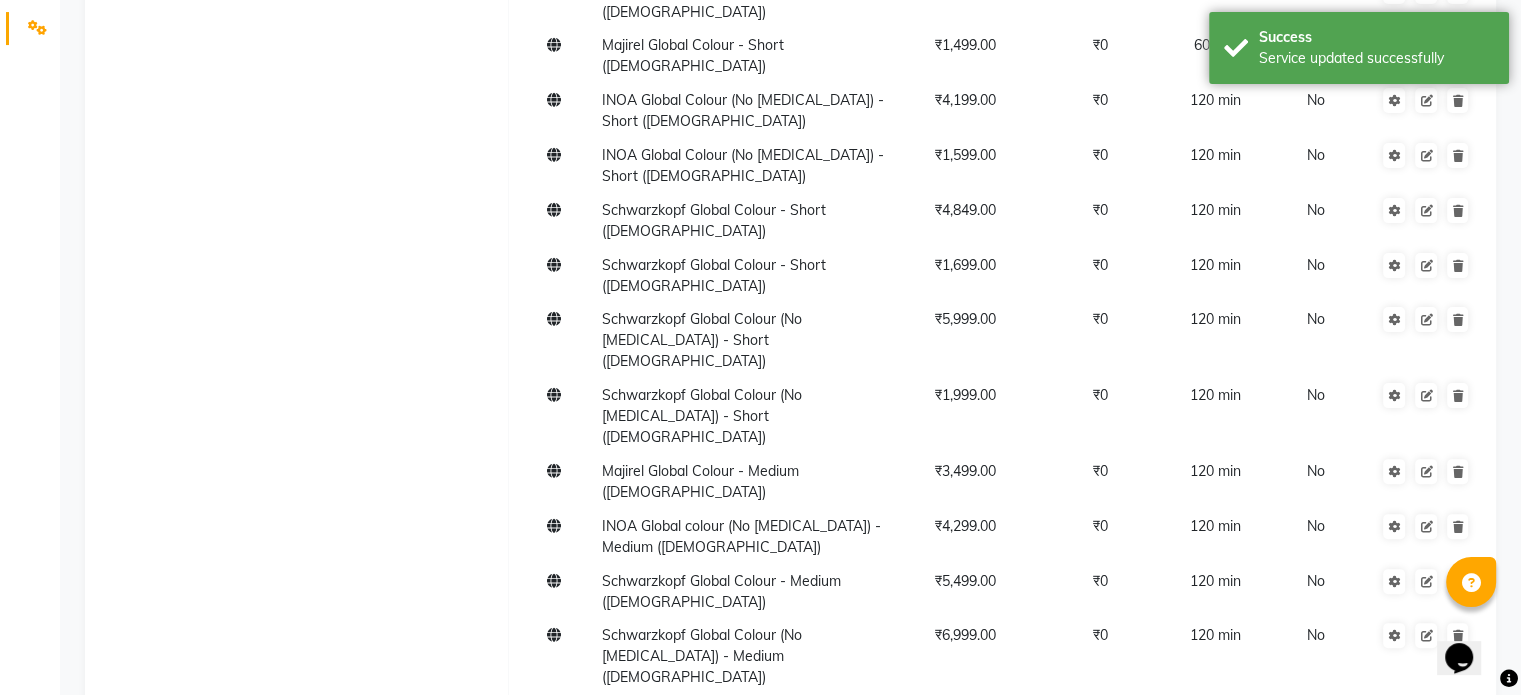click 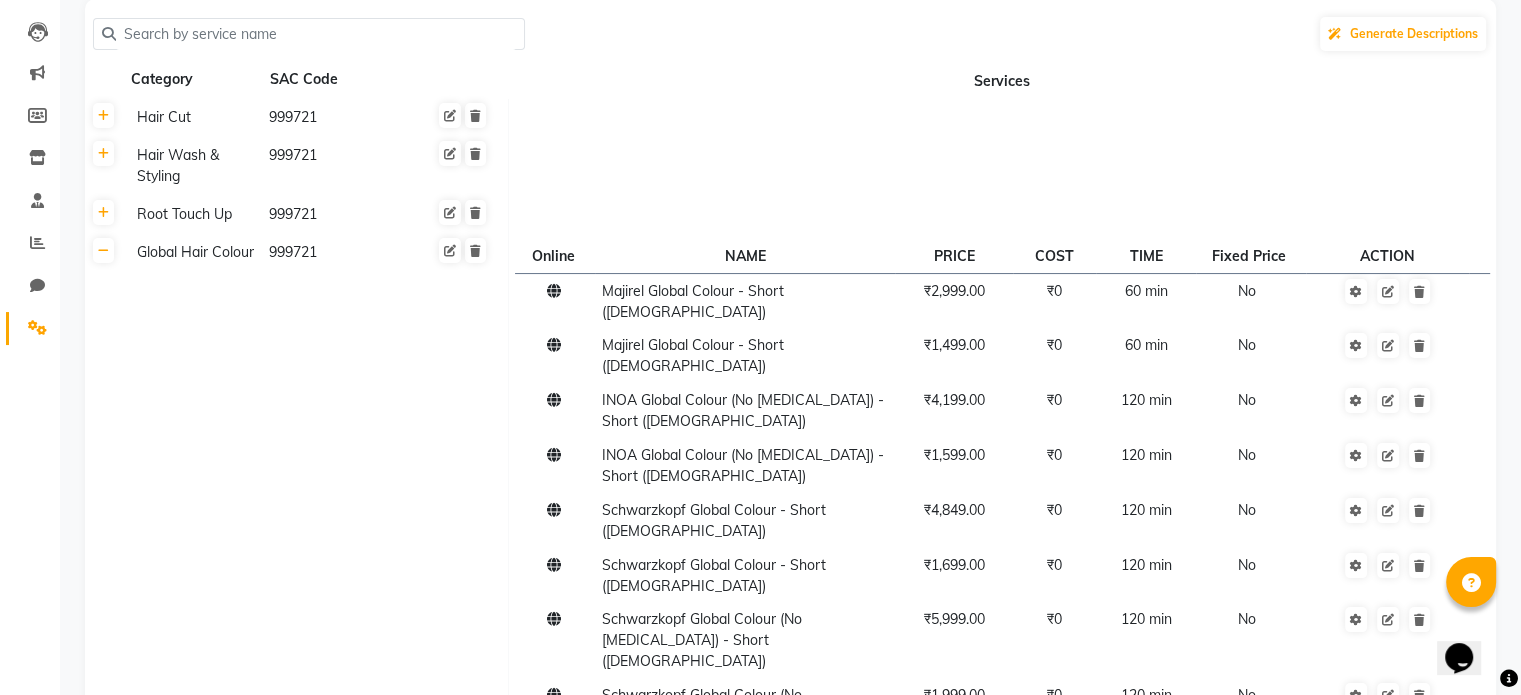 scroll, scrollTop: 200, scrollLeft: 0, axis: vertical 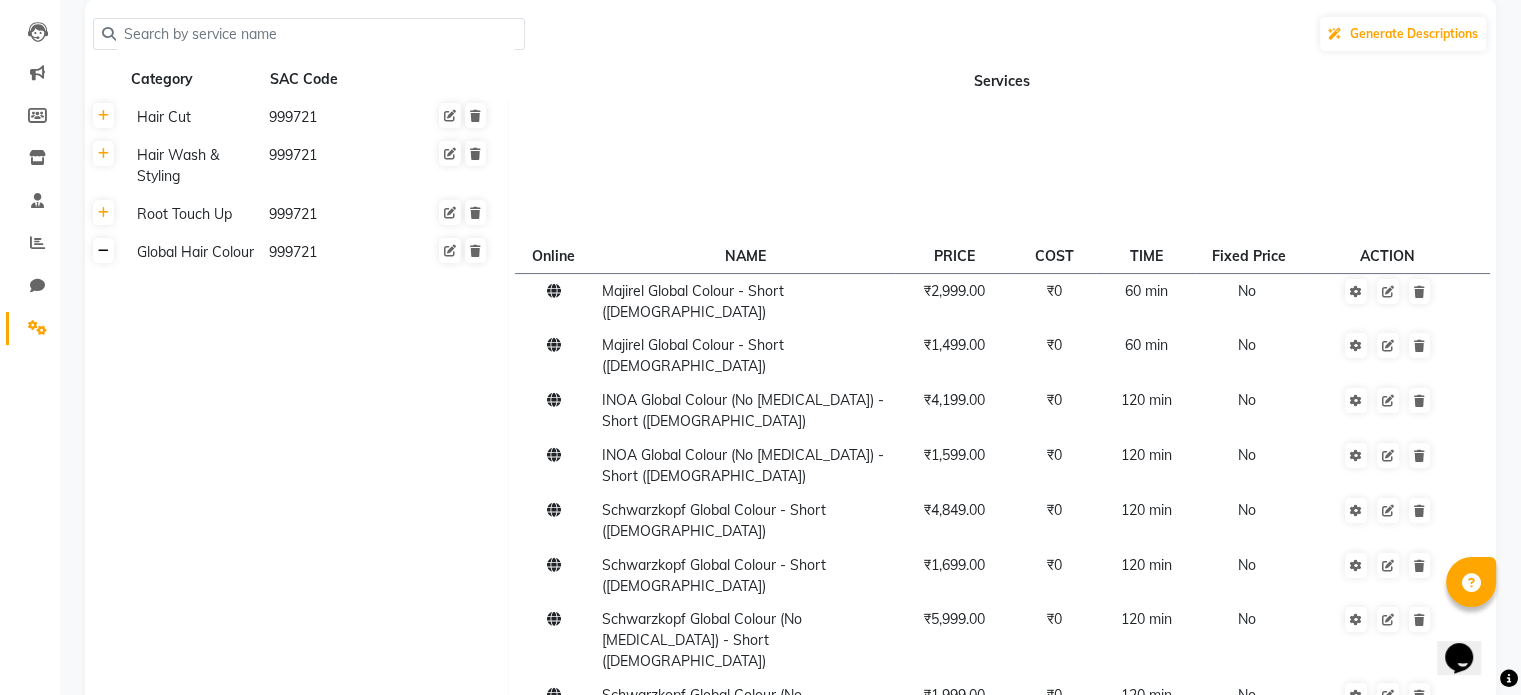 click 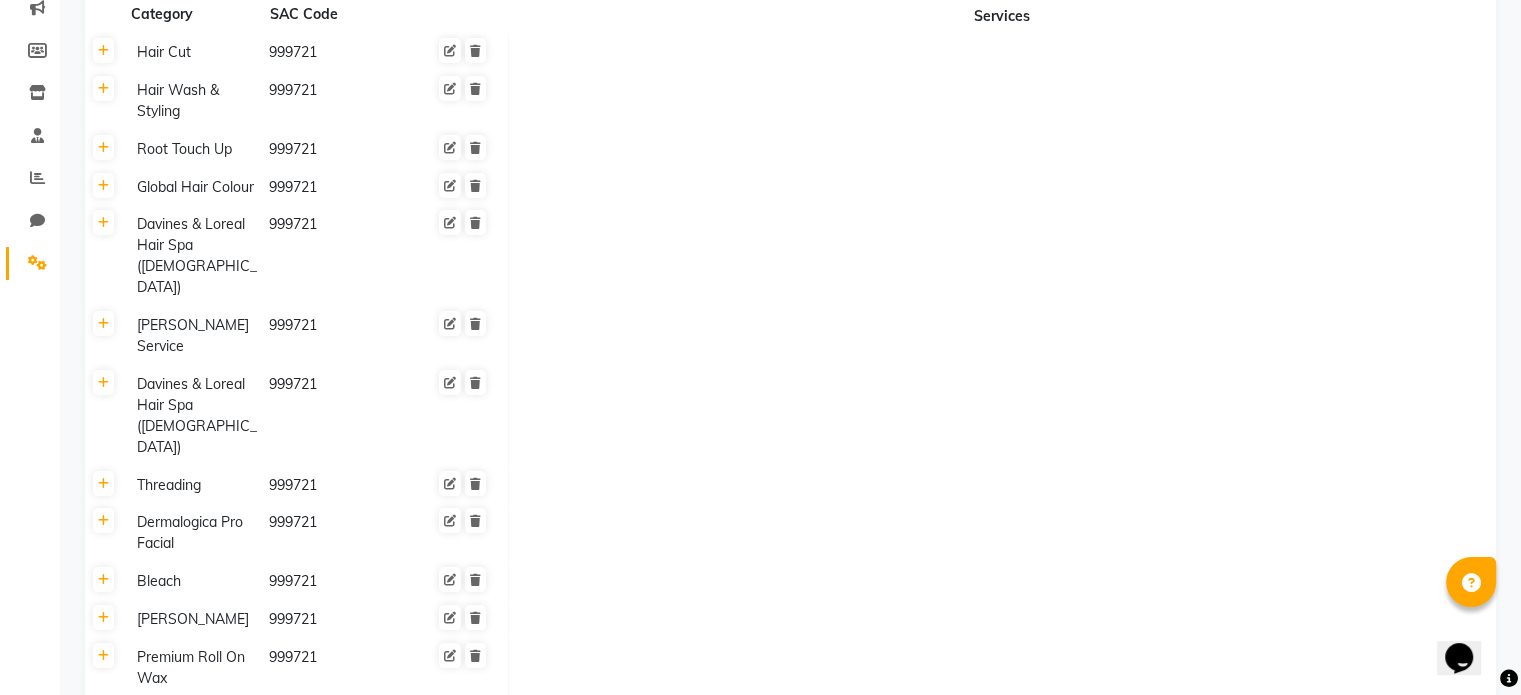 scroll, scrollTop: 300, scrollLeft: 0, axis: vertical 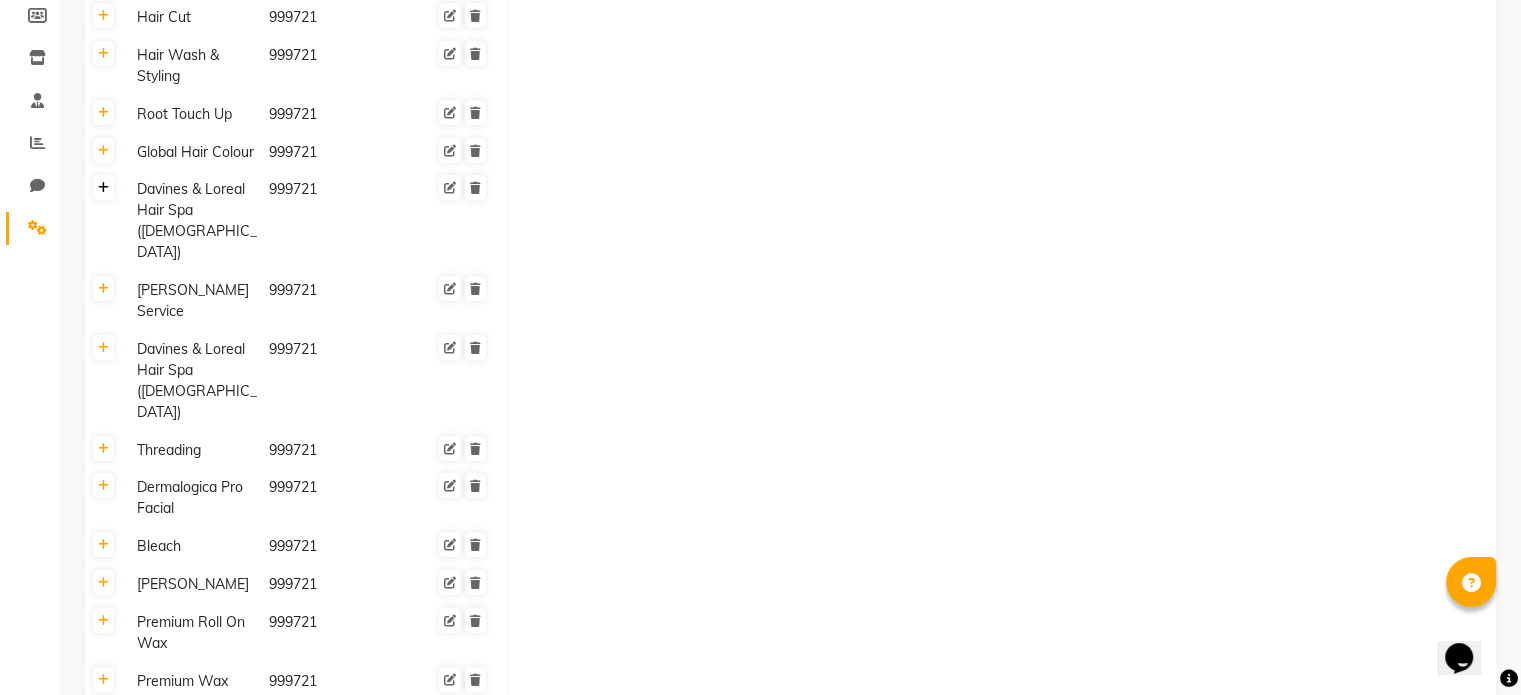 click 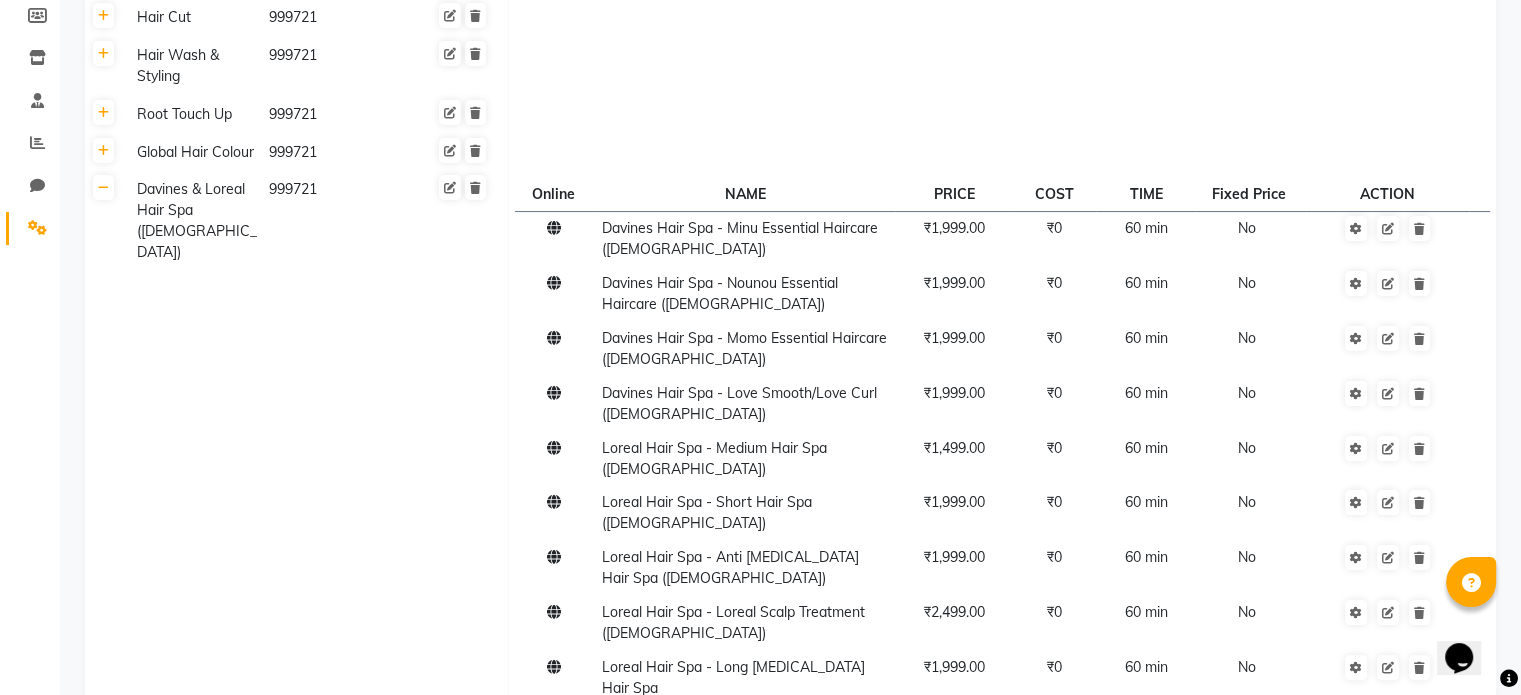 click on "Davines & Loreal Hair Spa ([DEMOGRAPHIC_DATA])" 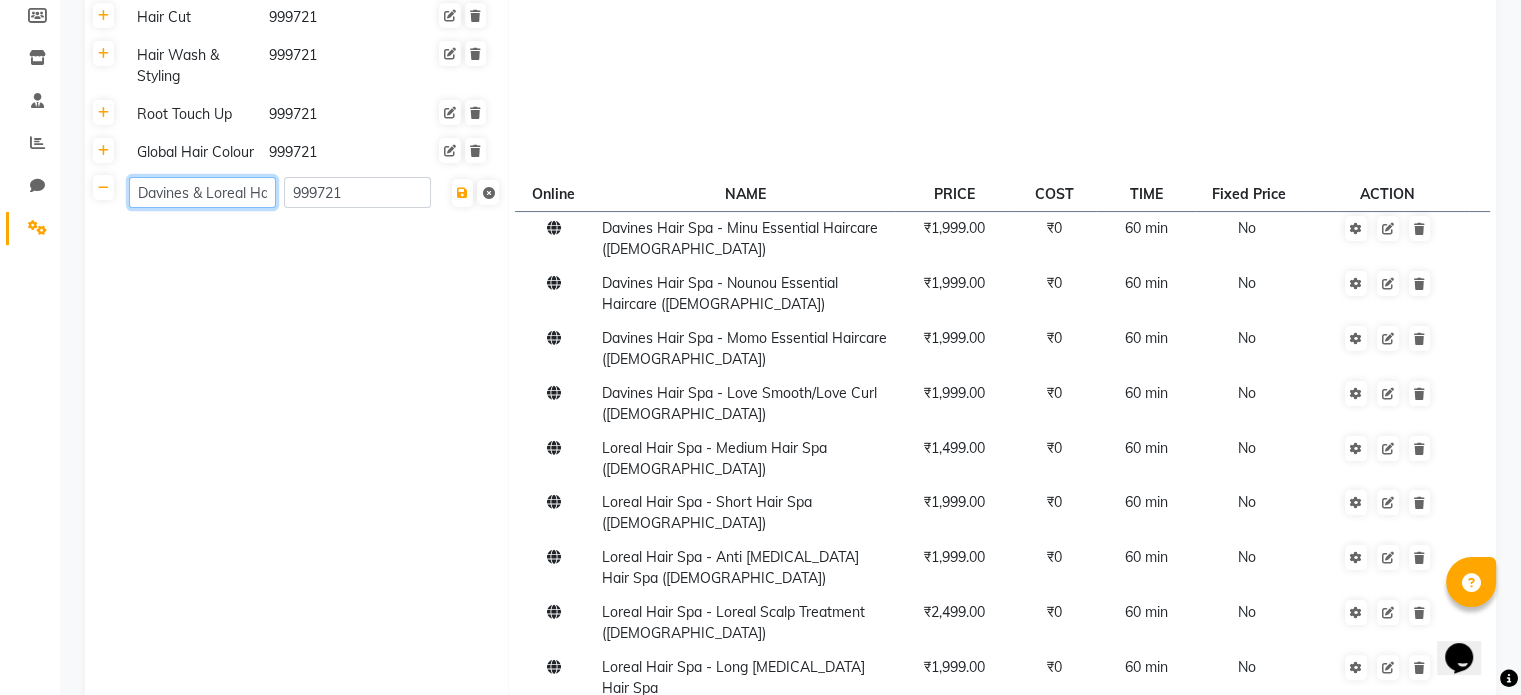 click on "Davines & Loreal Hair Spa ([DEMOGRAPHIC_DATA])" 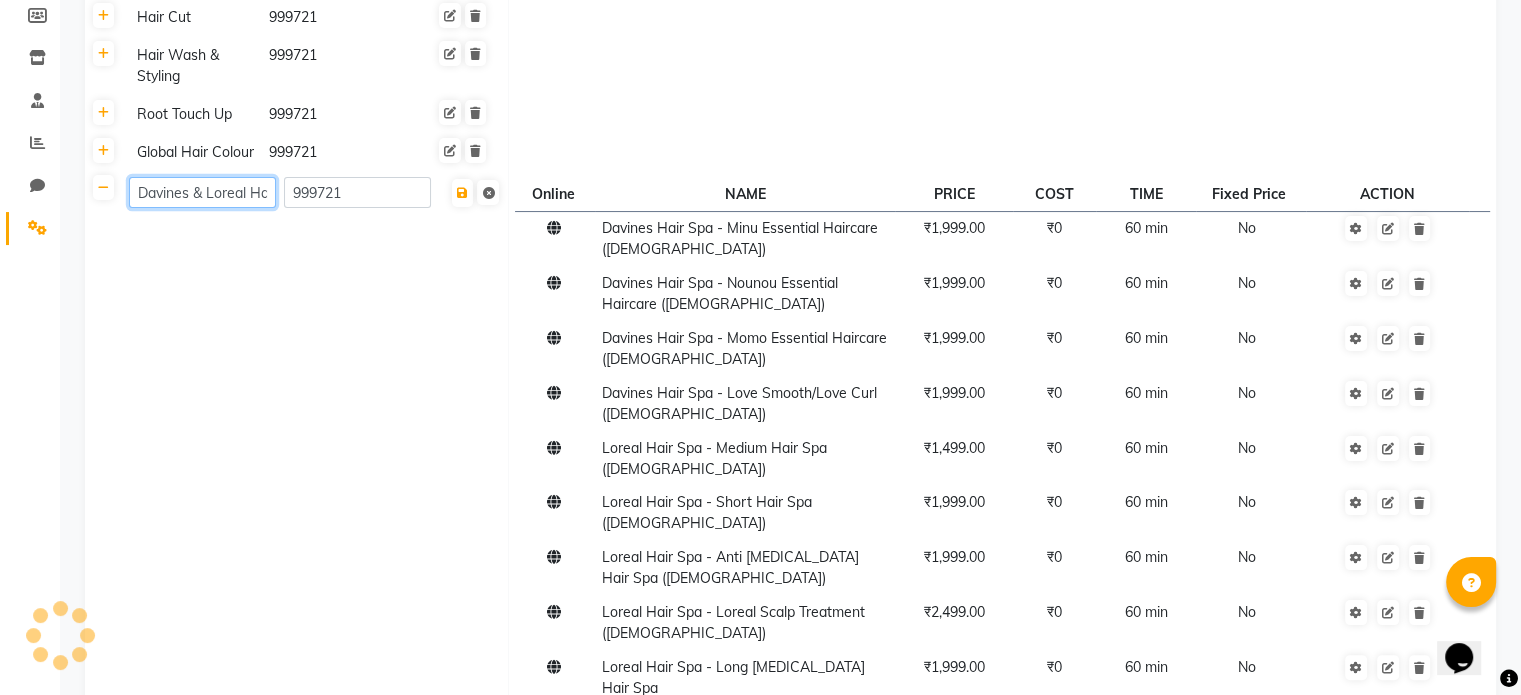 click on "Davines & Loreal Hair Spa ([DEMOGRAPHIC_DATA])" 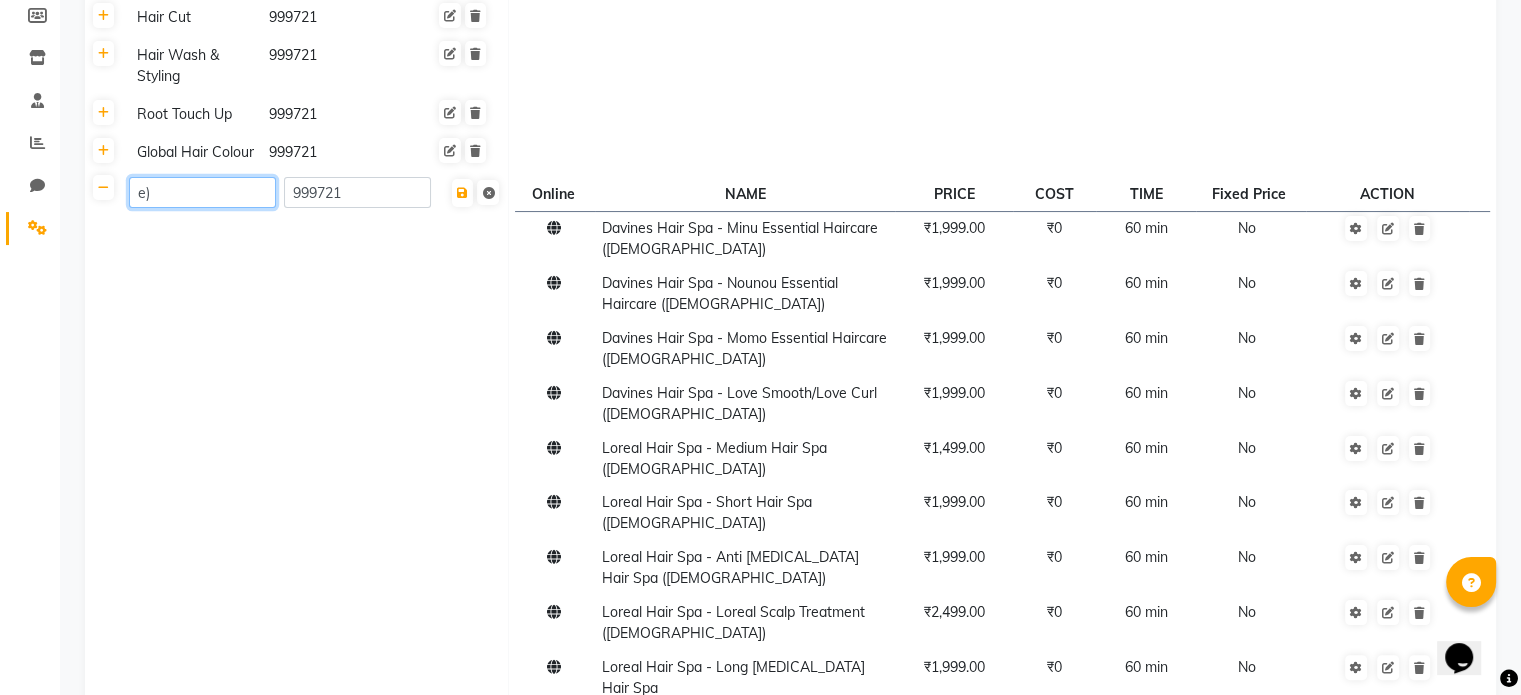 type on ")" 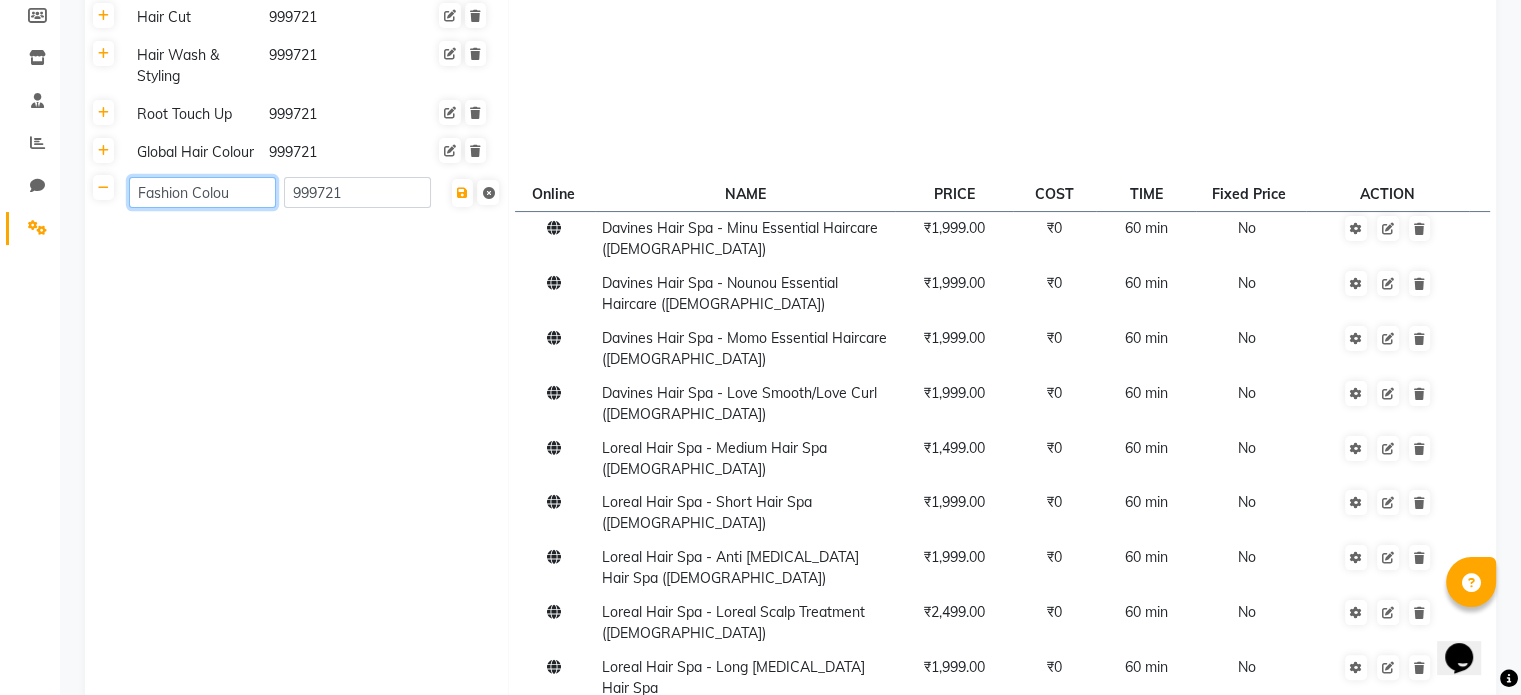 type on "Fashion Colour" 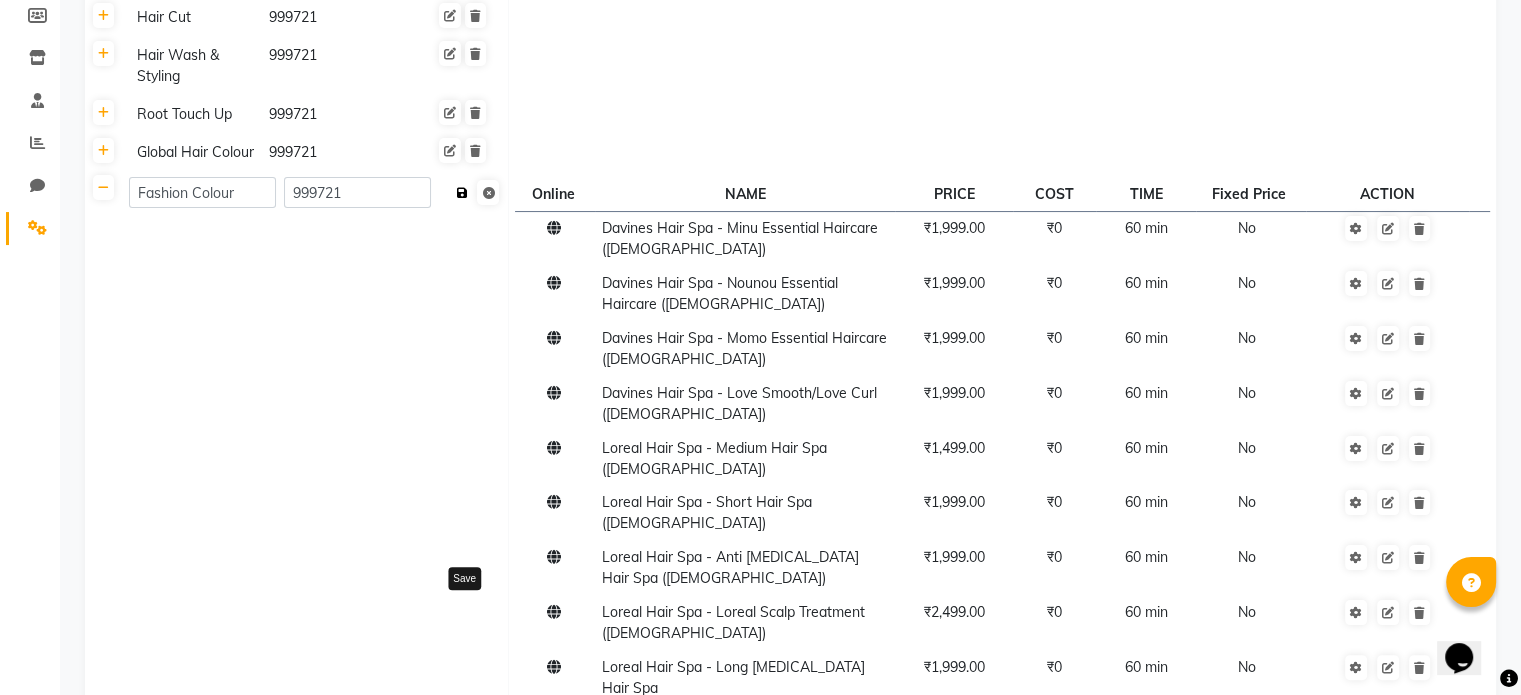 click on "Save" 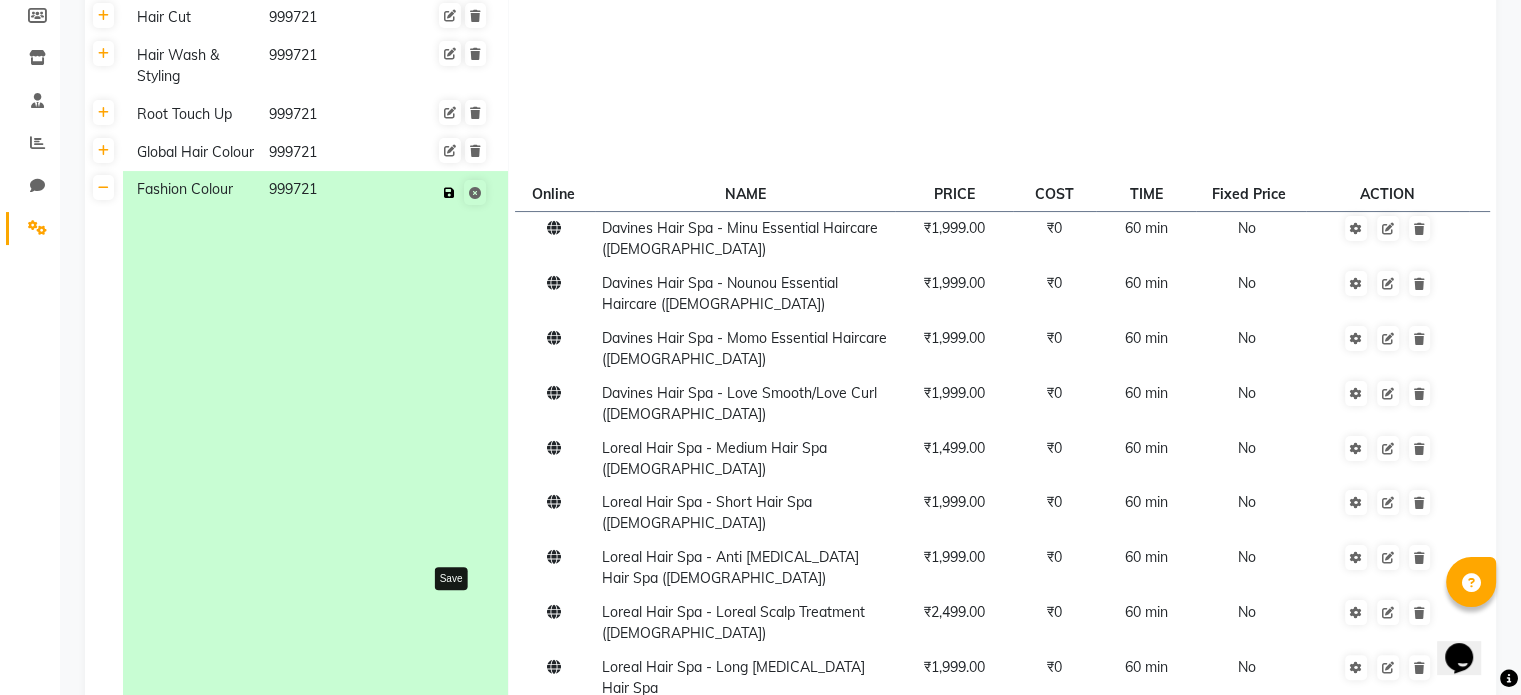 click 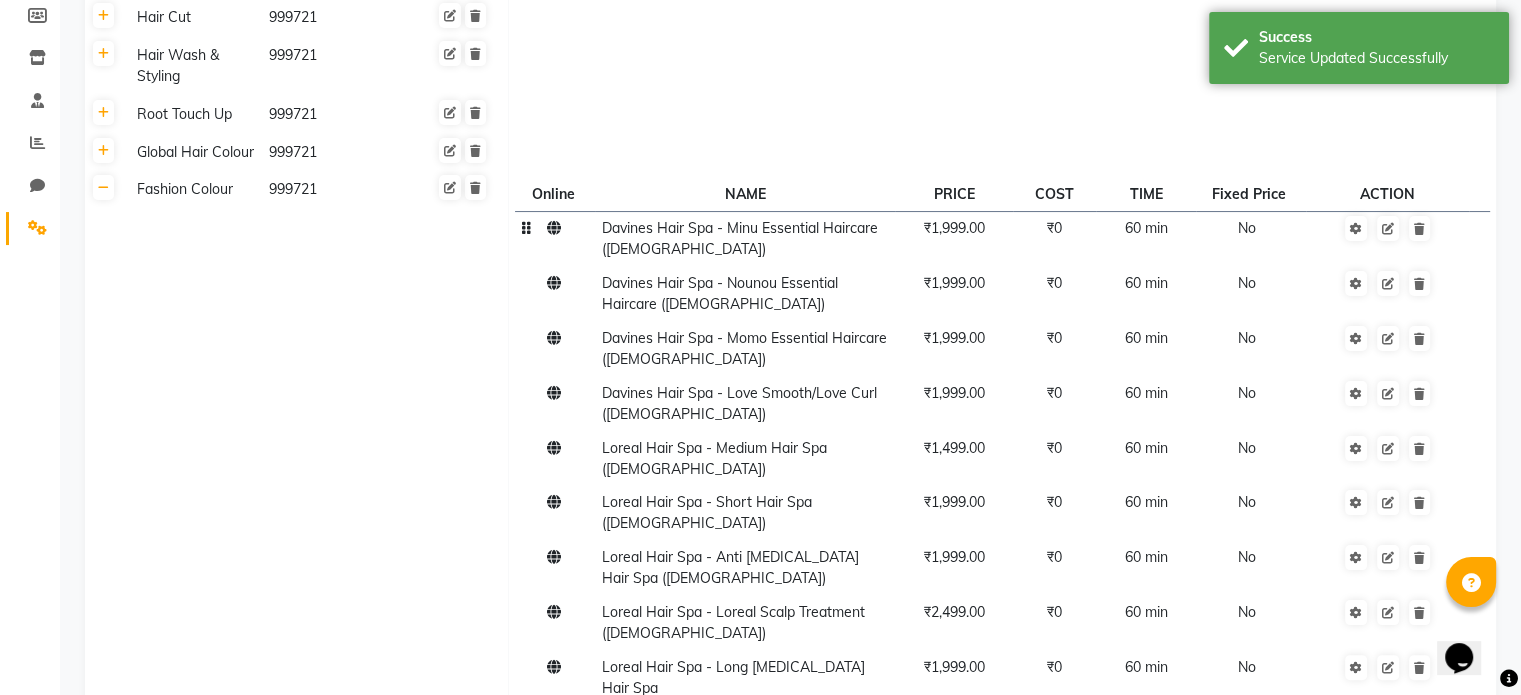 click on "Davines Hair Spa - Minu Essential Haircare ([DEMOGRAPHIC_DATA])" 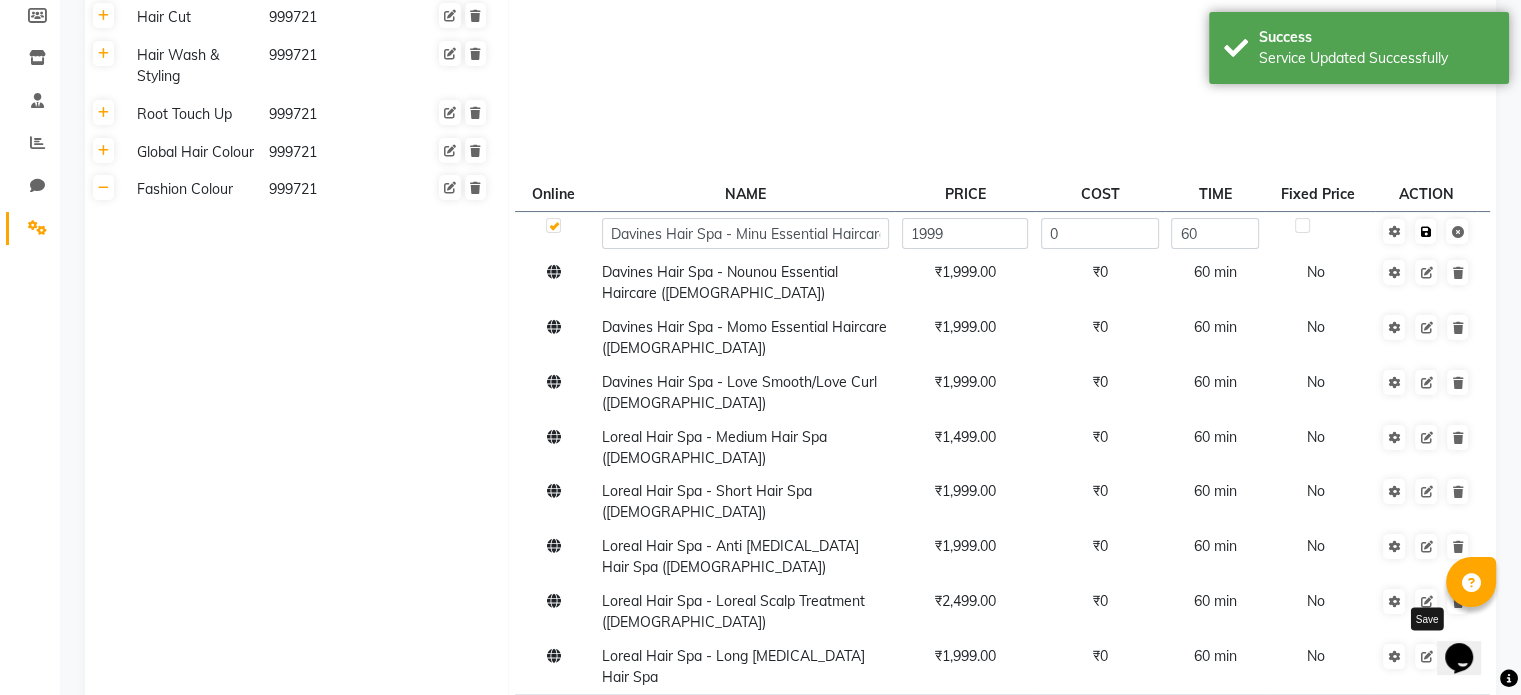 click 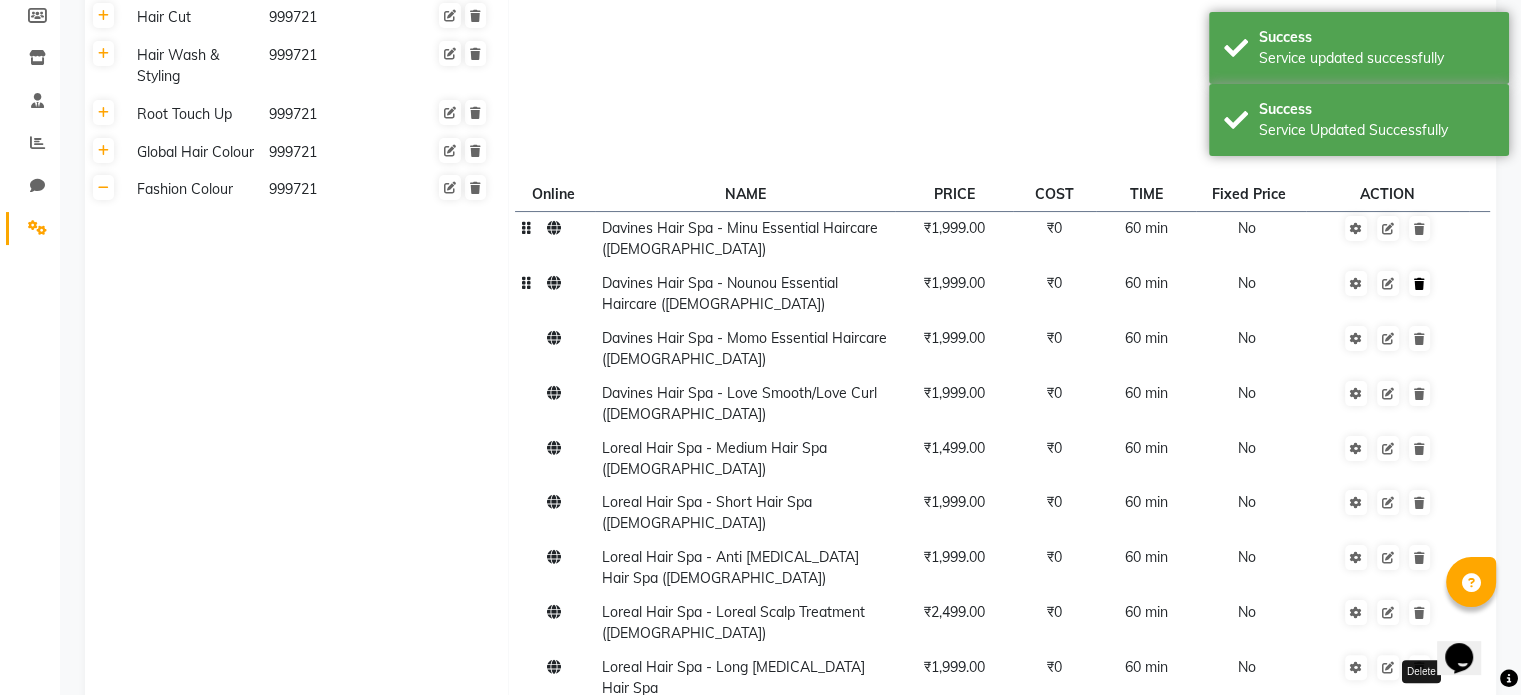 click 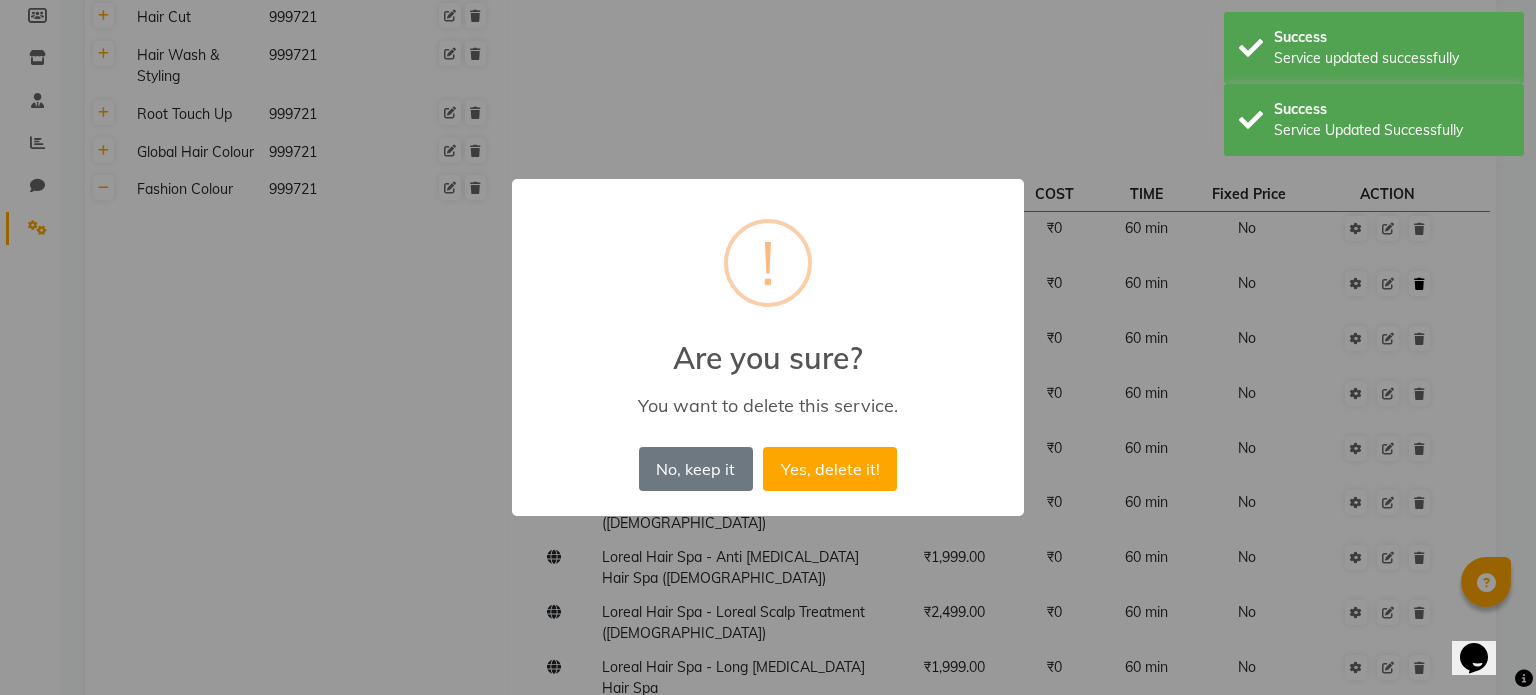 type 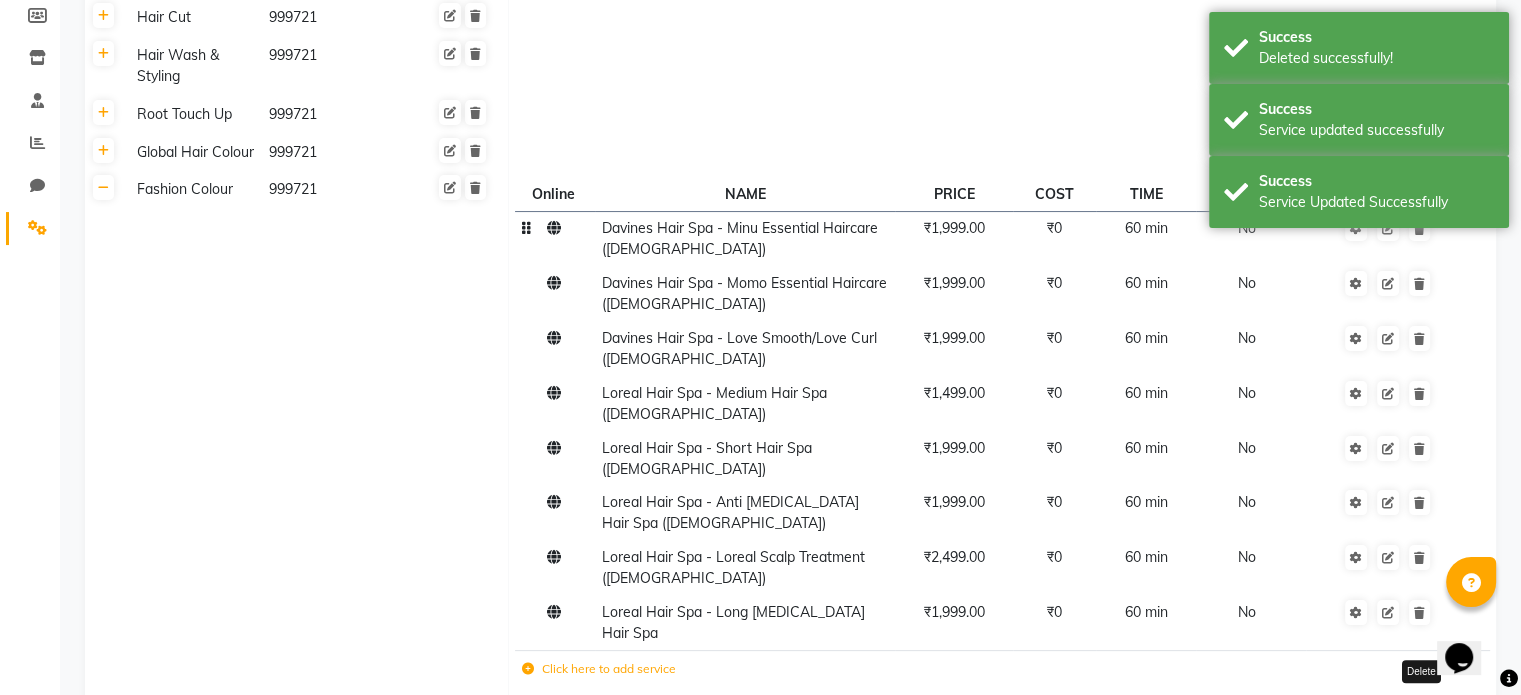 click 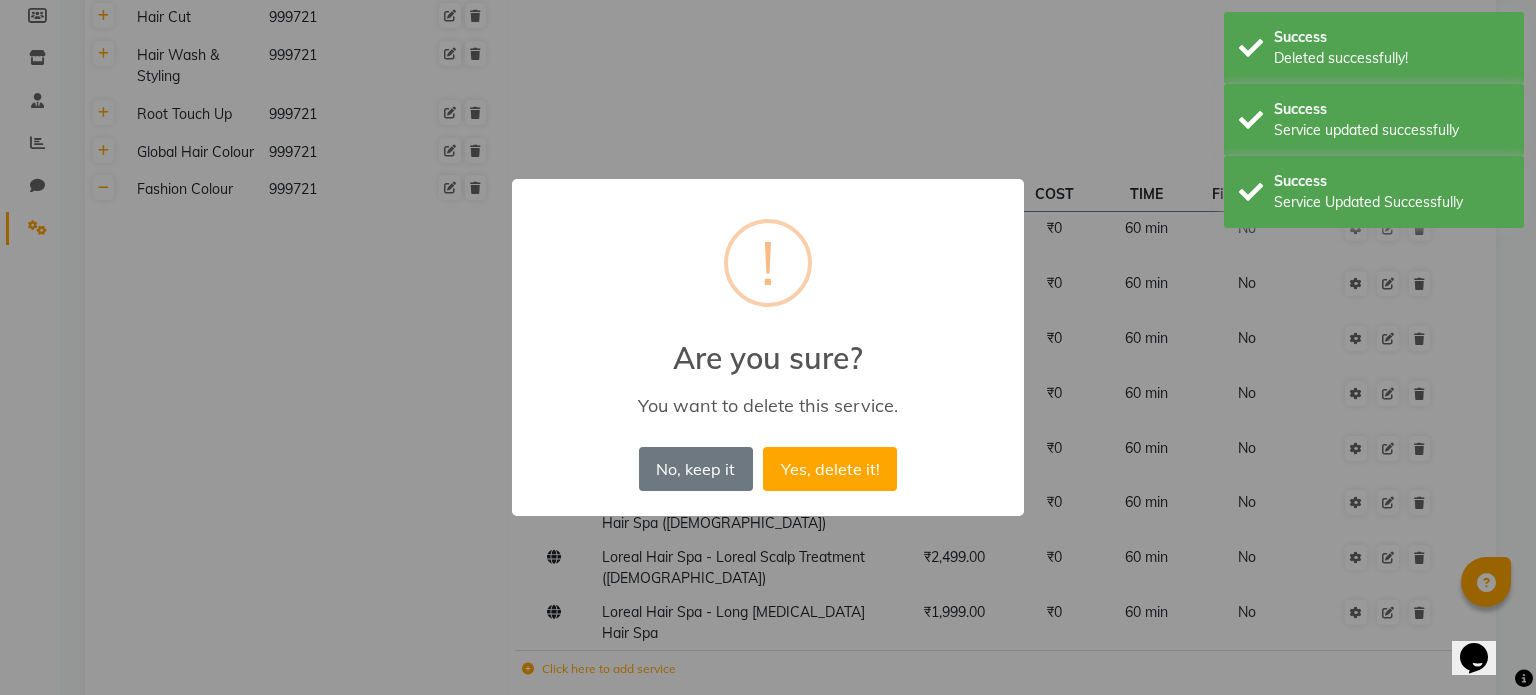 type 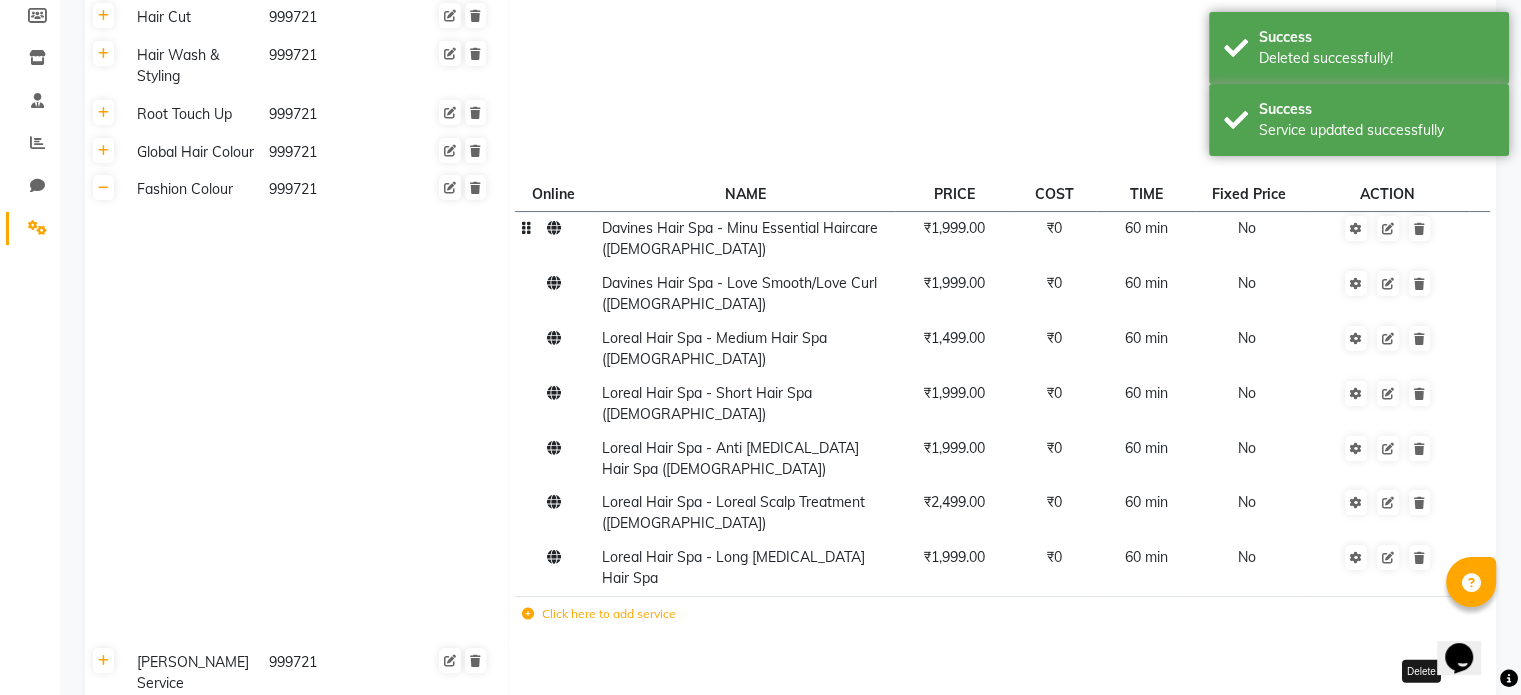 click 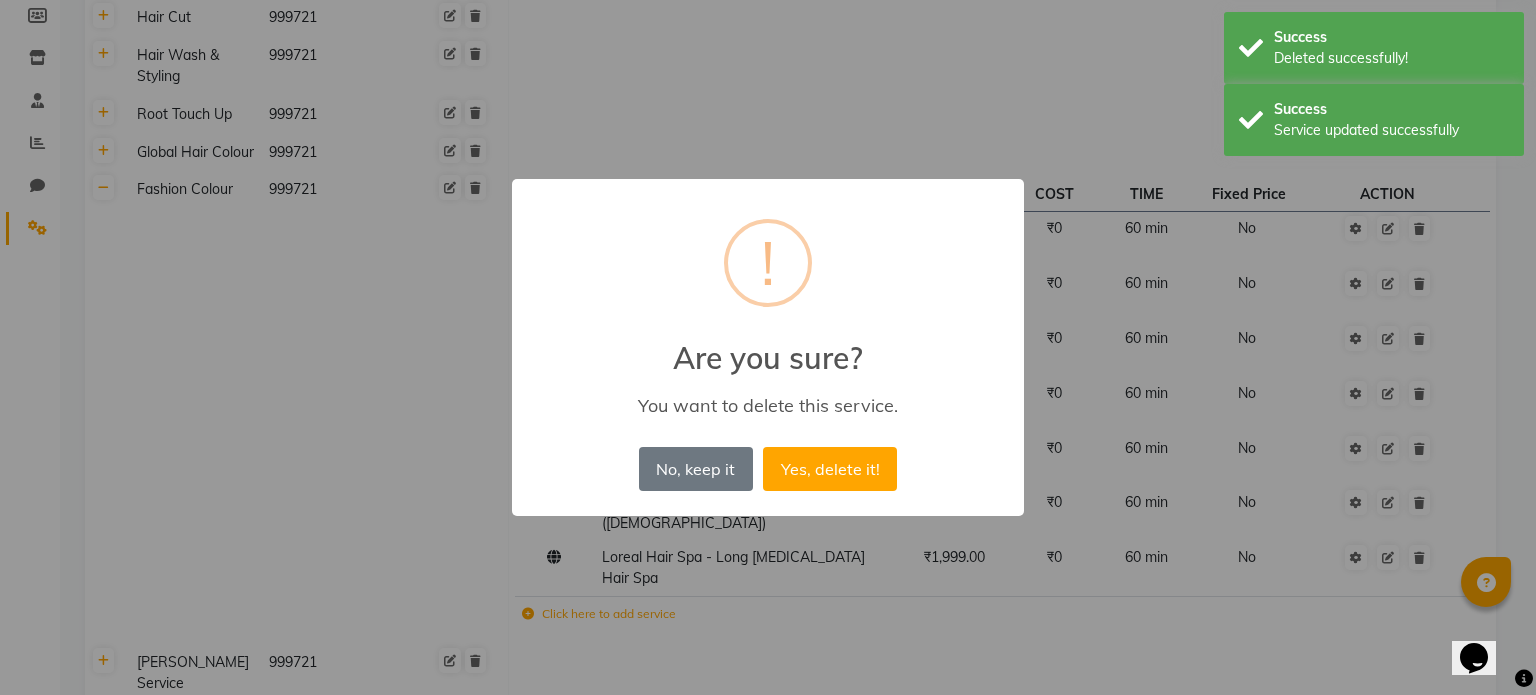 type 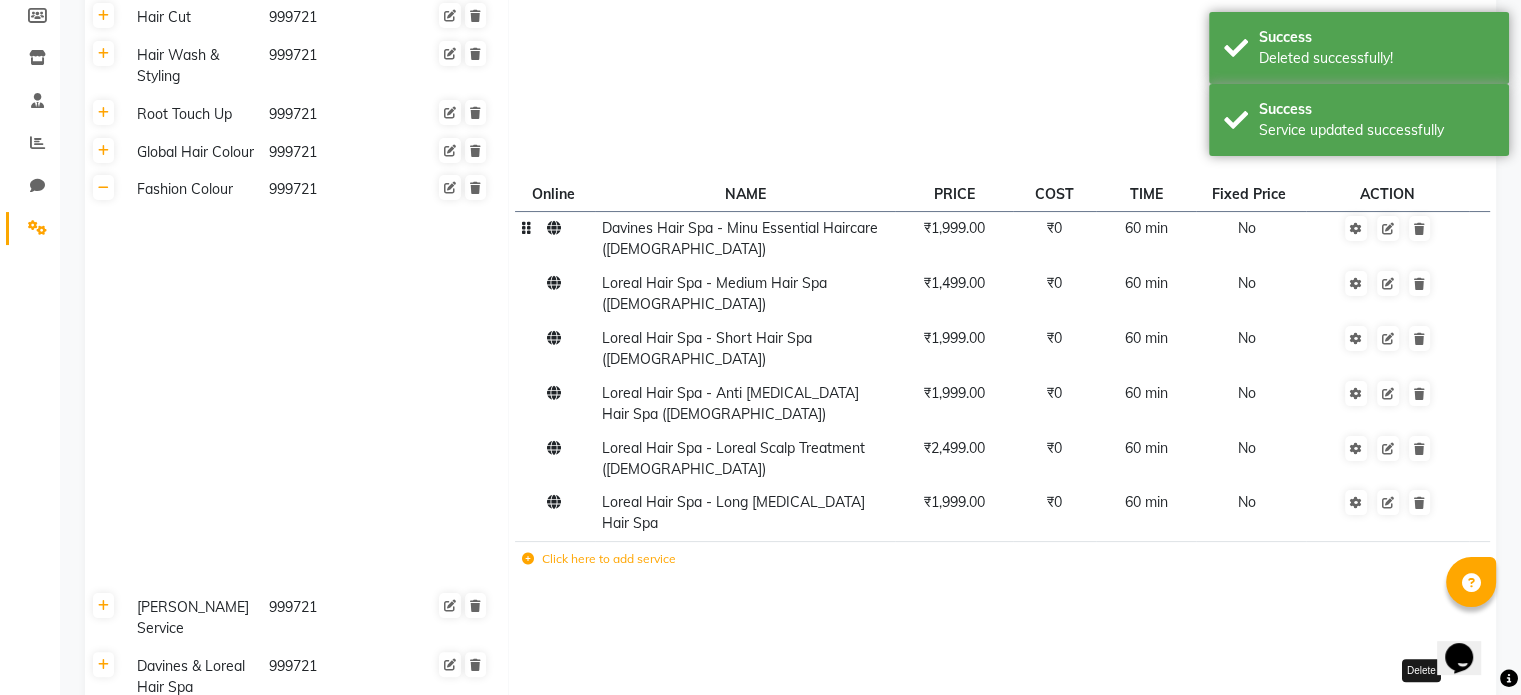 click 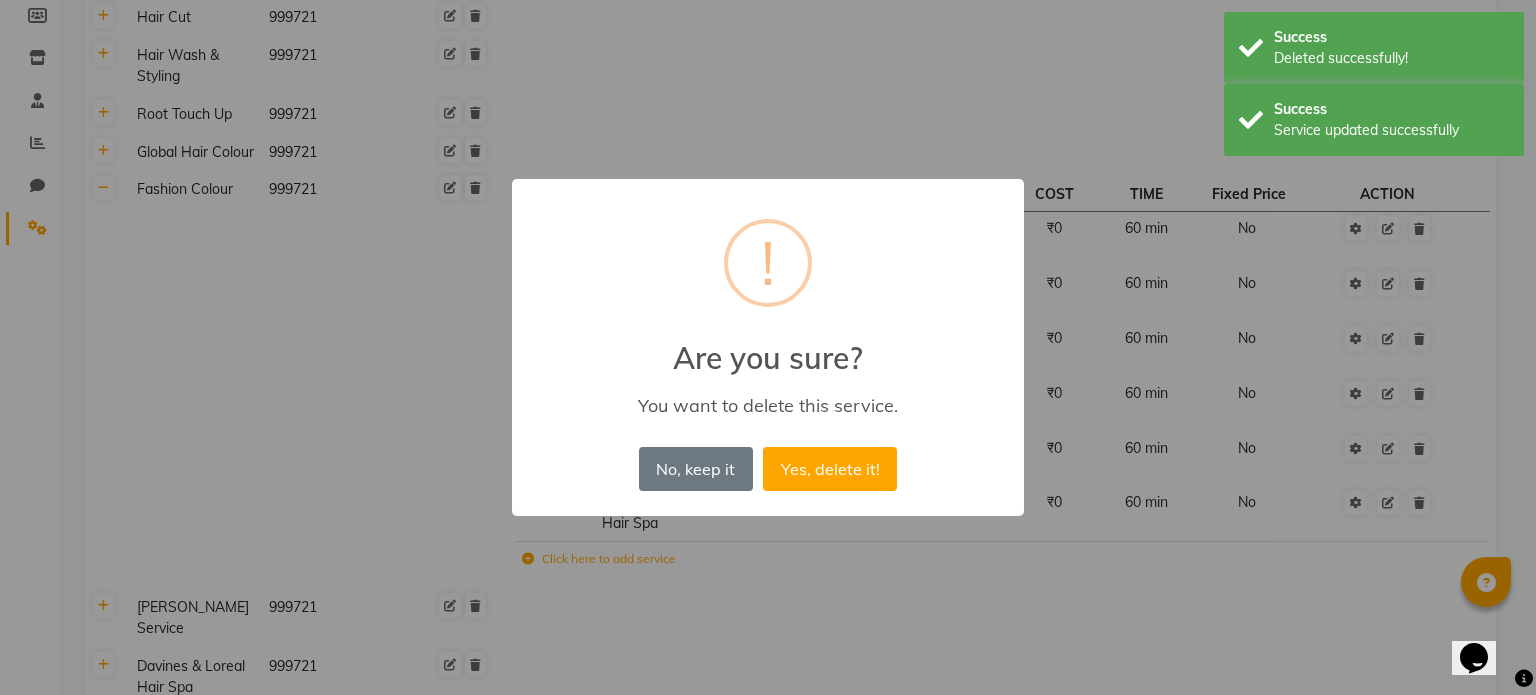 type 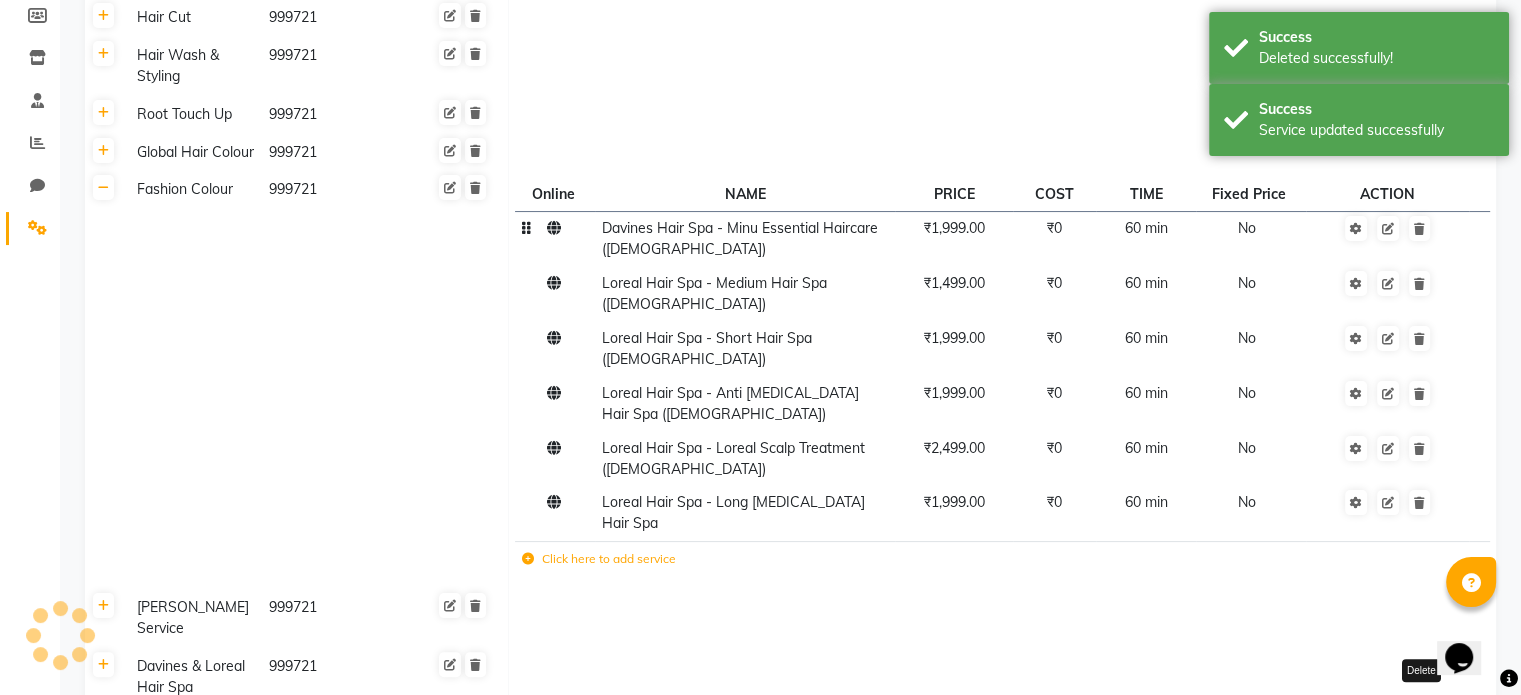 click 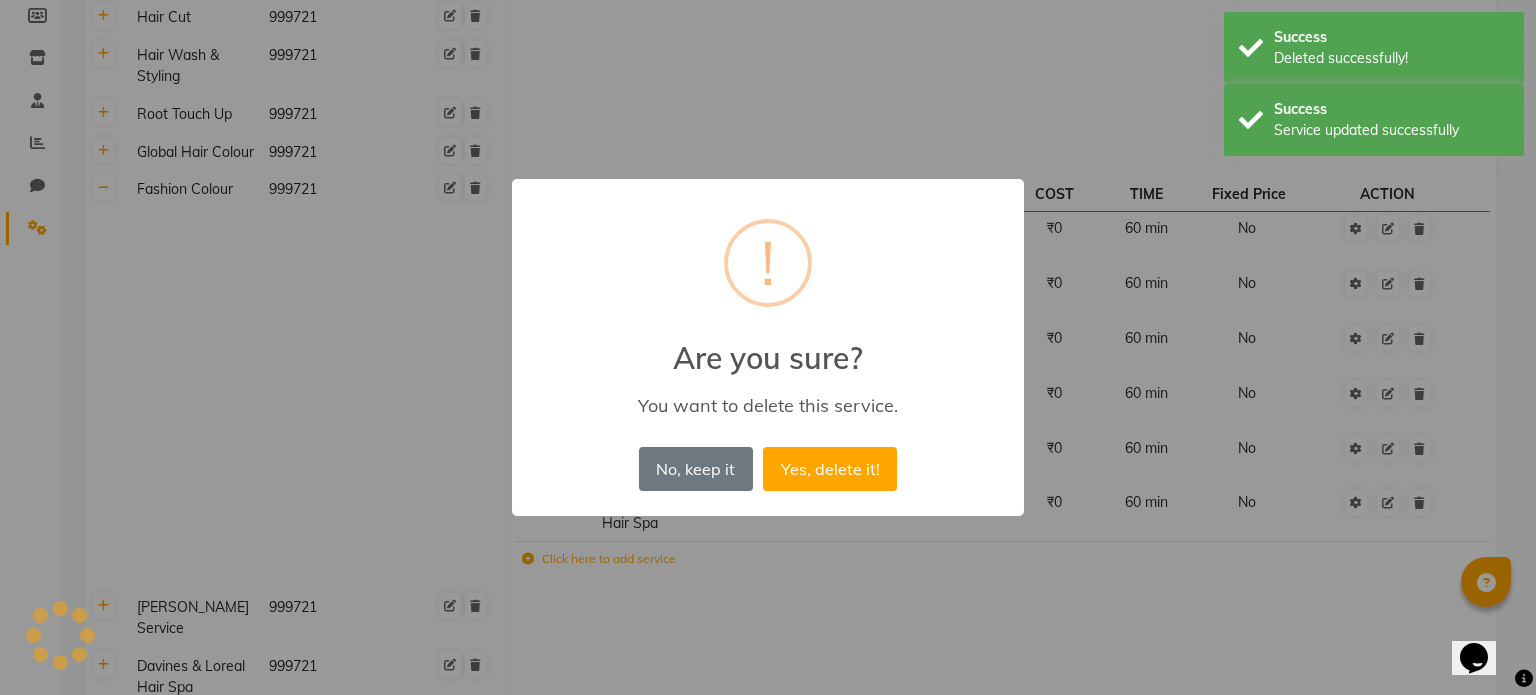 type 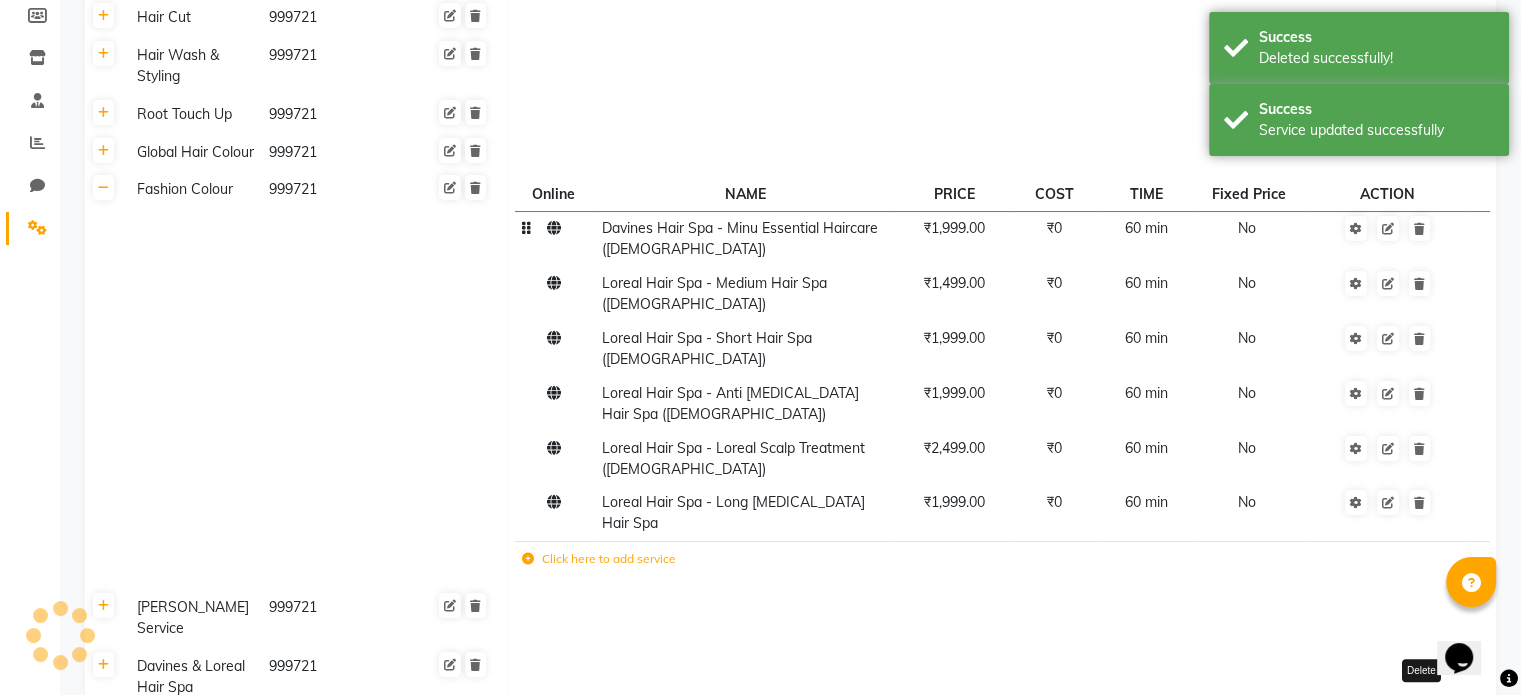 click 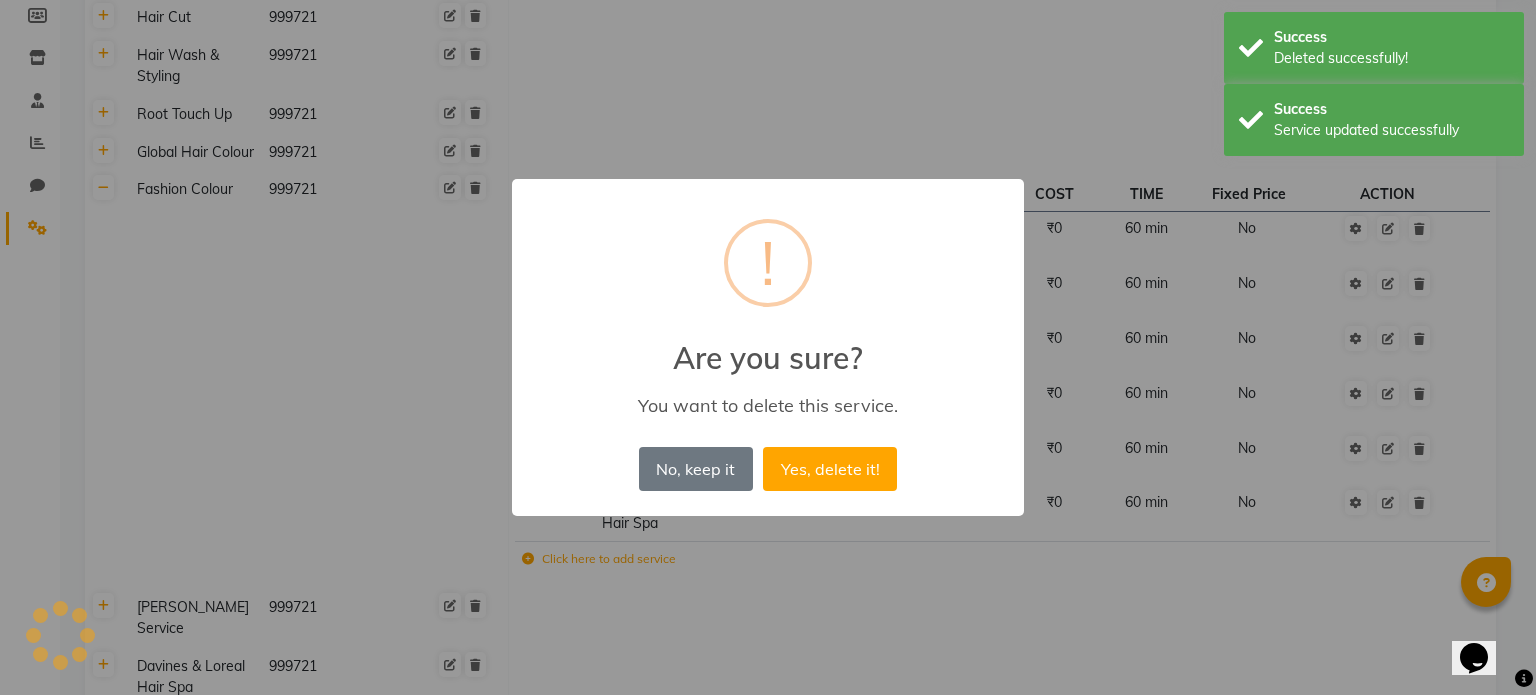 type 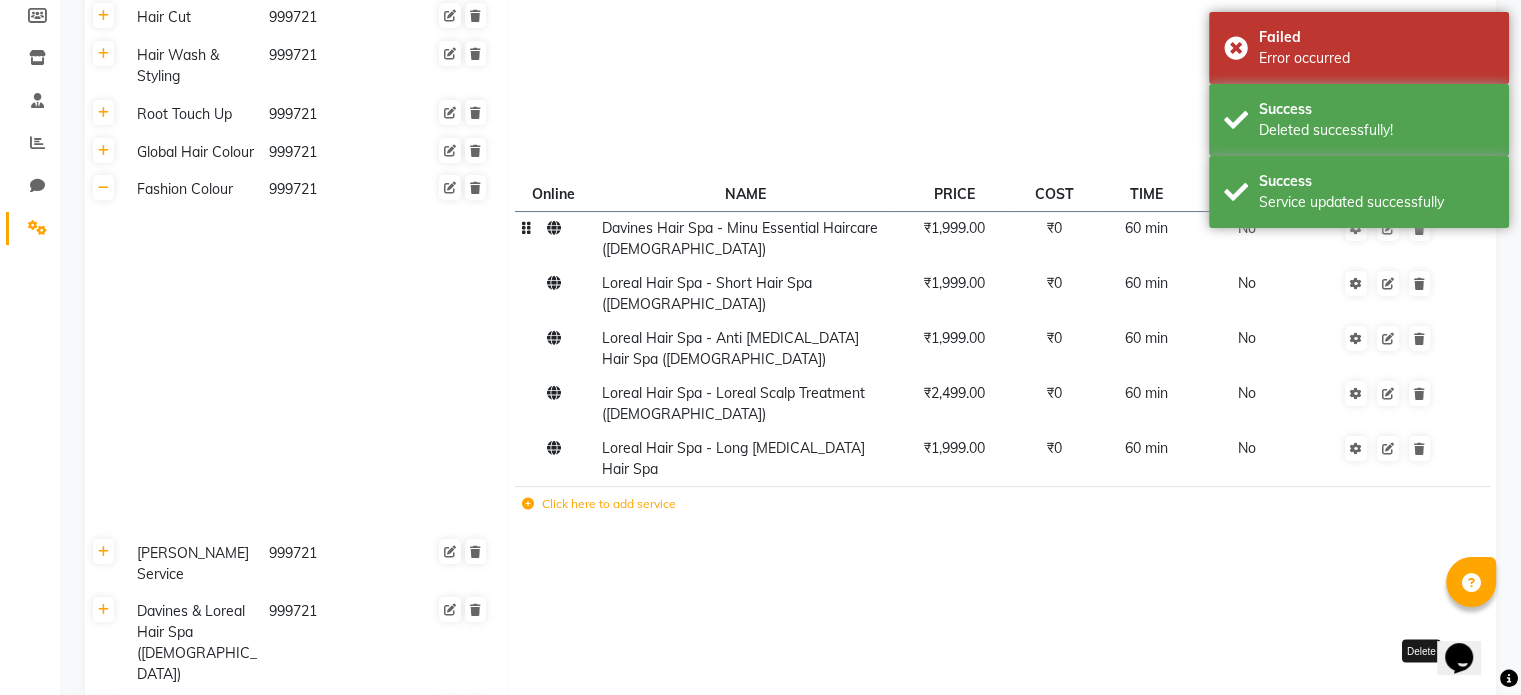 click 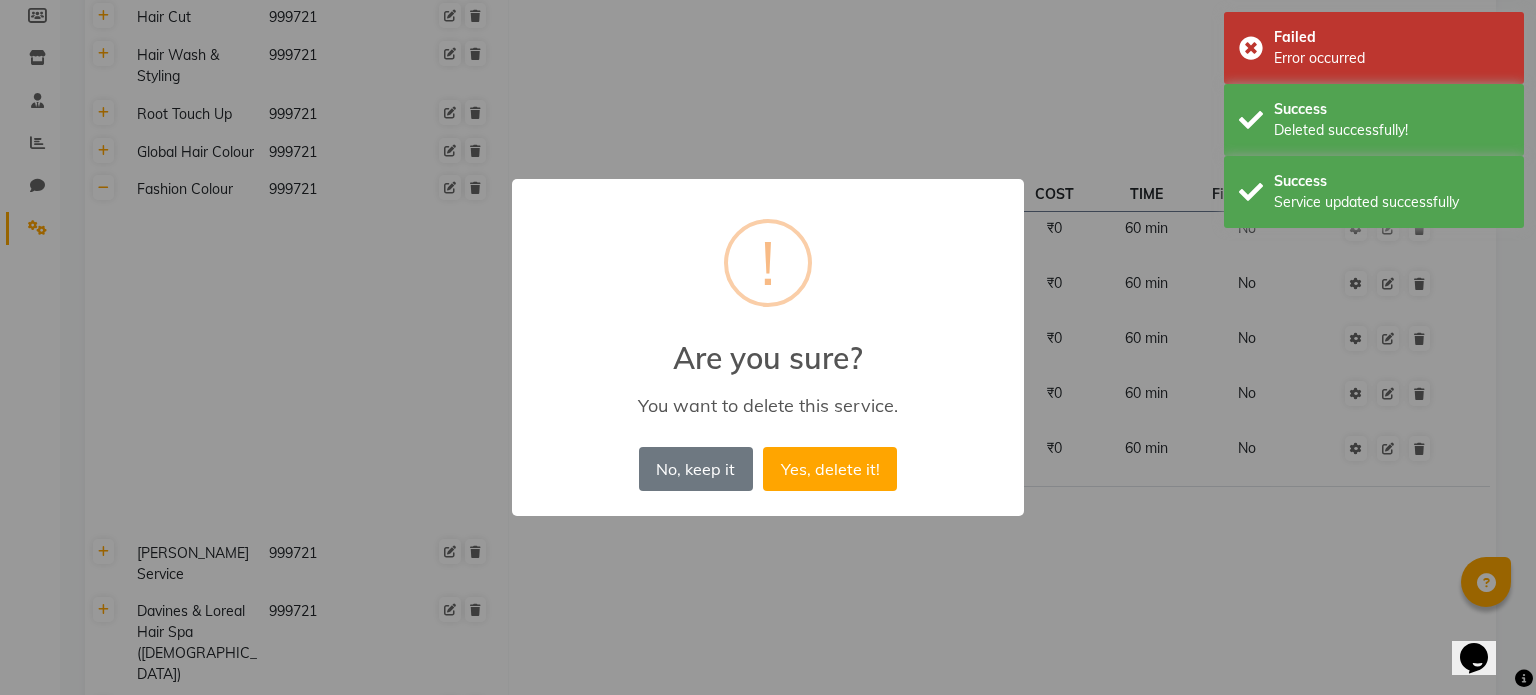 type 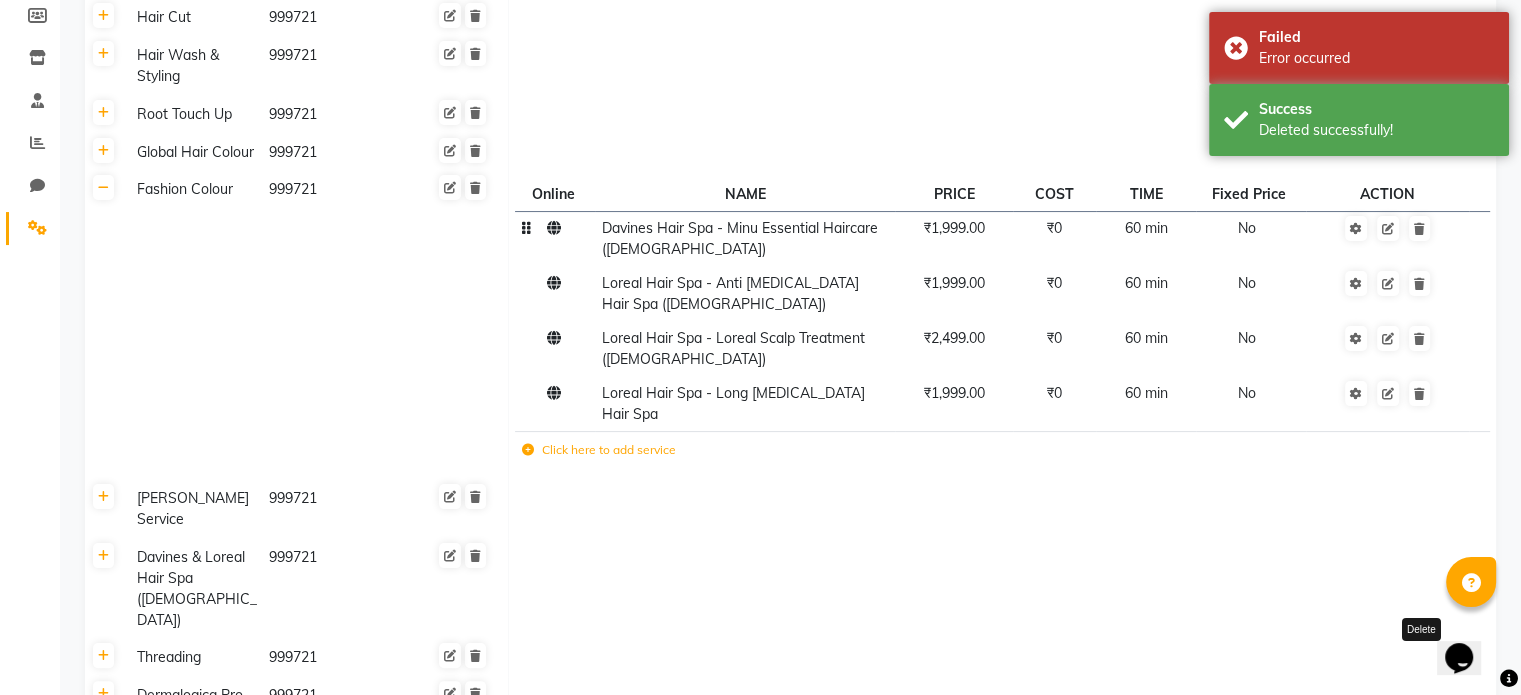click 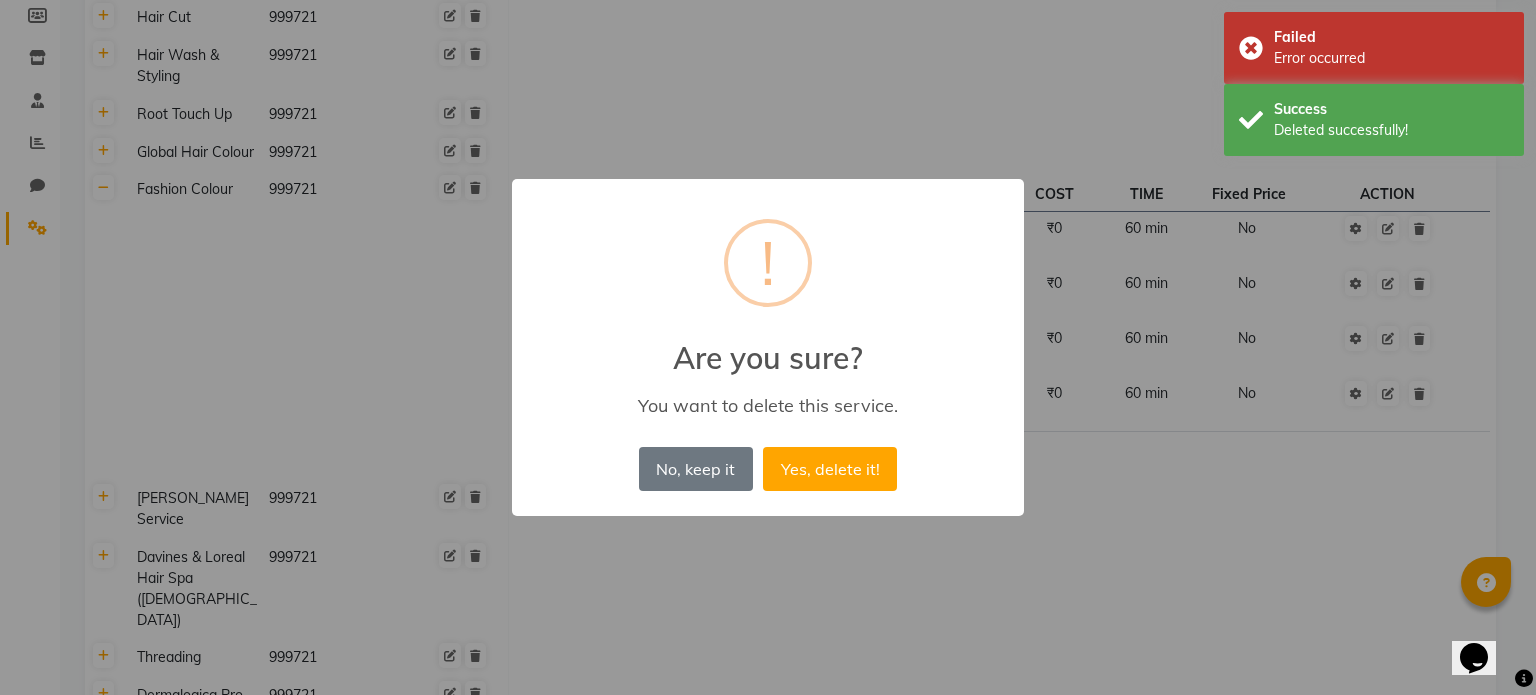 type 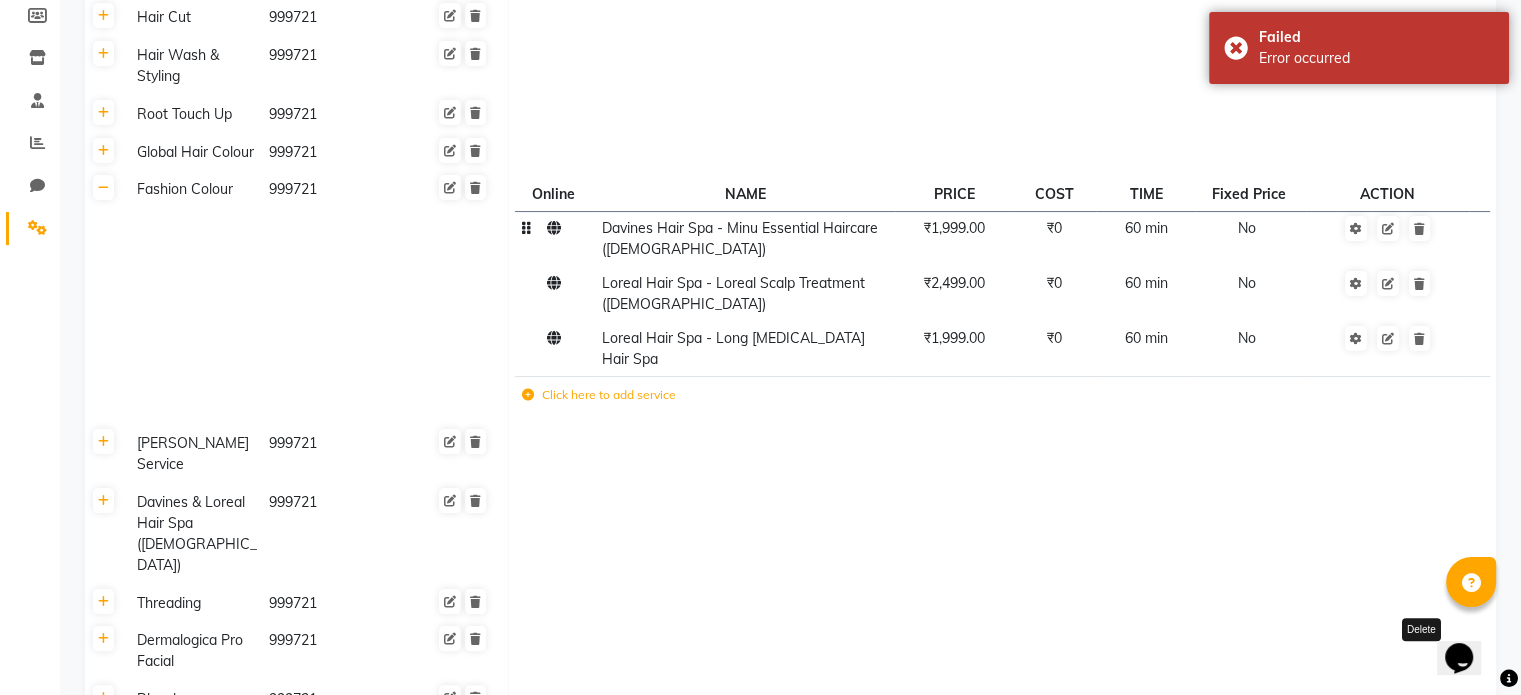 click 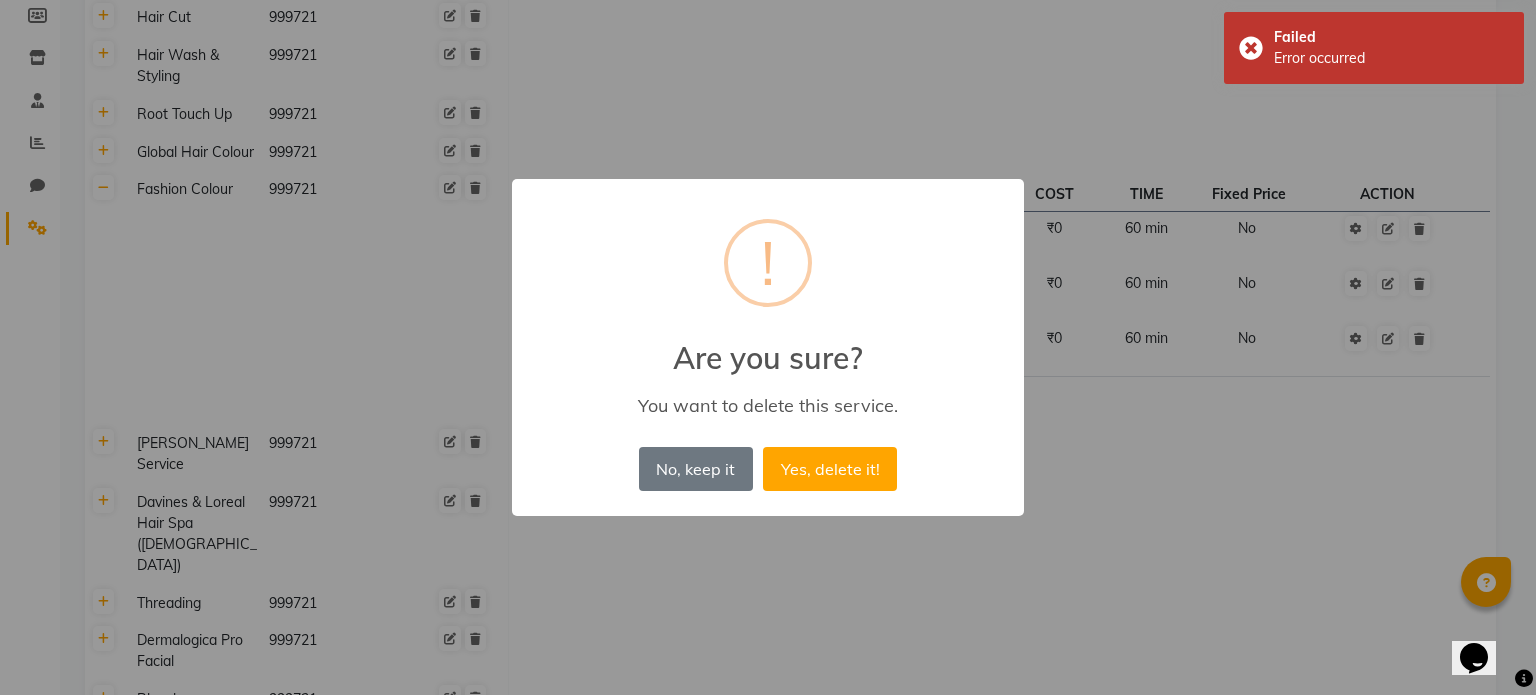 type 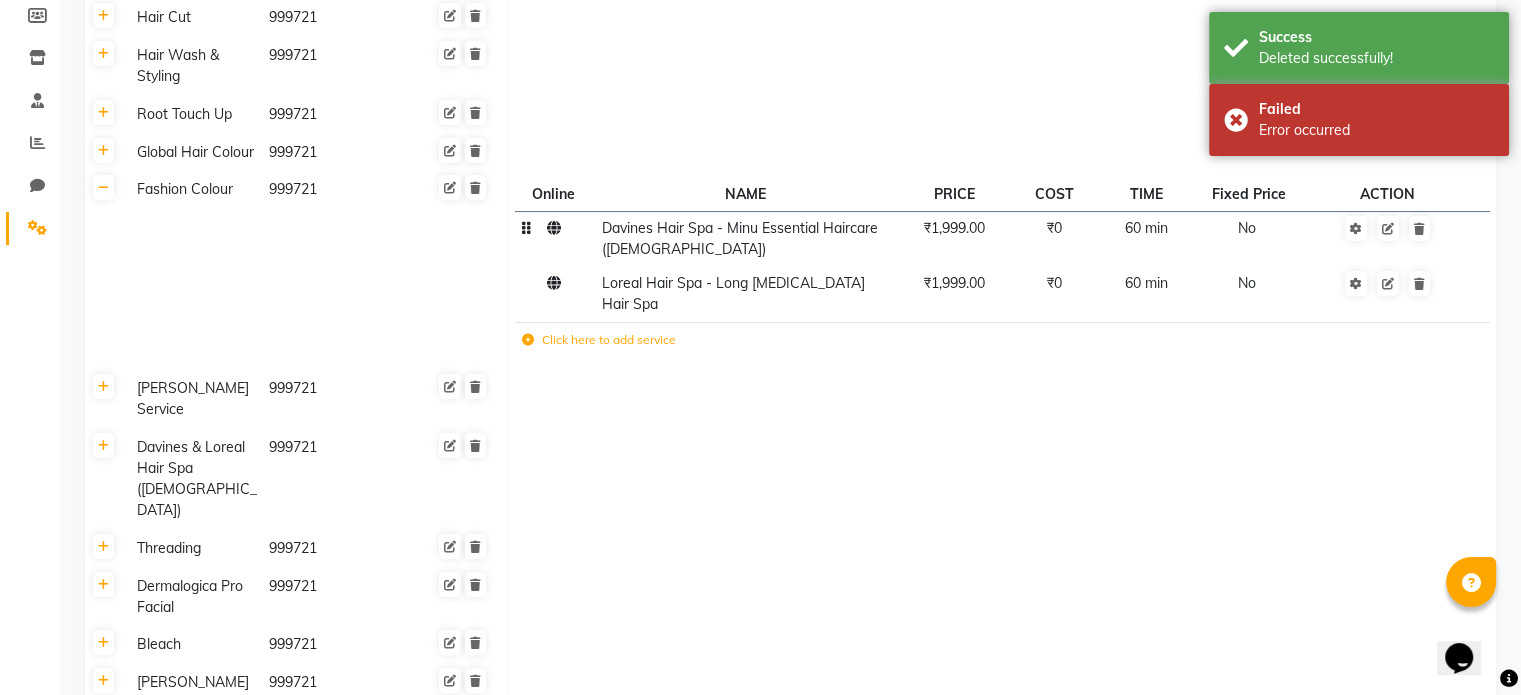 click 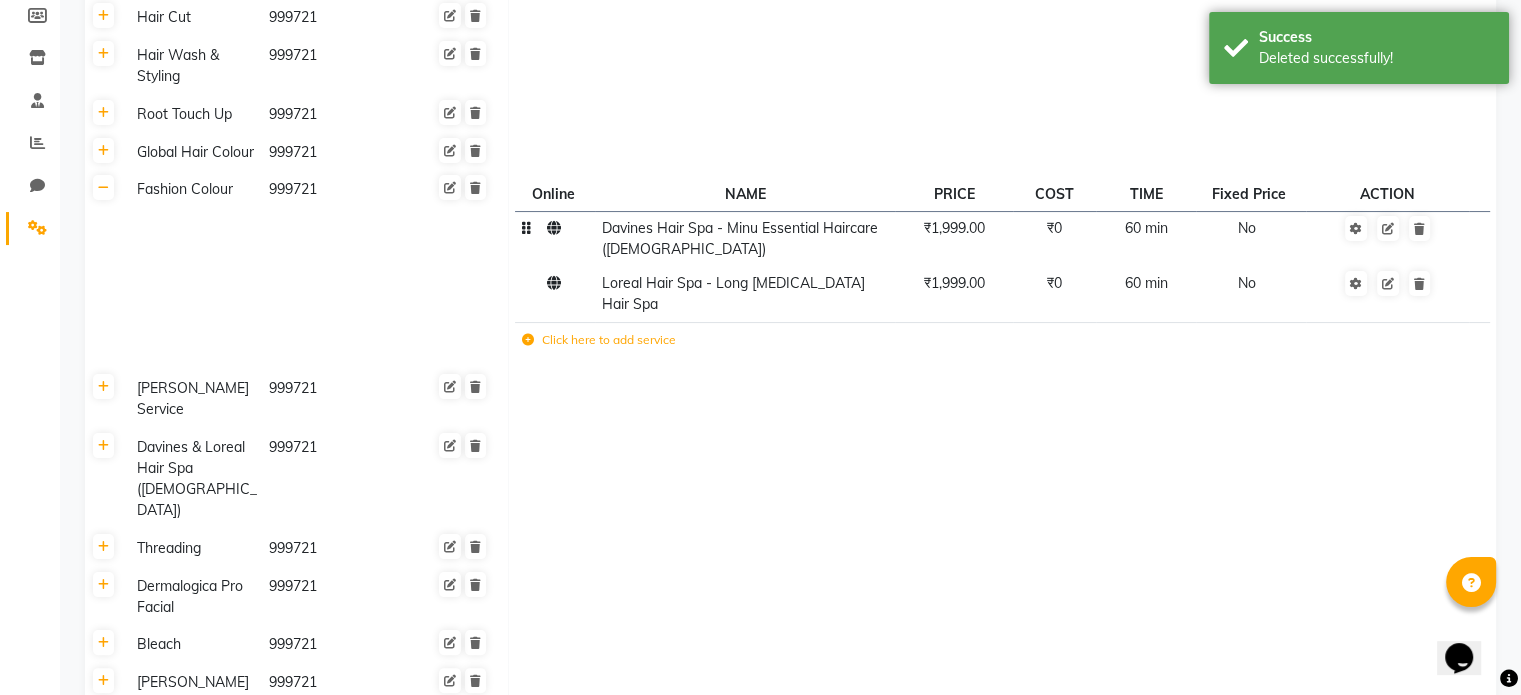 click on "Davines Hair Spa - Minu Essential Haircare ([DEMOGRAPHIC_DATA])" 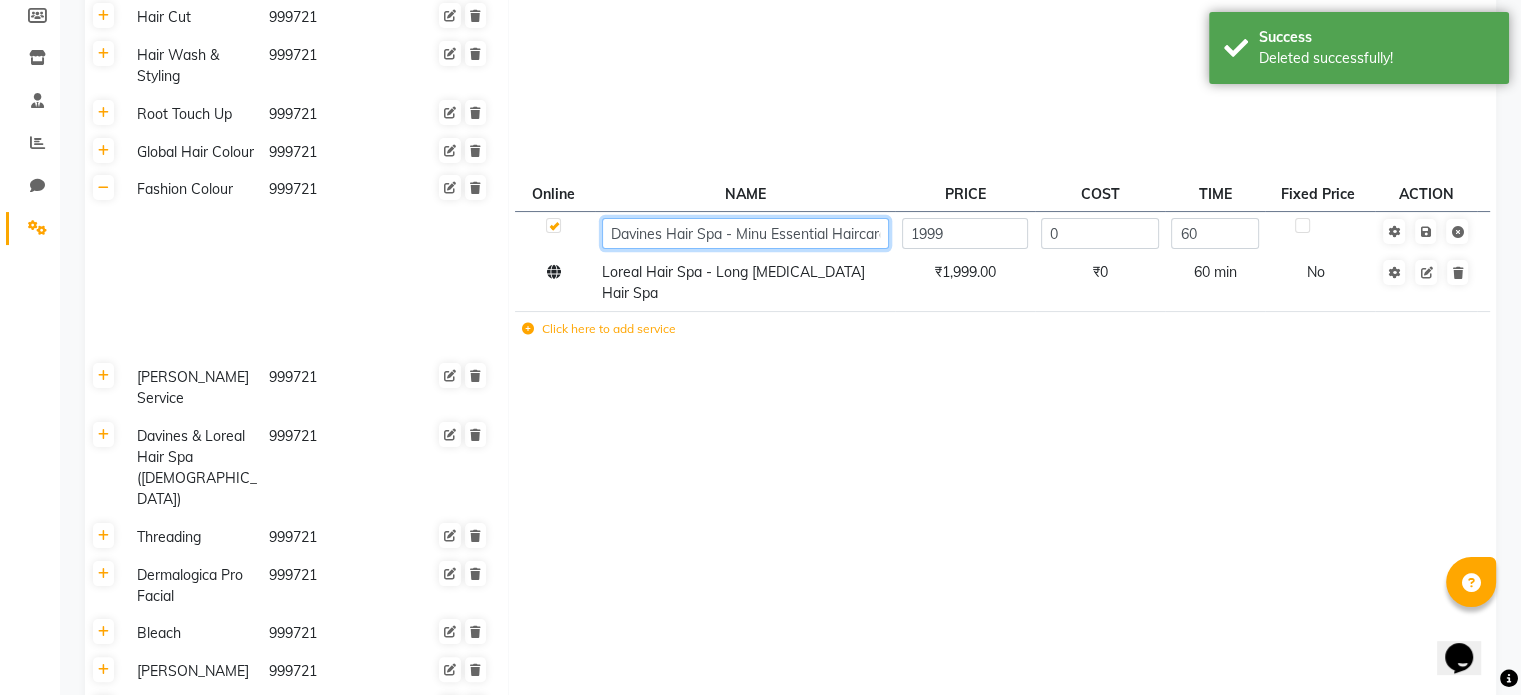 click on "Davines Hair Spa - Minu Essential Haircare ([DEMOGRAPHIC_DATA])" 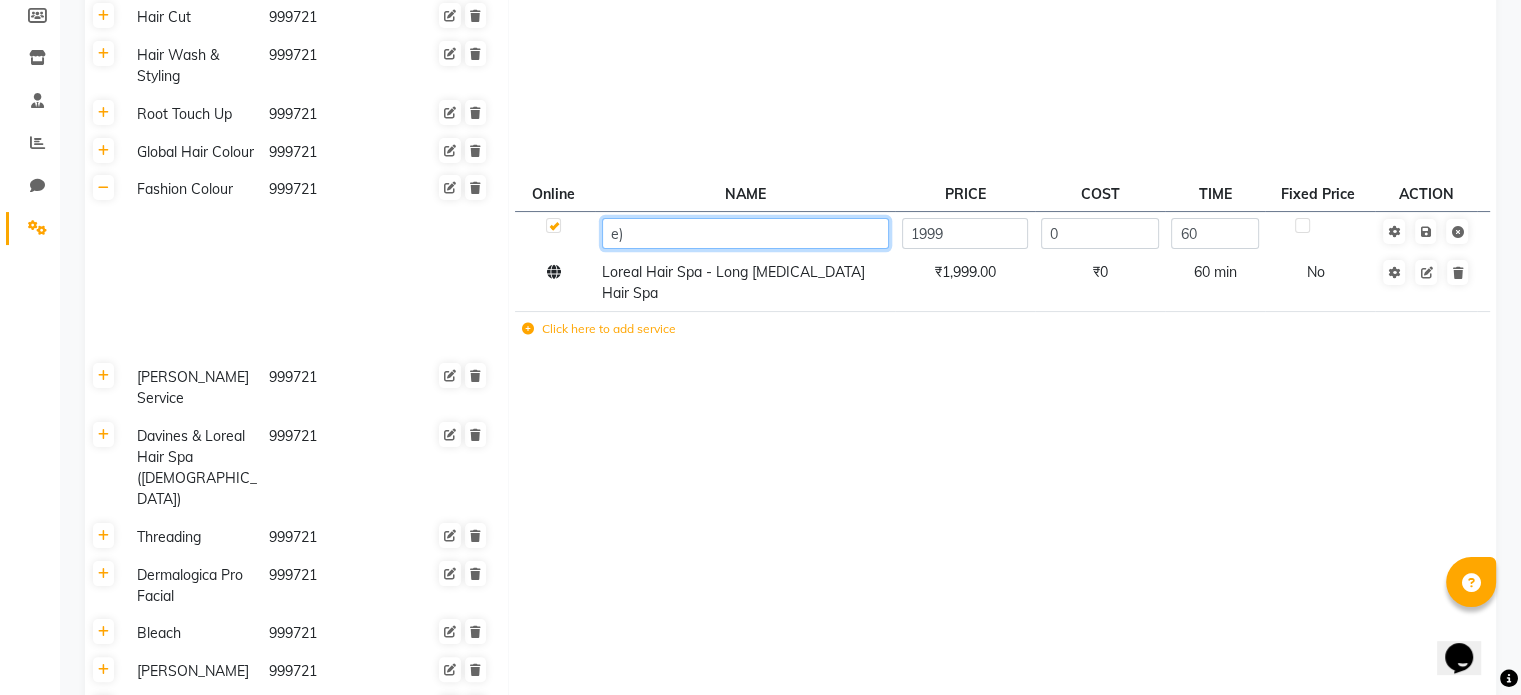 type on ")" 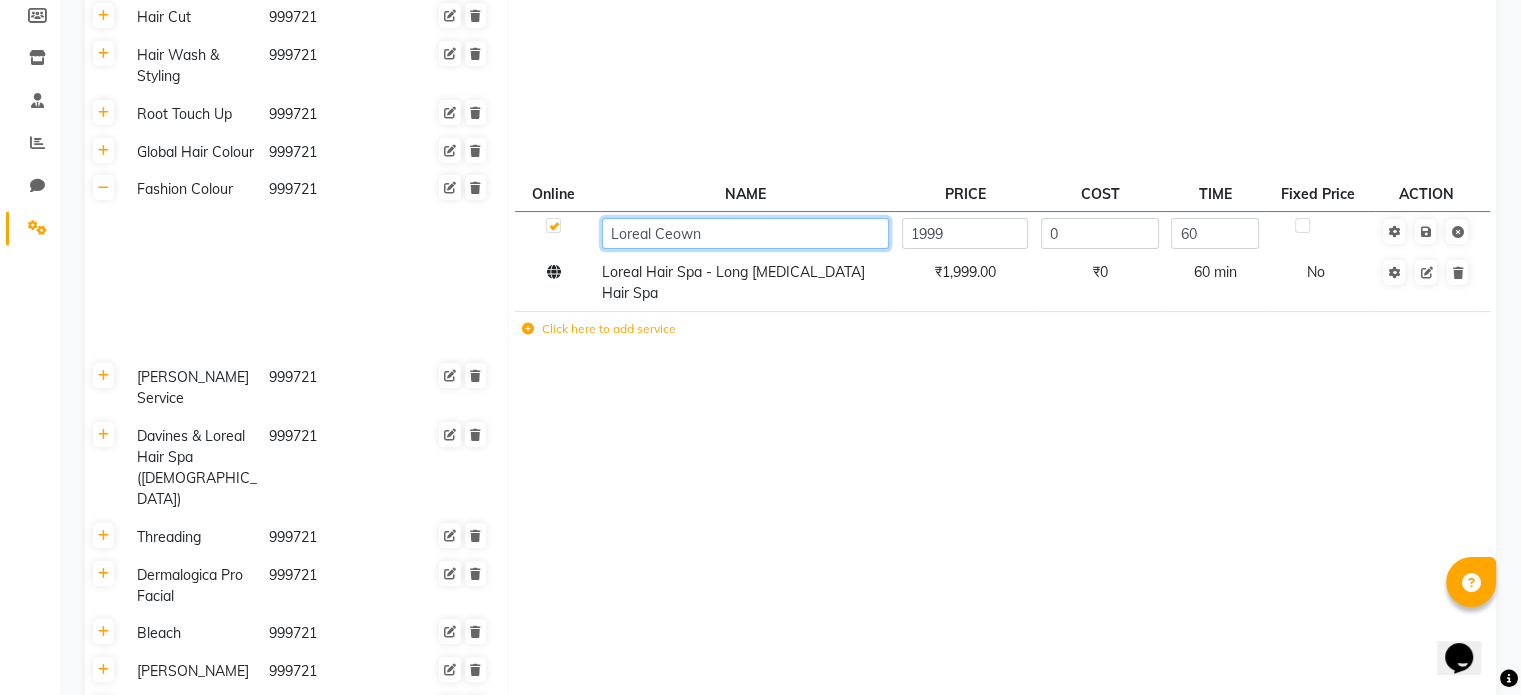 type on "Loreal Ceown H" 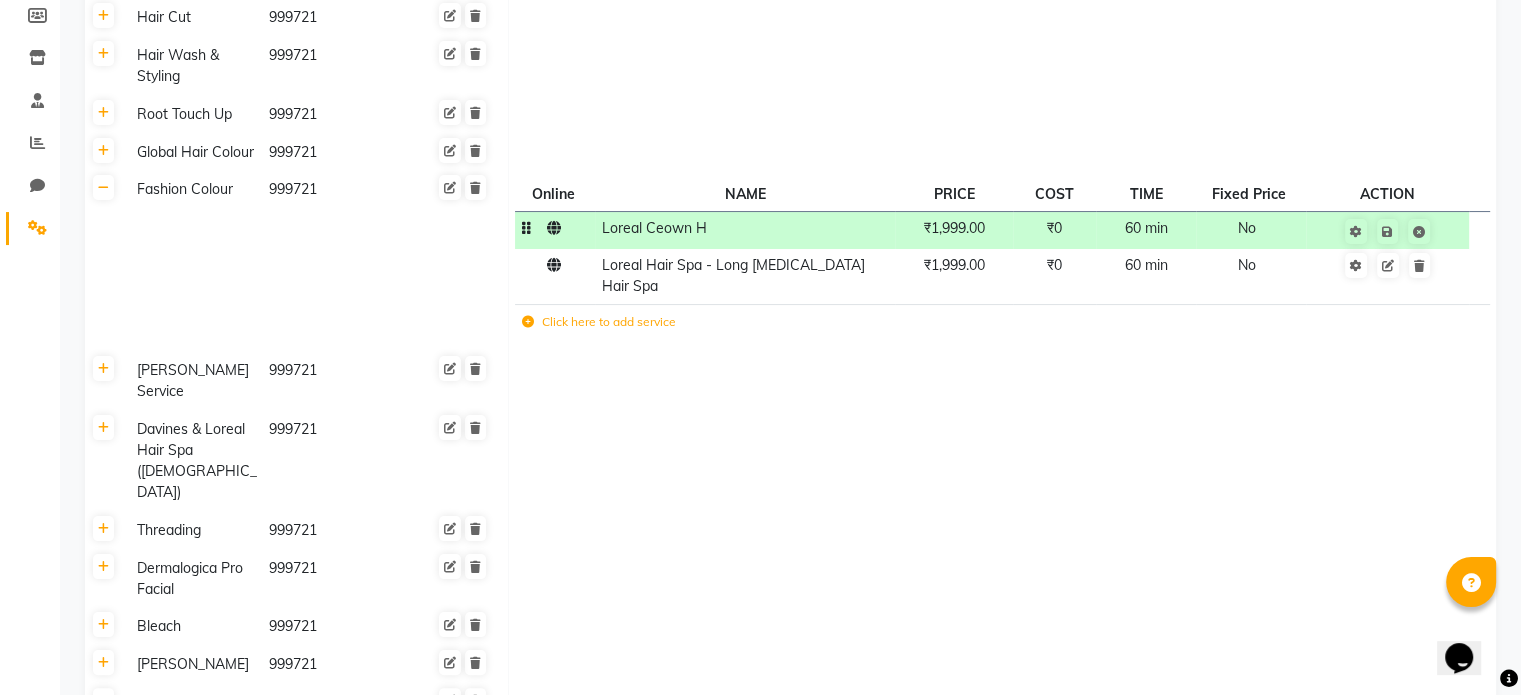 click on "Loreal Ceown H" 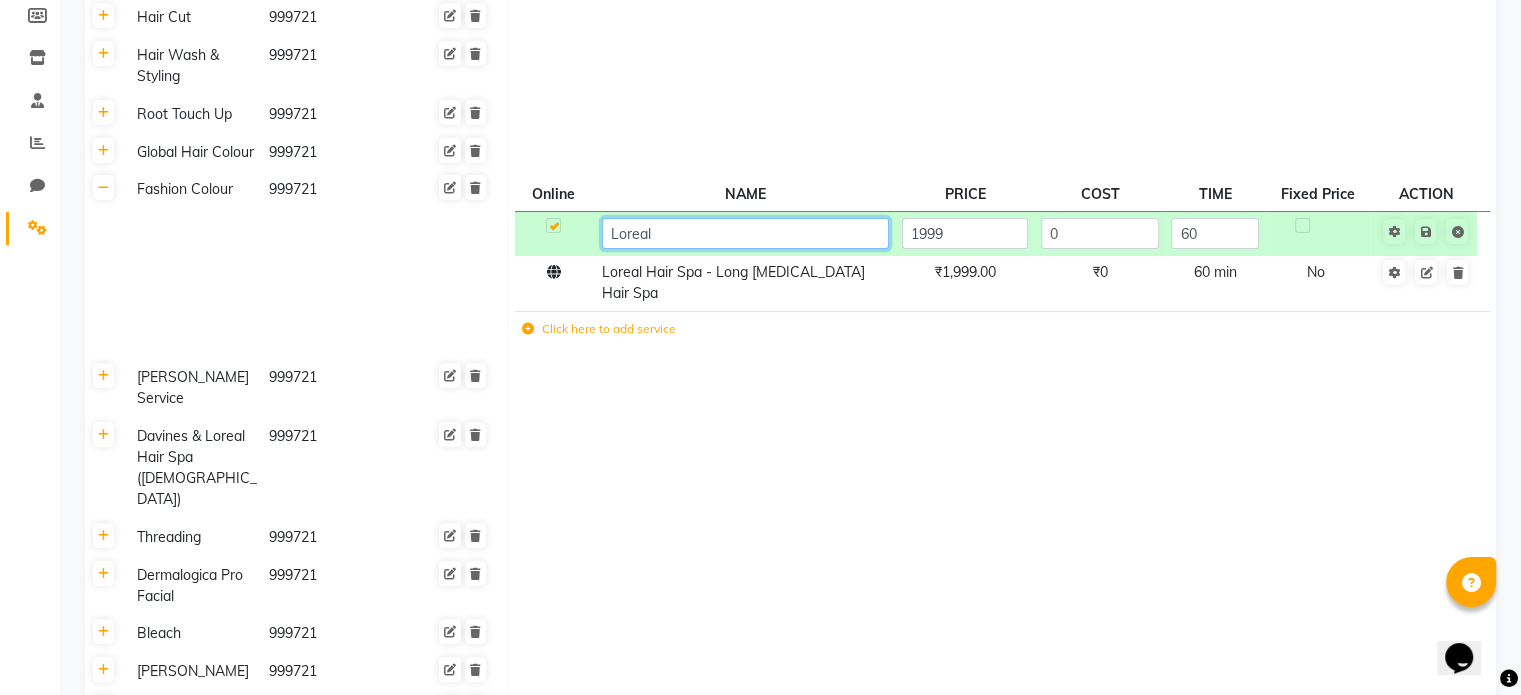 paste on "Crown Highlights" 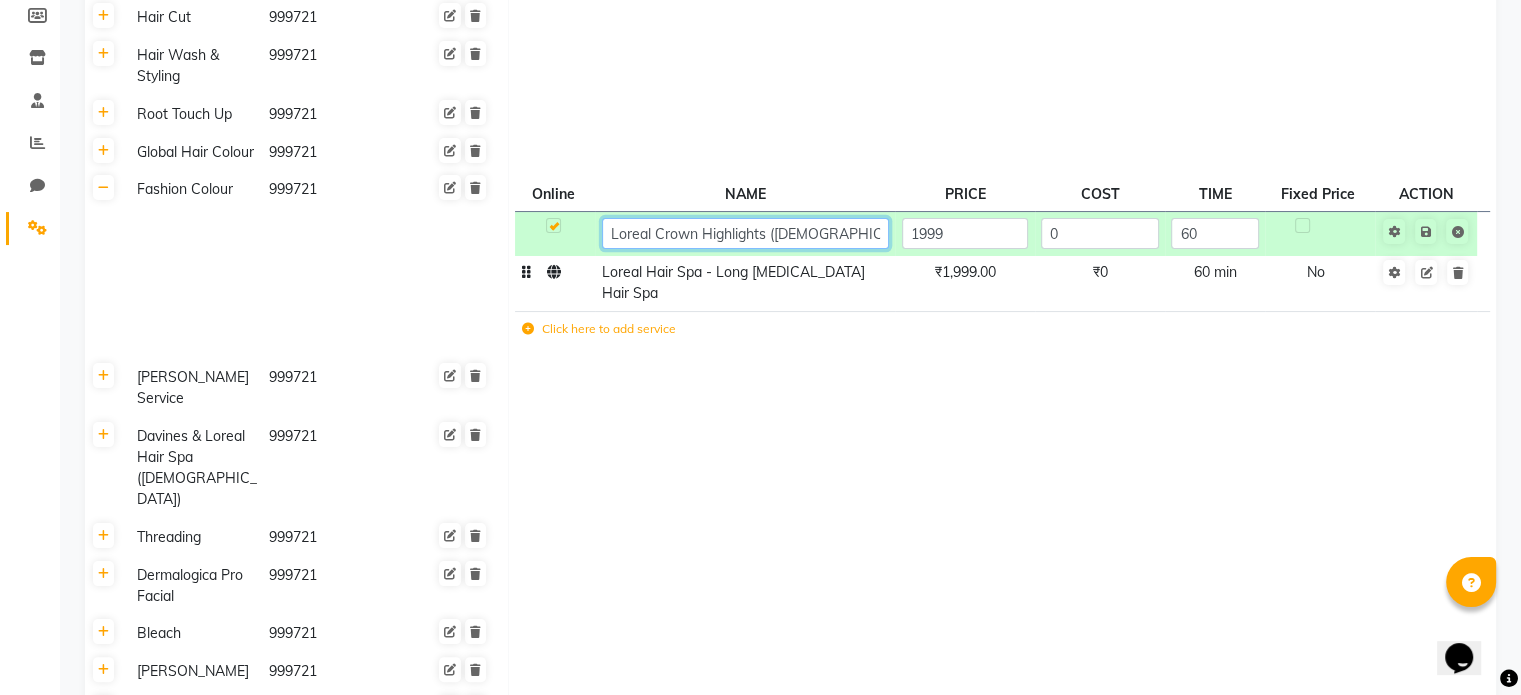 type on "Loreal Crown Highlights ([DEMOGRAPHIC_DATA])" 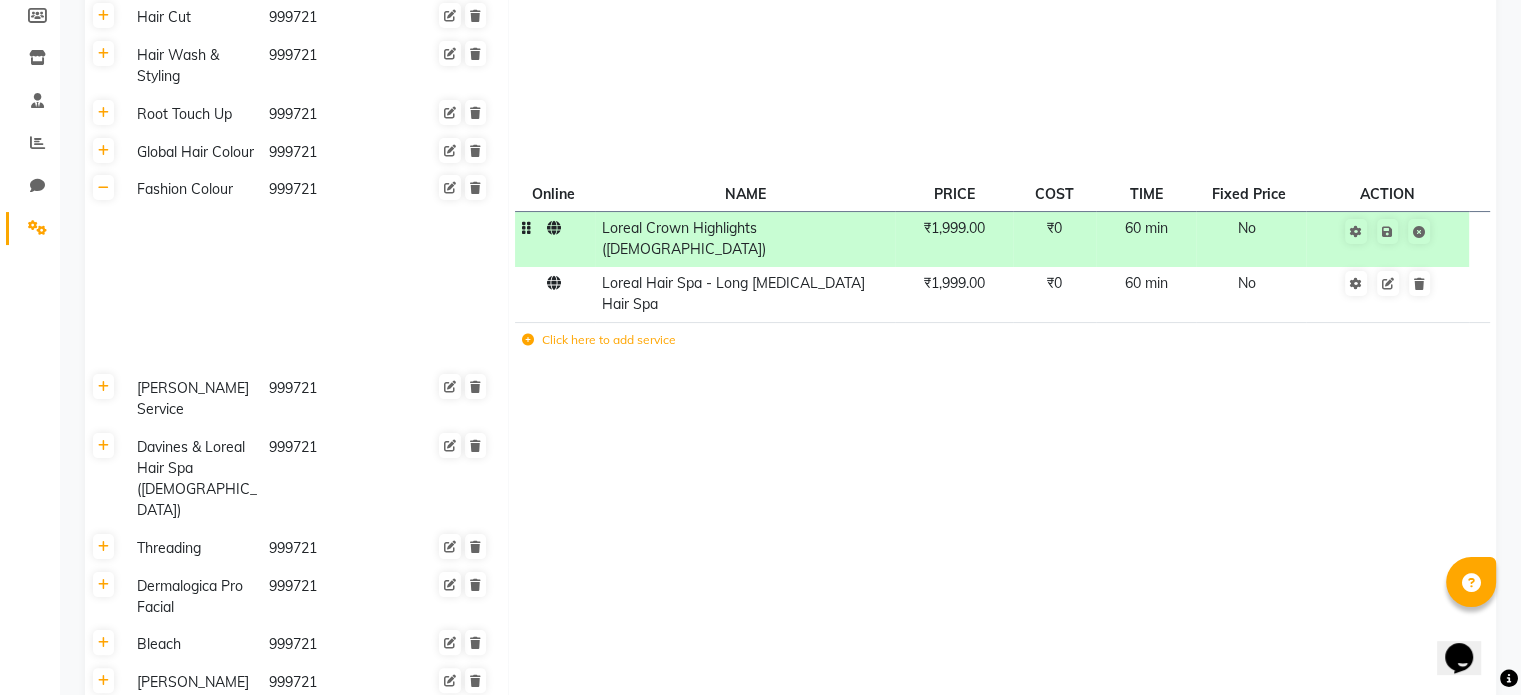 click on "₹1,999.00" 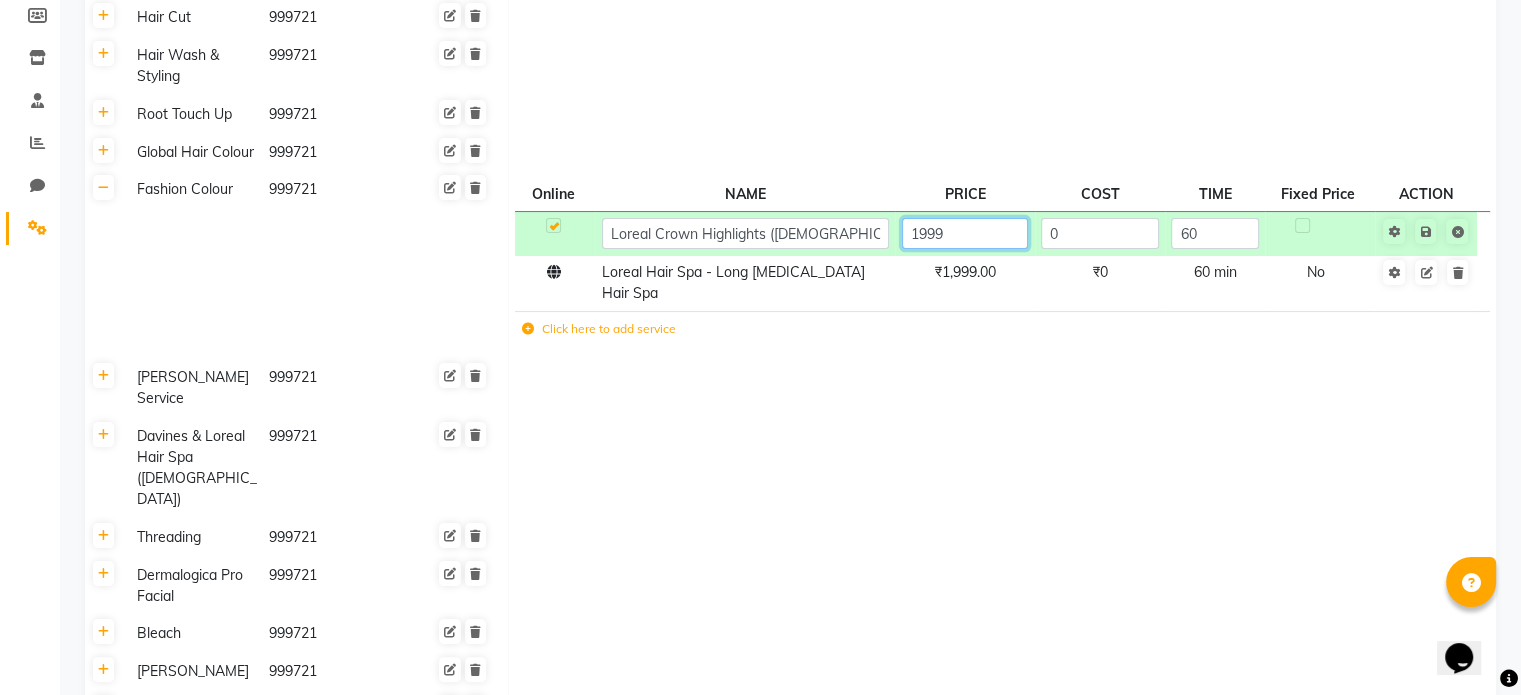 click on "1999" 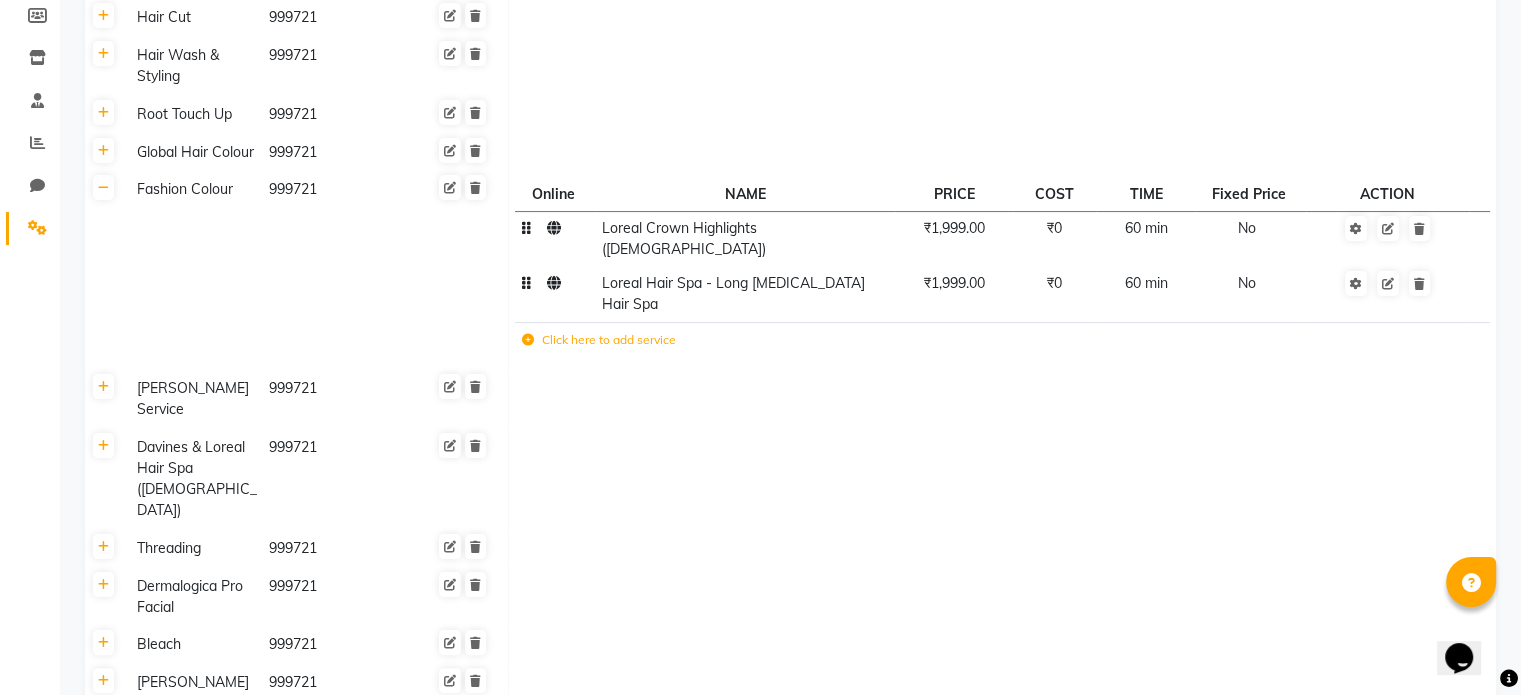 click on "Loreal Hair Spa - Long [MEDICAL_DATA] Hair Spa" 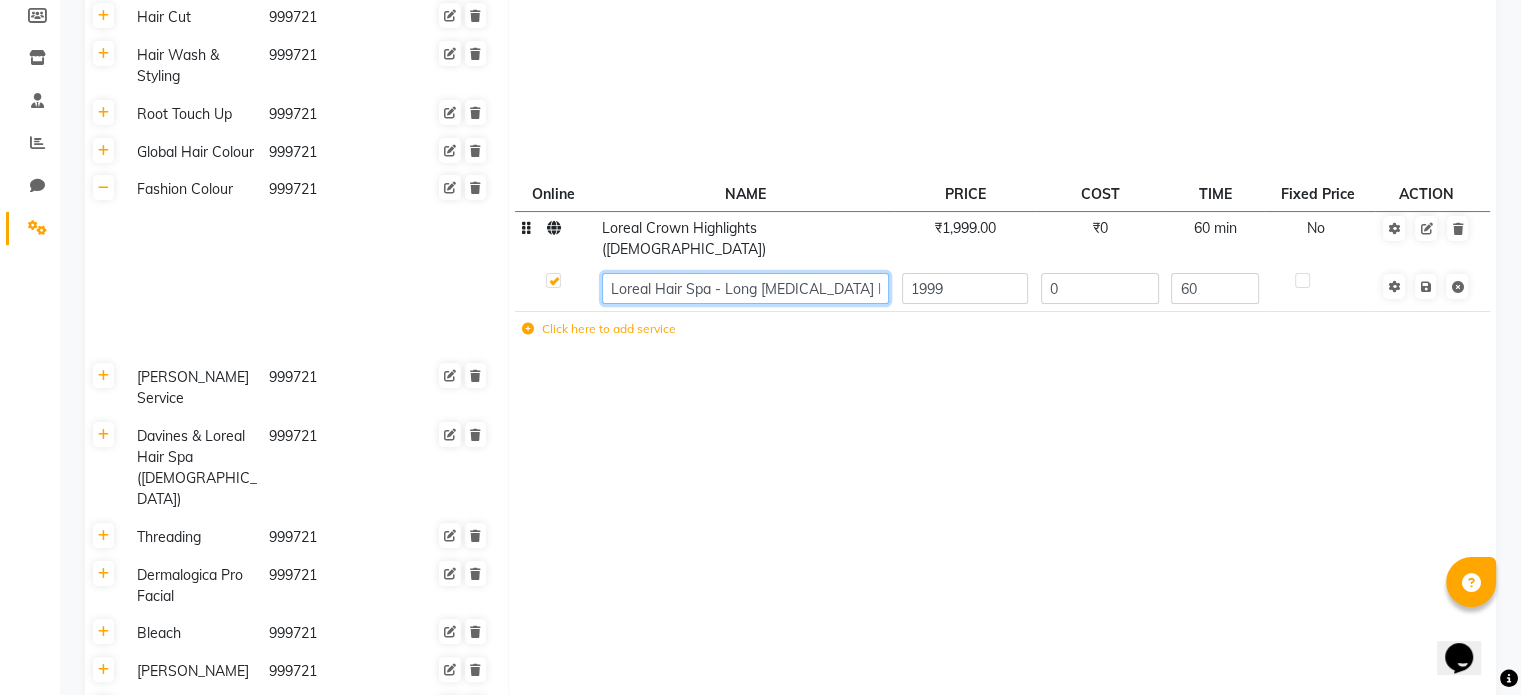 click on "Loreal Hair Spa - Long [MEDICAL_DATA] Hair Spa" 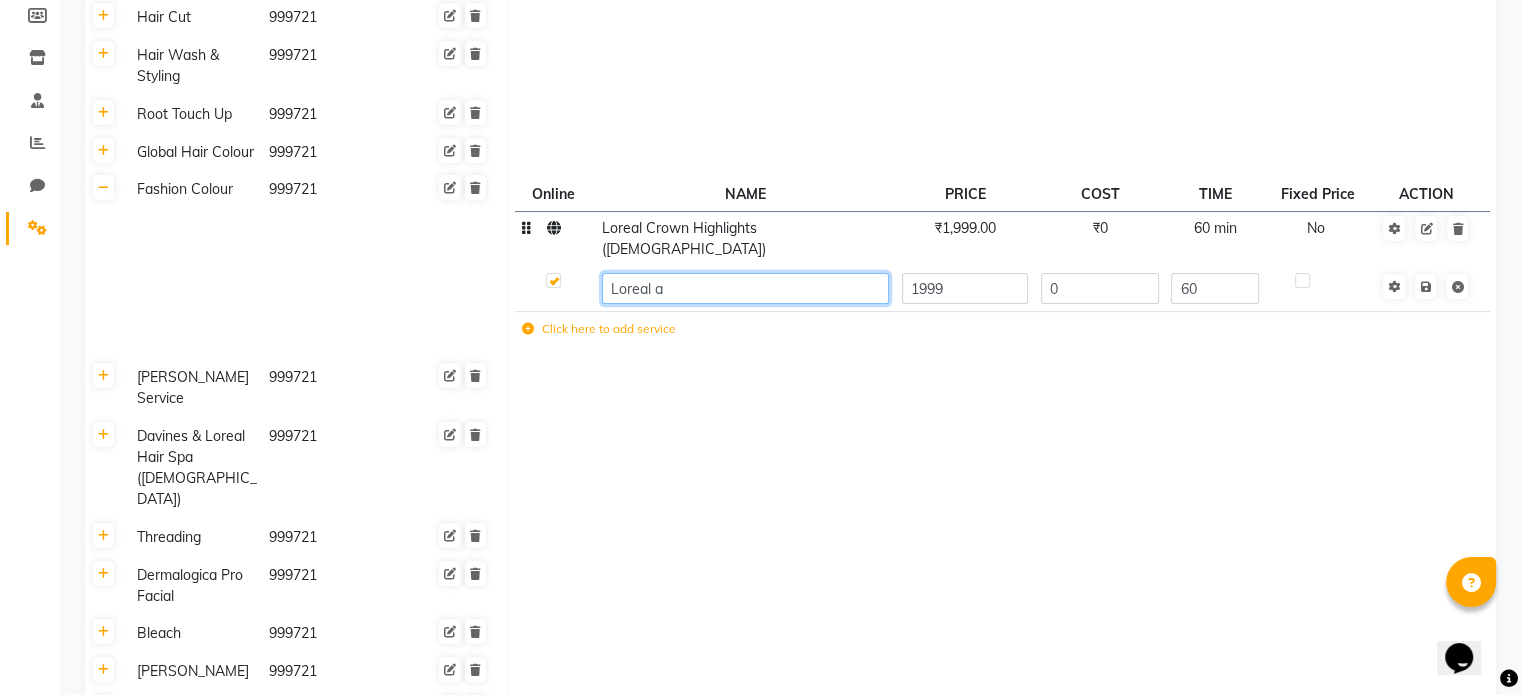 type on "Loreal" 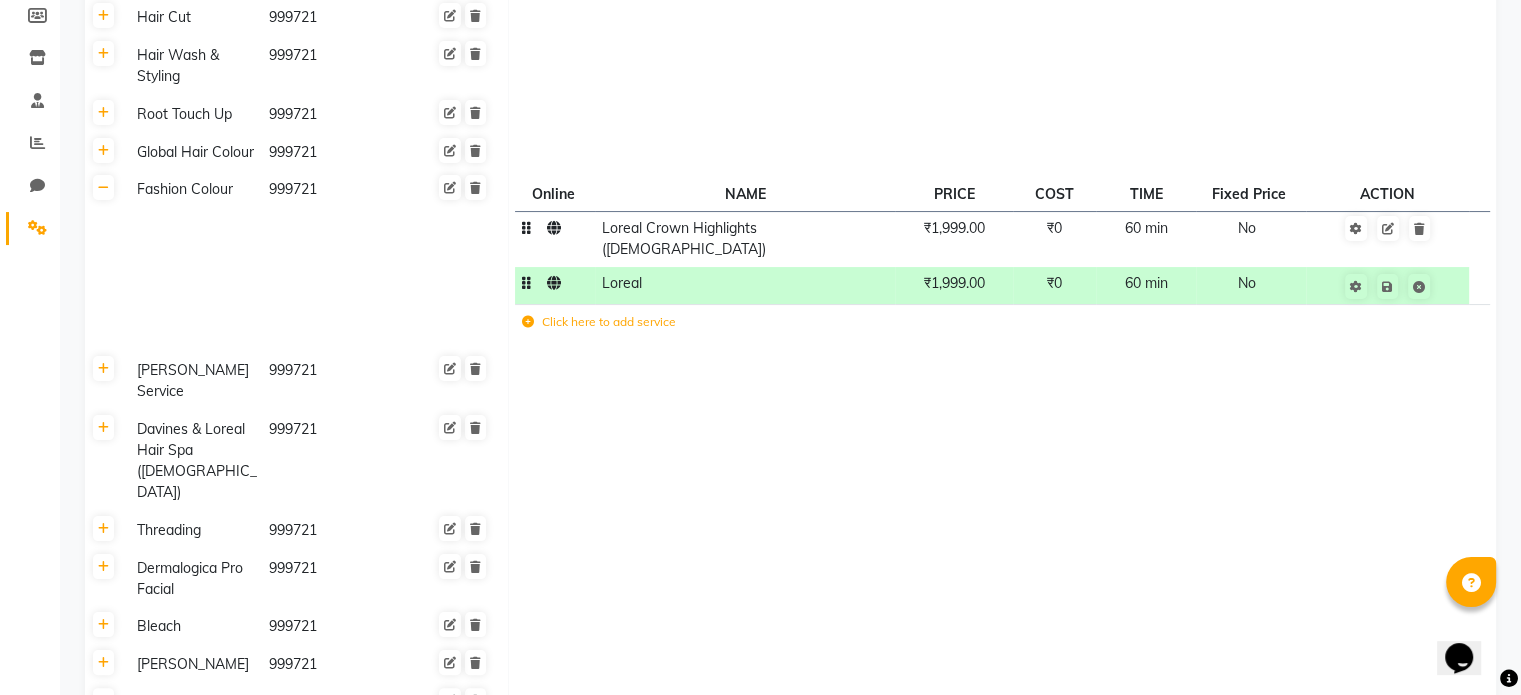 click on "Loreal" 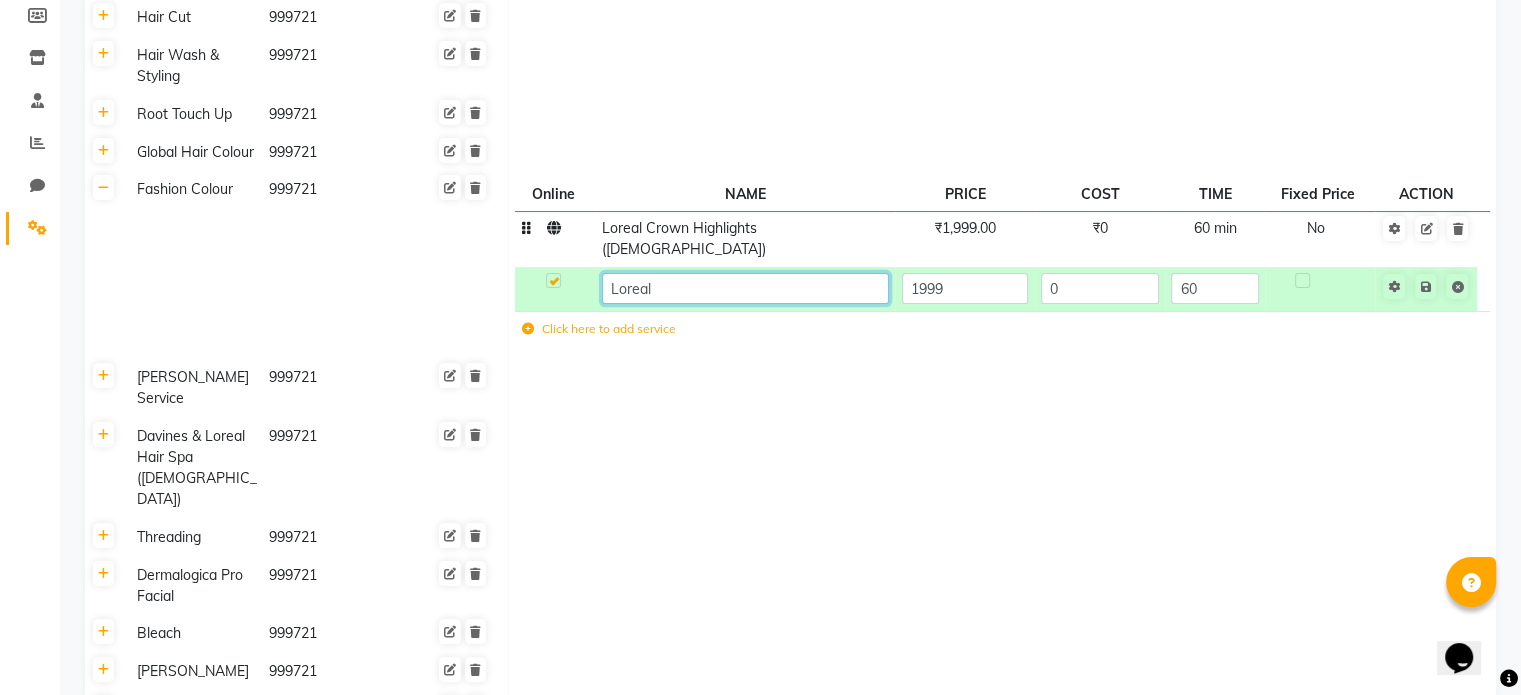 click on "Loreal" 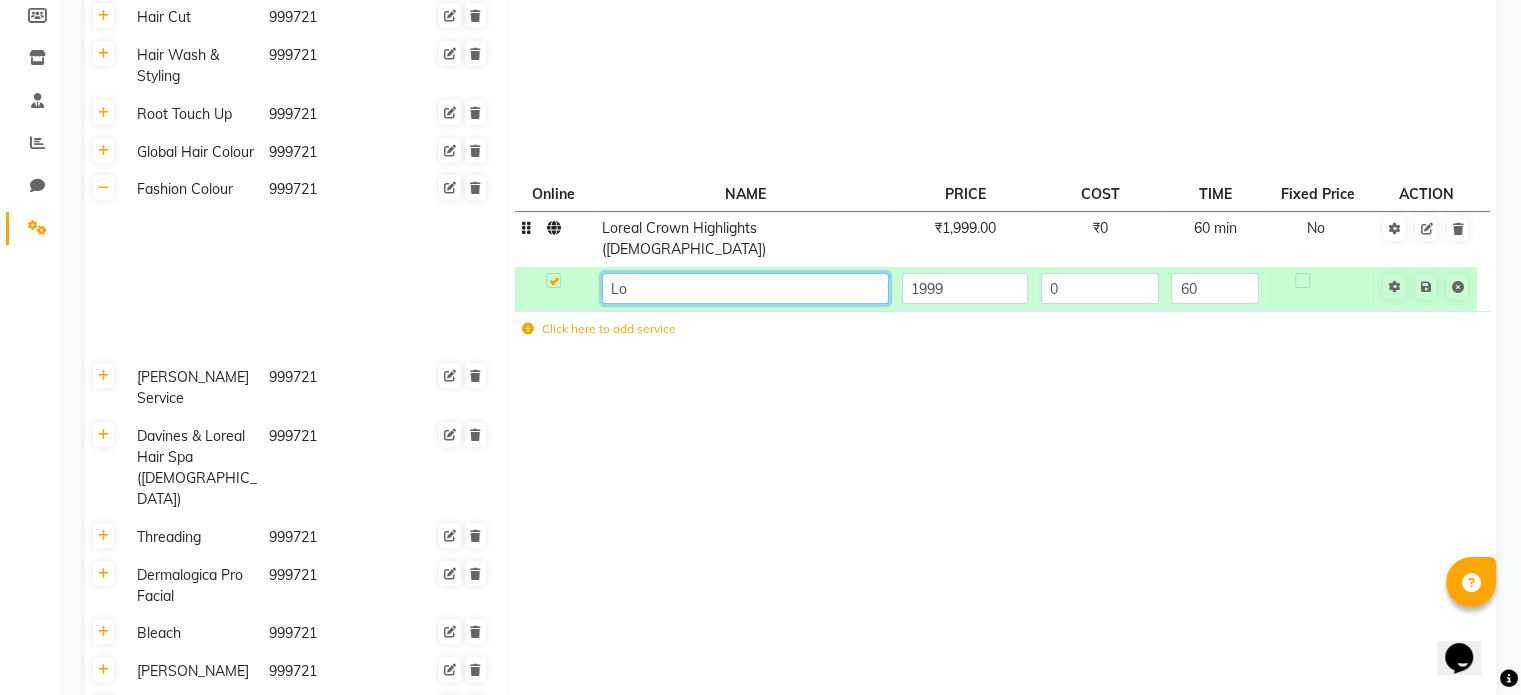 type on "L" 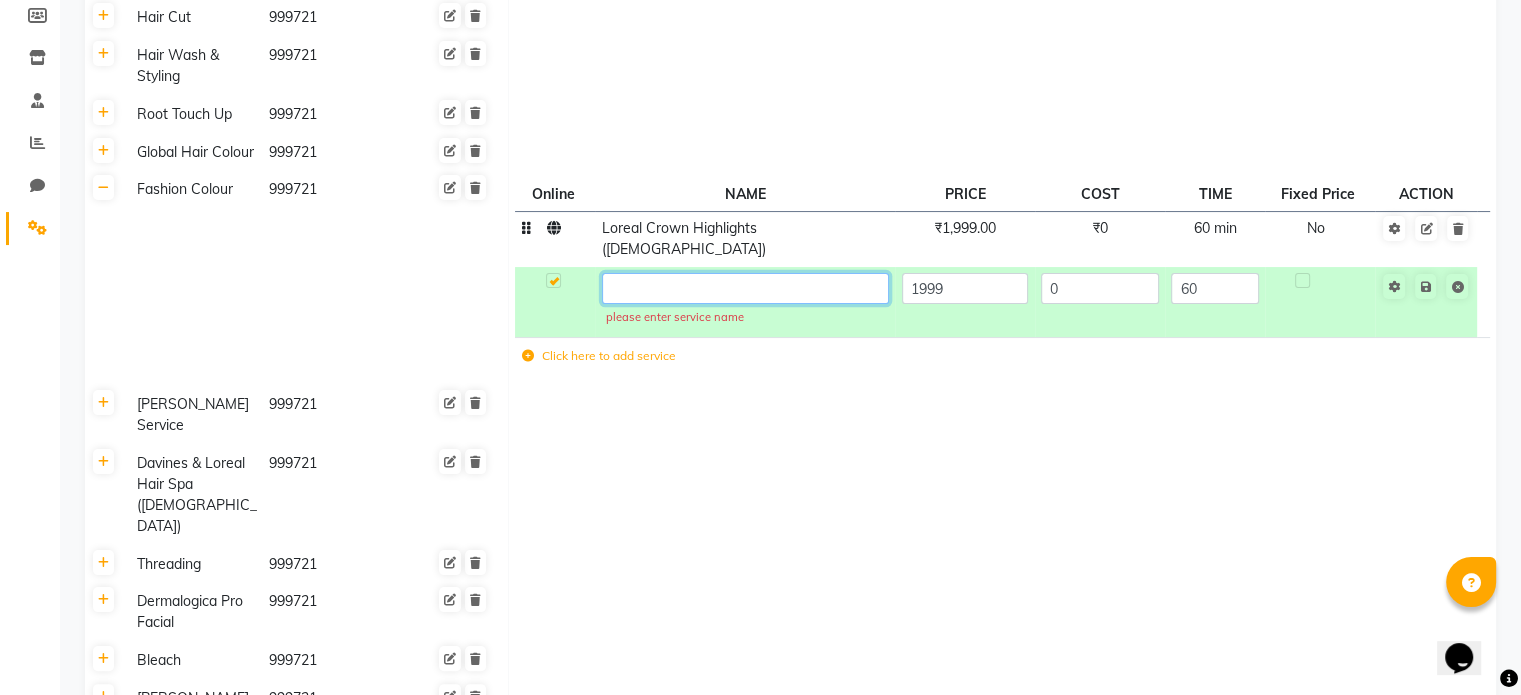 paste on "Schwarzkopf" 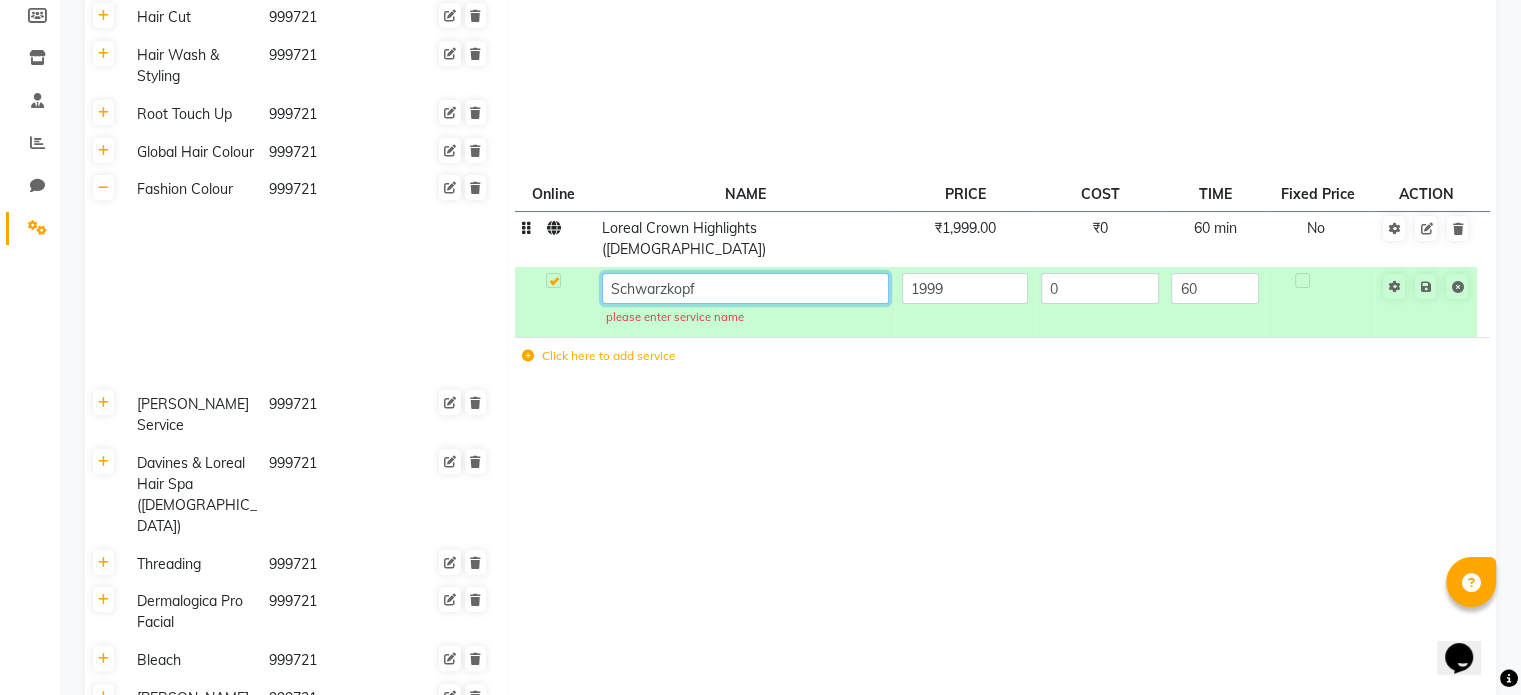 click on "Schwarzkopf" 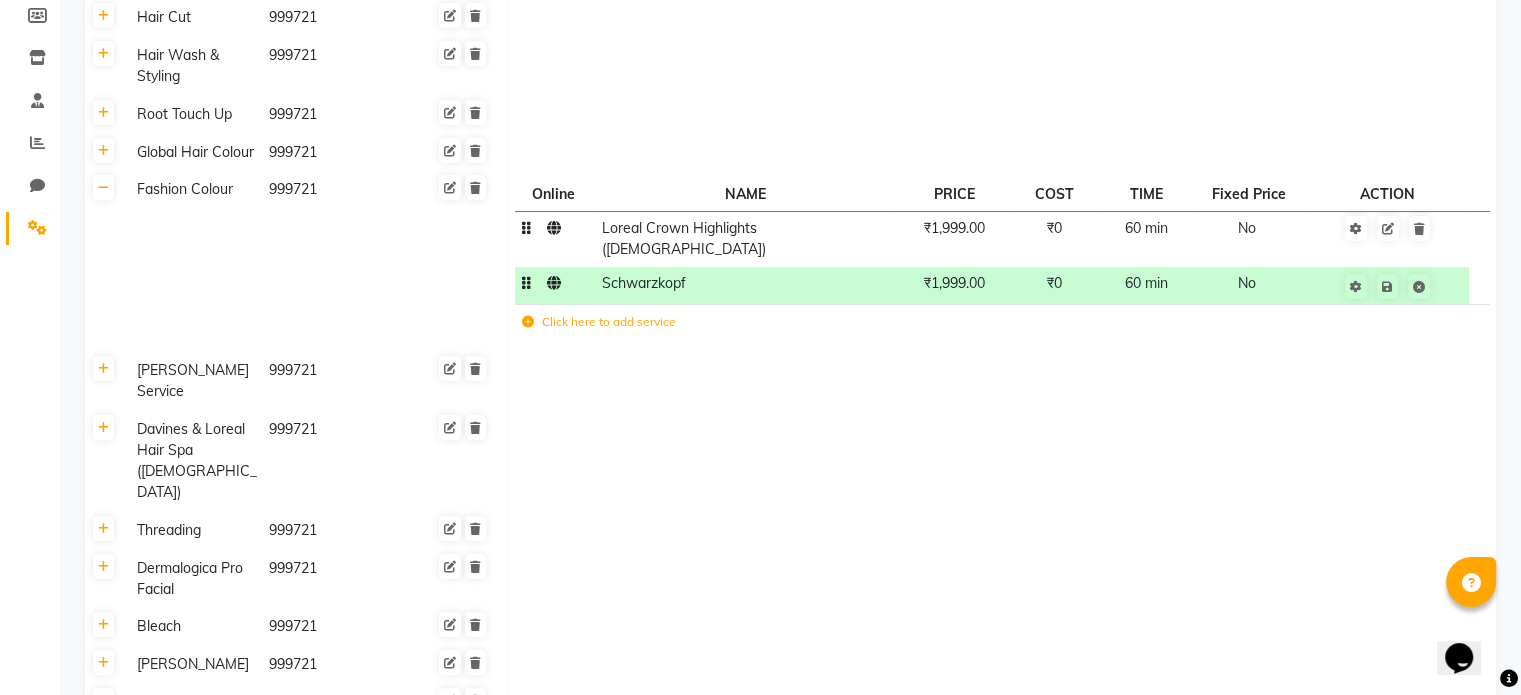click on "Schwarzkopf" 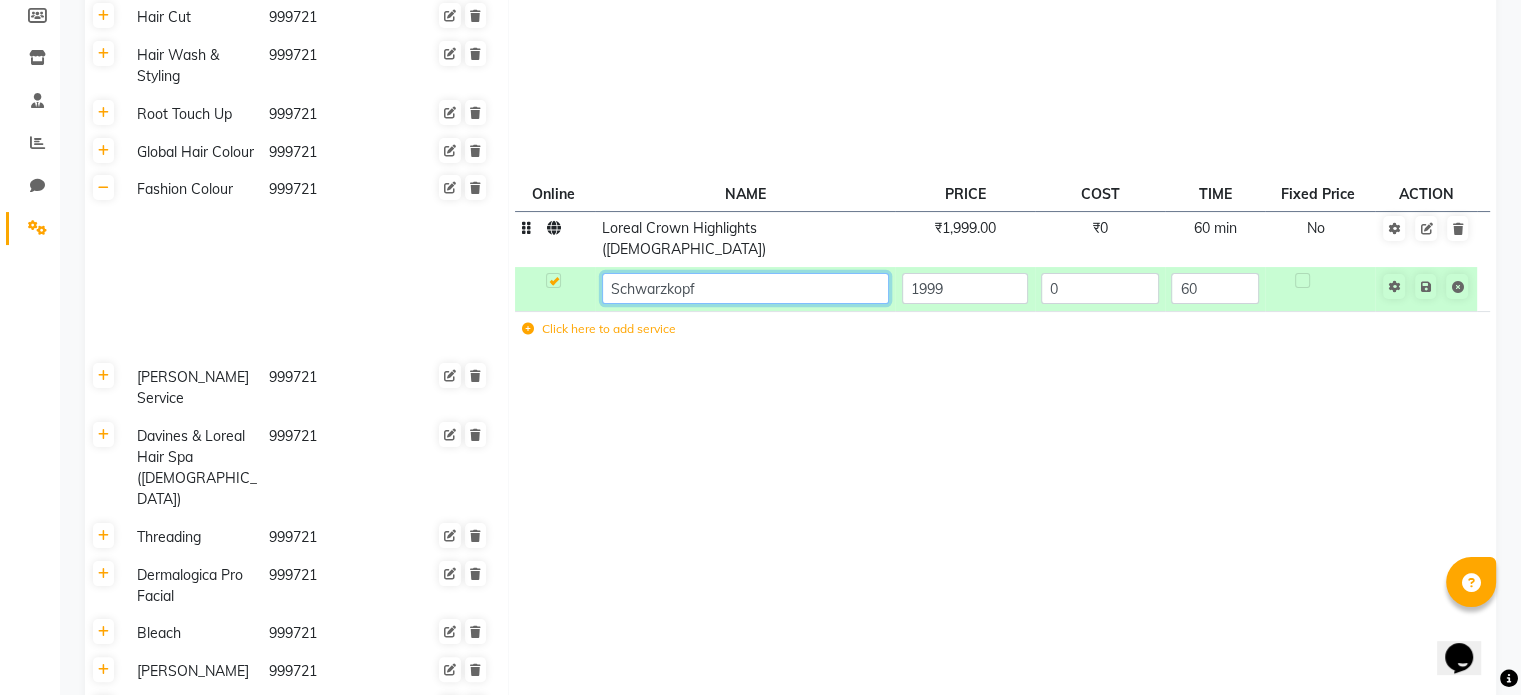 click on "Schwarzkopf" 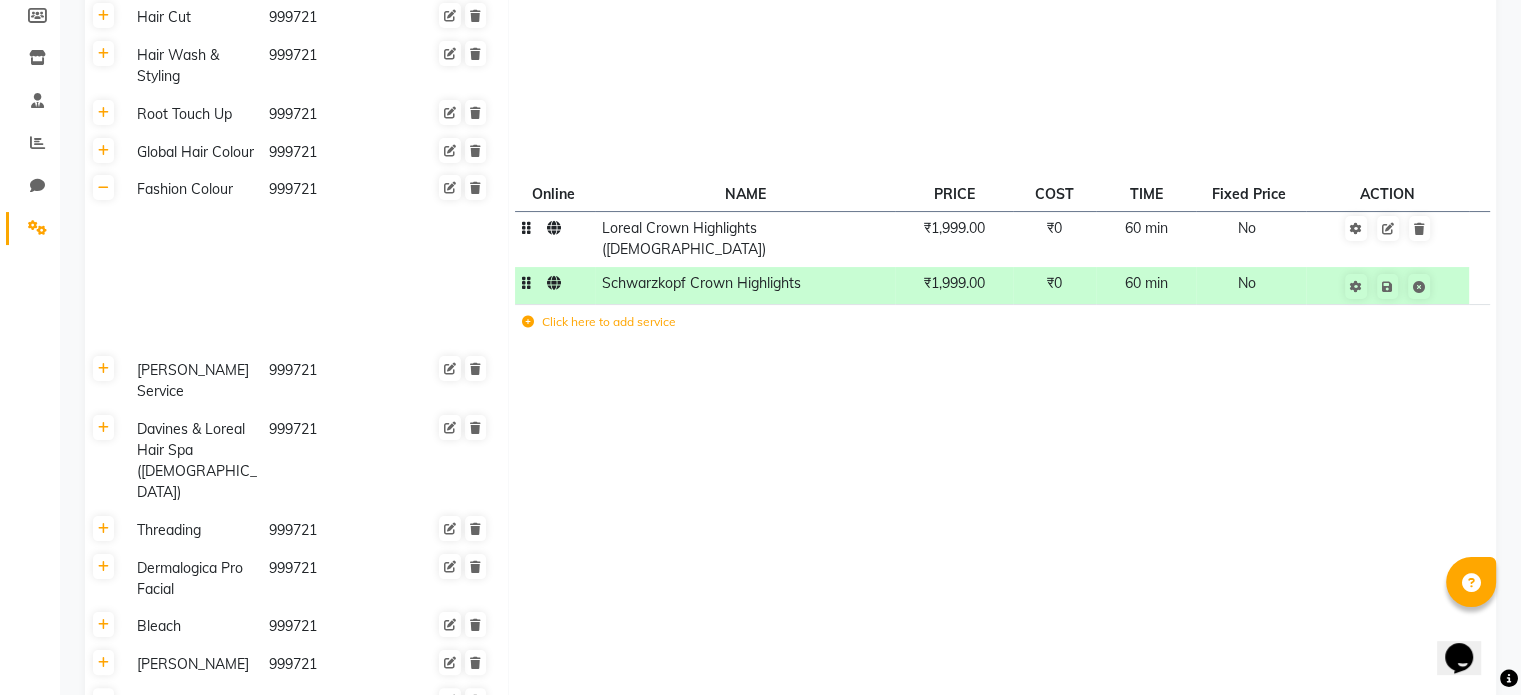 click on "₹1,999.00" 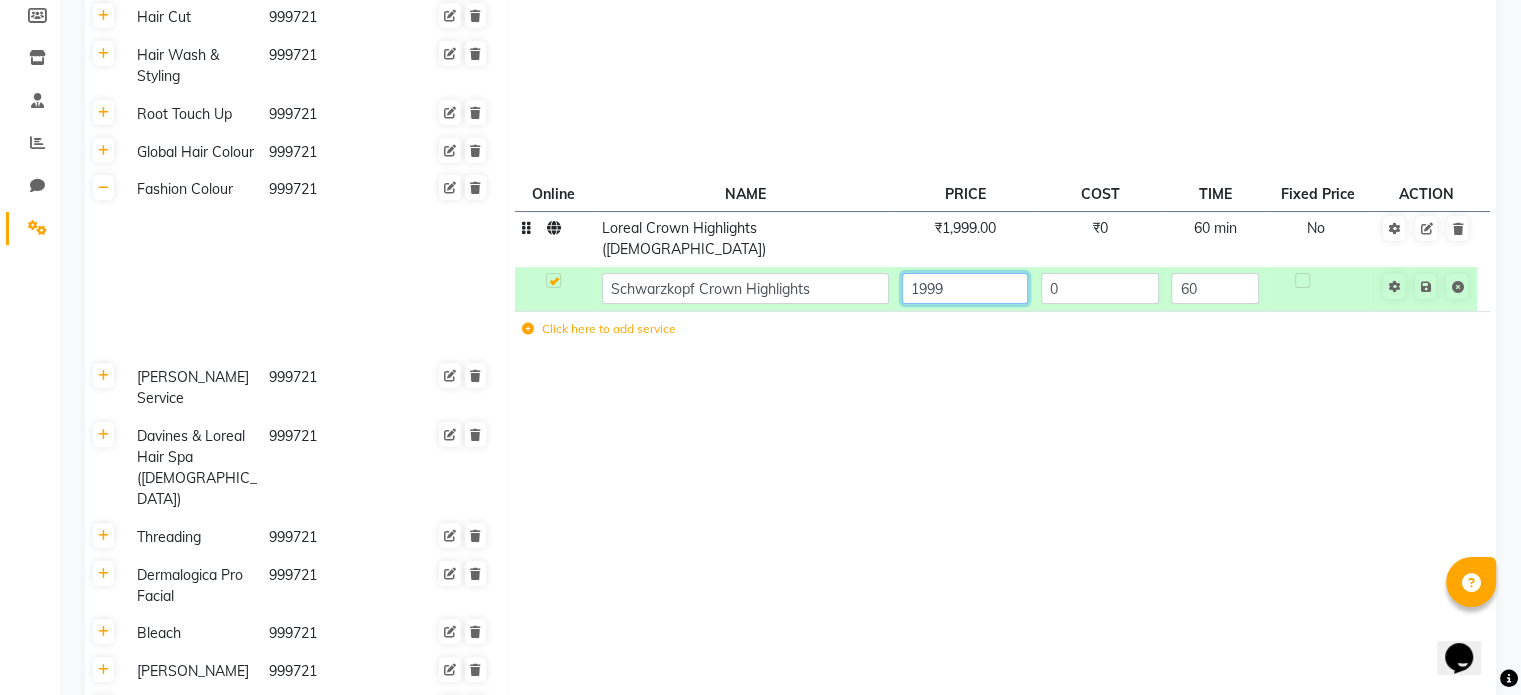 click on "1999" 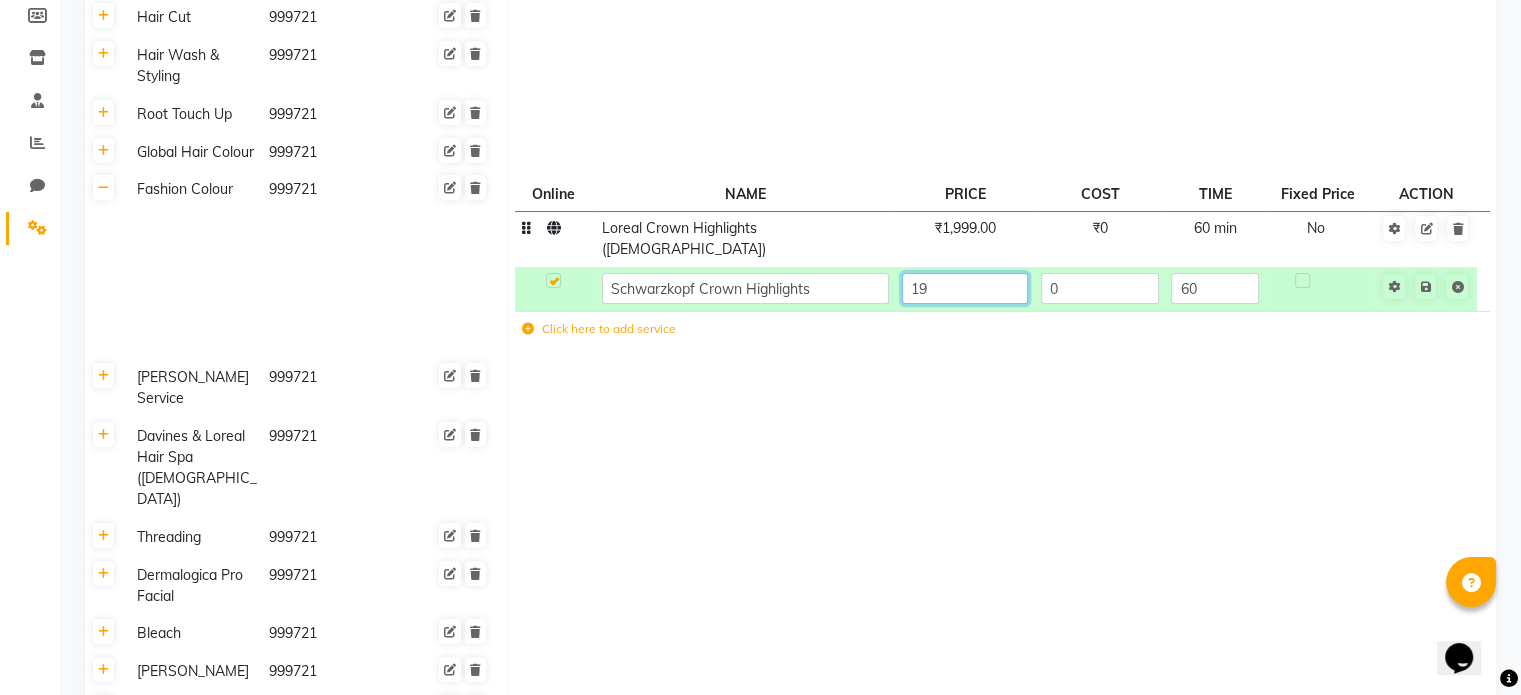 type on "1" 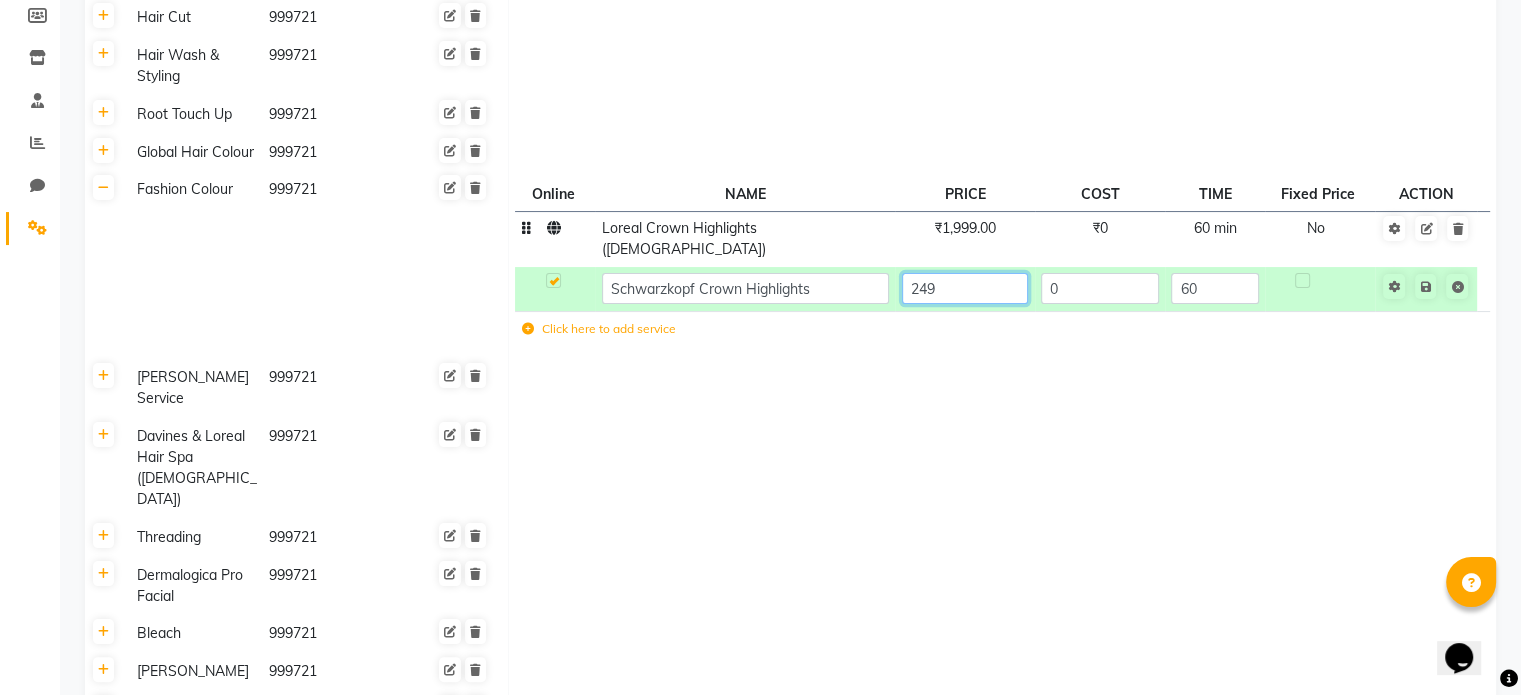 type on "2499" 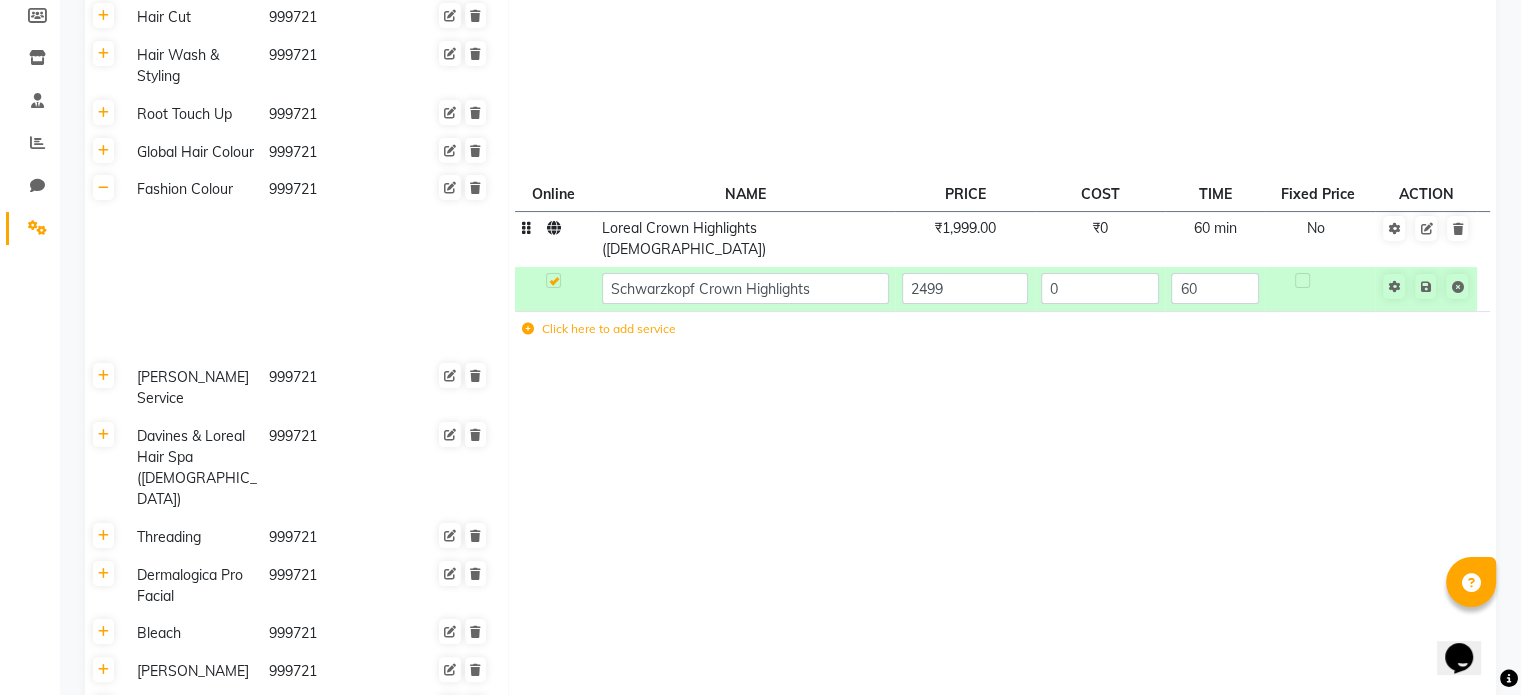 click 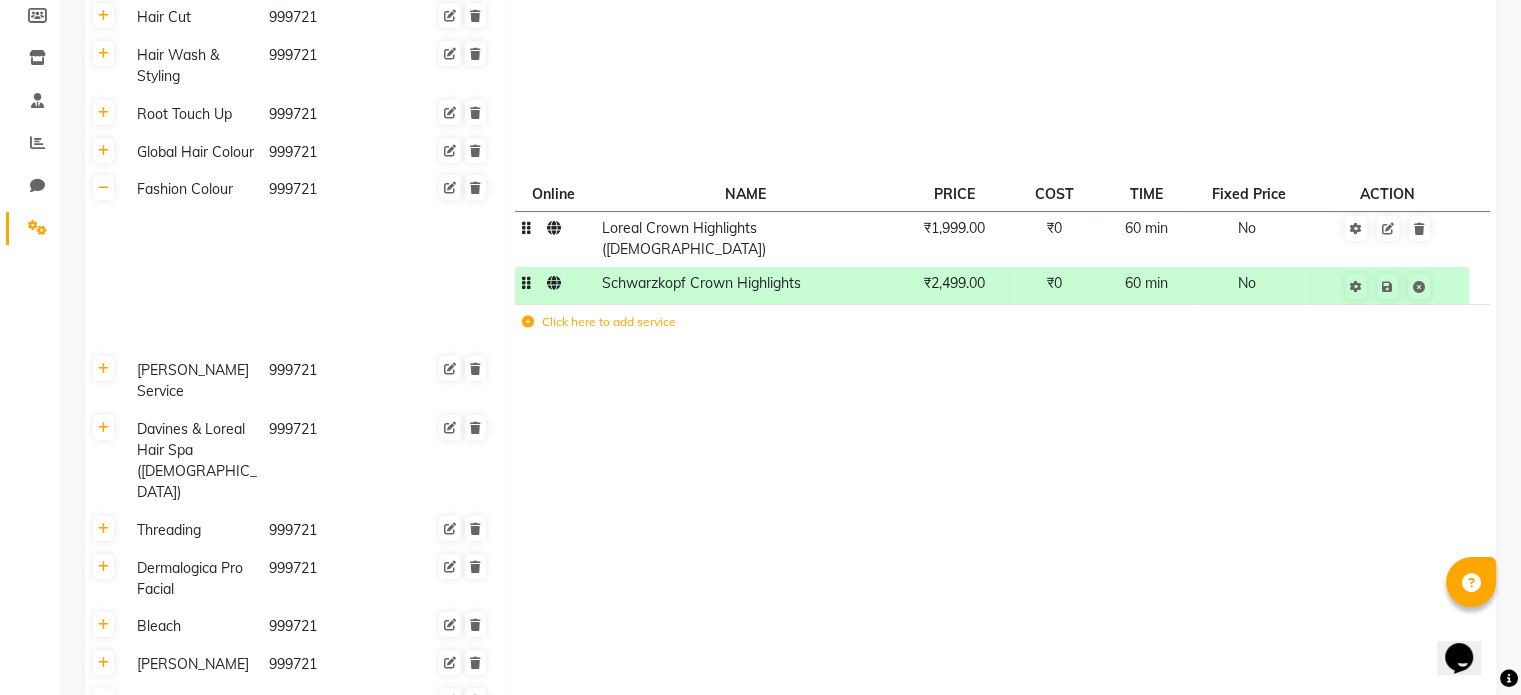 click on "Schwarzkopf Crown Highlights" 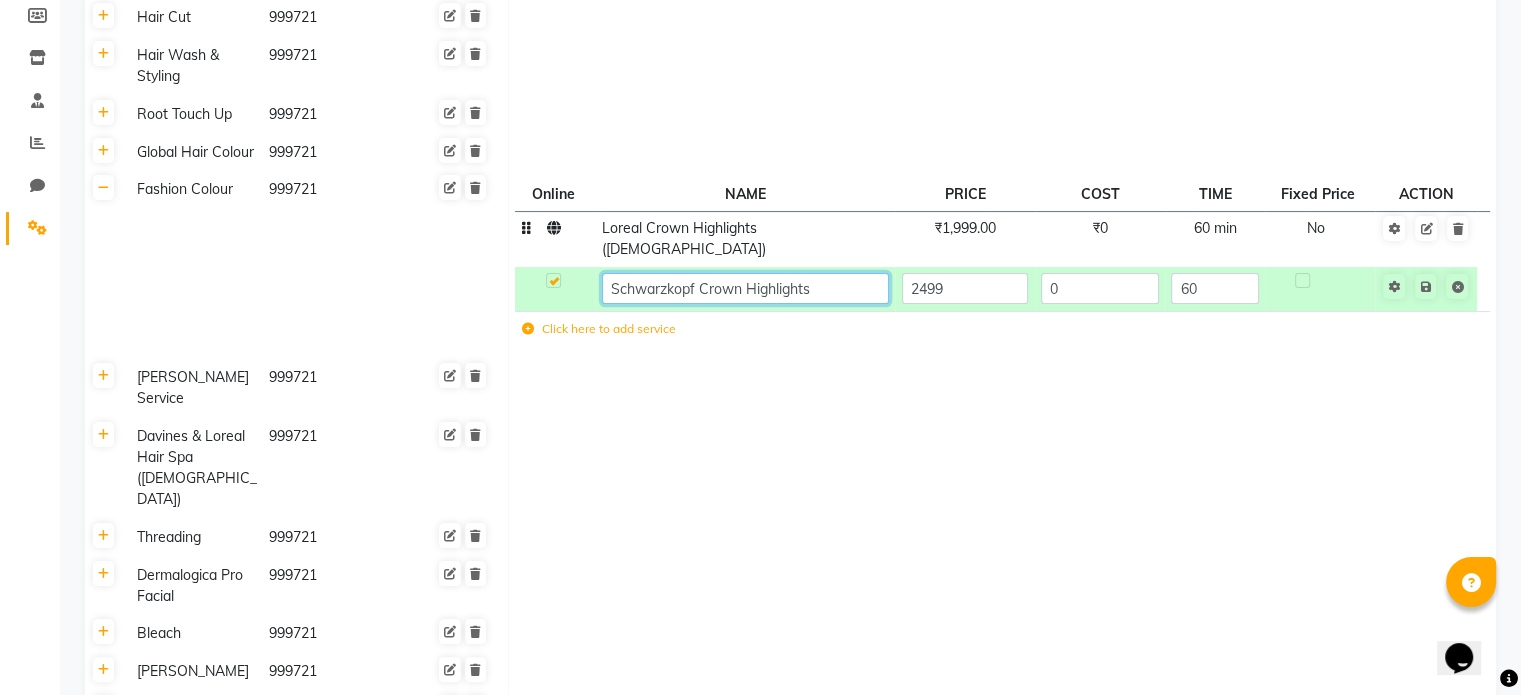 click on "Schwarzkopf Crown Highlights" 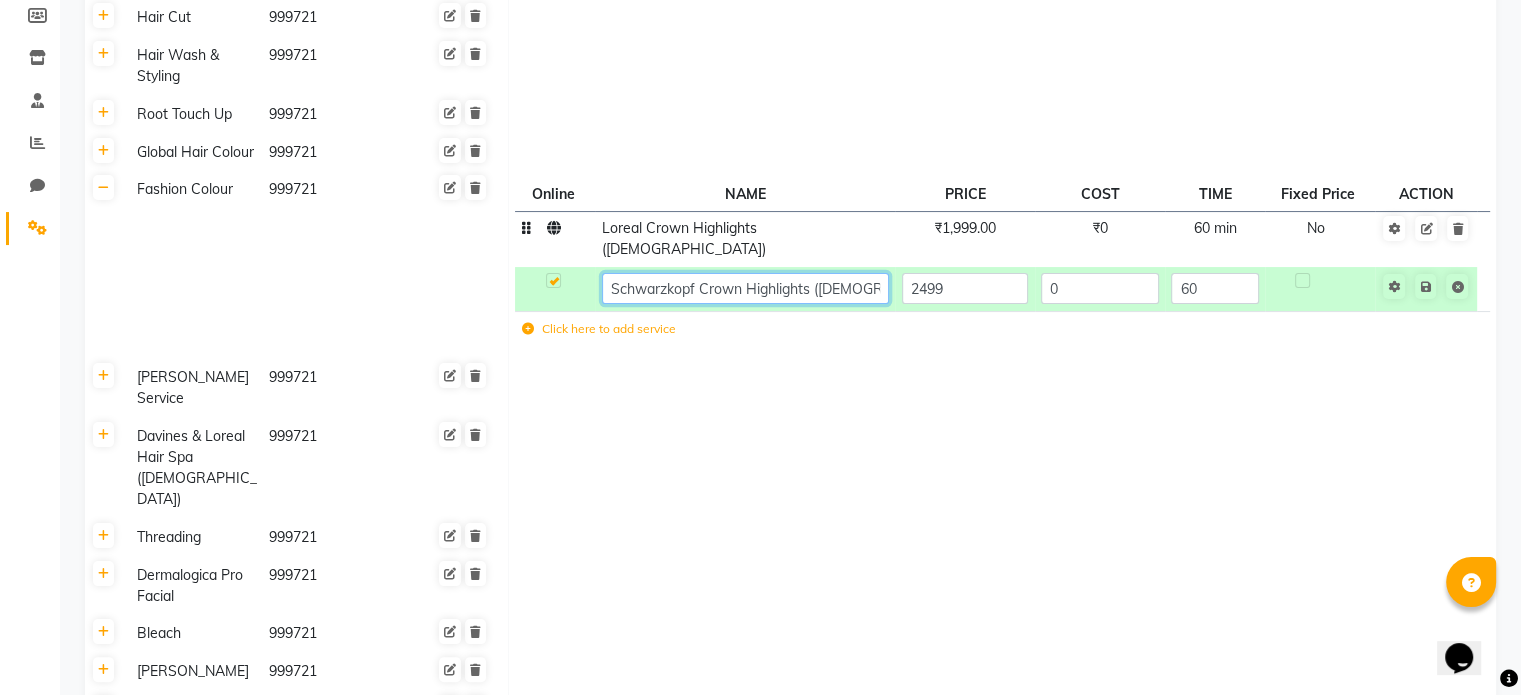 type on "Schwarzkopf Crown Highlights ([DEMOGRAPHIC_DATA])" 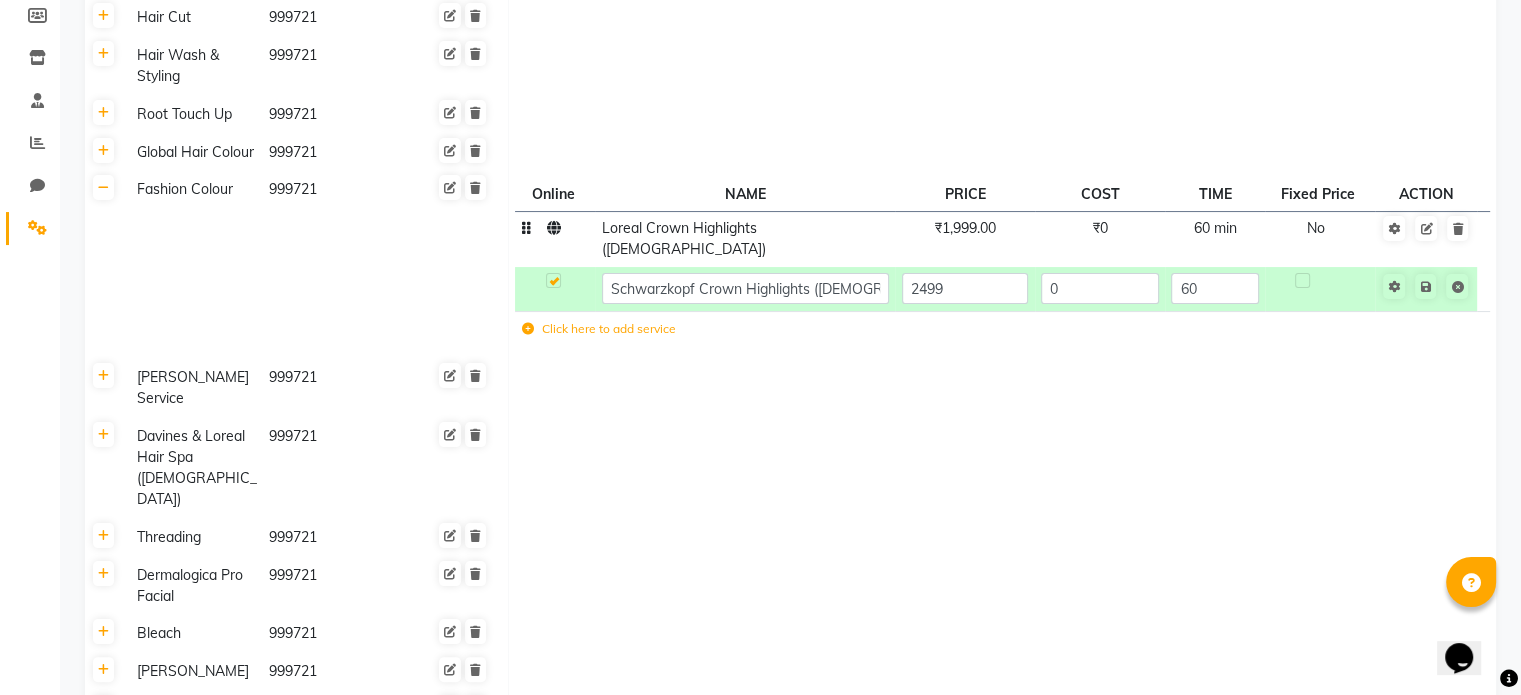 click 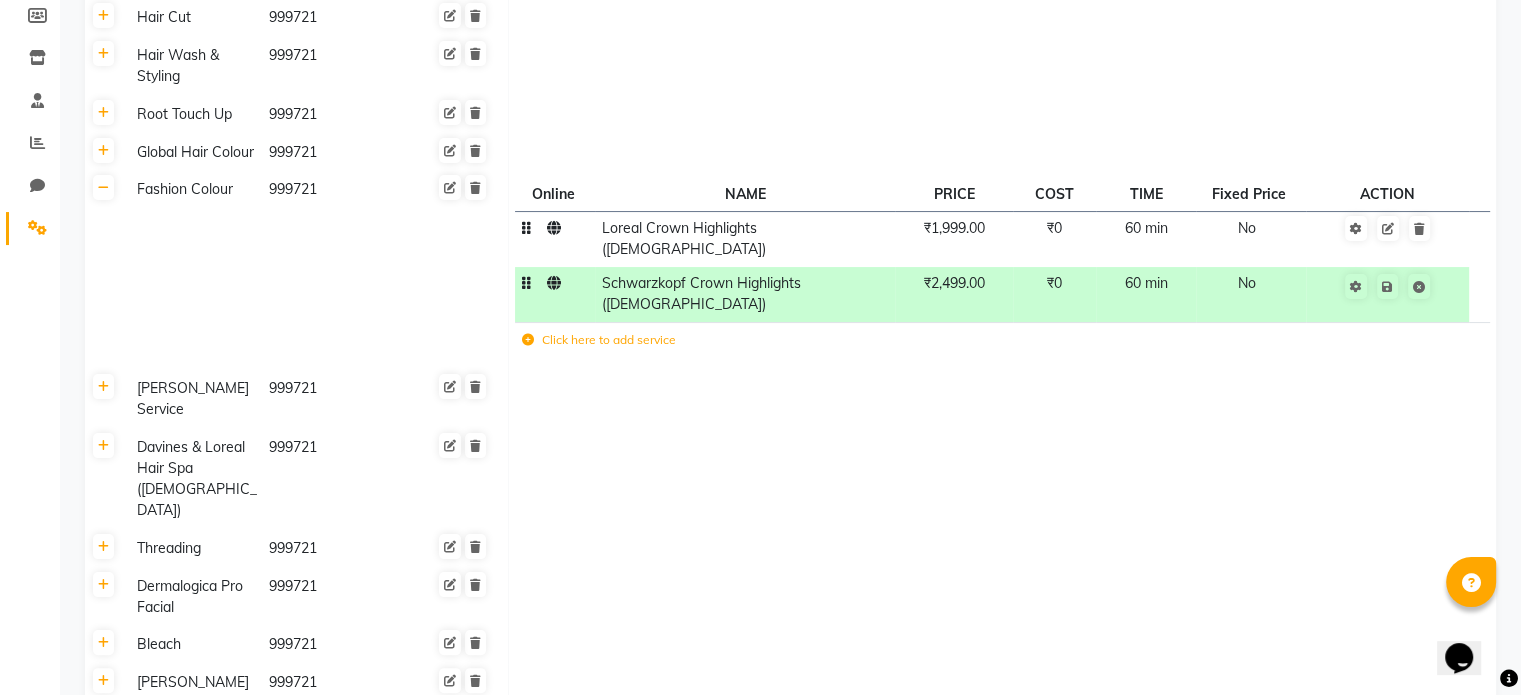 click 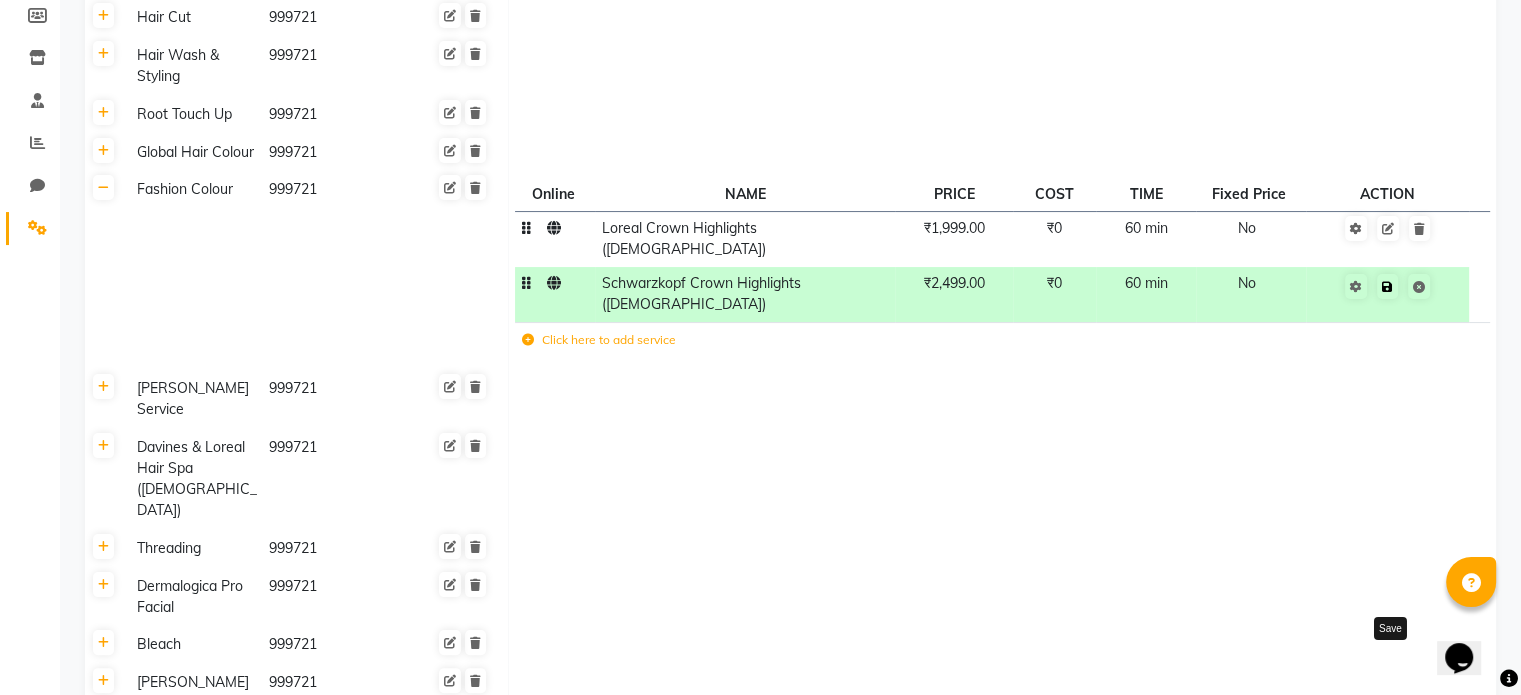 click 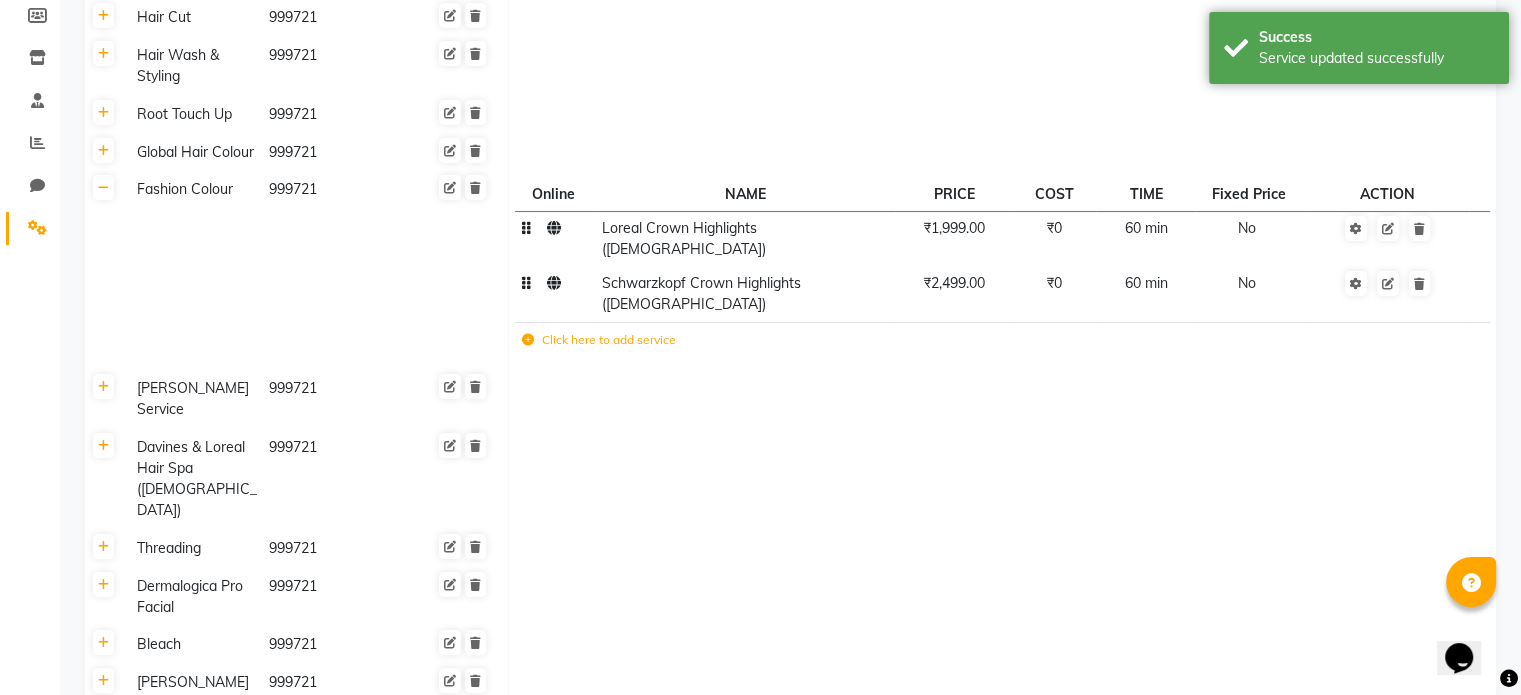 click 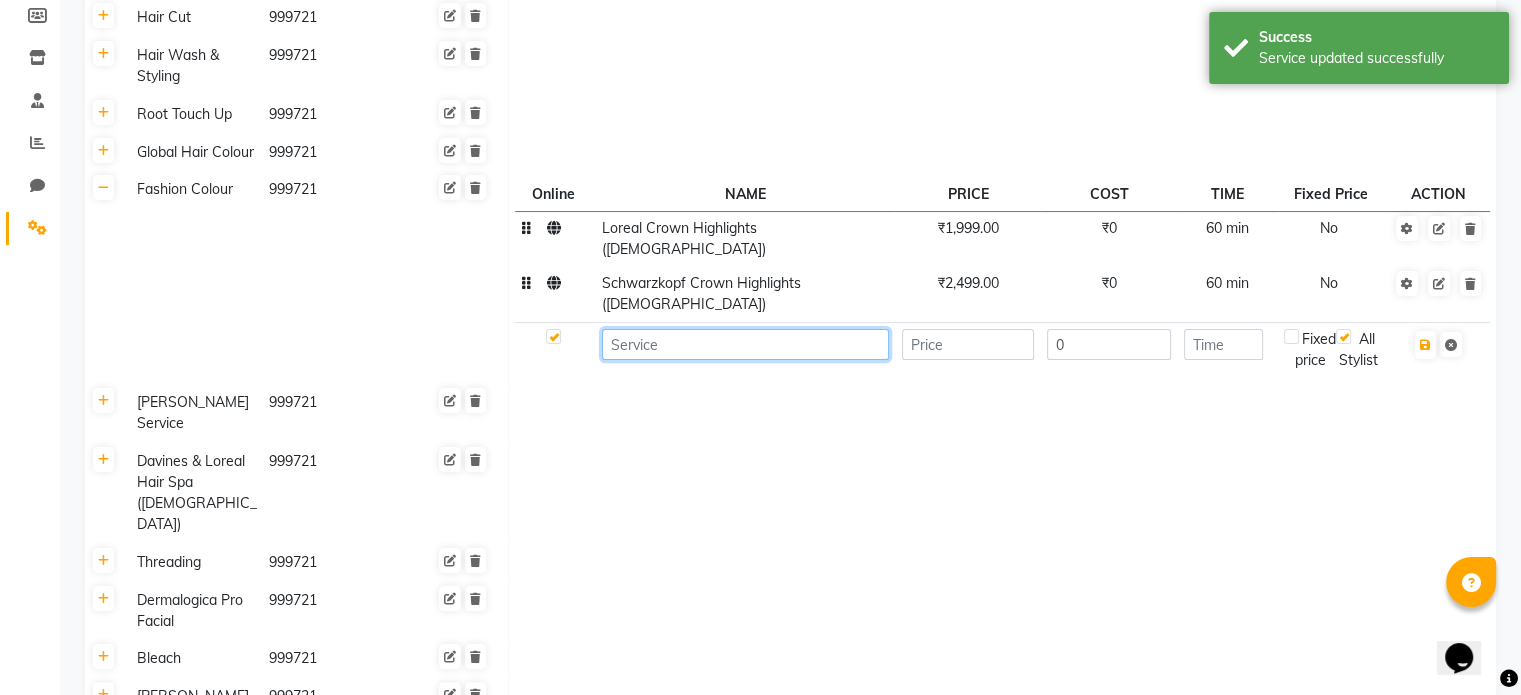 click 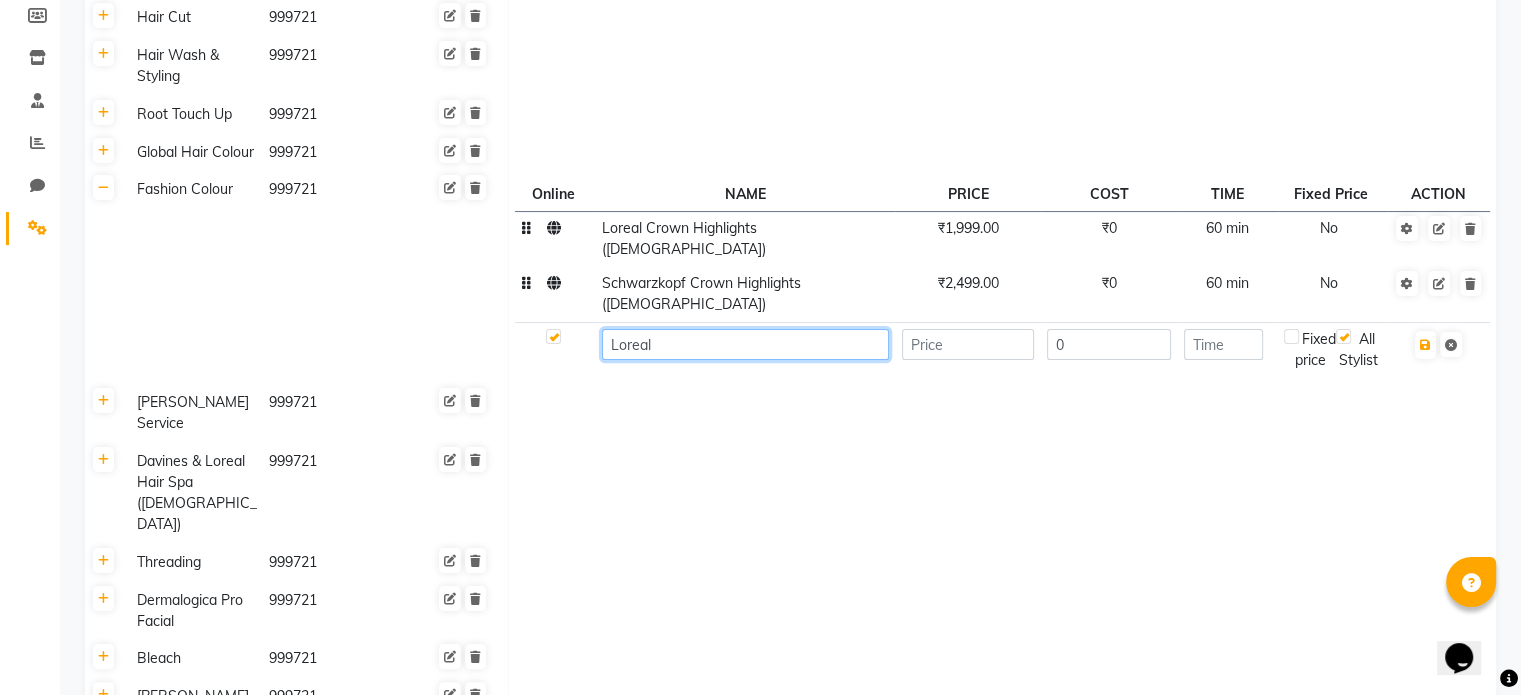 paste on "Global Highlights" 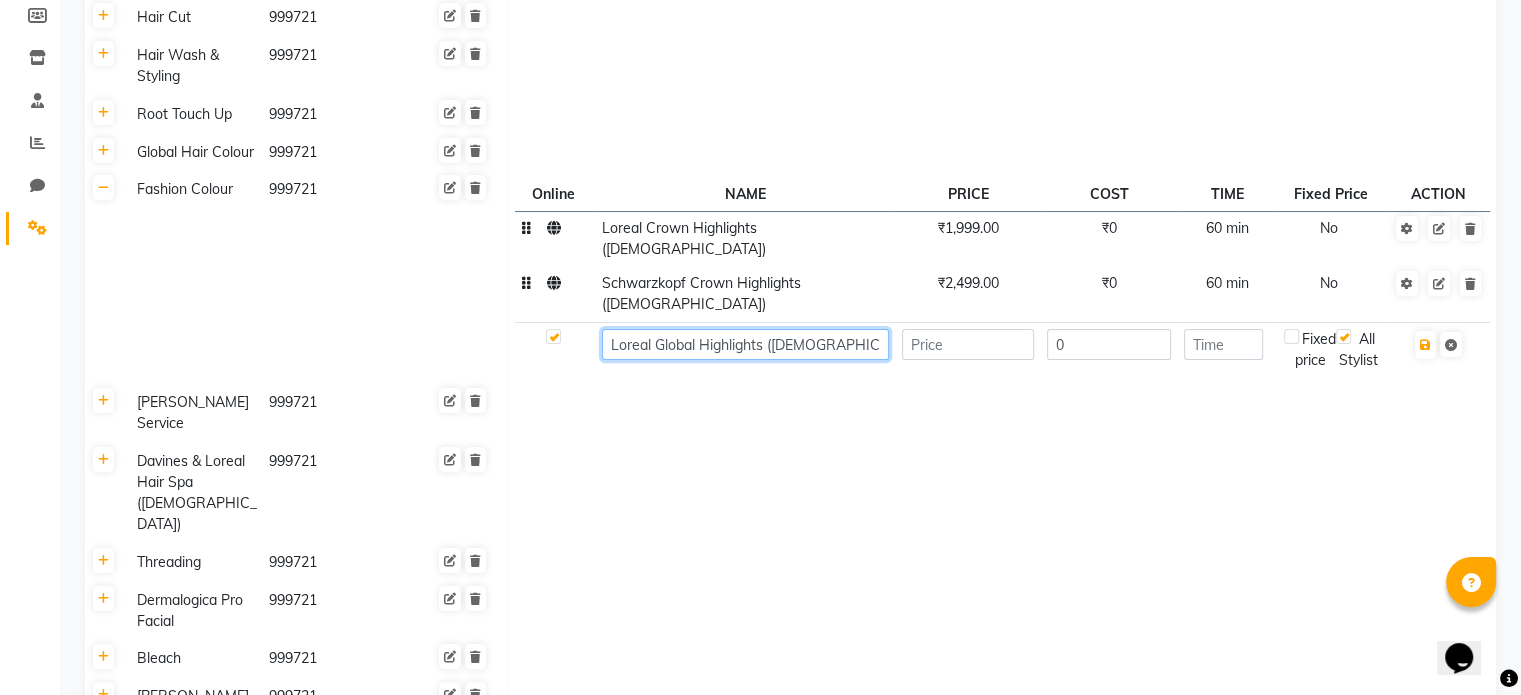 type on "Loreal Global Highlights ([DEMOGRAPHIC_DATA])" 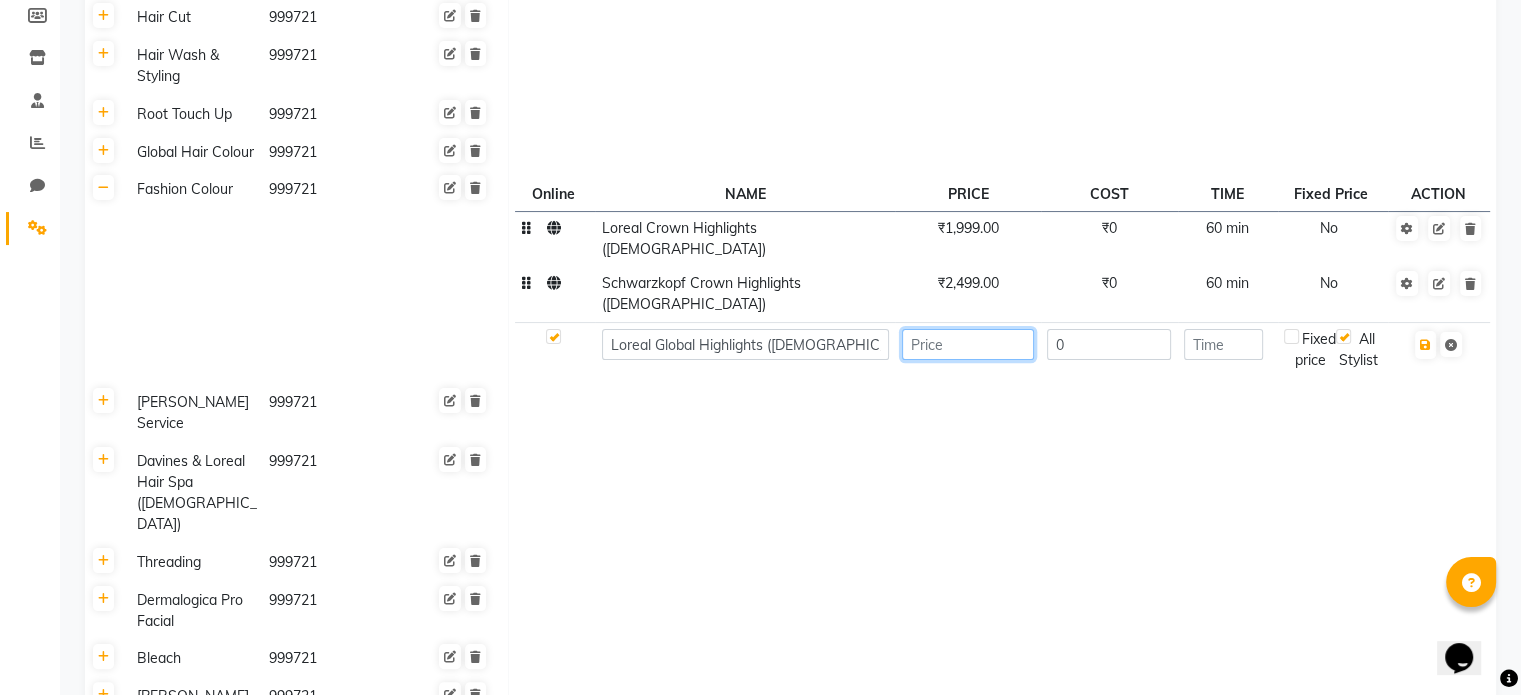 click 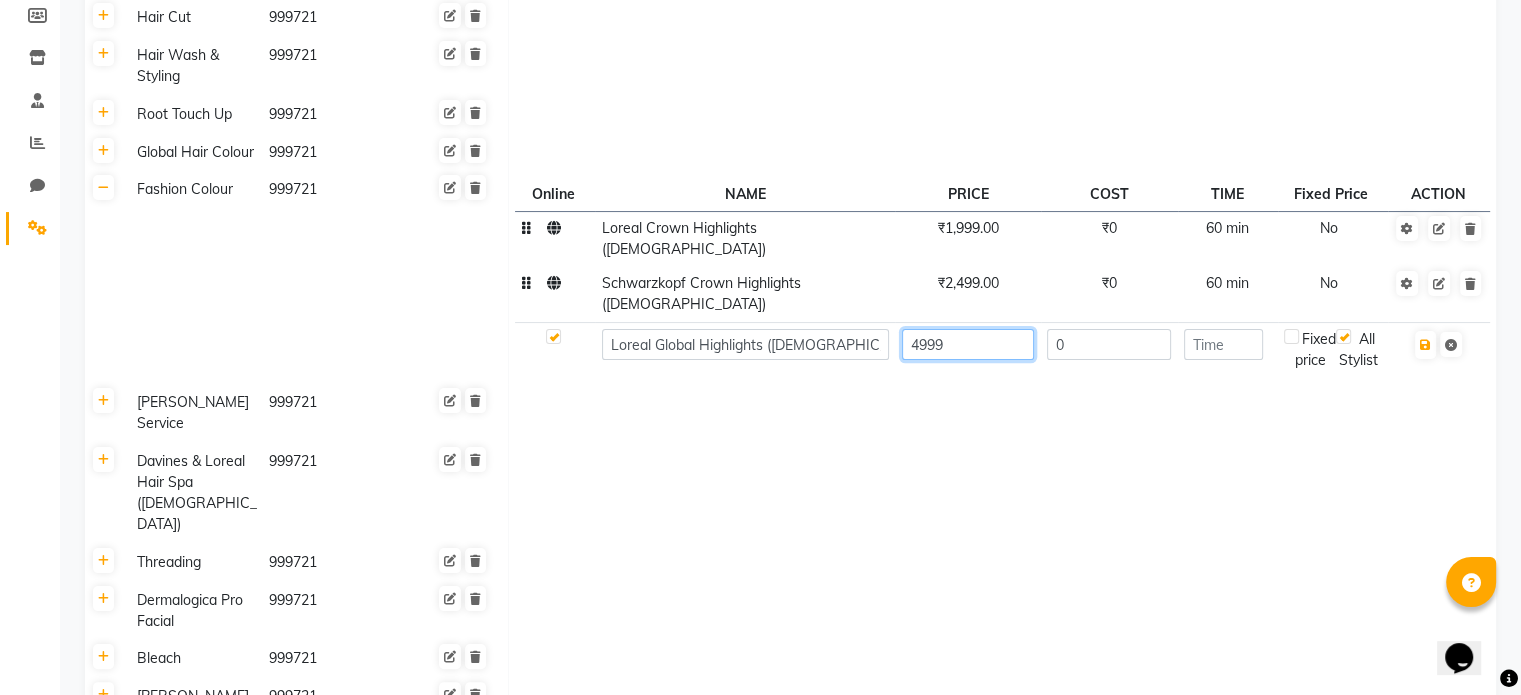 type on "4999" 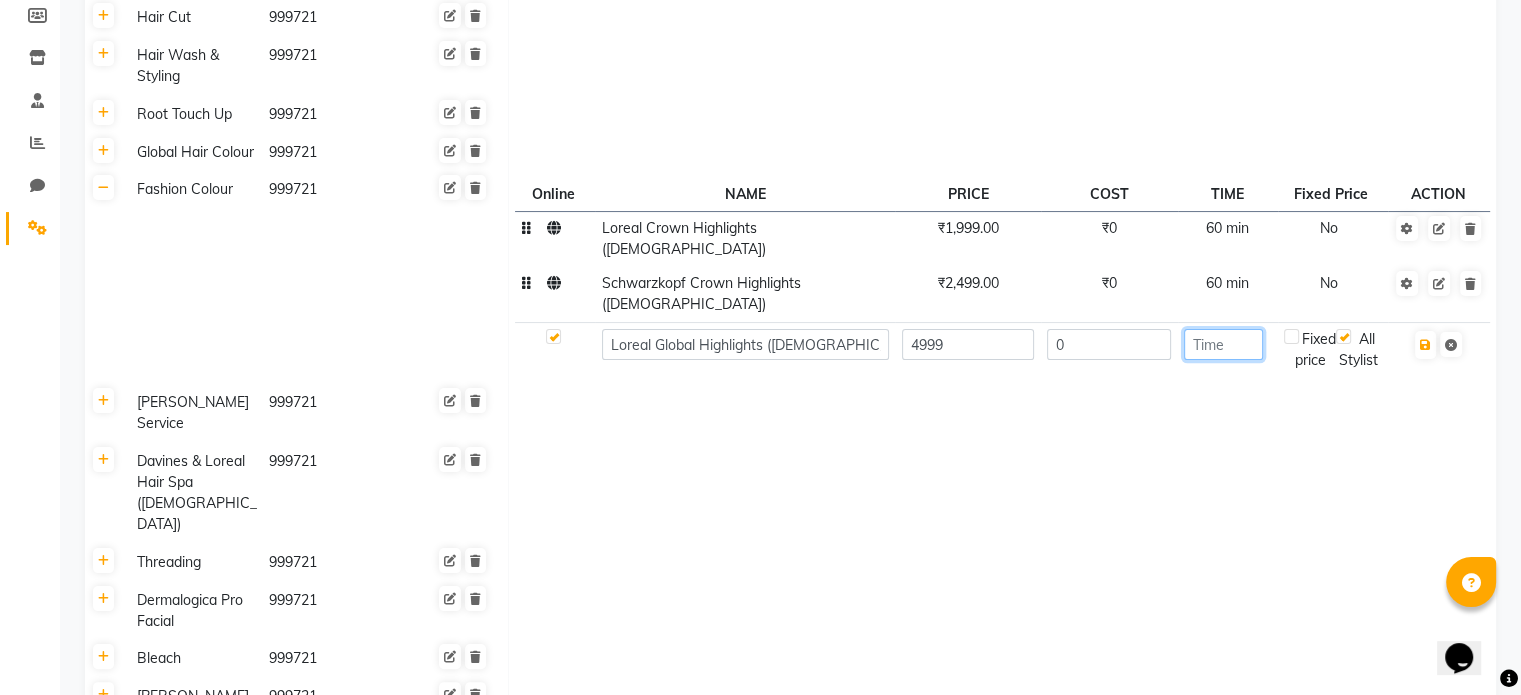 click 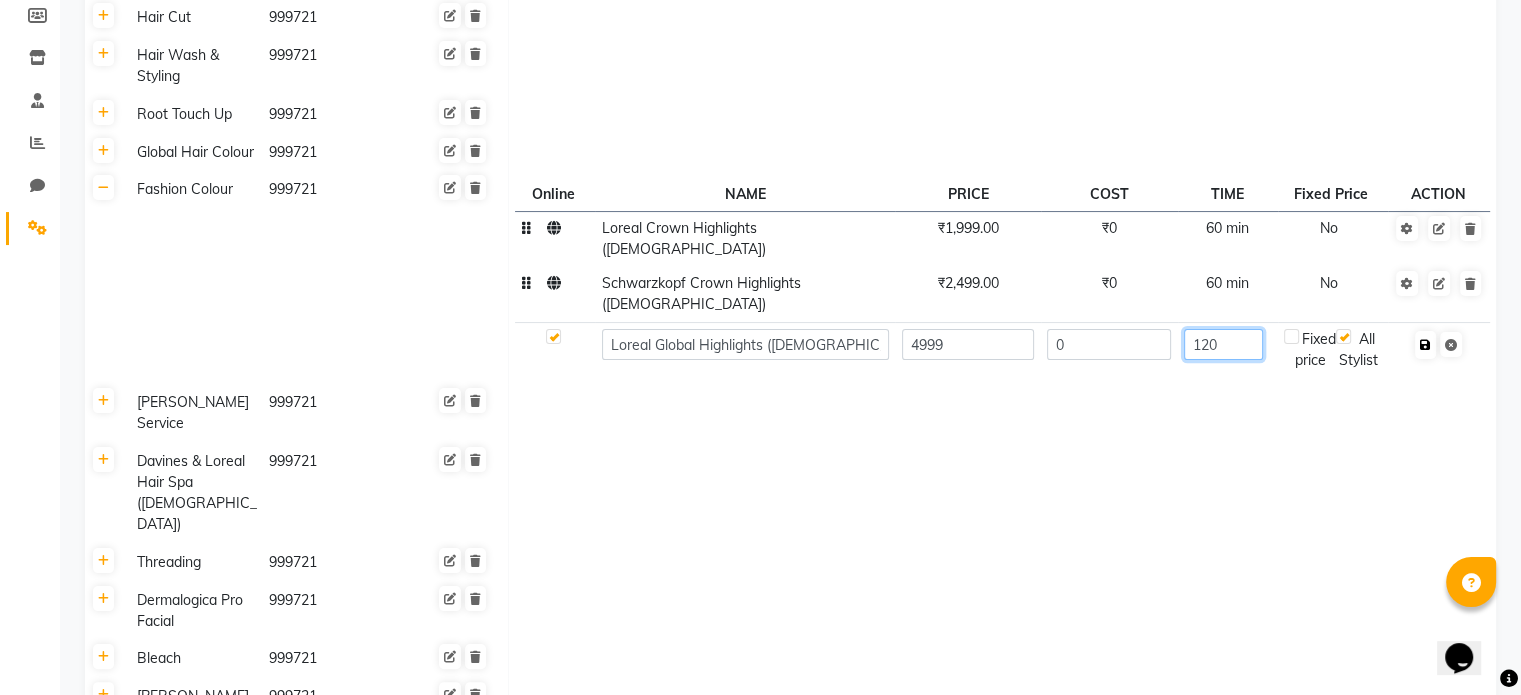 type on "120" 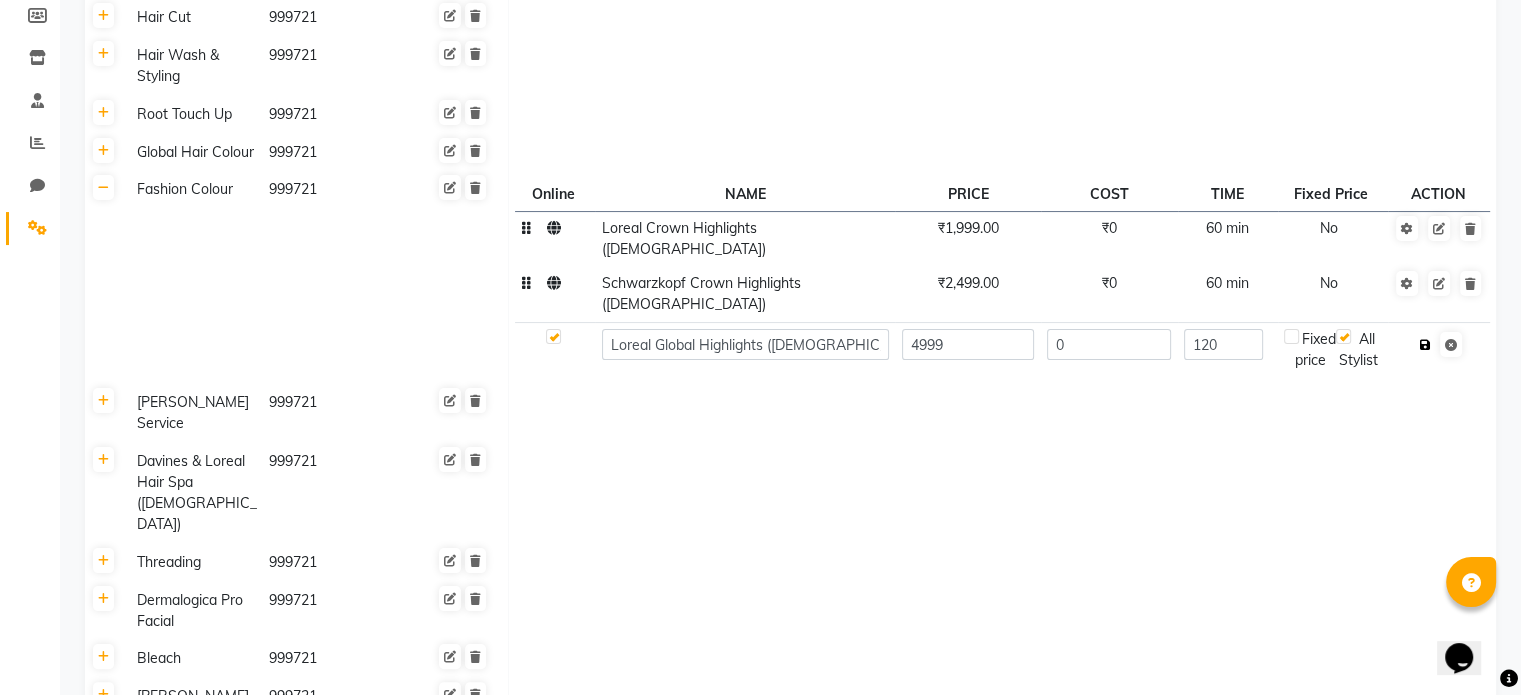 click at bounding box center [1425, 345] 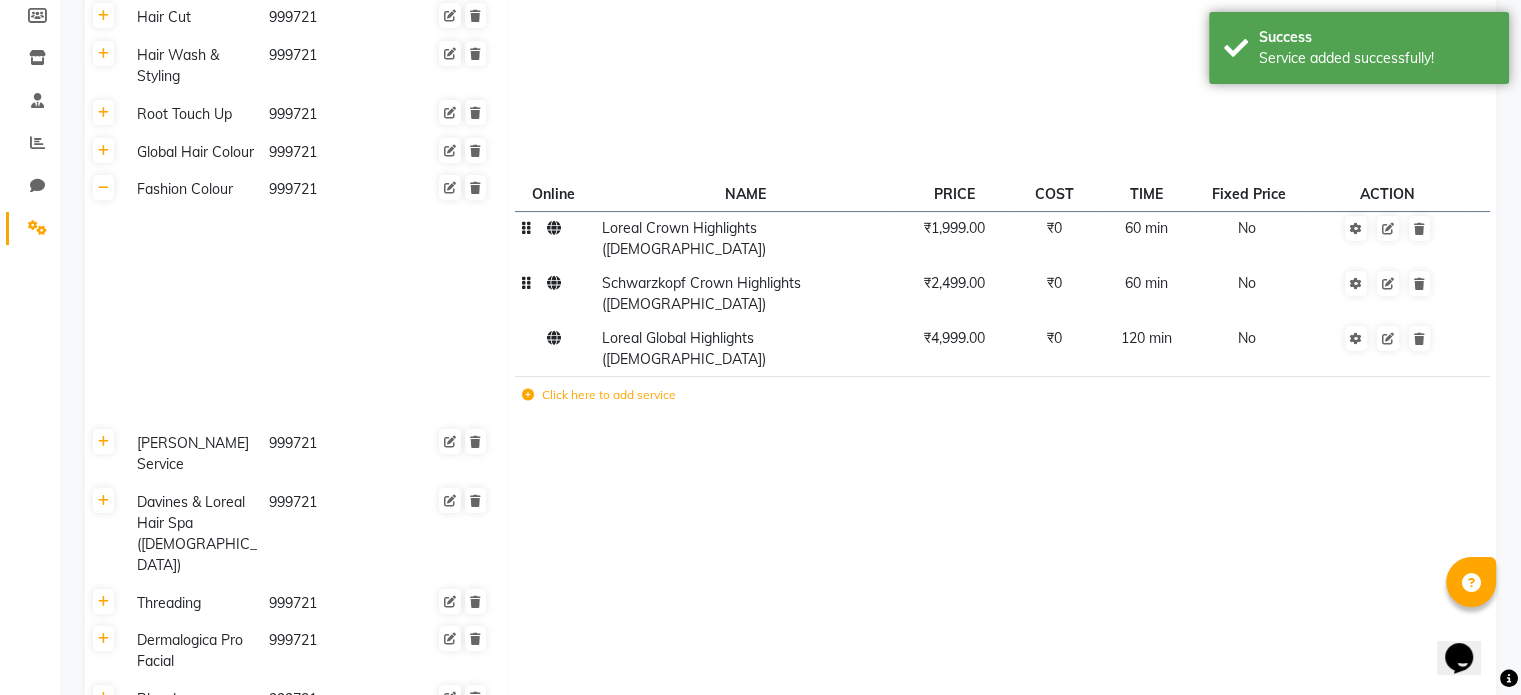 click 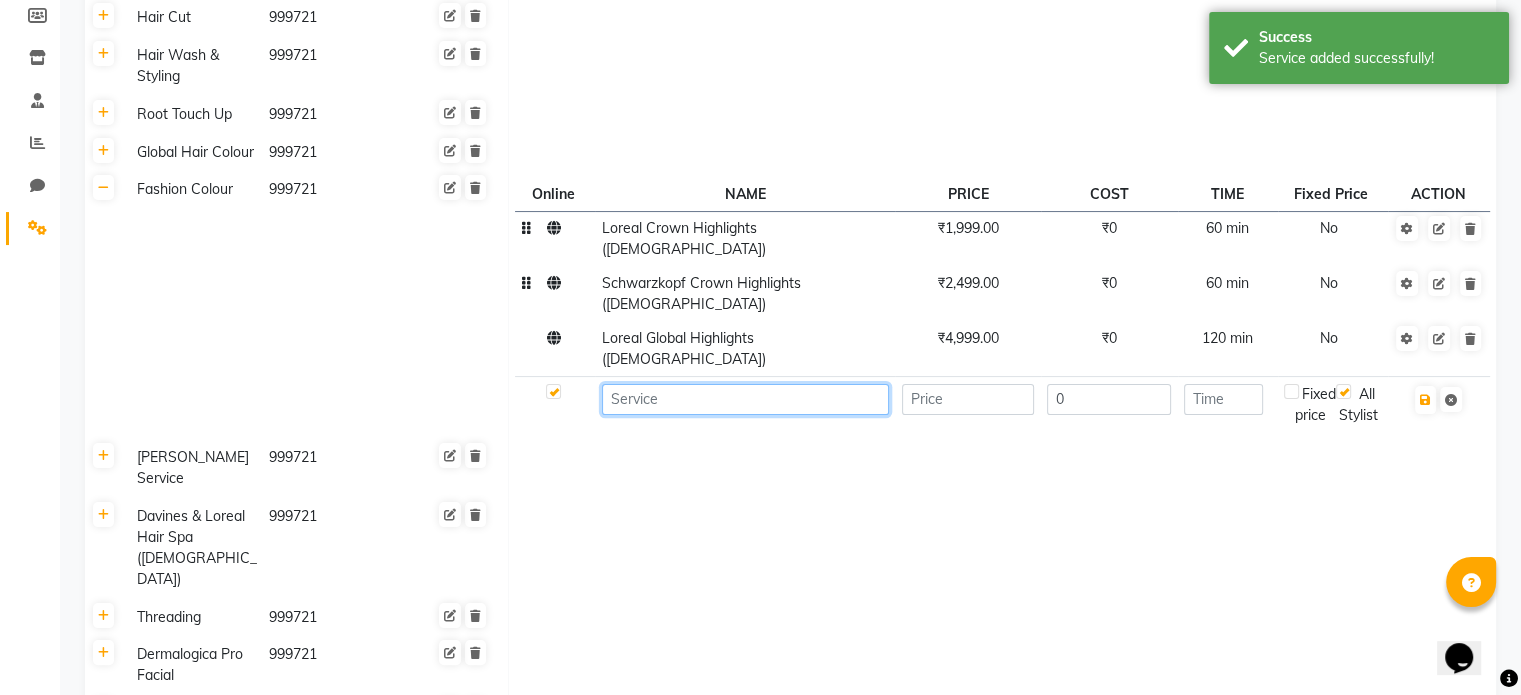 click 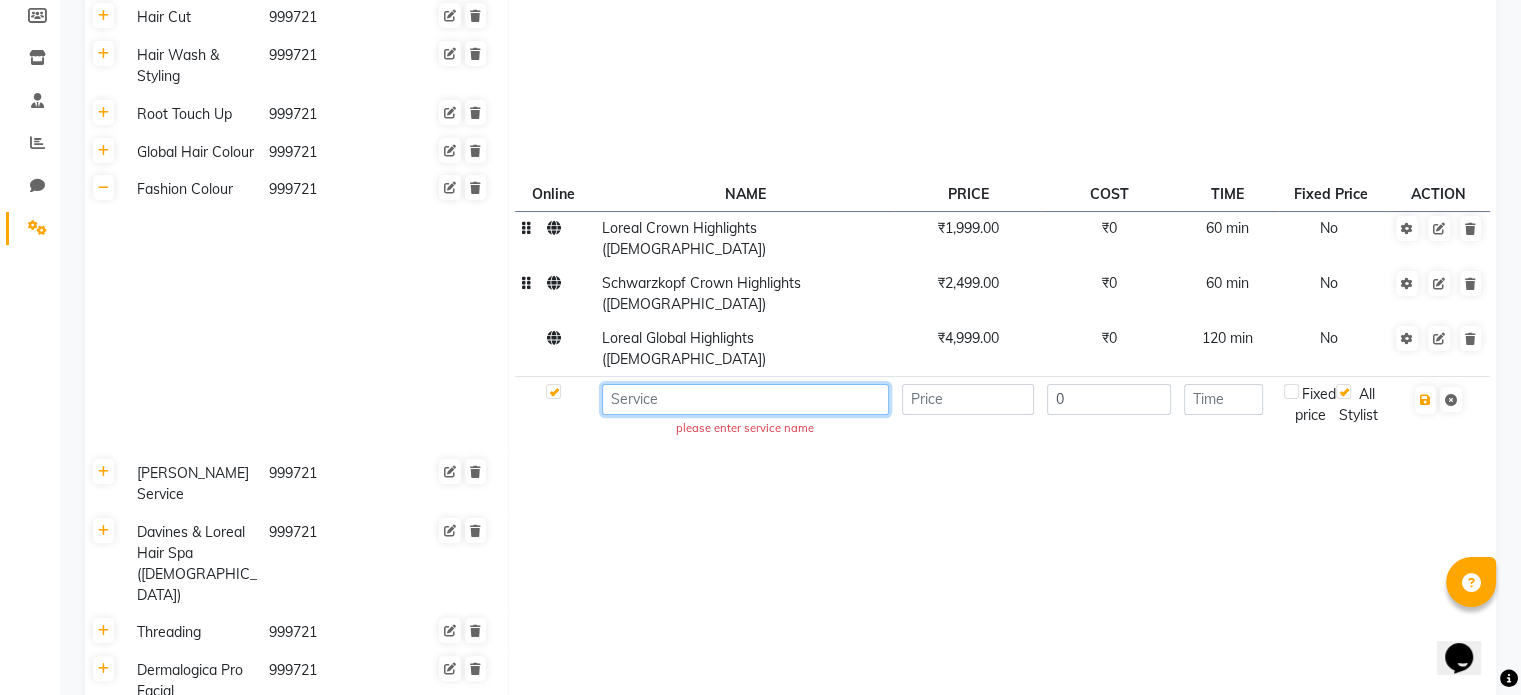paste on "Schwarzkopf" 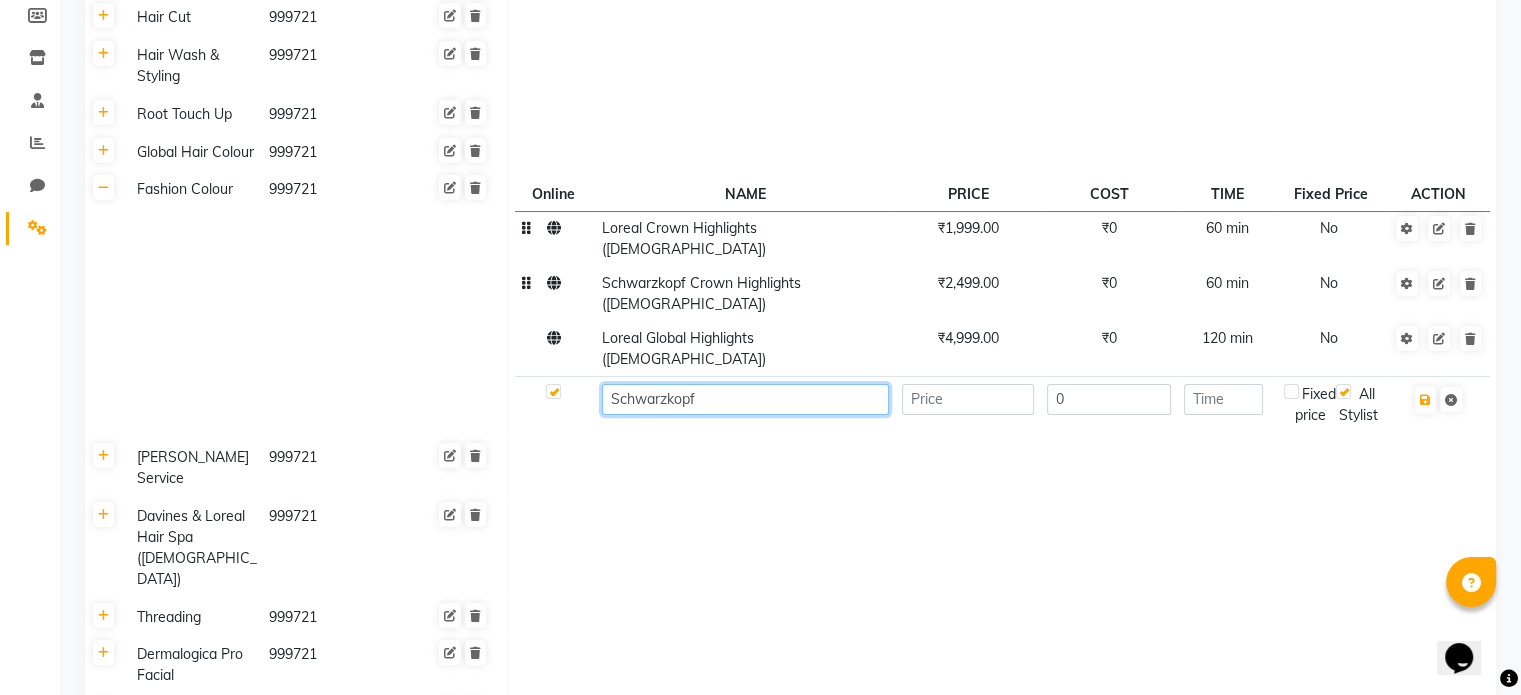 click on "Schwarzkopf" 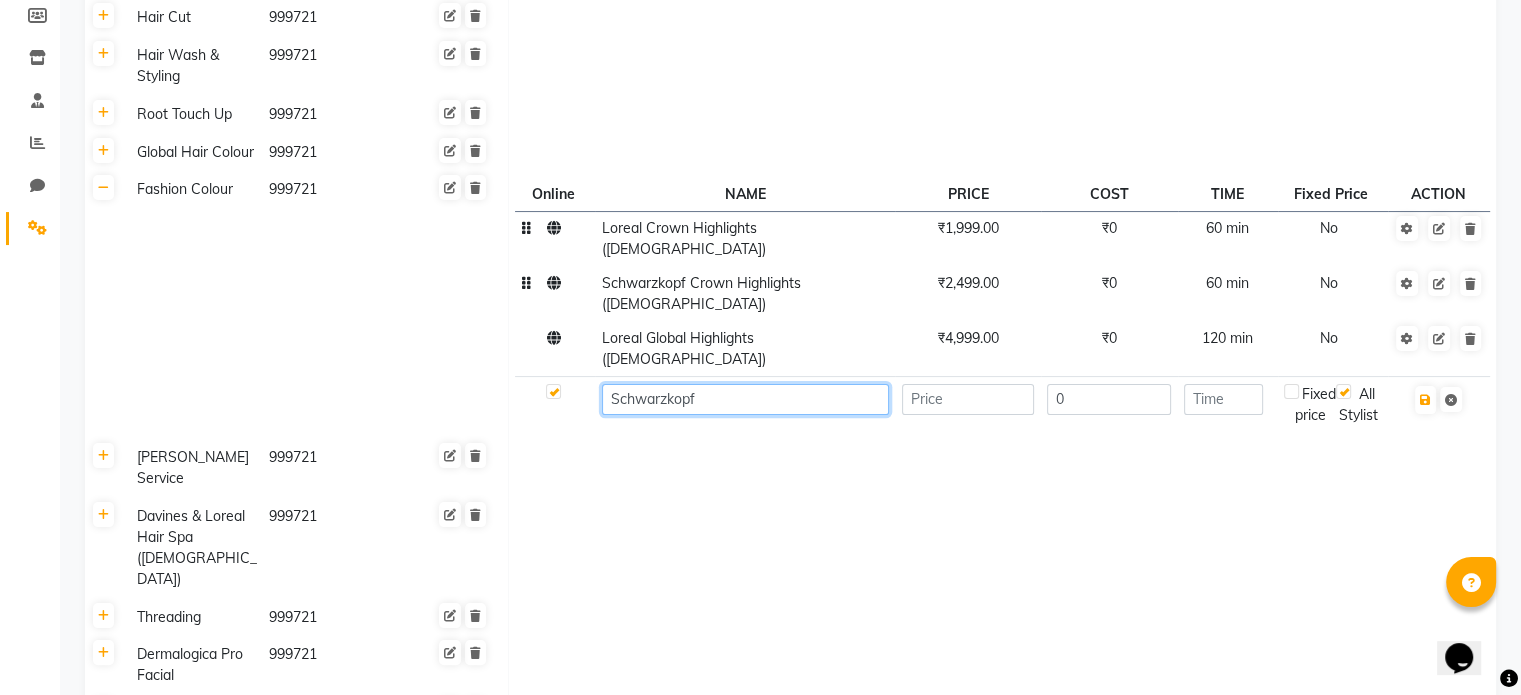 paste on "Global Highlights" 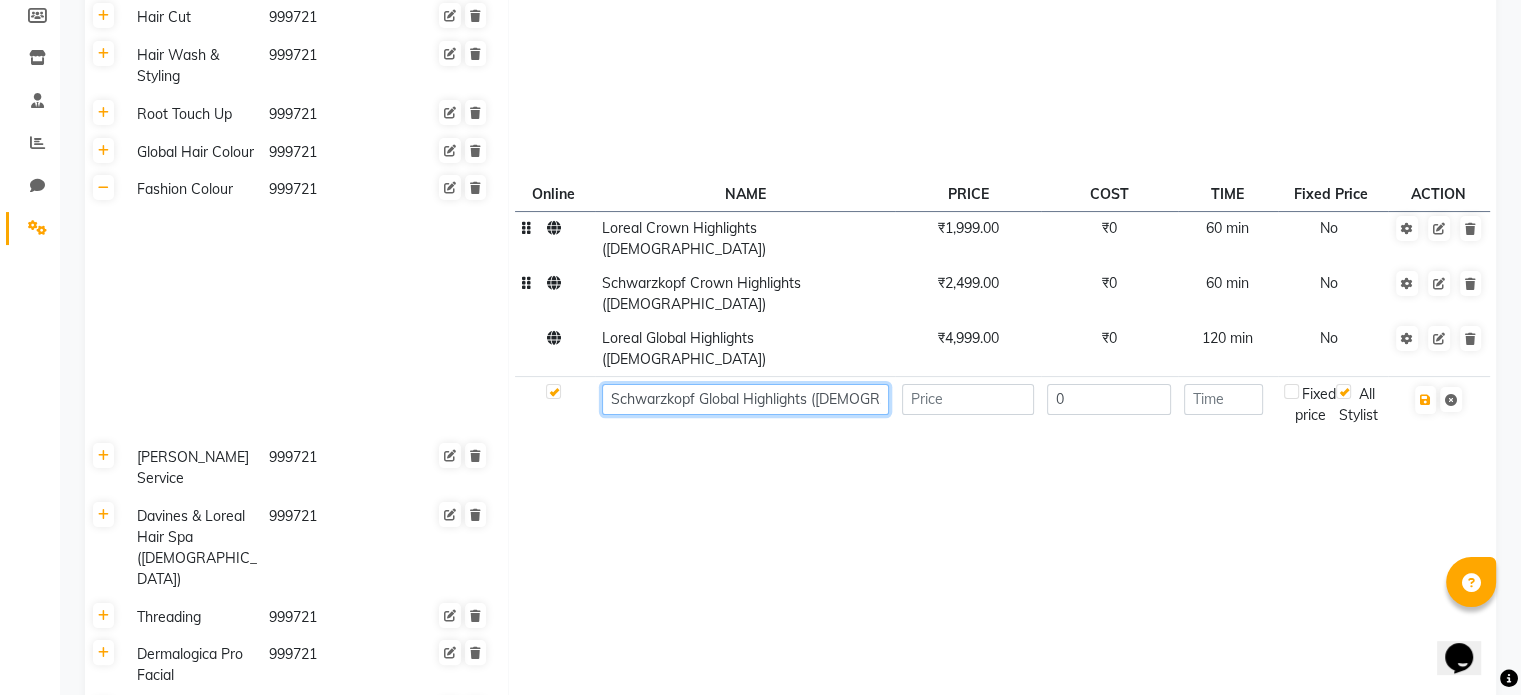 type on "Schwarzkopf Global Highlights ([DEMOGRAPHIC_DATA])" 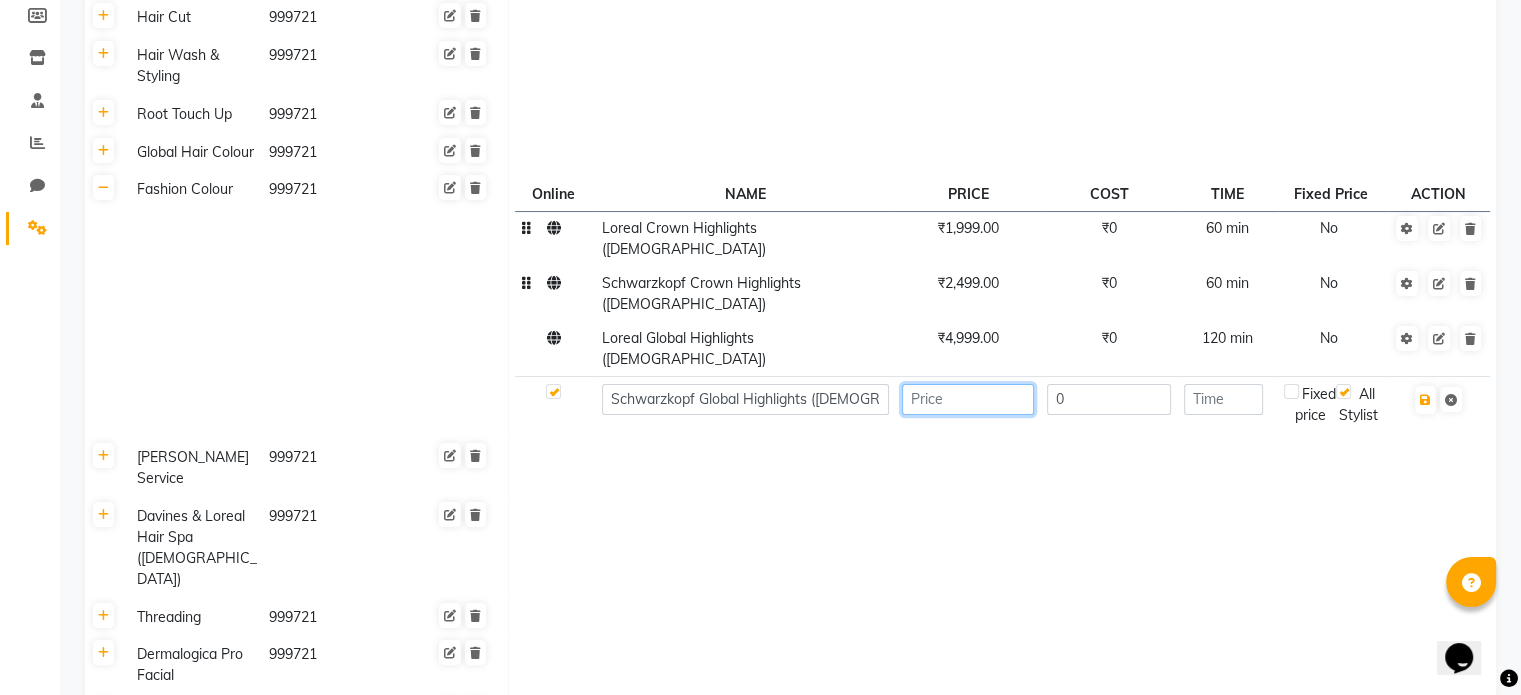 click 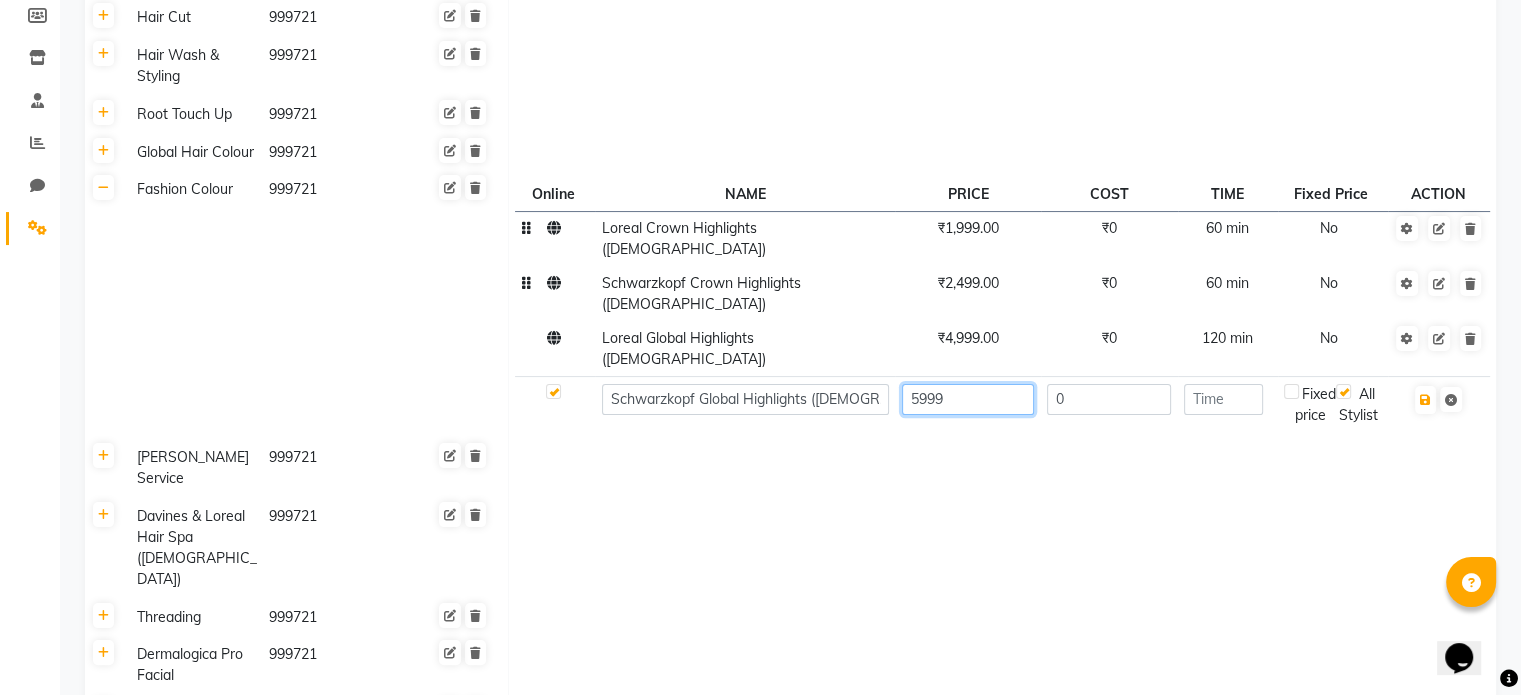 type on "5999" 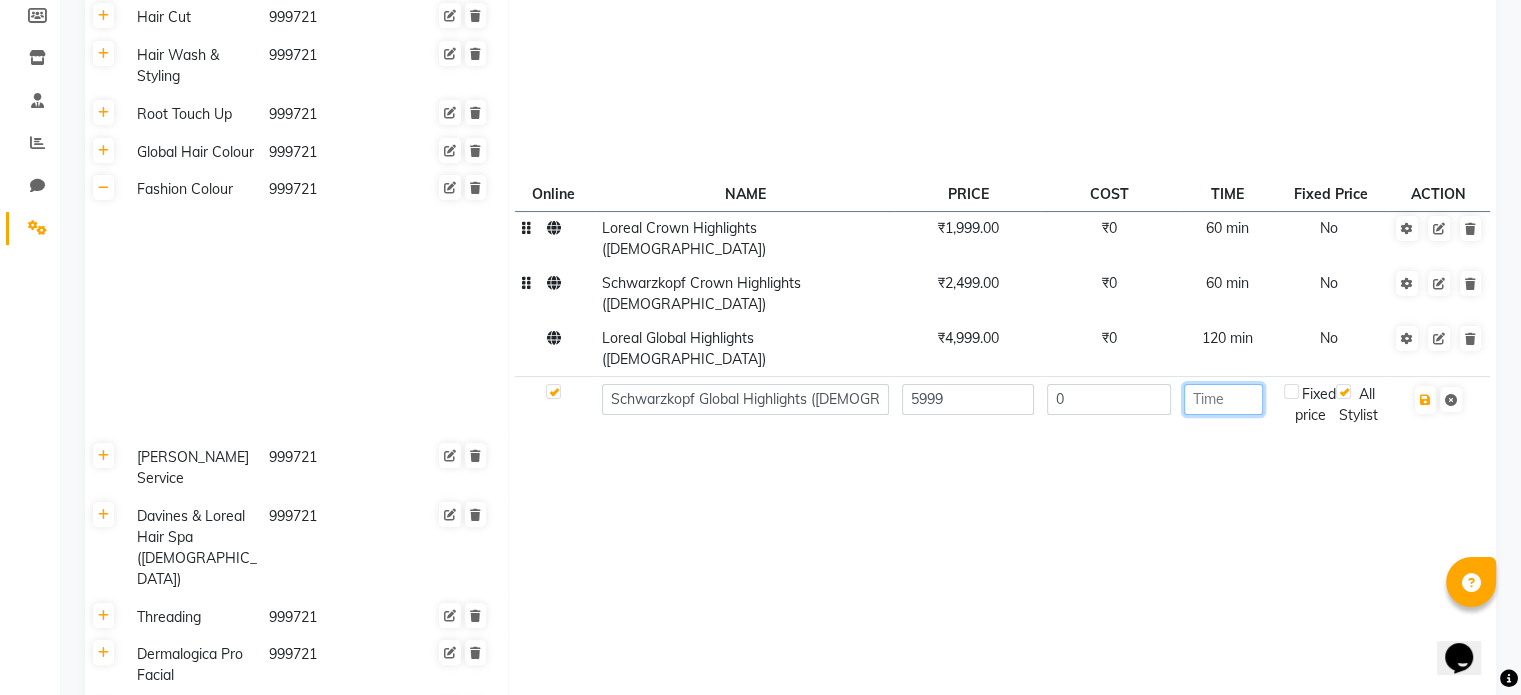 click 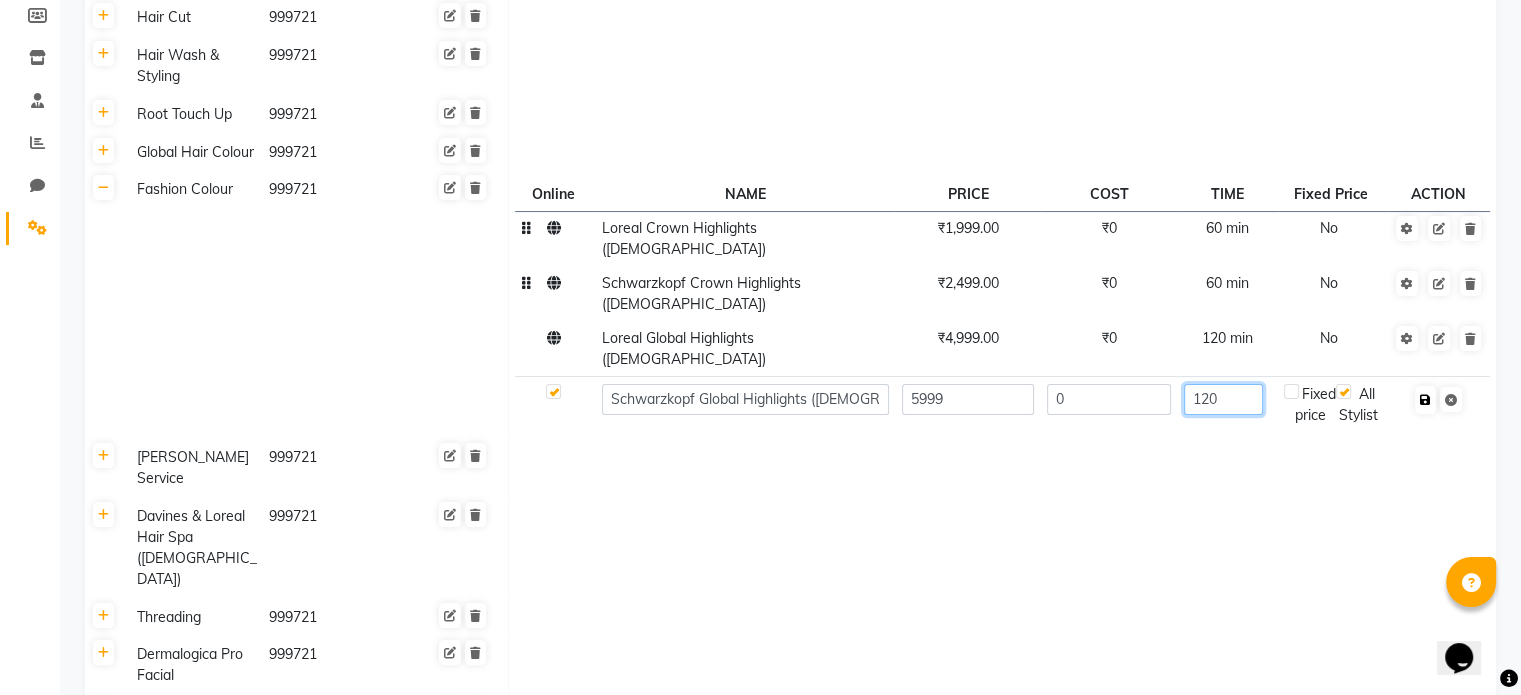 type on "120" 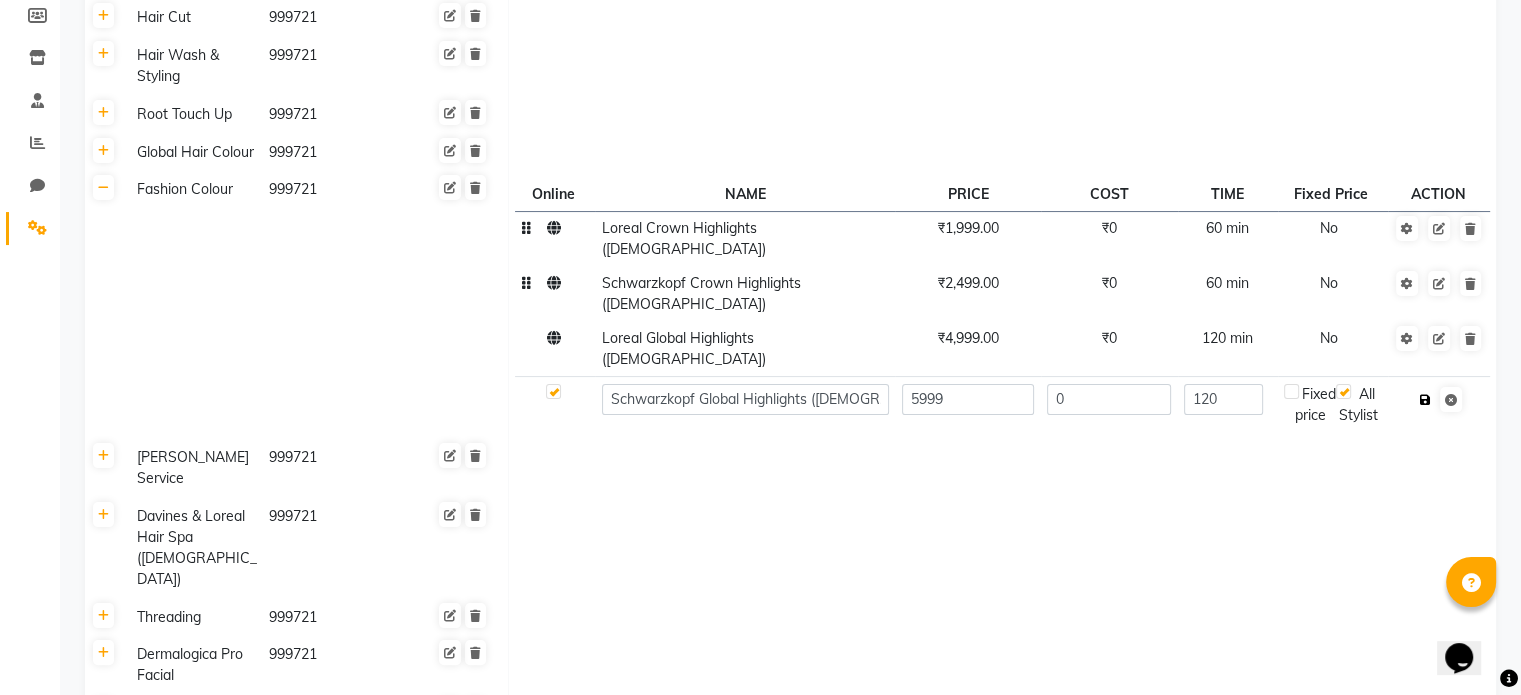 click at bounding box center (1425, 400) 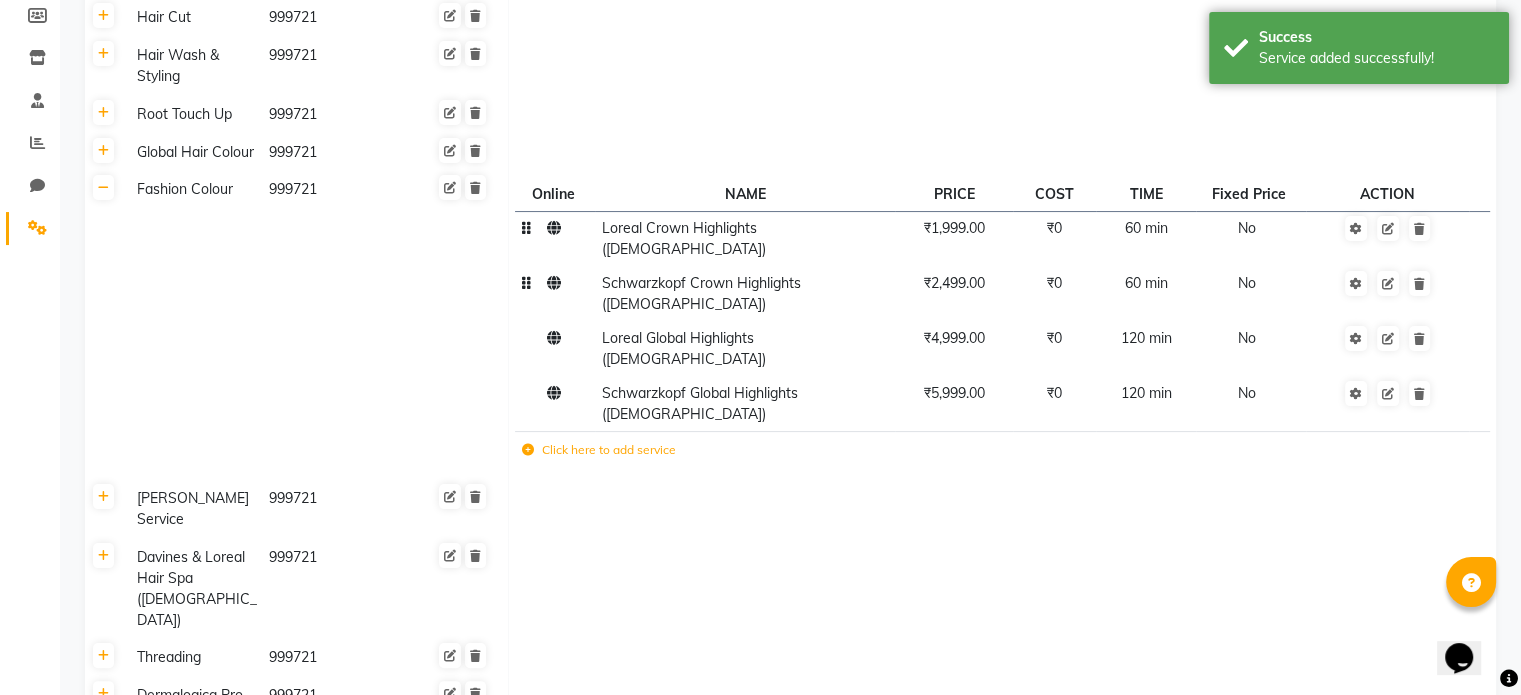 click 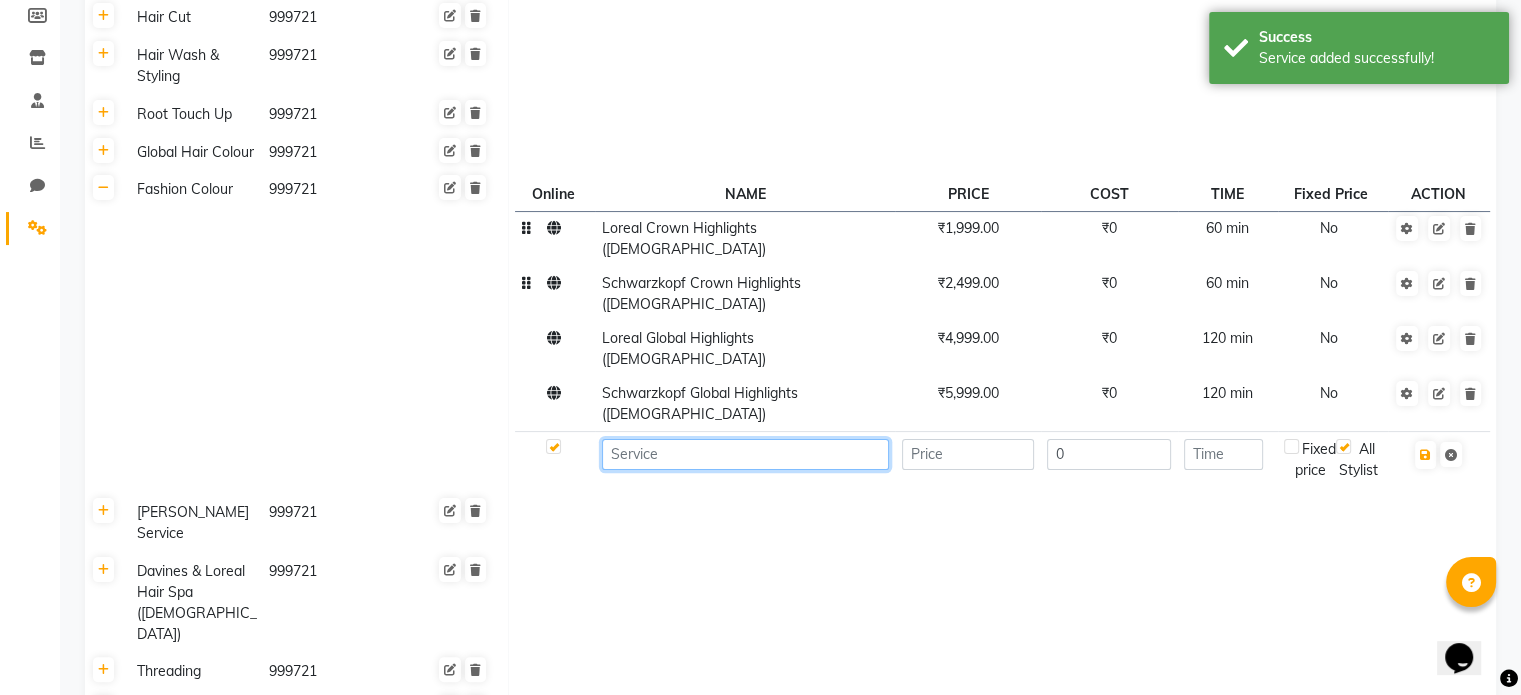 click 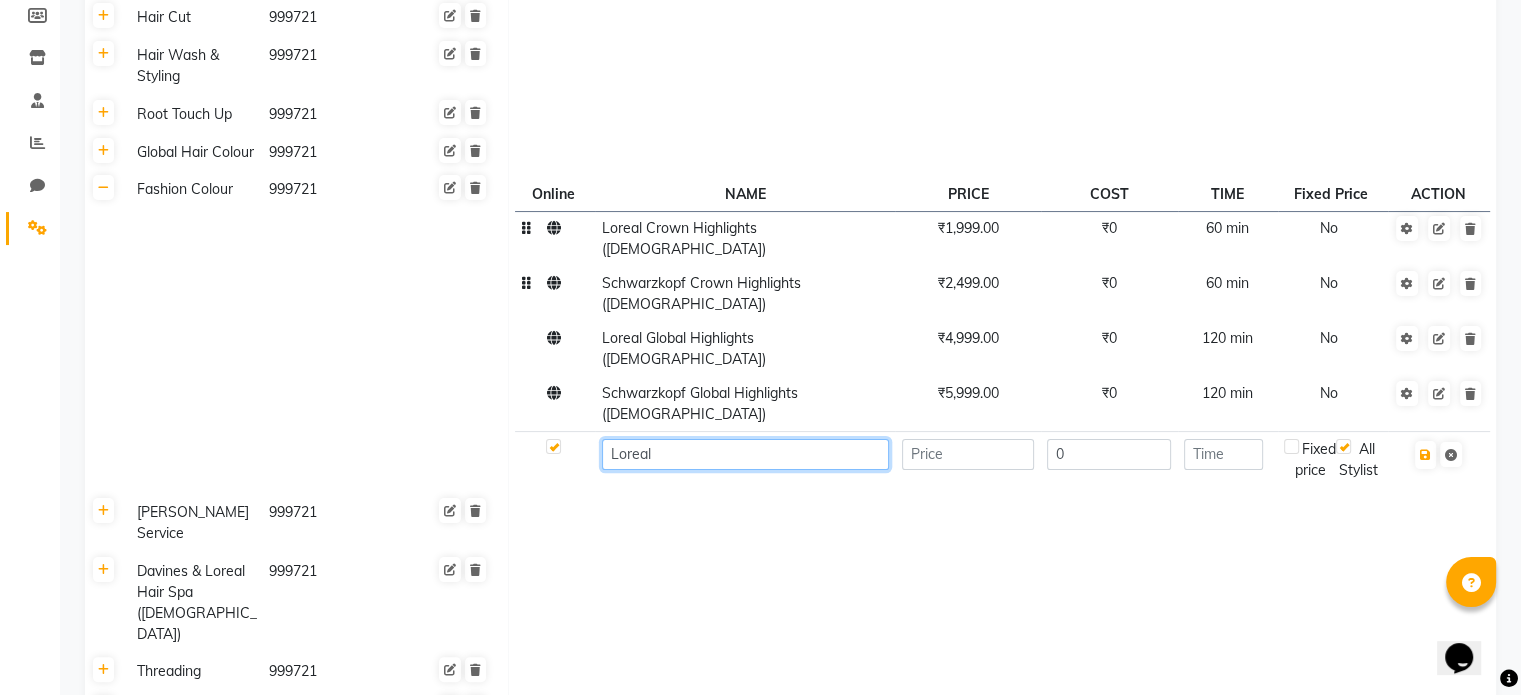 paste on "Ombare" 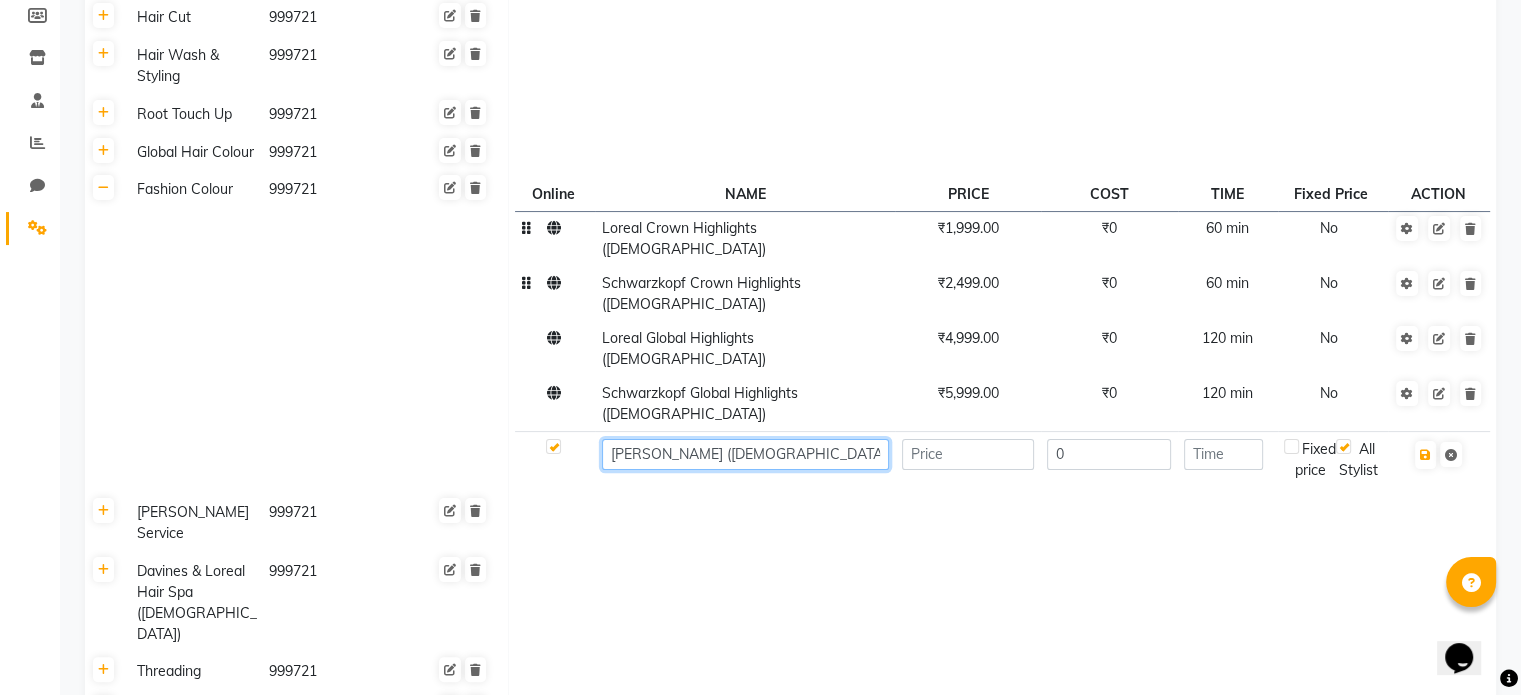 type on "[PERSON_NAME] ([DEMOGRAPHIC_DATA])" 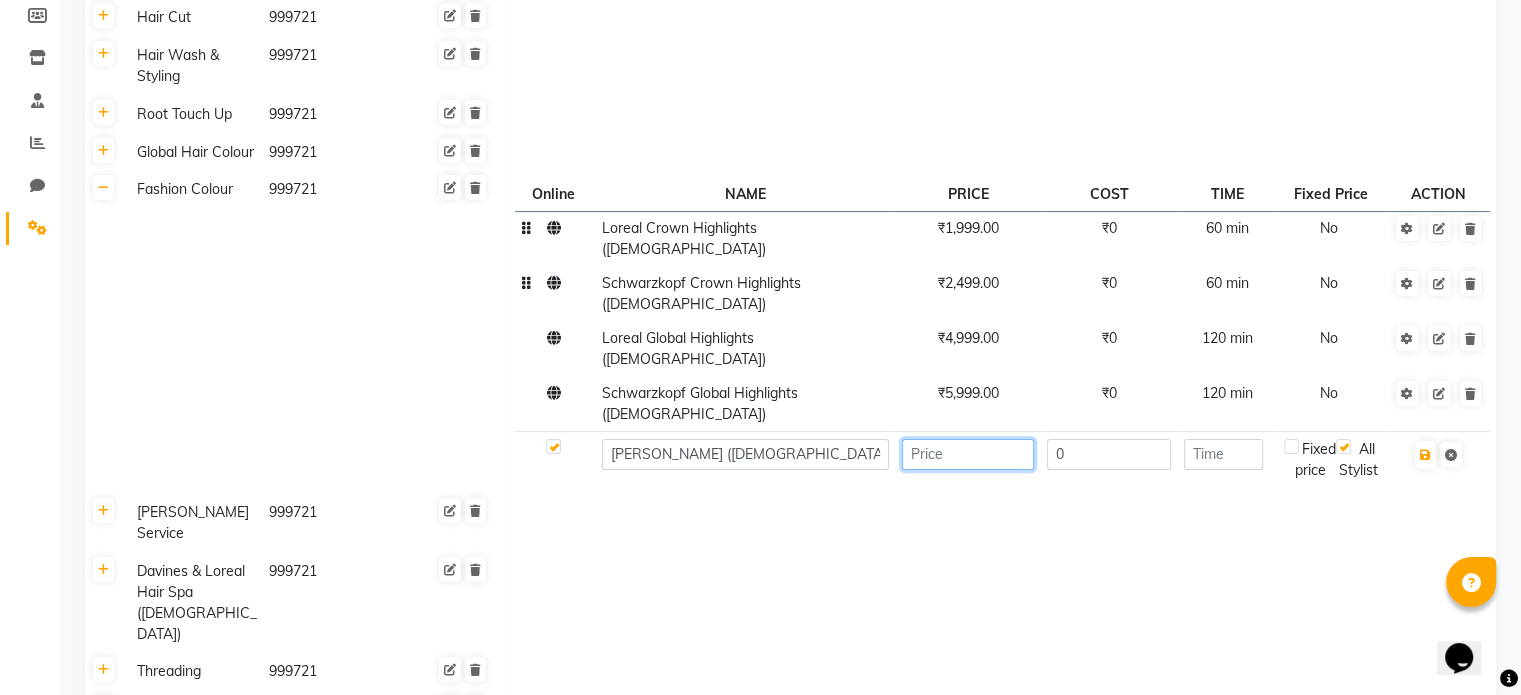 click 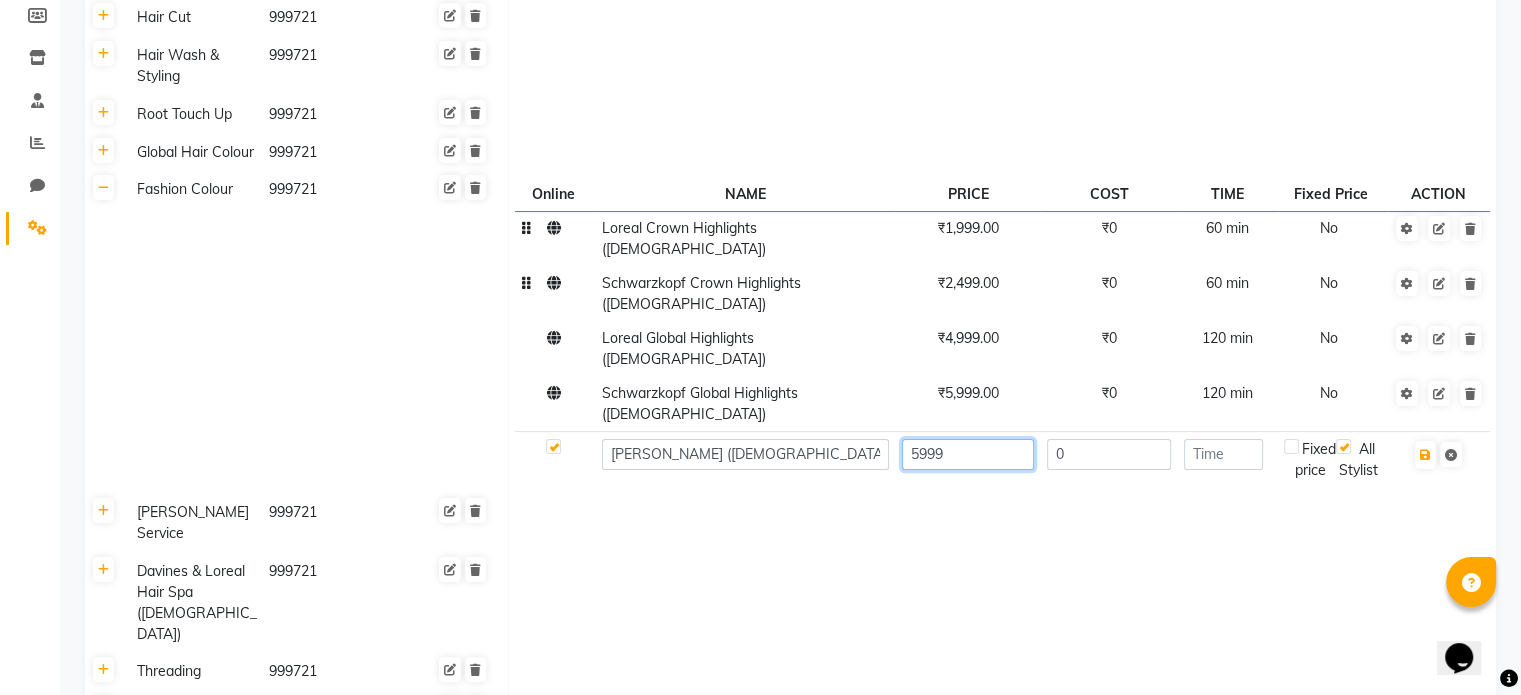 type on "5999" 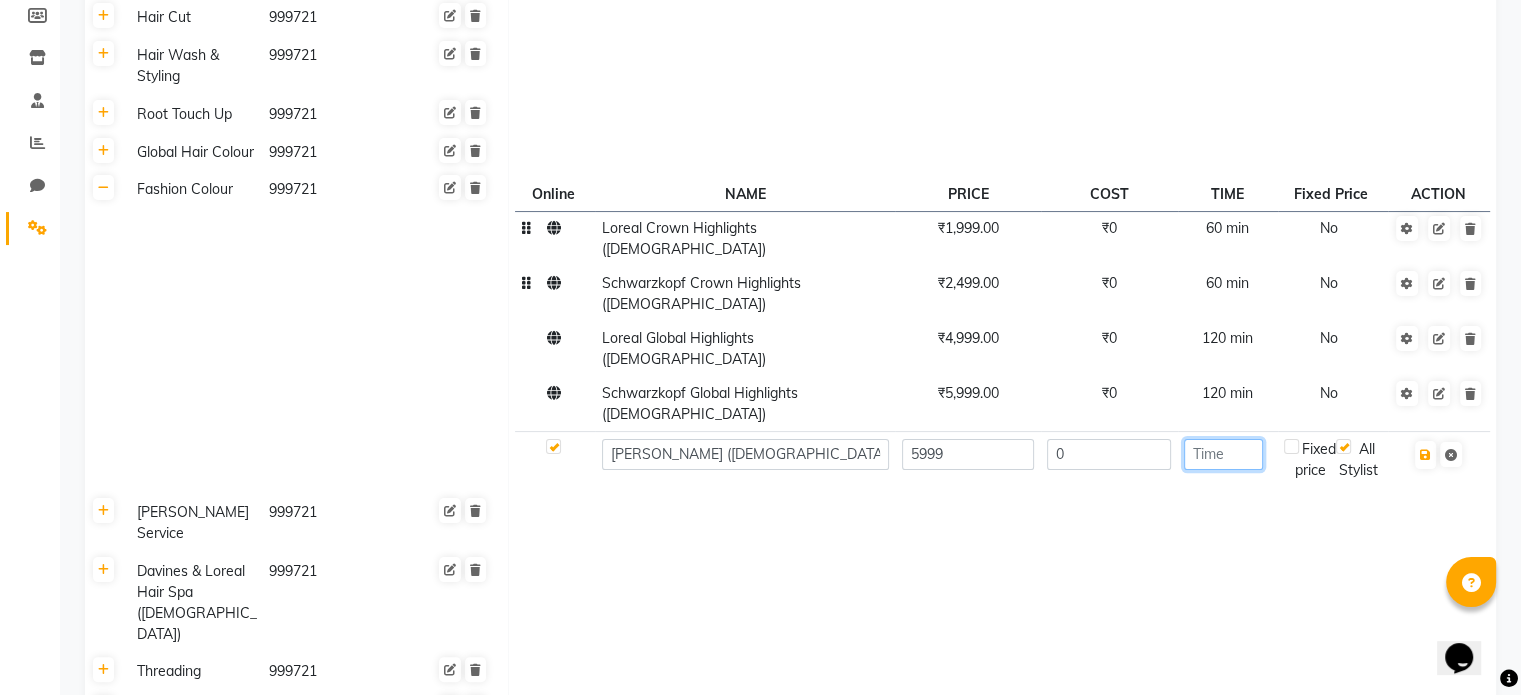 click 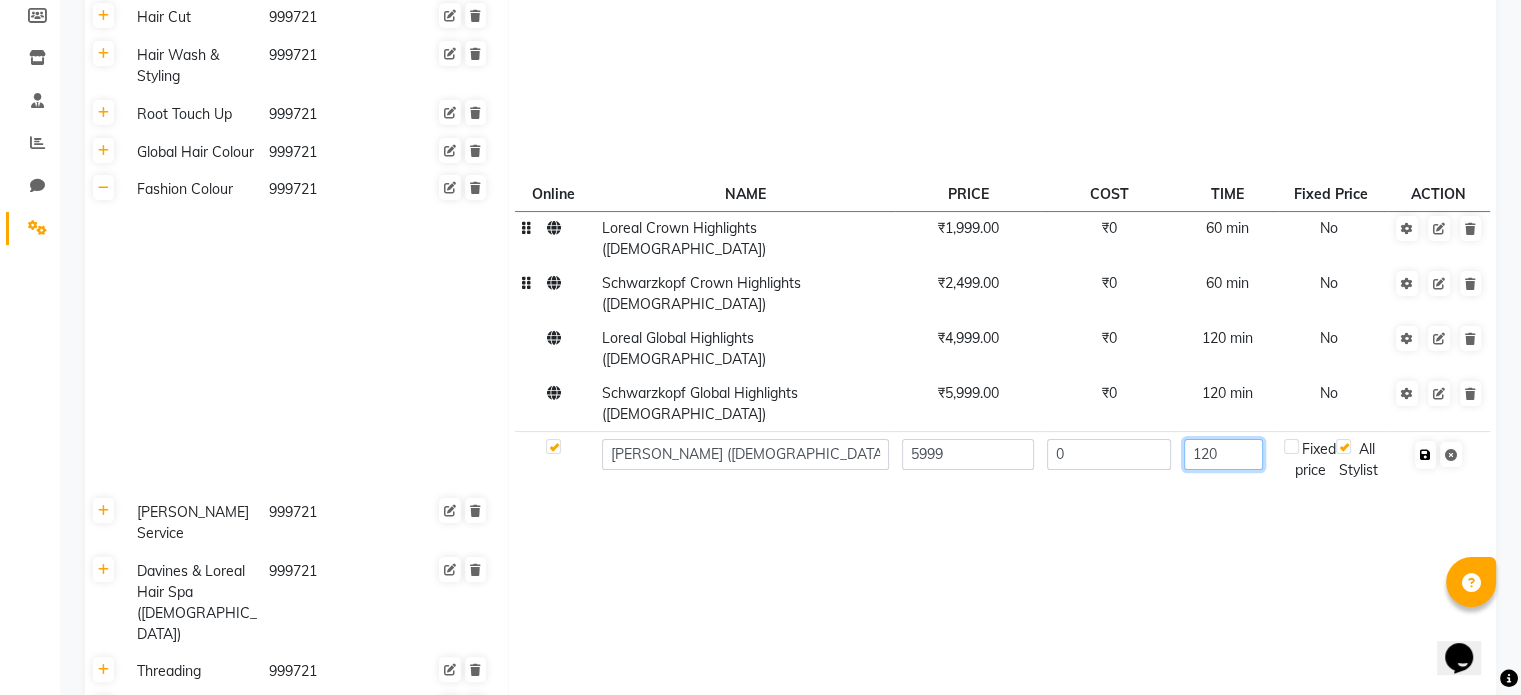 type on "120" 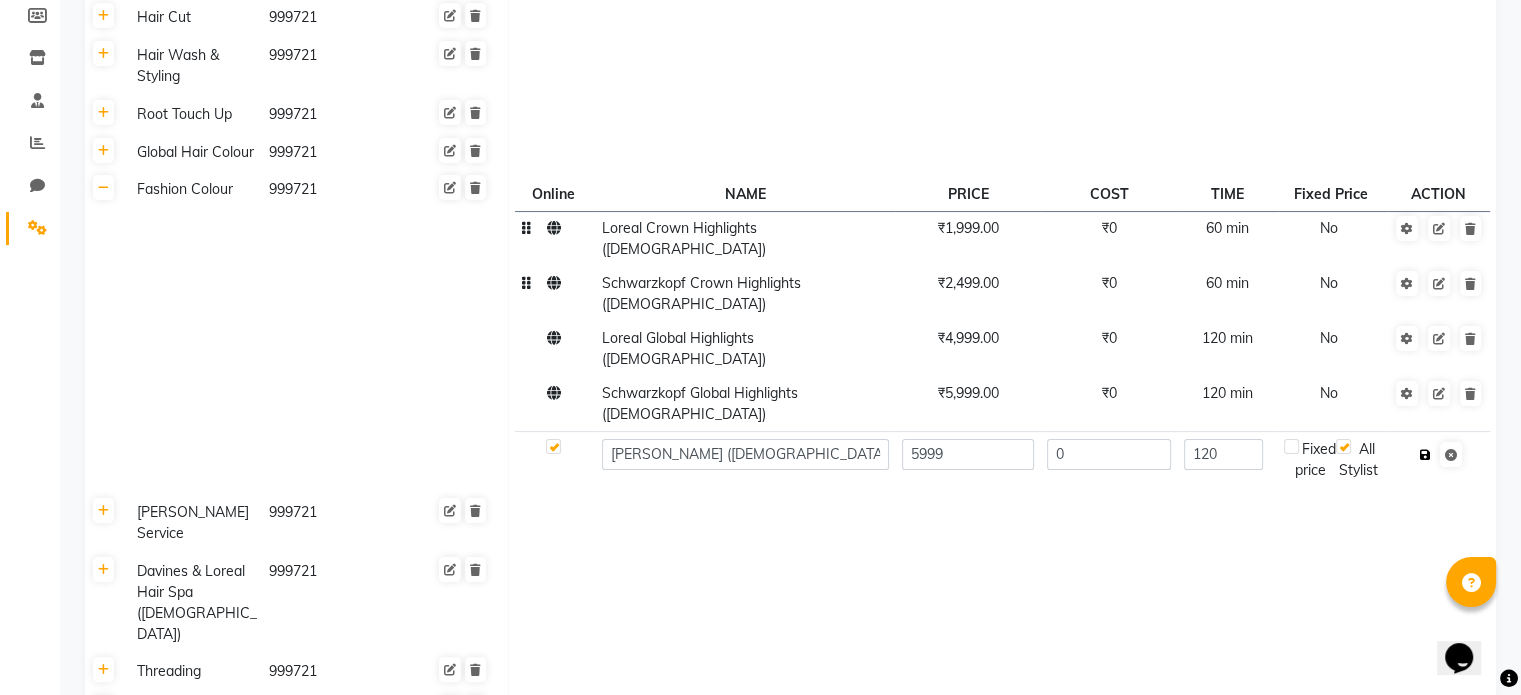 click at bounding box center (1425, 455) 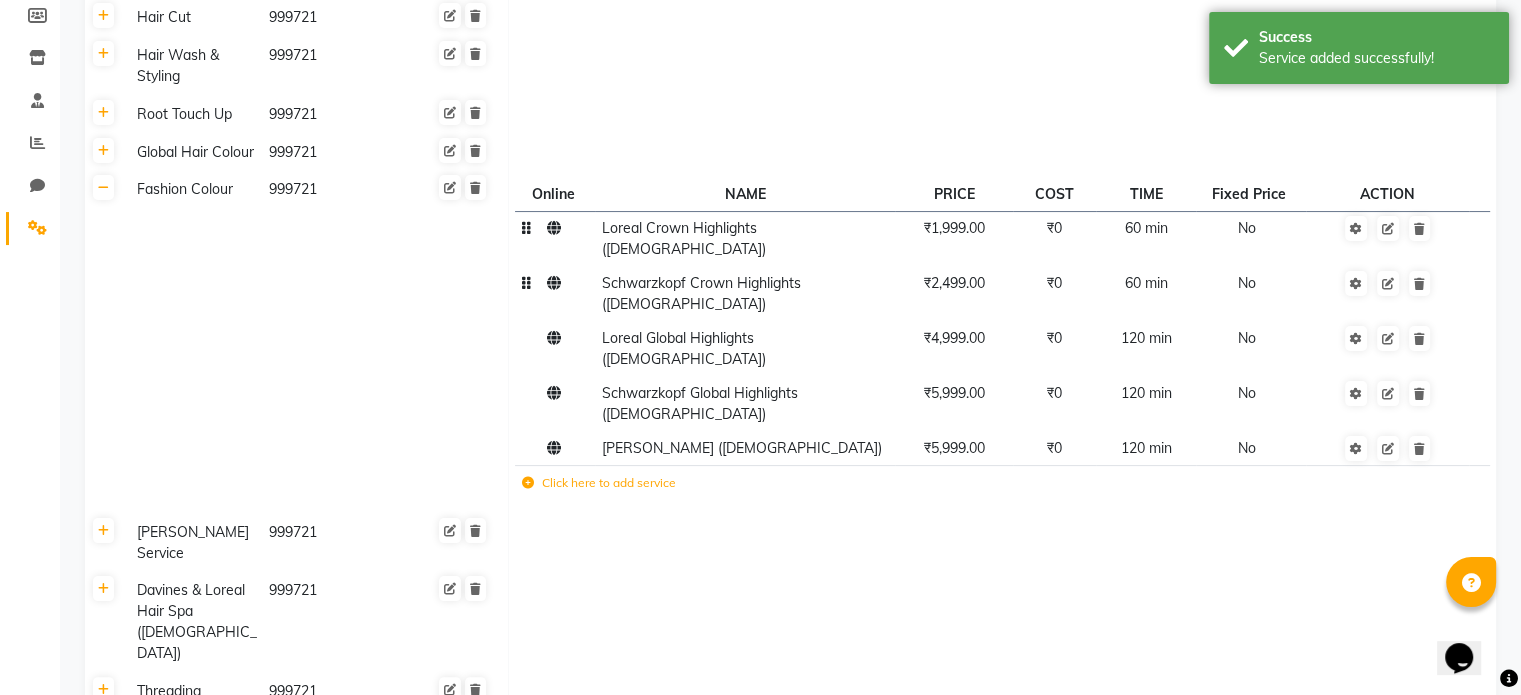 click 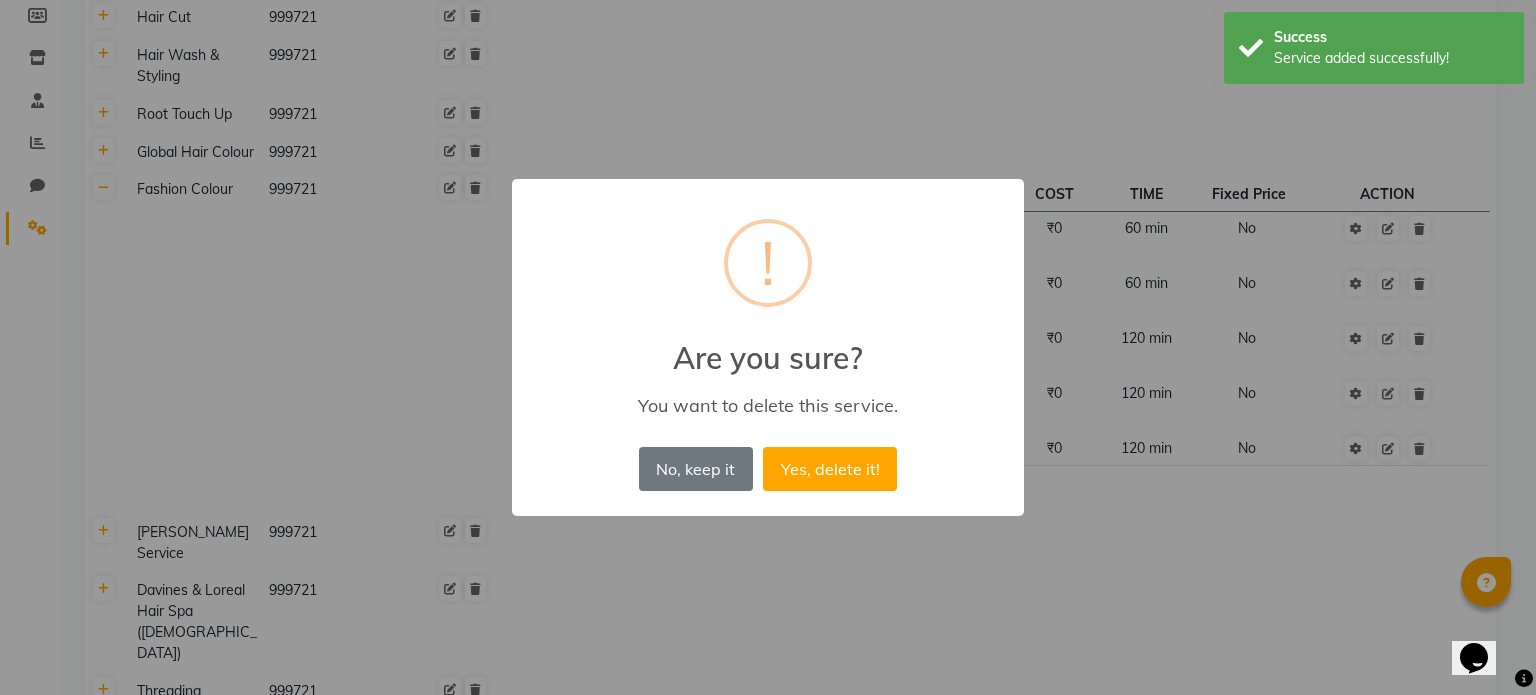 click on "× ! Are you sure? You want to delete this service. No, keep it No Yes, delete it!" at bounding box center [768, 347] 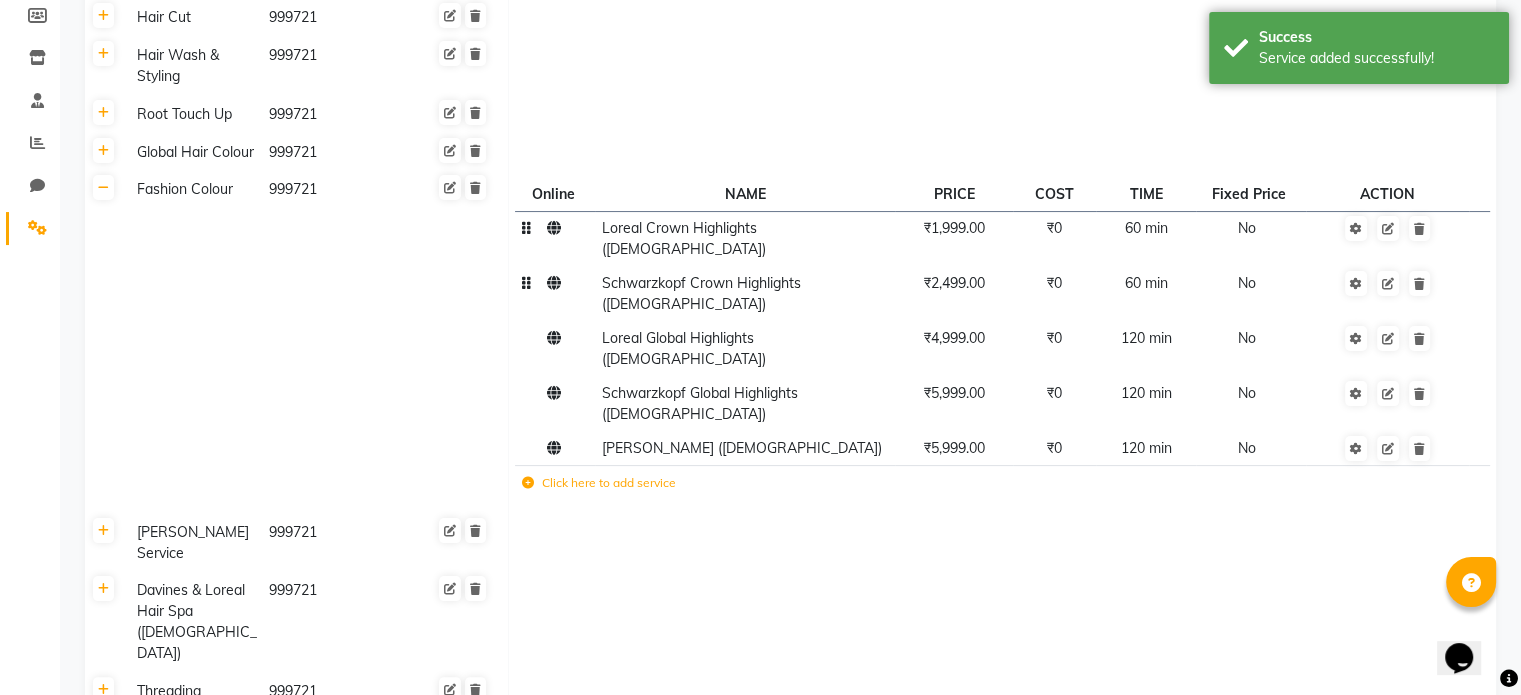 click 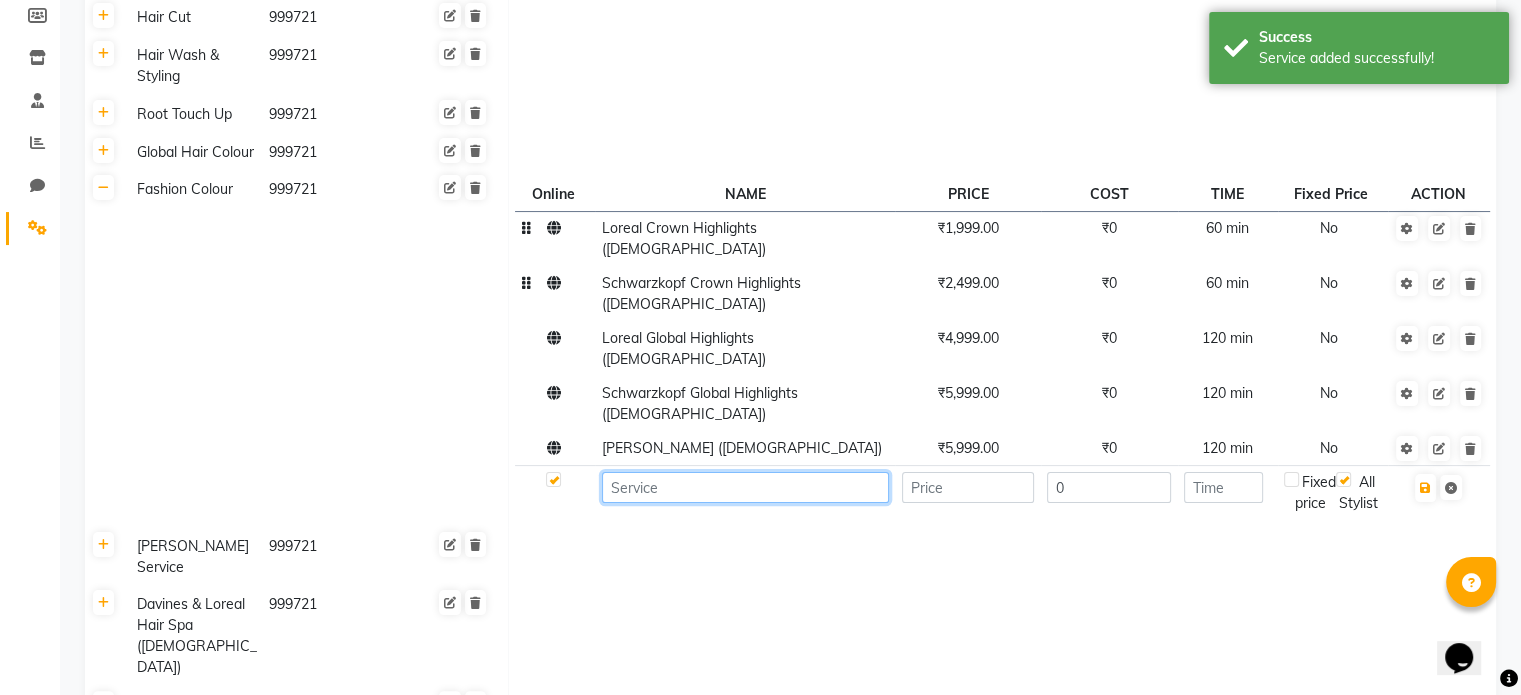 click 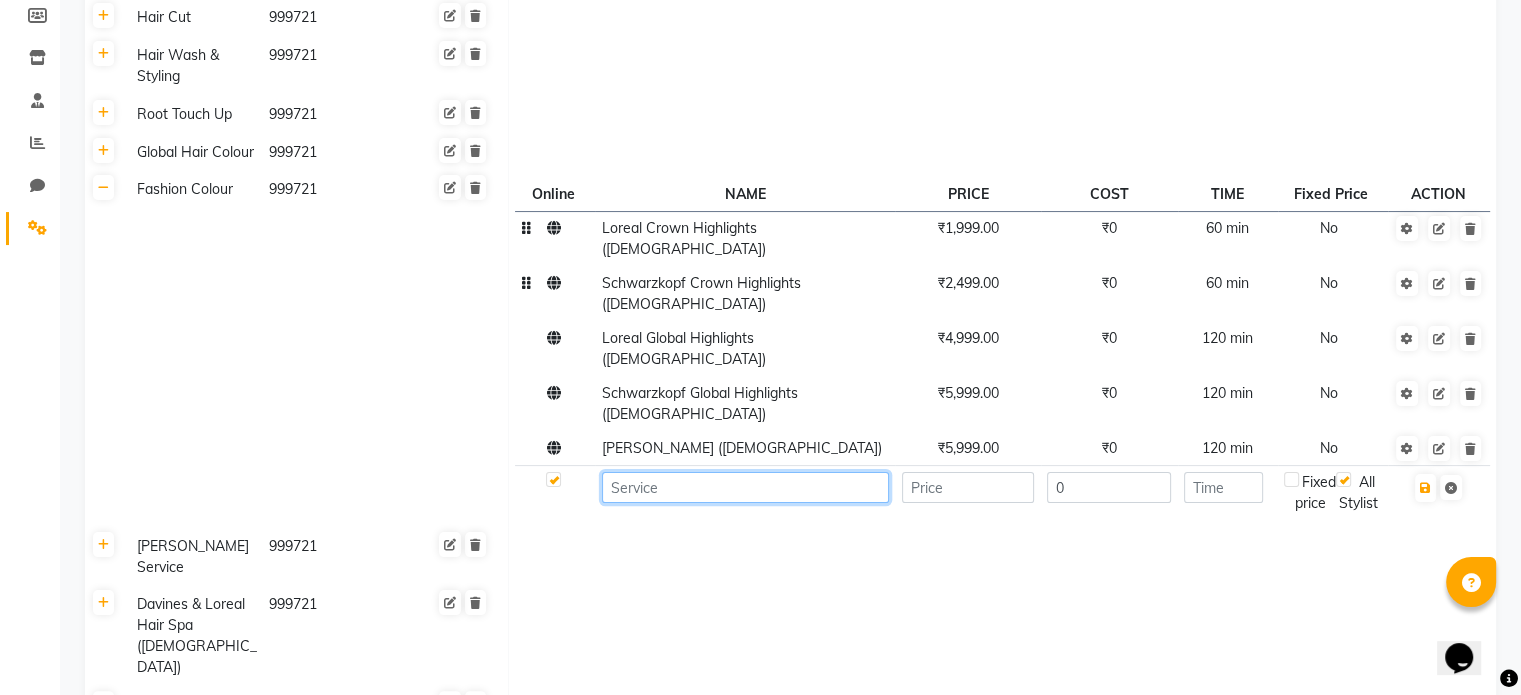 paste on "Schwarzkopf" 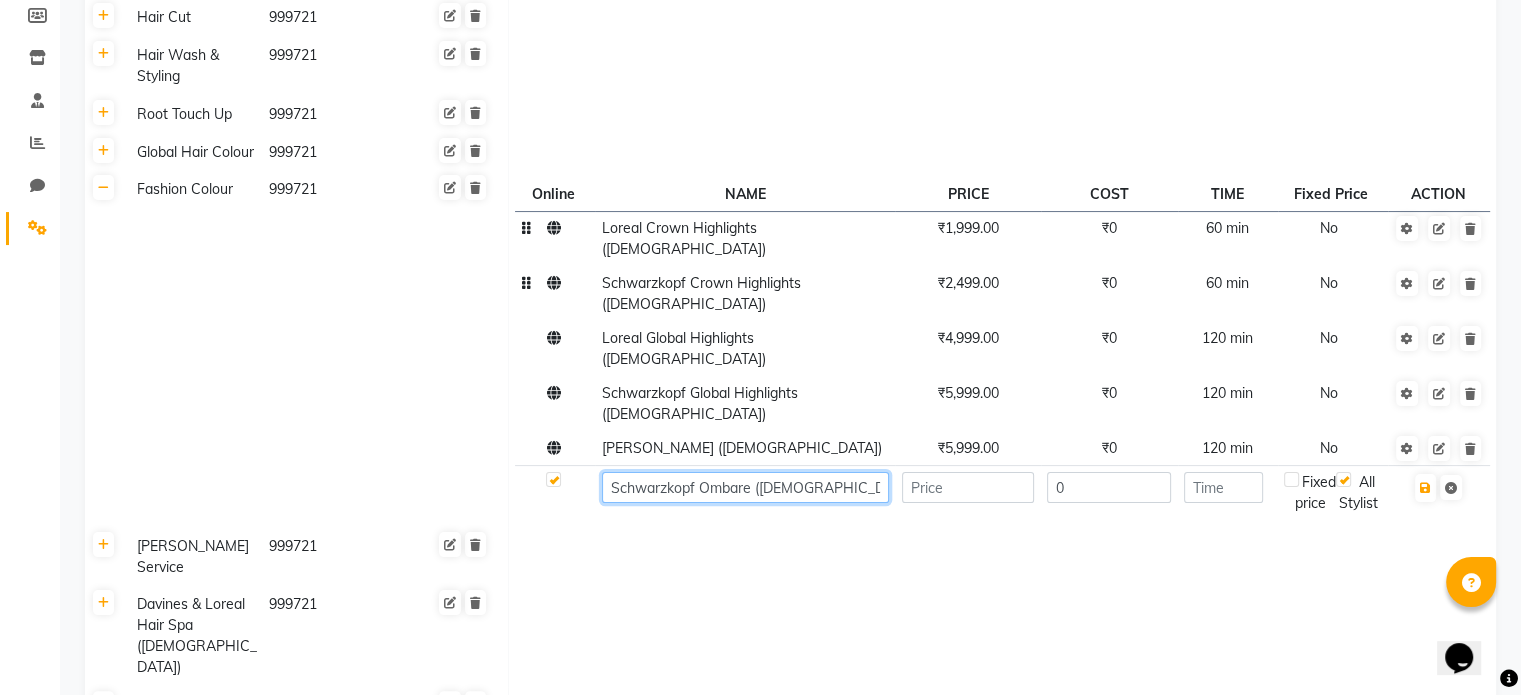 type on "Schwarzkopf Ombare ([DEMOGRAPHIC_DATA])" 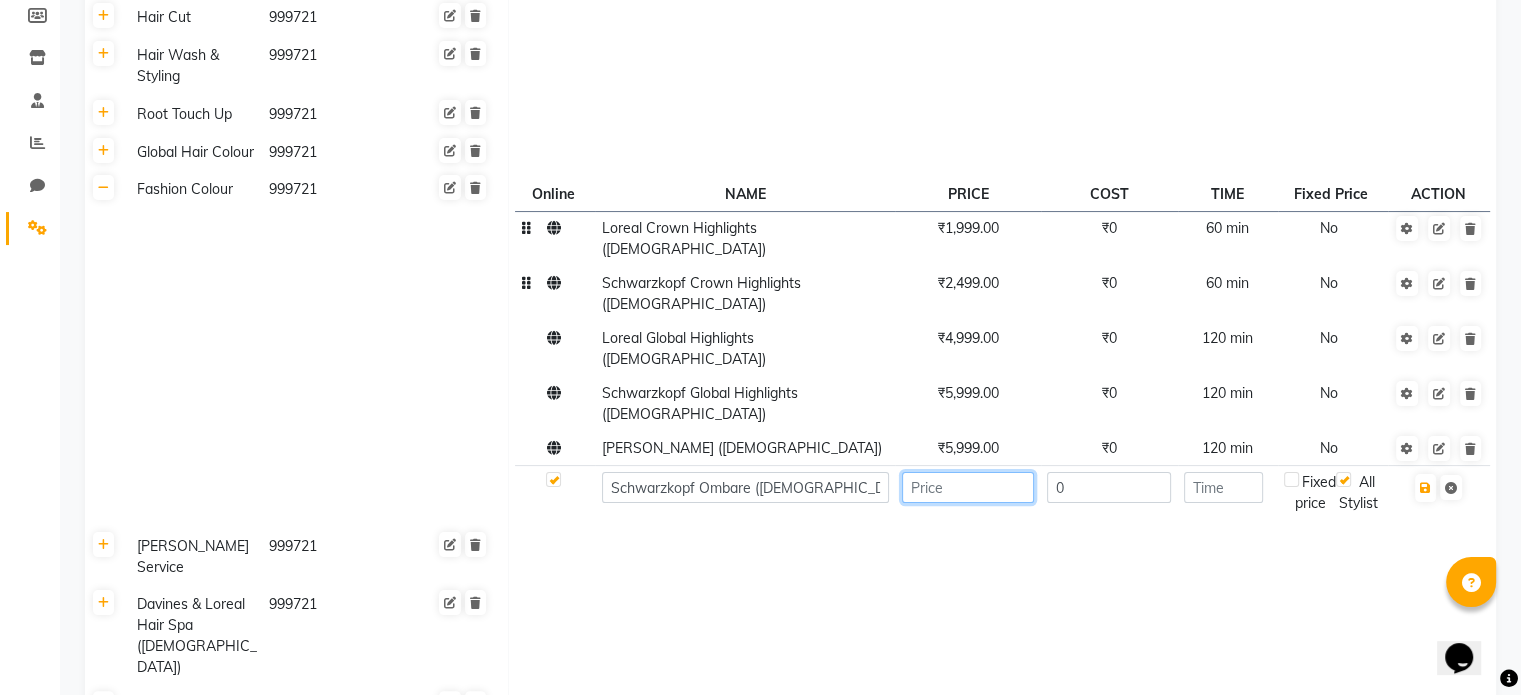 click 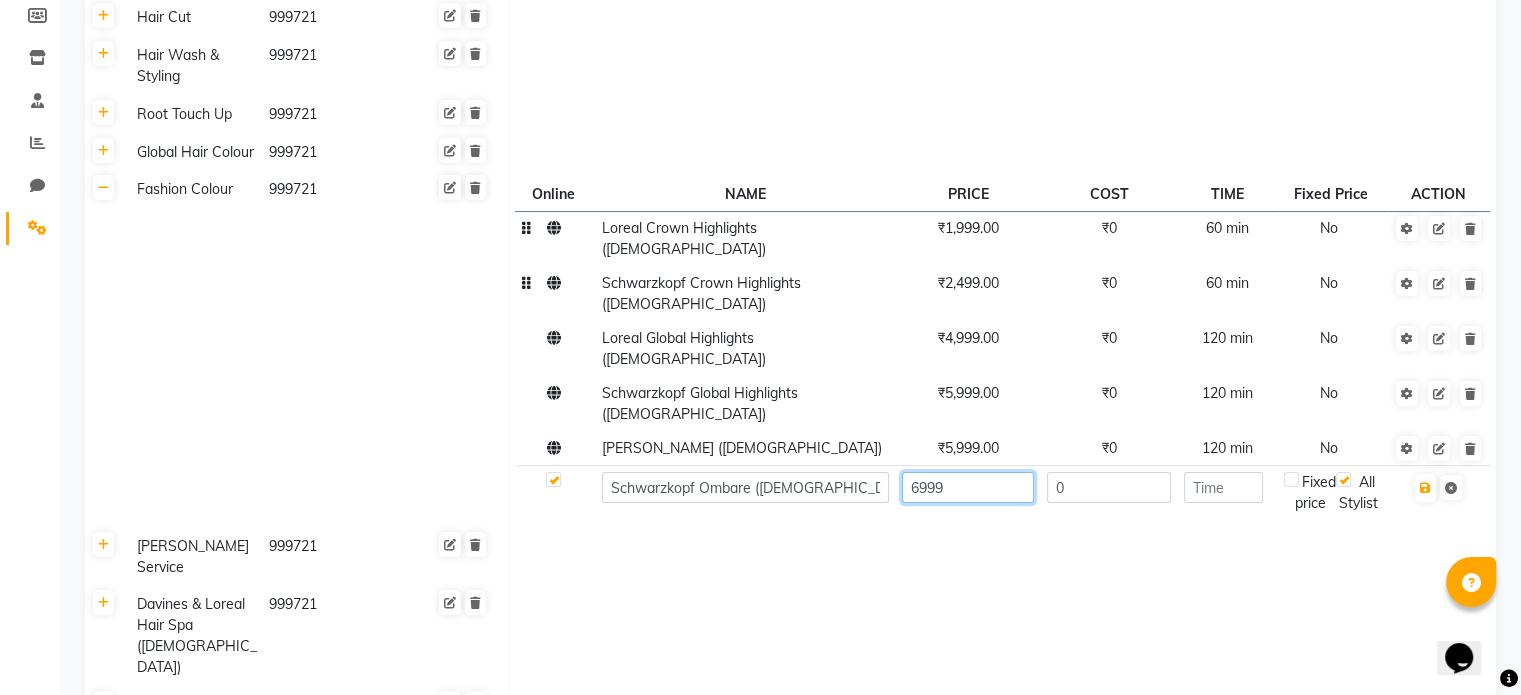 type on "6999" 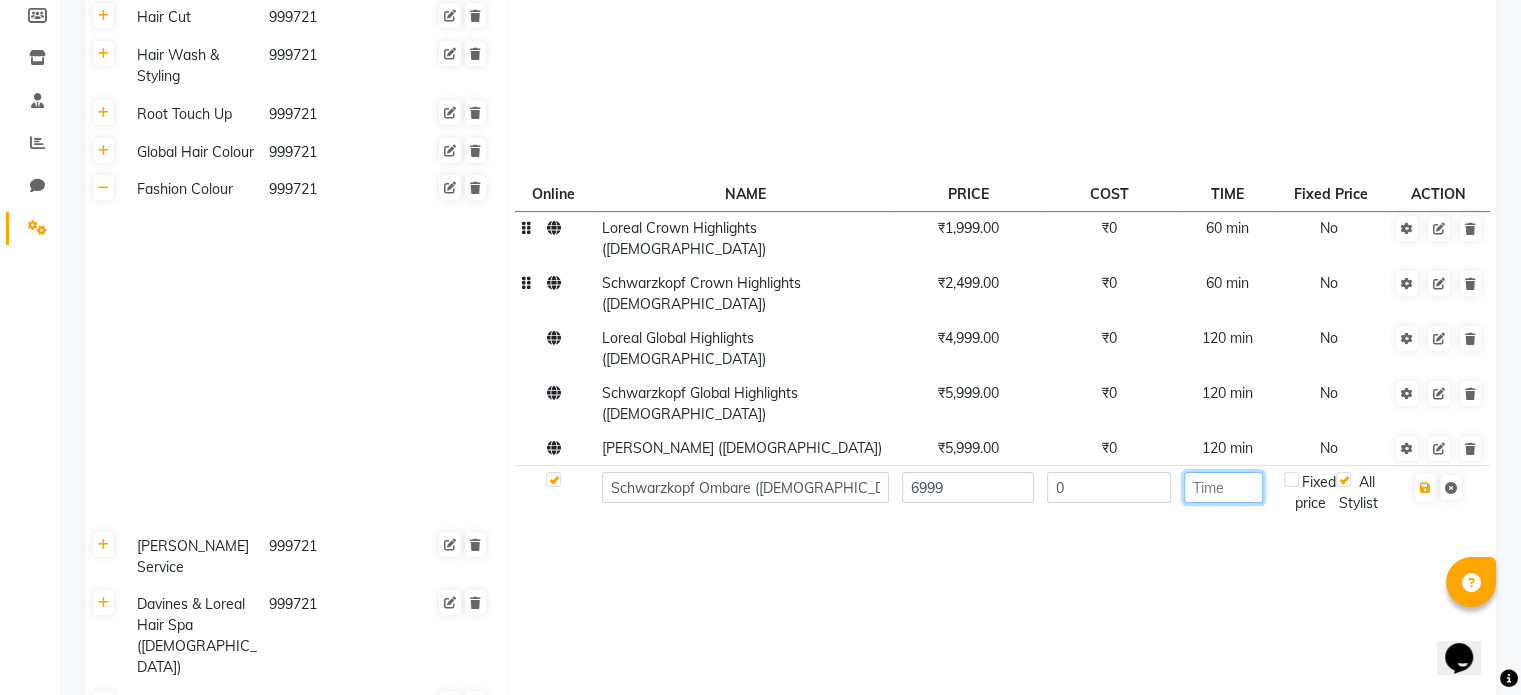 click 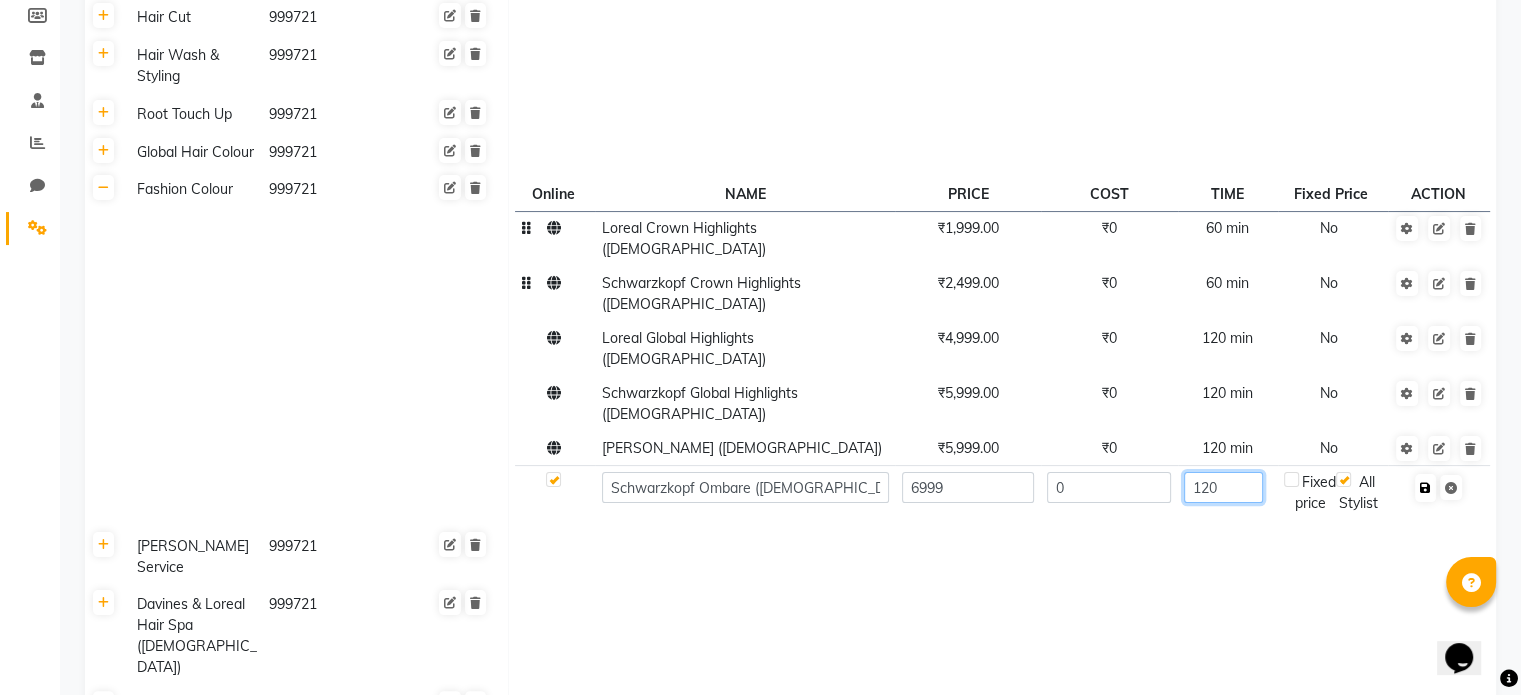 type on "120" 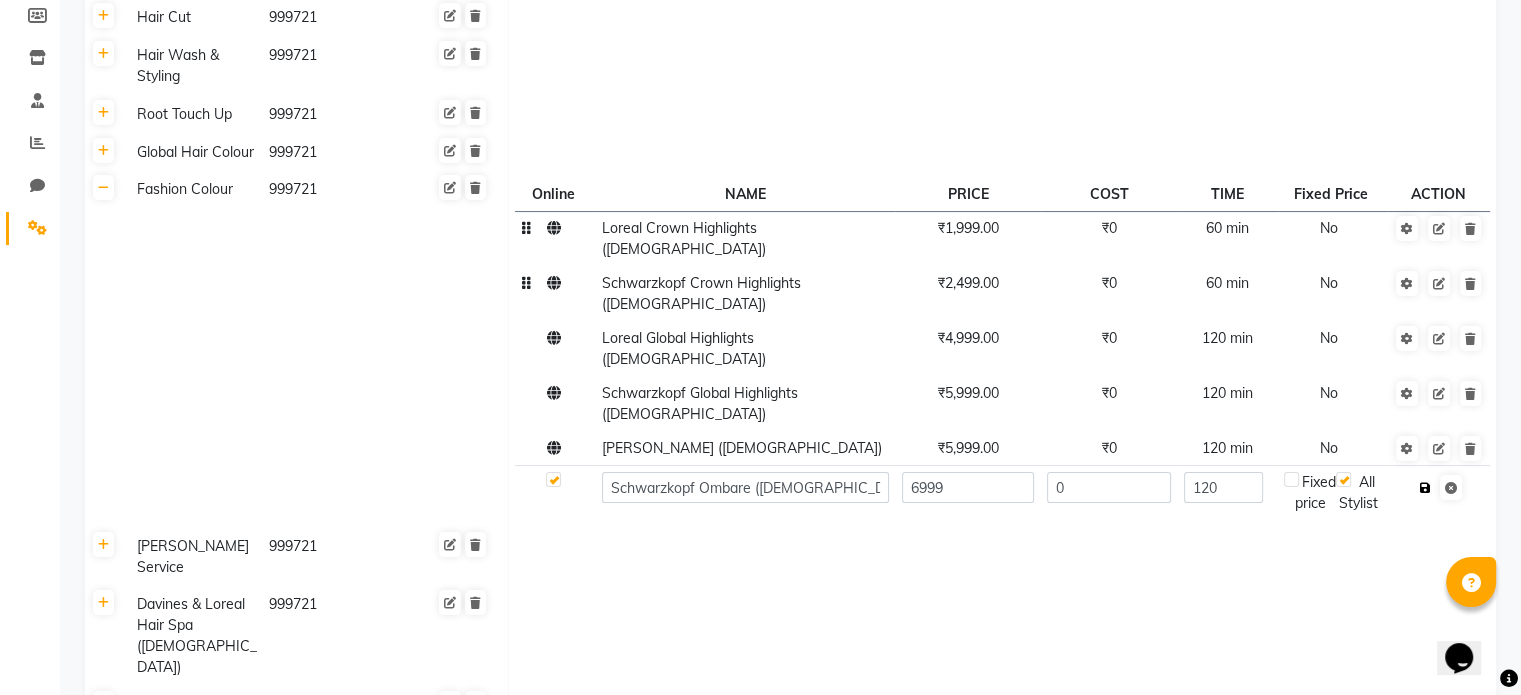 click at bounding box center [1425, 488] 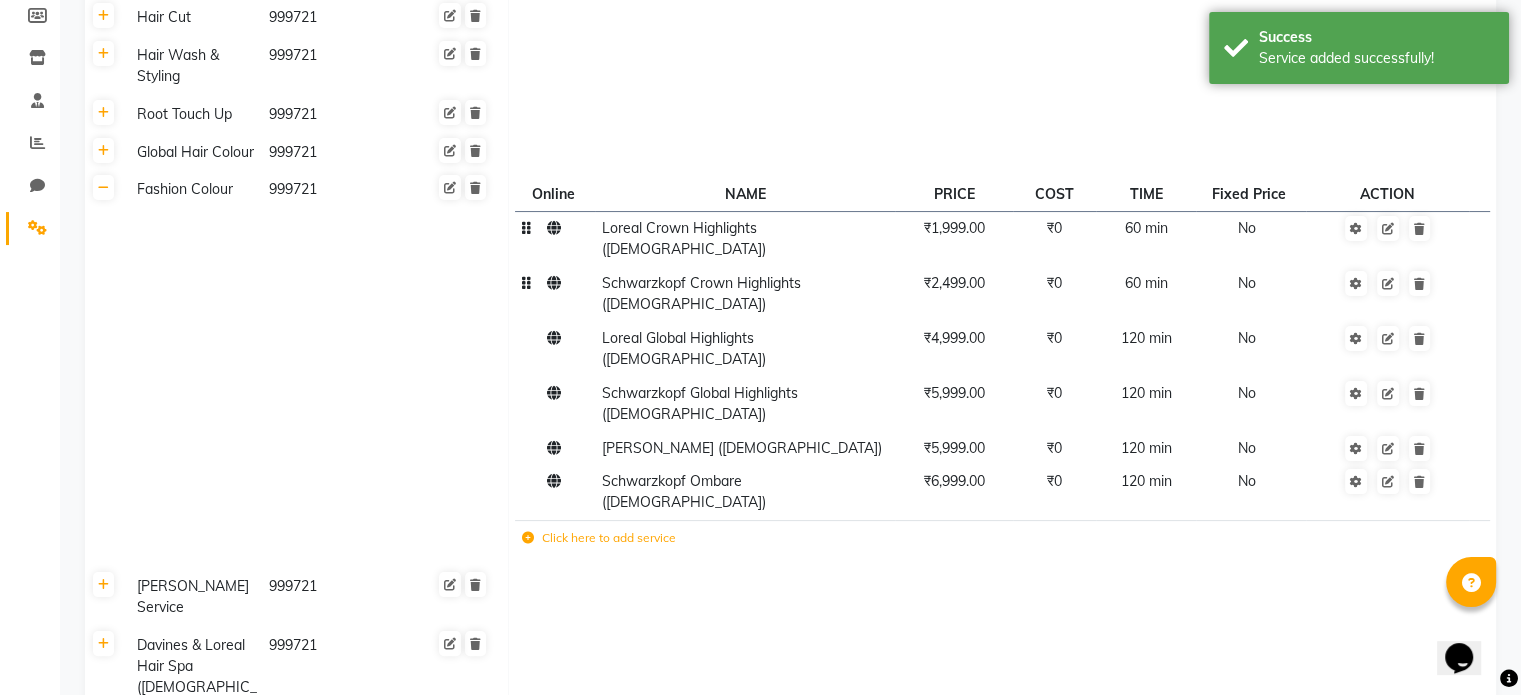 click 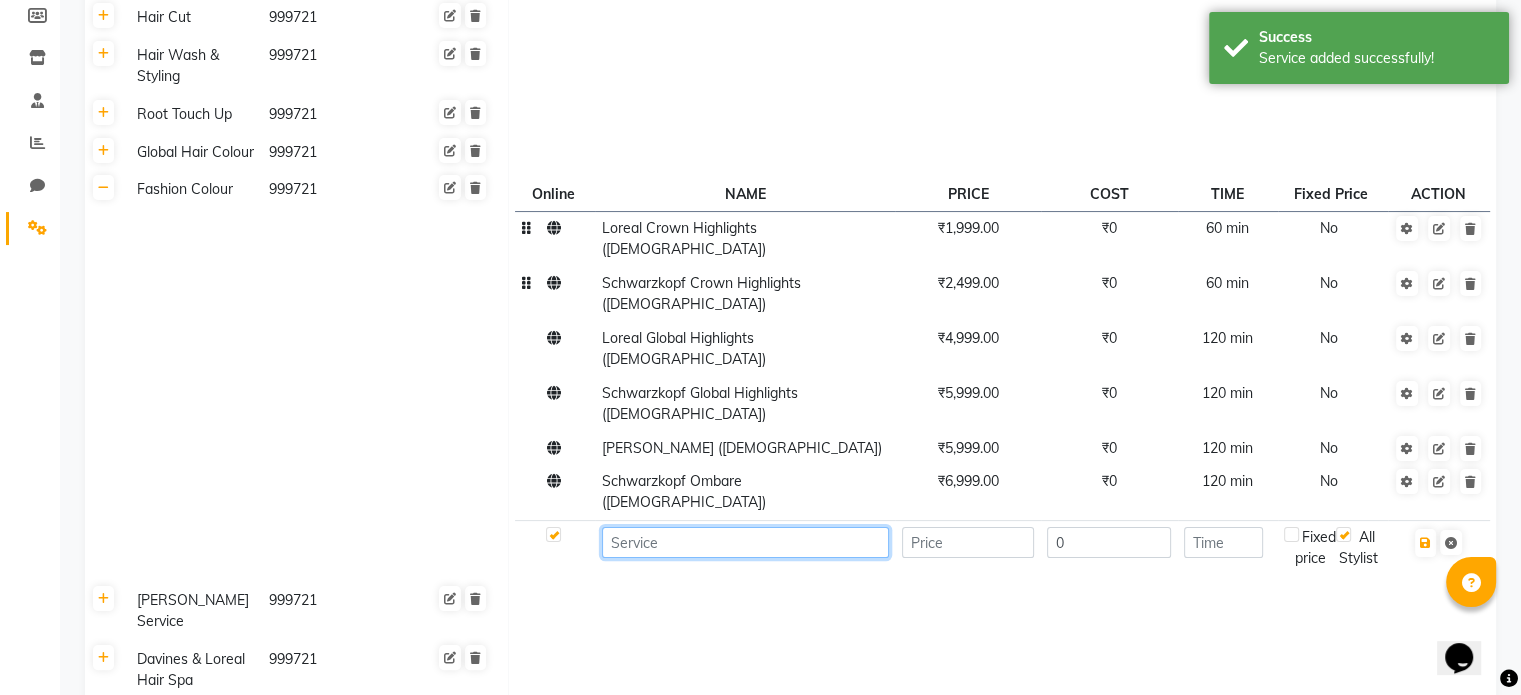 click 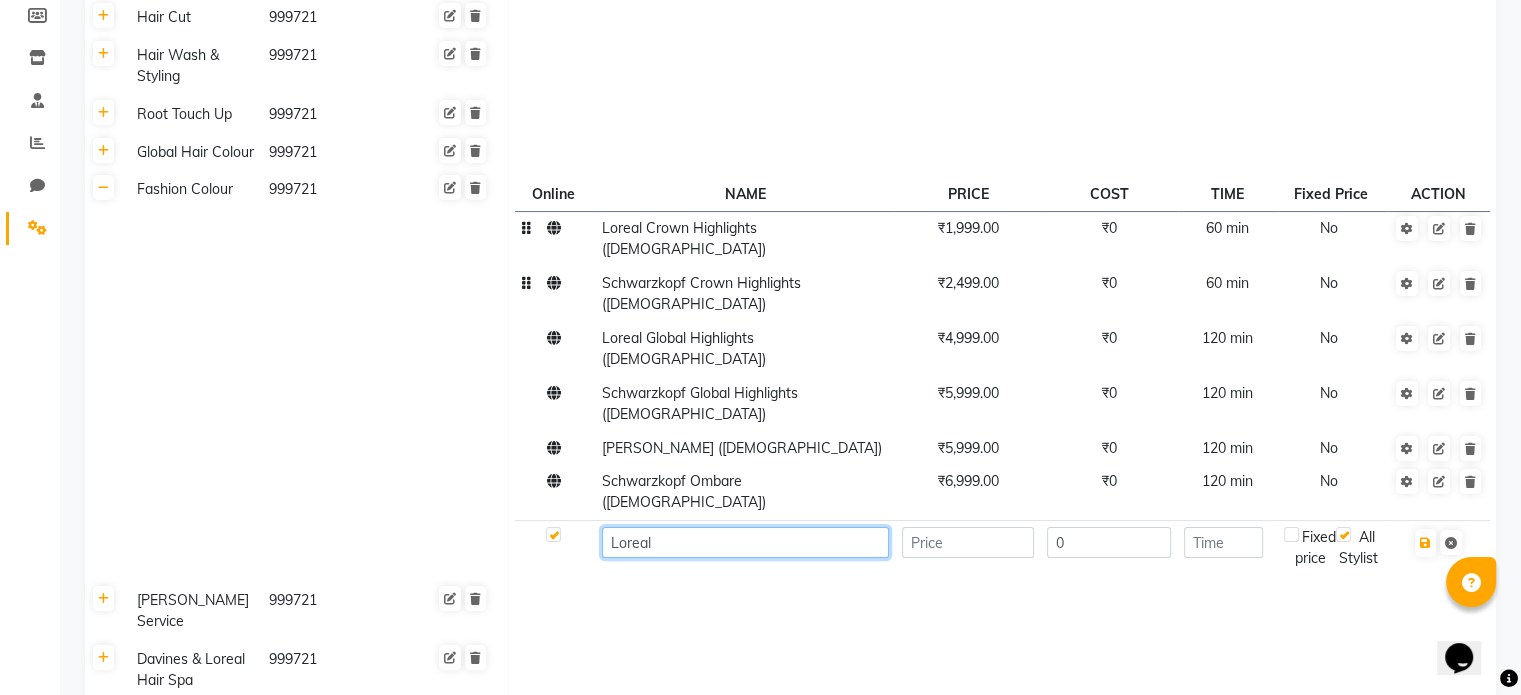 paste on "Balayage" 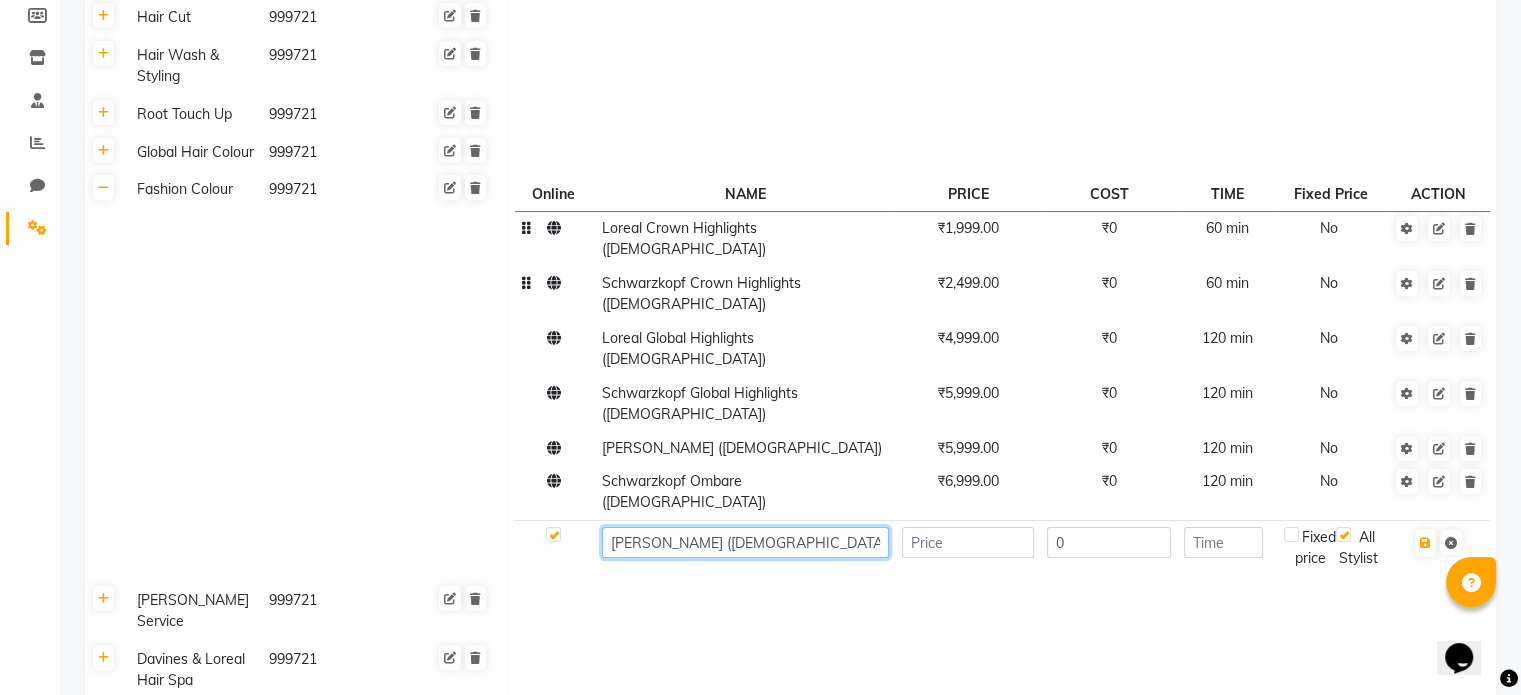 type on "[PERSON_NAME] ([DEMOGRAPHIC_DATA])" 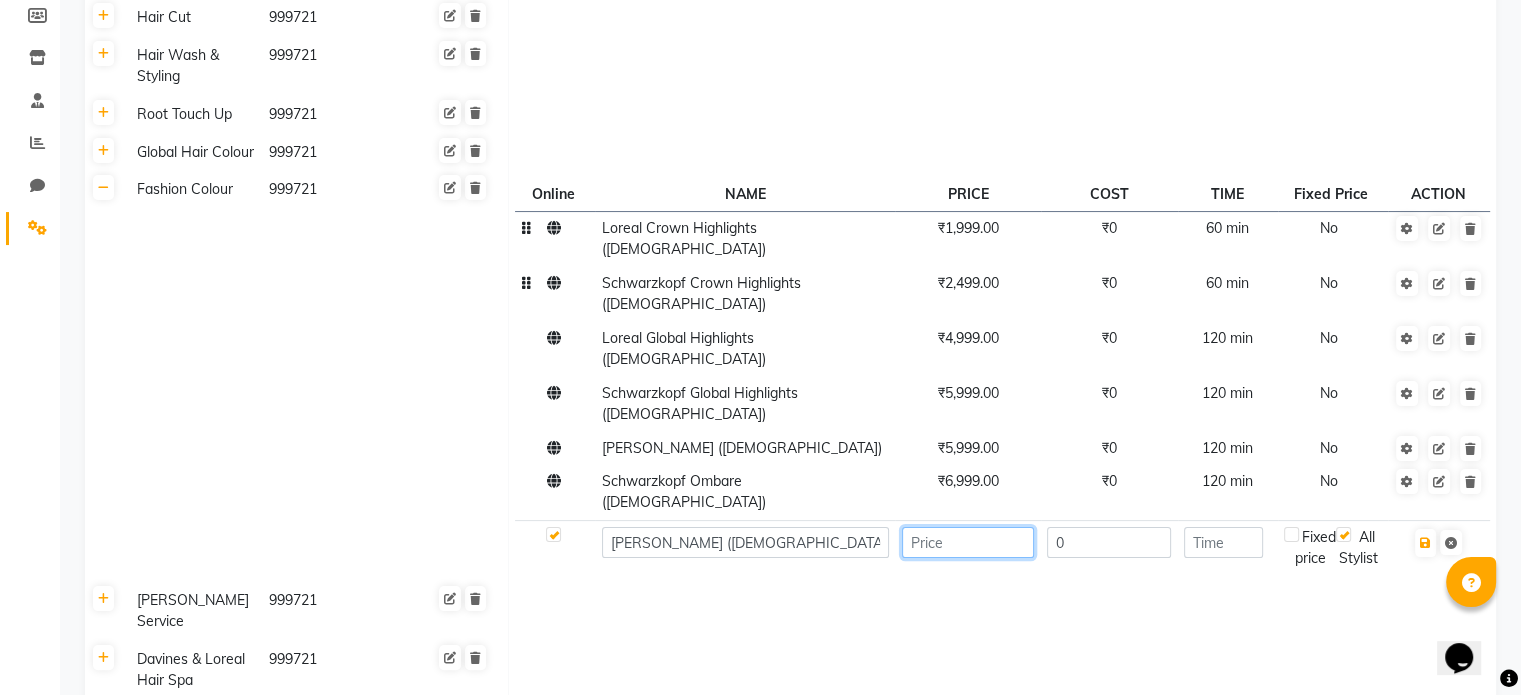 click 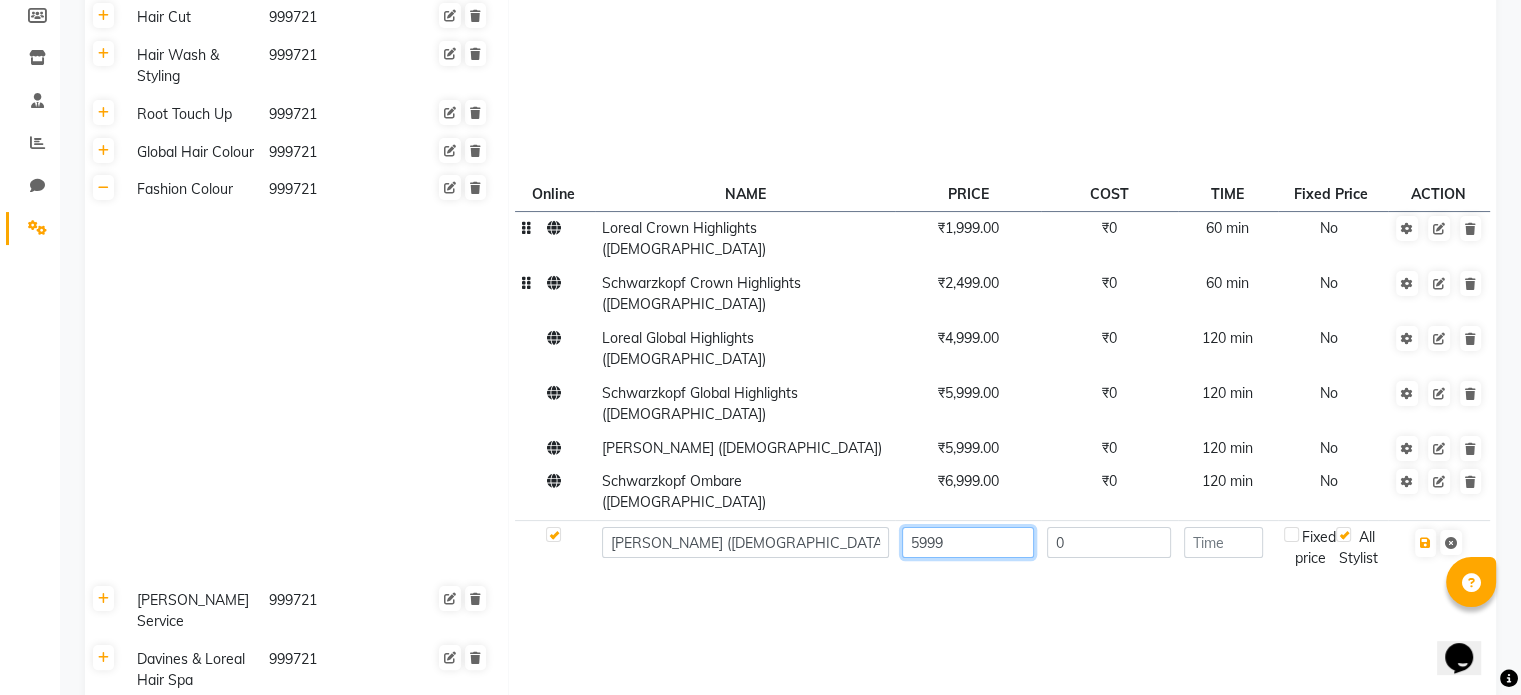 type on "5999" 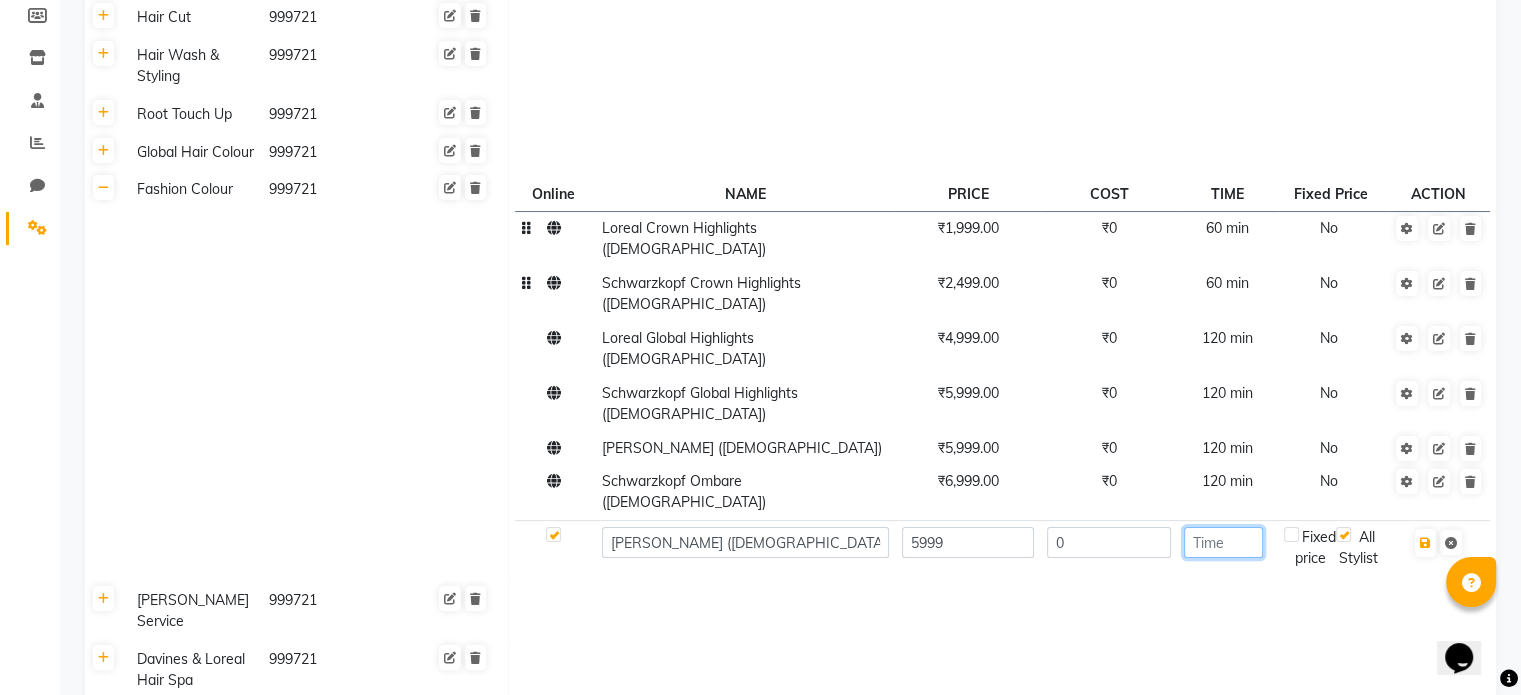 click 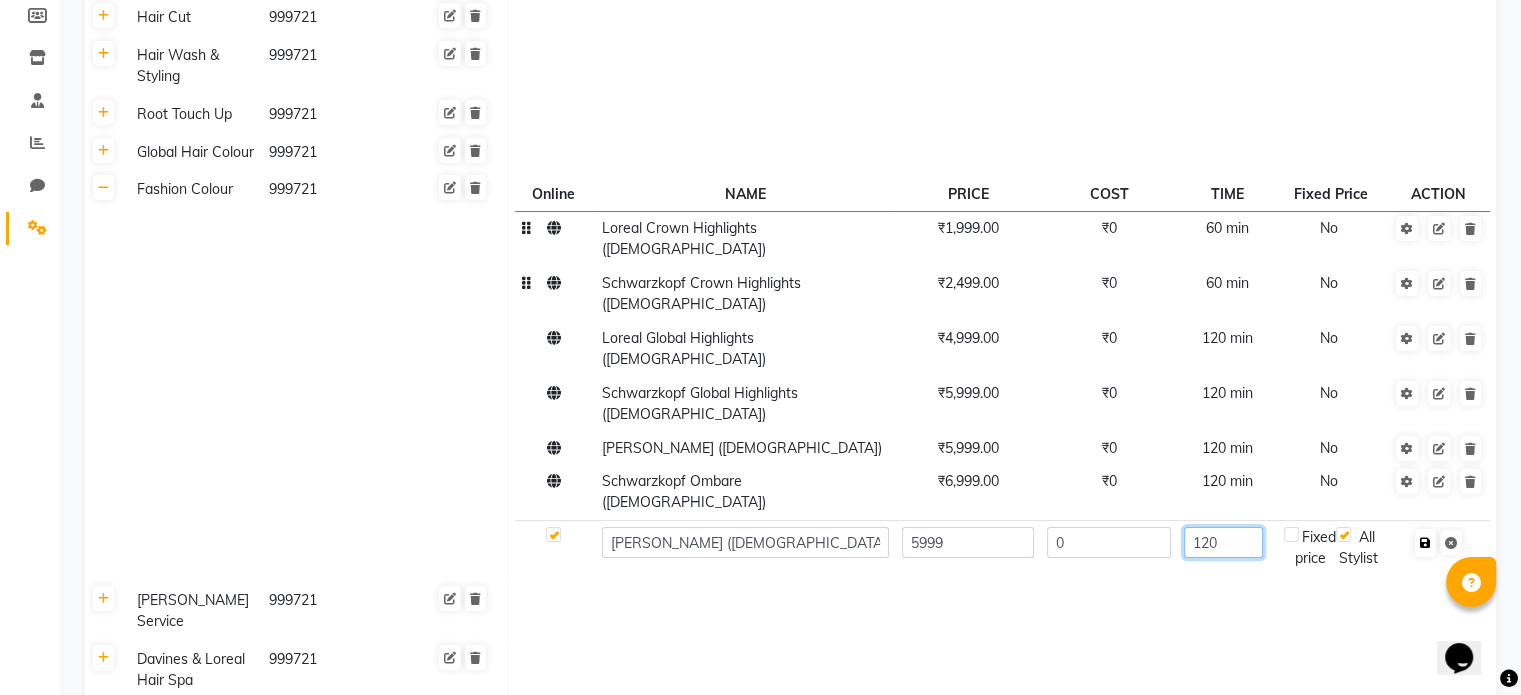 type on "120" 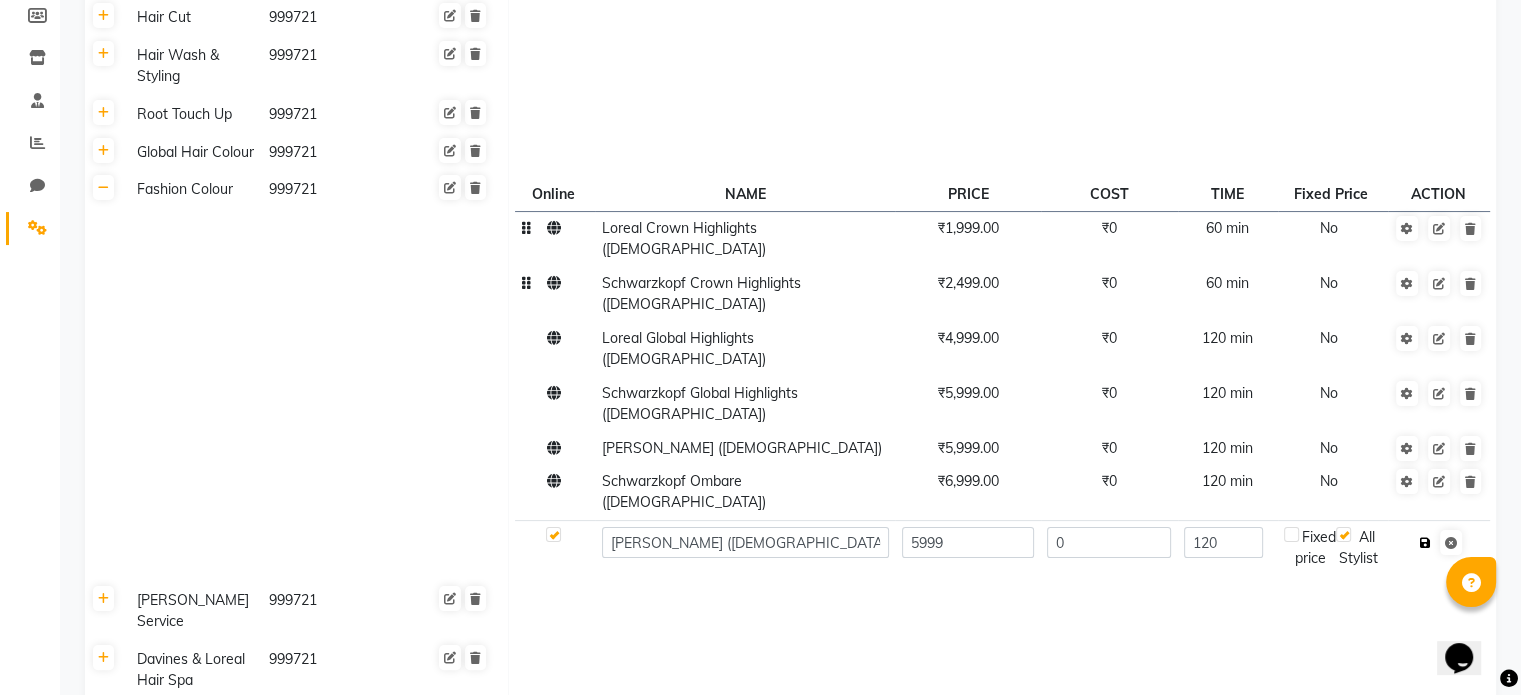 click at bounding box center [1425, 543] 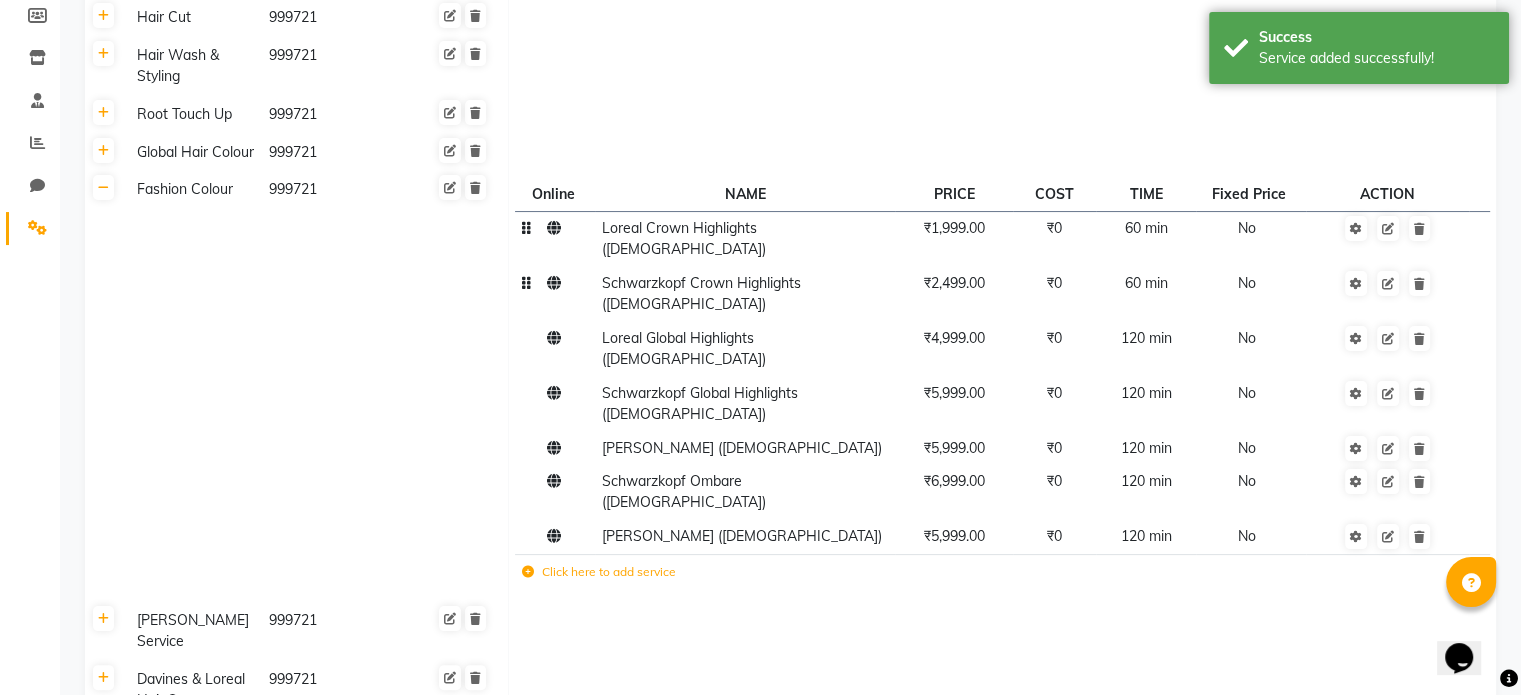 click 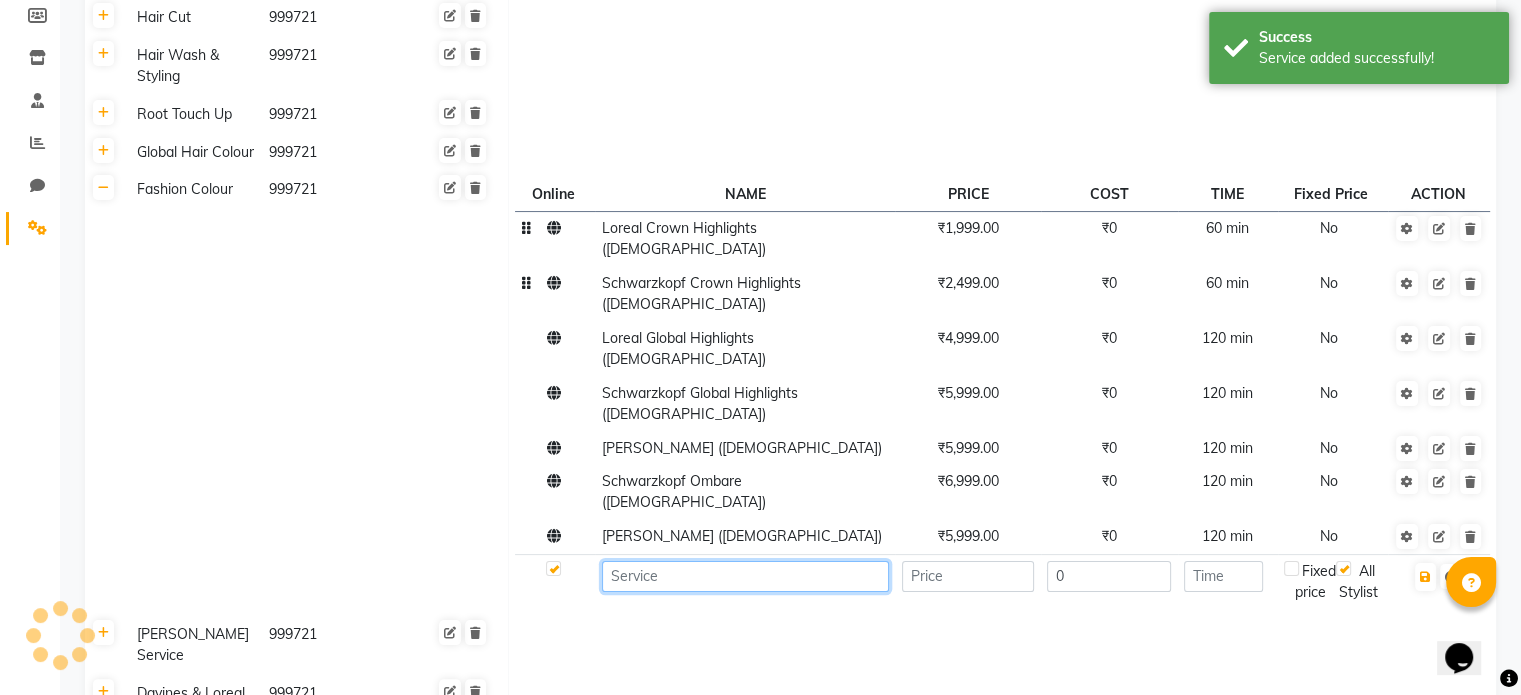 click 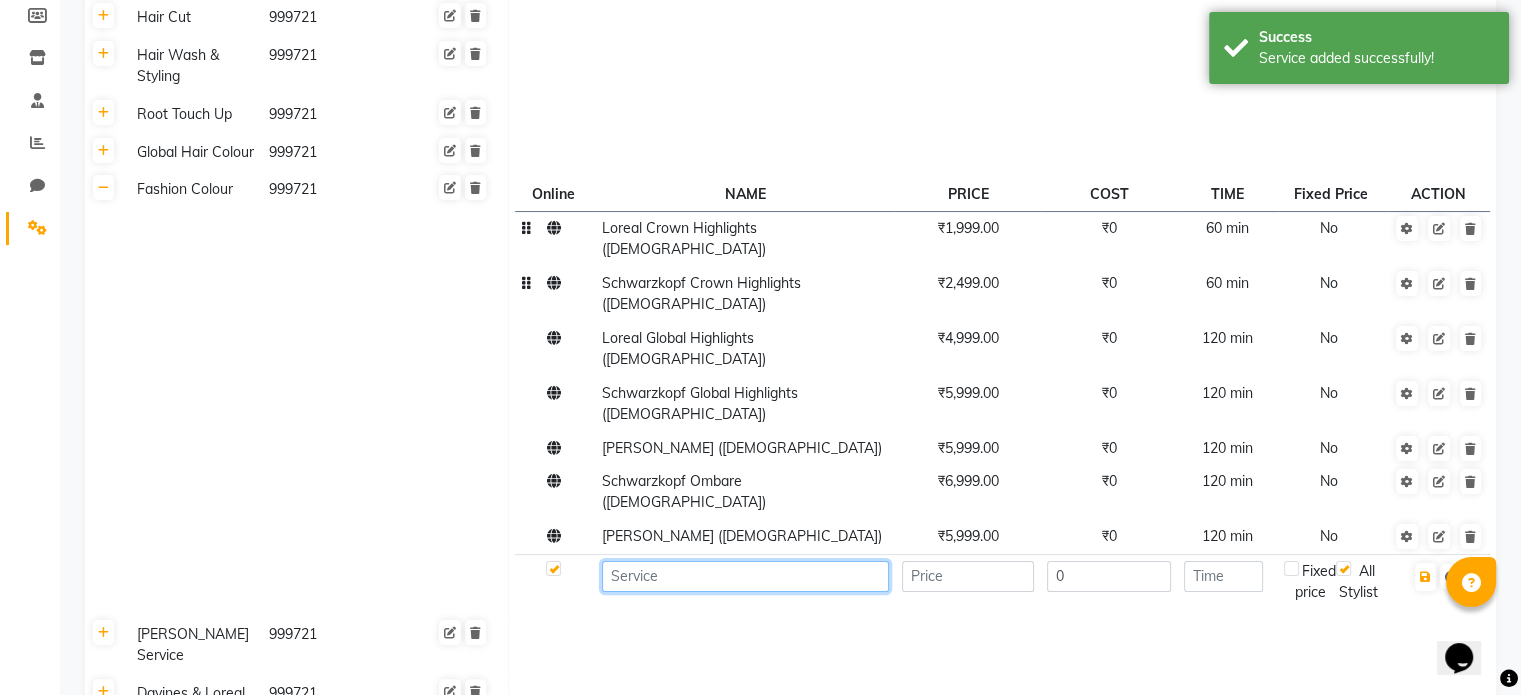 paste on "Schwarzkopf" 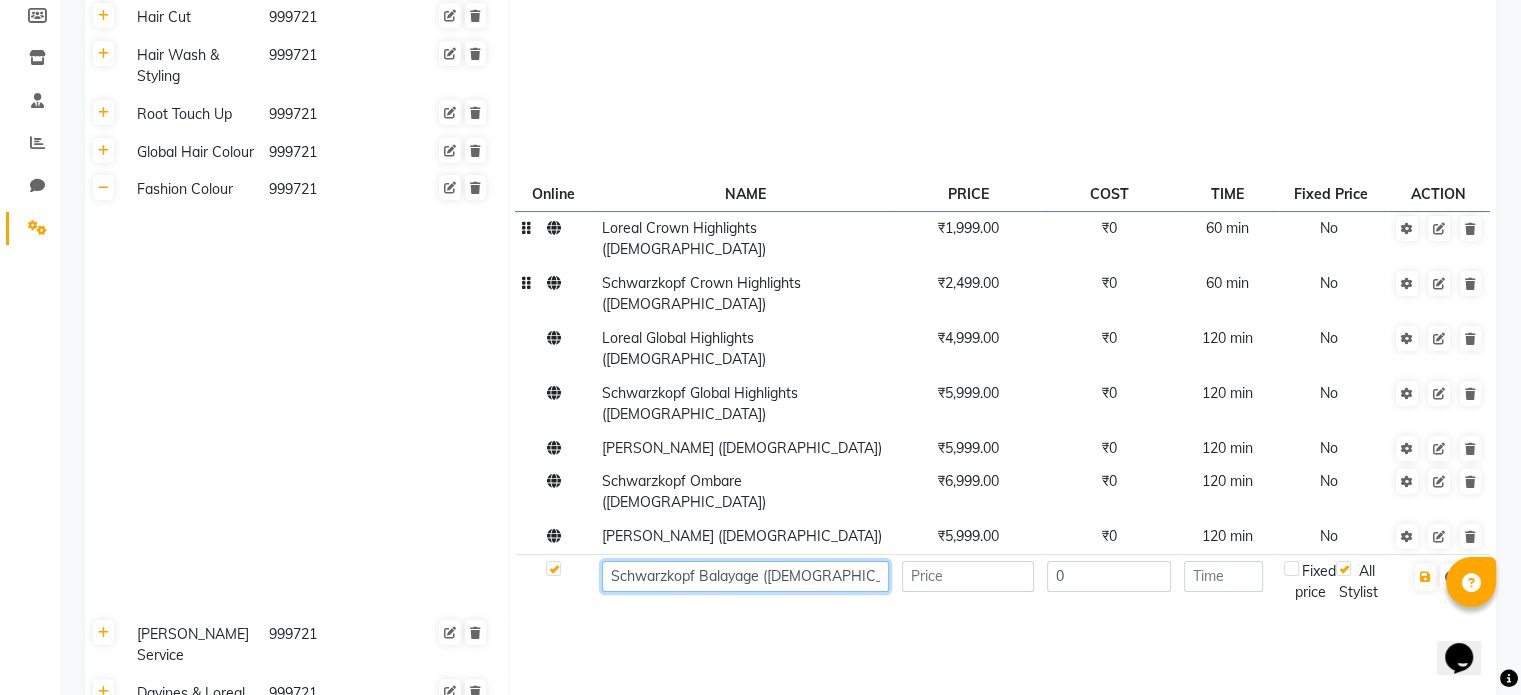 type on "Schwarzkopf Balayage ([DEMOGRAPHIC_DATA])" 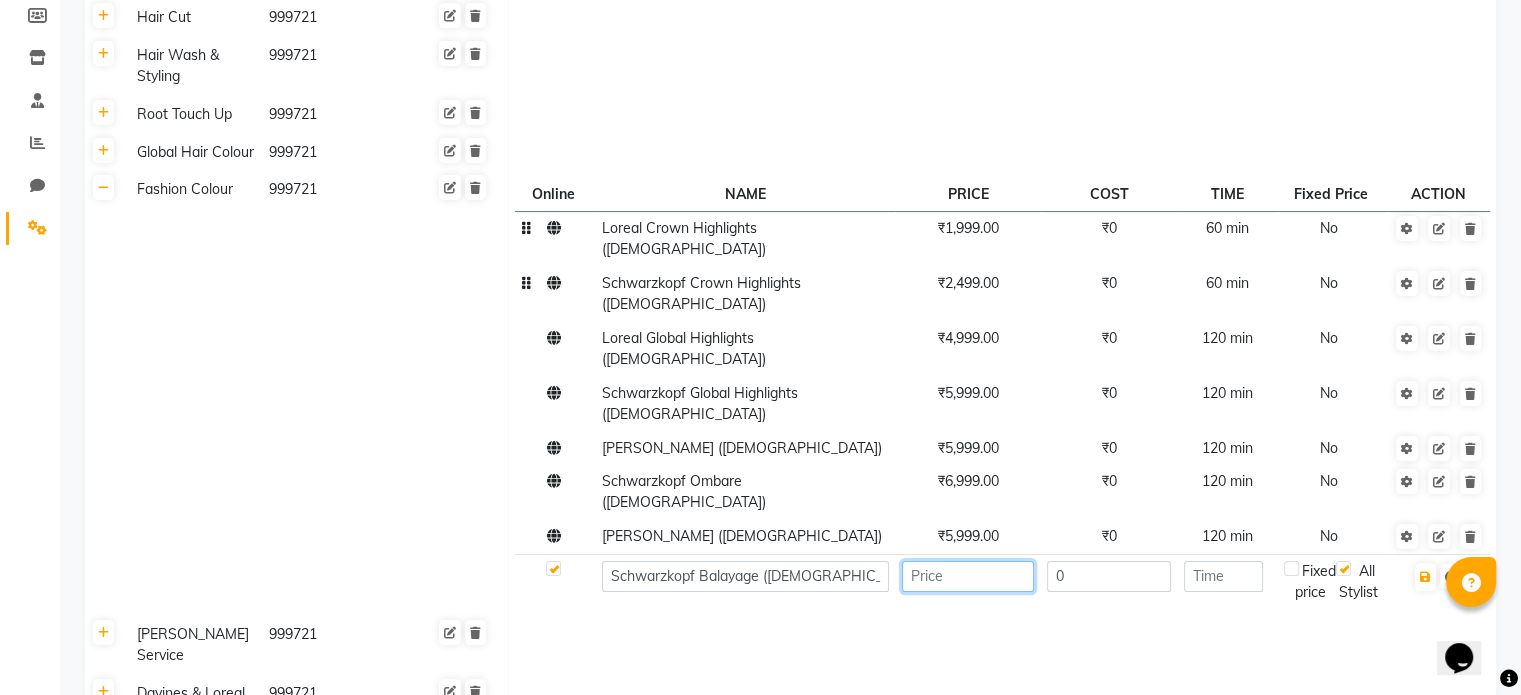 click 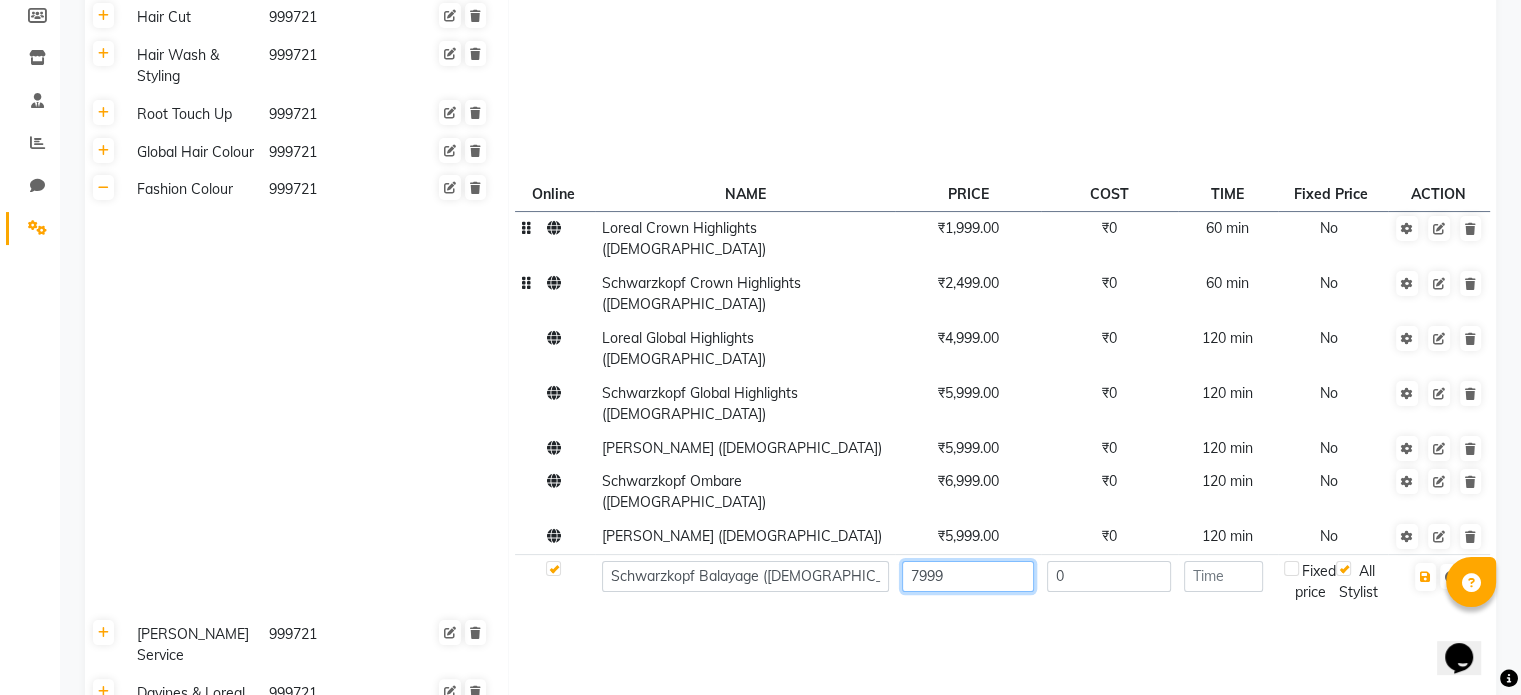 type on "7999" 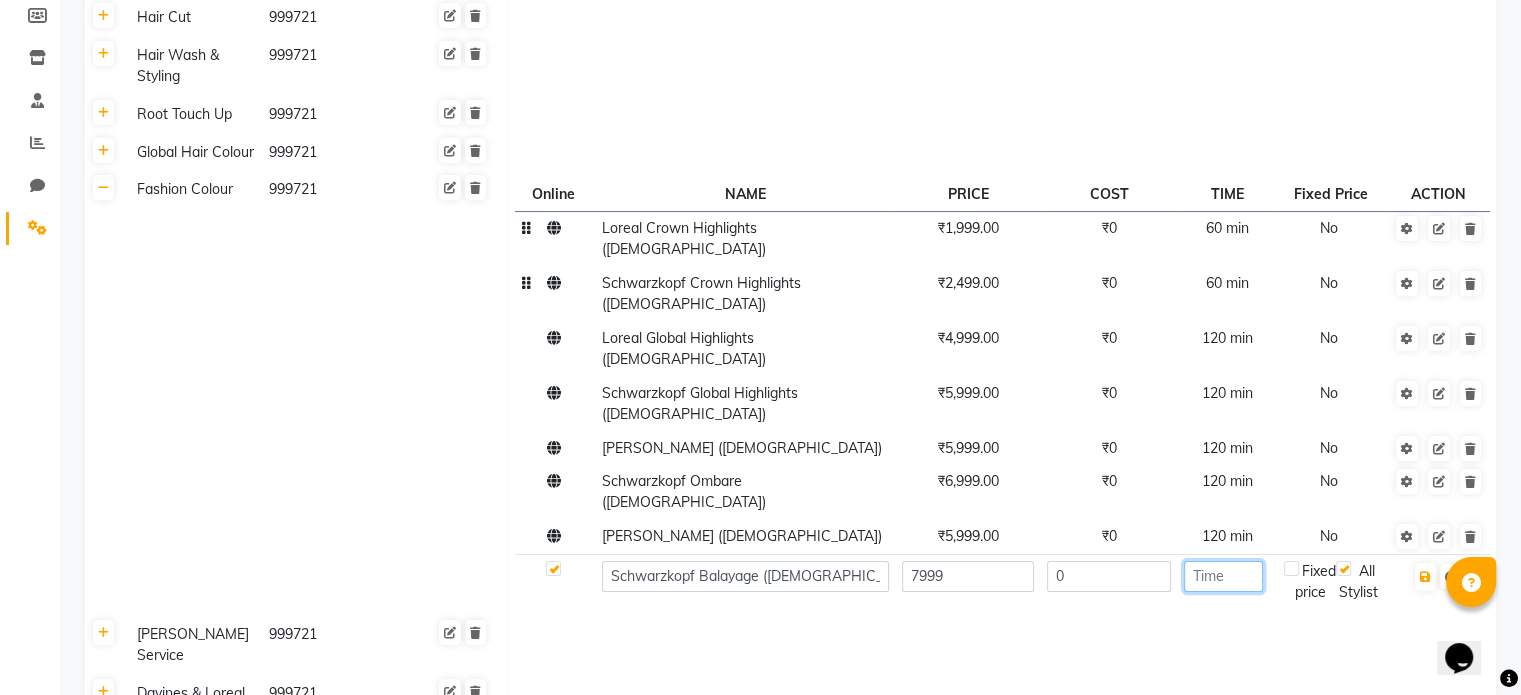 click 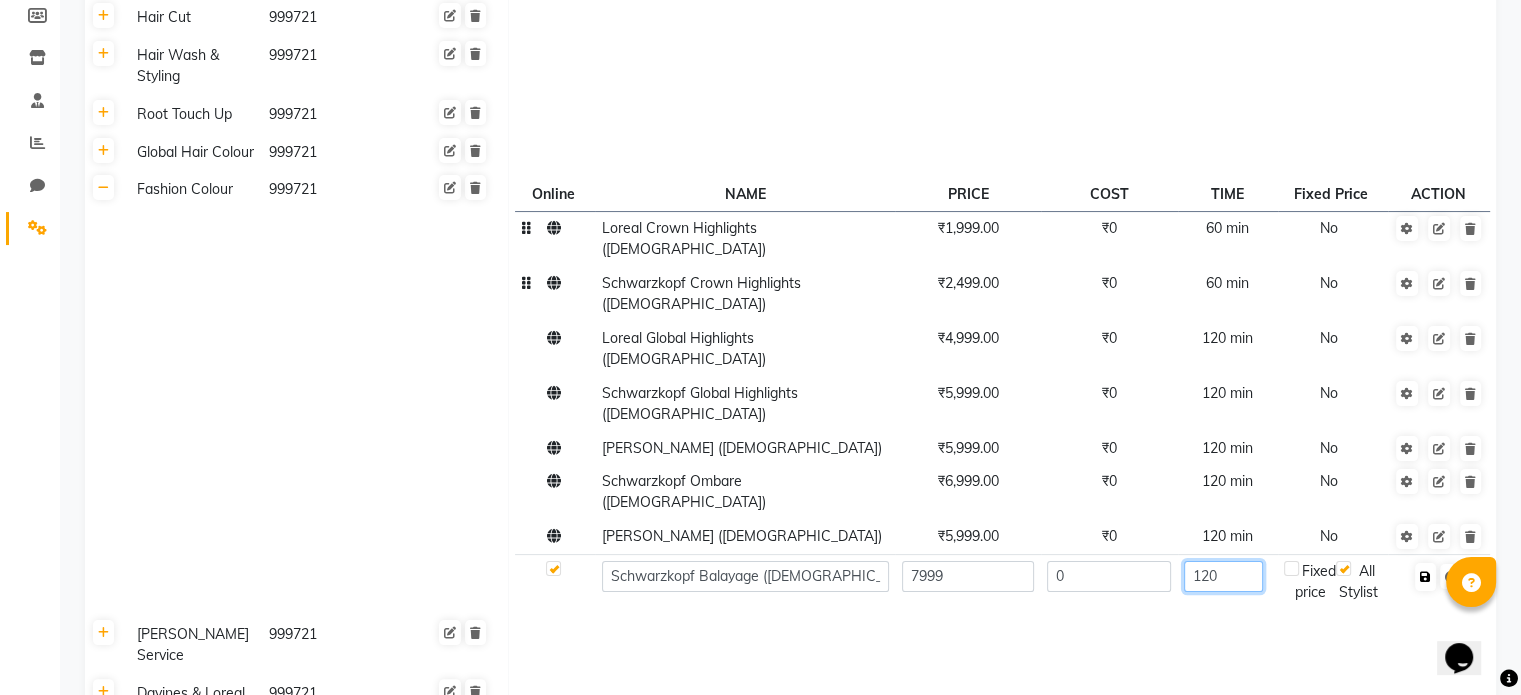 type on "120" 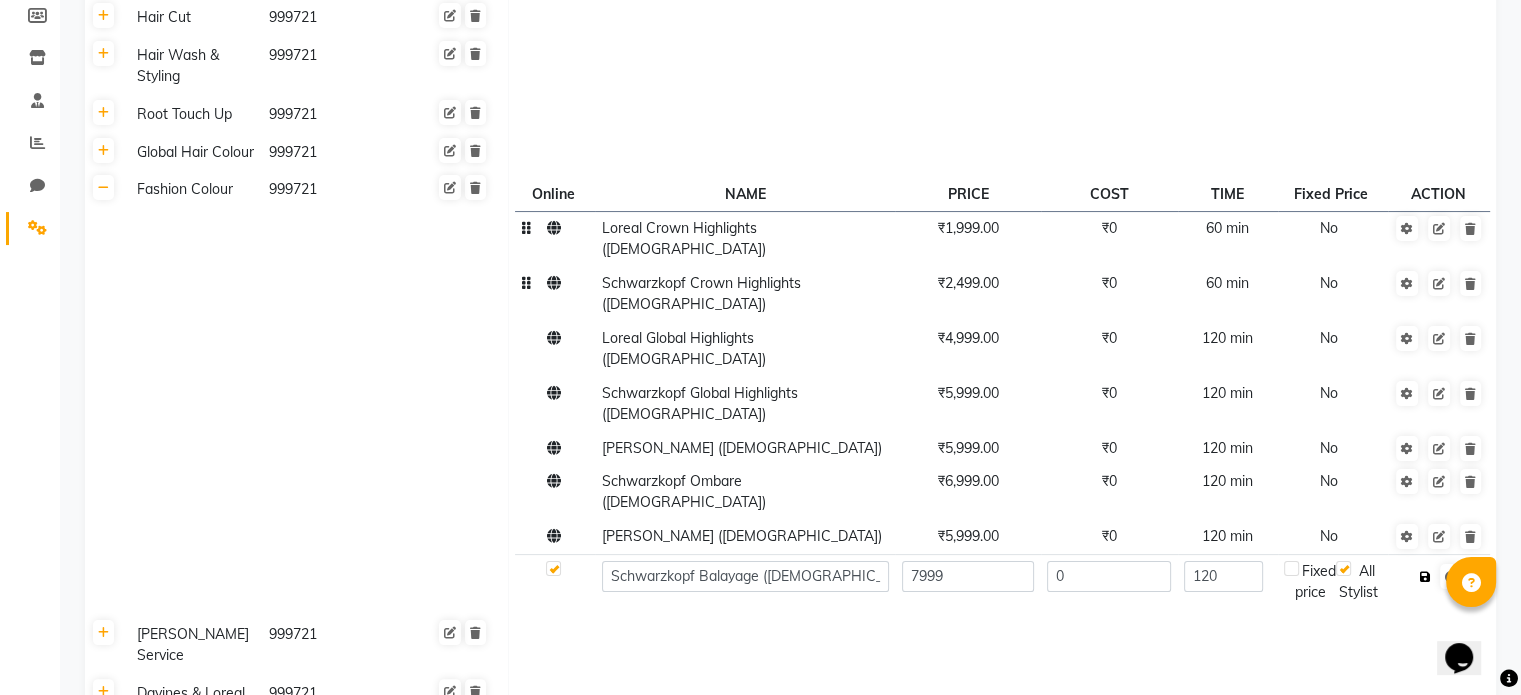 click at bounding box center (1425, 577) 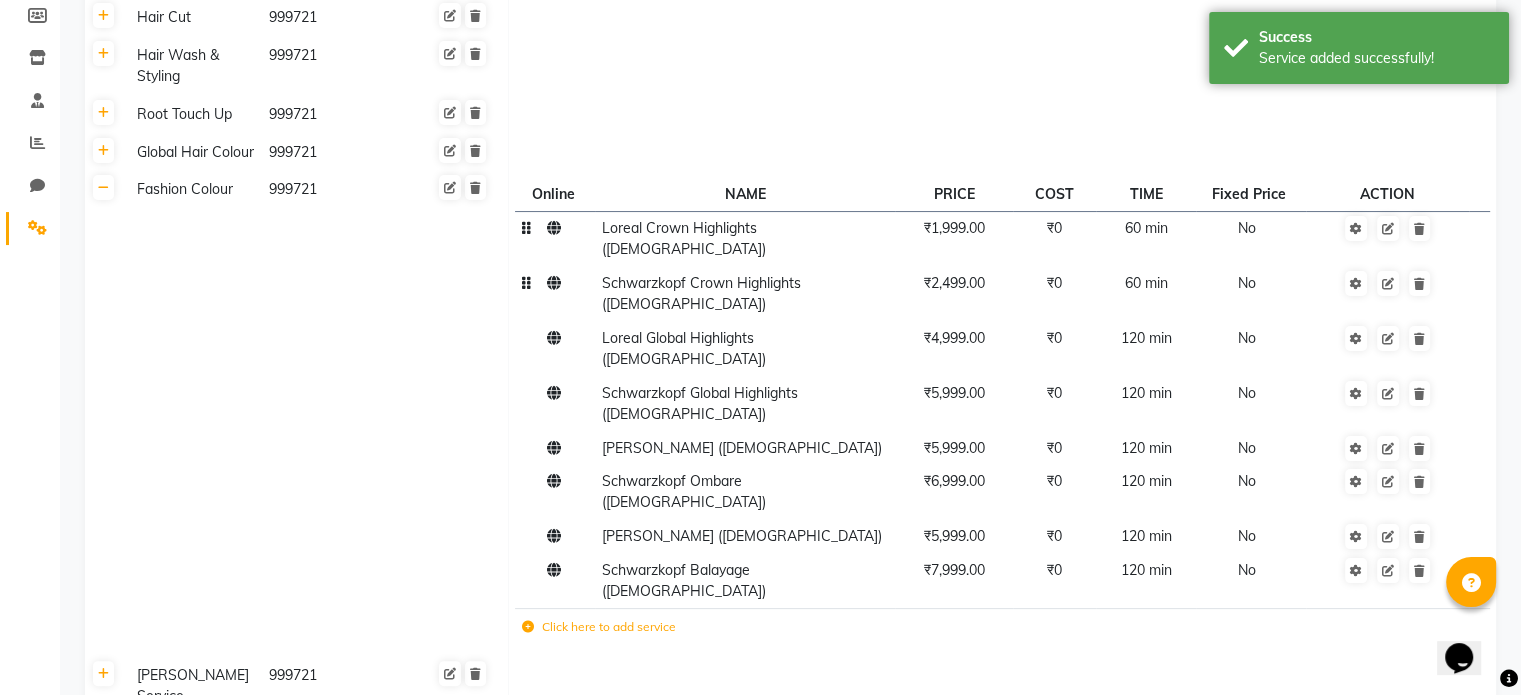 click 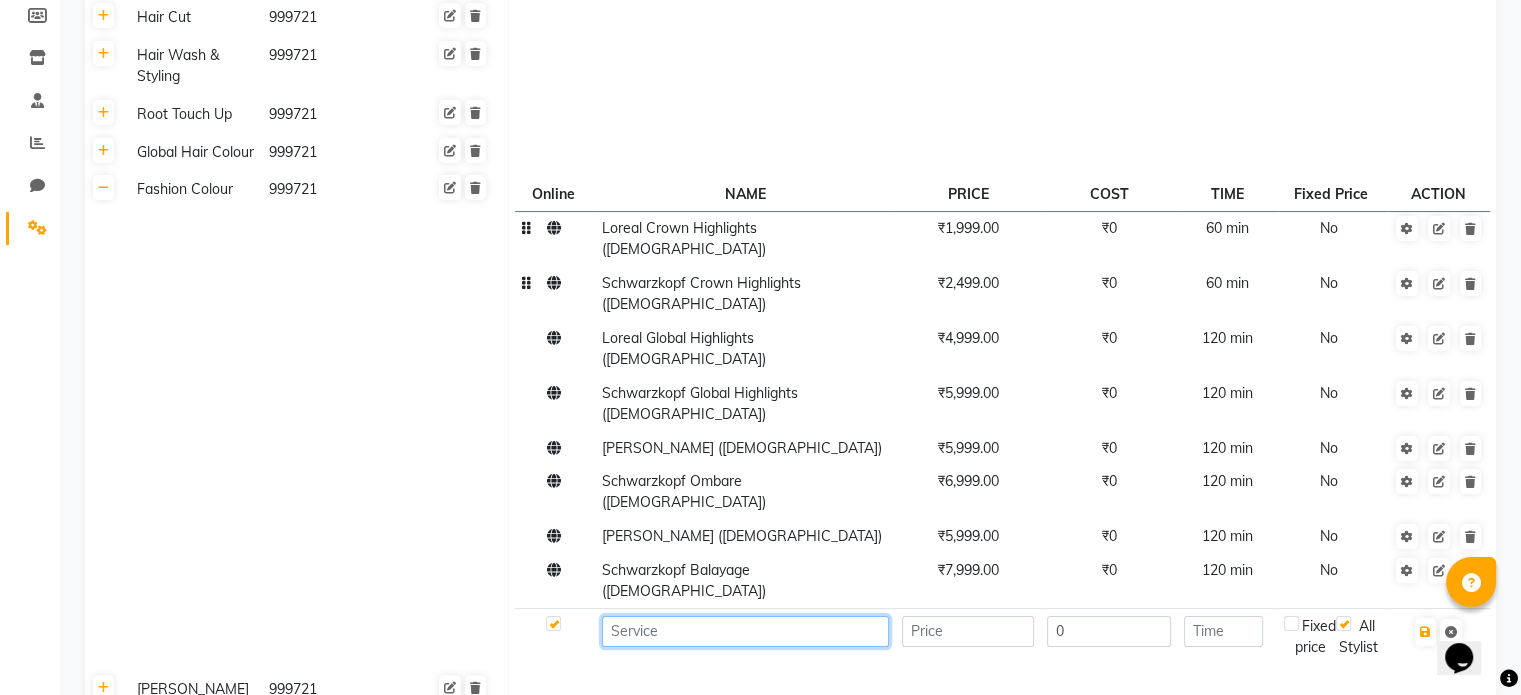 click 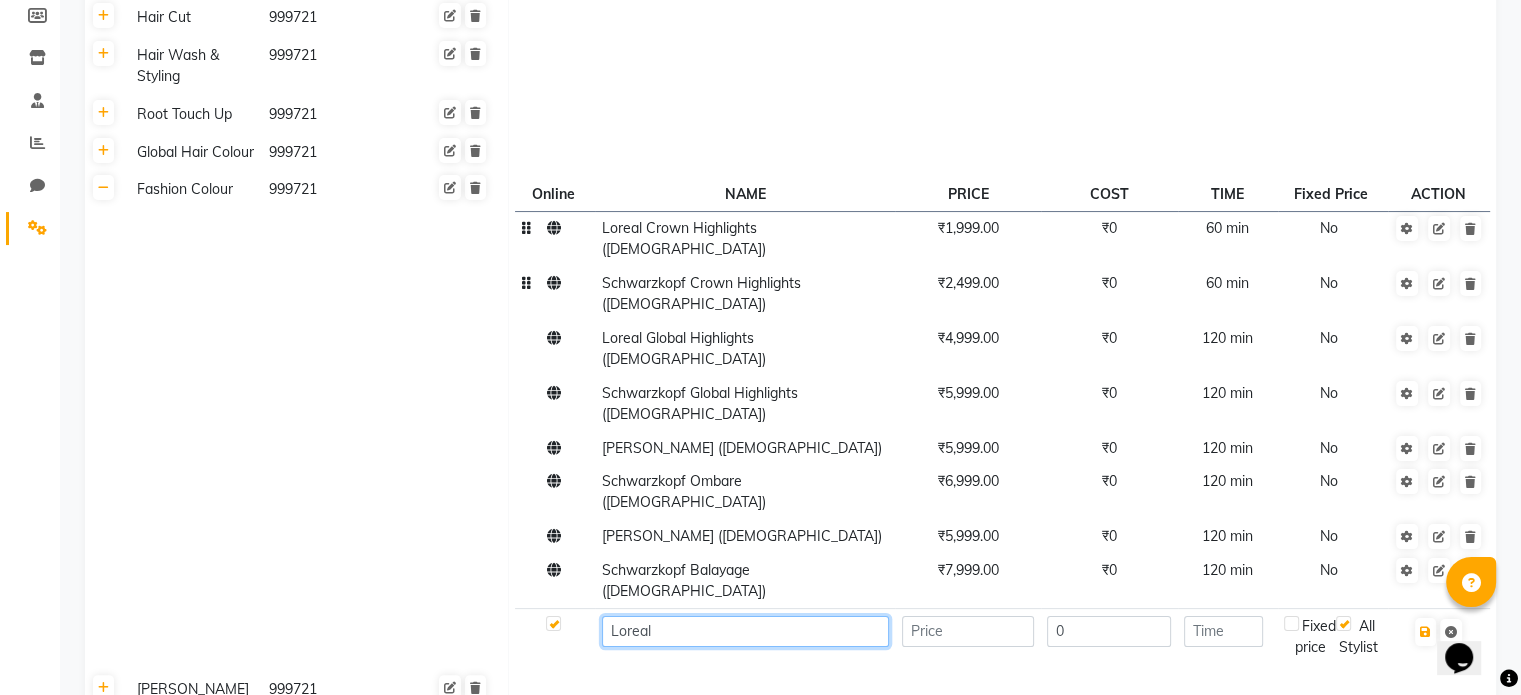 paste on "French Balayage" 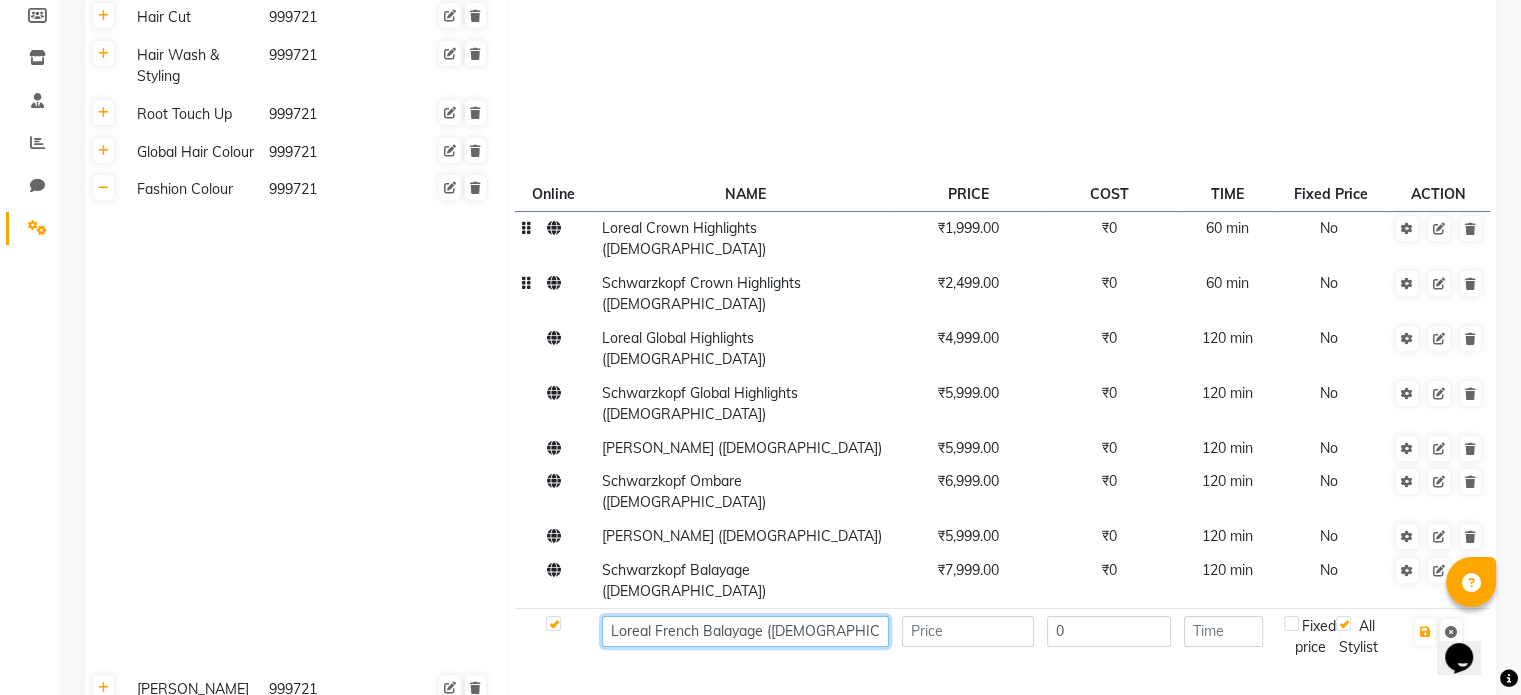 type on "Loreal French Balayage ([DEMOGRAPHIC_DATA])" 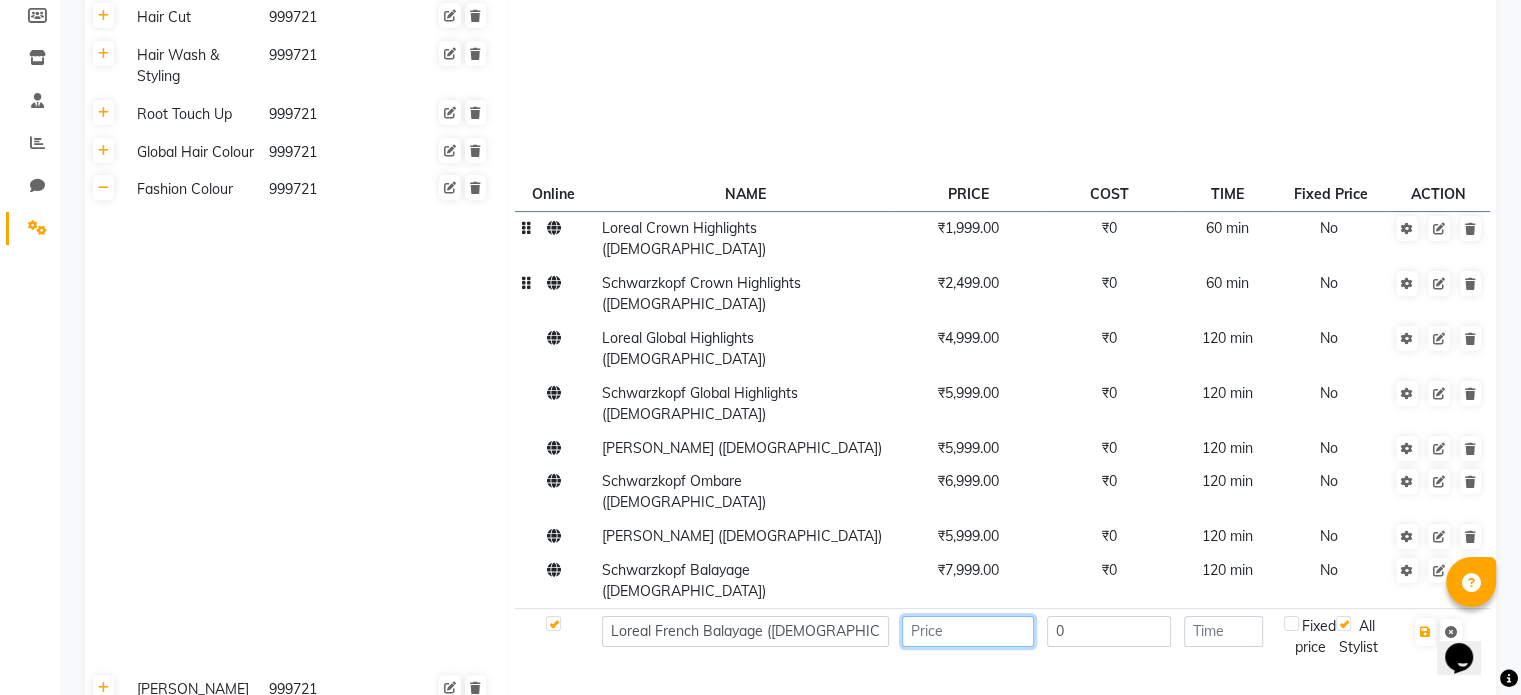 click 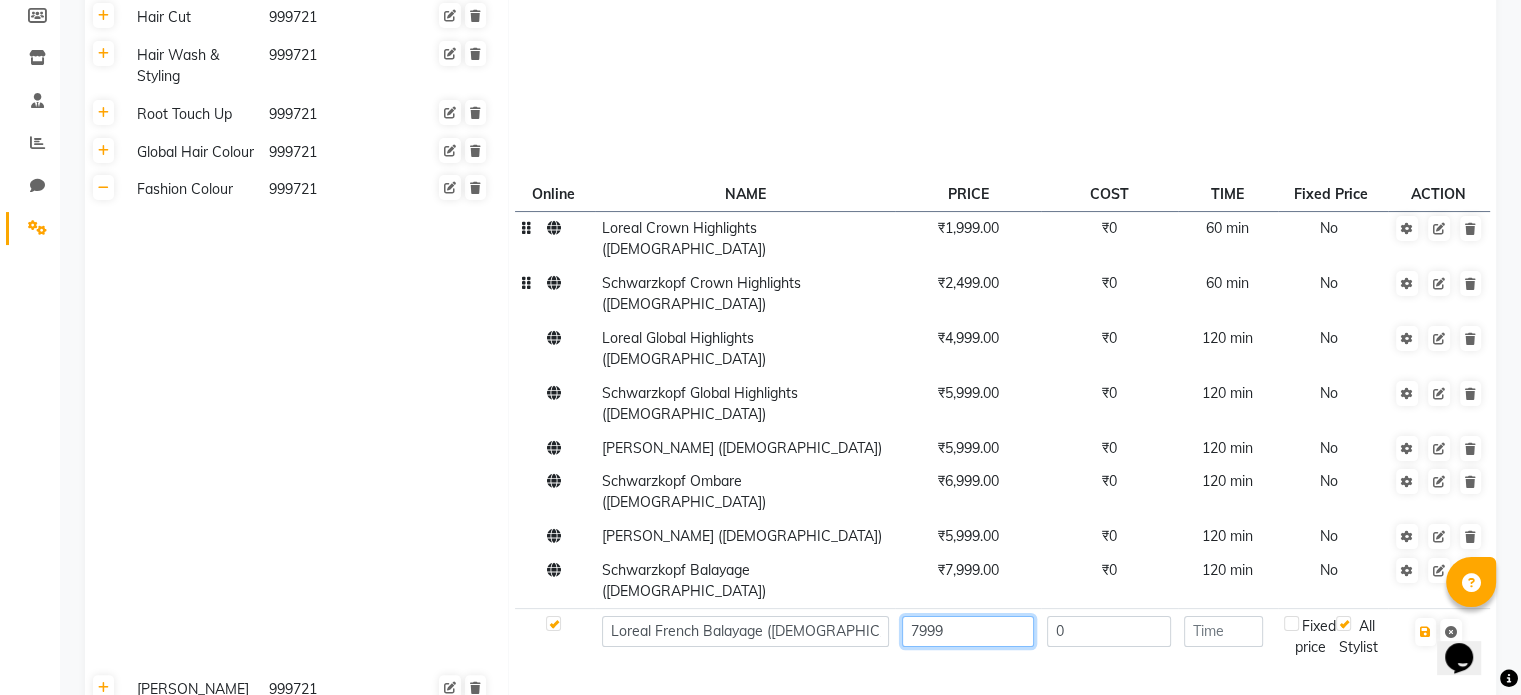 type on "7999" 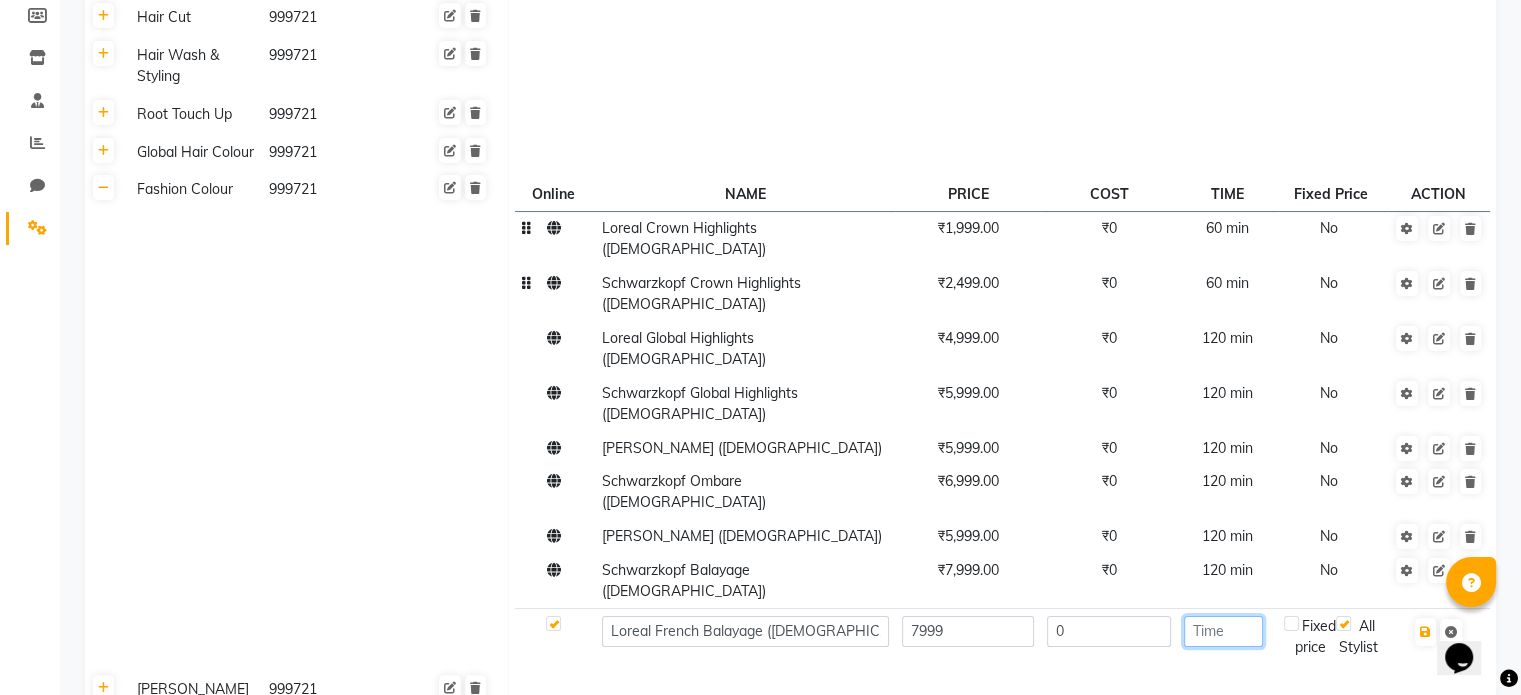 click 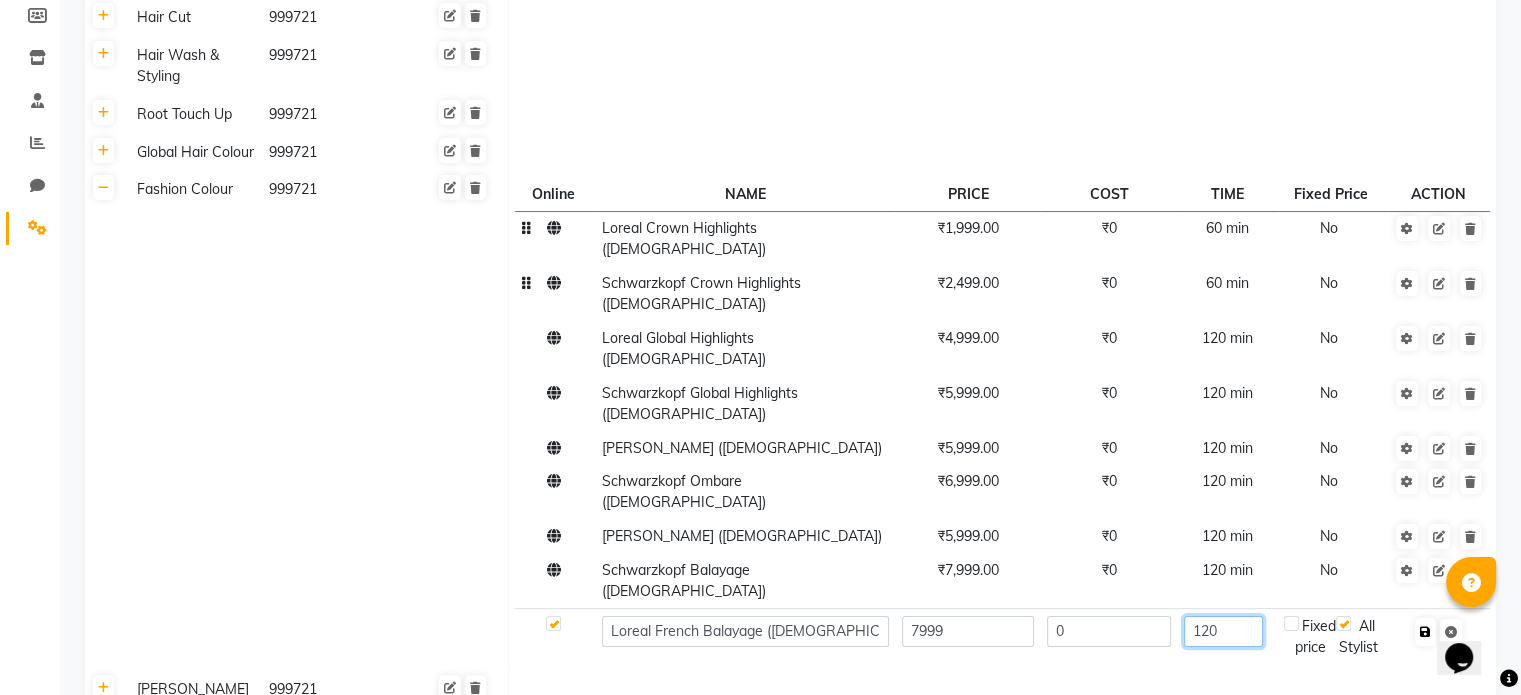 type on "120" 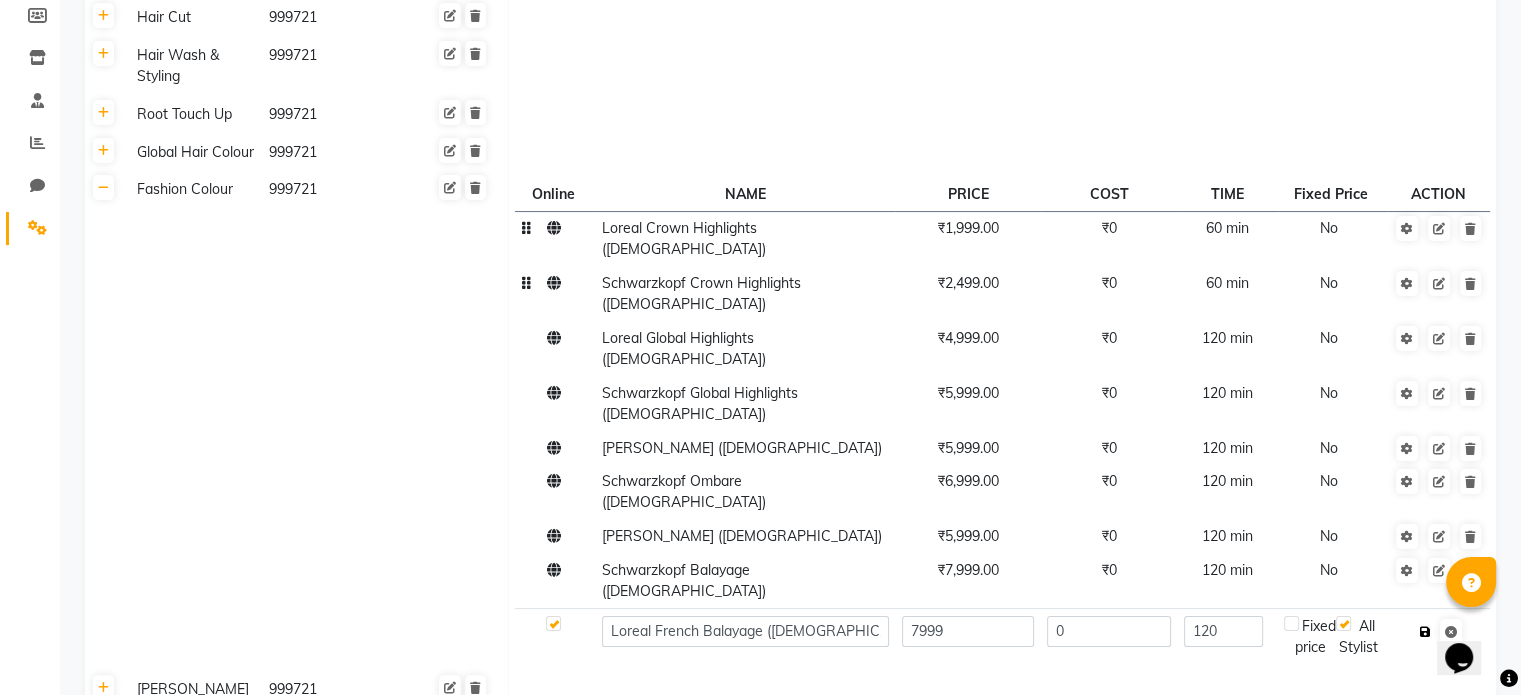 click at bounding box center [1425, 632] 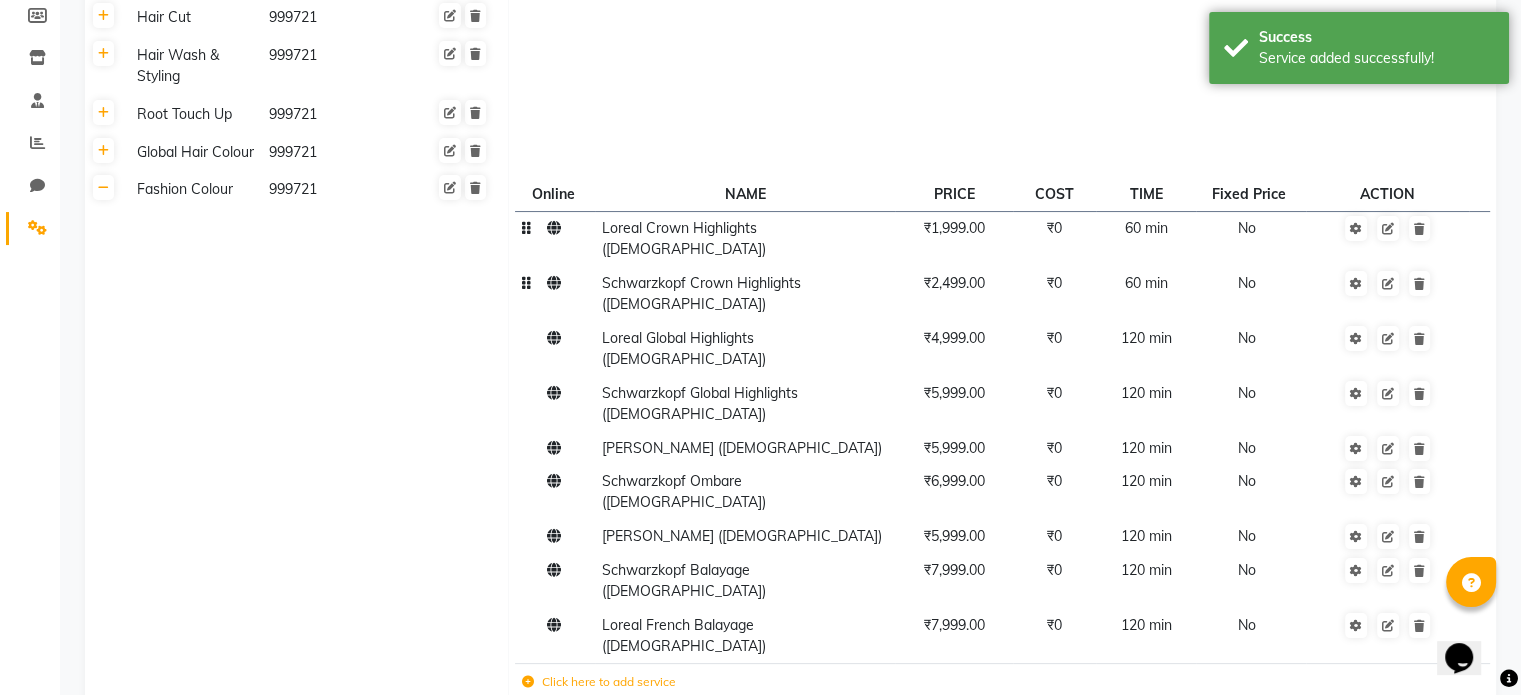 click 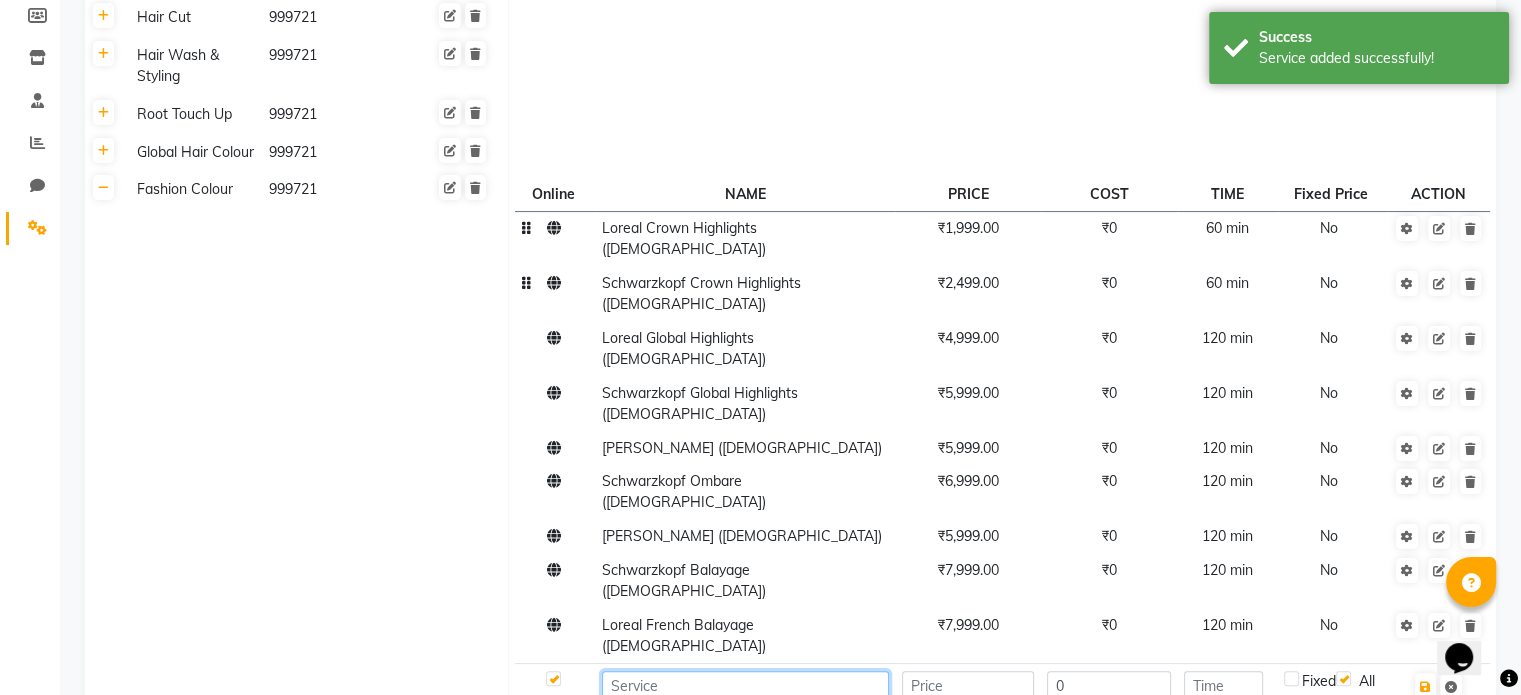 click 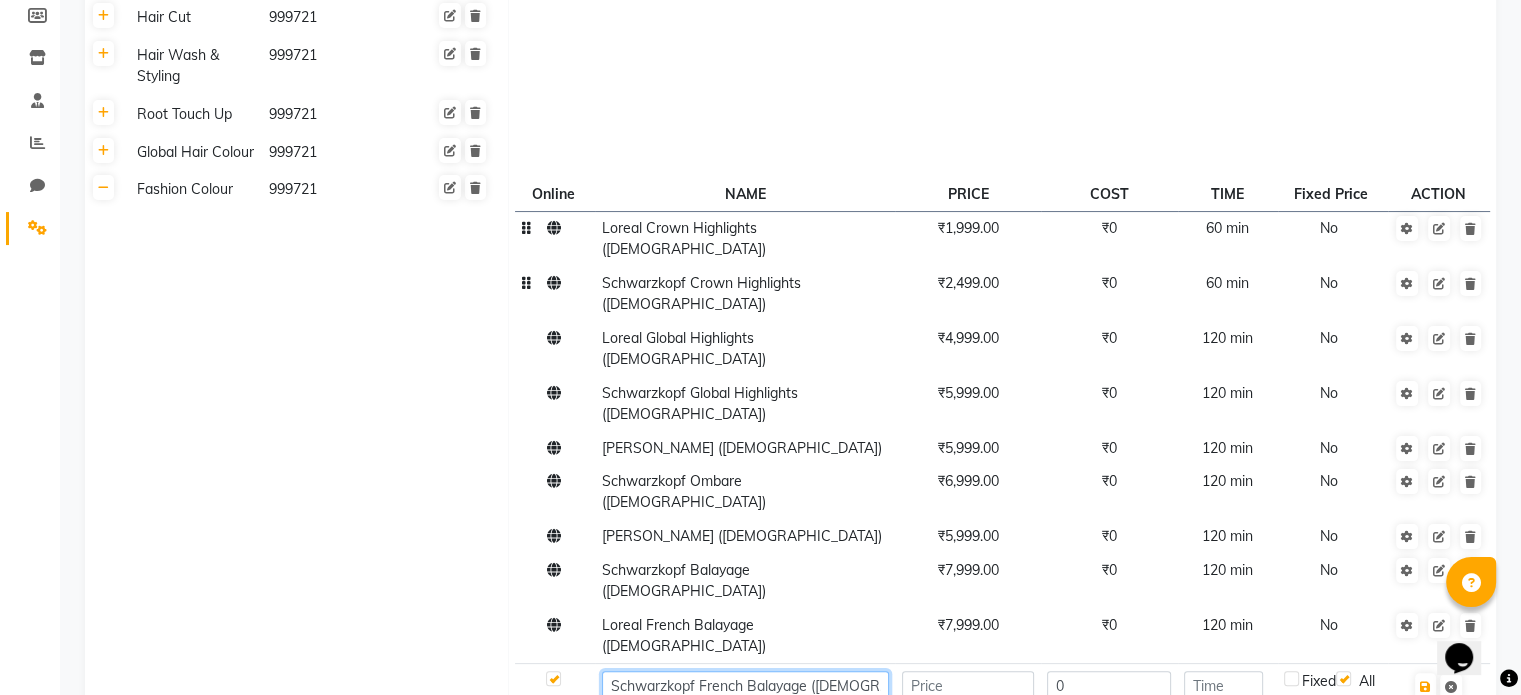 type on "Schwarzkopf French Balayage ([DEMOGRAPHIC_DATA])" 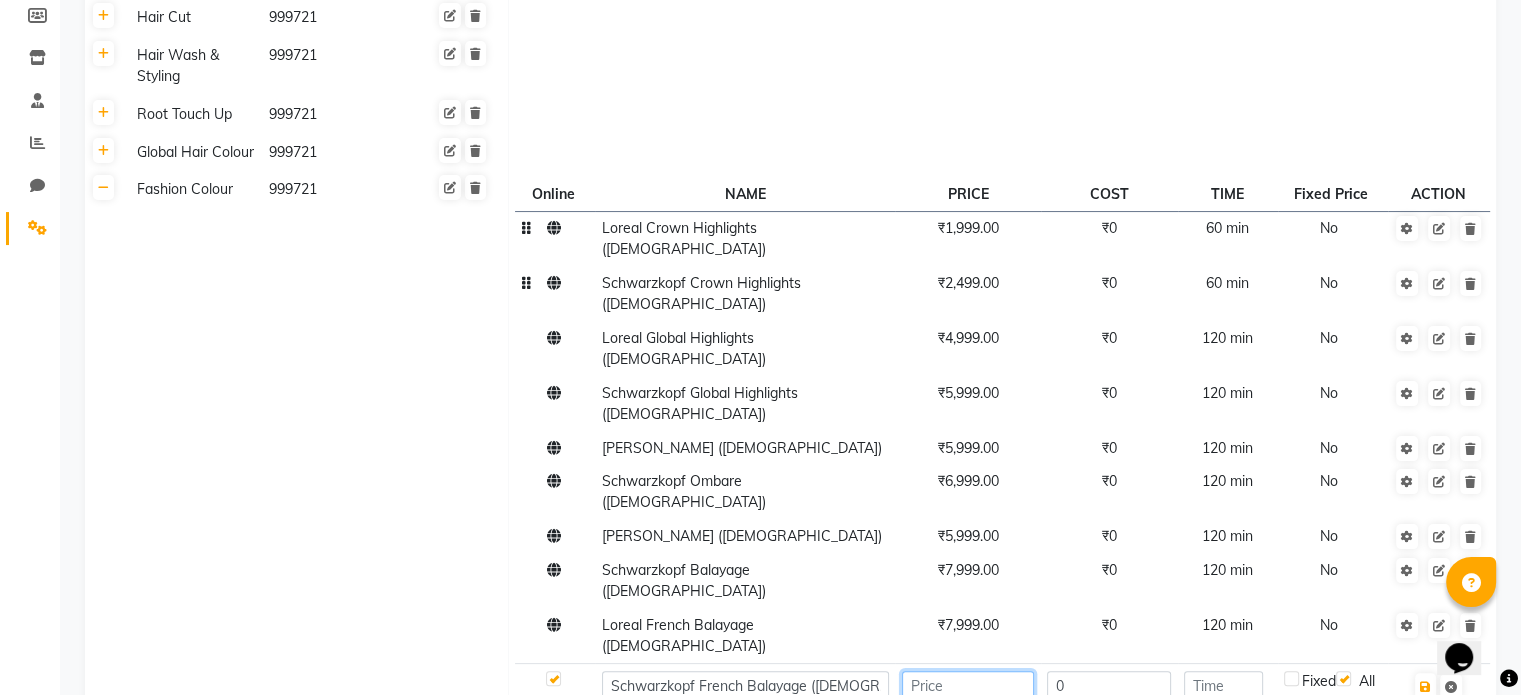 click 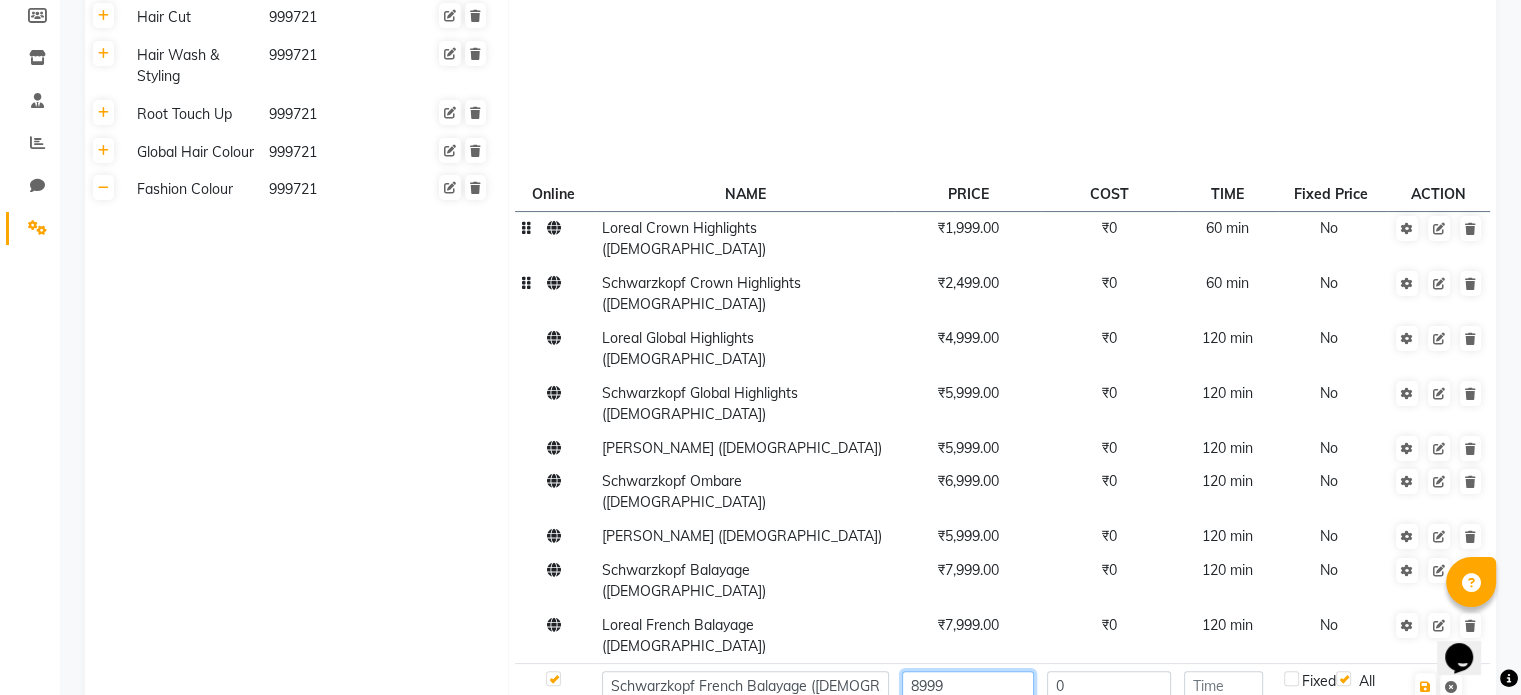 type on "8999" 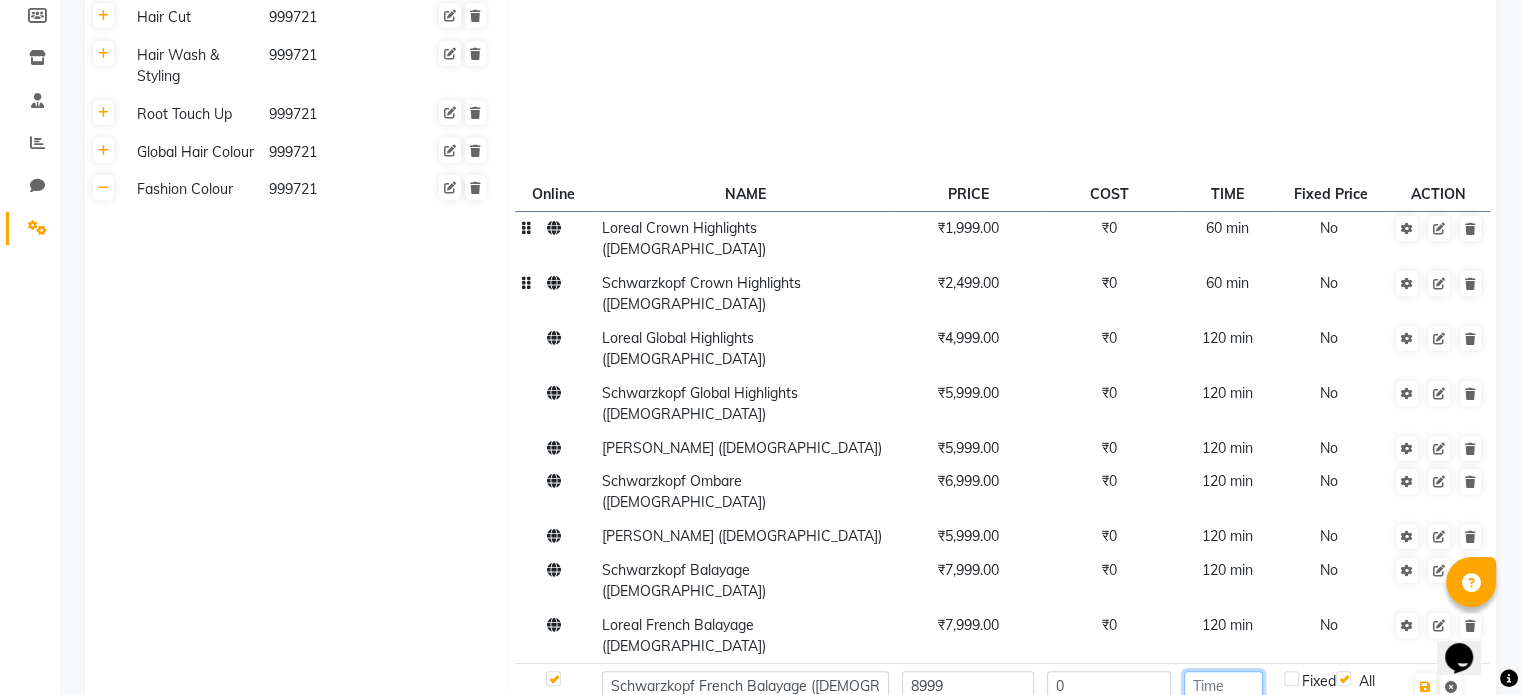 click 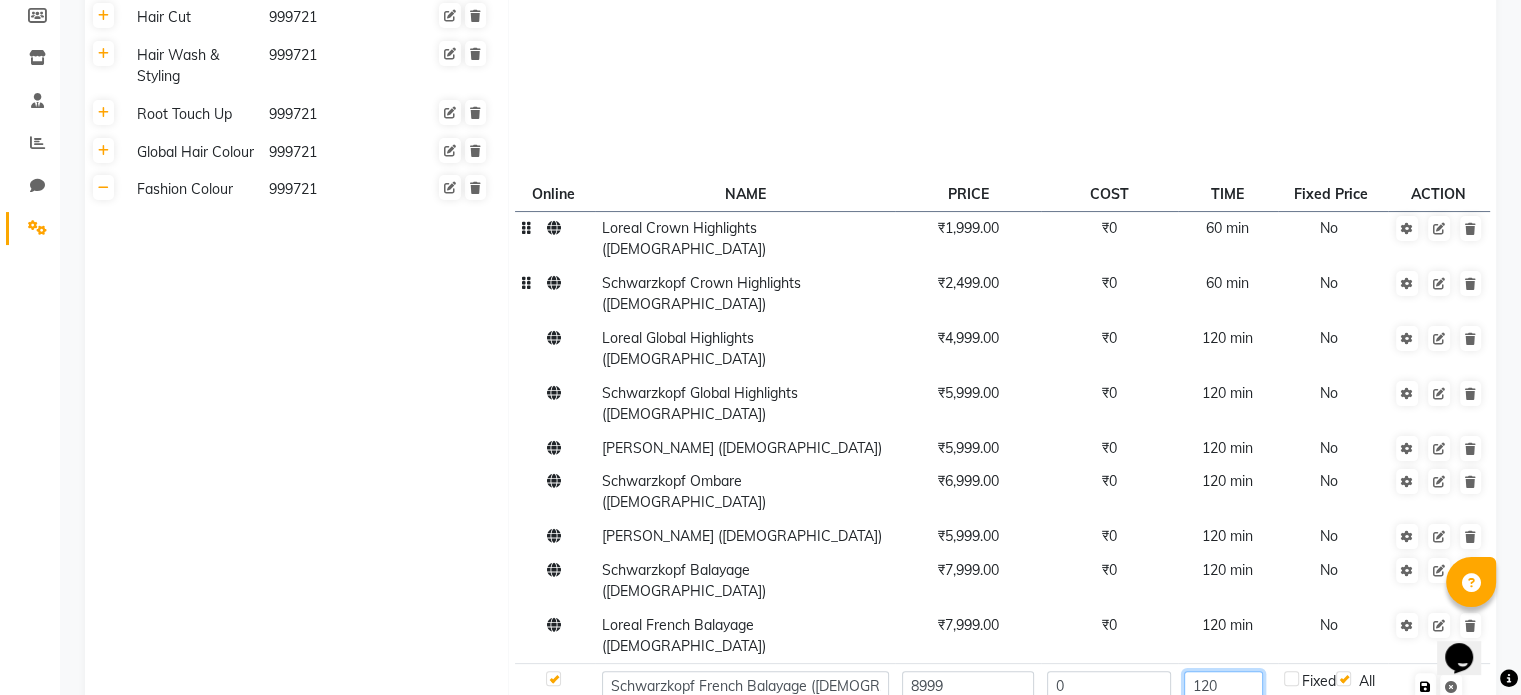 type on "120" 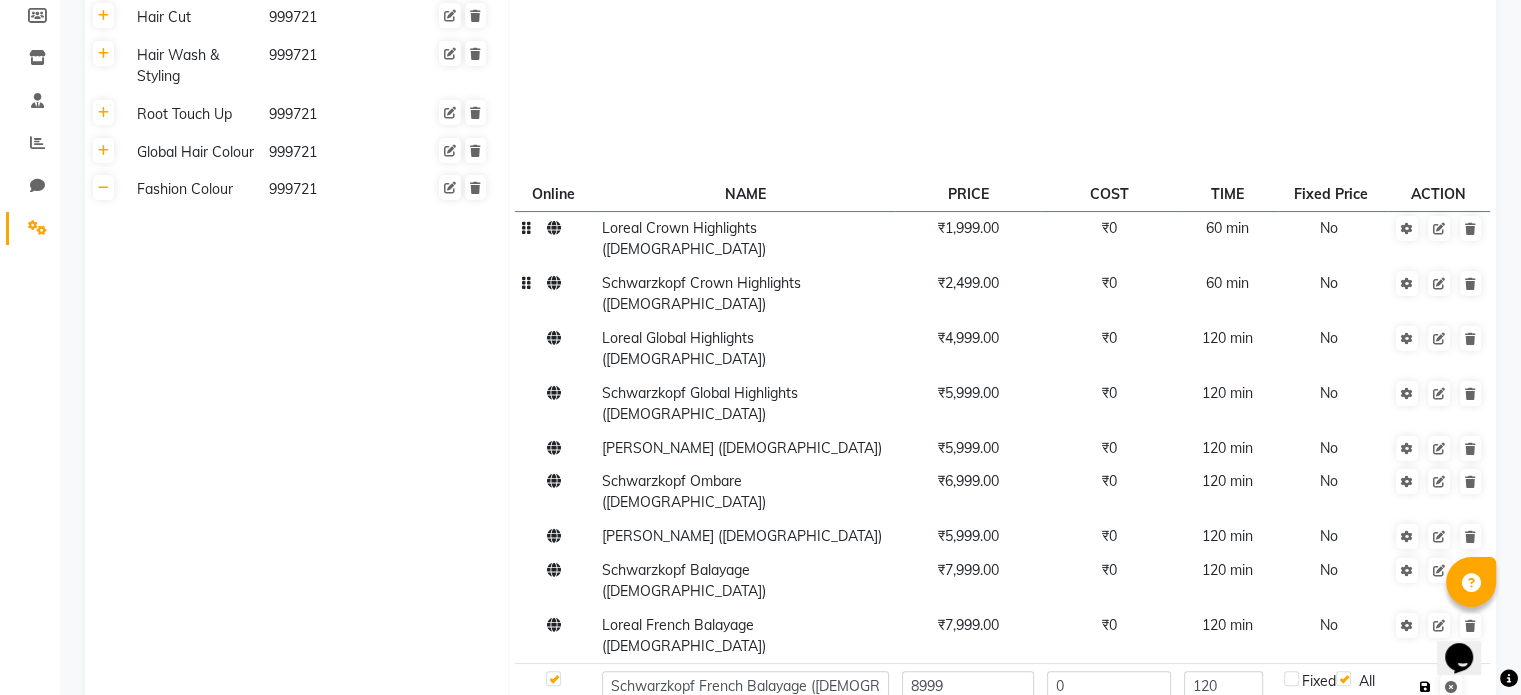 click at bounding box center (1425, 687) 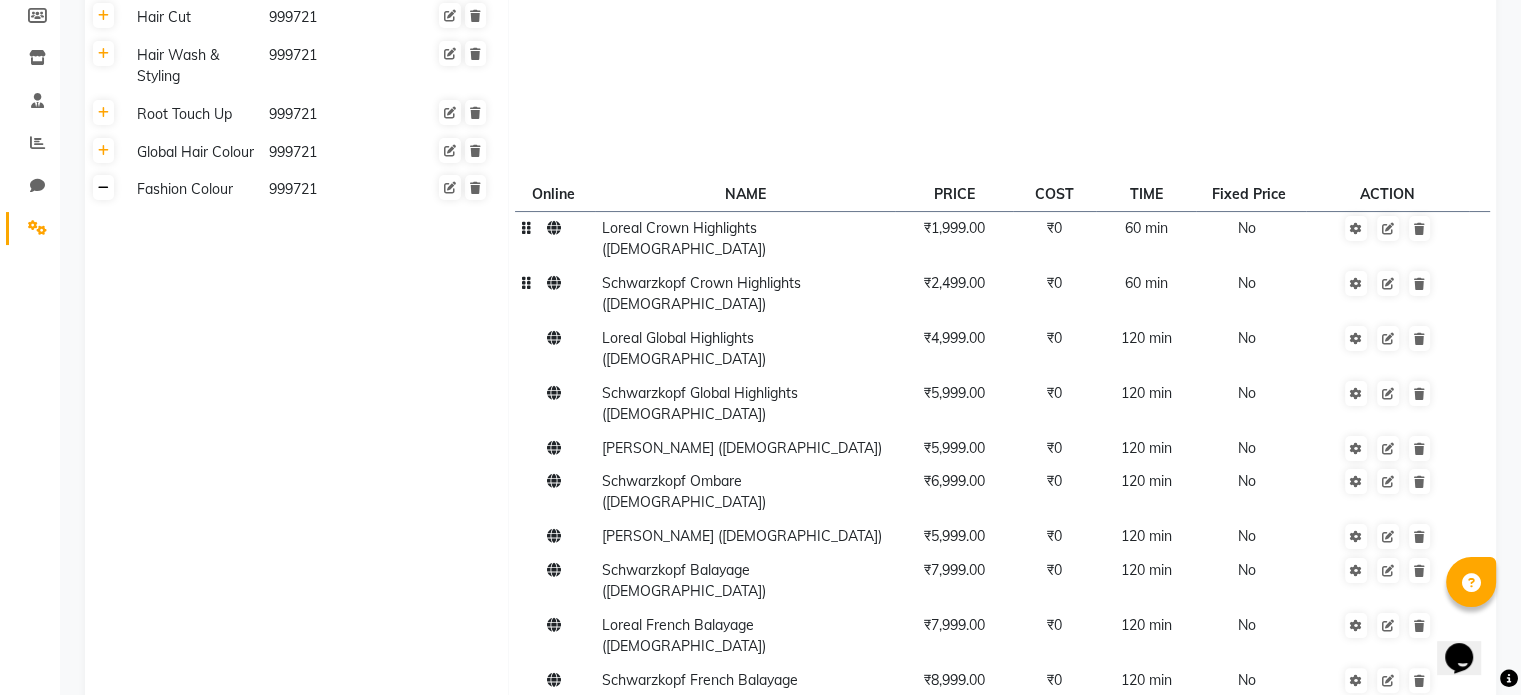 click 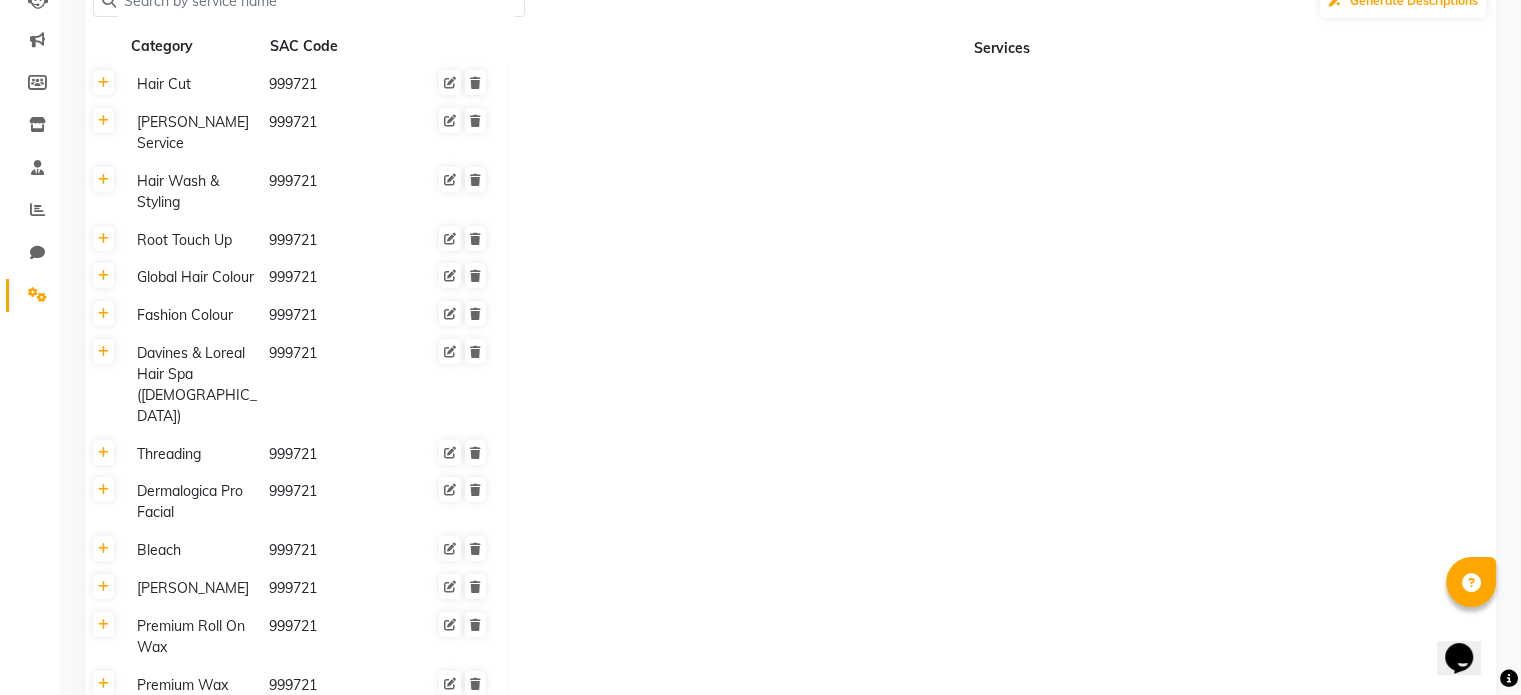 scroll, scrollTop: 200, scrollLeft: 0, axis: vertical 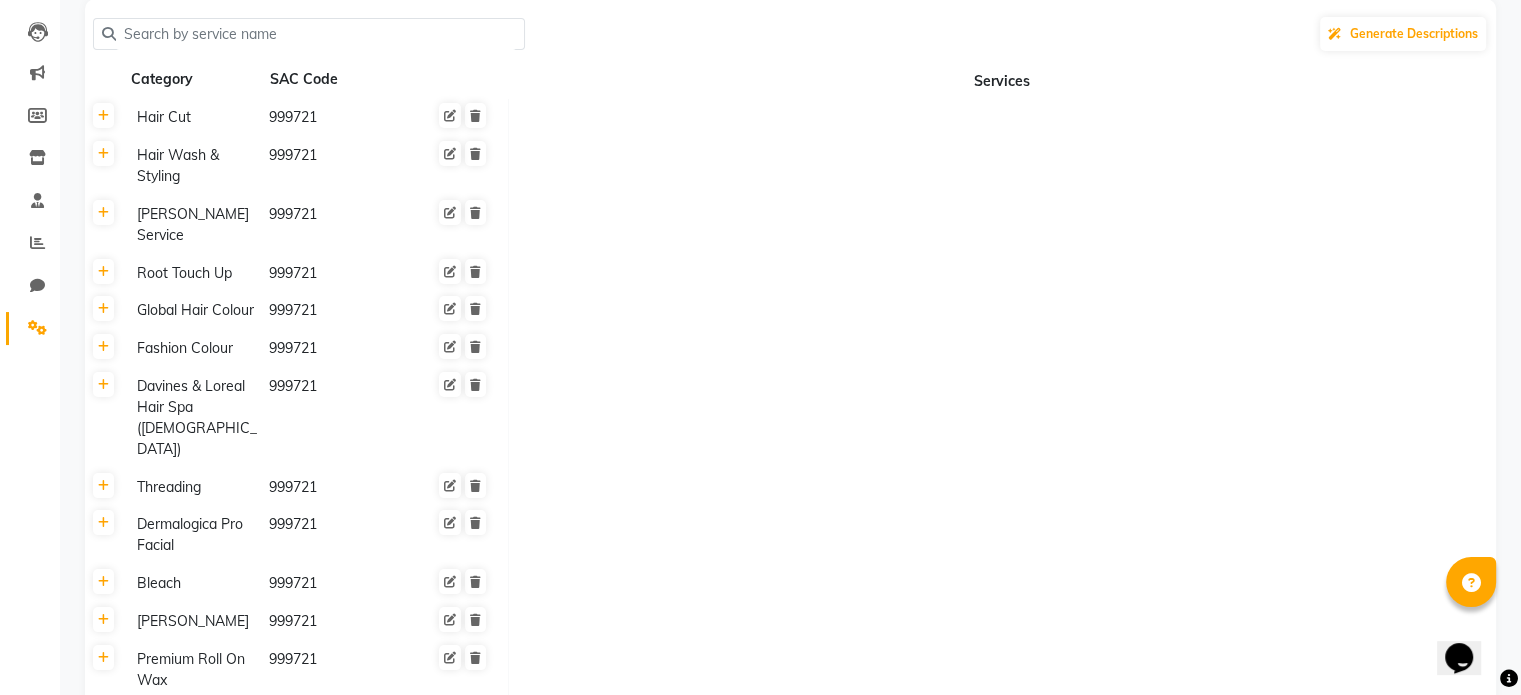 click 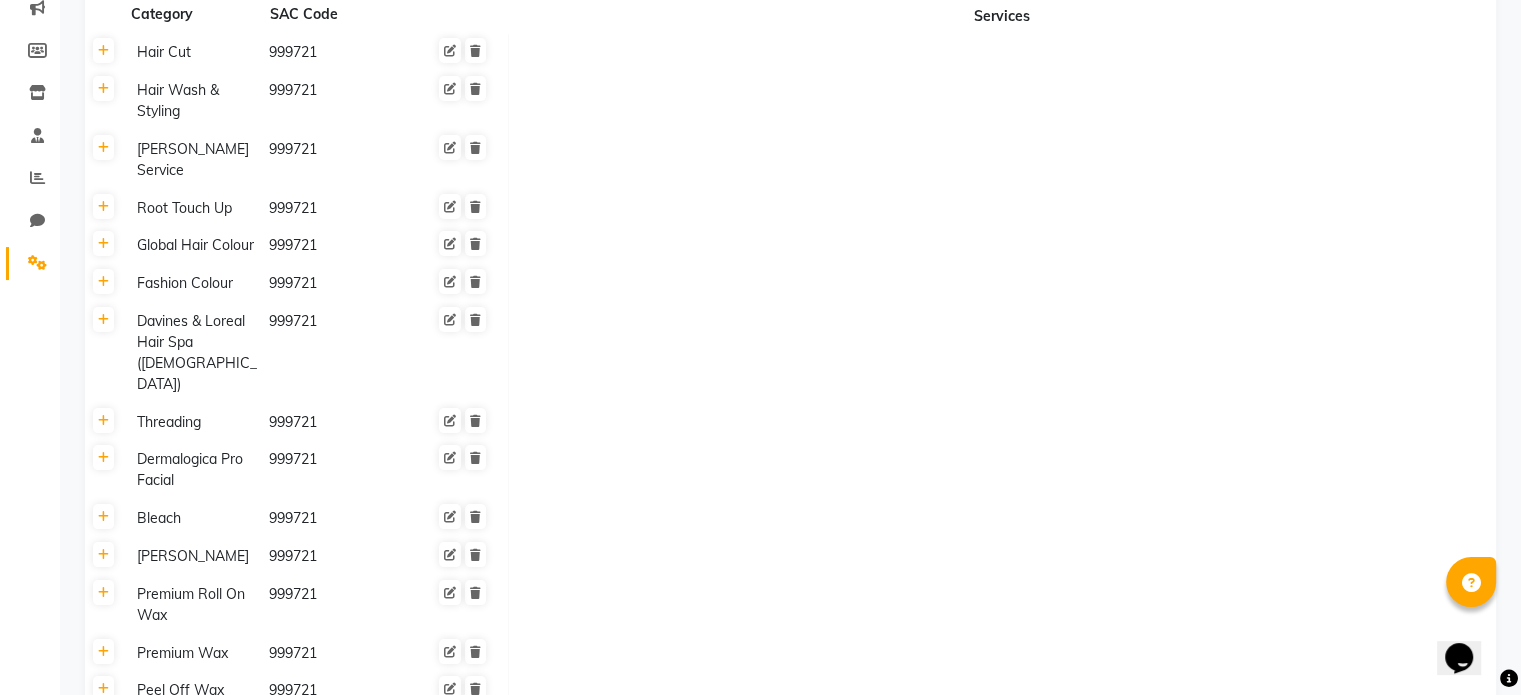 scroll, scrollTop: 300, scrollLeft: 0, axis: vertical 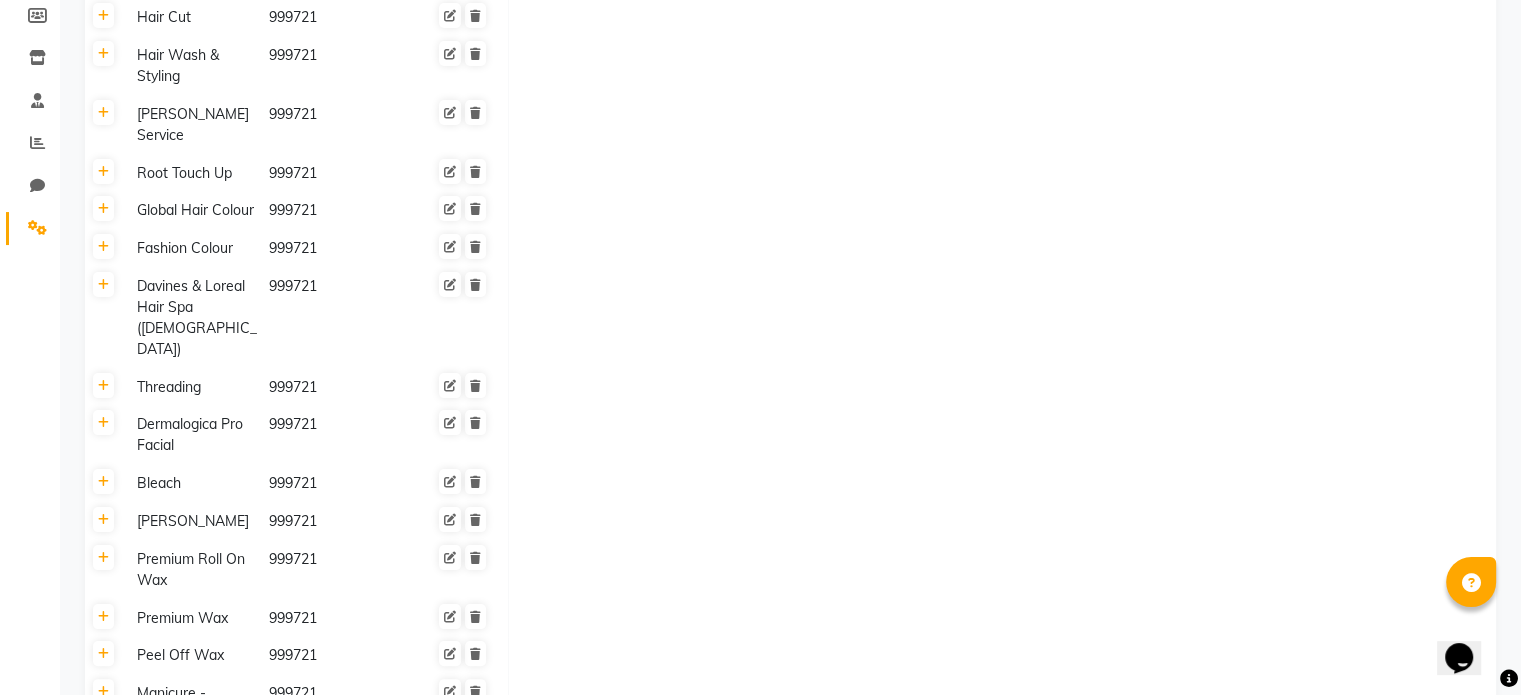 click on "Davines & Loreal Hair Spa ([DEMOGRAPHIC_DATA])" 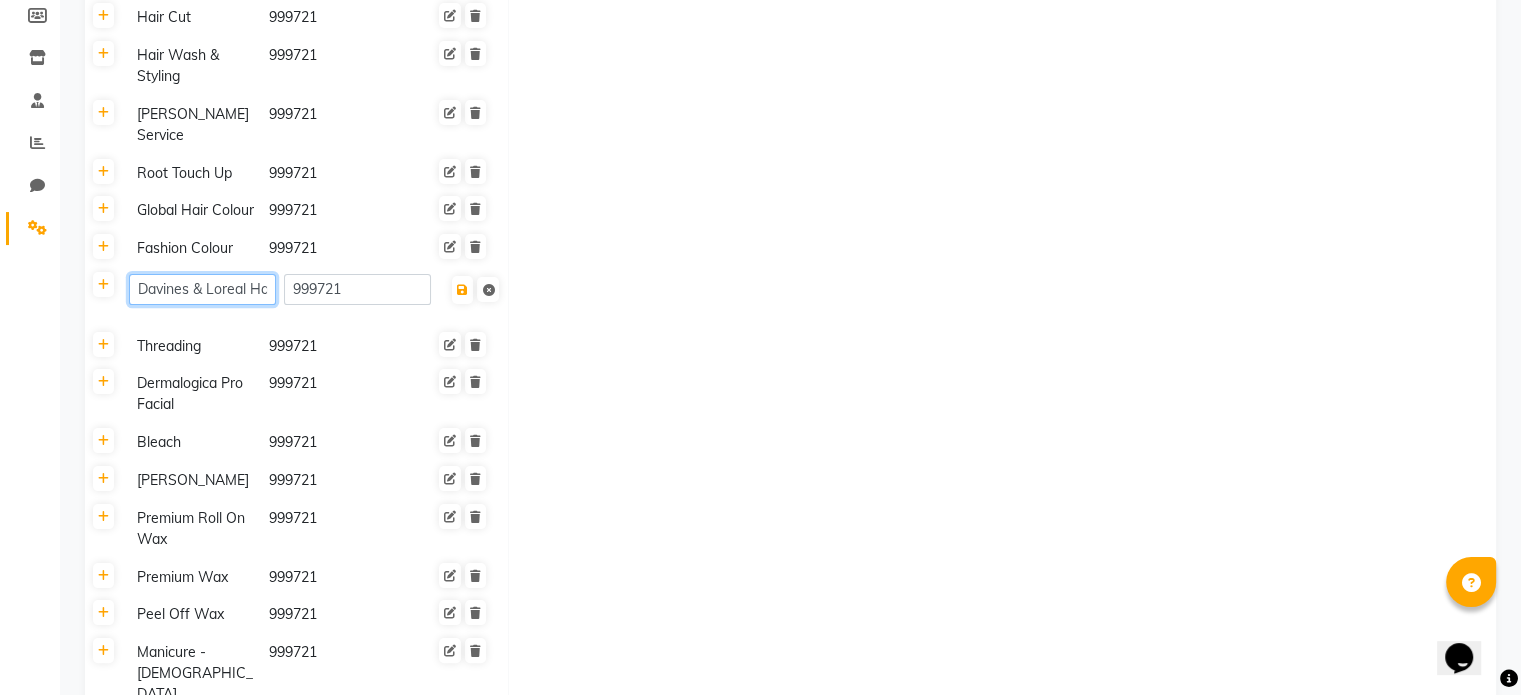 click on "Davines & Loreal Hair Spa ([DEMOGRAPHIC_DATA])" 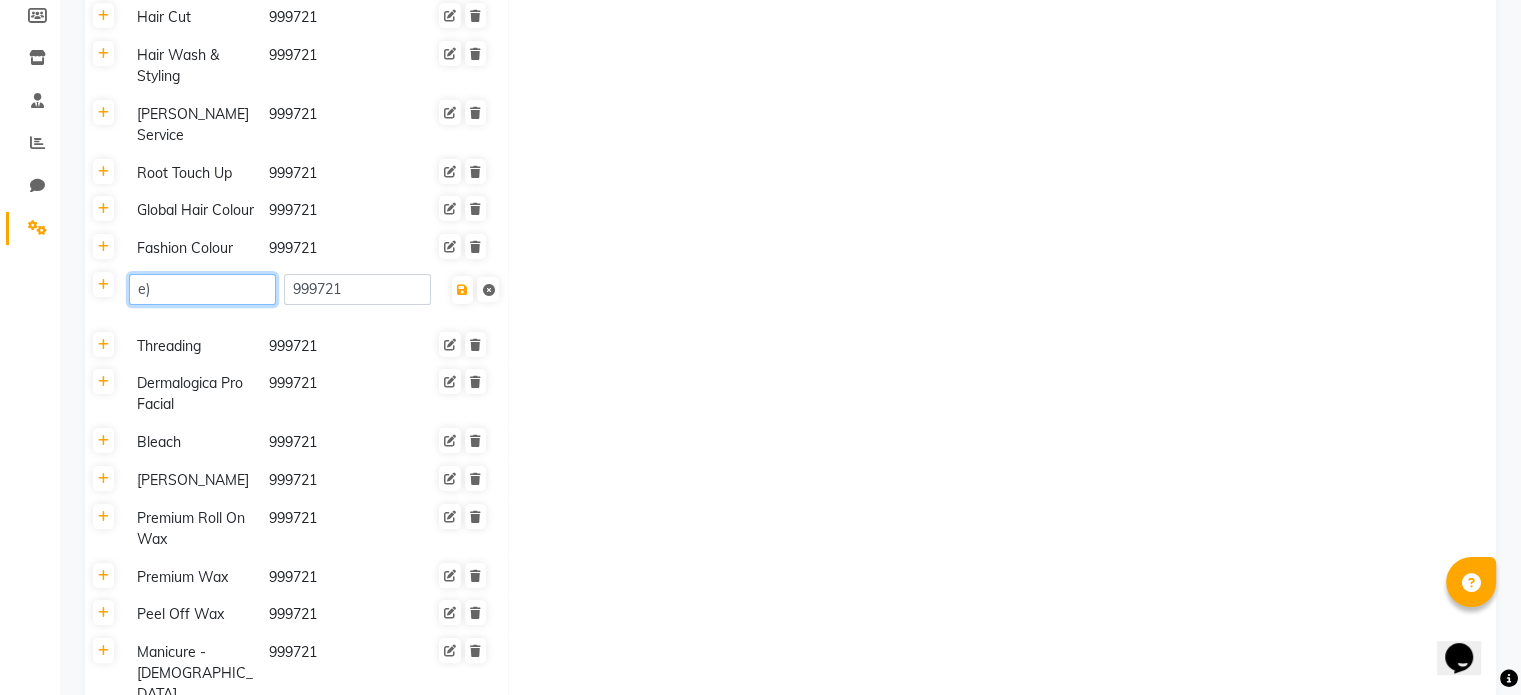 type on ")" 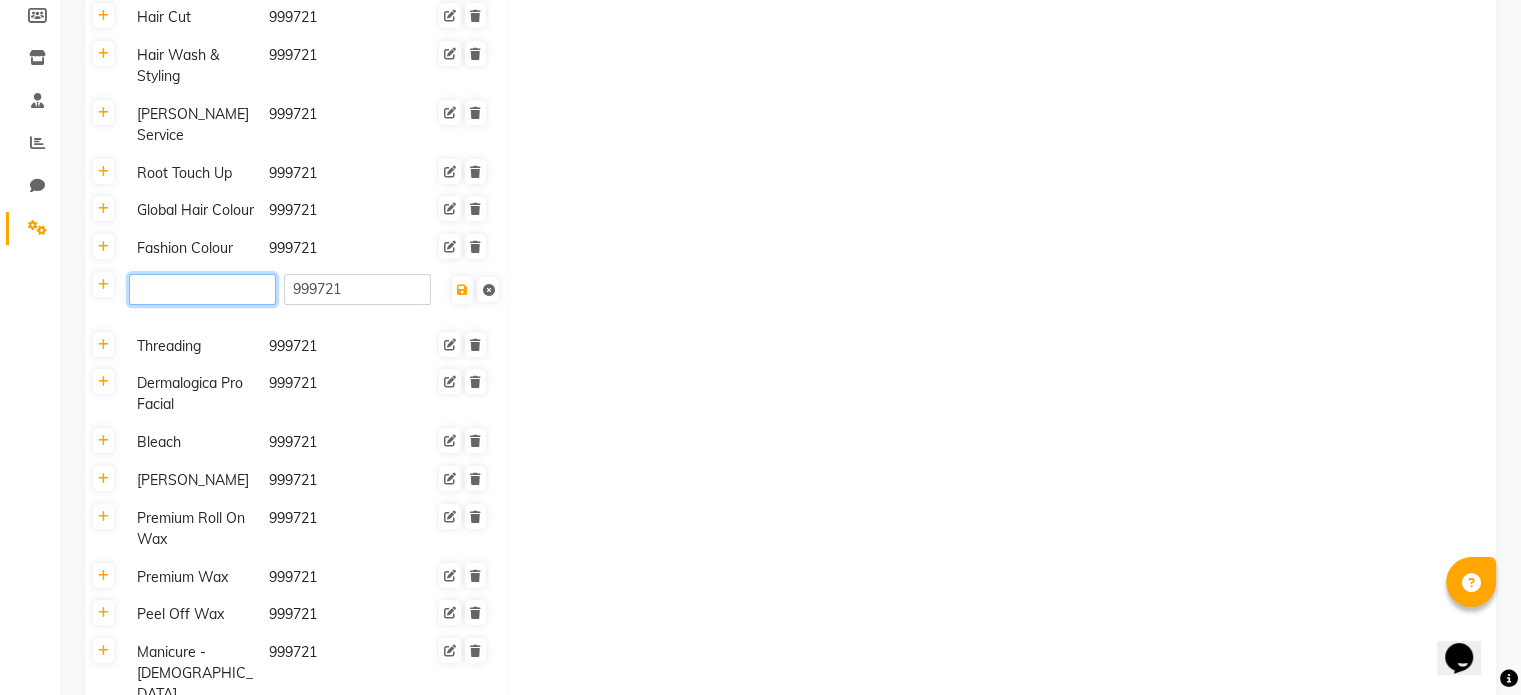 type 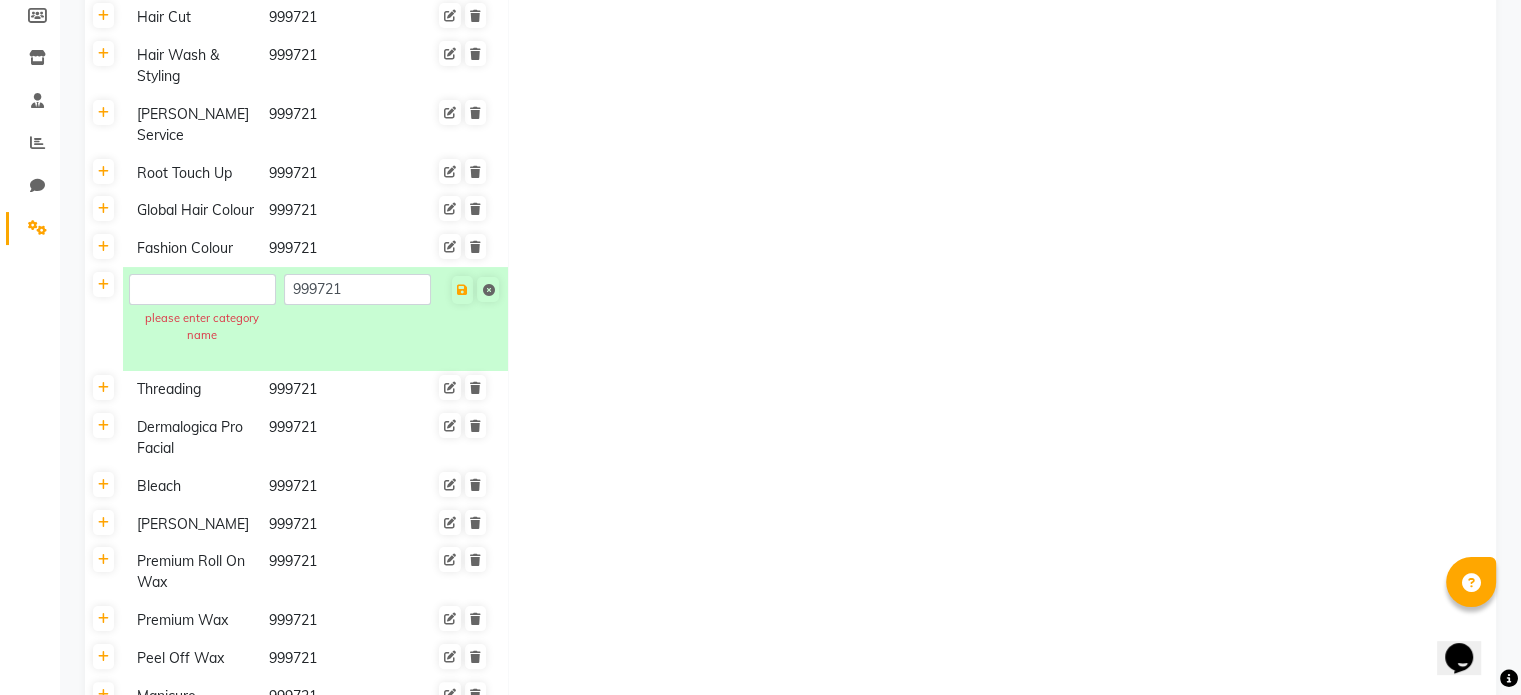 click 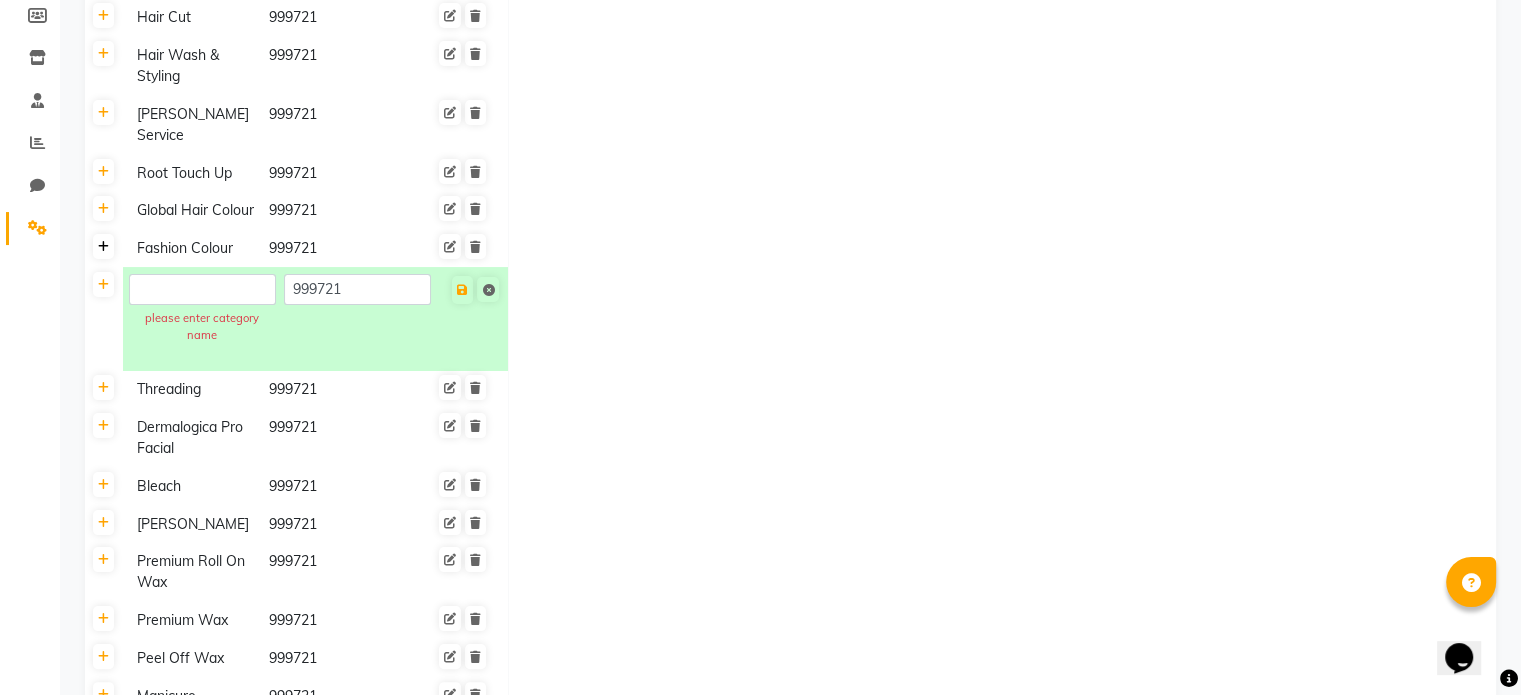 click 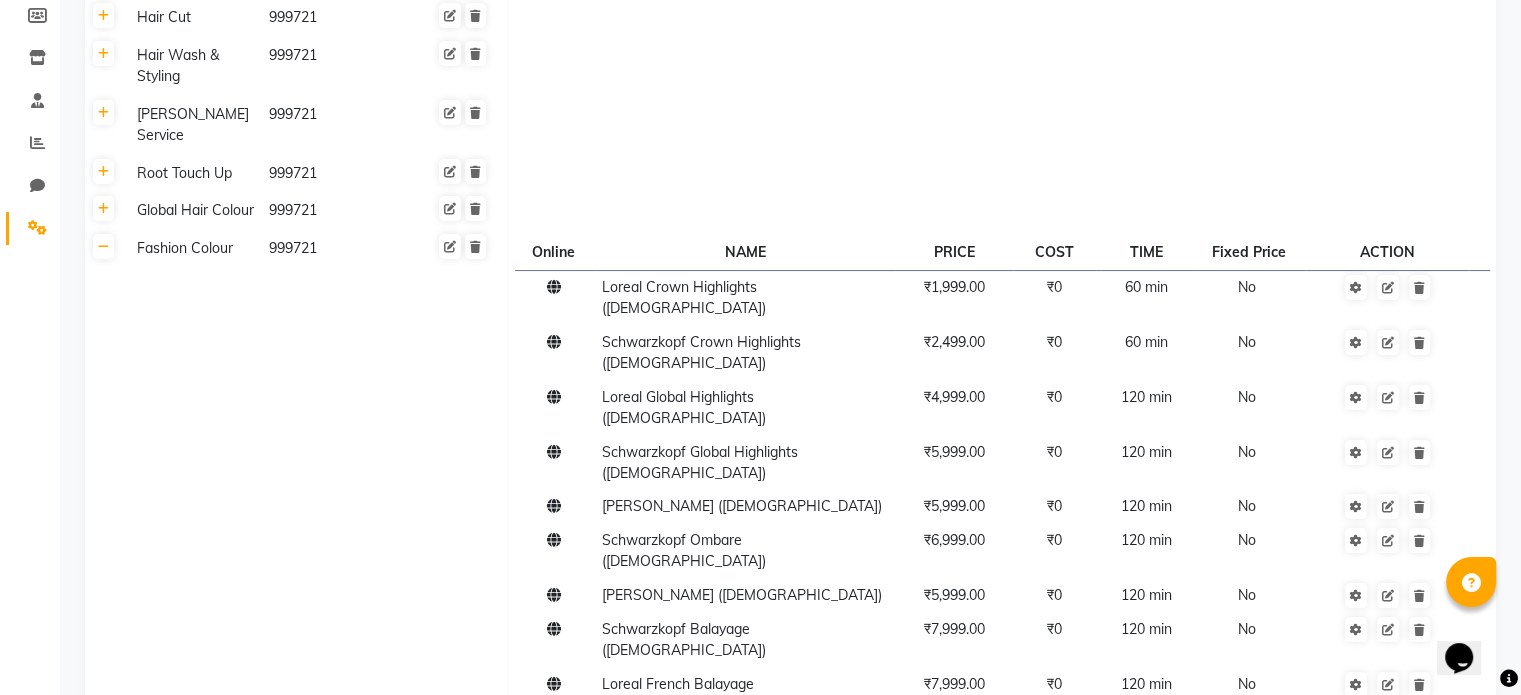 click on "Fashion Colour" 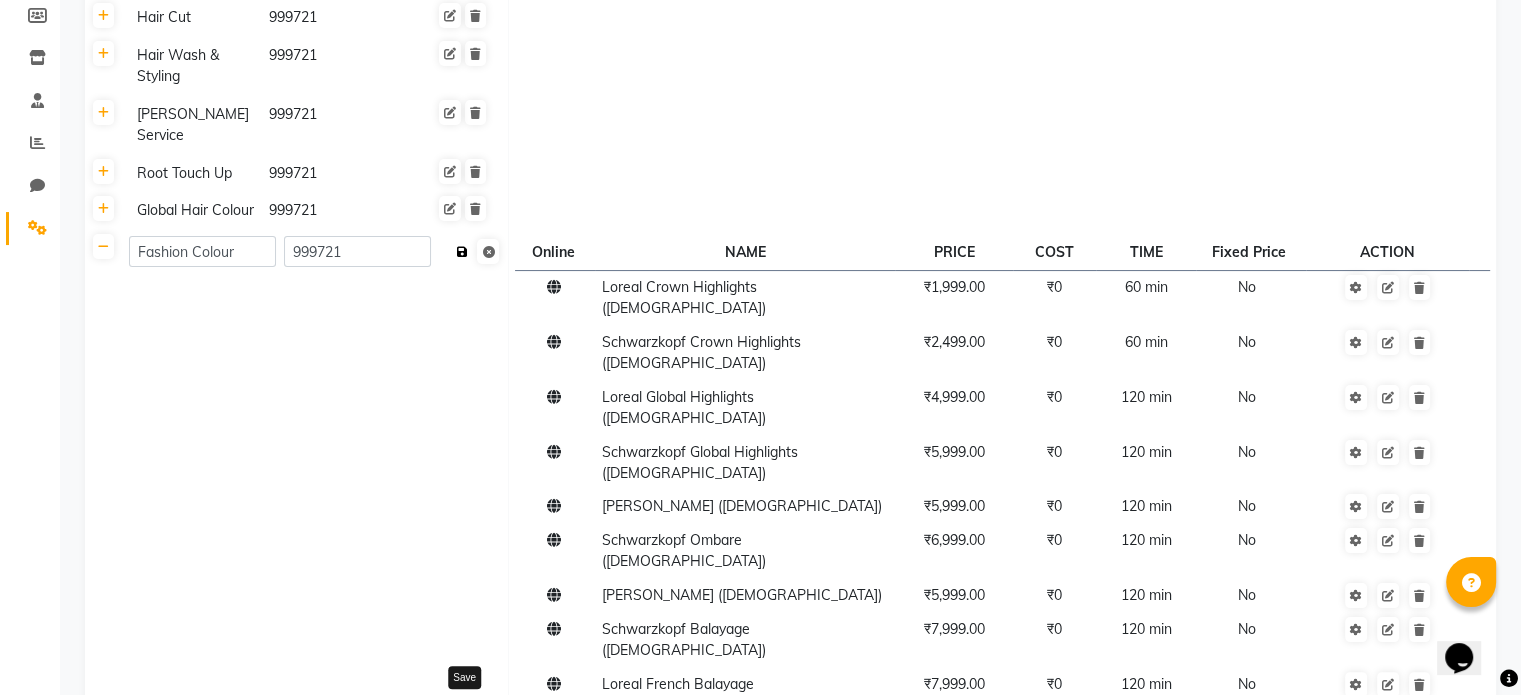 click 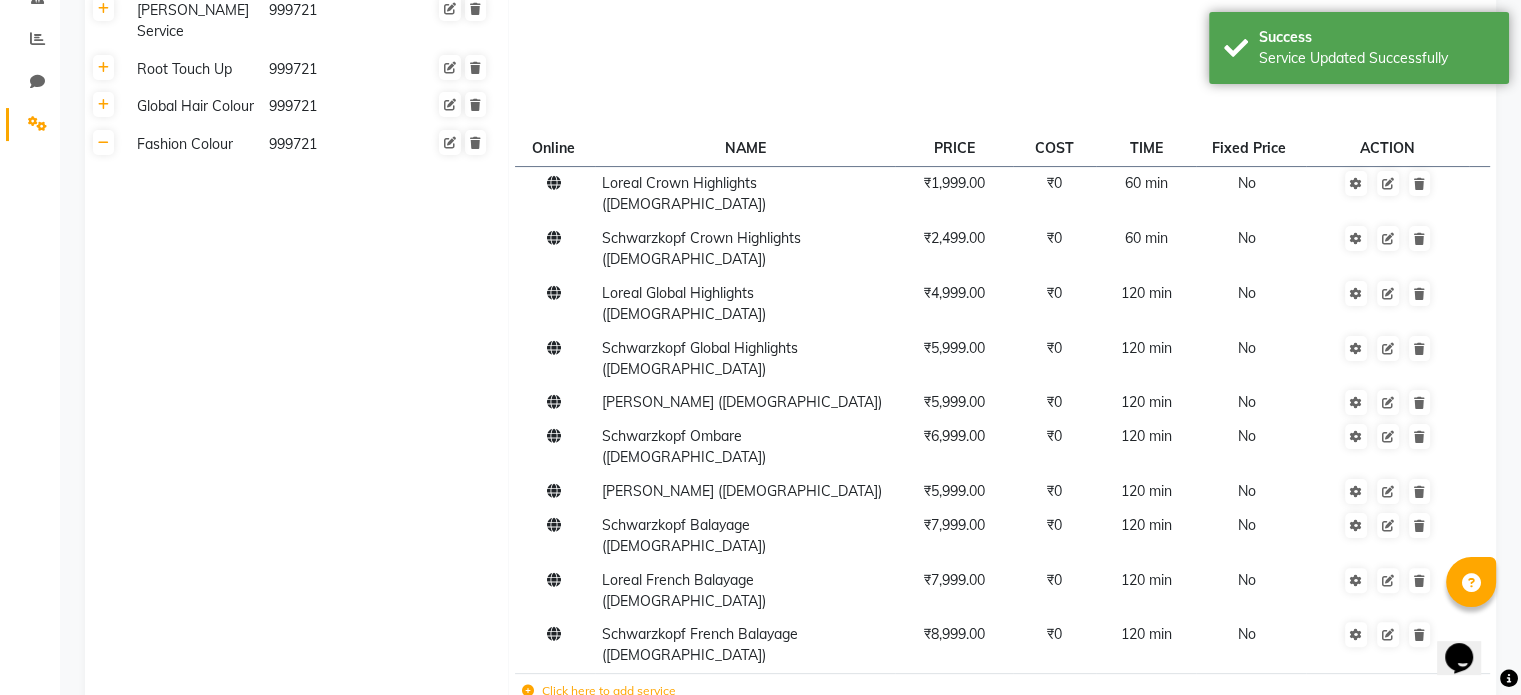 scroll, scrollTop: 600, scrollLeft: 0, axis: vertical 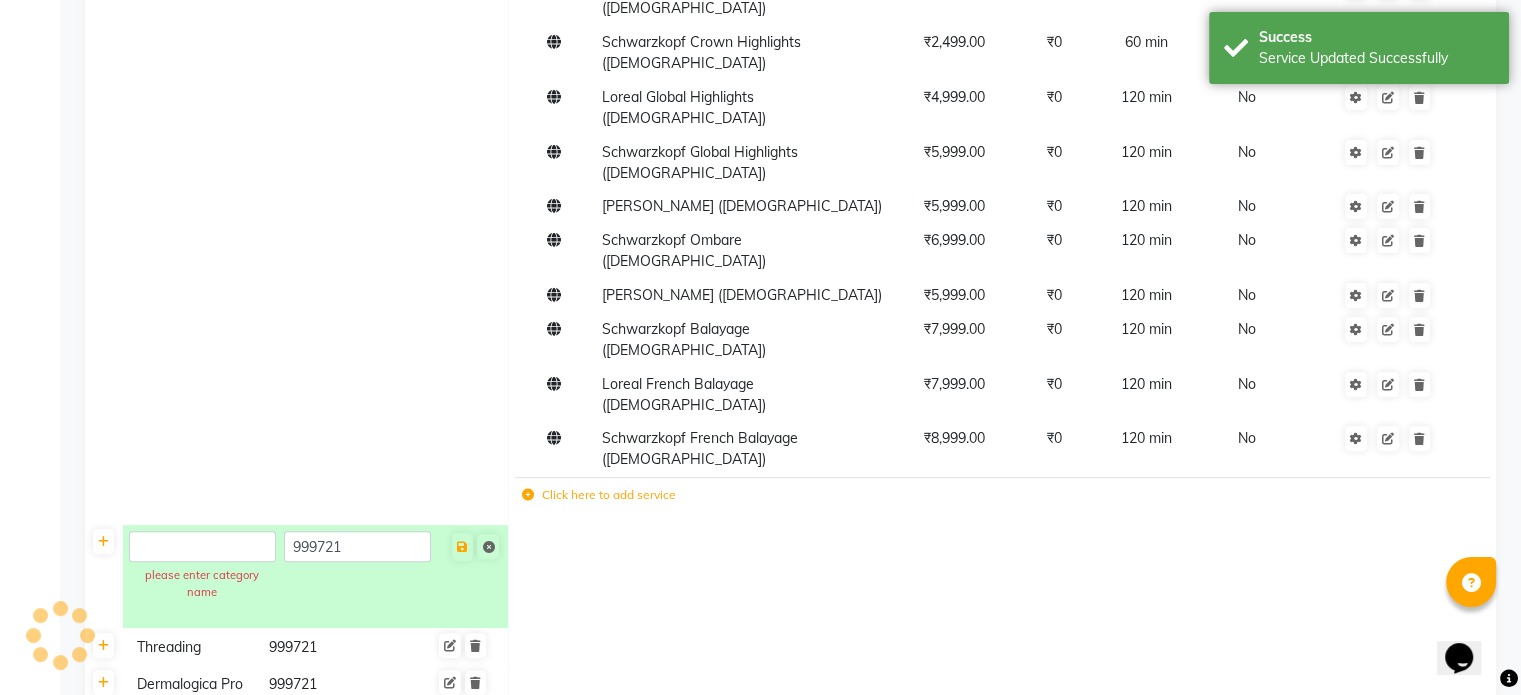 click 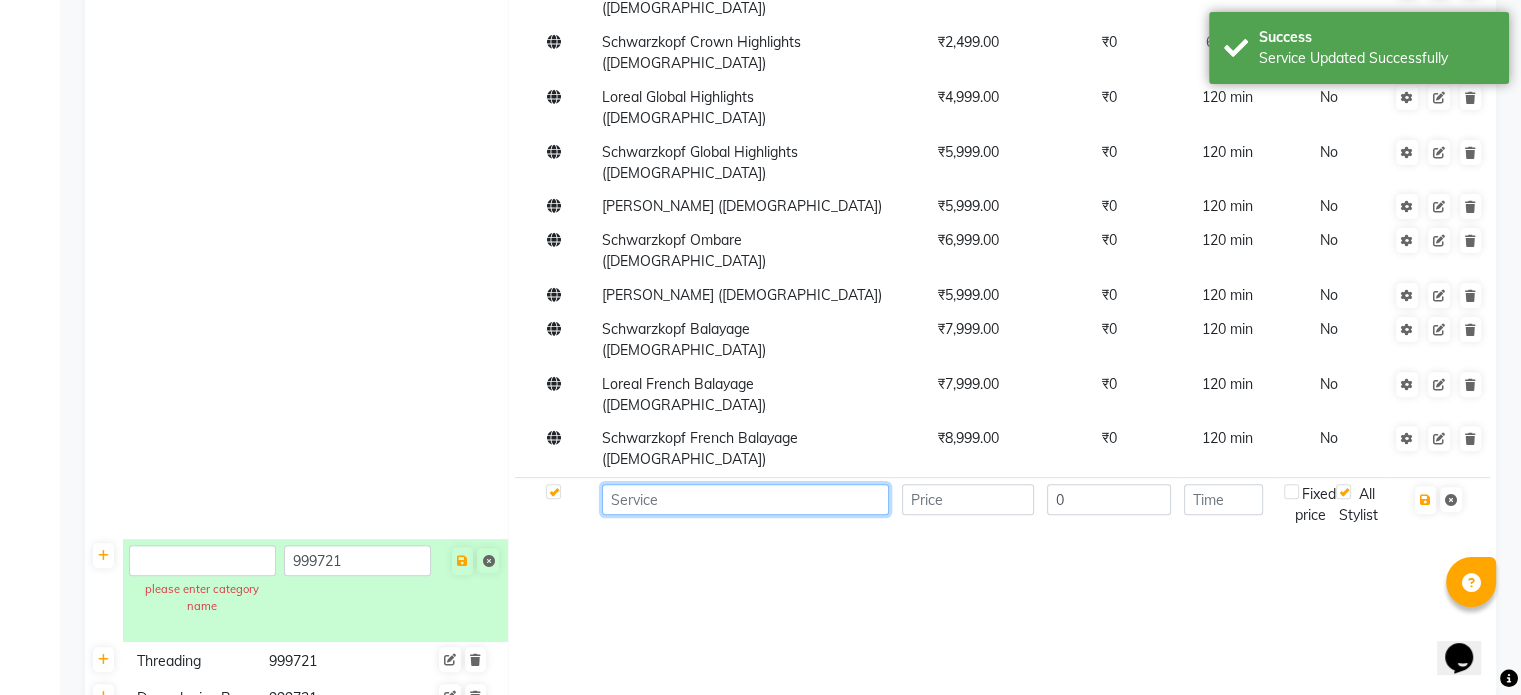 click 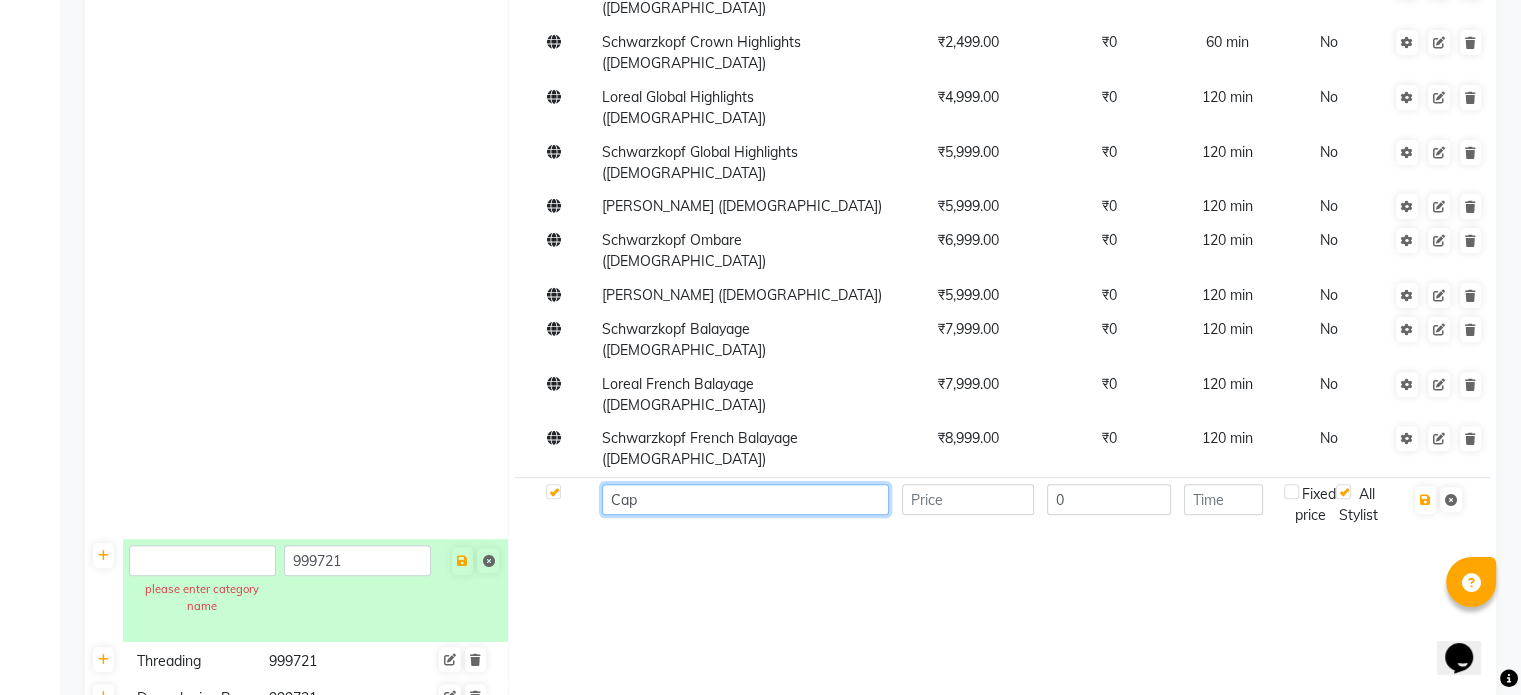 paste on "Highlights" 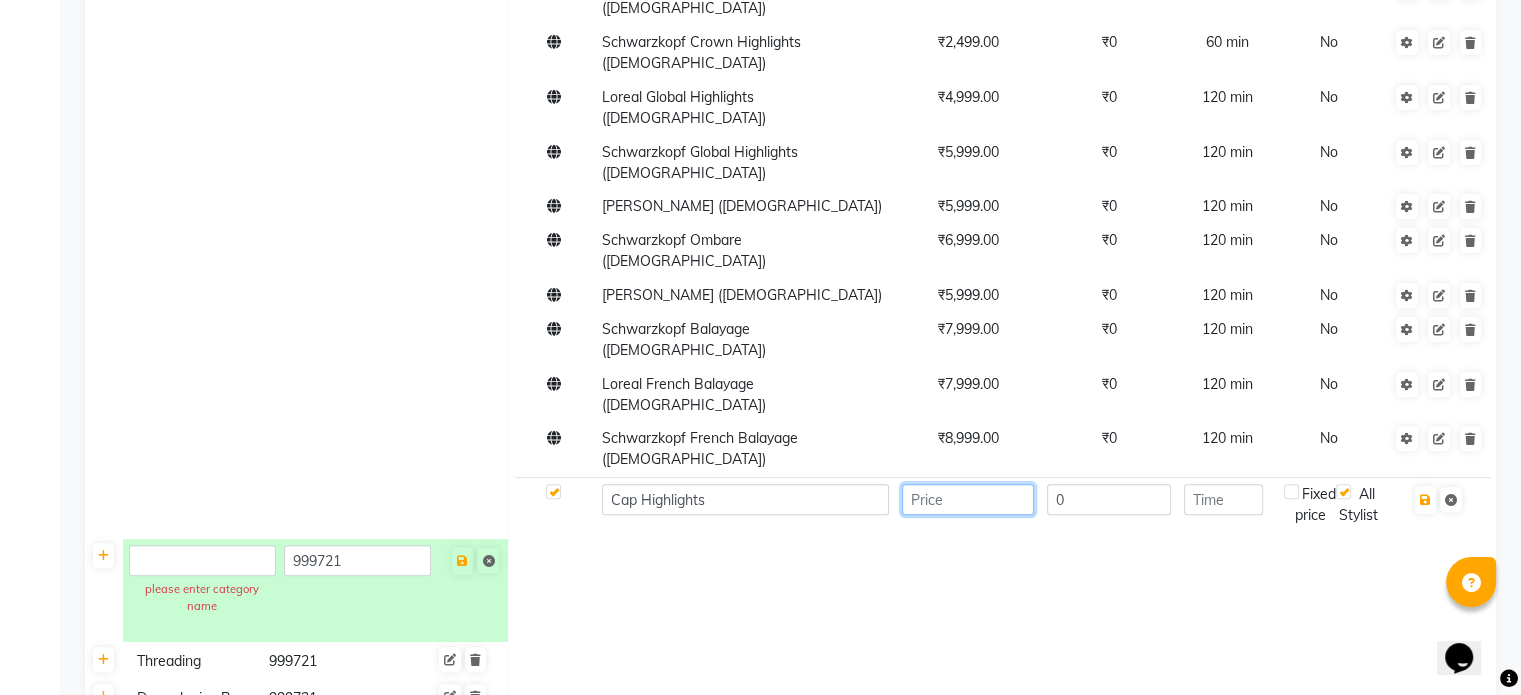 click 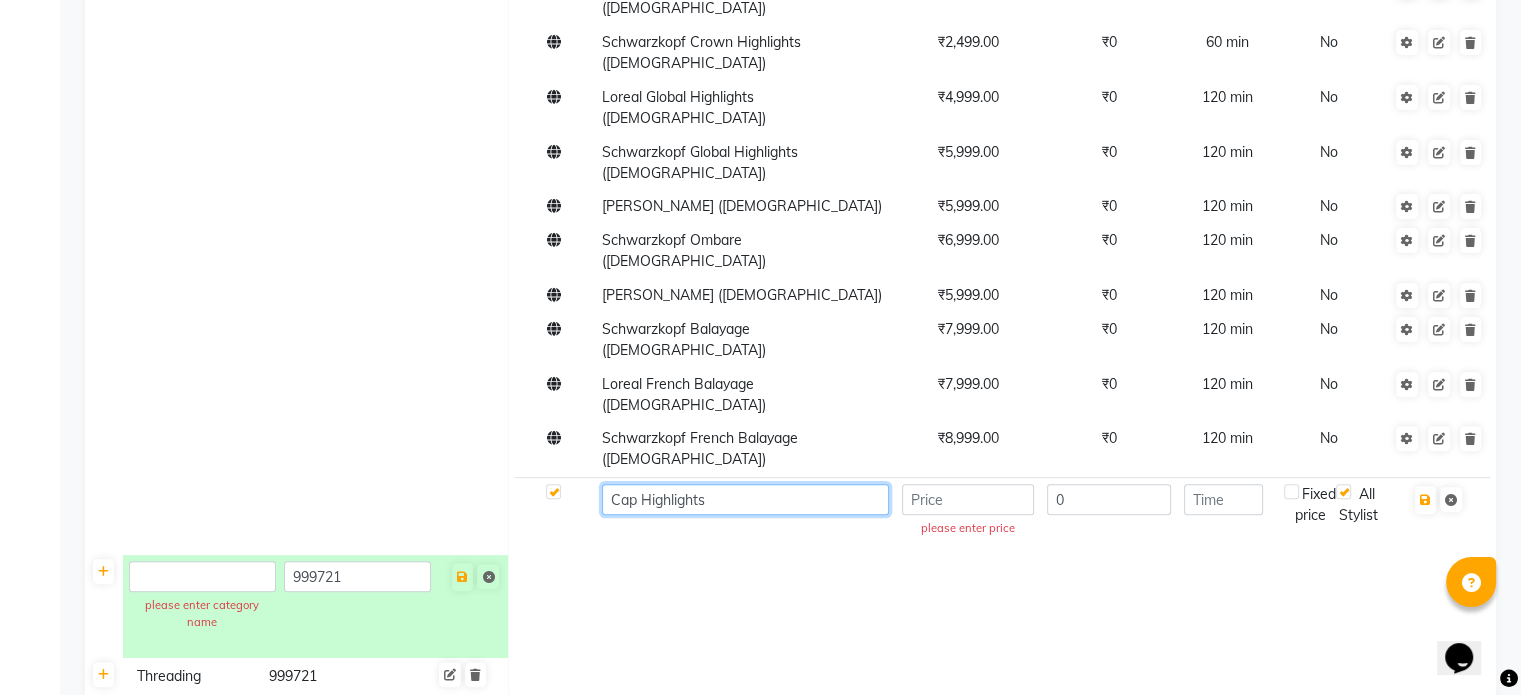 click on "Cap Highlights" 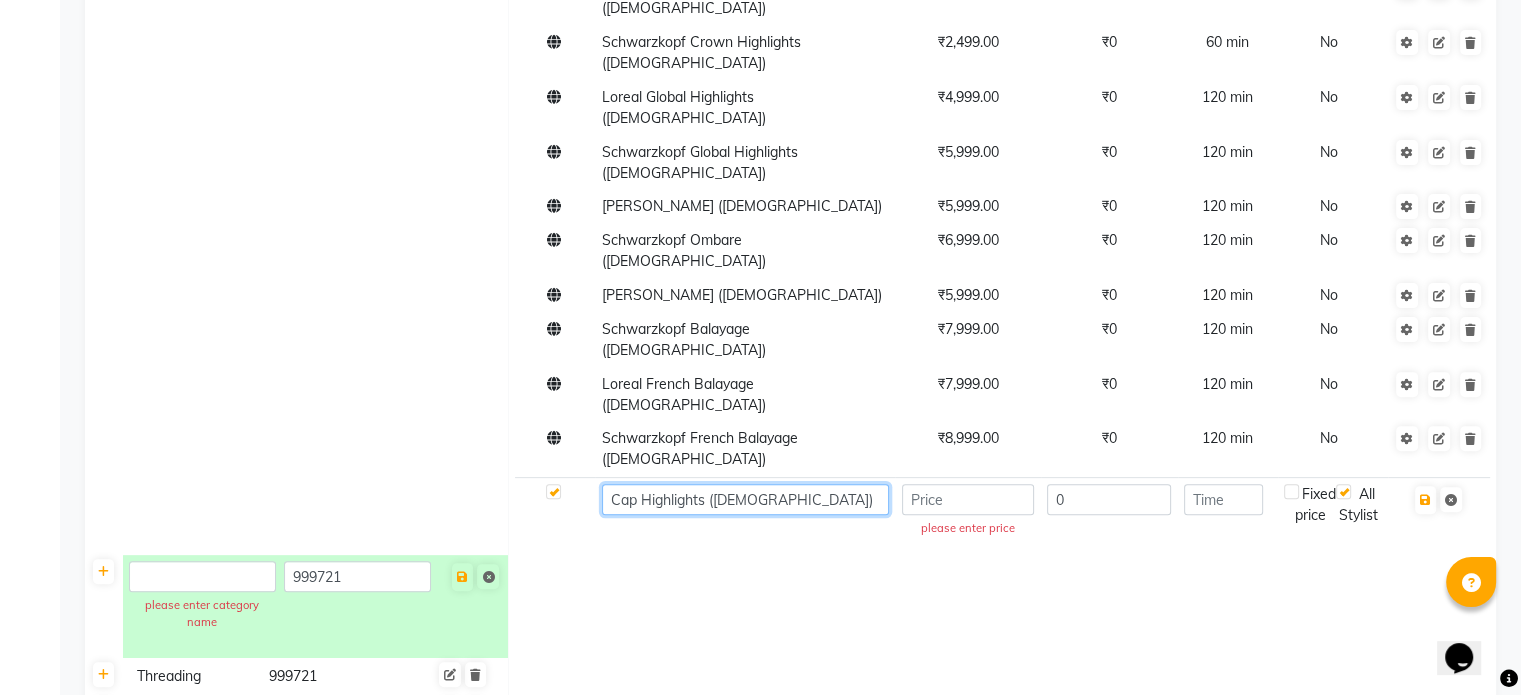 type on "Cap Highlights ([DEMOGRAPHIC_DATA])" 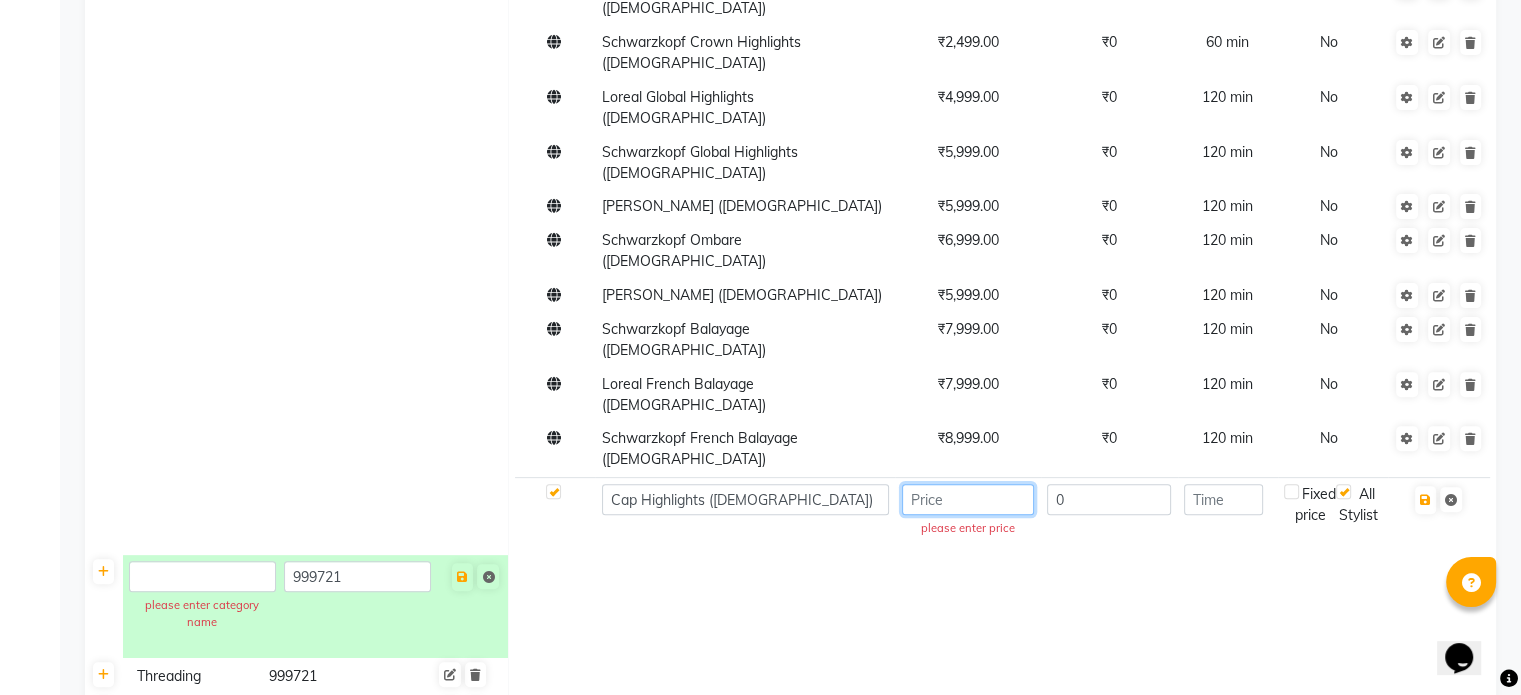 click 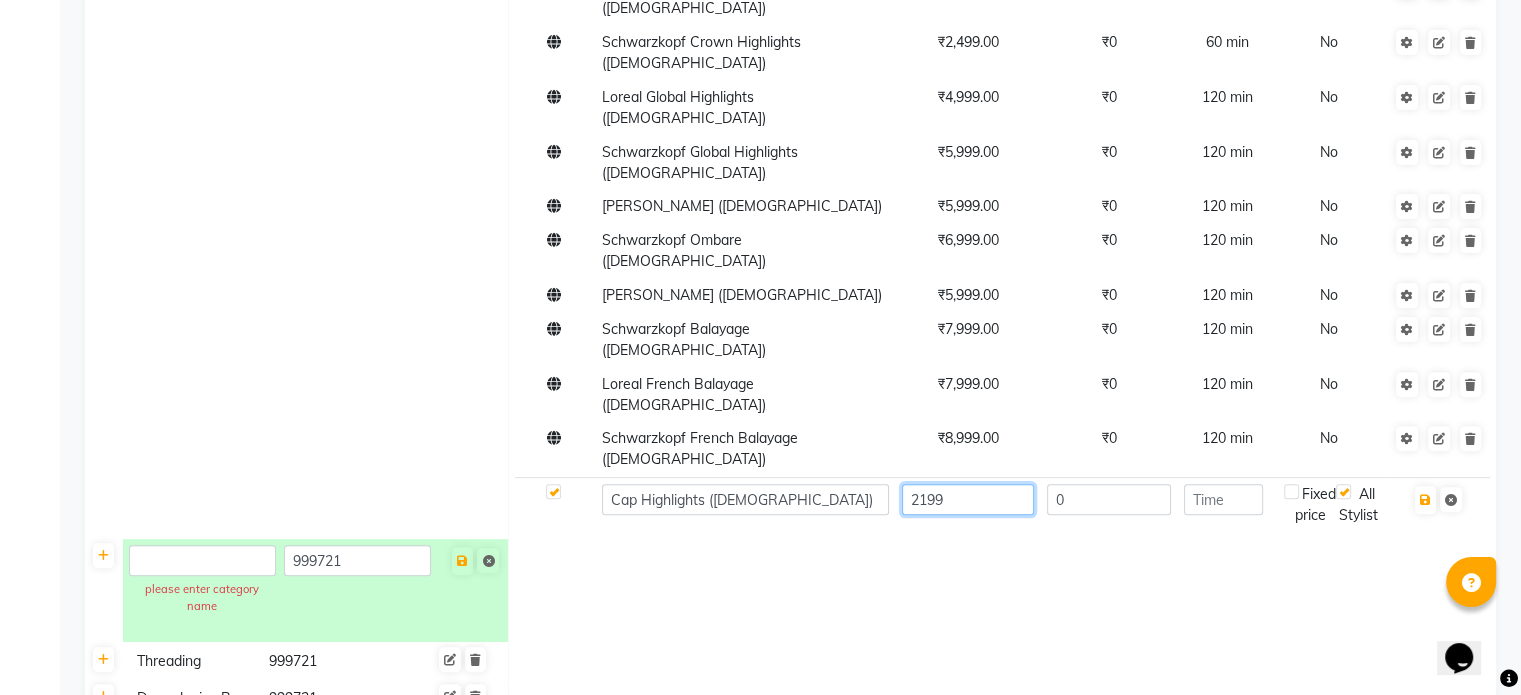 type on "2199" 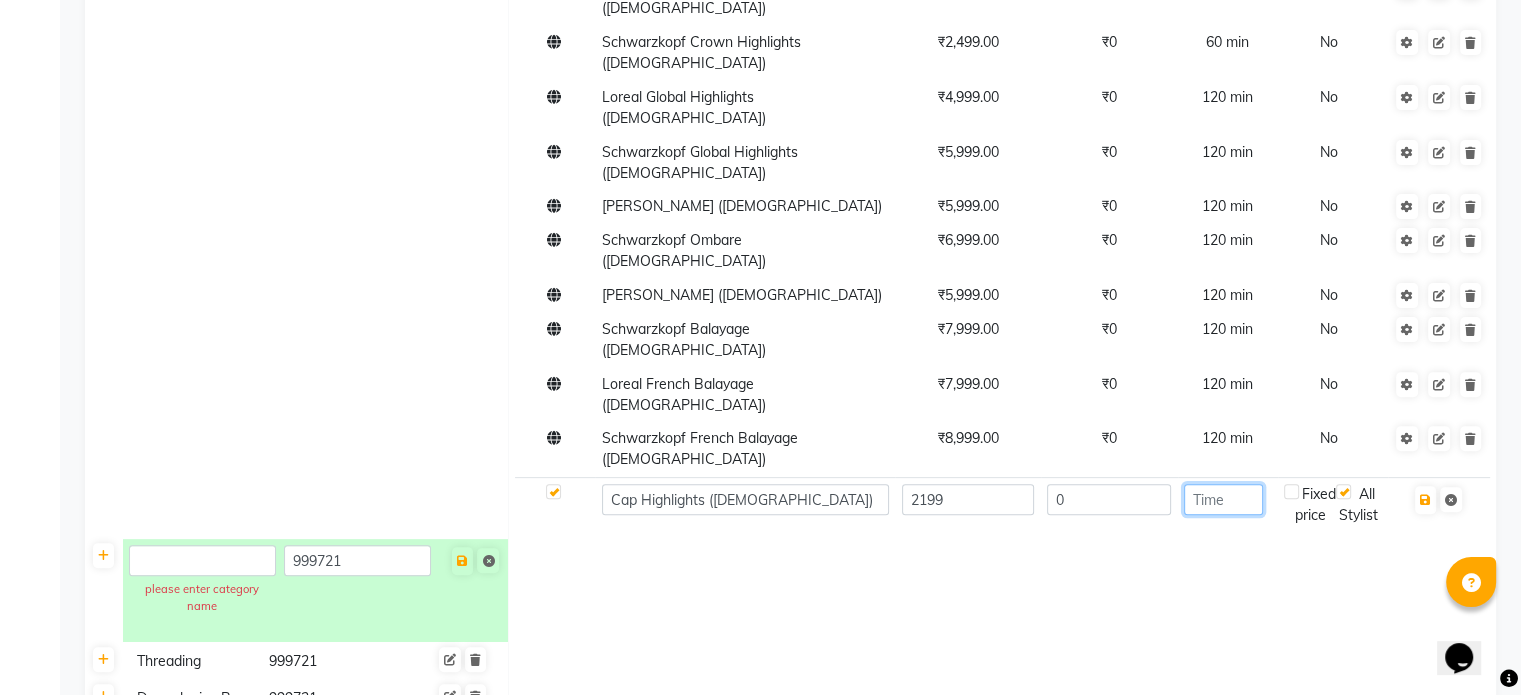 click 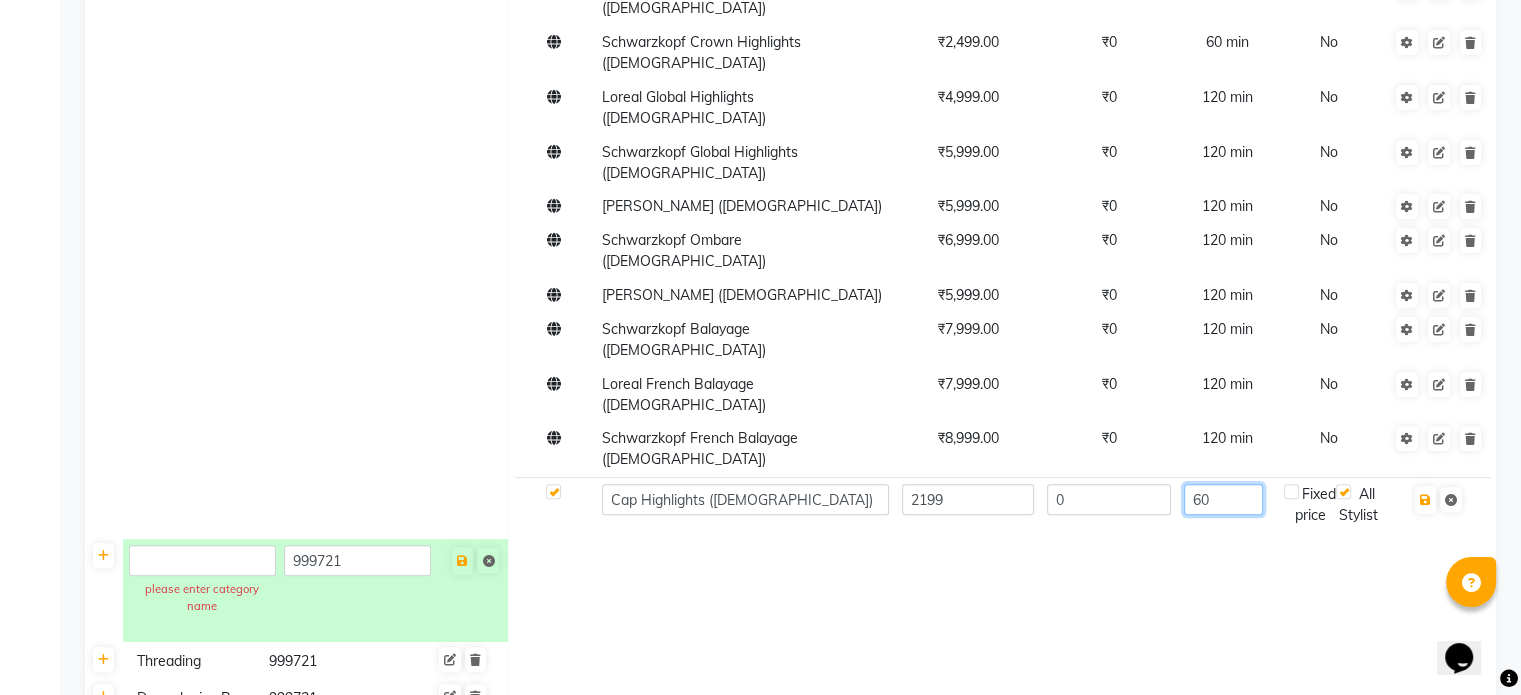 type on "60" 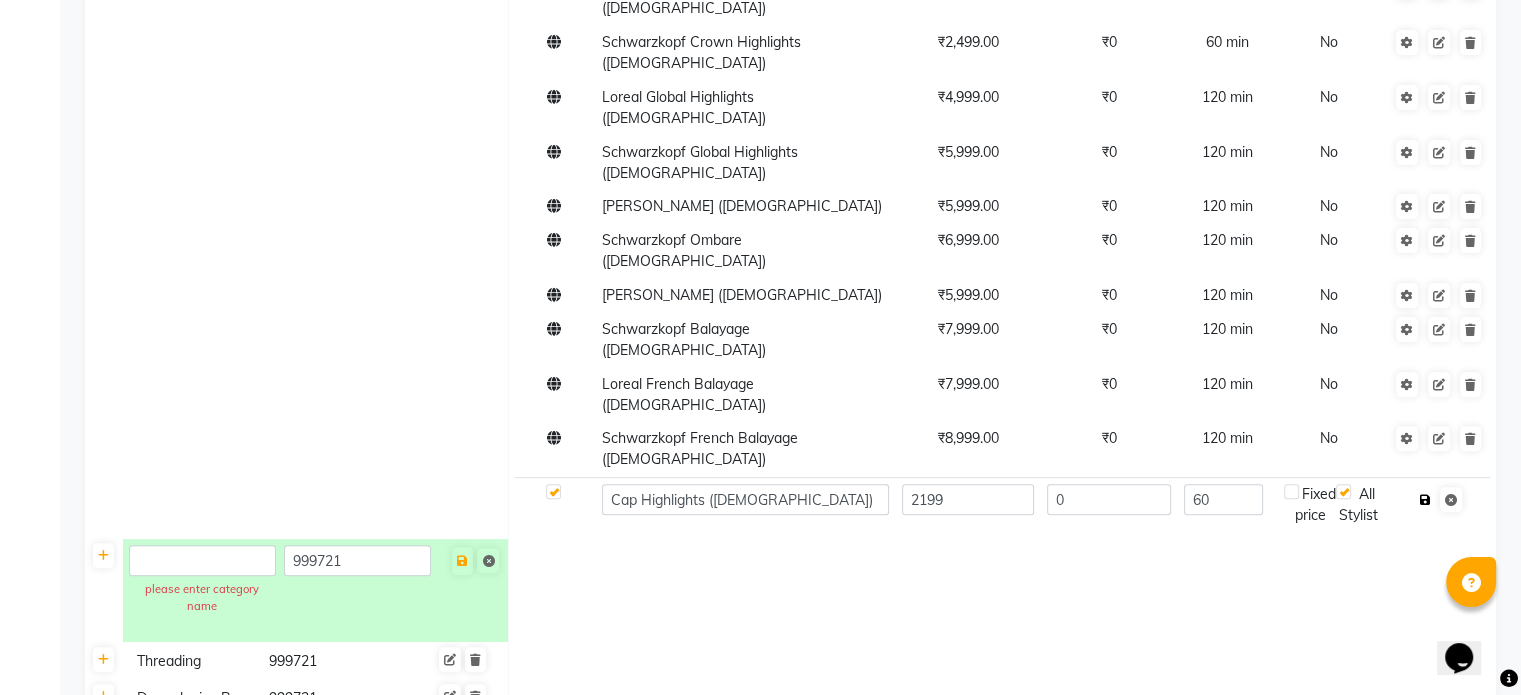 click at bounding box center (1425, 500) 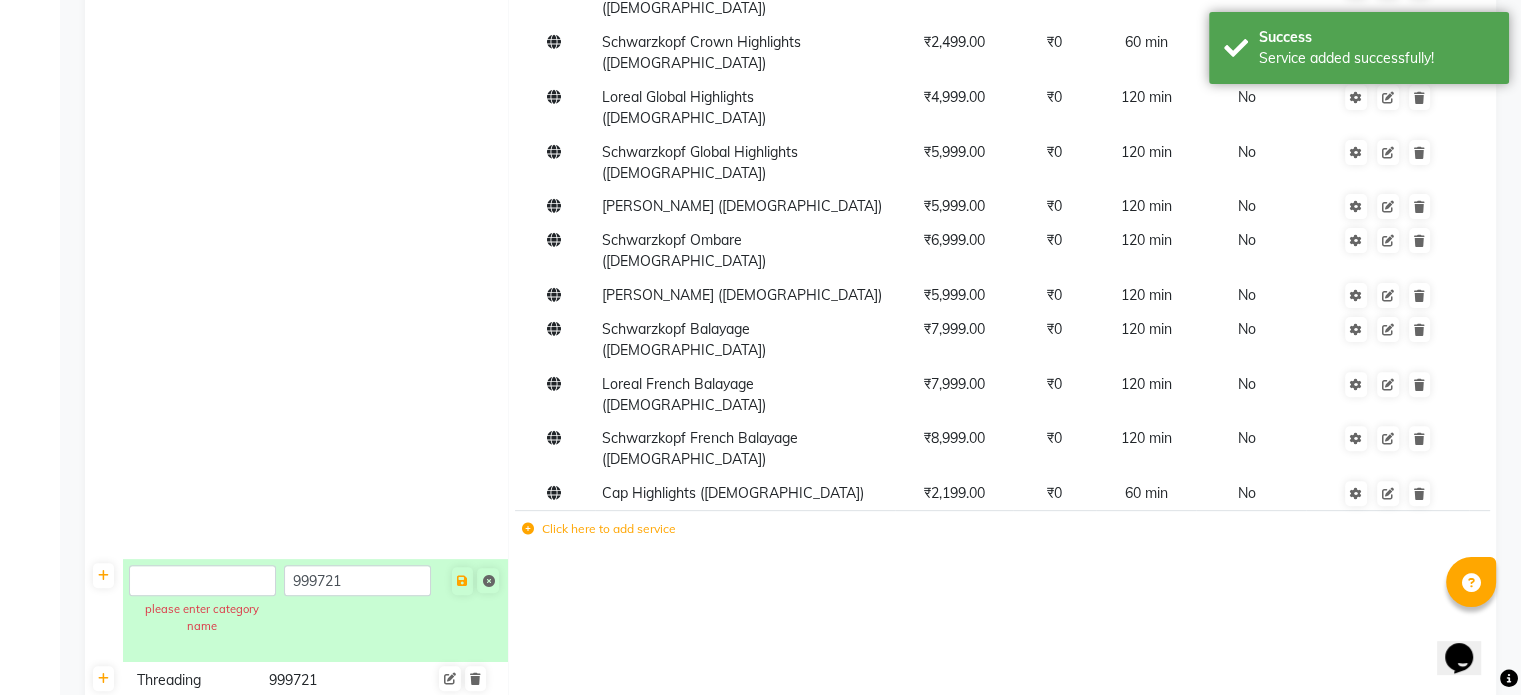 click 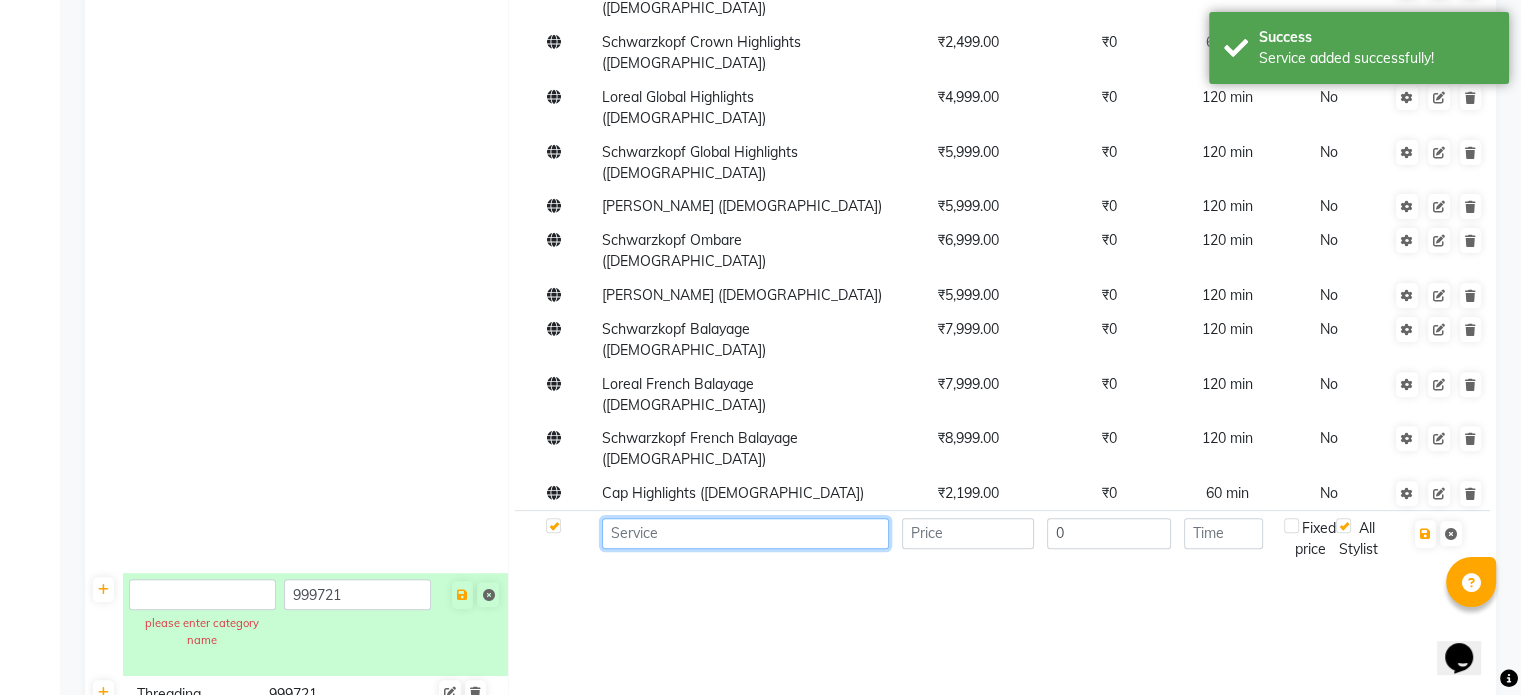 click 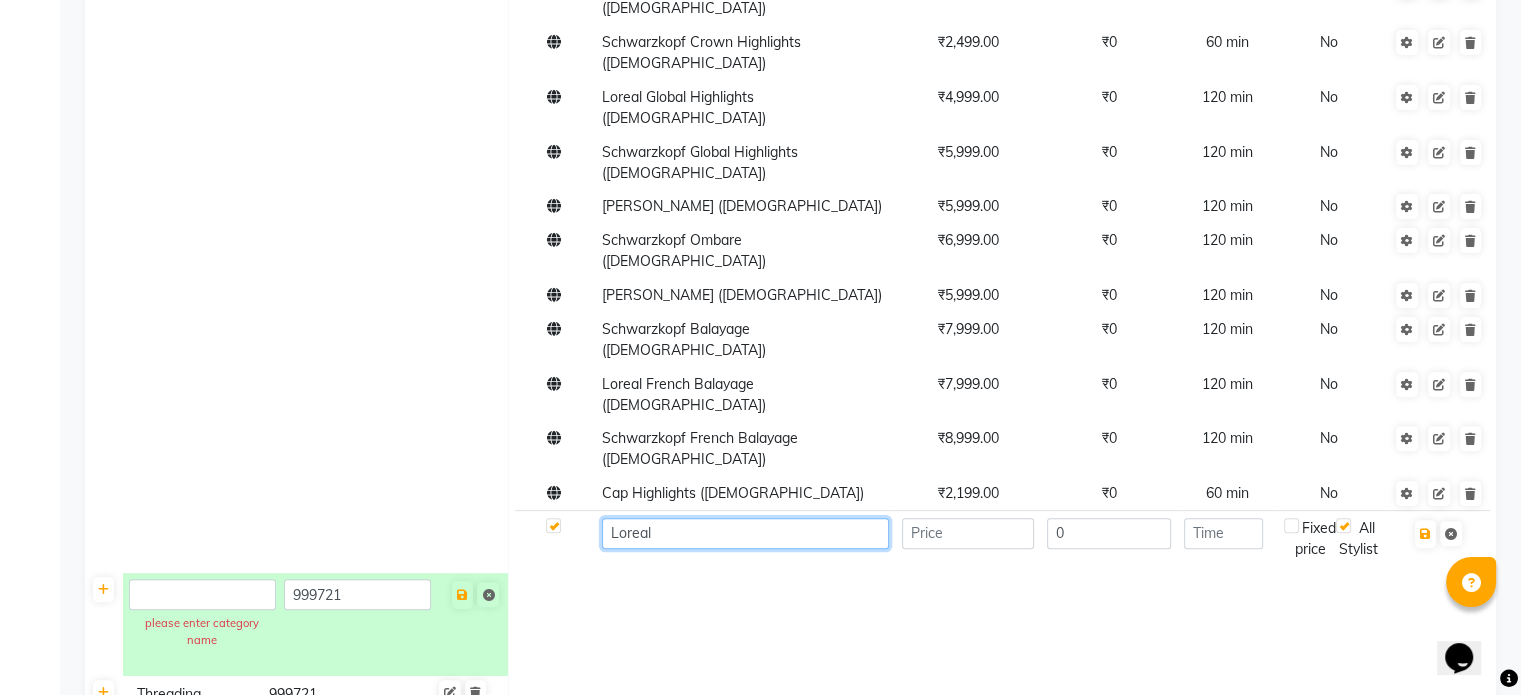 paste on "Toning / Prelightning" 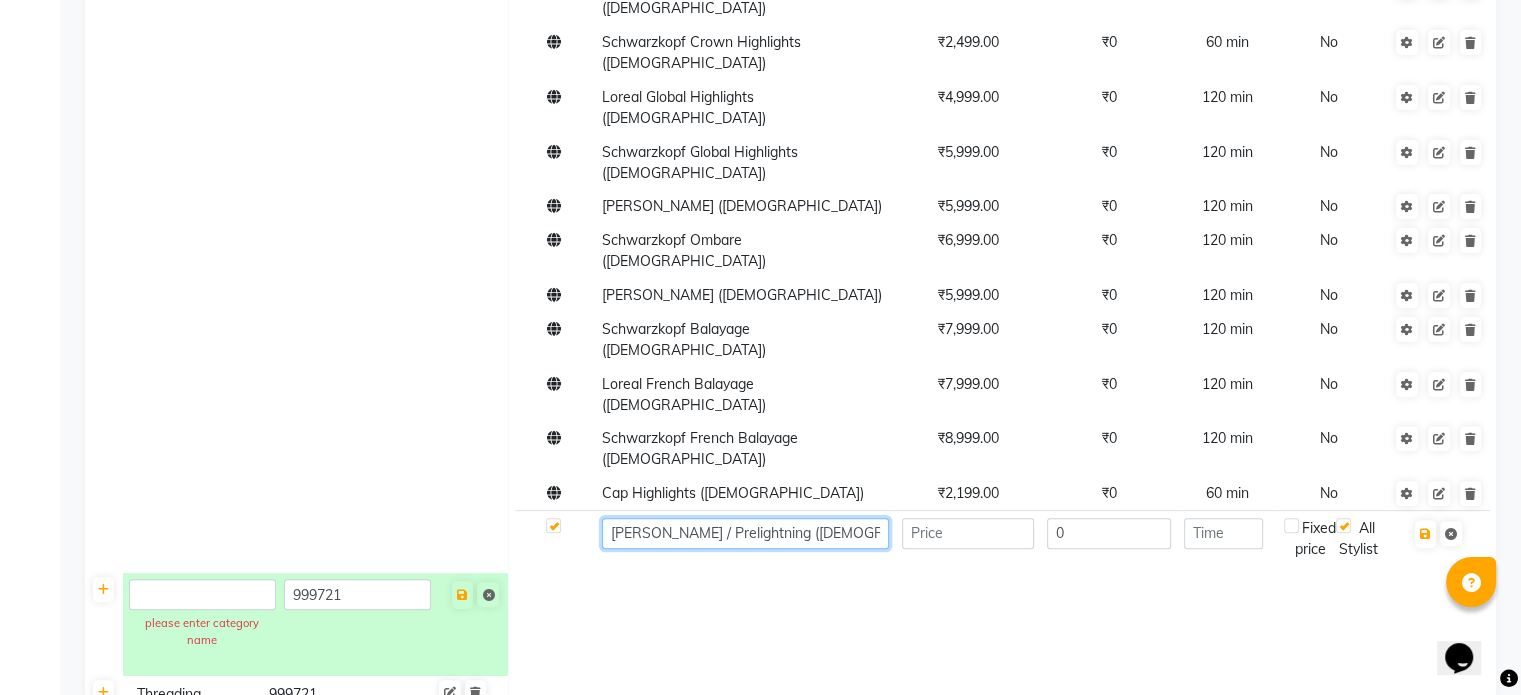 type 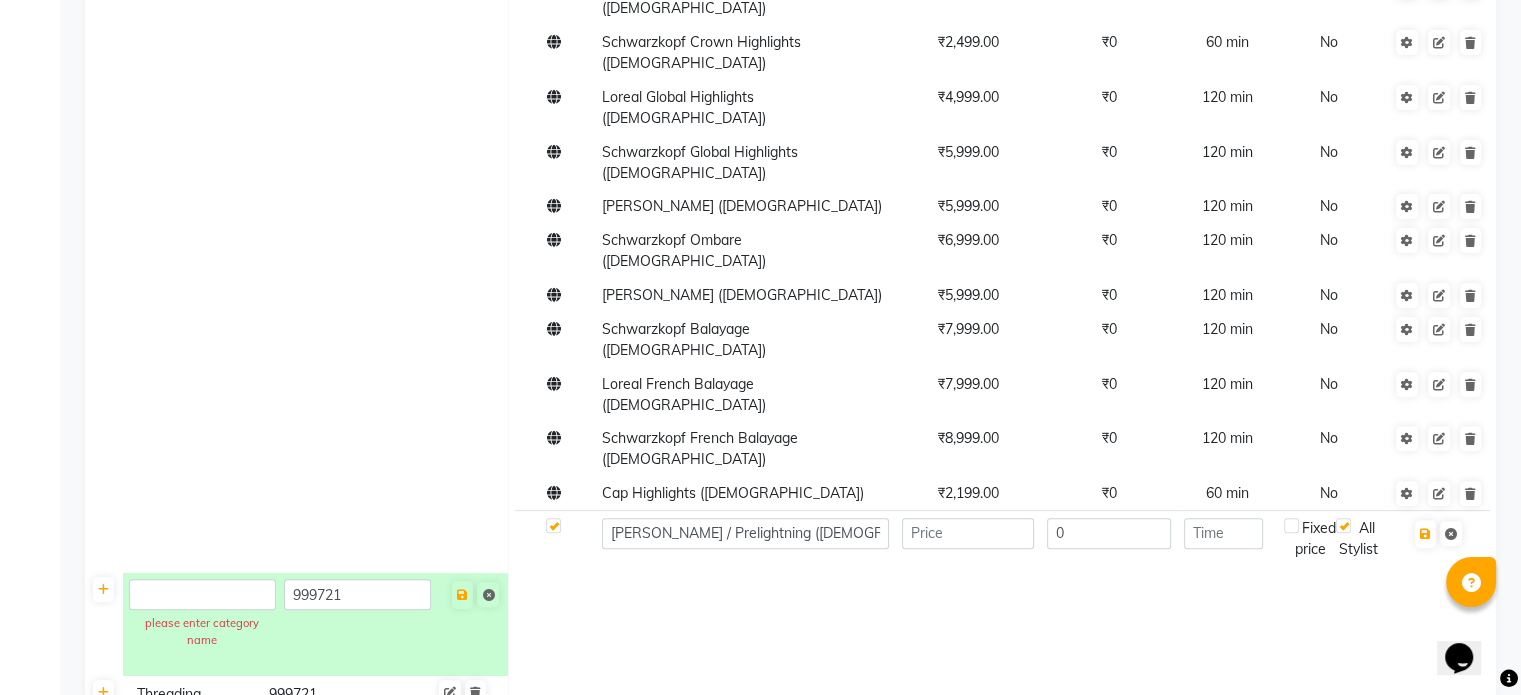 drag, startPoint x: 740, startPoint y: 347, endPoint x: 1105, endPoint y: 413, distance: 370.91913 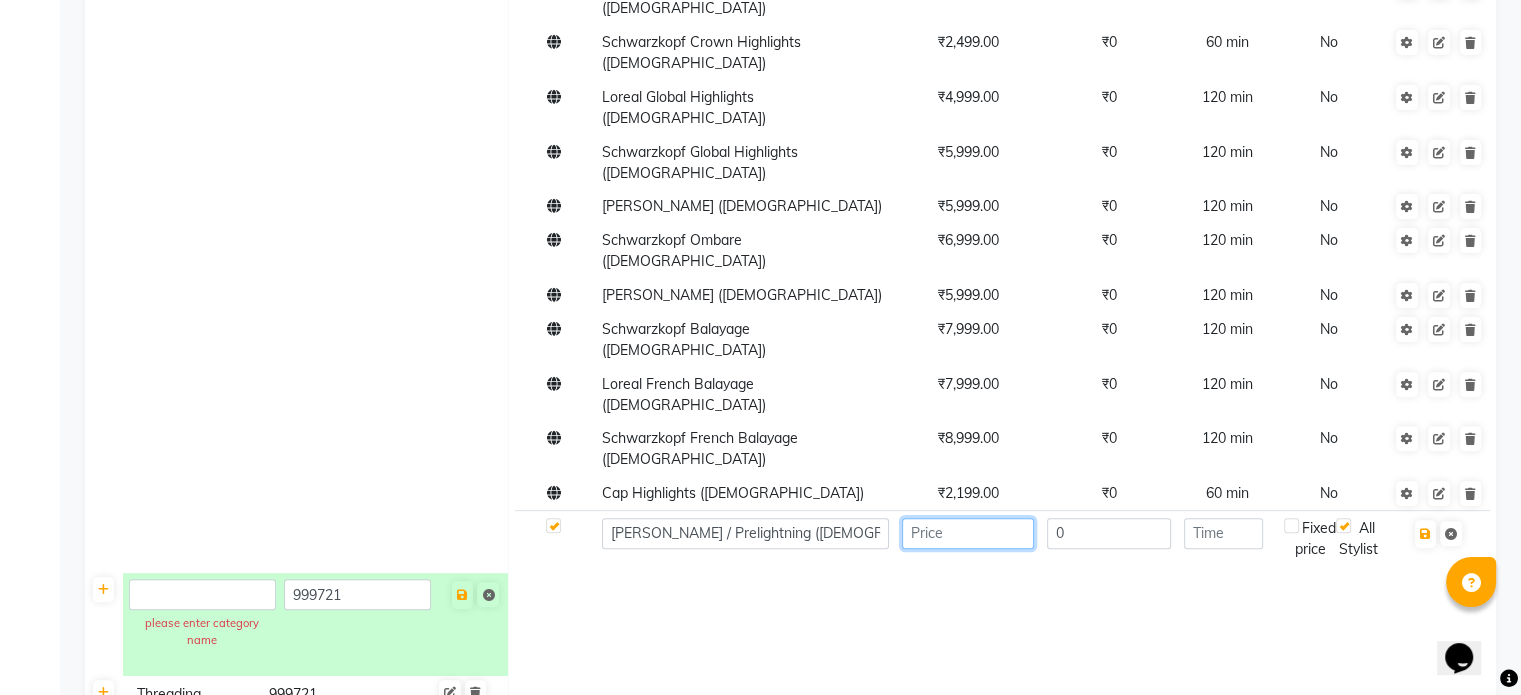 click 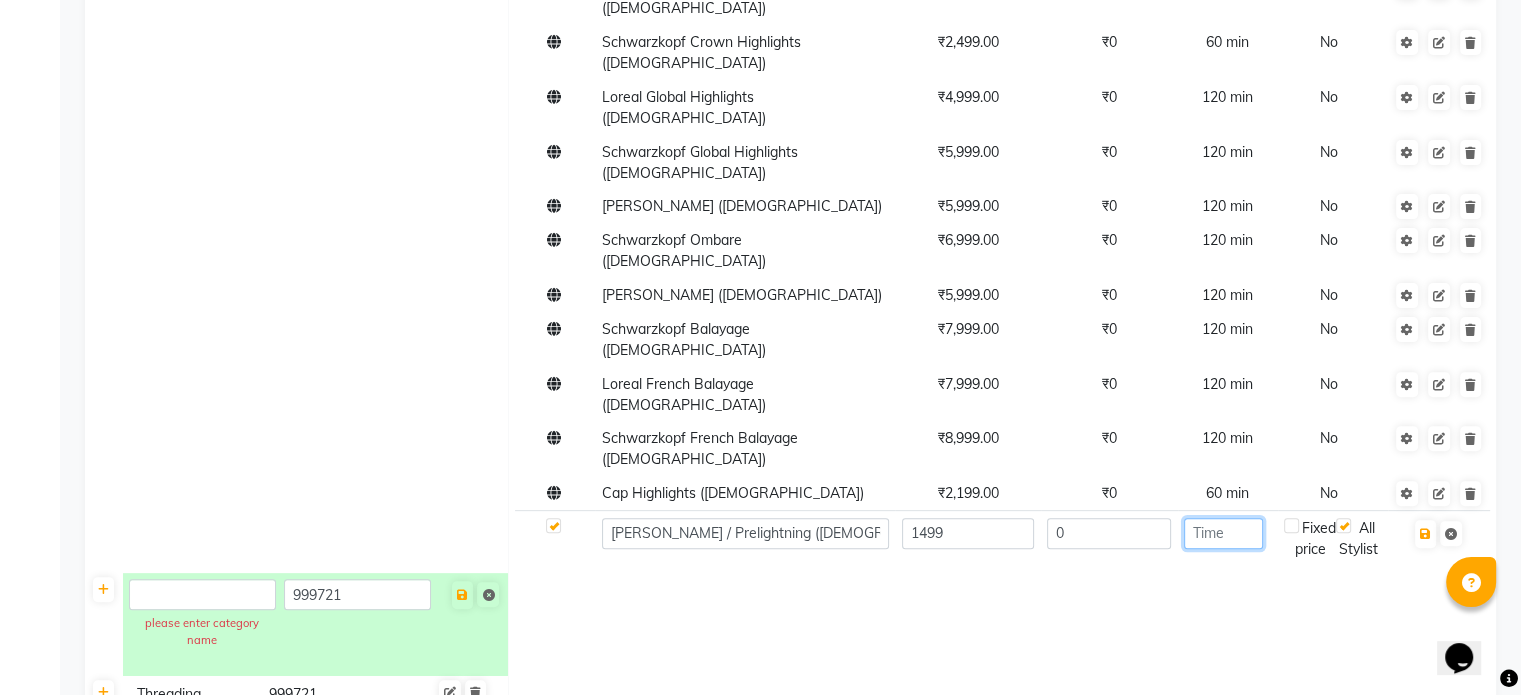 click 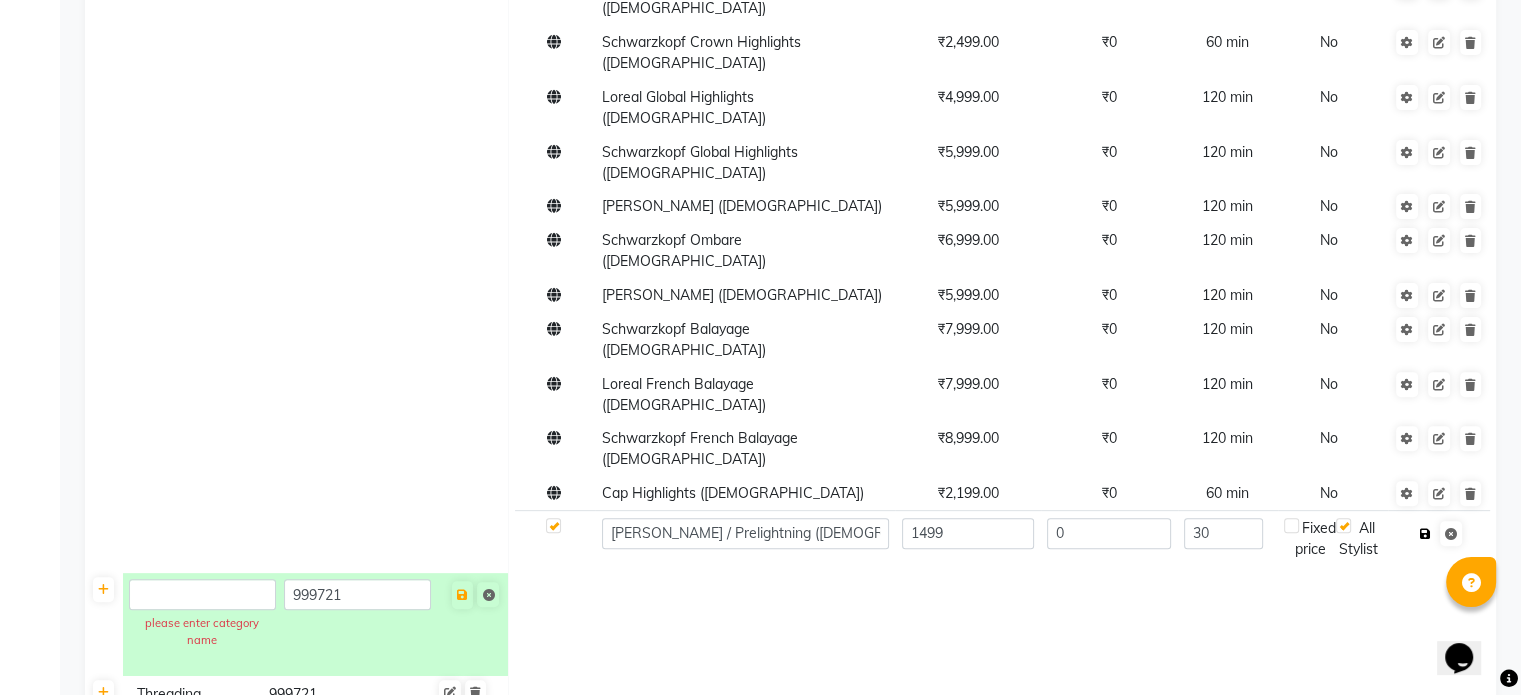 click at bounding box center (1425, 534) 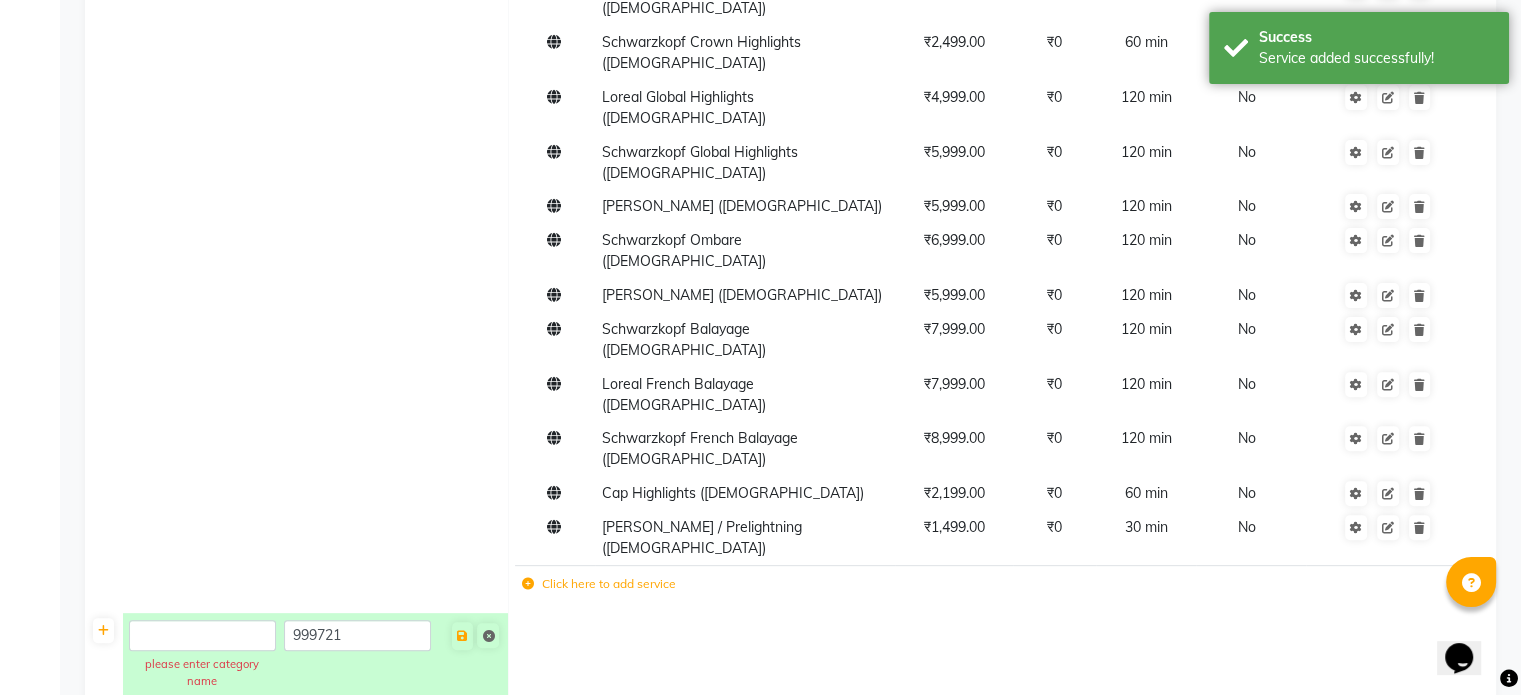 click 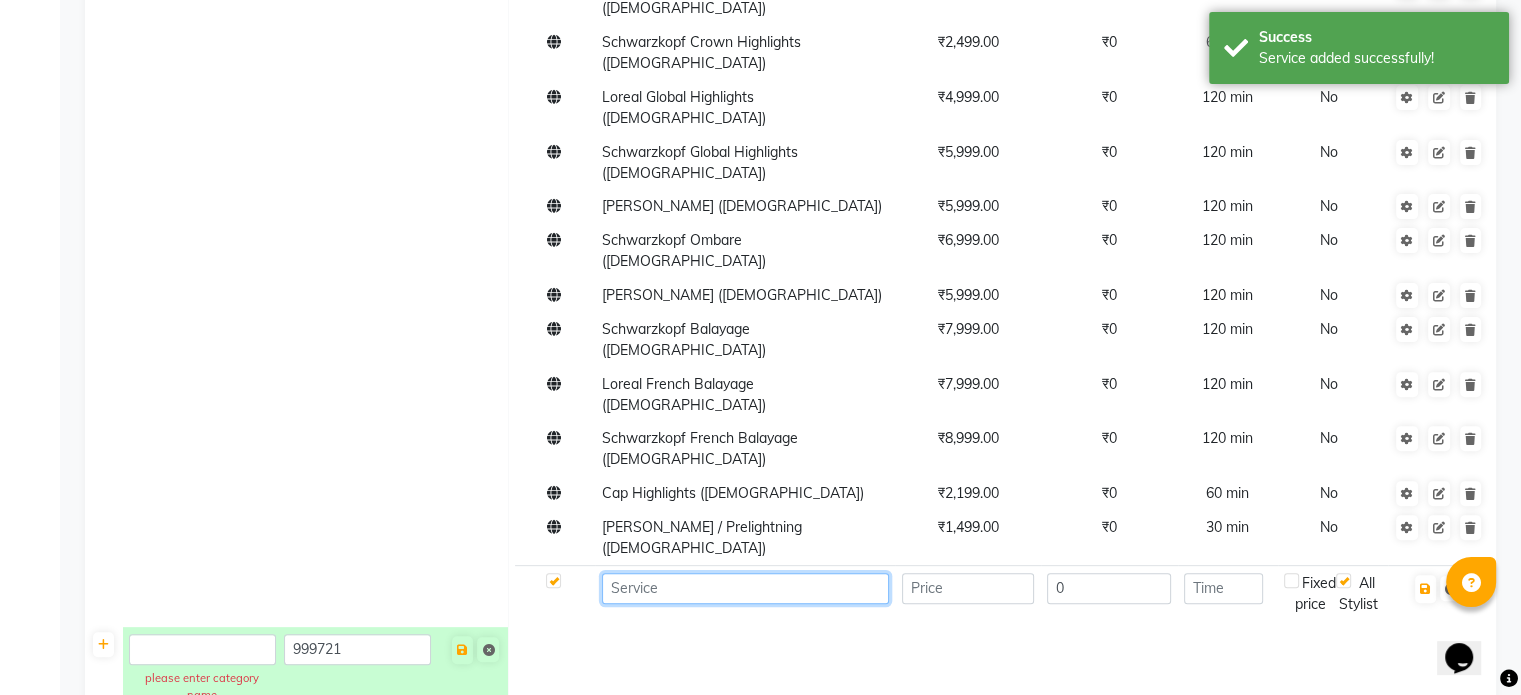 click 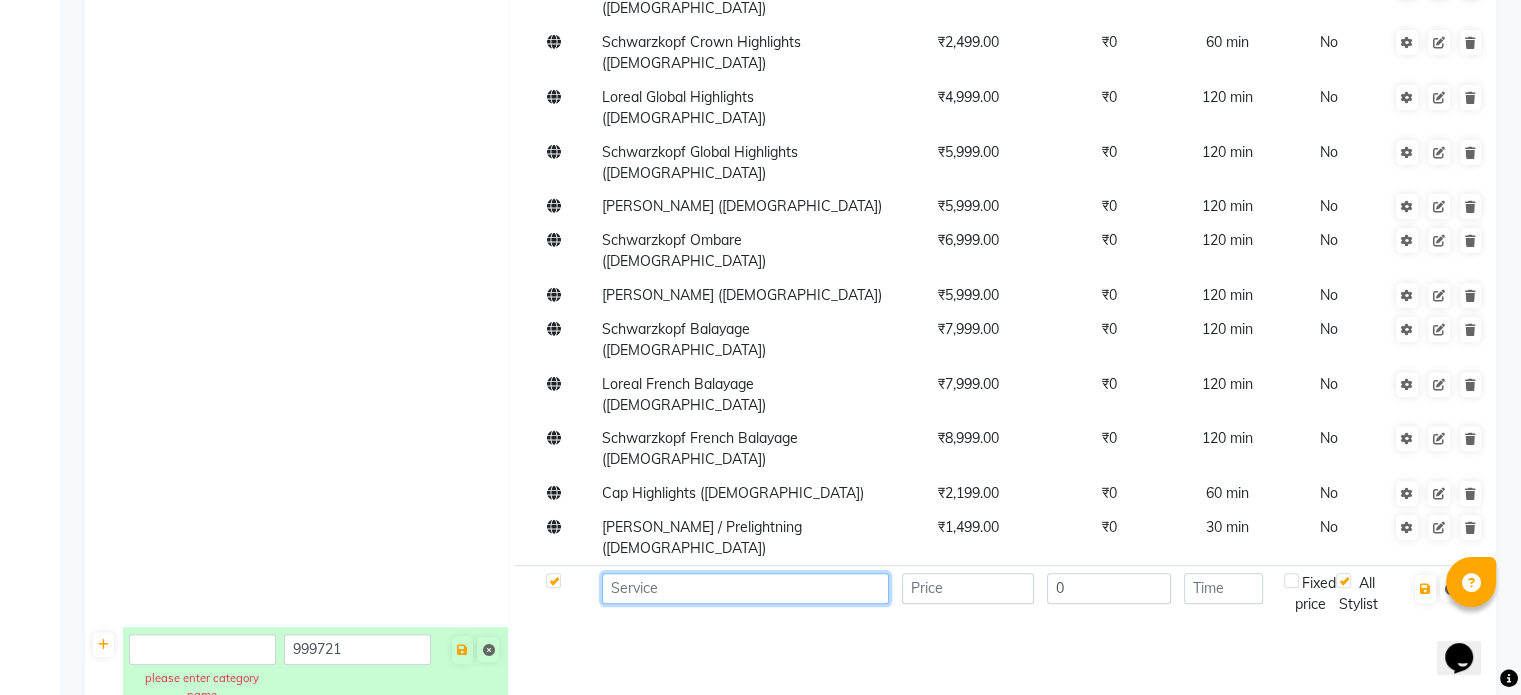 paste on "Schwarzkopf" 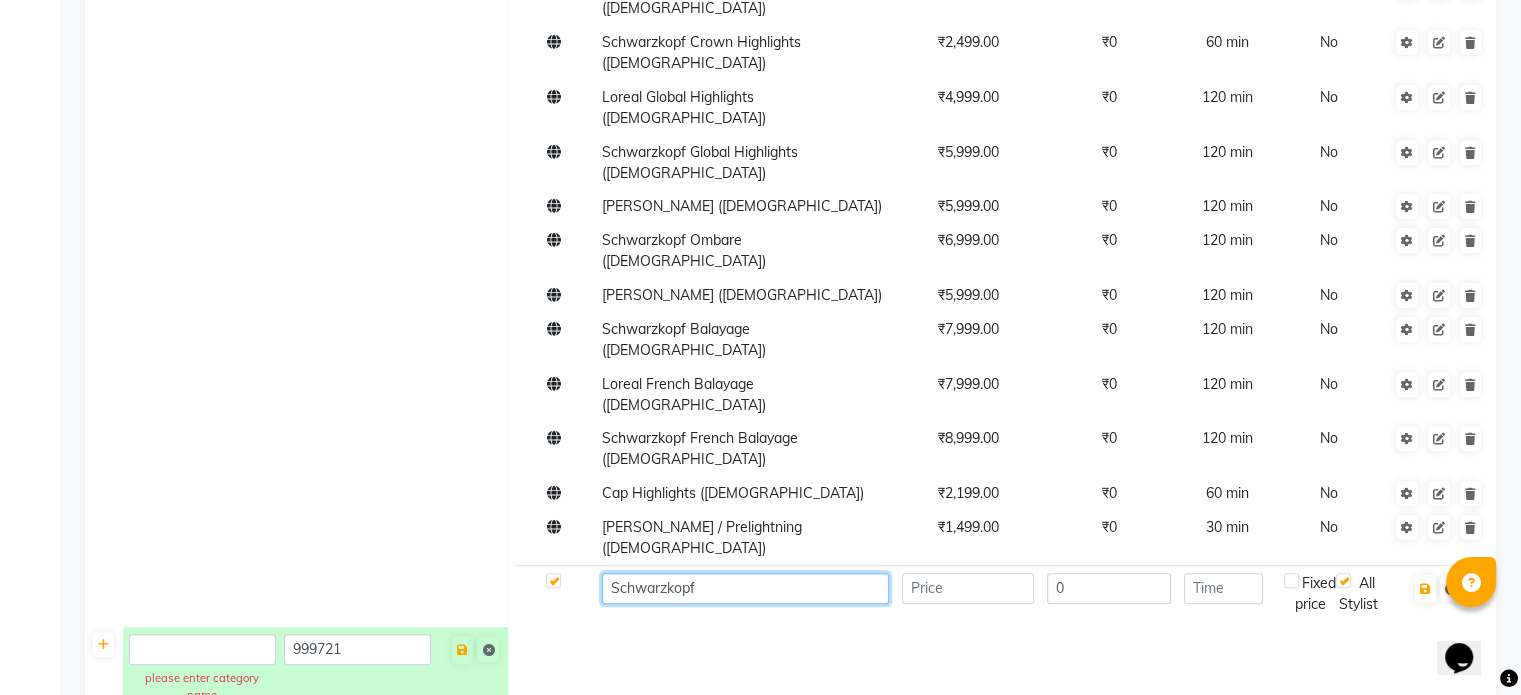 paste on "Toning / Prelightning" 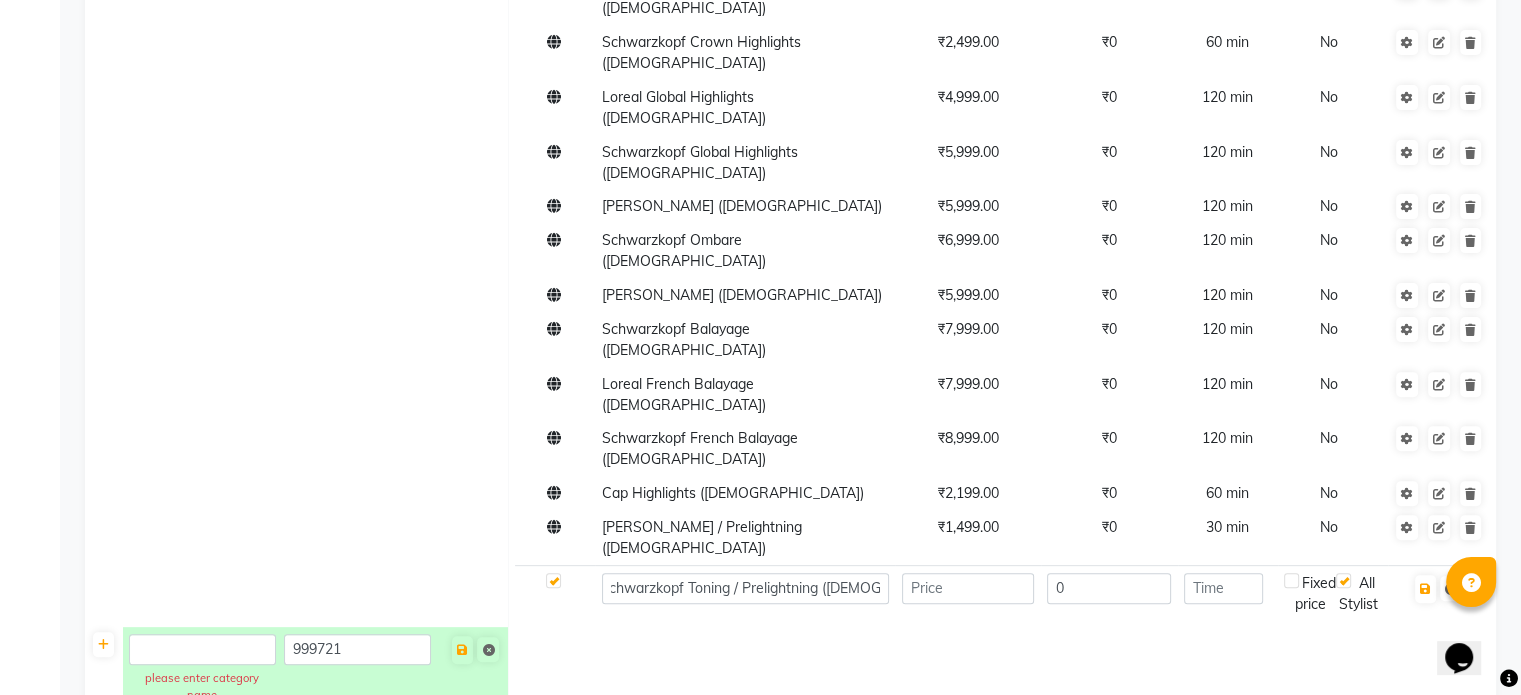 scroll, scrollTop: 0, scrollLeft: 0, axis: both 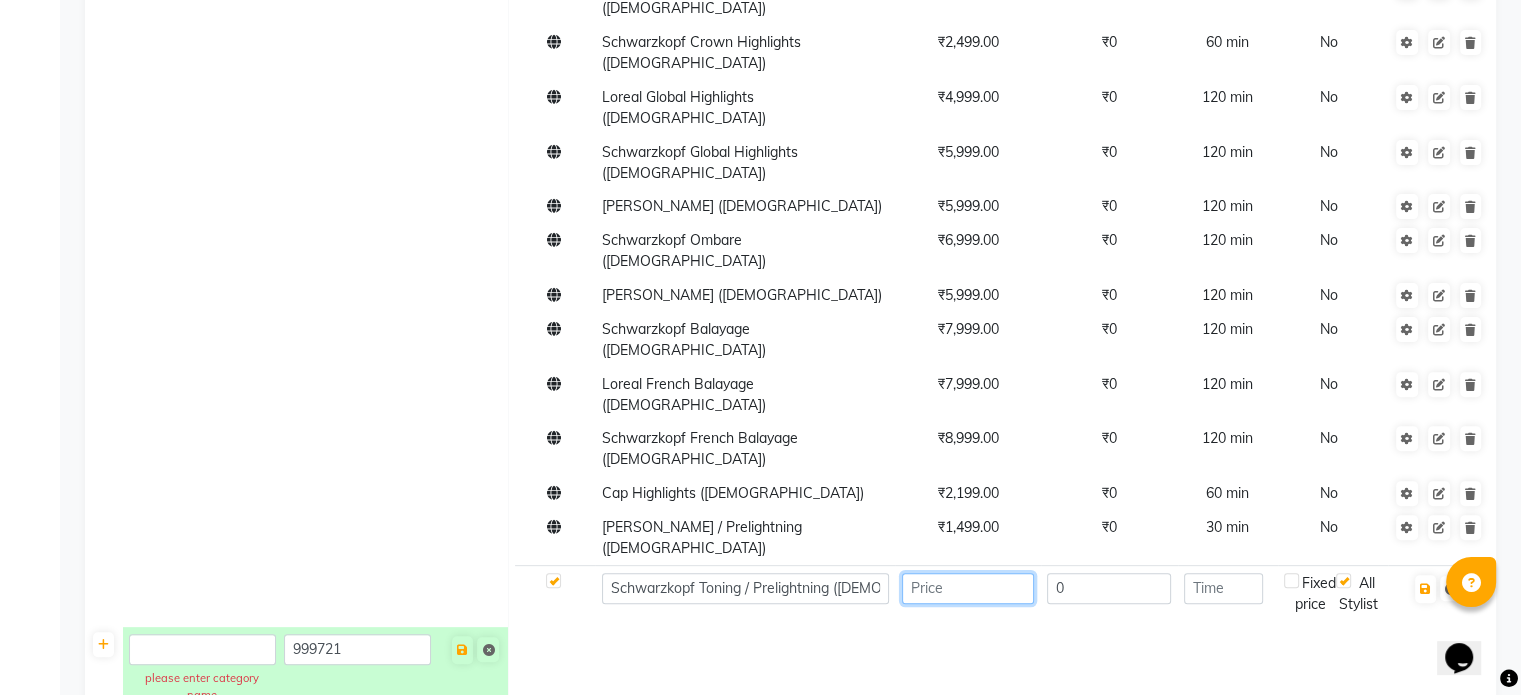 click 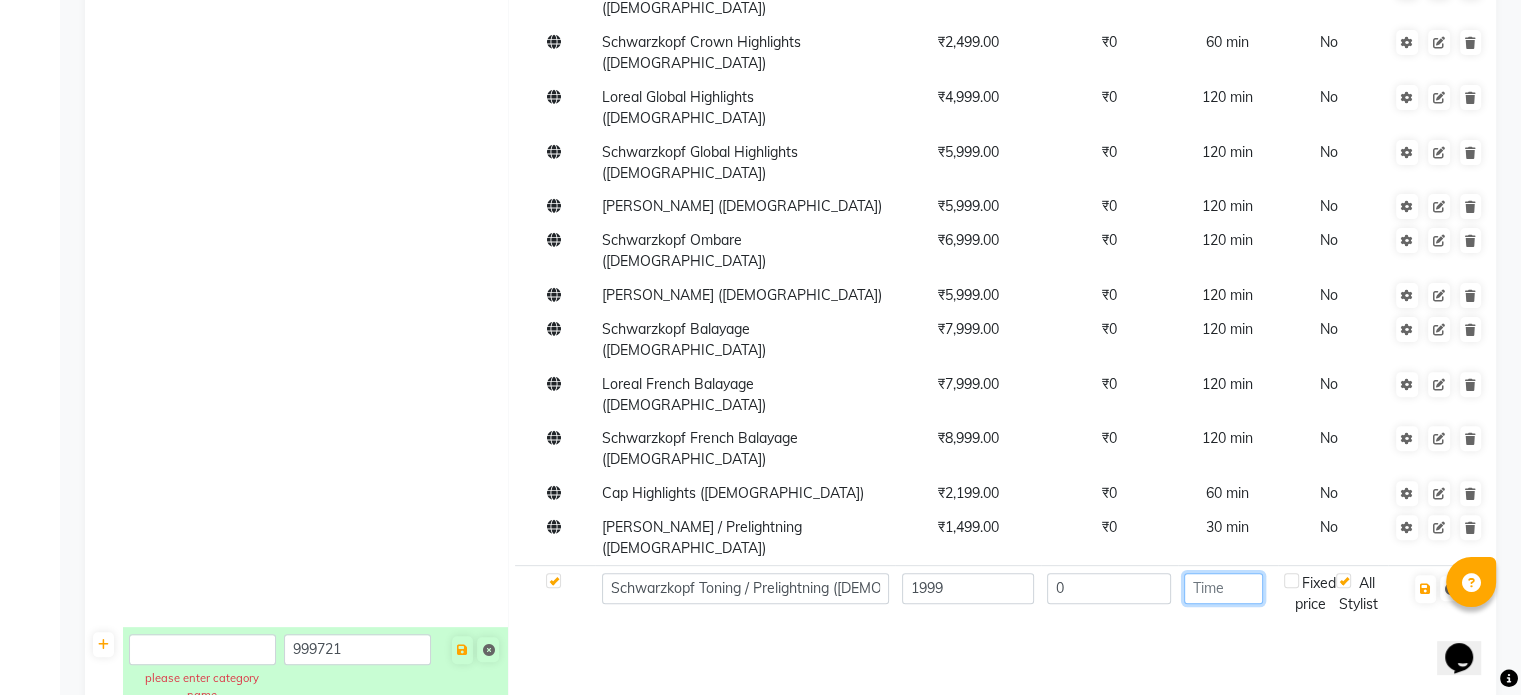 click 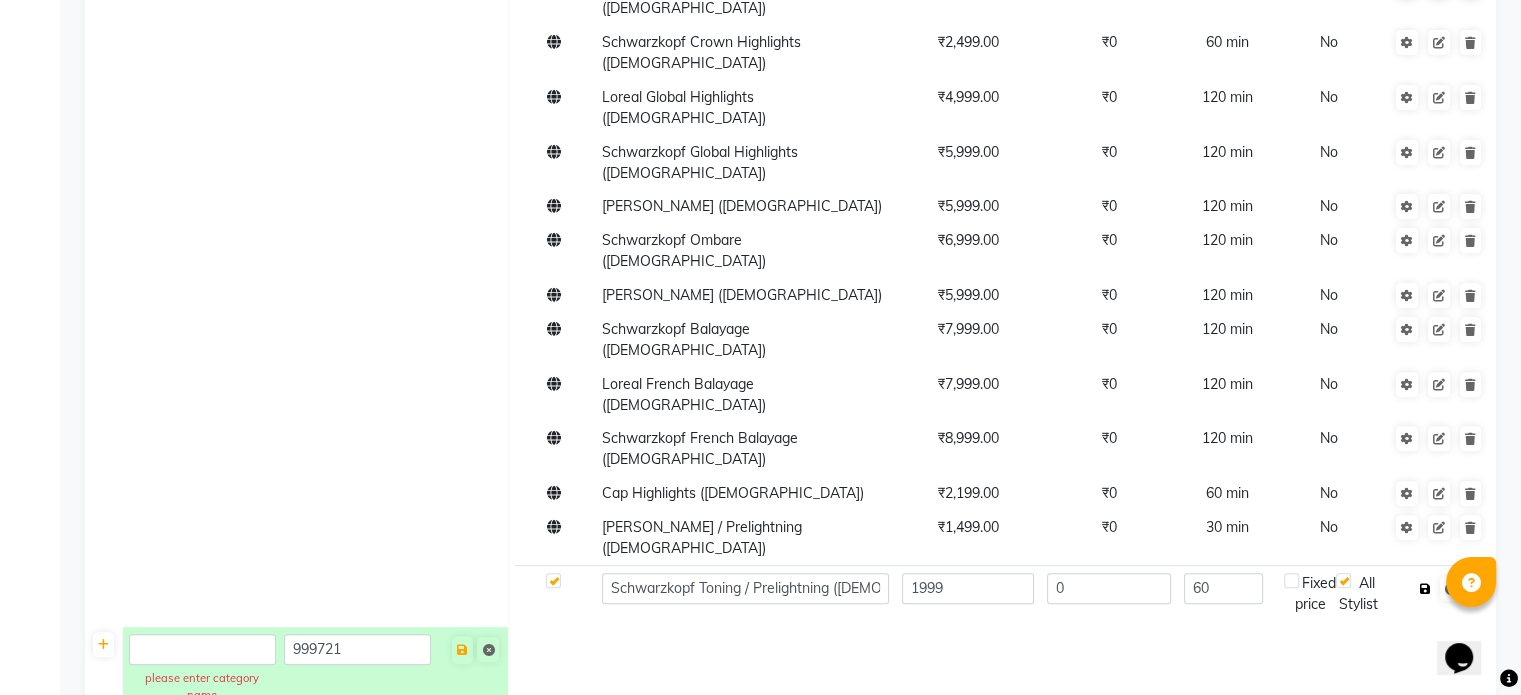 click at bounding box center (1425, 589) 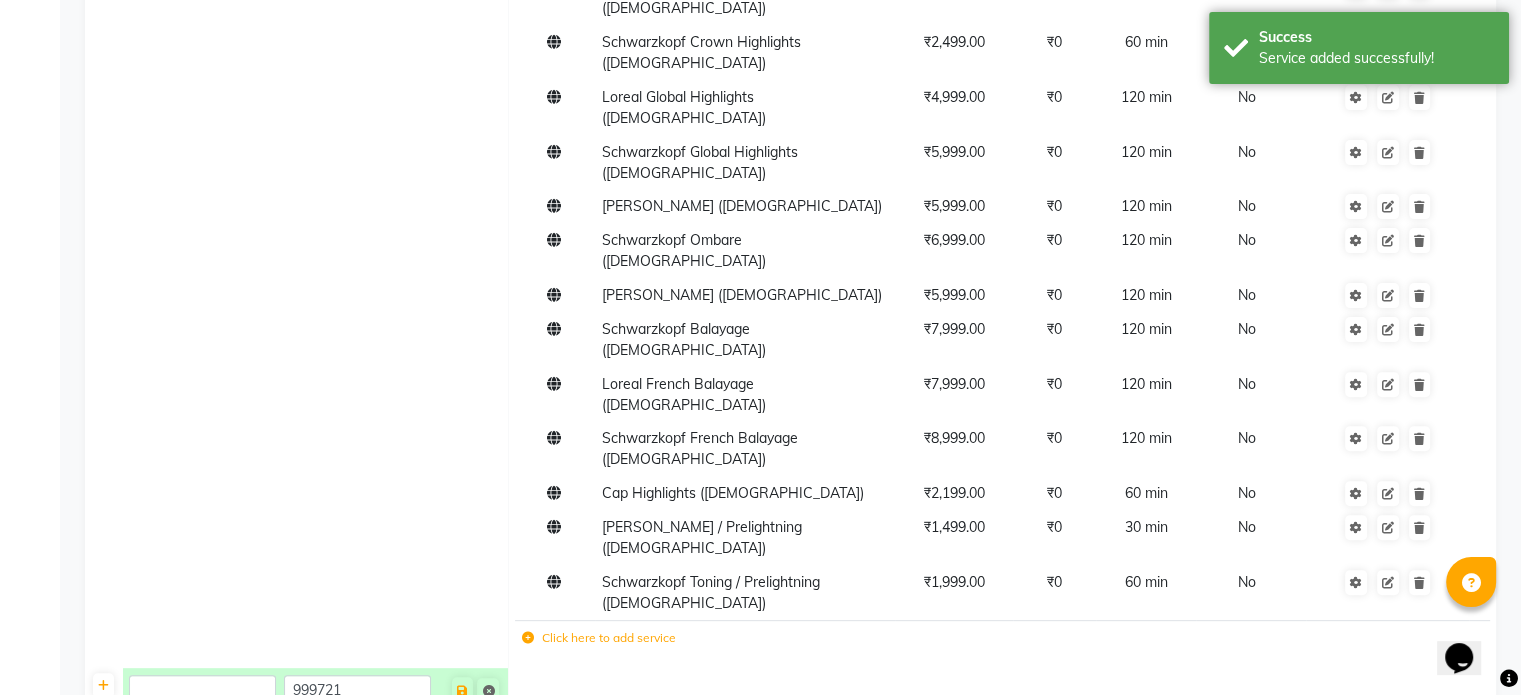 click 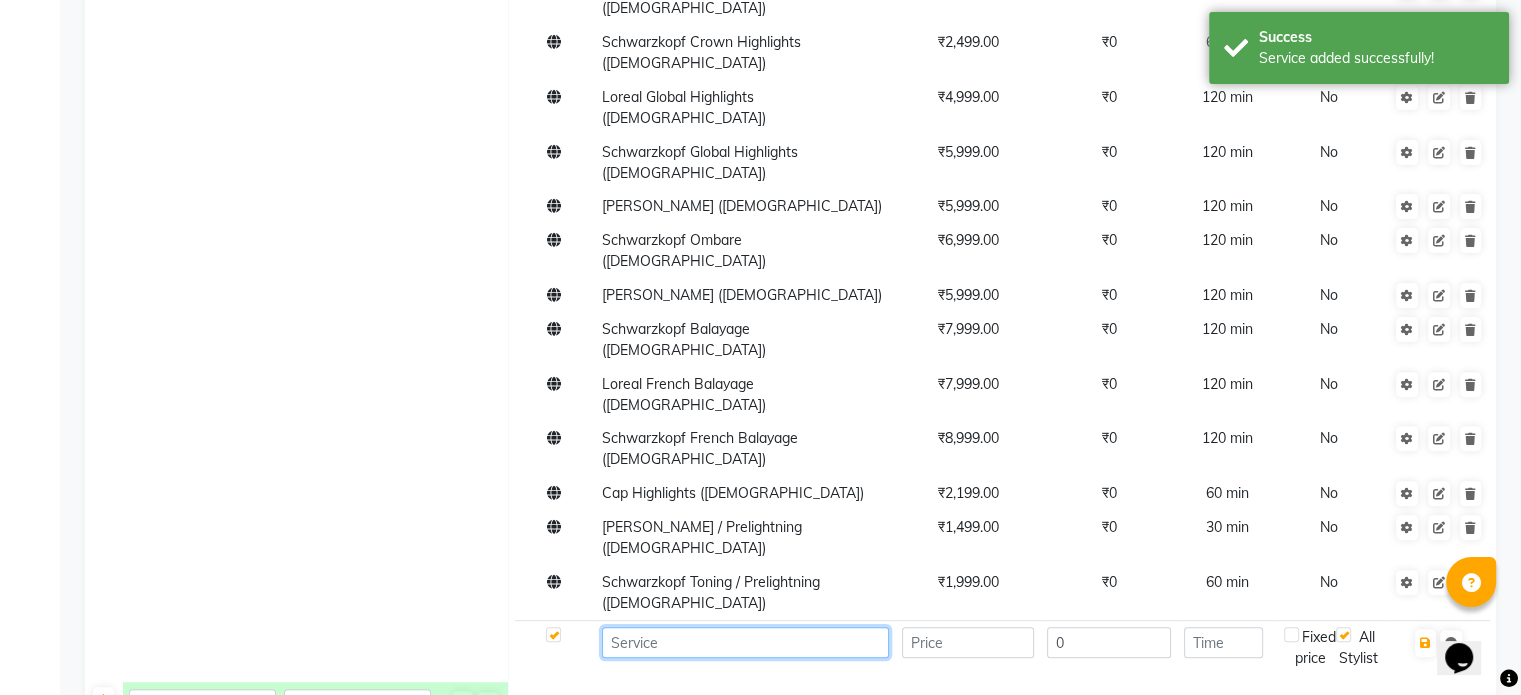 click 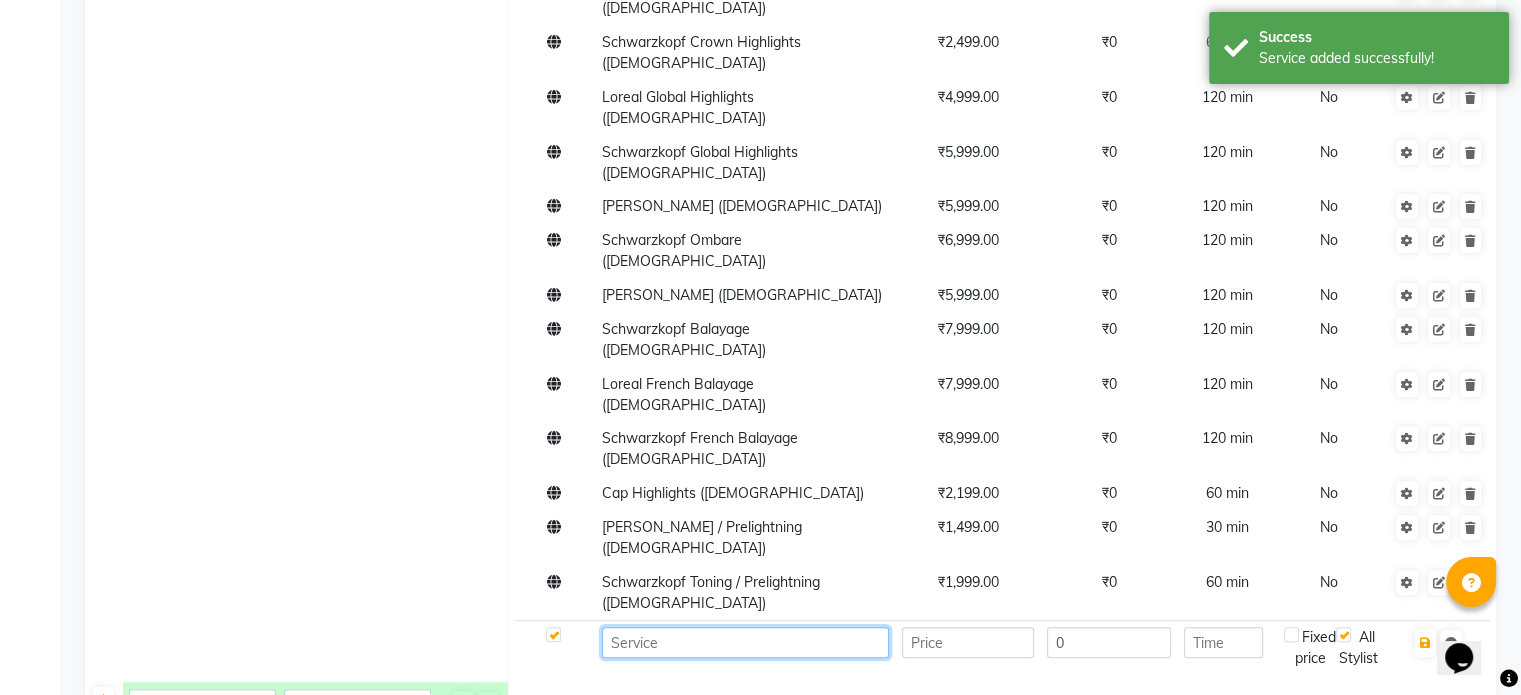 paste on "Toning / Prelightning" 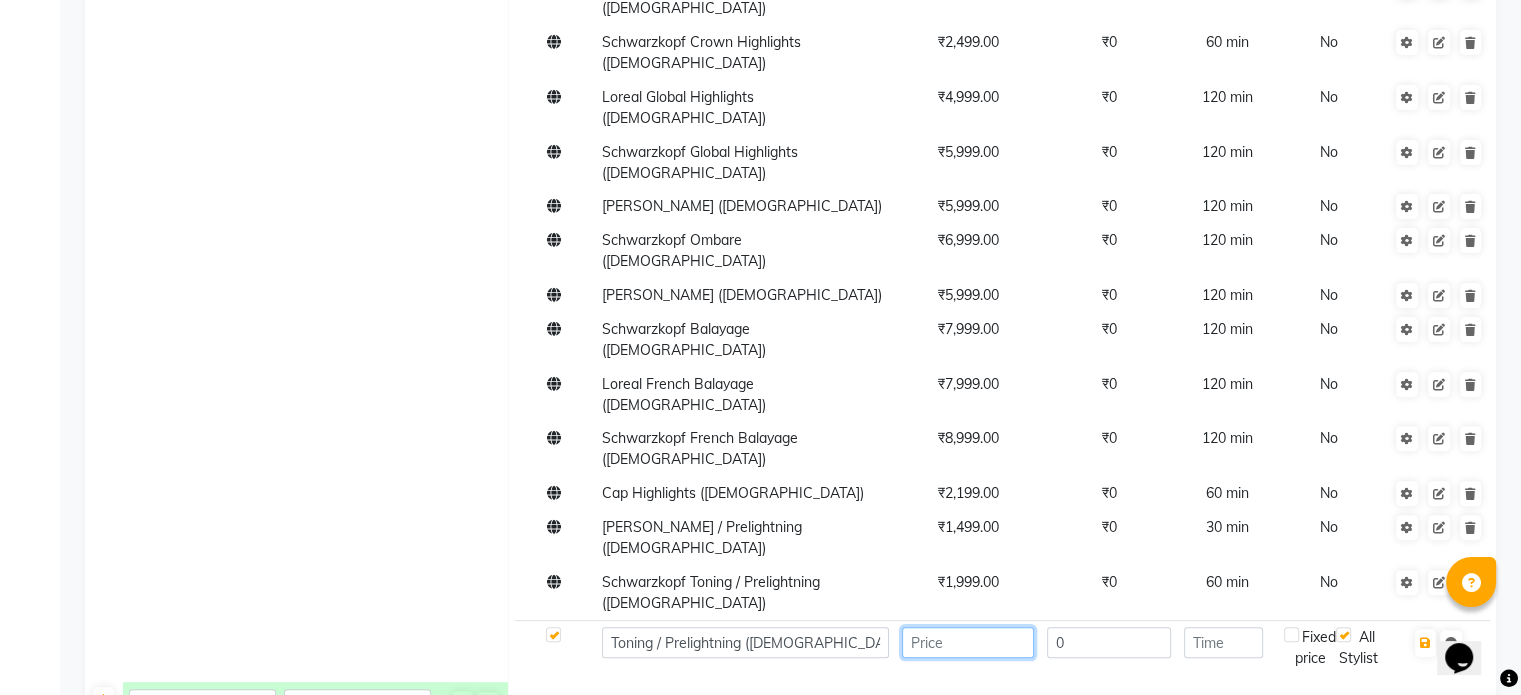click 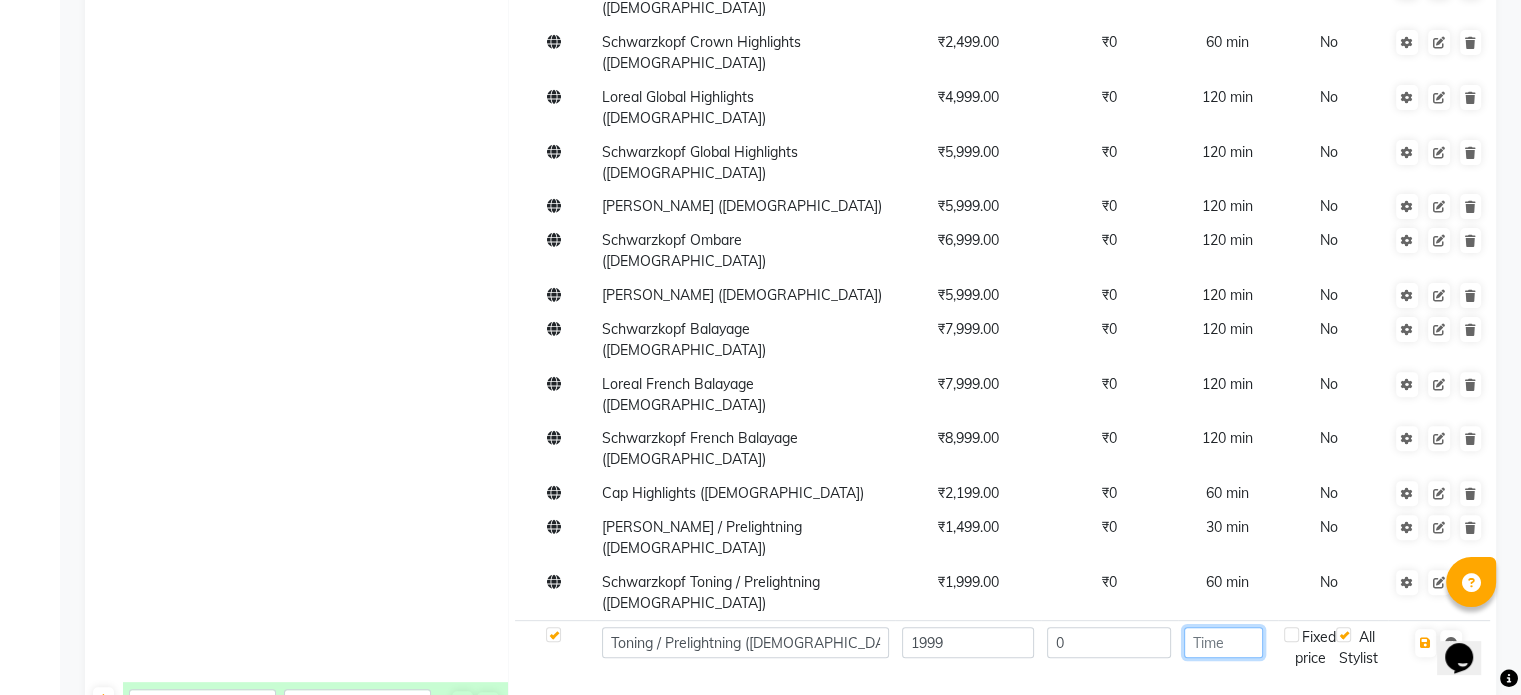 click 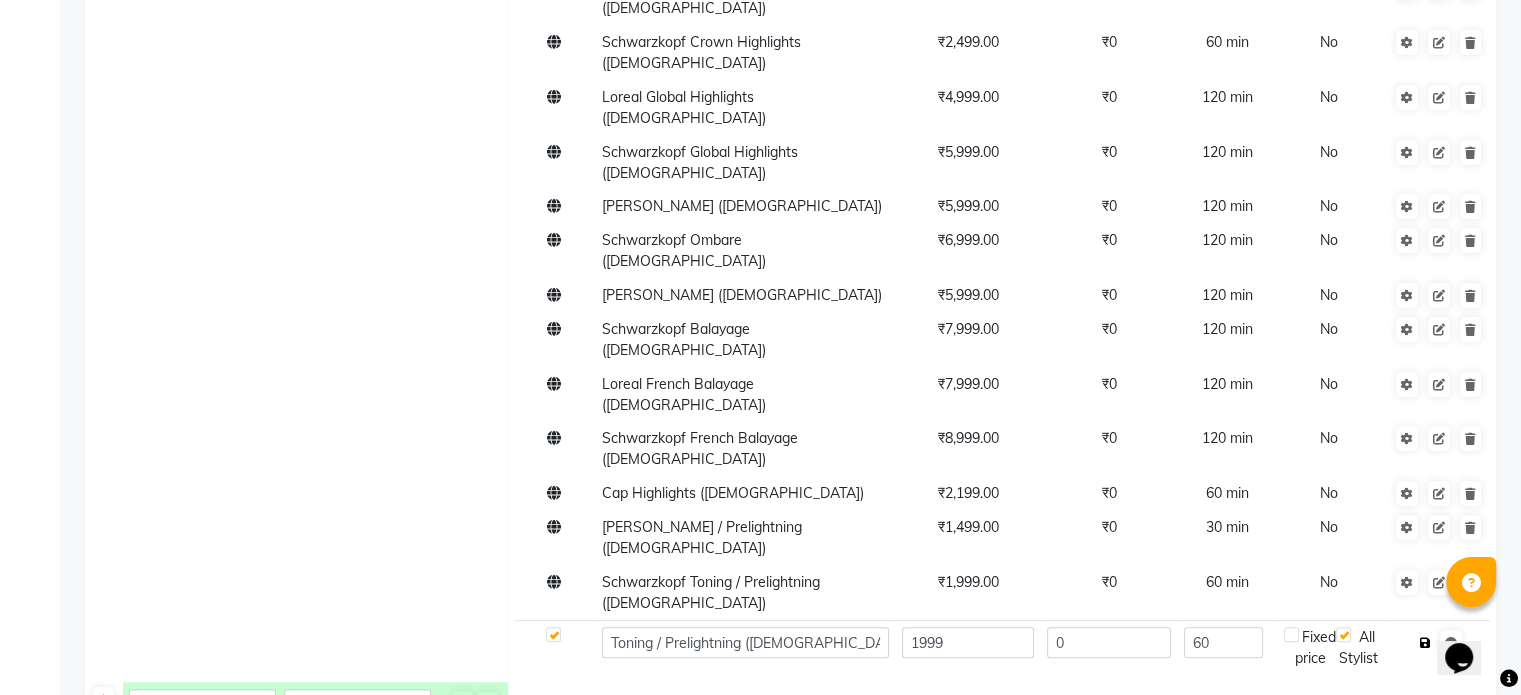 click at bounding box center [1425, 643] 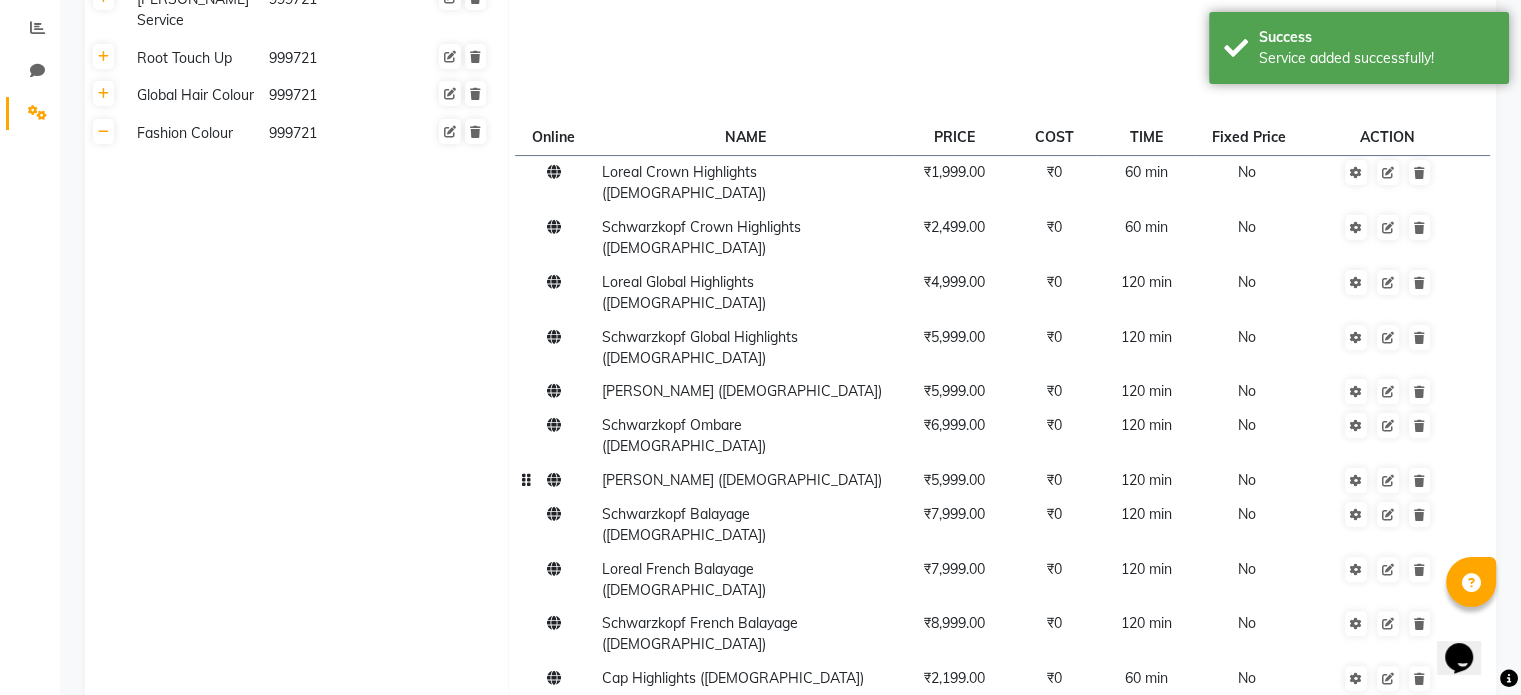 scroll, scrollTop: 400, scrollLeft: 0, axis: vertical 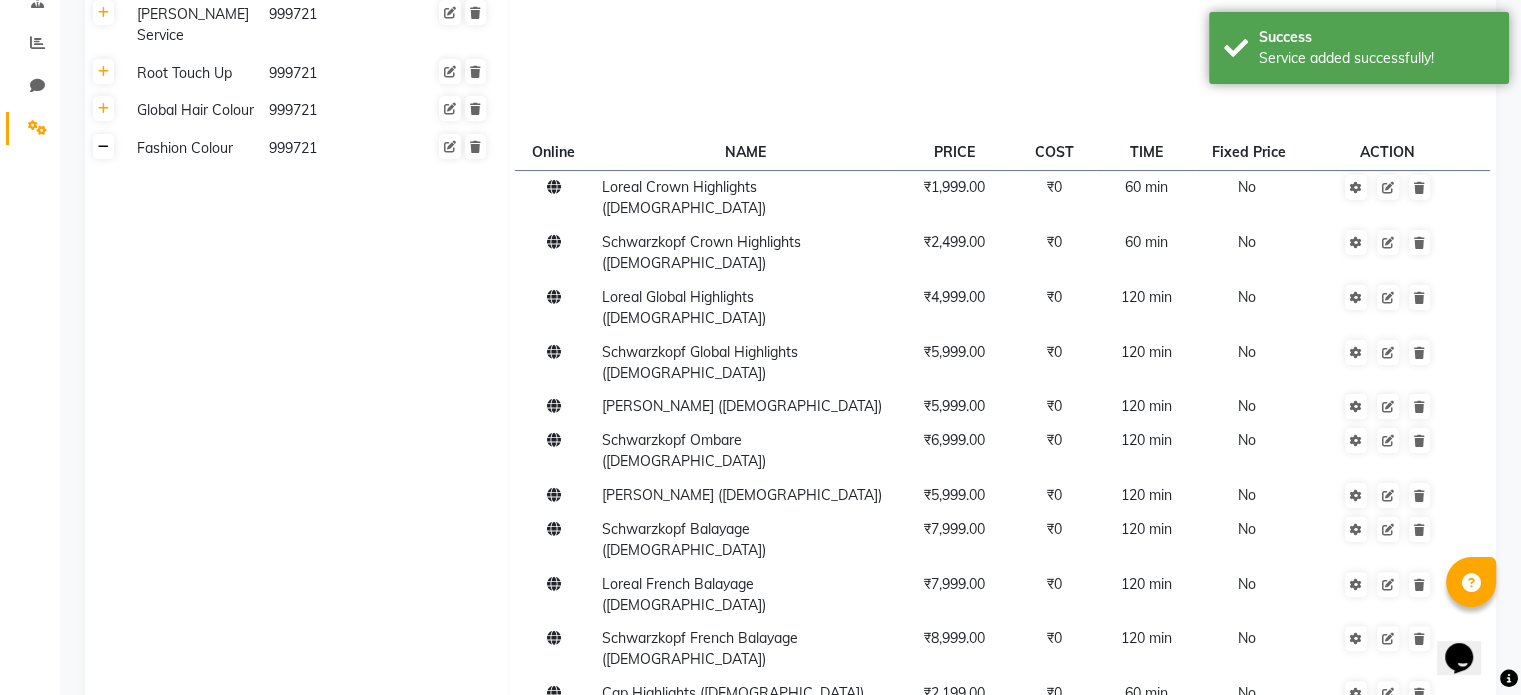 click 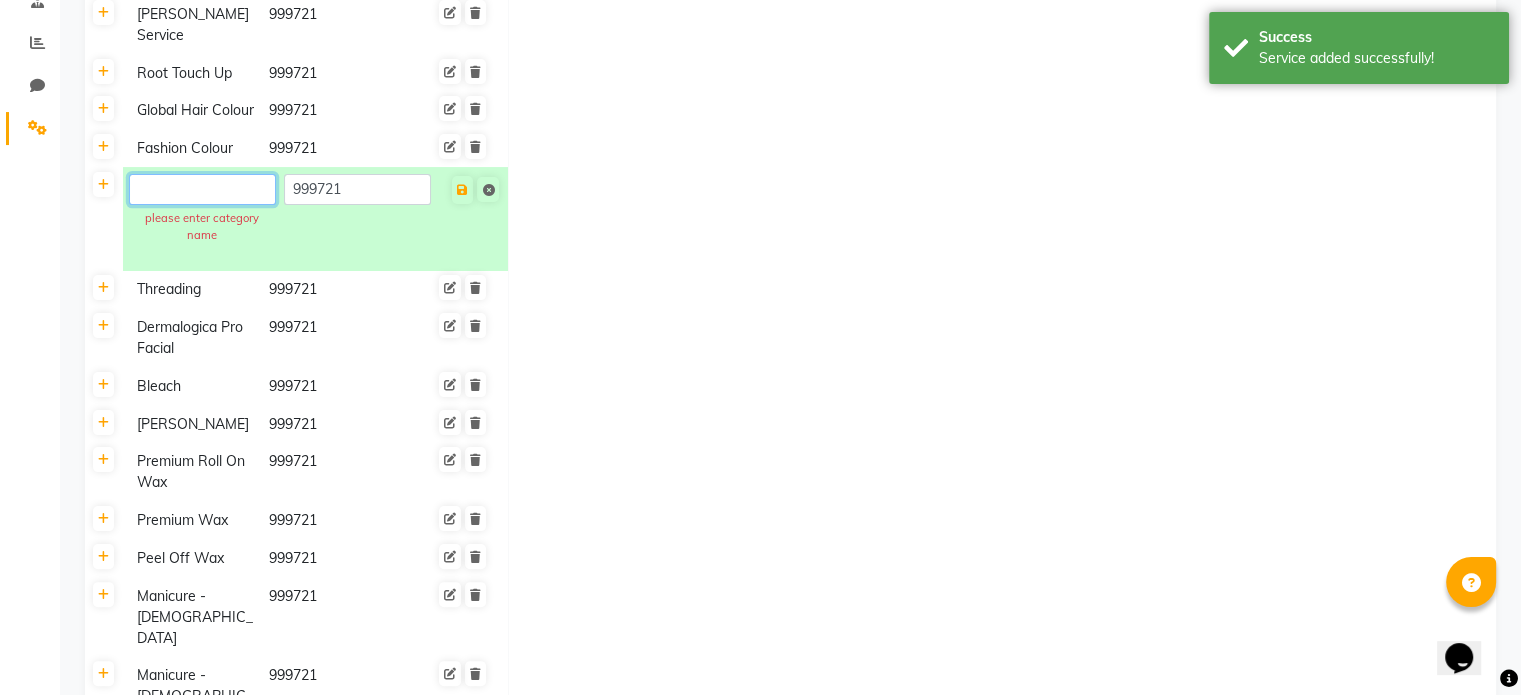 click 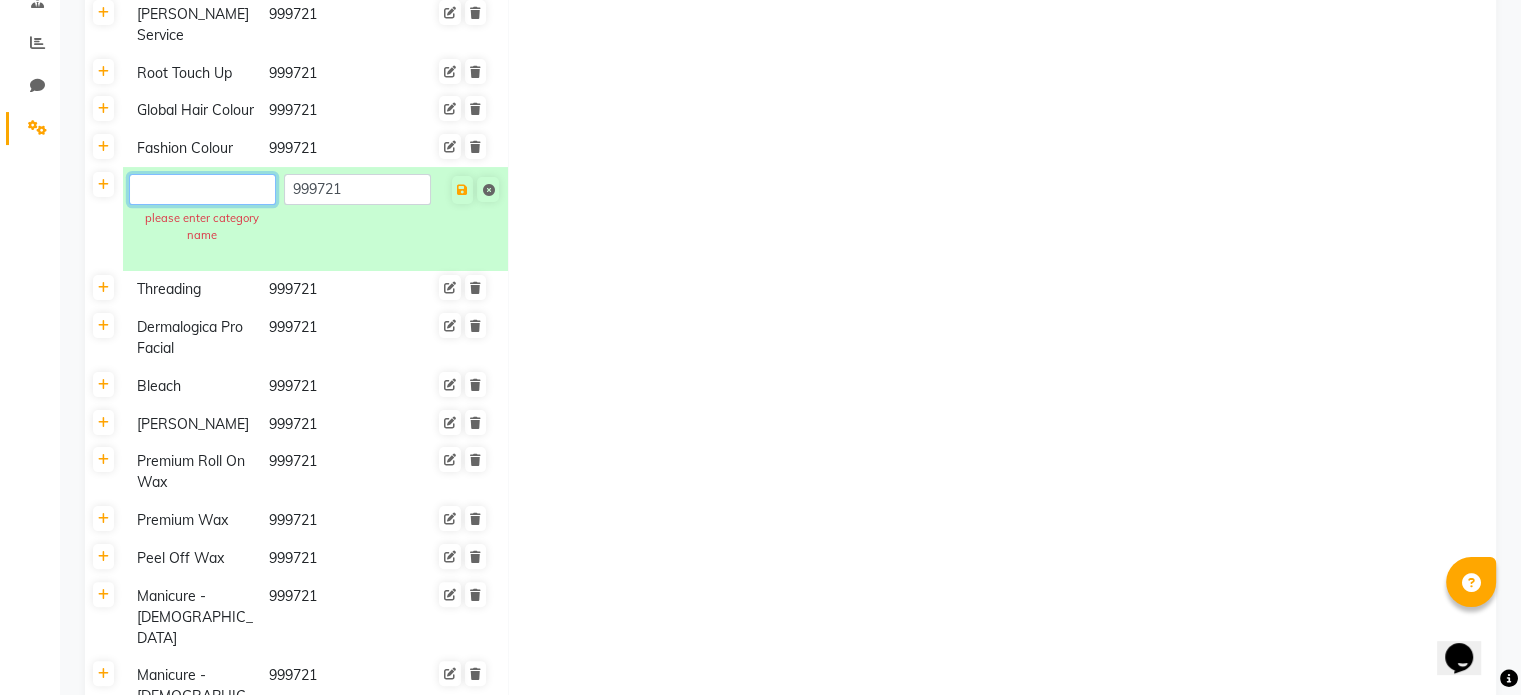 click 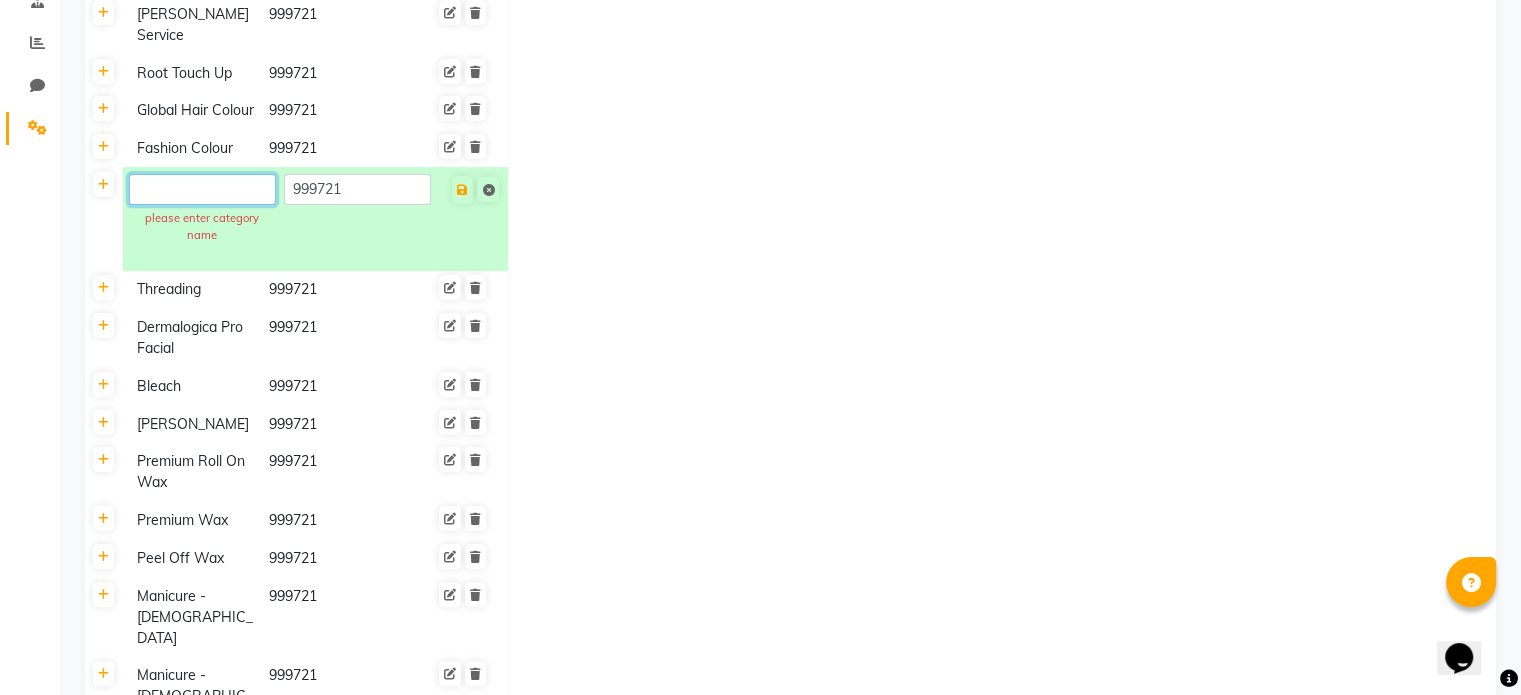 click 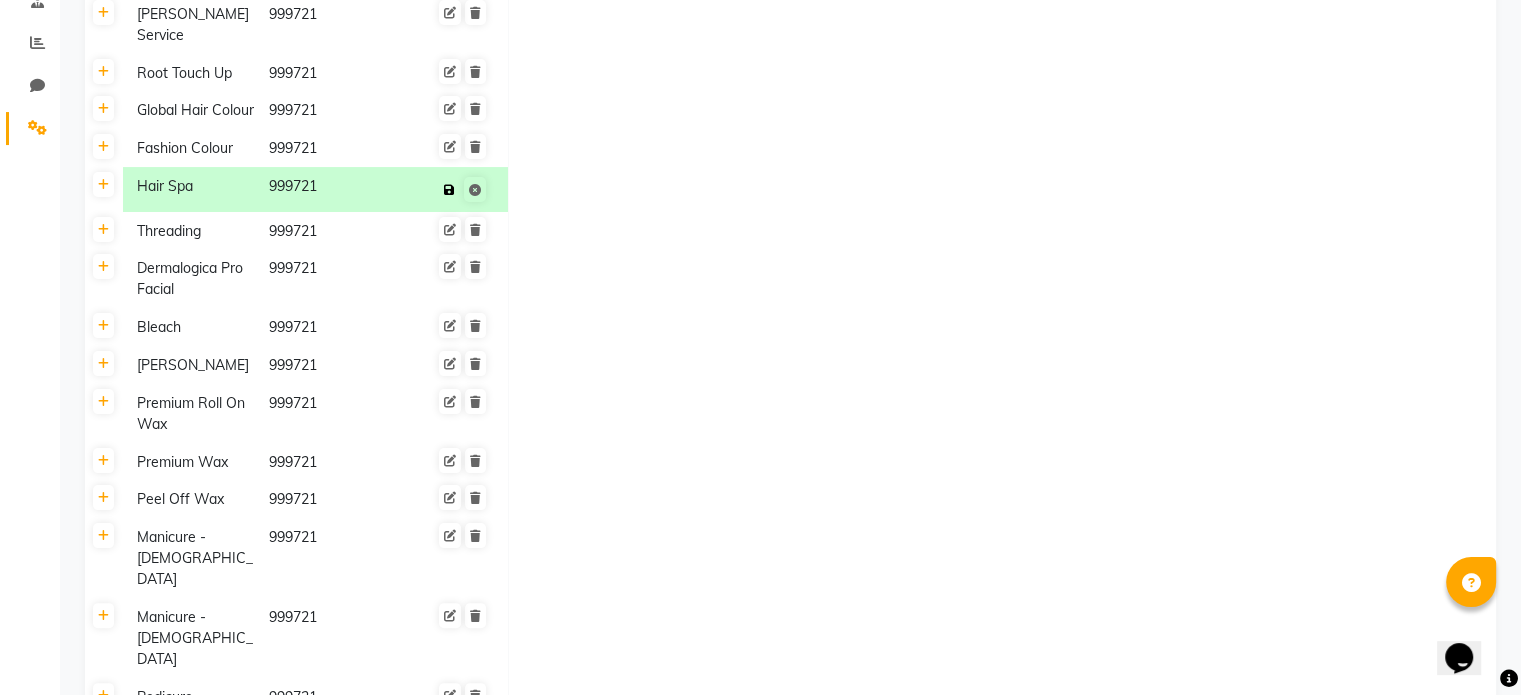 click on "Save" 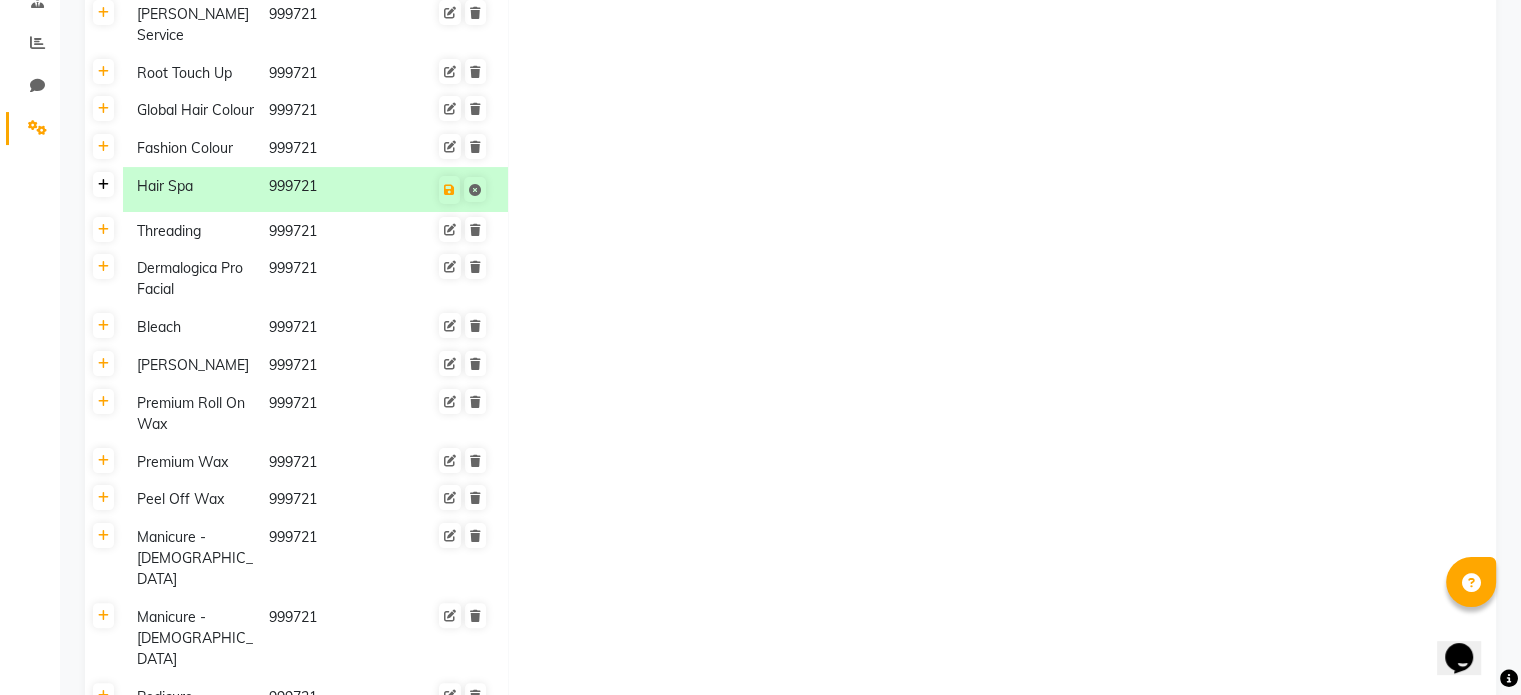click 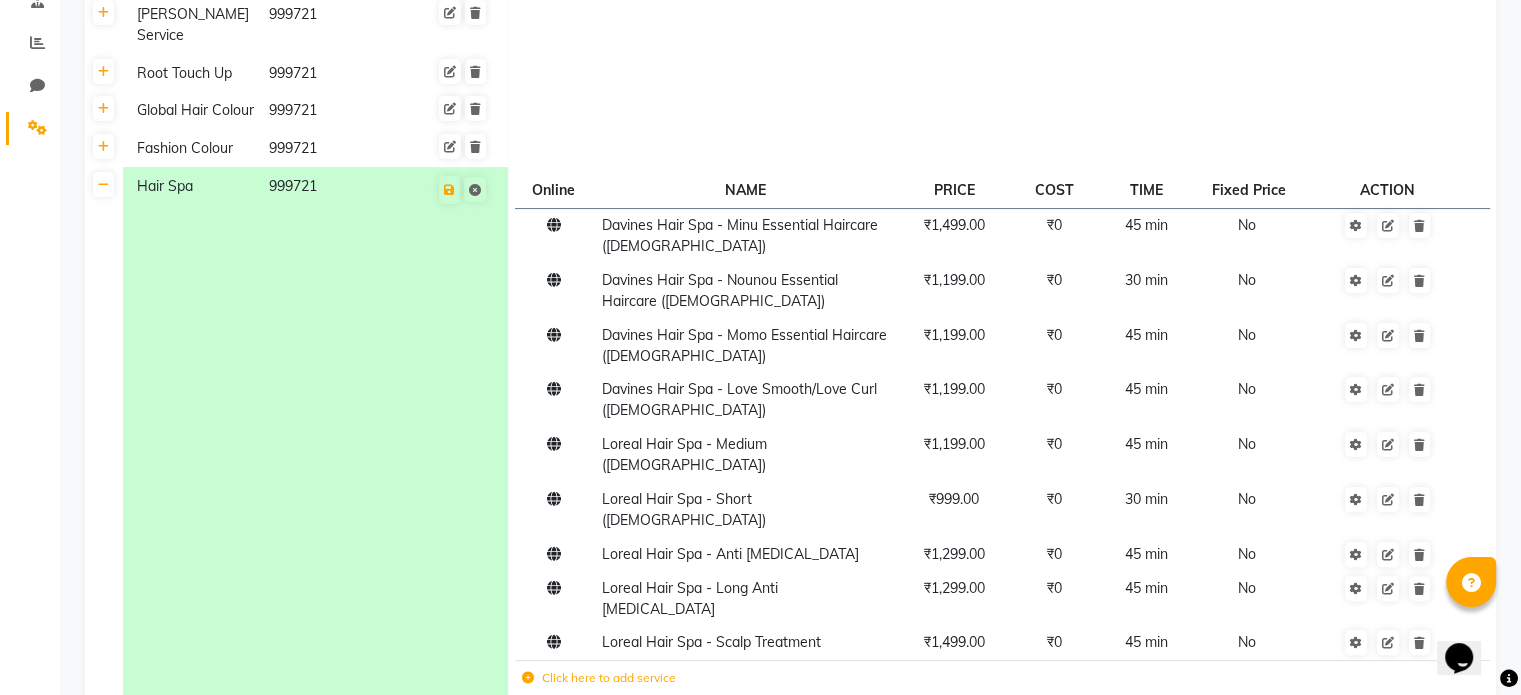 click on "Hair Spa" 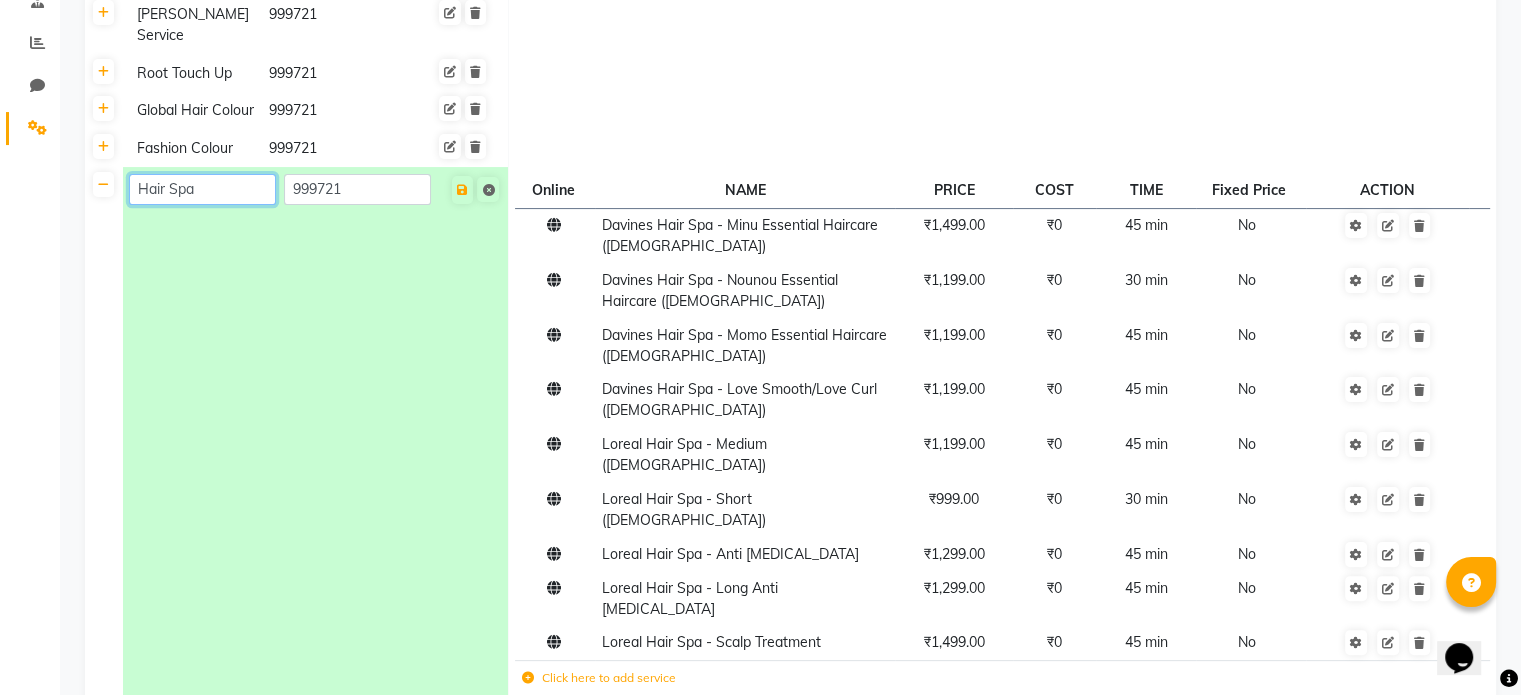 click on "Hair Spa" 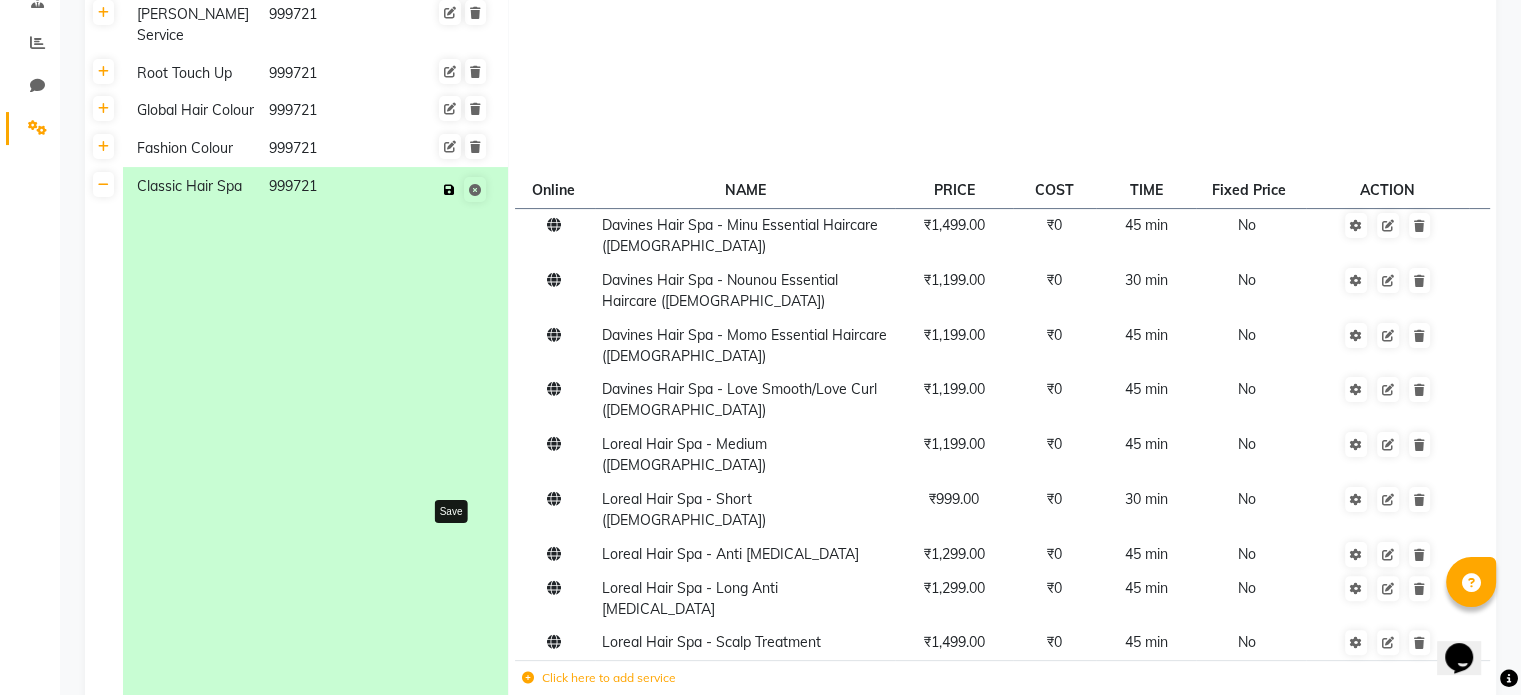 click 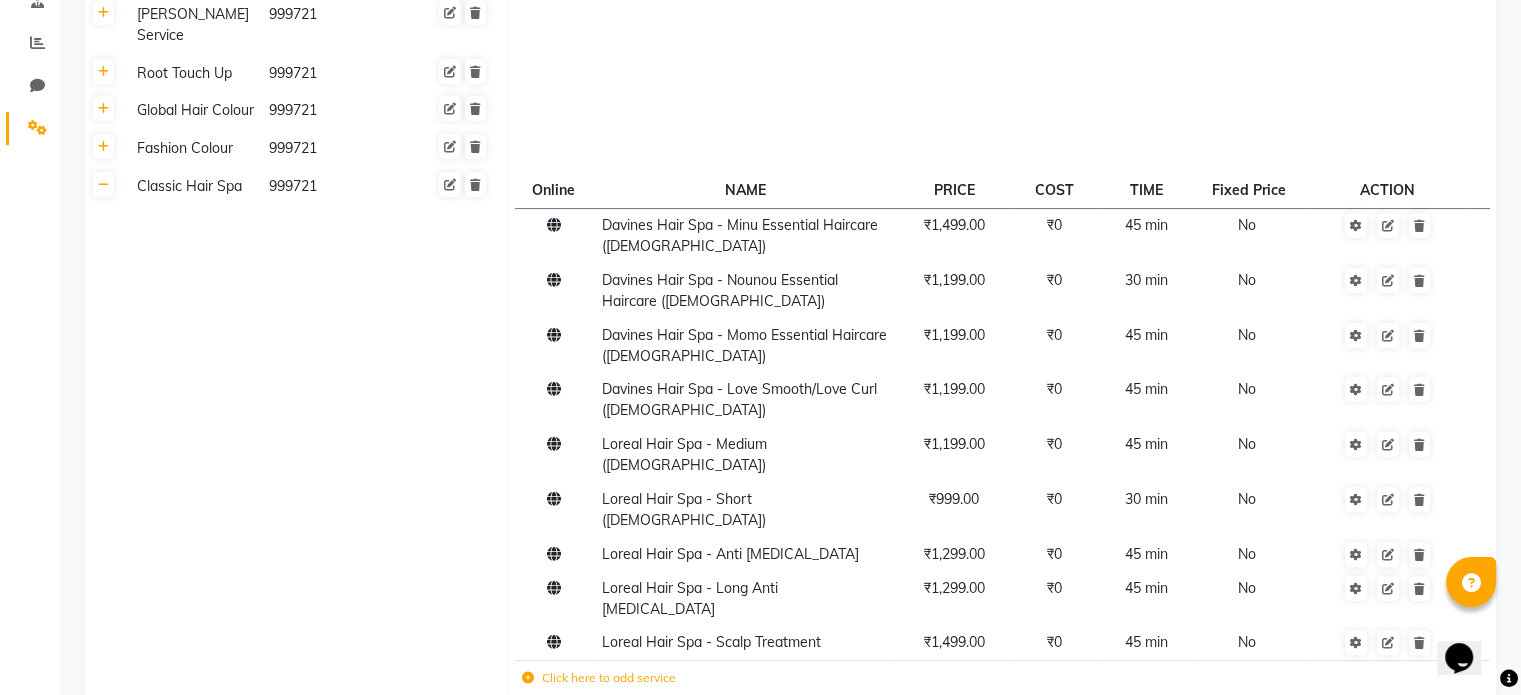 click on "Classic Hair Spa" 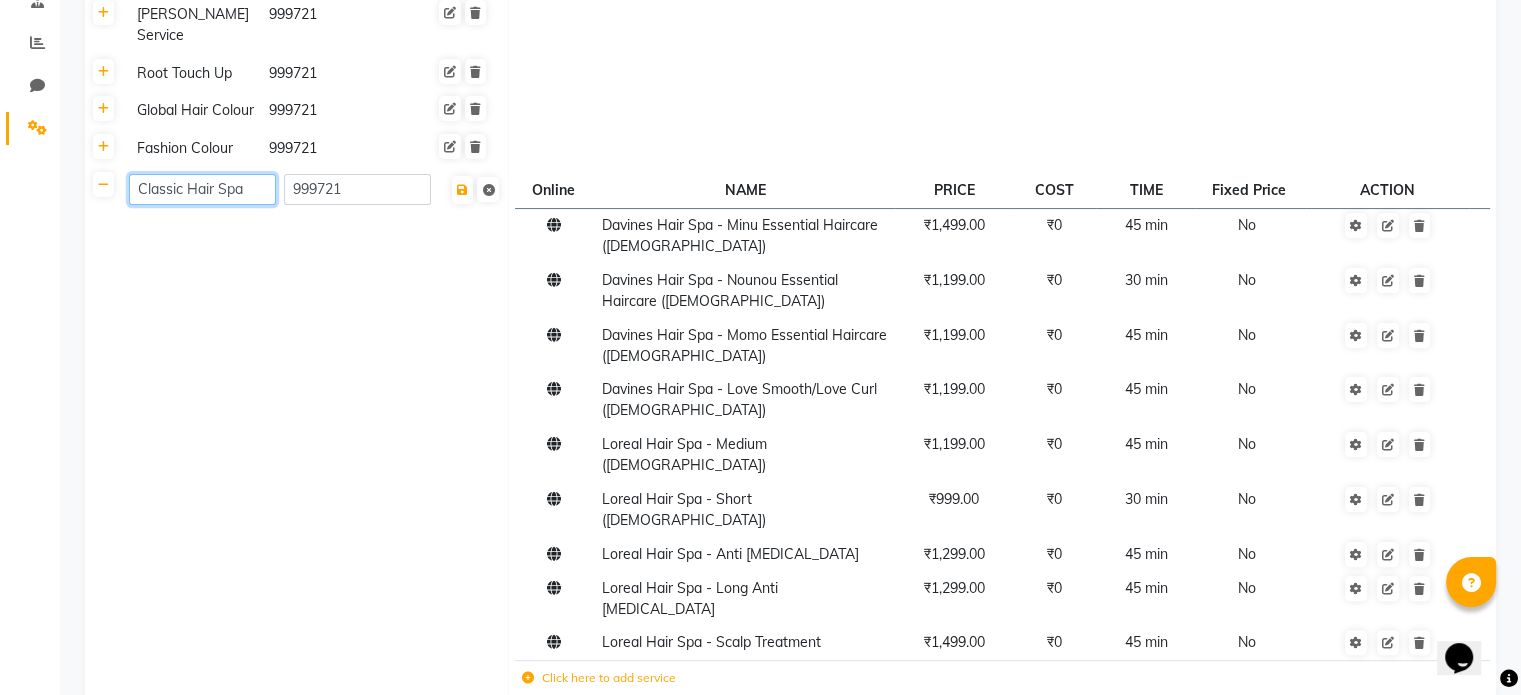click on "Classic Hair Spa" 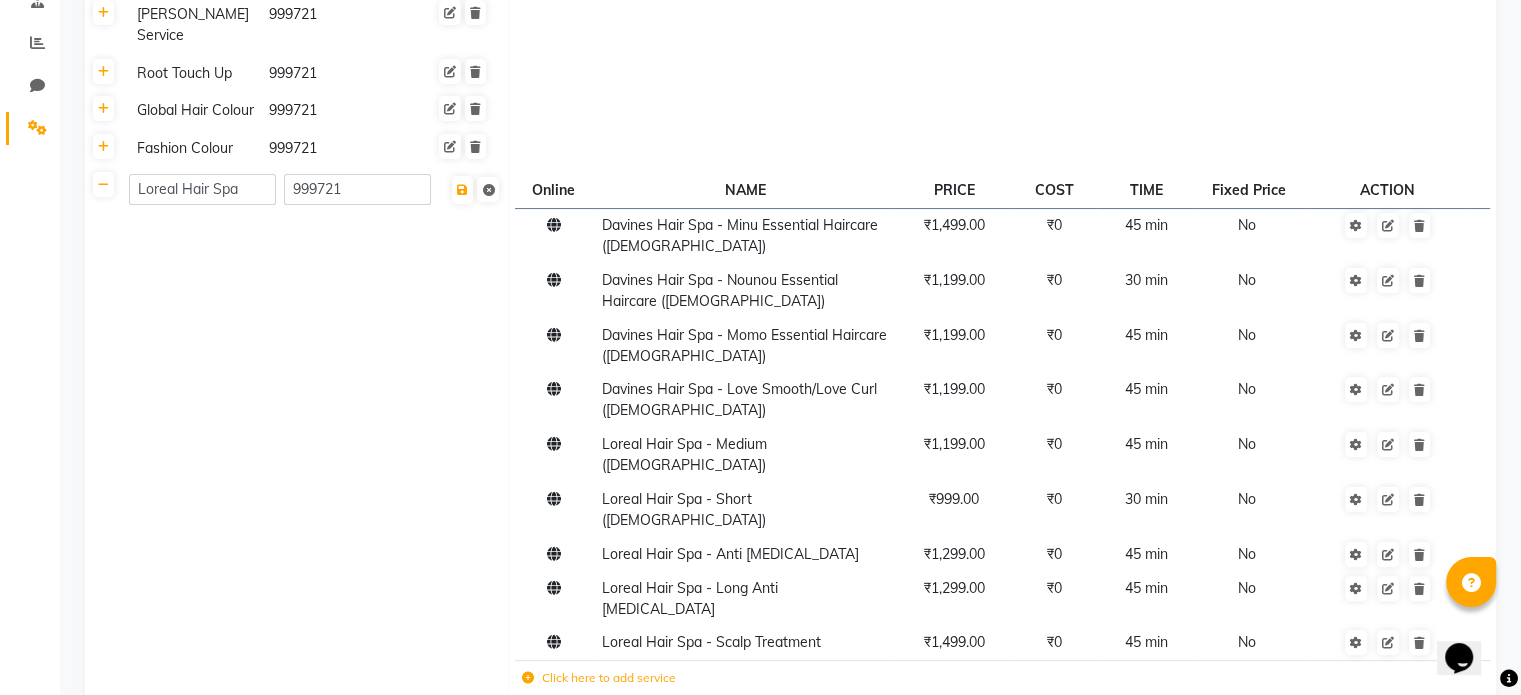 click on "Loreal Hair Spa 999721" 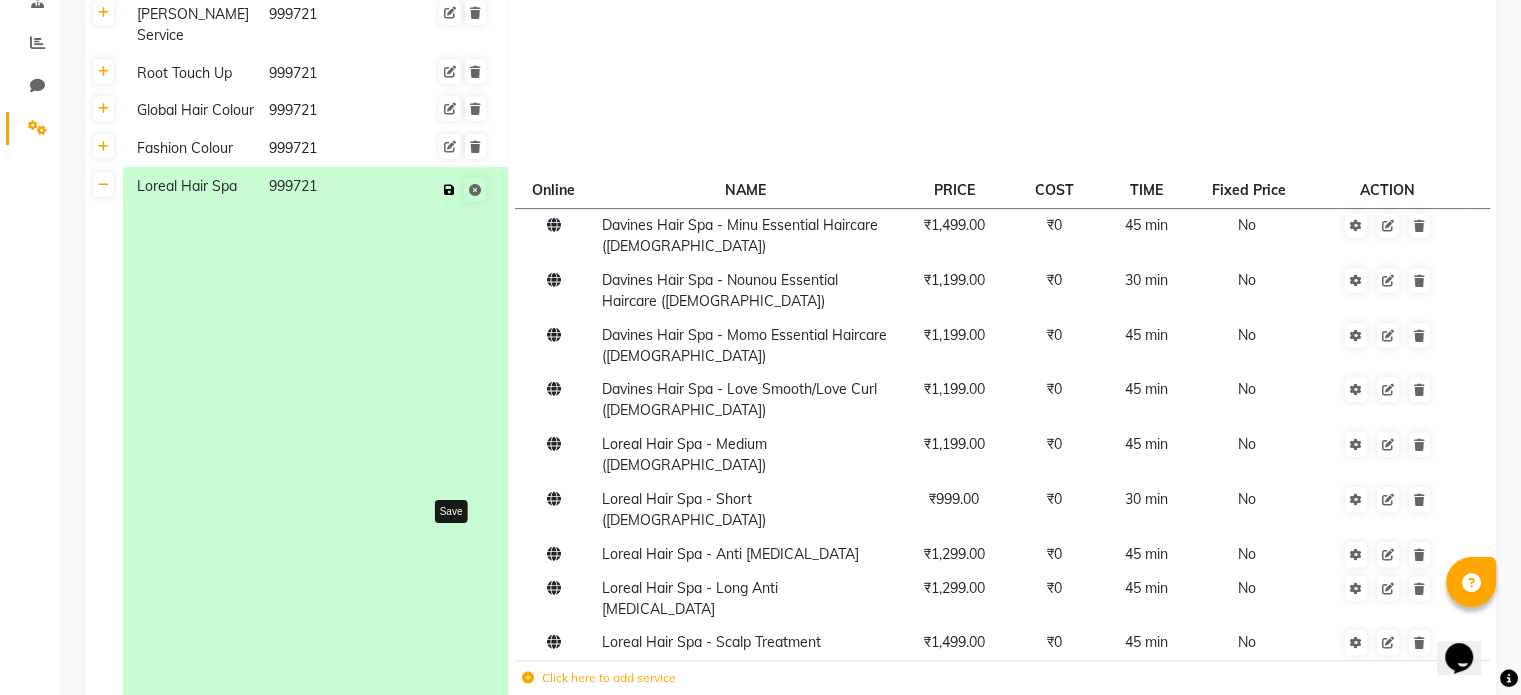 click 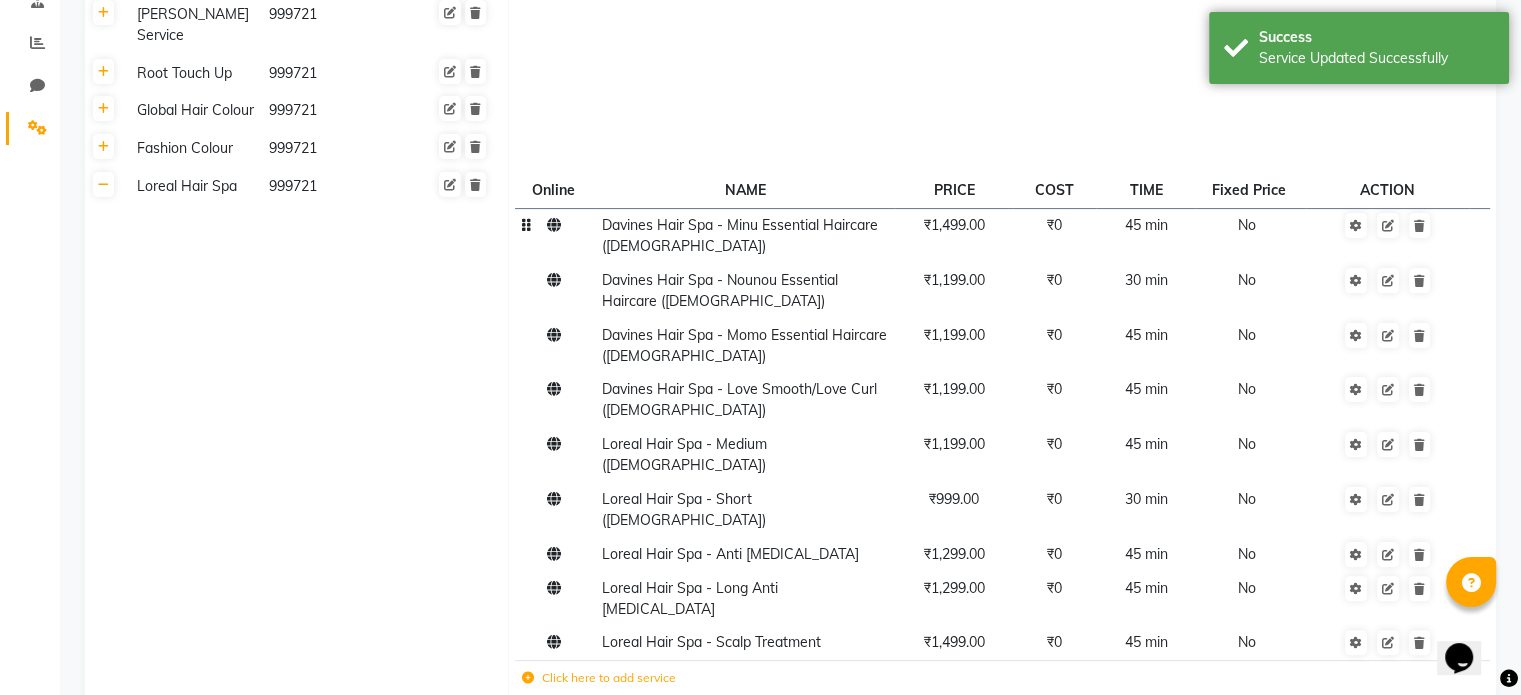 click on "Davines Hair Spa - Minu Essential Haircare ([DEMOGRAPHIC_DATA])" 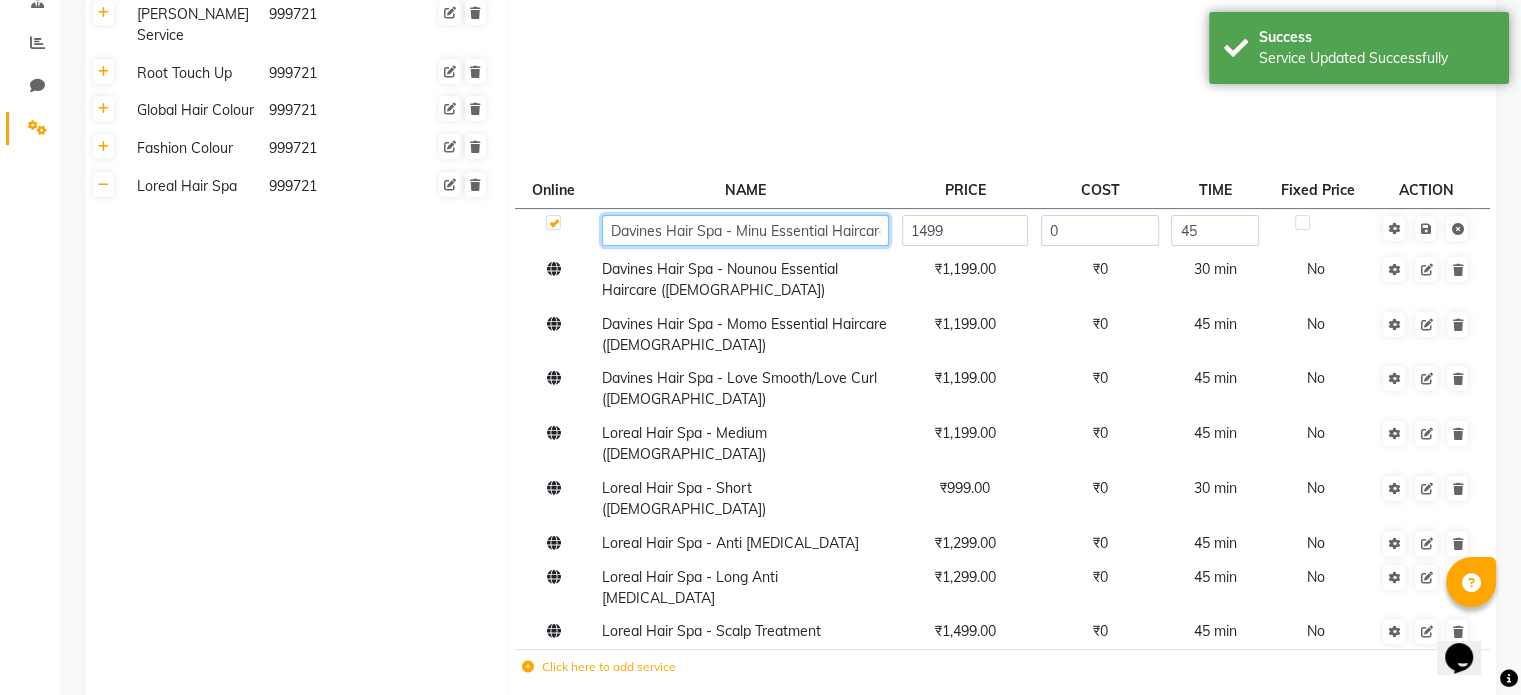 click on "Davines Hair Spa - Minu Essential Haircare ([DEMOGRAPHIC_DATA])" 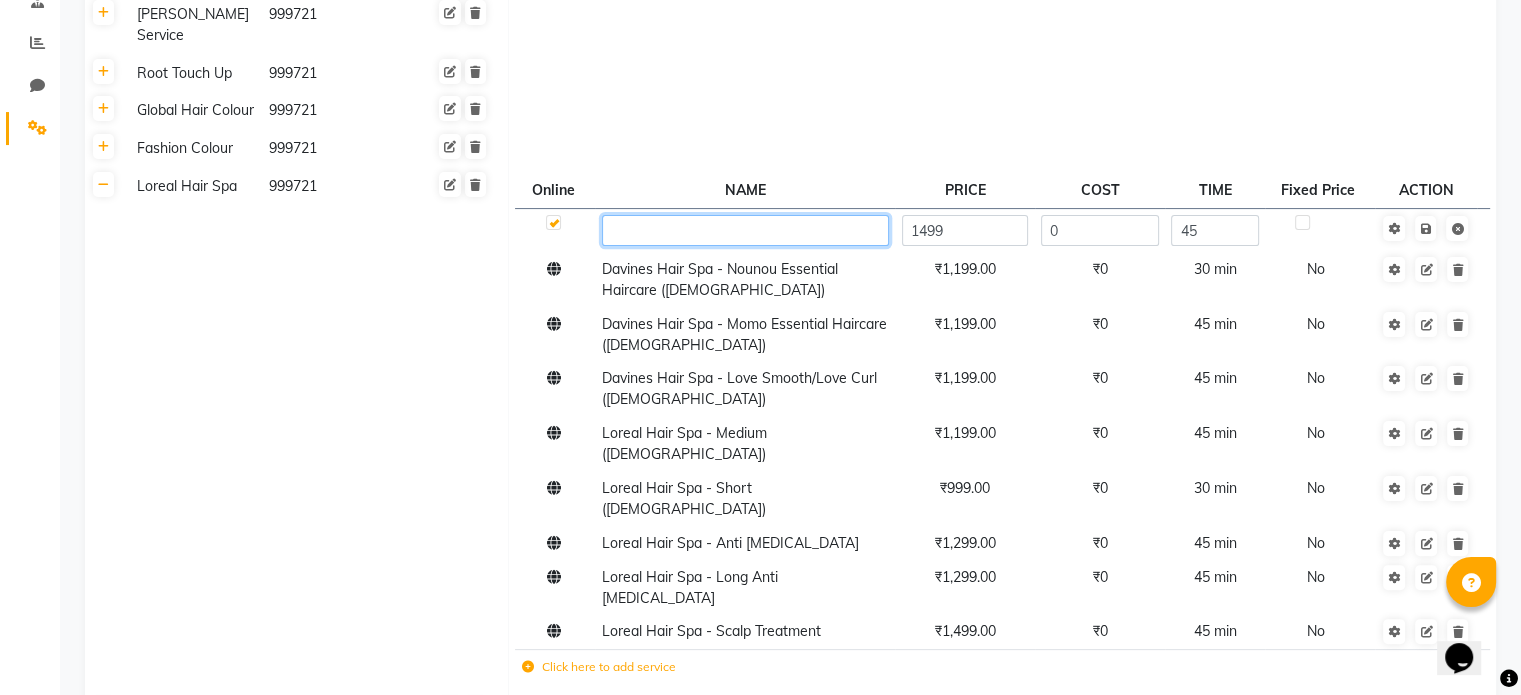 paste on "Loreal Hair Spa" 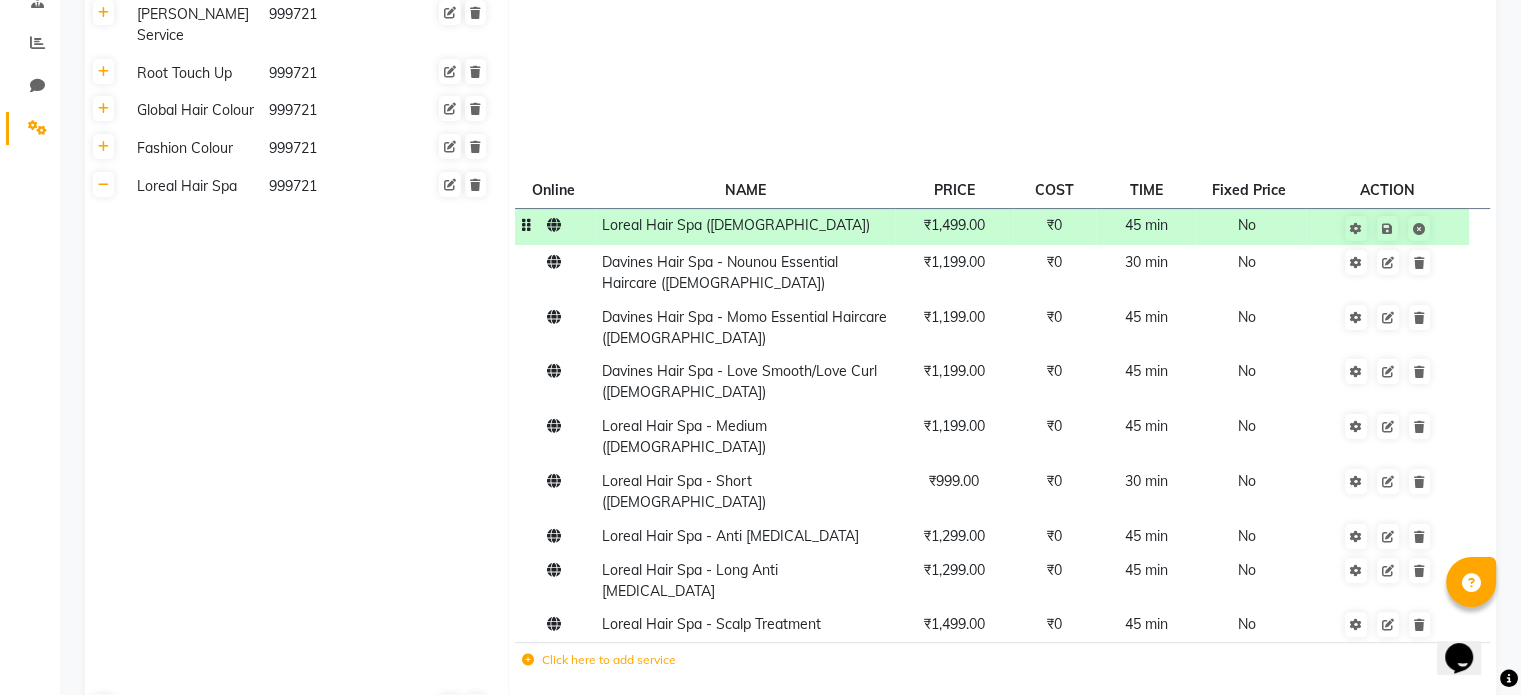 click on "₹1,499.00" 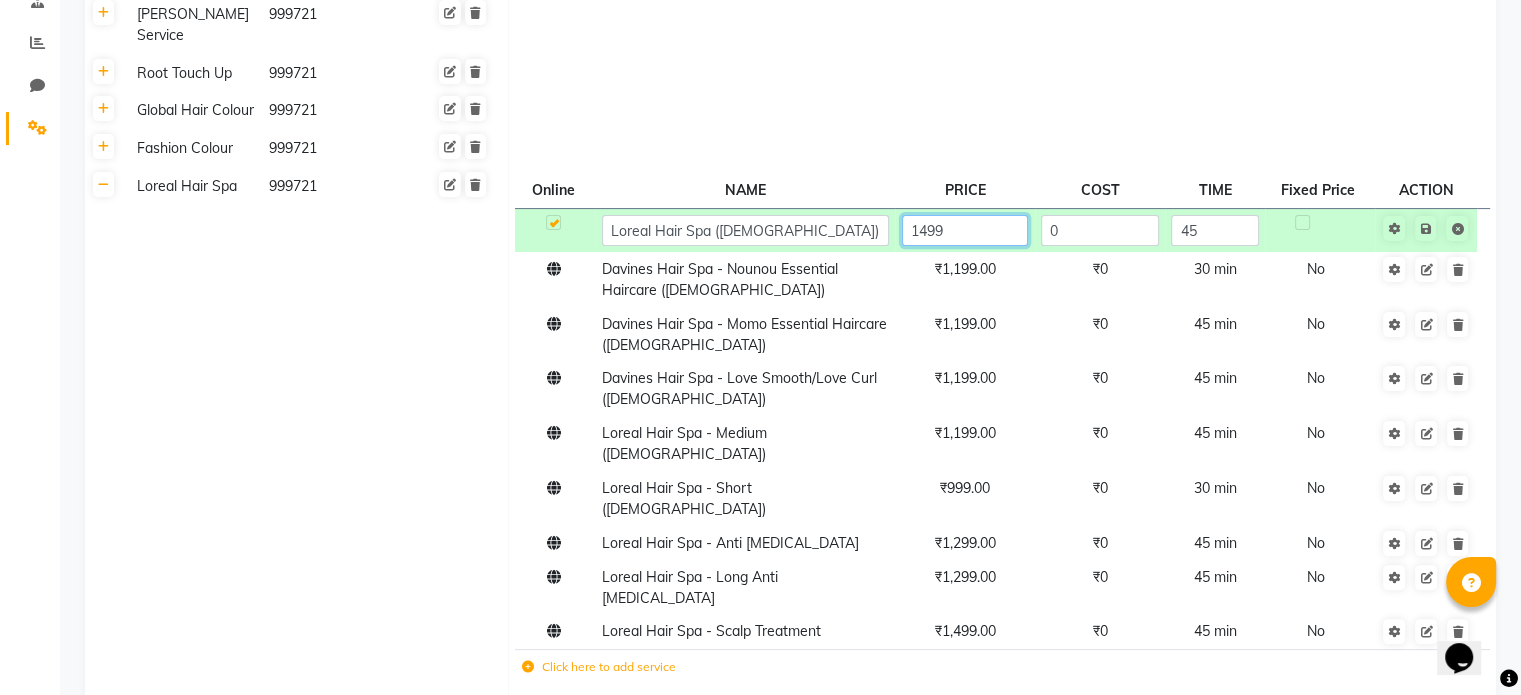 click on "1499" 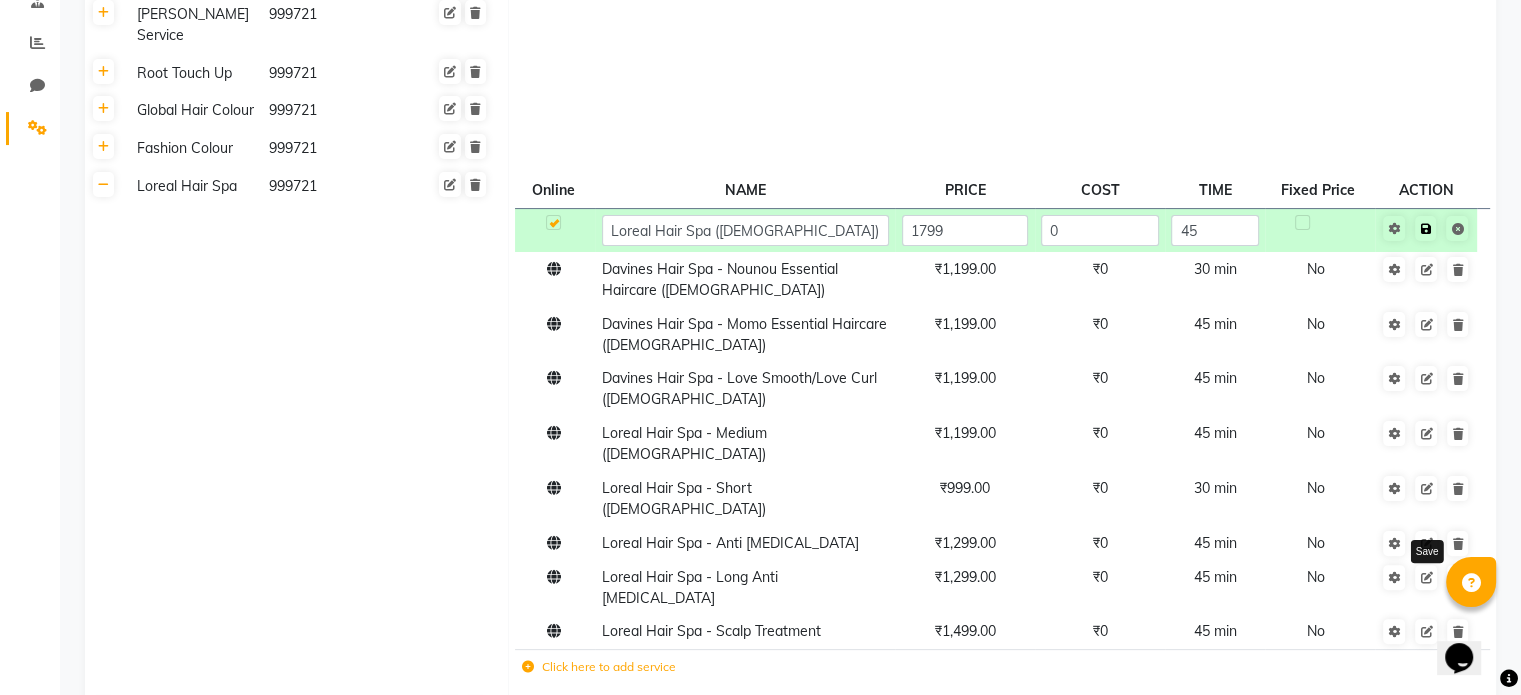 click on "Save" 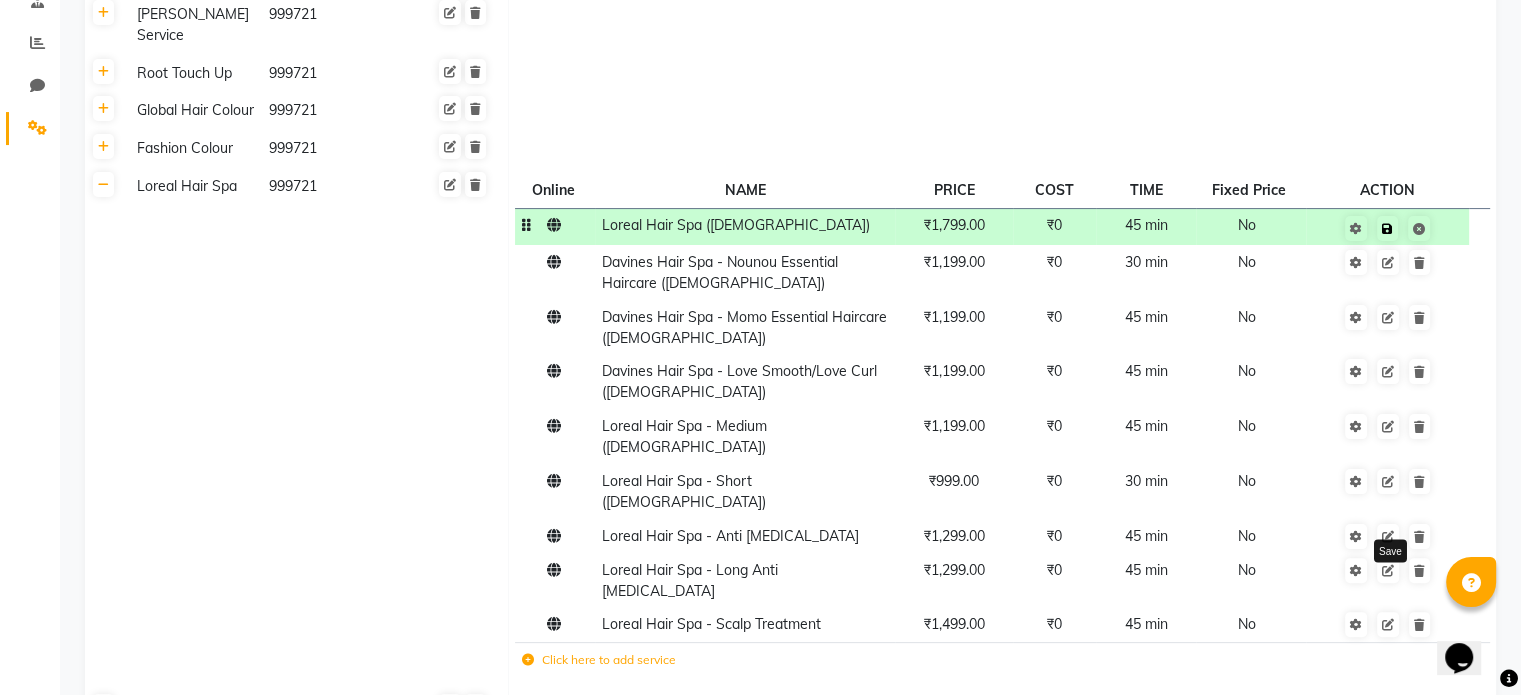 click 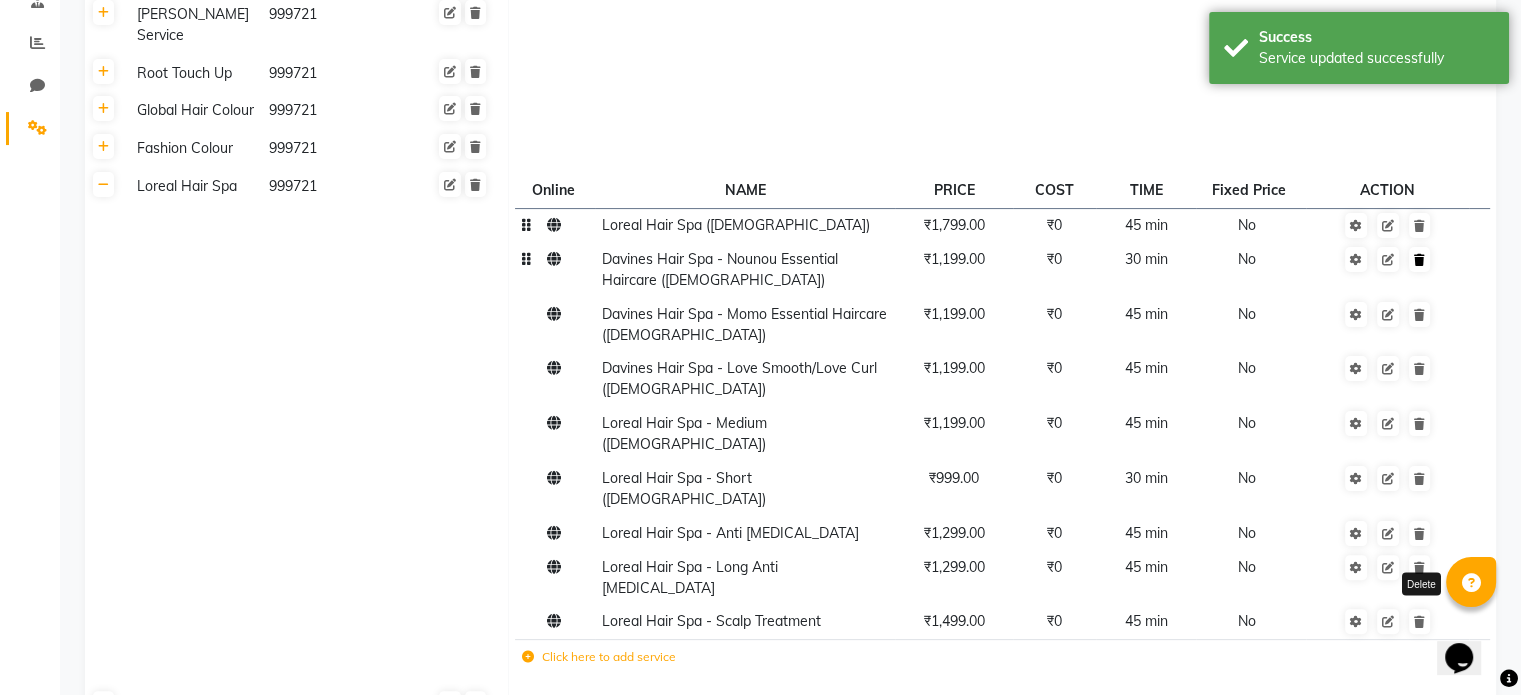 click 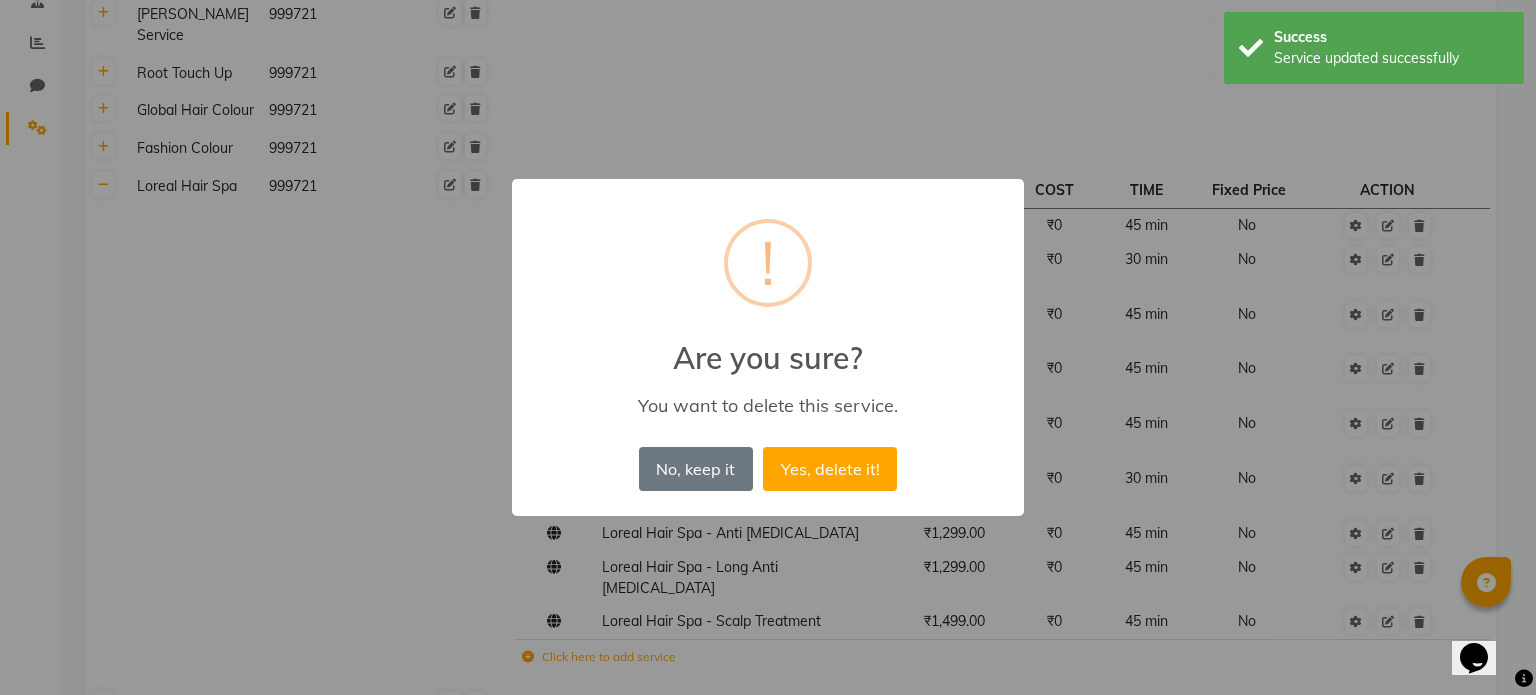 click on "Yes, delete it!" at bounding box center (830, 469) 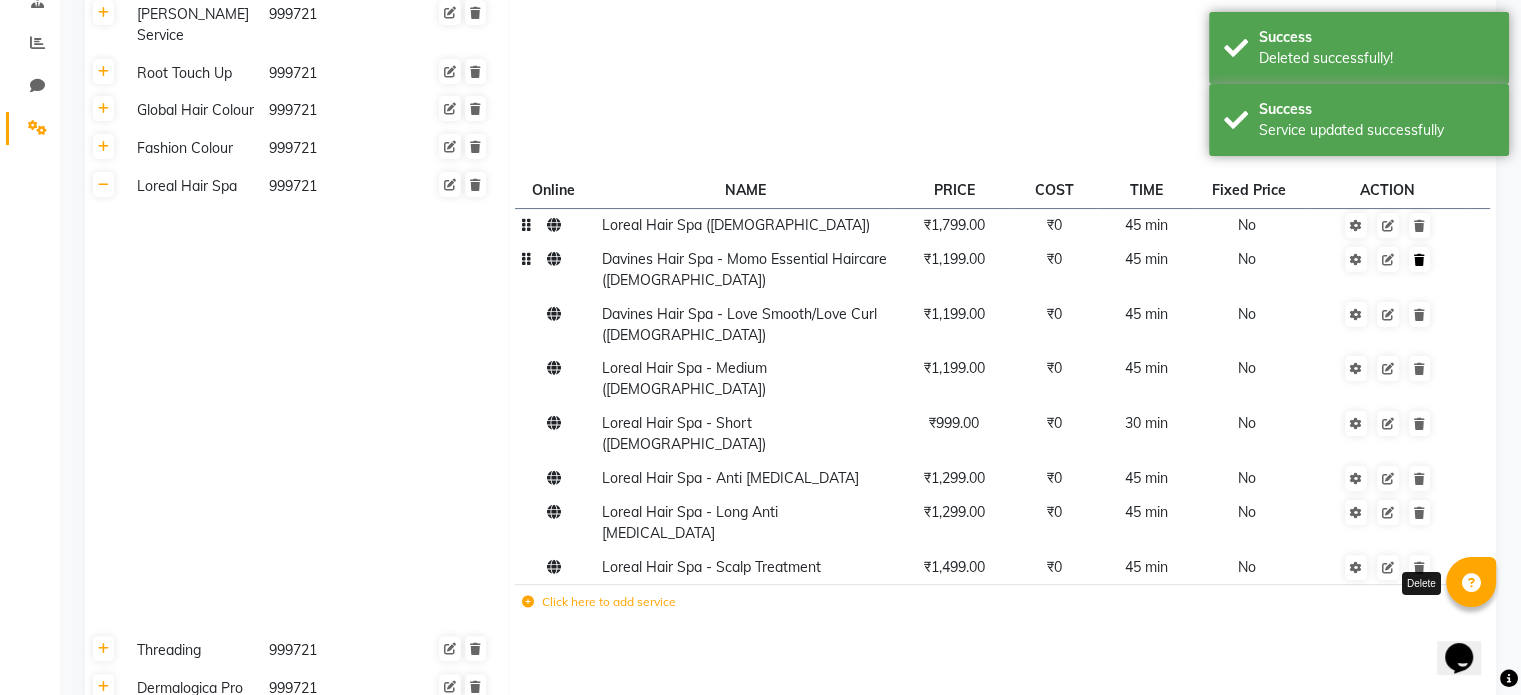 click 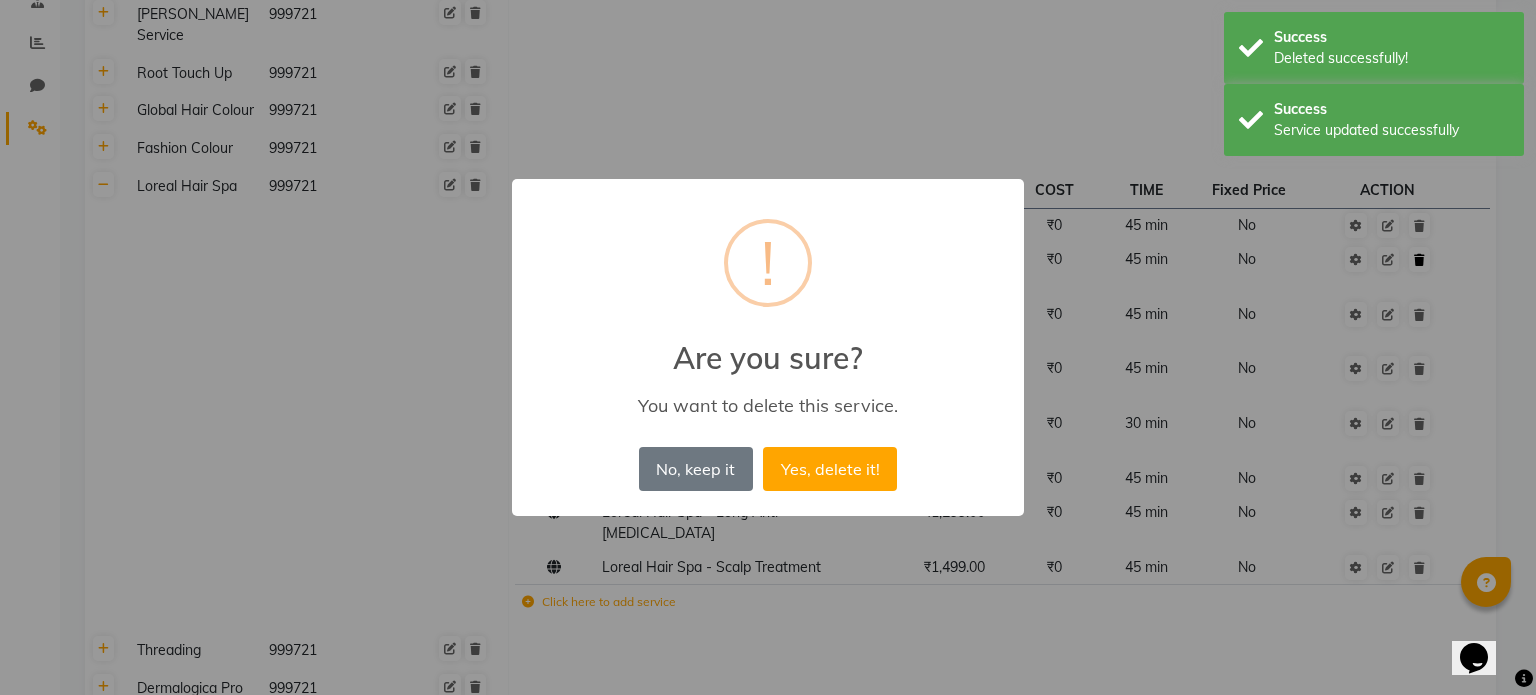 click on "Yes, delete it!" at bounding box center (830, 469) 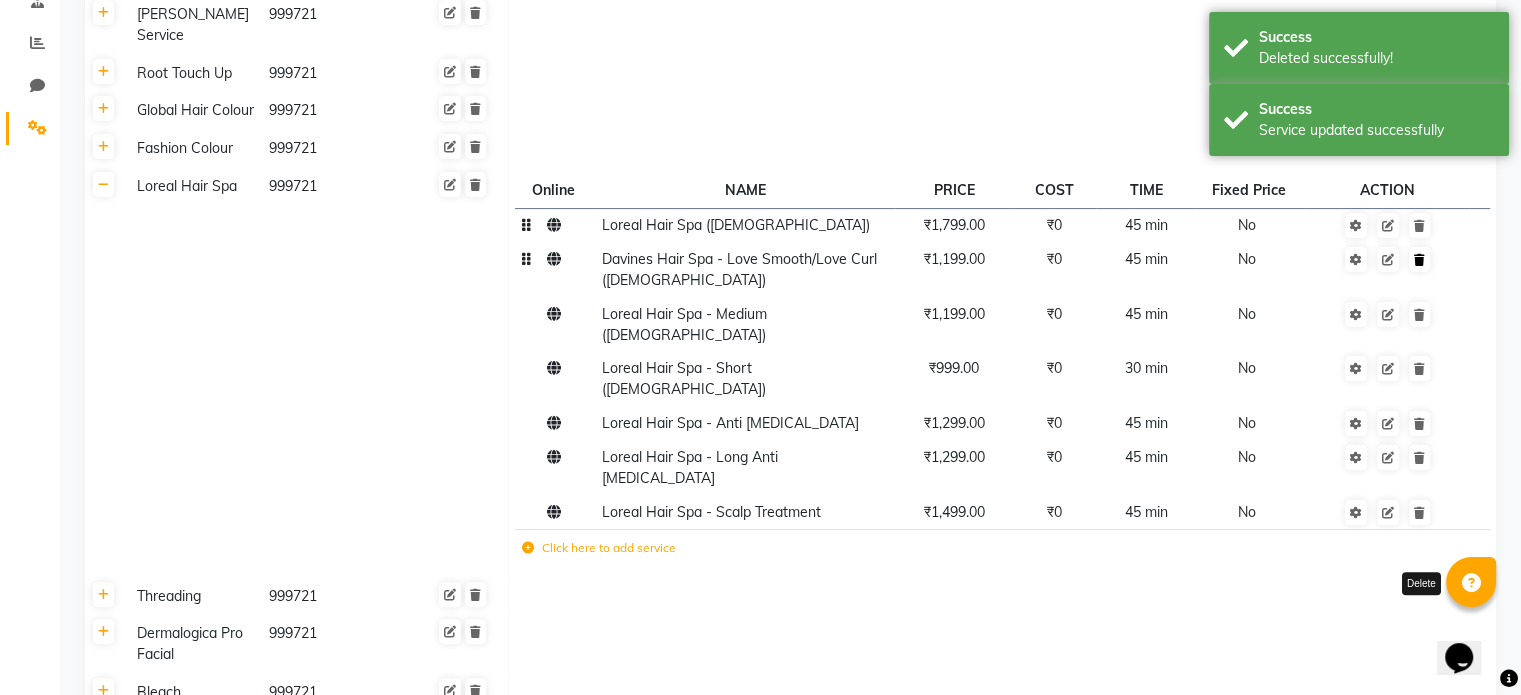 click 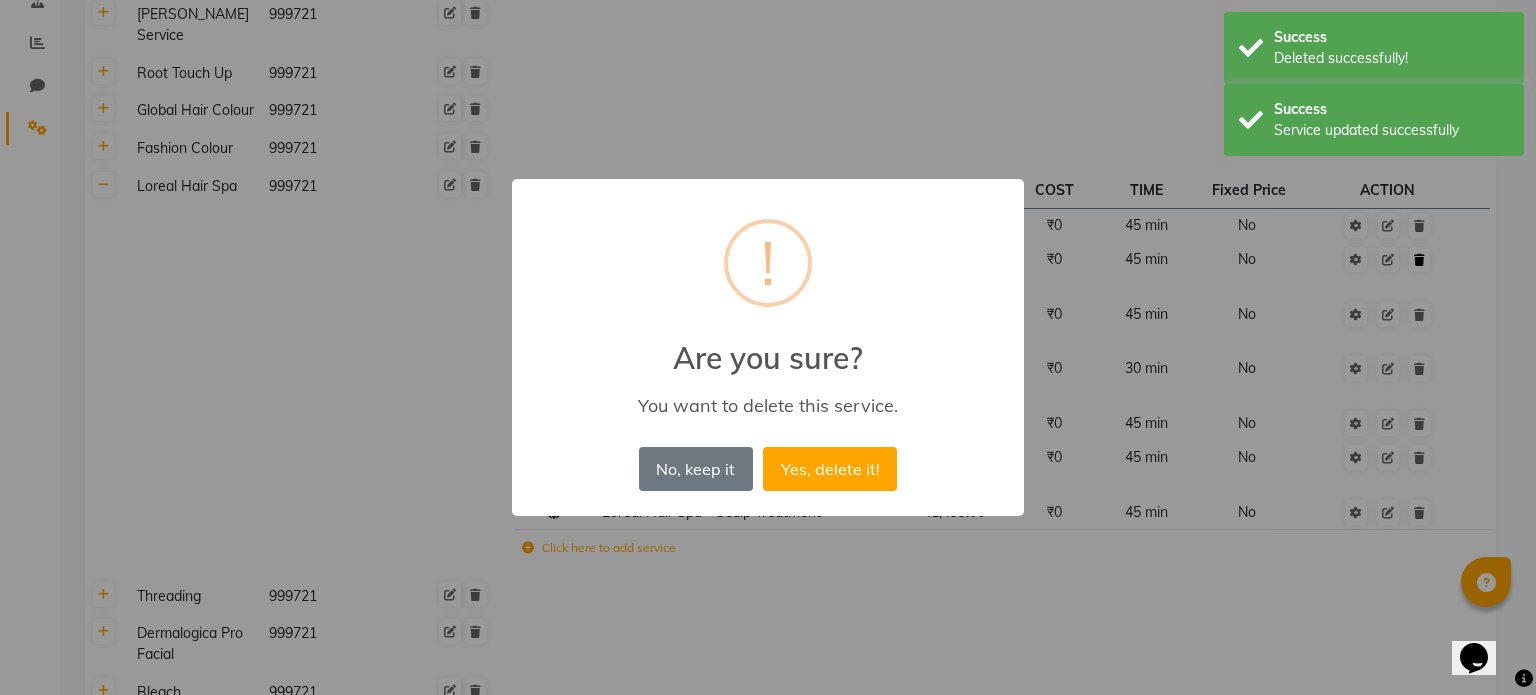 click on "Yes, delete it!" at bounding box center (830, 469) 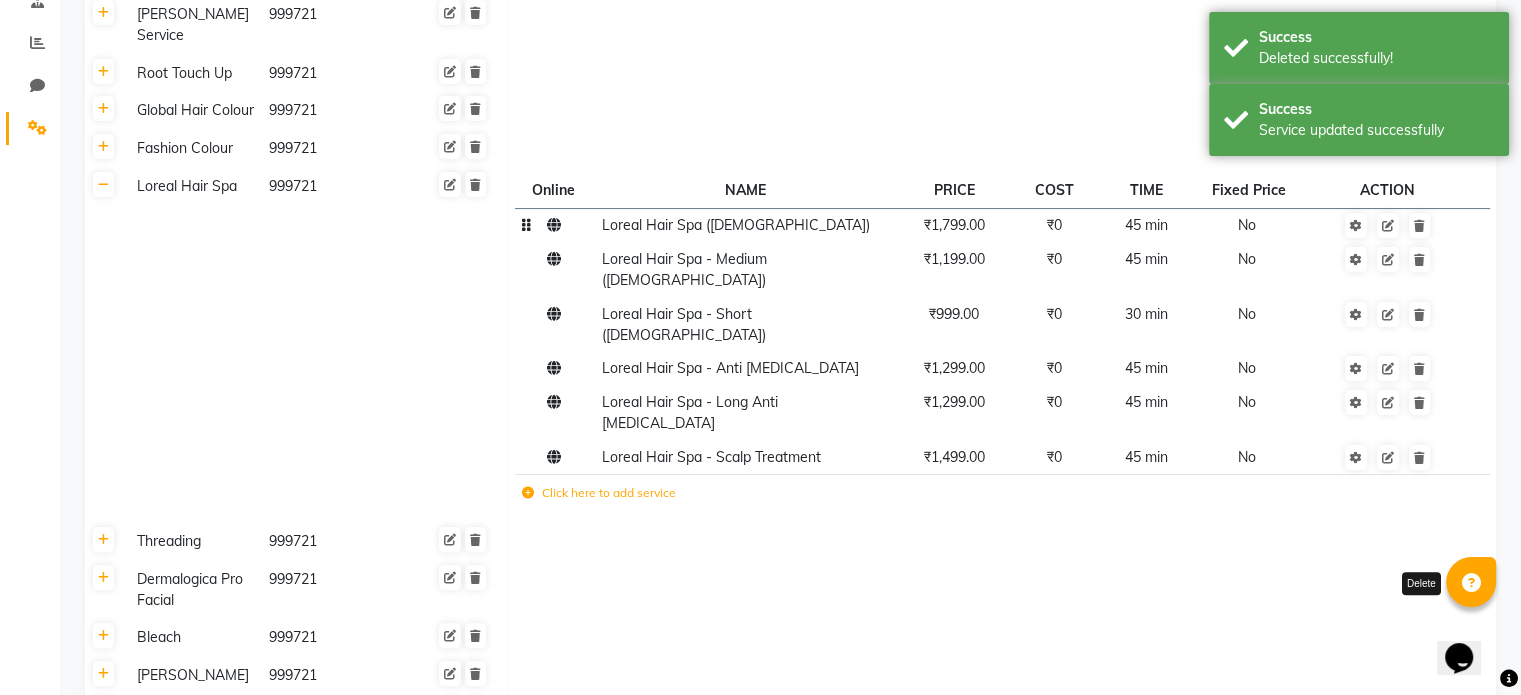 click 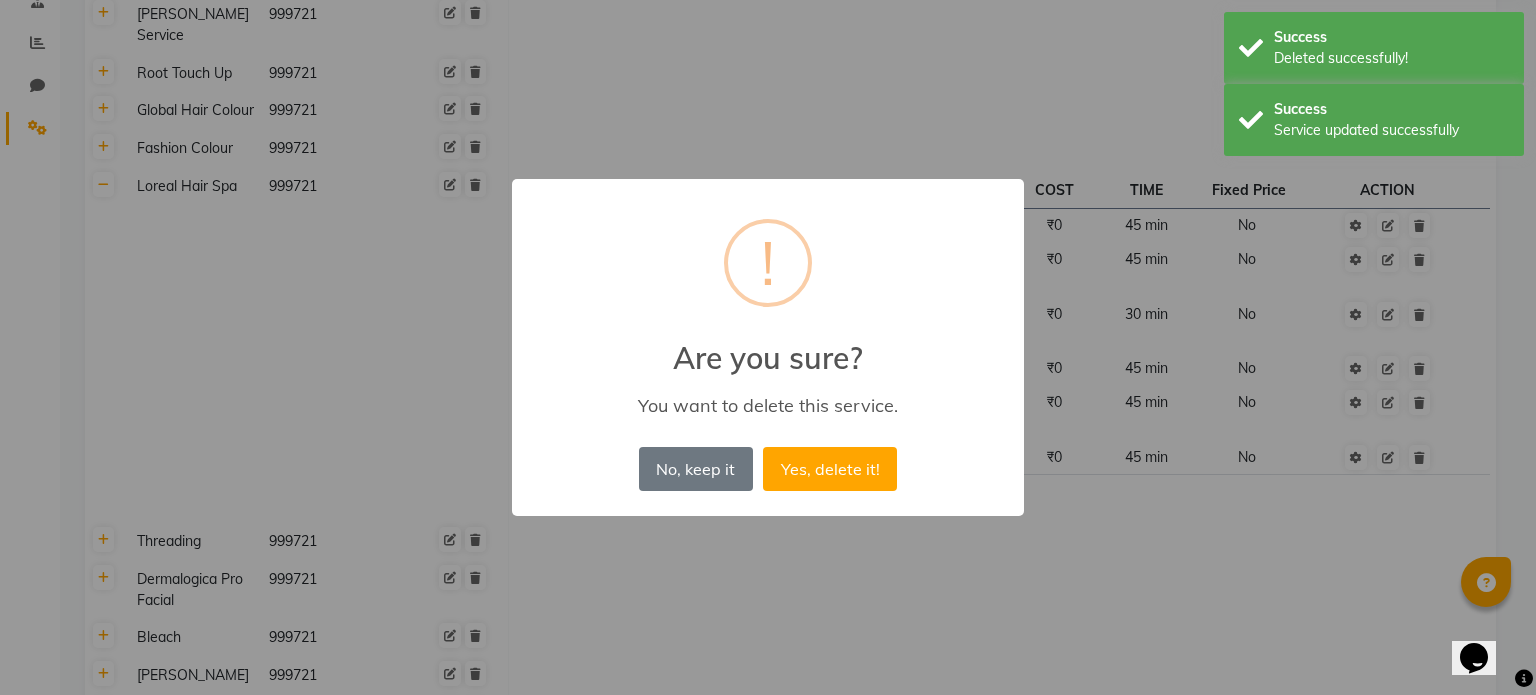 click on "Yes, delete it!" at bounding box center (830, 469) 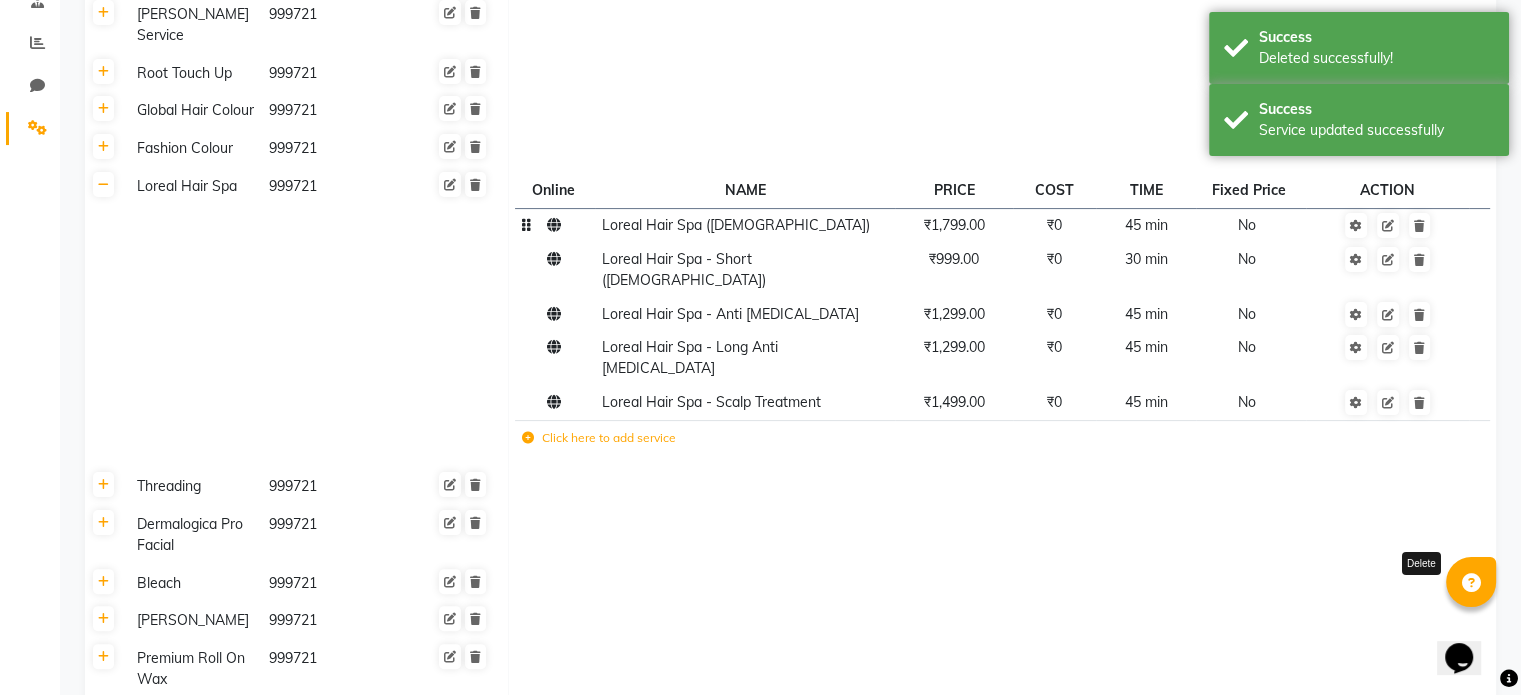 click 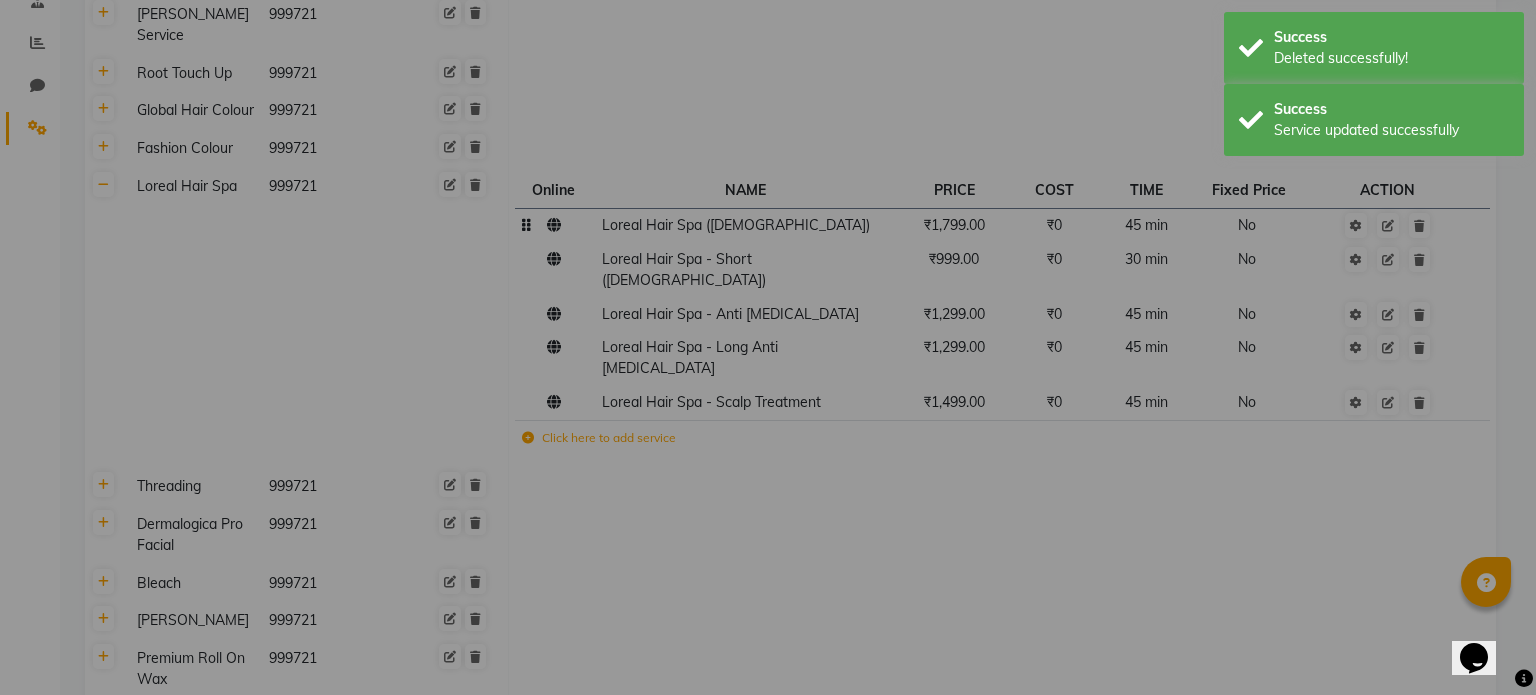click on "Yes, delete it!" at bounding box center (830, 469) 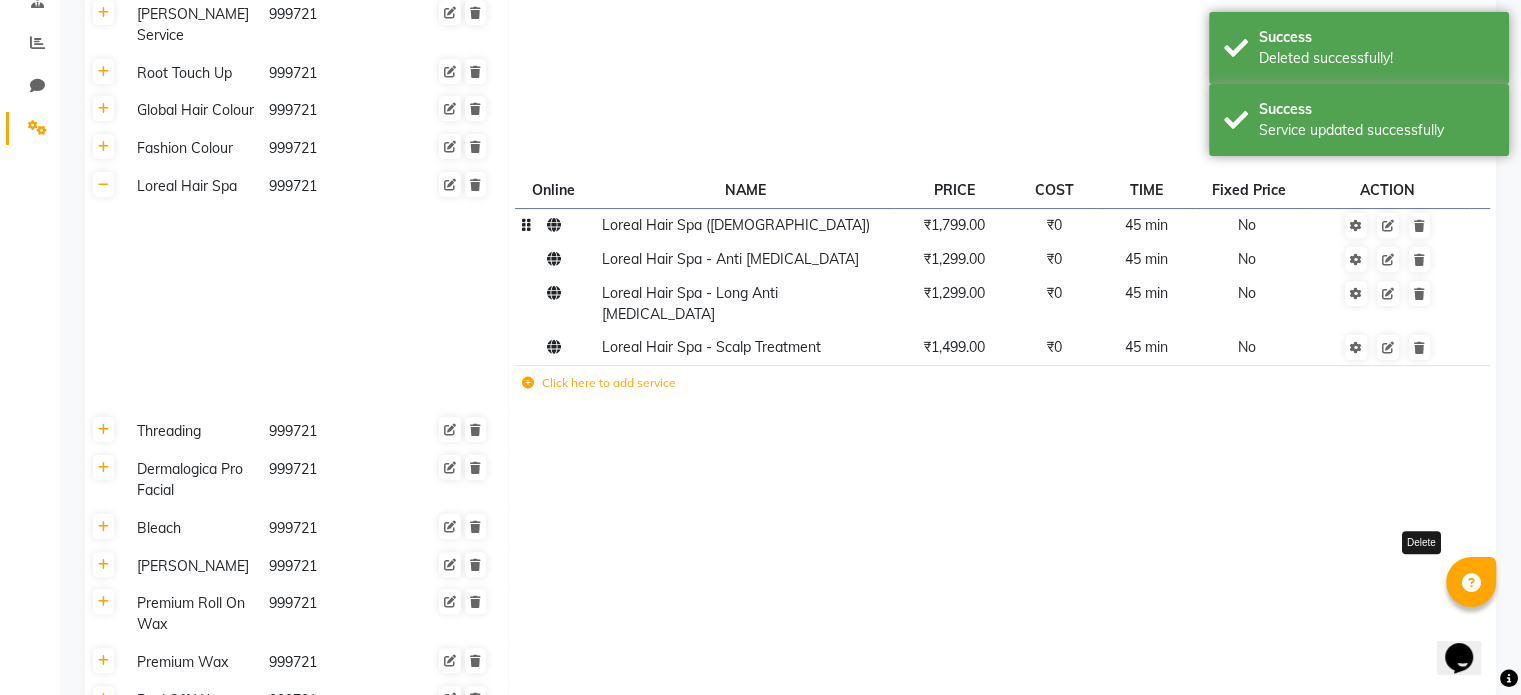 click 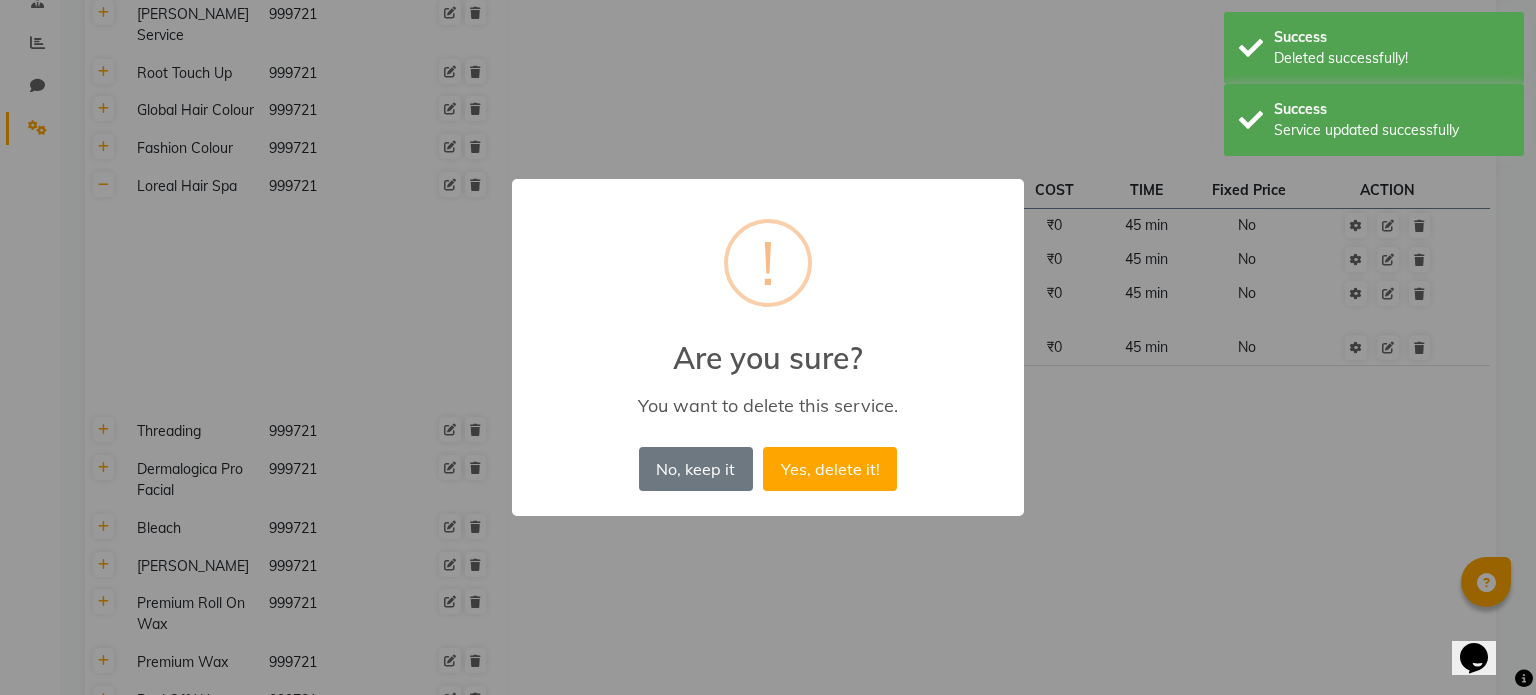 click on "Yes, delete it!" at bounding box center (830, 469) 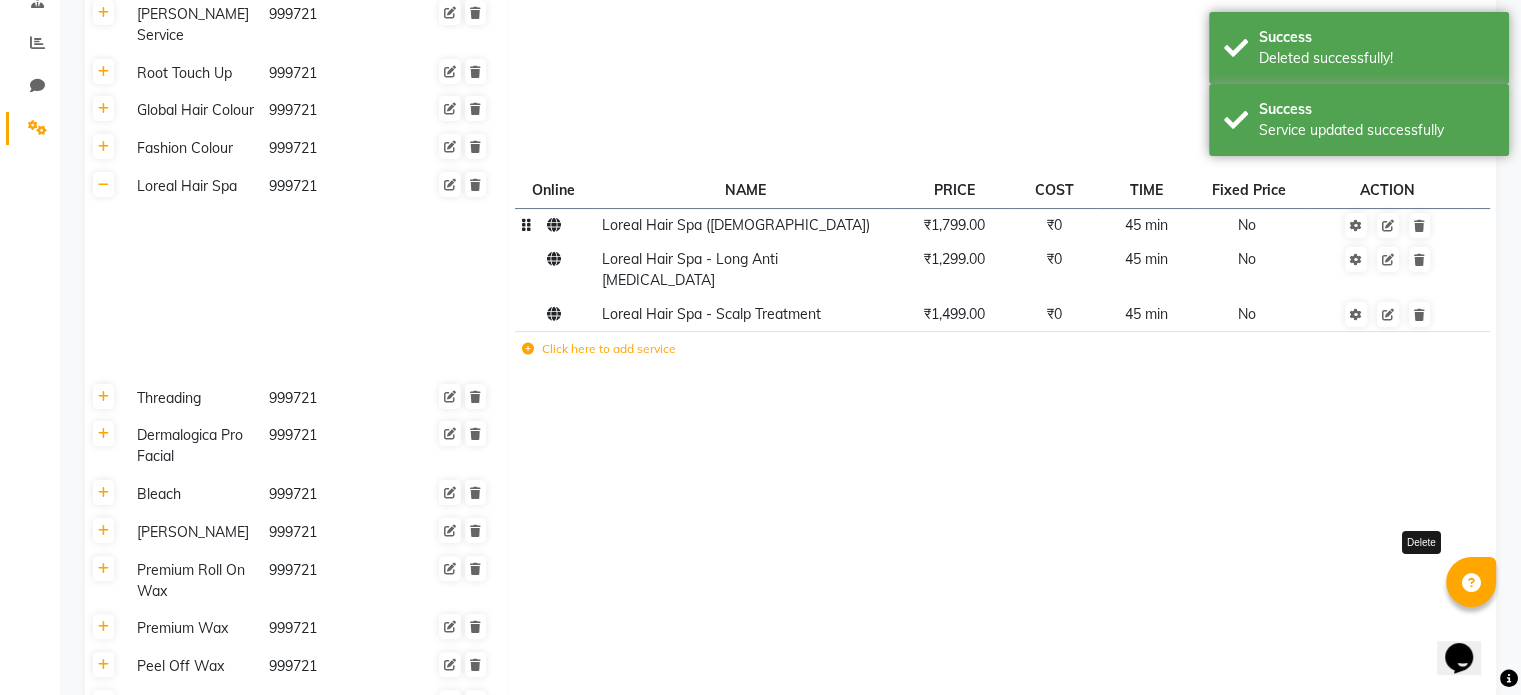 click 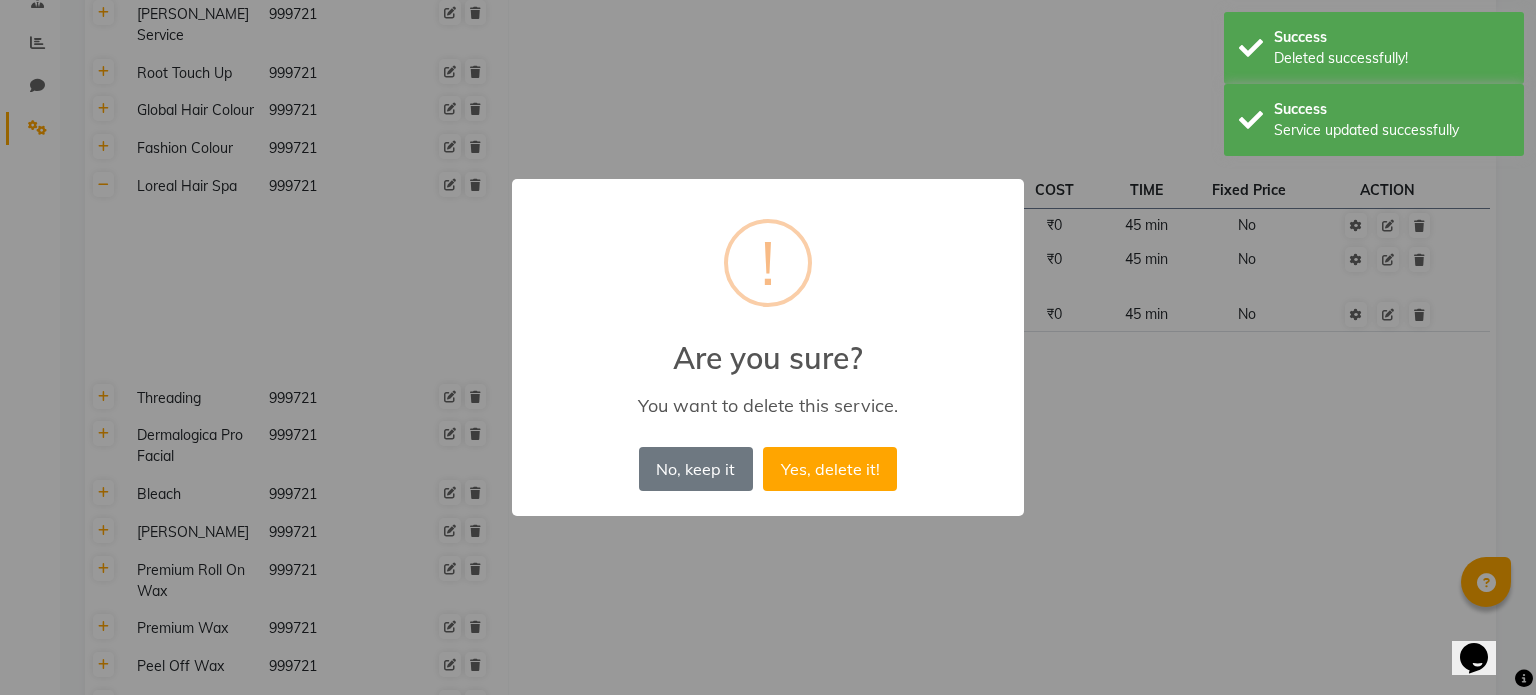 click on "Yes, delete it!" at bounding box center (830, 469) 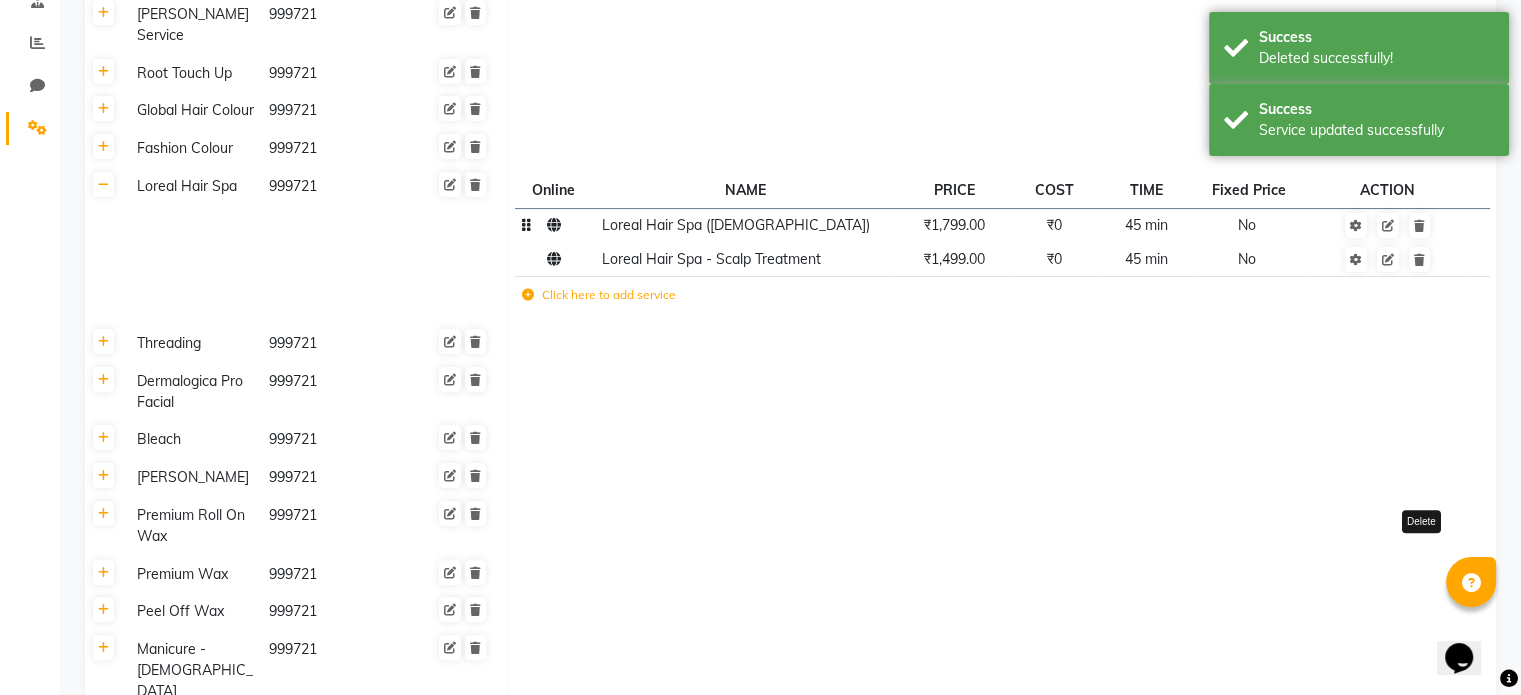 click 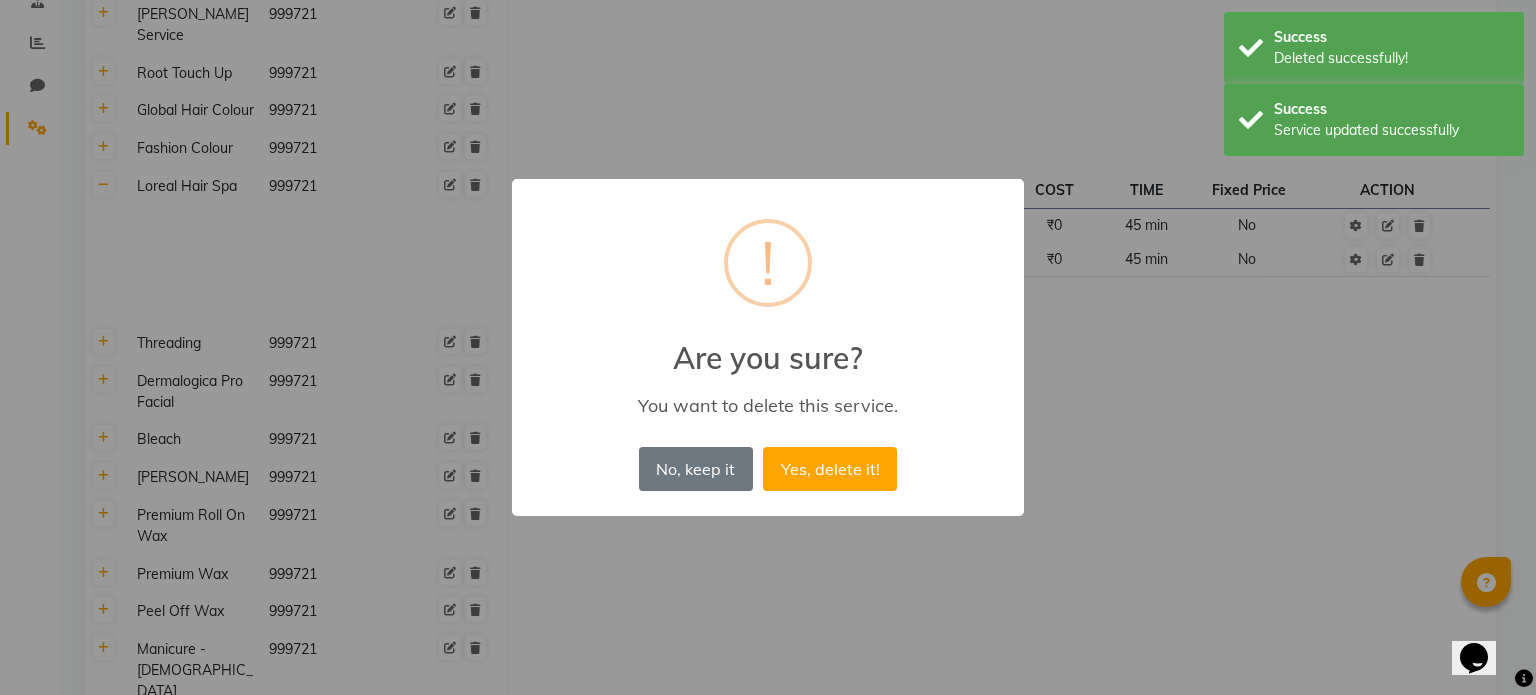 click on "Yes, delete it!" at bounding box center [830, 469] 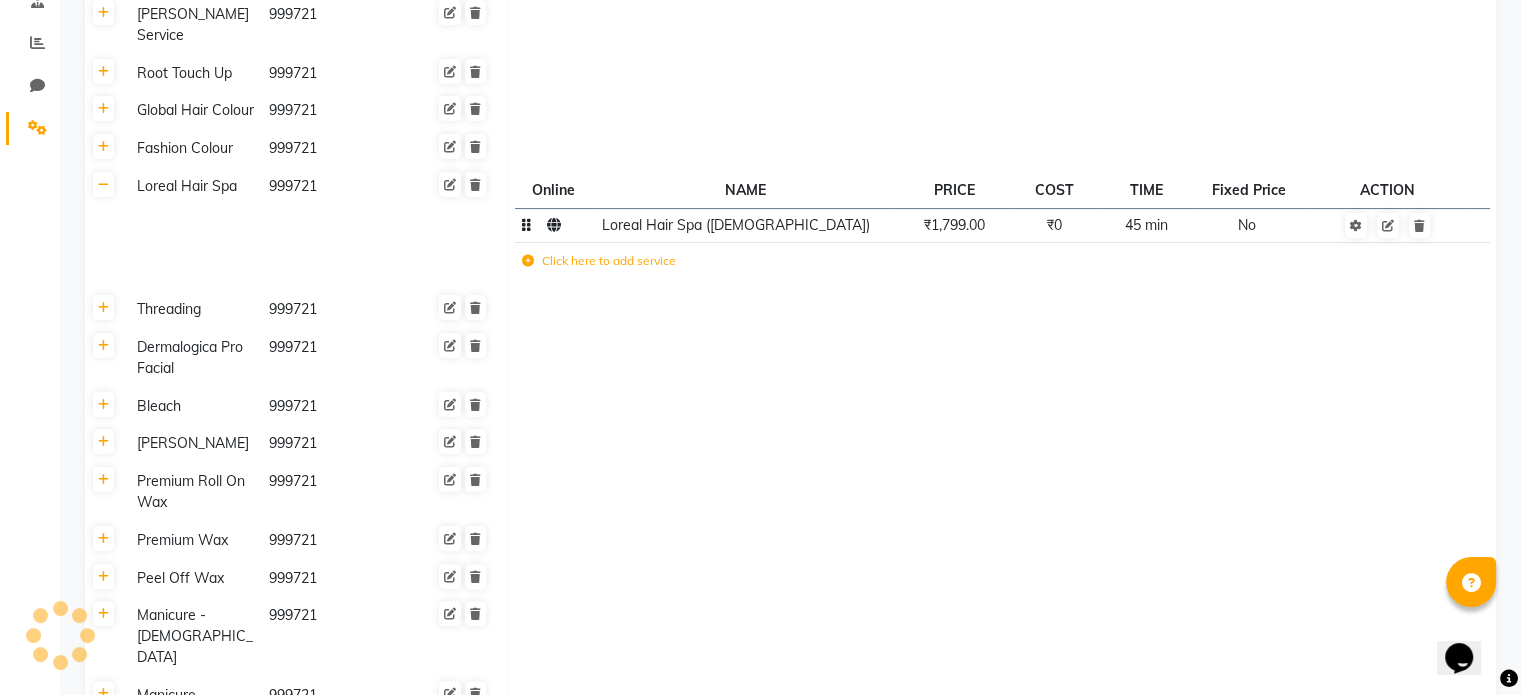 click 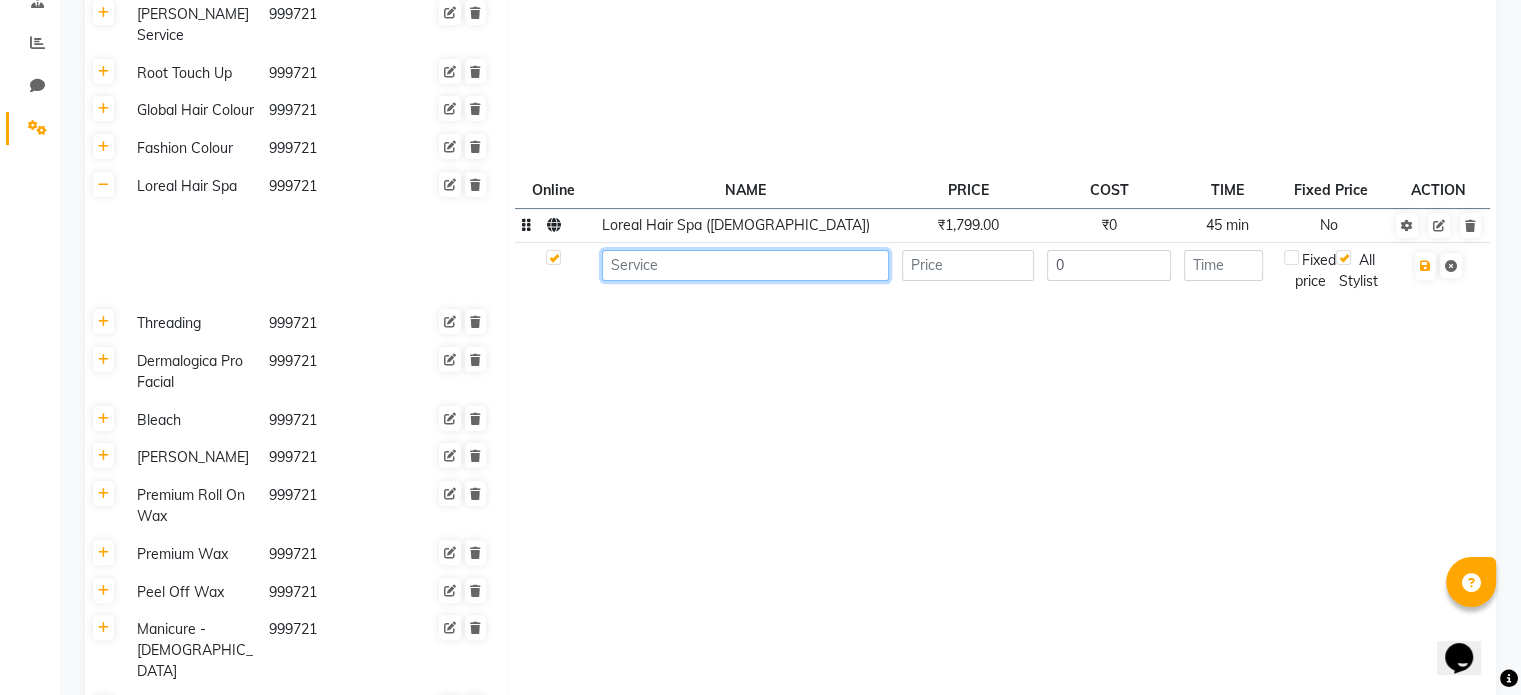 click 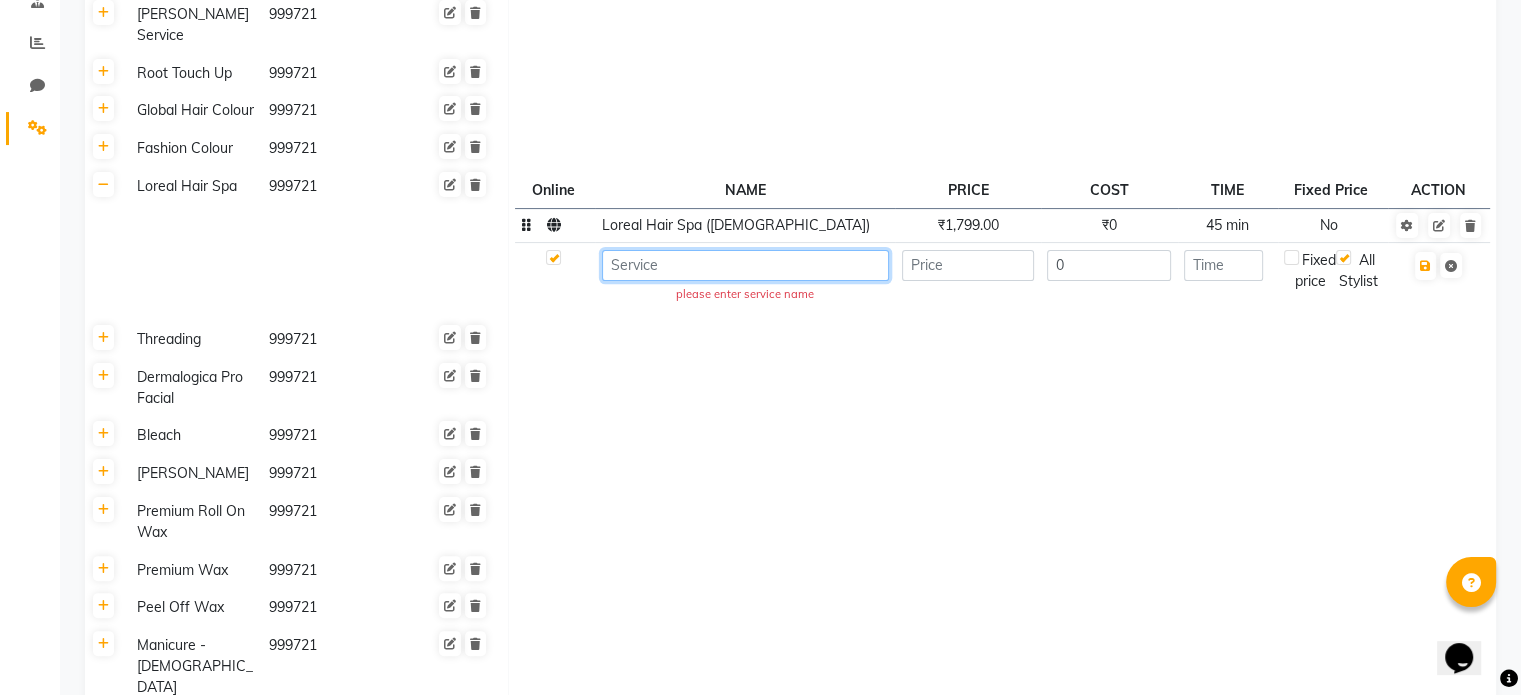paste on "Loreal Hair Spa" 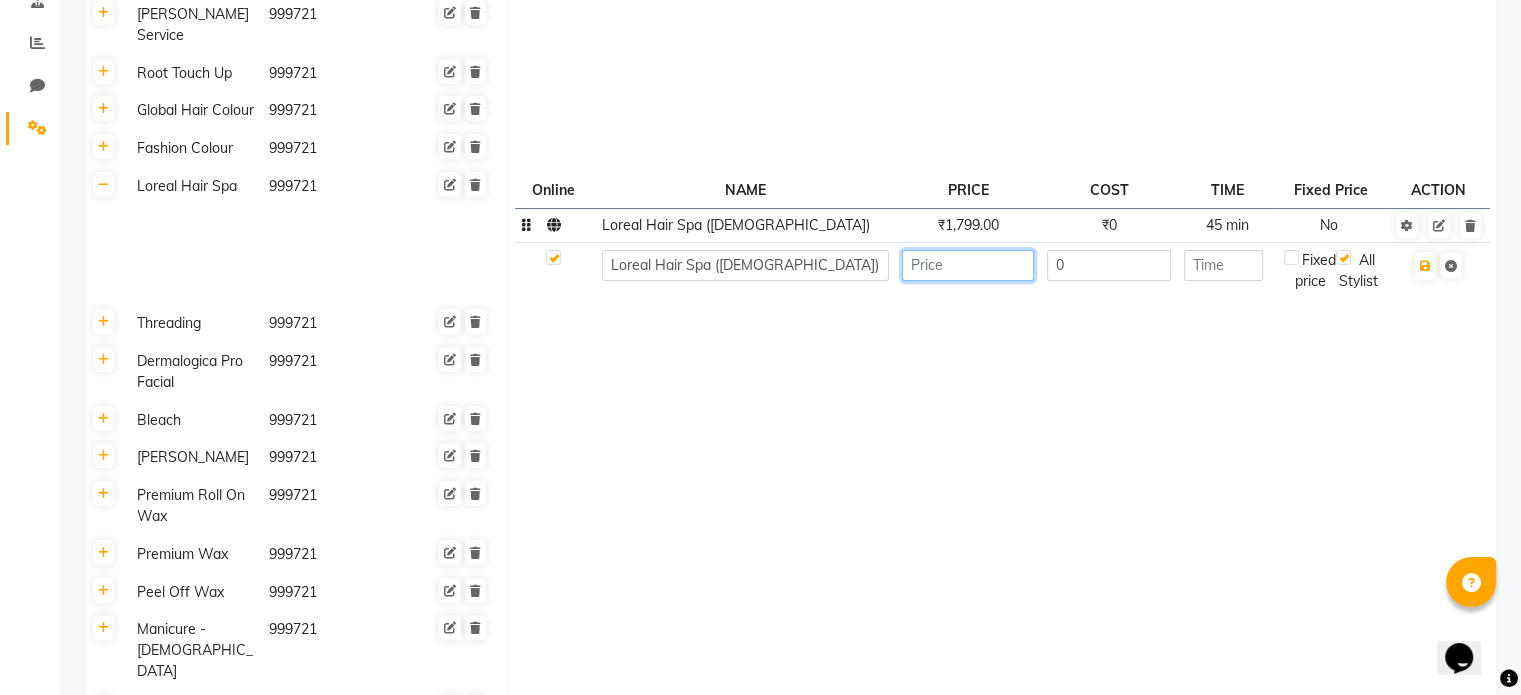 click 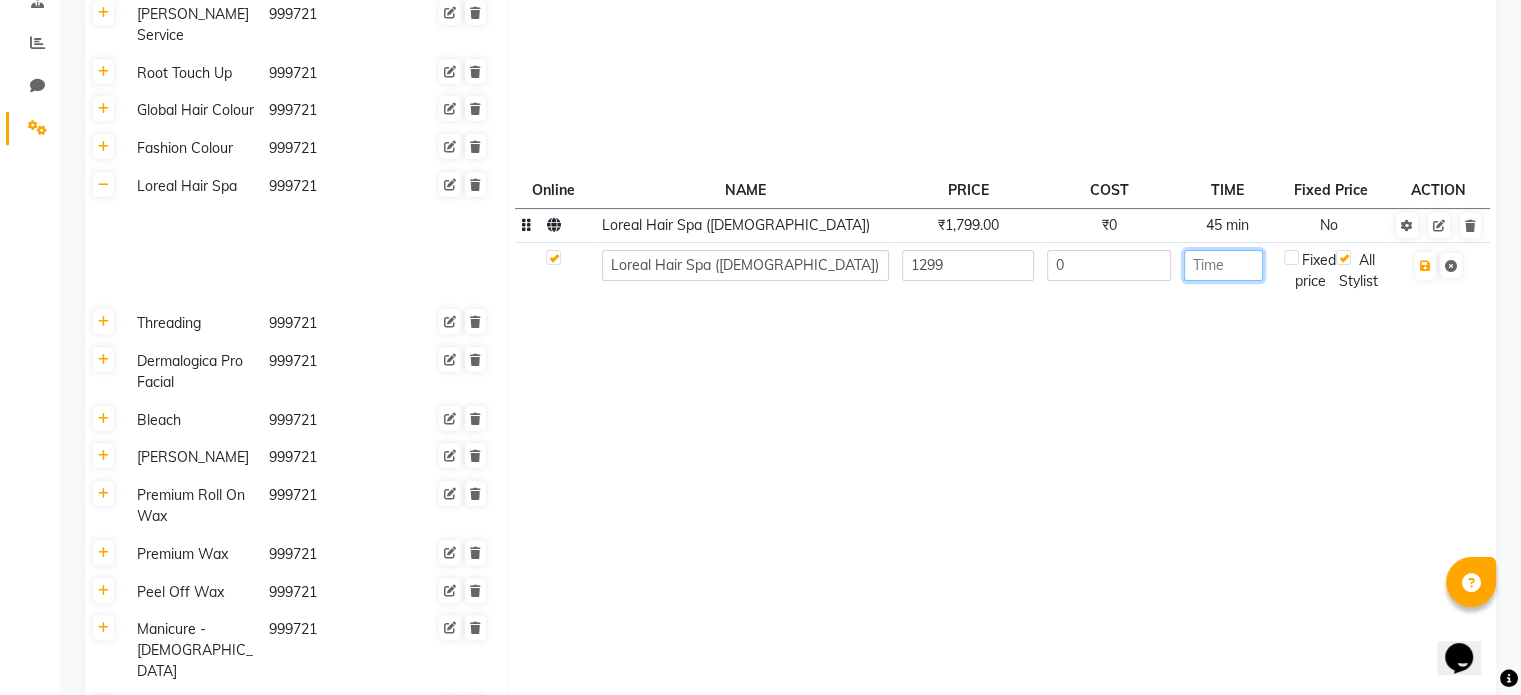 click 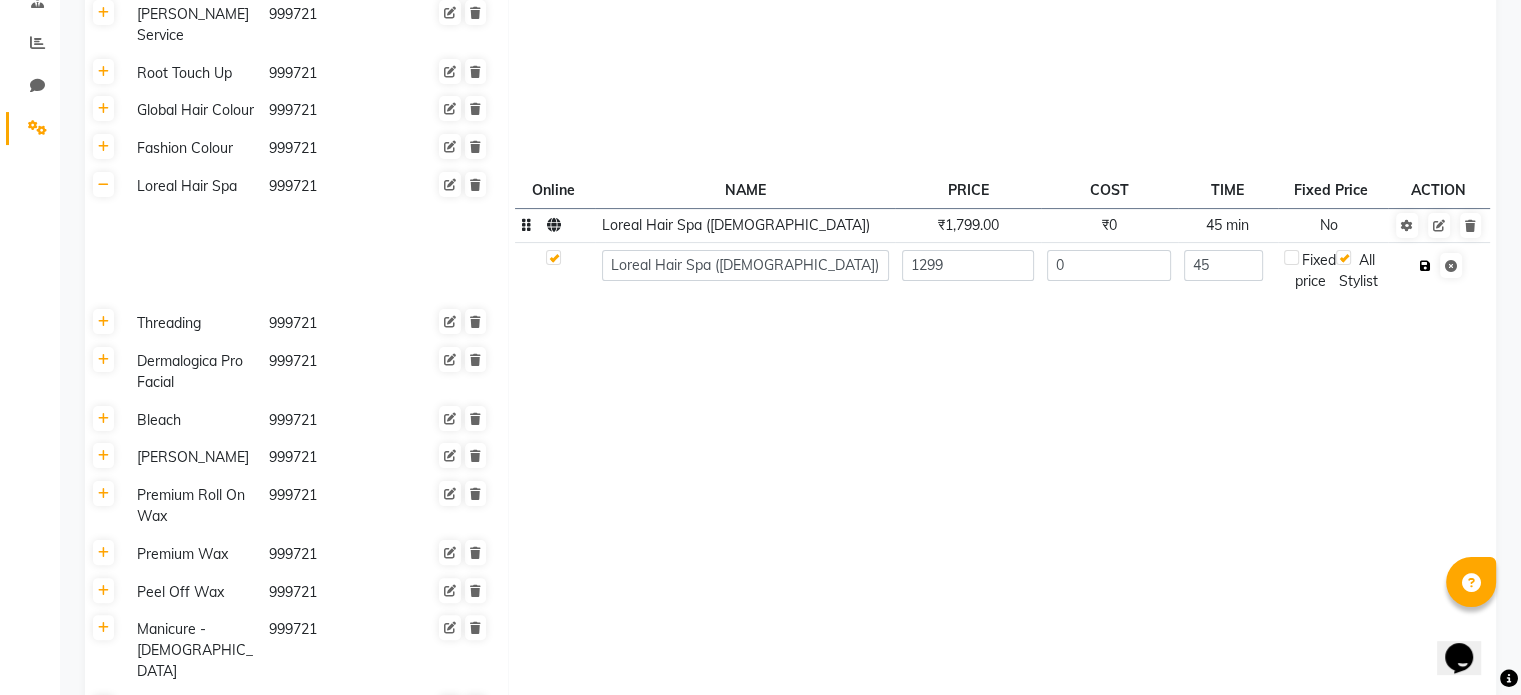 click at bounding box center (1425, 266) 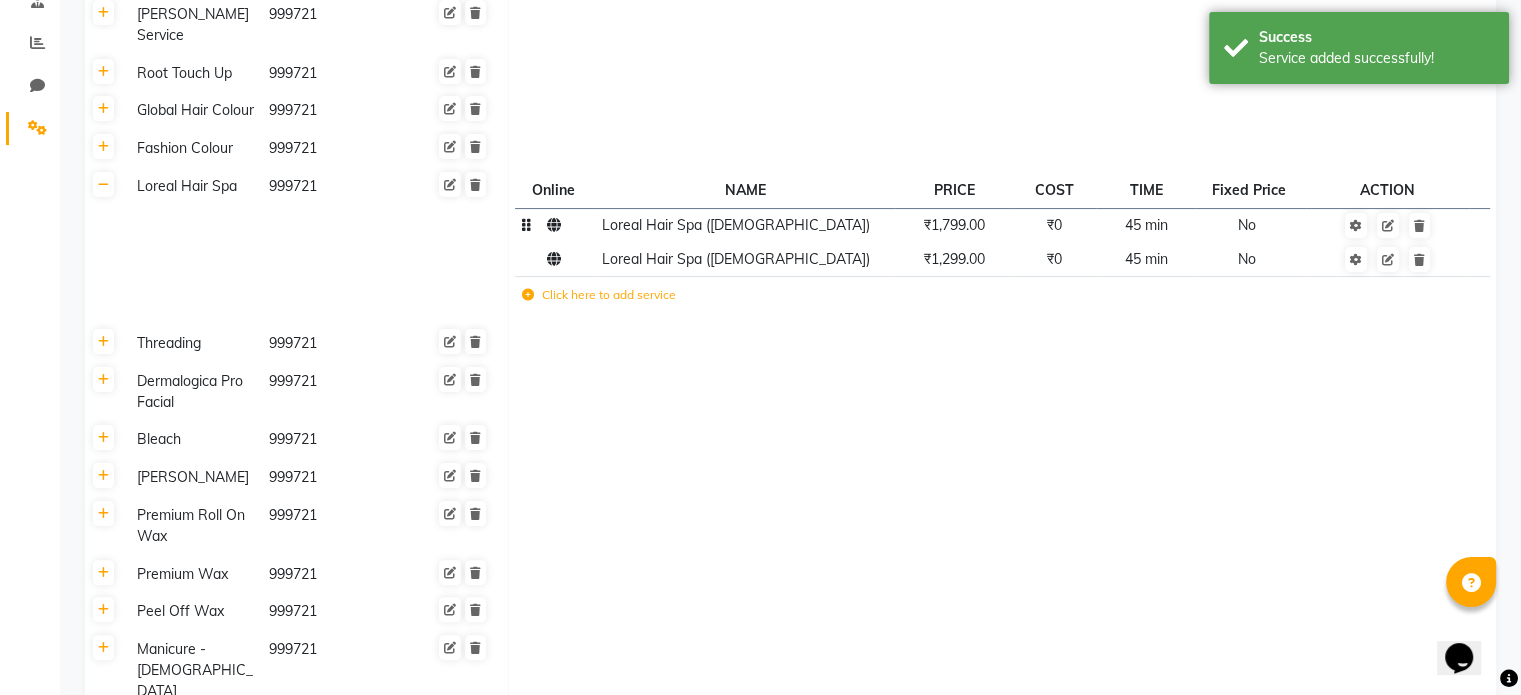 click 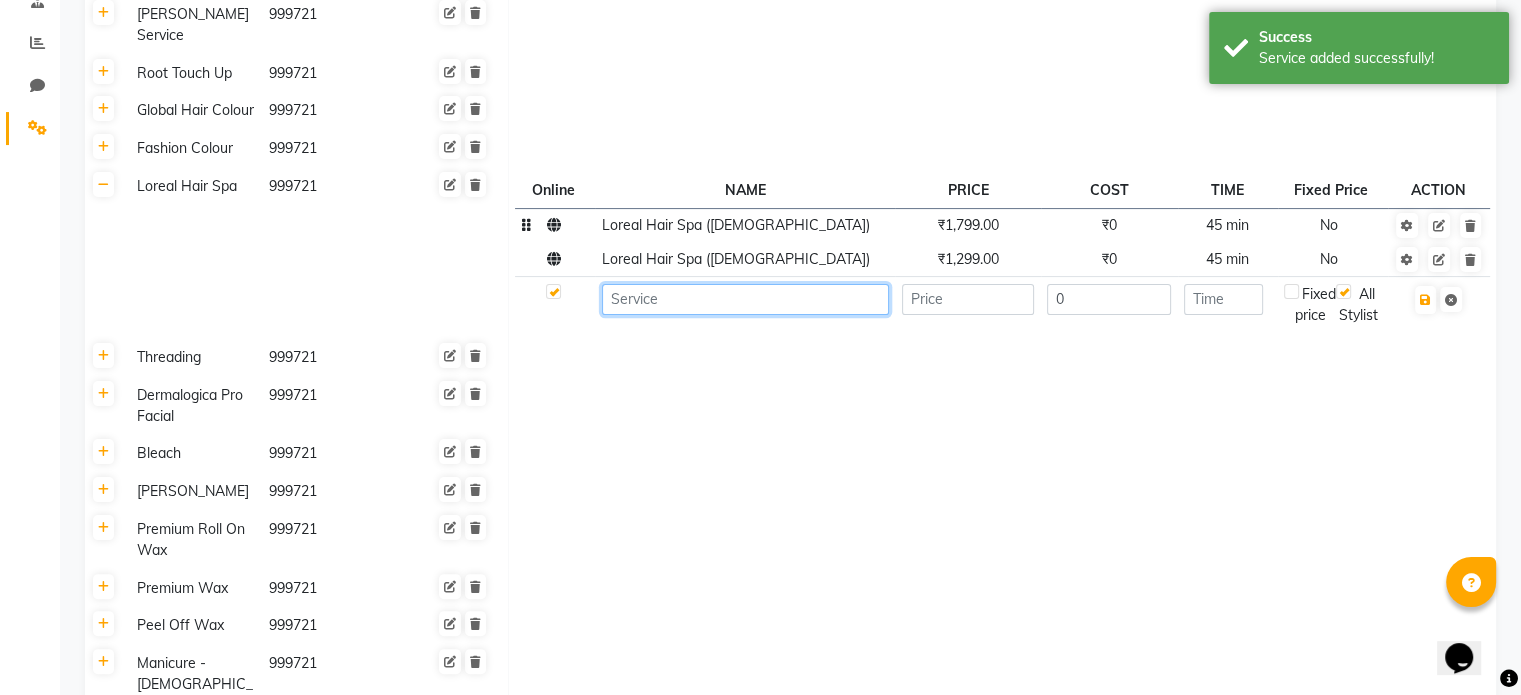 click 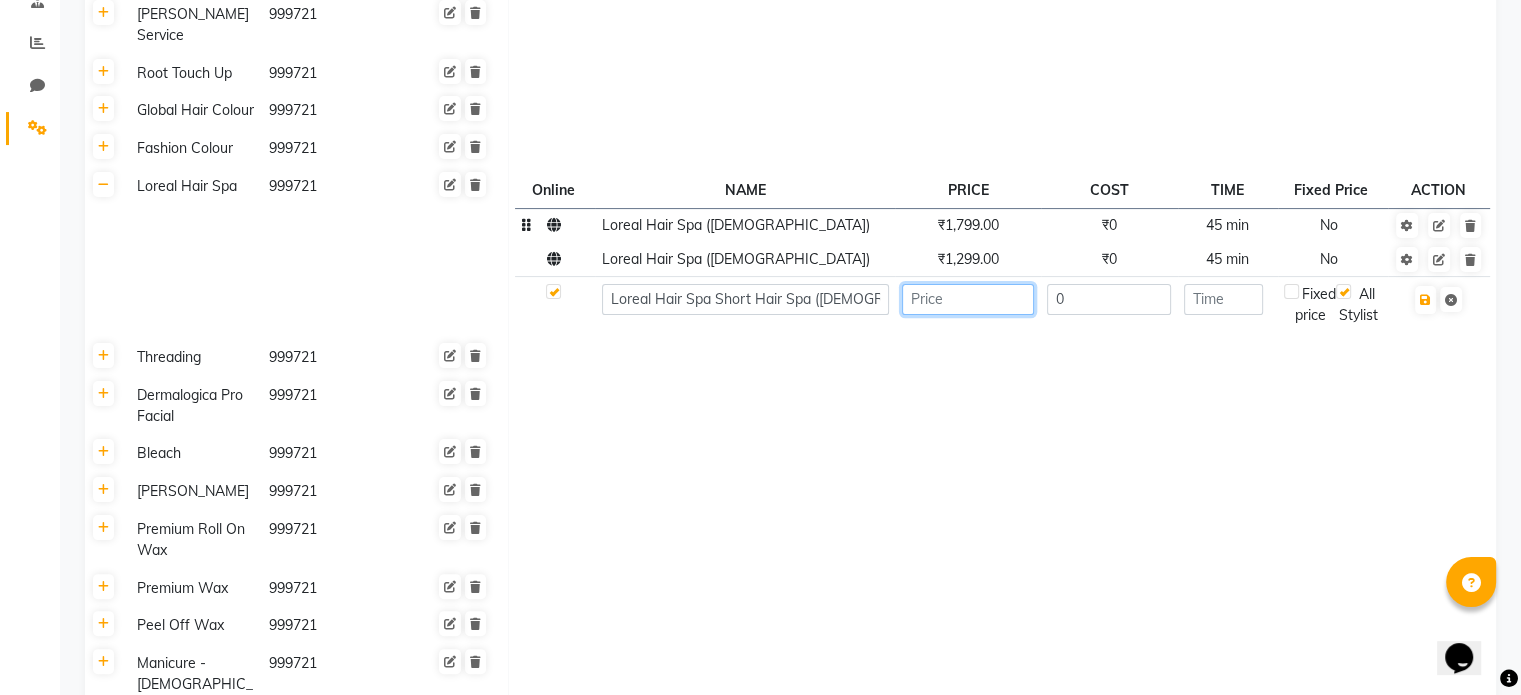 click 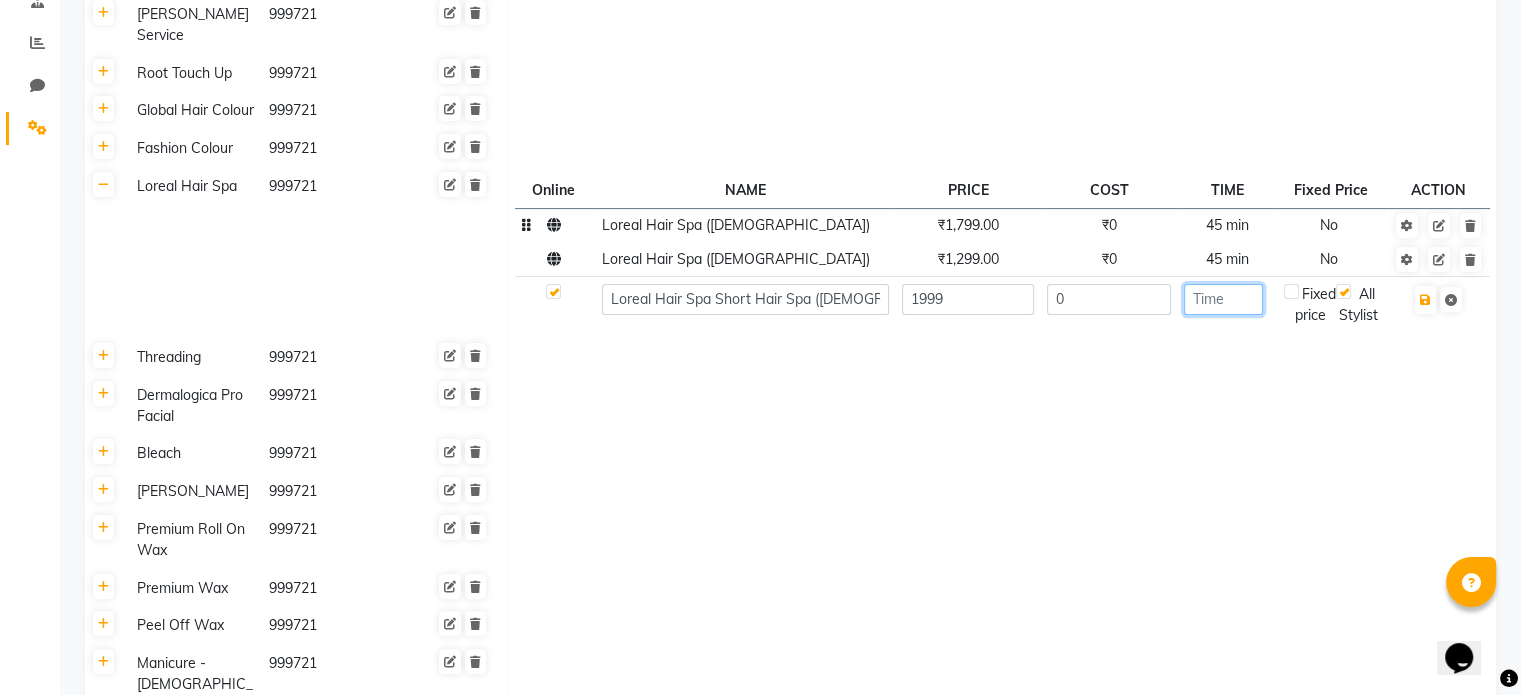 click 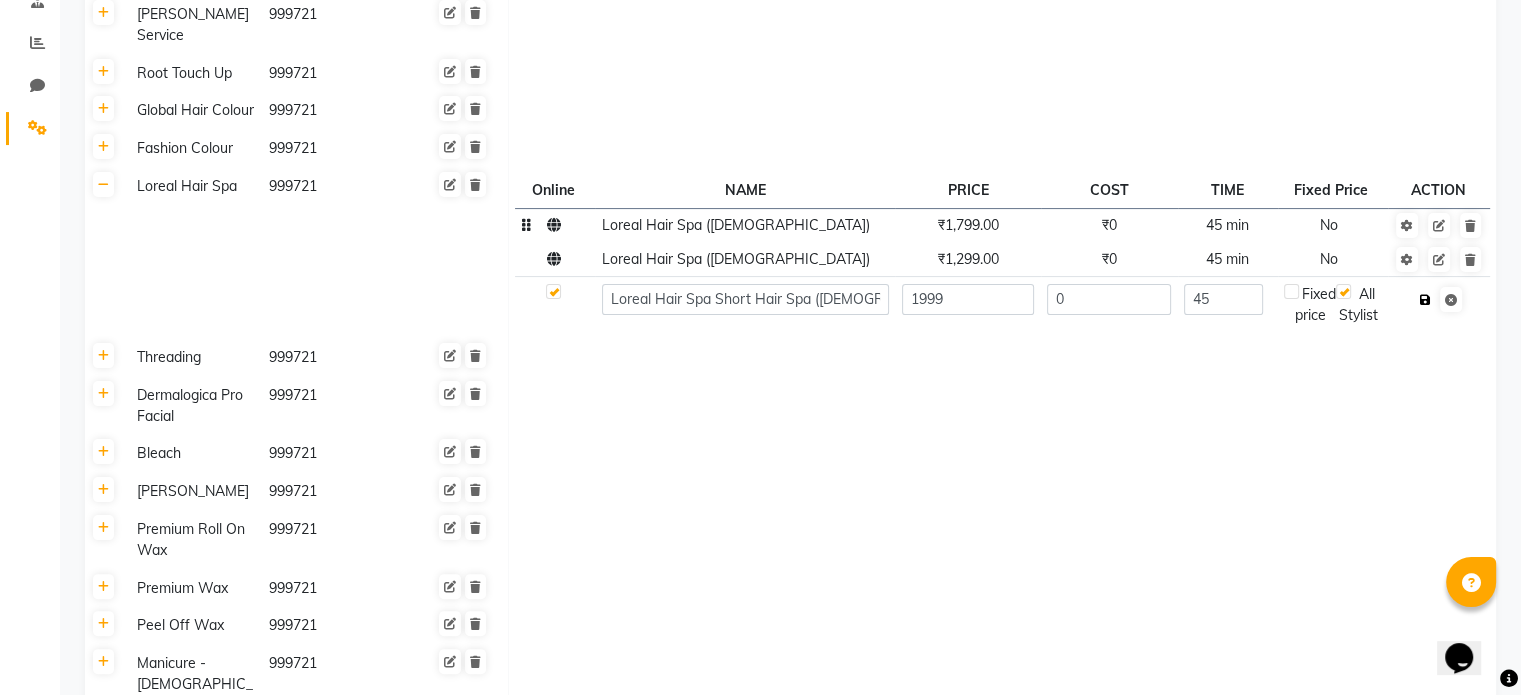 click at bounding box center (1425, 300) 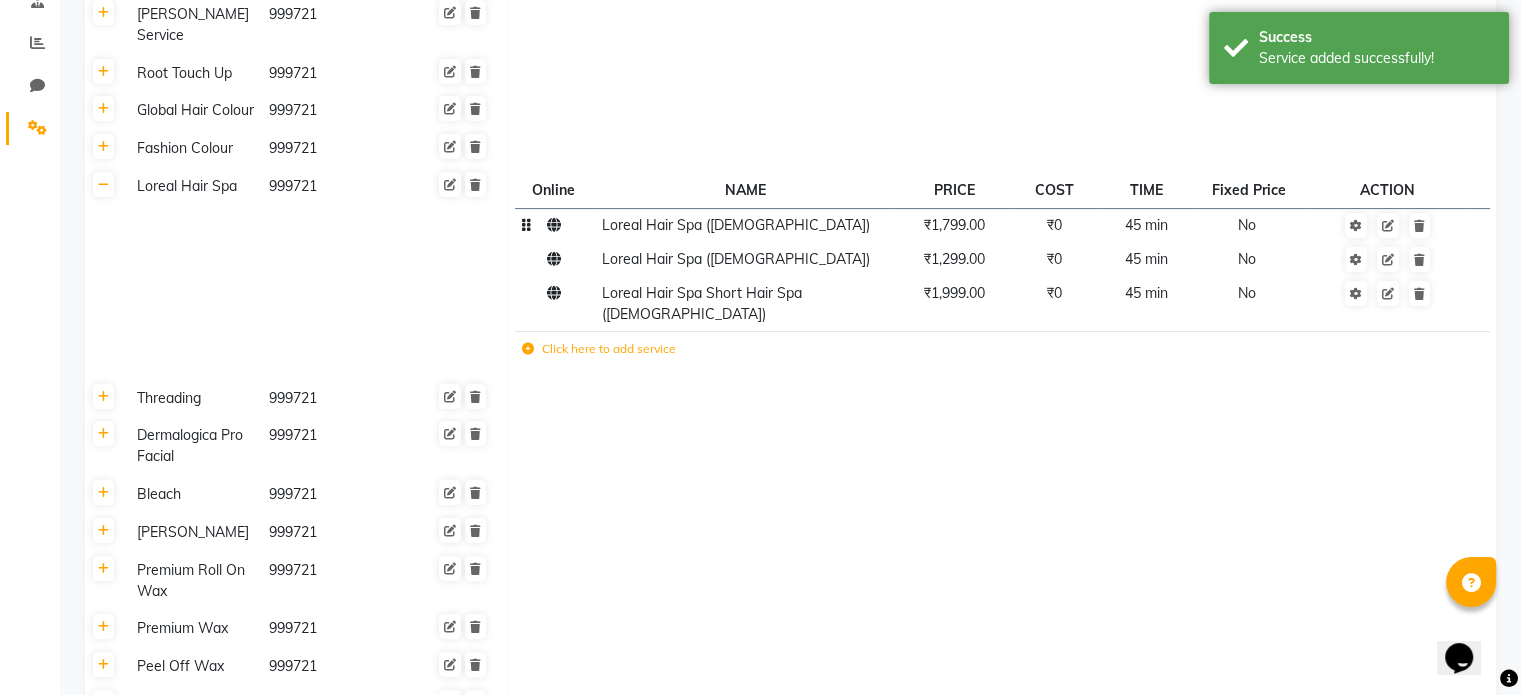 click 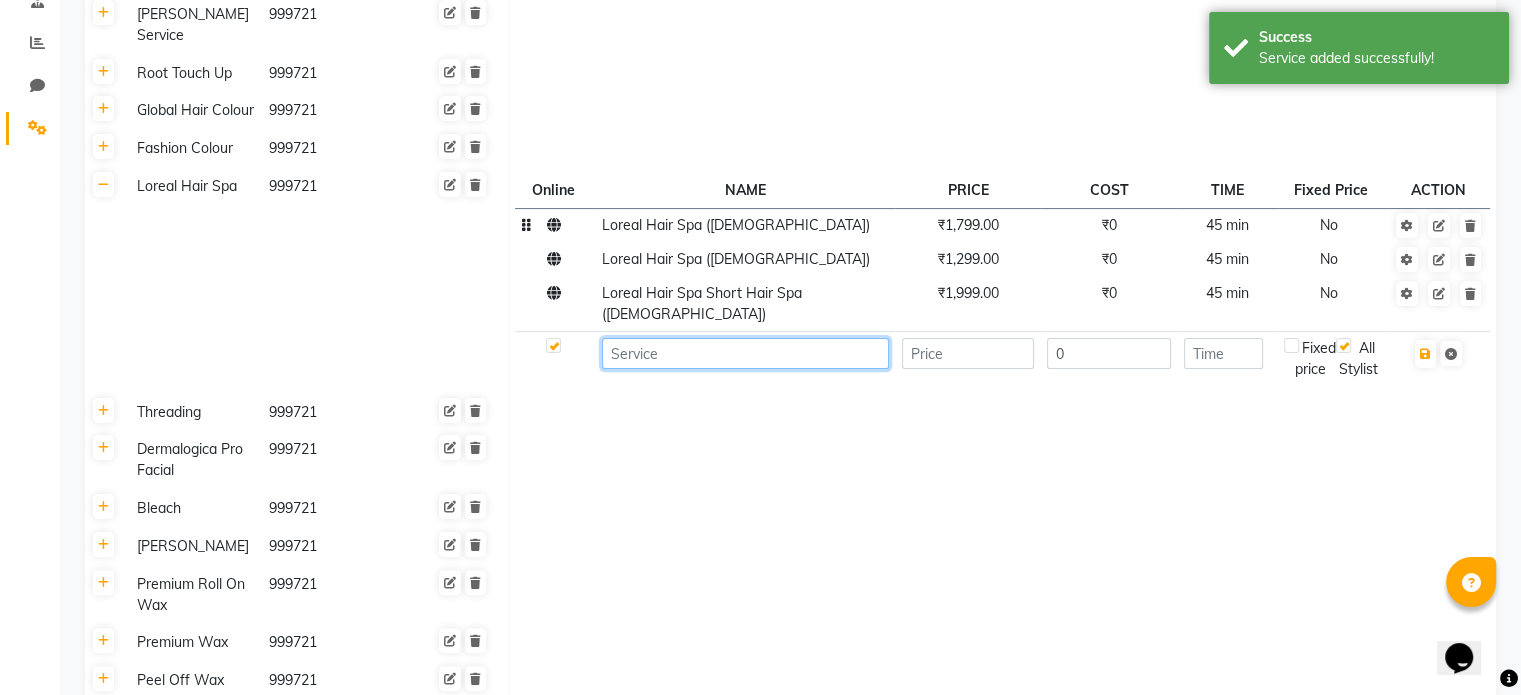 click 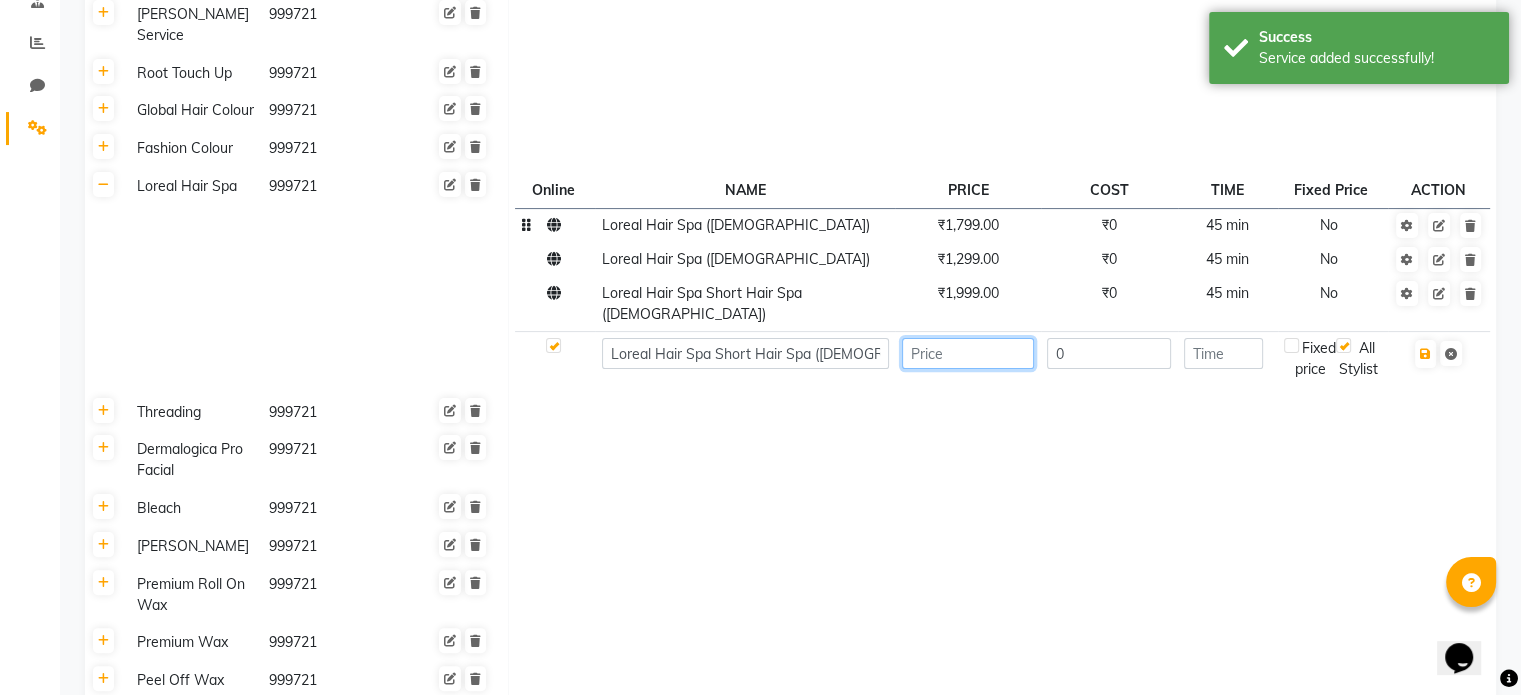 click 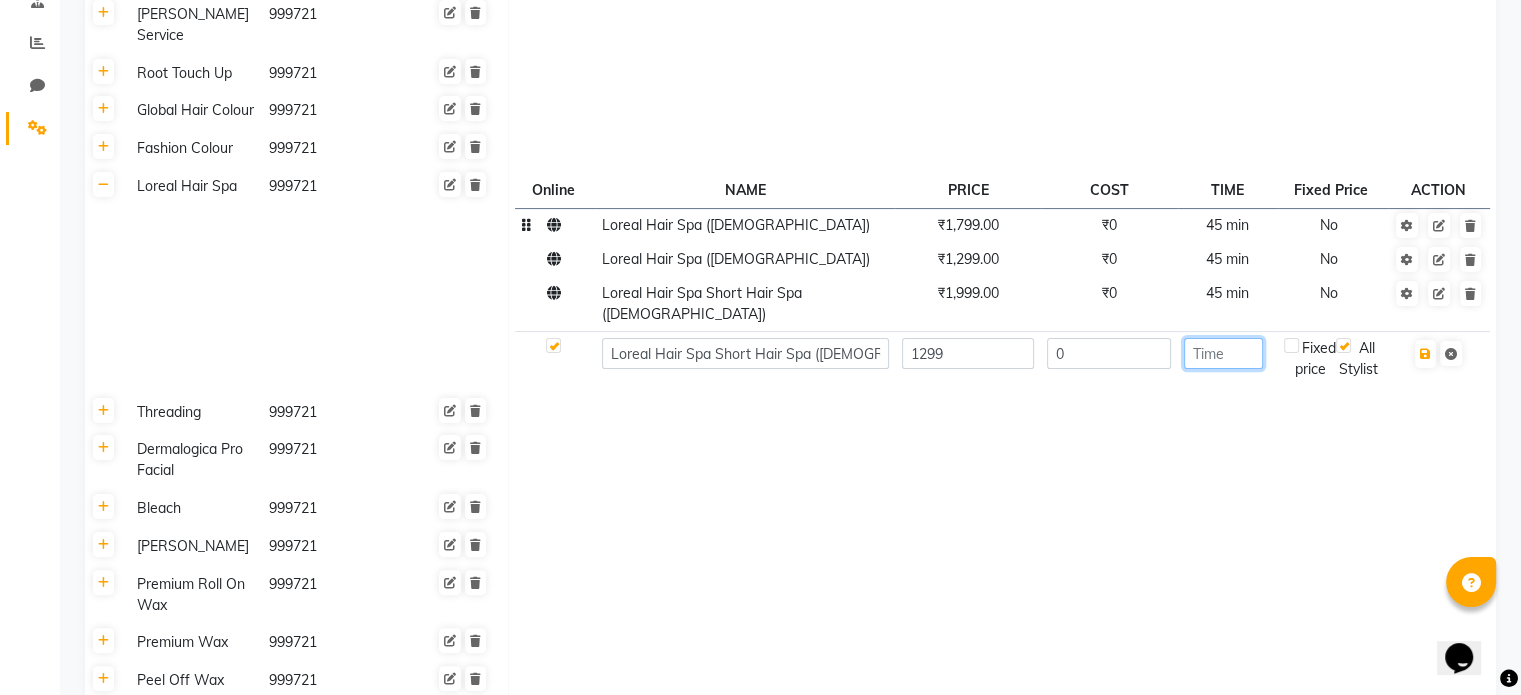 click 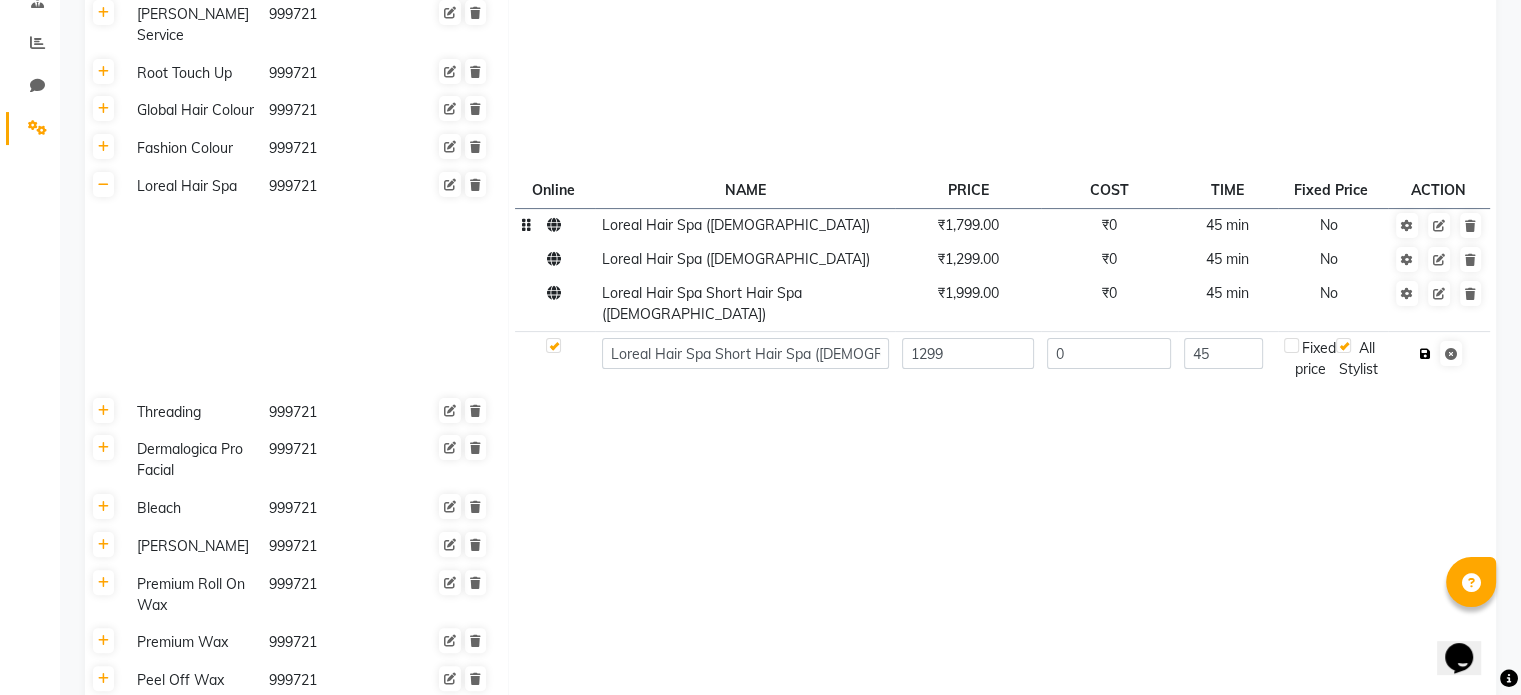 click at bounding box center (1425, 354) 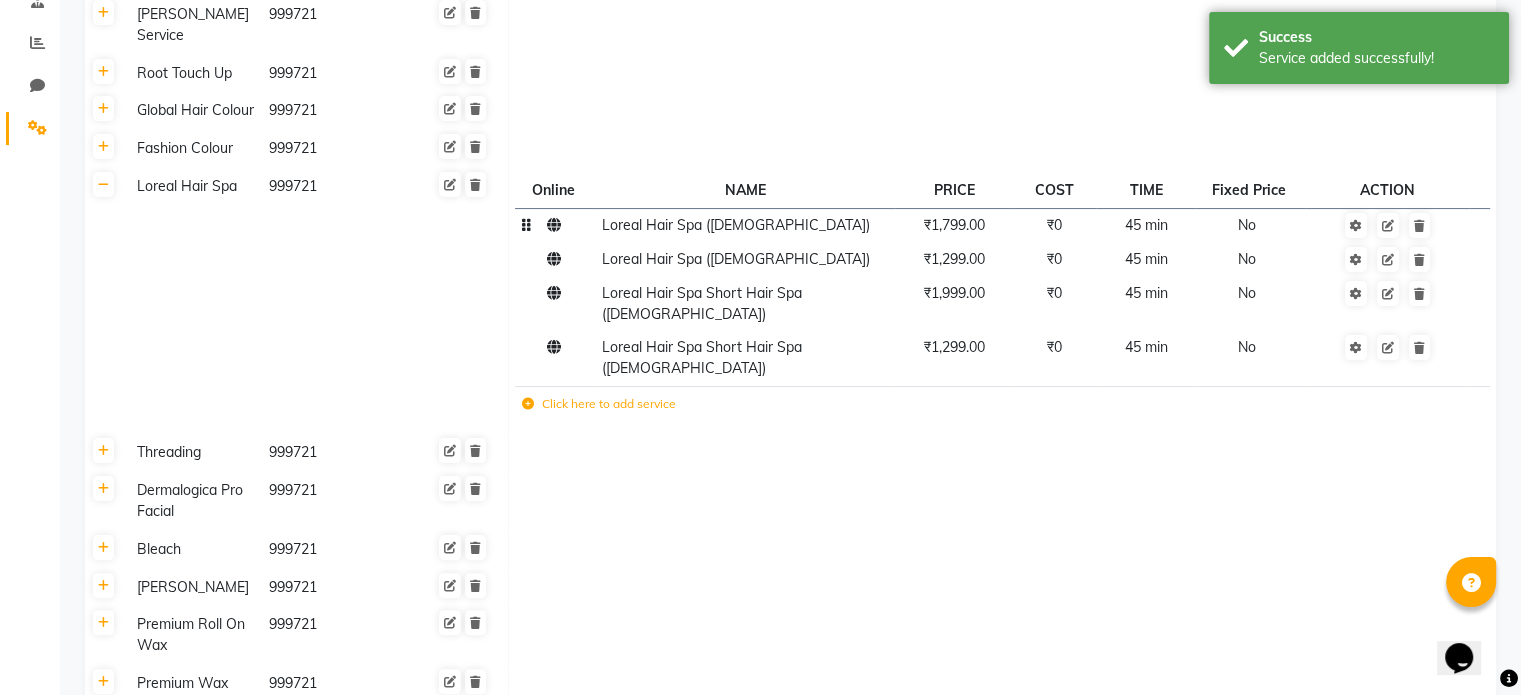 click 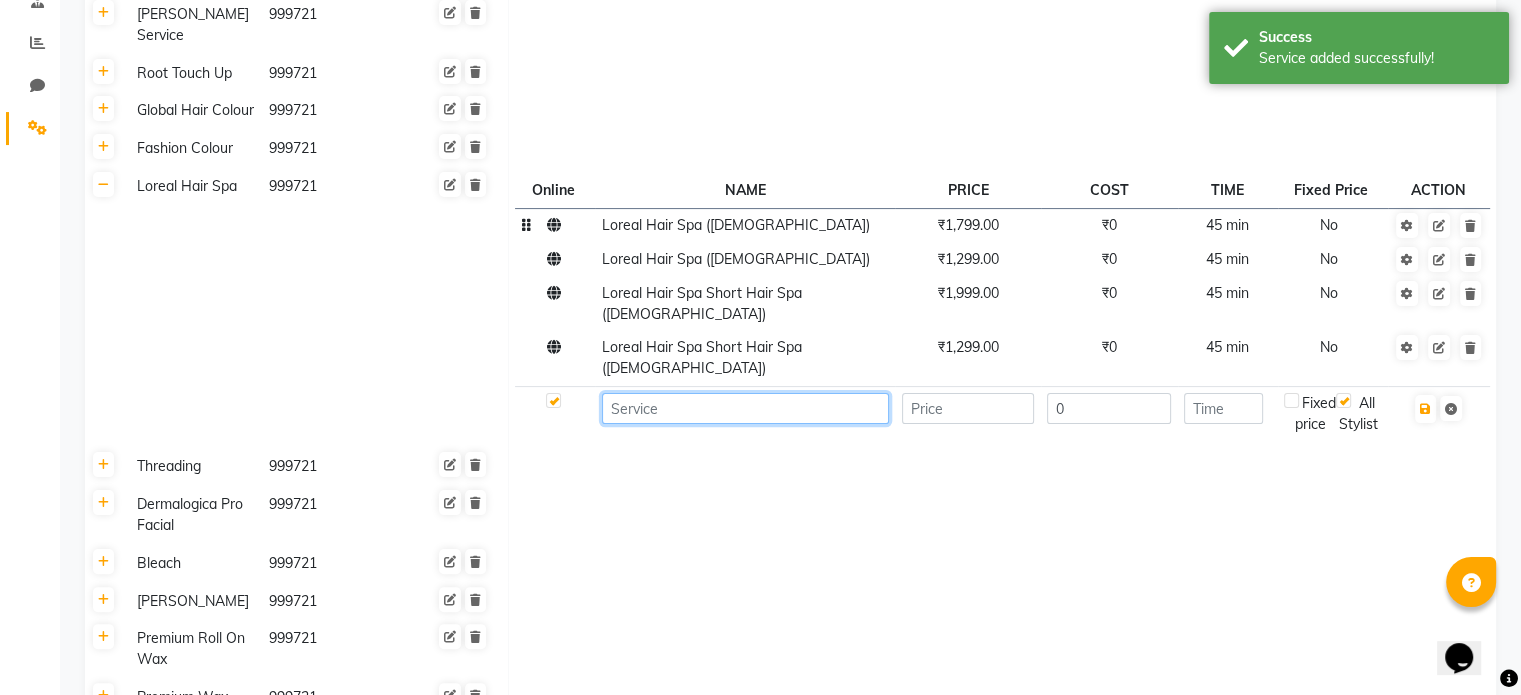 click 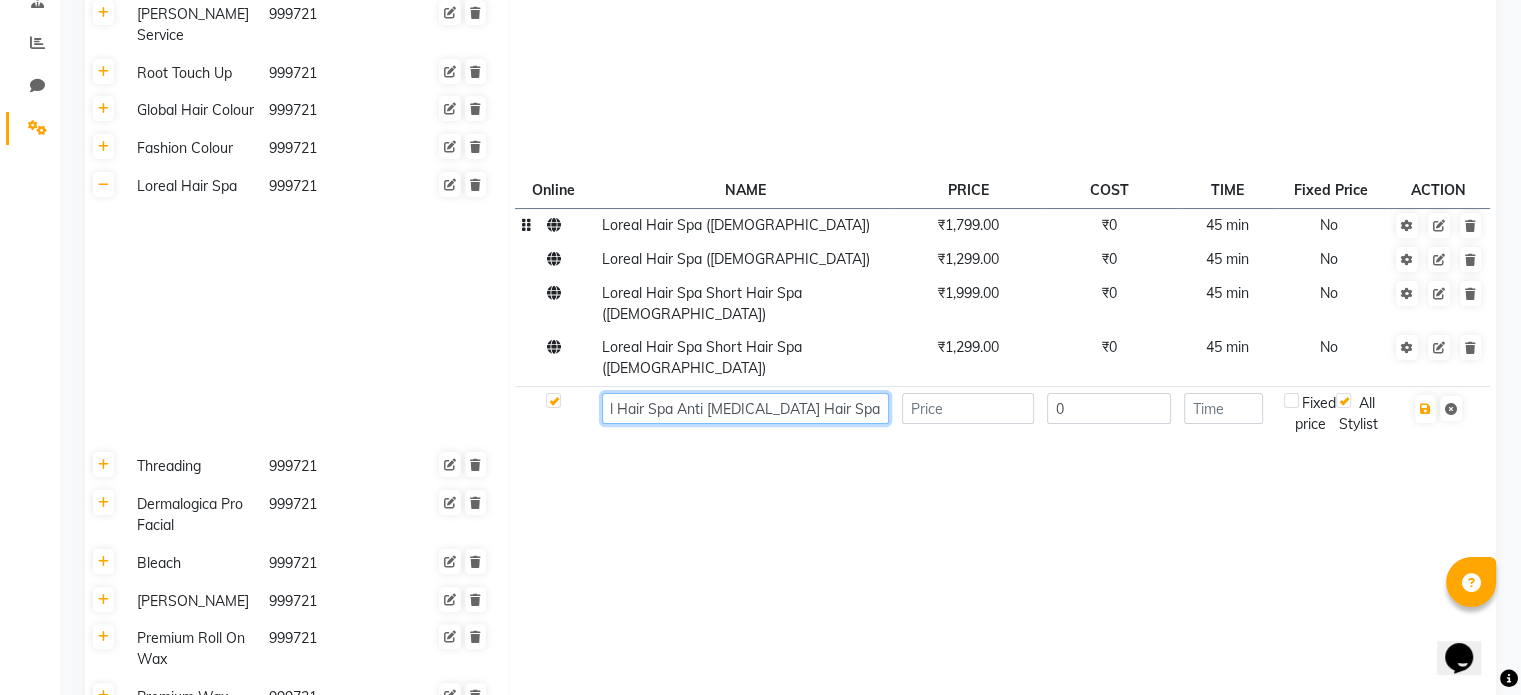 scroll, scrollTop: 0, scrollLeft: 42, axis: horizontal 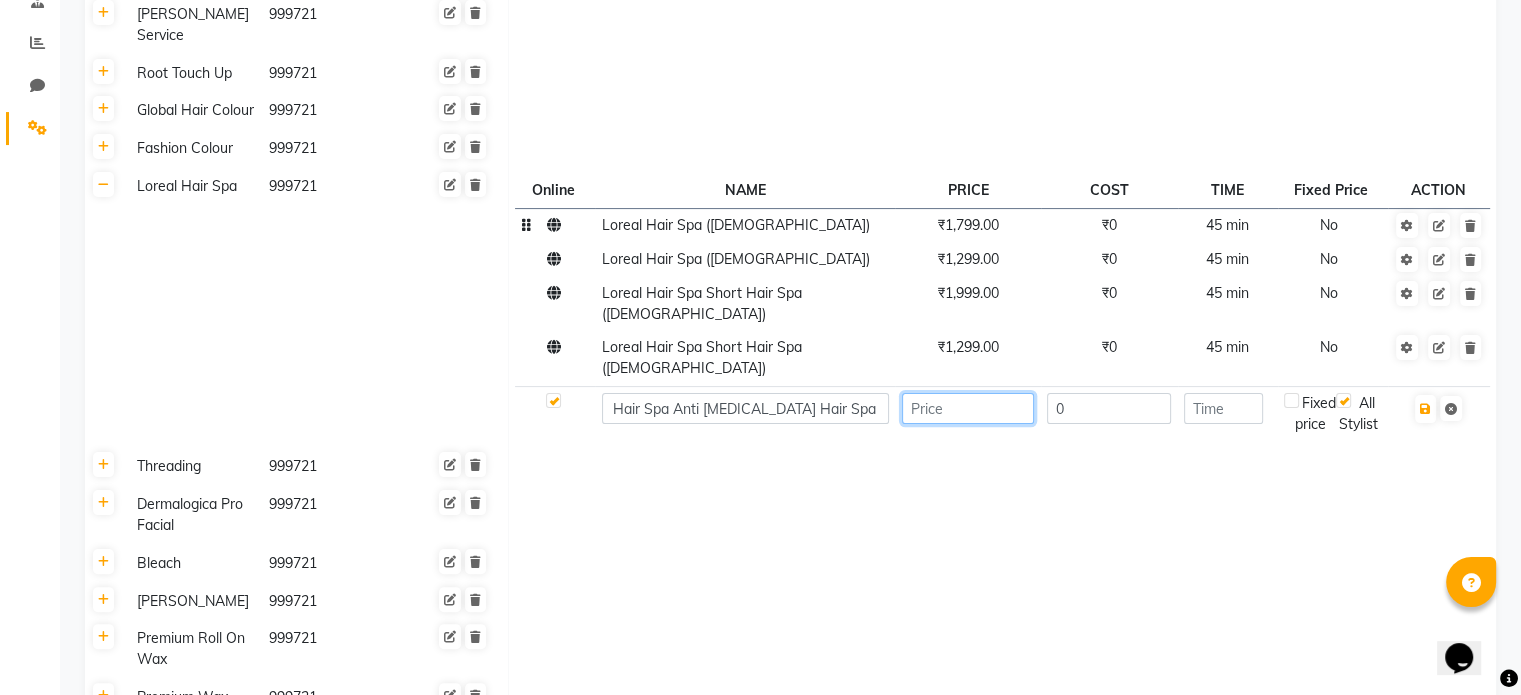 click 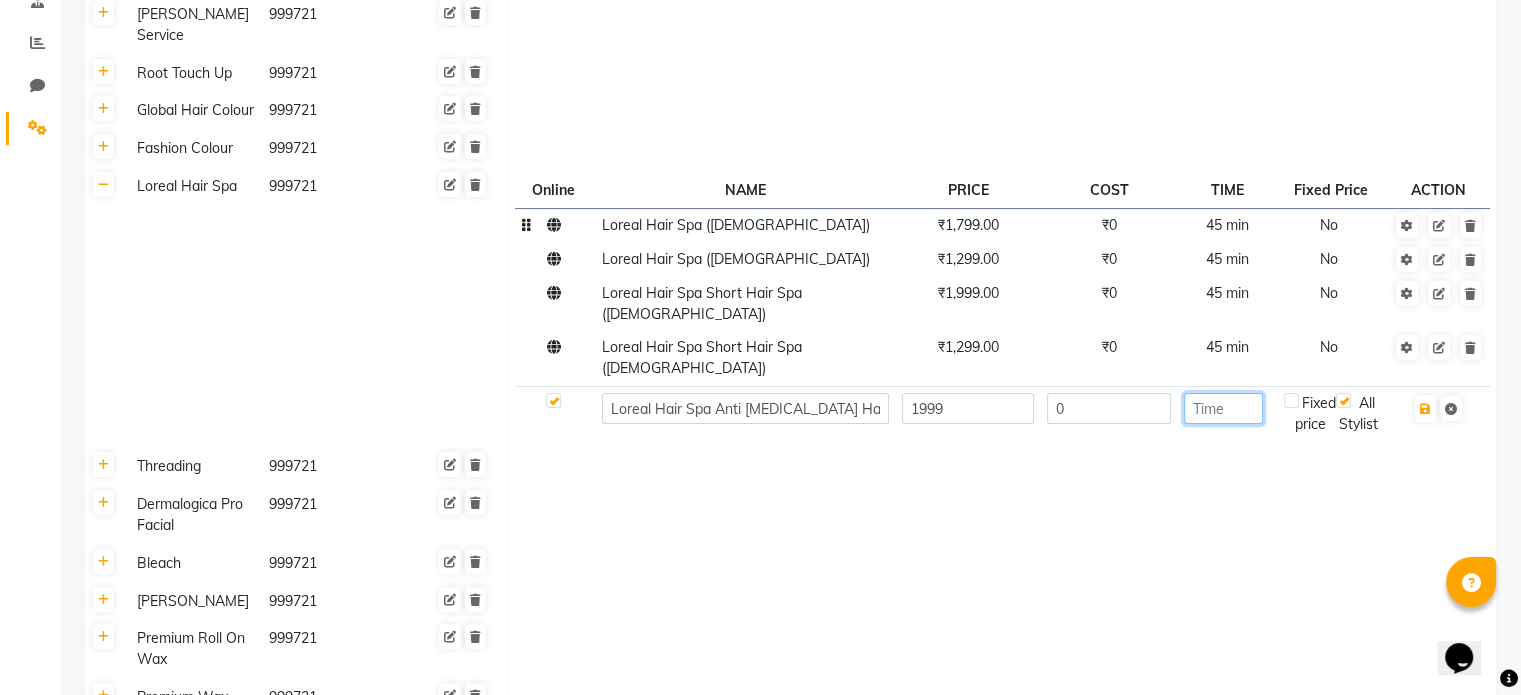 click 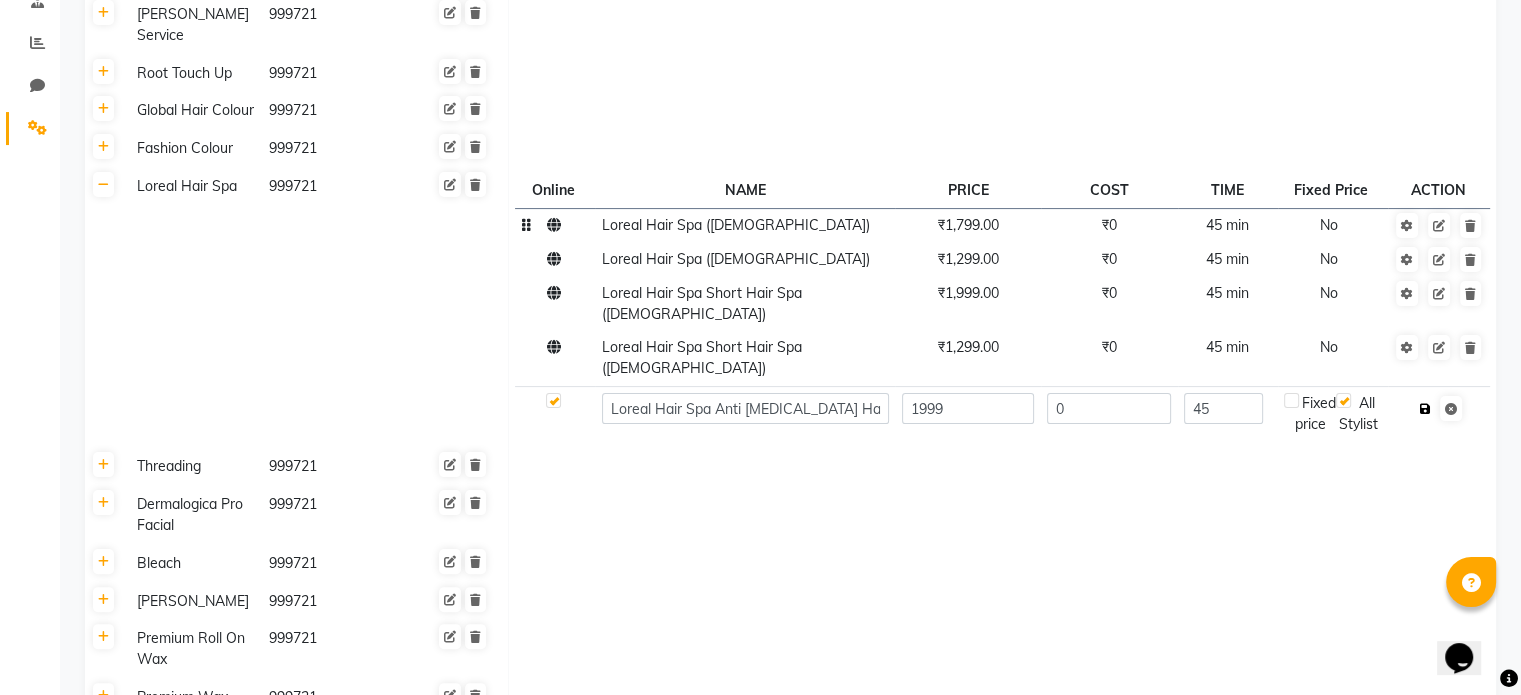 click at bounding box center [1425, 409] 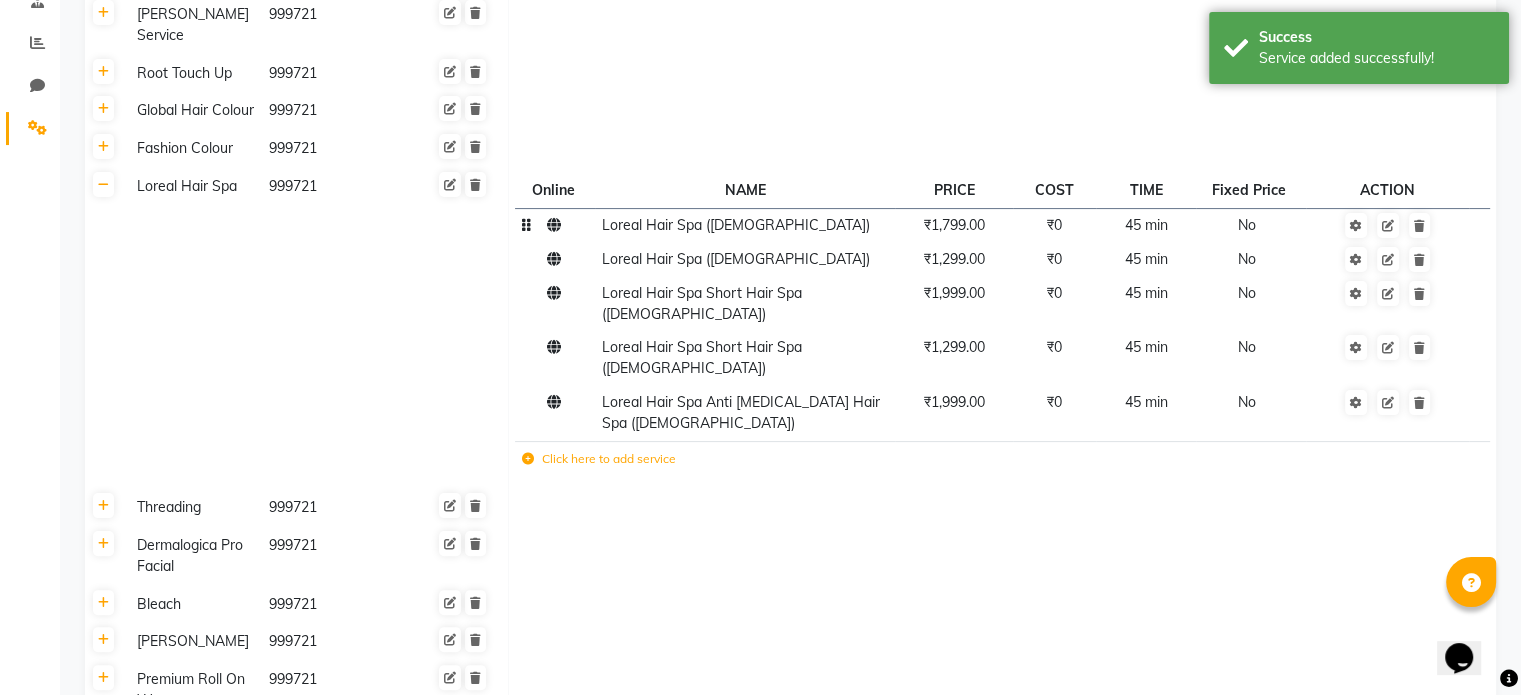 click 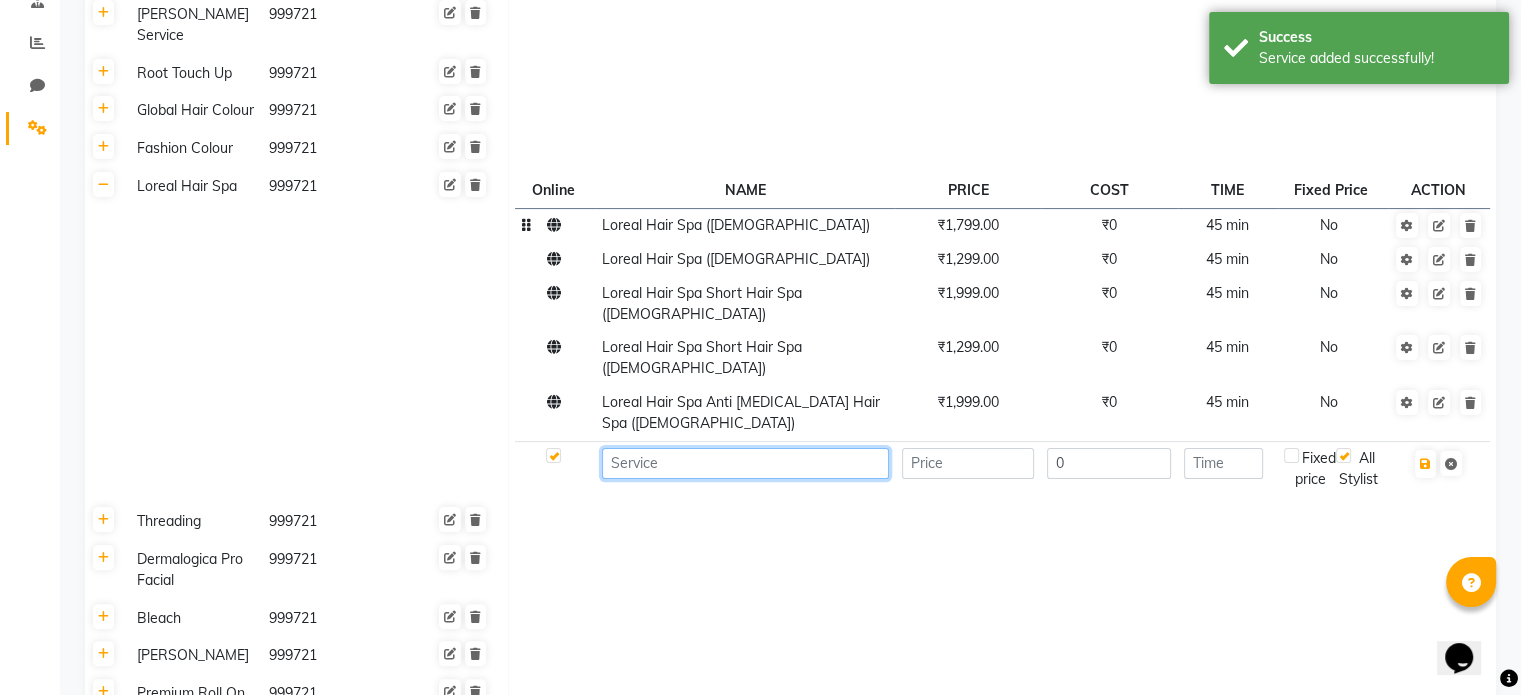 click 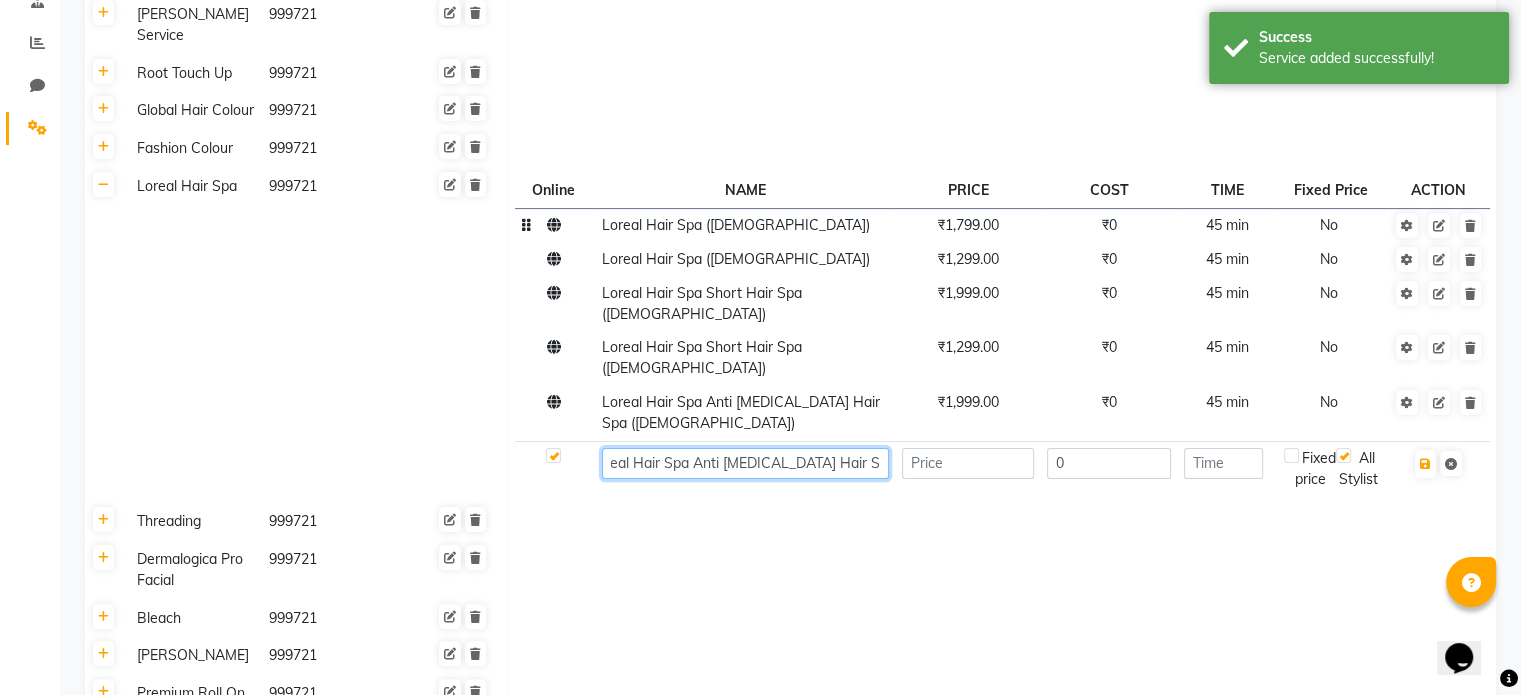 scroll, scrollTop: 0, scrollLeft: 26, axis: horizontal 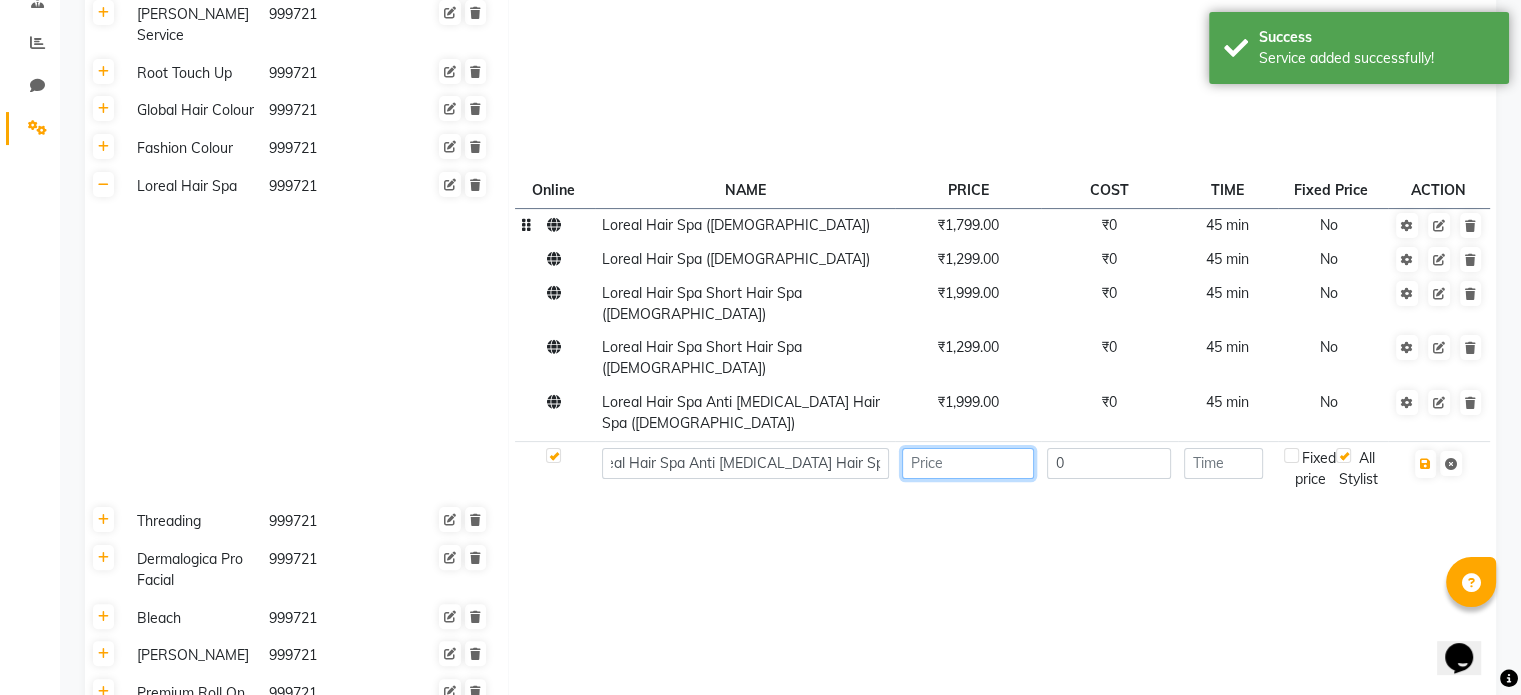 click 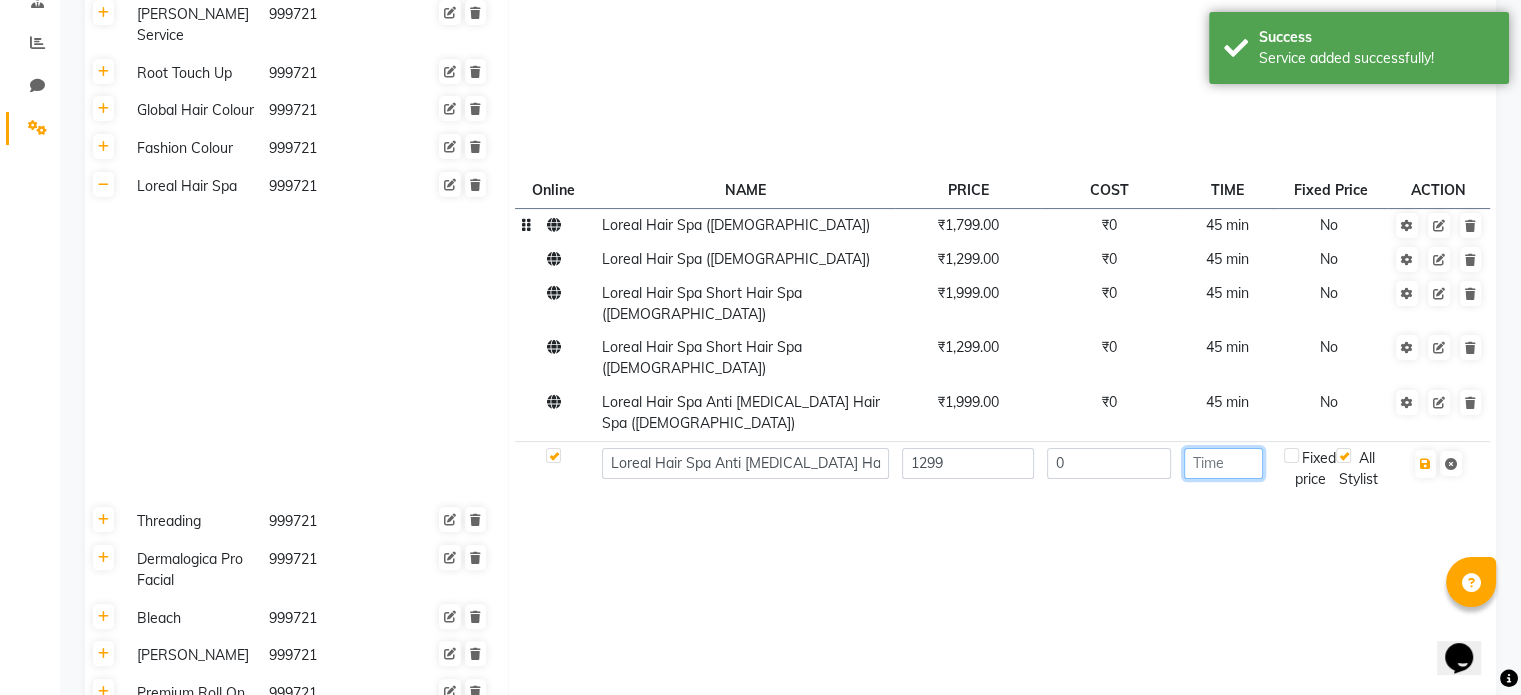click 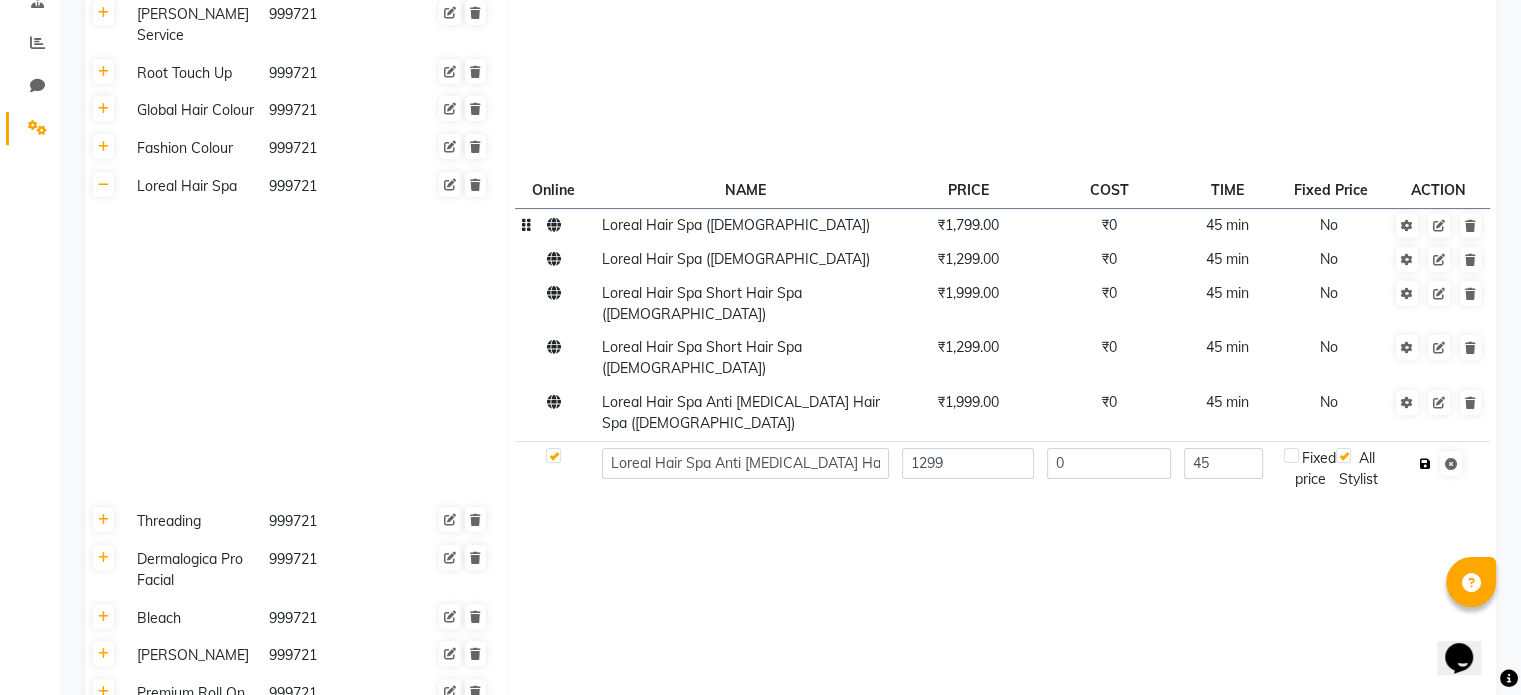 click at bounding box center [1425, 464] 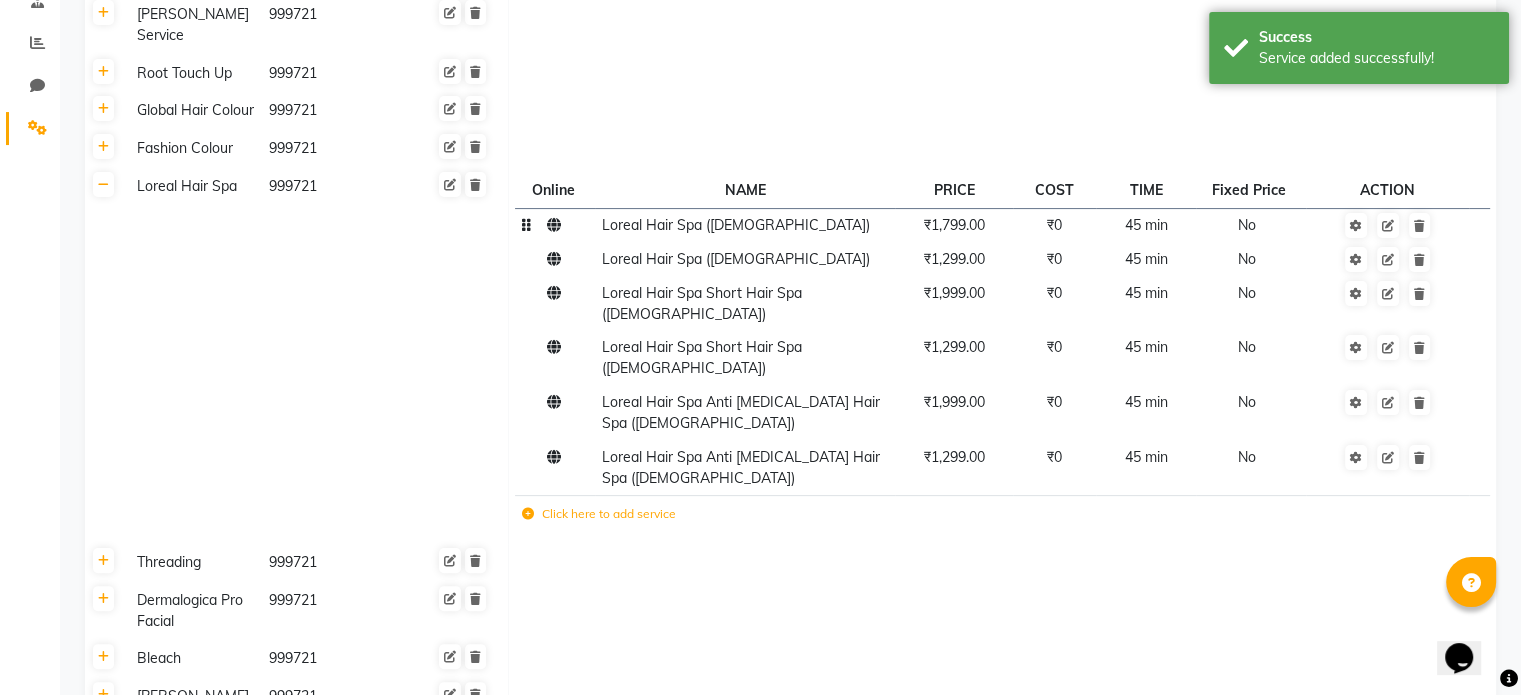 click 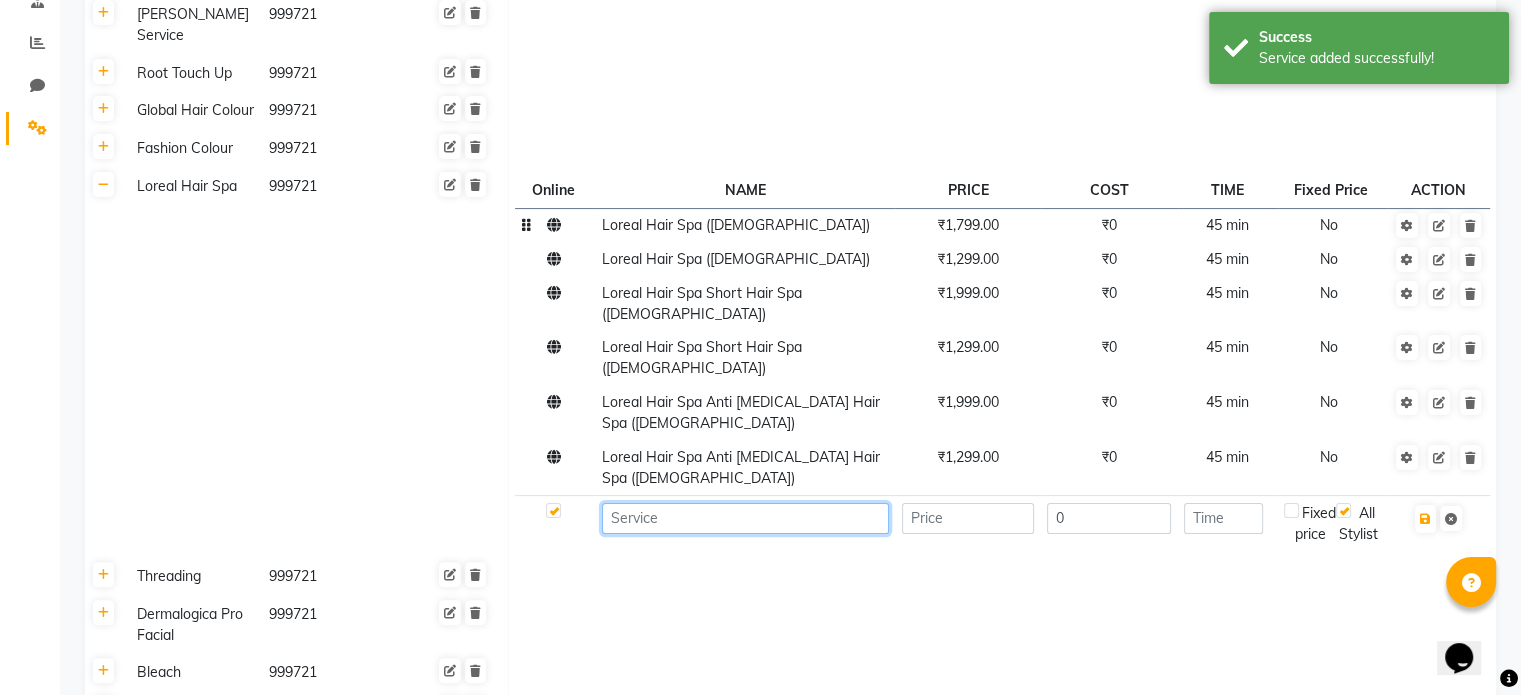 click 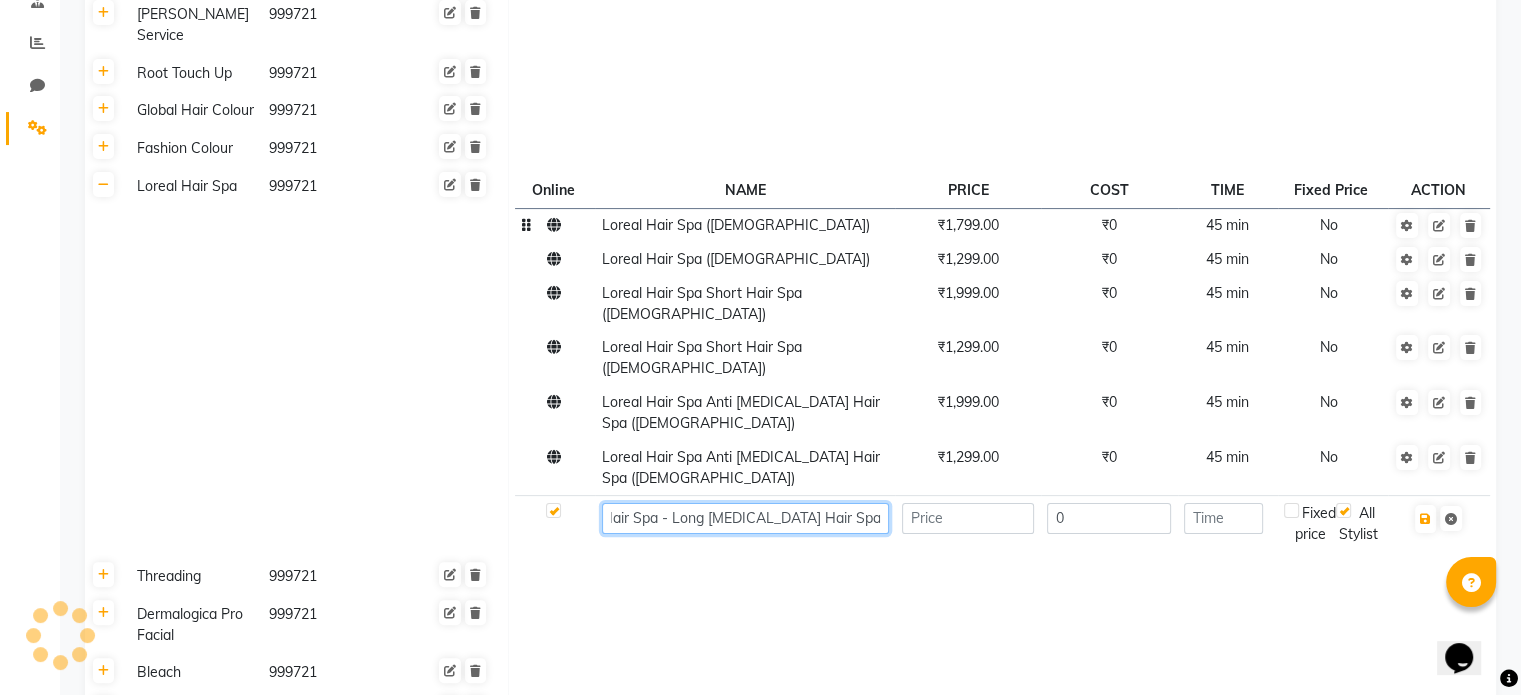 scroll, scrollTop: 0, scrollLeft: 57, axis: horizontal 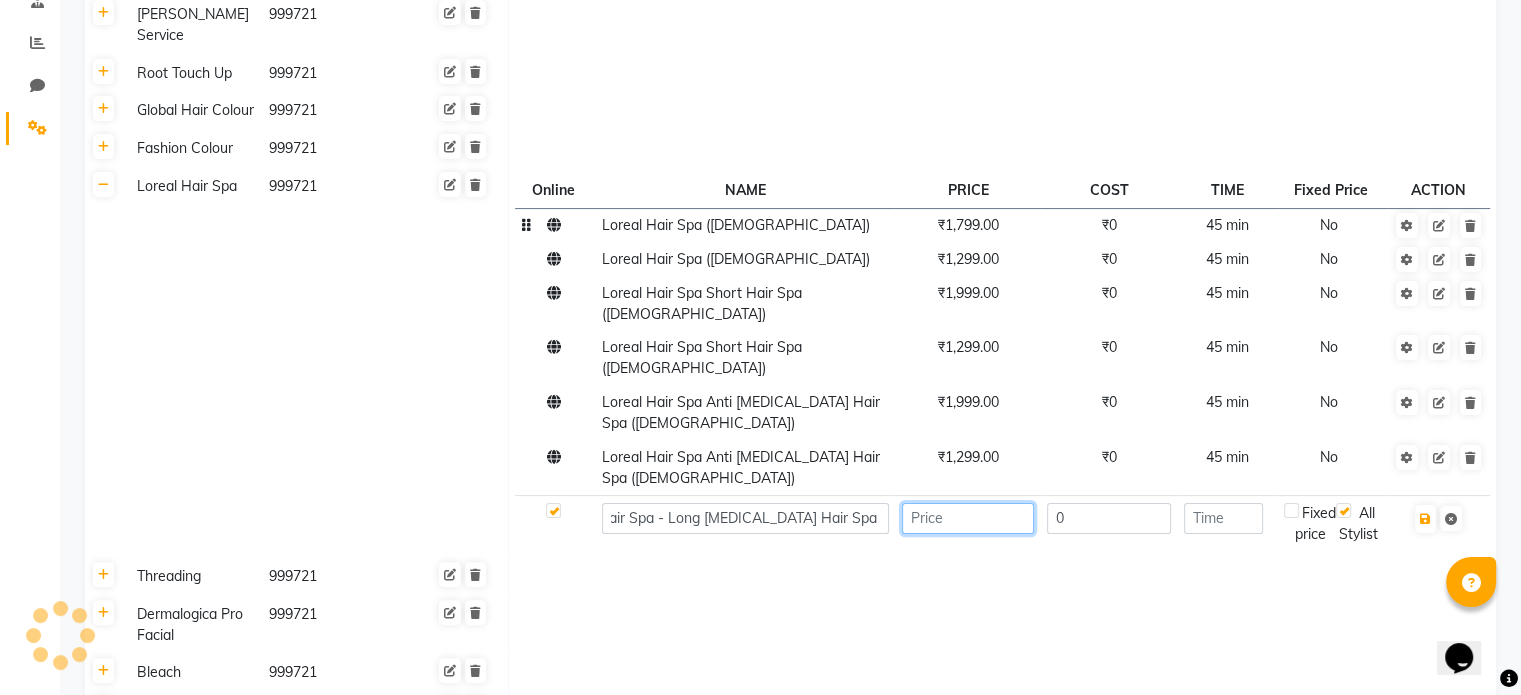 click 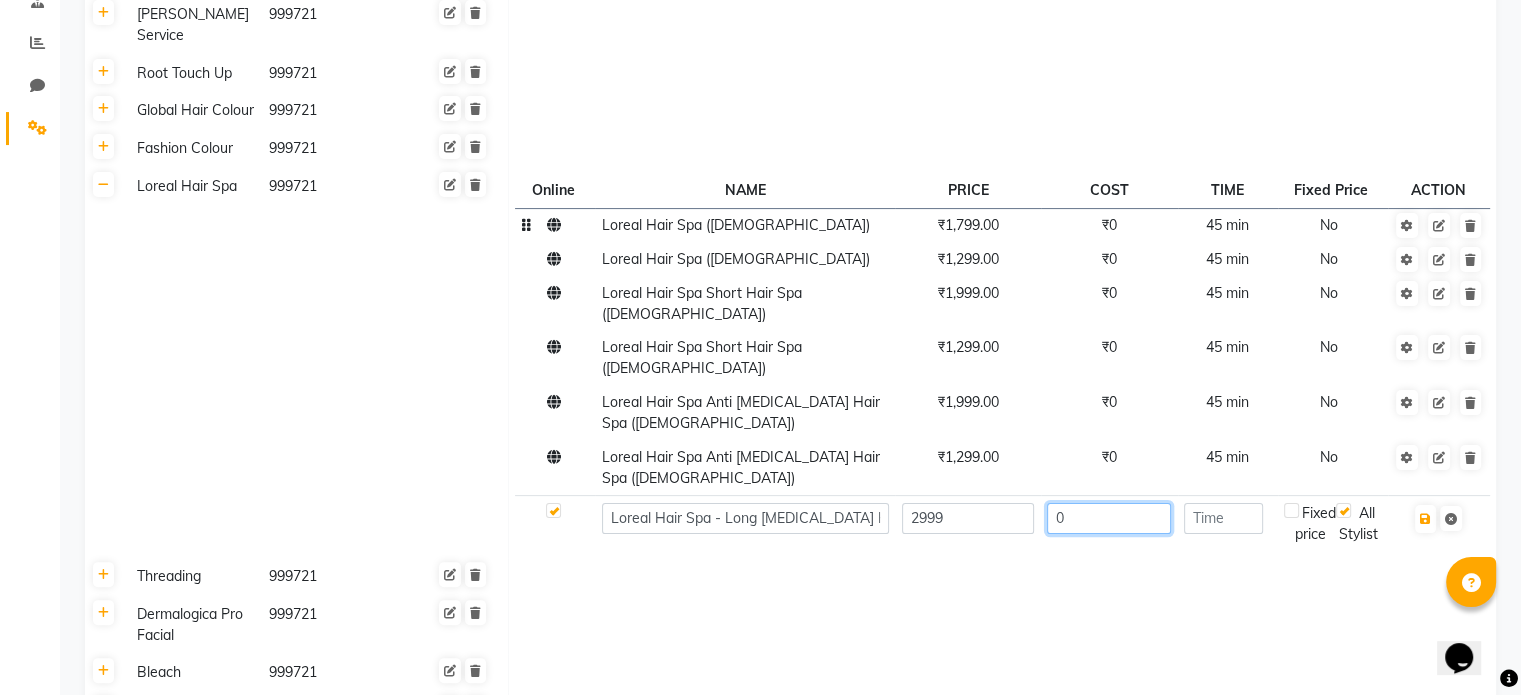 click on "0" 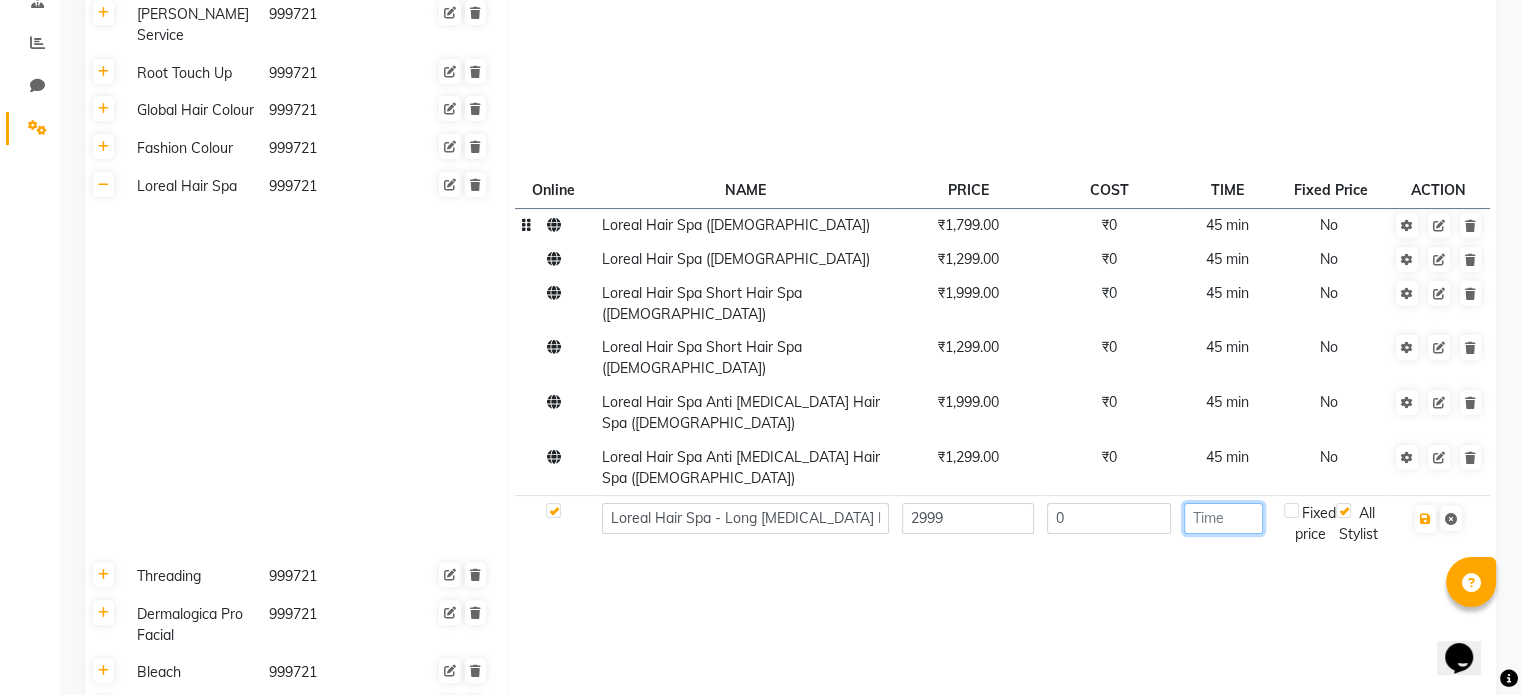 click 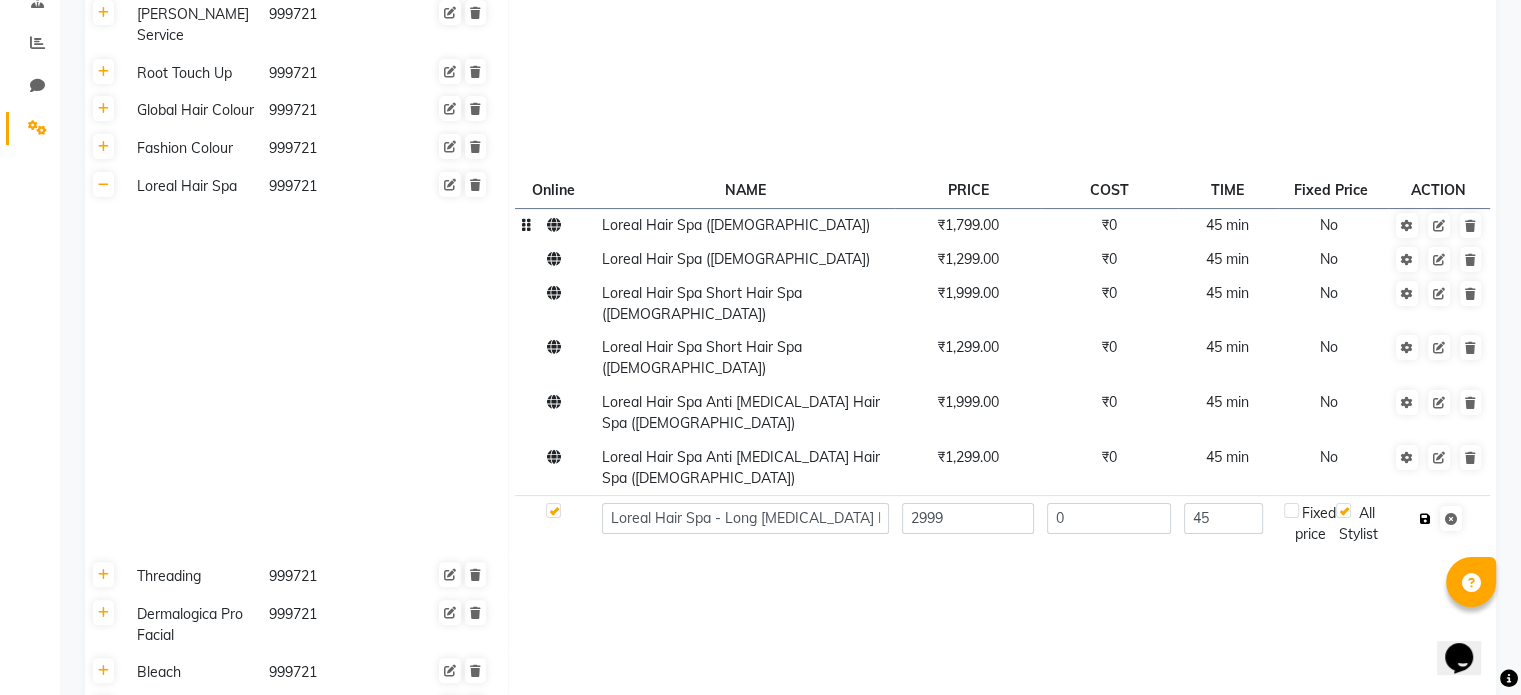 click at bounding box center (1425, 519) 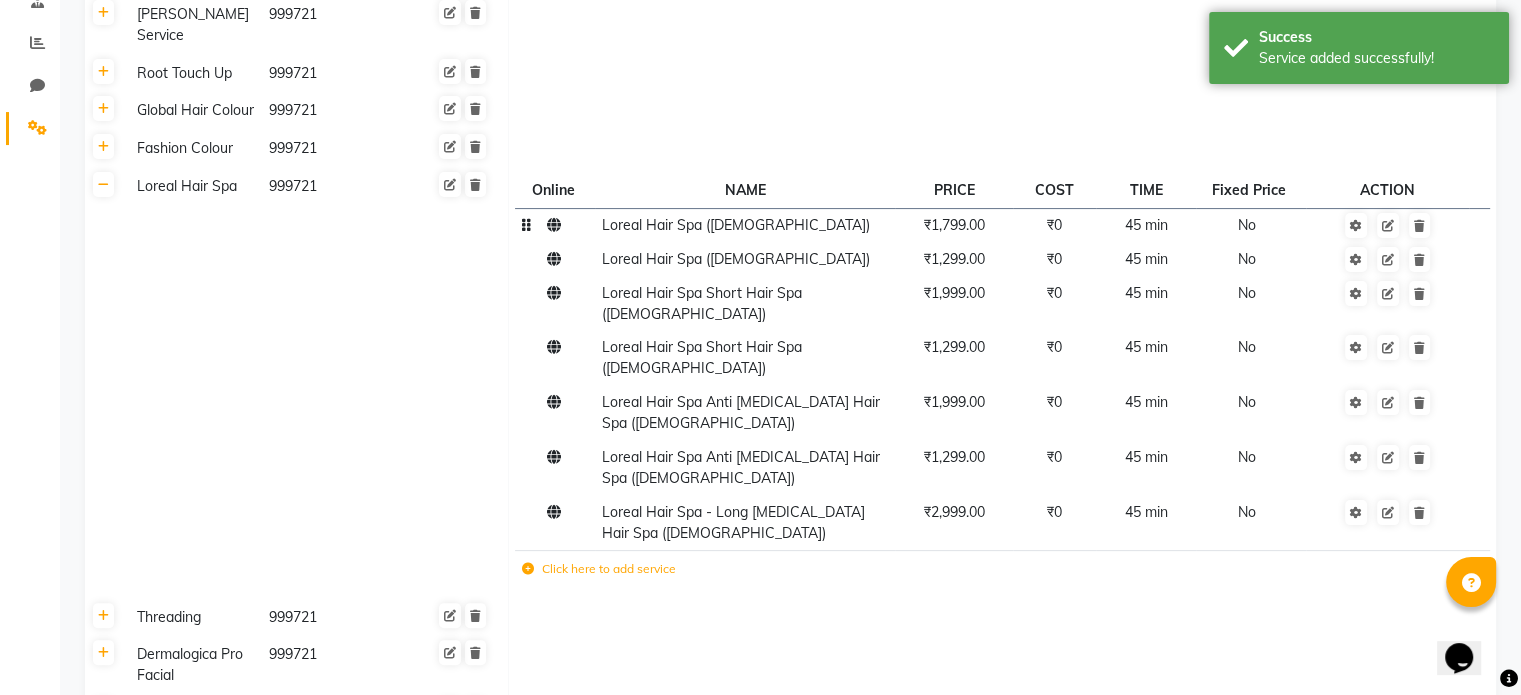 click 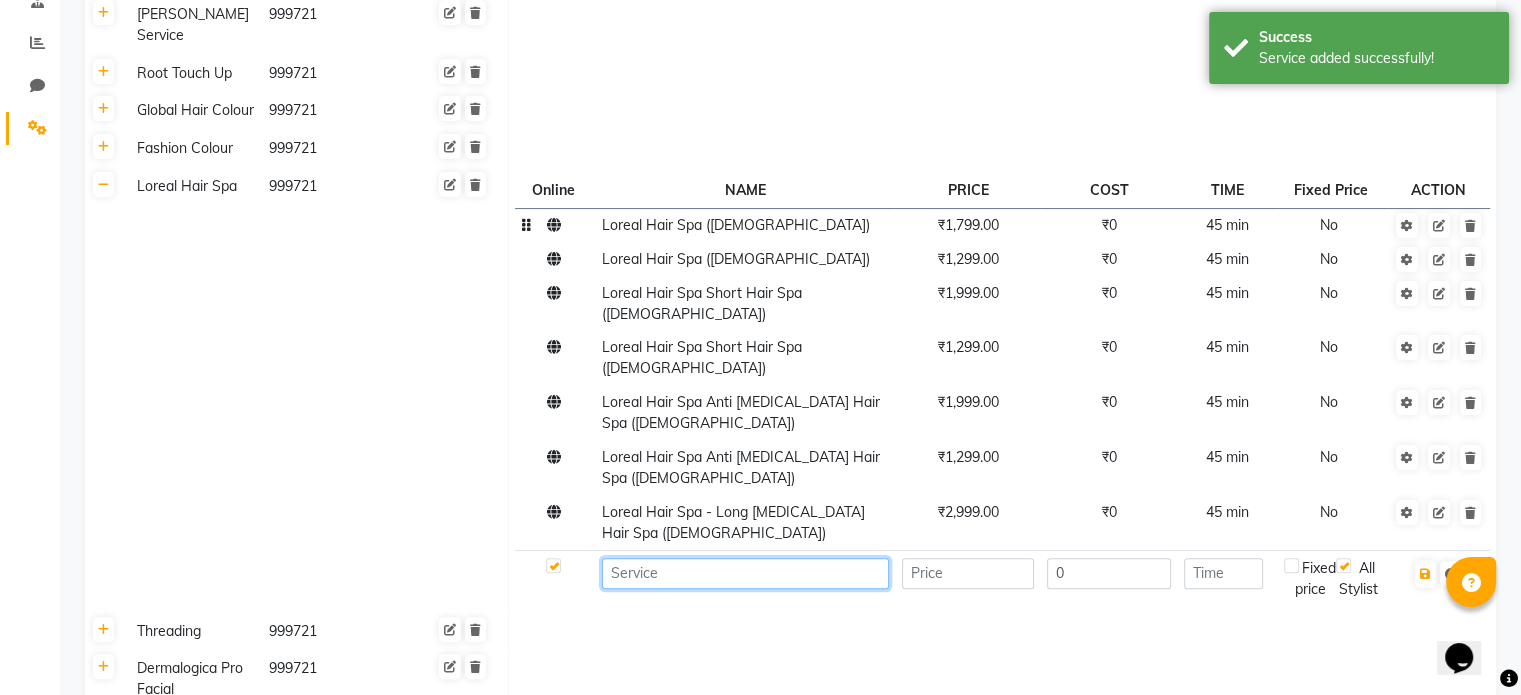 click 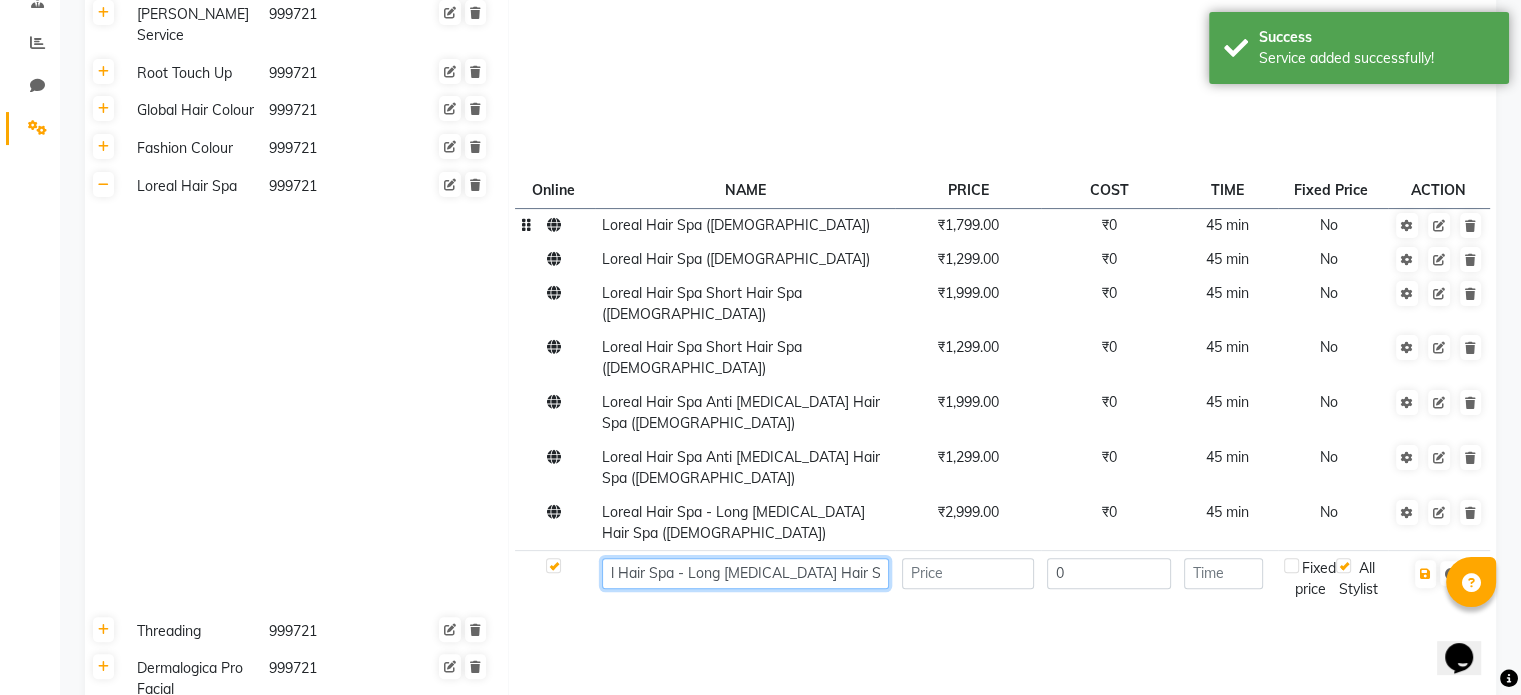 scroll, scrollTop: 0, scrollLeft: 41, axis: horizontal 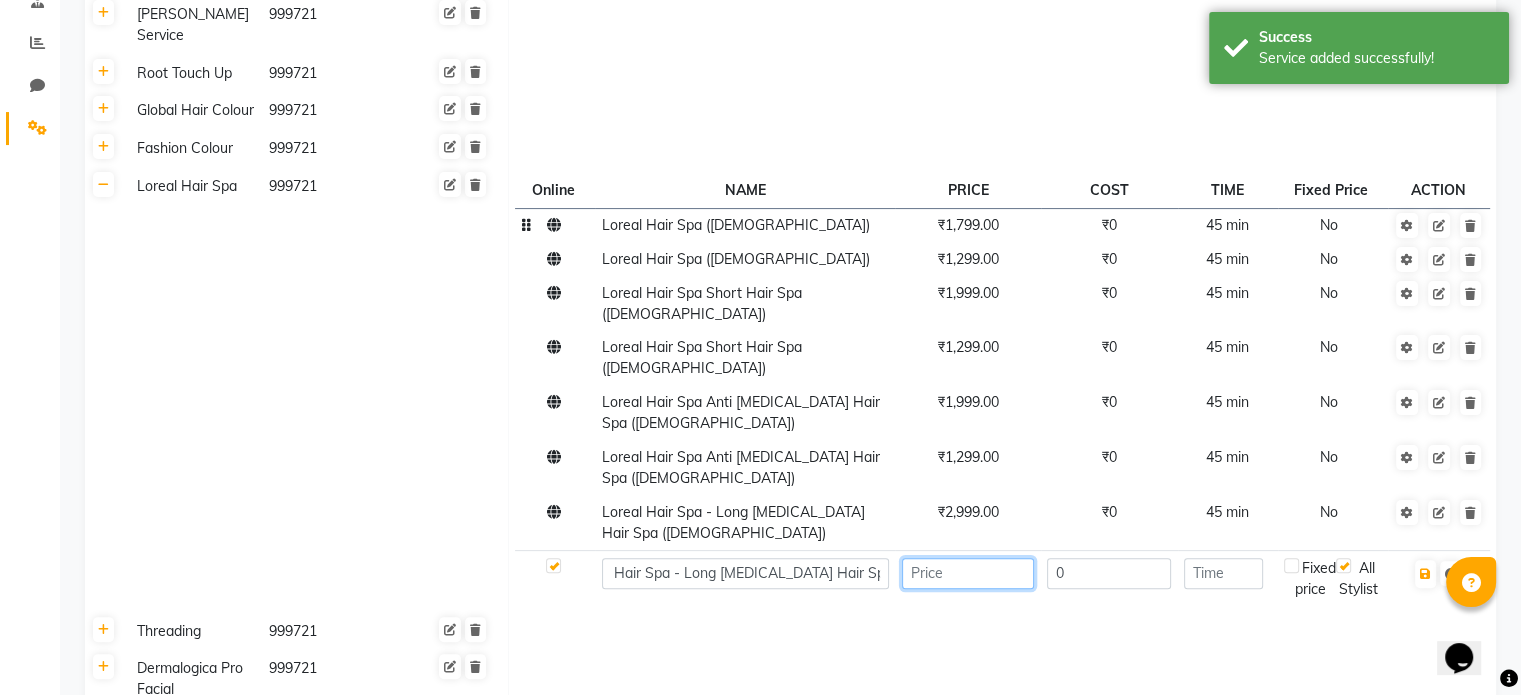 click 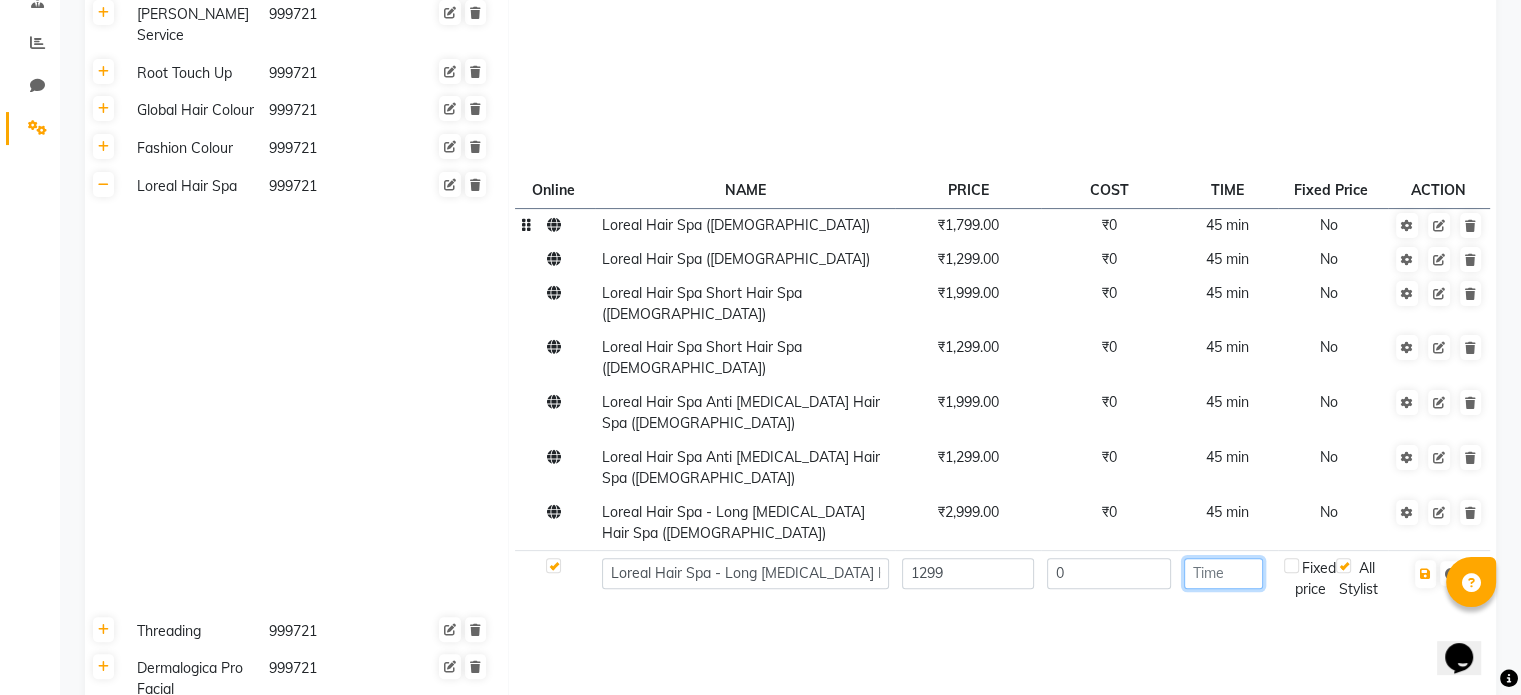 click 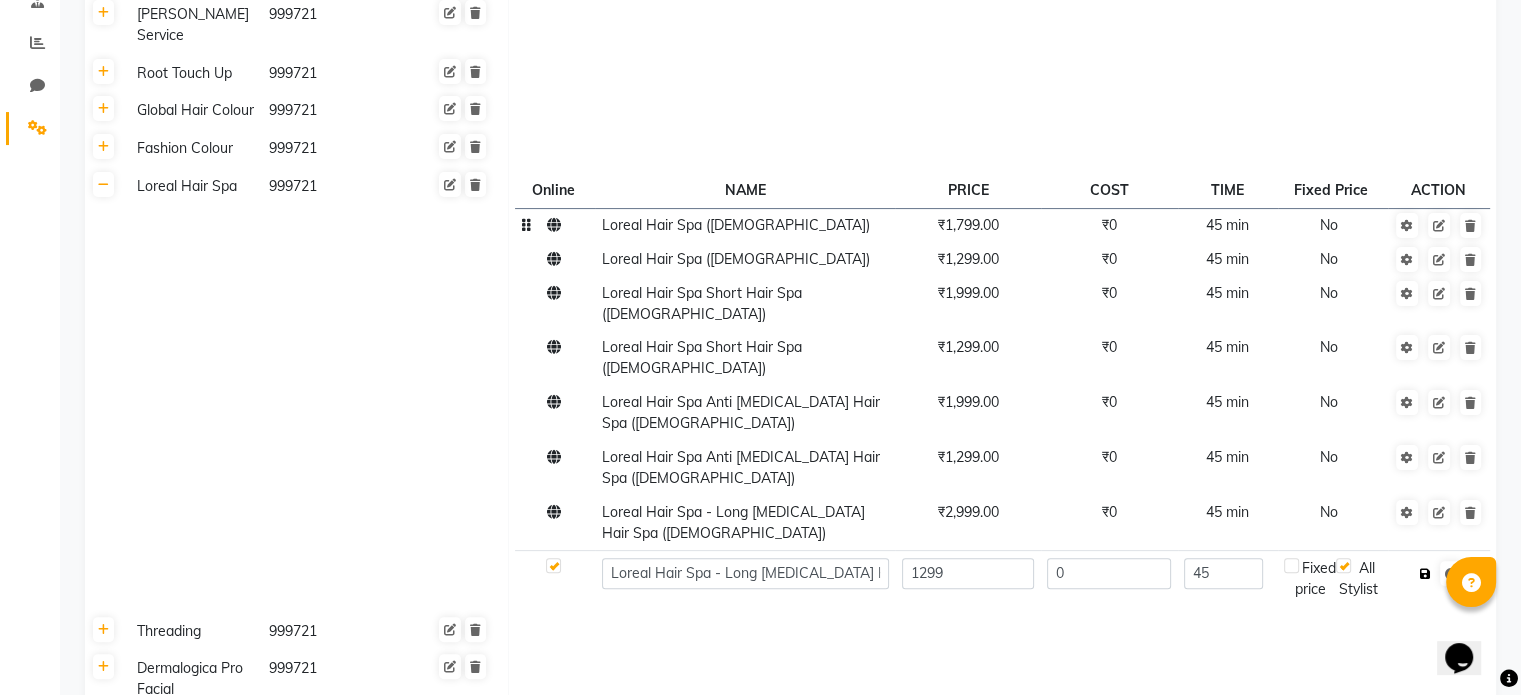 click at bounding box center (1425, 574) 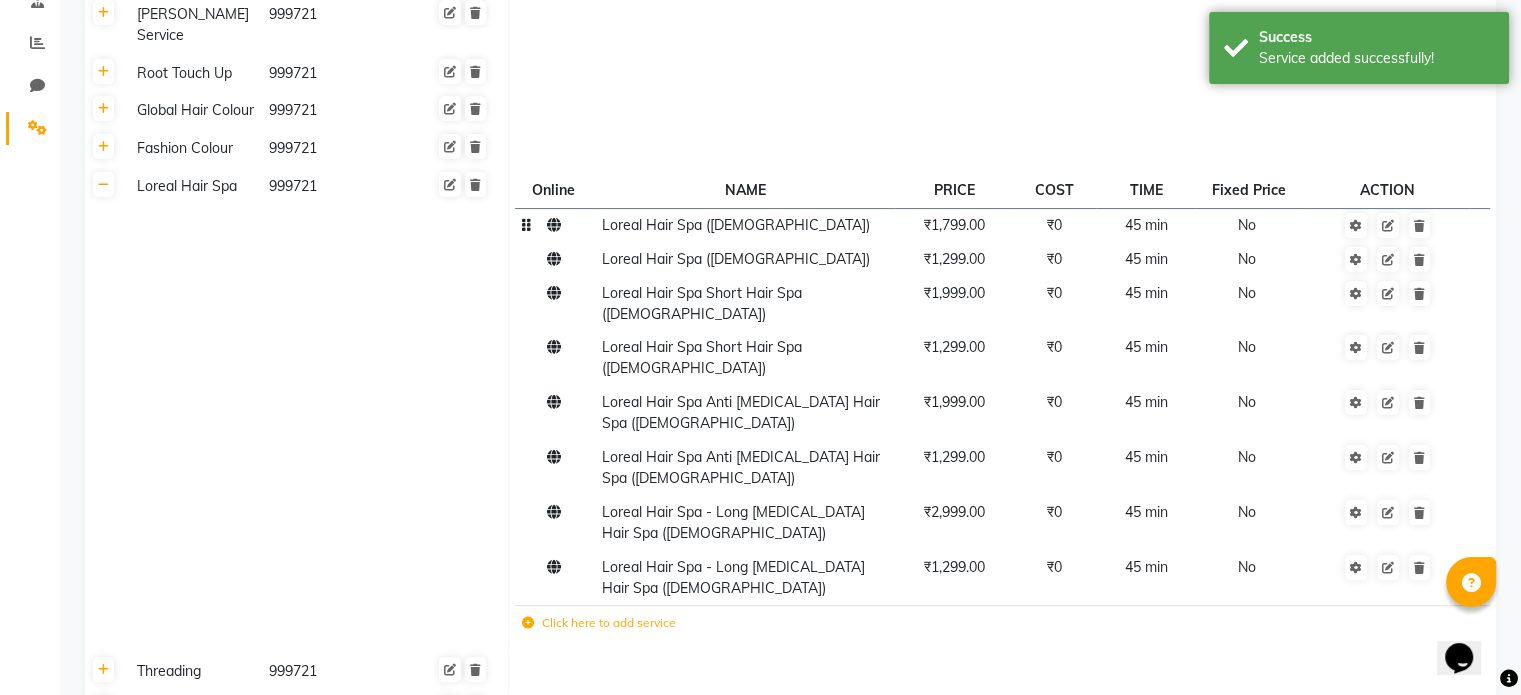 click on "Click here to add service" 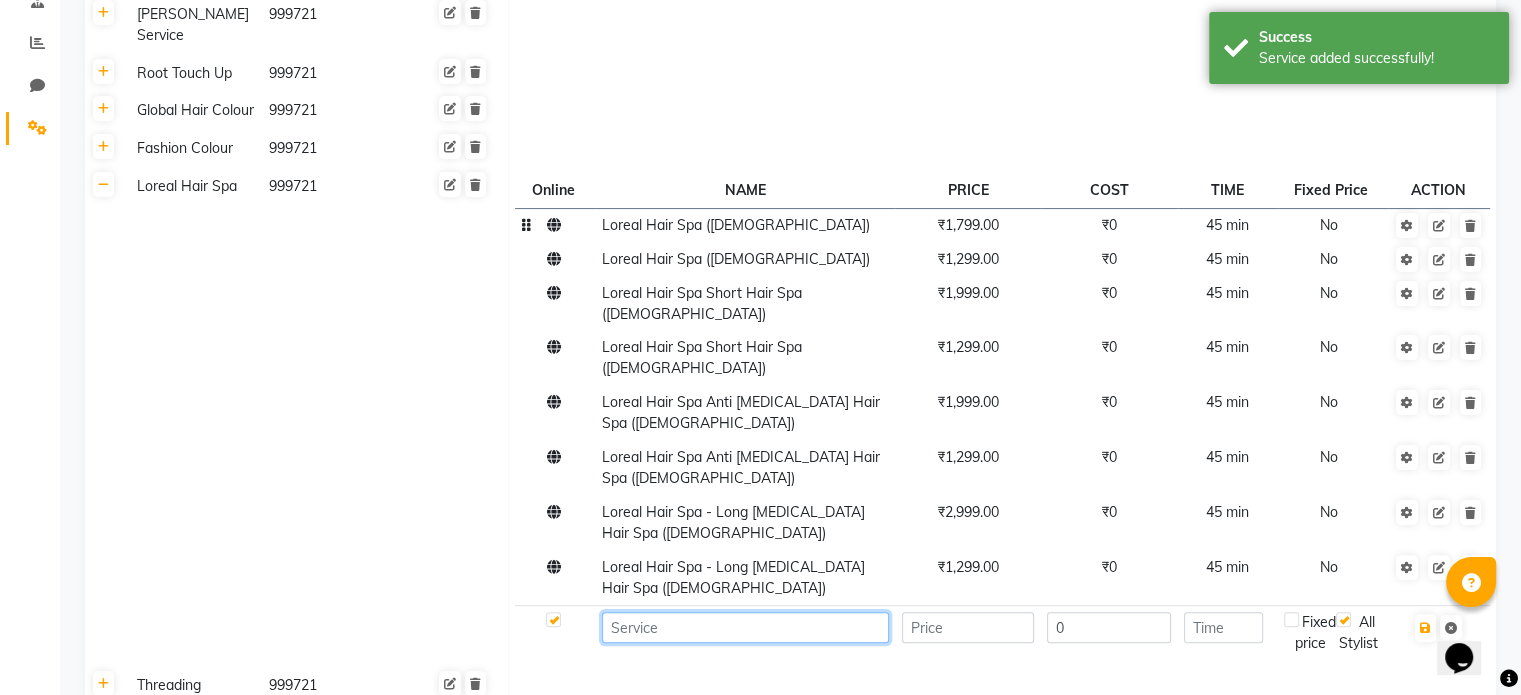 click 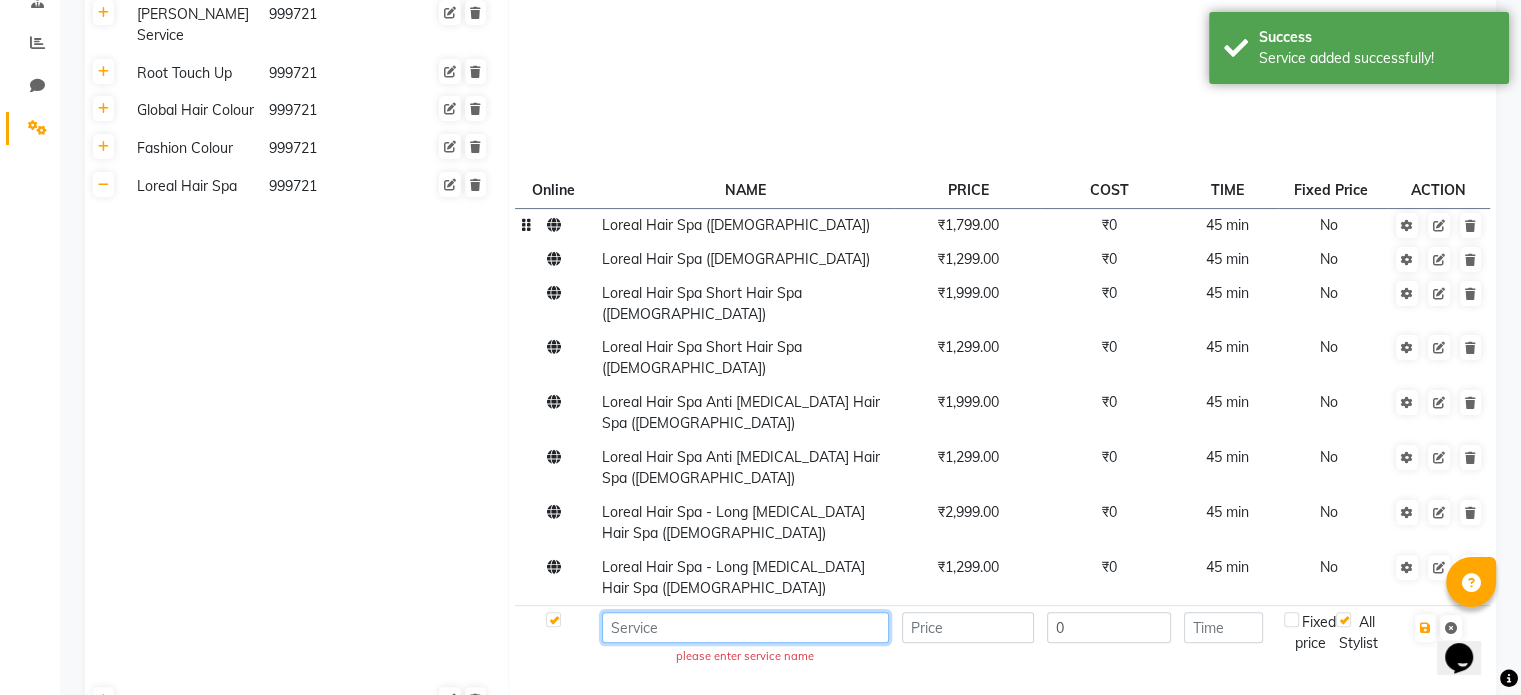 paste on "Loreal Hair Spa Scalp Treatment" 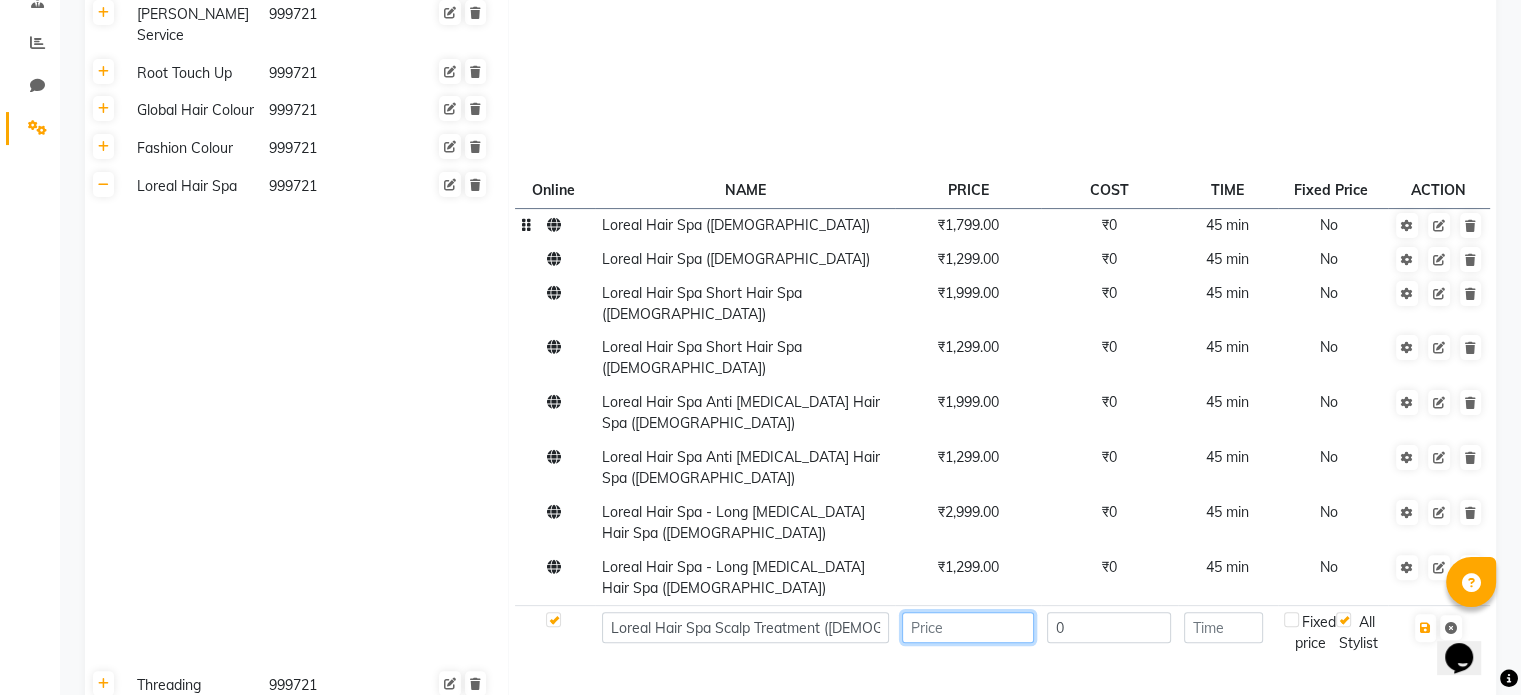 click 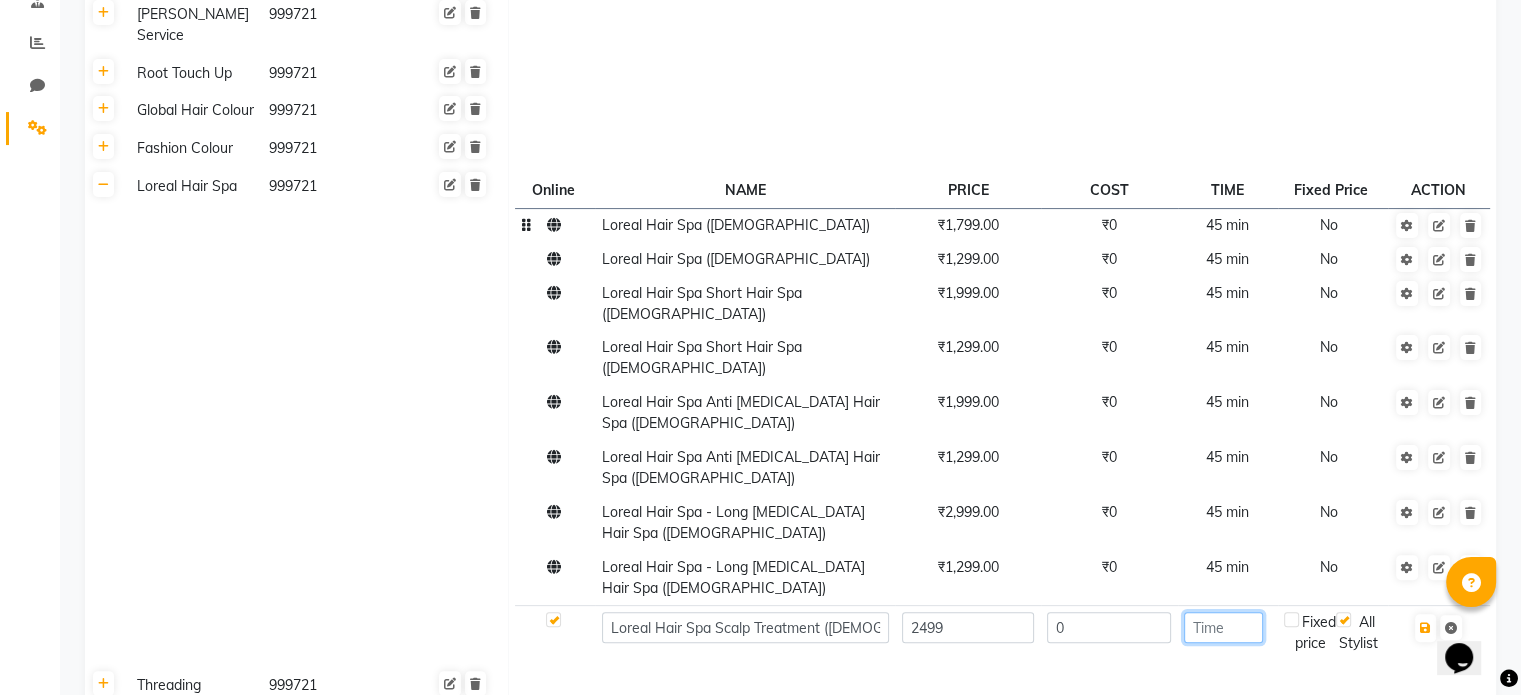 click 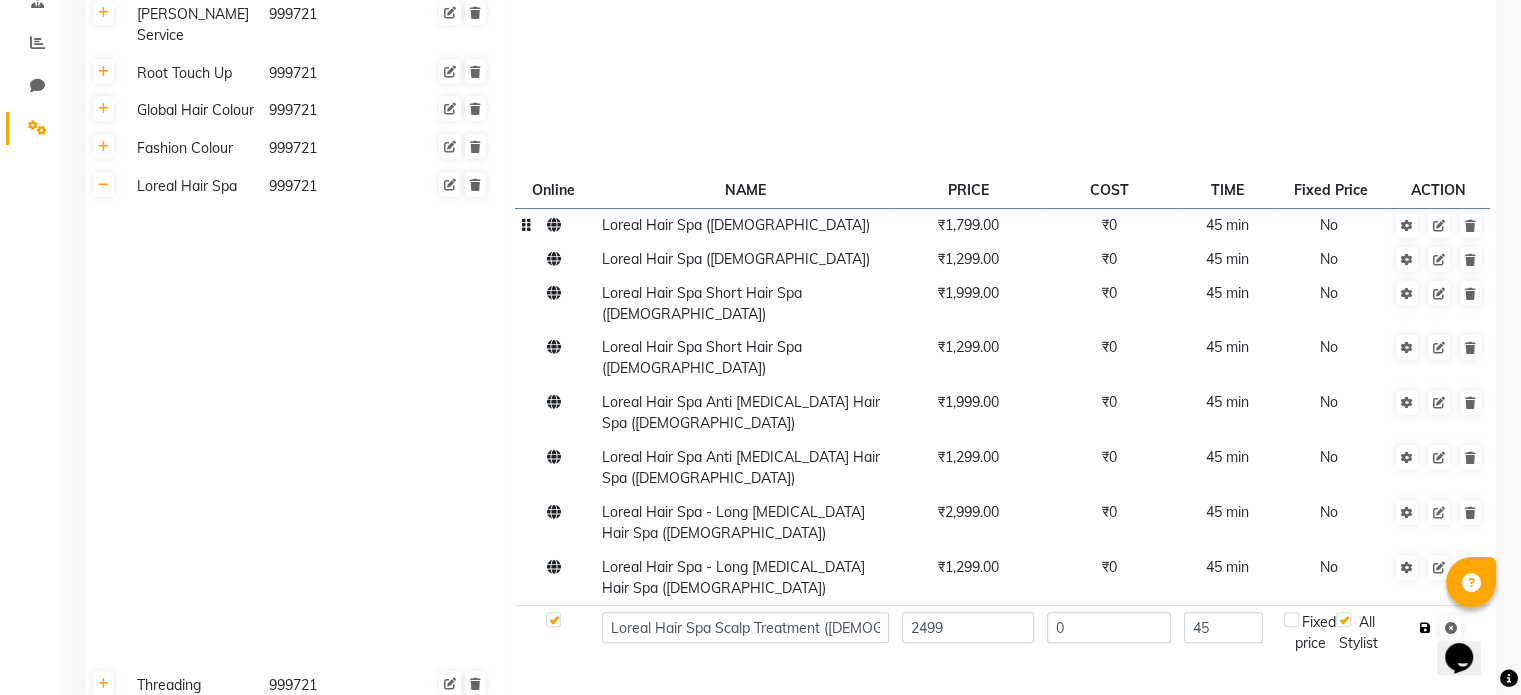 click at bounding box center (1425, 628) 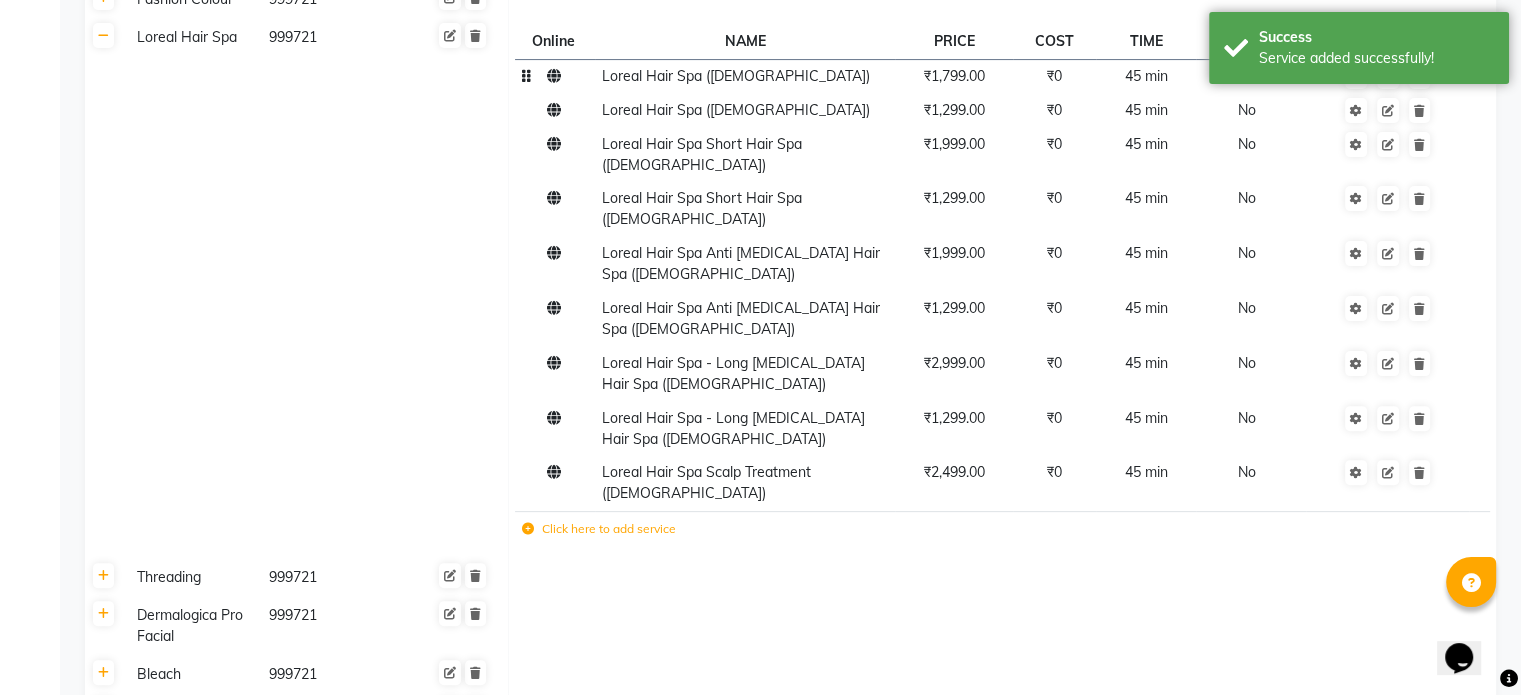 scroll, scrollTop: 600, scrollLeft: 0, axis: vertical 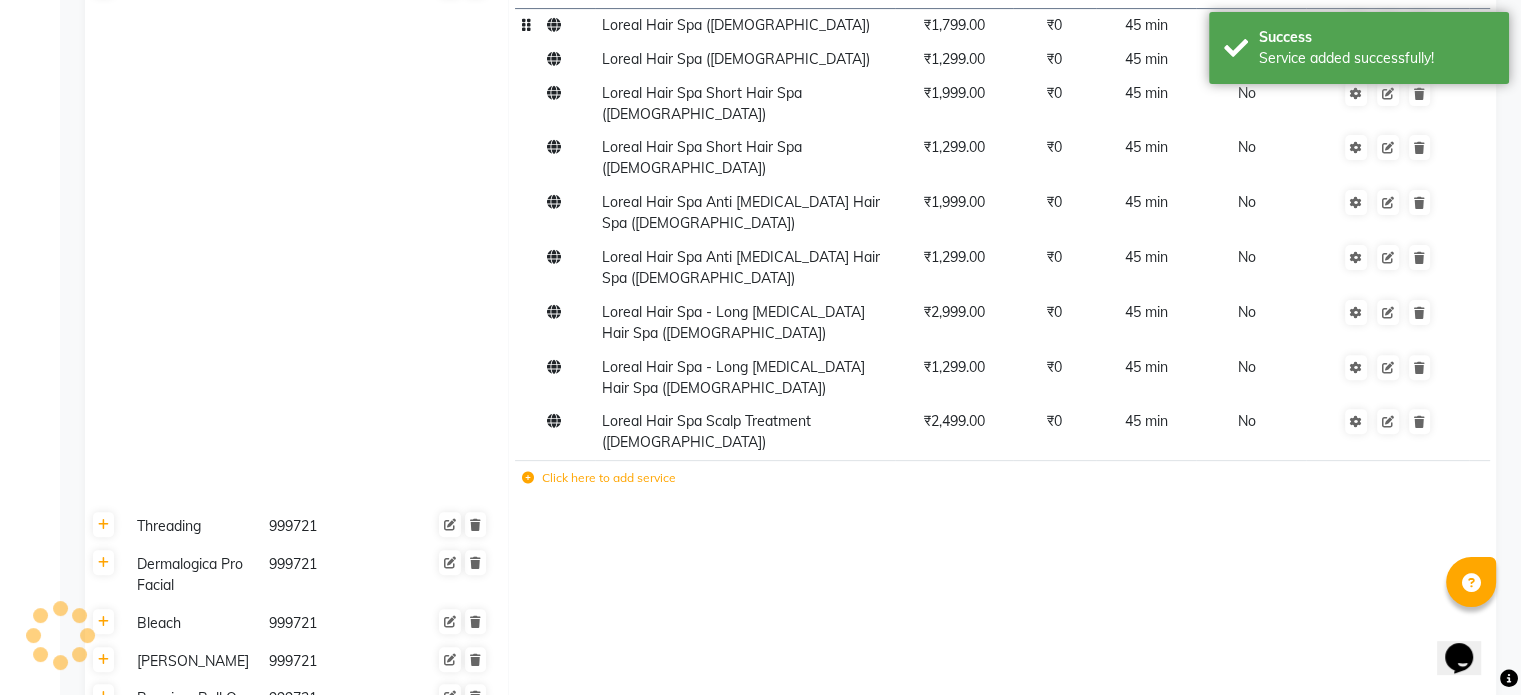 click on "Click here to add service" 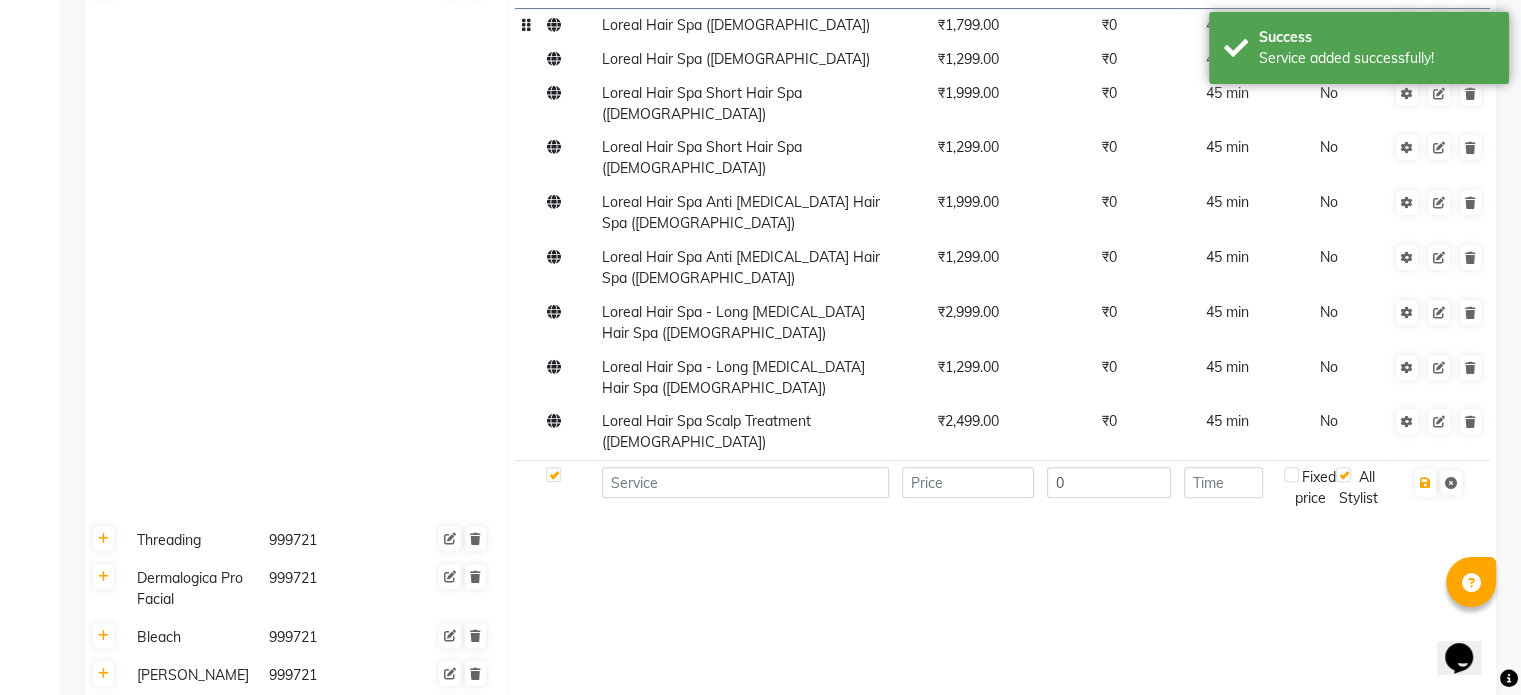 click 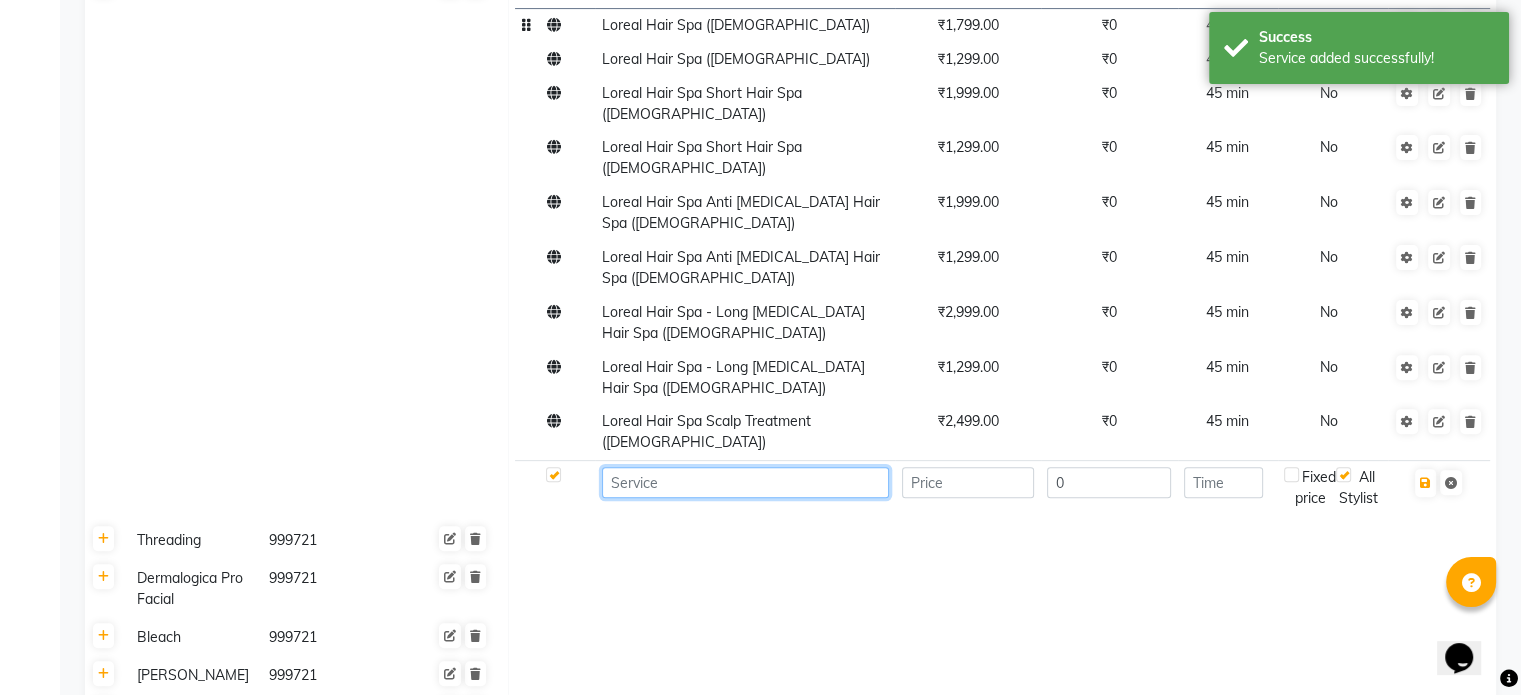 click 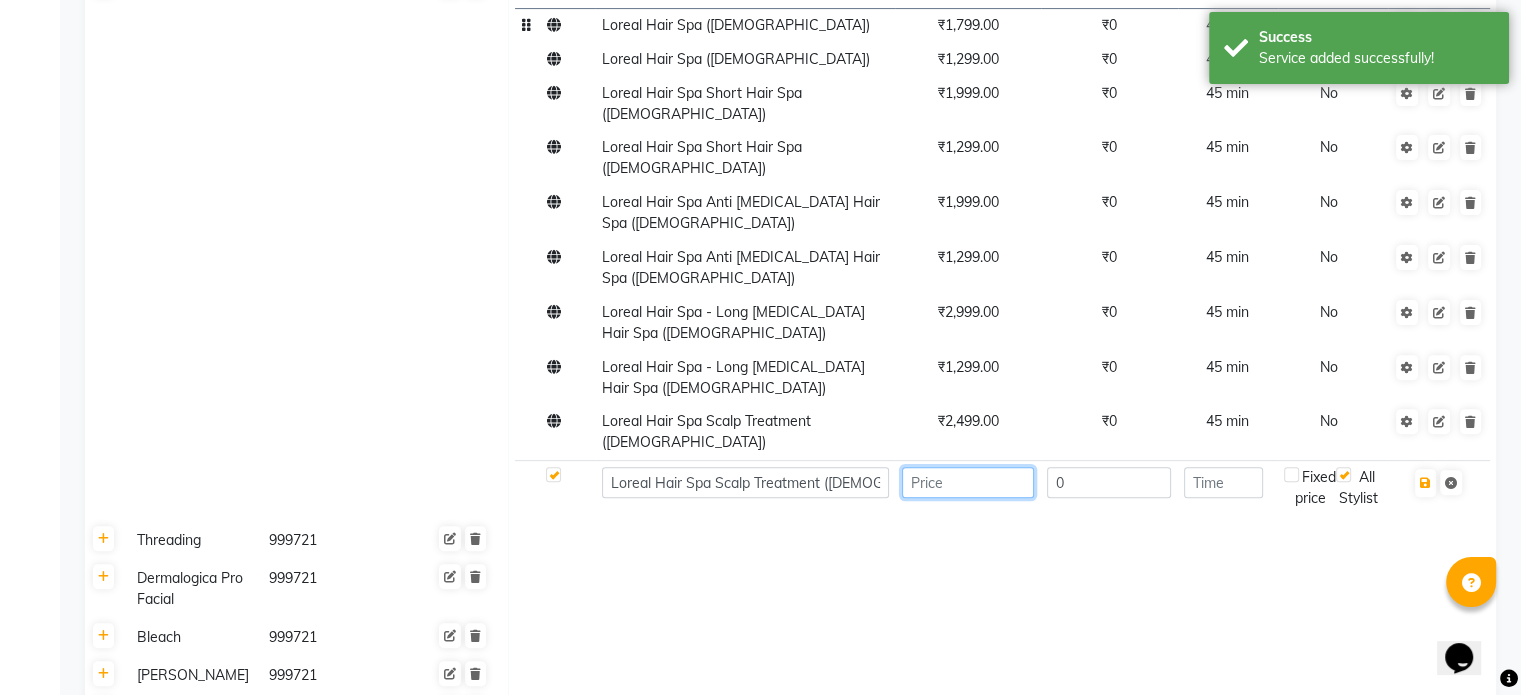 click 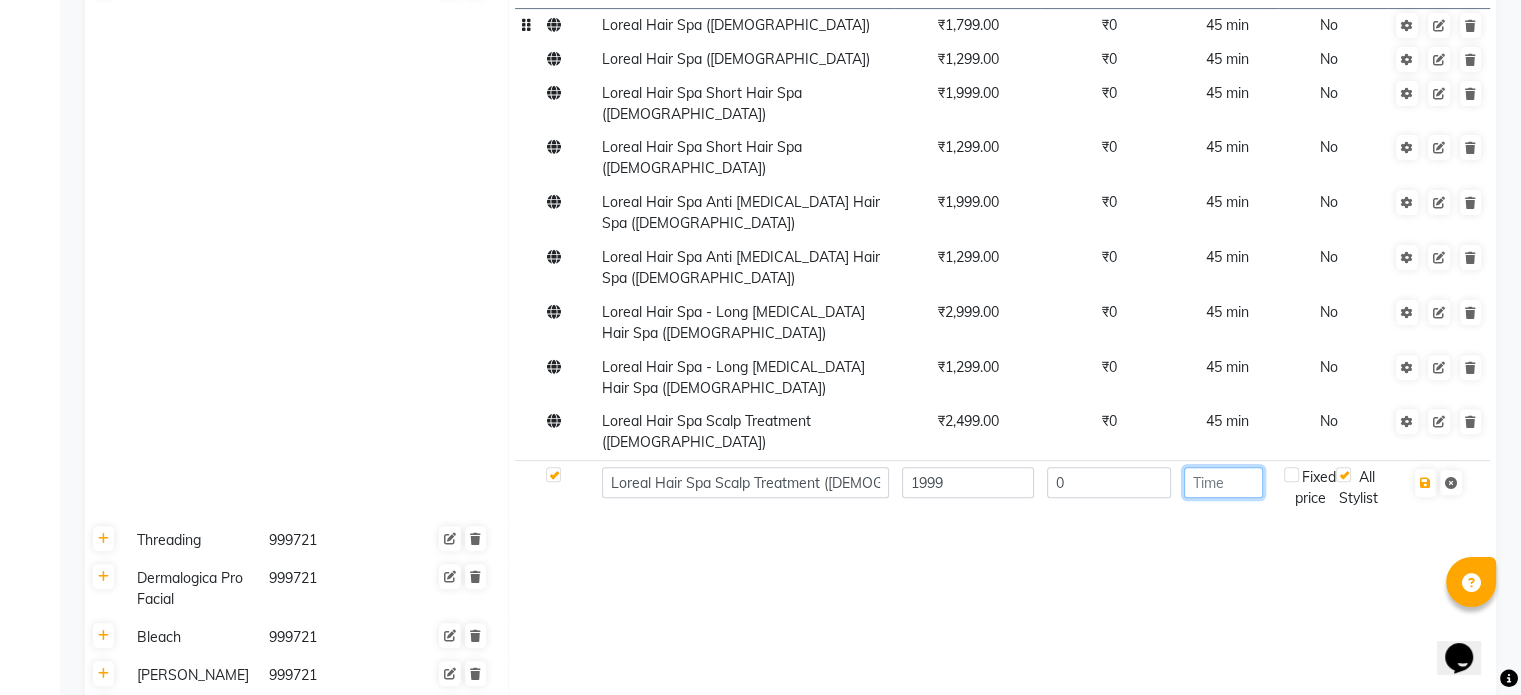 click 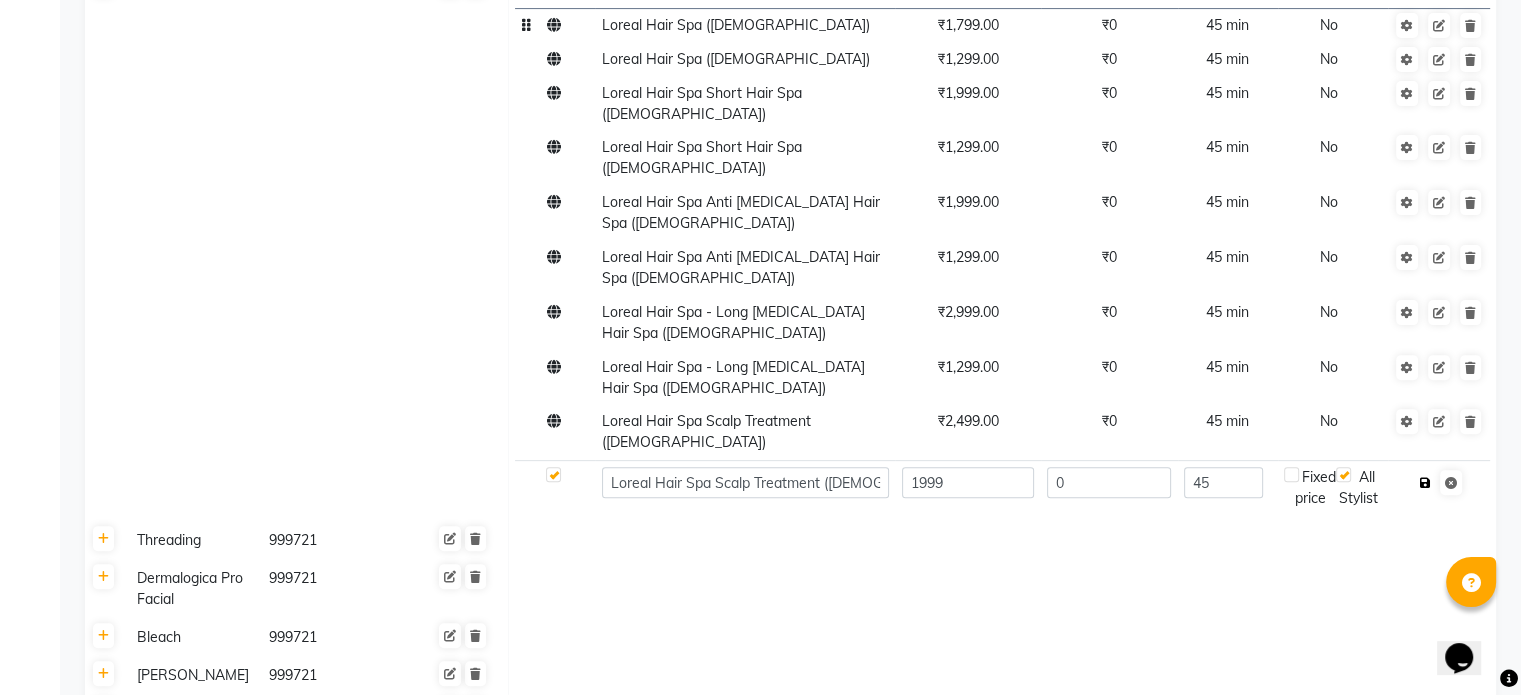click at bounding box center [1425, 483] 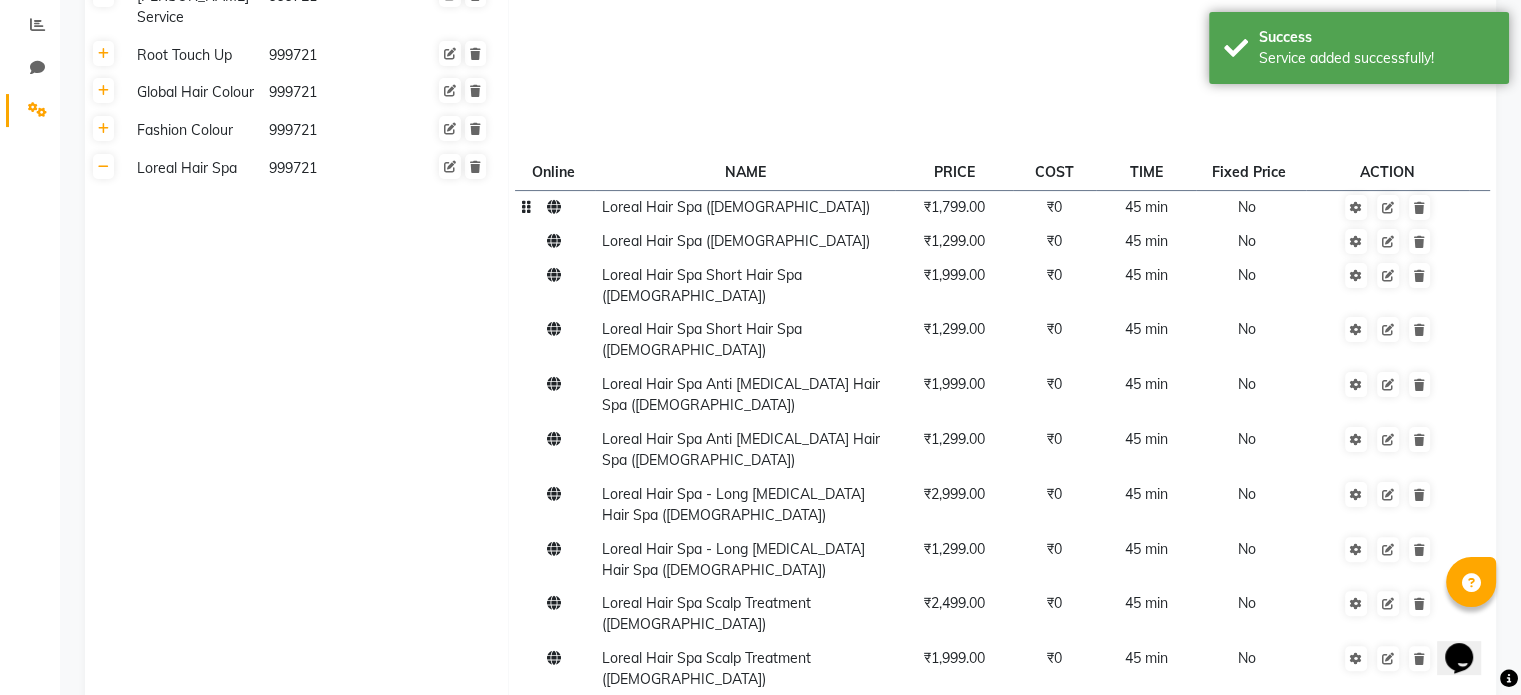 scroll, scrollTop: 400, scrollLeft: 0, axis: vertical 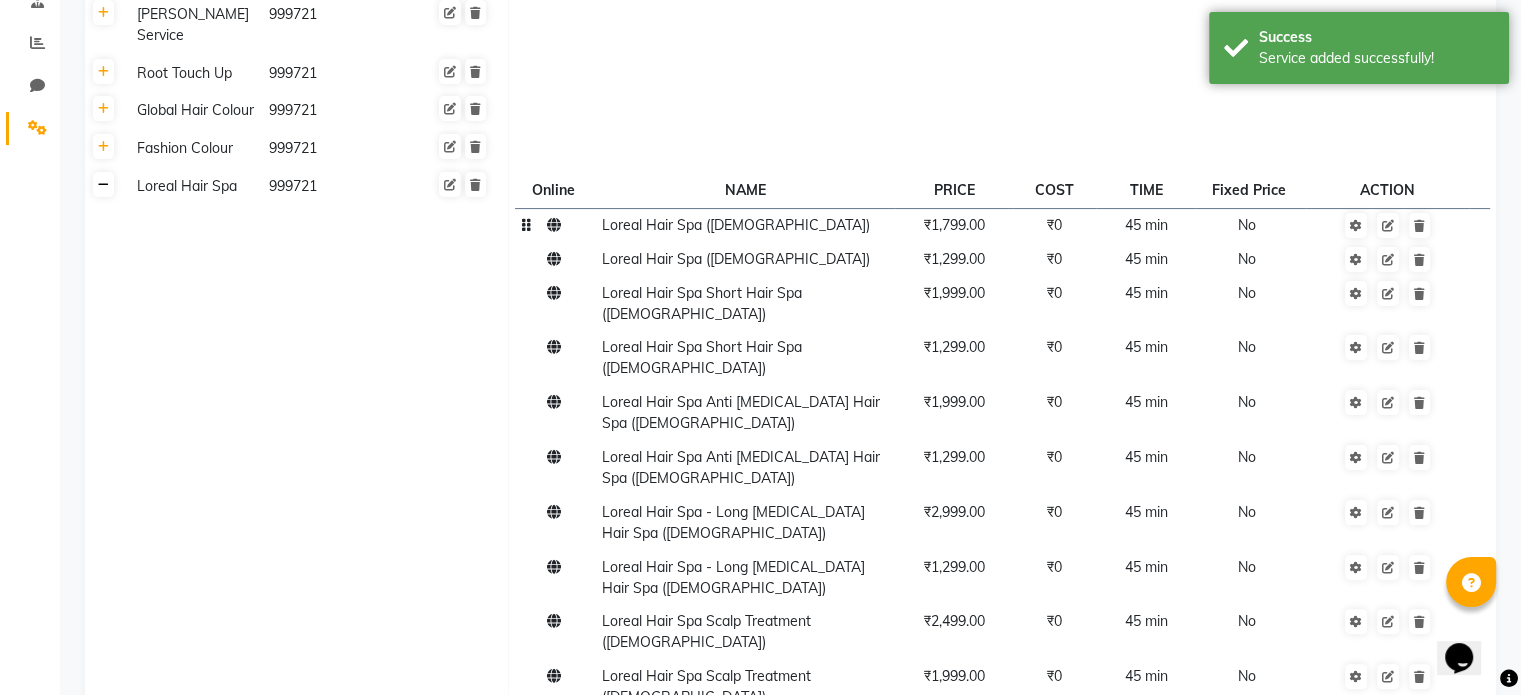 click 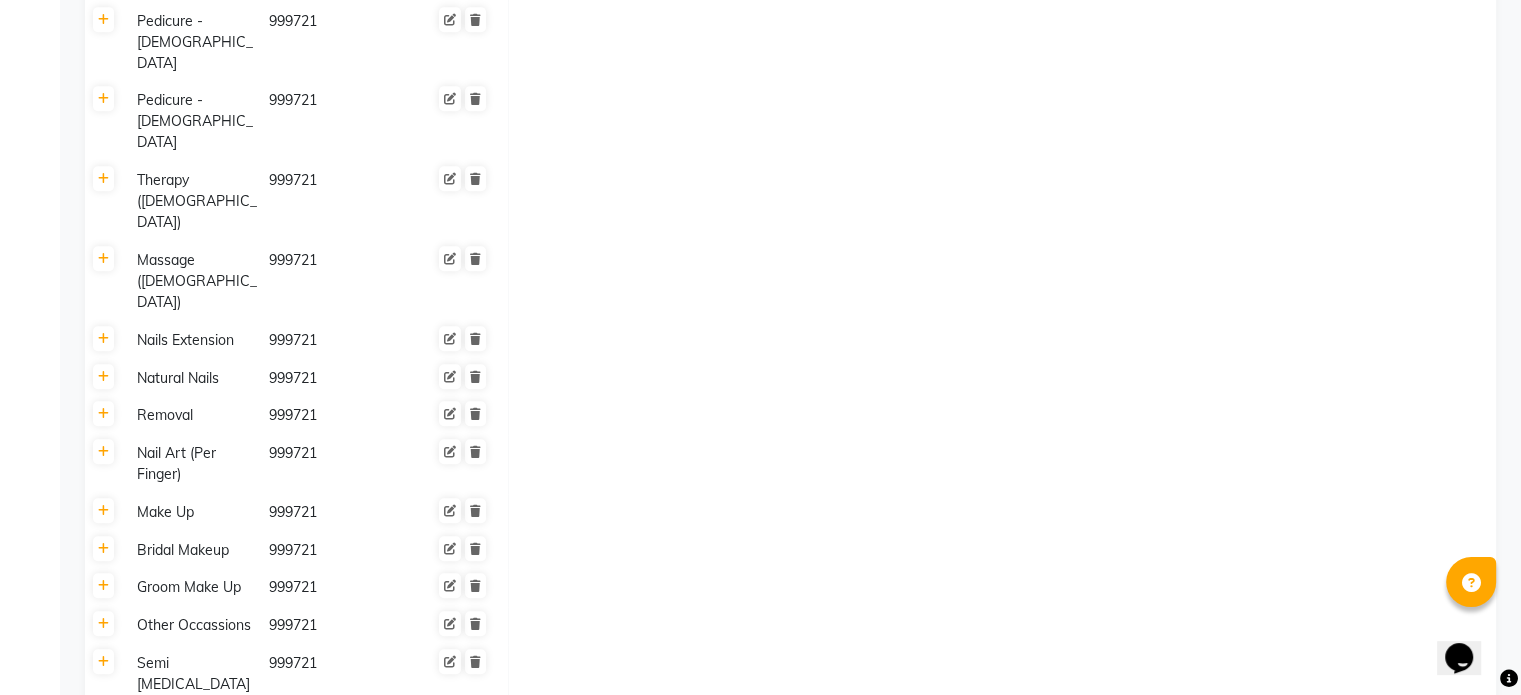 scroll, scrollTop: 1100, scrollLeft: 0, axis: vertical 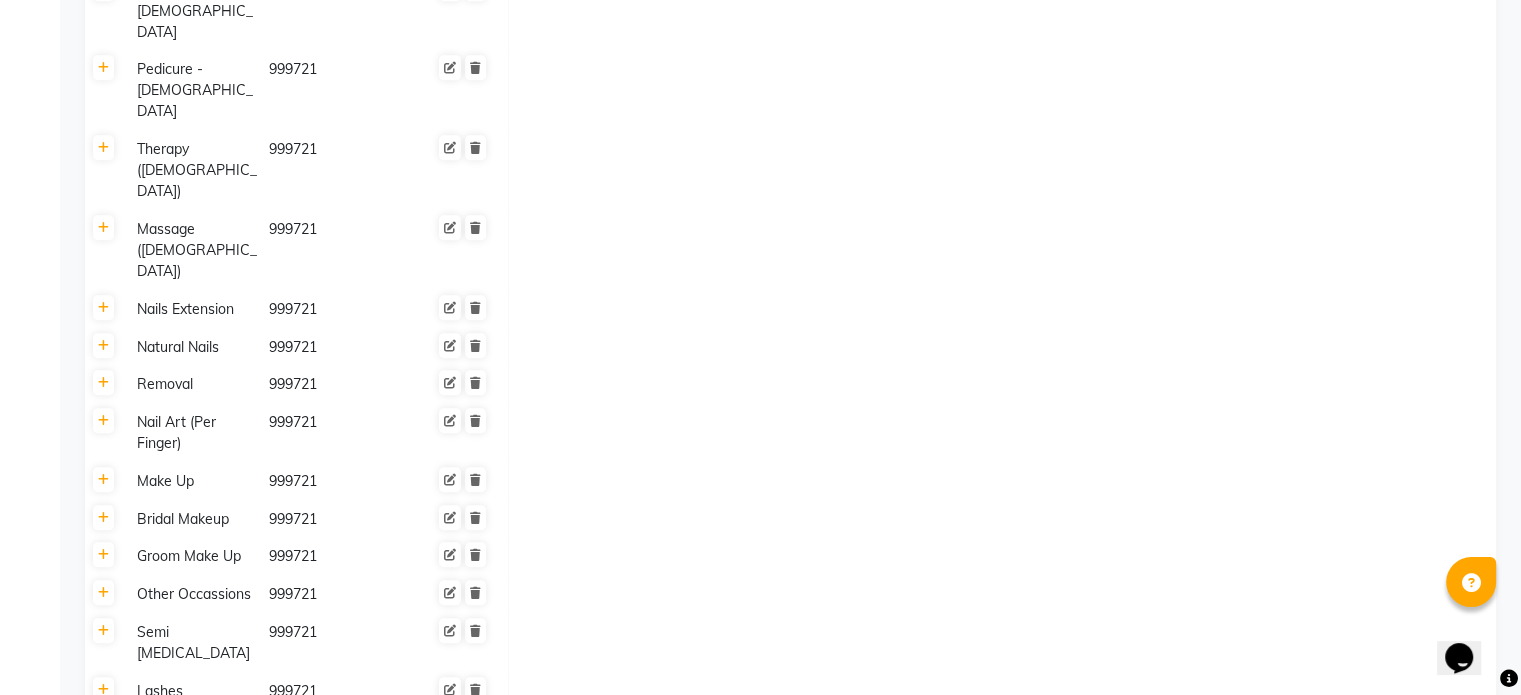 click 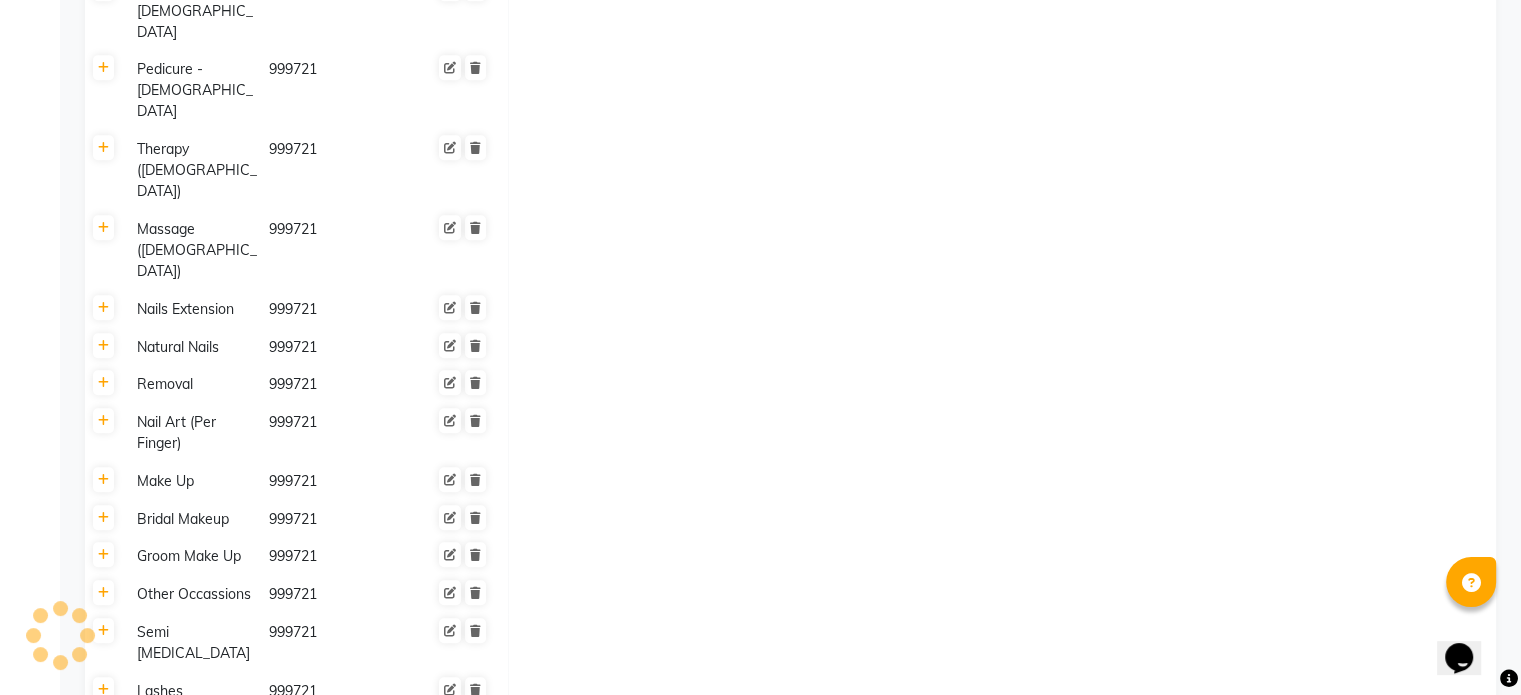 click on "999721" 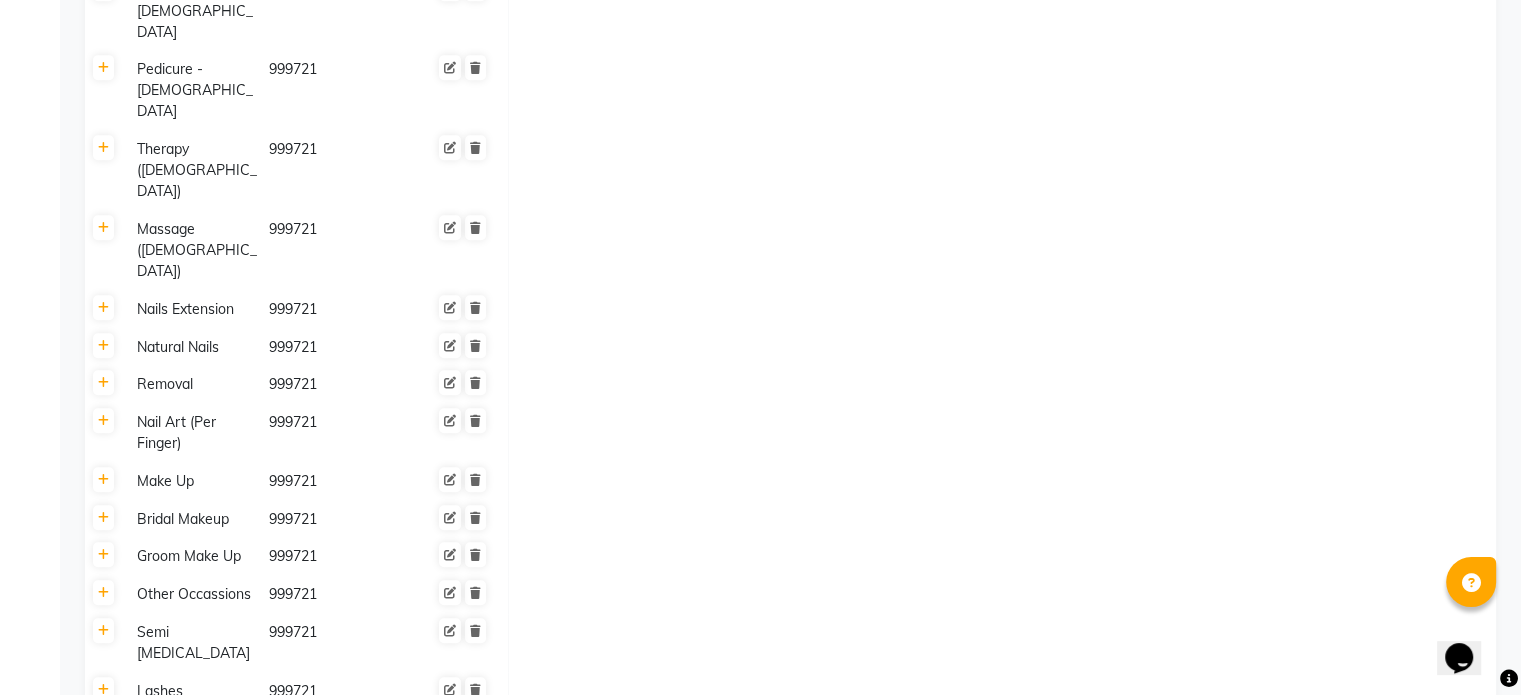 click 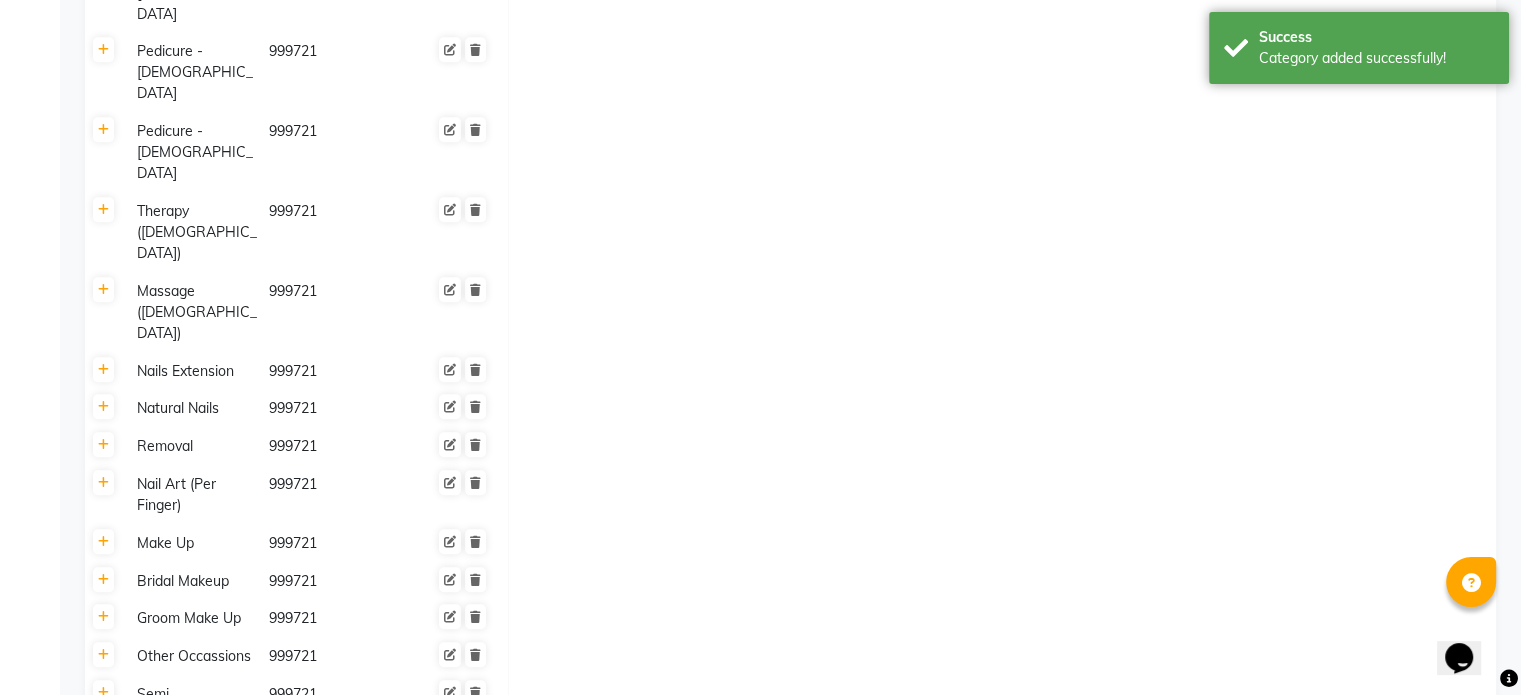 scroll, scrollTop: 1533, scrollLeft: 0, axis: vertical 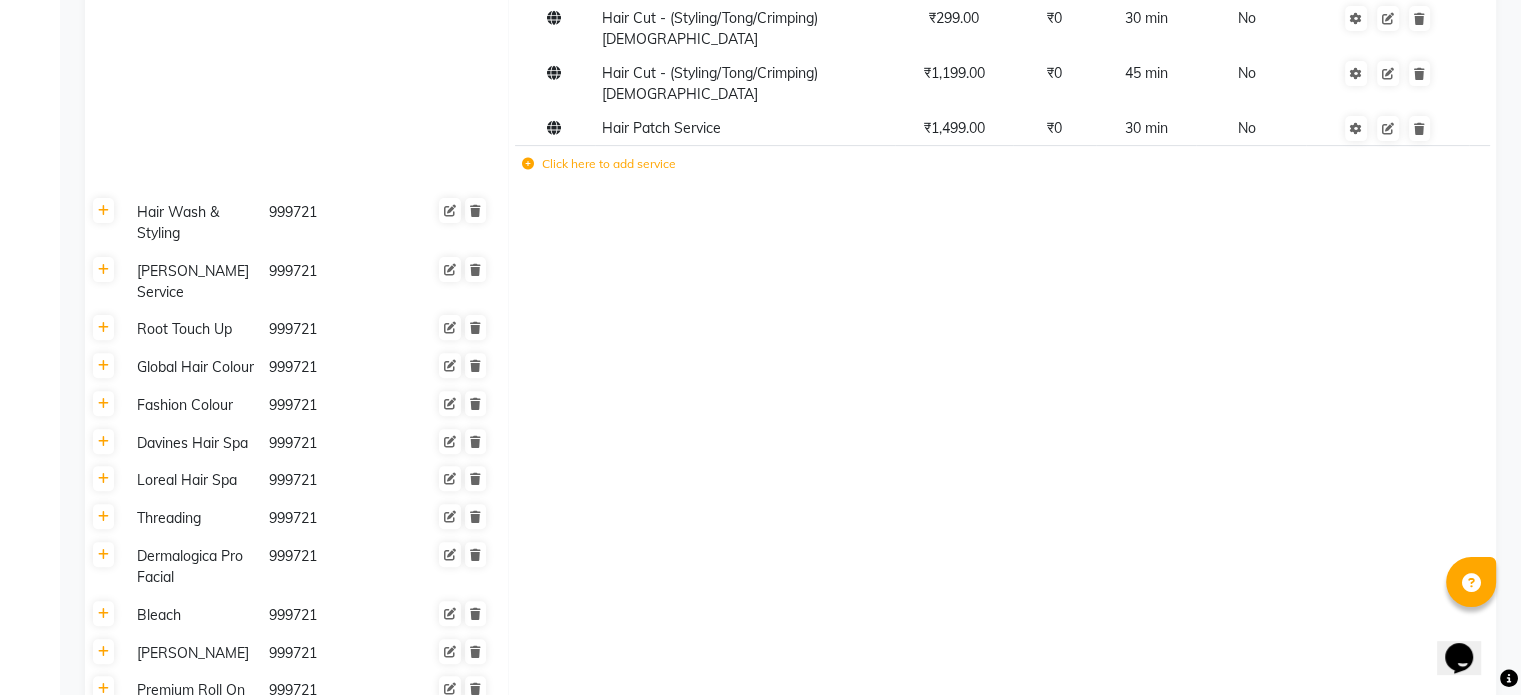 click 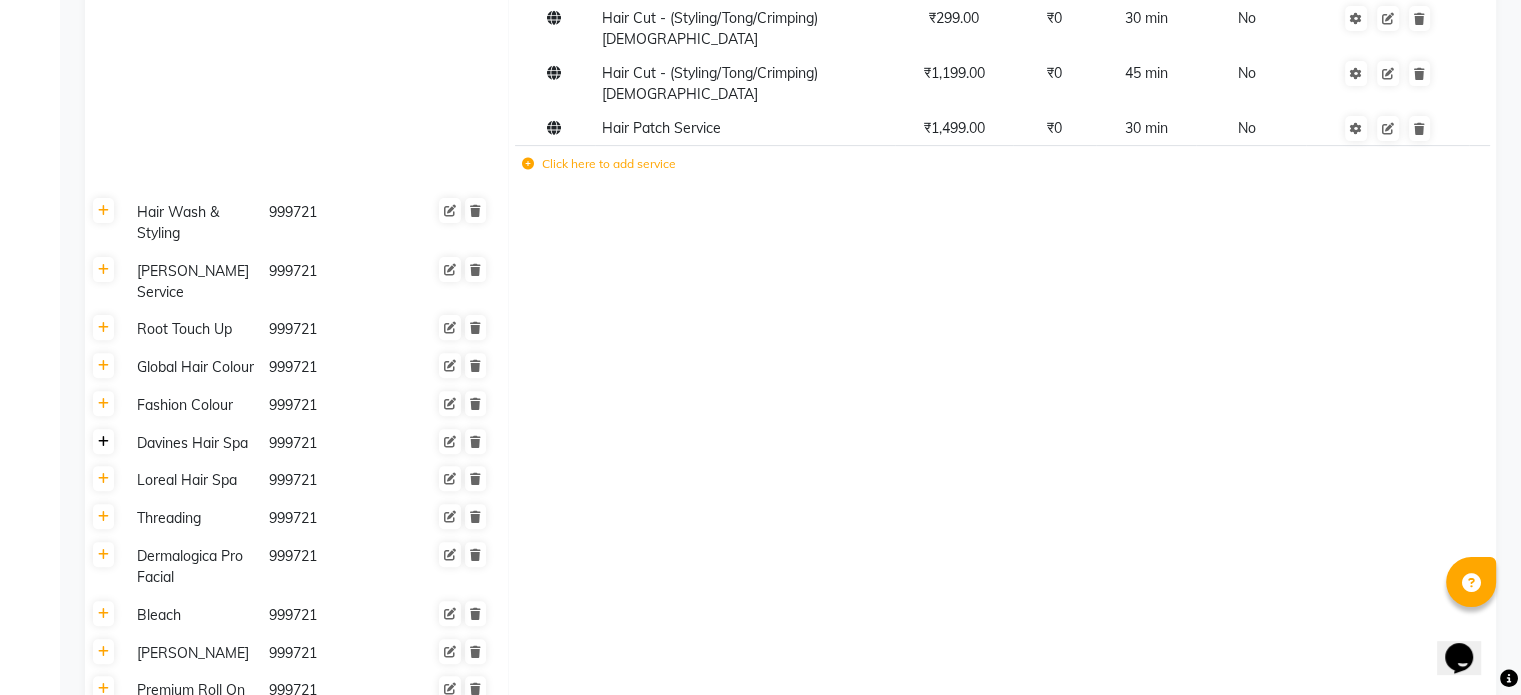 click 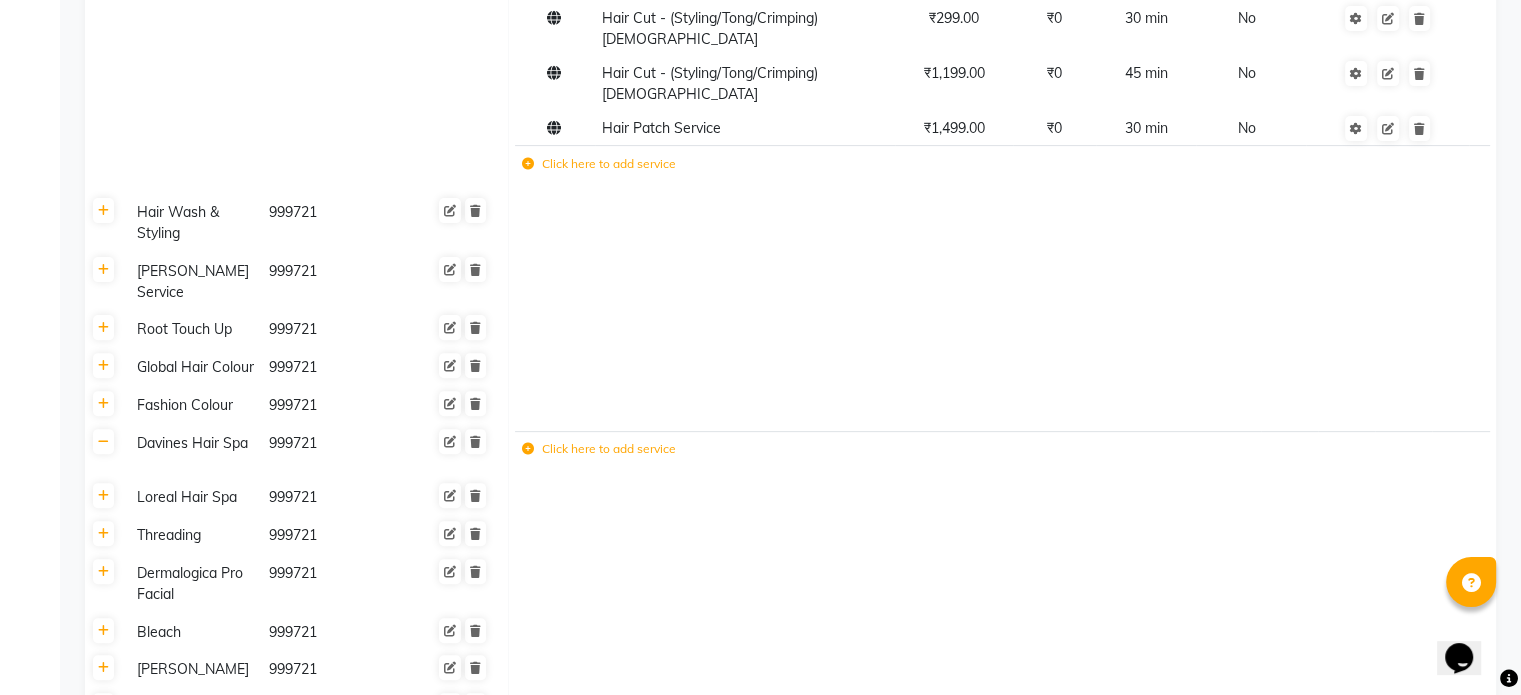 click 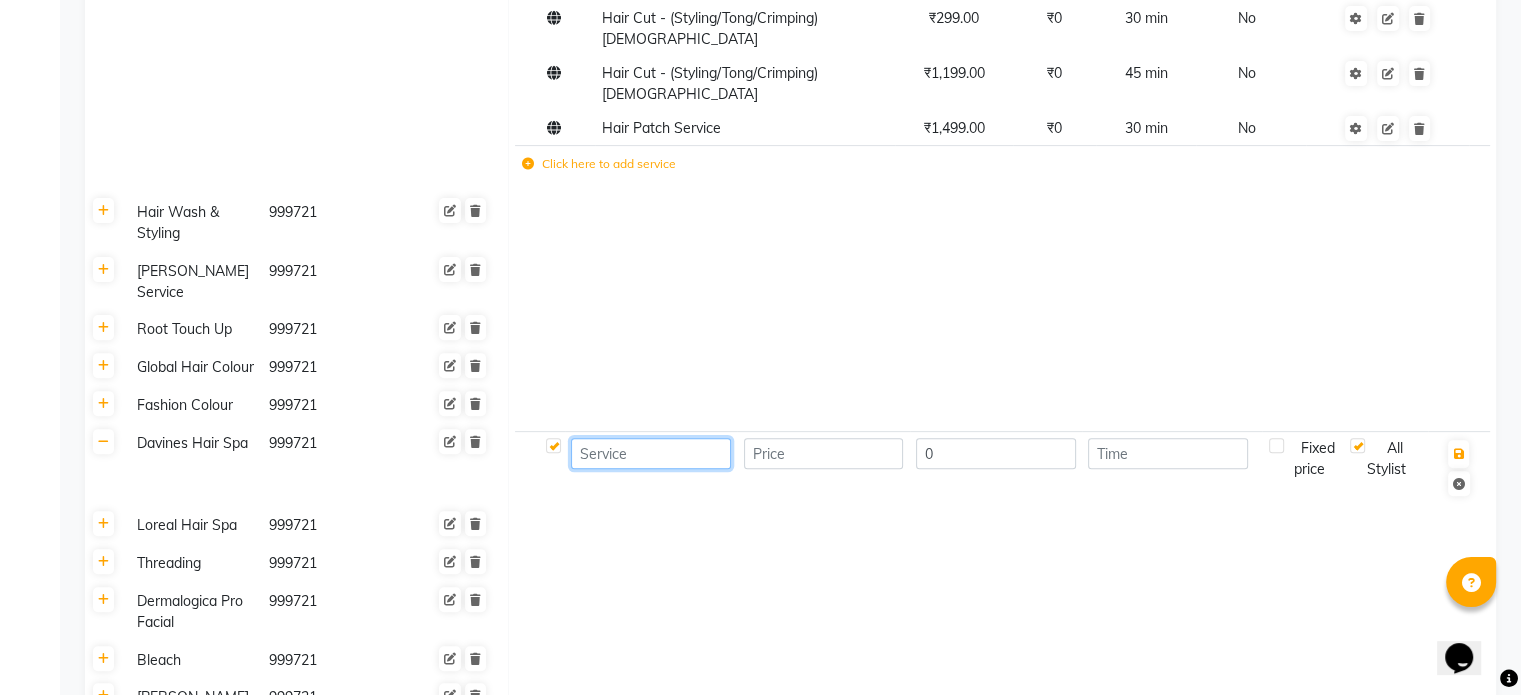 click 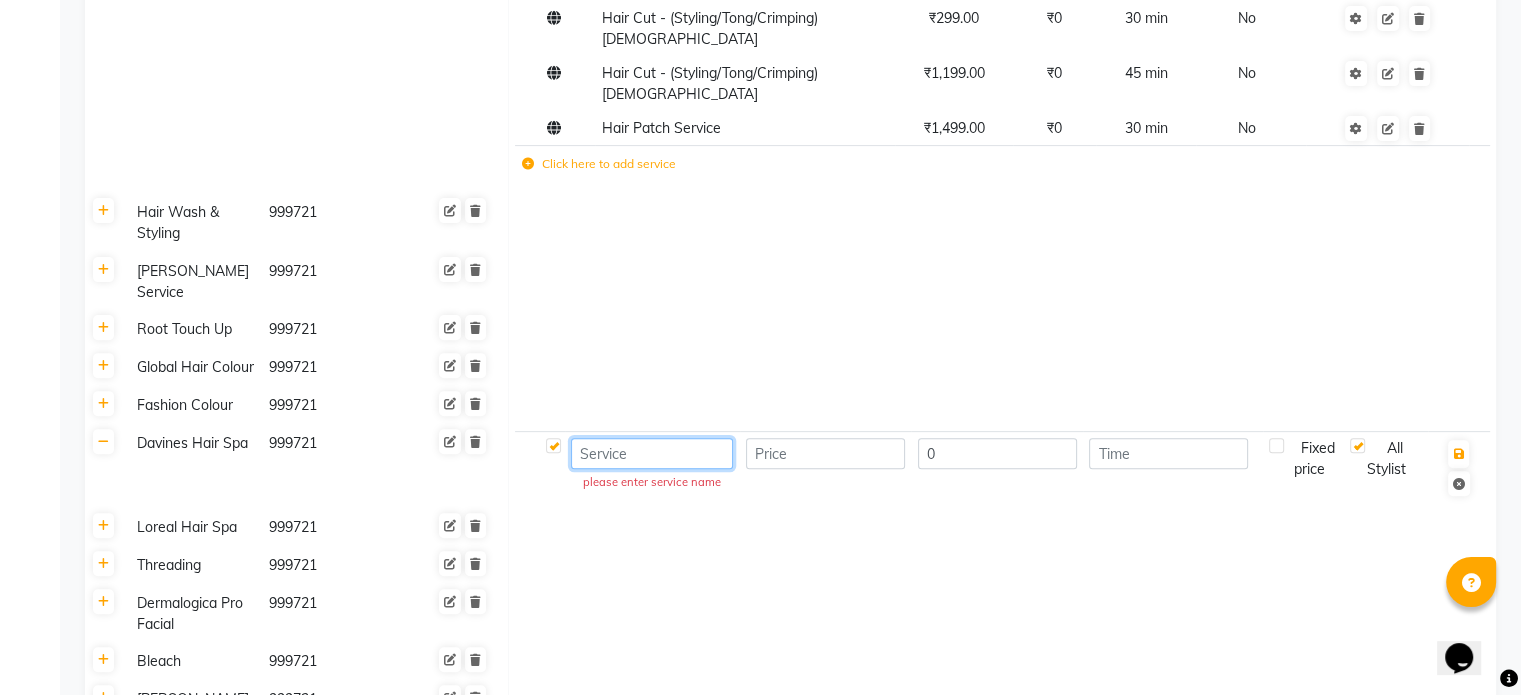 paste on "Davines Minu Essential Haircare" 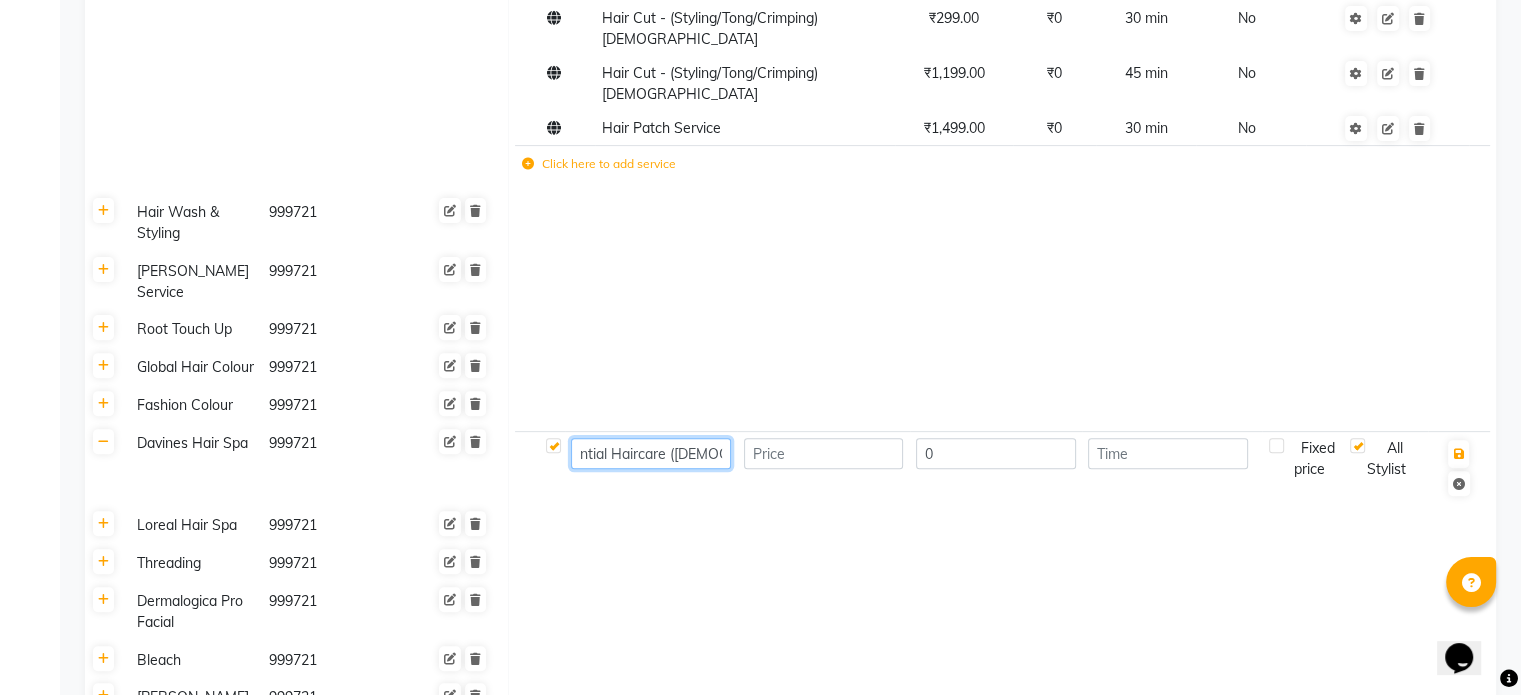 scroll, scrollTop: 0, scrollLeft: 124, axis: horizontal 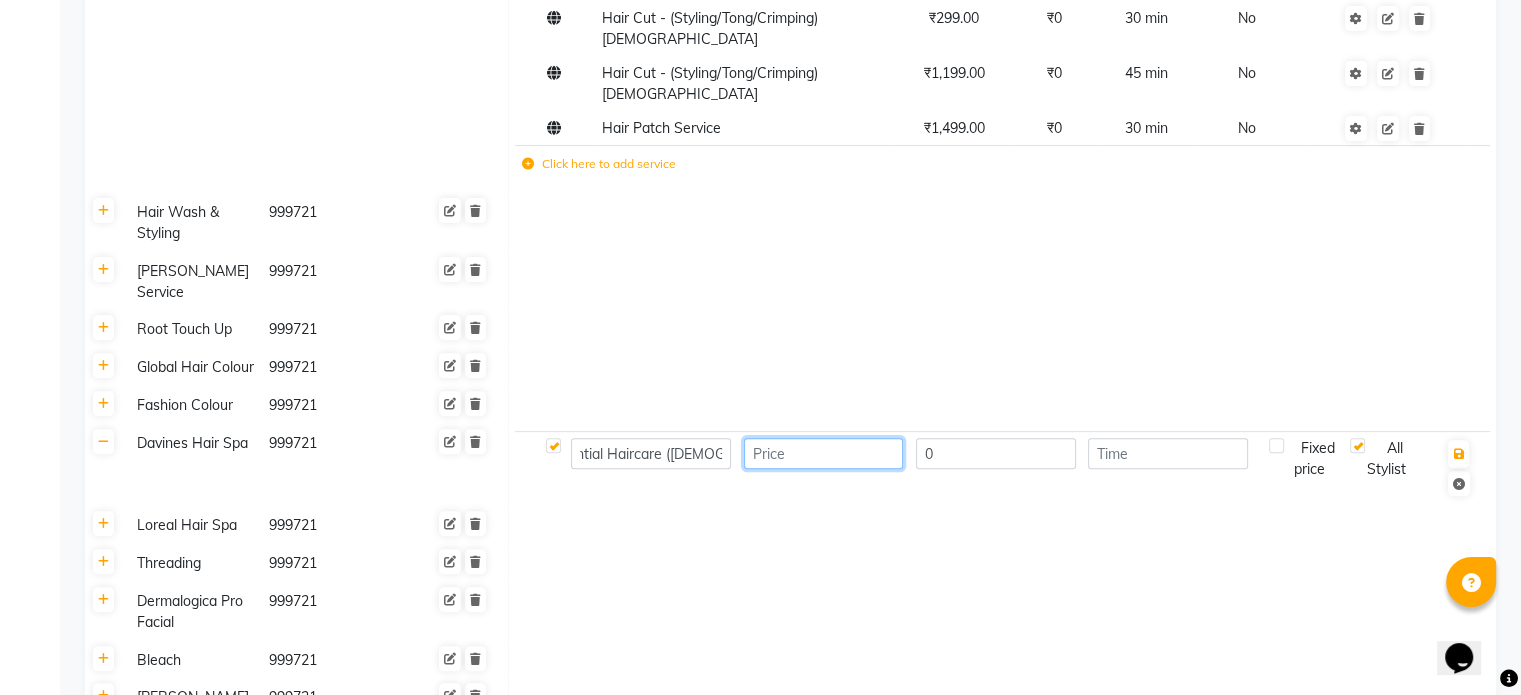 click 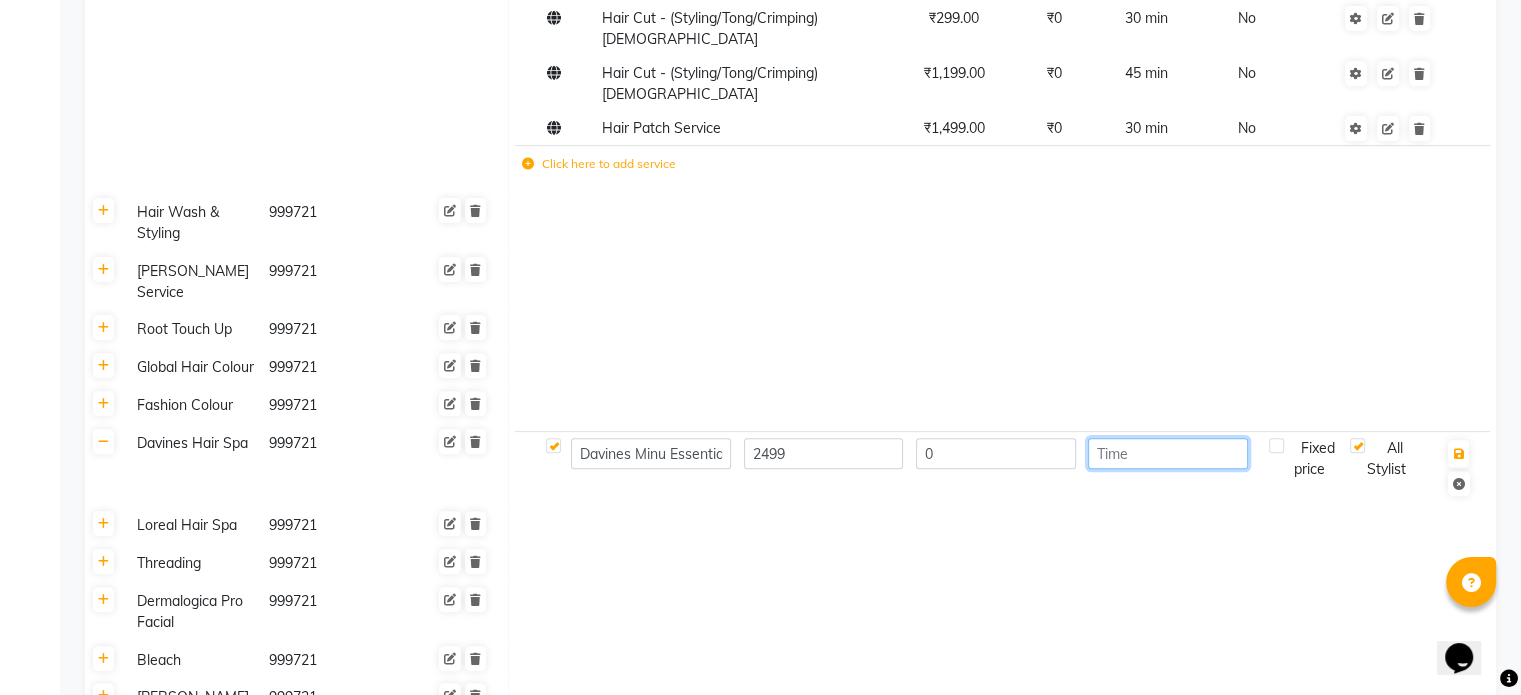 click 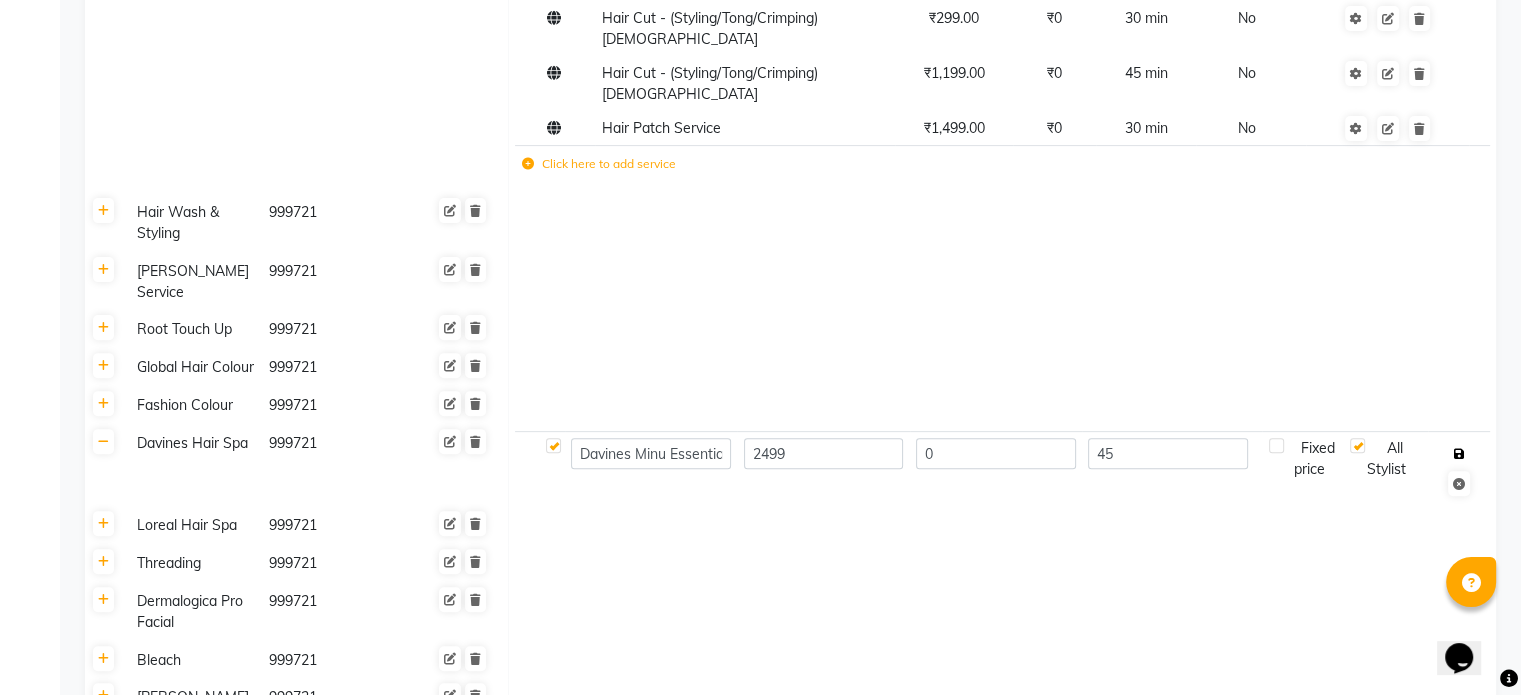 click at bounding box center [1458, 454] 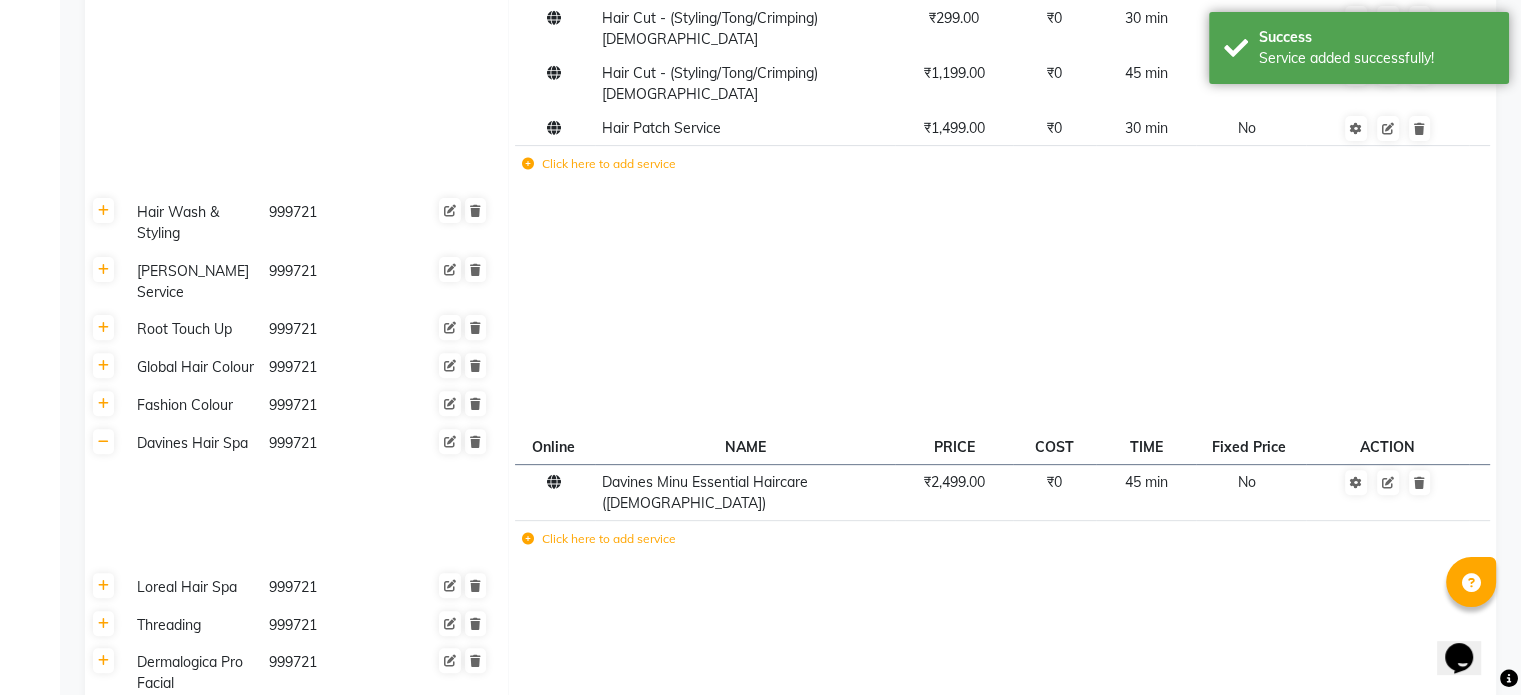 click 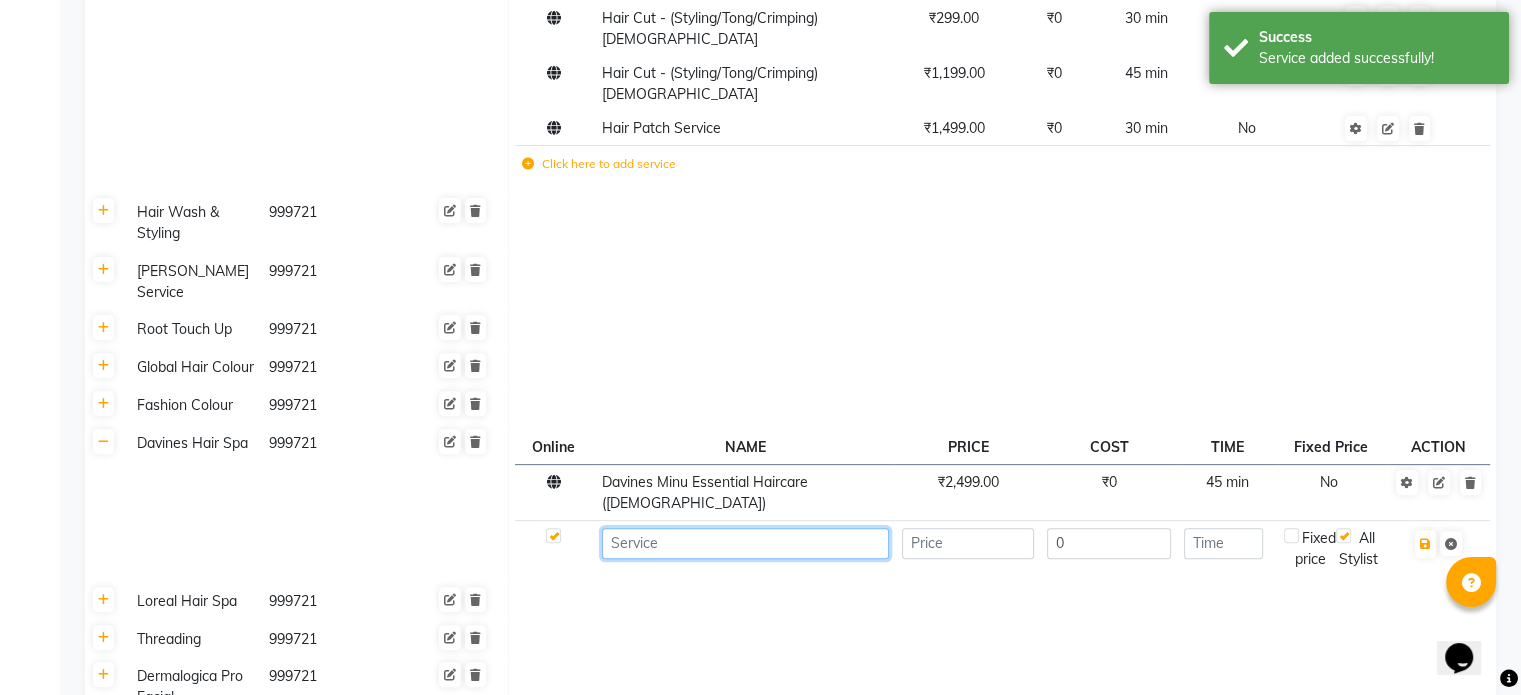 click 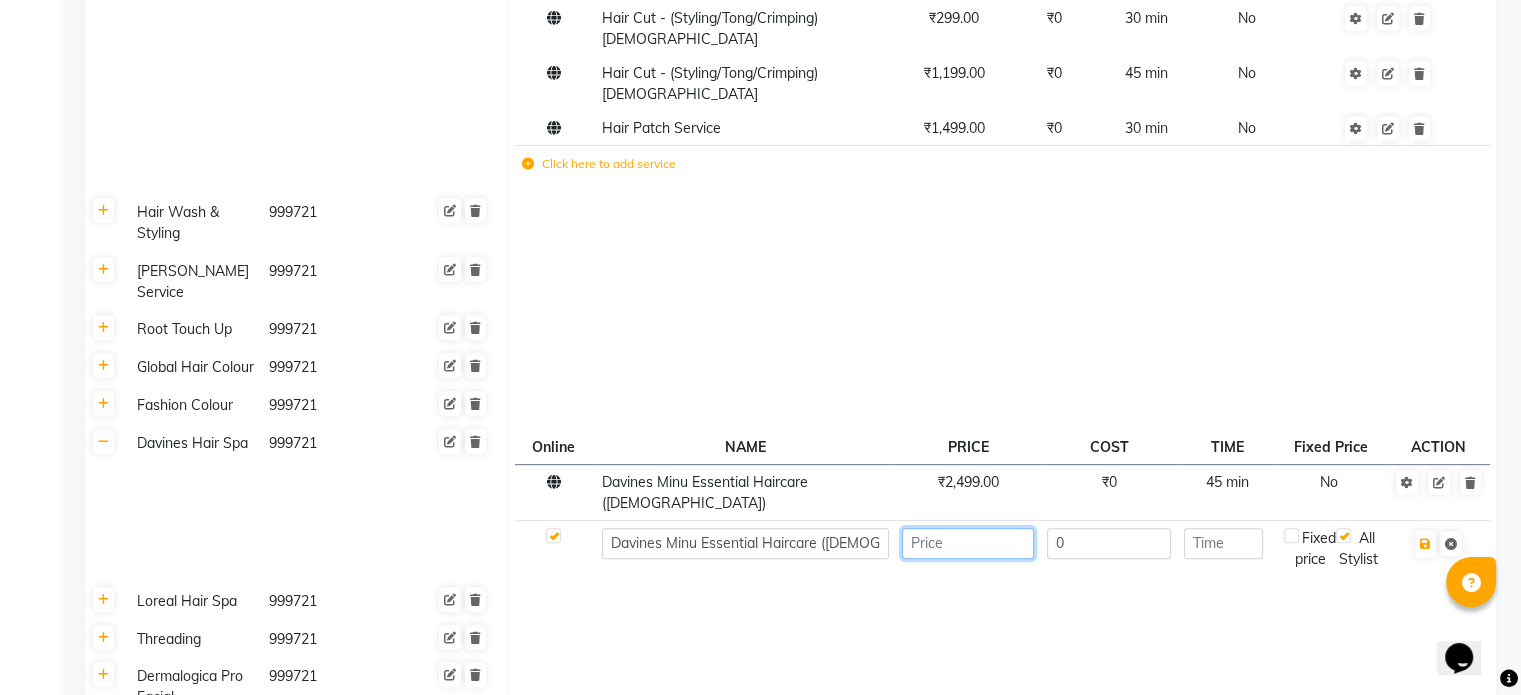 click 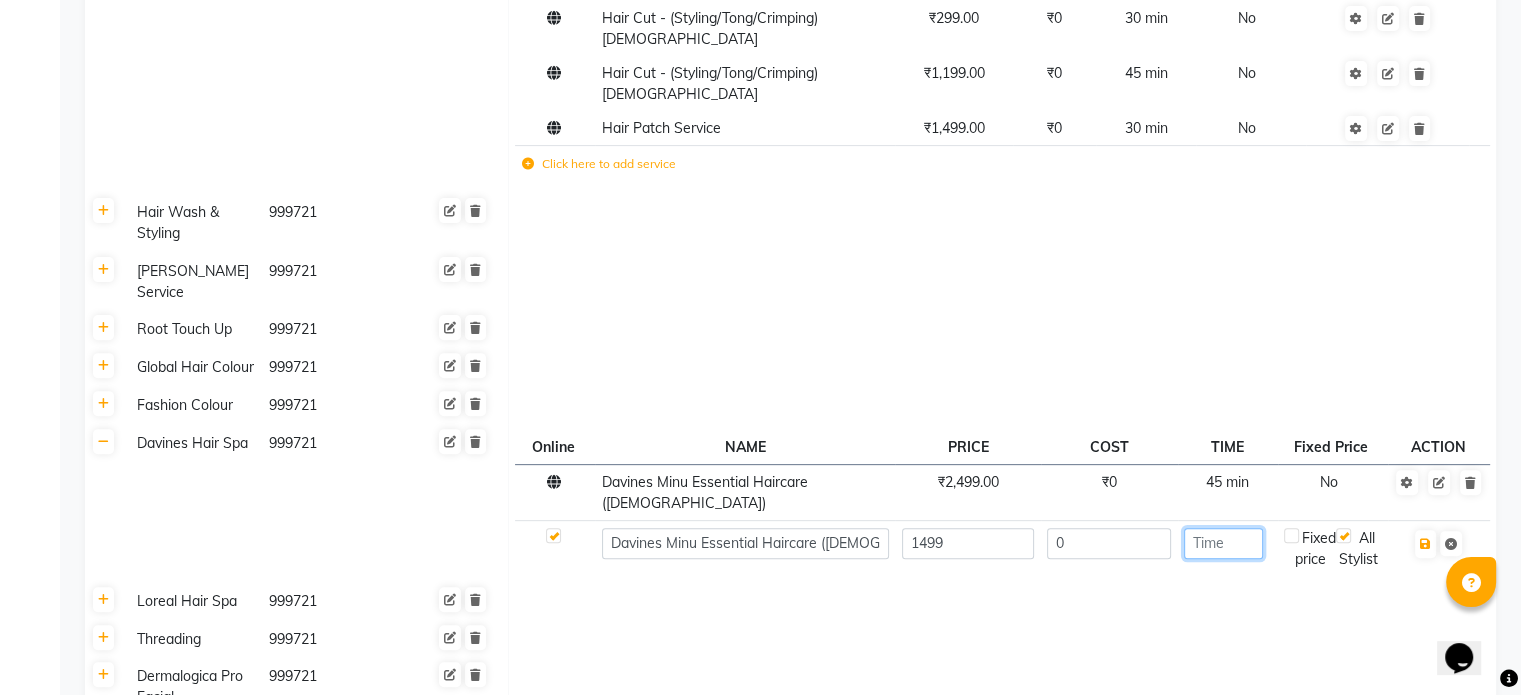click 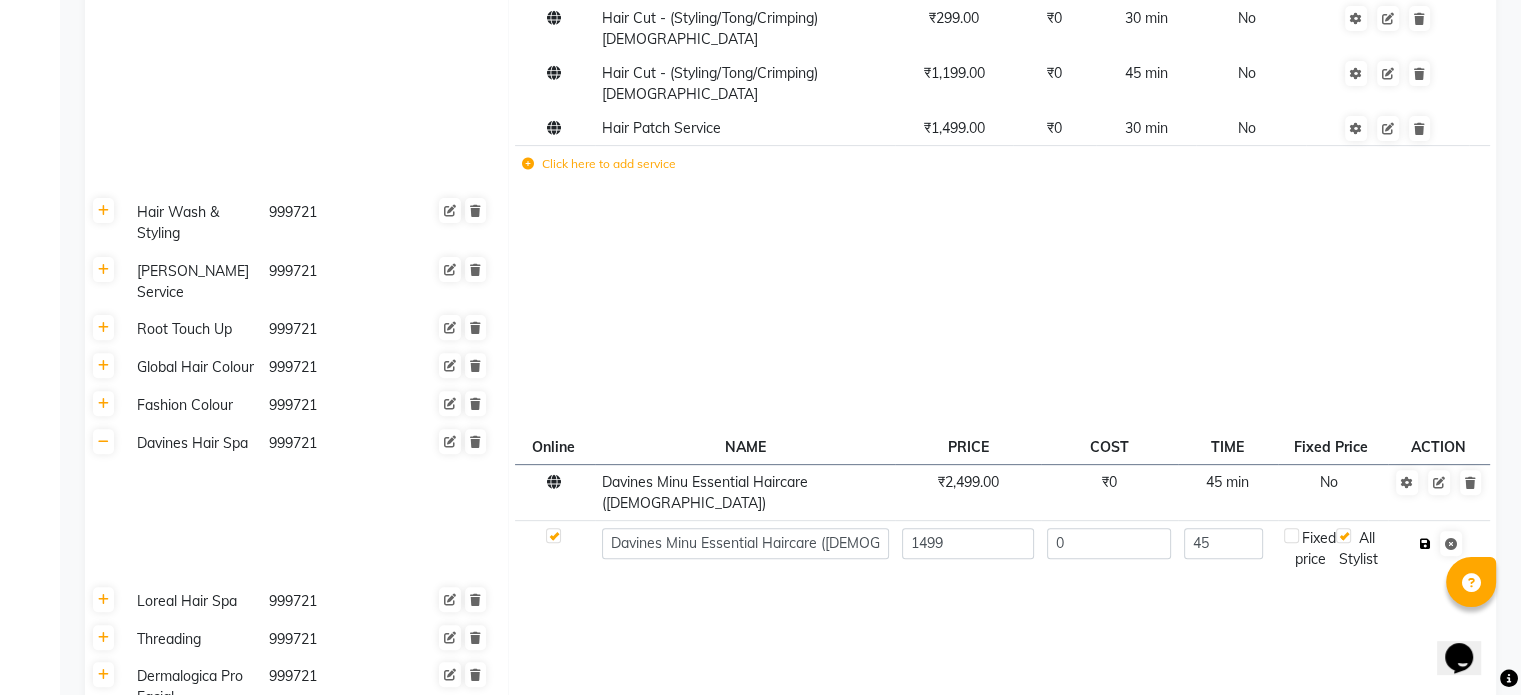 click at bounding box center (1425, 544) 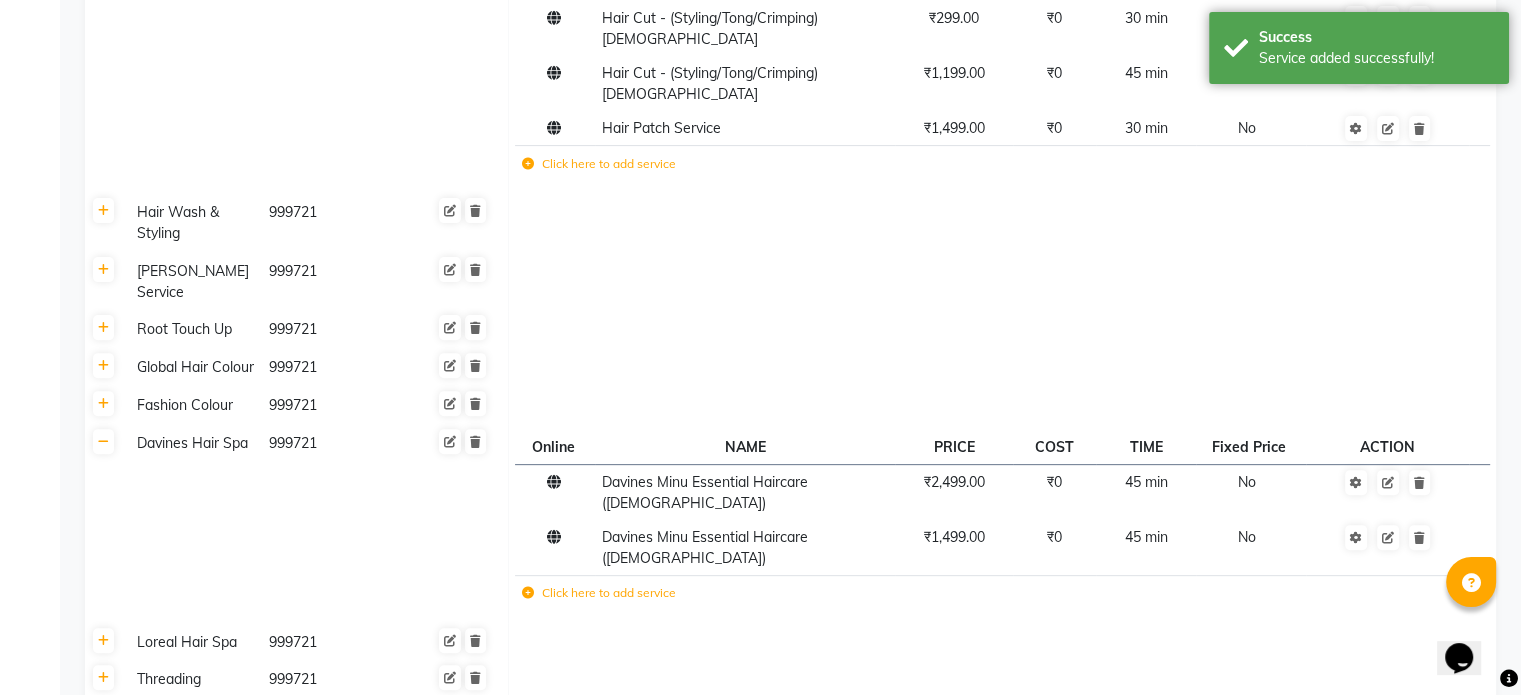 click 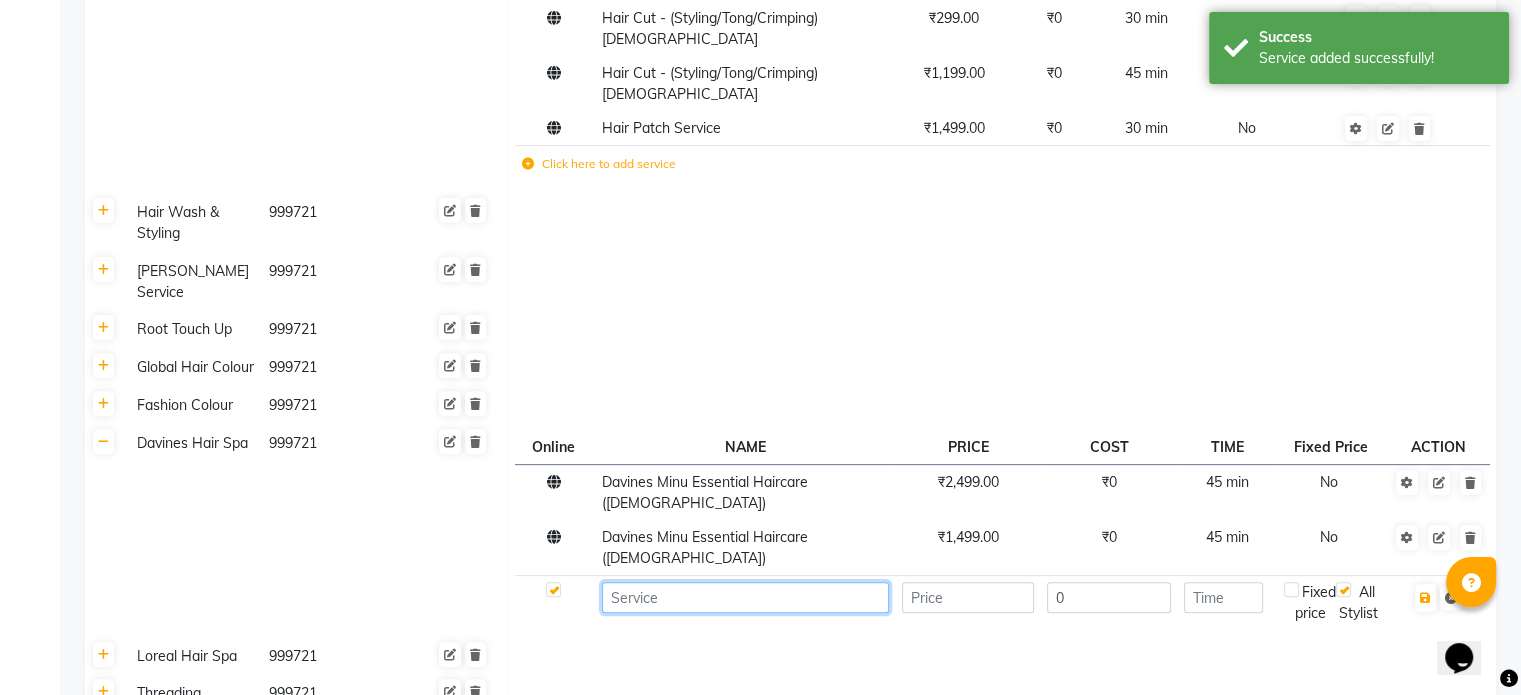click 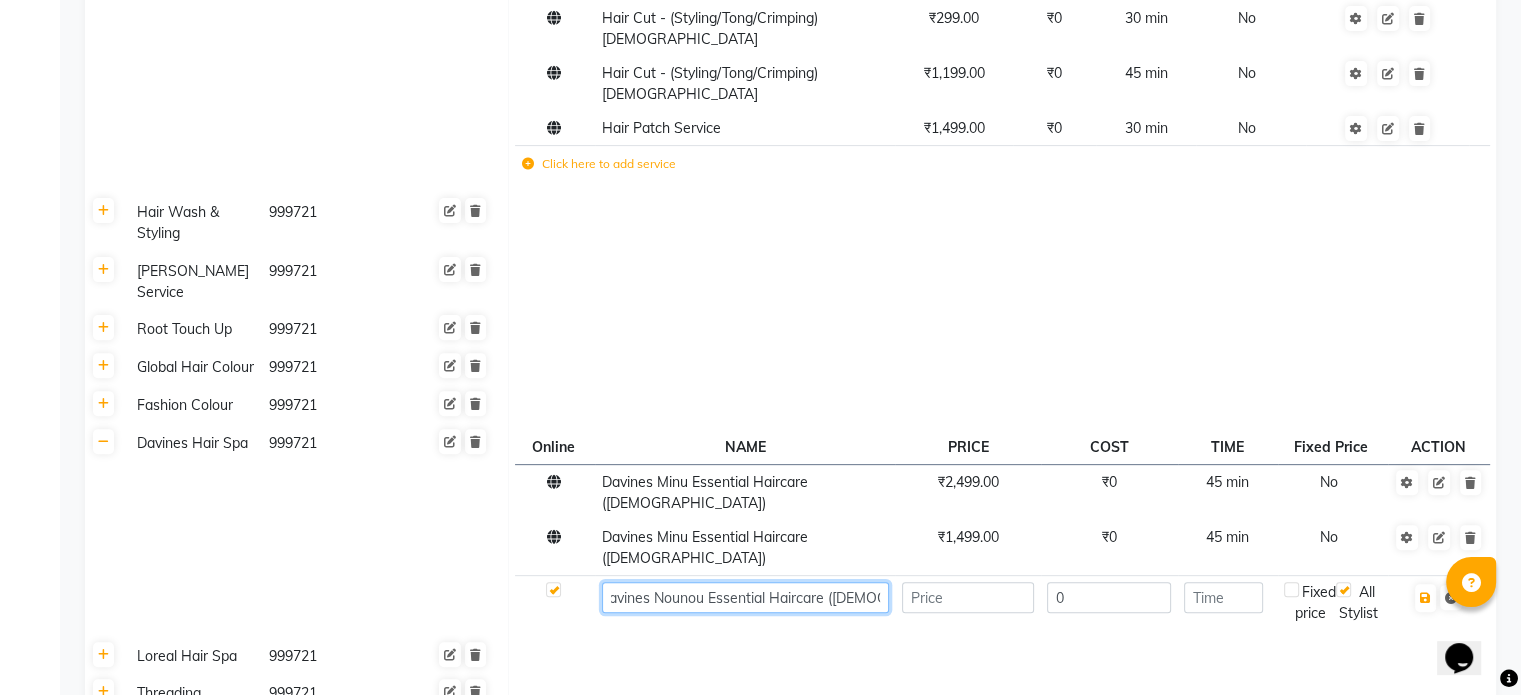 scroll, scrollTop: 0, scrollLeft: 16, axis: horizontal 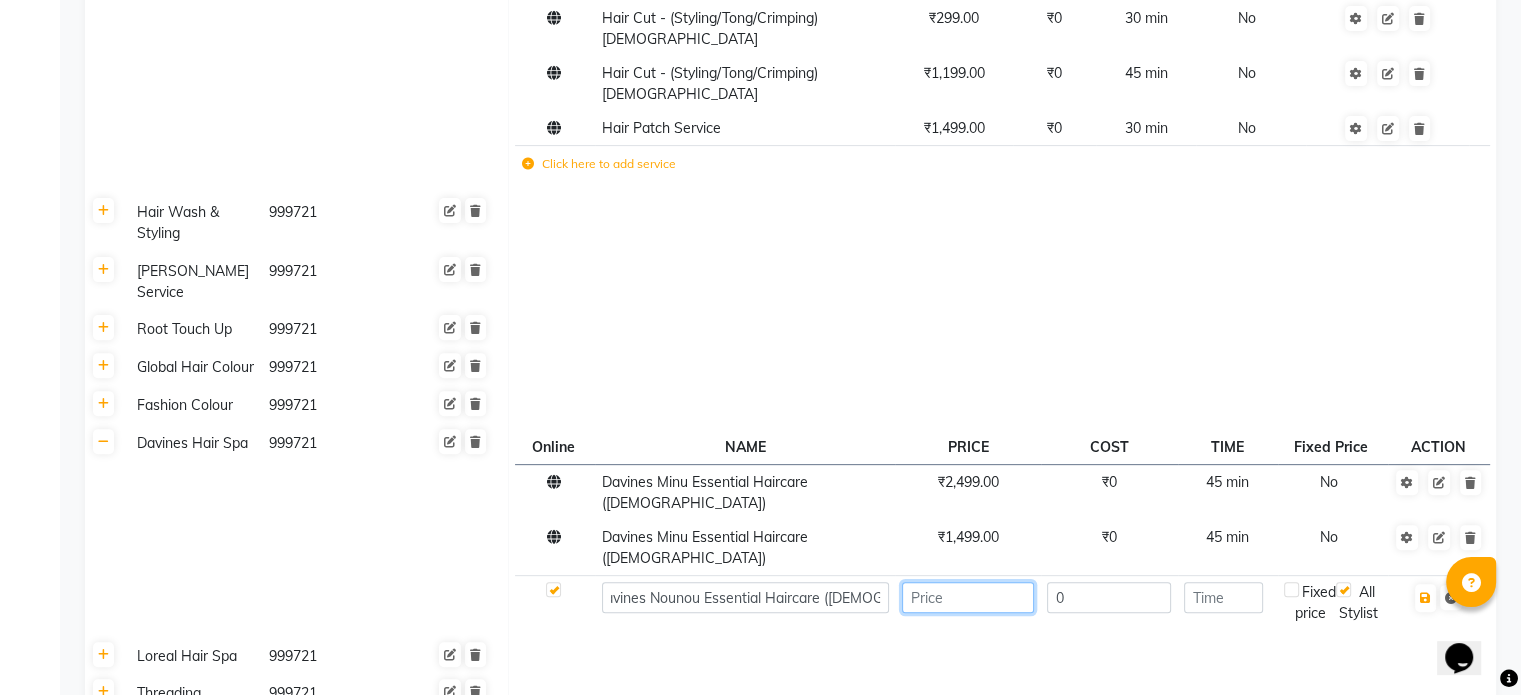 click 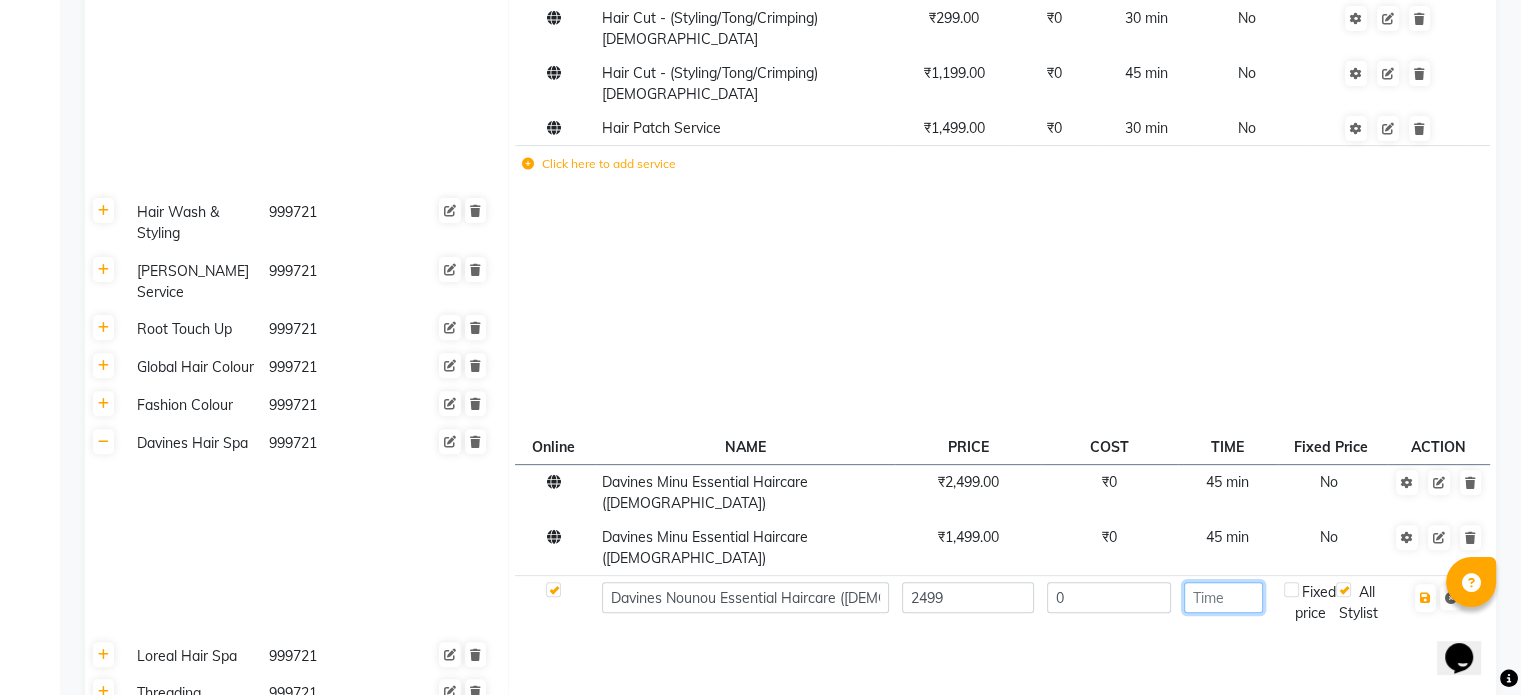 click 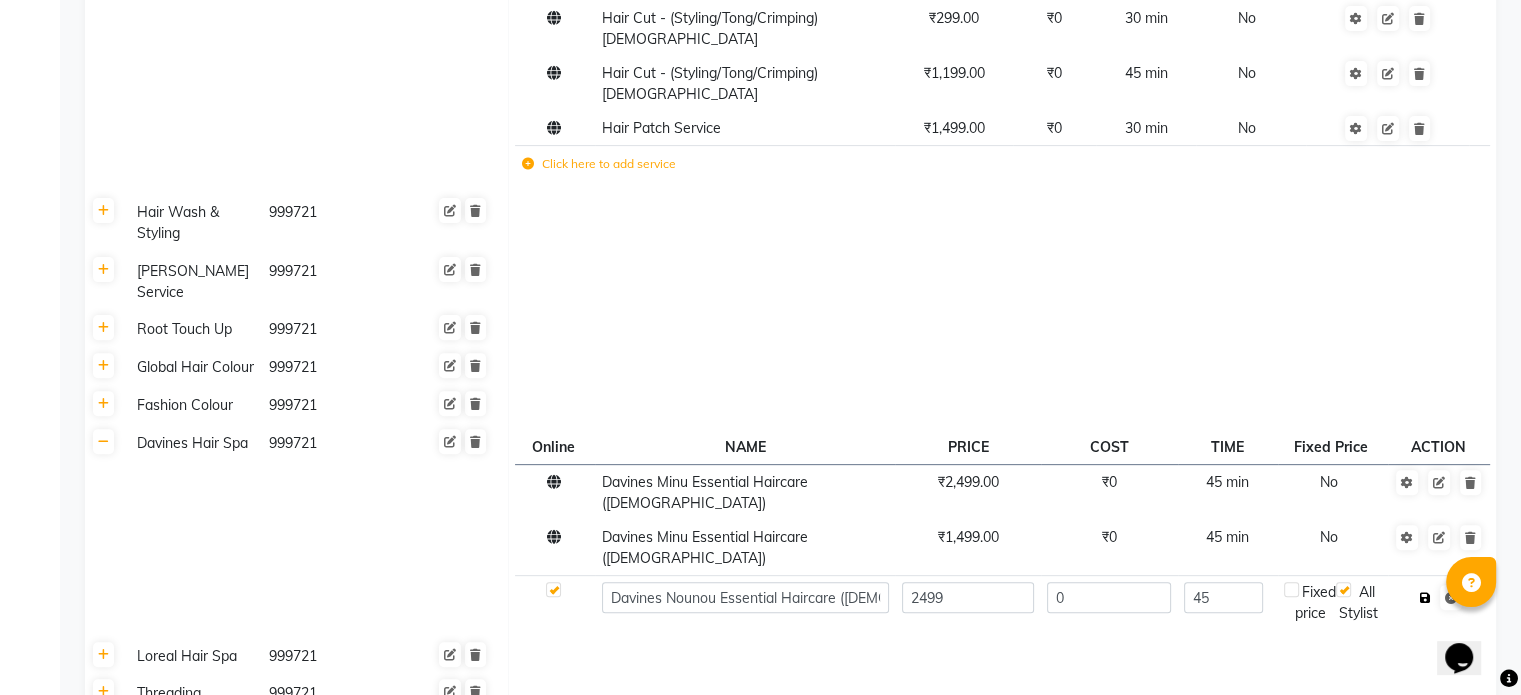 click at bounding box center (1425, 598) 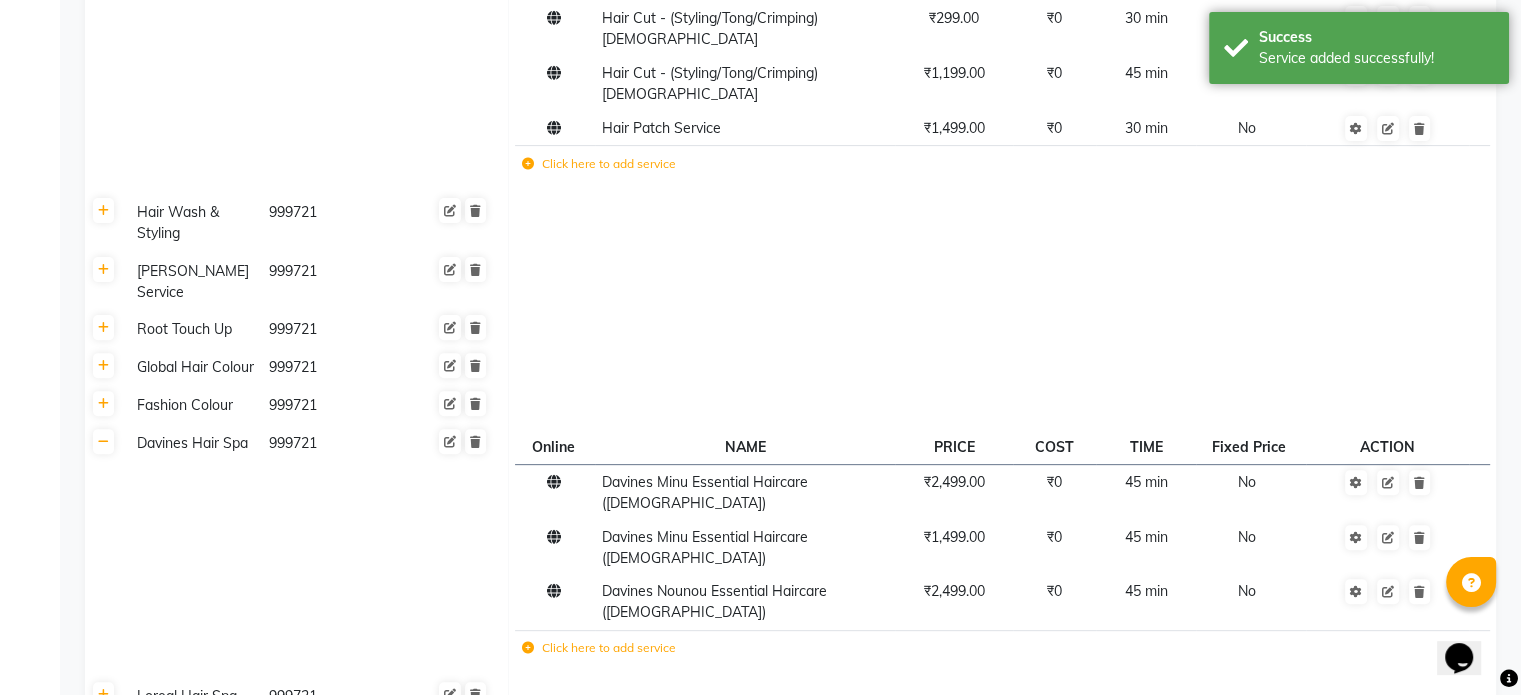 click 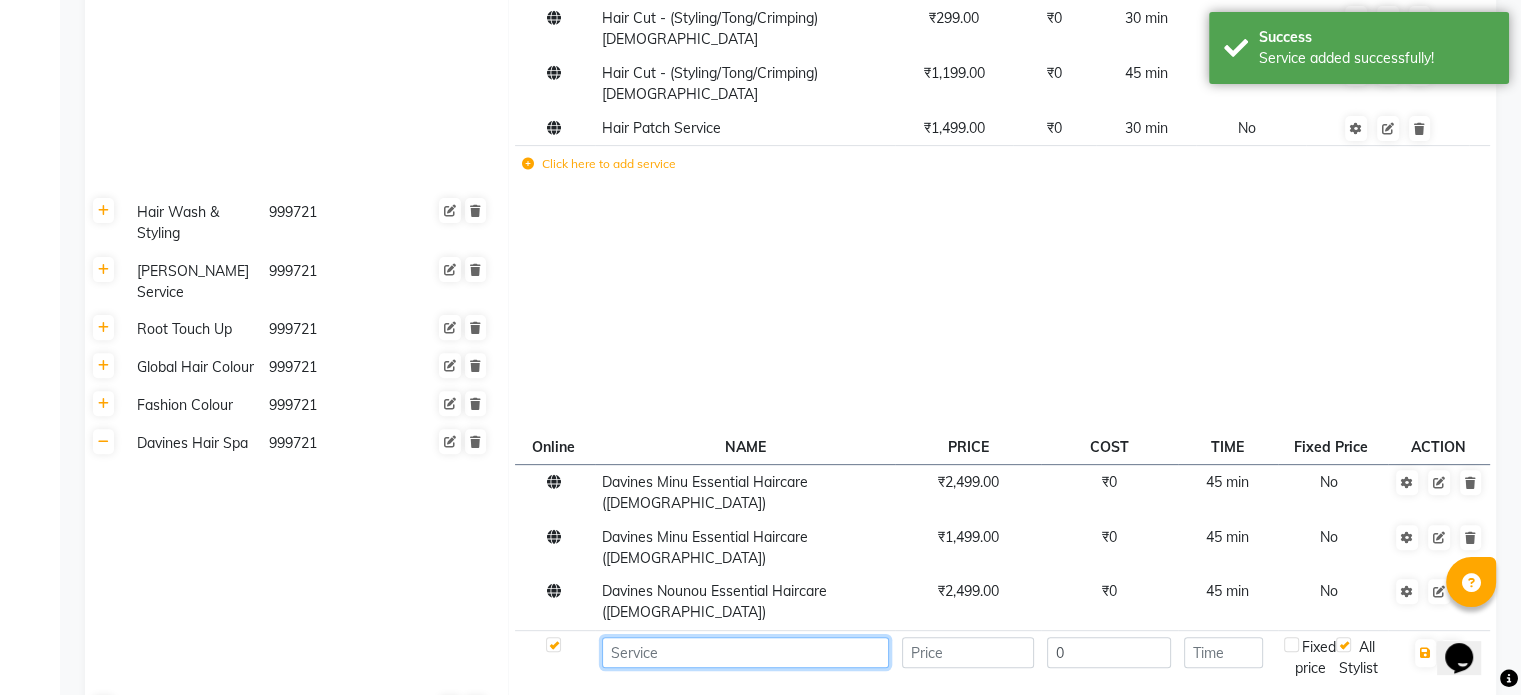 click 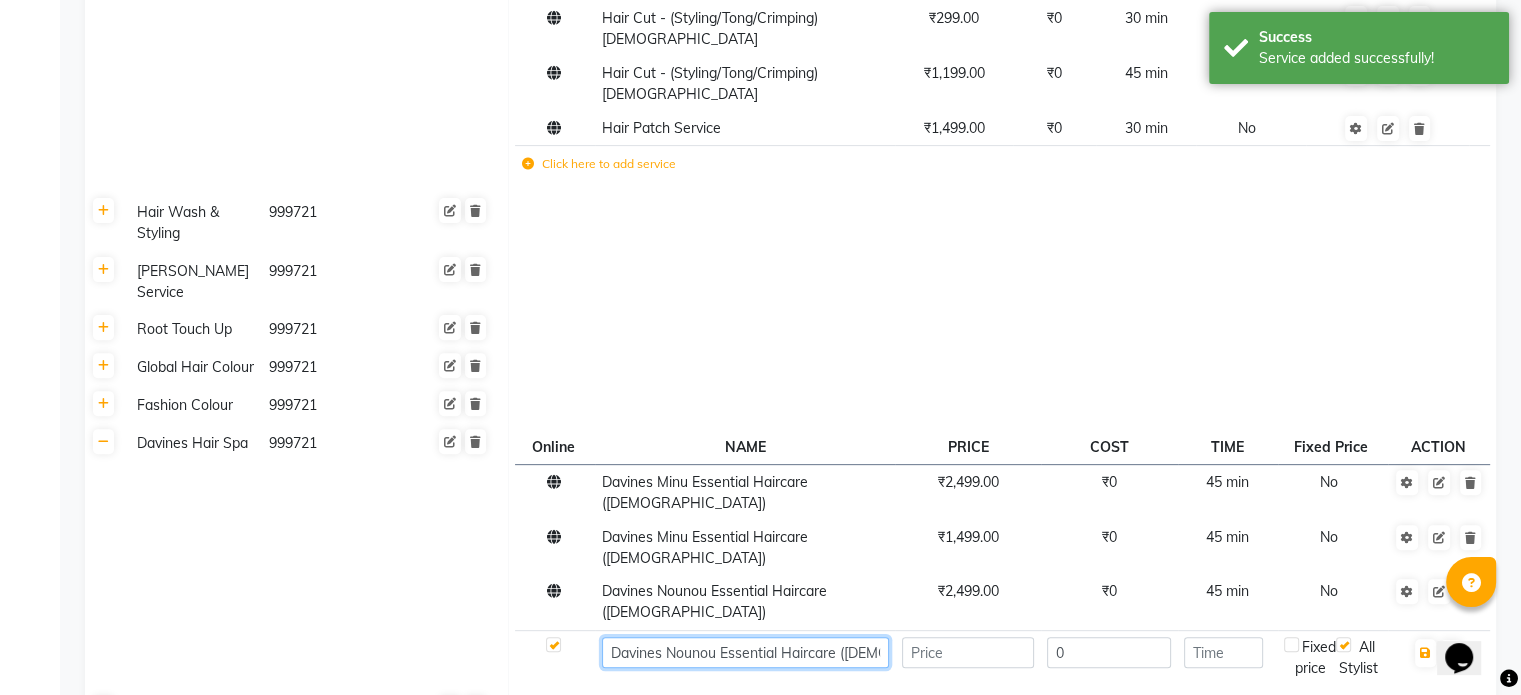 scroll, scrollTop: 0, scrollLeft: 1, axis: horizontal 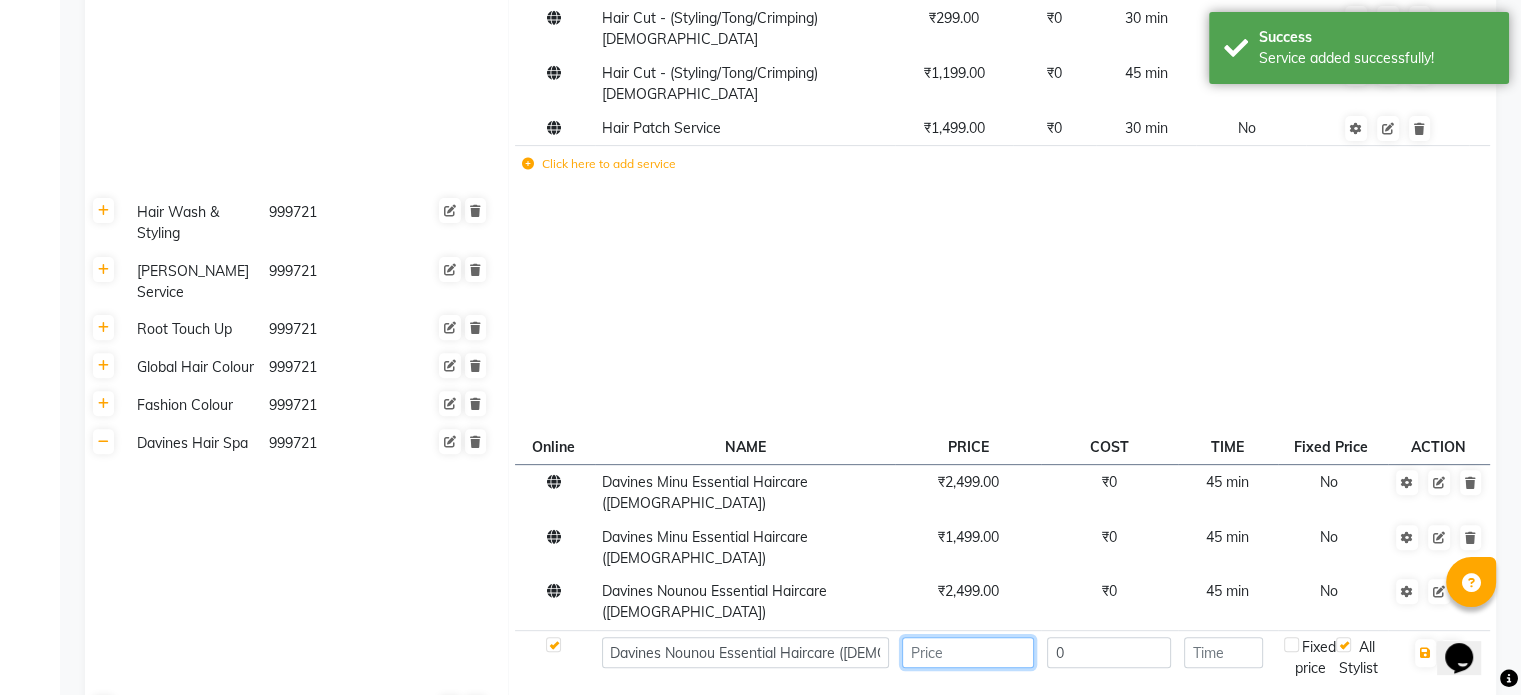 click 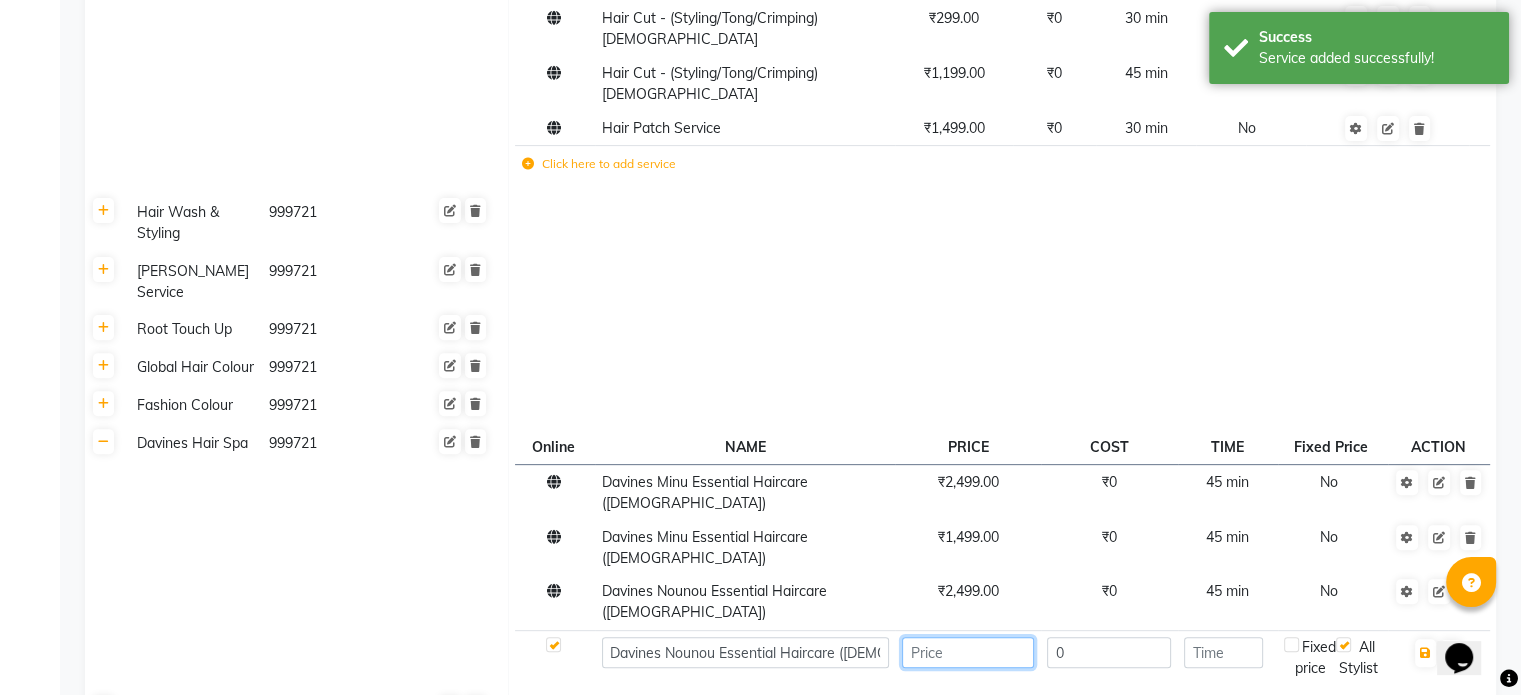 scroll, scrollTop: 0, scrollLeft: 0, axis: both 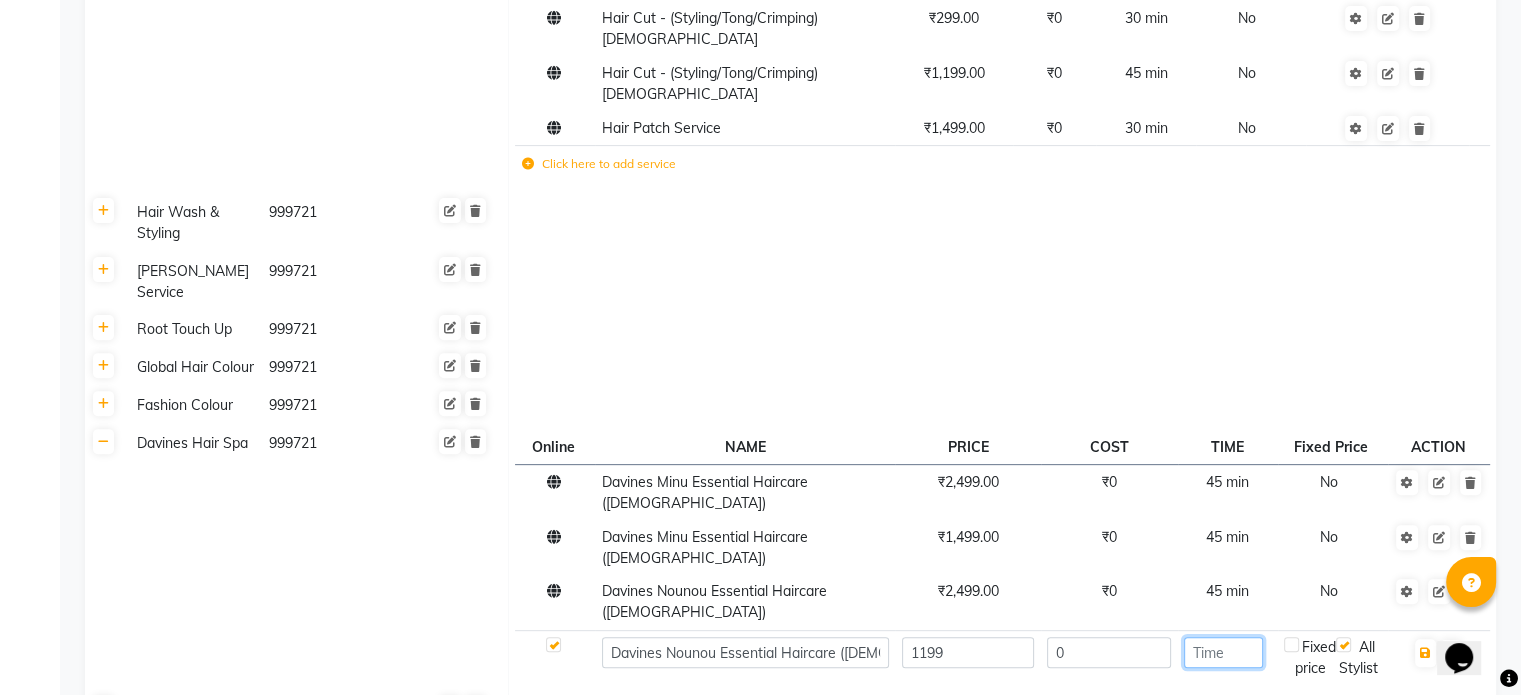 click 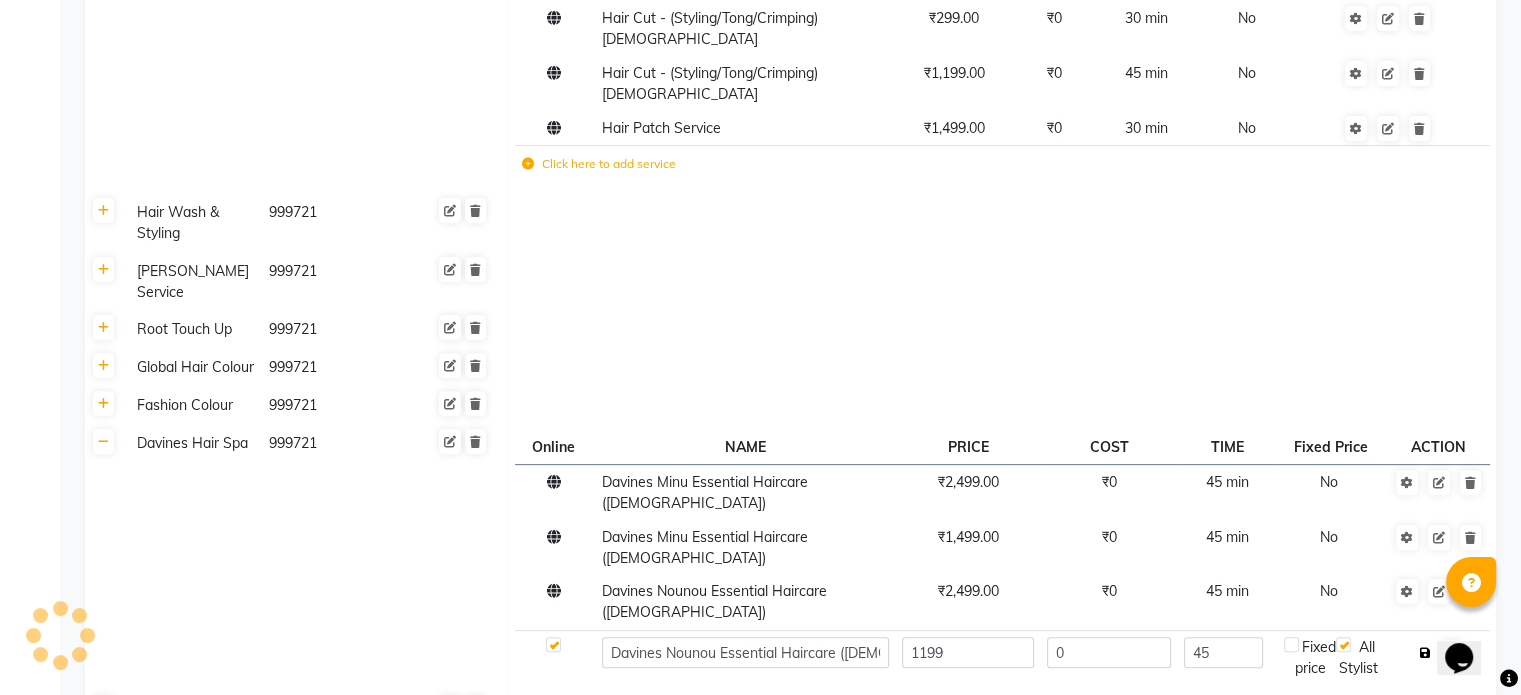 click at bounding box center (1425, 653) 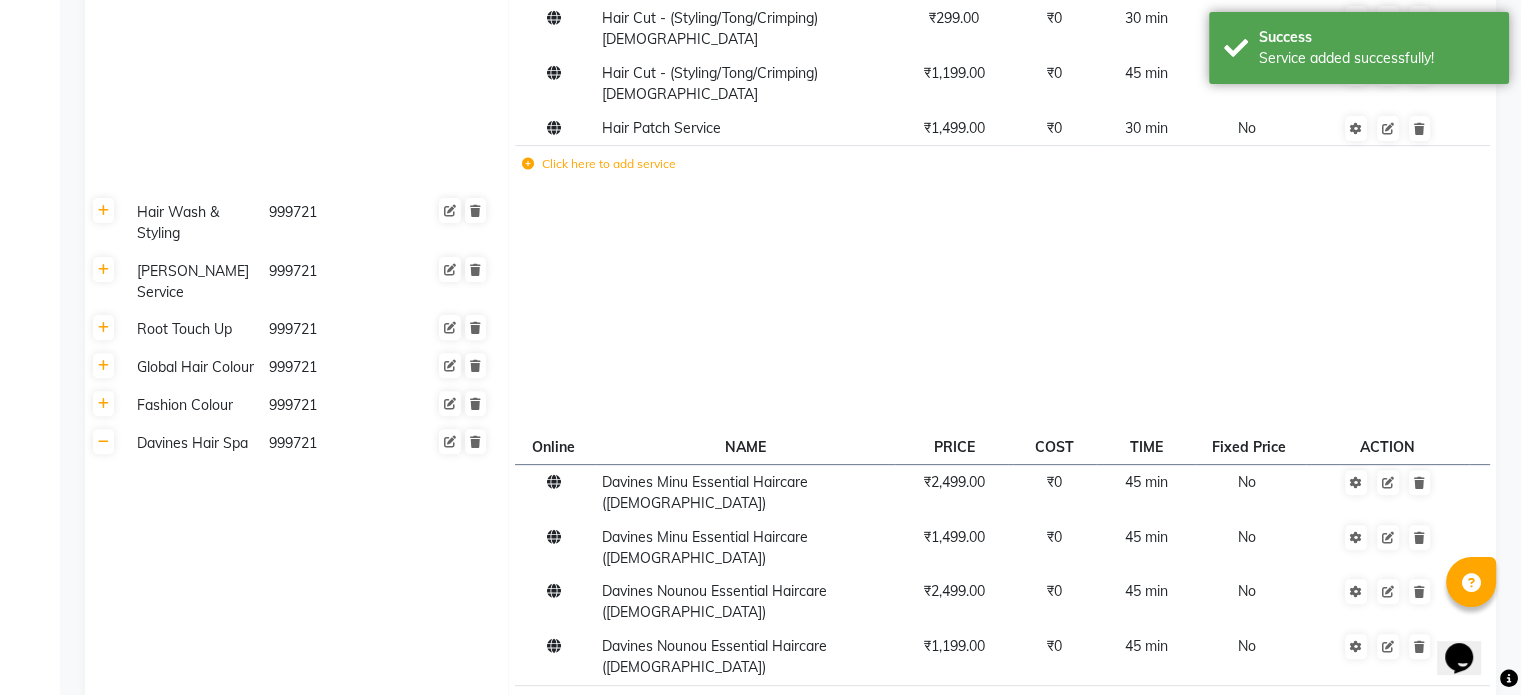 click on "Click here to add service" 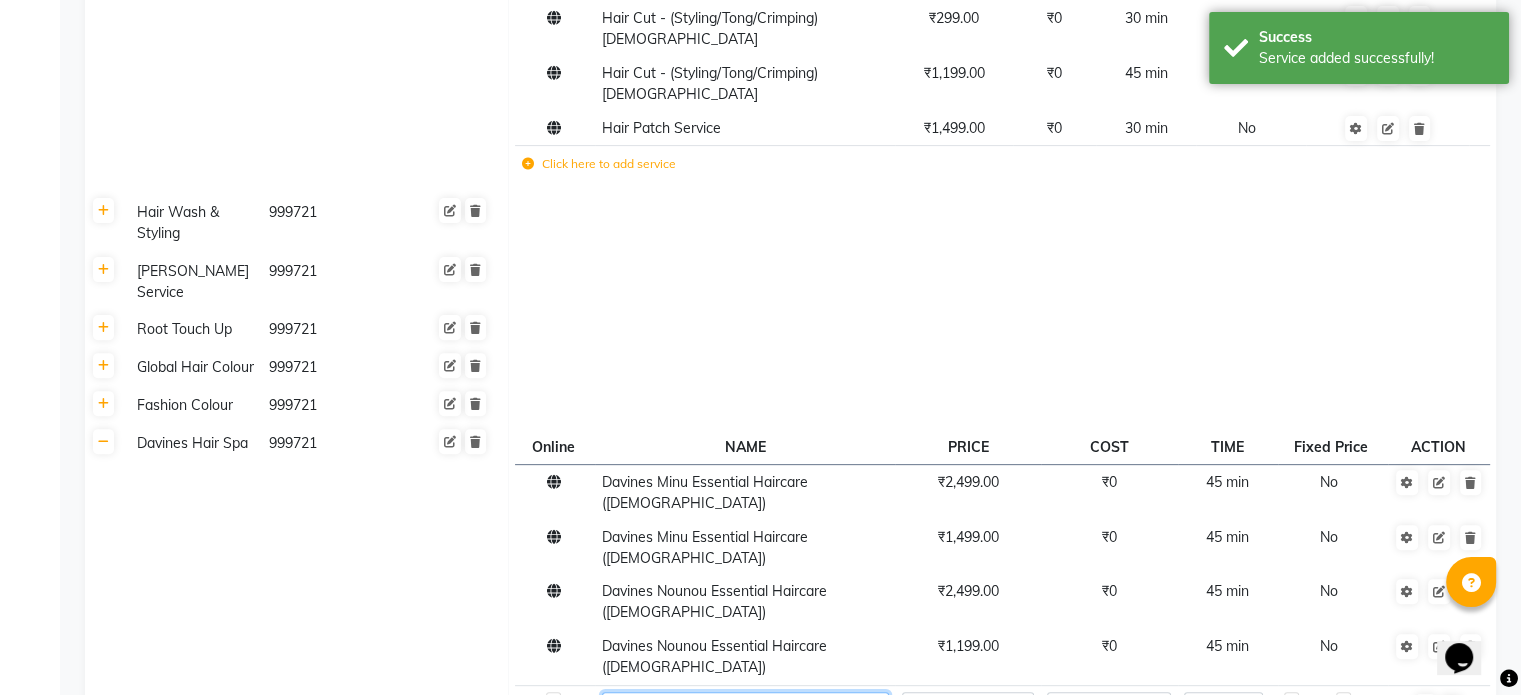 click 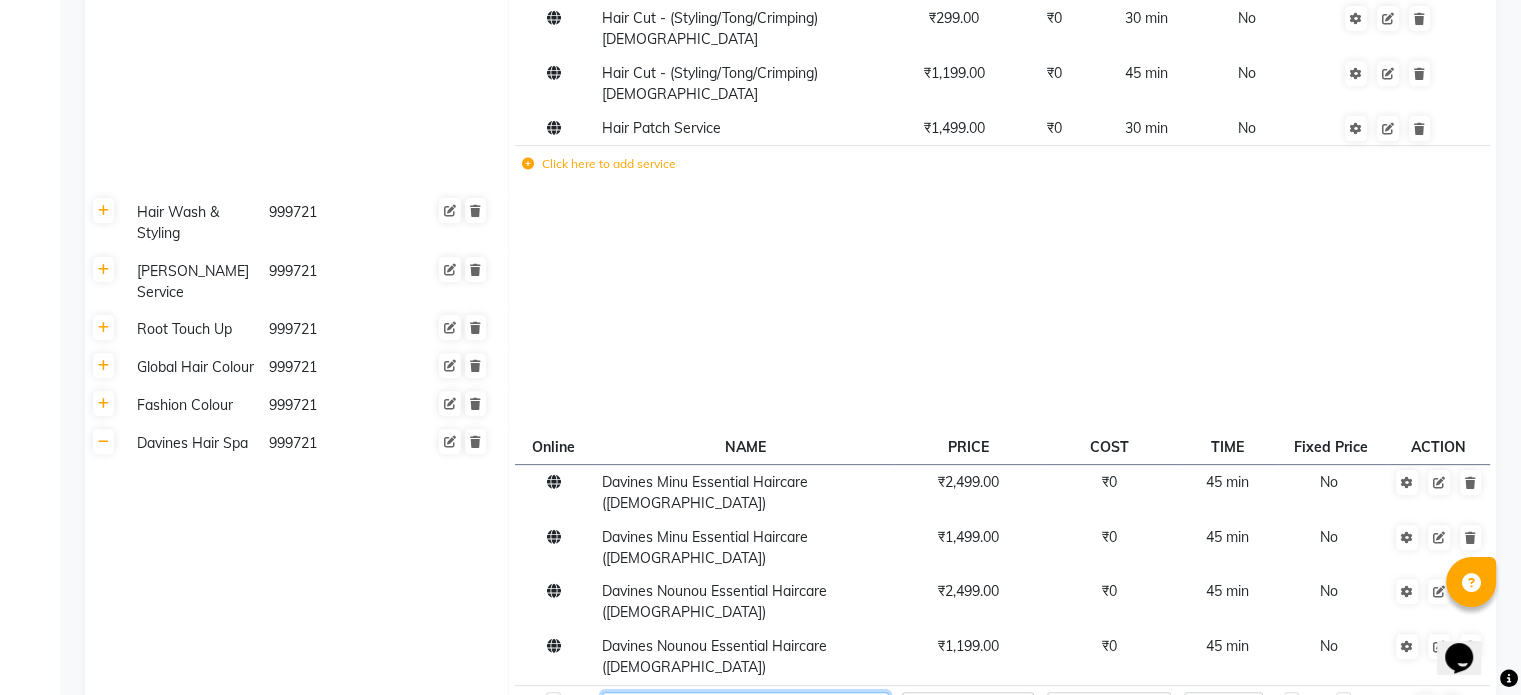 scroll, scrollTop: 0, scrollLeft: 6, axis: horizontal 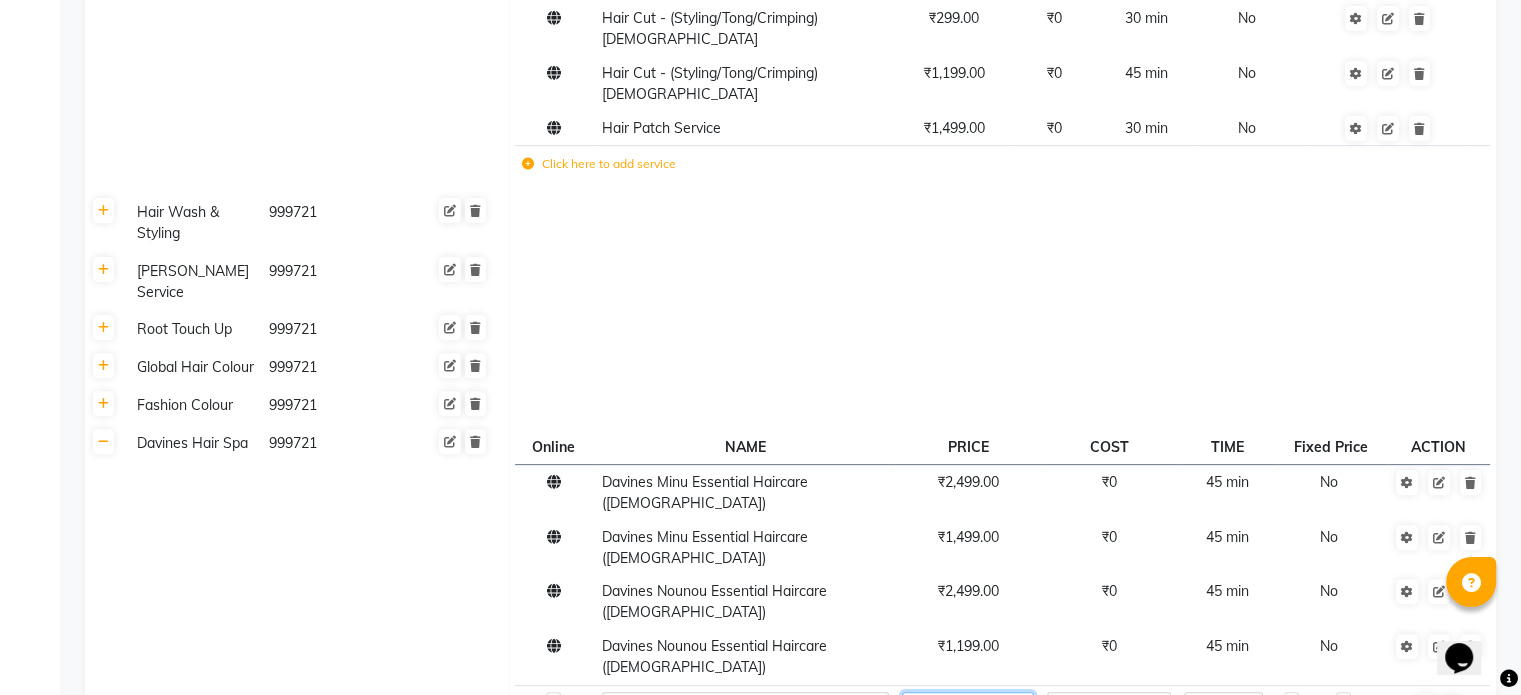 click 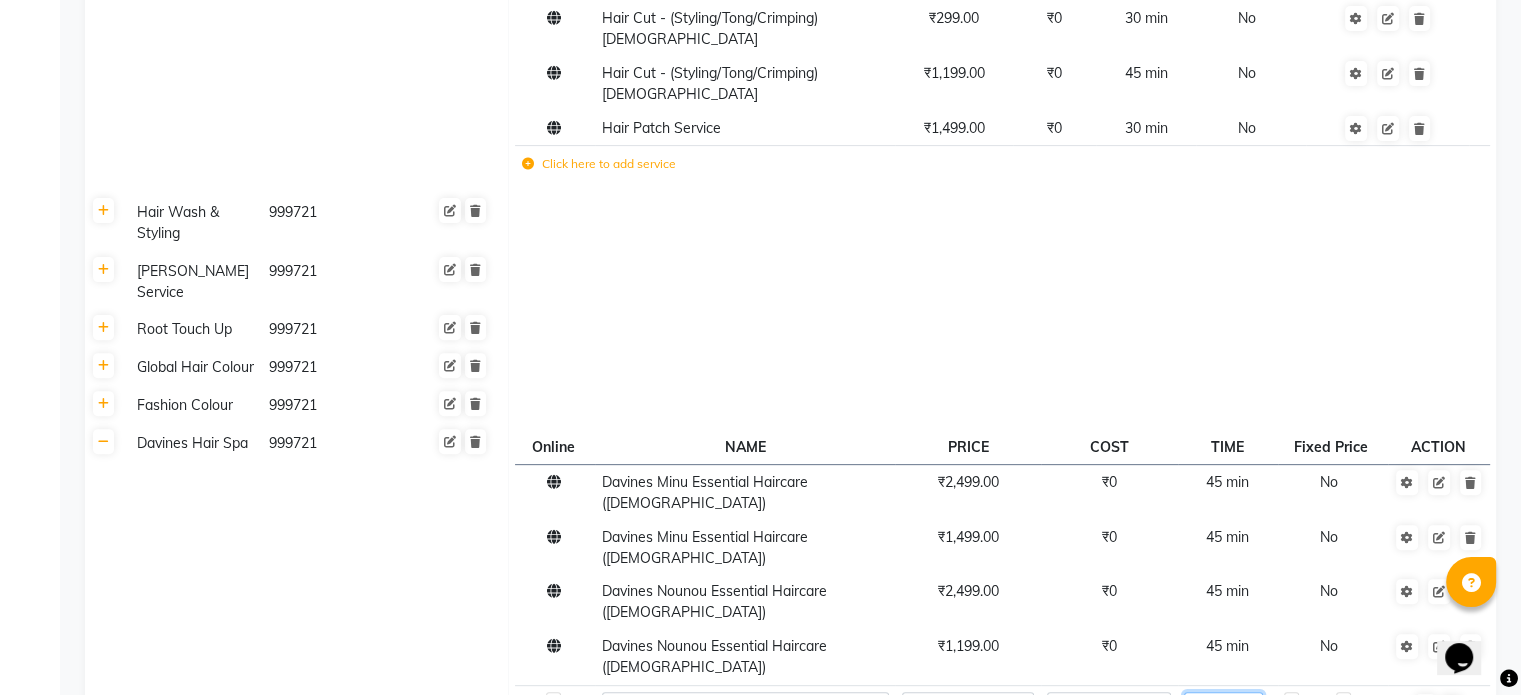click 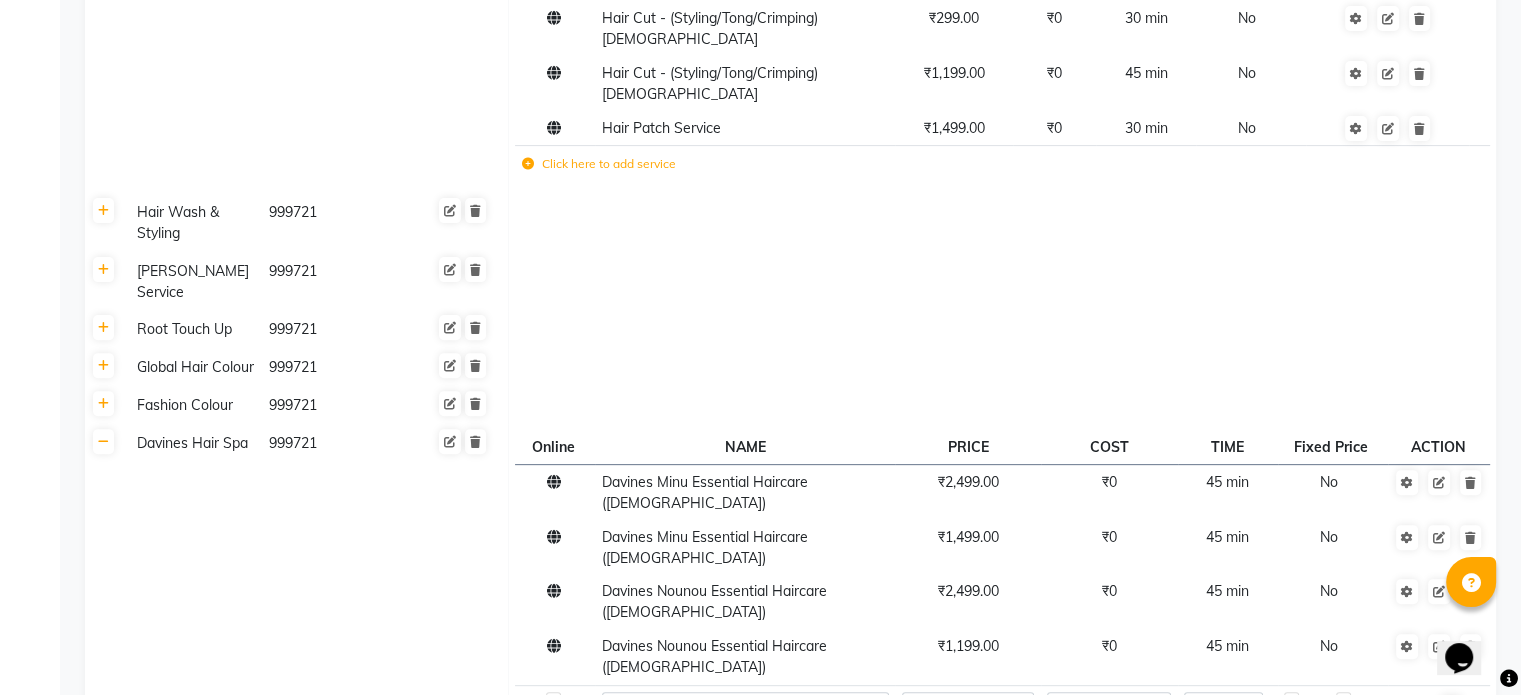 click at bounding box center [1425, 708] 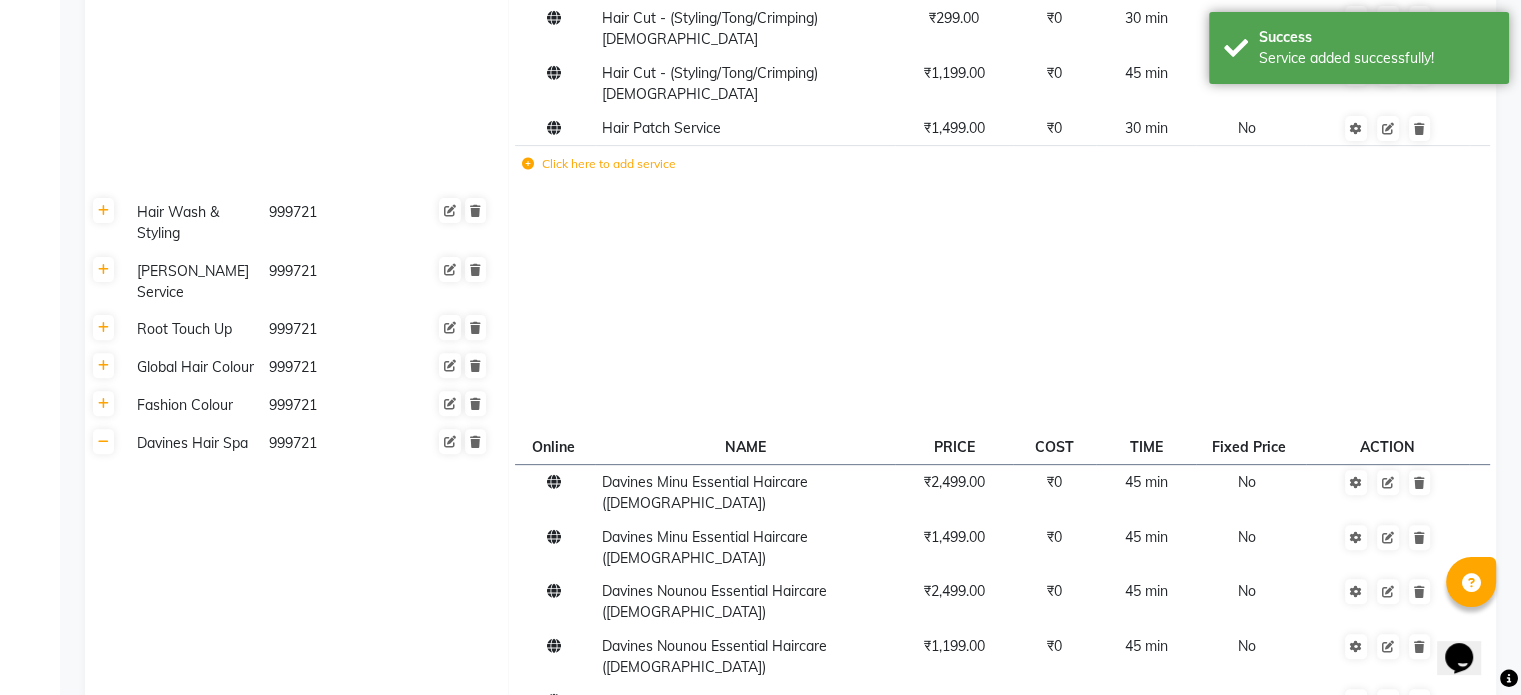 click on "Click here to add service" 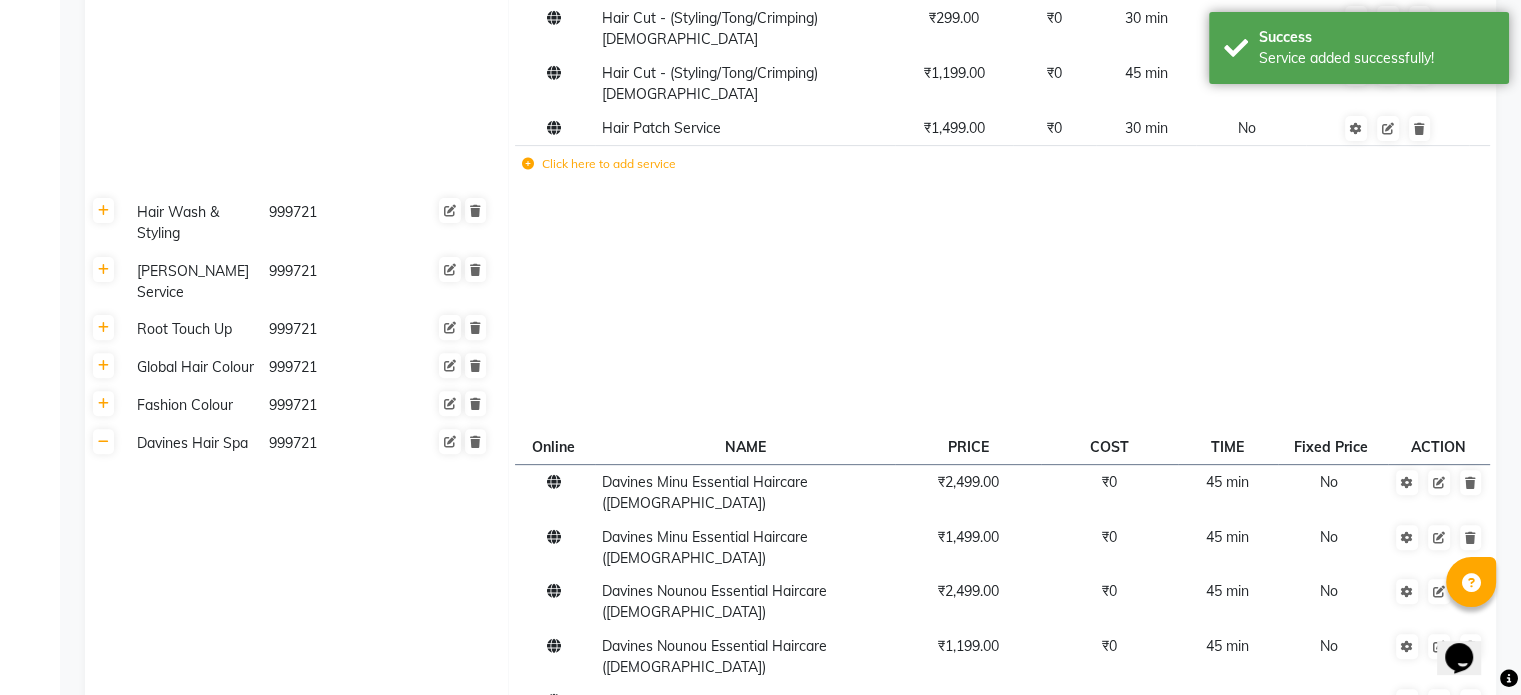 click 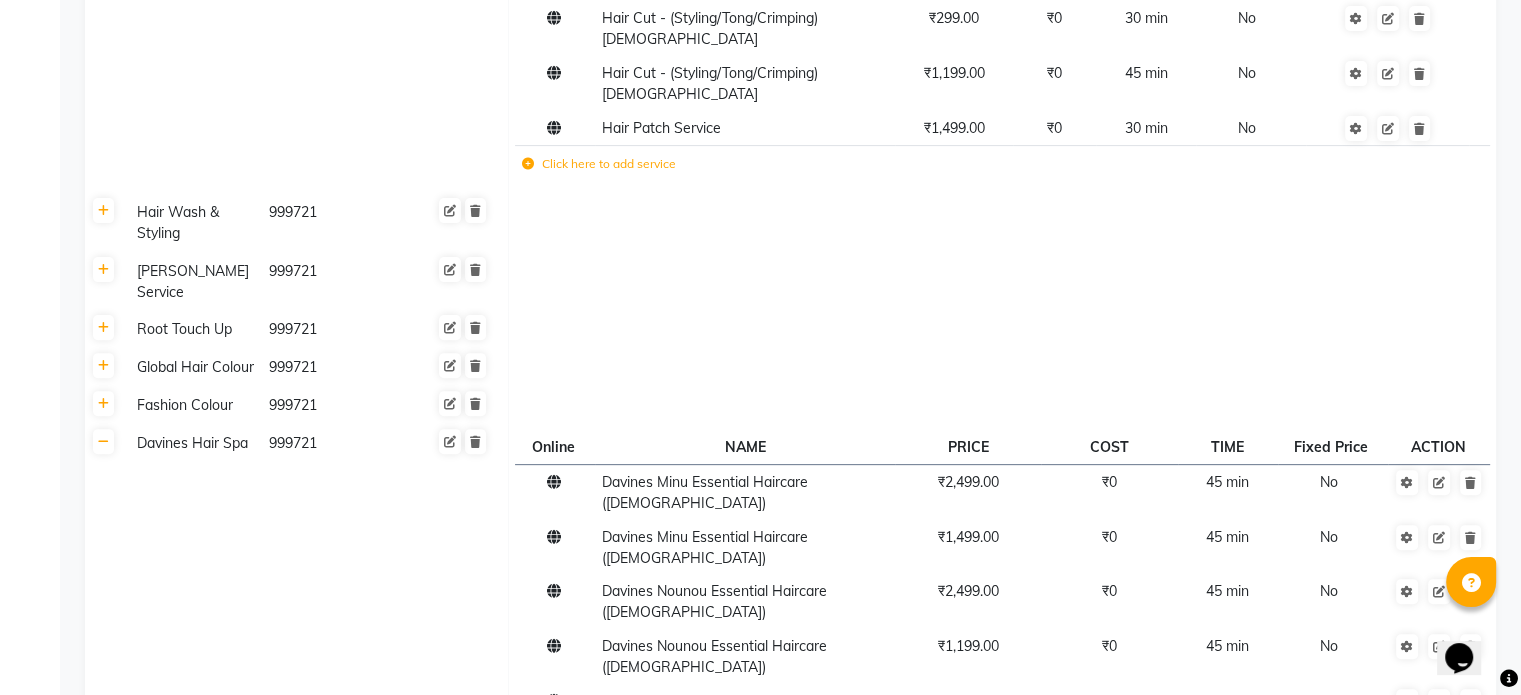 click 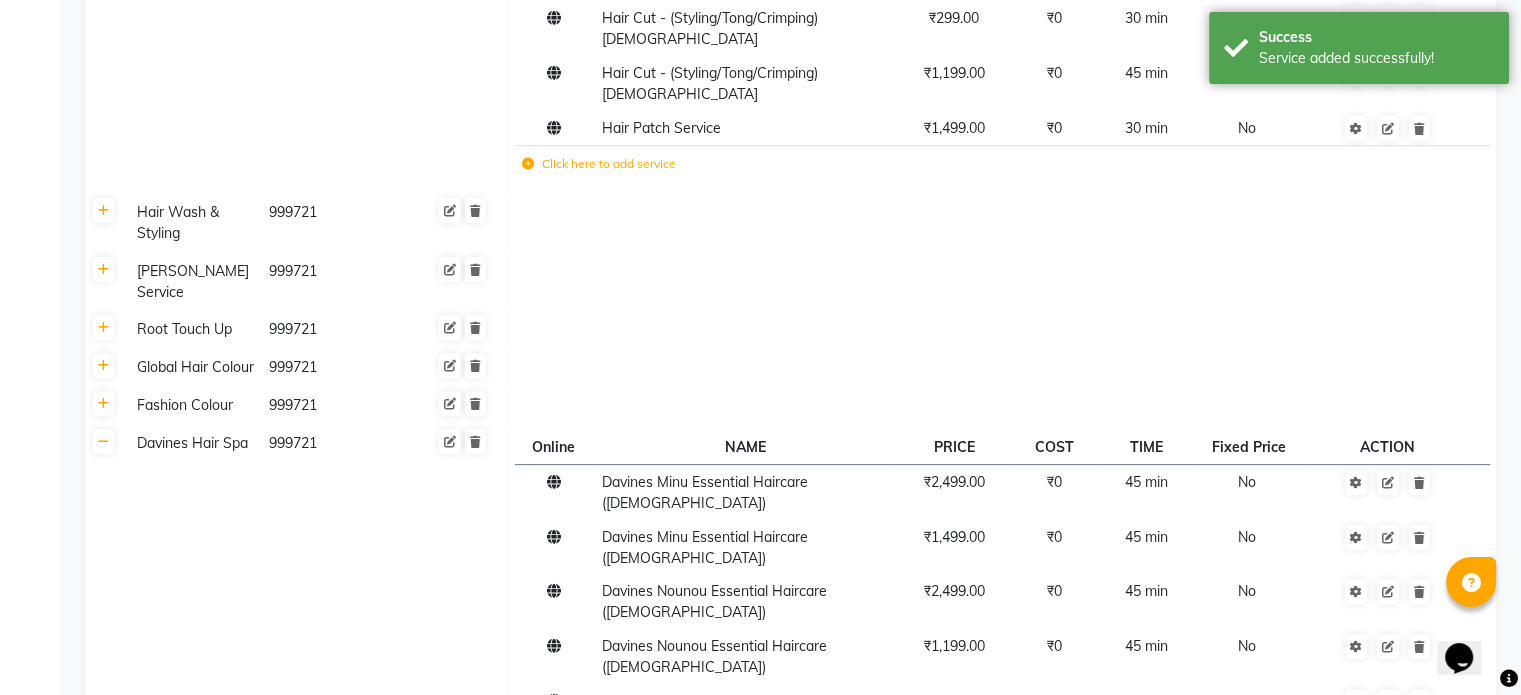 click 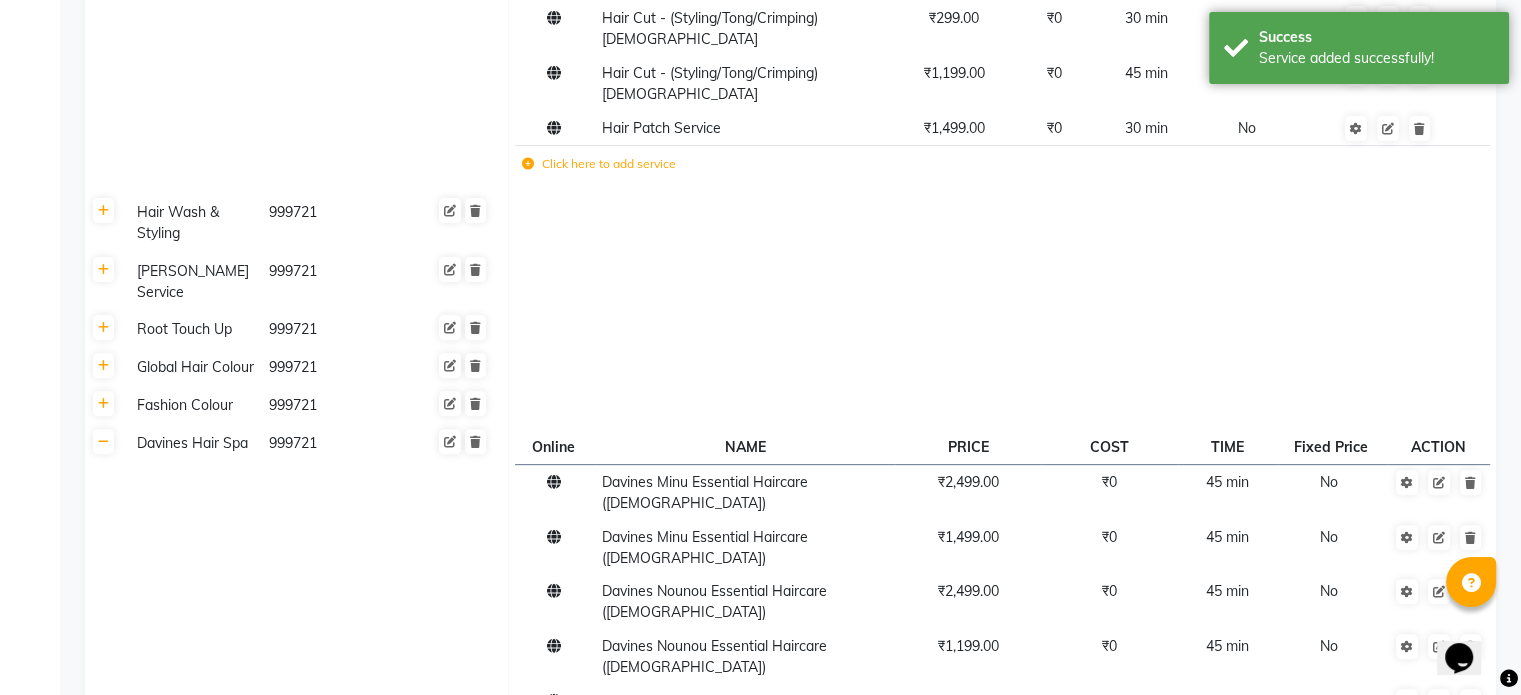 click 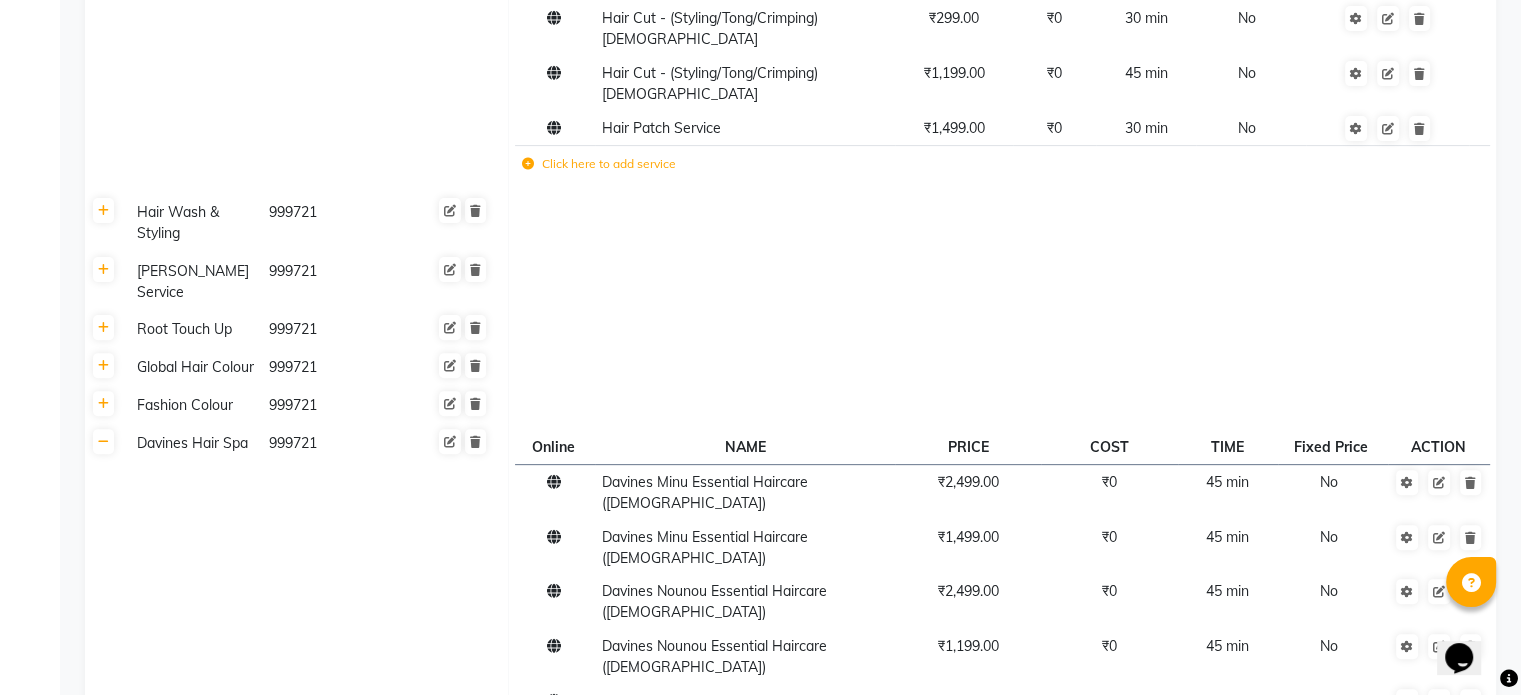 paste on "Davines Love Smooth/Love Curl" 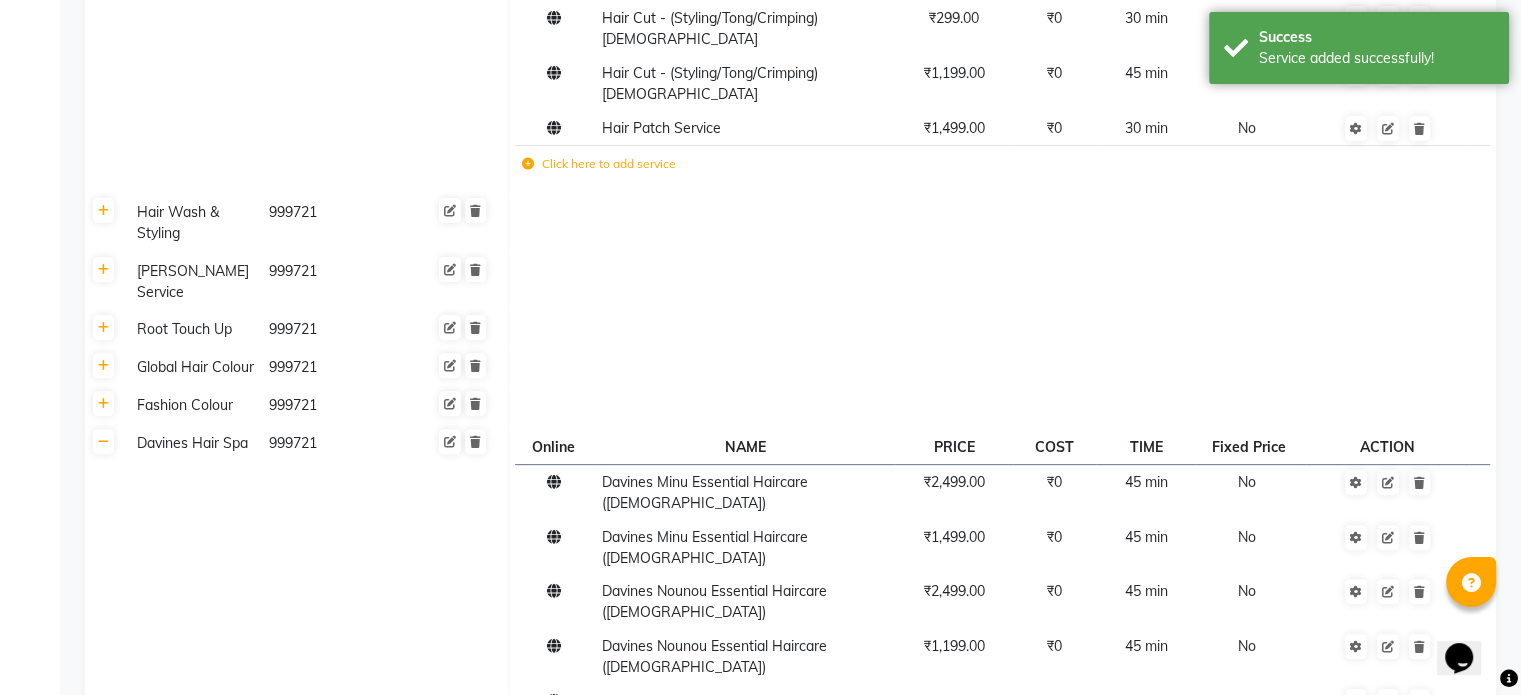 click 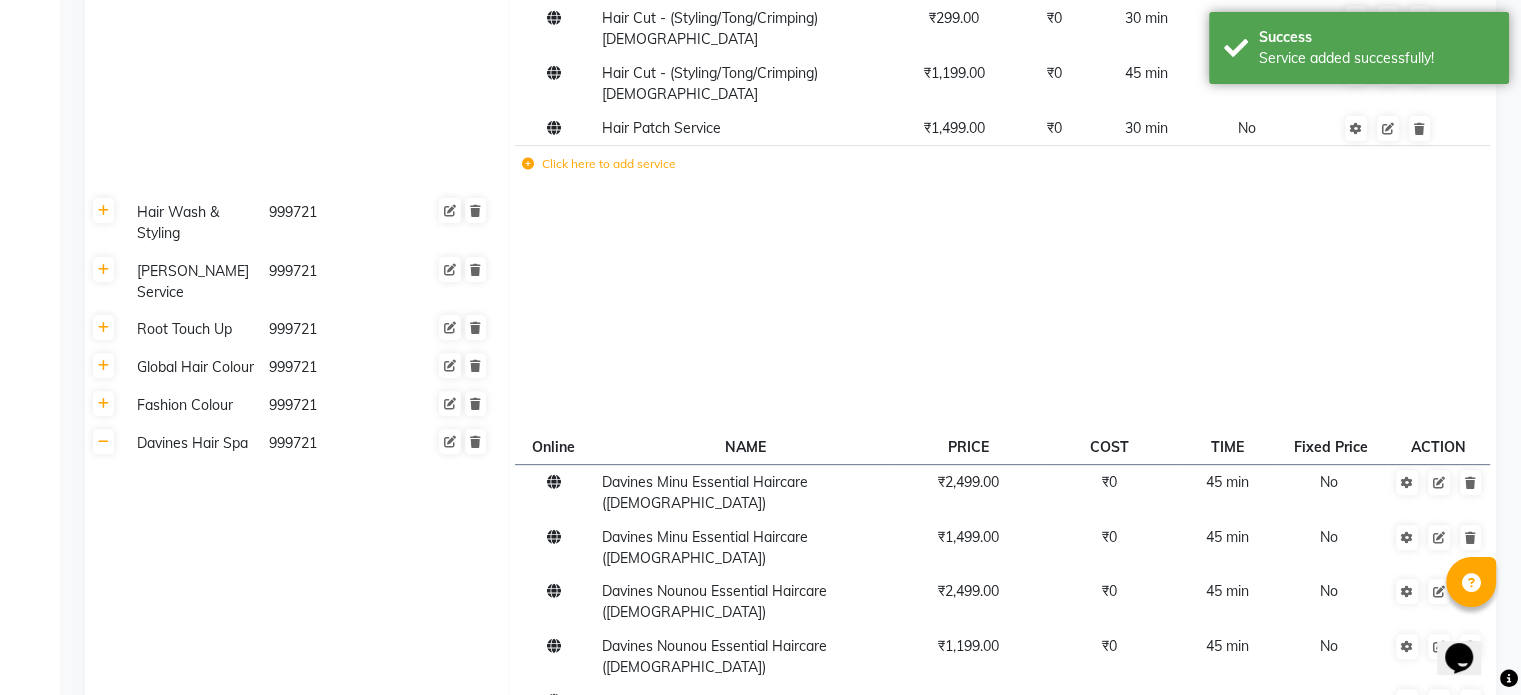 click 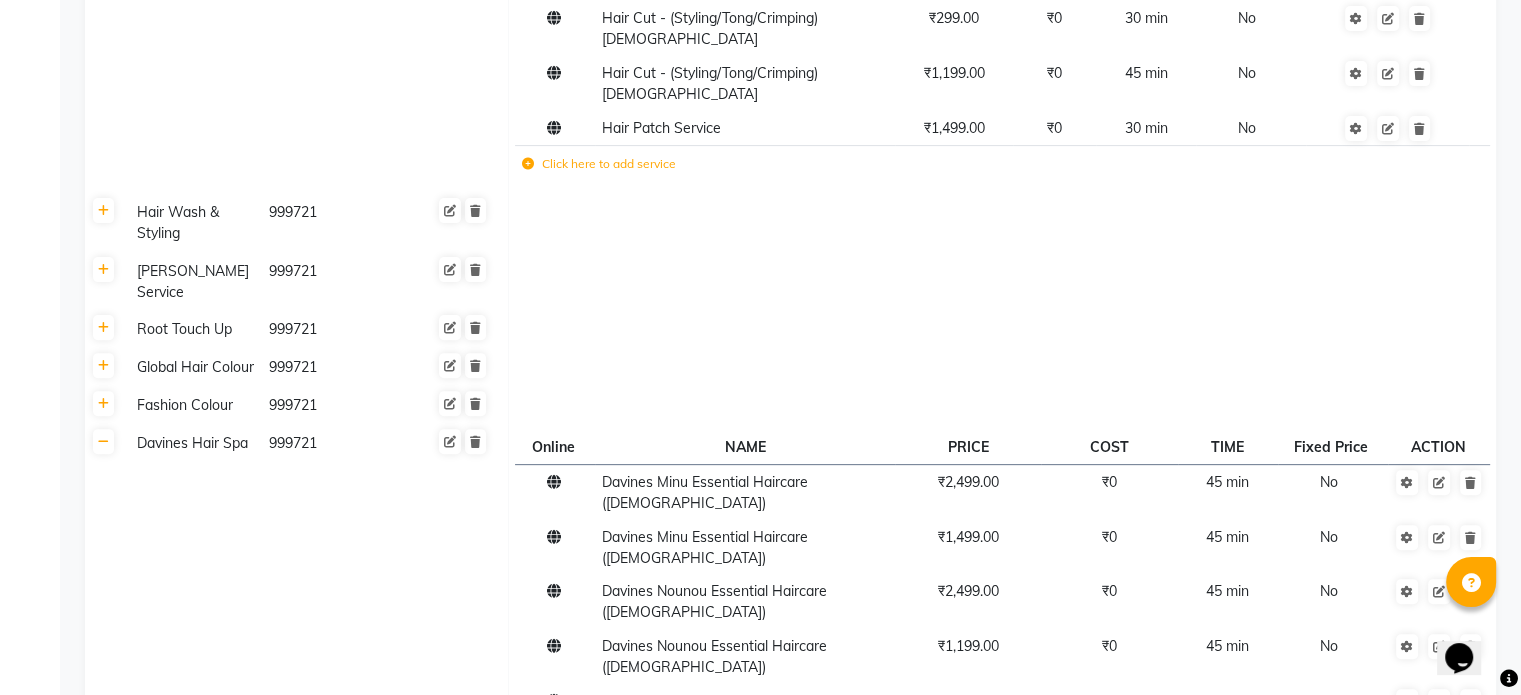 click 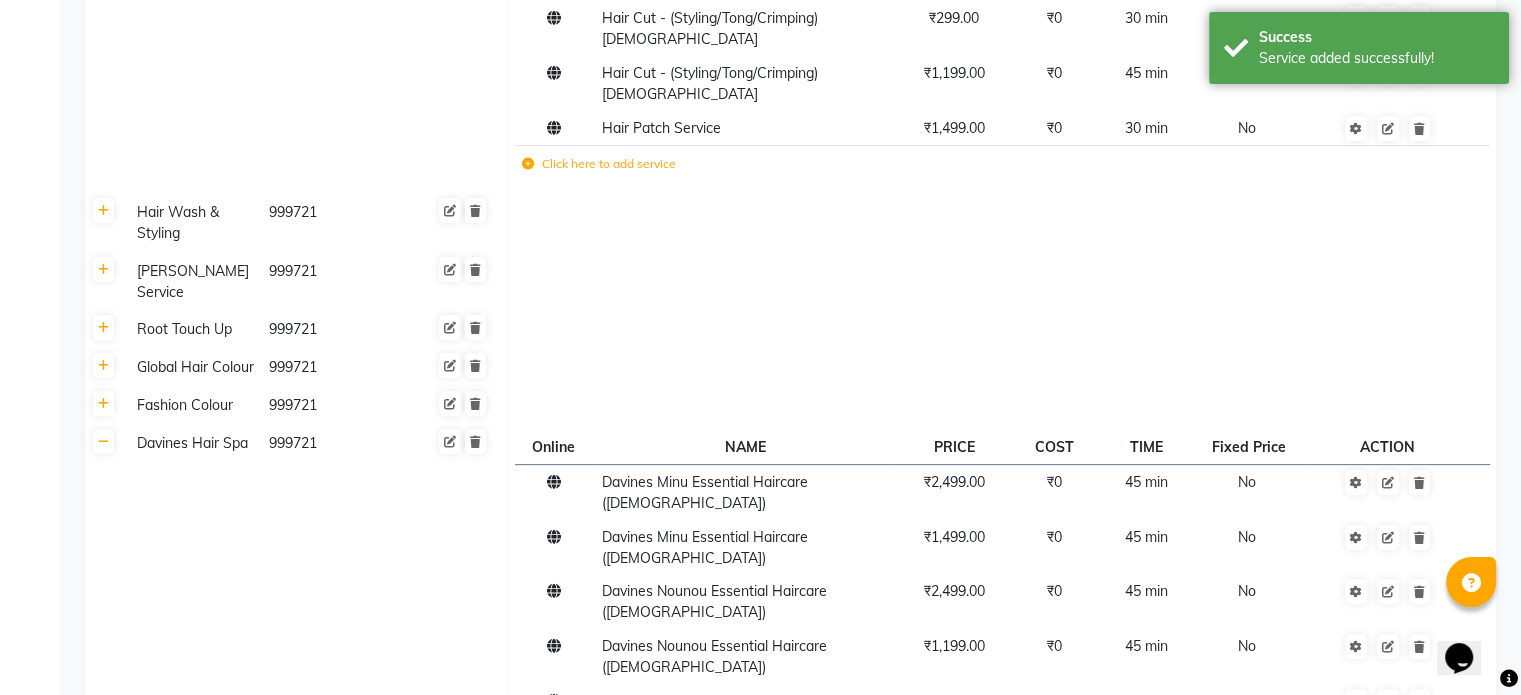 click 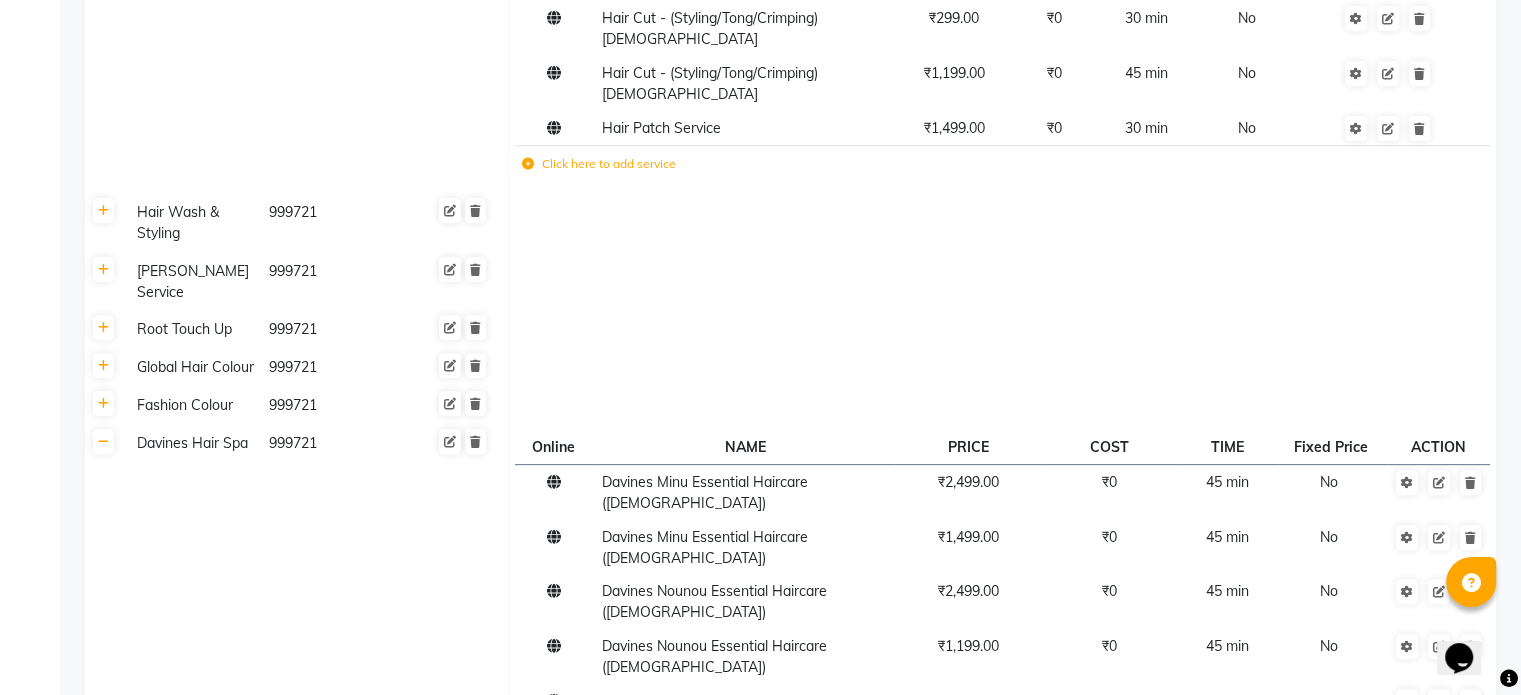 click 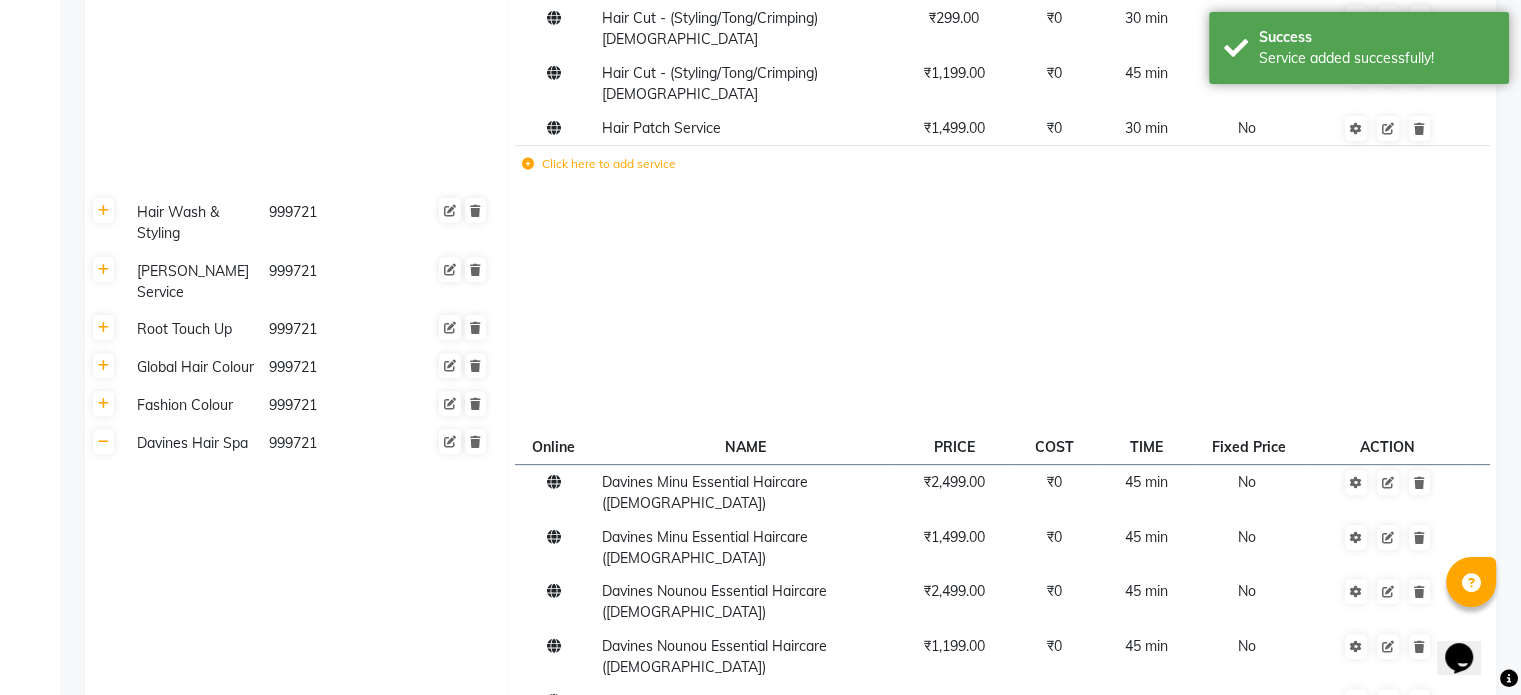 click on "Click here to add service" 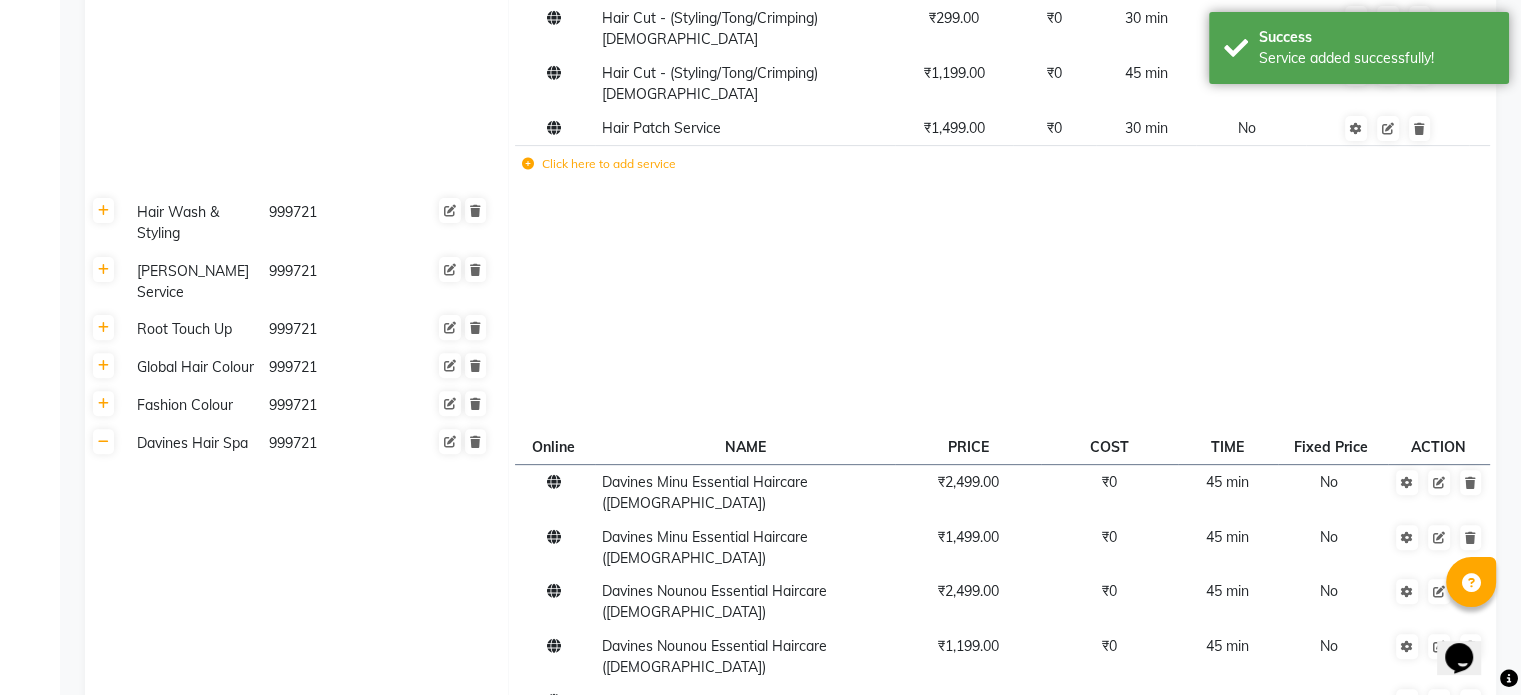 click 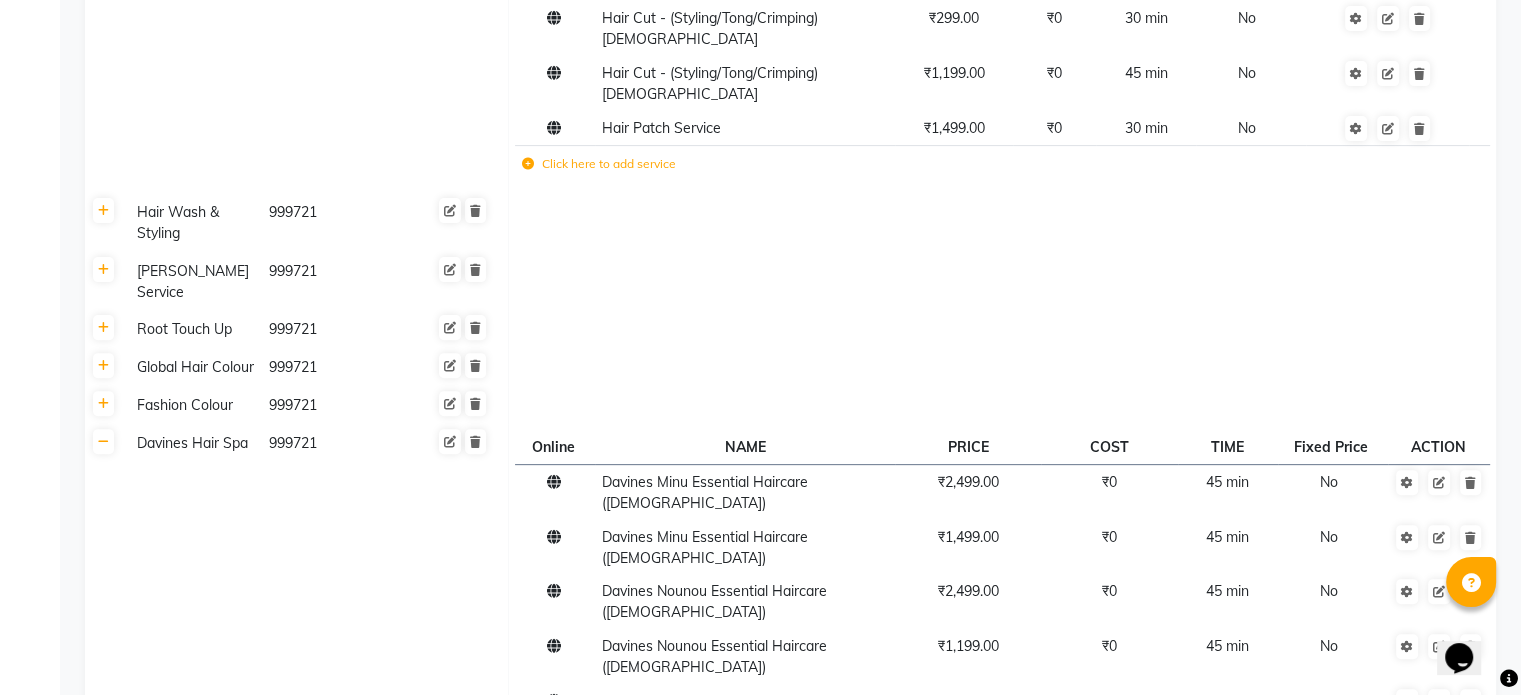 click 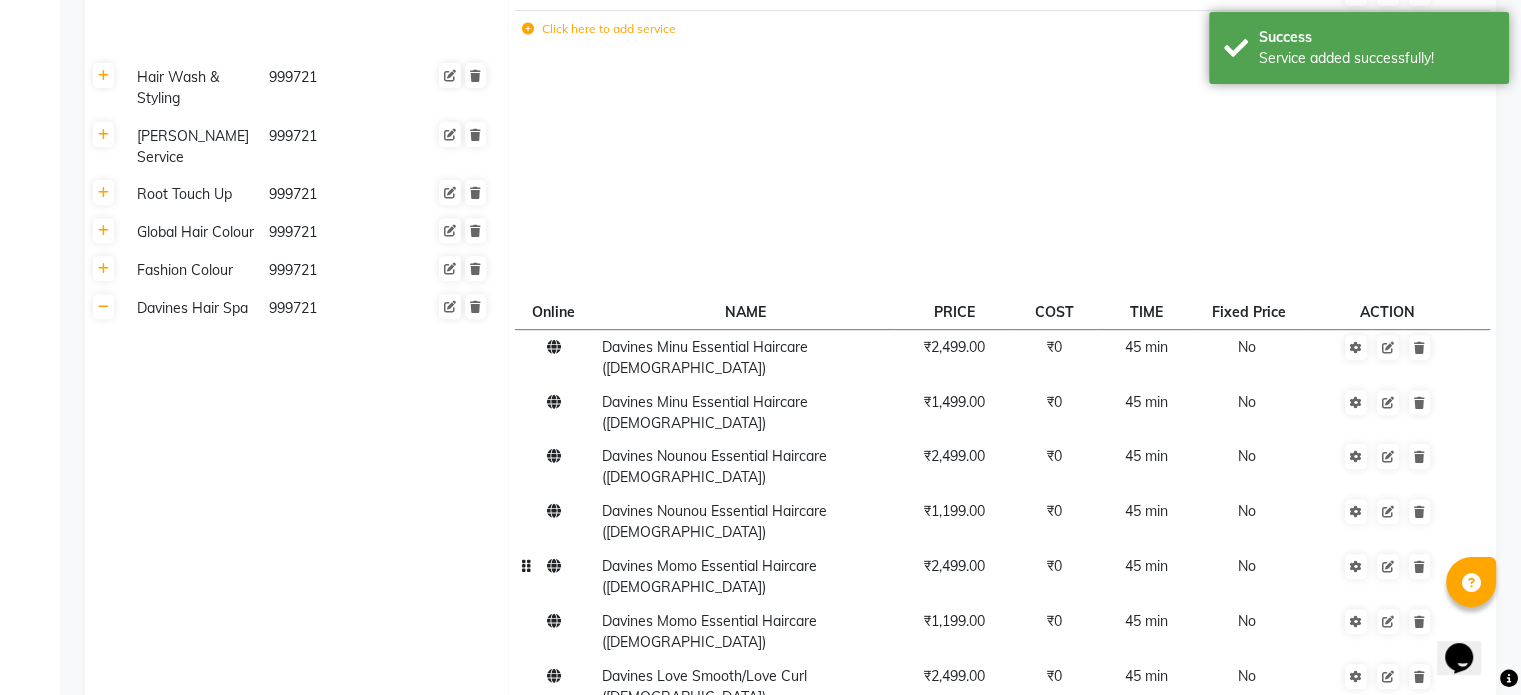 scroll, scrollTop: 733, scrollLeft: 0, axis: vertical 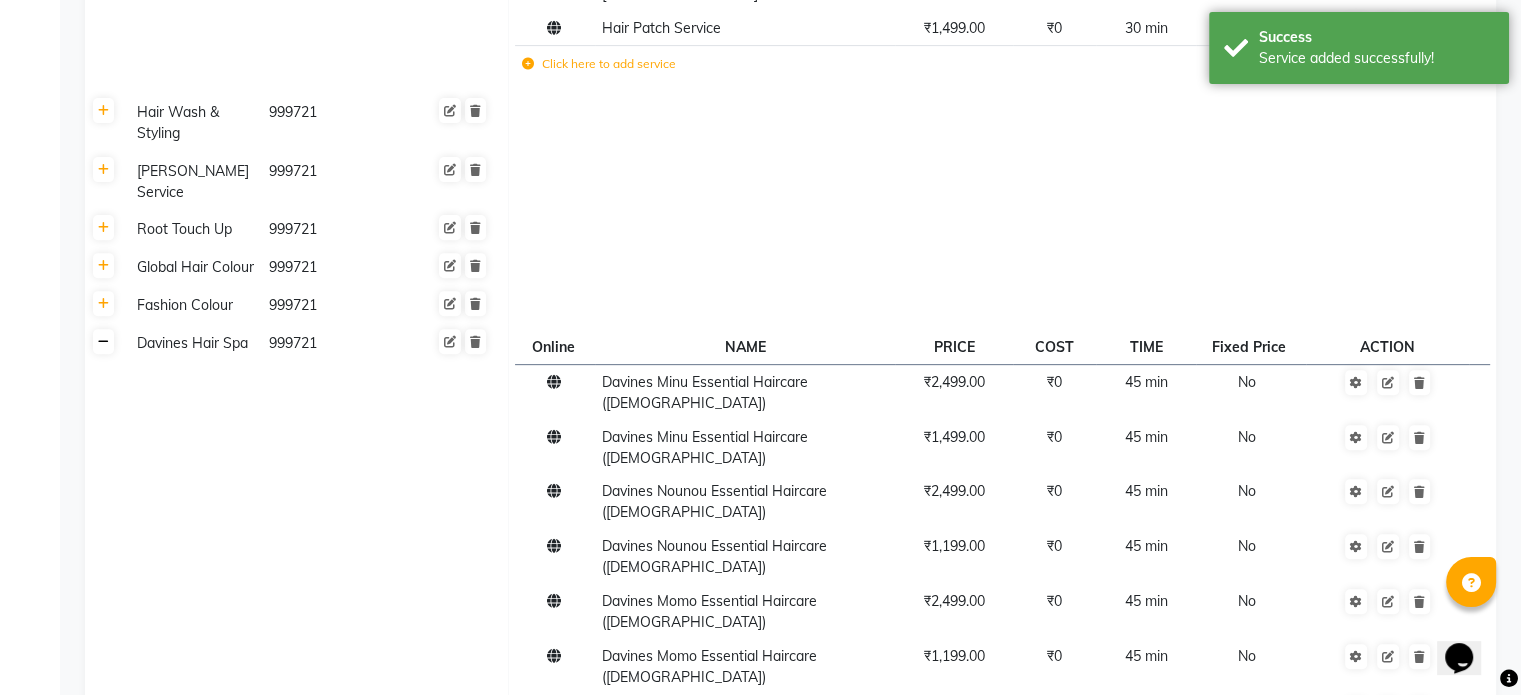 click 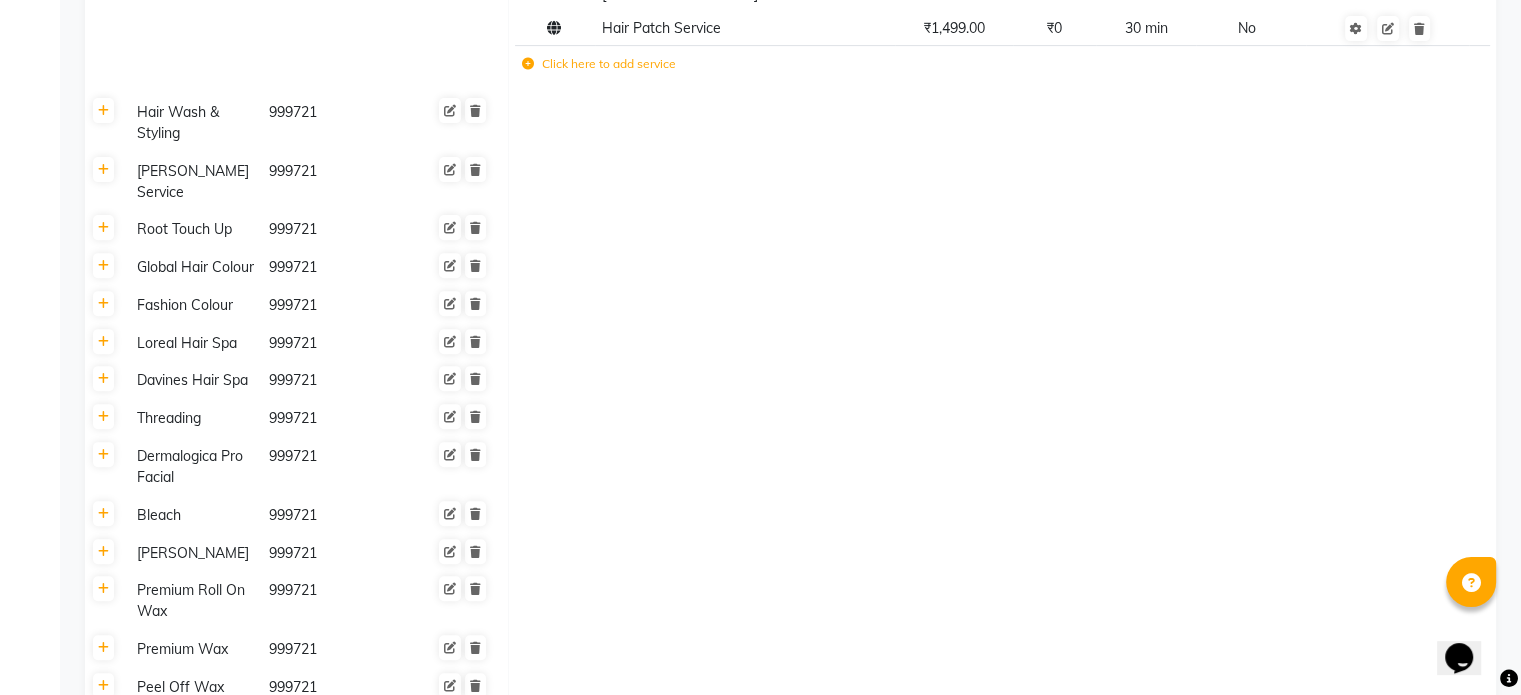 click 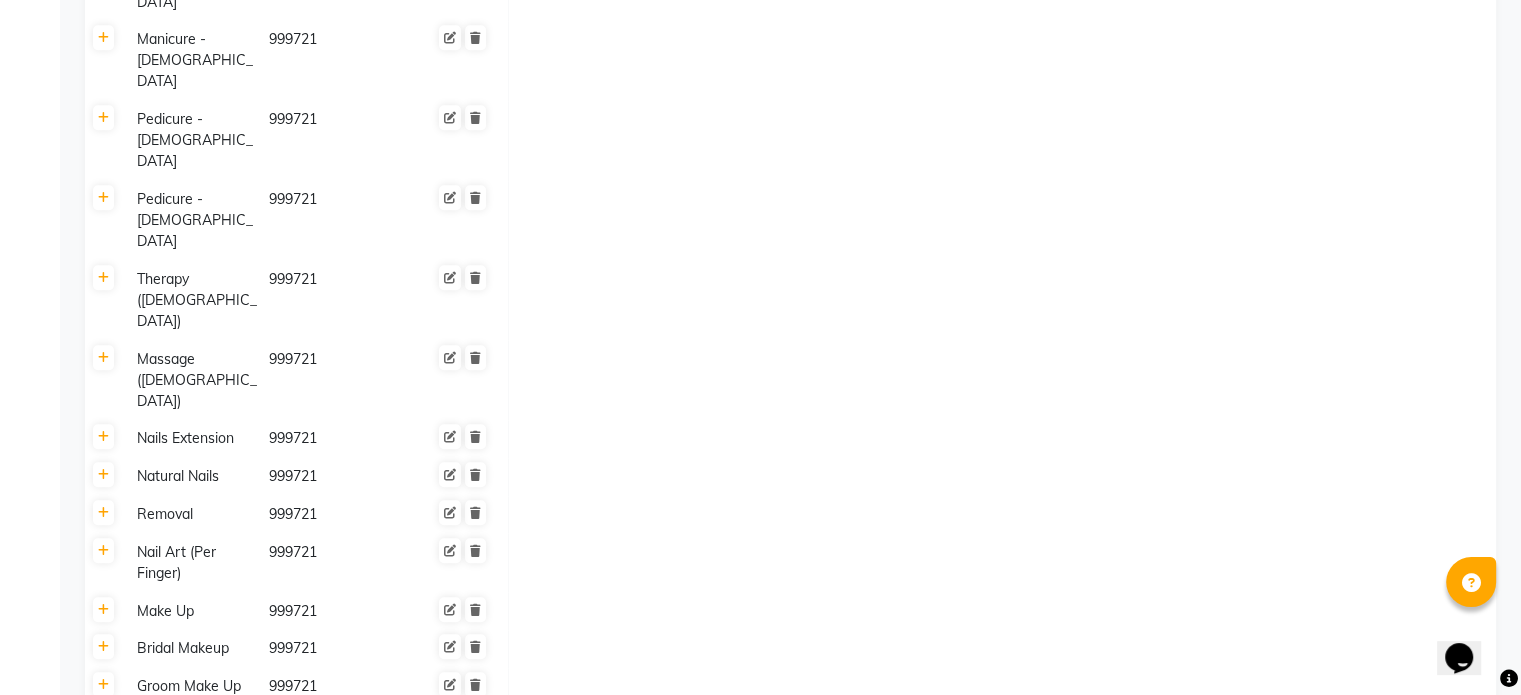 scroll, scrollTop: 1533, scrollLeft: 0, axis: vertical 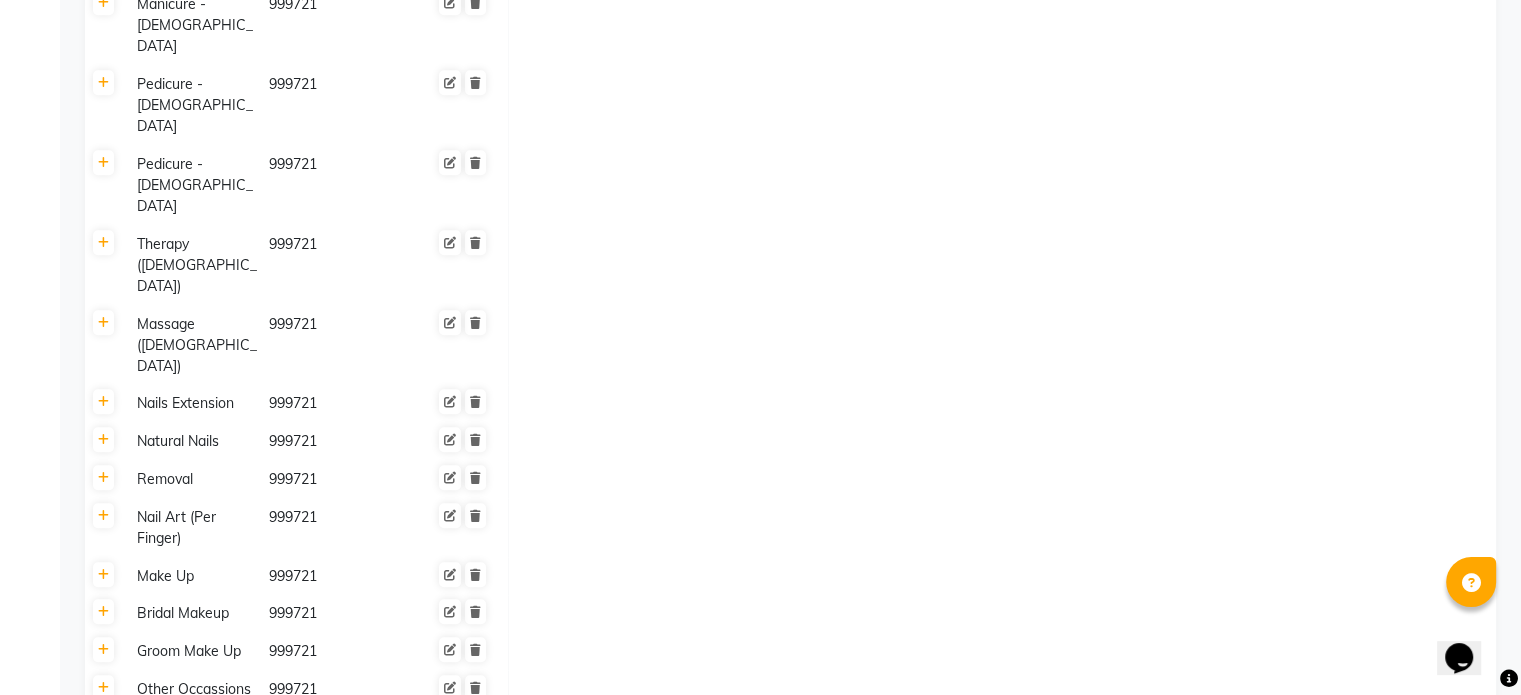 click 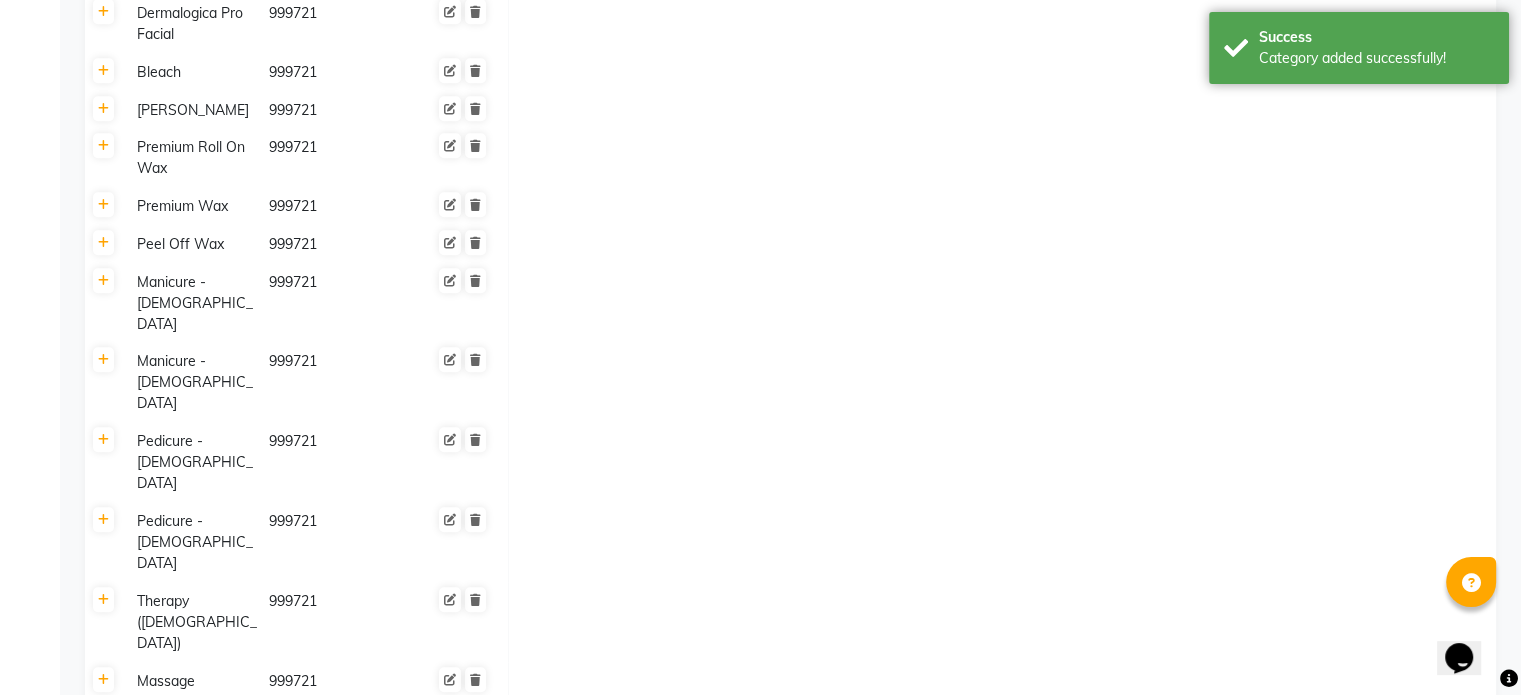 scroll, scrollTop: 1133, scrollLeft: 0, axis: vertical 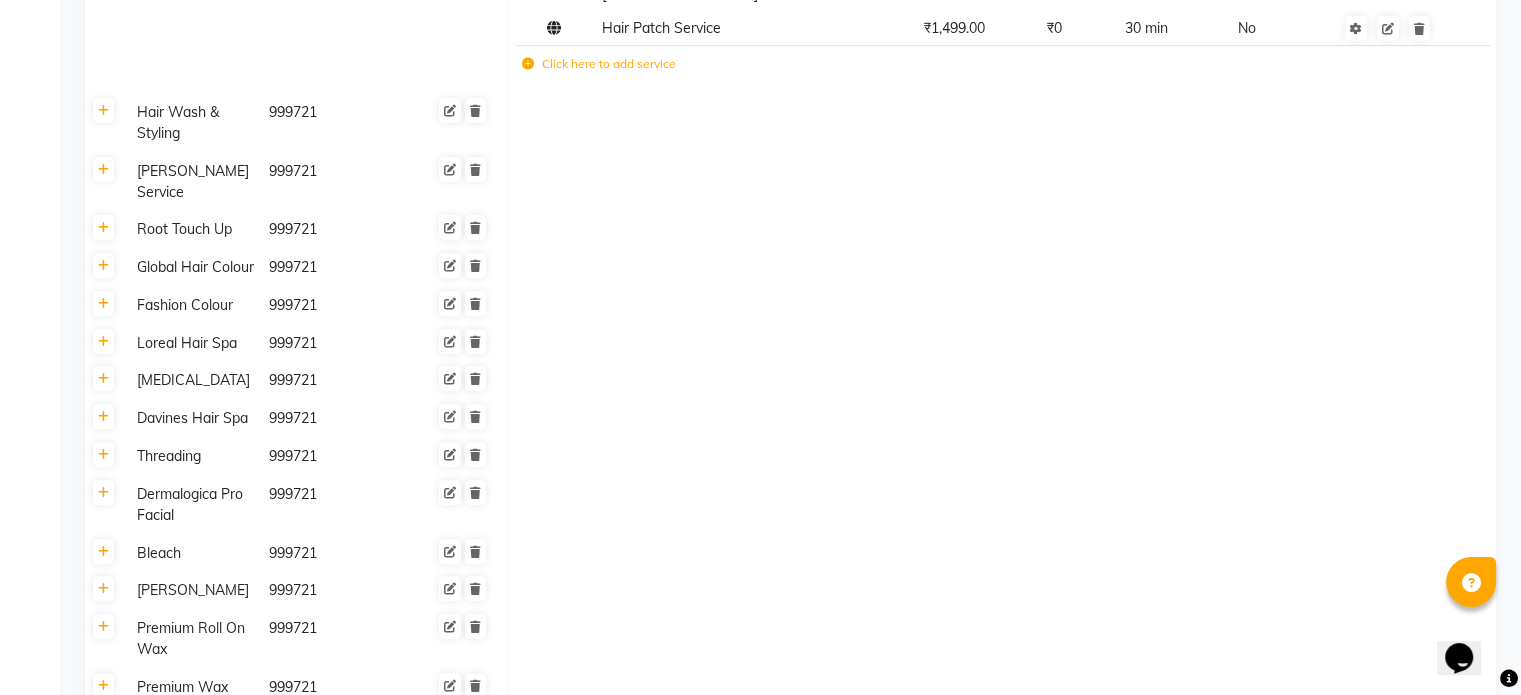 click 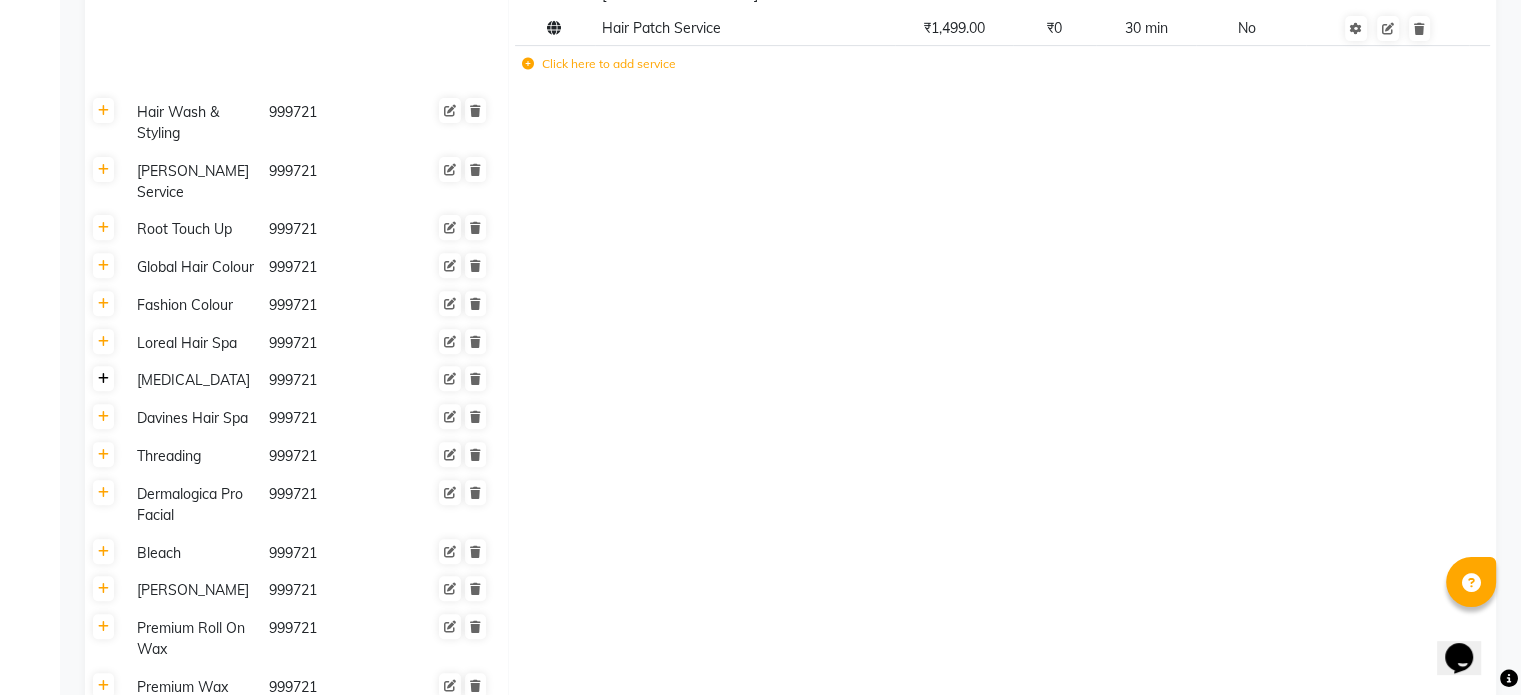 click 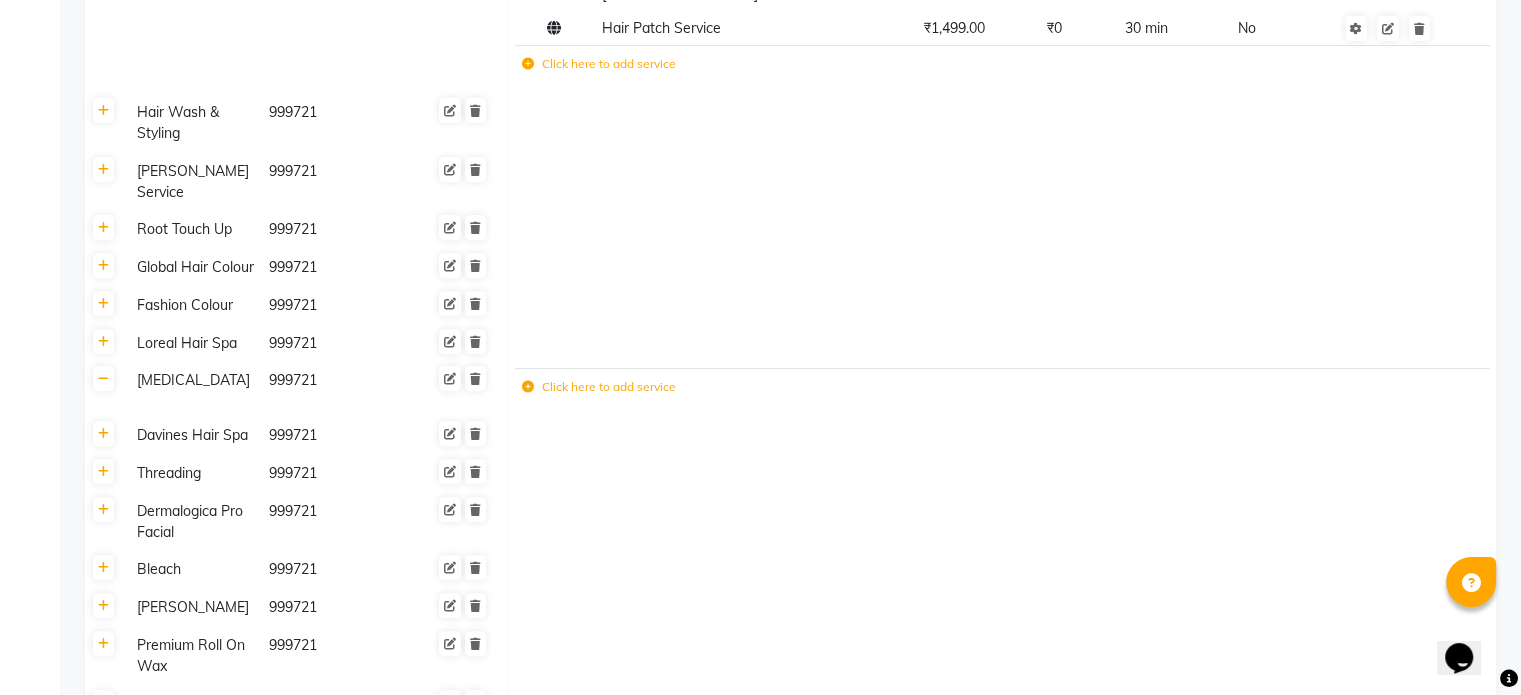 click 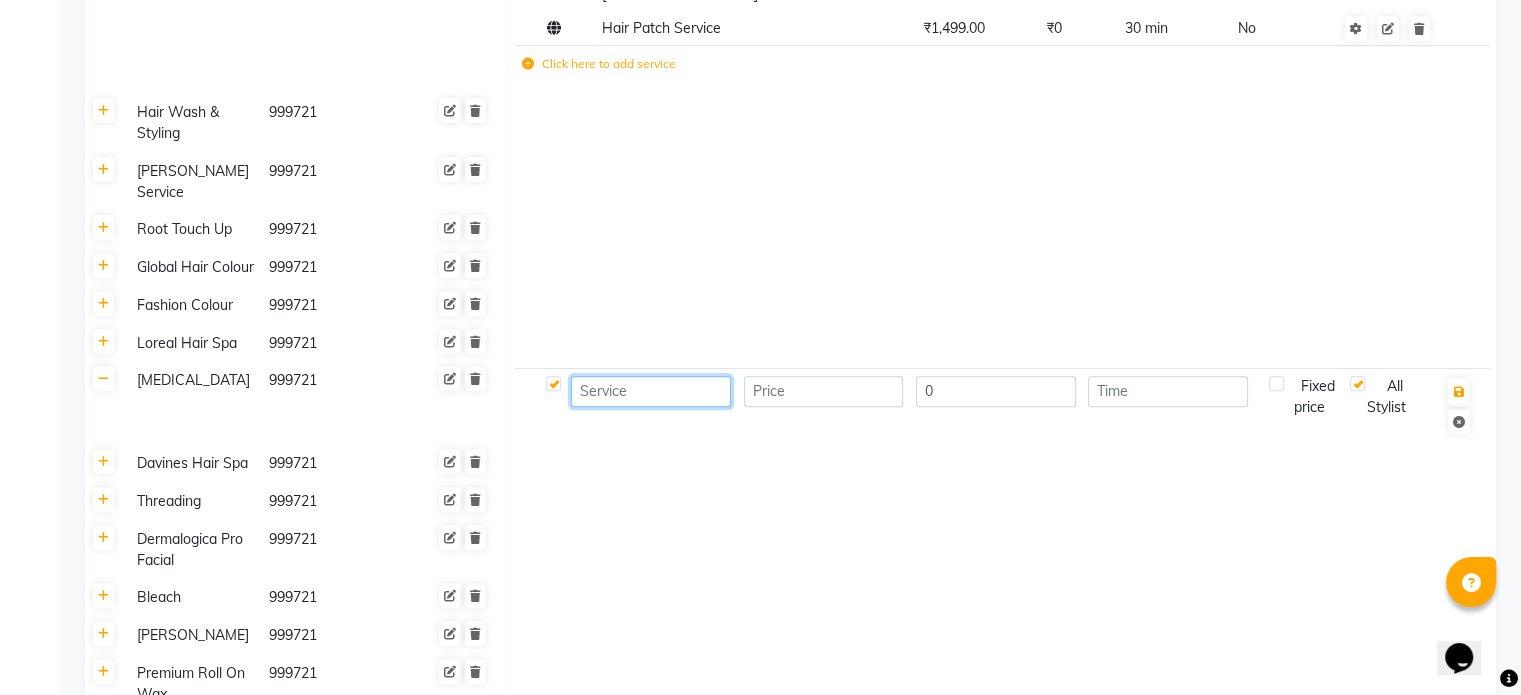 click 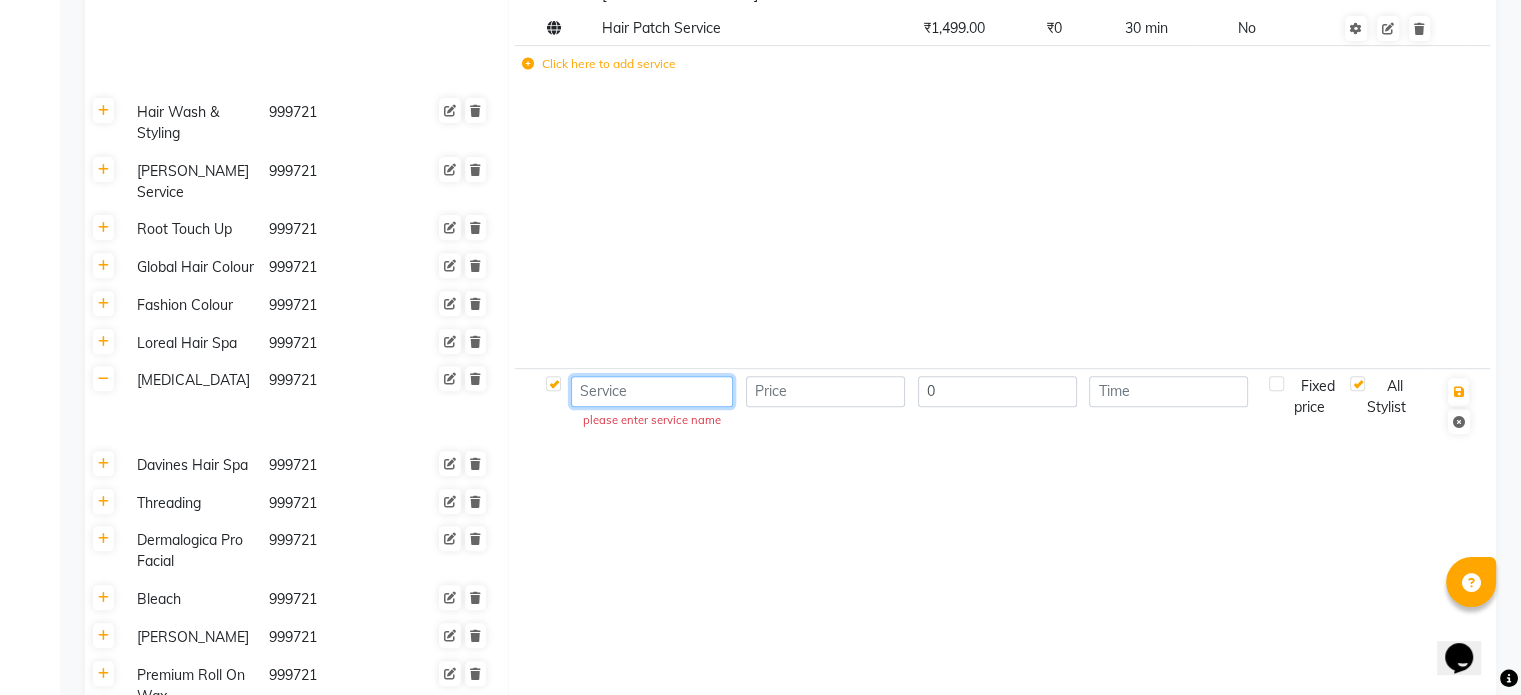 paste on "[MEDICAL_DATA] fringe" 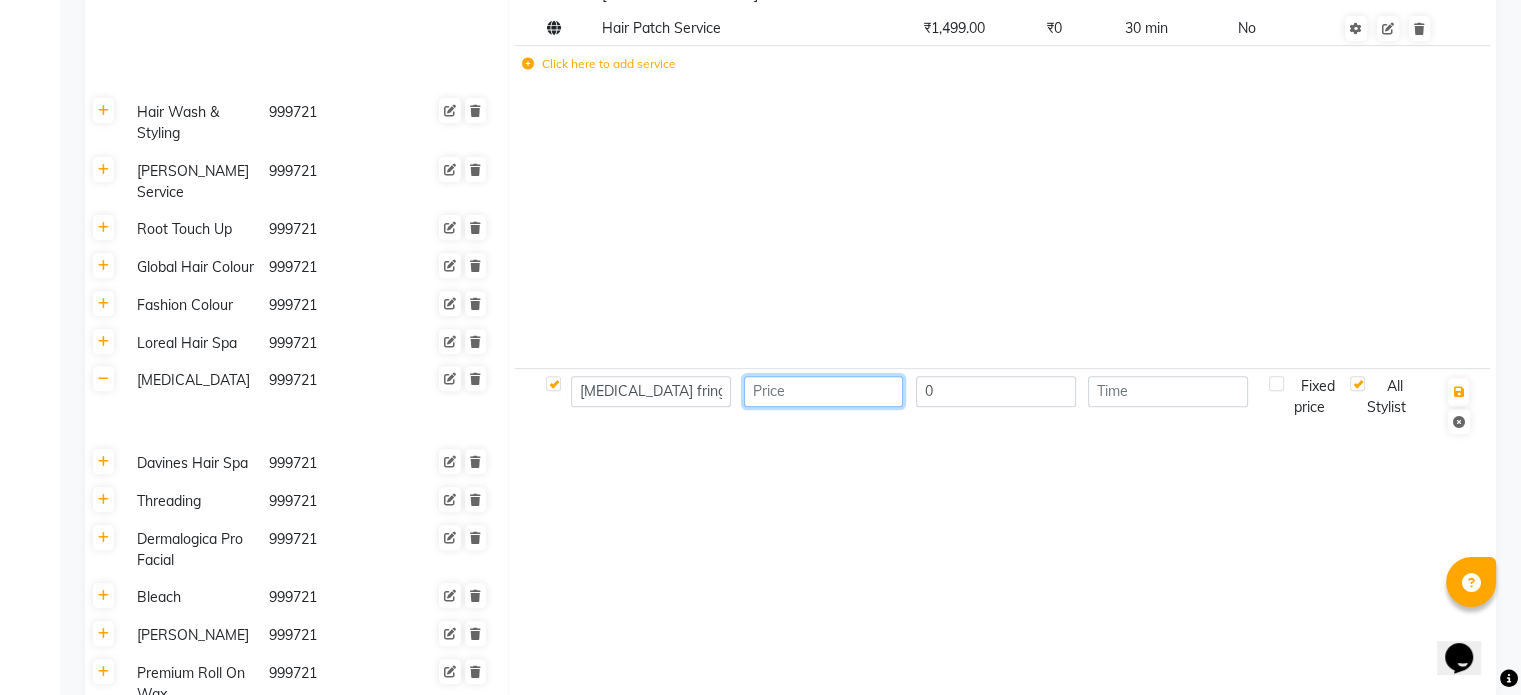 click 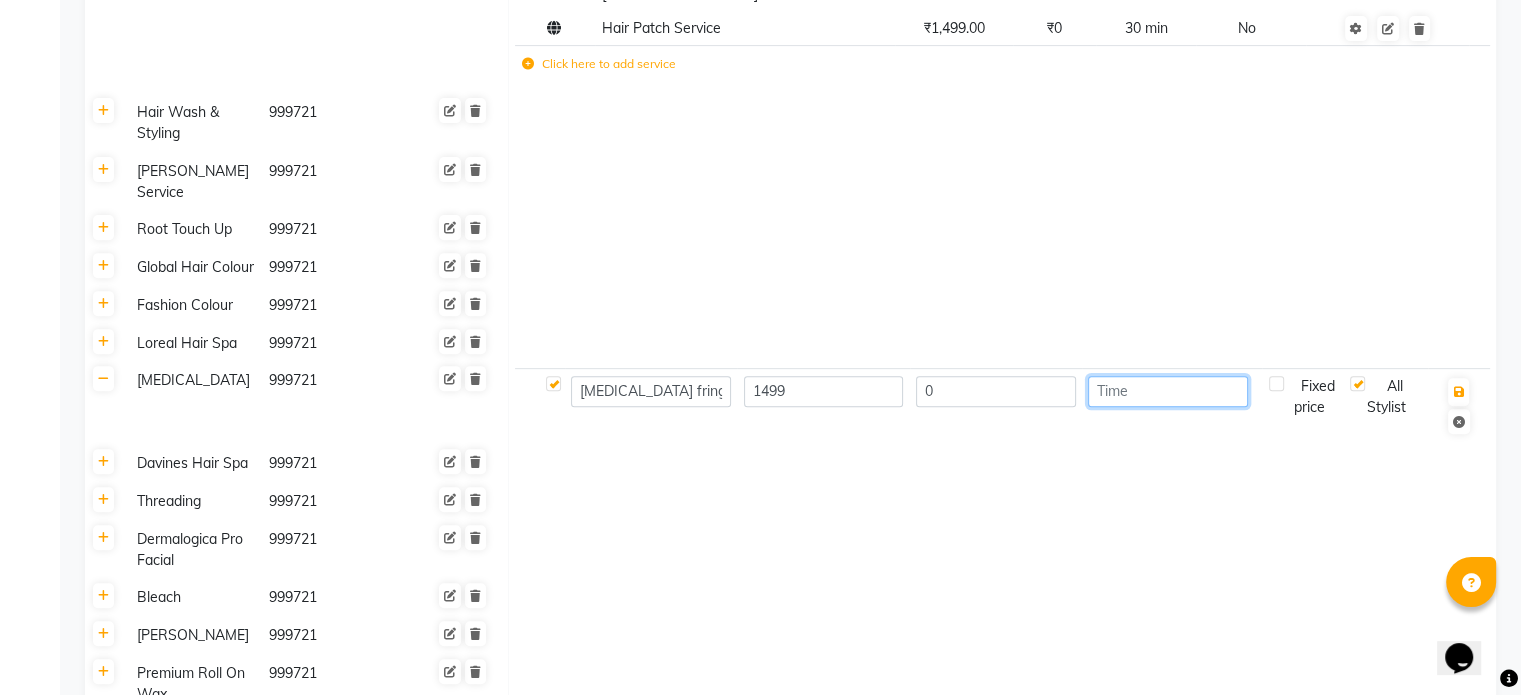 click 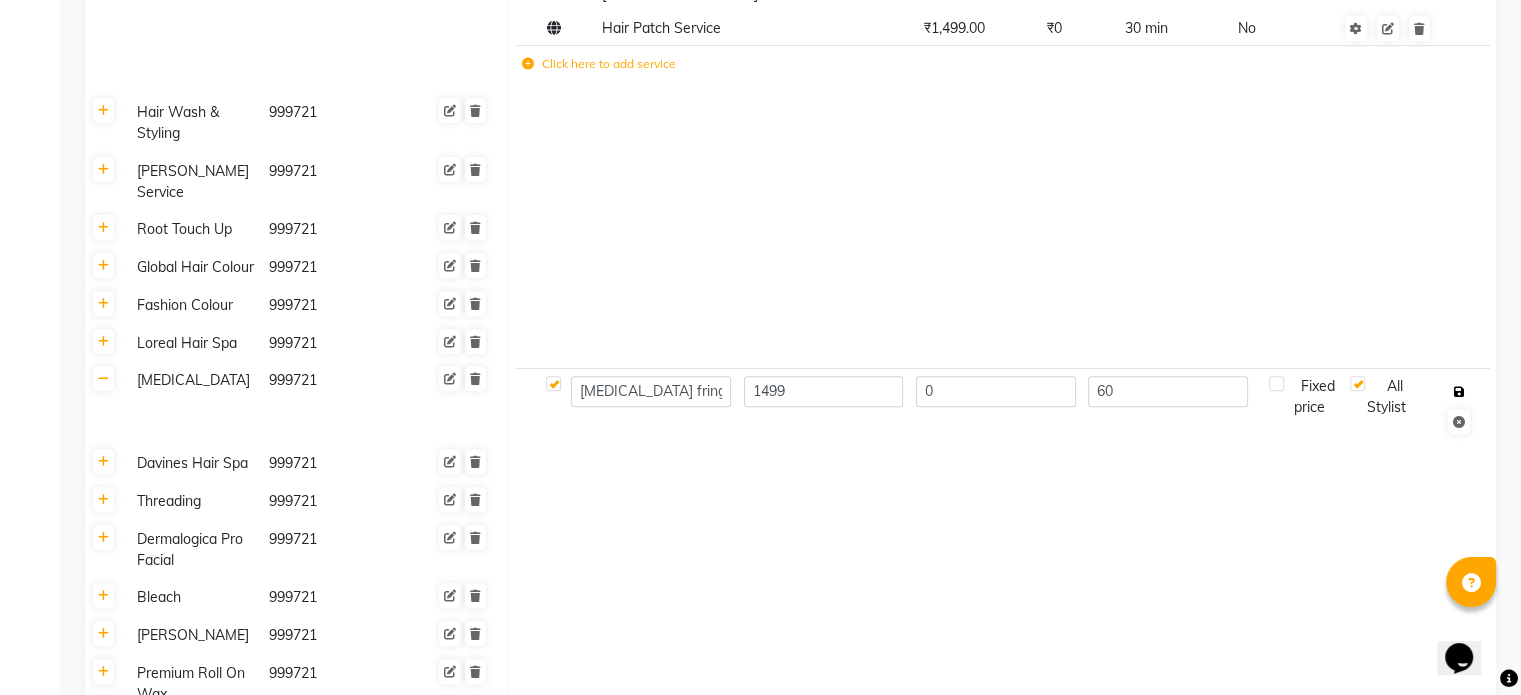 click at bounding box center [1458, 392] 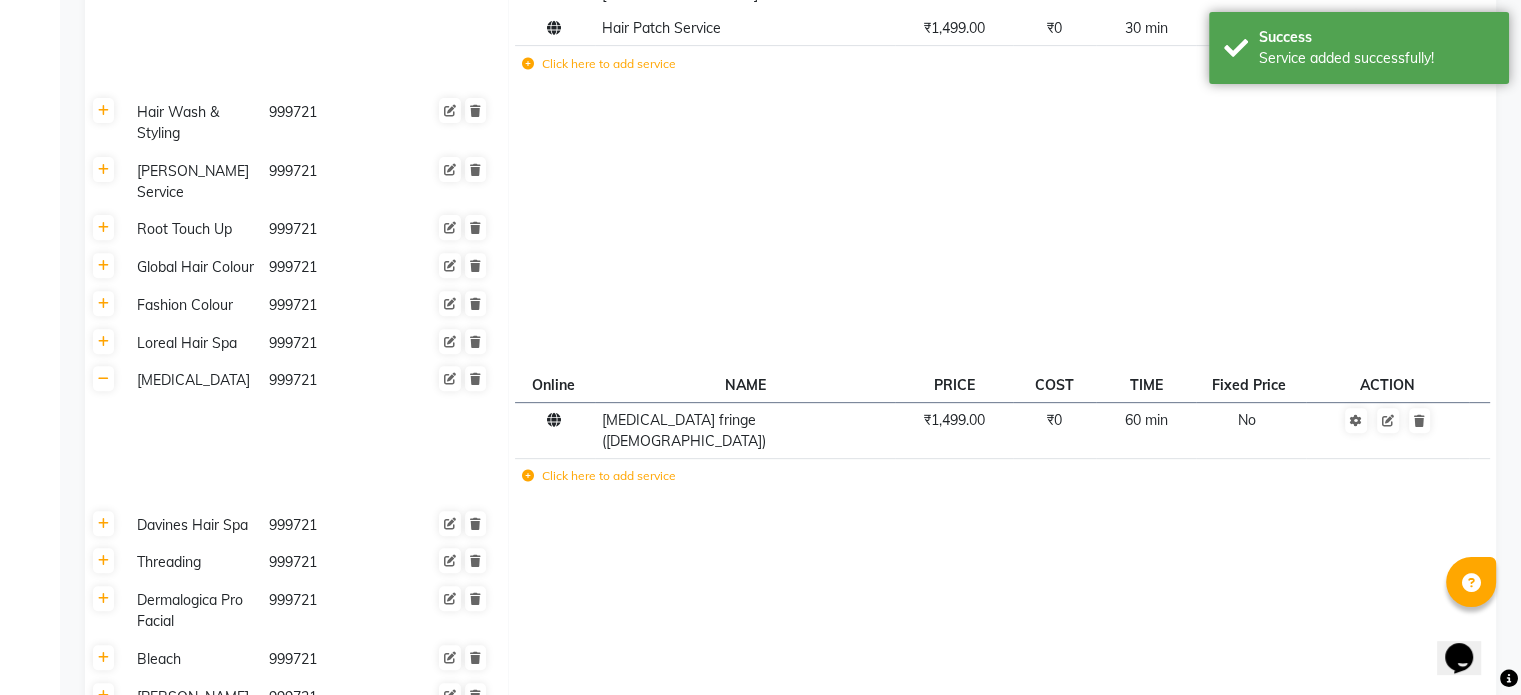 click on "Click here to add service" 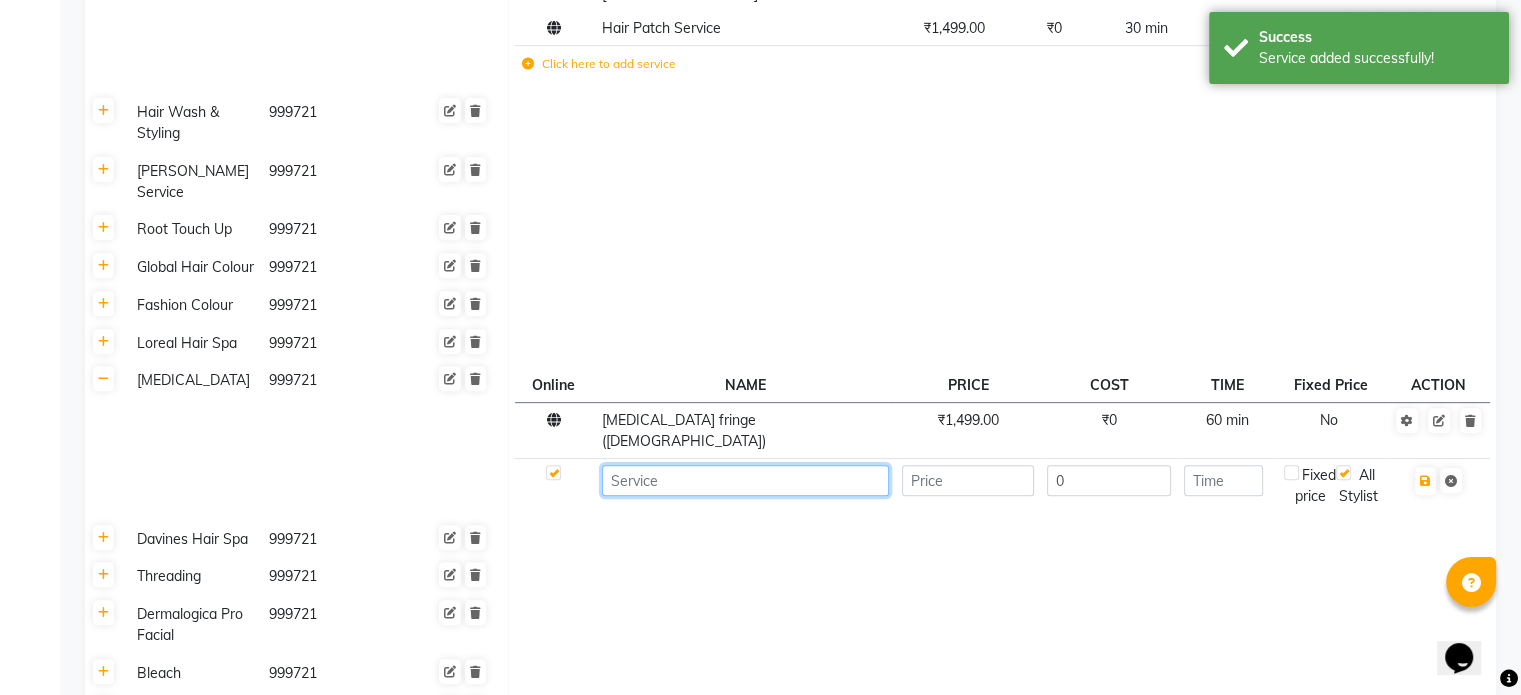 click 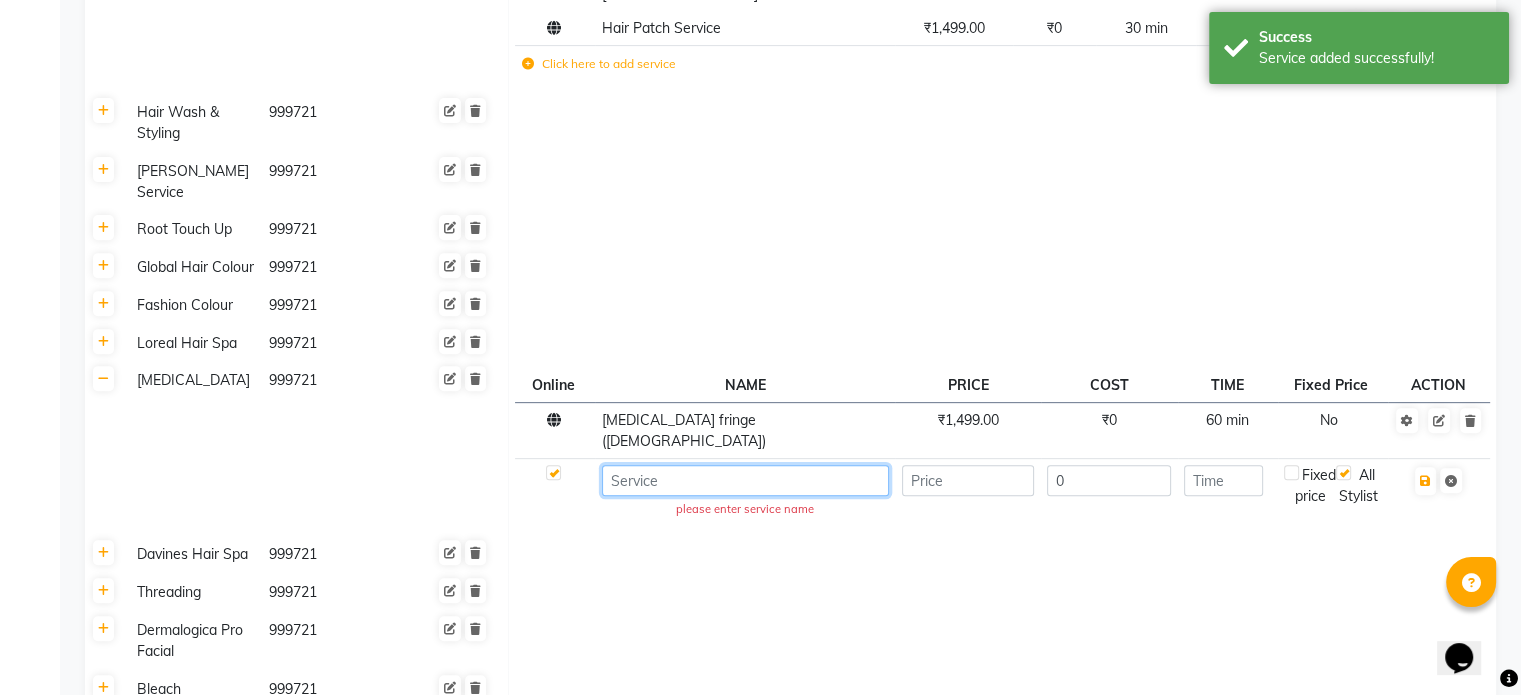 paste on "[MEDICAL_DATA] Short" 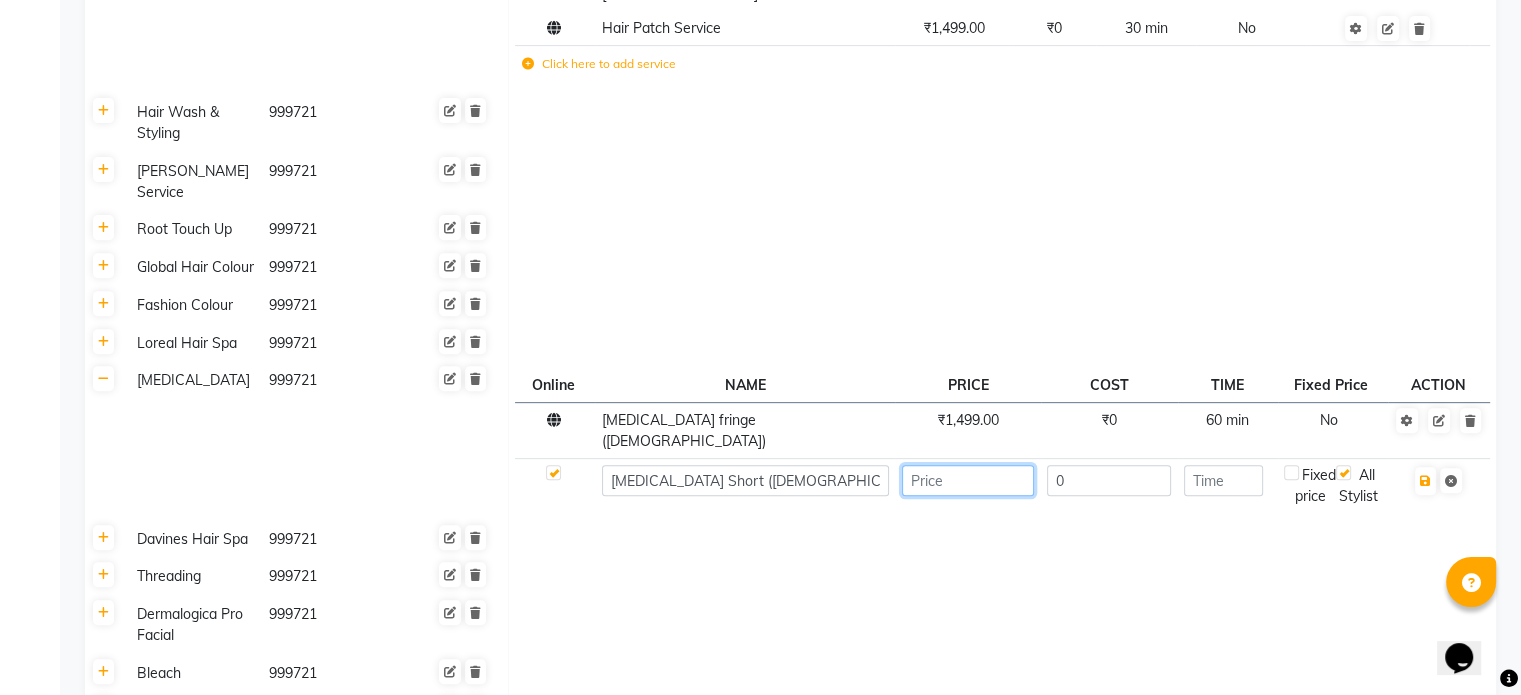 click 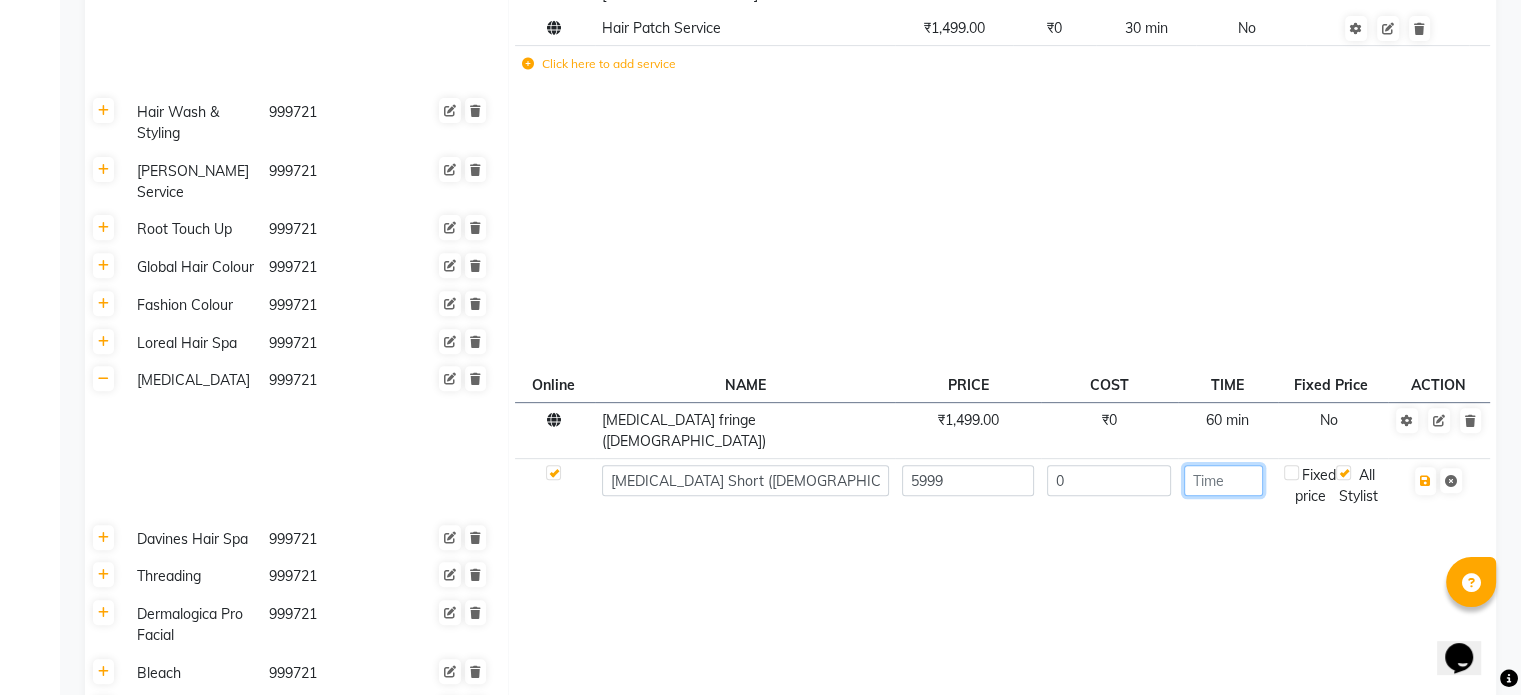 click 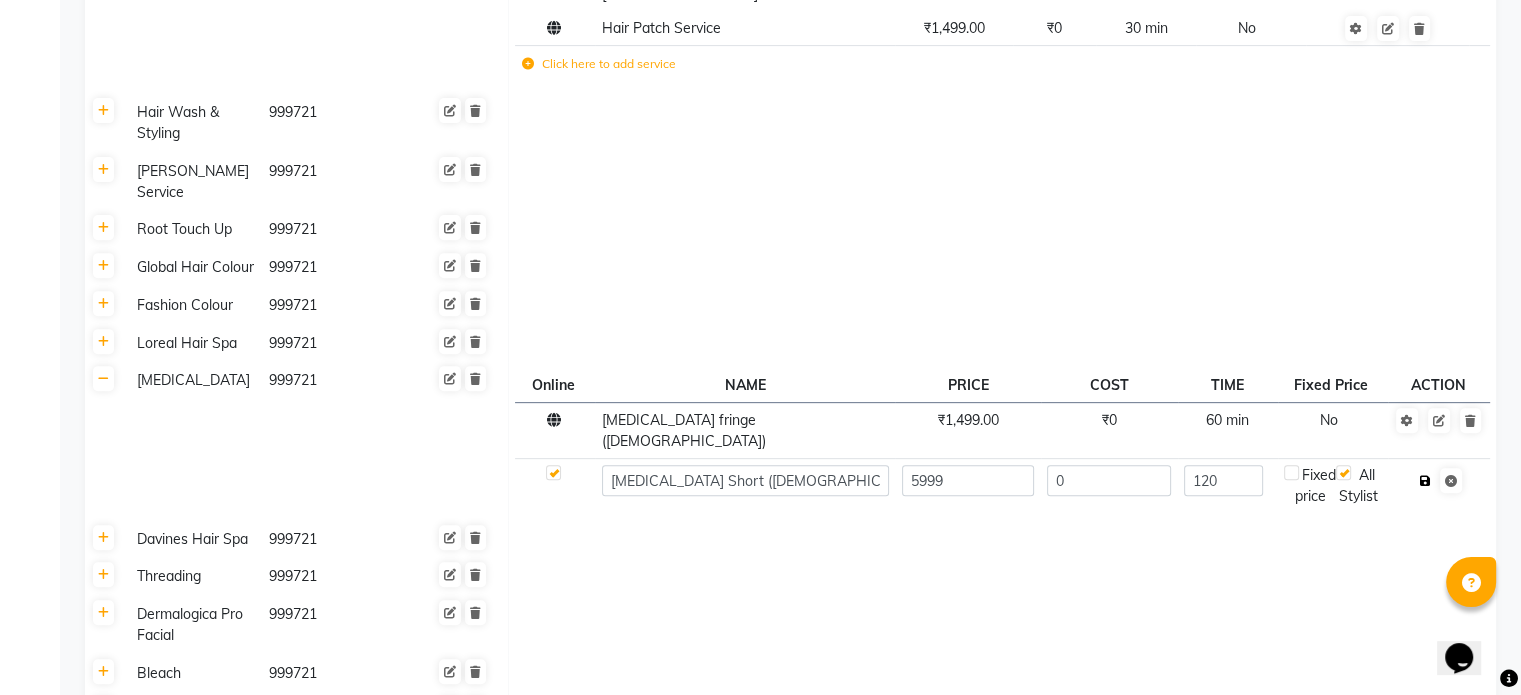 click at bounding box center [1425, 481] 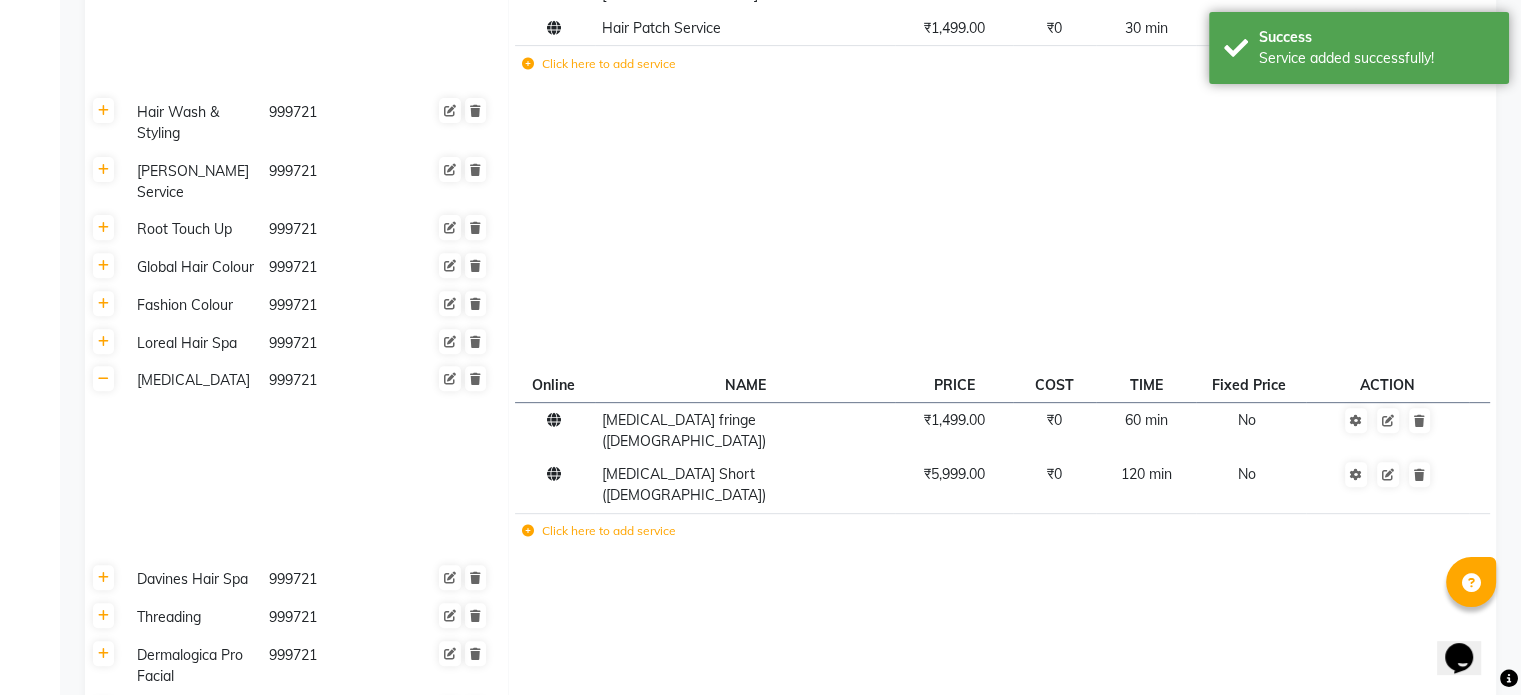 click on "Click here to add service" 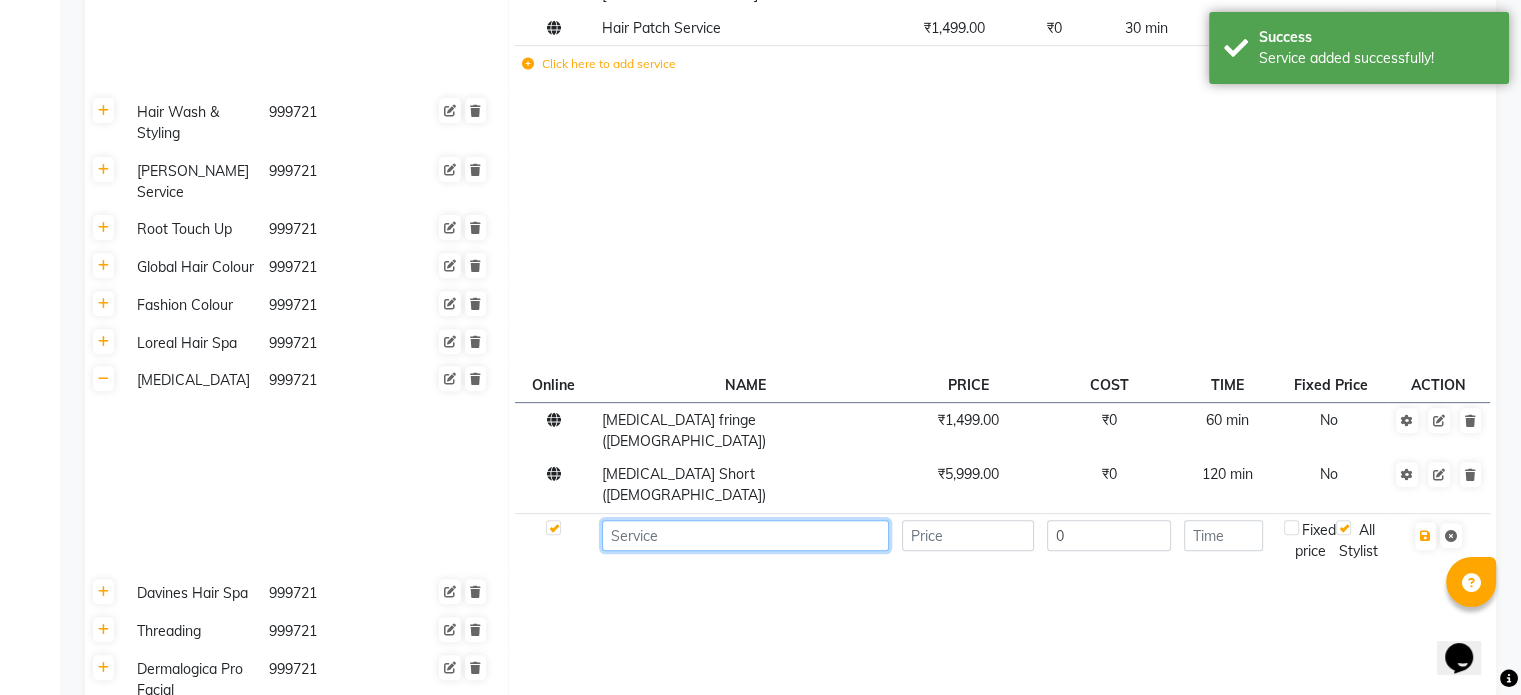 click 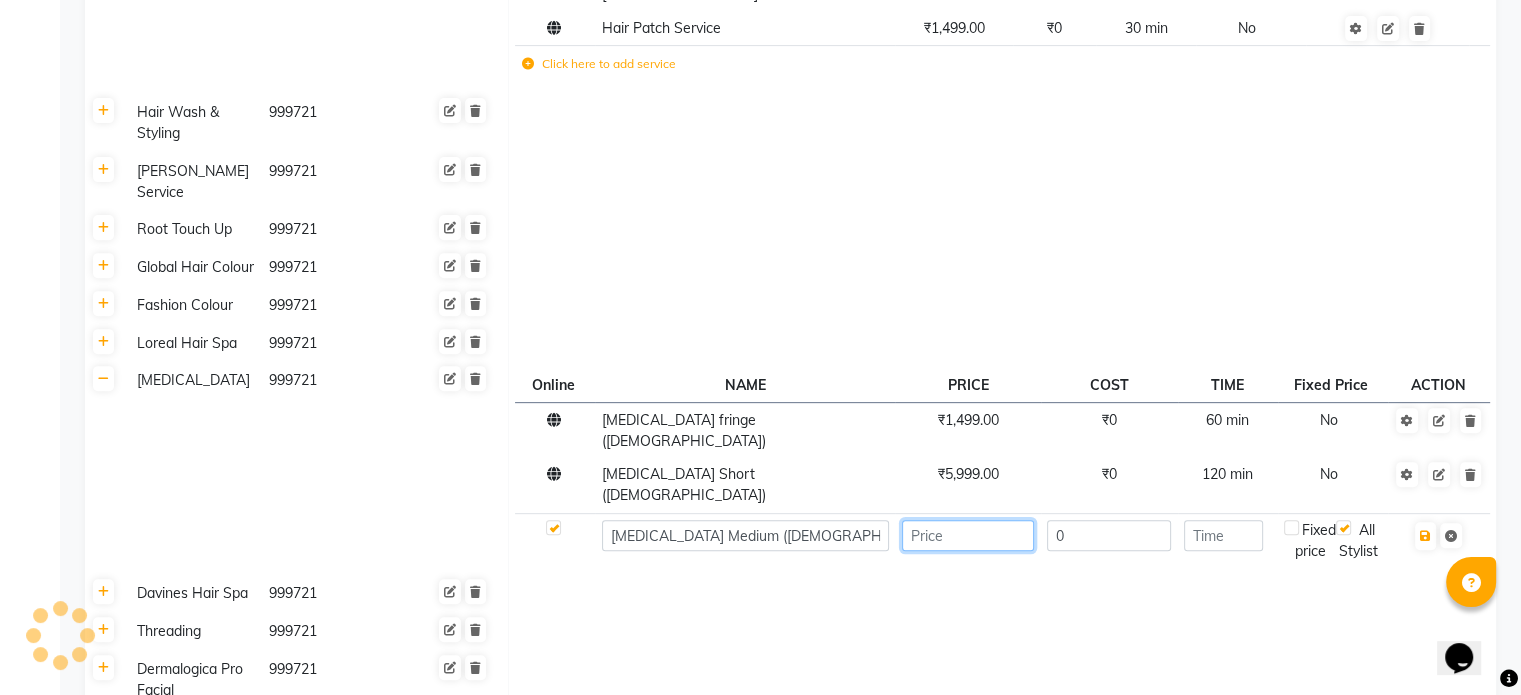 click 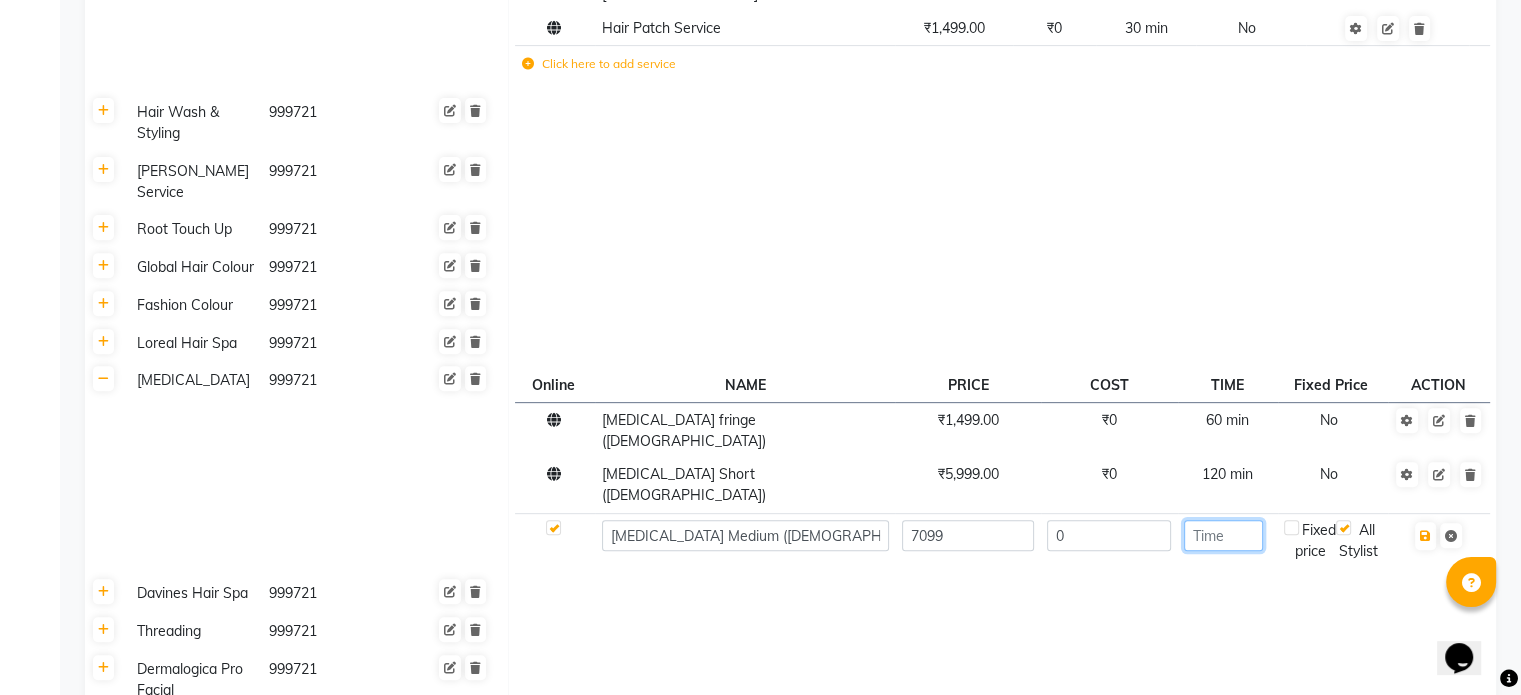 click 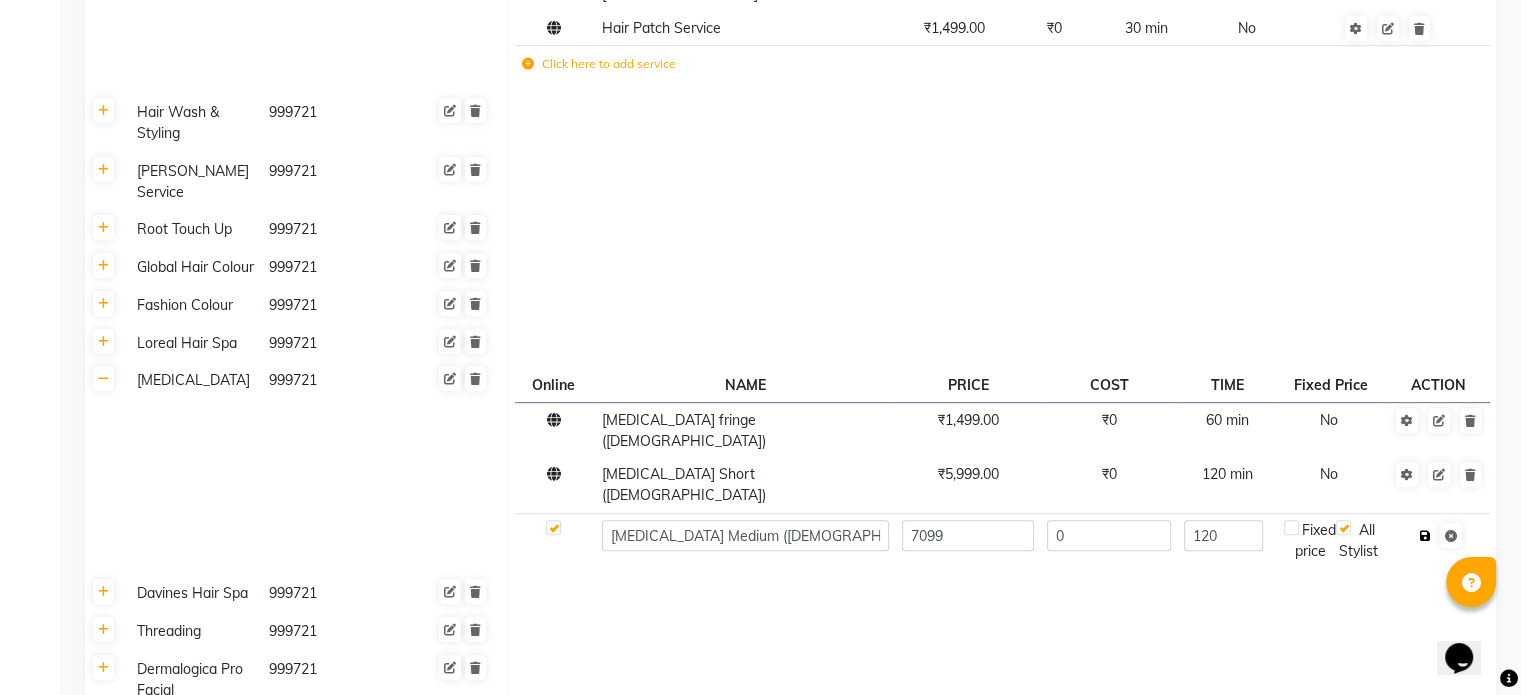 click at bounding box center (1425, 536) 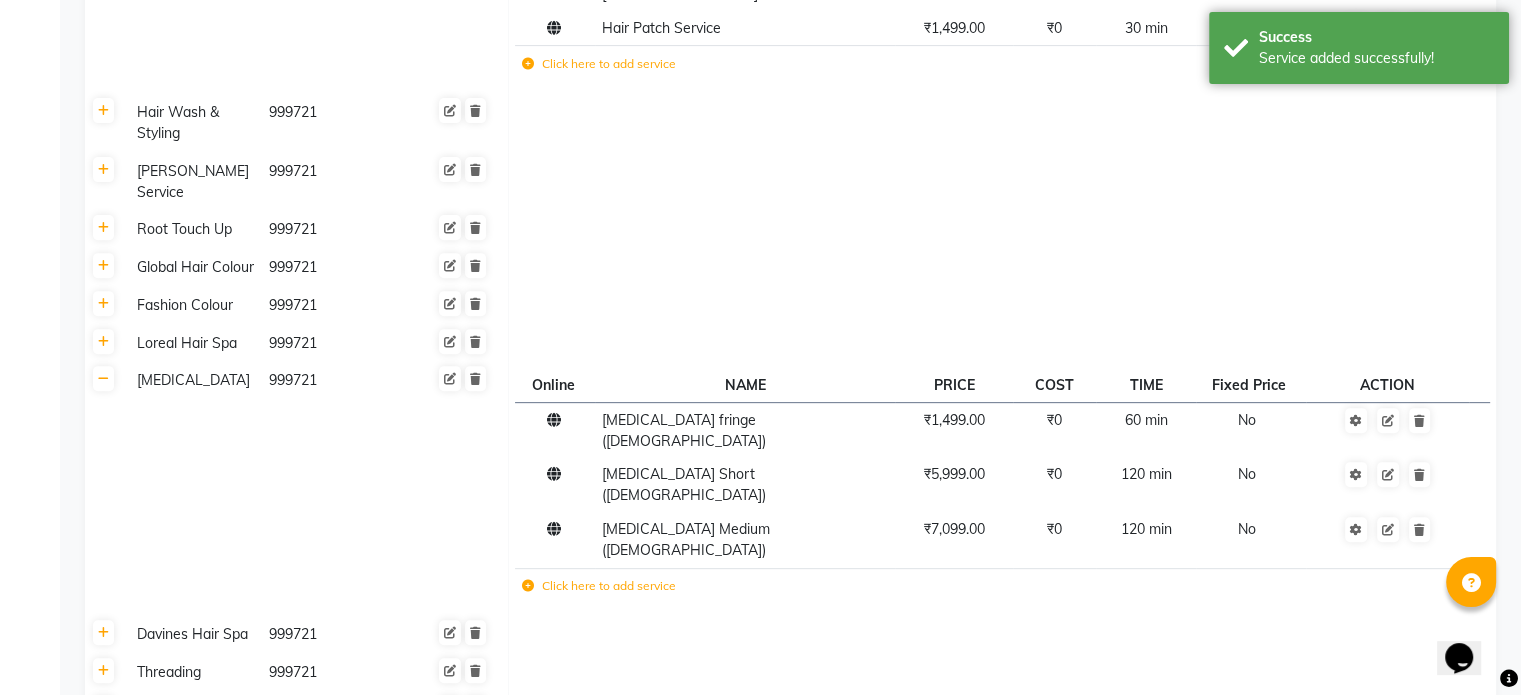 click on "Click here to add service" 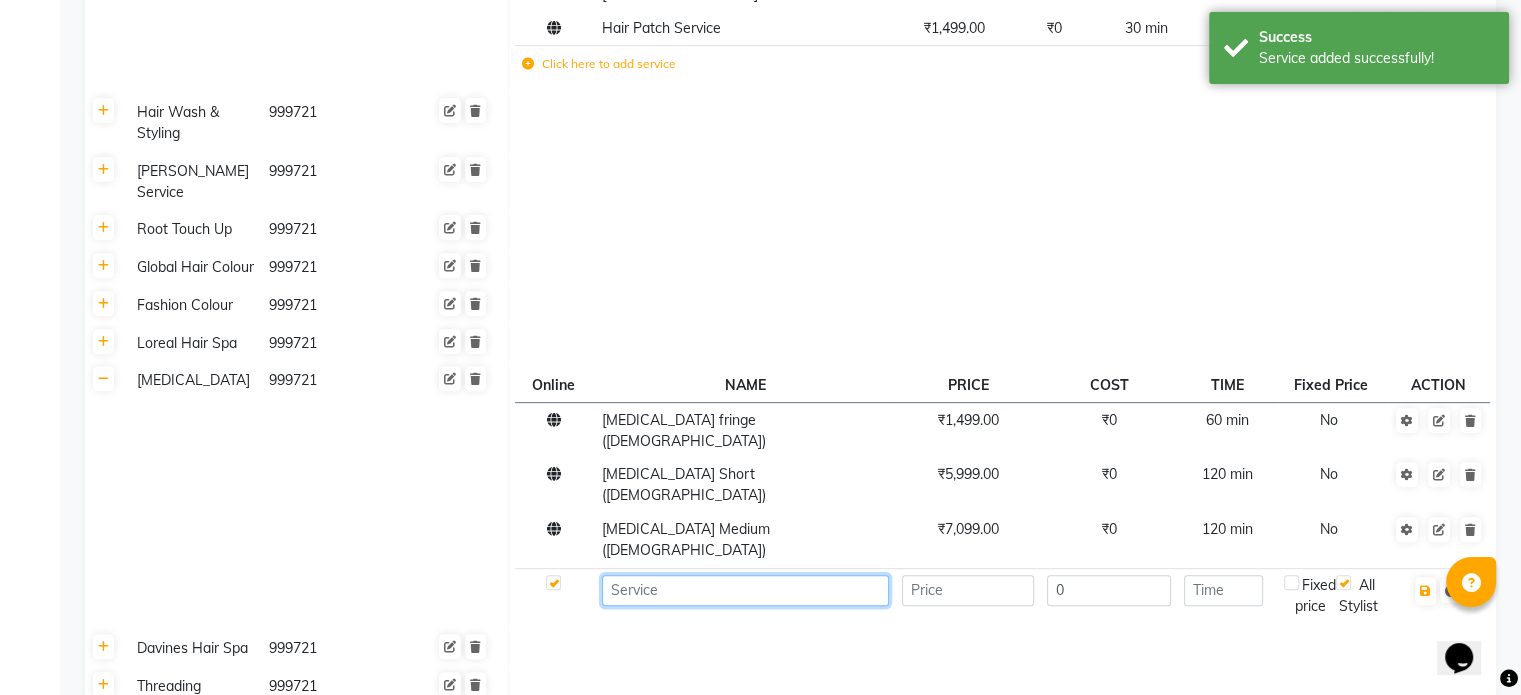 click 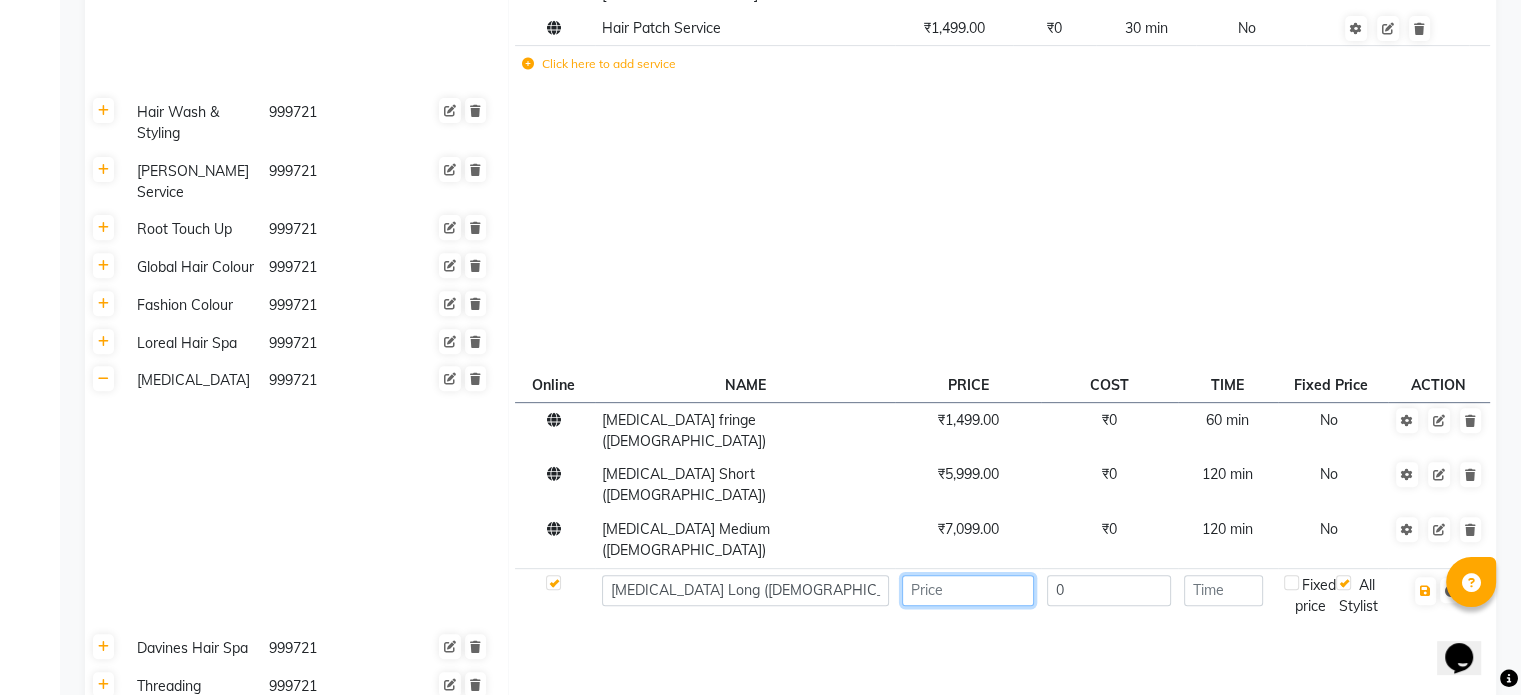 click 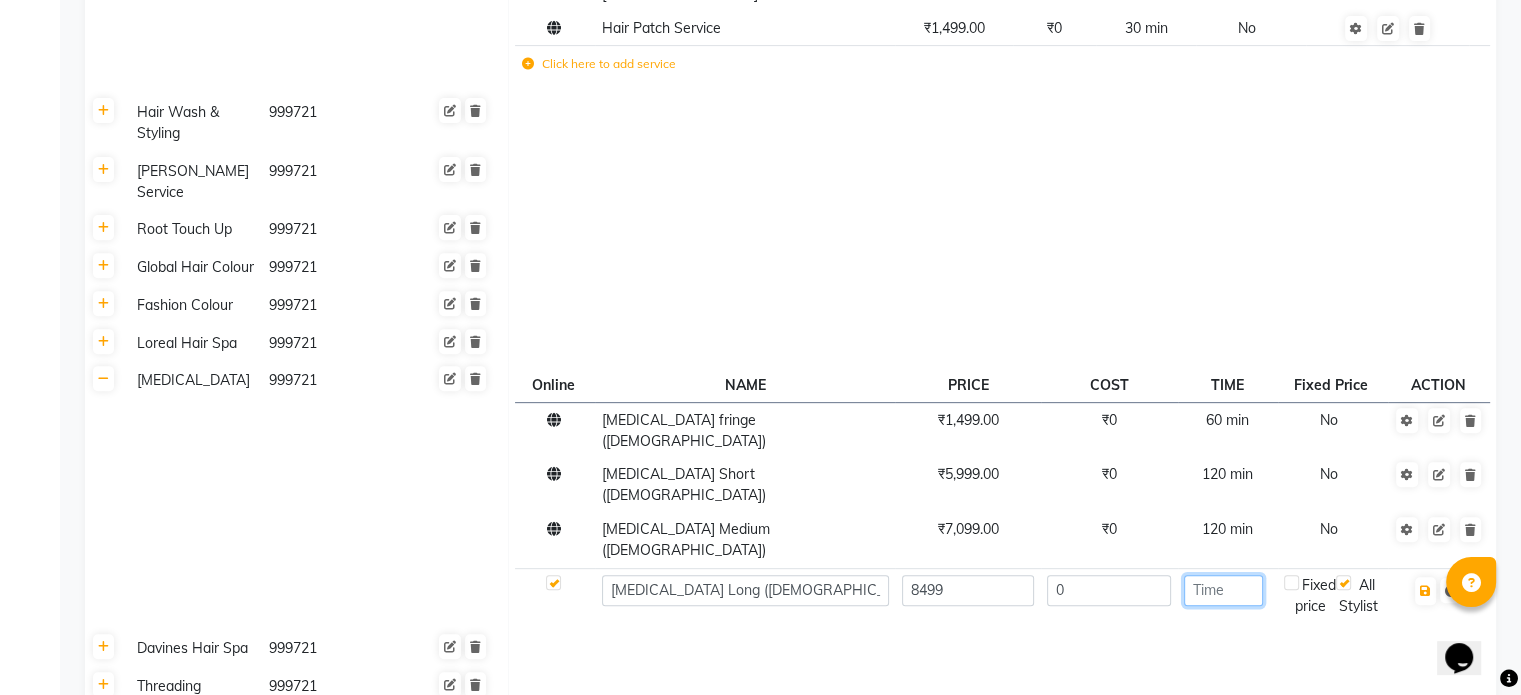 click 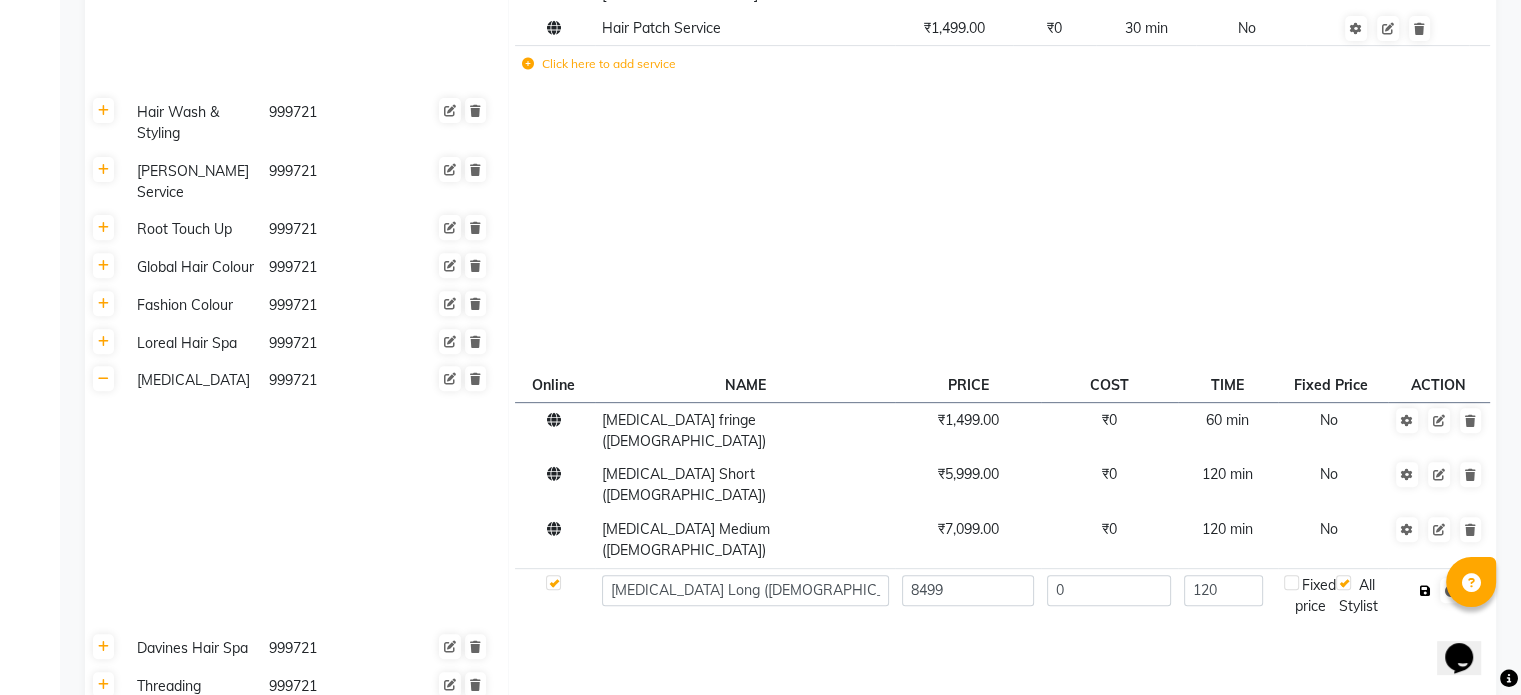click at bounding box center [1425, 591] 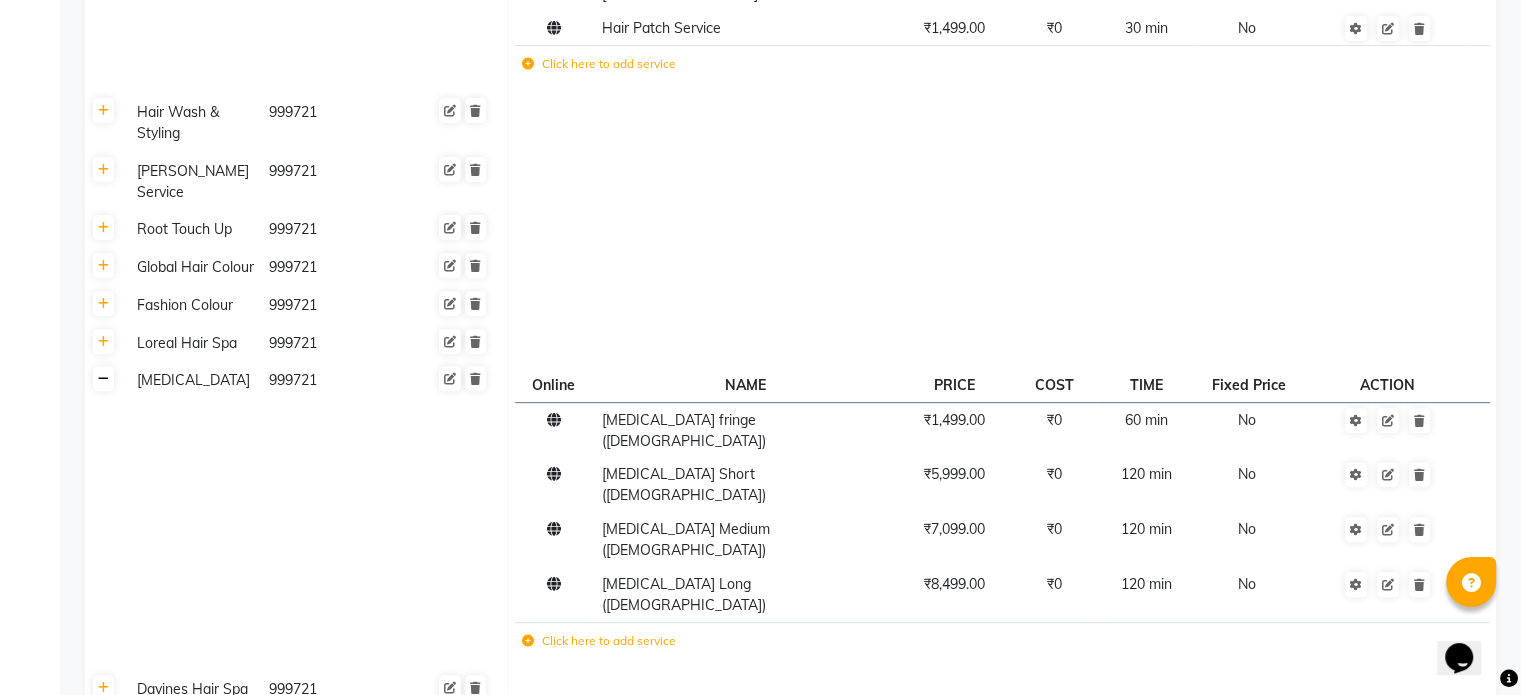 click 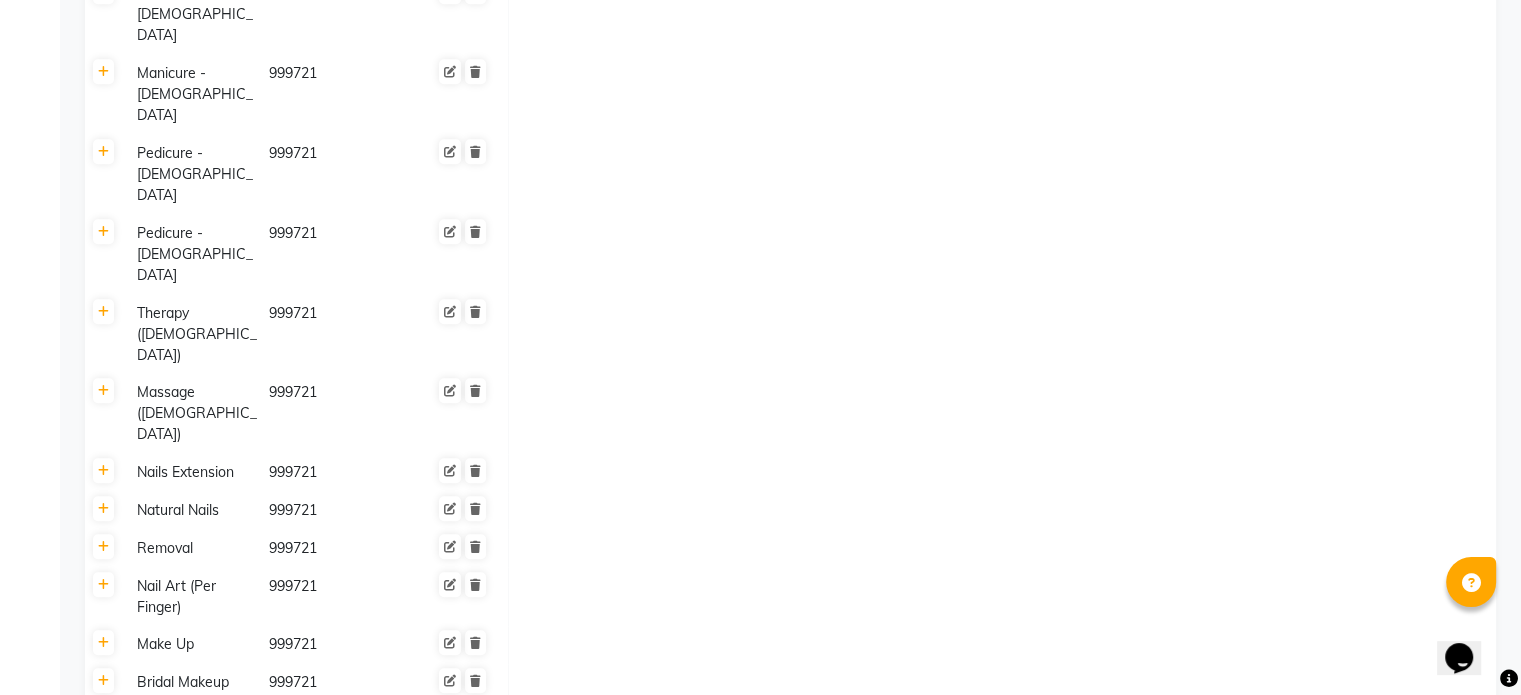 scroll, scrollTop: 1572, scrollLeft: 0, axis: vertical 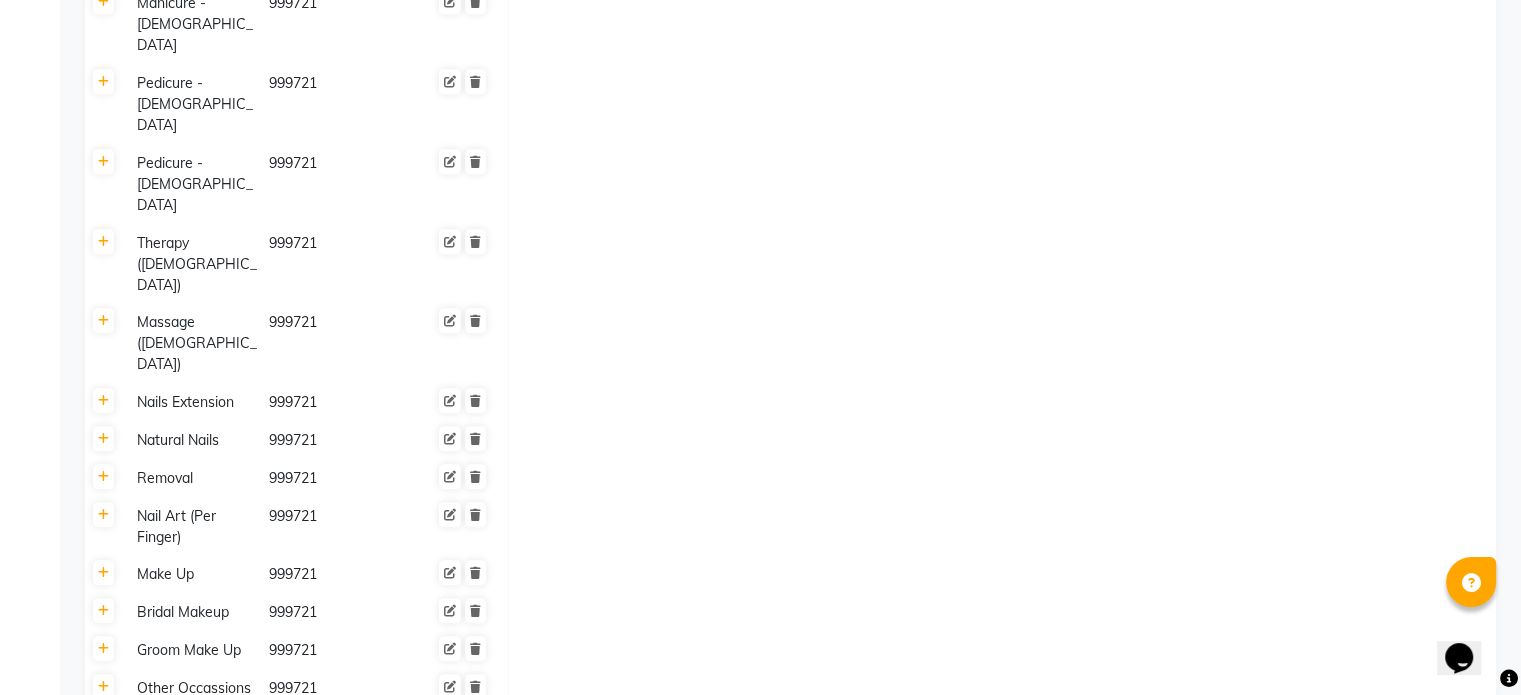 click 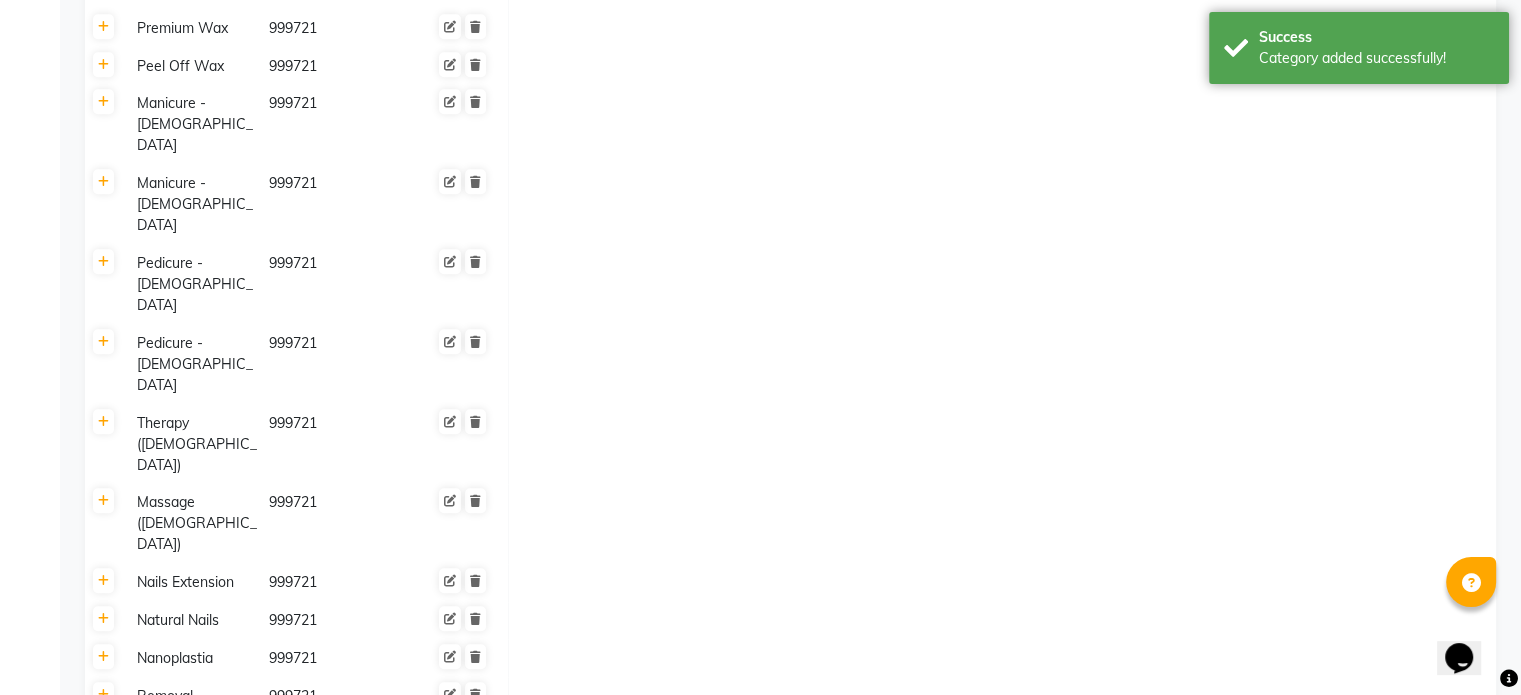 scroll, scrollTop: 1172, scrollLeft: 0, axis: vertical 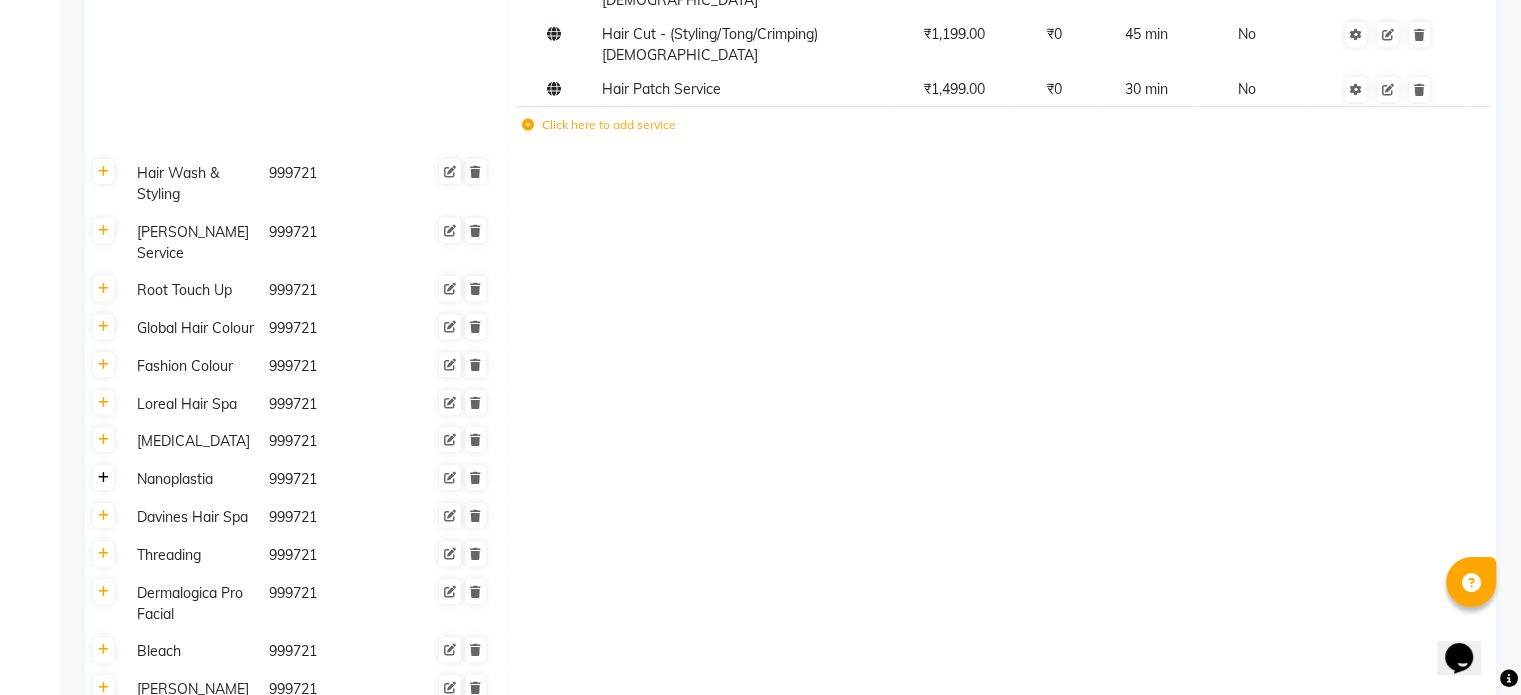 click 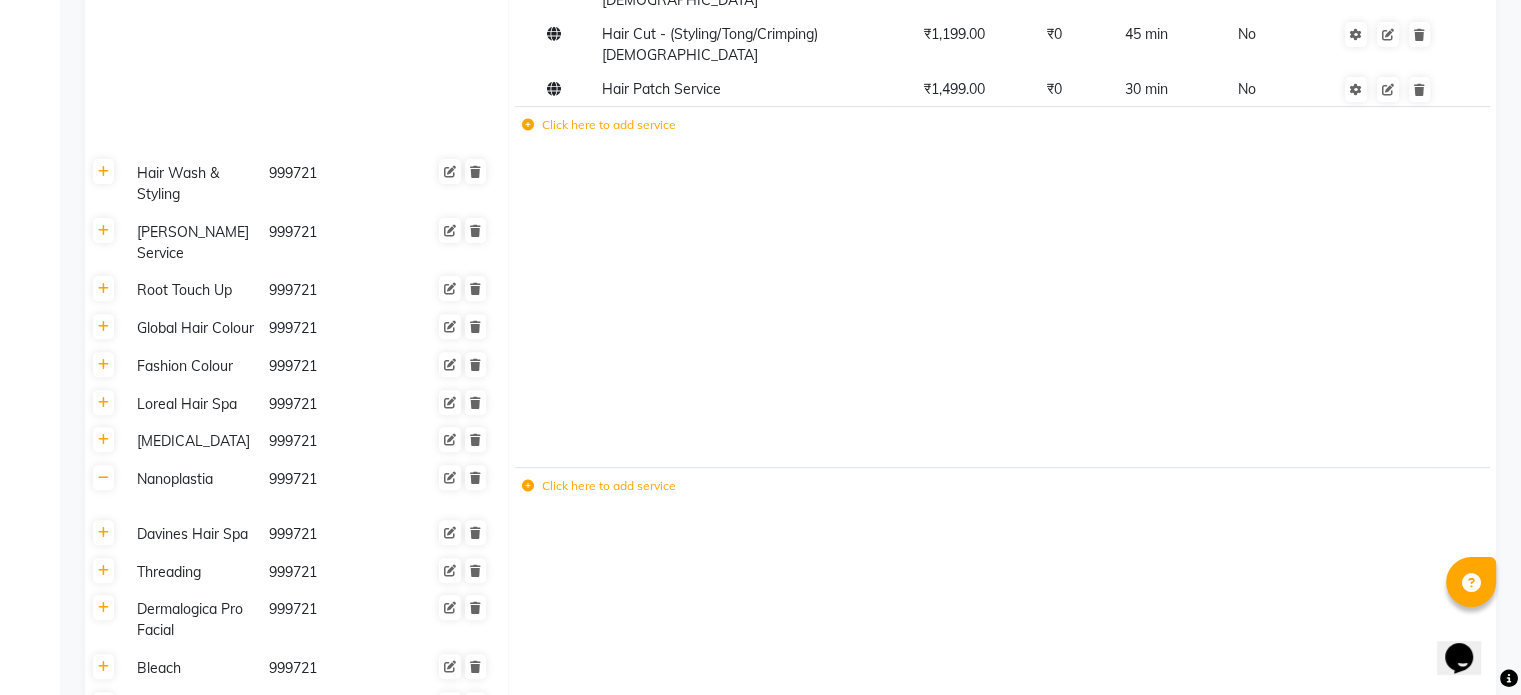click 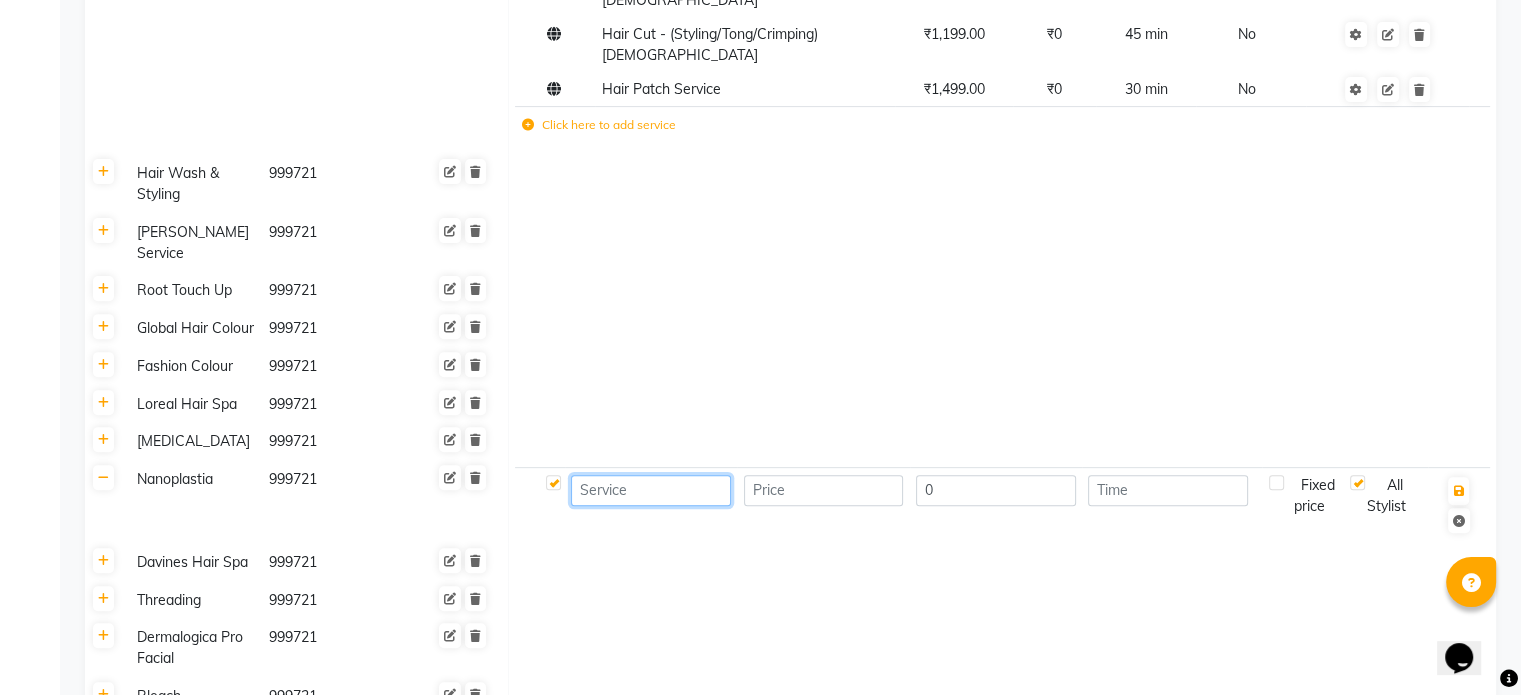 click 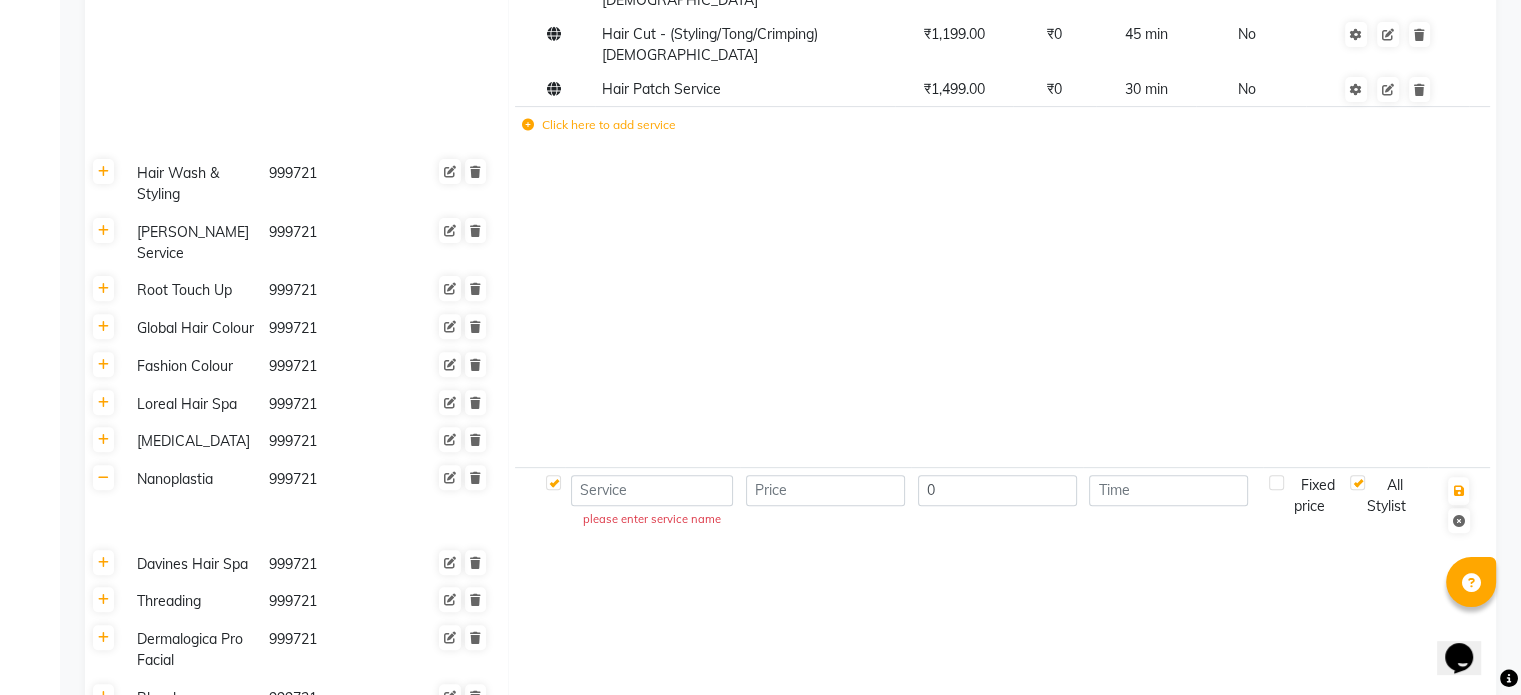 click on "Nanoplastia" 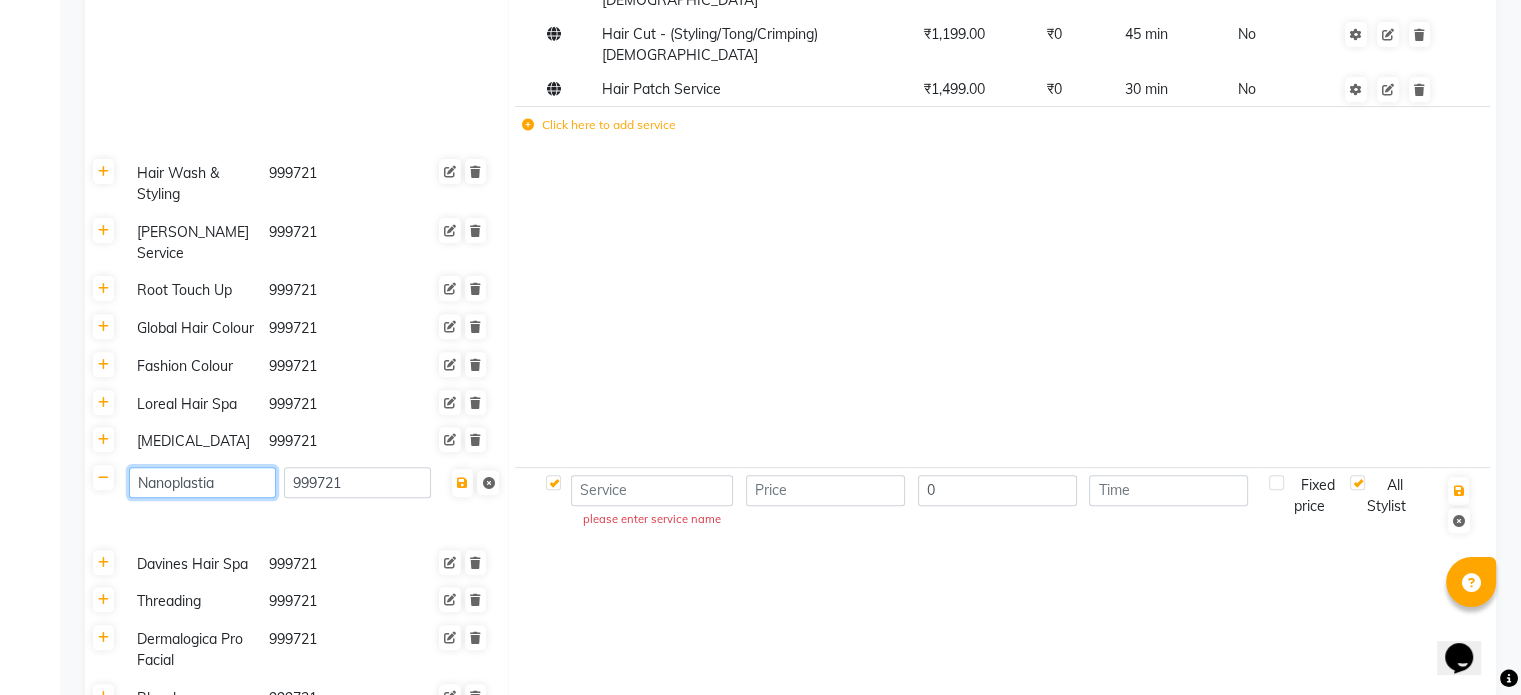 click on "Nanoplastia" 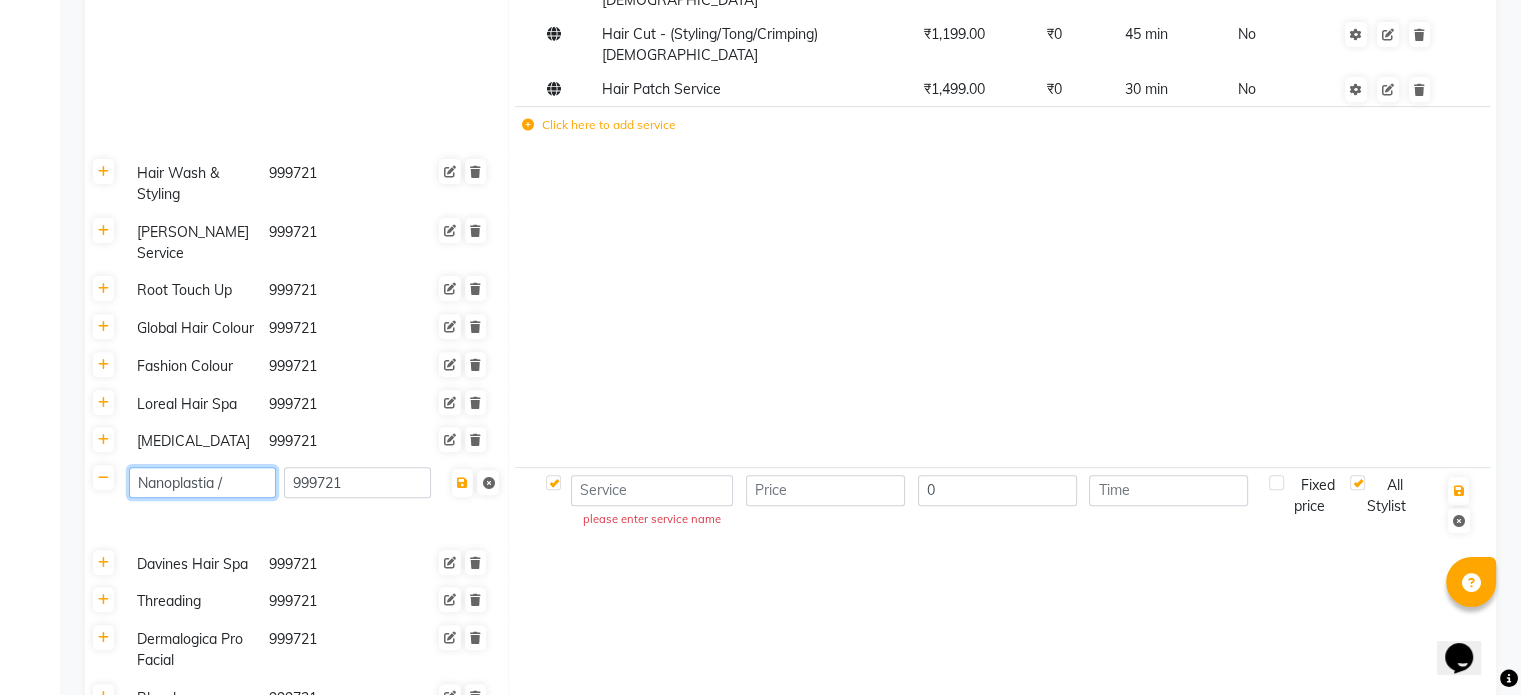paste on "Protein Treatment" 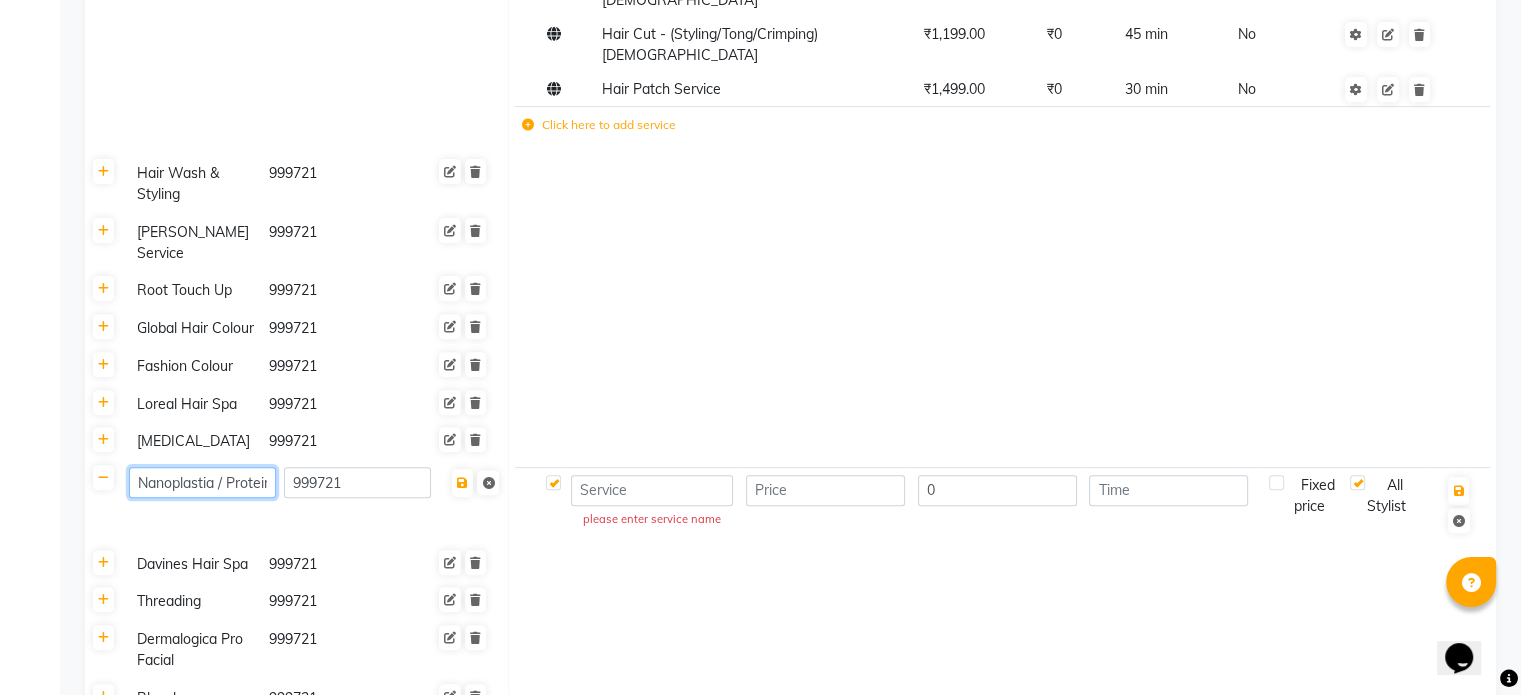 scroll, scrollTop: 0, scrollLeft: 75, axis: horizontal 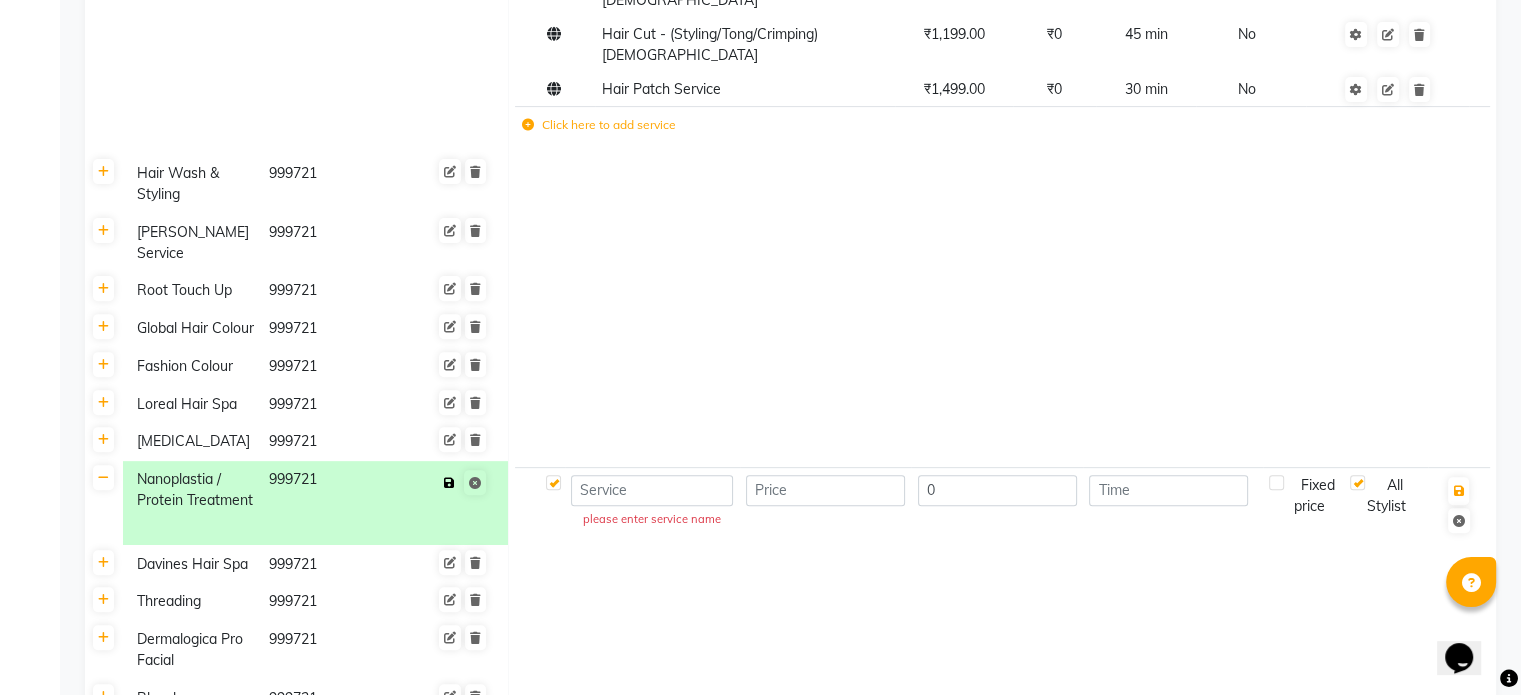 click on "Save" 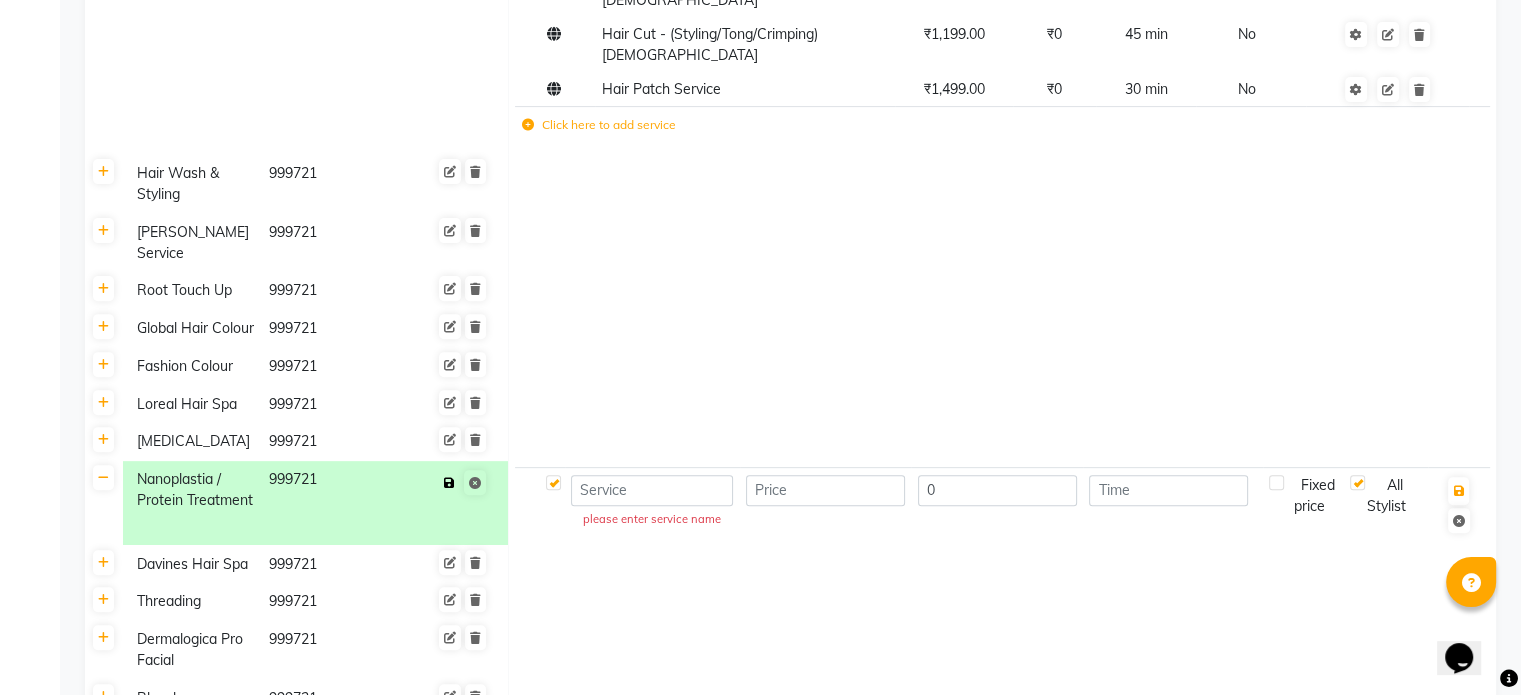click 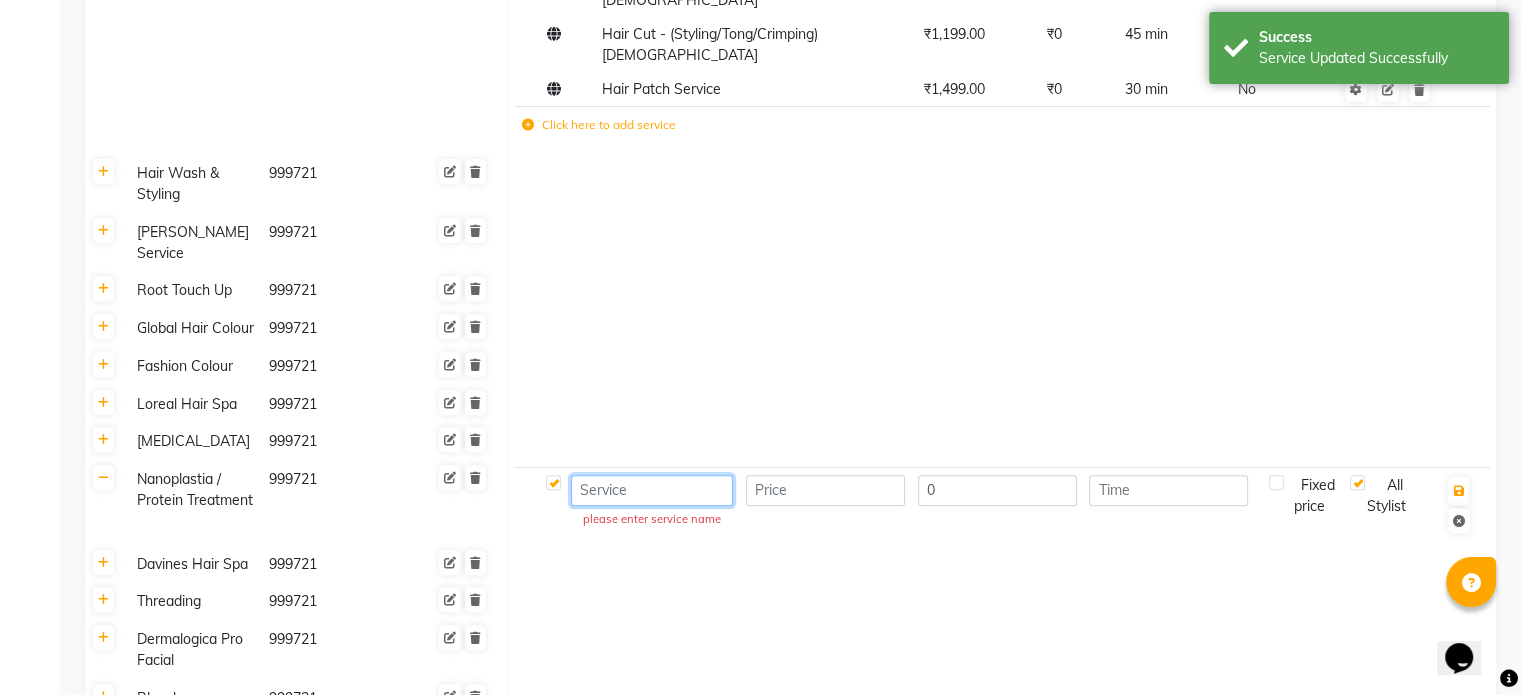 click 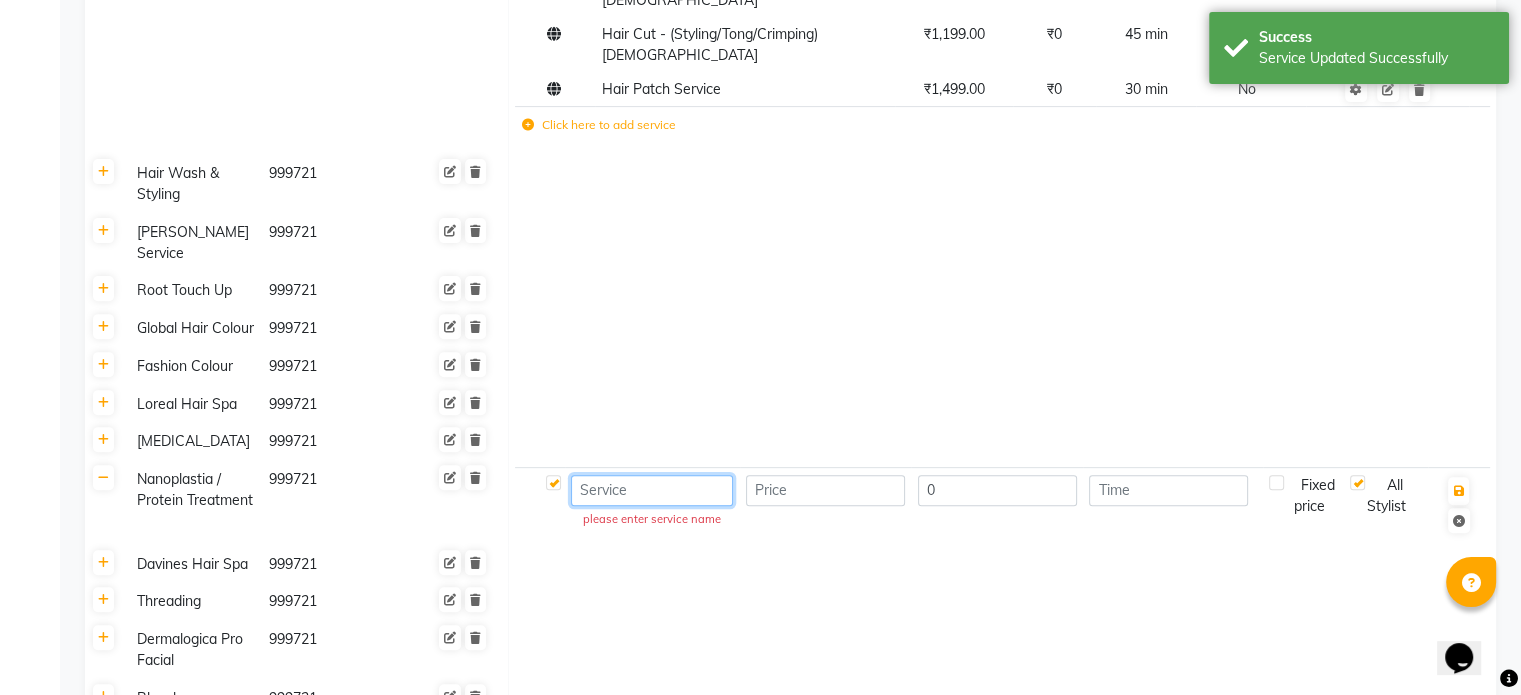 paste on "Nanoplastia Fringe" 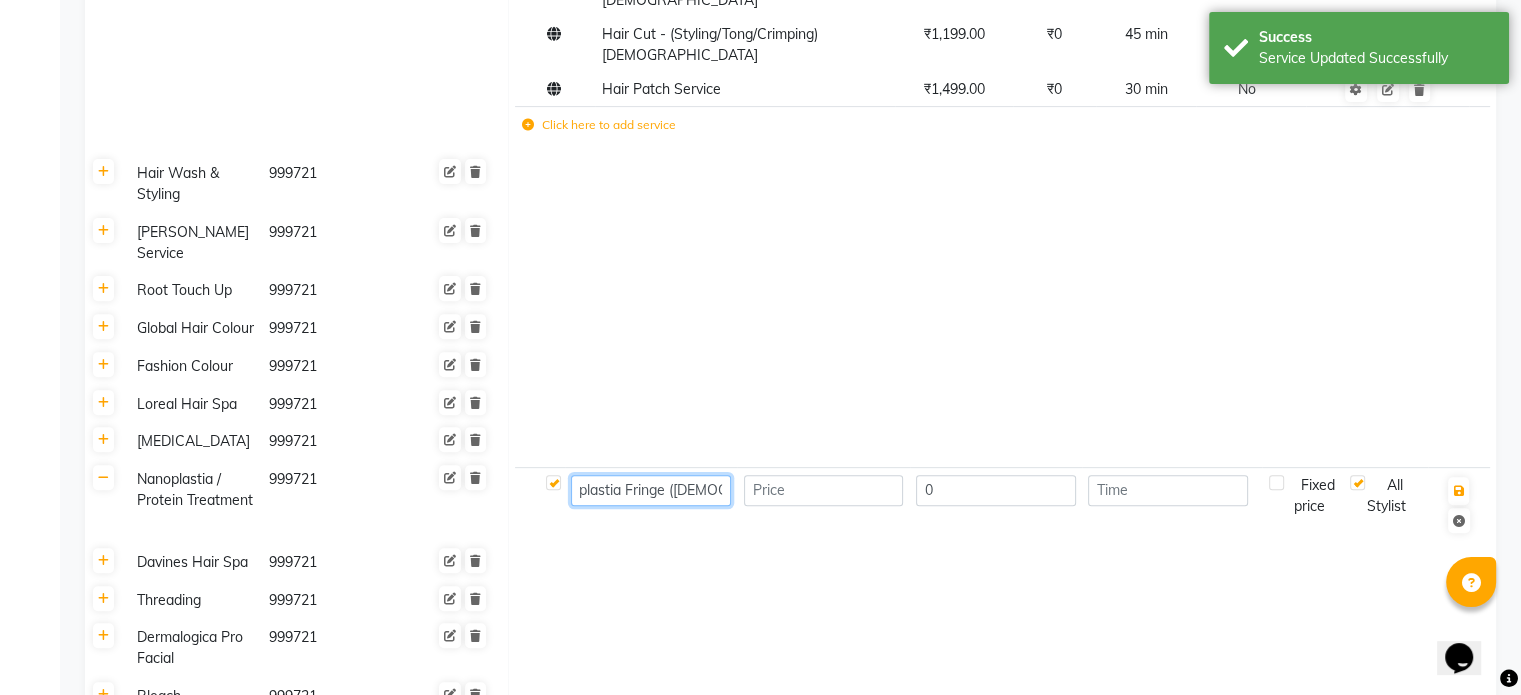 scroll, scrollTop: 0, scrollLeft: 40, axis: horizontal 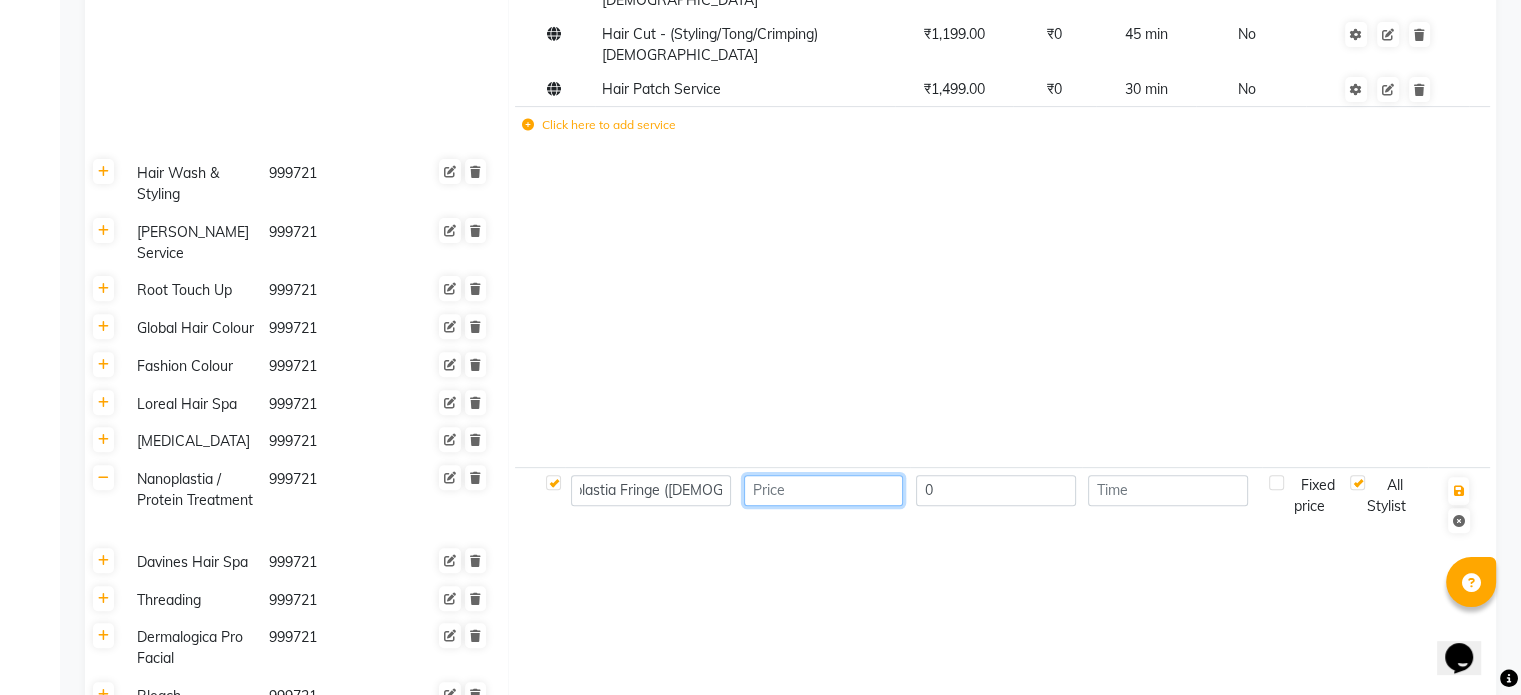 click 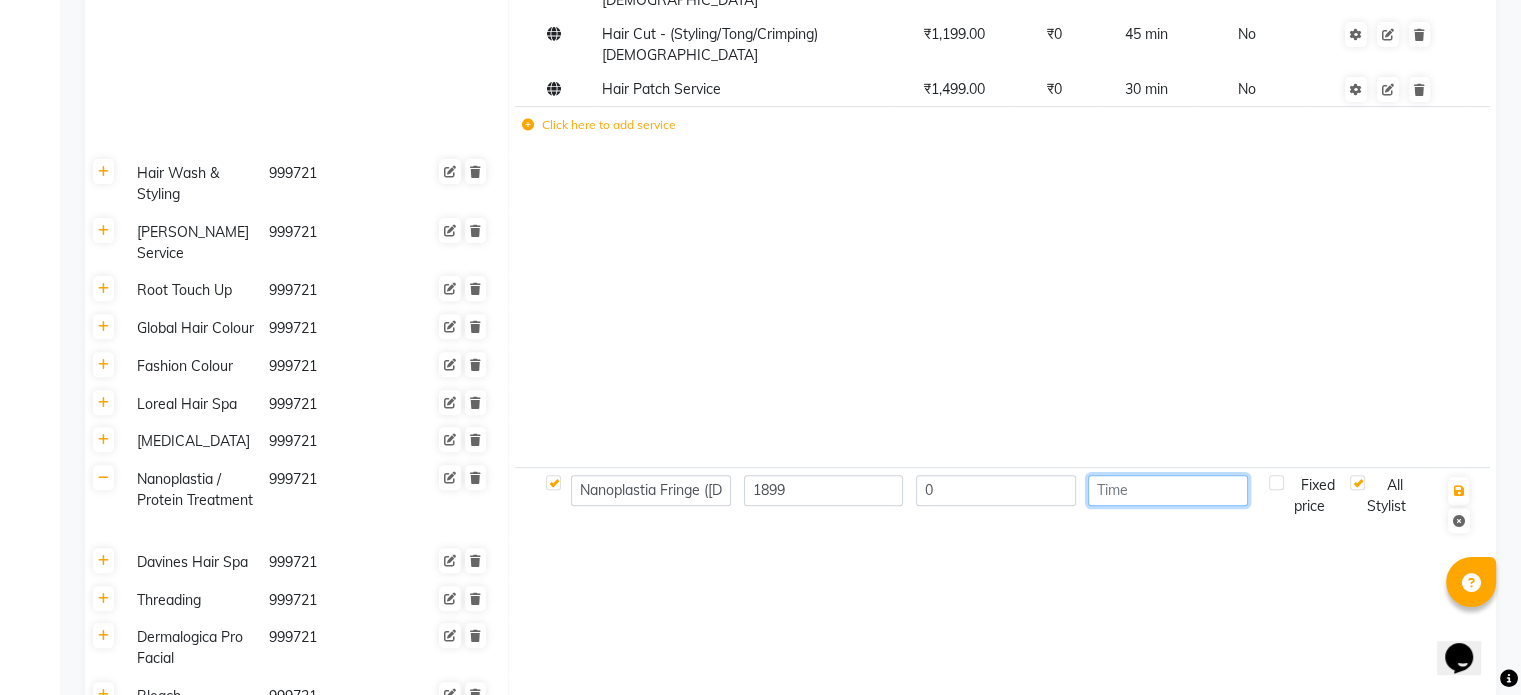 click 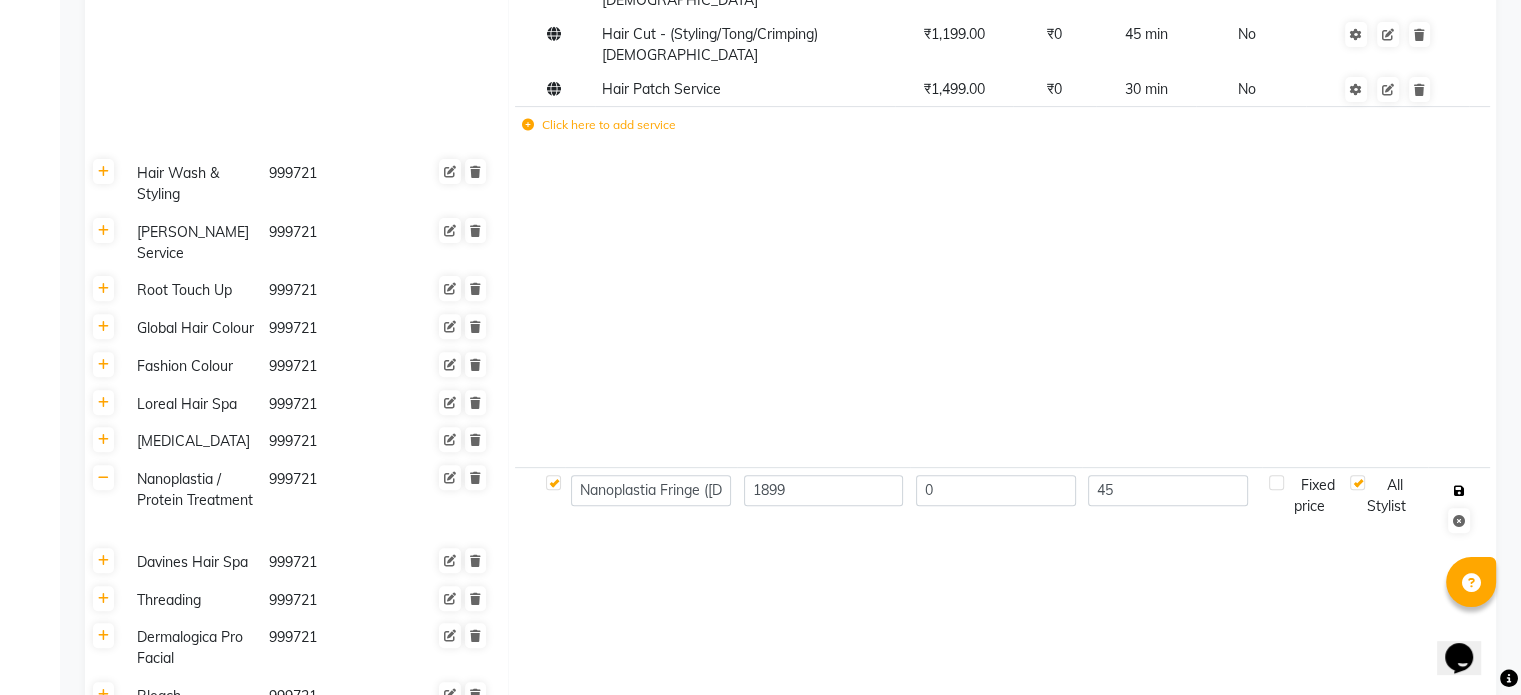 click at bounding box center (1458, 491) 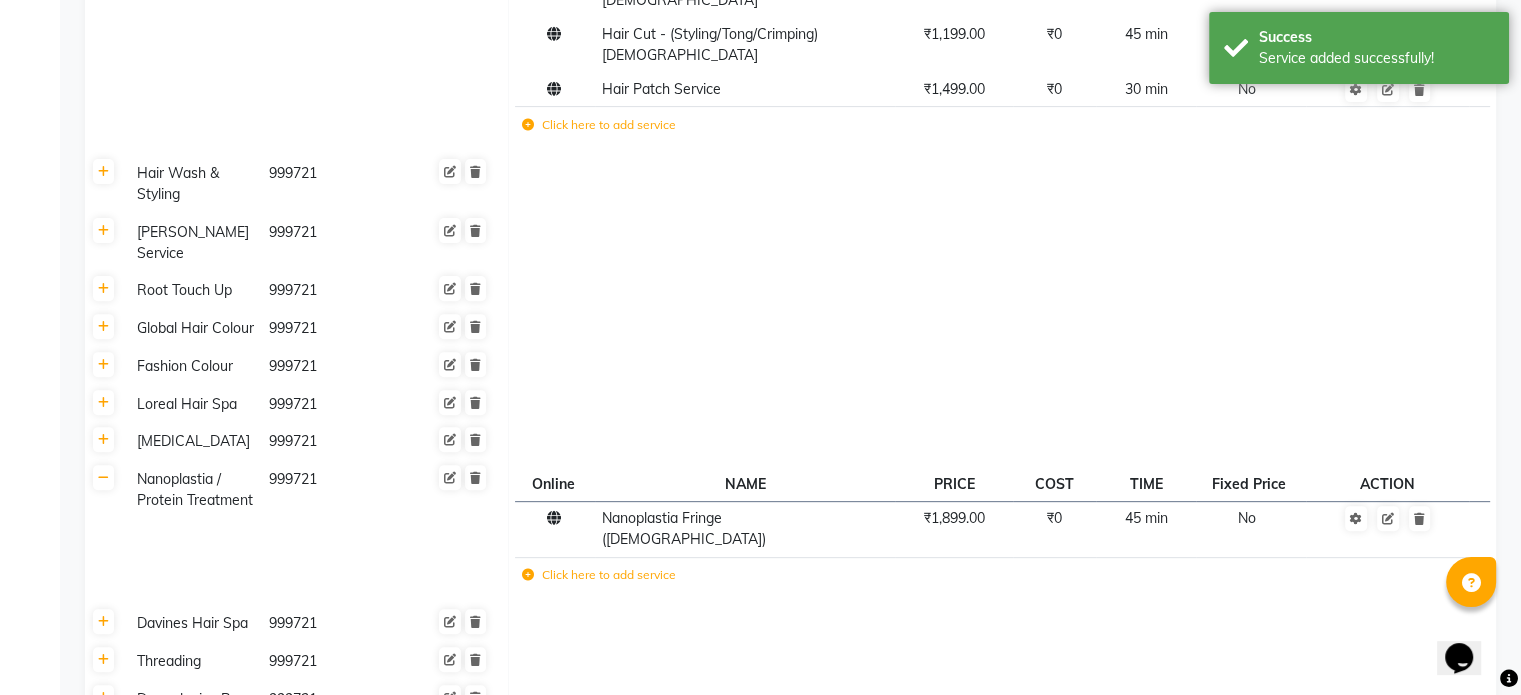 click 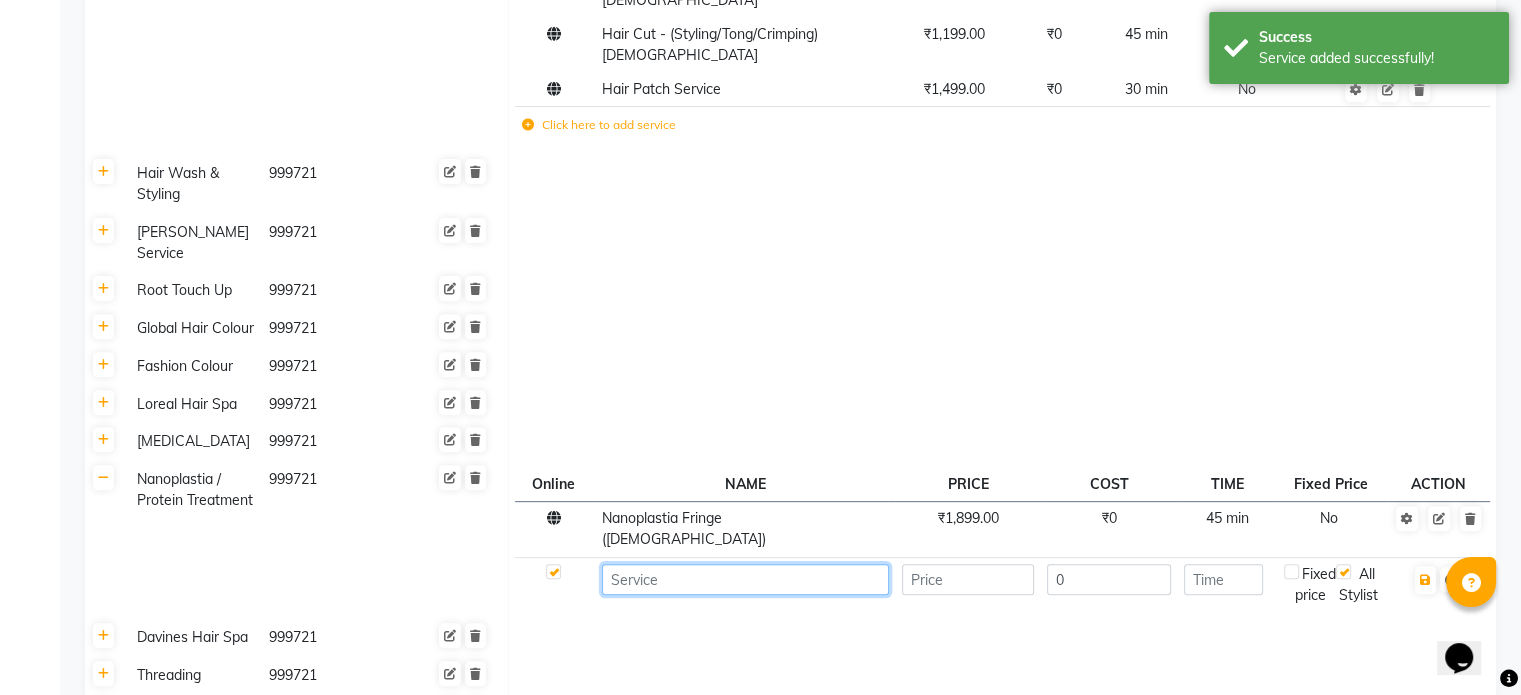 click 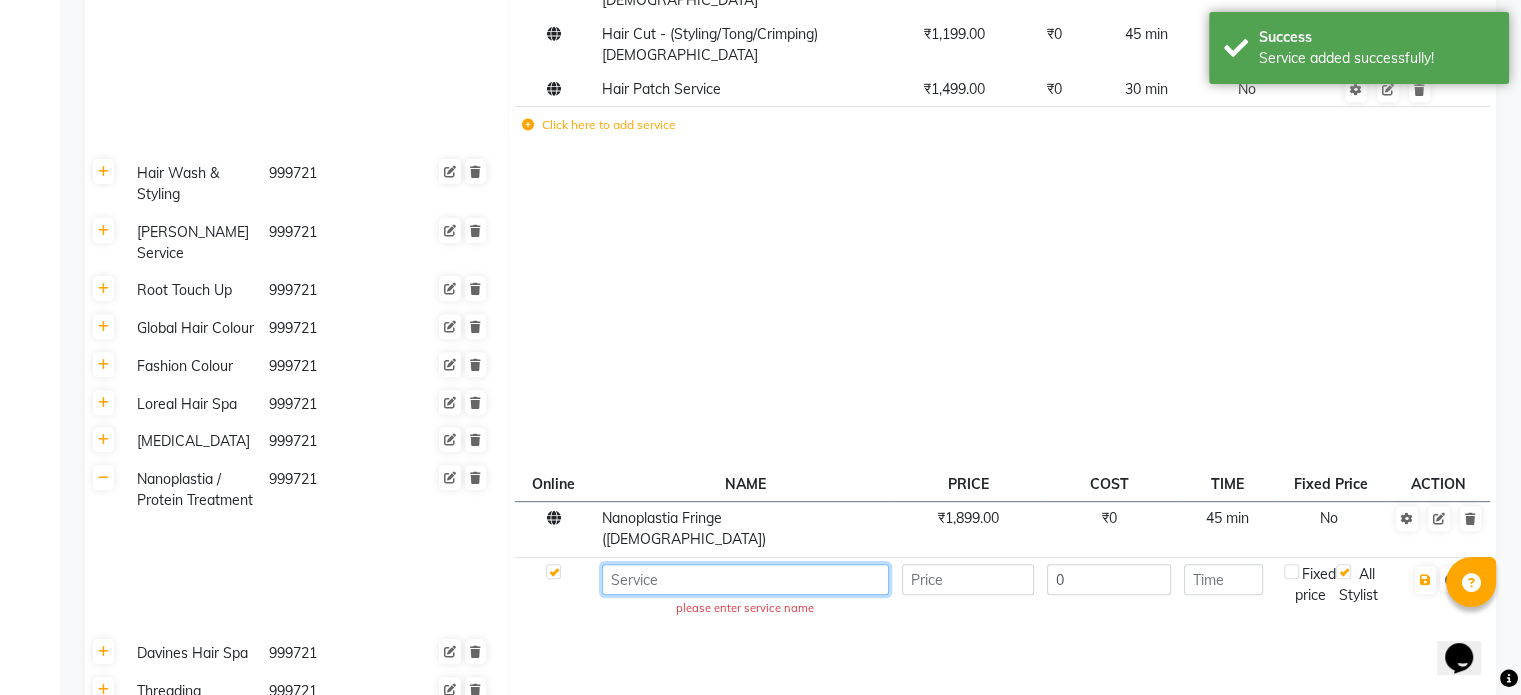 paste on "Nanoplastia Short" 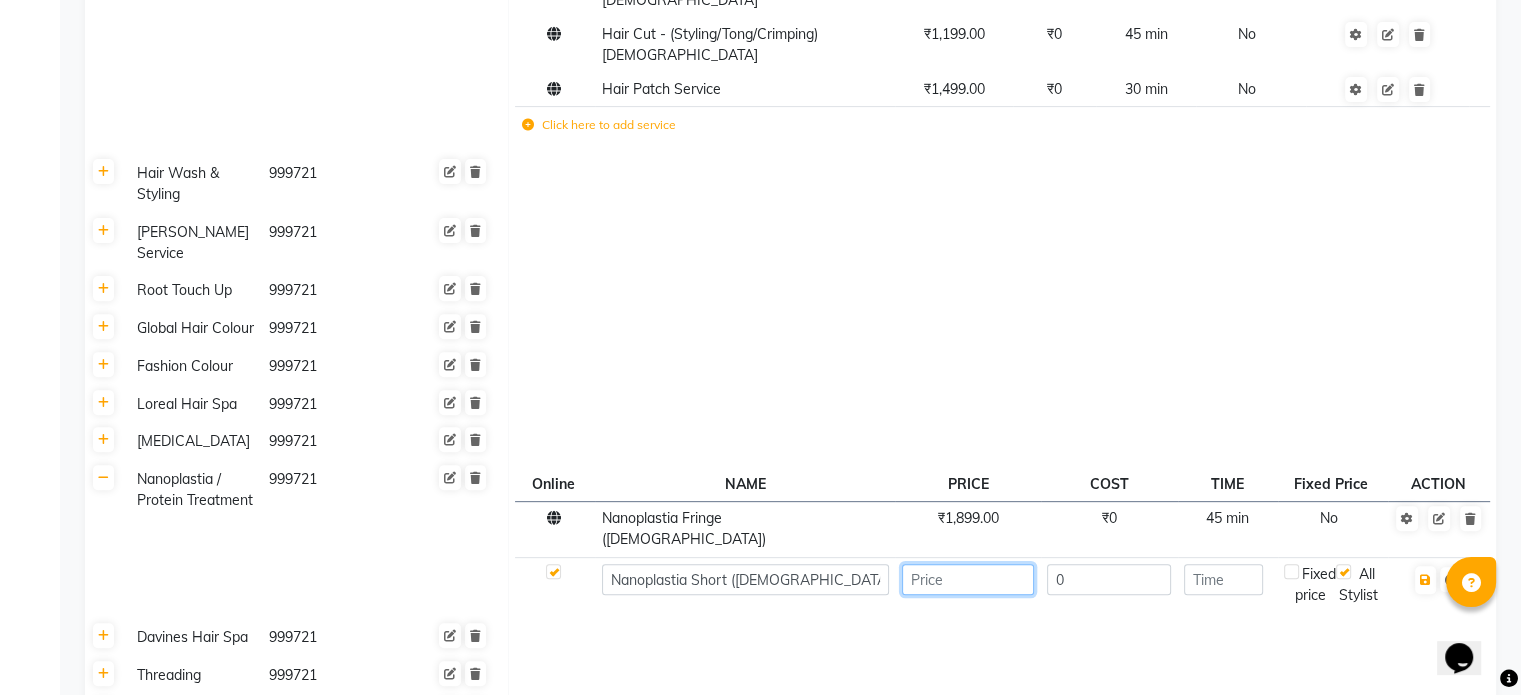 click 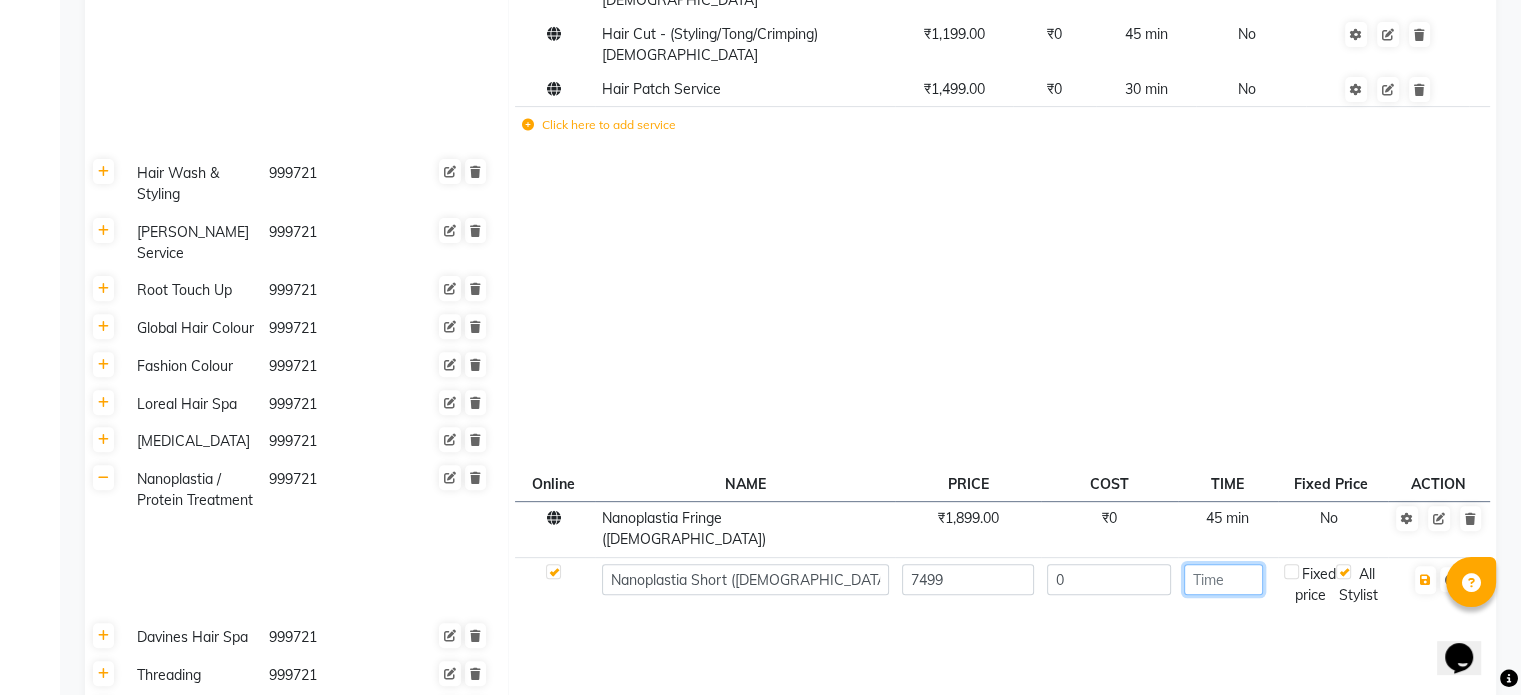click 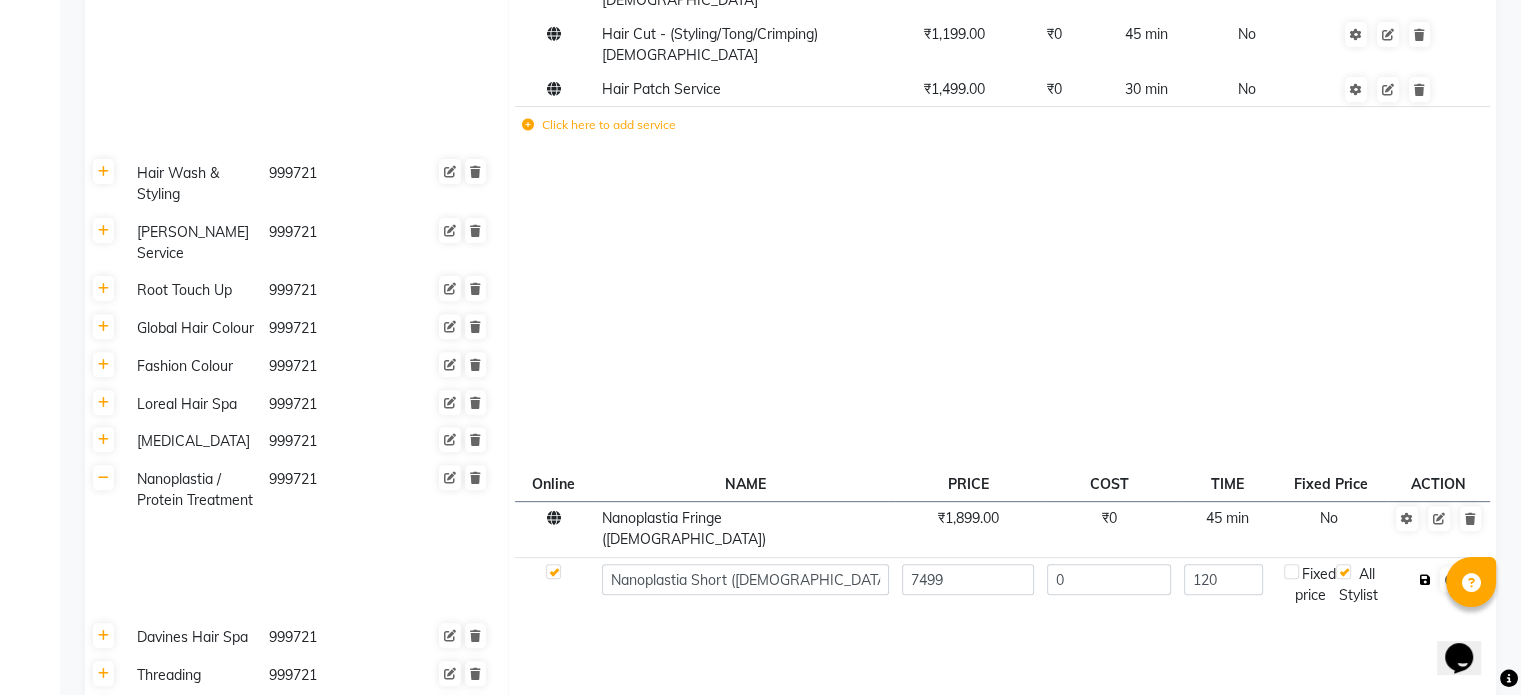 click at bounding box center (1425, 580) 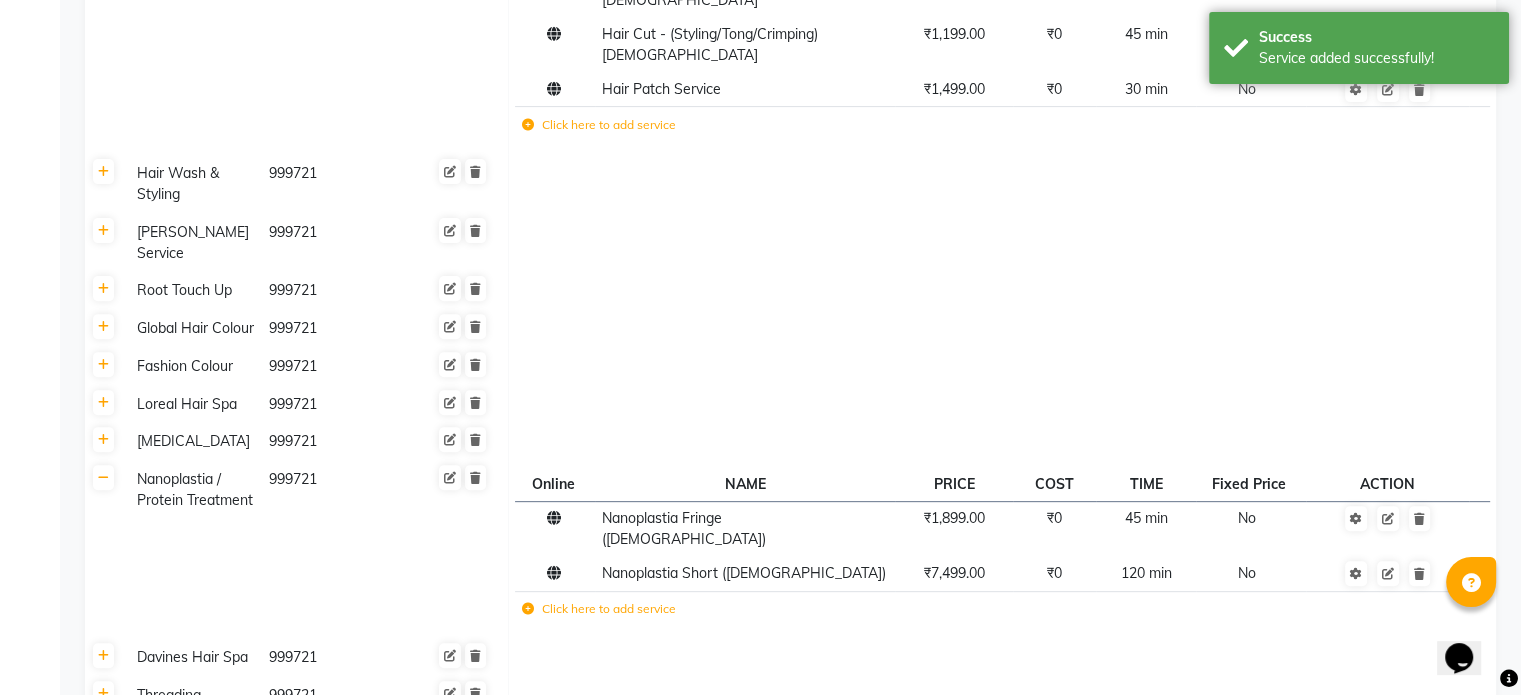 click 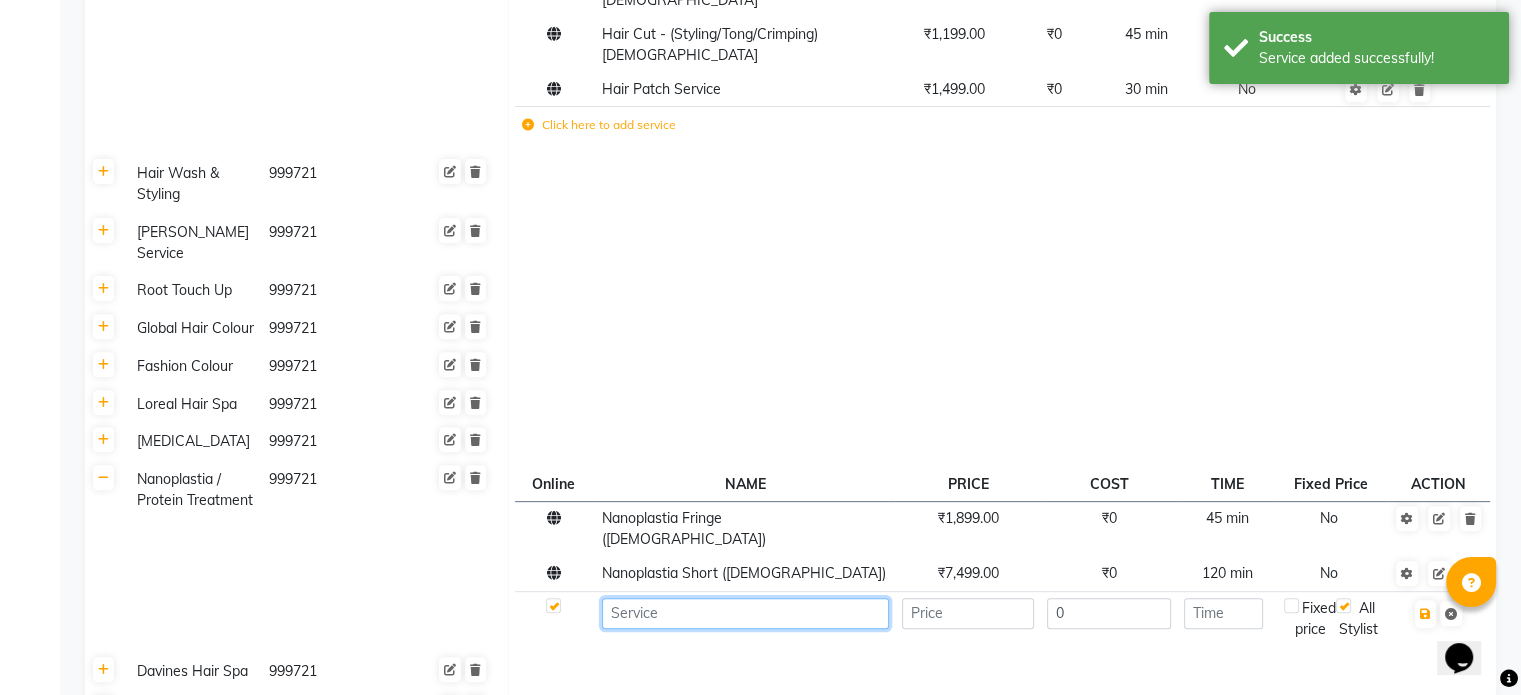 click 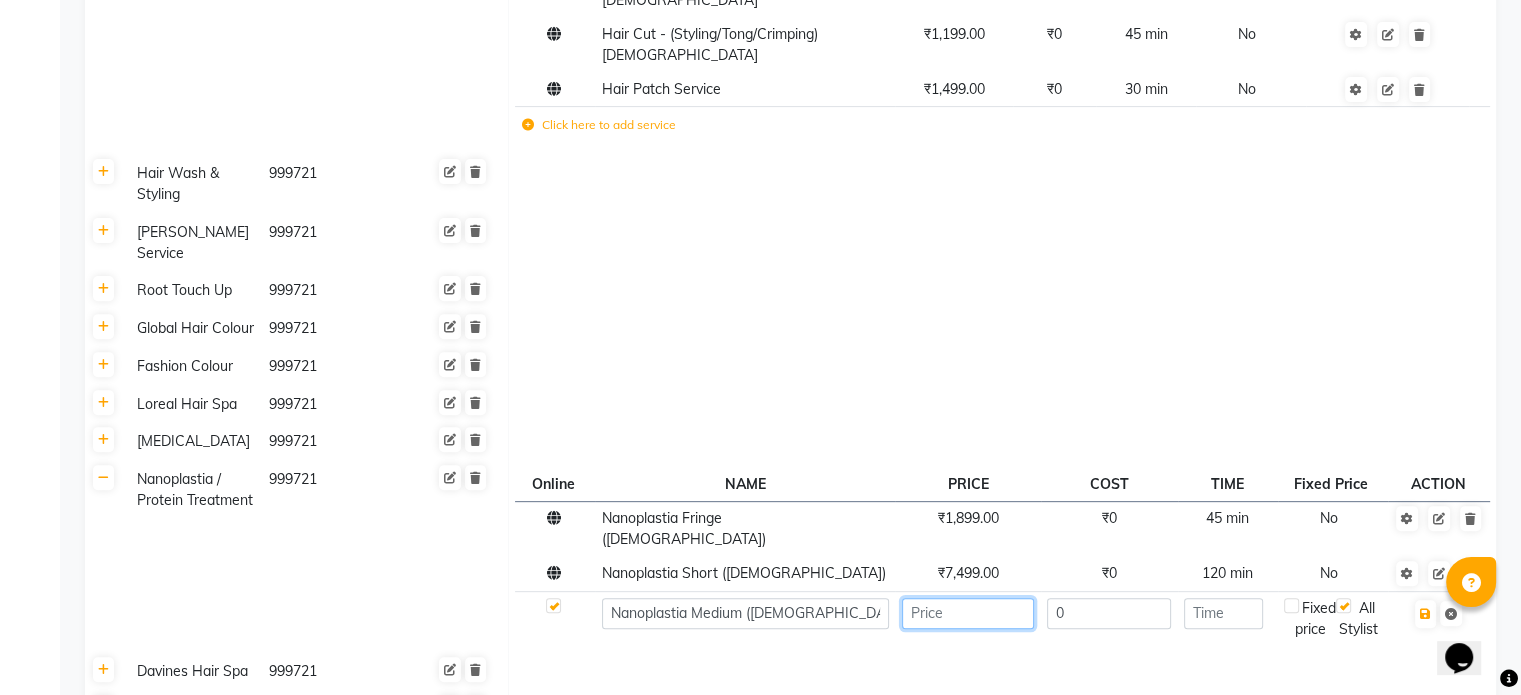 click 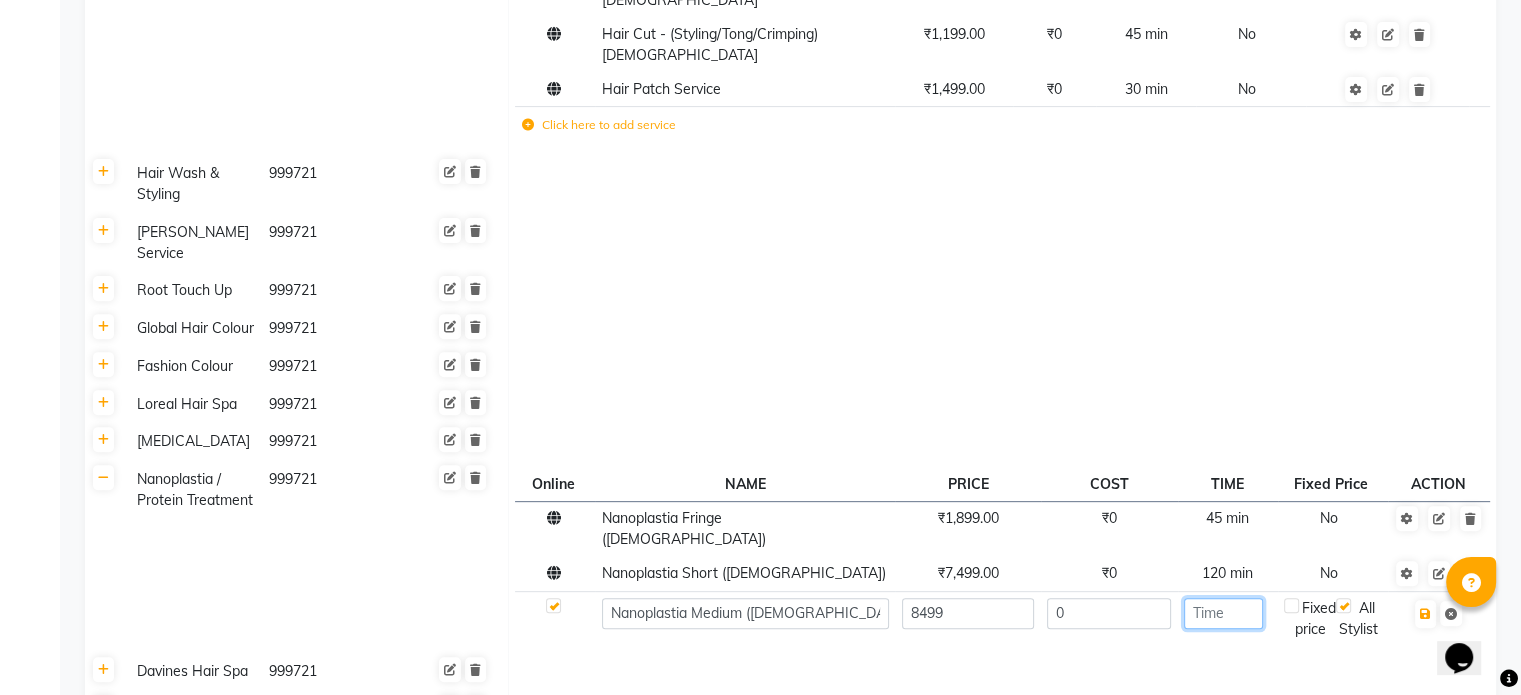 click 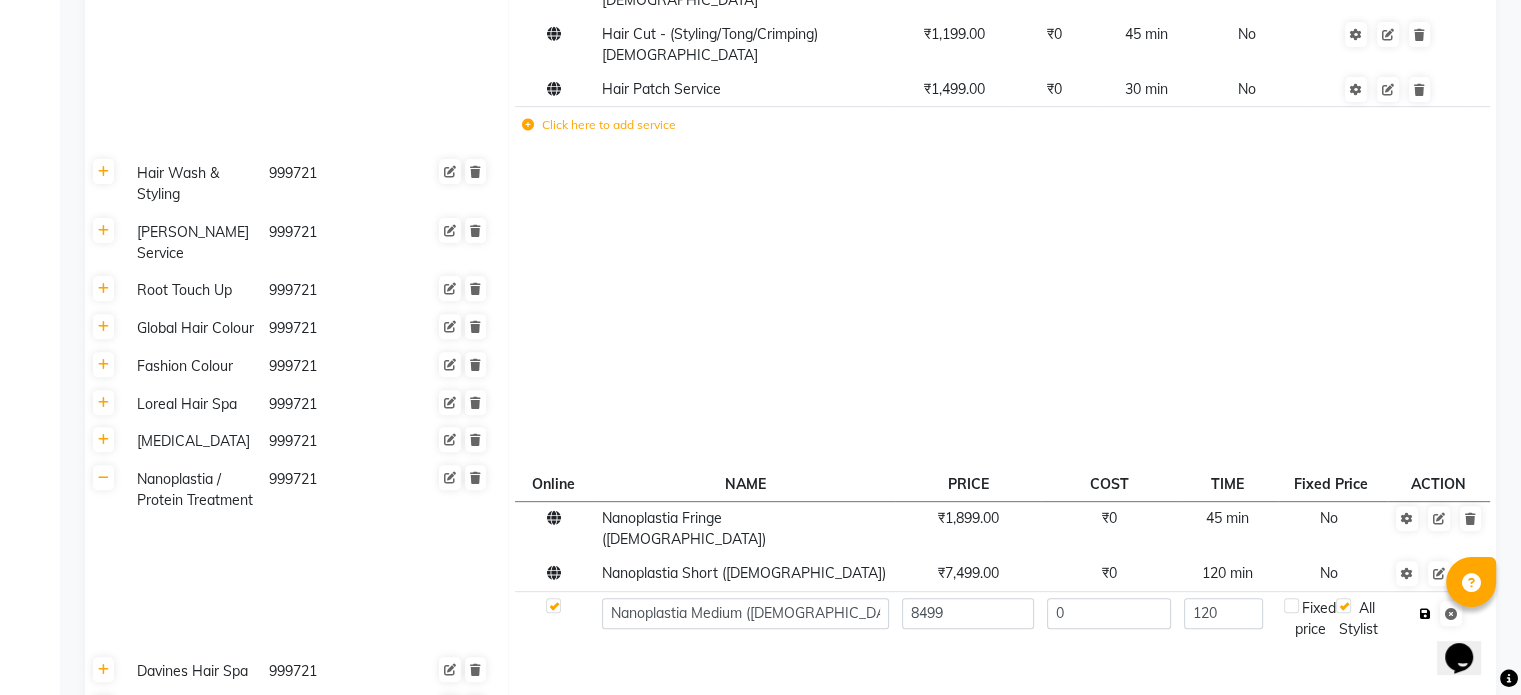 click at bounding box center [1425, 614] 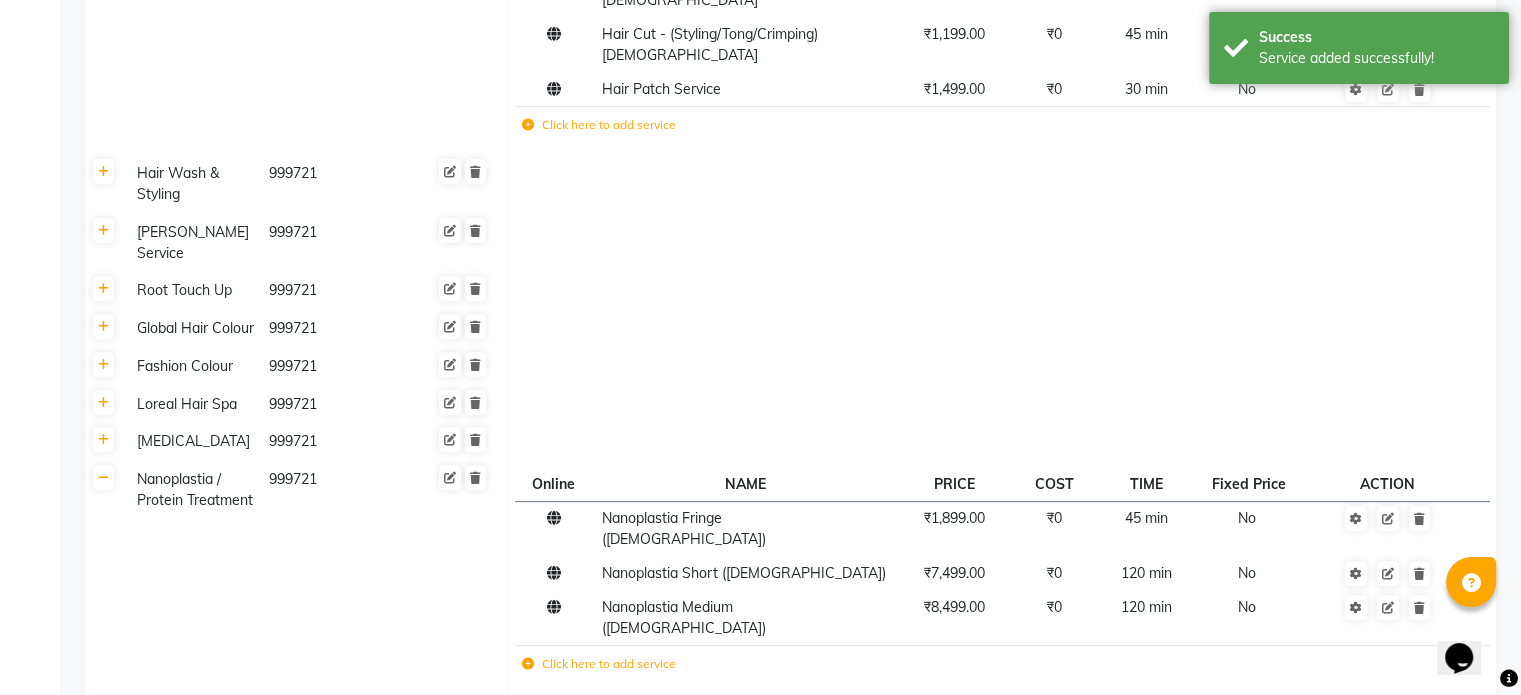 click 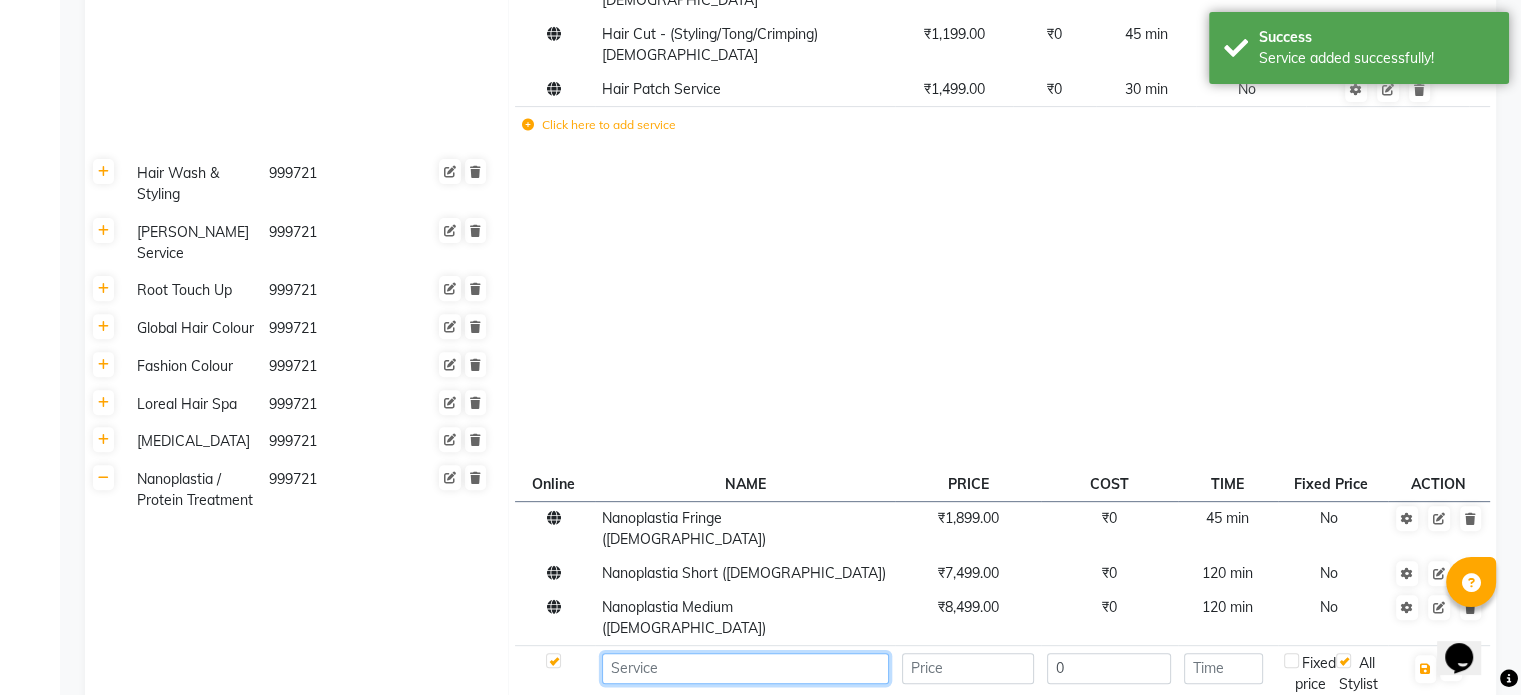 click 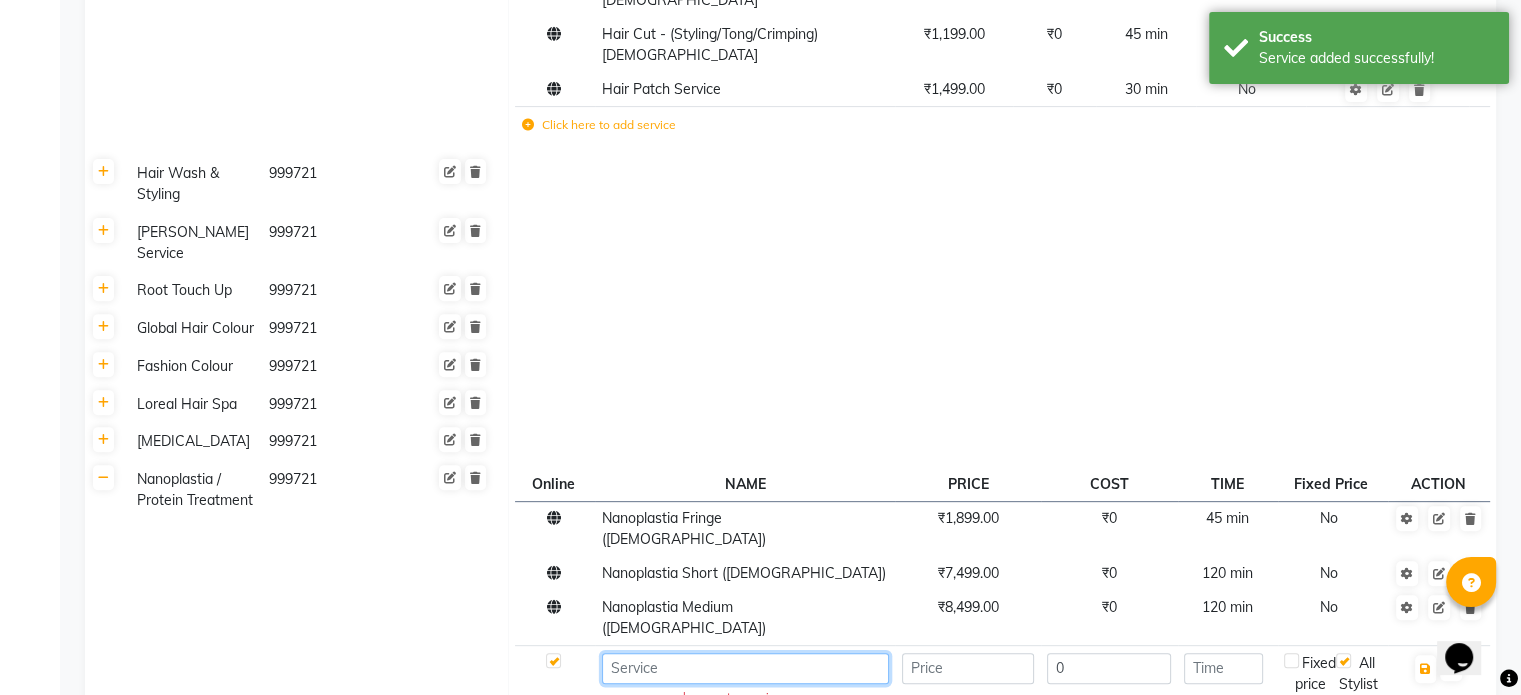 paste on "Nanoplastia Long" 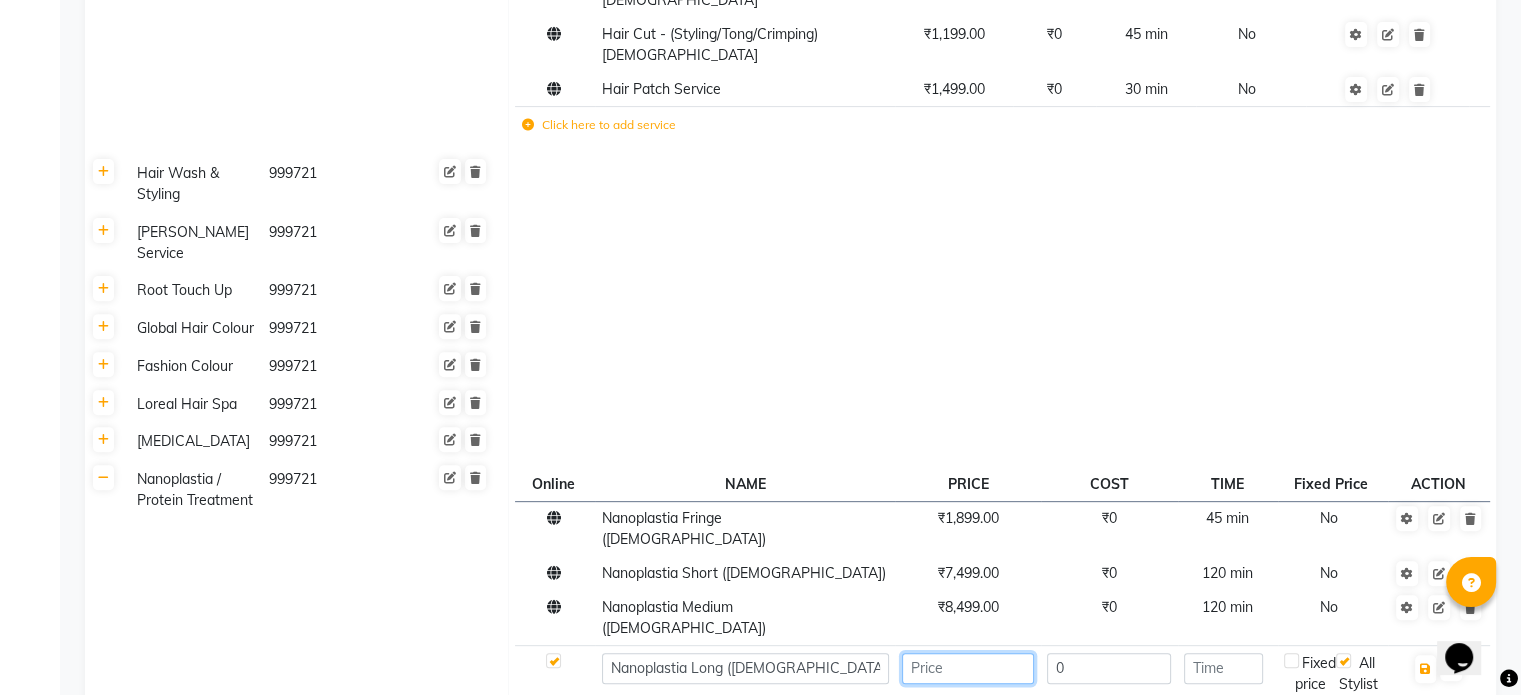 click 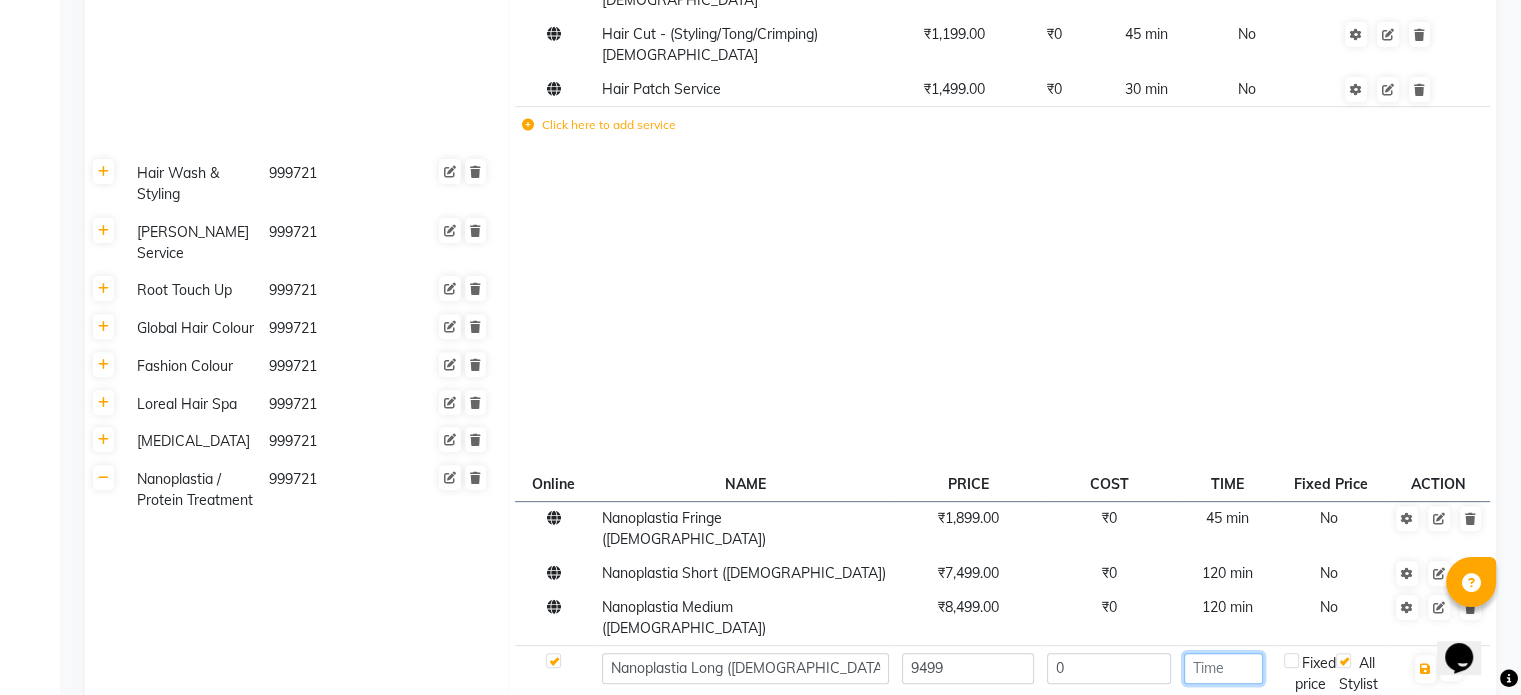 click 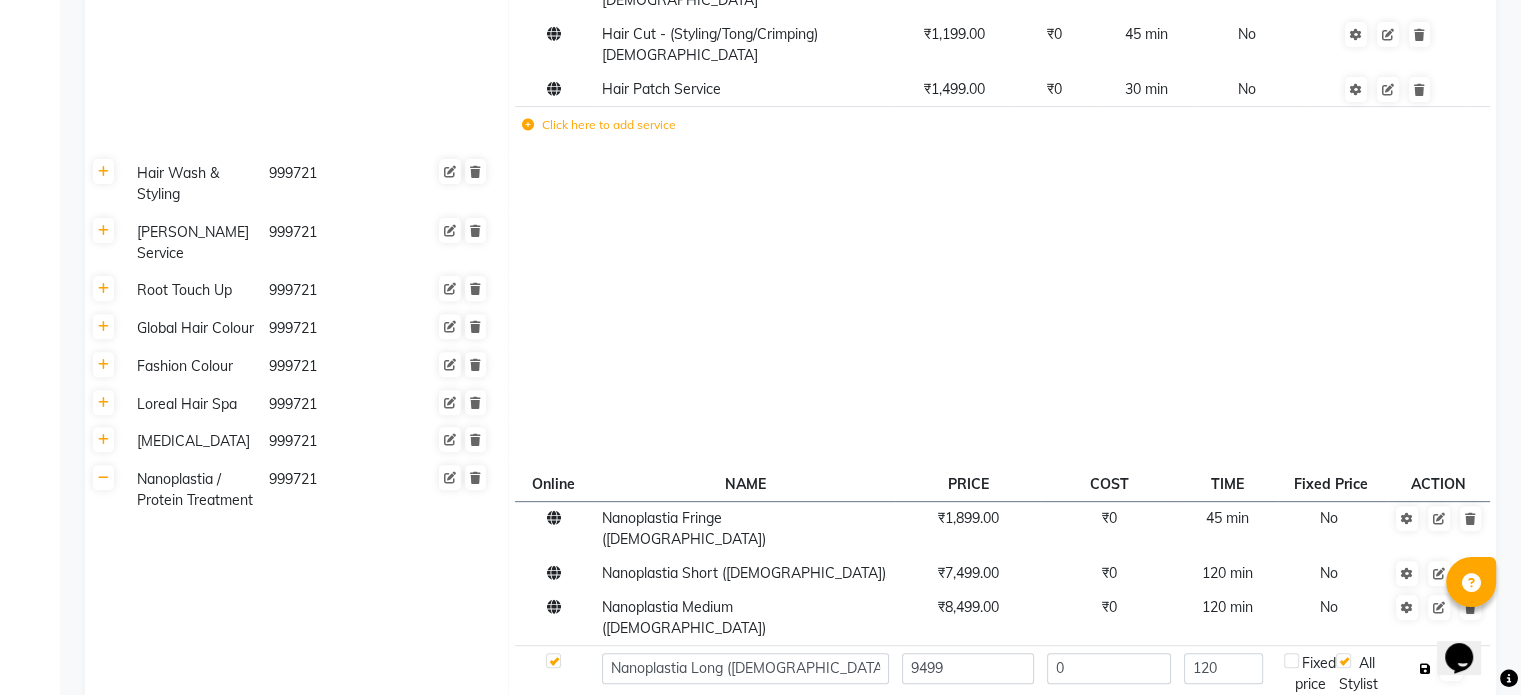 click at bounding box center (1425, 669) 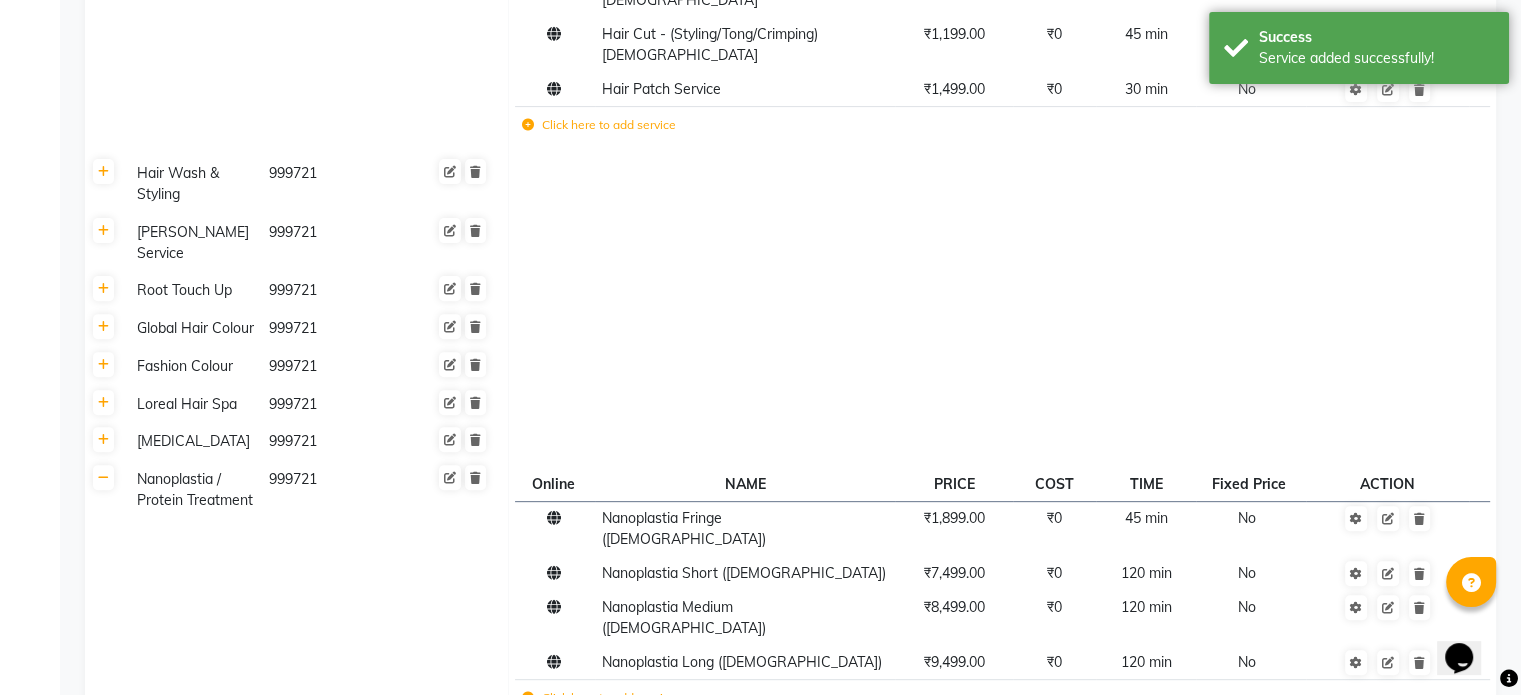 click 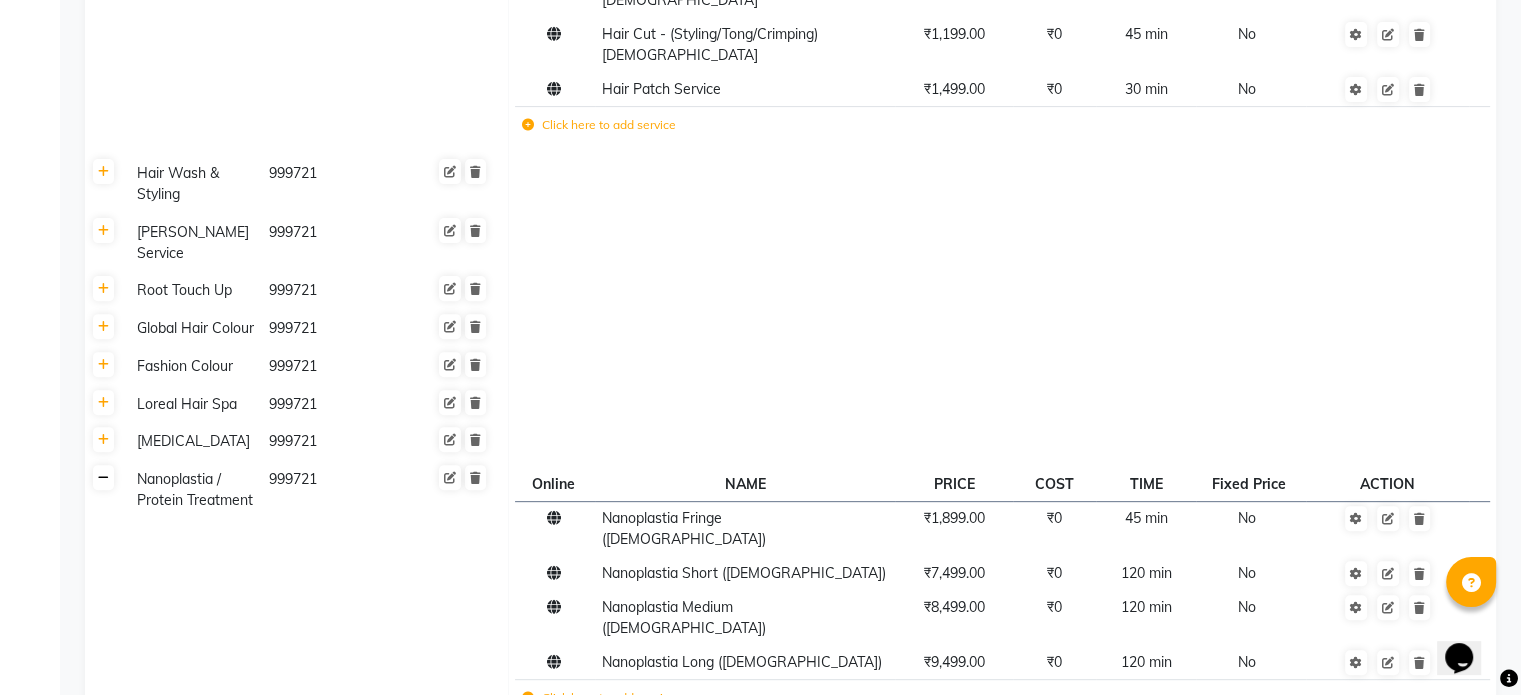click 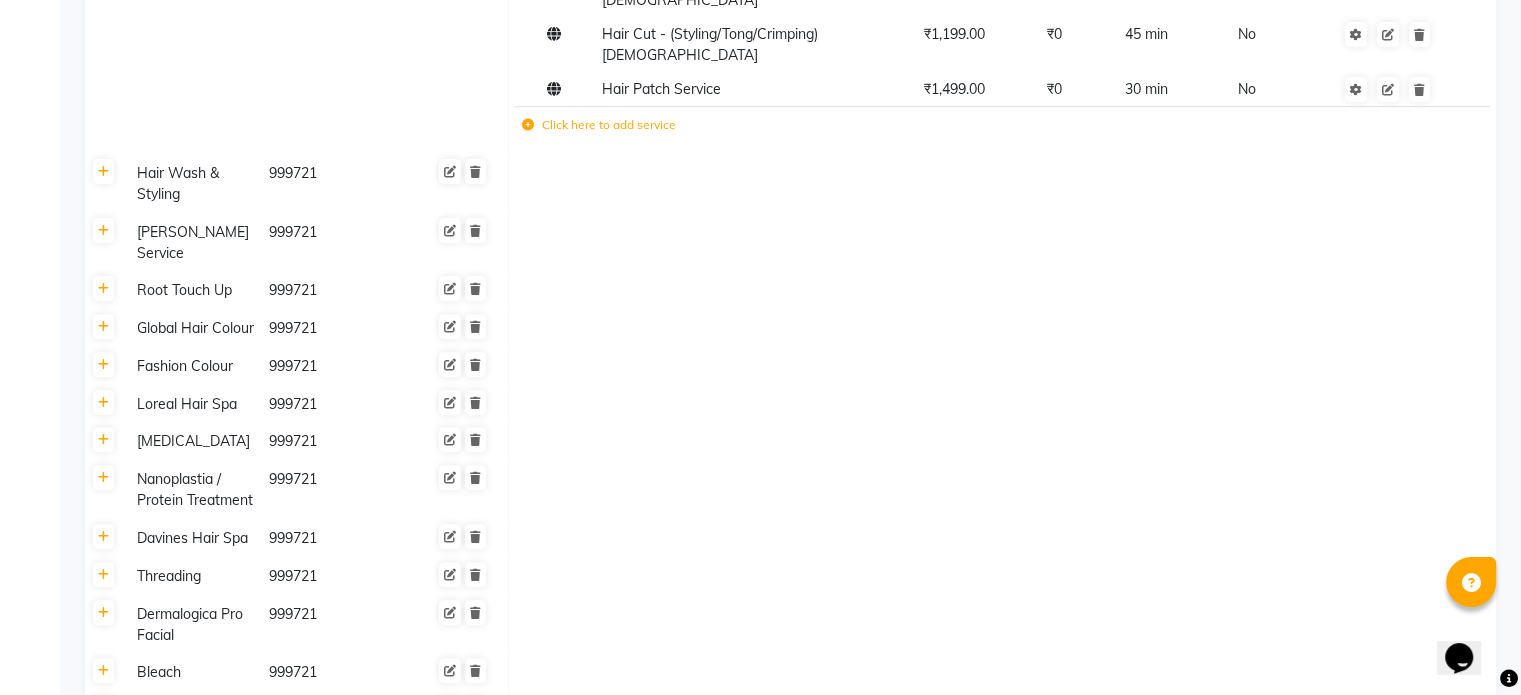 click on "Davines Hair Spa" 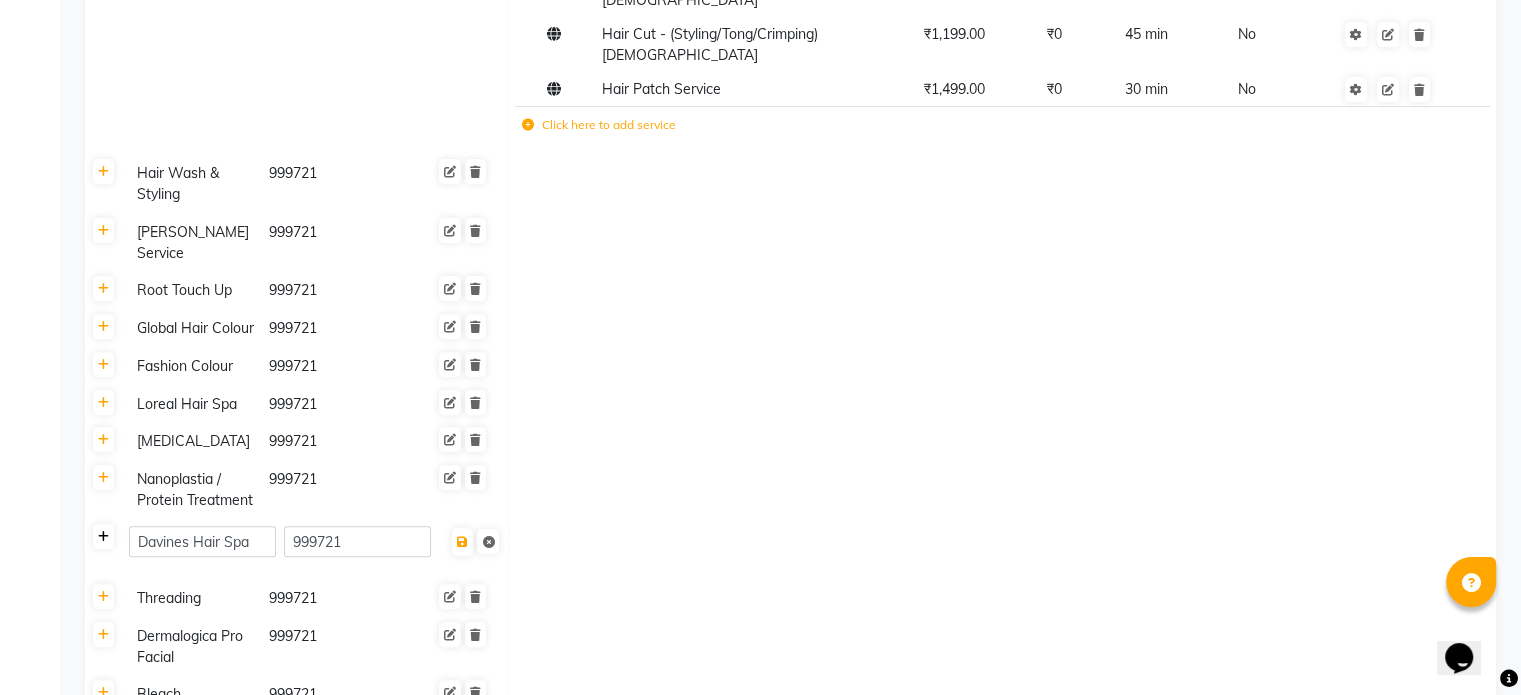 click 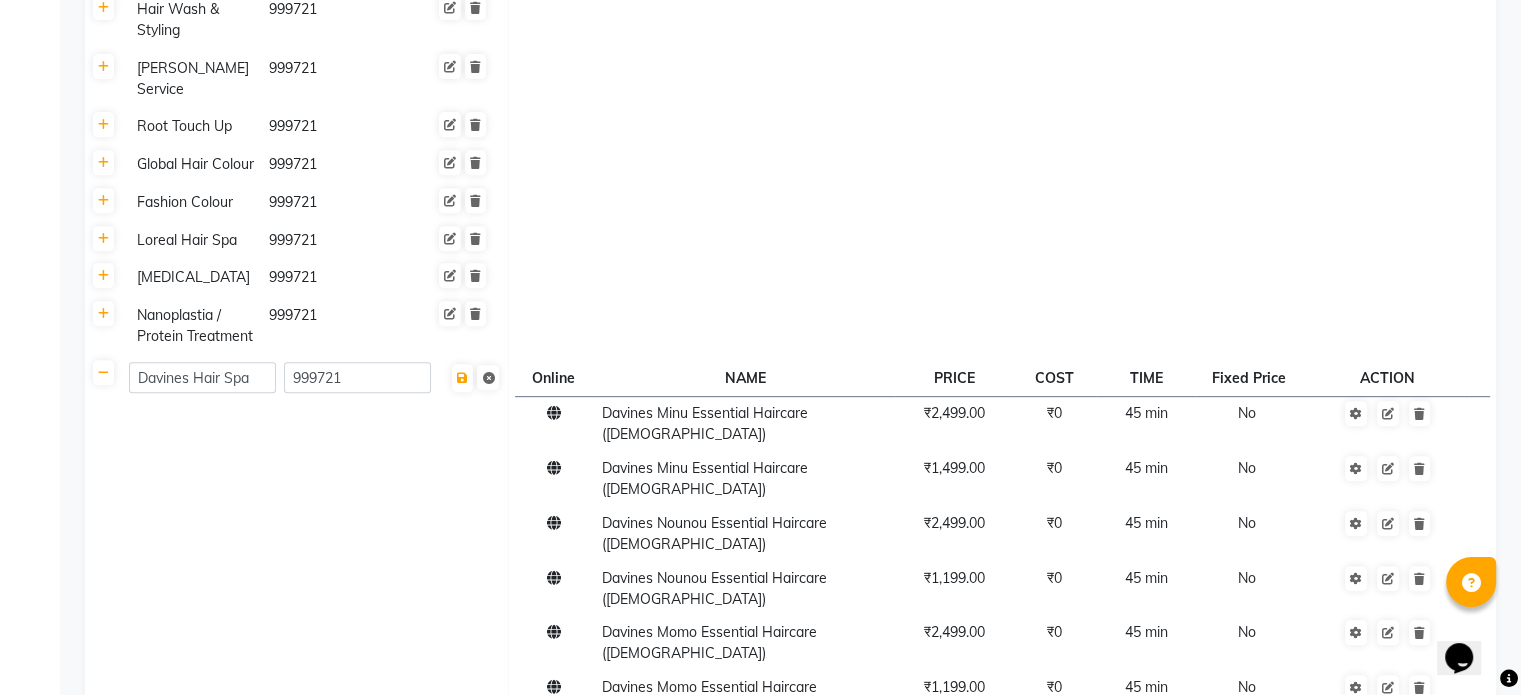 scroll, scrollTop: 772, scrollLeft: 0, axis: vertical 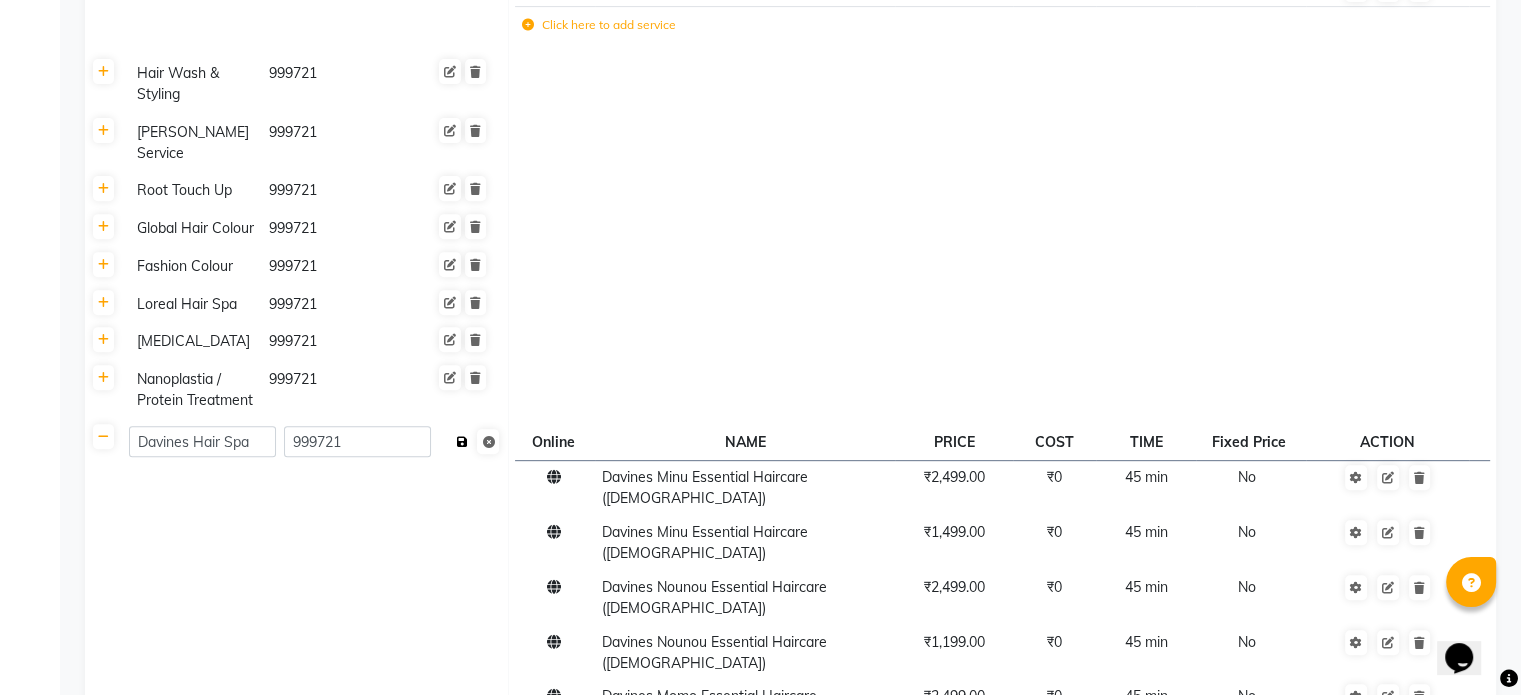 click 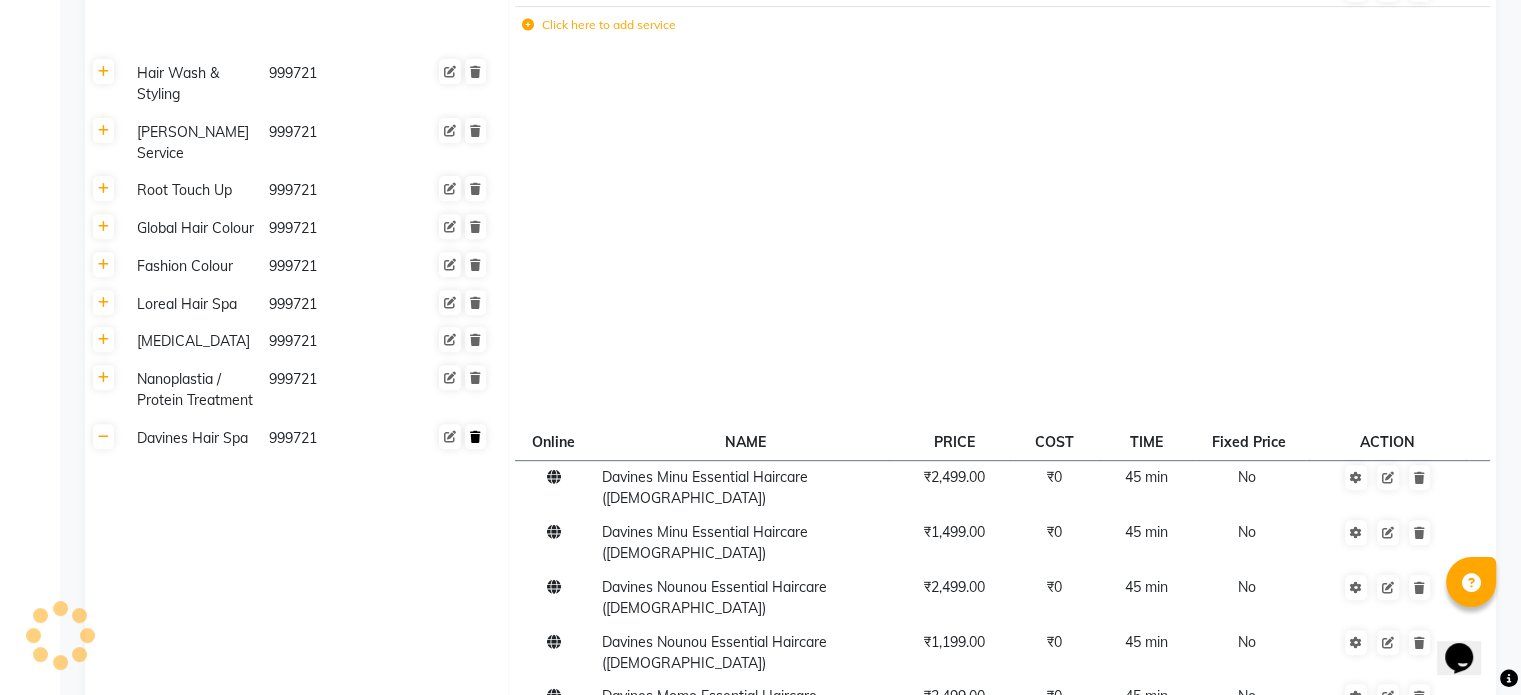 click 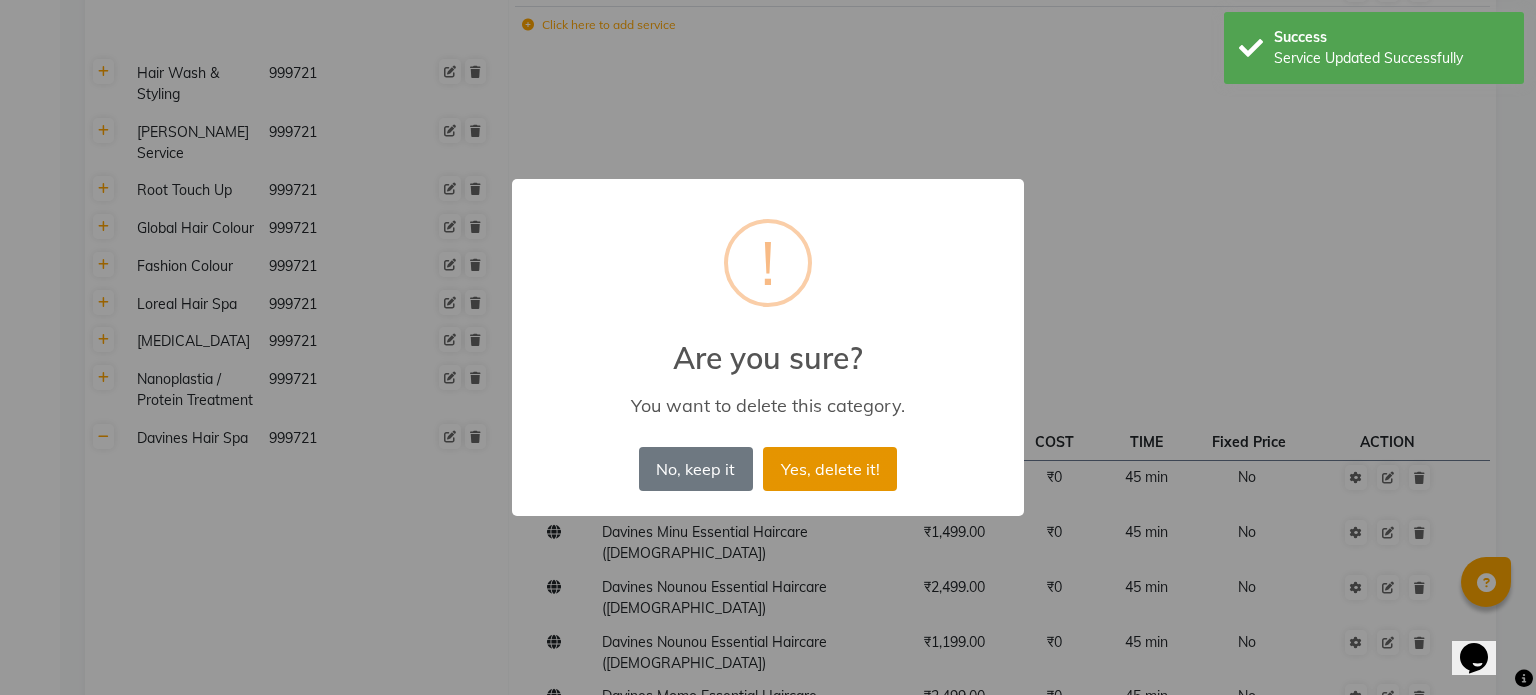 click on "Yes, delete it!" at bounding box center (830, 469) 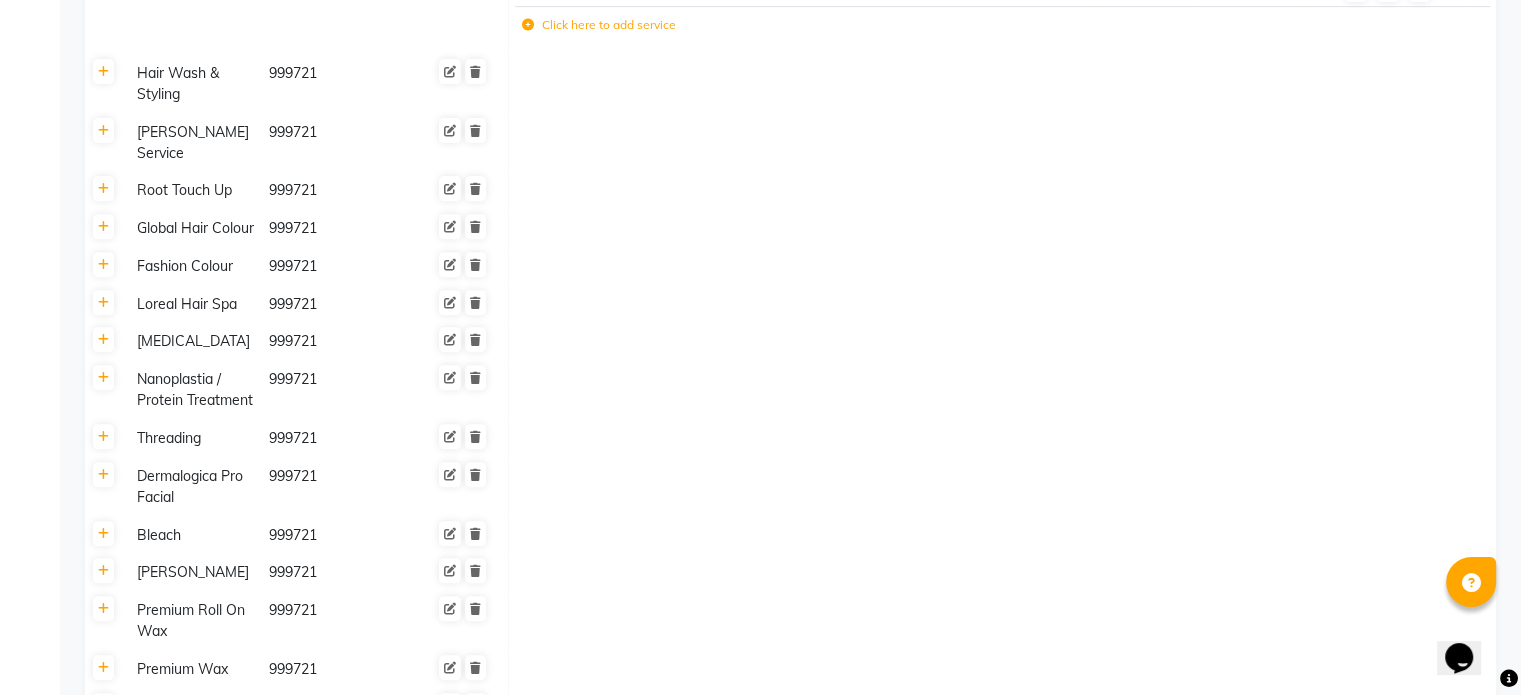 click on "Threading" 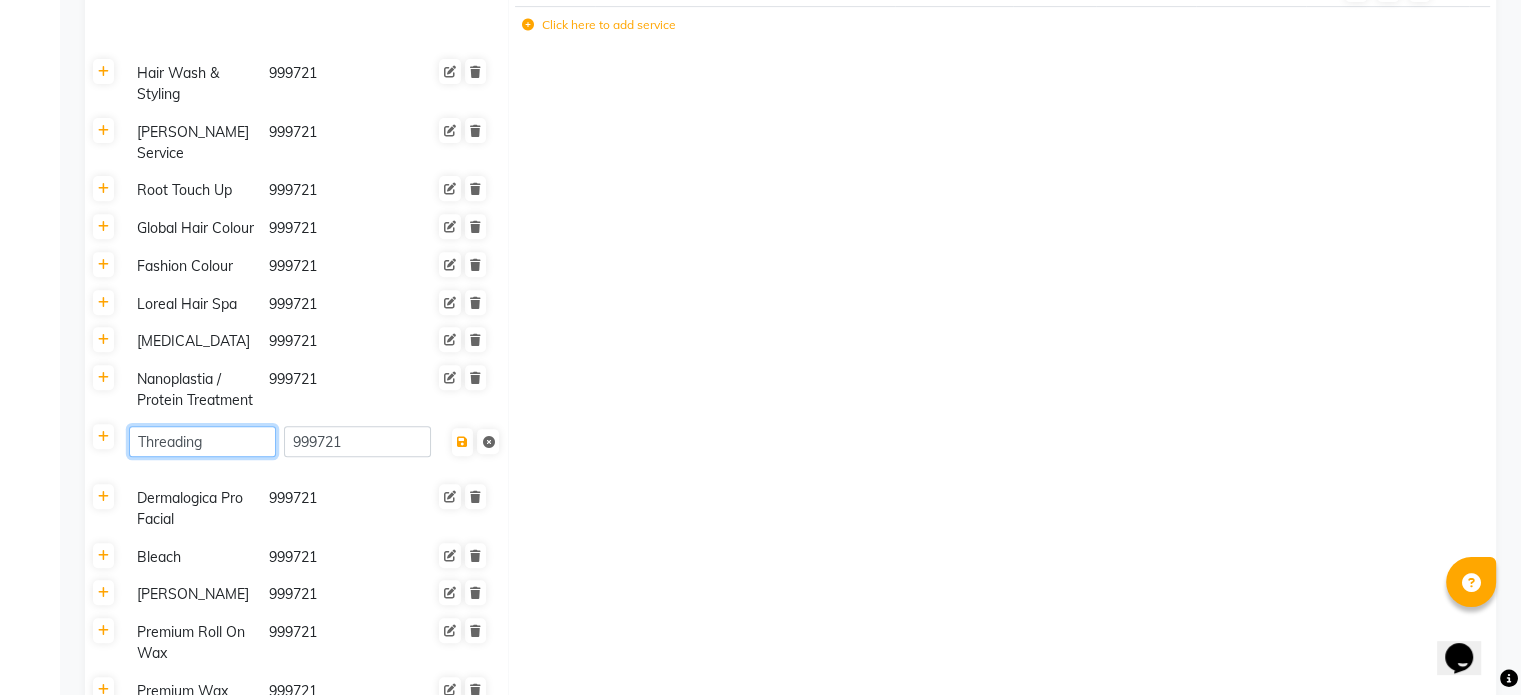 click on "Threading" 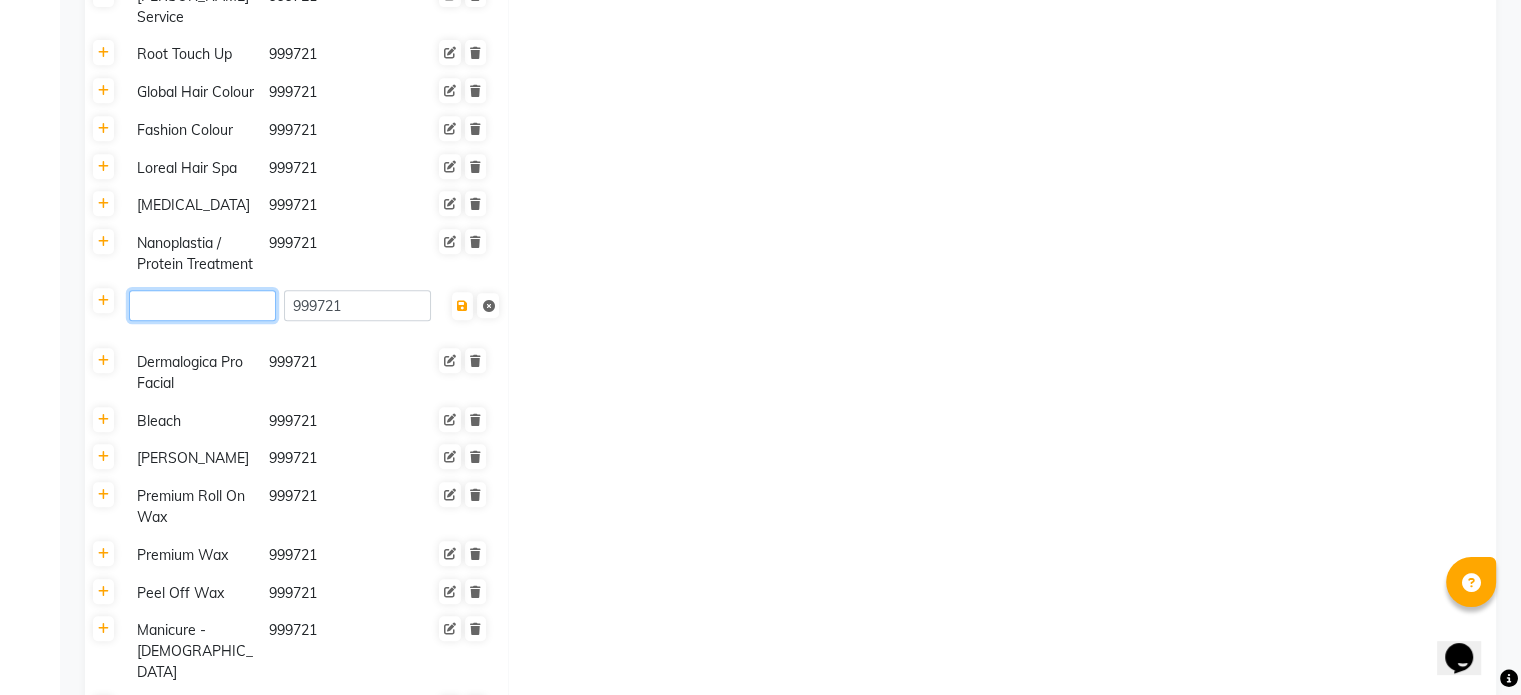 scroll, scrollTop: 872, scrollLeft: 0, axis: vertical 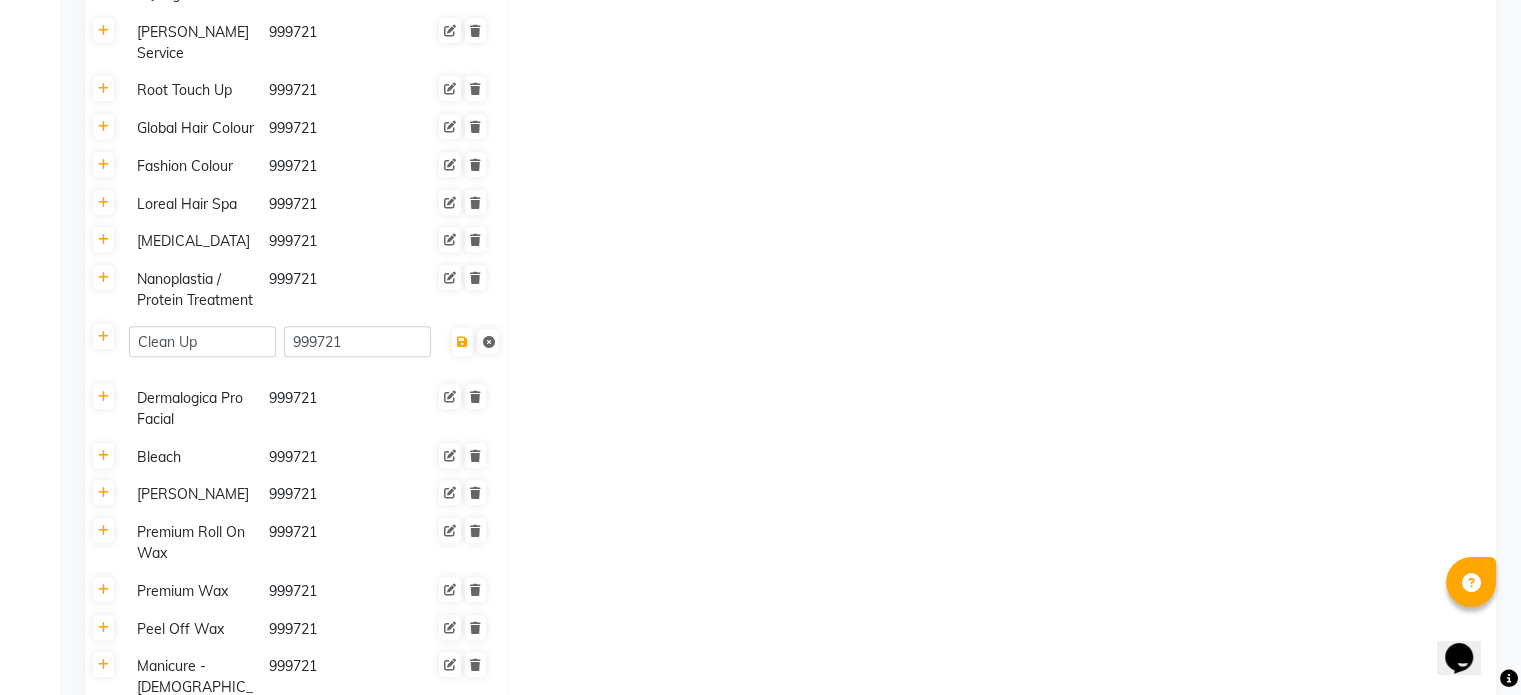 click 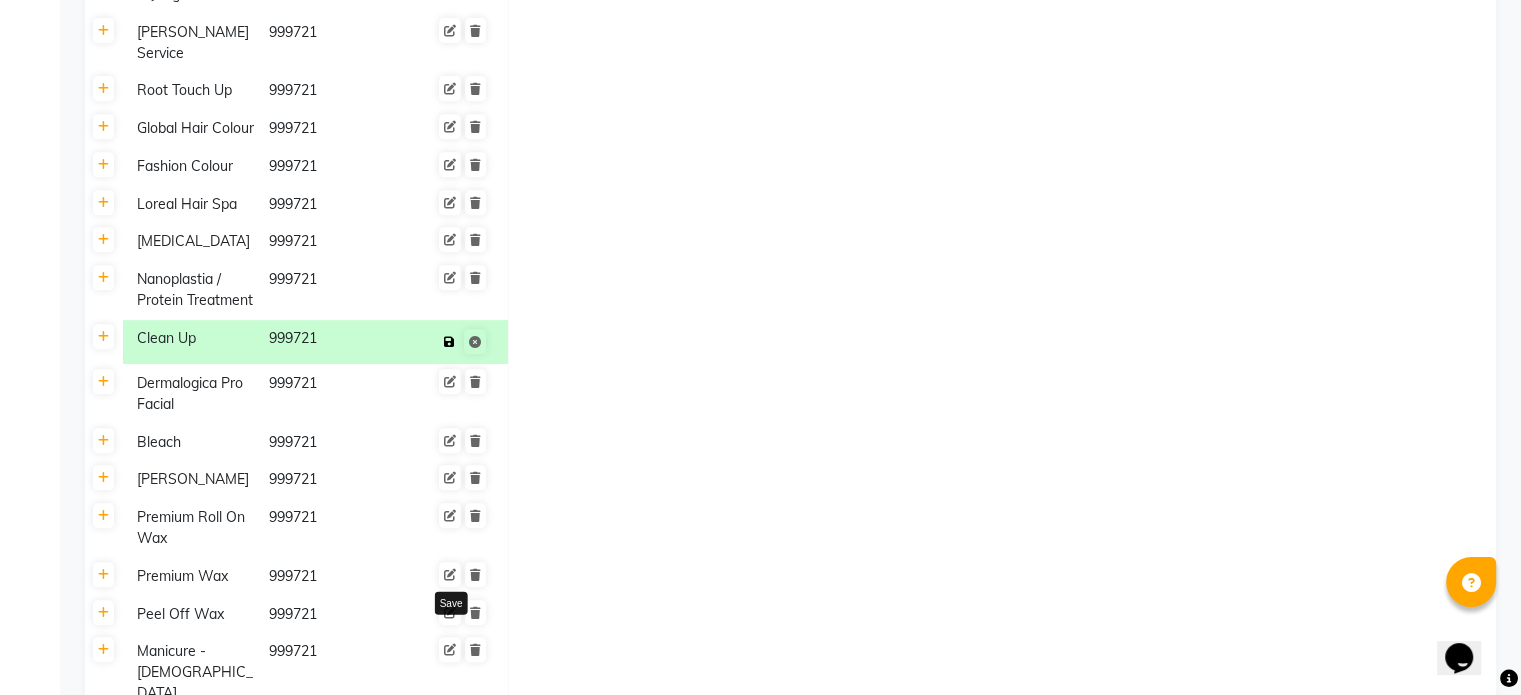 click 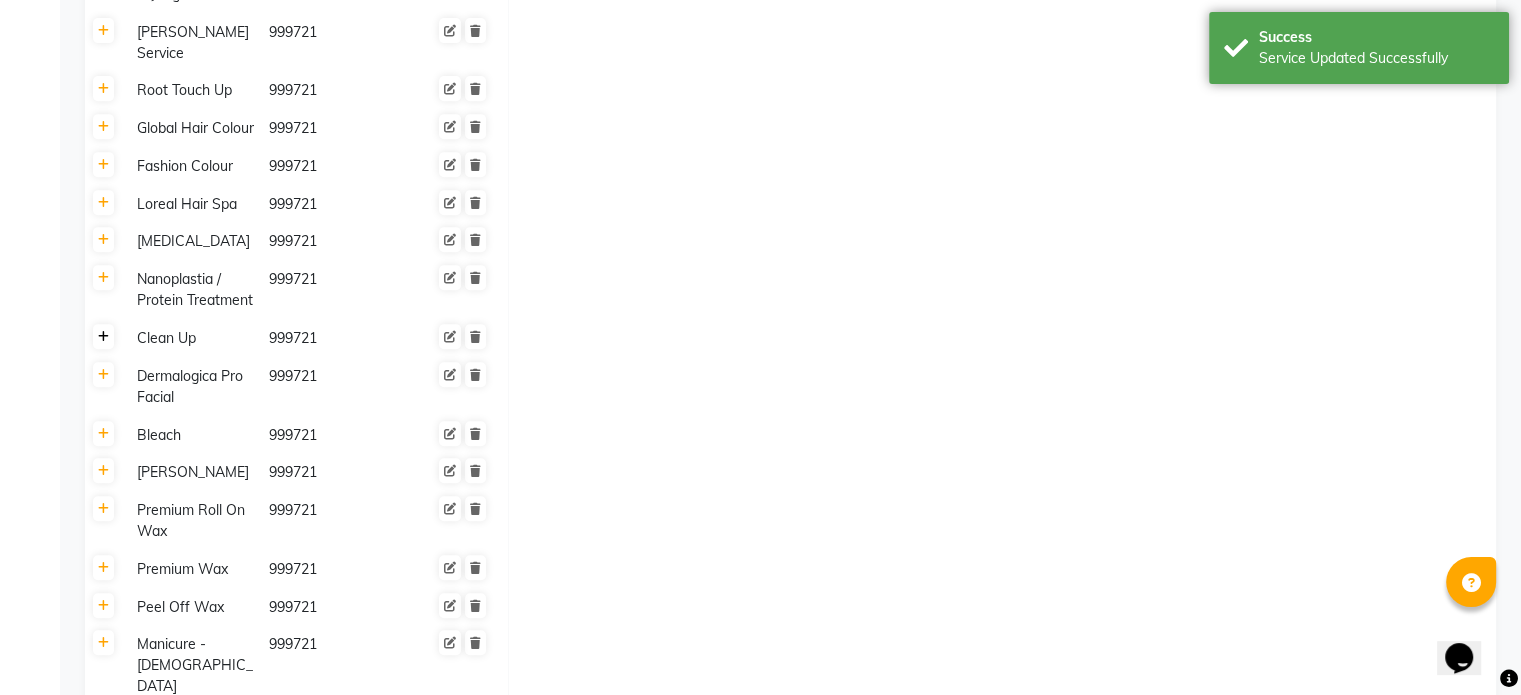 click 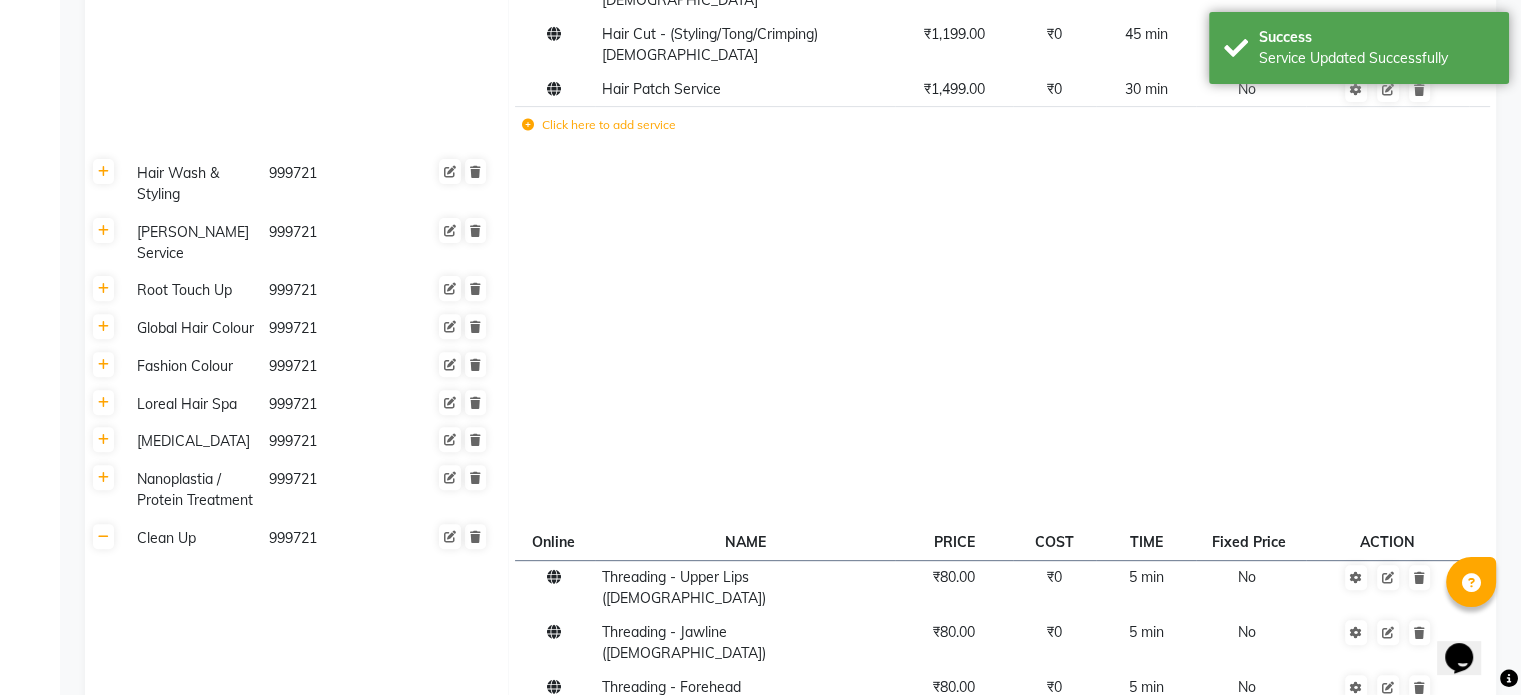 scroll, scrollTop: 672, scrollLeft: 0, axis: vertical 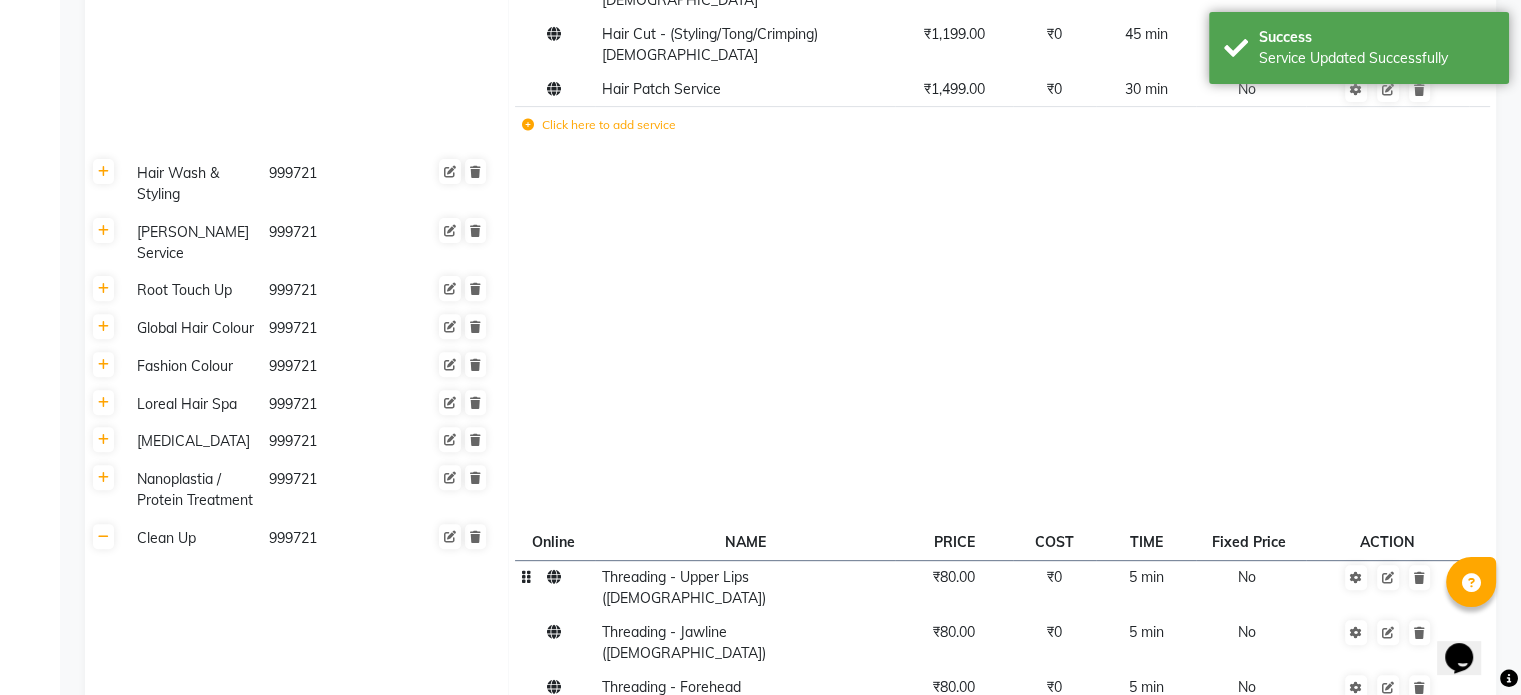 click 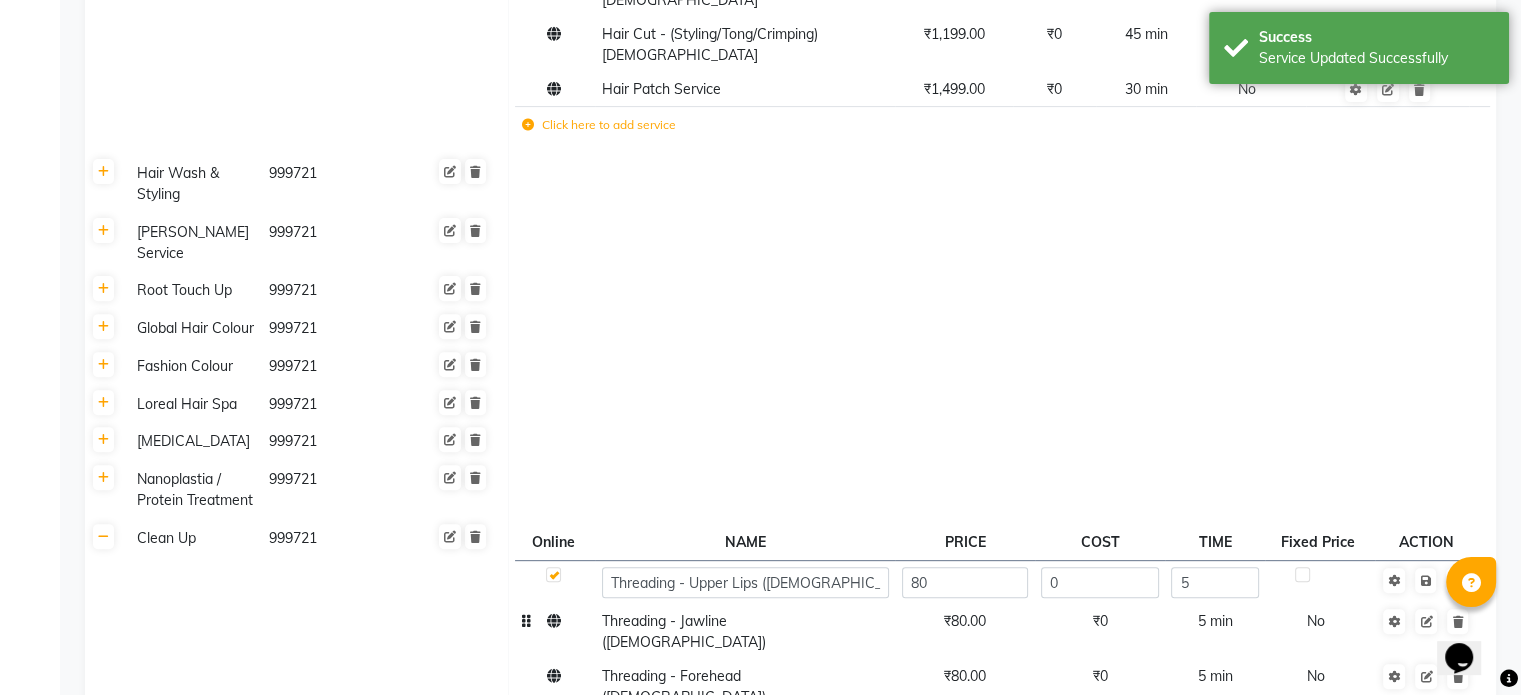 click 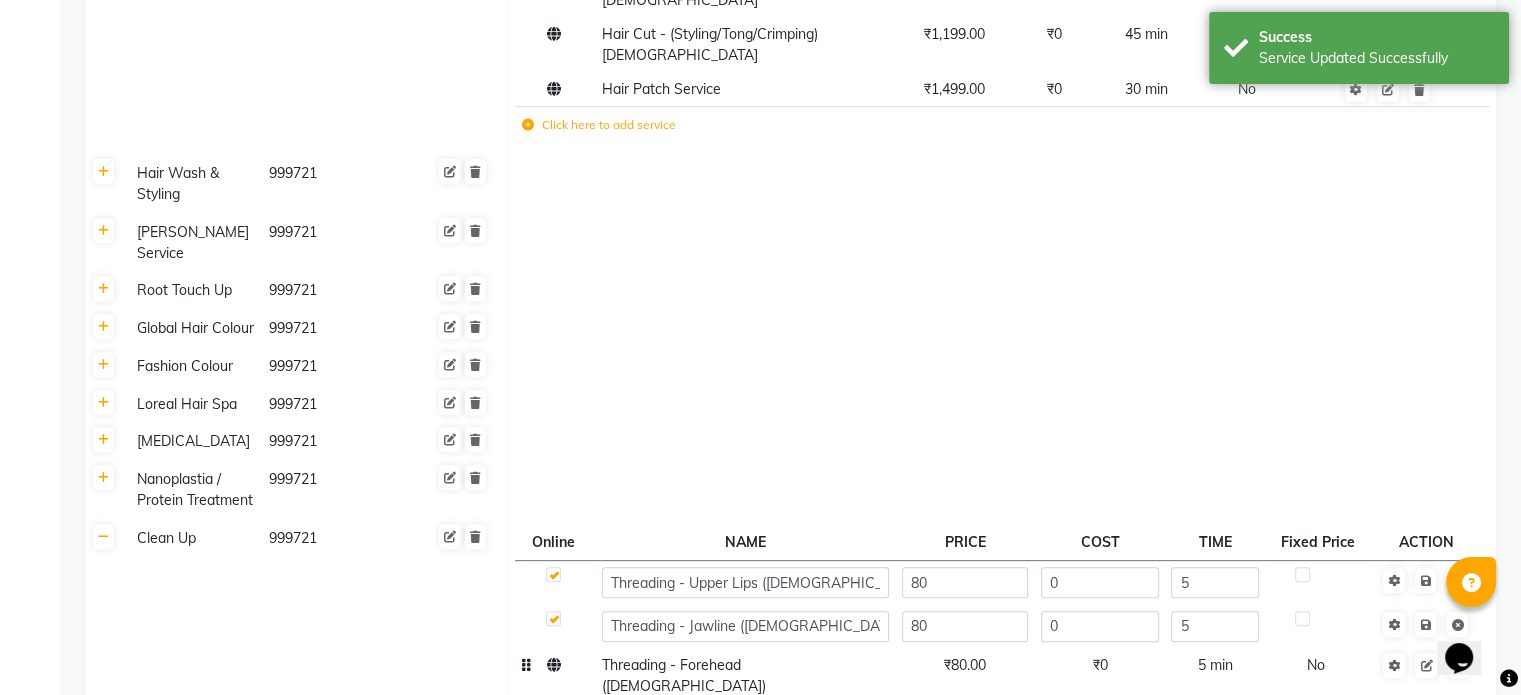 click 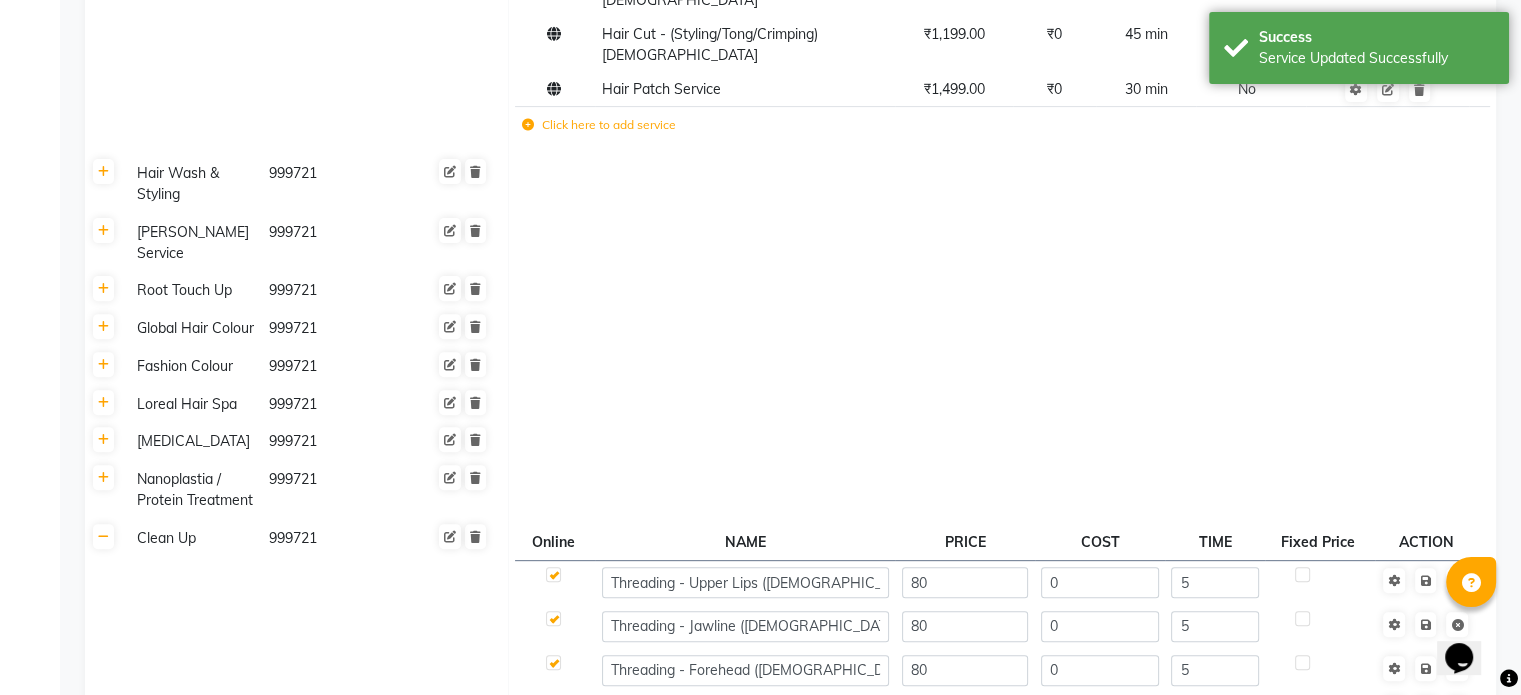 click 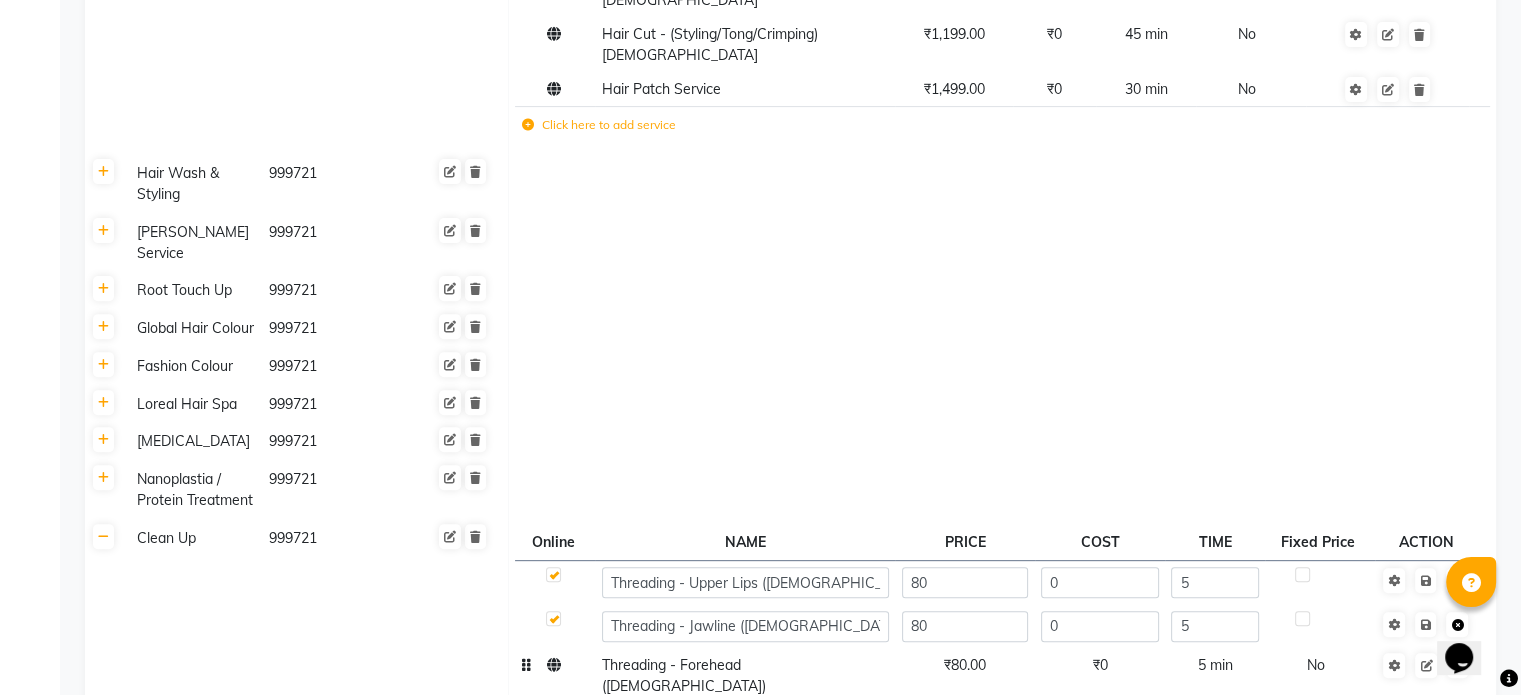 click 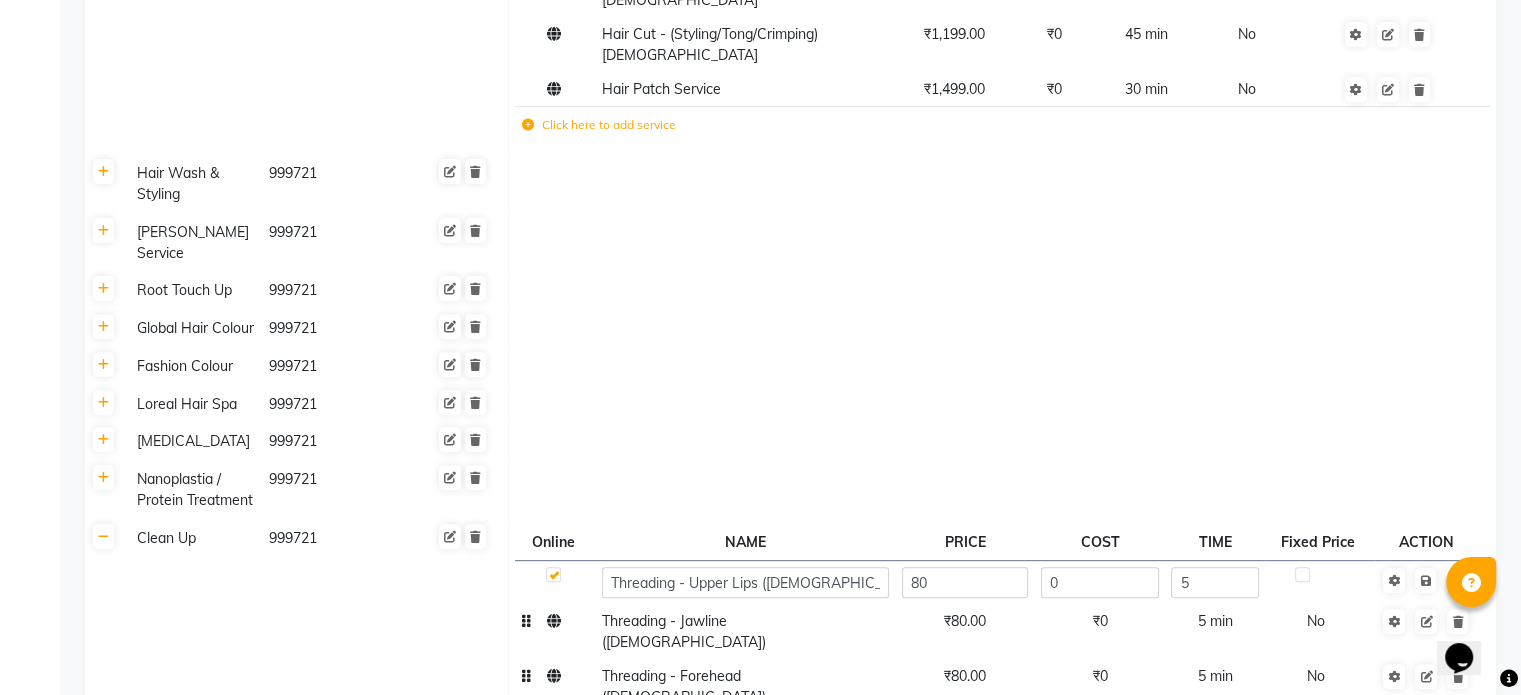 click 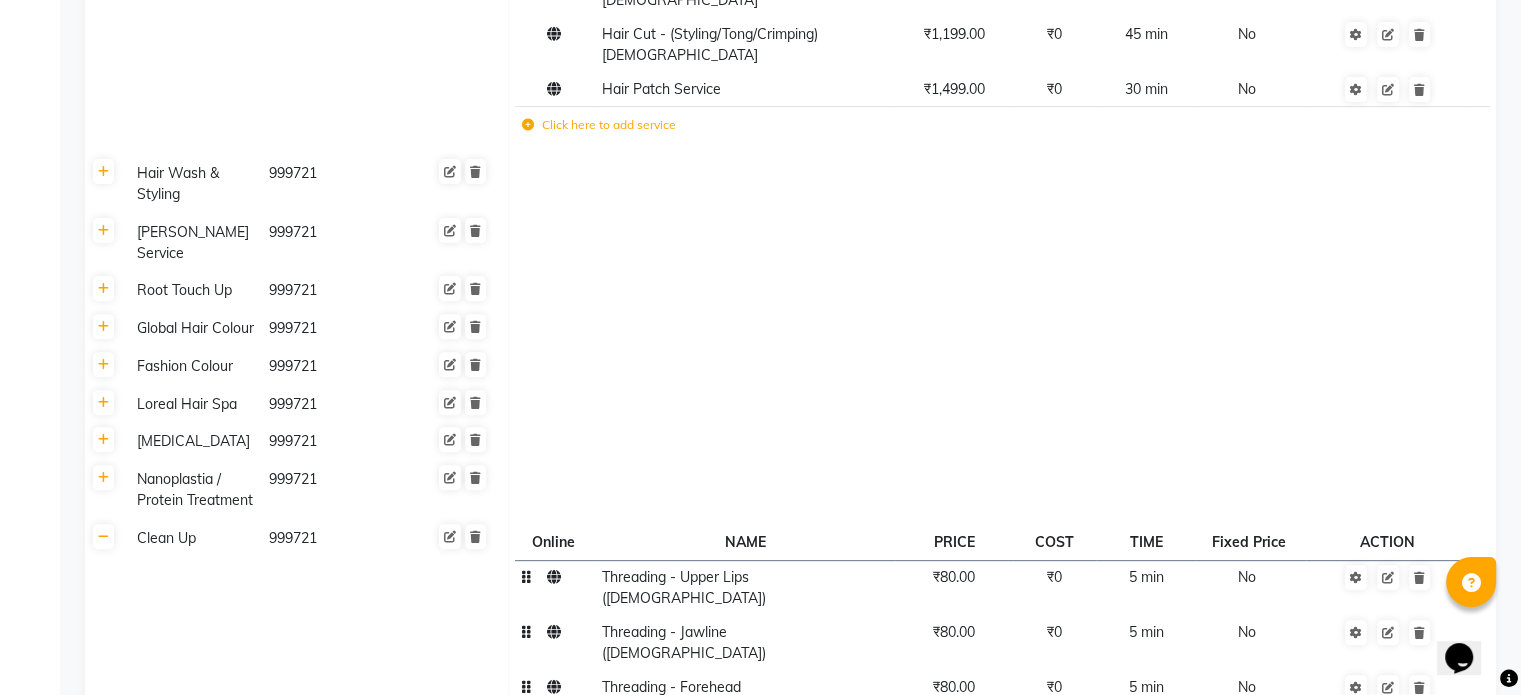 click 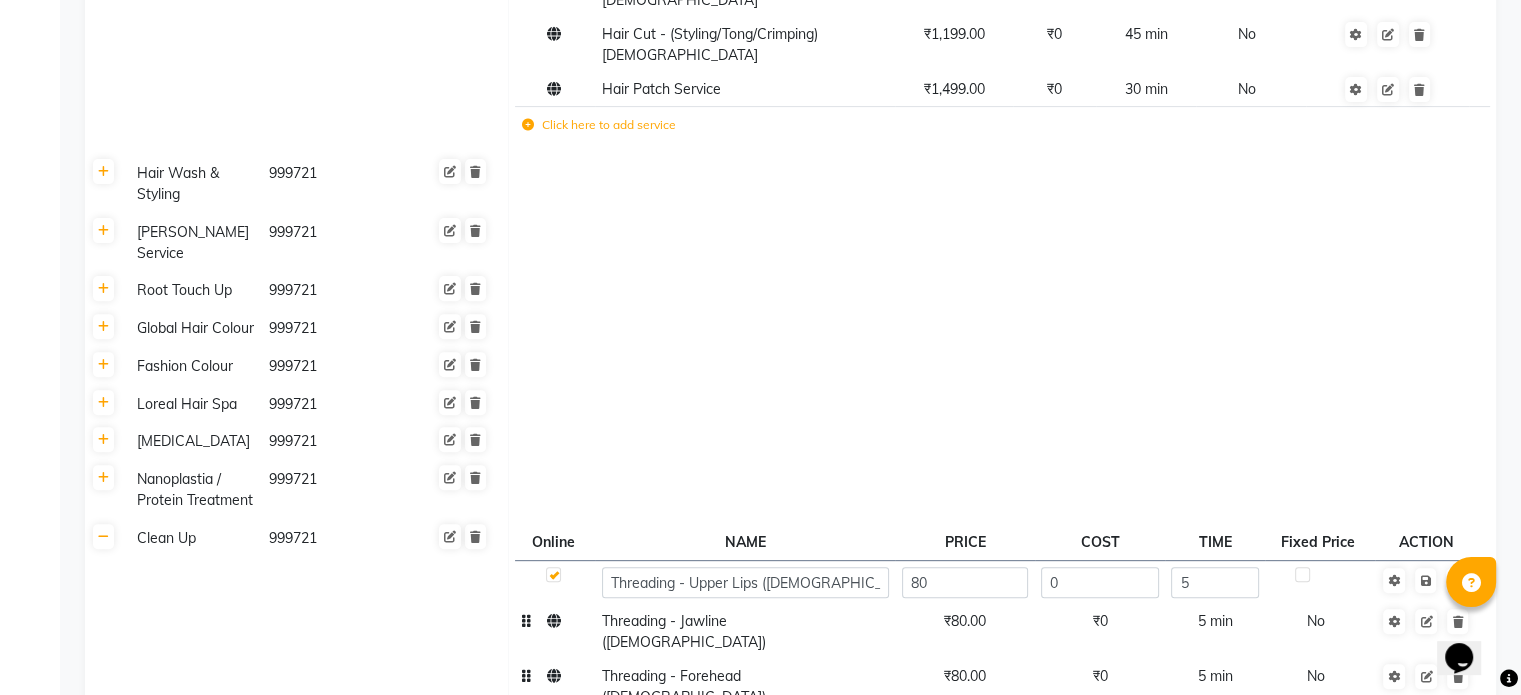 click 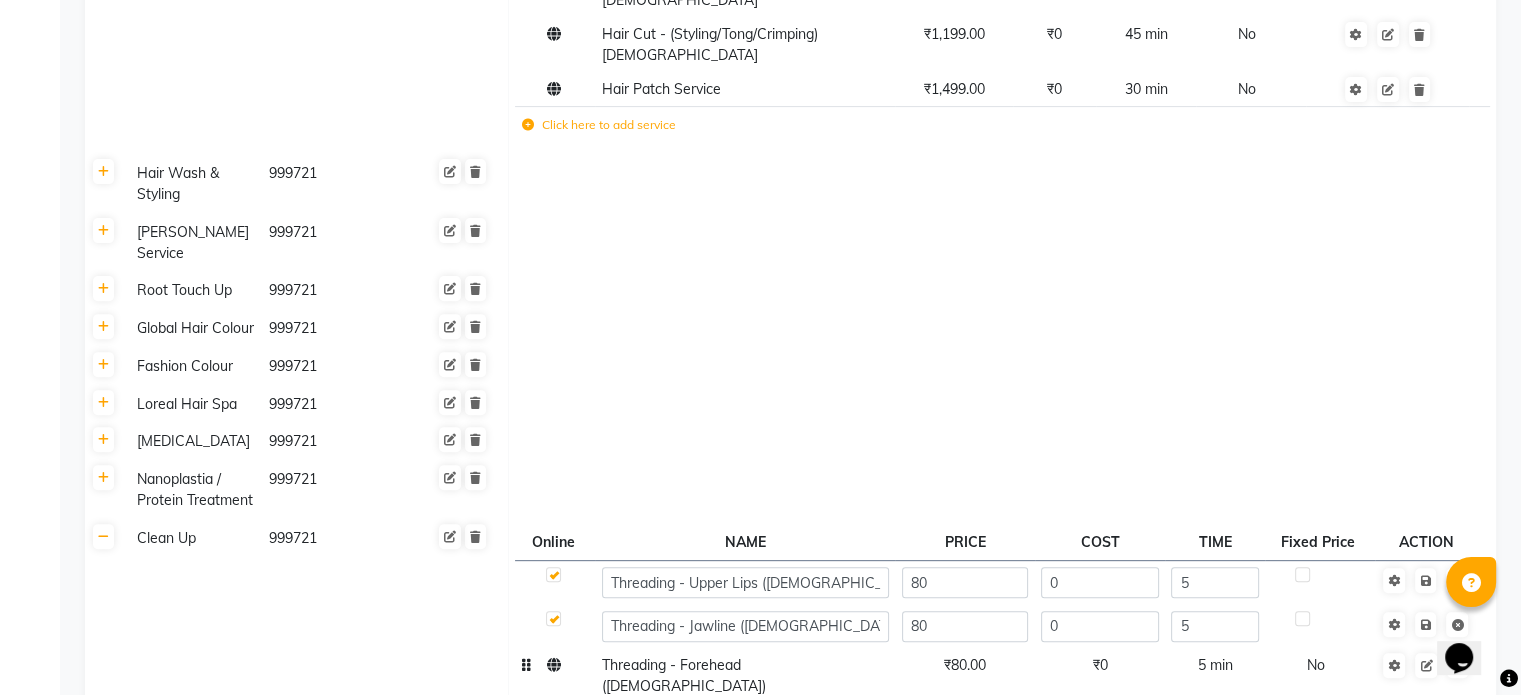 click 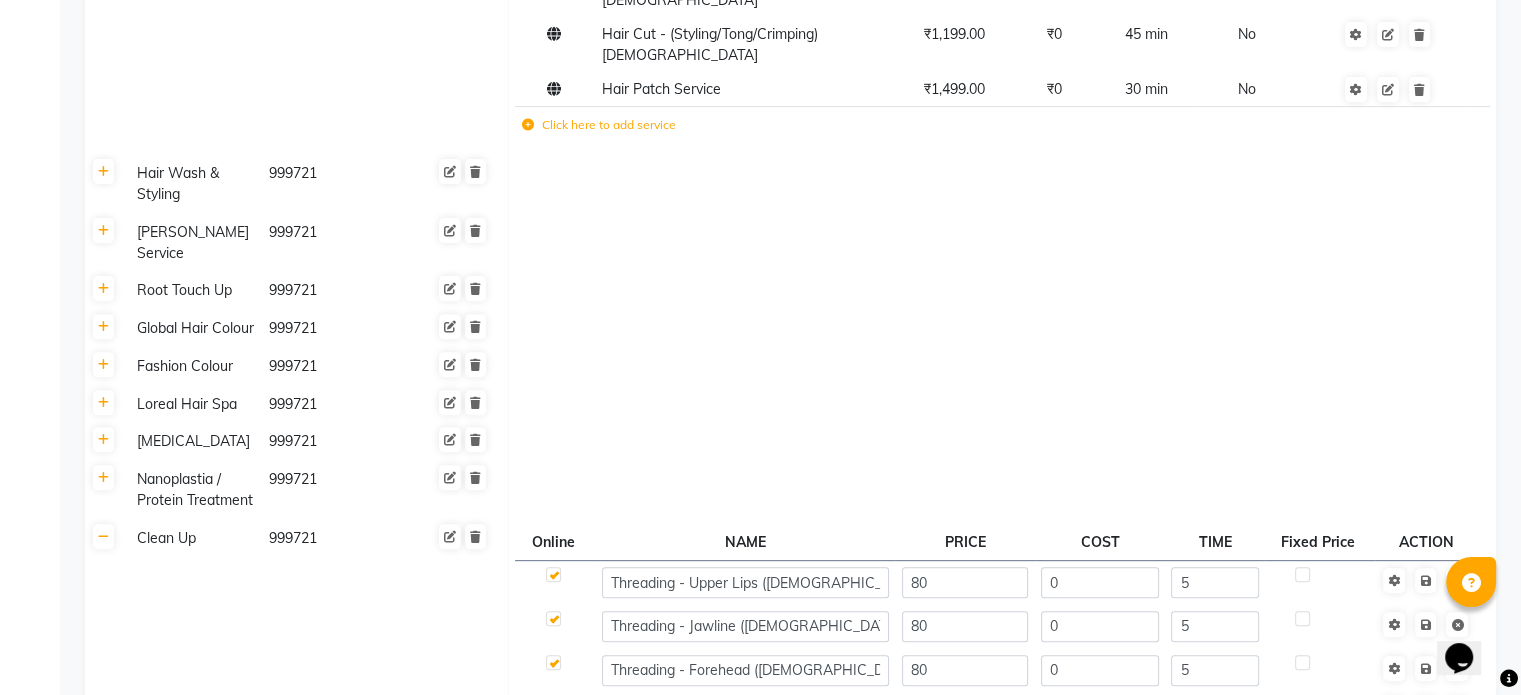 click 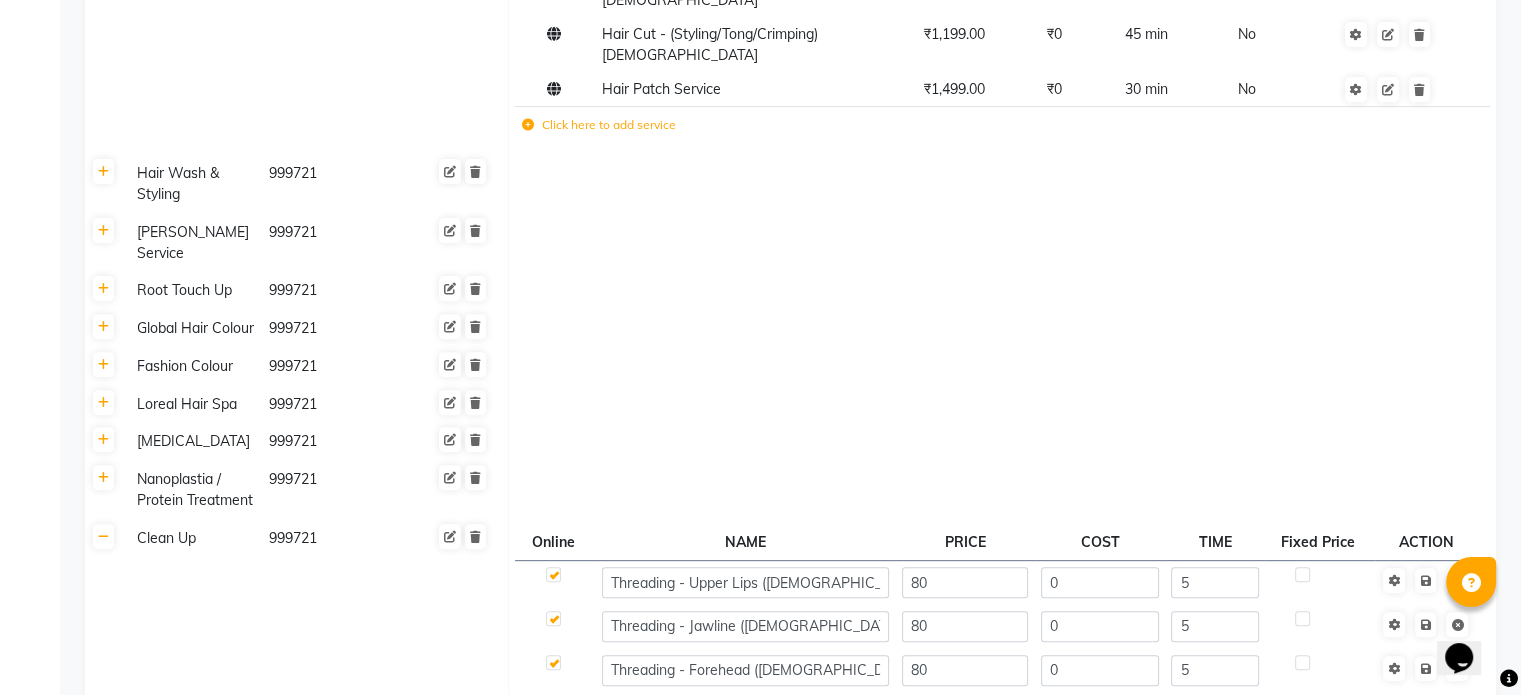click 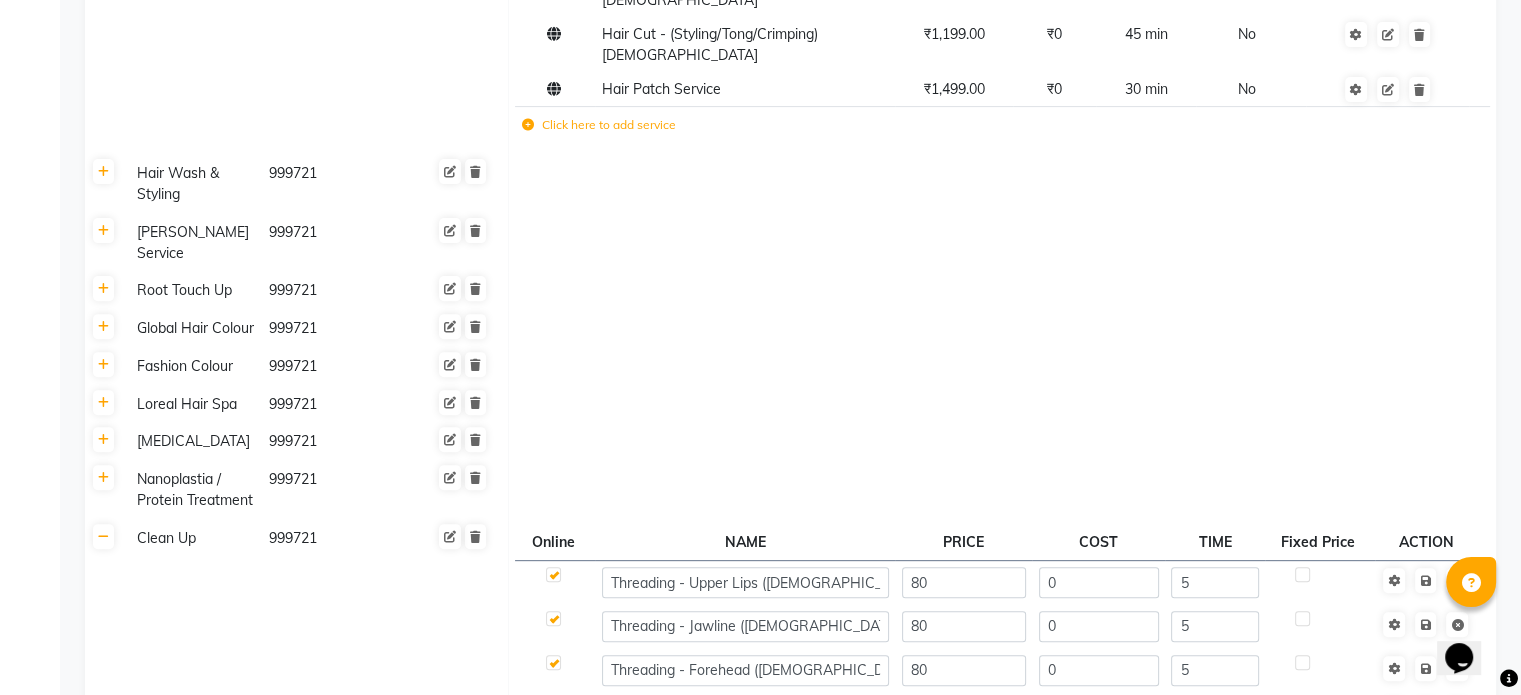 click 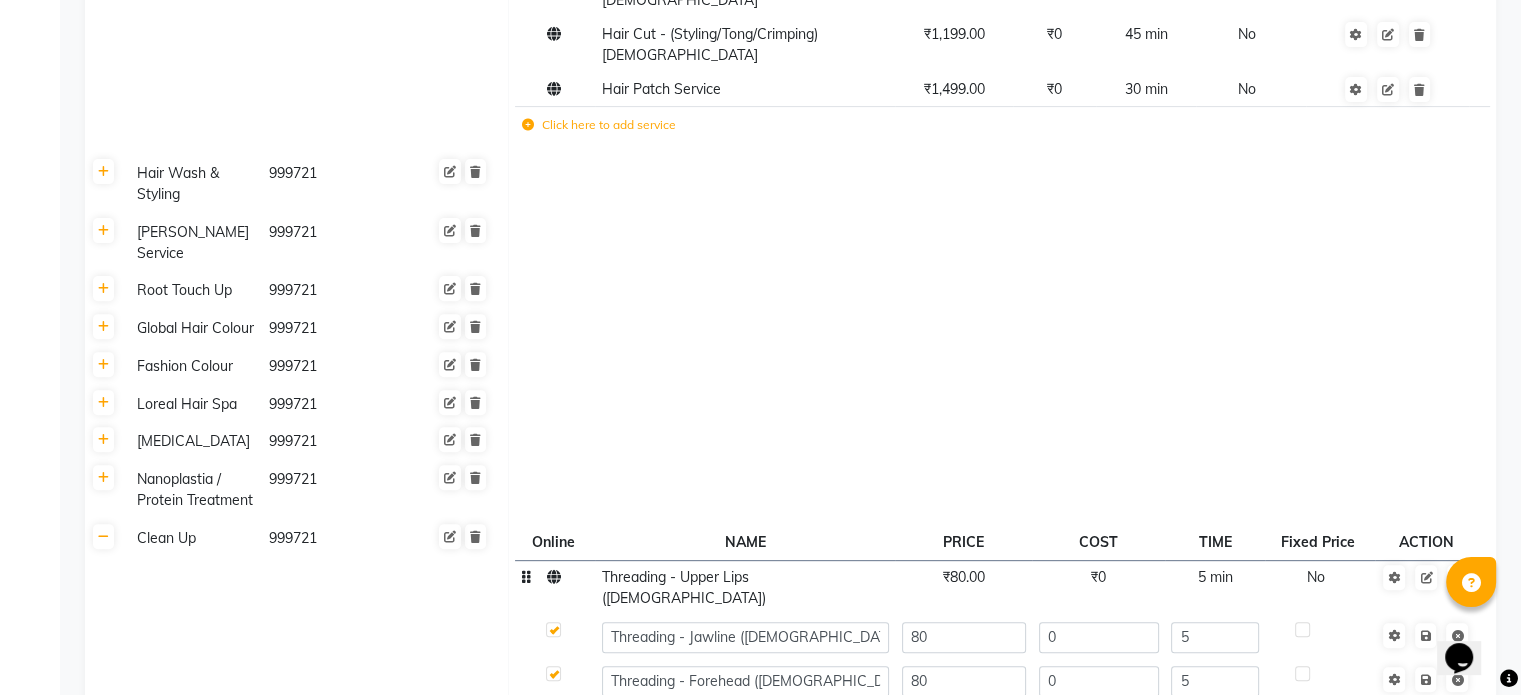 click 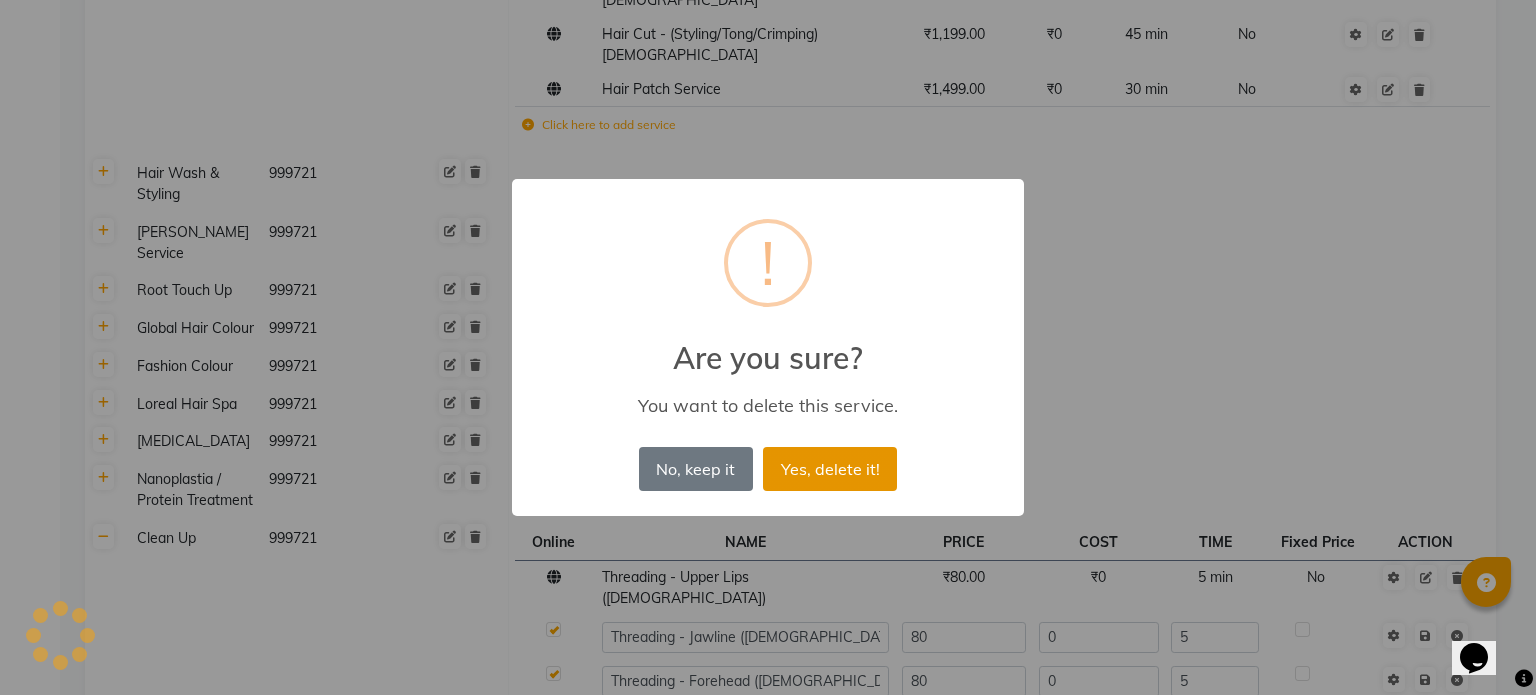 click on "Yes, delete it!" at bounding box center (830, 469) 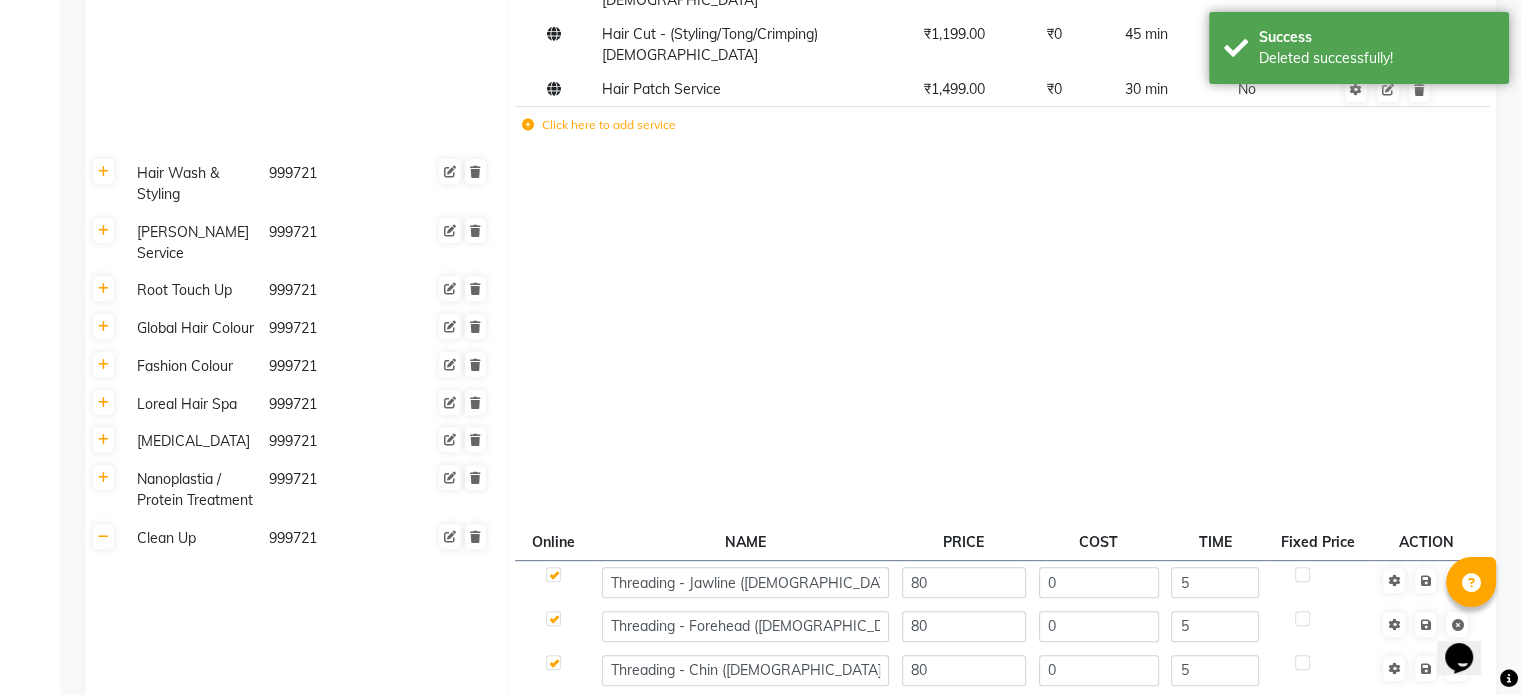 click 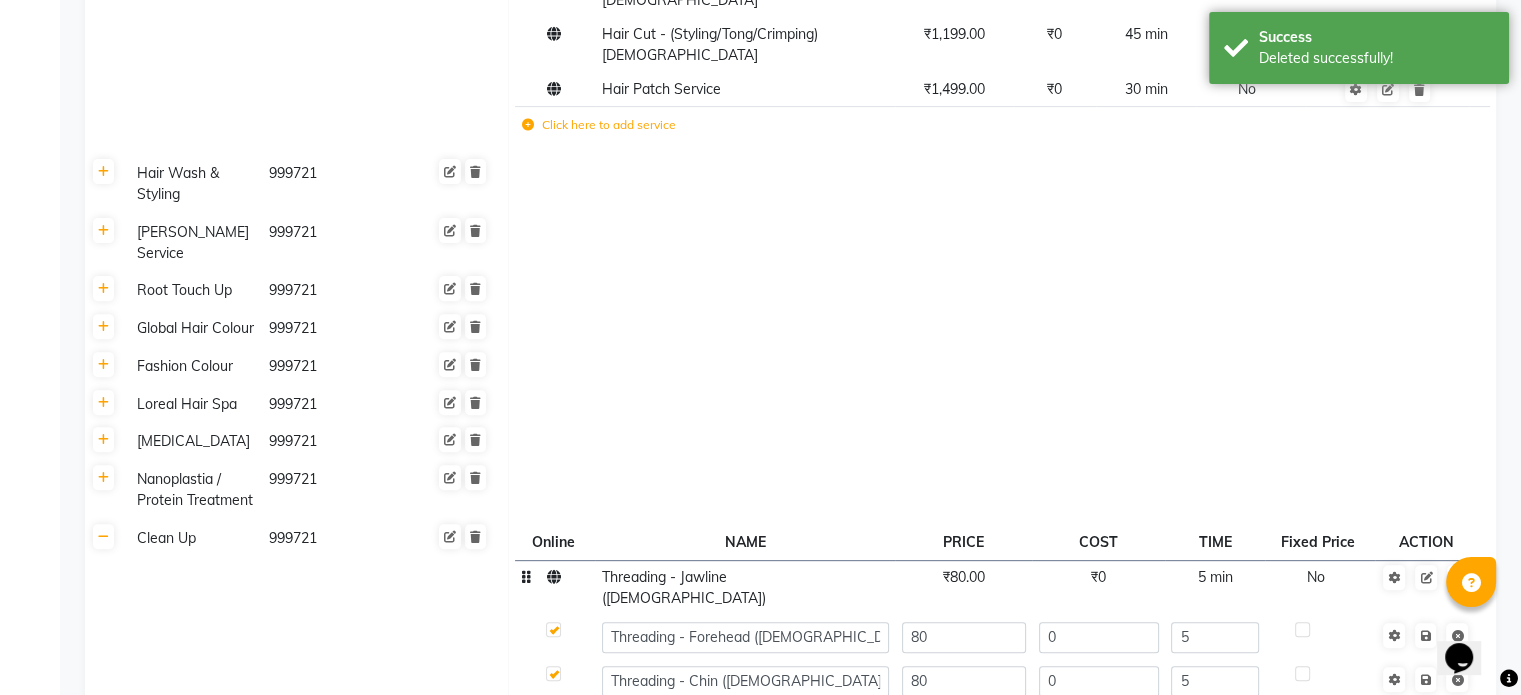 click 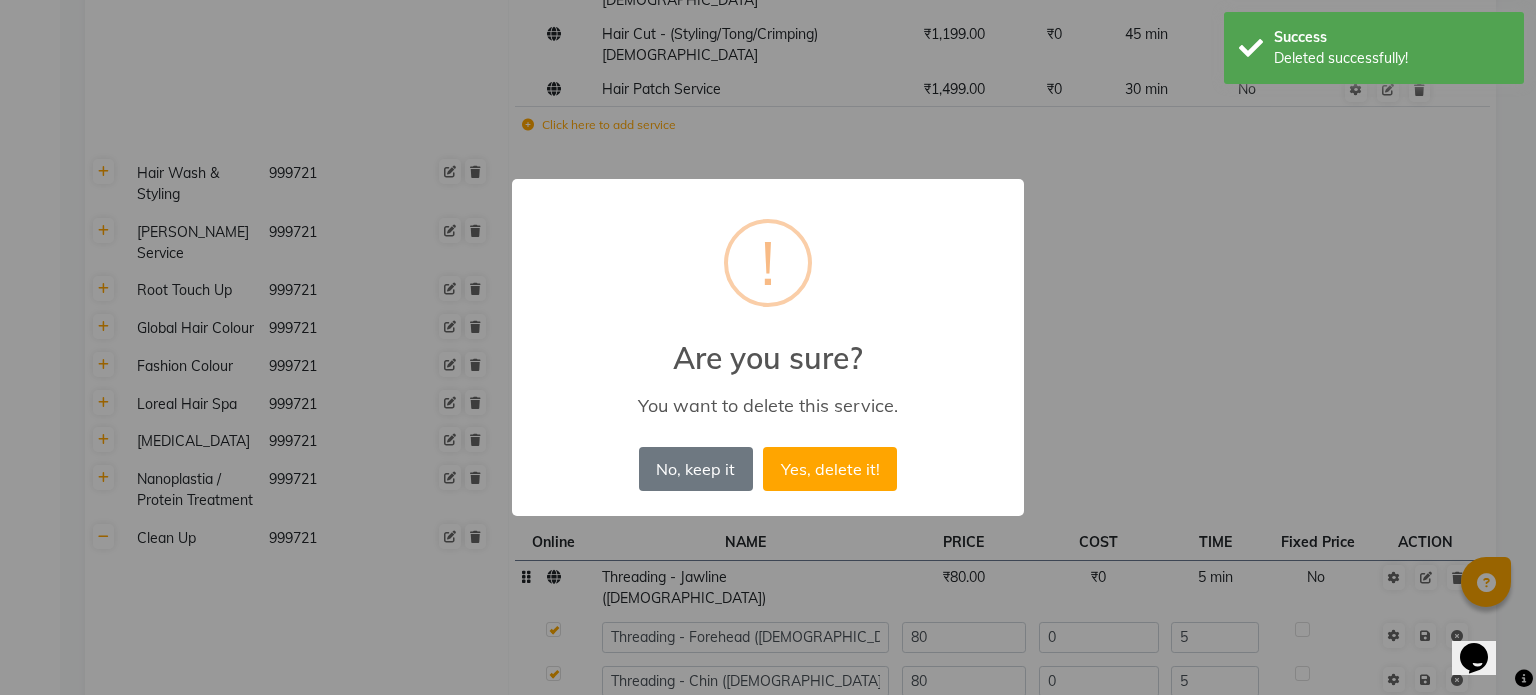 drag, startPoint x: 854, startPoint y: 459, endPoint x: 874, endPoint y: 451, distance: 21.540659 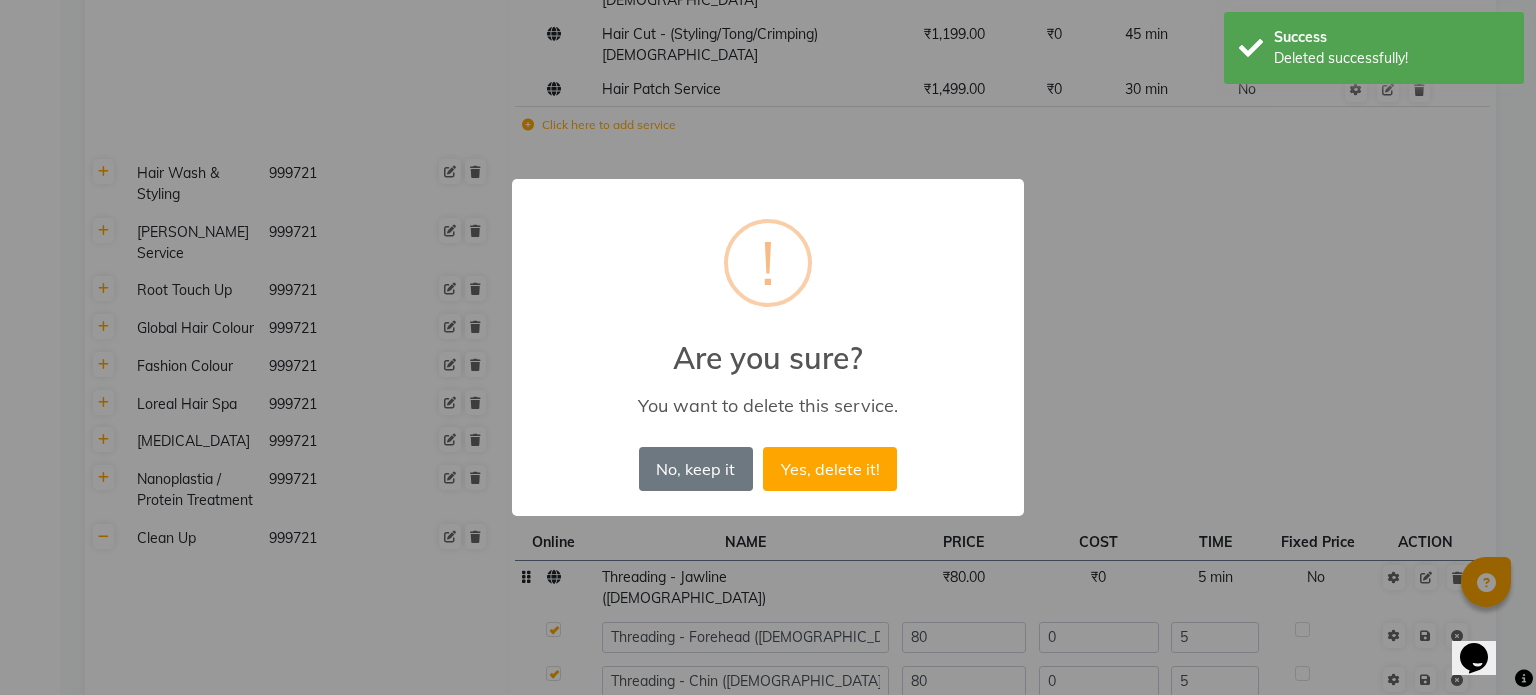 click on "Yes, delete it!" at bounding box center [830, 469] 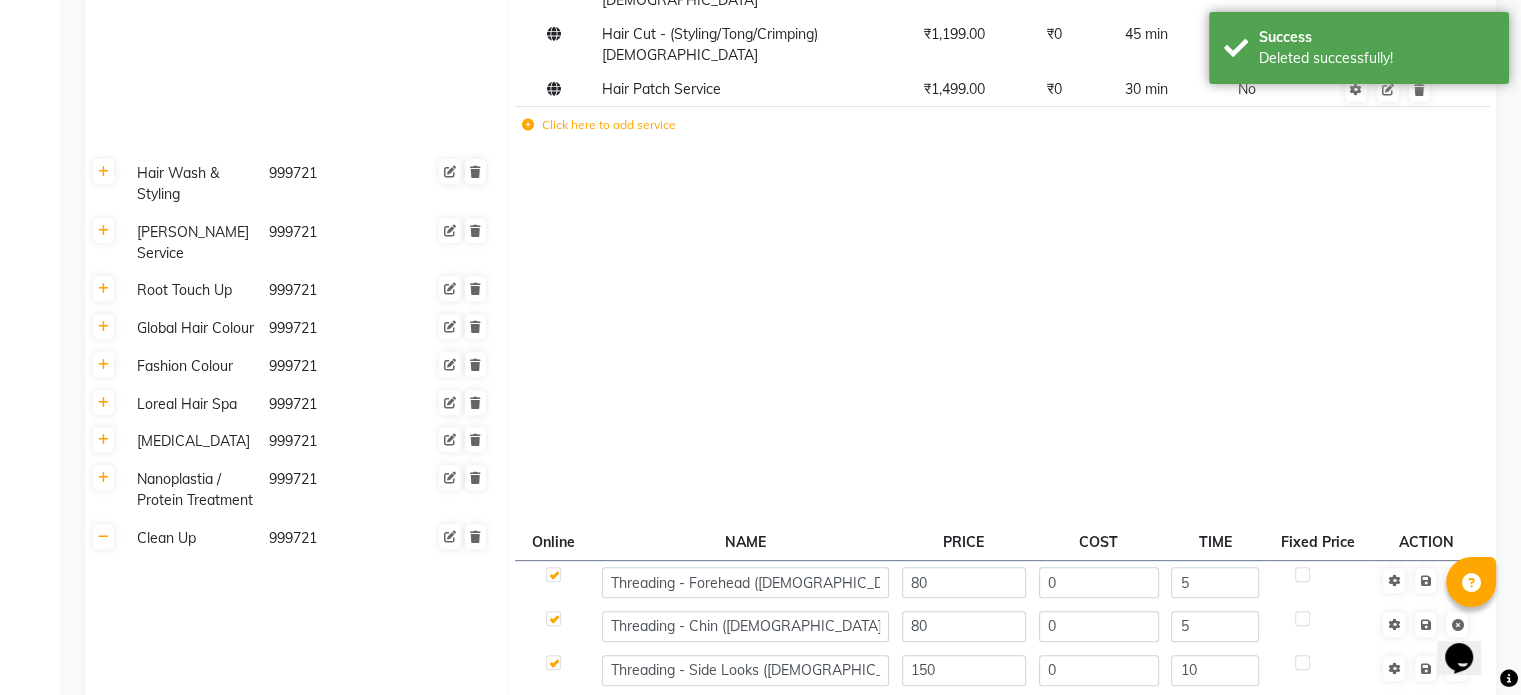 click 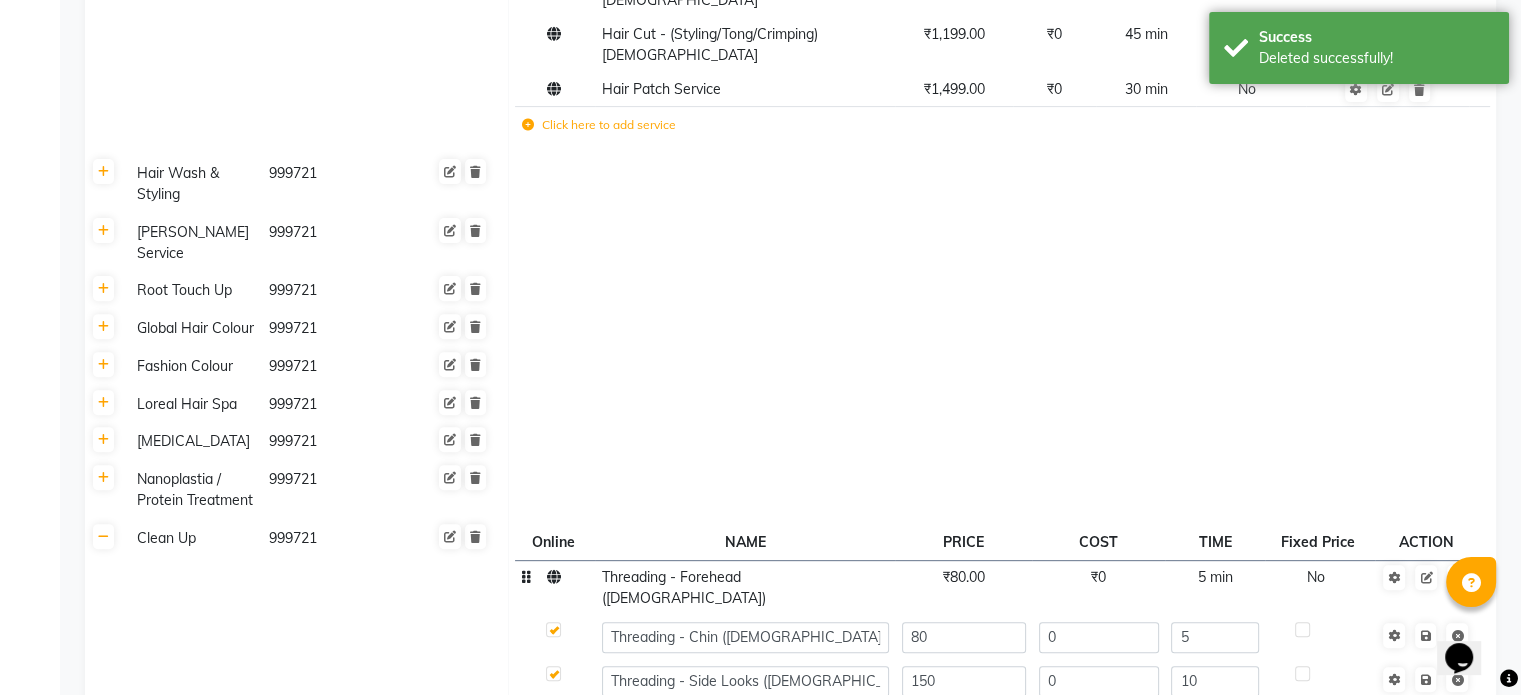 click 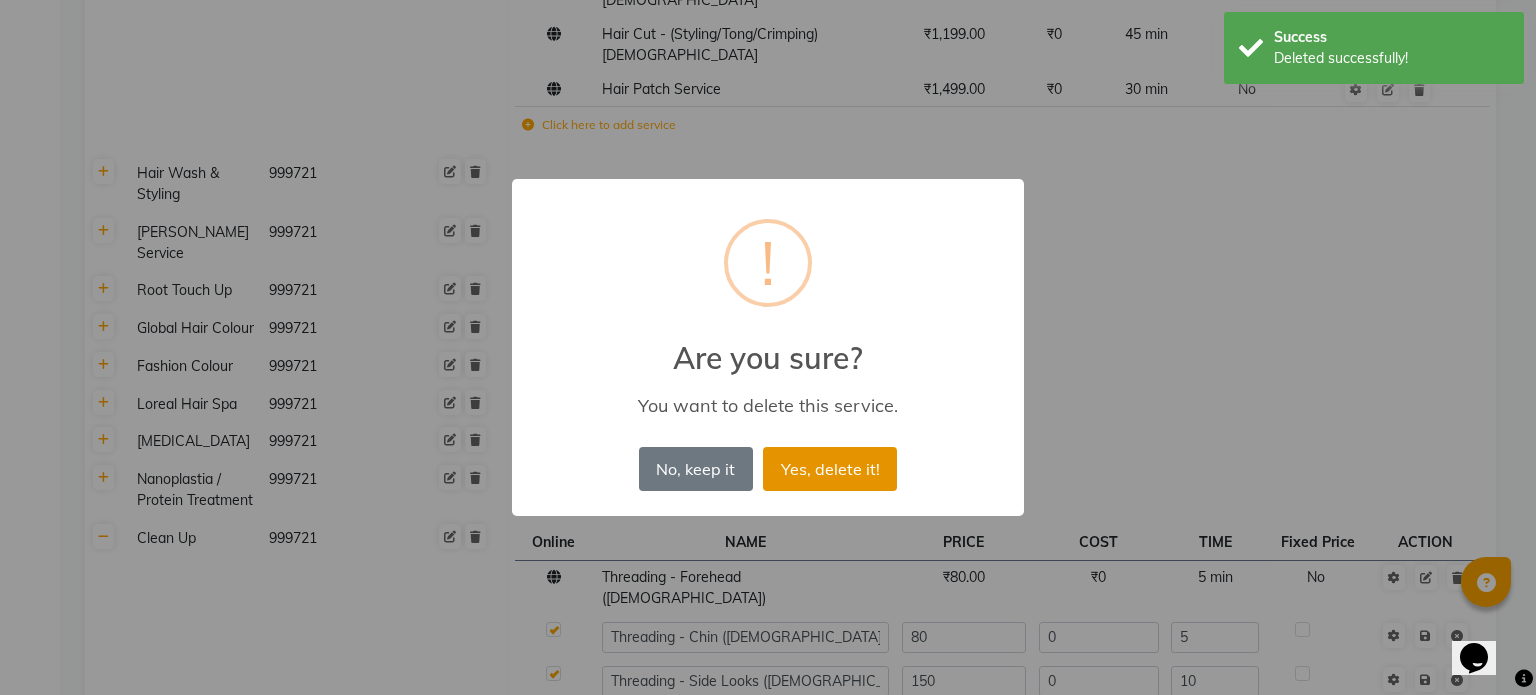 click on "Yes, delete it!" at bounding box center (830, 469) 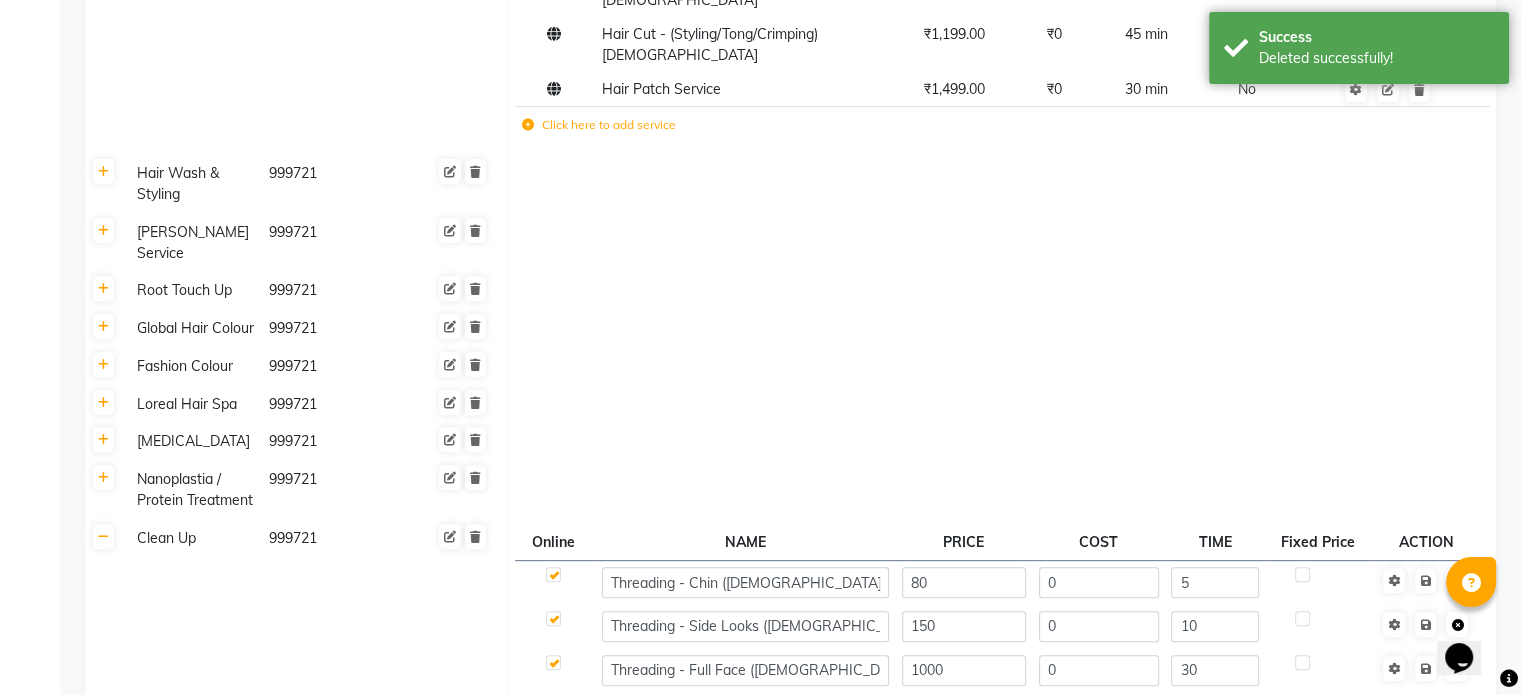 click 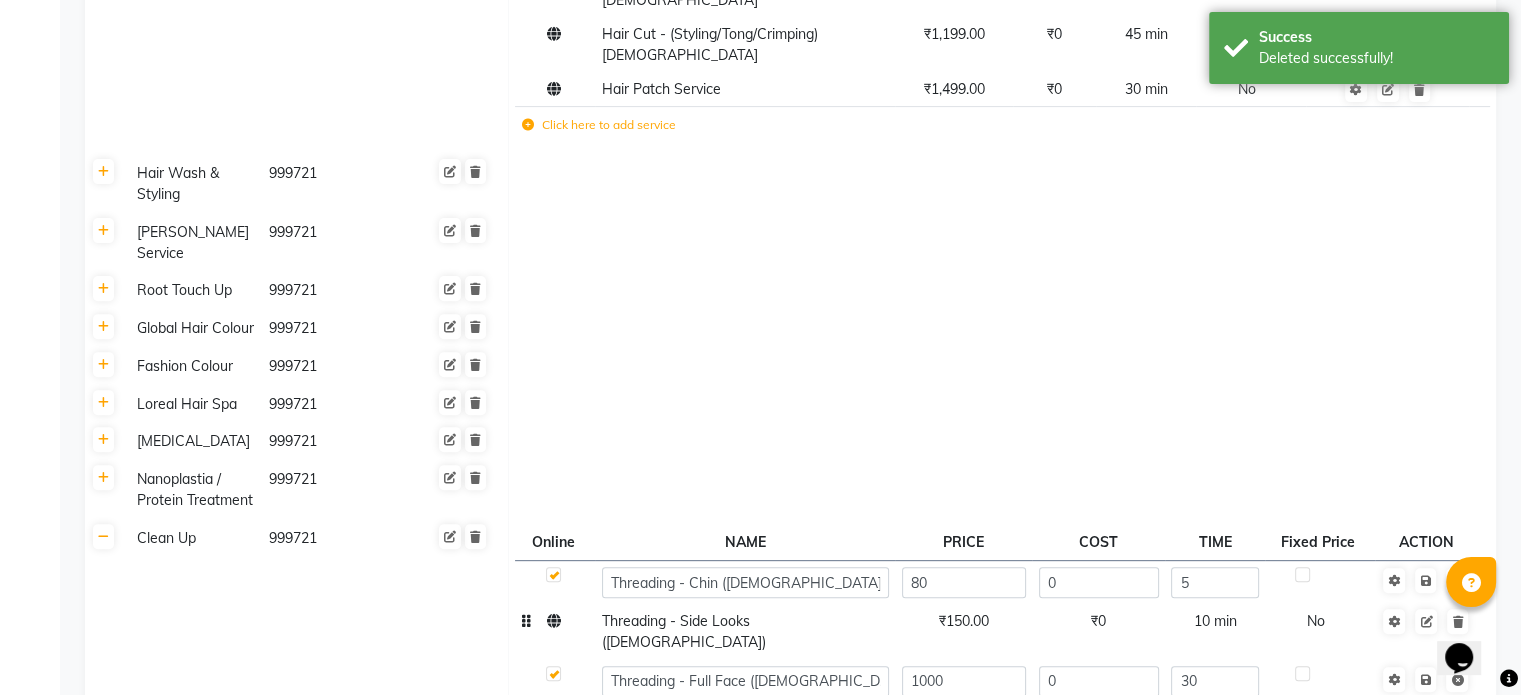 click 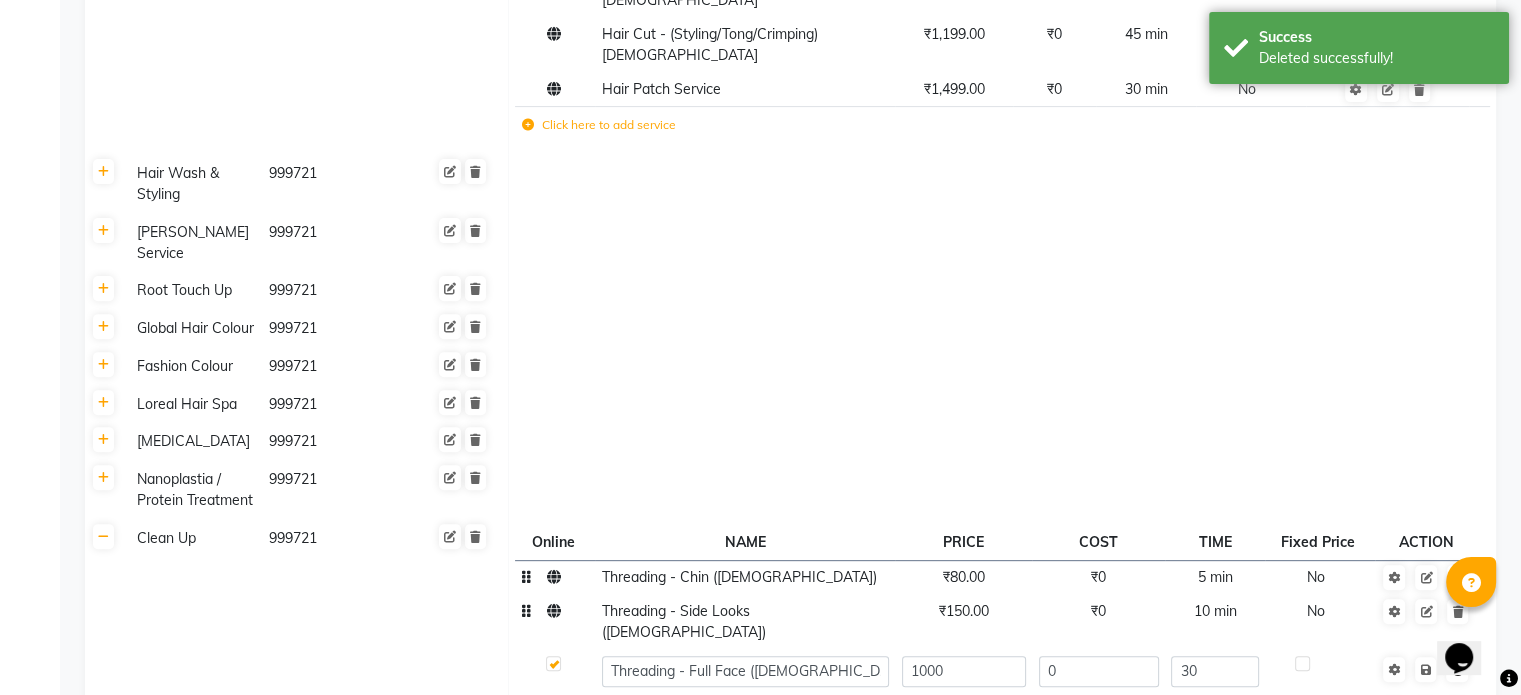 click 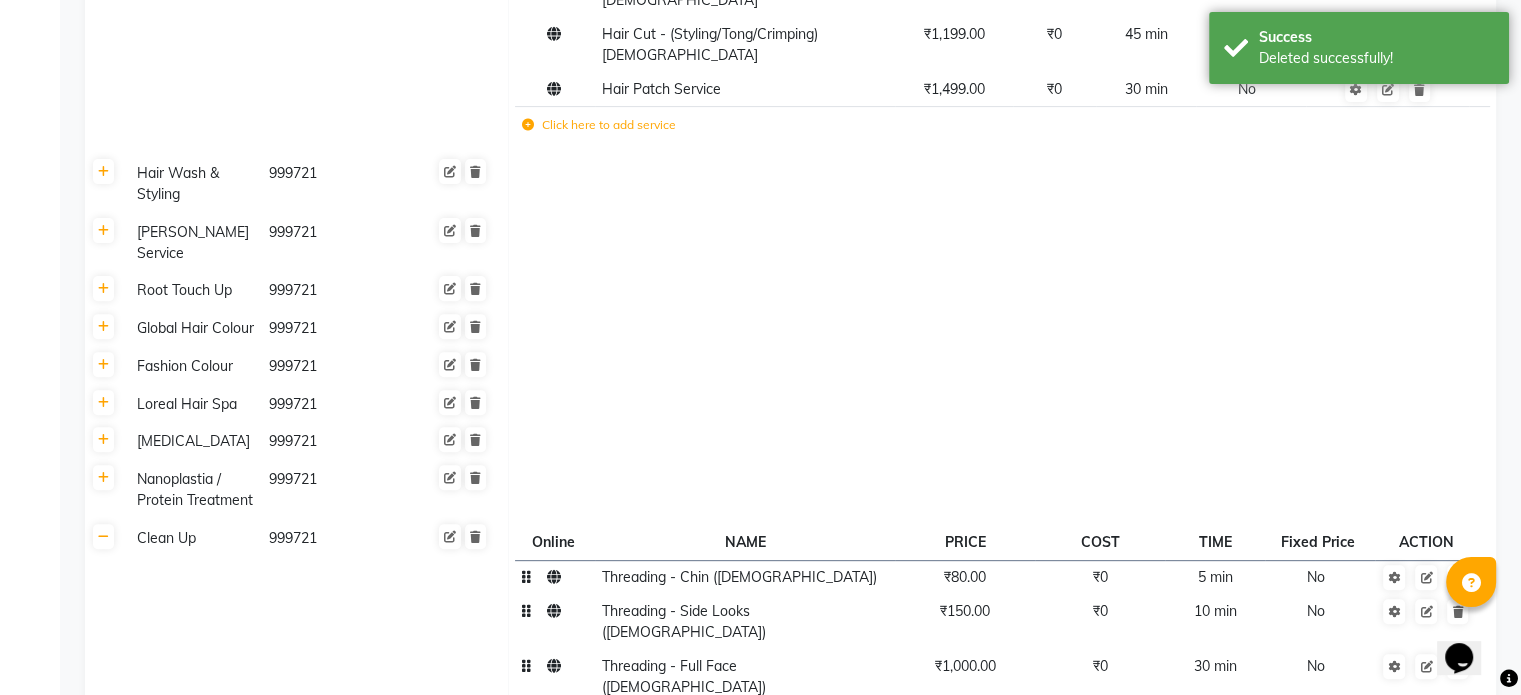 click 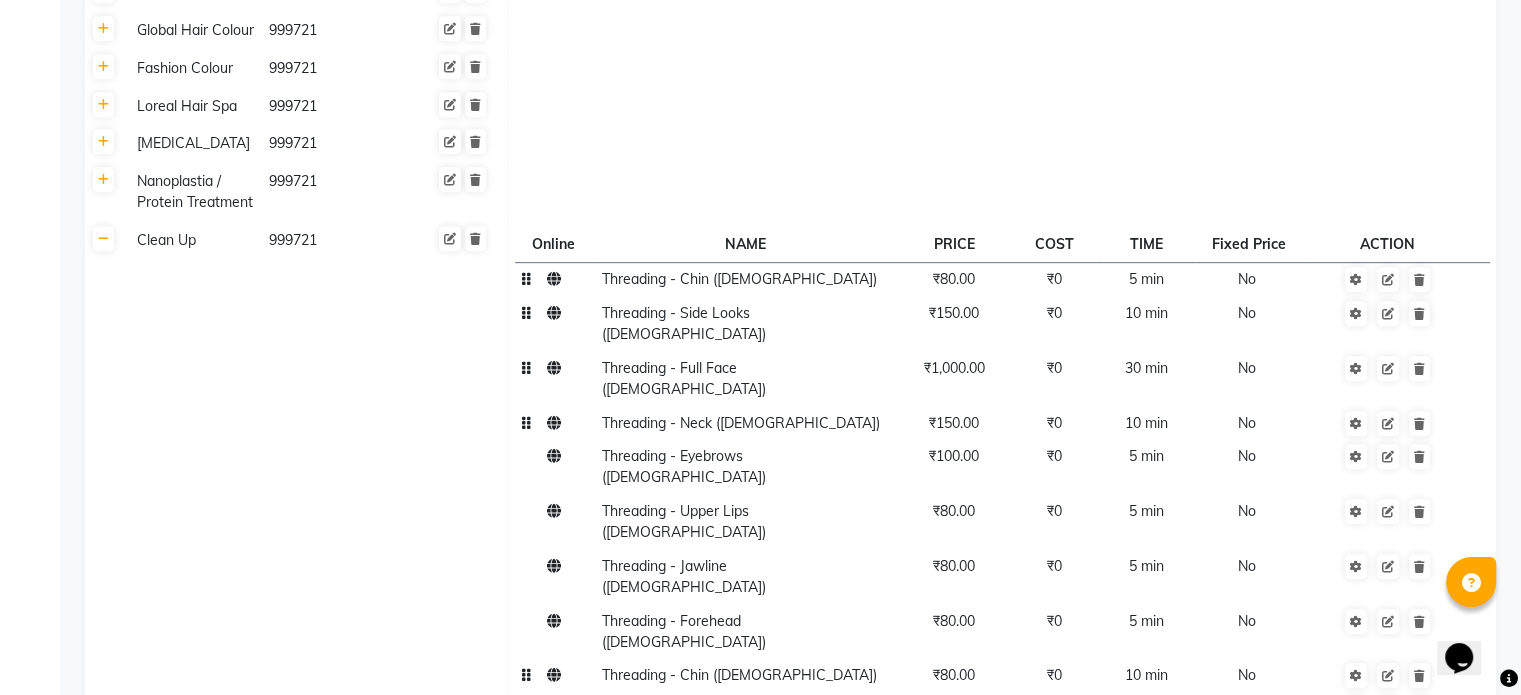 scroll, scrollTop: 872, scrollLeft: 0, axis: vertical 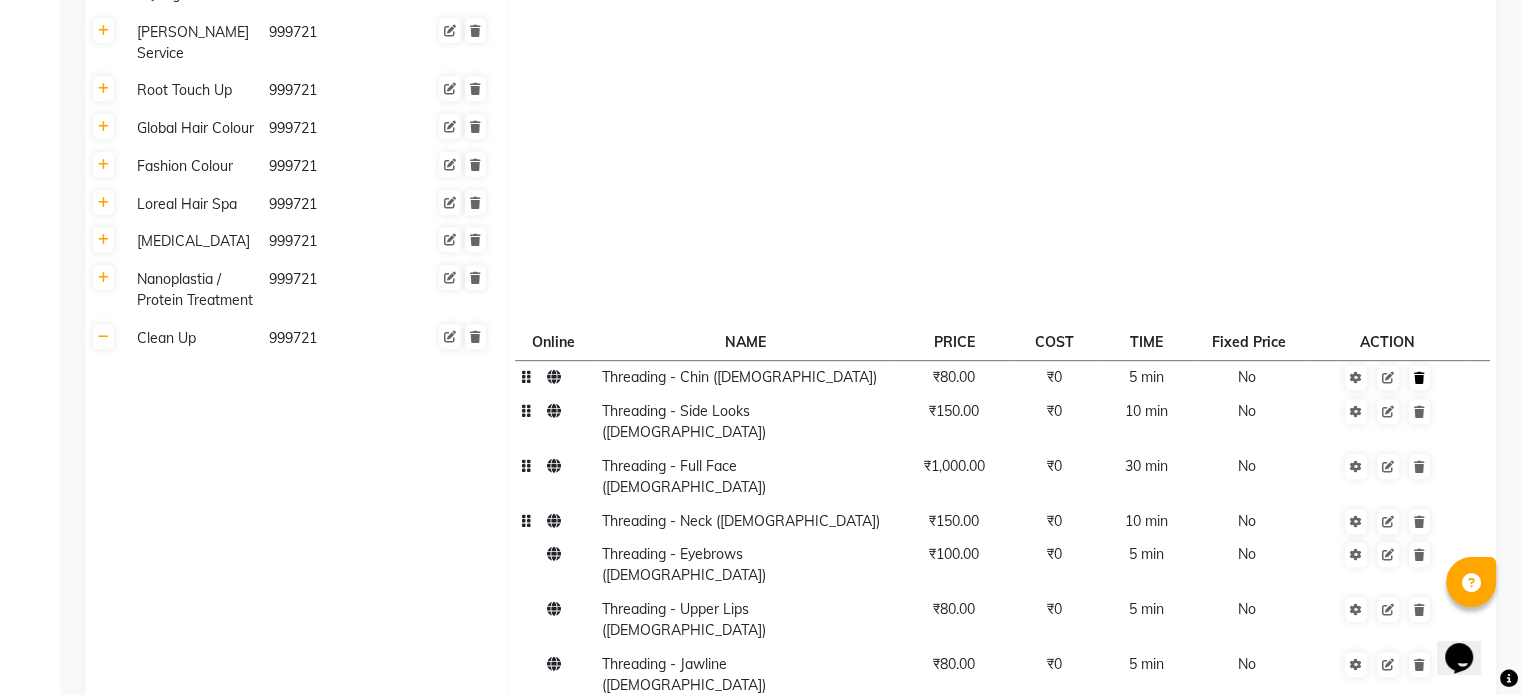 click 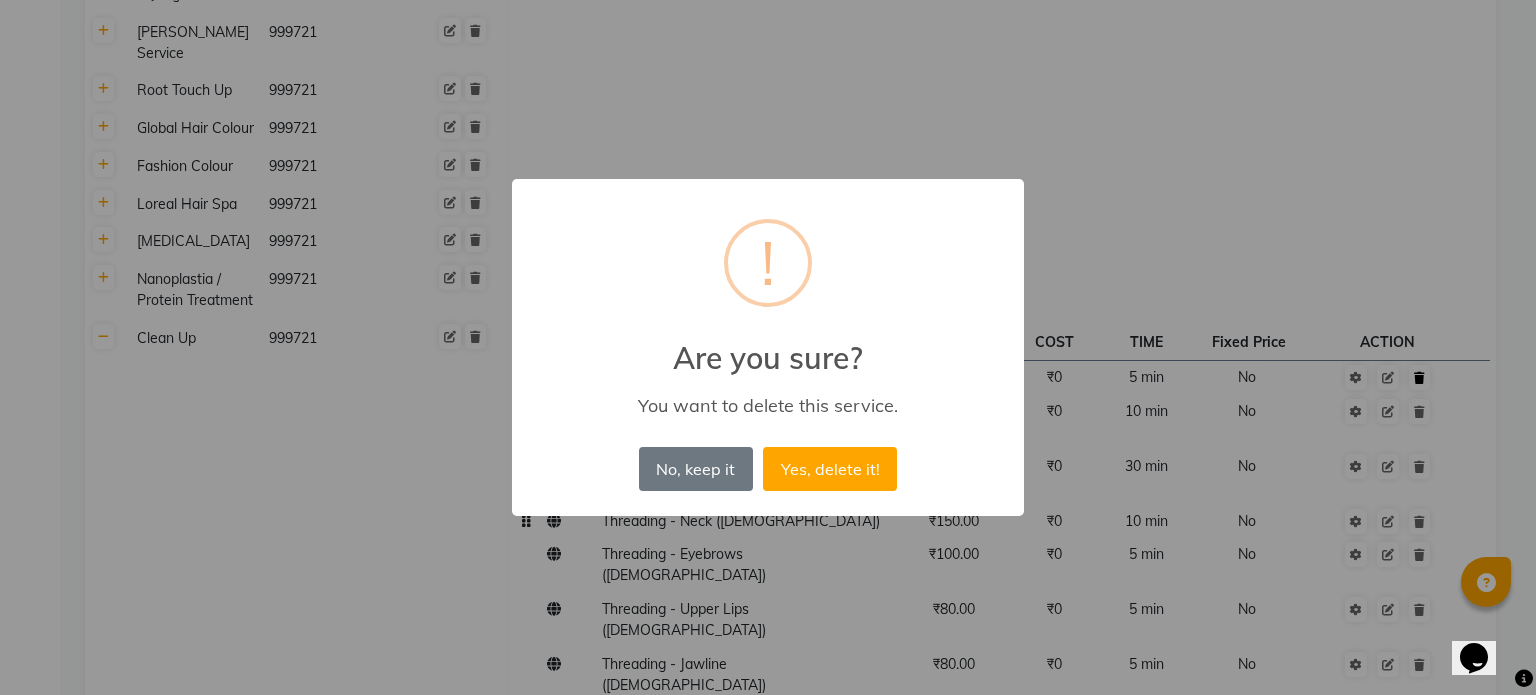 click on "Yes, delete it!" at bounding box center [830, 469] 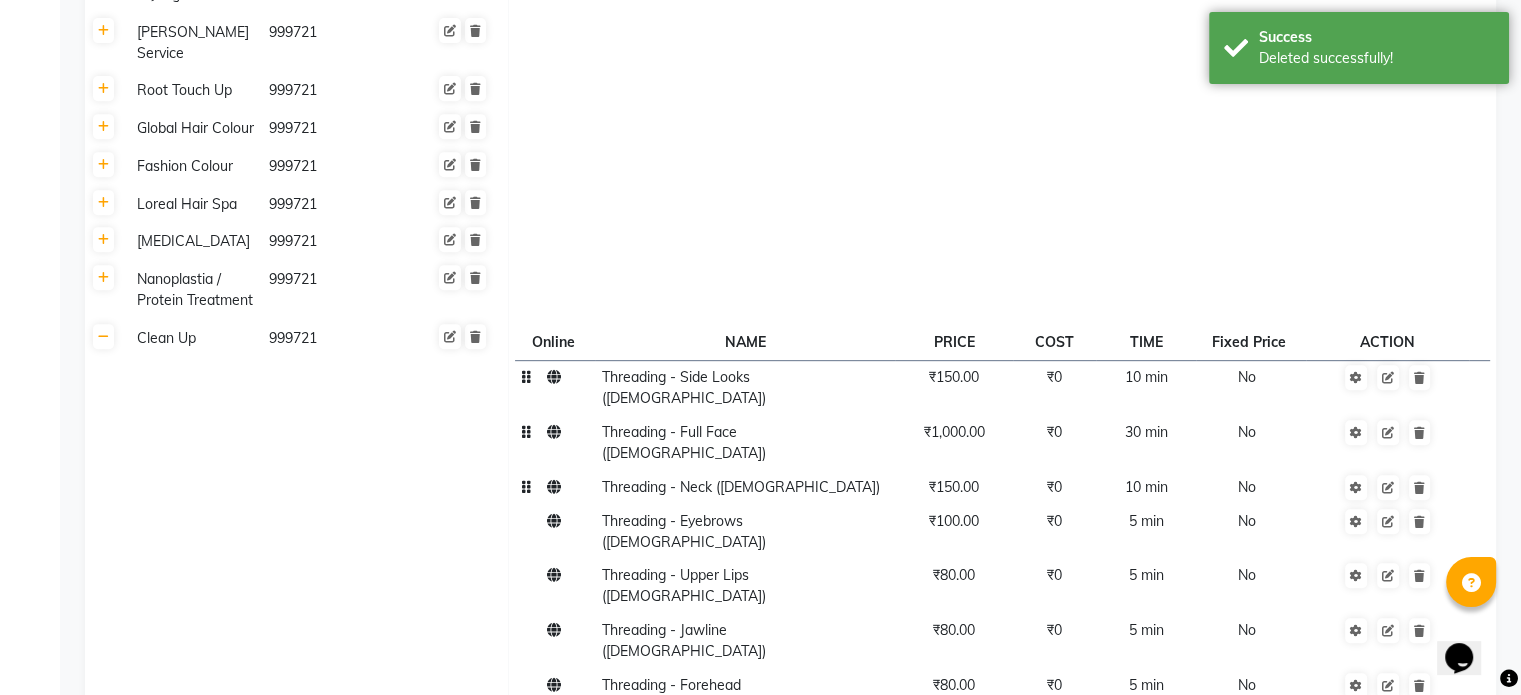click 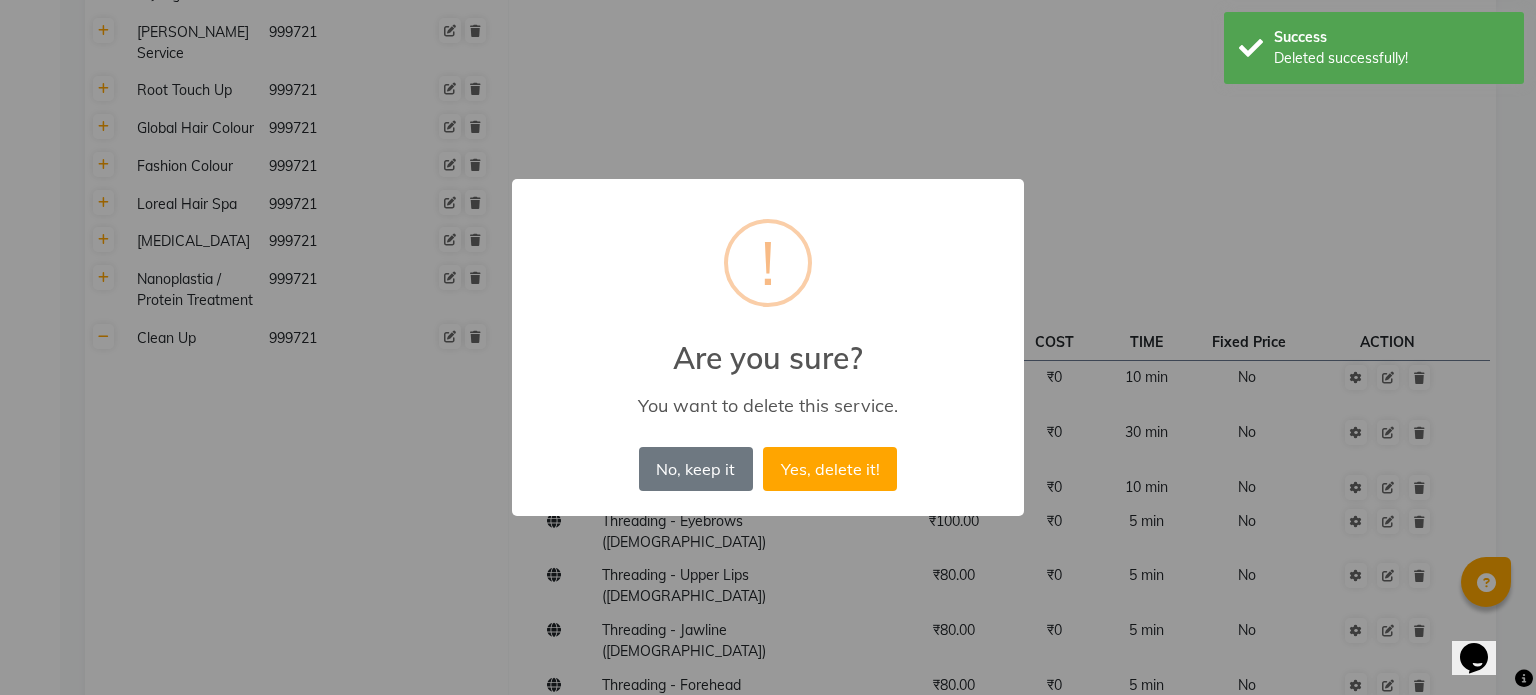 click on "Yes, delete it!" at bounding box center (830, 469) 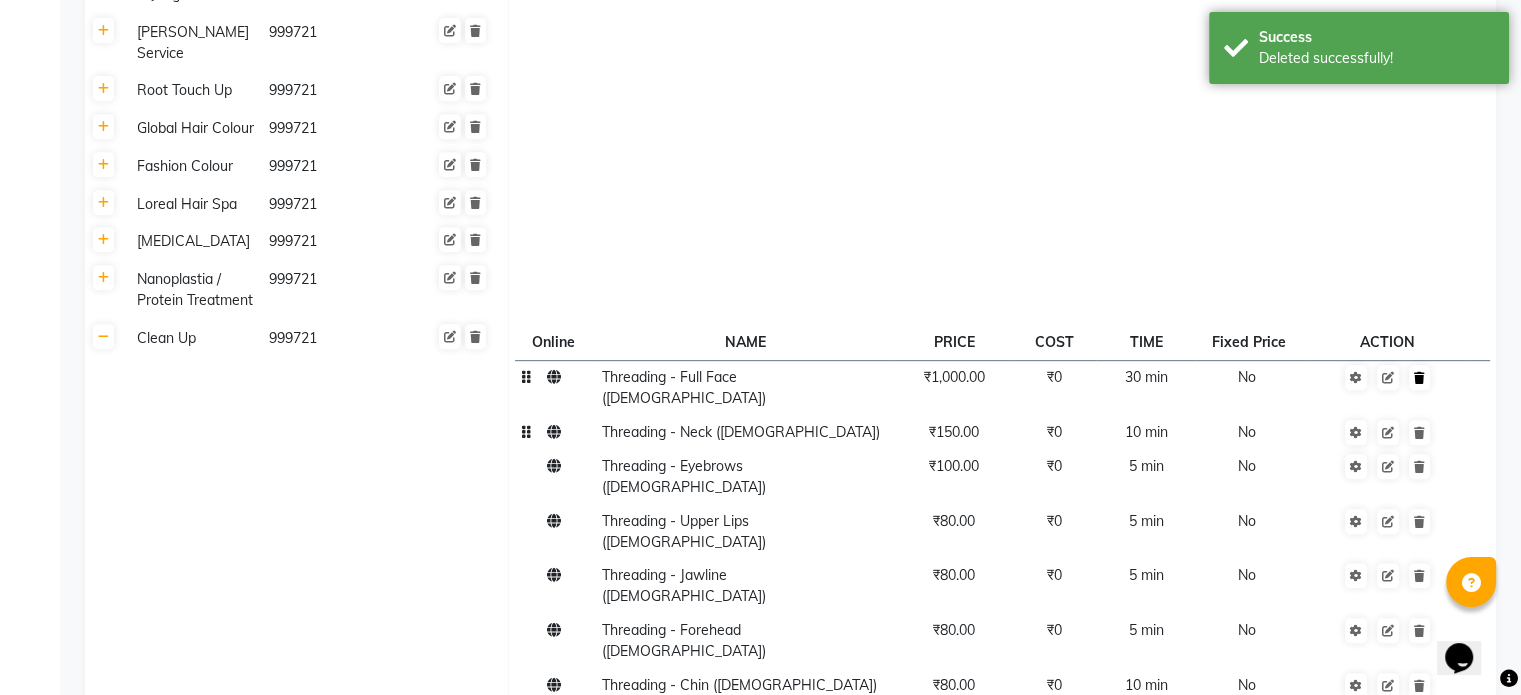 click 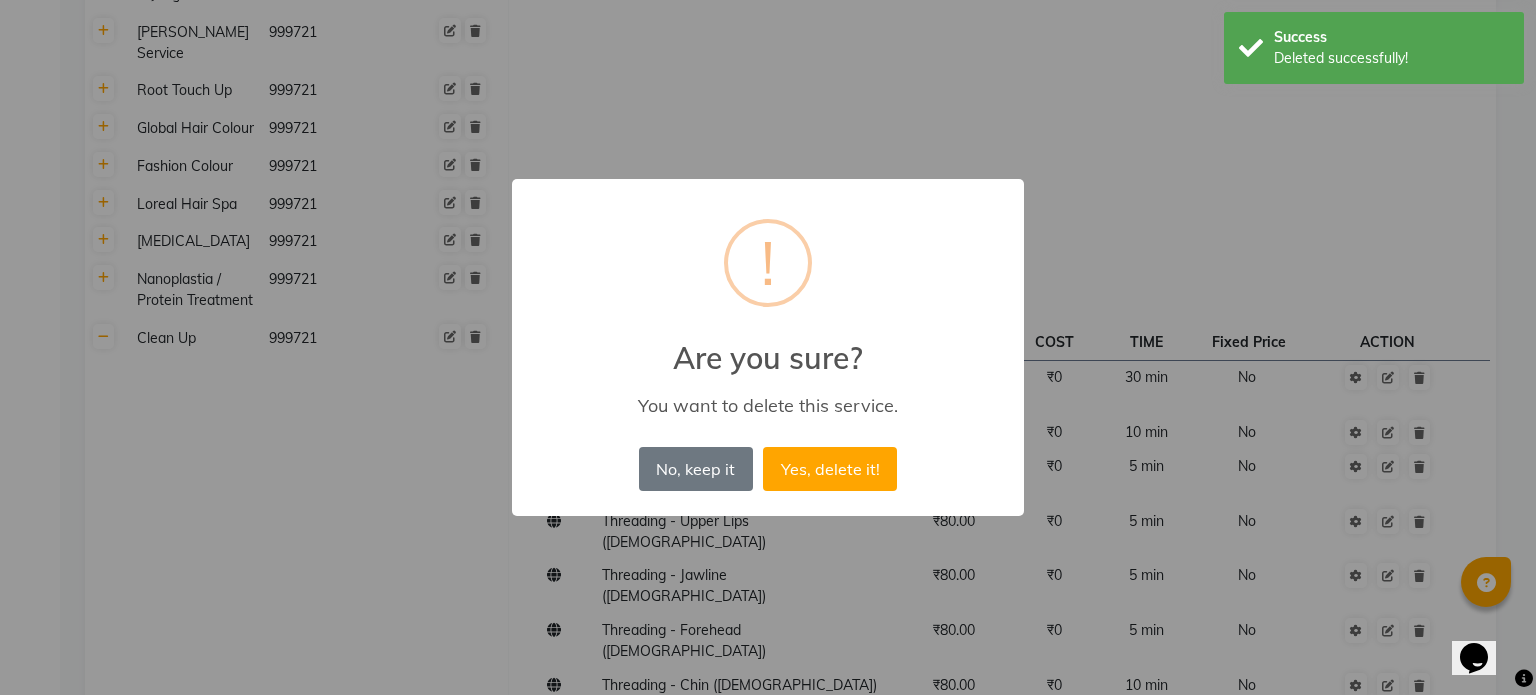 click on "Yes, delete it!" at bounding box center (830, 469) 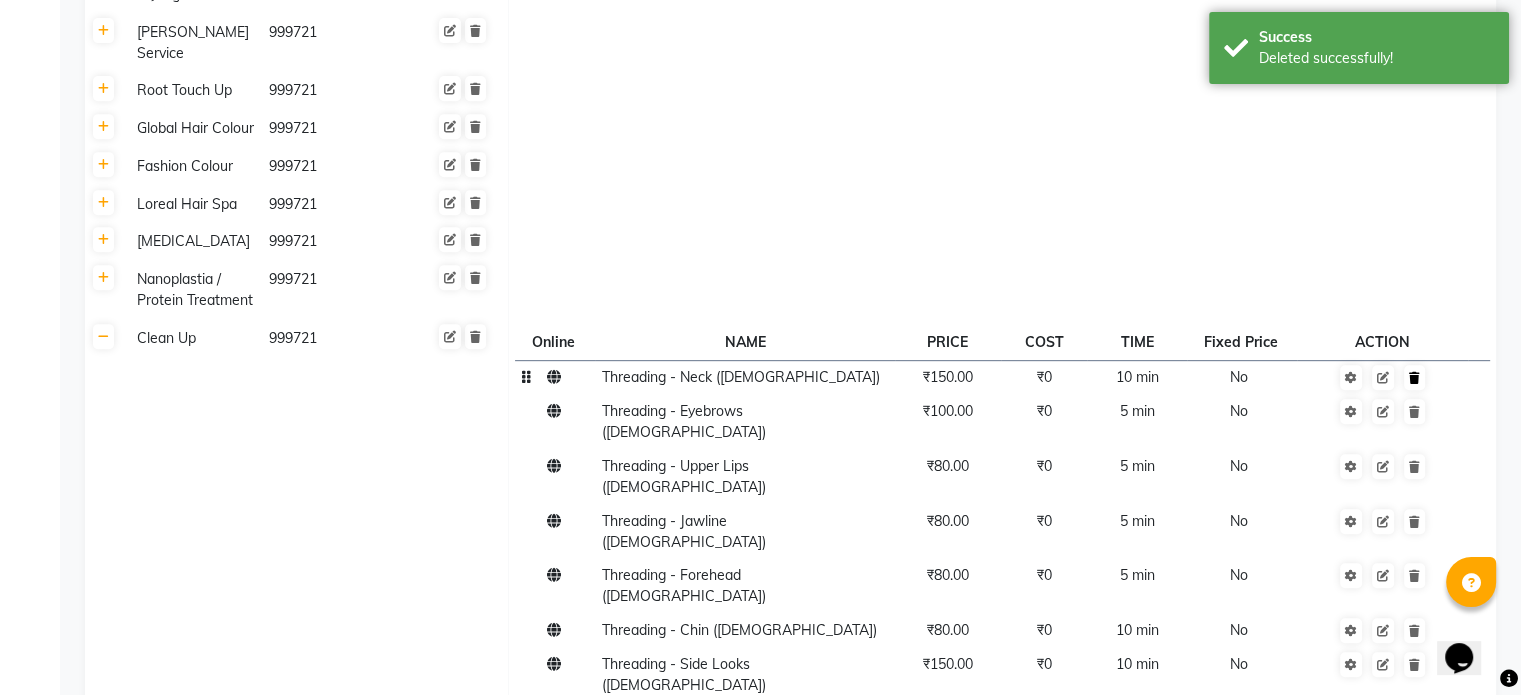 click 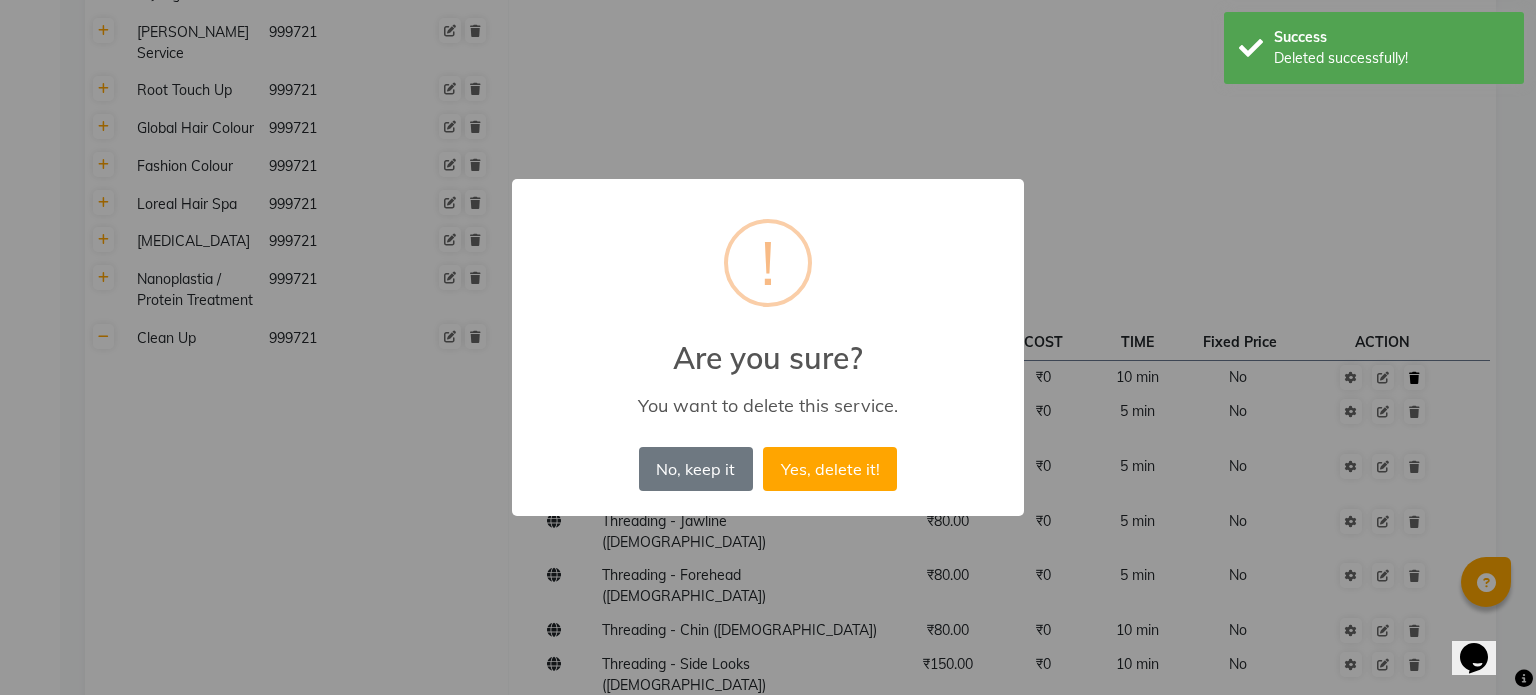 click on "Yes, delete it!" at bounding box center (830, 469) 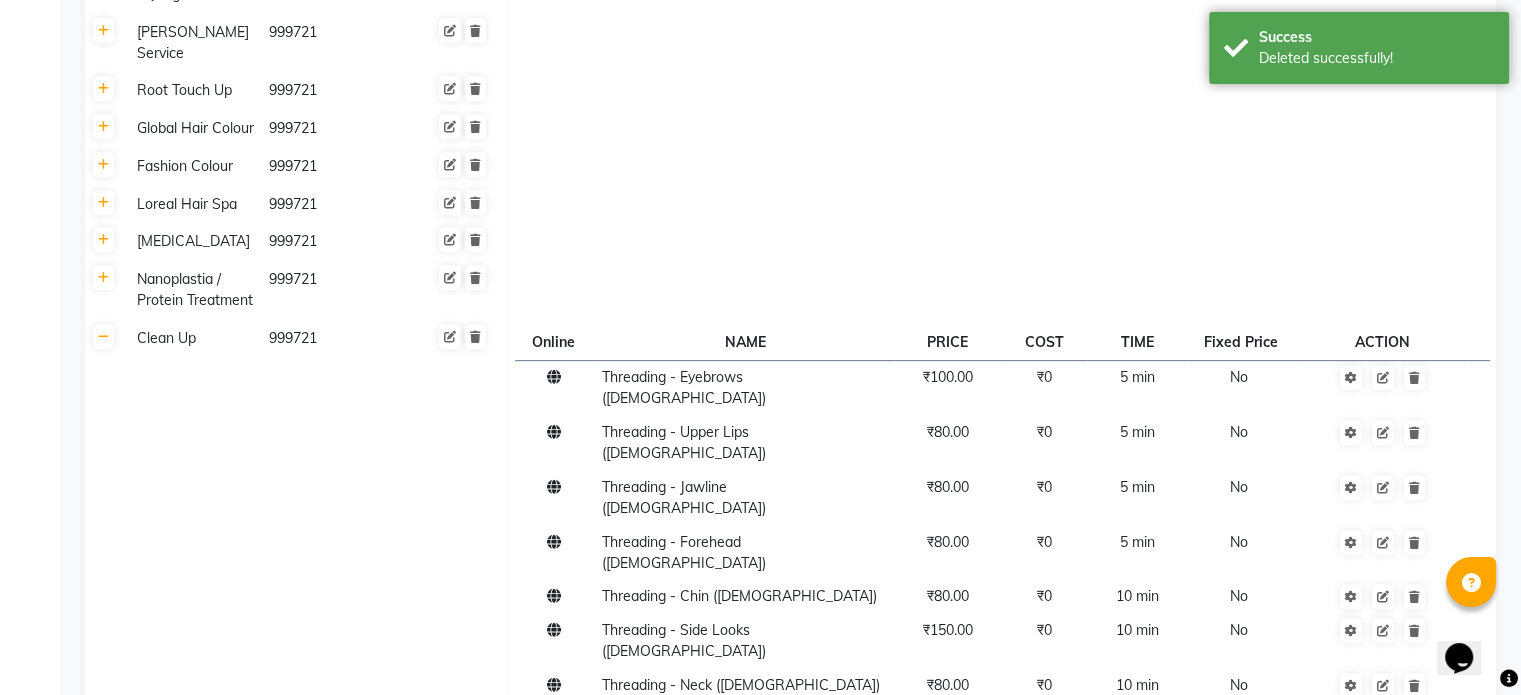 click 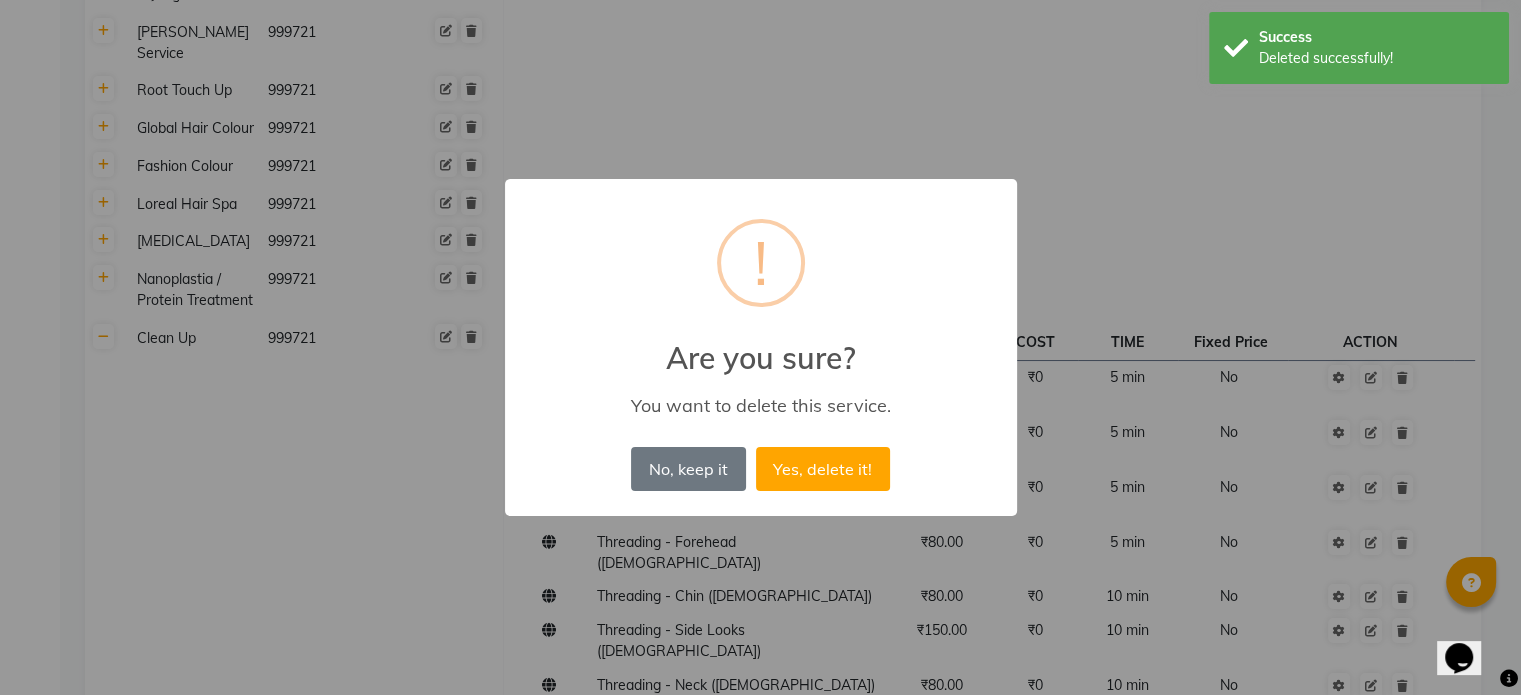 click on "Yes, delete it!" at bounding box center (823, 469) 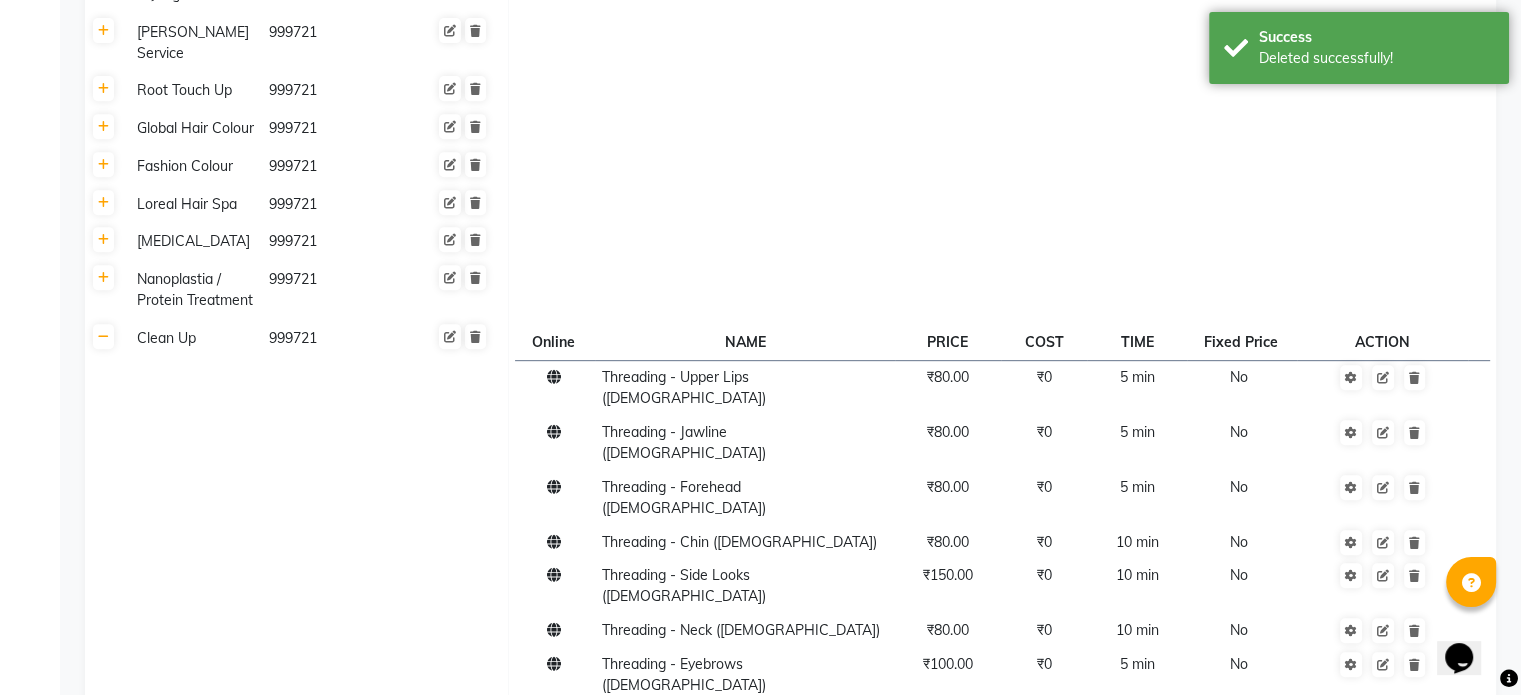 click 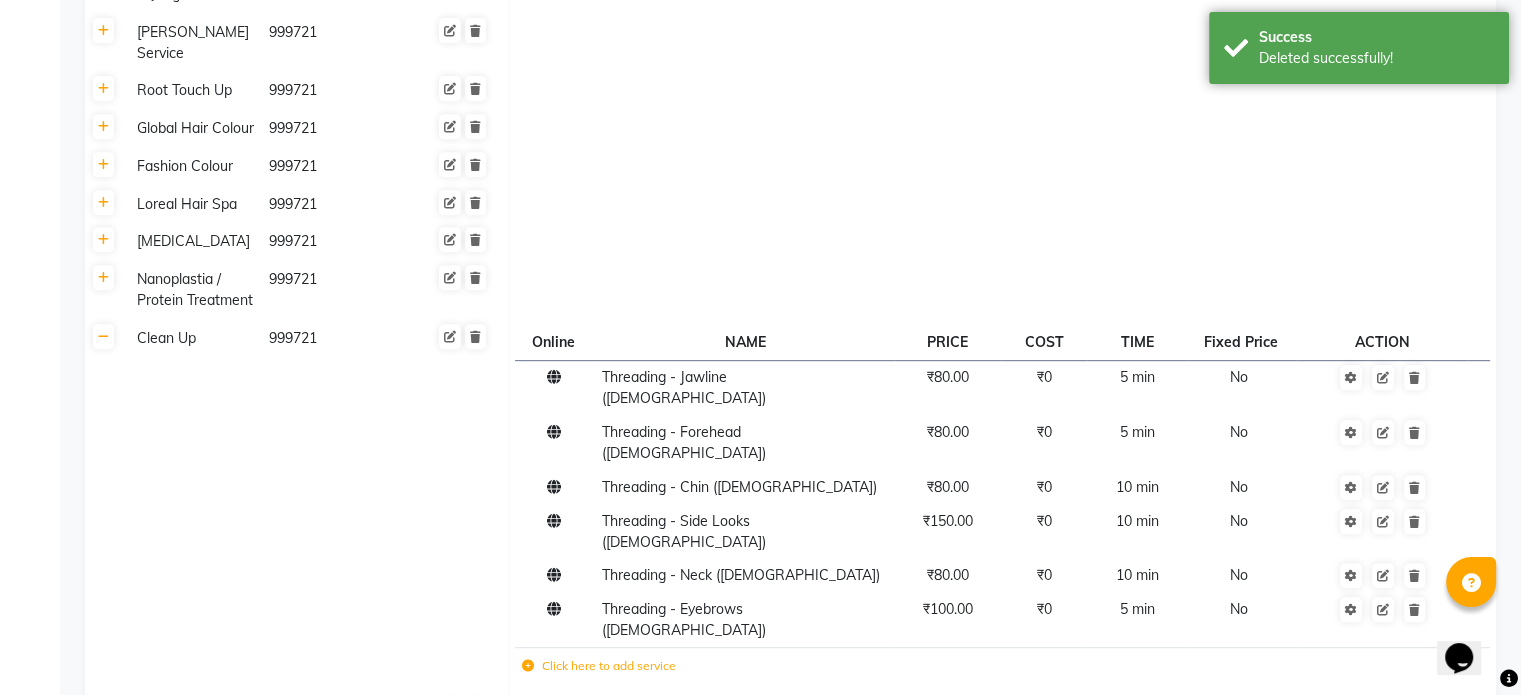 click 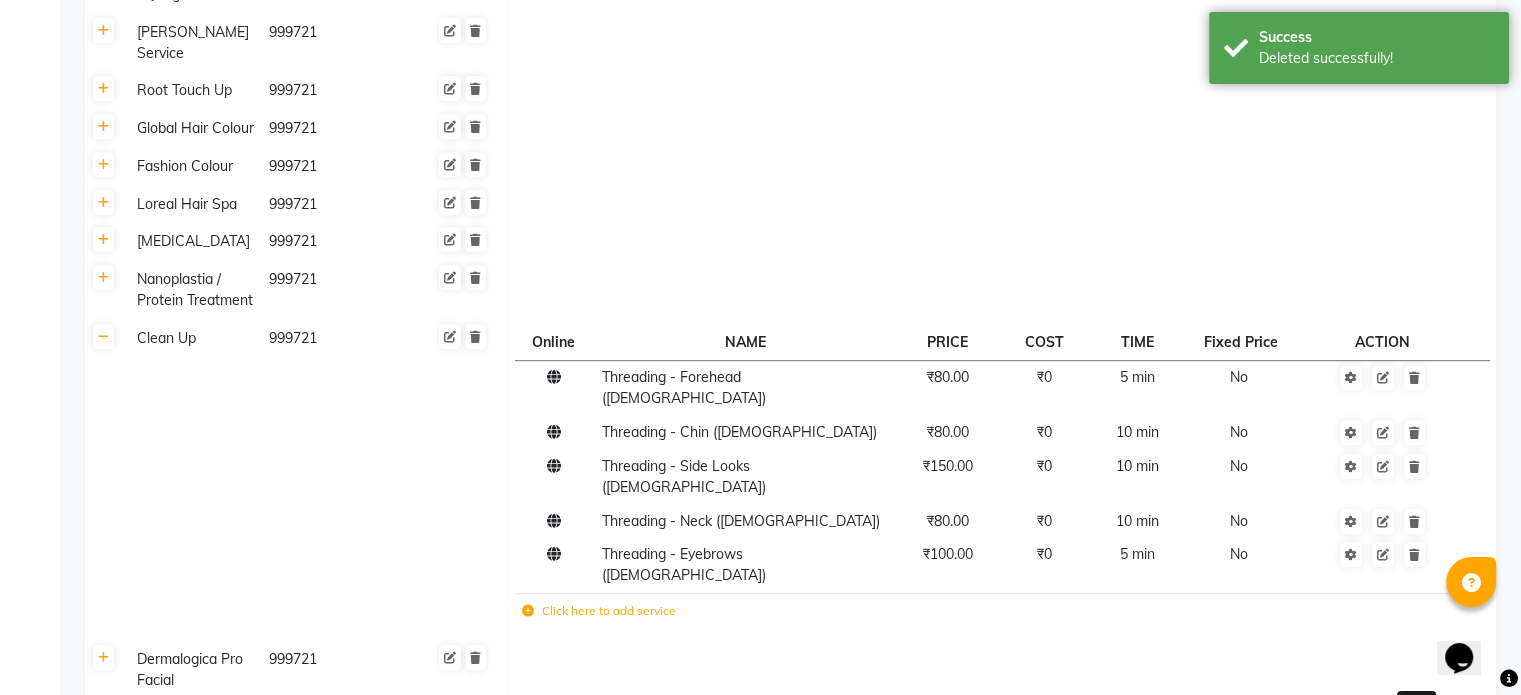 click 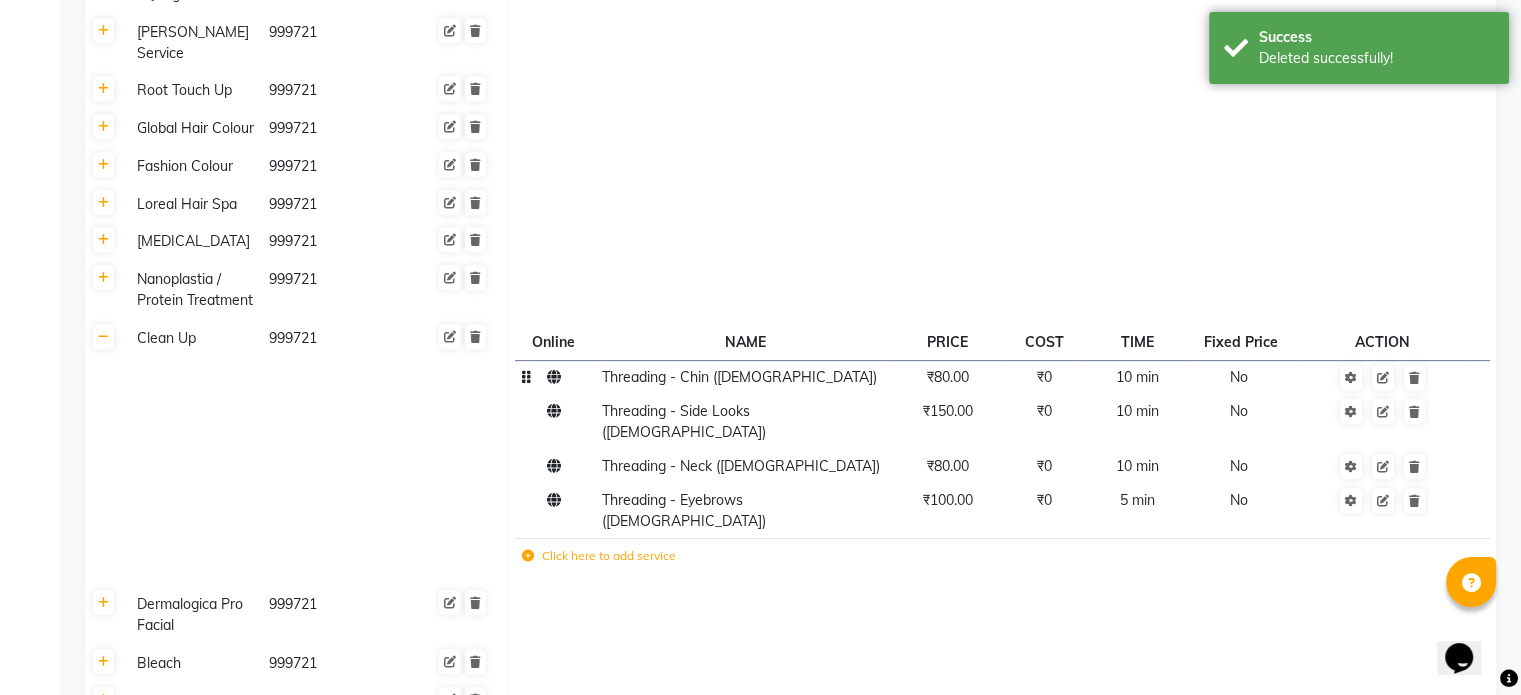 click on "Threading - Chin ([DEMOGRAPHIC_DATA])" 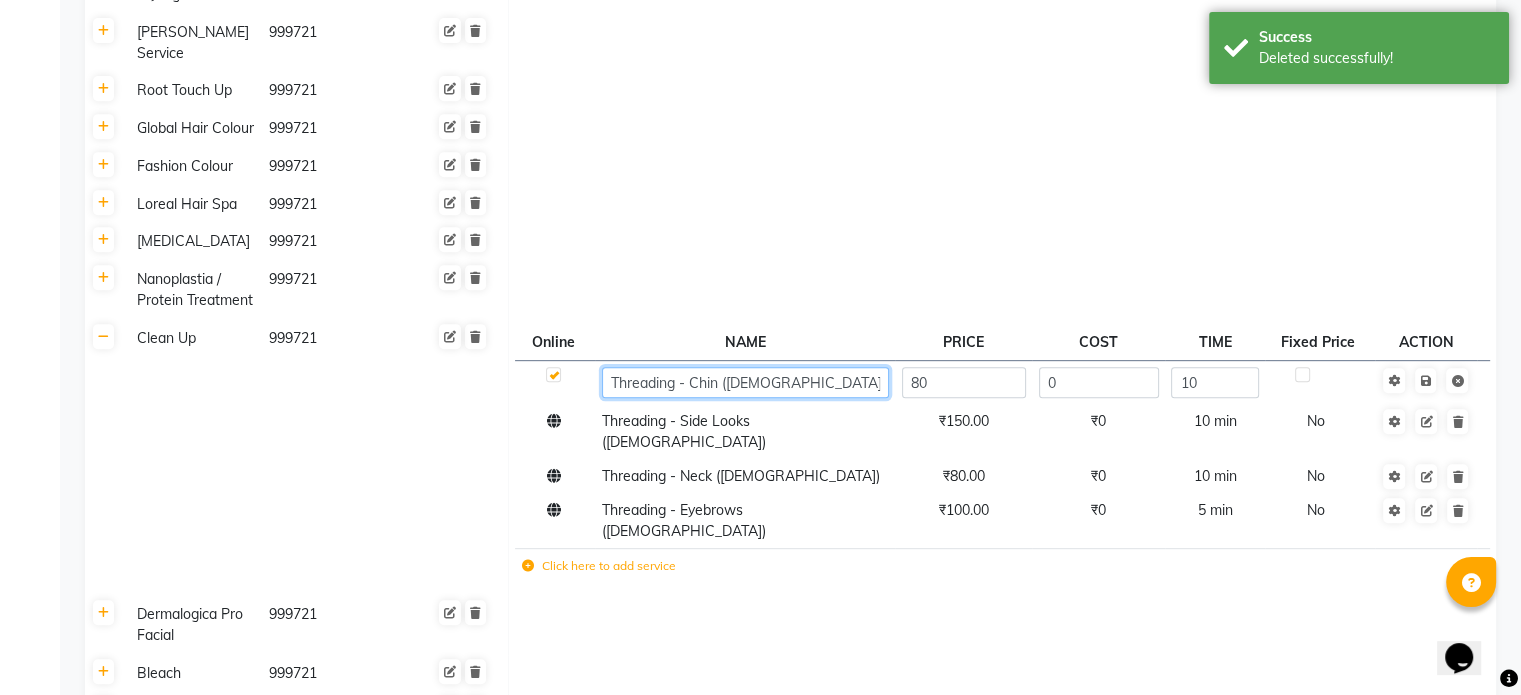 click on "Threading - Chin ([DEMOGRAPHIC_DATA])" 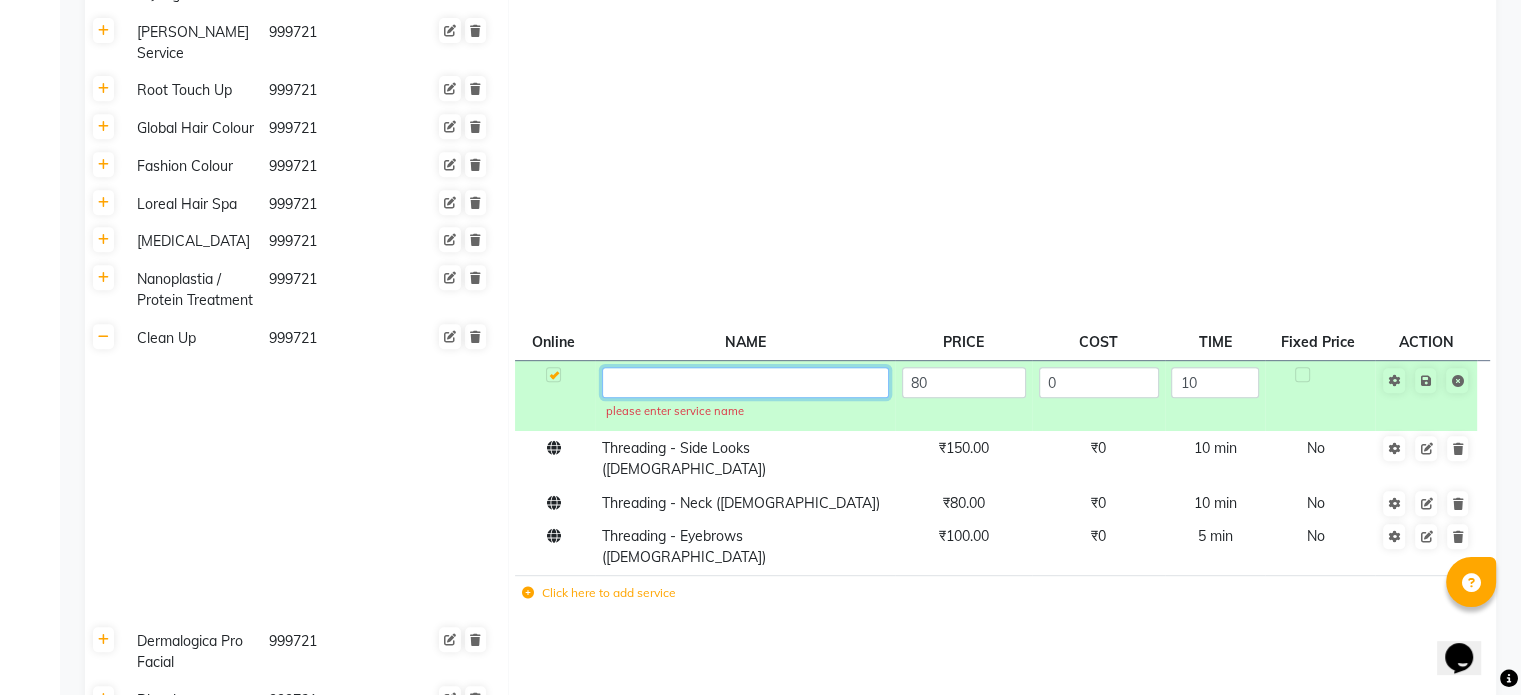 paste on "Cleanup" 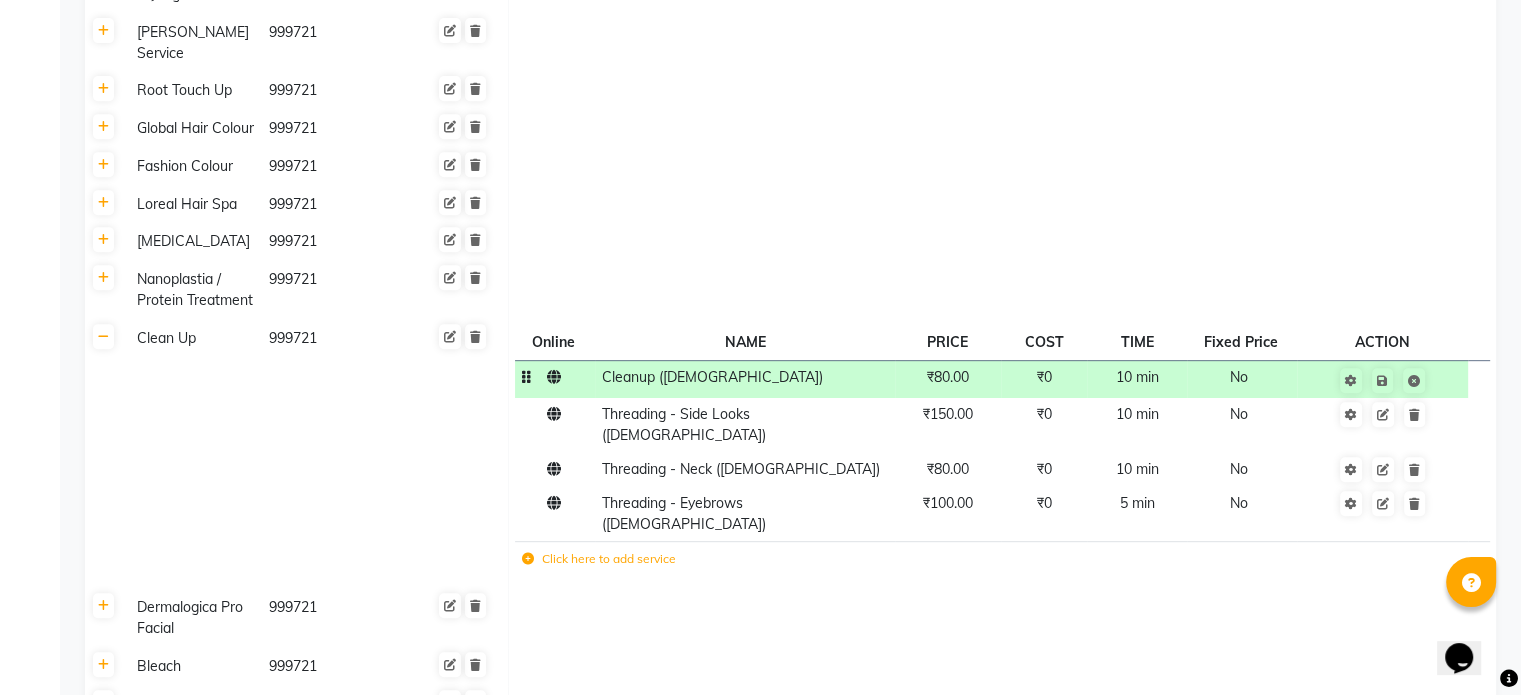 click on "₹80.00" 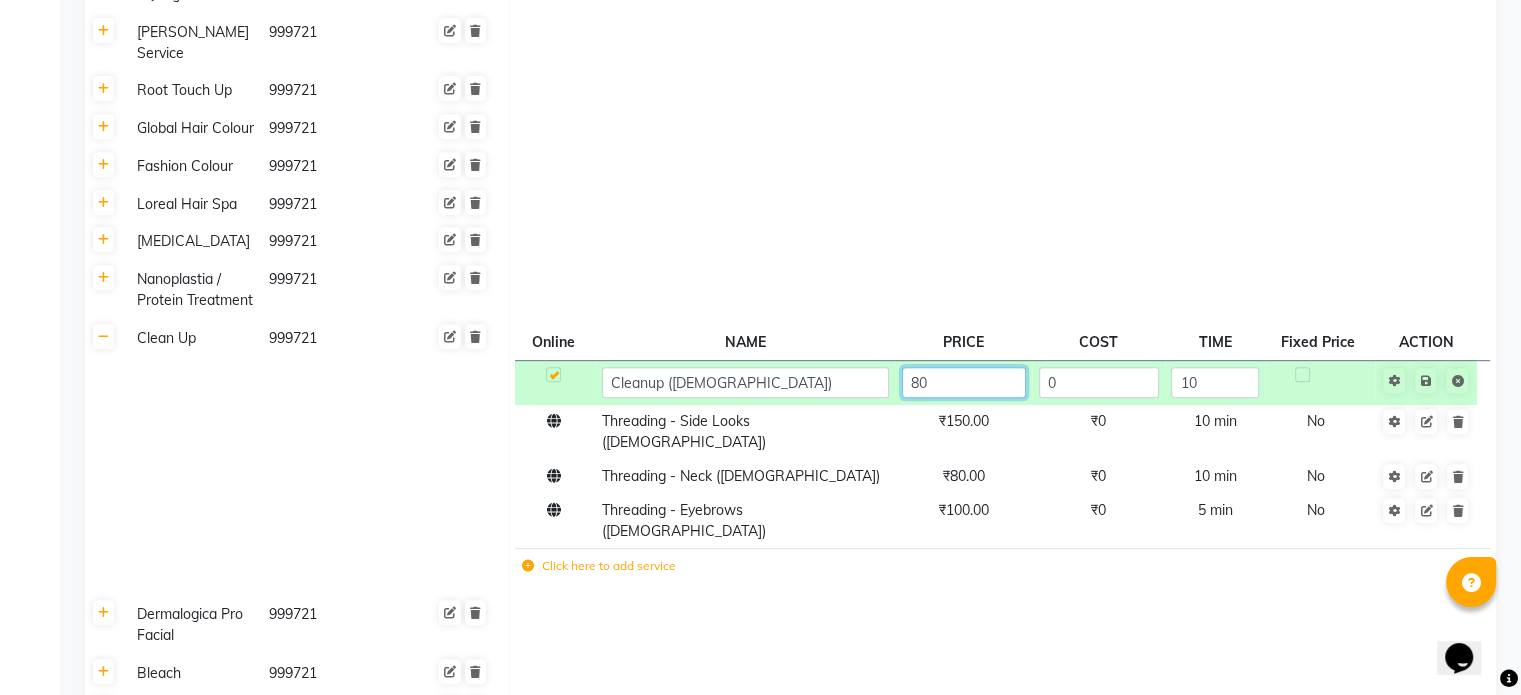 click on "80" 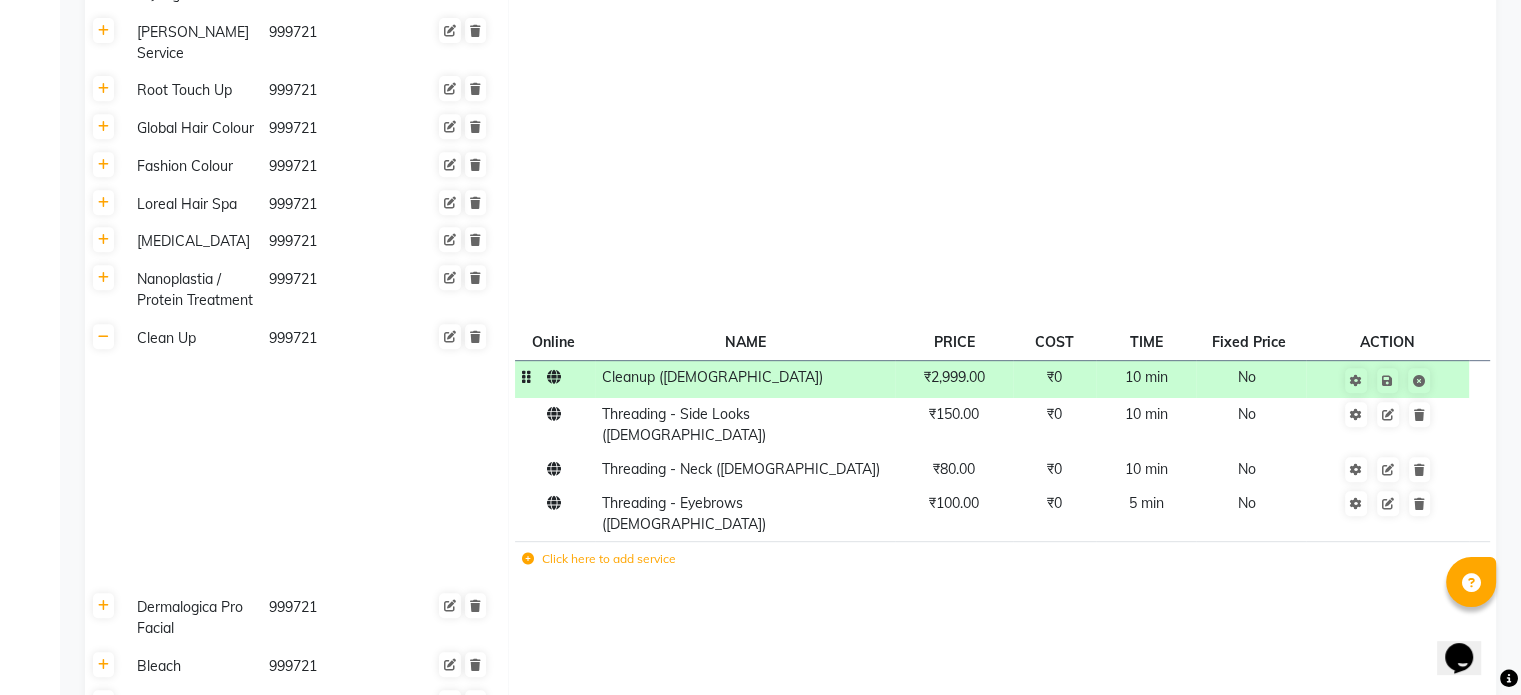 click on "10 min" 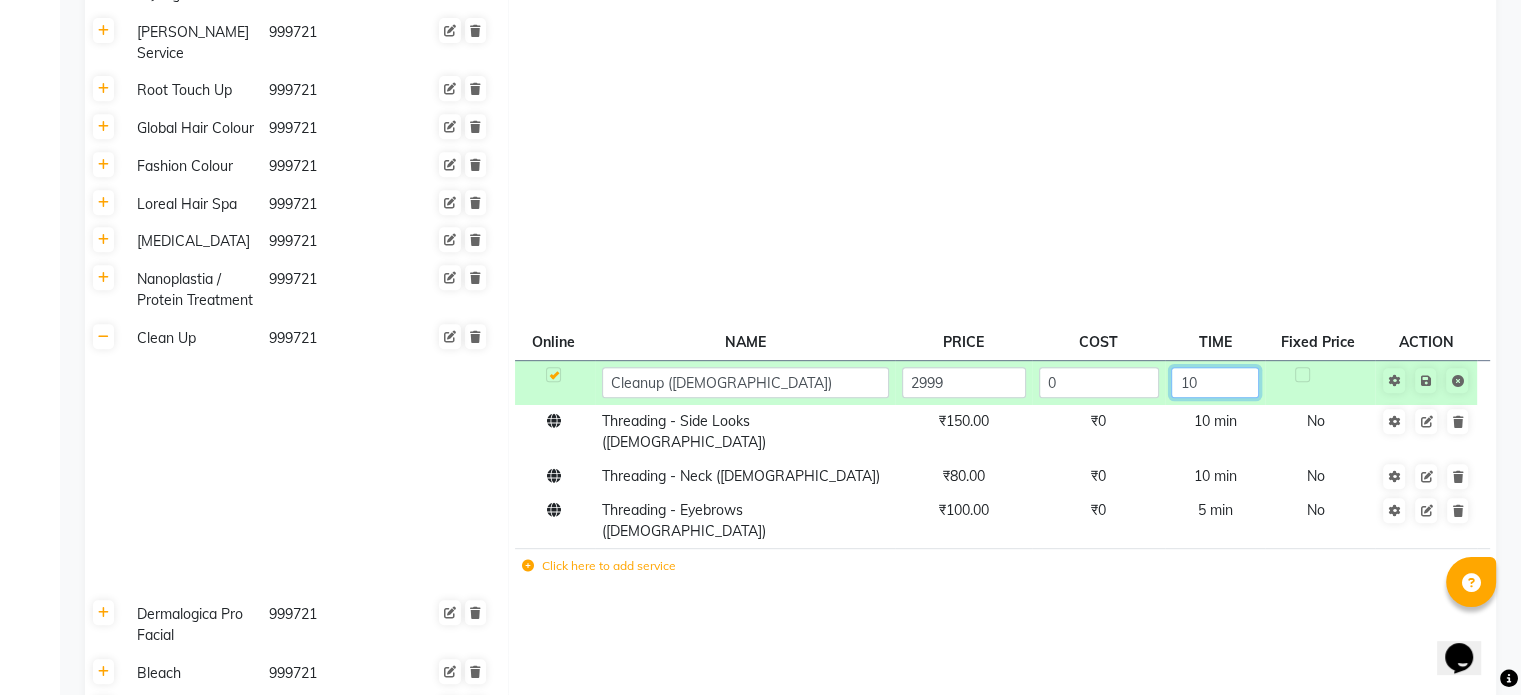 click on "10" 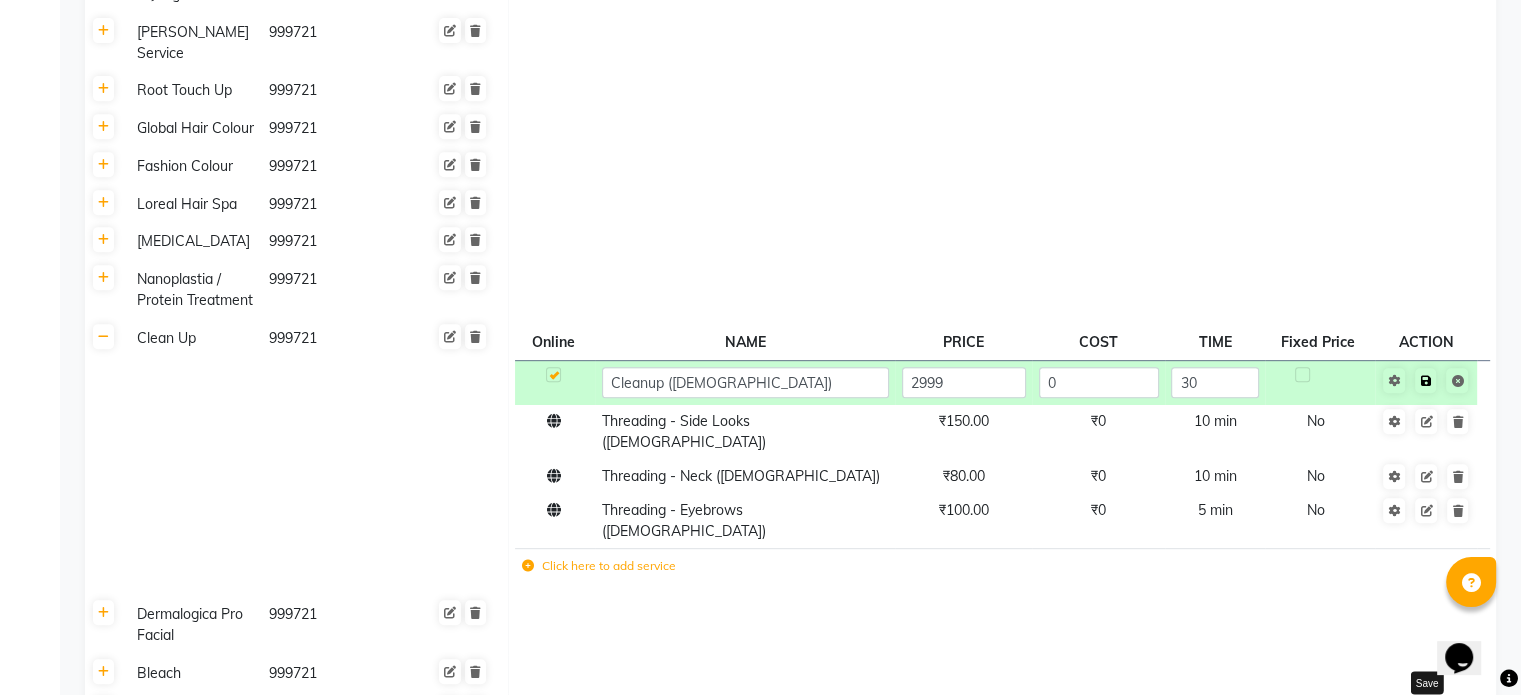 click on "Save" 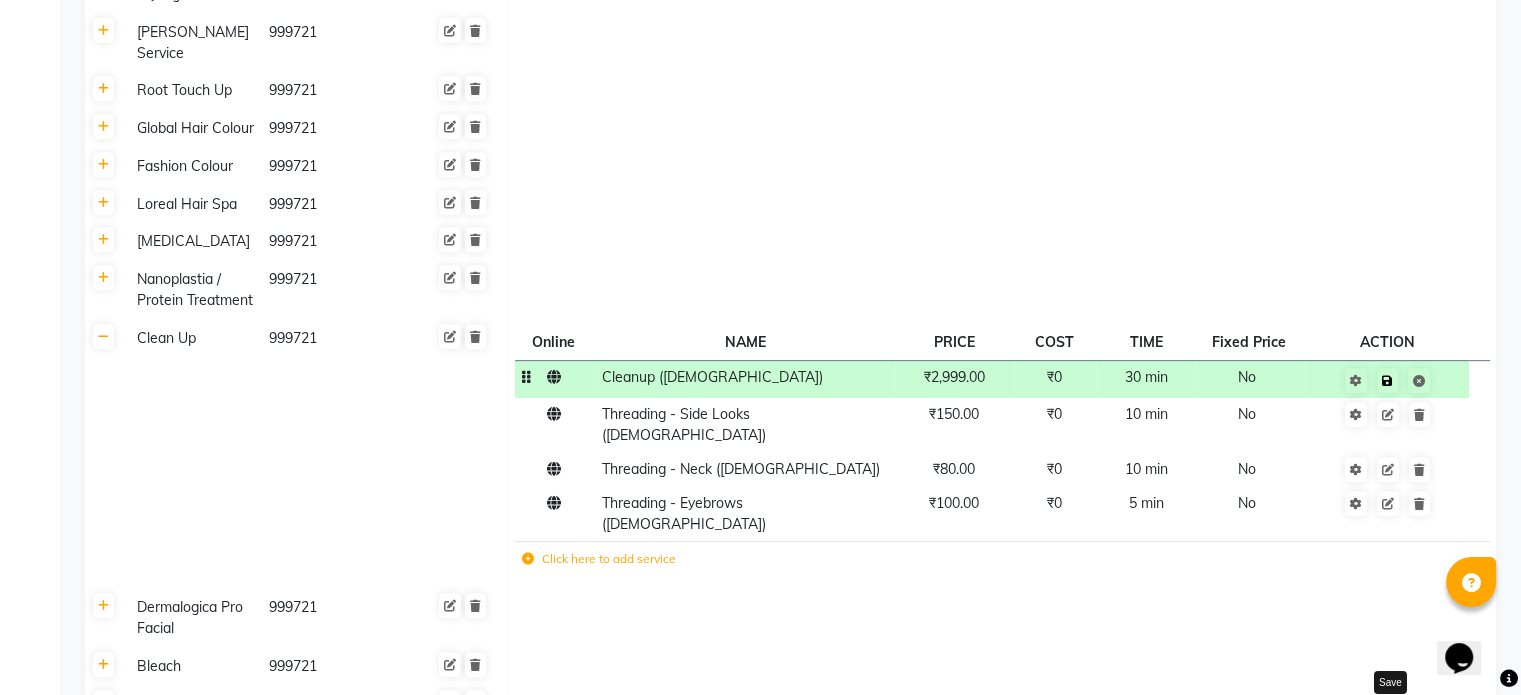 click 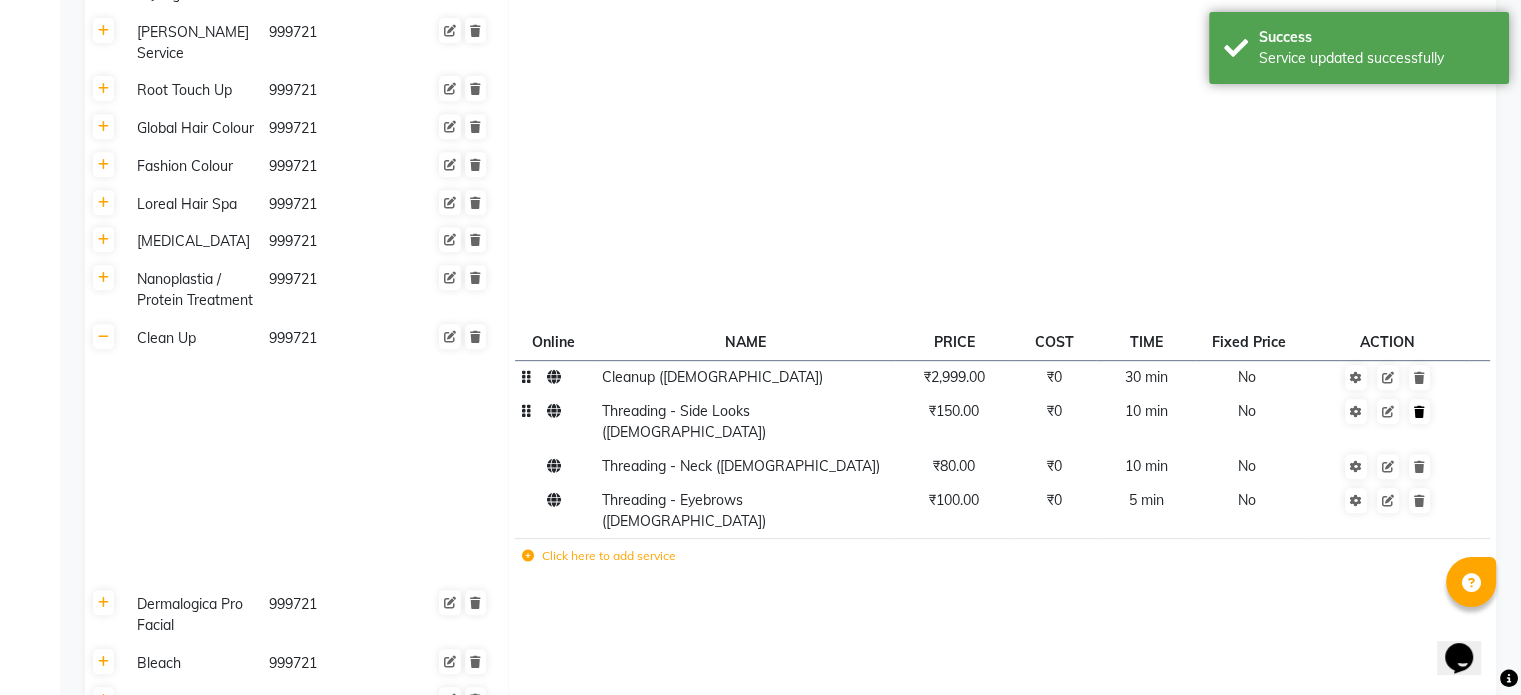 click 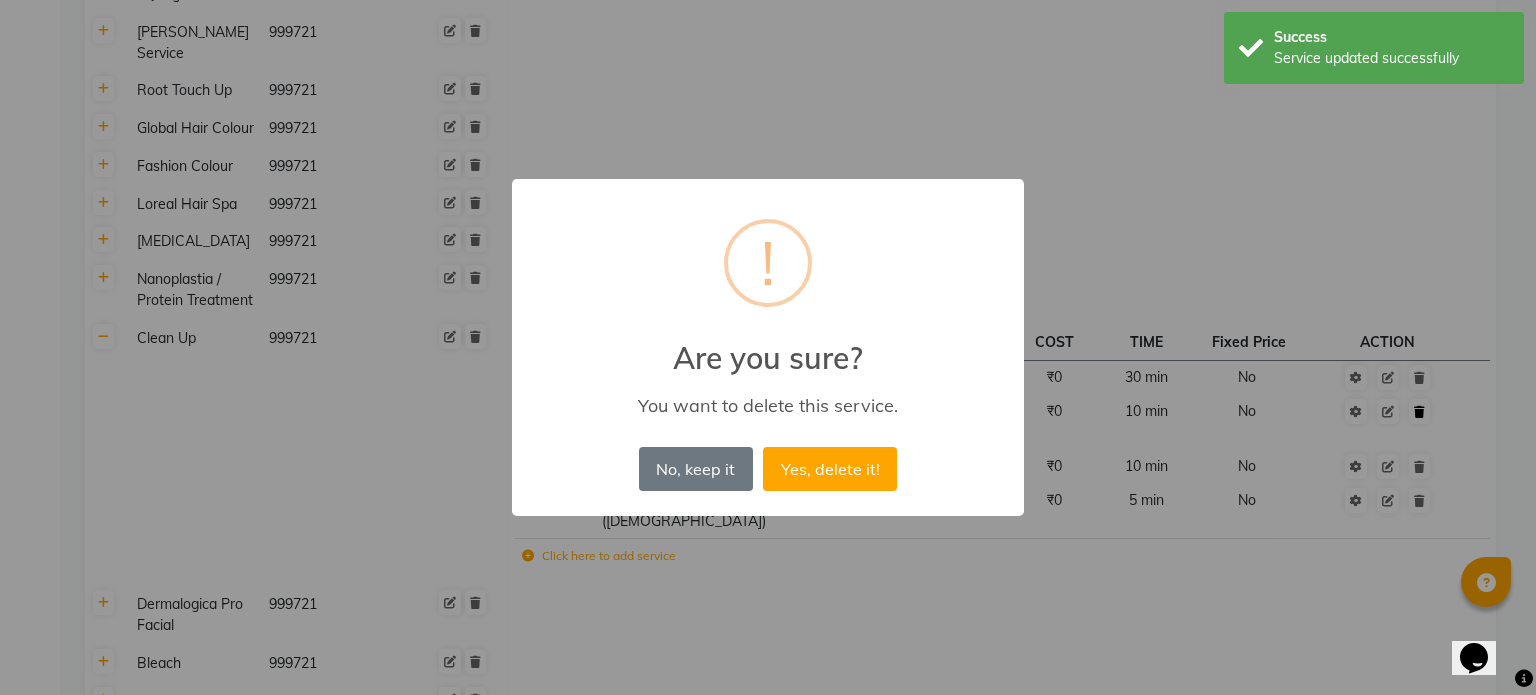 click on "Yes, delete it!" at bounding box center (830, 469) 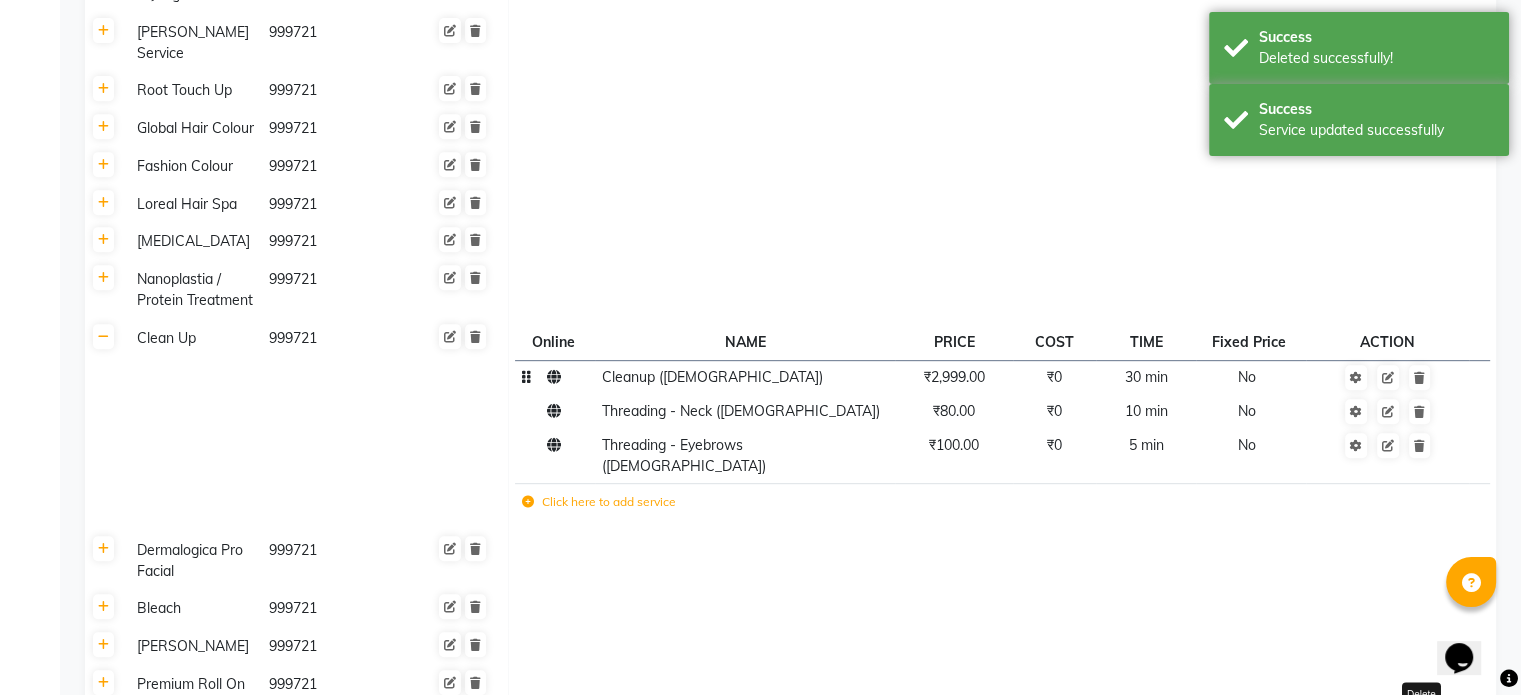 click 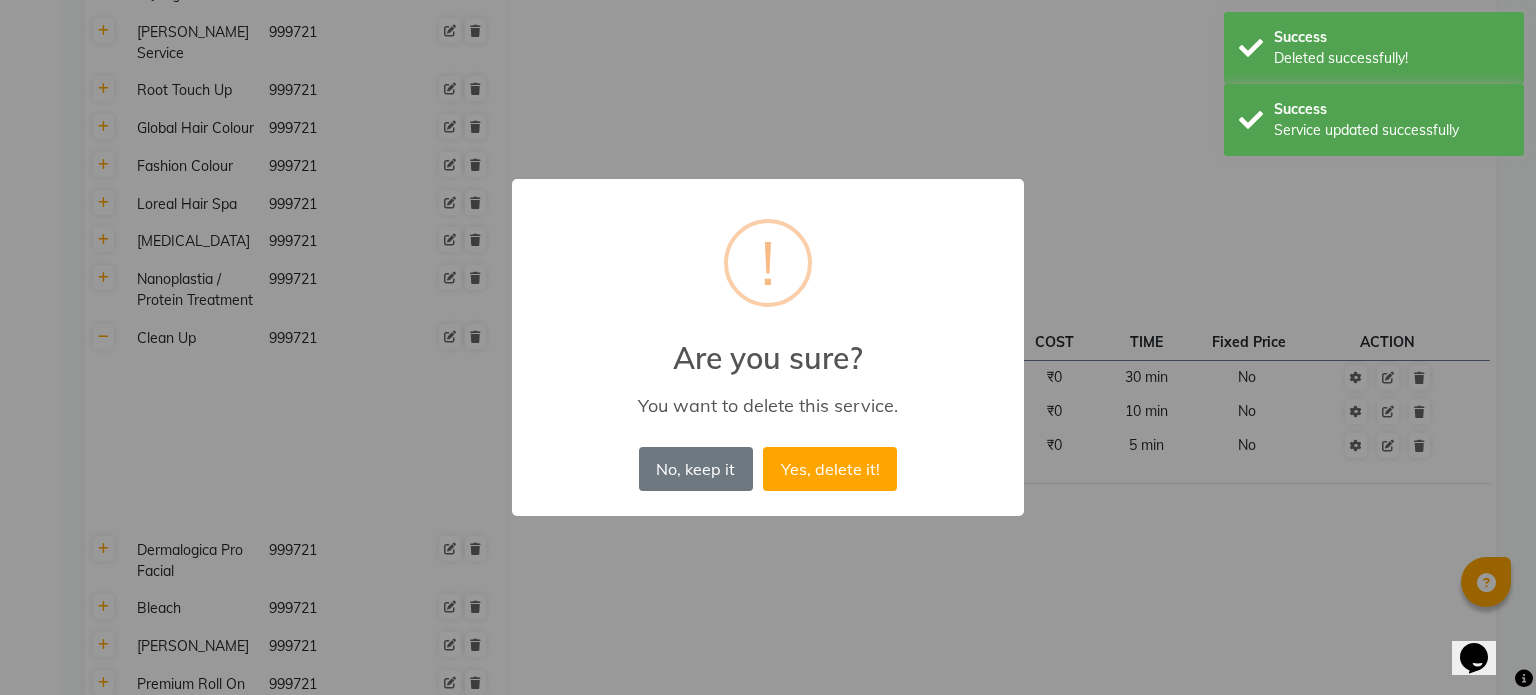 click on "Yes, delete it!" at bounding box center [830, 469] 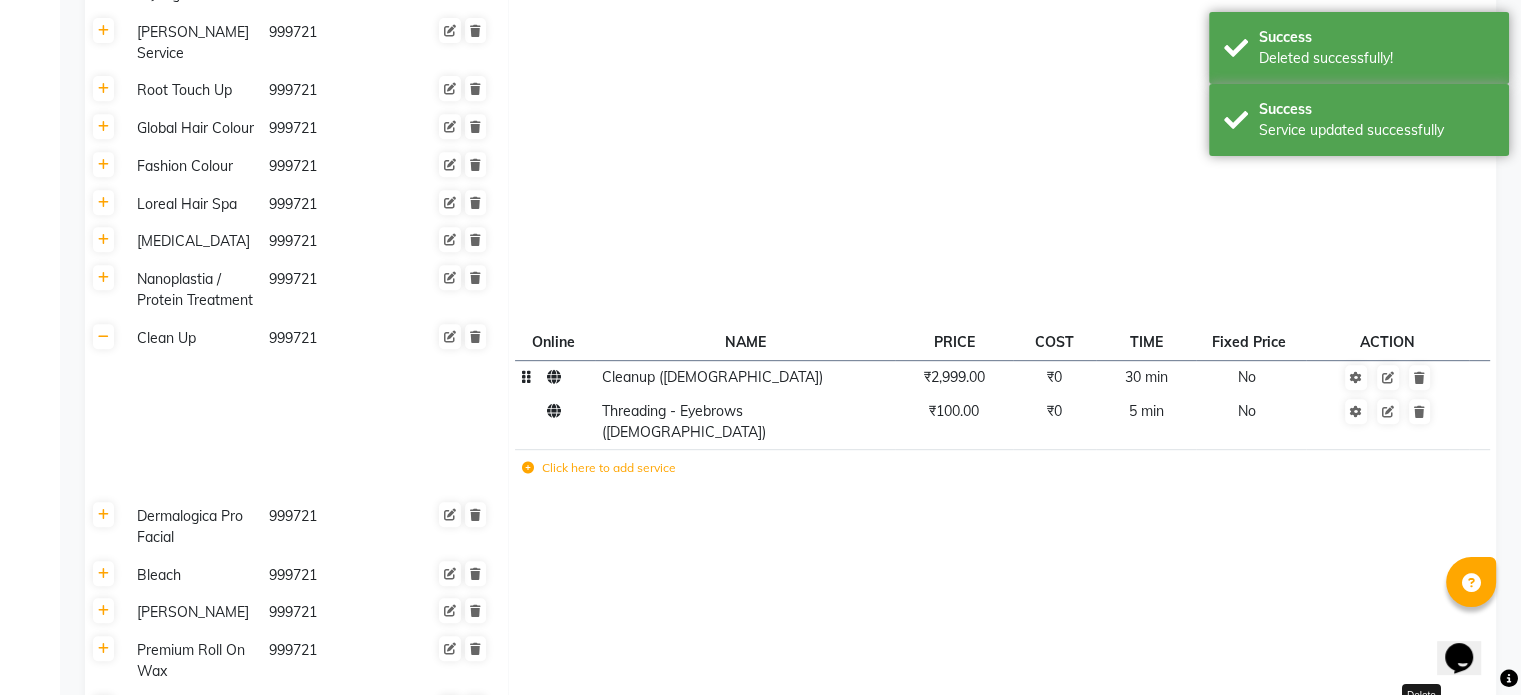 click 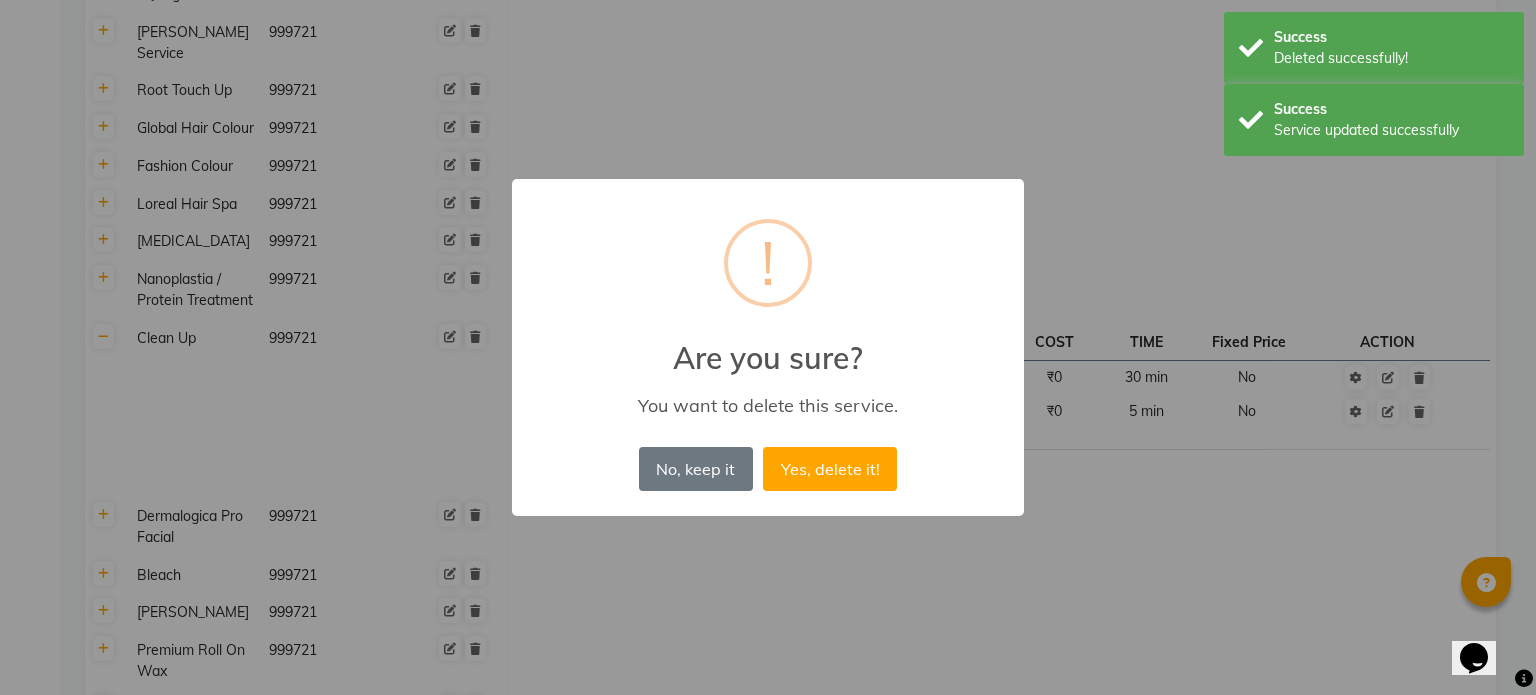 click on "Yes, delete it!" at bounding box center [830, 469] 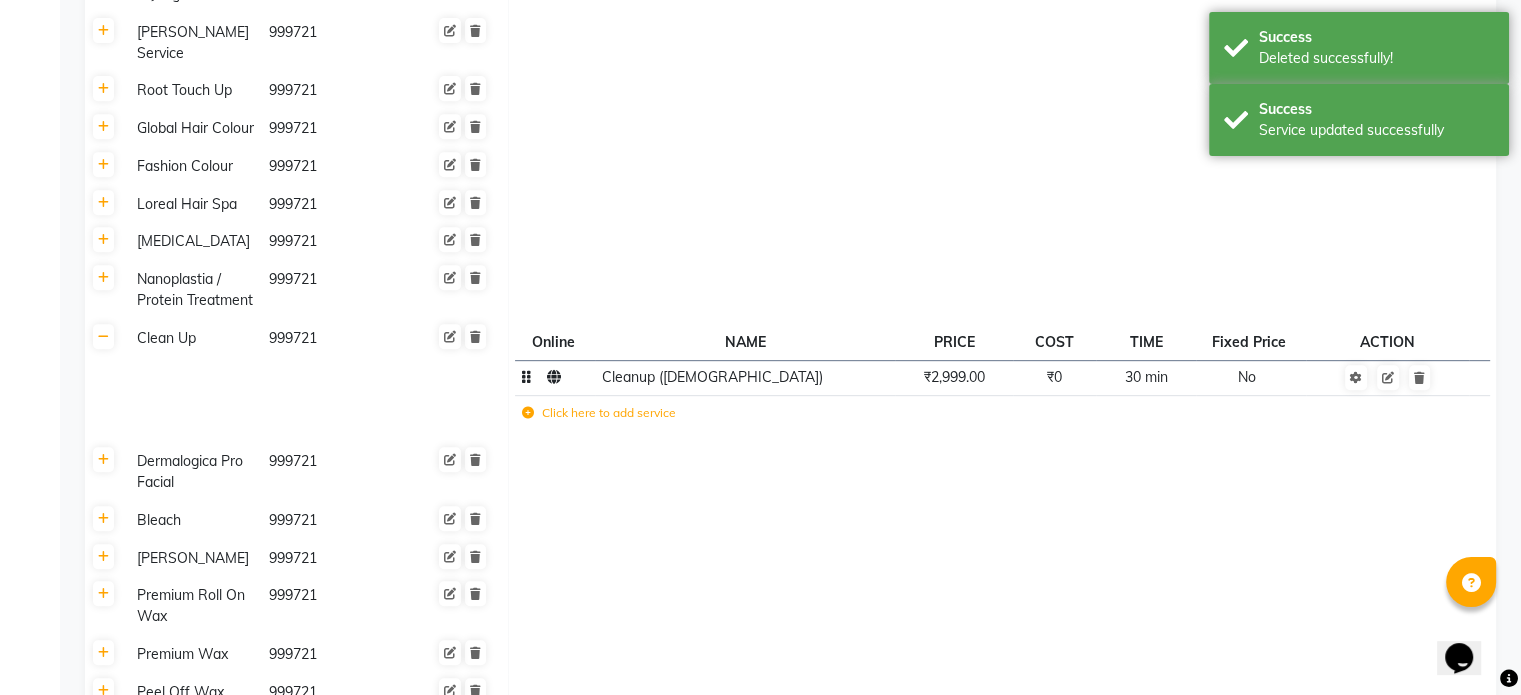 click 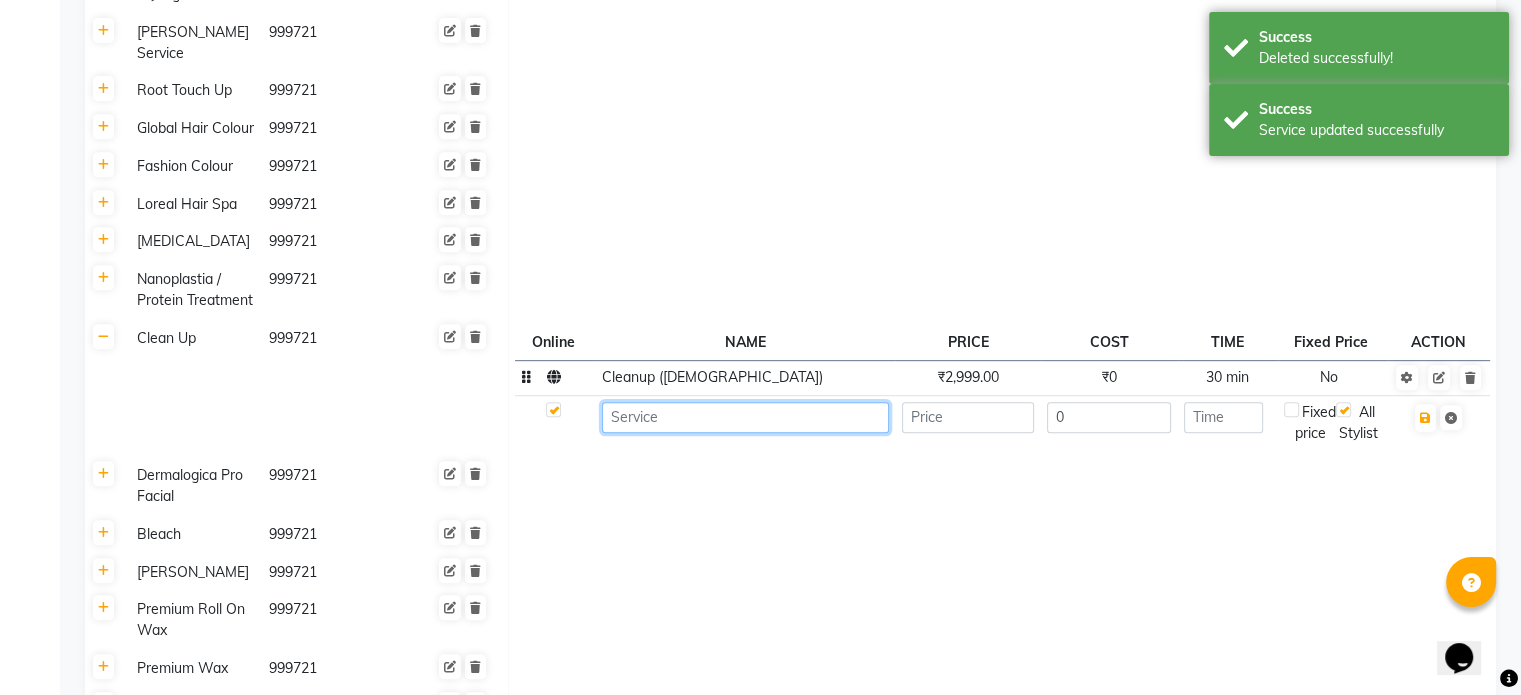 click 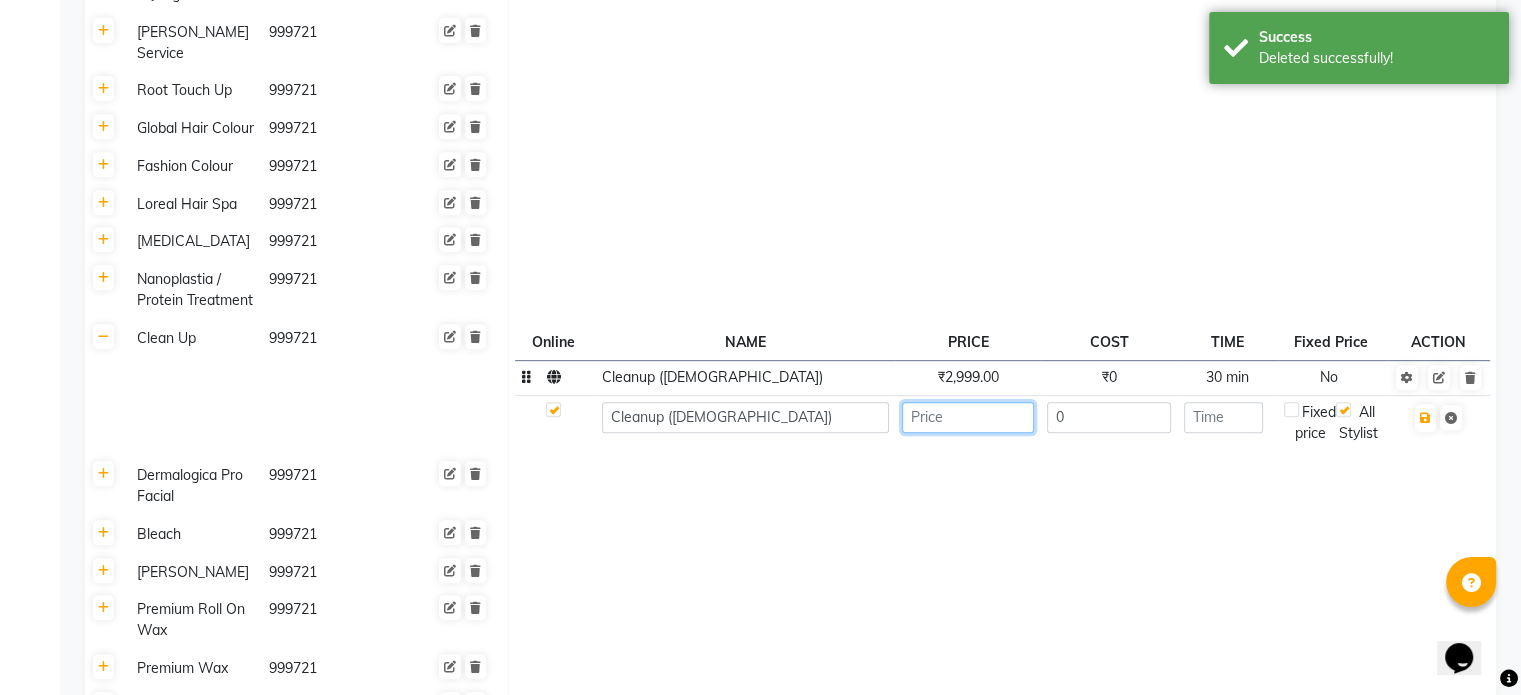 click 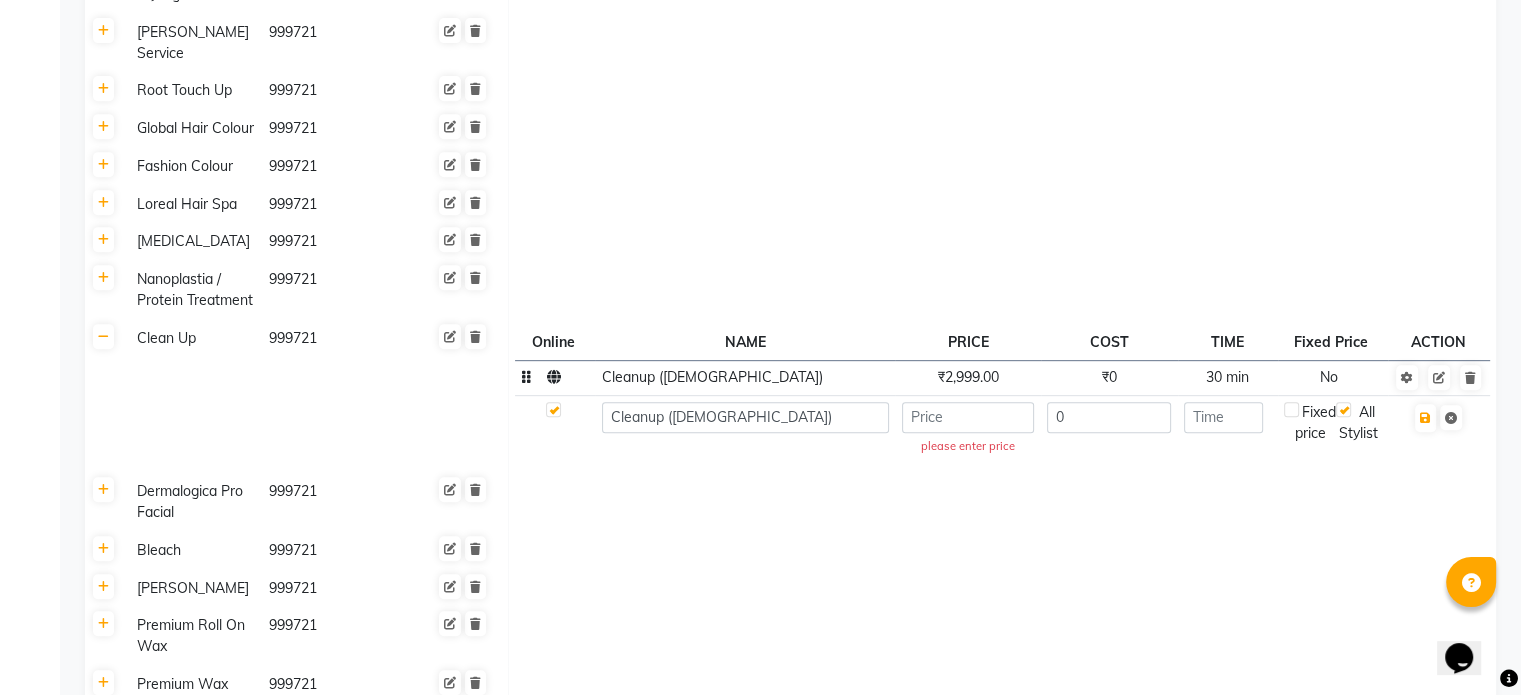 click on "Cleanup ([DEMOGRAPHIC_DATA])" 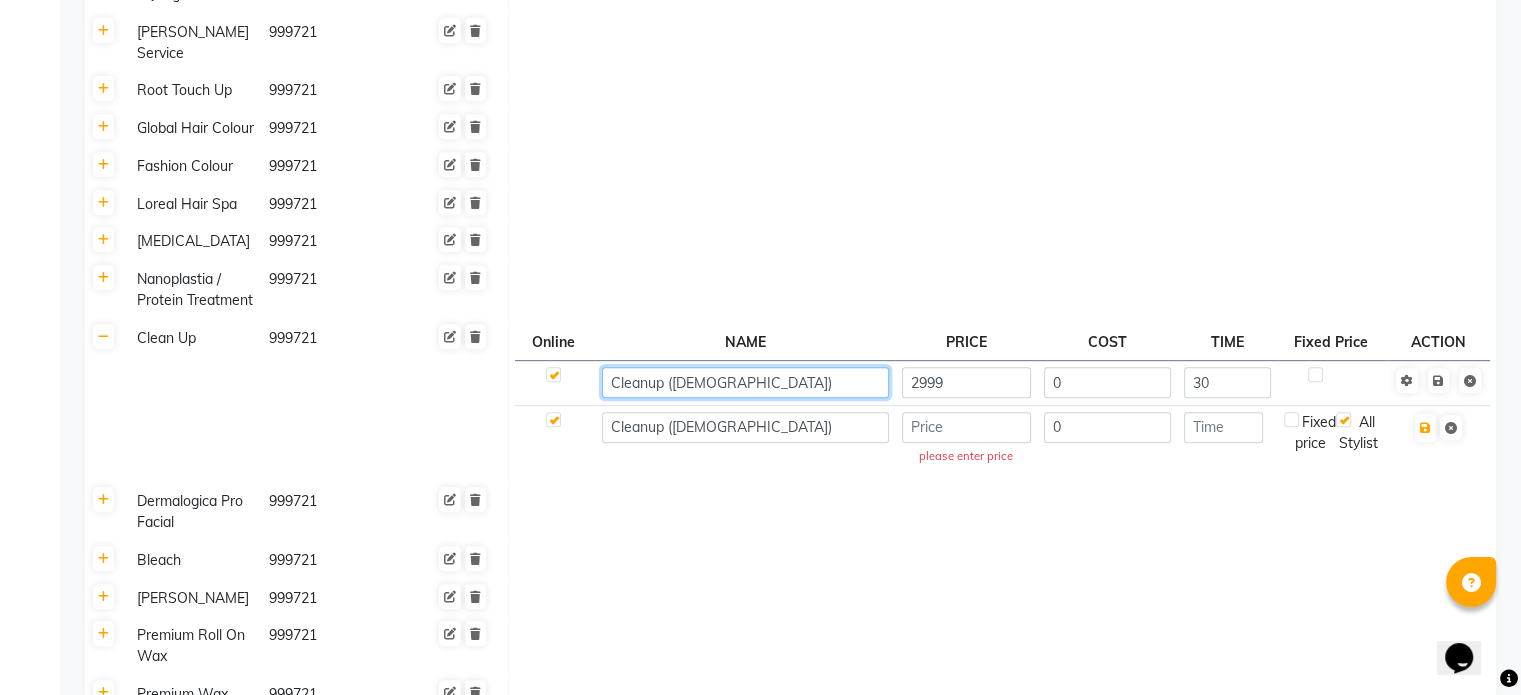 click on "Cleanup ([DEMOGRAPHIC_DATA])" 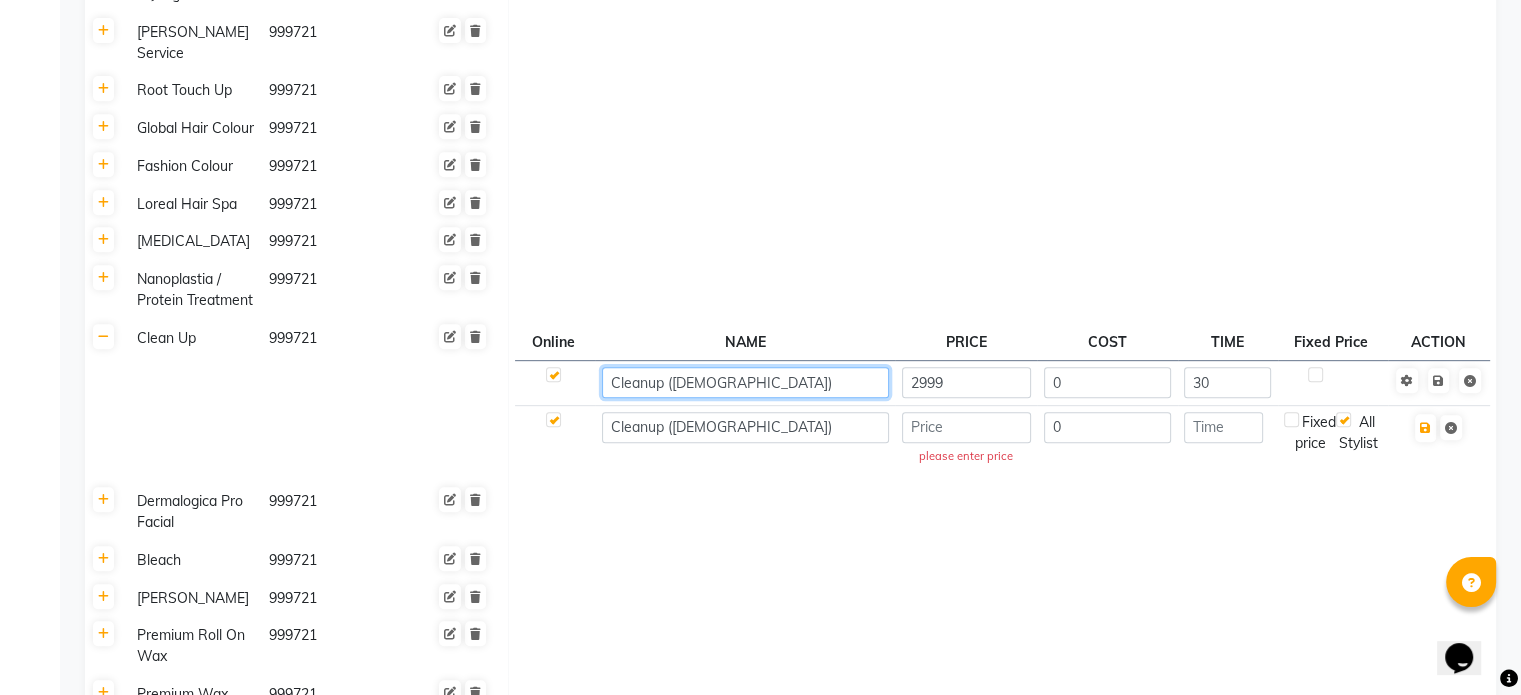 click on "Cleanup ([DEMOGRAPHIC_DATA])" 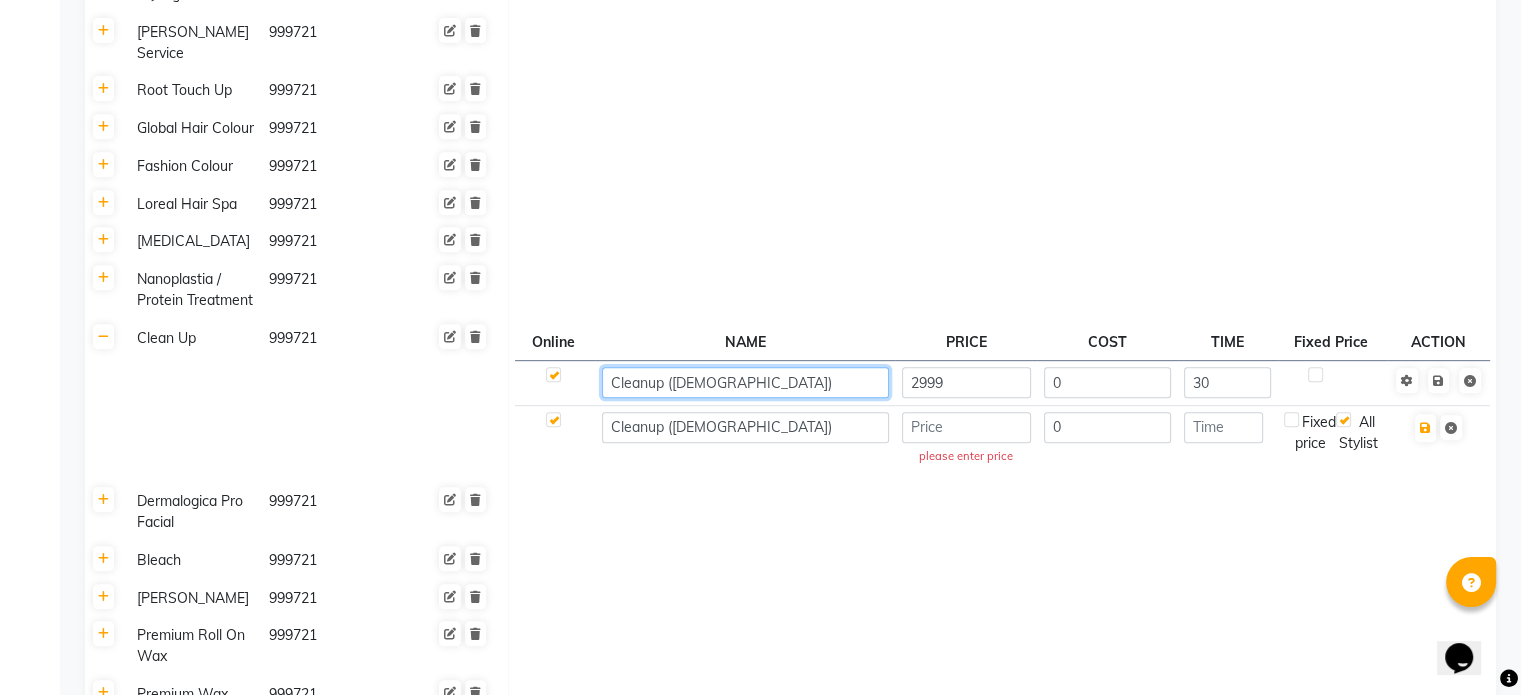 click on "Cleanup ([DEMOGRAPHIC_DATA])" 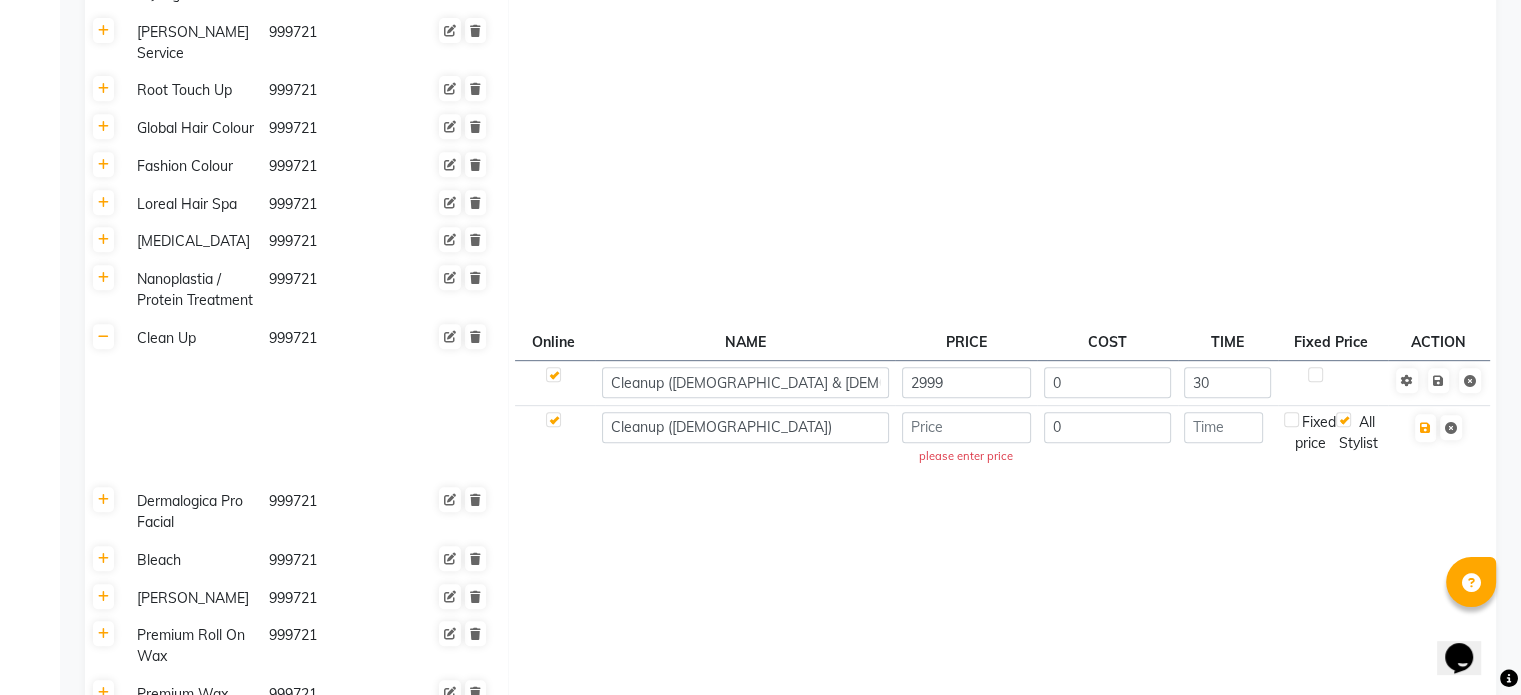 click 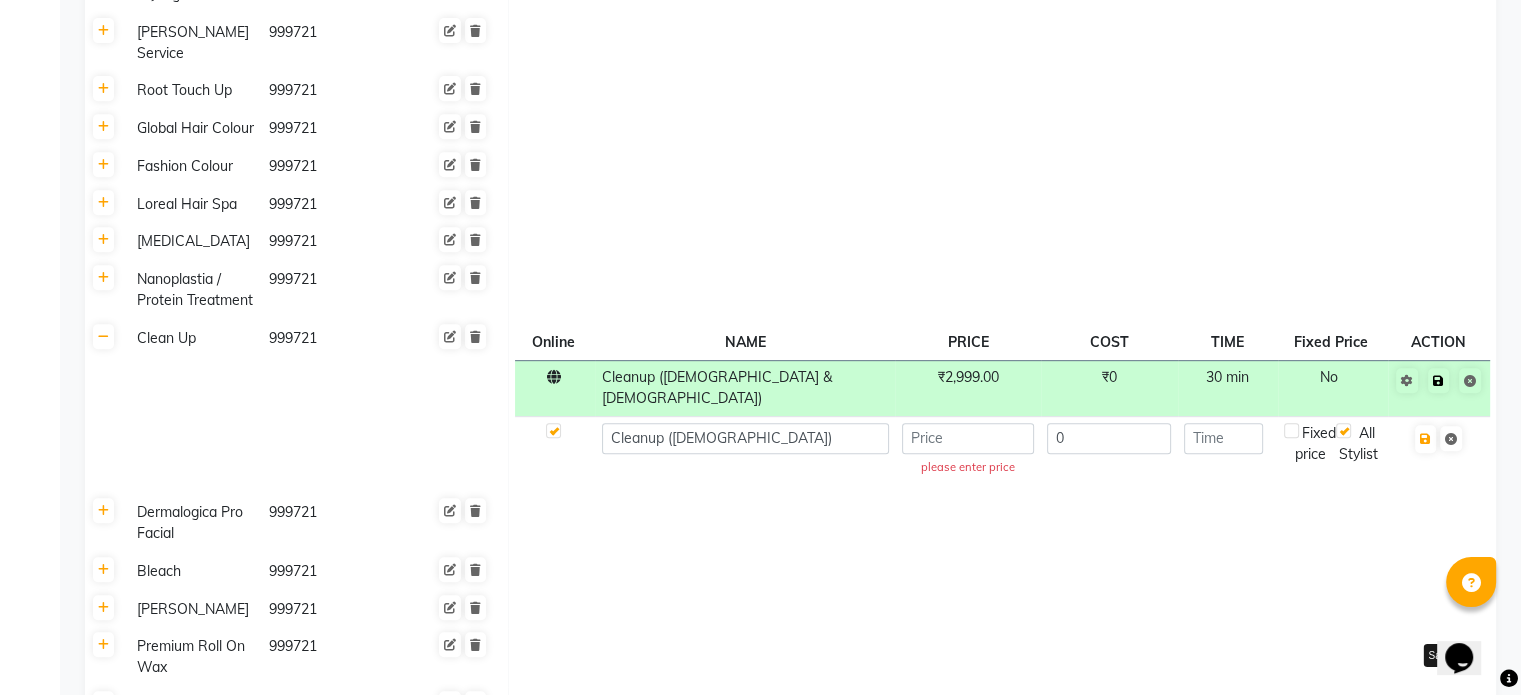 click 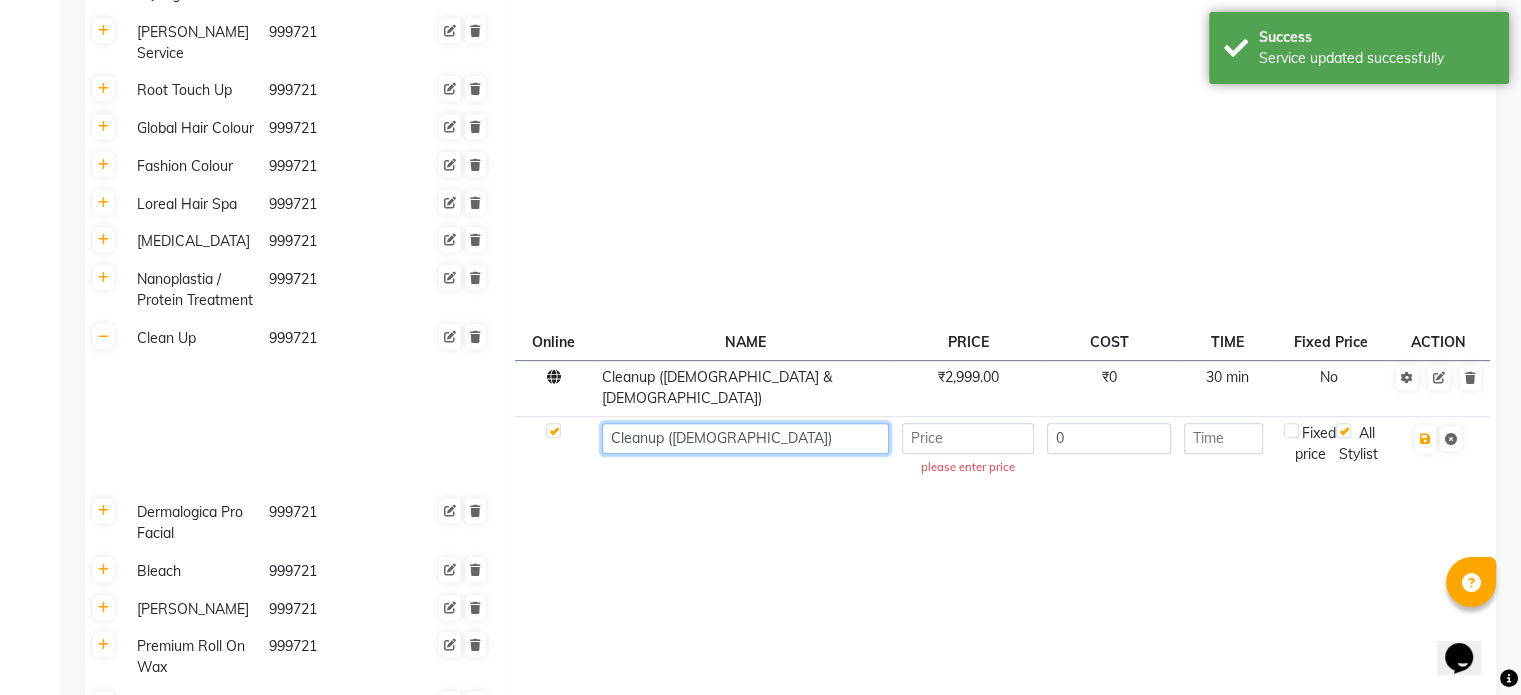 click on "Cleanup ([DEMOGRAPHIC_DATA])" 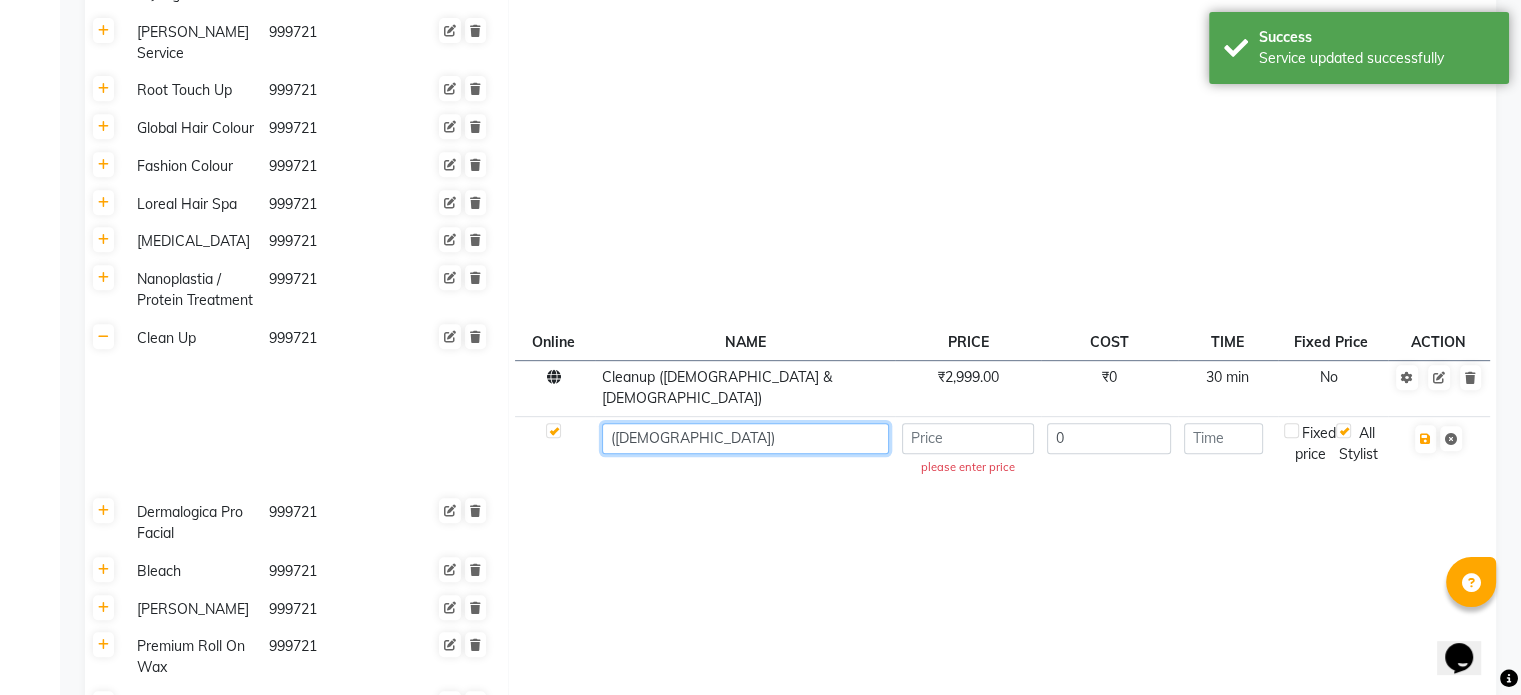 paste on "Facial" 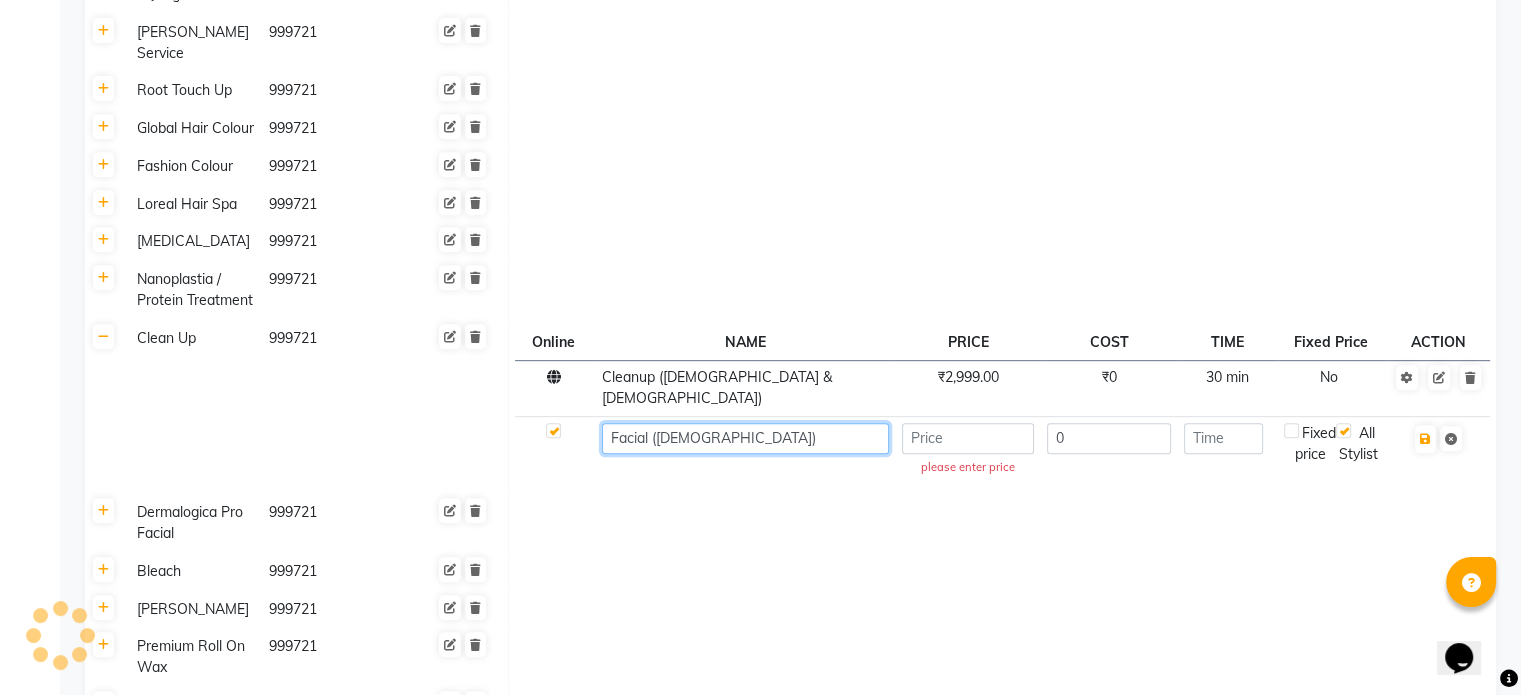 click on "Facial ([DEMOGRAPHIC_DATA])" 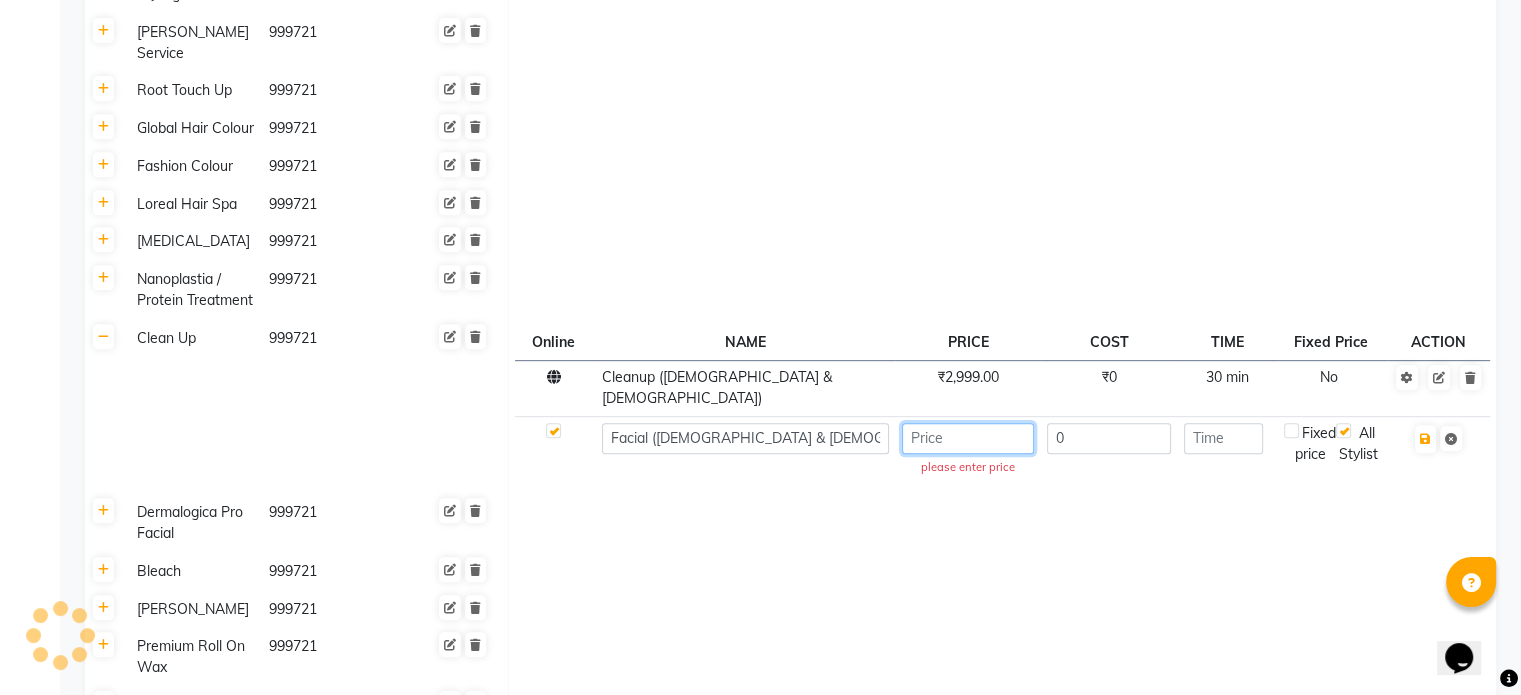 click 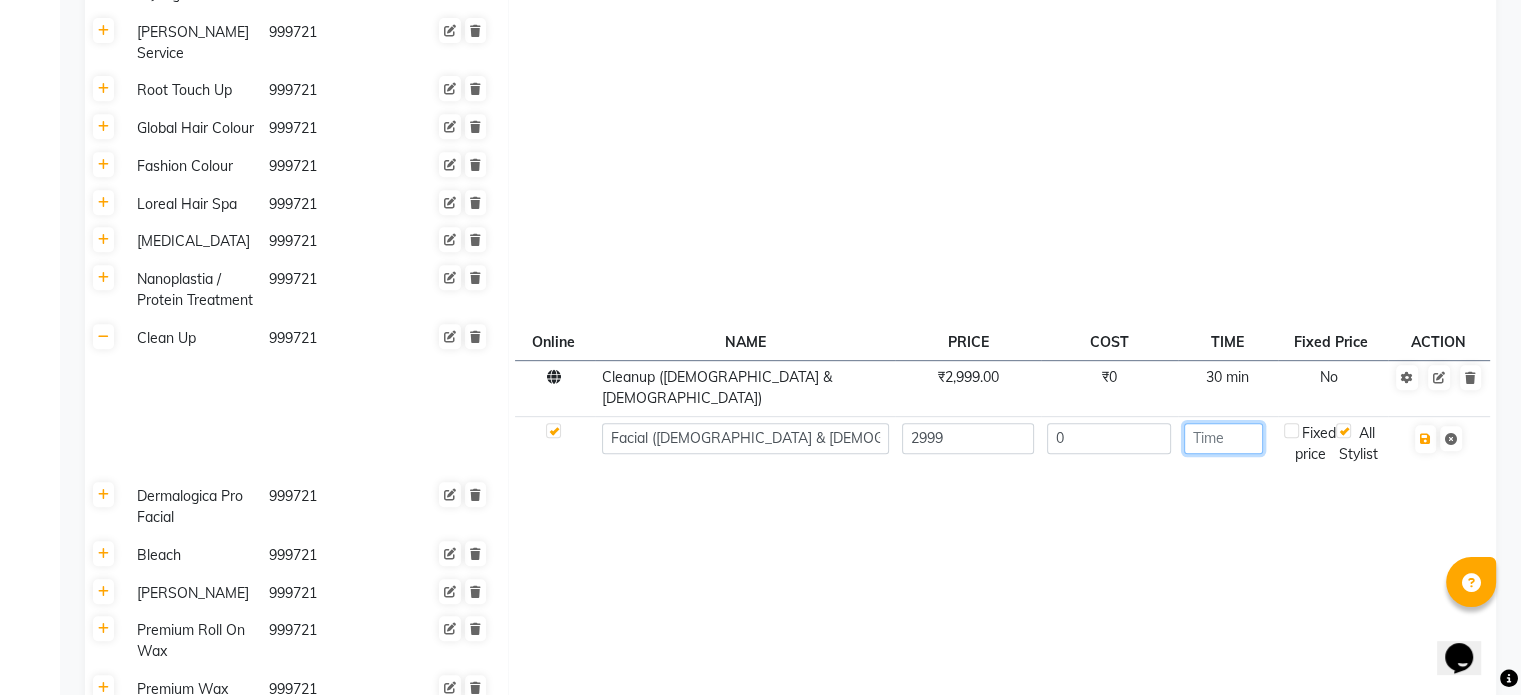 click 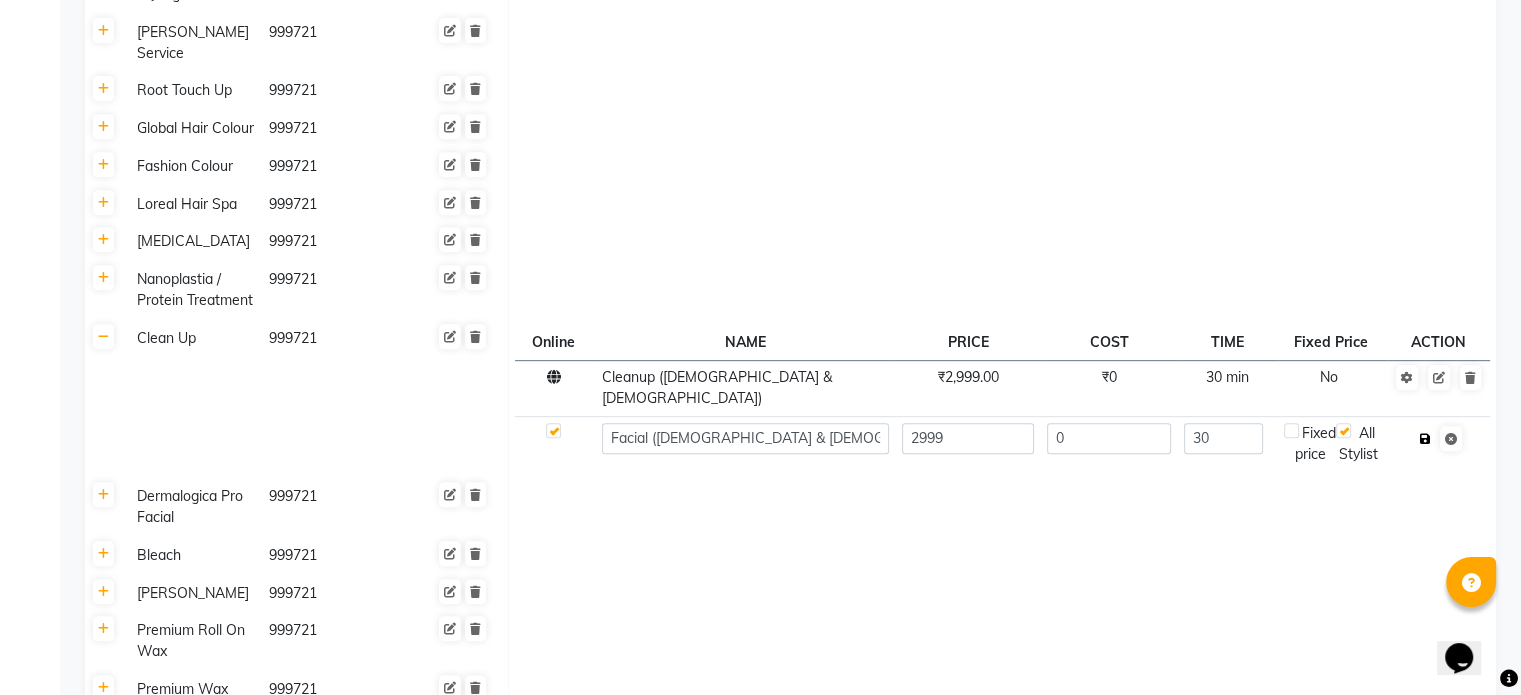 click at bounding box center (1425, 439) 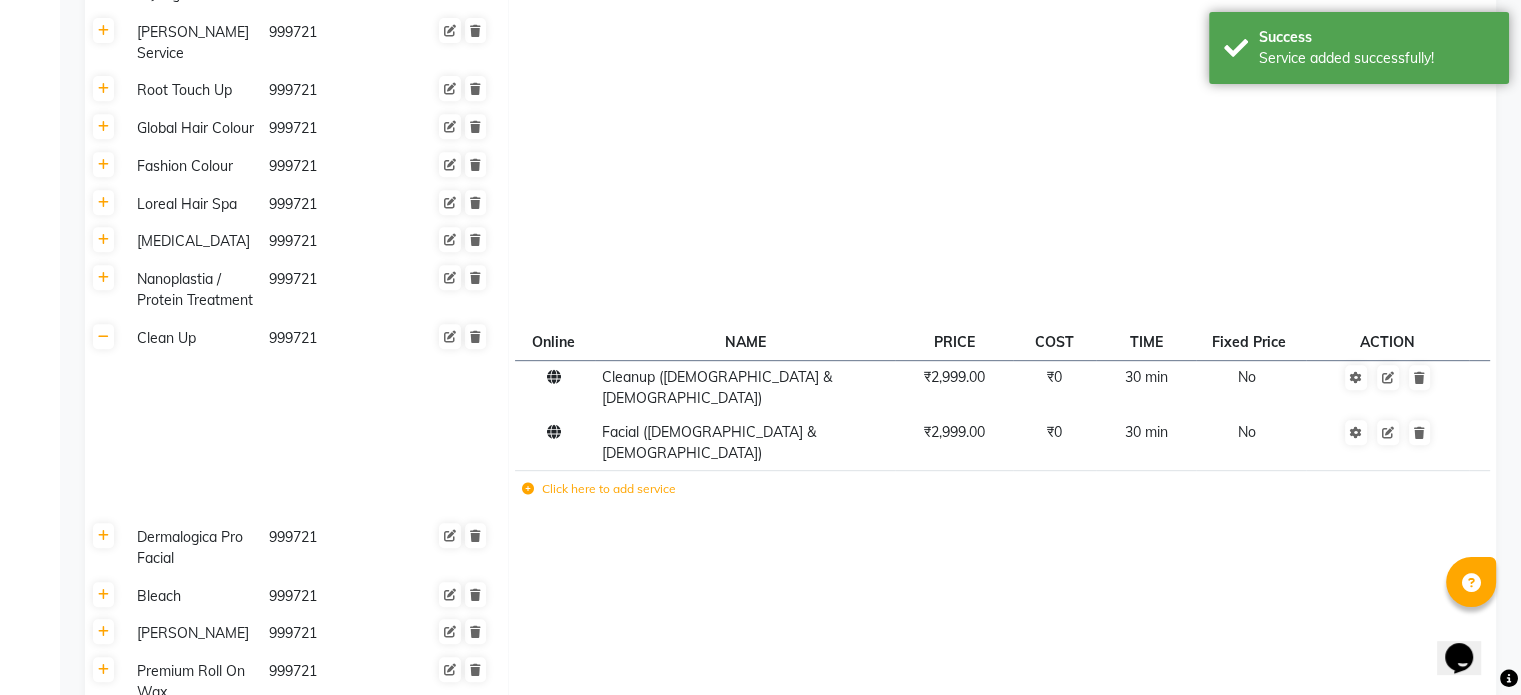 click 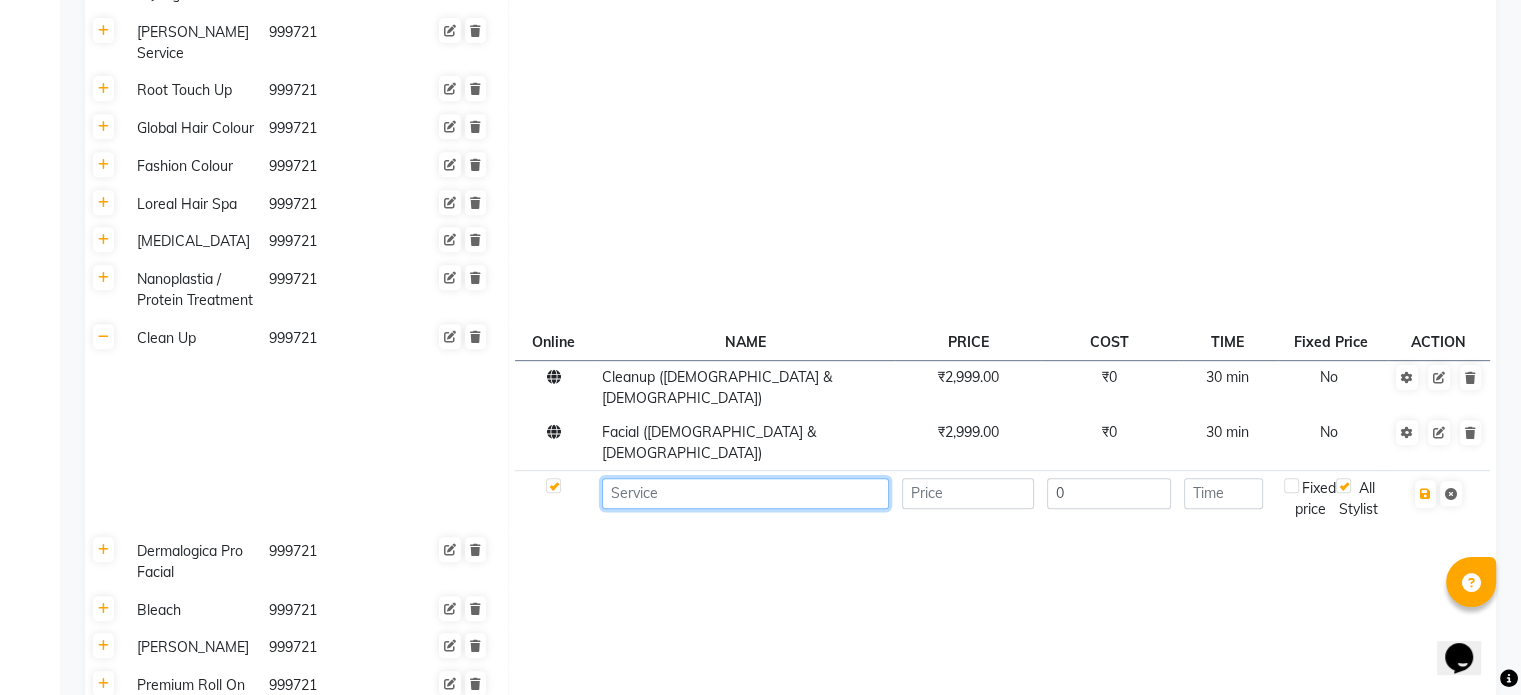 click 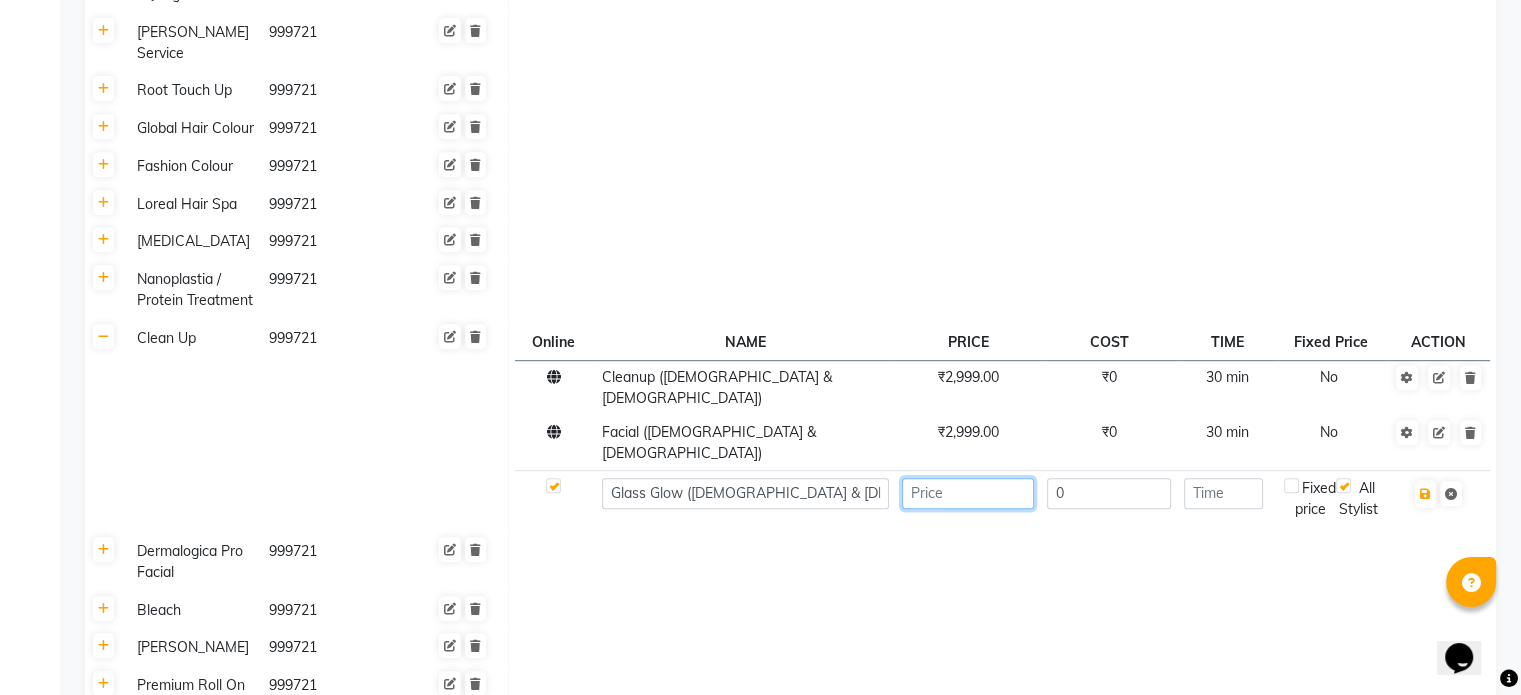 click 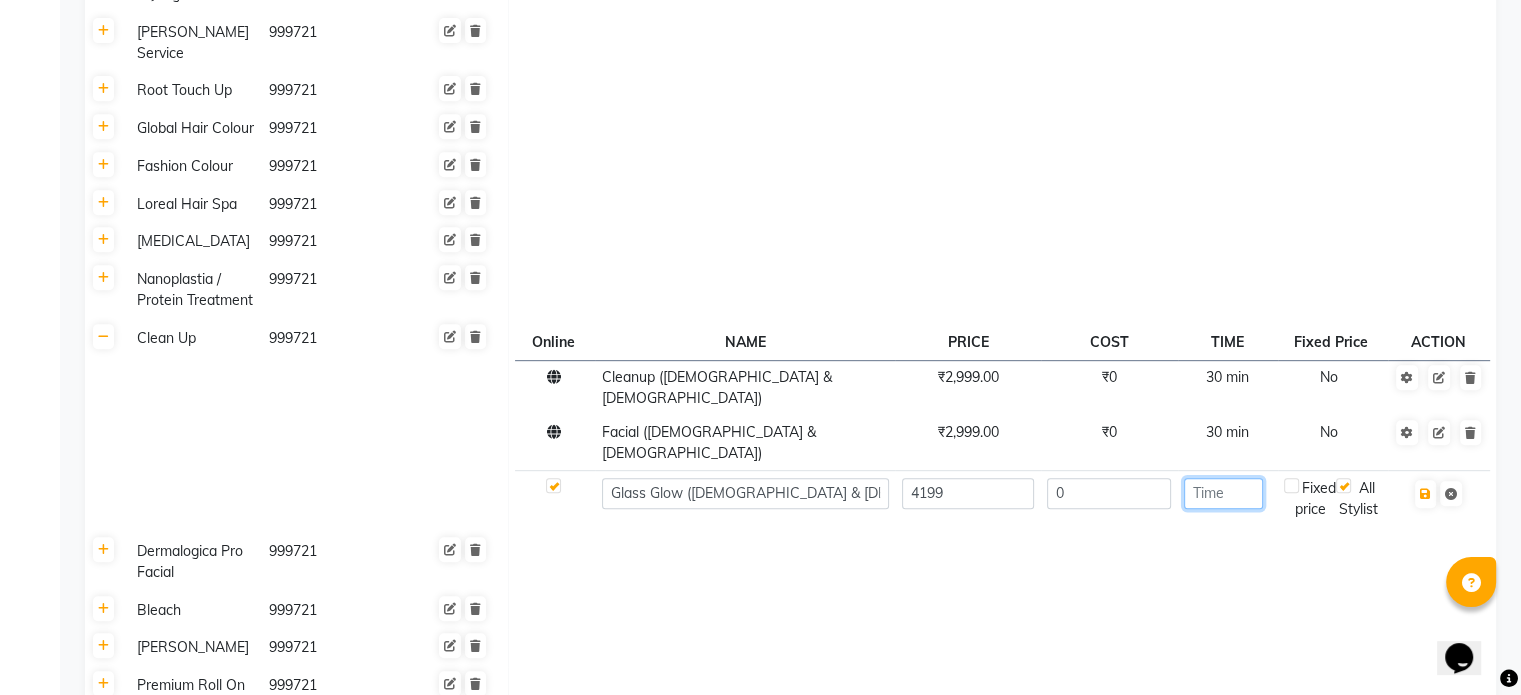 click 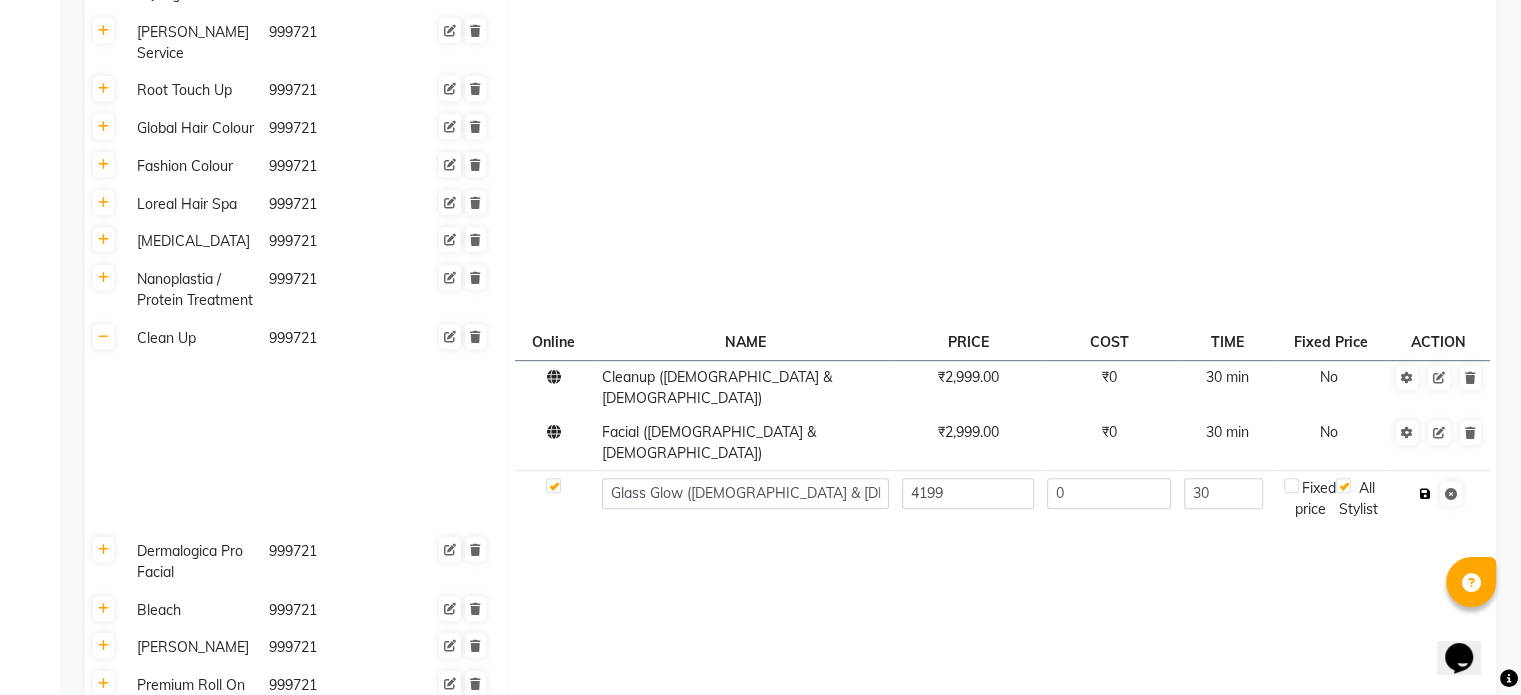 click at bounding box center (1425, 494) 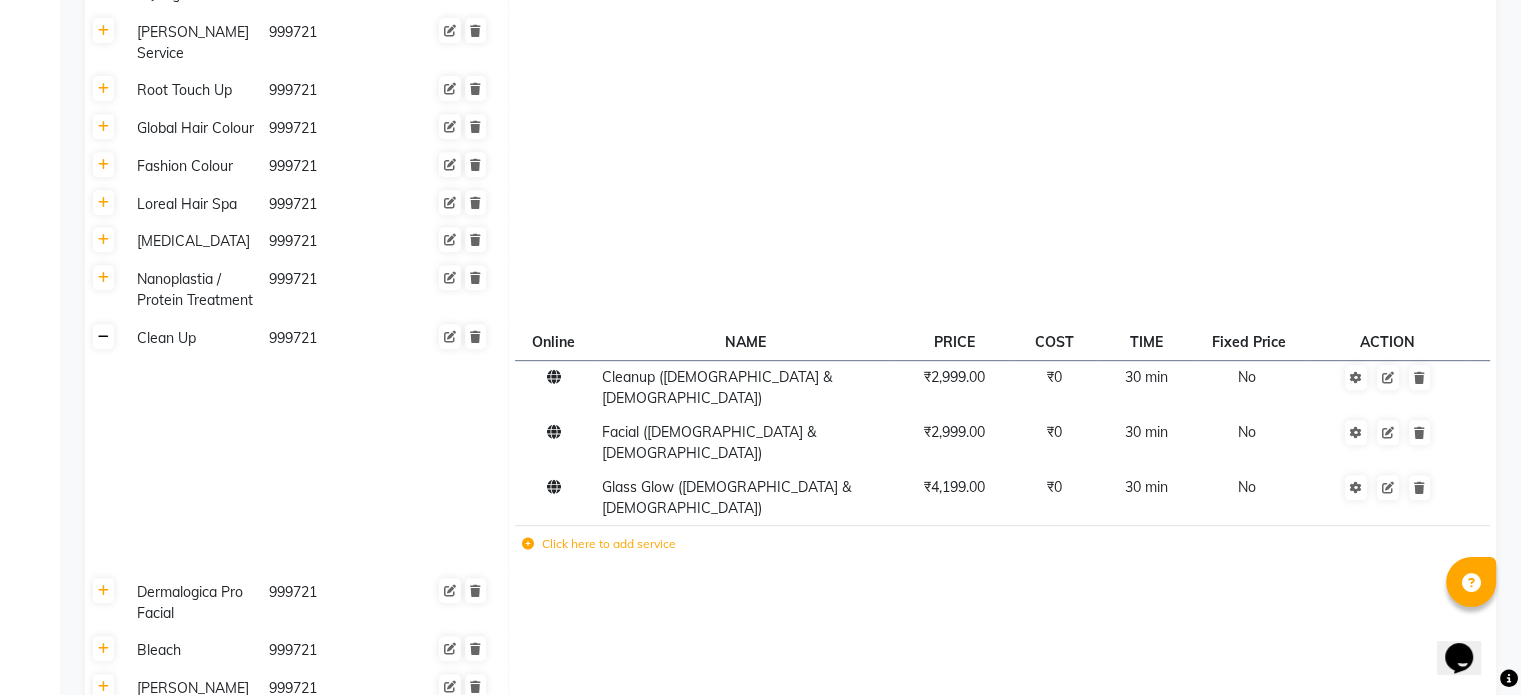 click 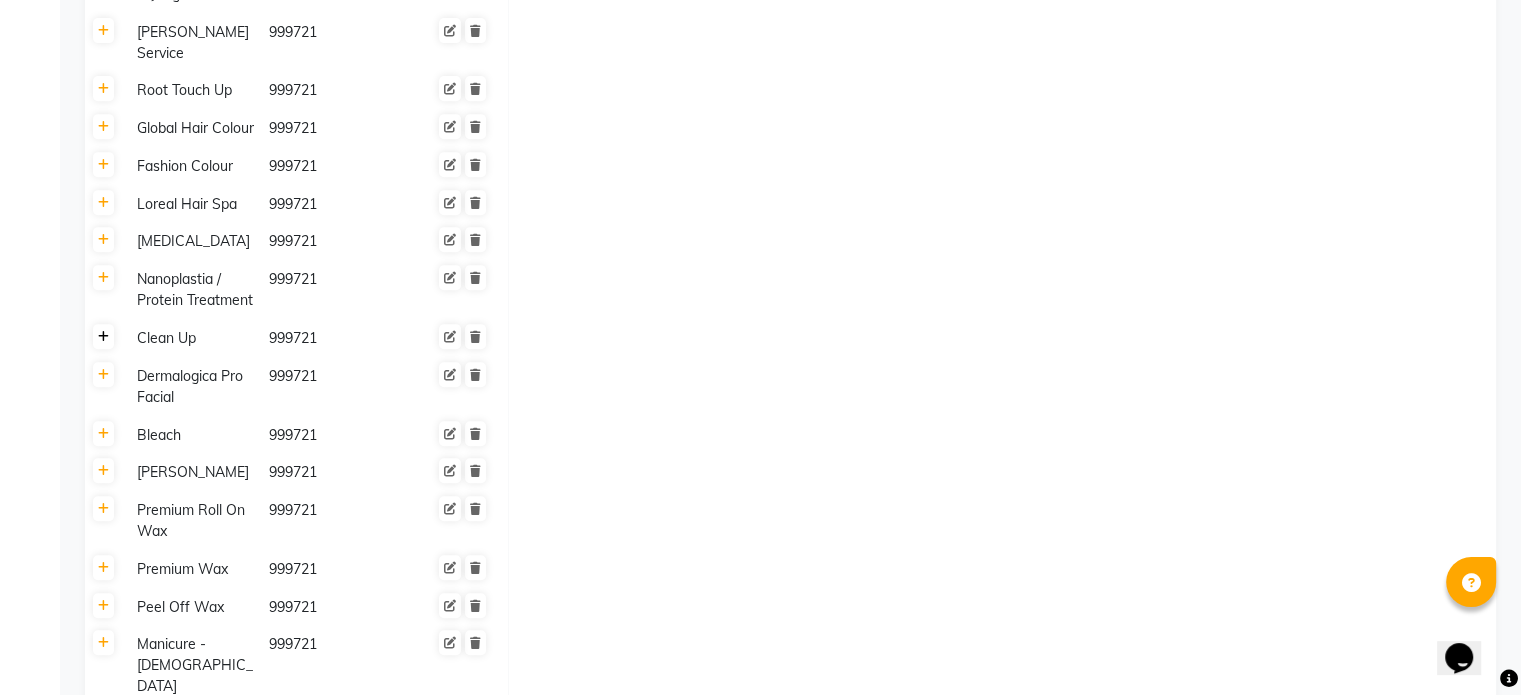 click 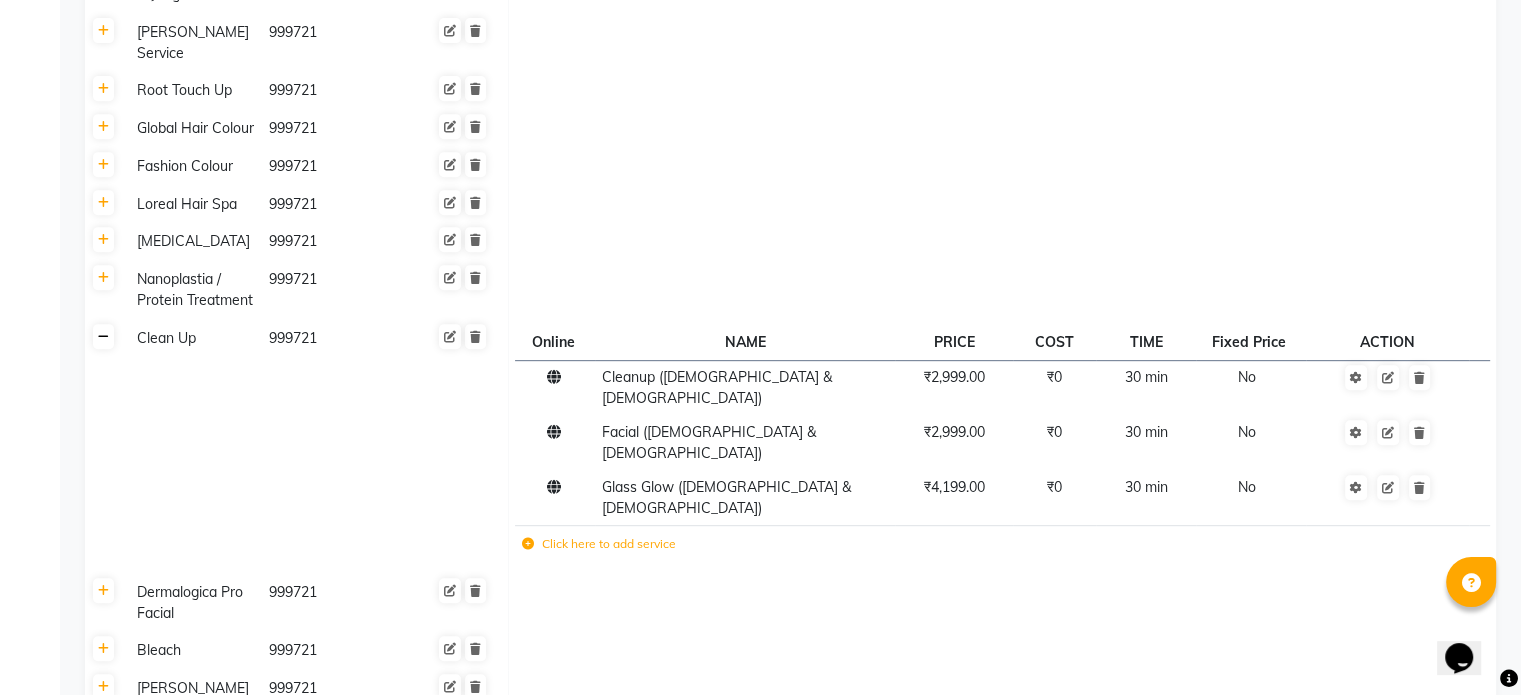 click 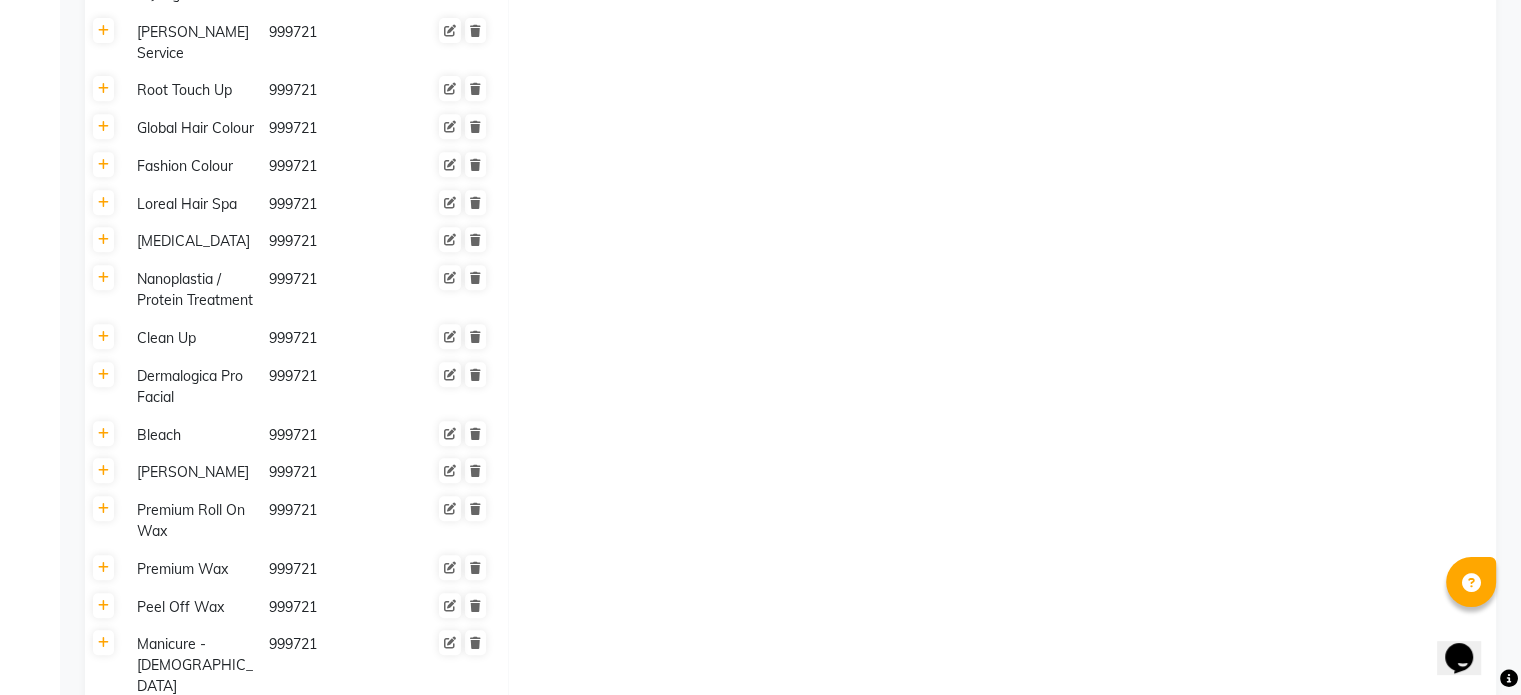 click on "Dermalogica Pro Facial" 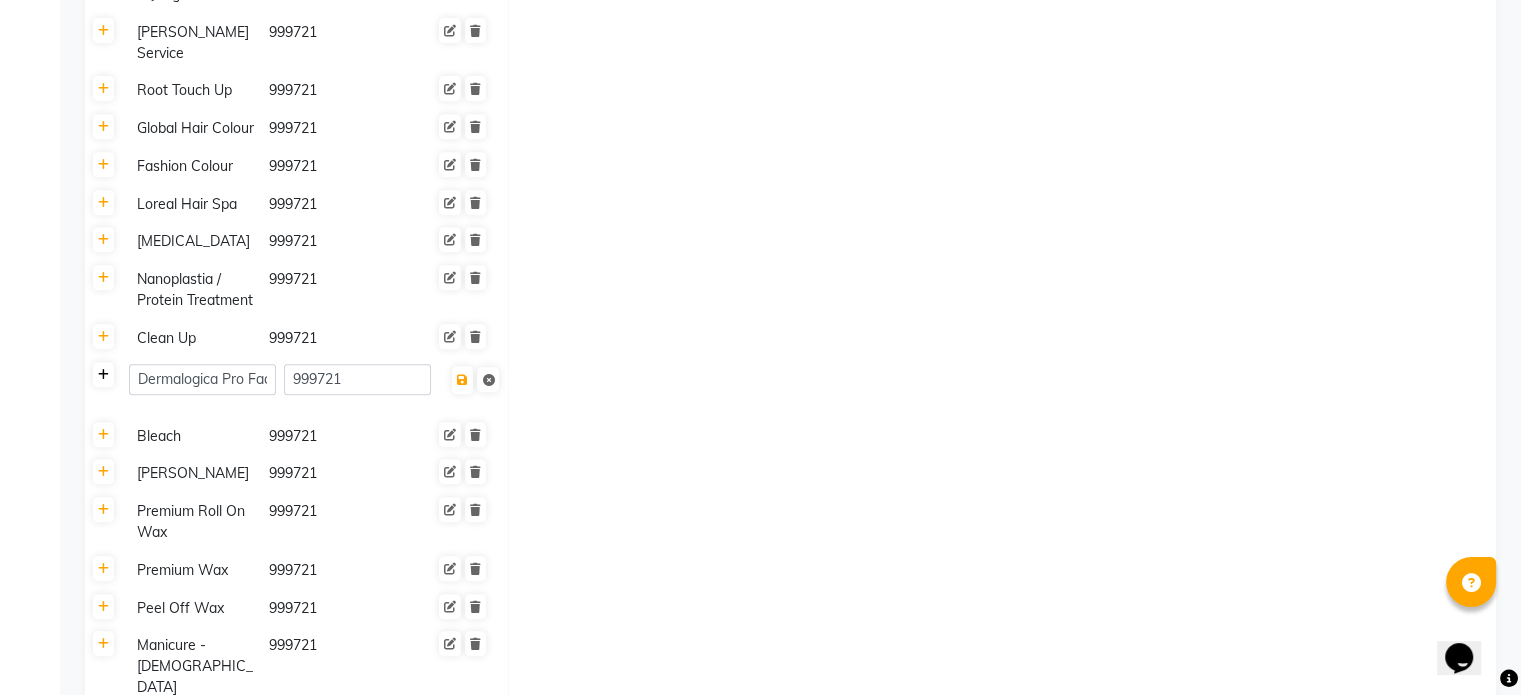click 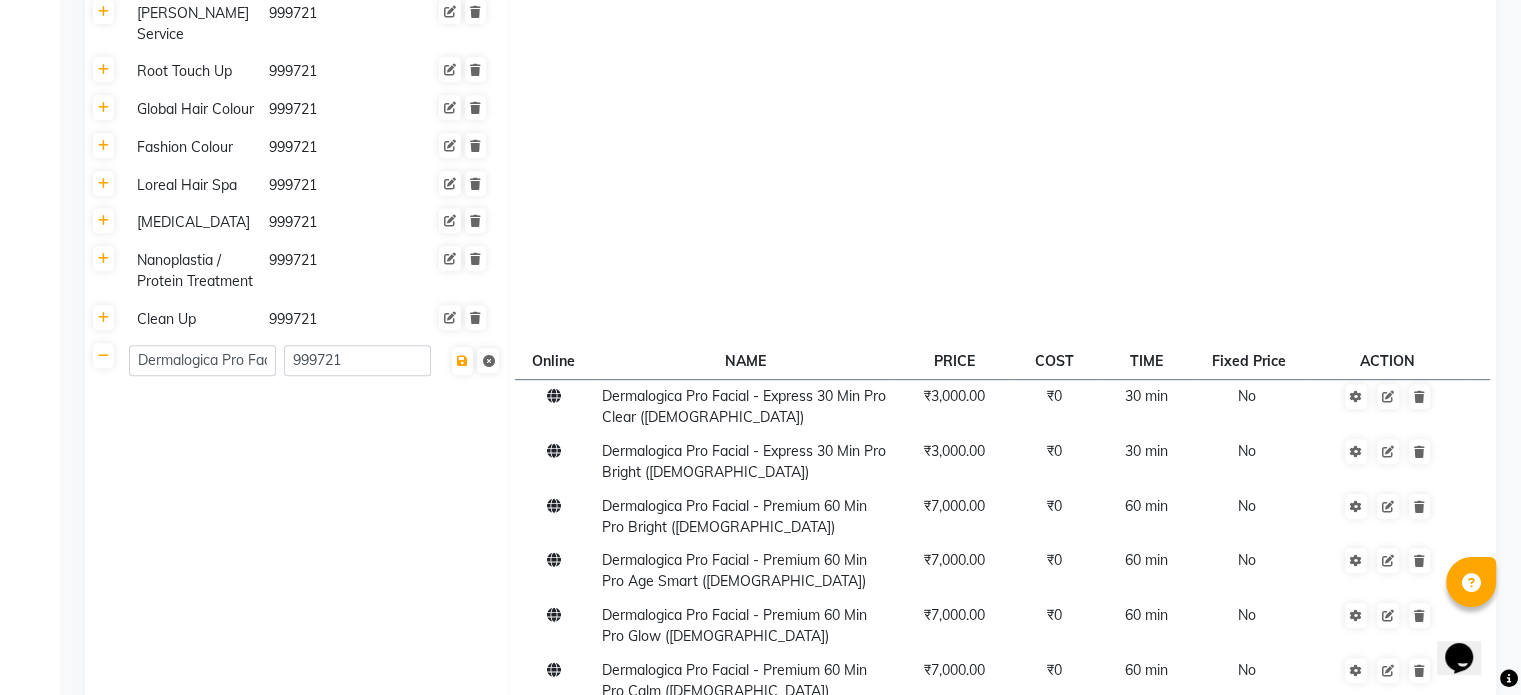 scroll, scrollTop: 872, scrollLeft: 0, axis: vertical 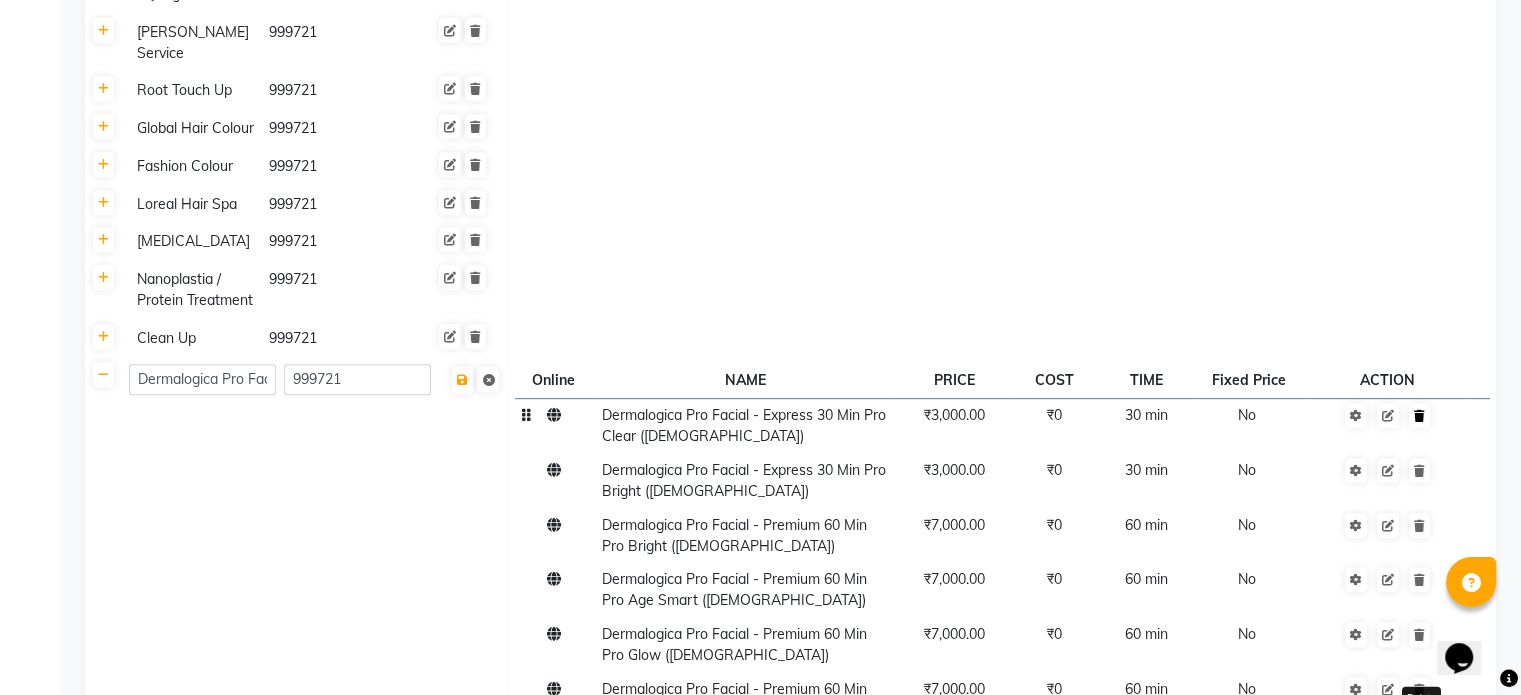 click 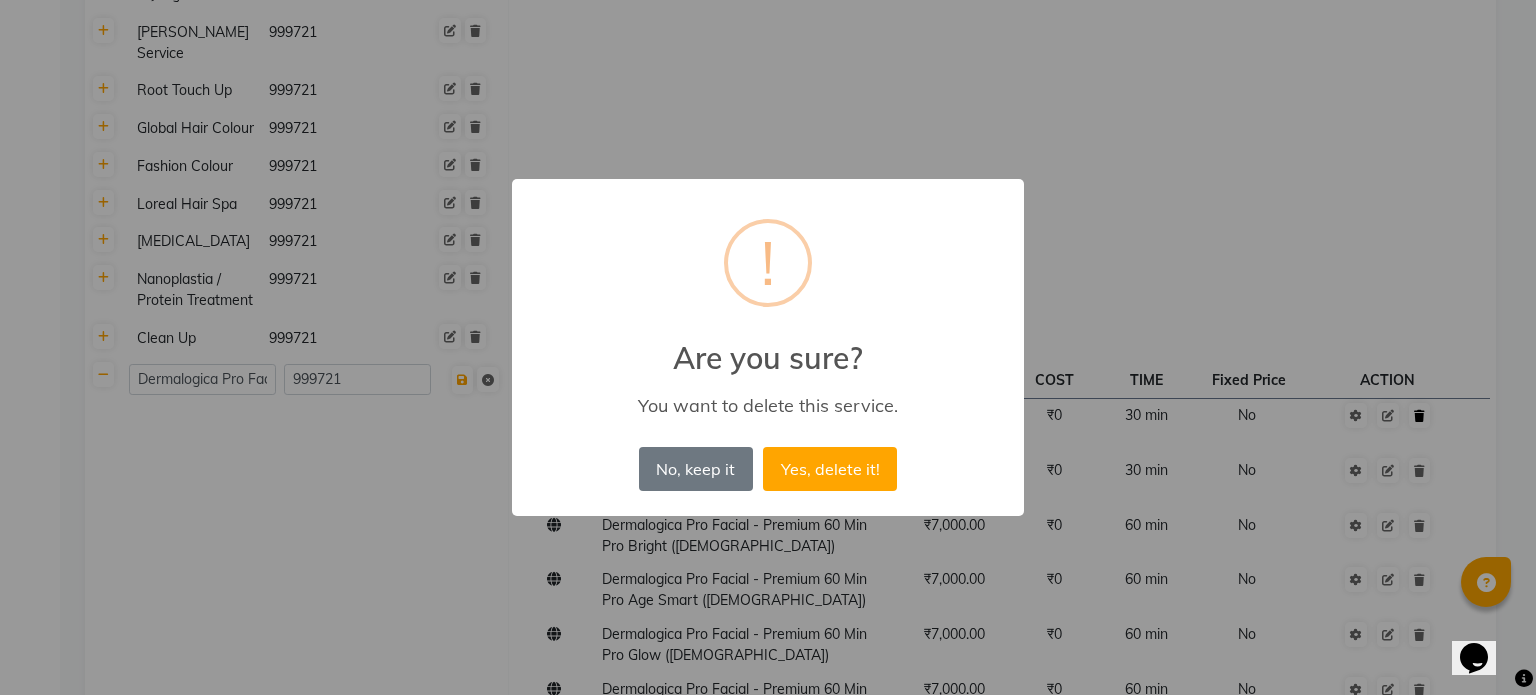 click on "Yes, delete it!" at bounding box center [830, 469] 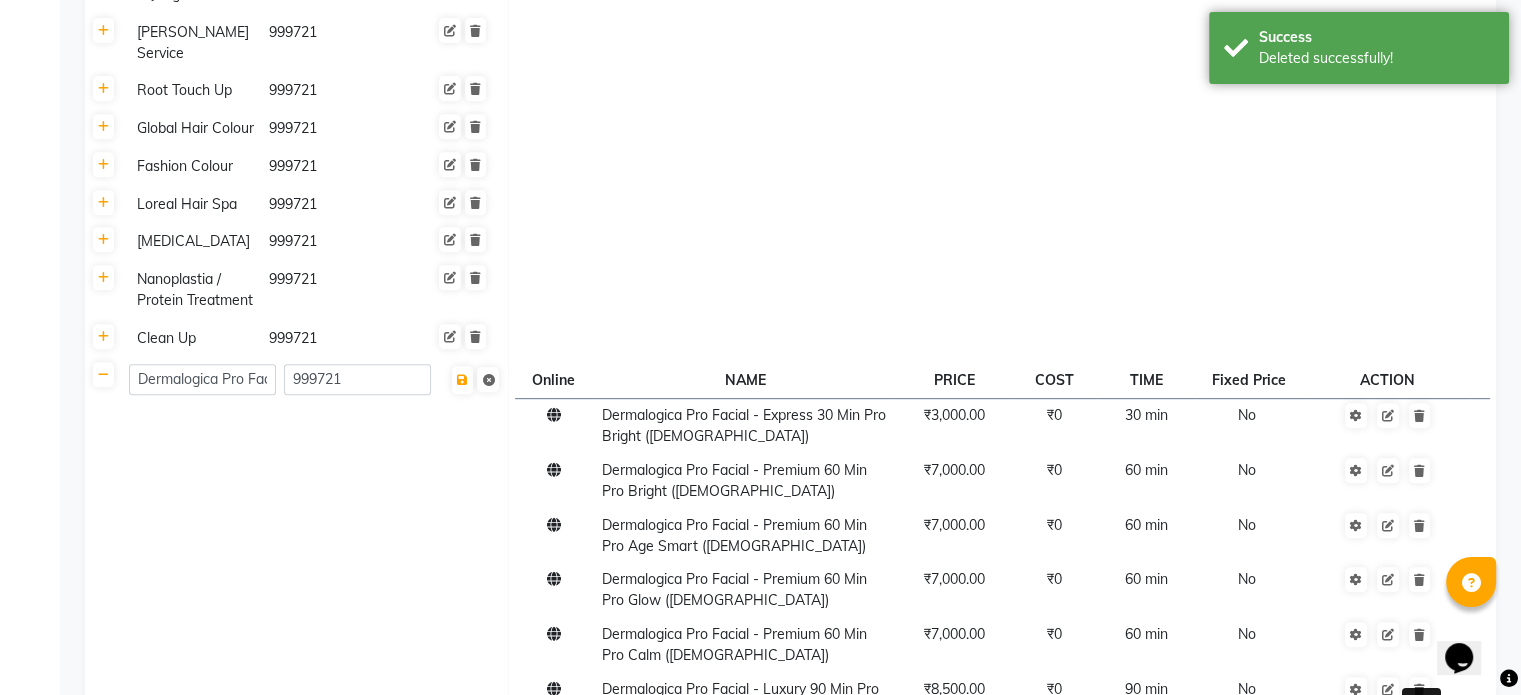 click 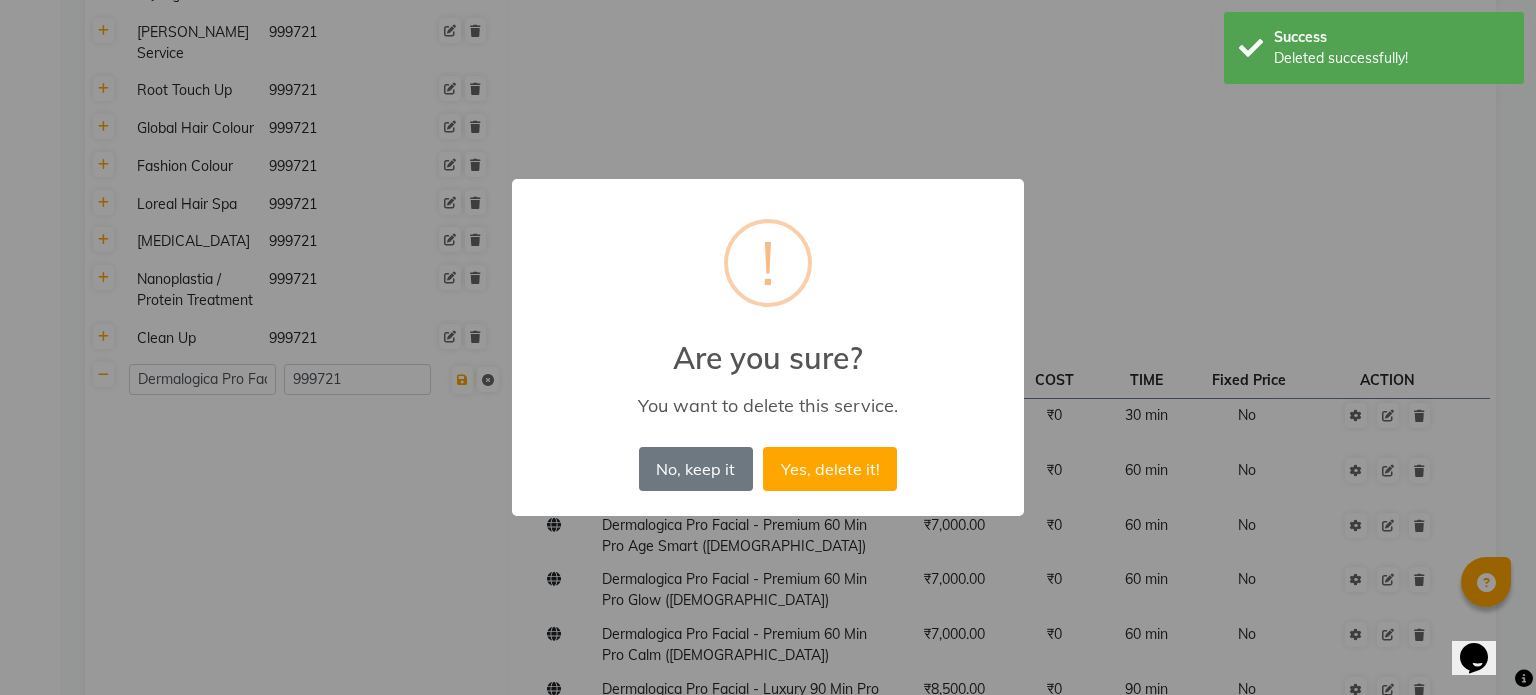 click on "Yes, delete it!" at bounding box center (830, 469) 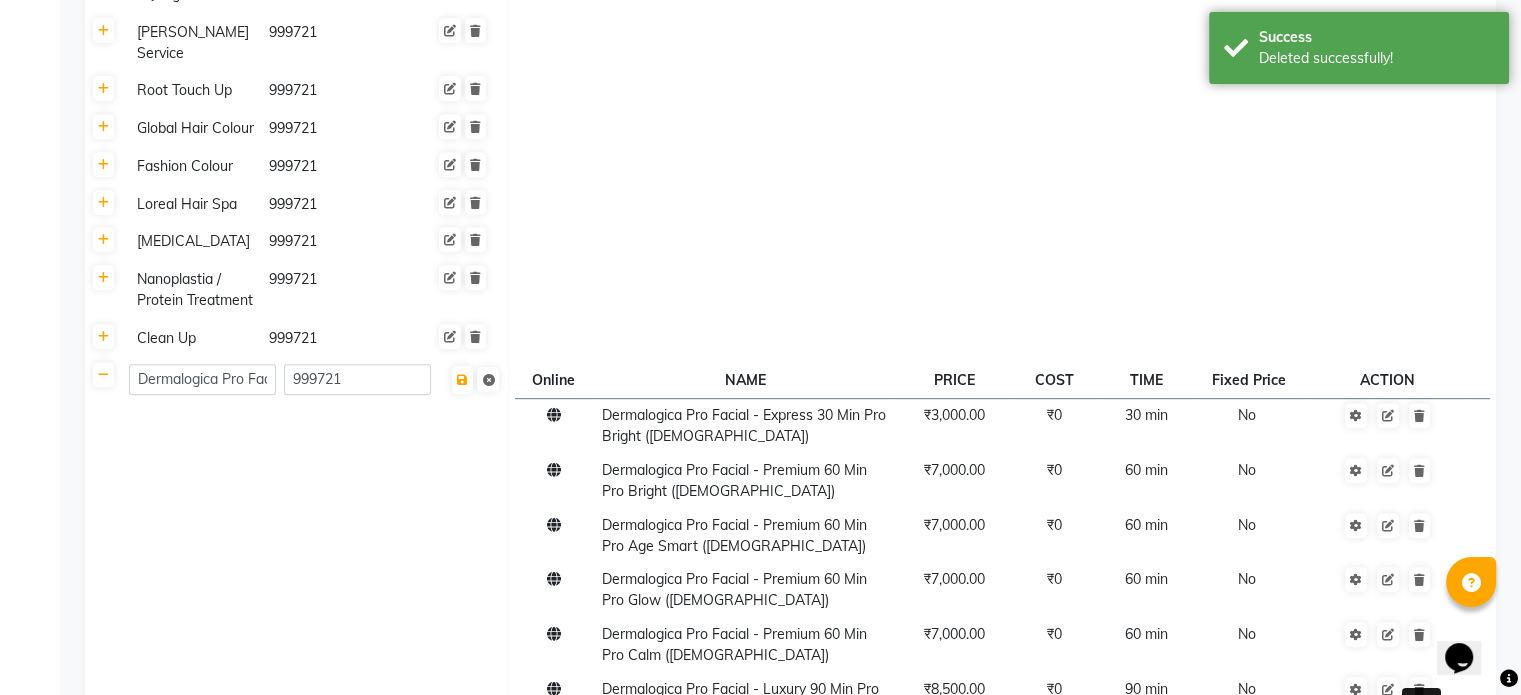 click 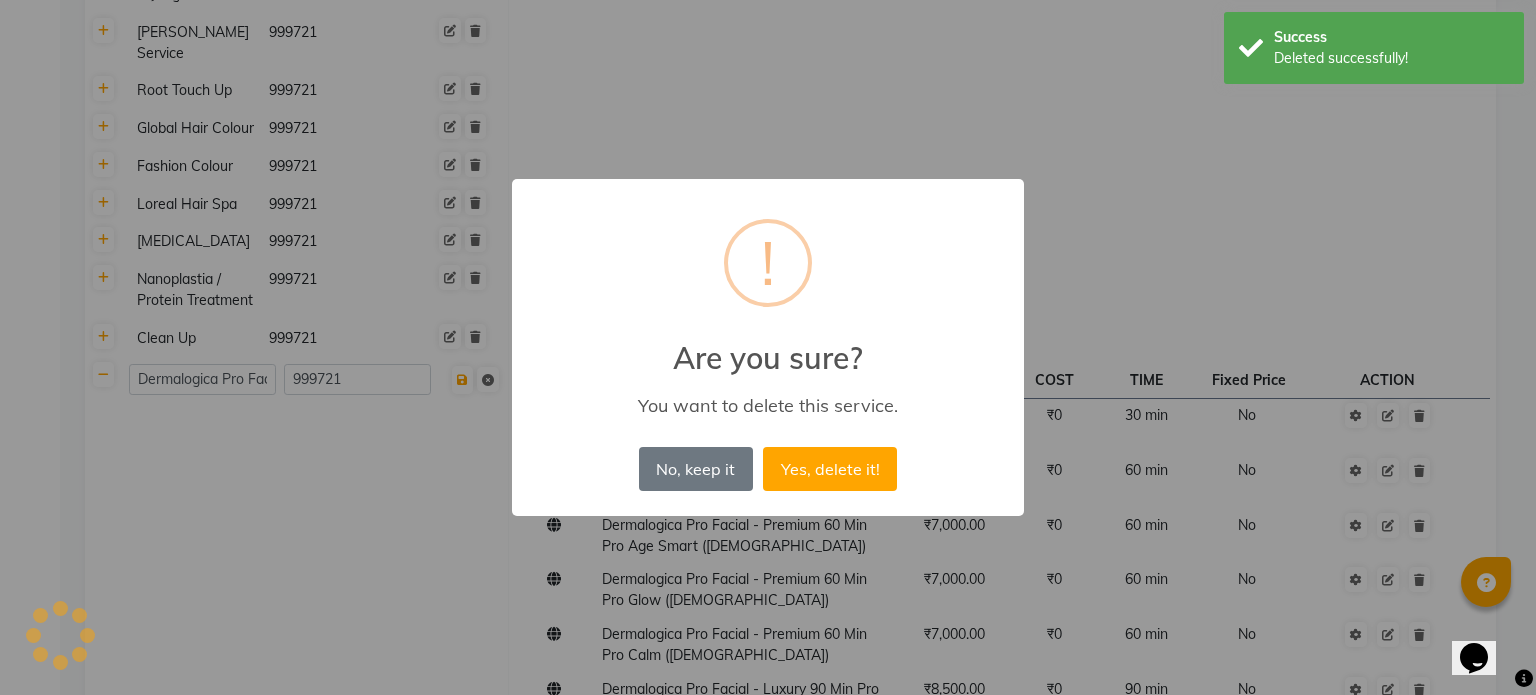 click on "Yes, delete it!" at bounding box center (830, 469) 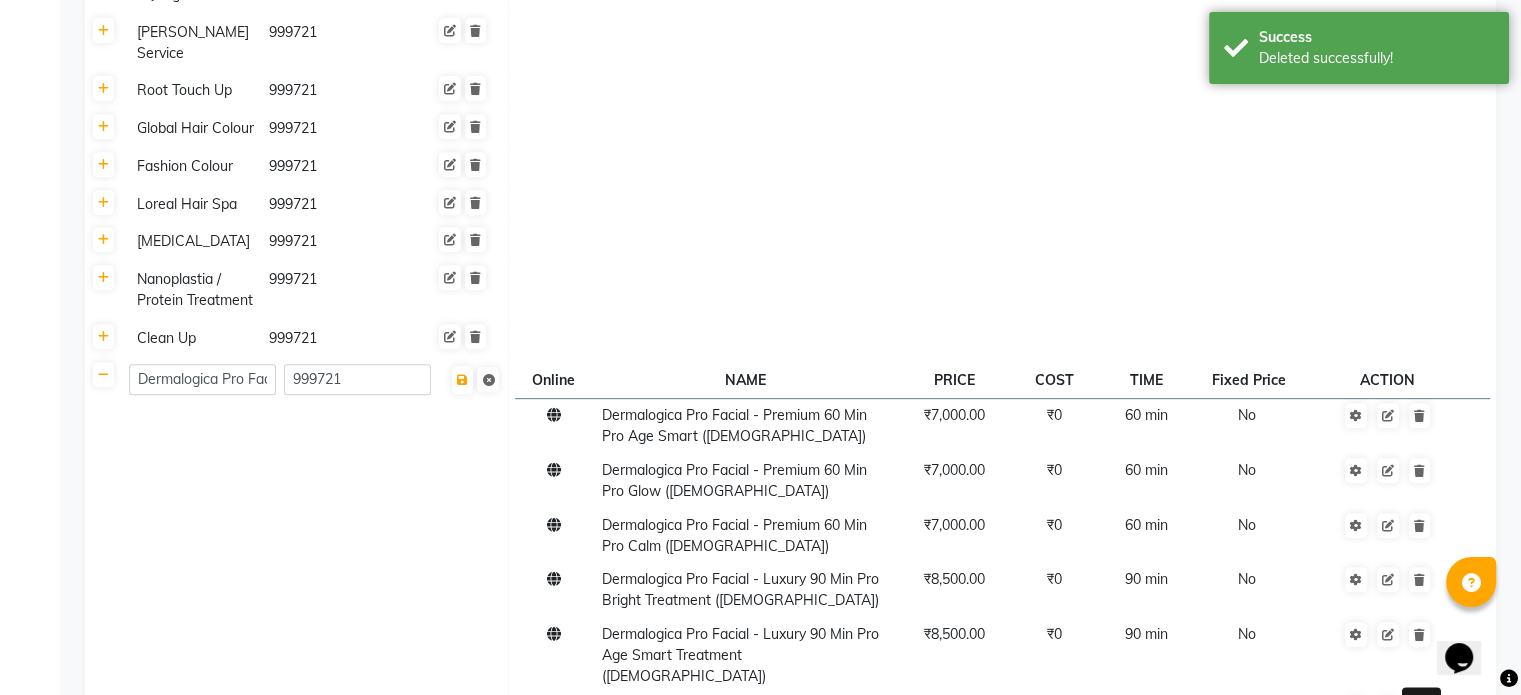 click 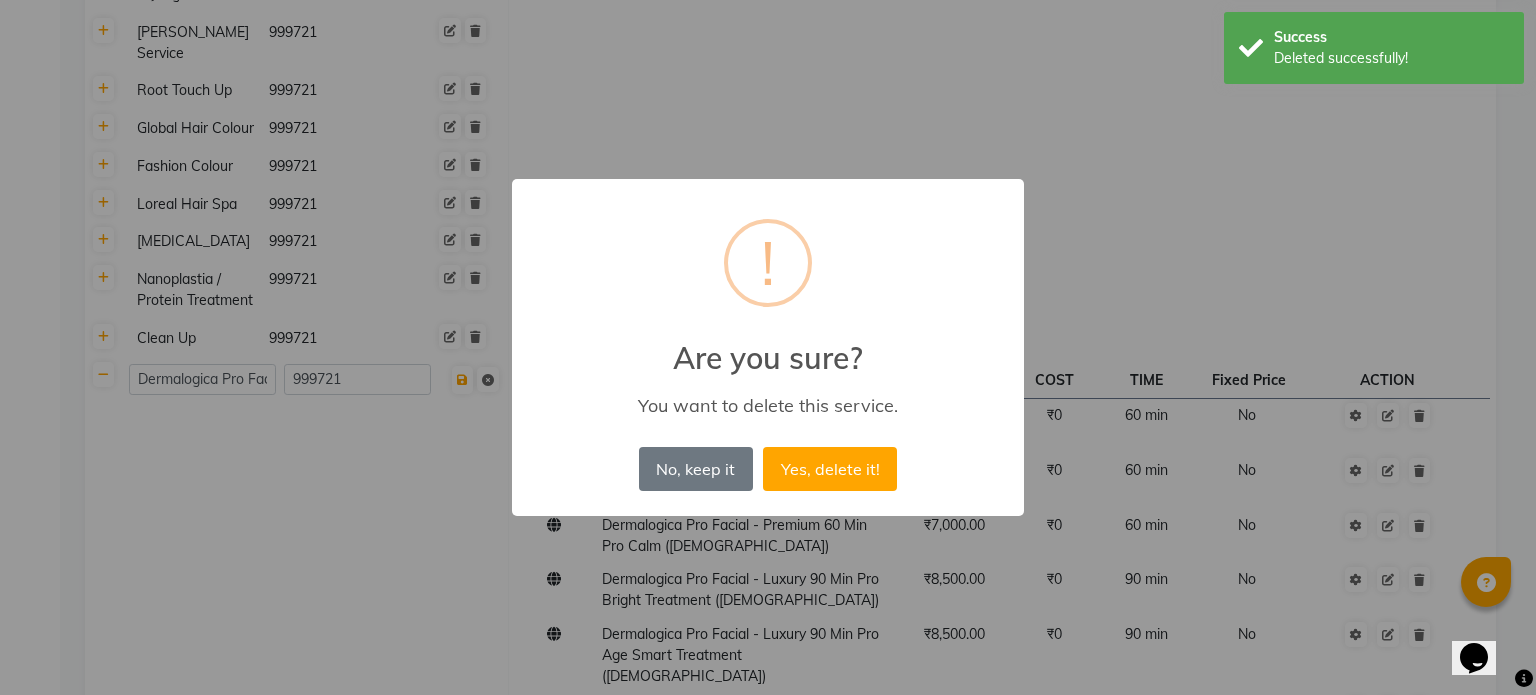 click on "Yes, delete it!" at bounding box center [830, 469] 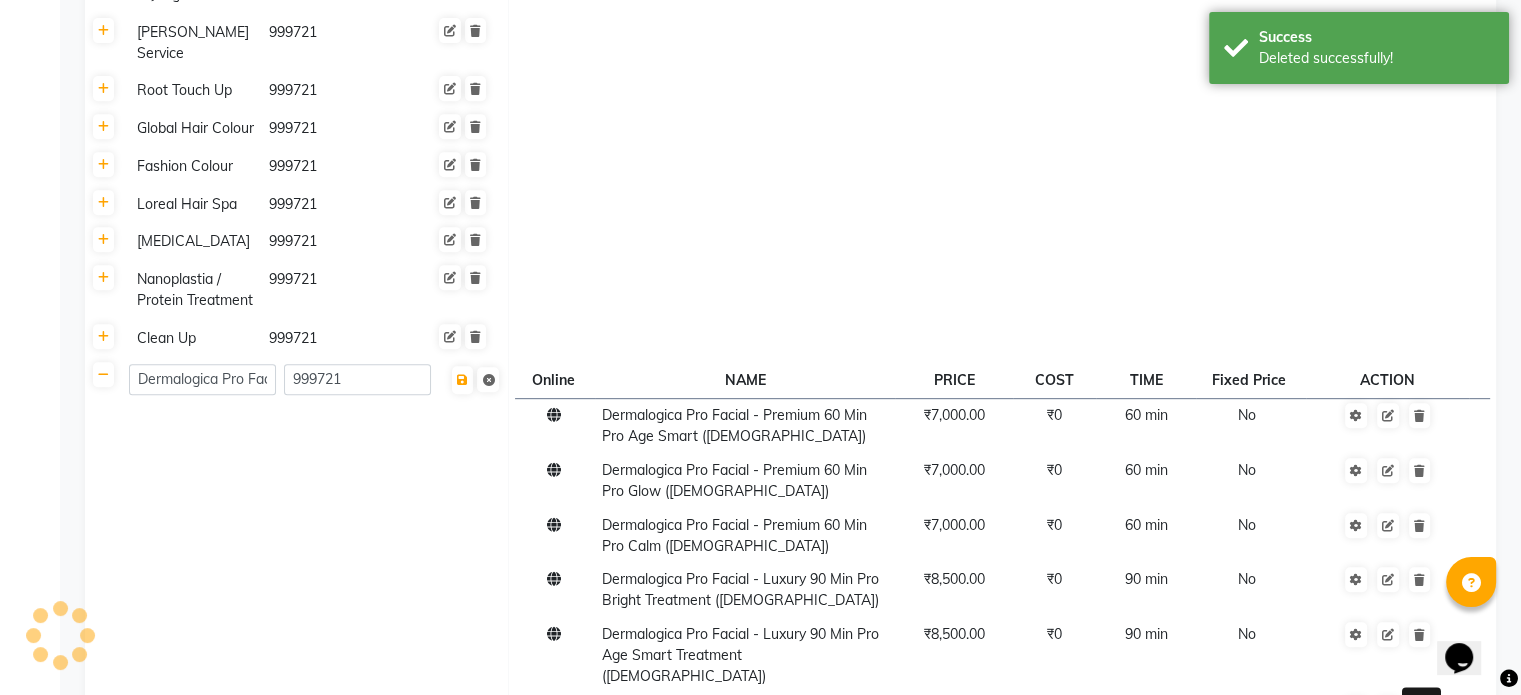 click 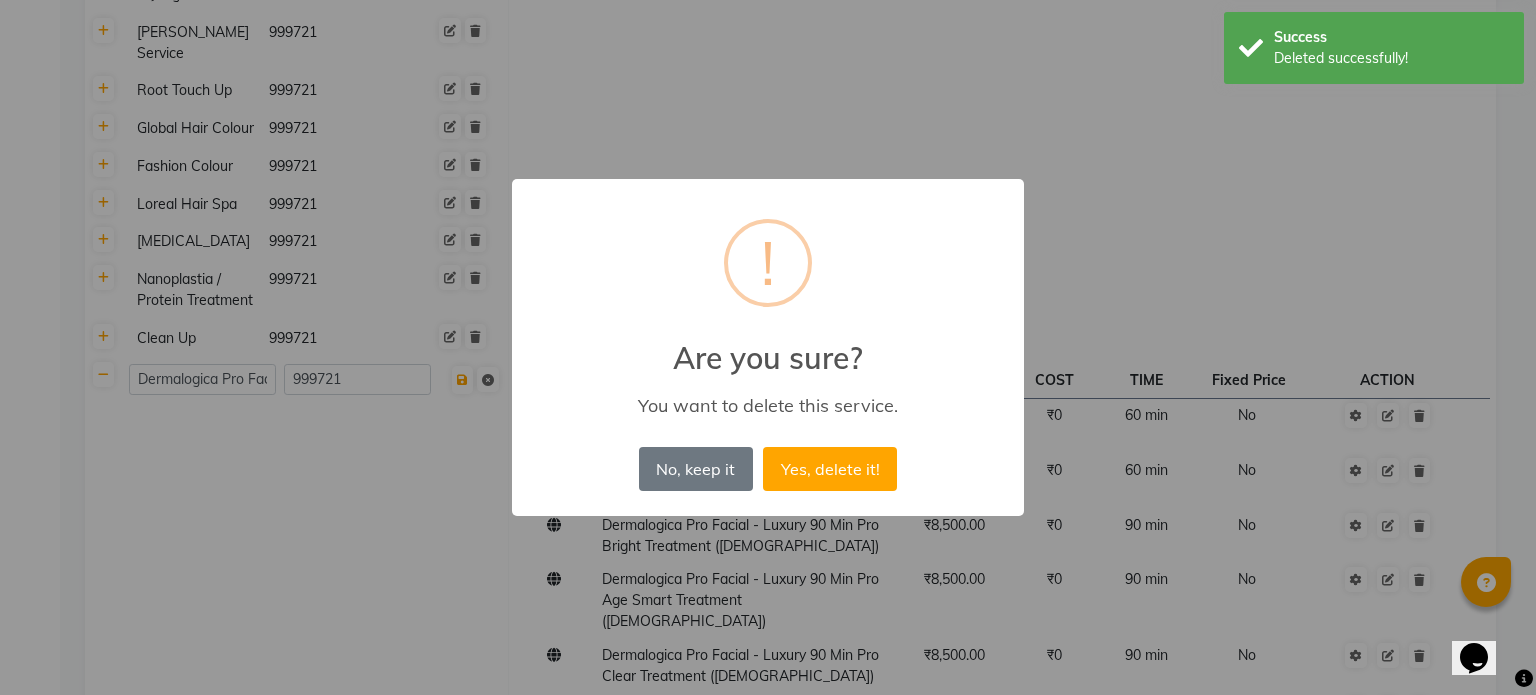 click on "Yes, delete it!" at bounding box center (830, 469) 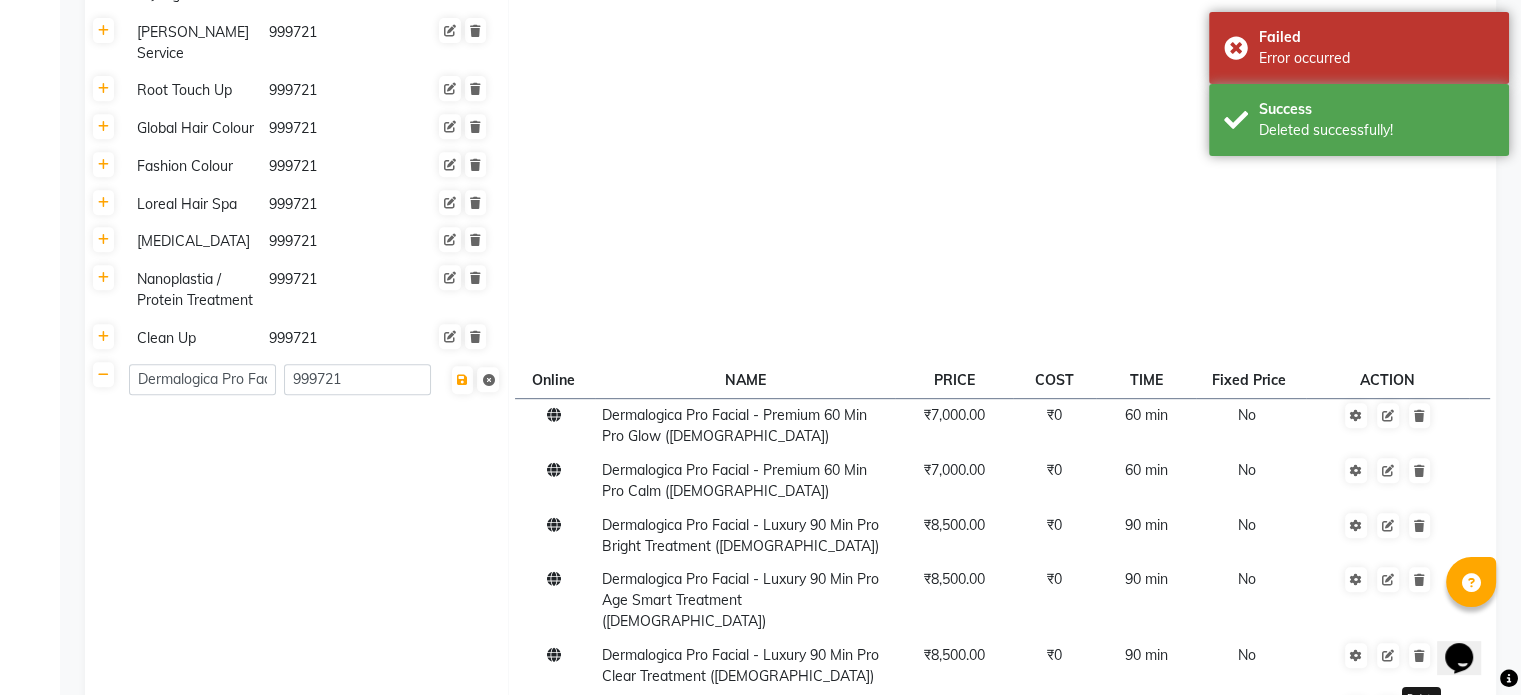click 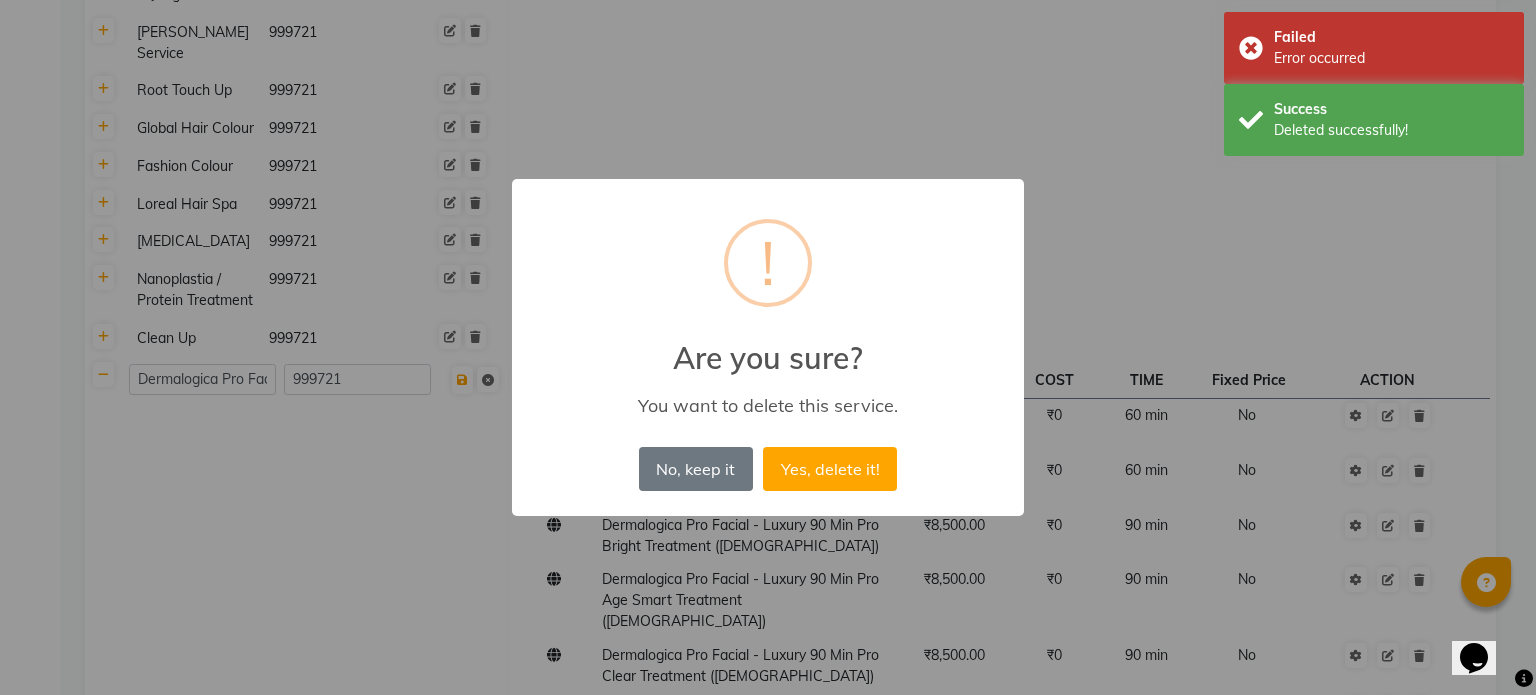click on "Yes, delete it!" at bounding box center (830, 469) 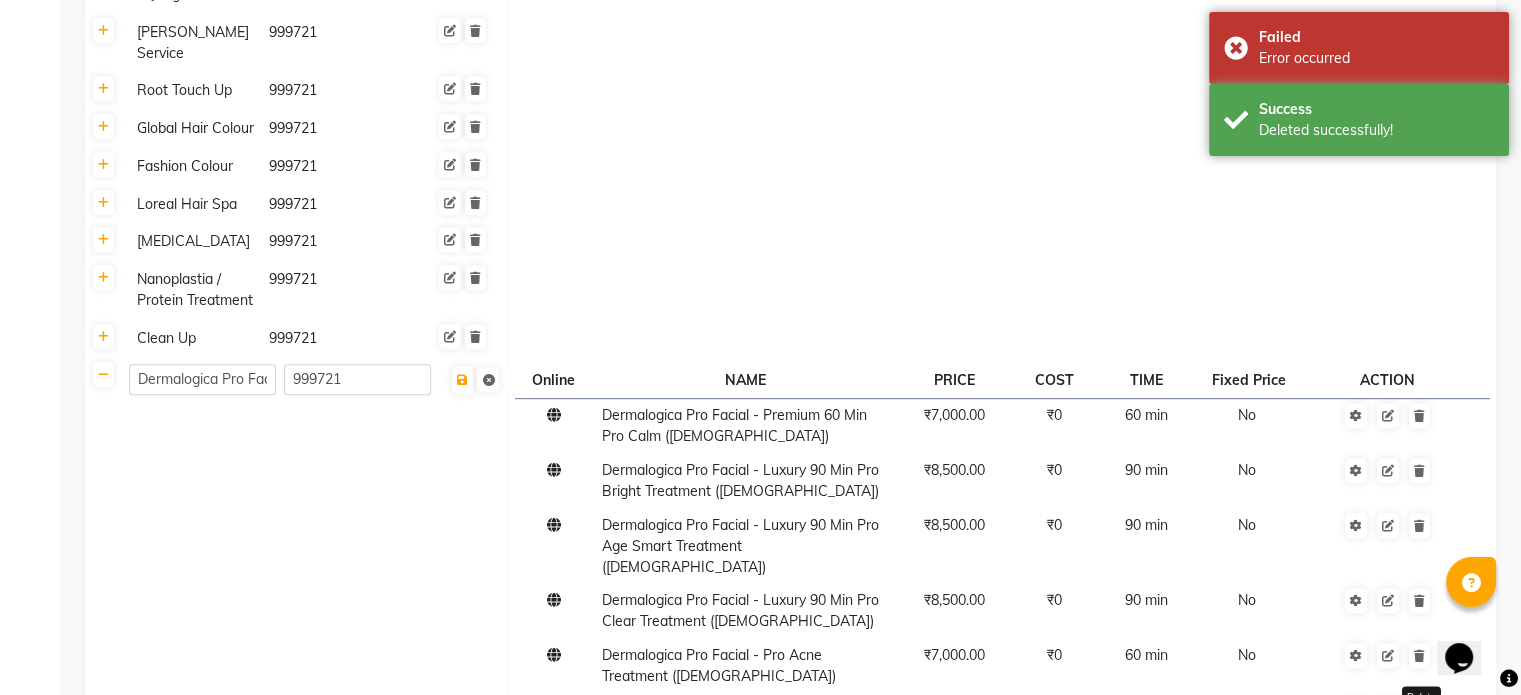 click 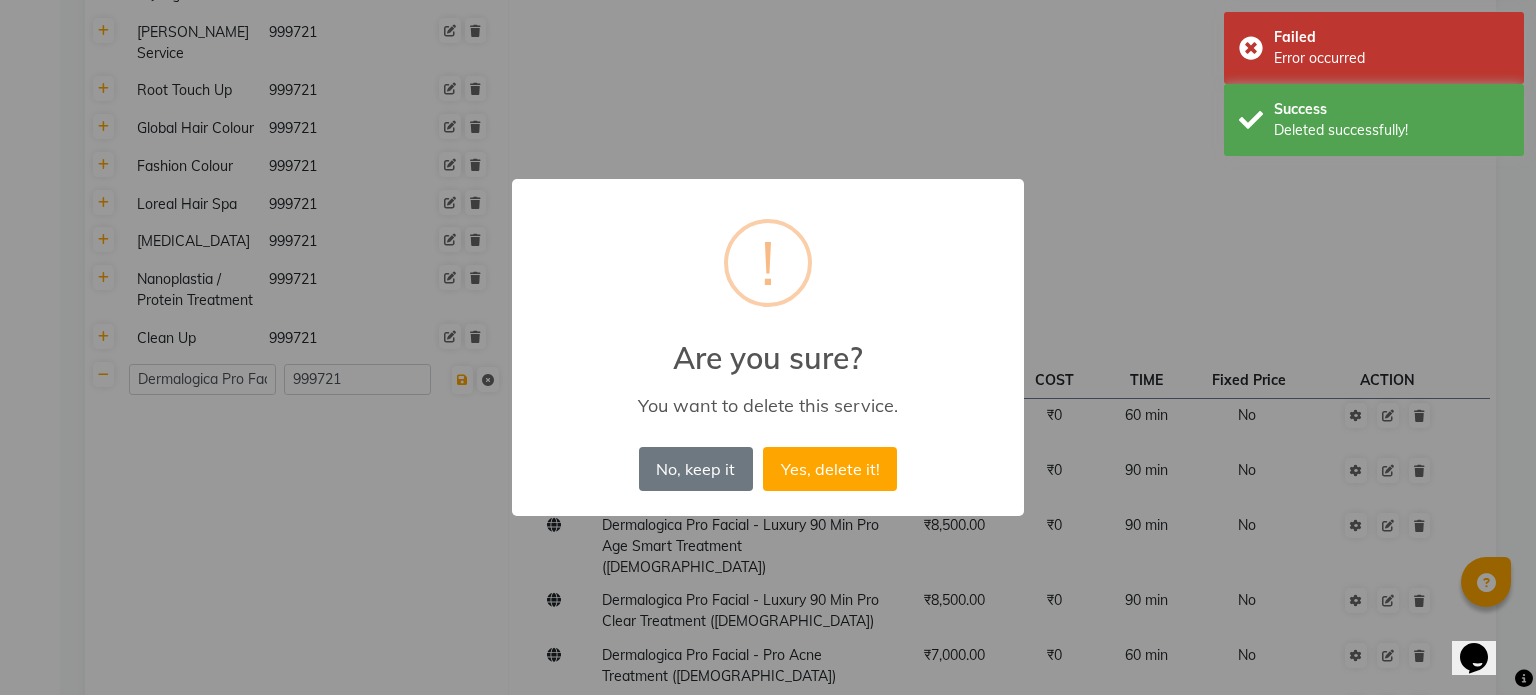 click on "Yes, delete it!" at bounding box center [830, 469] 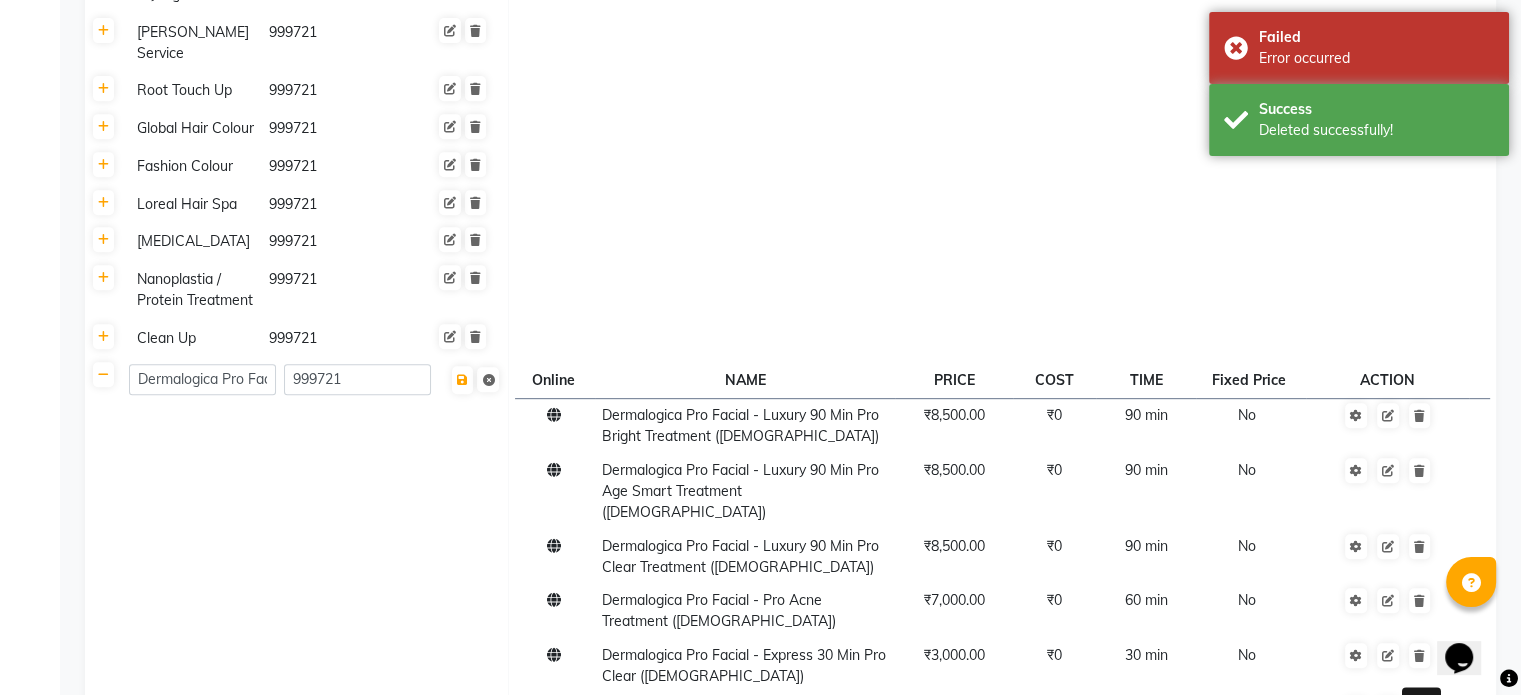 click 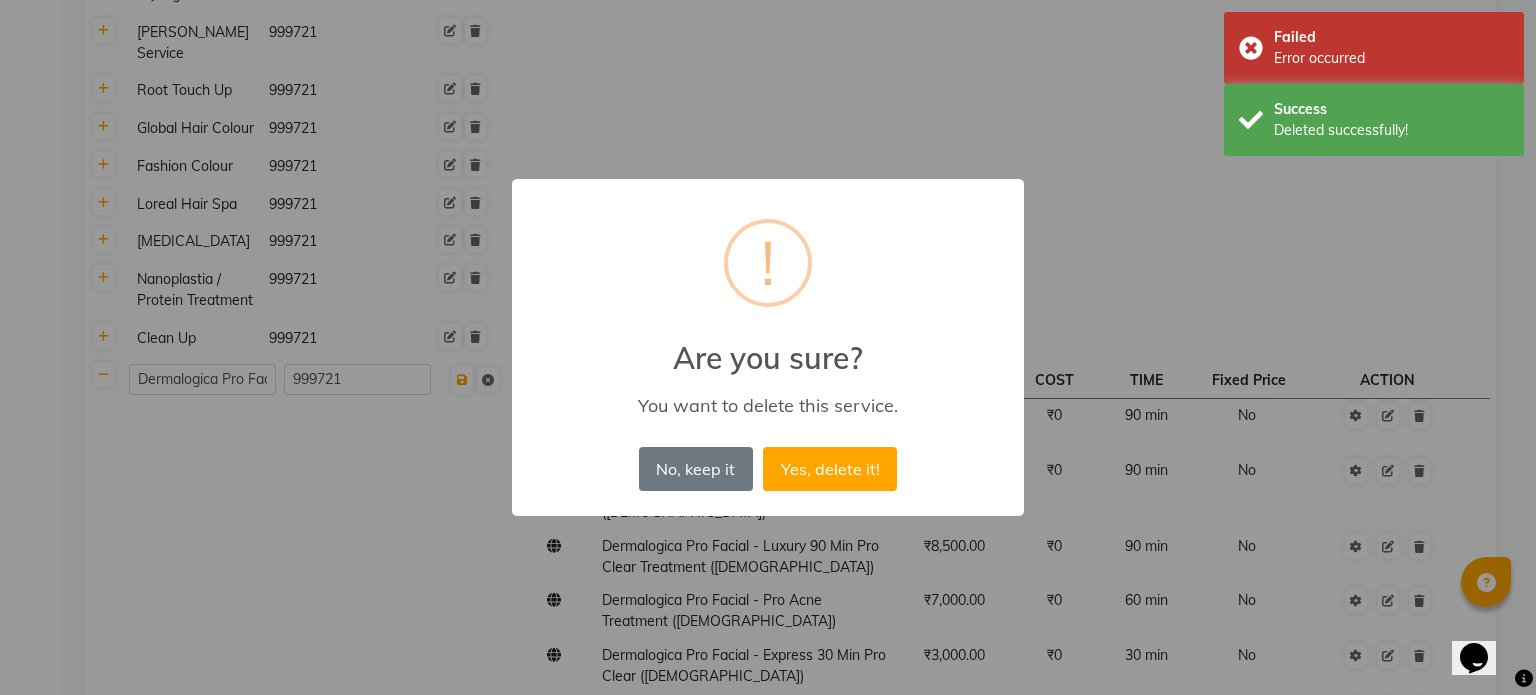 click on "Yes, delete it!" at bounding box center [830, 469] 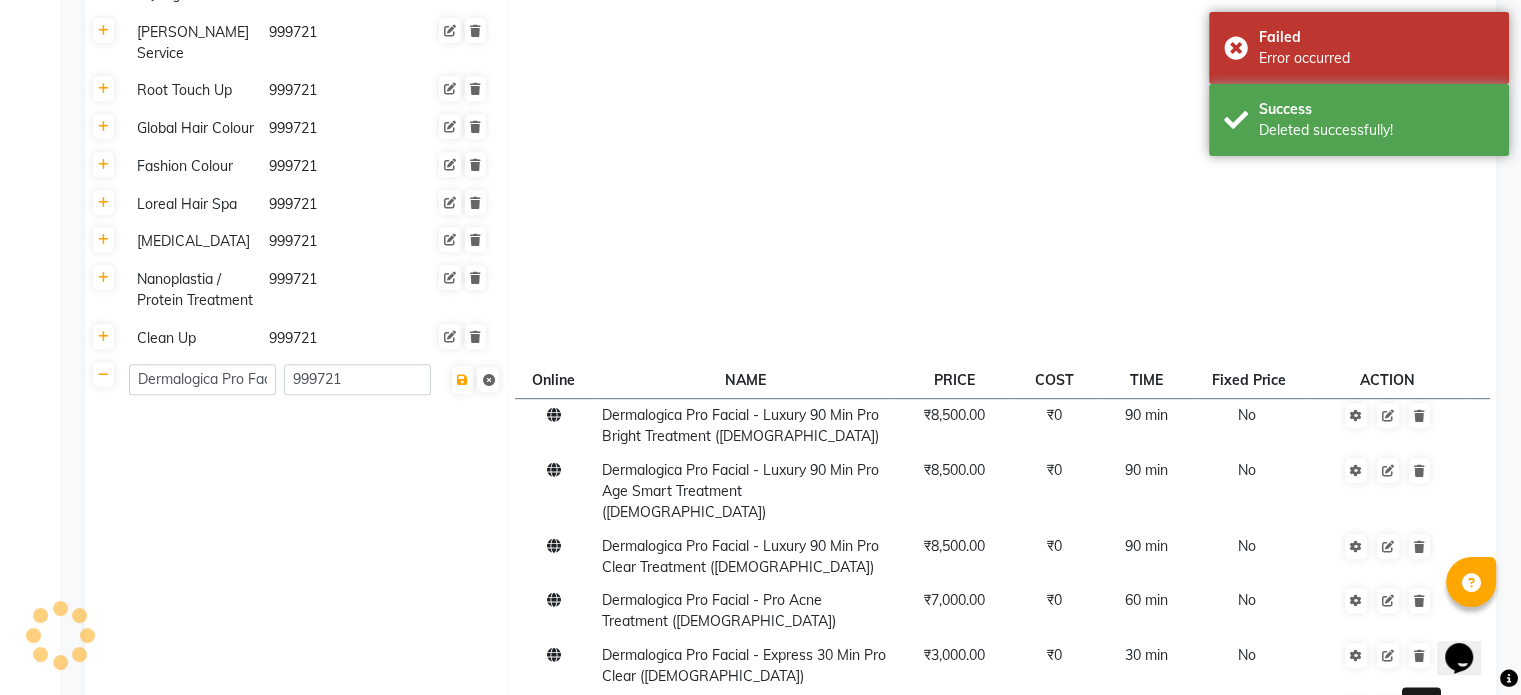 click 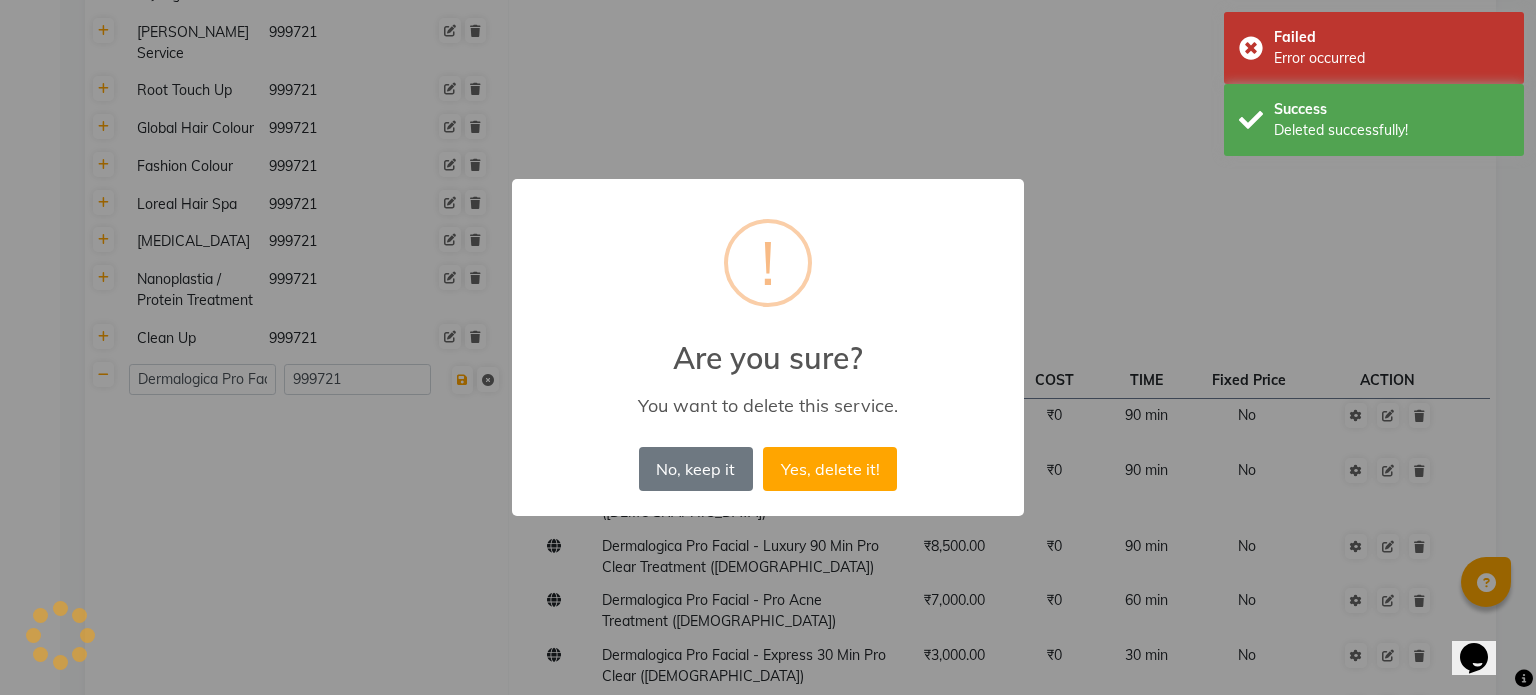 click on "Yes, delete it!" at bounding box center (830, 469) 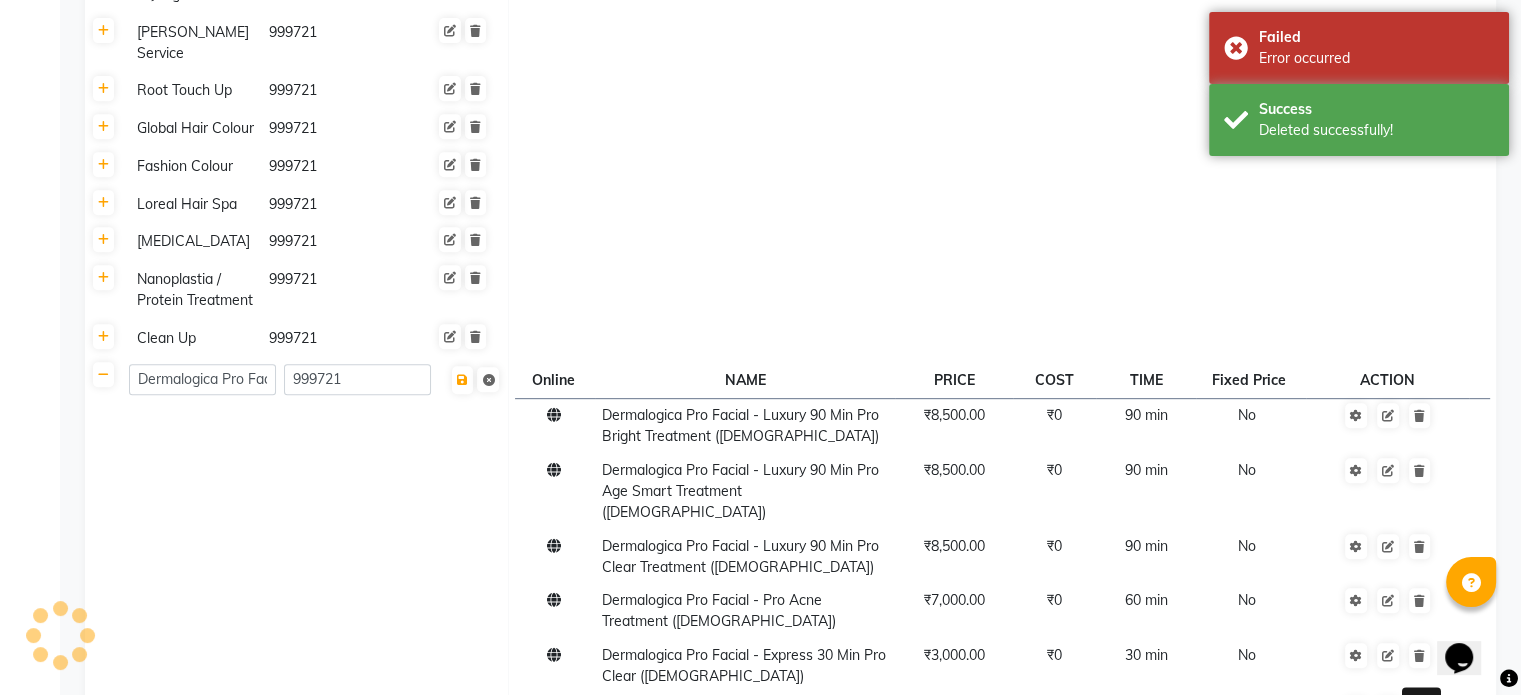 click 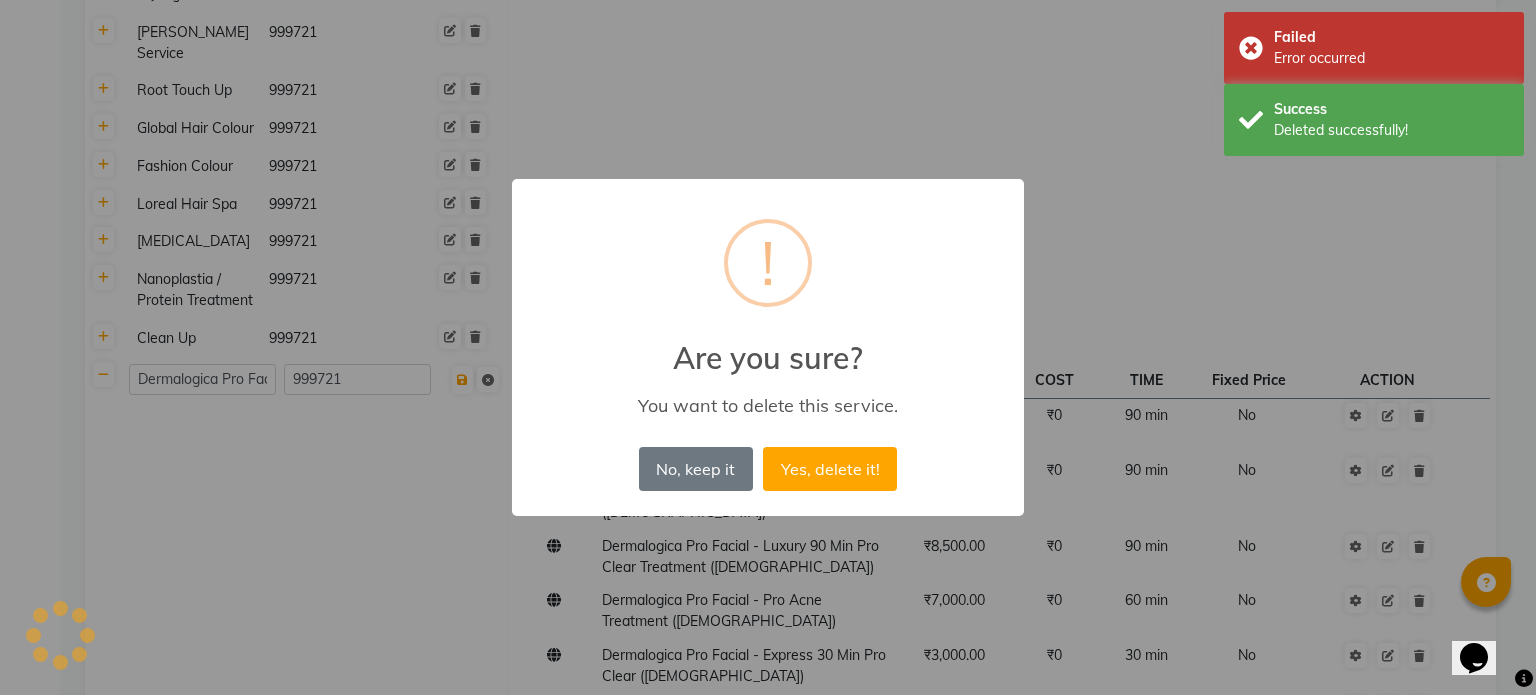 click on "Yes, delete it!" at bounding box center [830, 469] 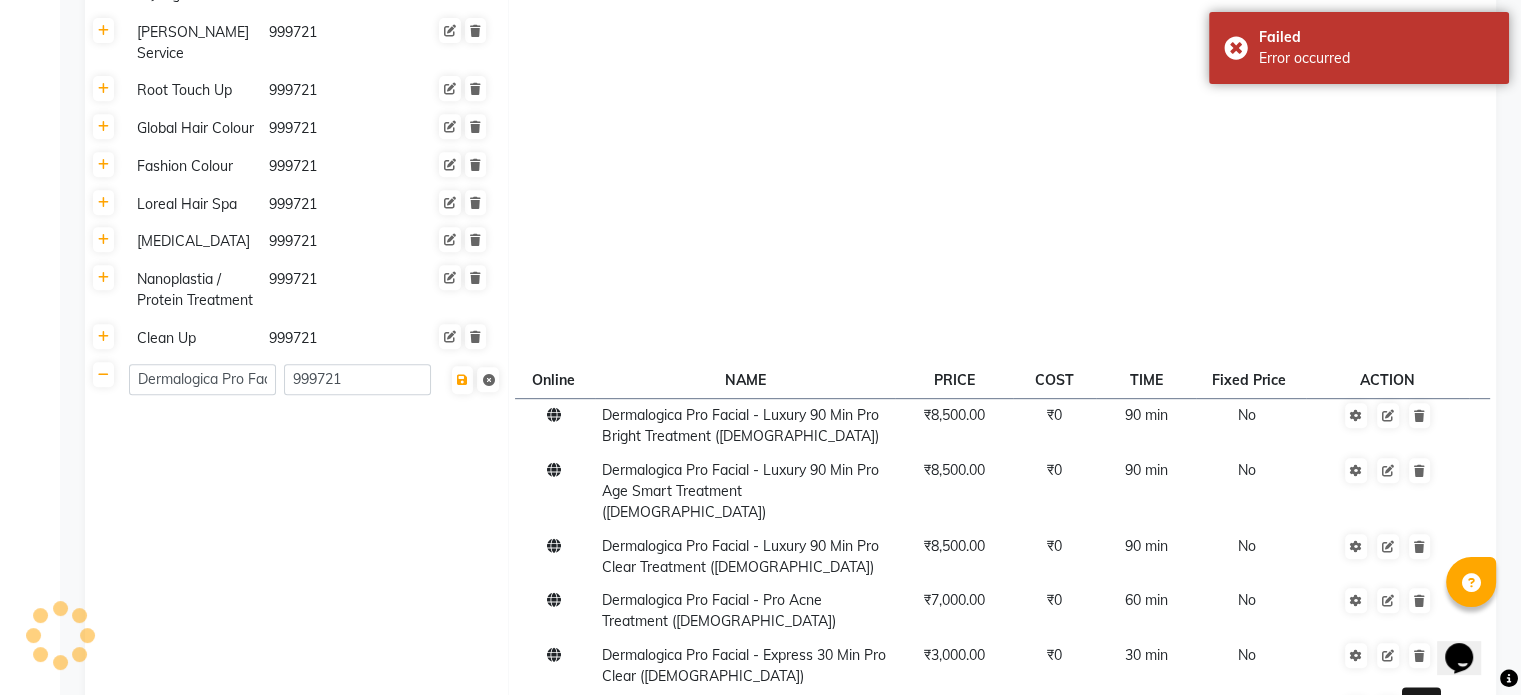 click 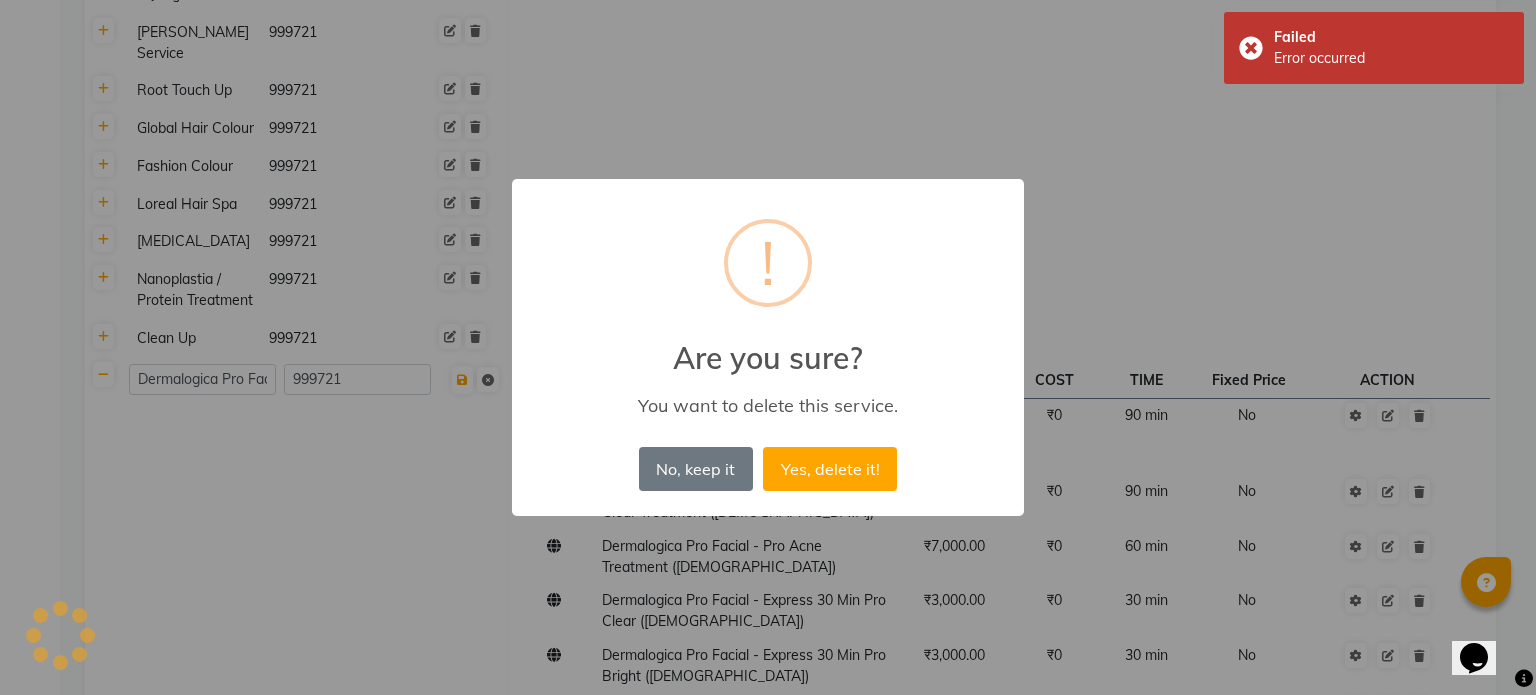 click on "Yes, delete it!" at bounding box center (830, 469) 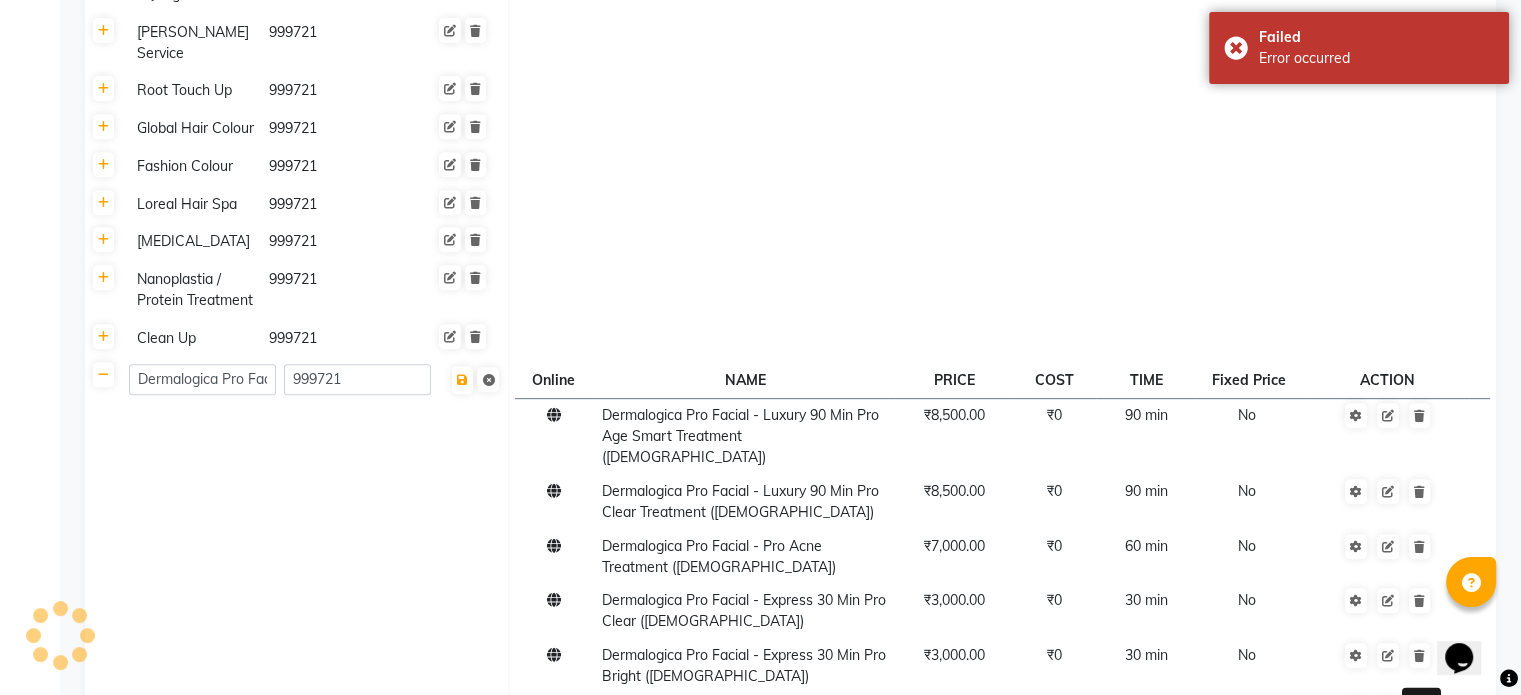 click 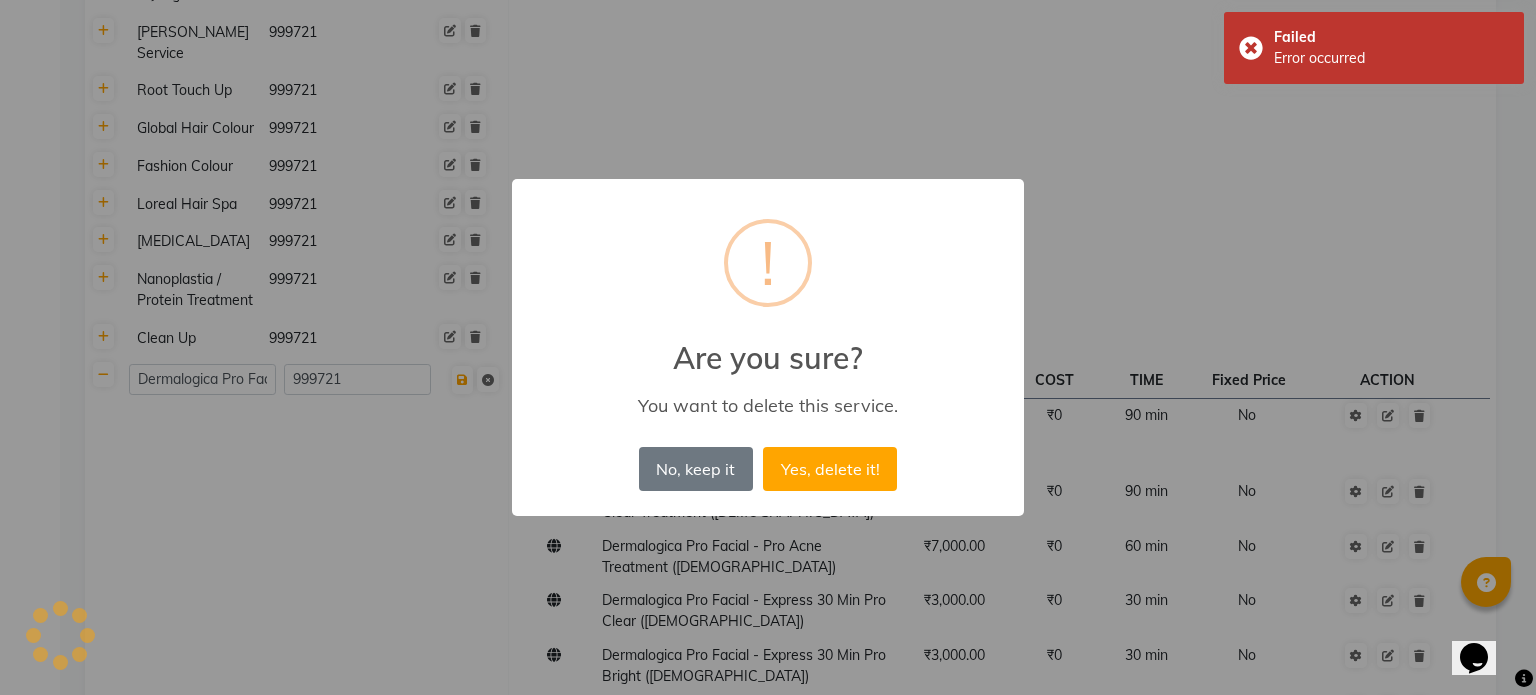 click on "Yes, delete it!" at bounding box center [830, 469] 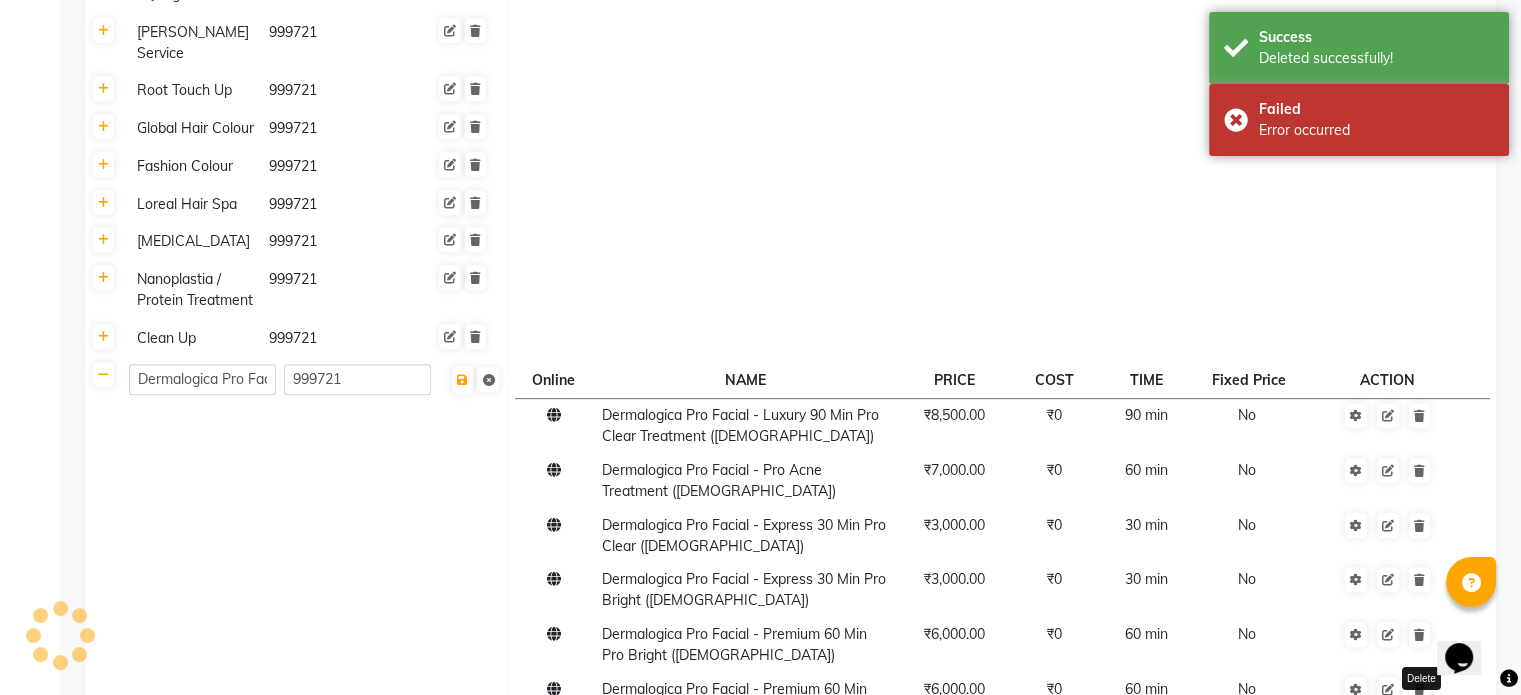 click 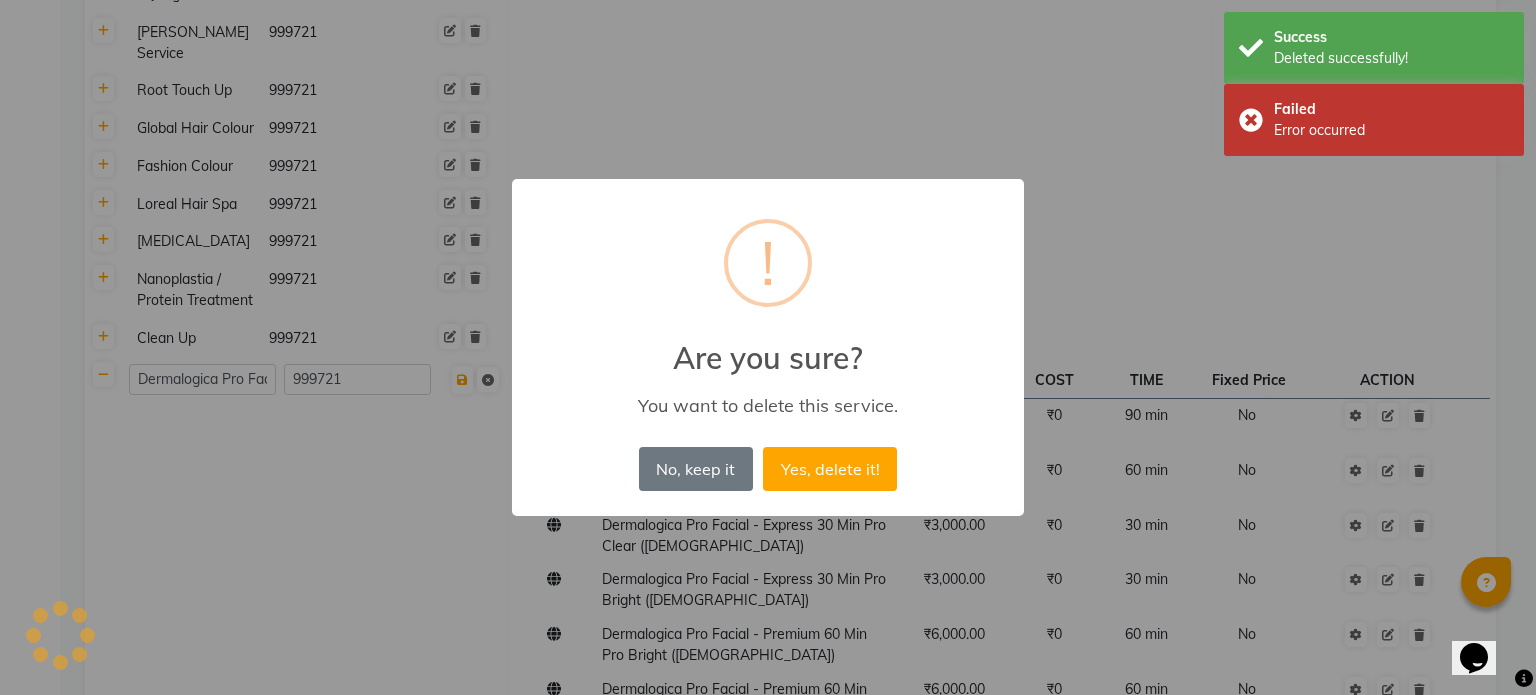 click on "Yes, delete it!" at bounding box center (830, 469) 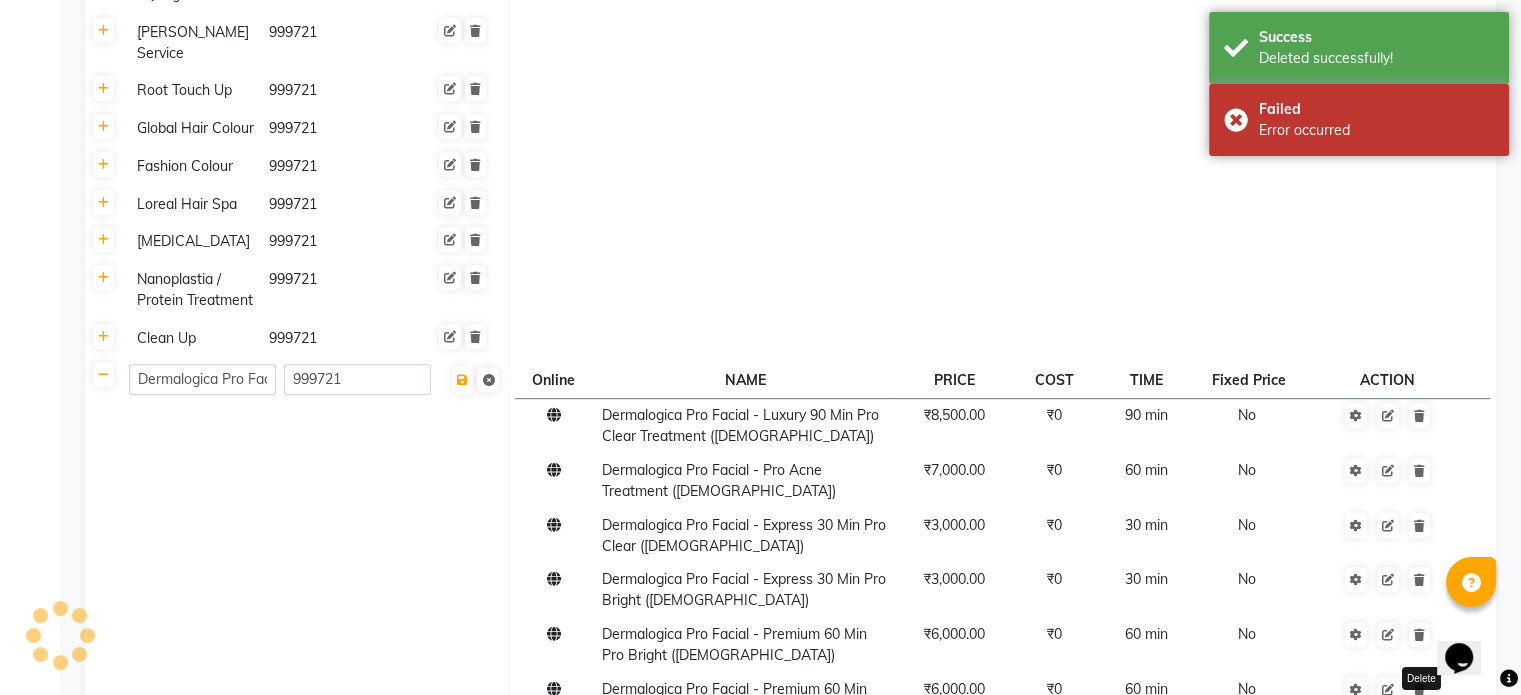 click 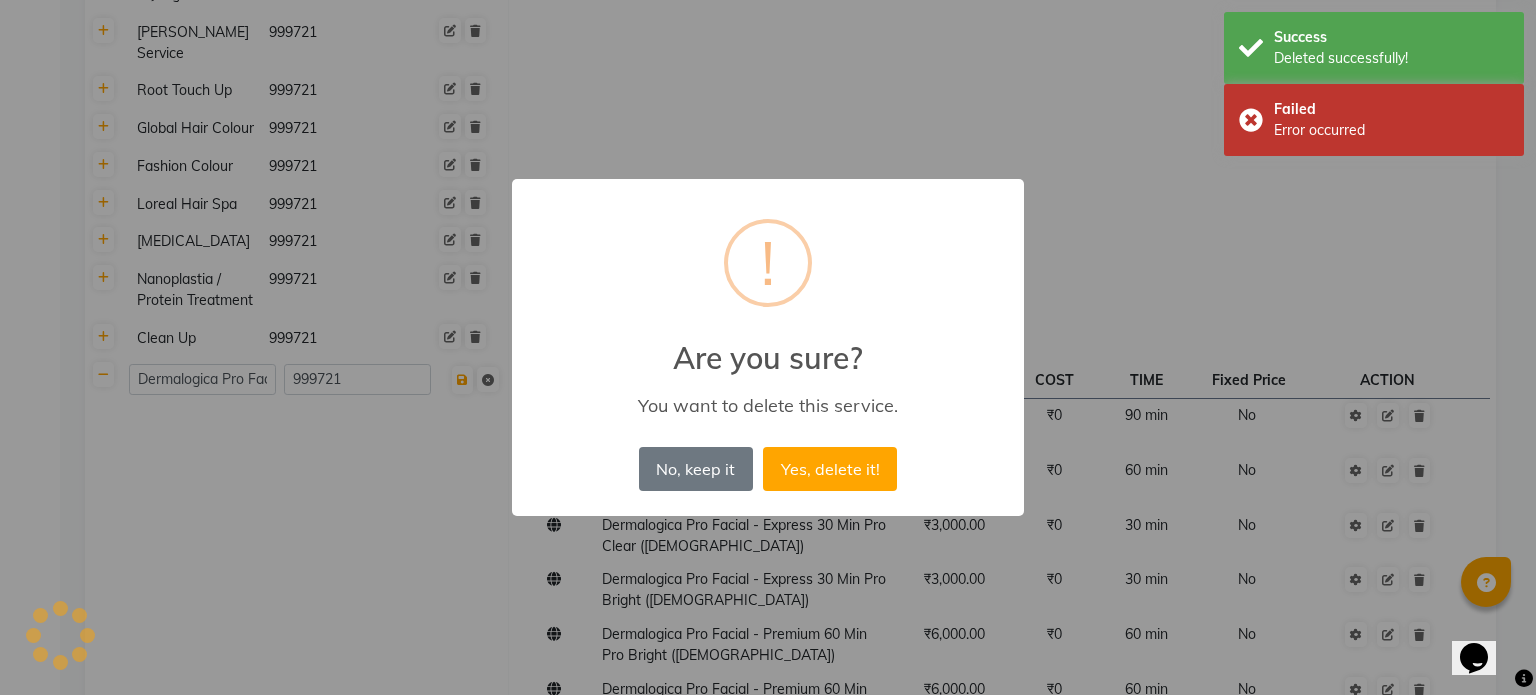 click on "Yes, delete it!" at bounding box center [830, 469] 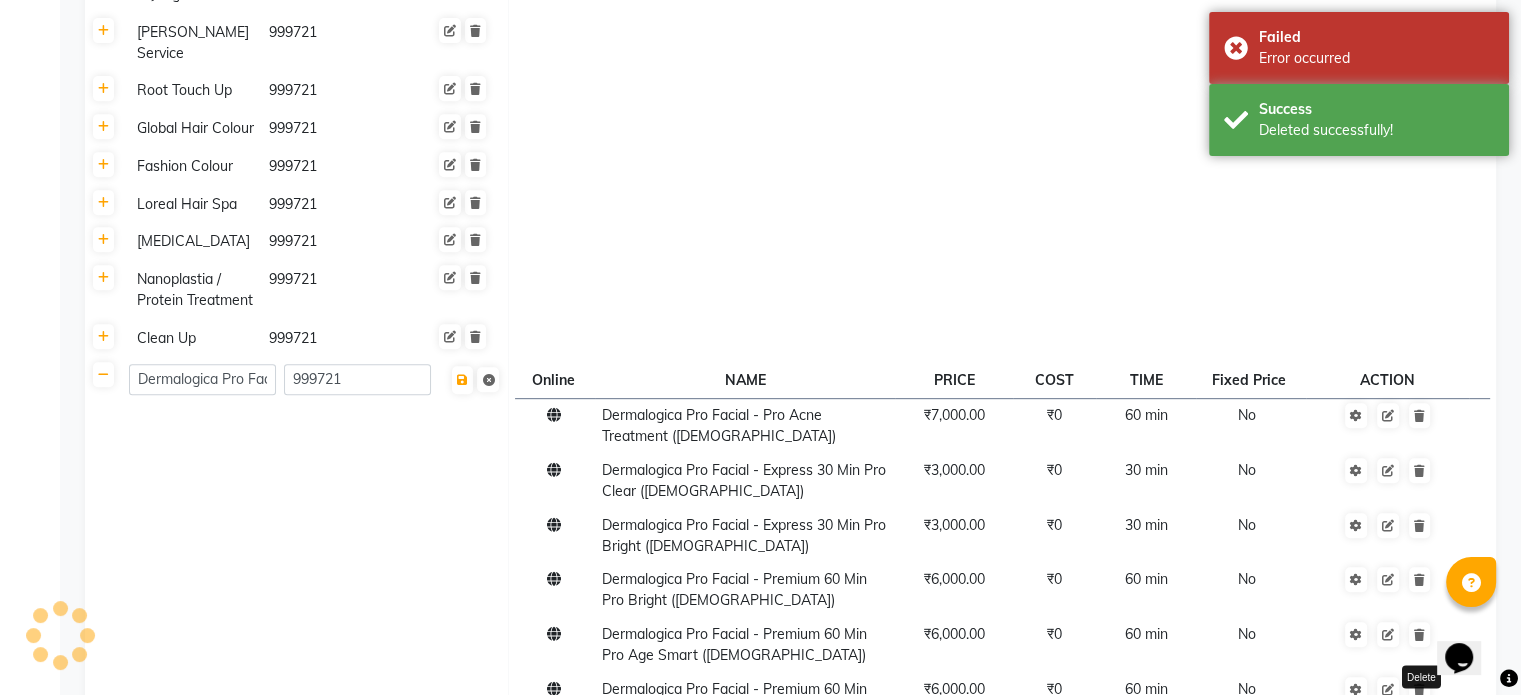 click 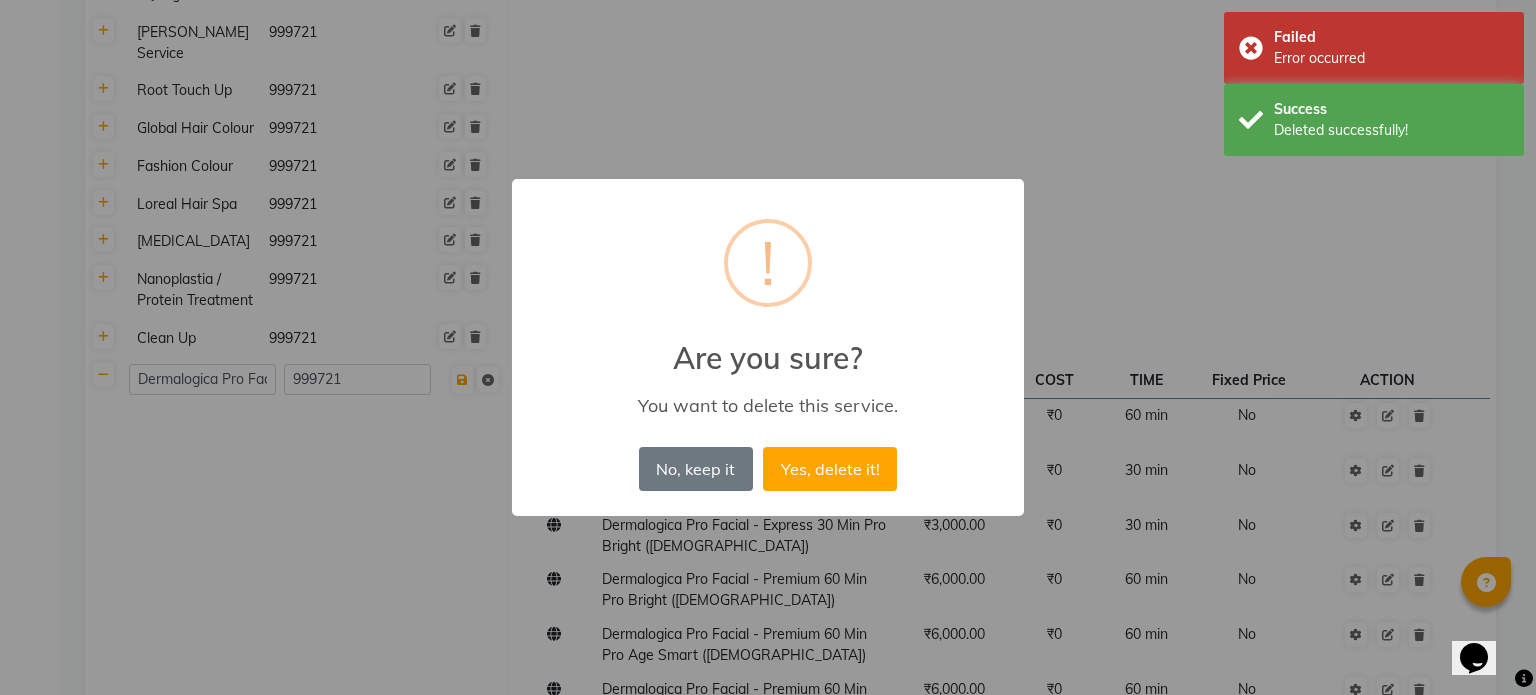 click on "Yes, delete it!" at bounding box center (830, 469) 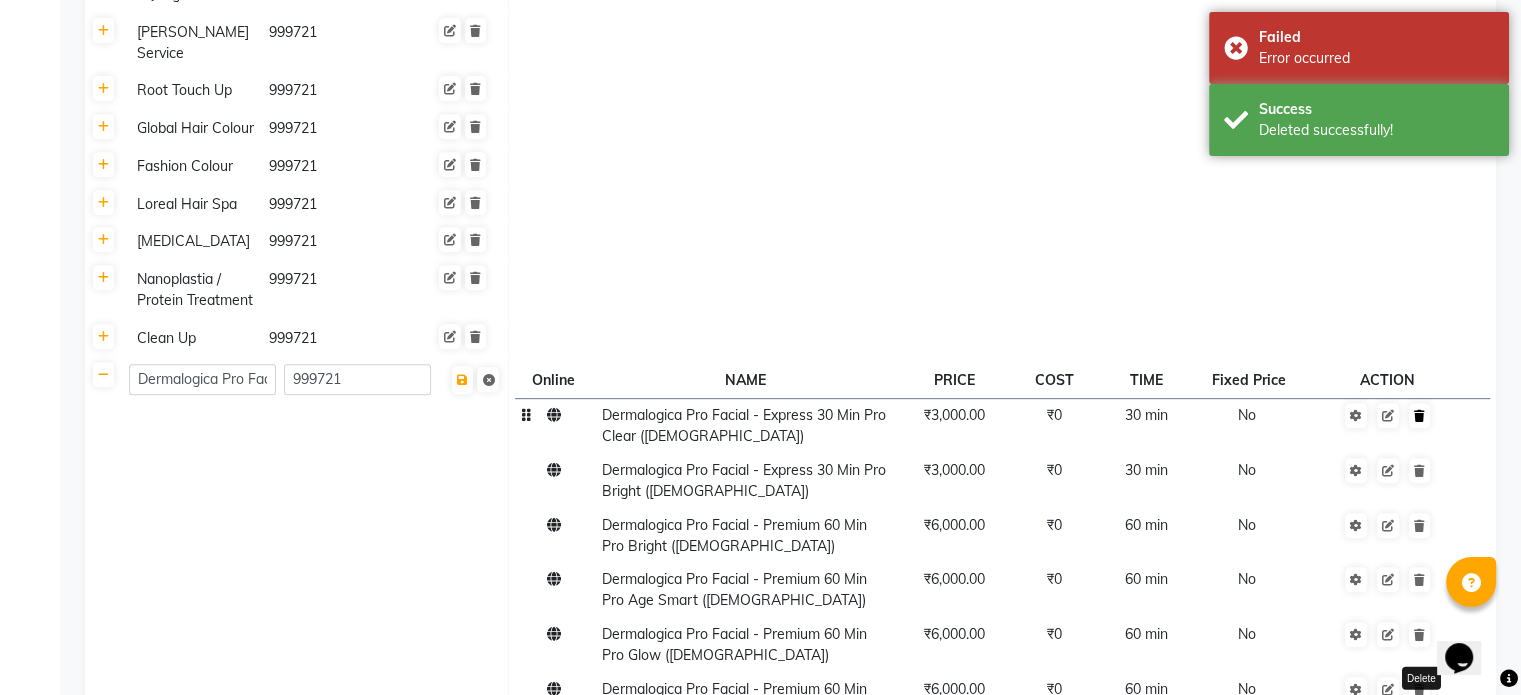 click 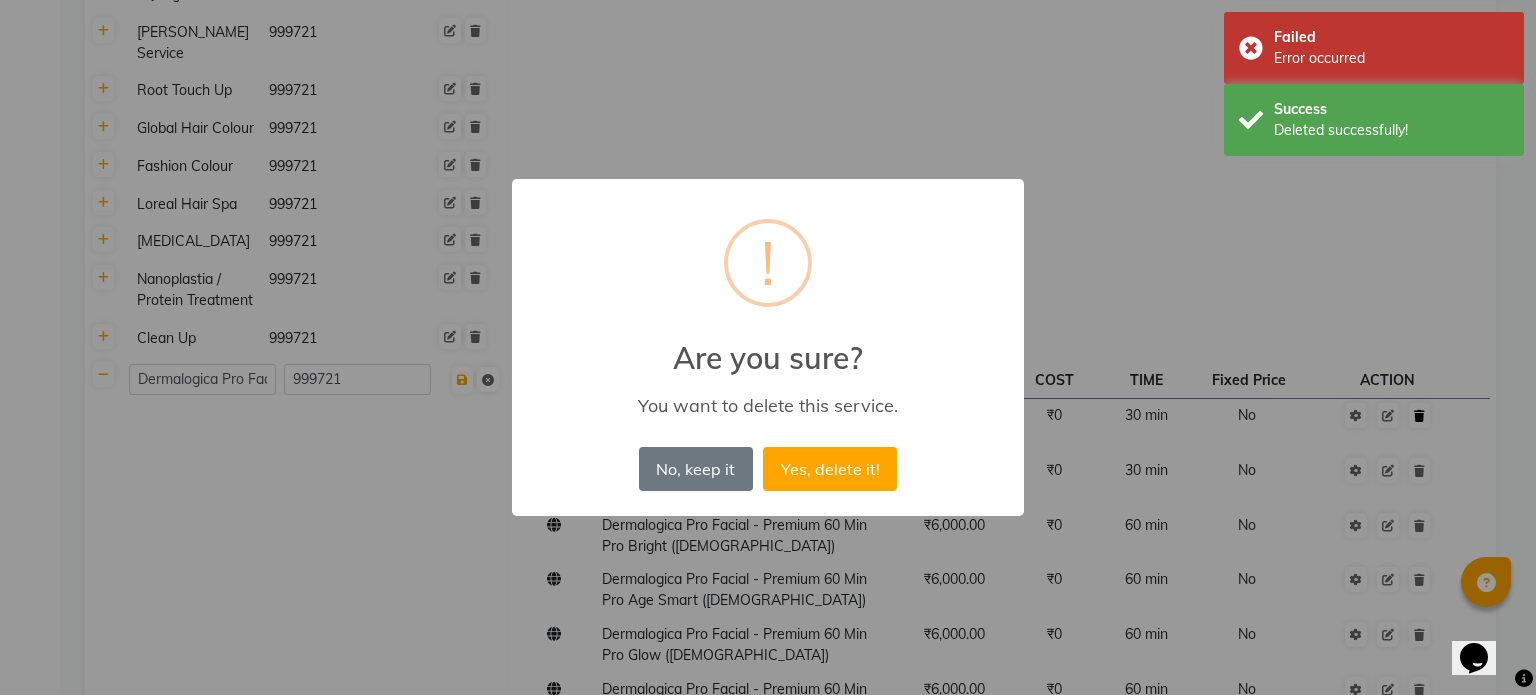 click on "Yes, delete it!" at bounding box center (830, 469) 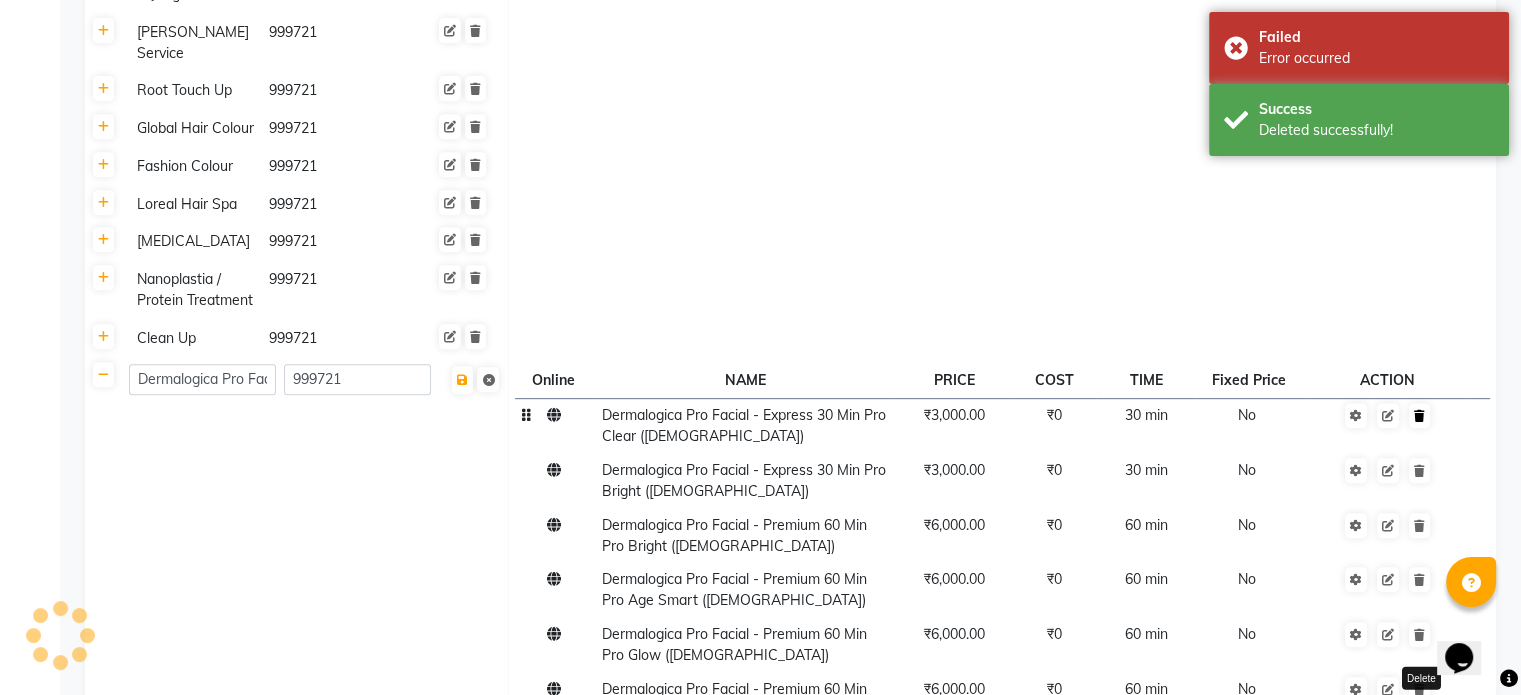 click 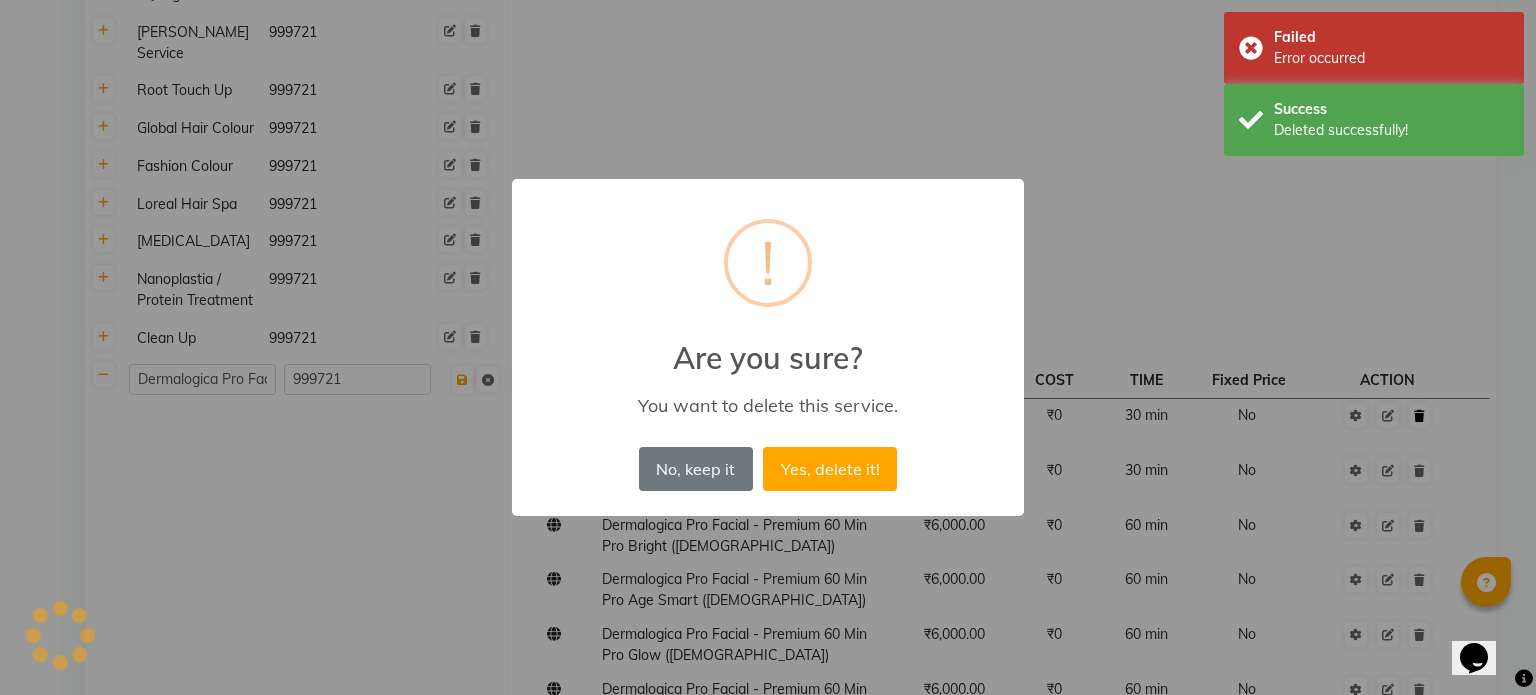 click on "Yes, delete it!" at bounding box center (830, 469) 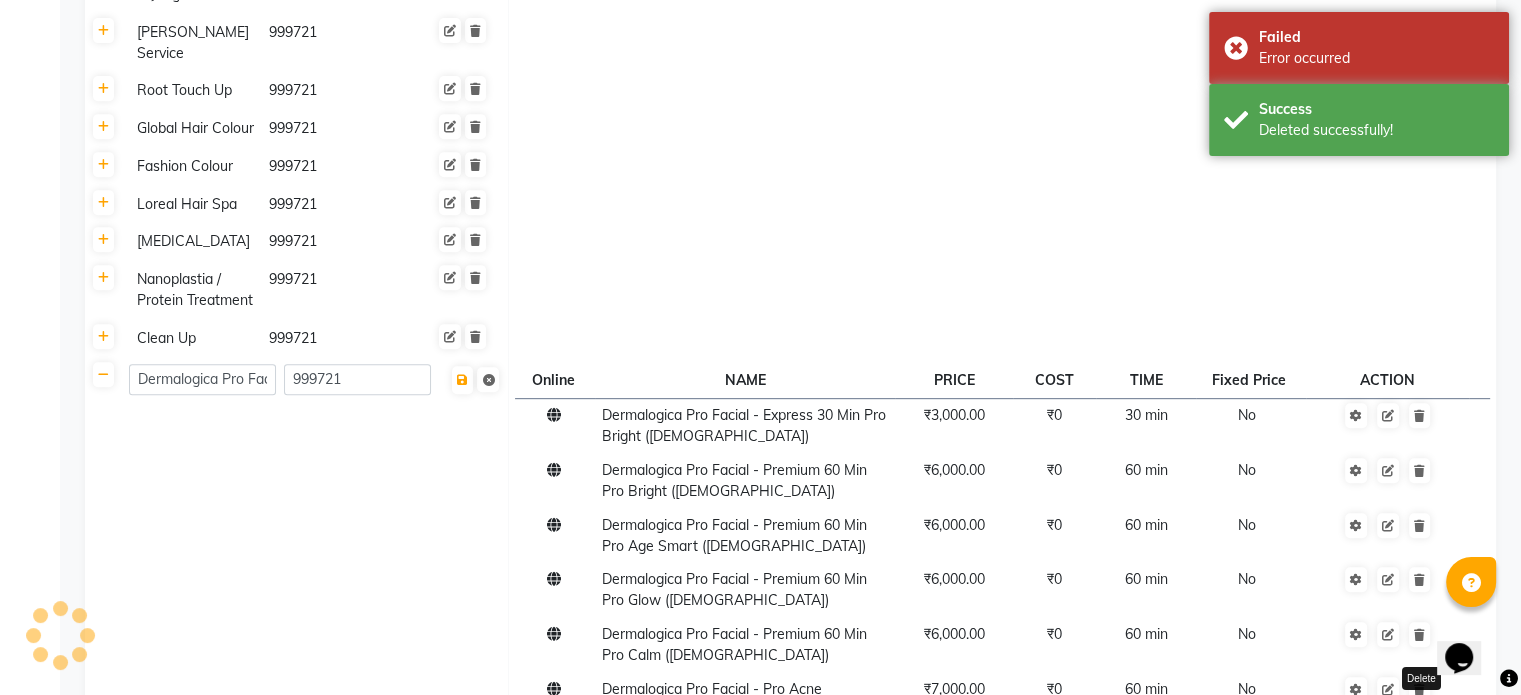 click 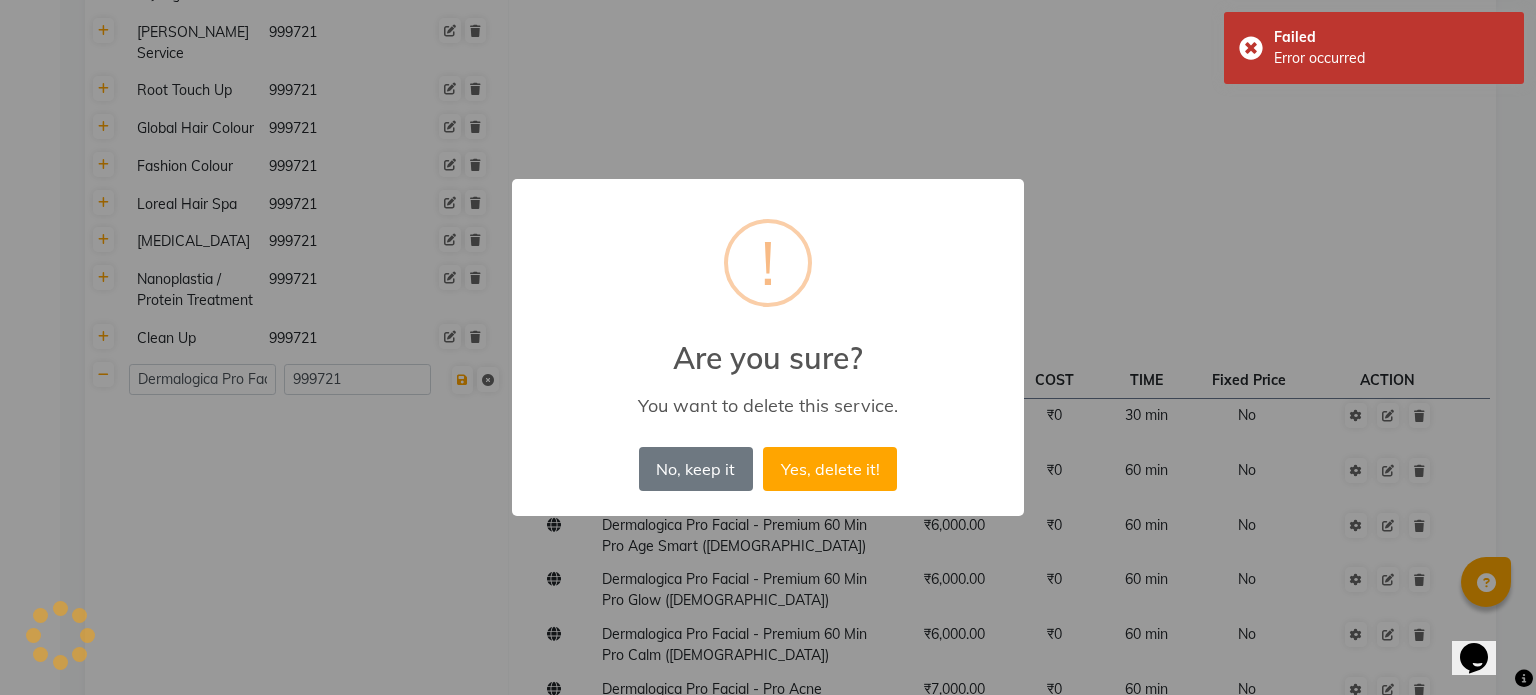 click on "Yes, delete it!" at bounding box center (830, 469) 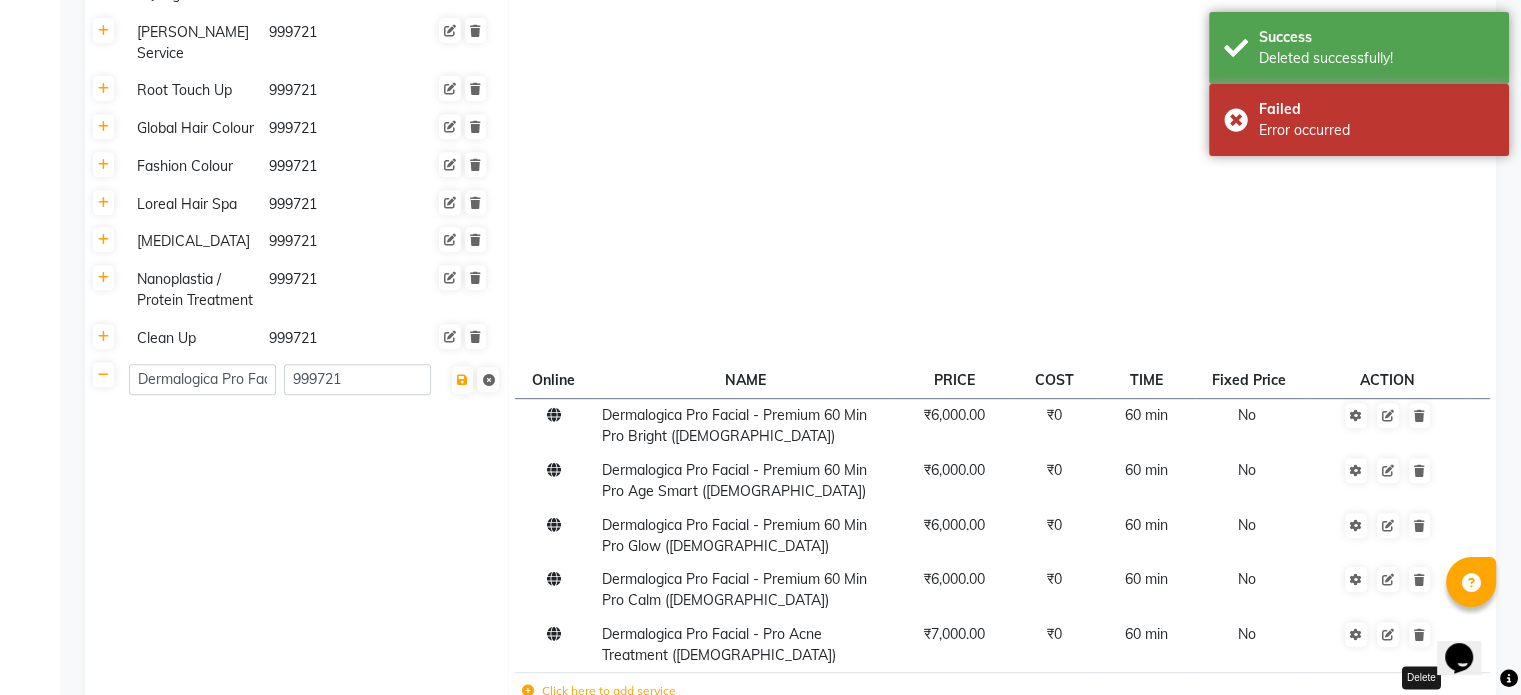 click 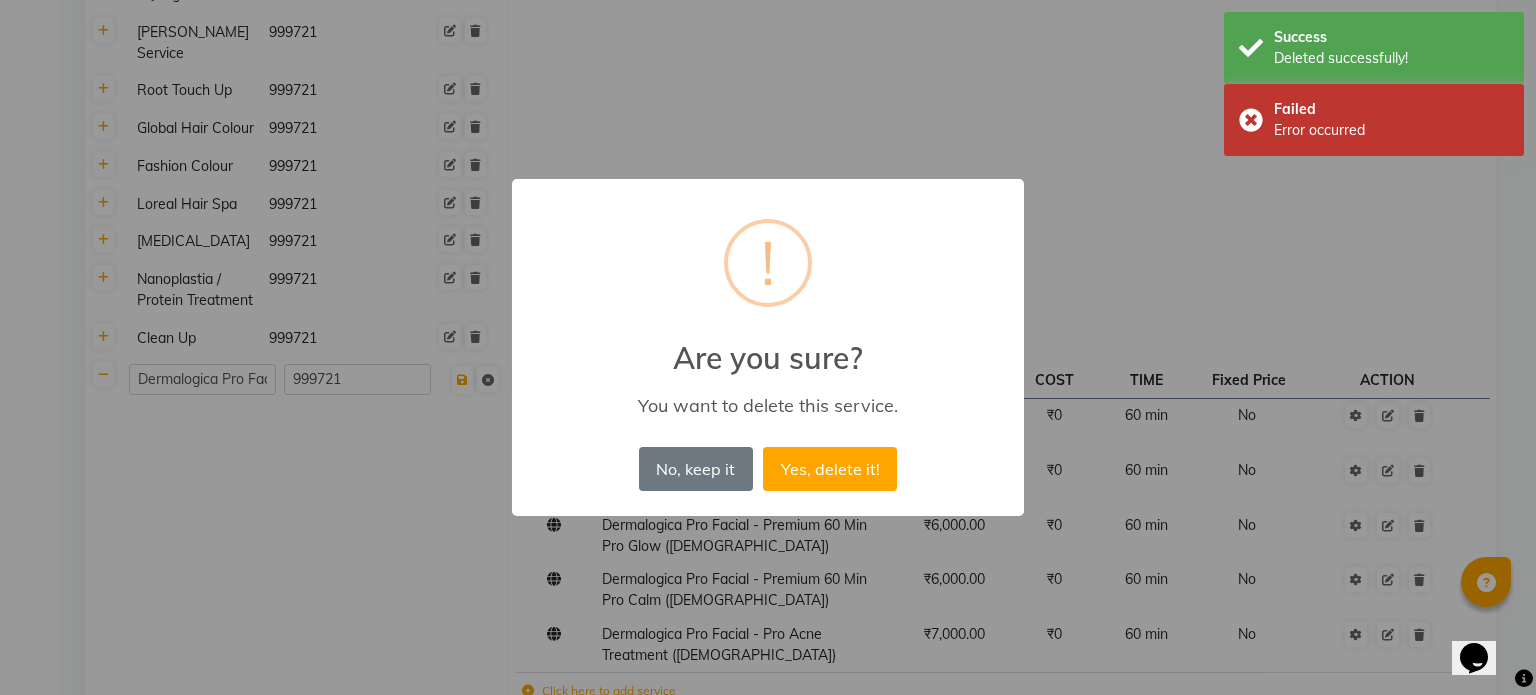 click on "Yes, delete it!" at bounding box center (830, 469) 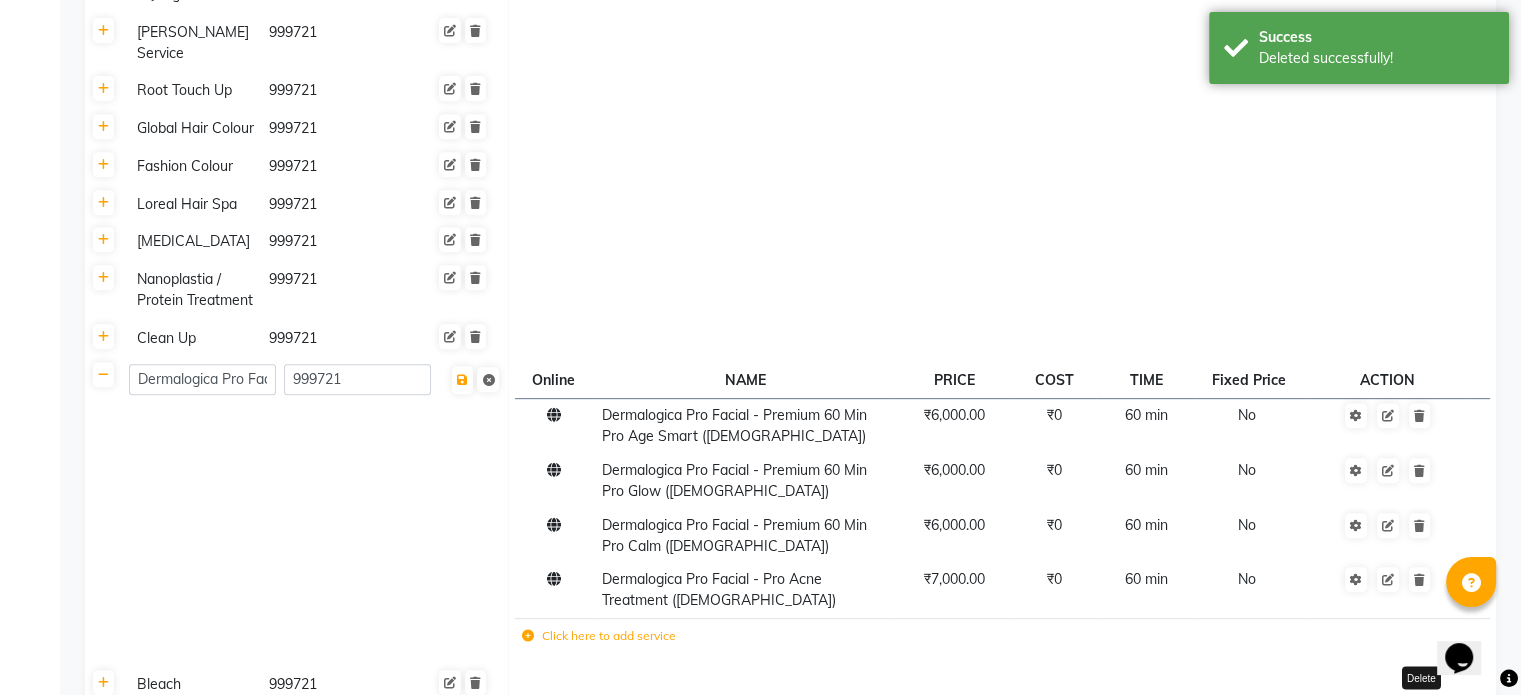 click 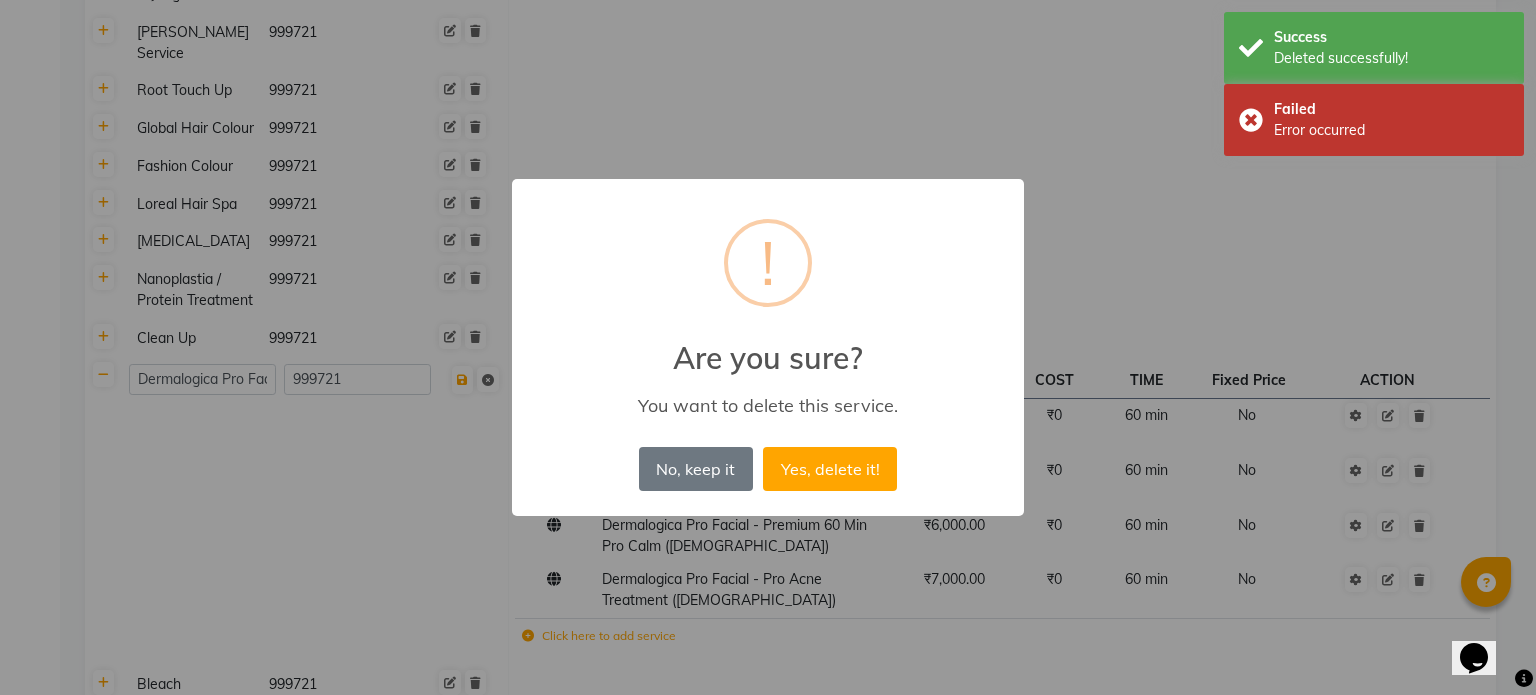 click on "Yes, delete it!" at bounding box center [830, 469] 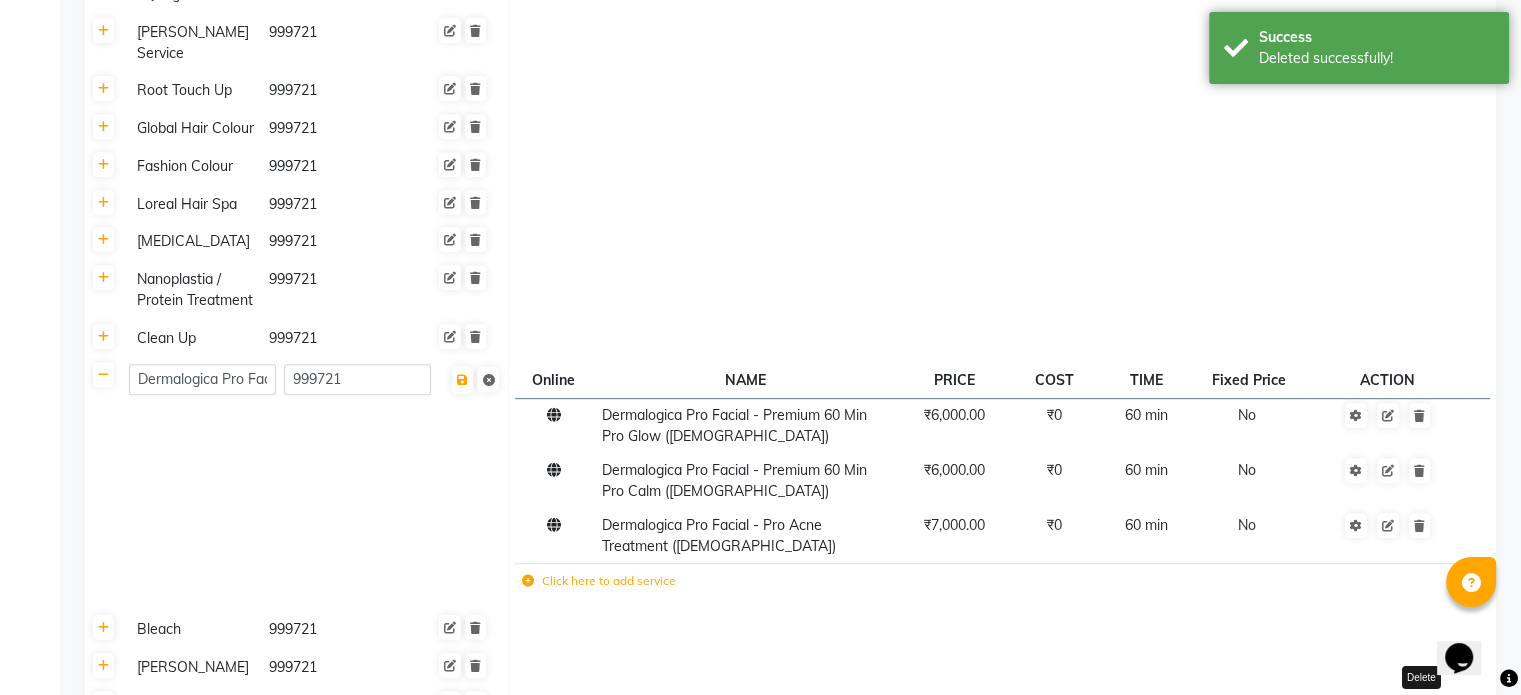 click 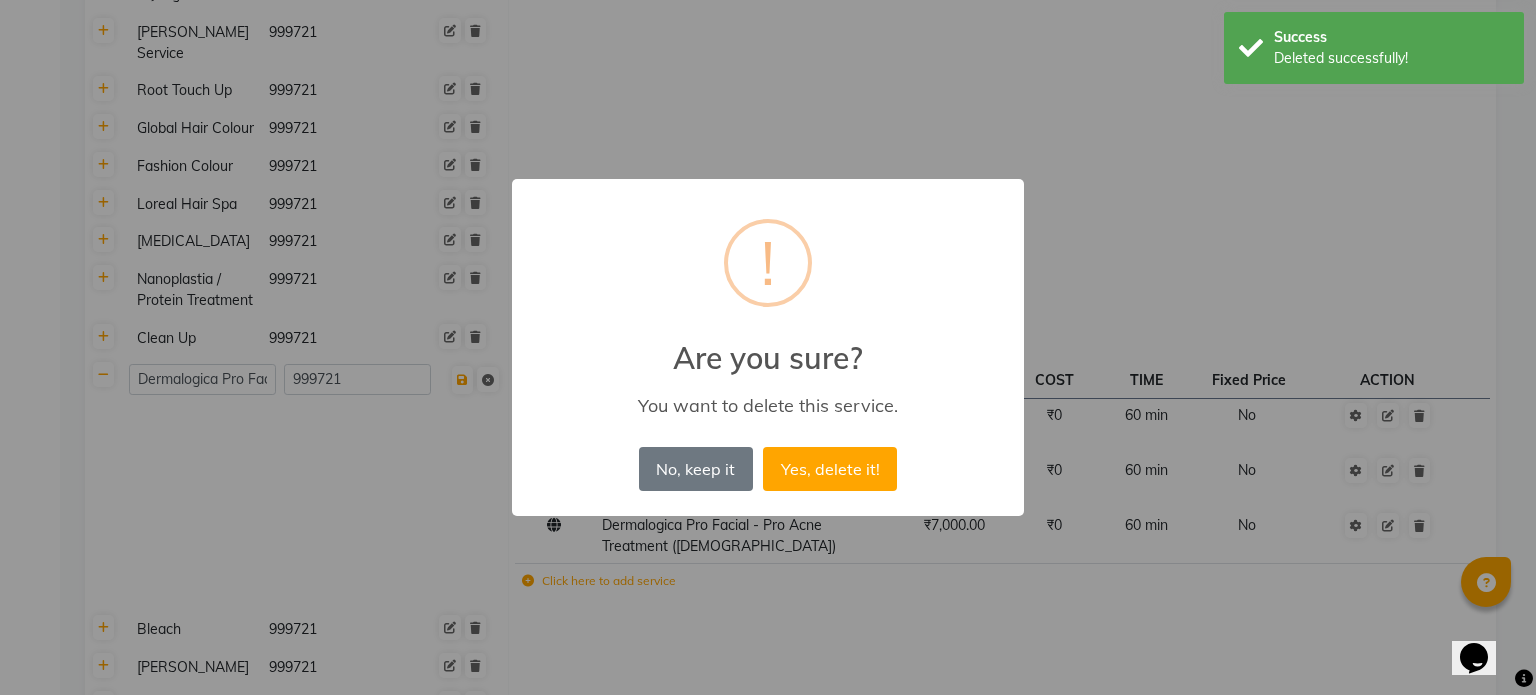 click on "Yes, delete it!" at bounding box center [830, 469] 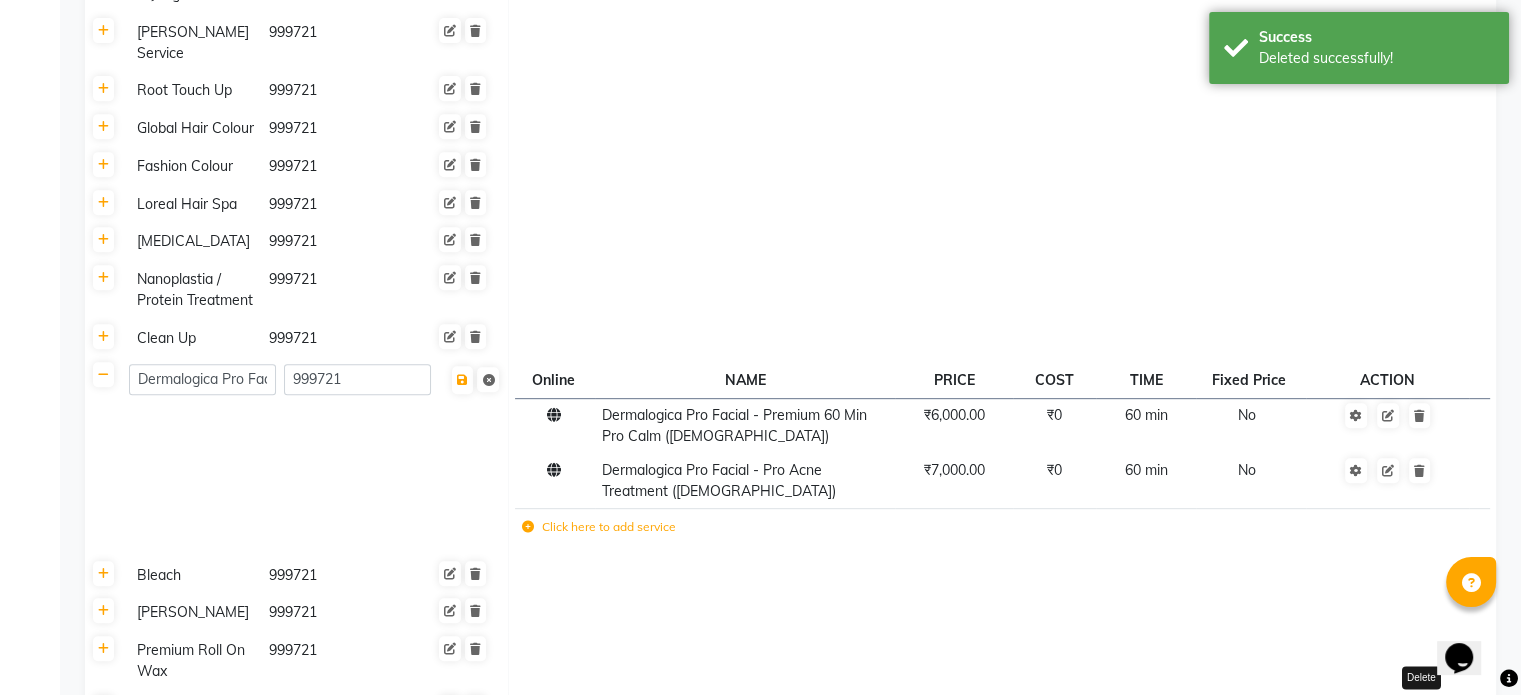 click 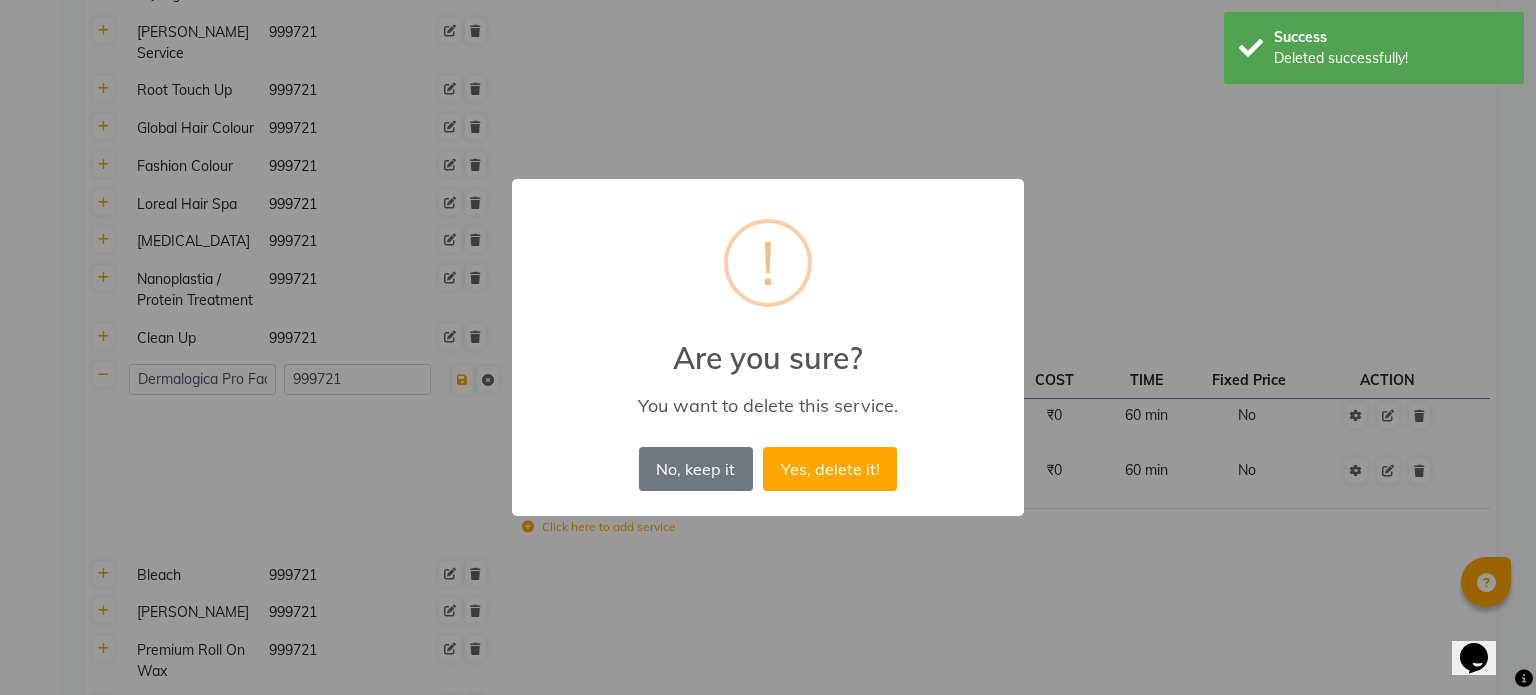 click on "Yes, delete it!" at bounding box center [830, 469] 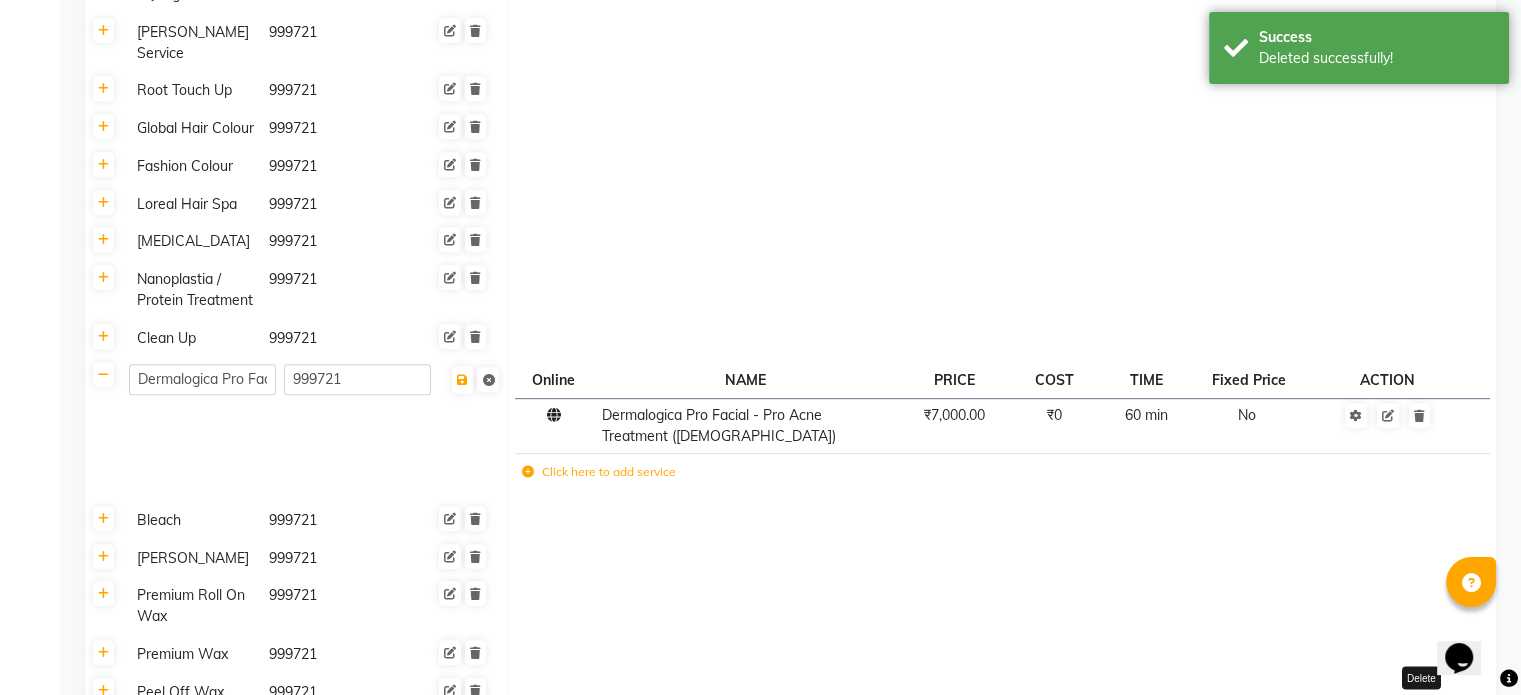 click 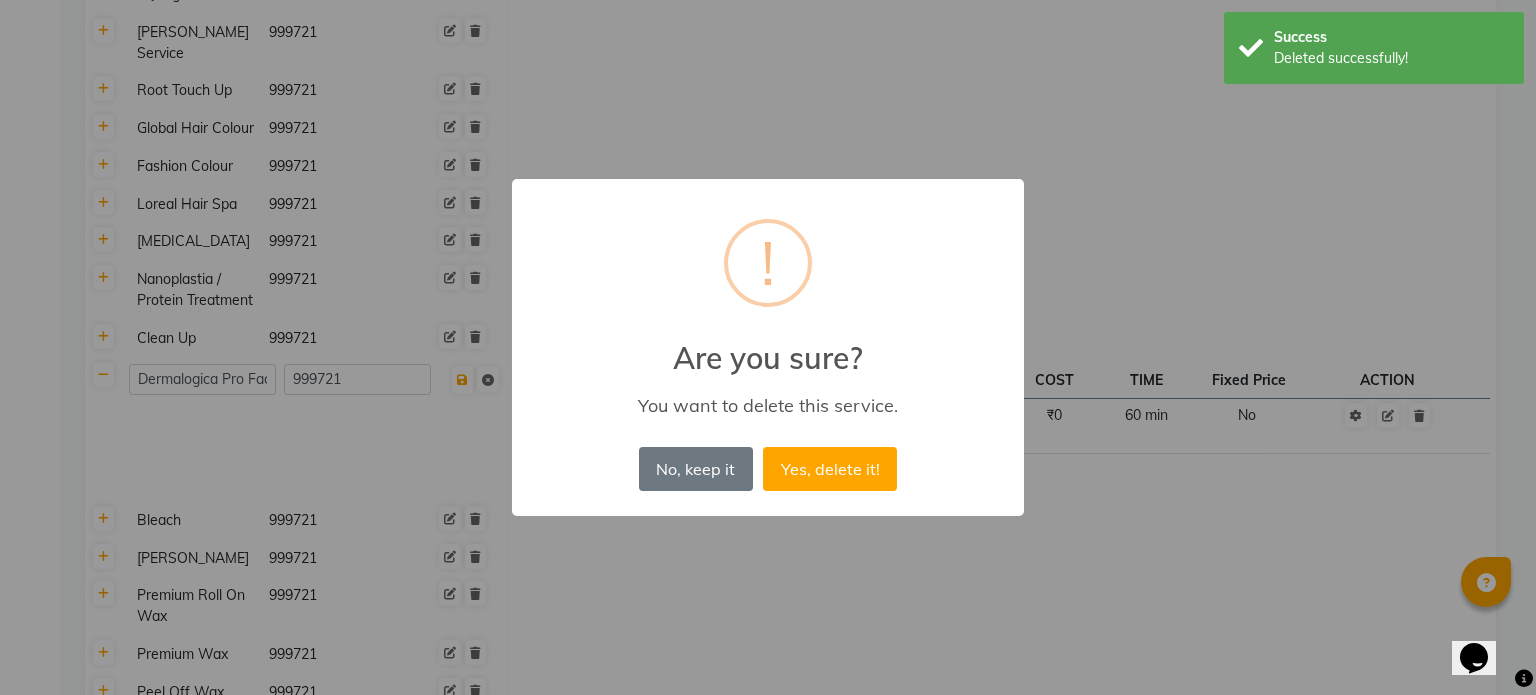 click on "Yes, delete it!" at bounding box center (830, 469) 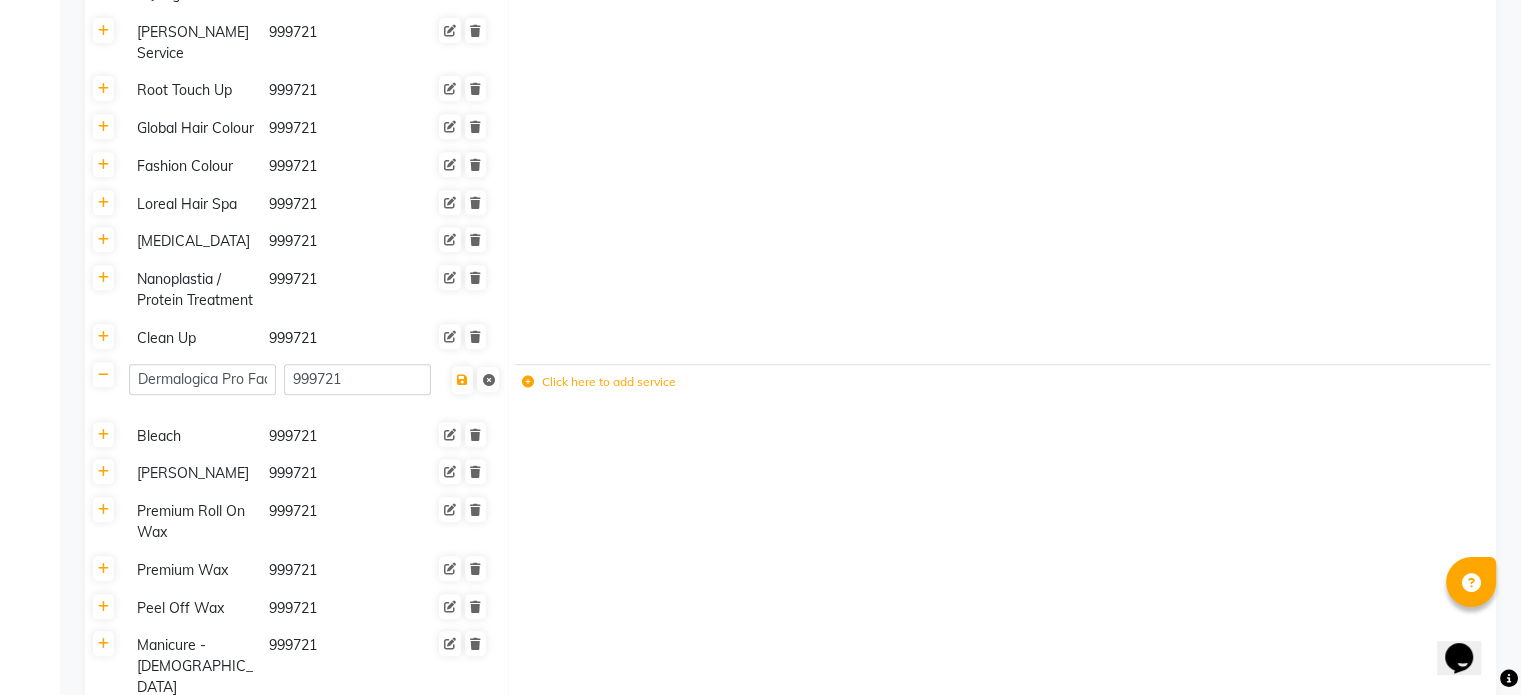 click 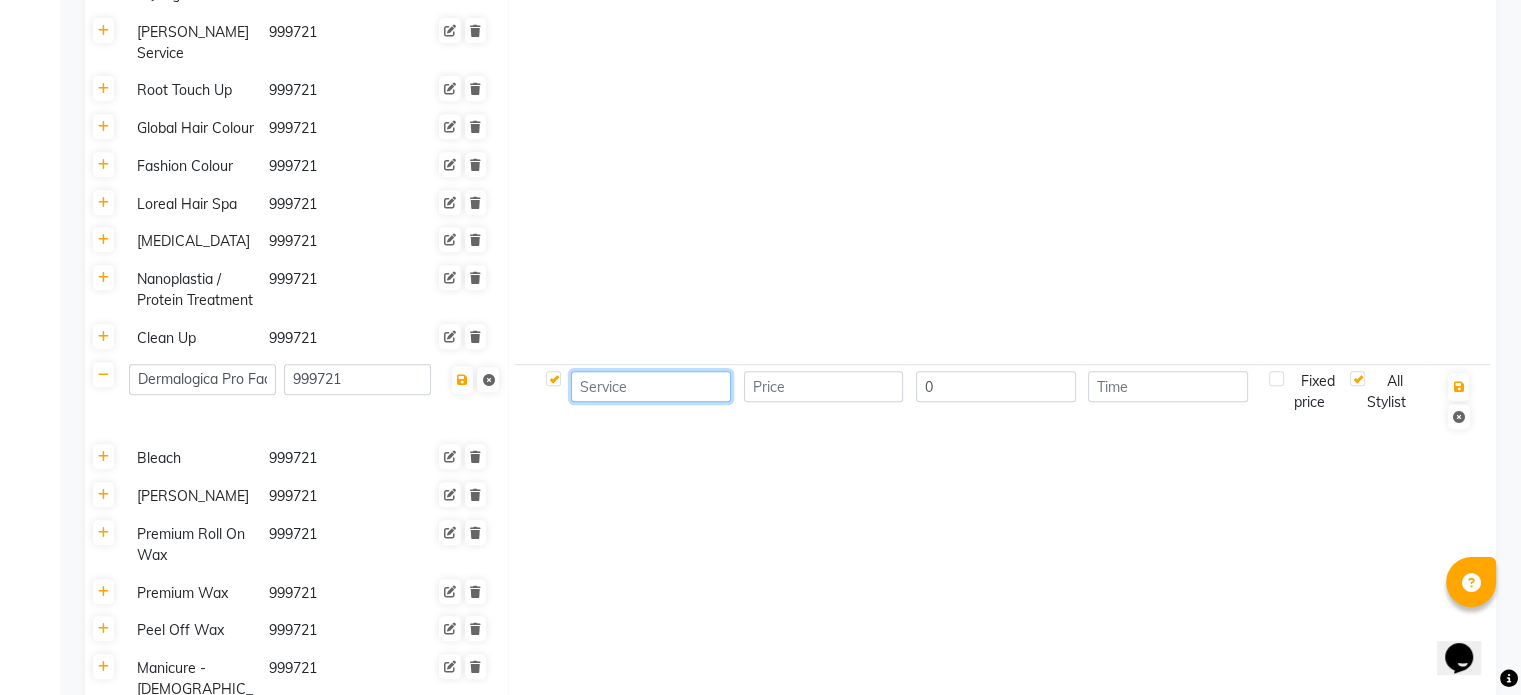 click 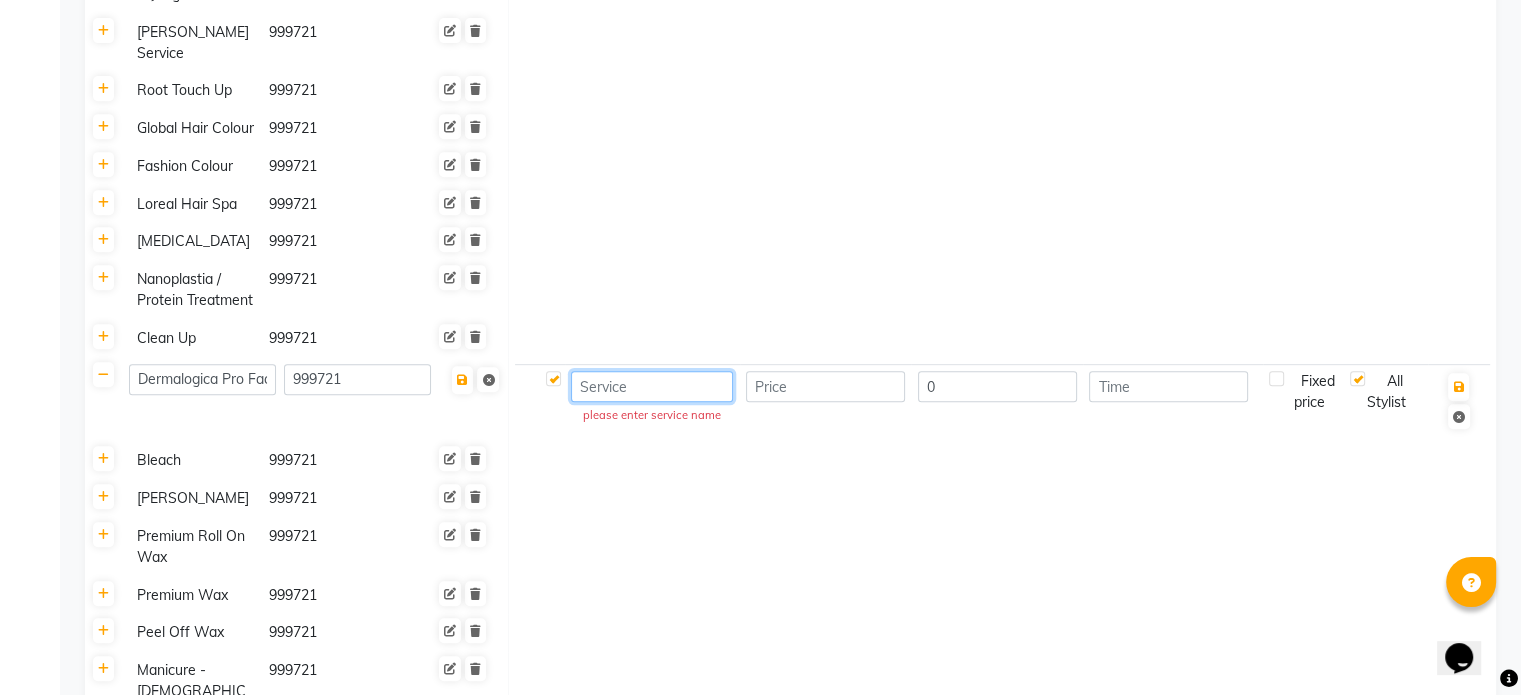 paste on "Dermalogica Pro-Pro Clear (Clean Up)" 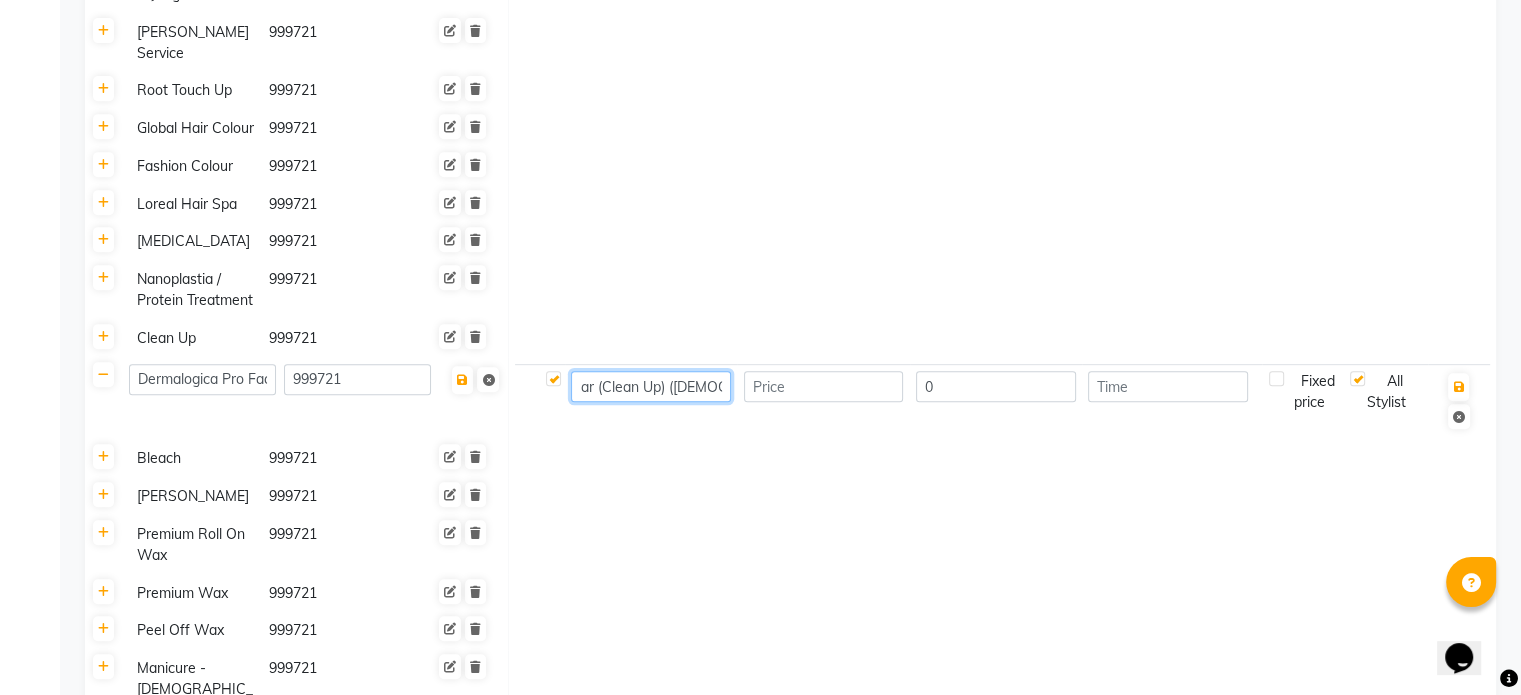 scroll, scrollTop: 0, scrollLeft: 162, axis: horizontal 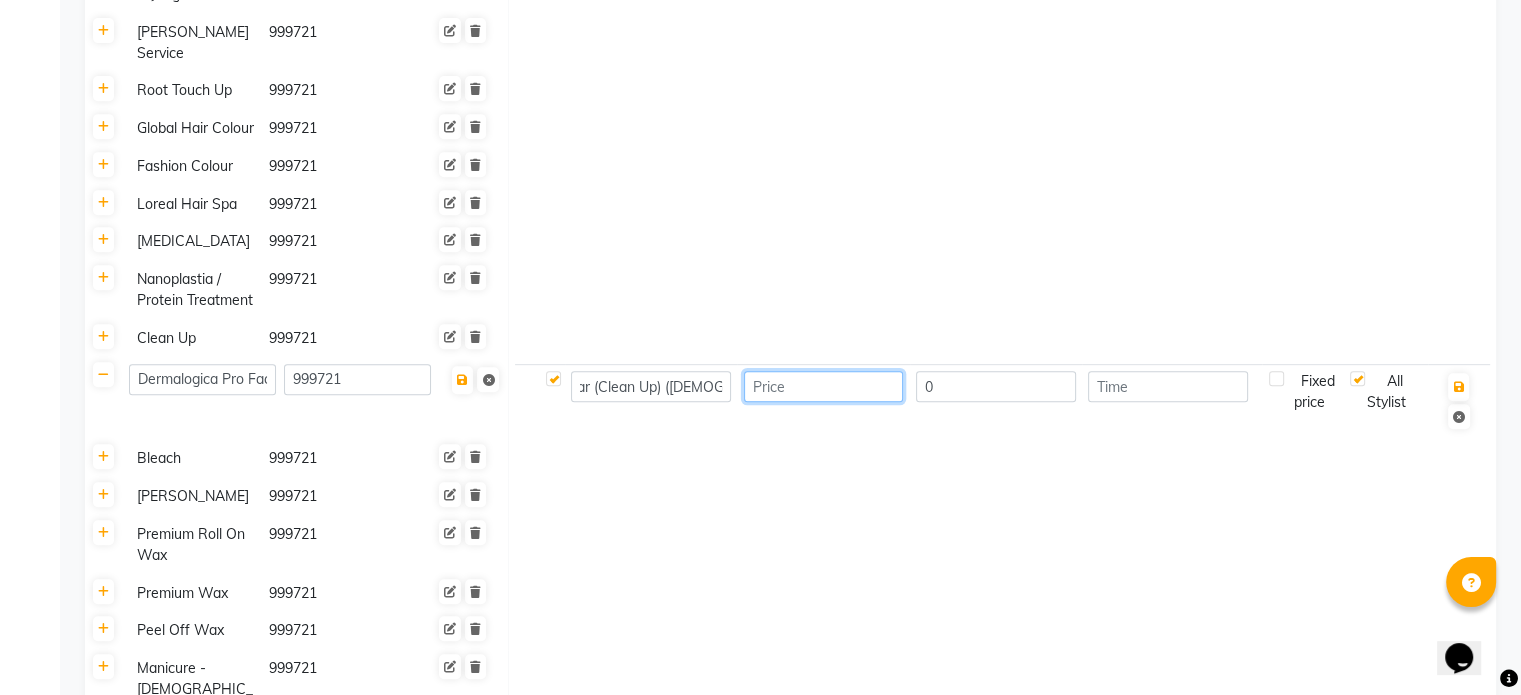 click 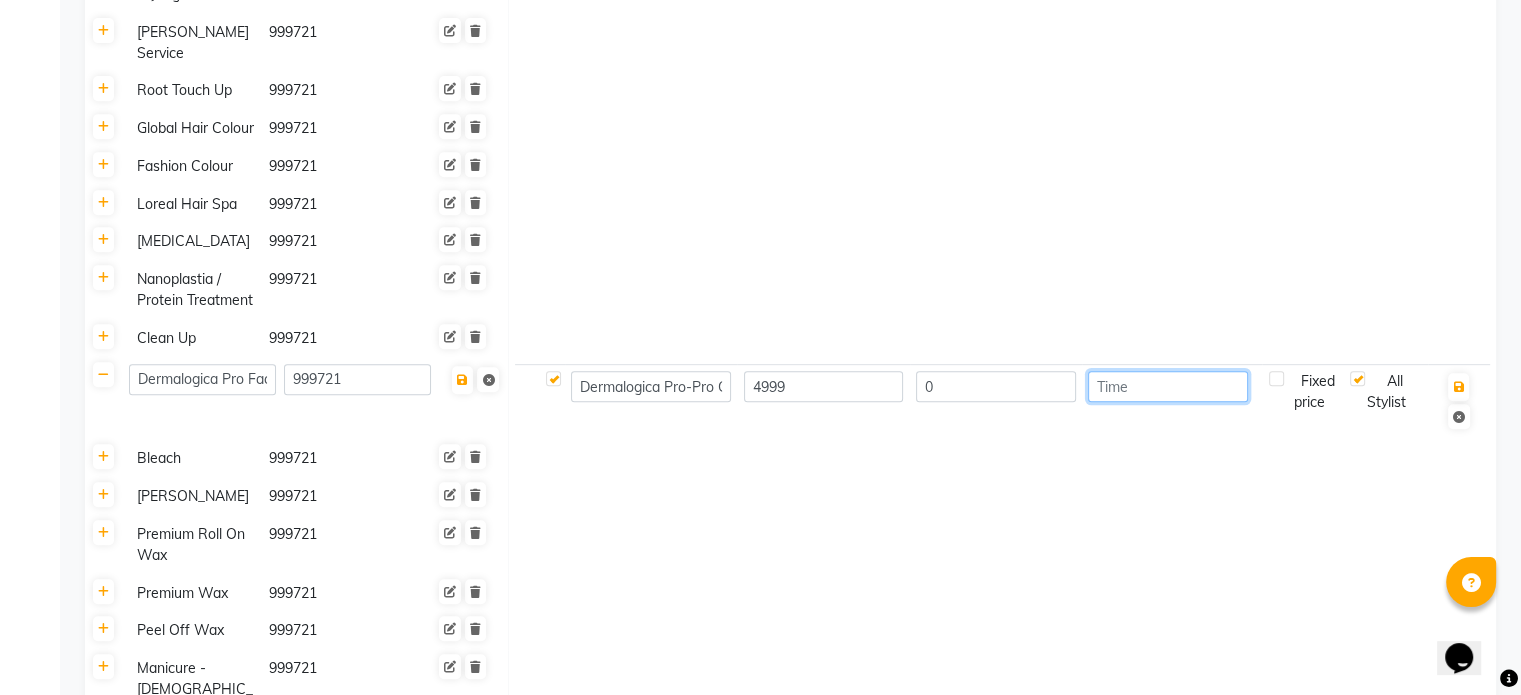 click 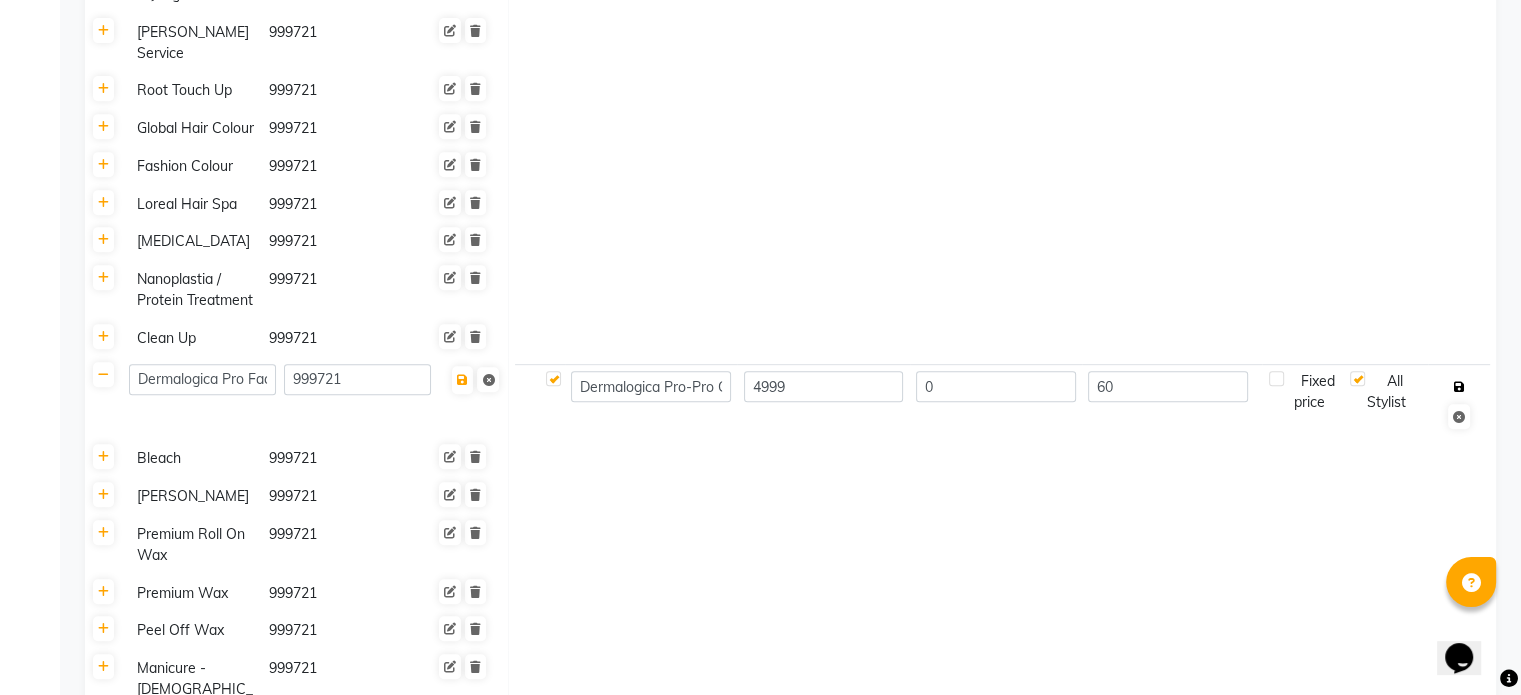 click at bounding box center (1458, 387) 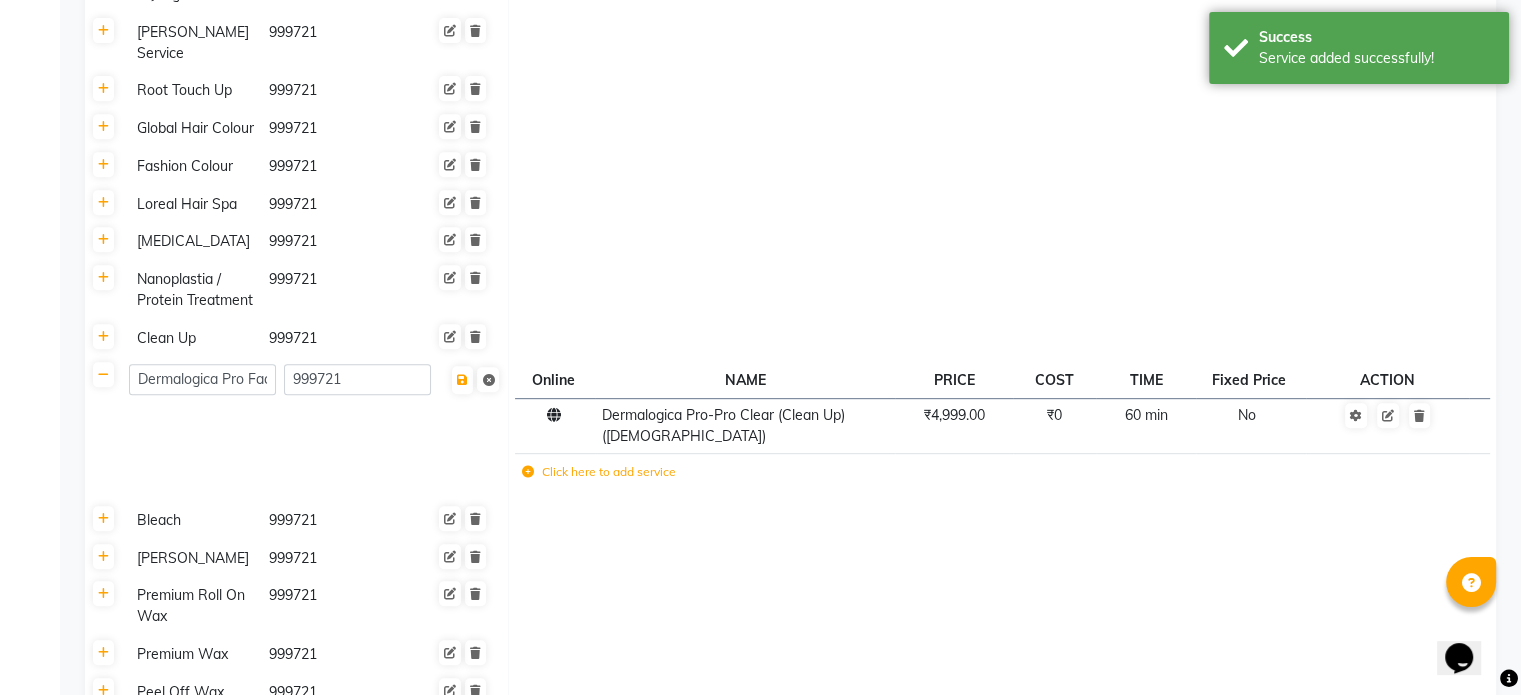 click 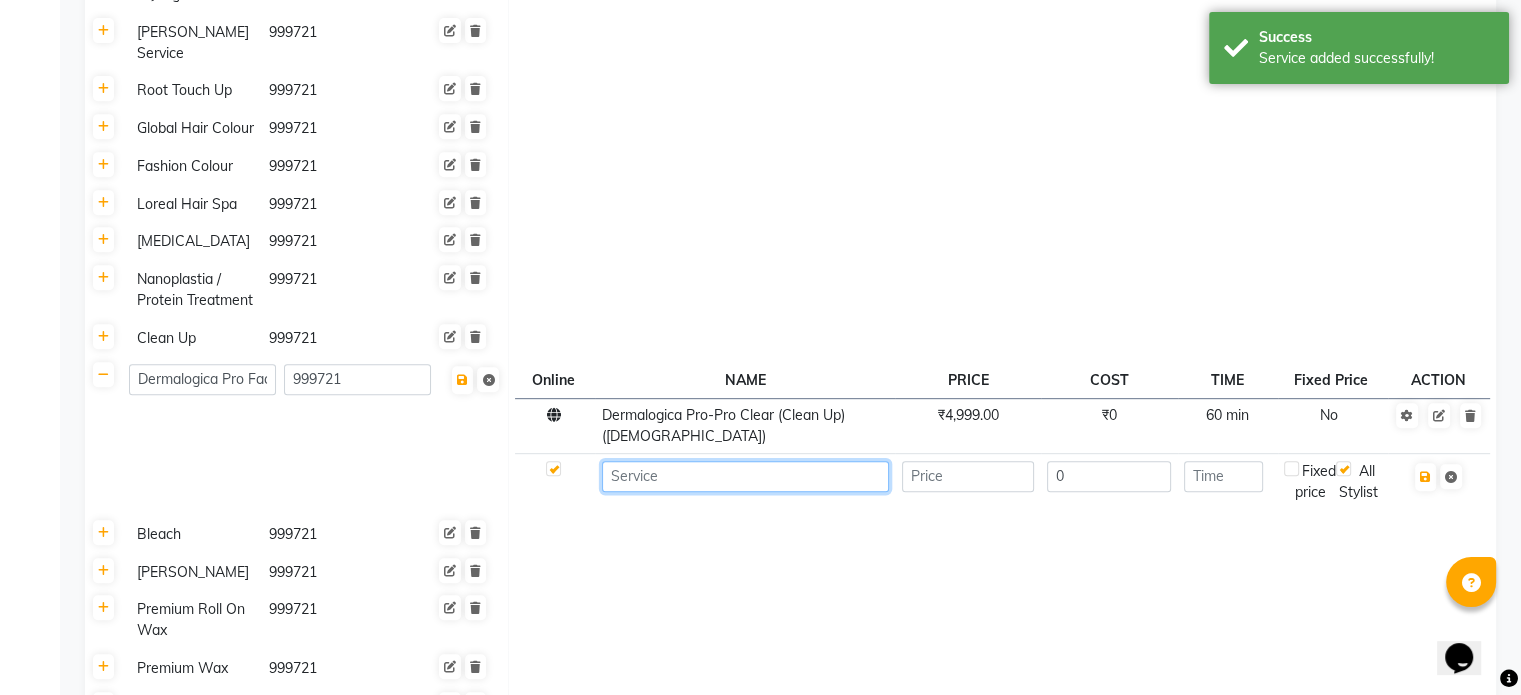 click 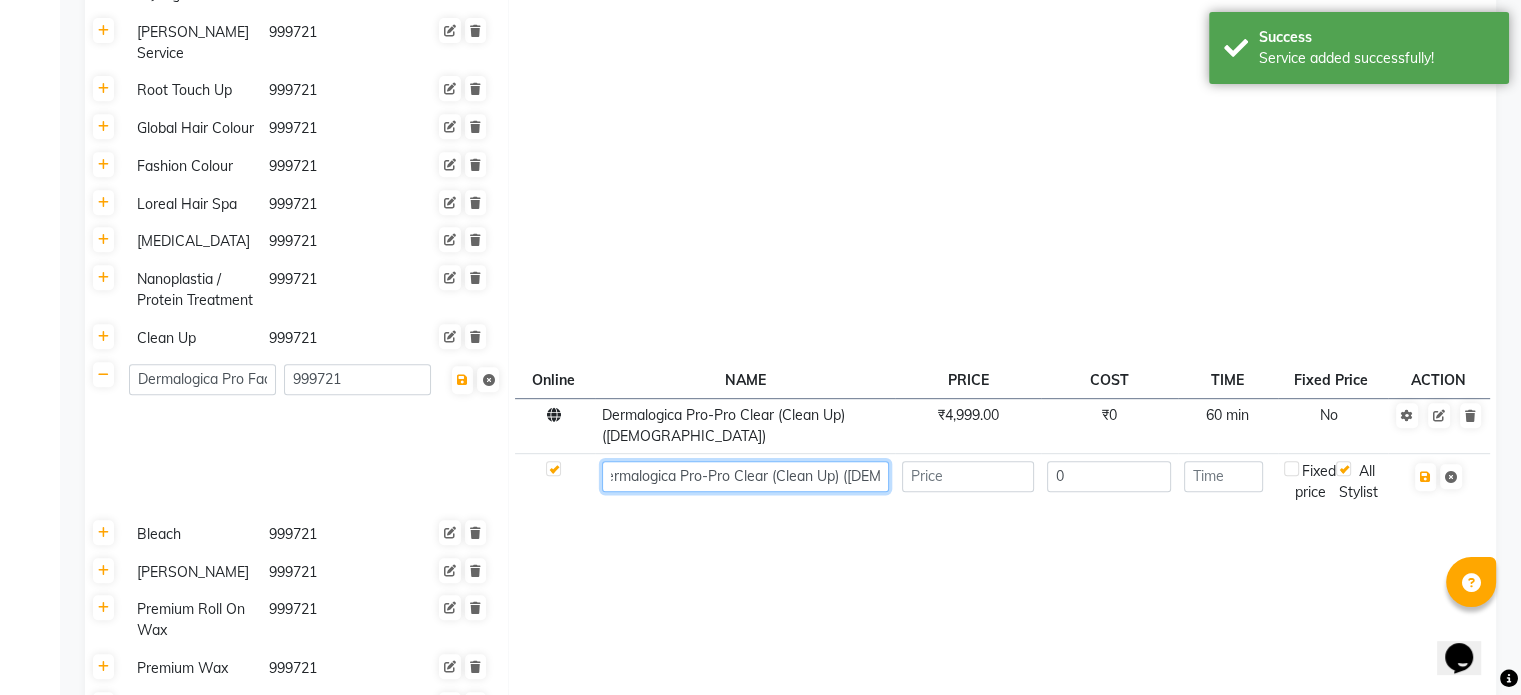 scroll, scrollTop: 0, scrollLeft: 19, axis: horizontal 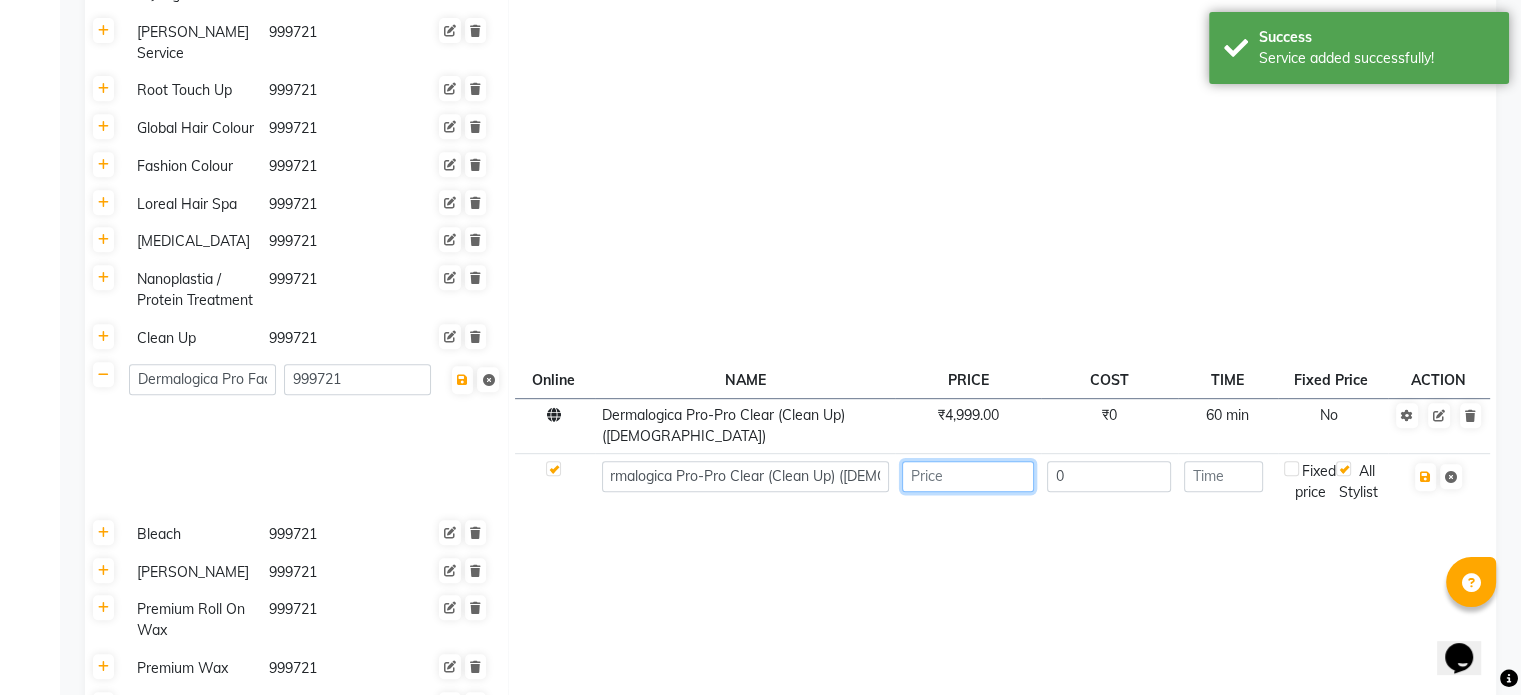click 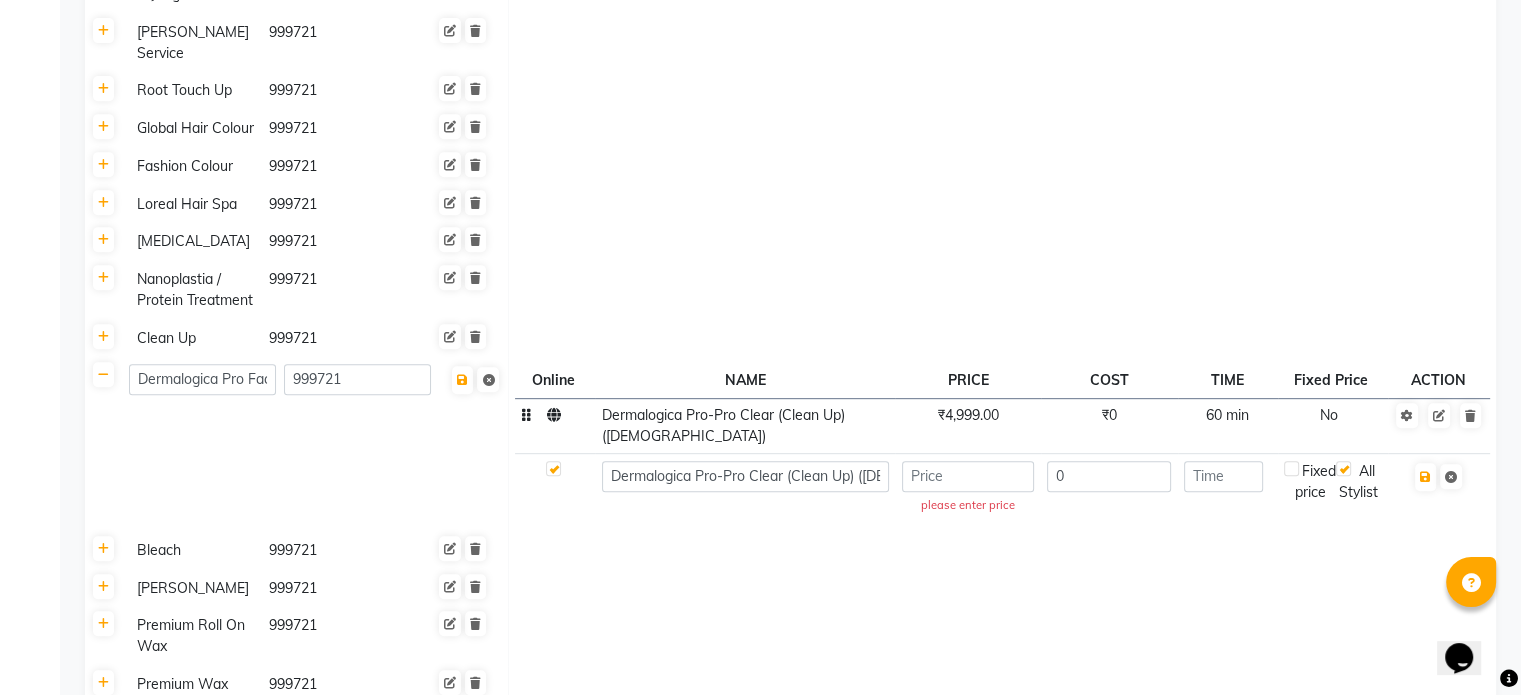 click on "Dermalogica Pro-Pro Clear (Clean Up) ([DEMOGRAPHIC_DATA])" 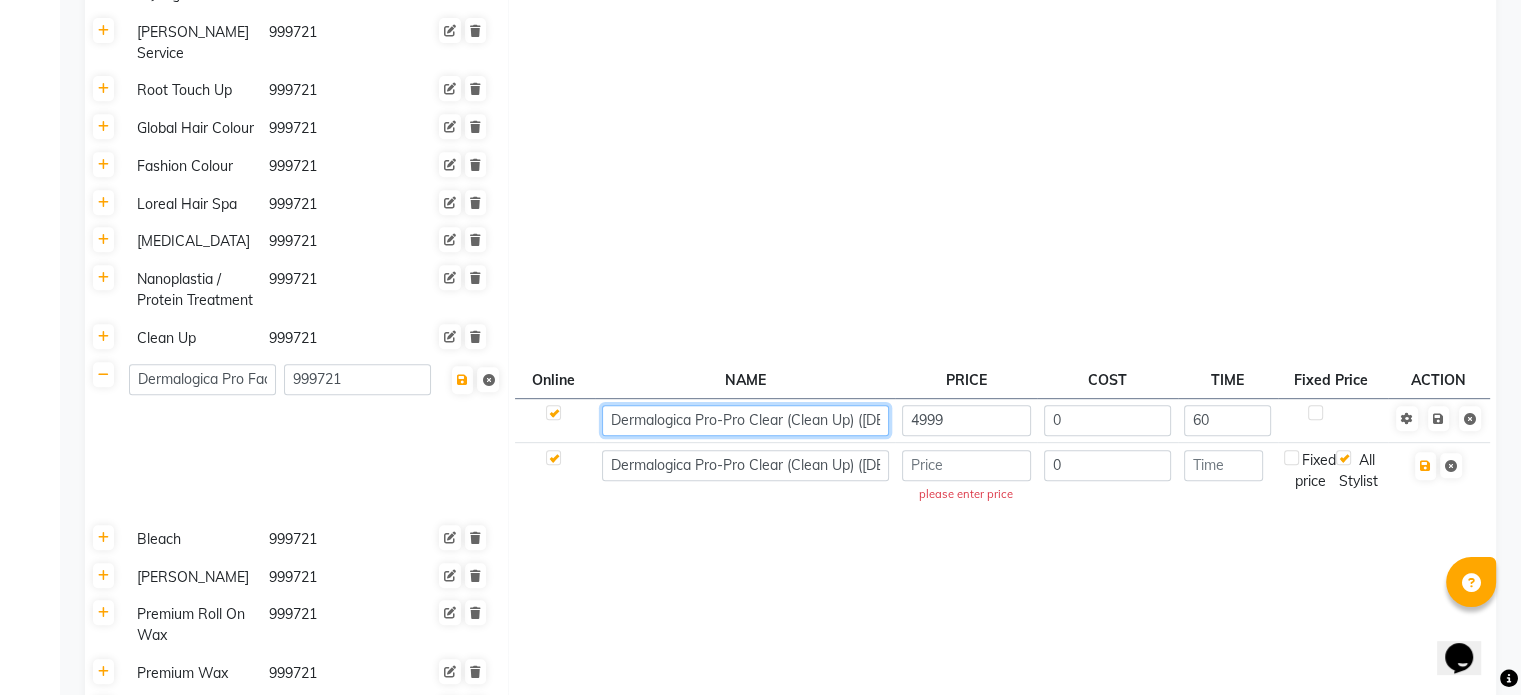 click on "Dermalogica Pro-Pro Clear (Clean Up) ([DEMOGRAPHIC_DATA])" 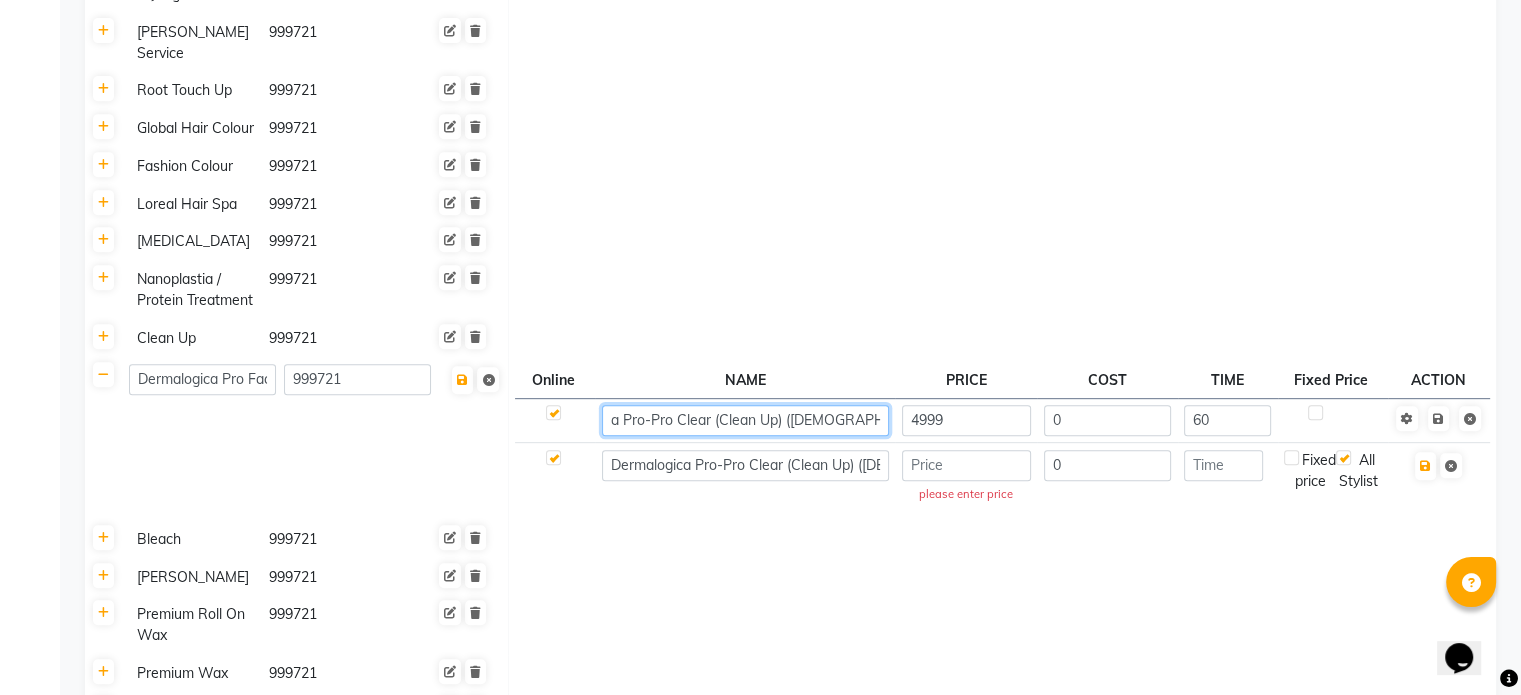 scroll, scrollTop: 0, scrollLeft: 80, axis: horizontal 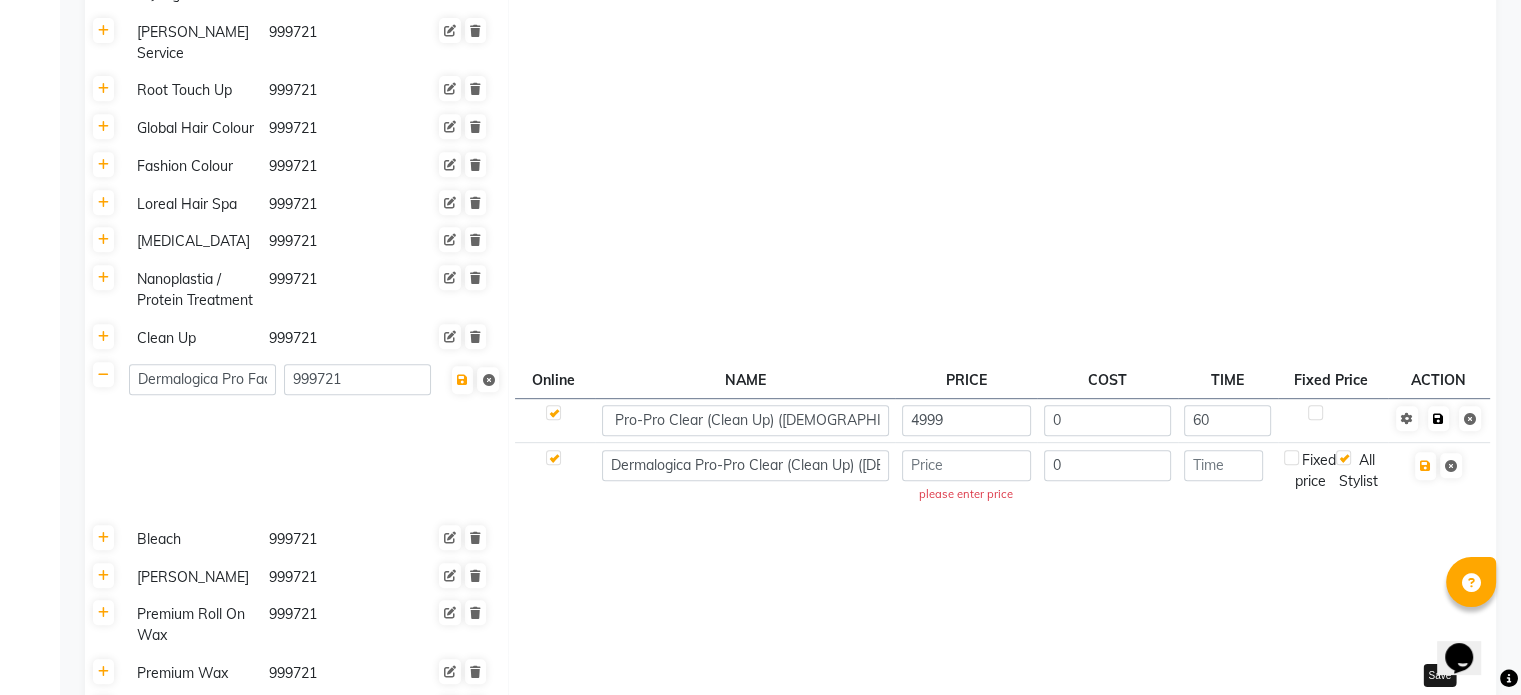 click 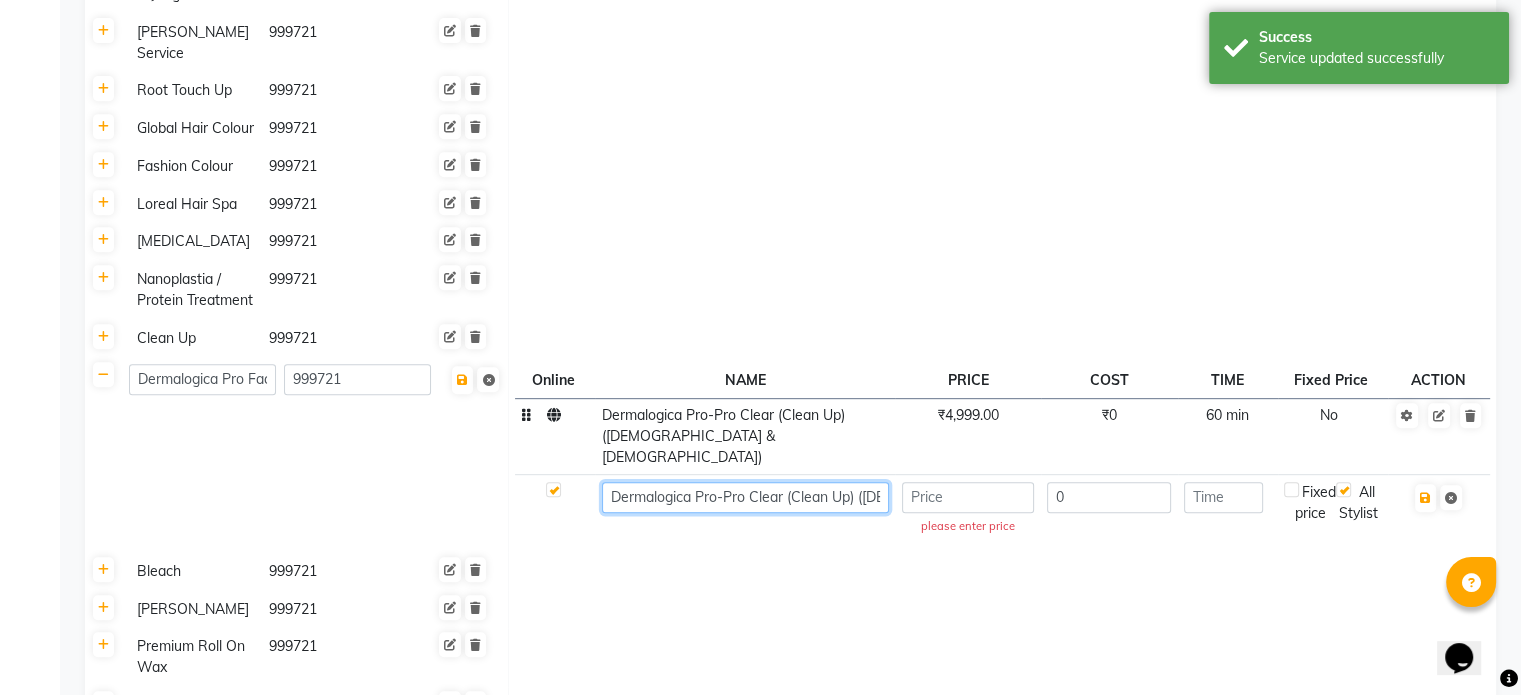 click on "Dermalogica Pro-Pro Clear (Clean Up) ([DEMOGRAPHIC_DATA])" 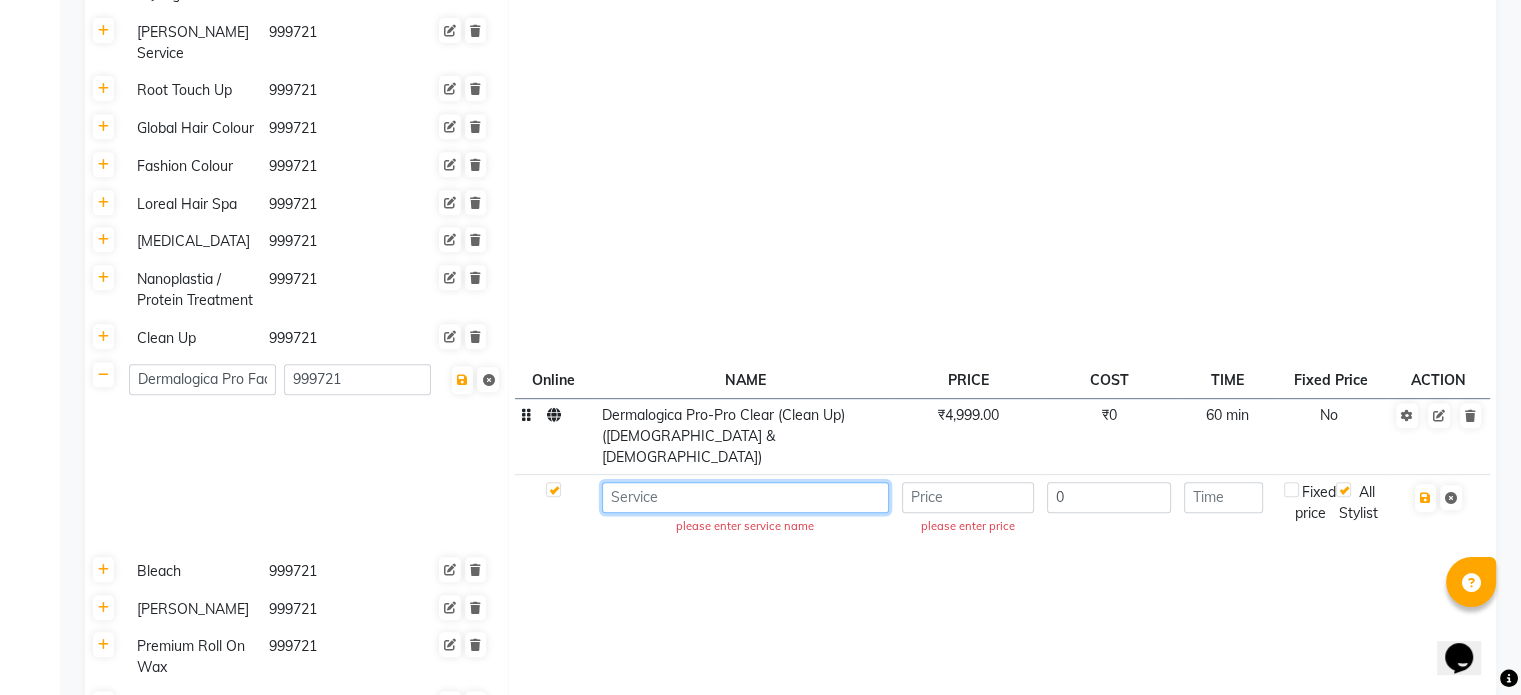 paste on "Dermalogica Pro Facial - Pro Bright" 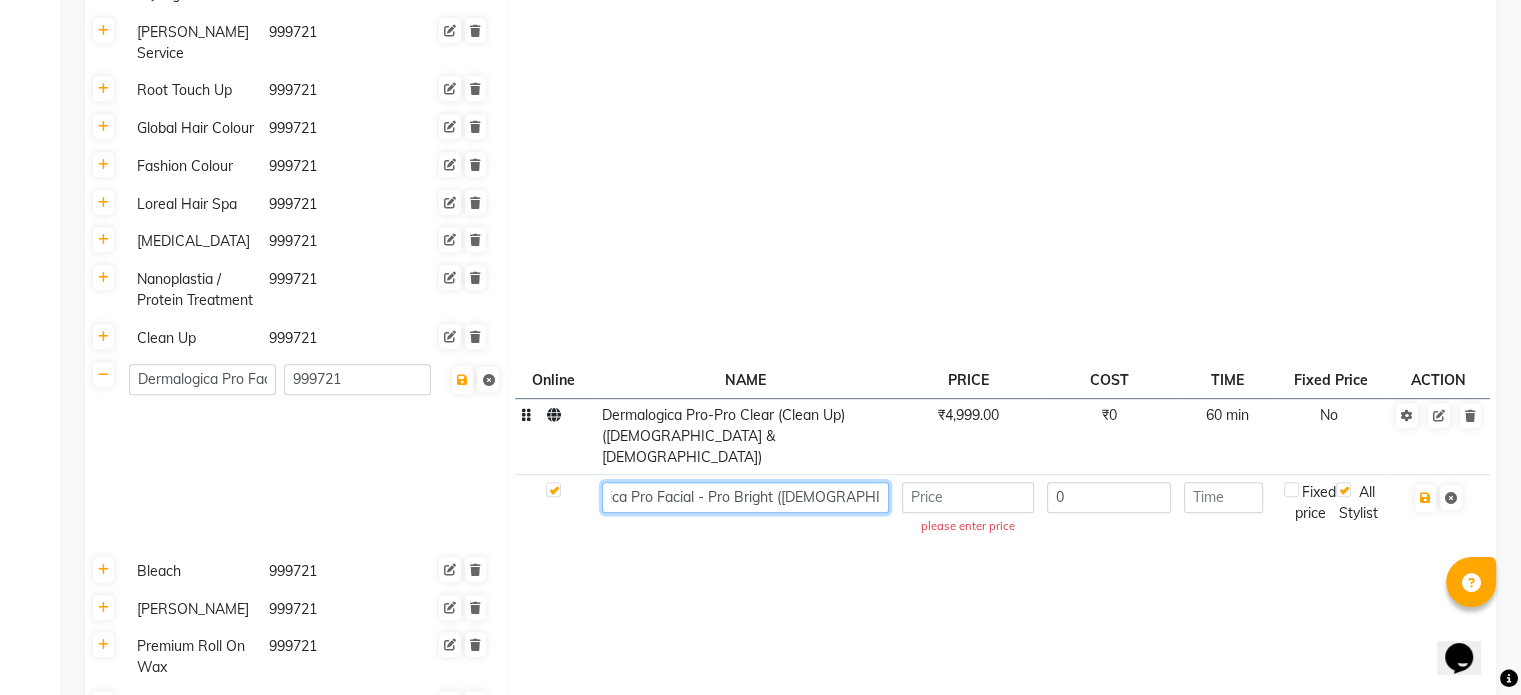 scroll, scrollTop: 0, scrollLeft: 69, axis: horizontal 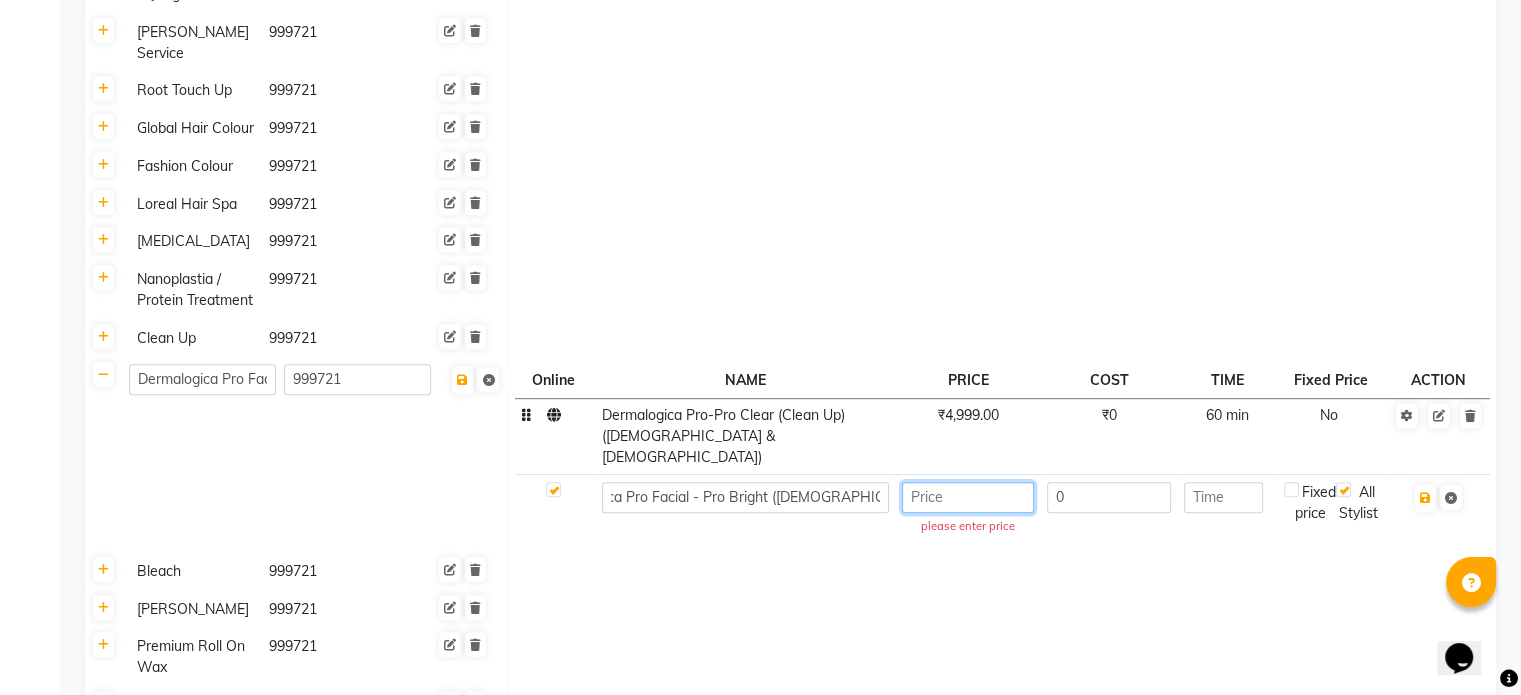 click 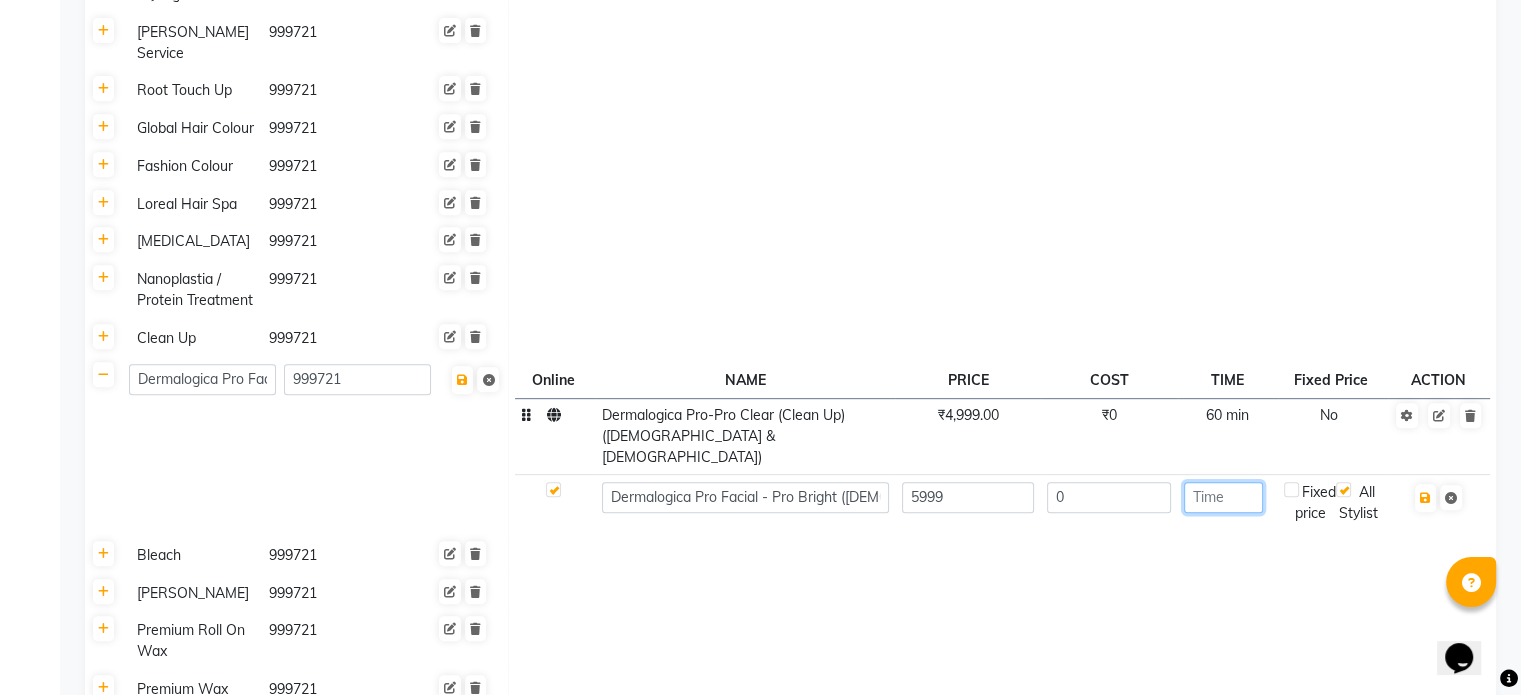 click 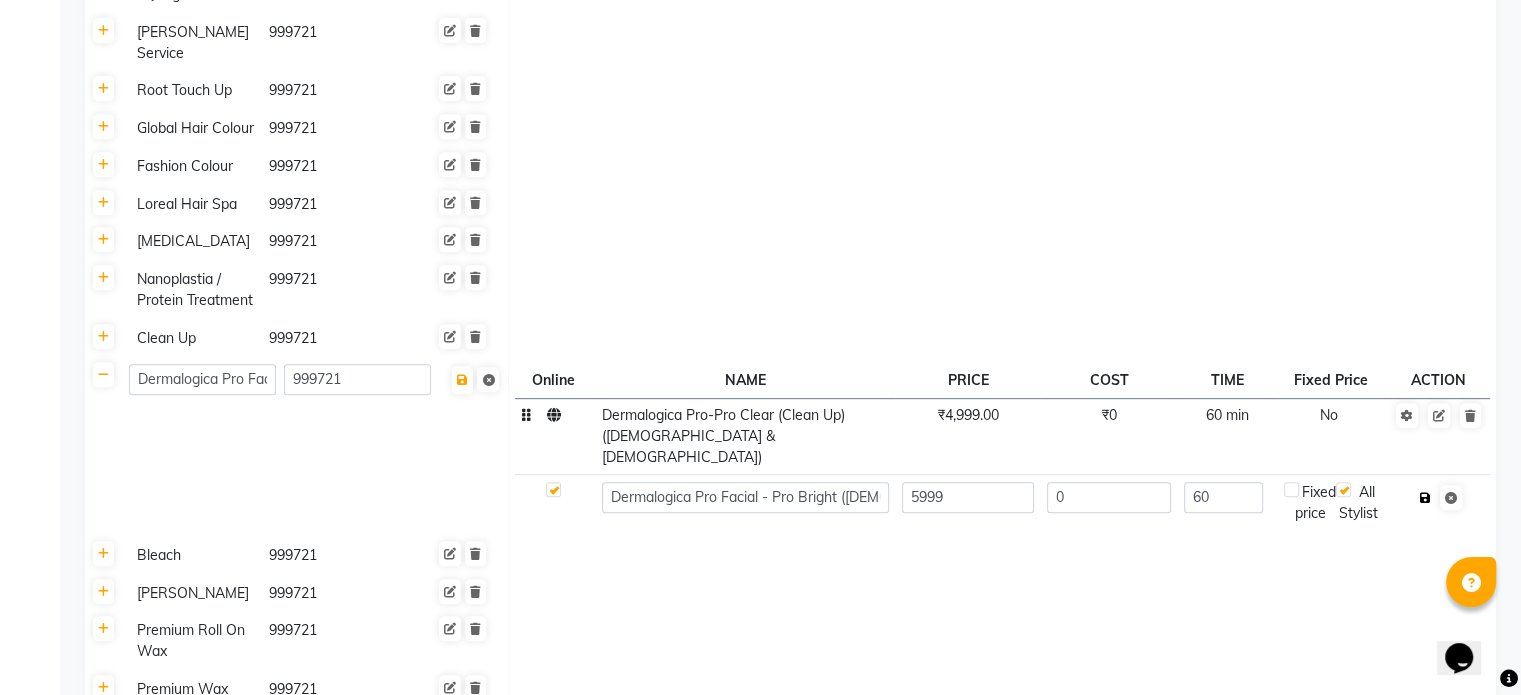 click at bounding box center (1425, 498) 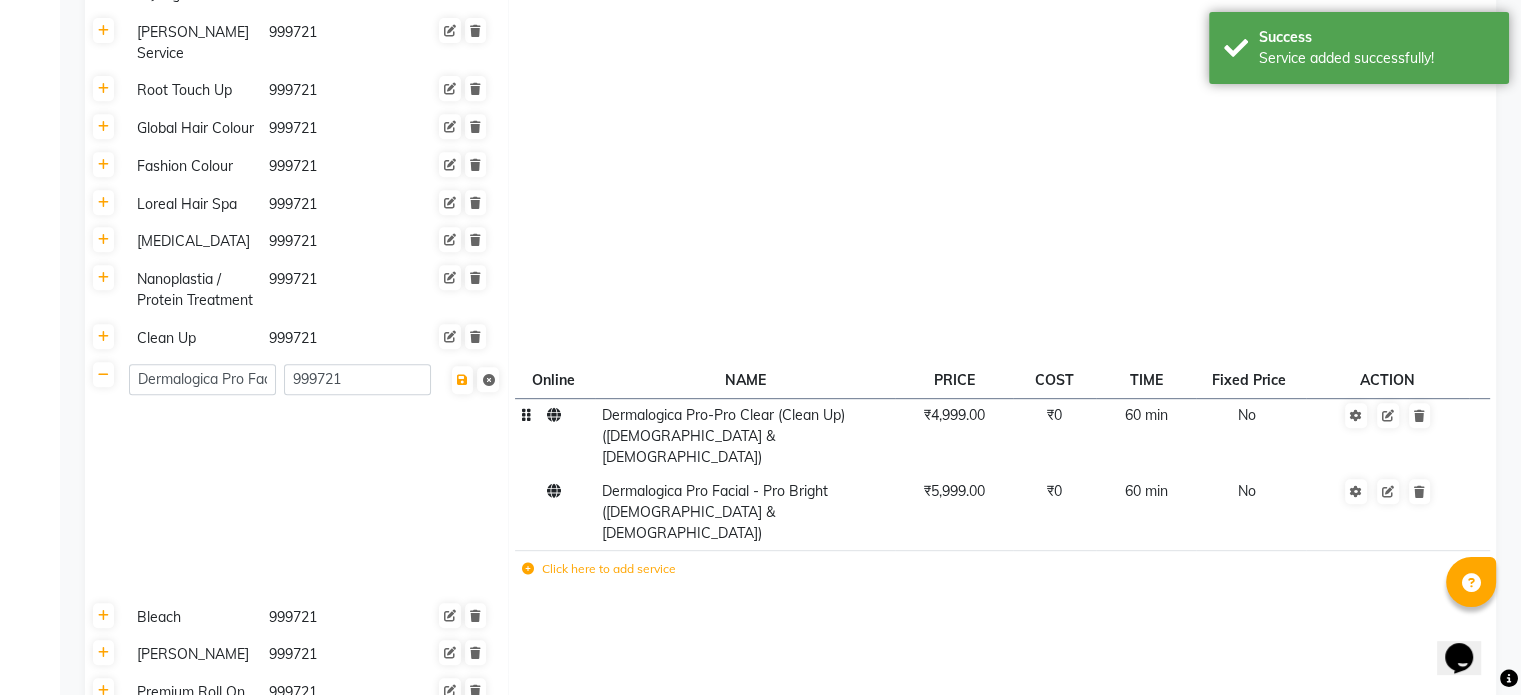 click 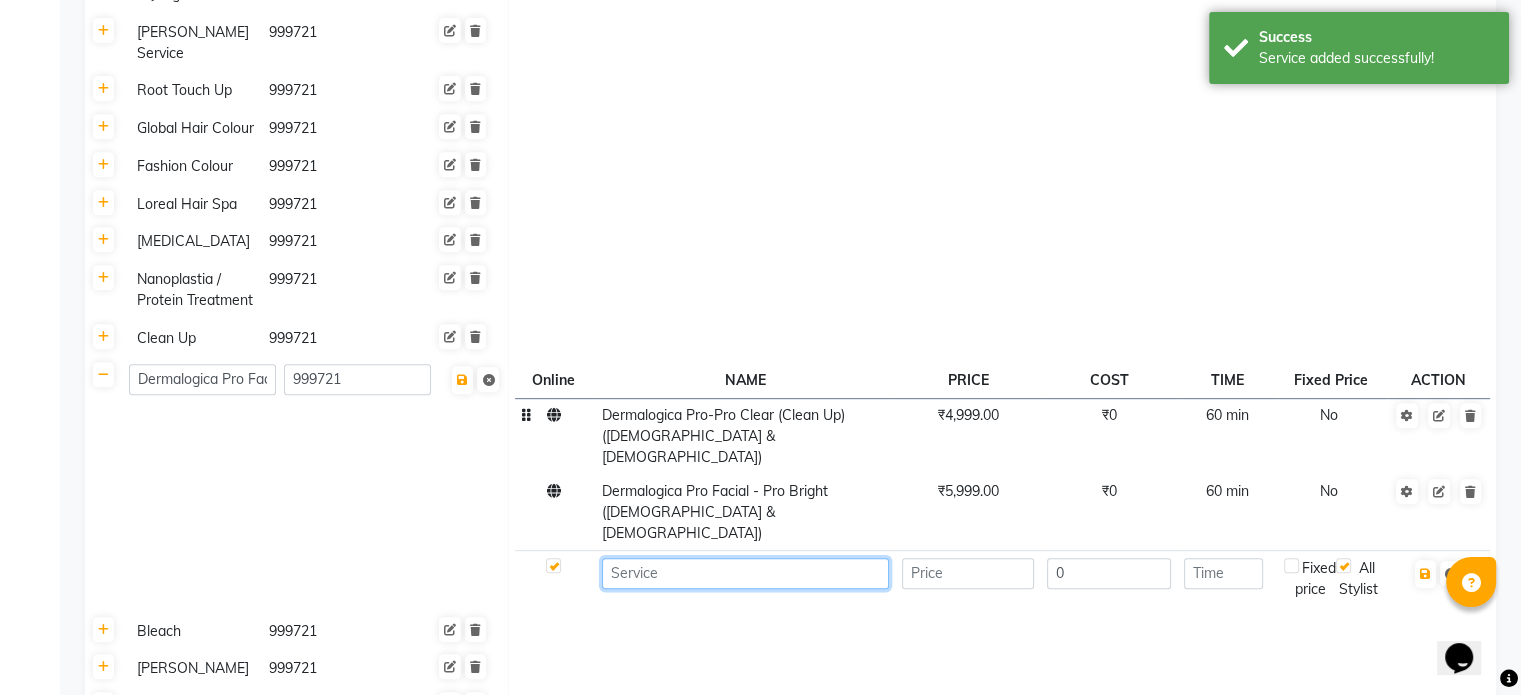 click 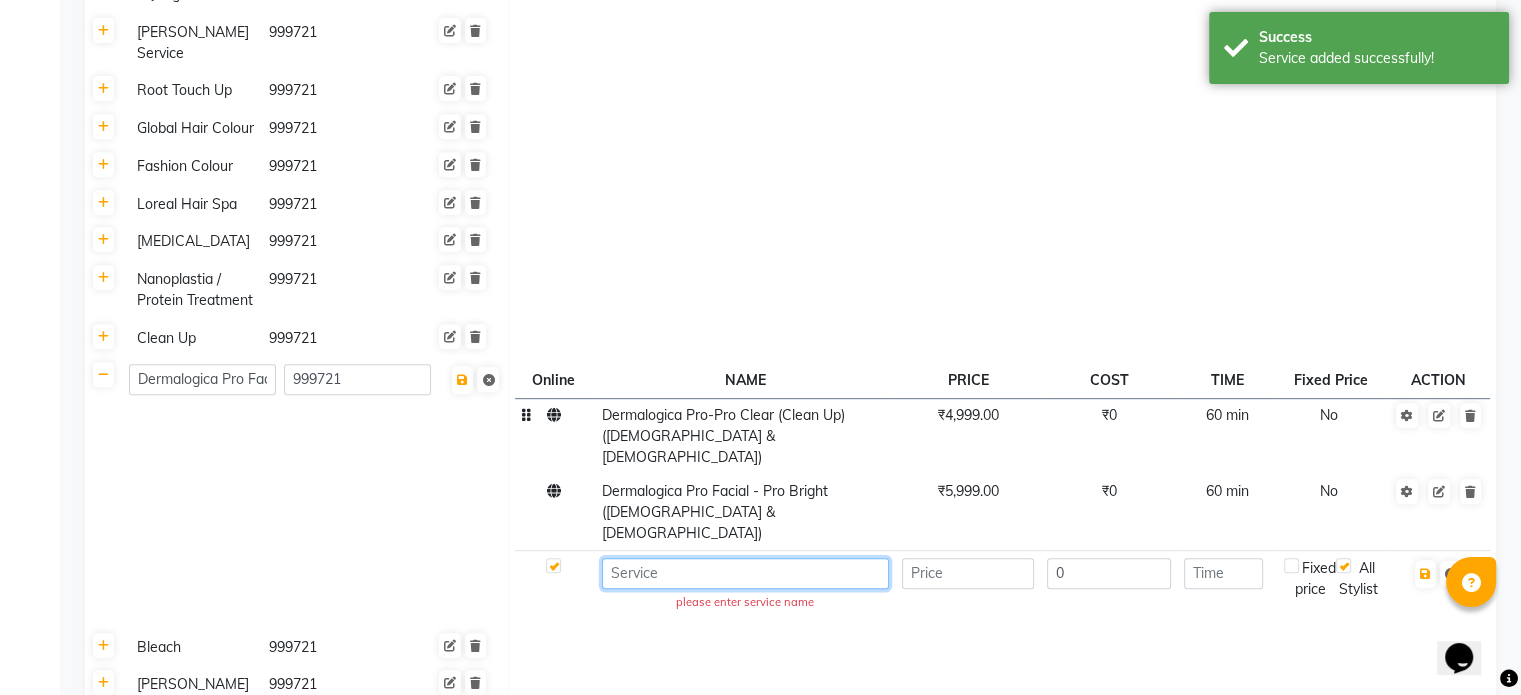 paste on "Dermalogica Pro Facial - Pro Age" 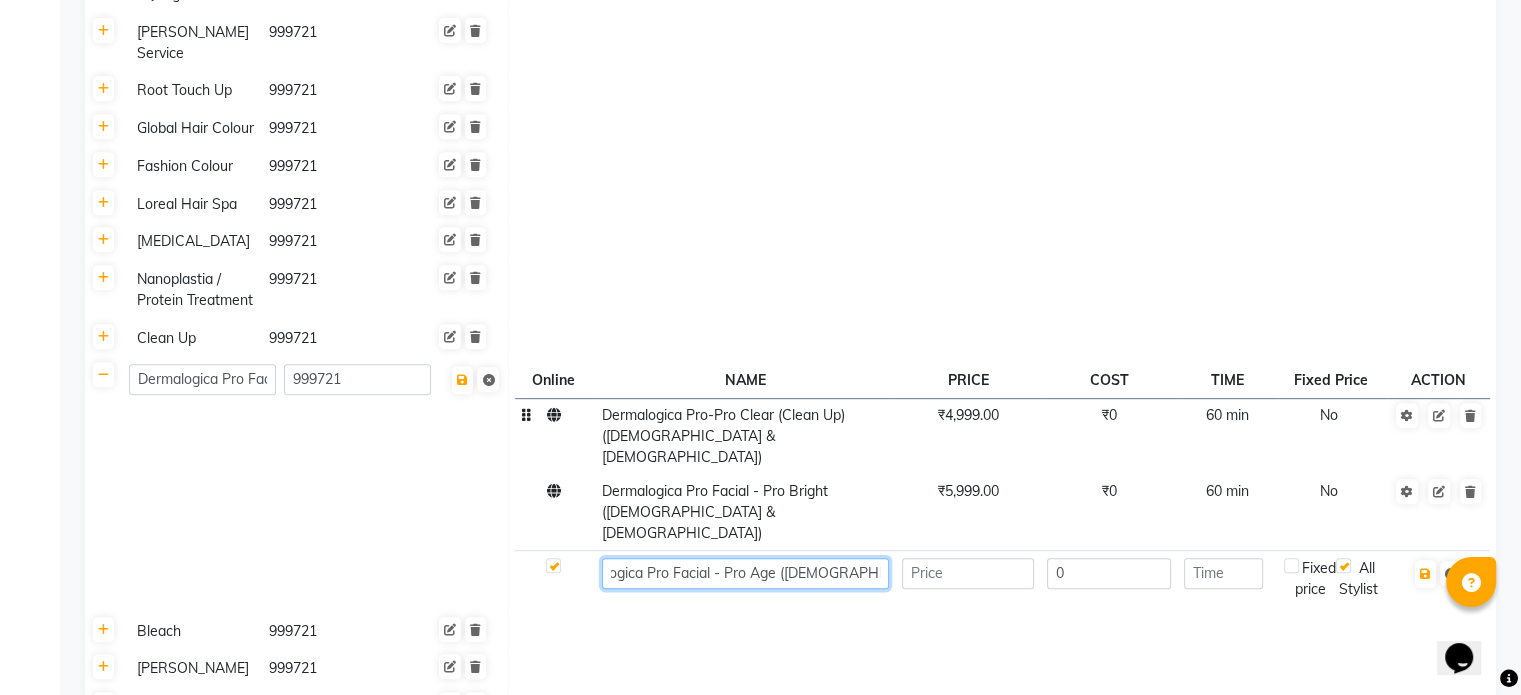 scroll, scrollTop: 0, scrollLeft: 52, axis: horizontal 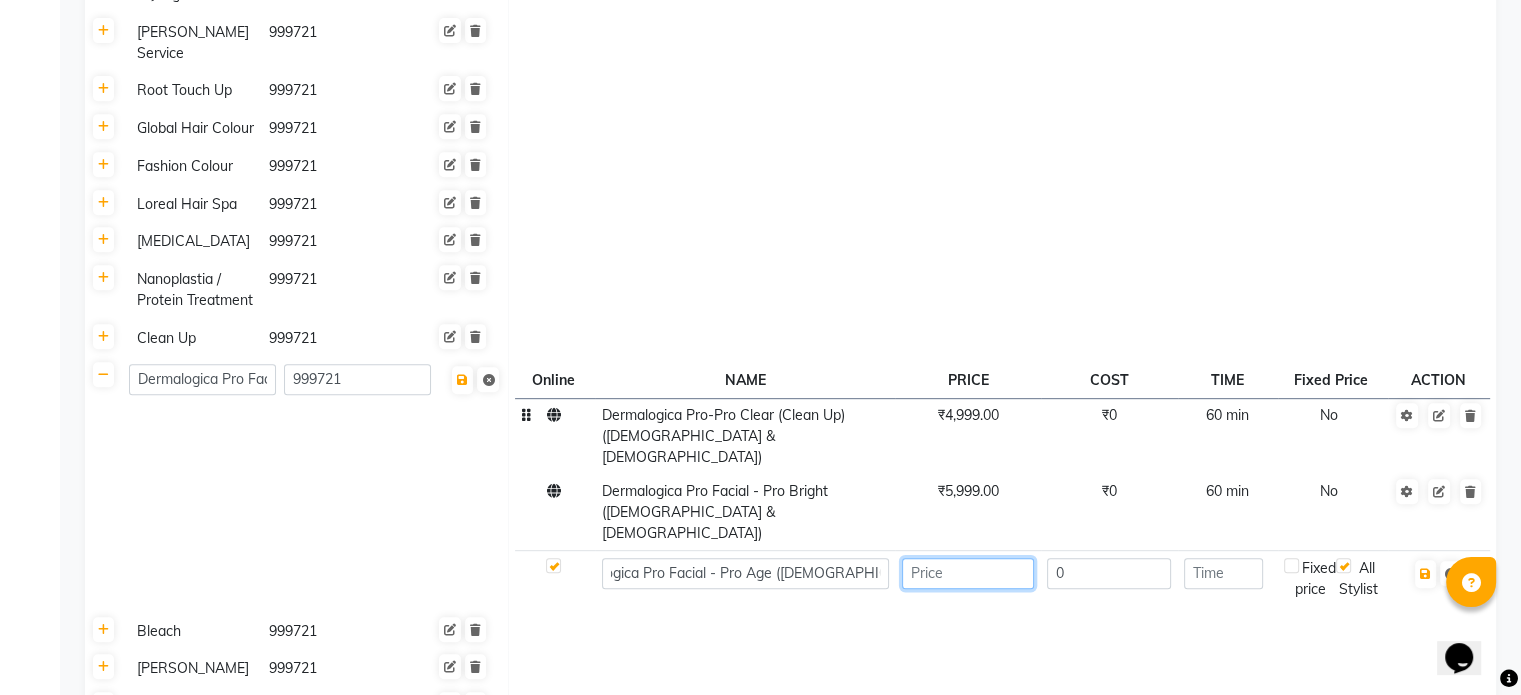 click 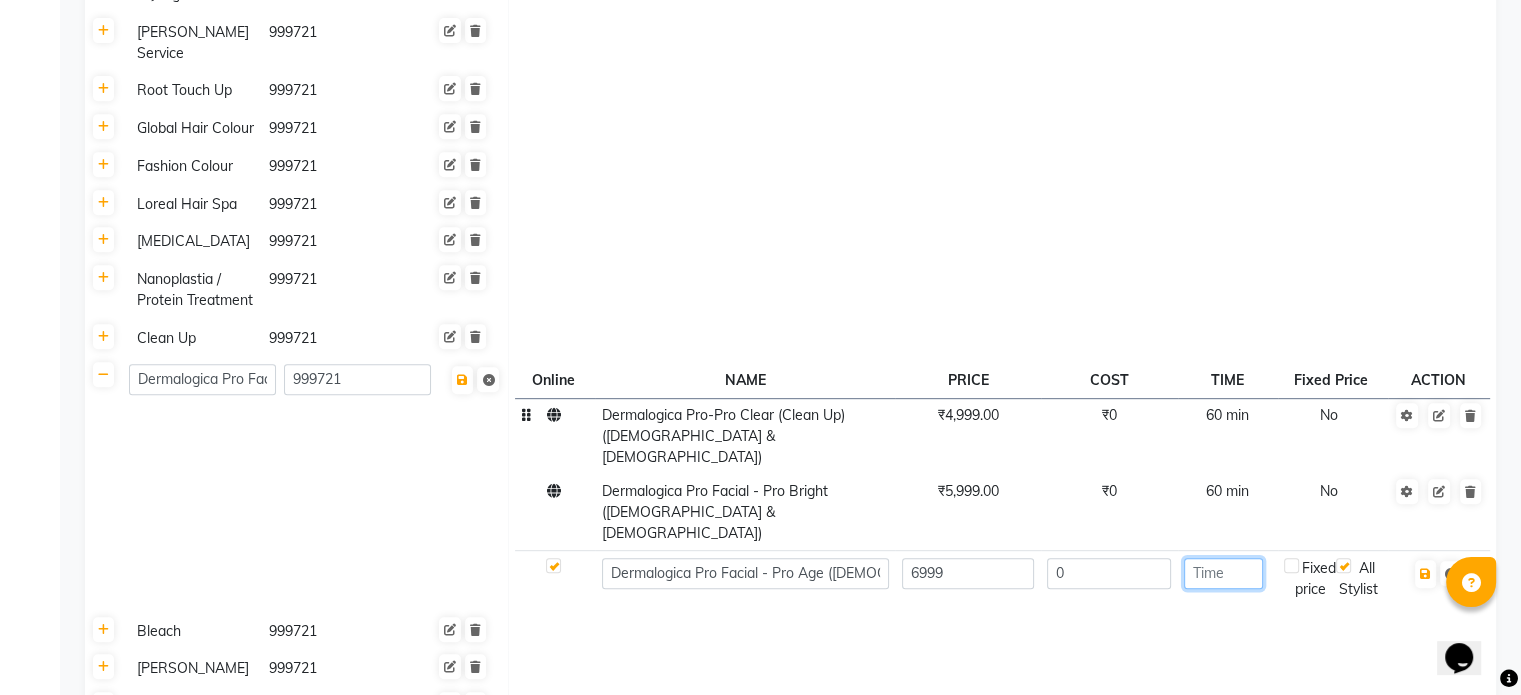 click 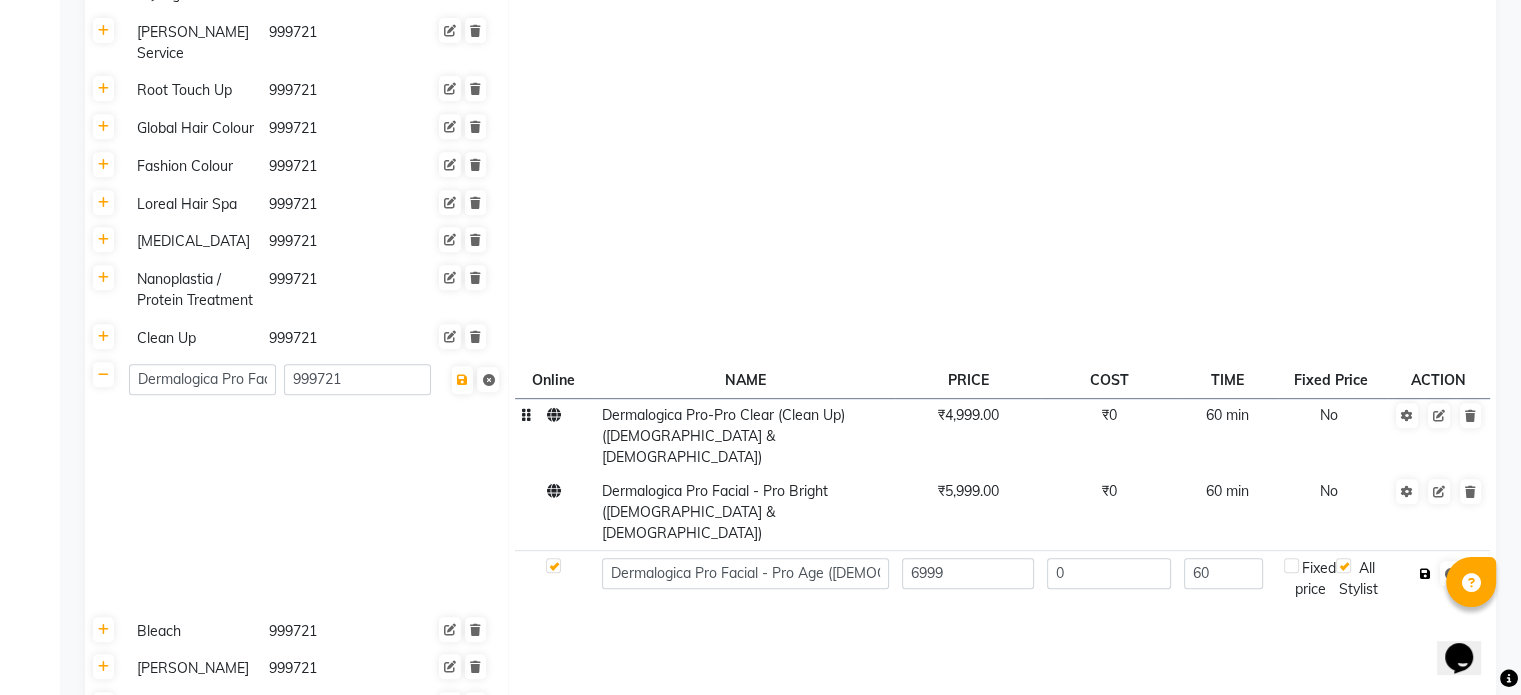 click at bounding box center [1425, 574] 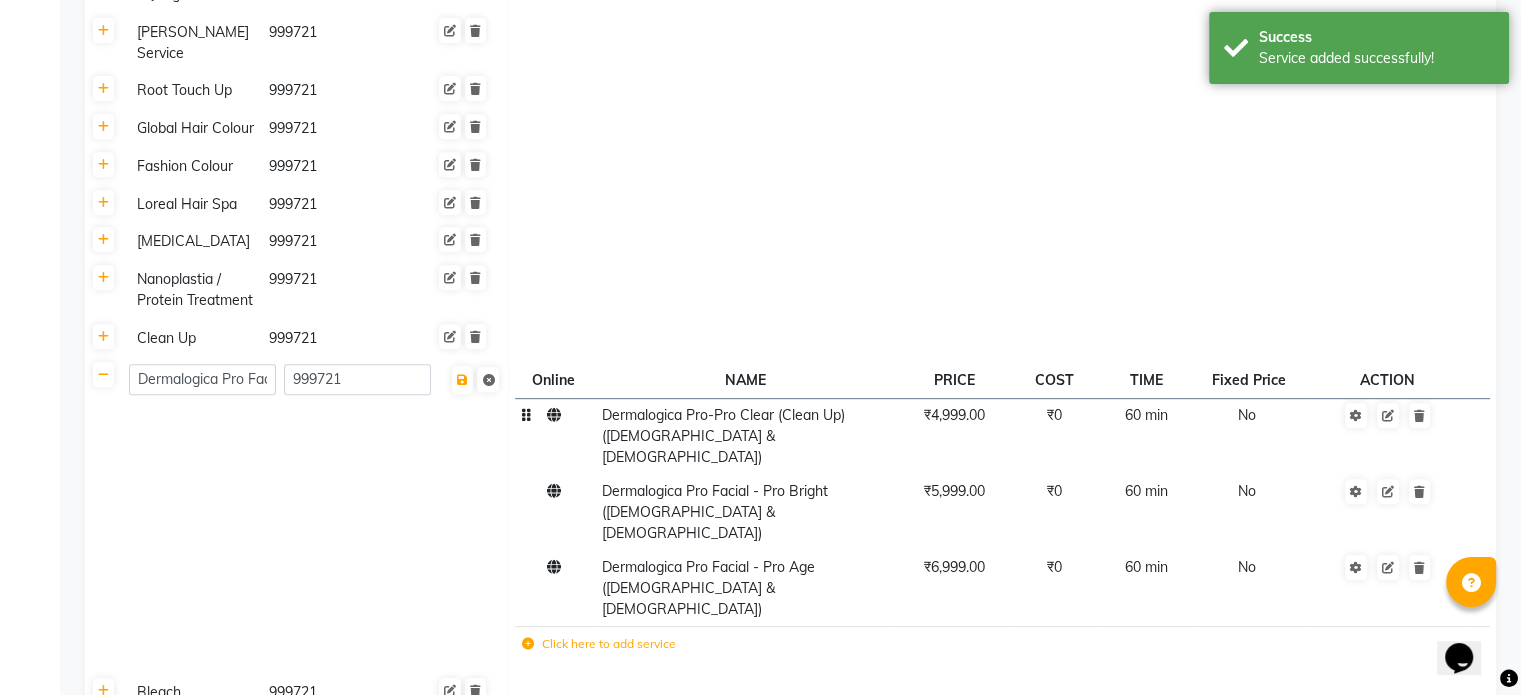 click 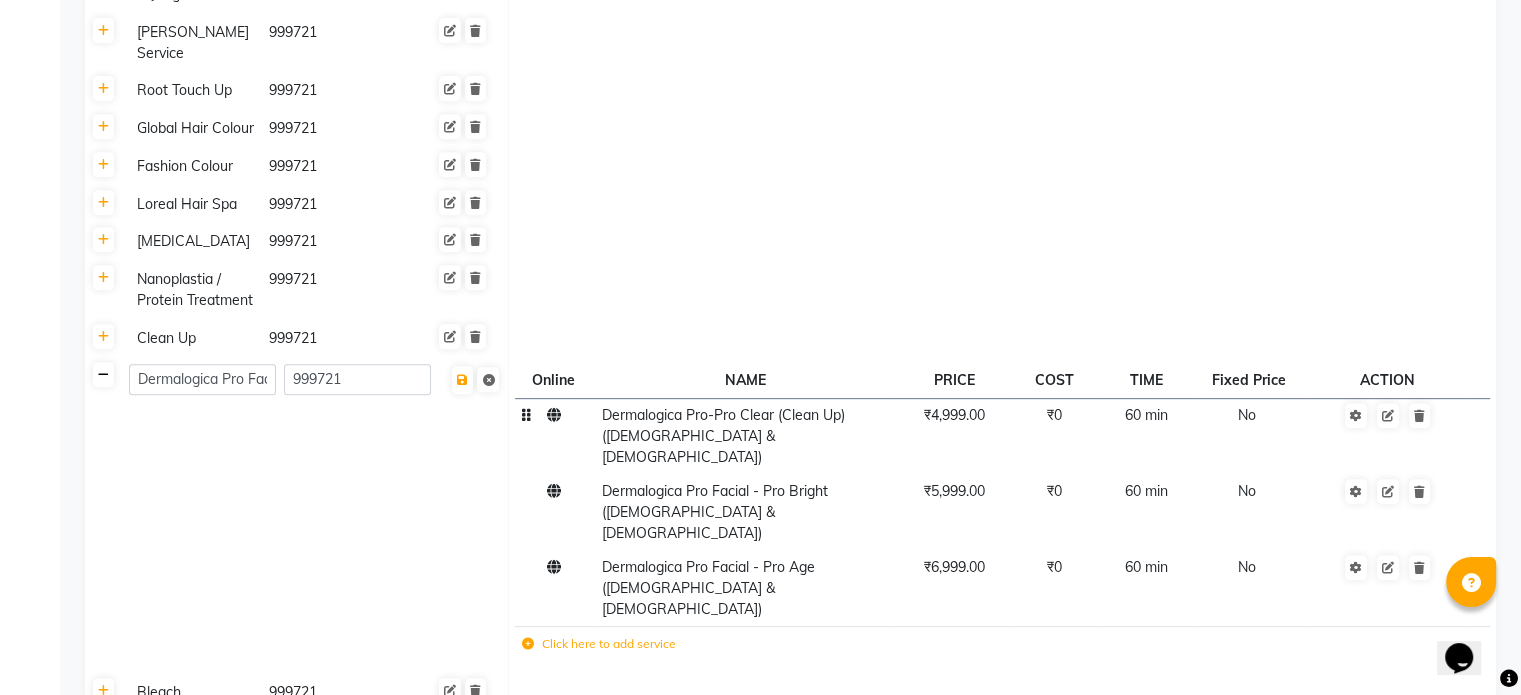 click 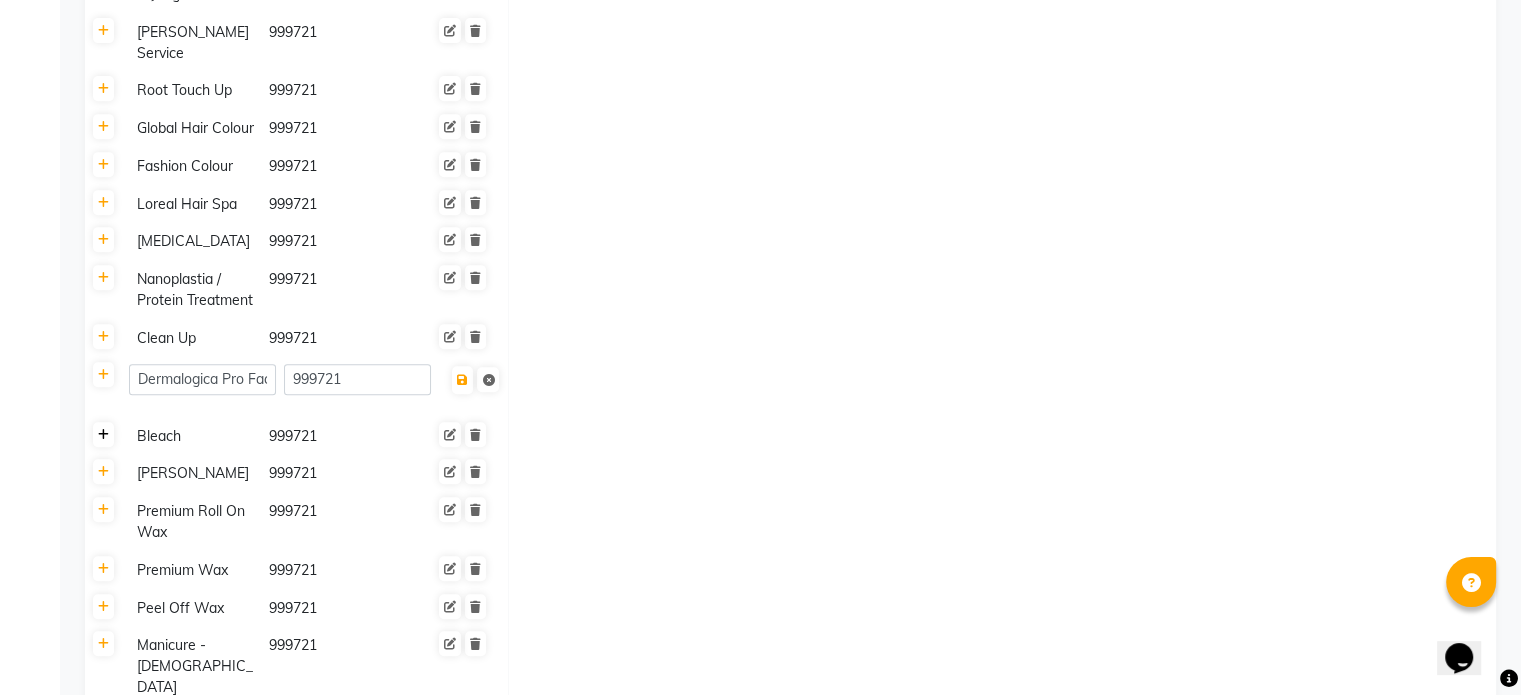 click 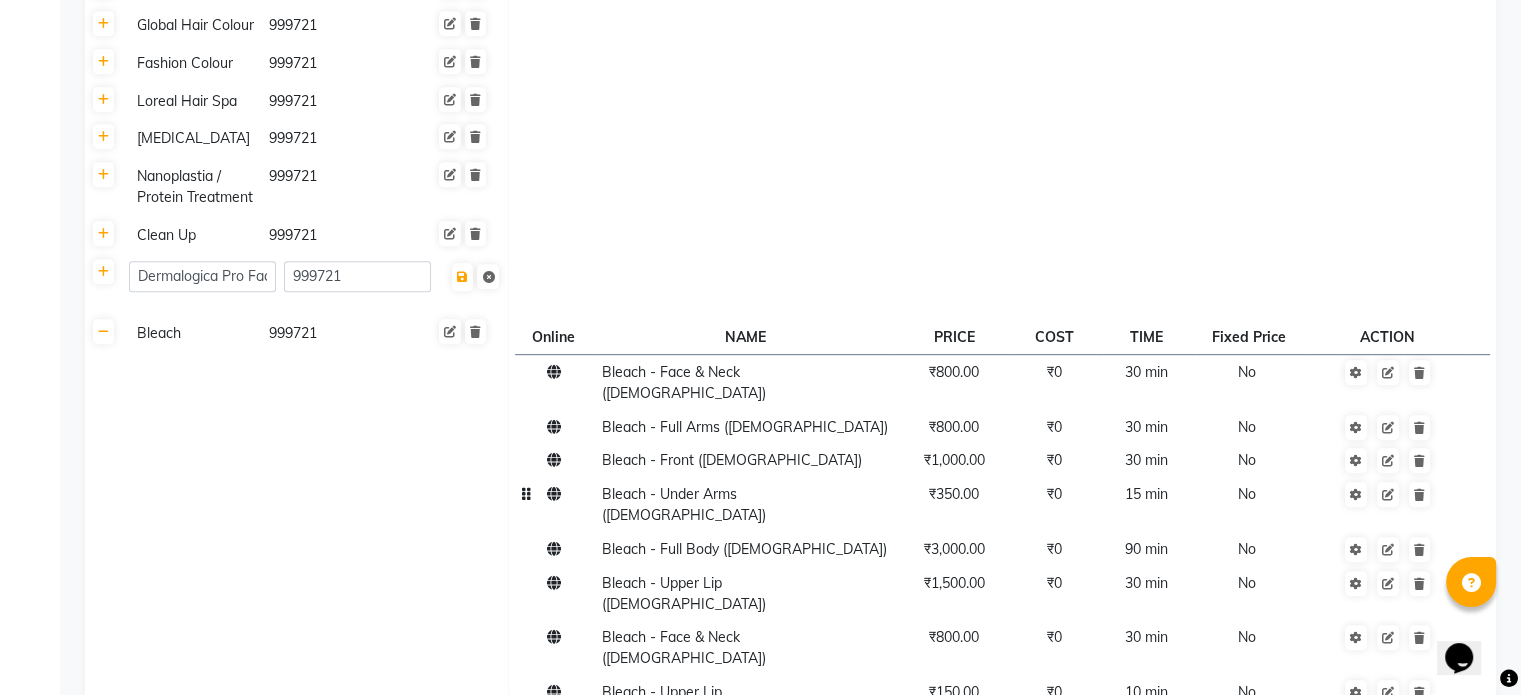 scroll, scrollTop: 972, scrollLeft: 0, axis: vertical 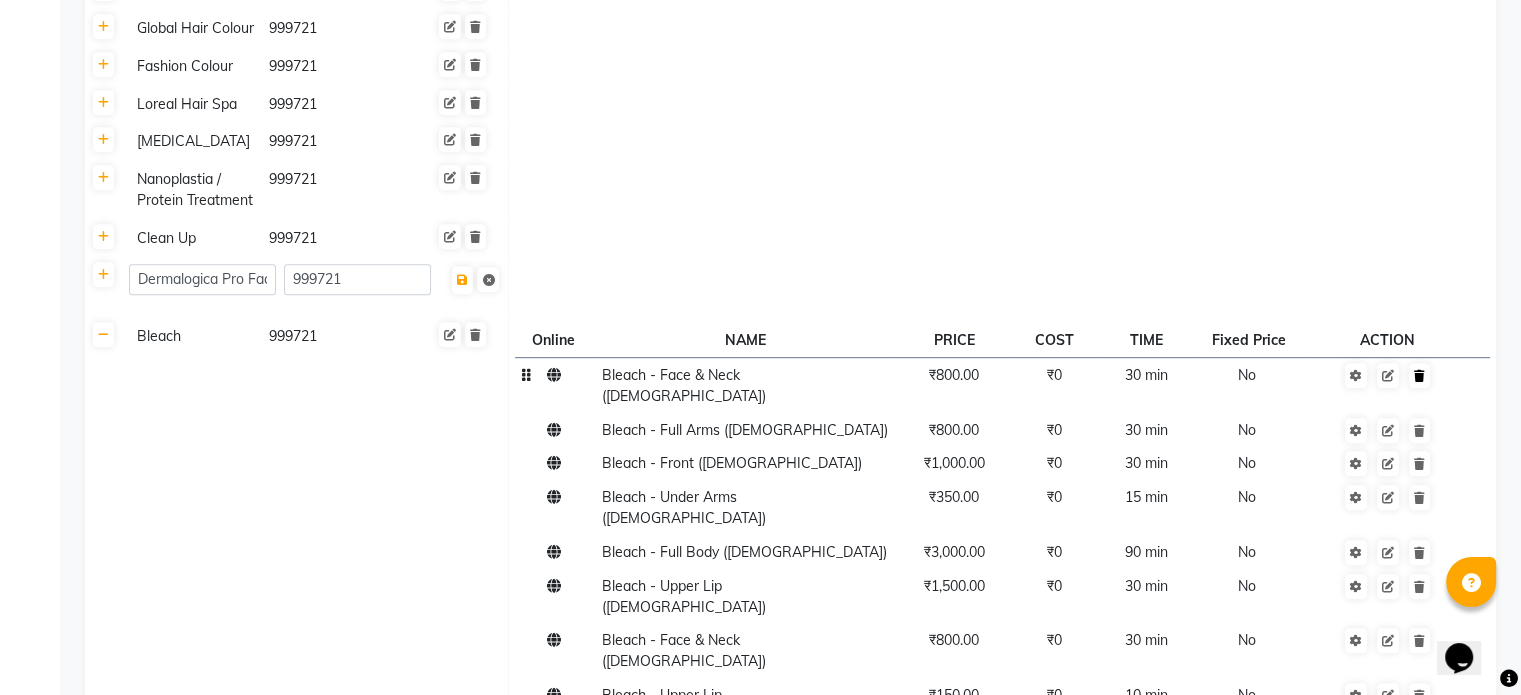 click 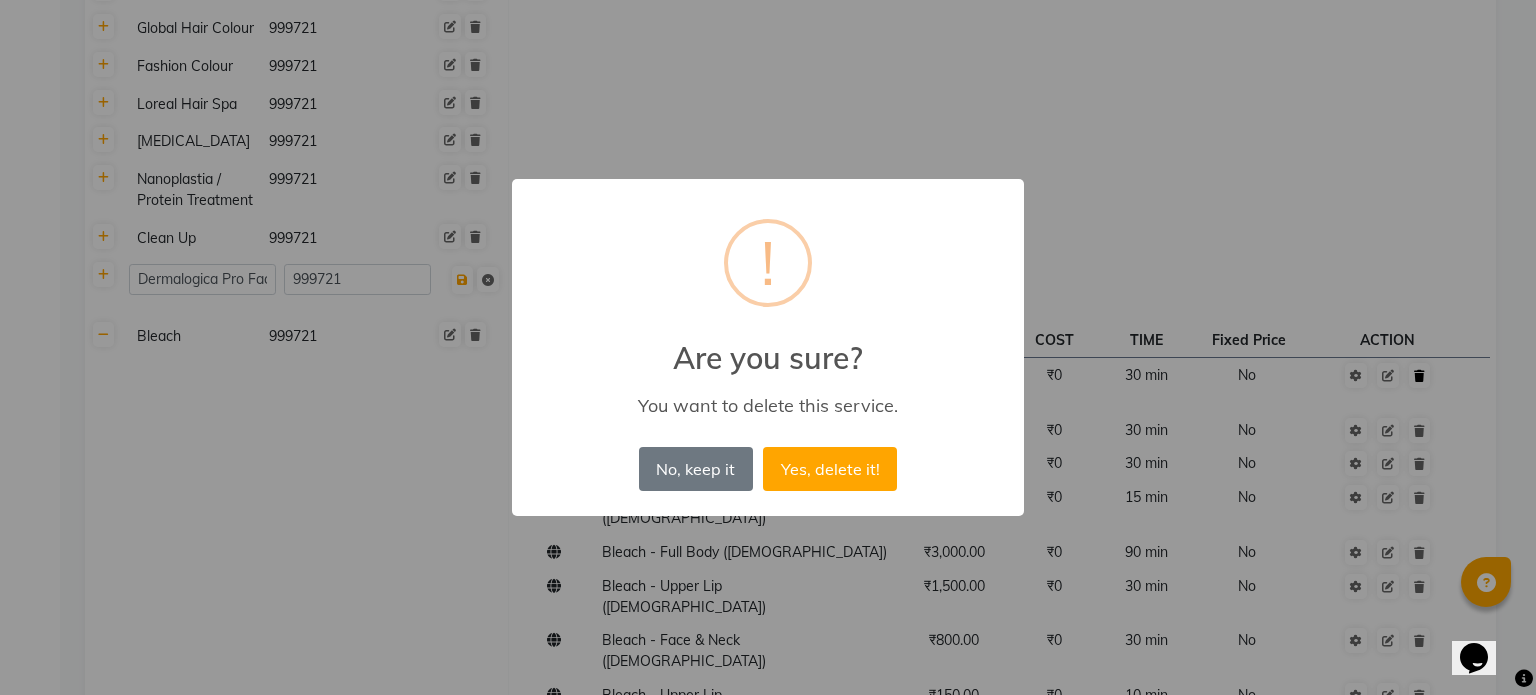 click on "Yes, delete it!" at bounding box center (830, 469) 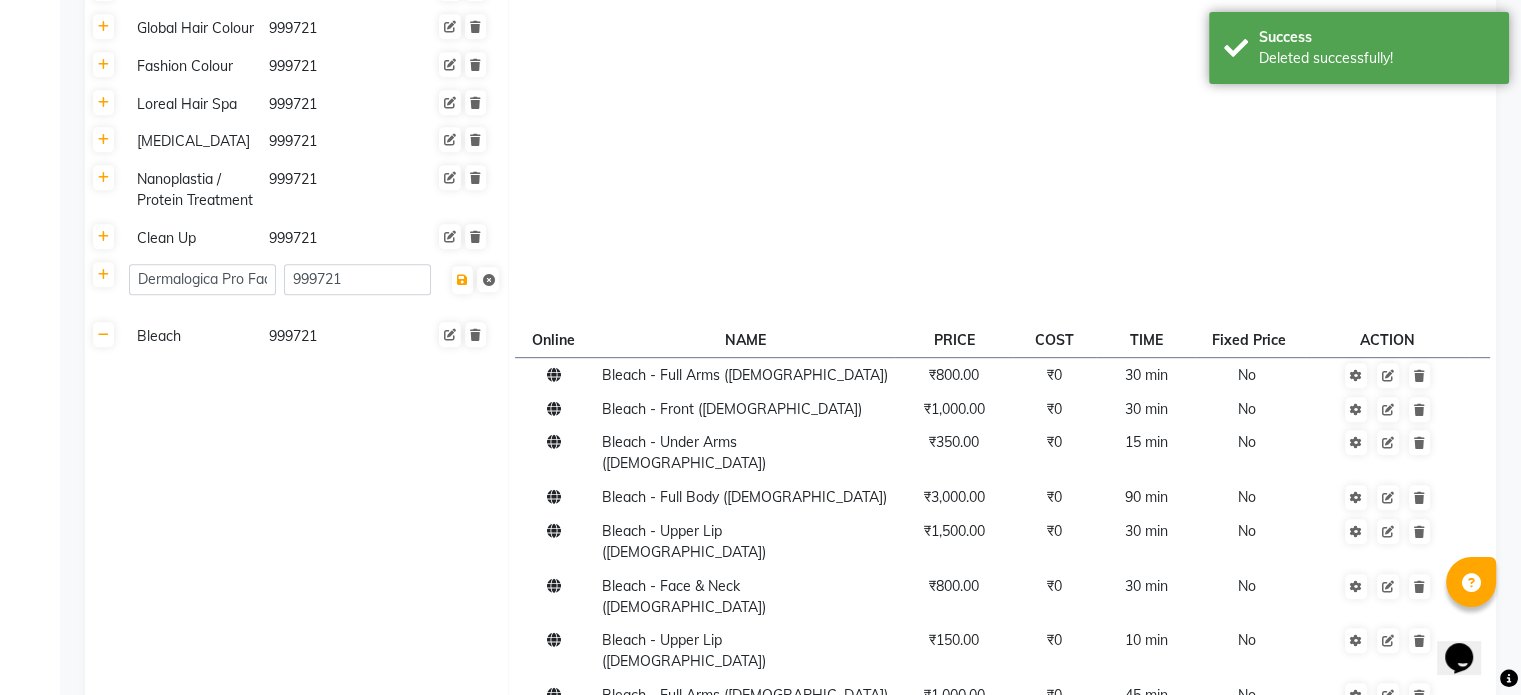 click 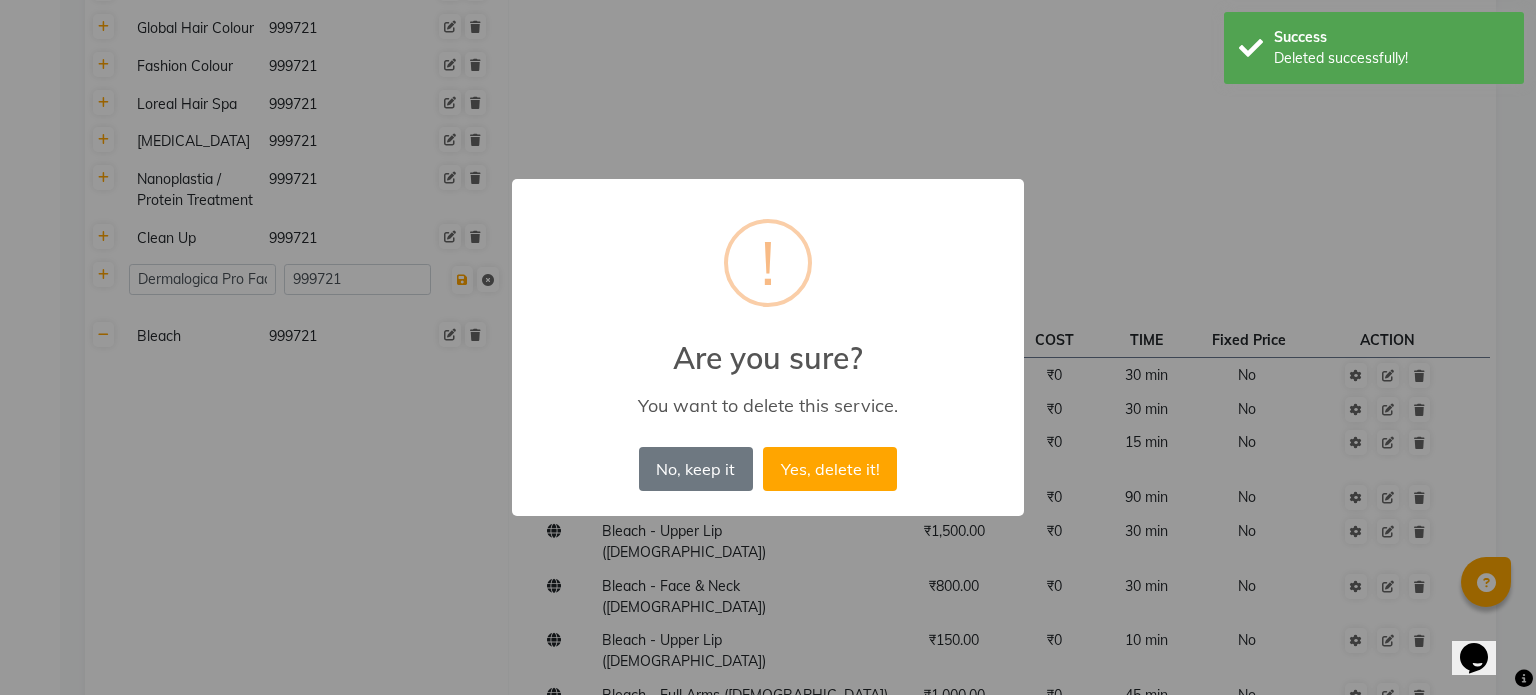 click on "Yes, delete it!" at bounding box center (830, 469) 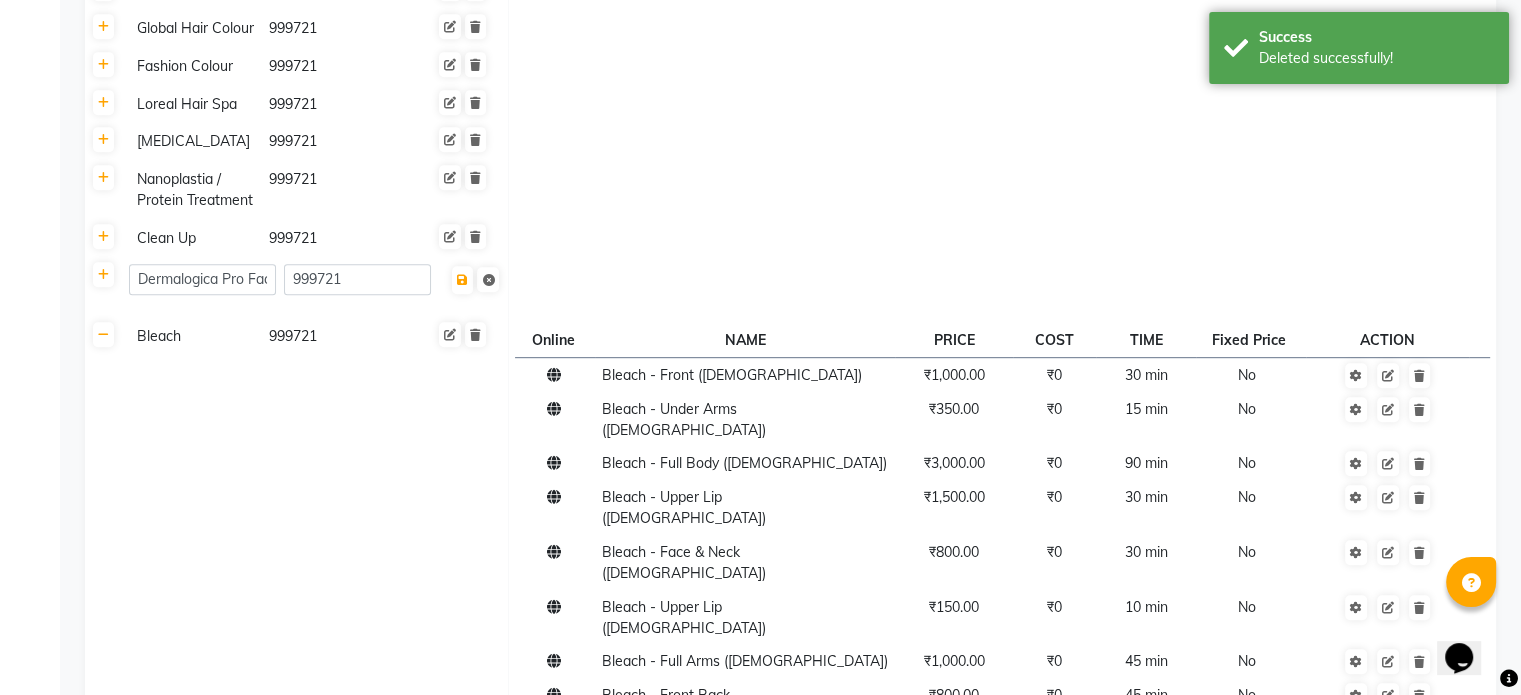 click 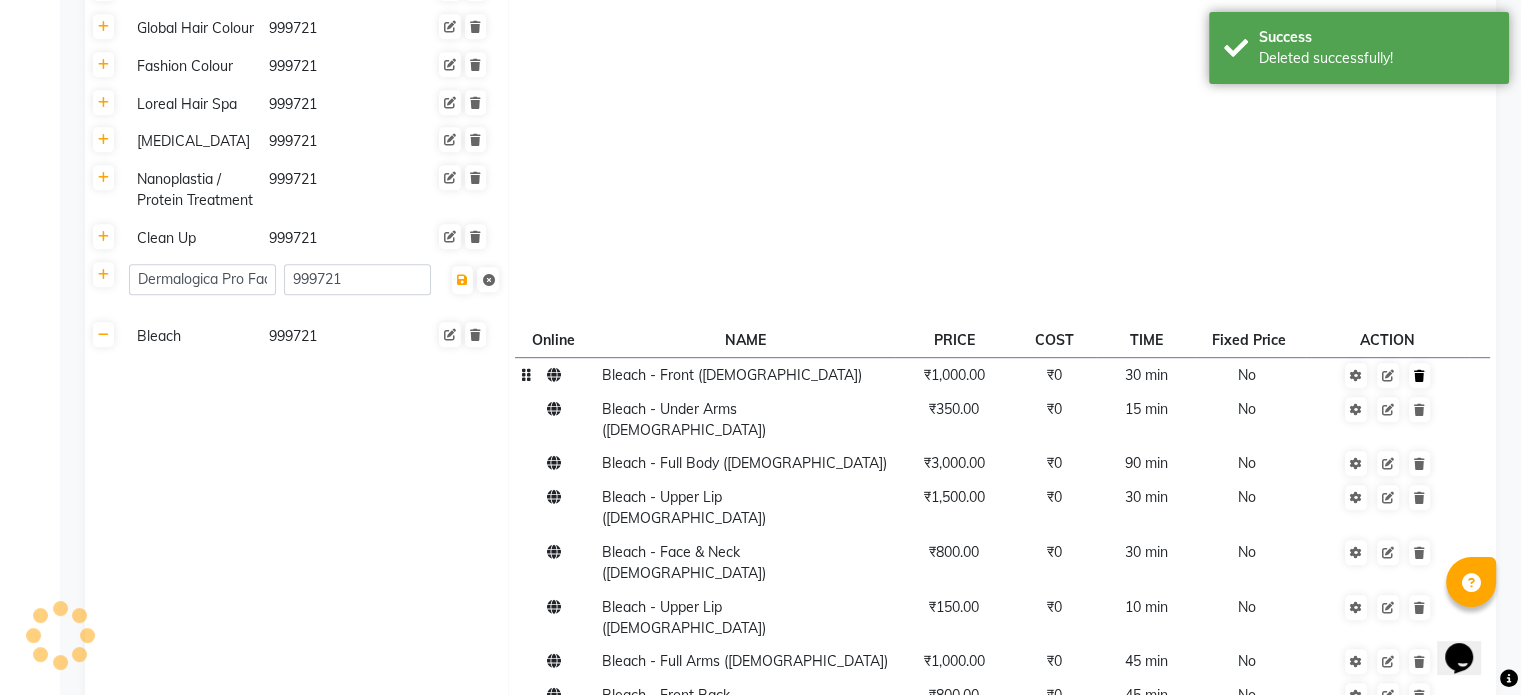 click 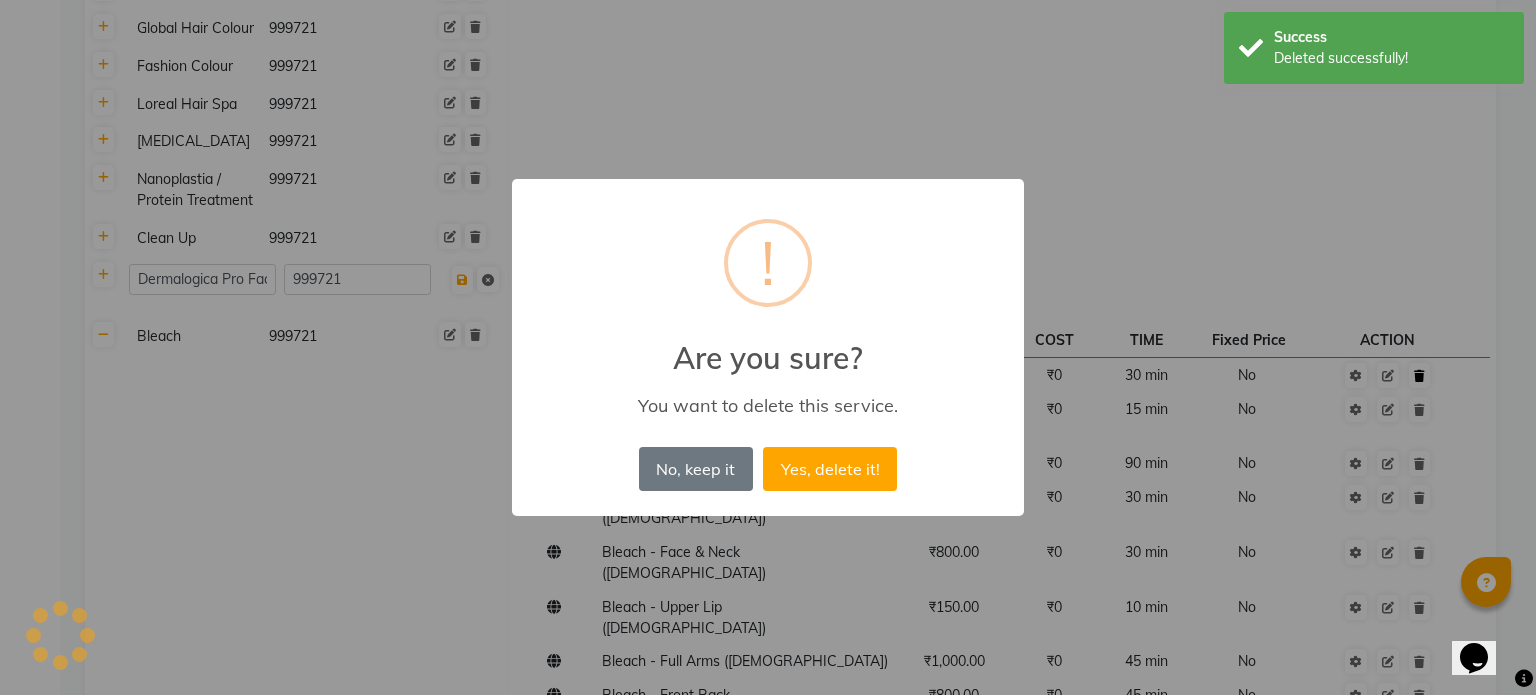click on "Yes, delete it!" at bounding box center (830, 469) 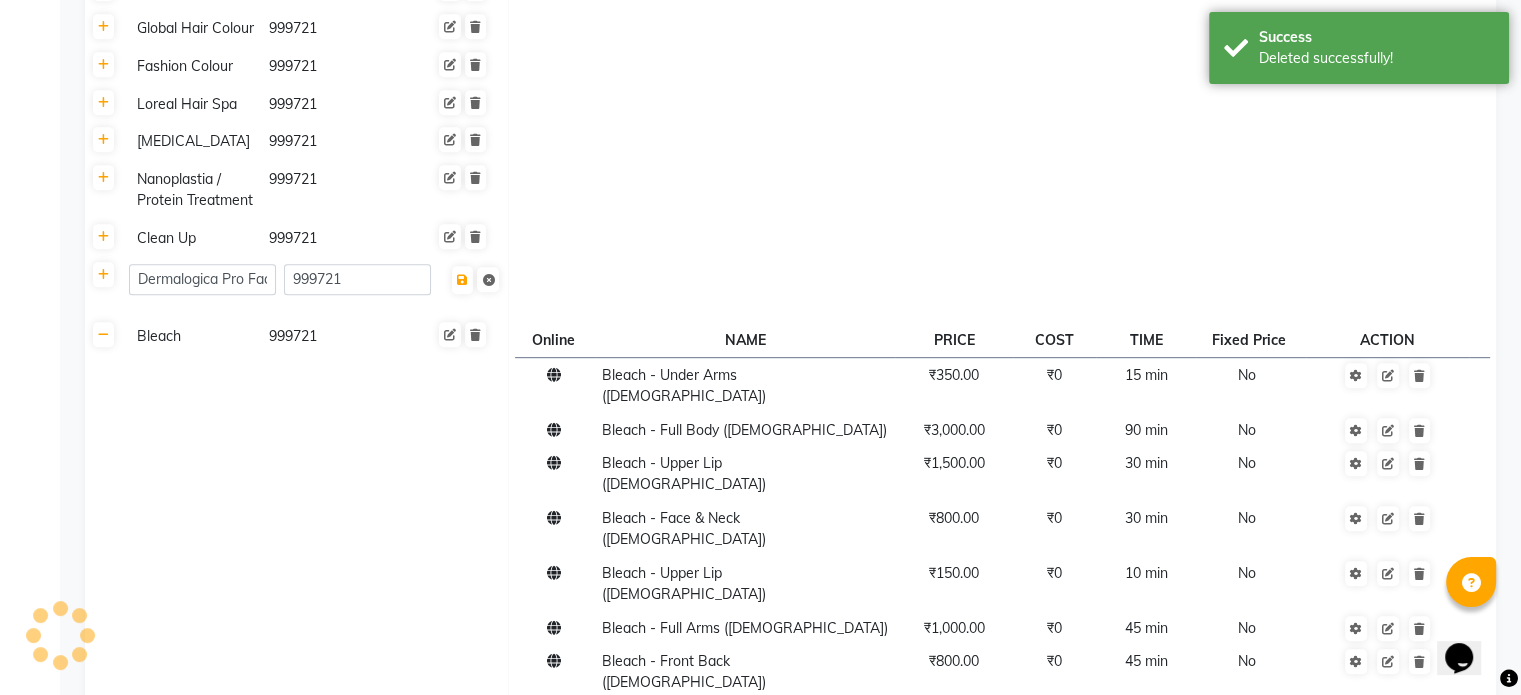 click 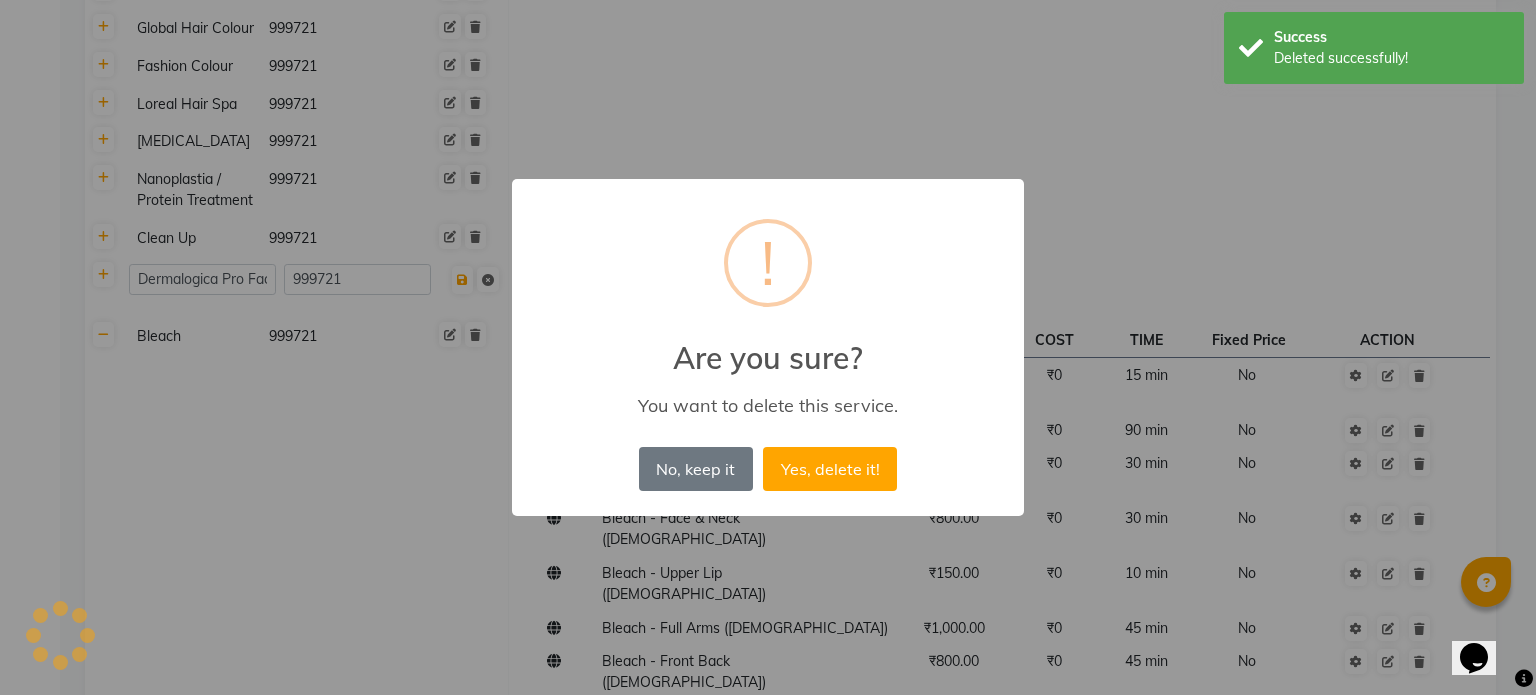 click on "Yes, delete it!" at bounding box center [830, 469] 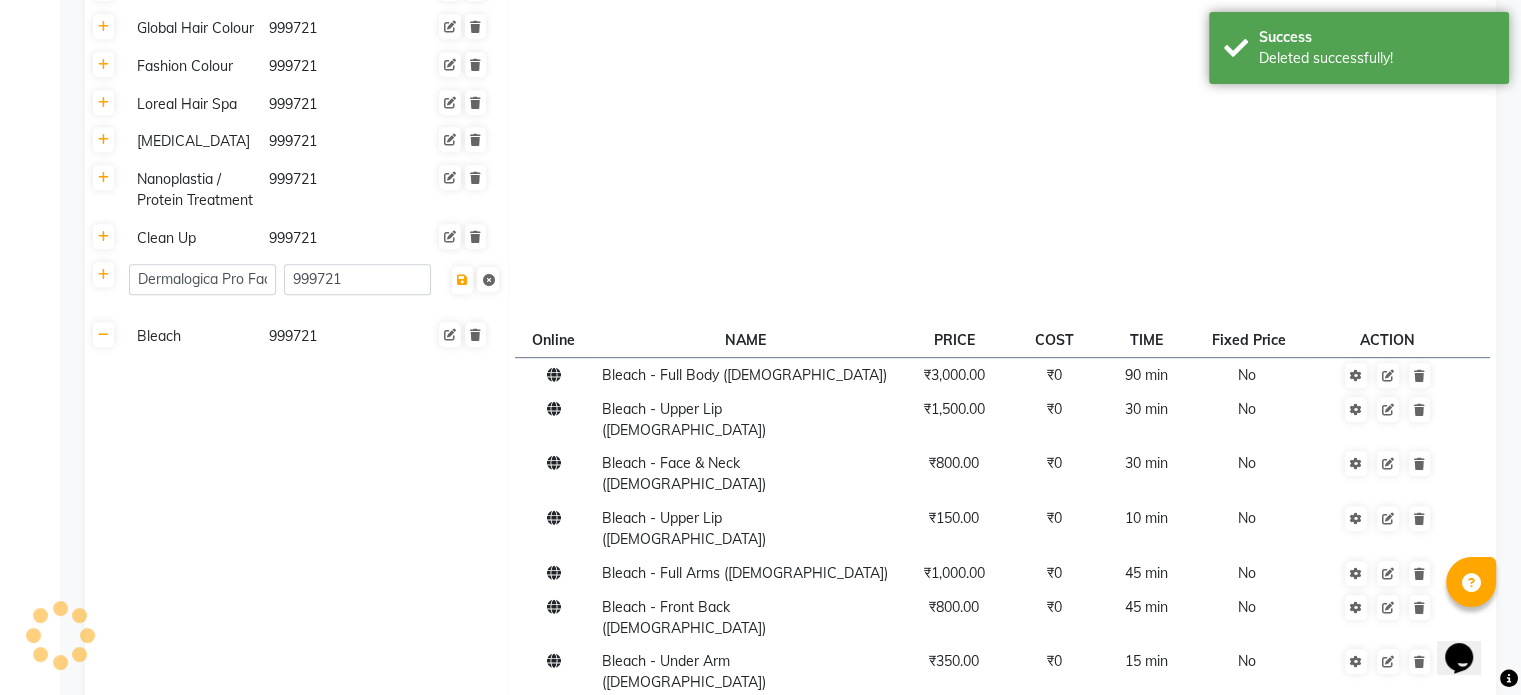 click 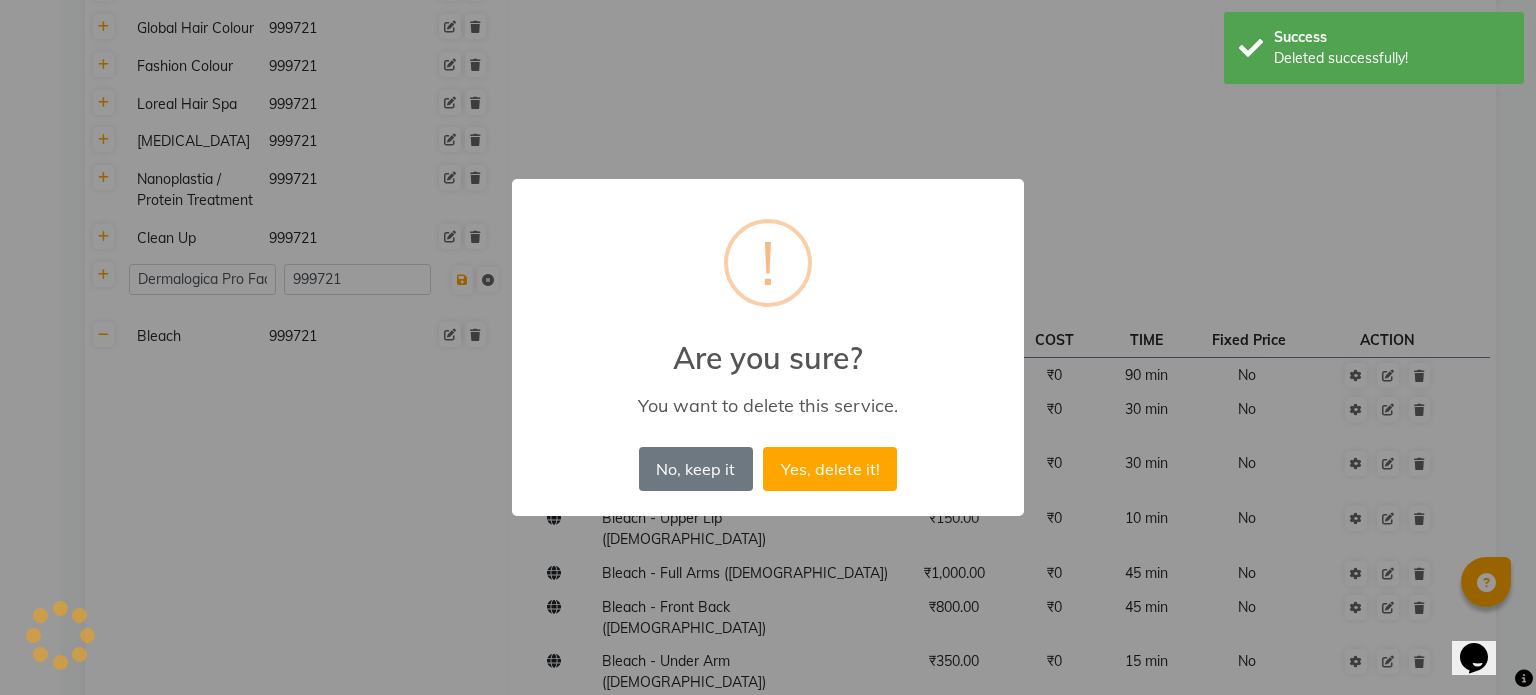 click on "Yes, delete it!" at bounding box center (830, 469) 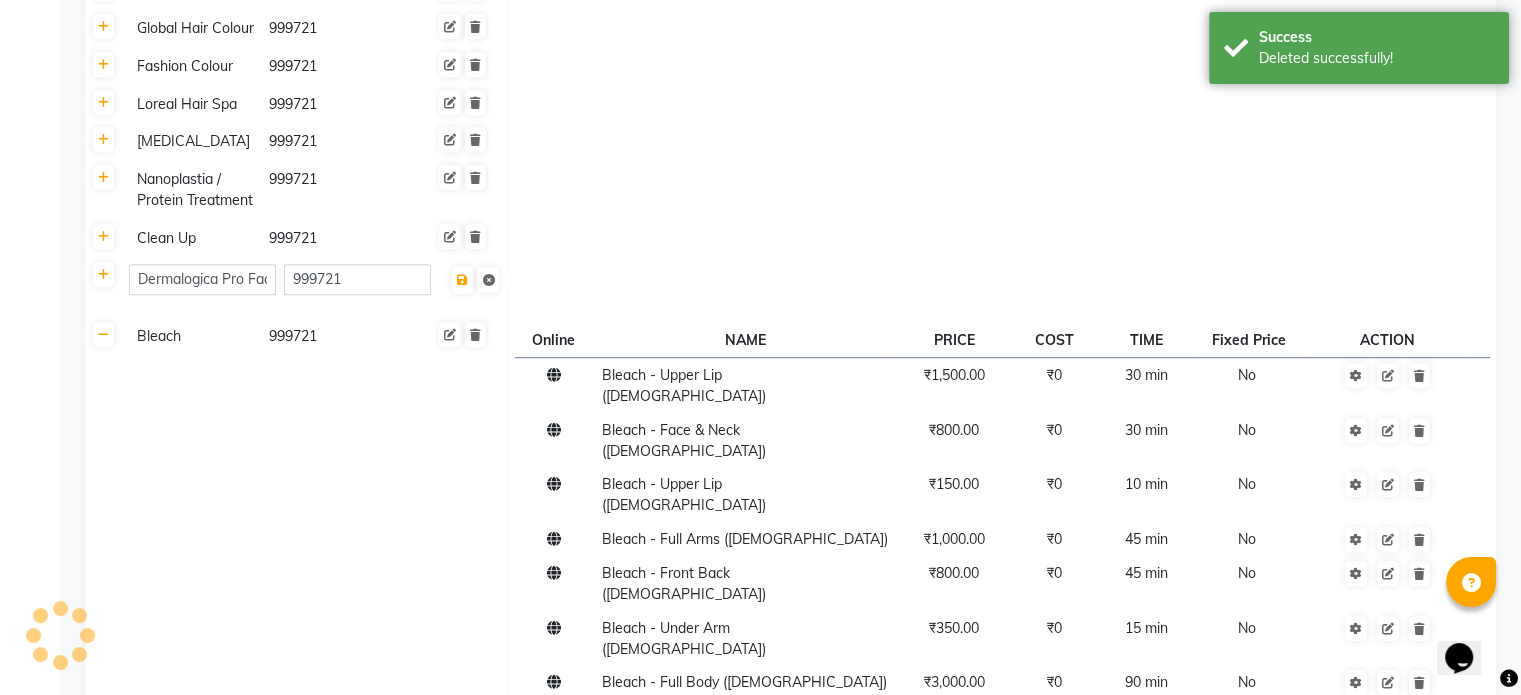 click 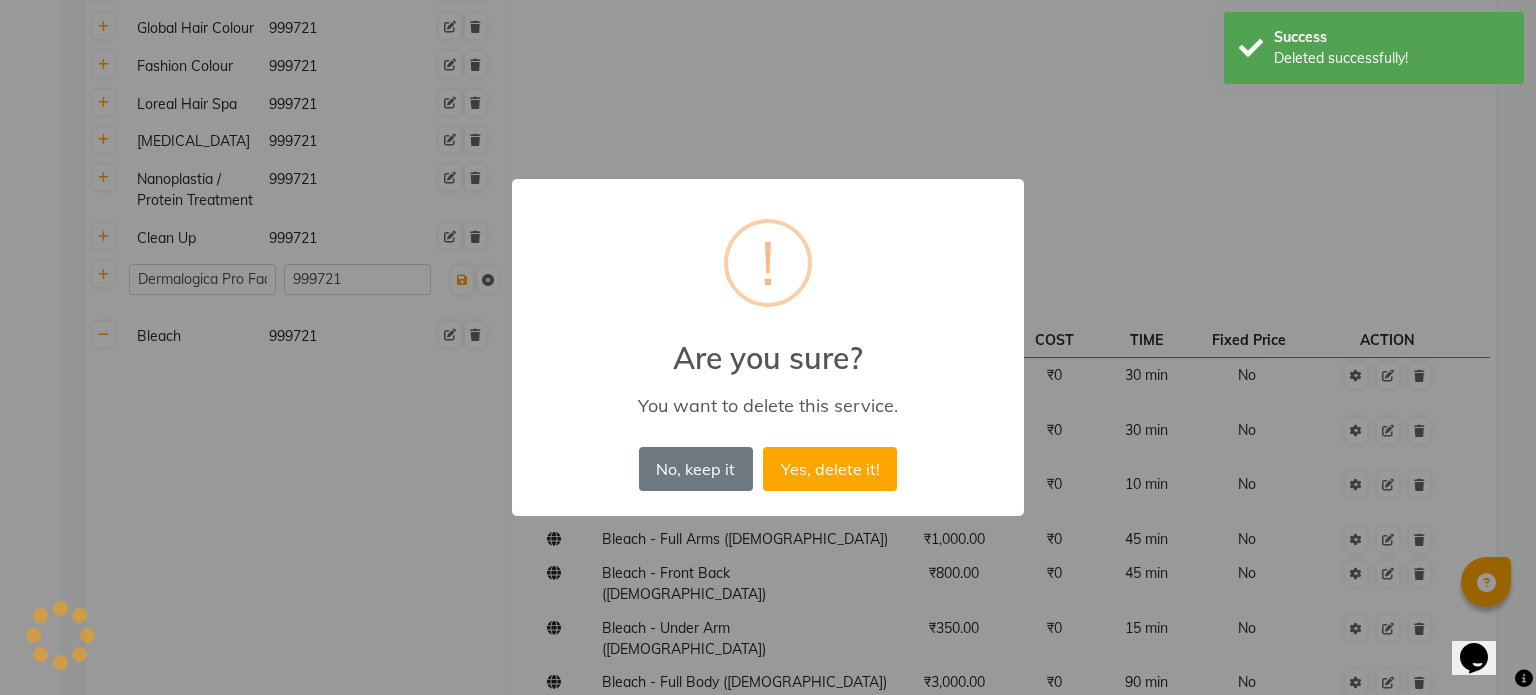 click on "Yes, delete it!" at bounding box center (830, 469) 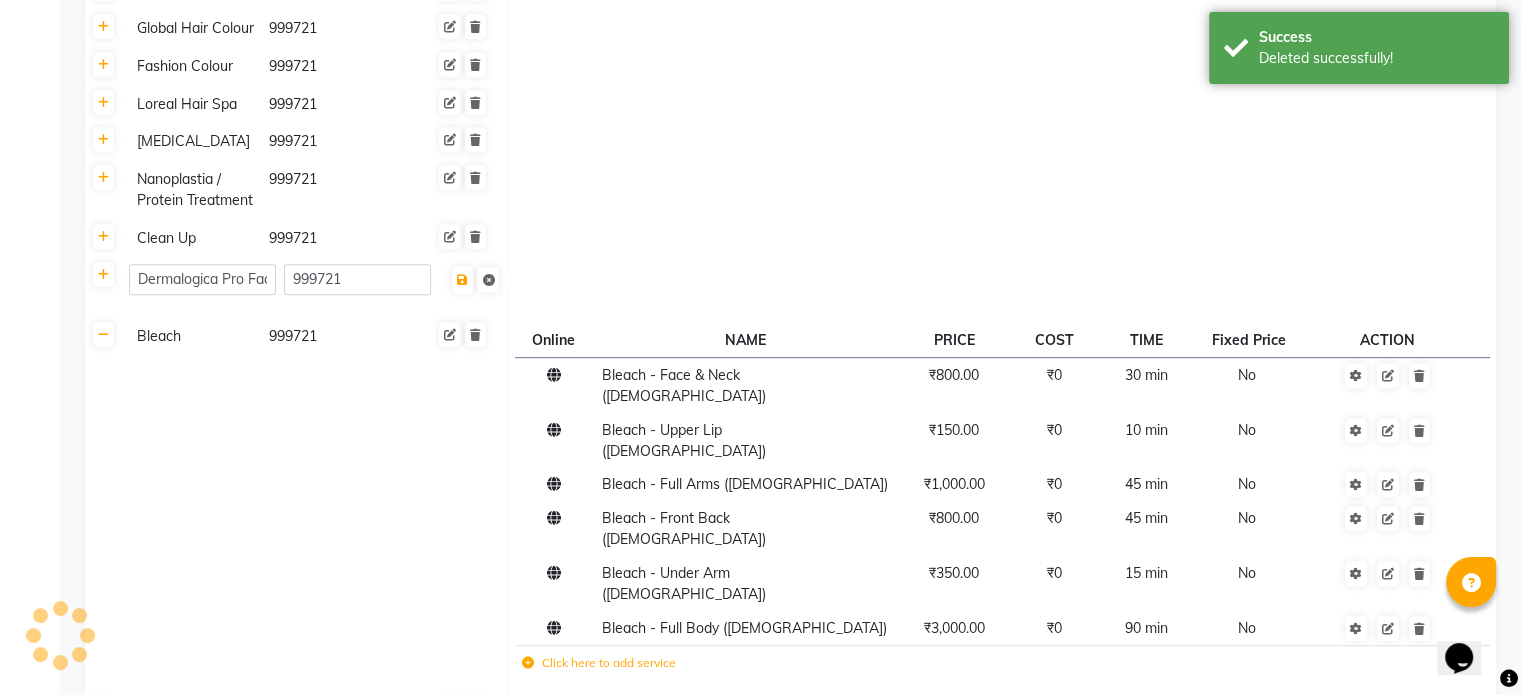 click 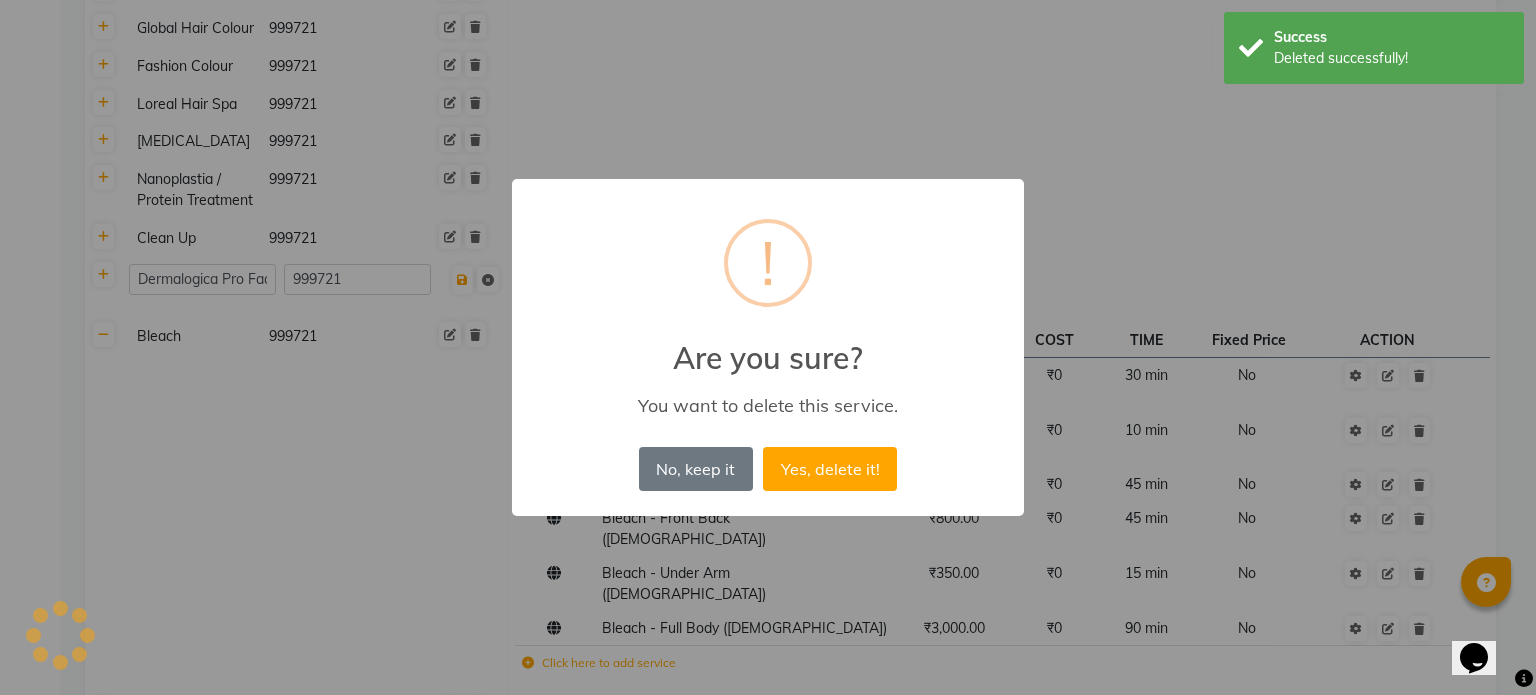 click on "Yes, delete it!" at bounding box center [830, 469] 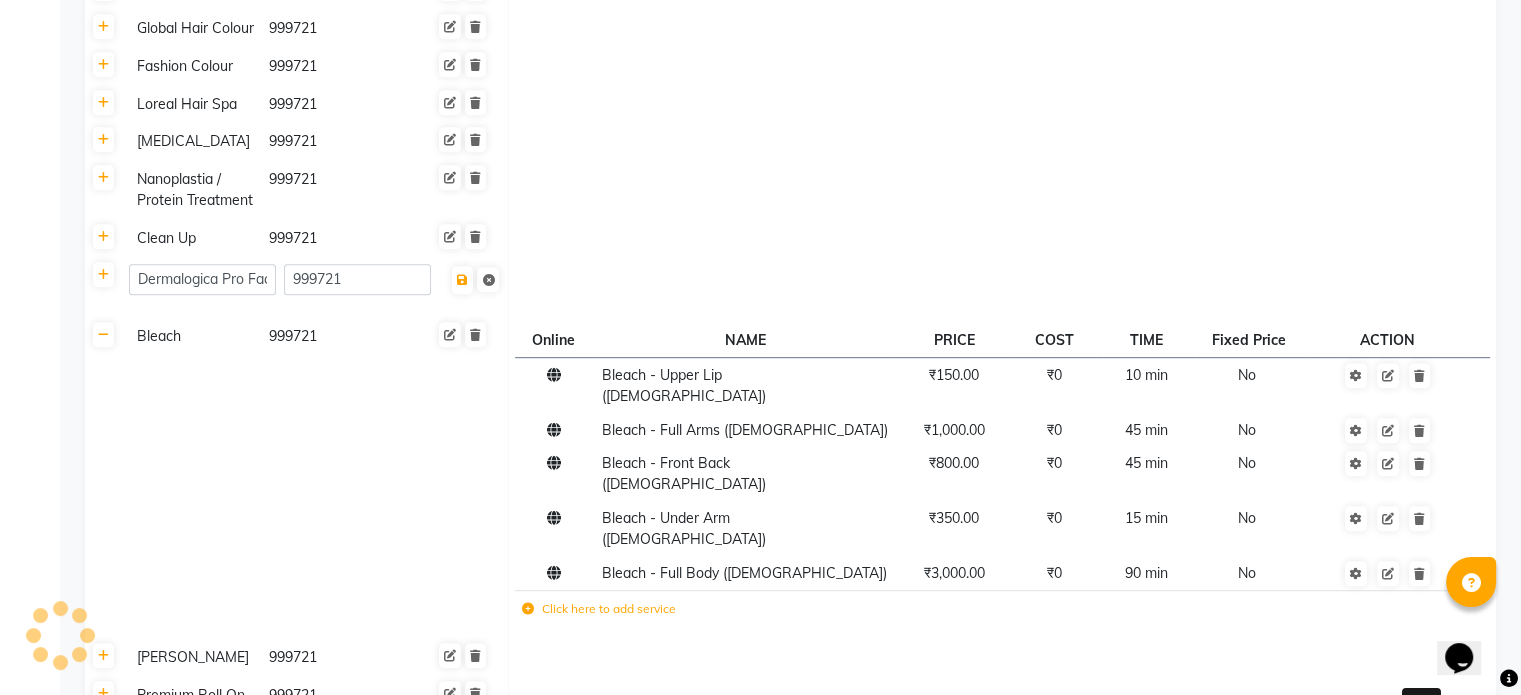 click 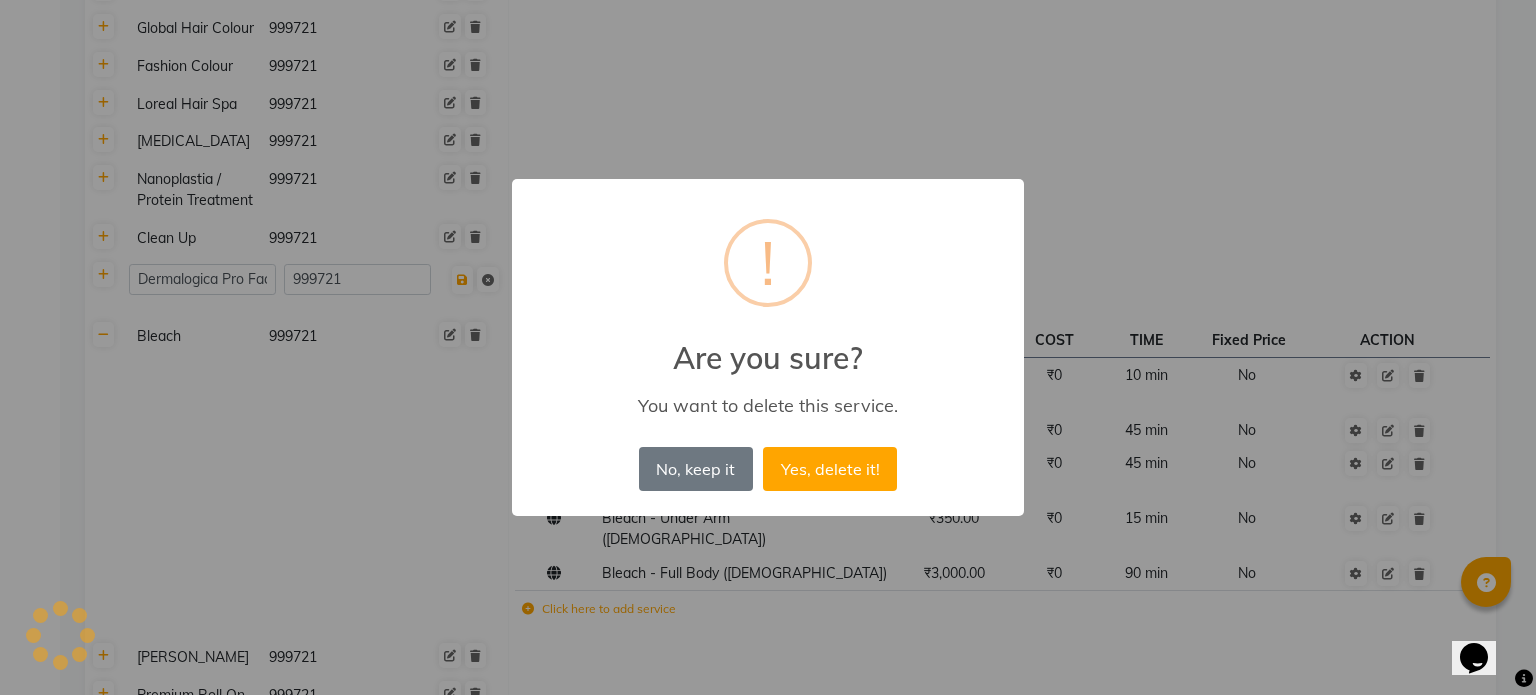 click on "Yes, delete it!" at bounding box center [830, 469] 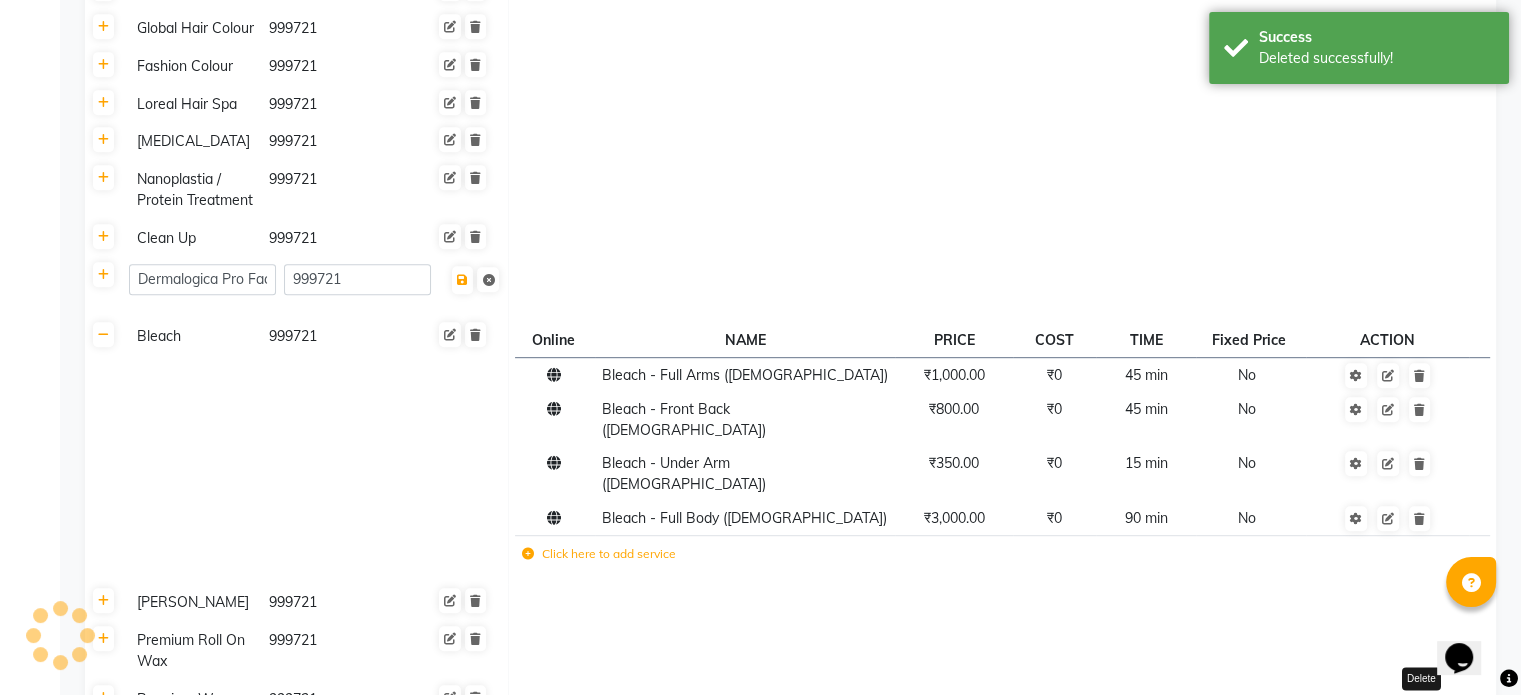 click 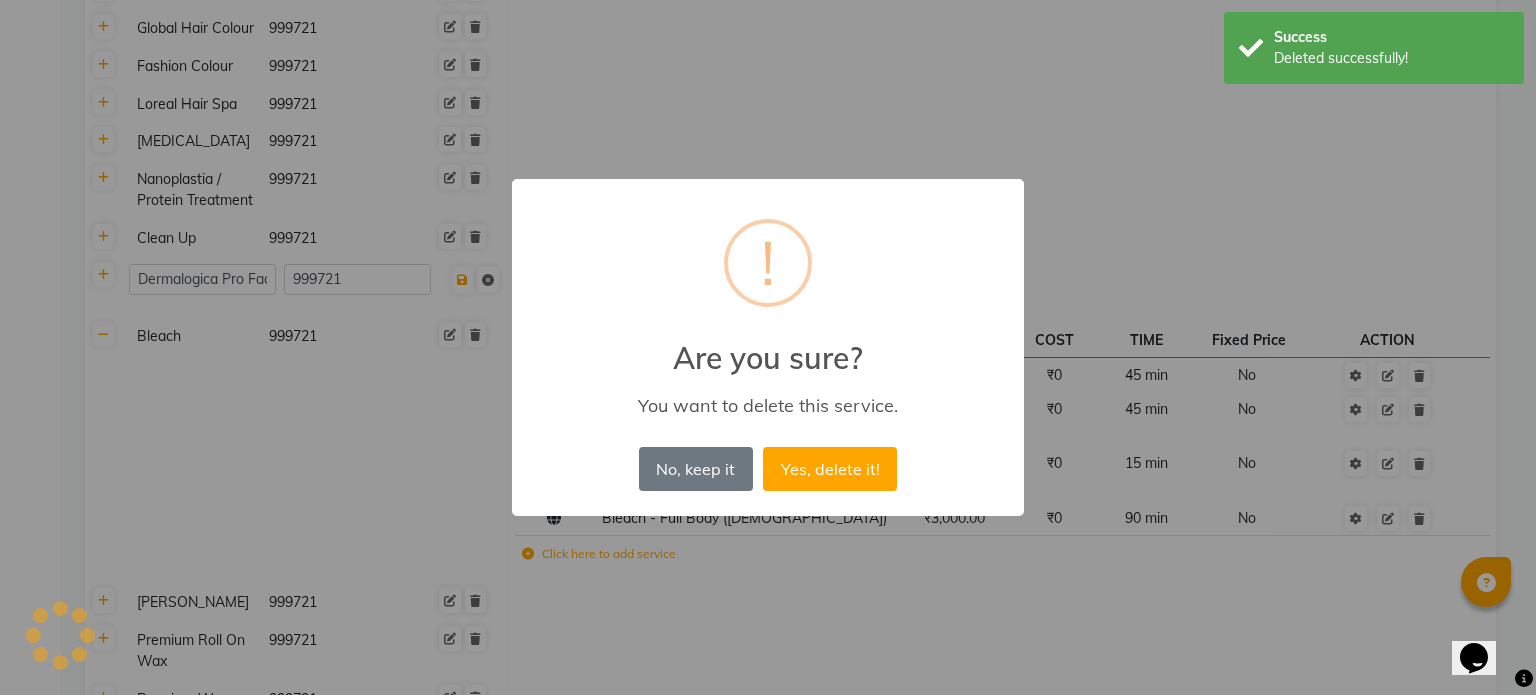 click on "Yes, delete it!" at bounding box center (830, 469) 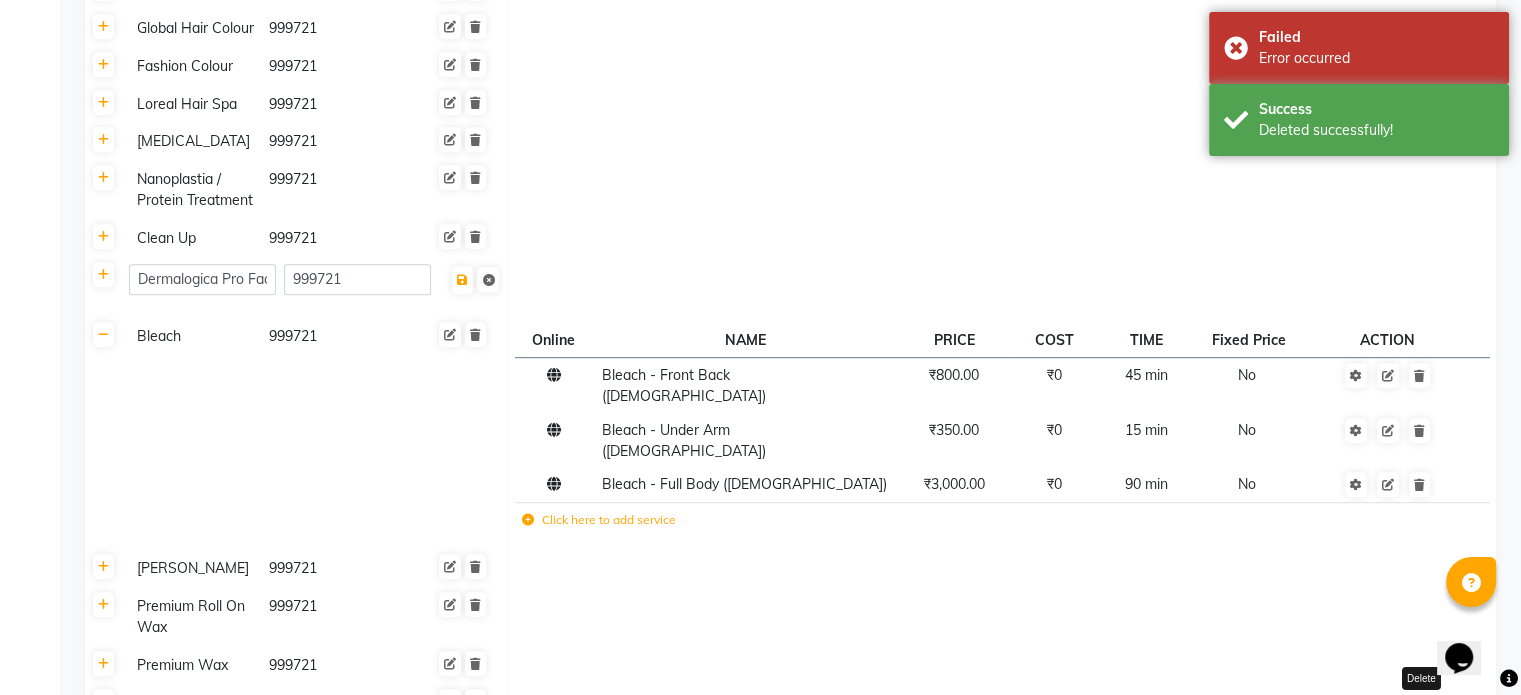 click 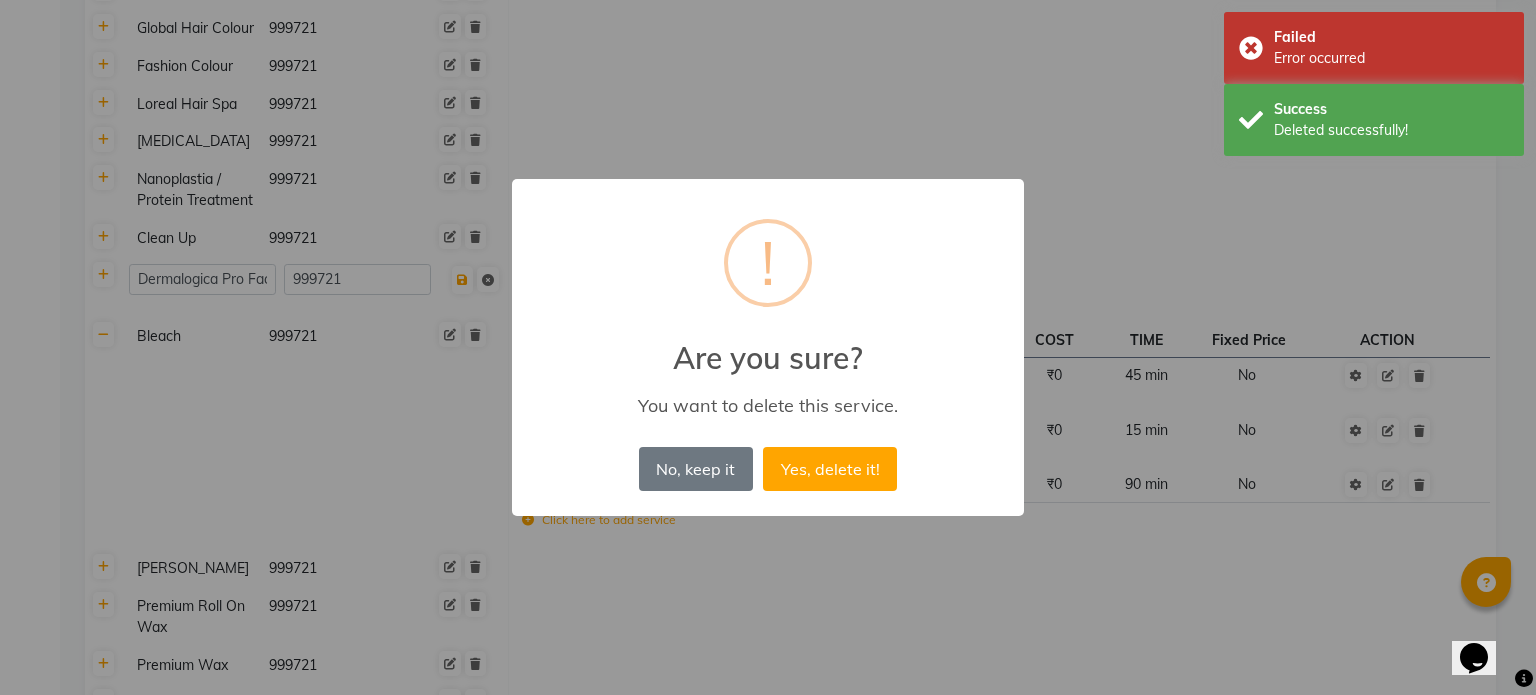 click on "Yes, delete it!" at bounding box center (830, 469) 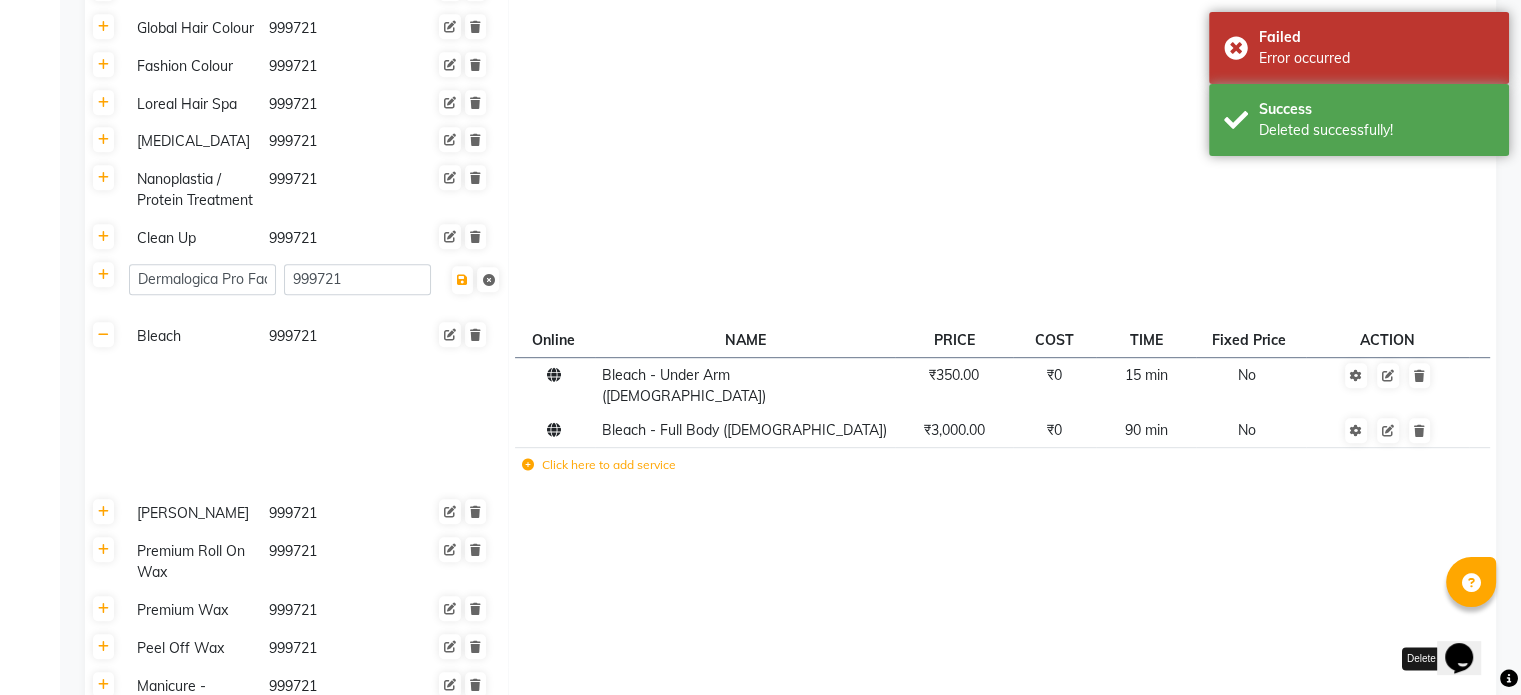click 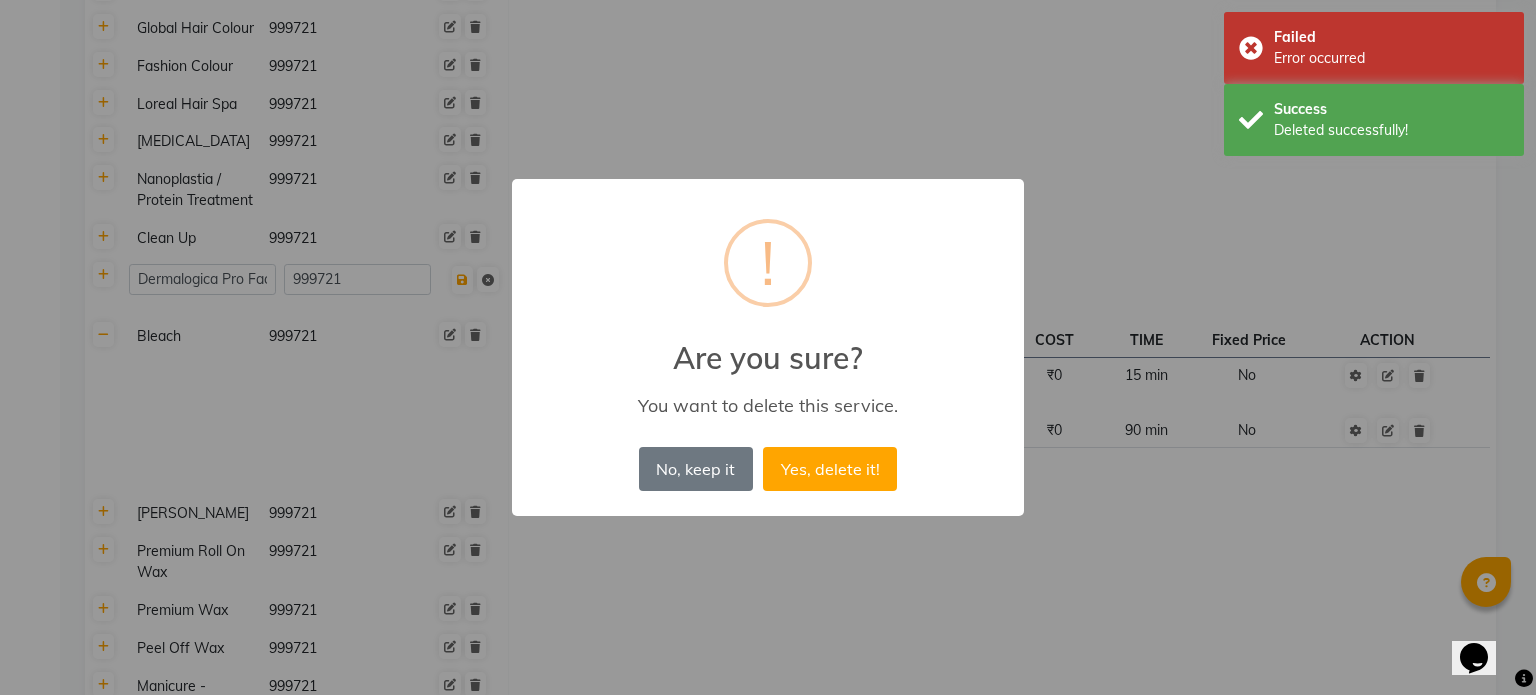 click on "Yes, delete it!" at bounding box center [830, 469] 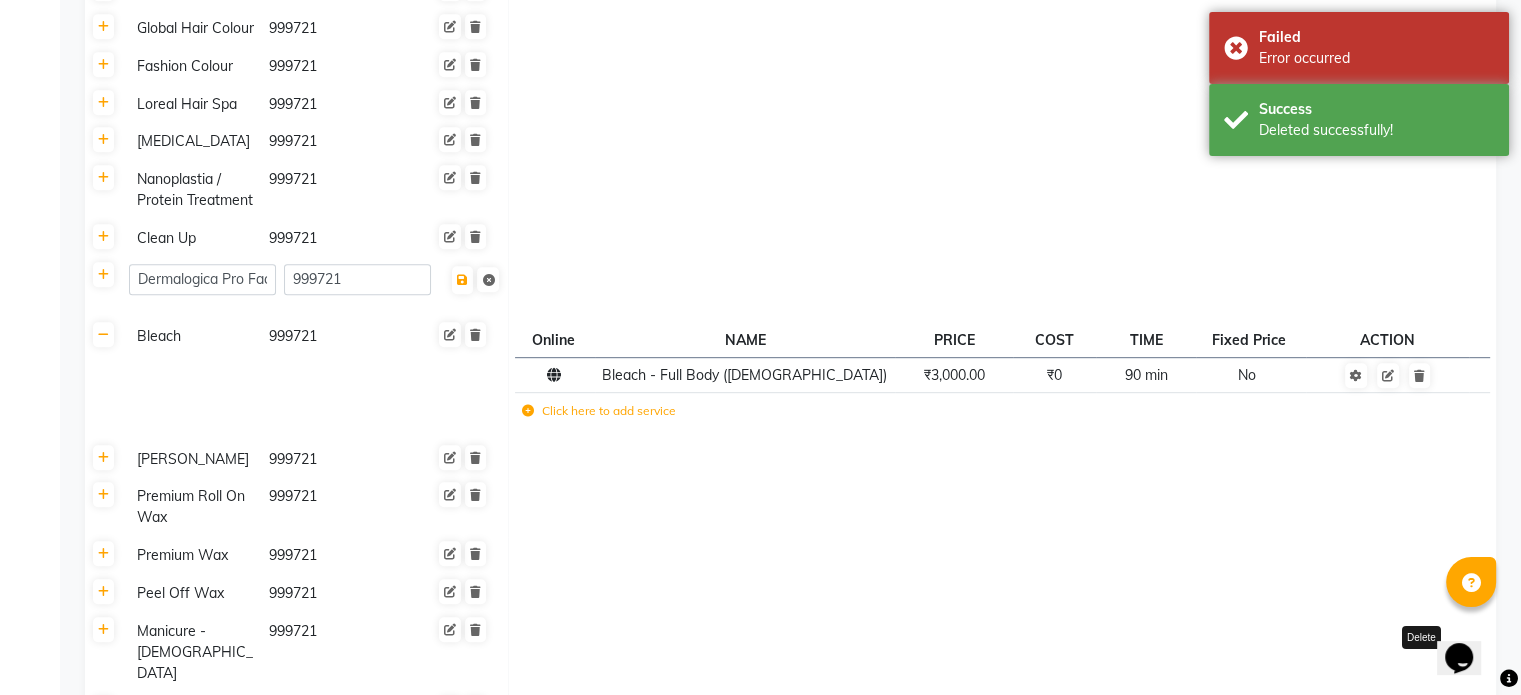 click 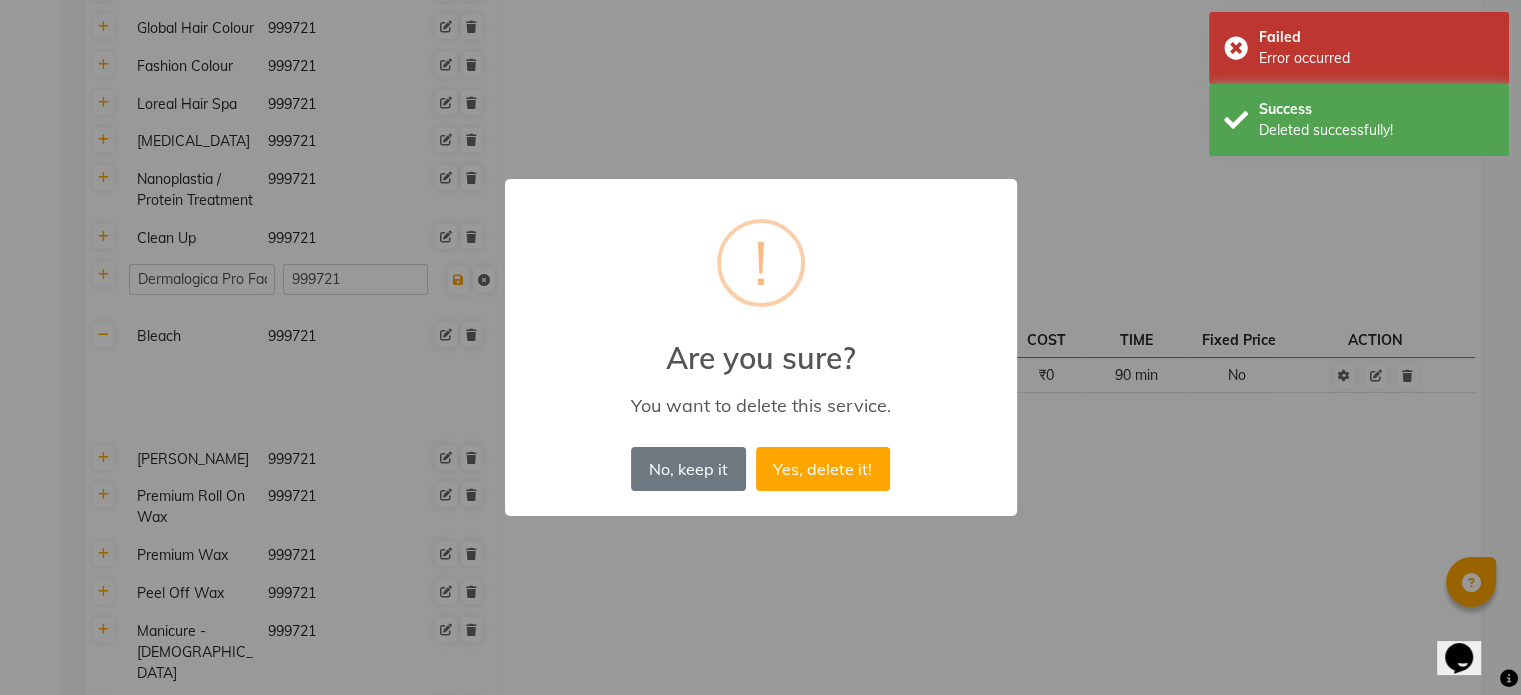 click on "Yes, delete it!" at bounding box center [823, 469] 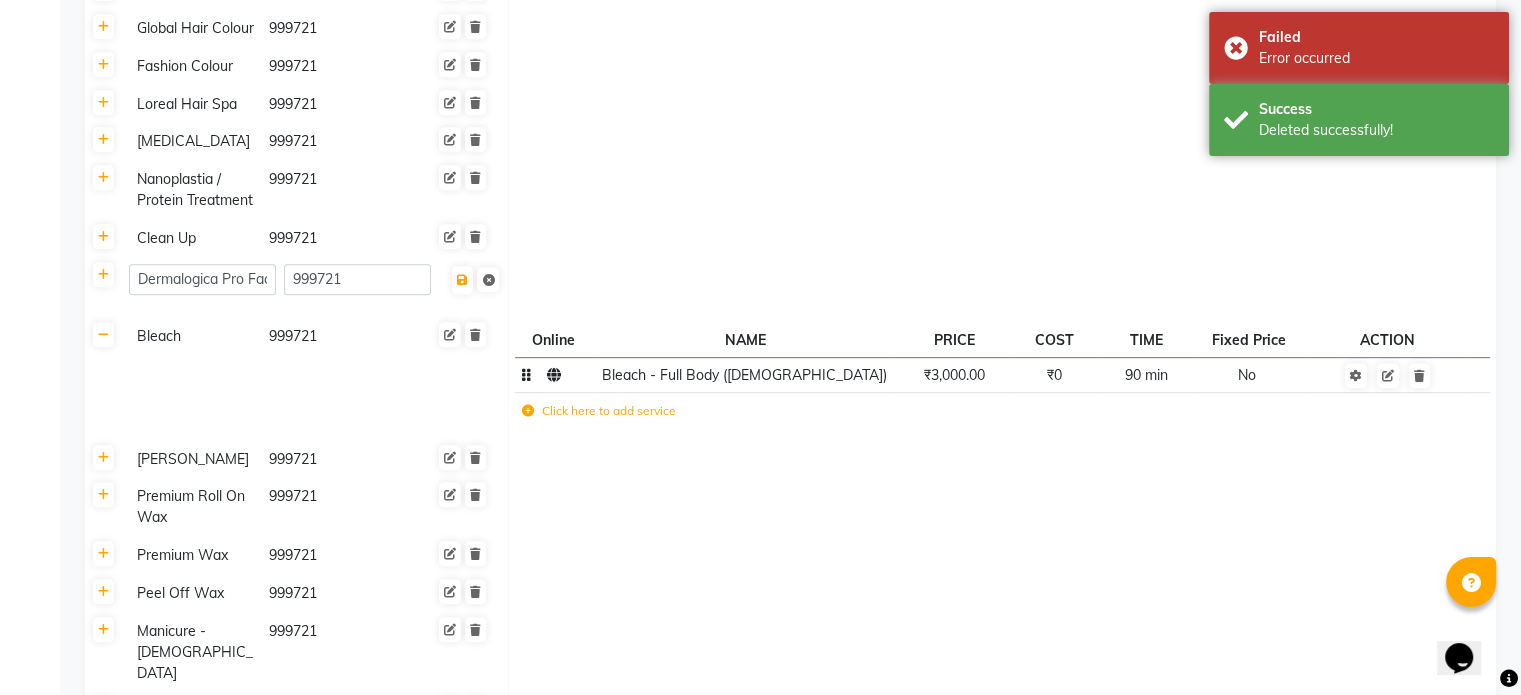 click on "Bleach - Full Body ([DEMOGRAPHIC_DATA])" 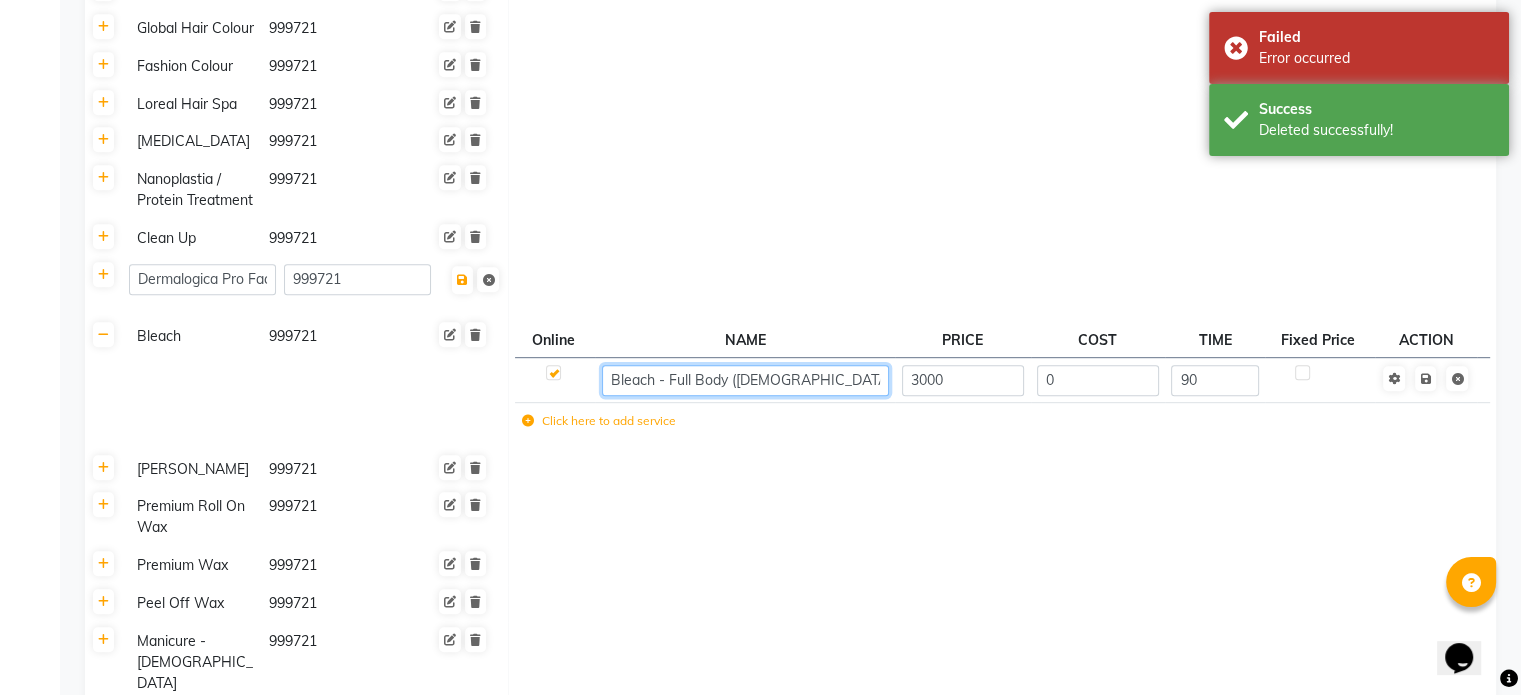 click on "Bleach - Full Body ([DEMOGRAPHIC_DATA])" 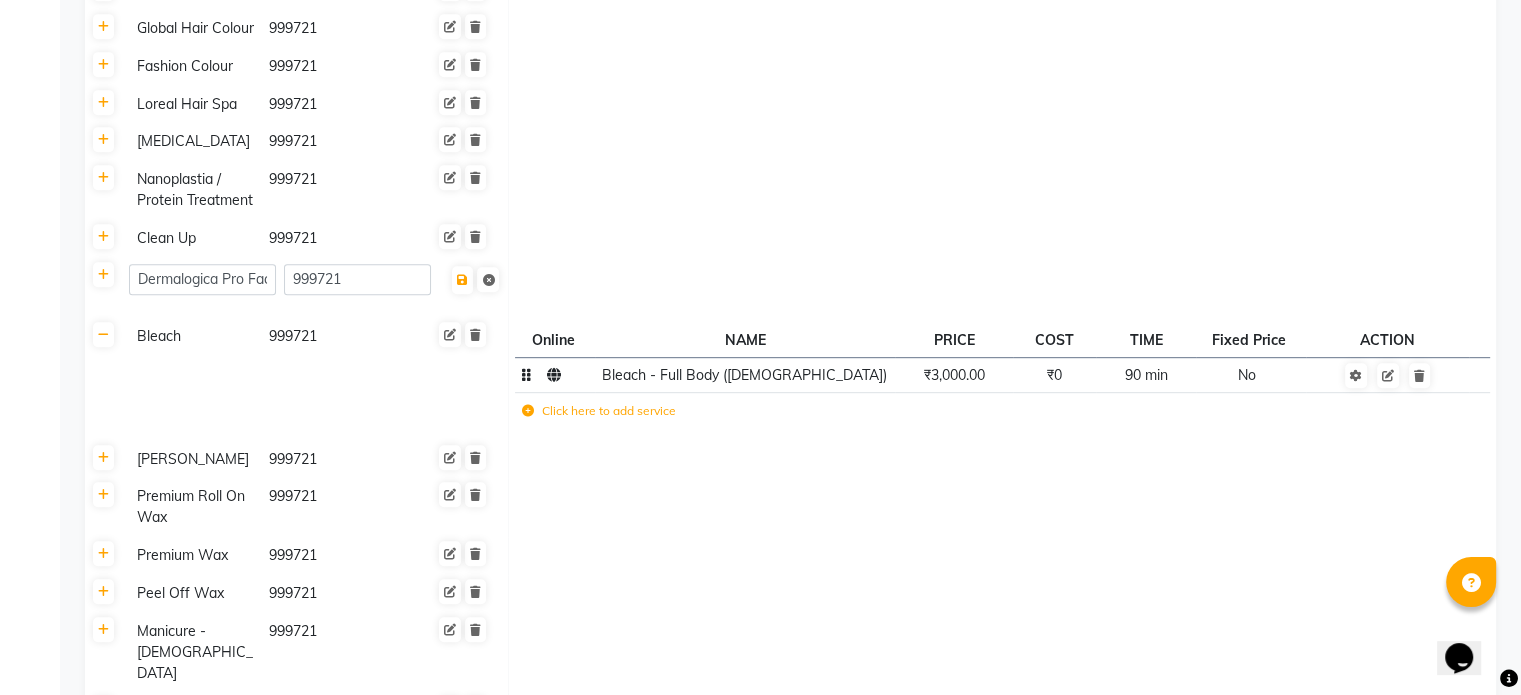 click on "Bleach - Full Body ([DEMOGRAPHIC_DATA])" 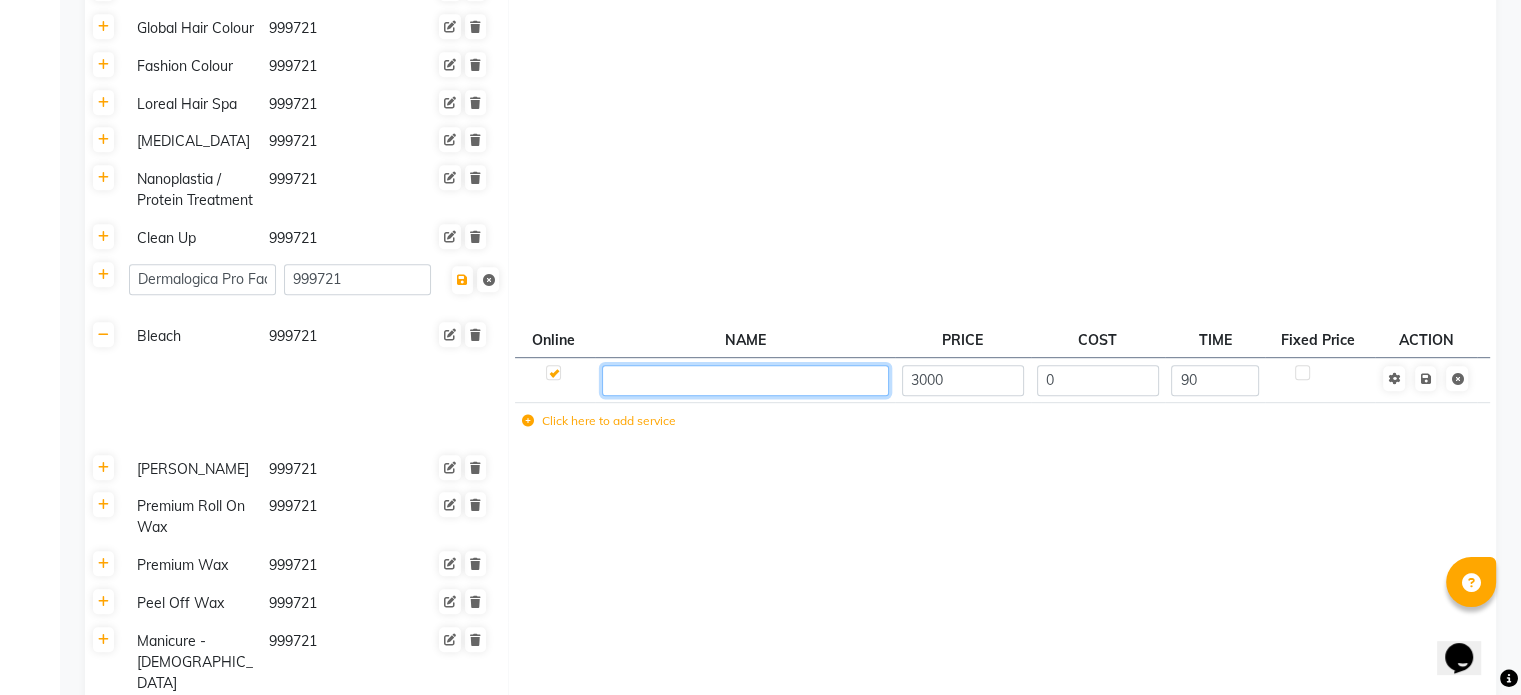 paste on "Bleach - Upper Lip / Side locks" 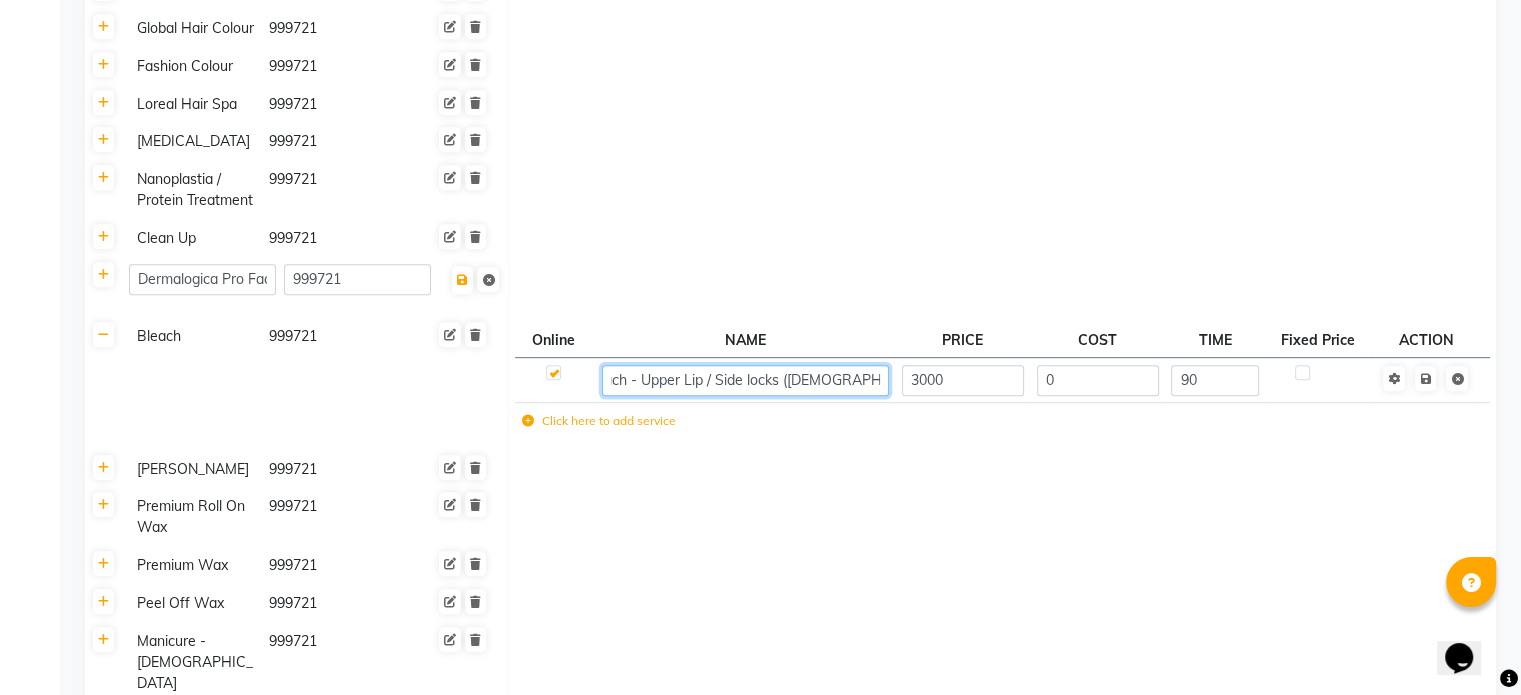 scroll, scrollTop: 0, scrollLeft: 32, axis: horizontal 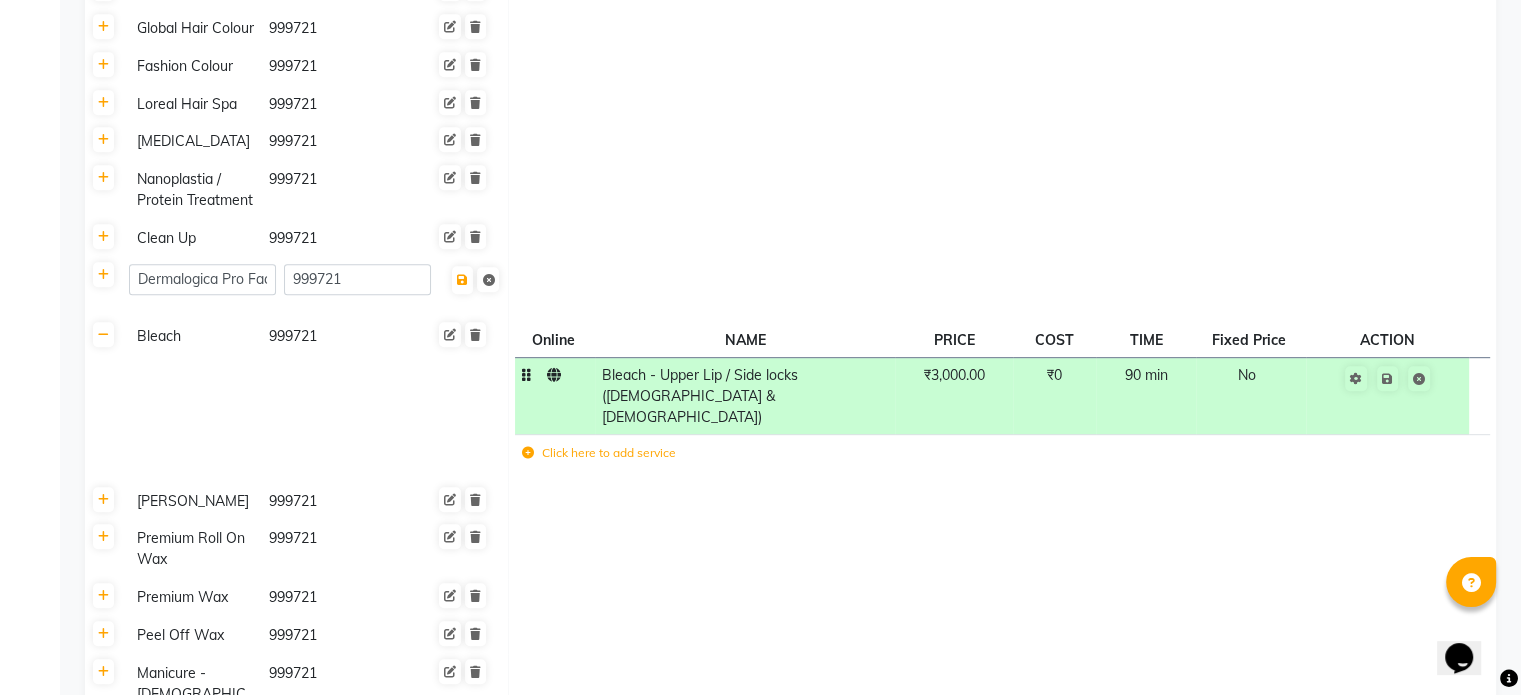 click on "₹3,000.00" 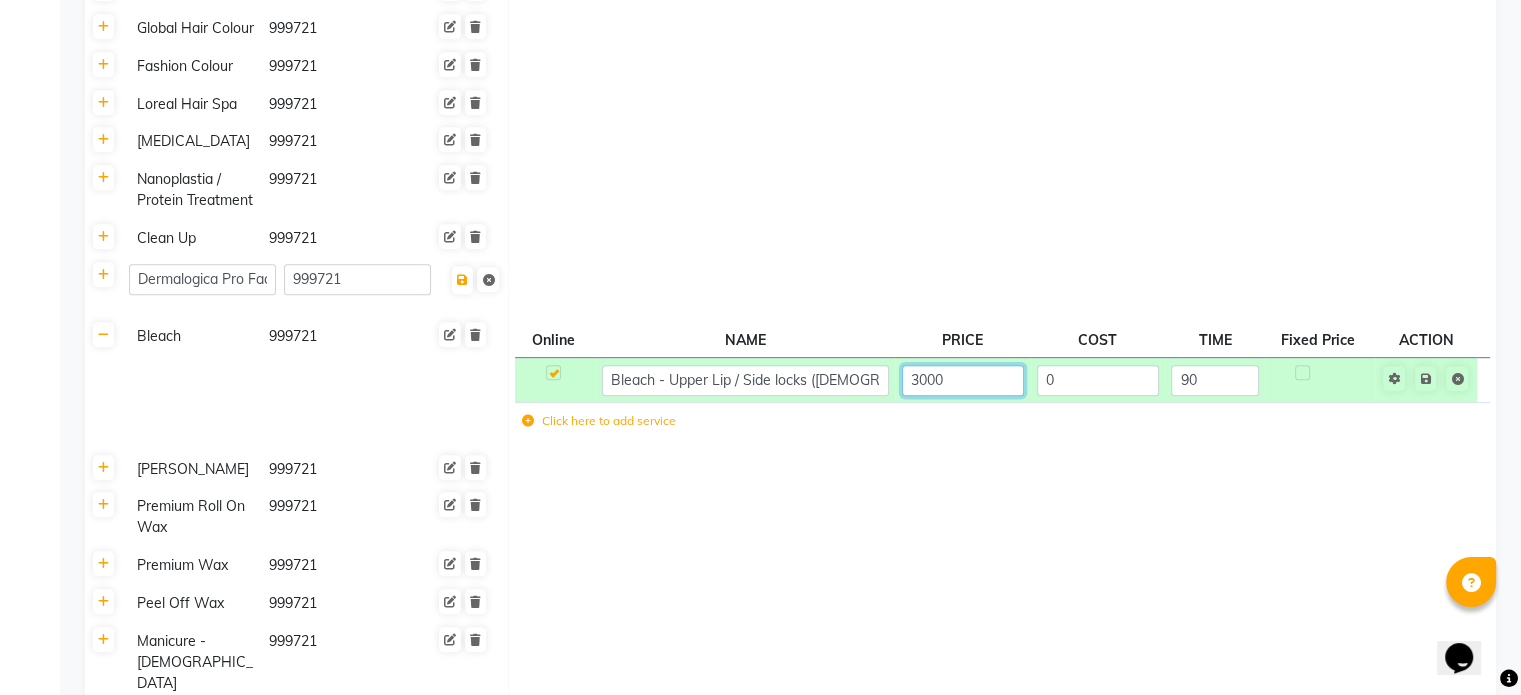 click on "3000" 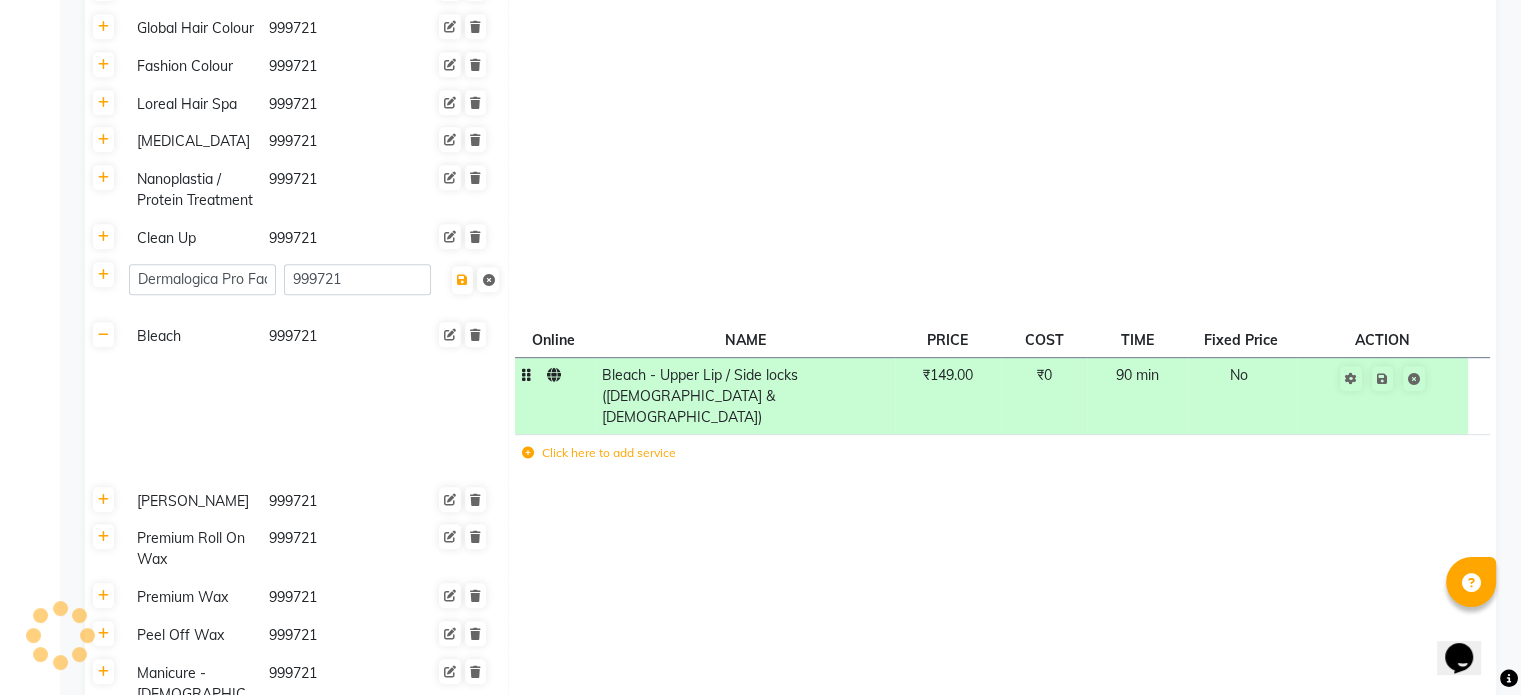 click on "90 min" 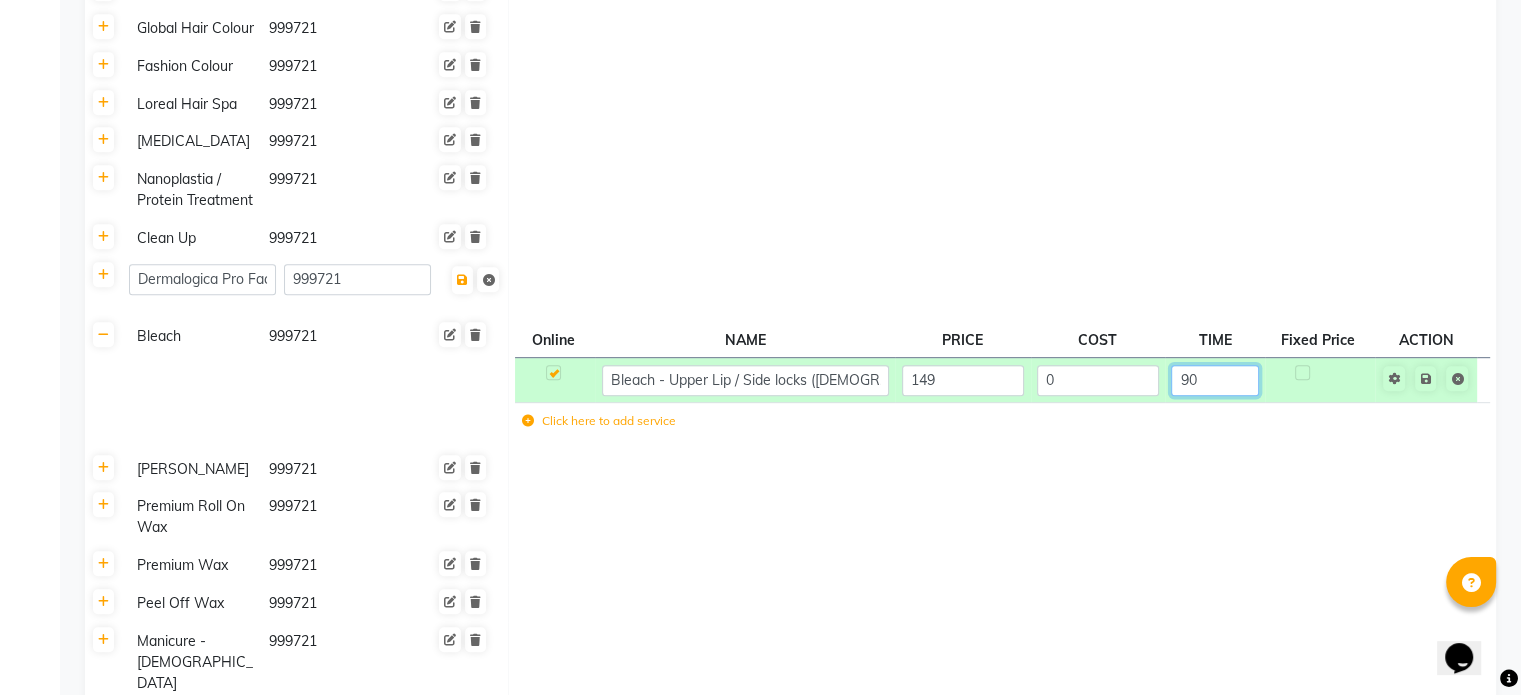 click on "90" 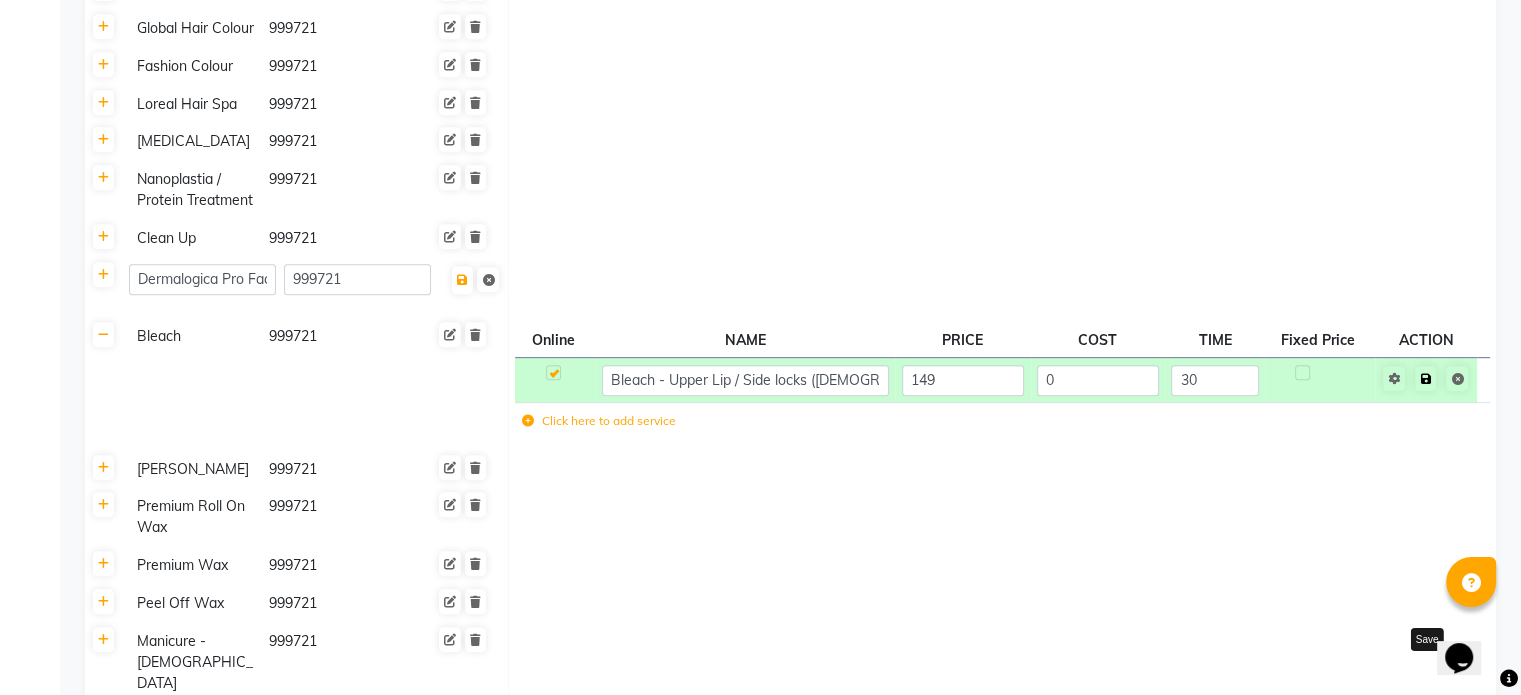 click on "Save" 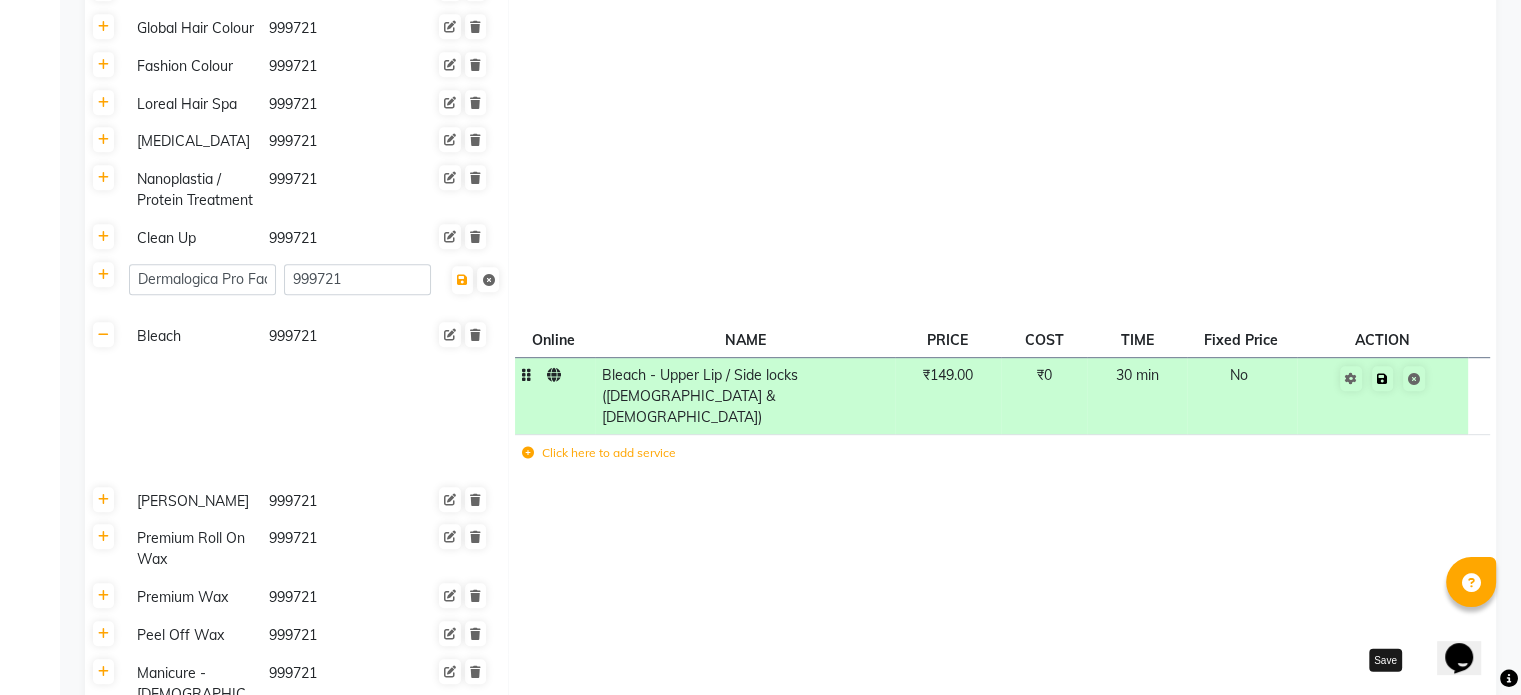 click 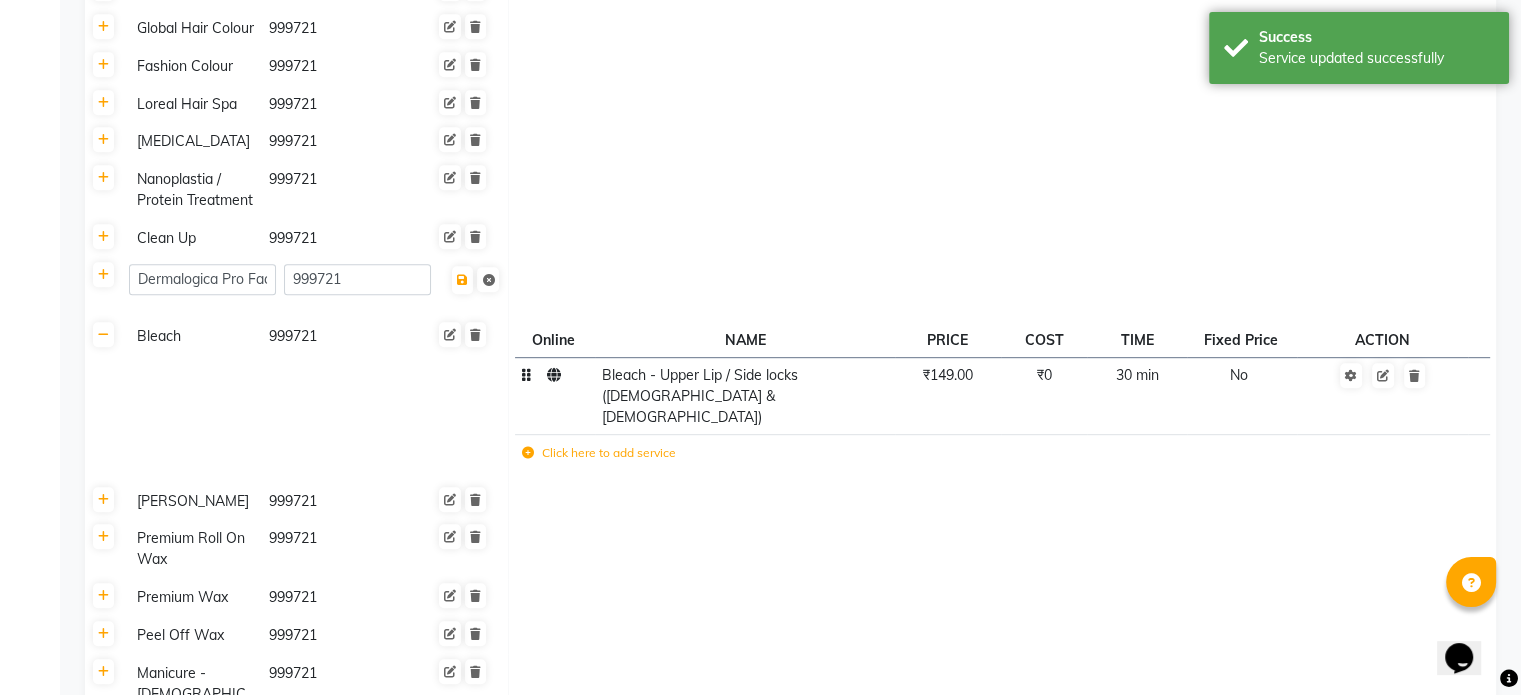 click 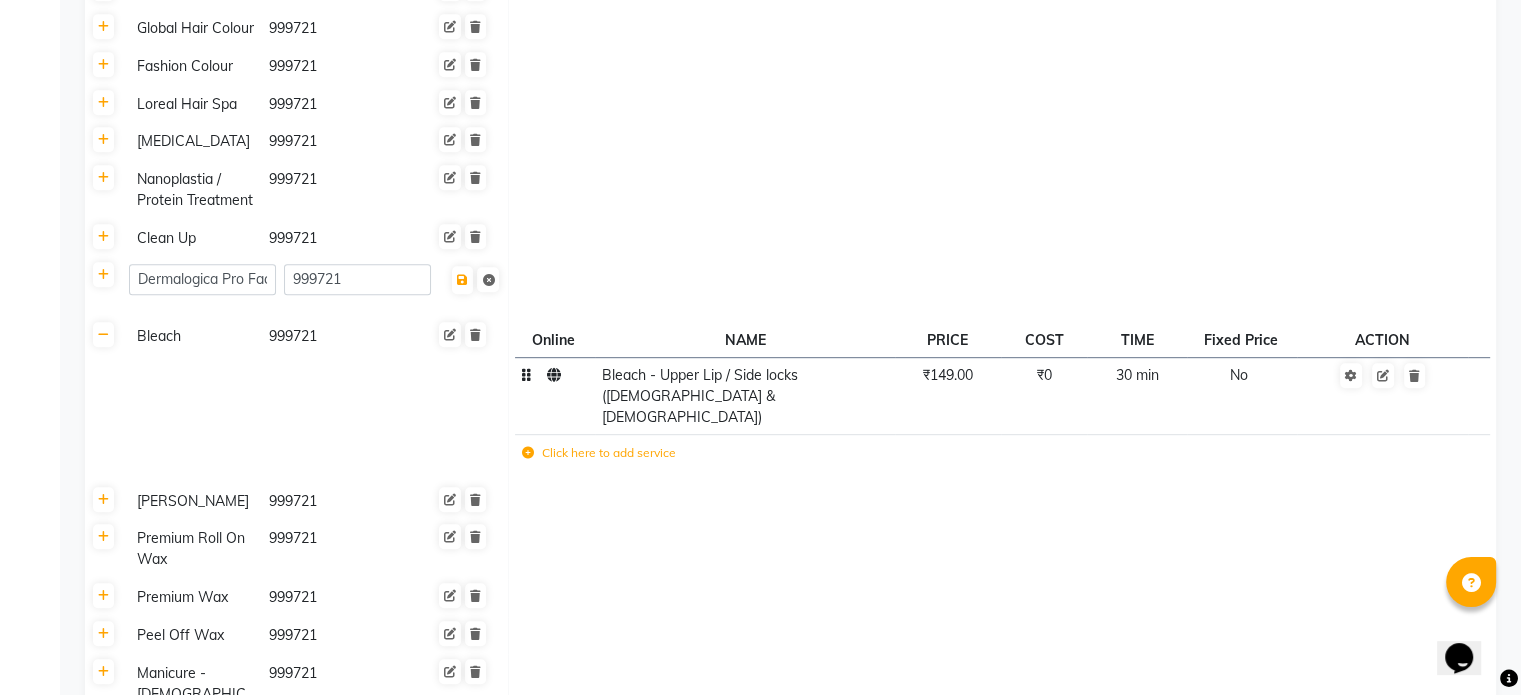 click 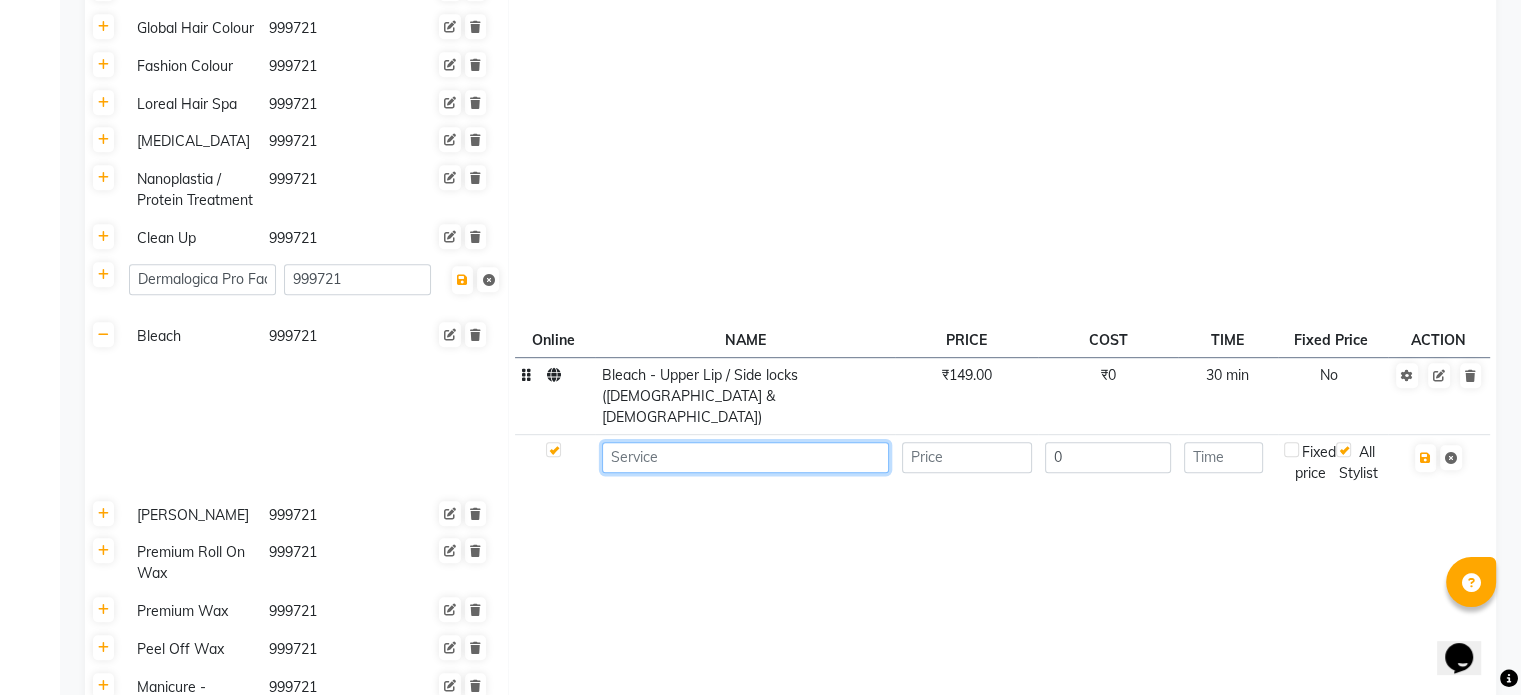 click 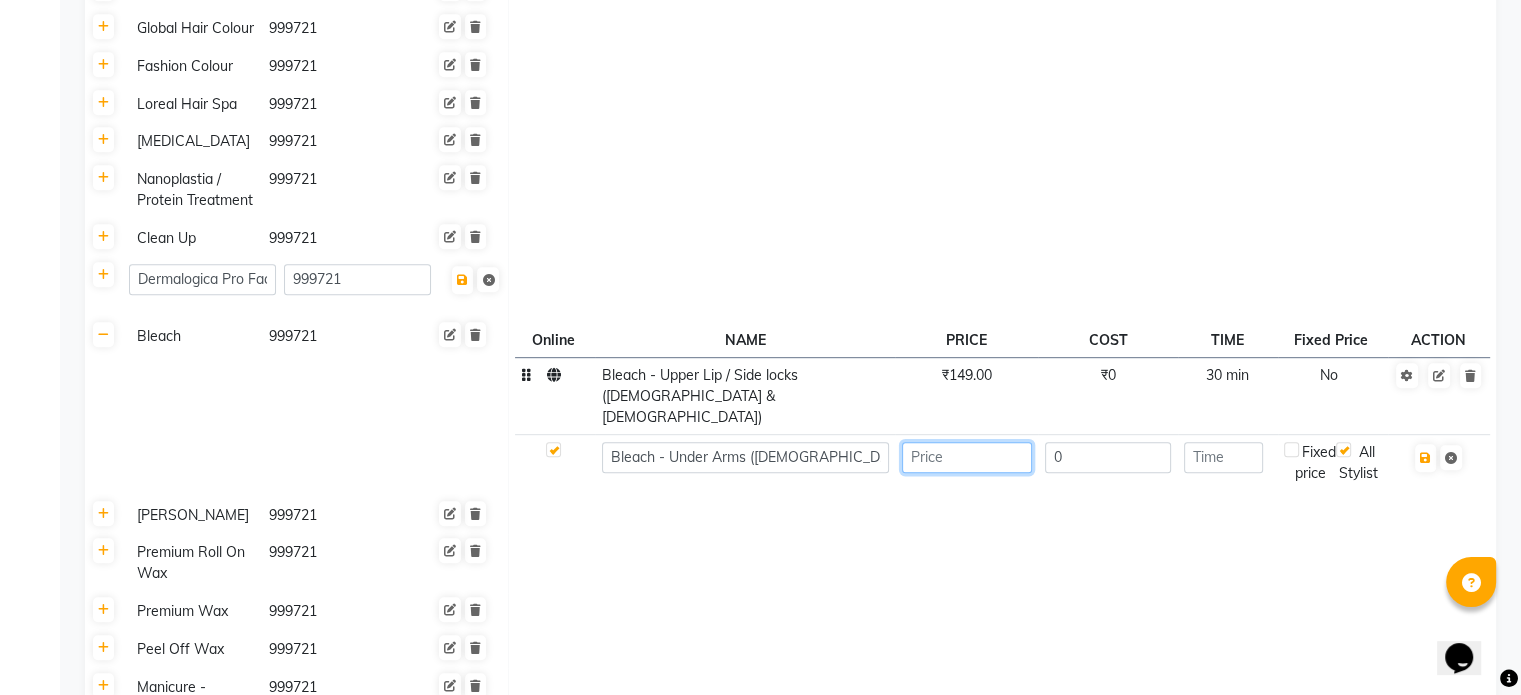 click 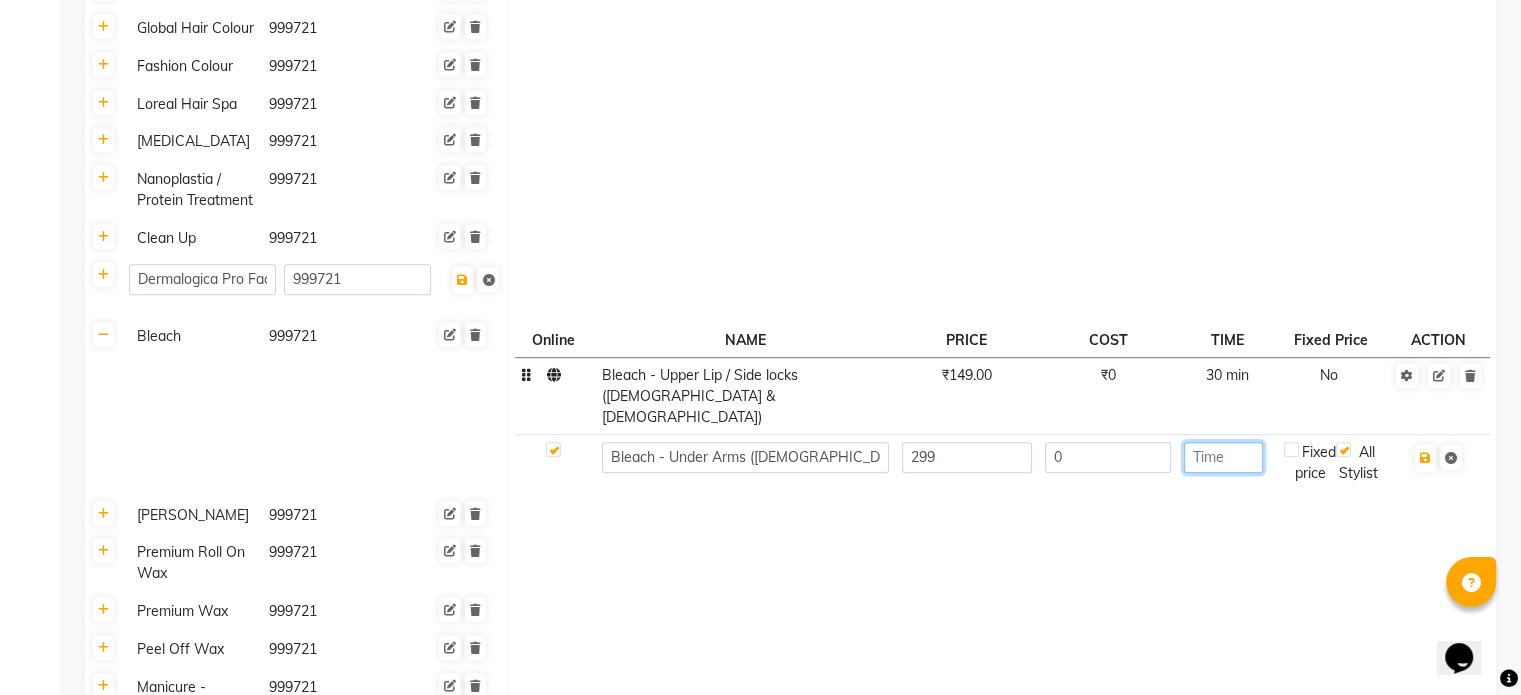 click 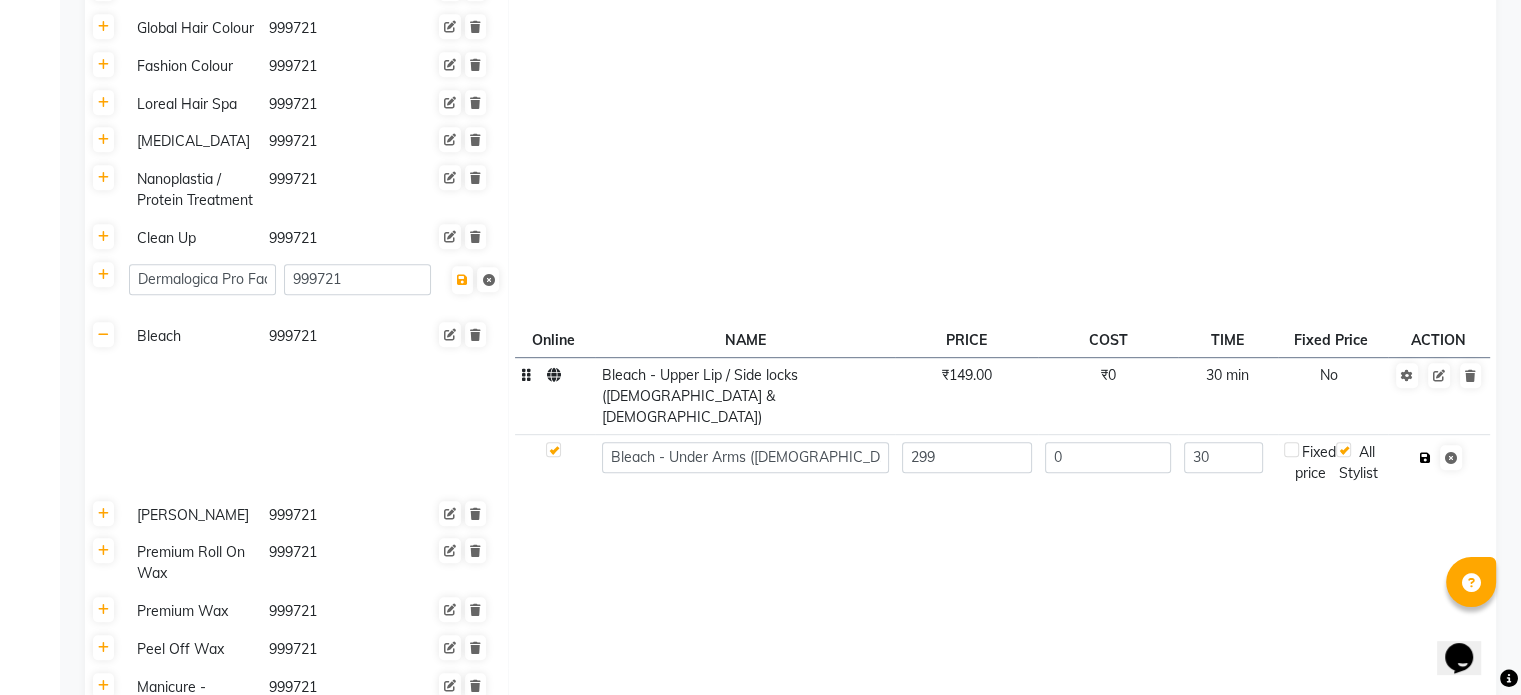 click at bounding box center [1425, 458] 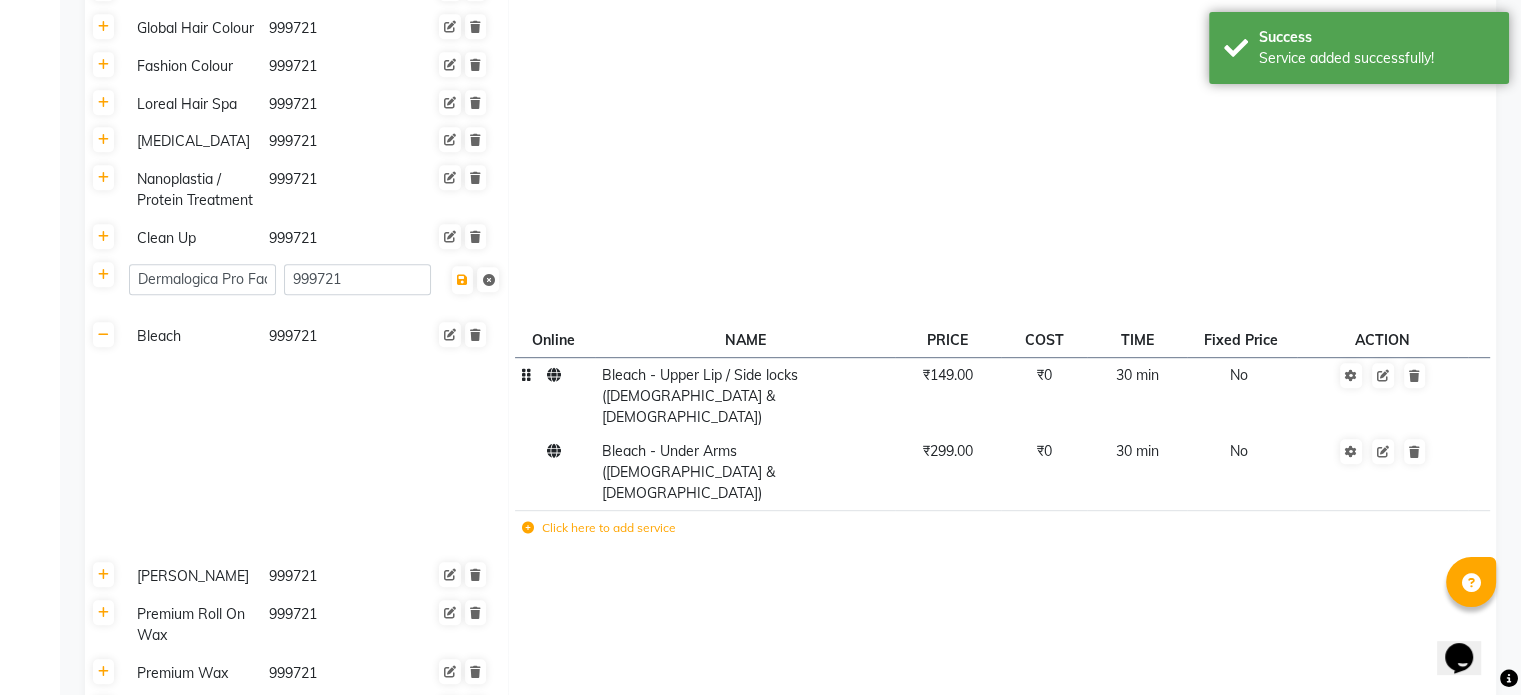click 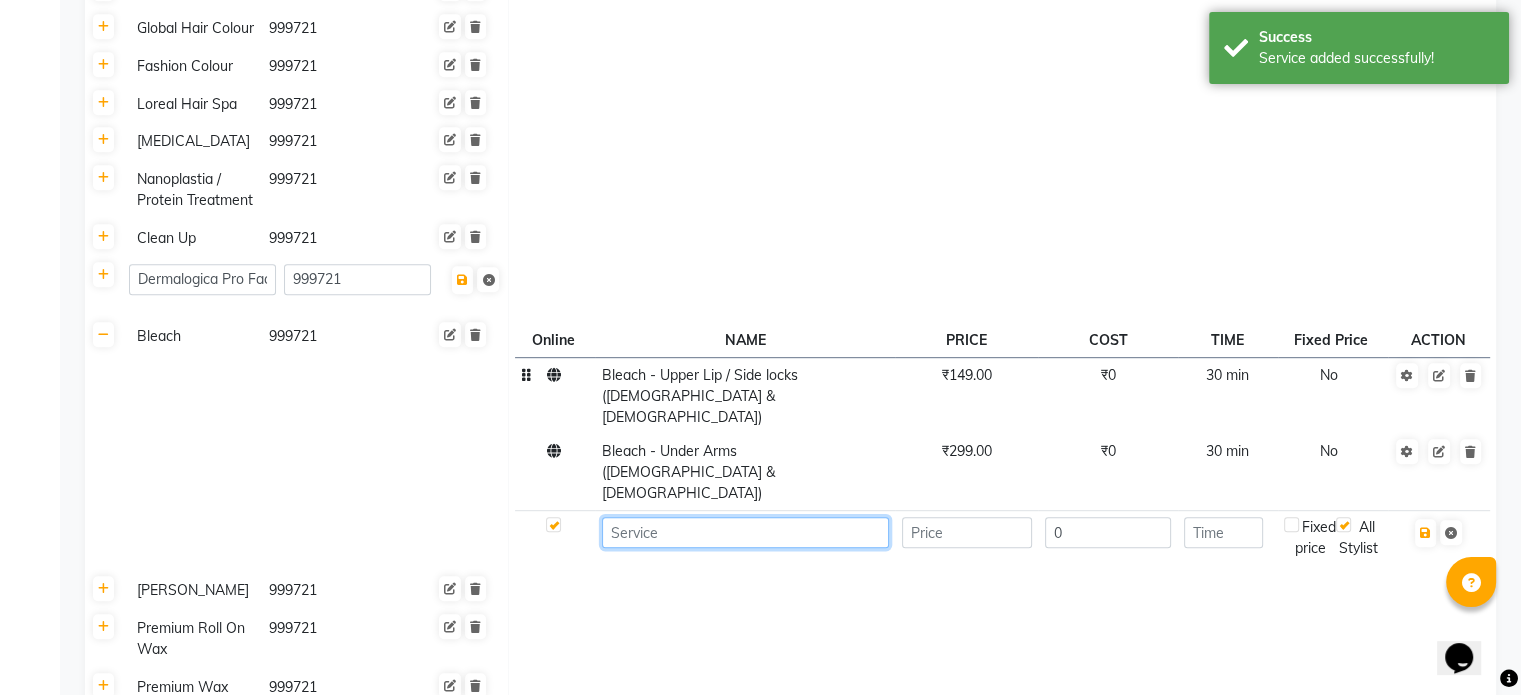 click 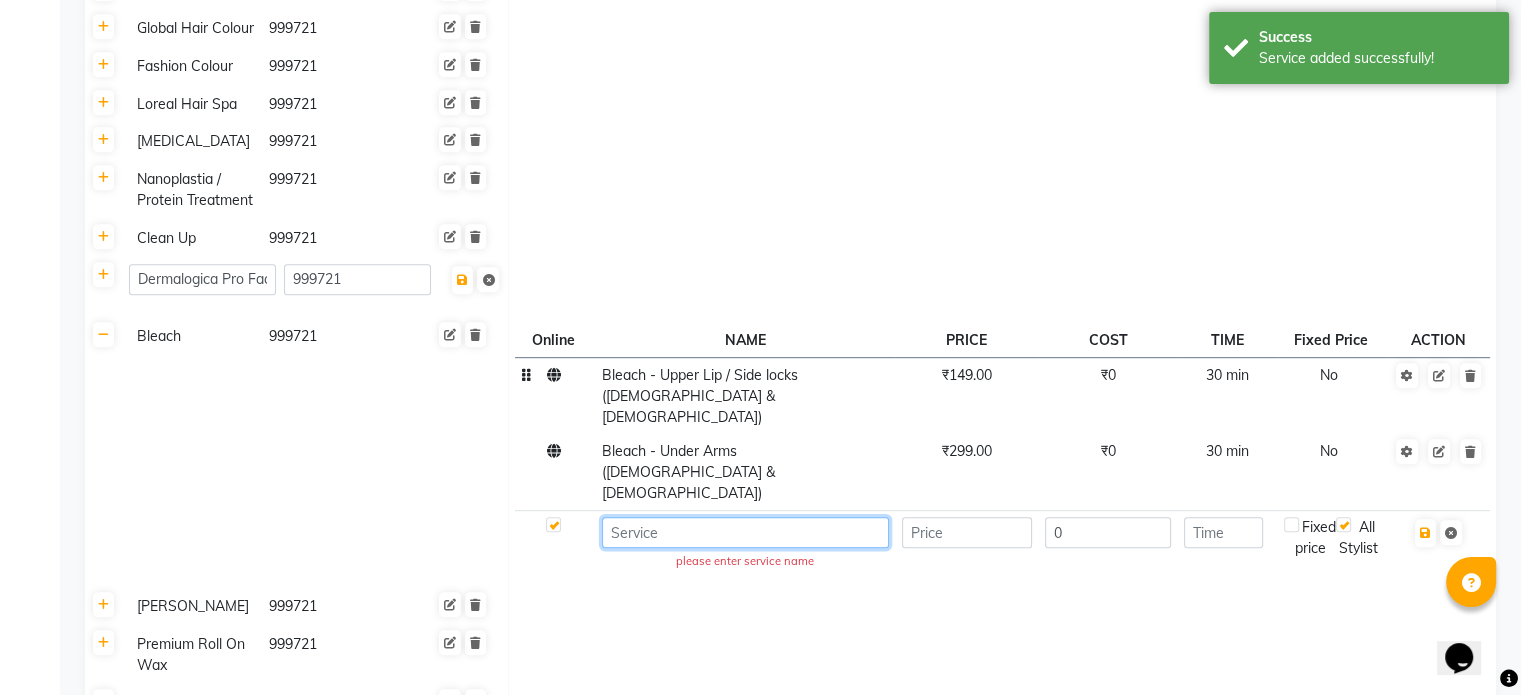paste on "Bleach - Face - Neck" 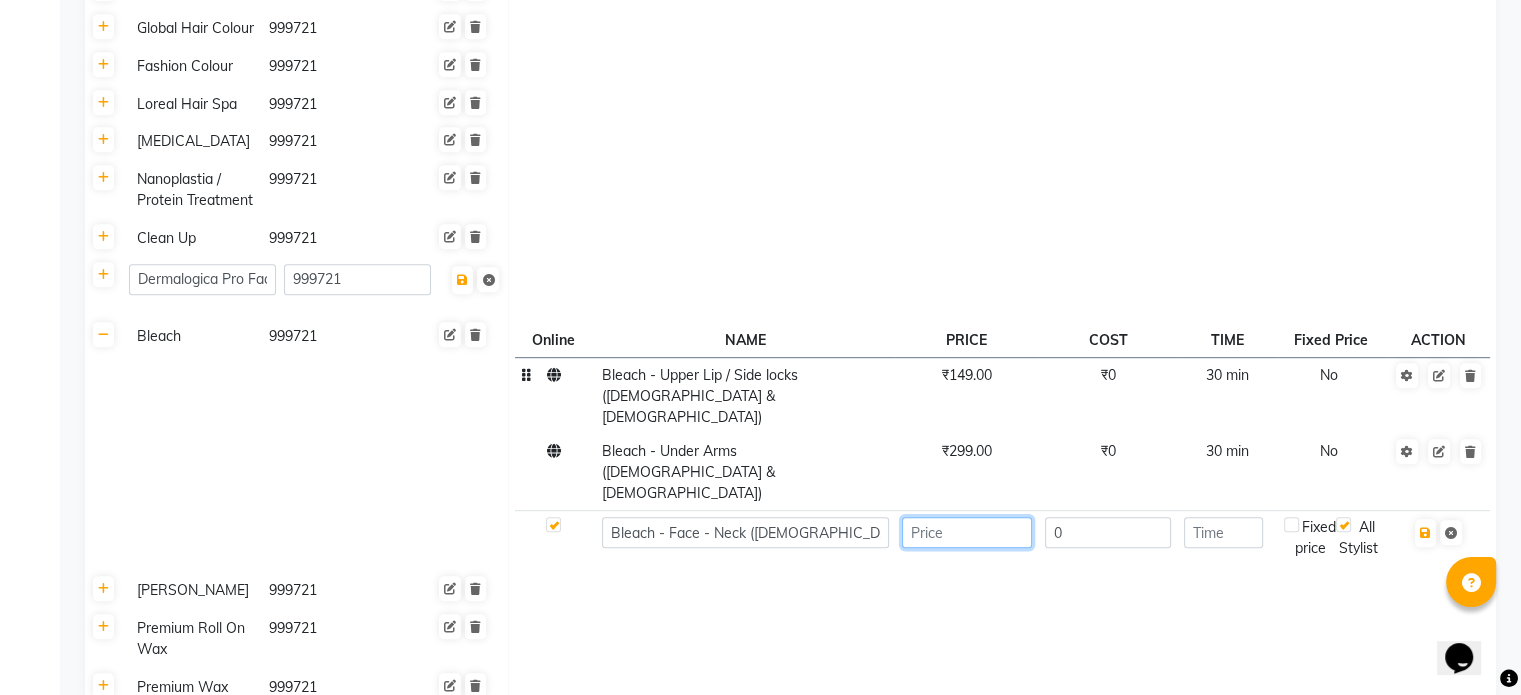 click 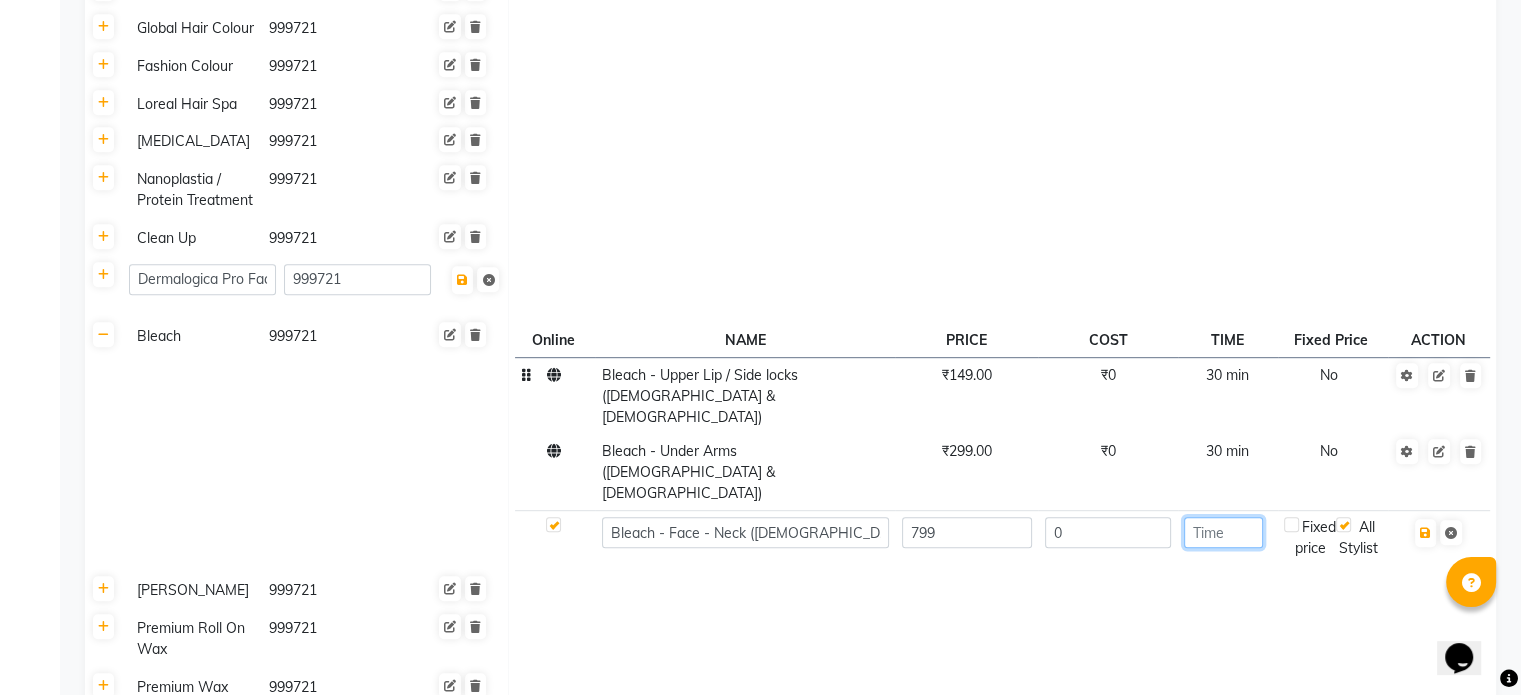 click 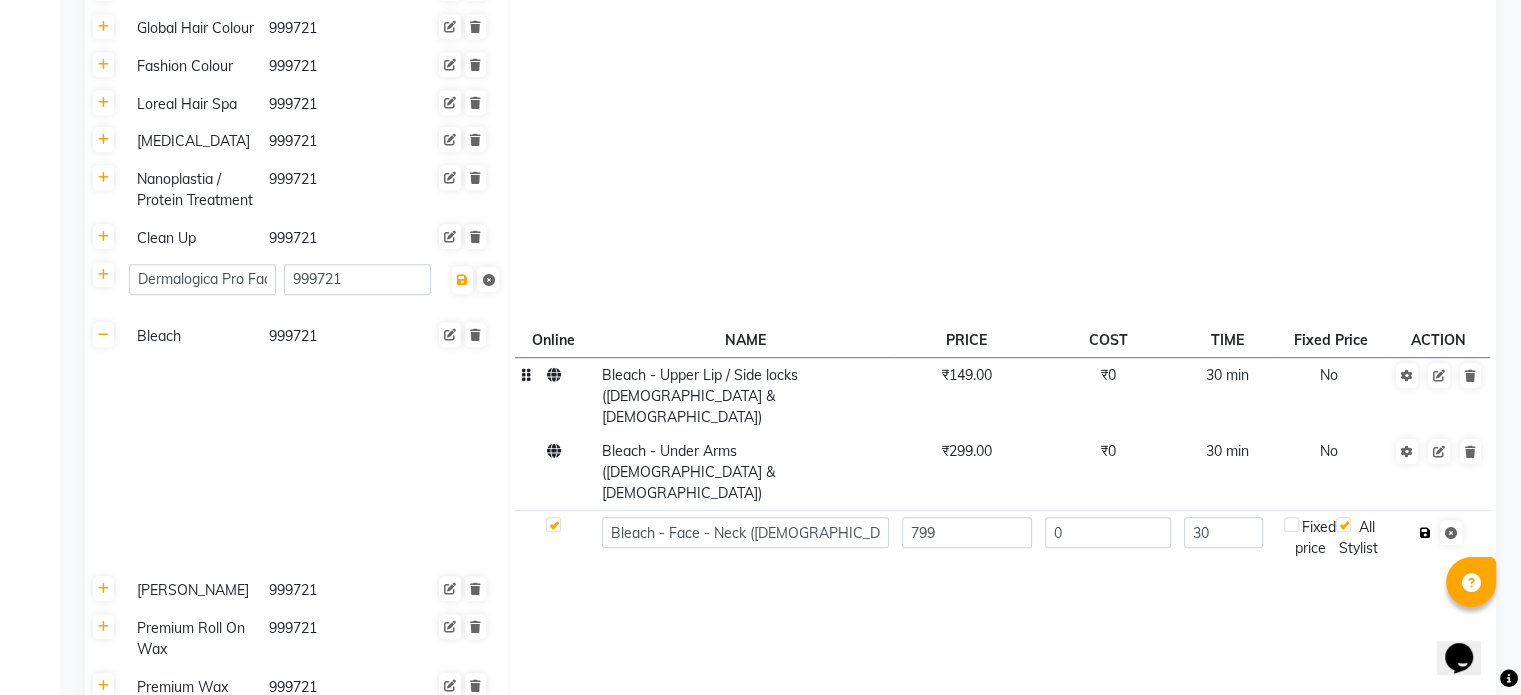 click at bounding box center [1425, 533] 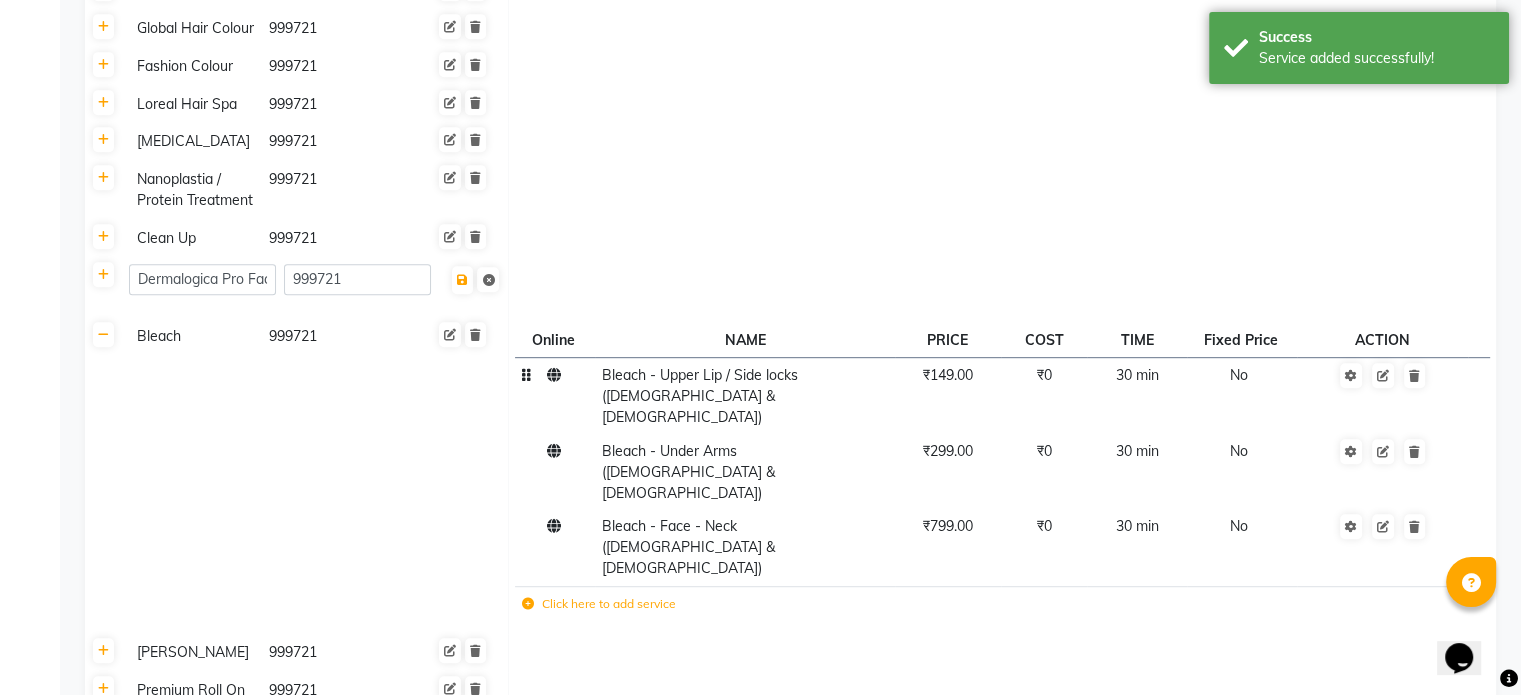 click 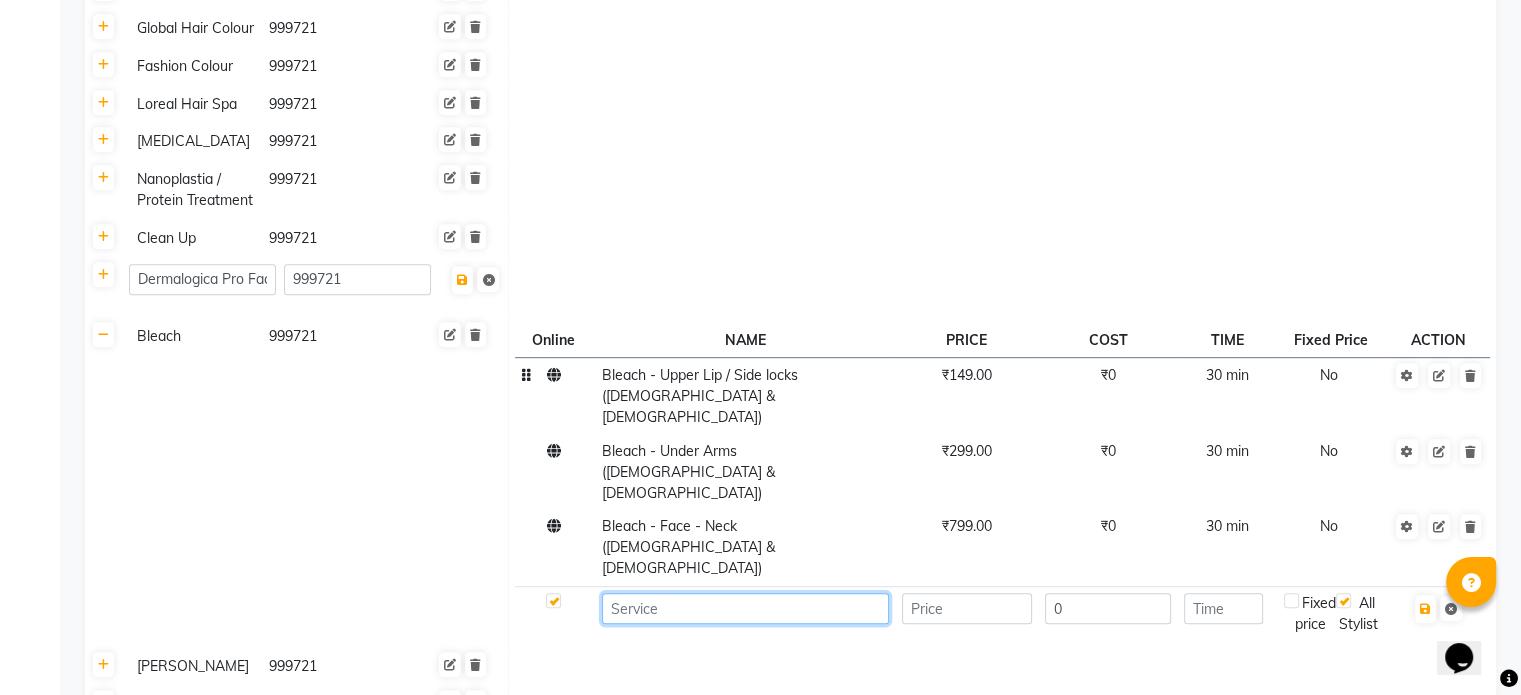 click 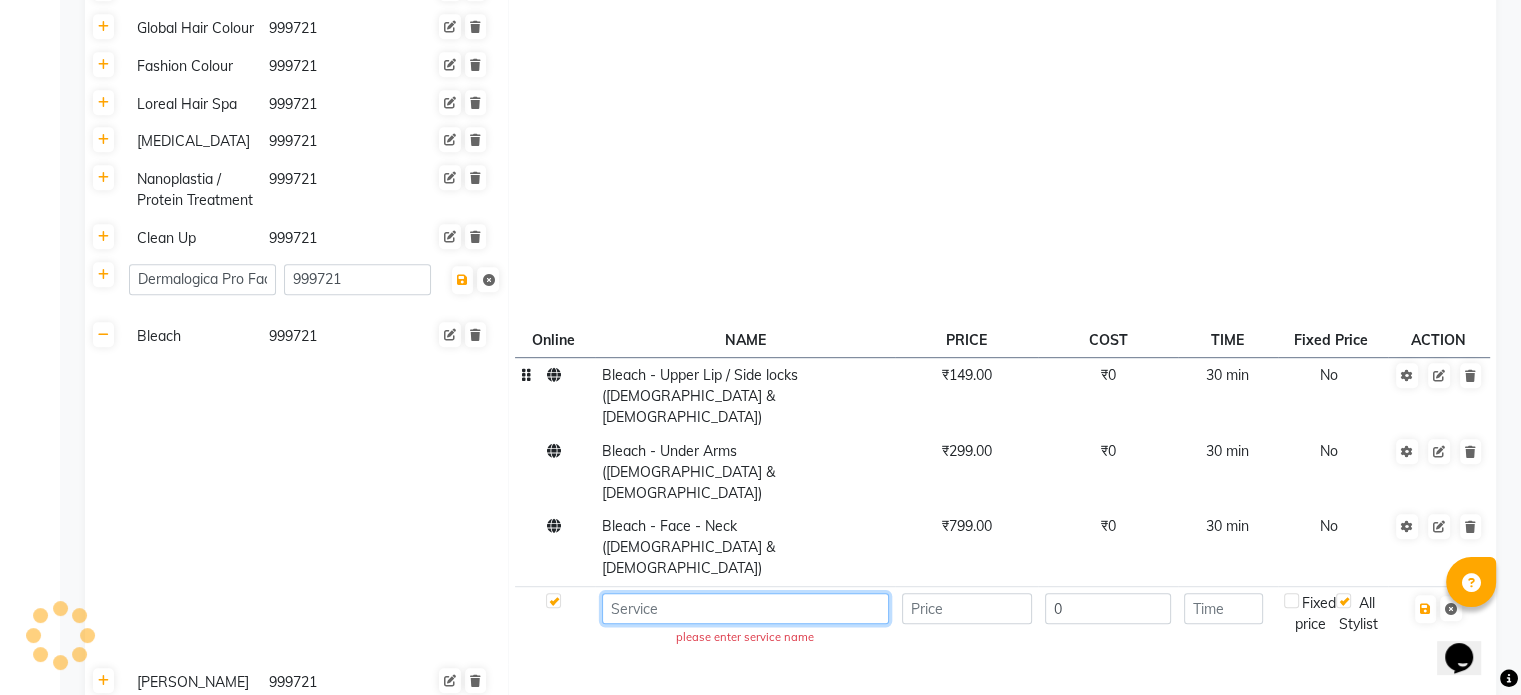 paste on "Bleach - Full Arm" 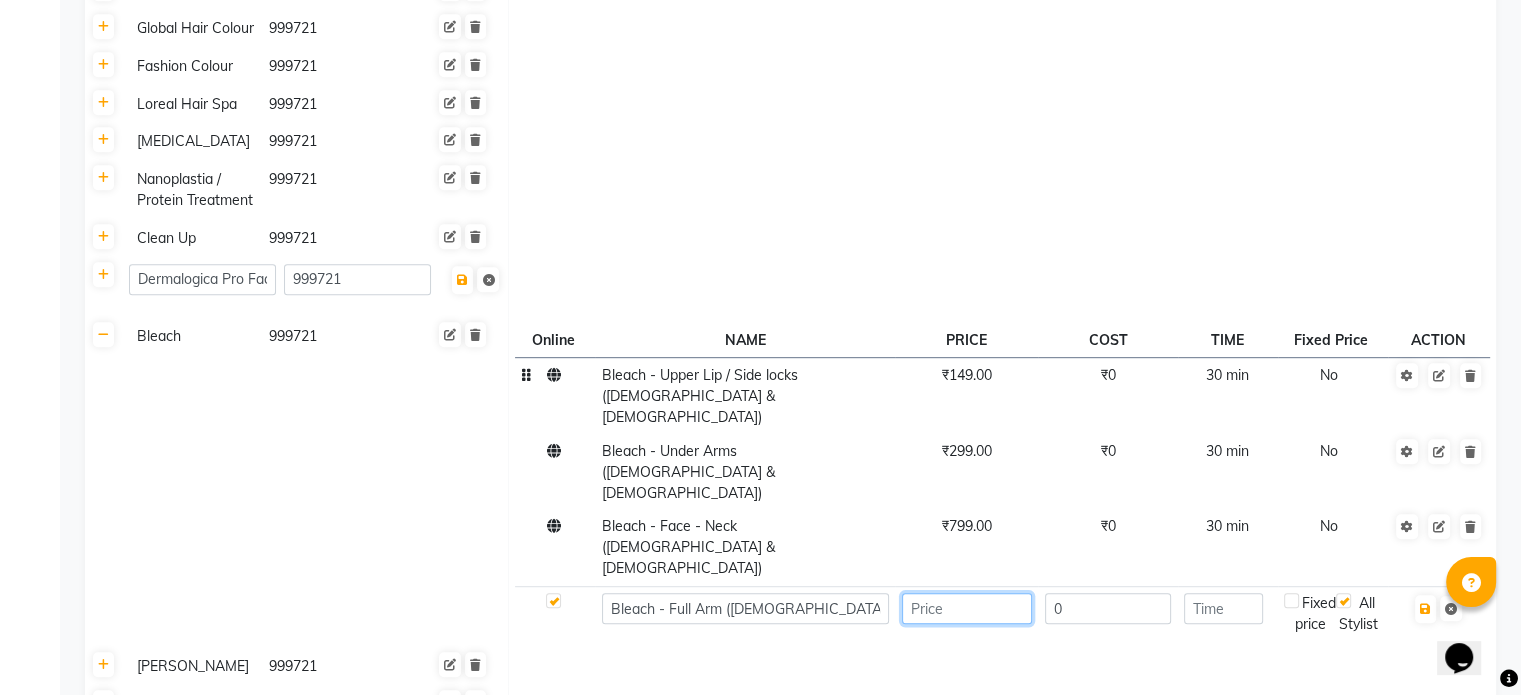 click 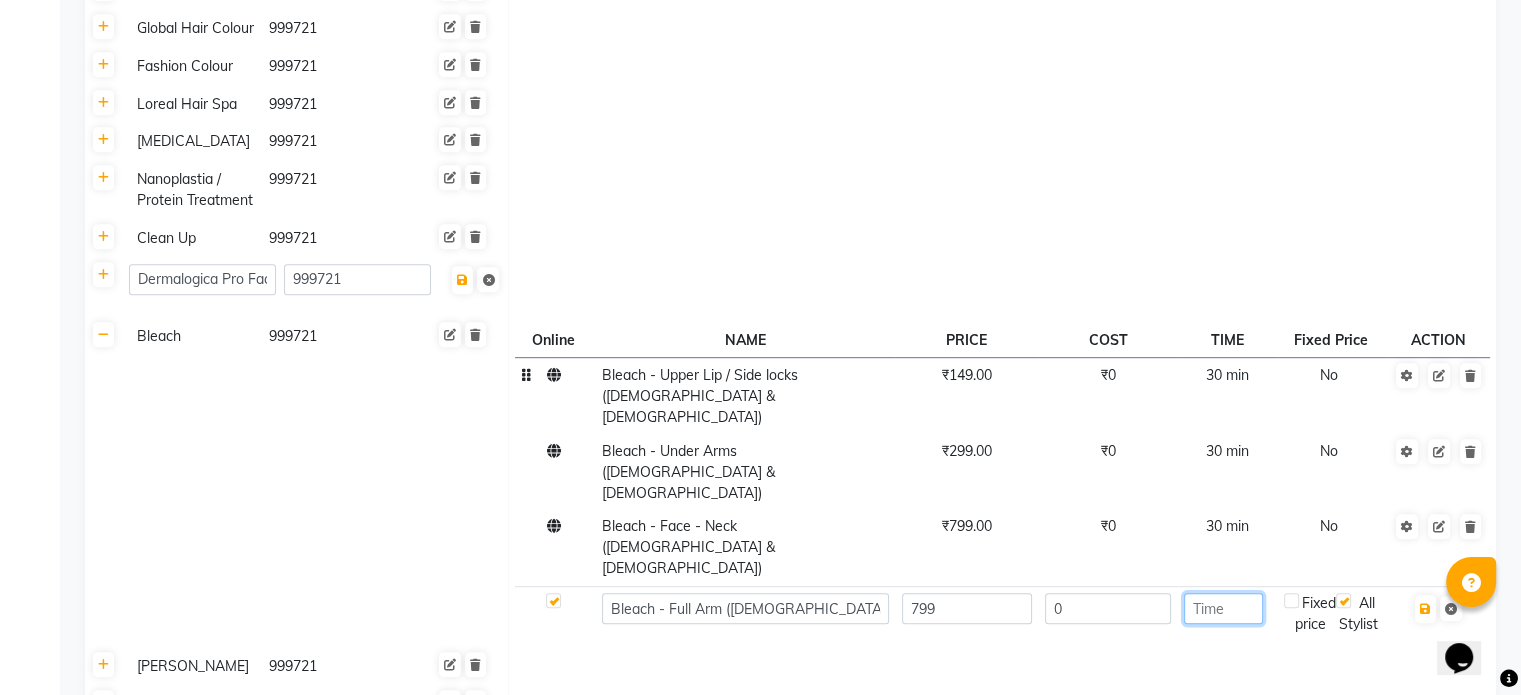 click 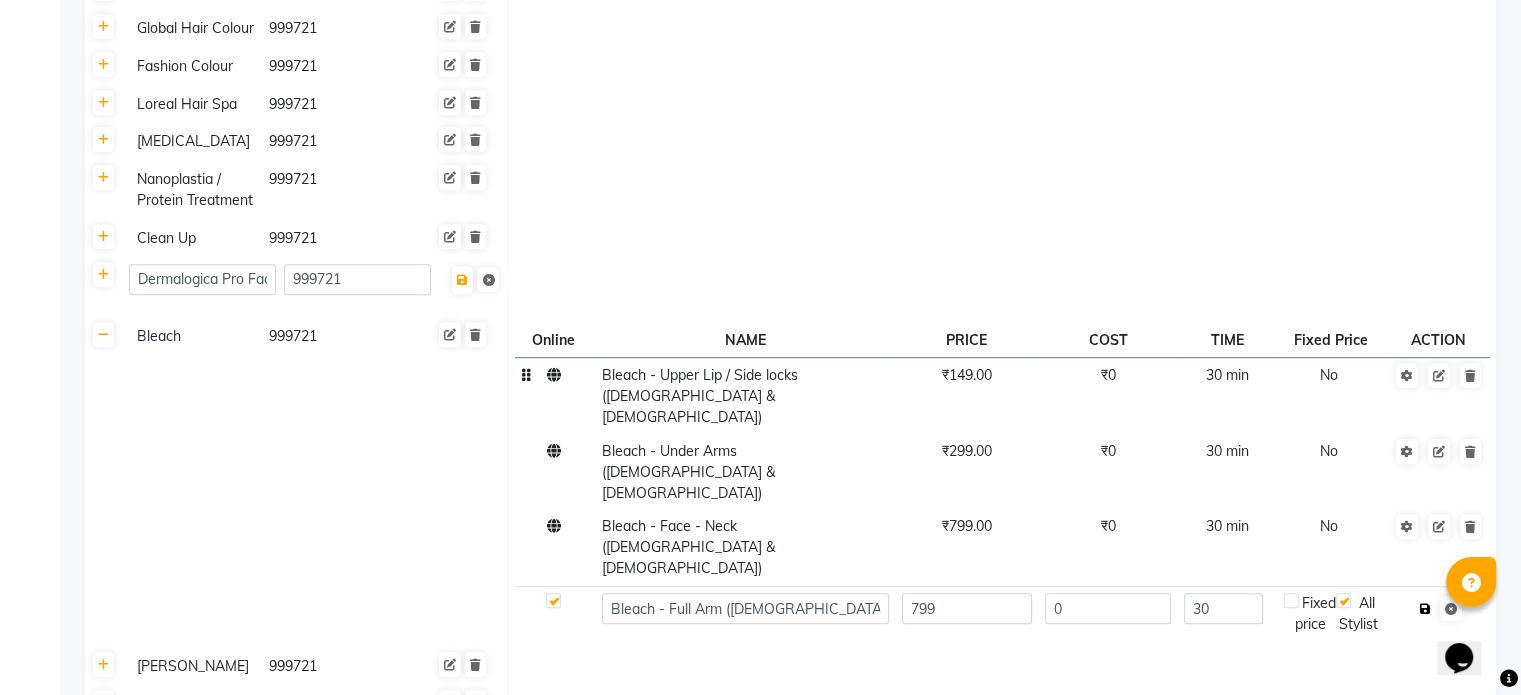 click at bounding box center [1425, 609] 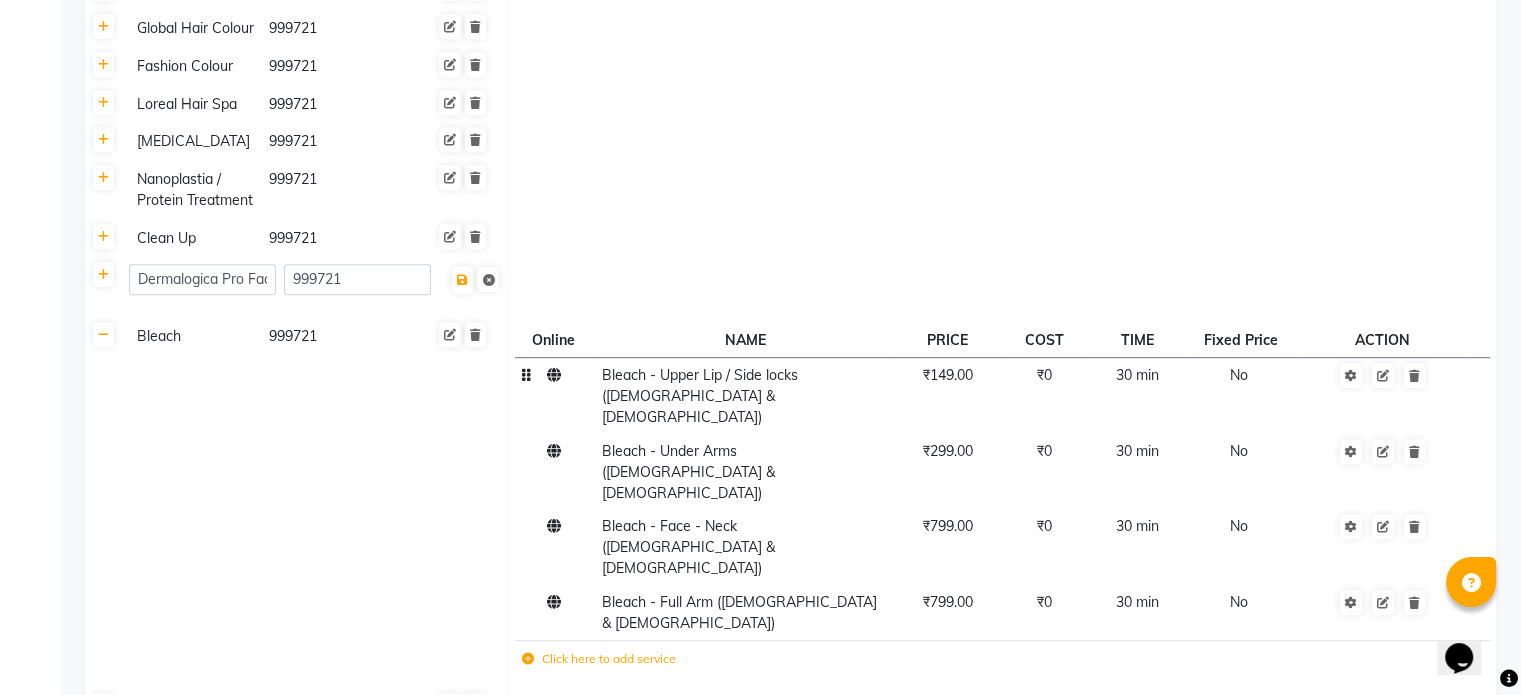 click 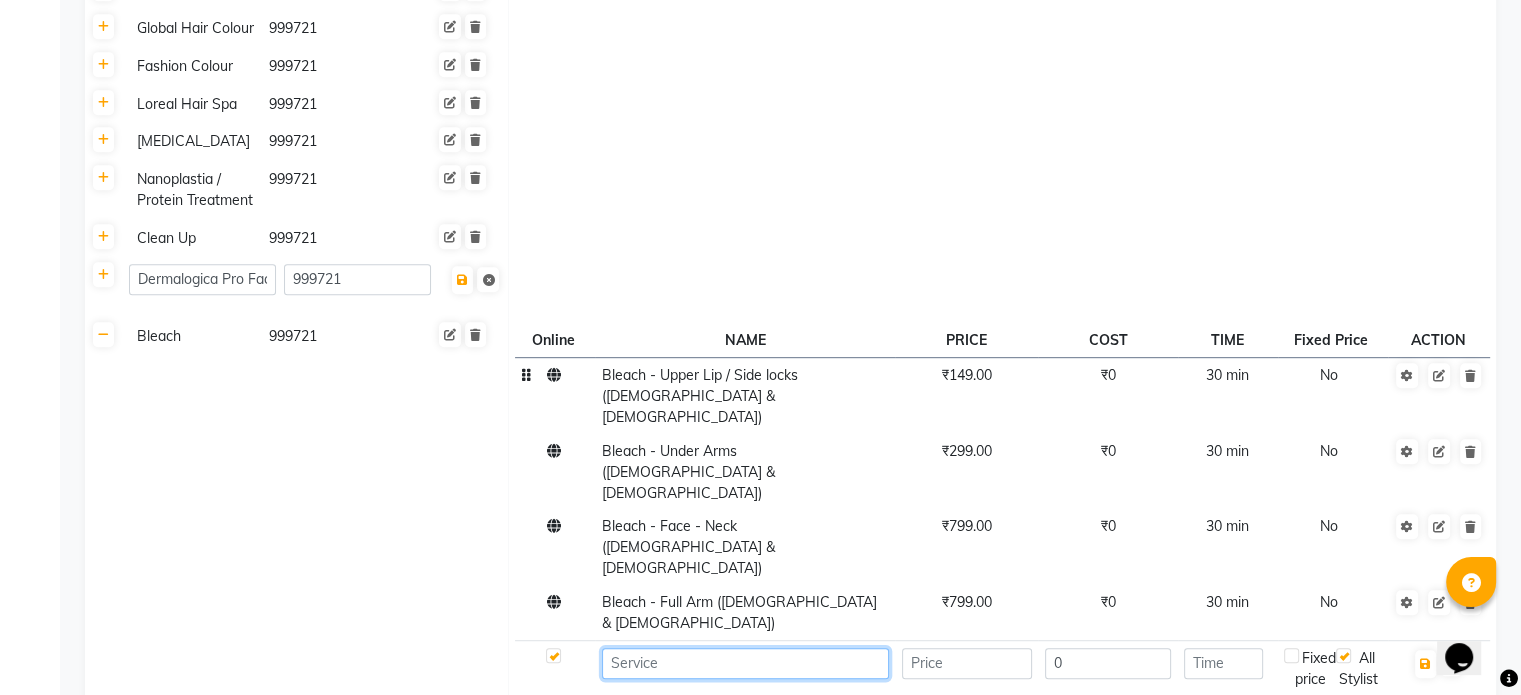 click 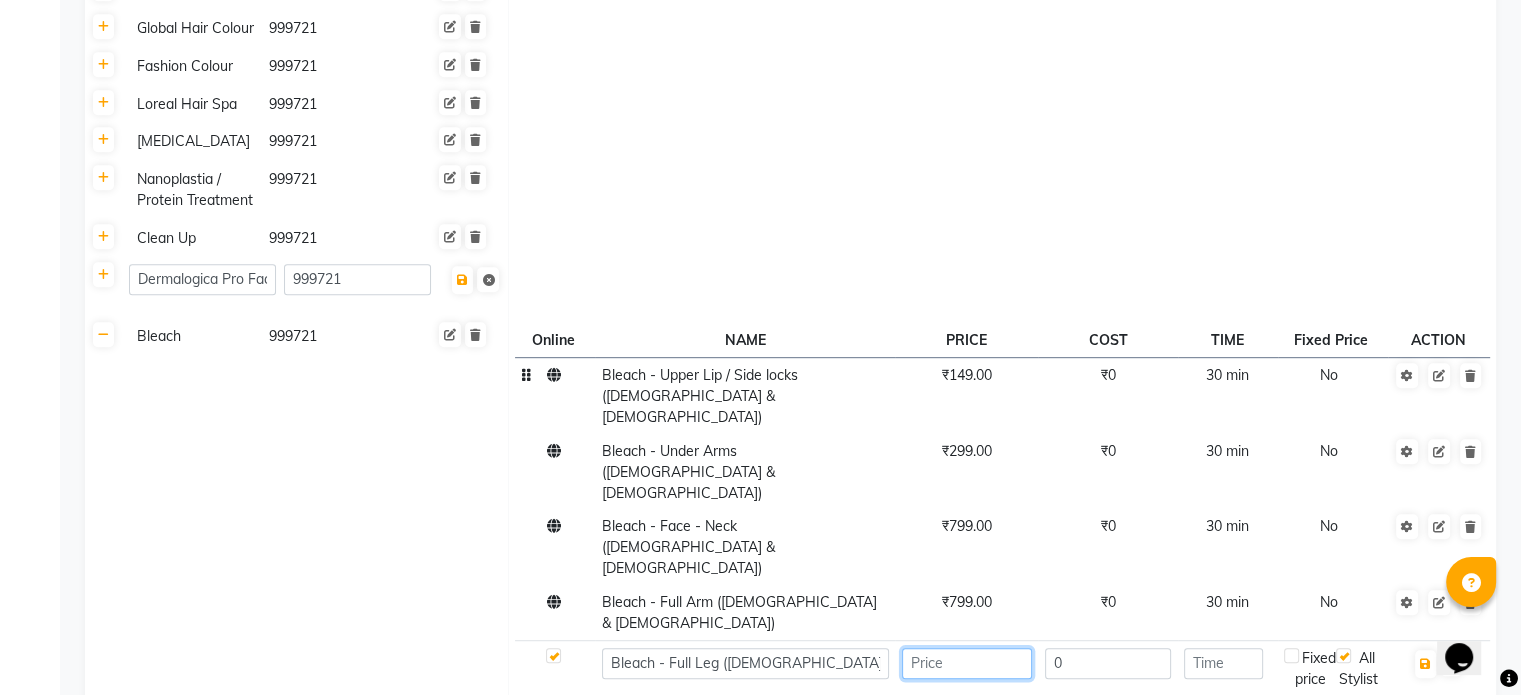 click 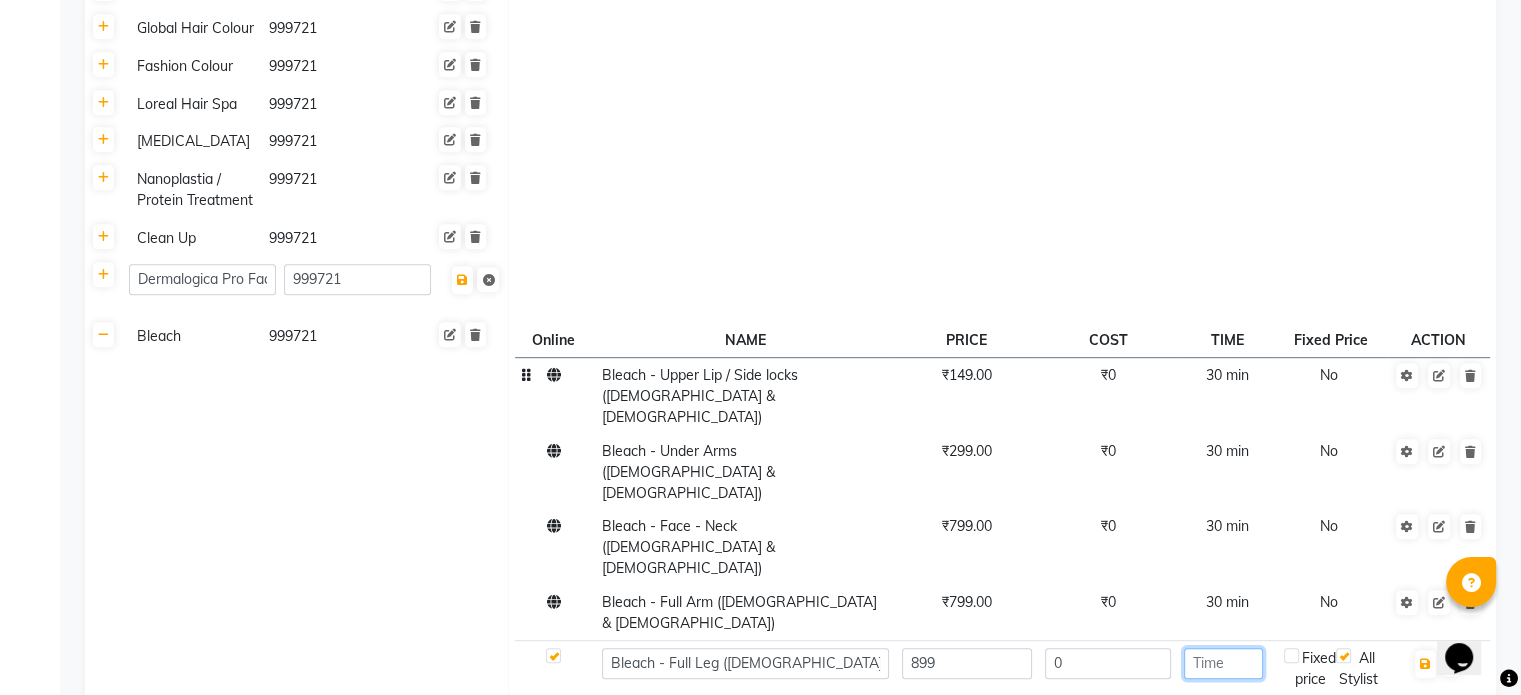 click 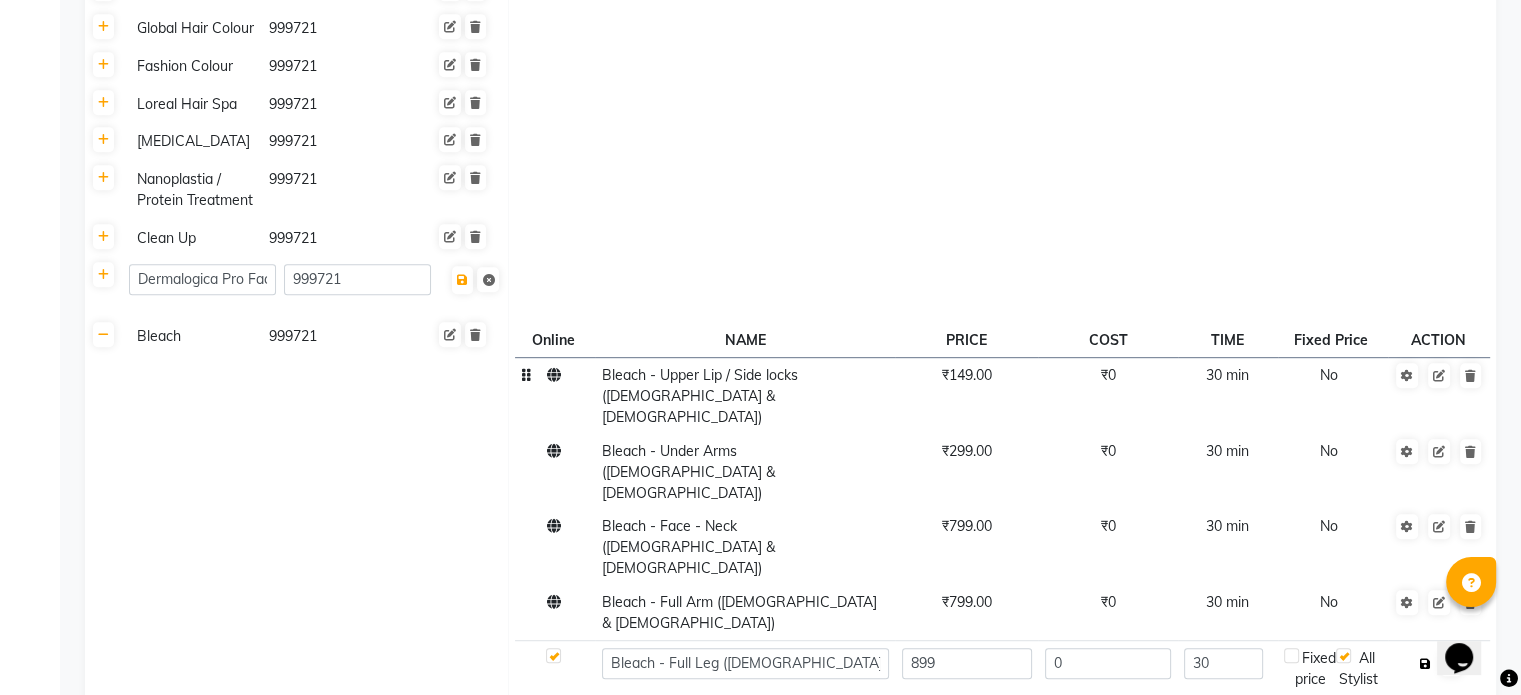 click at bounding box center [1425, 664] 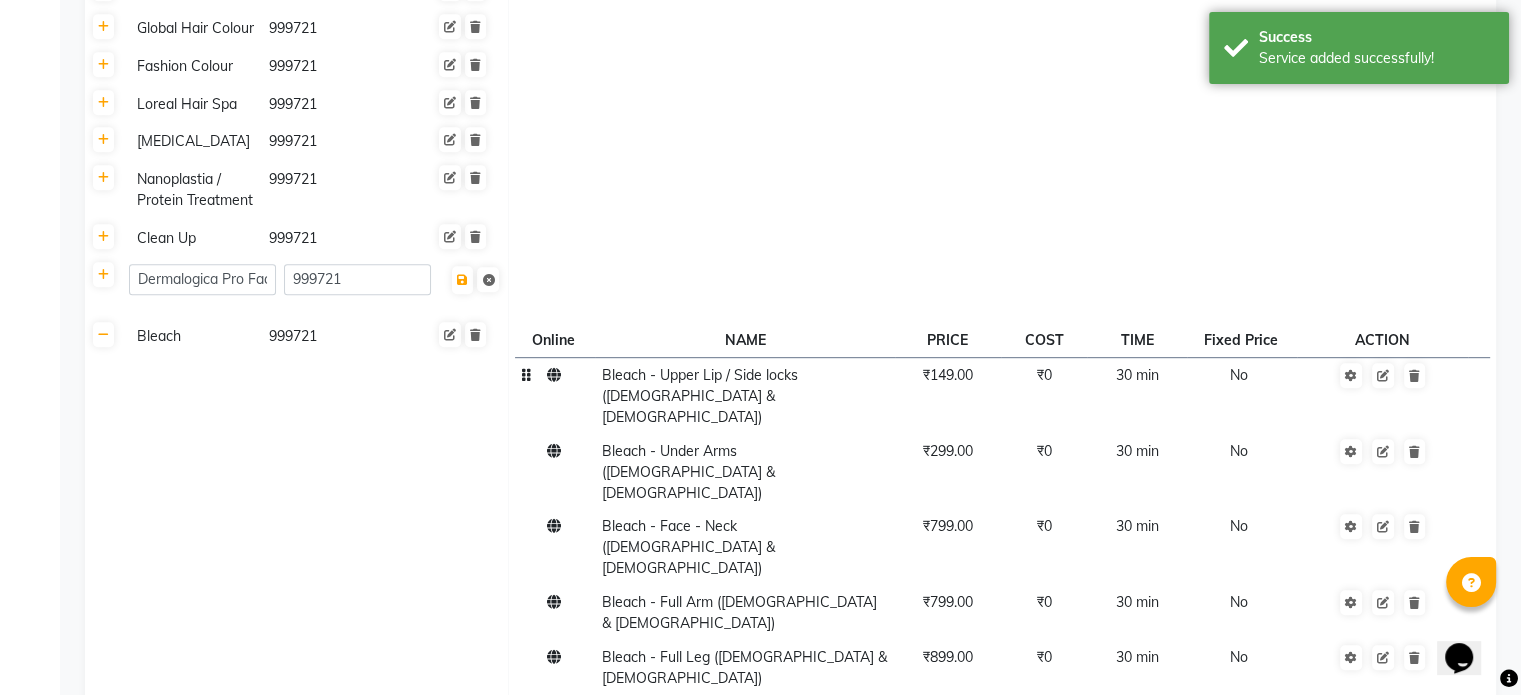click 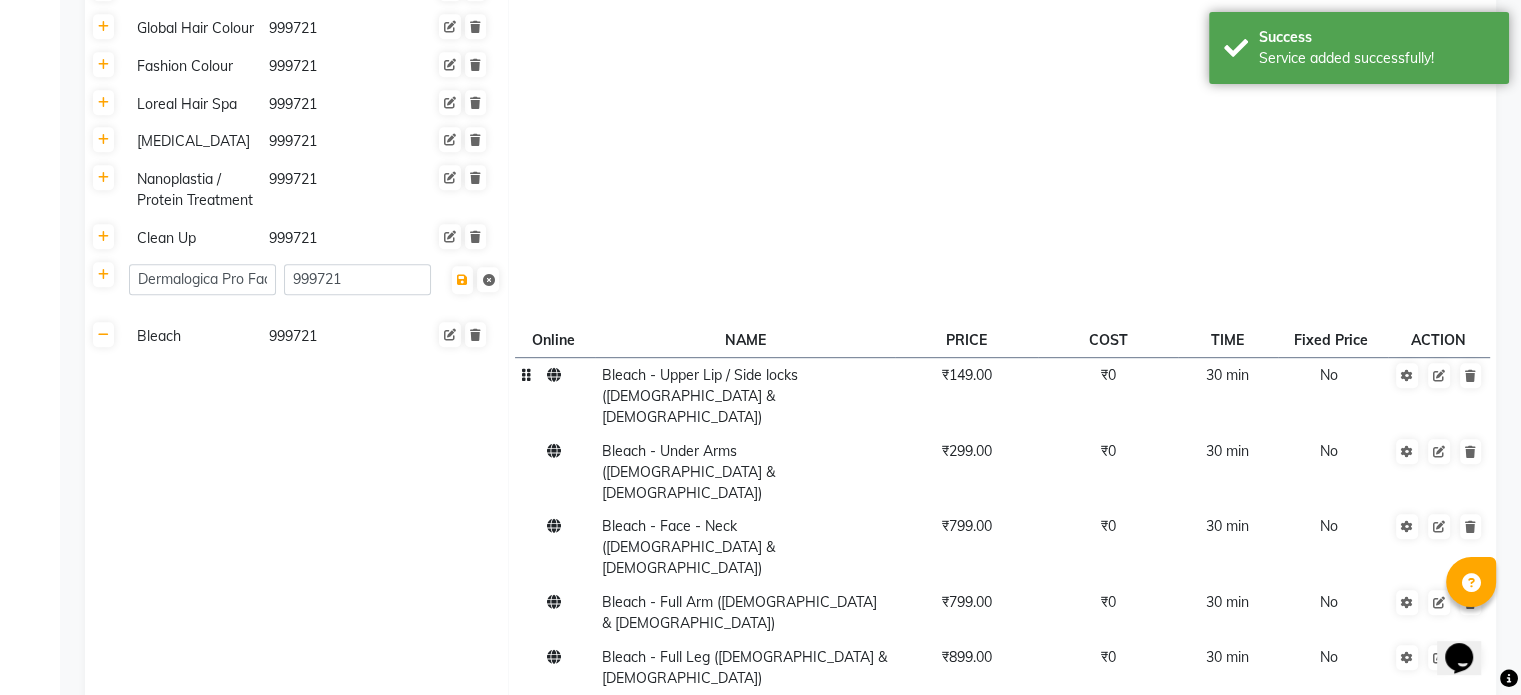 click 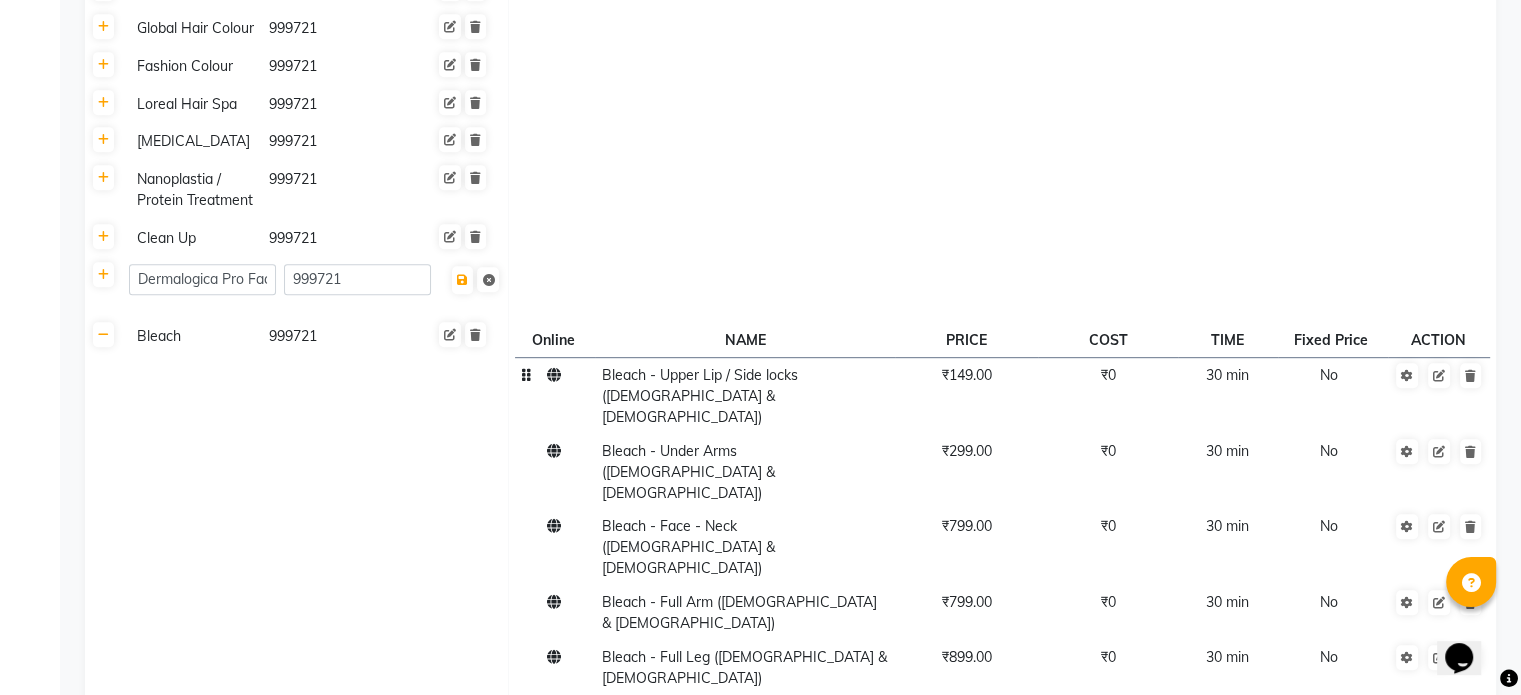click 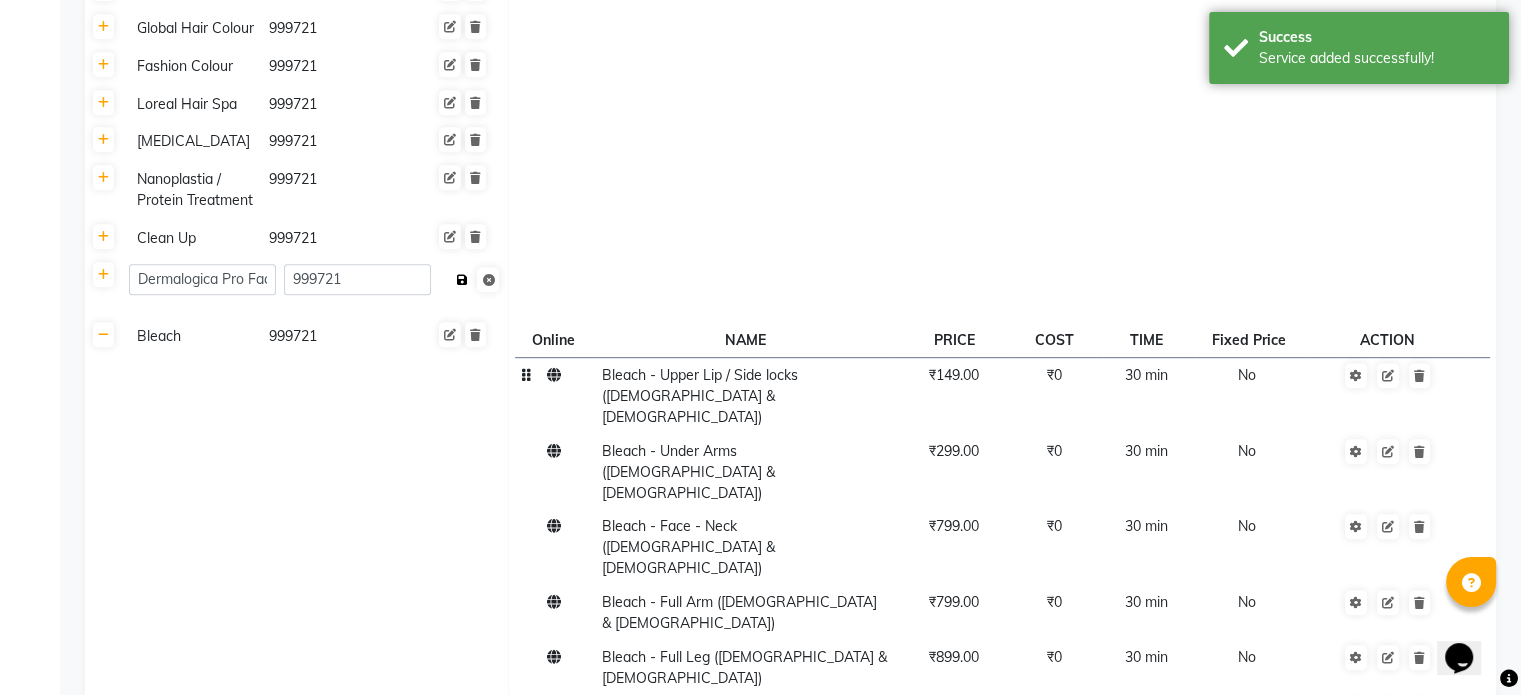 click 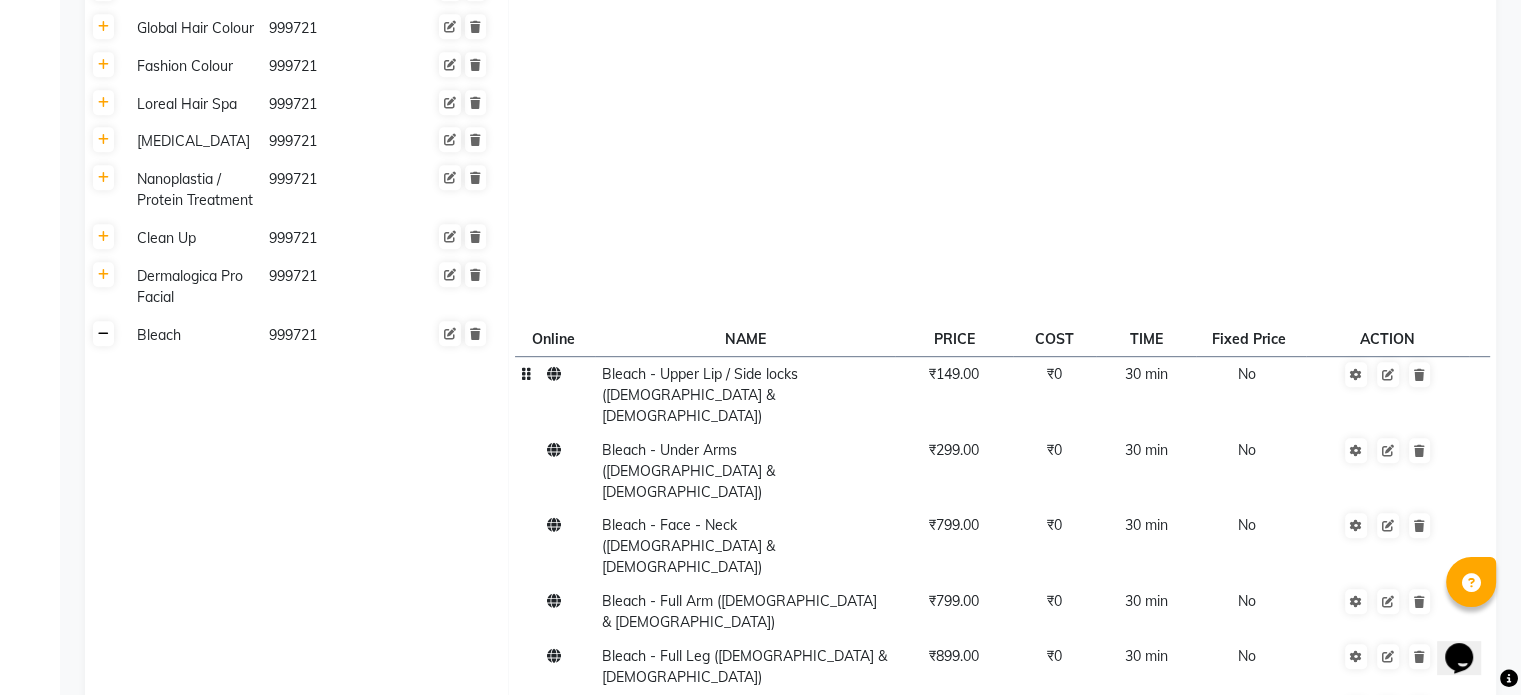 click 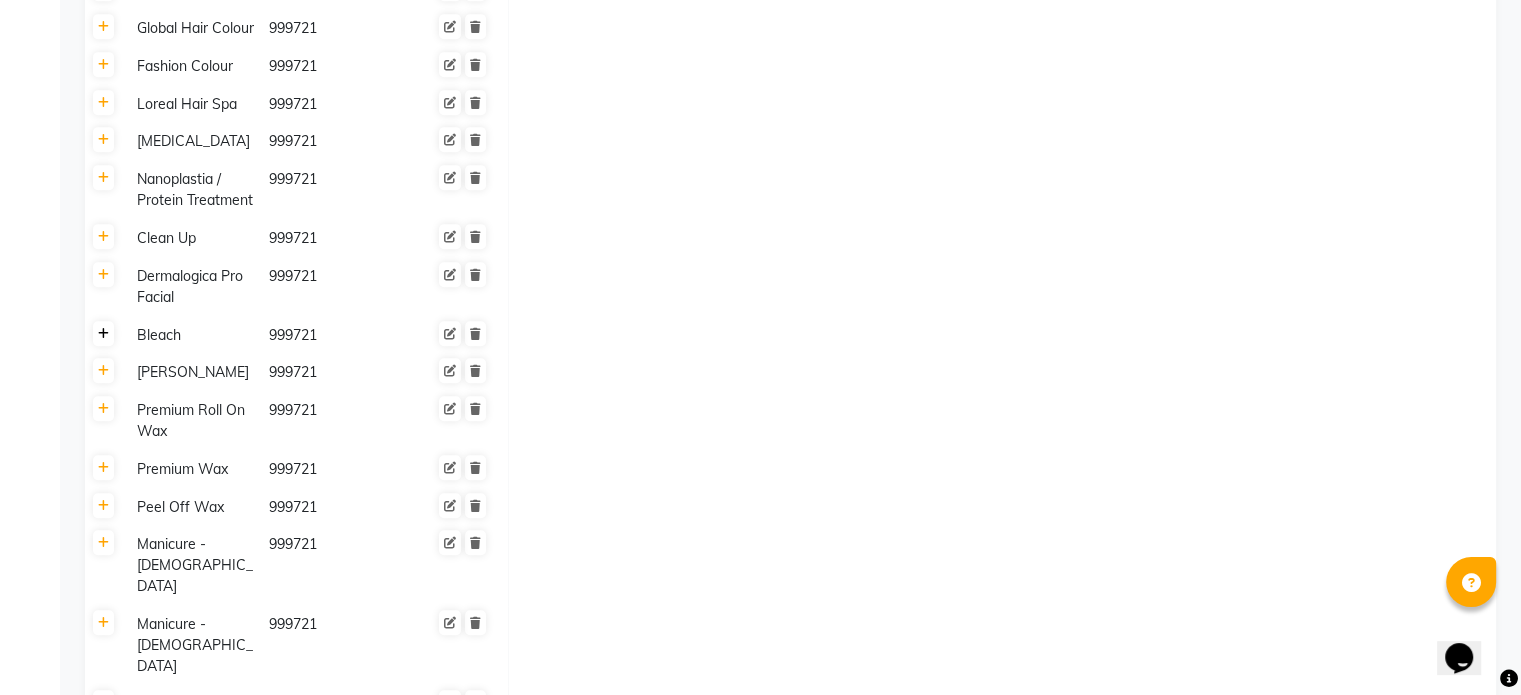 click 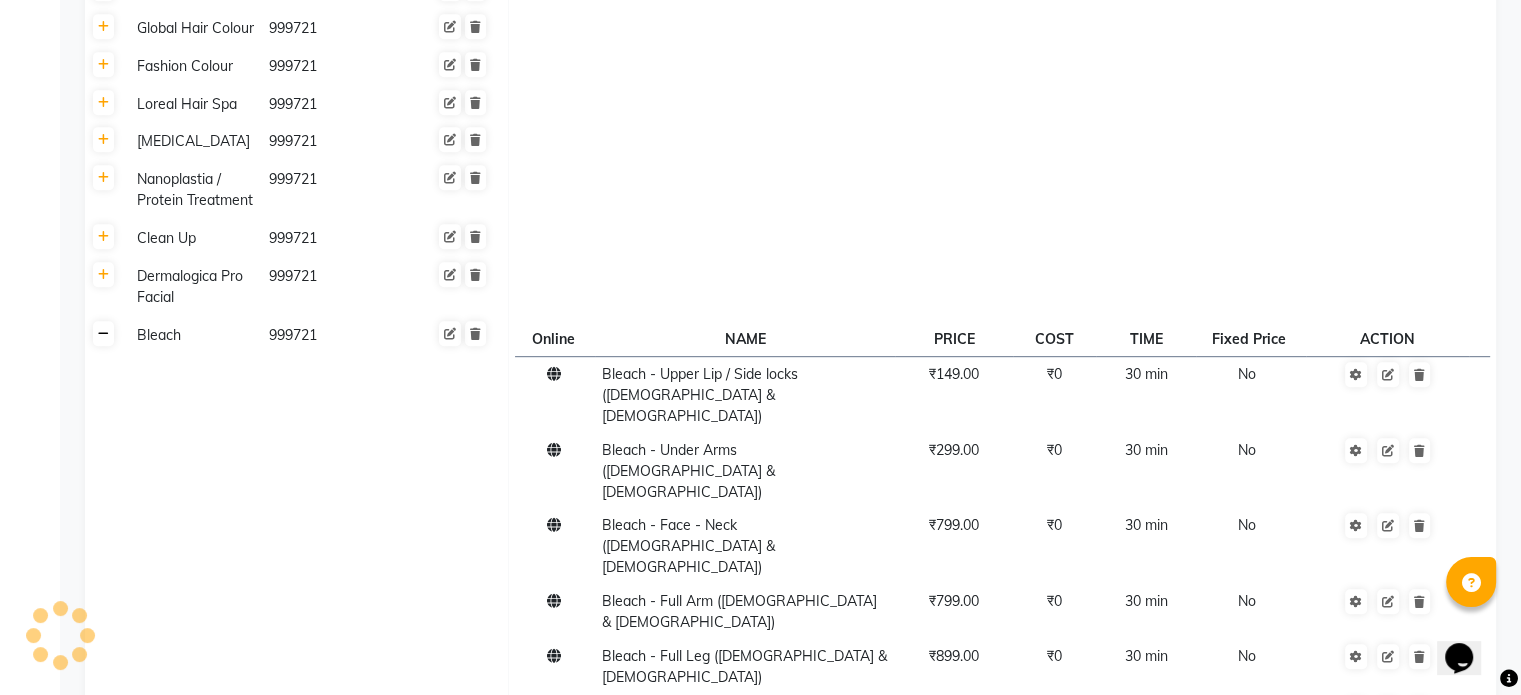 click 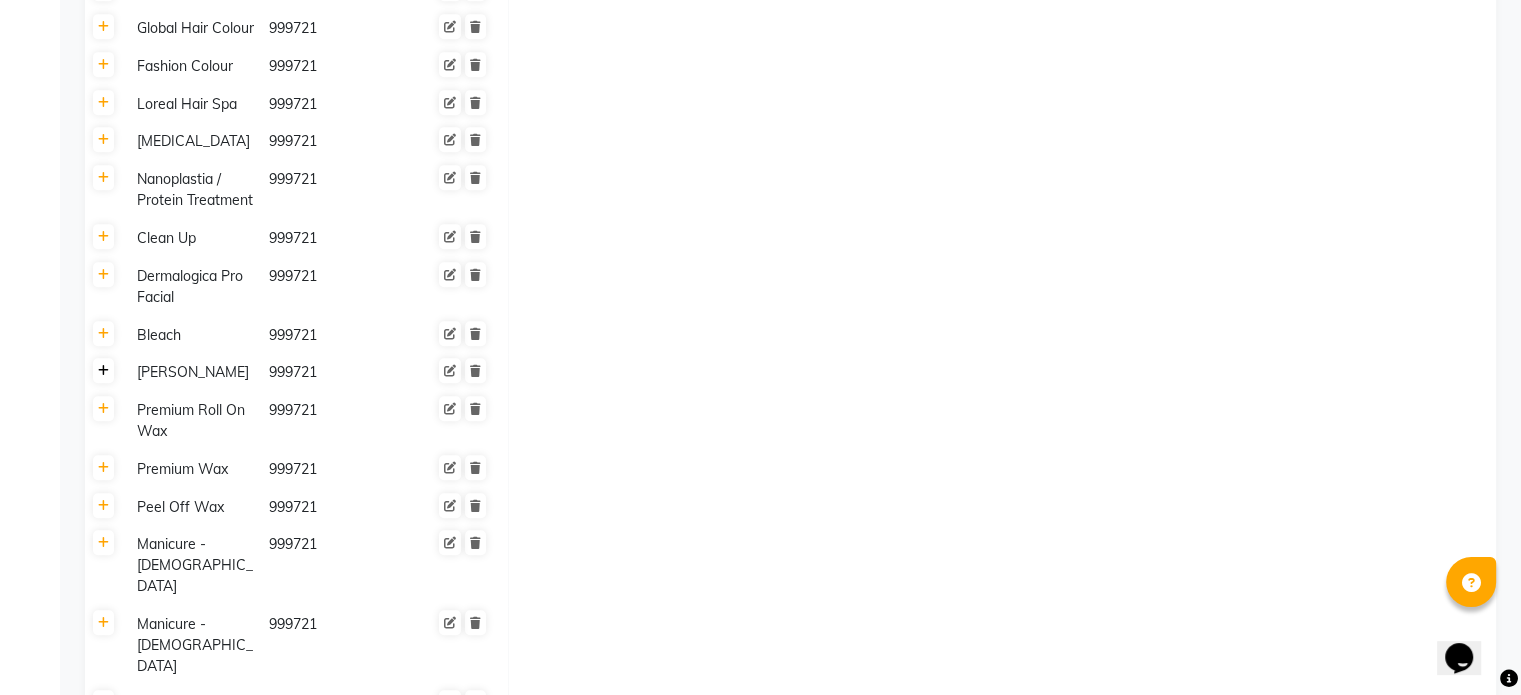 click 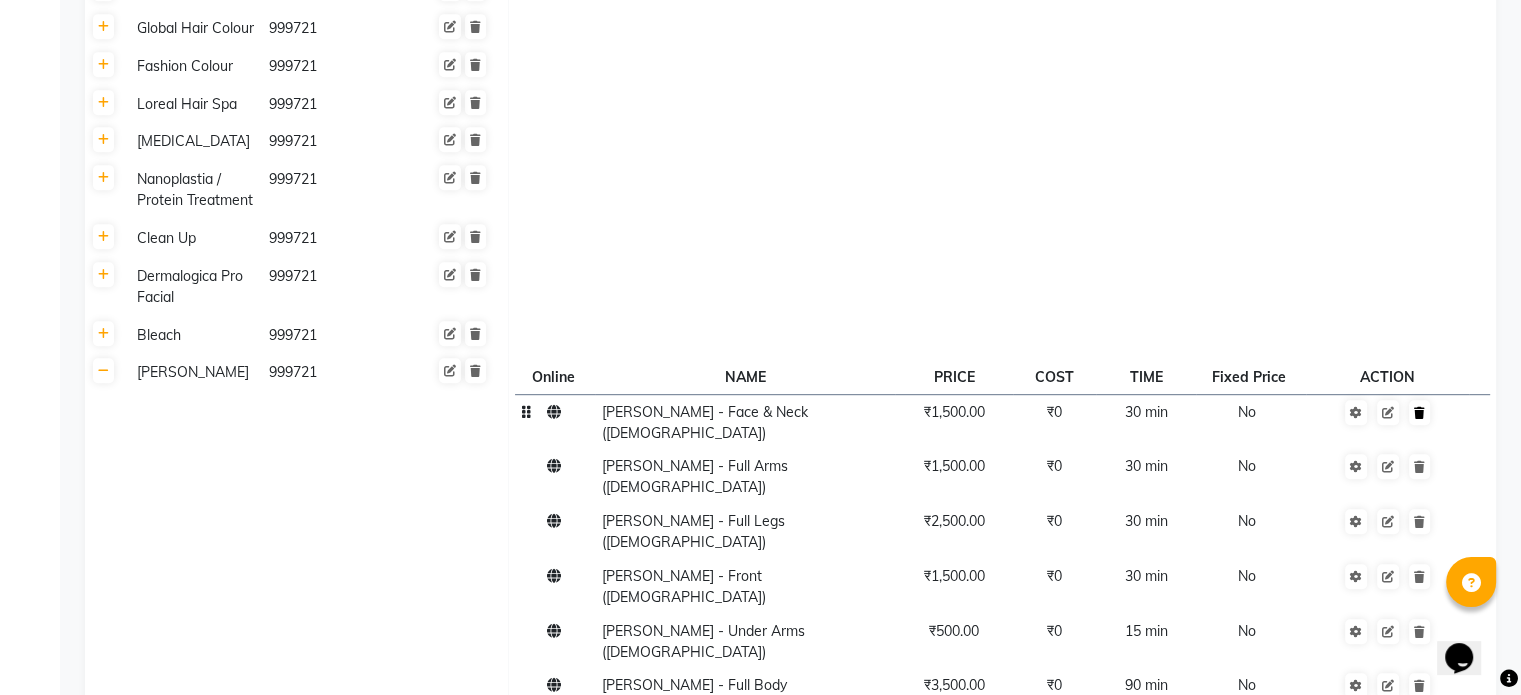 click 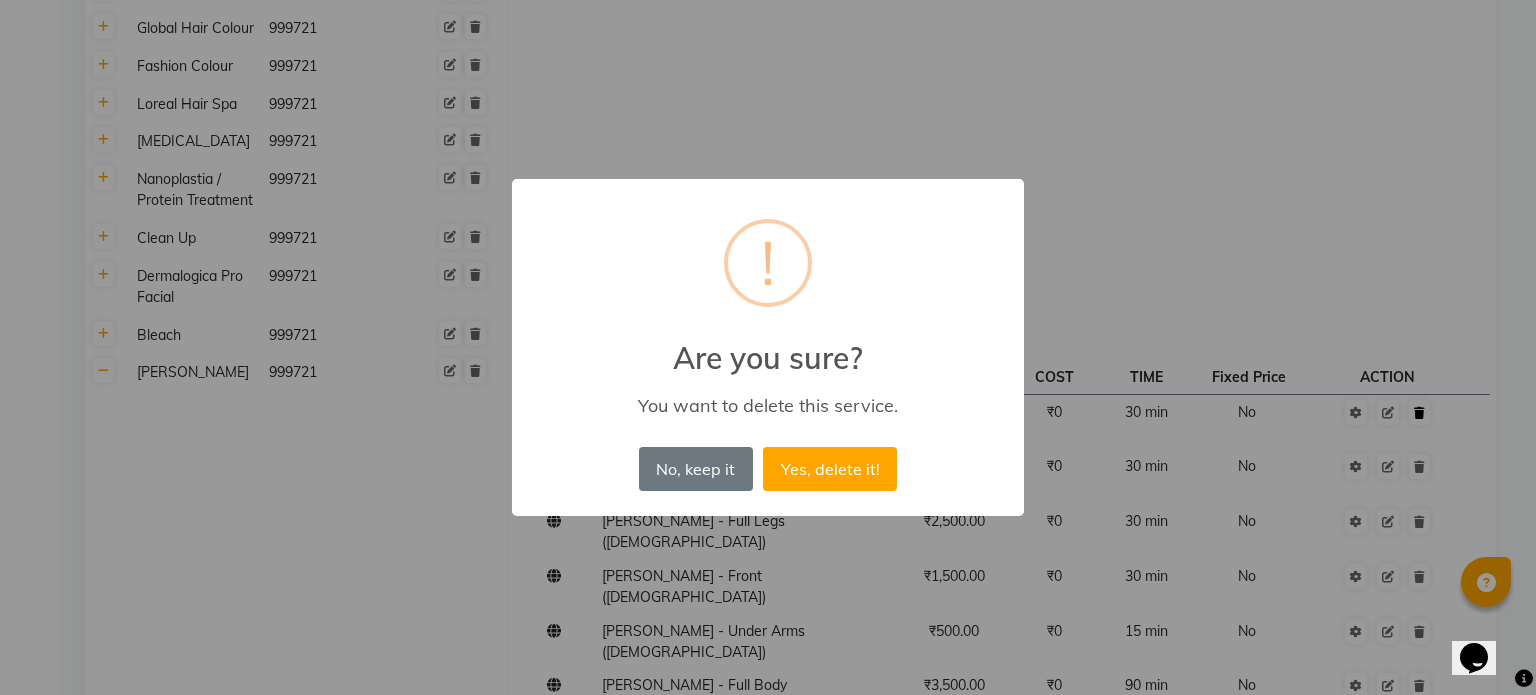 click on "Yes, delete it!" at bounding box center (830, 469) 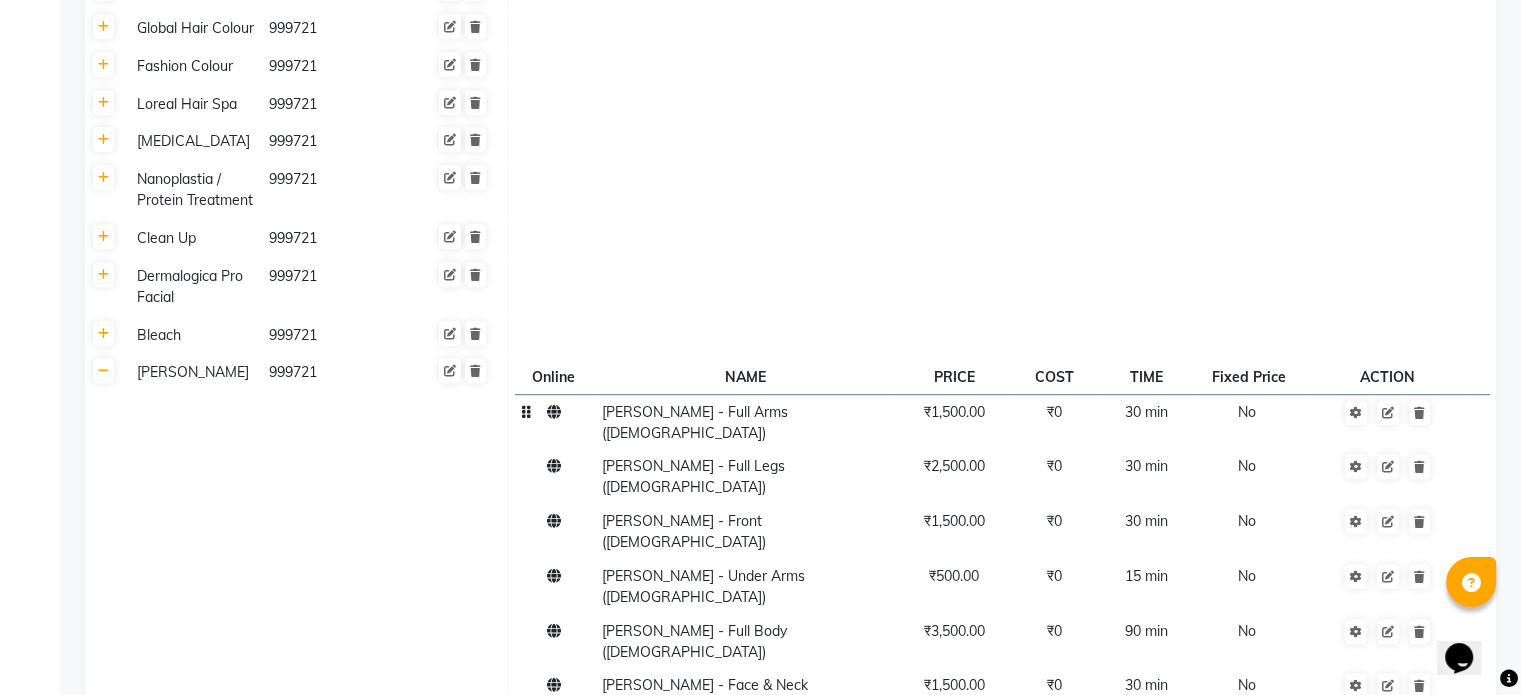 click on "₹1,500.00" 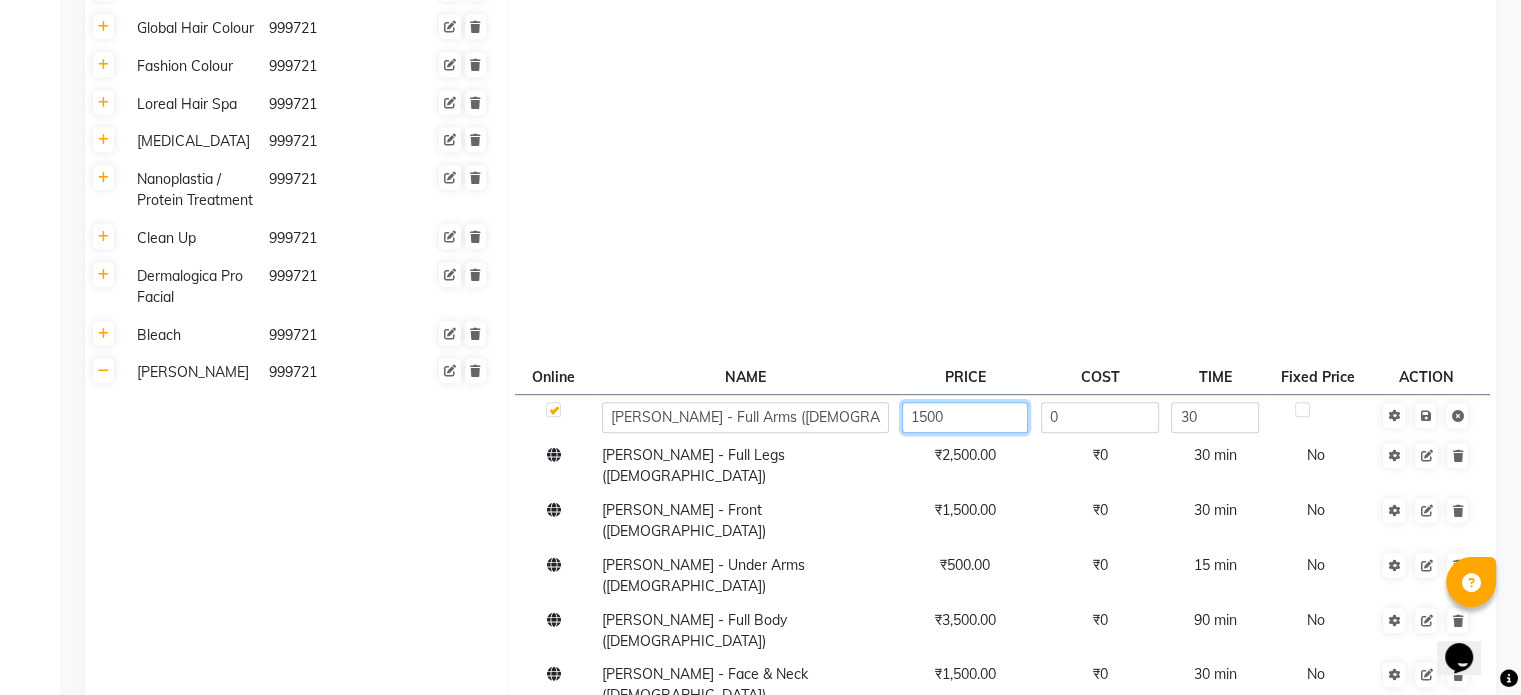 click on "1500" 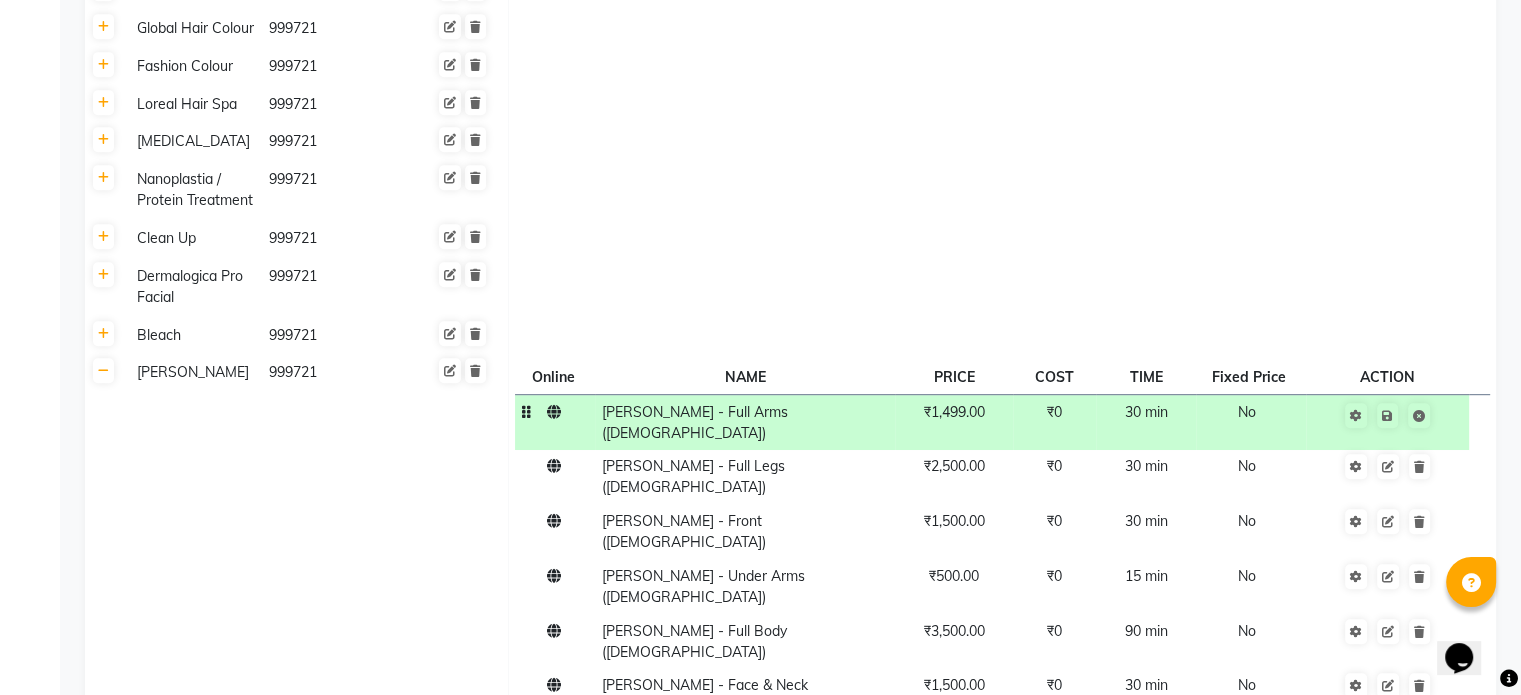 click on "[PERSON_NAME] - Full Arms ([DEMOGRAPHIC_DATA])" 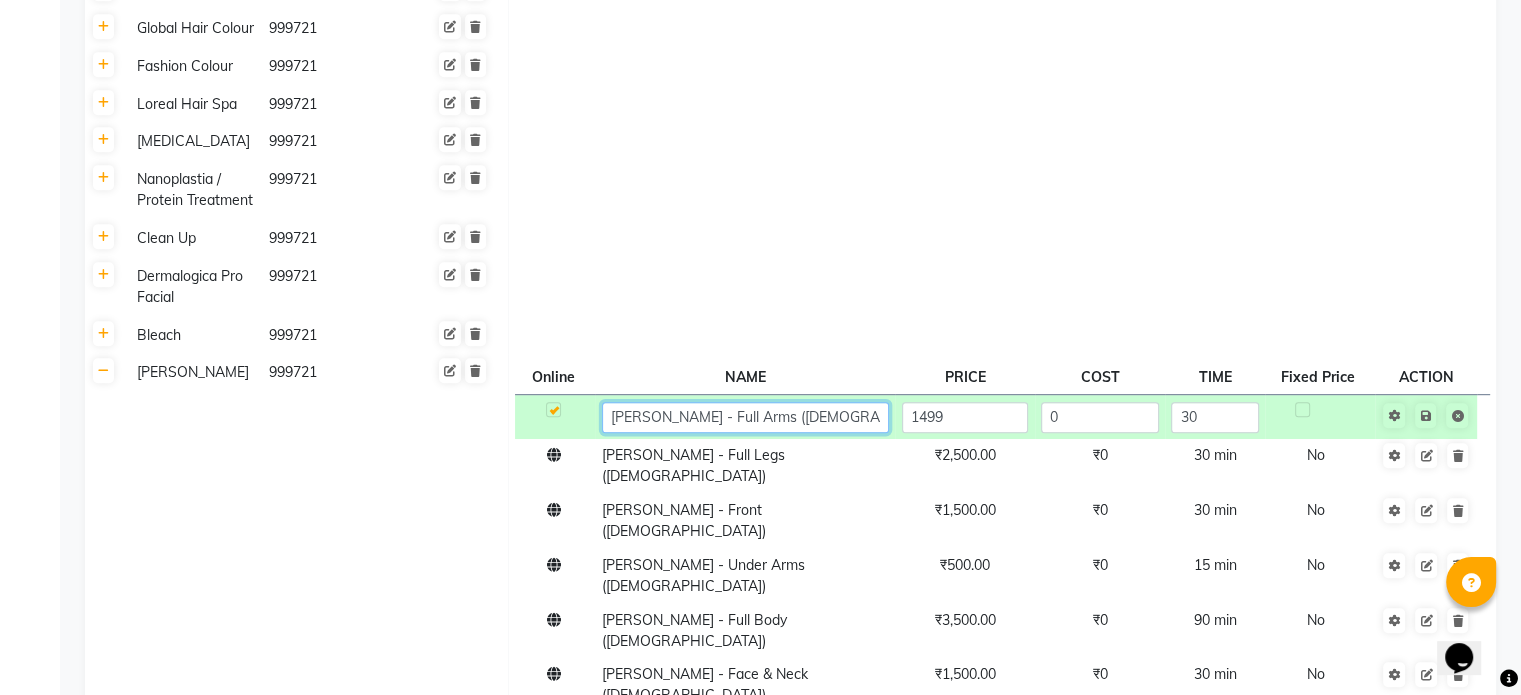 click on "[PERSON_NAME] - Full Arms ([DEMOGRAPHIC_DATA])" 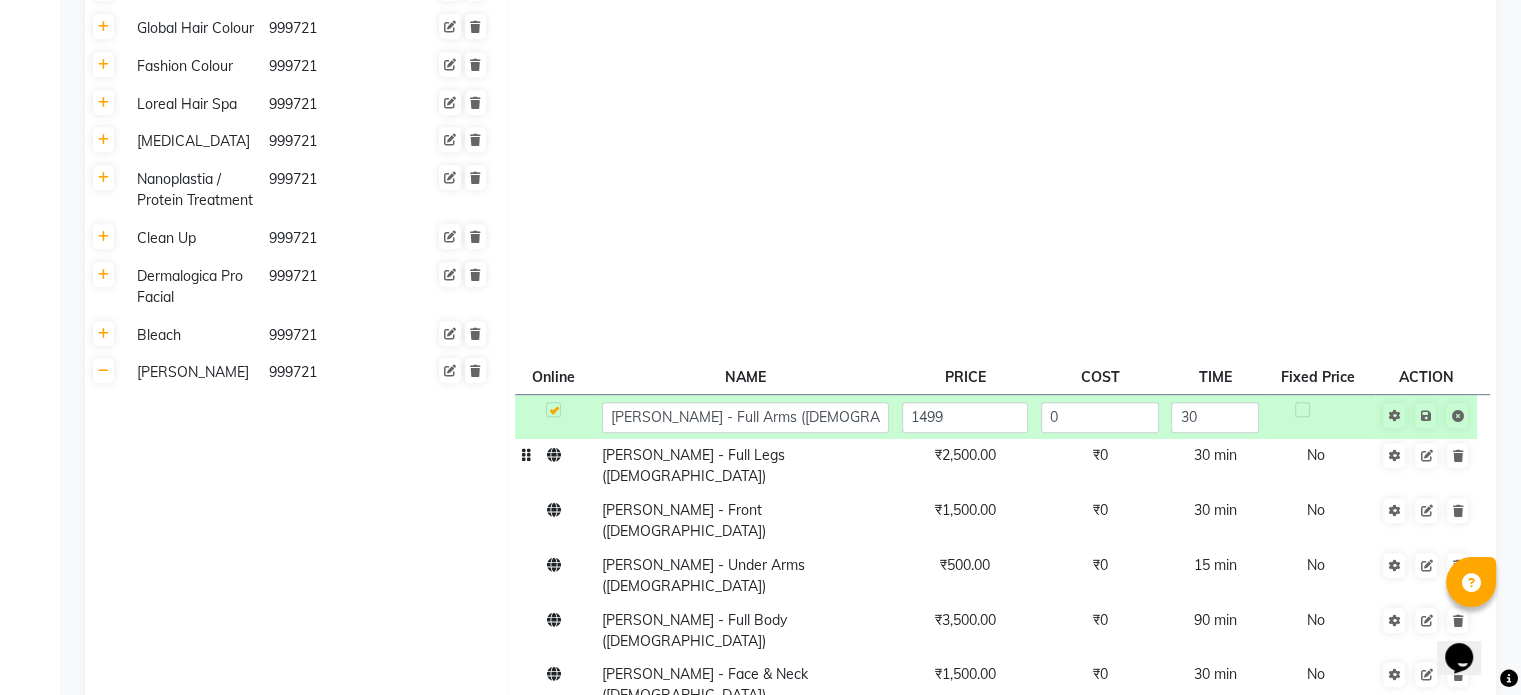 click on "[PERSON_NAME] - Full Legs ([DEMOGRAPHIC_DATA])" 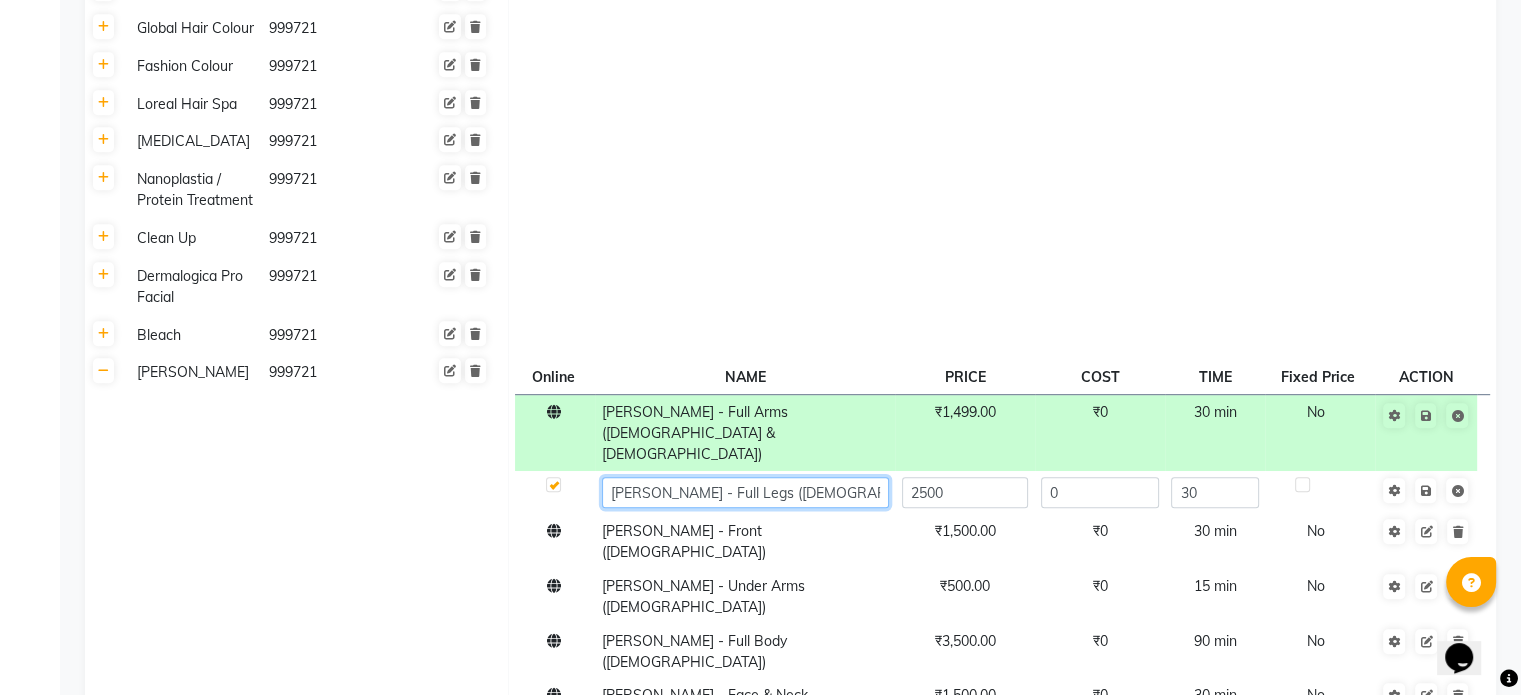 click on "[PERSON_NAME] - Full Legs ([DEMOGRAPHIC_DATA])" 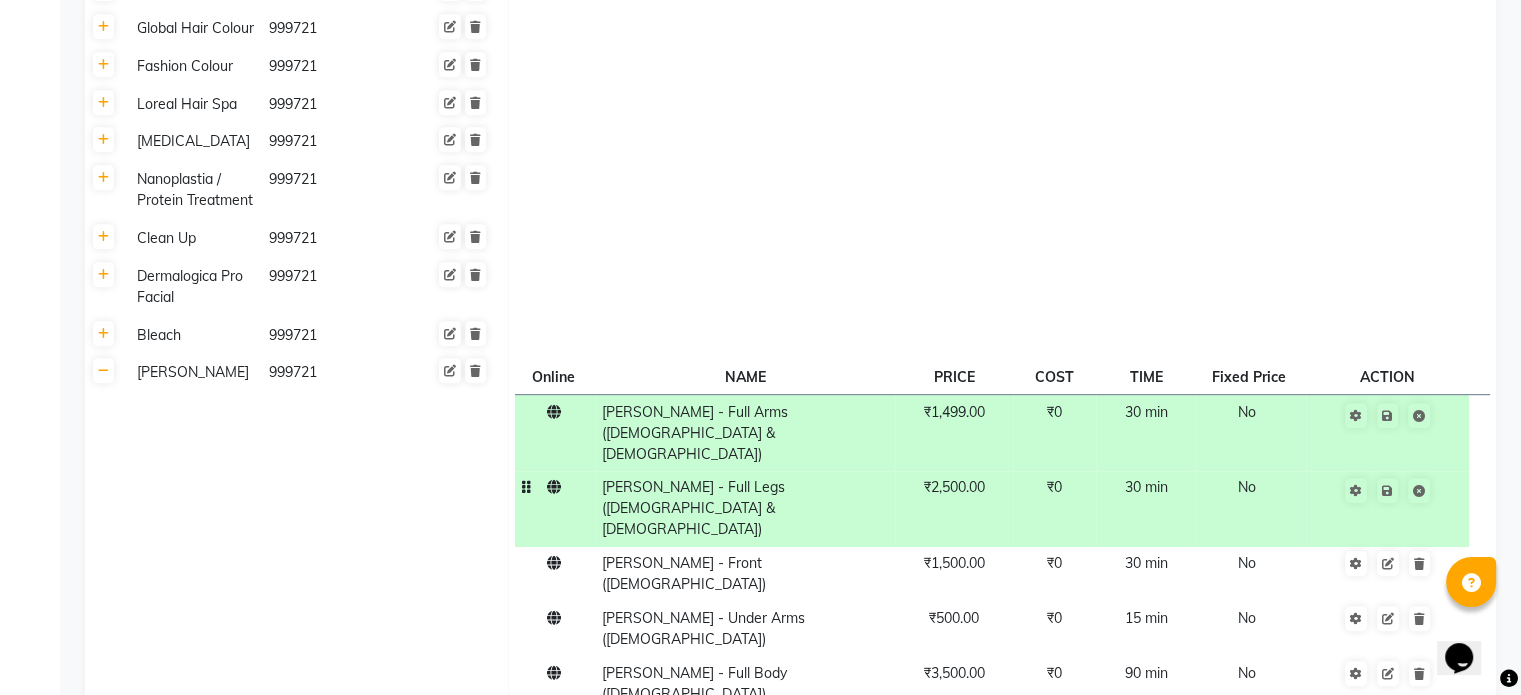 click on "₹2,500.00" 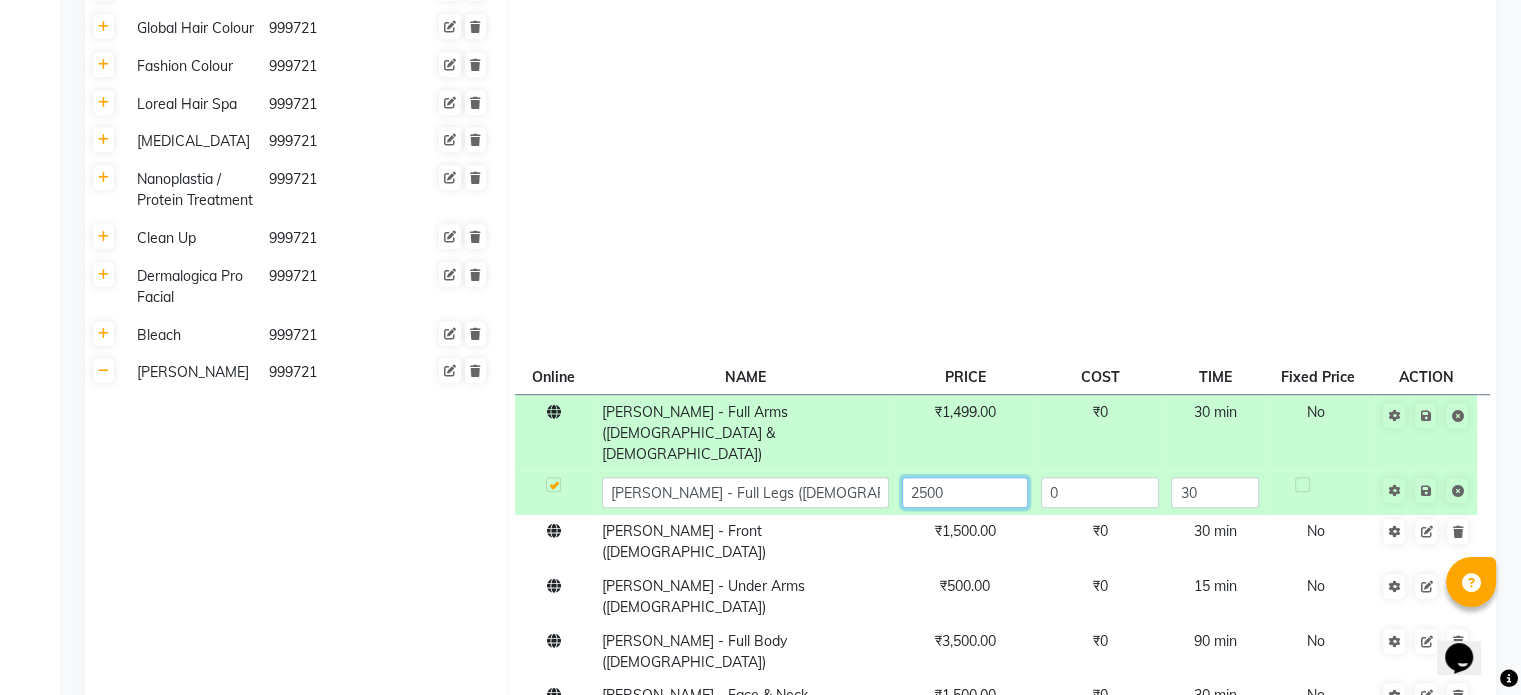 click on "2500" 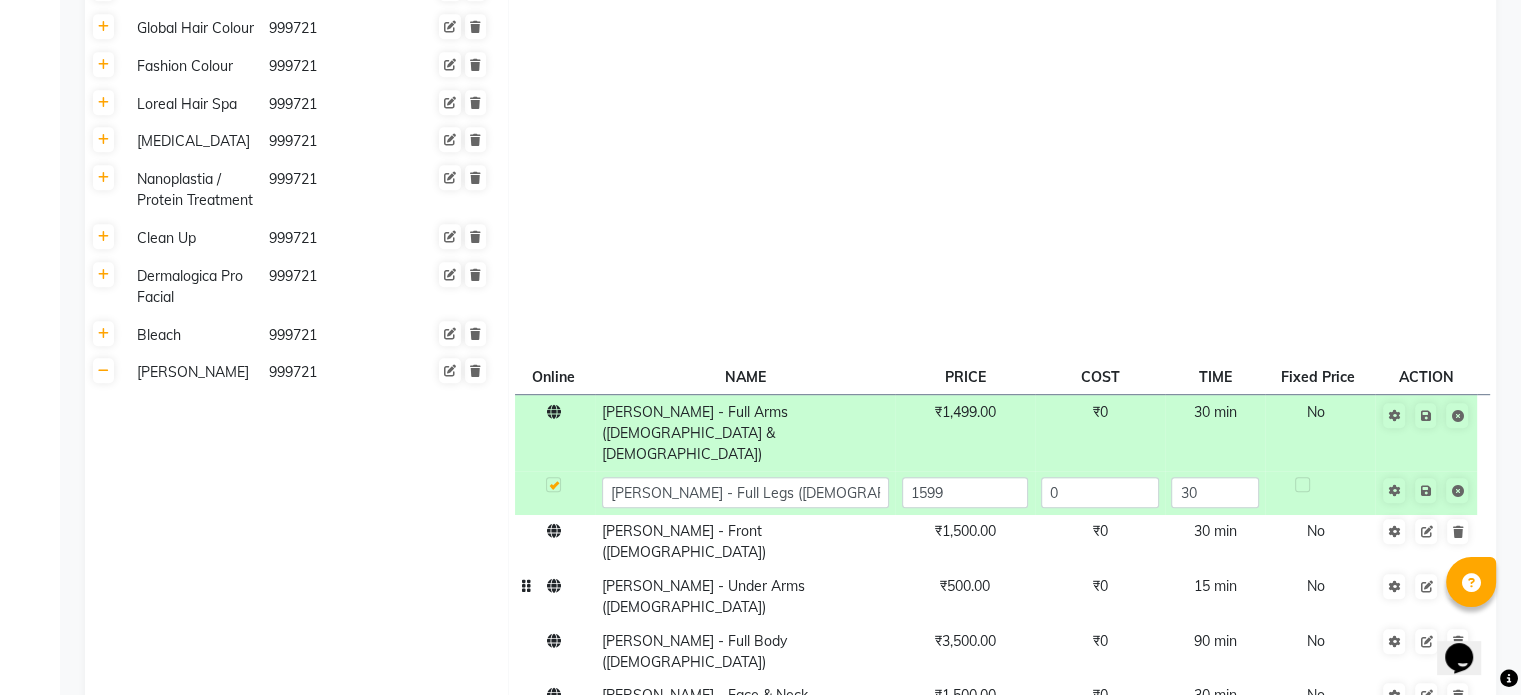 click on "[PERSON_NAME] - Full Arms ([DEMOGRAPHIC_DATA] & [DEMOGRAPHIC_DATA]) ₹1,499.00 ₹0 30 min  No  [PERSON_NAME] - Full Legs ([DEMOGRAPHIC_DATA] & [DEMOGRAPHIC_DATA]) 1599 0 30 [PERSON_NAME] - Front ([DEMOGRAPHIC_DATA]) ₹1,500.00 ₹0 30 min  No  [PERSON_NAME] - Under Arms ([DEMOGRAPHIC_DATA]) ₹500.00 ₹0 15 min  No  [PERSON_NAME] - Full Body ([DEMOGRAPHIC_DATA]) ₹3,500.00 ₹0 90 min  No  [PERSON_NAME] - Face & Neck ([DEMOGRAPHIC_DATA]) ₹1,500.00 ₹0 30 min  No  [PERSON_NAME] - Full Arms ([DEMOGRAPHIC_DATA]) ₹1,500.00 ₹0 30 min  No  [PERSON_NAME] - Full Legs ([DEMOGRAPHIC_DATA]) ₹2,500.00 ₹0 30 min  No  [PERSON_NAME] - Under Arms ([DEMOGRAPHIC_DATA]) ₹500.00 ₹0 15 min  No  [PERSON_NAME] - Full Body ([DEMOGRAPHIC_DATA]) ₹3,500.00 ₹0 90 min  No  Body Polishing ₹6,500.00 ₹0 1.3 min  No  Body Trimming  ₹3,000.00 ₹0 30 min  No  Click here to add service" 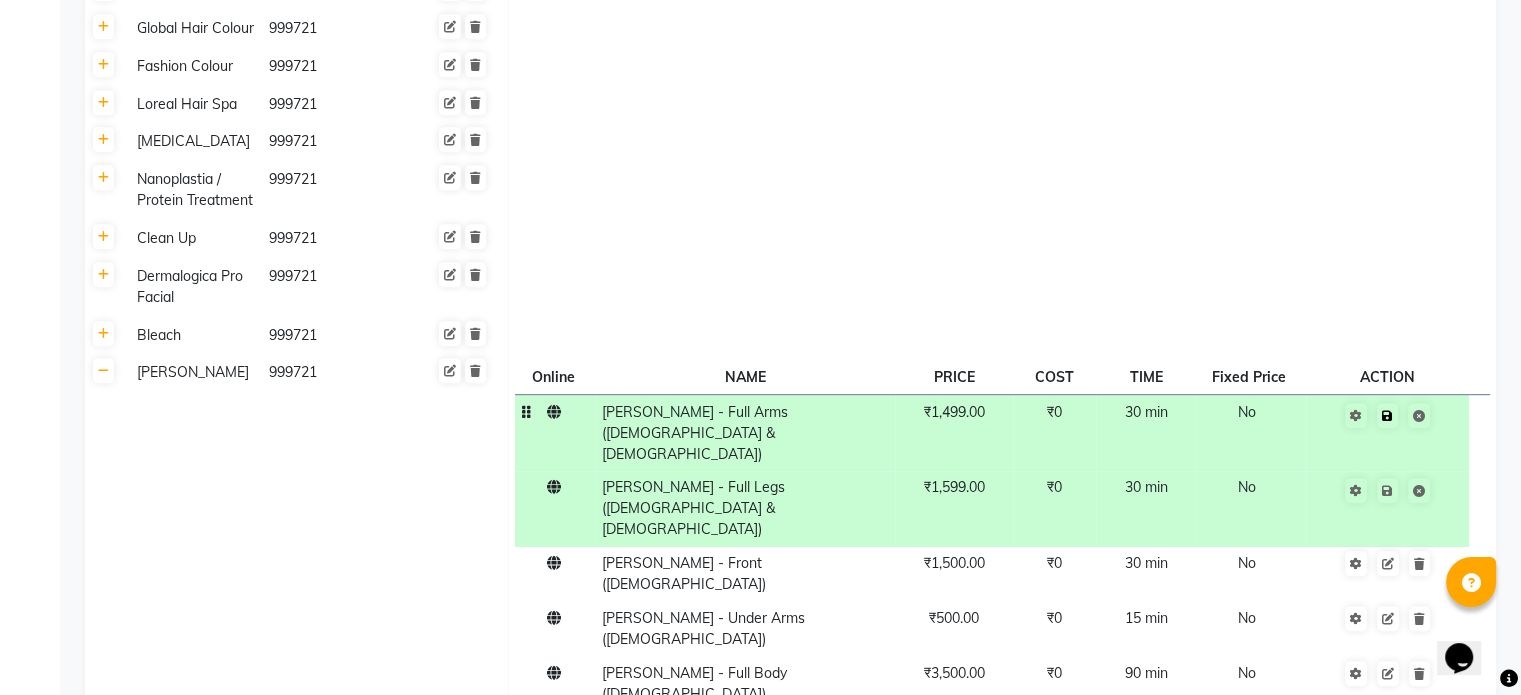 click 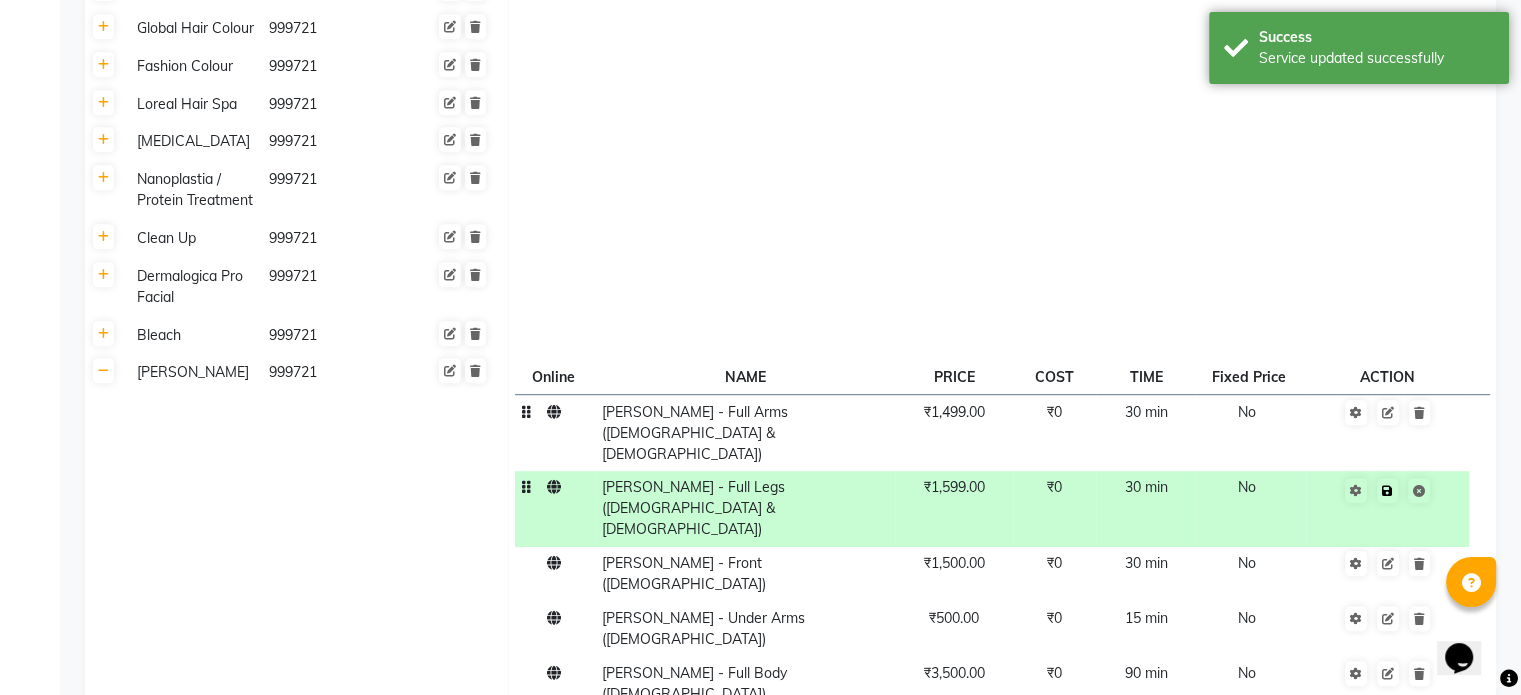 click 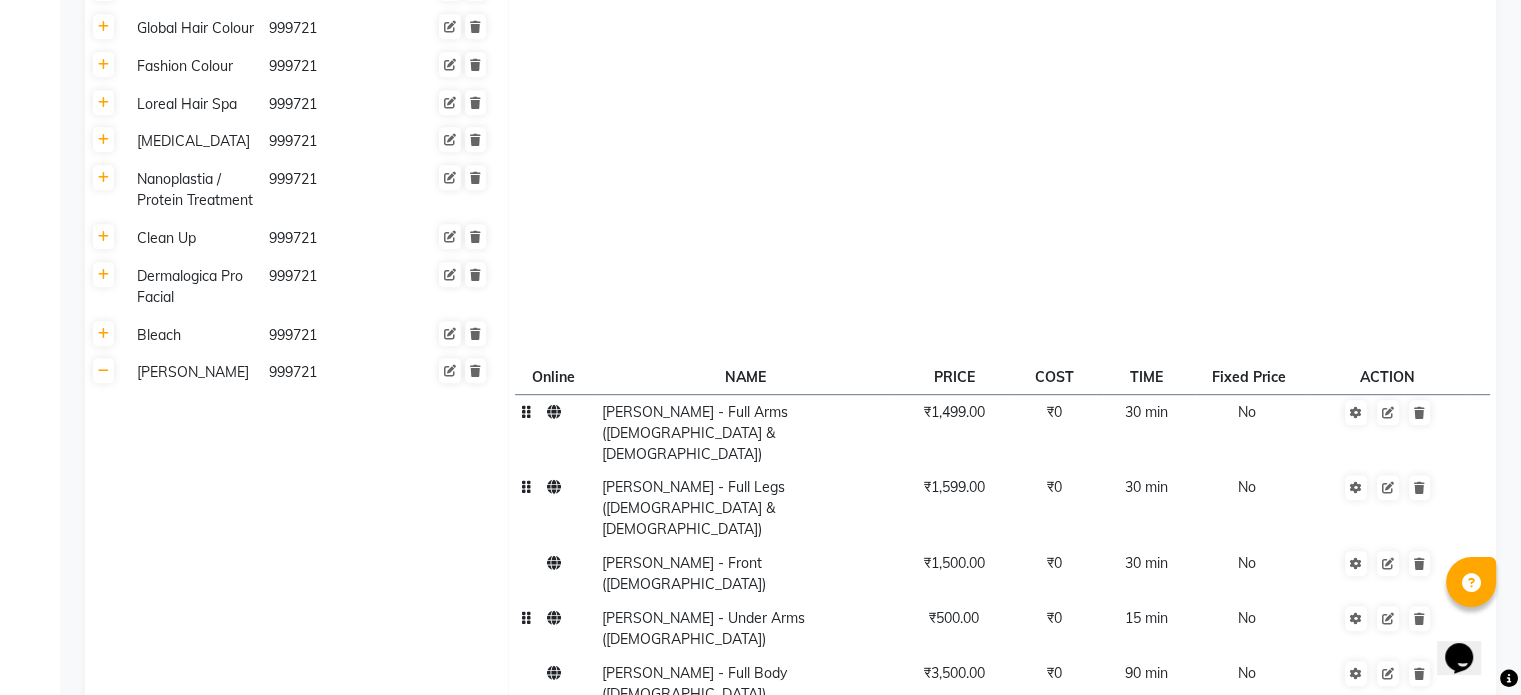 click on "[PERSON_NAME] - Under Arms ([DEMOGRAPHIC_DATA])" 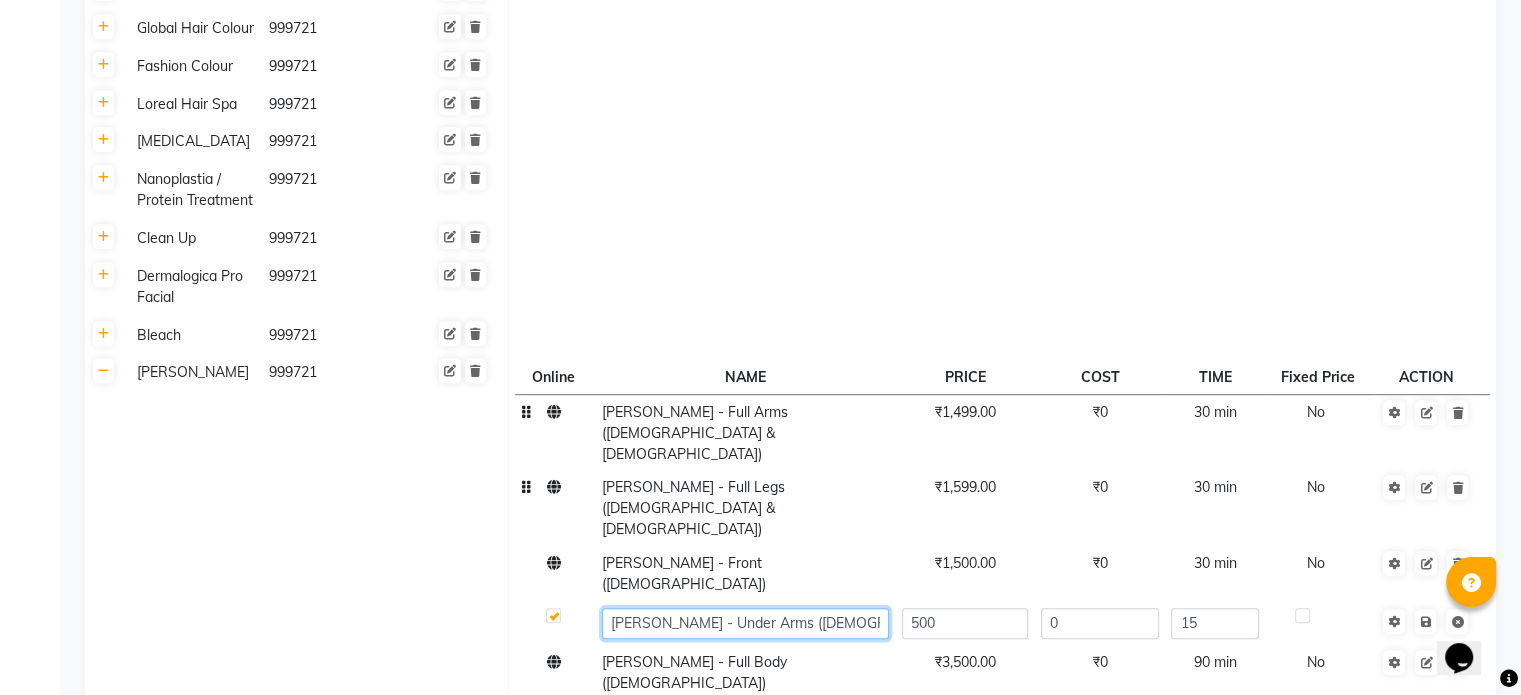 click on "[PERSON_NAME] - Under Arms ([DEMOGRAPHIC_DATA])" 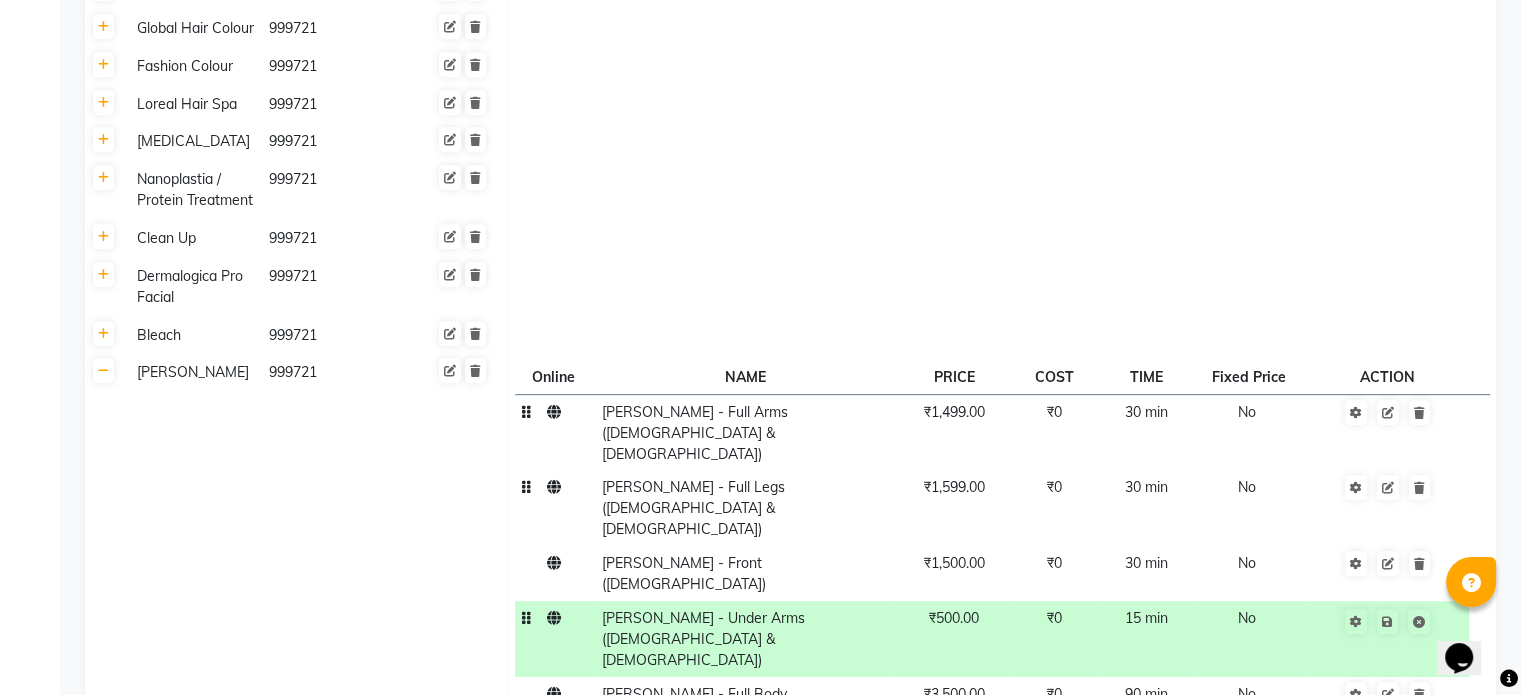 click on "₹500.00" 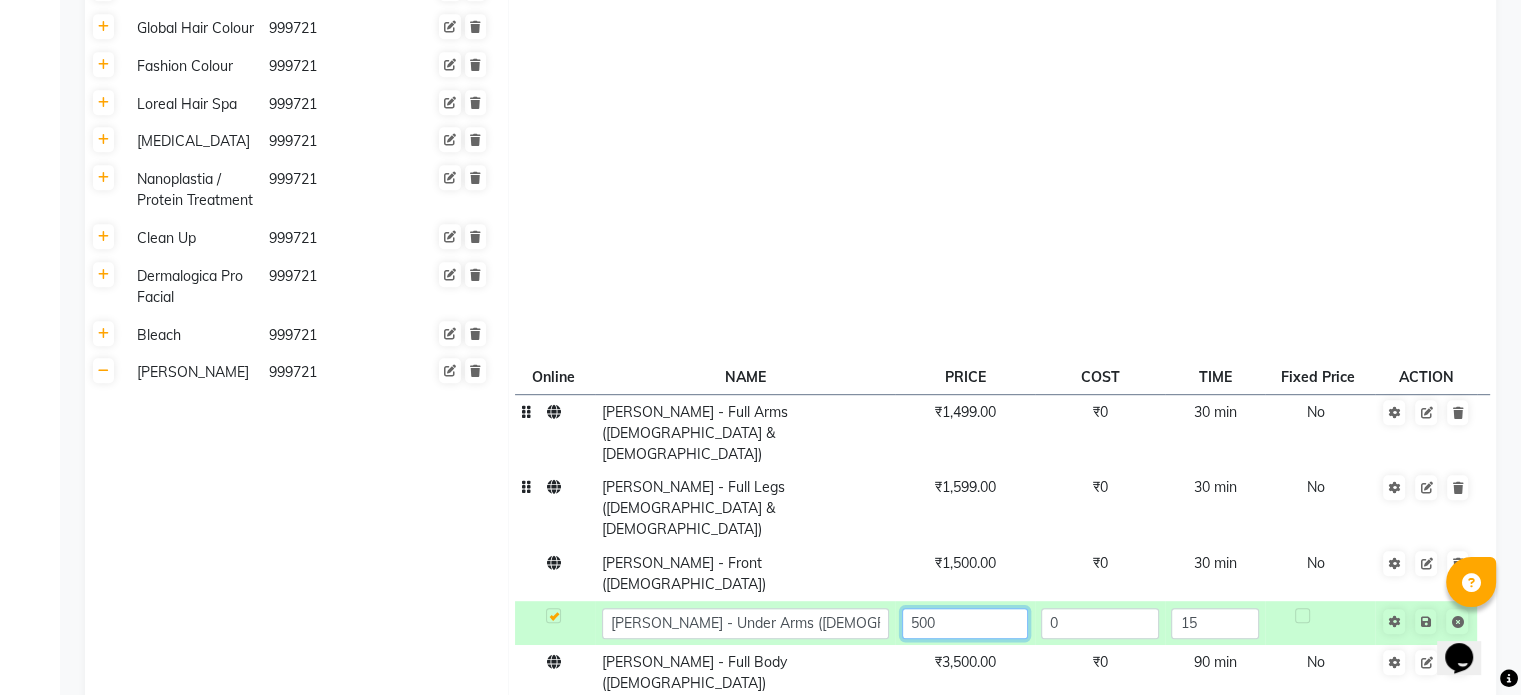 click on "500" 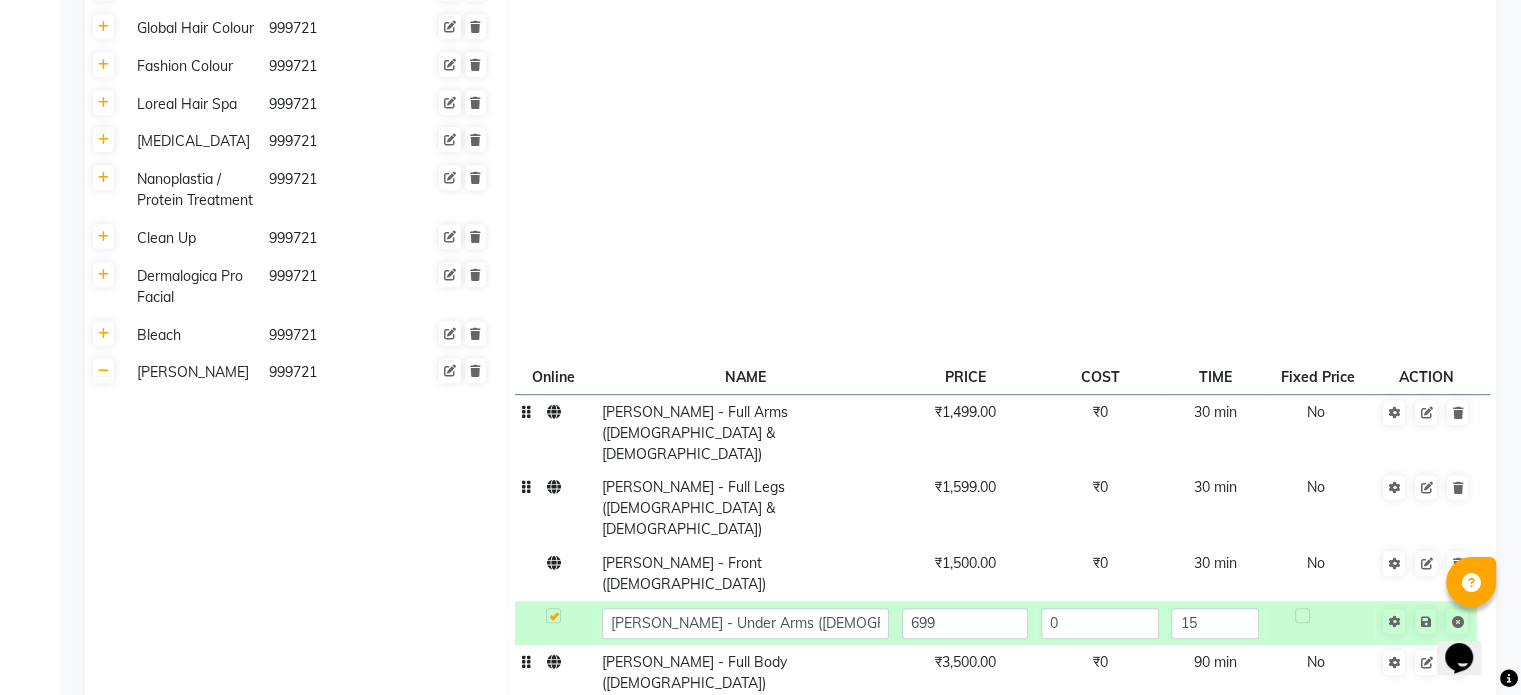 click on "[PERSON_NAME] - Full Body ([DEMOGRAPHIC_DATA])" 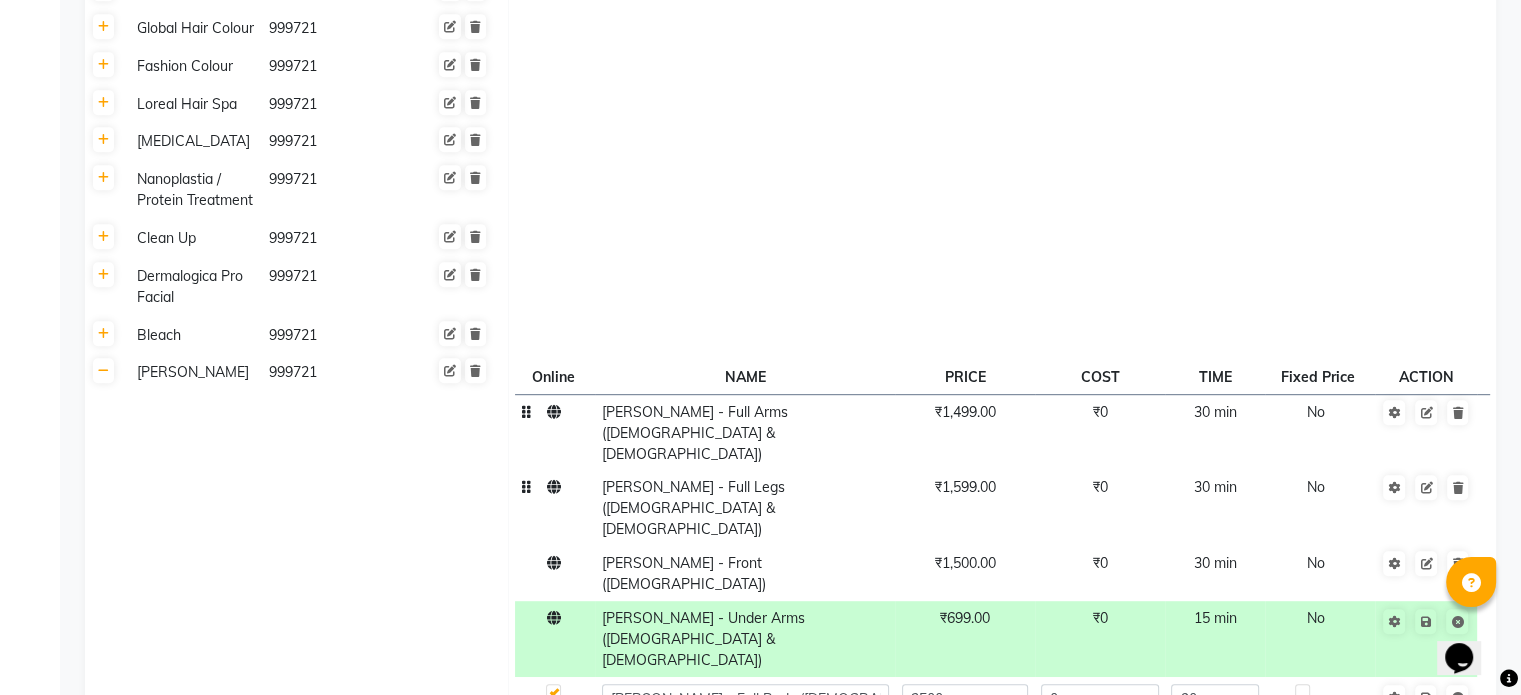 click on "[PERSON_NAME] - Face & Neck ([DEMOGRAPHIC_DATA])" 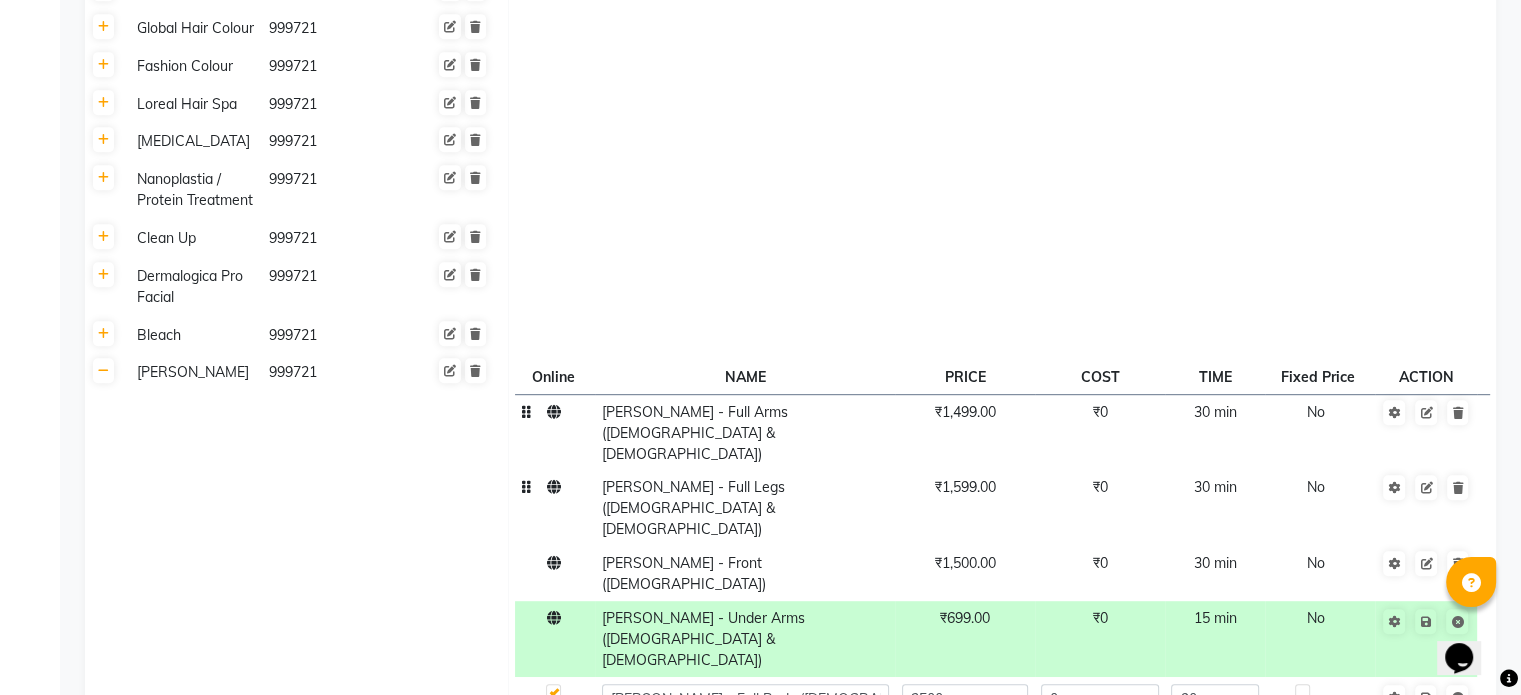 click on "[PERSON_NAME] - Face & Neck ([DEMOGRAPHIC_DATA])" 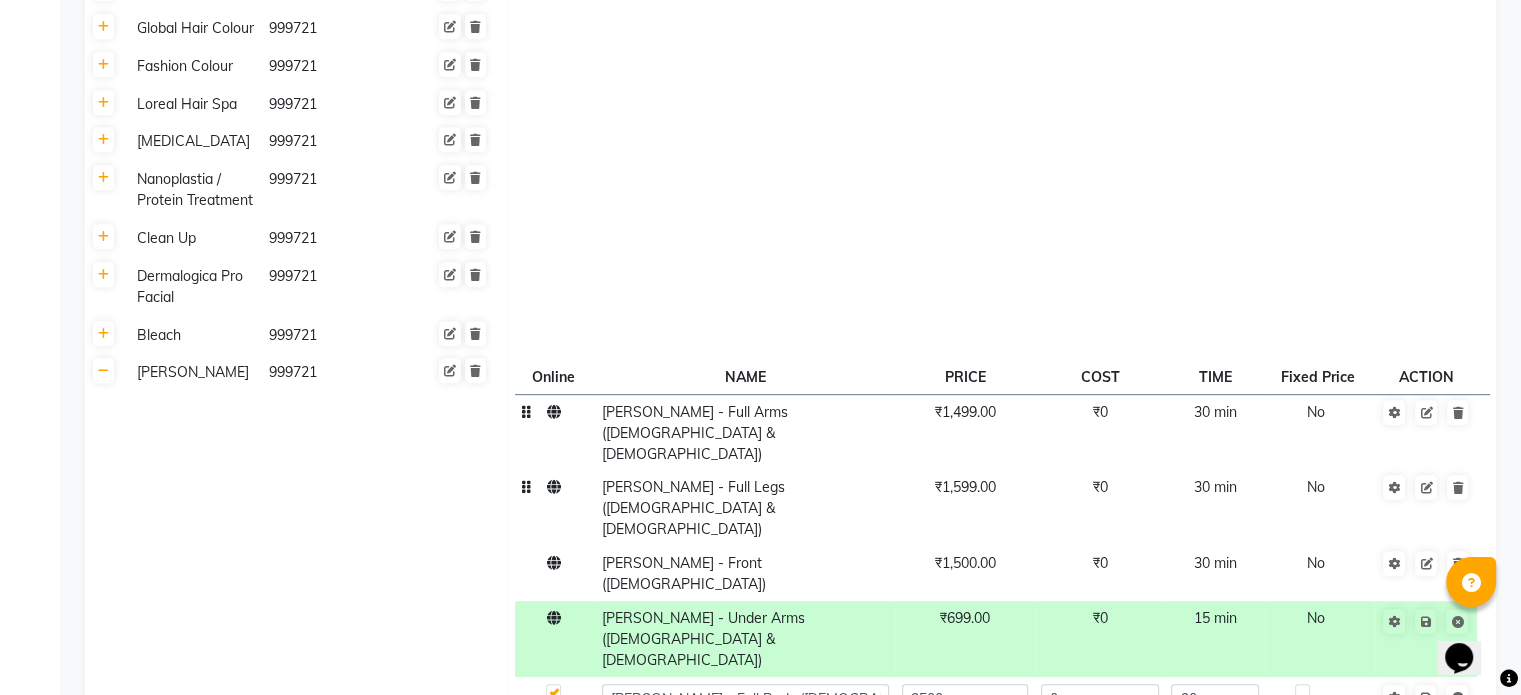 click on "₹1,500.00" 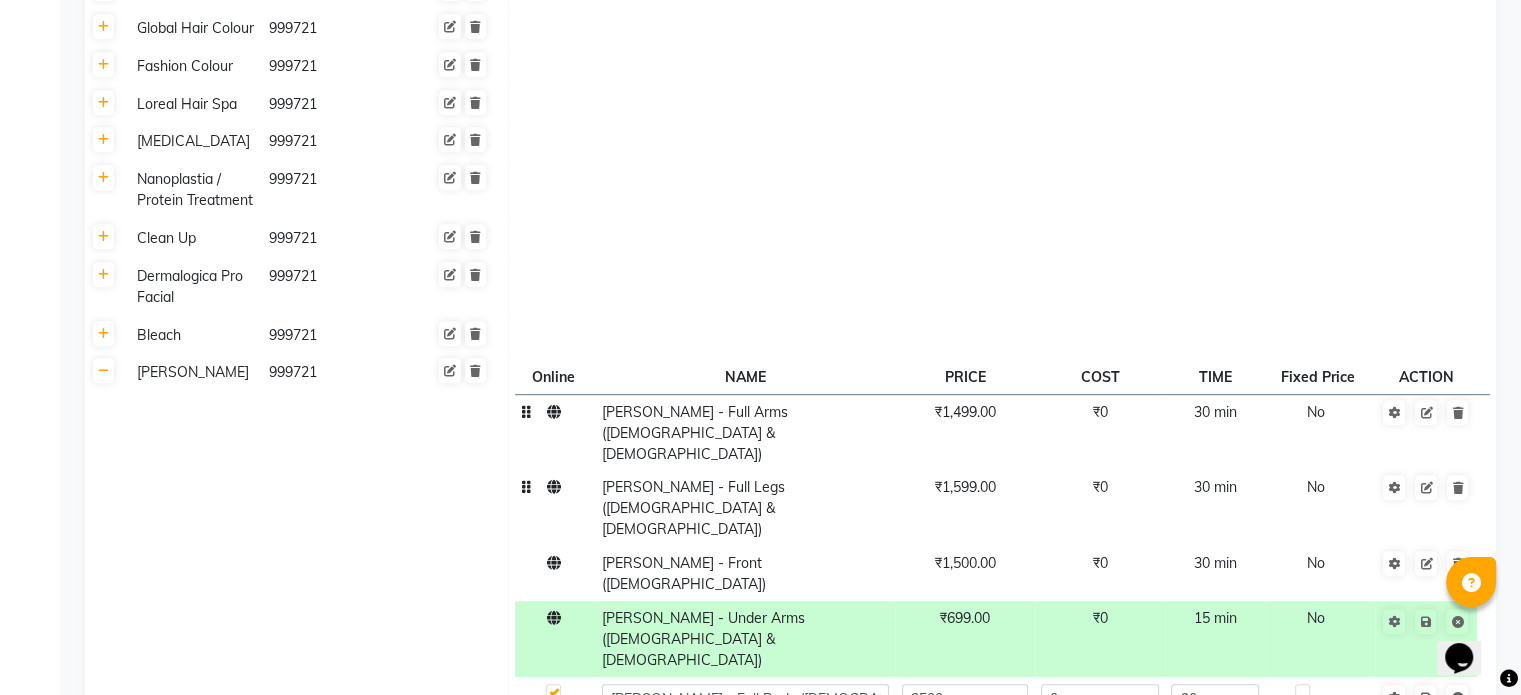 click on "1500" 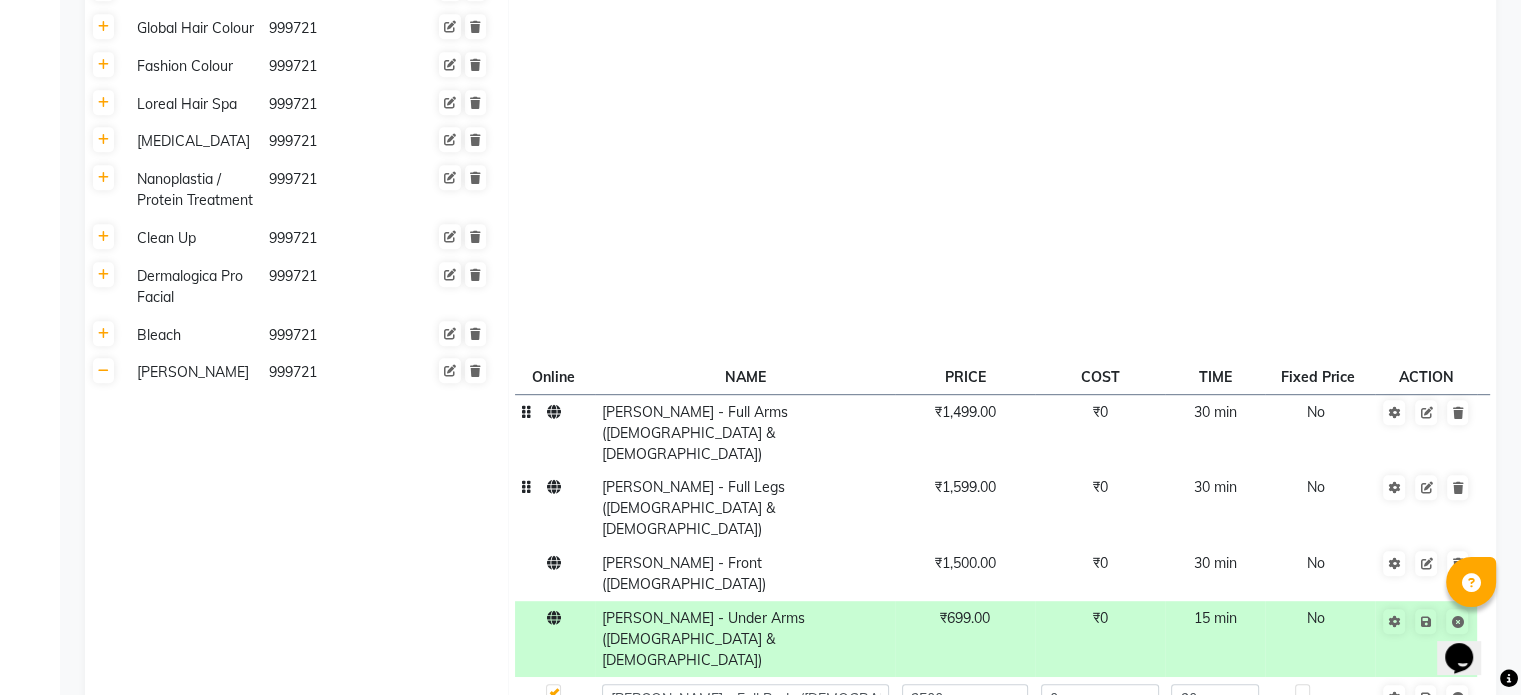 click 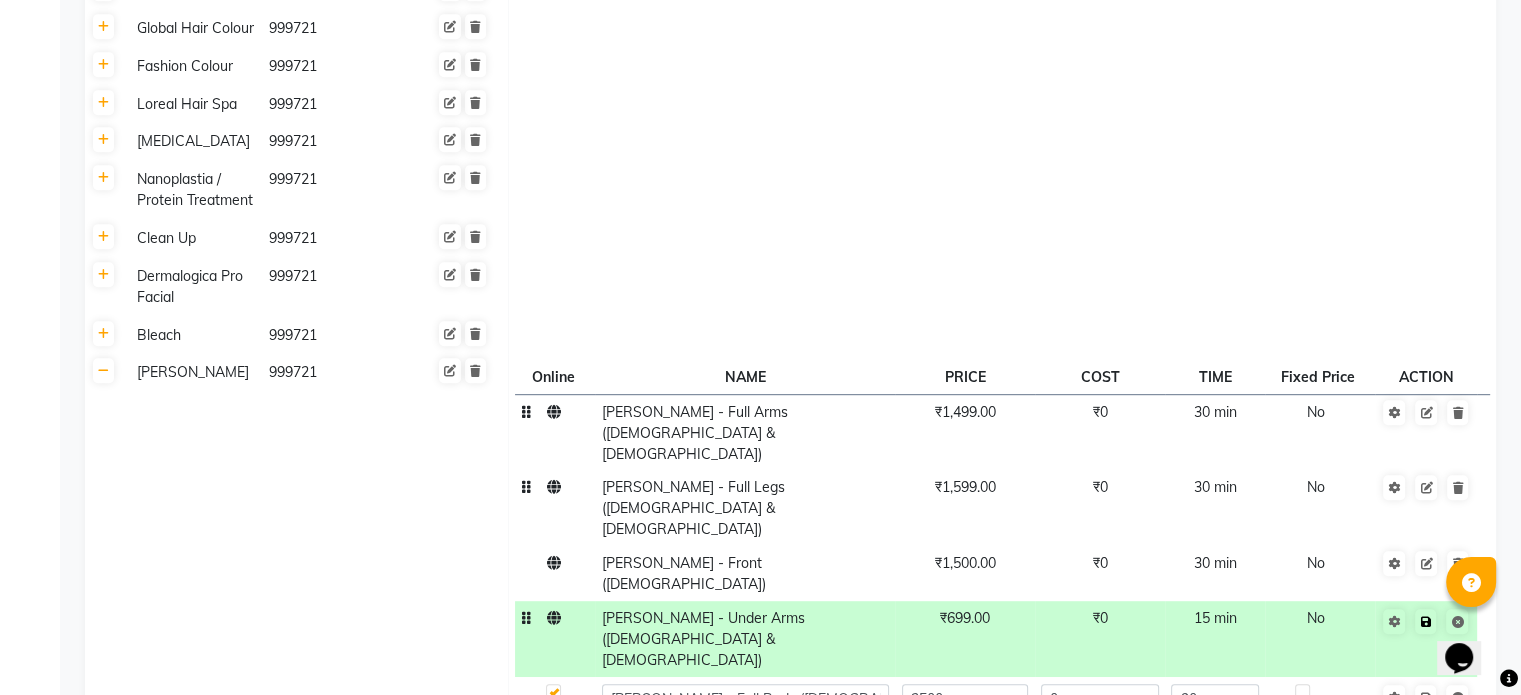 click 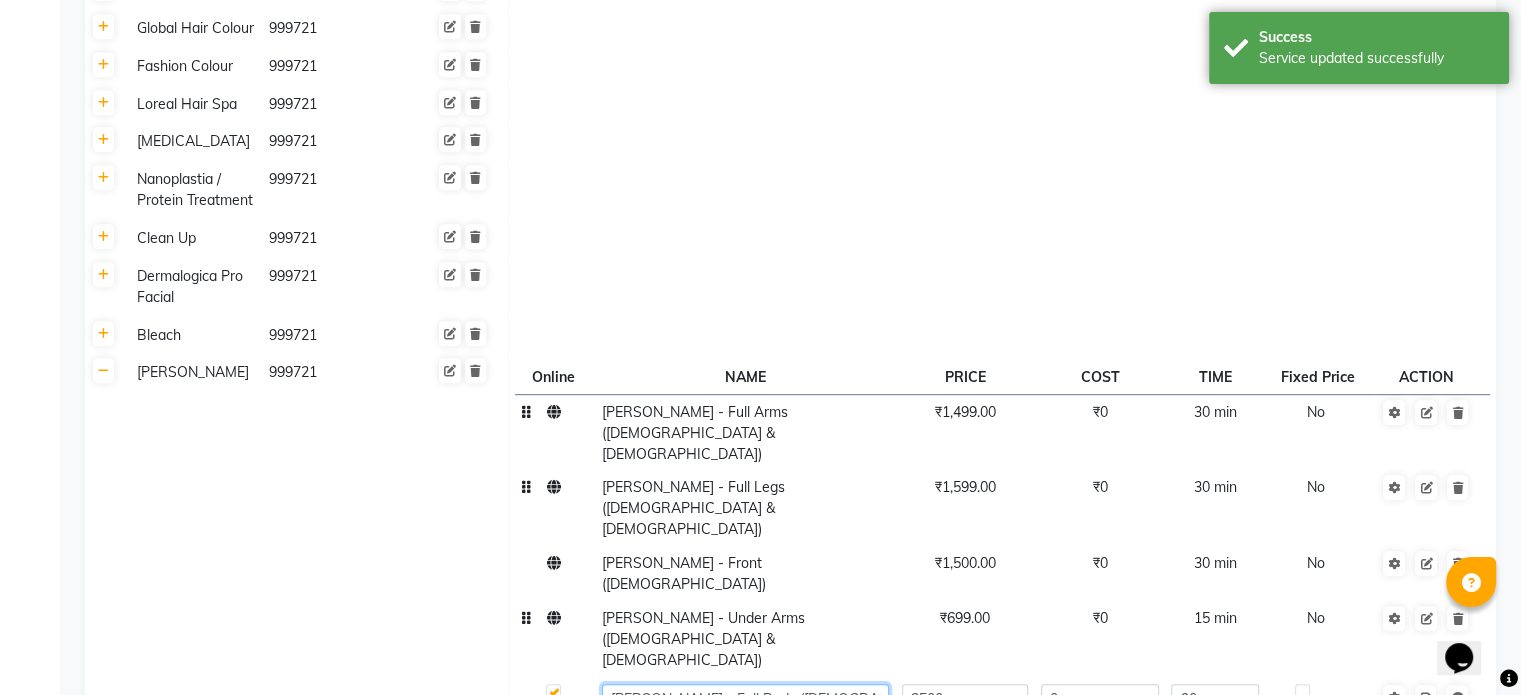 click on "[PERSON_NAME] - Full Body ([DEMOGRAPHIC_DATA])" 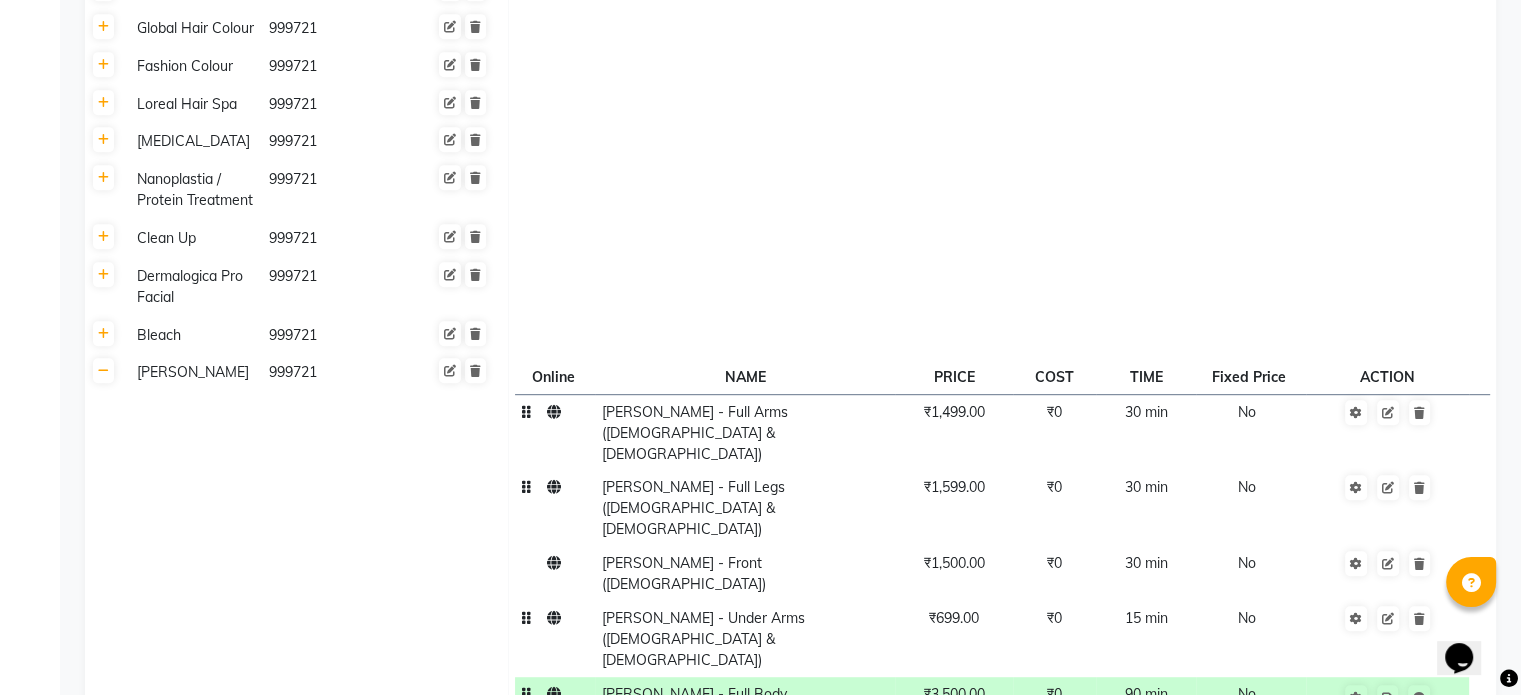 click on "₹3,500.00" 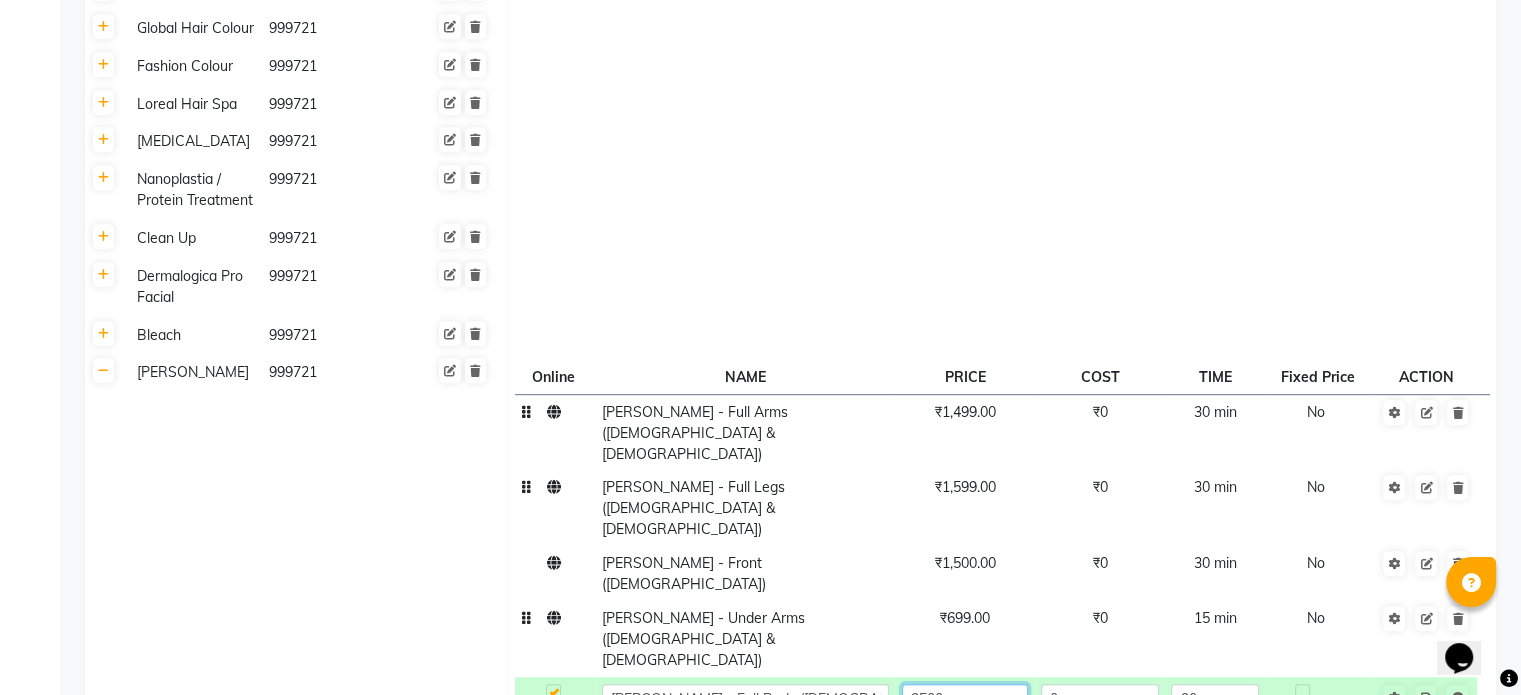 click on "3500" 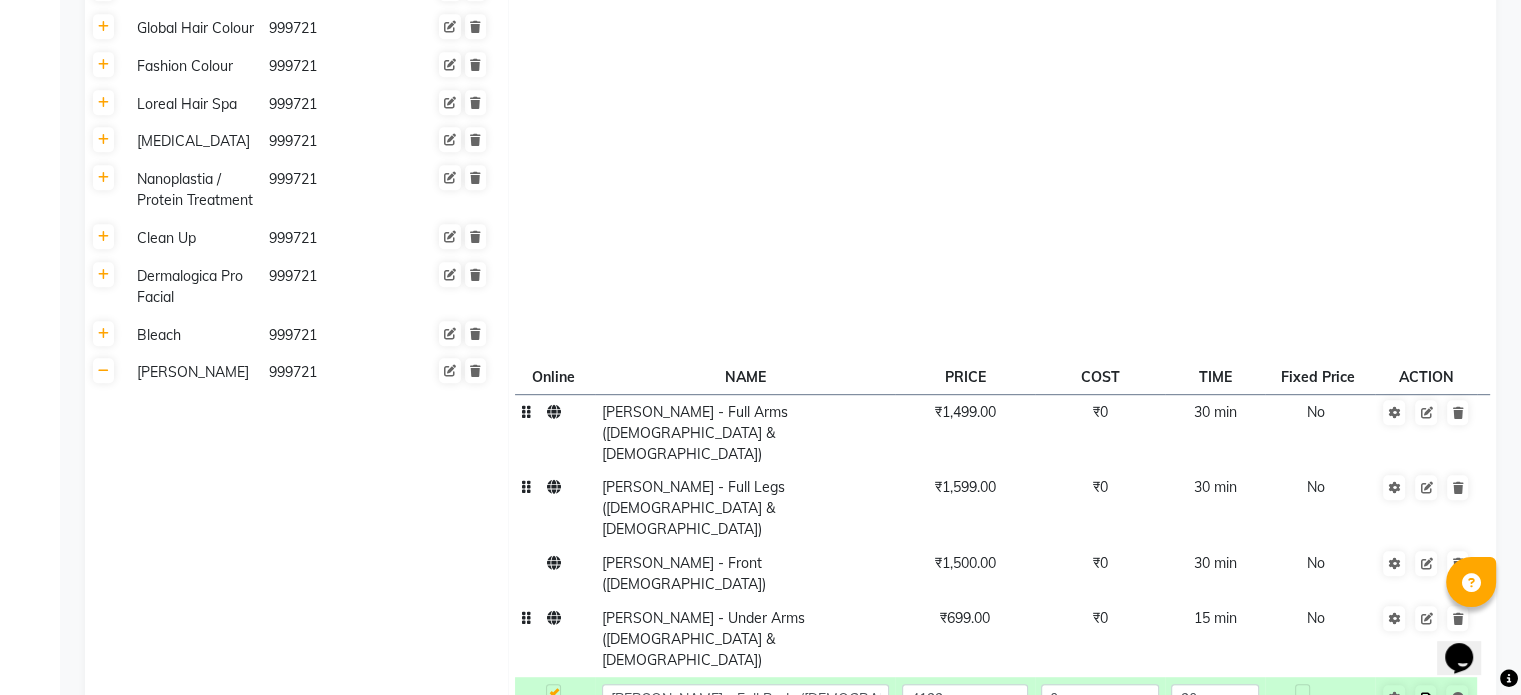 click on "Save" 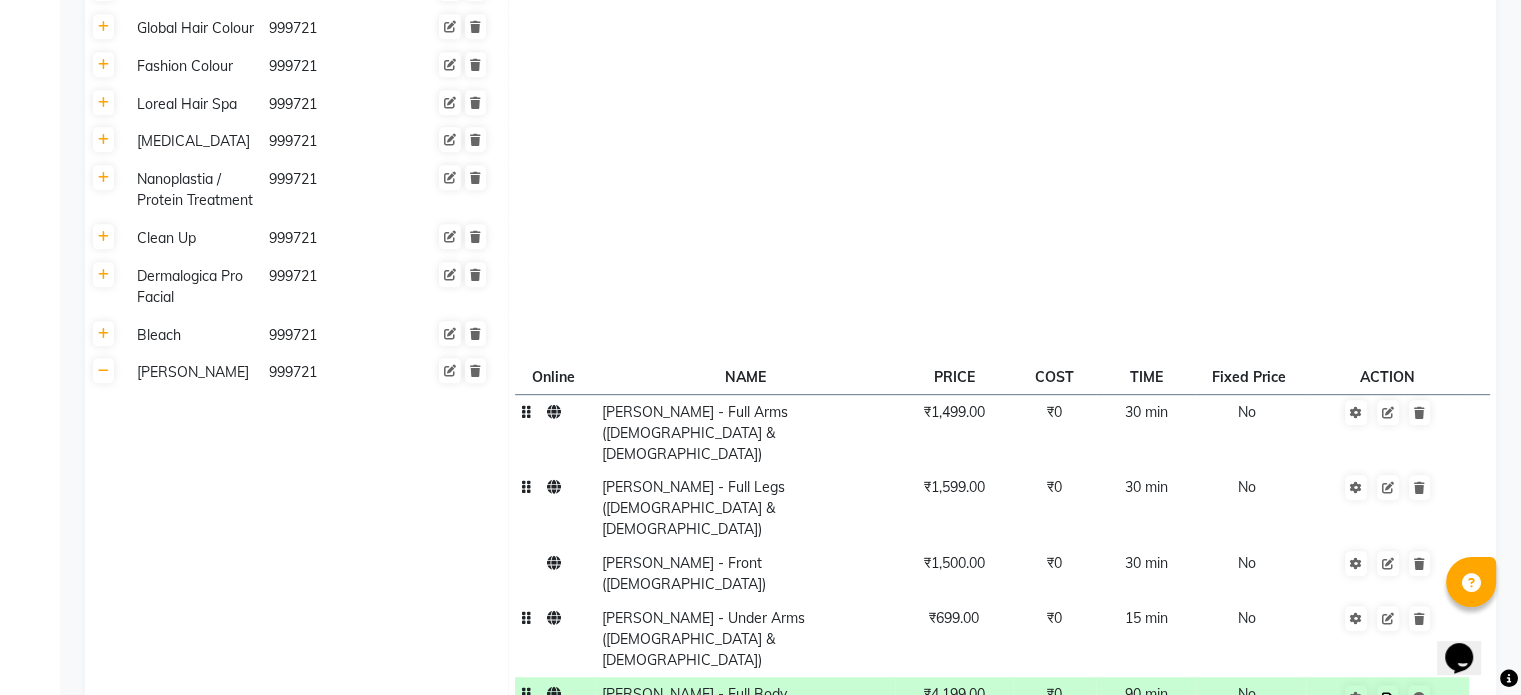 click 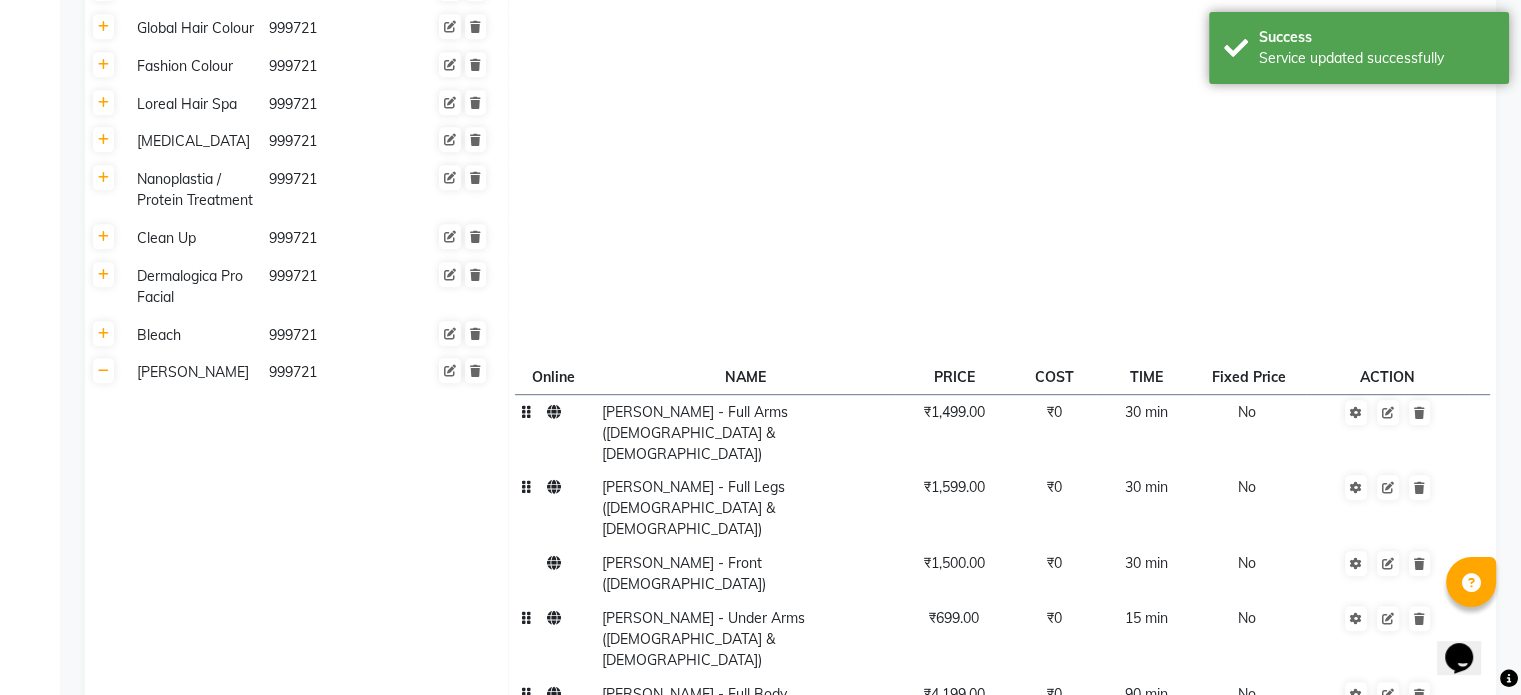 click 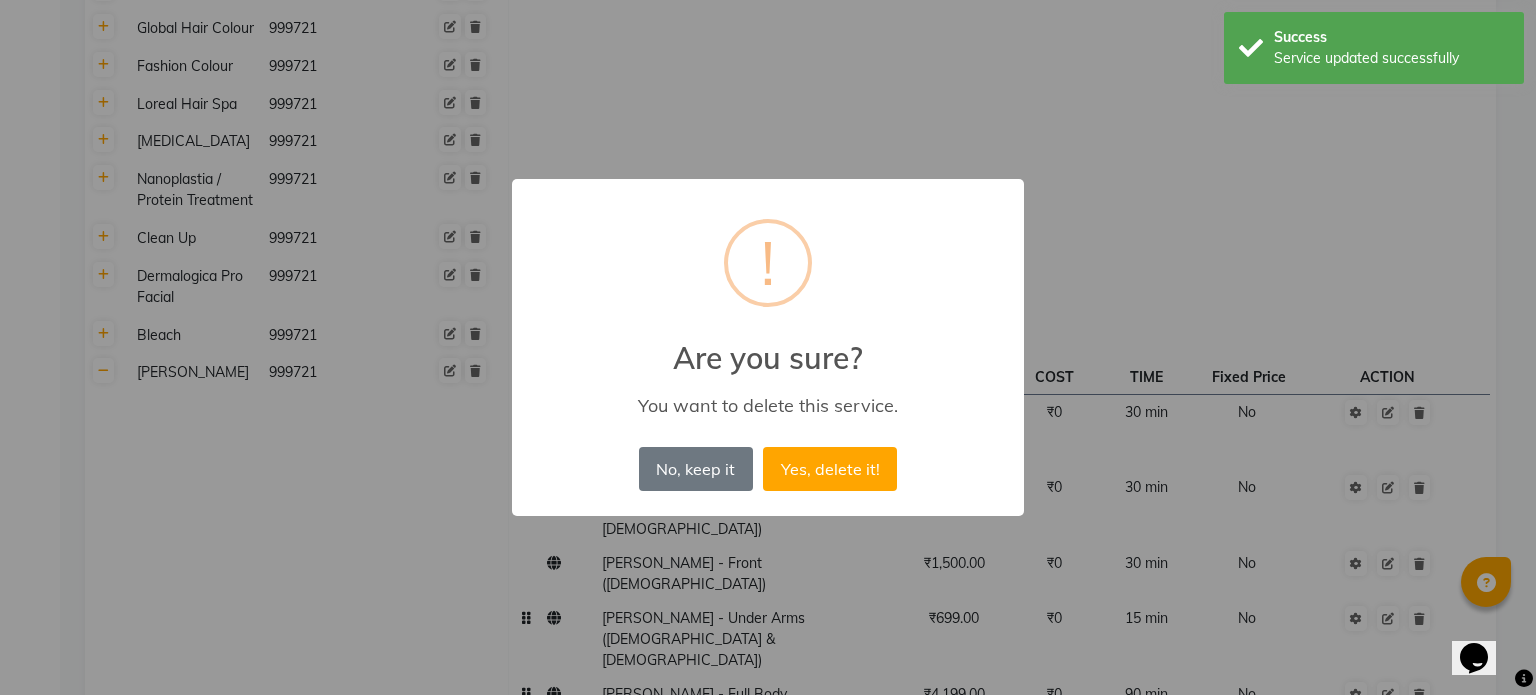click on "Yes, delete it!" at bounding box center [830, 469] 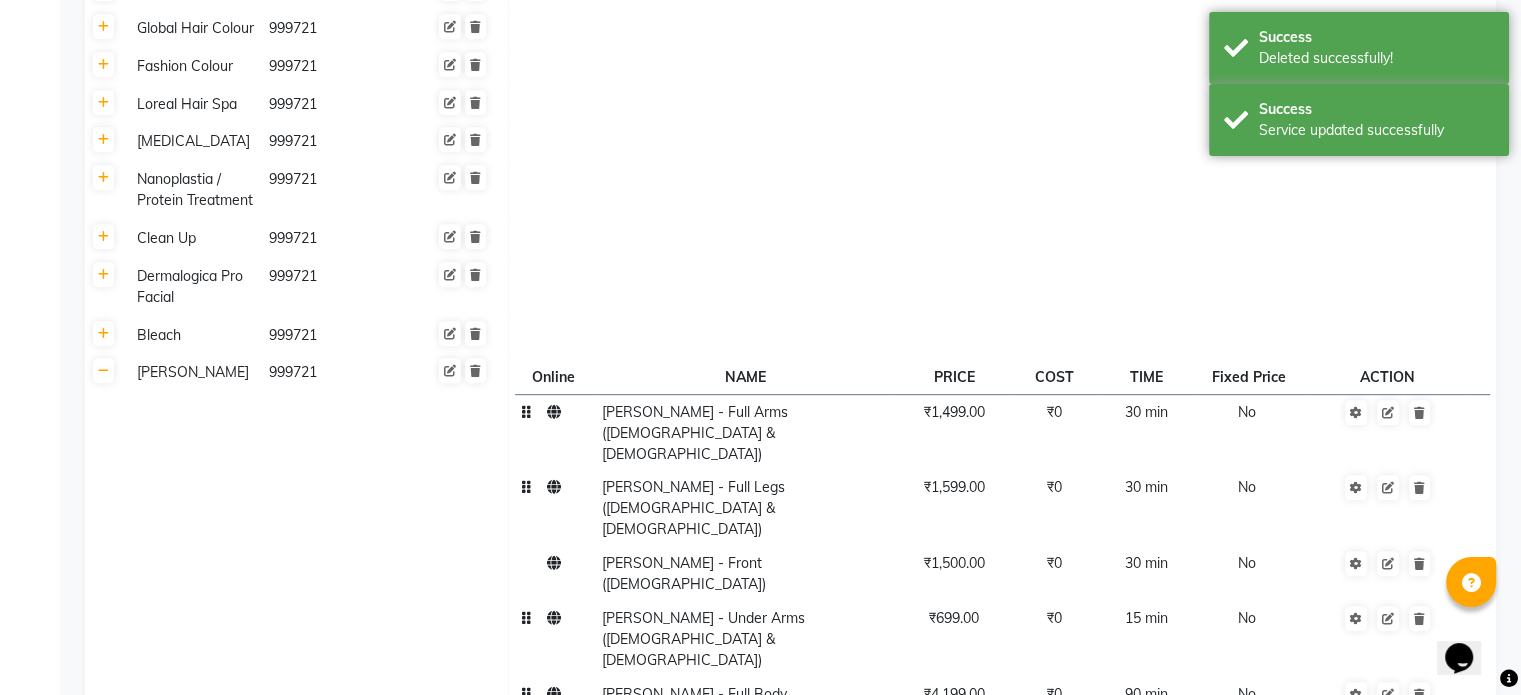 click 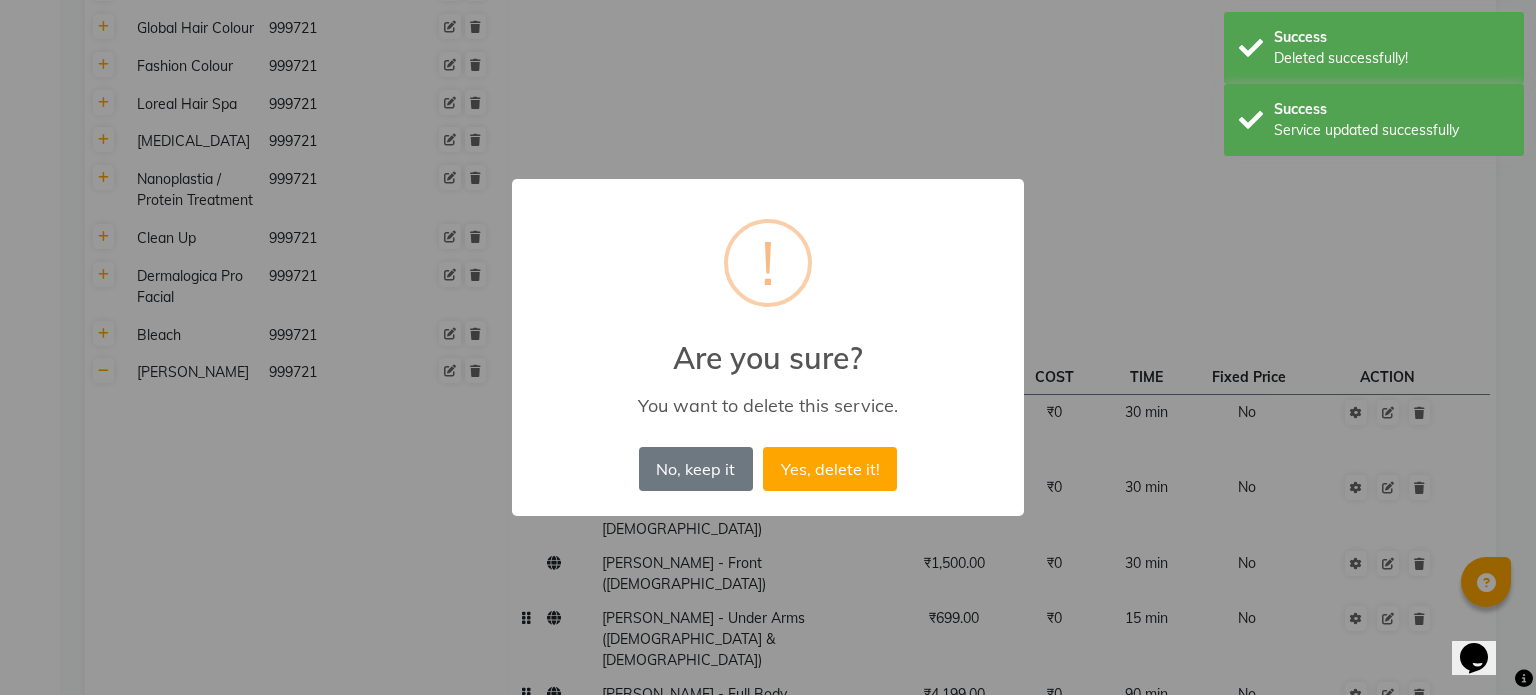 click on "Yes, delete it!" at bounding box center [830, 469] 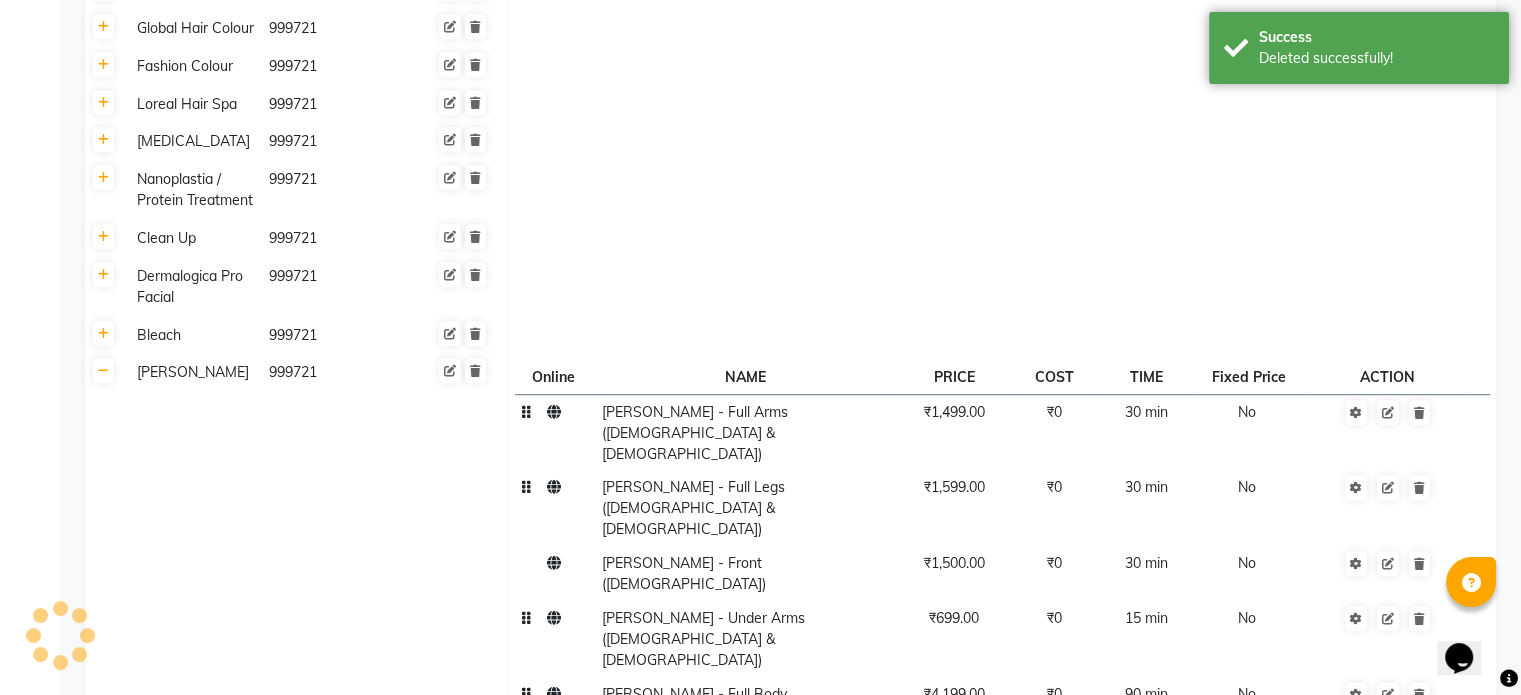 click 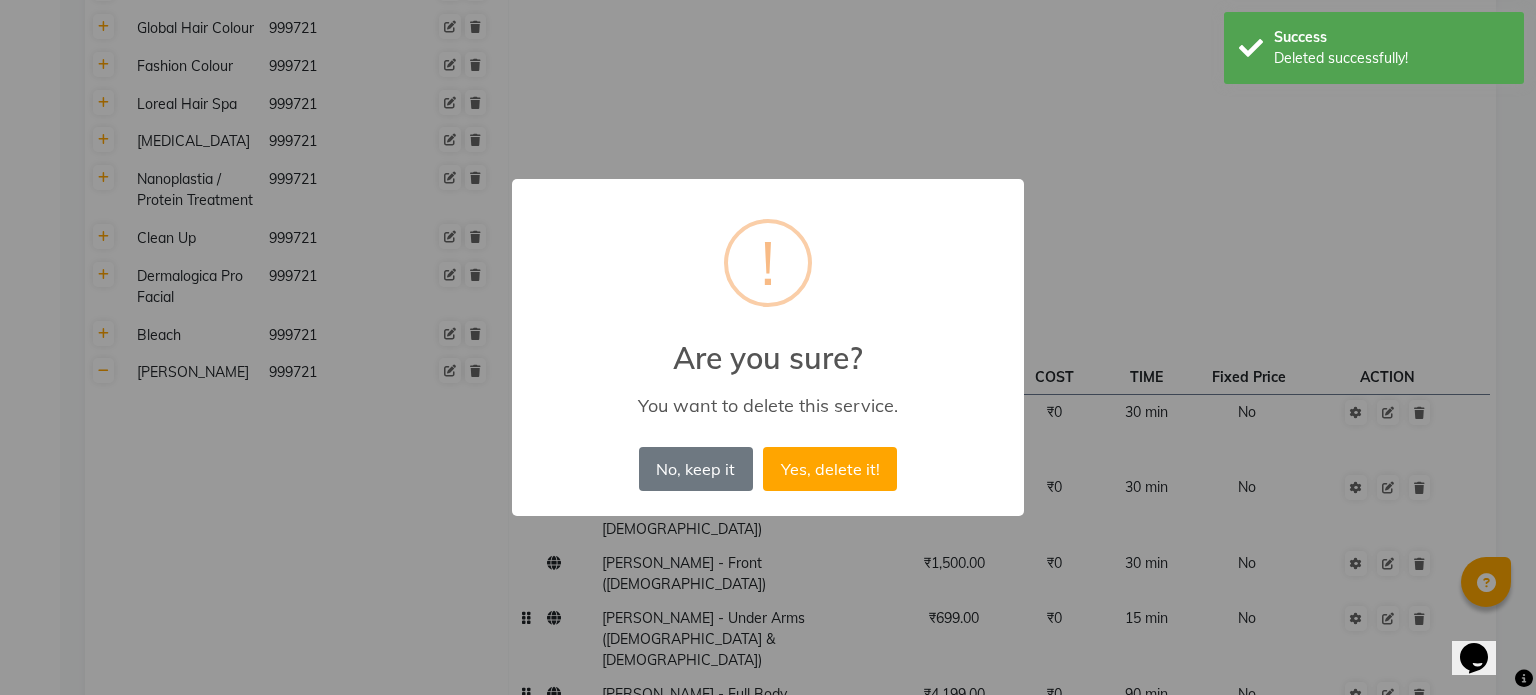 click on "Yes, delete it!" at bounding box center [830, 469] 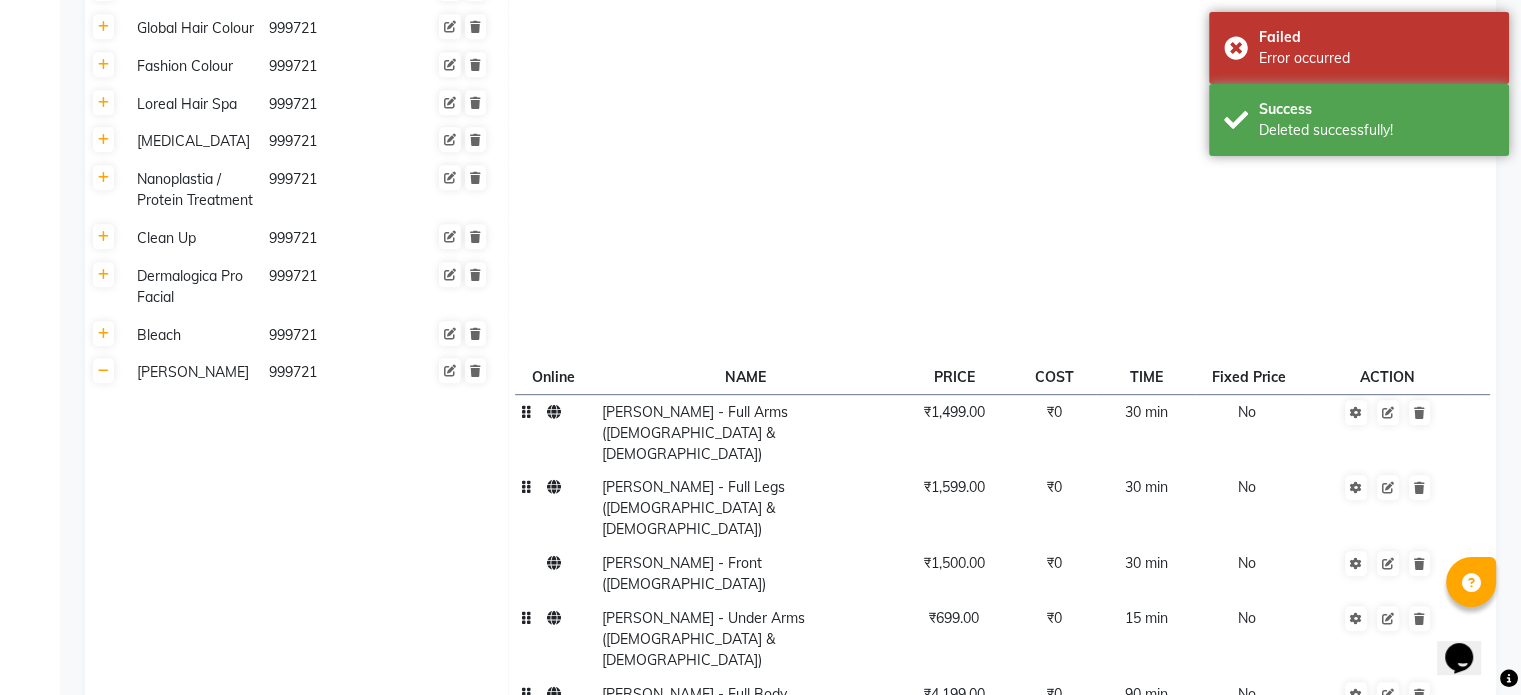 click 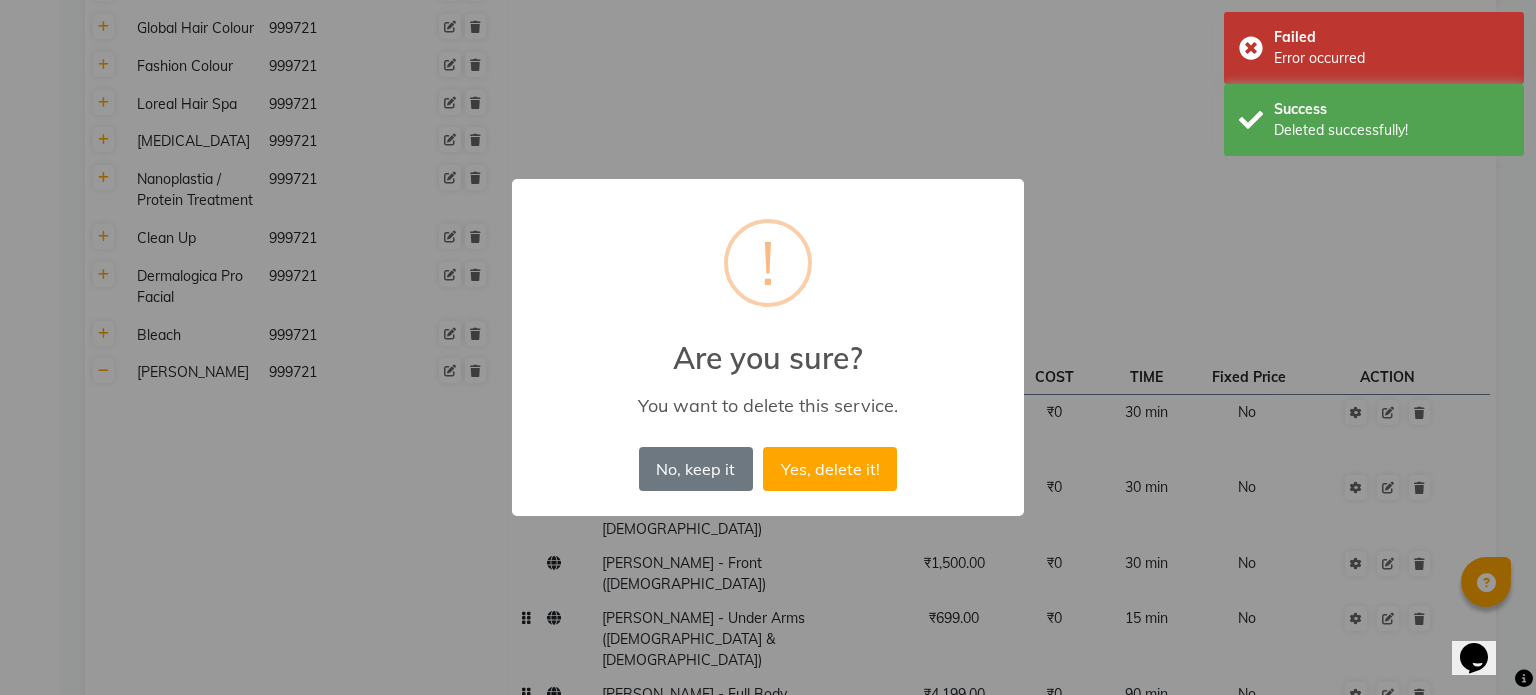 click on "Yes, delete it!" at bounding box center (830, 469) 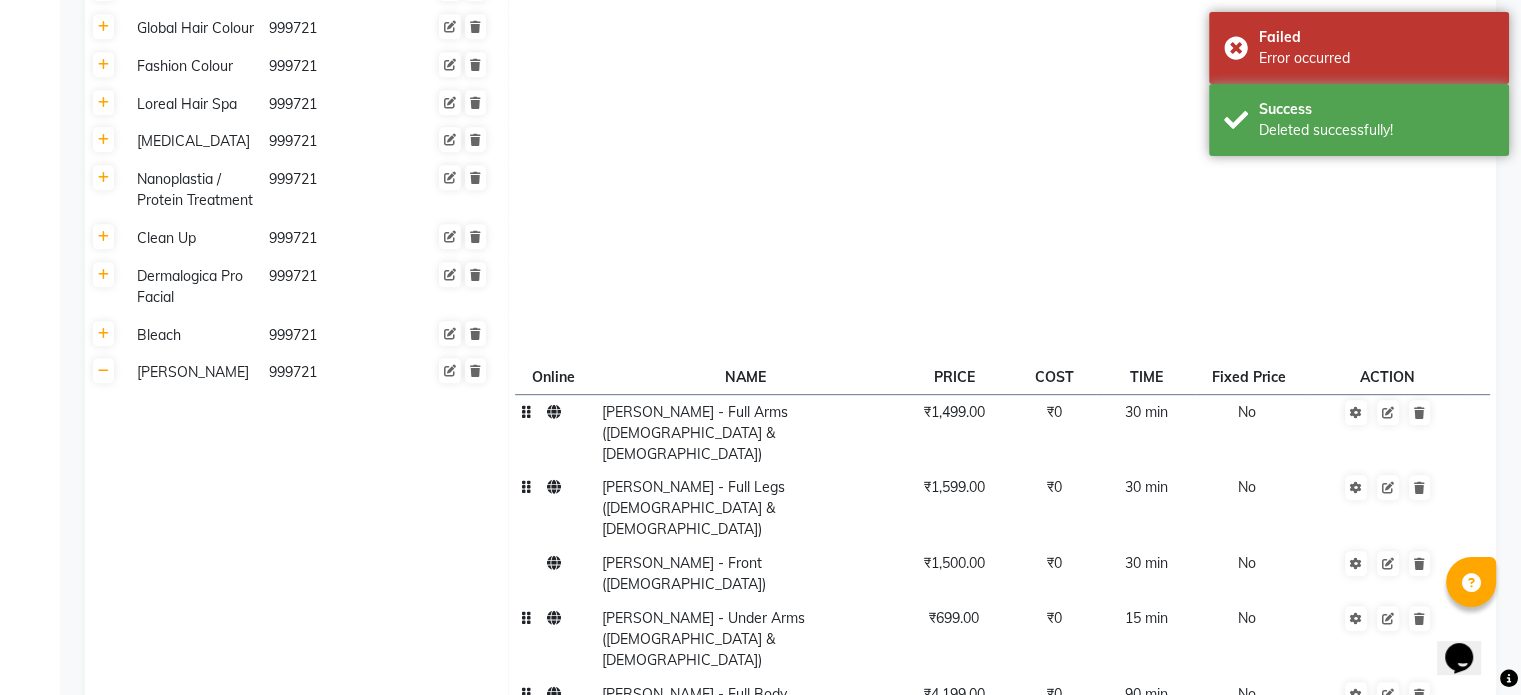 click 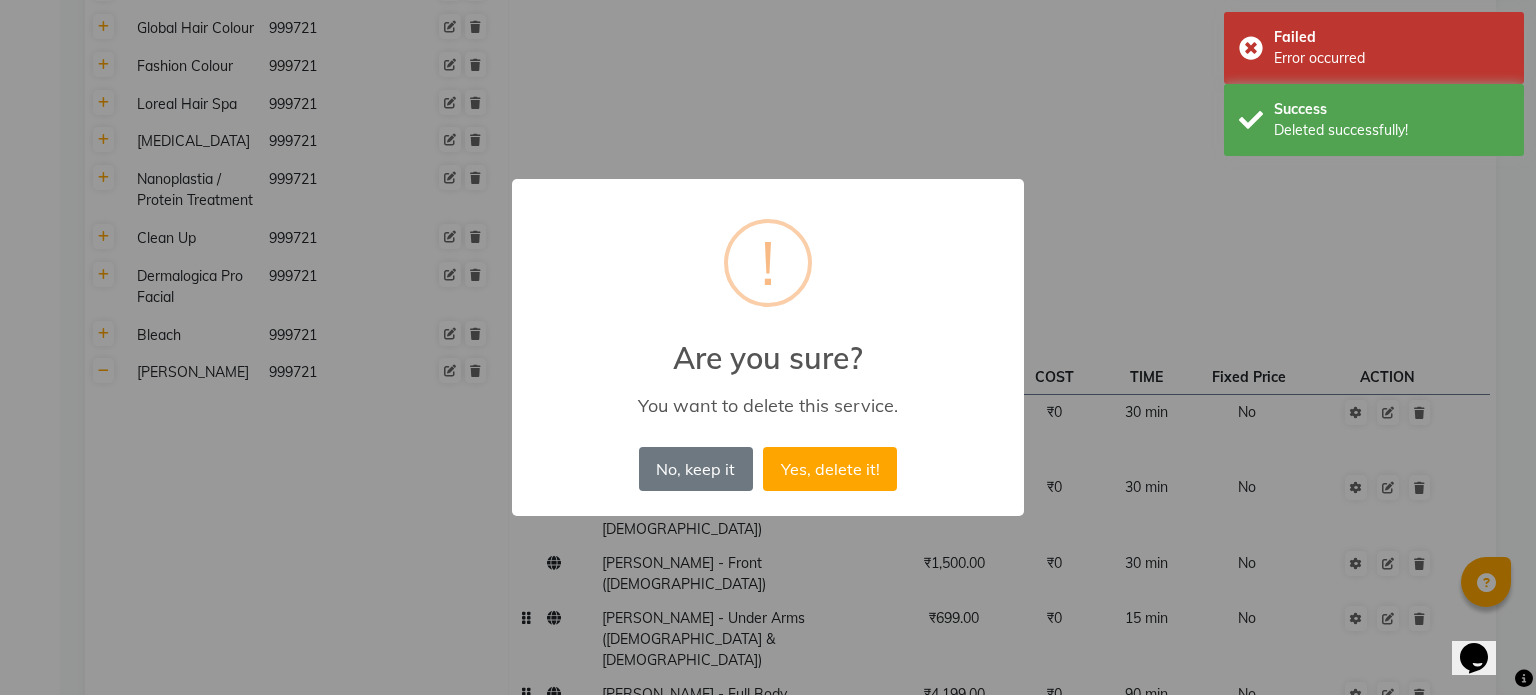 click on "Yes, delete it!" at bounding box center (830, 469) 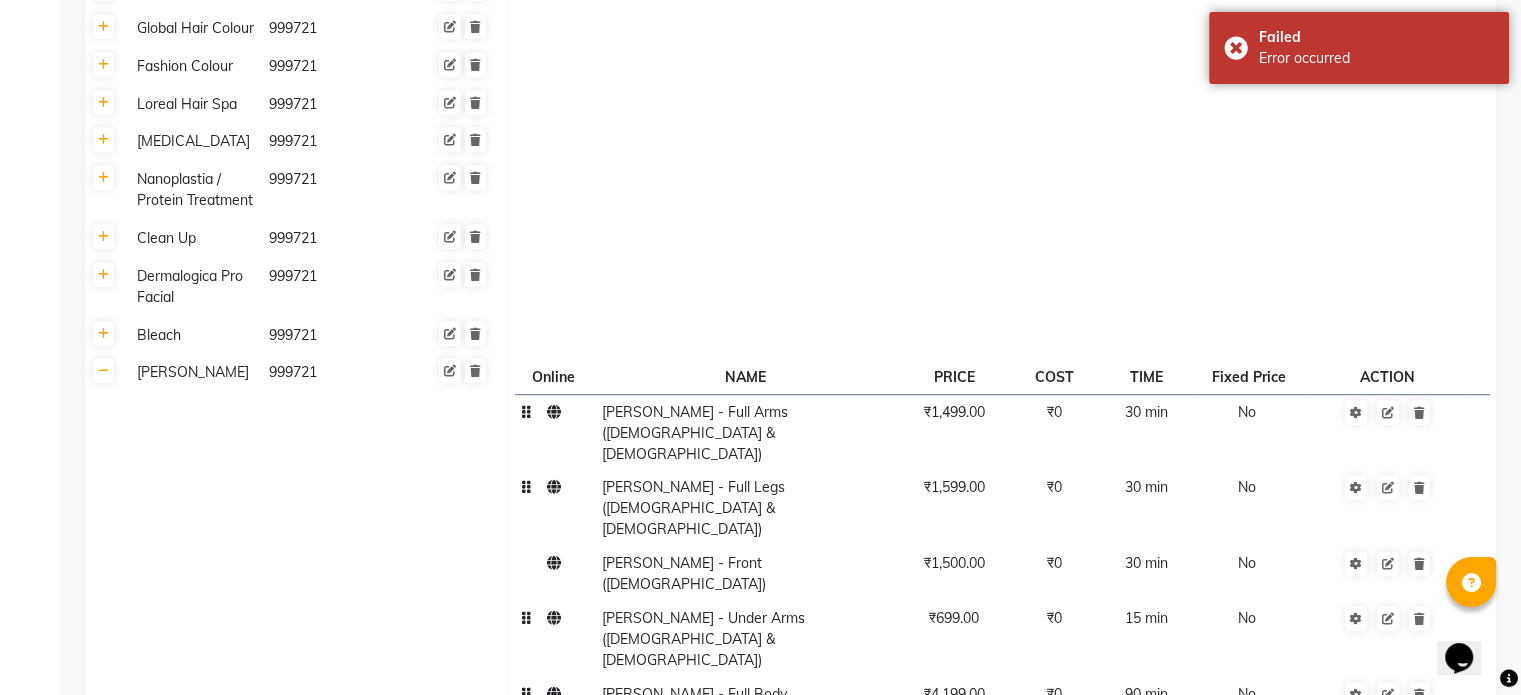 click on "Online  NAME  PRICE COST TIME Fixed Price  ACTION [PERSON_NAME] - Full Arms ([DEMOGRAPHIC_DATA] & [DEMOGRAPHIC_DATA]) ₹1,499.00 ₹0 30 min  No  [PERSON_NAME] - Full Legs ([DEMOGRAPHIC_DATA] & [DEMOGRAPHIC_DATA]) ₹1,599.00 ₹0 30 min  No  [PERSON_NAME] - Front ([DEMOGRAPHIC_DATA]) ₹1,500.00 ₹0 30 min  No  [PERSON_NAME] - Under Arms ([DEMOGRAPHIC_DATA] & [DEMOGRAPHIC_DATA]) ₹699.00 ₹0 15 min  No  [PERSON_NAME] - Full Body ([DEMOGRAPHIC_DATA] & [DEMOGRAPHIC_DATA]) ₹4,199.00 ₹0 90 min  No  [PERSON_NAME] - Face & Neck ([DEMOGRAPHIC_DATA] & [DEMOGRAPHIC_DATA]) ₹1,499.00 ₹0 30 min  No  Body Polishing ₹6,500.00 ₹0 1.3 min  No  Body Trimming  ₹3,000.00 ₹0 30 min  No  Click here to add service" 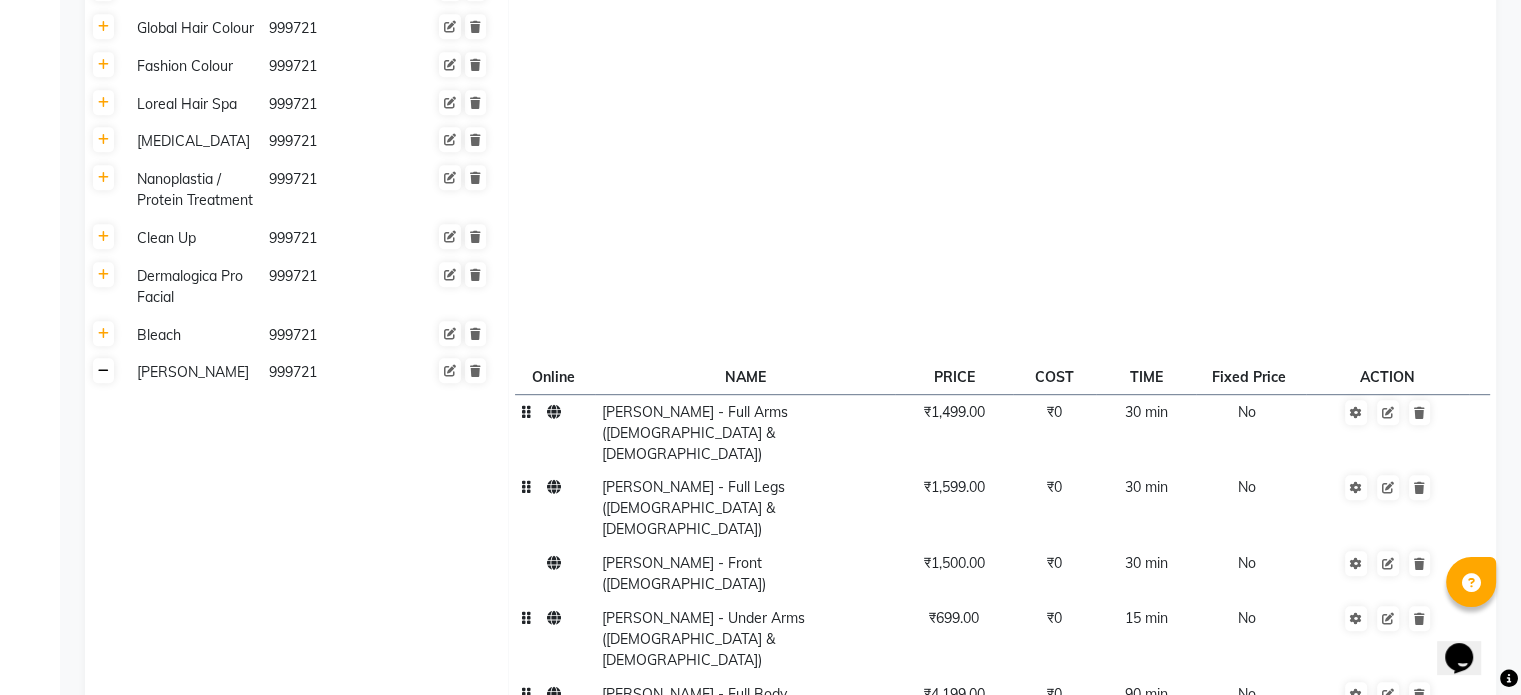click 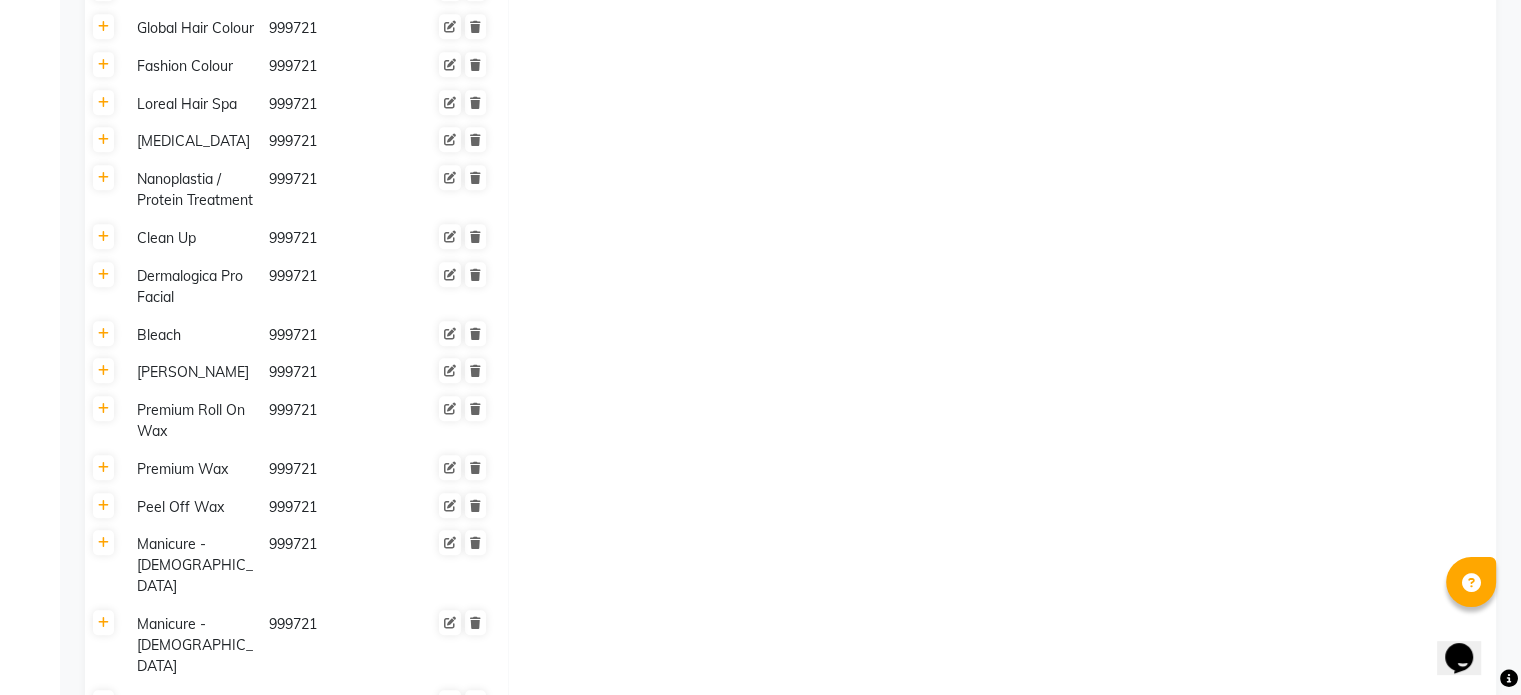 click on "Premium Roll On Wax" 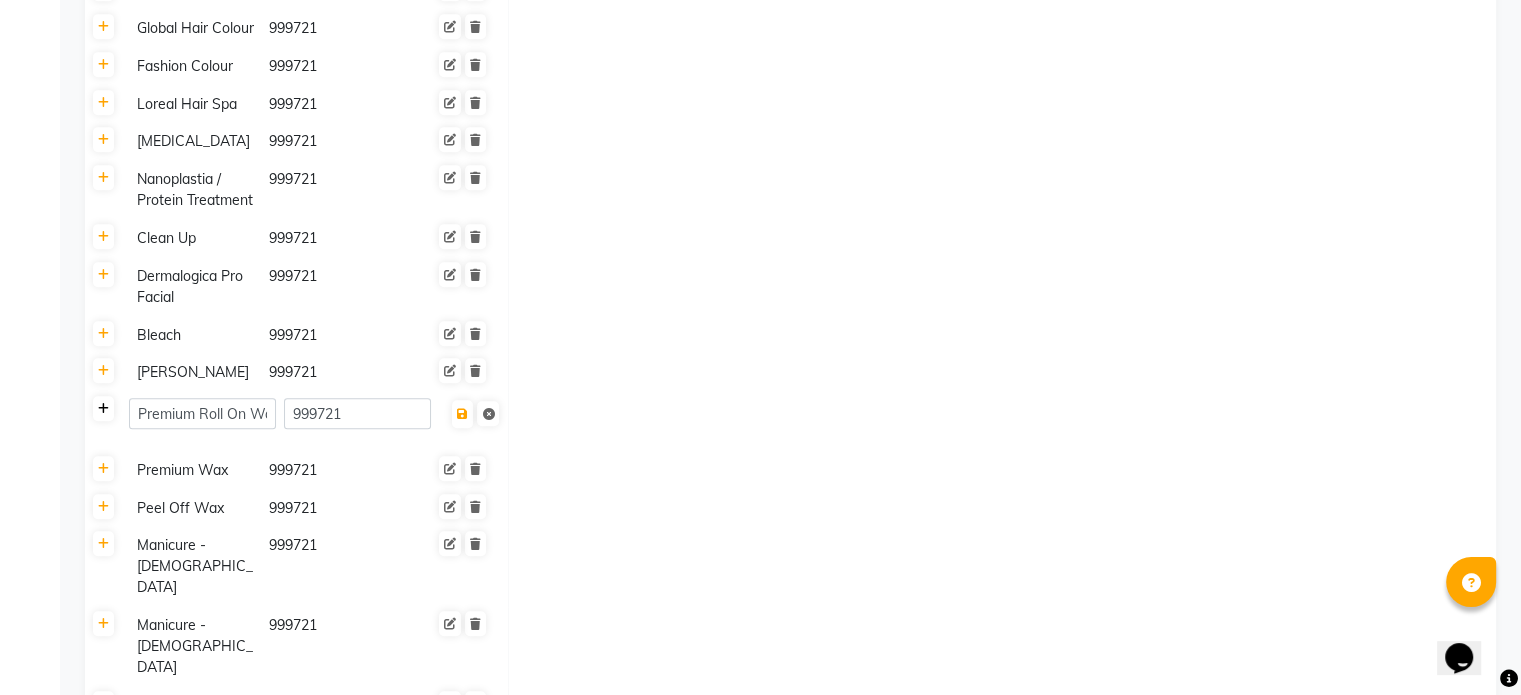click 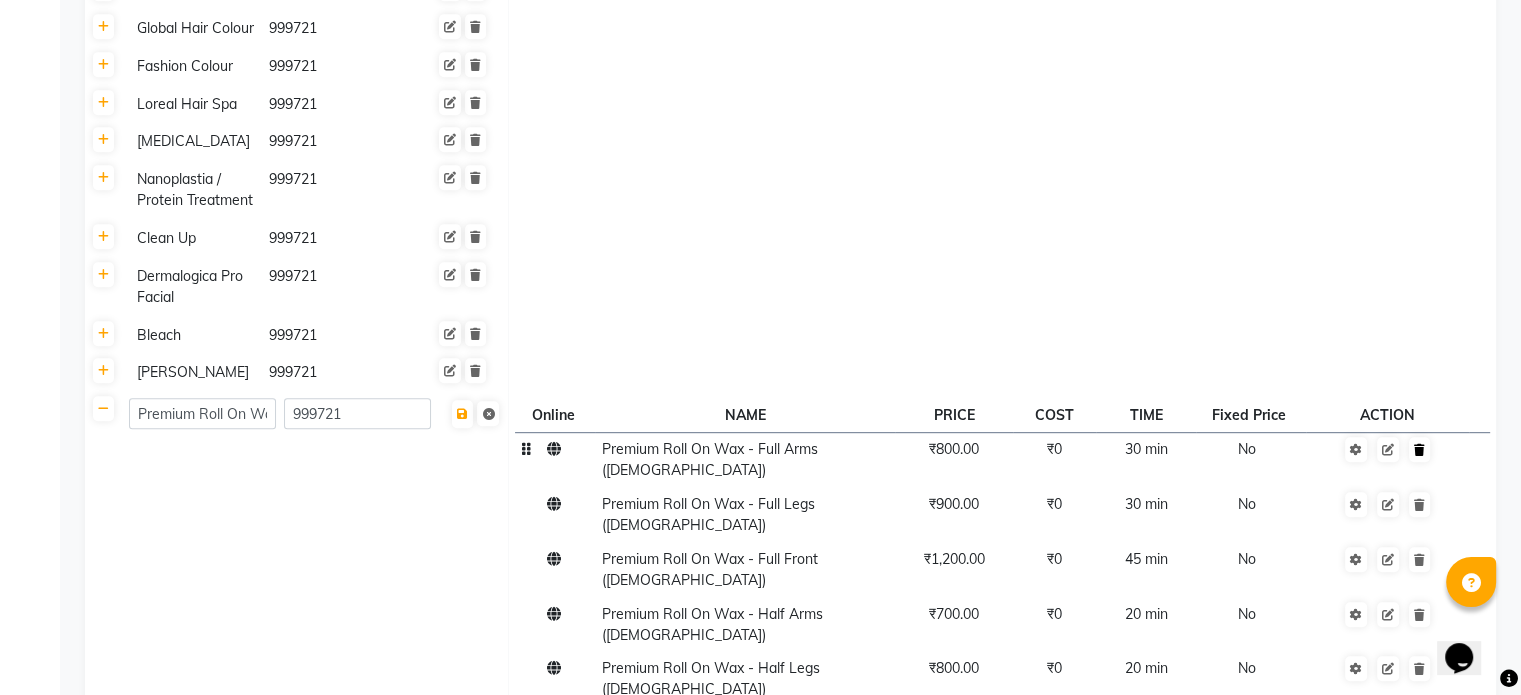 click 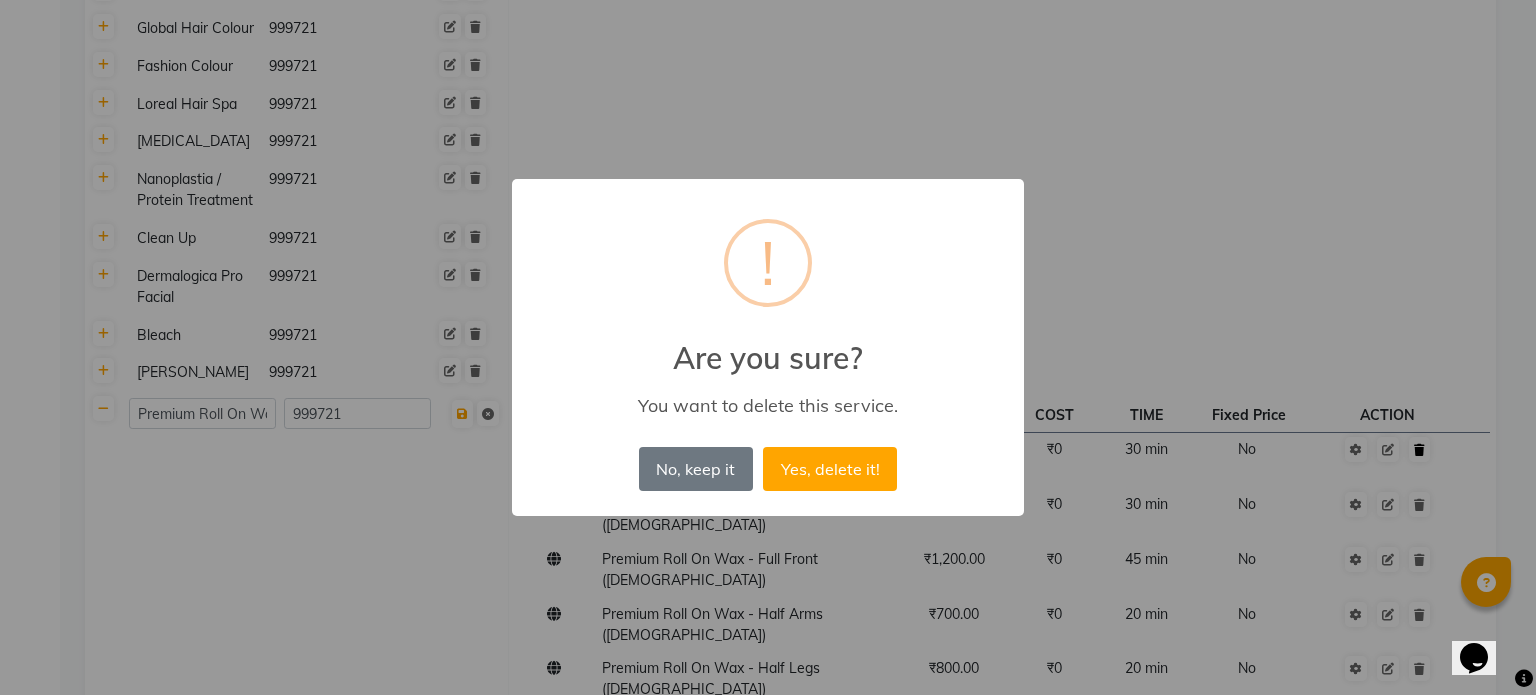click on "Yes, delete it!" at bounding box center [830, 469] 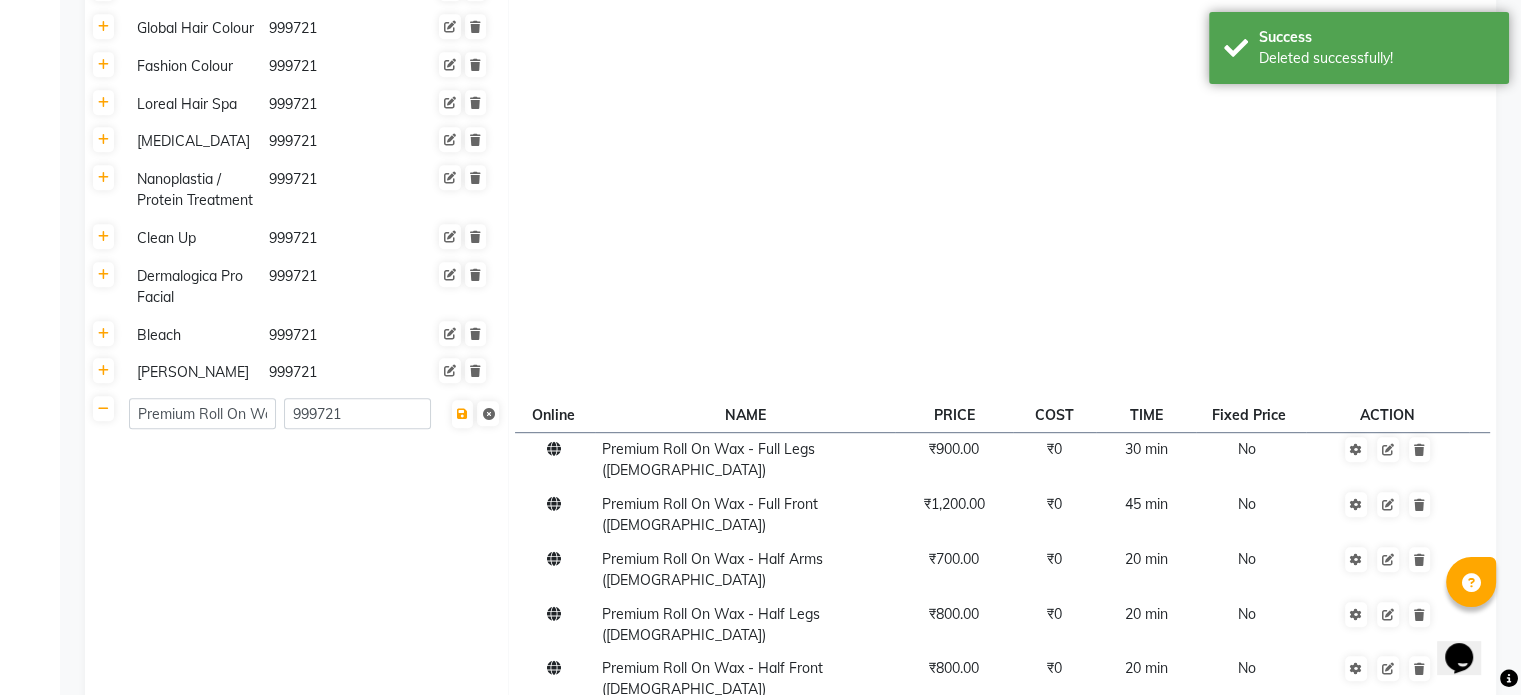 click 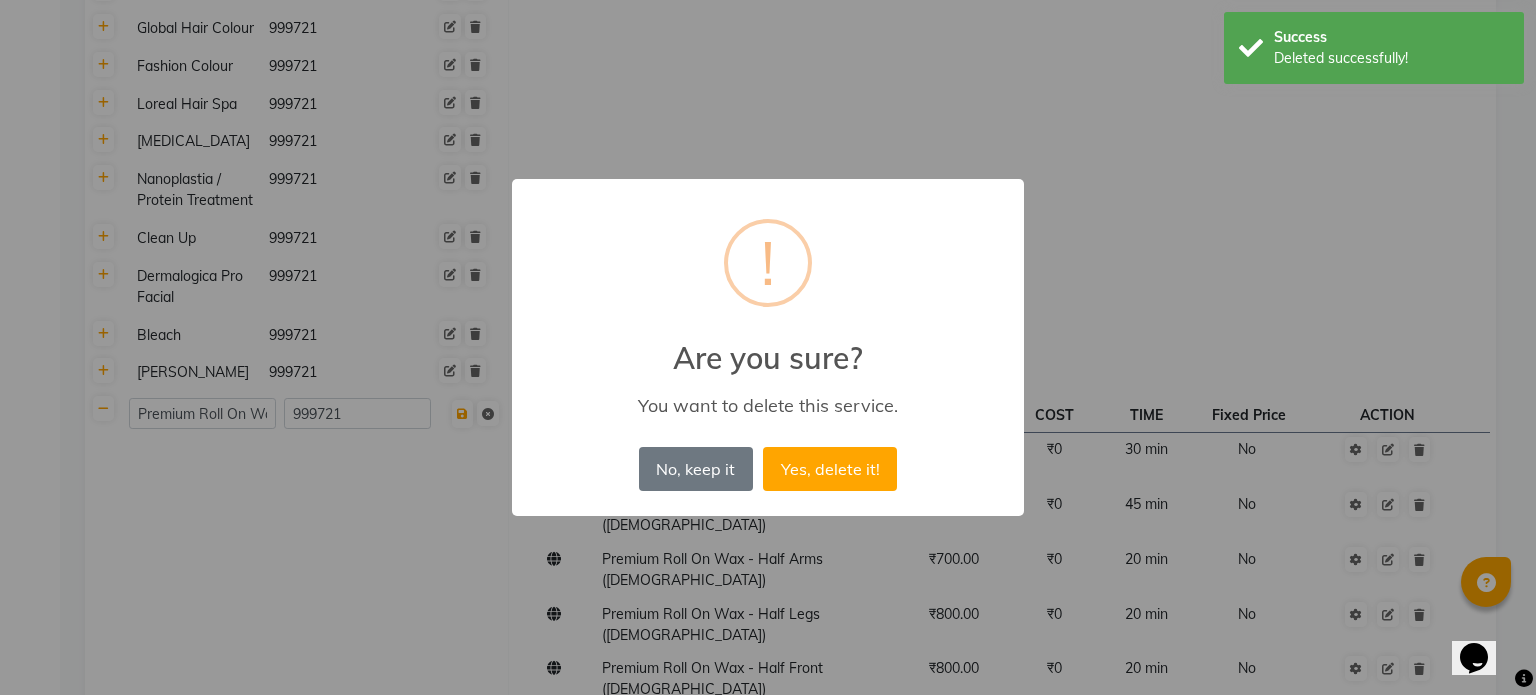 click on "Yes, delete it!" at bounding box center (830, 469) 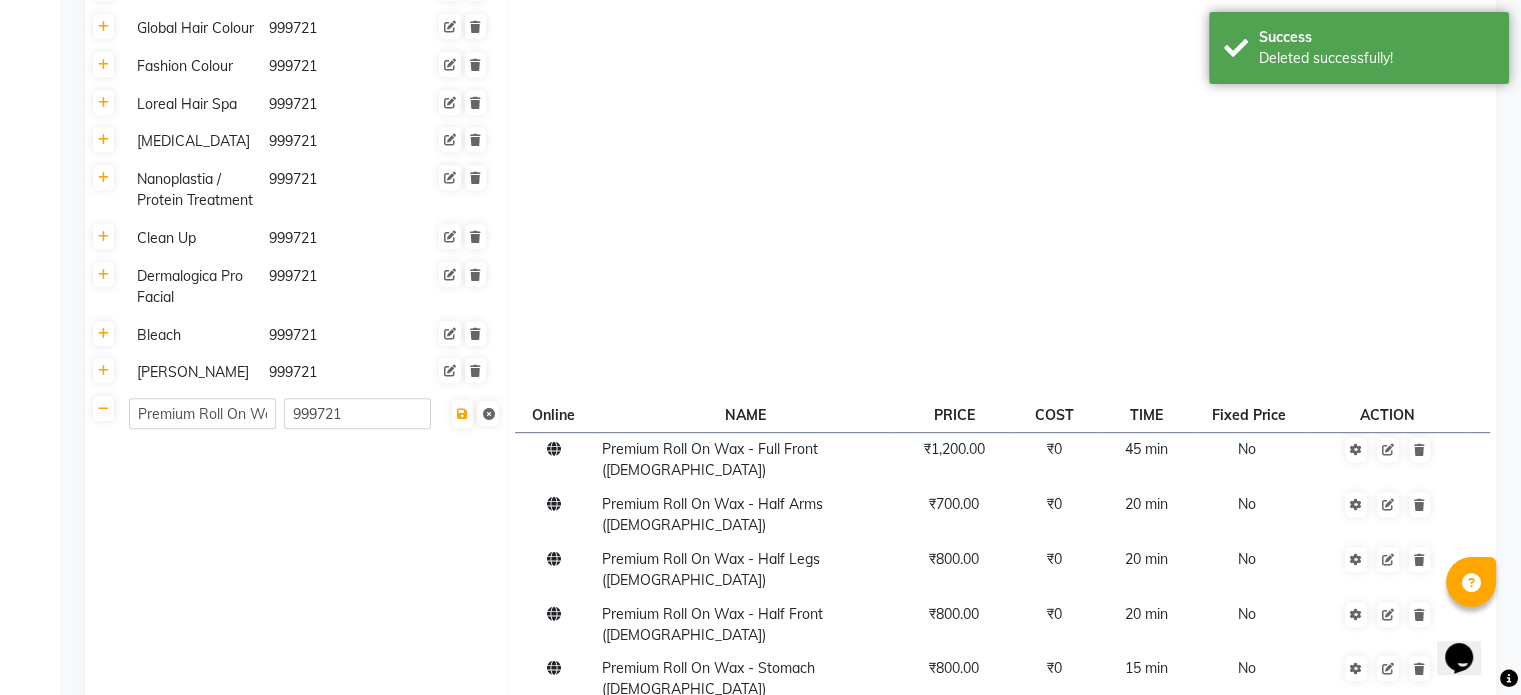 click 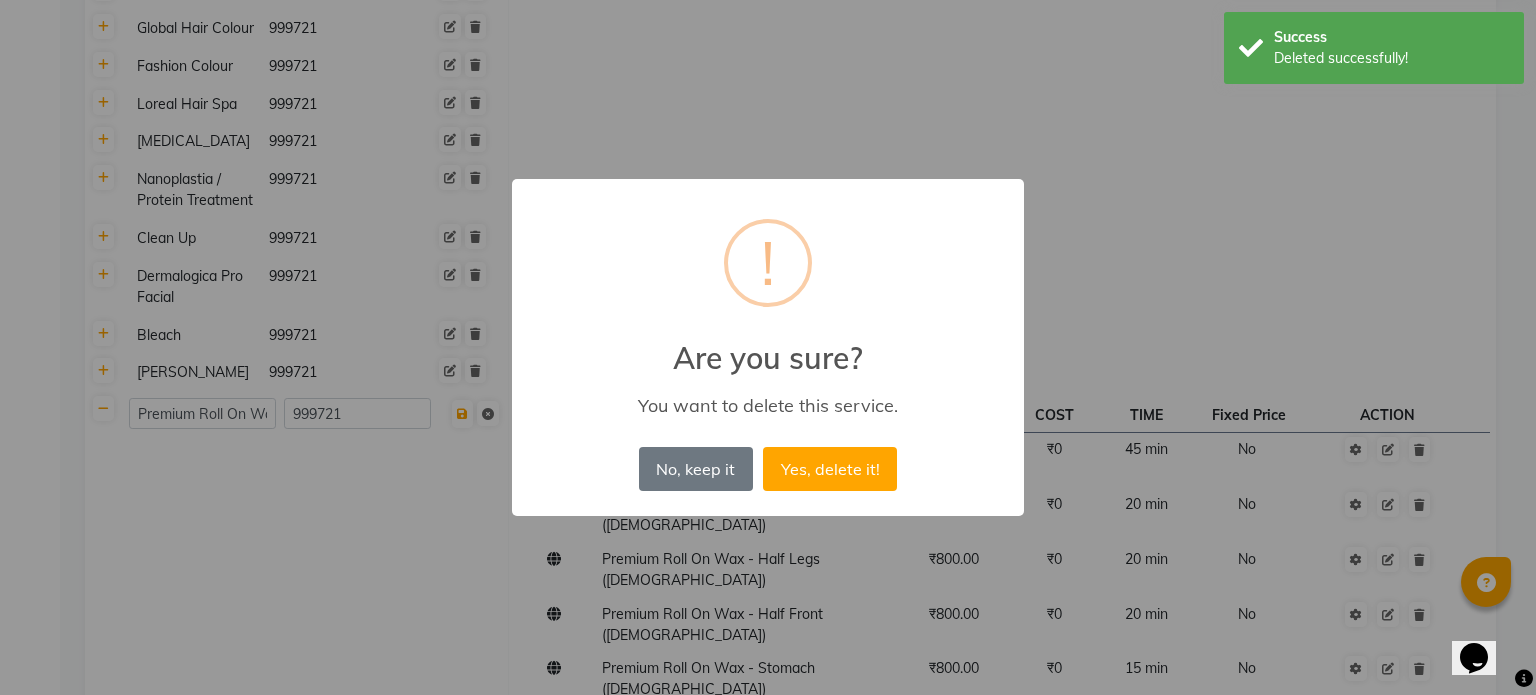 click on "Yes, delete it!" at bounding box center (830, 469) 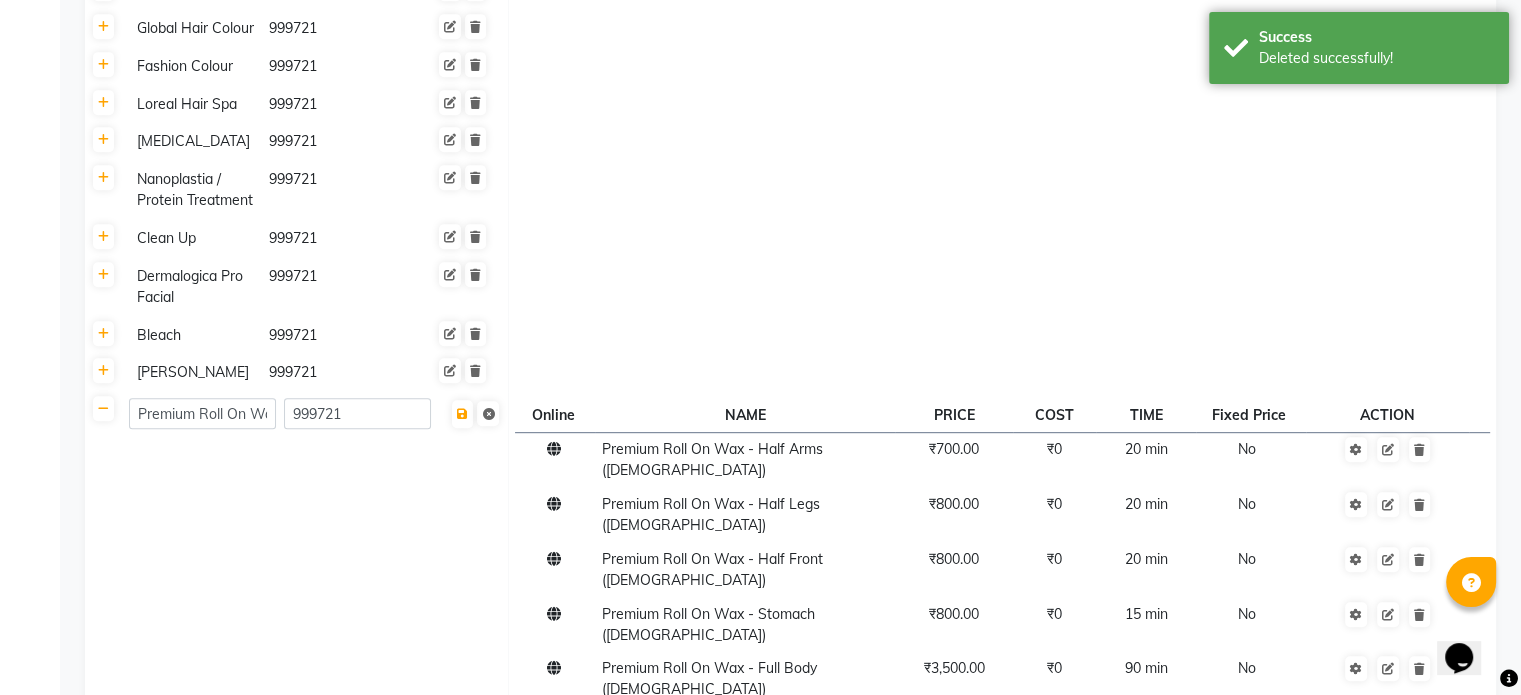 click 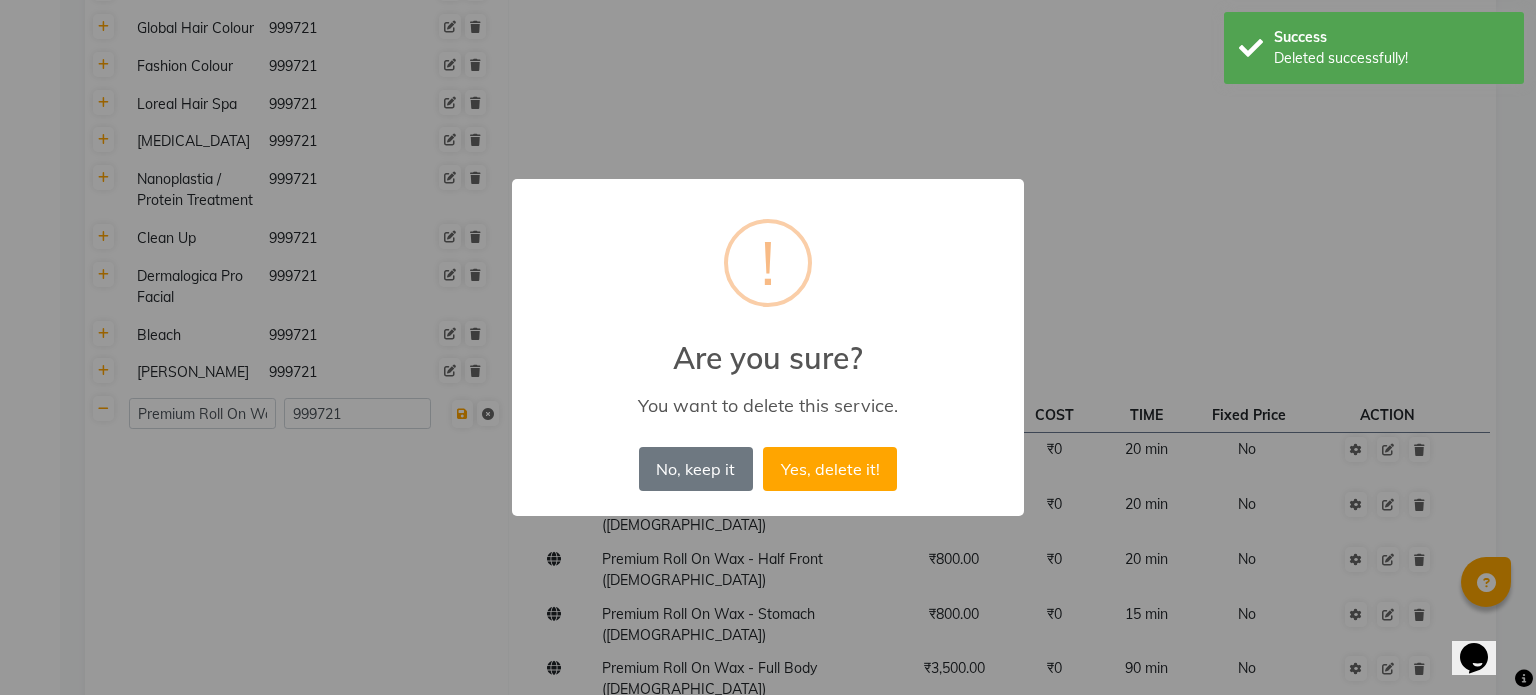 click on "Yes, delete it!" at bounding box center (830, 469) 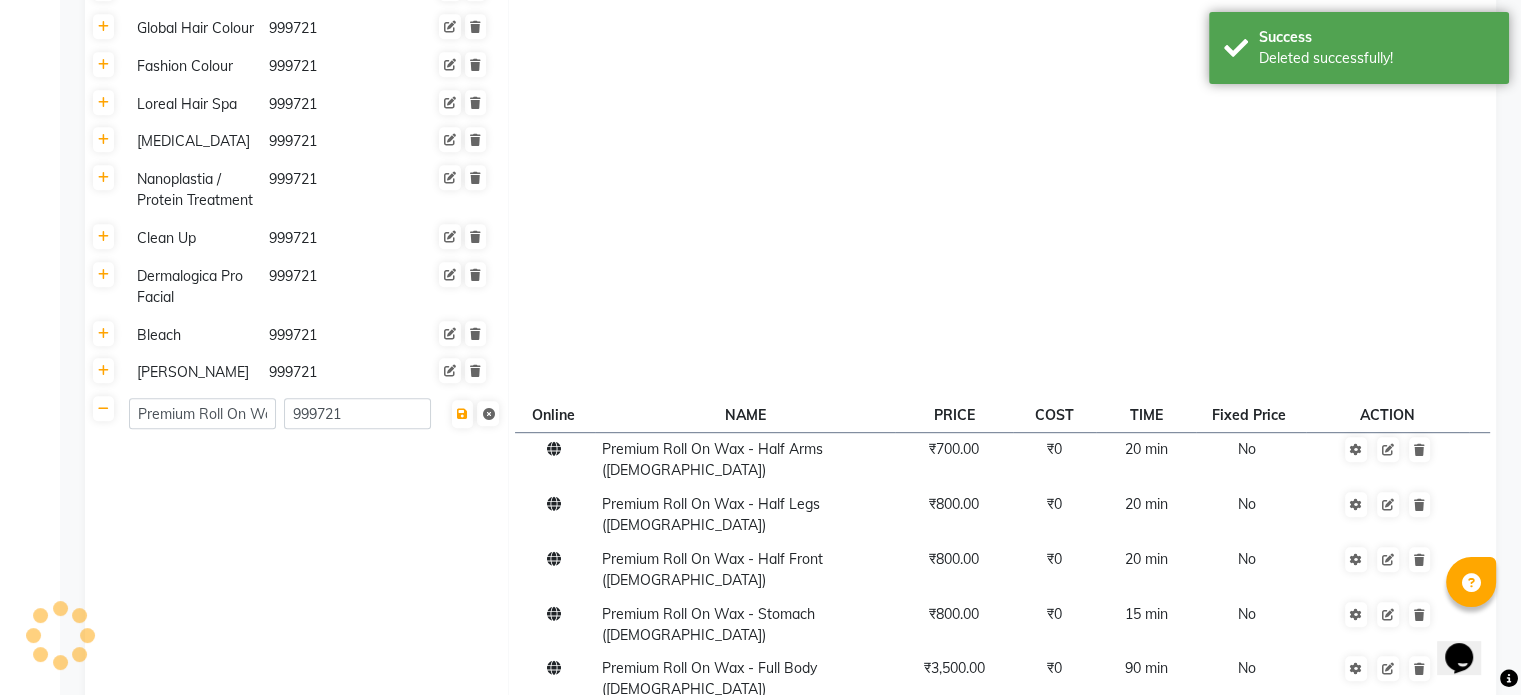 click 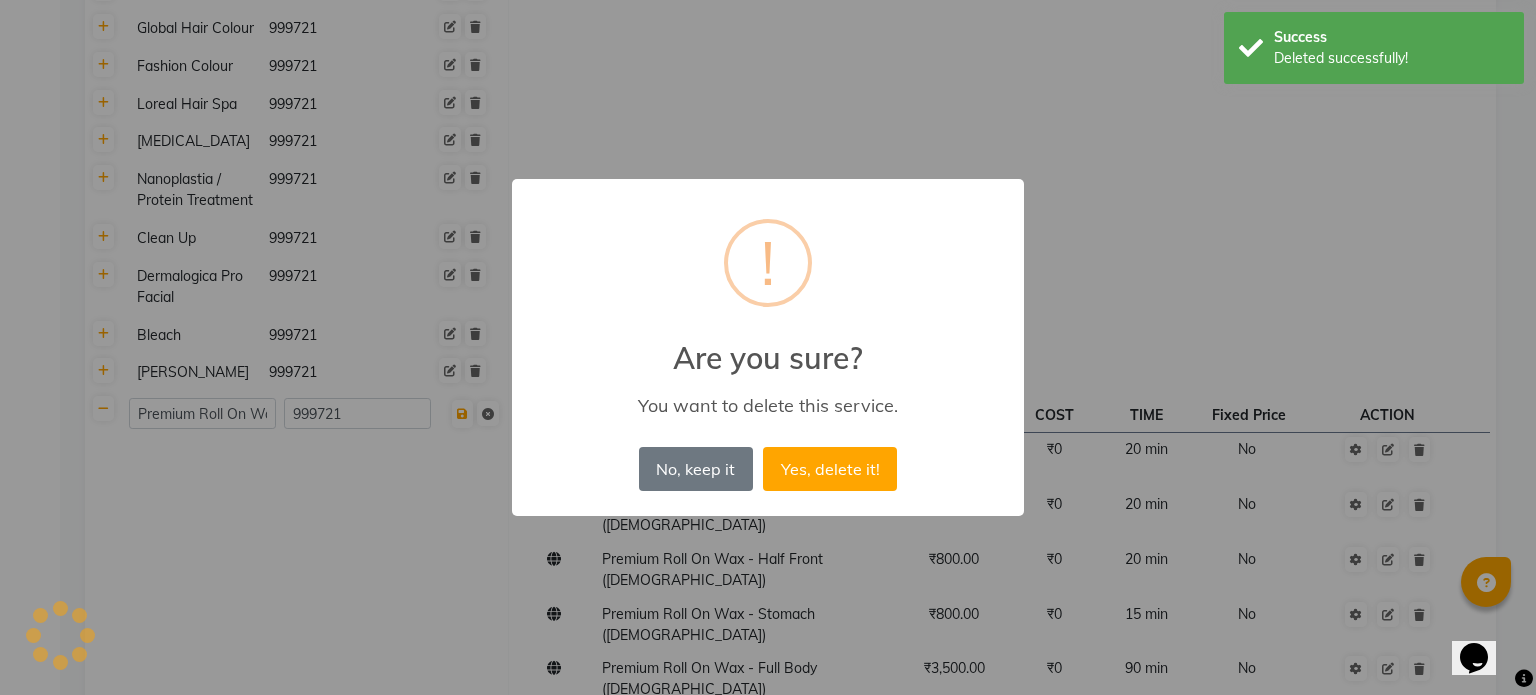 click on "Yes, delete it!" at bounding box center [830, 469] 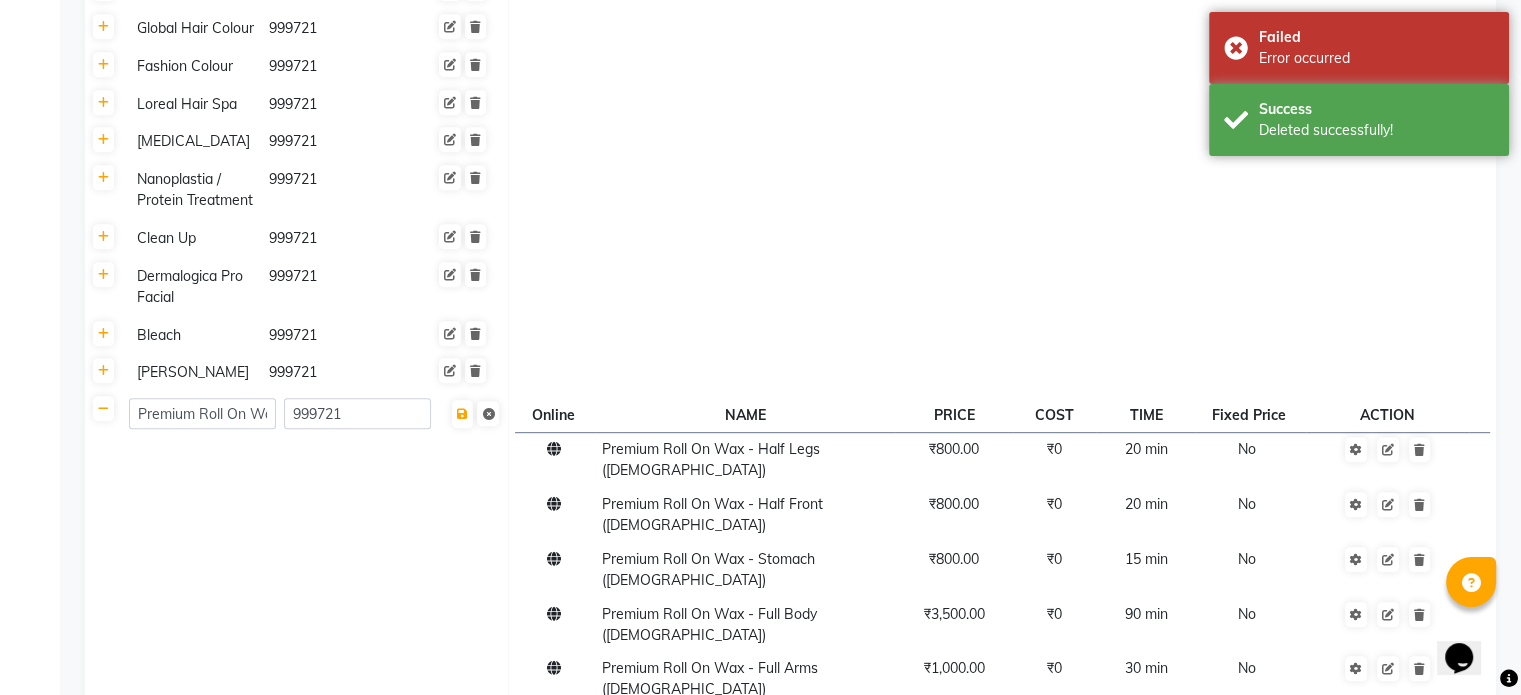 click 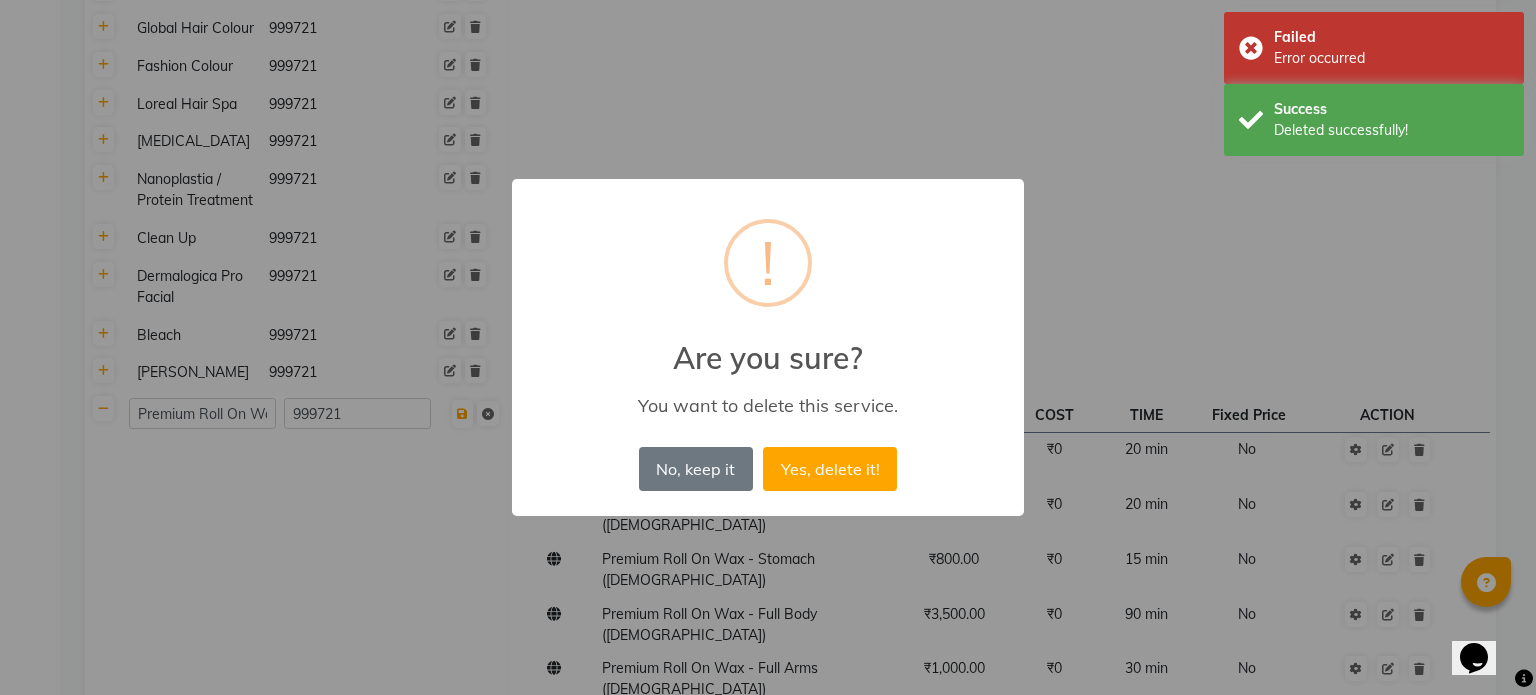click on "Yes, delete it!" at bounding box center [830, 469] 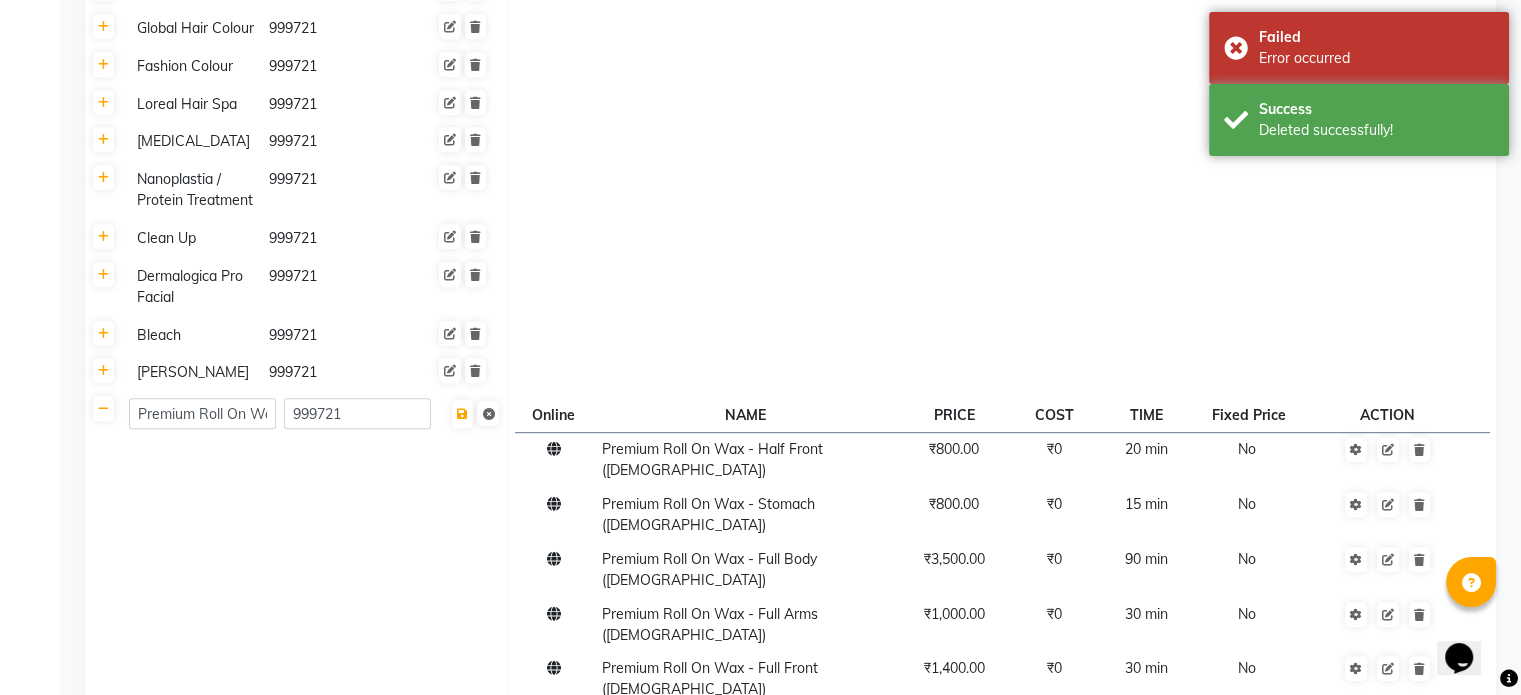 click 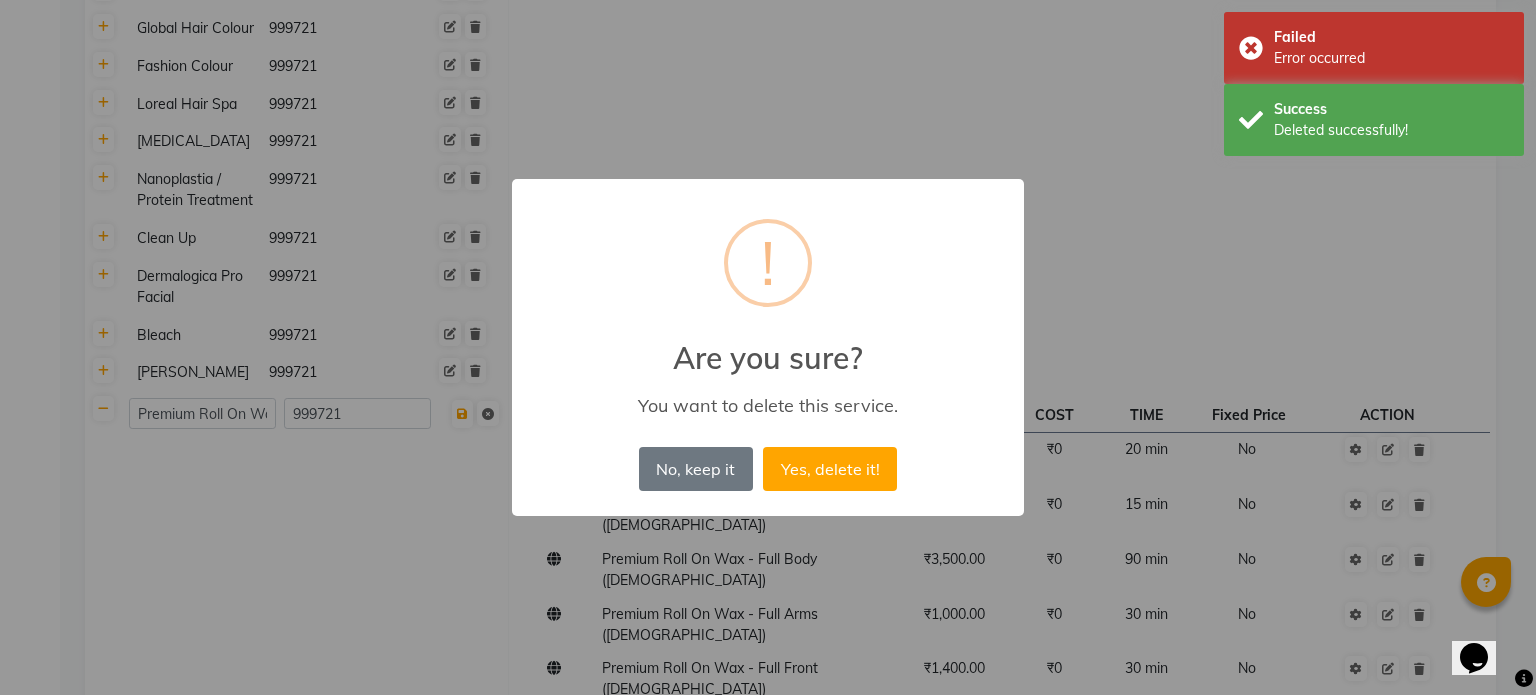 click on "Yes, delete it!" at bounding box center (830, 469) 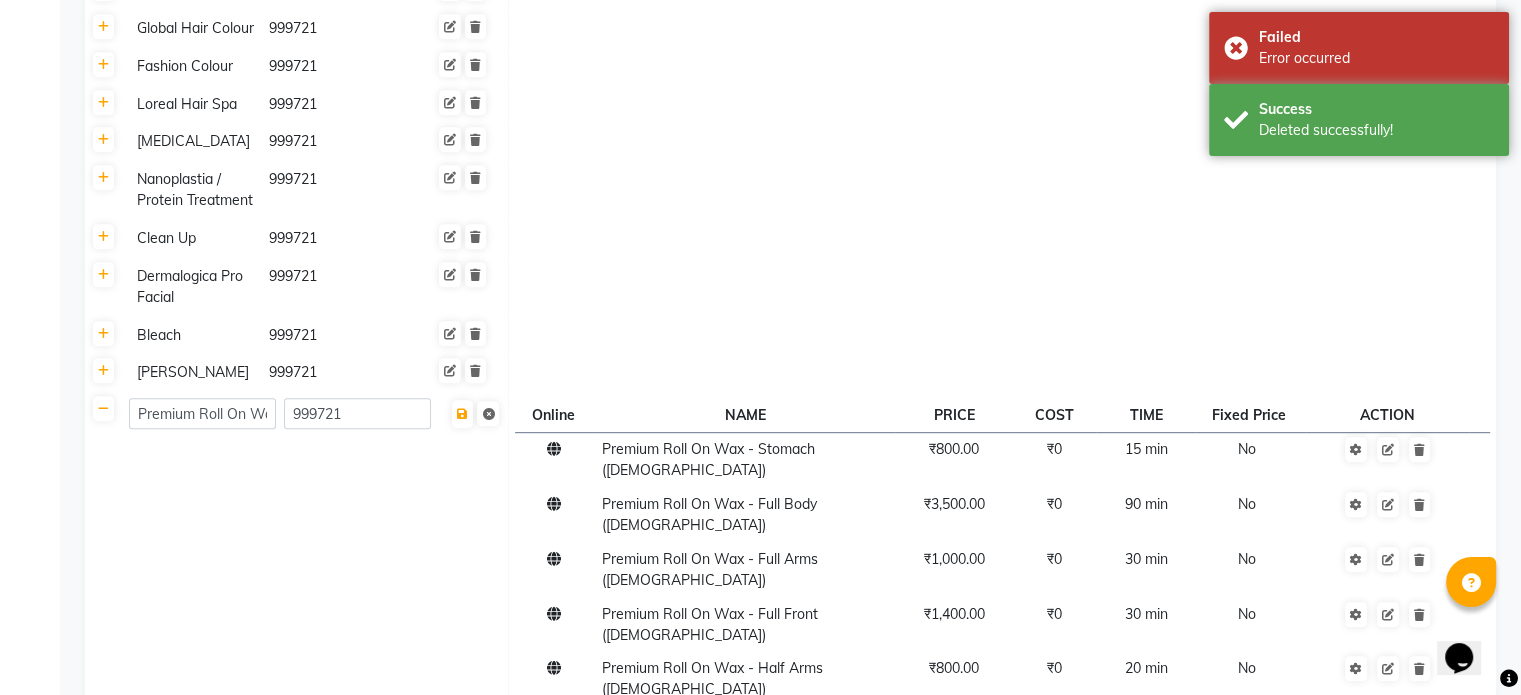 click 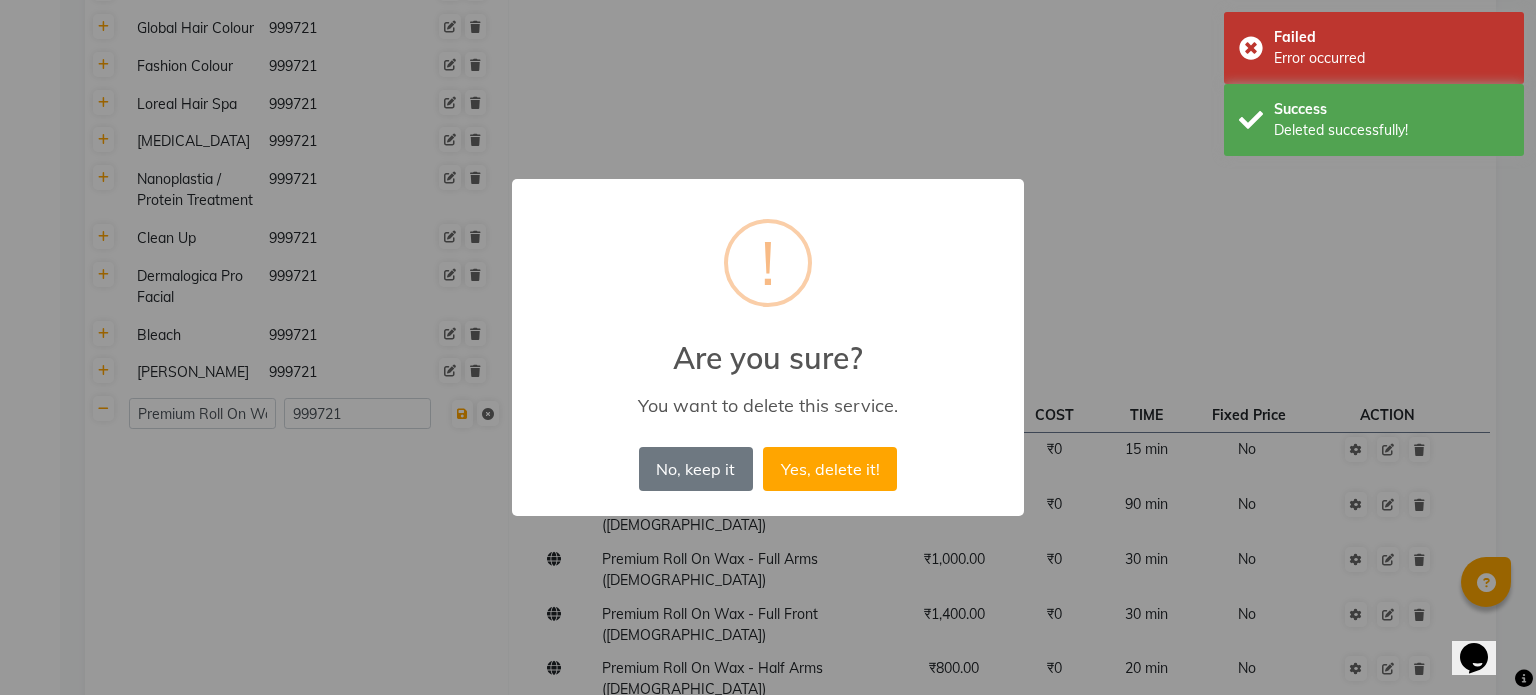 click on "Yes, delete it!" at bounding box center (830, 469) 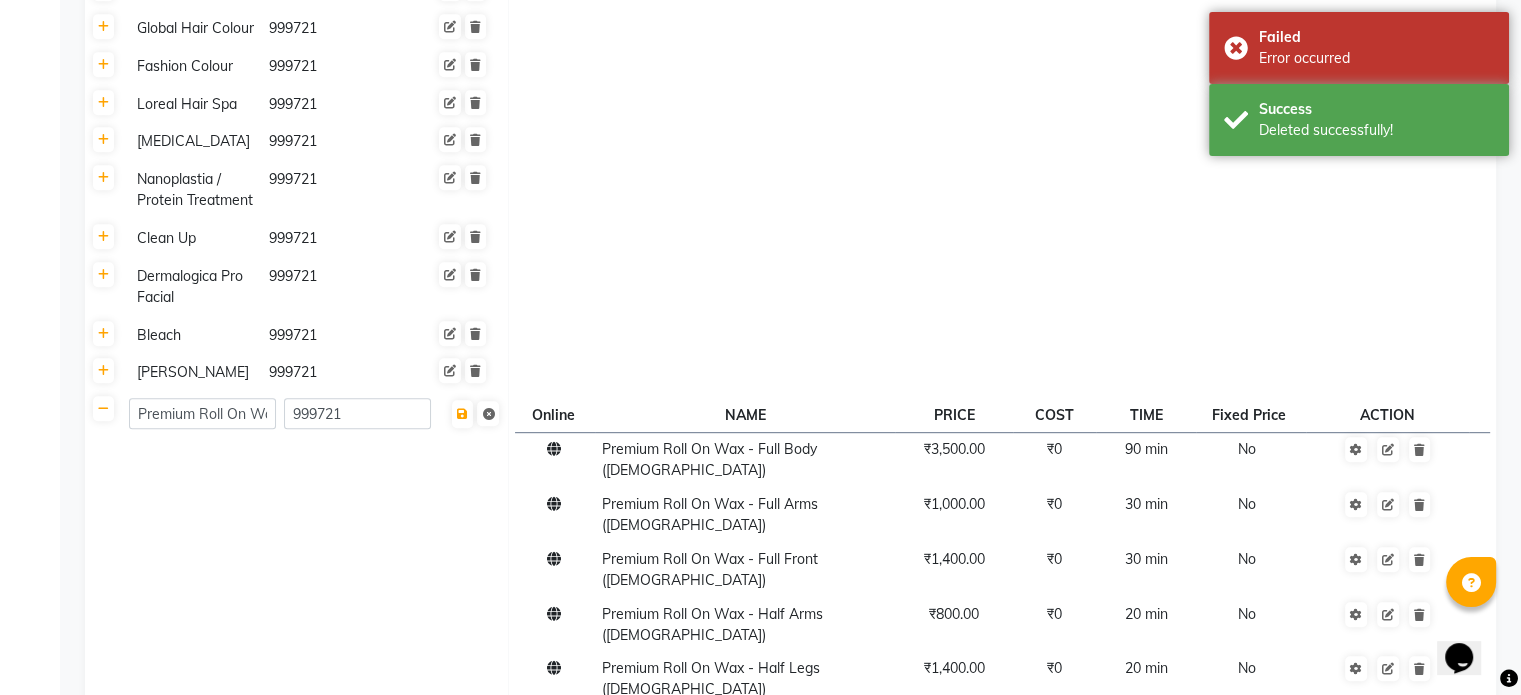 click 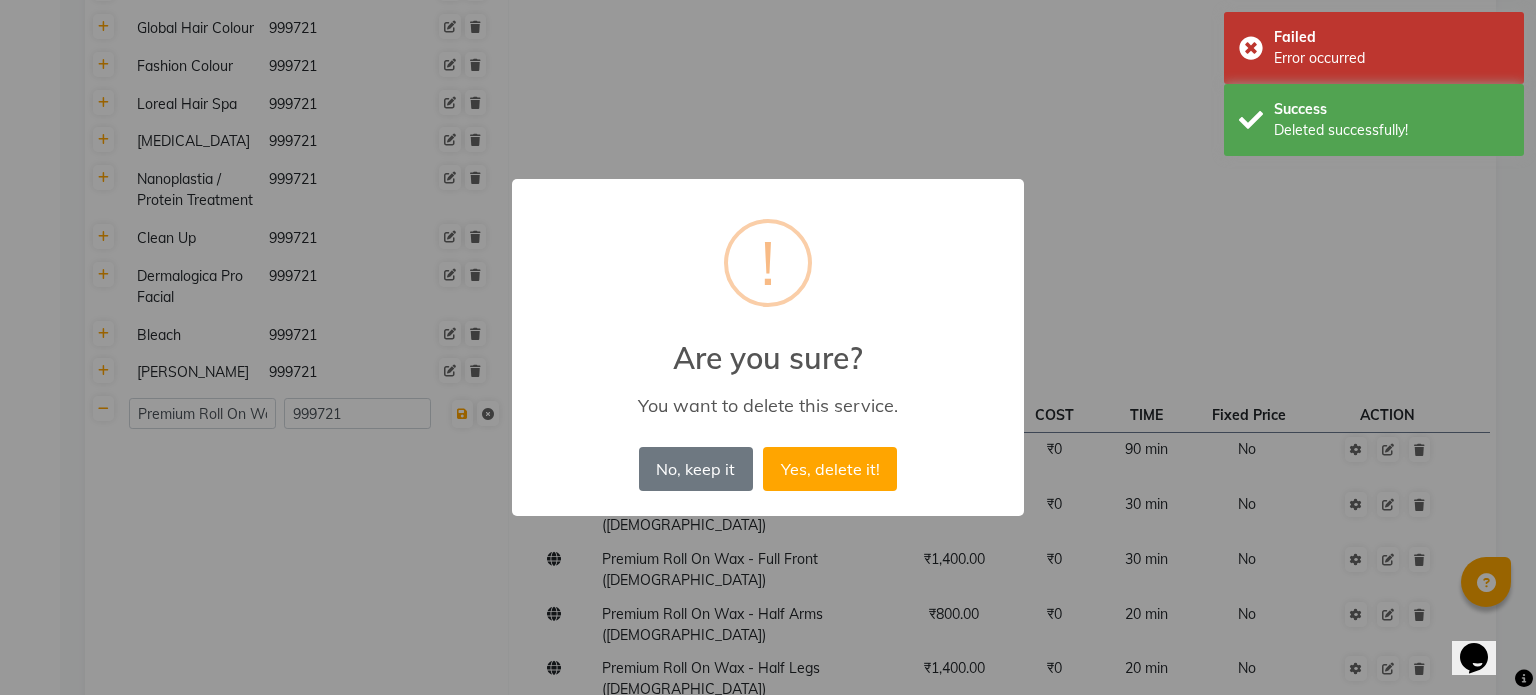 click on "Yes, delete it!" at bounding box center (830, 469) 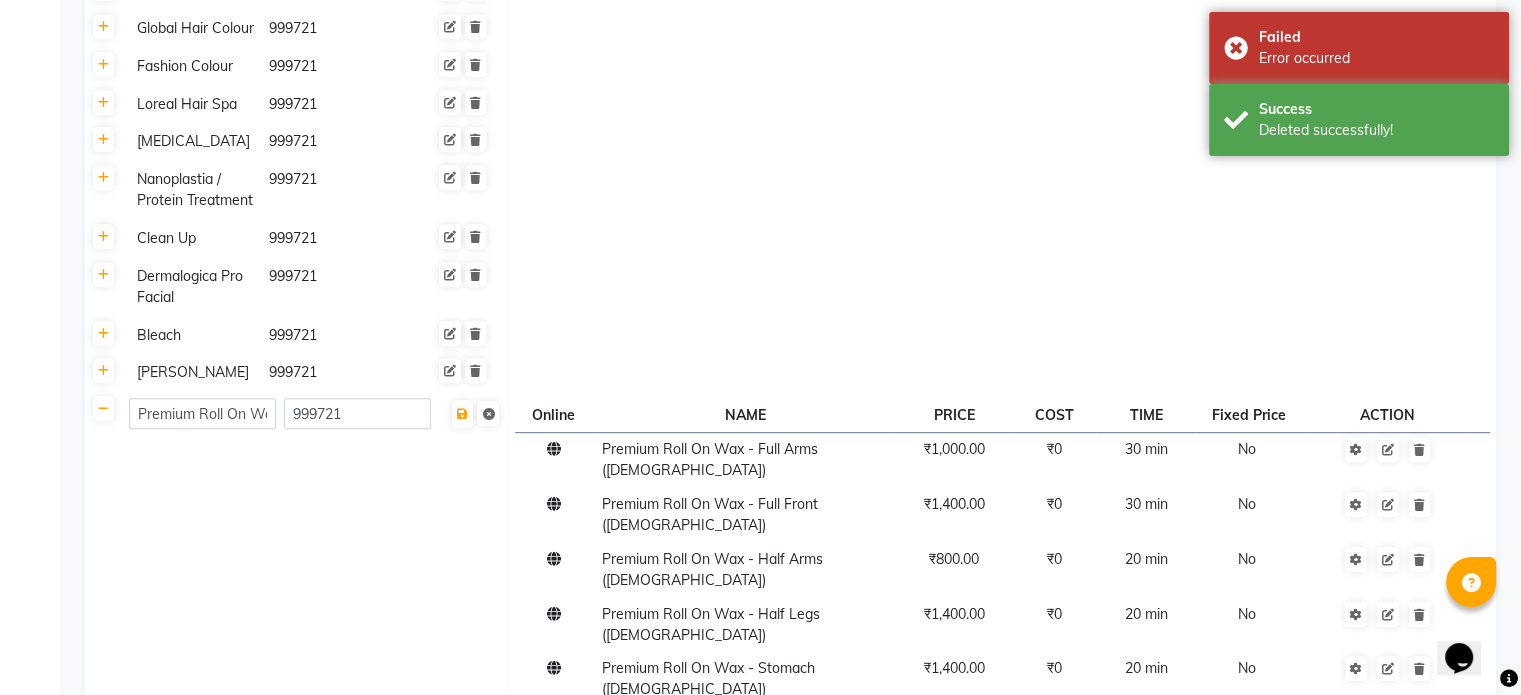 click 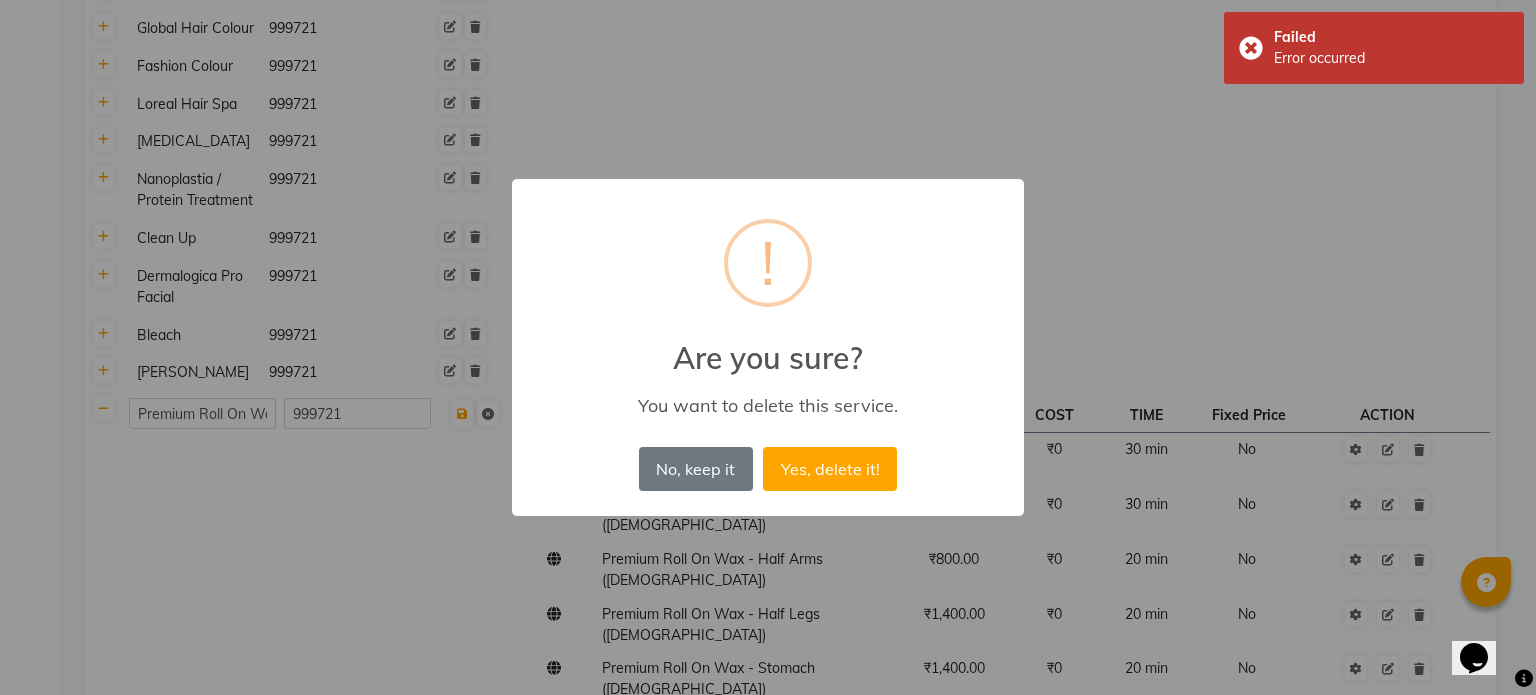 click on "Yes, delete it!" at bounding box center (830, 469) 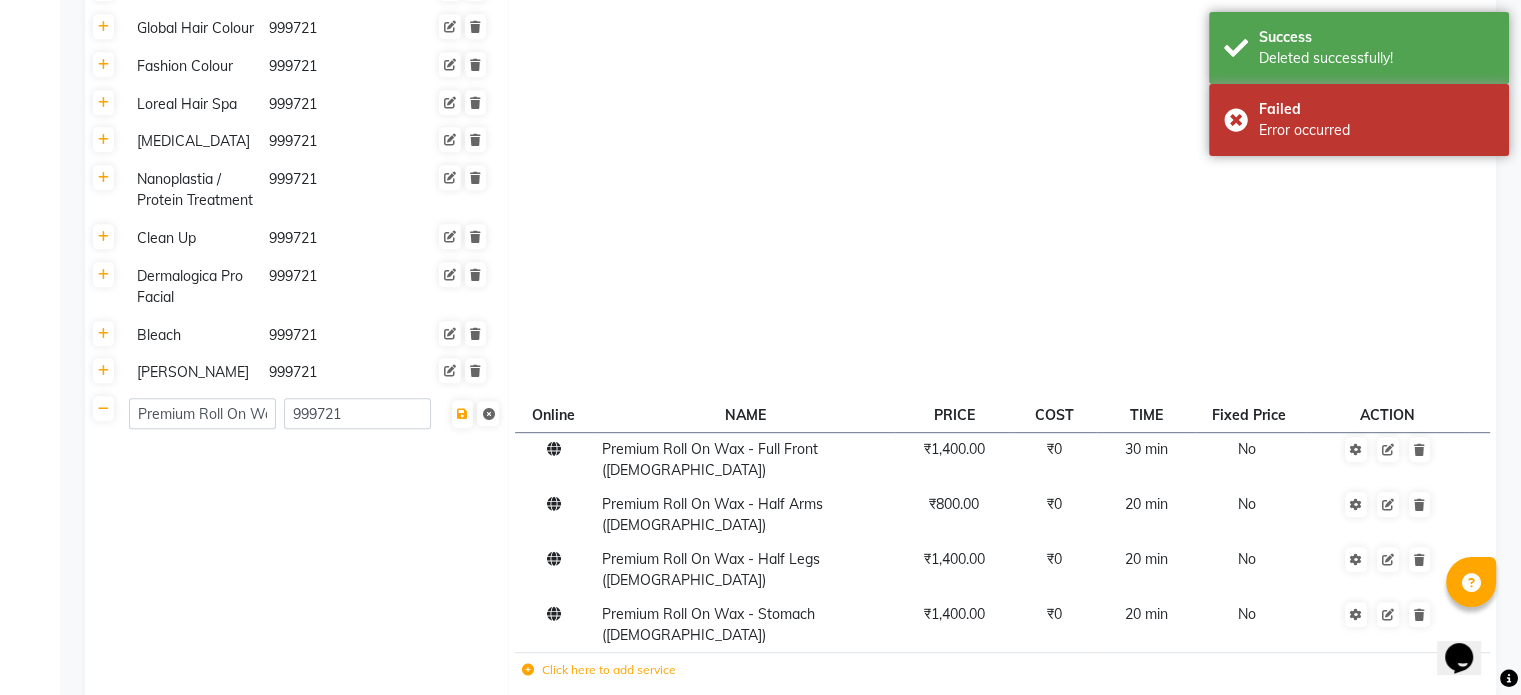 click 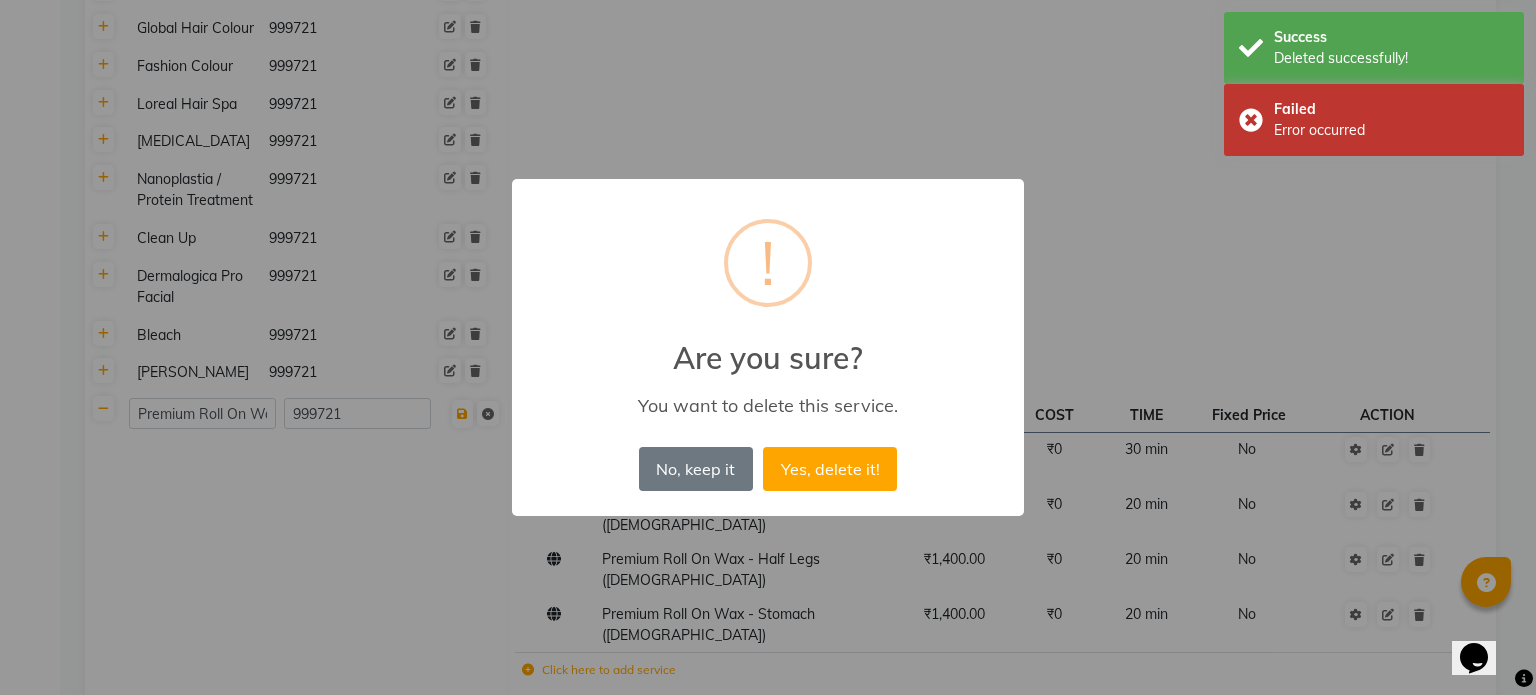 click on "Yes, delete it!" at bounding box center [830, 469] 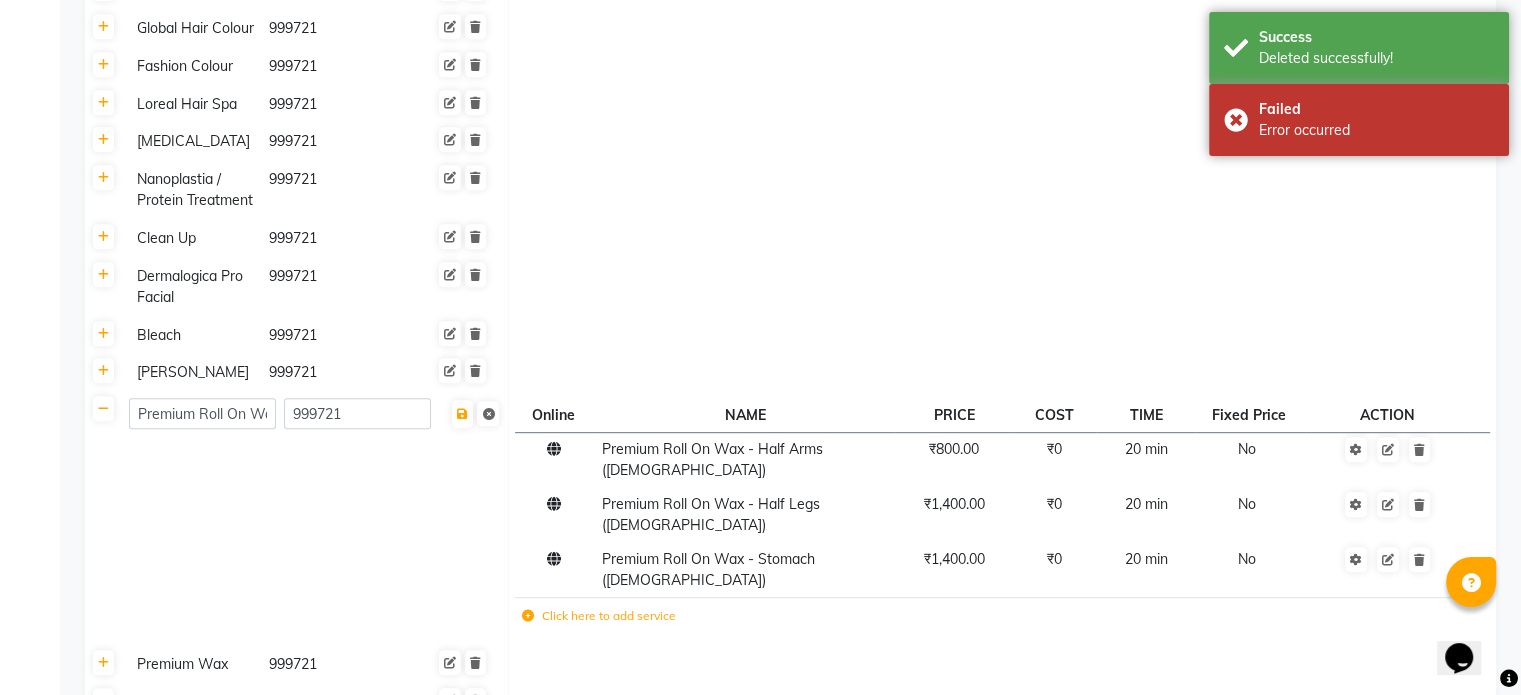 click 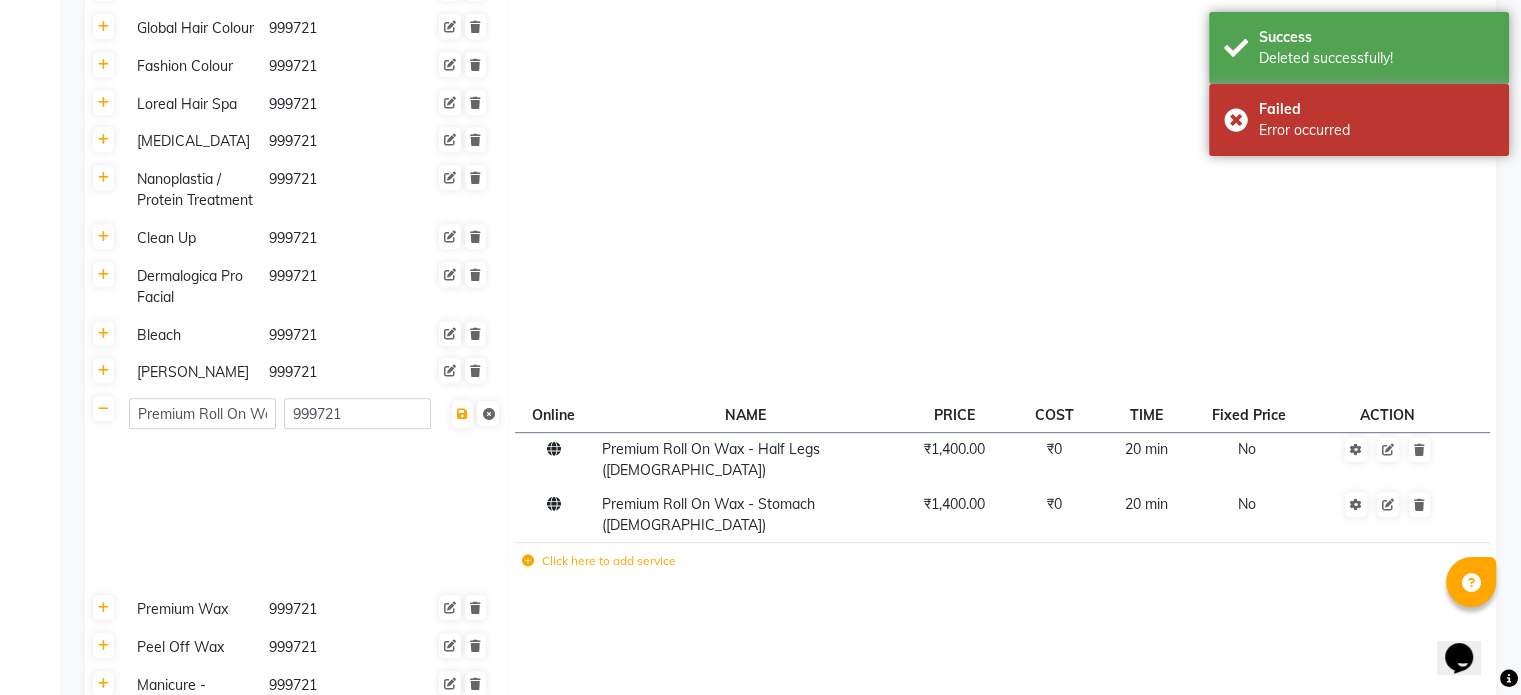click 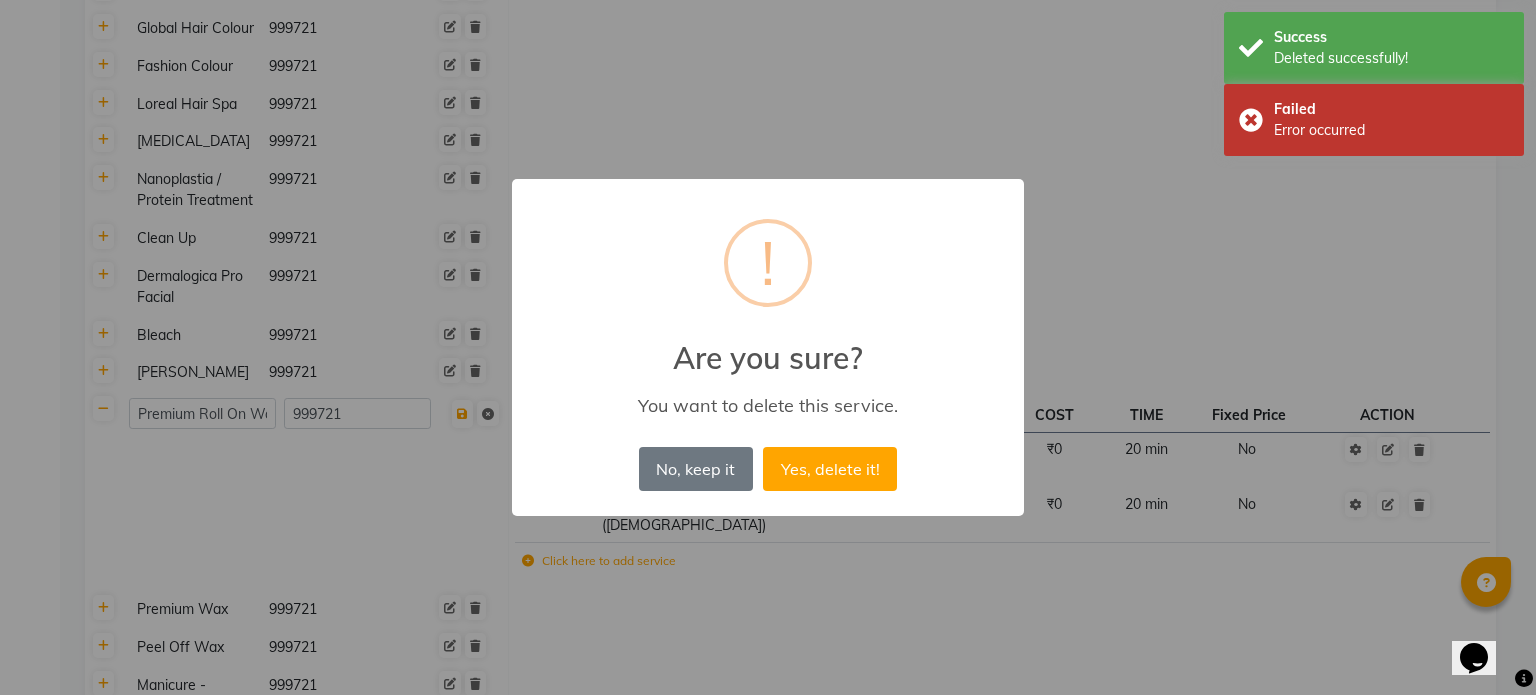 click on "Yes, delete it!" at bounding box center [830, 469] 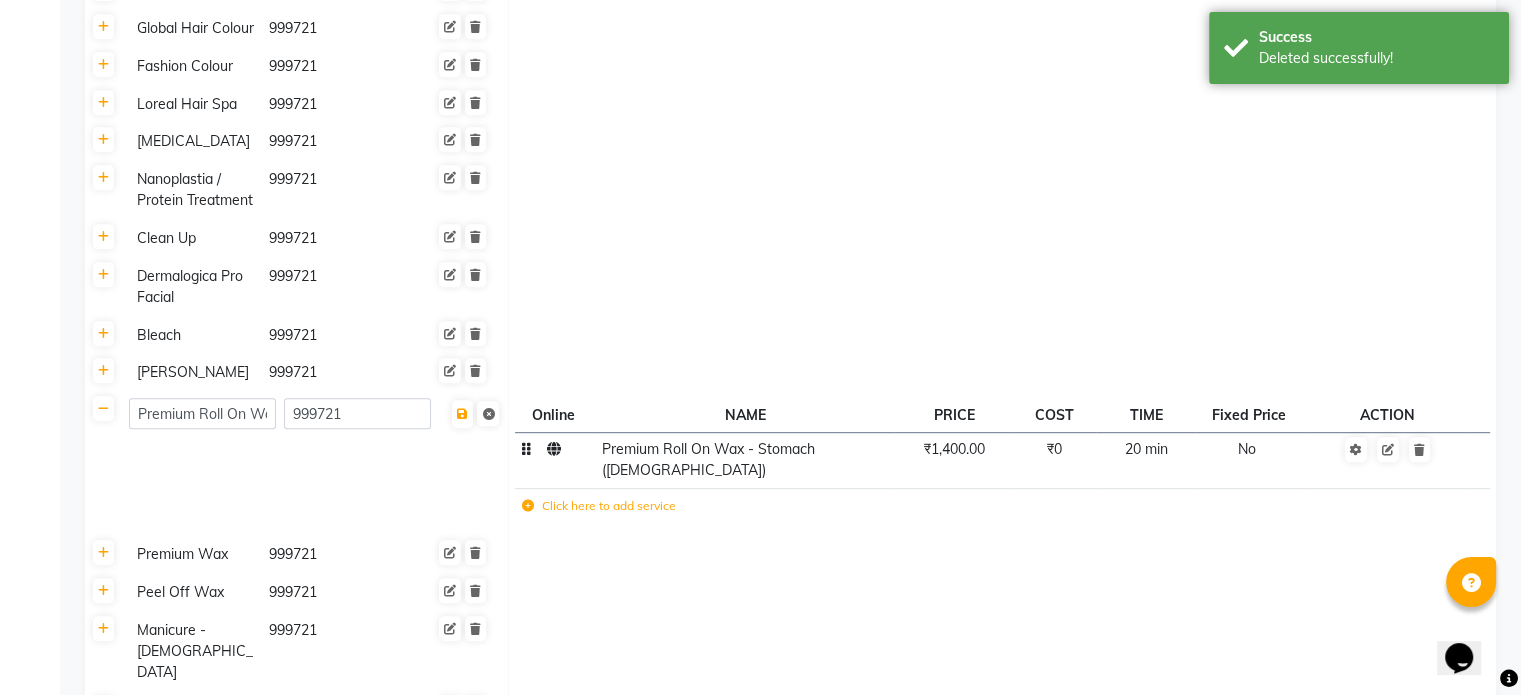 click on "Premium Roll On Wax - Stomach ([DEMOGRAPHIC_DATA])" 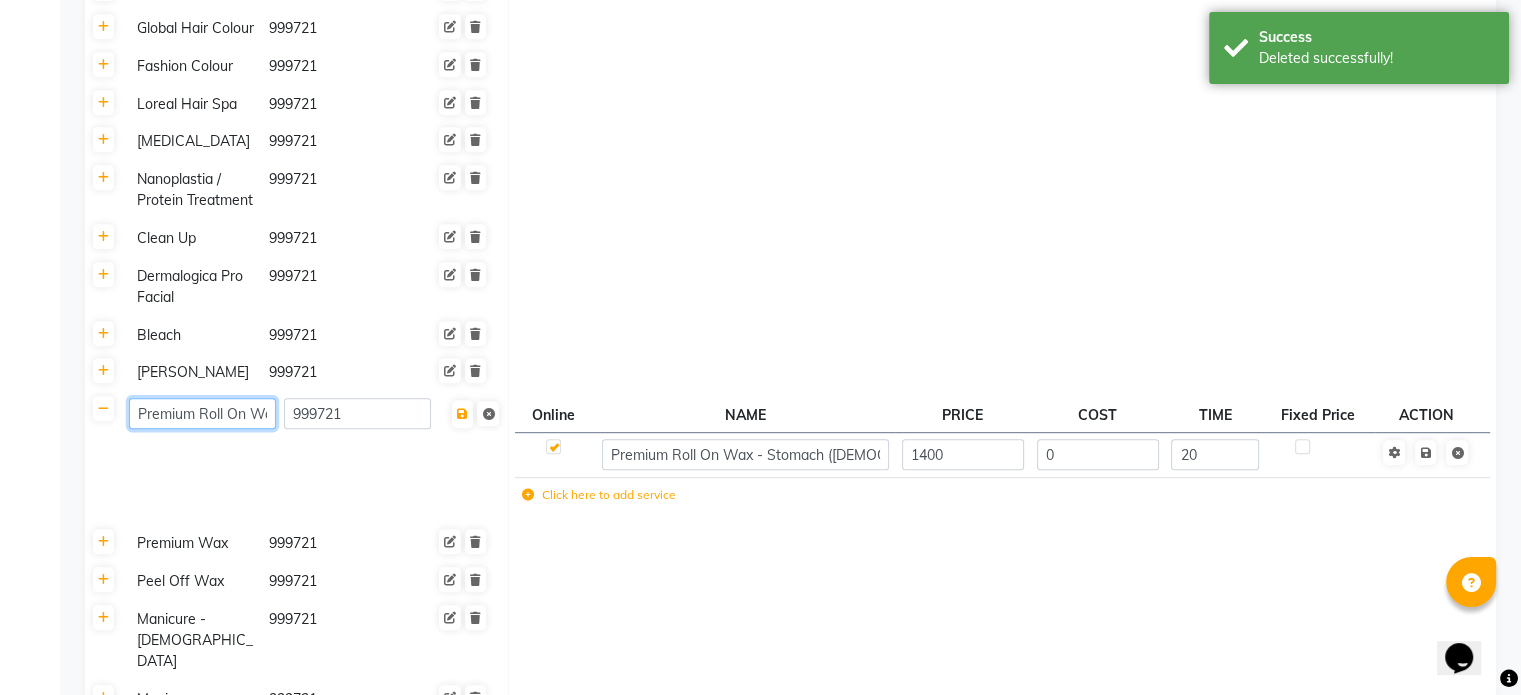 click on "Premium Roll On Wax" 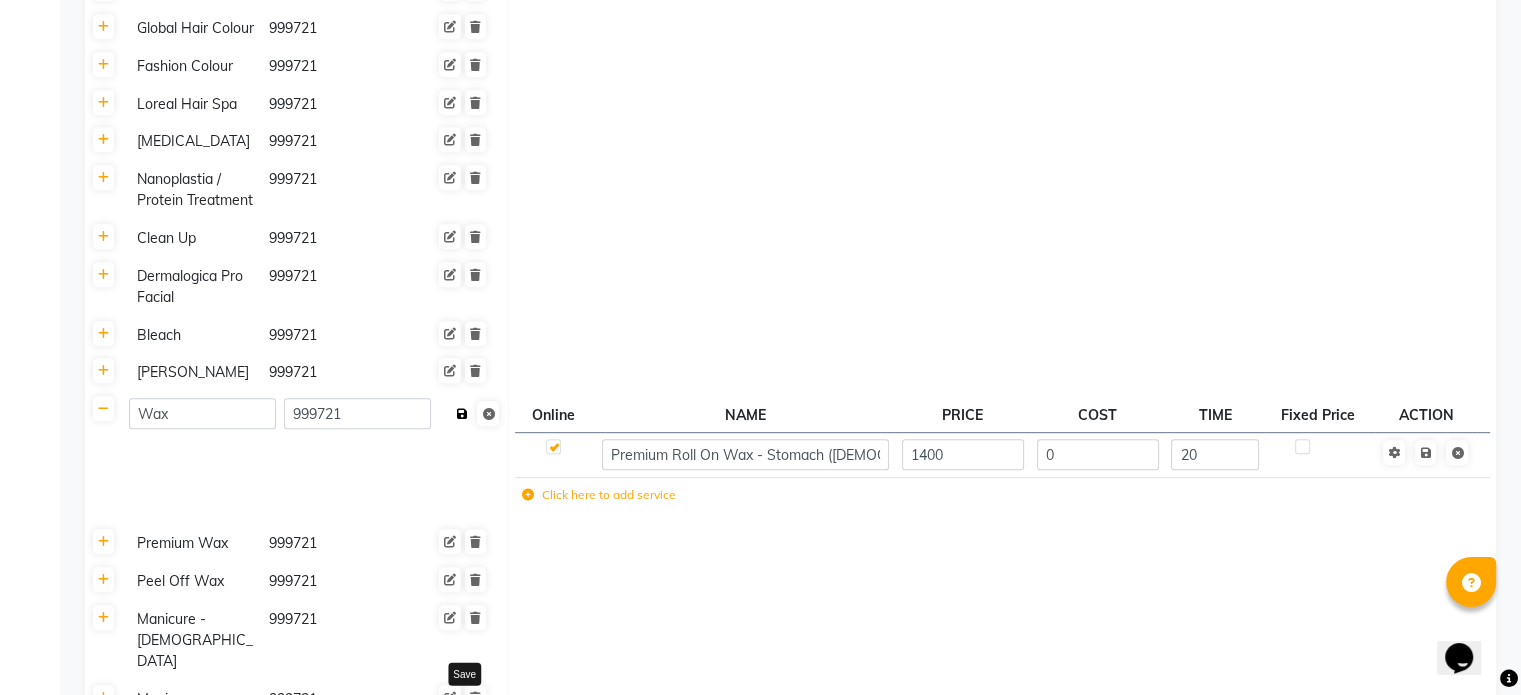 click on "Save" 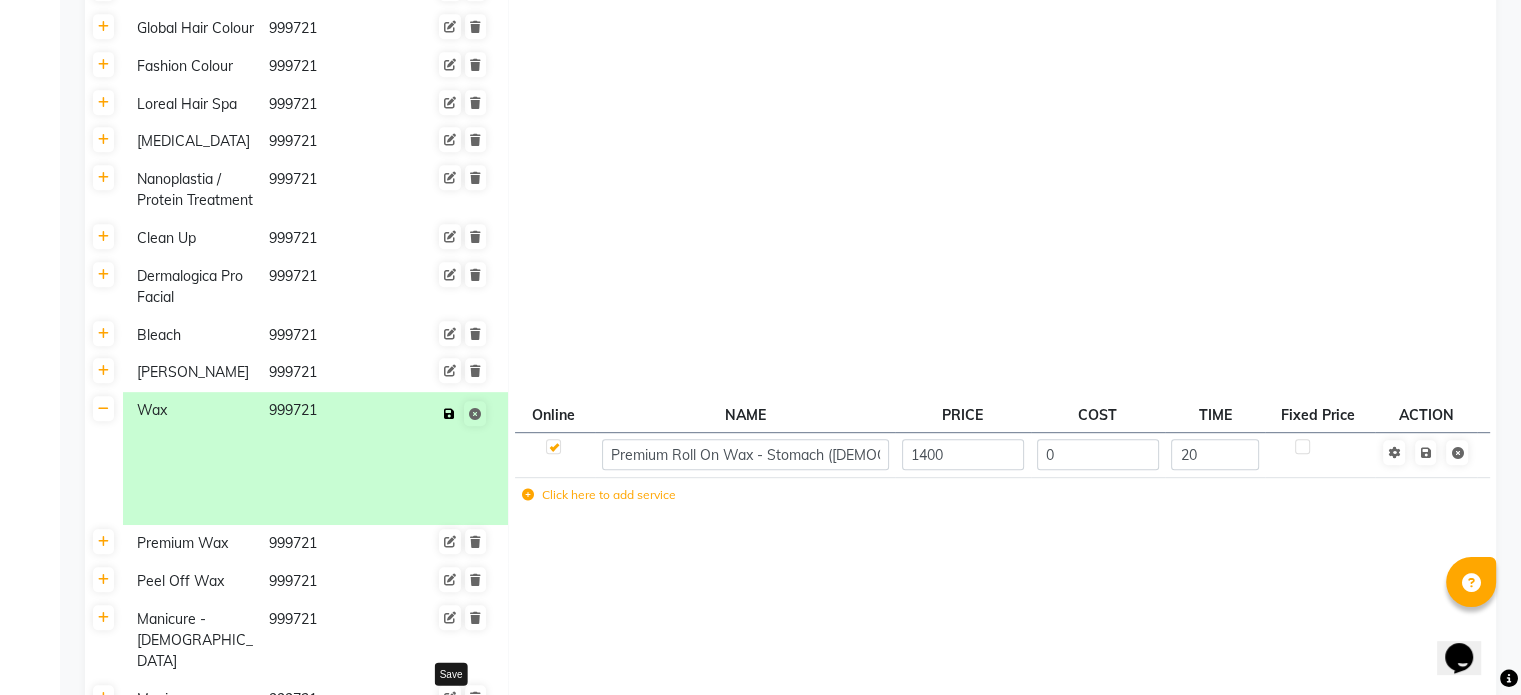 click 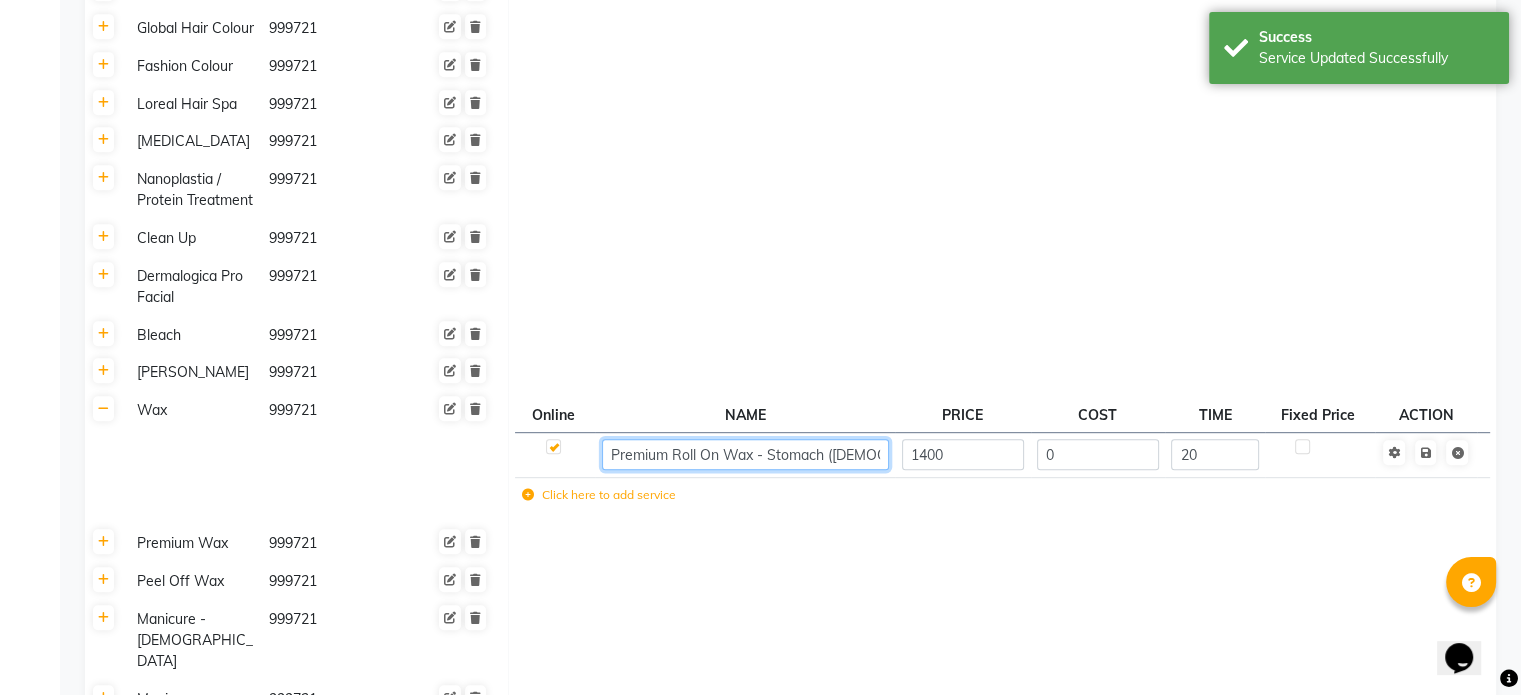click on "Premium Roll On Wax - Stomach ([DEMOGRAPHIC_DATA])" 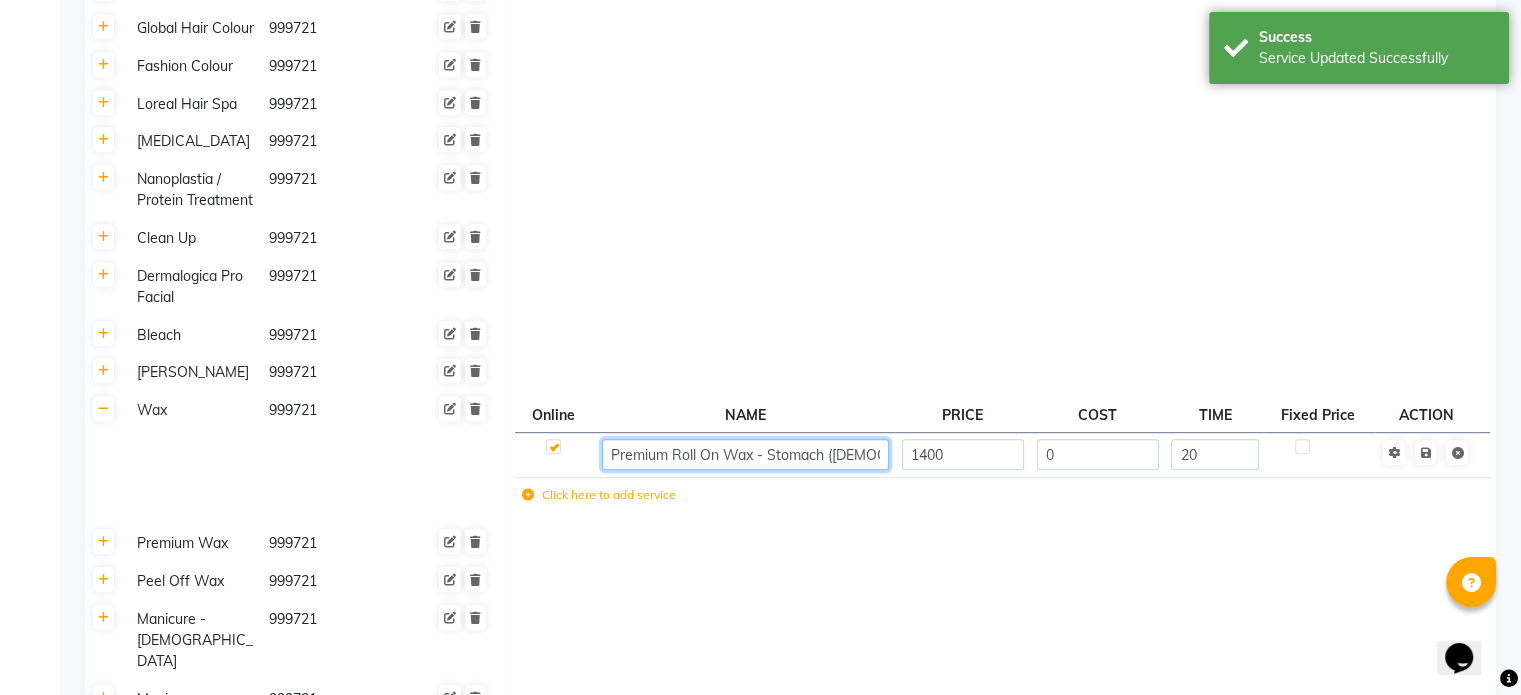 click on "Premium Roll On Wax - Stomach ([DEMOGRAPHIC_DATA])" 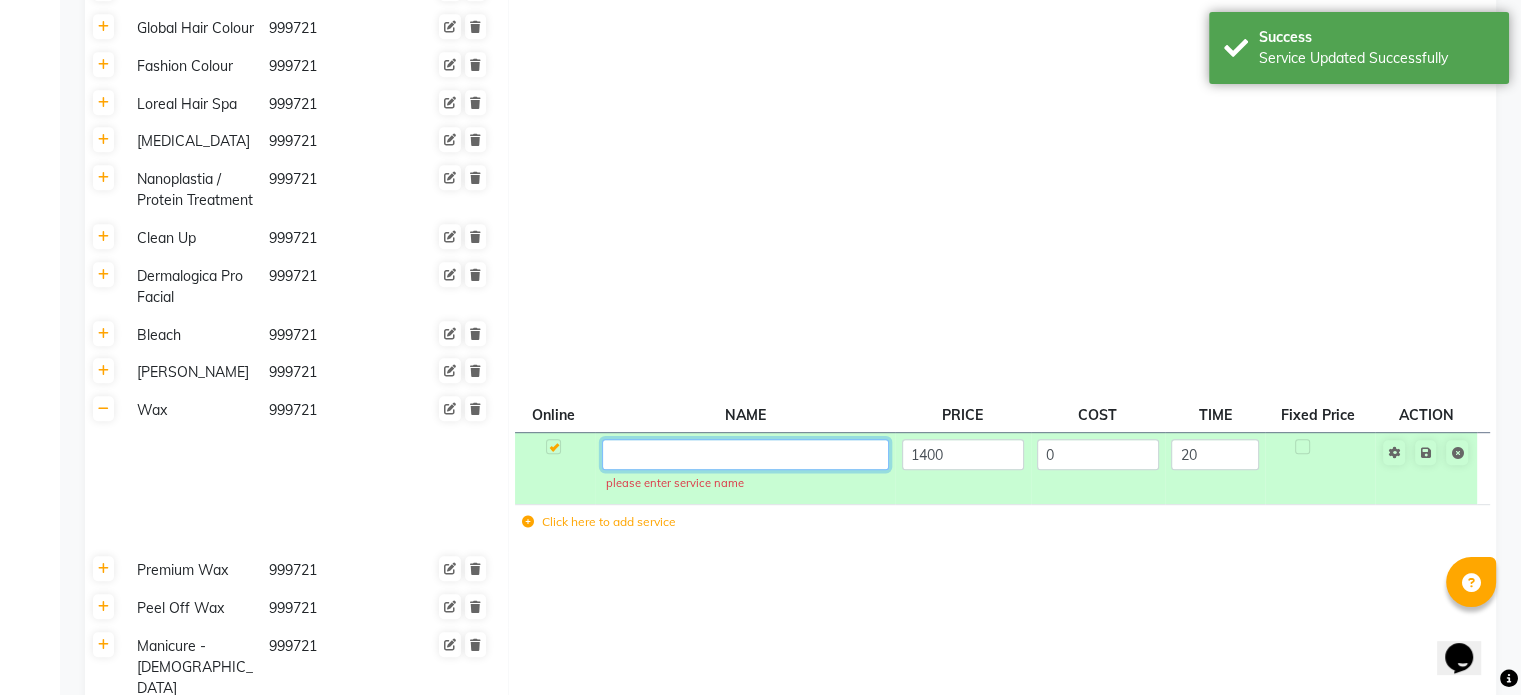 paste on "Full Body" 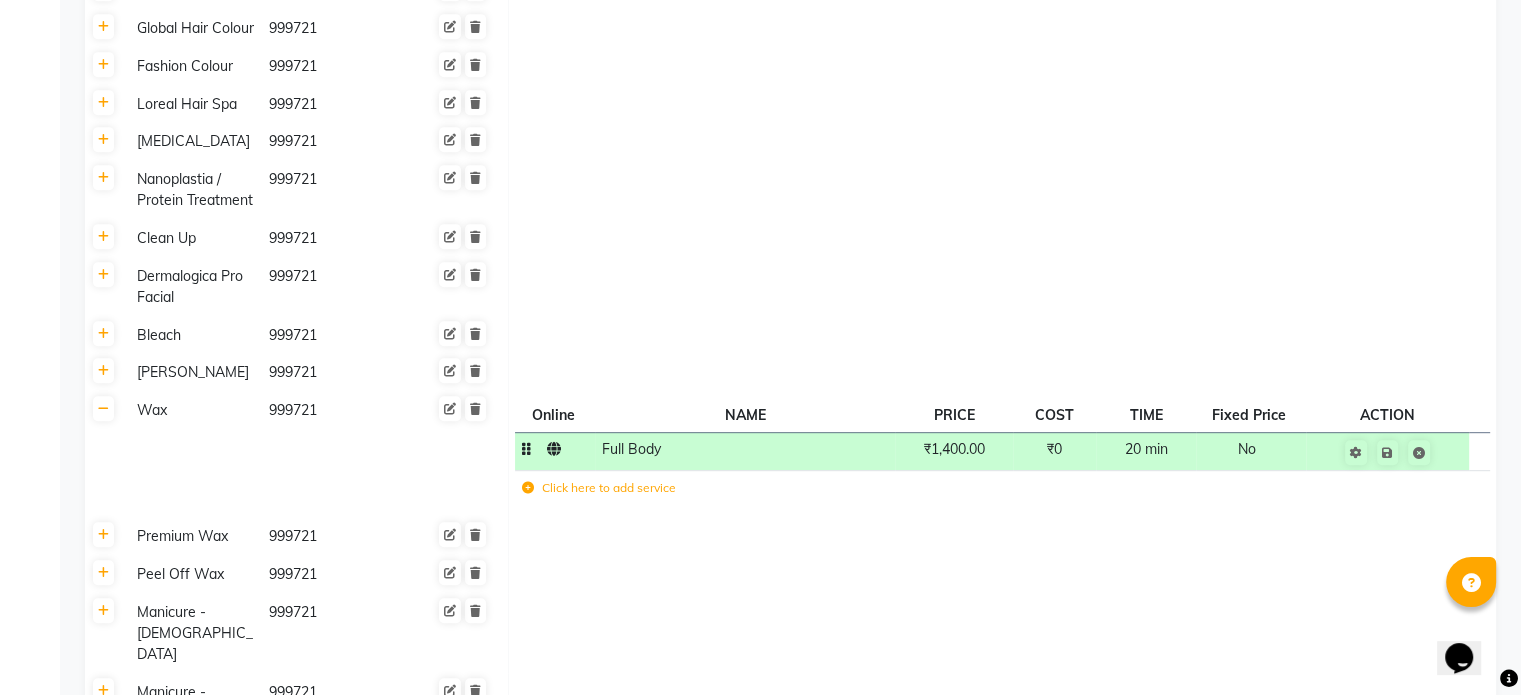 click on "Full Body" 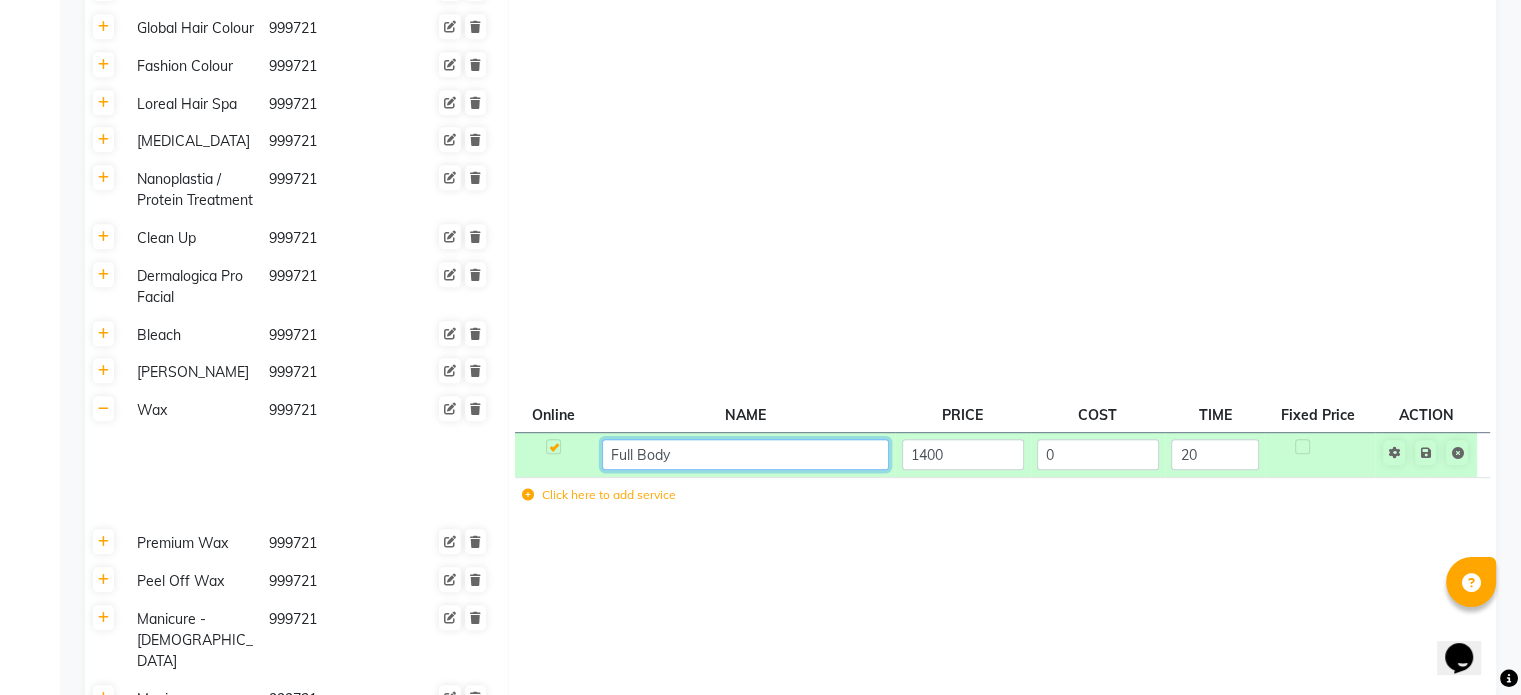 click on "Full Body" 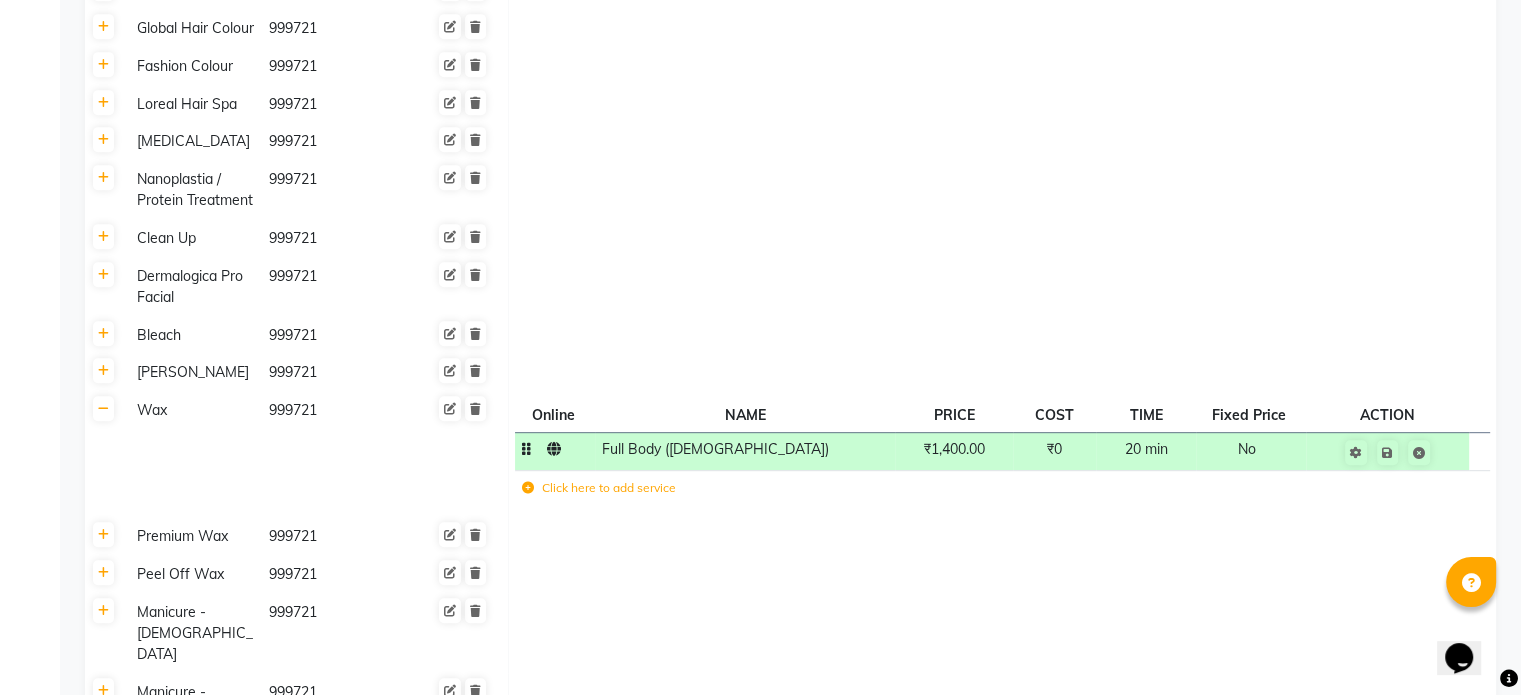 click on "₹1,400.00" 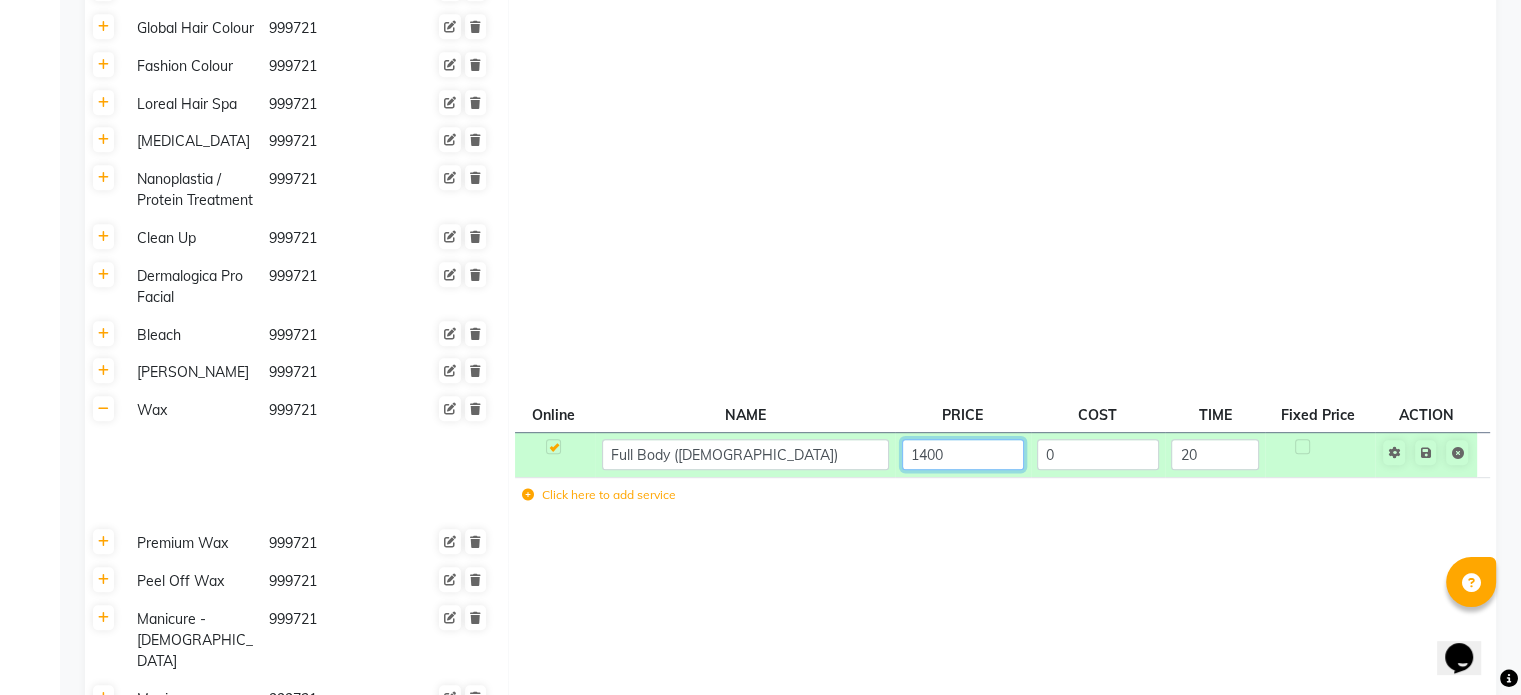 click on "1400" 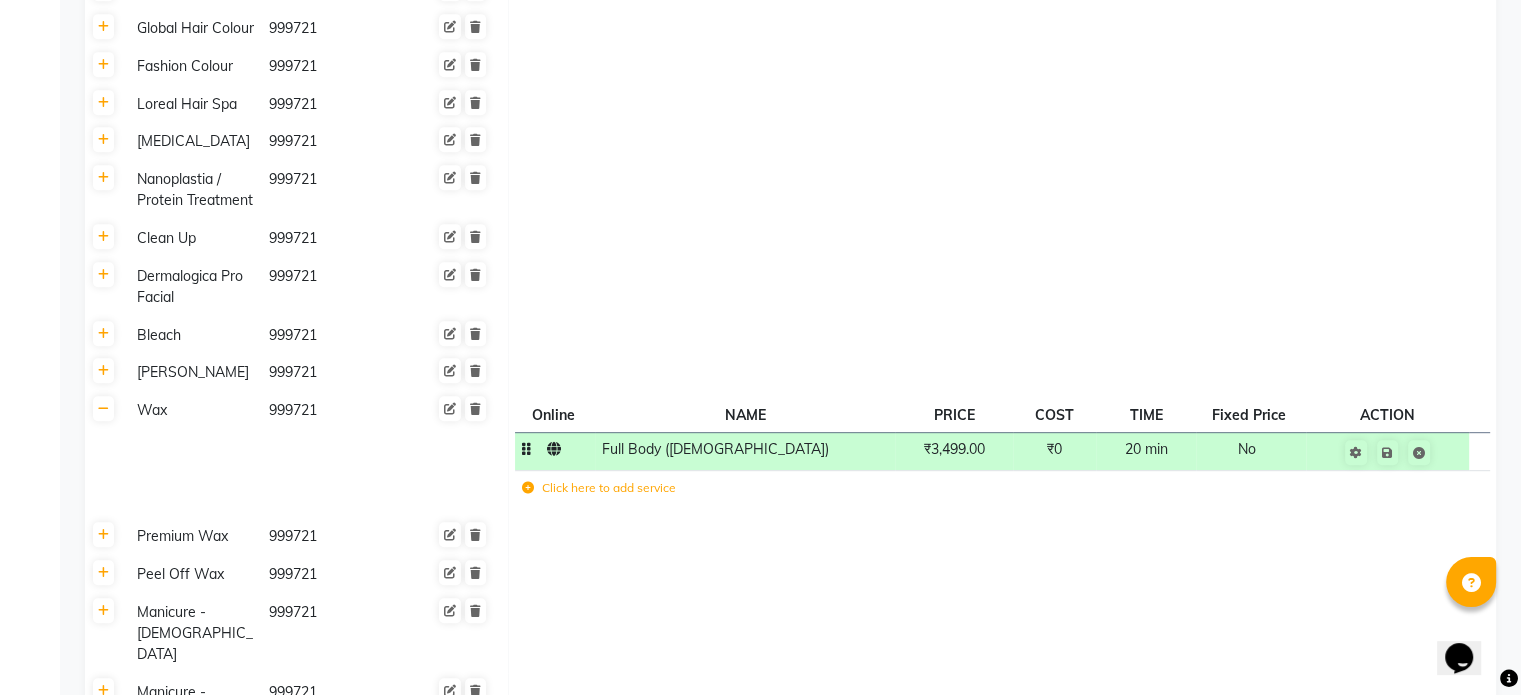 click on "20 min" 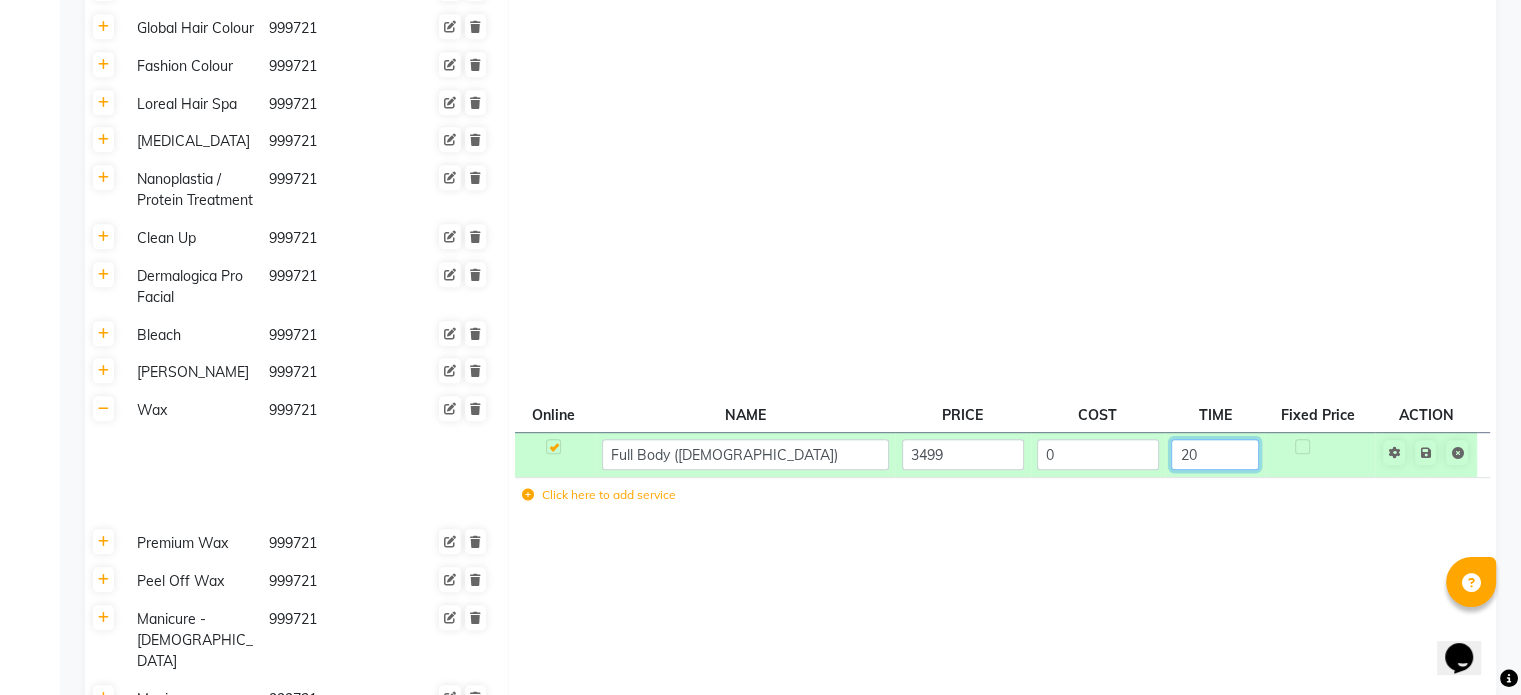 click on "20" 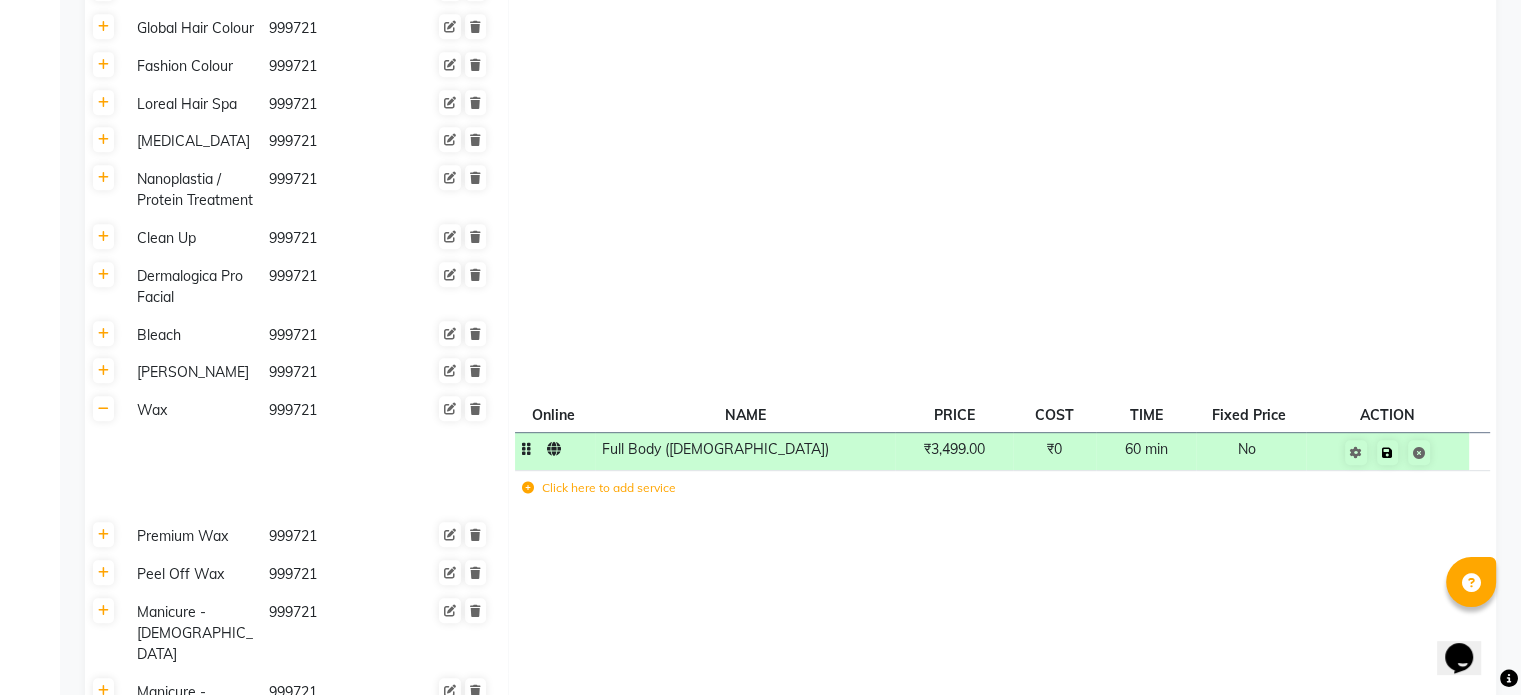 click on "Save Cancel edit" 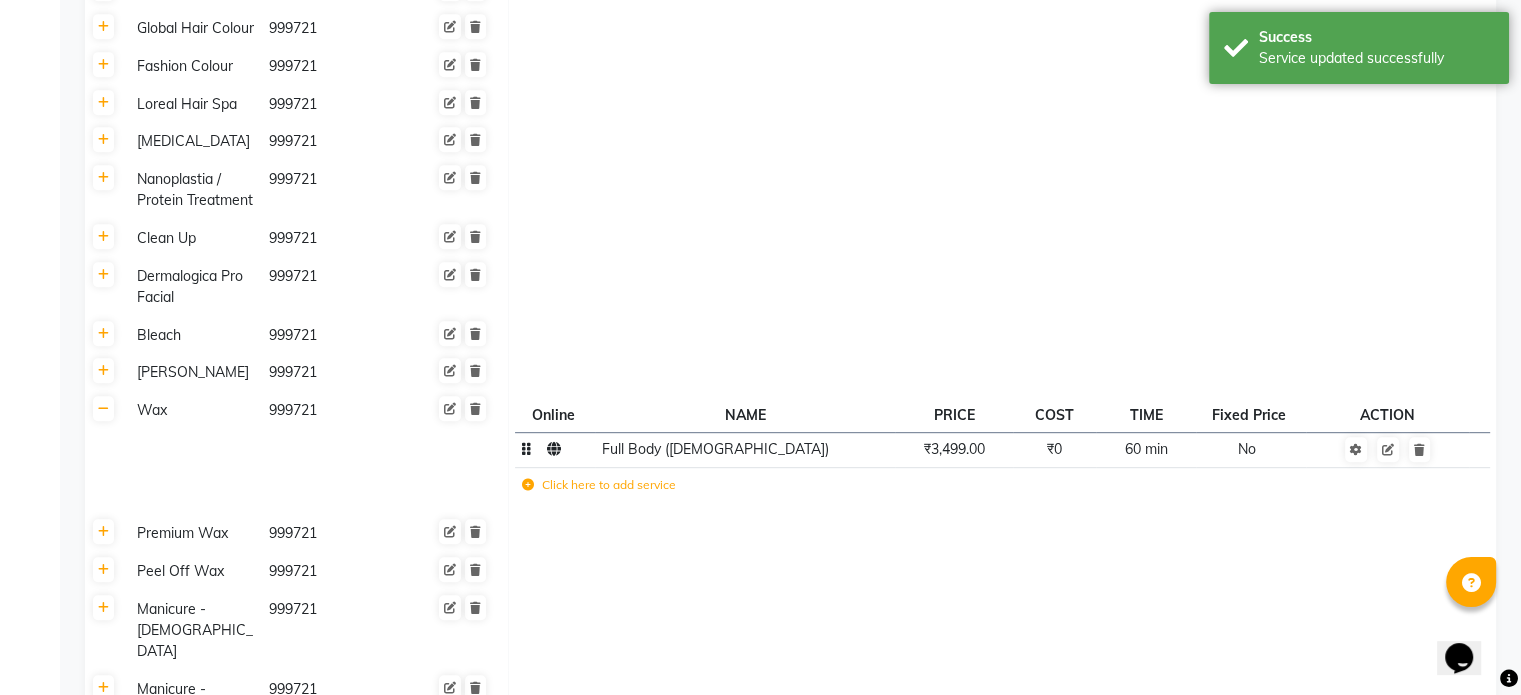 click 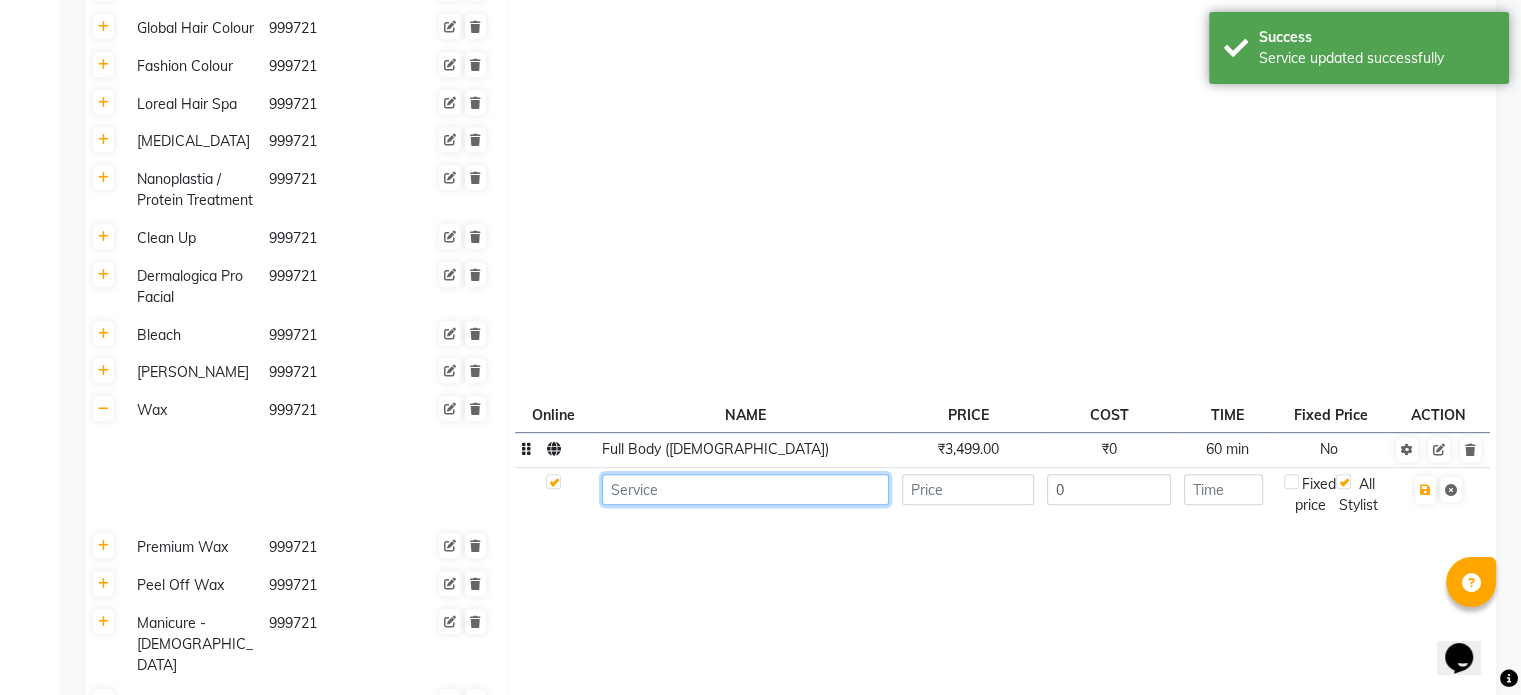 click 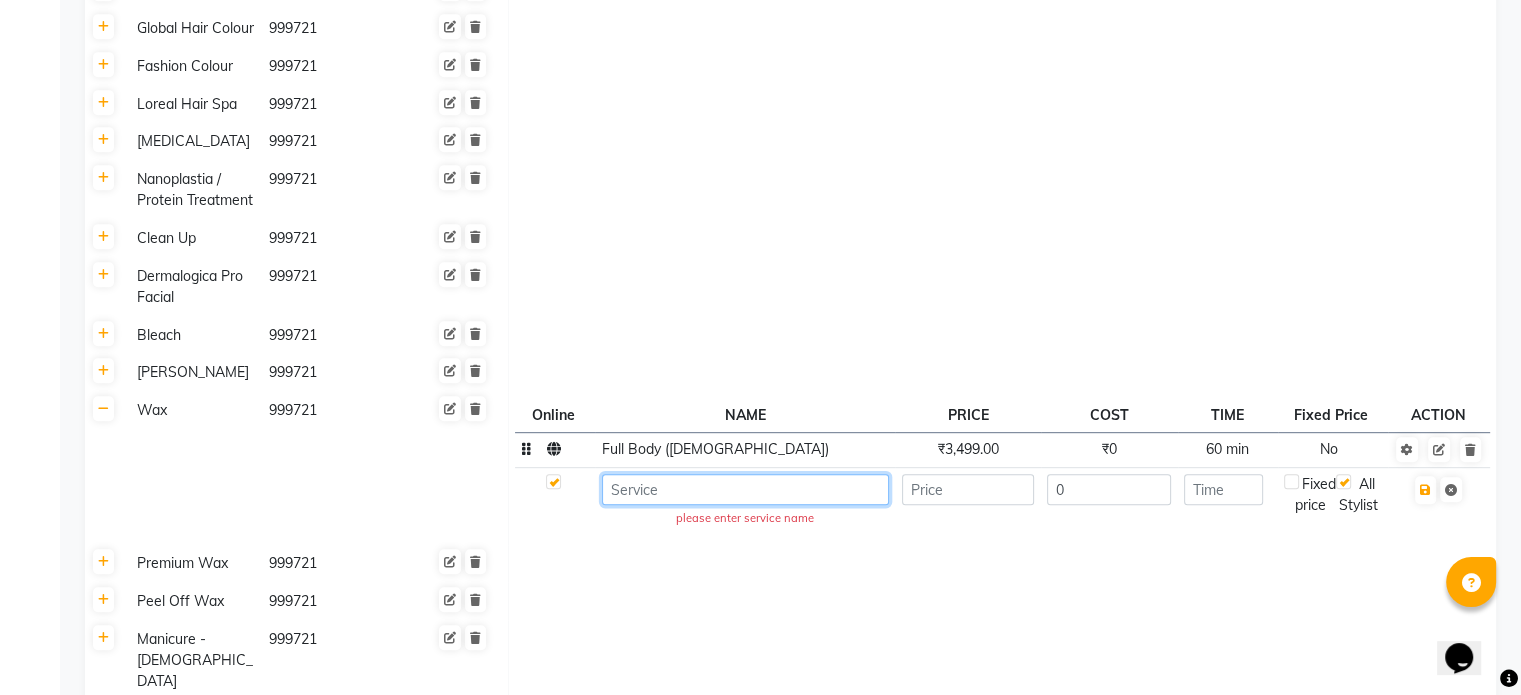 paste on "Full Arms" 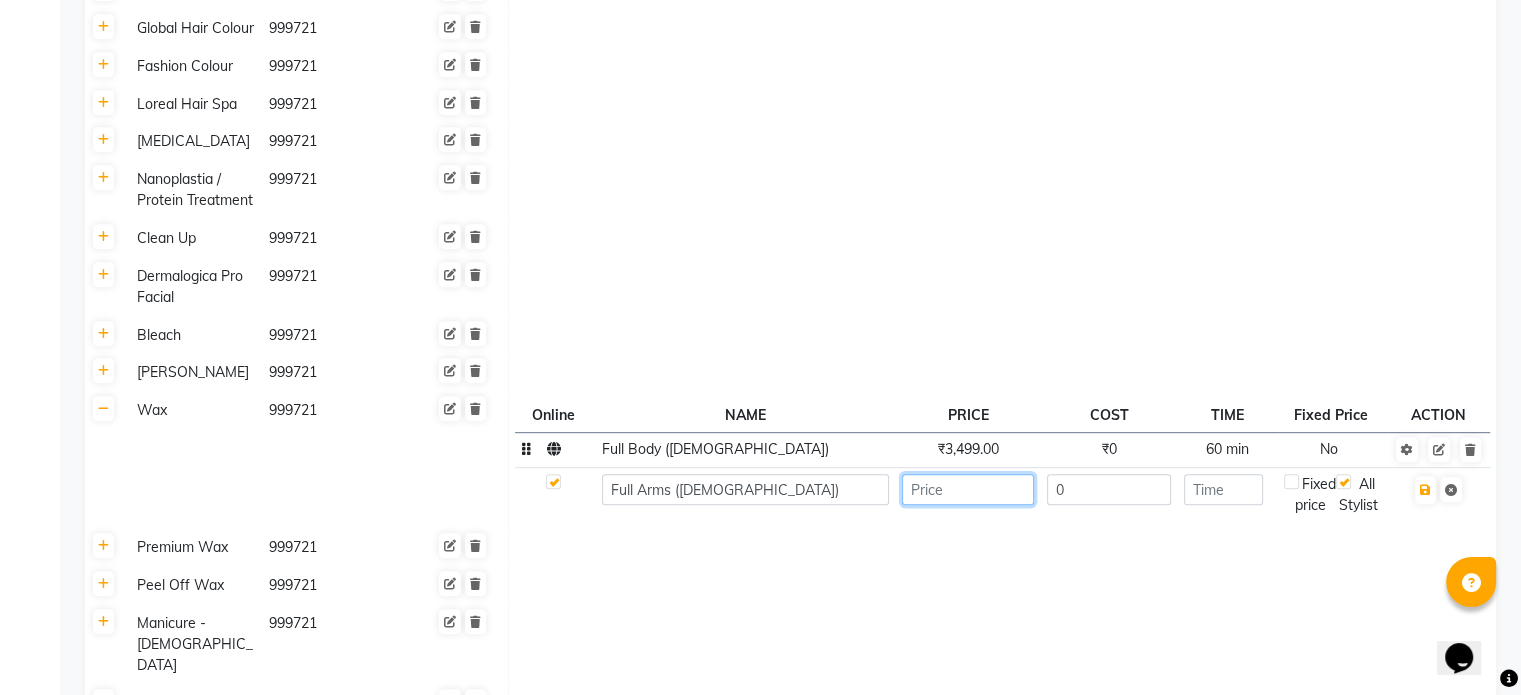 click 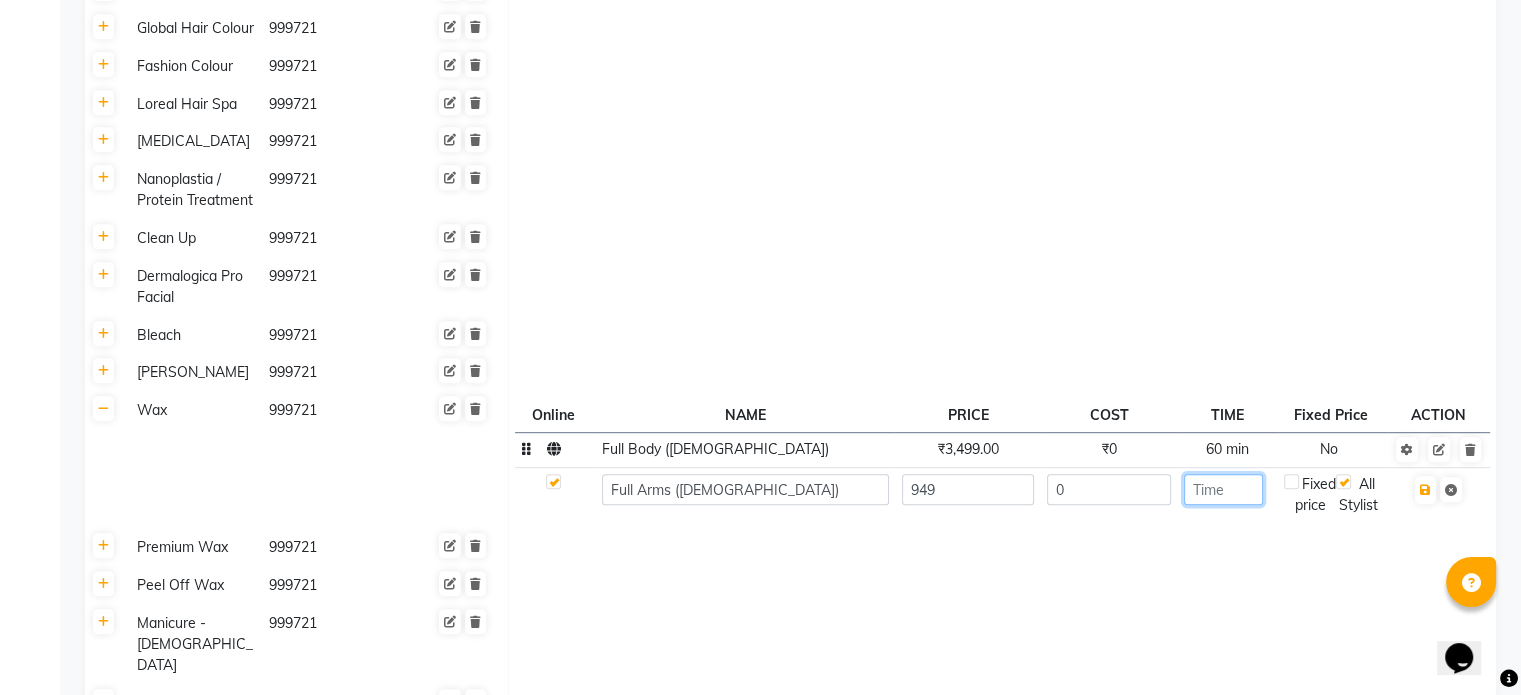 click 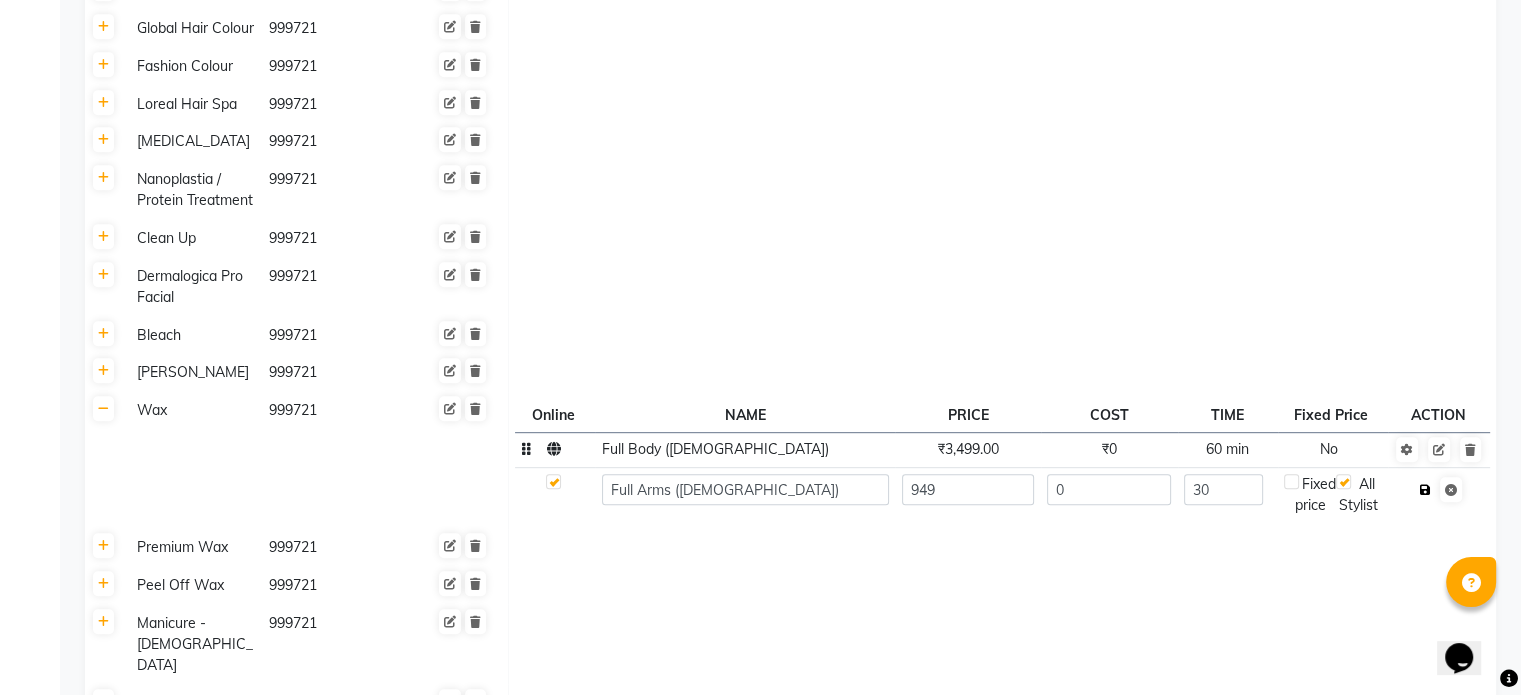click at bounding box center [1425, 490] 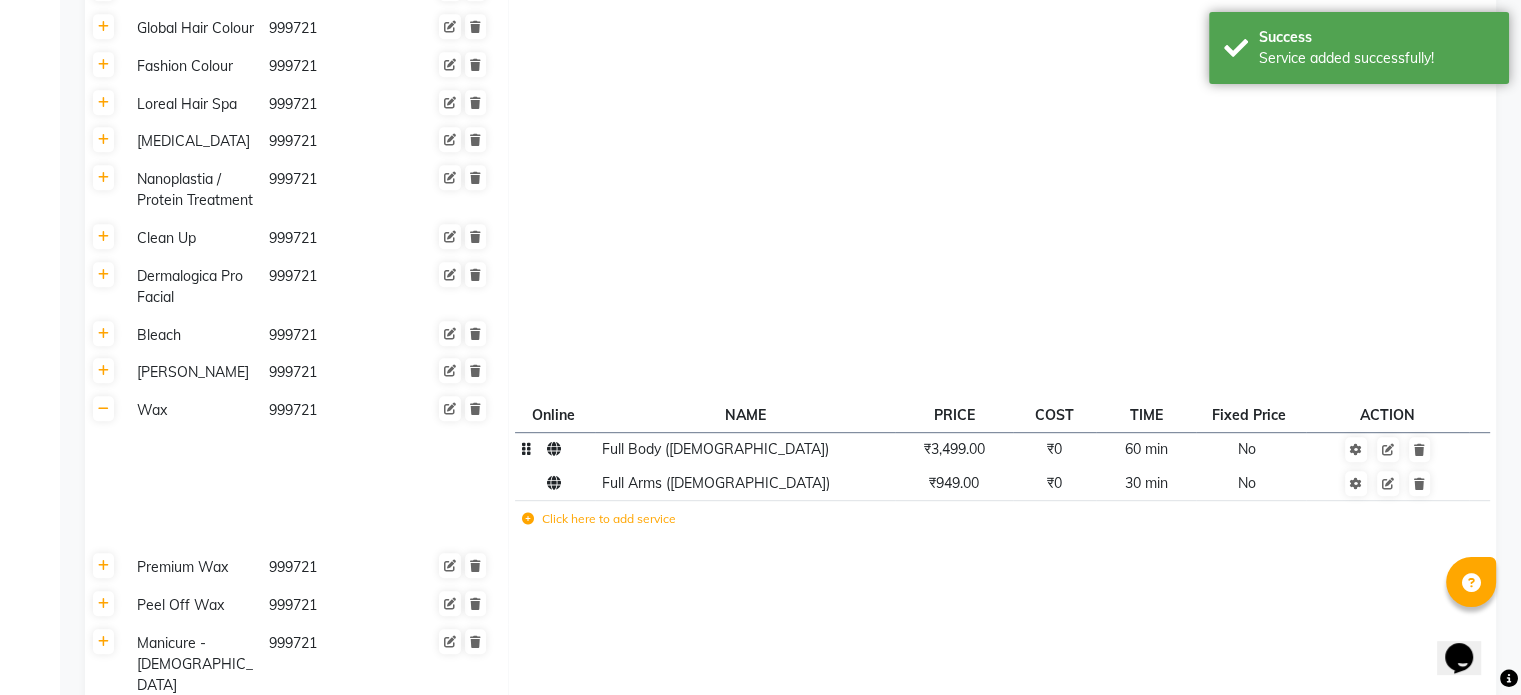 click 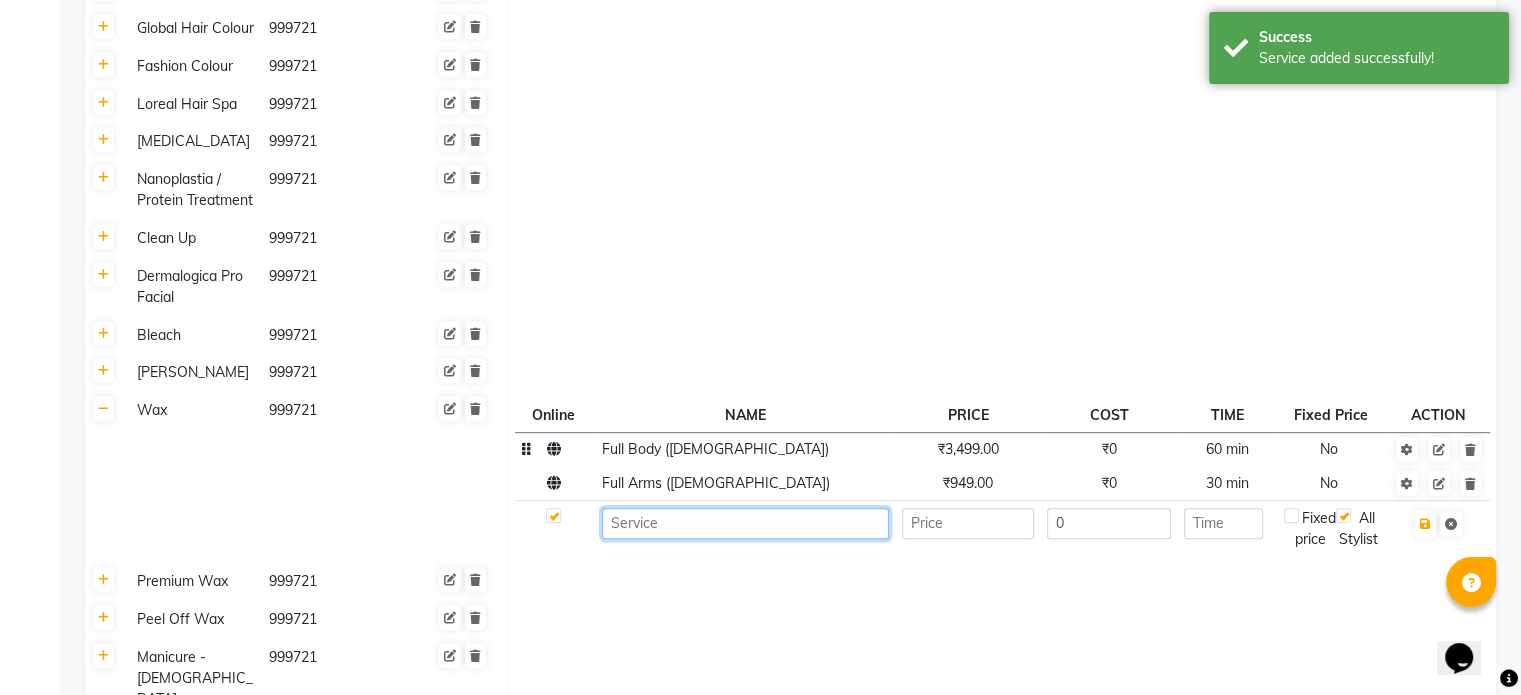 click 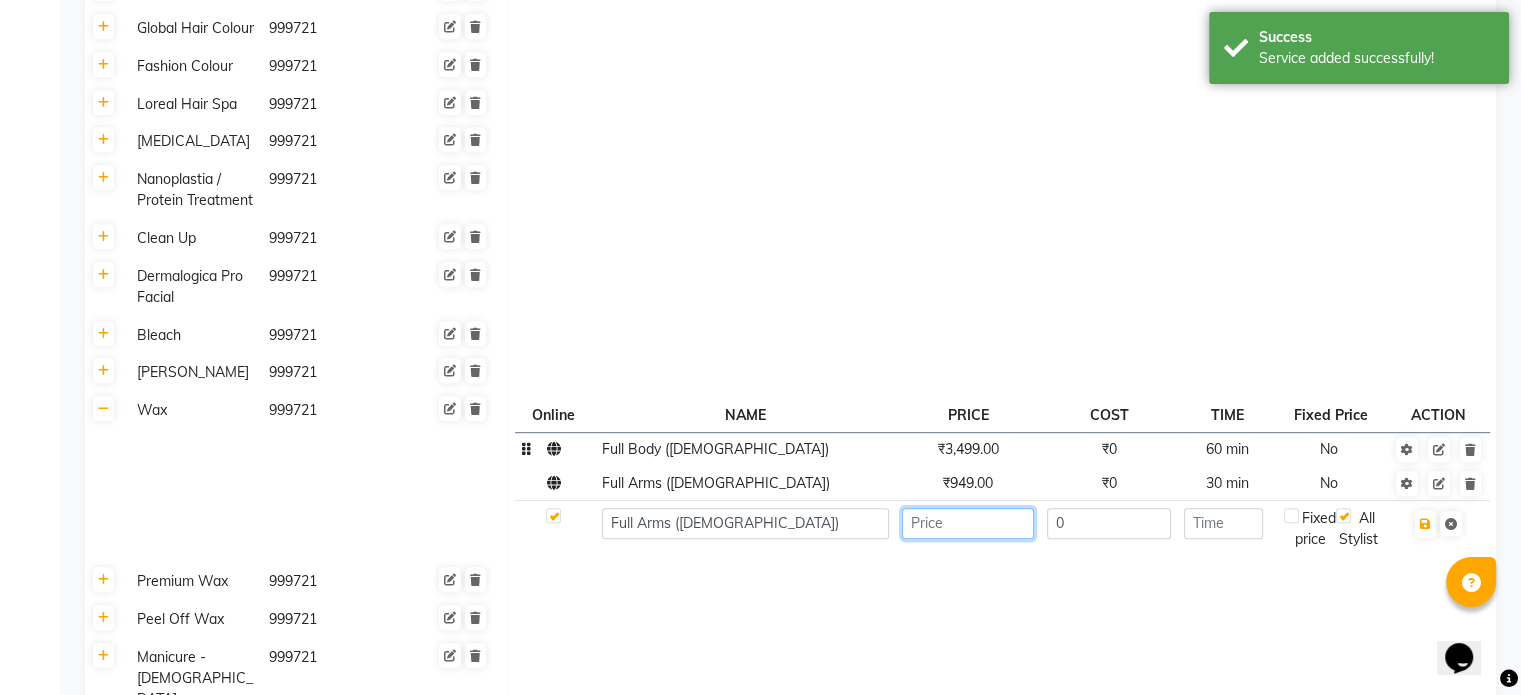 click 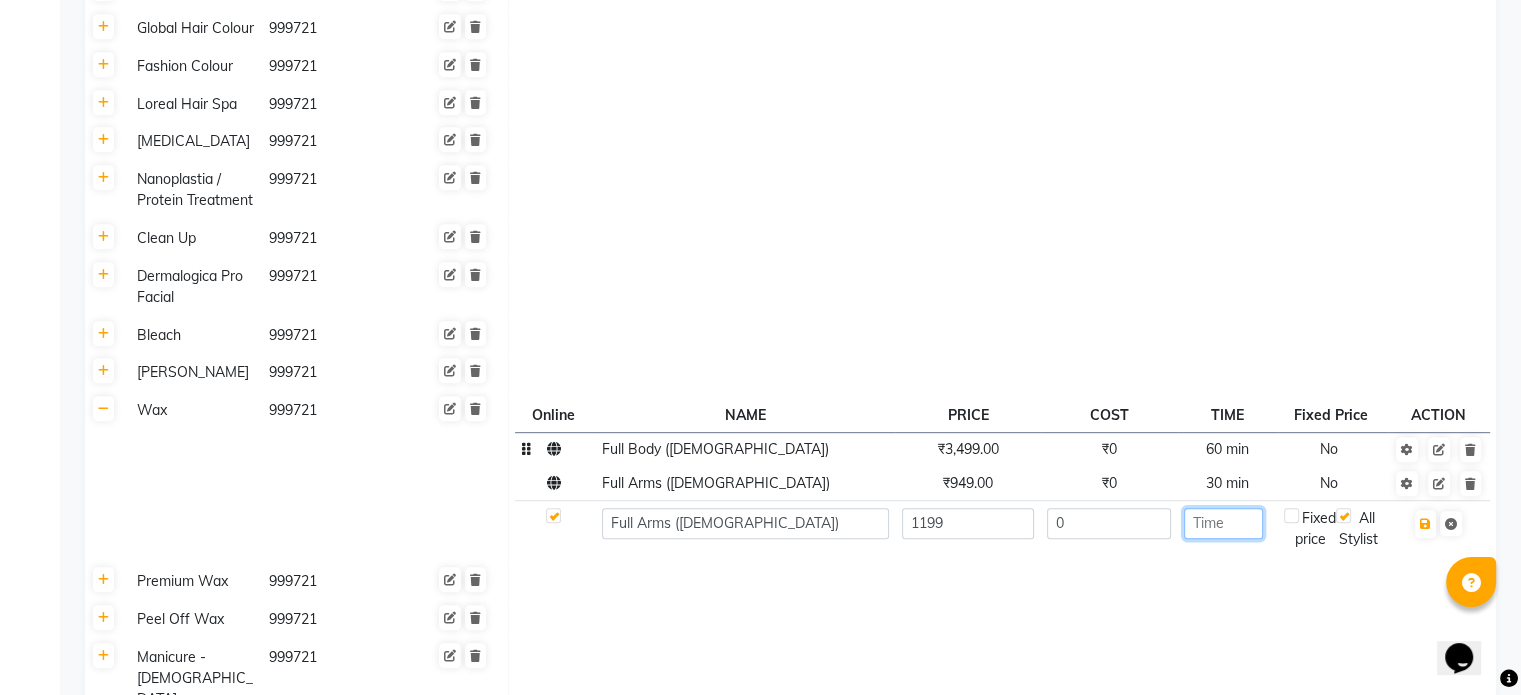click 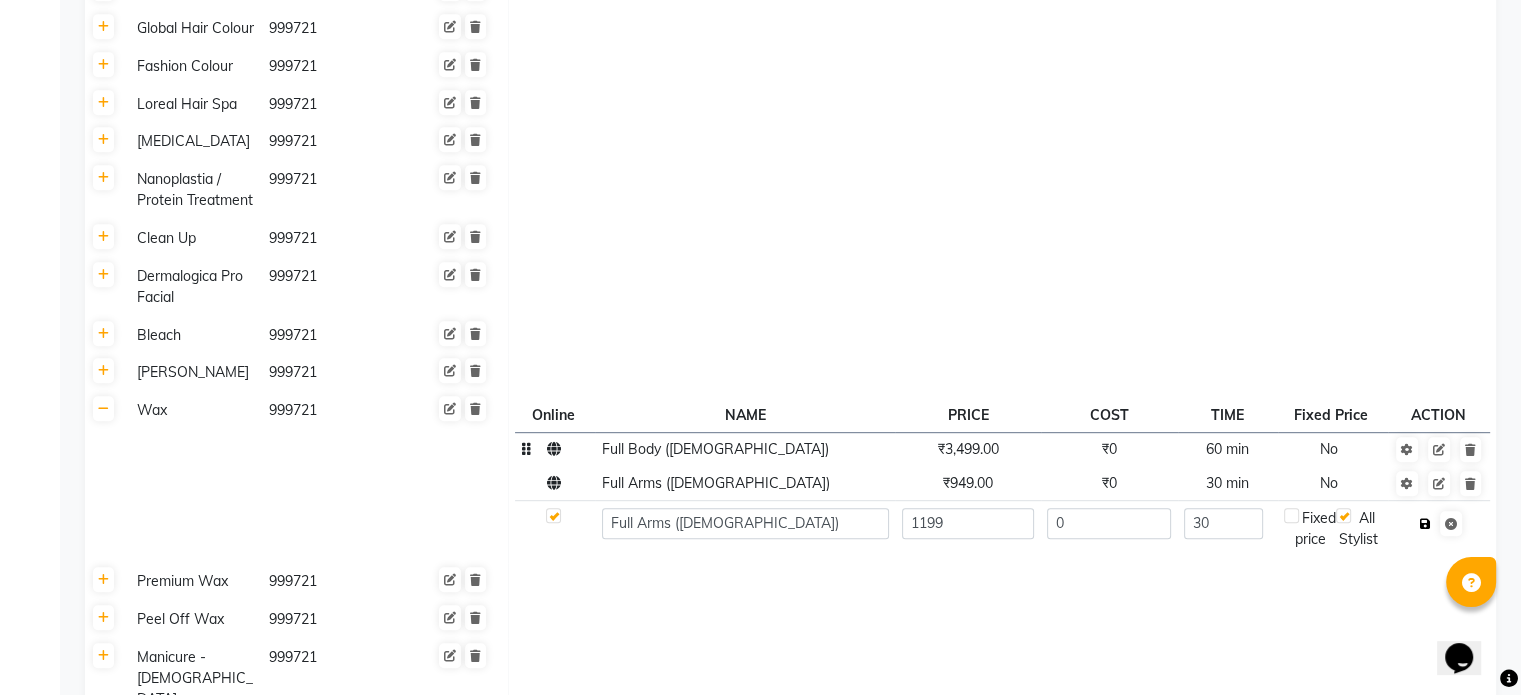 click at bounding box center (1425, 524) 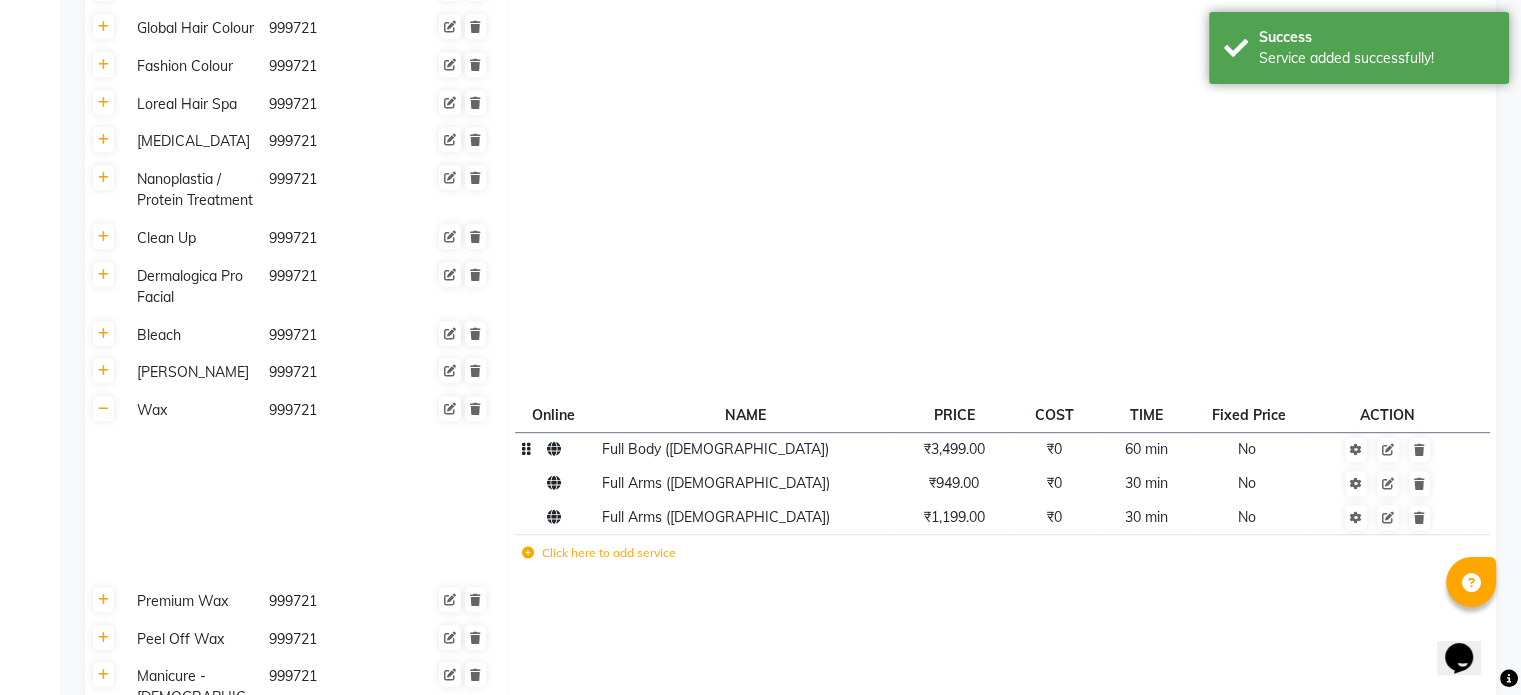 click on "Full Body ([DEMOGRAPHIC_DATA])" 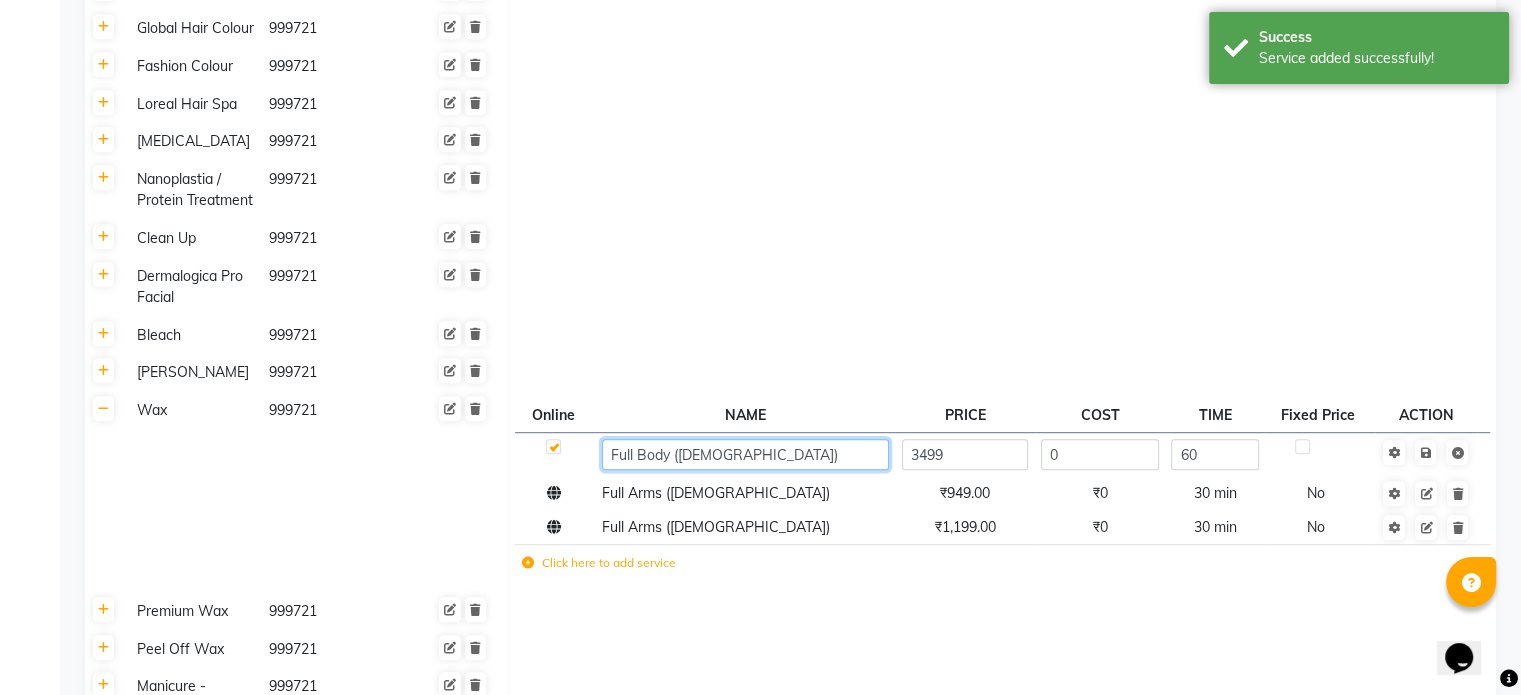 click on "Full Body ([DEMOGRAPHIC_DATA])" 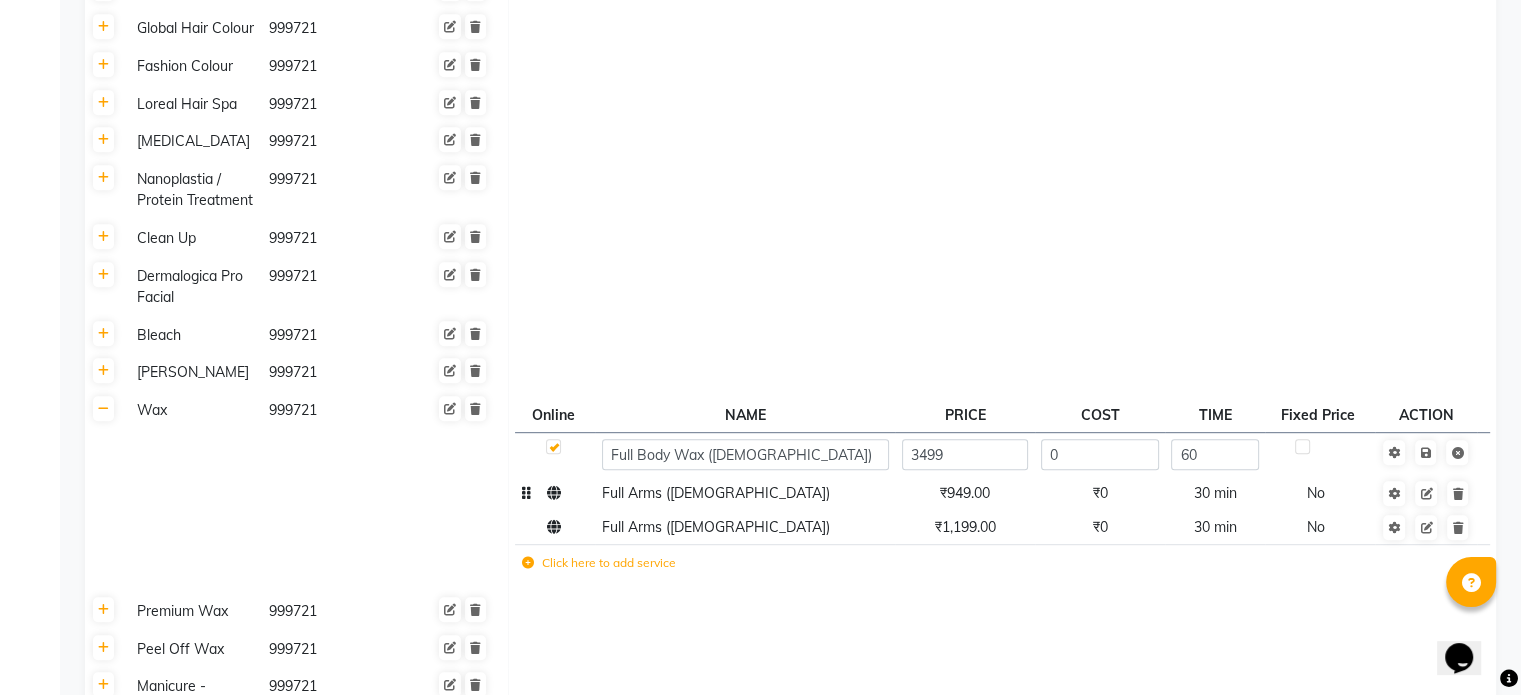 click on "Full Body Wax ([DEMOGRAPHIC_DATA]) 3499 0 60 Full Arms ([DEMOGRAPHIC_DATA]) ₹949.00 ₹0 30 min  No  Full Arms ([DEMOGRAPHIC_DATA]) ₹1,199.00 ₹0 30 min  No  Click here to add service" 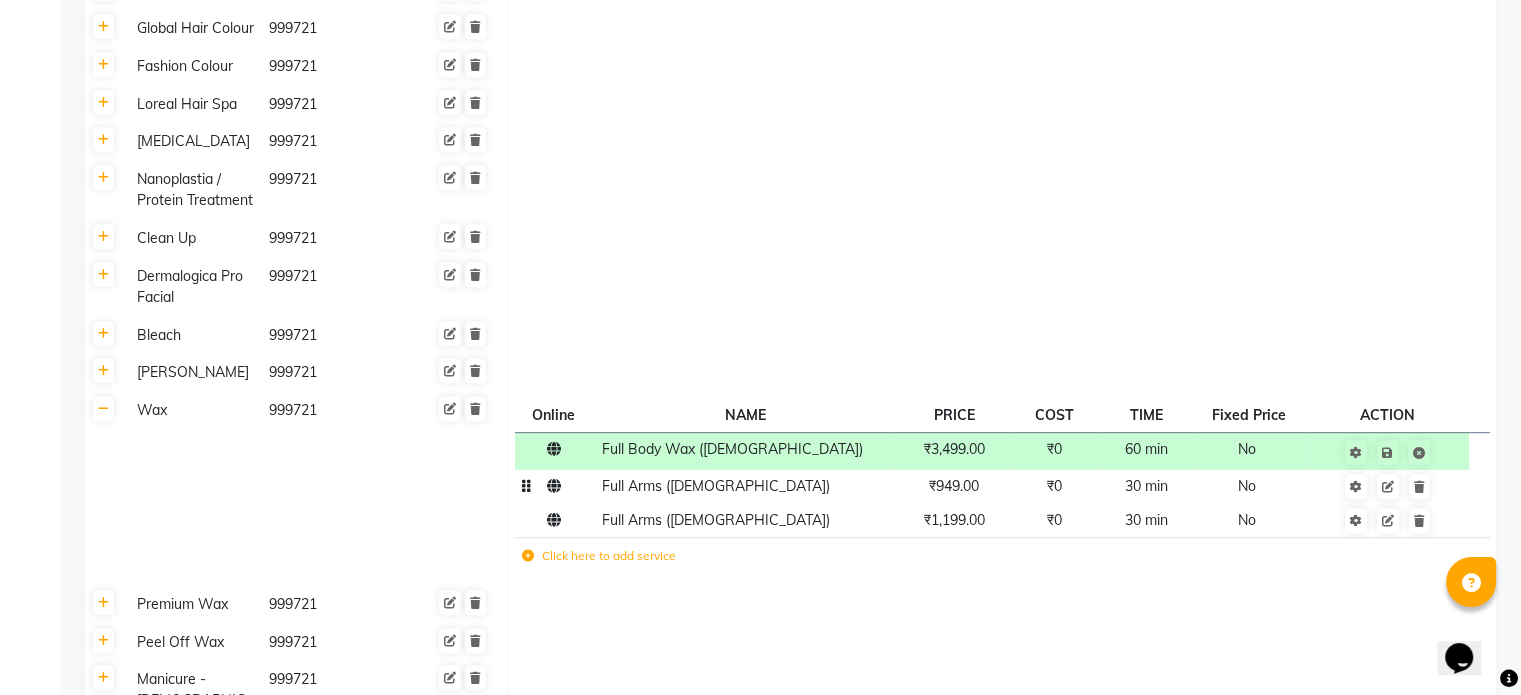 click on "Full Arms ([DEMOGRAPHIC_DATA])" 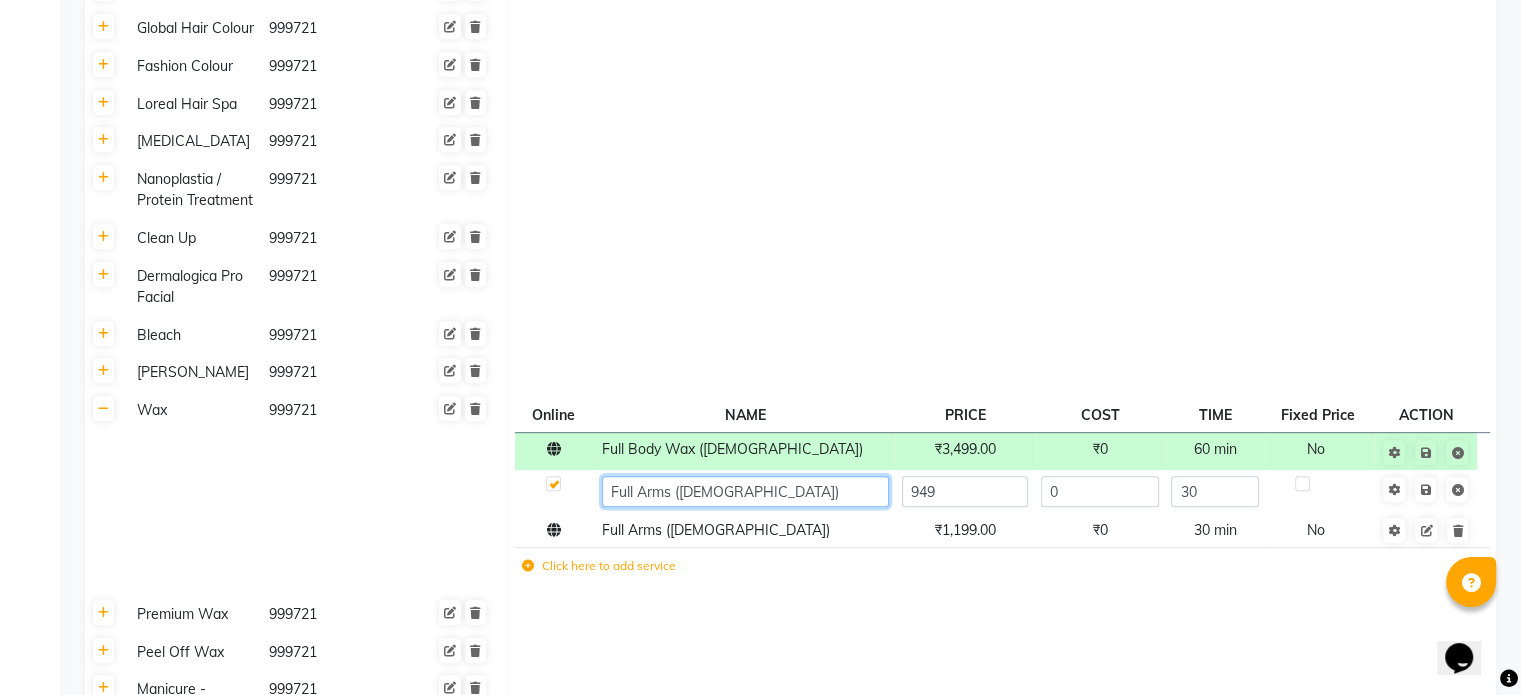 click on "Full Arms ([DEMOGRAPHIC_DATA])" 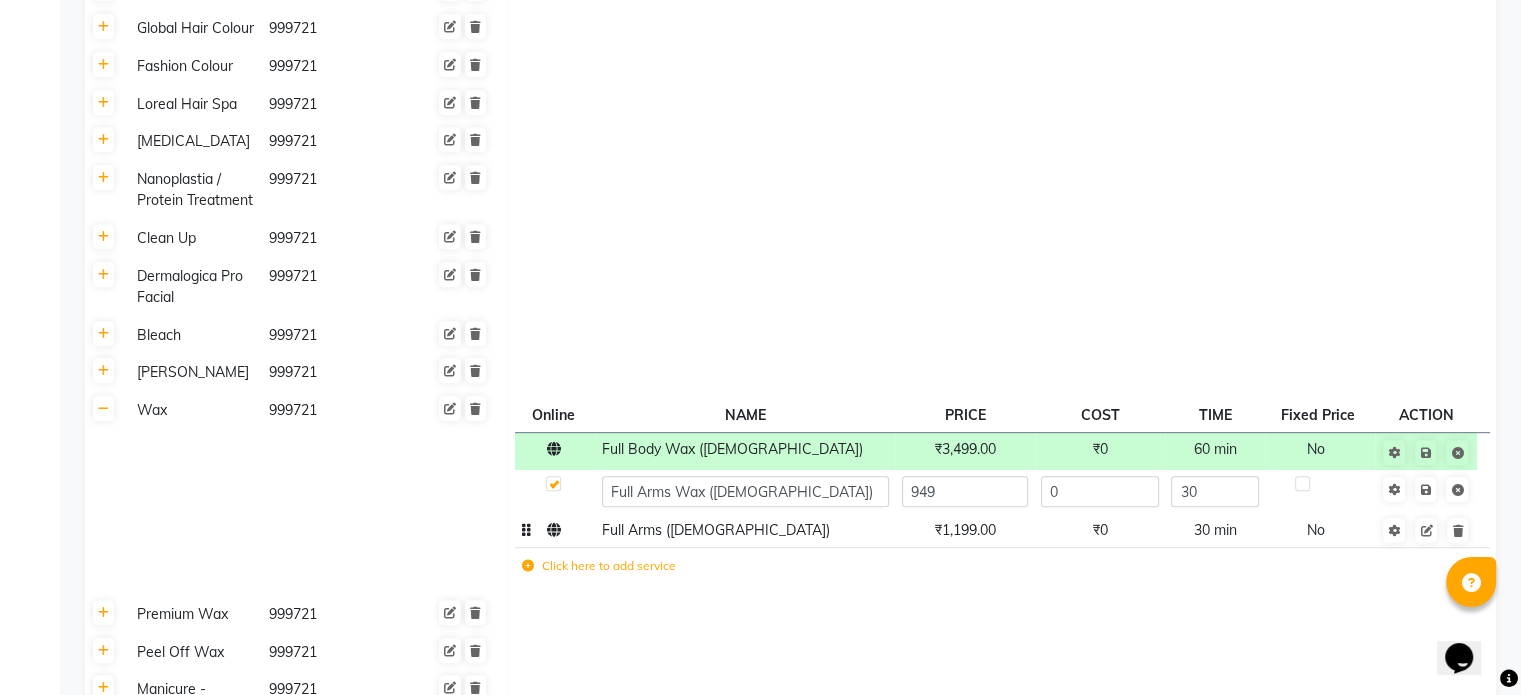 click on "Full Arms ([DEMOGRAPHIC_DATA])" 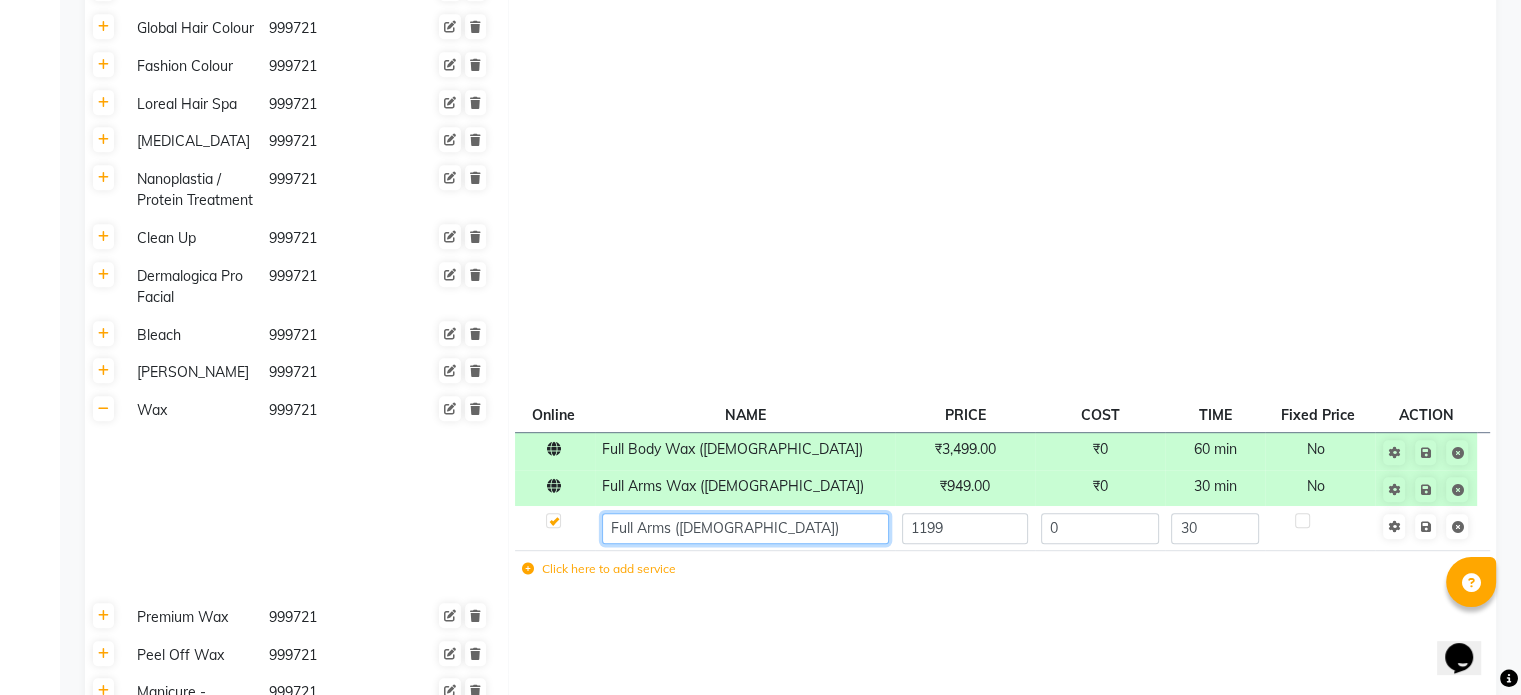click on "Full Arms ([DEMOGRAPHIC_DATA])" 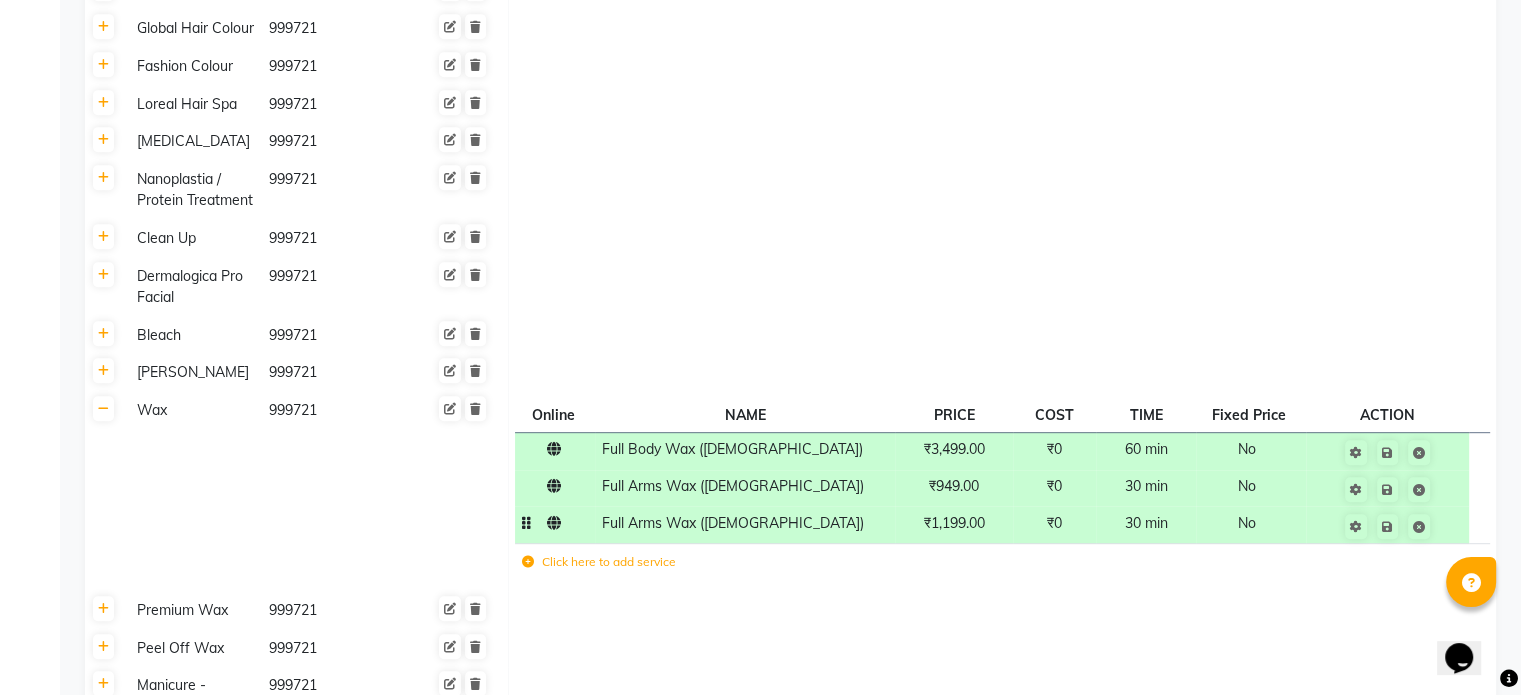 click 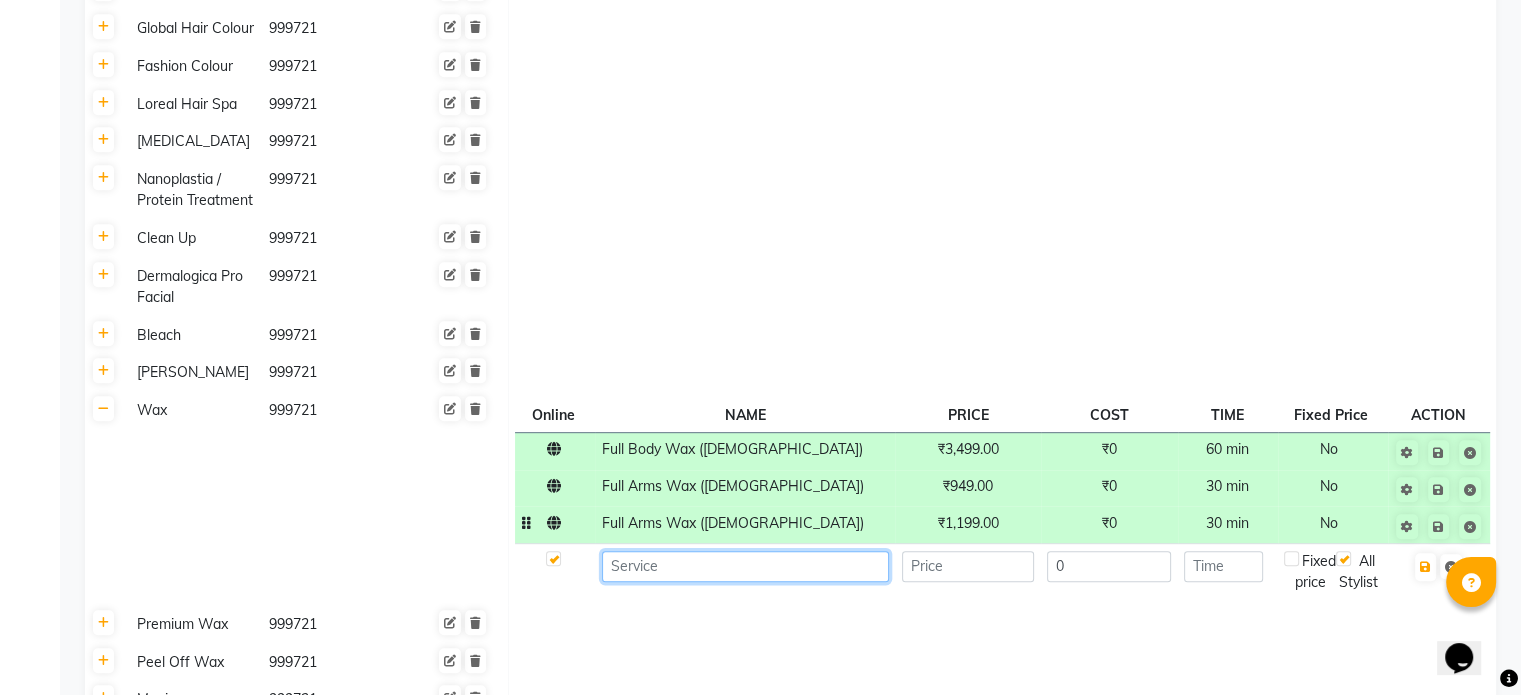 click 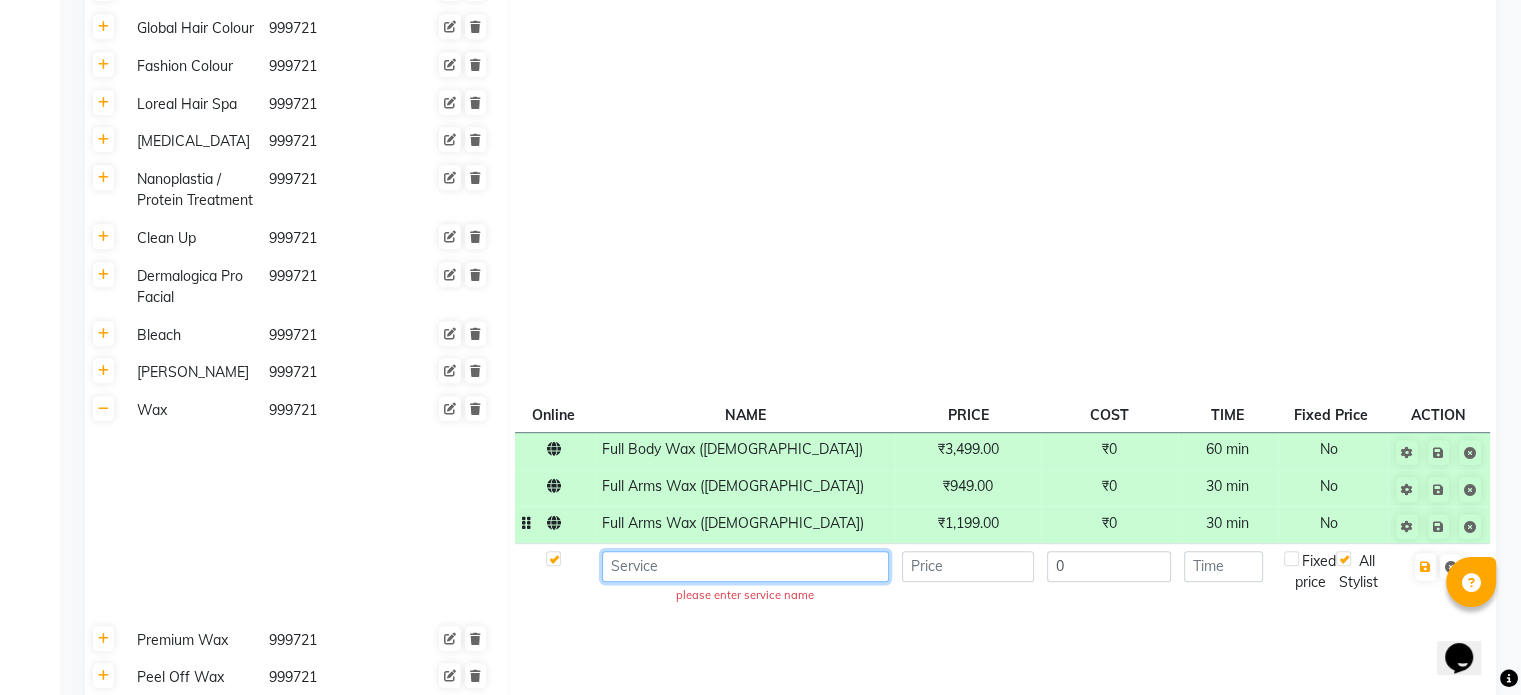 paste on "Full Legs" 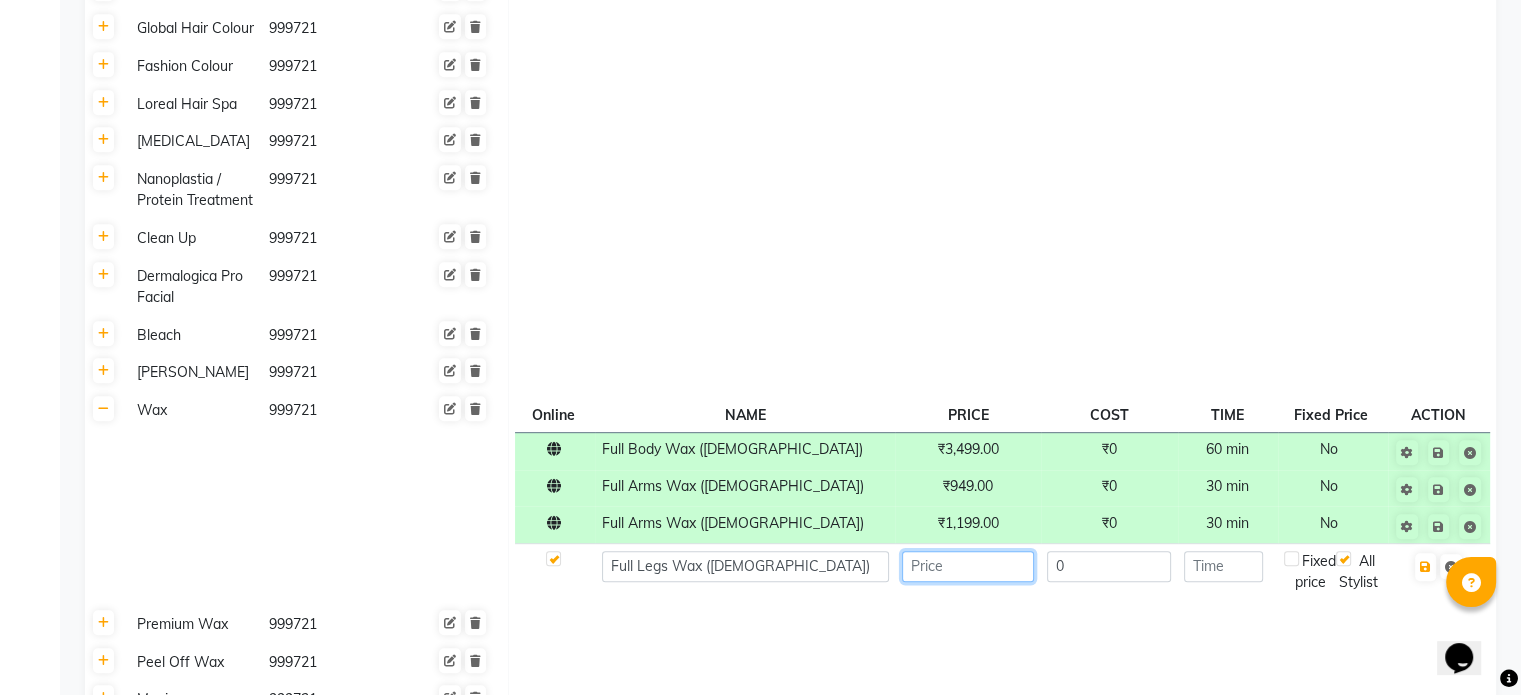 click 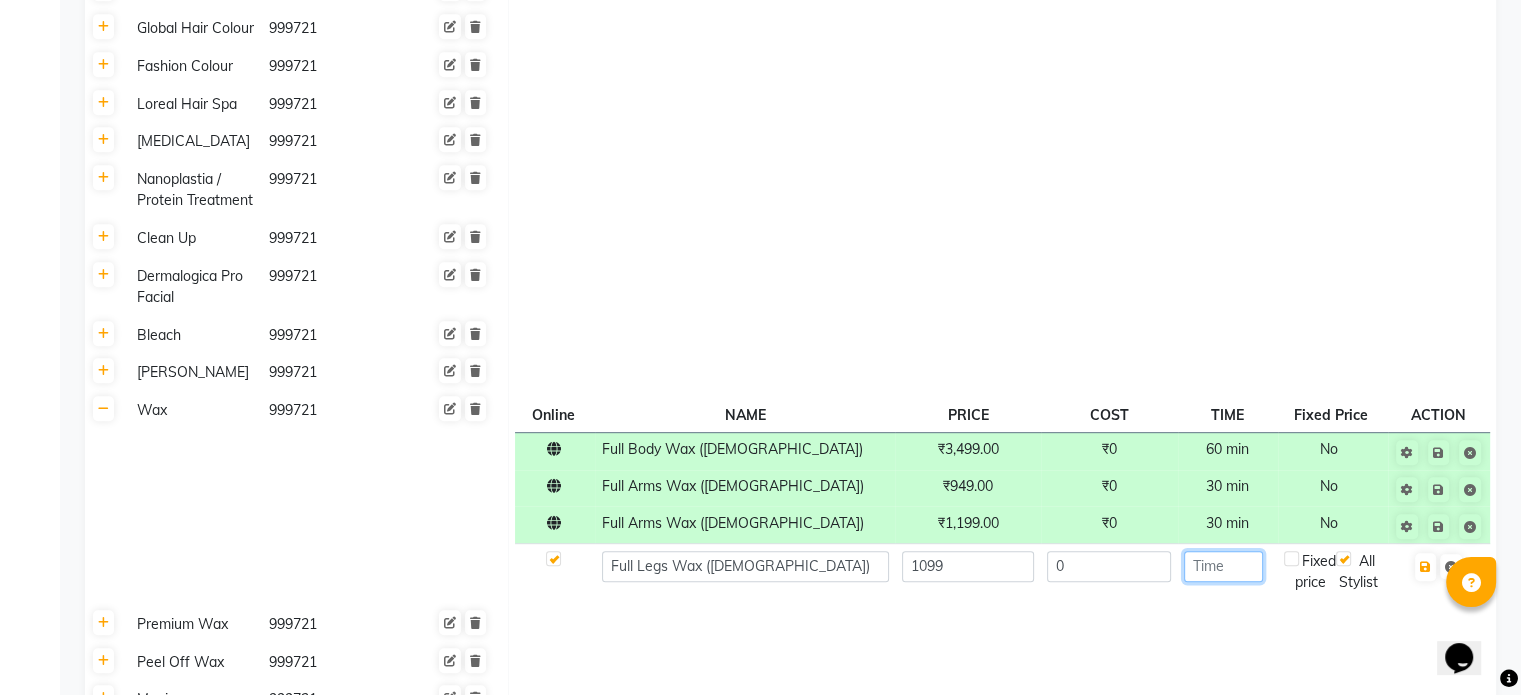 click 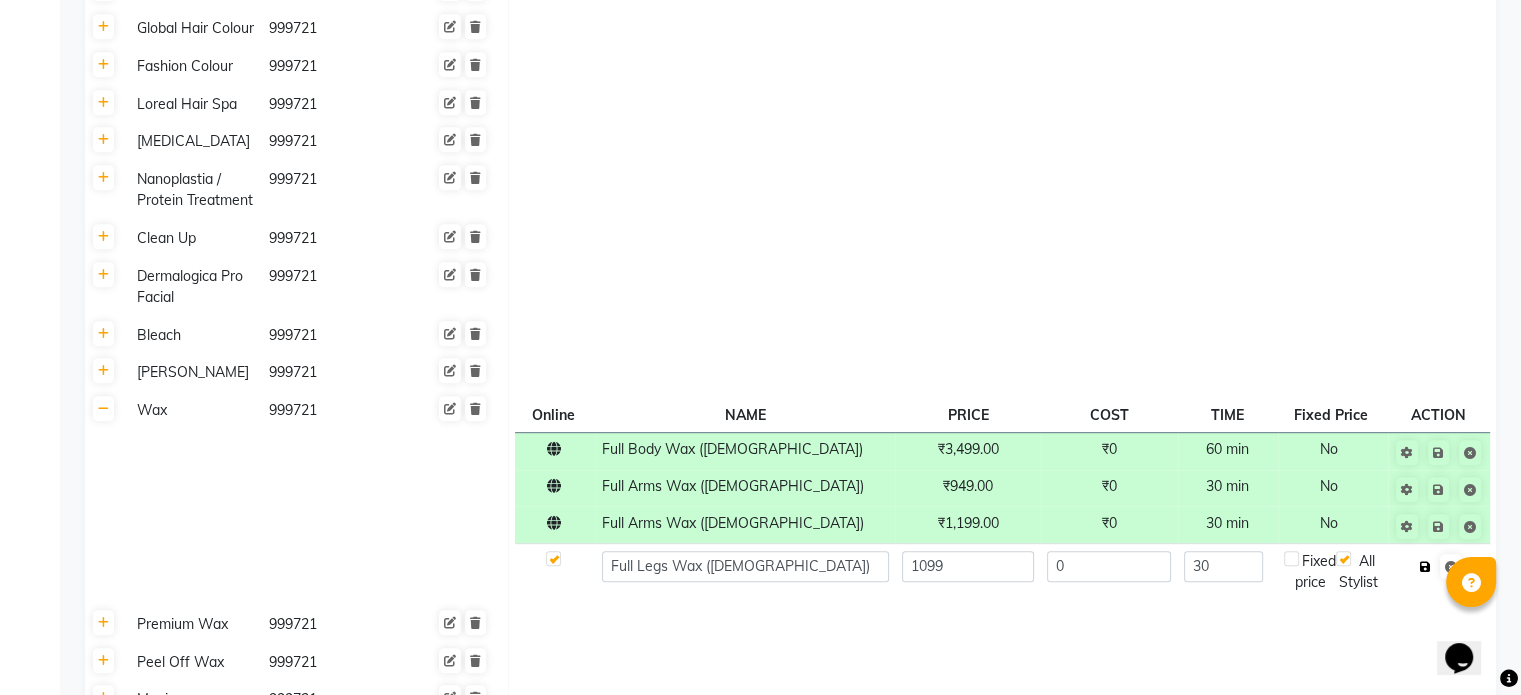 click at bounding box center (1425, 567) 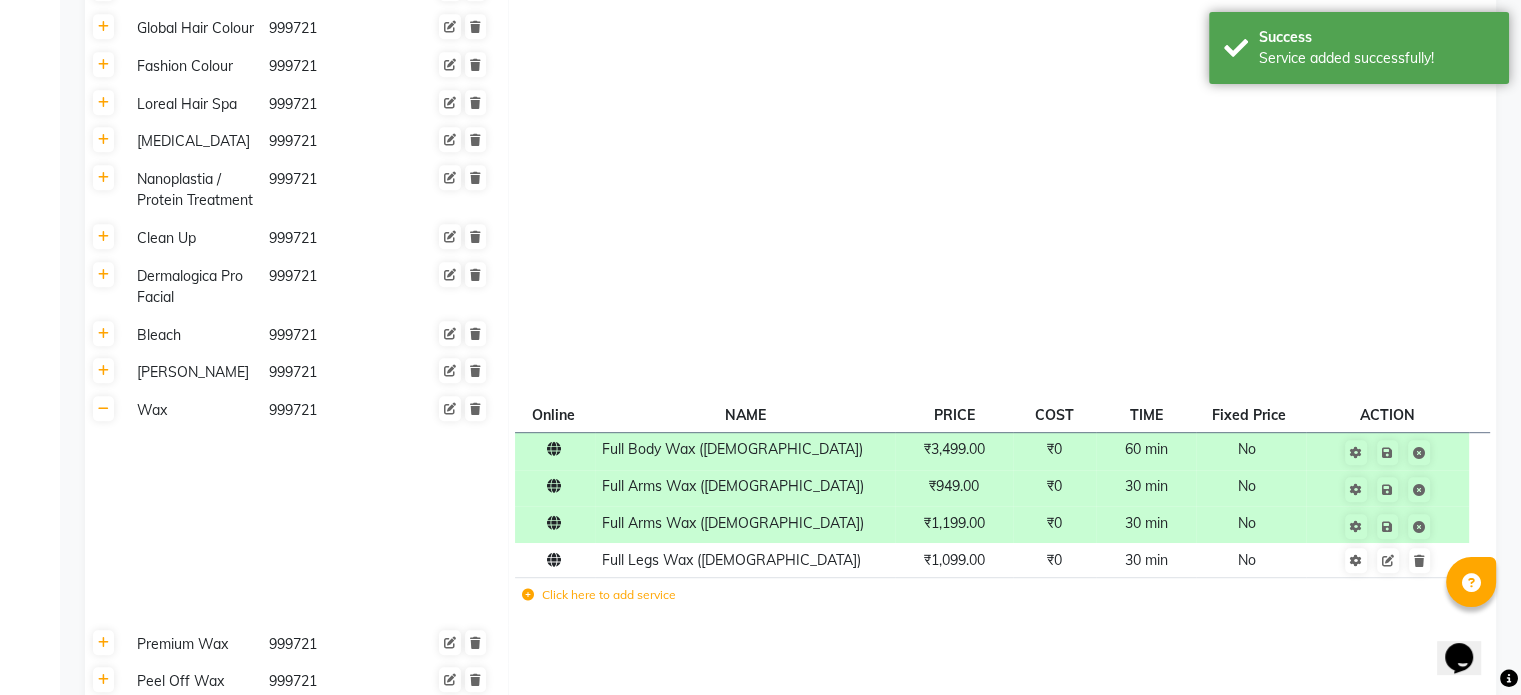 click 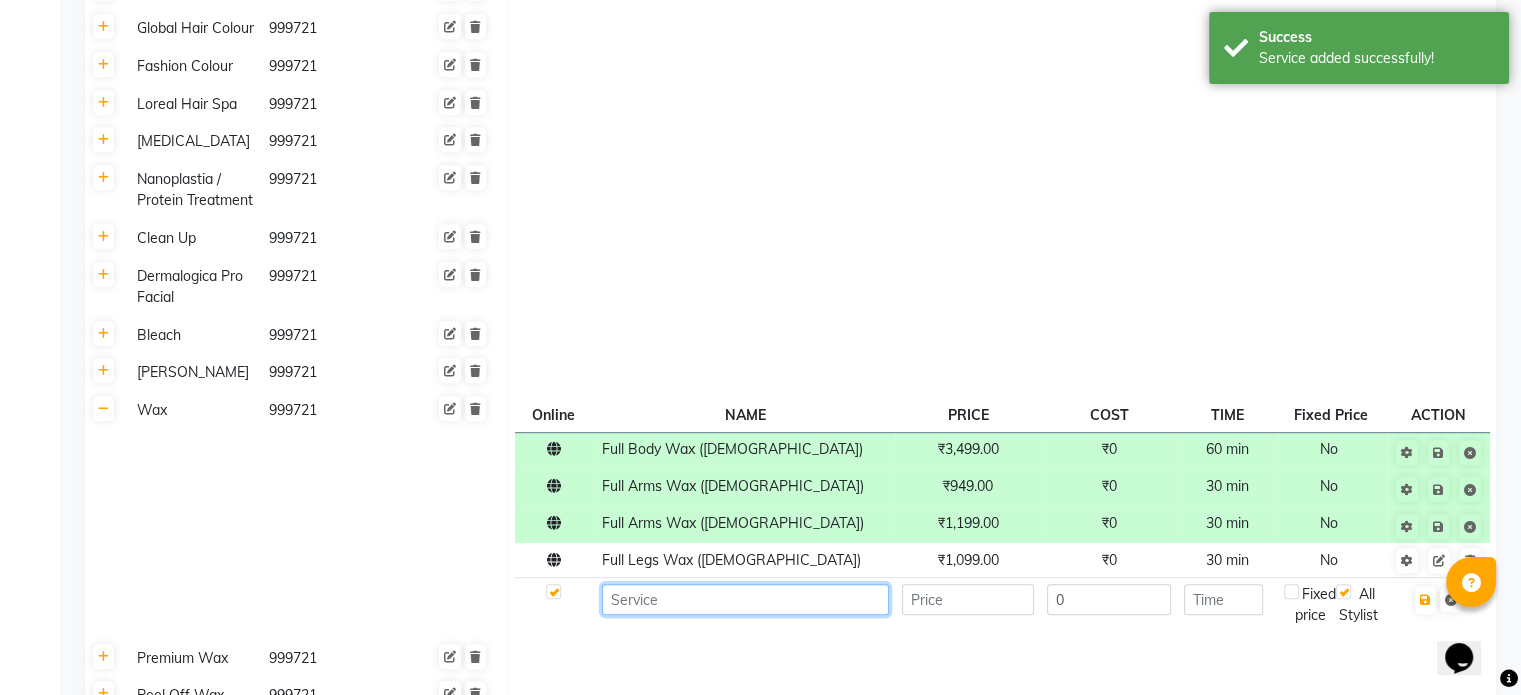 click 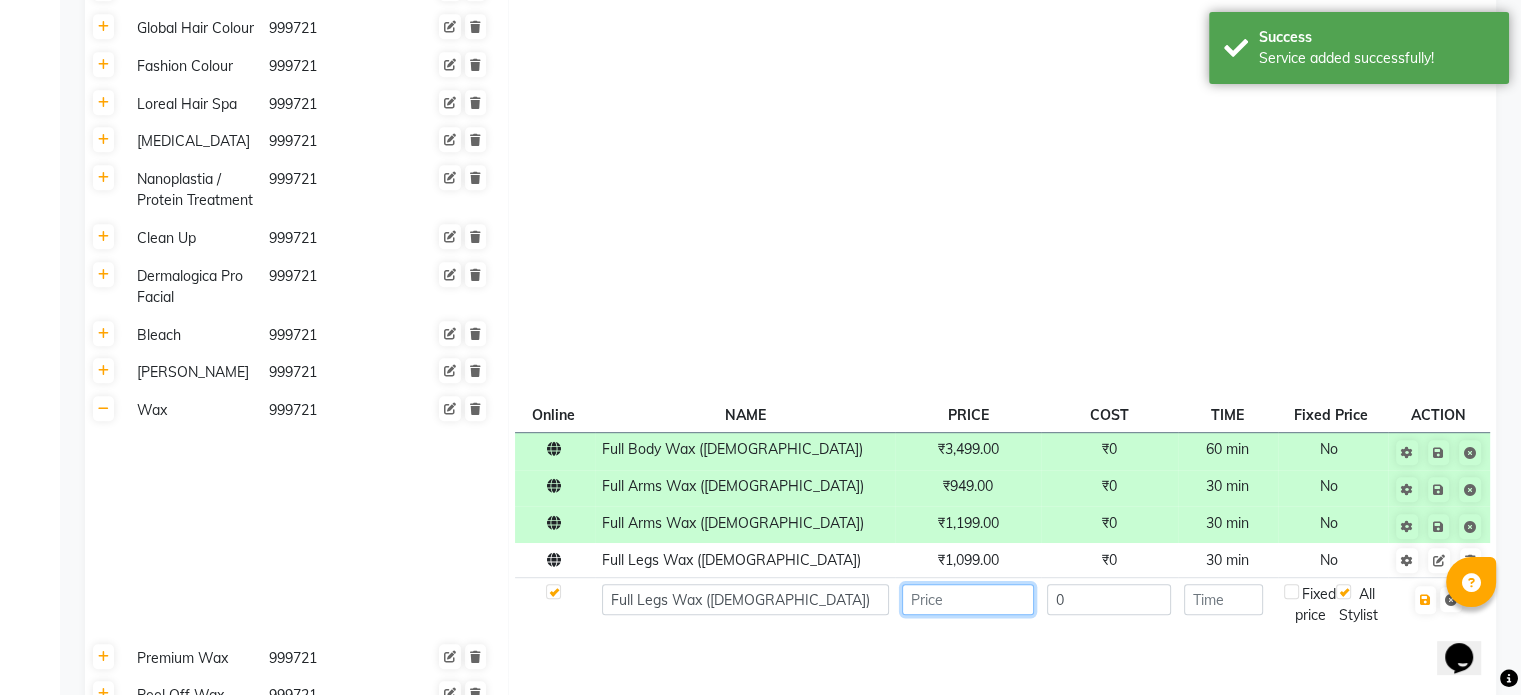 click 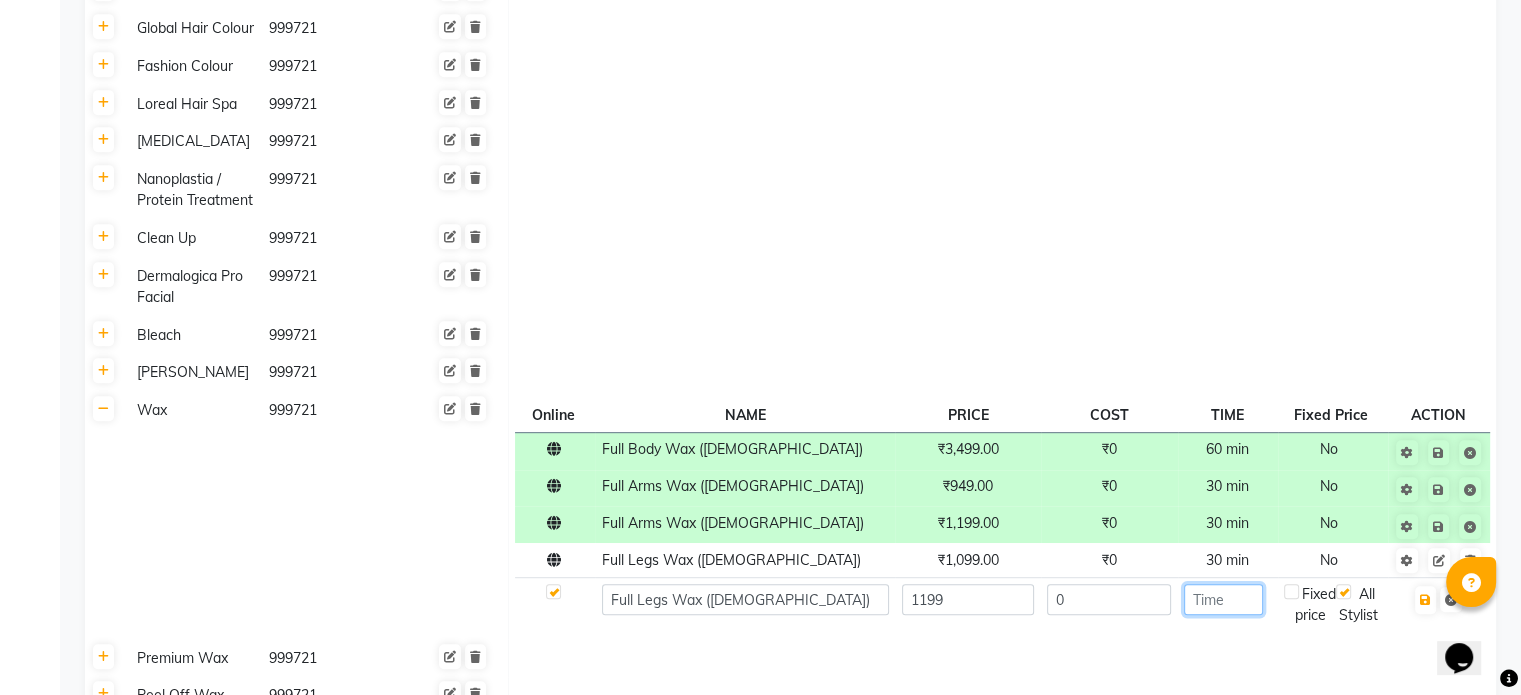 click 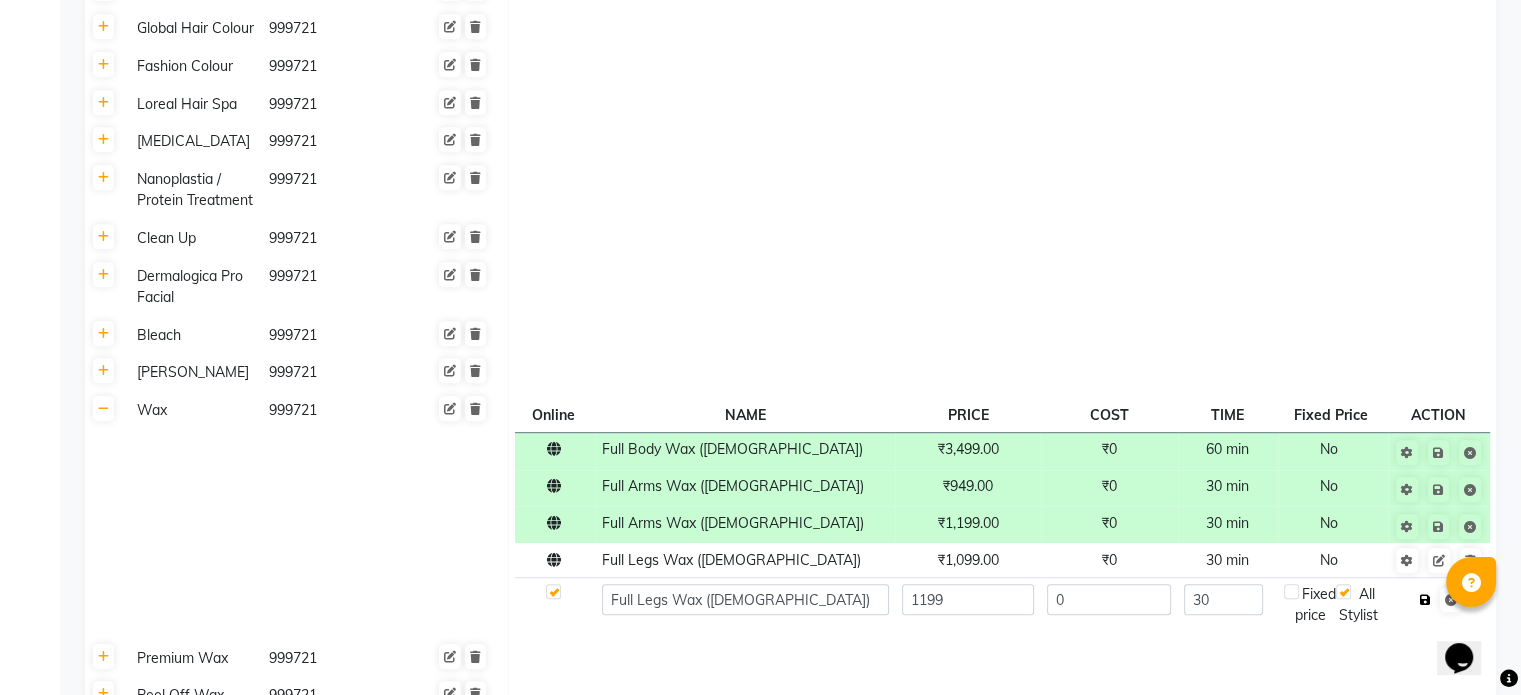 click at bounding box center (1425, 600) 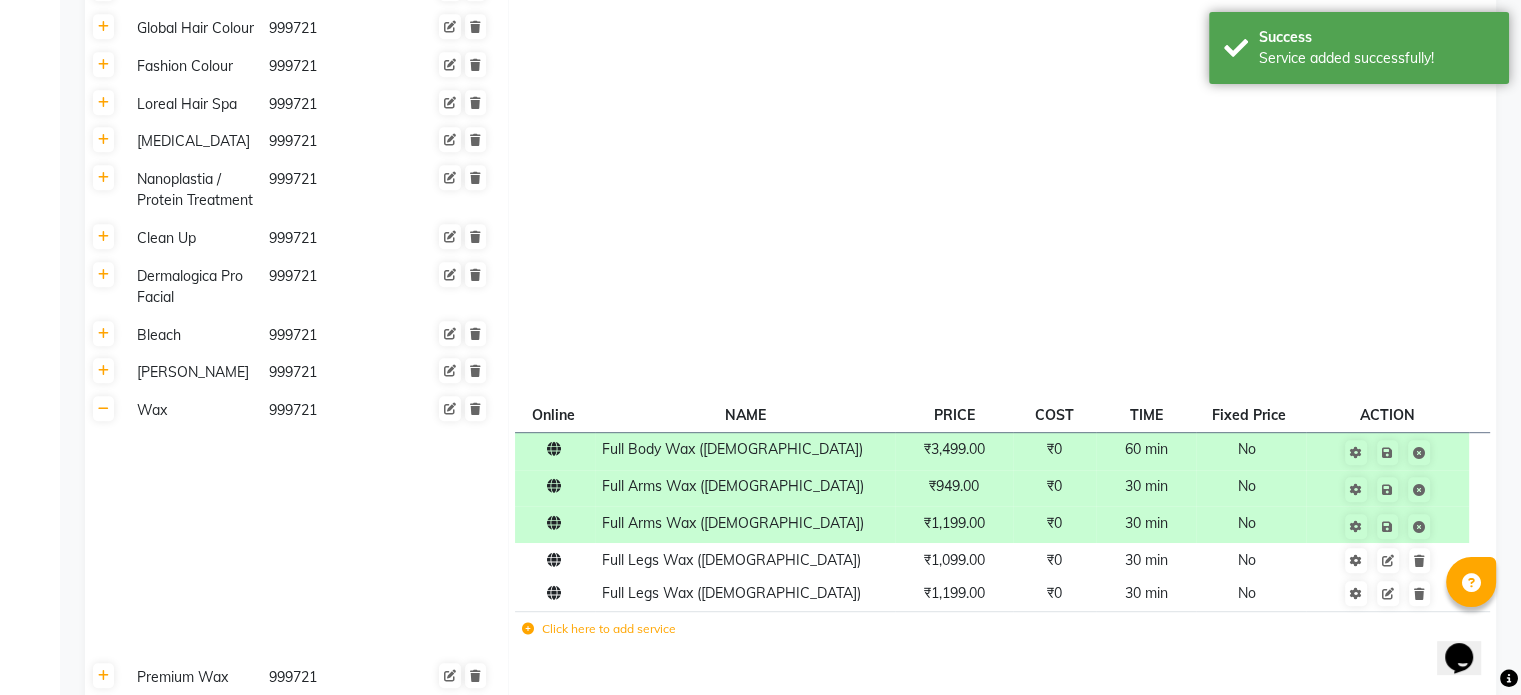 click 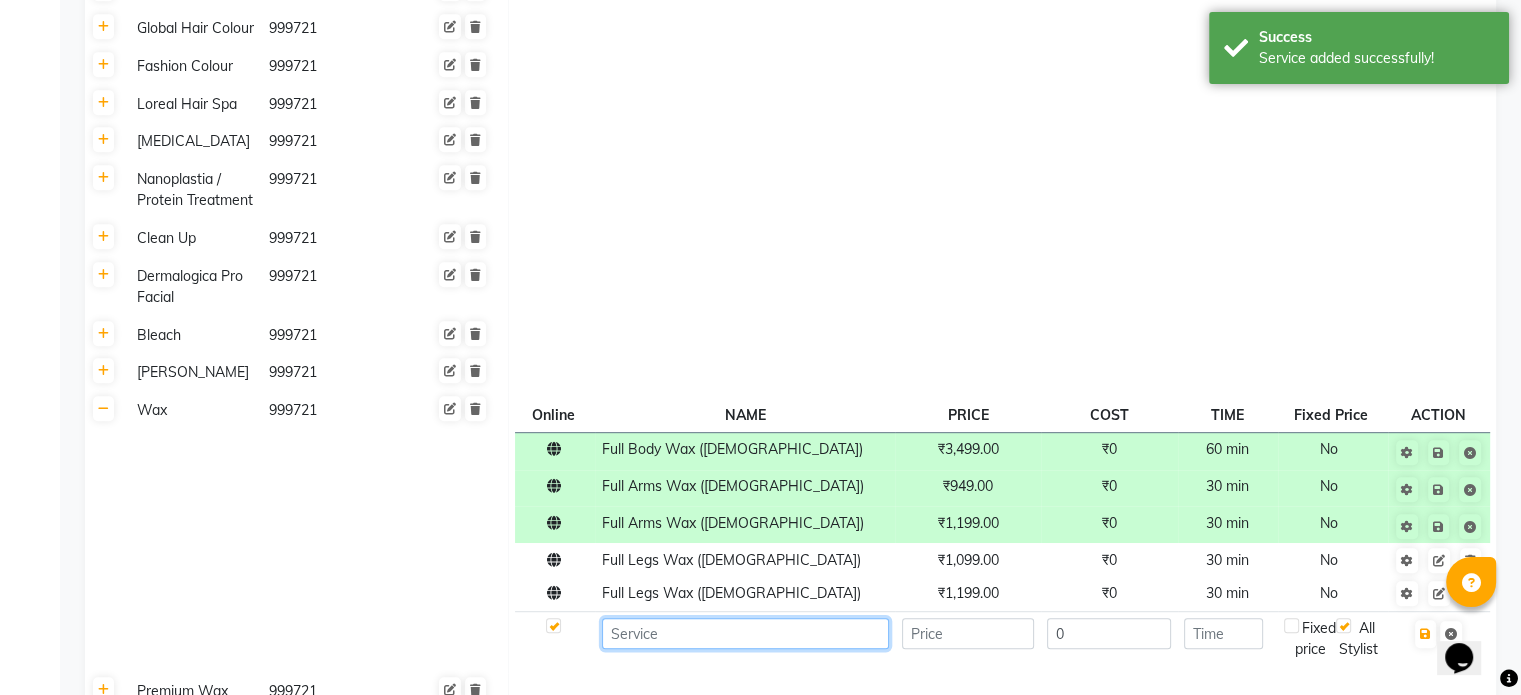 click 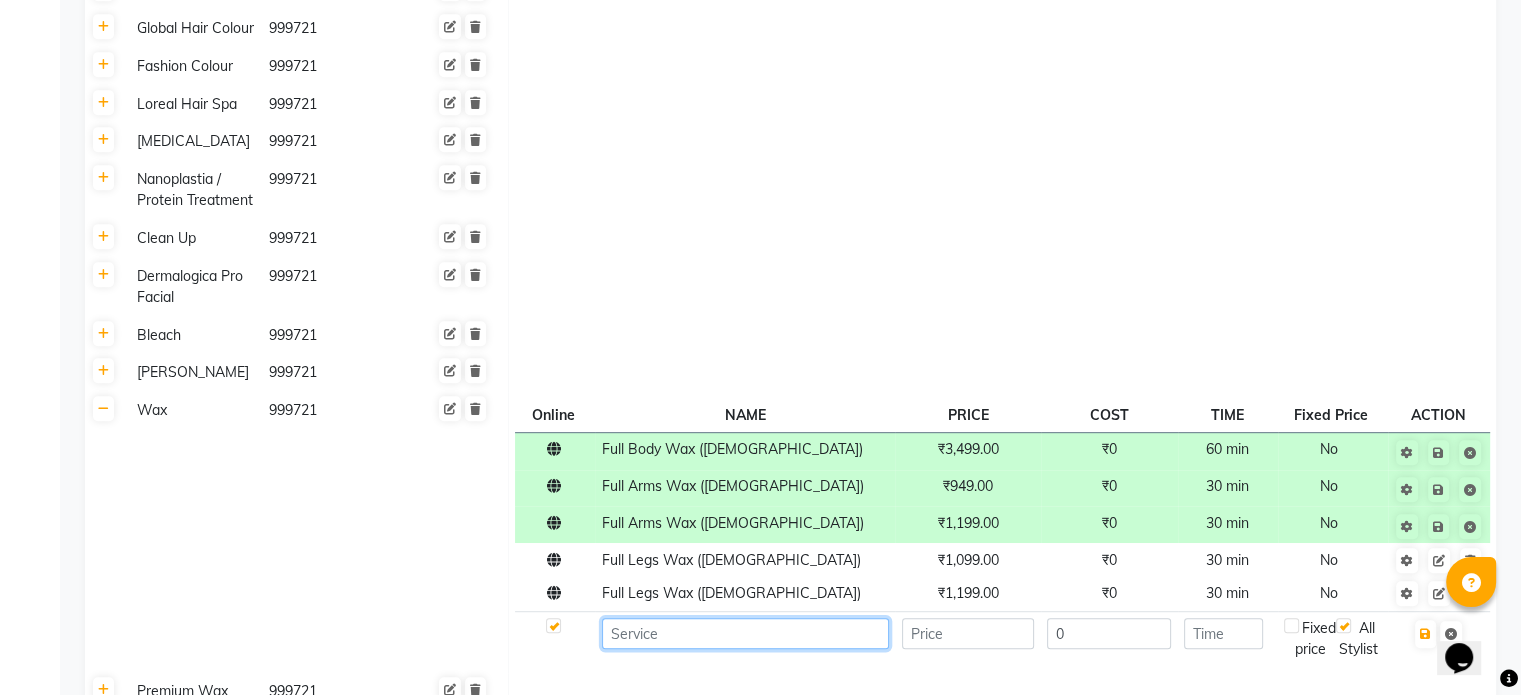 paste on "Full Front | Back" 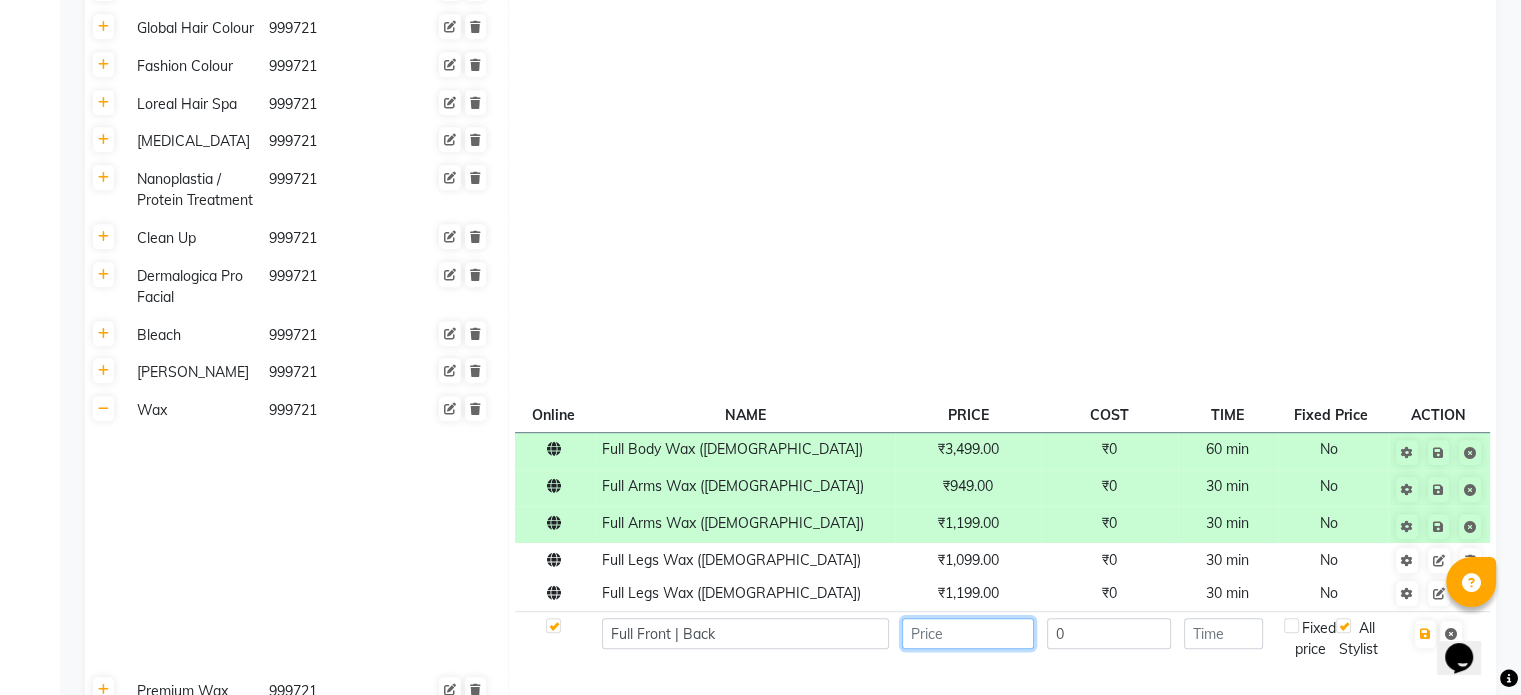click 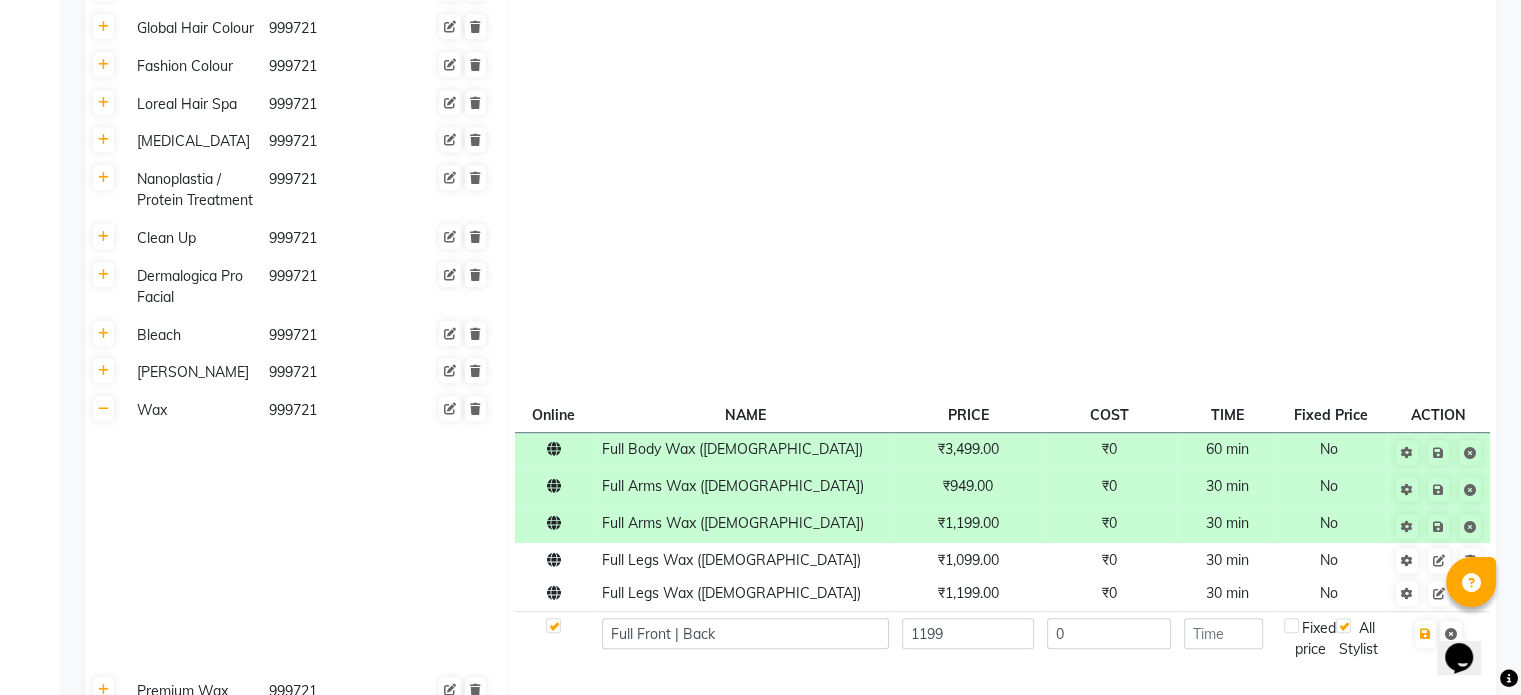 click on "Full Front | Back" 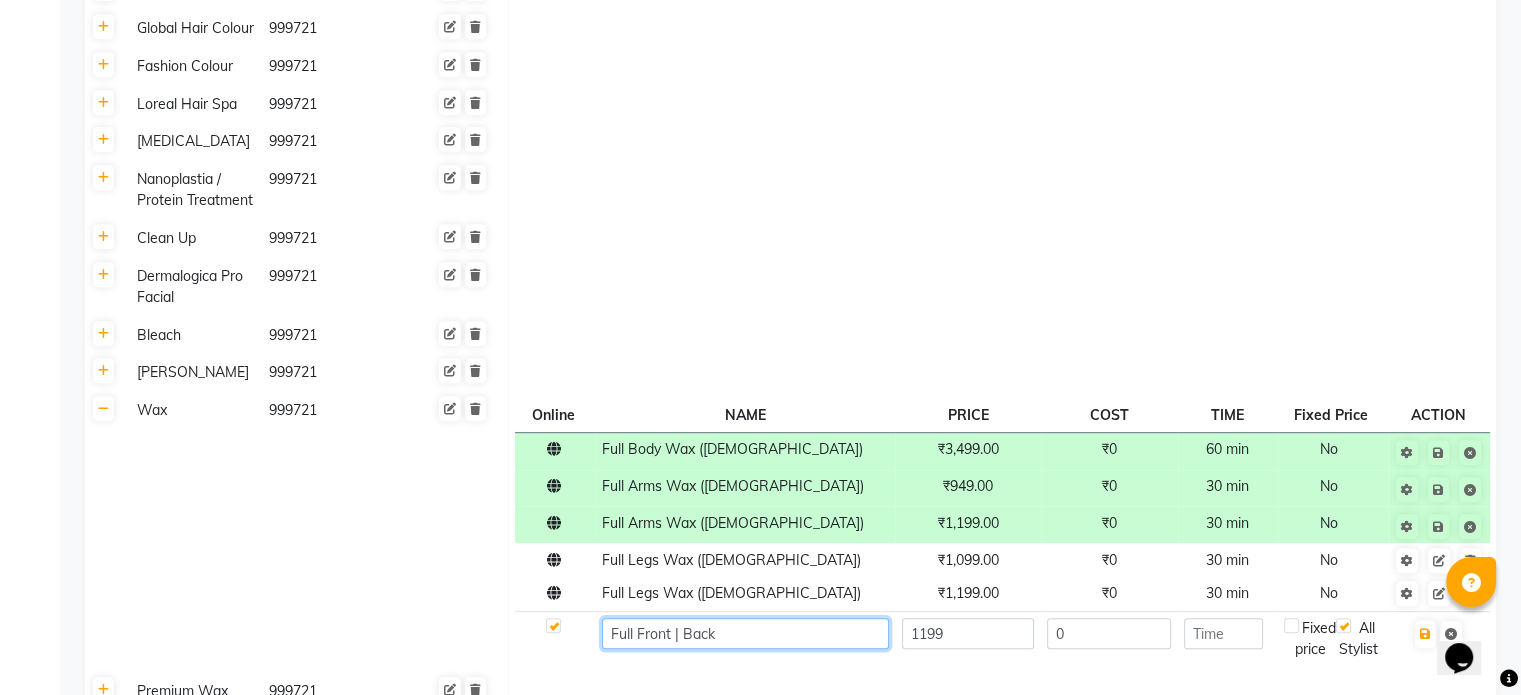 click on "Full Front | Back" 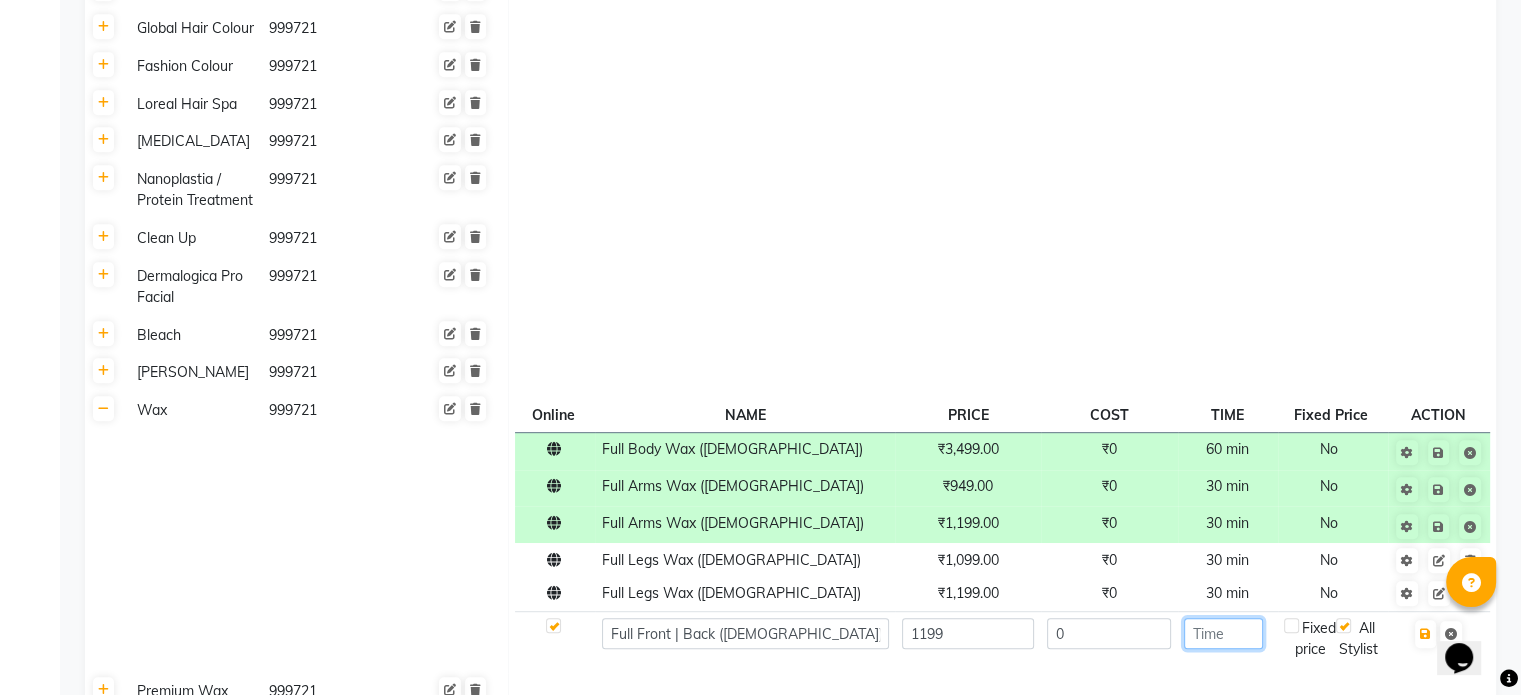click 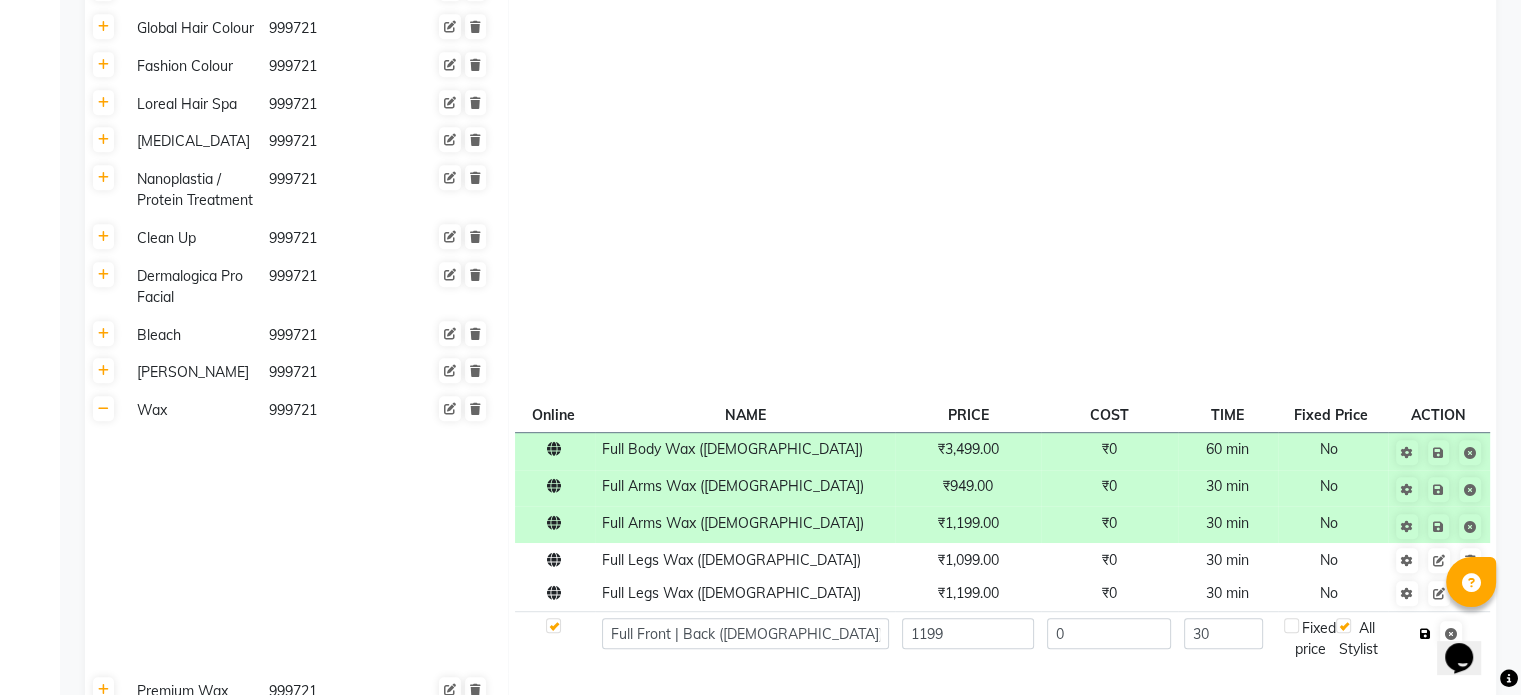 click at bounding box center [1425, 634] 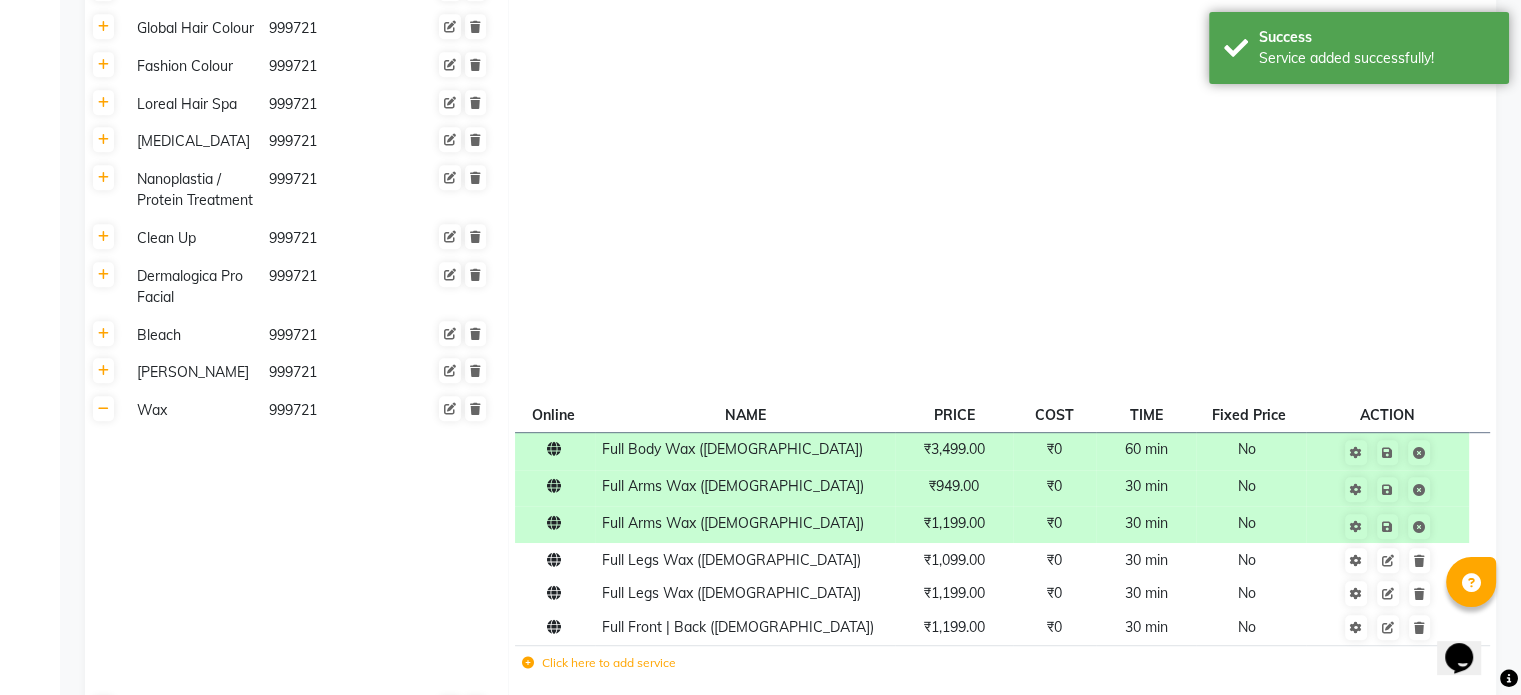 click 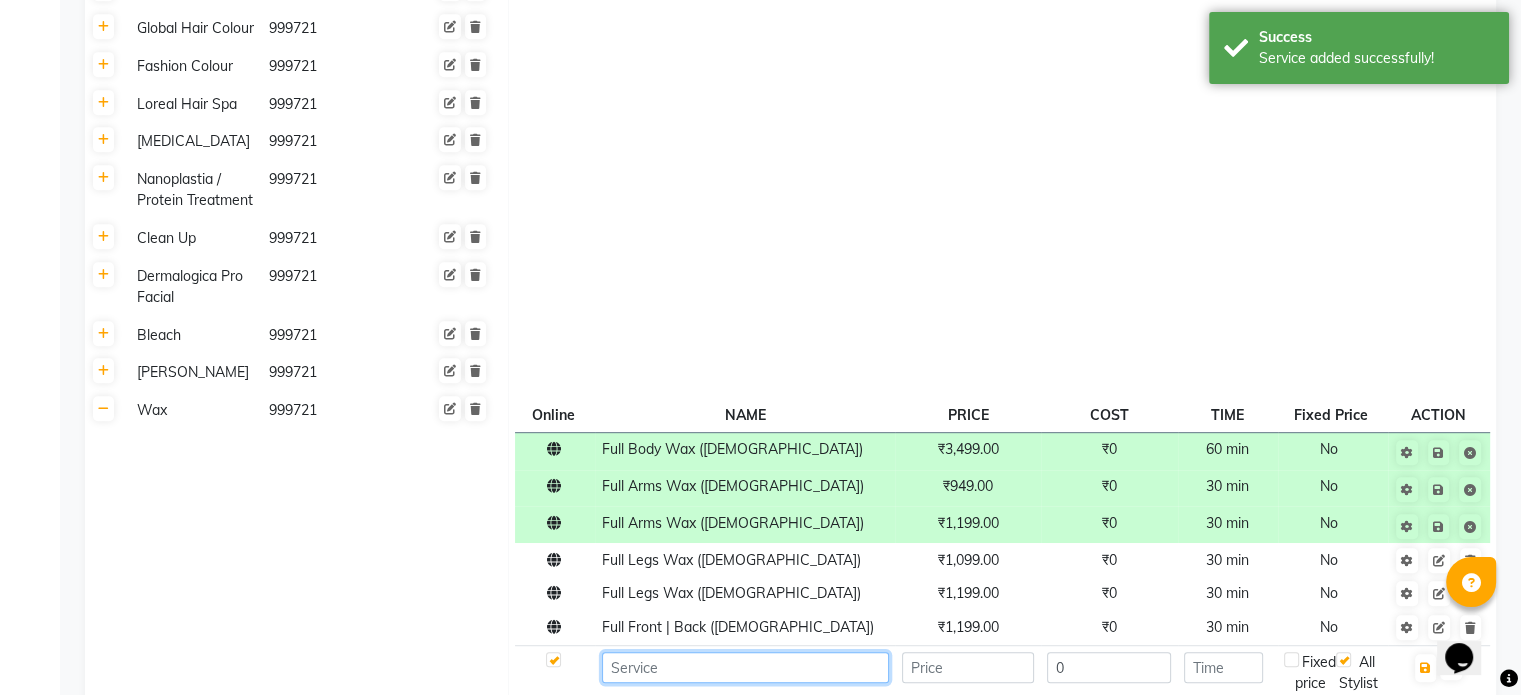 click 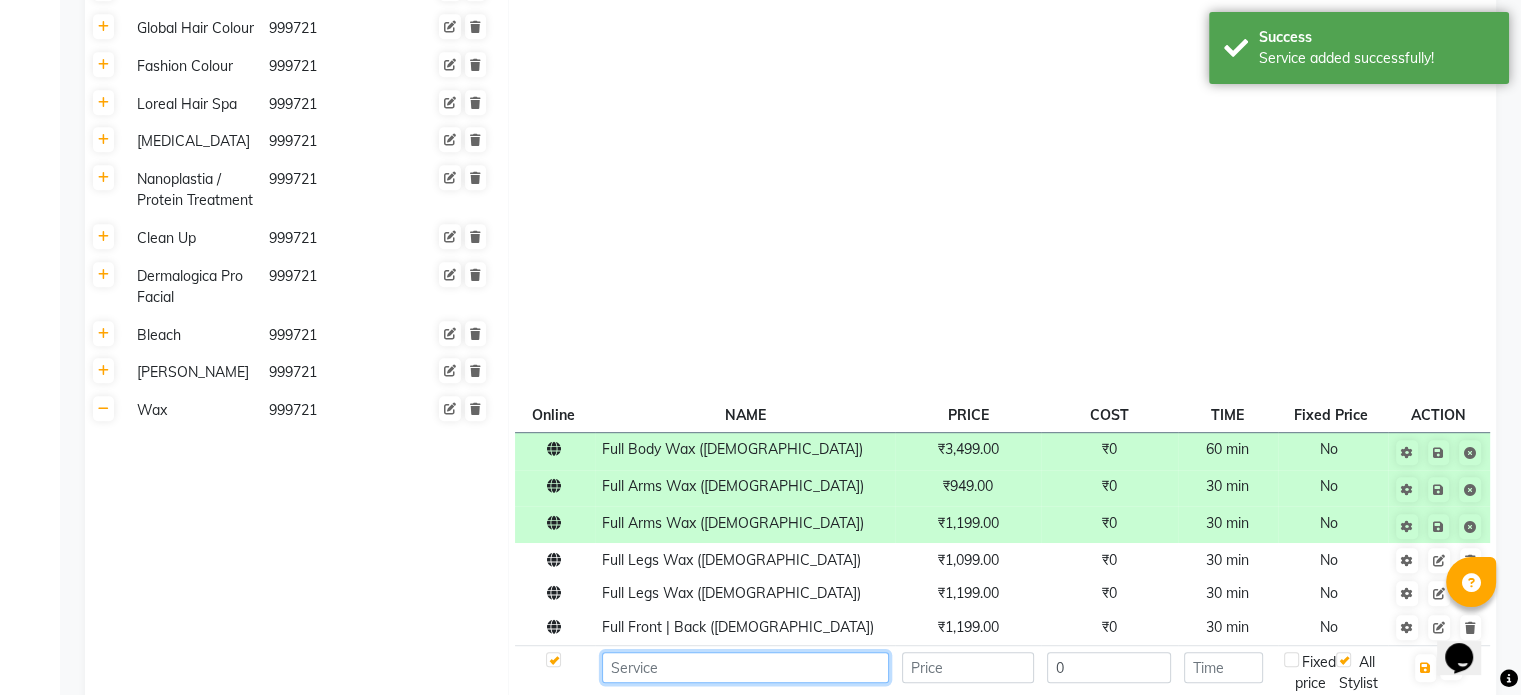 paste on "Full Front | Back" 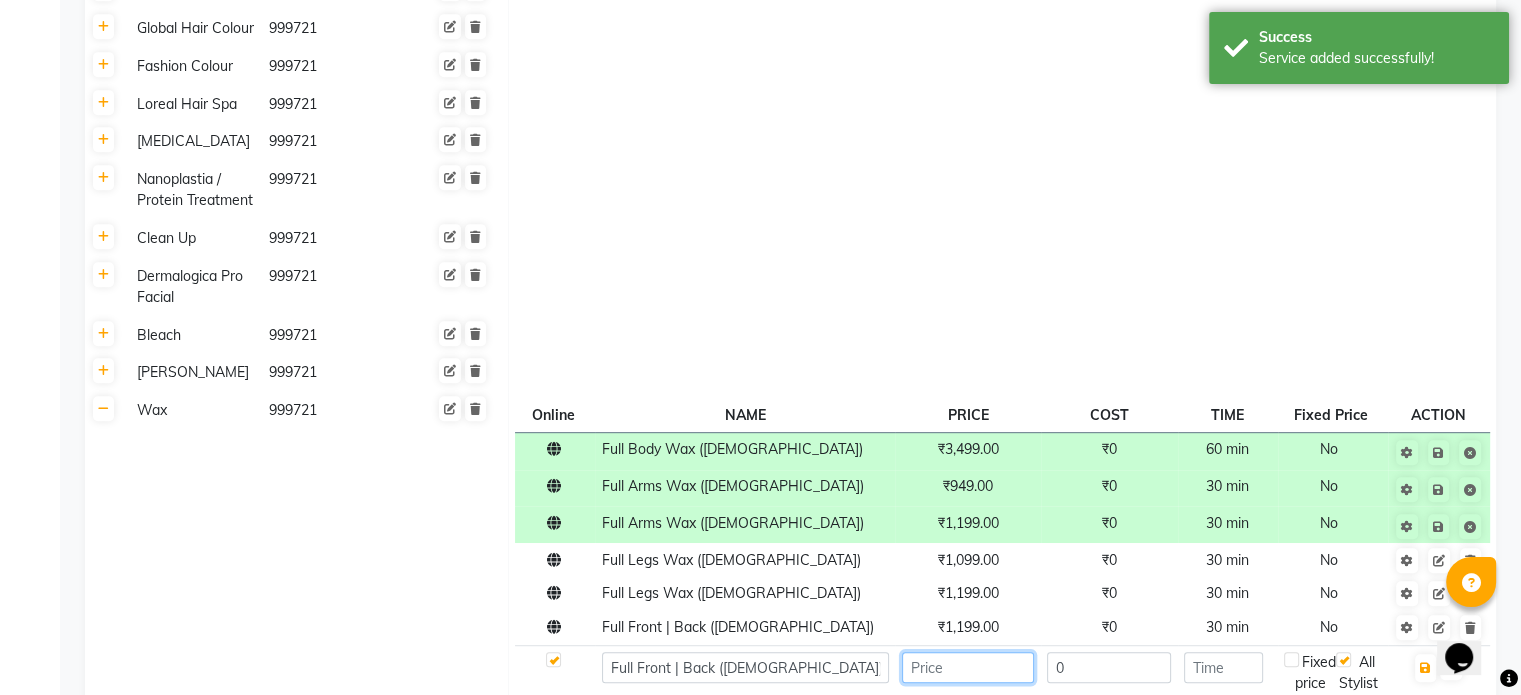 click 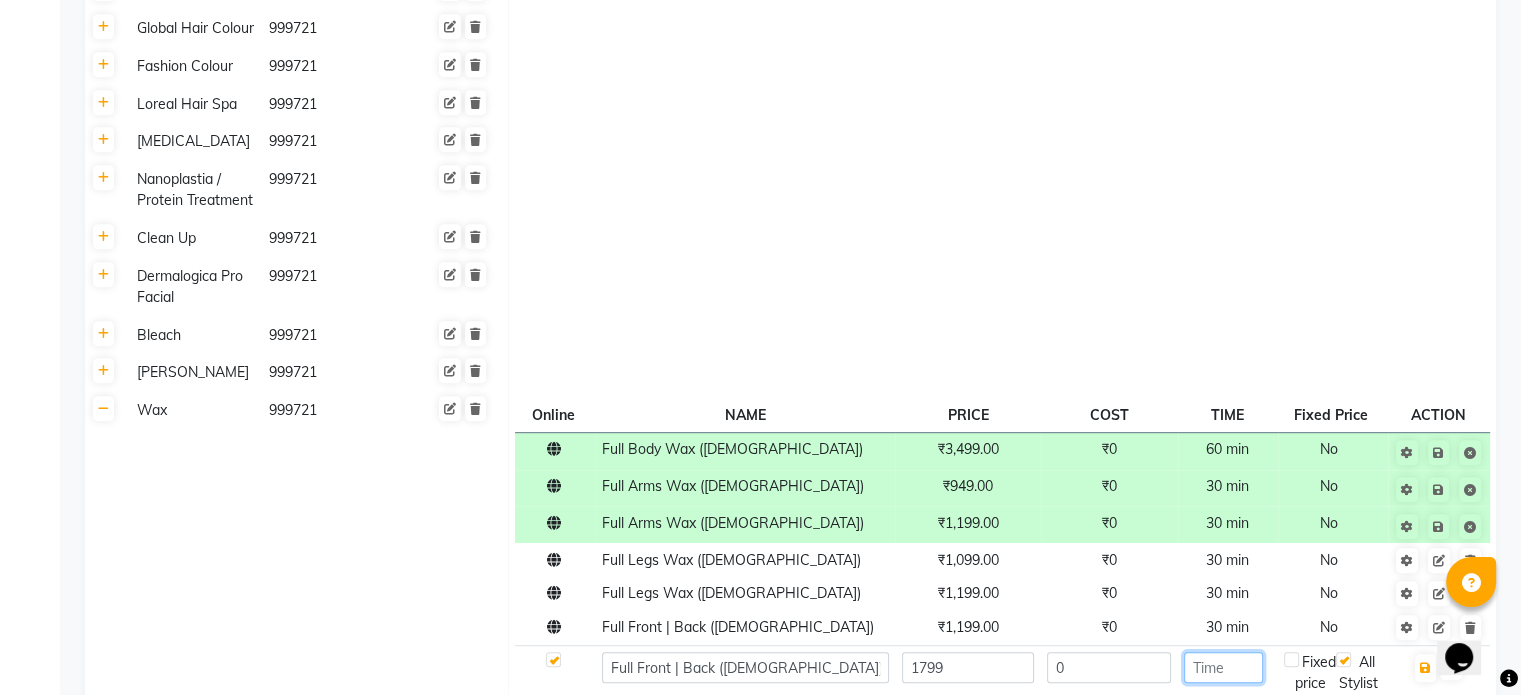 click 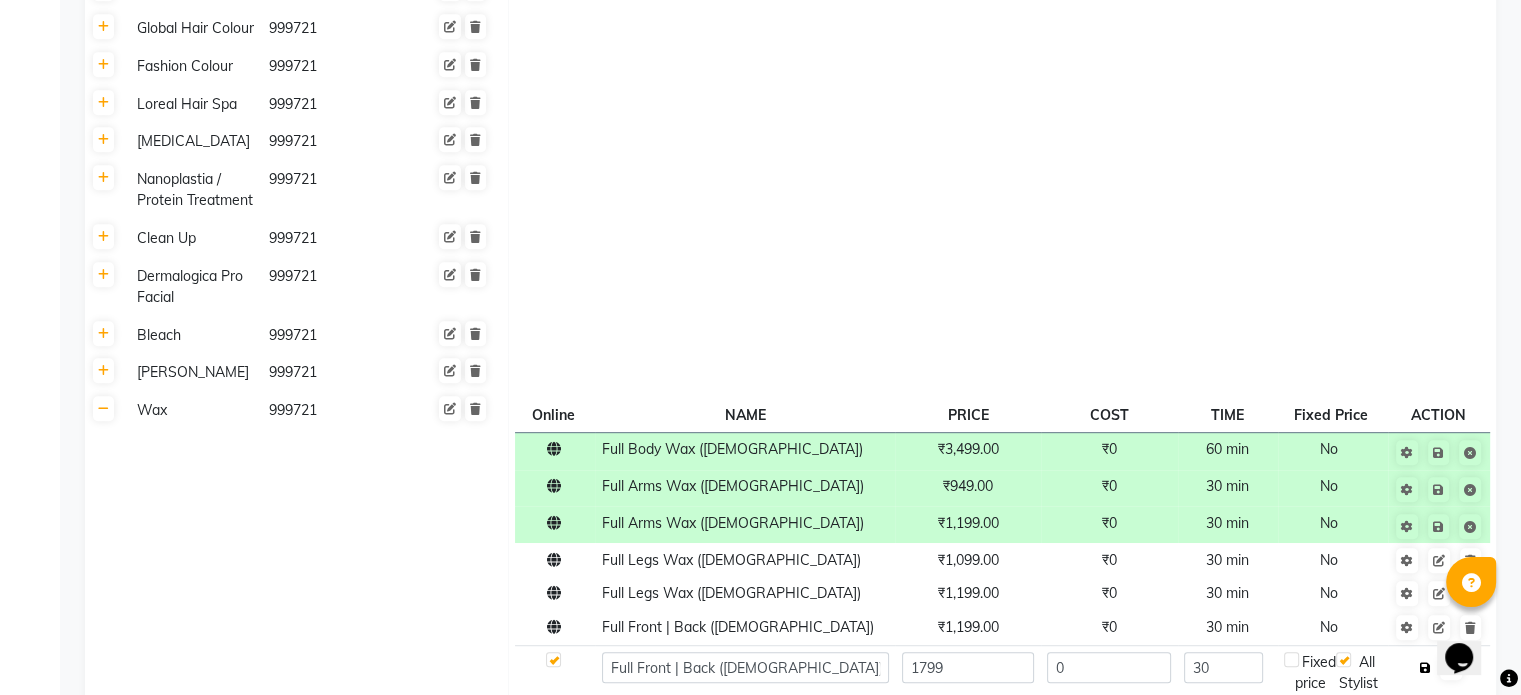 click at bounding box center [1425, 668] 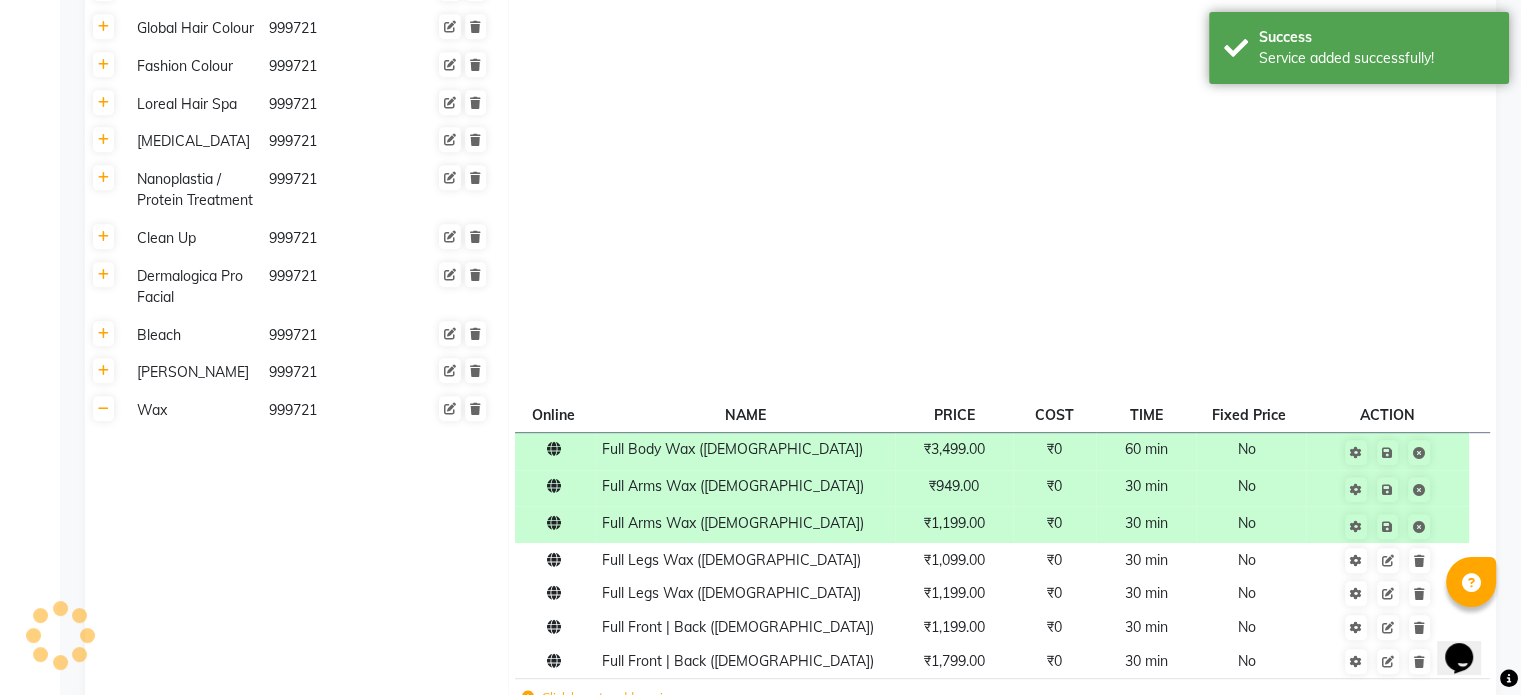click 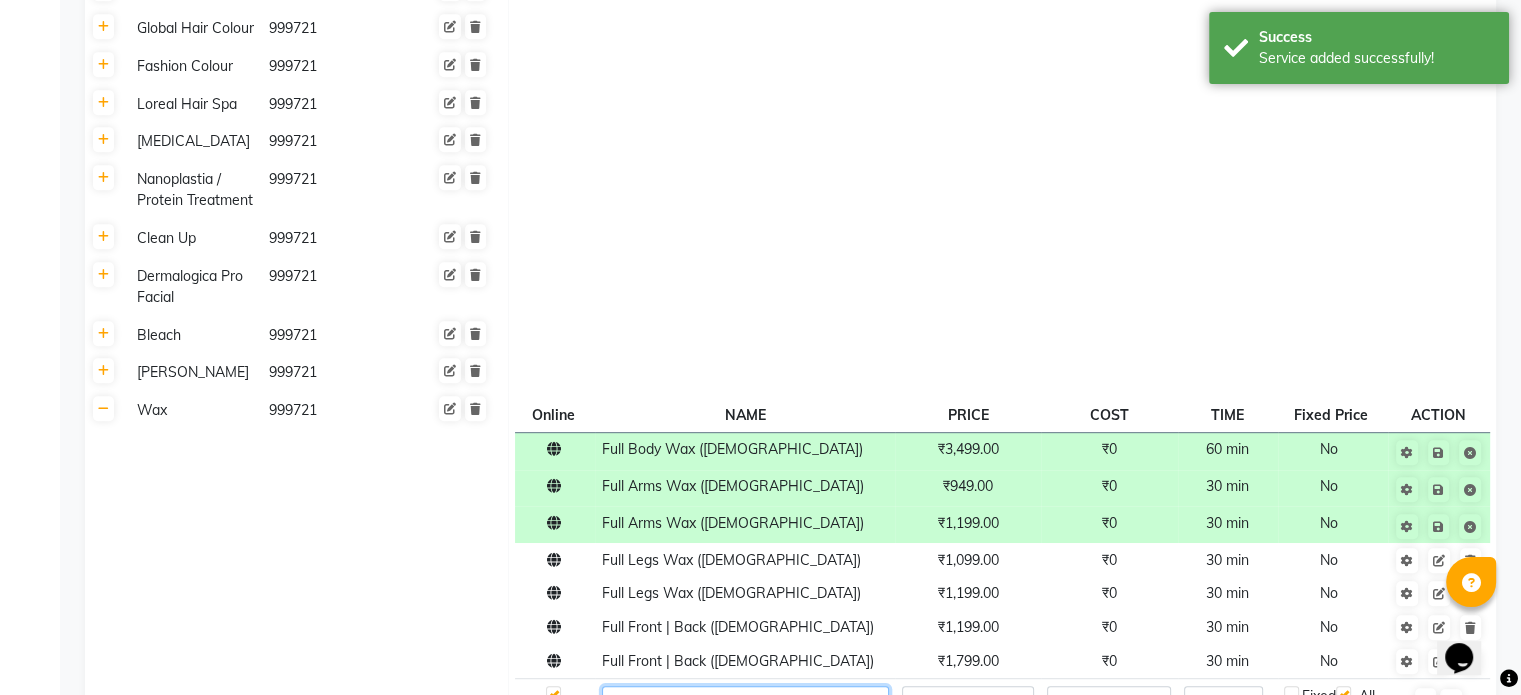 click 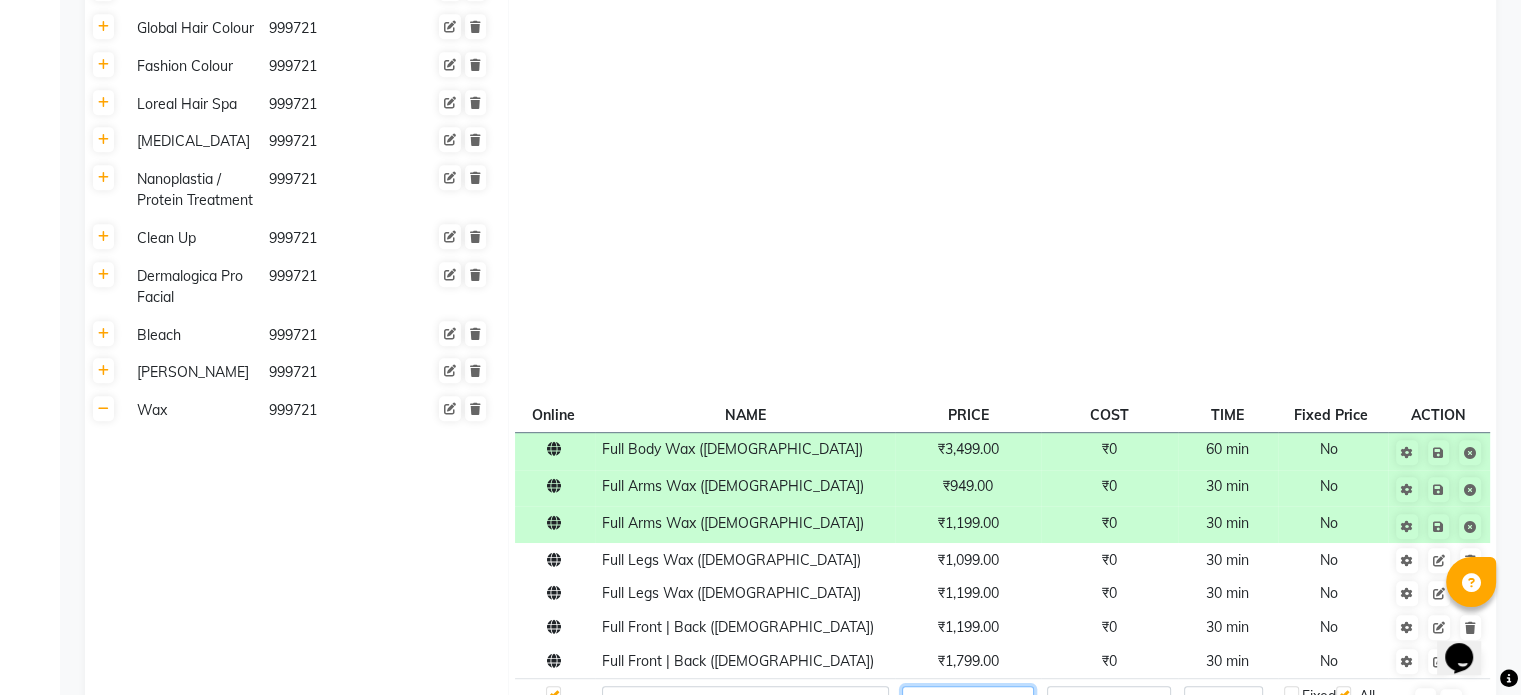 click 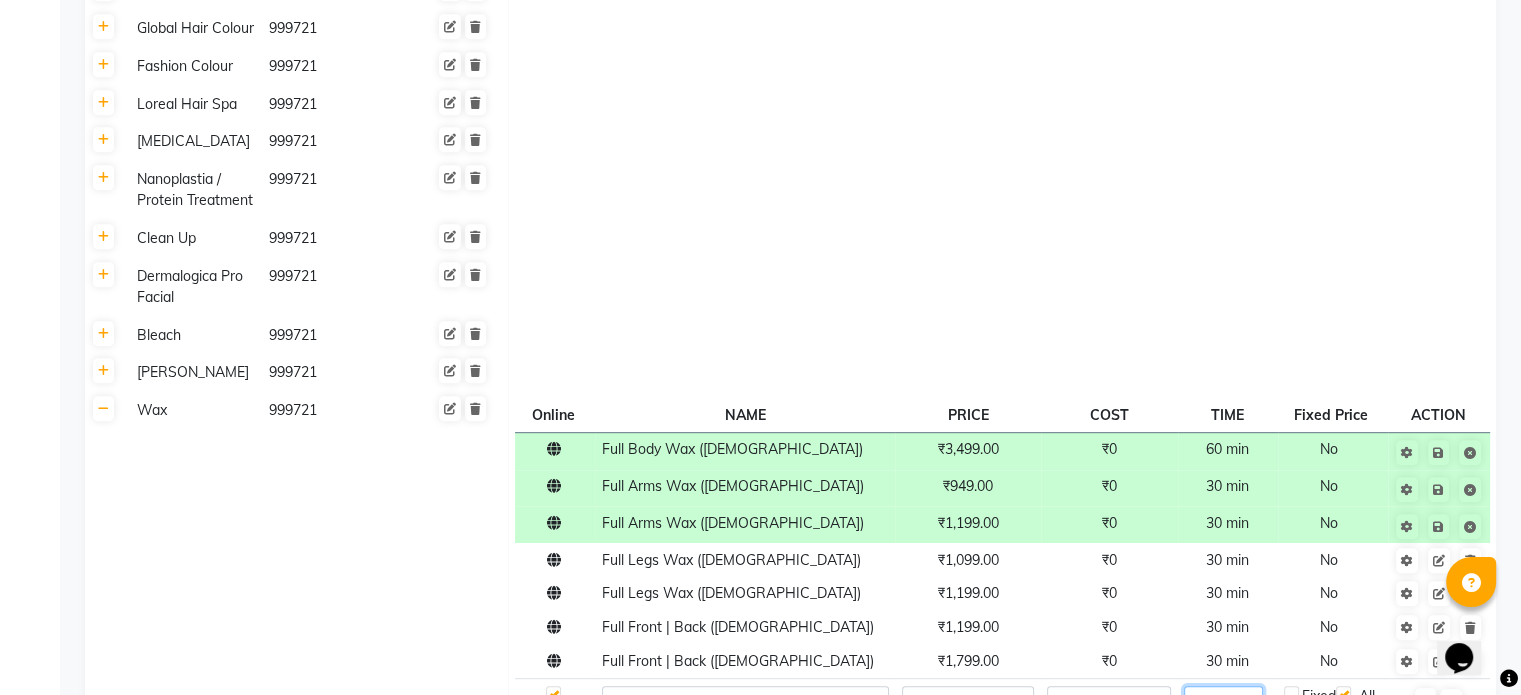 click 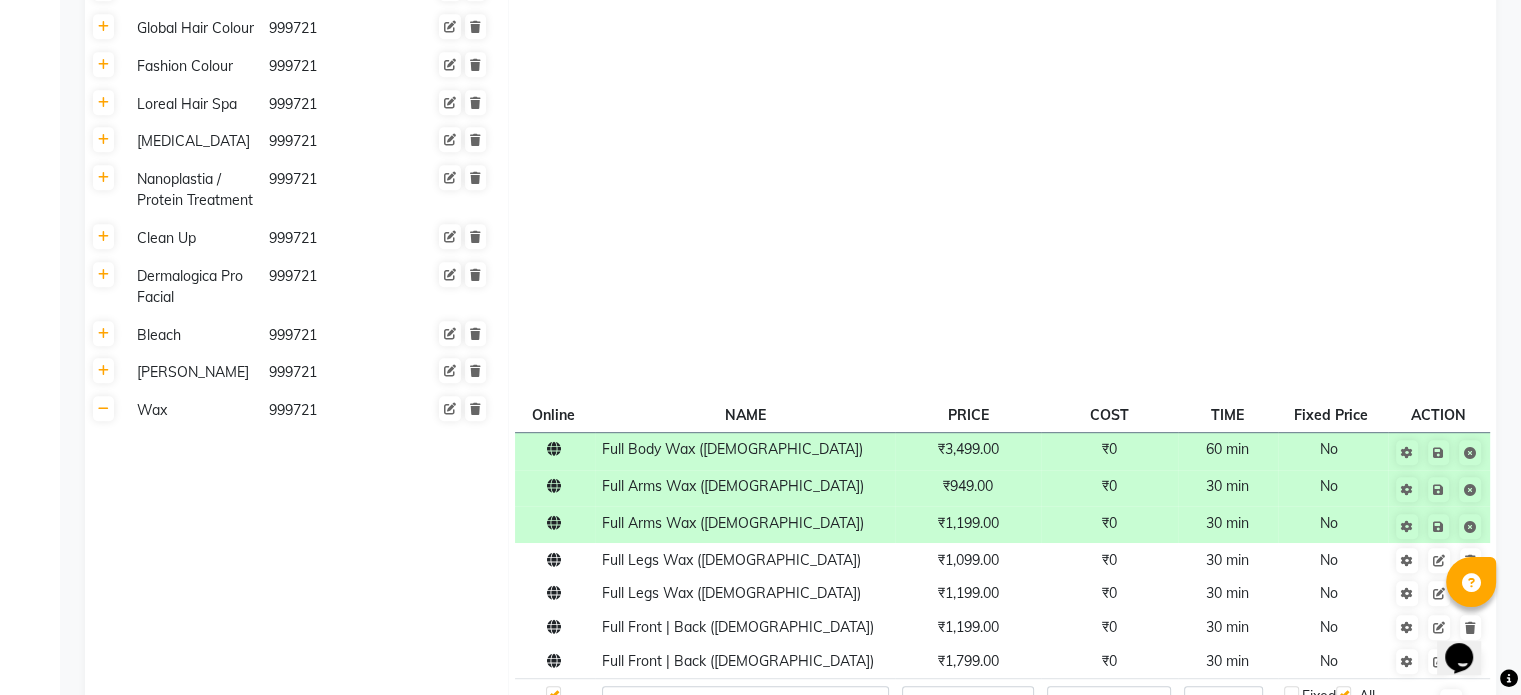 click at bounding box center (1425, 702) 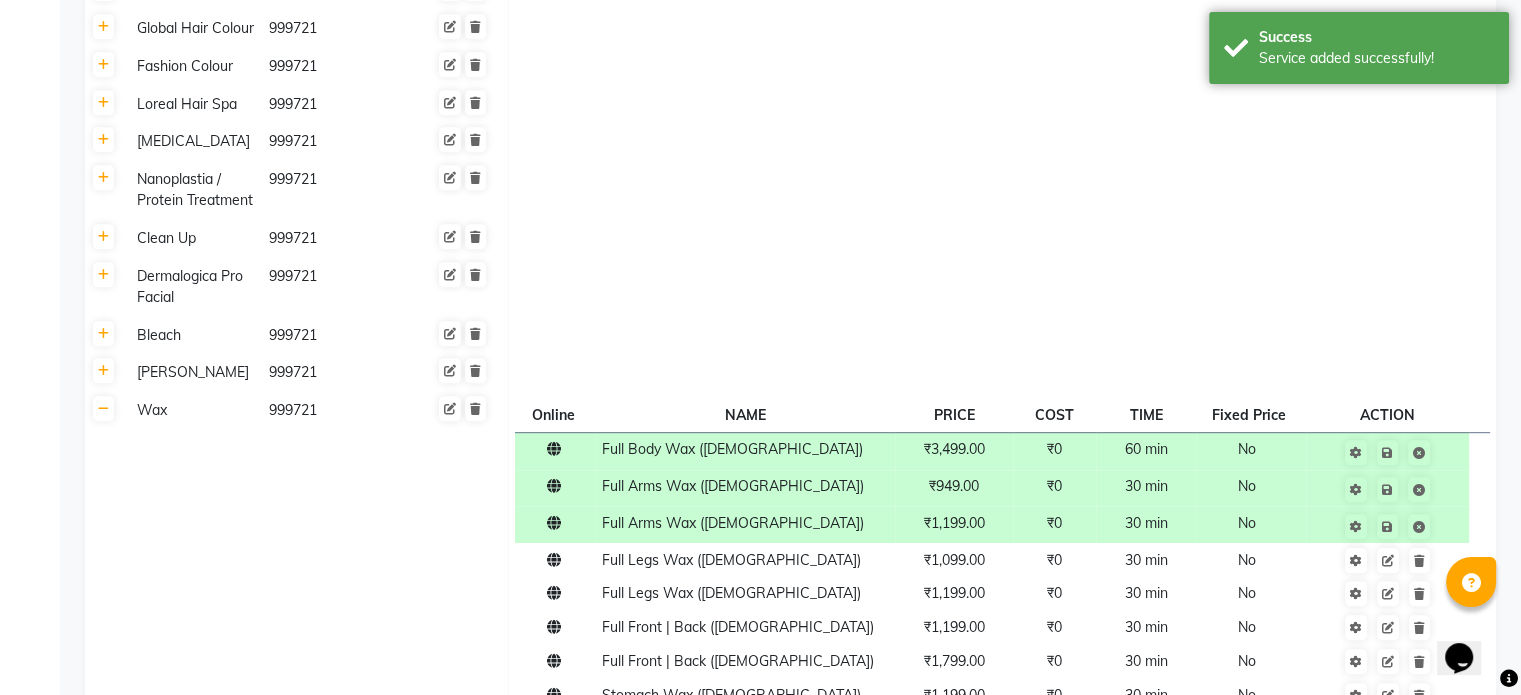 click on "Click here to add service" 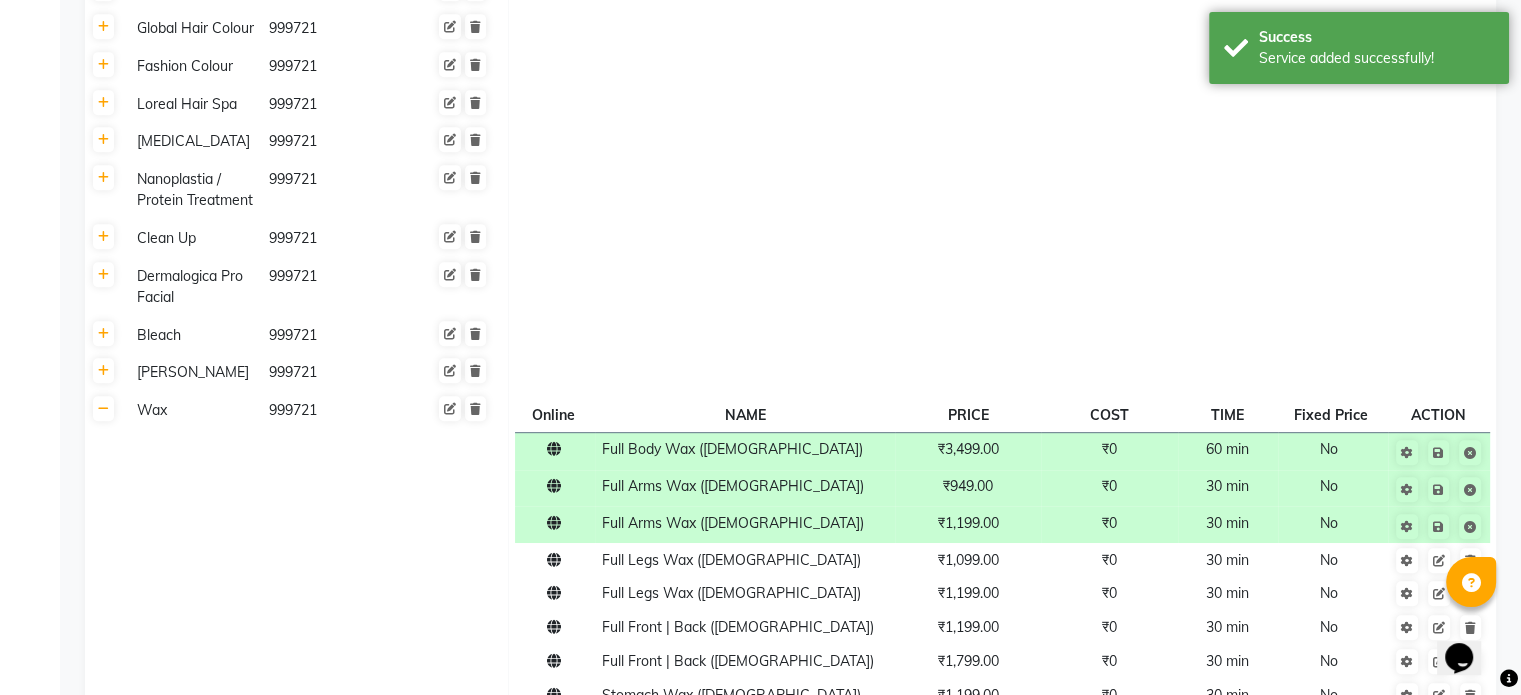 click 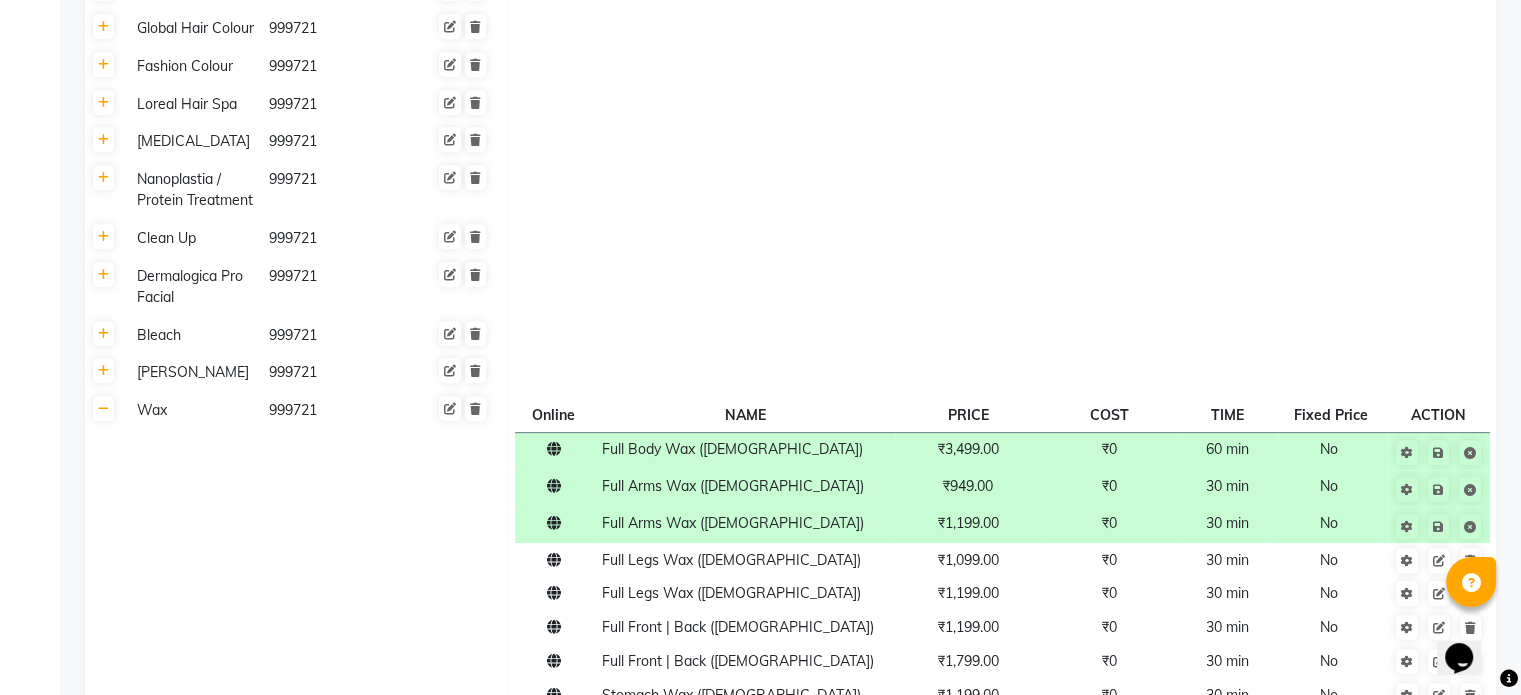 click 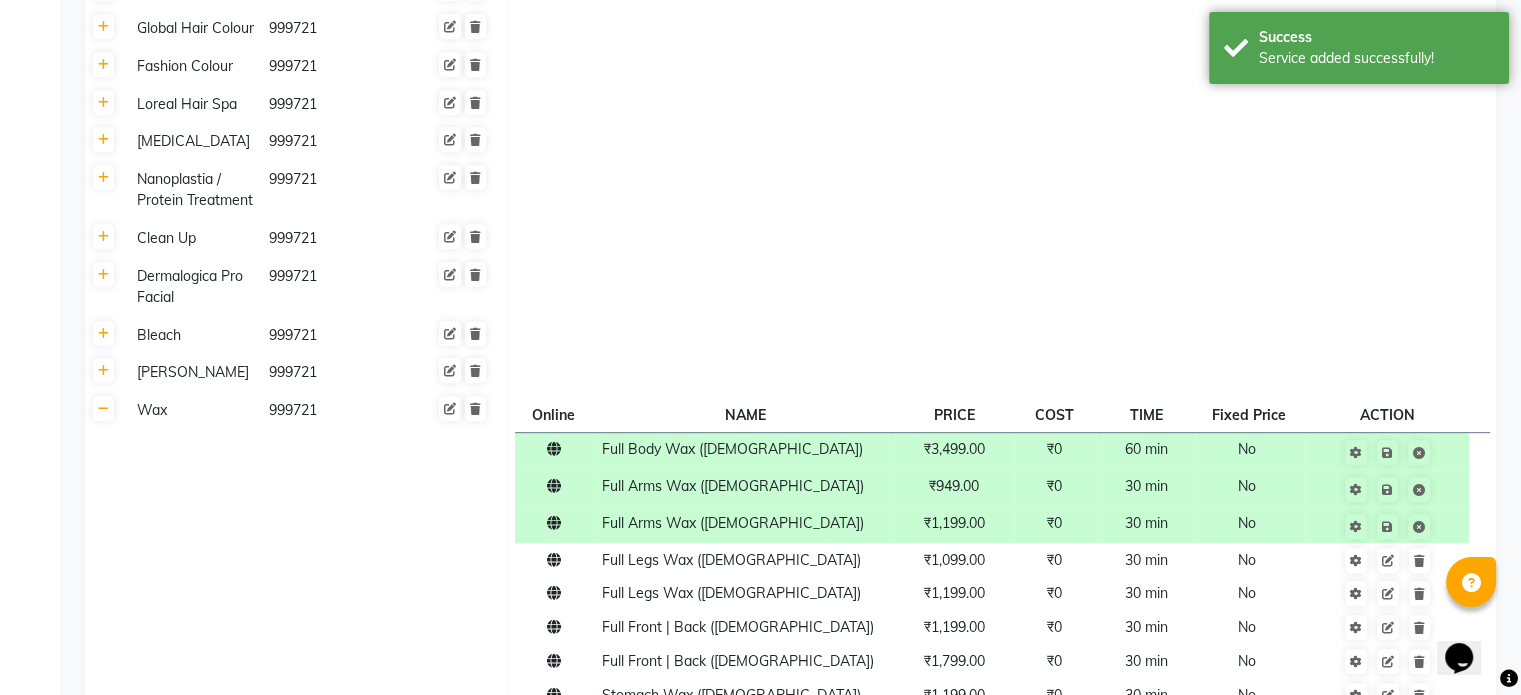 click 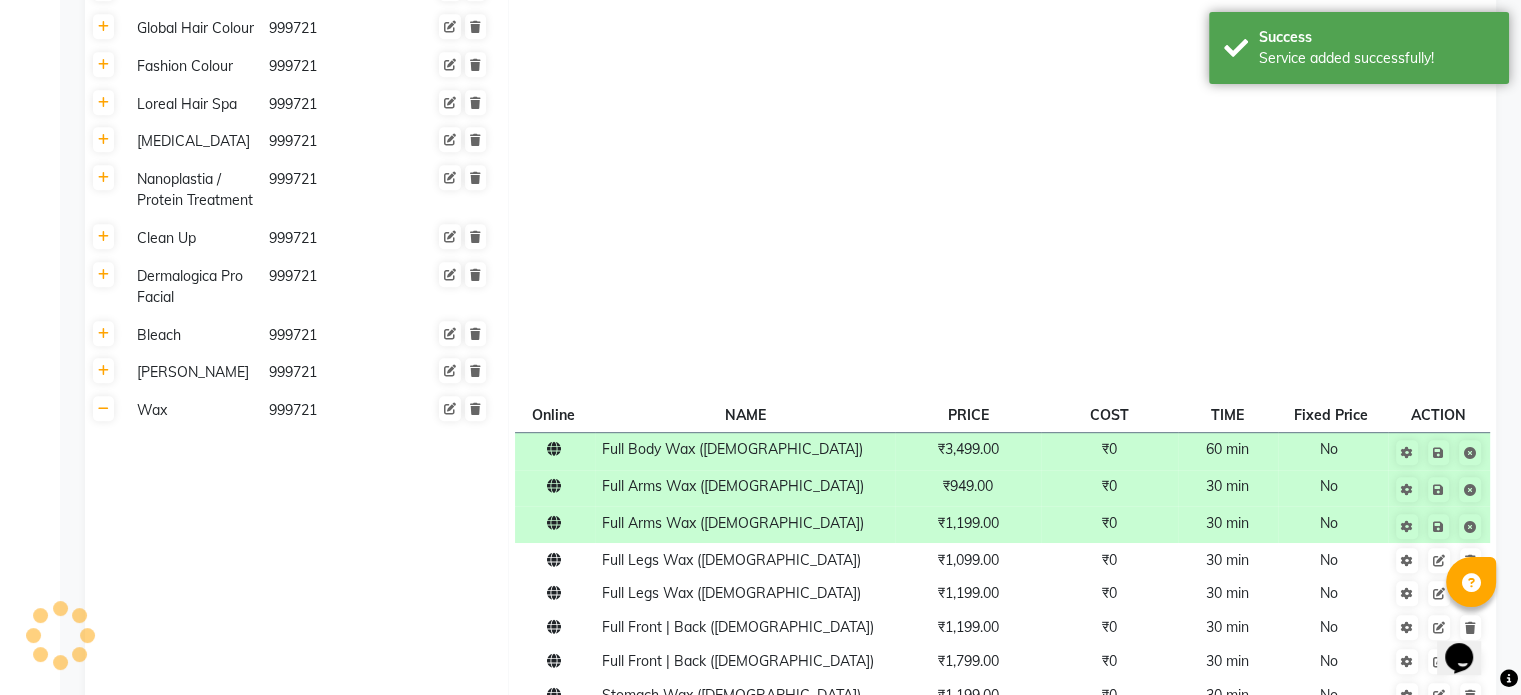 click 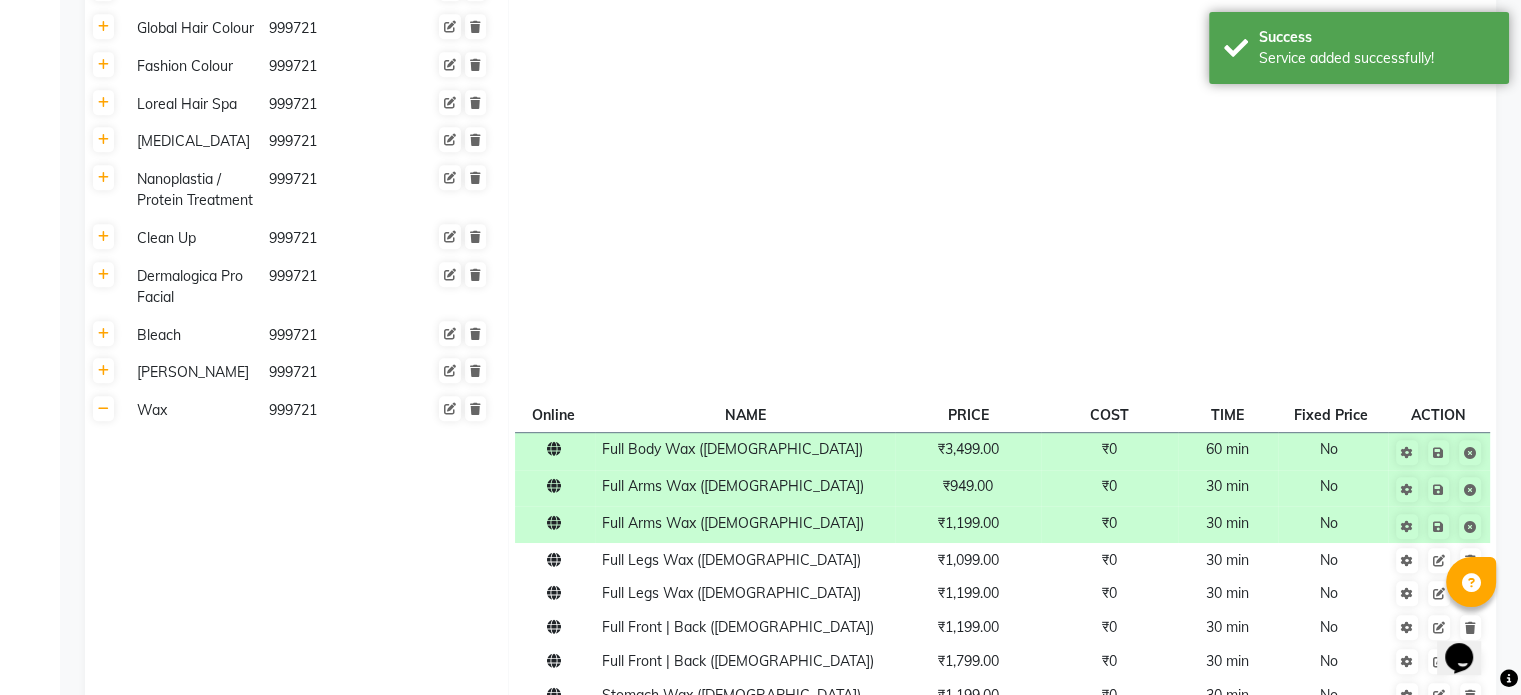 paste on "Hip" 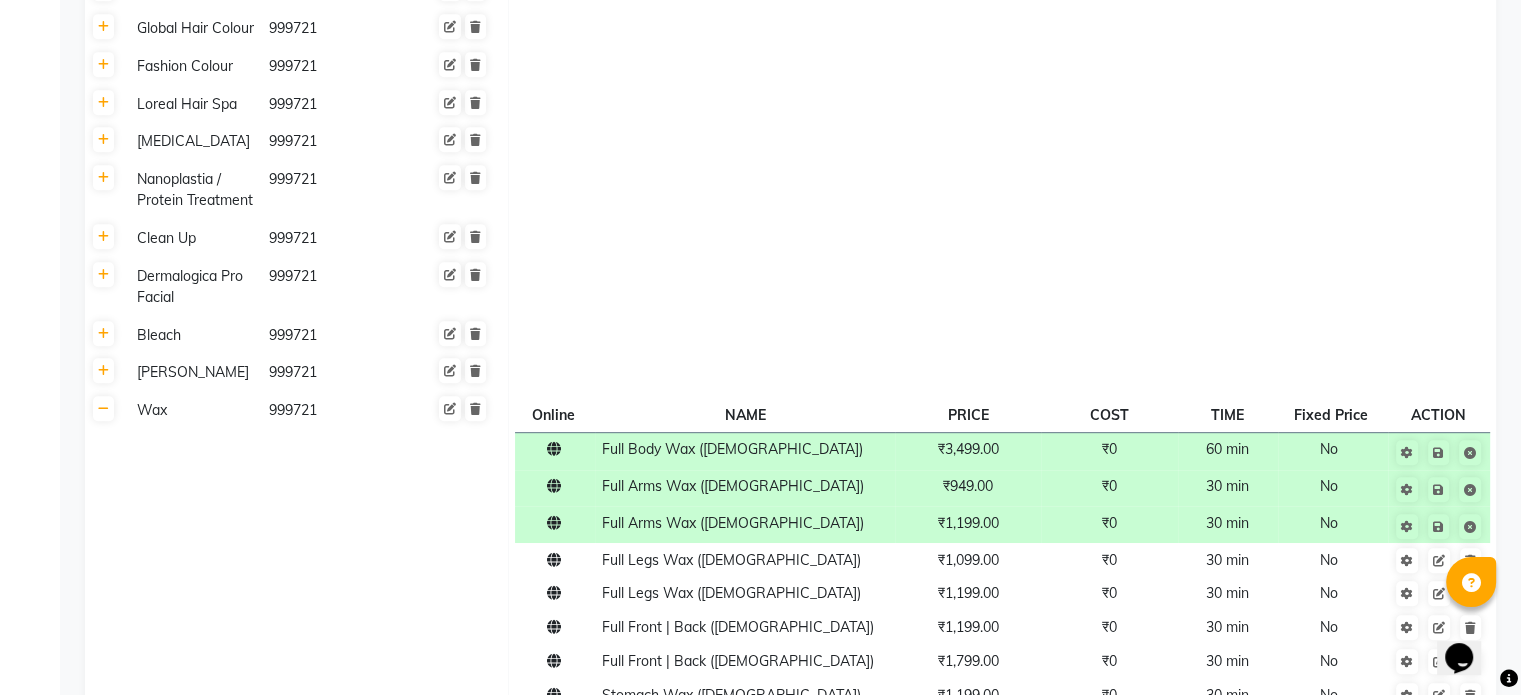 click 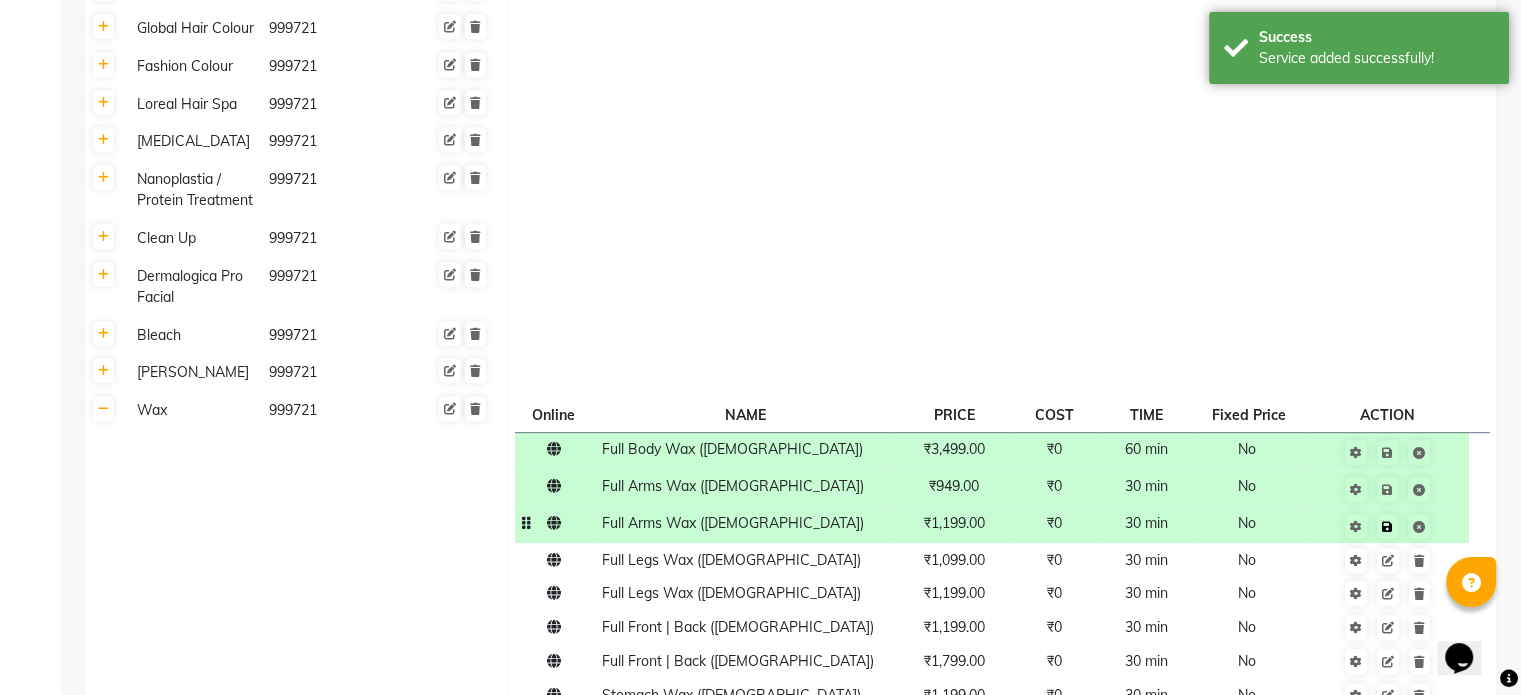 click 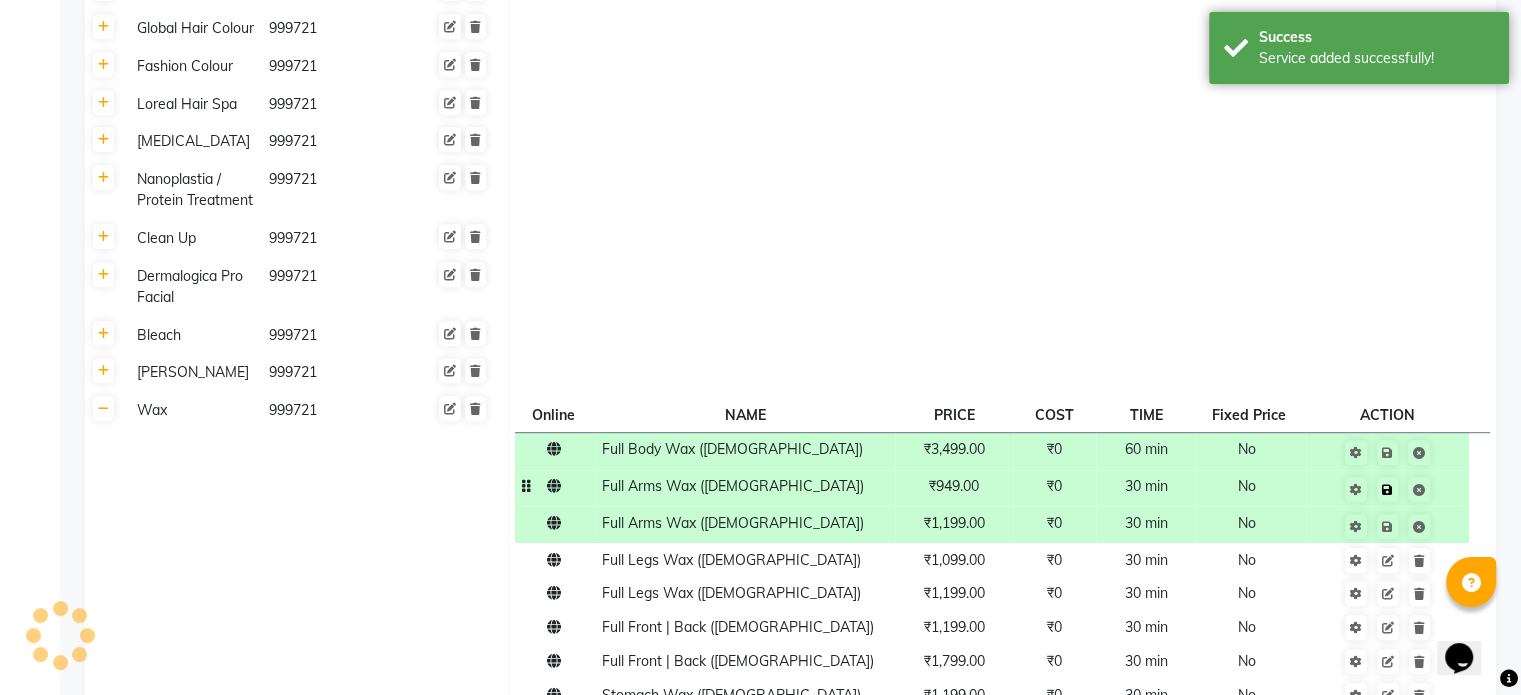 click 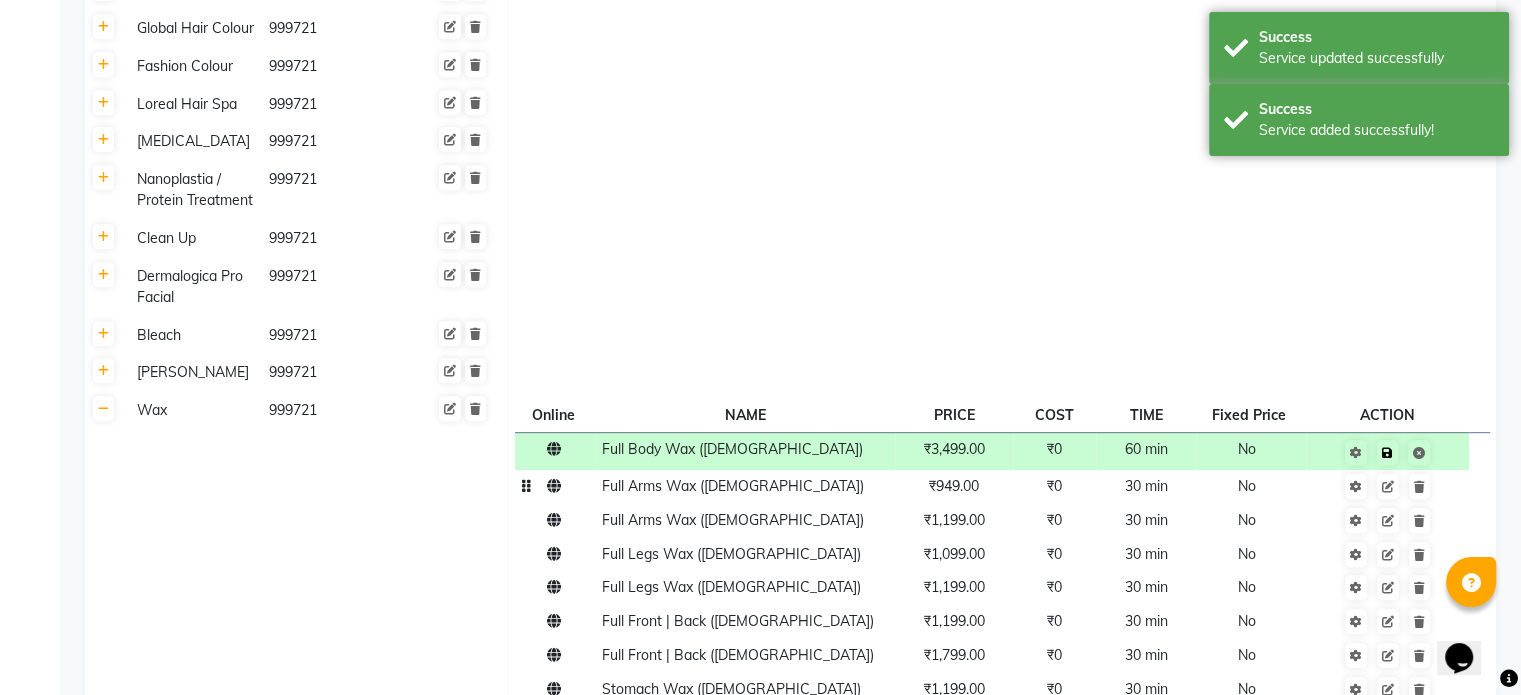click 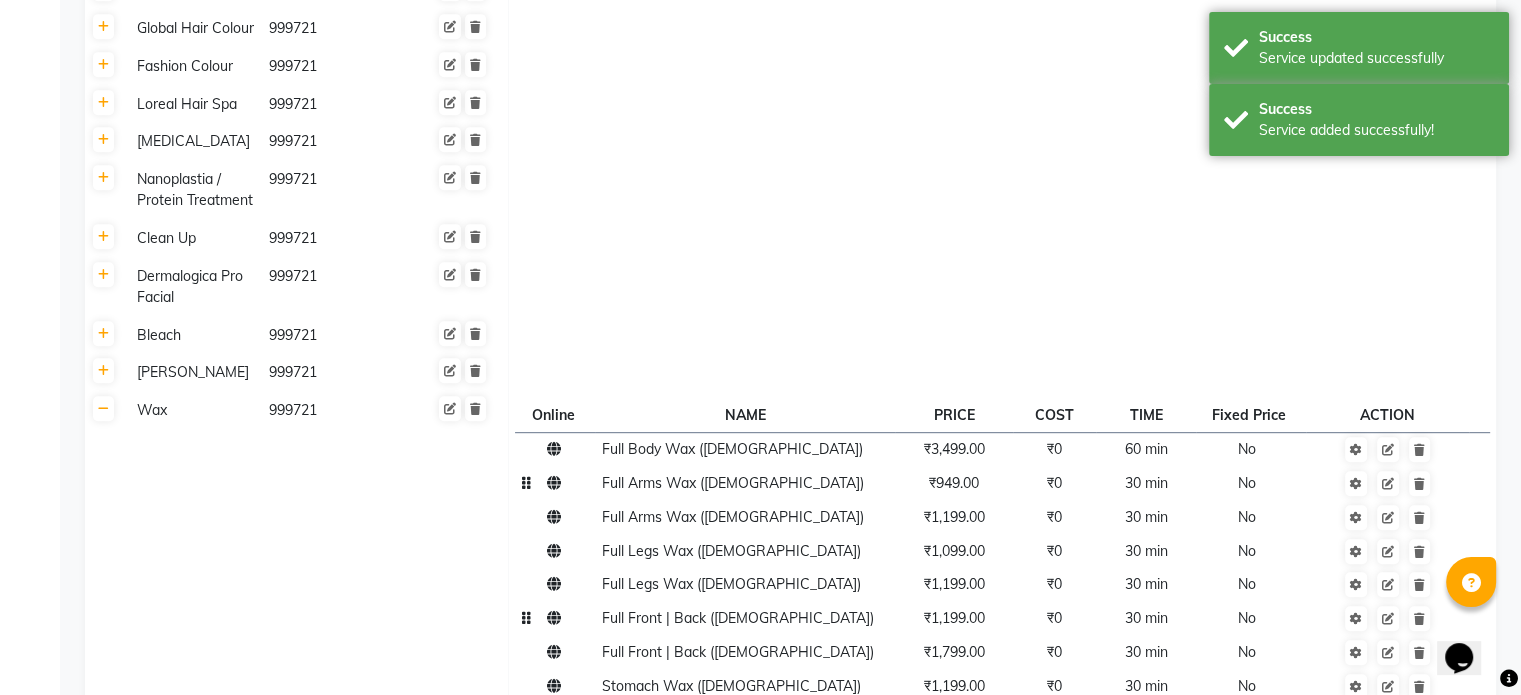click on "Full Front | Back ([DEMOGRAPHIC_DATA])" 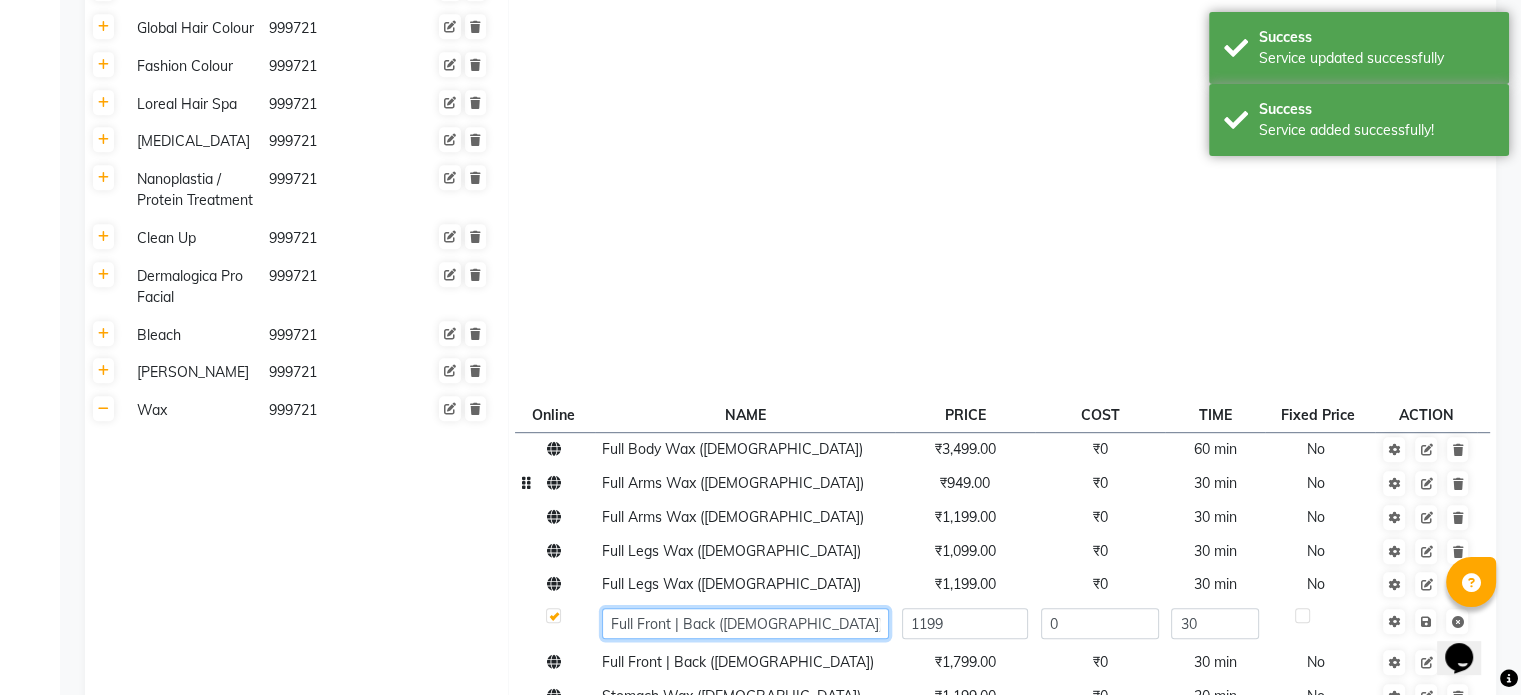 click on "Full Front | Back ([DEMOGRAPHIC_DATA])" 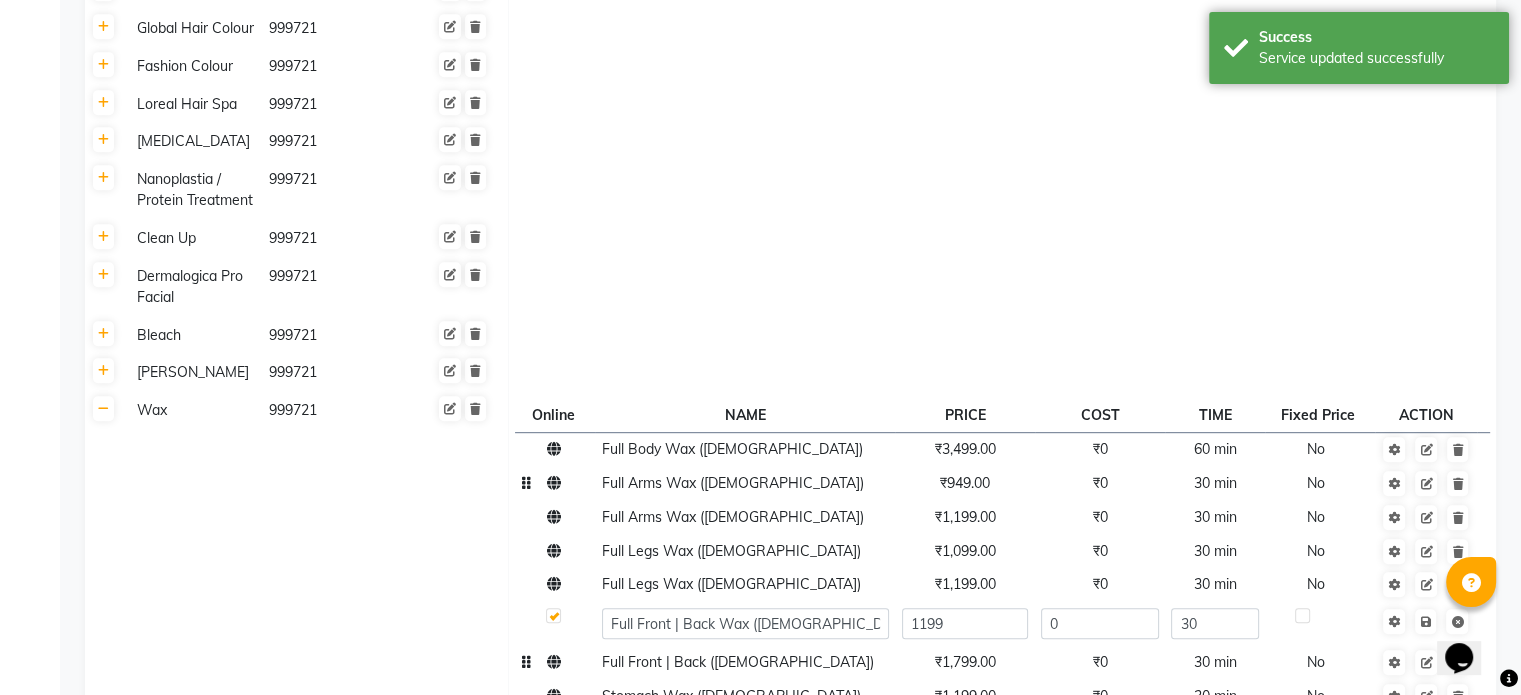 click on "Full Front | Back ([DEMOGRAPHIC_DATA])" 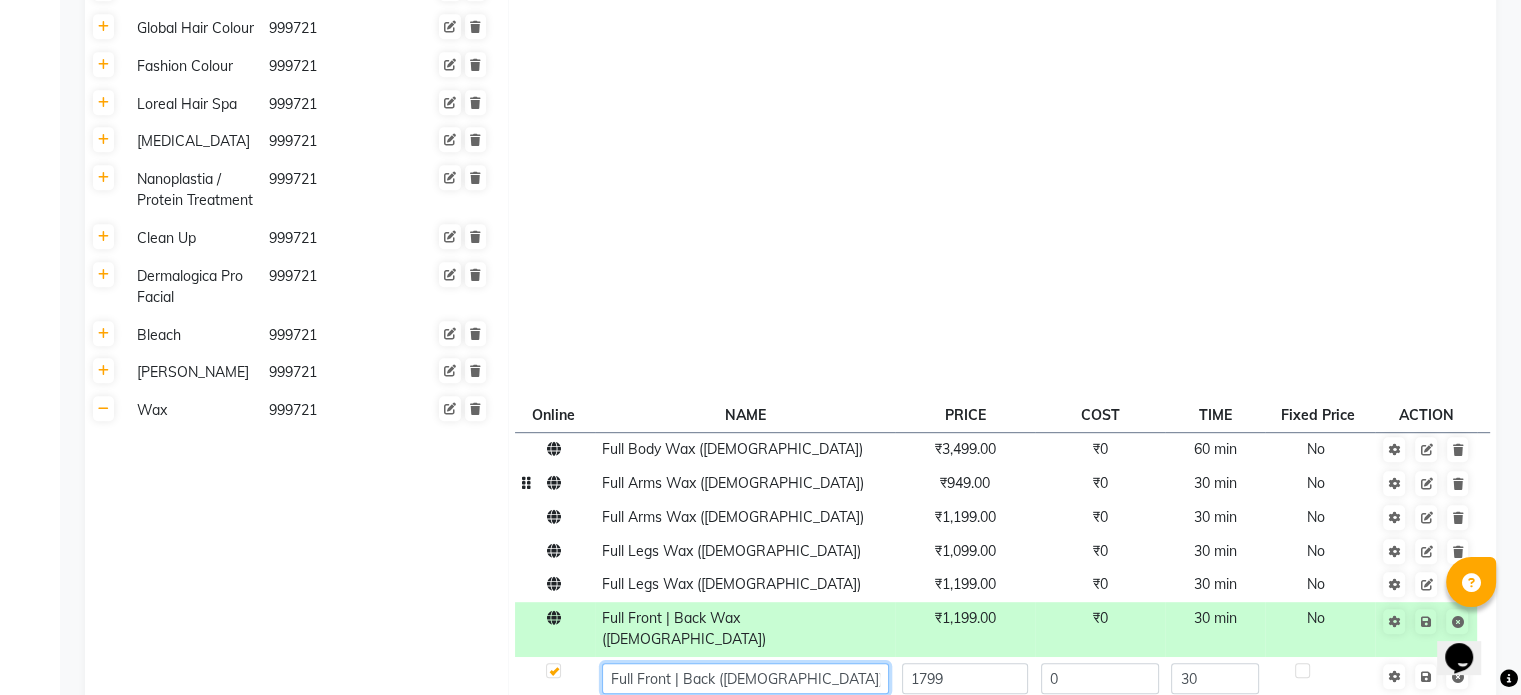 click on "Full Front | Back ([DEMOGRAPHIC_DATA])" 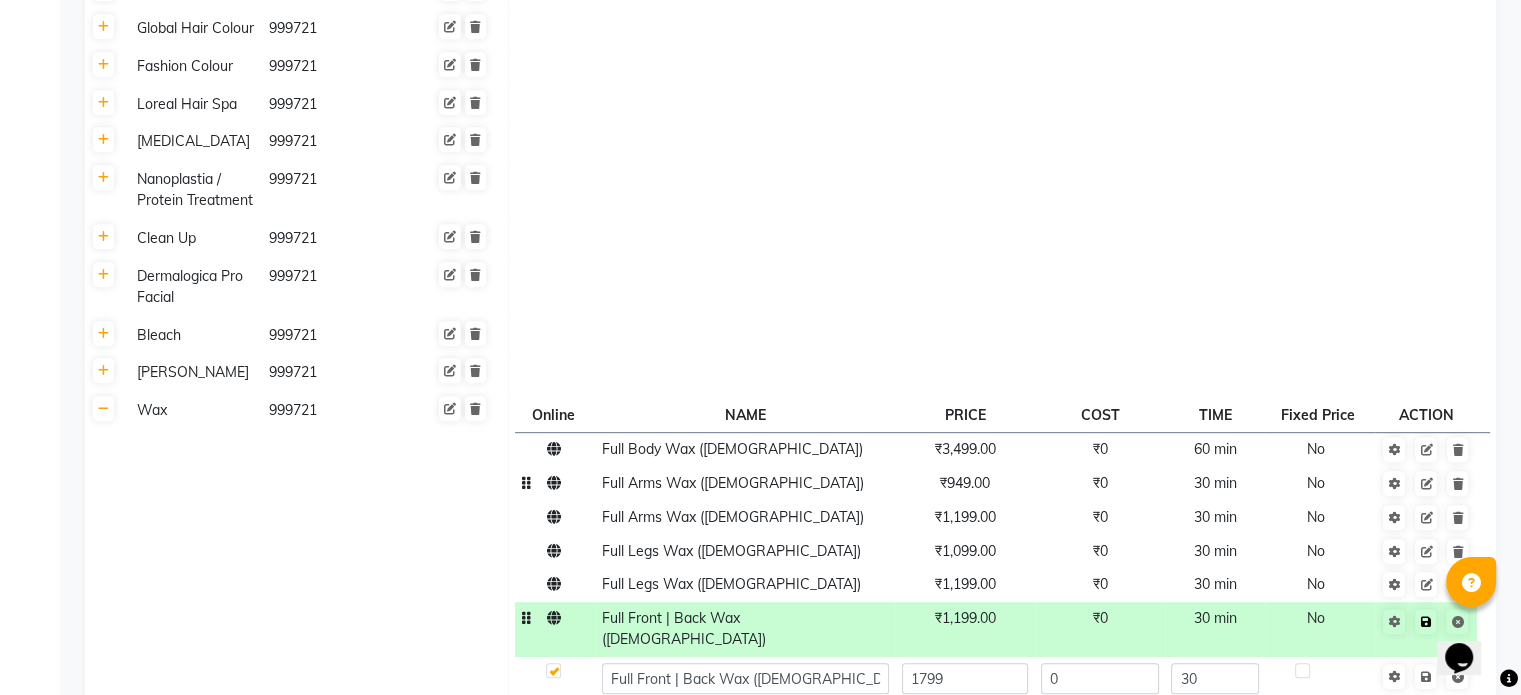 click on "Save" 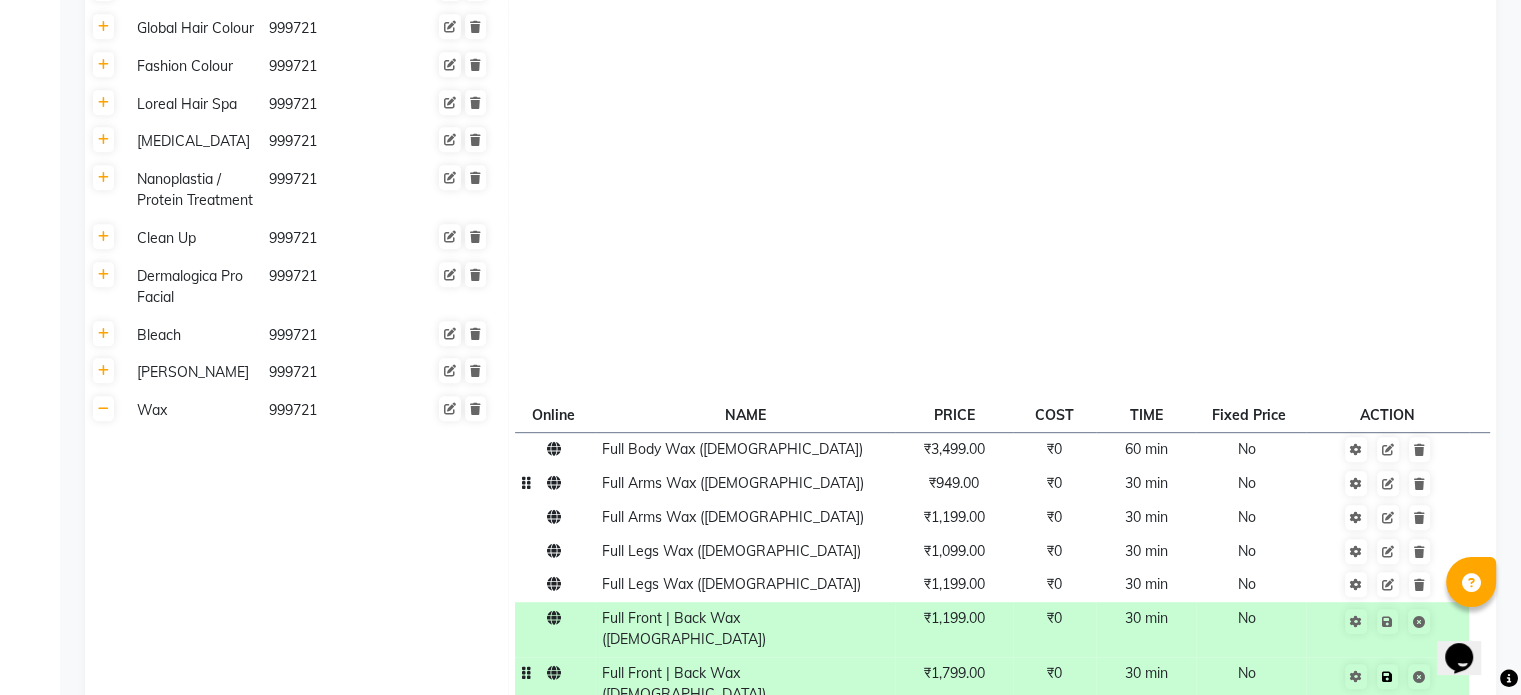 click 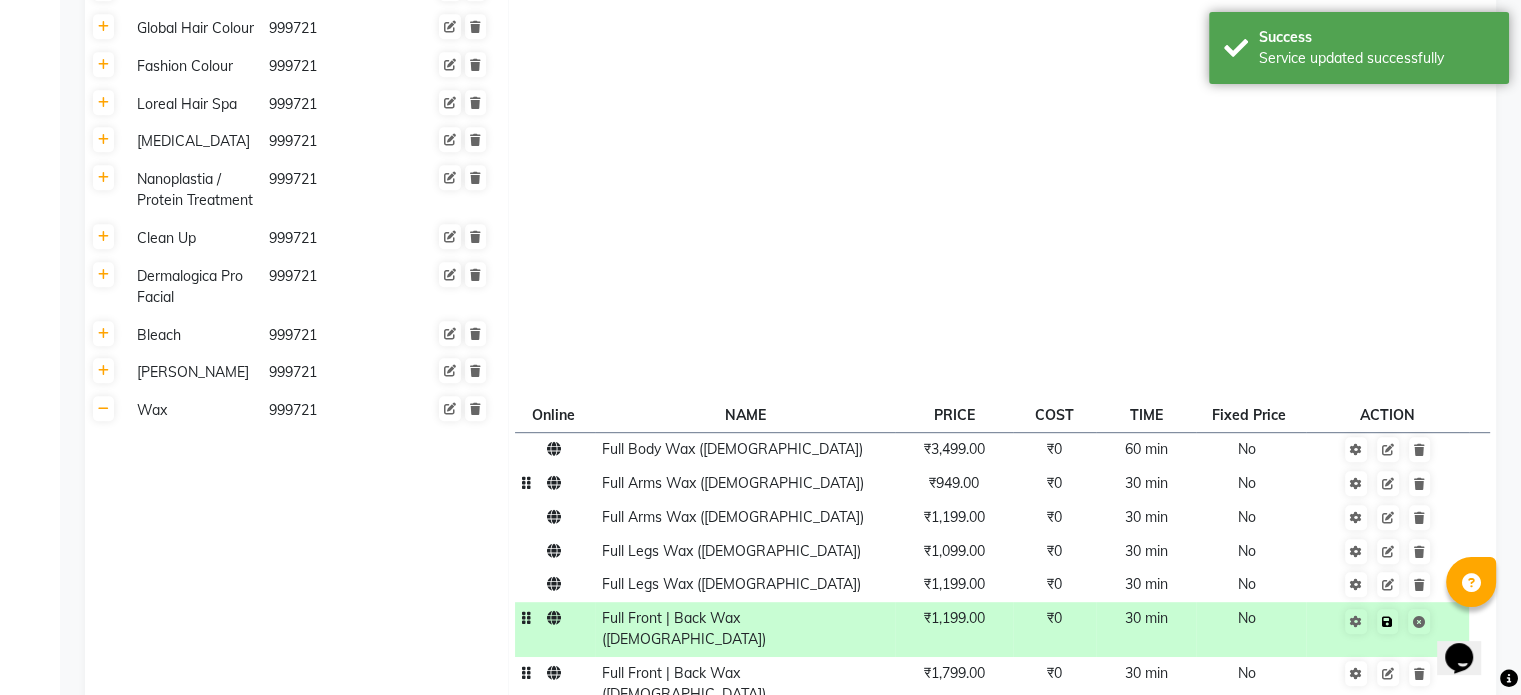 click 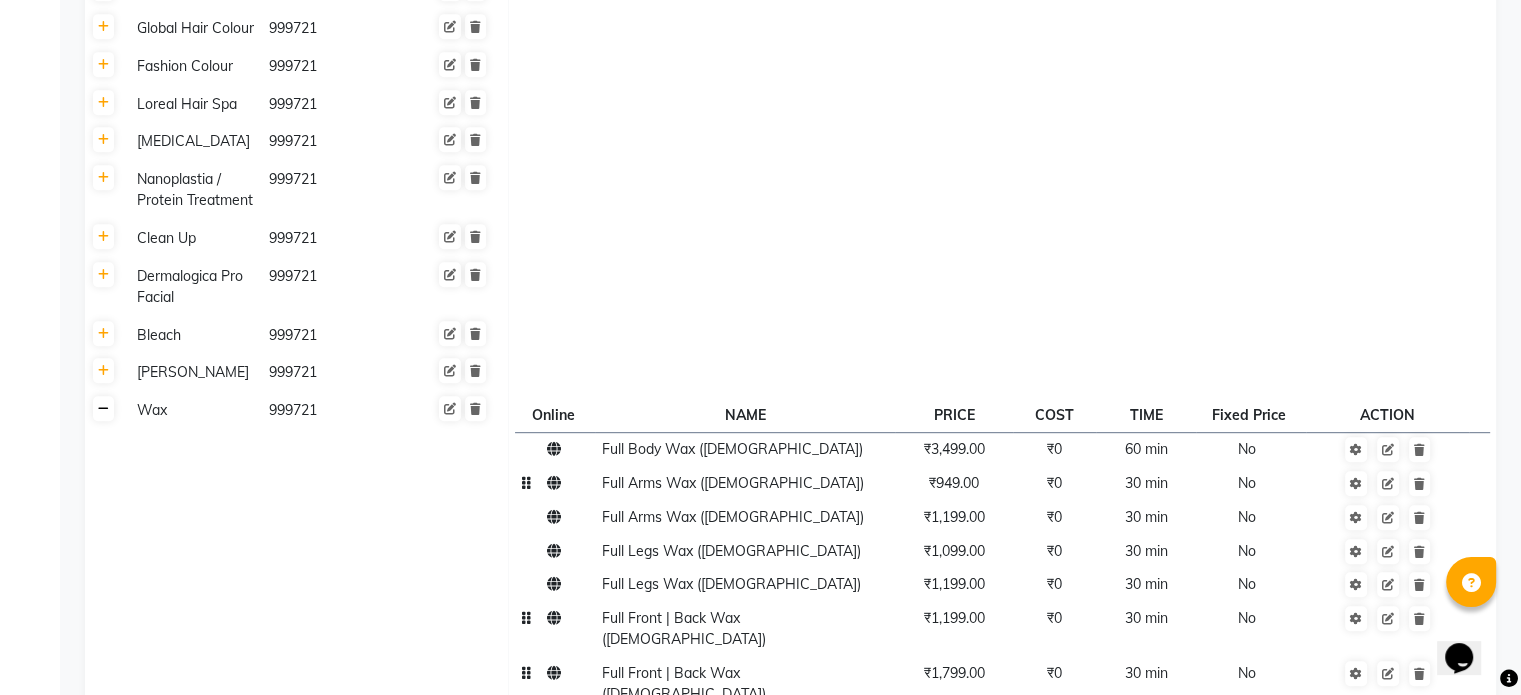 click 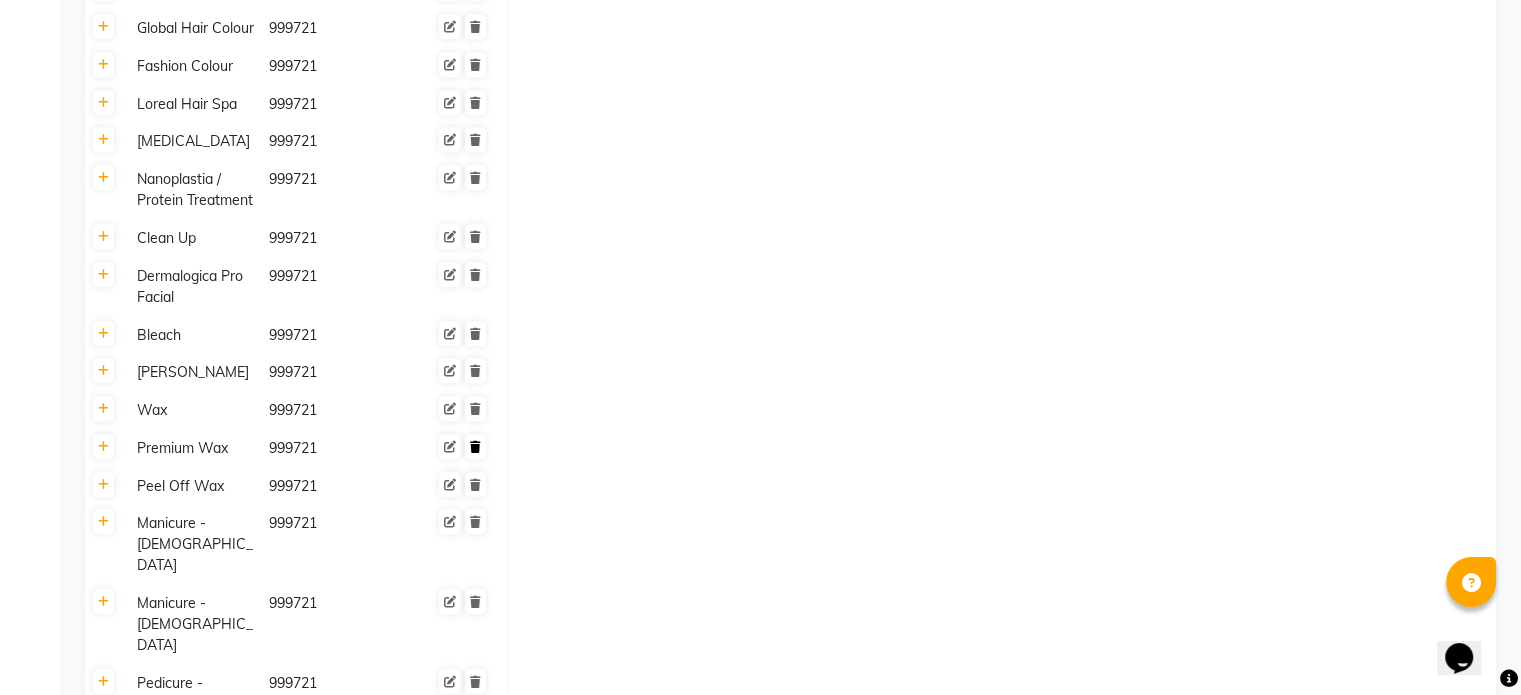click 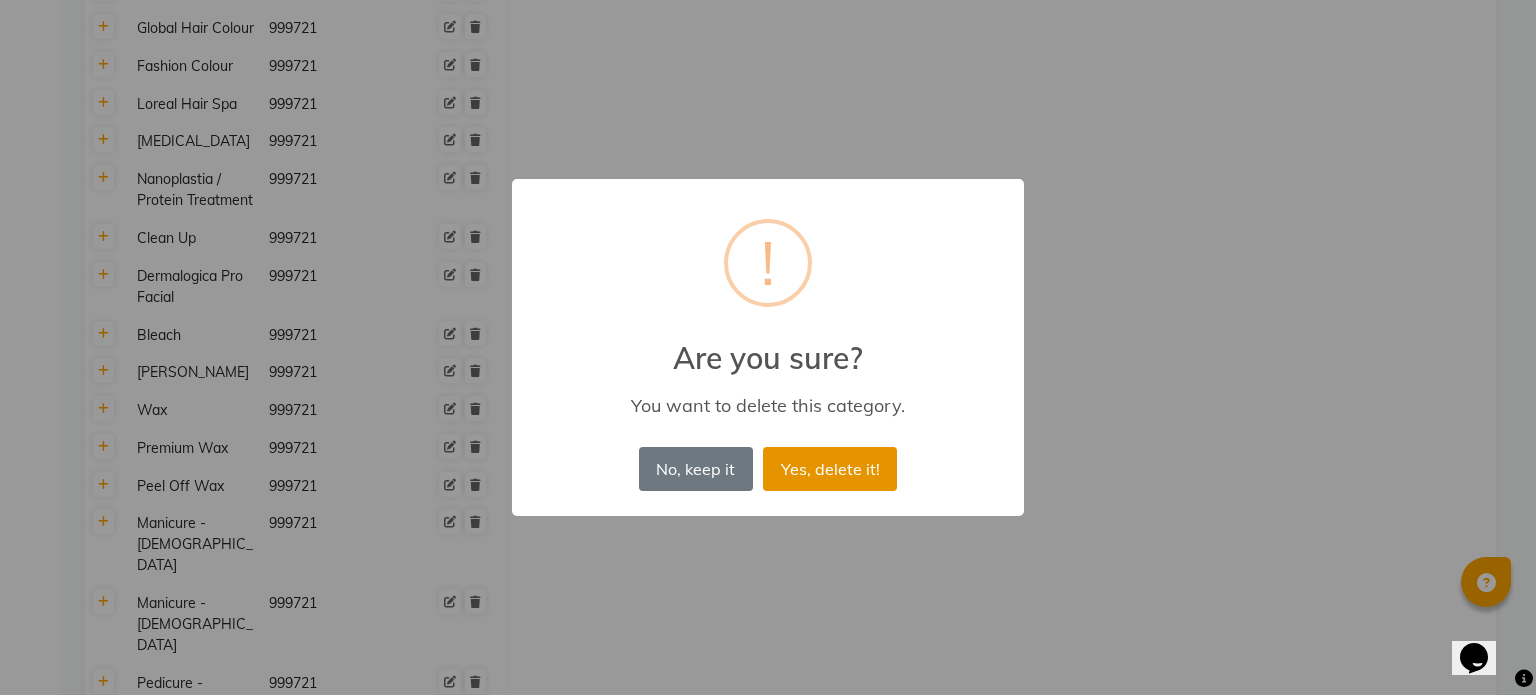 click on "Yes, delete it!" at bounding box center (830, 469) 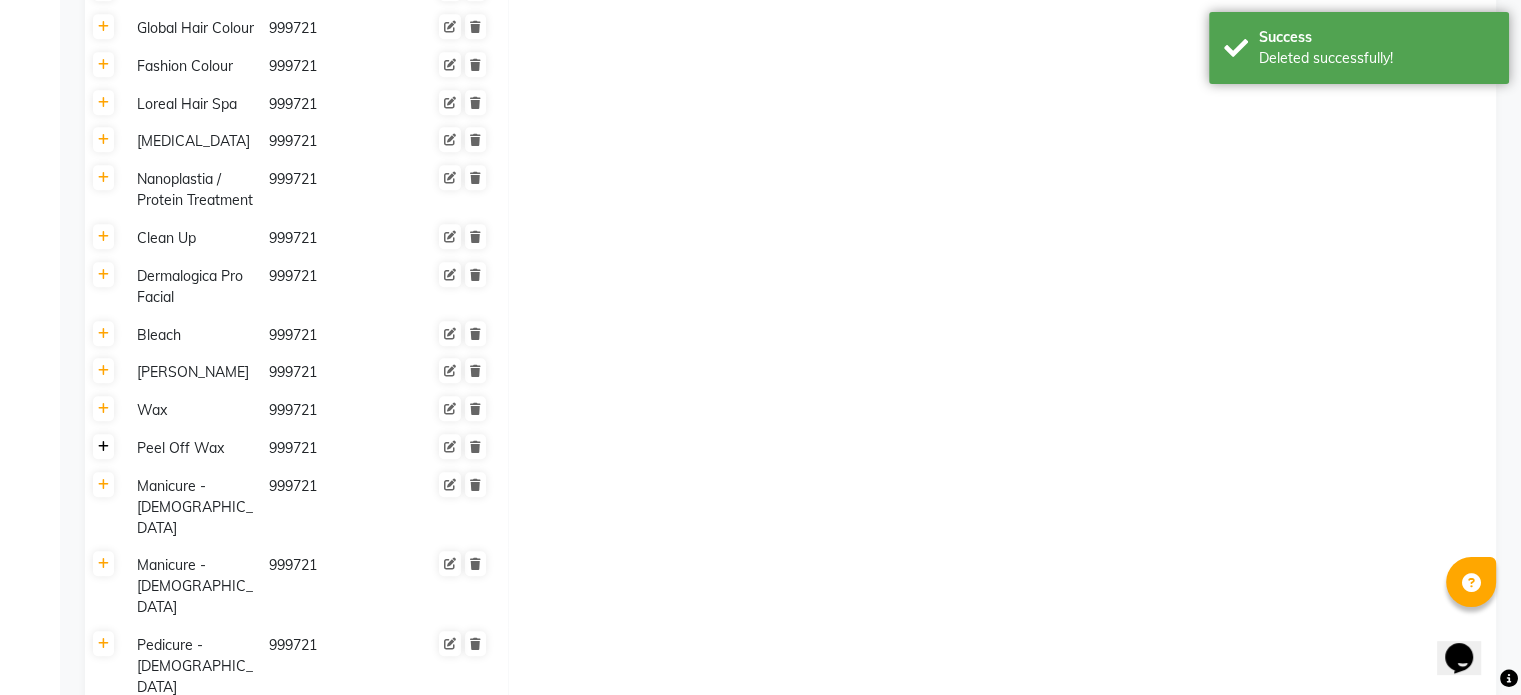 click 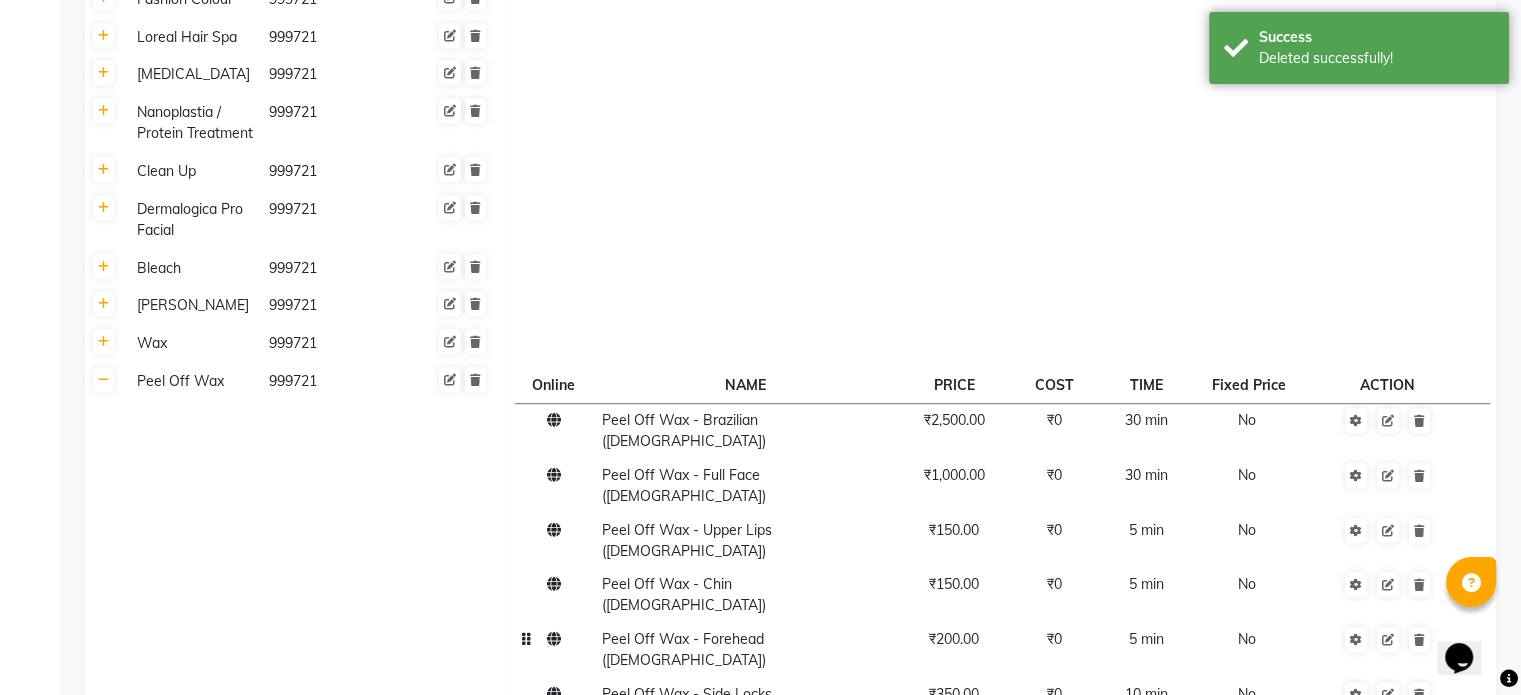 scroll, scrollTop: 1072, scrollLeft: 0, axis: vertical 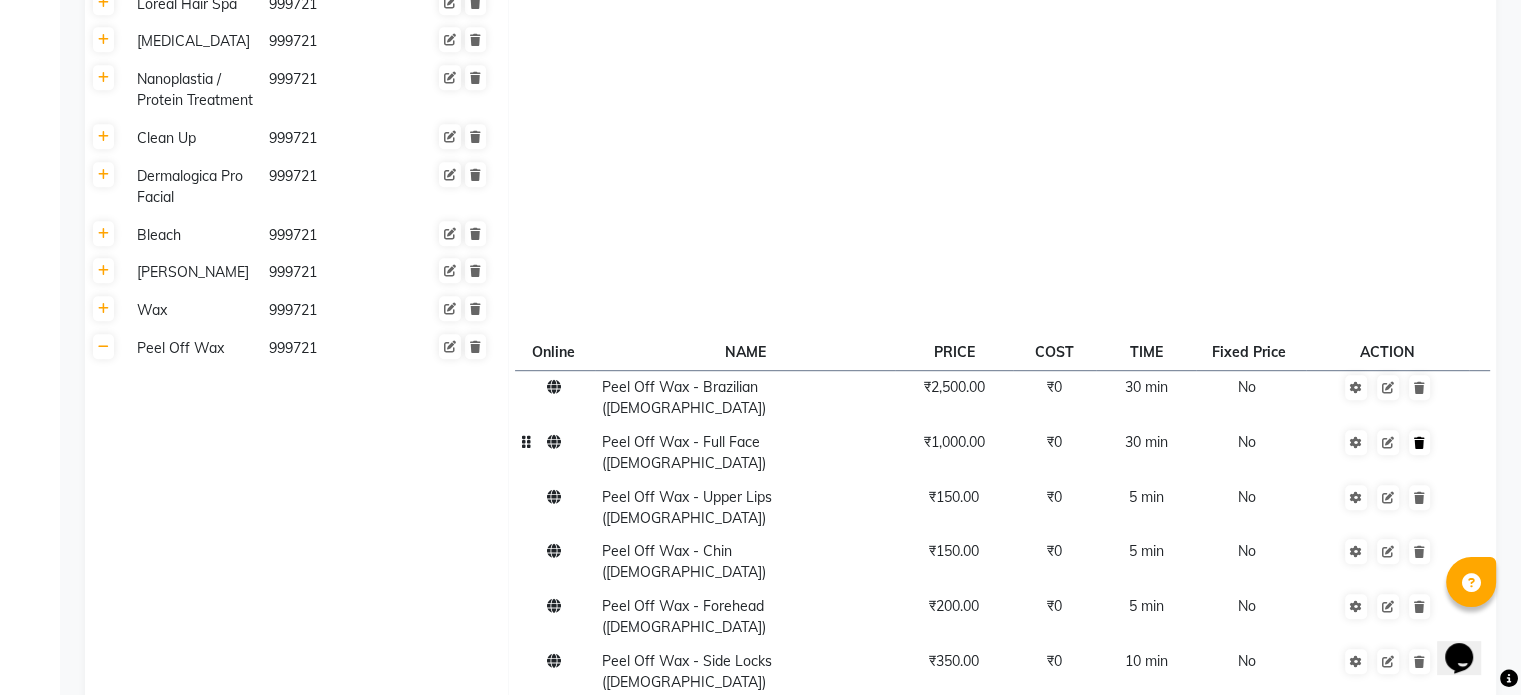 click 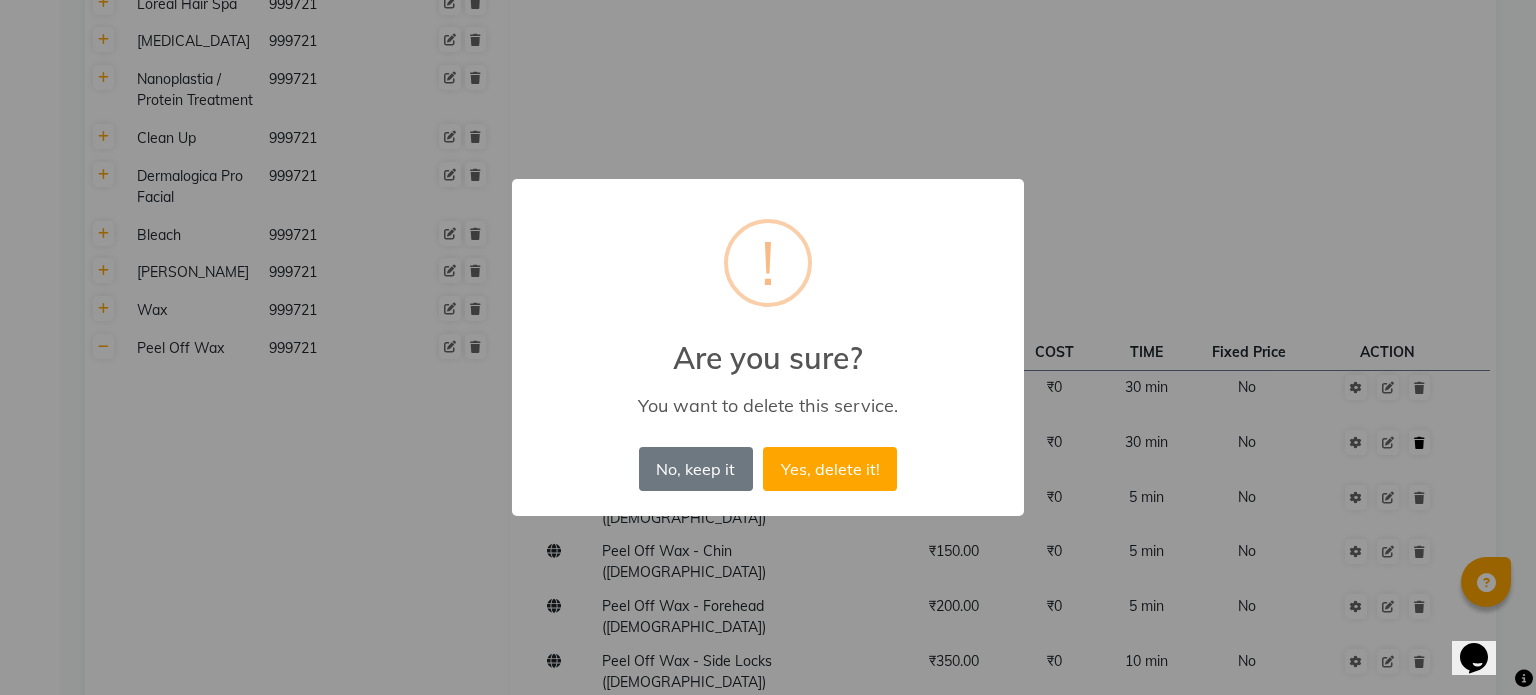 click on "Yes, delete it!" at bounding box center [830, 469] 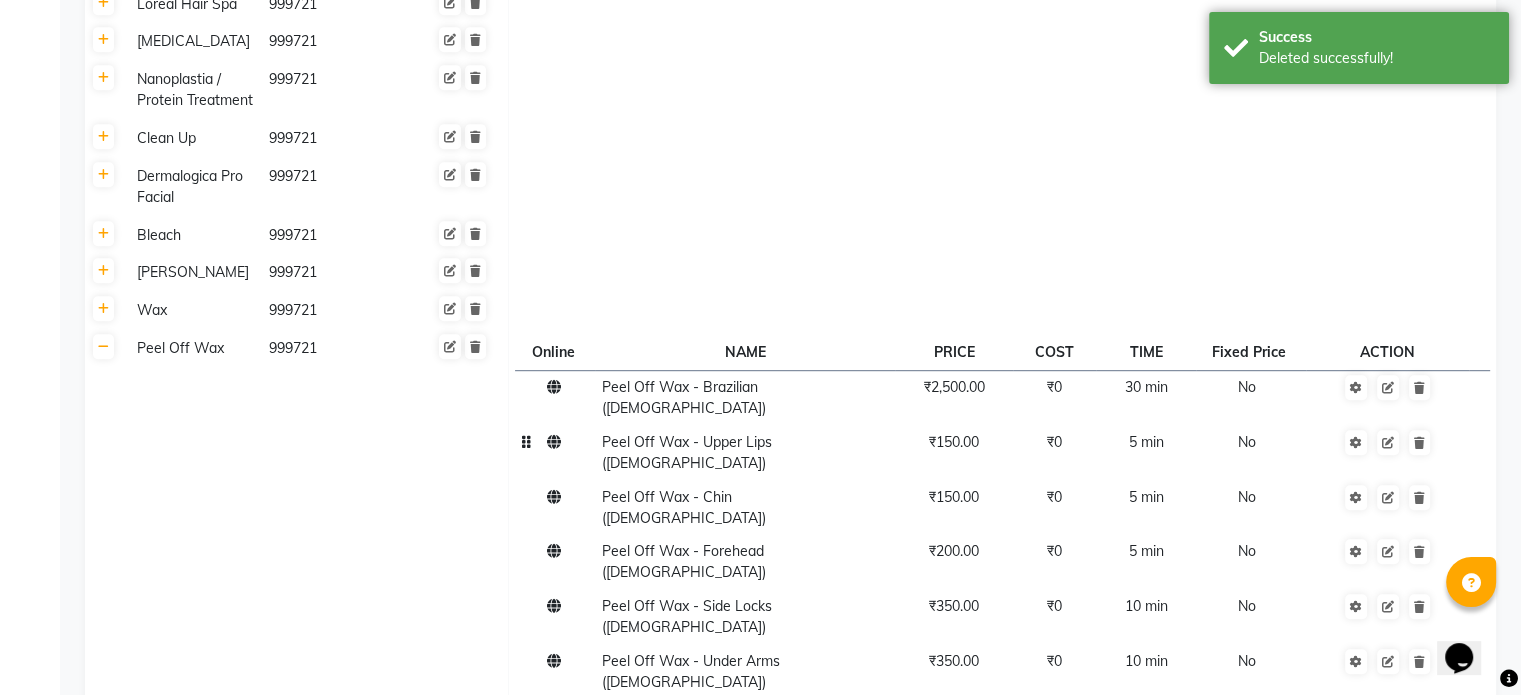 click on "Peel Off Wax - Upper Lips ([DEMOGRAPHIC_DATA])" 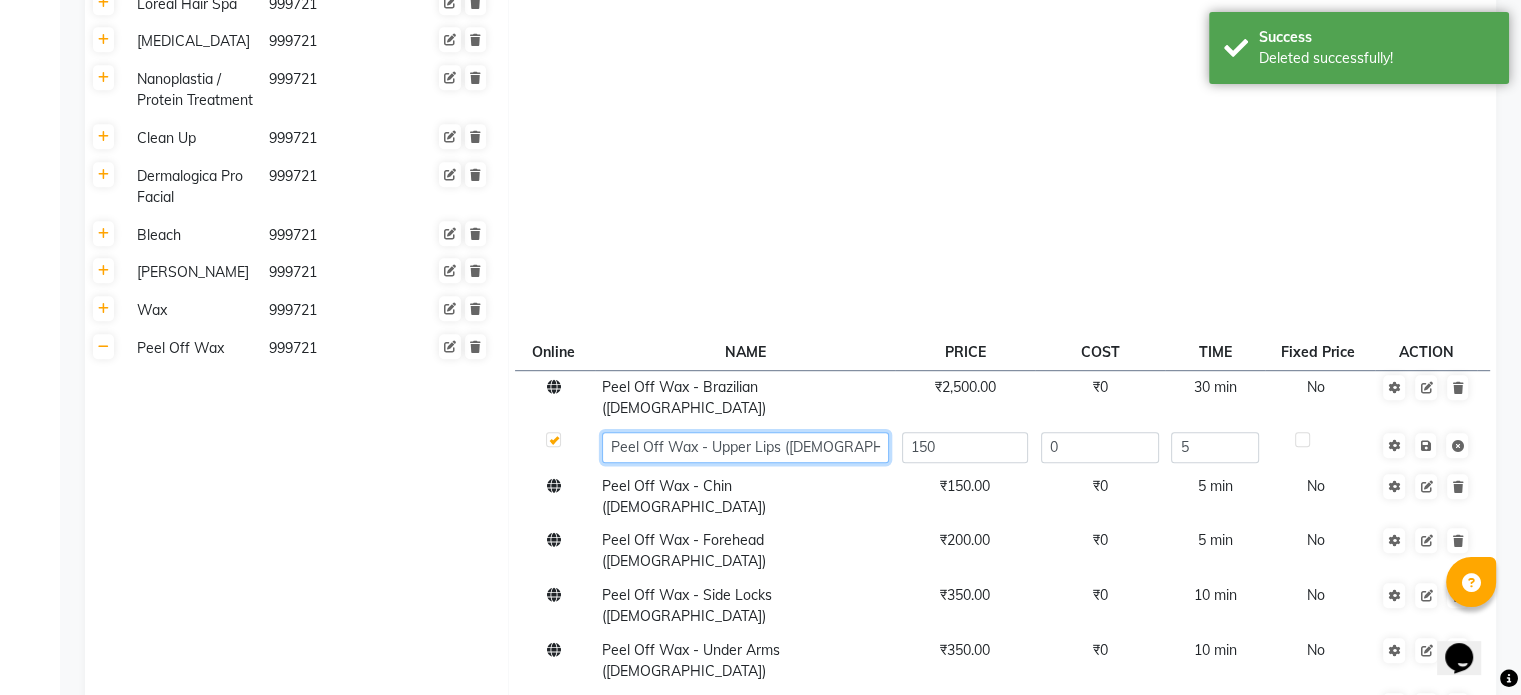 click on "Peel Off Wax - Upper Lips ([DEMOGRAPHIC_DATA])" 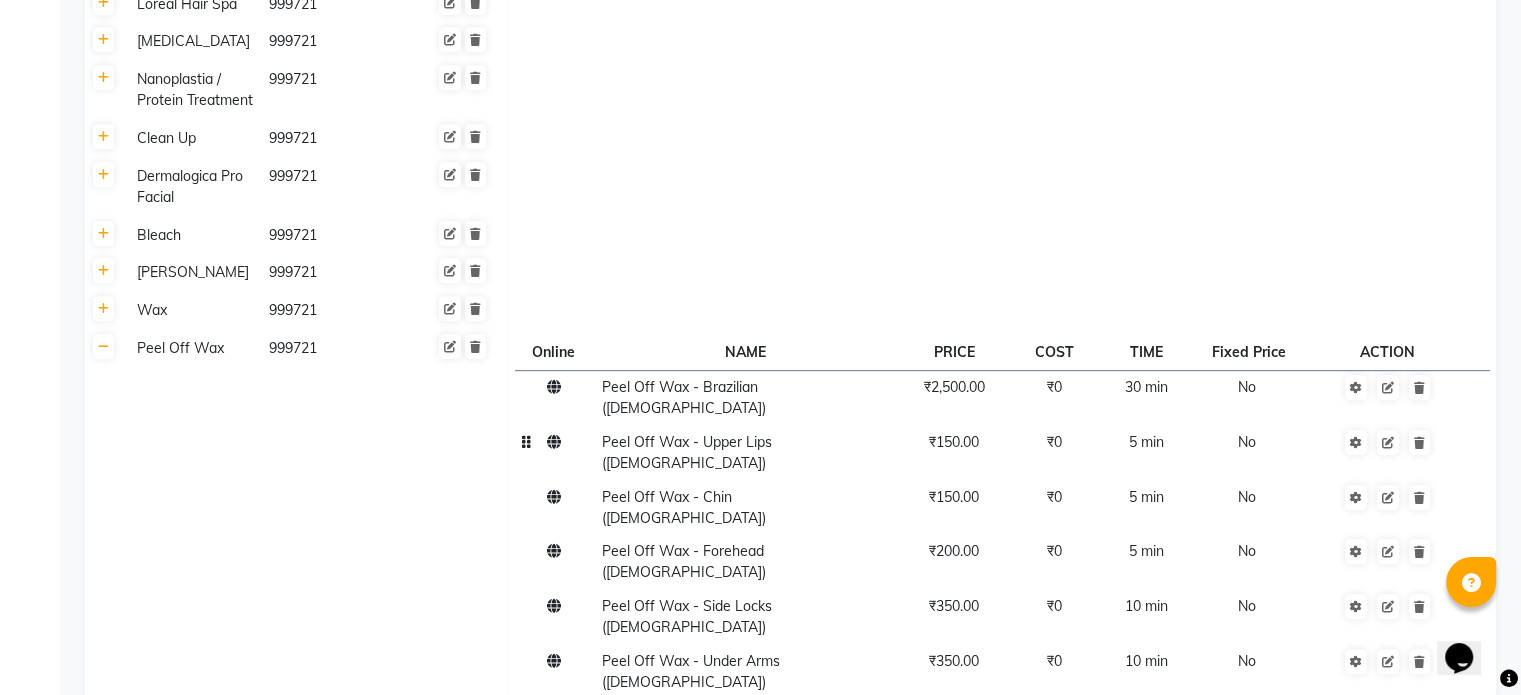 click on "₹150.00" 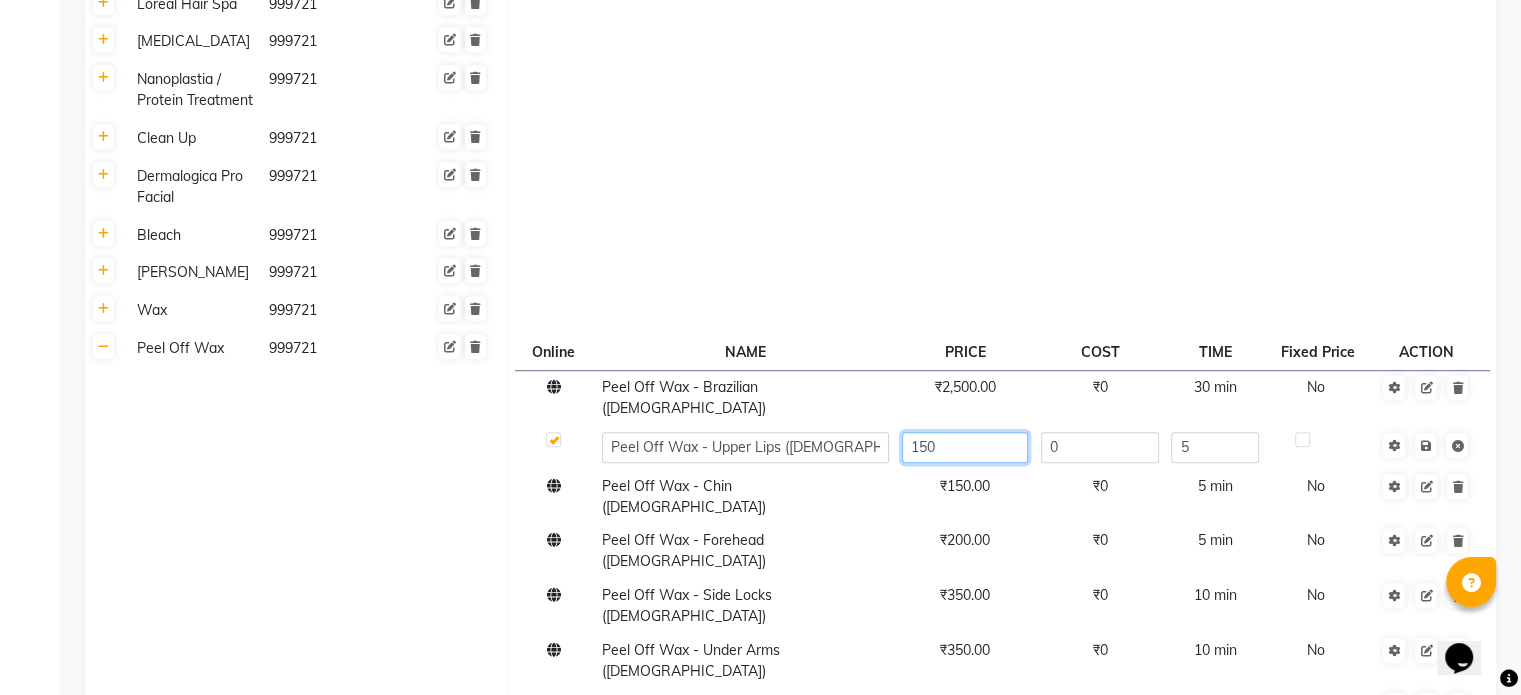 click on "150" 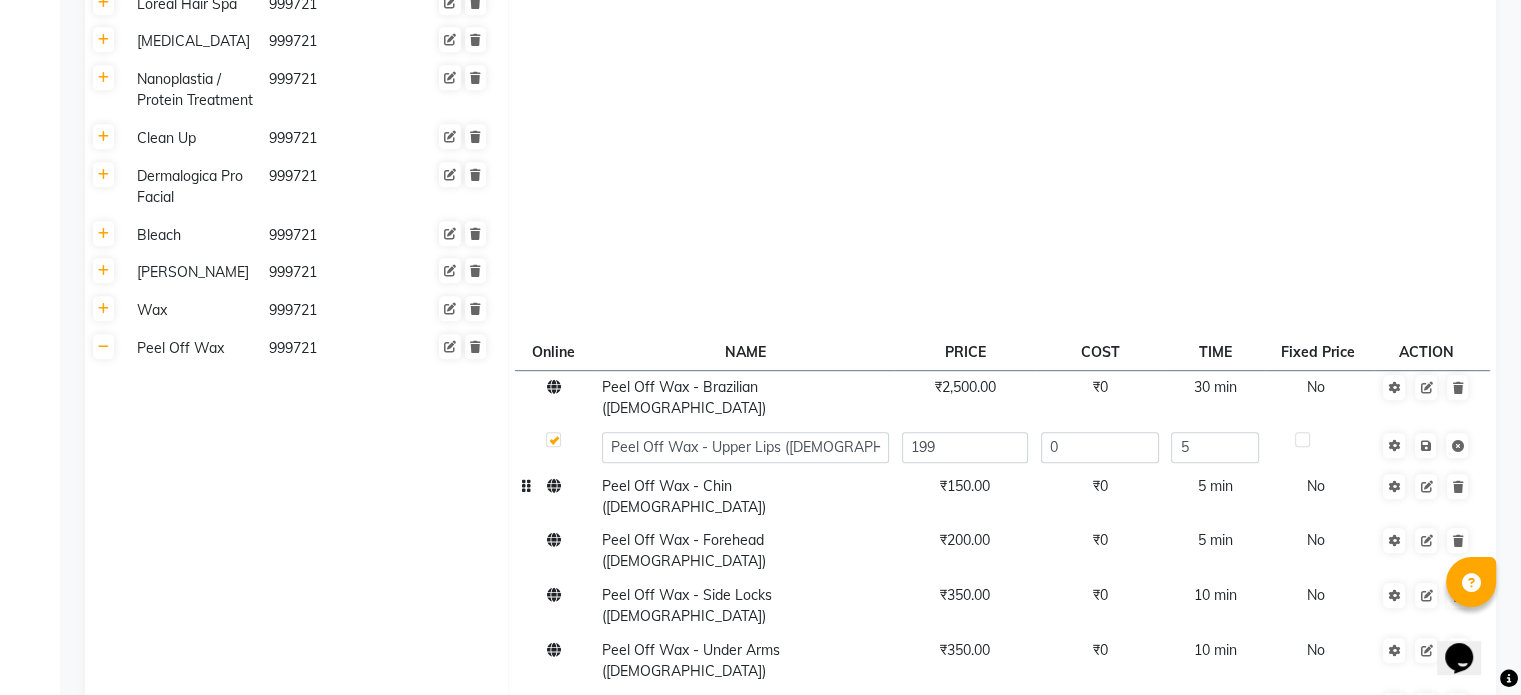 click on "Peel Off Wax - Chin ([DEMOGRAPHIC_DATA])" 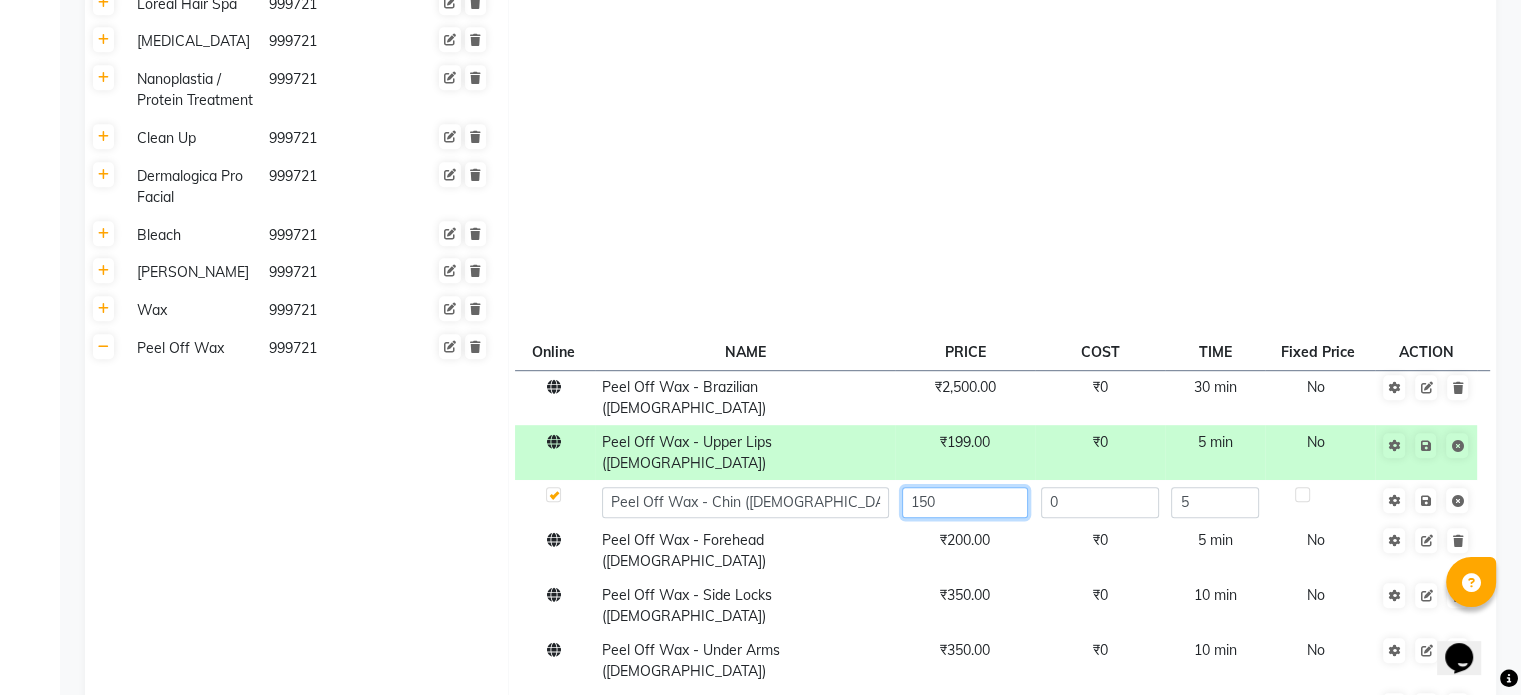 click on "150" 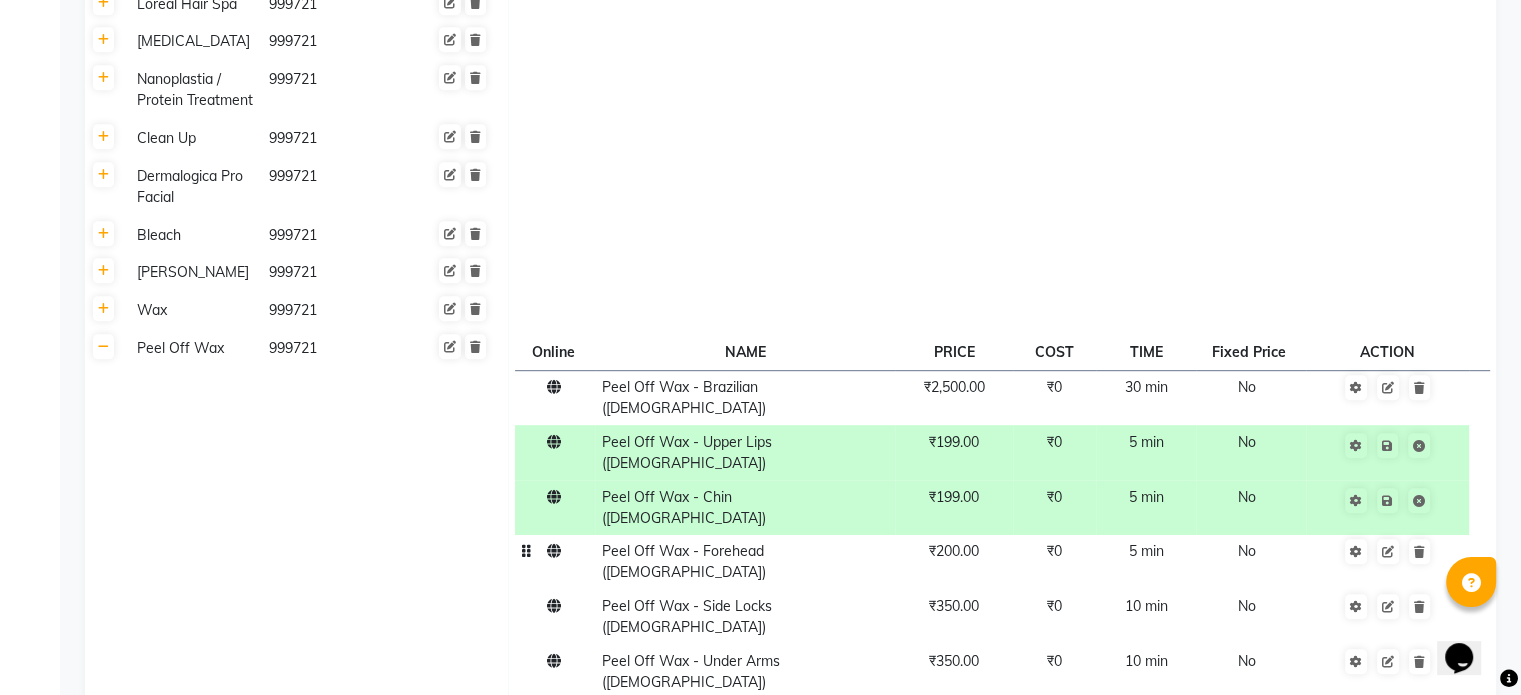 click on "Peel Off Wax - Forehead ([DEMOGRAPHIC_DATA])" 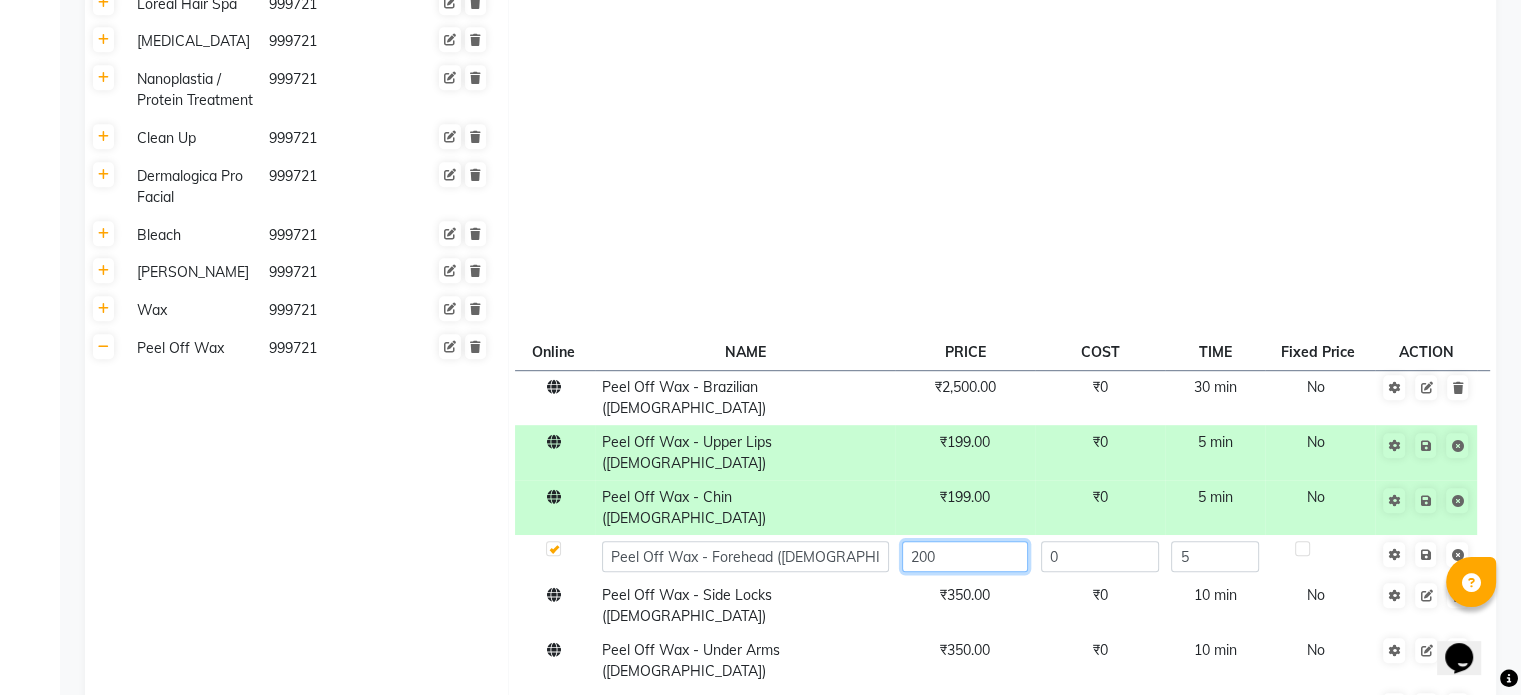 click on "200" 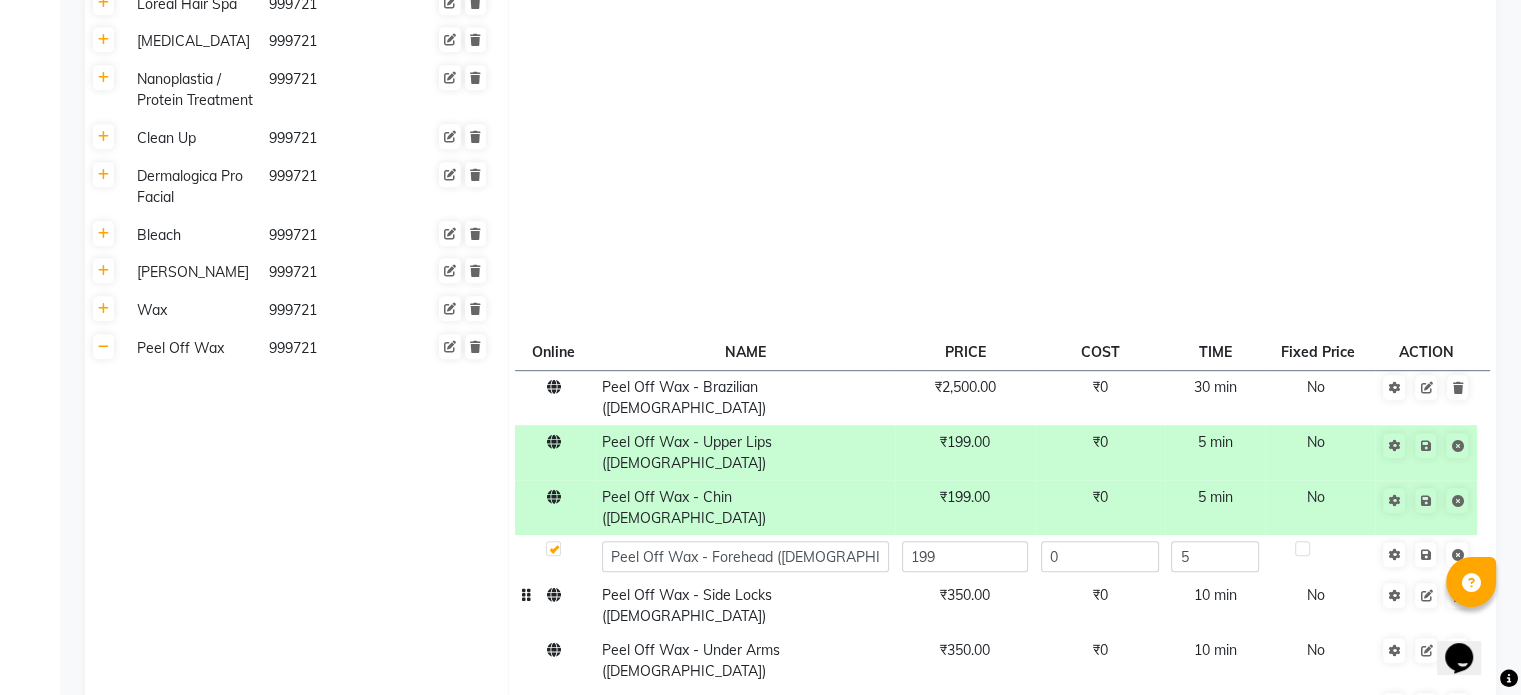 click on "Peel Off Wax - Side Locks ([DEMOGRAPHIC_DATA])" 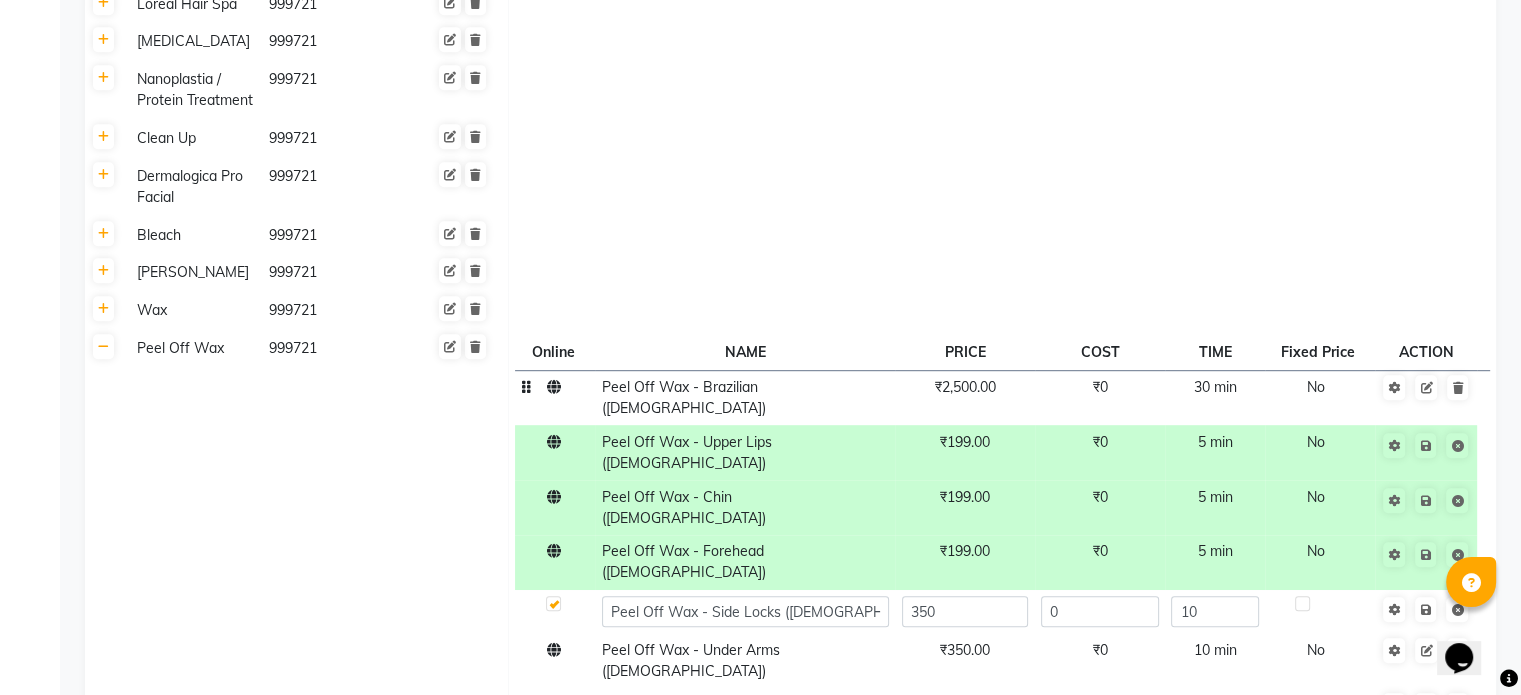 click on "₹2,500.00" 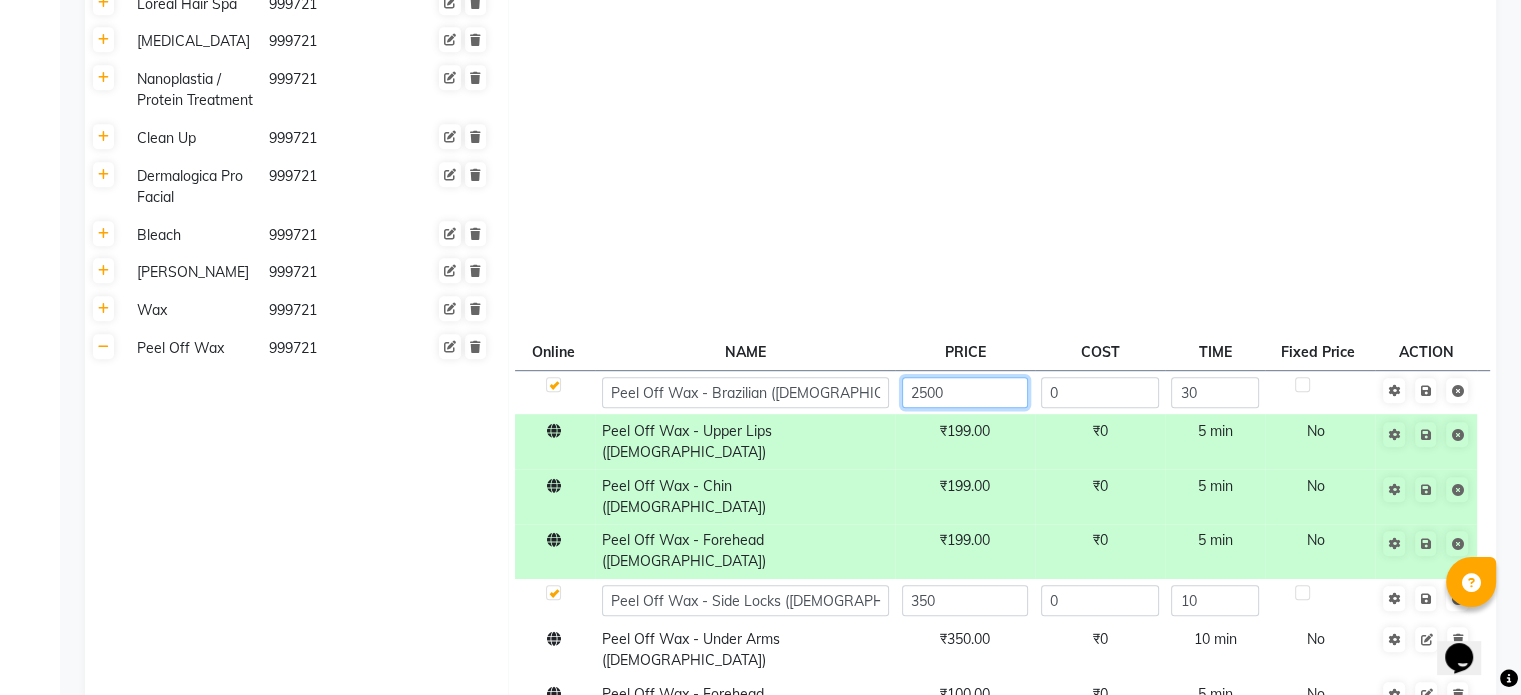 click on "2500" 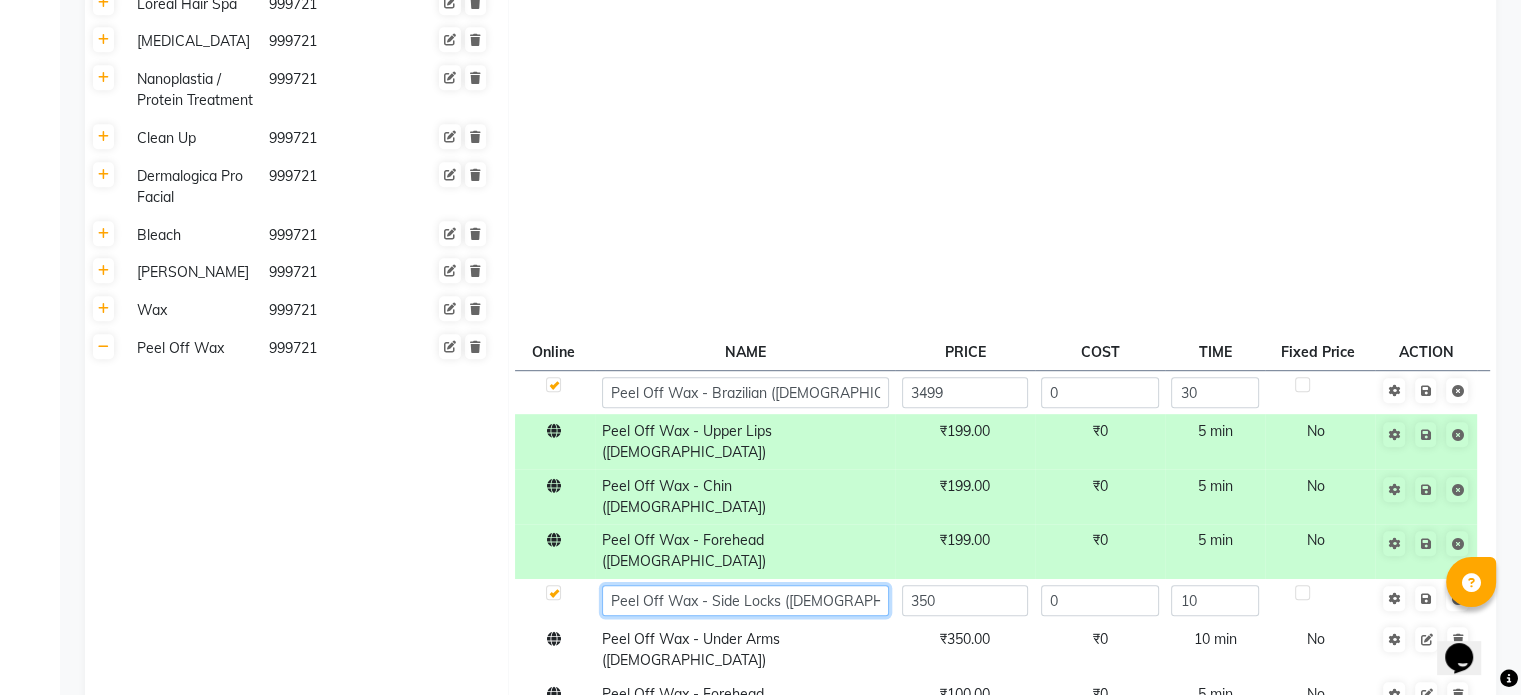 click on "Peel Off Wax - Side Locks ([DEMOGRAPHIC_DATA])" 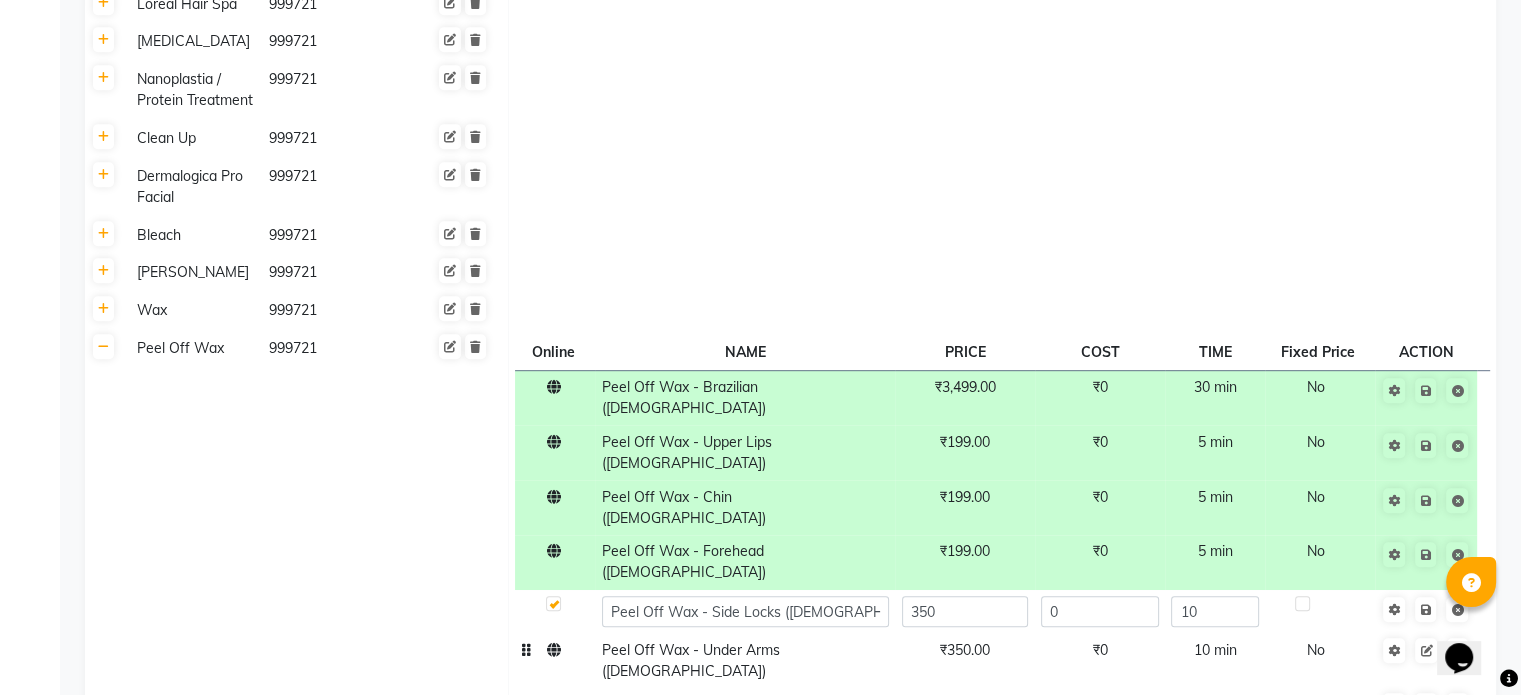 click on "Peel Off Wax - Brazilian ([DEMOGRAPHIC_DATA]) ₹3,499.00 ₹0 30 min  No  Peel Off Wax - Upper Lips ([DEMOGRAPHIC_DATA]) ₹199.00 ₹0 5 min  No  Peel Off Wax - Chin ([DEMOGRAPHIC_DATA]) ₹199.00 ₹0 5 min  No  Peel Off Wax - Forehead ([DEMOGRAPHIC_DATA]) ₹199.00 ₹0 5 min  No  Peel Off Wax - Side Locks ([DEMOGRAPHIC_DATA]) 350 0 10 Peel Off Wax - Under Arms ([DEMOGRAPHIC_DATA]) ₹350.00 ₹0 10 min  No  Peel Off Wax - Forehead ([DEMOGRAPHIC_DATA]) ₹100.00 ₹0 5 min  No  Peel Off Wax - Neck ([DEMOGRAPHIC_DATA]) ₹200.00 ₹0 5 min  No  Peel Off Wax - Under Arms ([DEMOGRAPHIC_DATA]) ₹600.00 ₹0 15 min  No  Peel Off Wax - Luxury ₹1,500.00 ₹0 45 min  No  Click here to add service" 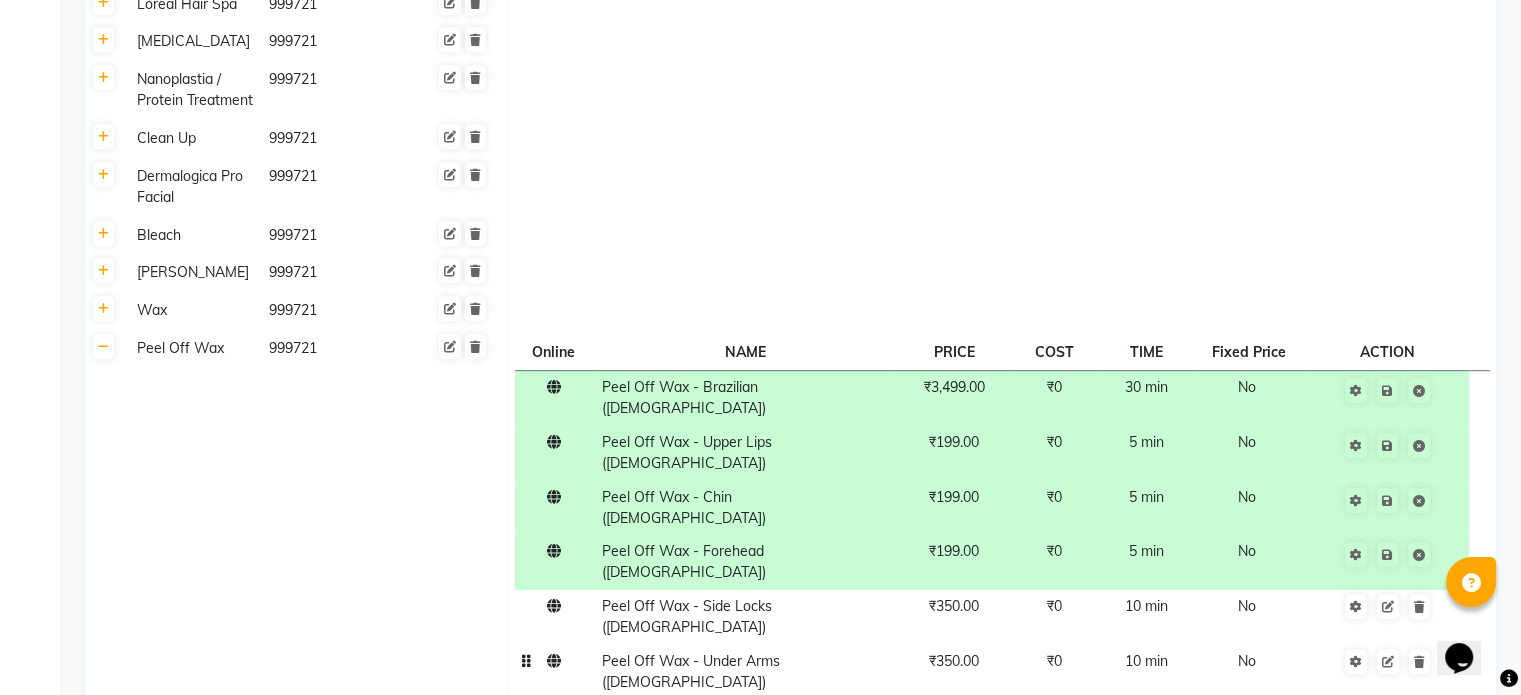 click on "Peel Off Wax - Under Arms ([DEMOGRAPHIC_DATA])" 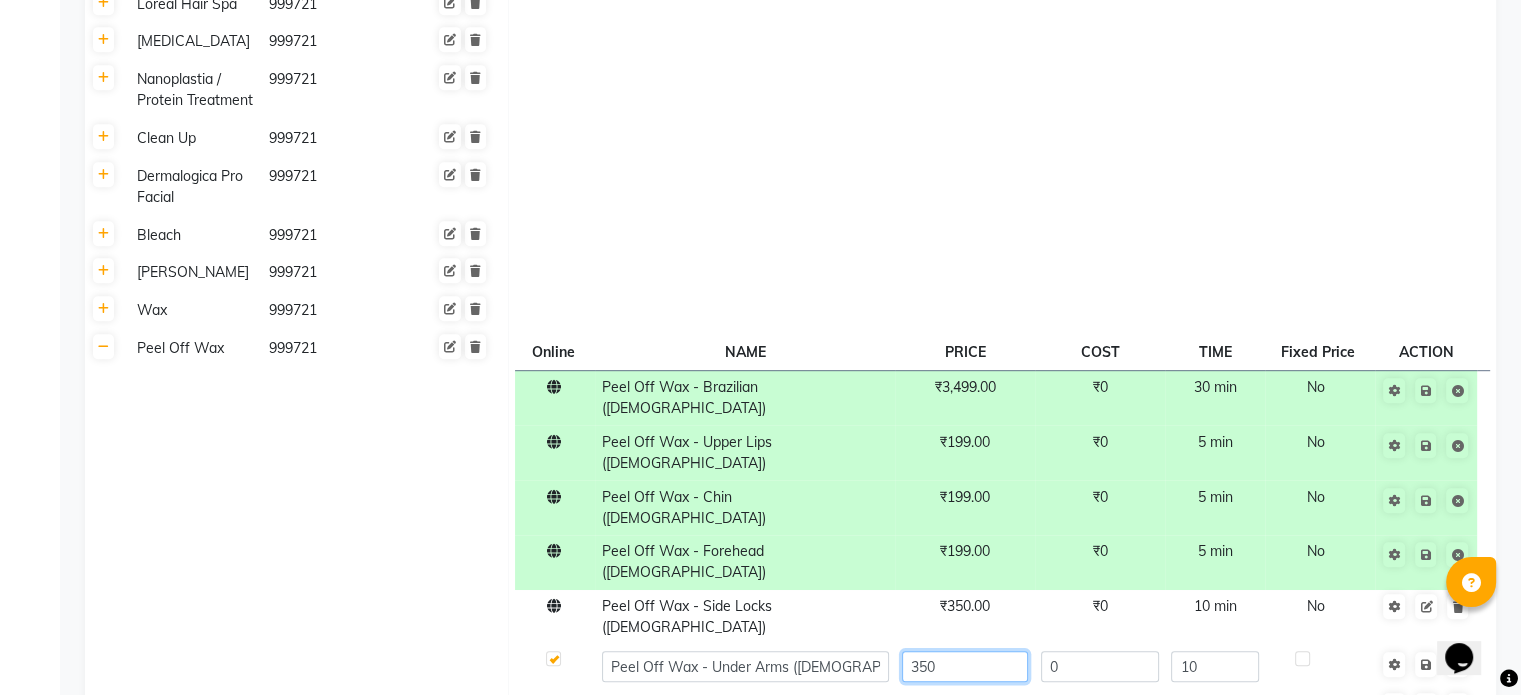 click on "350" 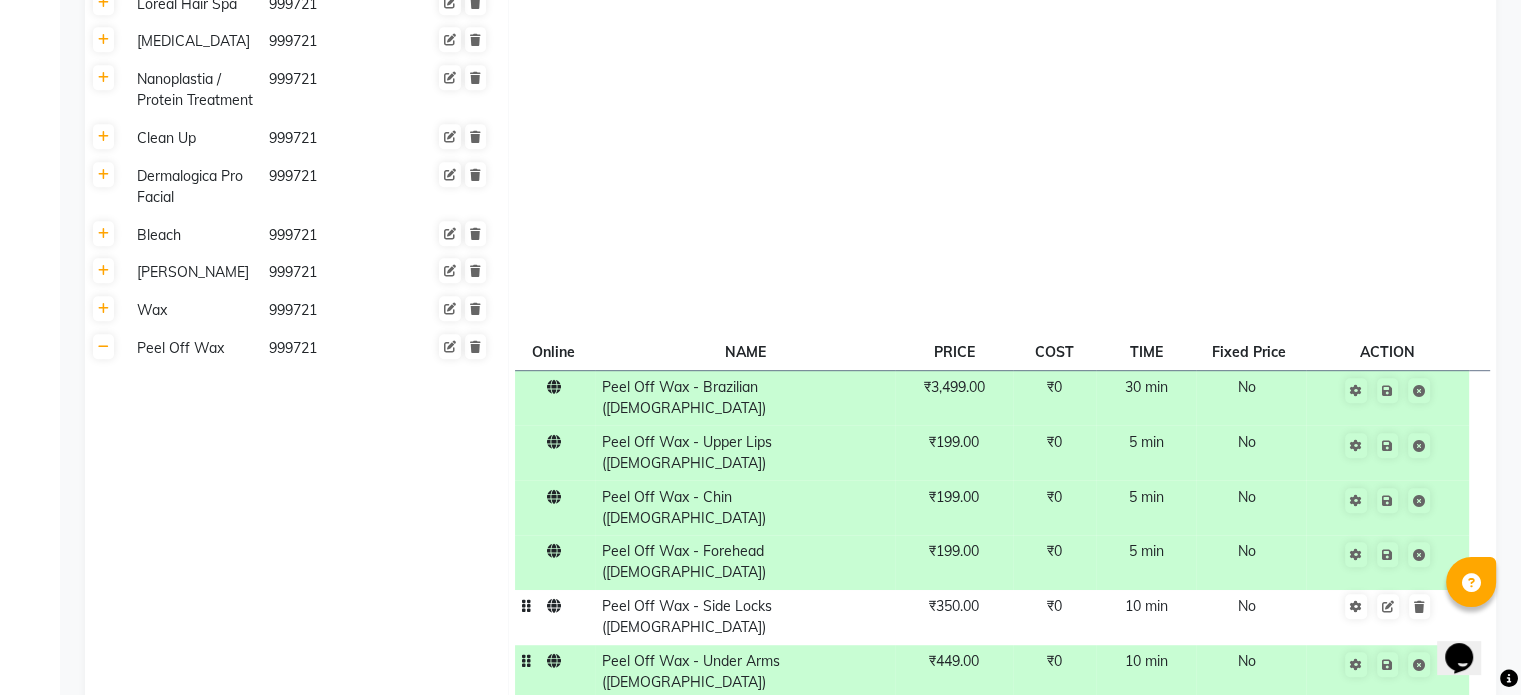 click on "Peel Off Wax - Side Locks ([DEMOGRAPHIC_DATA])" 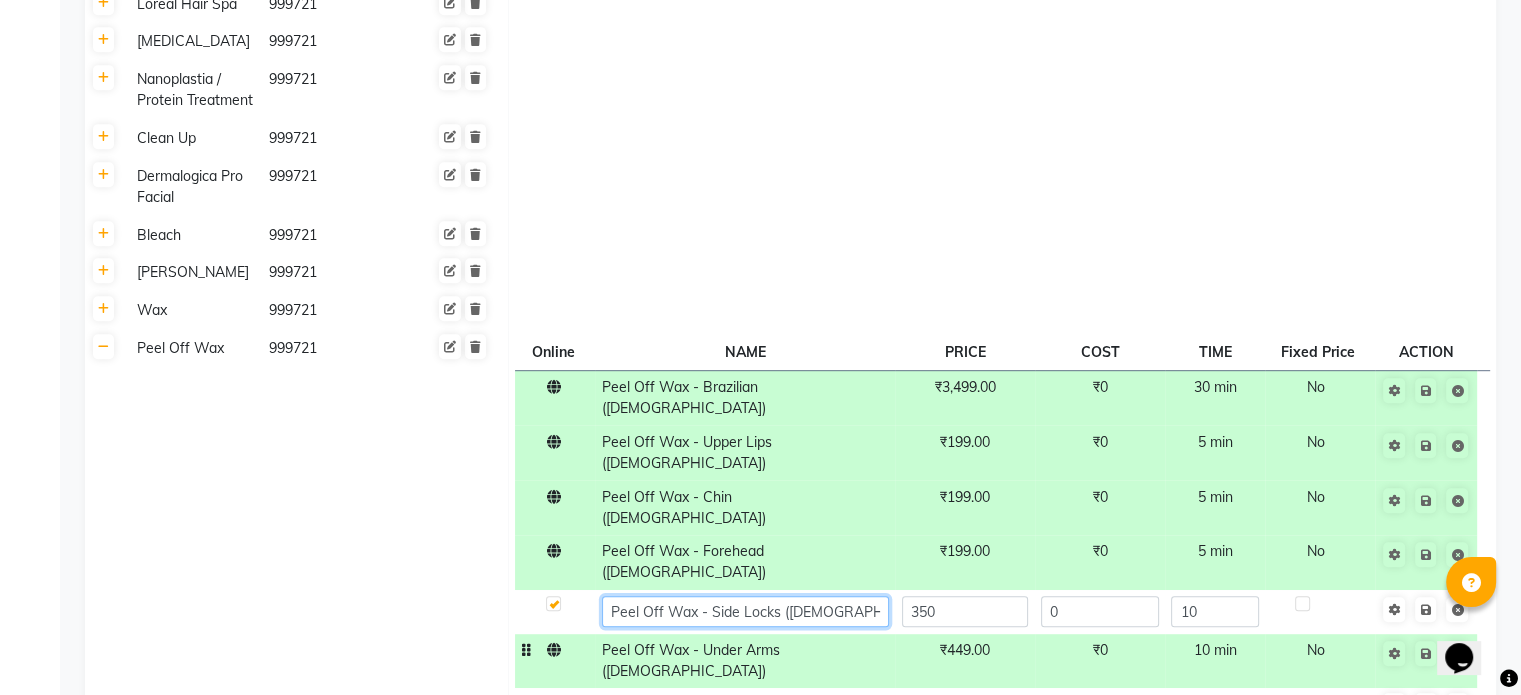 click on "Peel Off Wax - Side Locks ([DEMOGRAPHIC_DATA])" 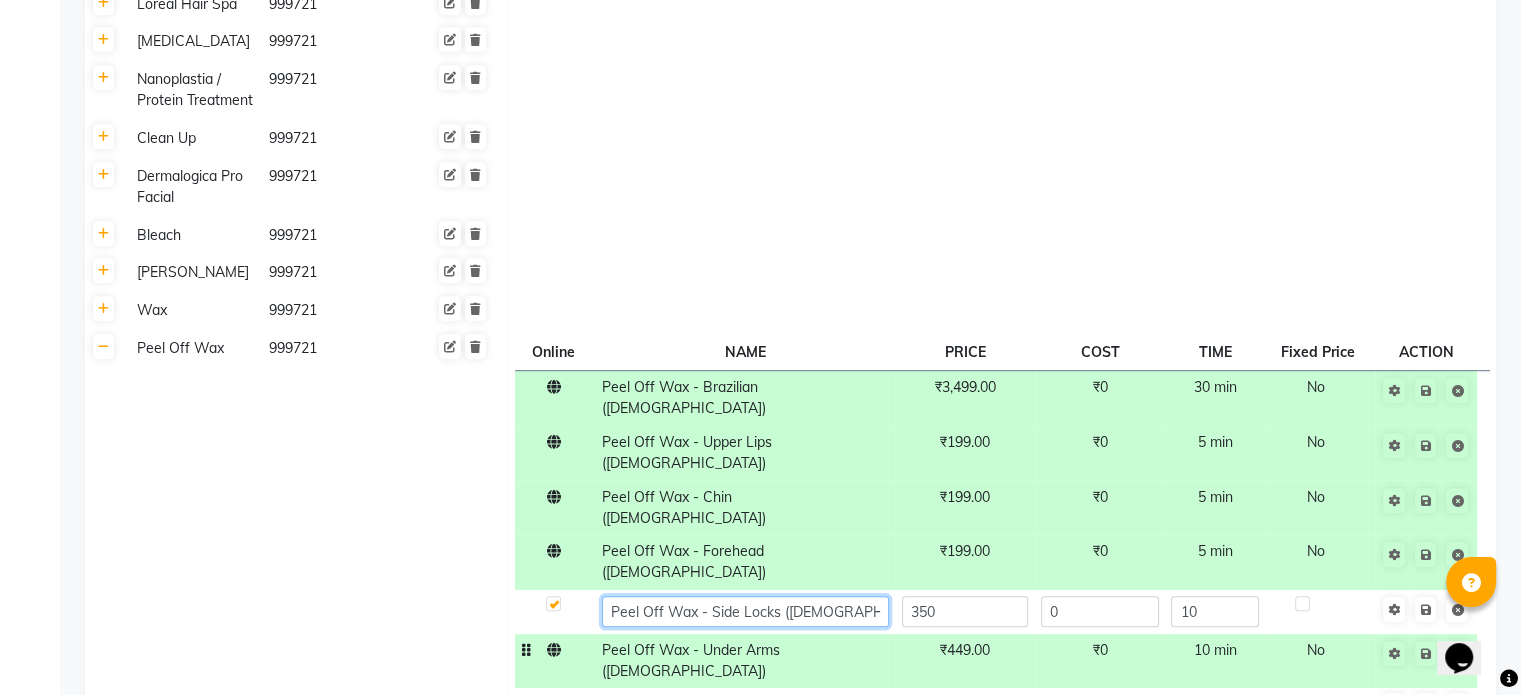 click on "Peel Off Wax - Side Locks ([DEMOGRAPHIC_DATA])" 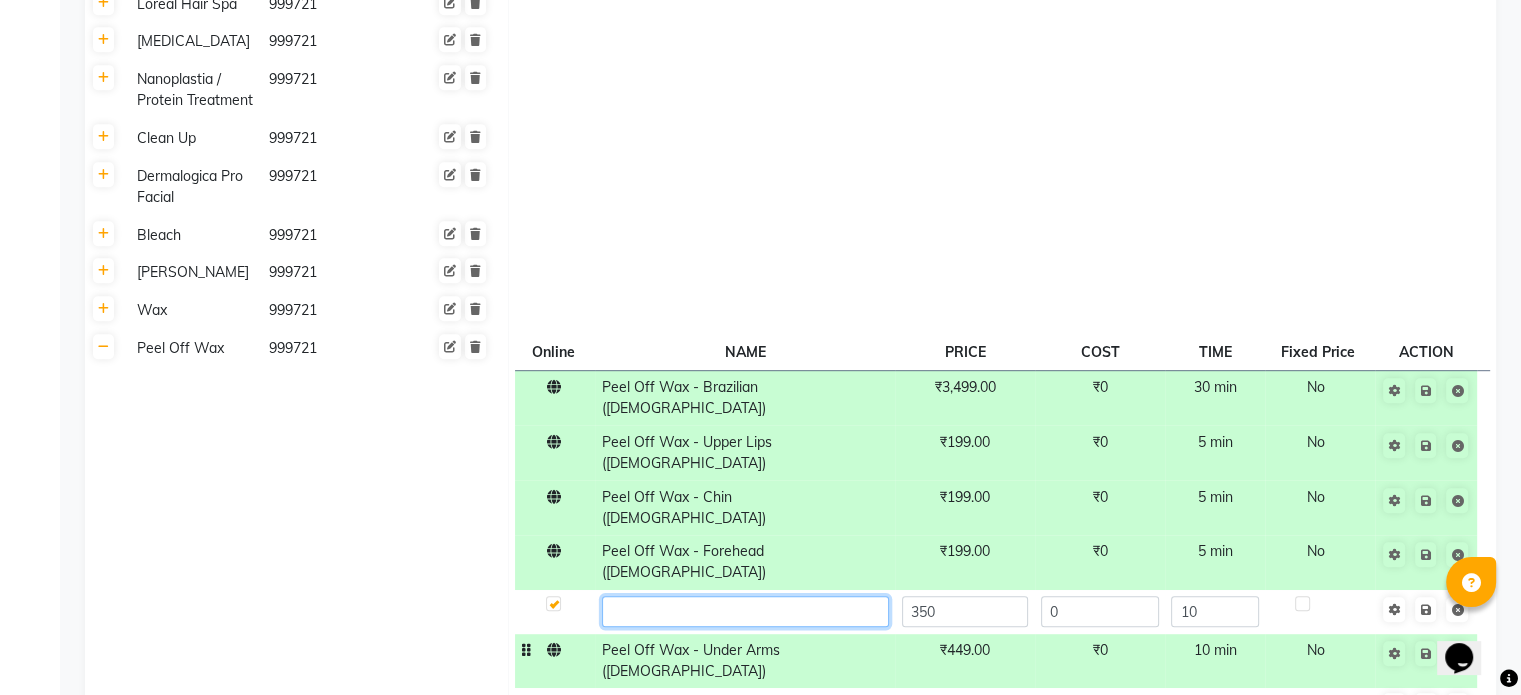 paste on "Peel Off Wax Underarms" 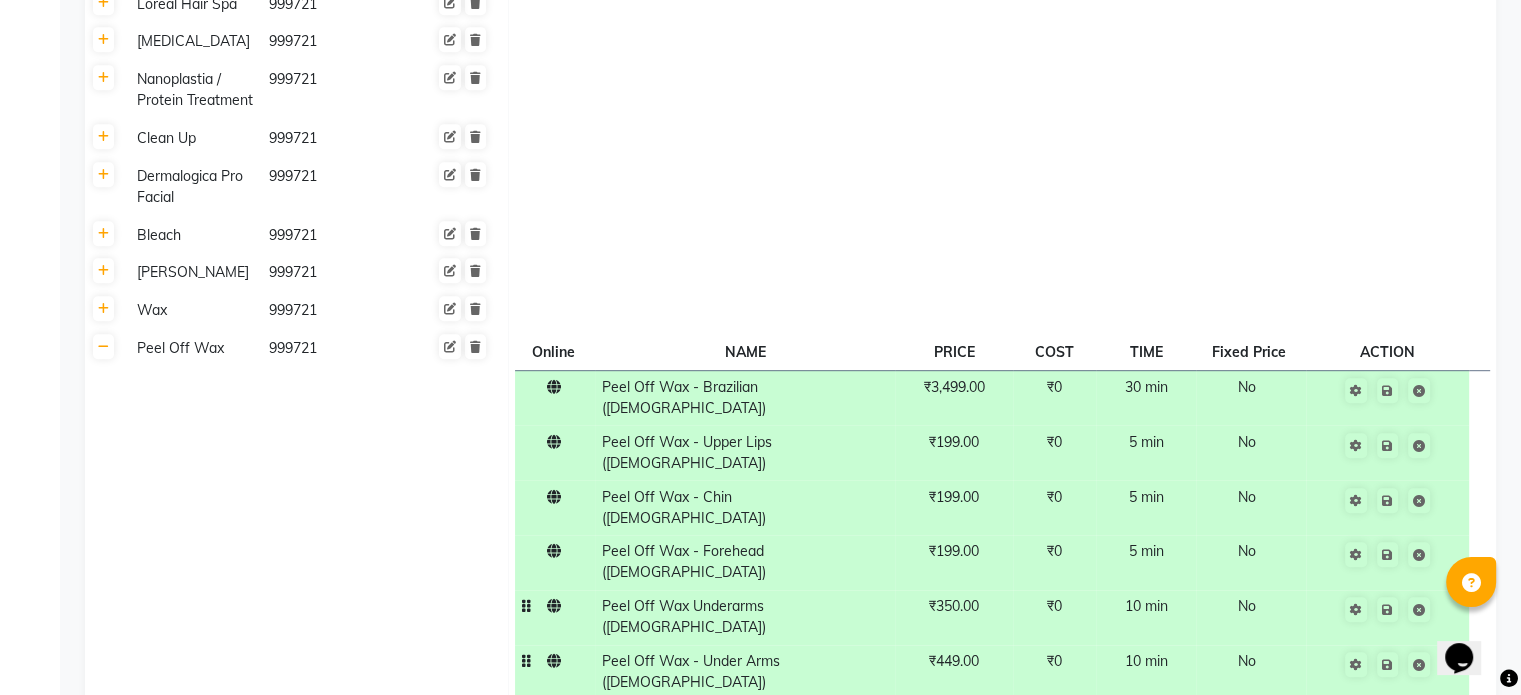 click on "₹350.00" 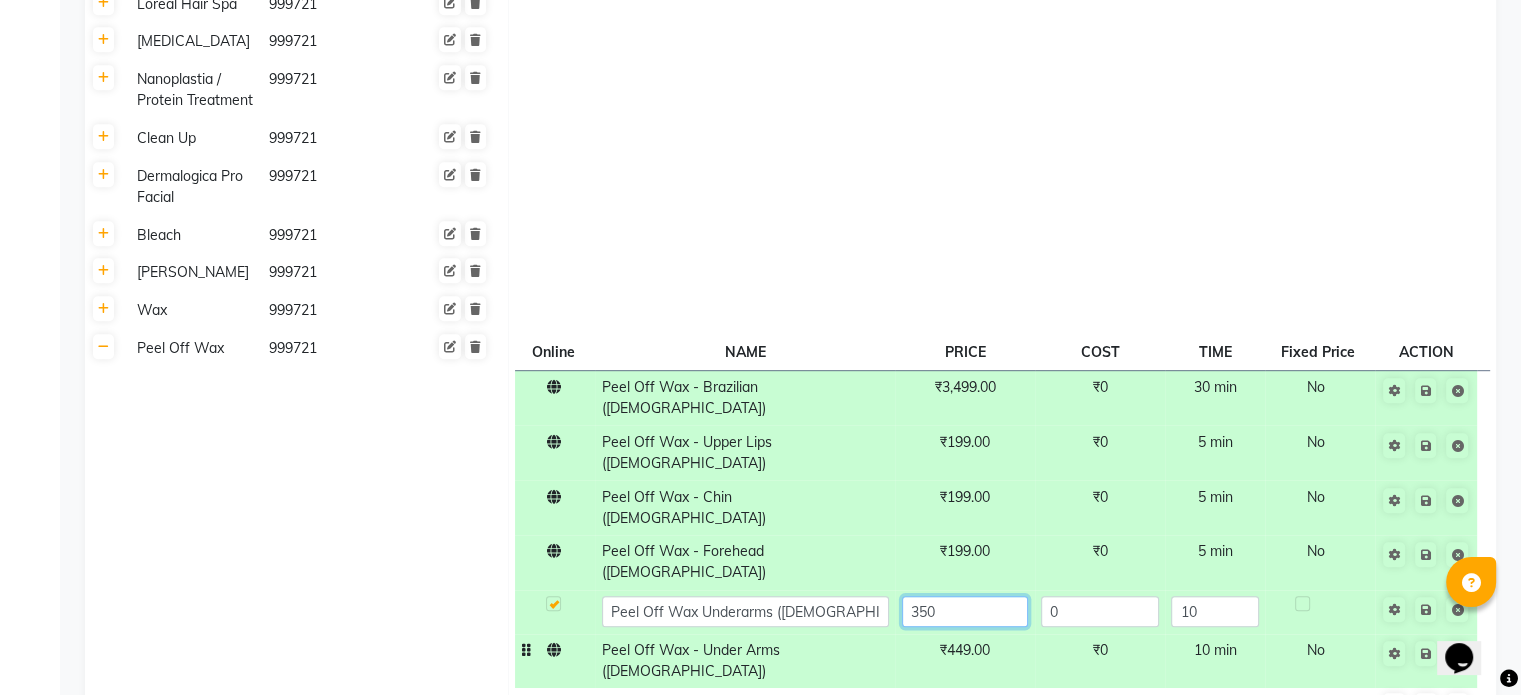 click on "350" 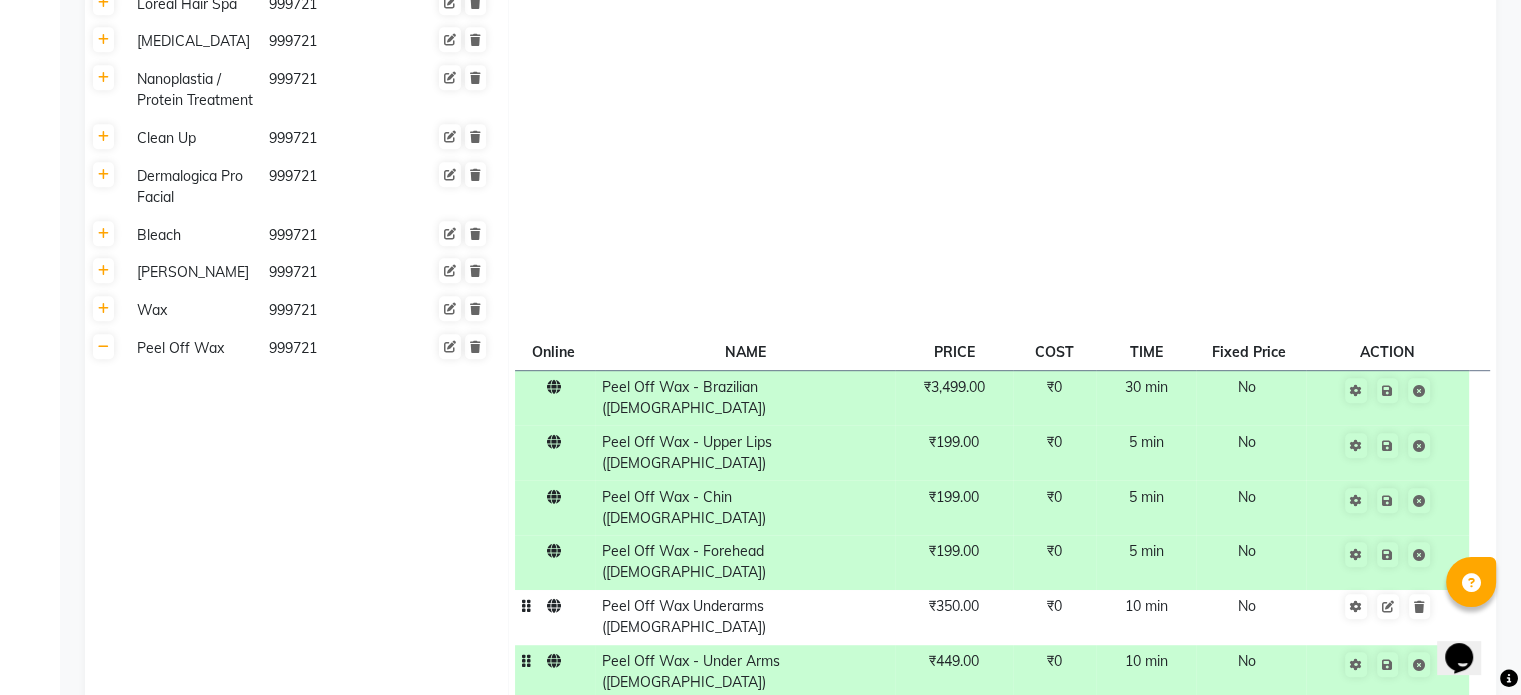 click on "₹350.00" 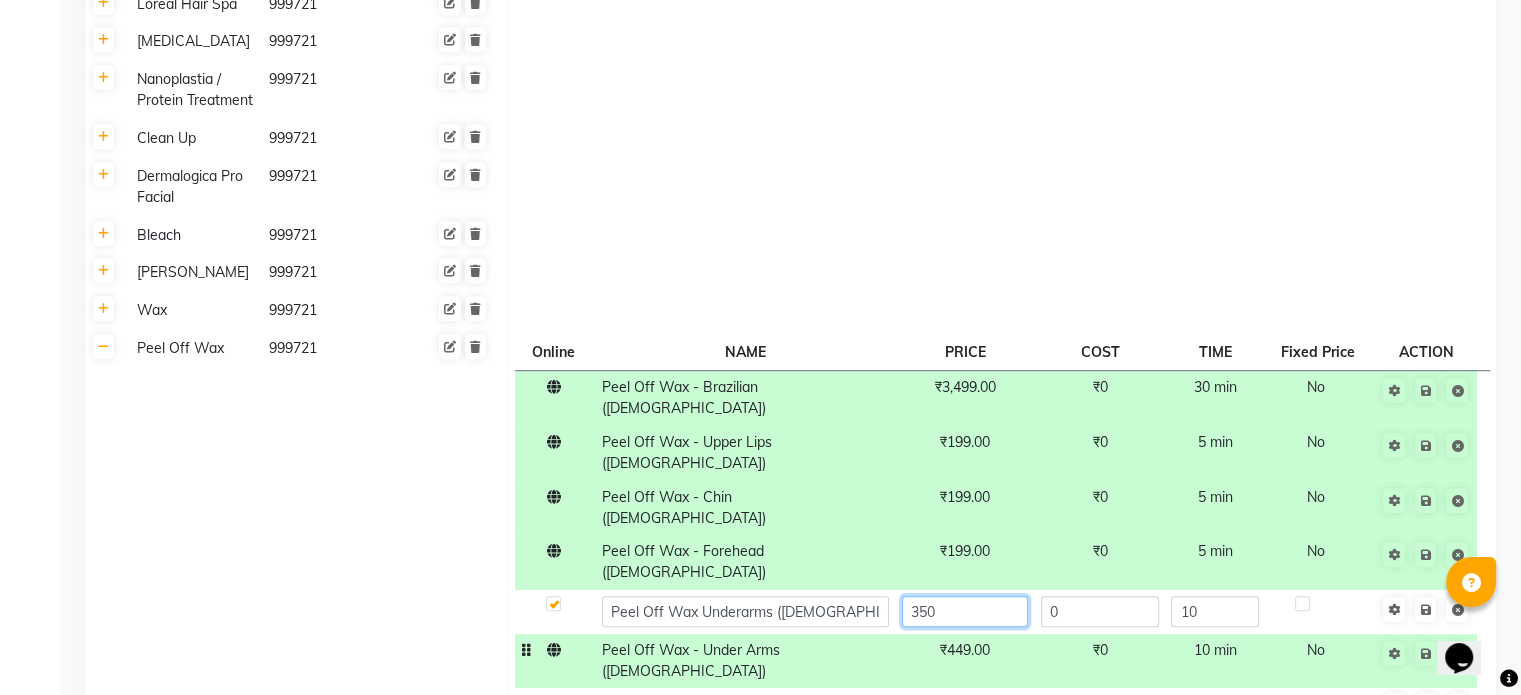 click on "350" 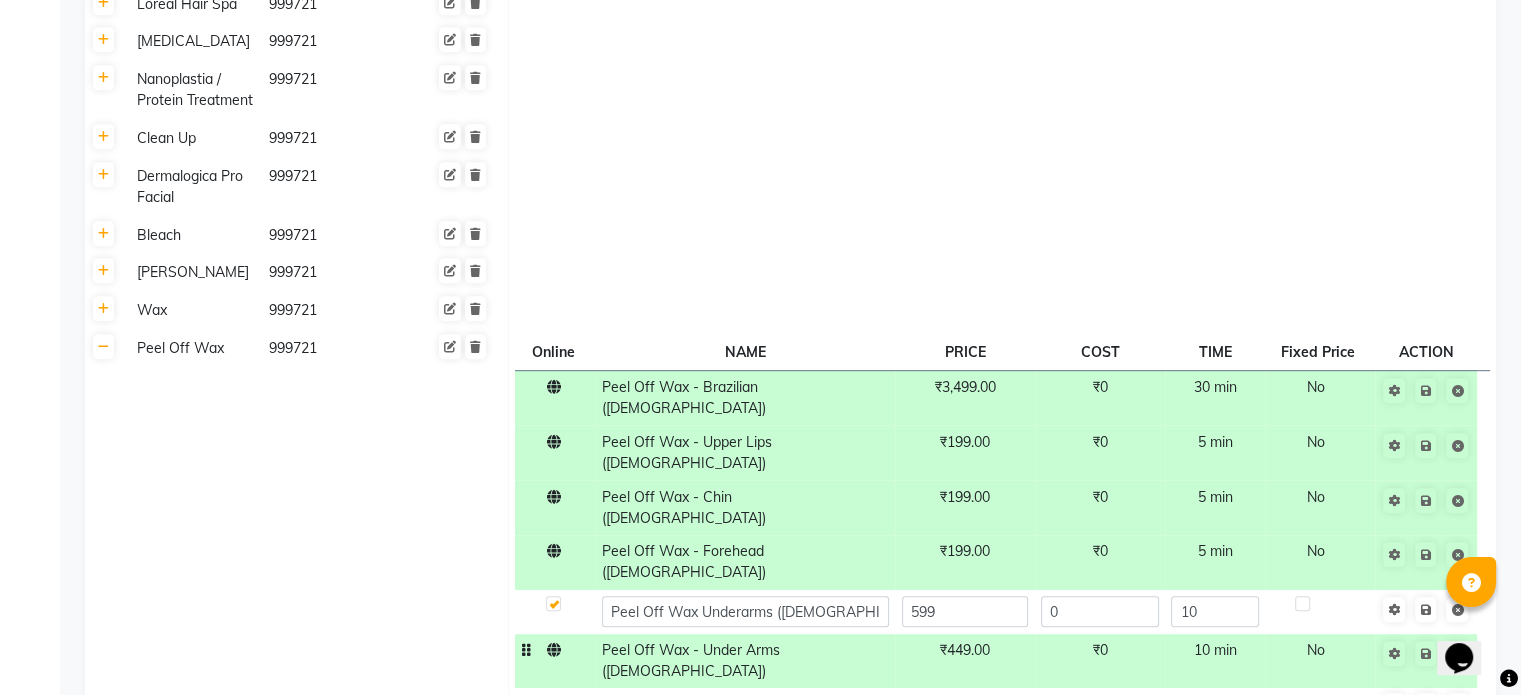 click 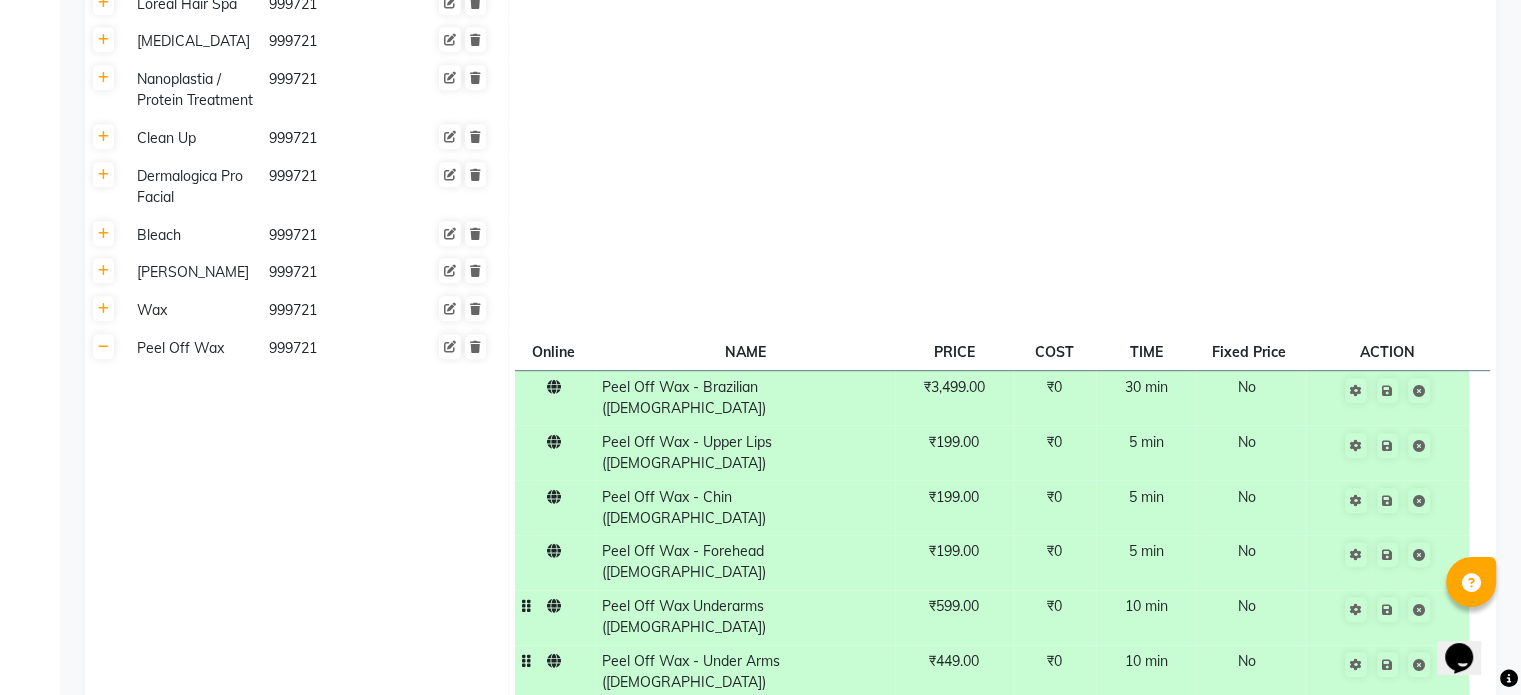 click on "Peel Off Wax - Forehead ([DEMOGRAPHIC_DATA])" 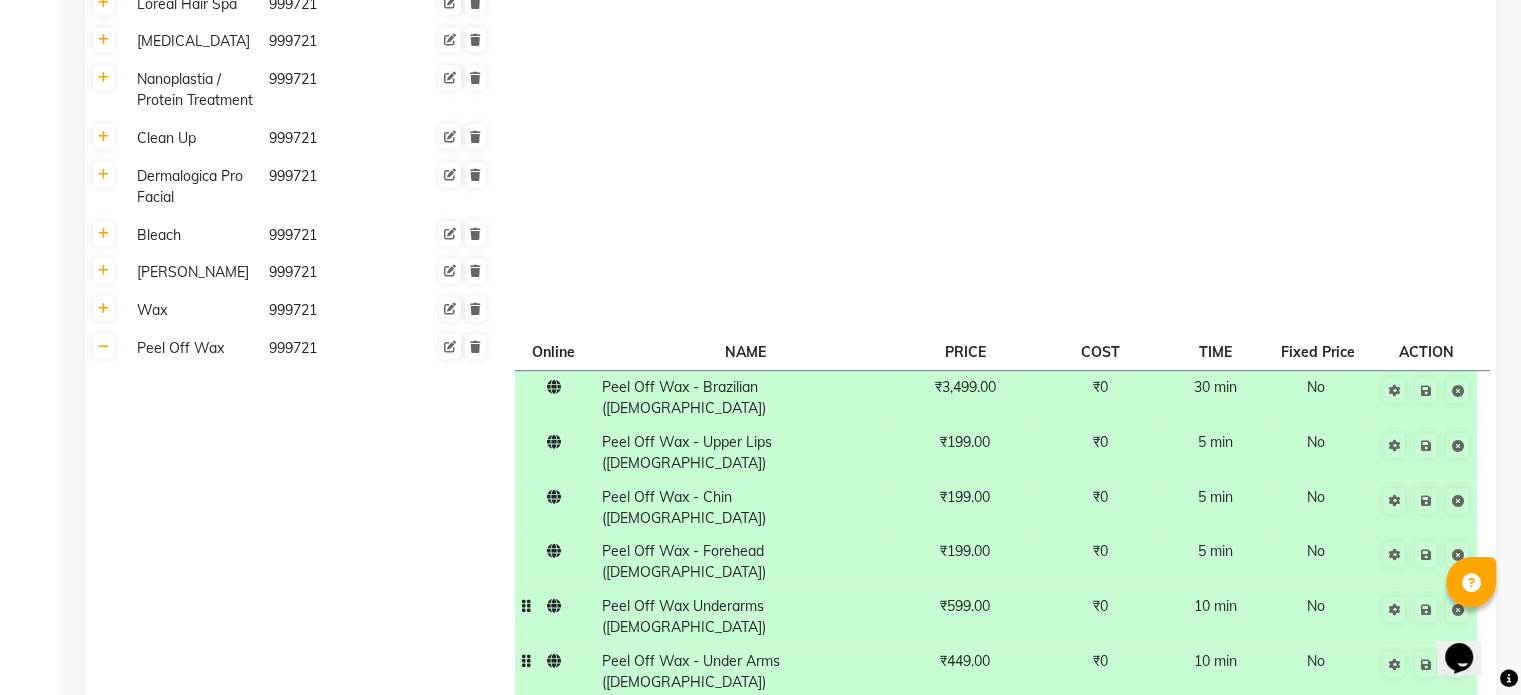 click on "Peel Off Wax - Forehead ([DEMOGRAPHIC_DATA])" 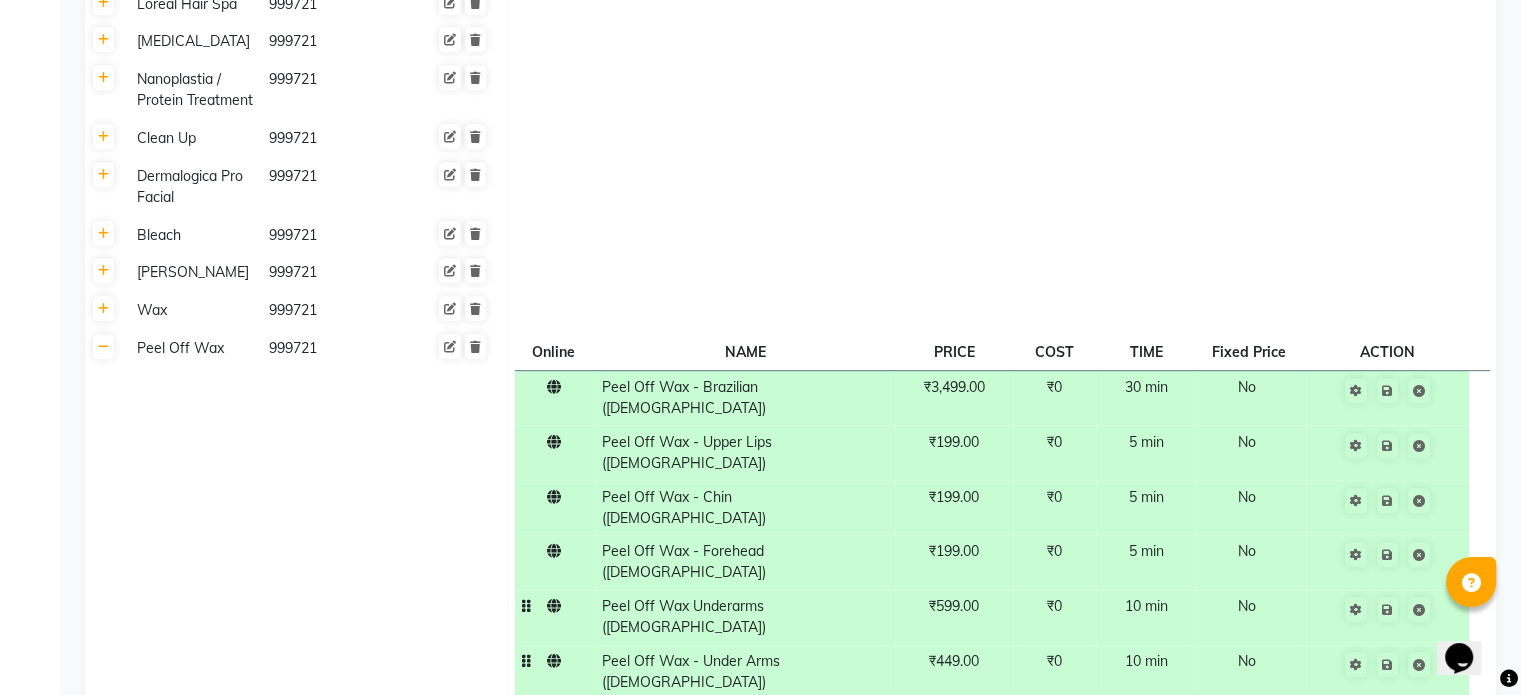 click on "₹100.00" 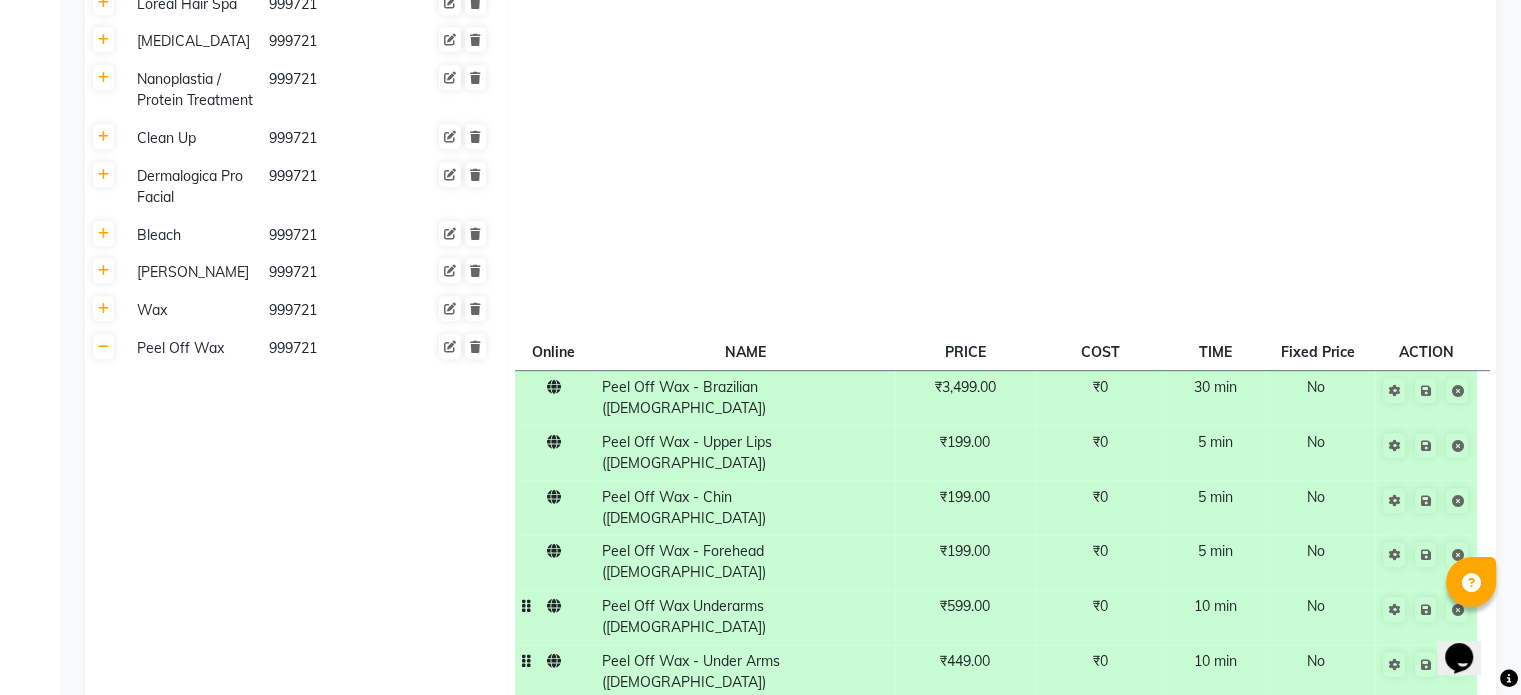 click on "100" 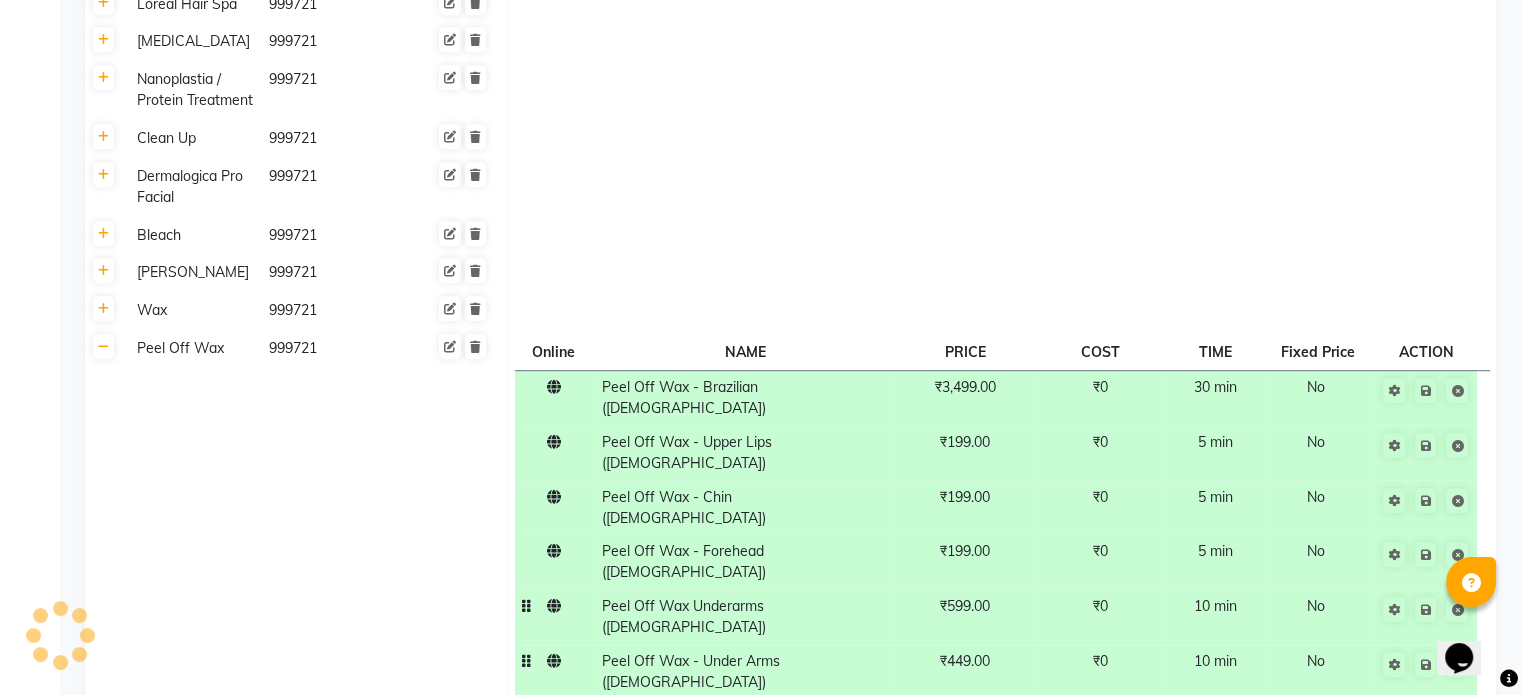 click on "Peel Off Wax - Neck ([DEMOGRAPHIC_DATA])" 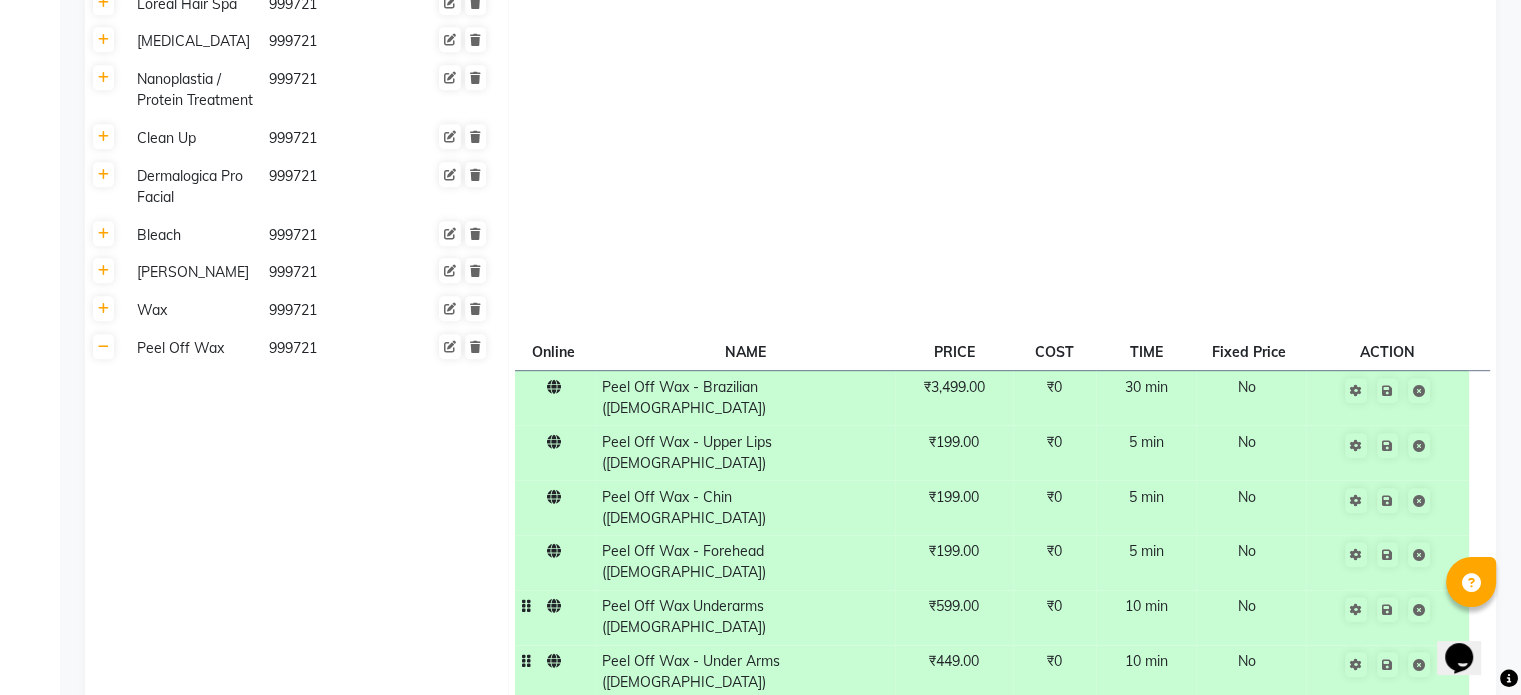 click on "Peel Off Wax - Neck ([DEMOGRAPHIC_DATA])" 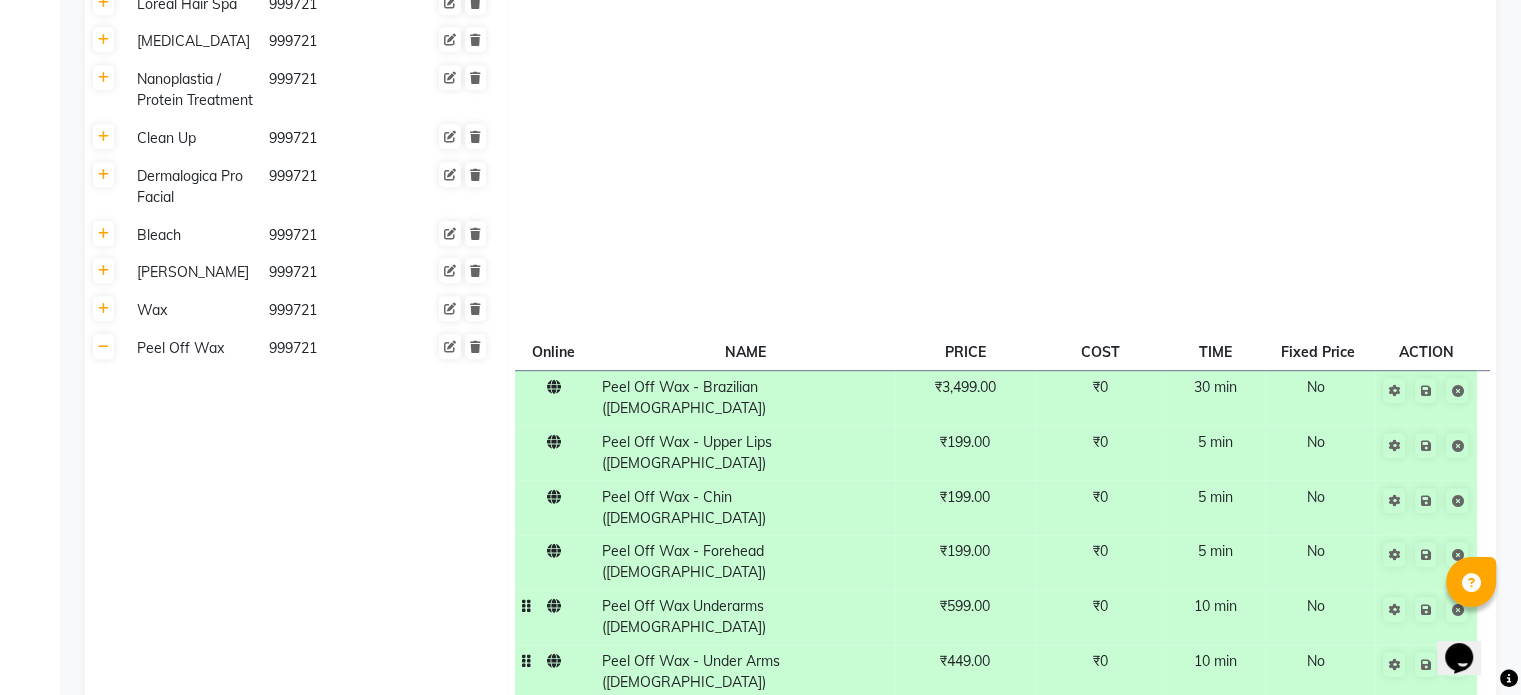 click on "Peel Off Wax - Neck ([DEMOGRAPHIC_DATA])" 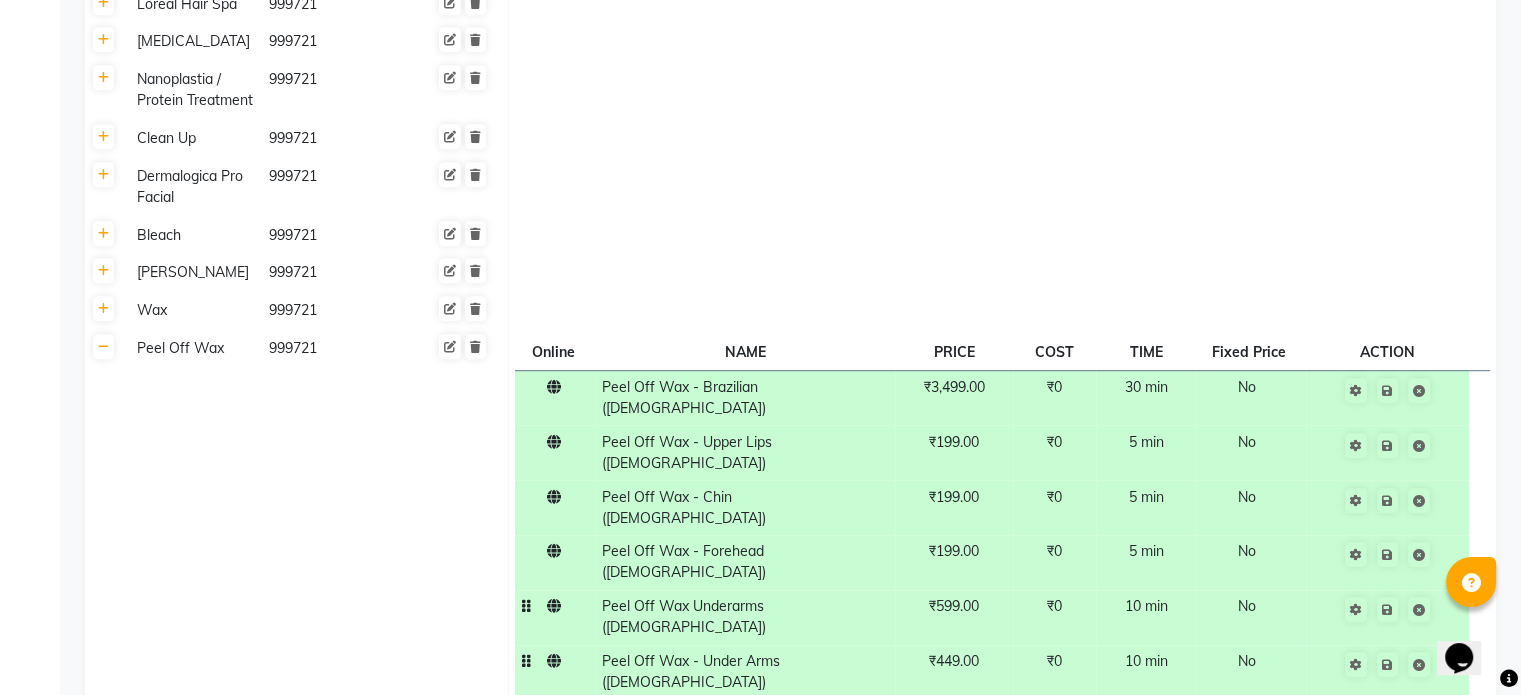 click on "₹200.00" 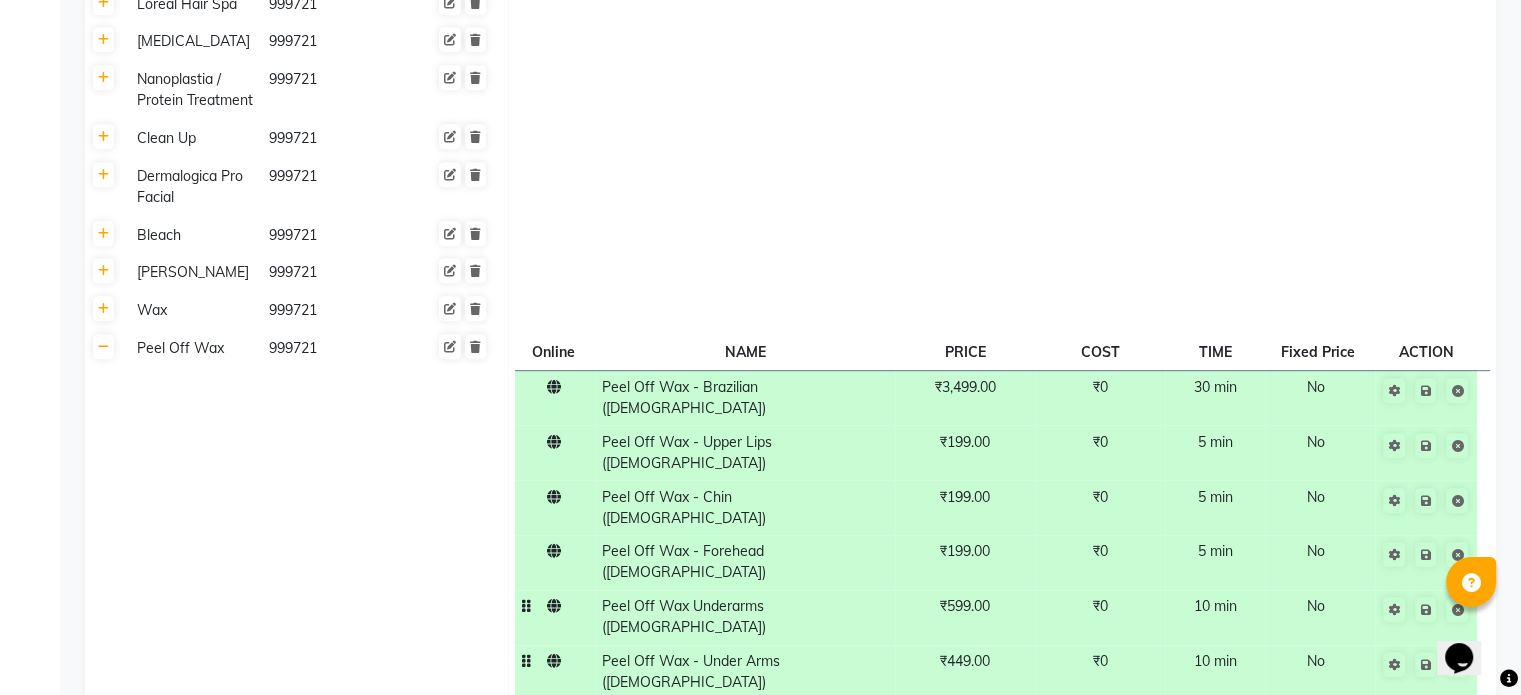 click on "200" 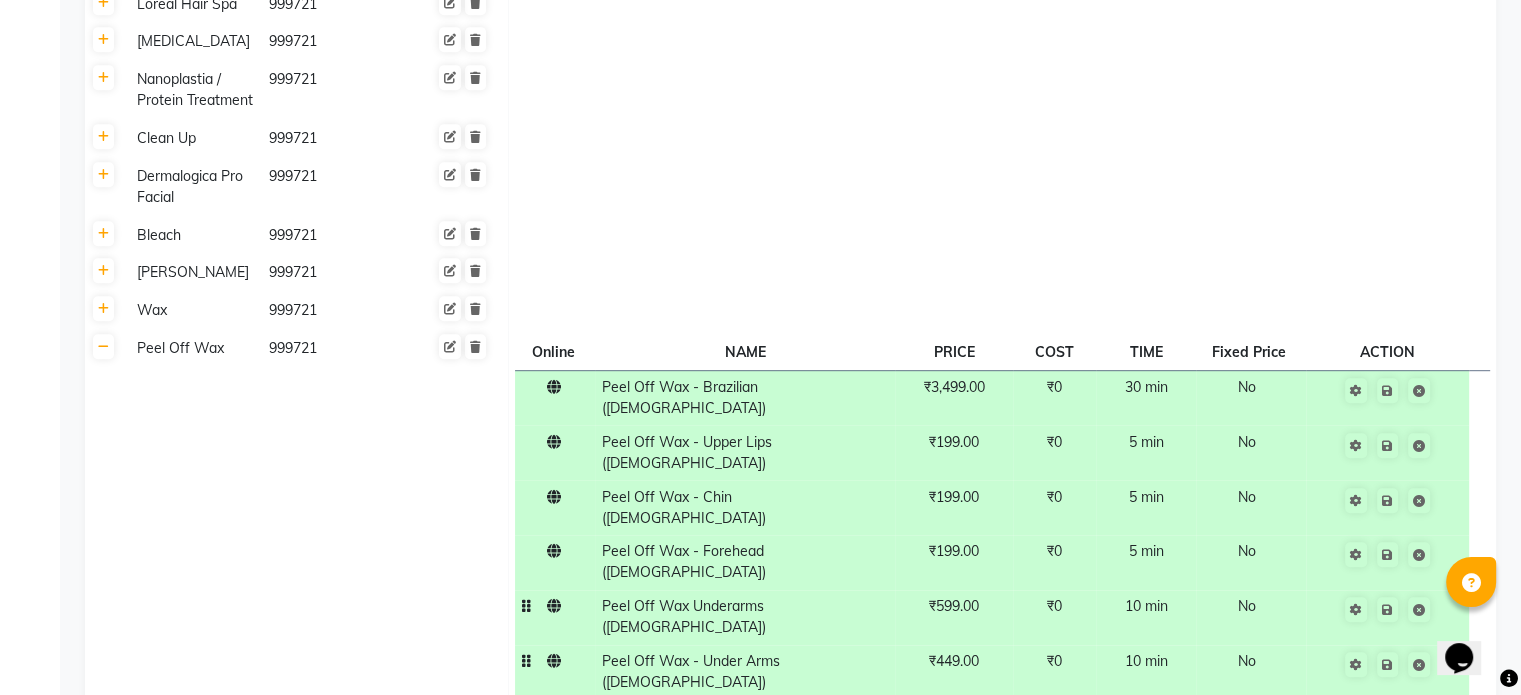 click on "₹200.00" 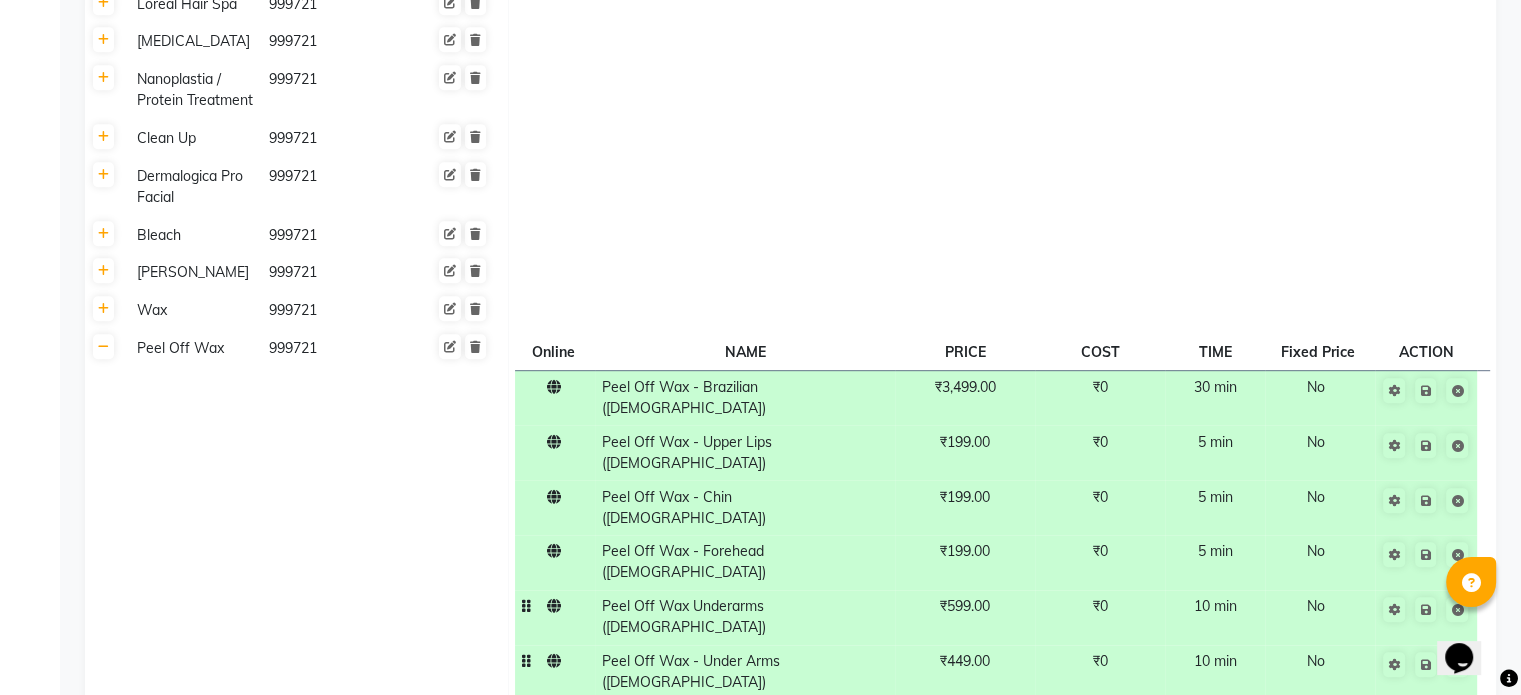 click on "200" 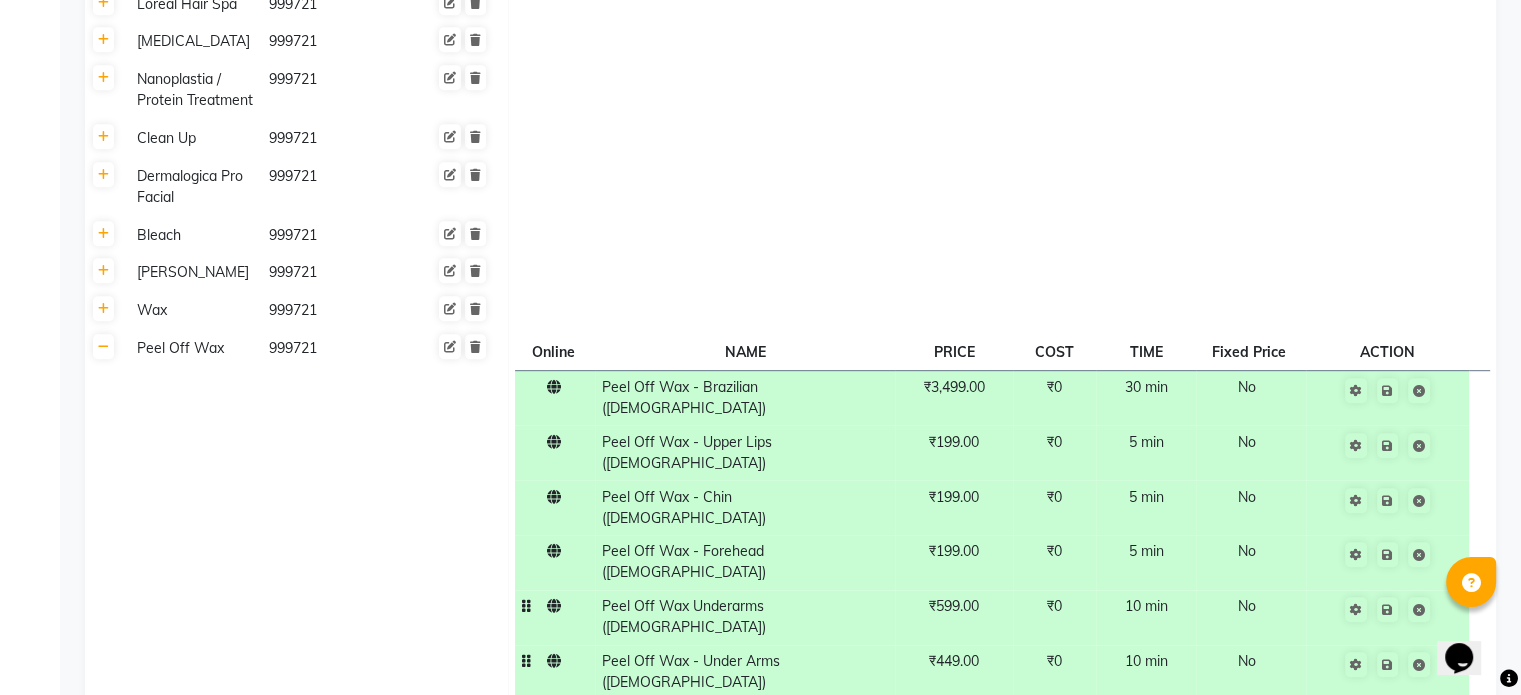 click on "Peel Off Wax - Under Arms ([DEMOGRAPHIC_DATA])" 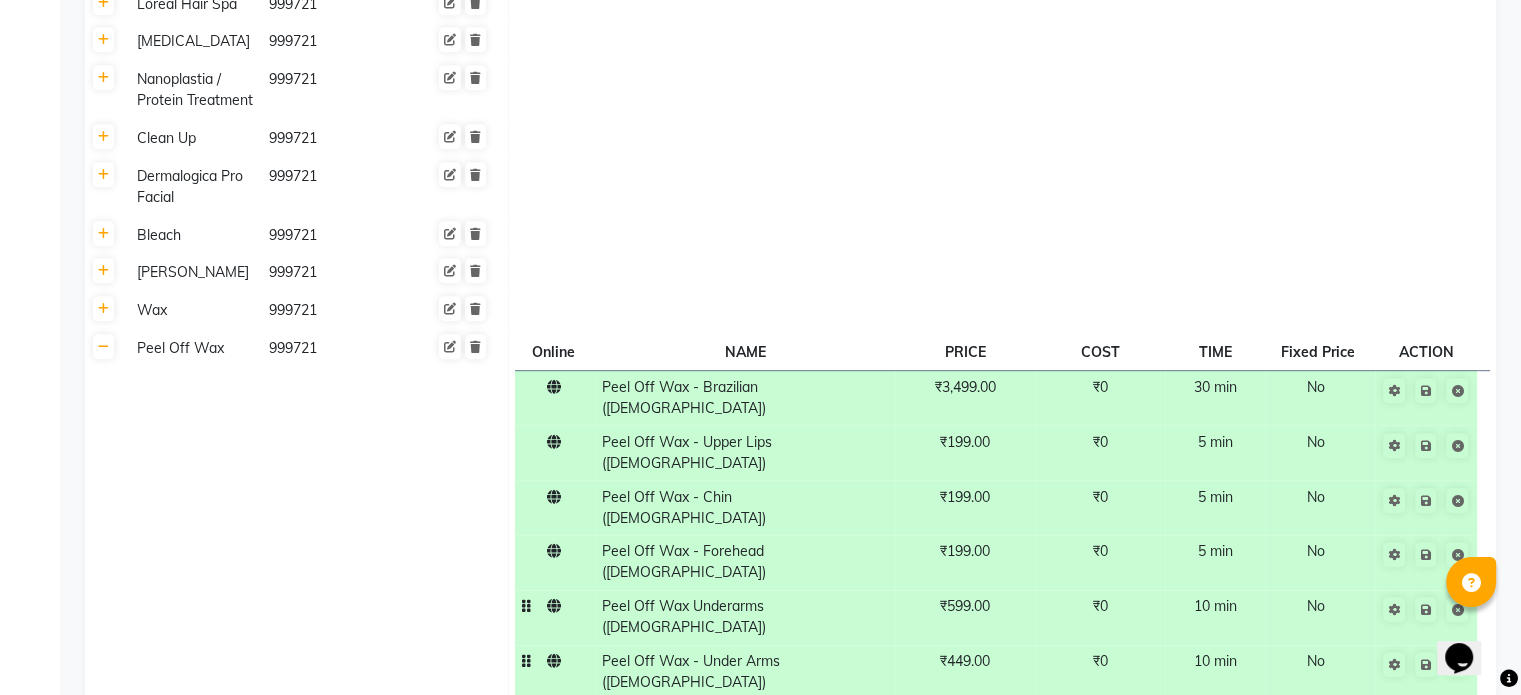 click on "Peel Off Wax - Under Arms ([DEMOGRAPHIC_DATA])" 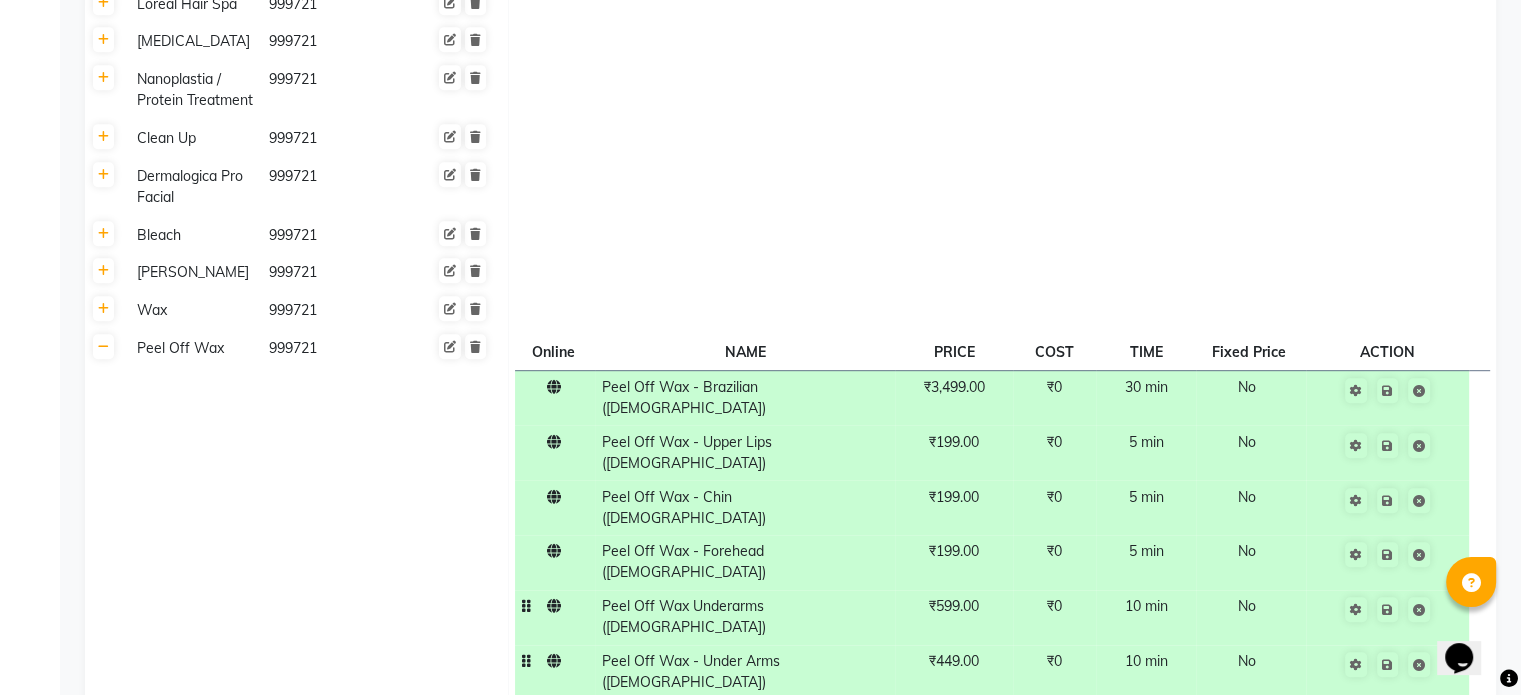 click on "₹600.00" 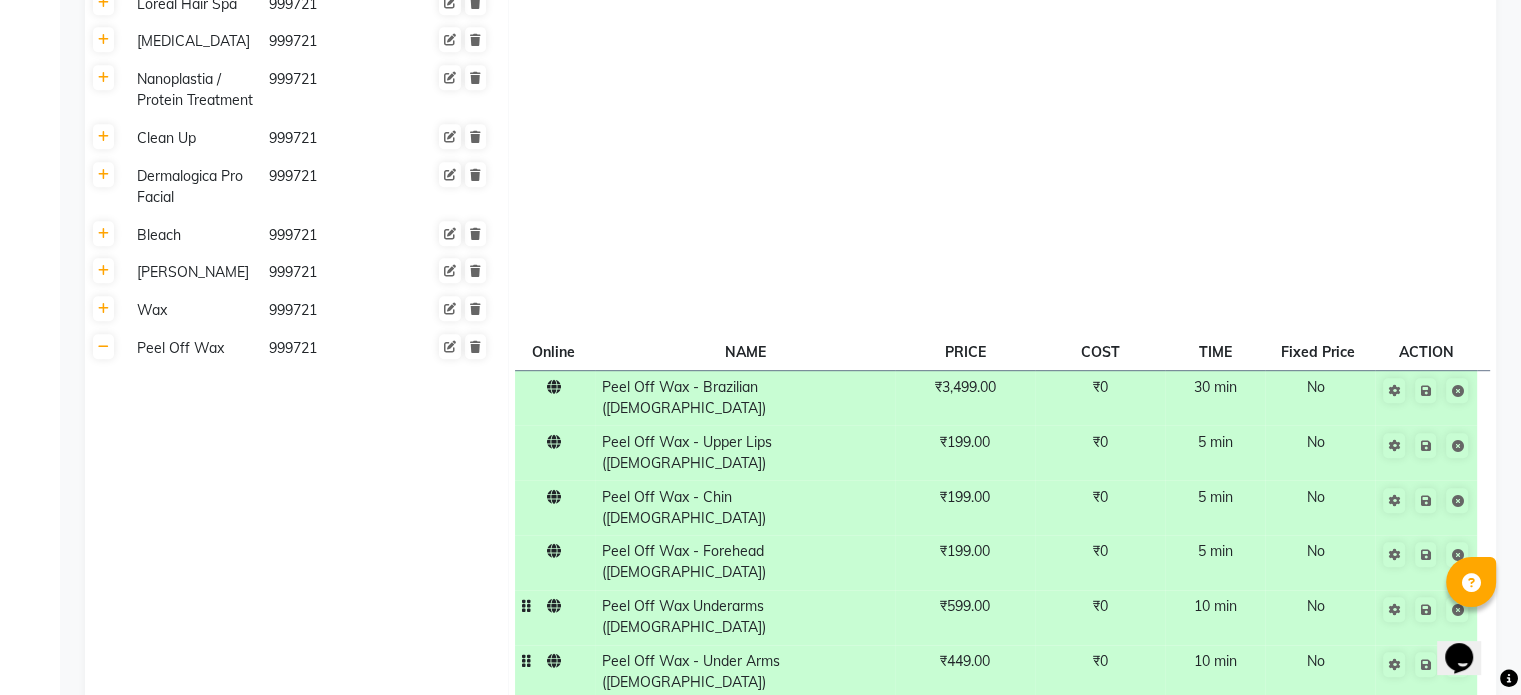 click on "600" 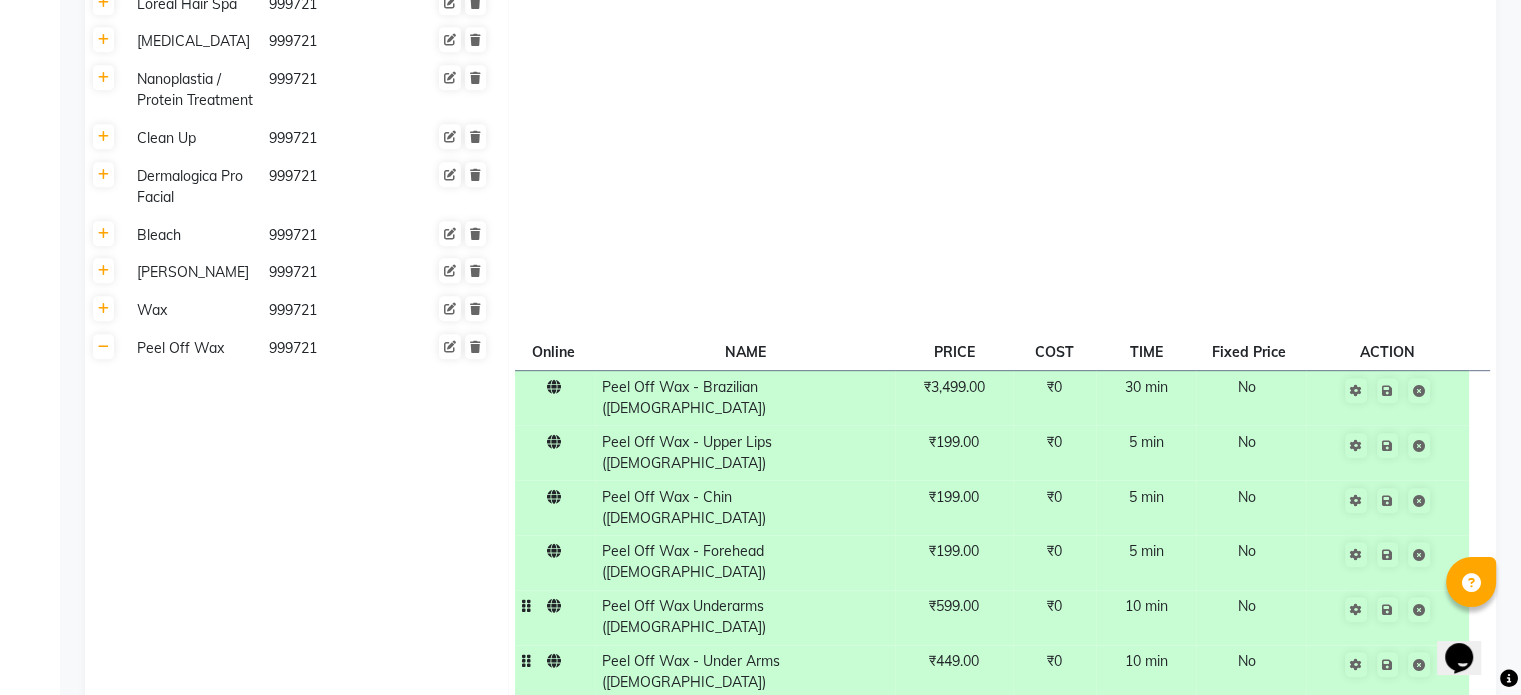 click on "Peel Off Wax - Luxury" 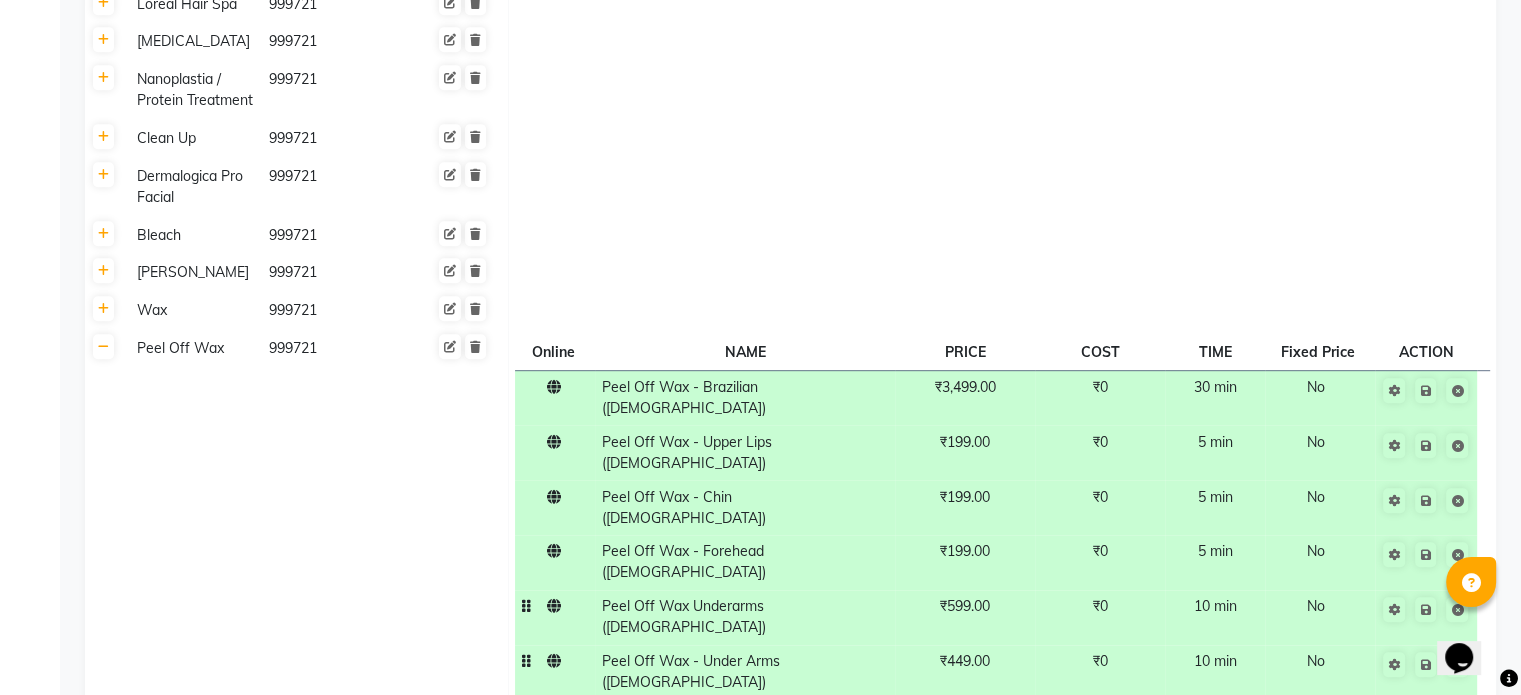 click on "Peel Off Wax - Luxury" 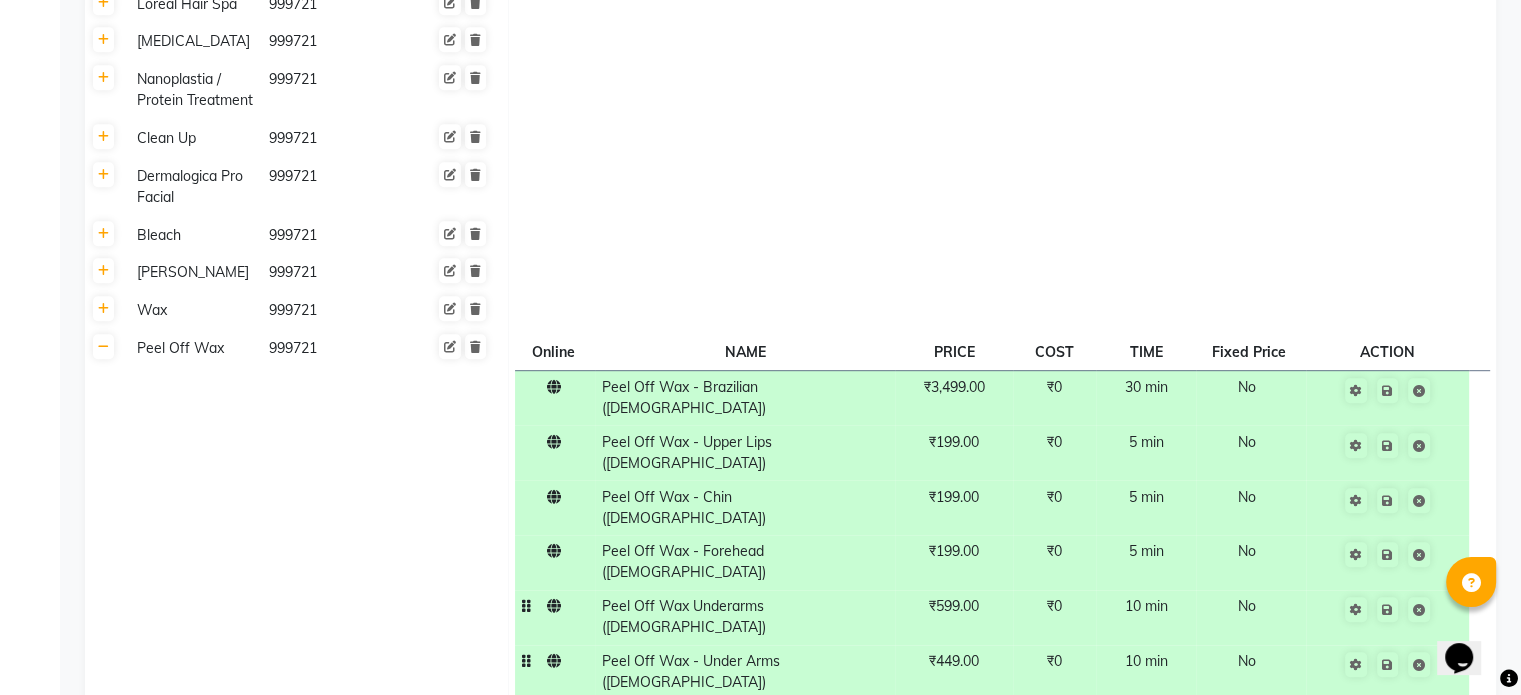 click on "₹1,500.00" 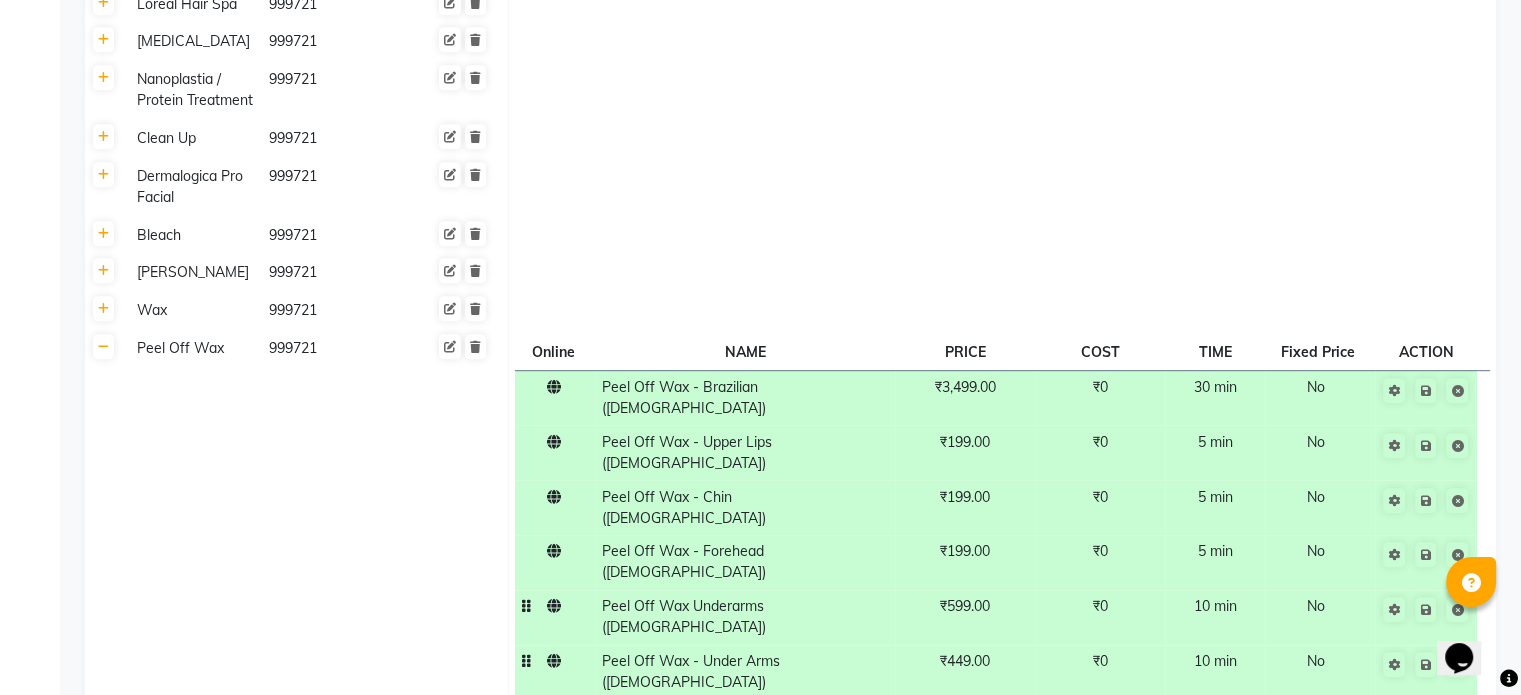 click on "1500" 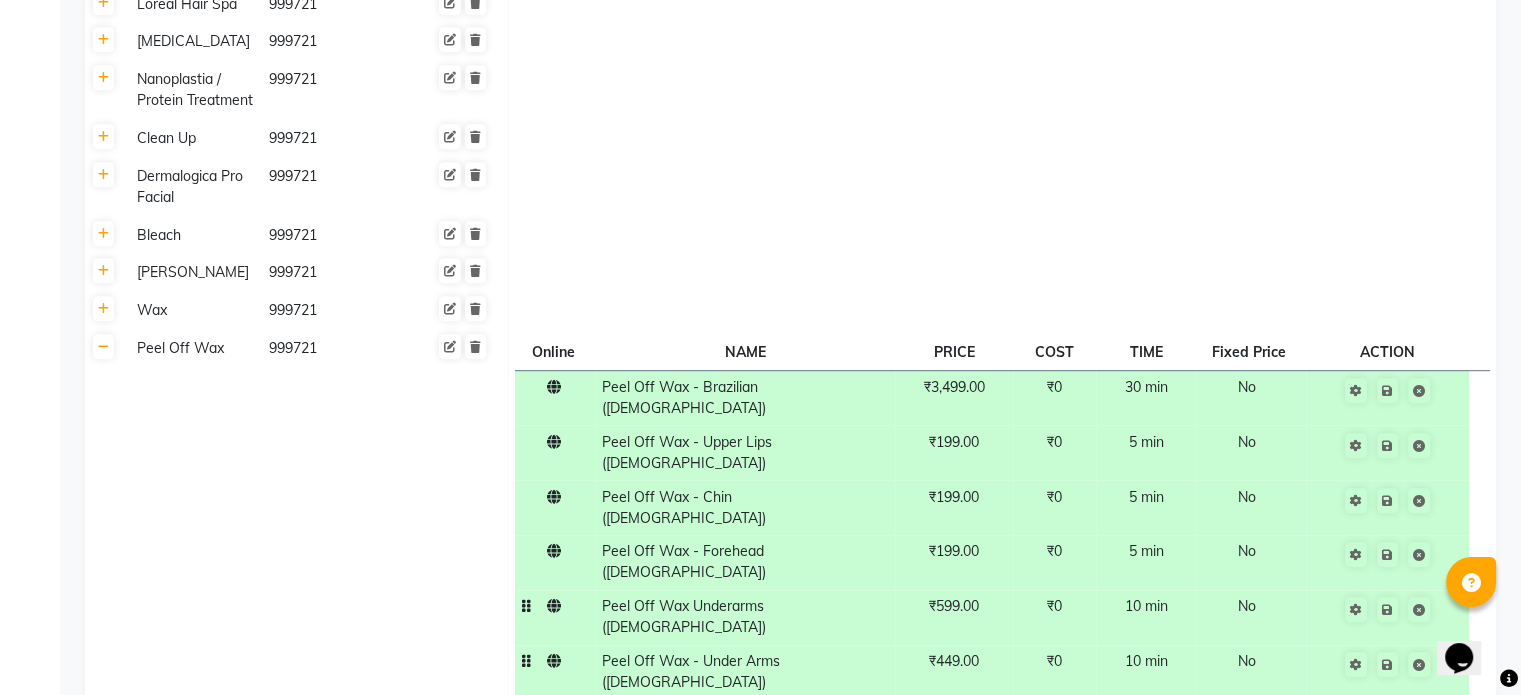 click on "₹1,500.00" 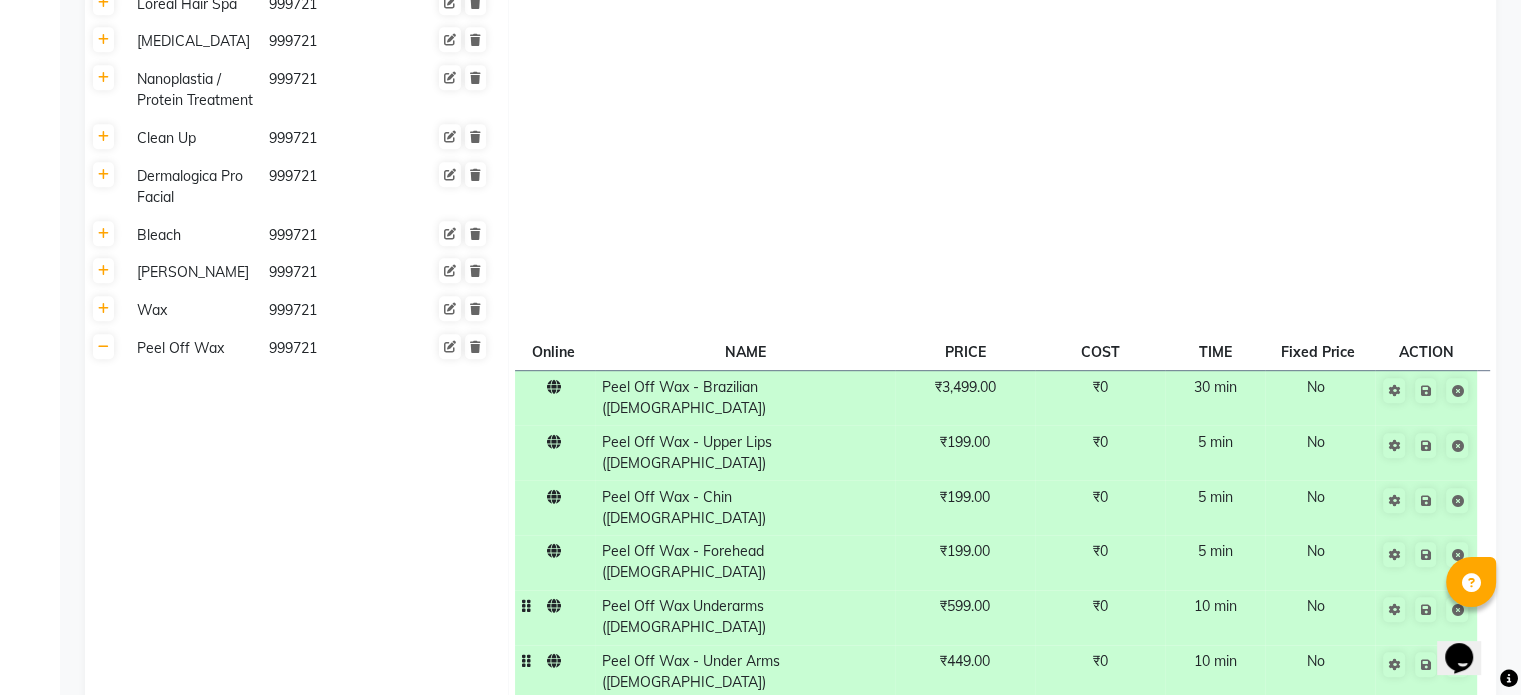 click on "1500" 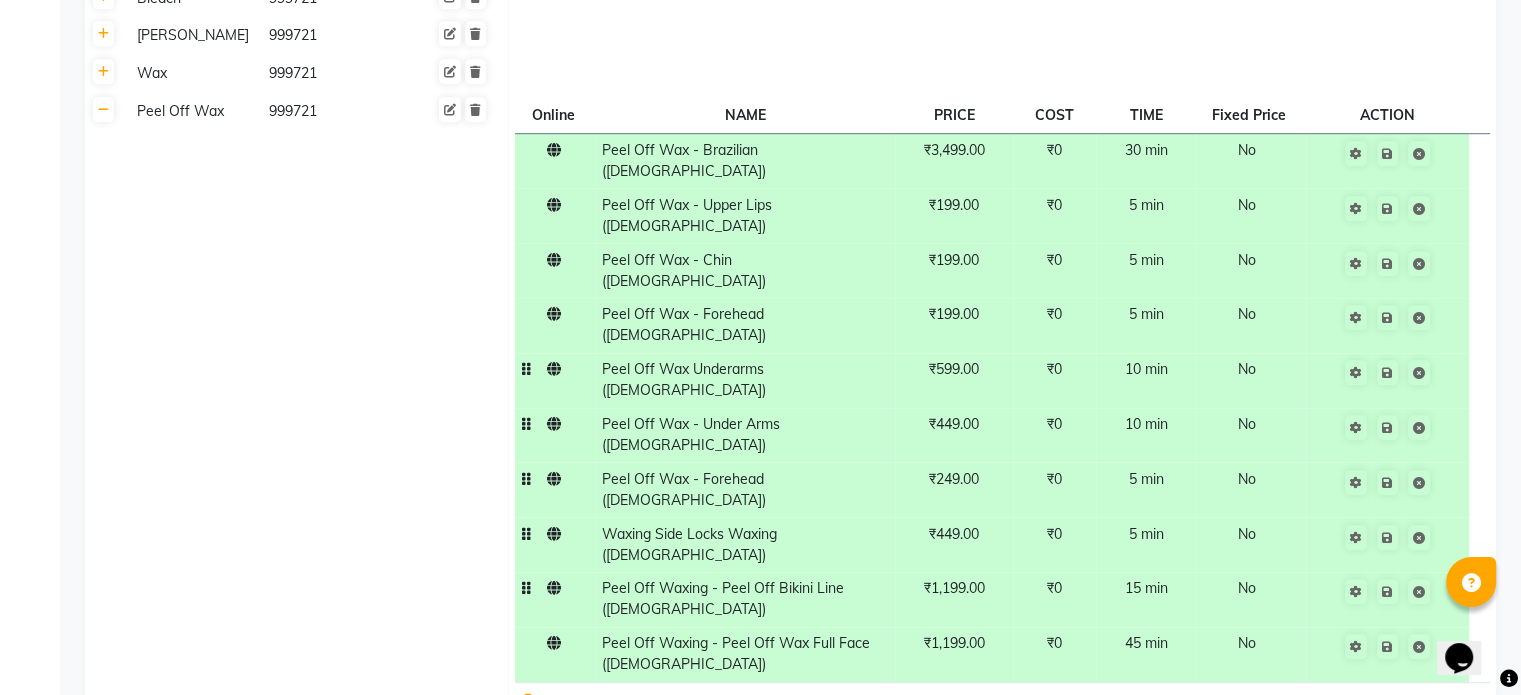scroll, scrollTop: 1372, scrollLeft: 0, axis: vertical 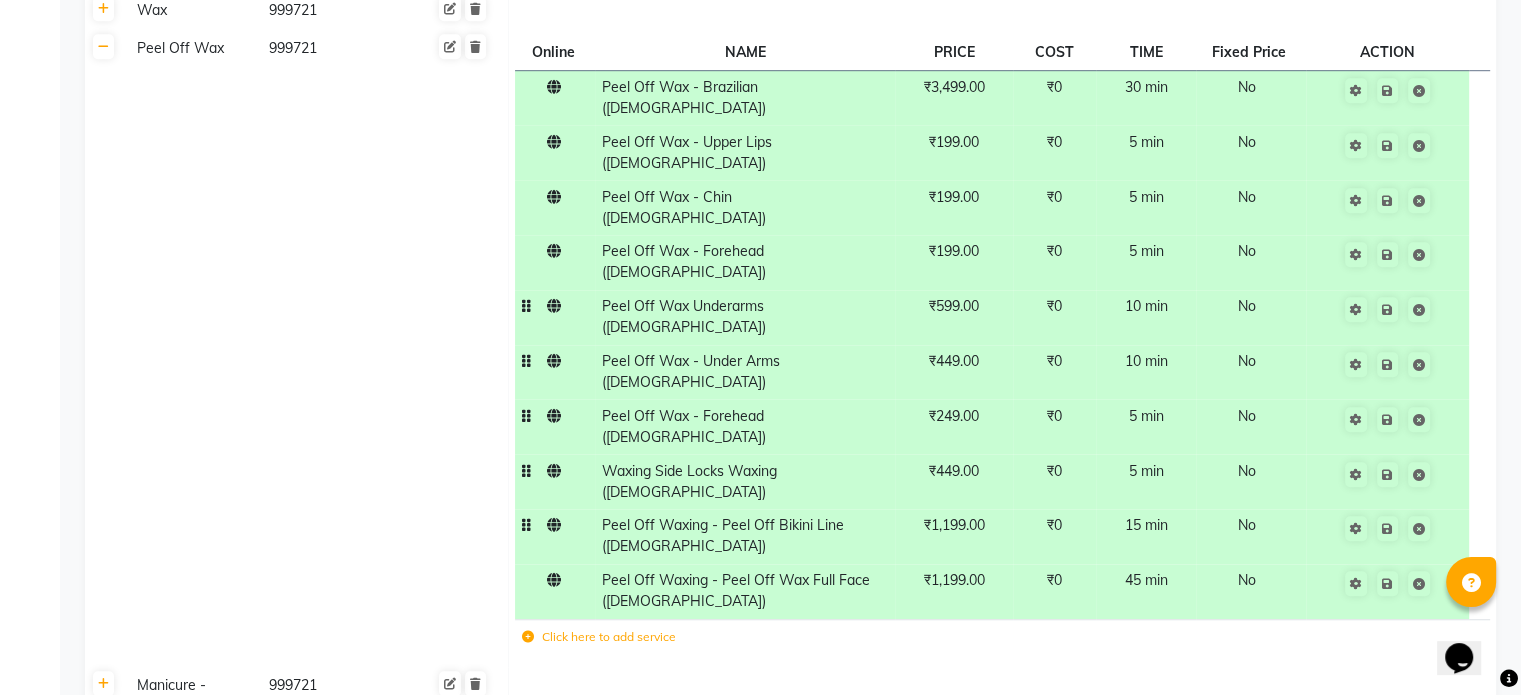 click 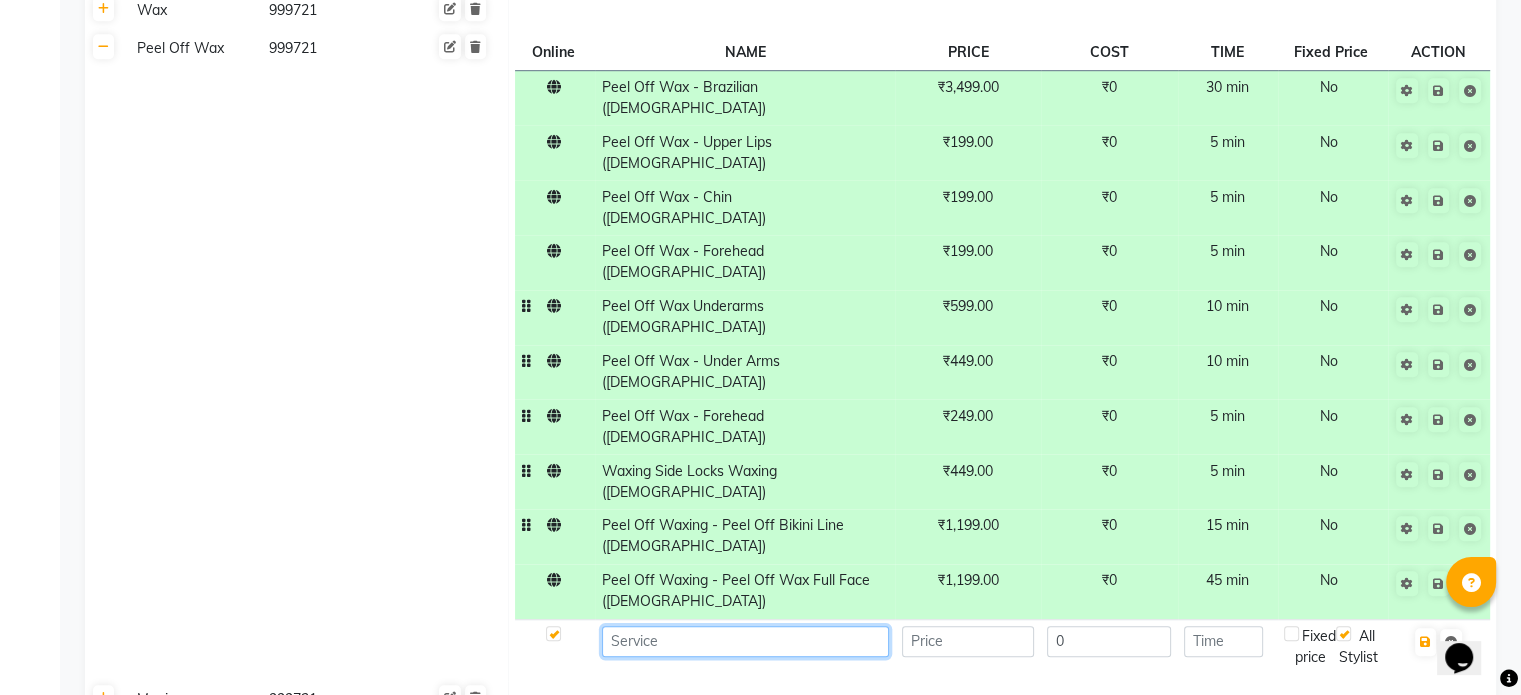 click 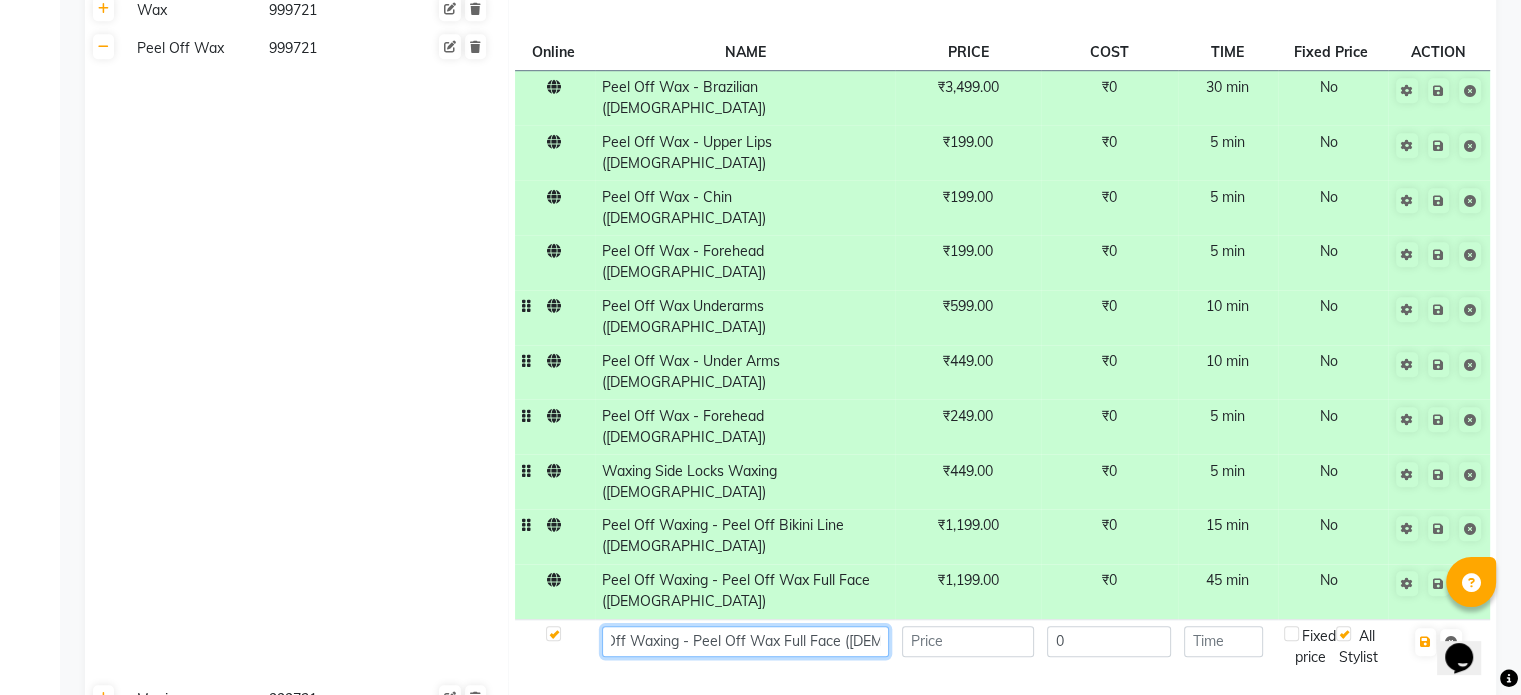 scroll, scrollTop: 0, scrollLeft: 42, axis: horizontal 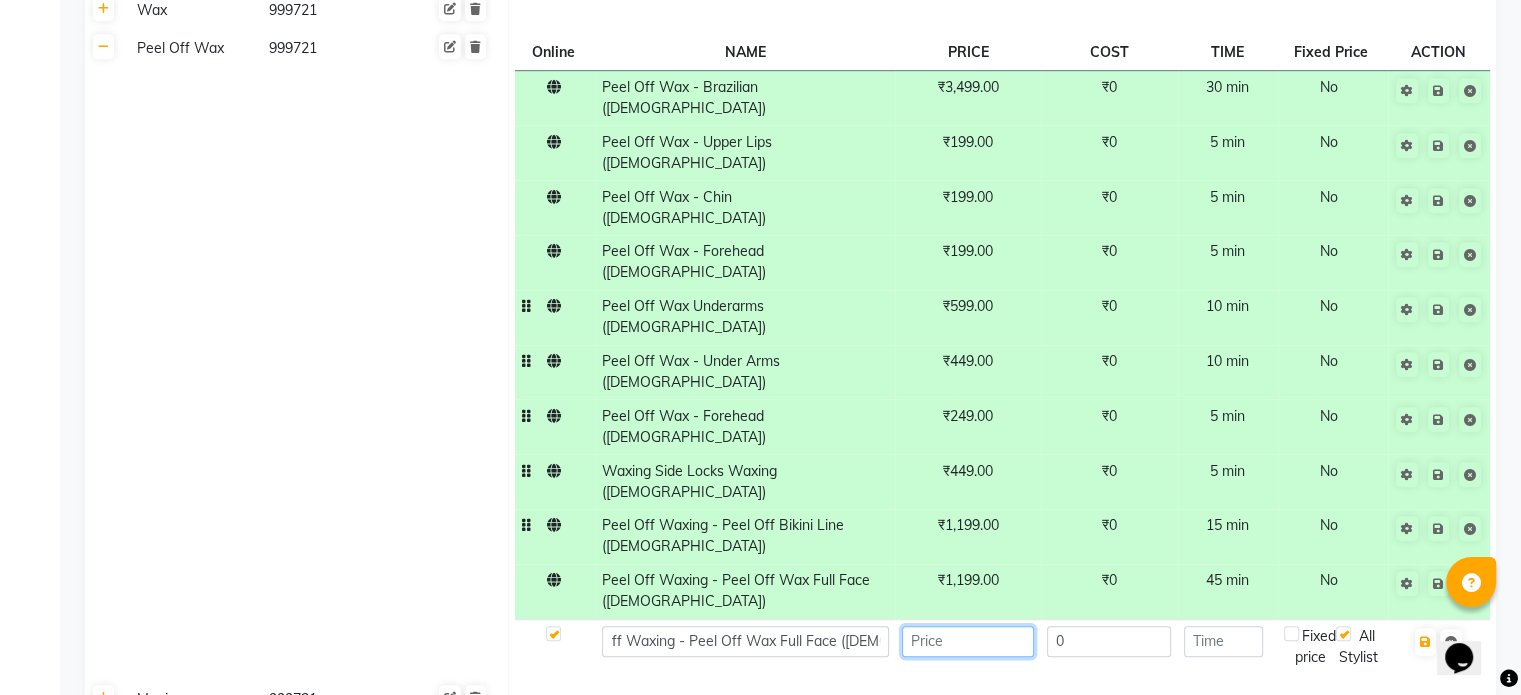 click 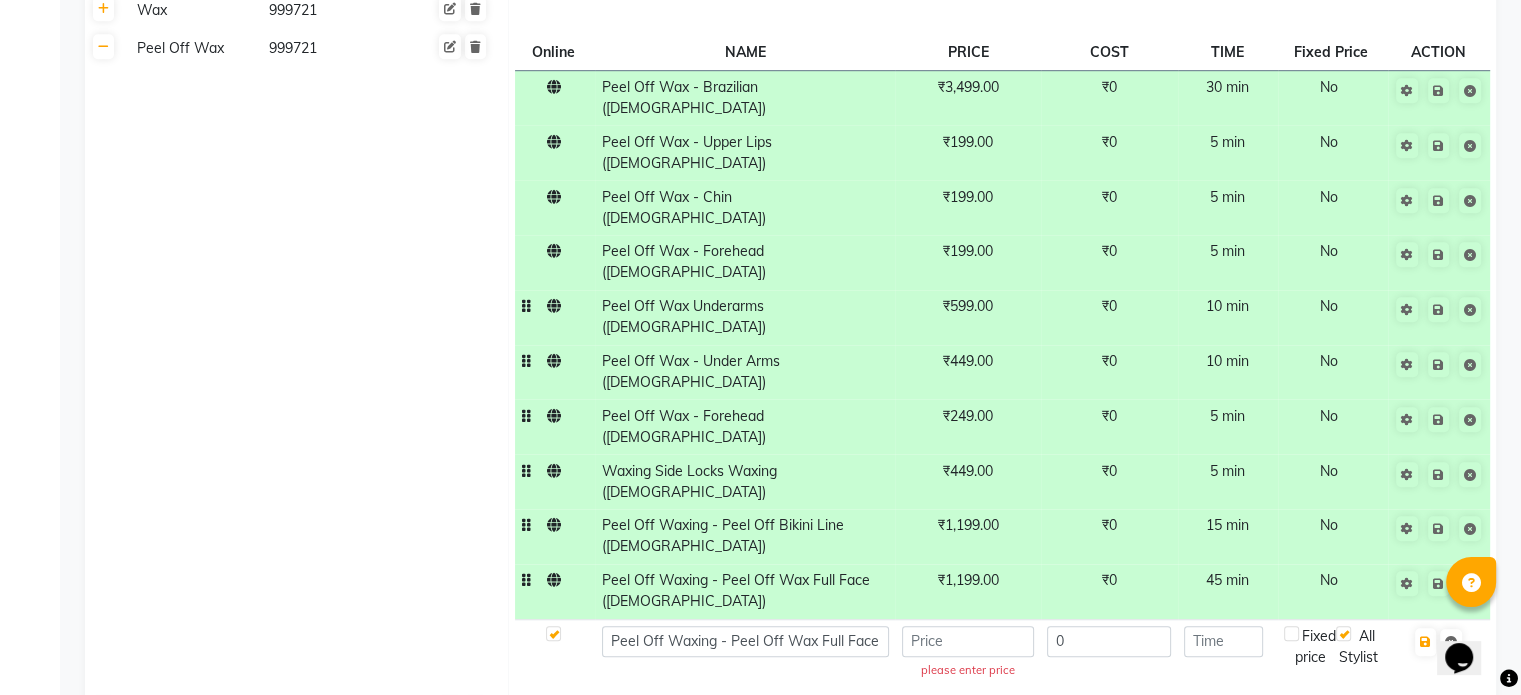 click on "Peel Off Waxing - Peel Off Wax Full Face ([DEMOGRAPHIC_DATA])" 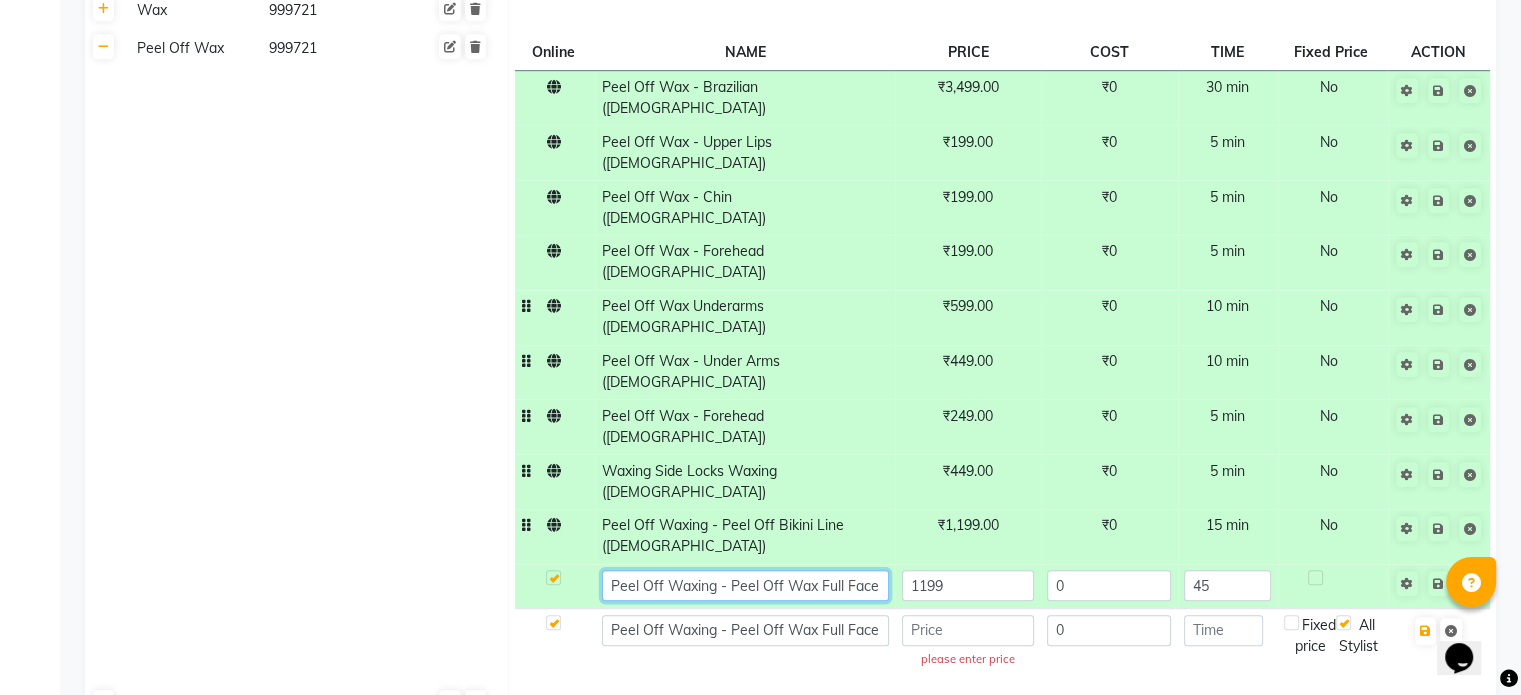 click on "Peel Off Waxing - Peel Off Wax Full Face ([DEMOGRAPHIC_DATA])" 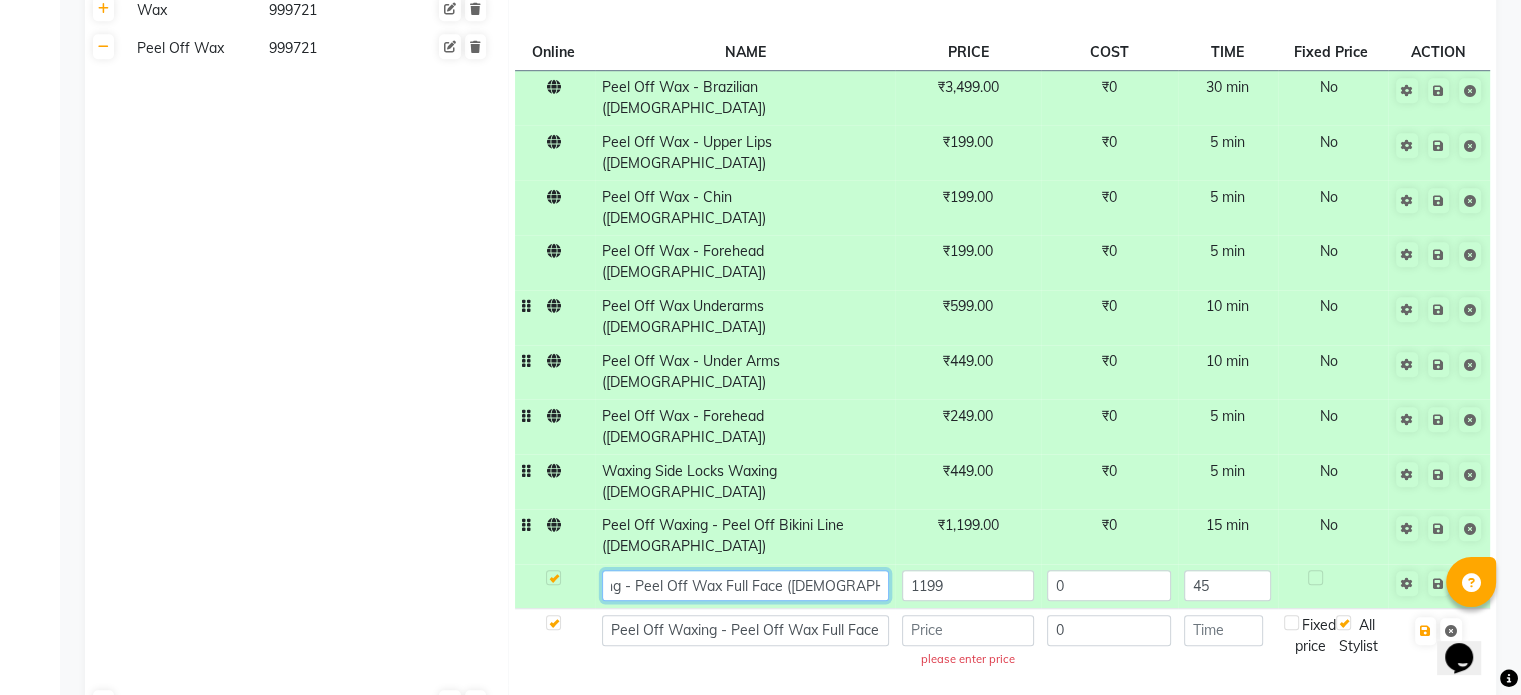 scroll, scrollTop: 0, scrollLeft: 103, axis: horizontal 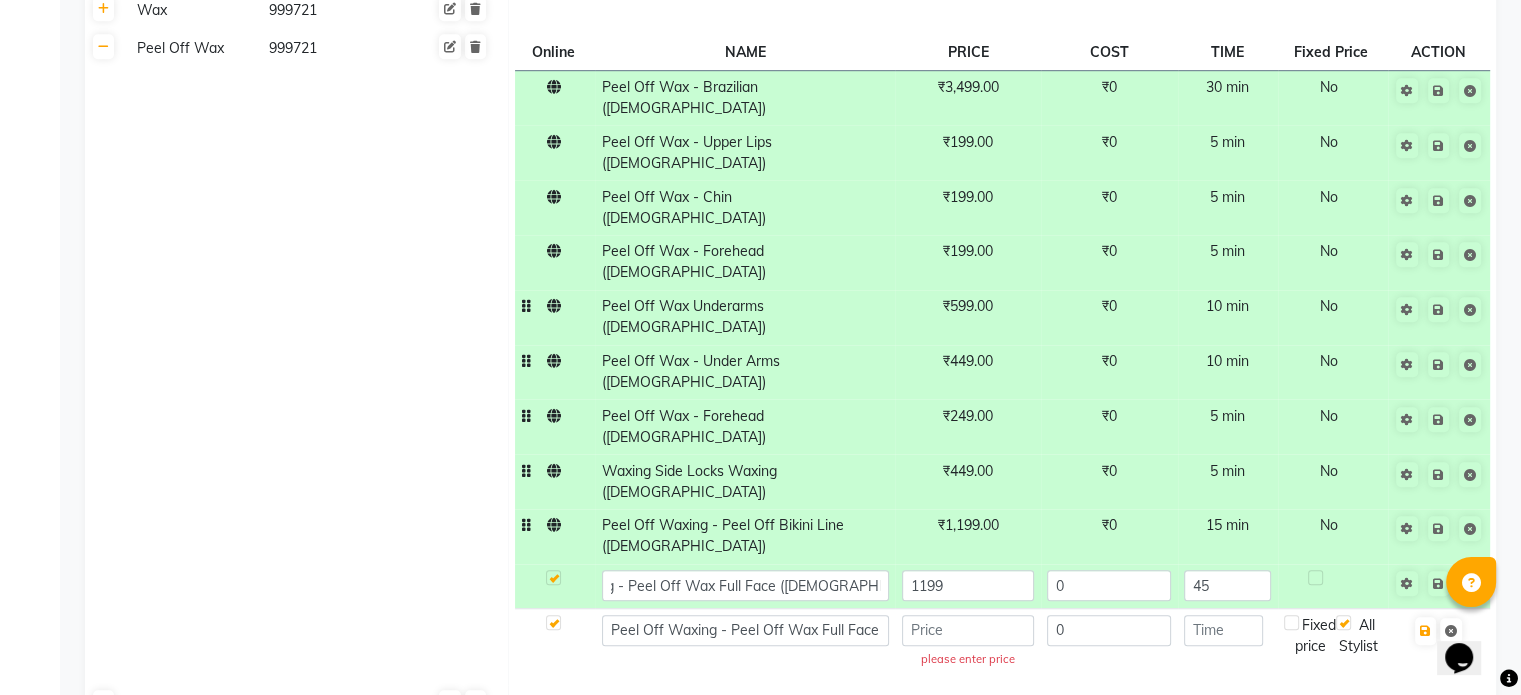 click 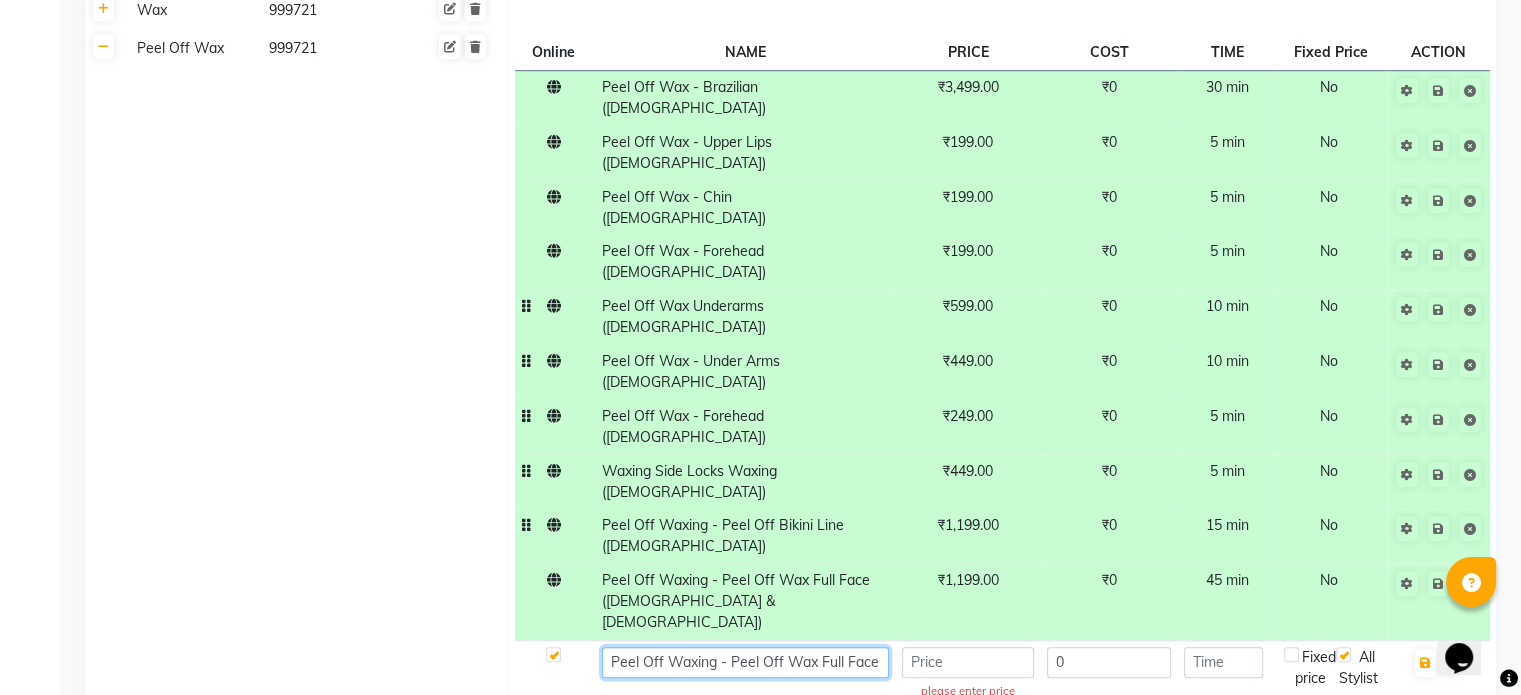 click on "Peel Off Waxing - Peel Off Wax Full Face ([DEMOGRAPHIC_DATA])" 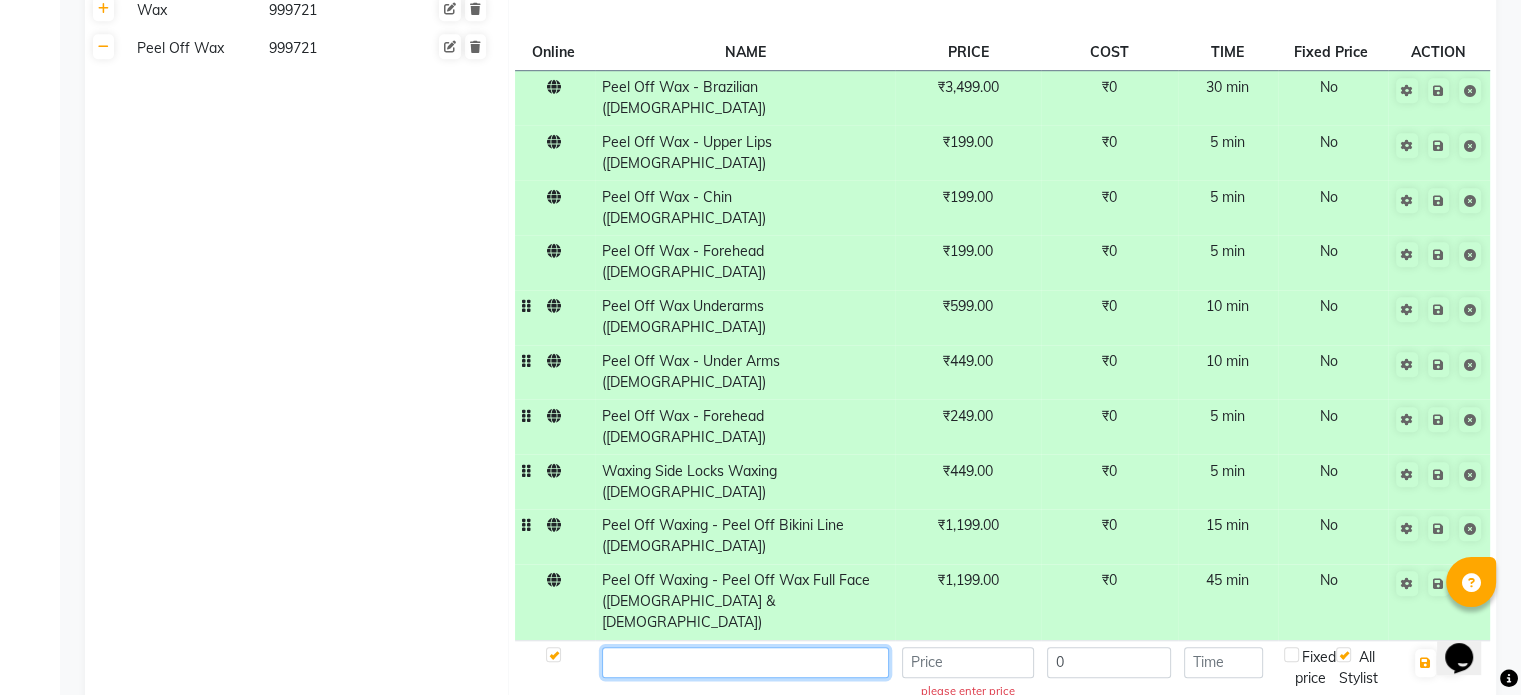 paste on "Waxing Full Face Wax" 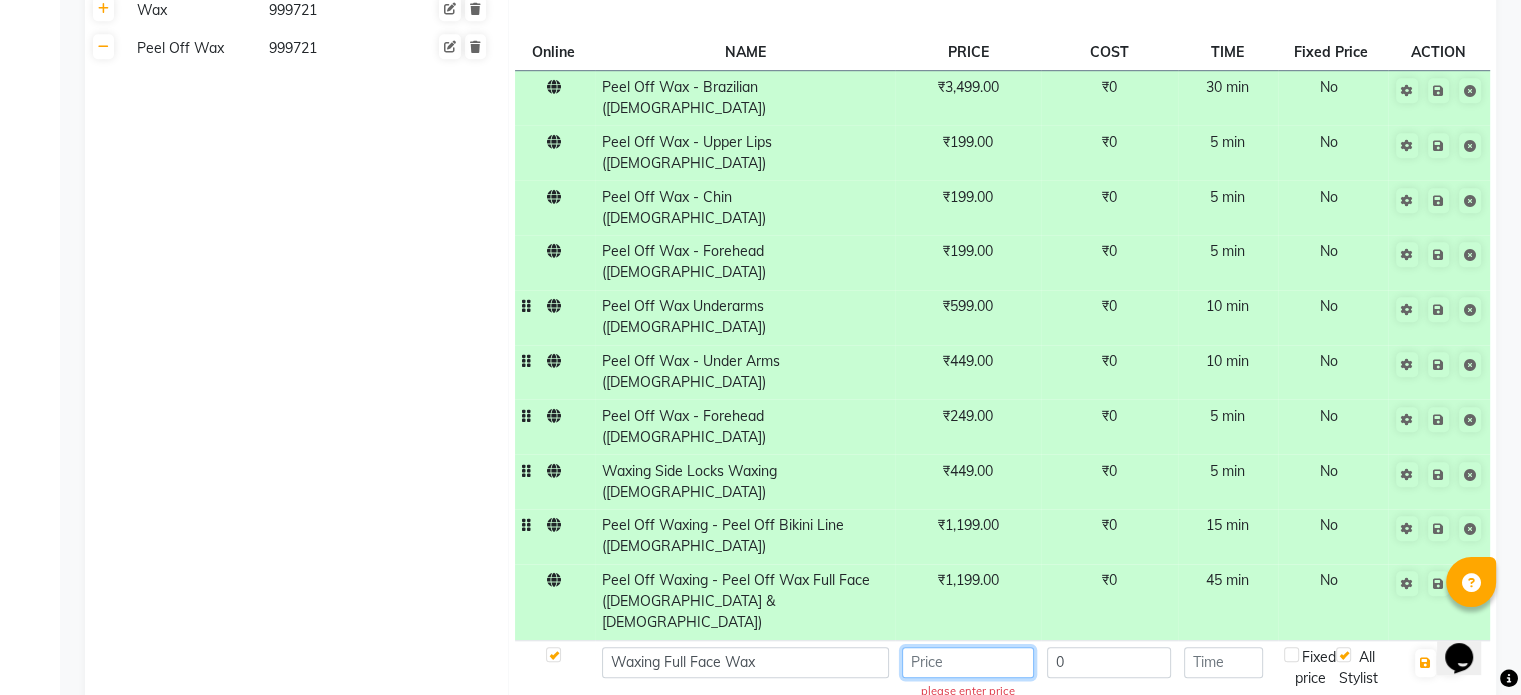 click 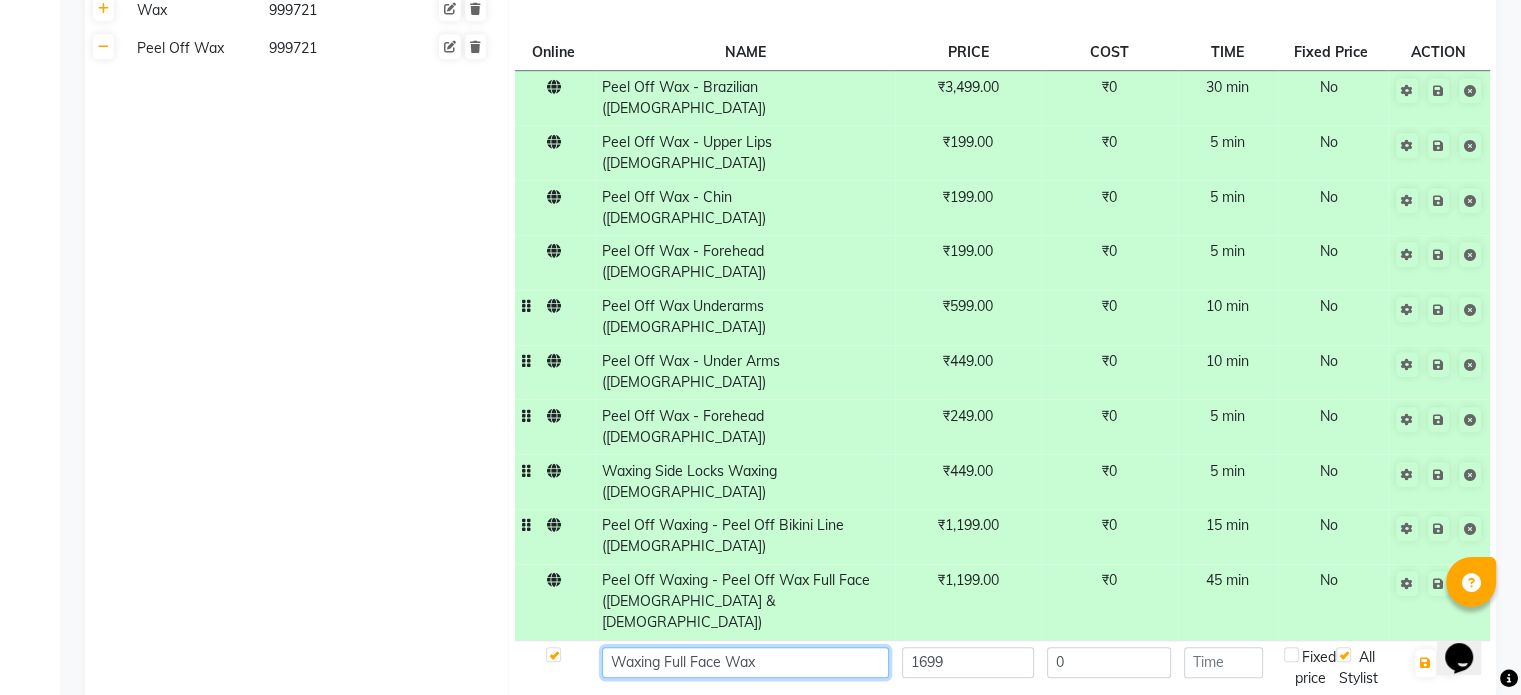 click on "Waxing Full Face Wax" 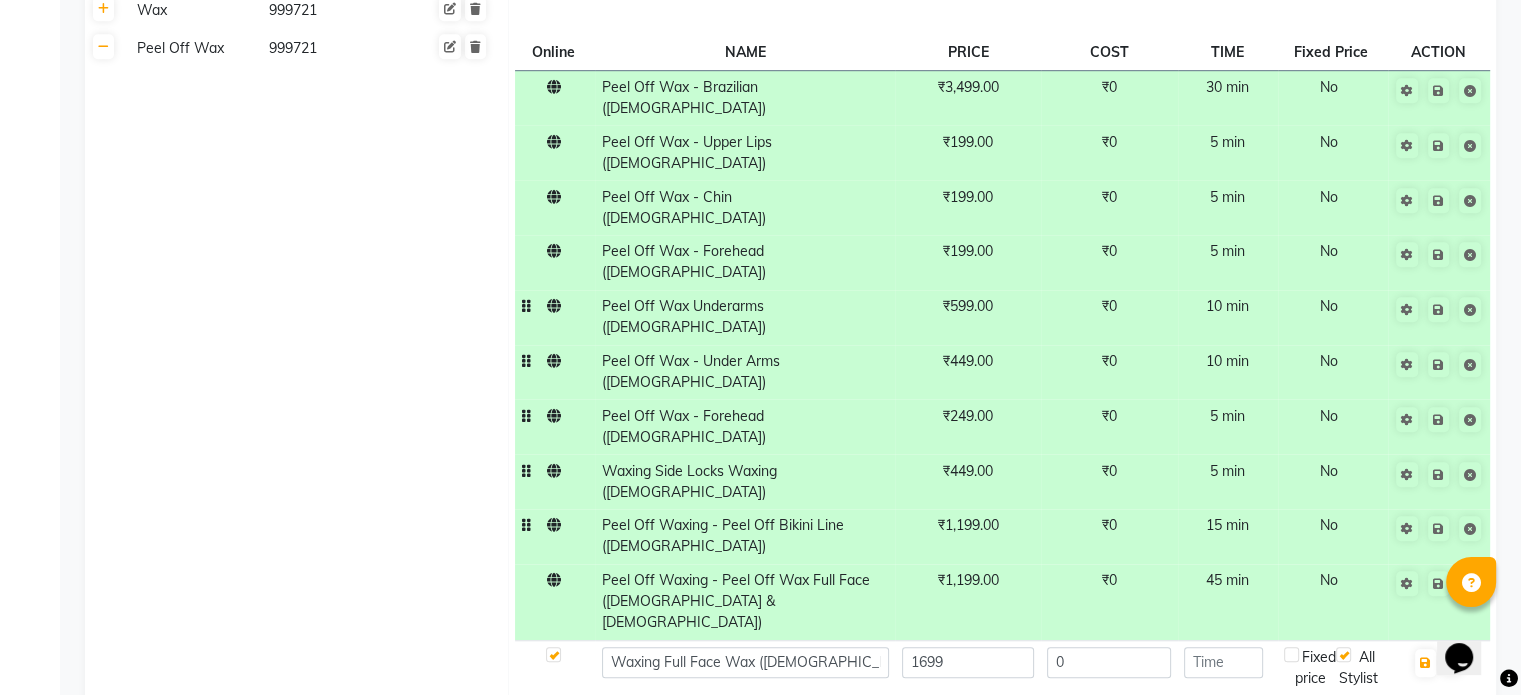 click on "Online  NAME  PRICE COST TIME Fixed Price  ACTION Peel Off Wax - Brazilian ([DEMOGRAPHIC_DATA]) ₹3,499.00 ₹0 30 min  No  Peel Off Wax - Upper Lips ([DEMOGRAPHIC_DATA]) ₹199.00 ₹0 5 min  No  Peel Off Wax - Chin ([DEMOGRAPHIC_DATA]) ₹199.00 ₹0 5 min  No  Peel Off Wax - Forehead ([DEMOGRAPHIC_DATA]) ₹199.00 ₹0 5 min  No  Peel Off Wax Underarms ([DEMOGRAPHIC_DATA]) ₹599.00 ₹0 10 min  No  Peel Off Wax - Under Arms ([DEMOGRAPHIC_DATA]) ₹449.00 ₹0 10 min  No  Peel Off Wax - Forehead ([DEMOGRAPHIC_DATA]) ₹249.00 ₹0 5 min  No  Waxing Side Locks Waxing ([DEMOGRAPHIC_DATA]) ₹449.00 ₹0 5 min  No   Peel Off Waxing - Peel Off Bikini Line ([DEMOGRAPHIC_DATA]) ₹1,199.00 ₹0 15 min  No   Peel Off Waxing - Peel Off Wax Full Face ([DEMOGRAPHIC_DATA] & [DEMOGRAPHIC_DATA]) ₹1,199.00 ₹0 45 min  No  Waxing Full Face Wax ([DEMOGRAPHIC_DATA]) 1699 0 Fixed price  All Stylist" 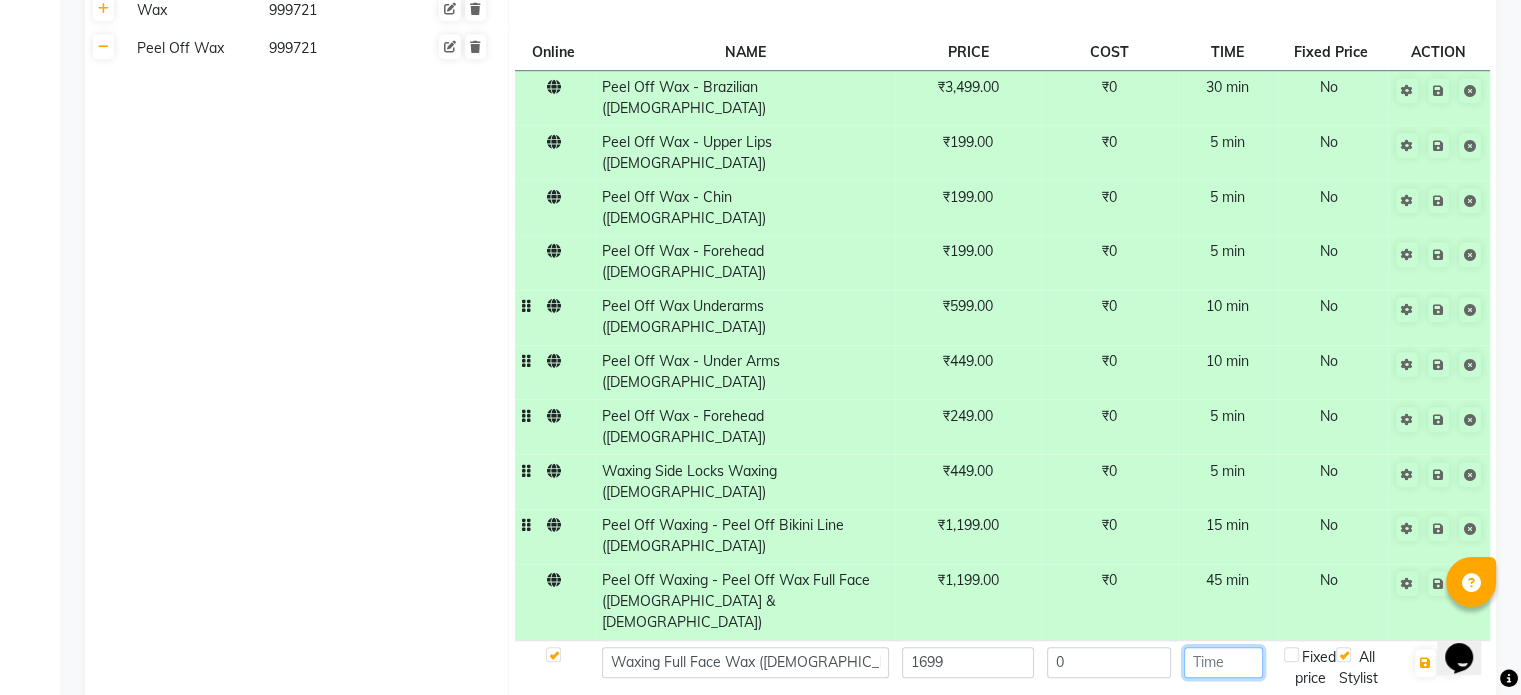 click 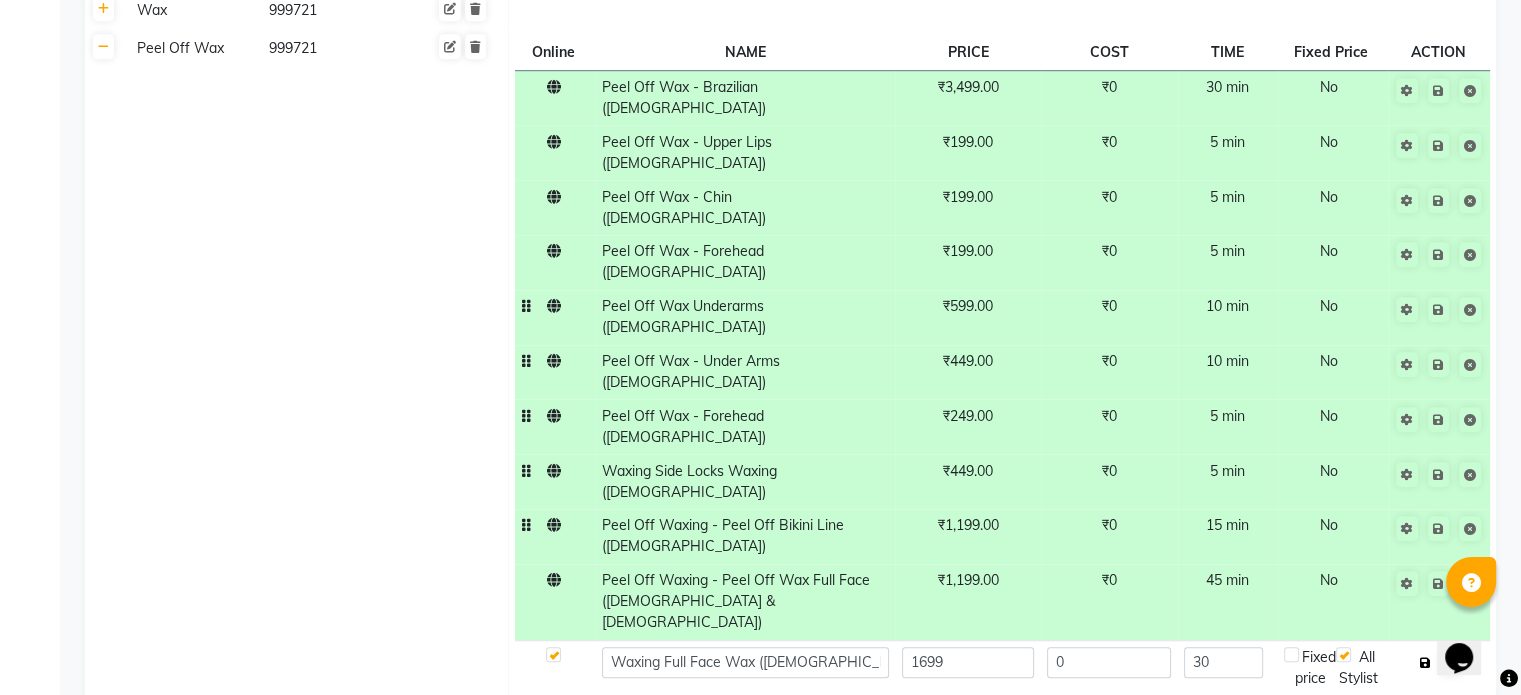 click at bounding box center (1425, 663) 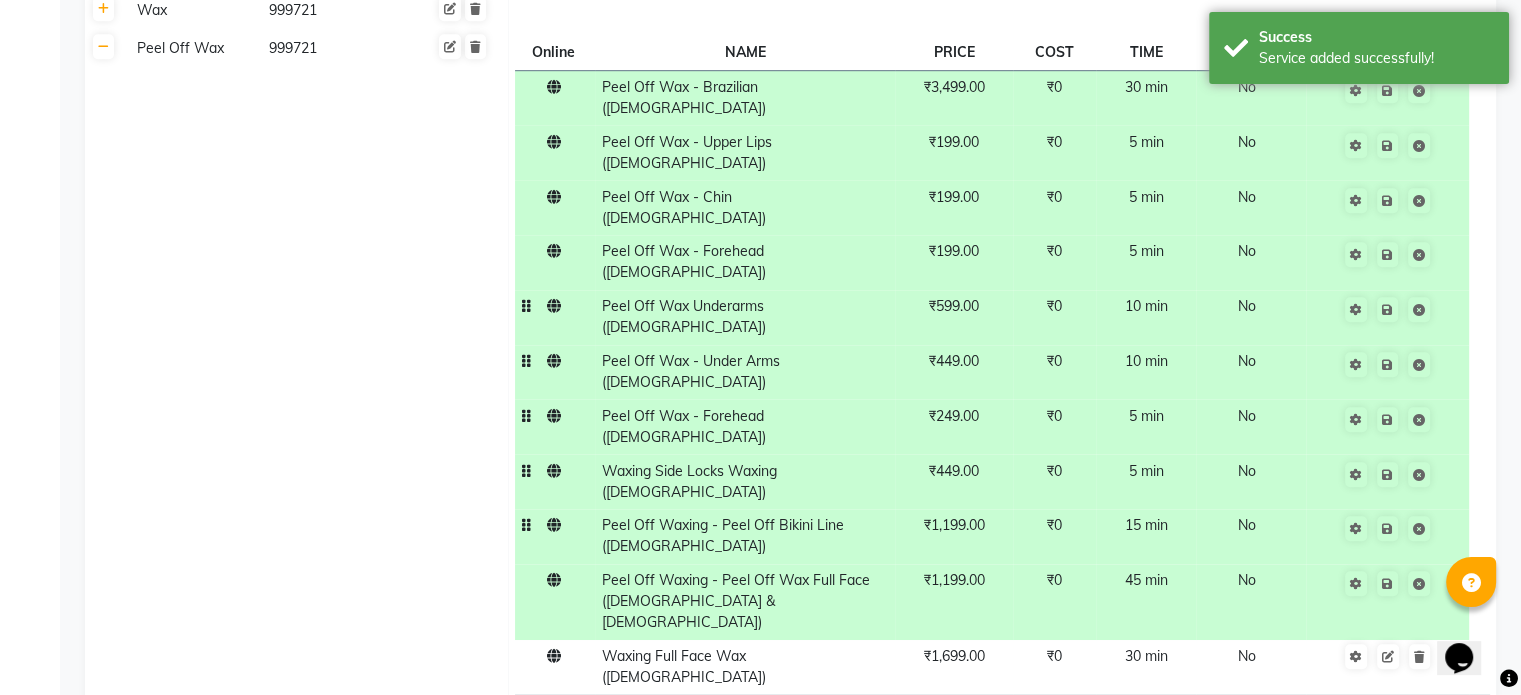 click 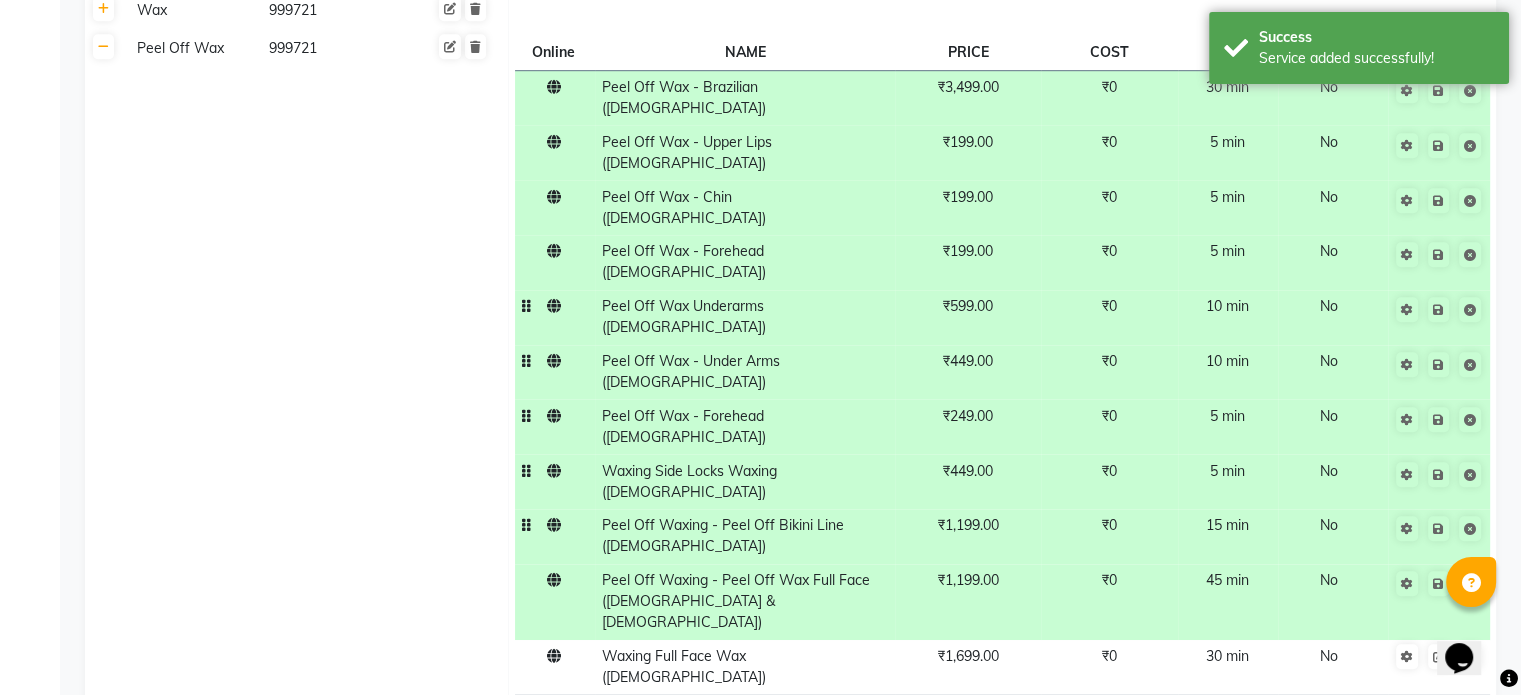click 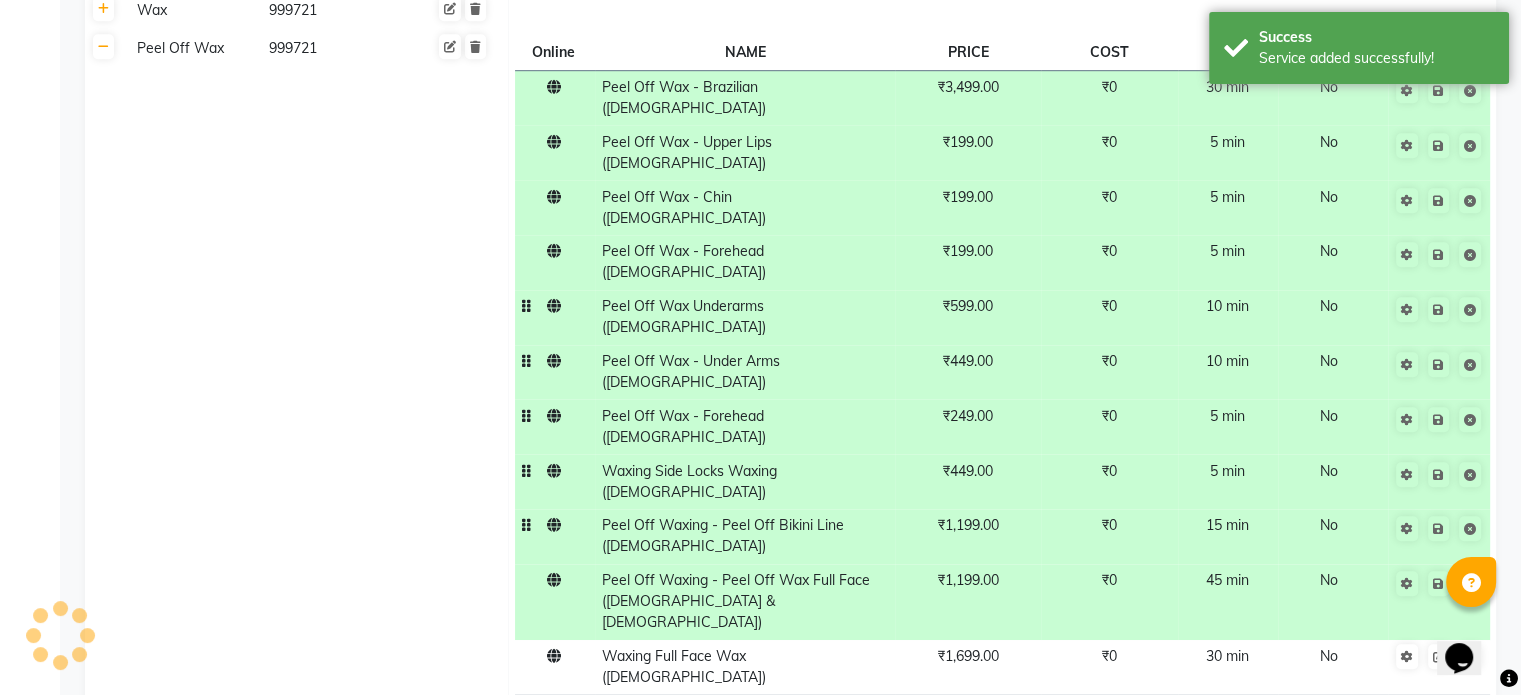 click 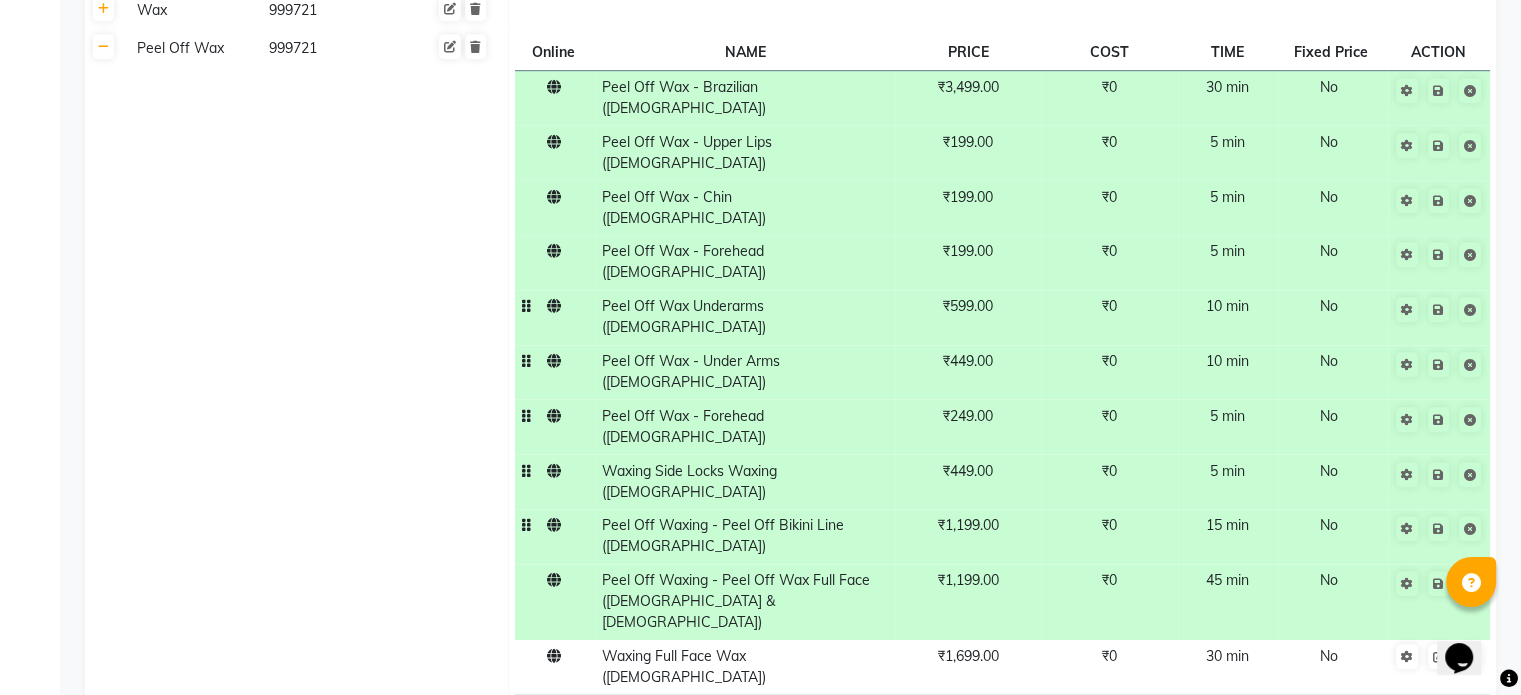 click 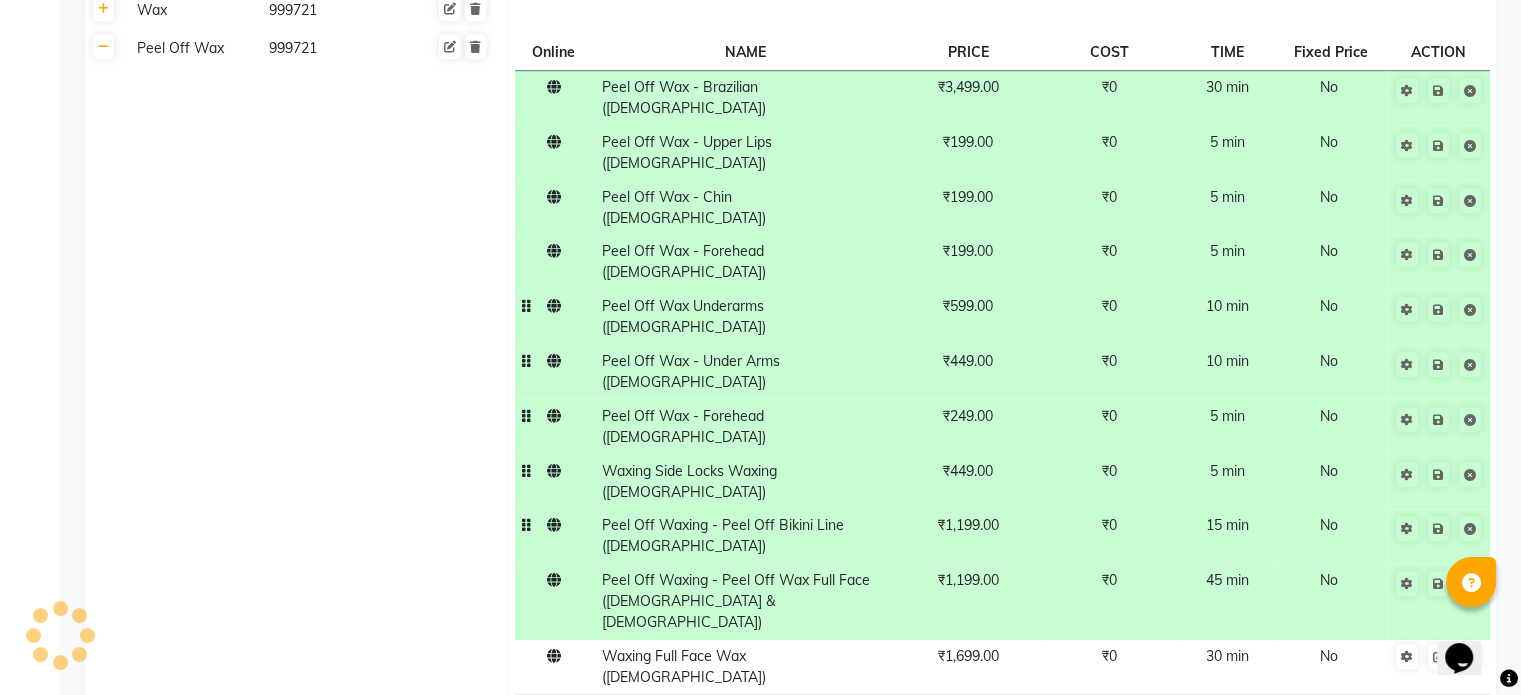 click at bounding box center (1425, 718) 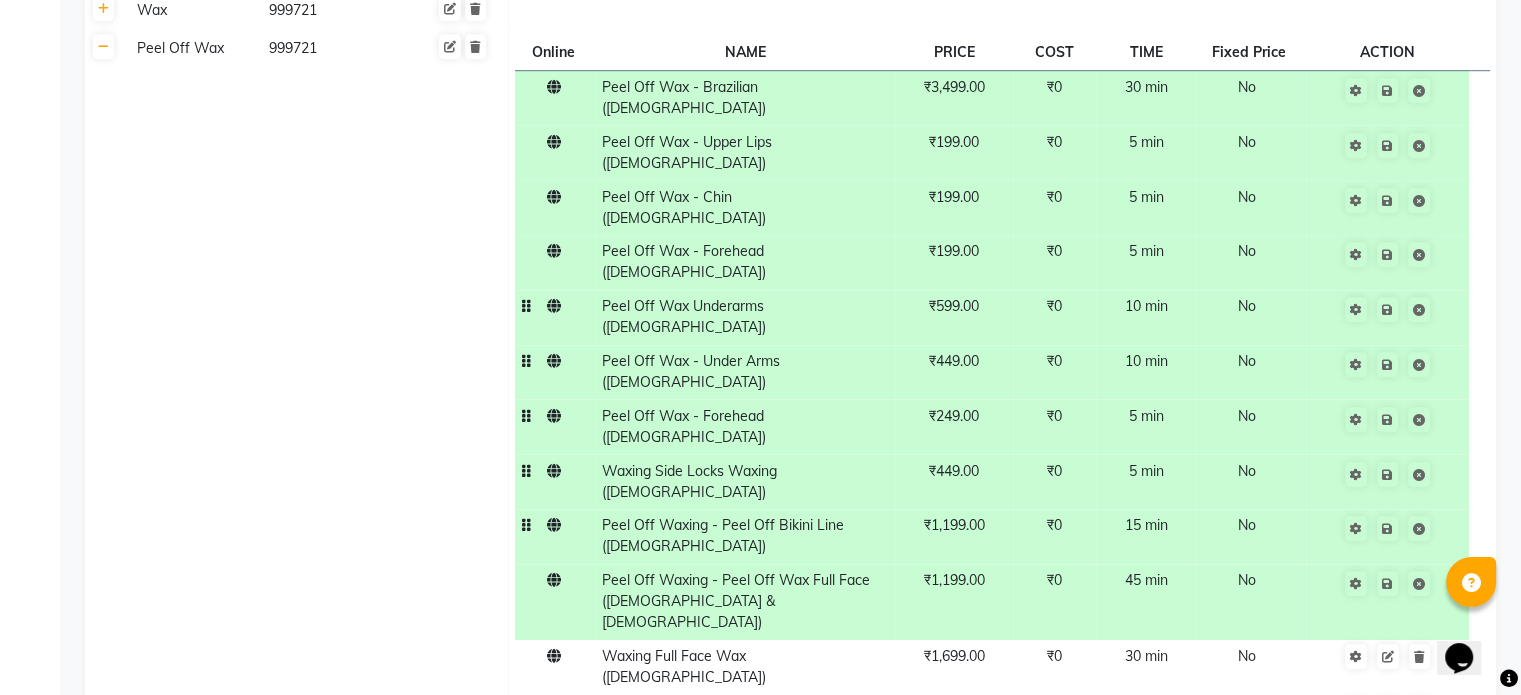 click 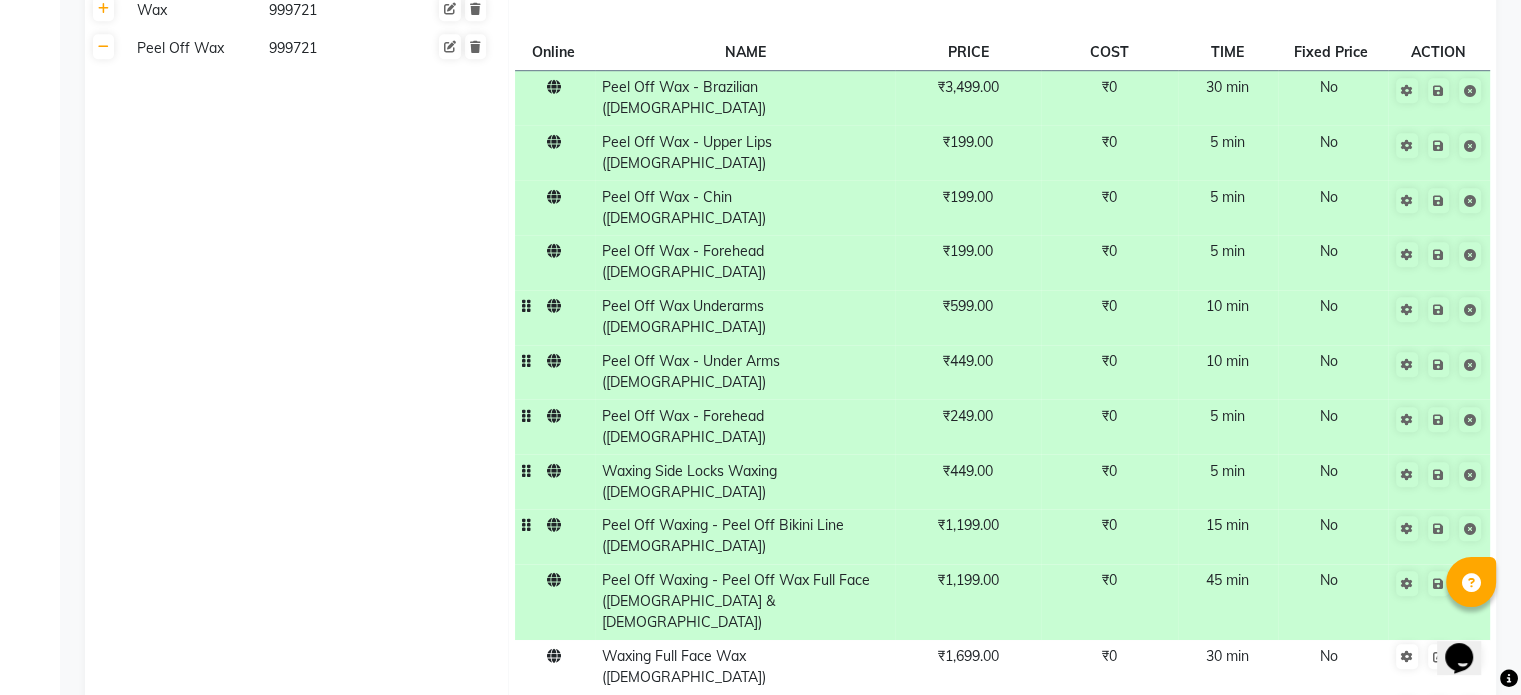 click 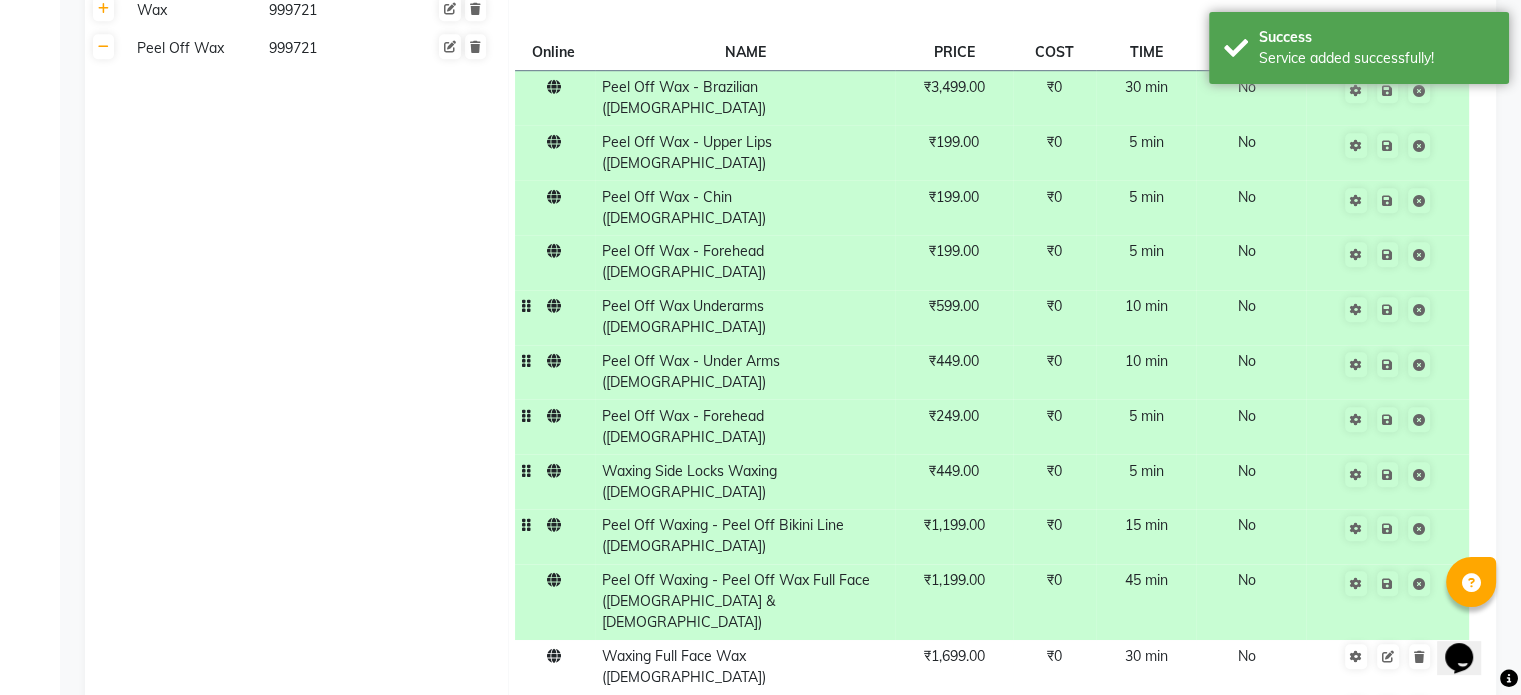 click 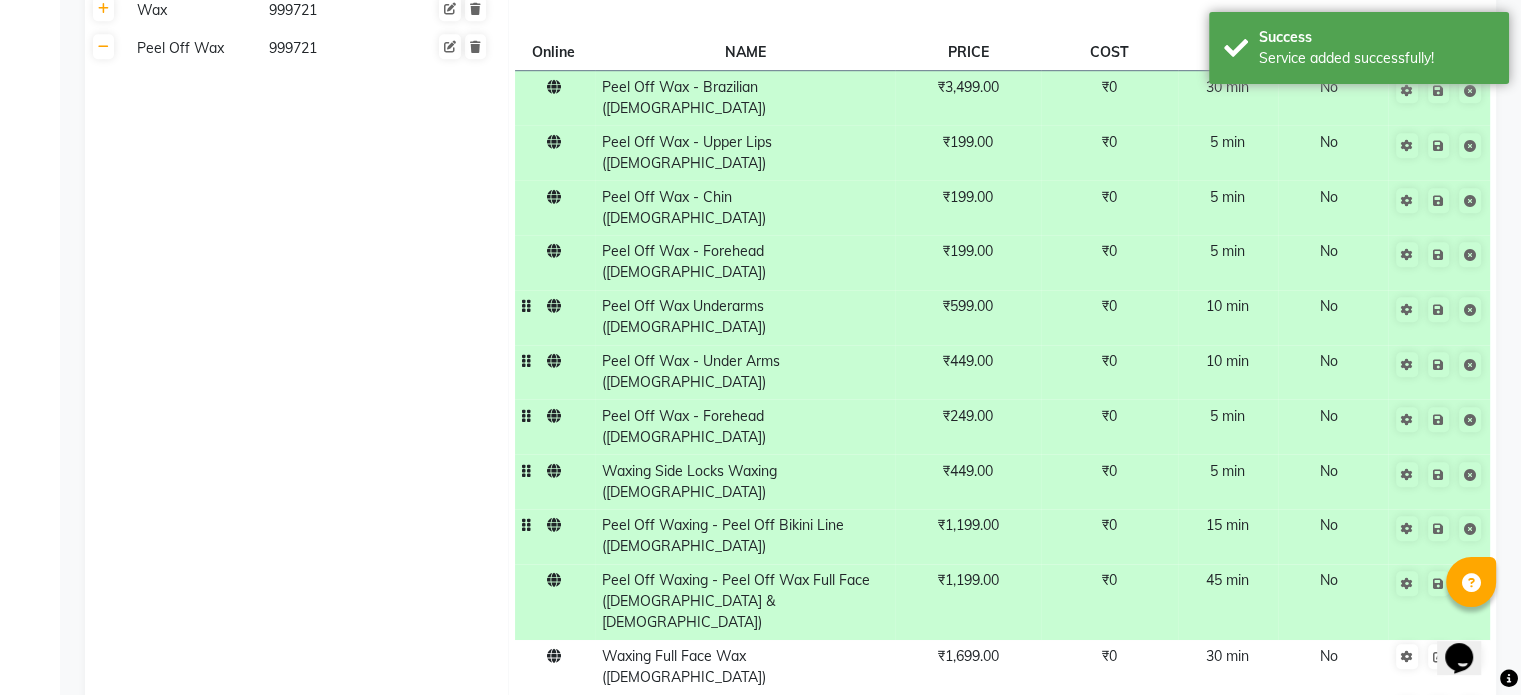 click 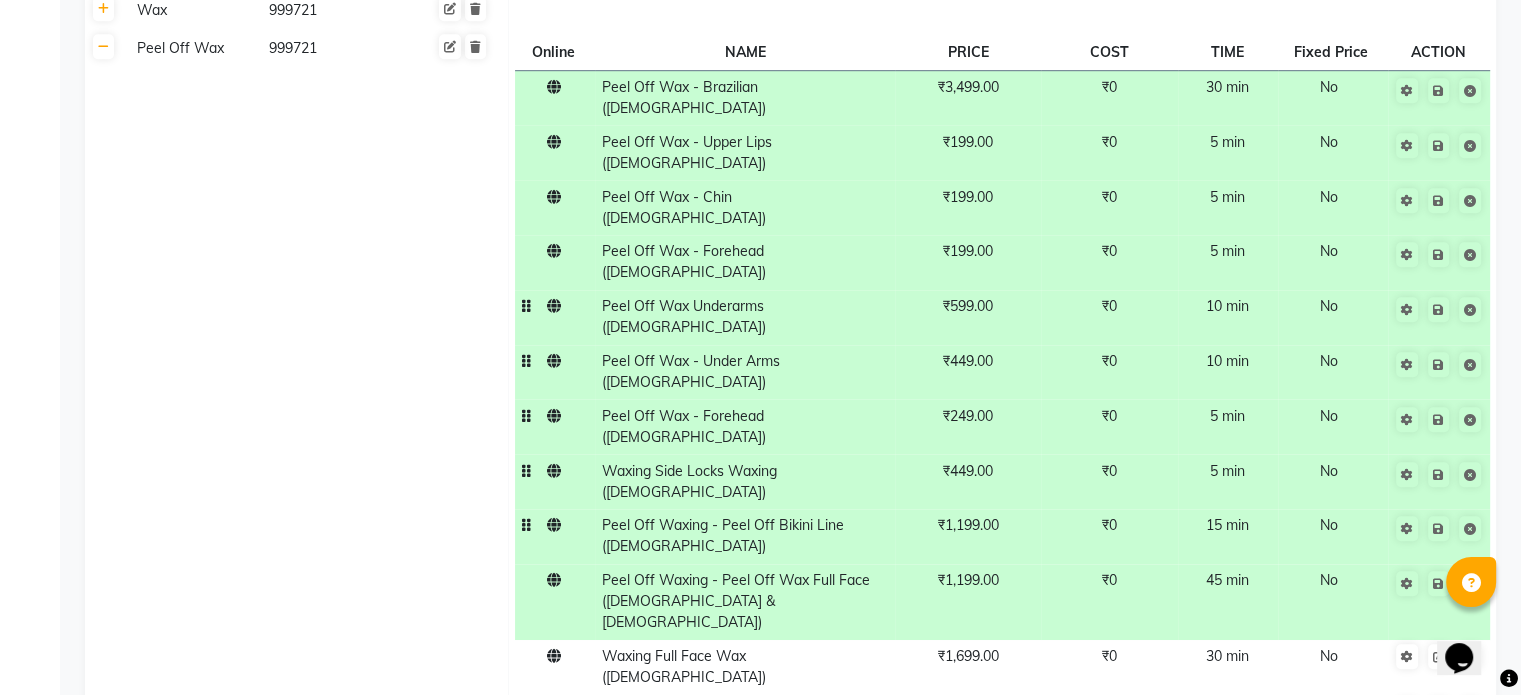 click at bounding box center [1425, 827] 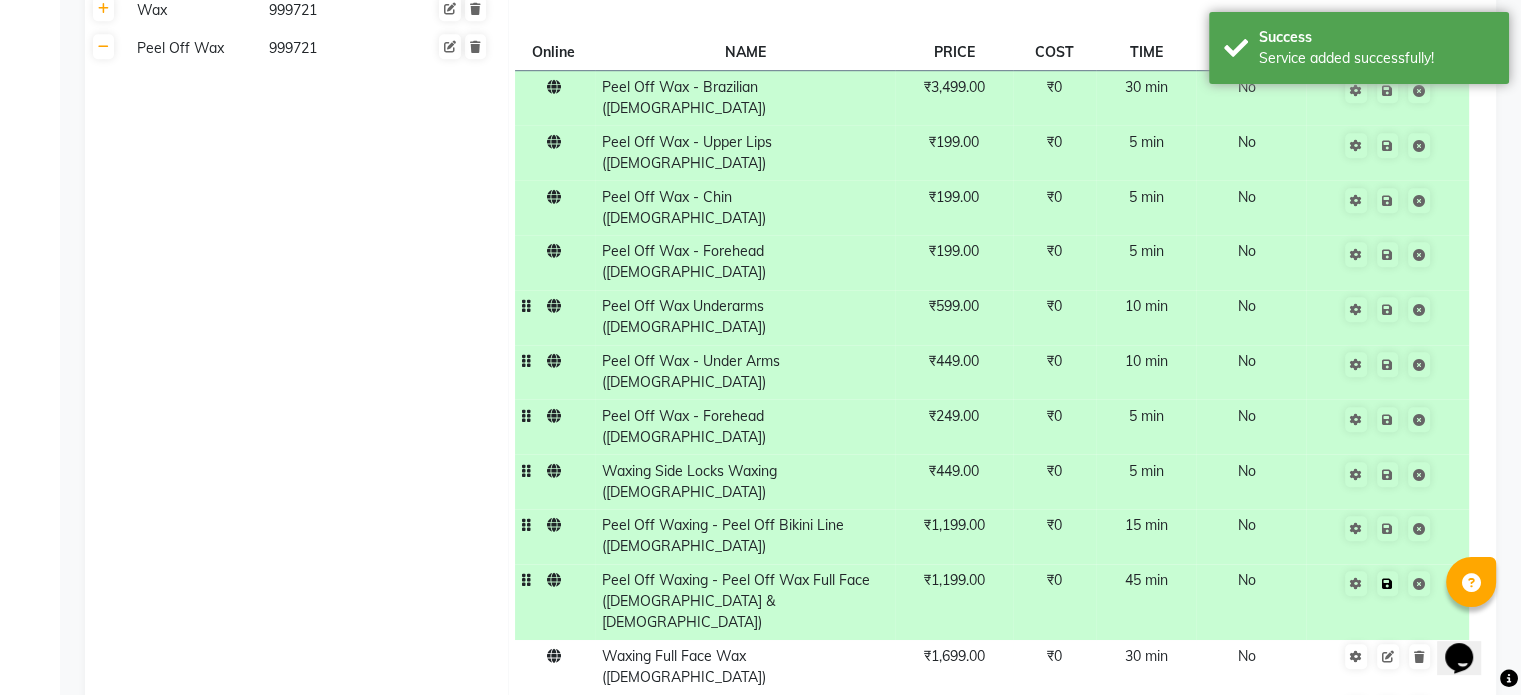 click 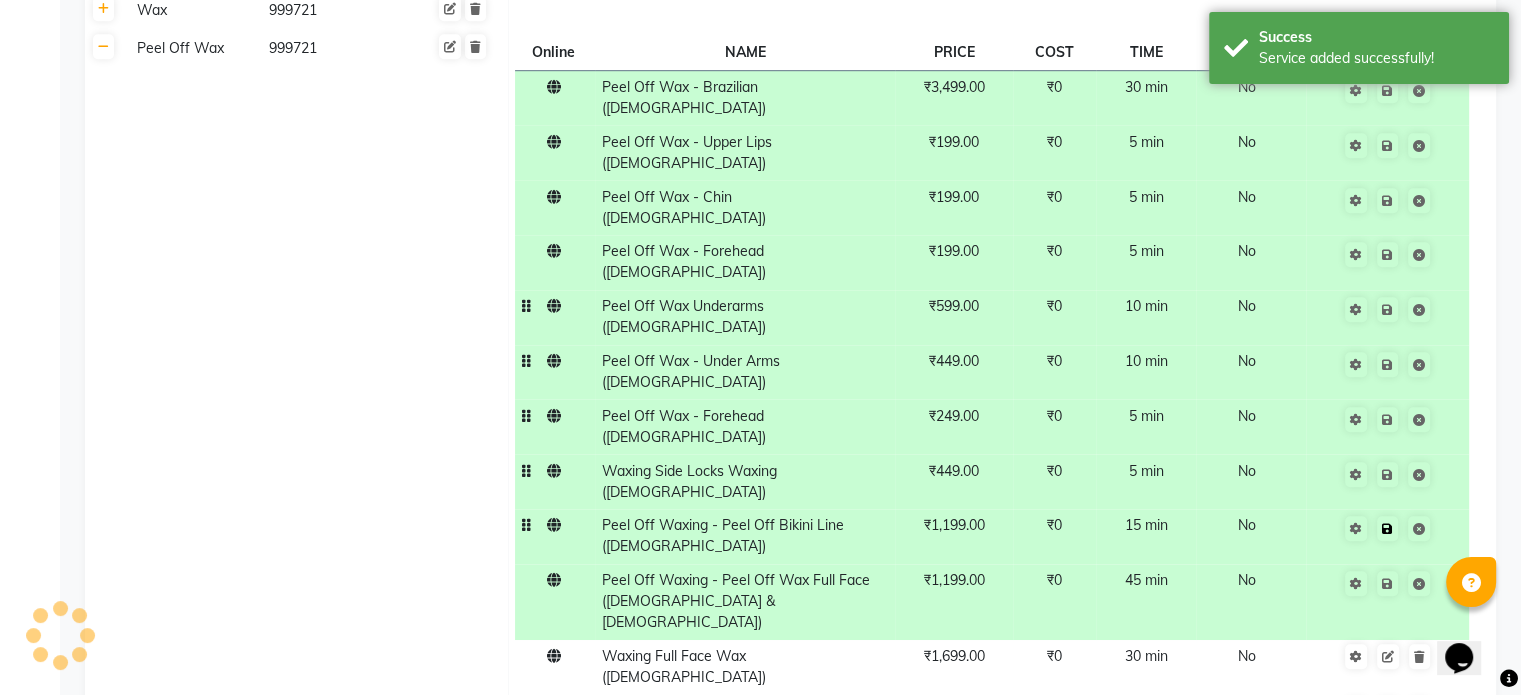 click 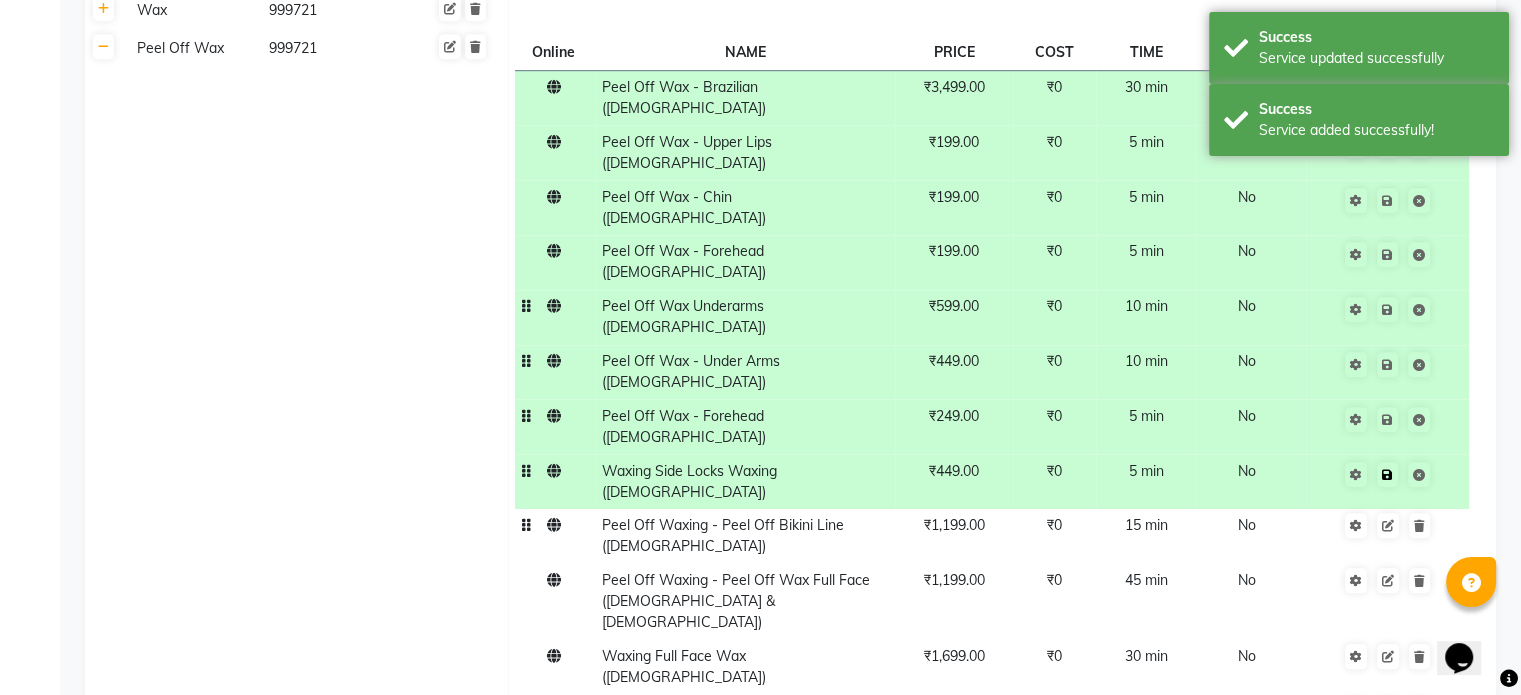 click 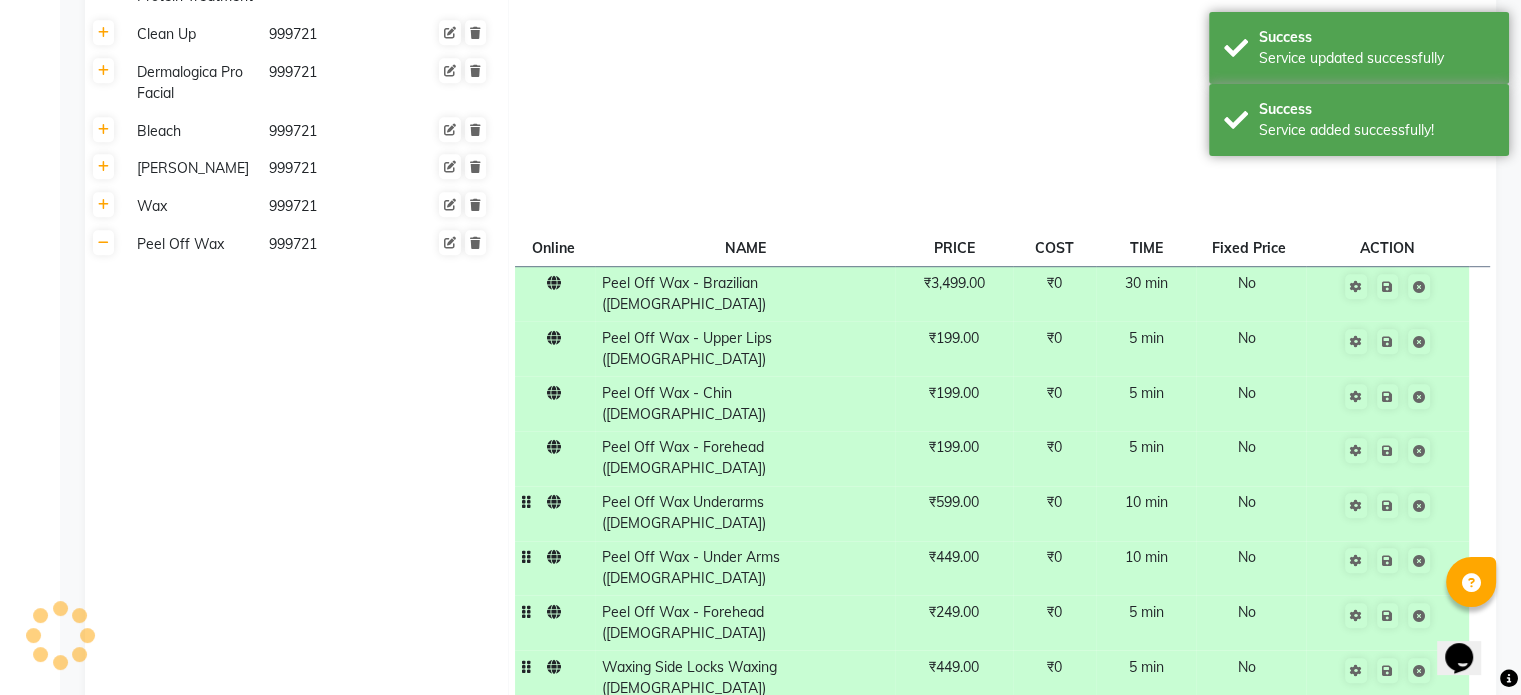 scroll, scrollTop: 1172, scrollLeft: 0, axis: vertical 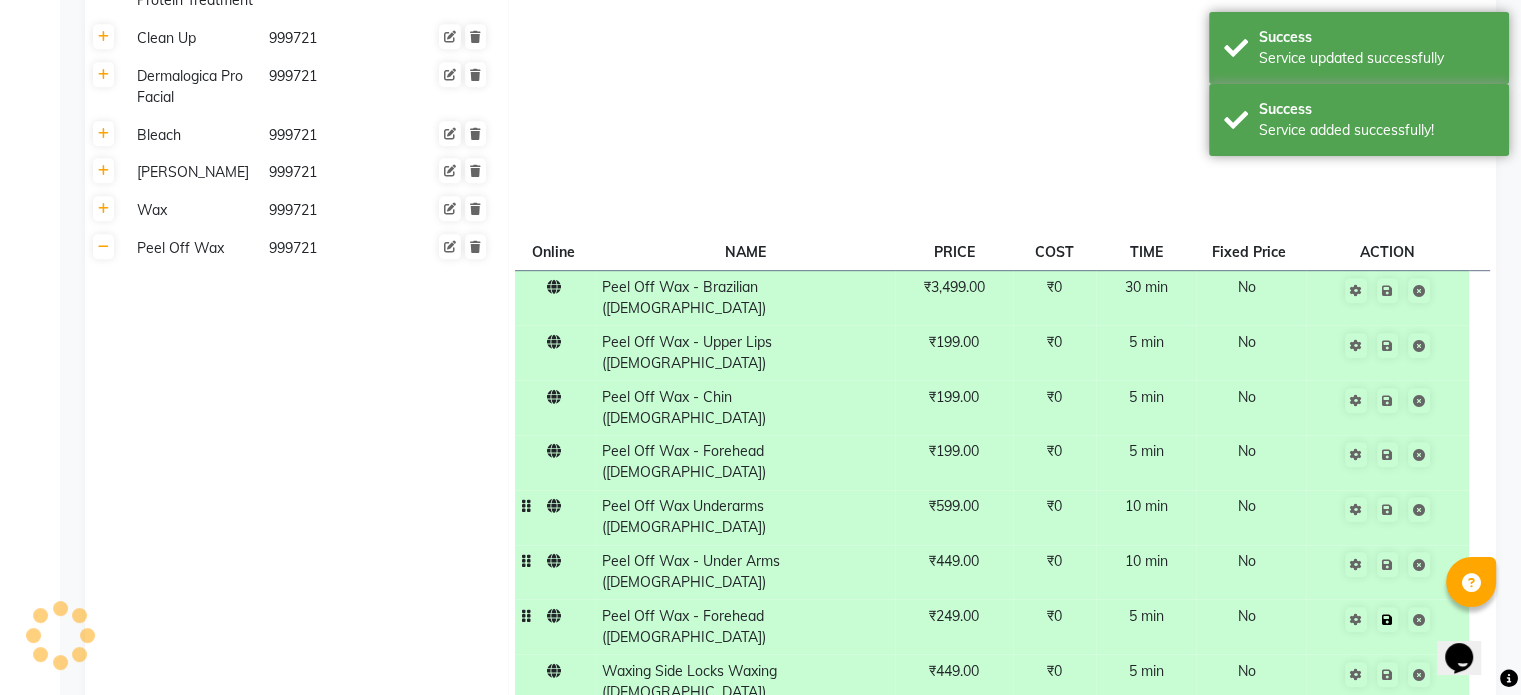 click 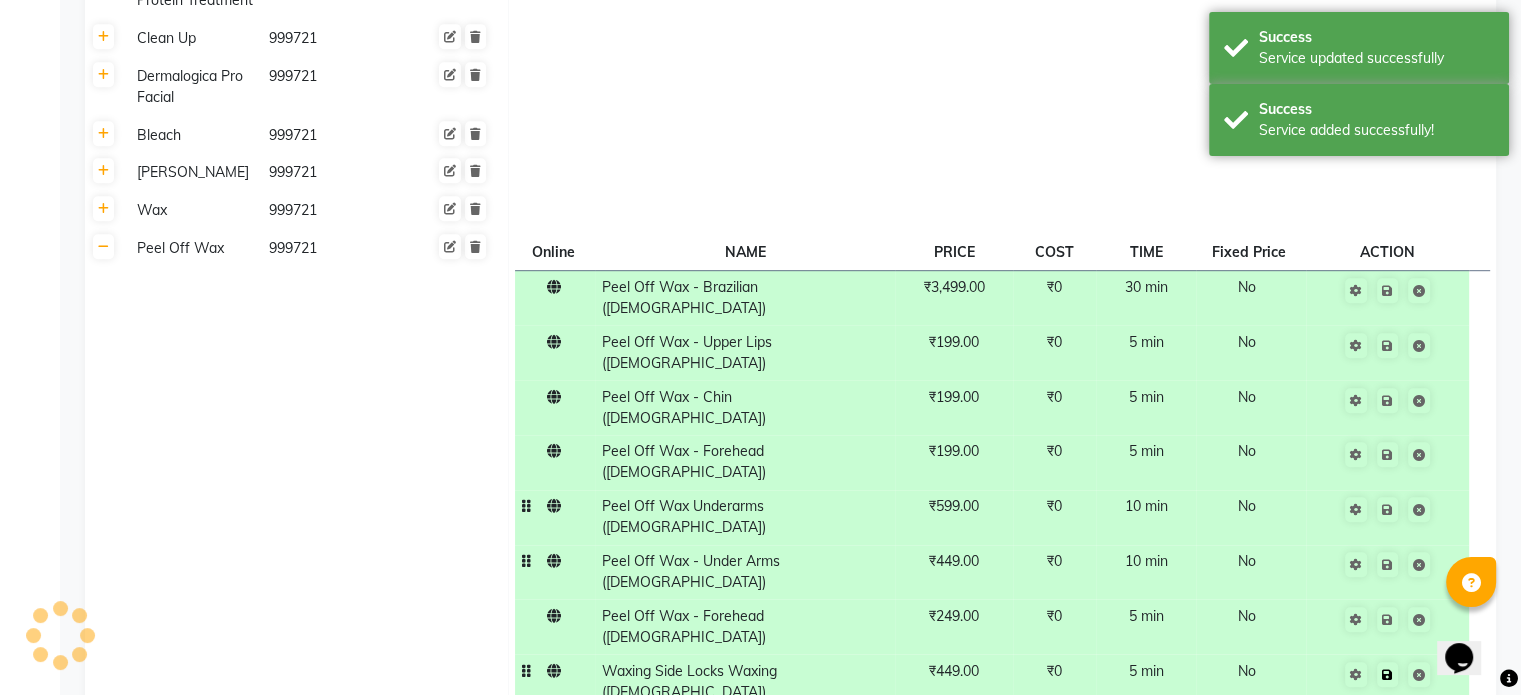 click 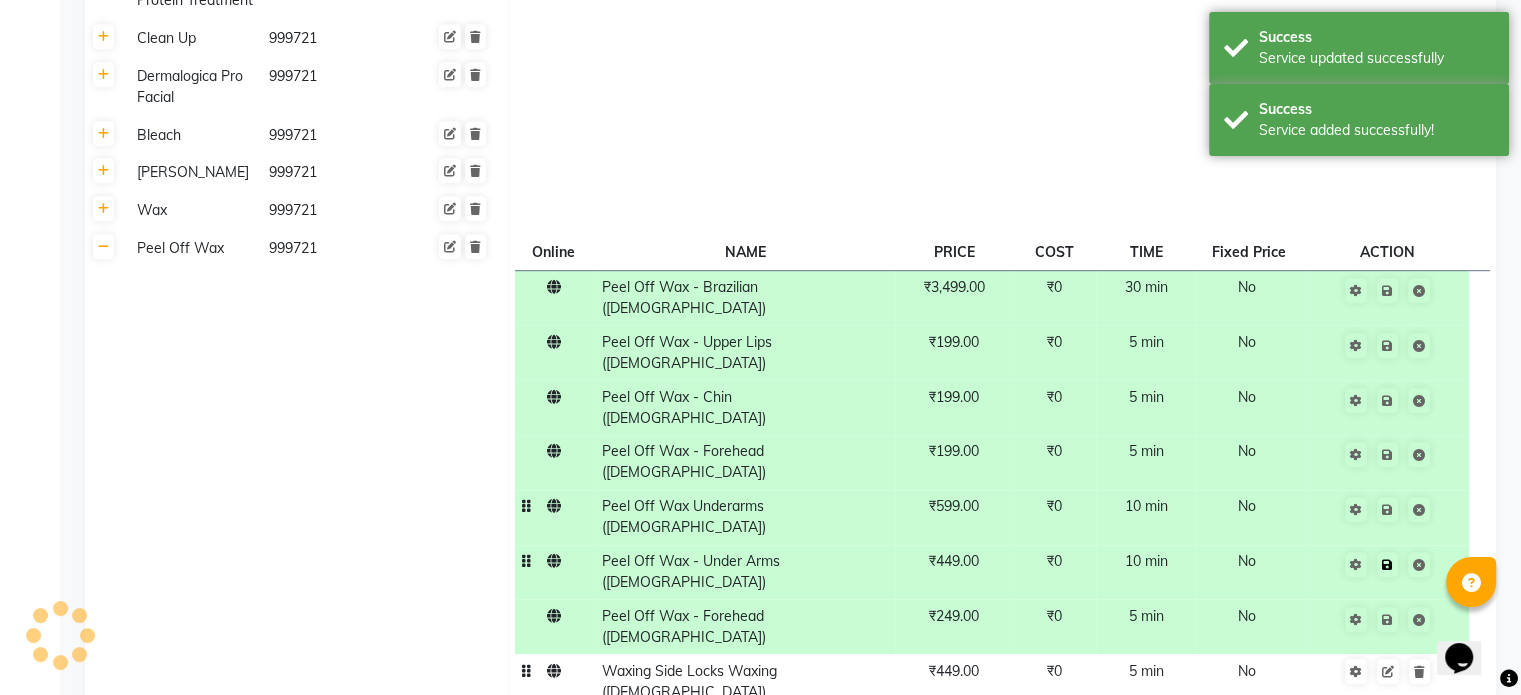 click 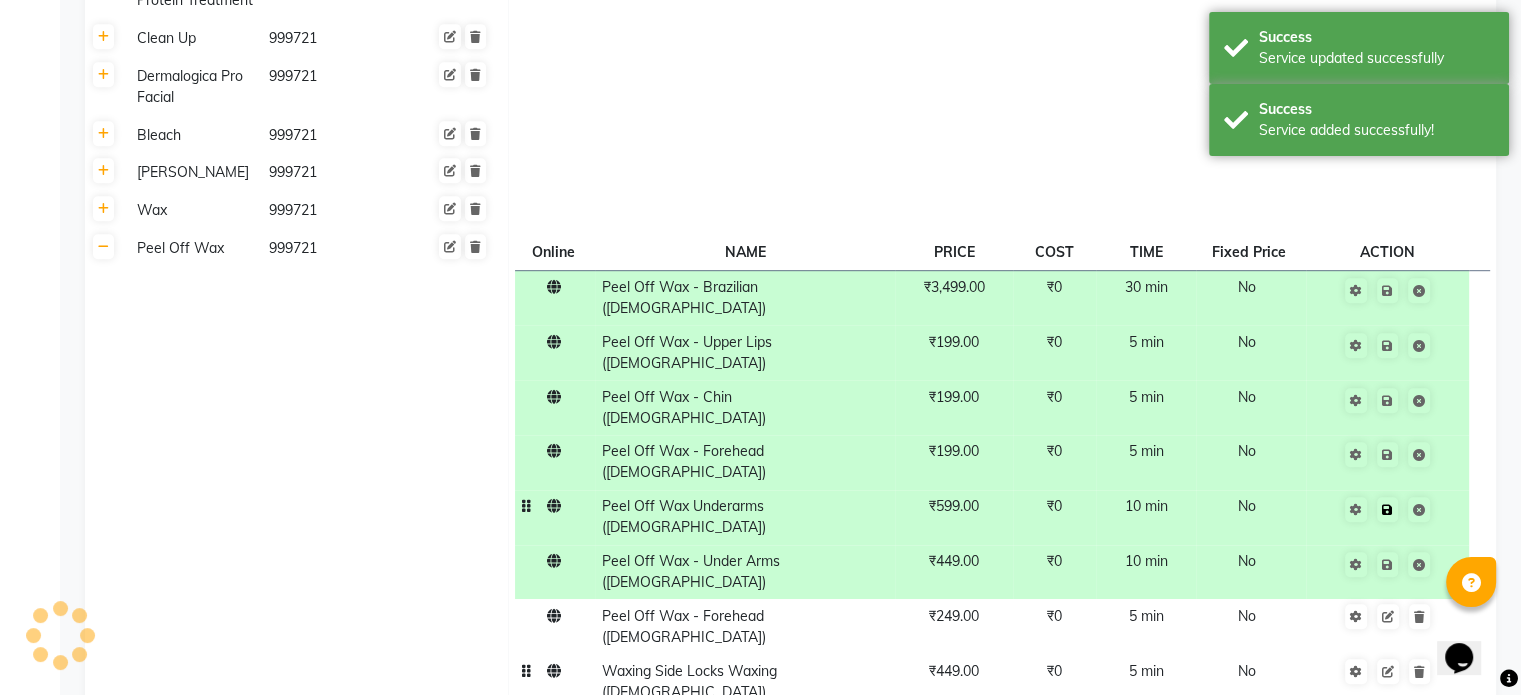 click 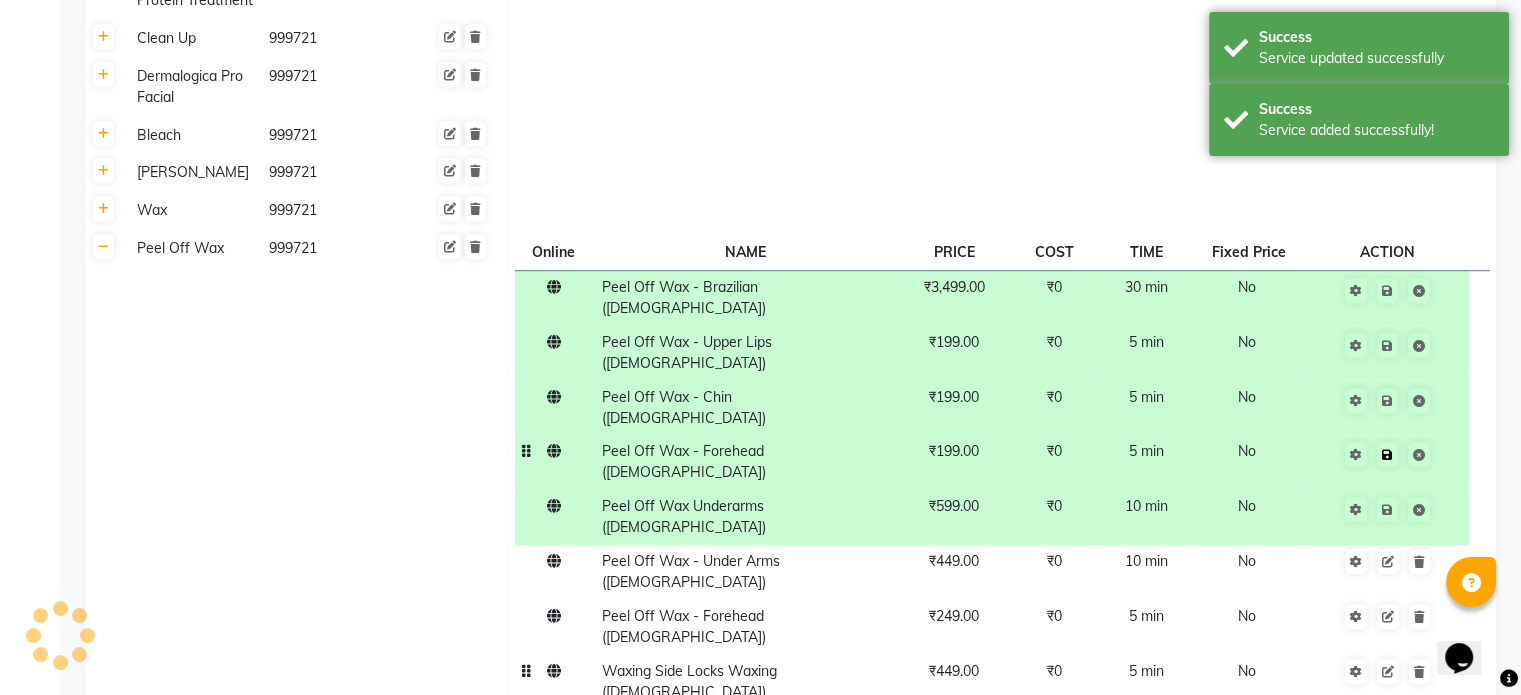 click 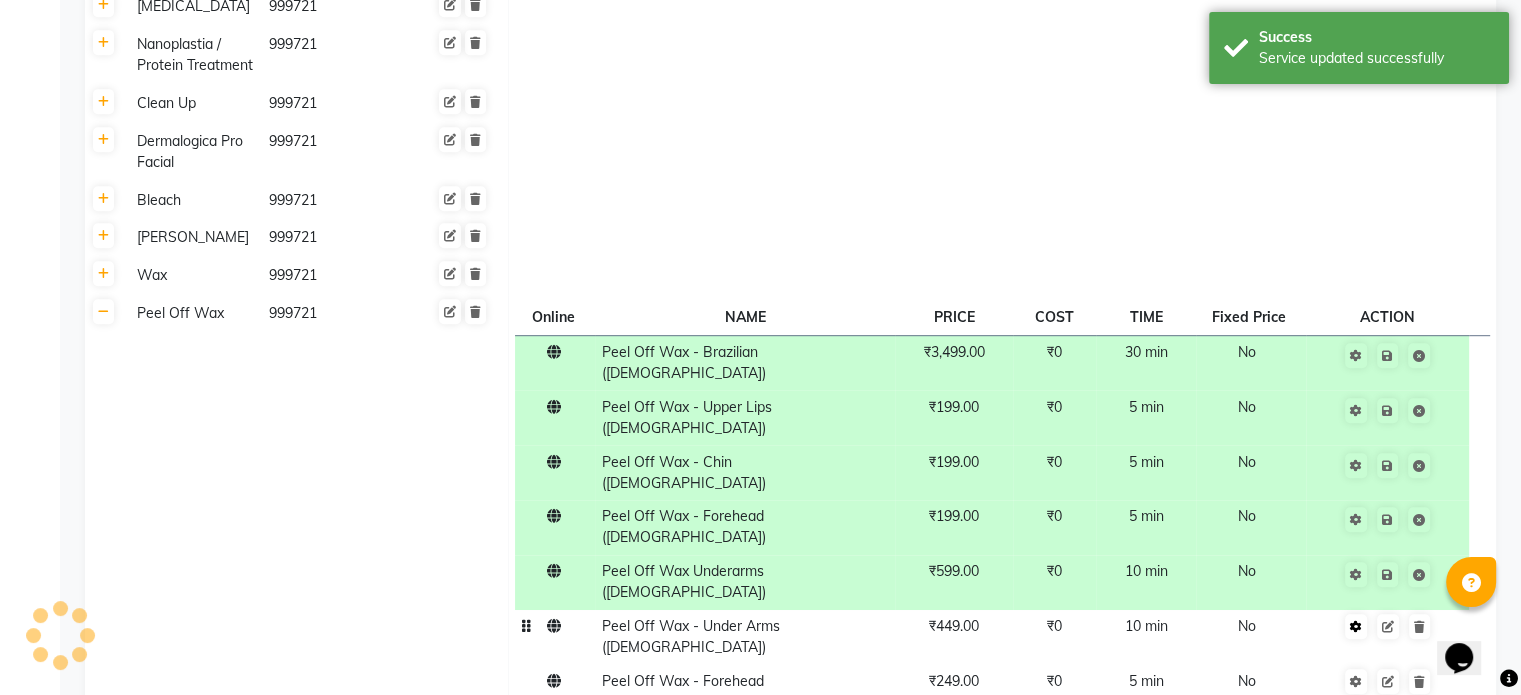 scroll, scrollTop: 1072, scrollLeft: 0, axis: vertical 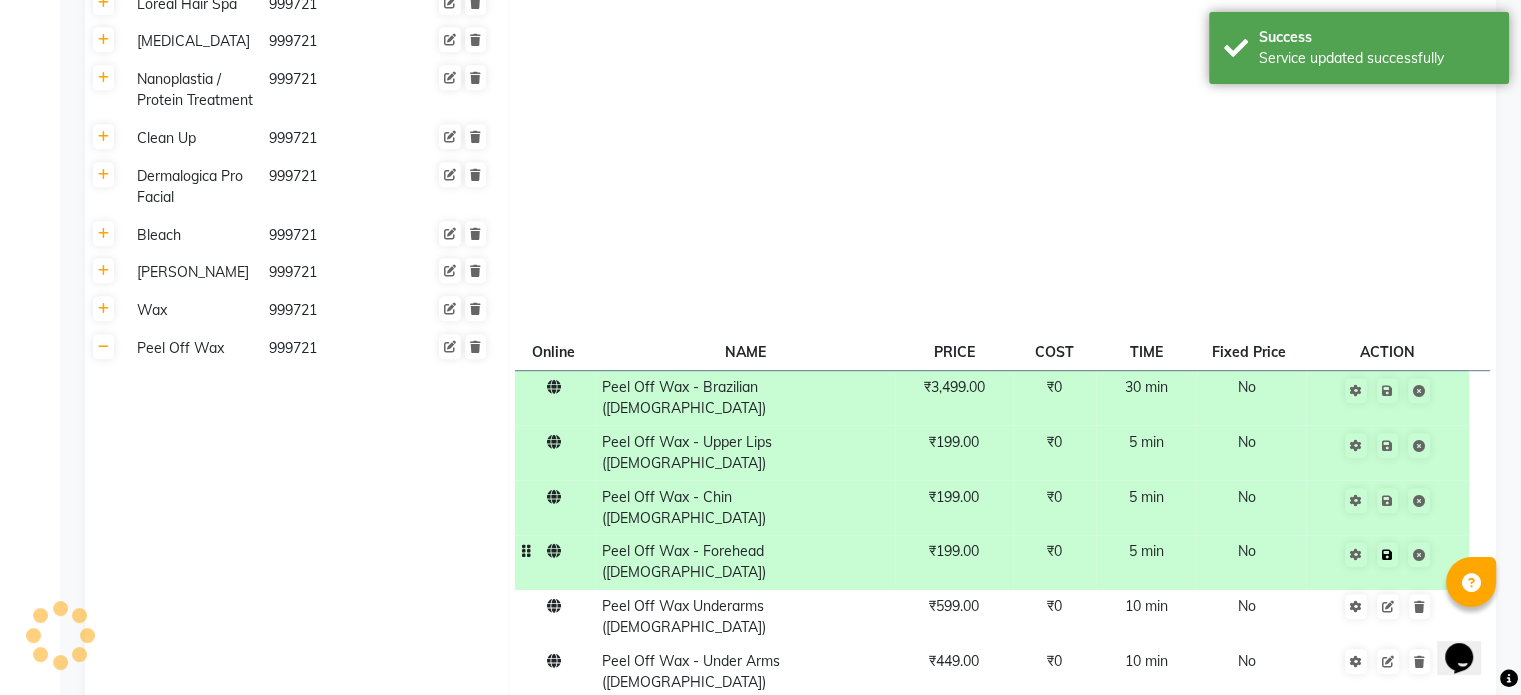click 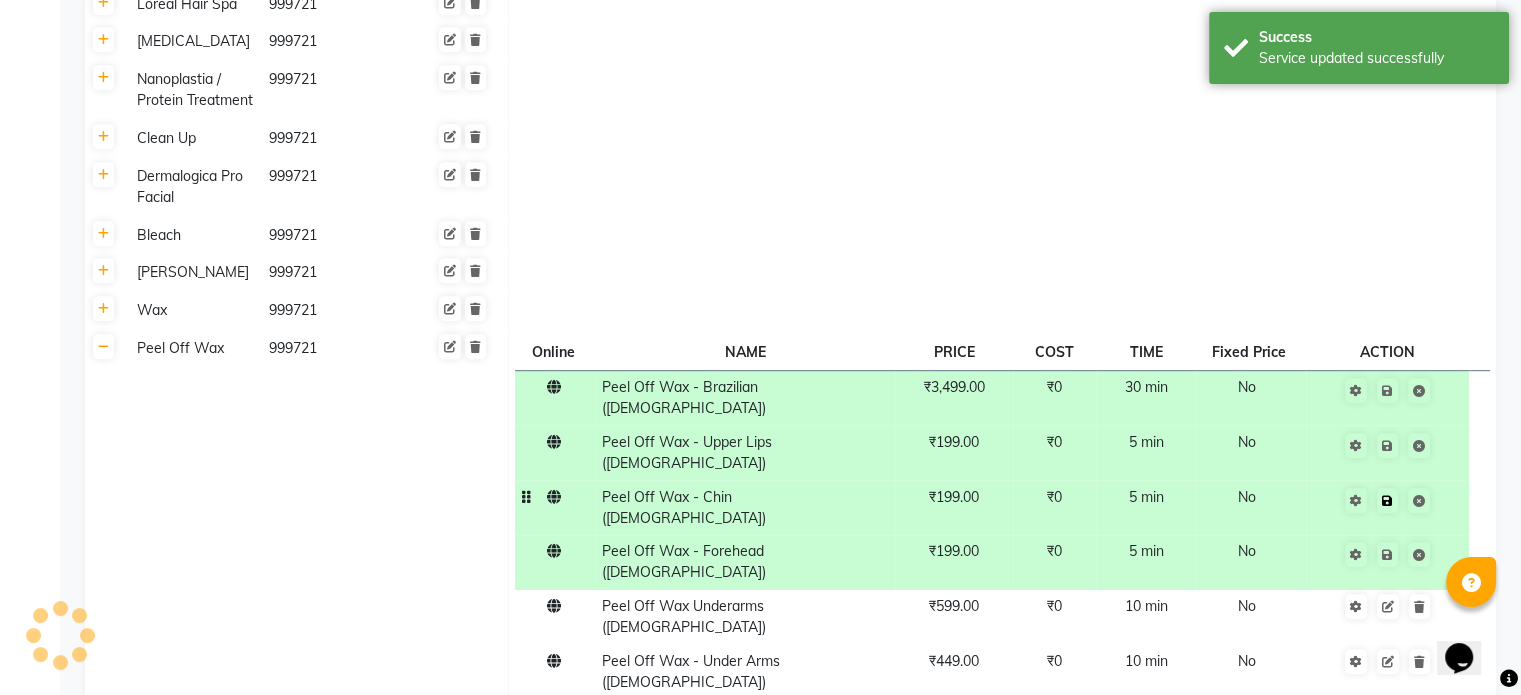 click 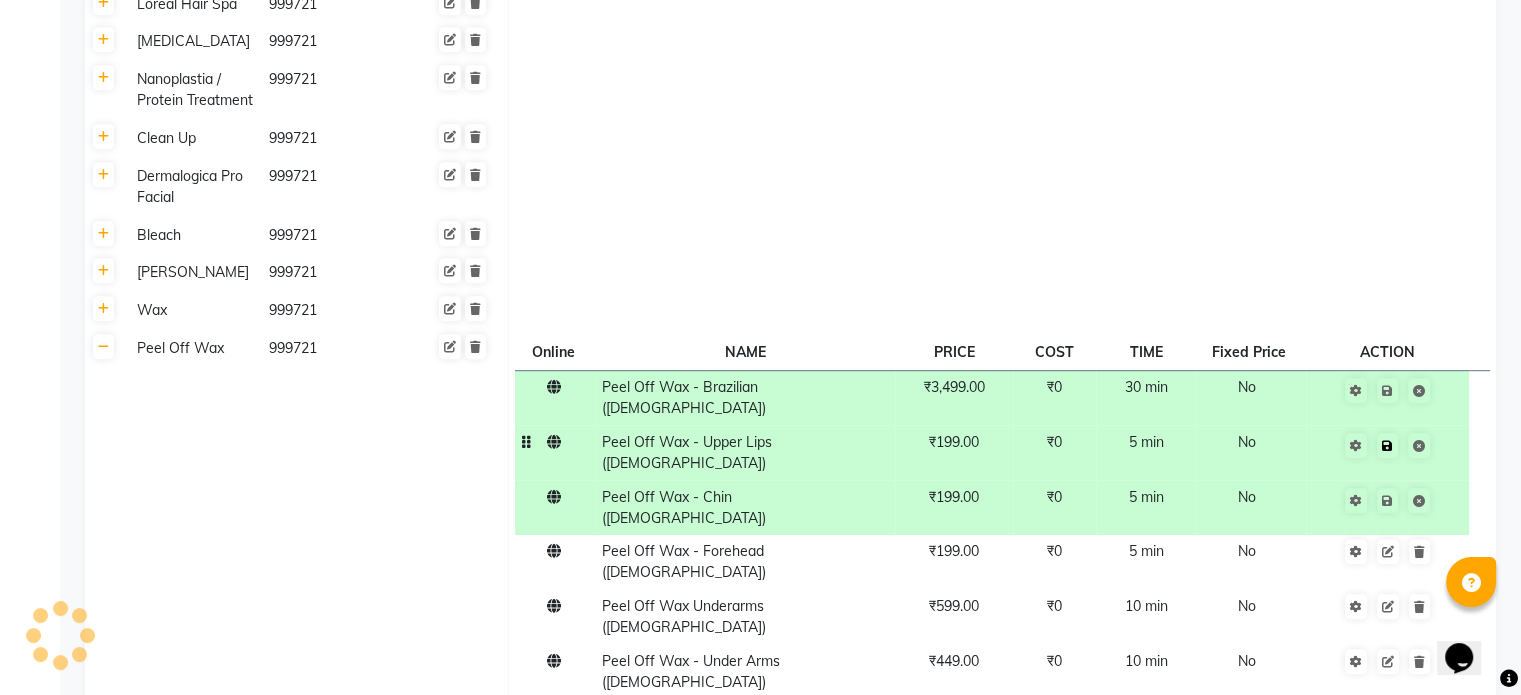 click 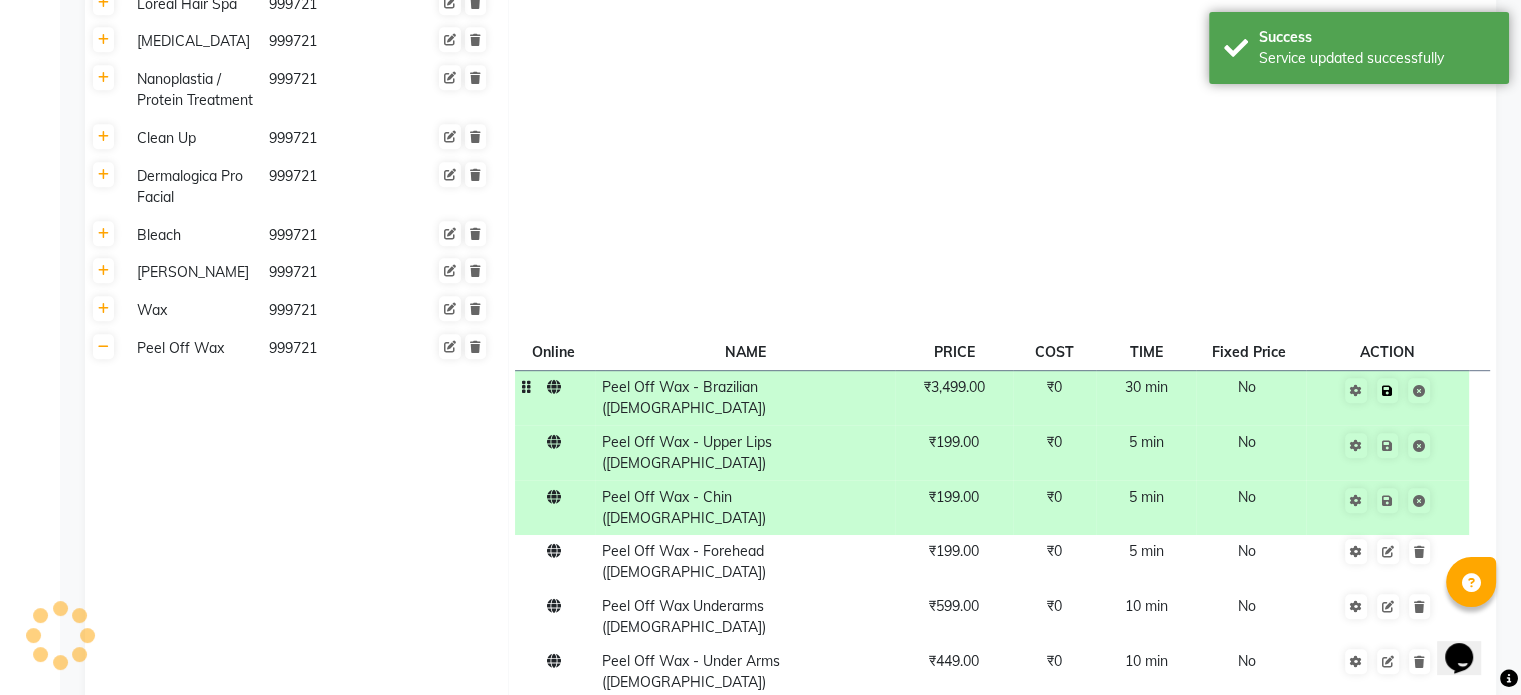 click 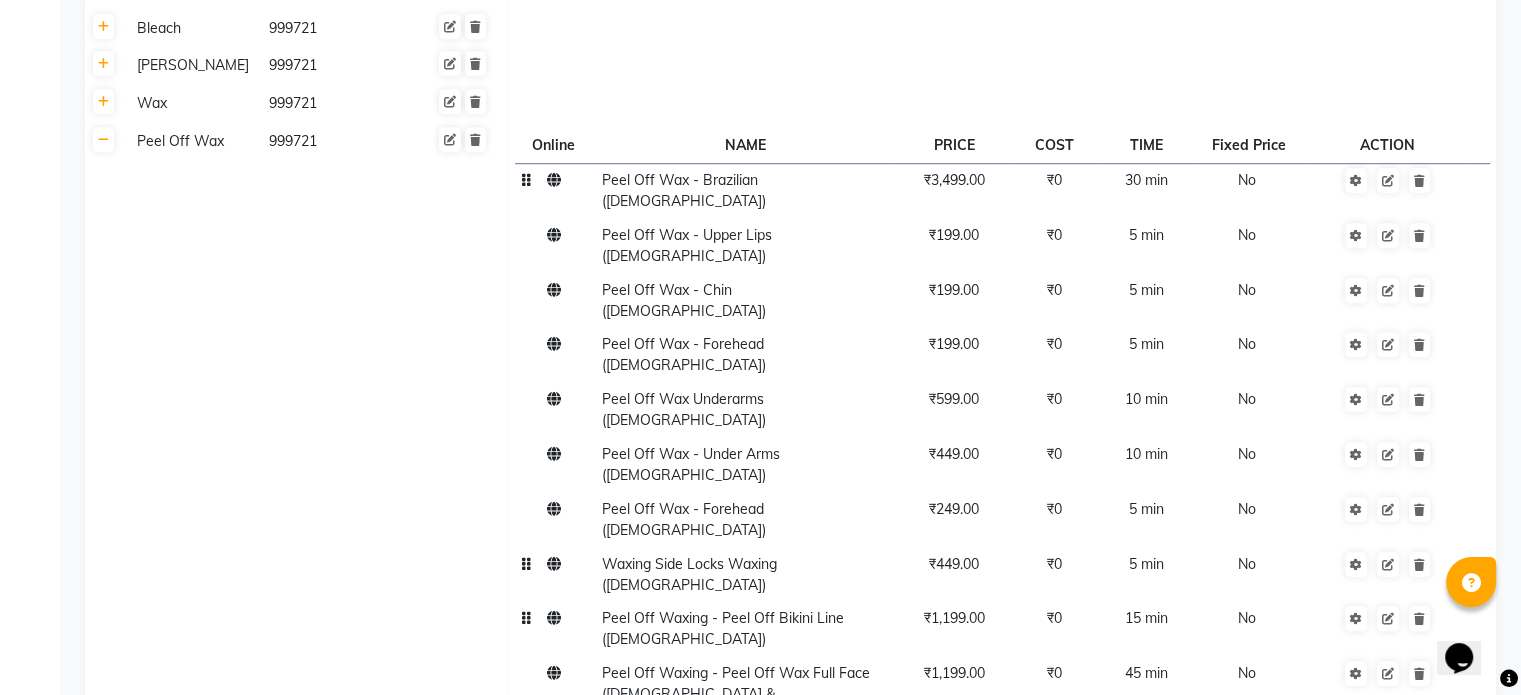 scroll, scrollTop: 1172, scrollLeft: 0, axis: vertical 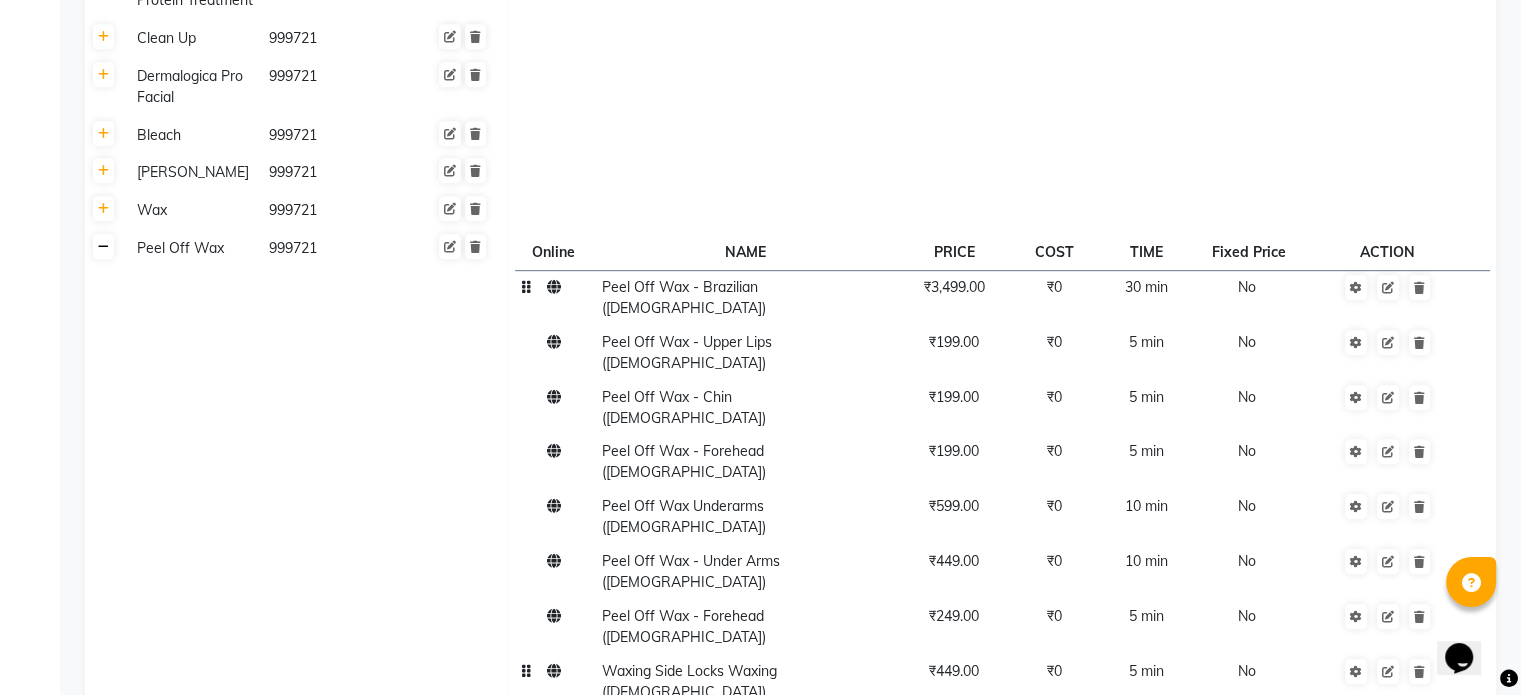click 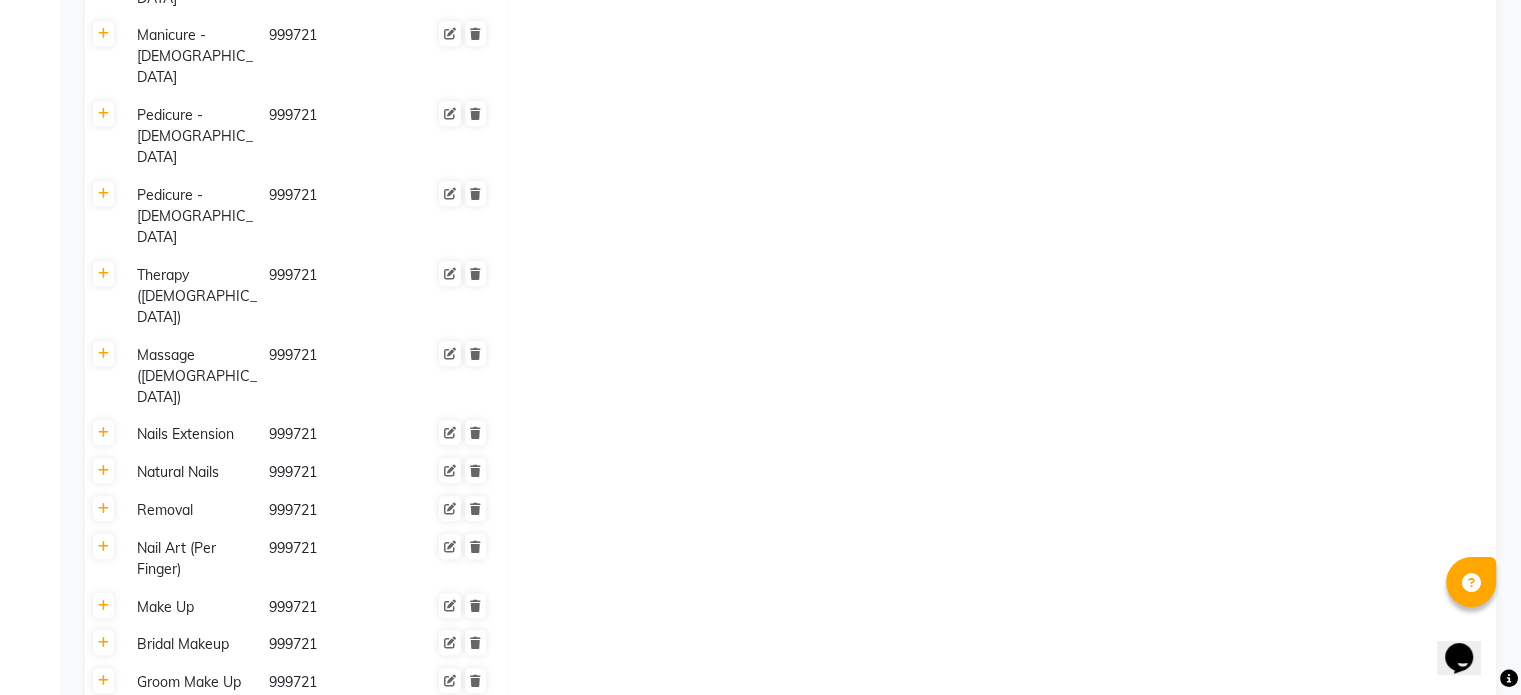 scroll, scrollTop: 1533, scrollLeft: 0, axis: vertical 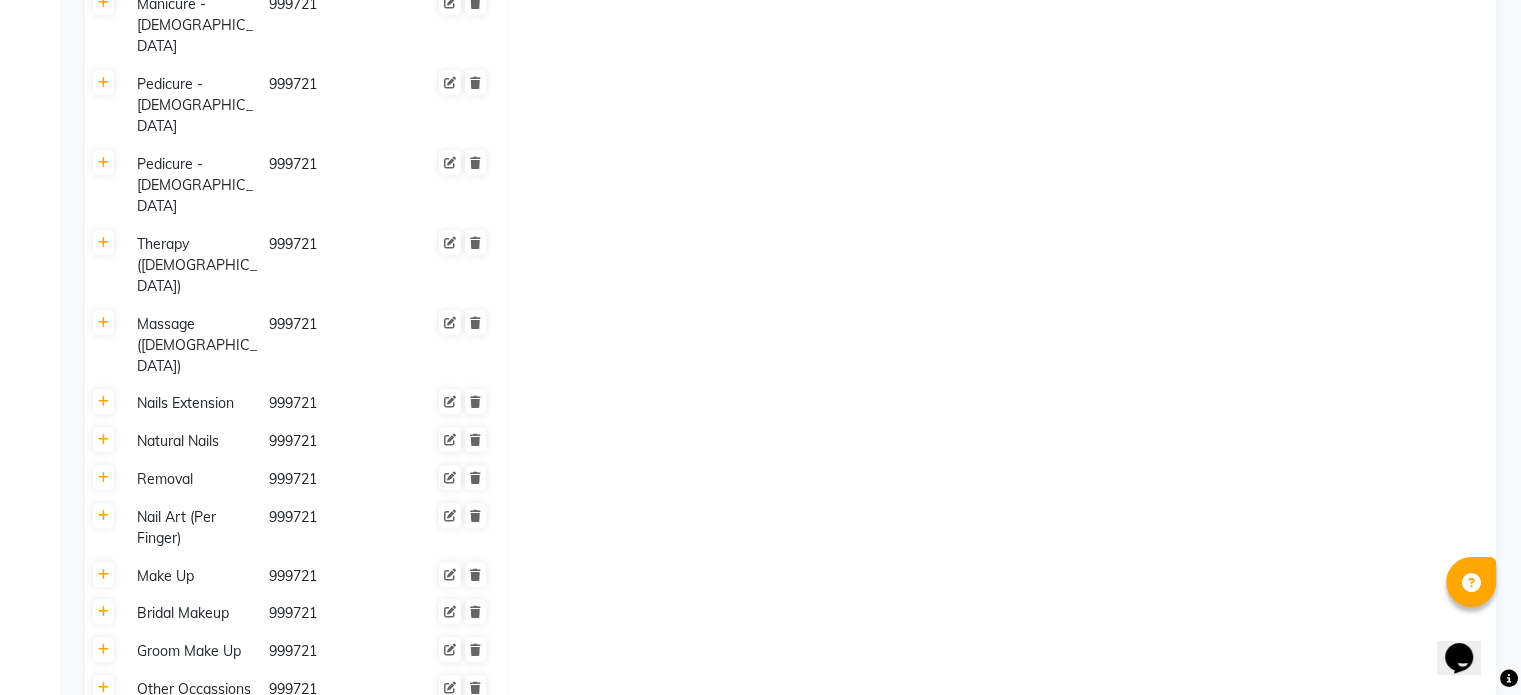 click on "Click here to add category." 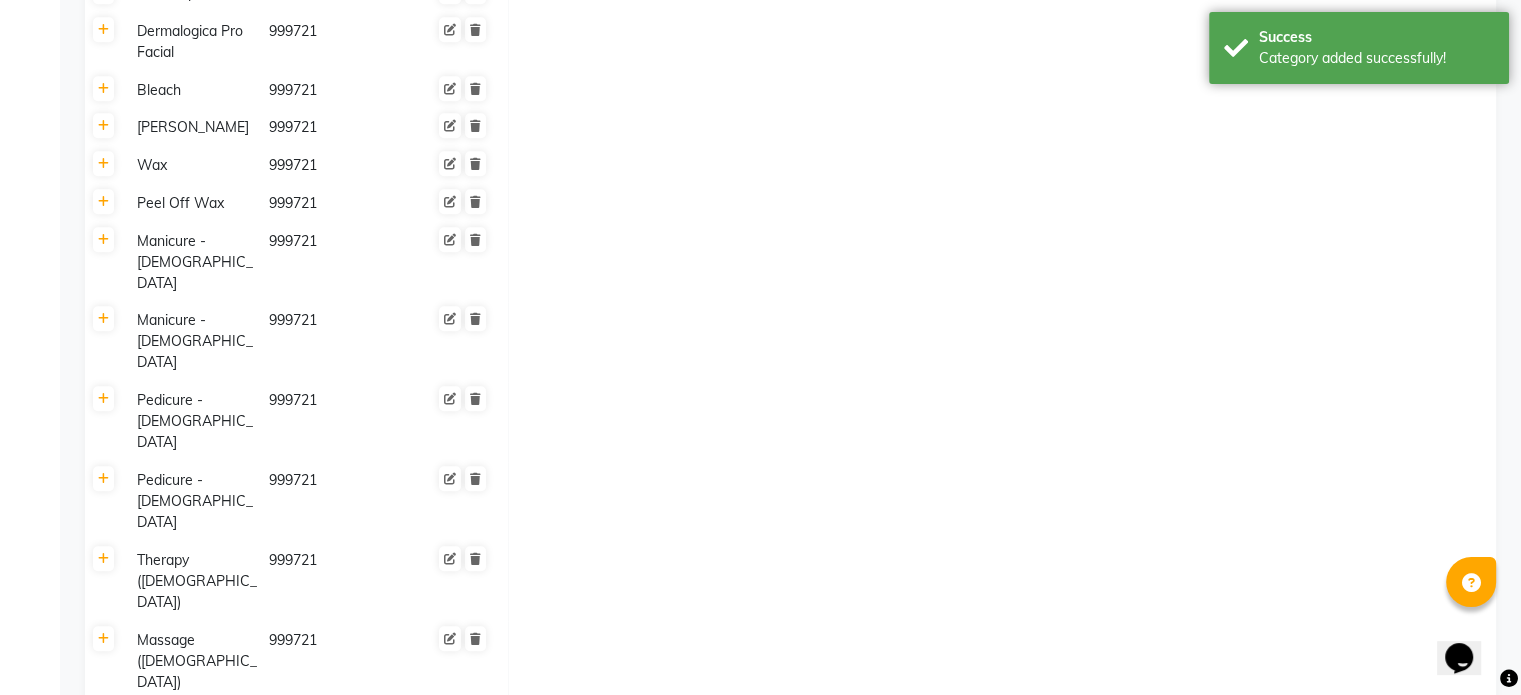 scroll, scrollTop: 1216, scrollLeft: 0, axis: vertical 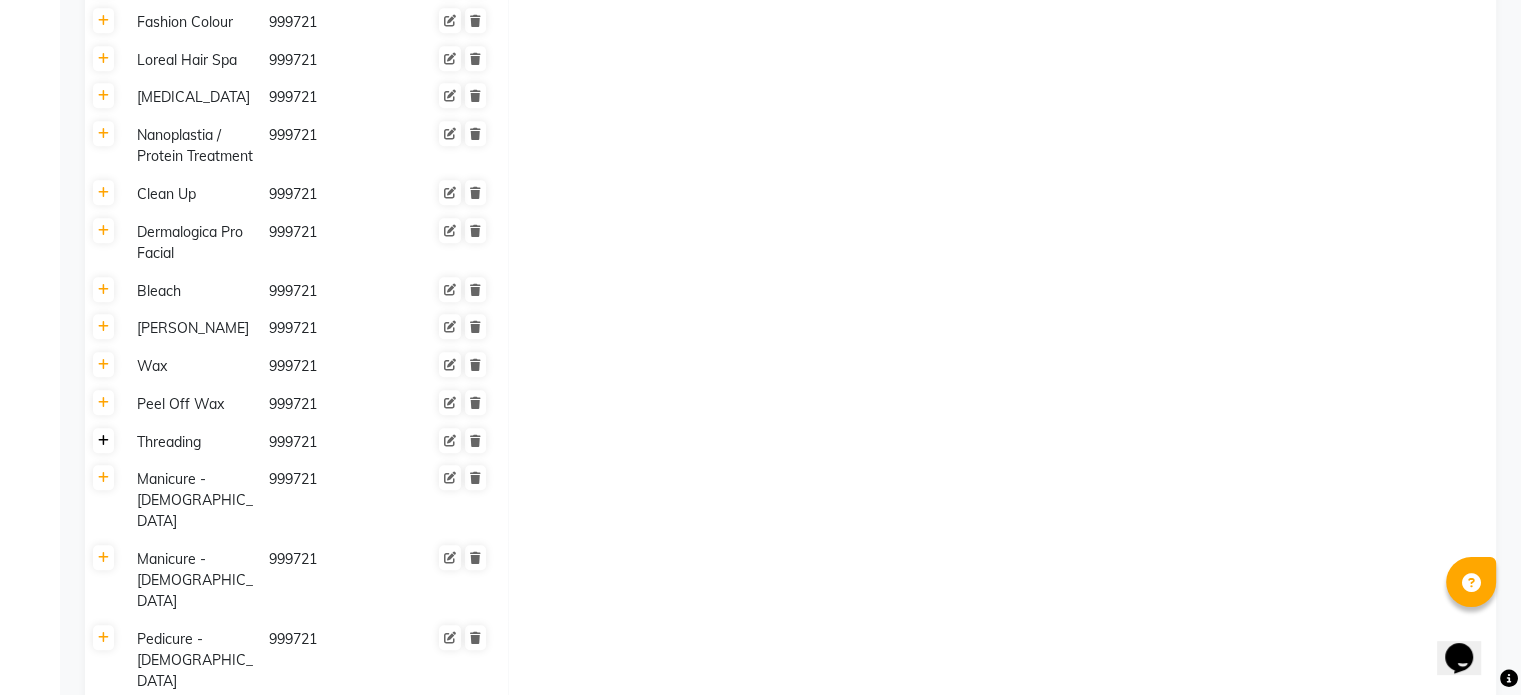 click 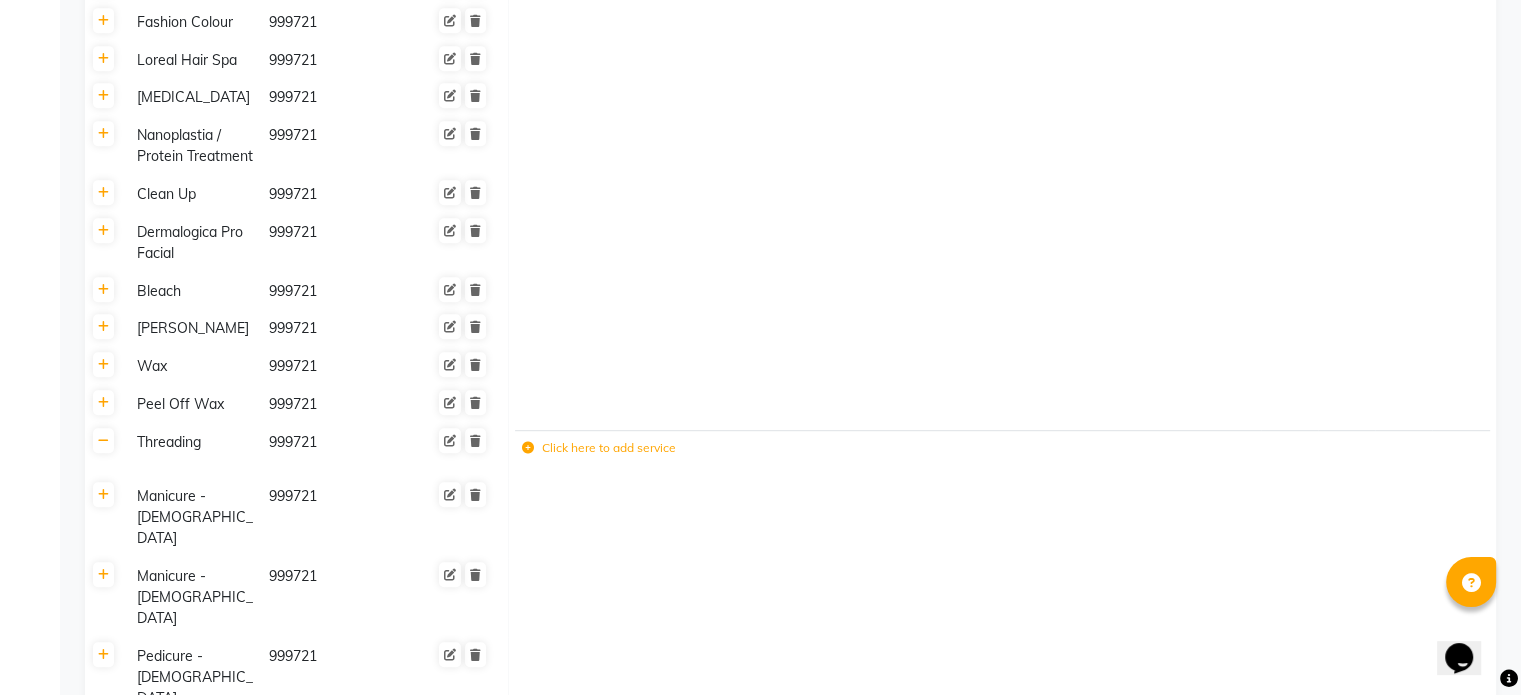 click 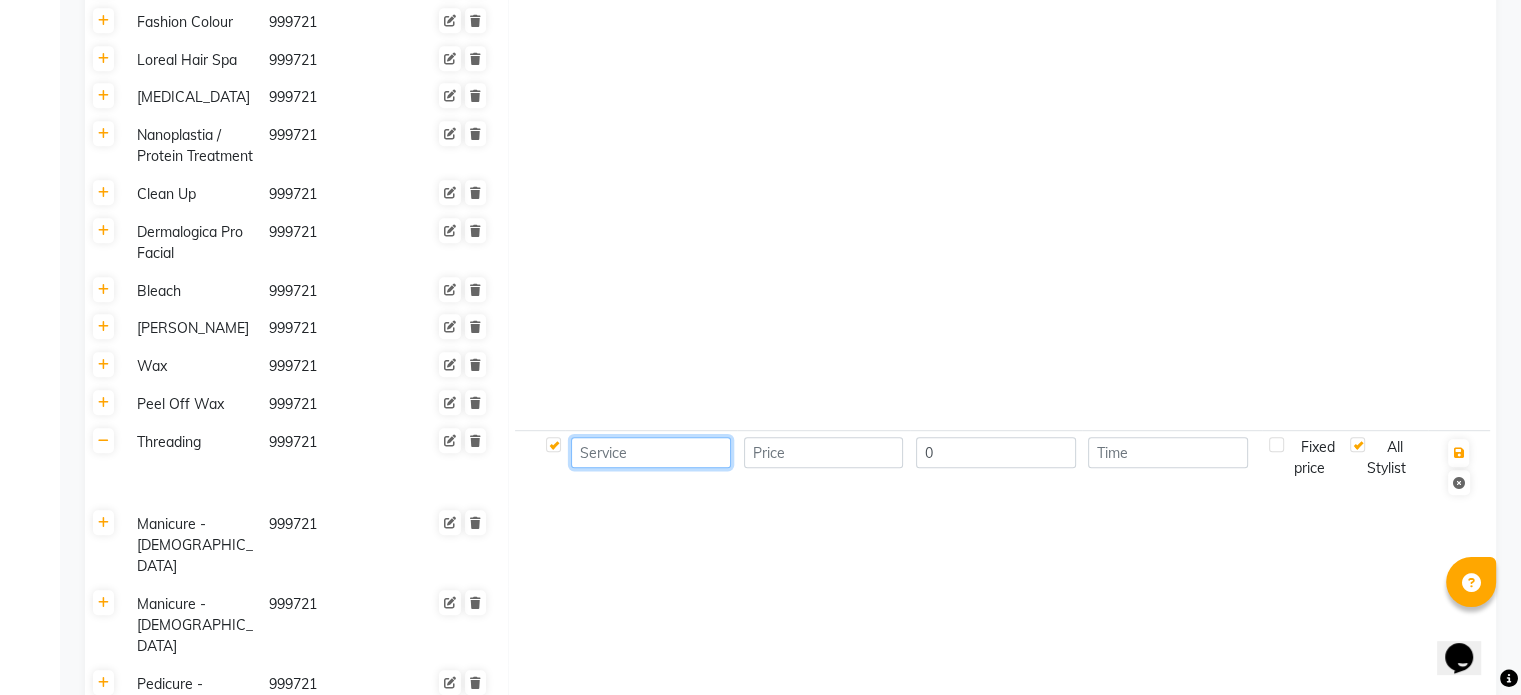 click 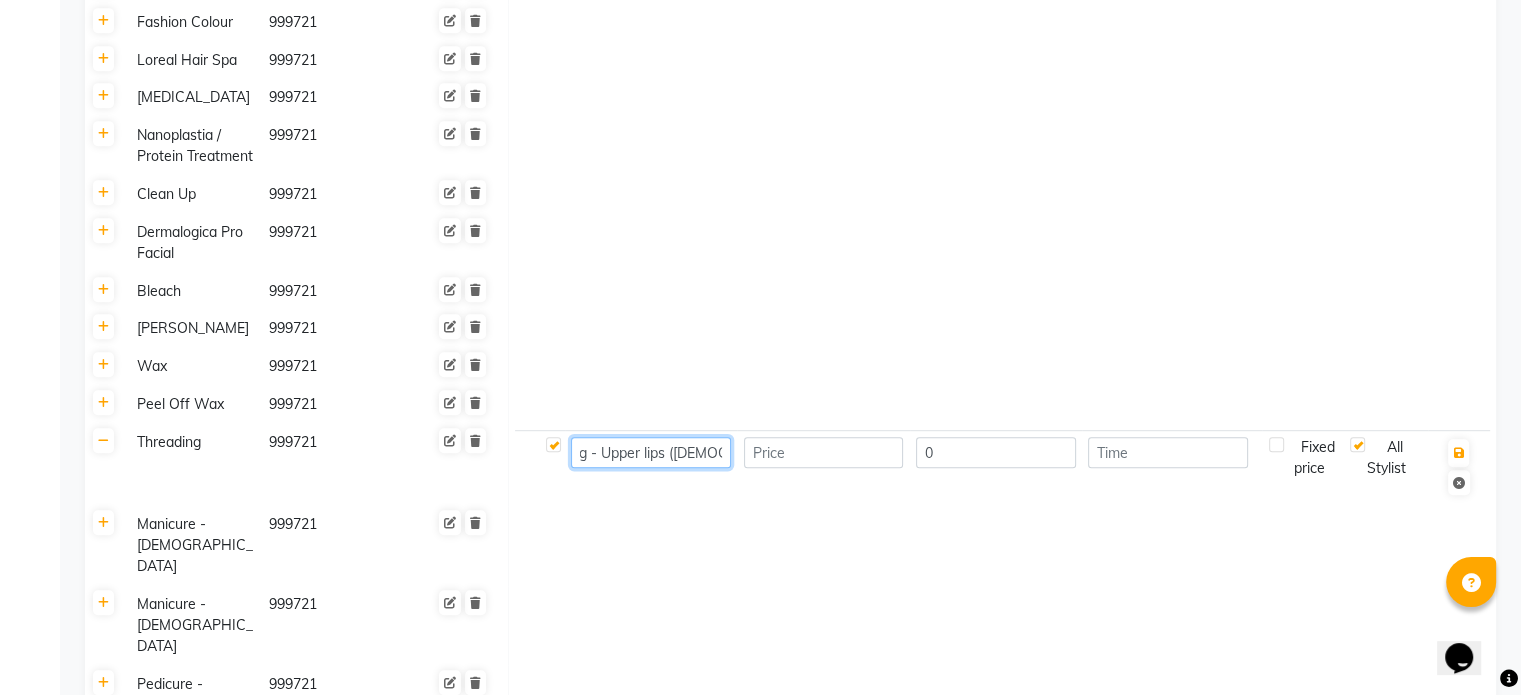 scroll, scrollTop: 0, scrollLeft: 61, axis: horizontal 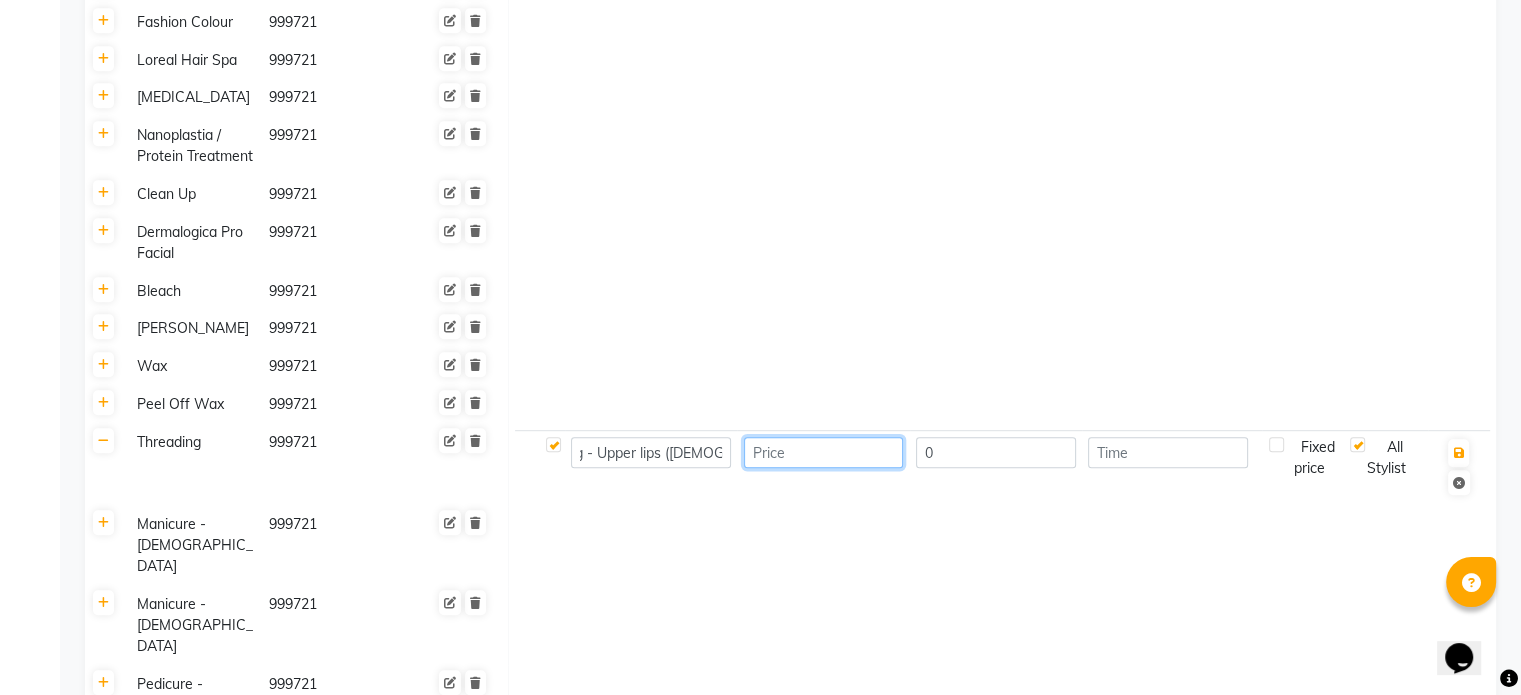 click 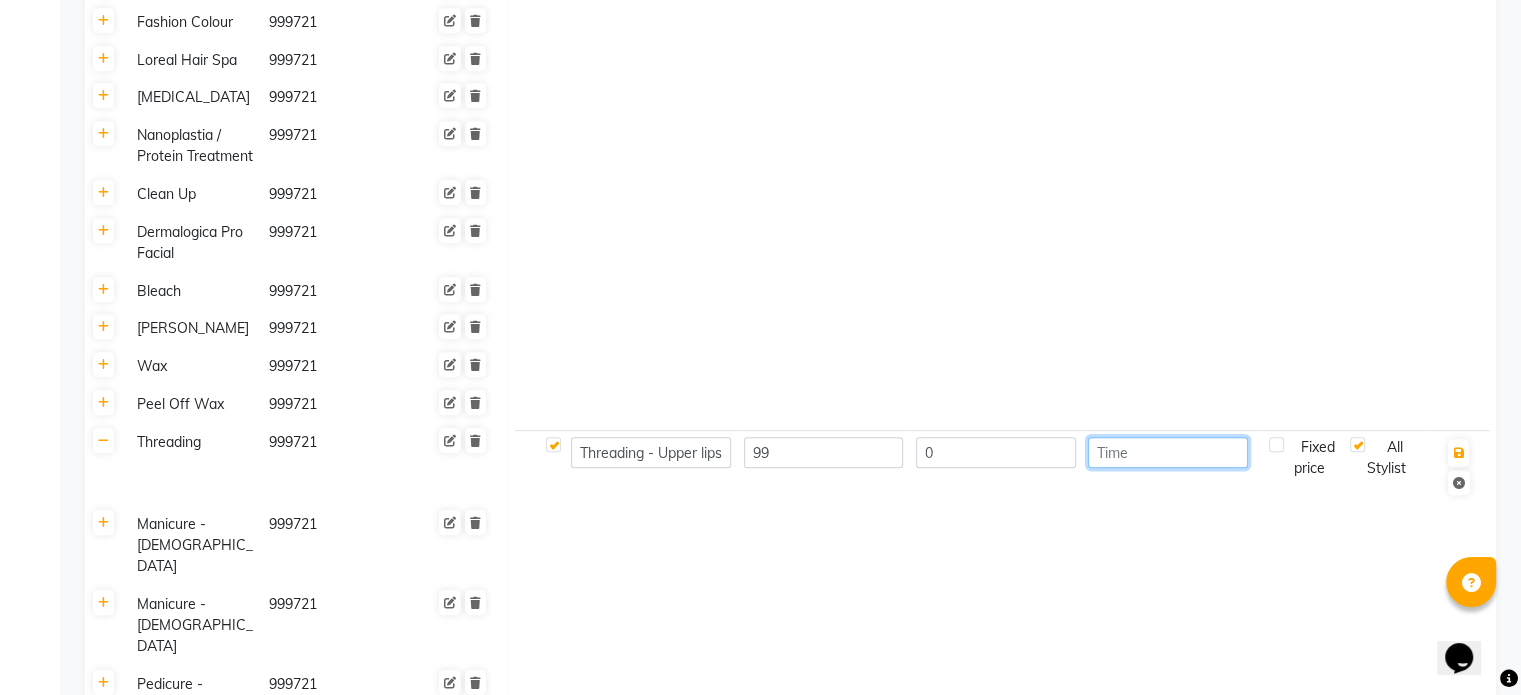 click 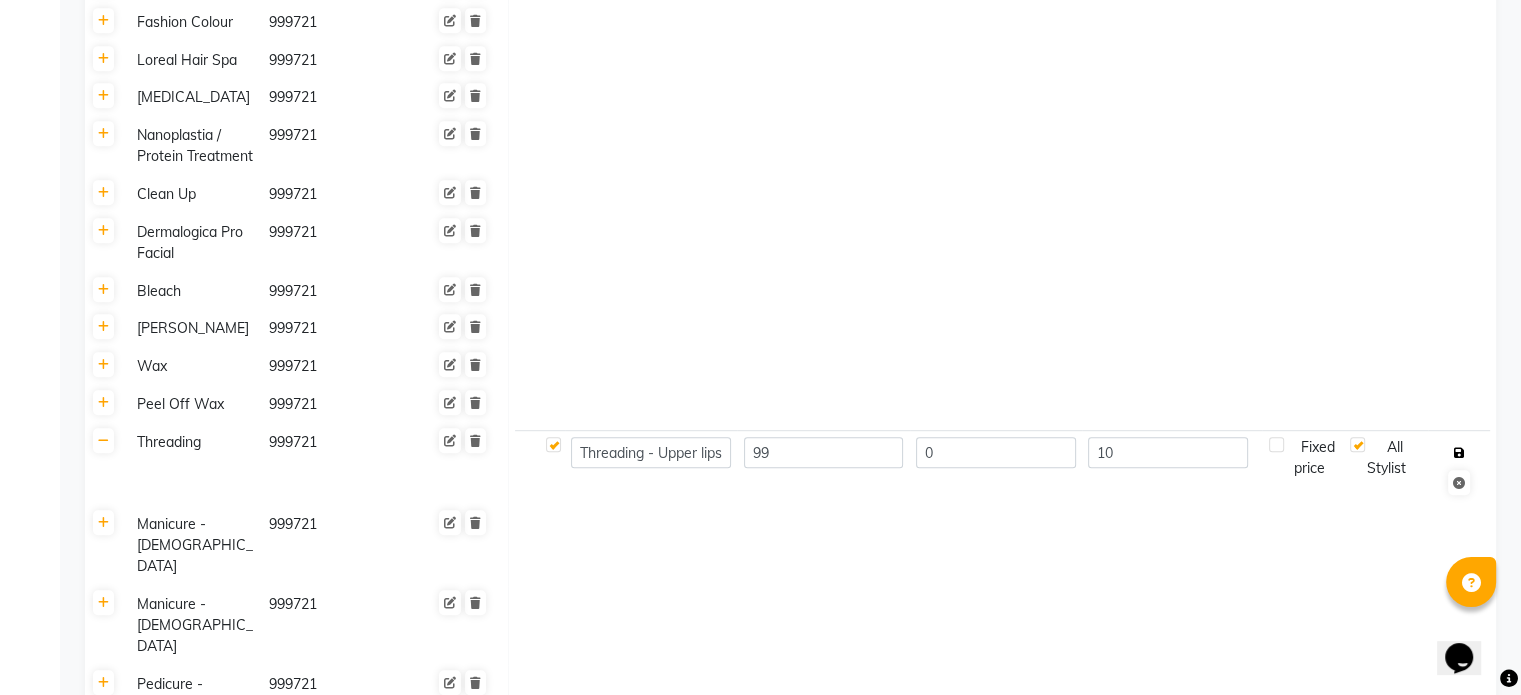 click at bounding box center (1458, 453) 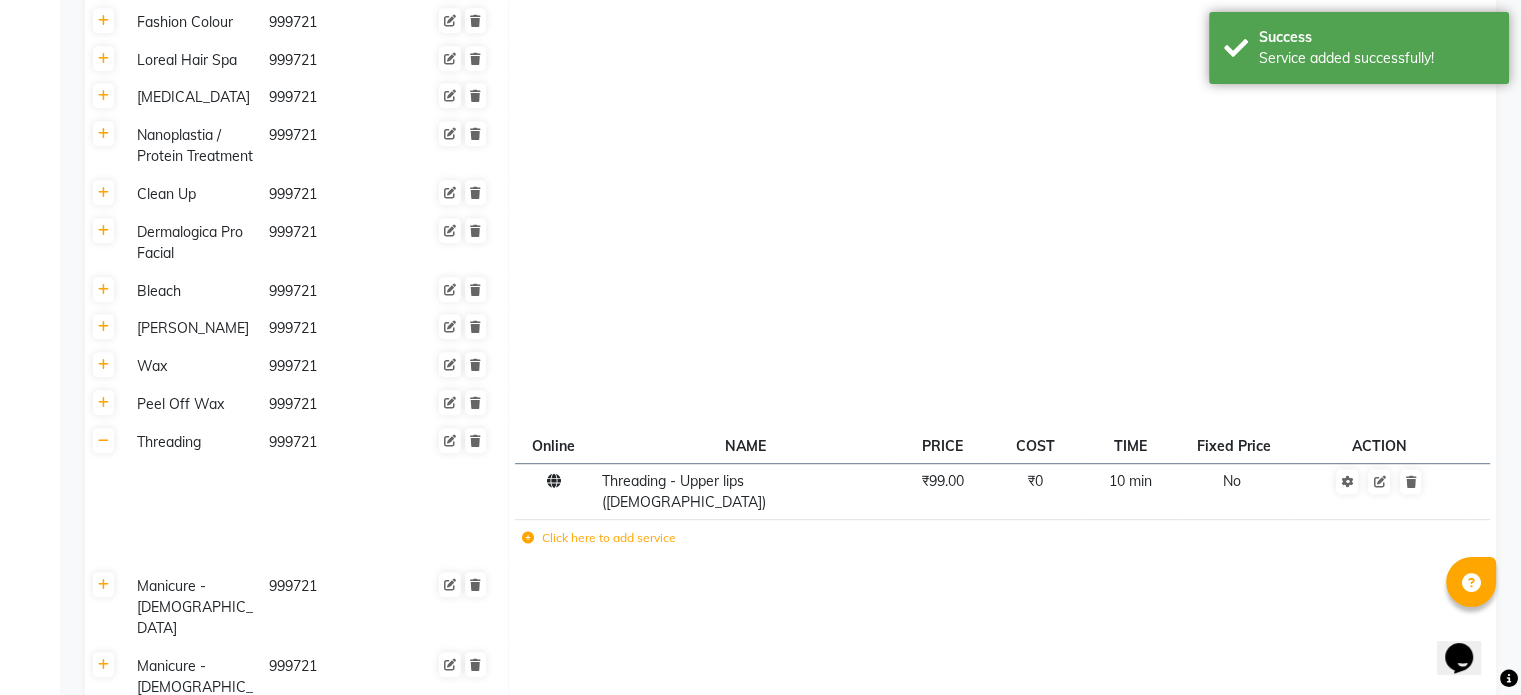 click on "Click here to add service" 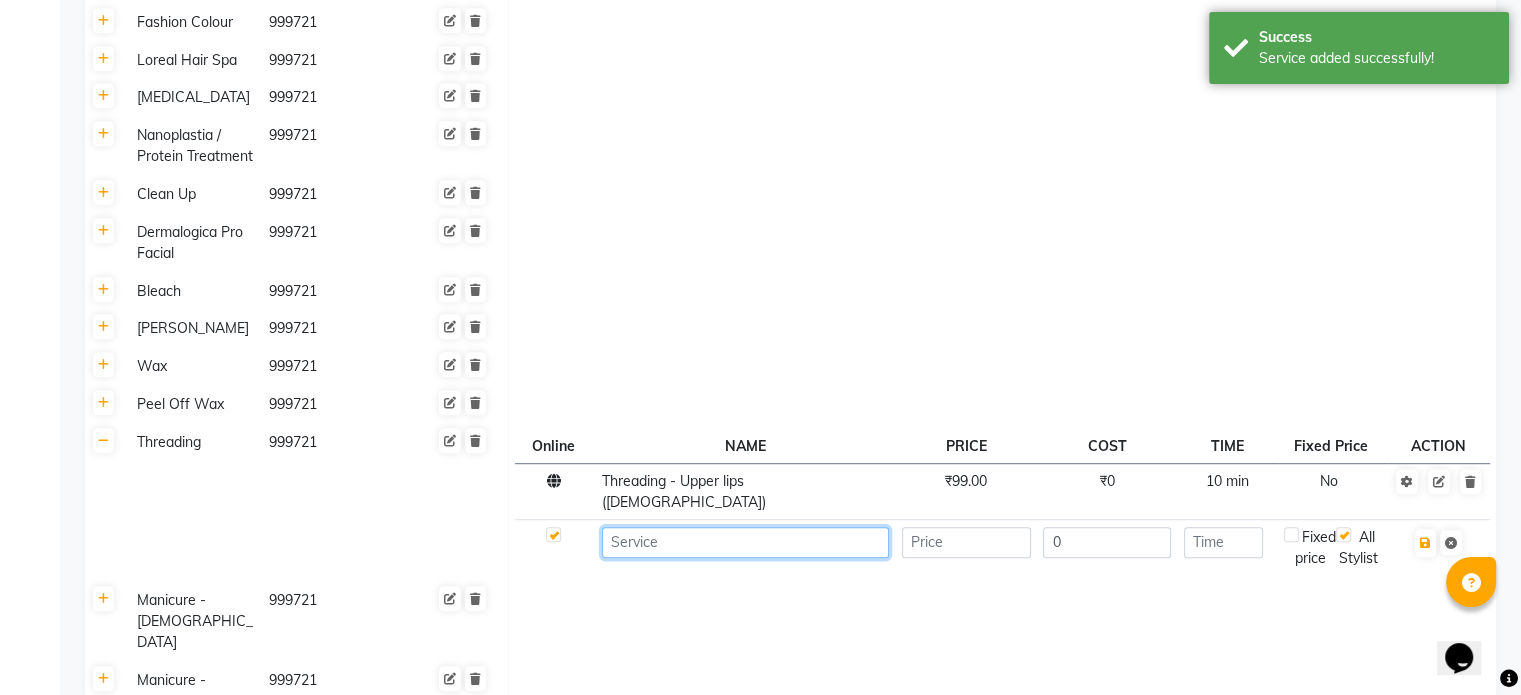 click 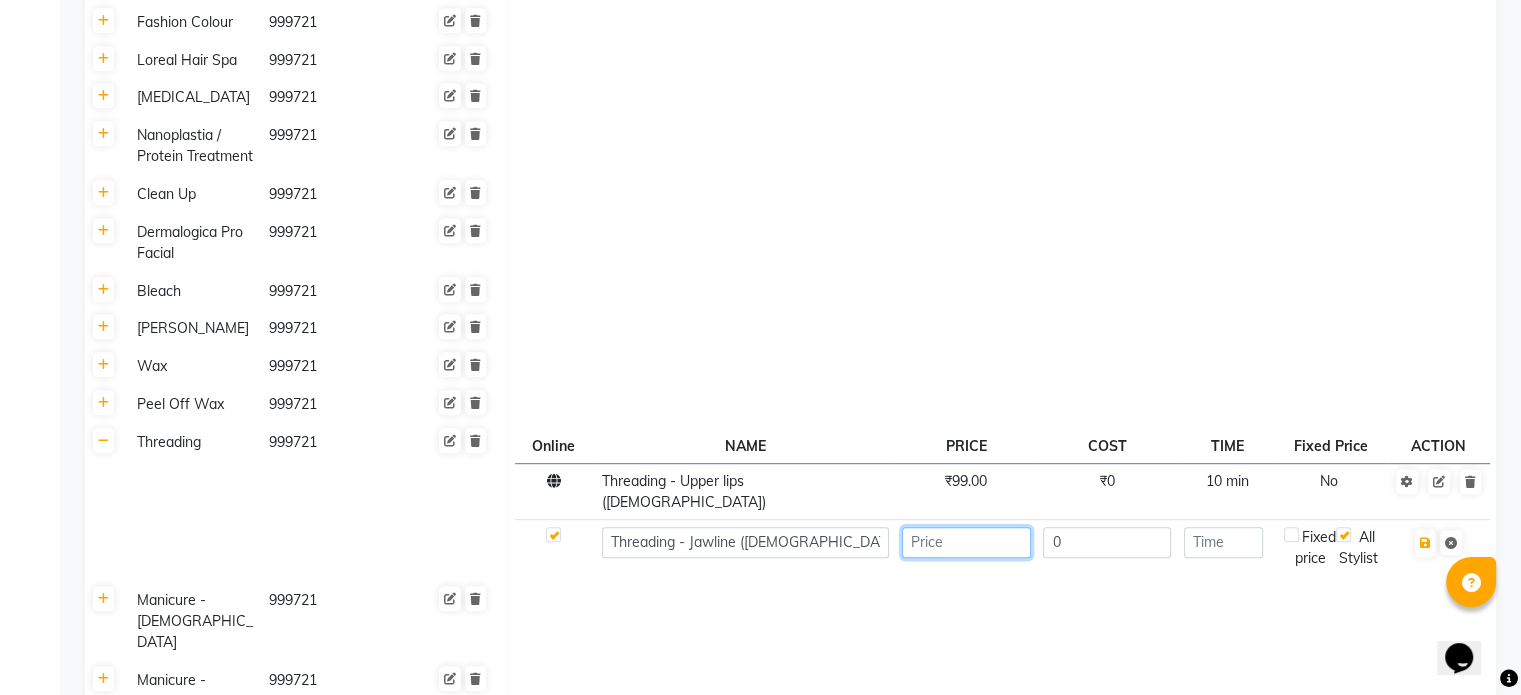 click 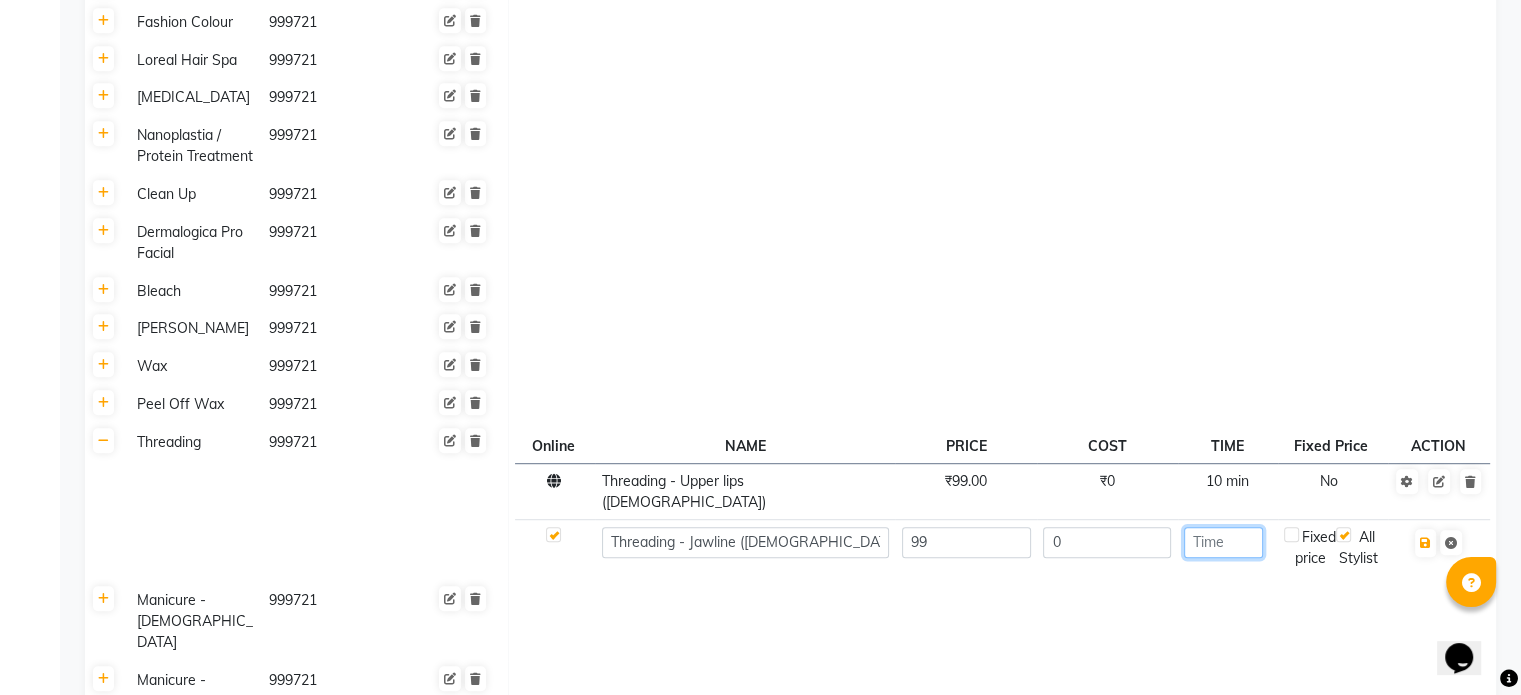 click 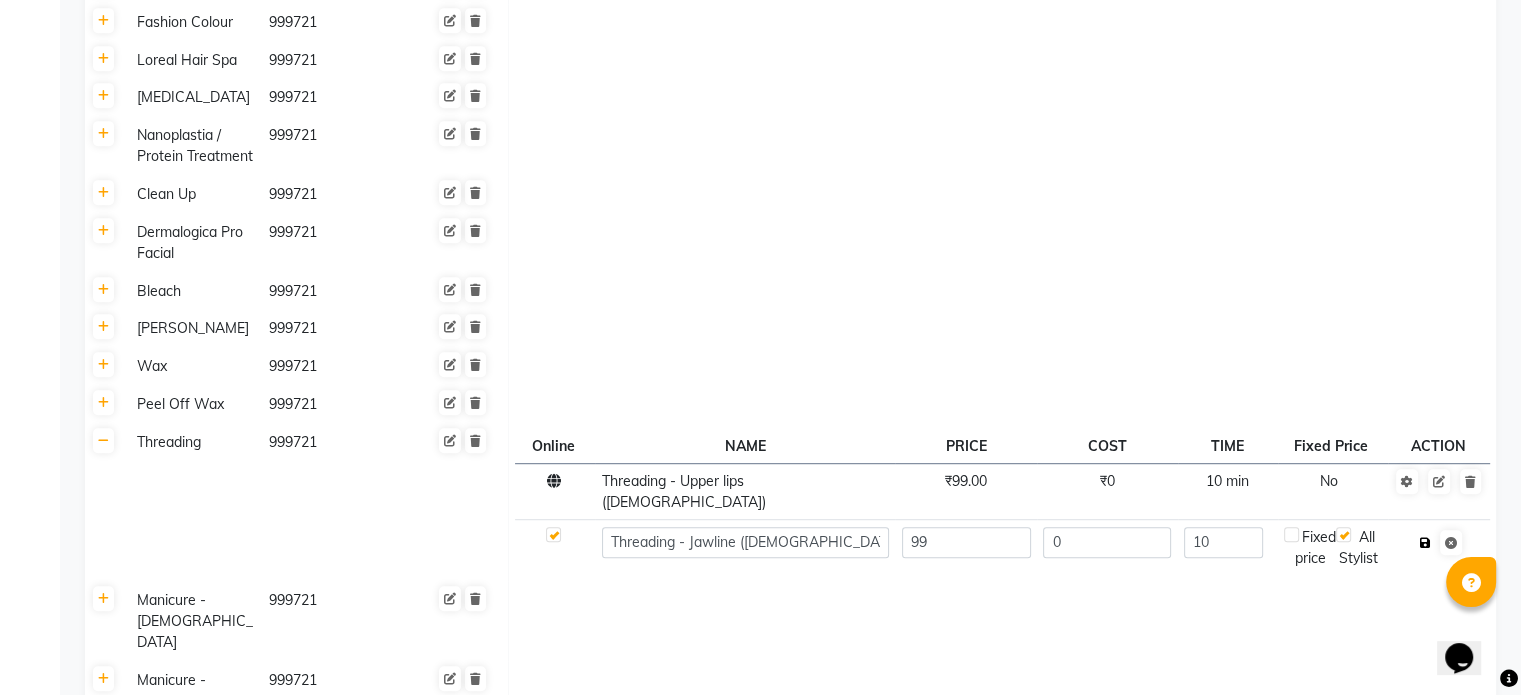 click at bounding box center (1425, 543) 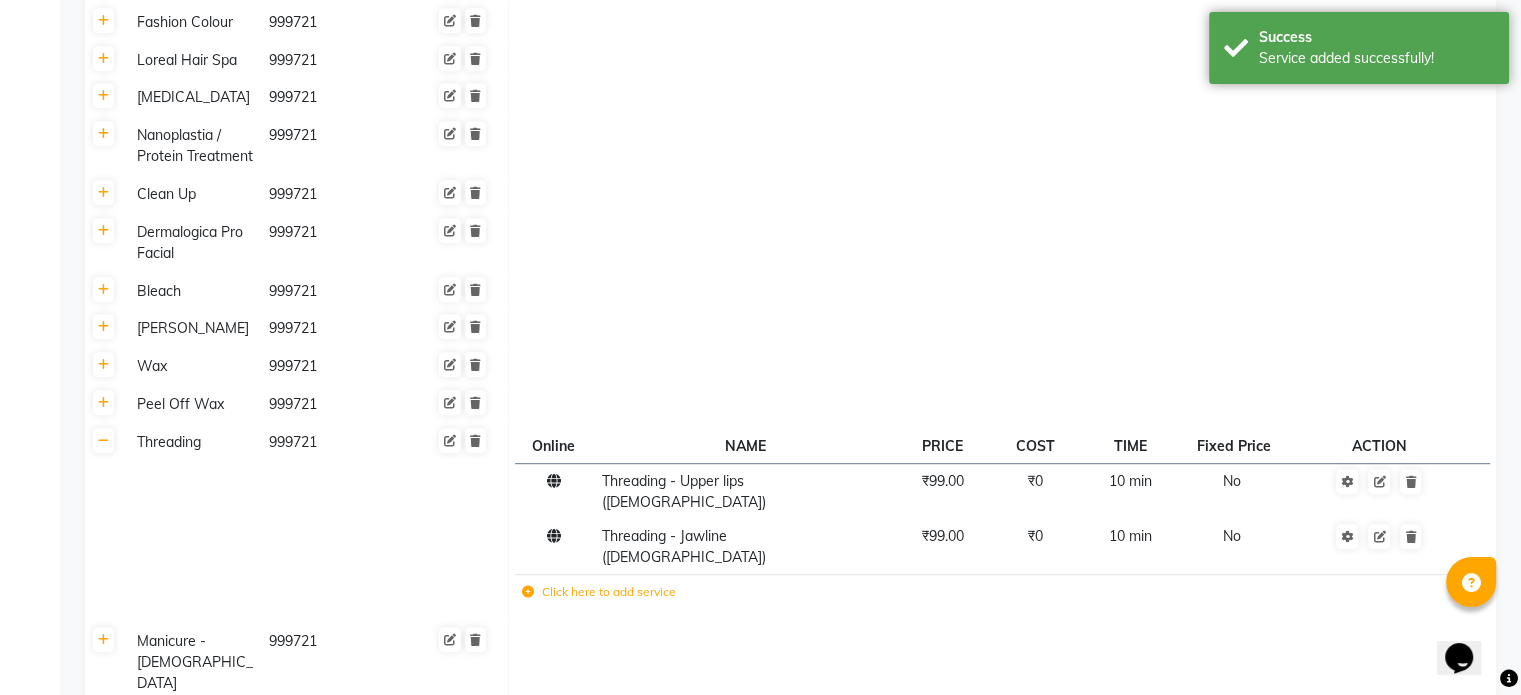click 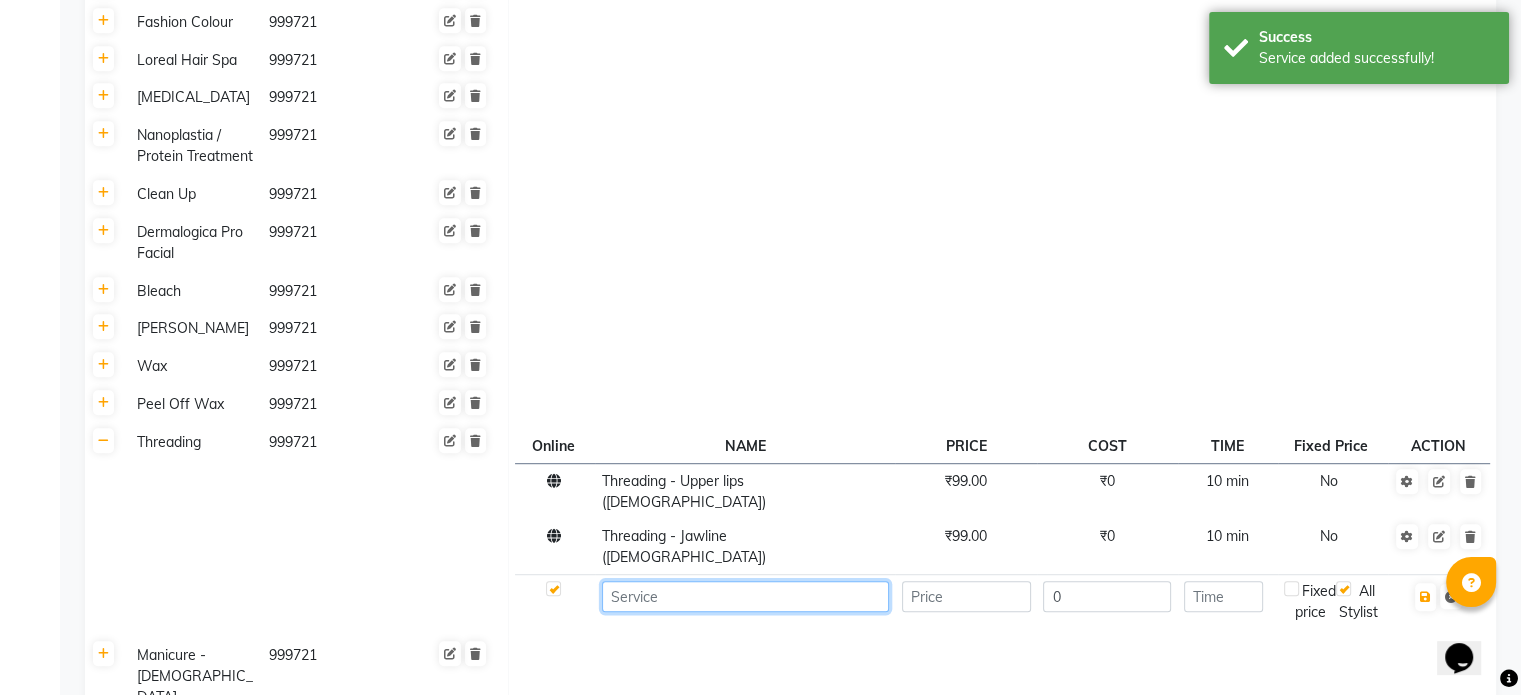 click 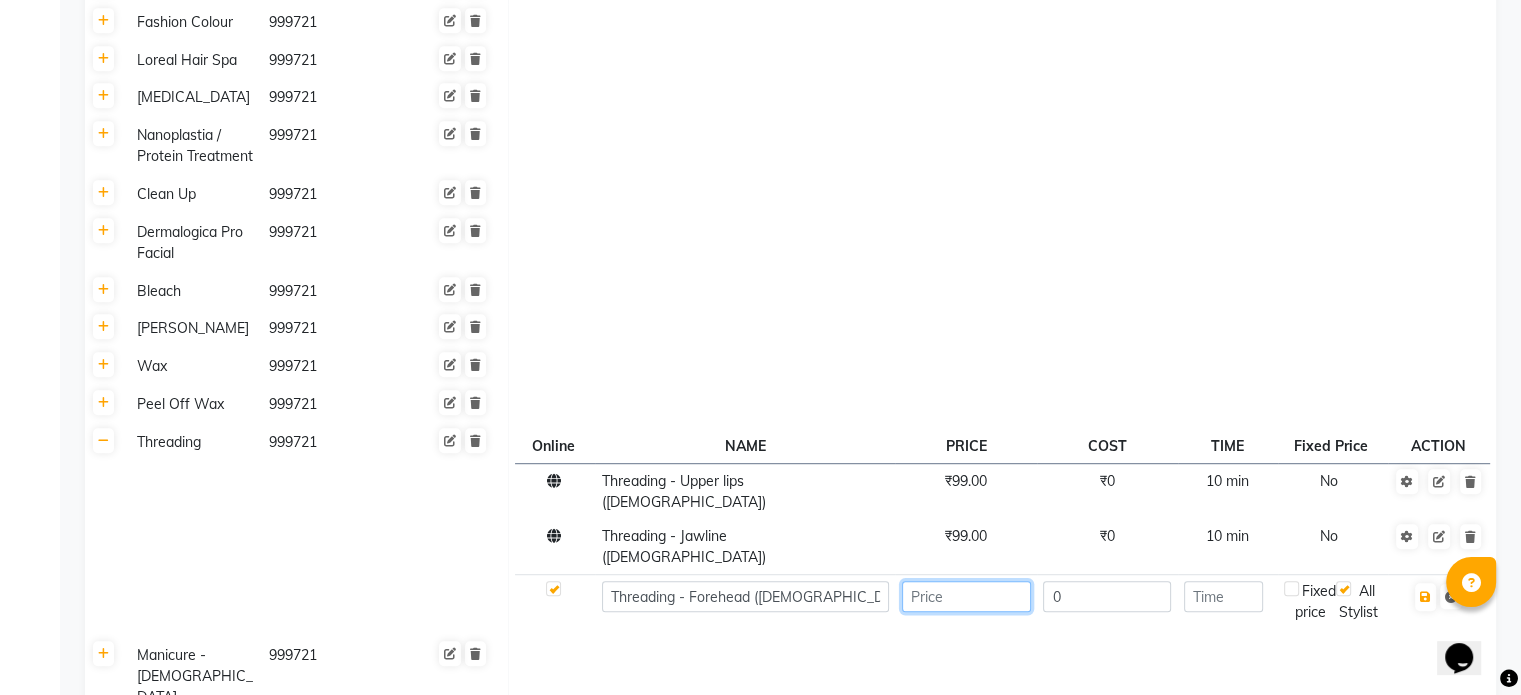 click 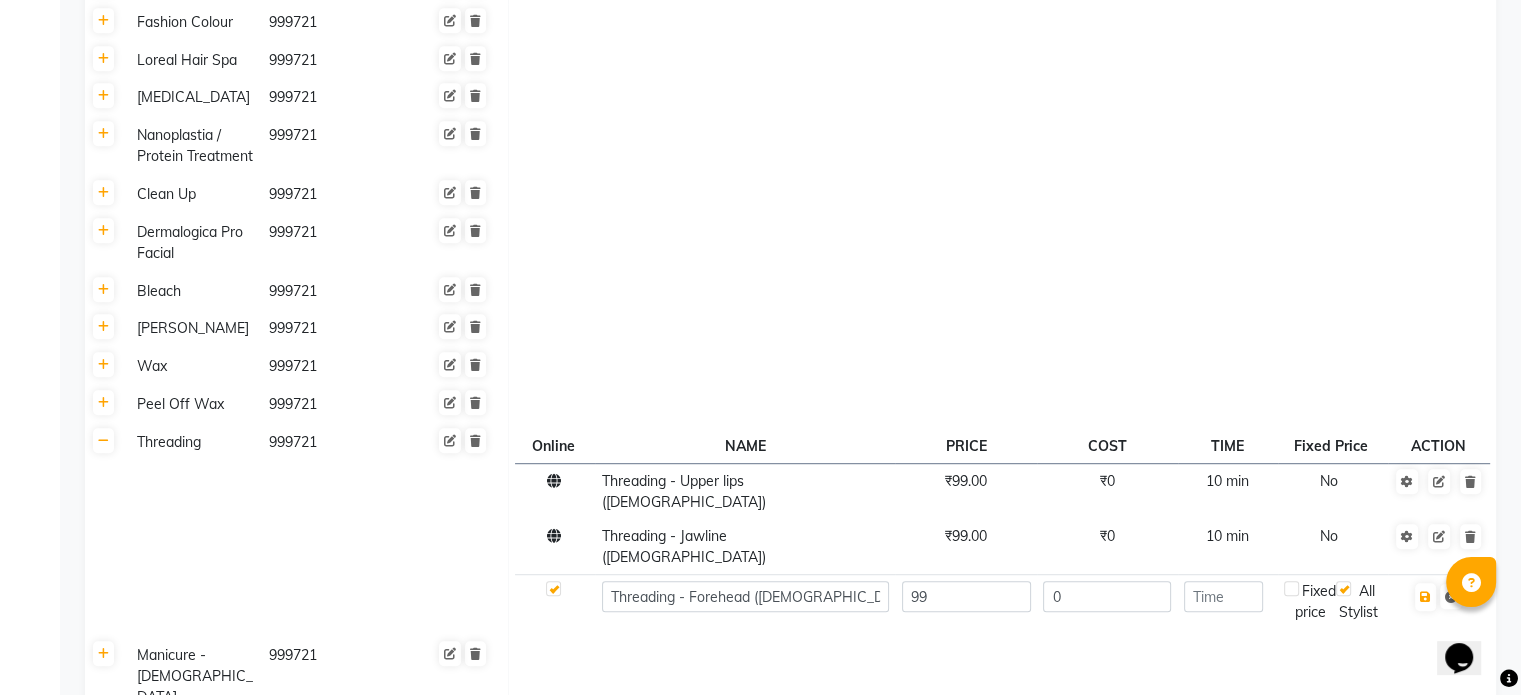 click 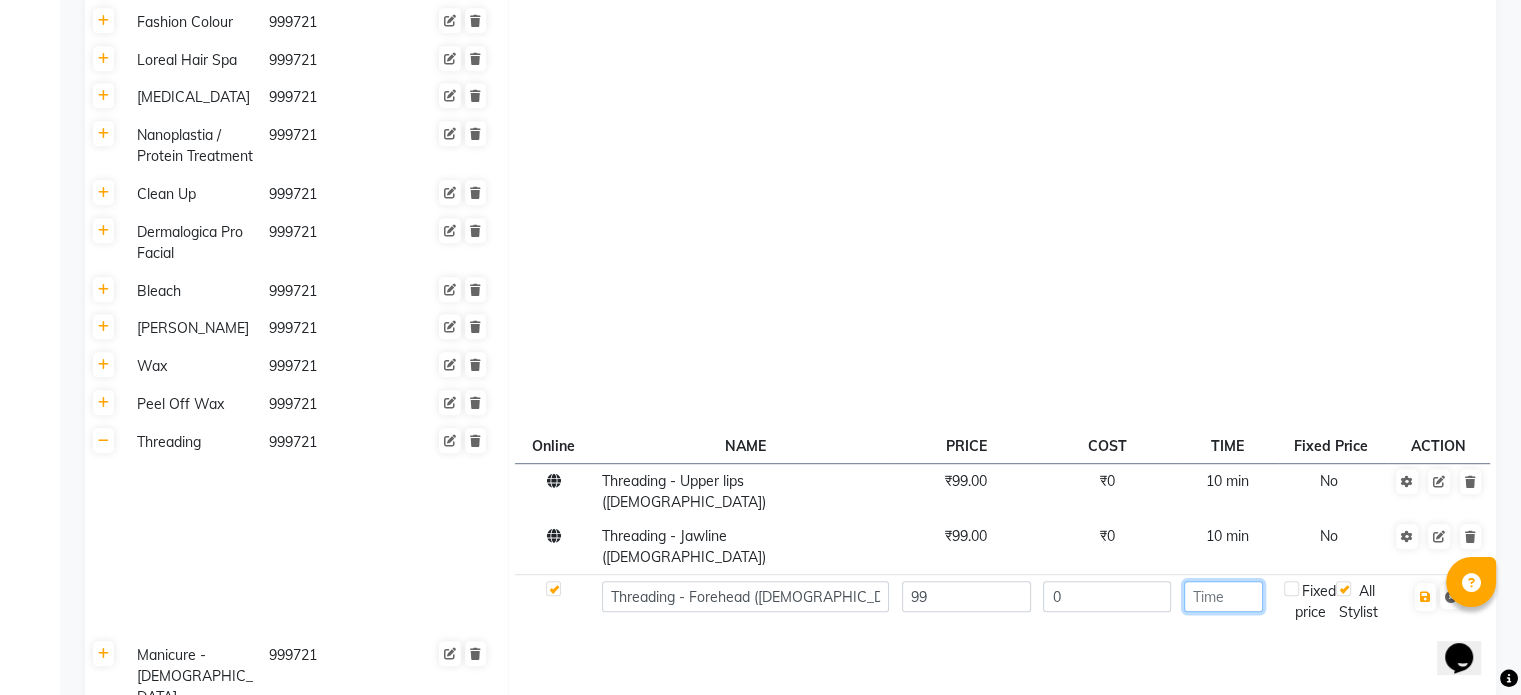 click 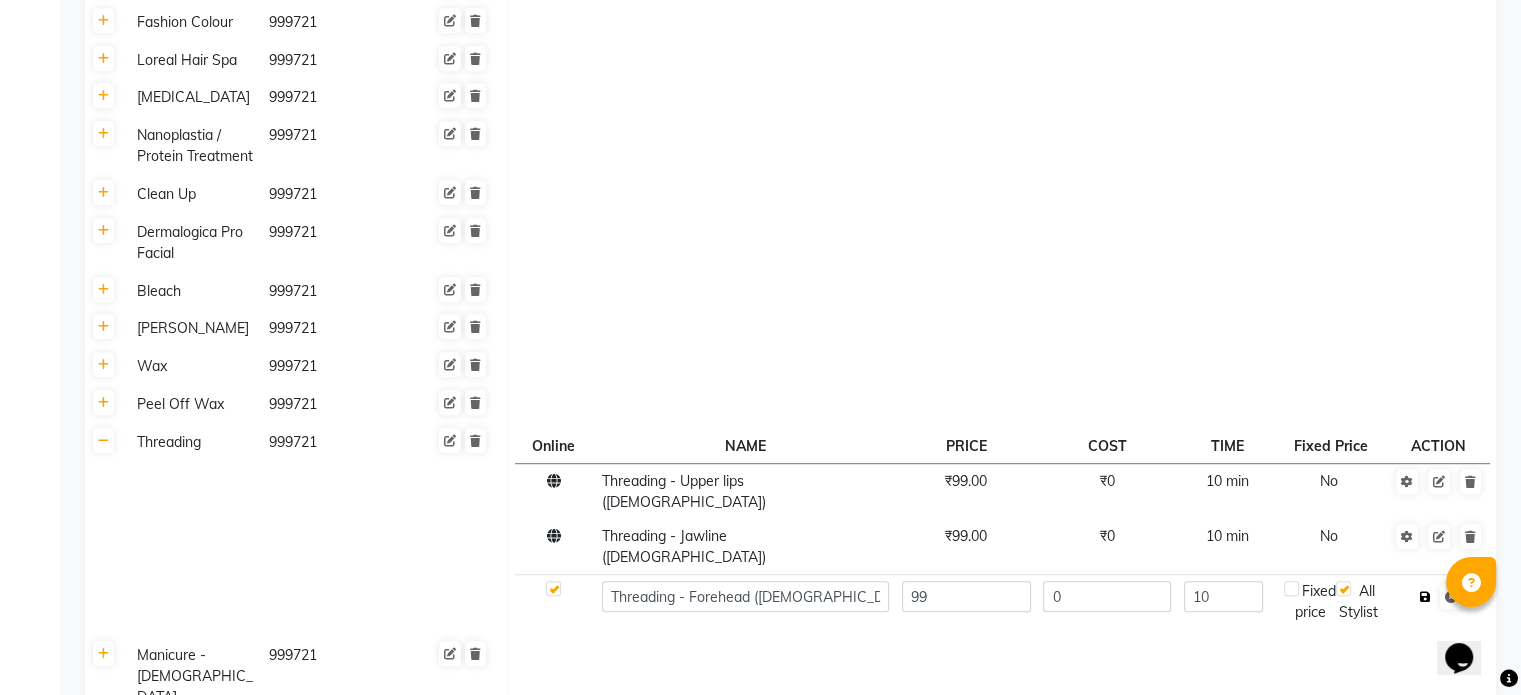 click at bounding box center (1425, 597) 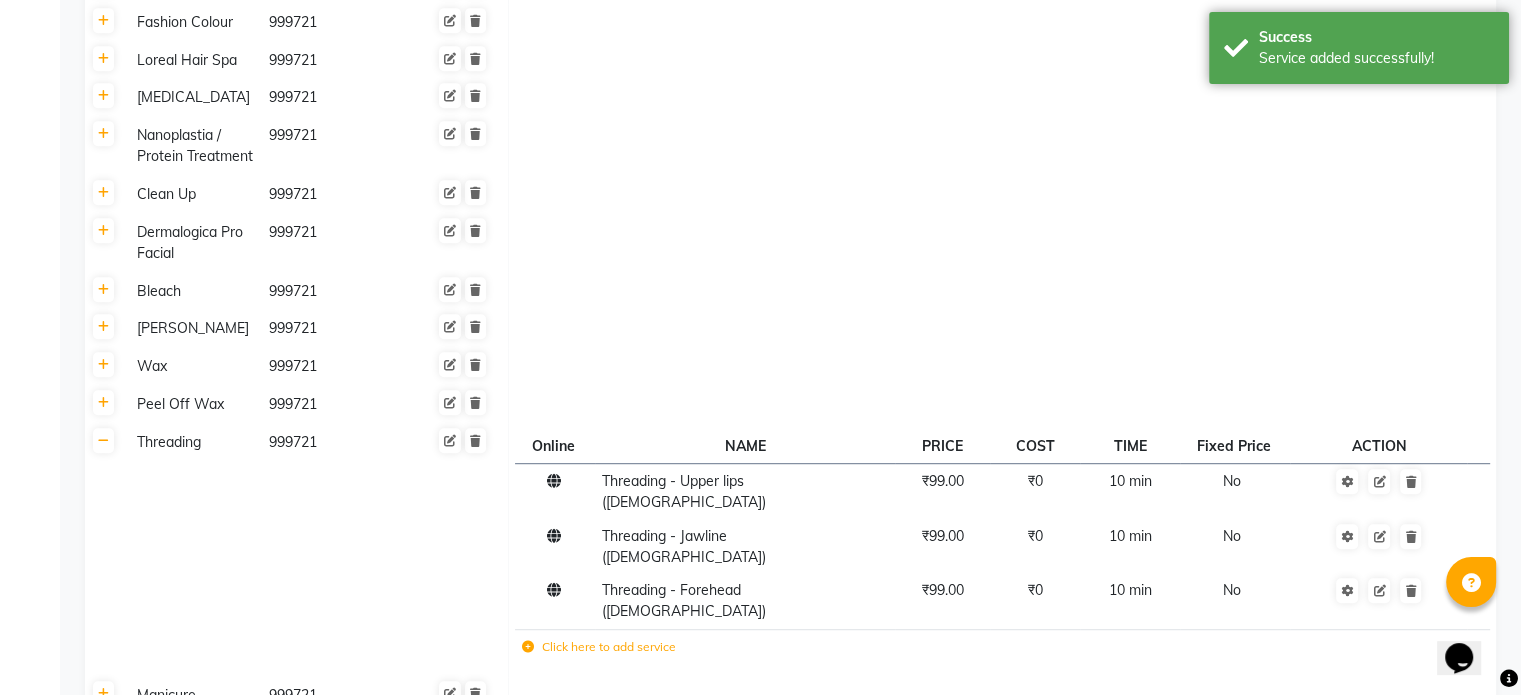 click 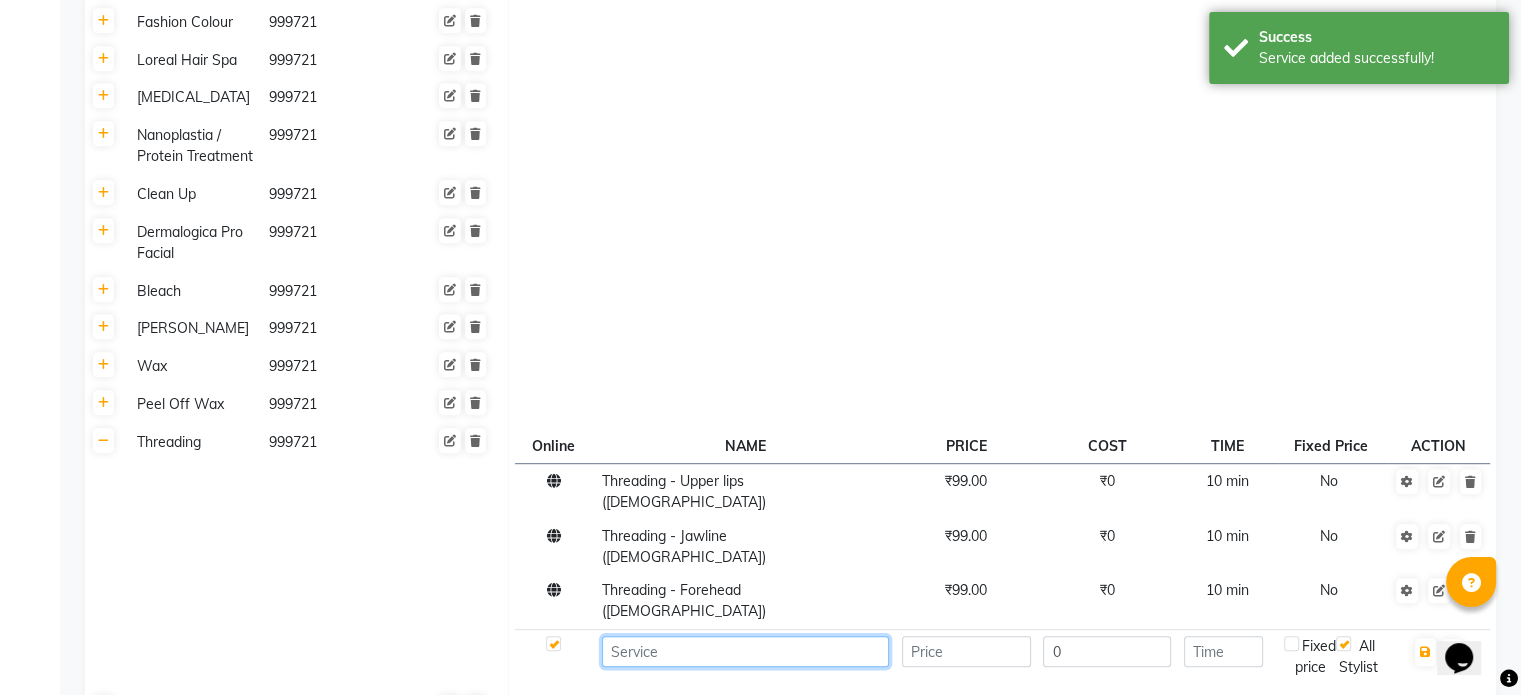click 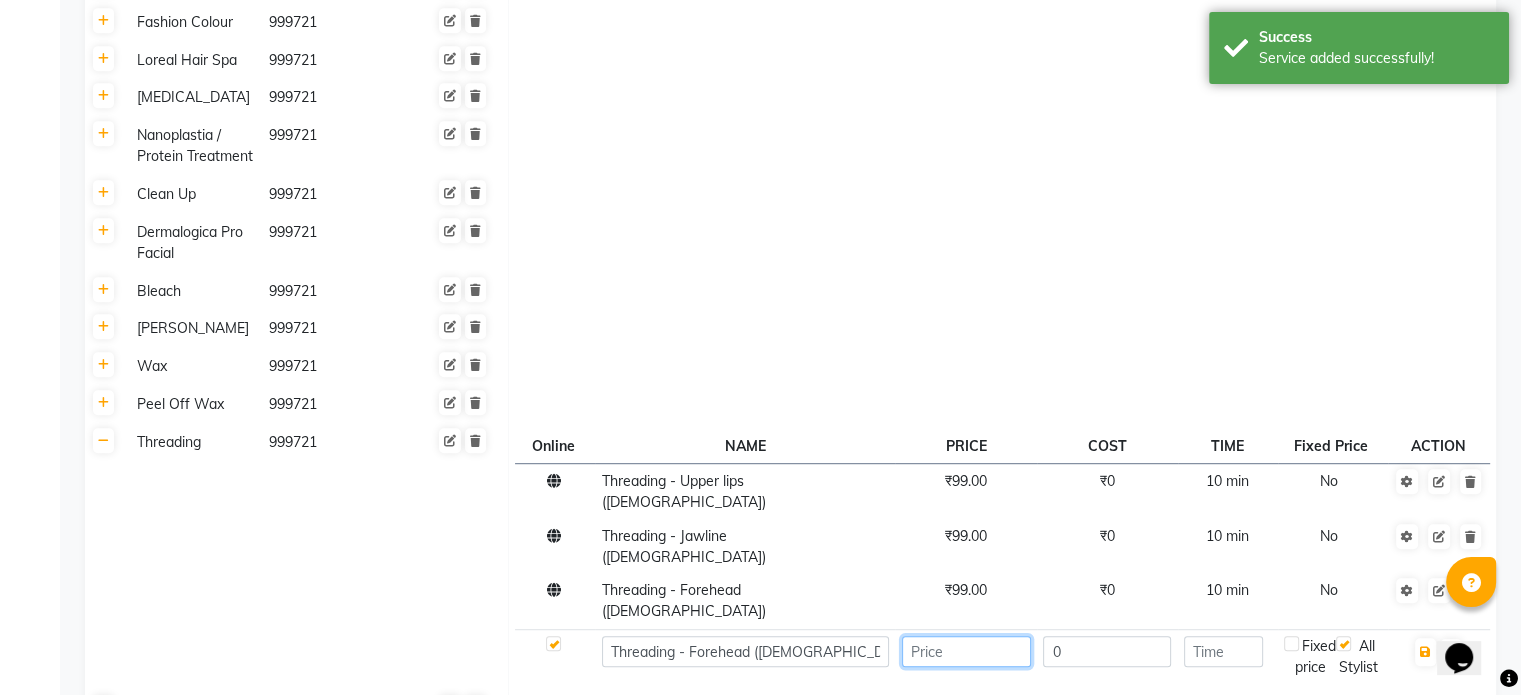 click 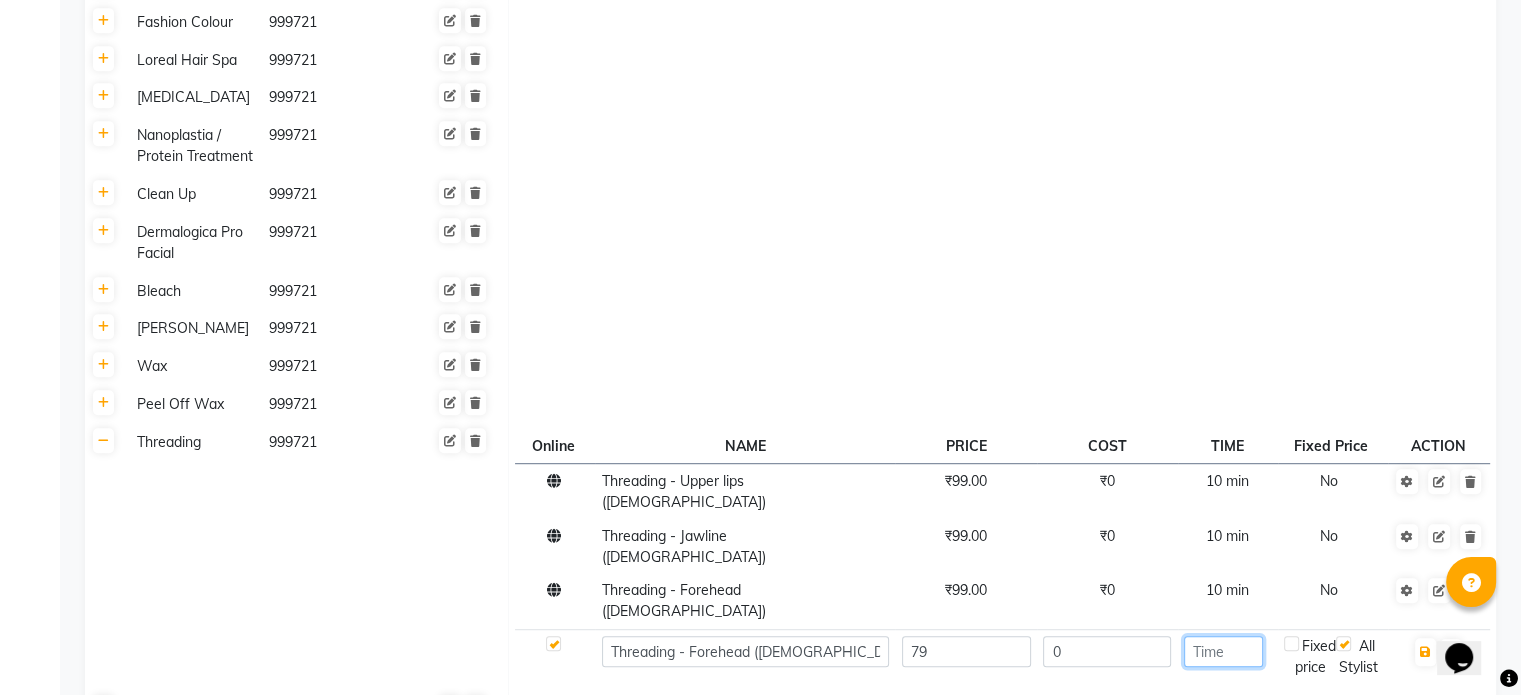 click 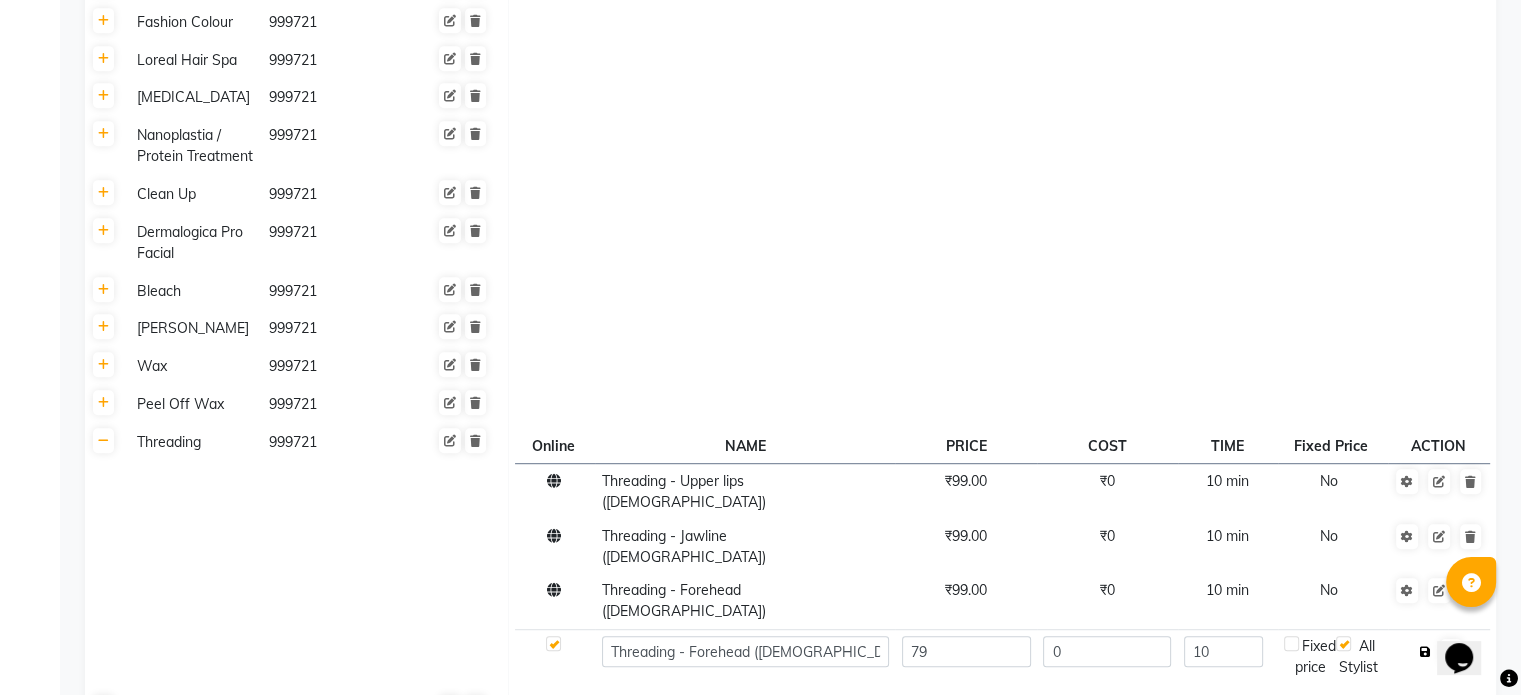 click at bounding box center (1425, 652) 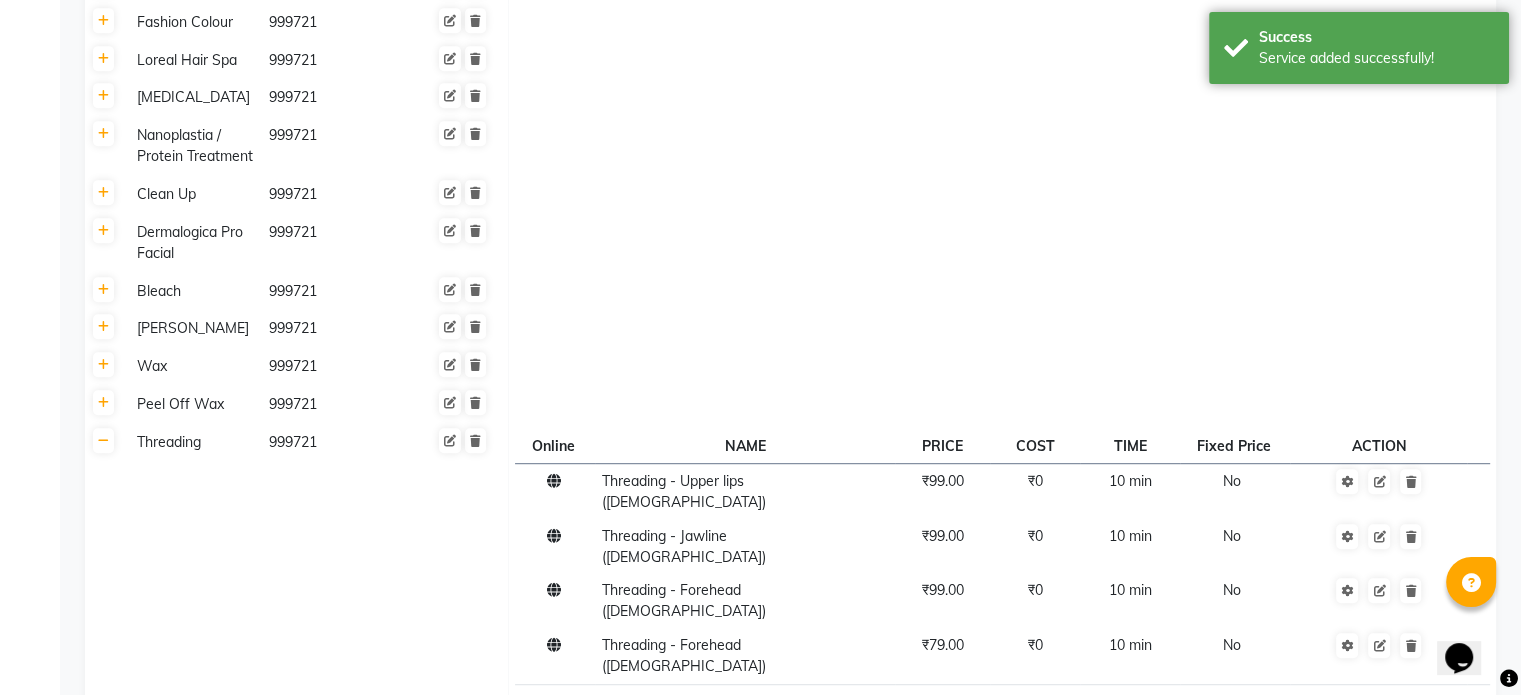 click 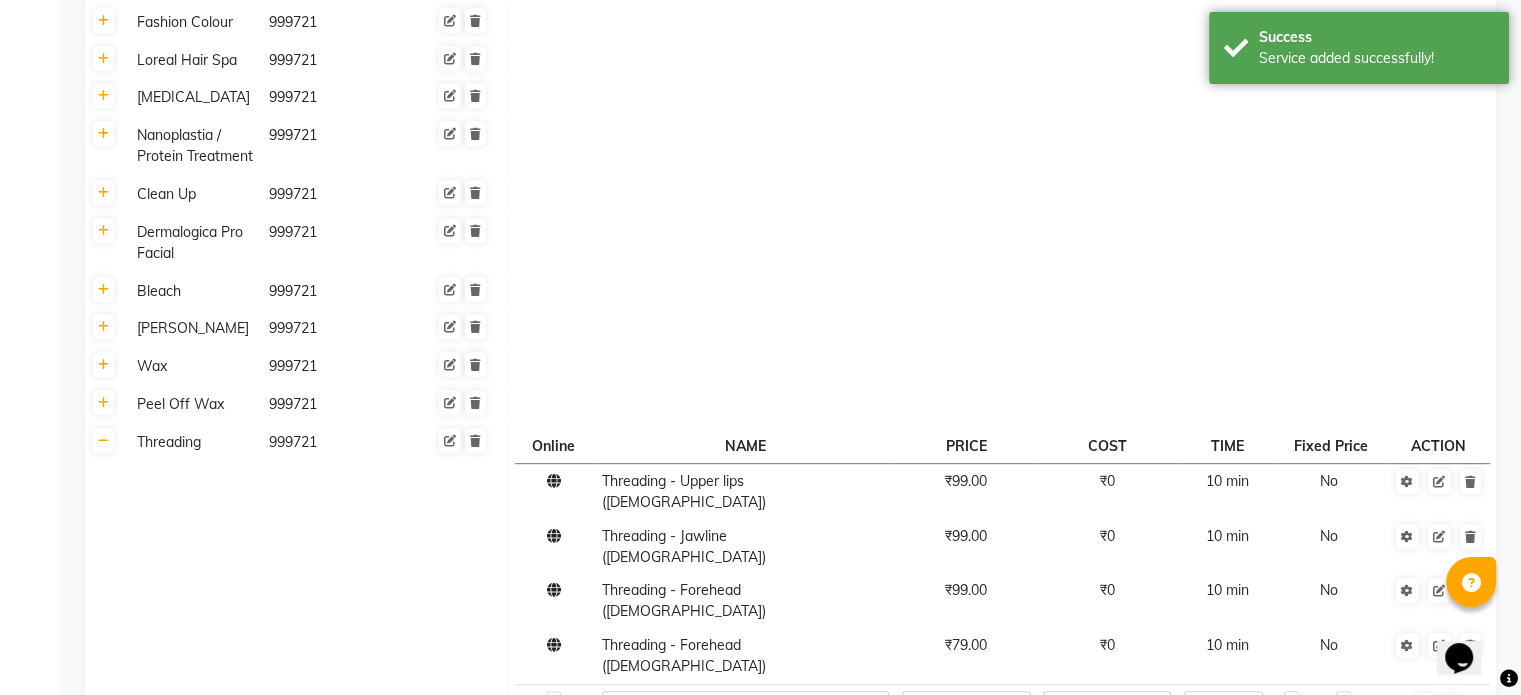 click 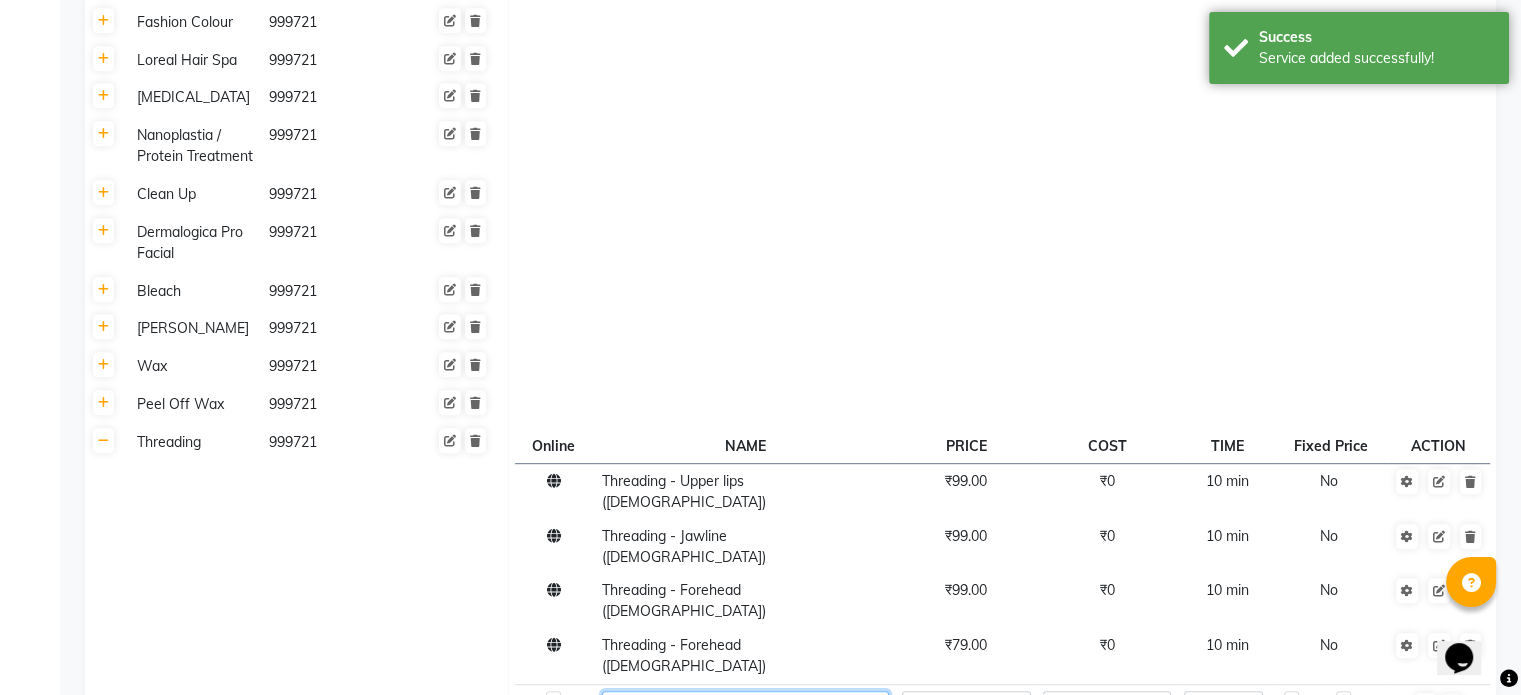 click 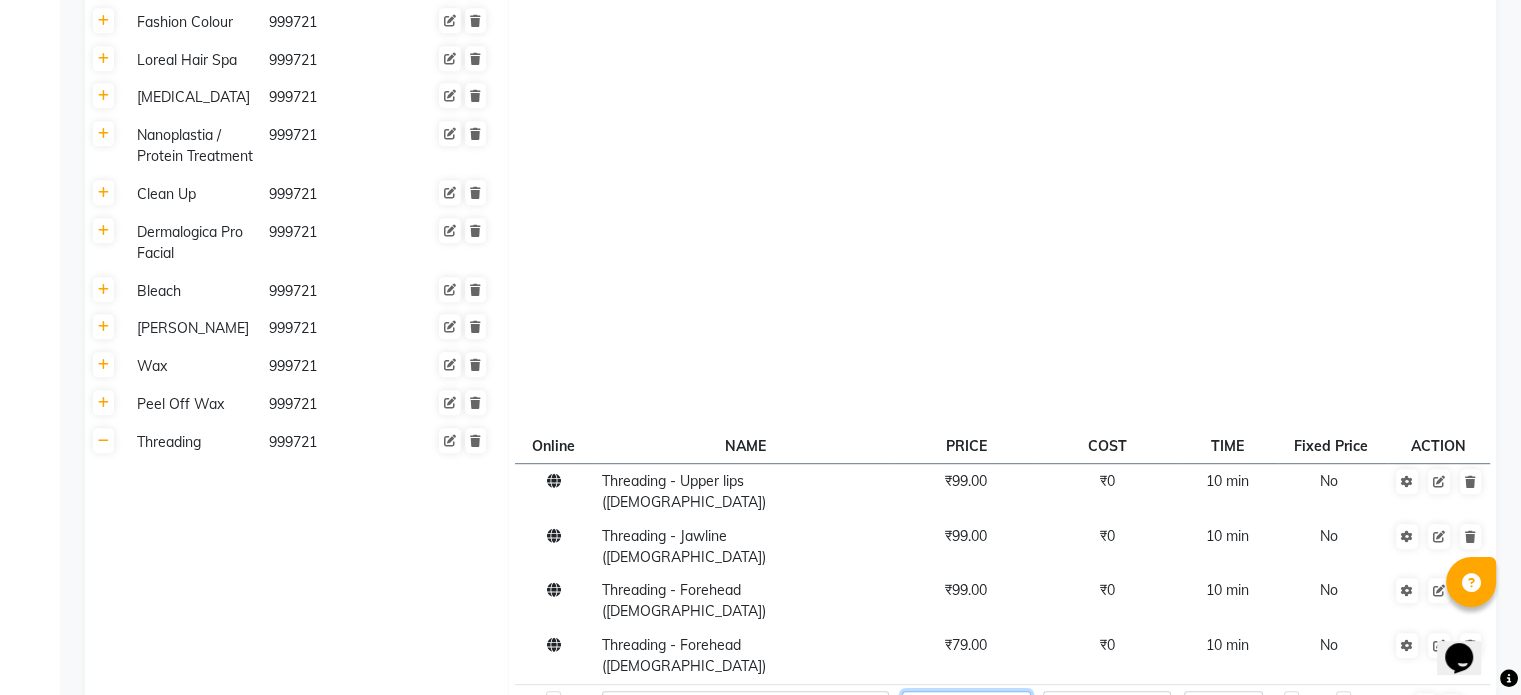 click 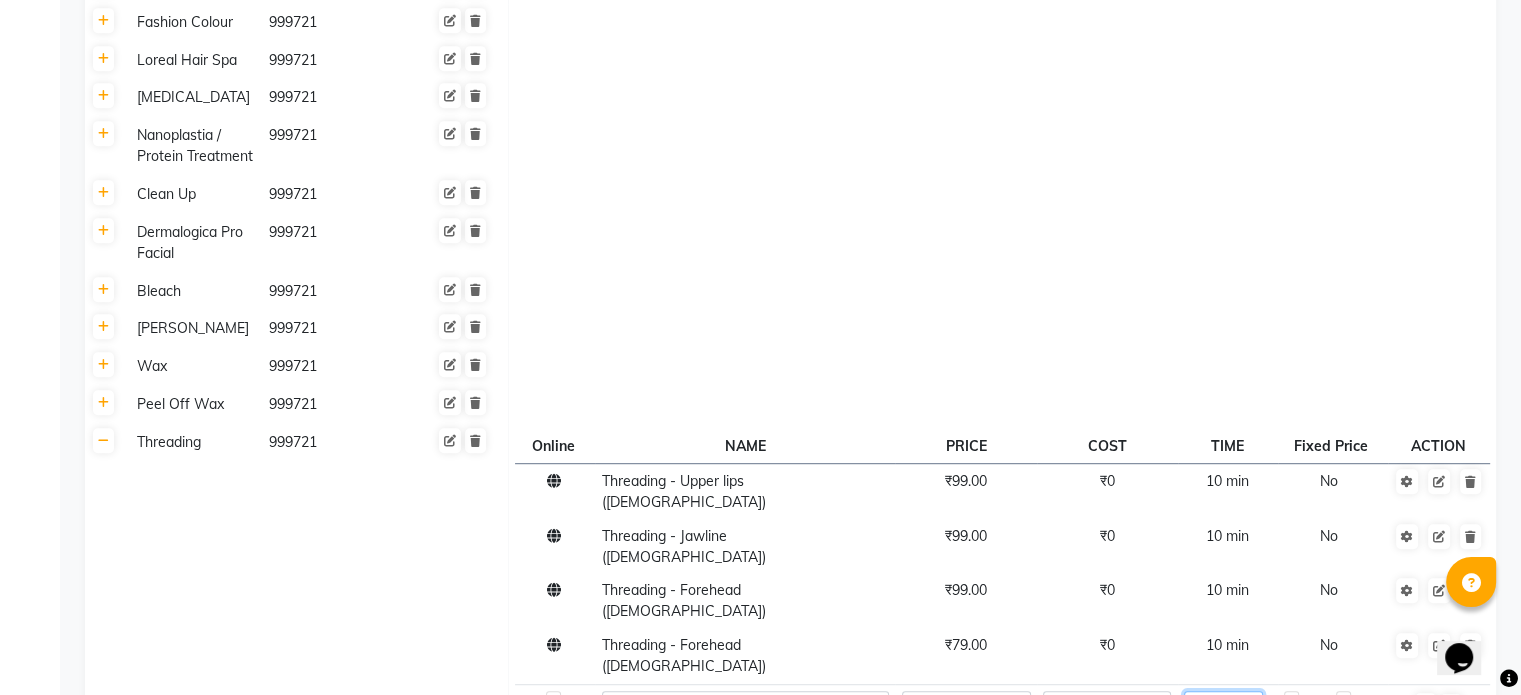 click 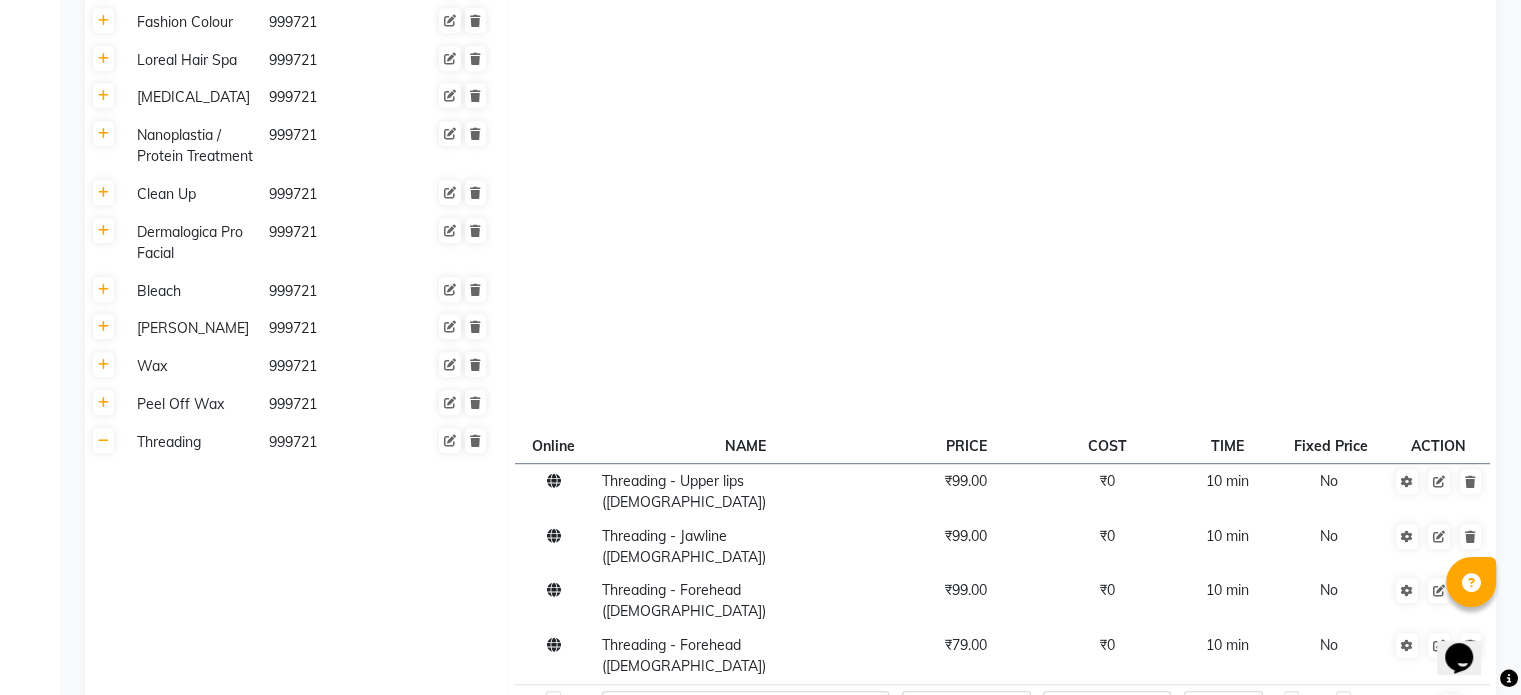 click at bounding box center [1425, 707] 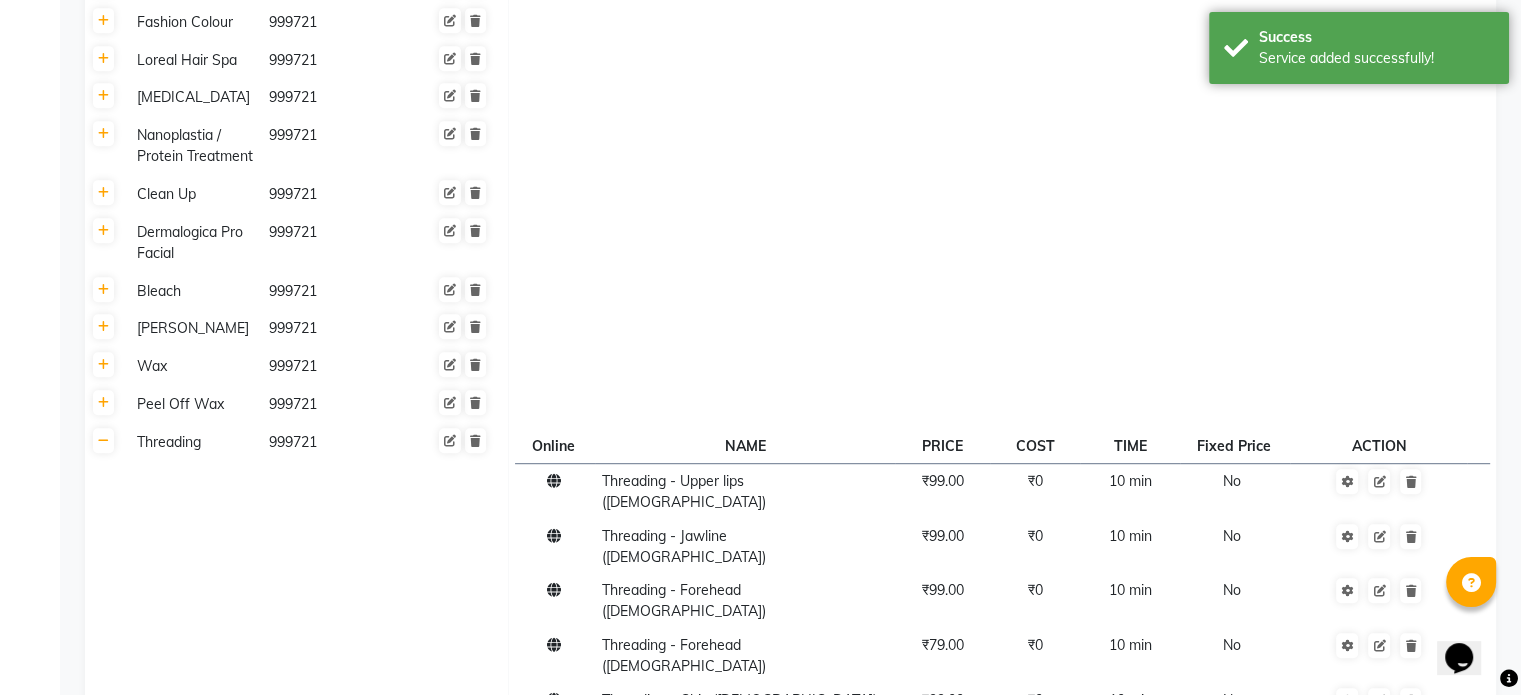 click 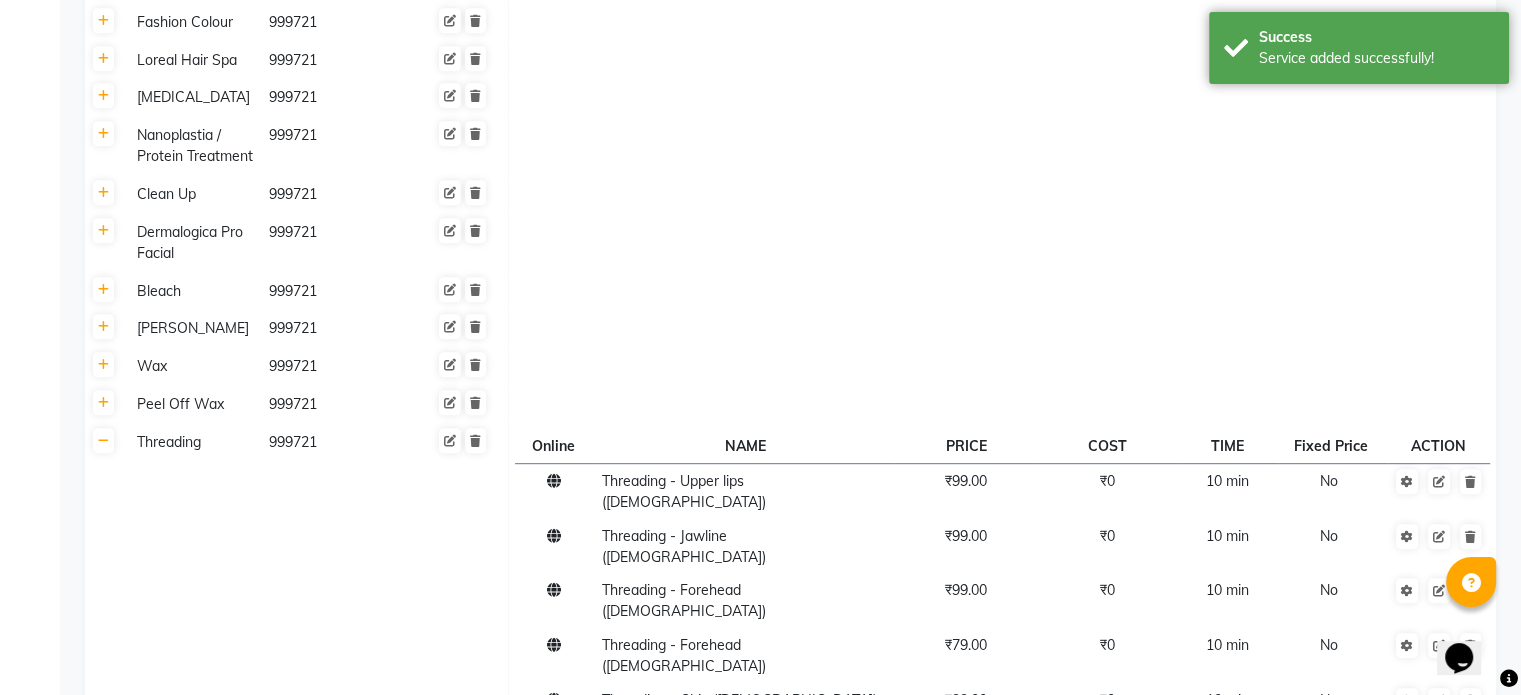 click 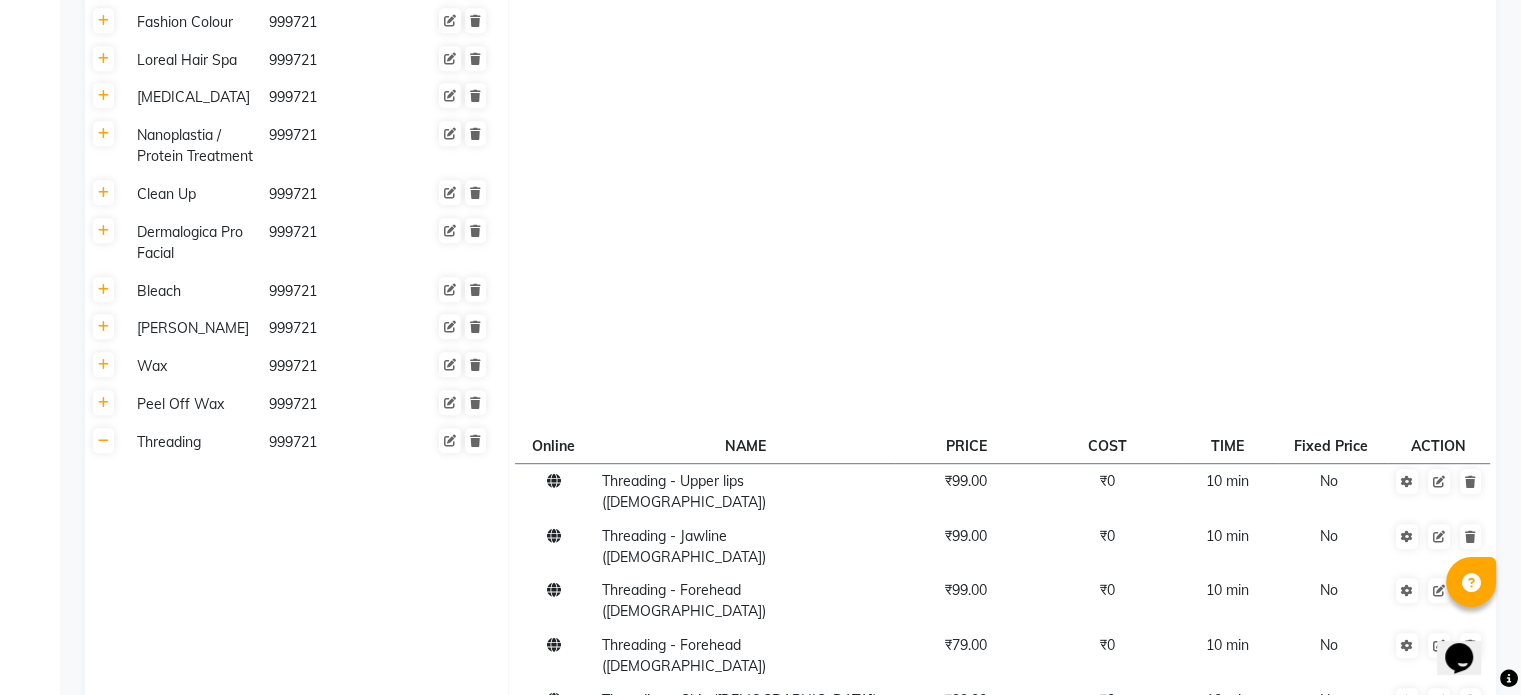 click 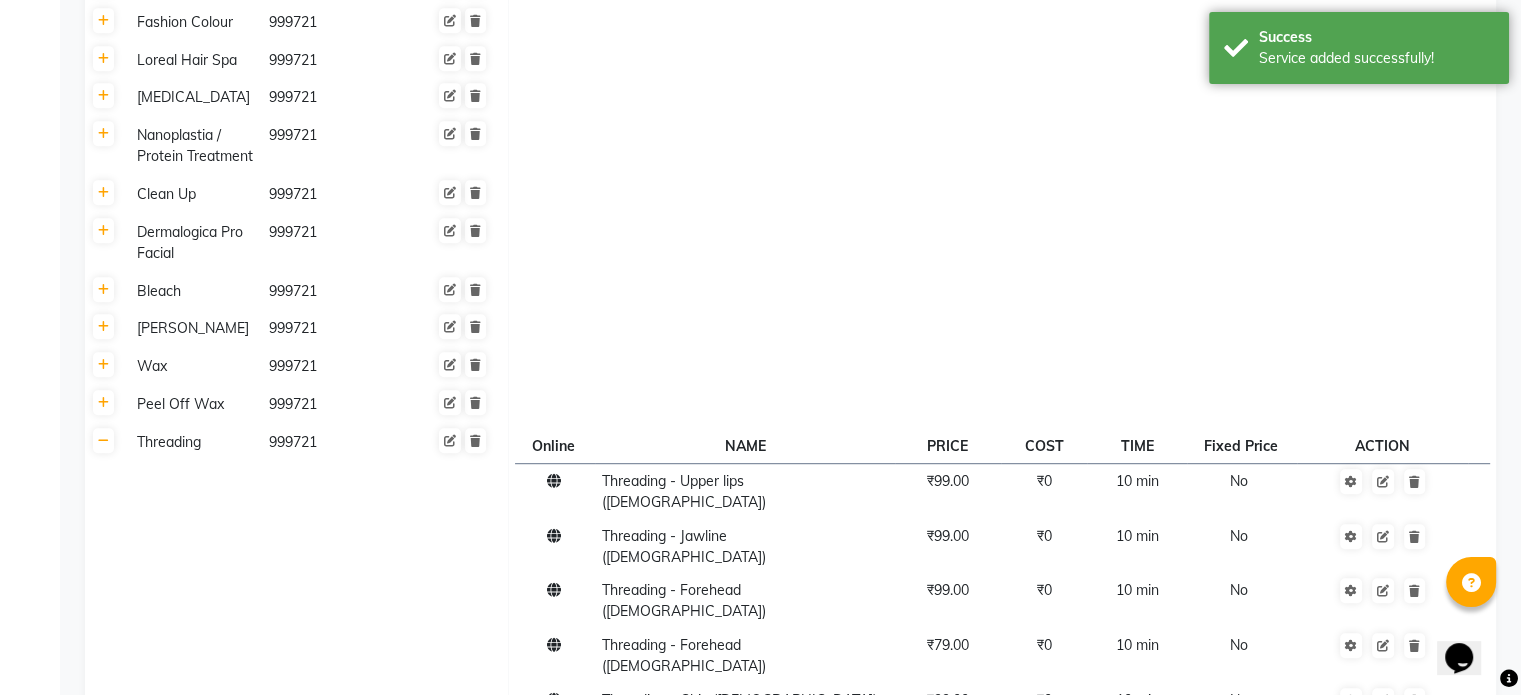 click on "Click here to add service" 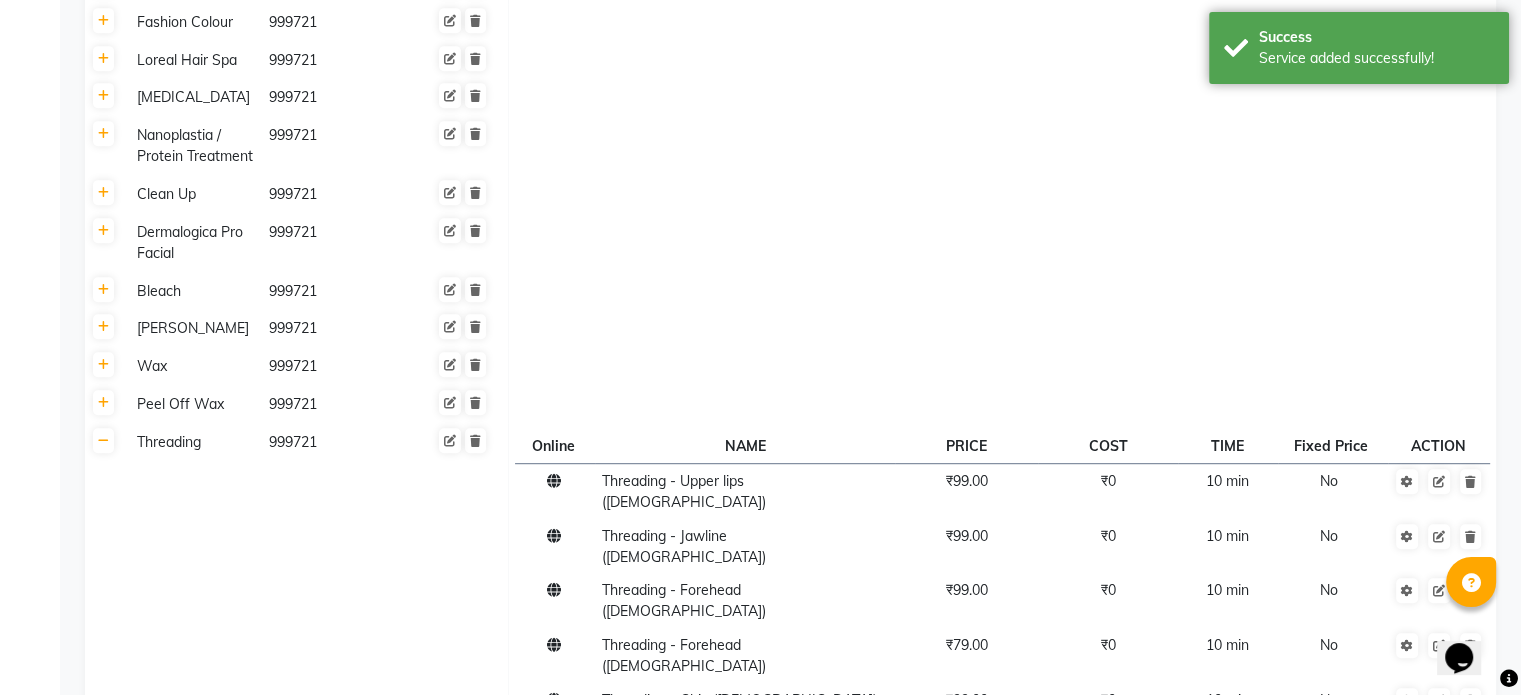 click 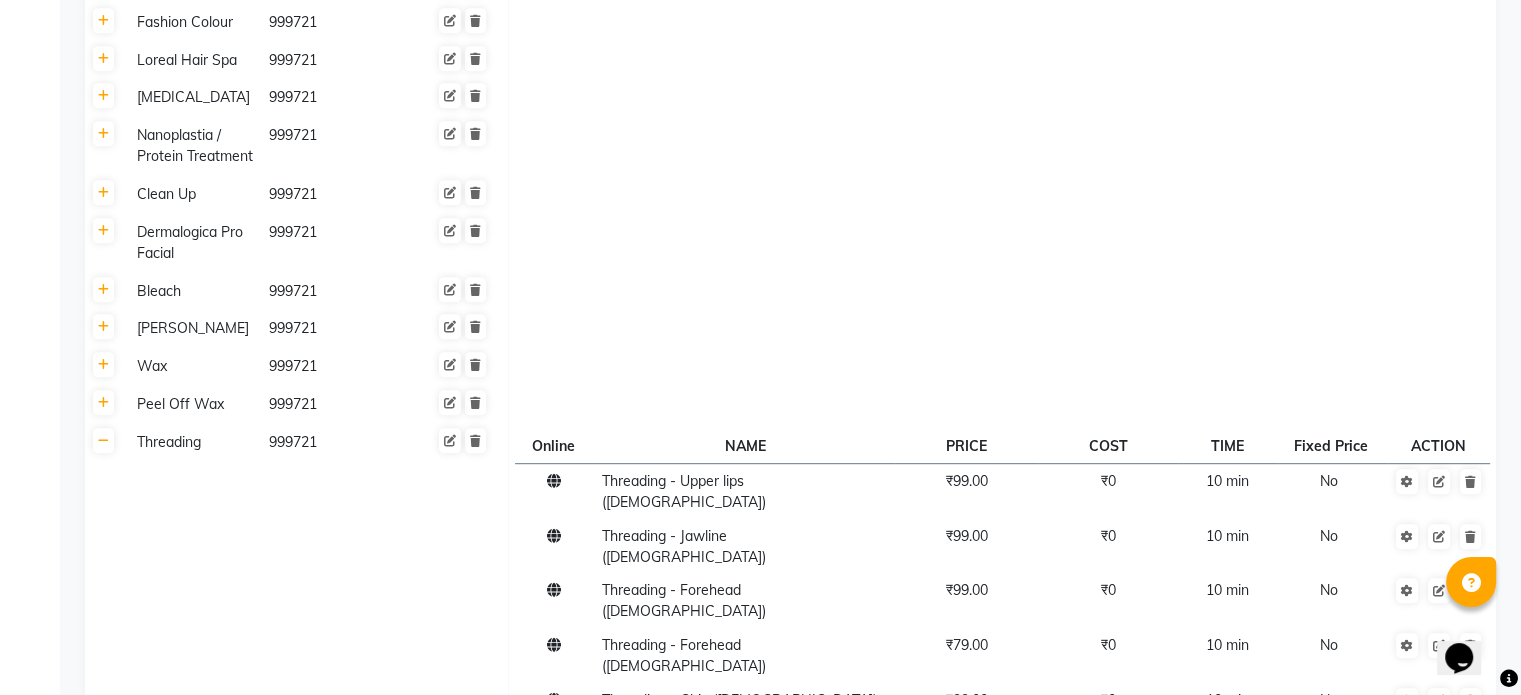 click 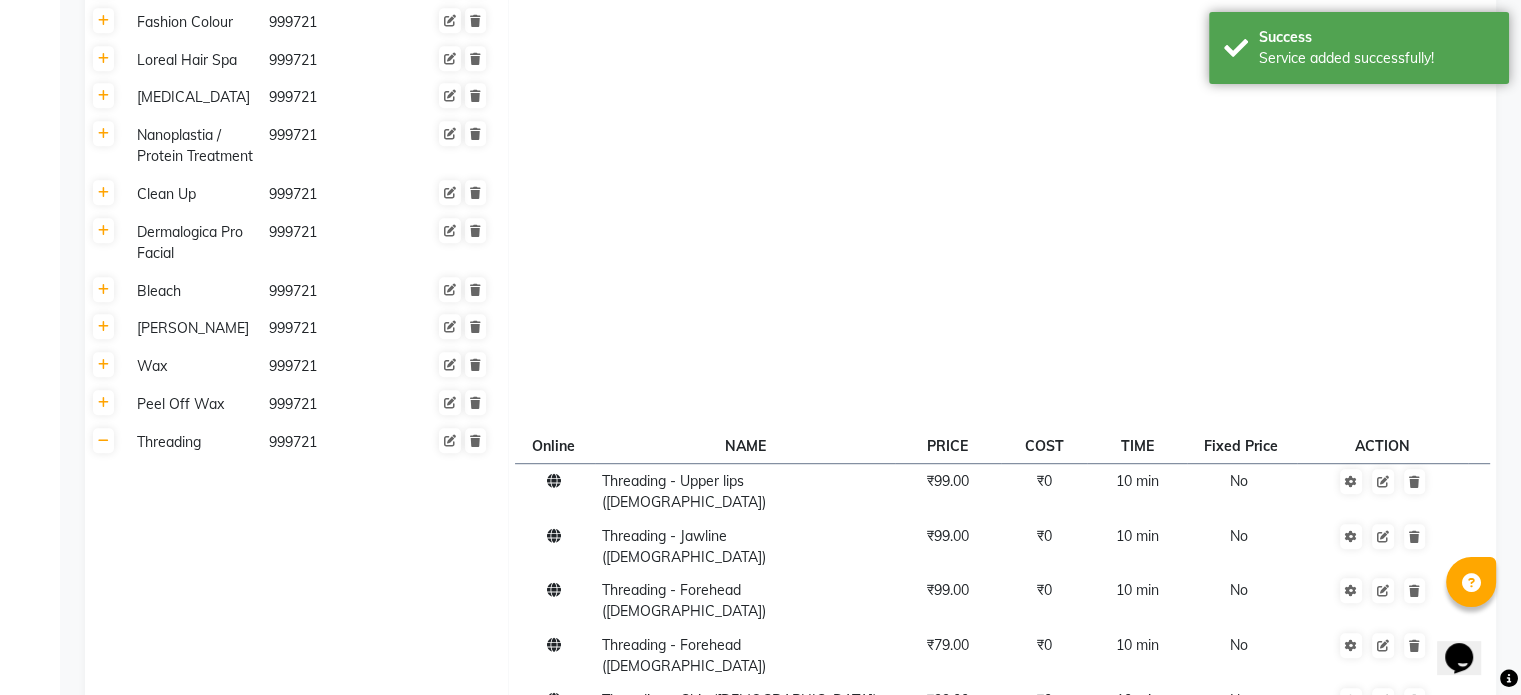 click 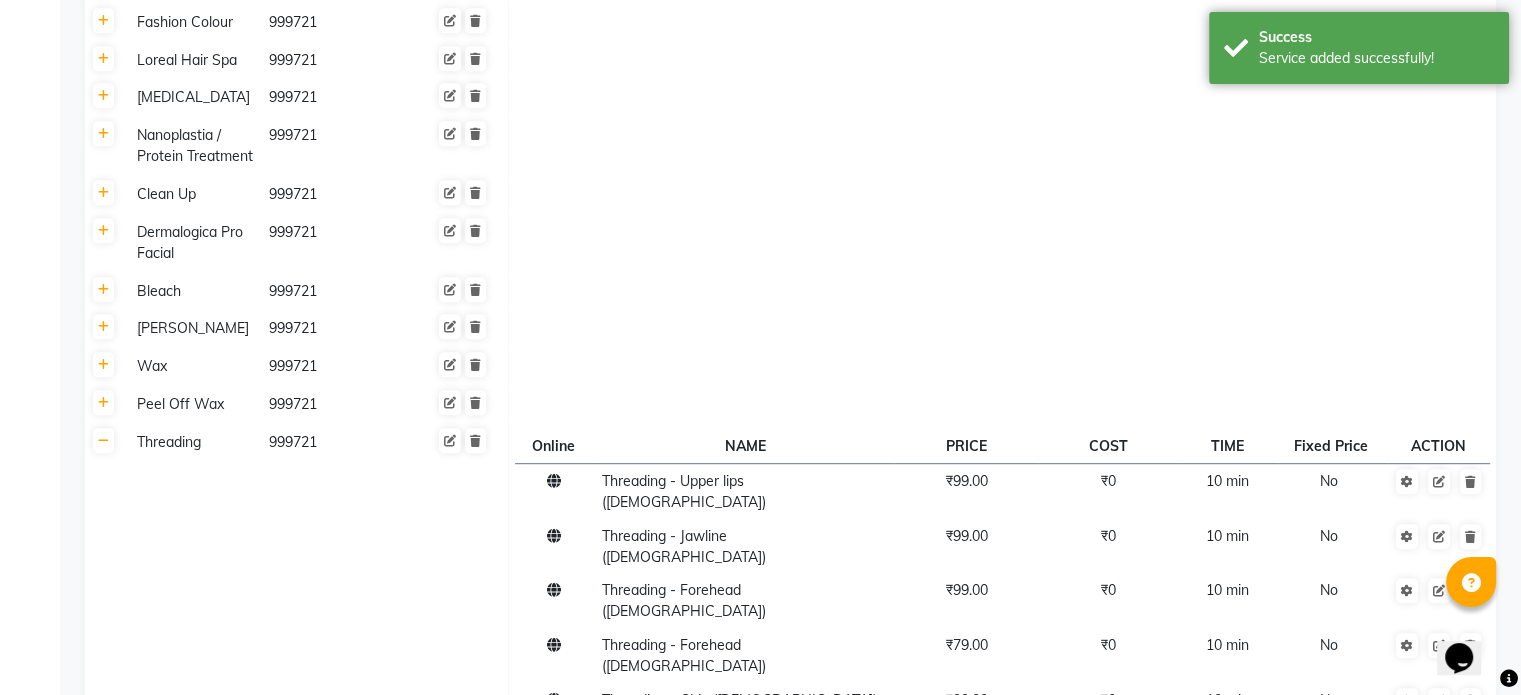 click 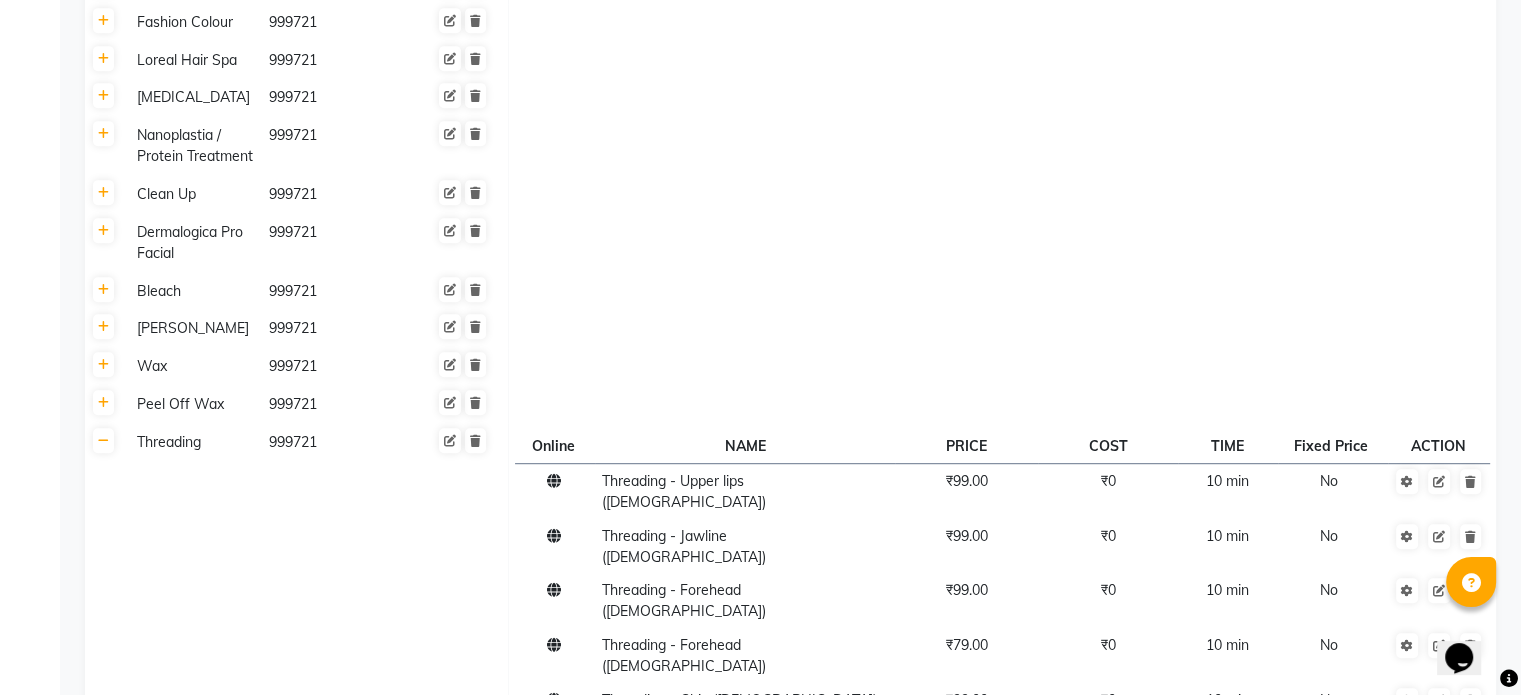 click 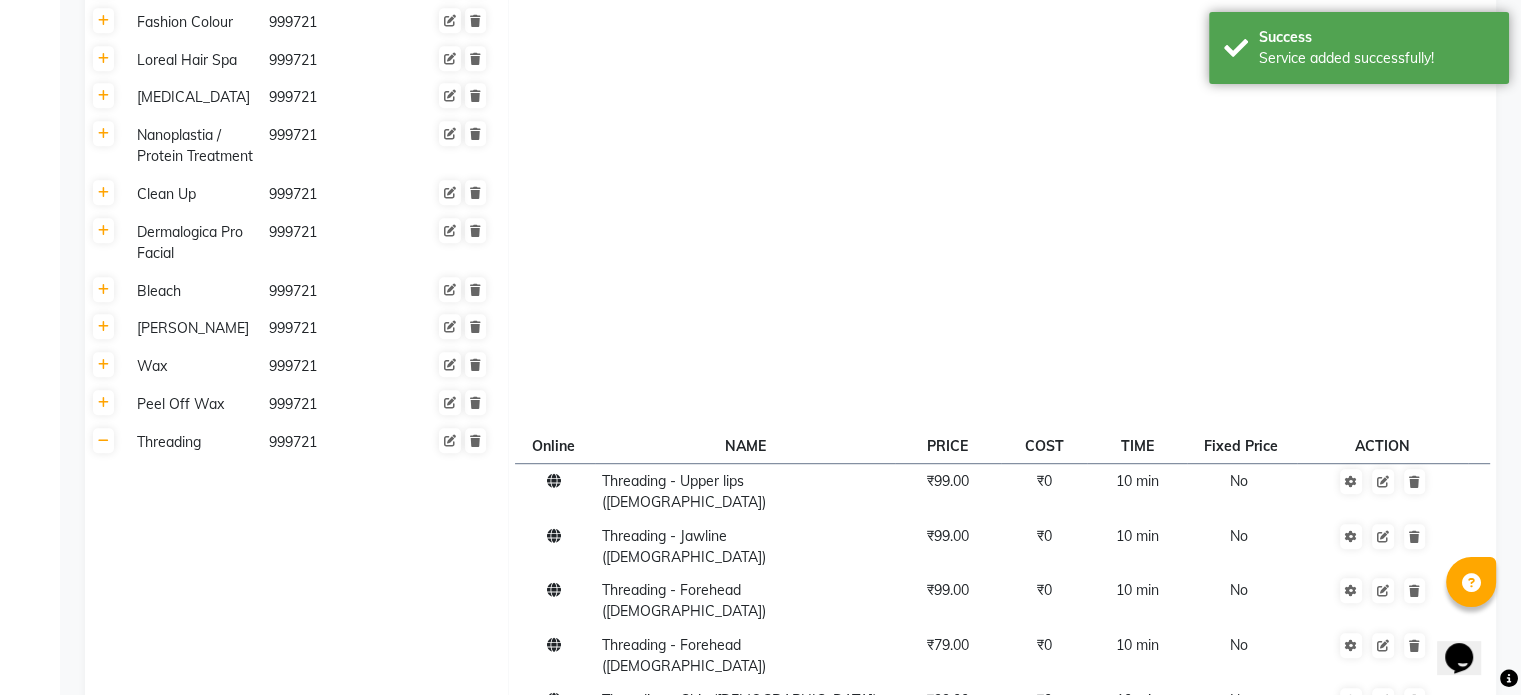 click 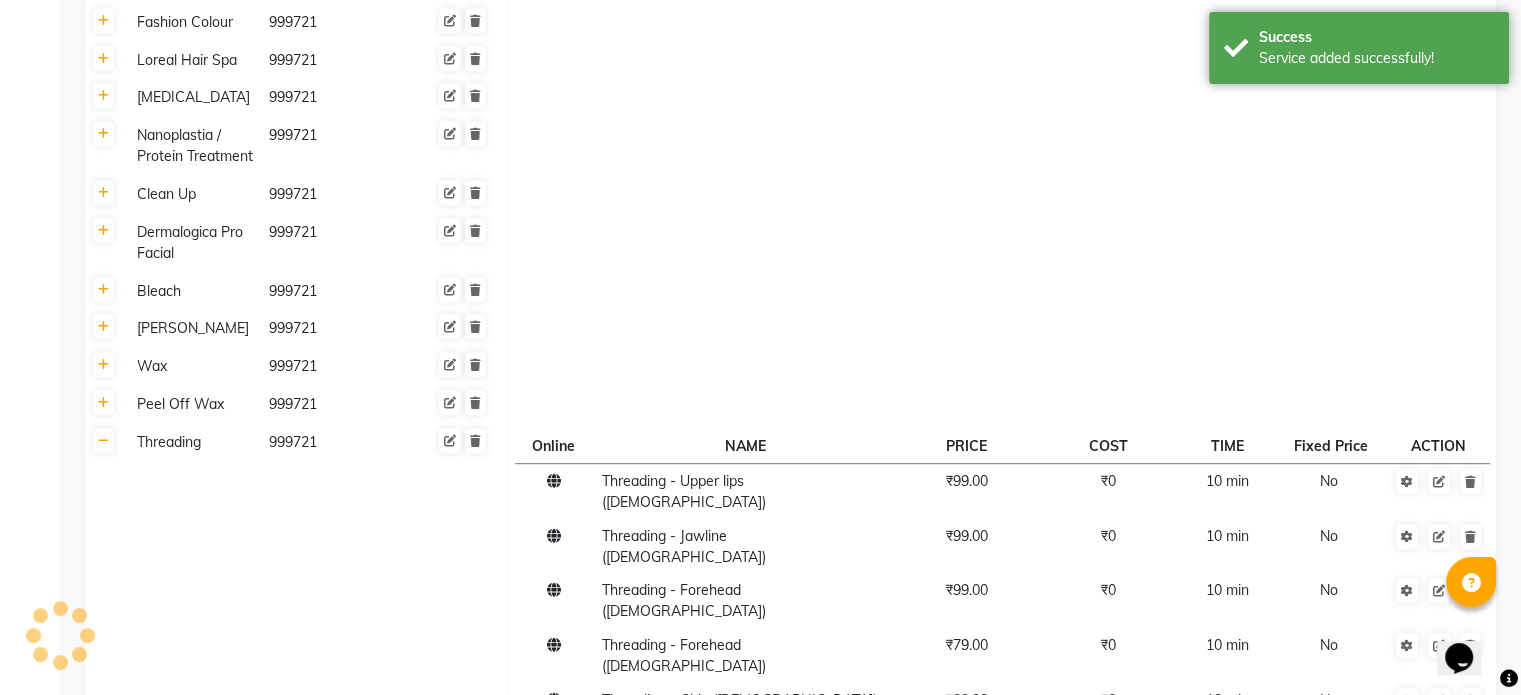 click 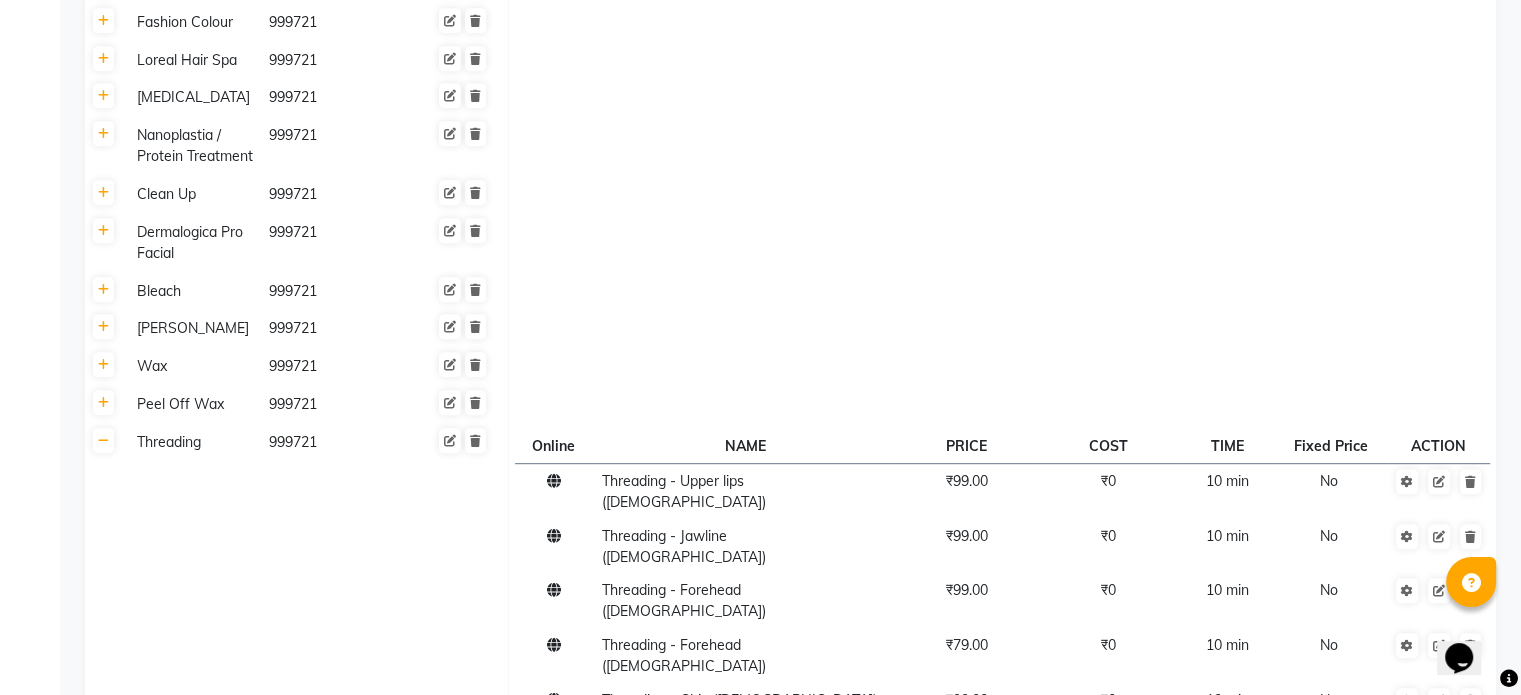 click 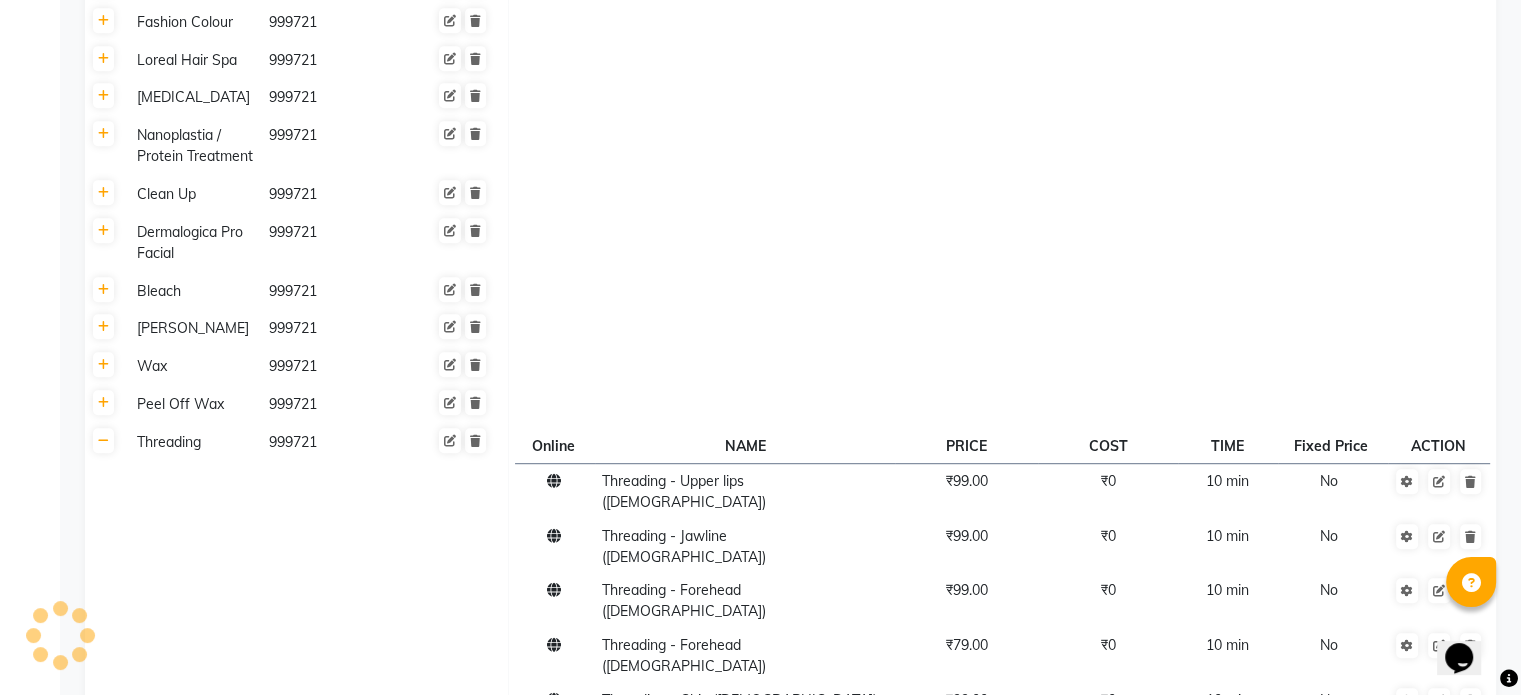 click at bounding box center [1425, 905] 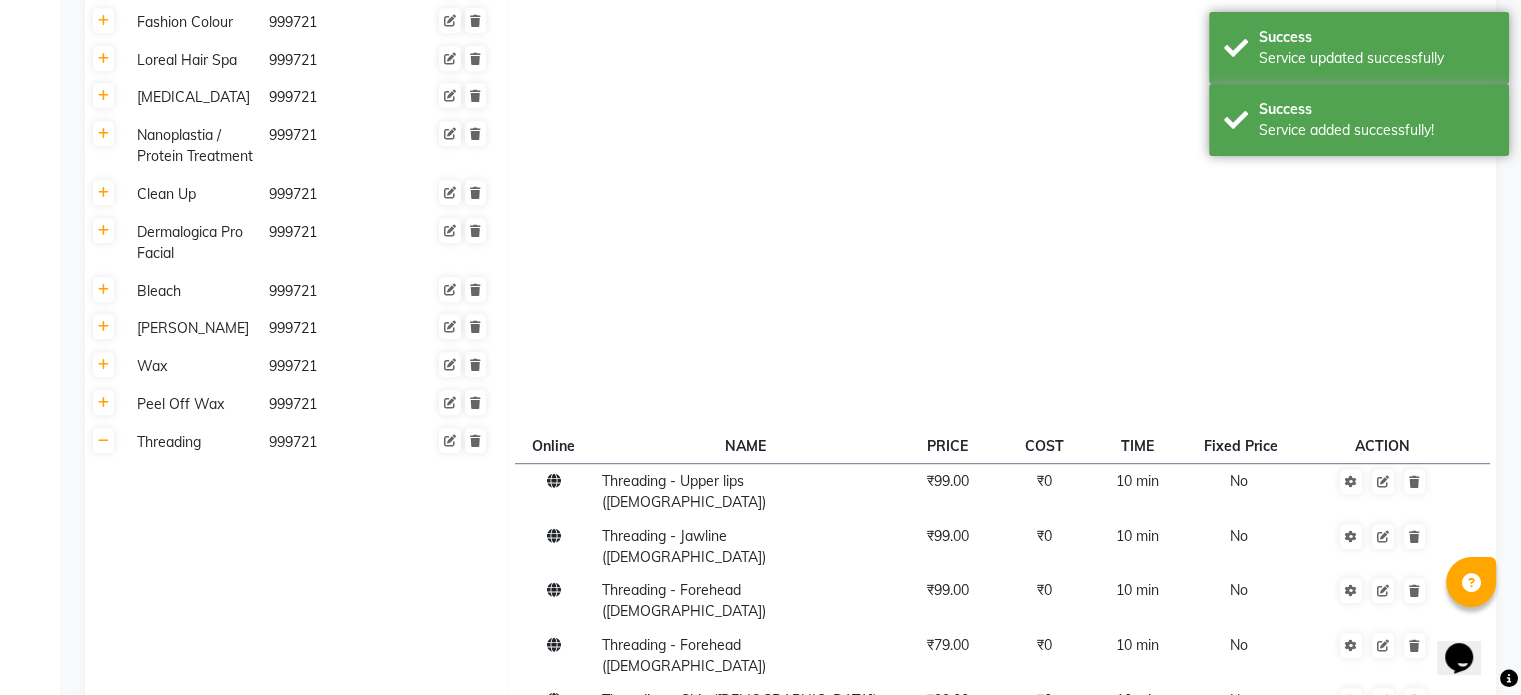 click 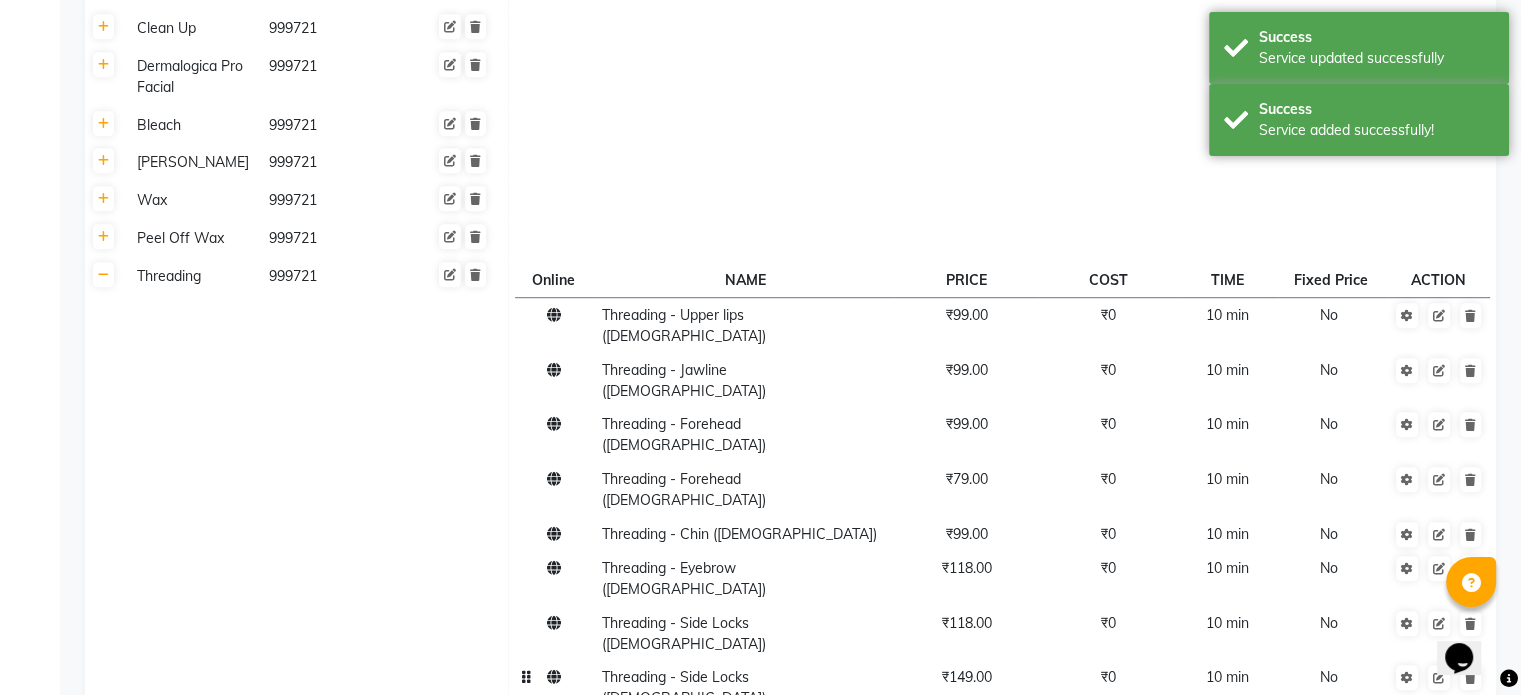 scroll, scrollTop: 1216, scrollLeft: 0, axis: vertical 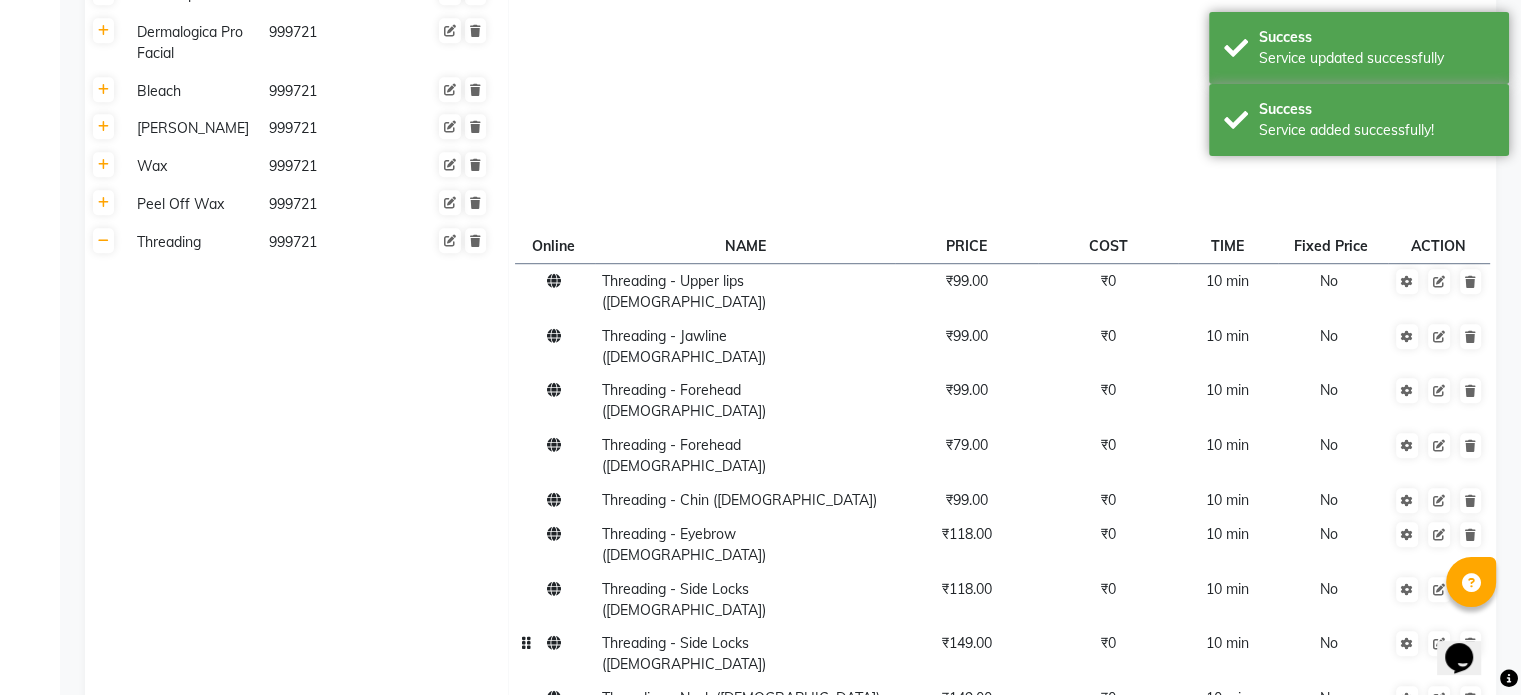 click 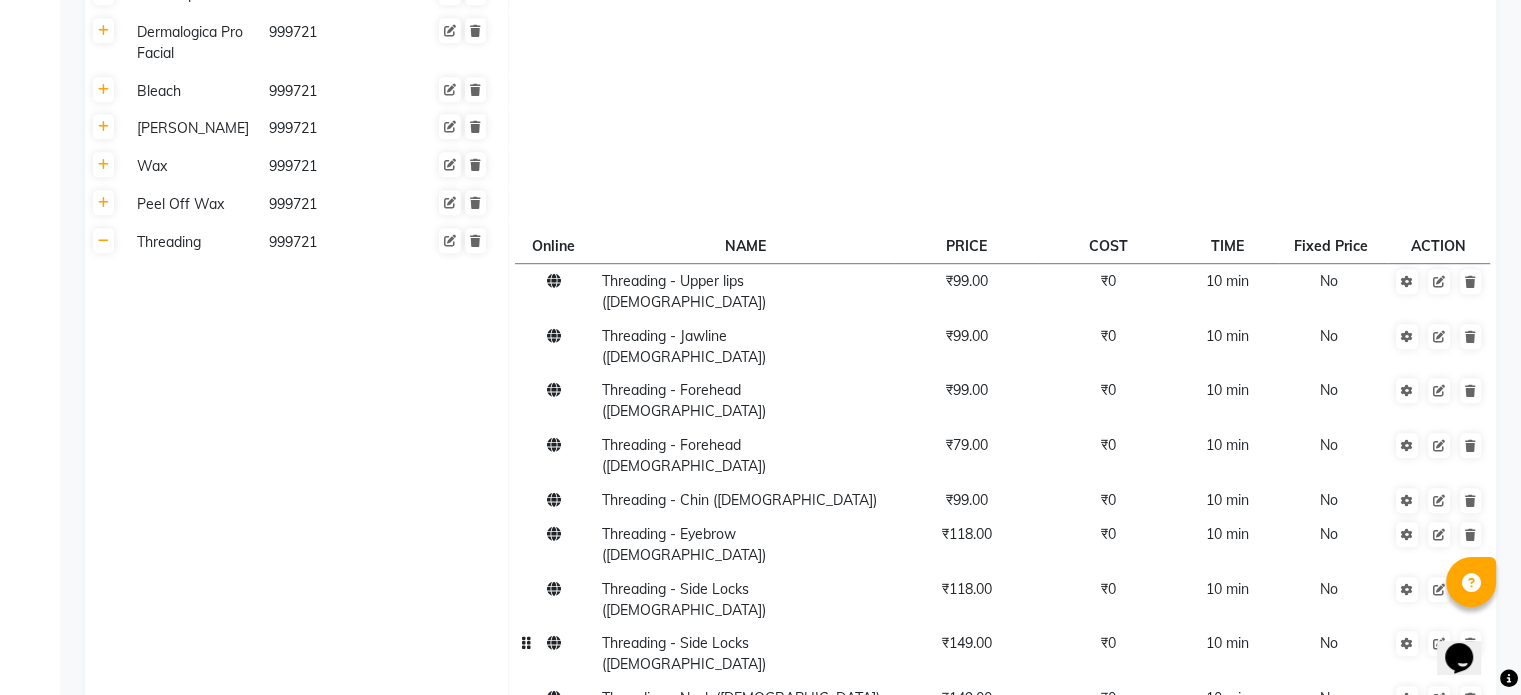 click 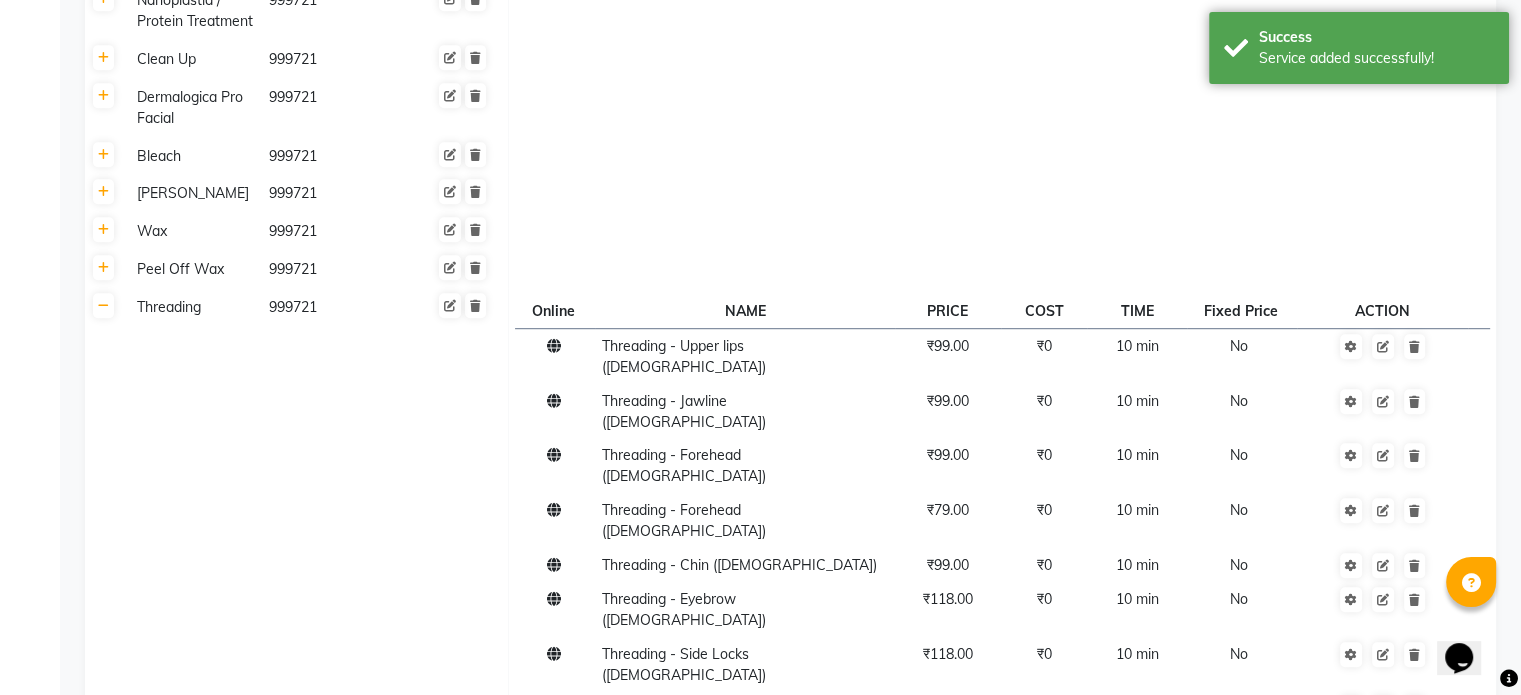 scroll, scrollTop: 1116, scrollLeft: 0, axis: vertical 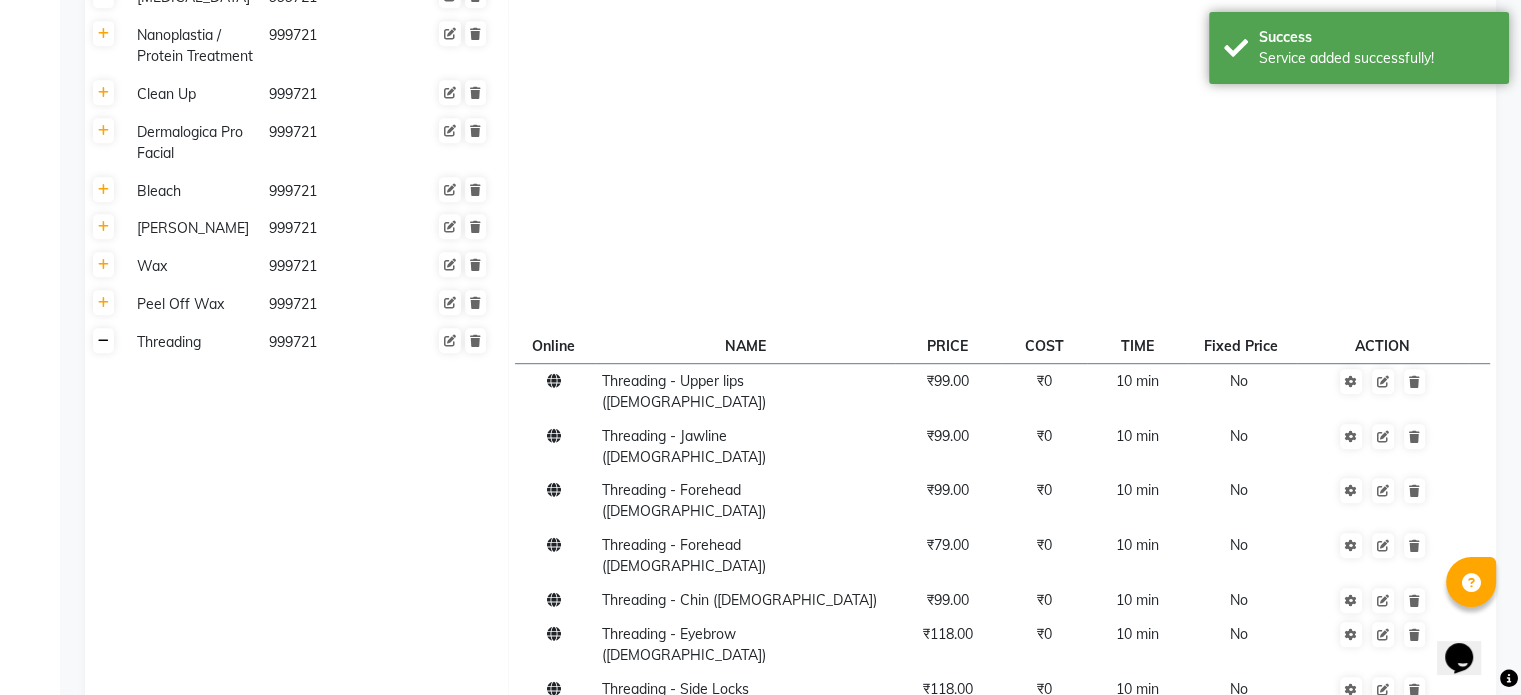 click 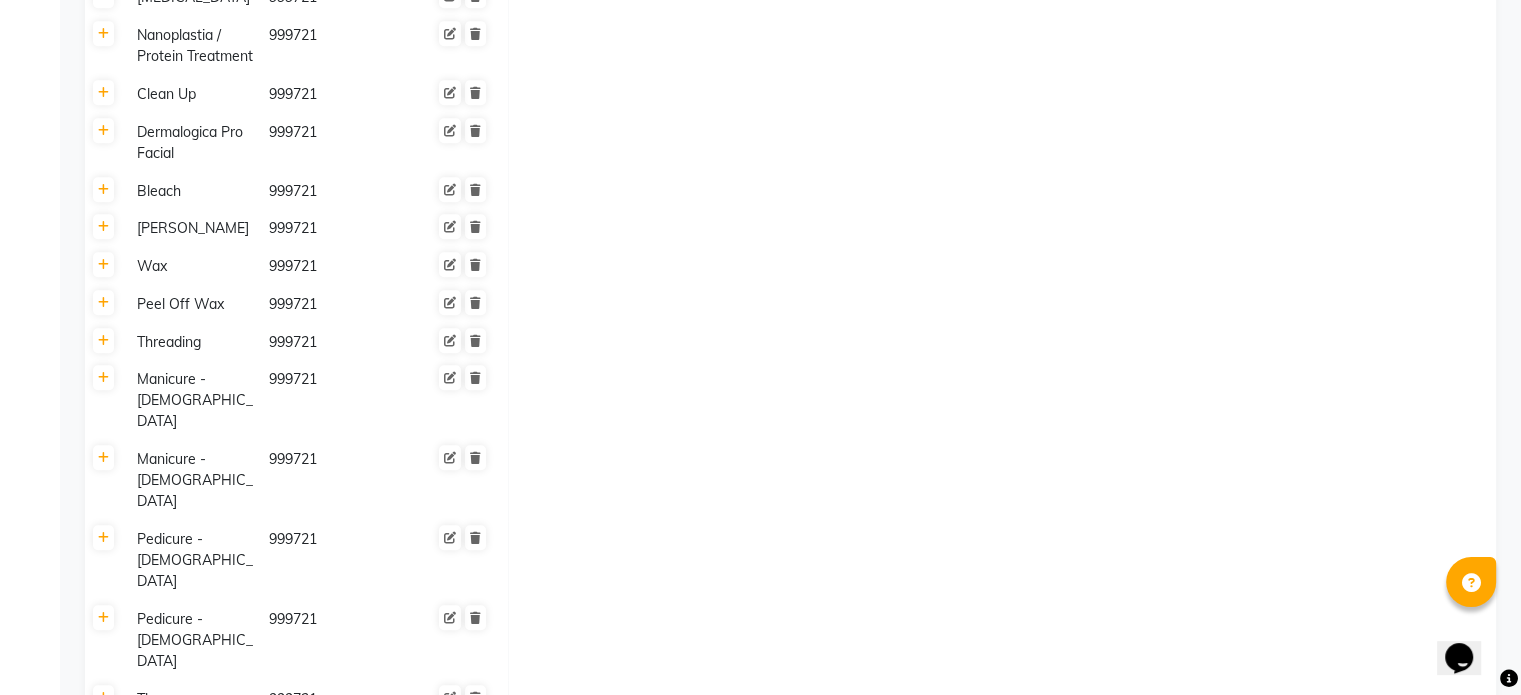 click on "Manicure - [DEMOGRAPHIC_DATA]" 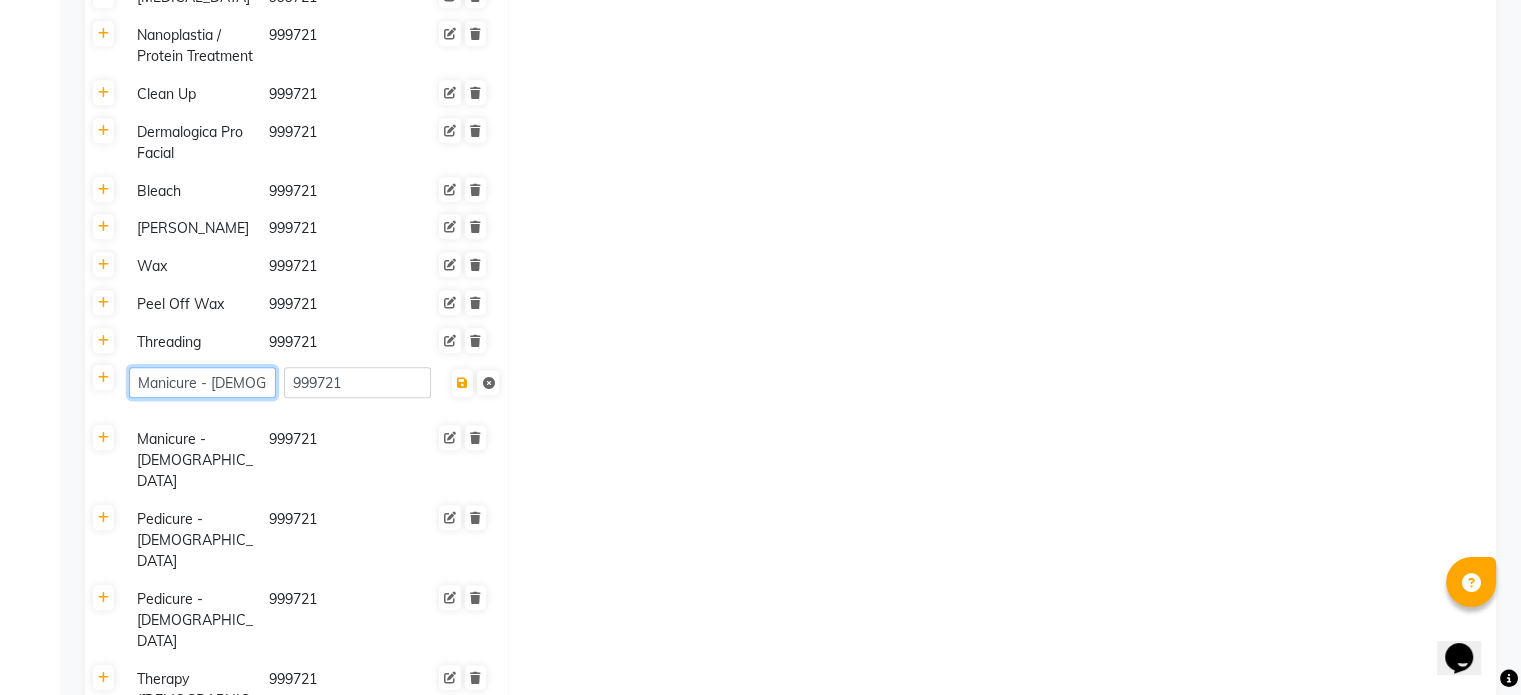 click on "Manicure - [DEMOGRAPHIC_DATA]" 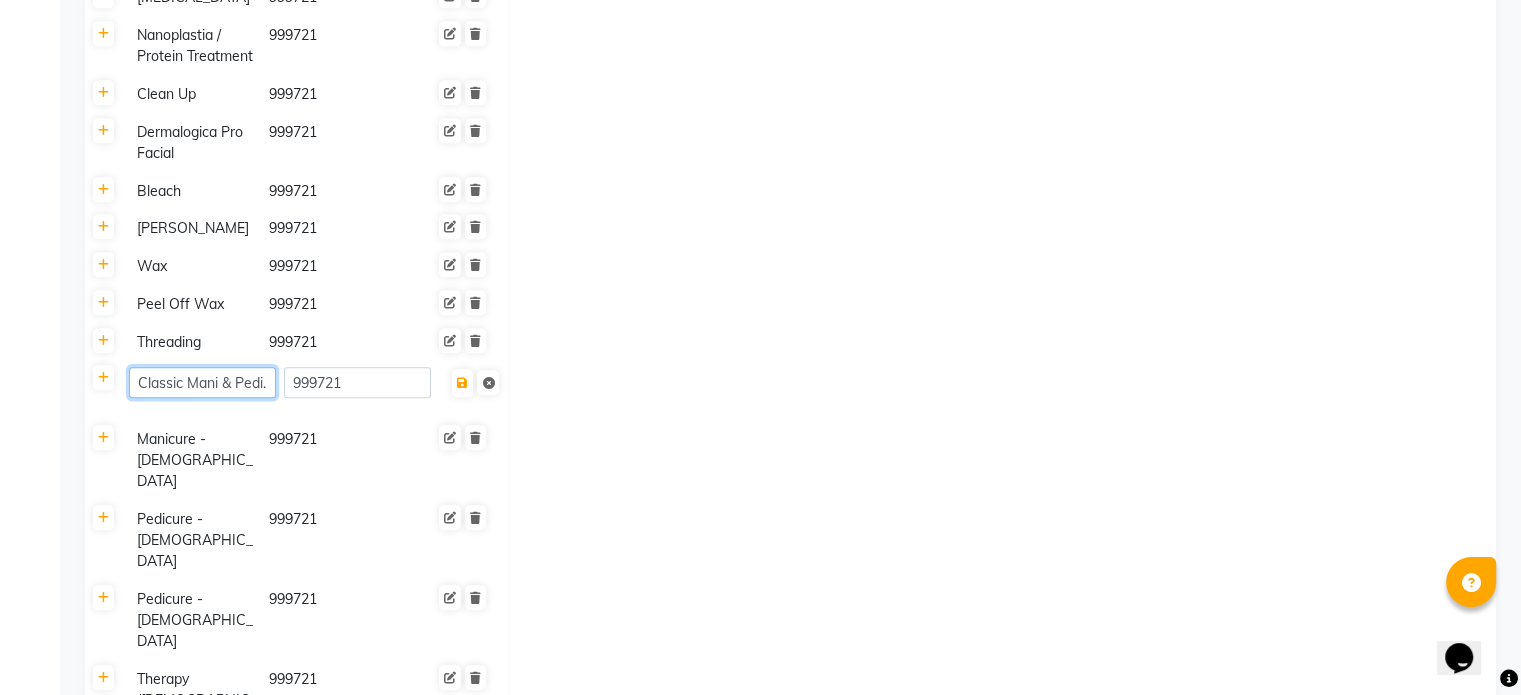 click on "Classic Mani & Pedi." 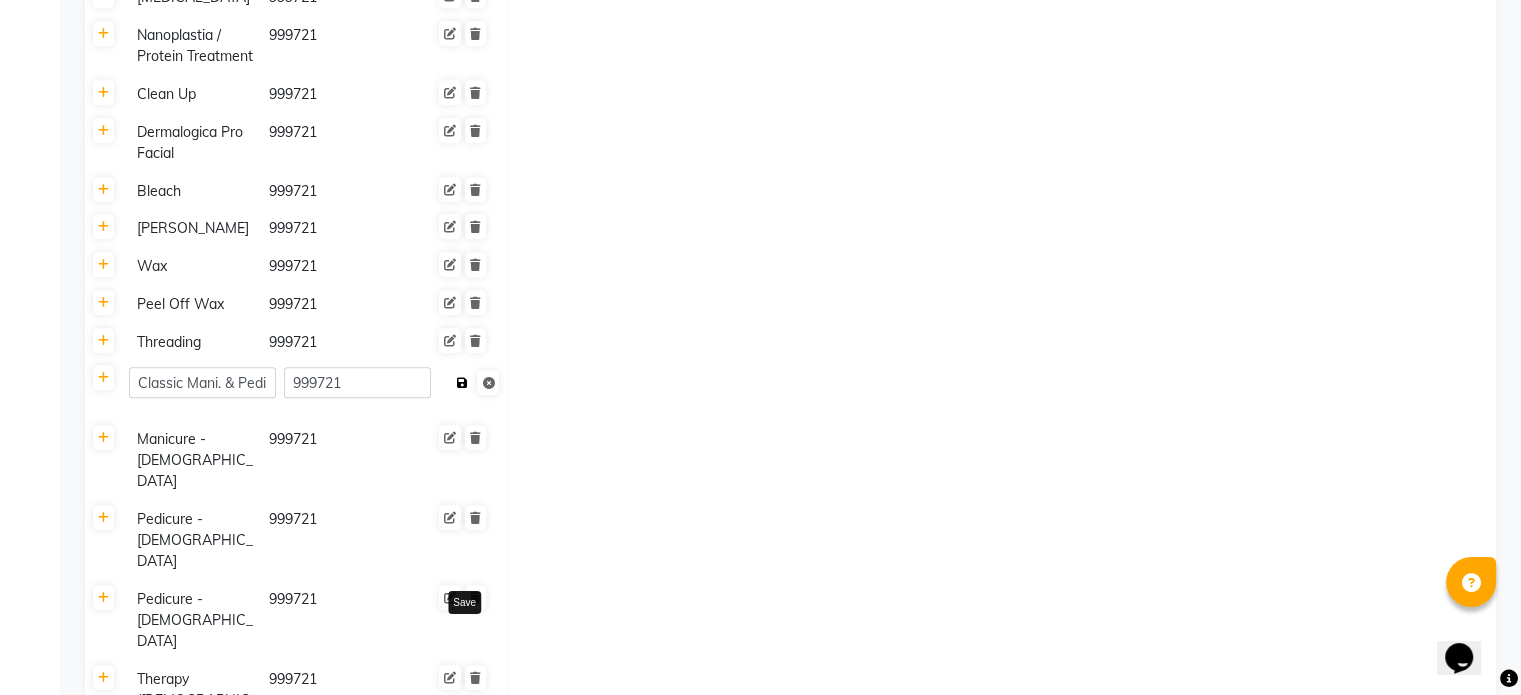 click on "Save" 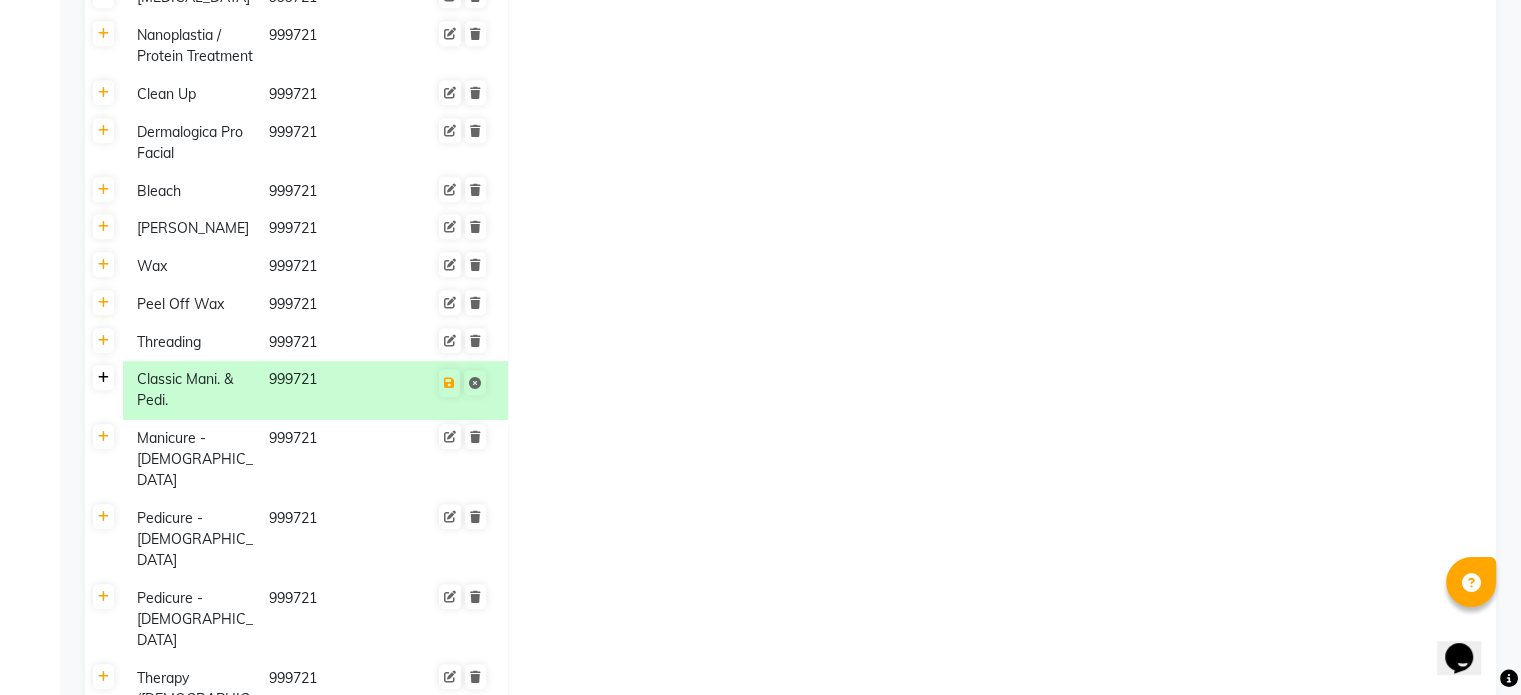click 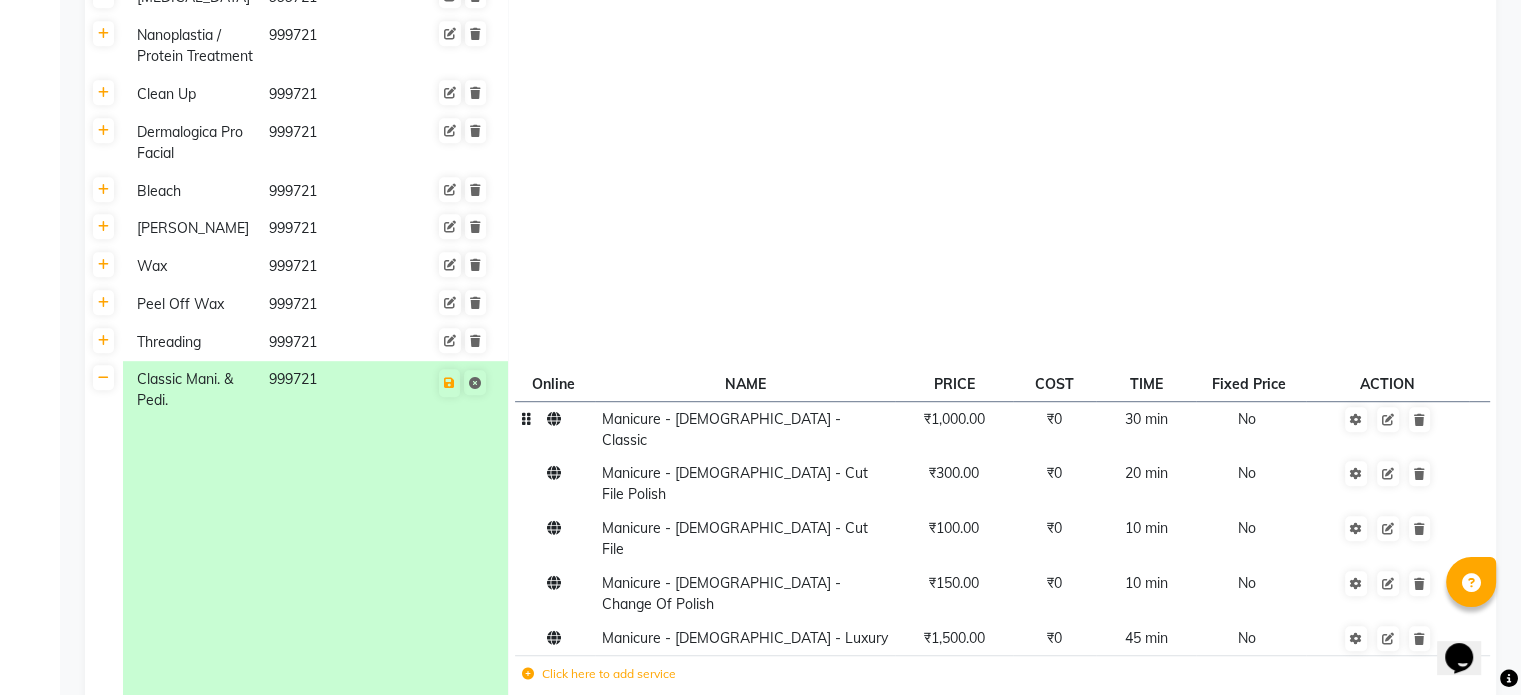 click on "Manicure - [DEMOGRAPHIC_DATA] - Classic" 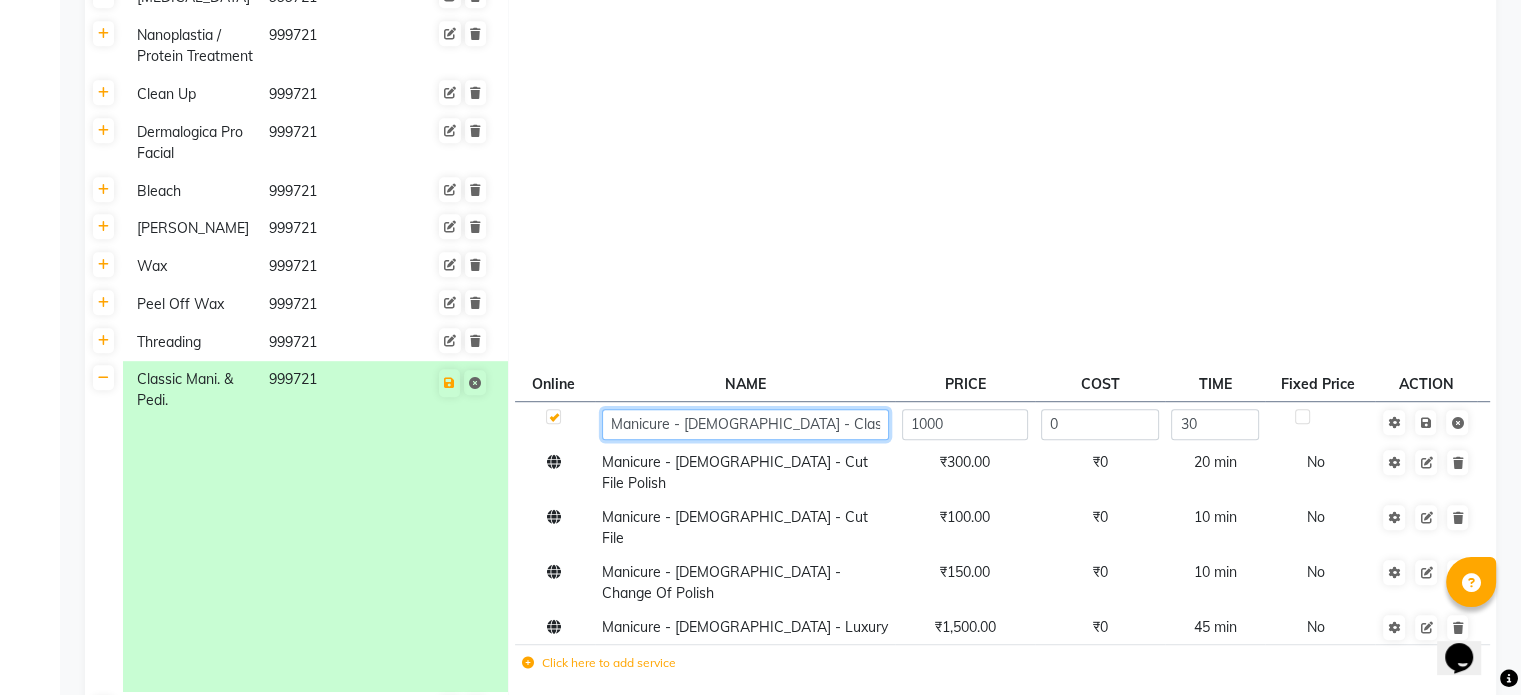 click on "Manicure - [DEMOGRAPHIC_DATA] - Classic" 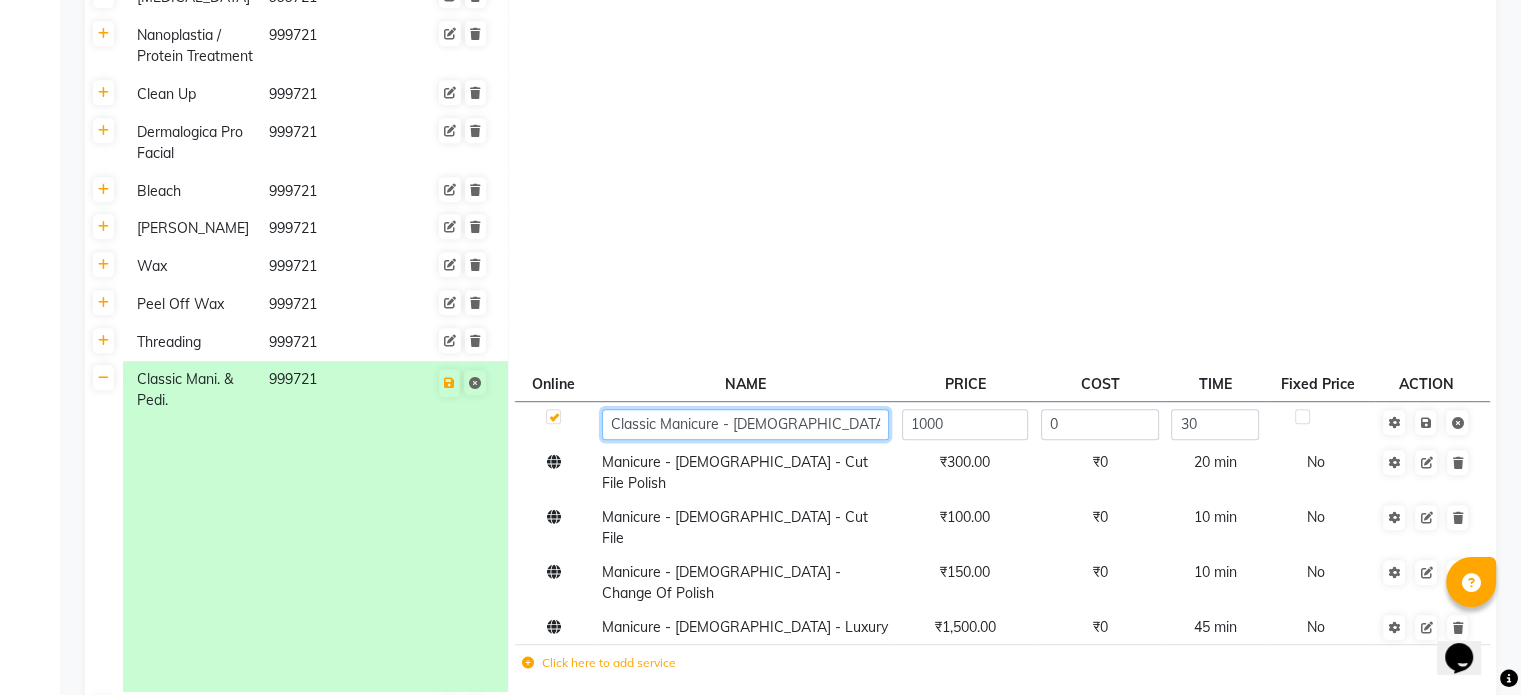 click on "Classic Manicure - [DEMOGRAPHIC_DATA] - Classic" 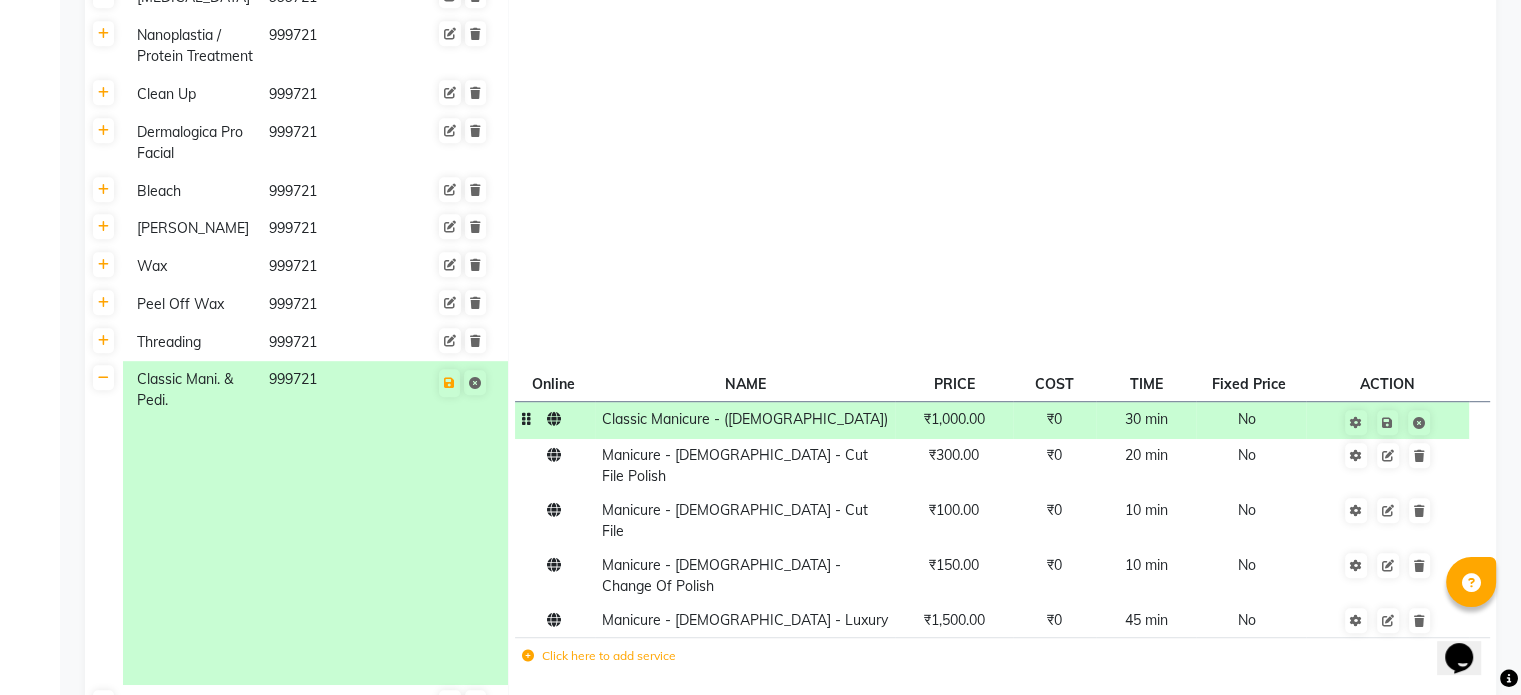 click on "₹1,000.00" 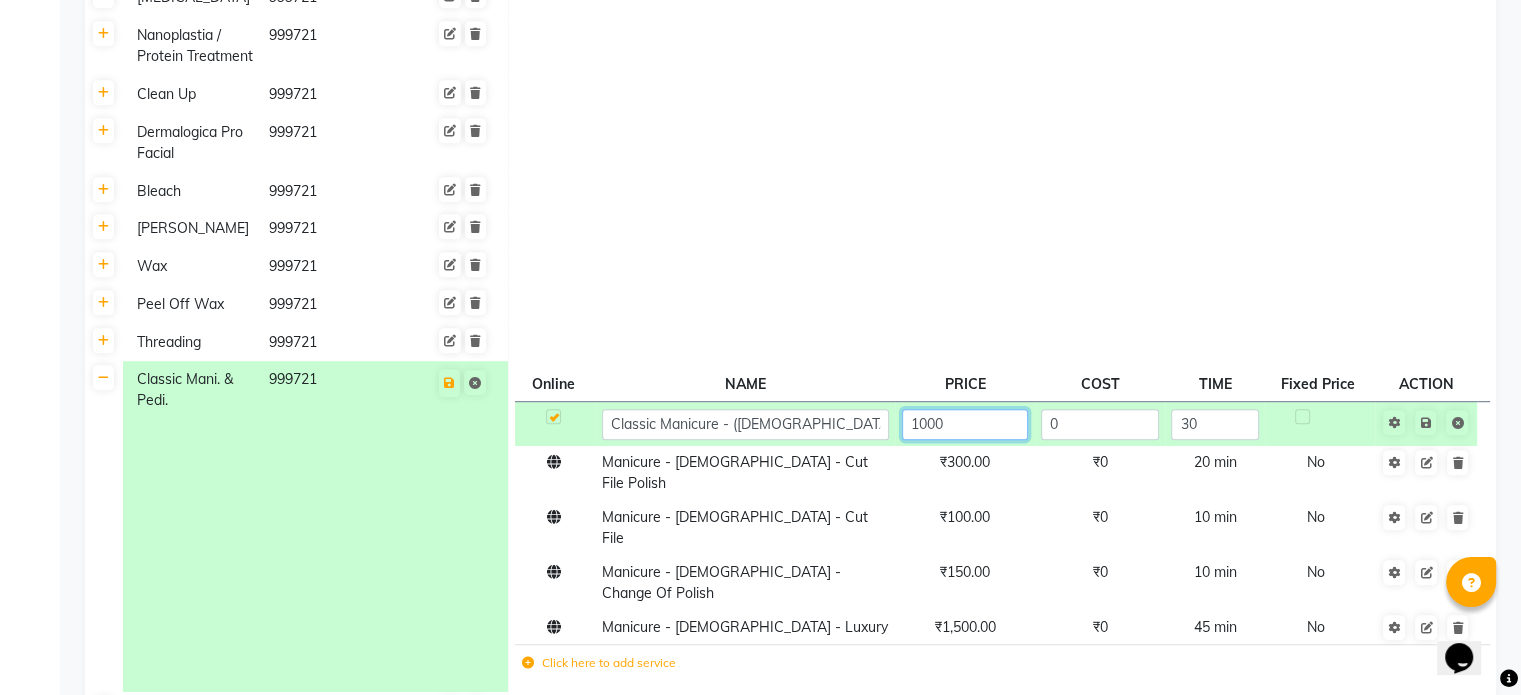 click on "1000" 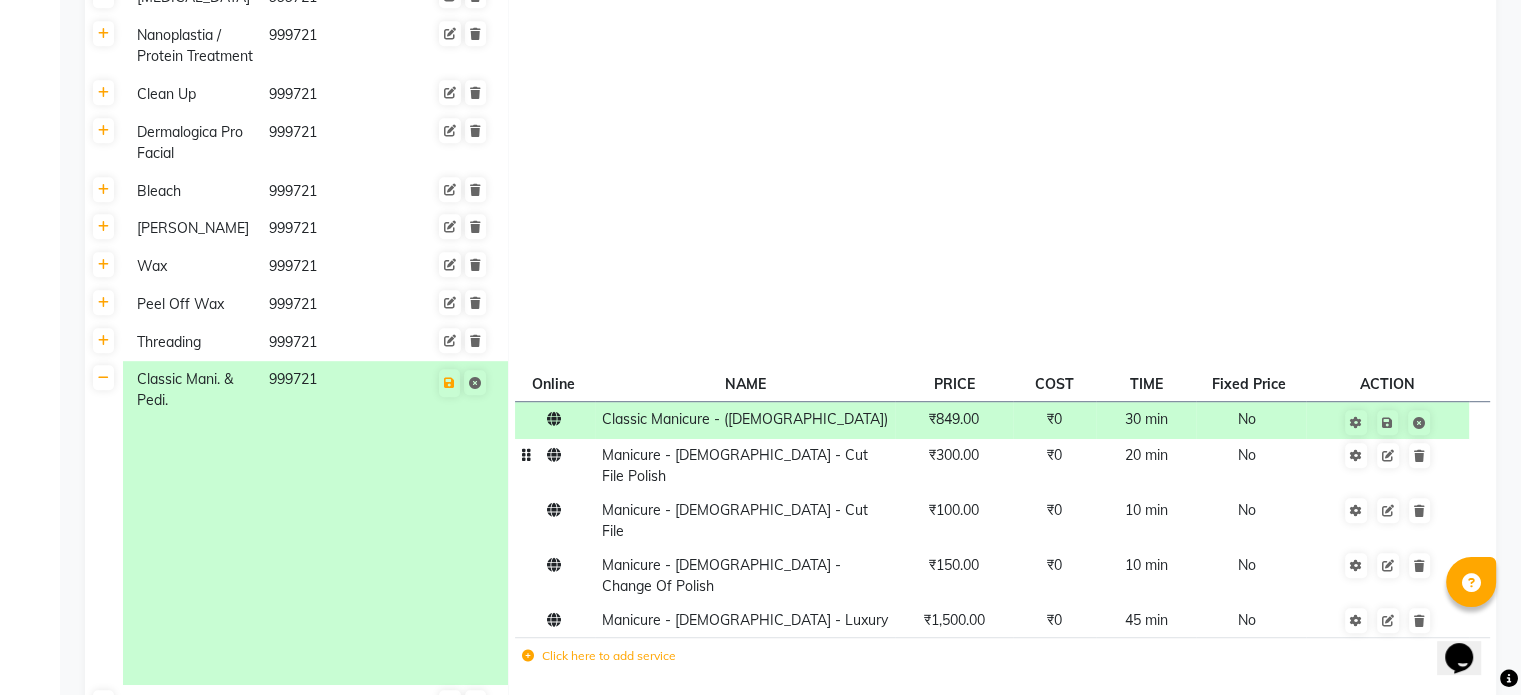 click on "Manicure - [DEMOGRAPHIC_DATA] - Cut File Polish" 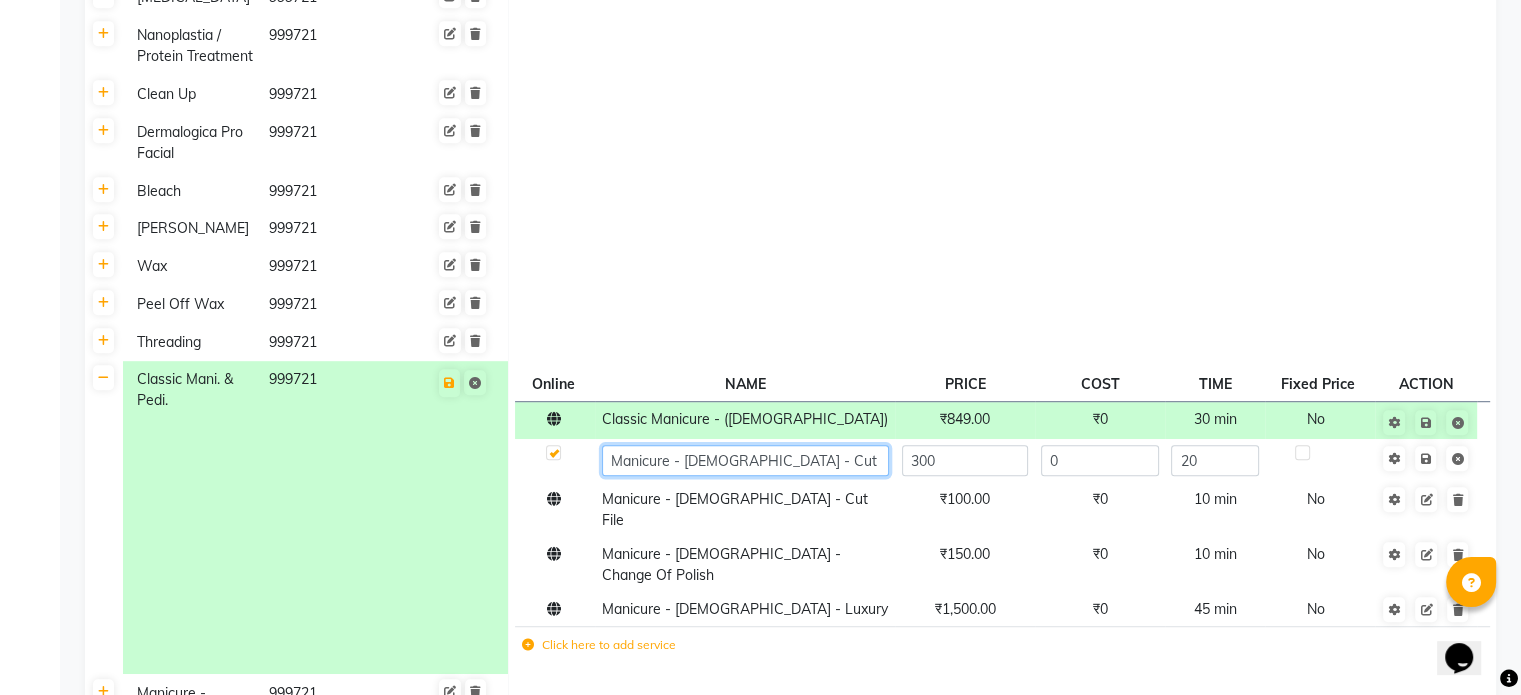 click on "Manicure - [DEMOGRAPHIC_DATA] - Cut File Polish" 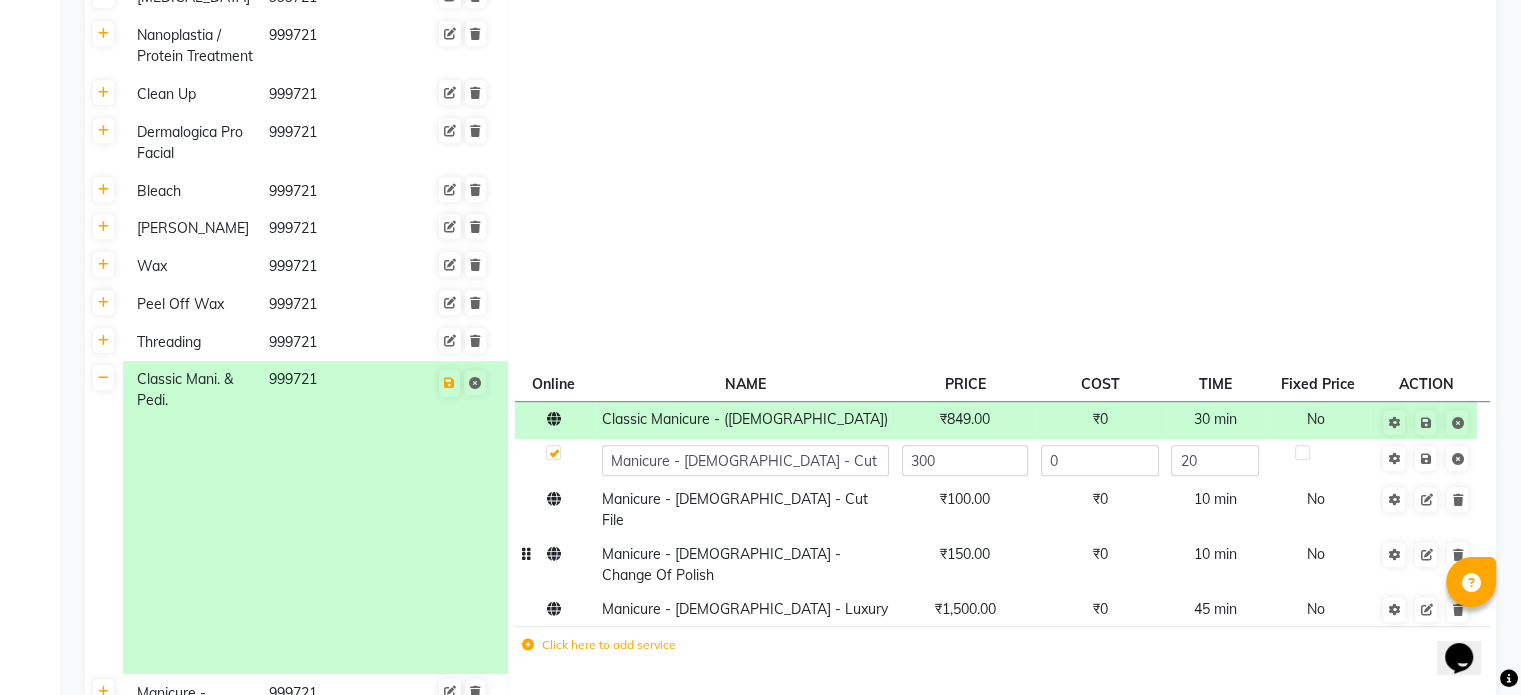 click on "Classic Manicure - ([DEMOGRAPHIC_DATA]) ₹849.00 ₹0 30 min  No  Manicure - [DEMOGRAPHIC_DATA] - Cut File Polish 300 0 20 Manicure - [DEMOGRAPHIC_DATA] - Cut File ₹100.00 ₹0 10 min  No  Manicure - [DEMOGRAPHIC_DATA] - Change Of Polish ₹150.00 ₹0 10 min  No  Manicure - [DEMOGRAPHIC_DATA] - Luxury ₹1,500.00 ₹0 45 min  No  Click here to add service" 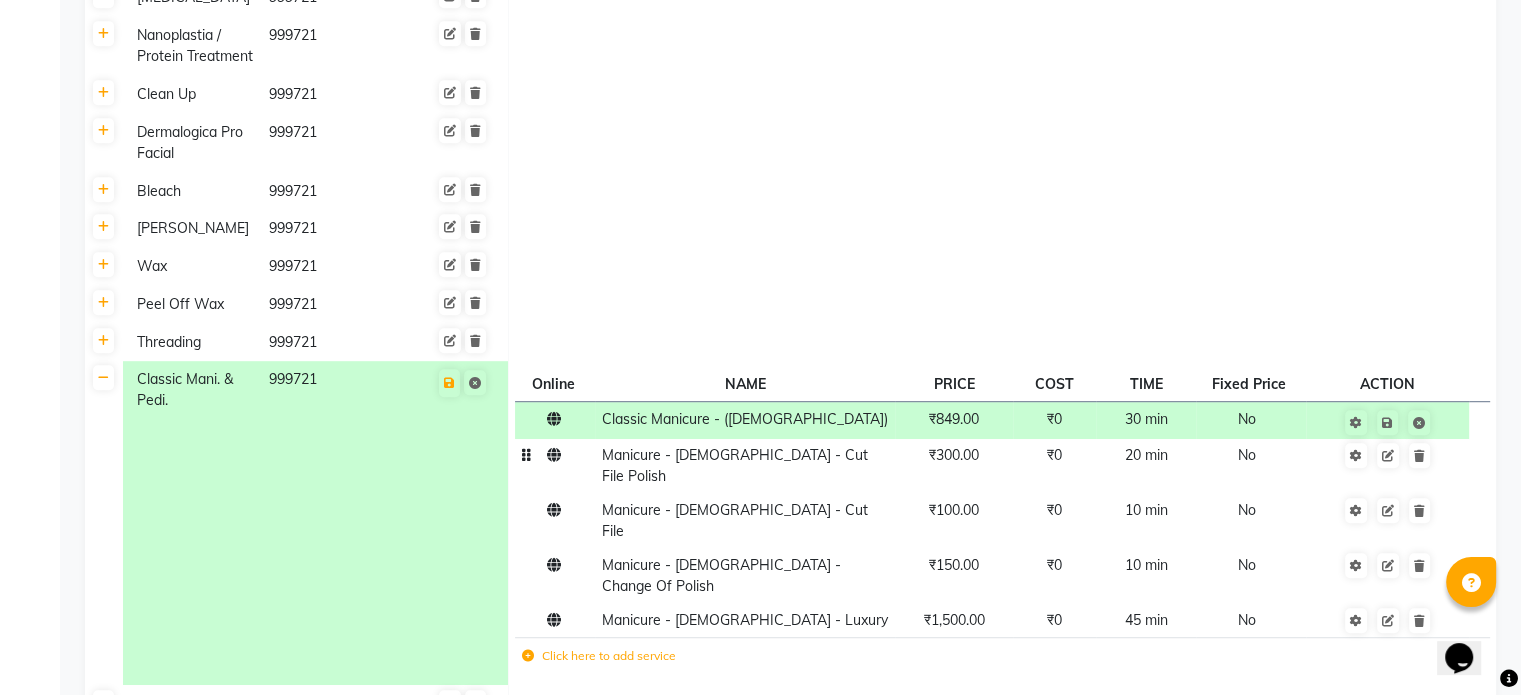 click on "Manicure - [DEMOGRAPHIC_DATA] - Cut File Polish" 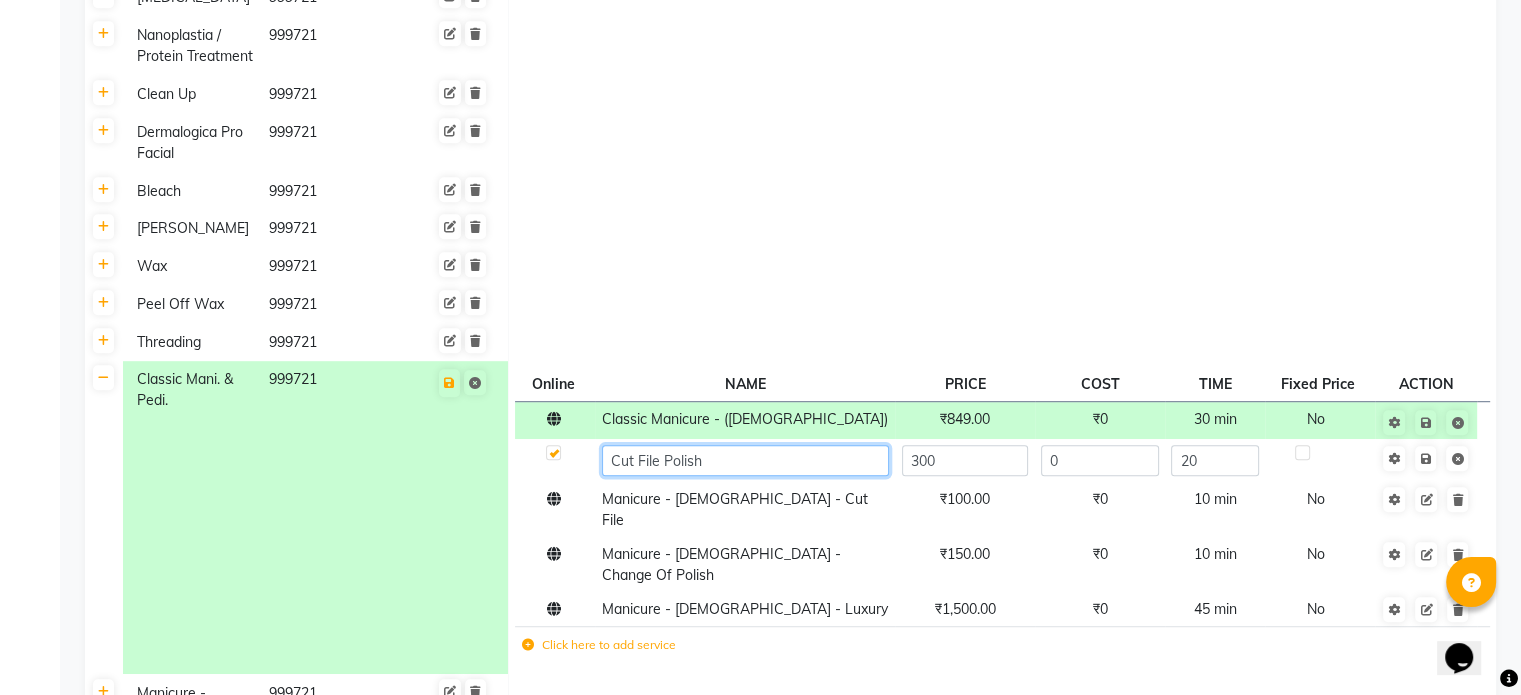 click on "Cut File Polish" 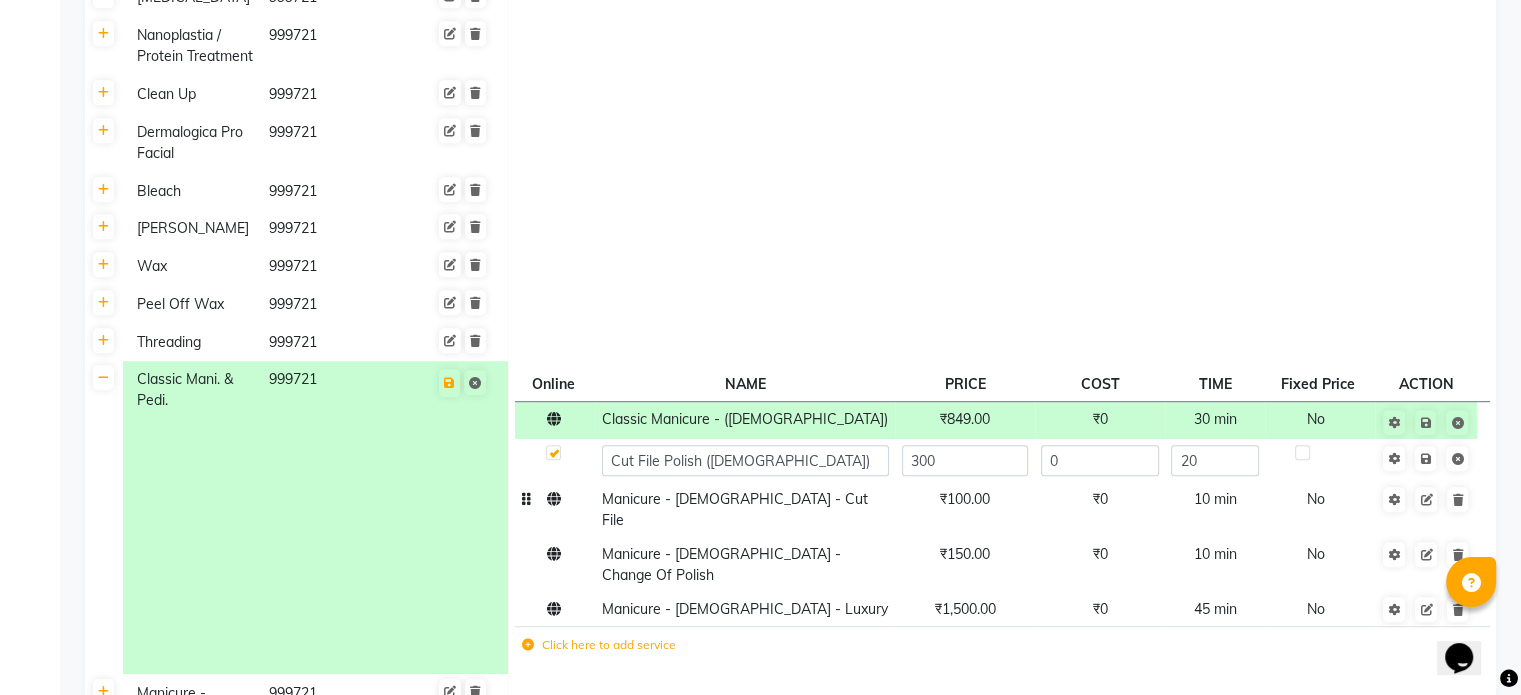 click on "Manicure - [DEMOGRAPHIC_DATA] - Cut File" 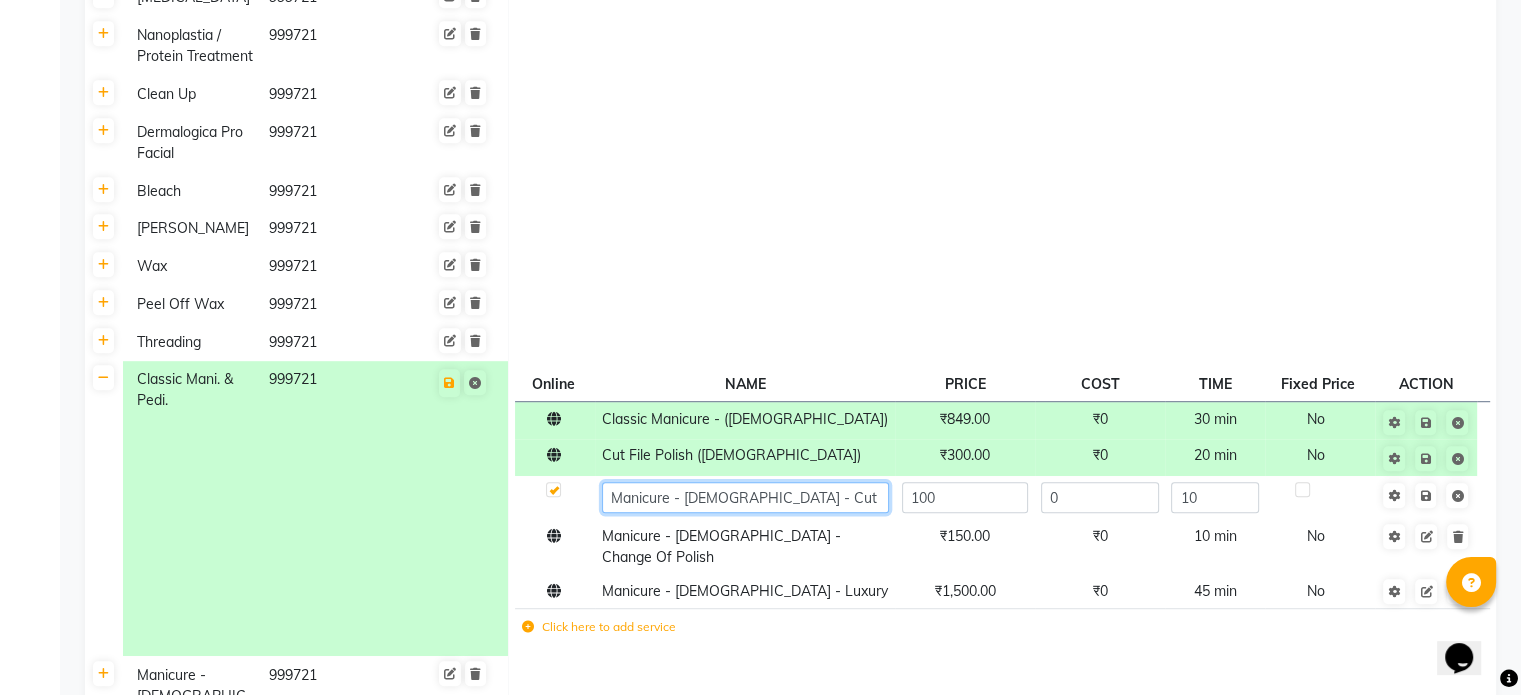 click on "Manicure - [DEMOGRAPHIC_DATA] - Cut File" 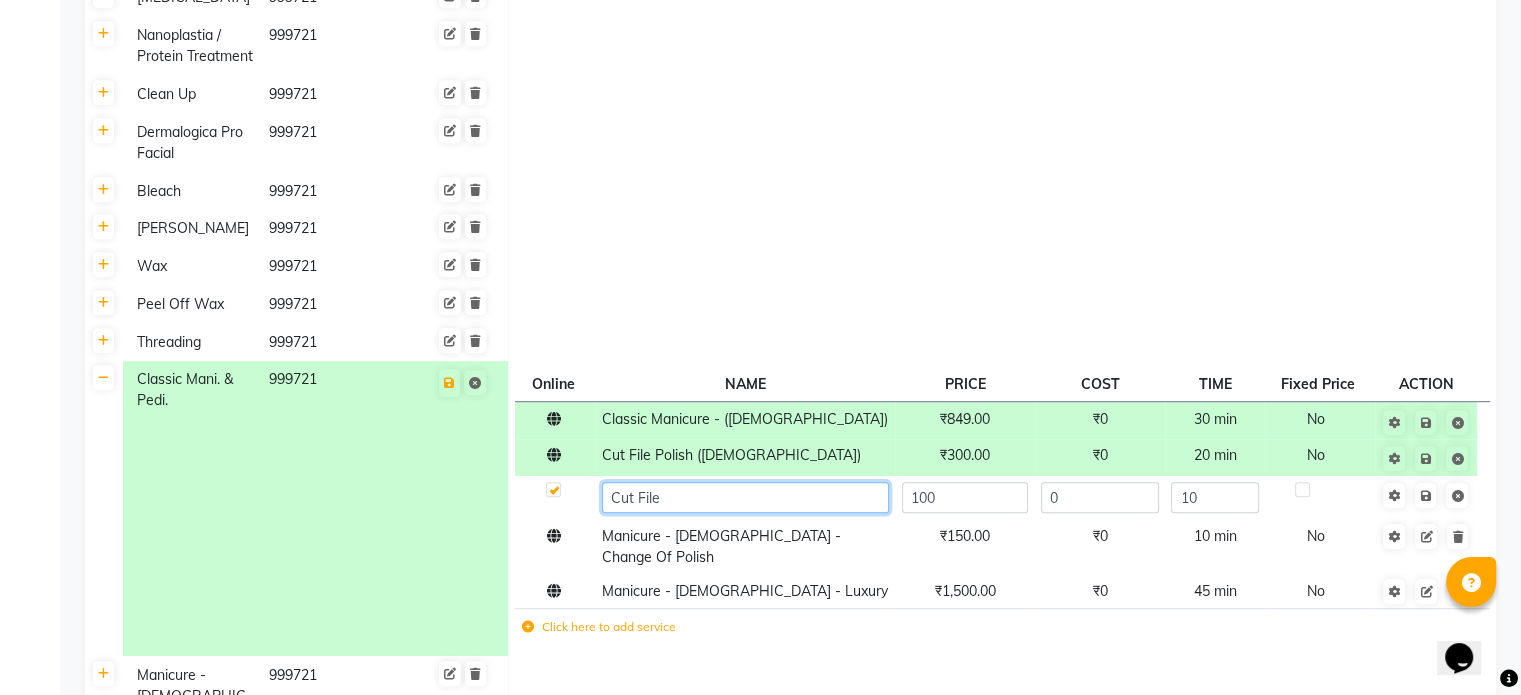 click on "Cut File" 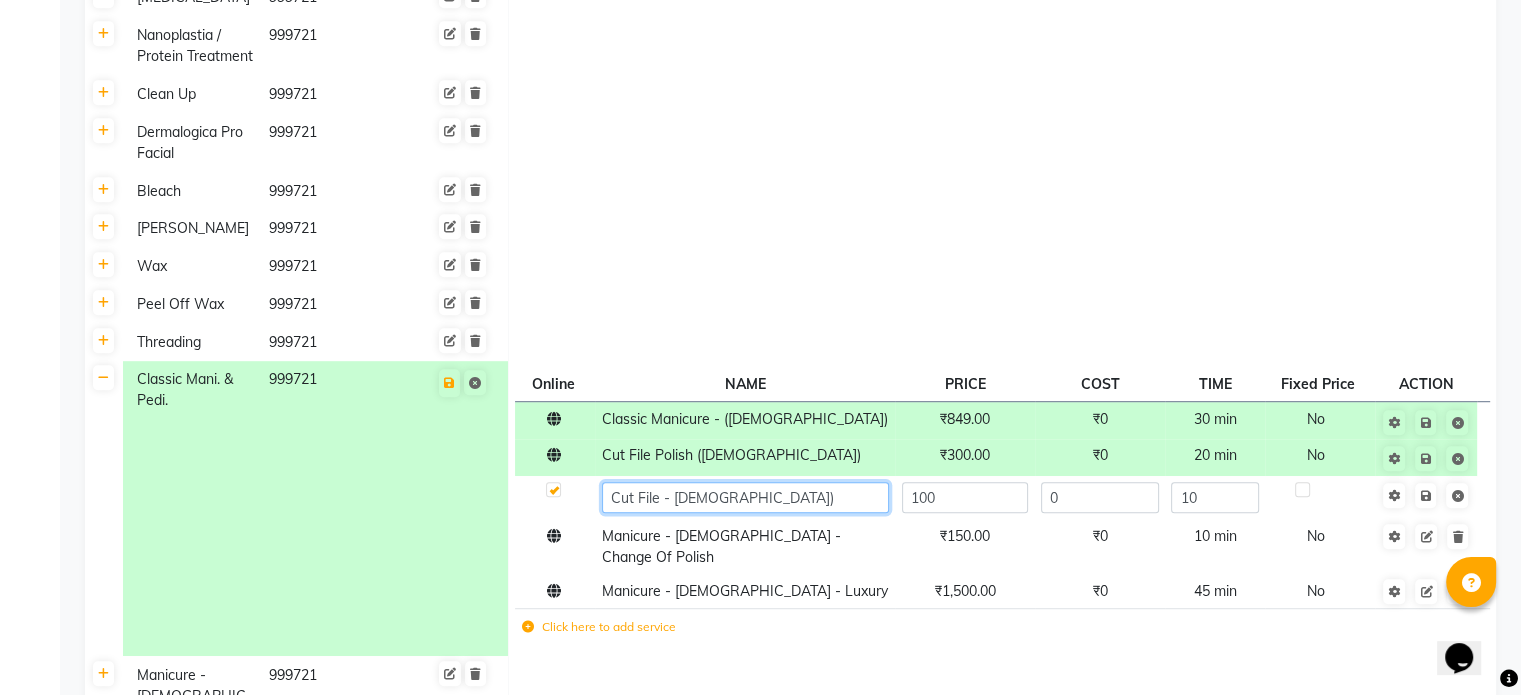 click on "Cut File - [DEMOGRAPHIC_DATA])" 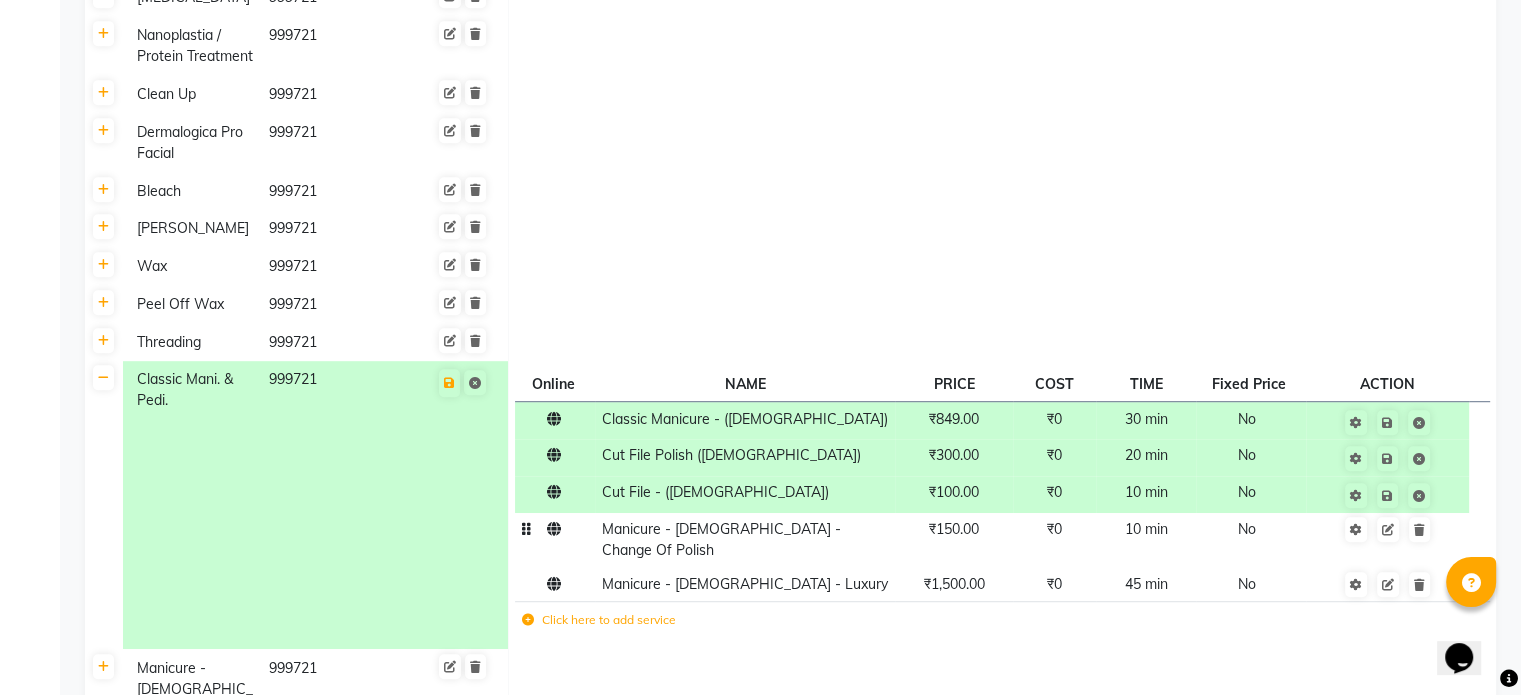 click on "Classic Manicure - ([DEMOGRAPHIC_DATA]) ₹849.00 ₹0 30 min  No  Cut File [DEMOGRAPHIC_DATA] ([DEMOGRAPHIC_DATA]) ₹300.00 ₹0 20 min  No  Cut File - ([DEMOGRAPHIC_DATA]) ₹100.00 ₹0 10 min  No  Manicure - [DEMOGRAPHIC_DATA] - Change Of Polish ₹150.00 ₹0 10 min  No  Manicure - [DEMOGRAPHIC_DATA] - Luxury ₹1,500.00 ₹0 45 min  No  Click here to add service" 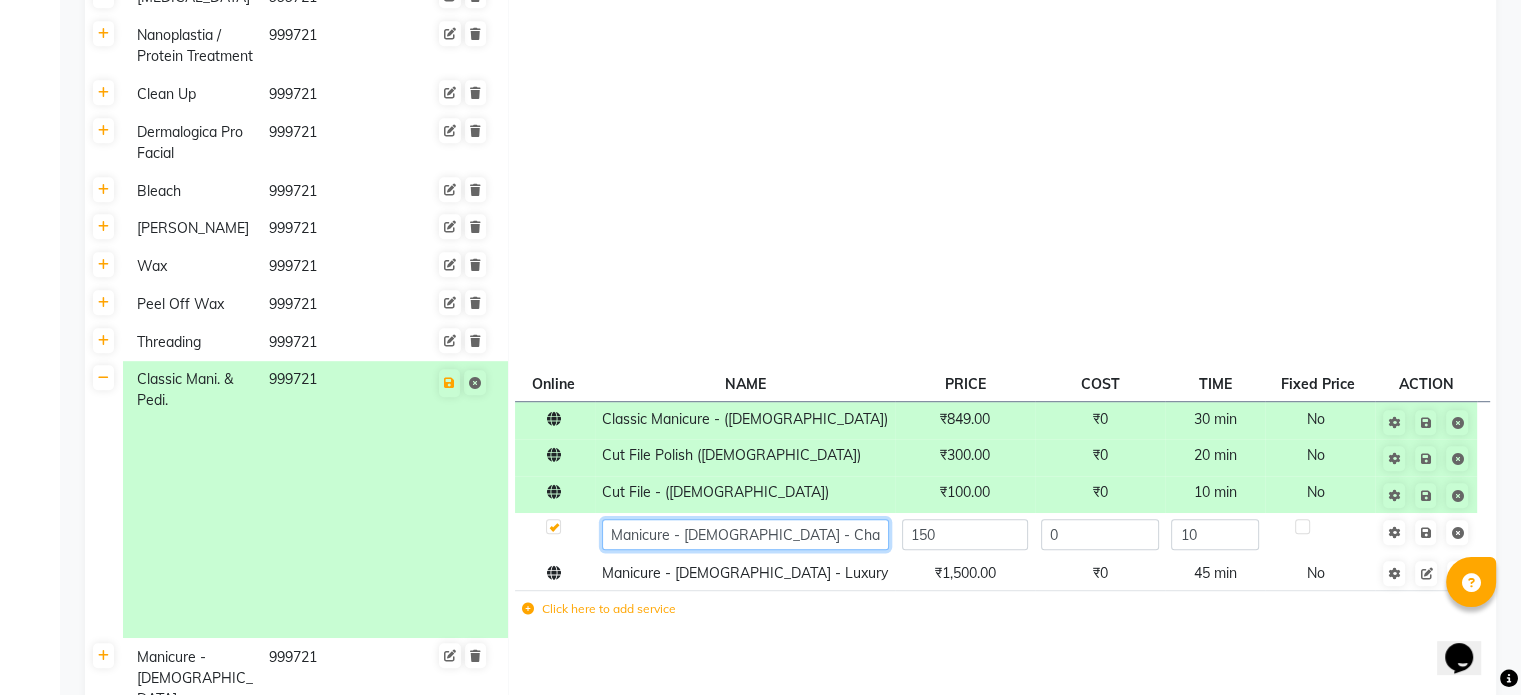 click on "Manicure - [DEMOGRAPHIC_DATA] - Change Of Polish" 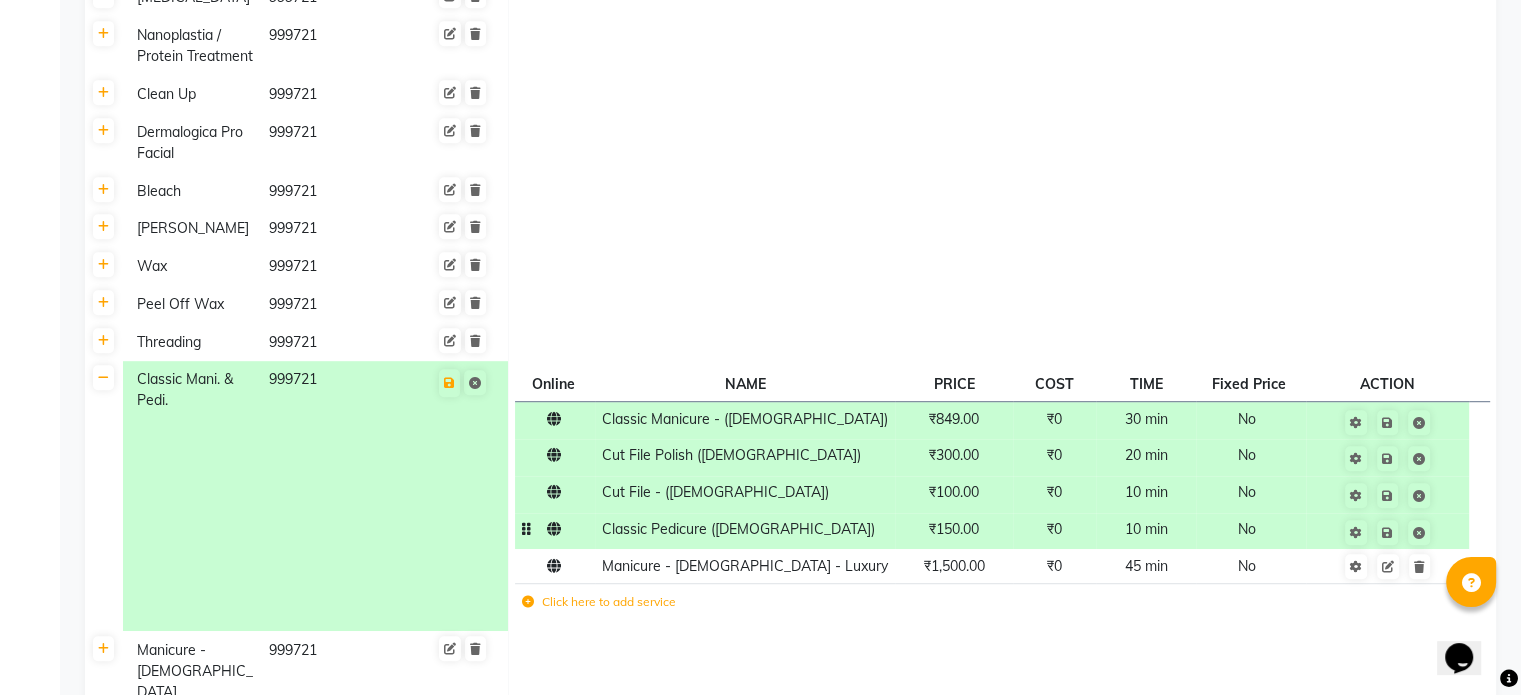 click on "₹150.00" 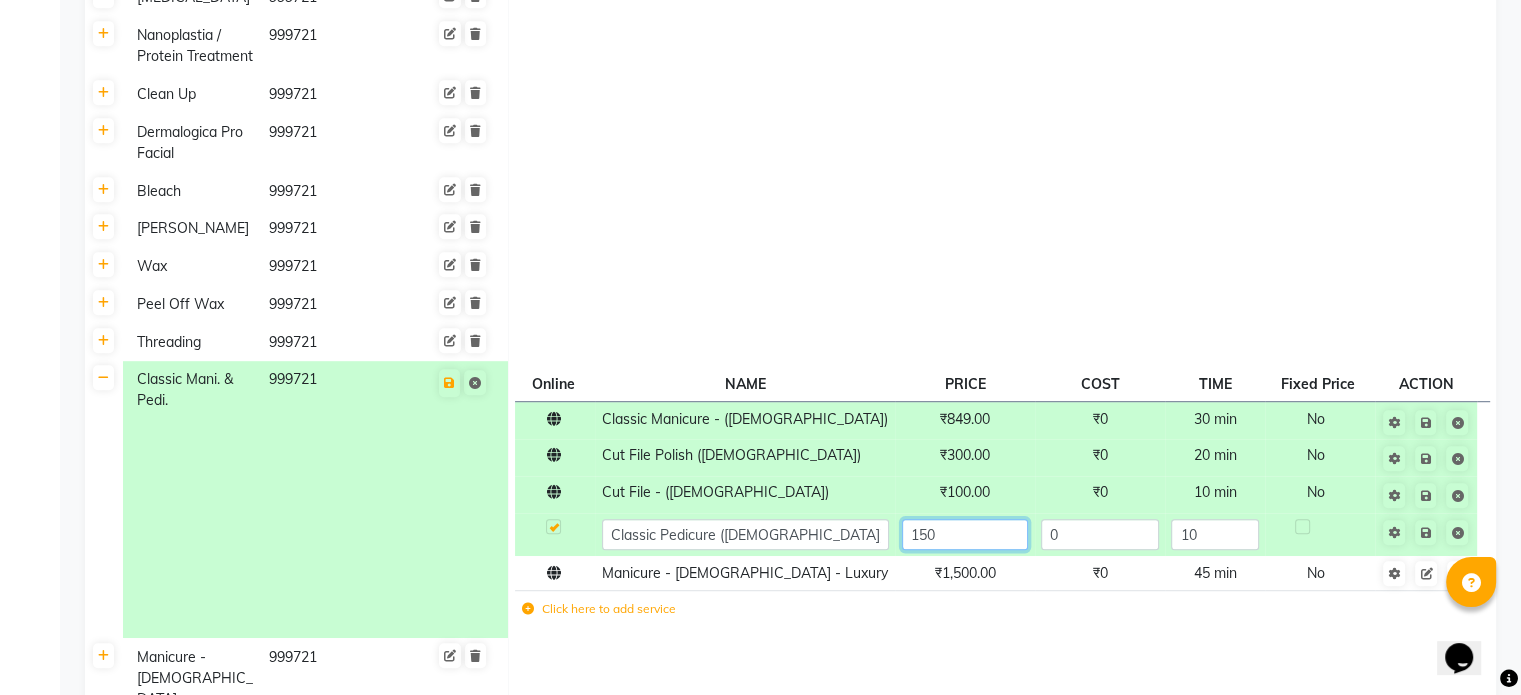 click on "150" 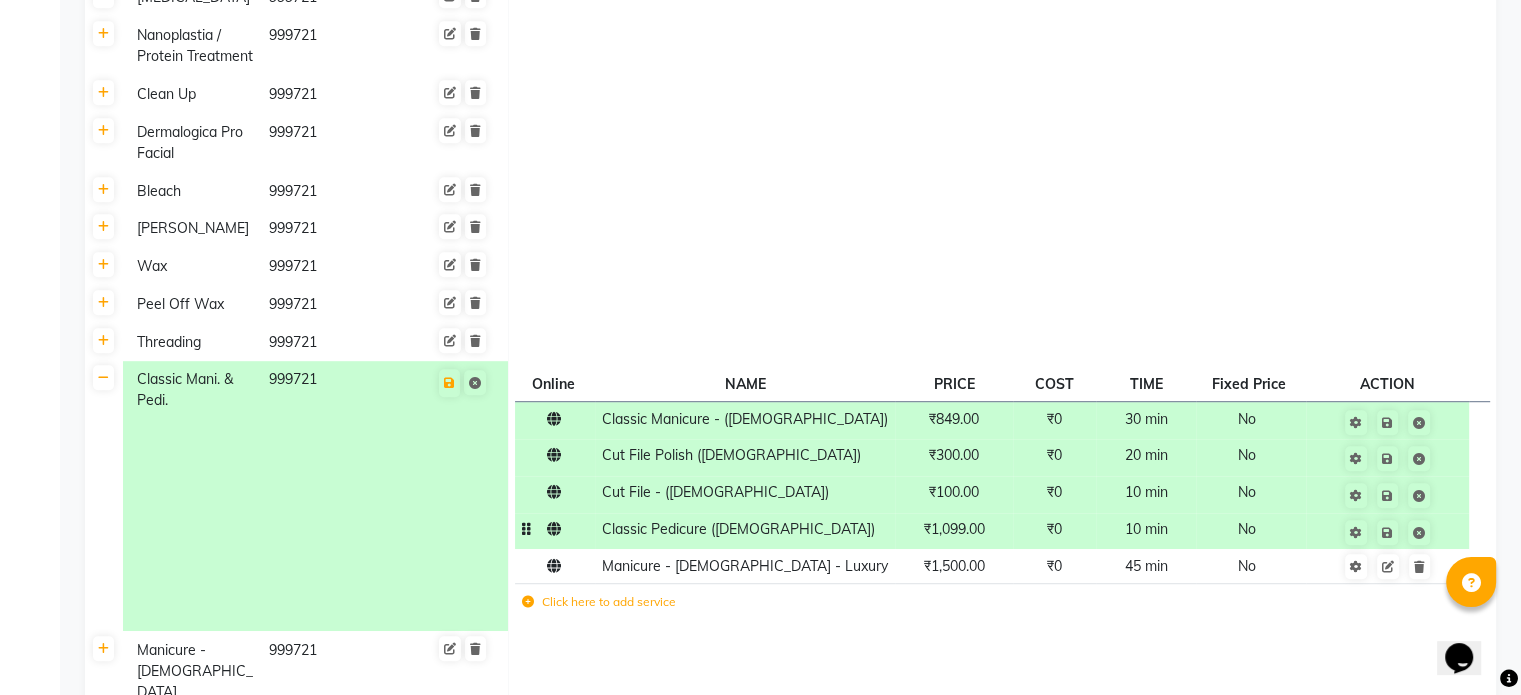 click on "10 min" 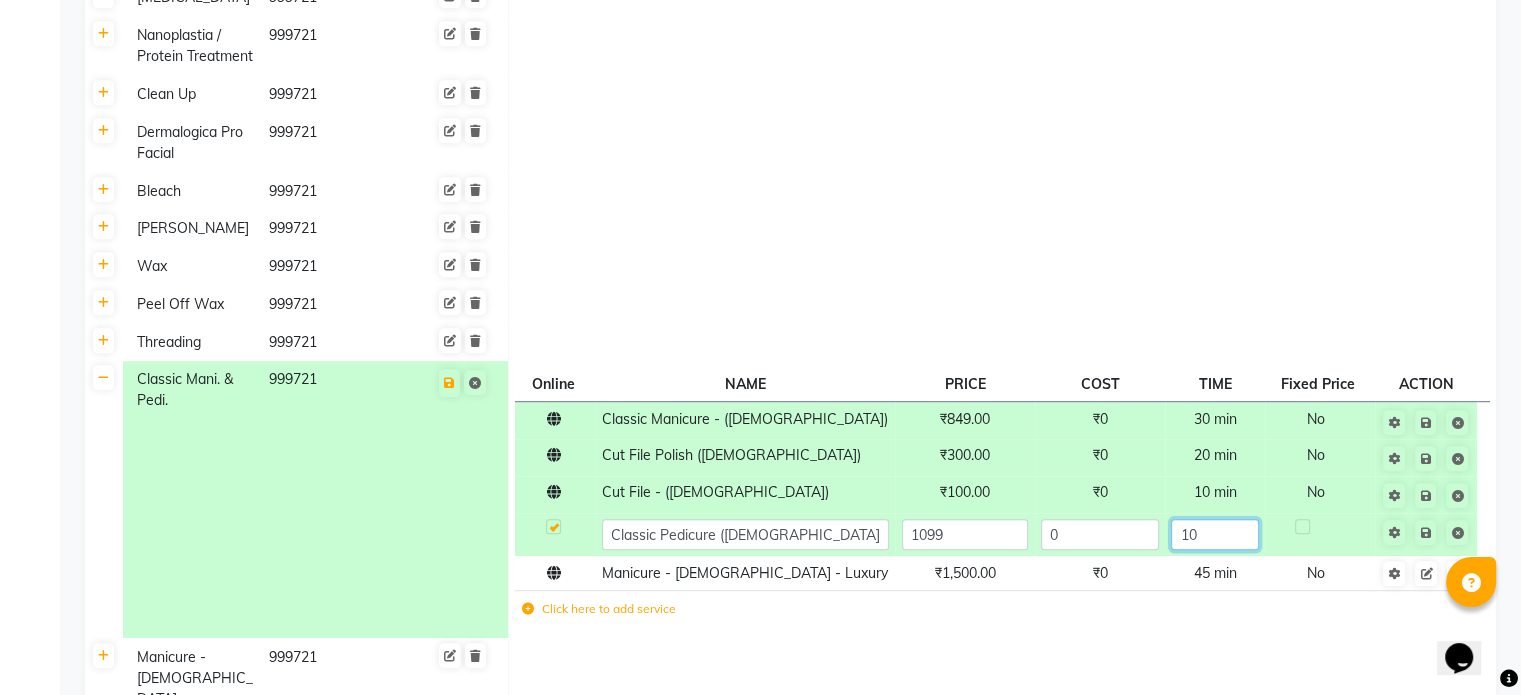 click on "10" 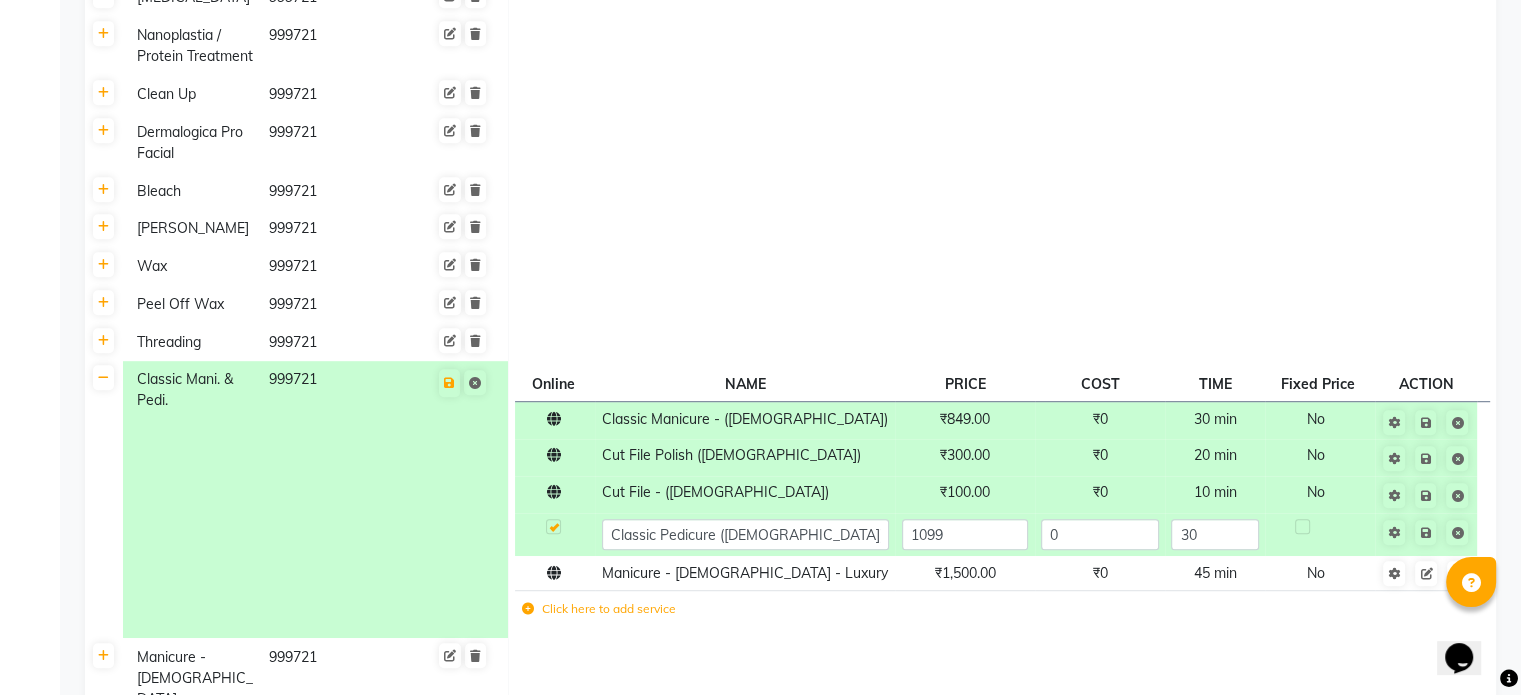 click 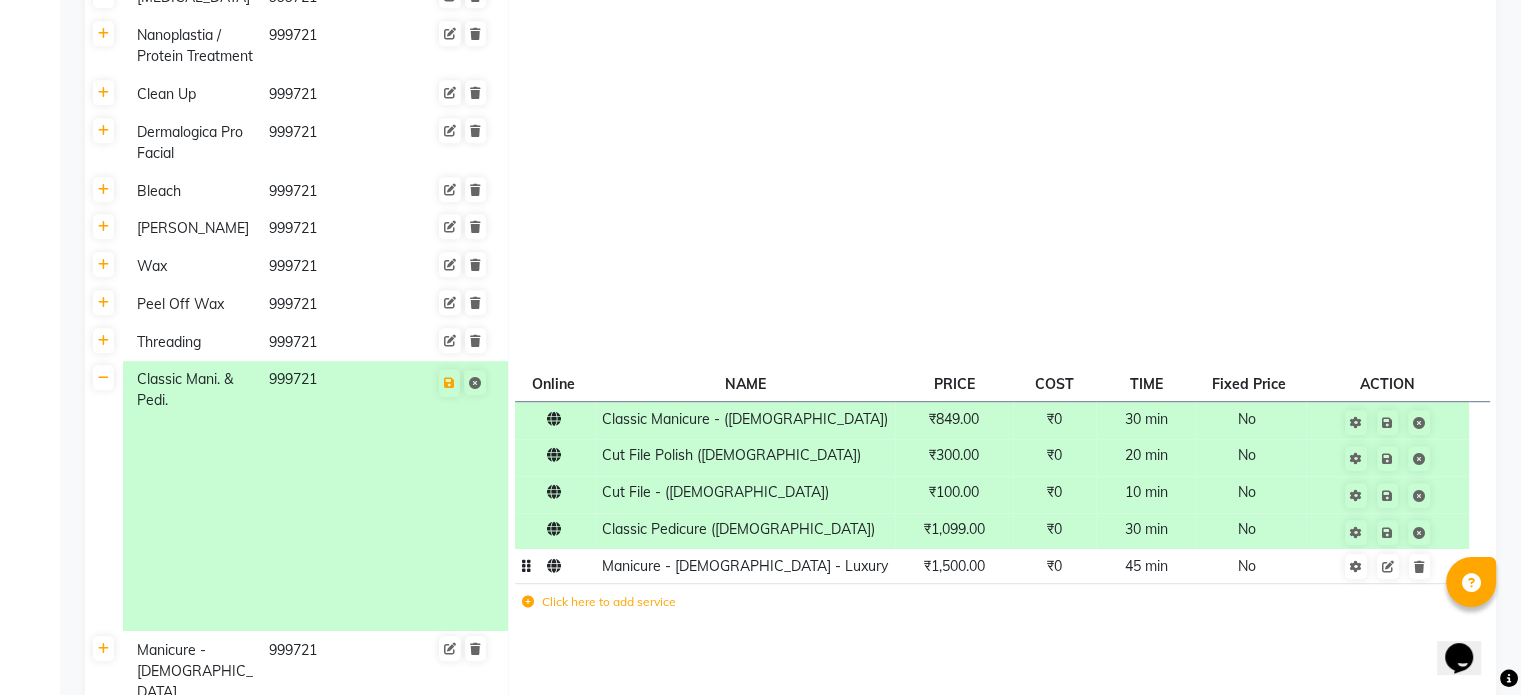 click on "Manicure - [DEMOGRAPHIC_DATA] - Luxury" 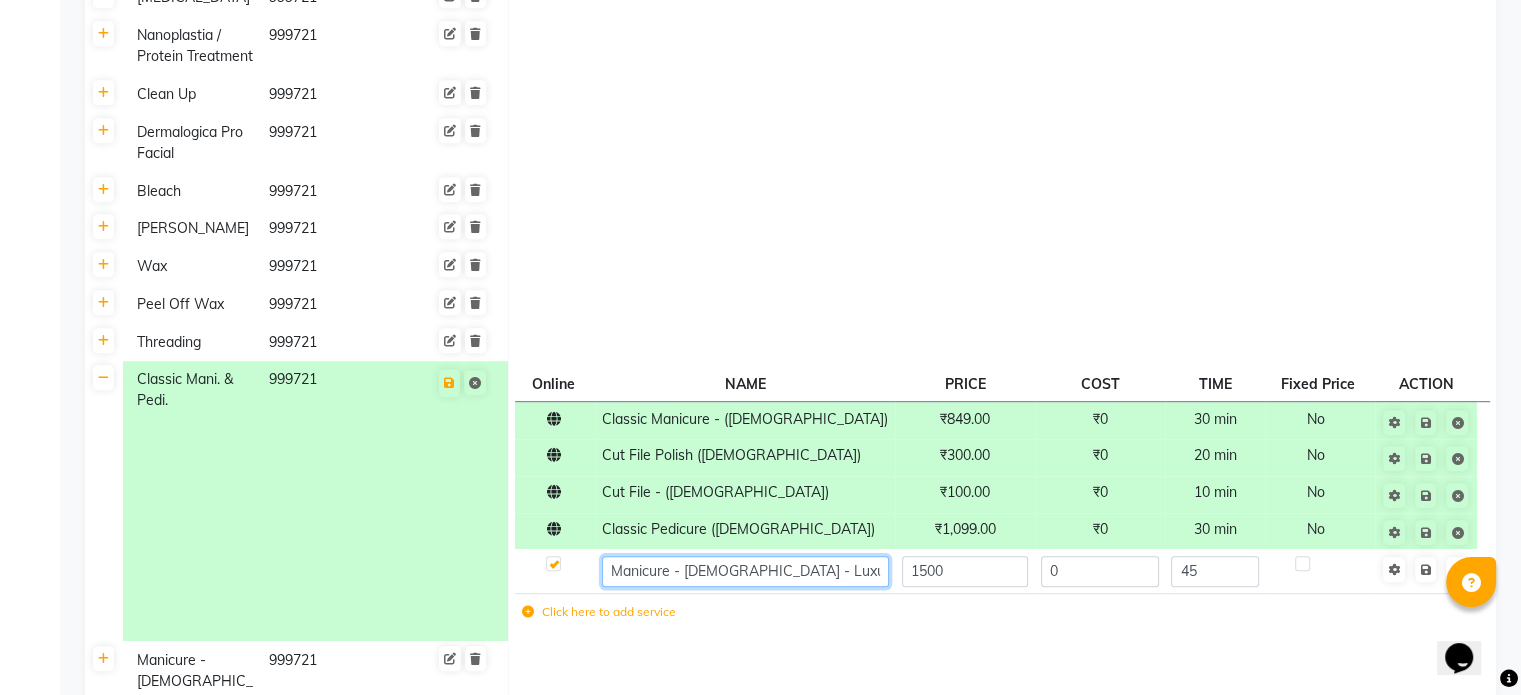 click on "Manicure - [DEMOGRAPHIC_DATA] - Luxury" 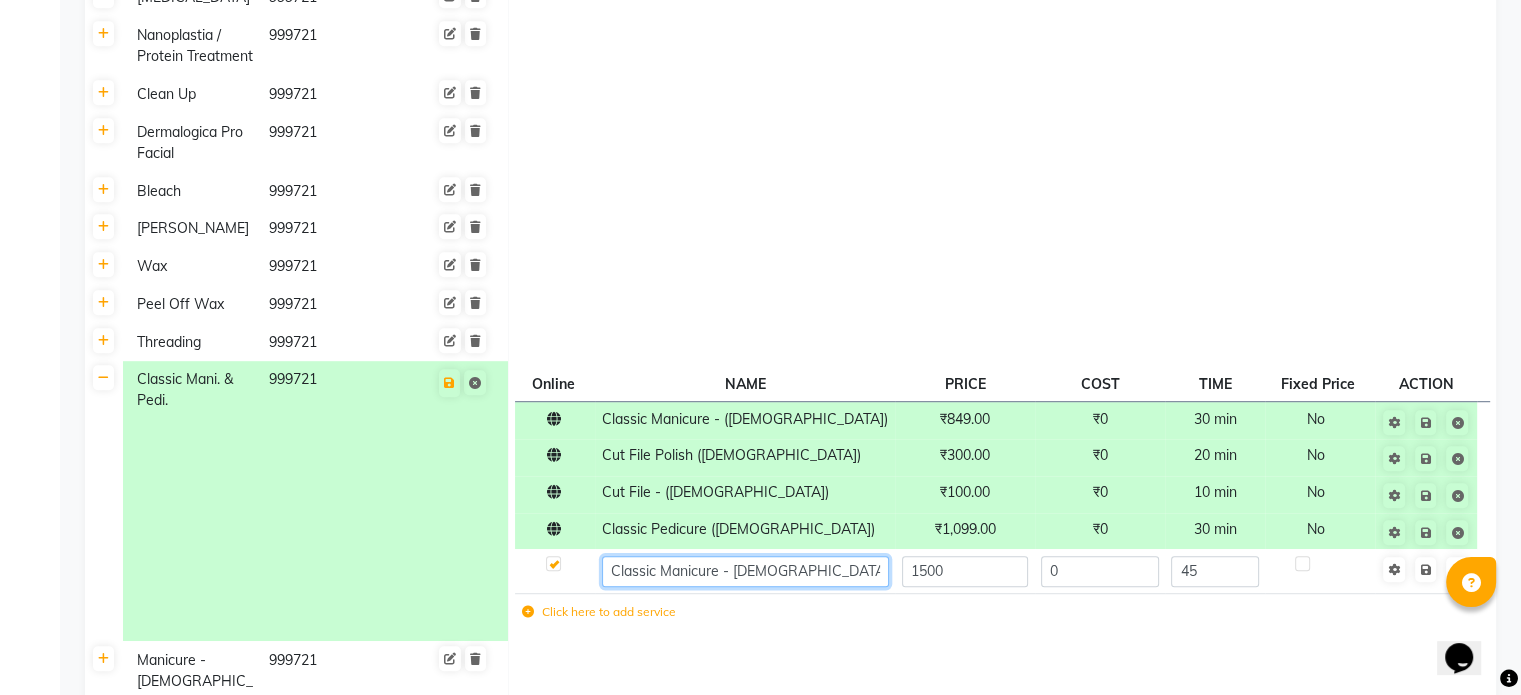click on "Classic Manicure - [DEMOGRAPHIC_DATA] - Luxury" 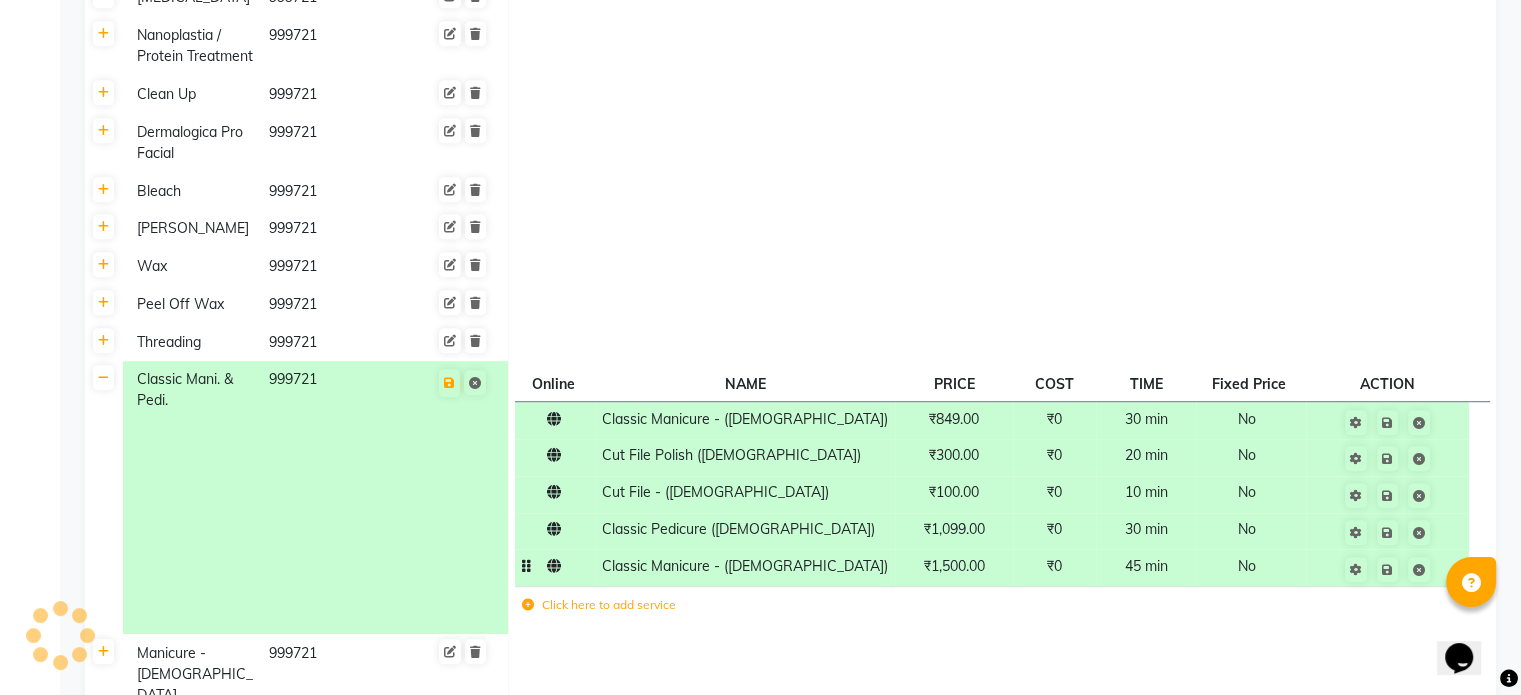 click on "₹1,500.00" 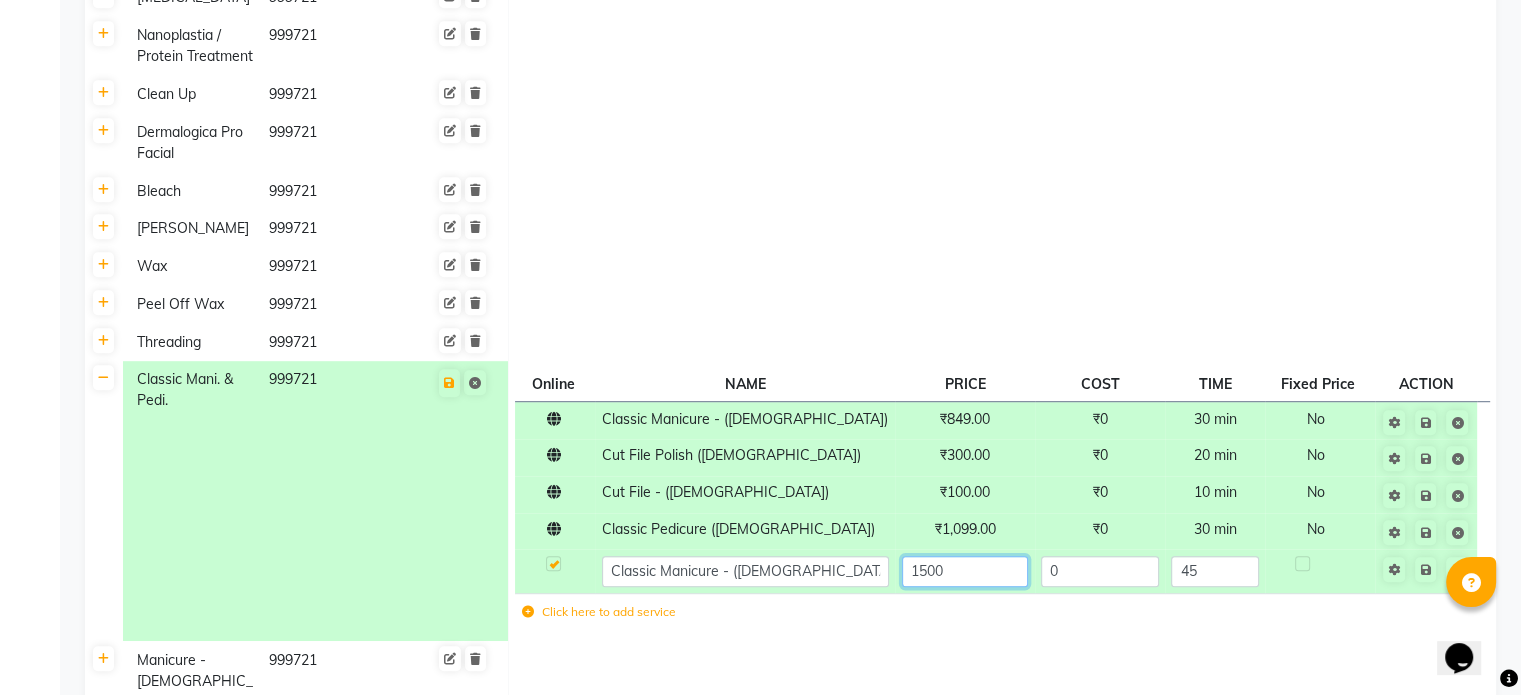 click on "1500" 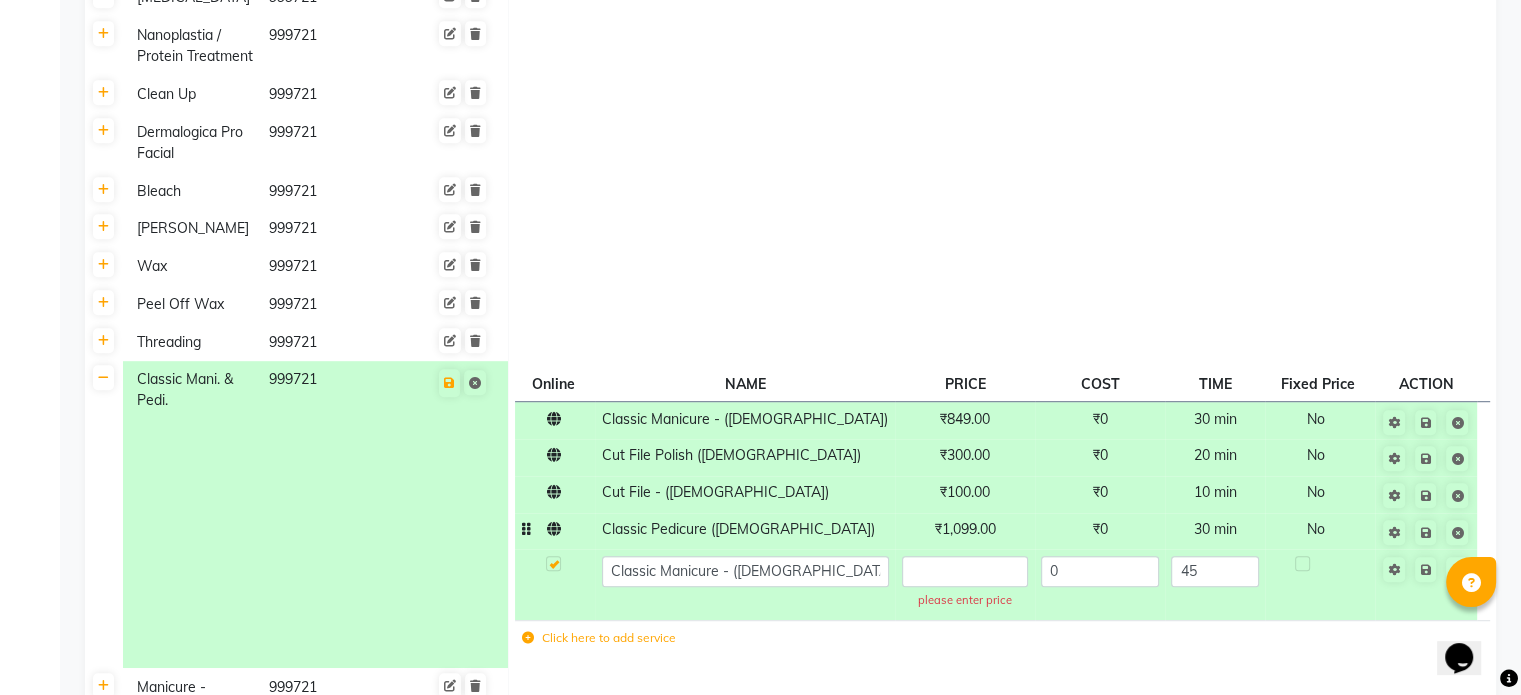 click on "Classic Pedicure ([DEMOGRAPHIC_DATA])" 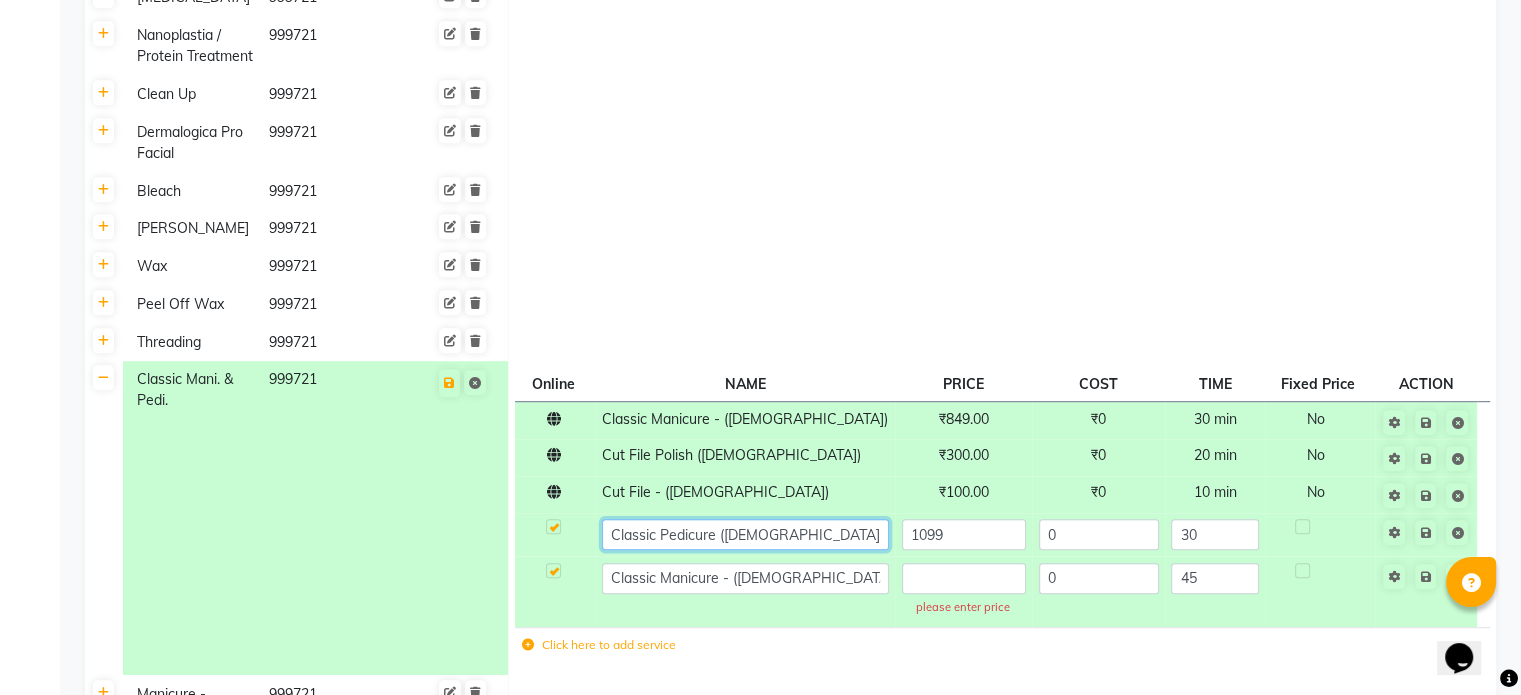 click on "Classic Pedicure ([DEMOGRAPHIC_DATA])" 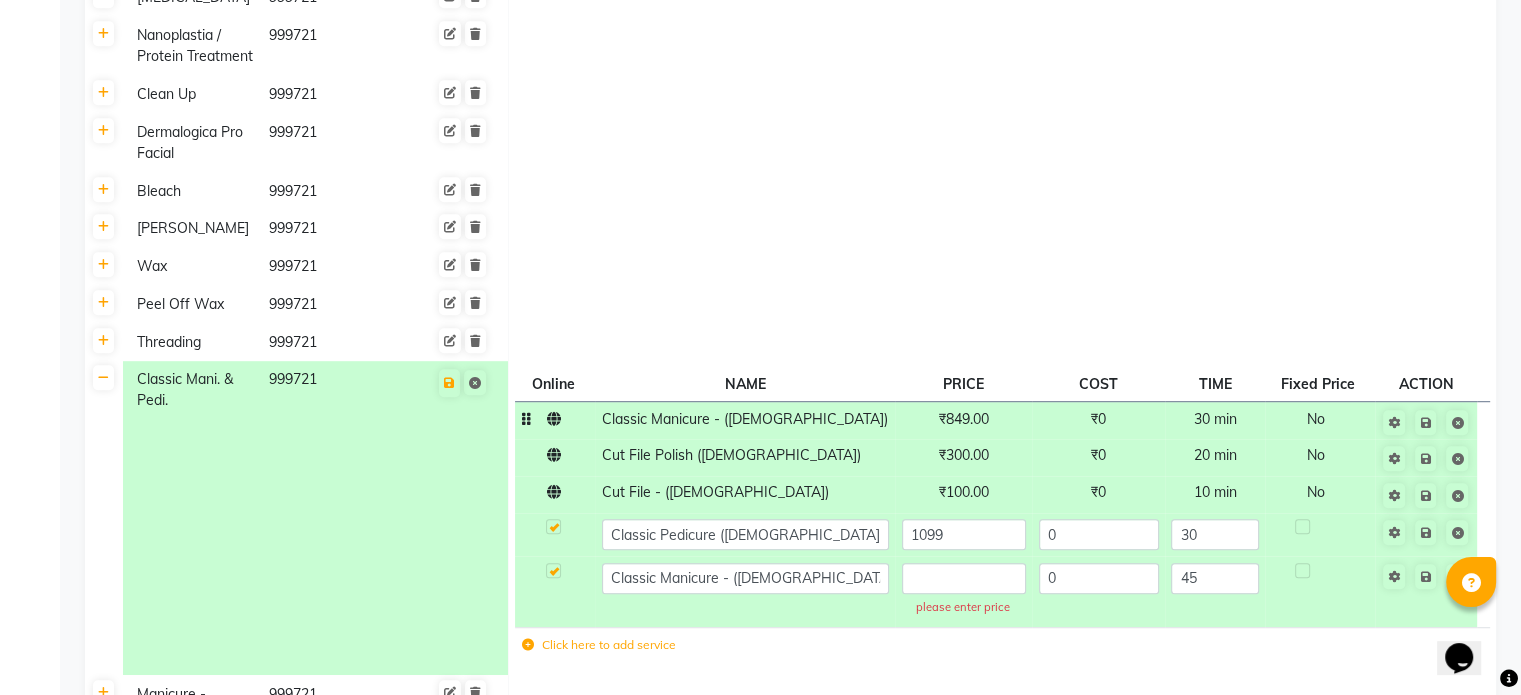 click on "Classic Manicure - ([DEMOGRAPHIC_DATA])" 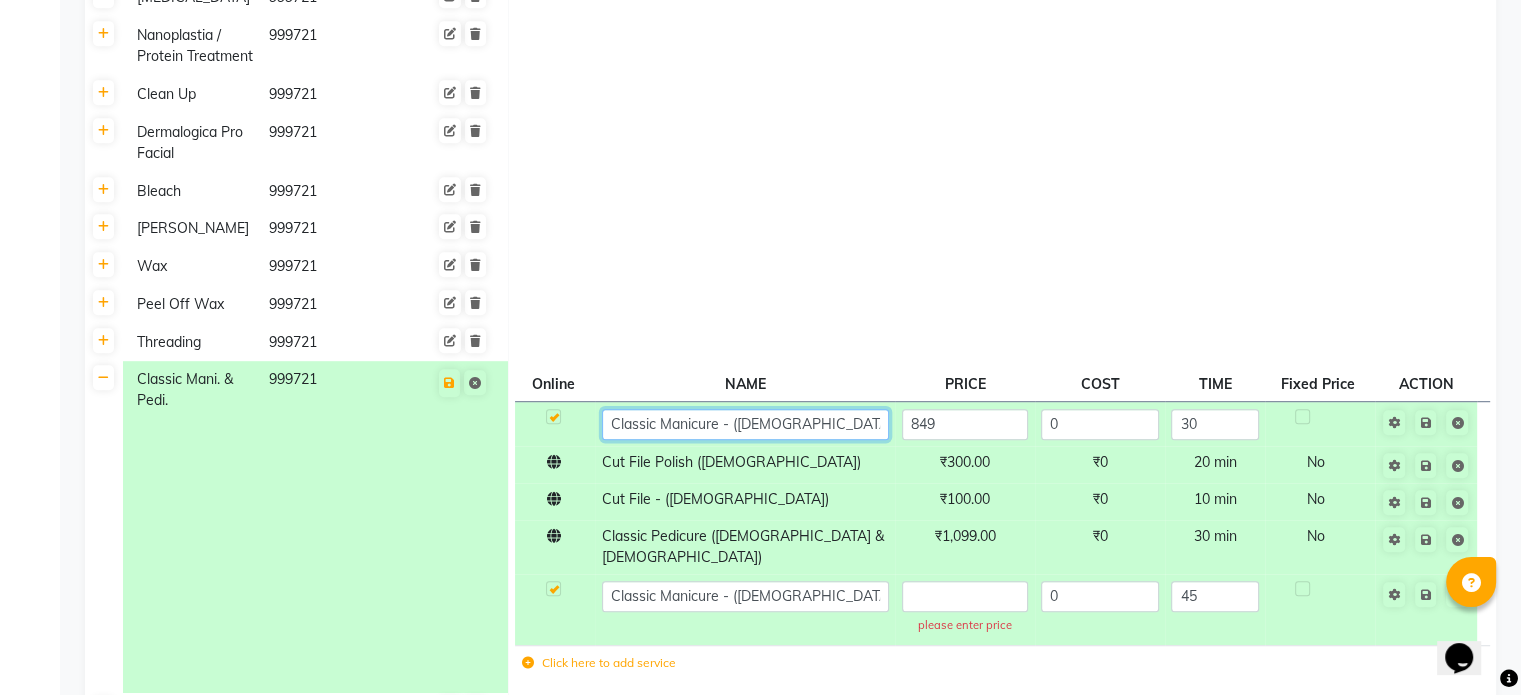 click on "Classic Manicure - ([DEMOGRAPHIC_DATA])" 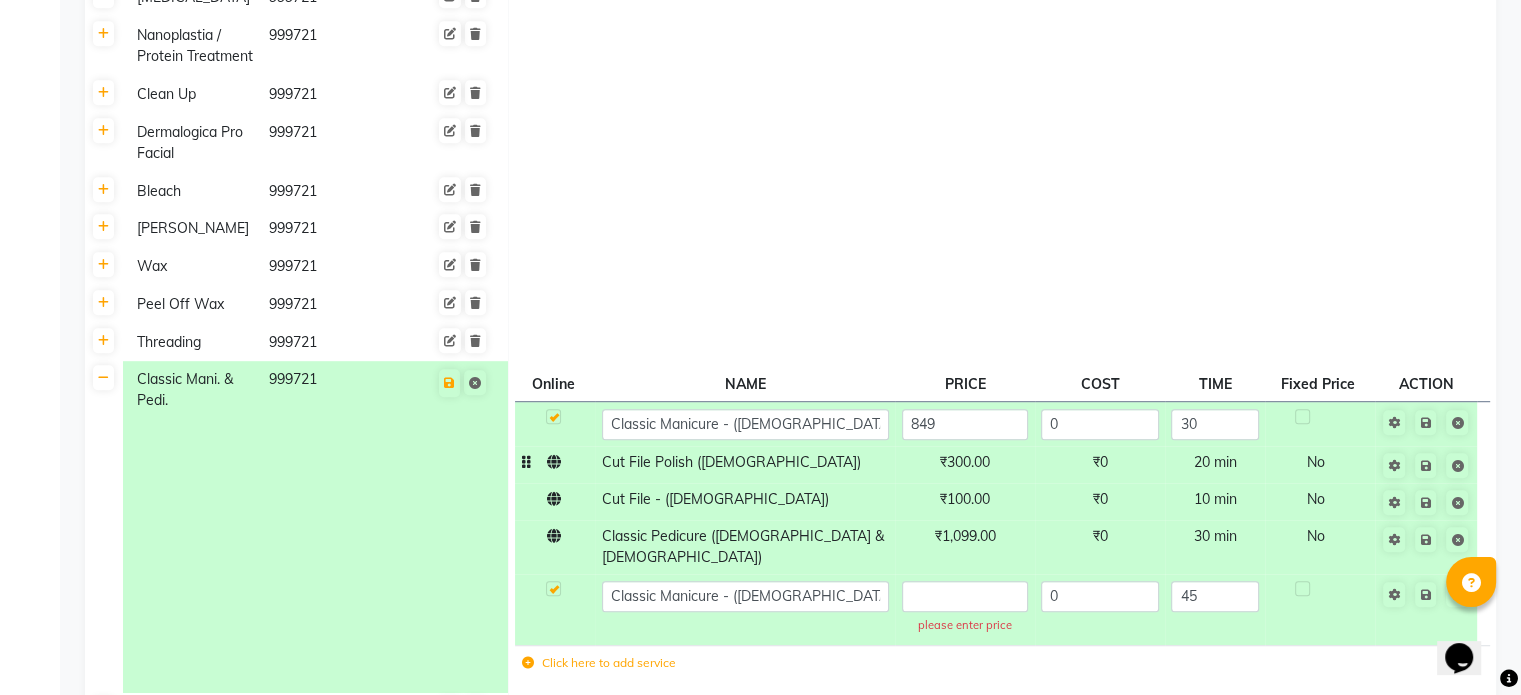 click on "Cut File Polish ([DEMOGRAPHIC_DATA])" 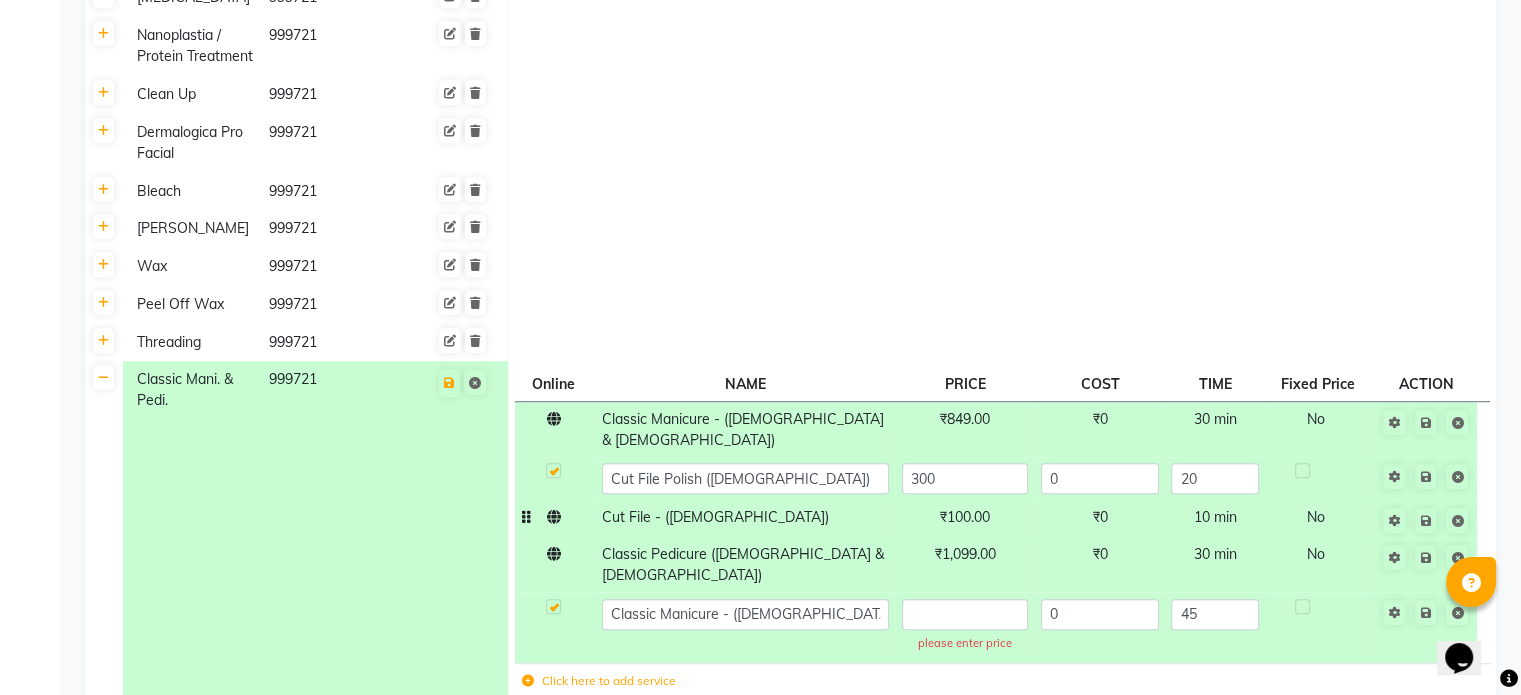click on "Cut File - ([DEMOGRAPHIC_DATA])" 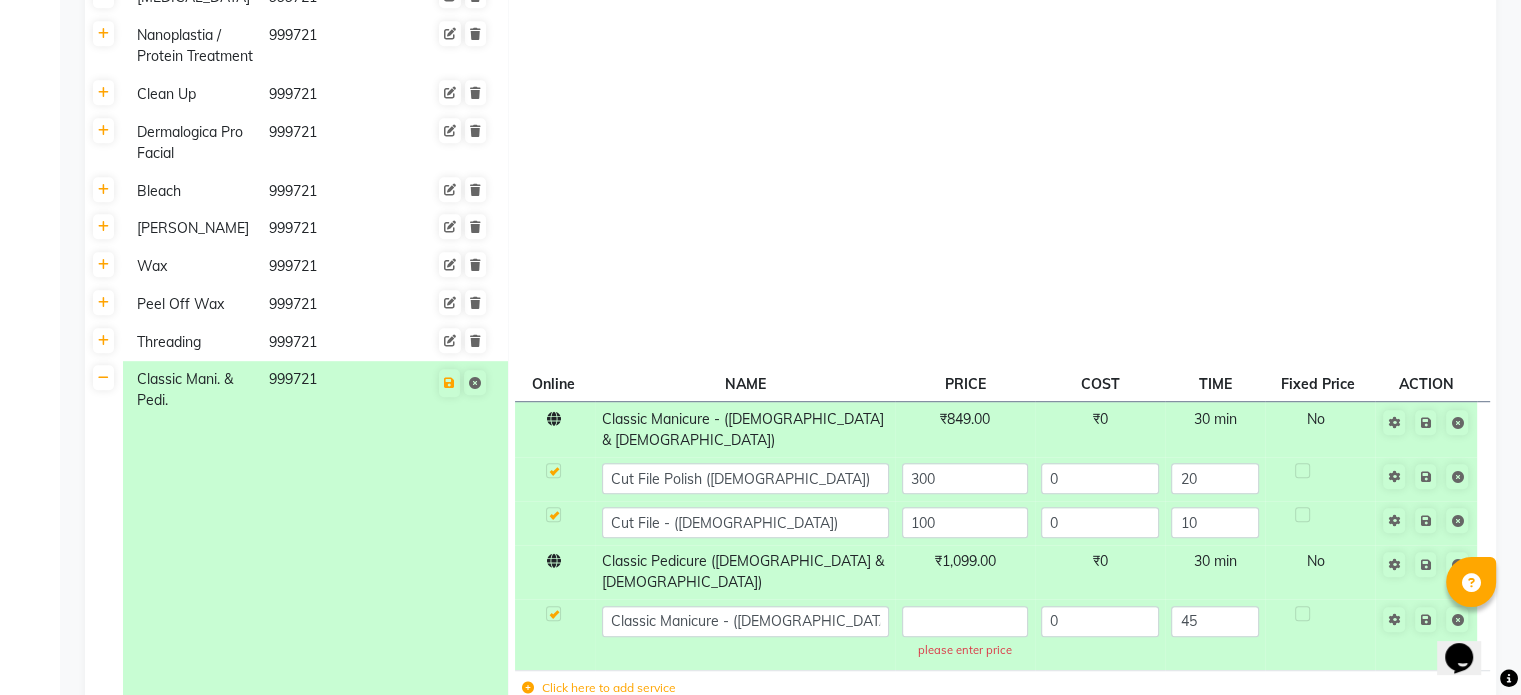 click 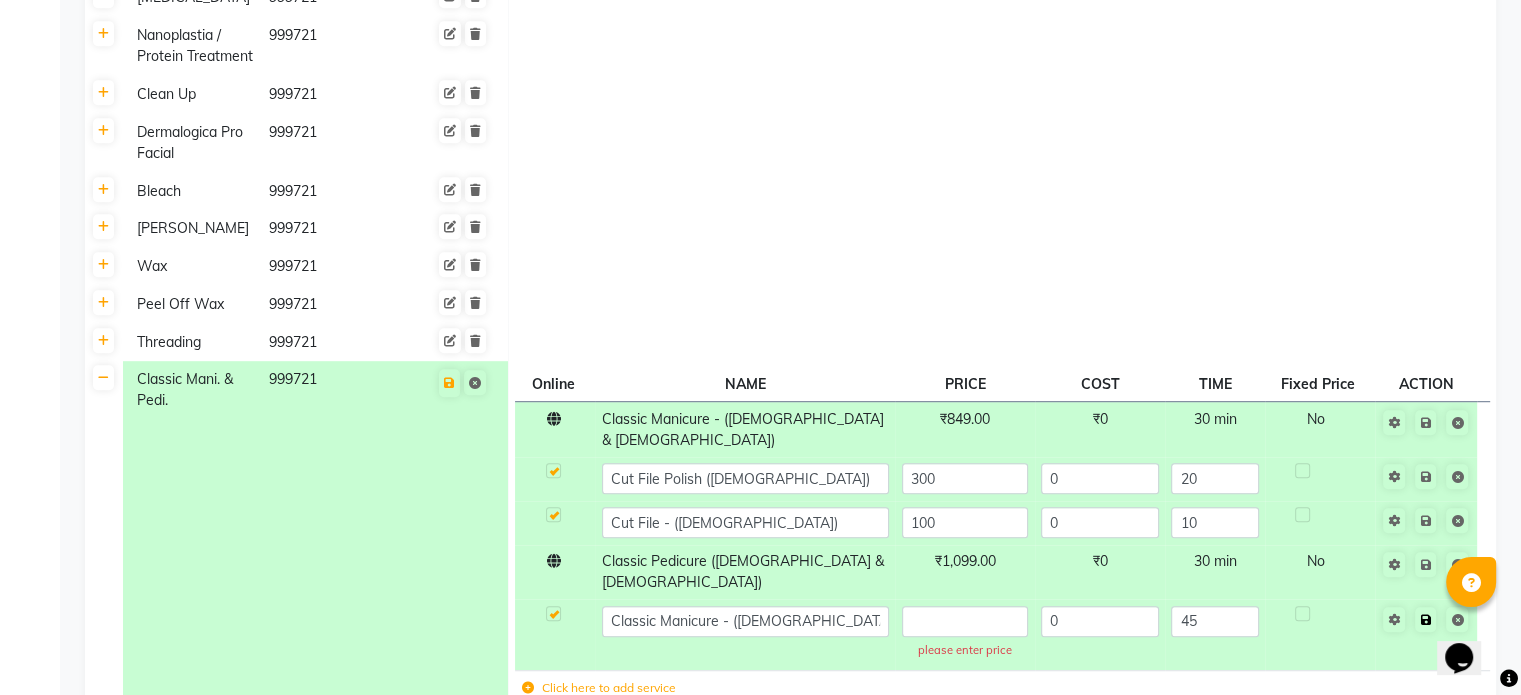 click 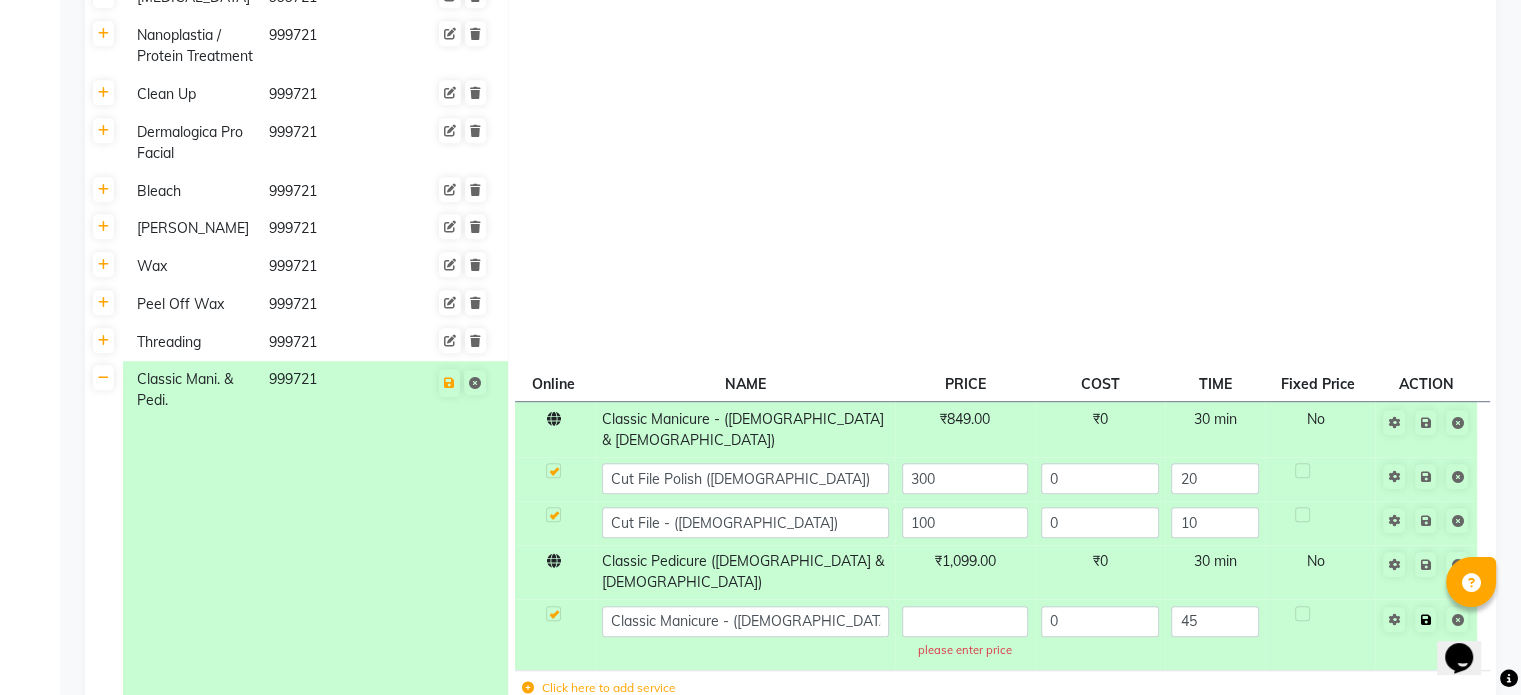 click 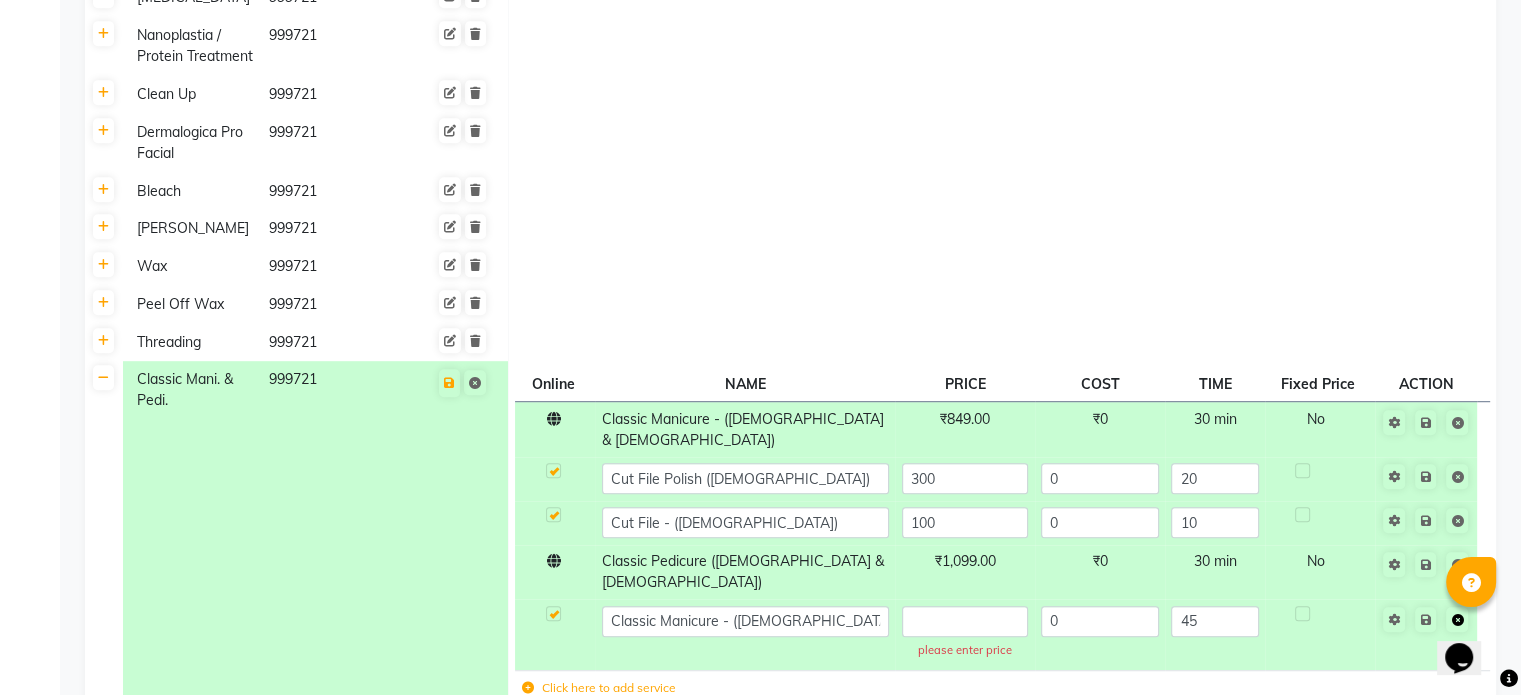 click 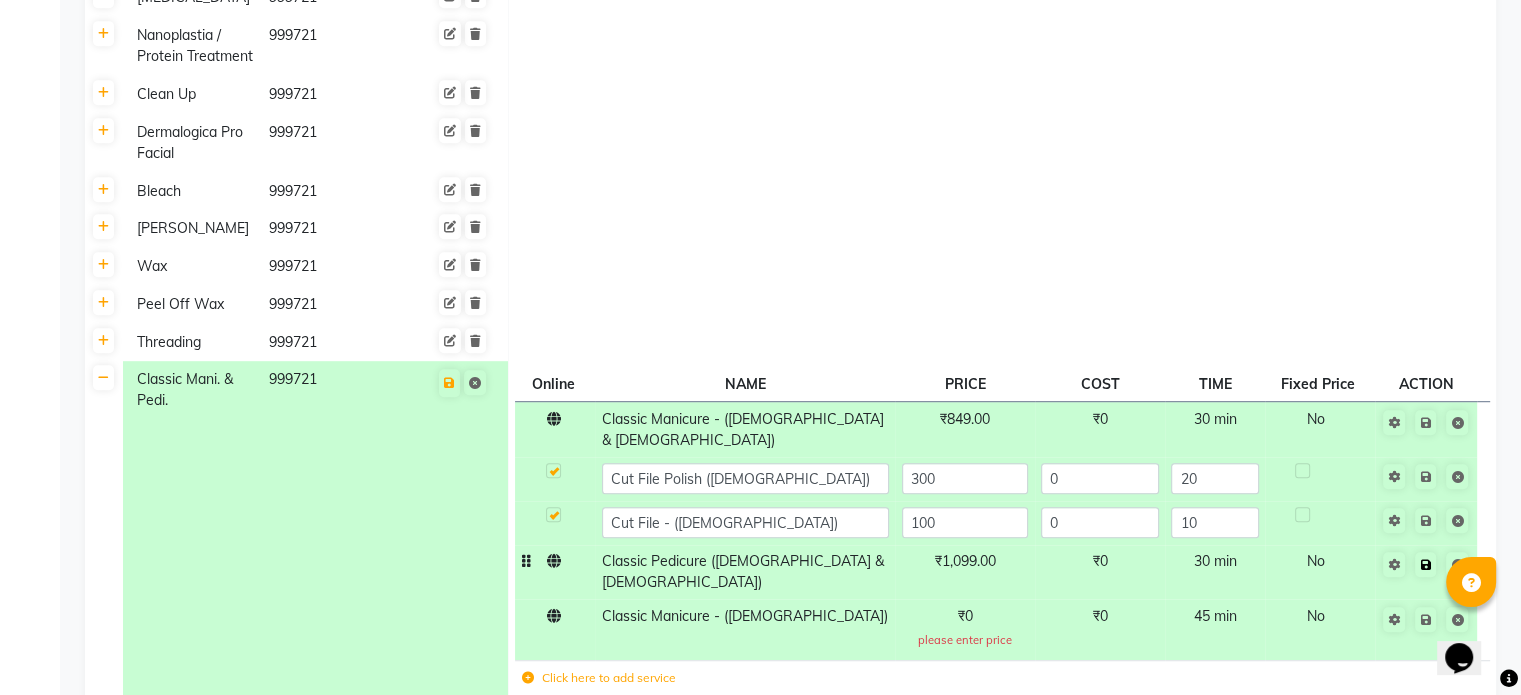 click 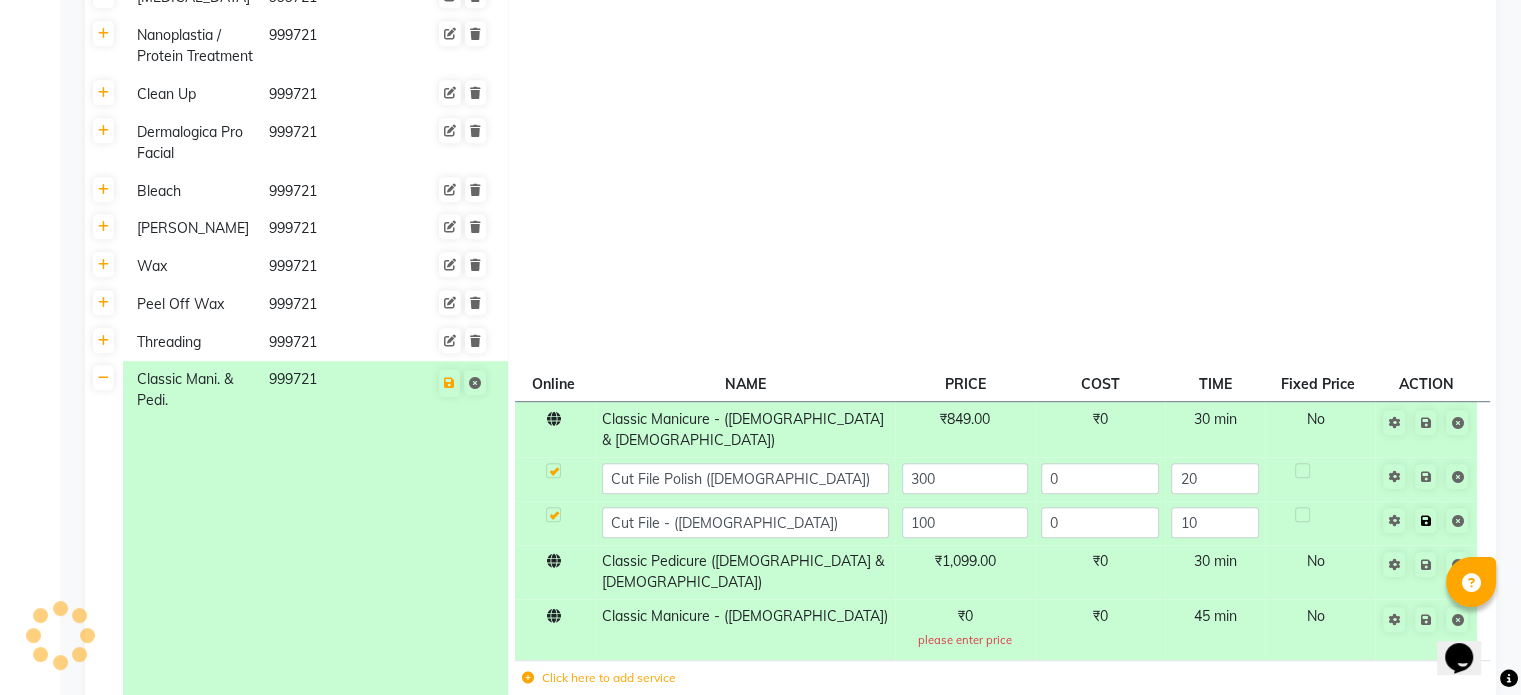 click 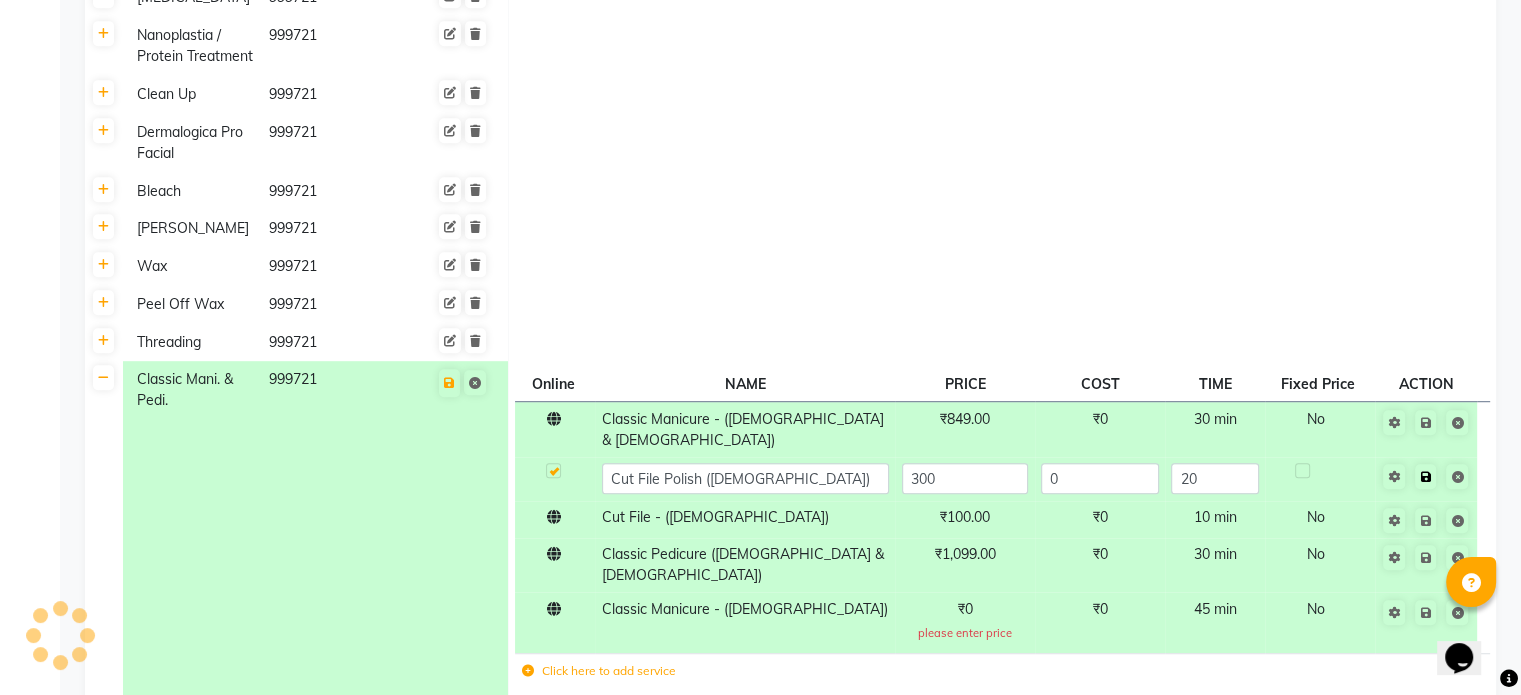 click 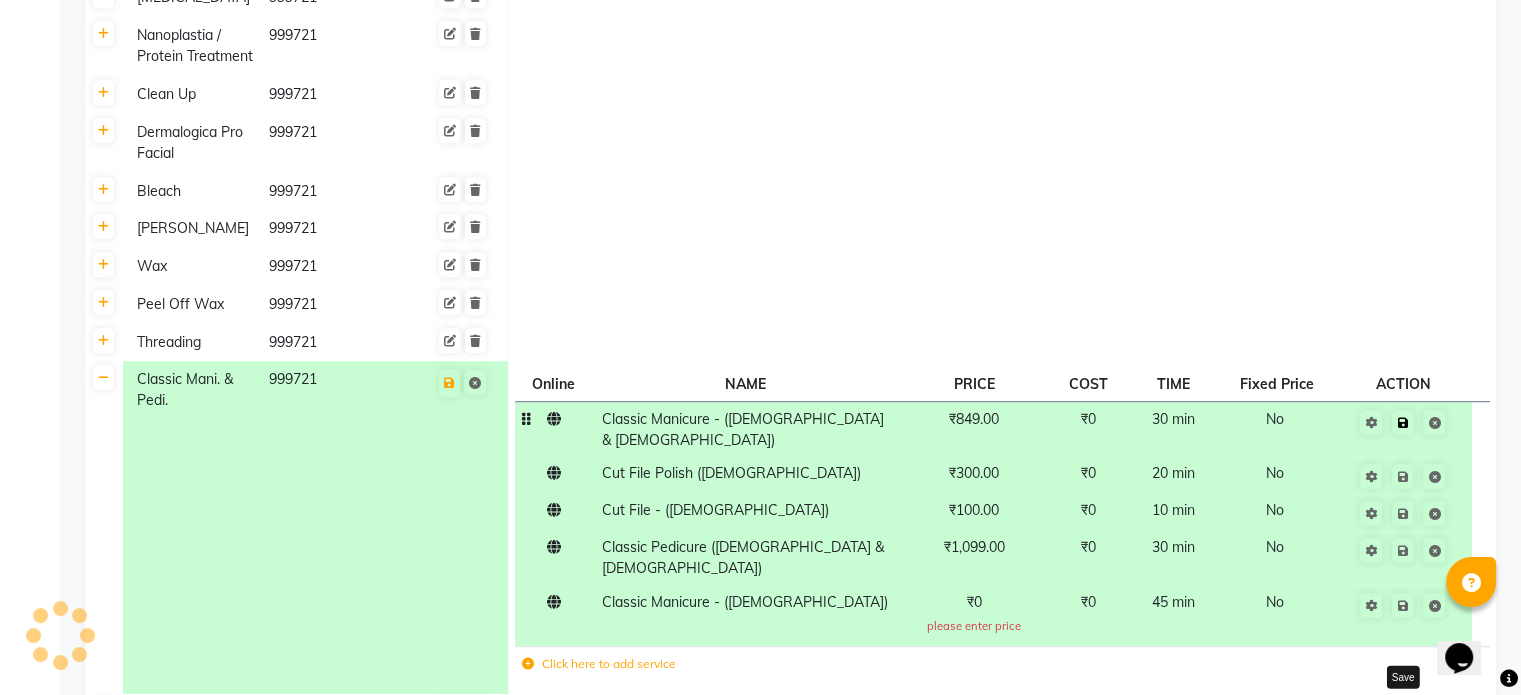 click 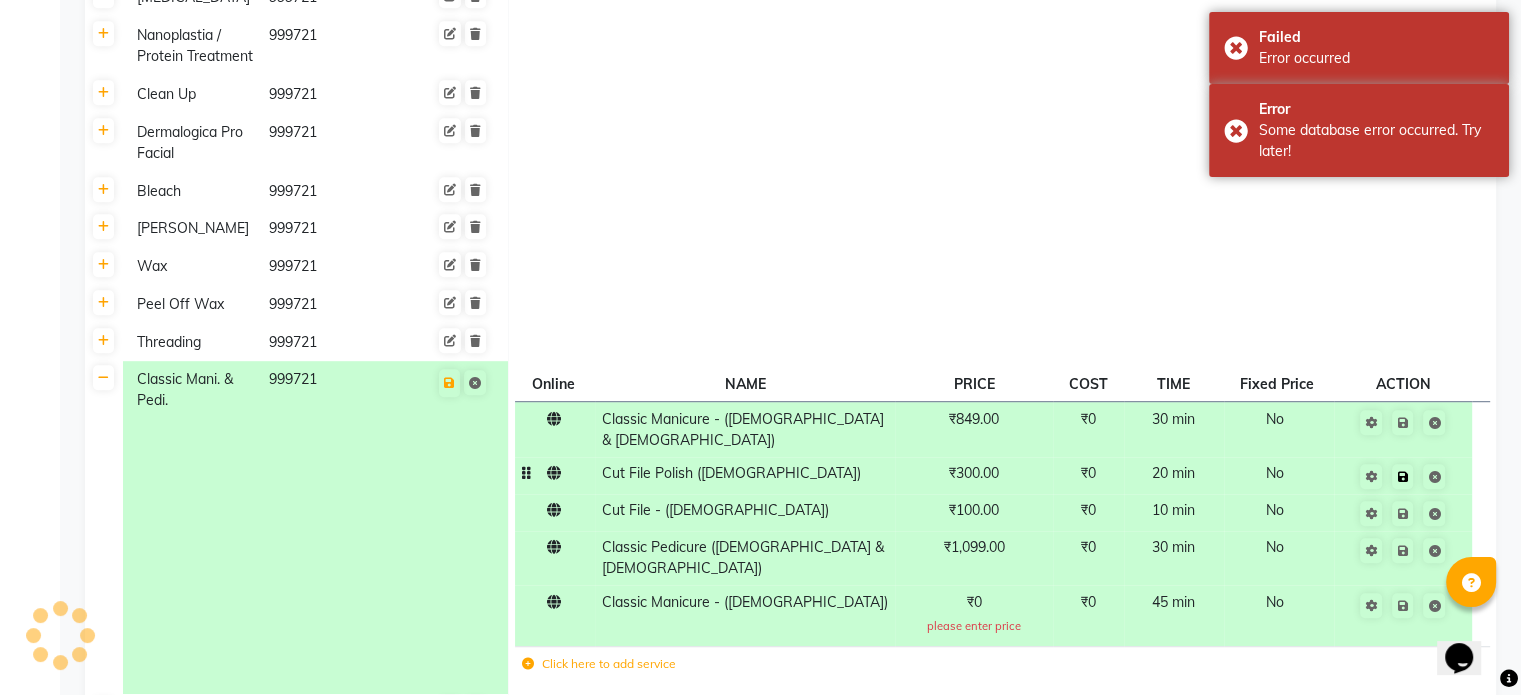 click 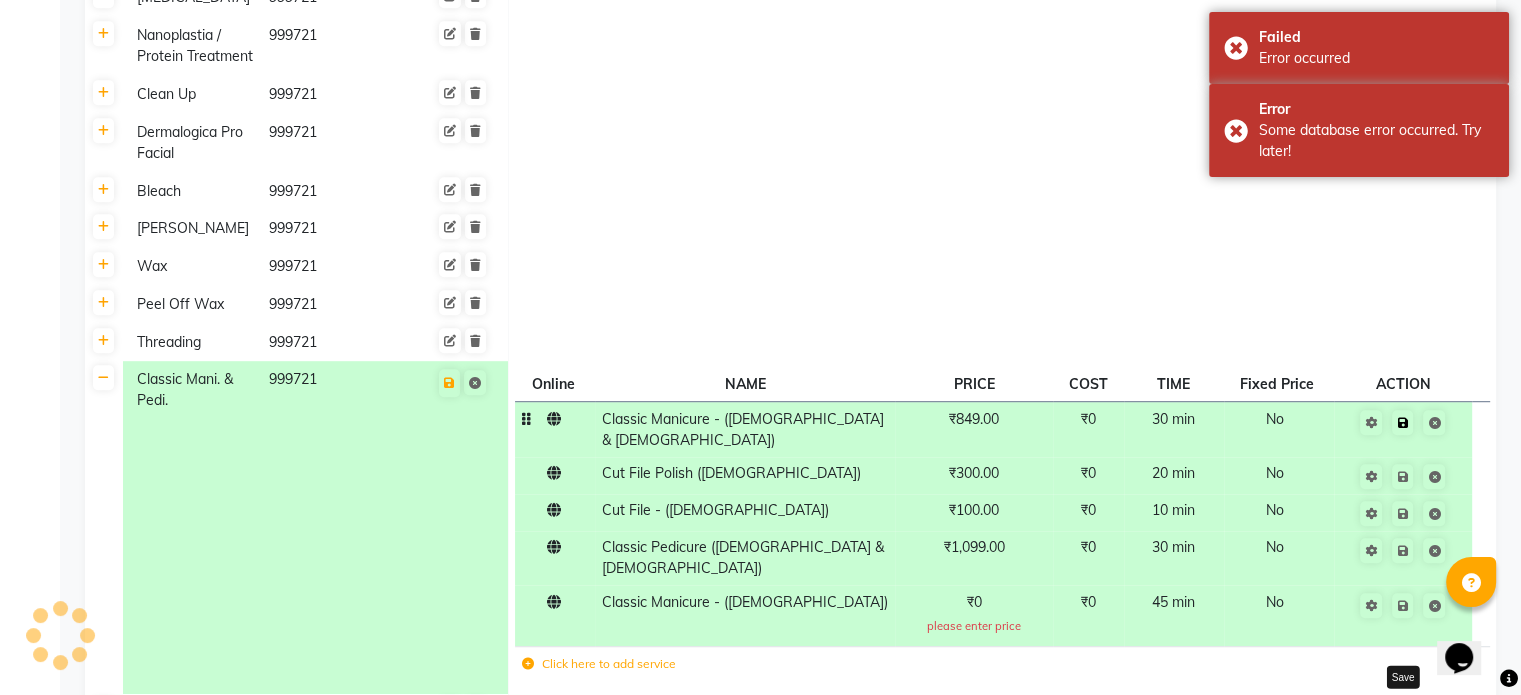 click 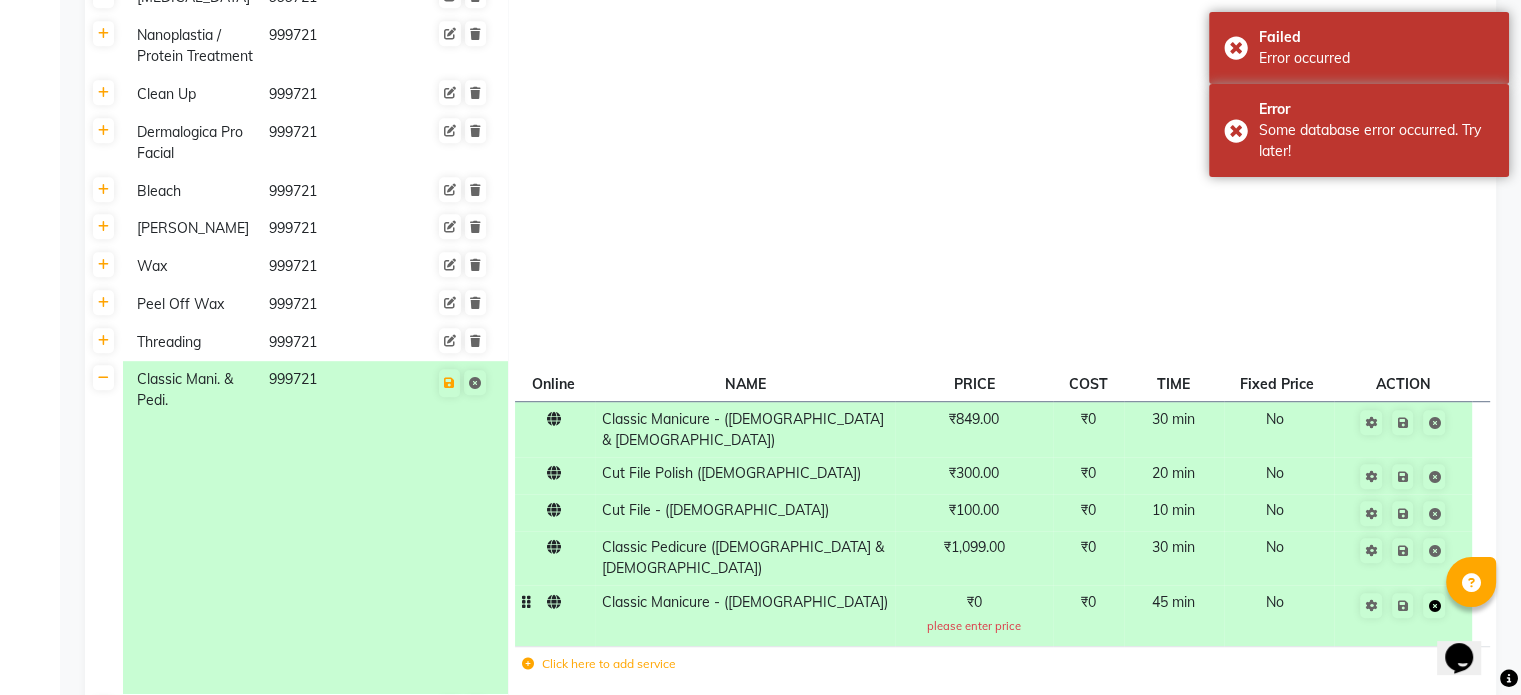 click 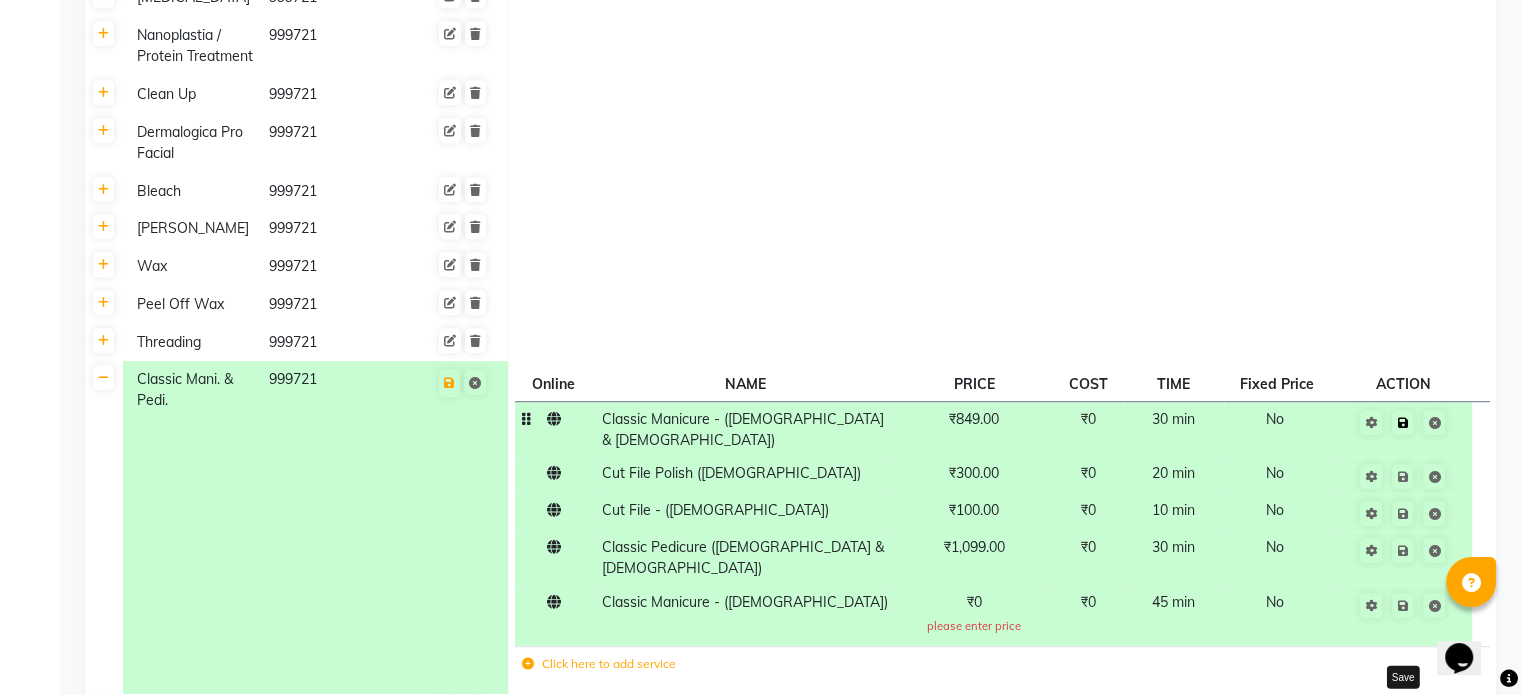 click 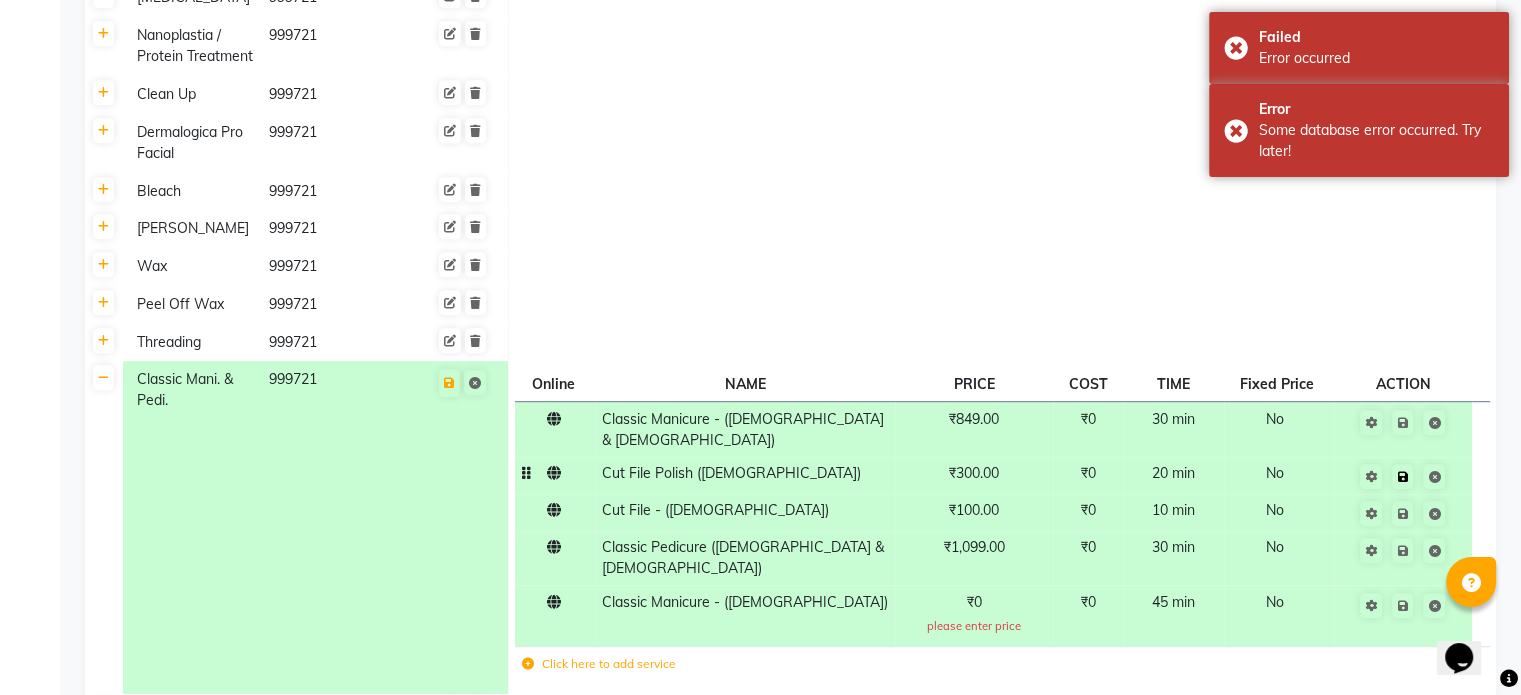 click 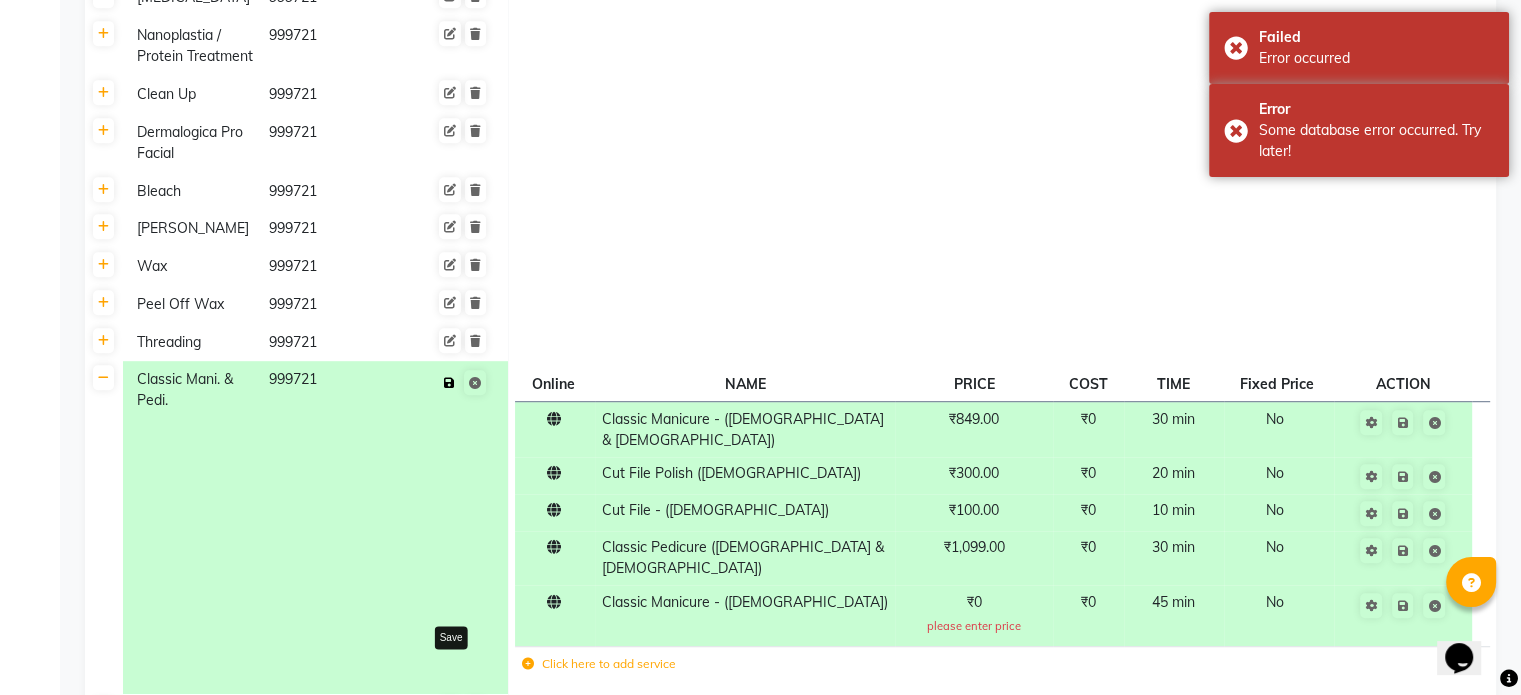 click 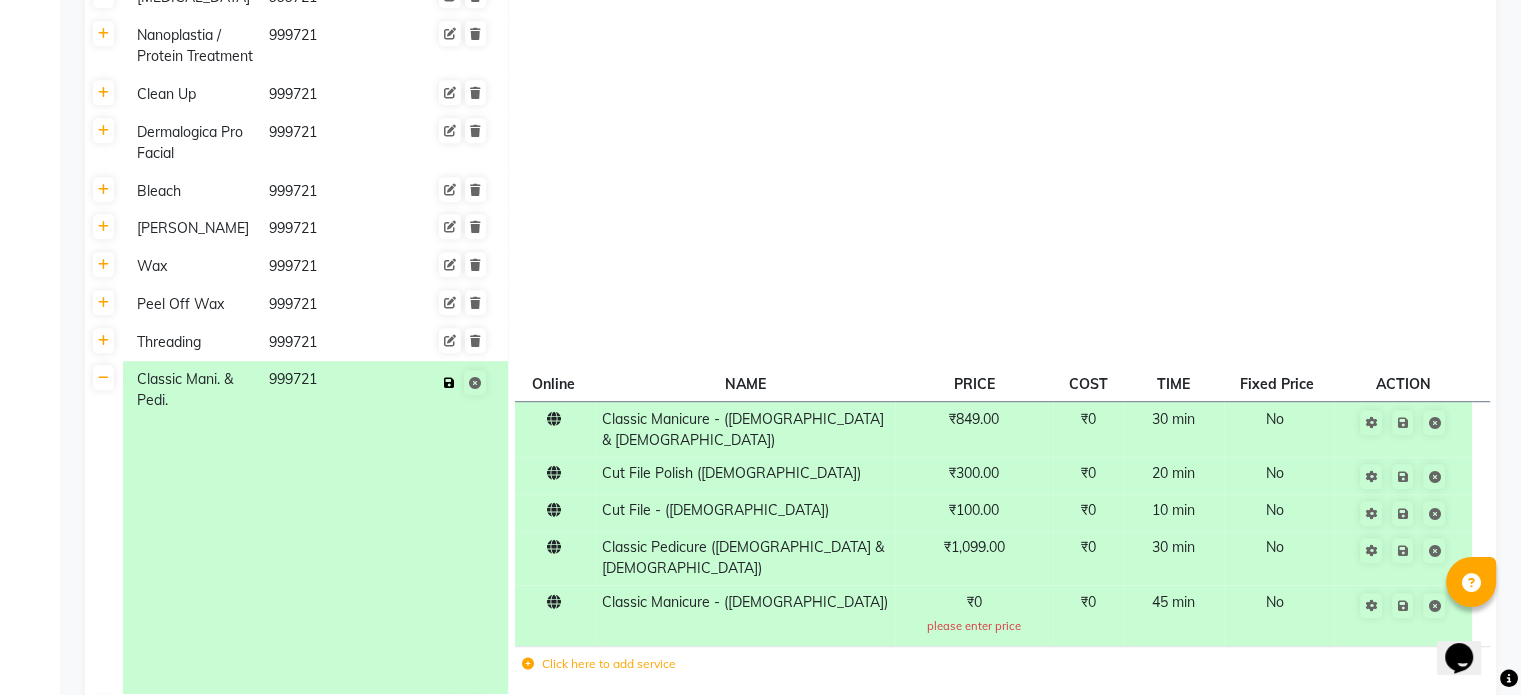 click 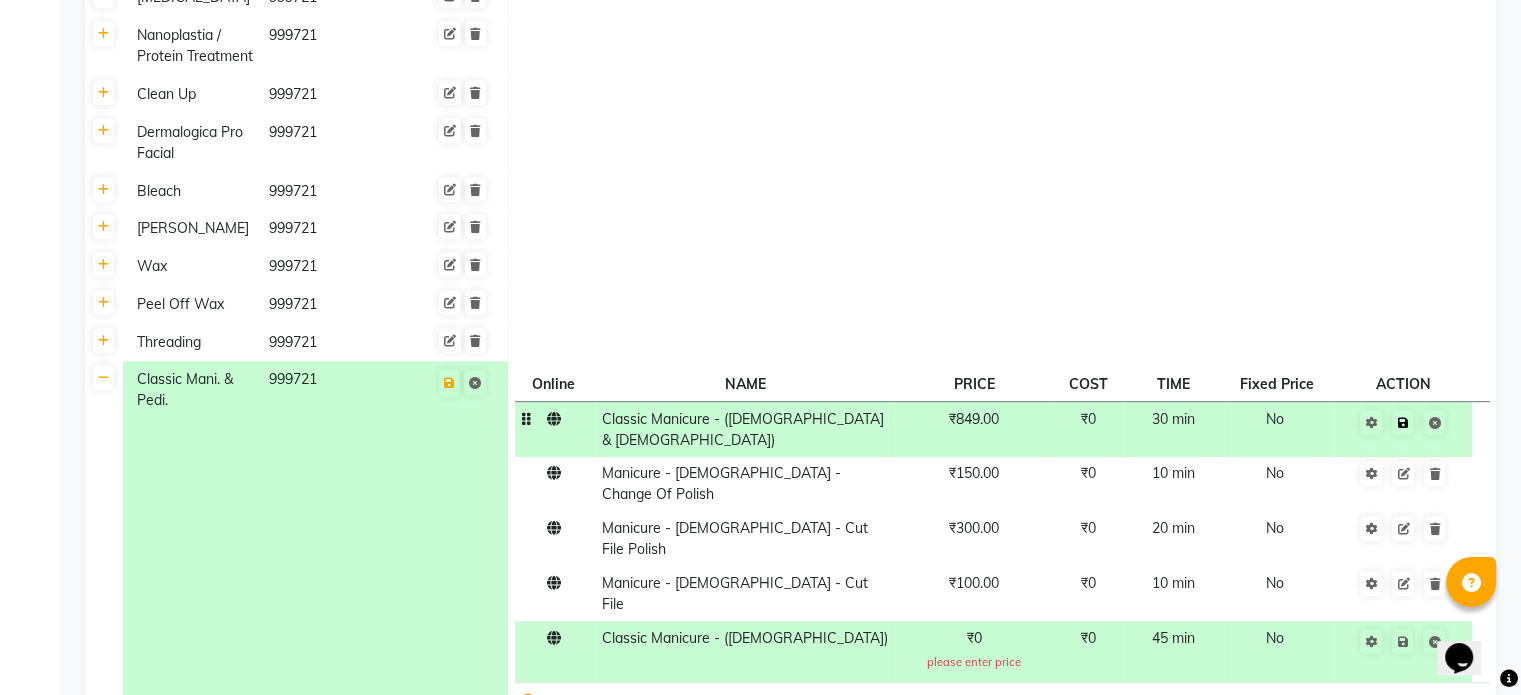 click 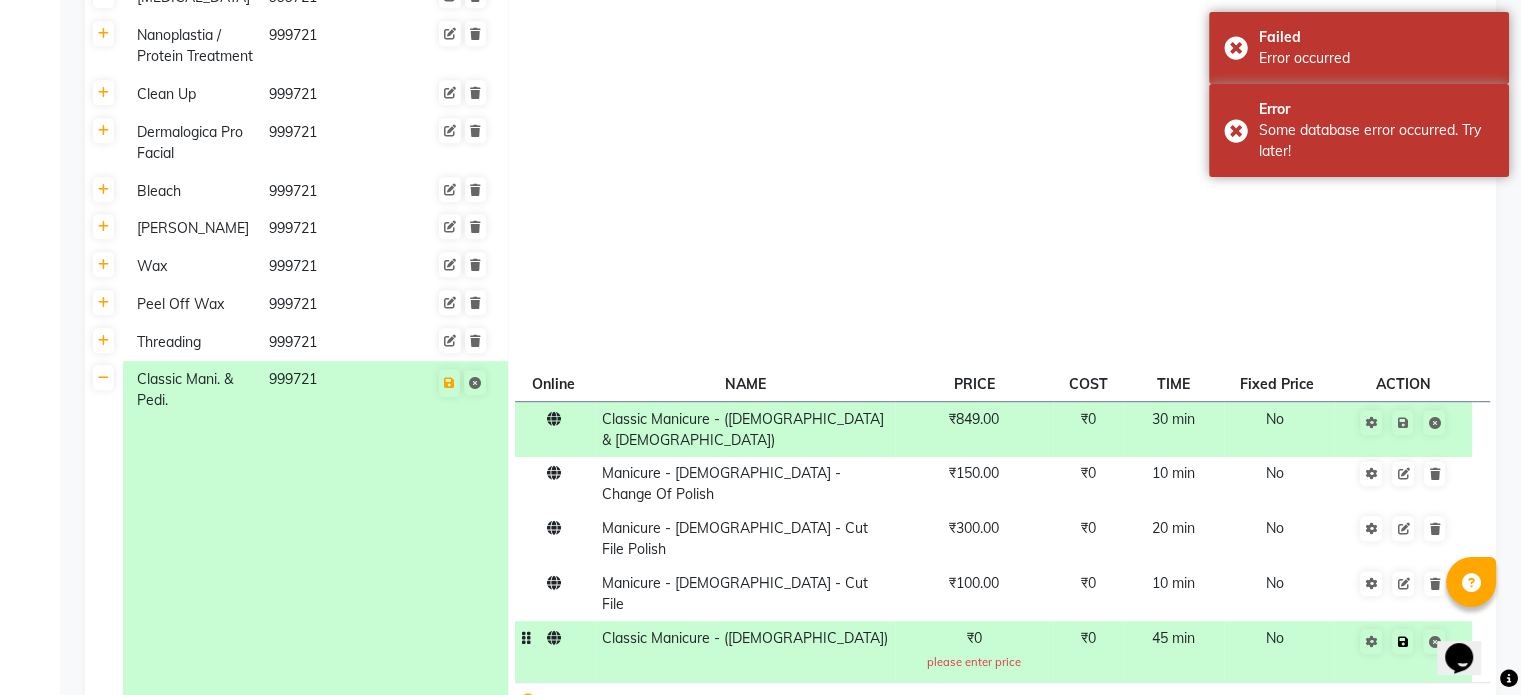 click 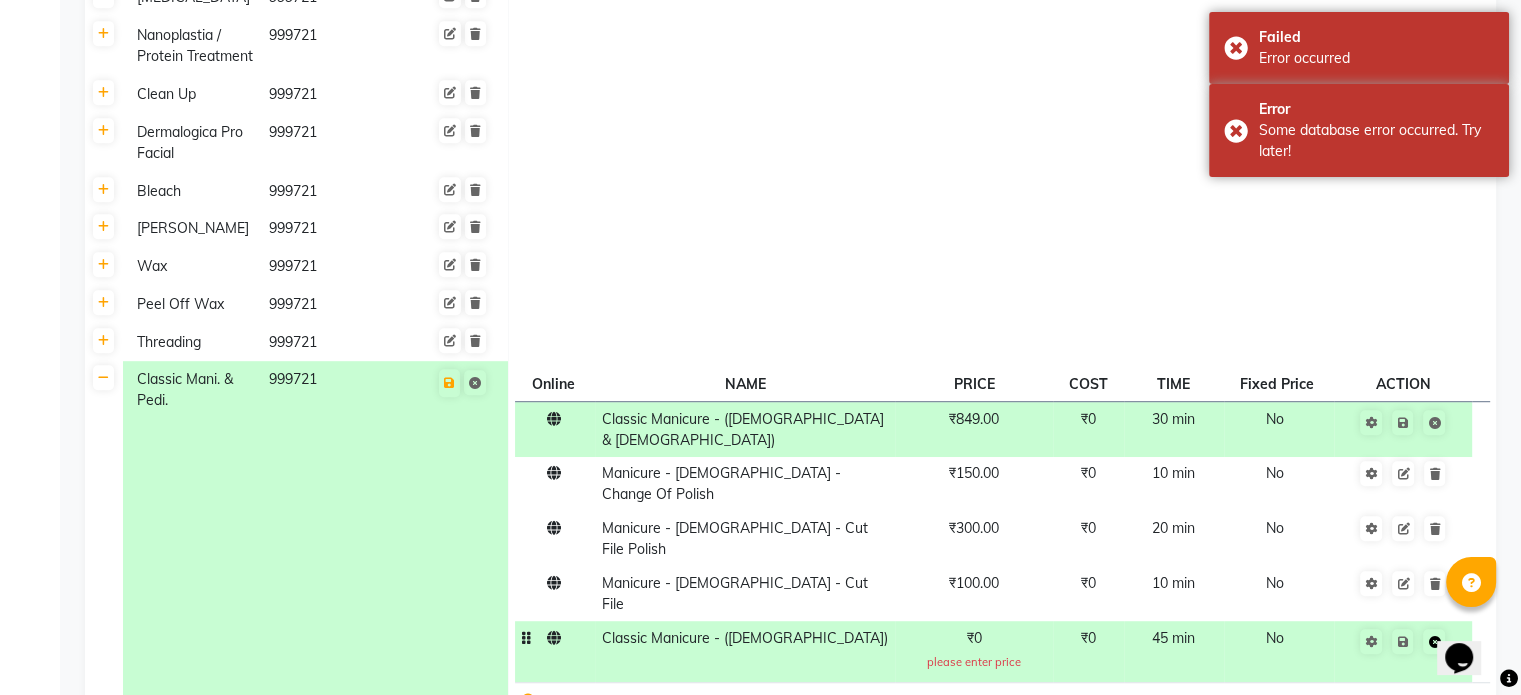 click 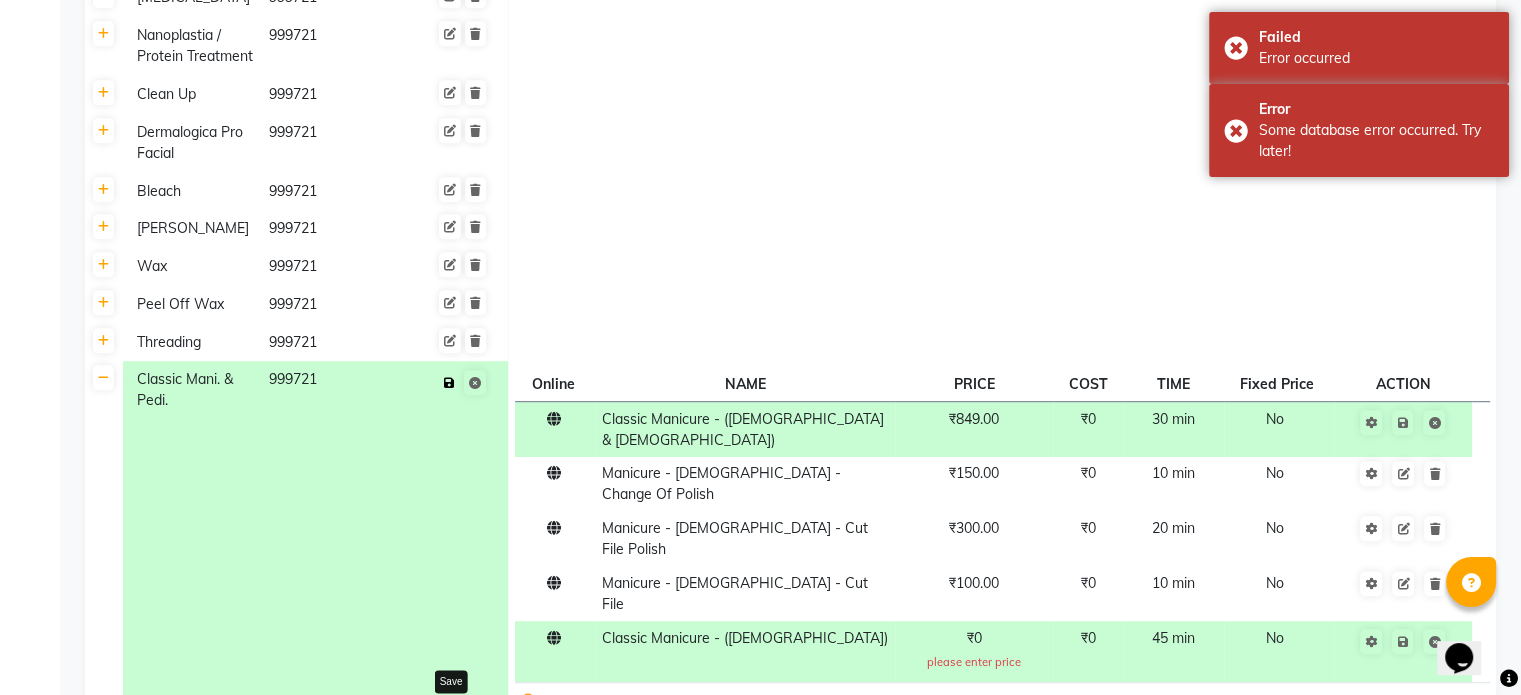 click 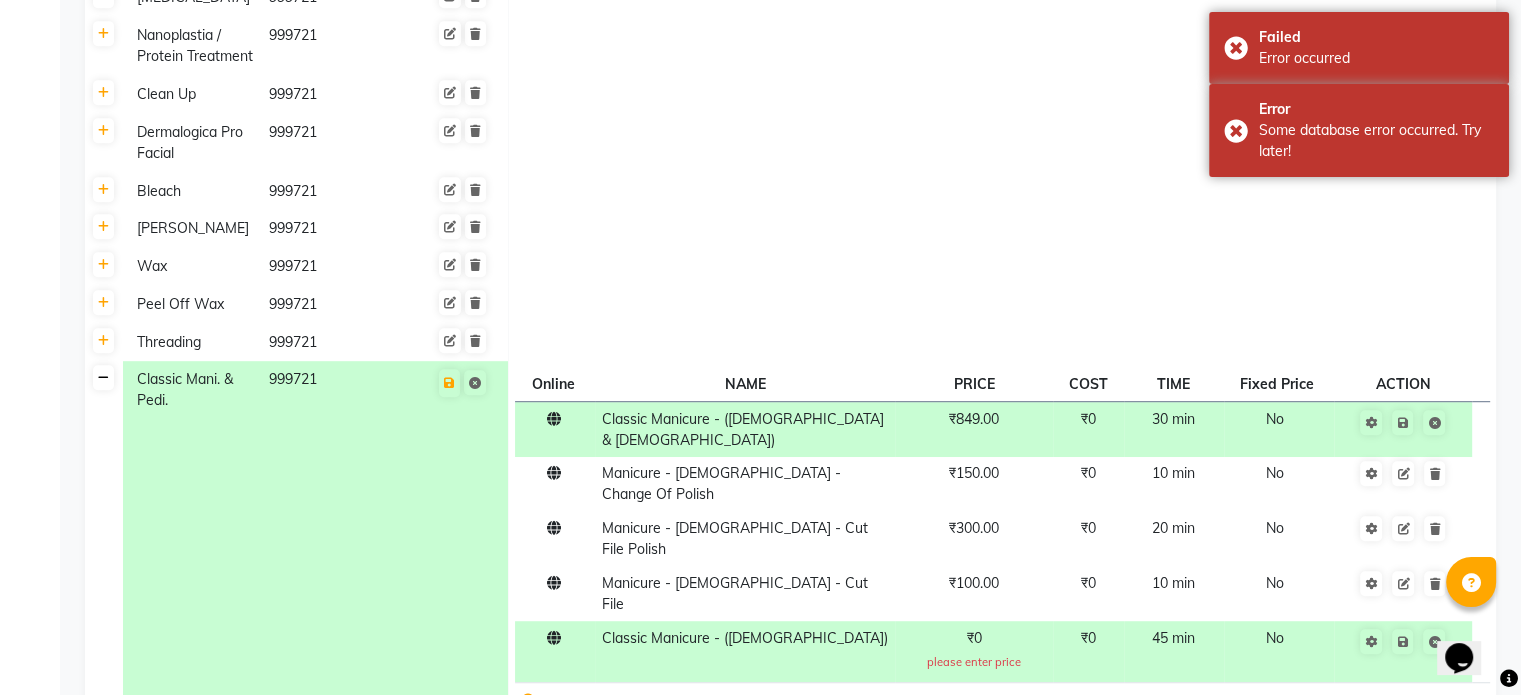 click 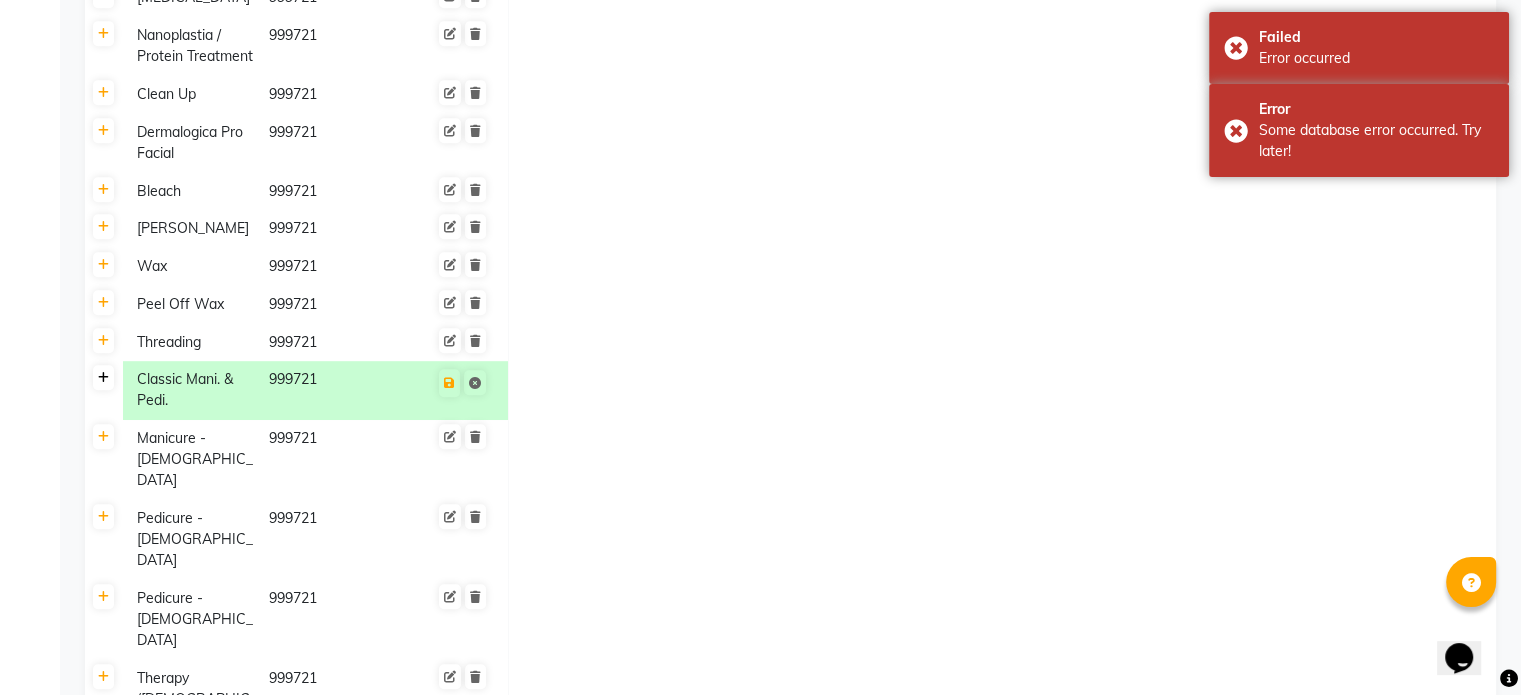 click 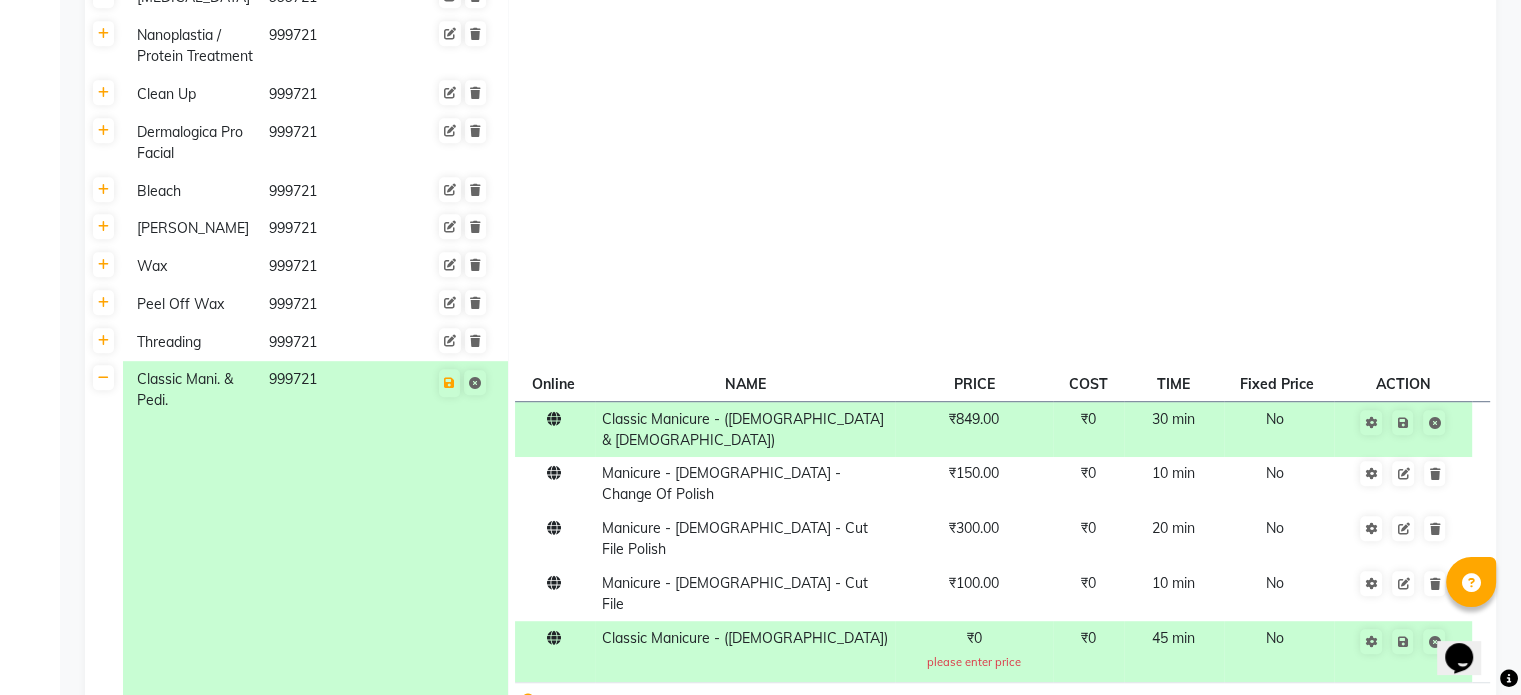 click 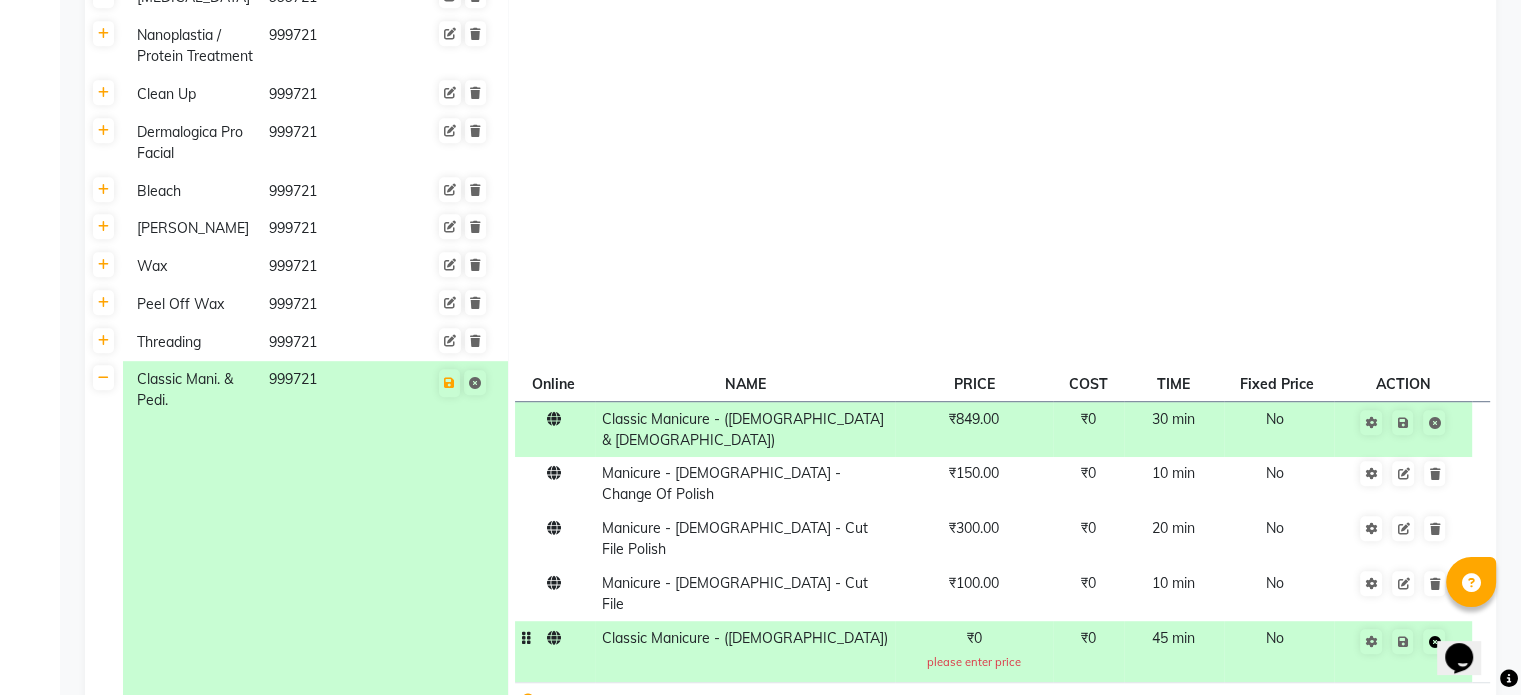 click 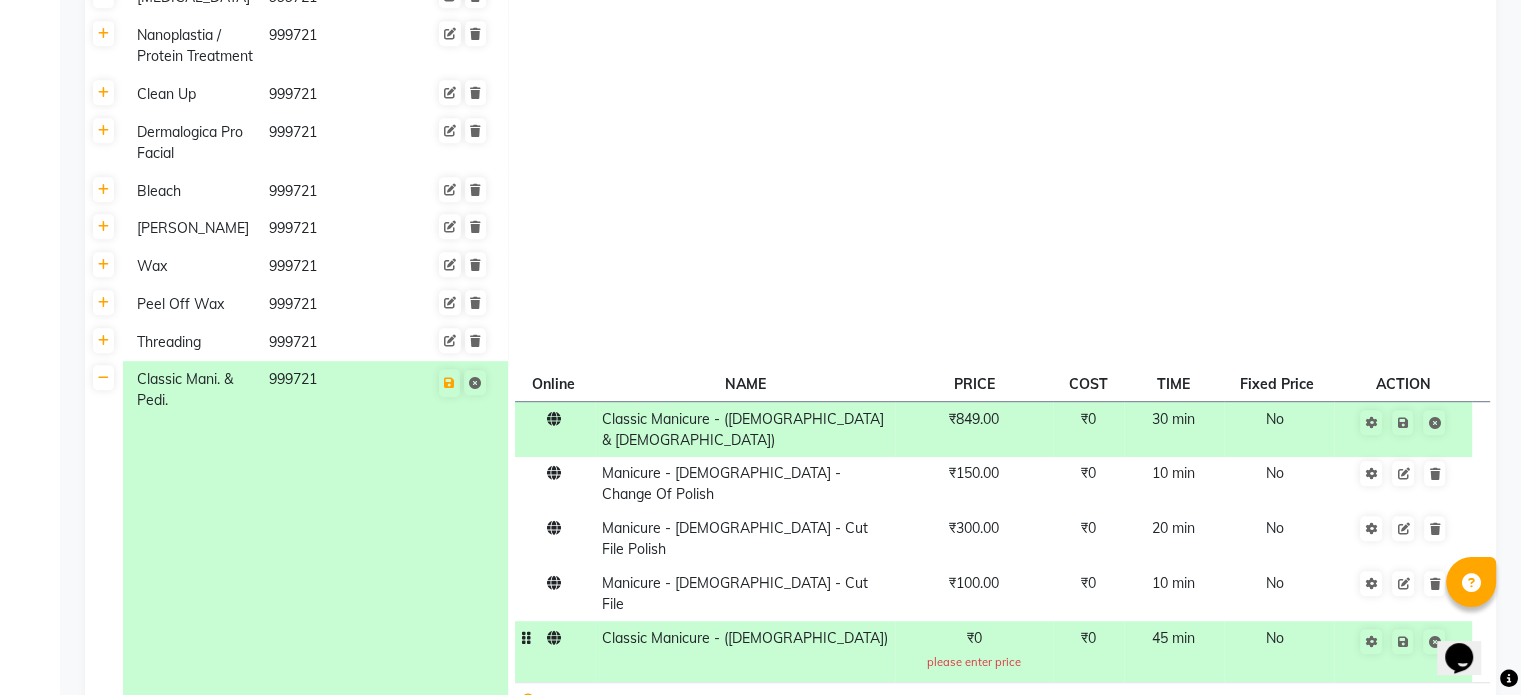 click on "₹0" 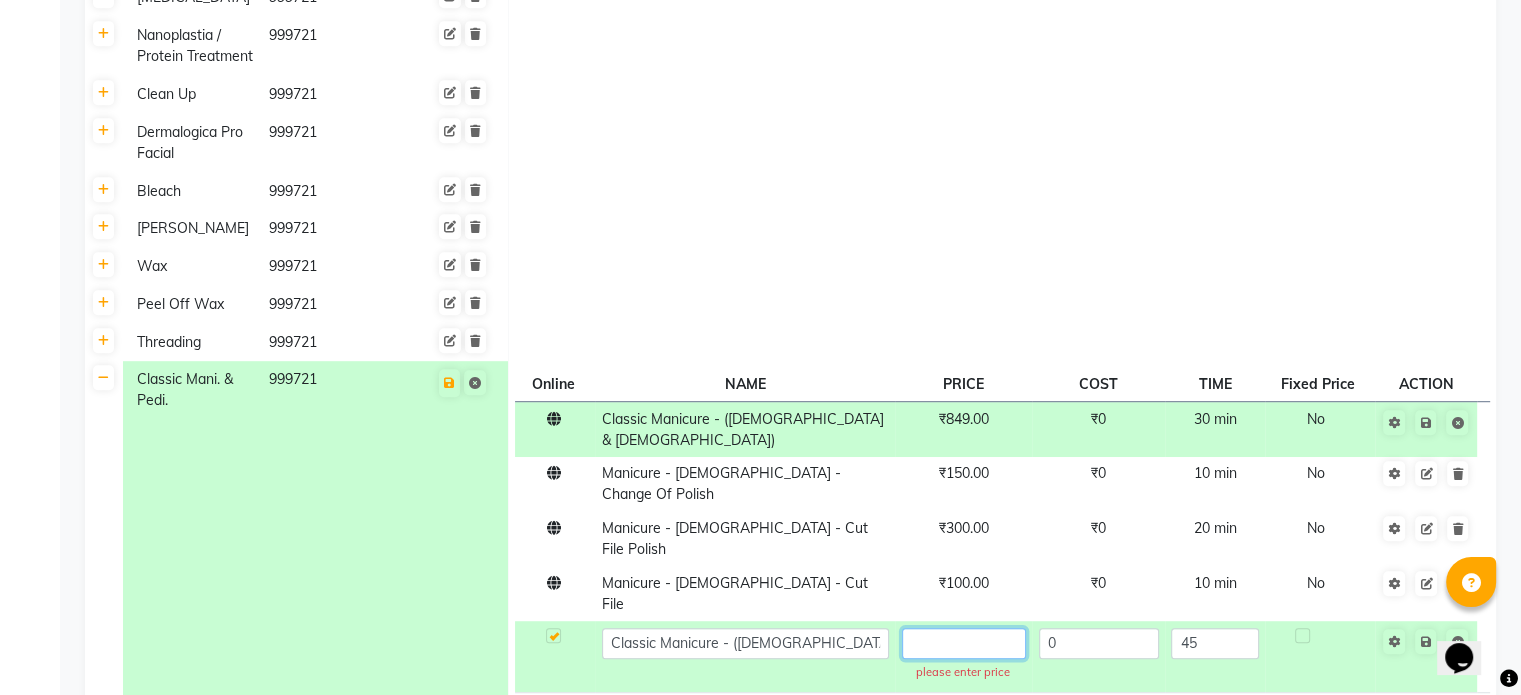 click 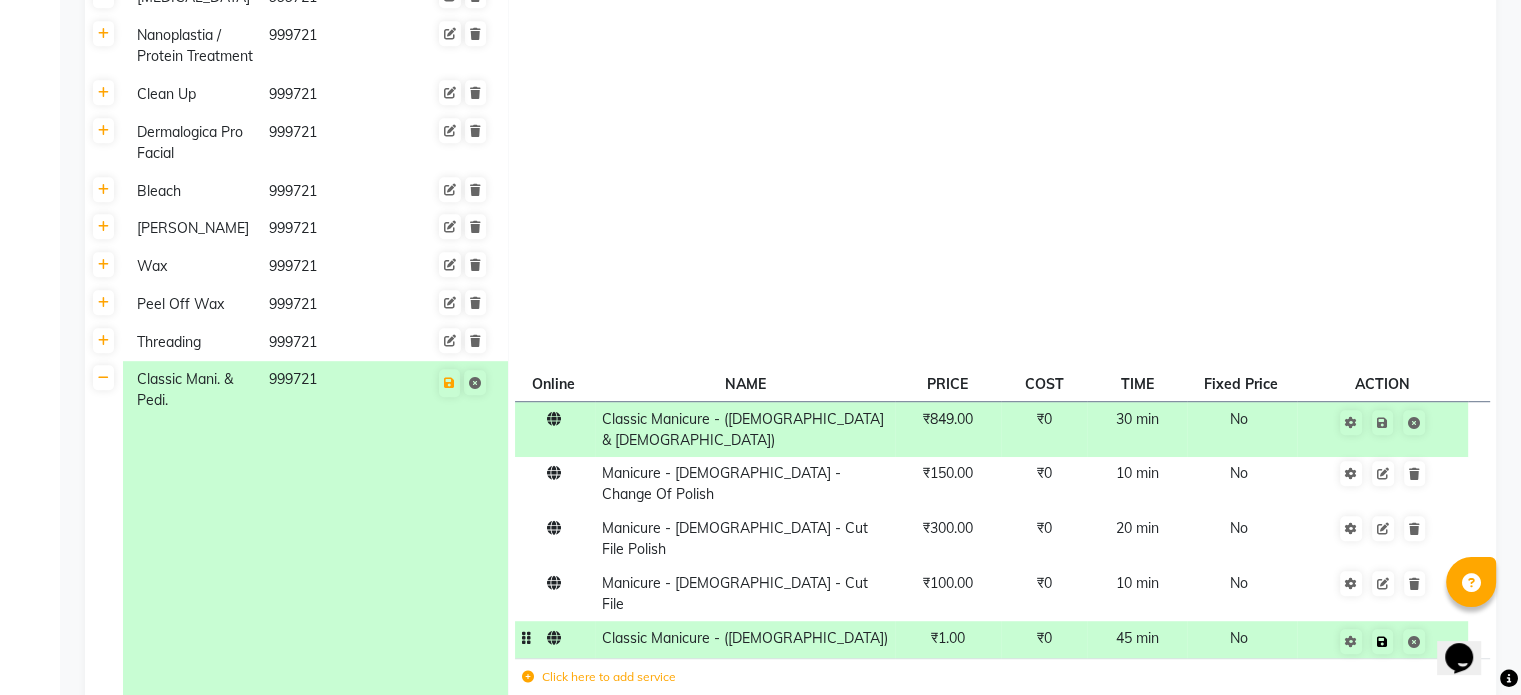 click on "Save Cancel edit" 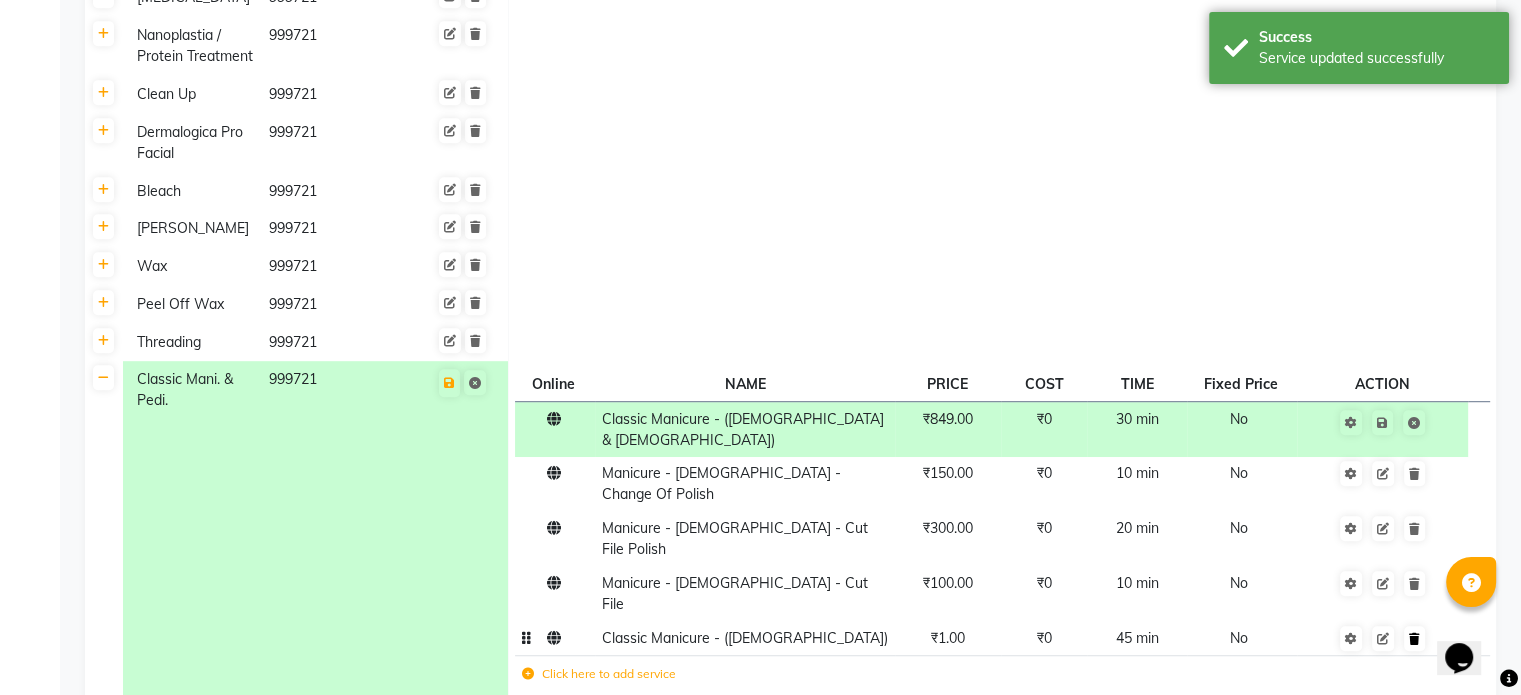 click 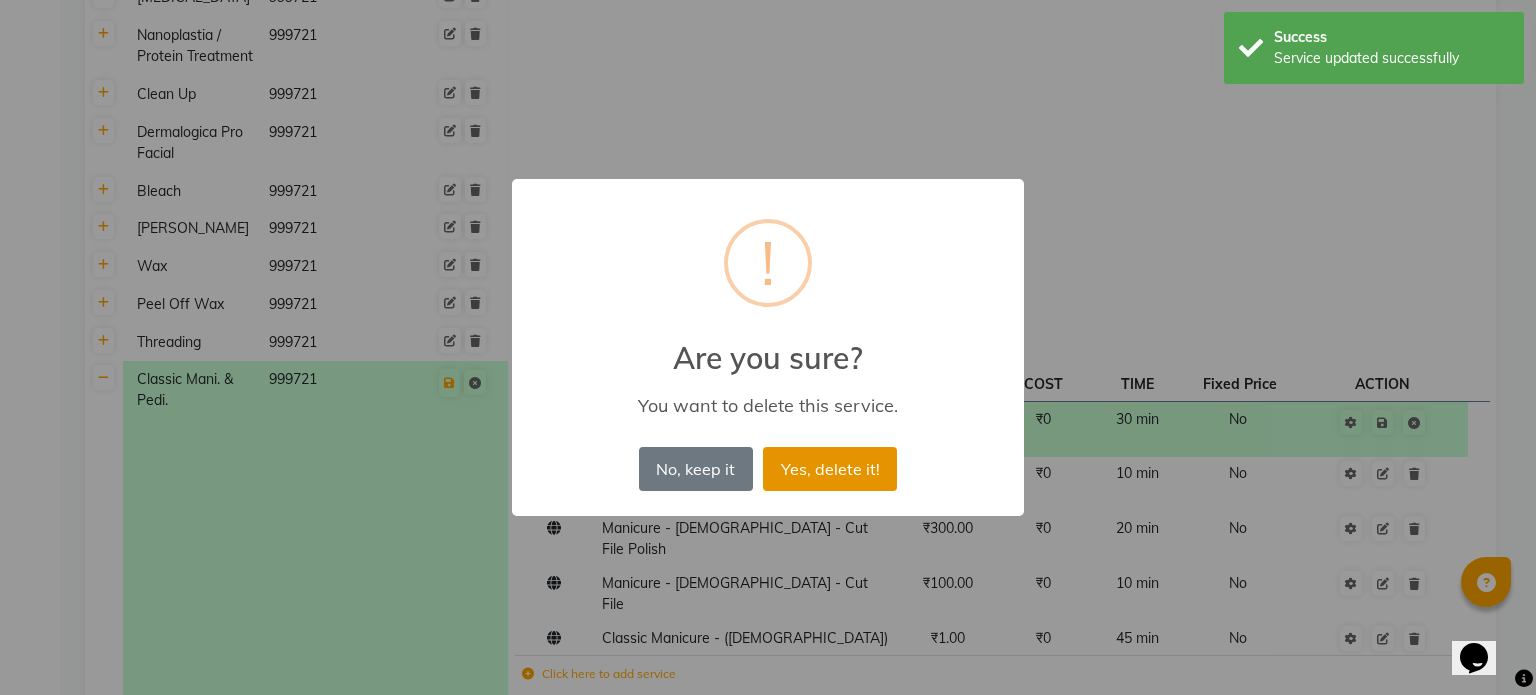 click on "Yes, delete it!" at bounding box center [830, 469] 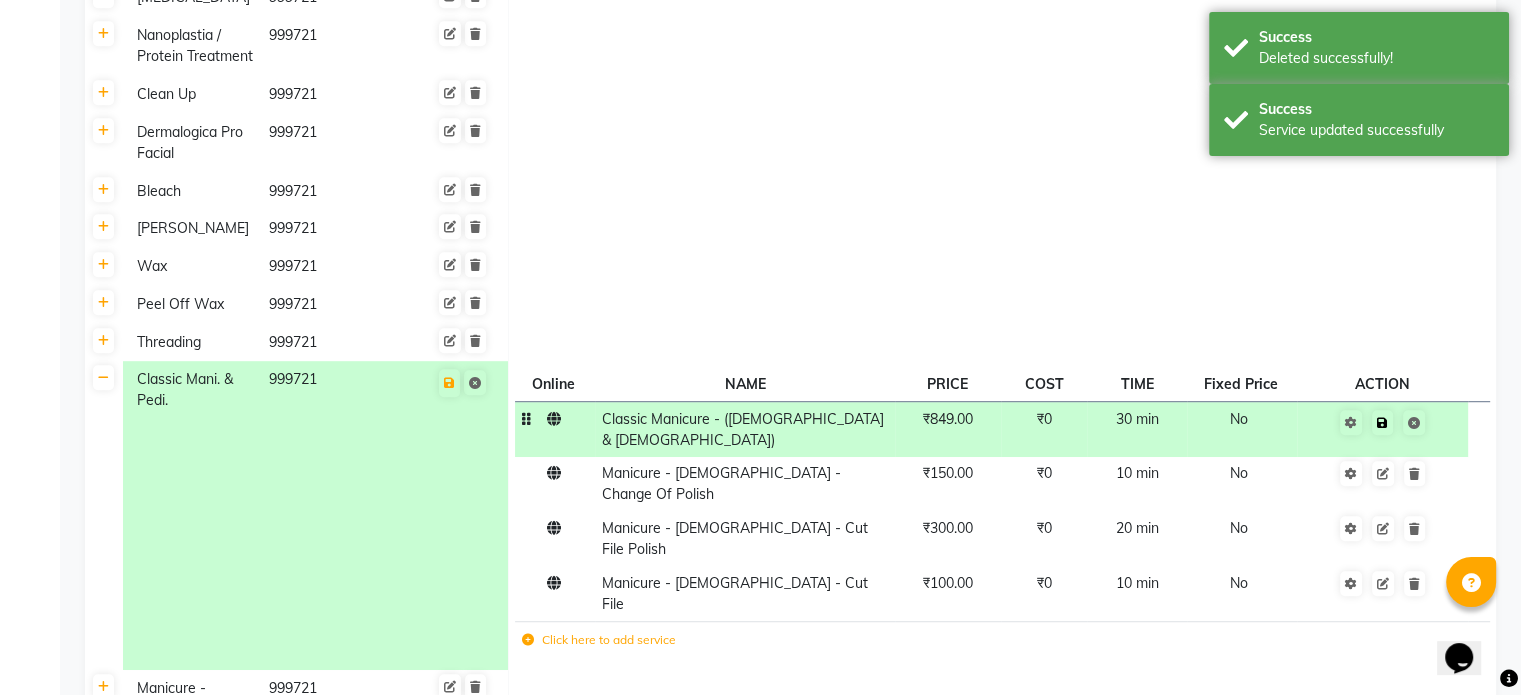 click 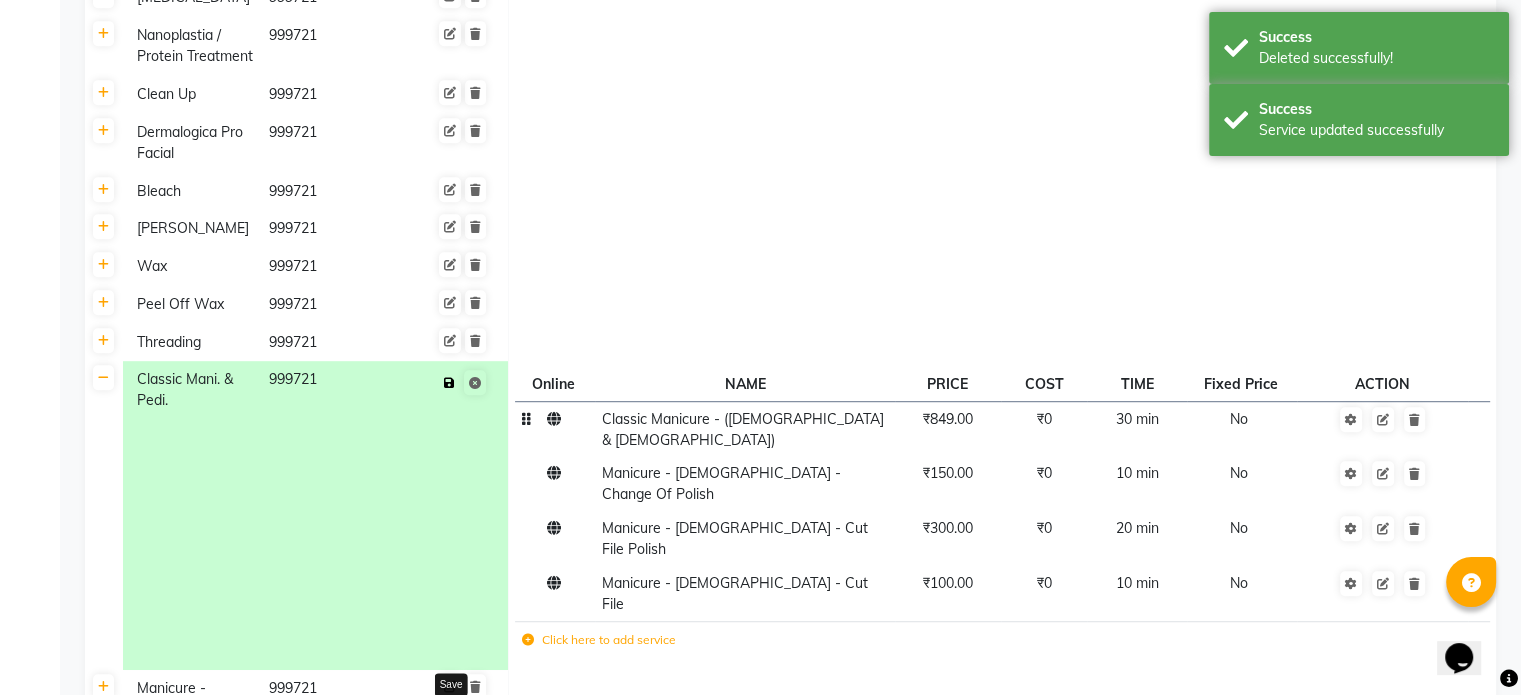 click 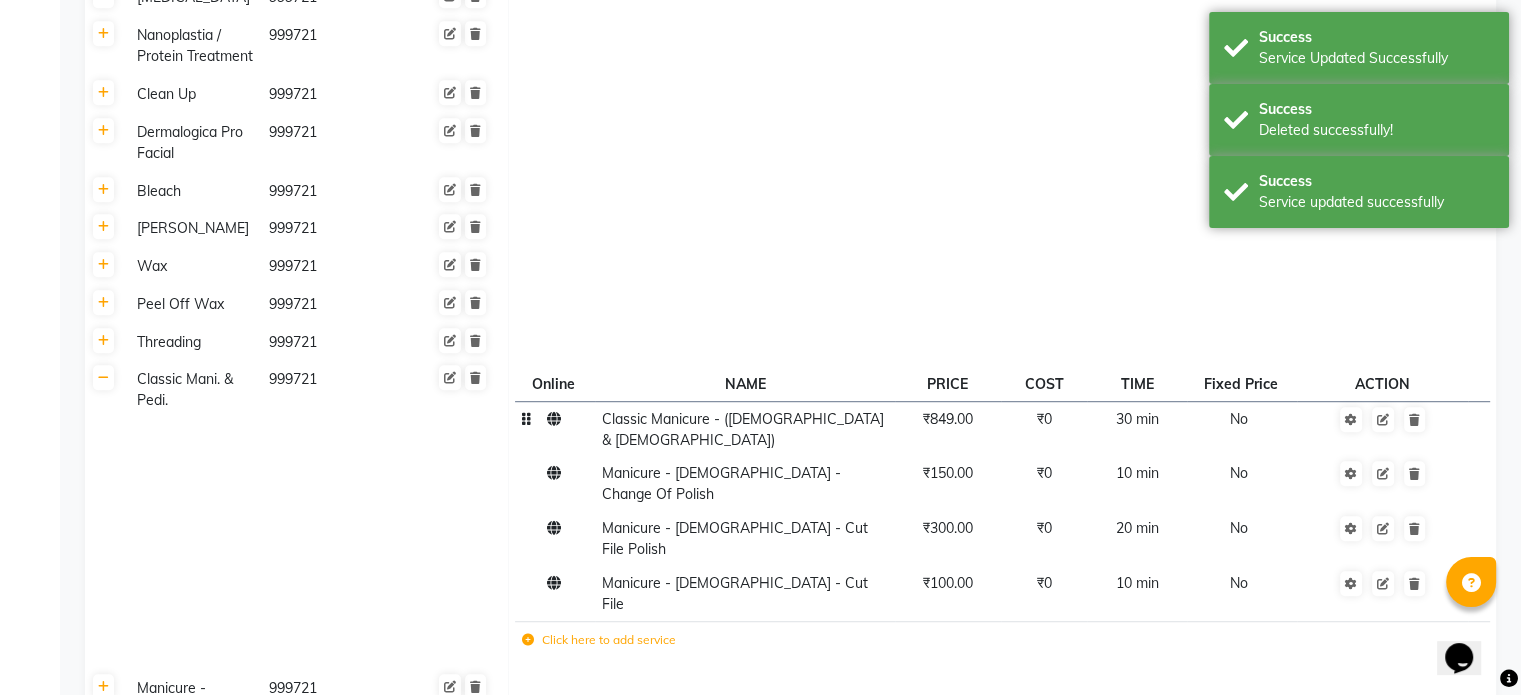 click 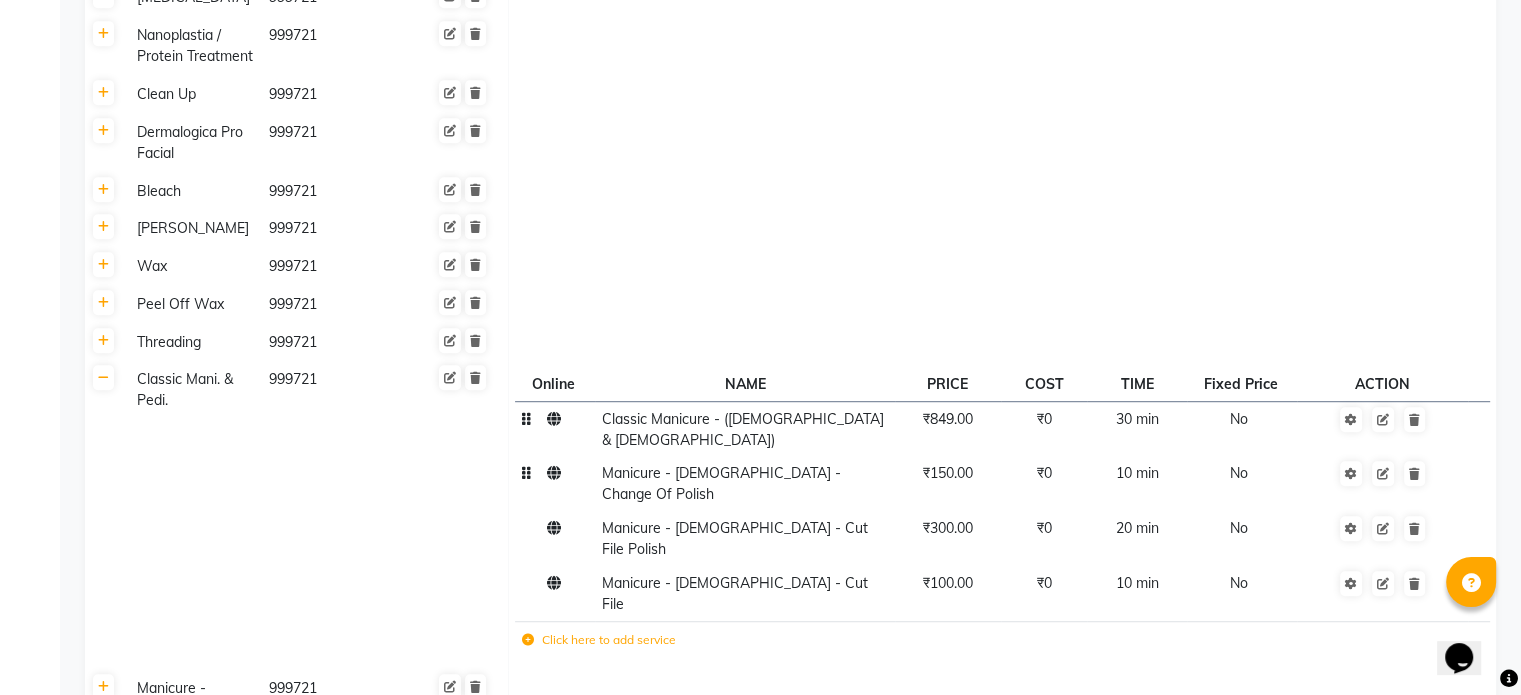 click on "Manicure - [DEMOGRAPHIC_DATA] - Change Of Polish" 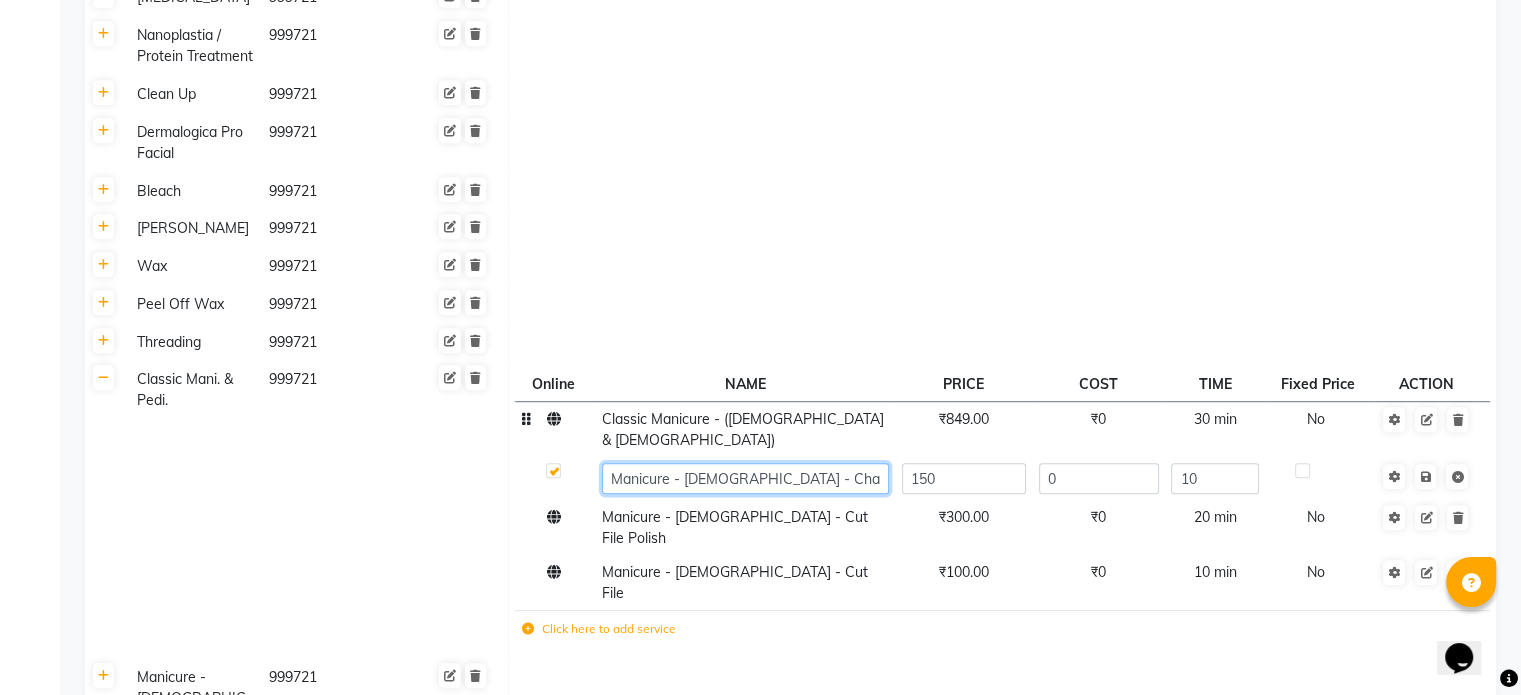 click on "Manicure - [DEMOGRAPHIC_DATA] - Change Of Polish" 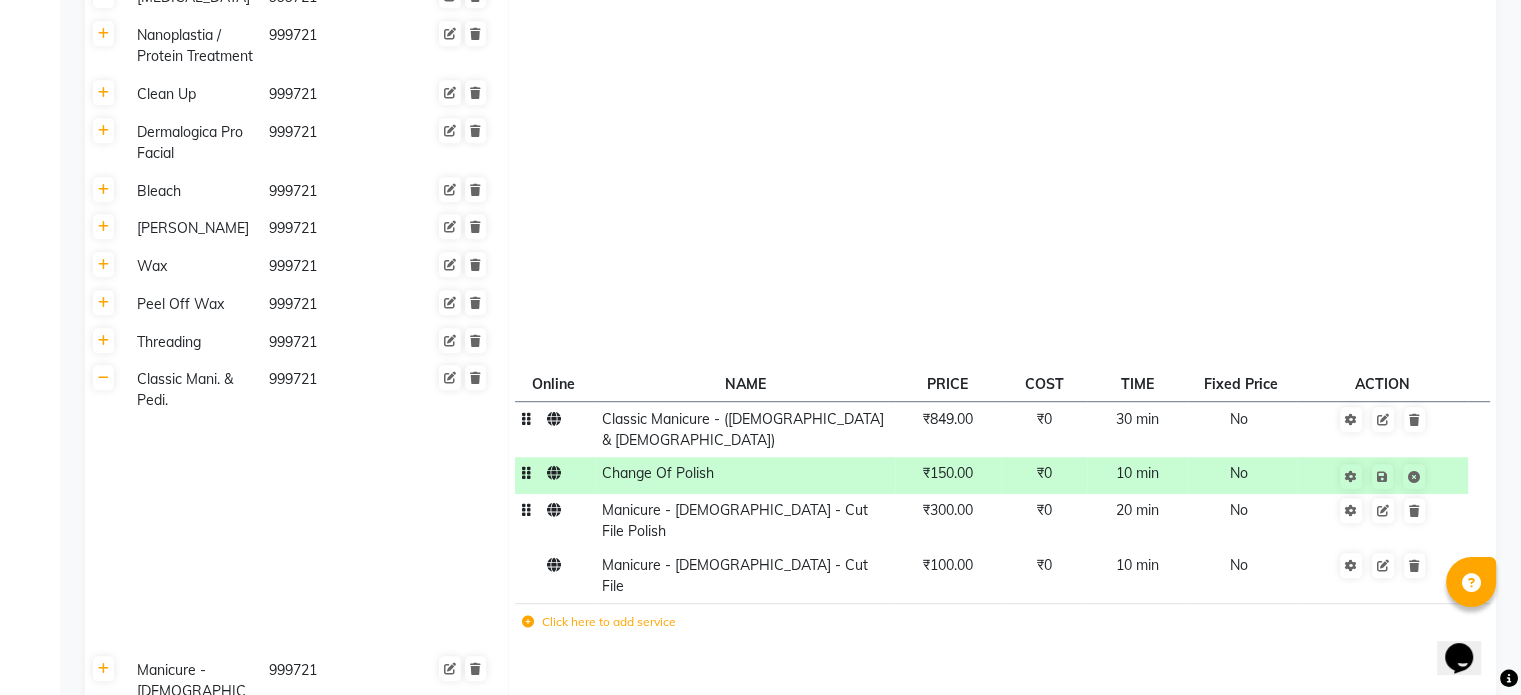 click on "Manicure - [DEMOGRAPHIC_DATA] - Cut File Polish" 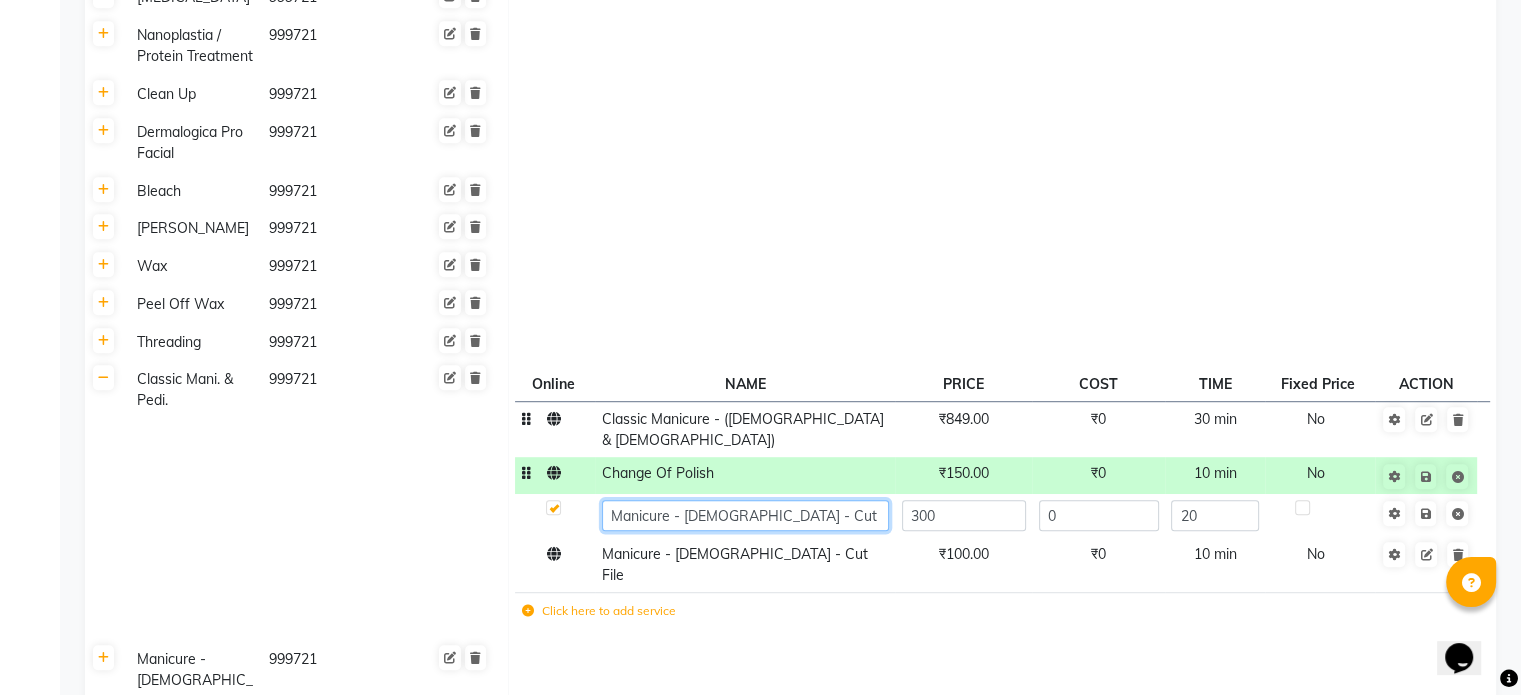 click on "Manicure - [DEMOGRAPHIC_DATA] - Cut File Polish" 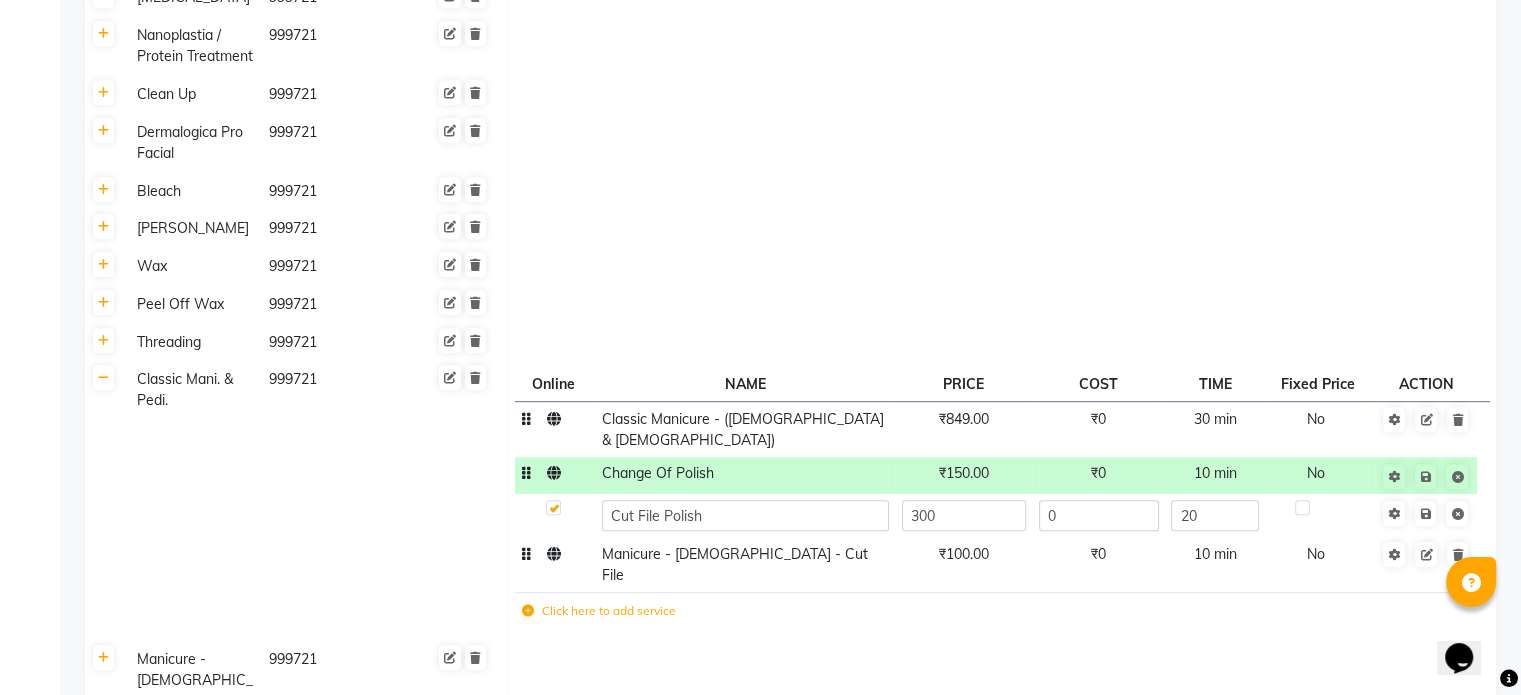 click on "Manicure - [DEMOGRAPHIC_DATA] - Cut File" 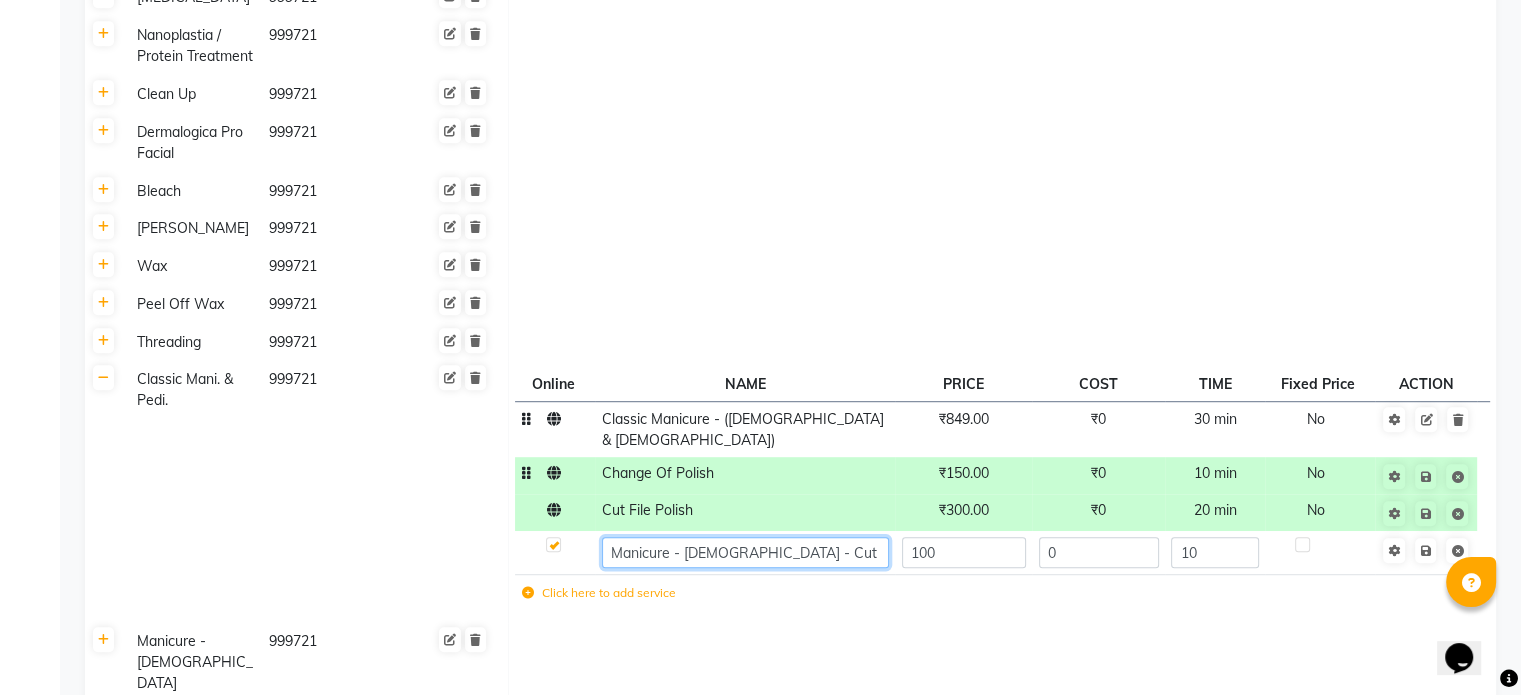 click on "Manicure - [DEMOGRAPHIC_DATA] - Cut File" 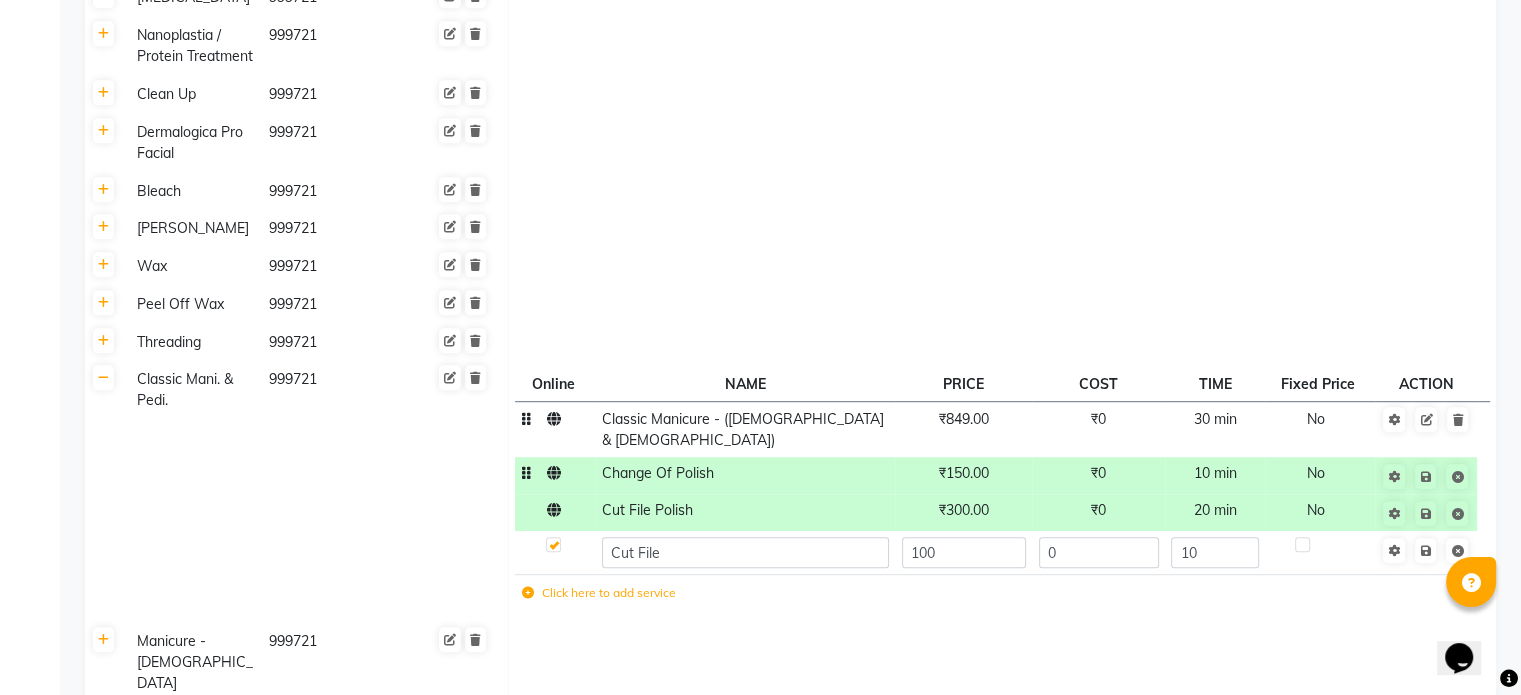 click on "Click here to add service" 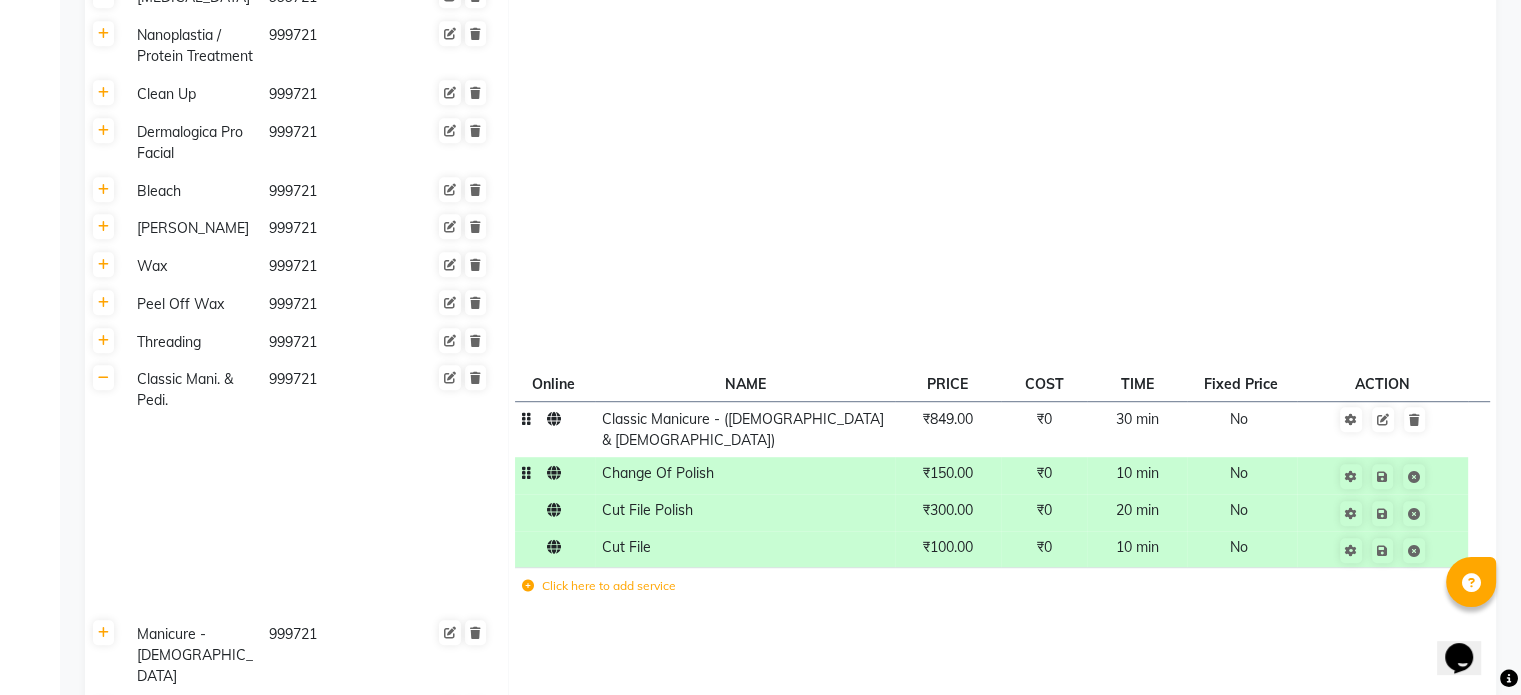 click on "Click here to add service" 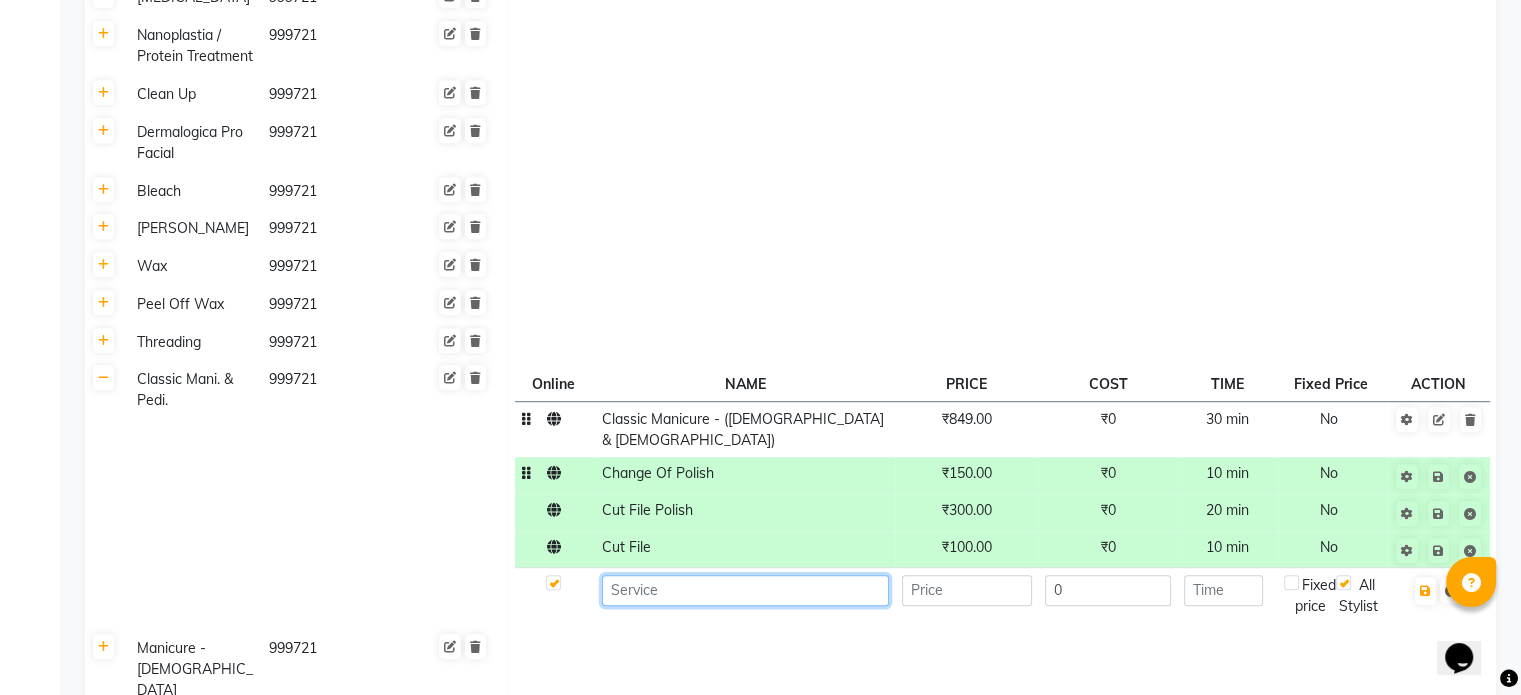 click 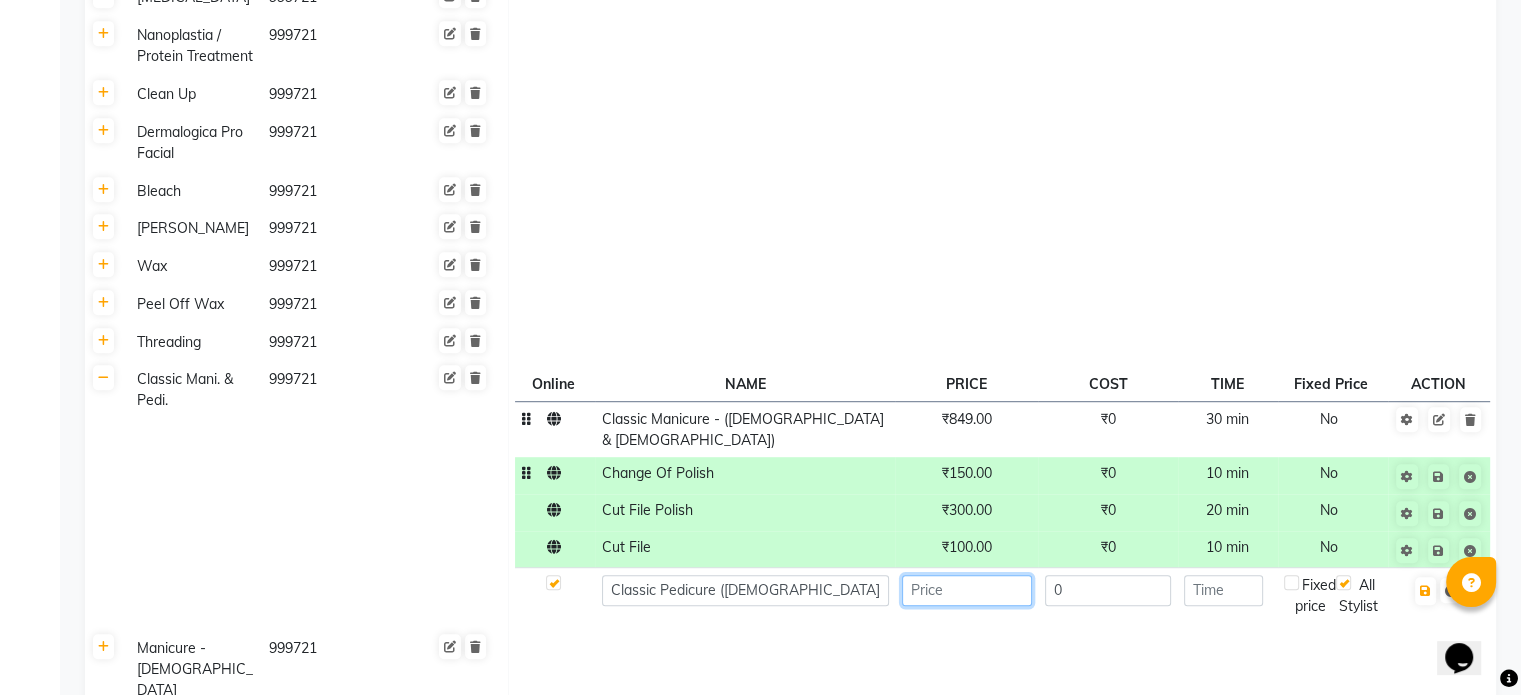 click 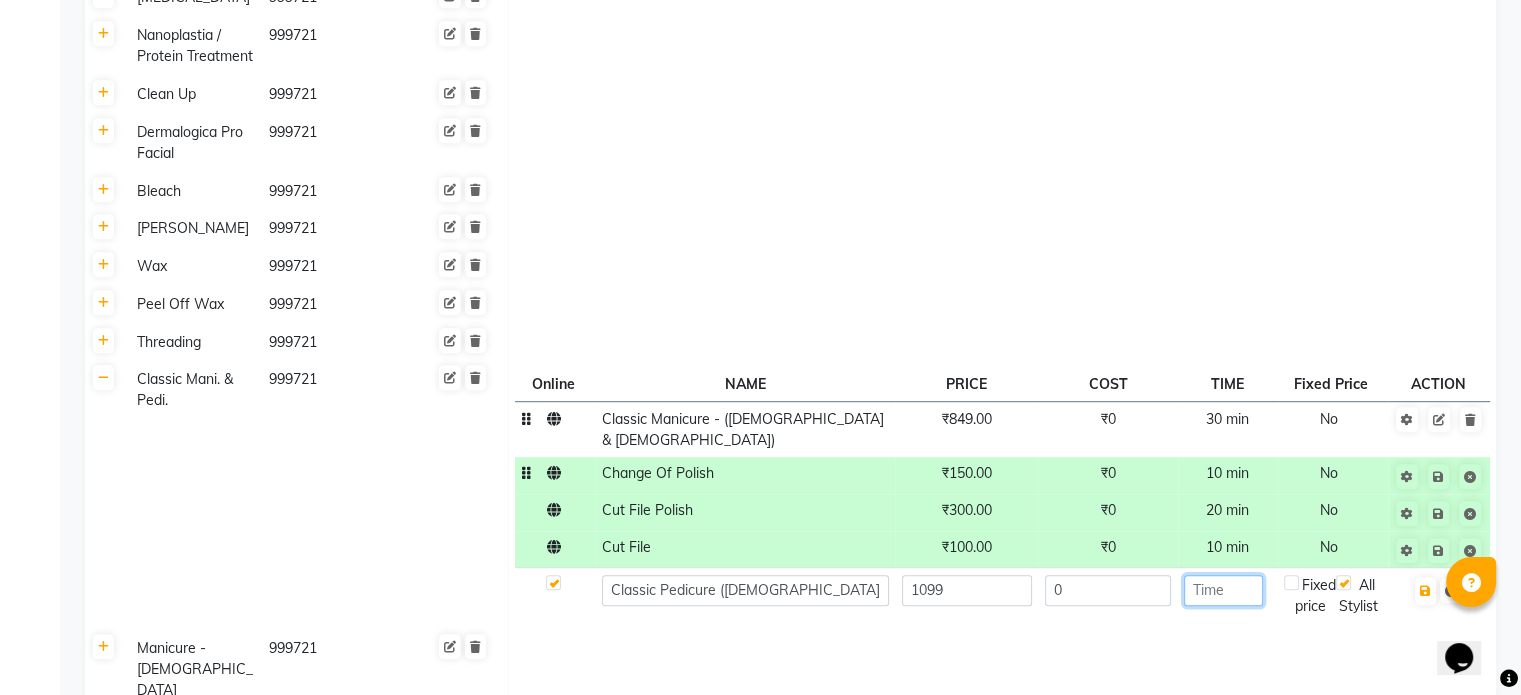 click 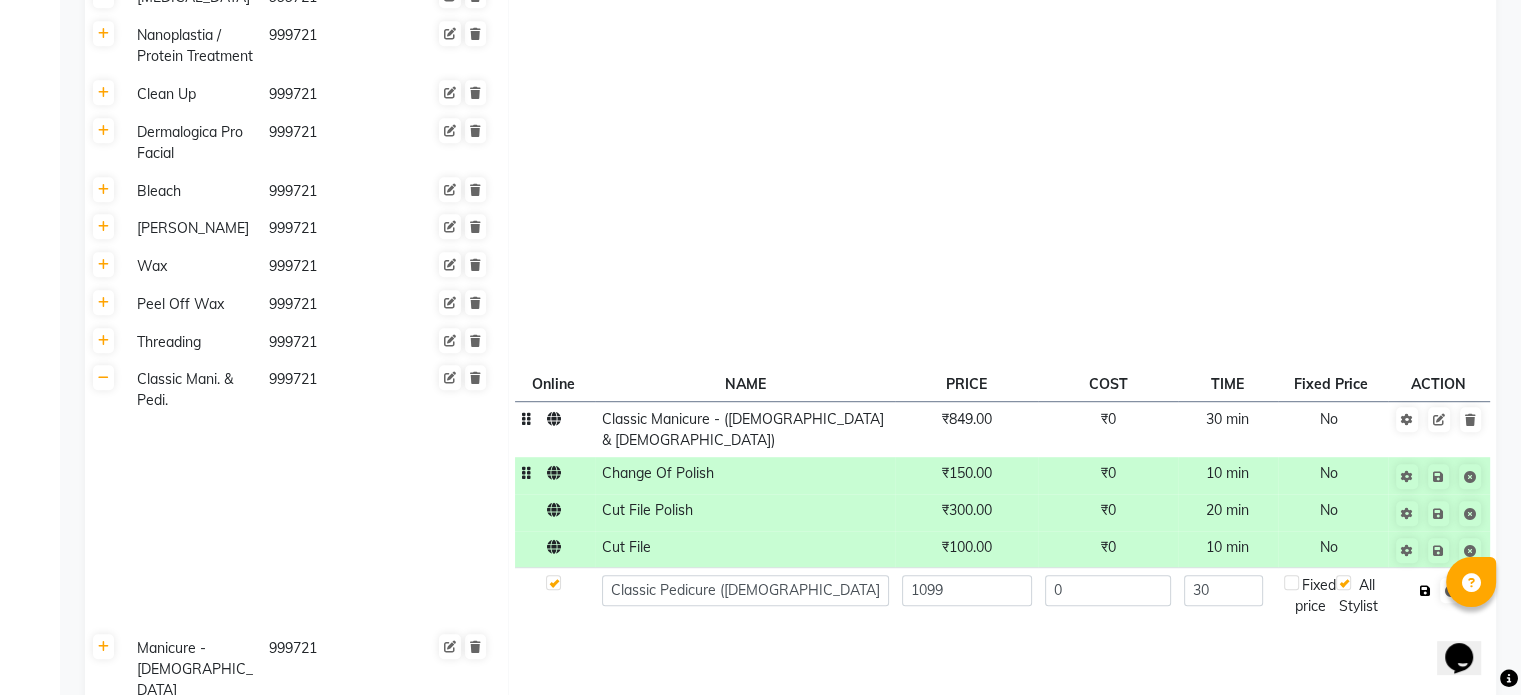 click at bounding box center [1425, 591] 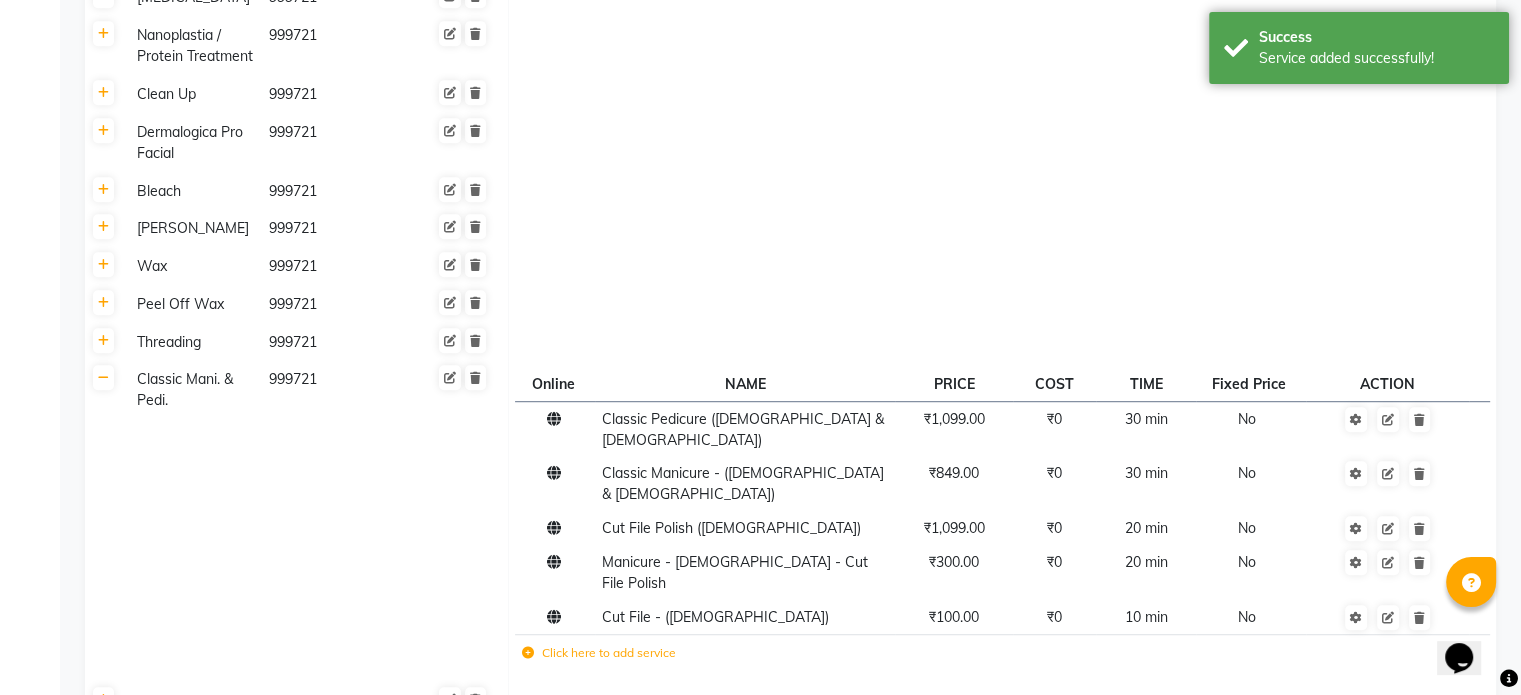 click 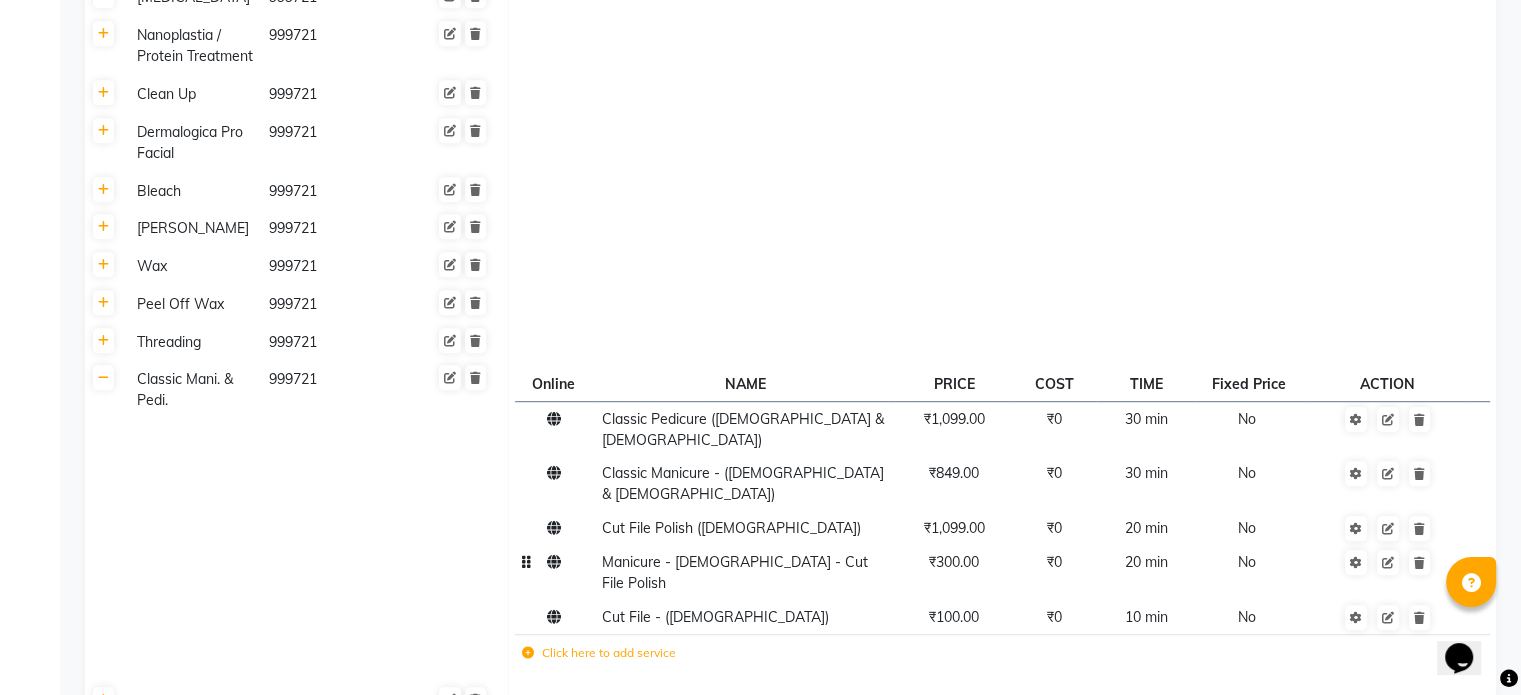 click on "Manicure - [DEMOGRAPHIC_DATA] - Cut File Polish" 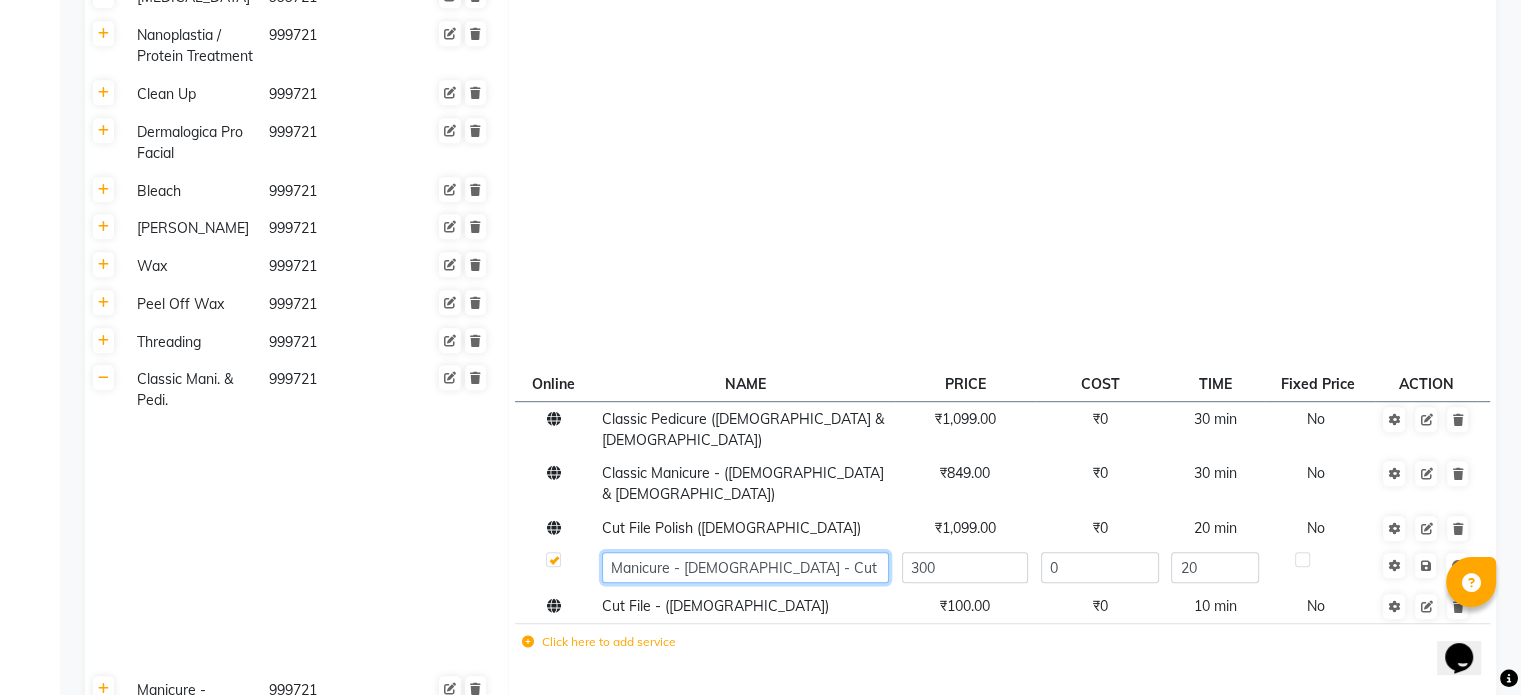 click on "Manicure - [DEMOGRAPHIC_DATA] - Cut File Polish" 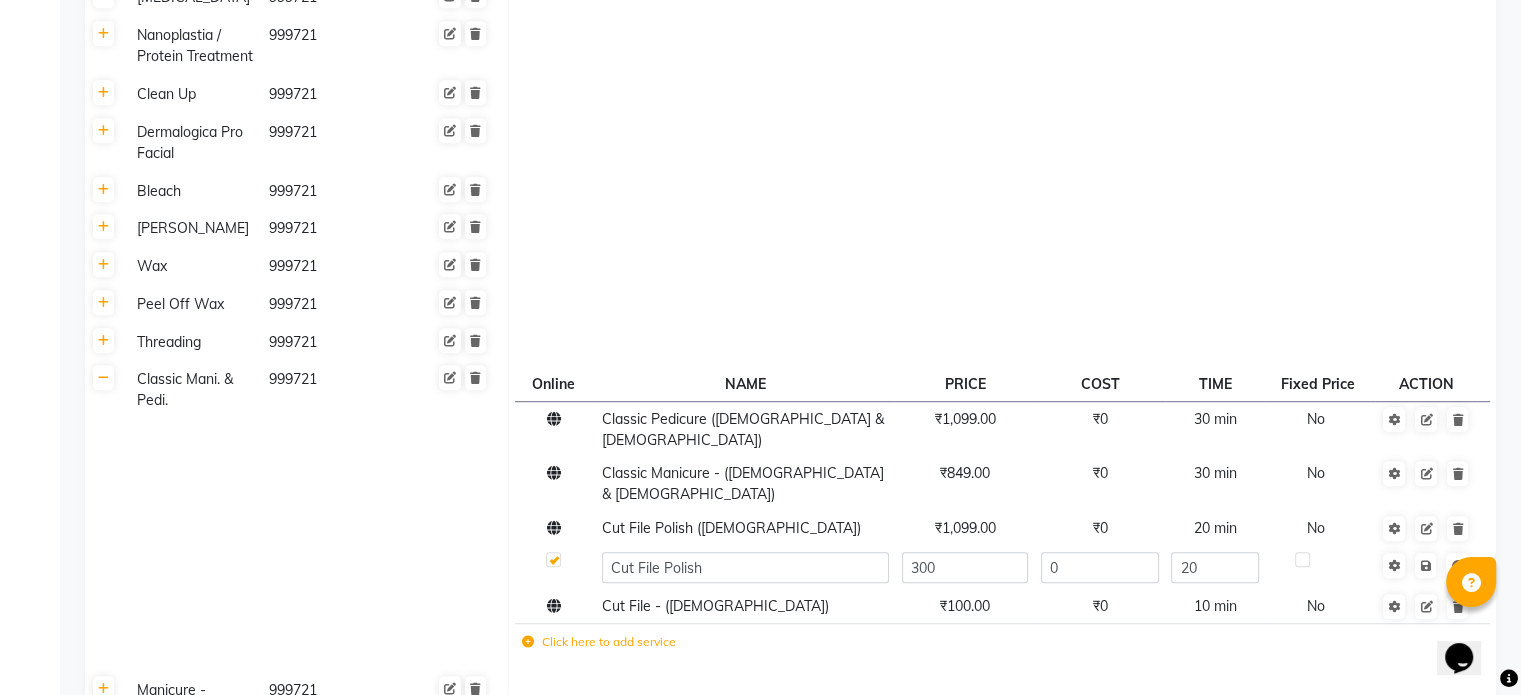 click 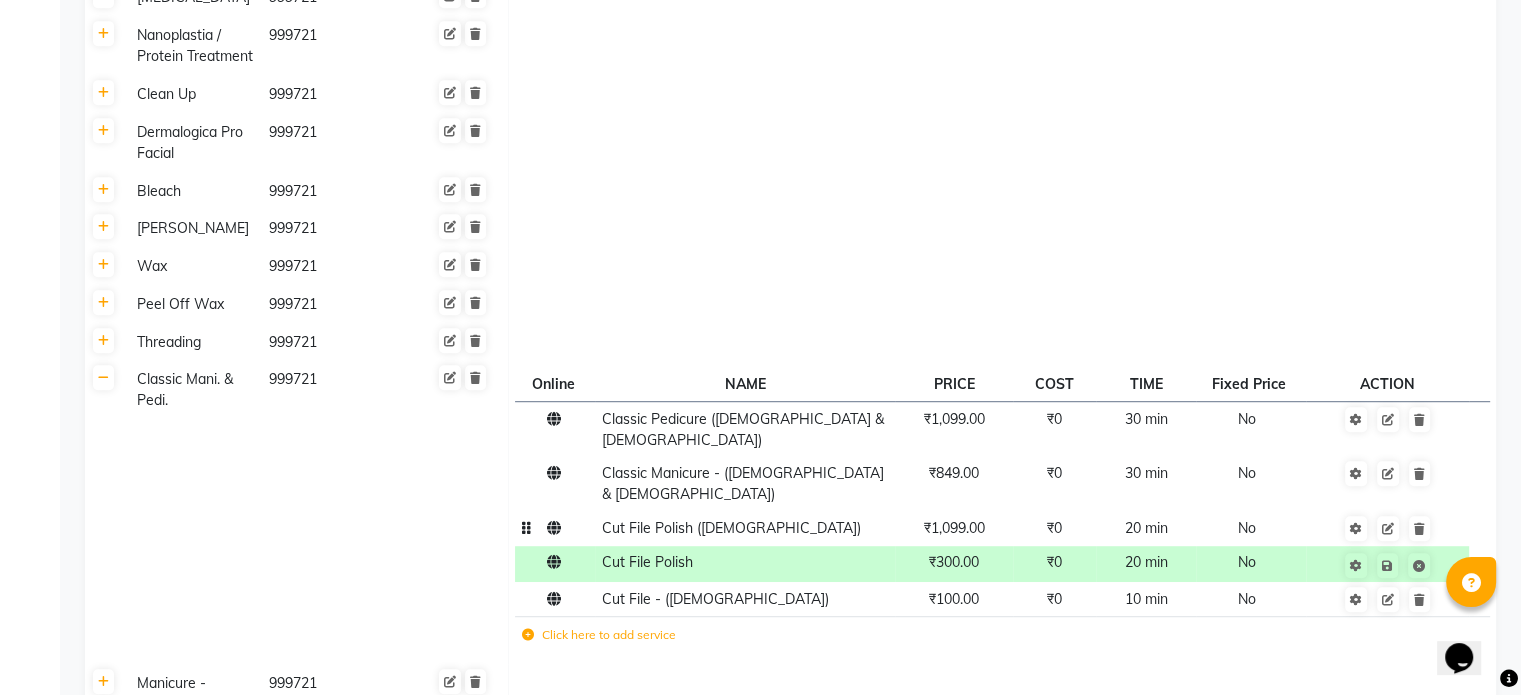 click on "Cut File Polish ([DEMOGRAPHIC_DATA])" 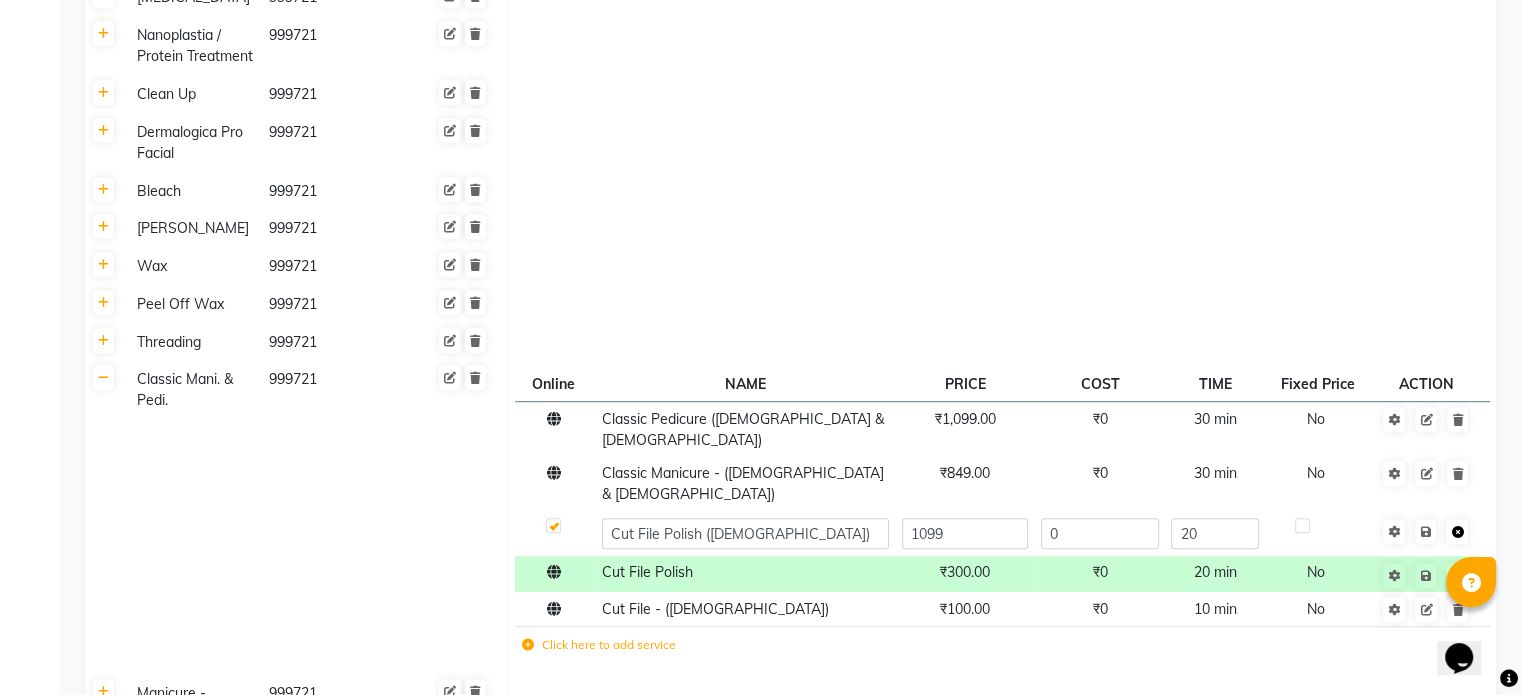 click 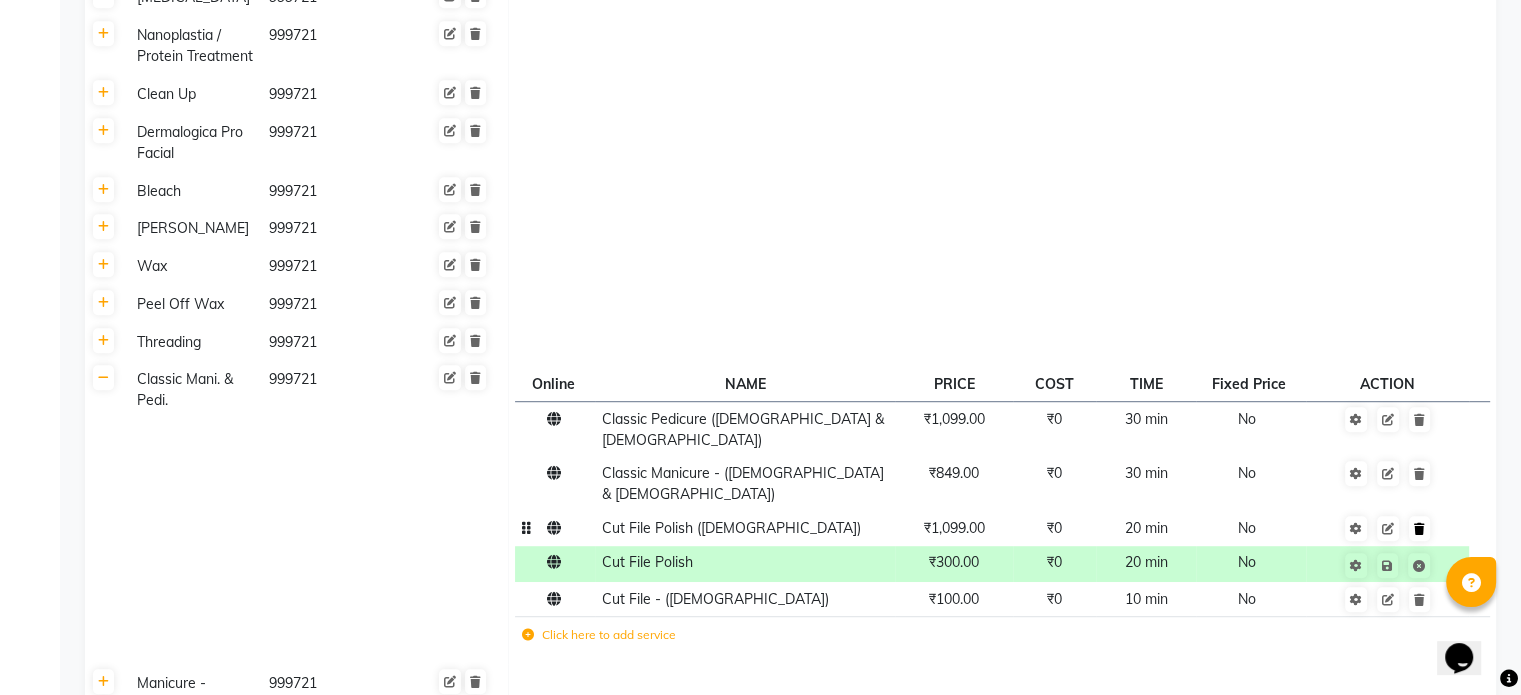 click 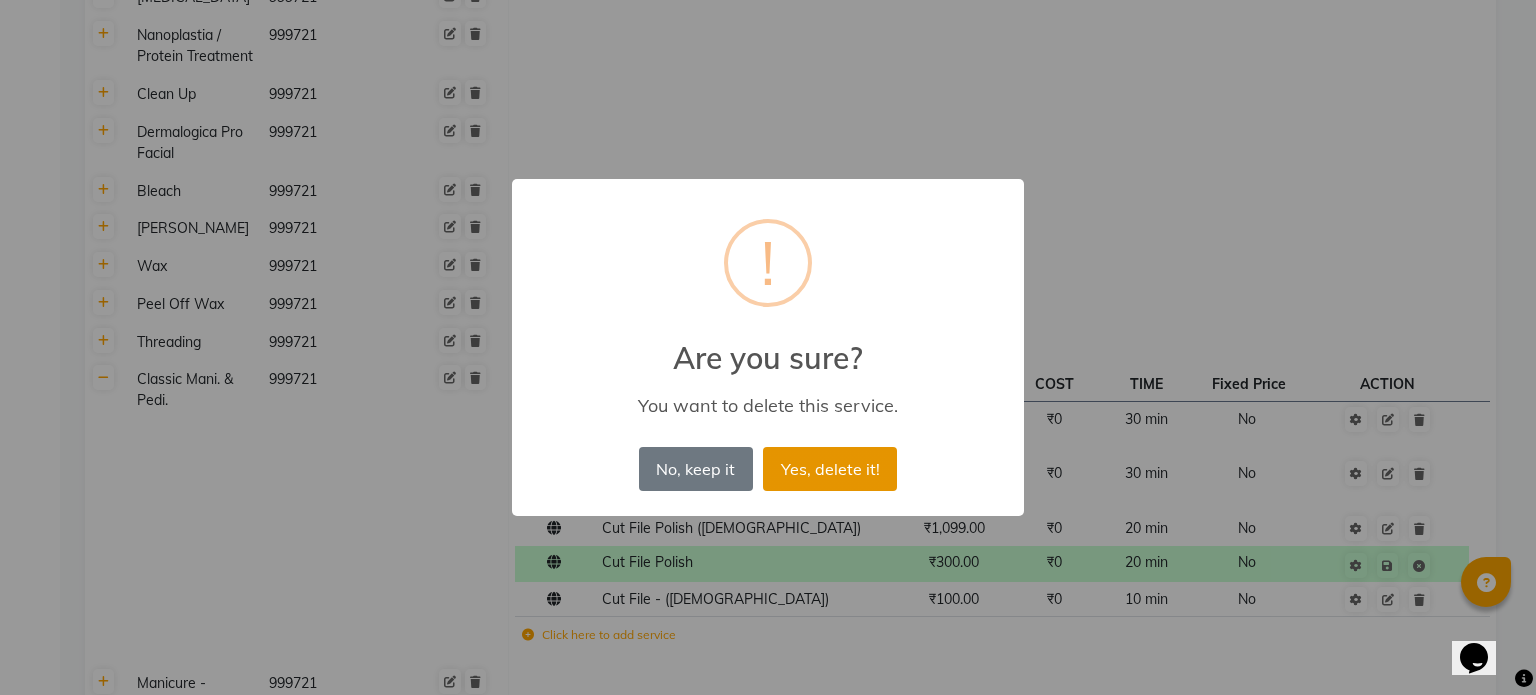 click on "Yes, delete it!" at bounding box center [830, 469] 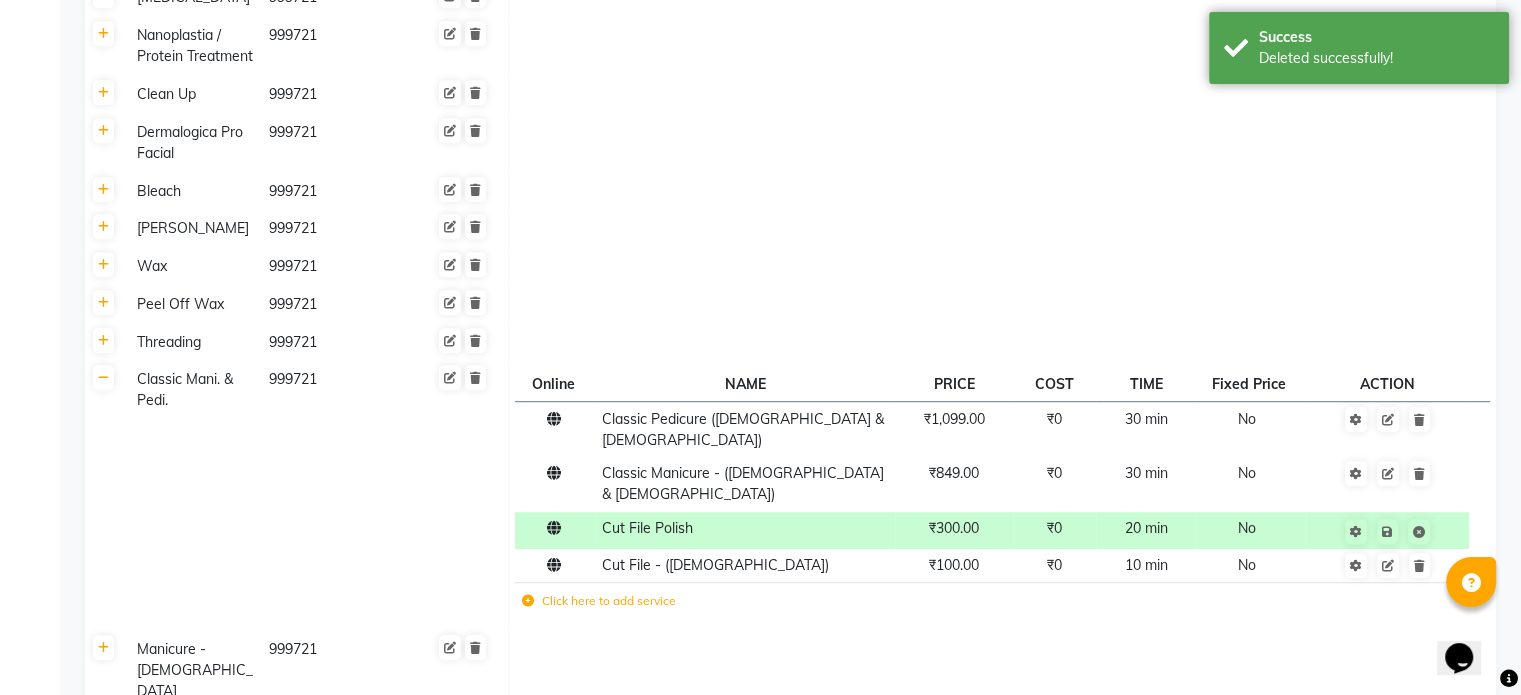 click 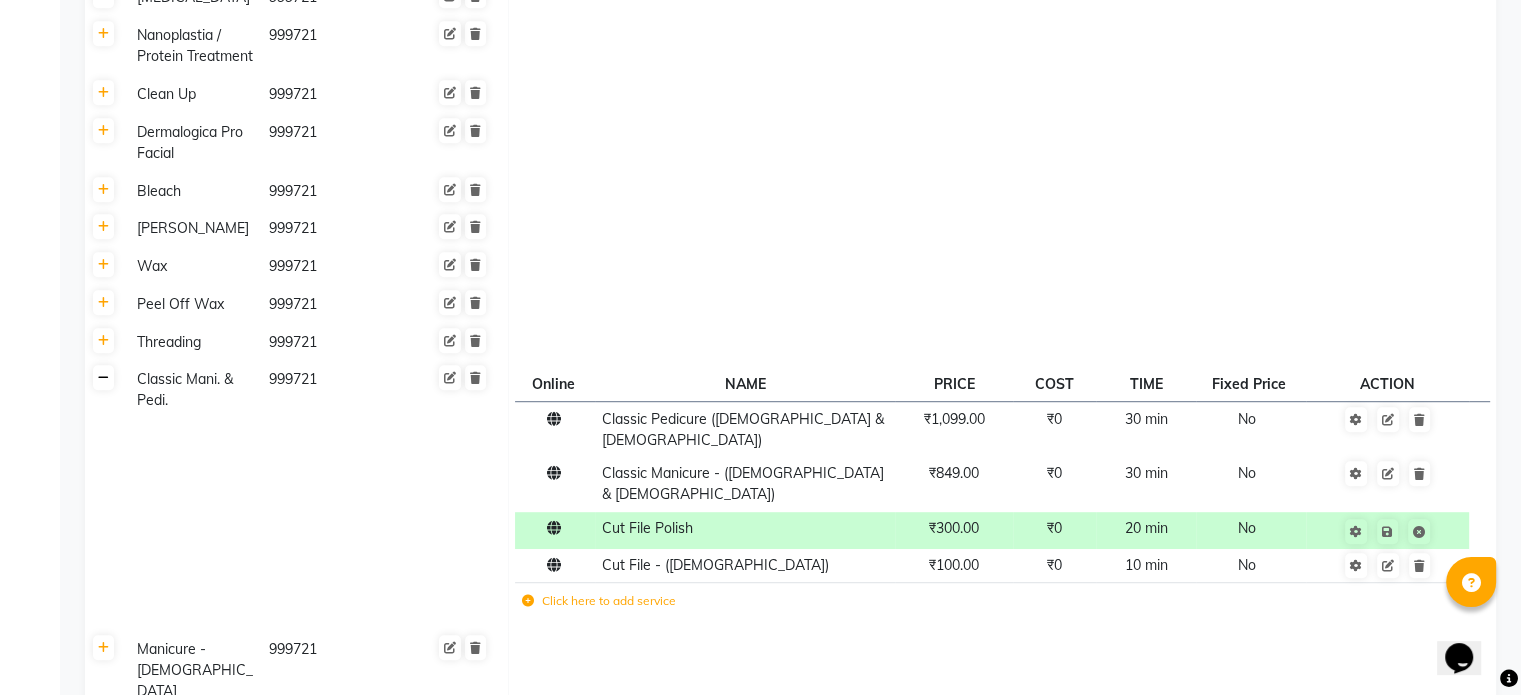 click 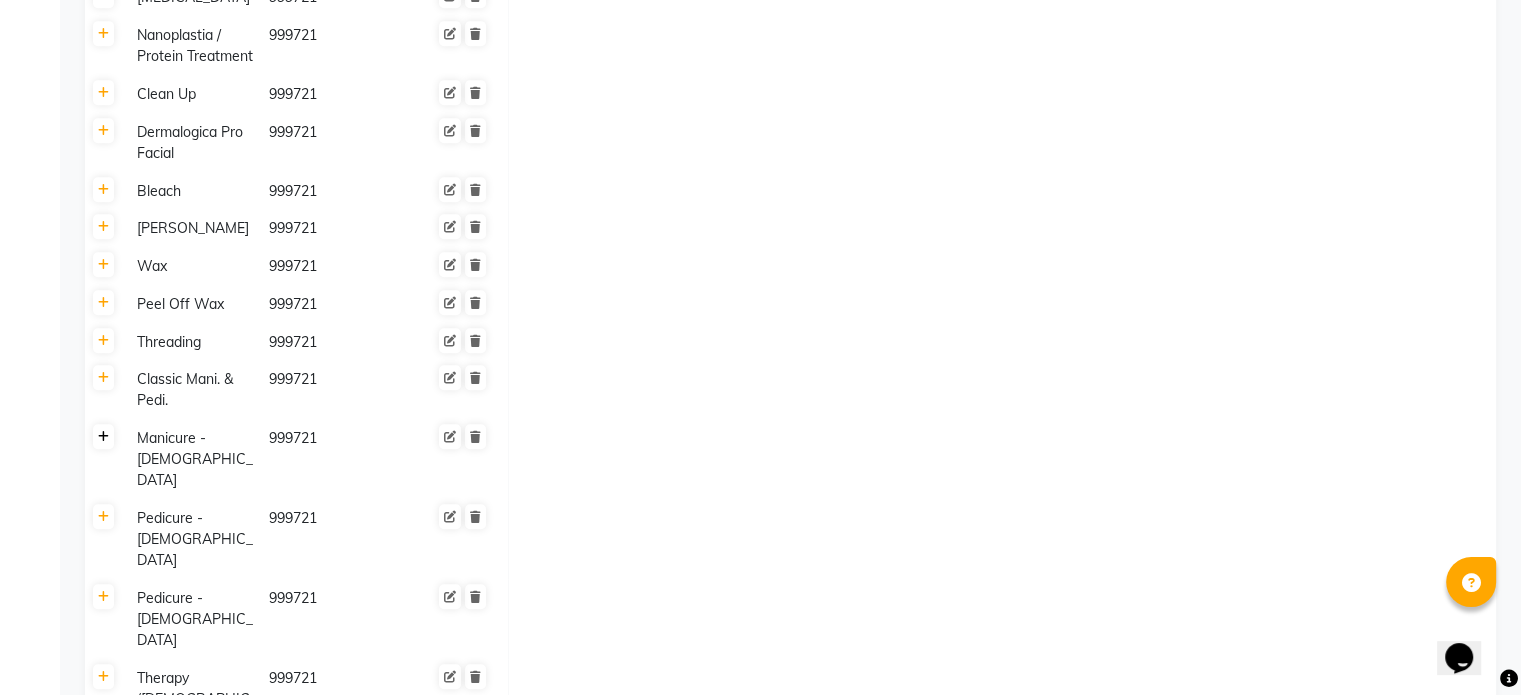 click 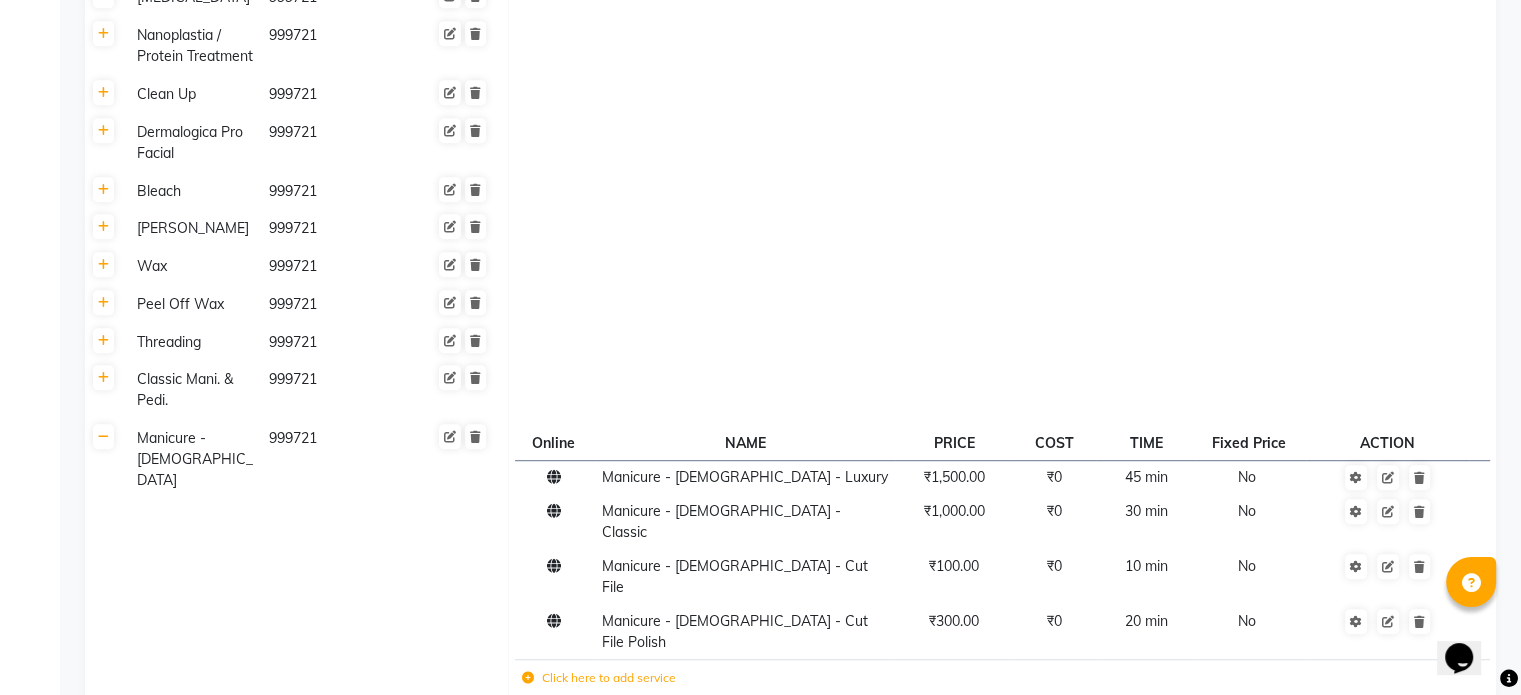 click on "Manicure - [DEMOGRAPHIC_DATA]" 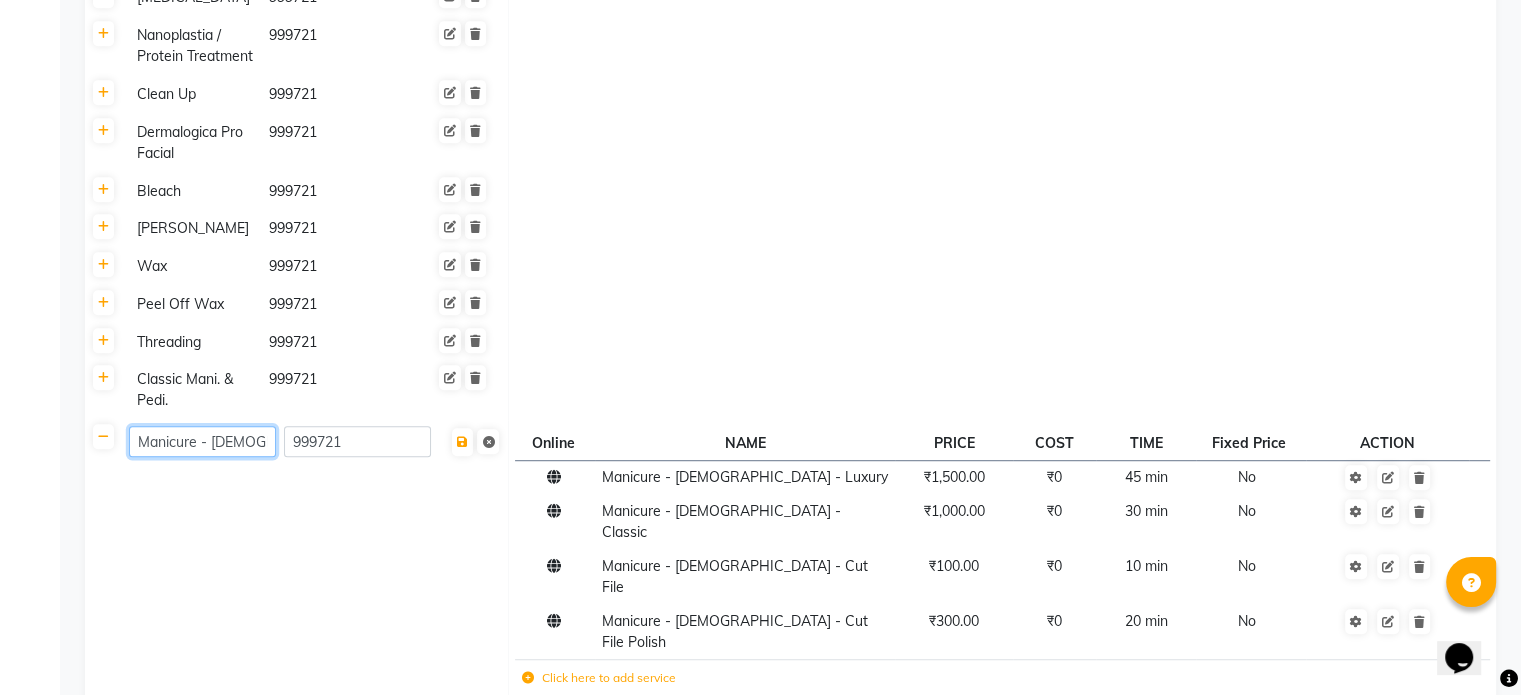 click on "Manicure - [DEMOGRAPHIC_DATA]" 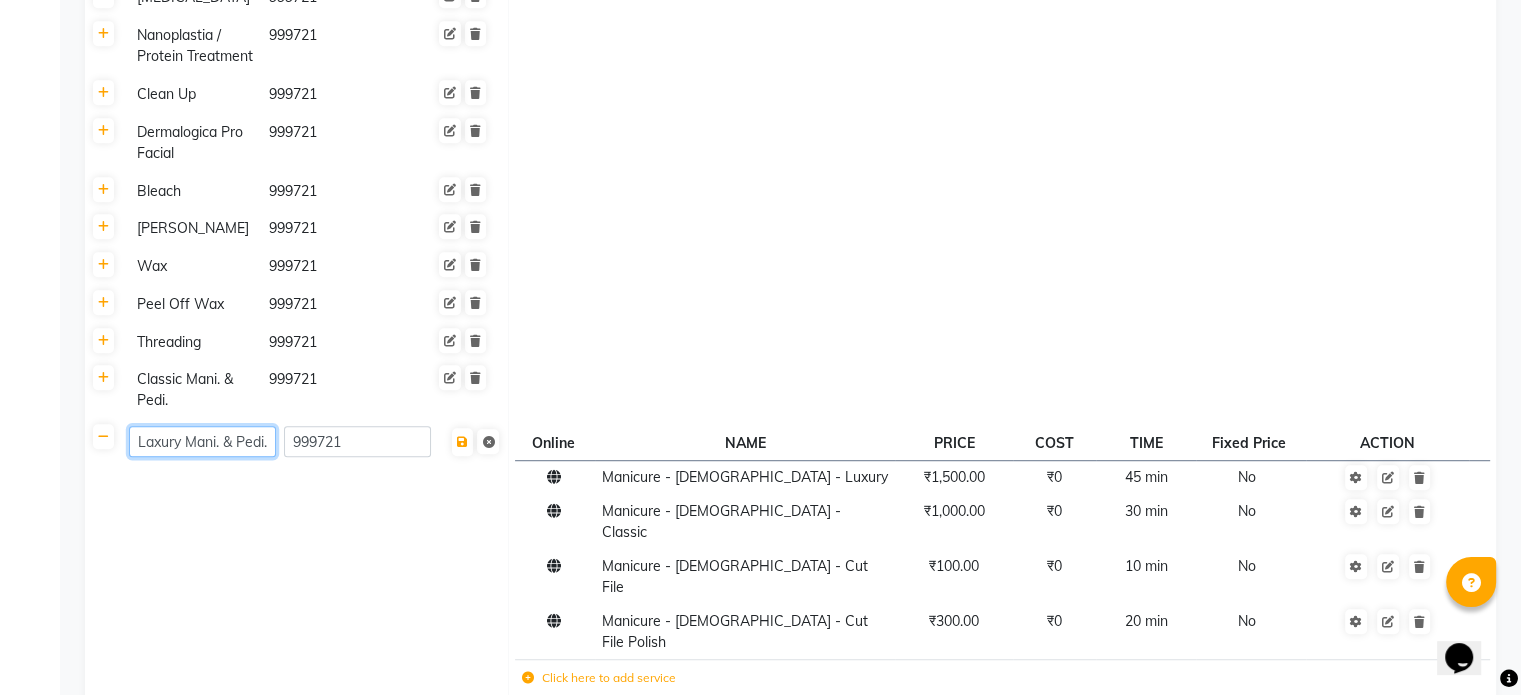 scroll, scrollTop: 0, scrollLeft: 0, axis: both 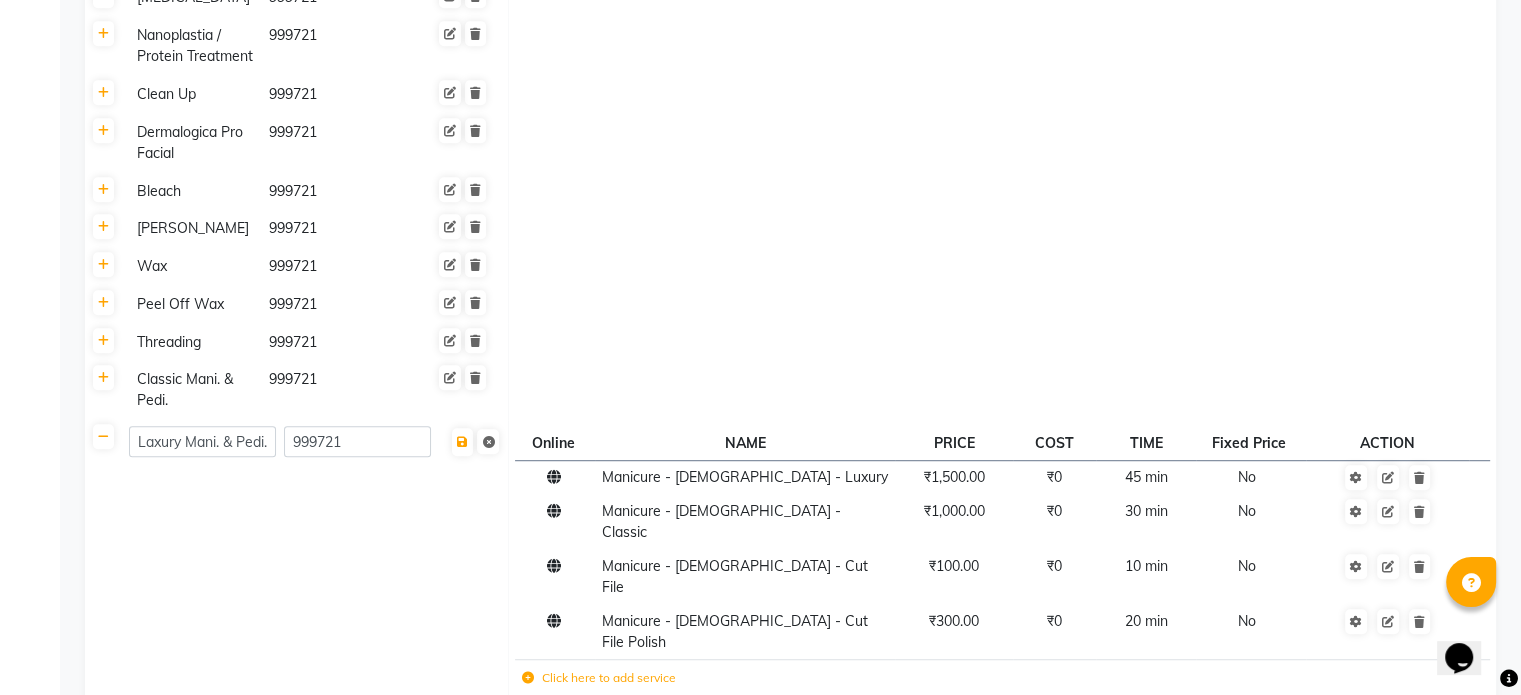 click on "Laxury Mani. & Pedi. 999721" 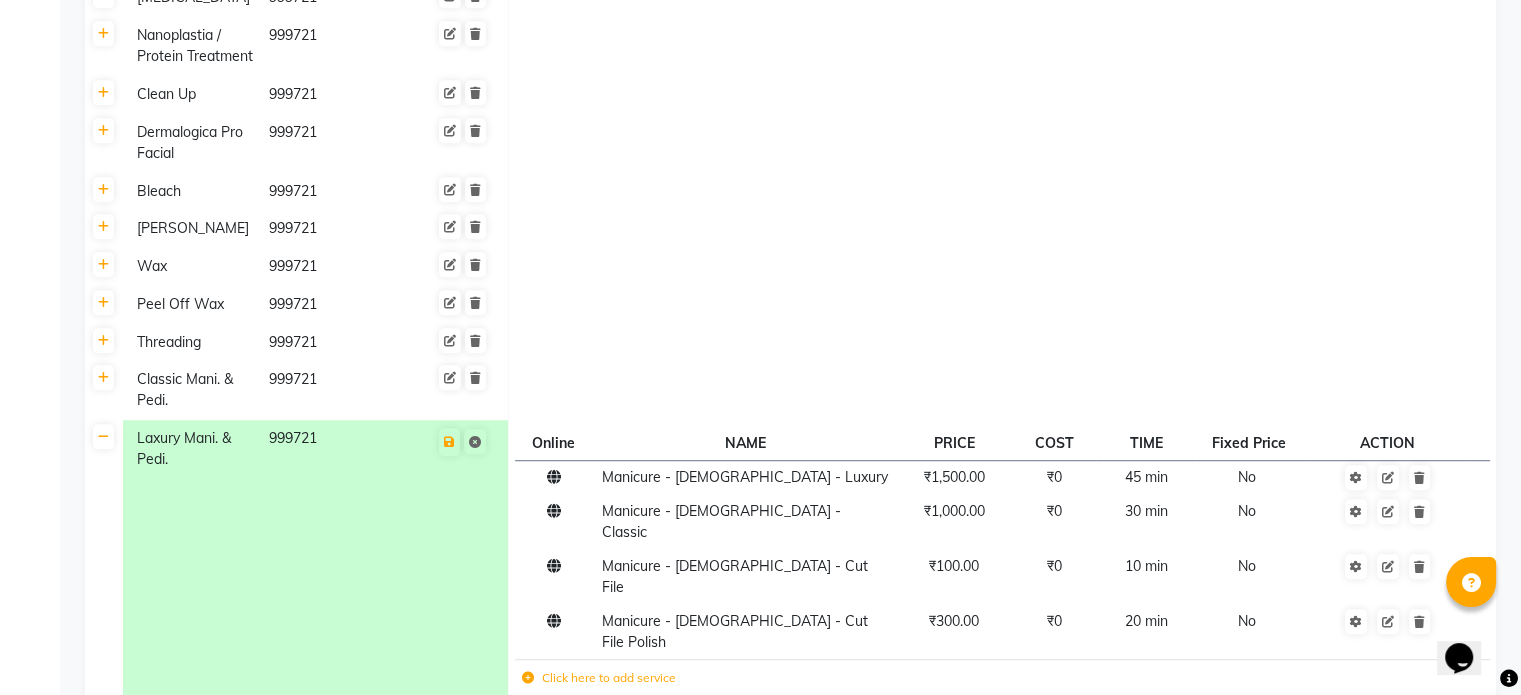 click 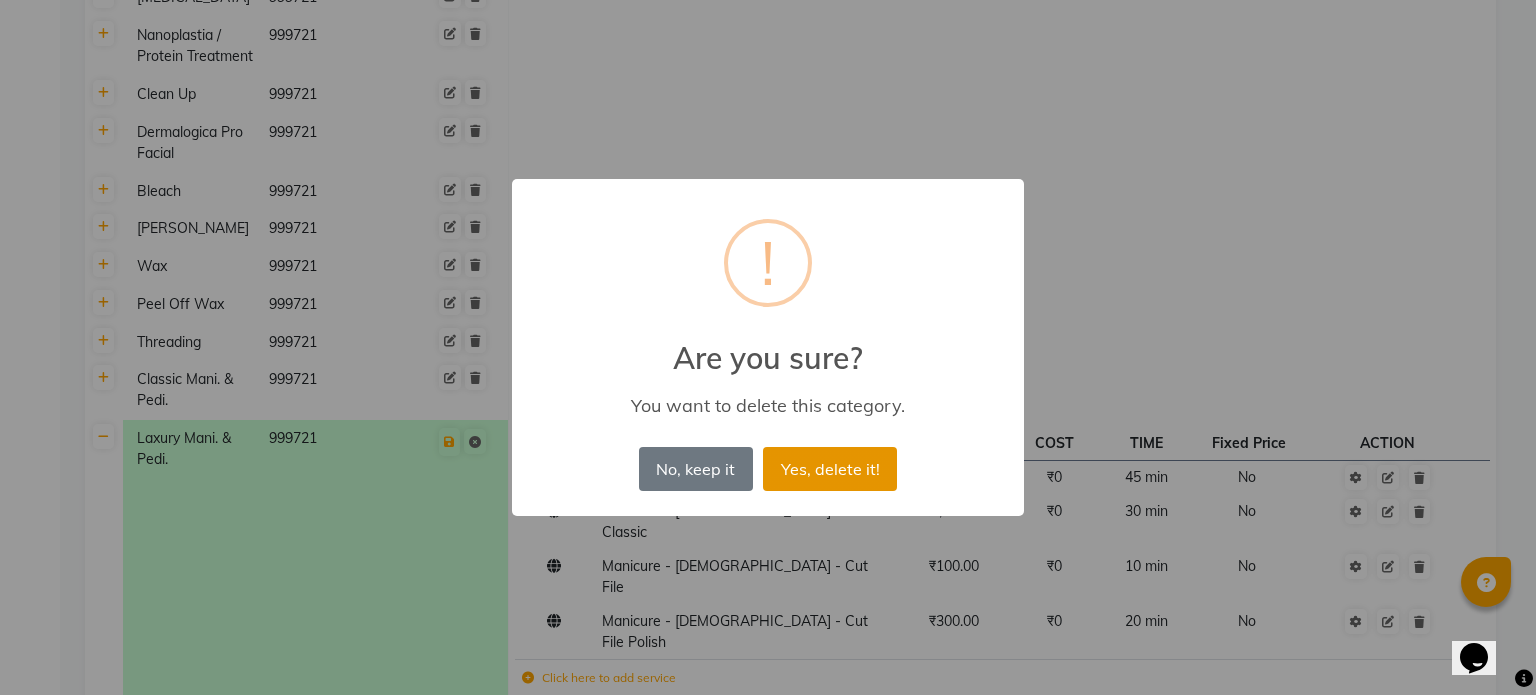 click on "Yes, delete it!" at bounding box center (830, 469) 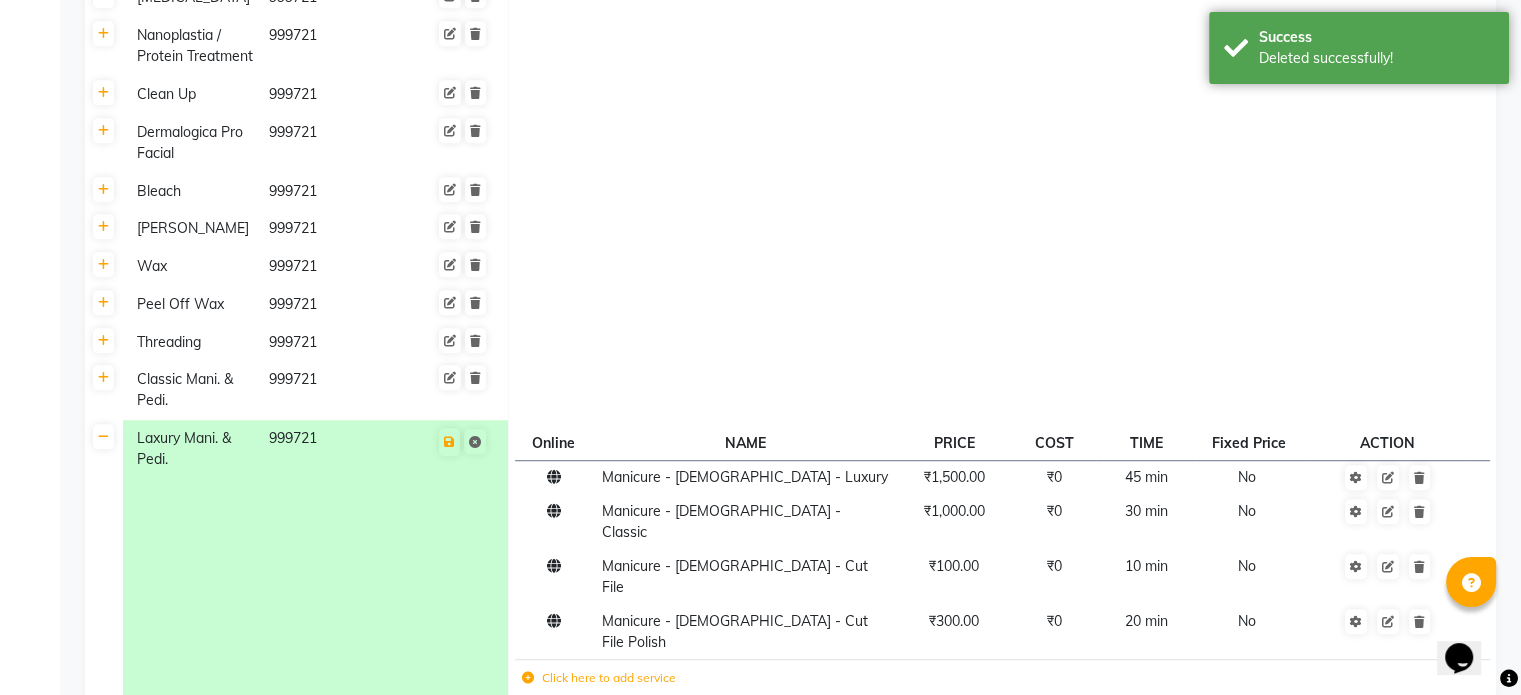 click 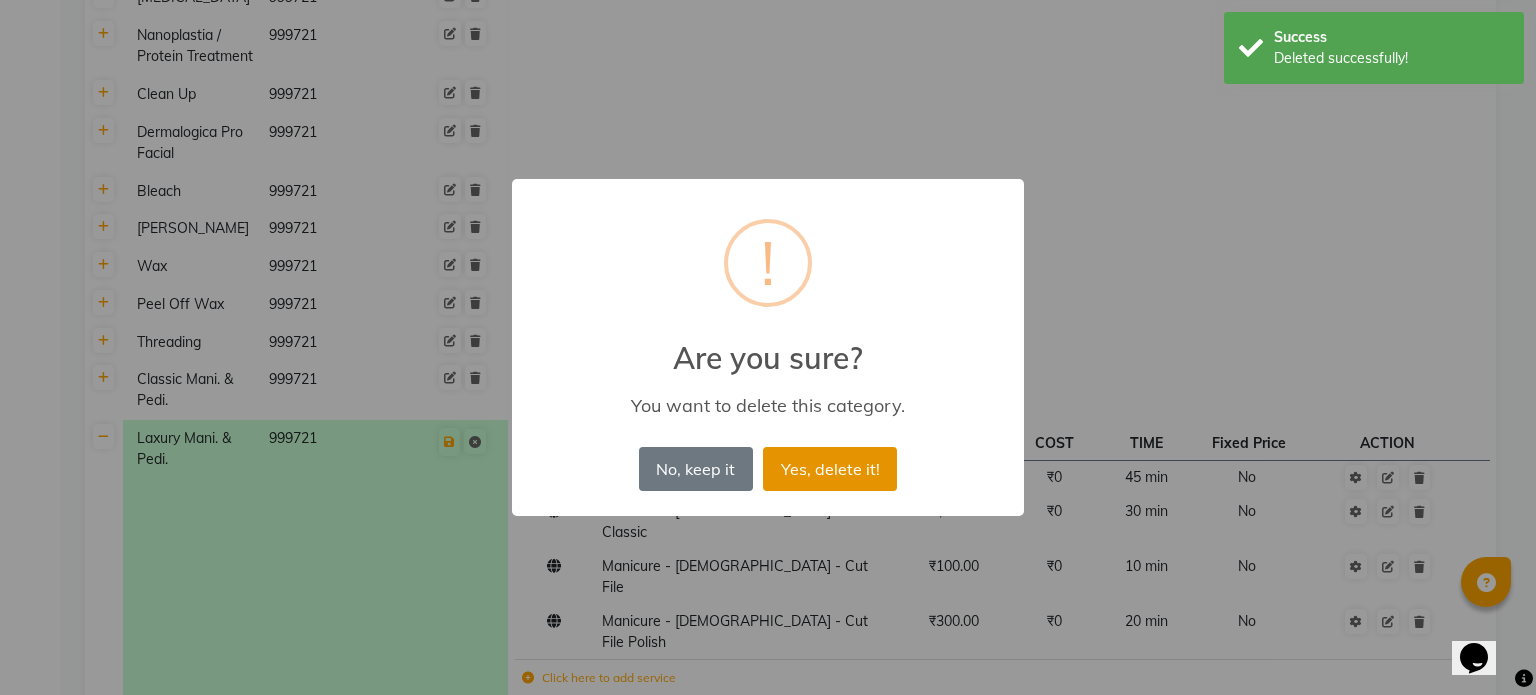 click on "Yes, delete it!" at bounding box center [830, 469] 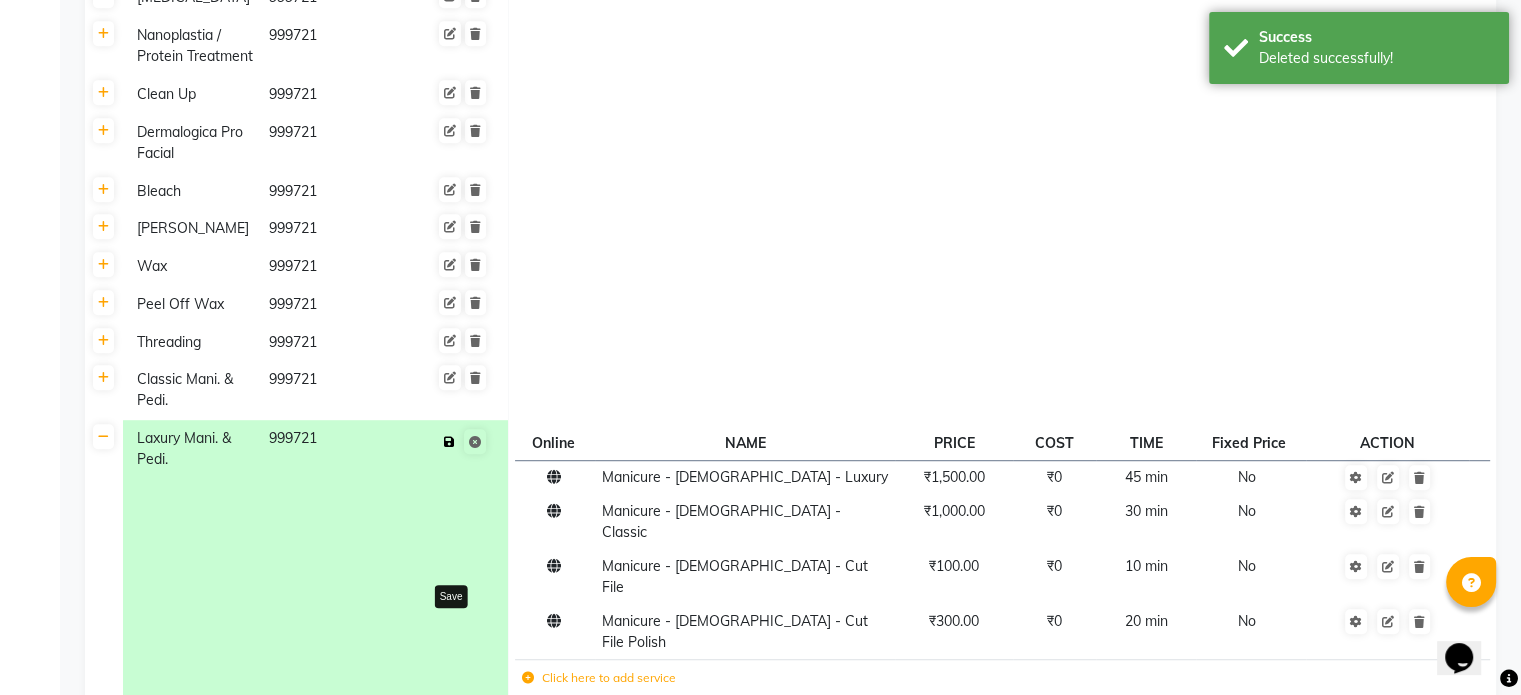 click 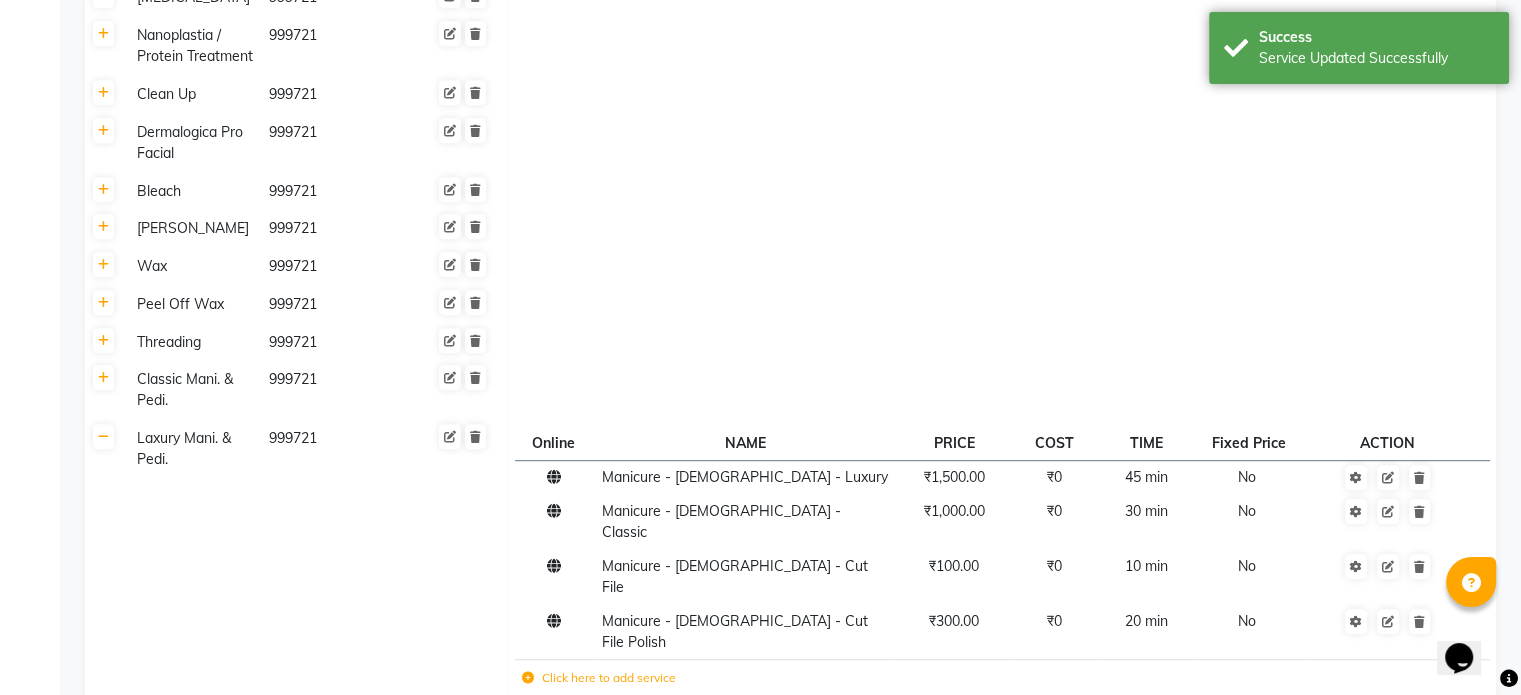 click on "Laxury Mani. & Pedi." 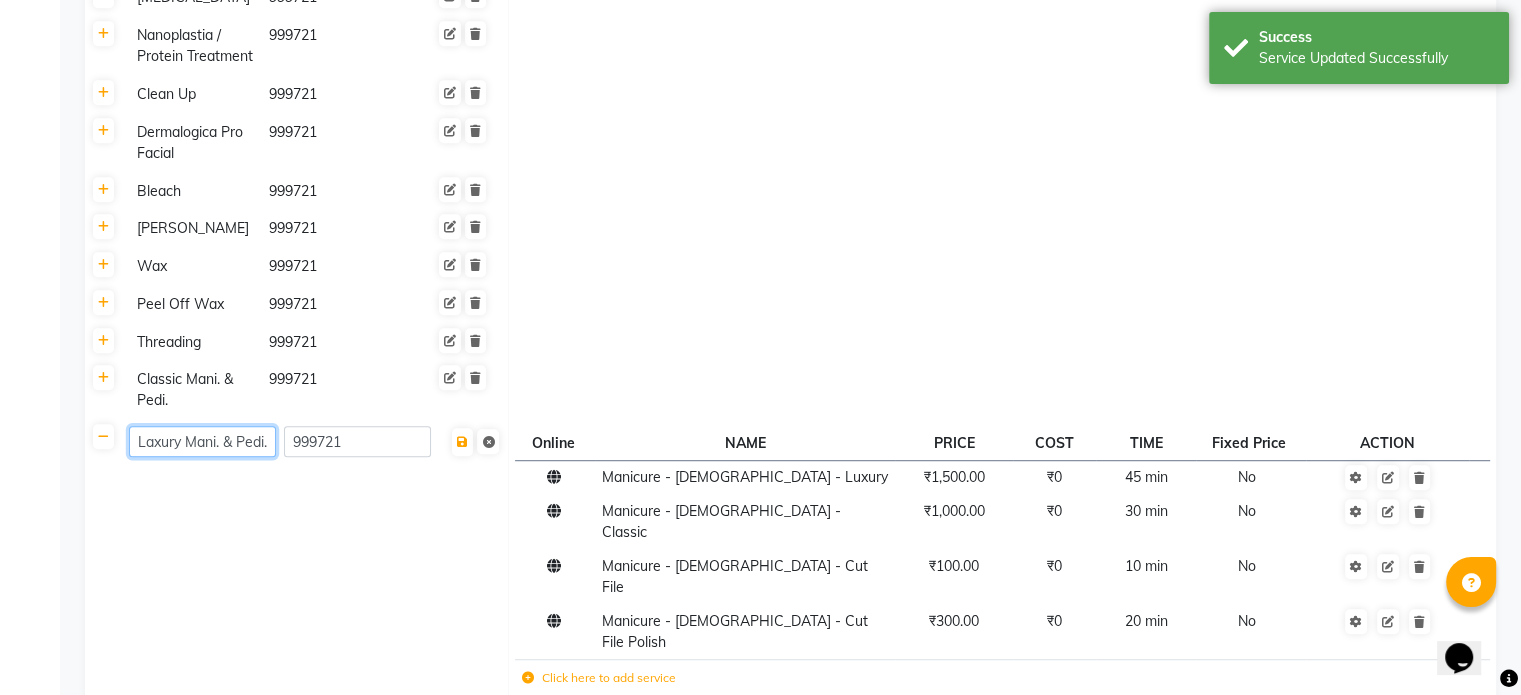 click on "Laxury Mani. & Pedi." 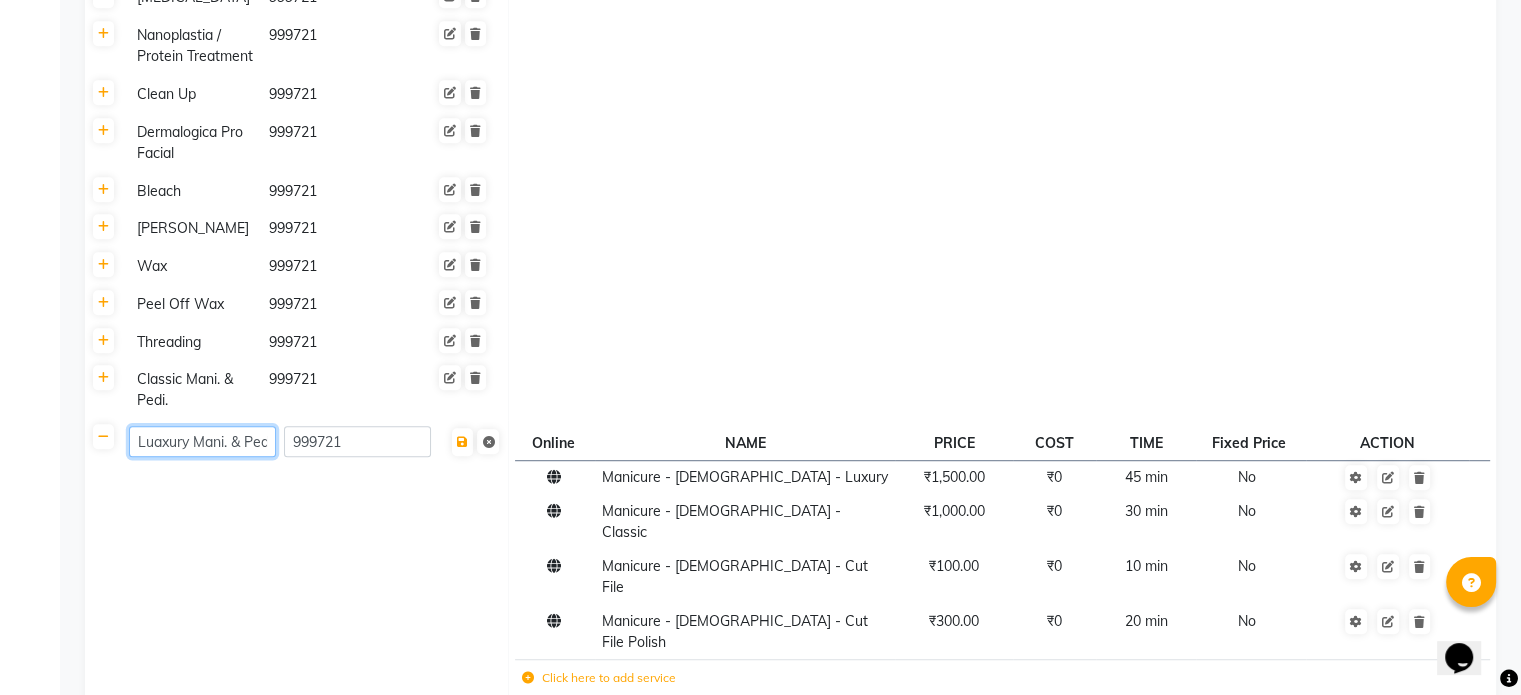 click on "Luaxury Mani. & Pedi." 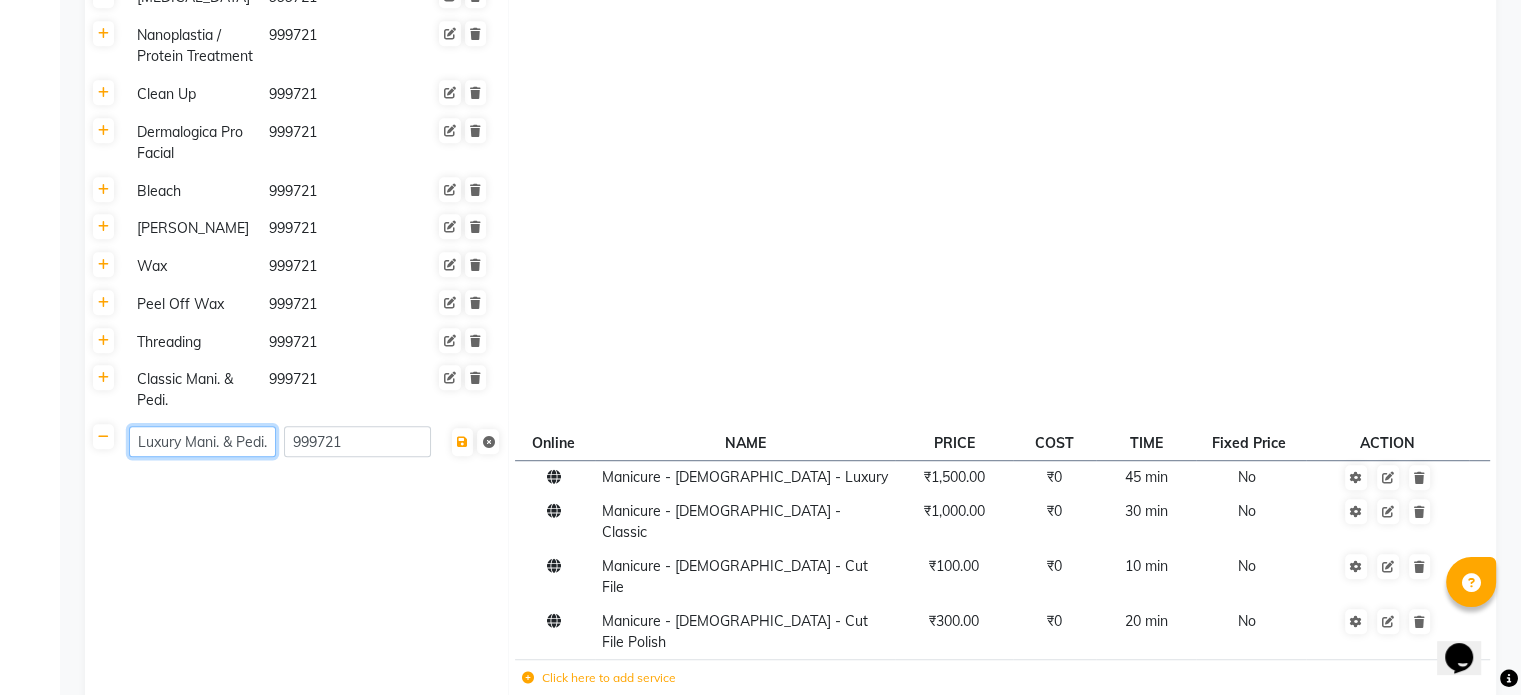 click on "Luxury Mani. & Pedi." 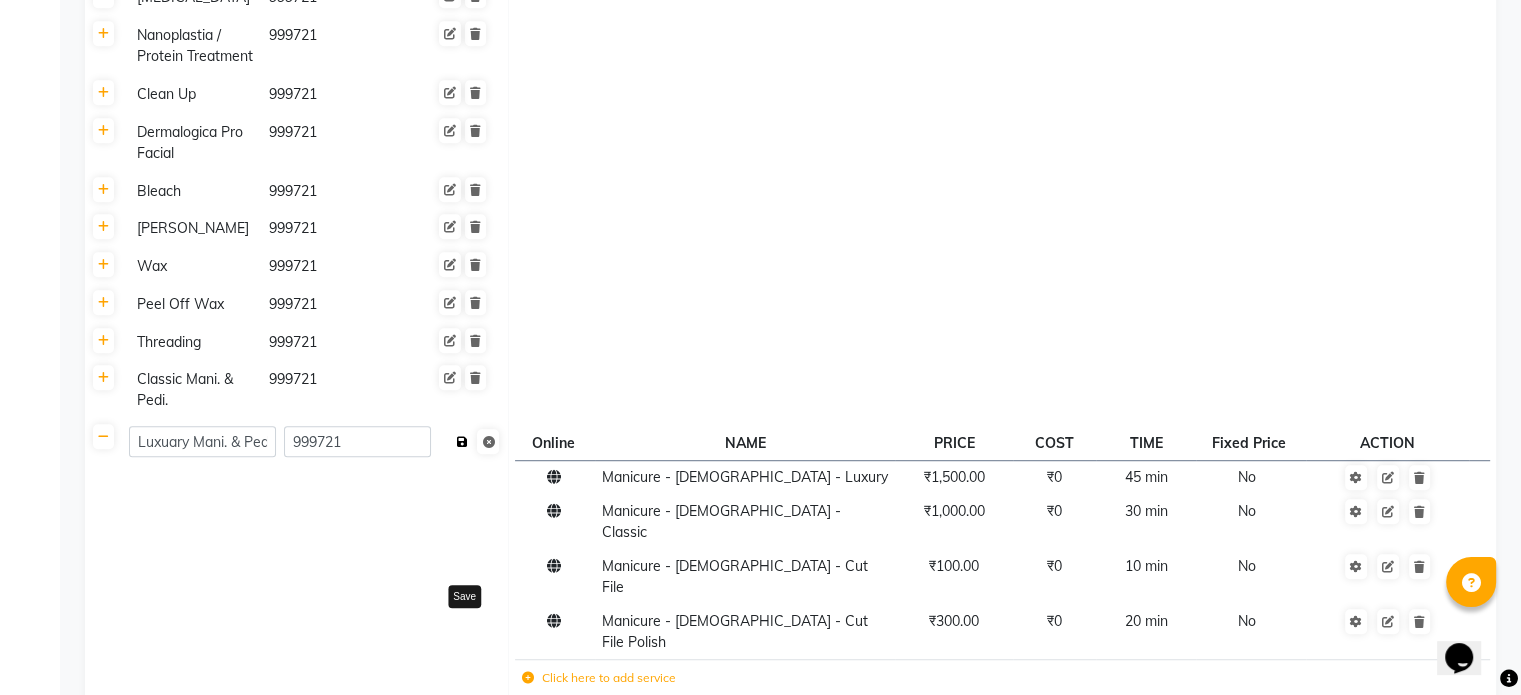 click on "Save" 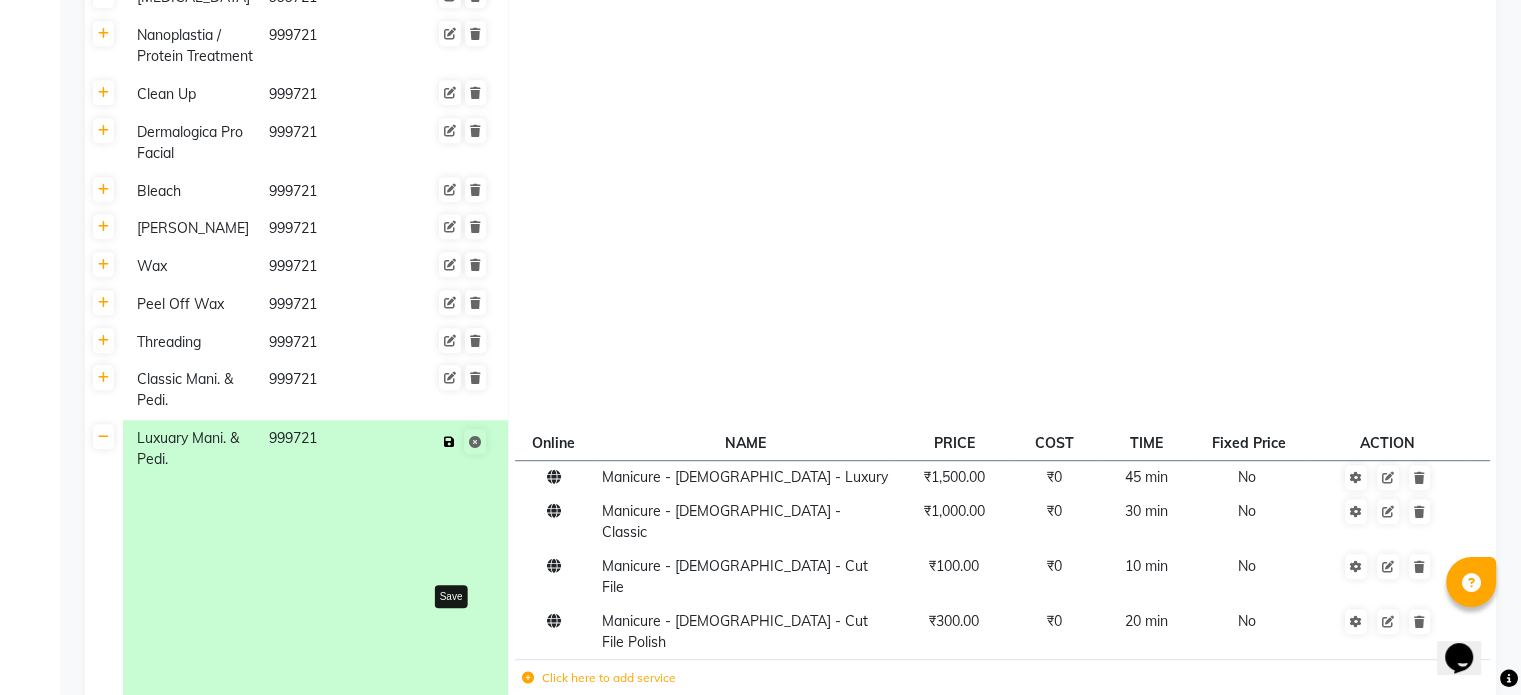 click 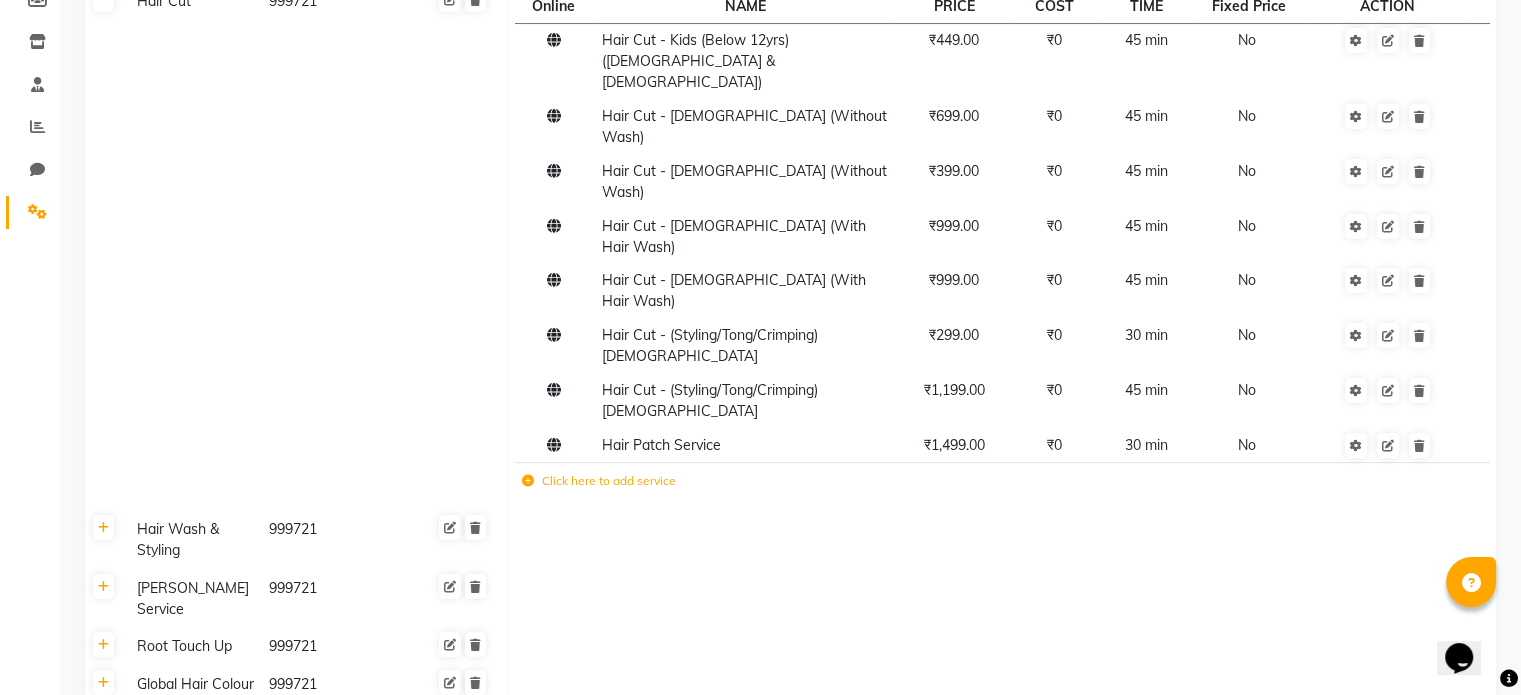 scroll, scrollTop: 216, scrollLeft: 0, axis: vertical 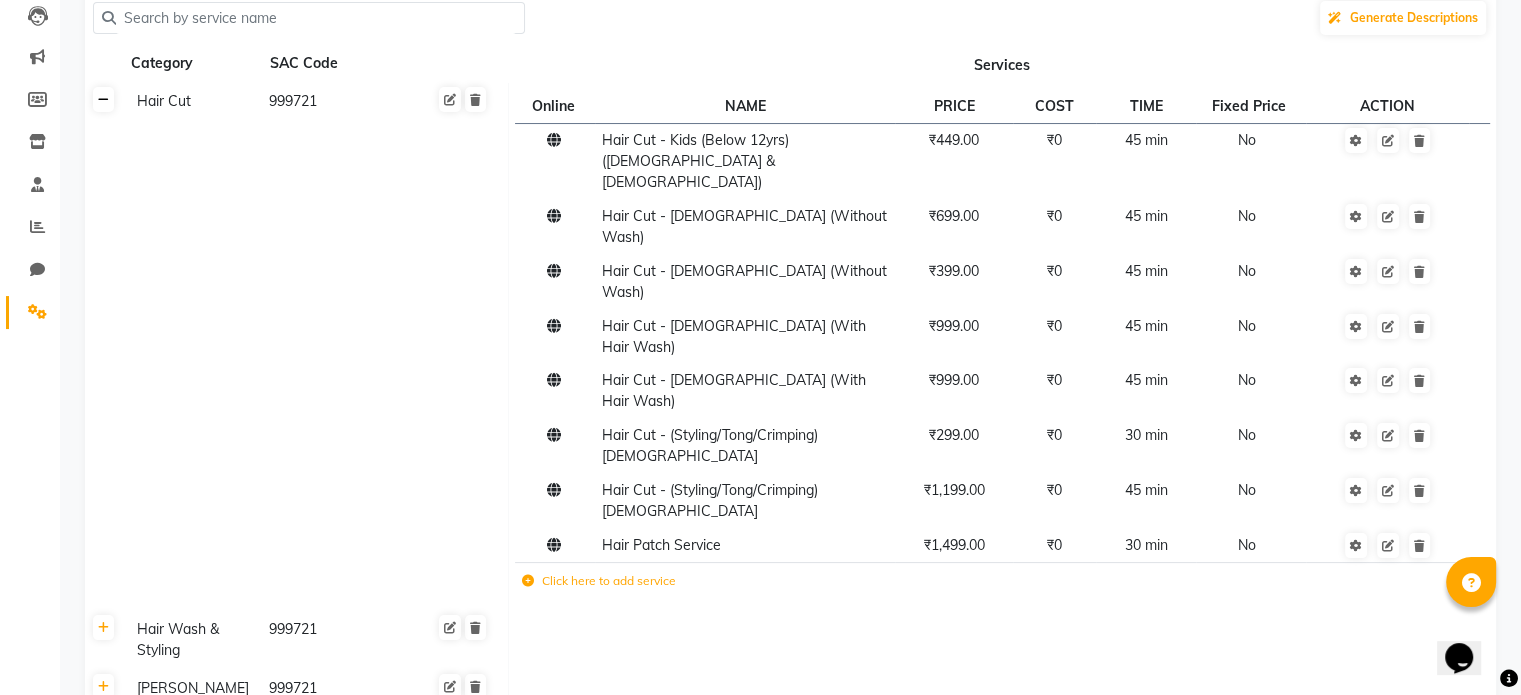 click 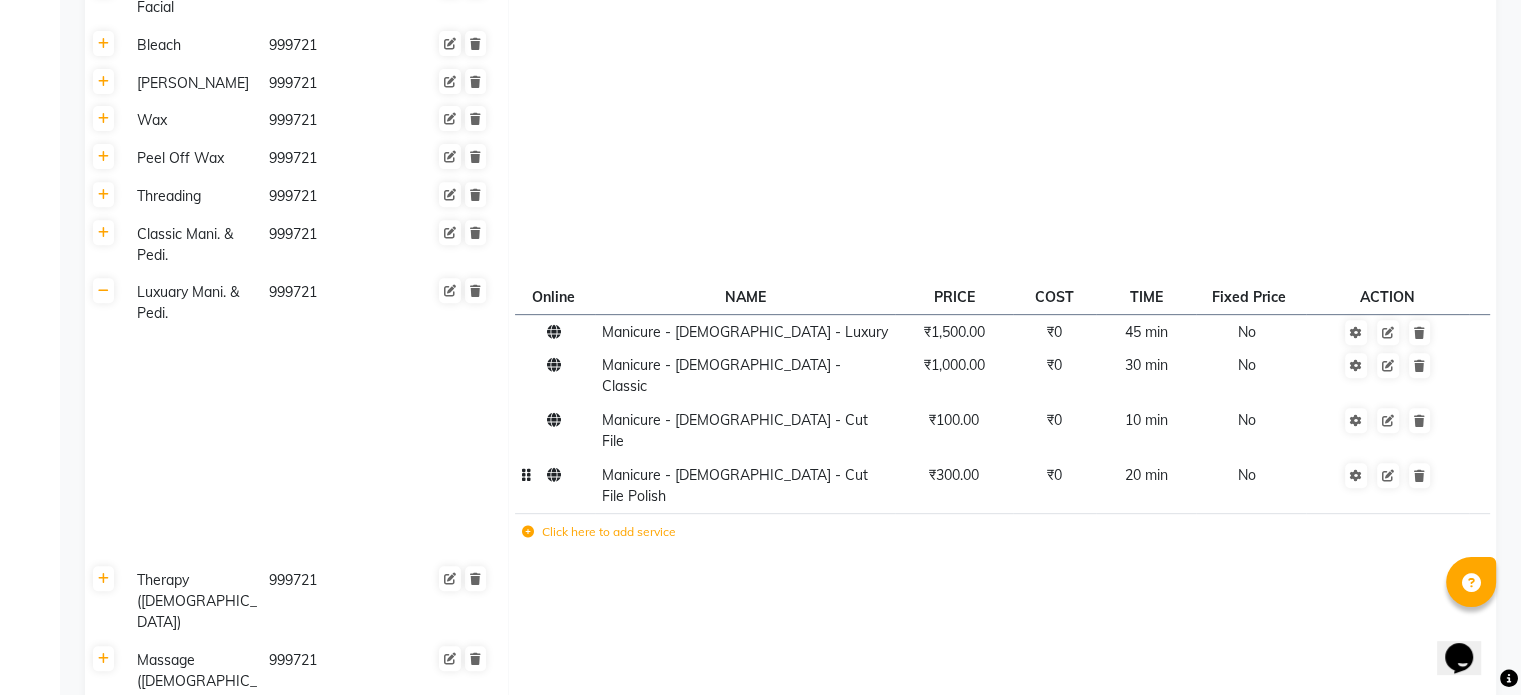 scroll, scrollTop: 816, scrollLeft: 0, axis: vertical 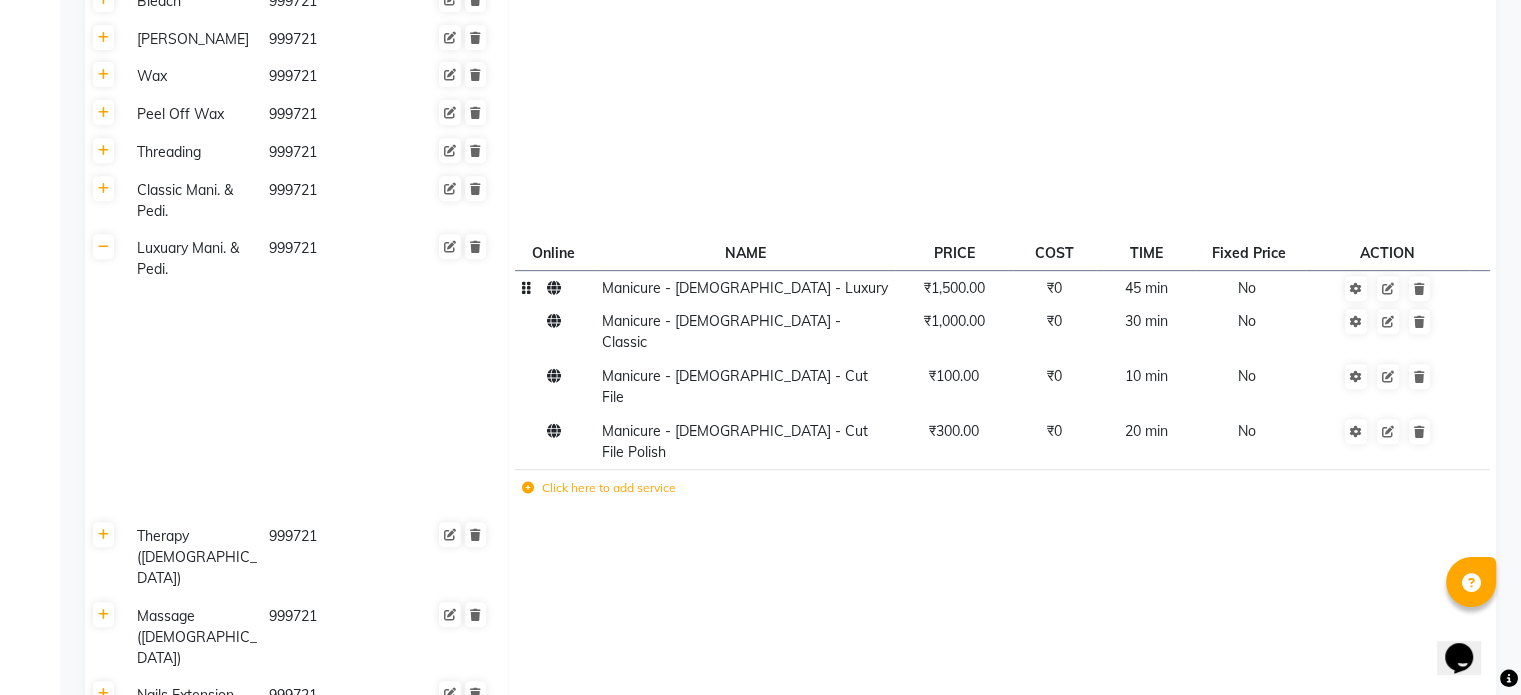 click on "Manicure - [DEMOGRAPHIC_DATA] - Luxury" 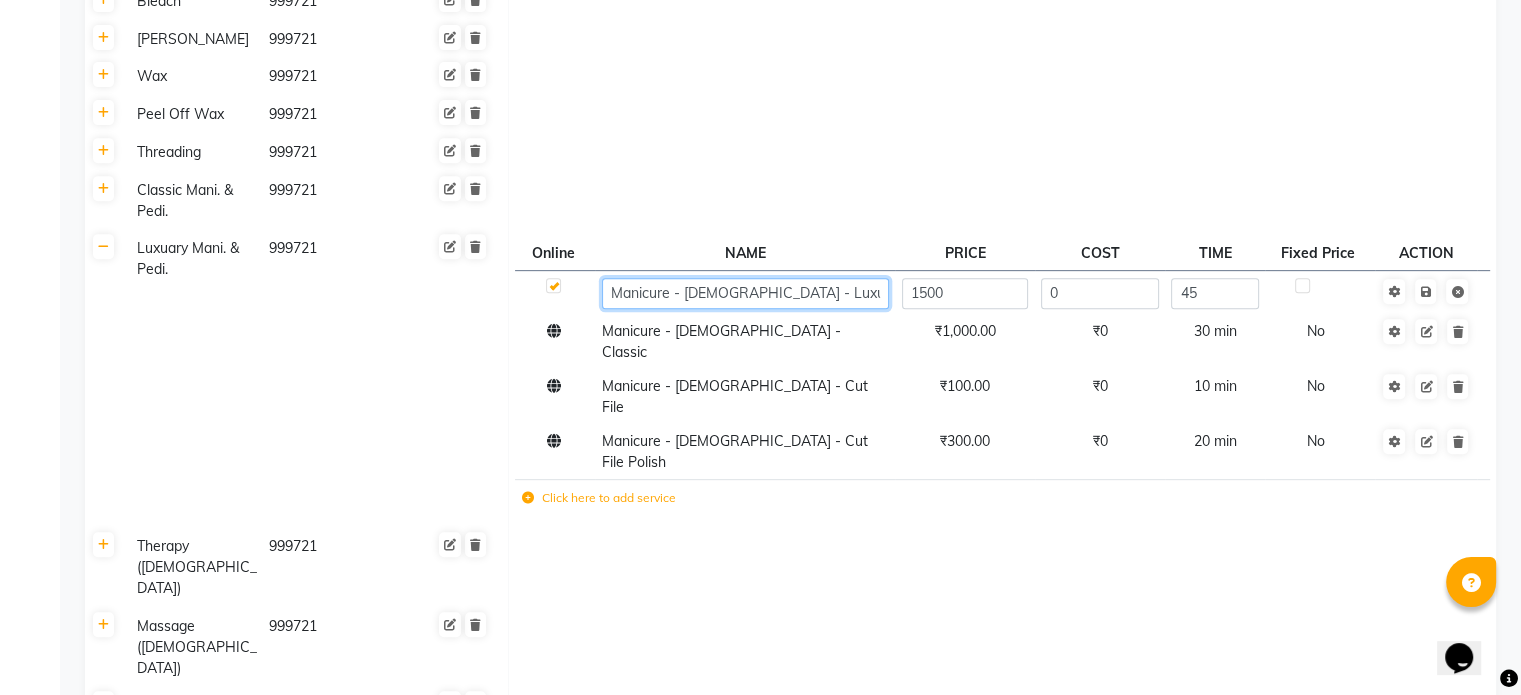 click on "Manicure - [DEMOGRAPHIC_DATA] - Luxury" 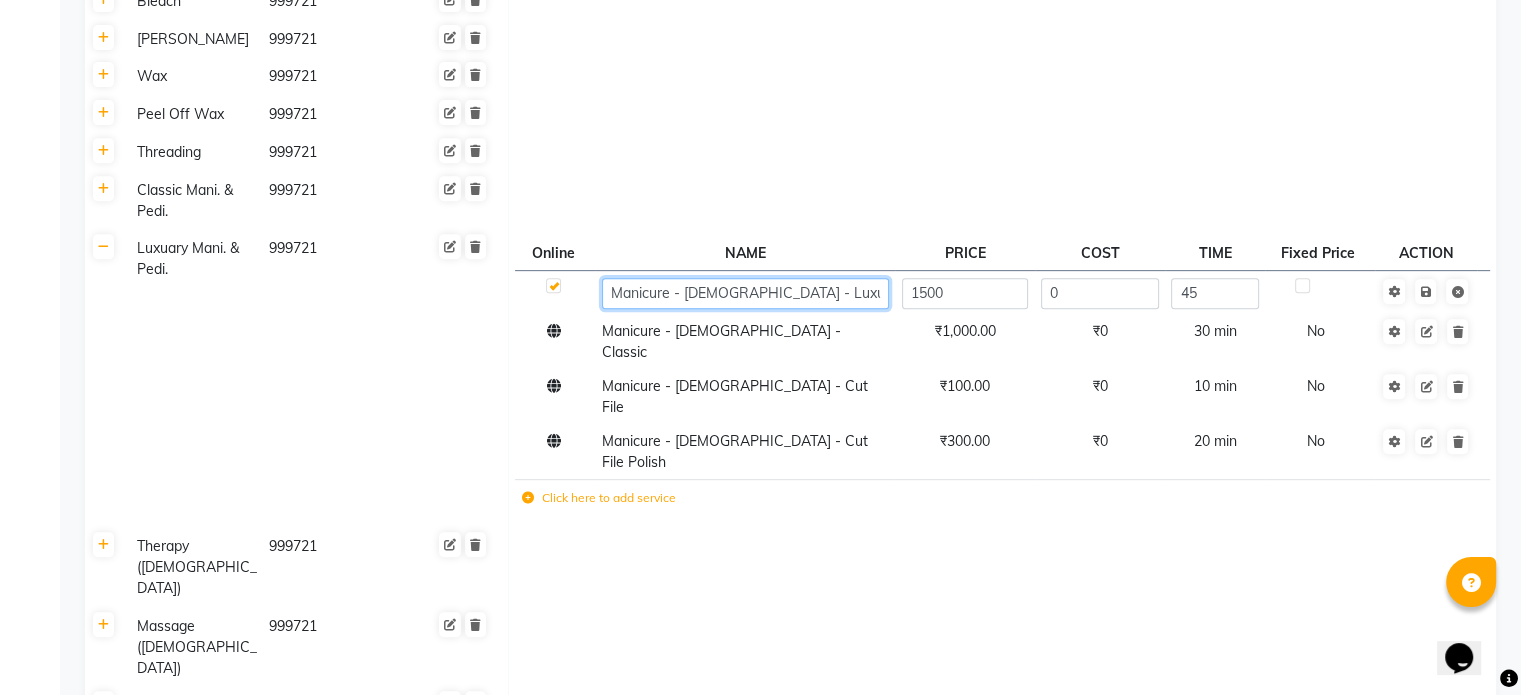 click on "Manicure - [DEMOGRAPHIC_DATA] - Luxury" 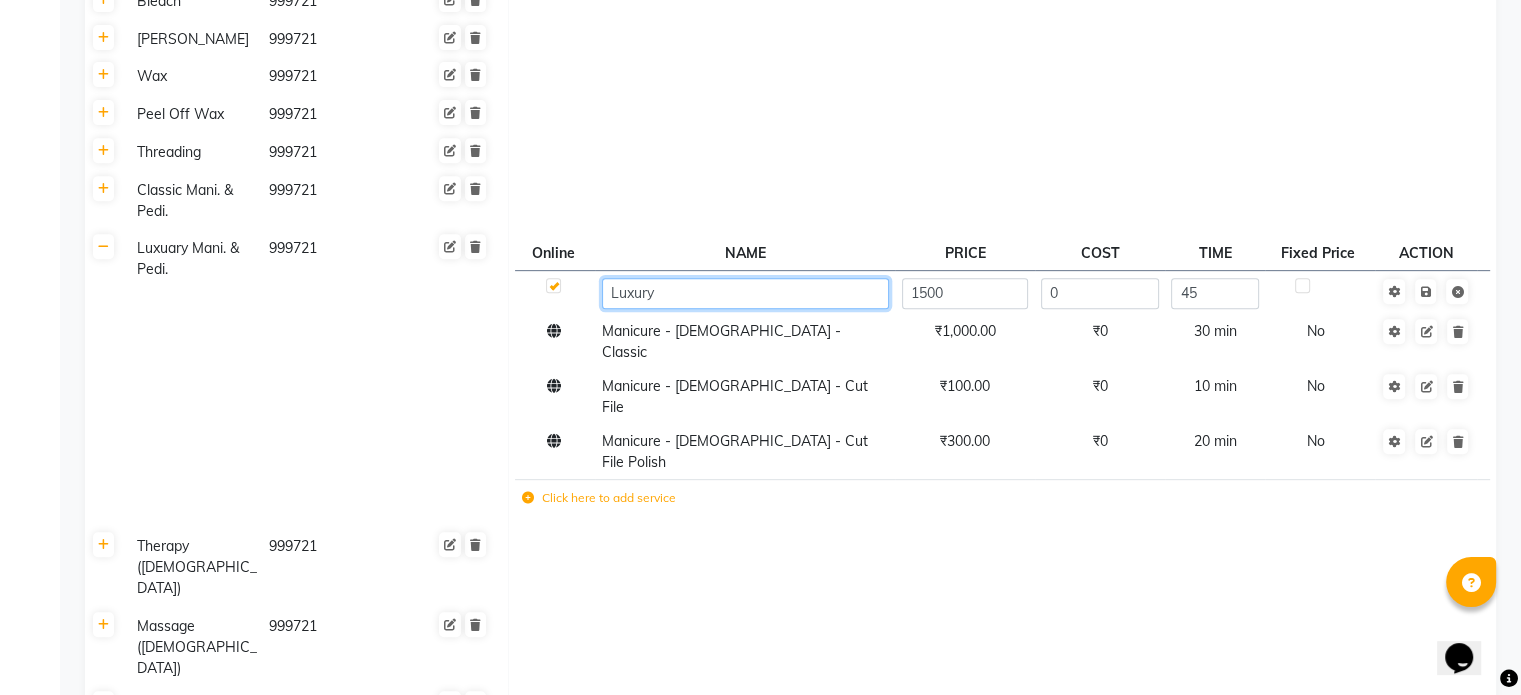 click on "Luxury" 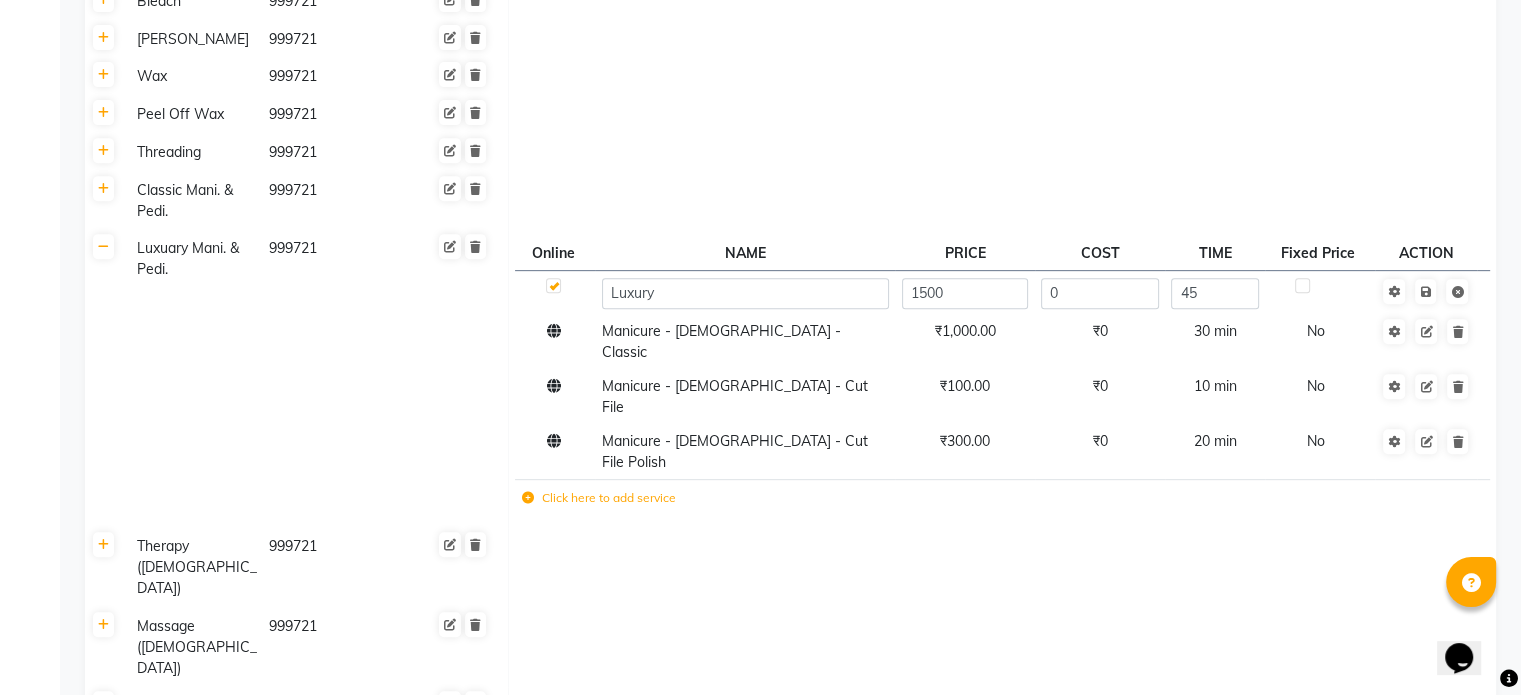 click on "Luxuary Mani. & Pedi." 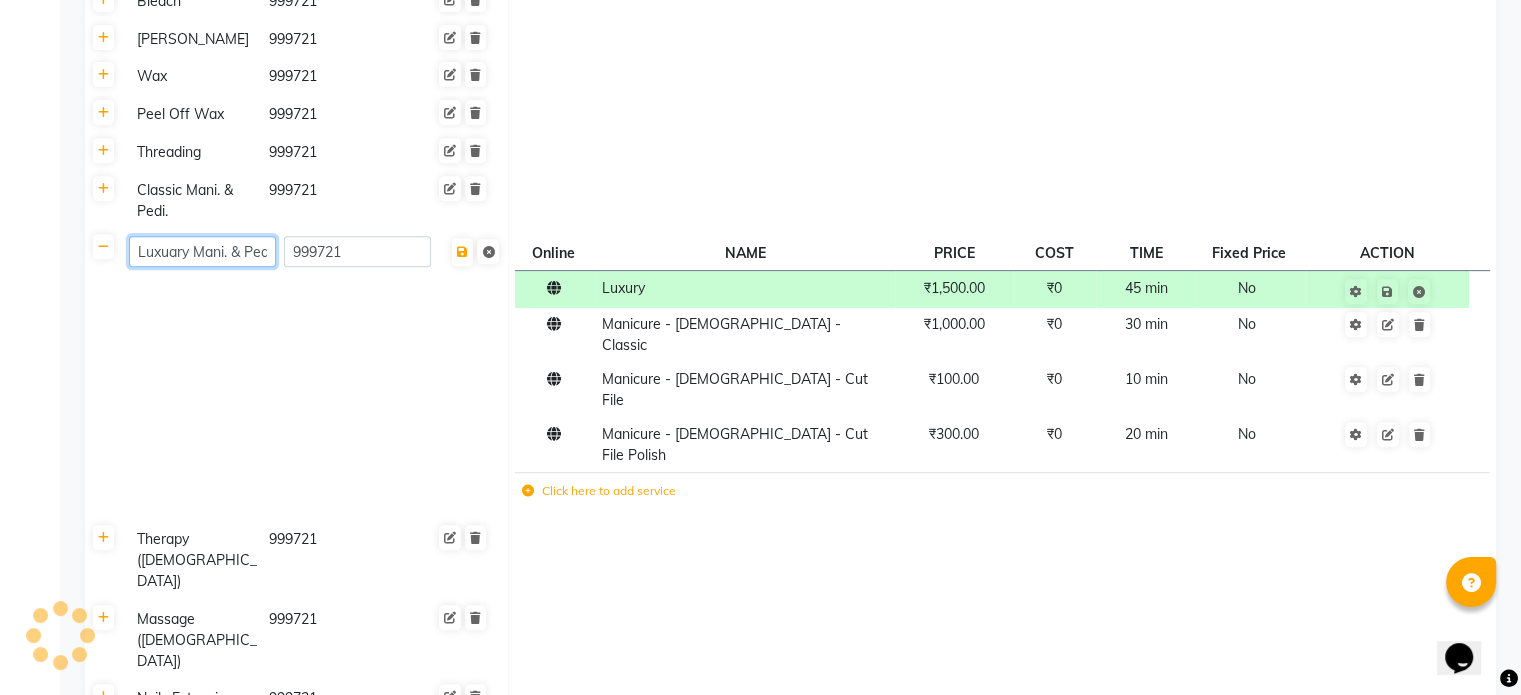 click on "Luxuary Mani. & Pedi." 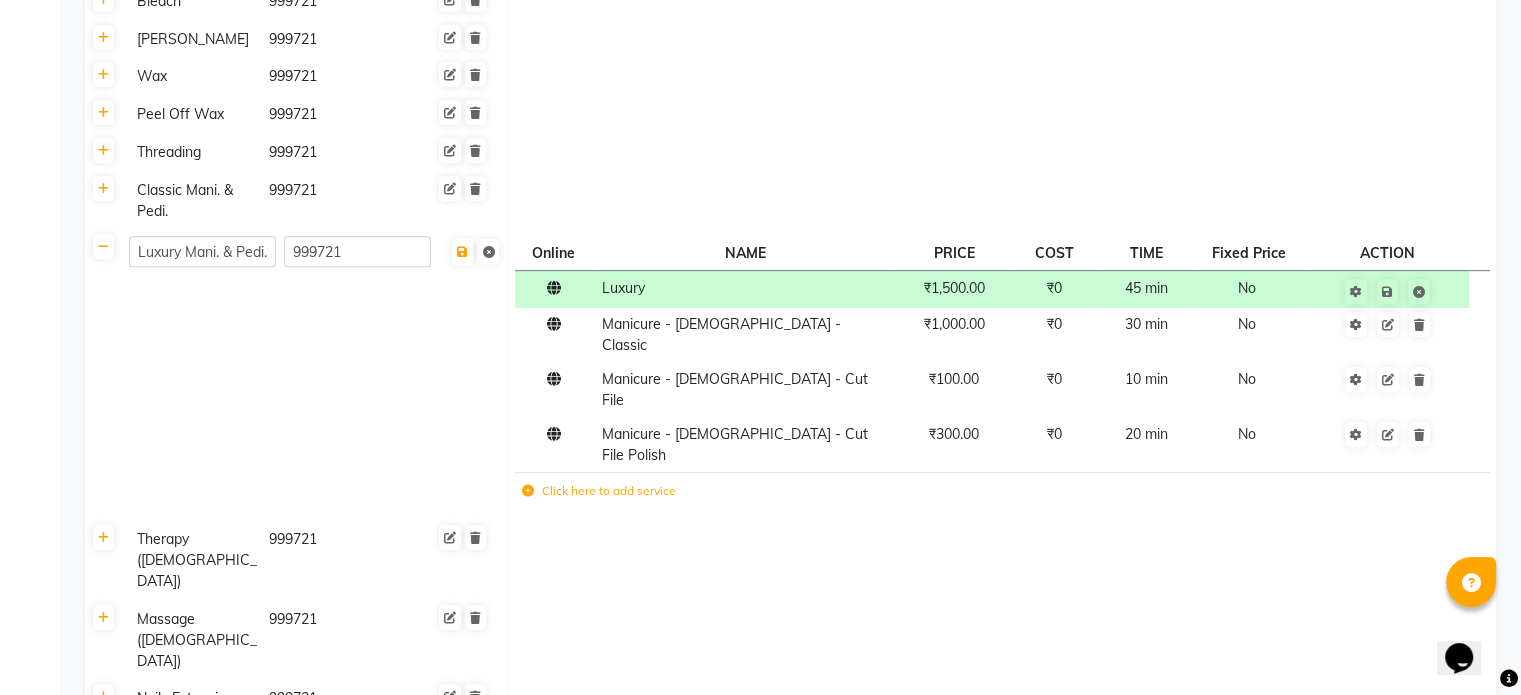 click on "Luxury Mani. & Pedi. 999721" 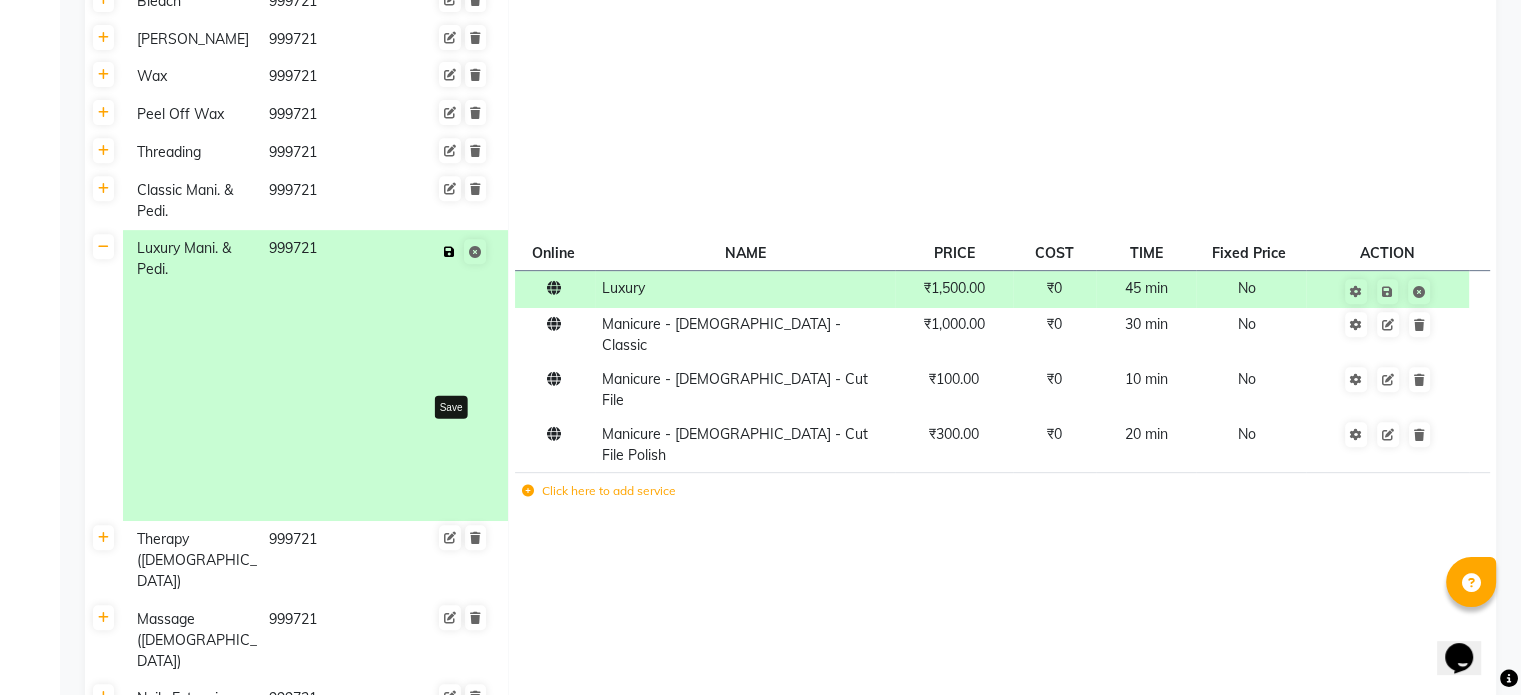 click 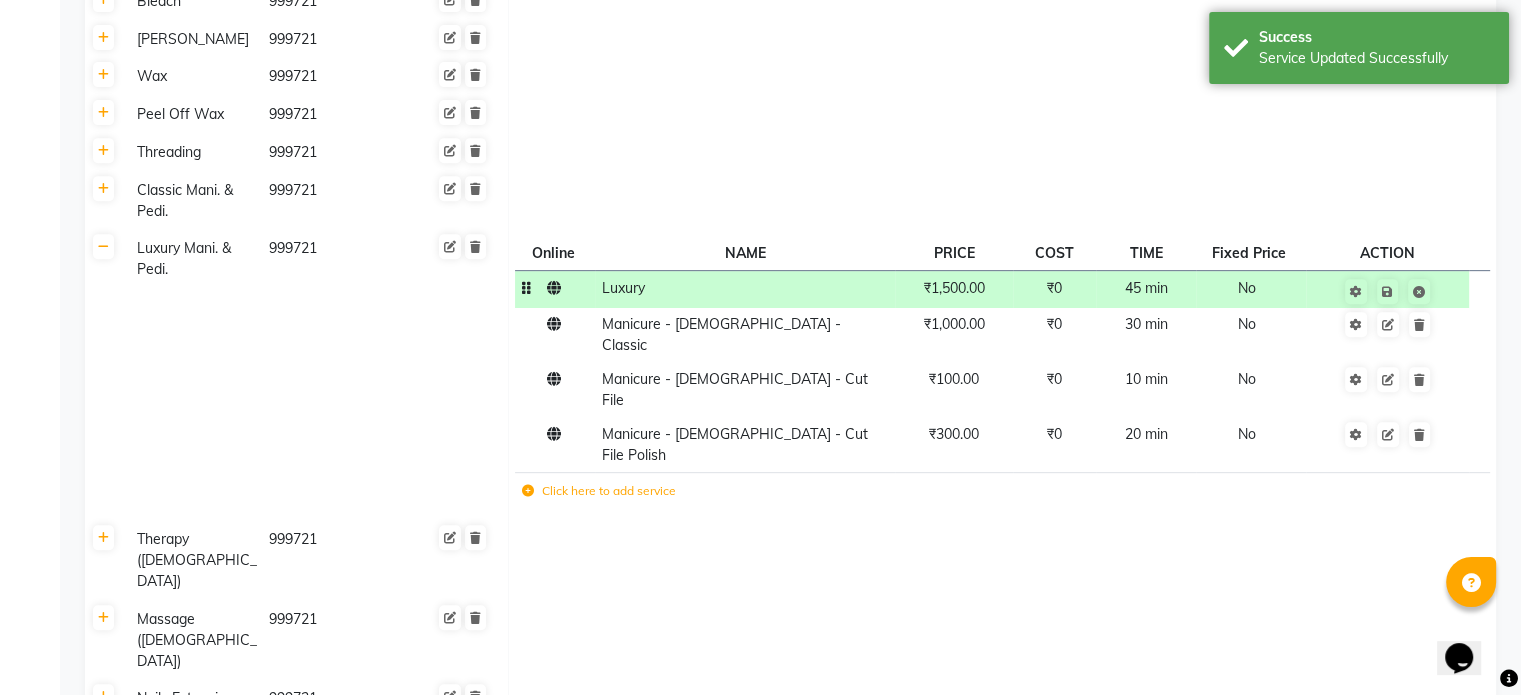 click on "Luxury" 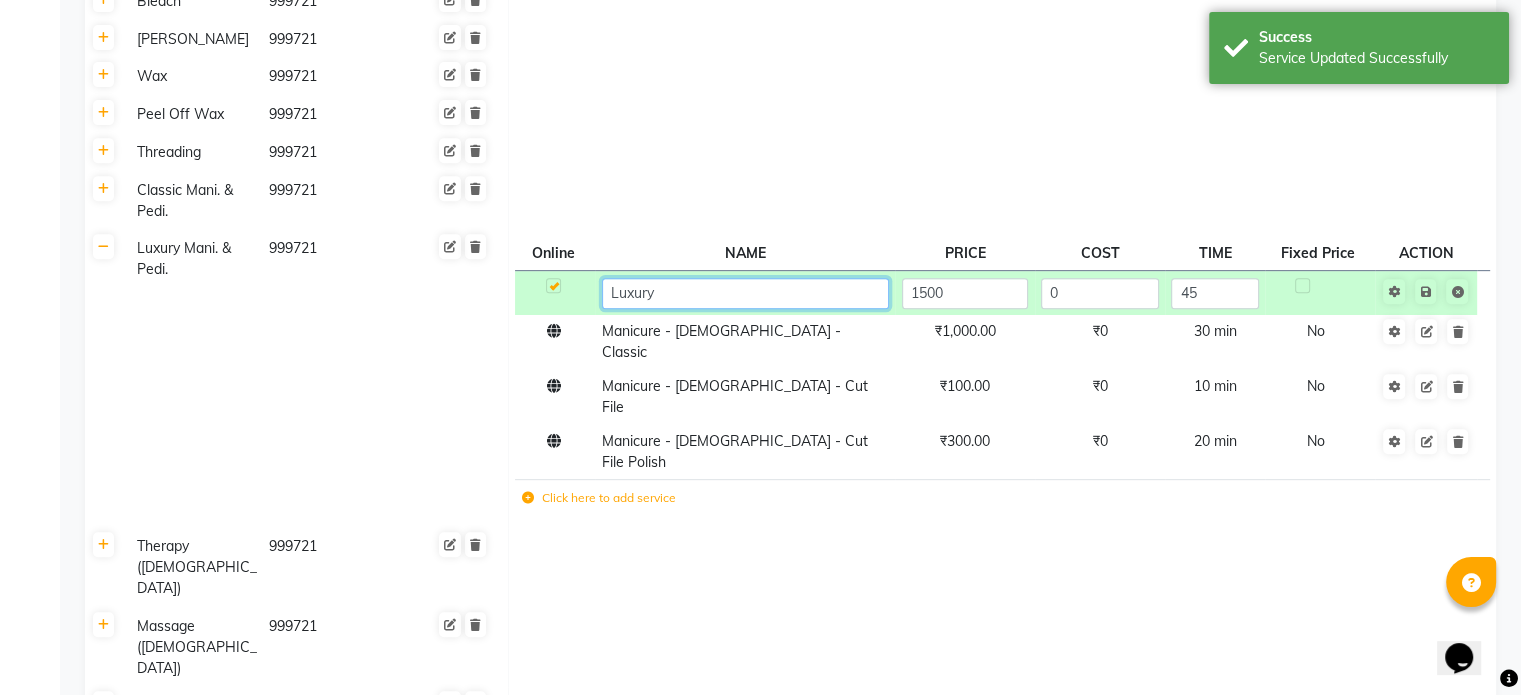 click on "Luxury" 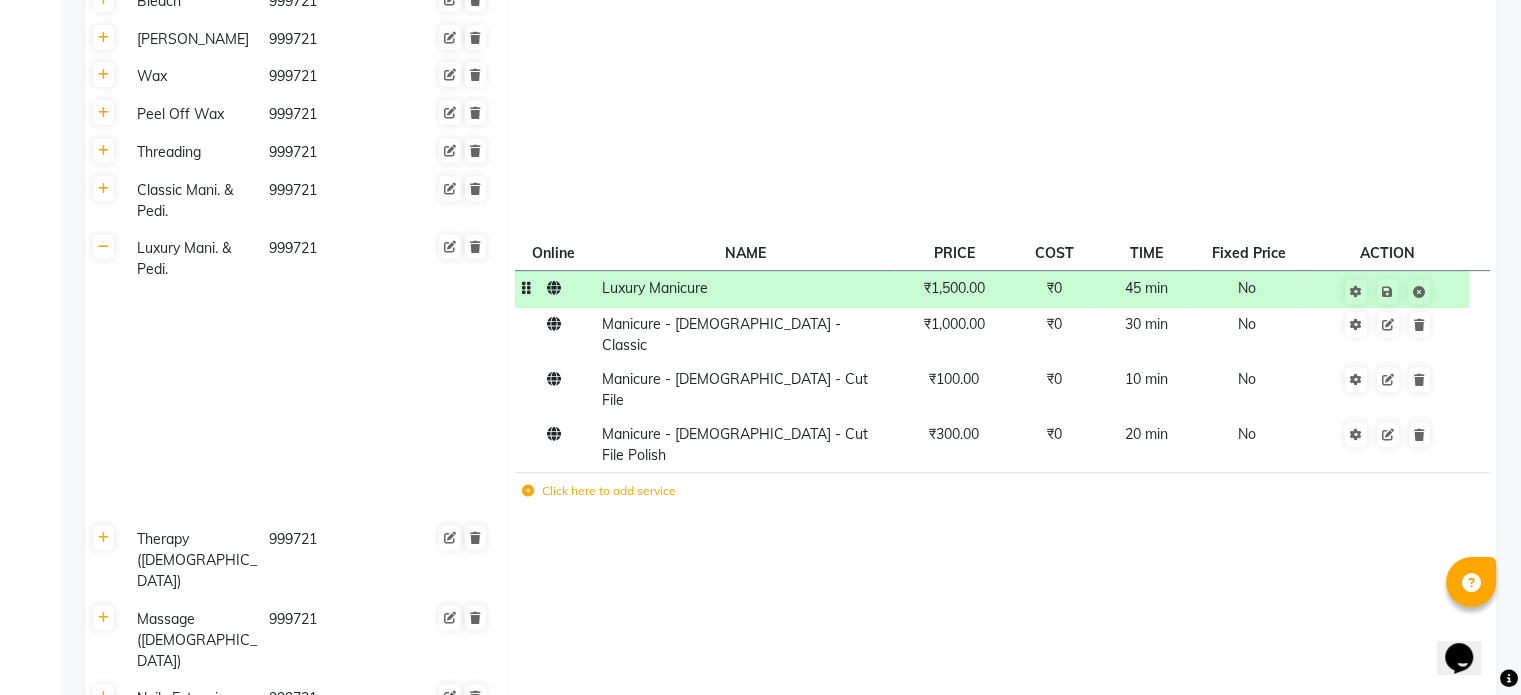 click on "₹1,500.00" 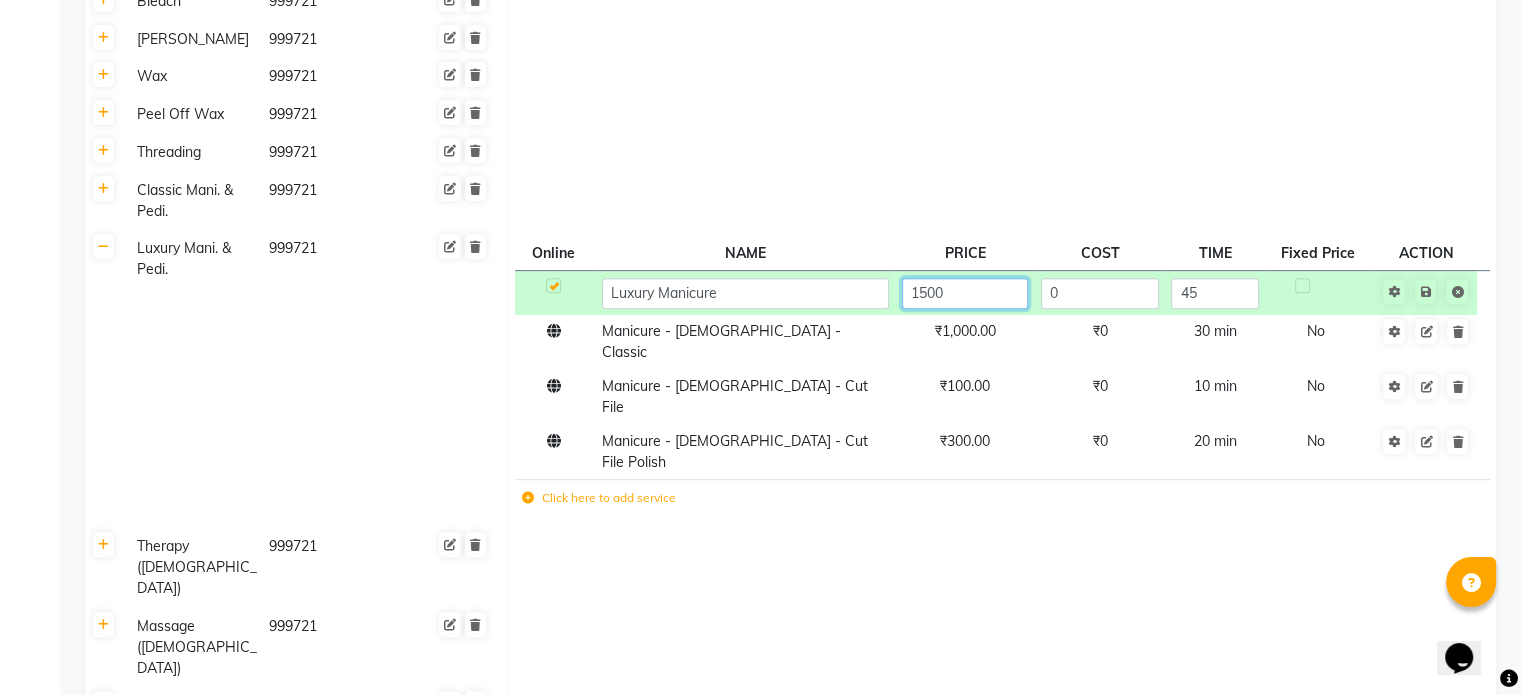 click on "1500" 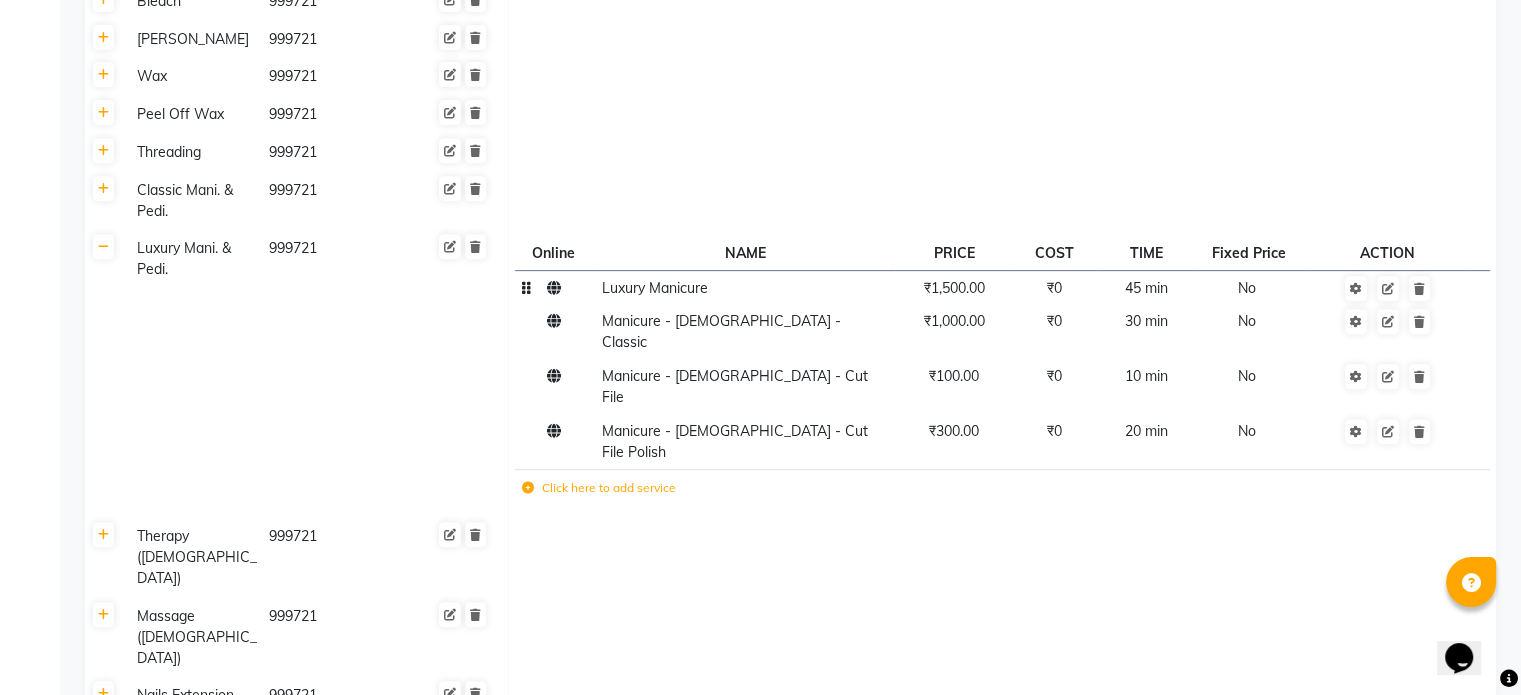click on "Luxury Manicure" 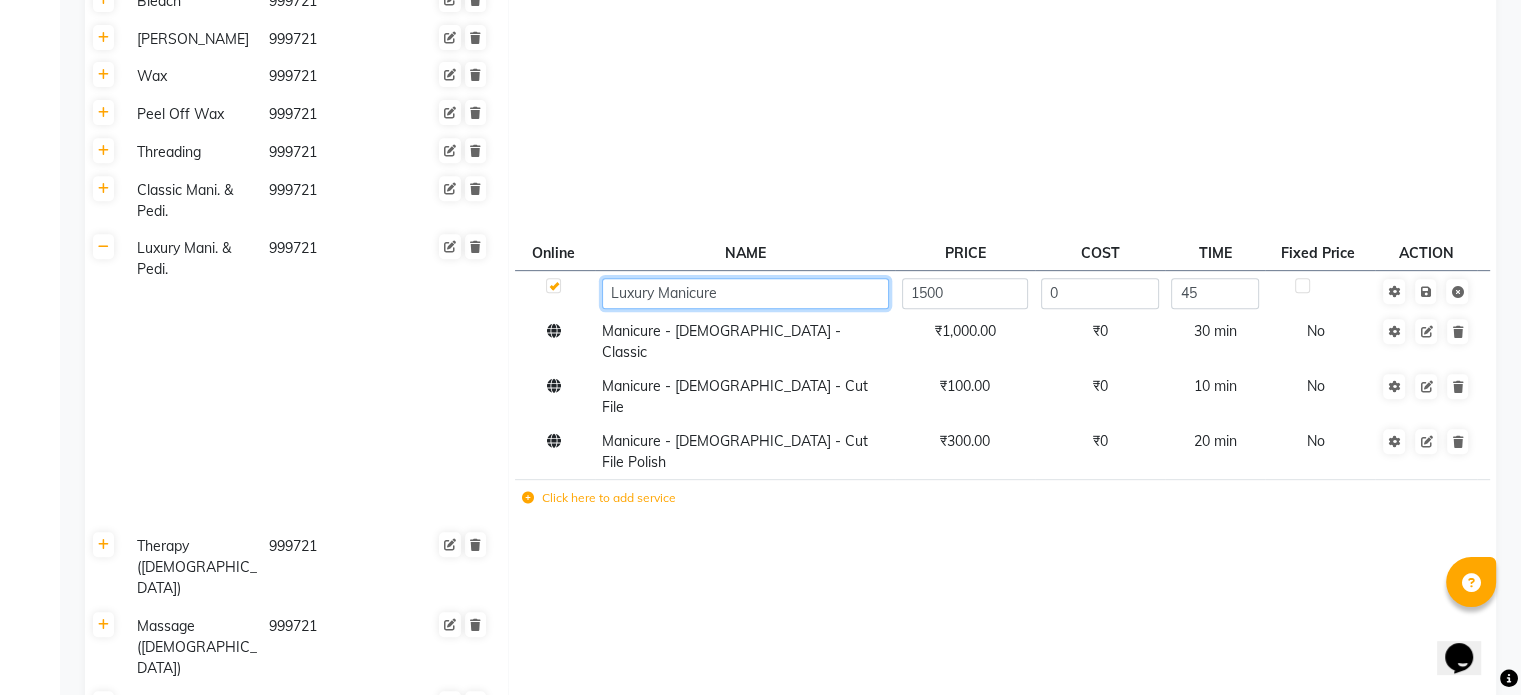click on "Luxury Manicure" 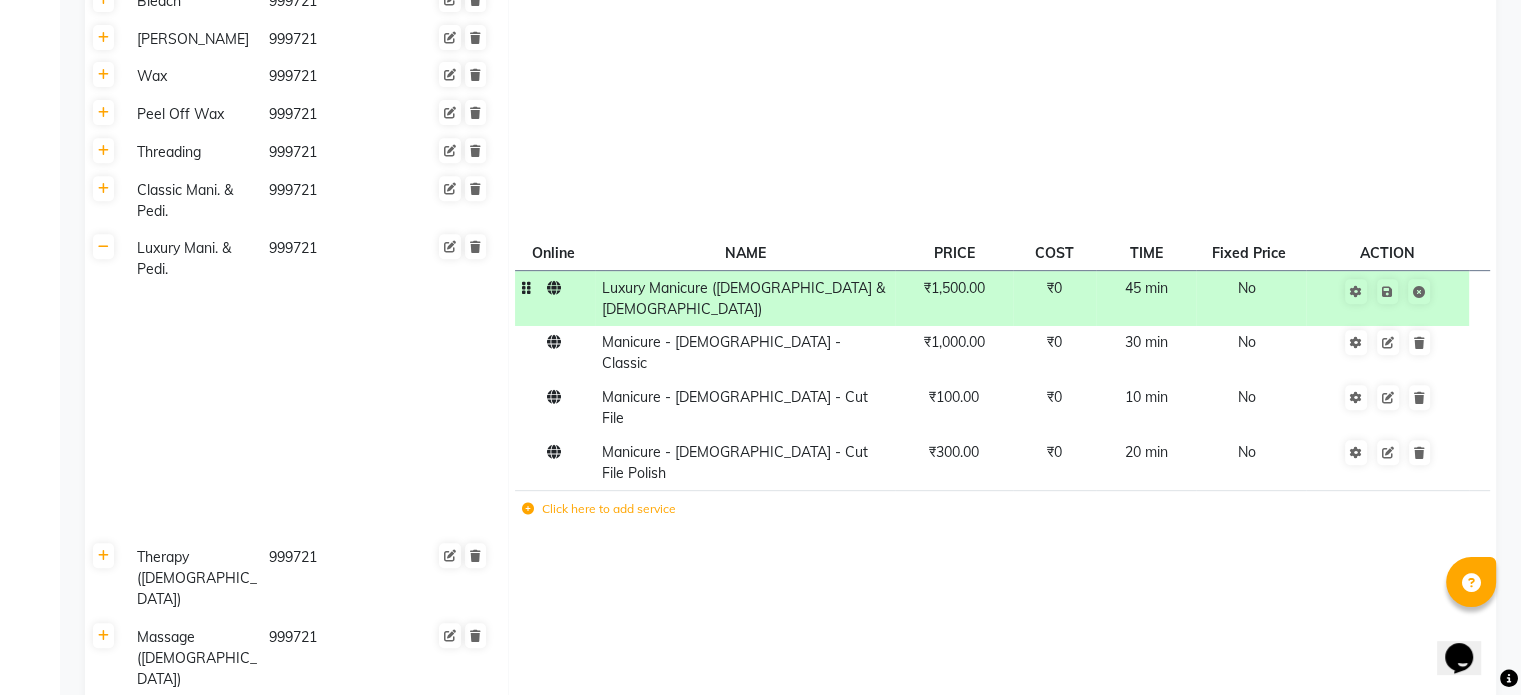 click on "₹1,500.00" 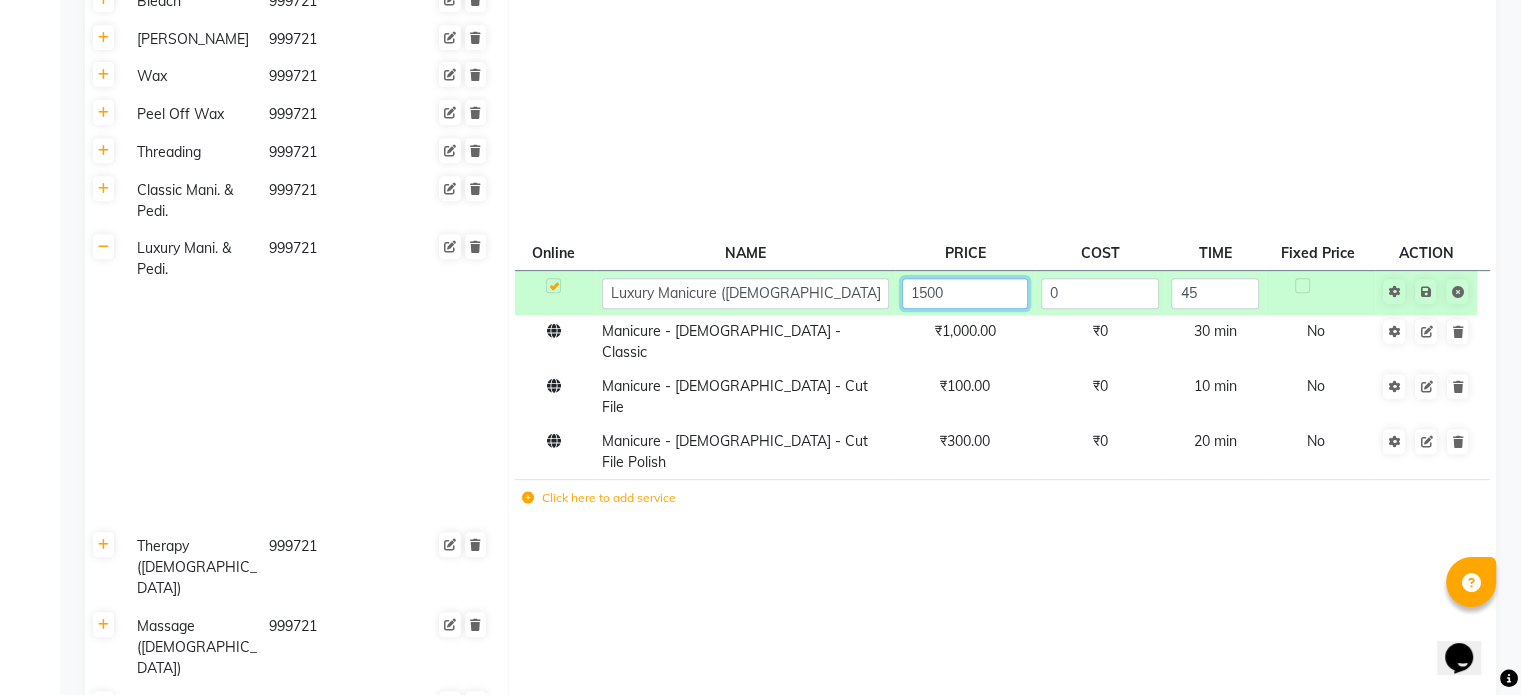 click on "1500" 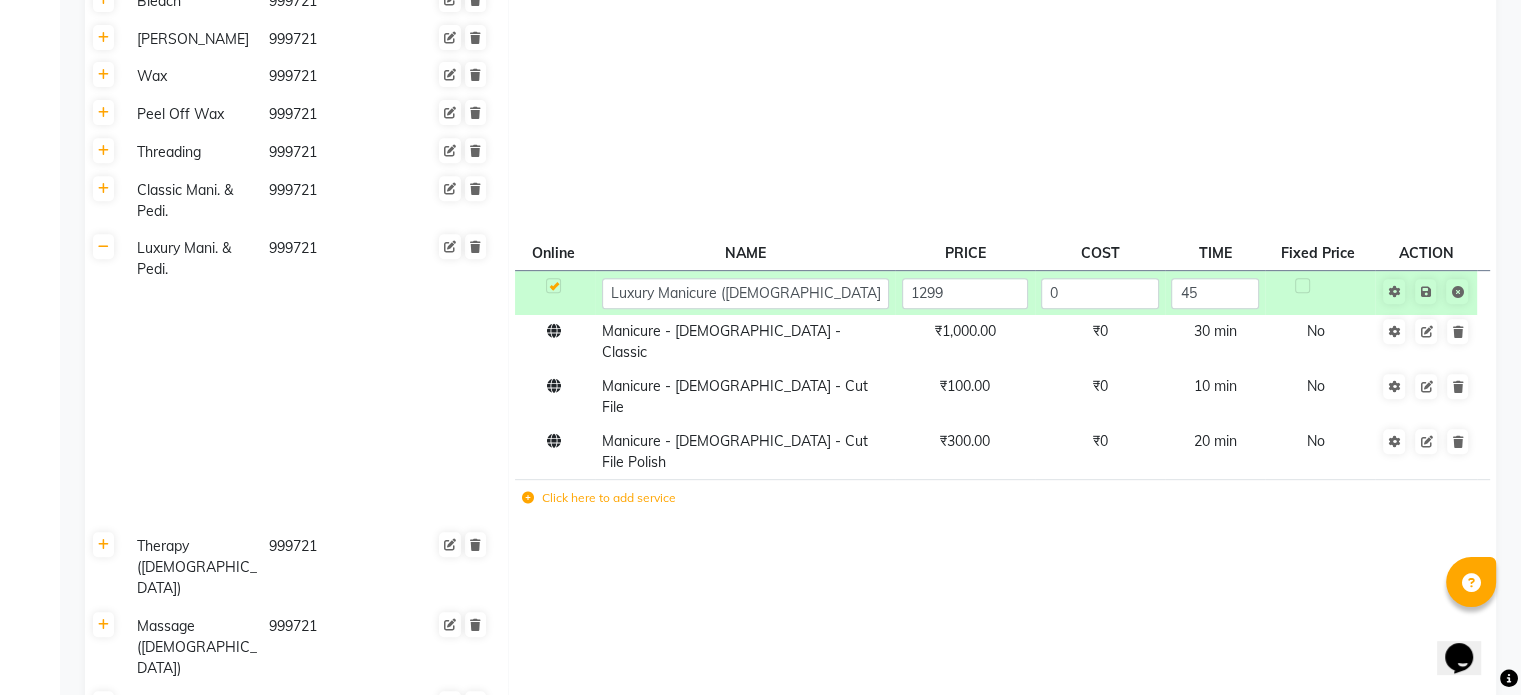 click 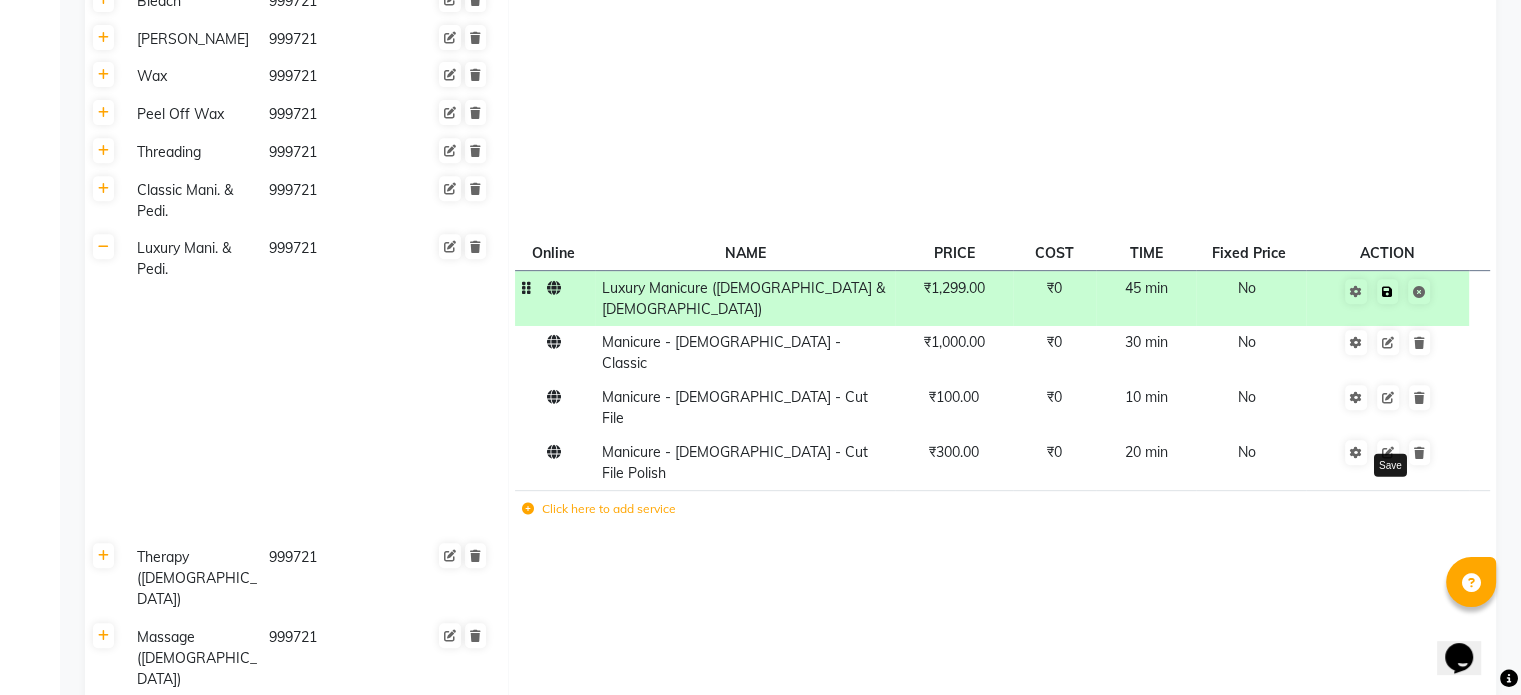click 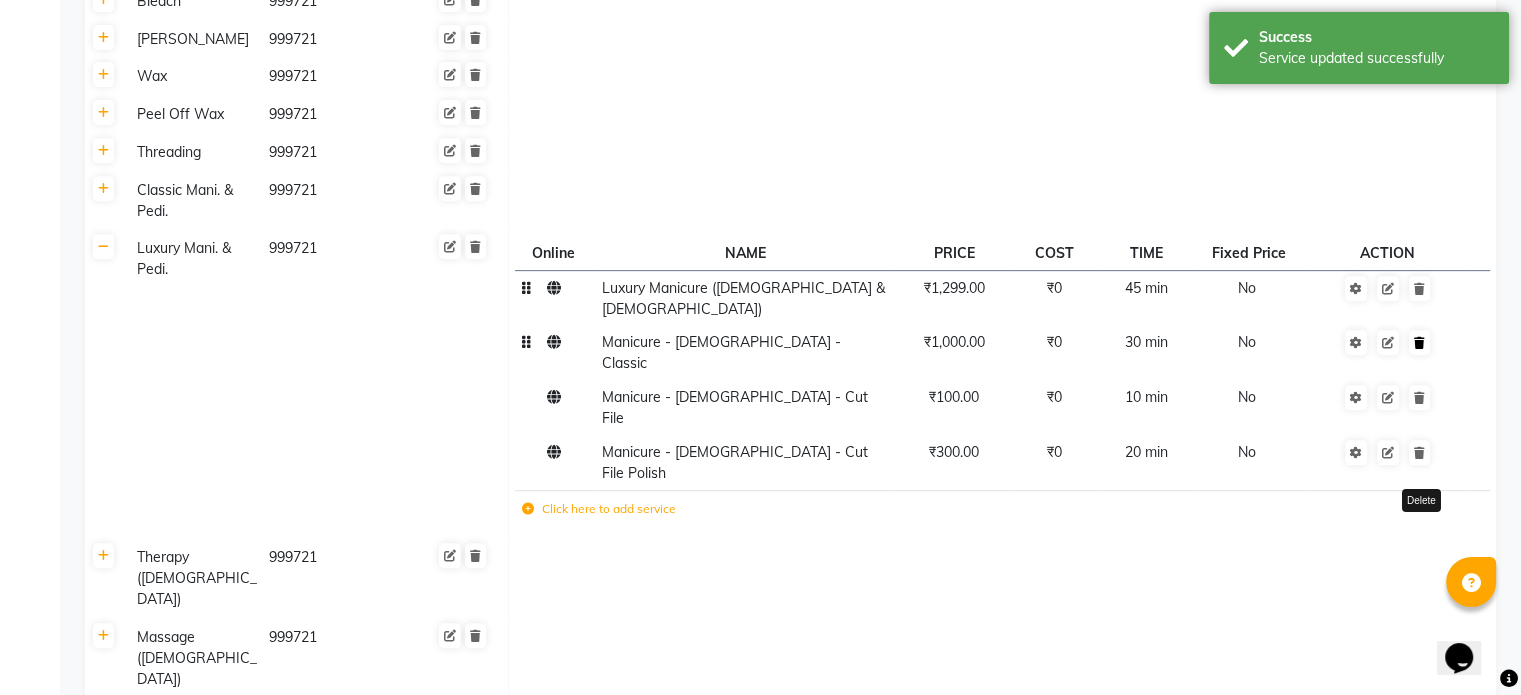 click 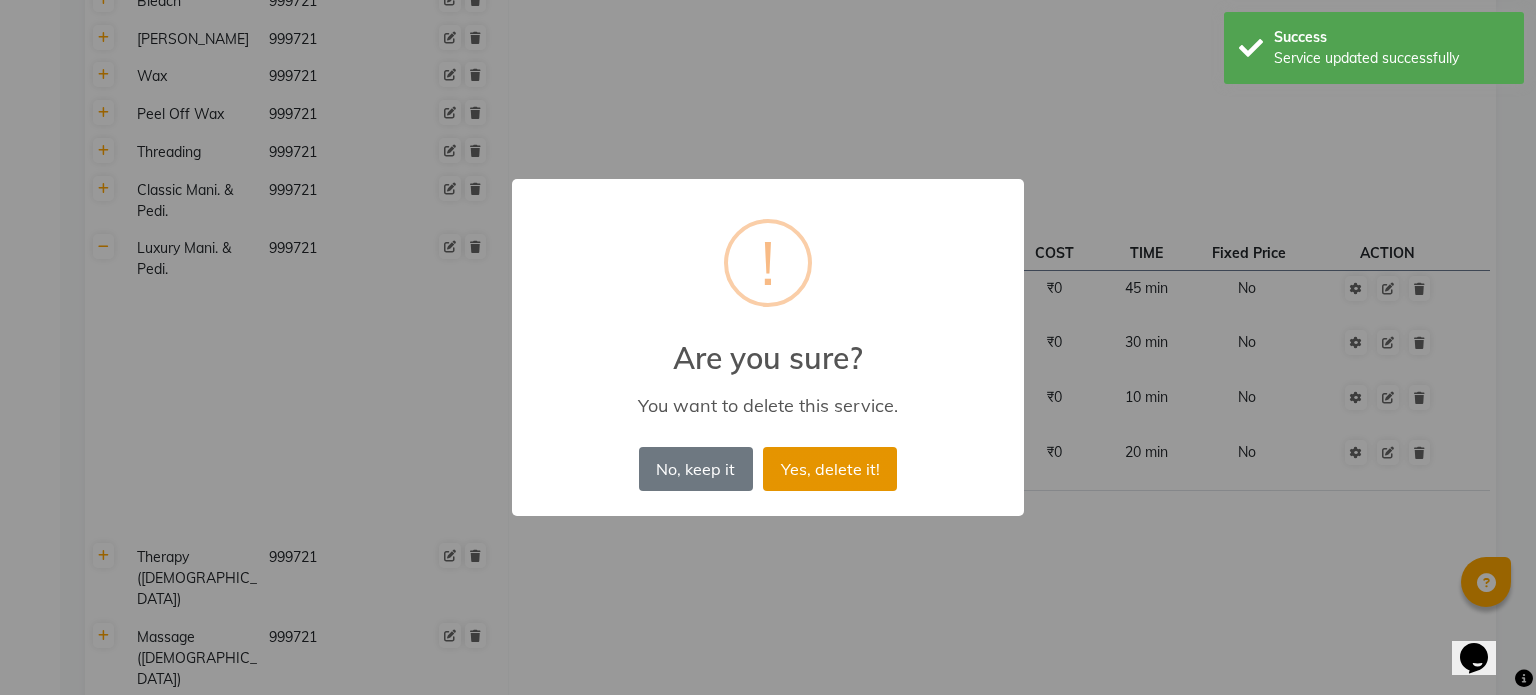 click on "Yes, delete it!" at bounding box center [830, 469] 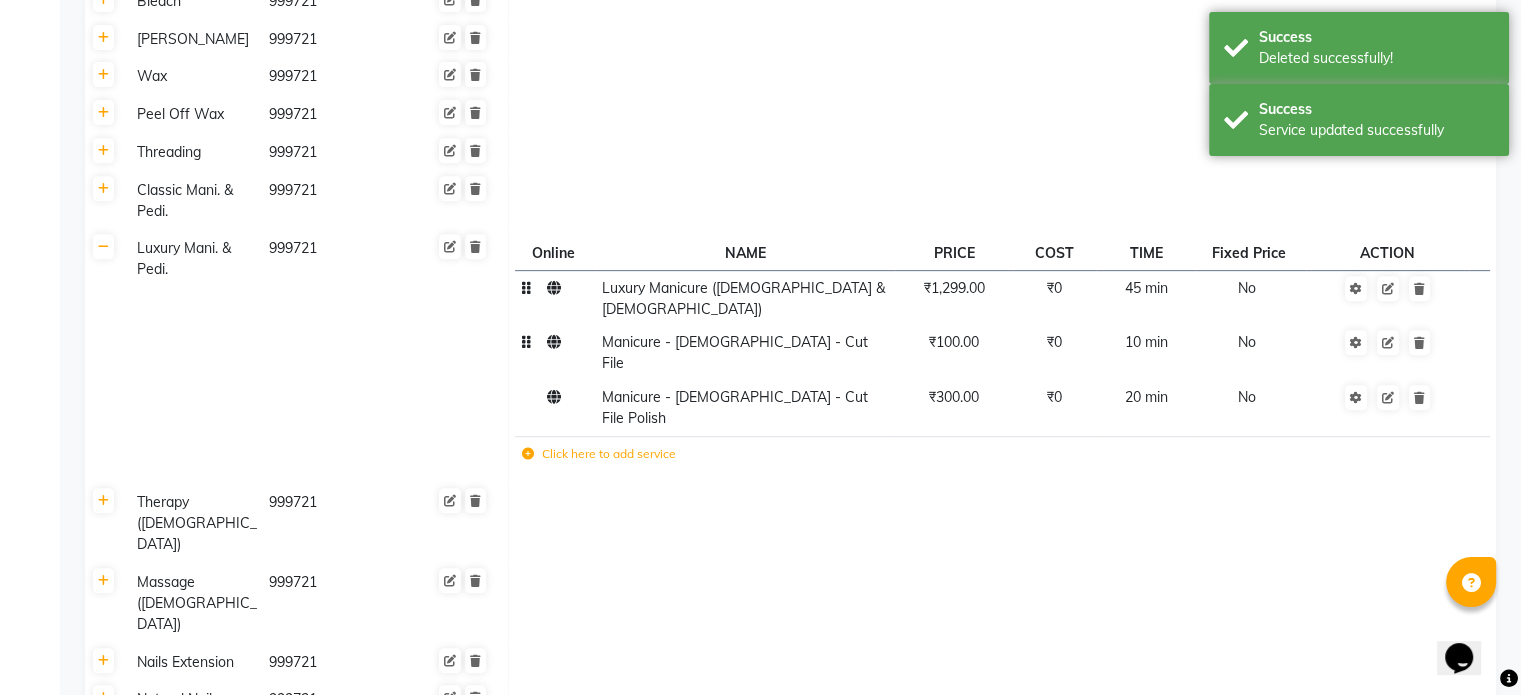 click on "Manicure - [DEMOGRAPHIC_DATA] - Cut File" 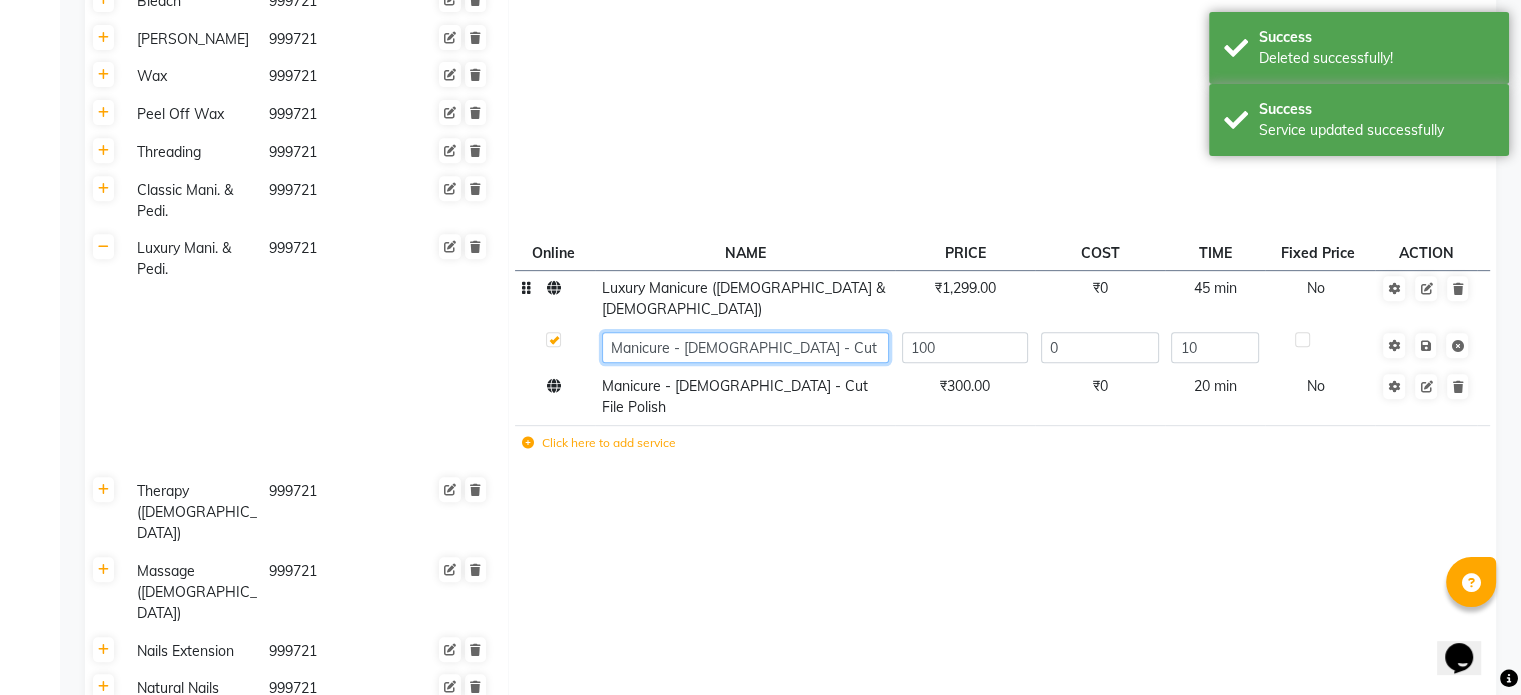 click on "Manicure - [DEMOGRAPHIC_DATA] - Cut File" 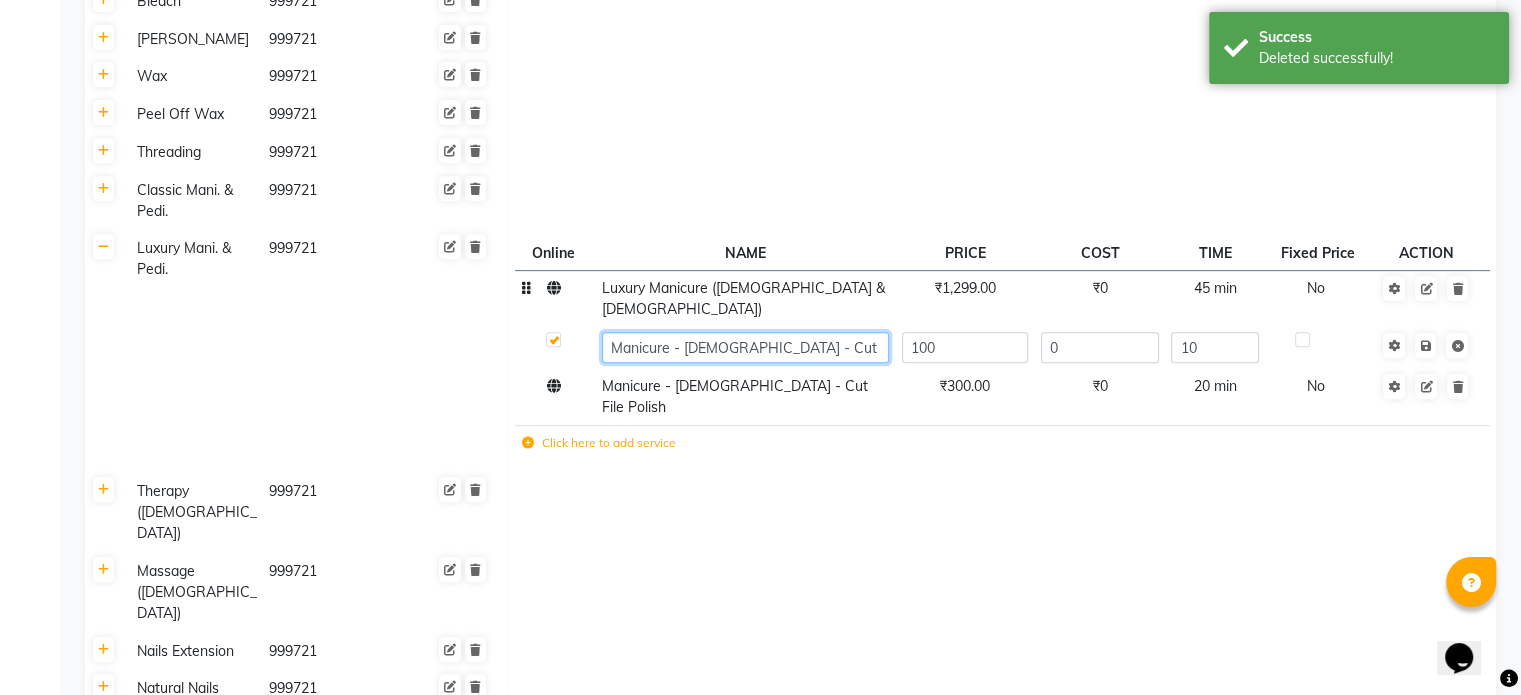 click on "Manicure - [DEMOGRAPHIC_DATA] - Cut File" 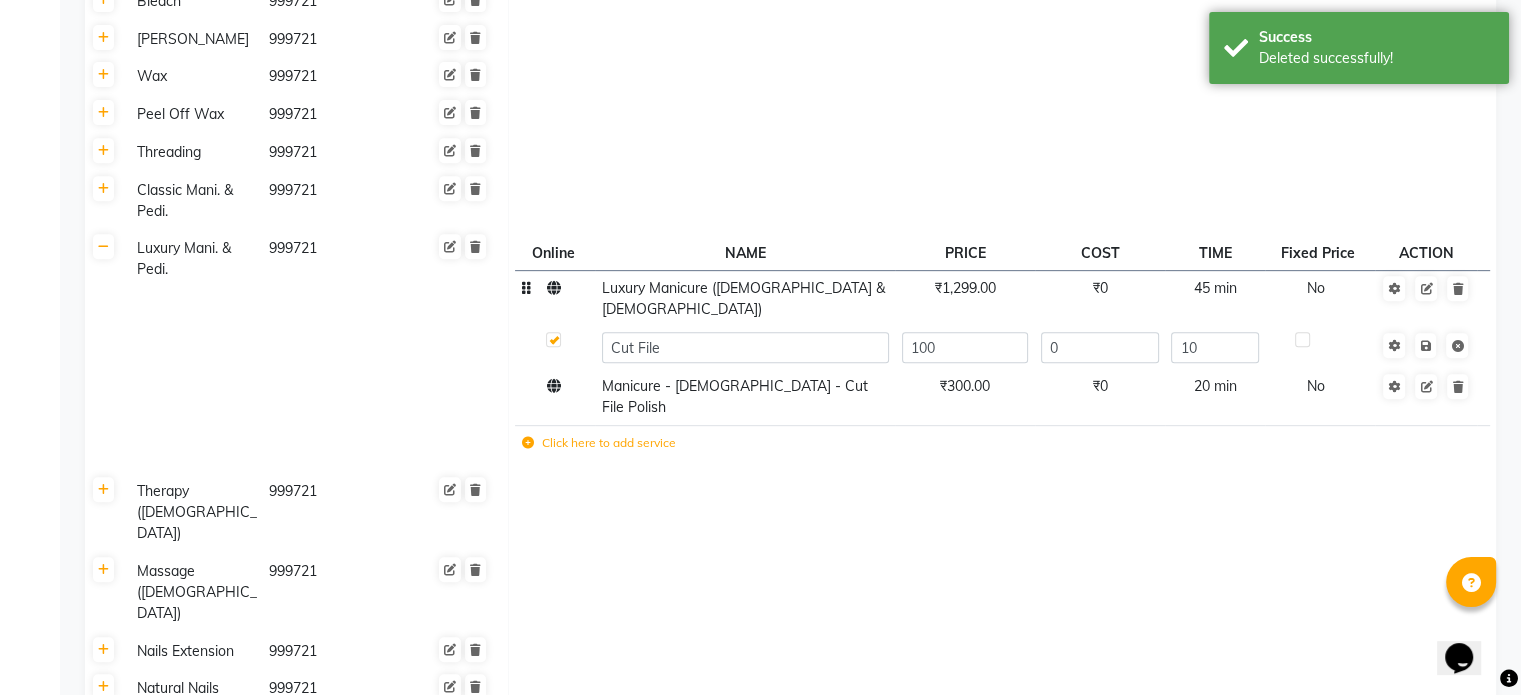 click 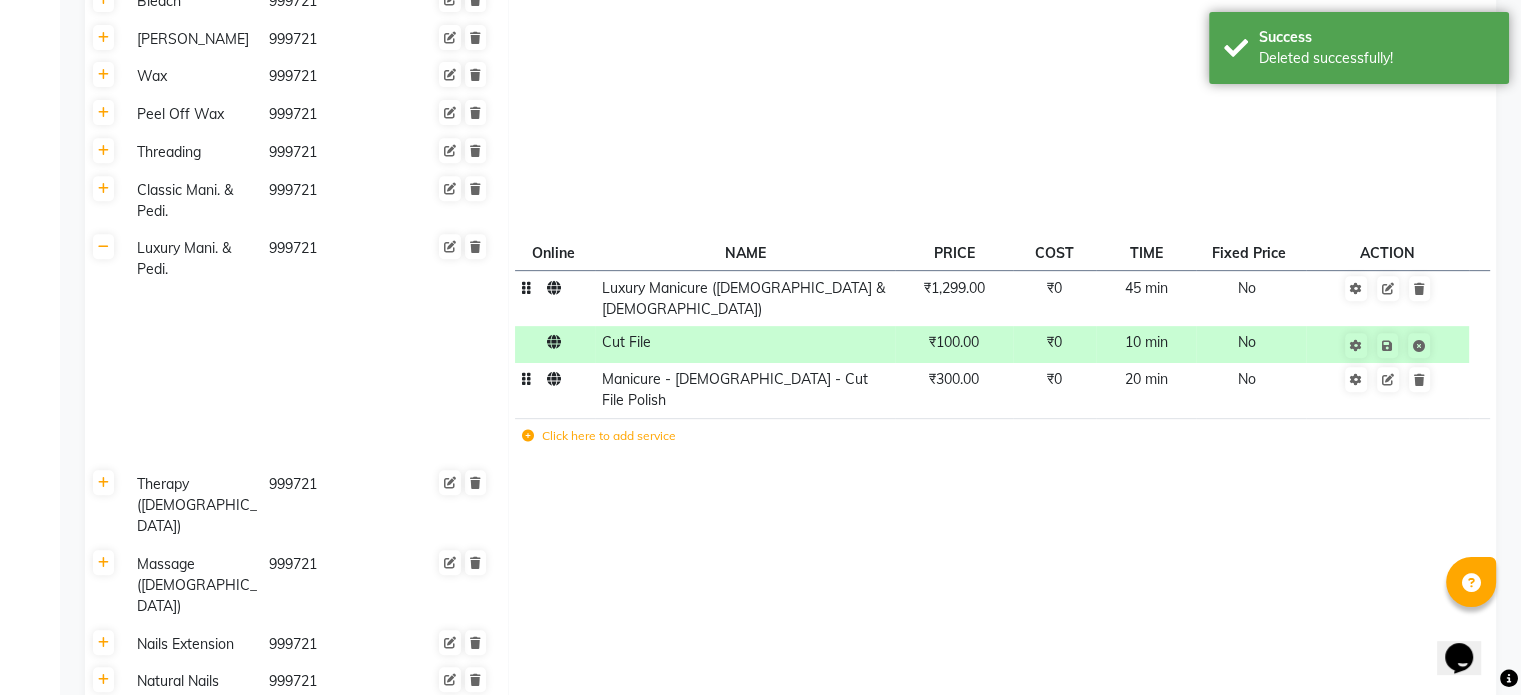 click on "Manicure - [DEMOGRAPHIC_DATA] - Cut File Polish" 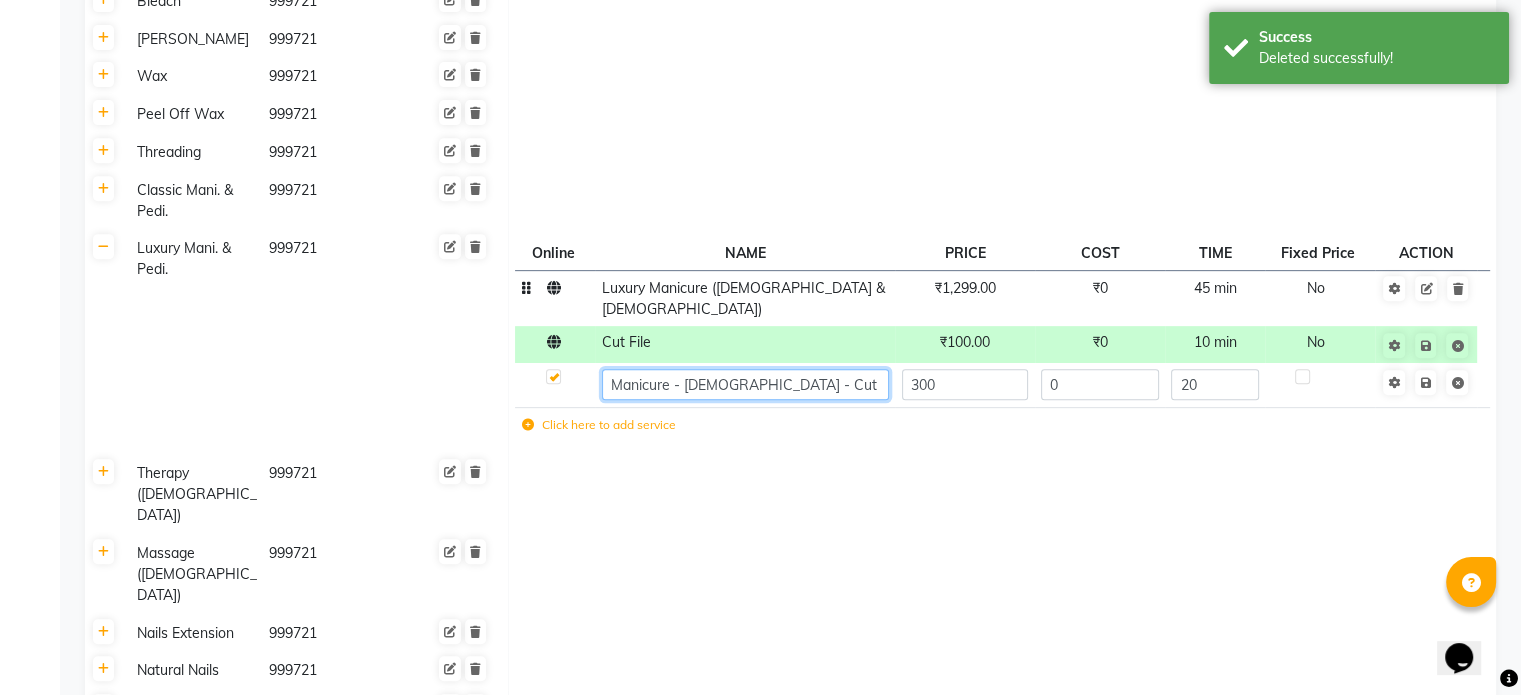click on "Manicure - [DEMOGRAPHIC_DATA] - Cut File Polish" 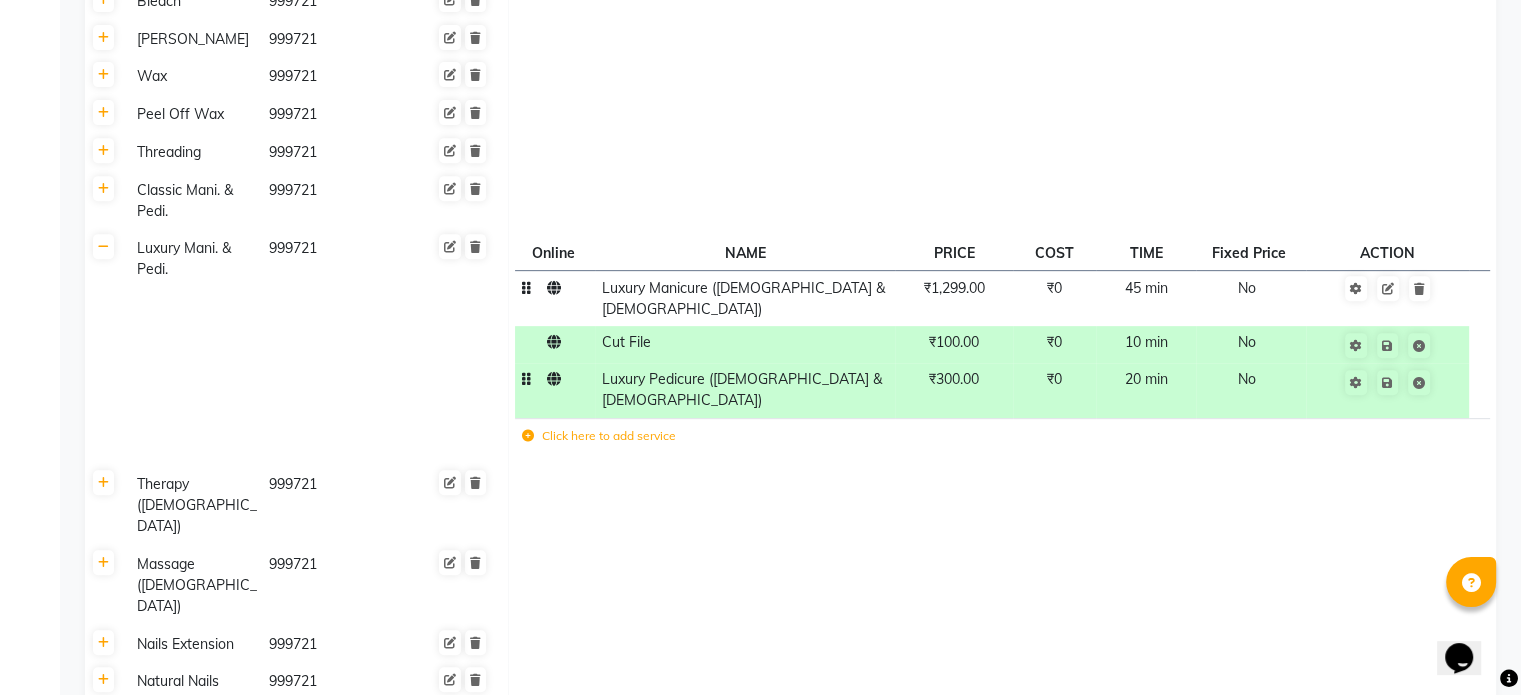 click on "₹300.00" 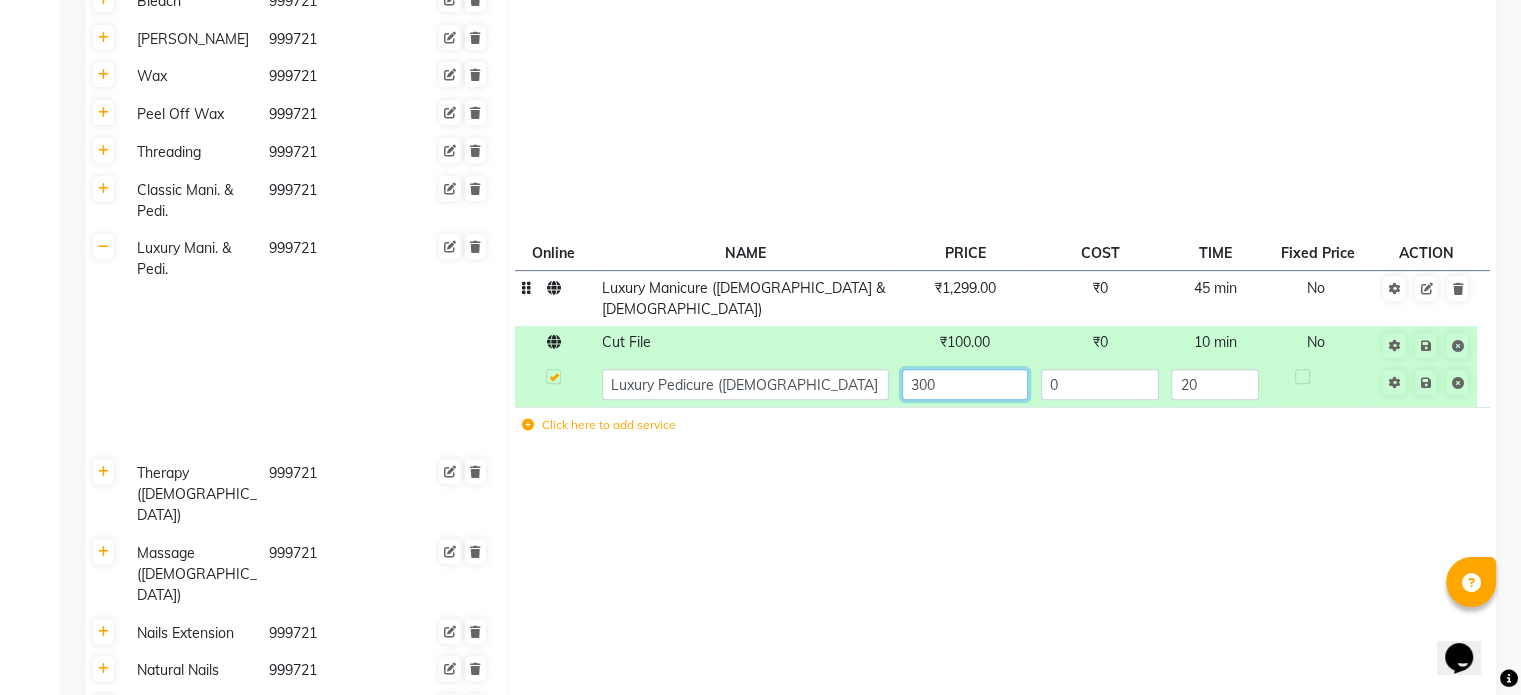 click on "300" 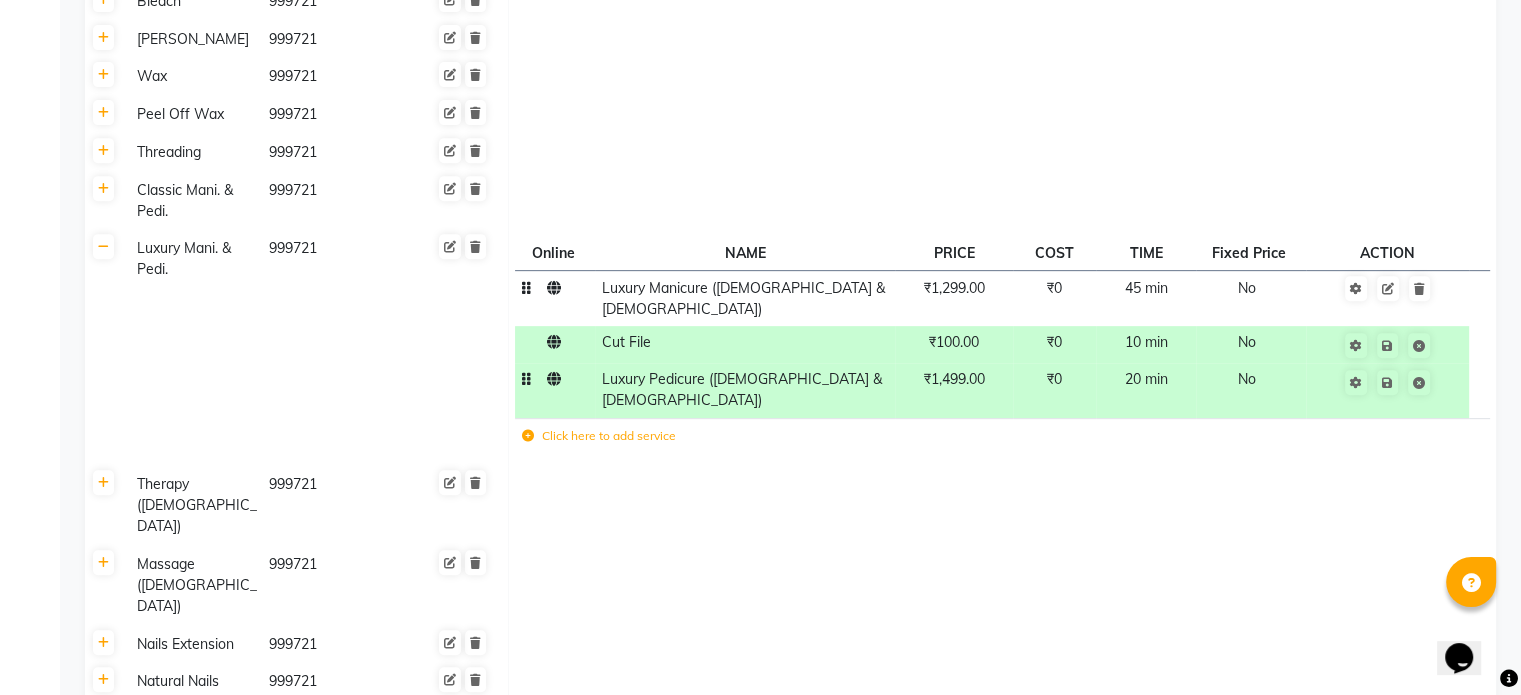 click on "20 min" 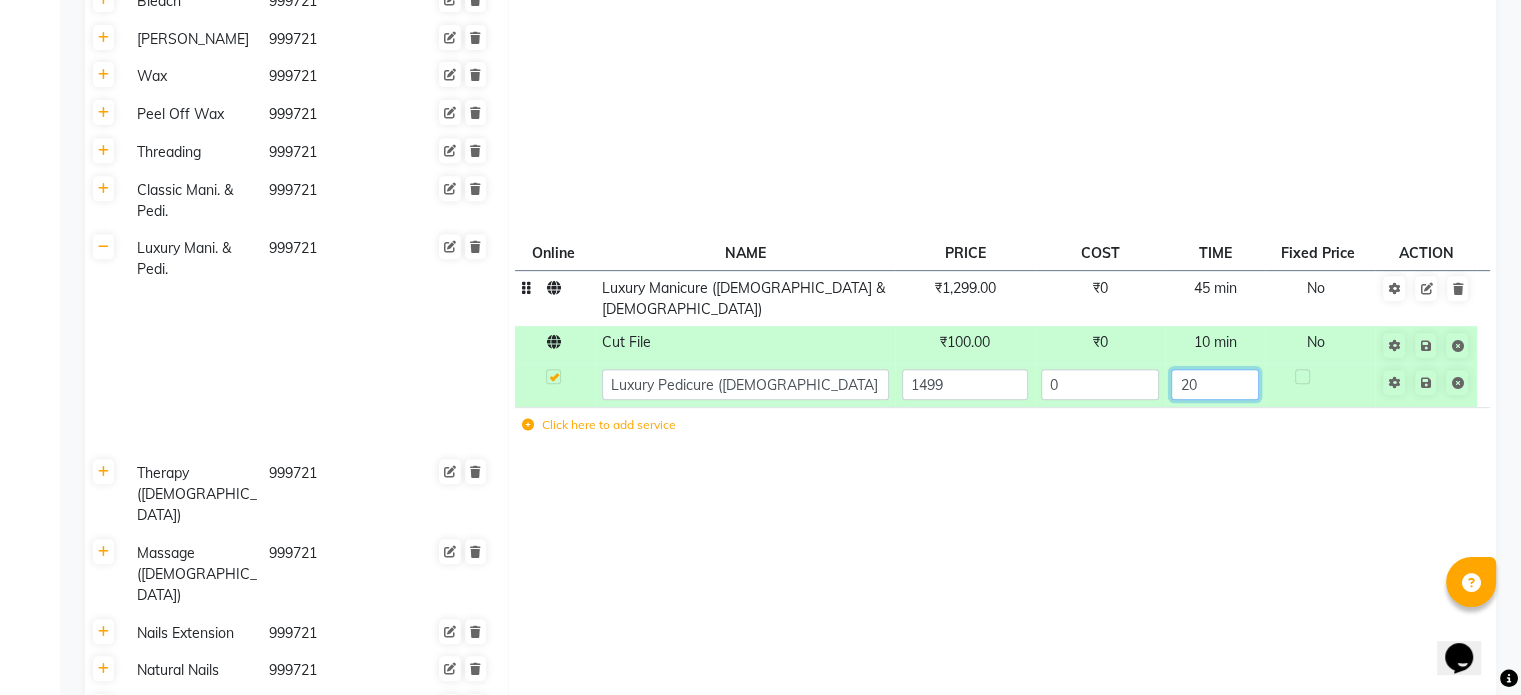 click on "20" 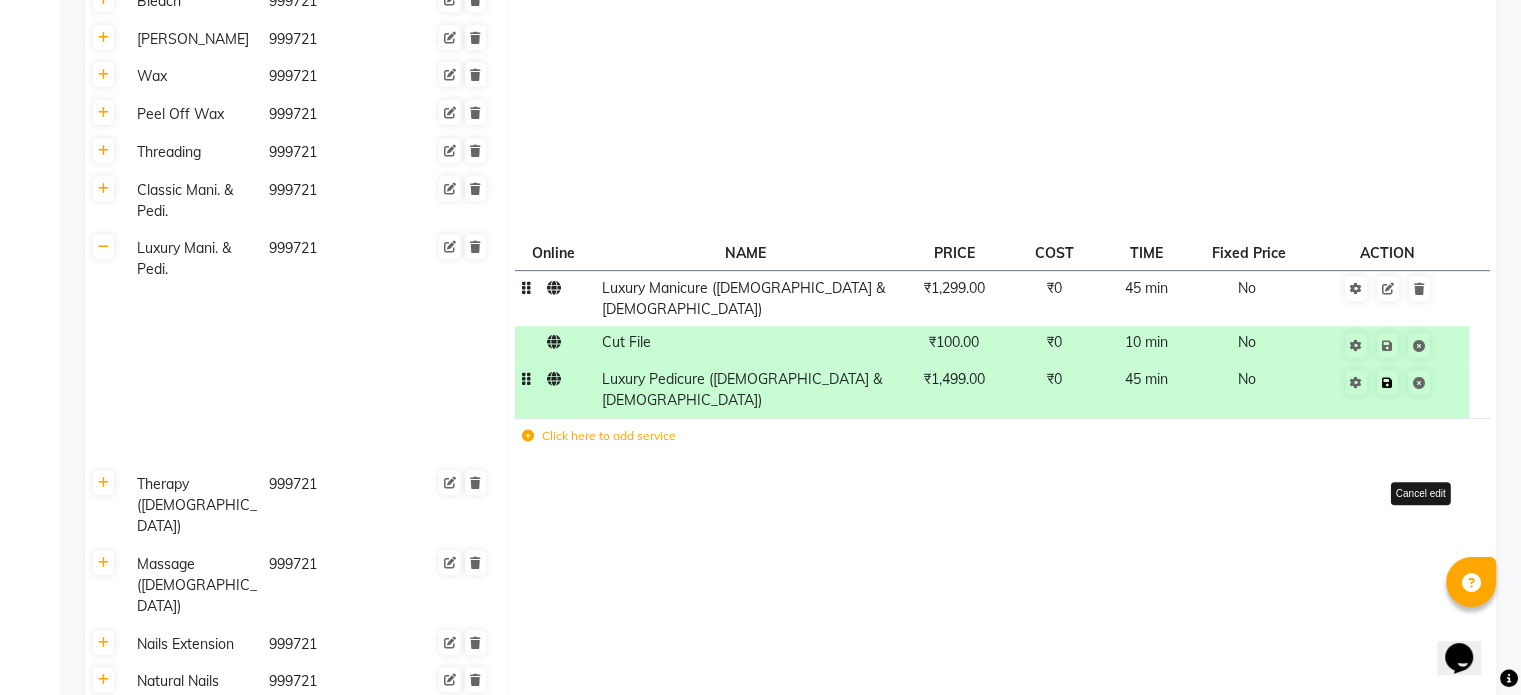 click on "Save Cancel edit" 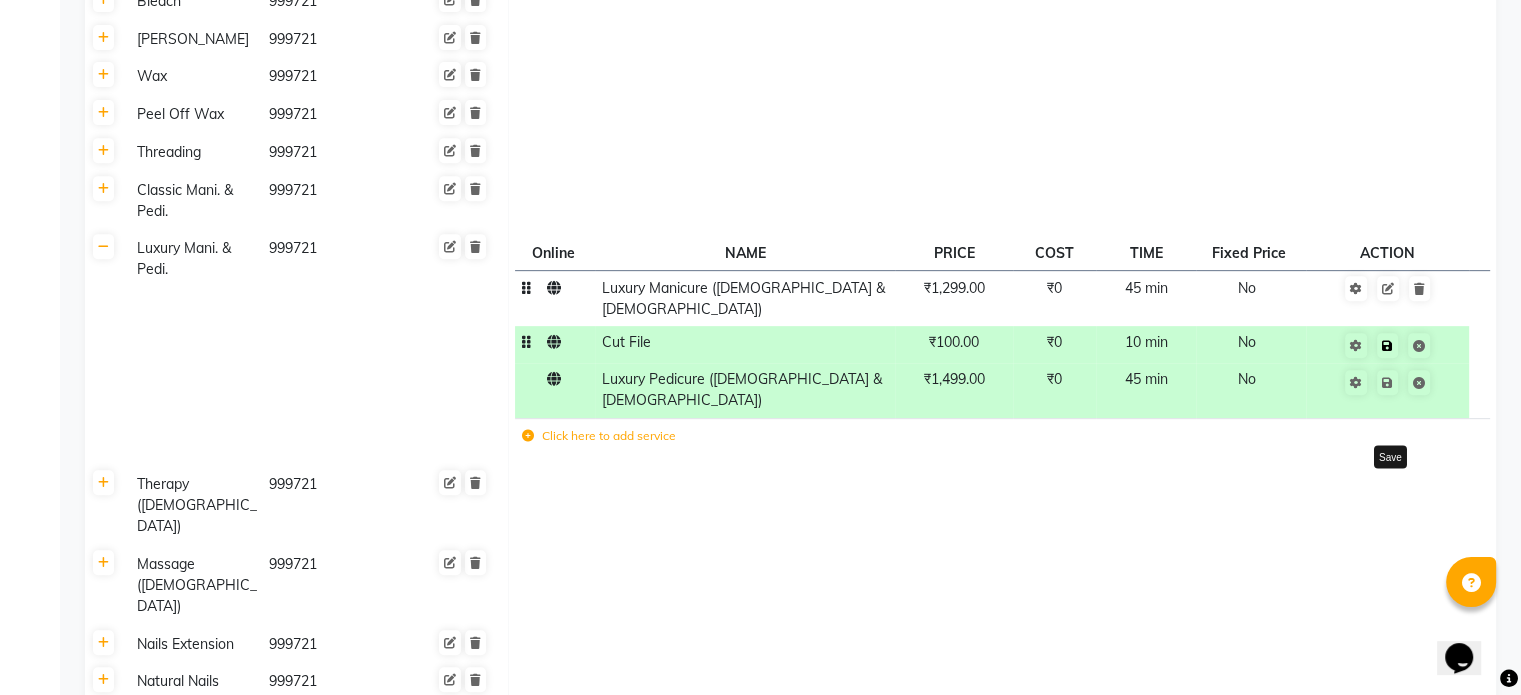 click 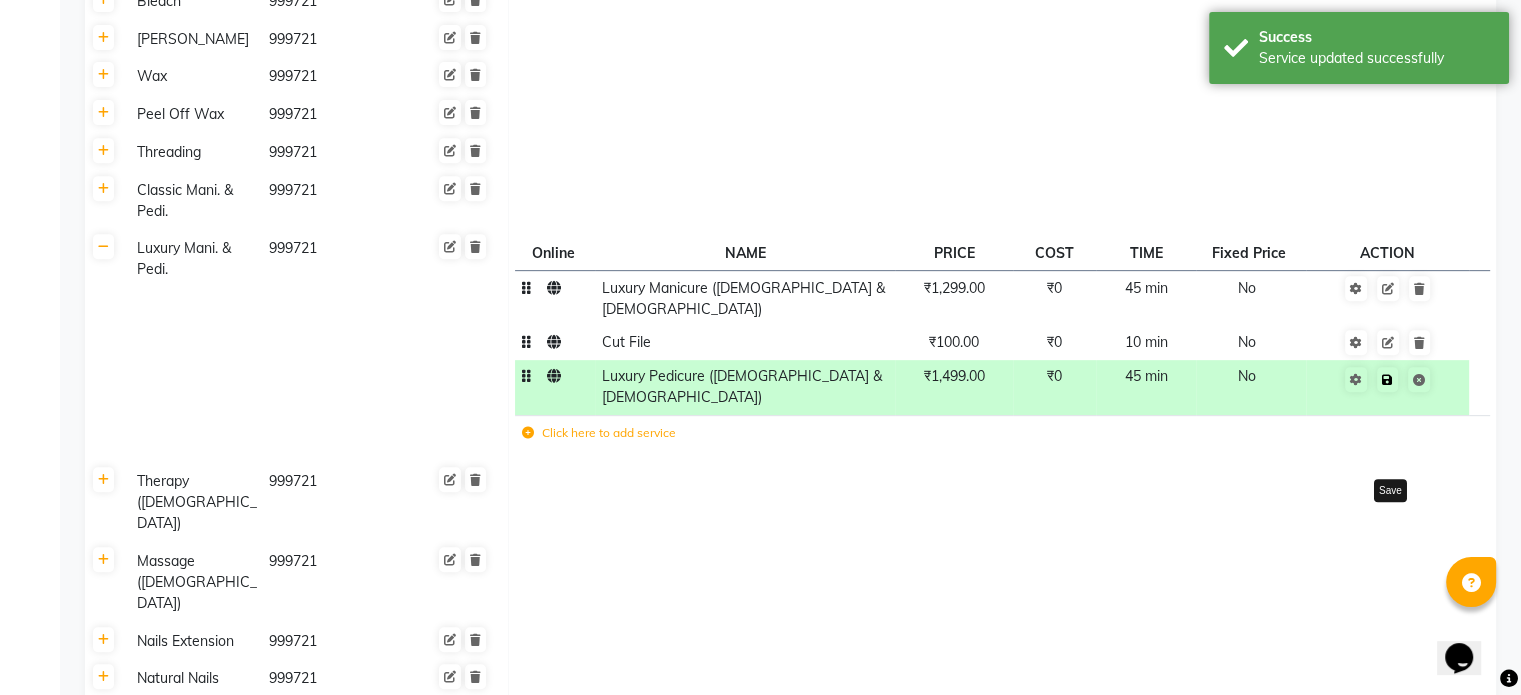 click 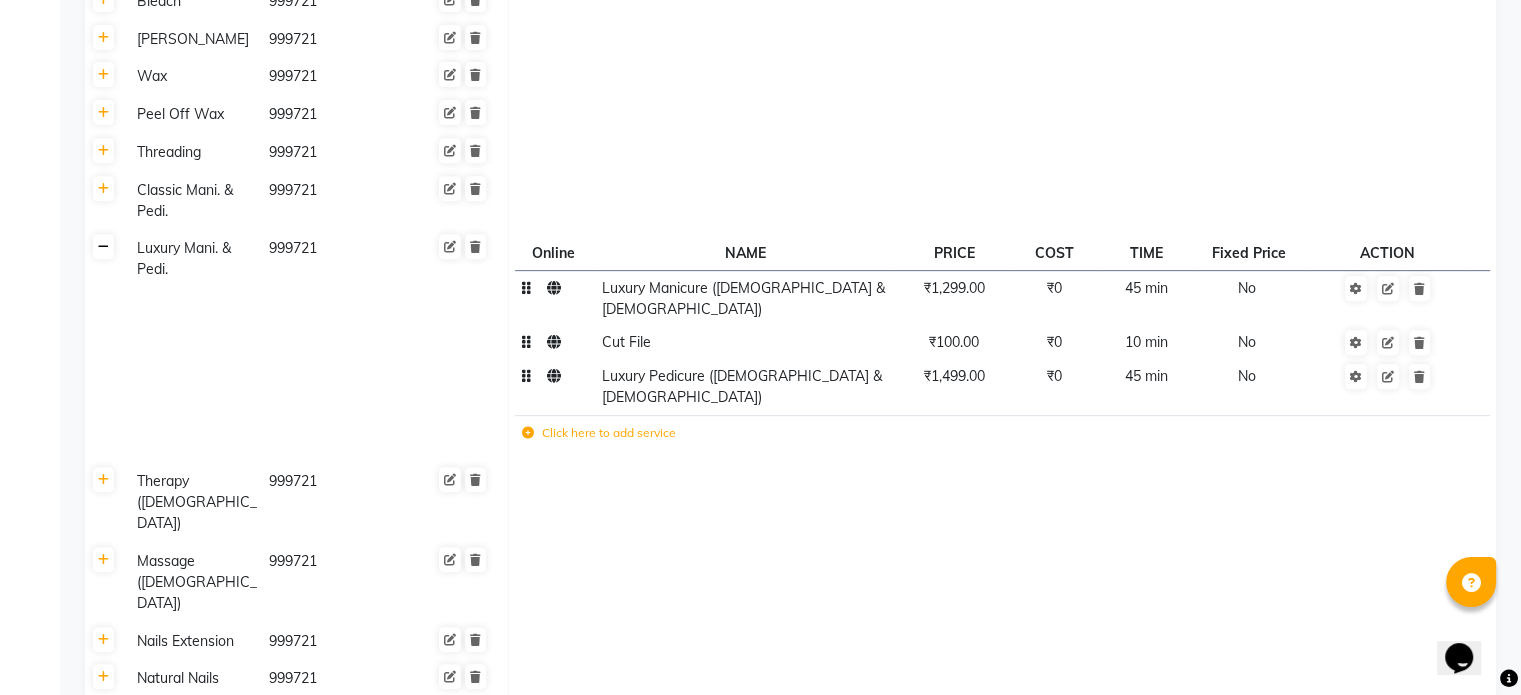 click 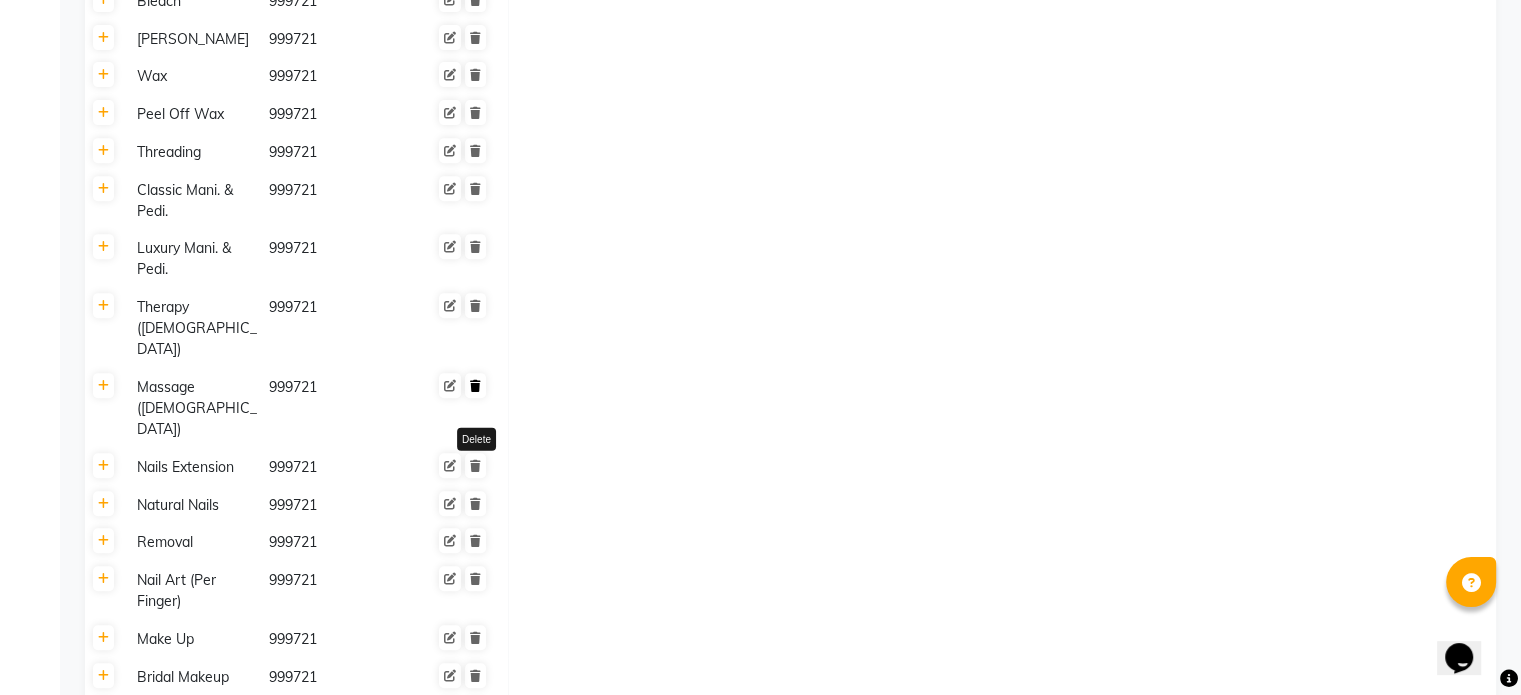 click 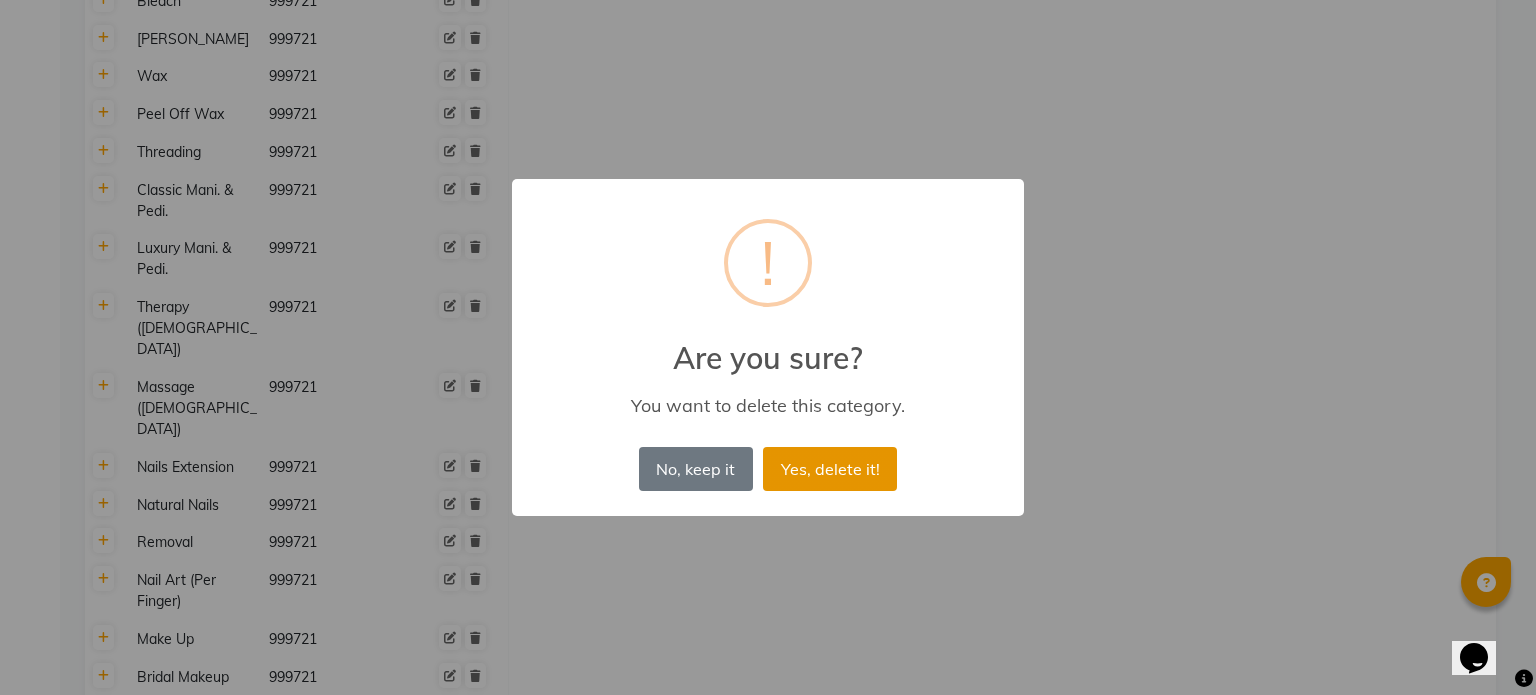 click on "Yes, delete it!" at bounding box center (830, 469) 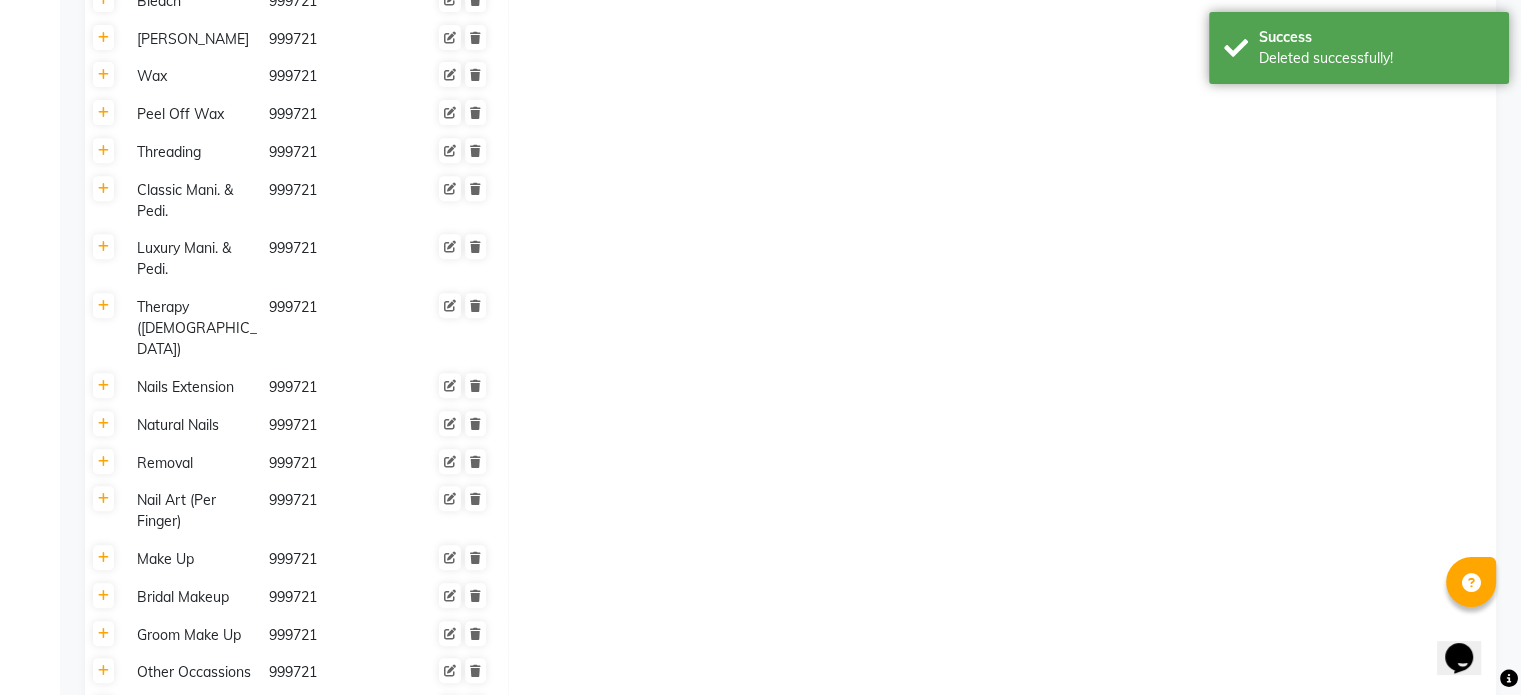 click on "Therapy ([DEMOGRAPHIC_DATA])" 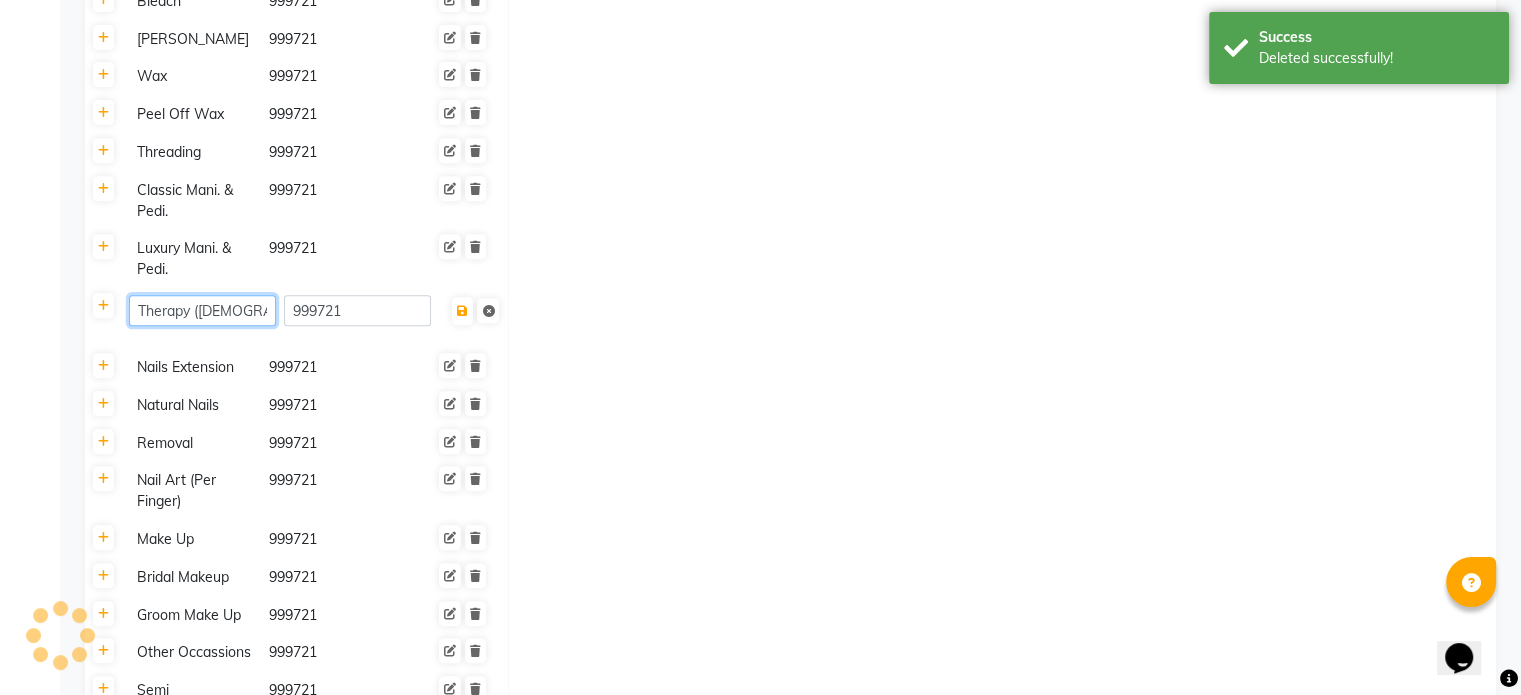 click on "Therapy ([DEMOGRAPHIC_DATA])" 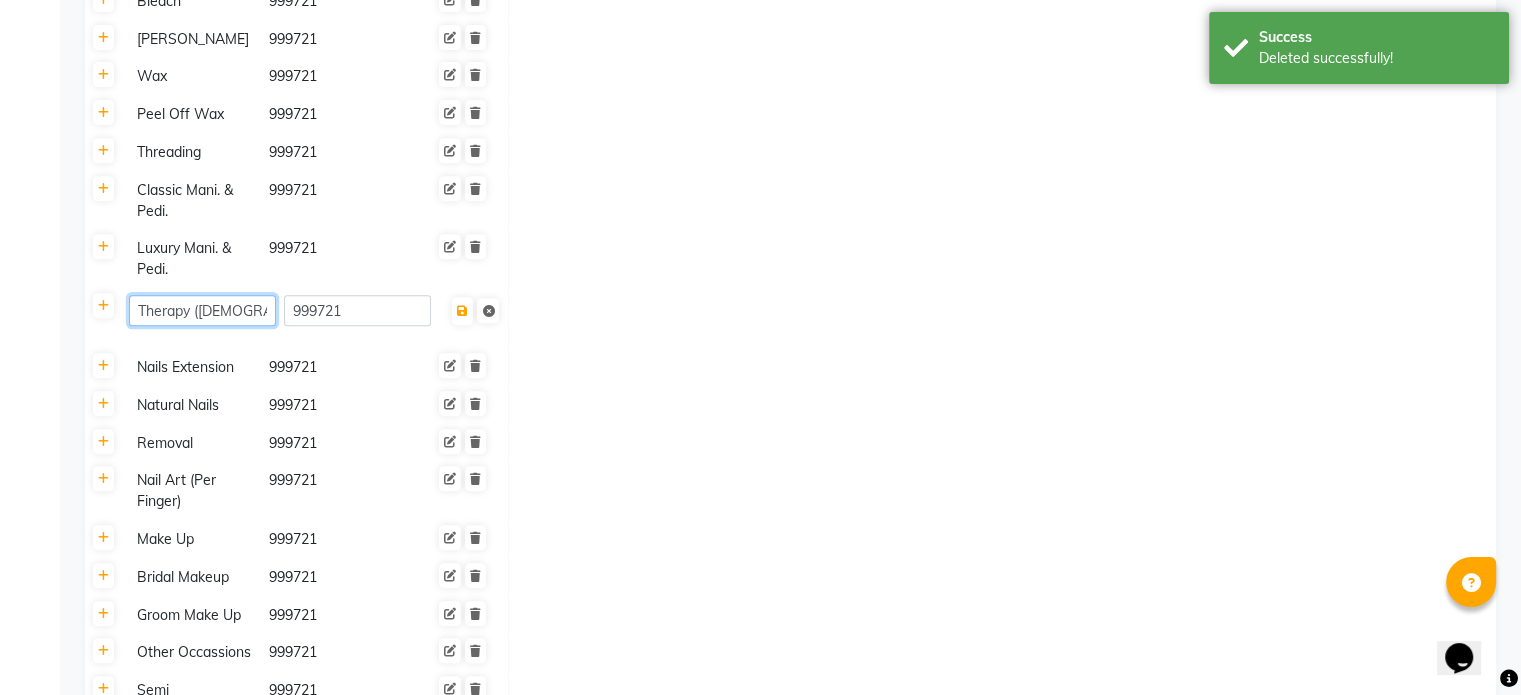 click on "Therapy ([DEMOGRAPHIC_DATA])" 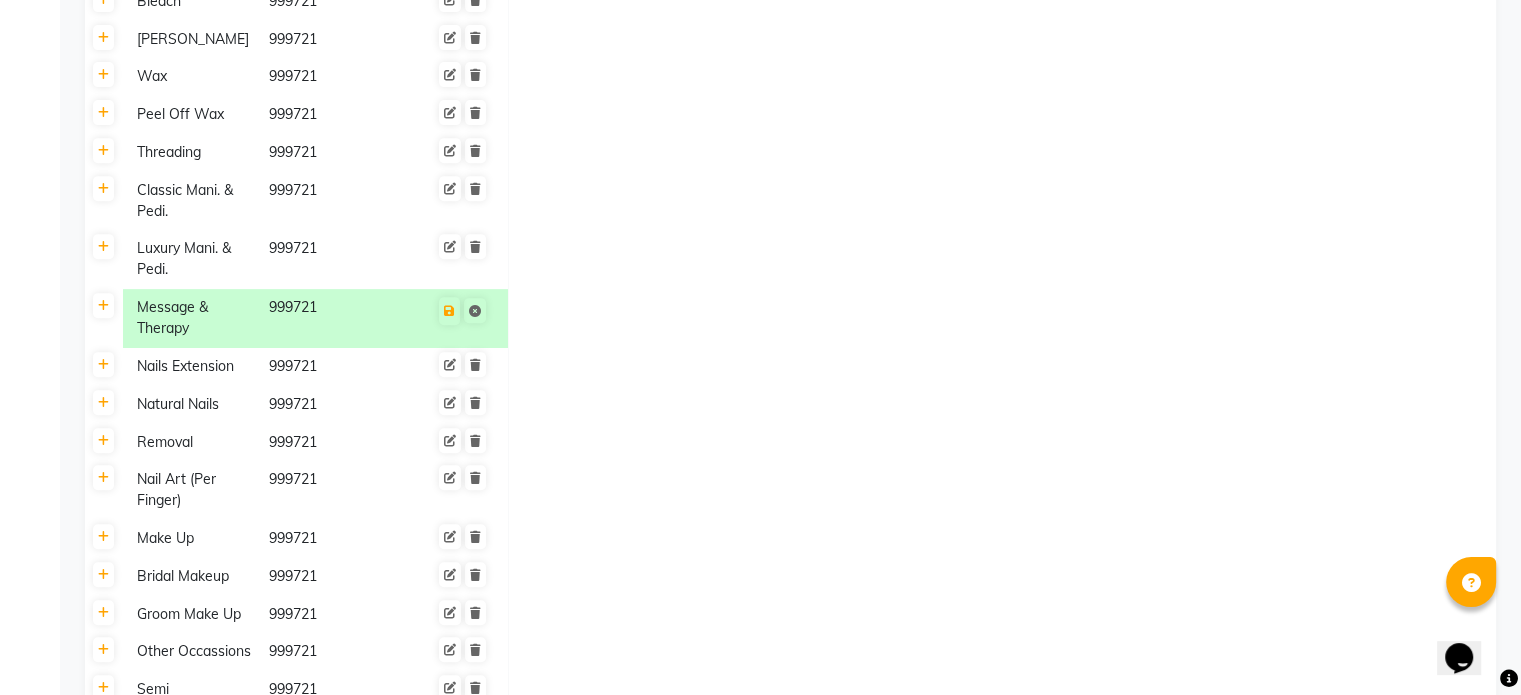 drag, startPoint x: 786, startPoint y: 339, endPoint x: 557, endPoint y: 325, distance: 229.42755 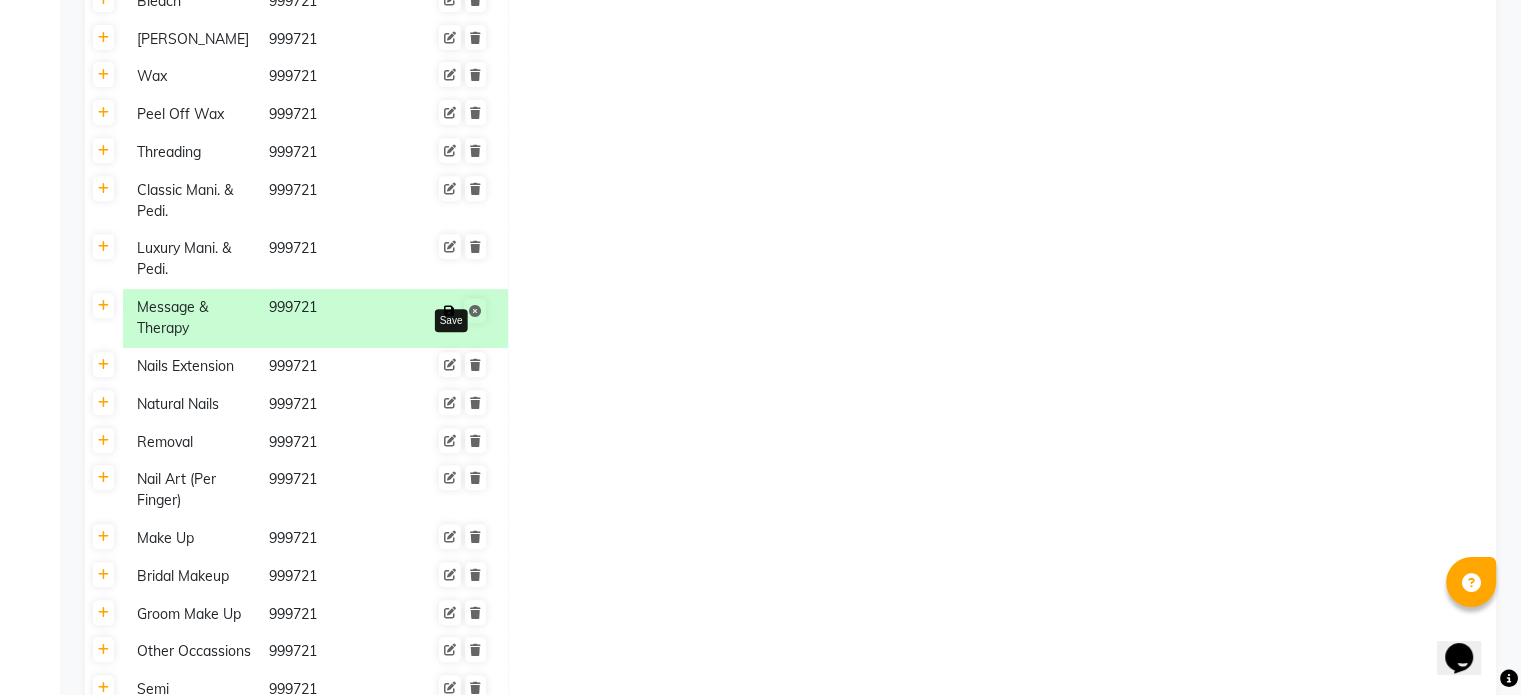 click 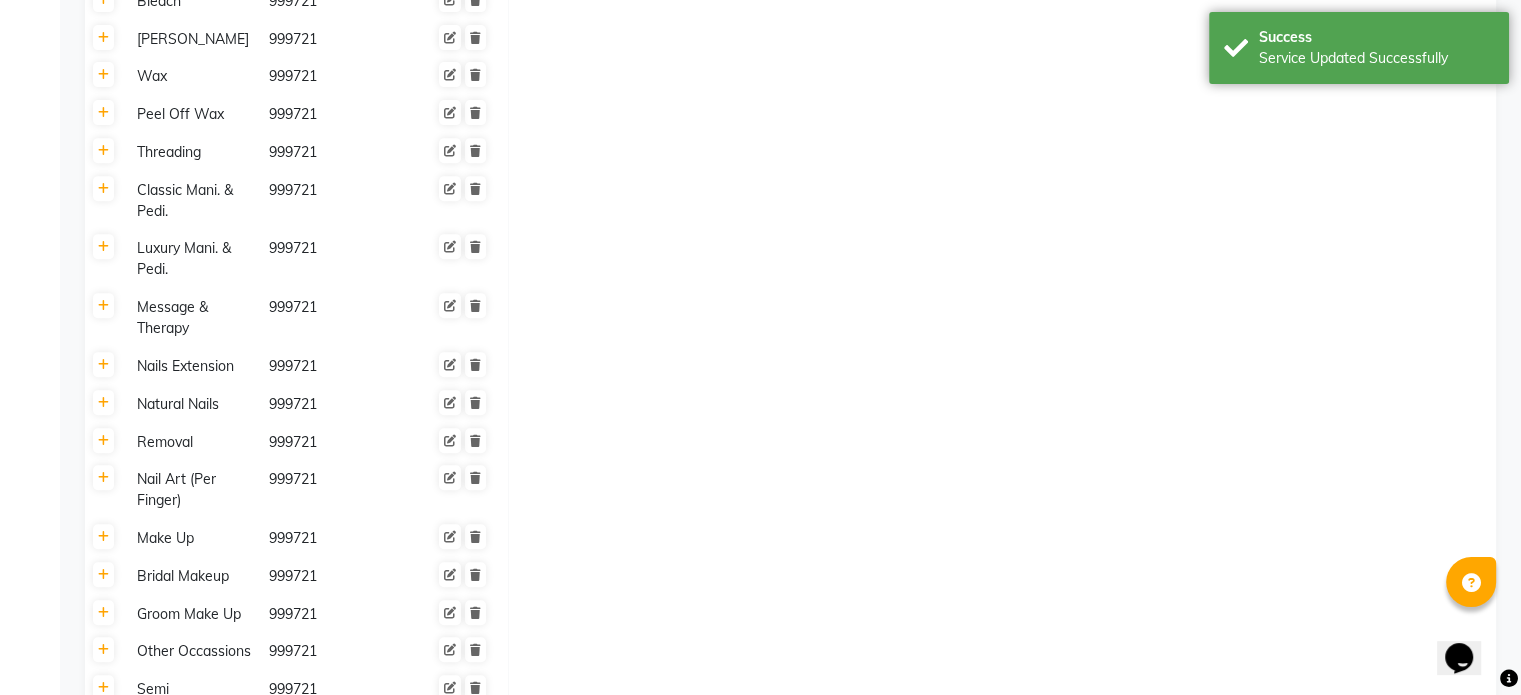 click on "Message & Therapy" 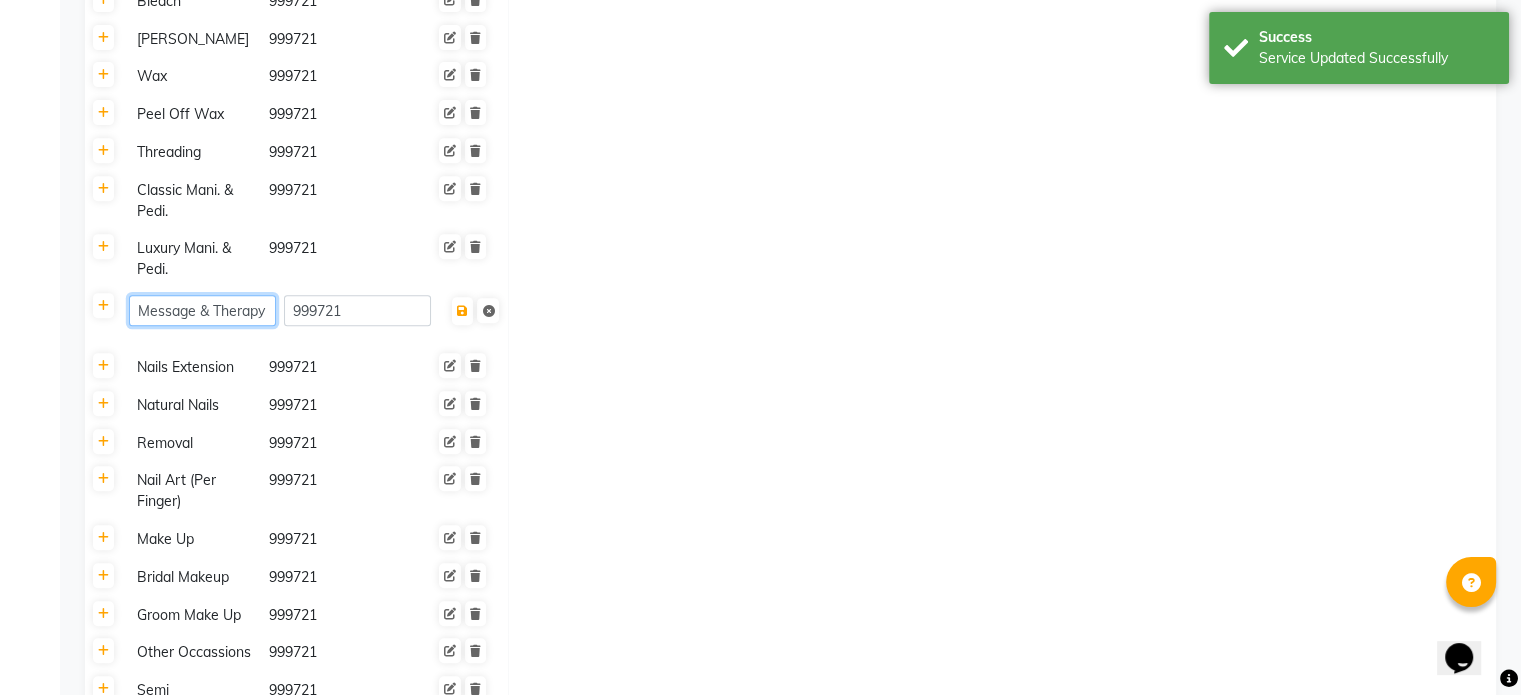 click on "Message & Therapy" 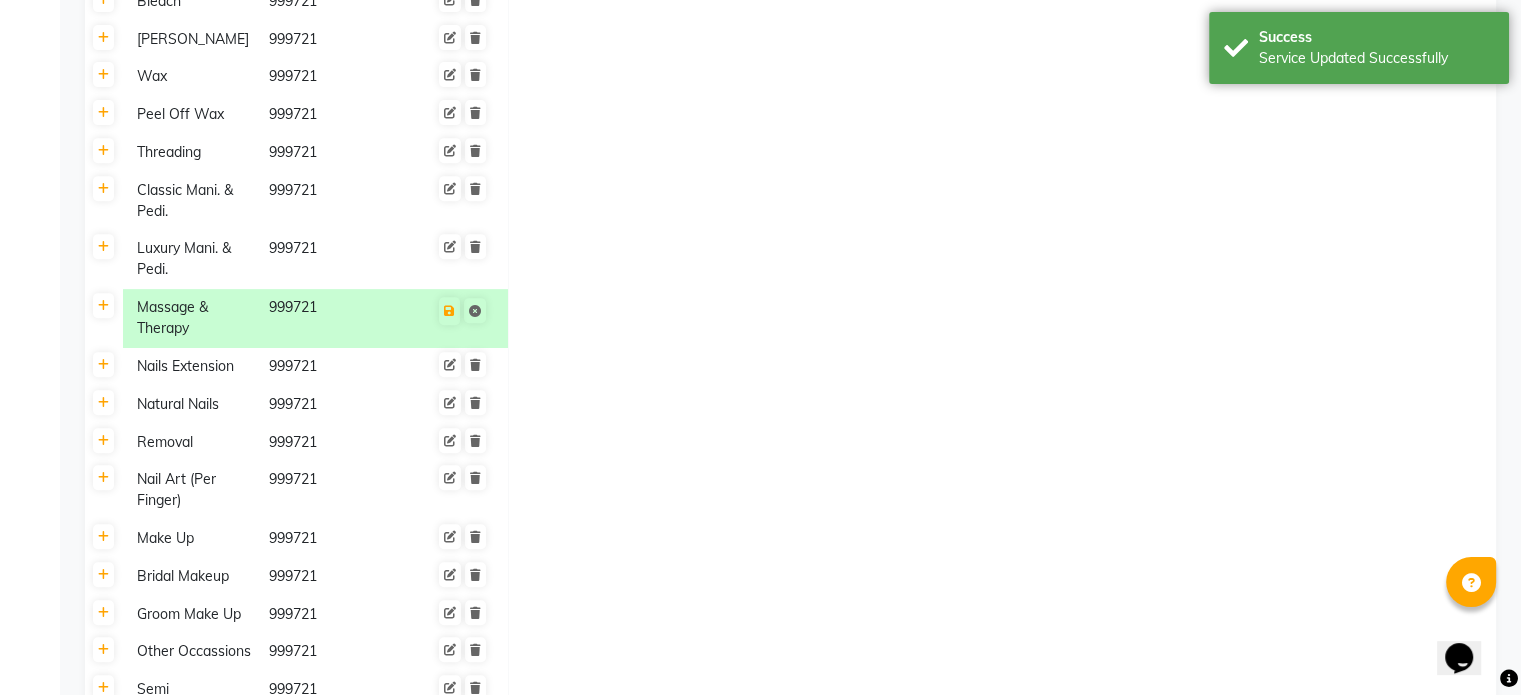 click 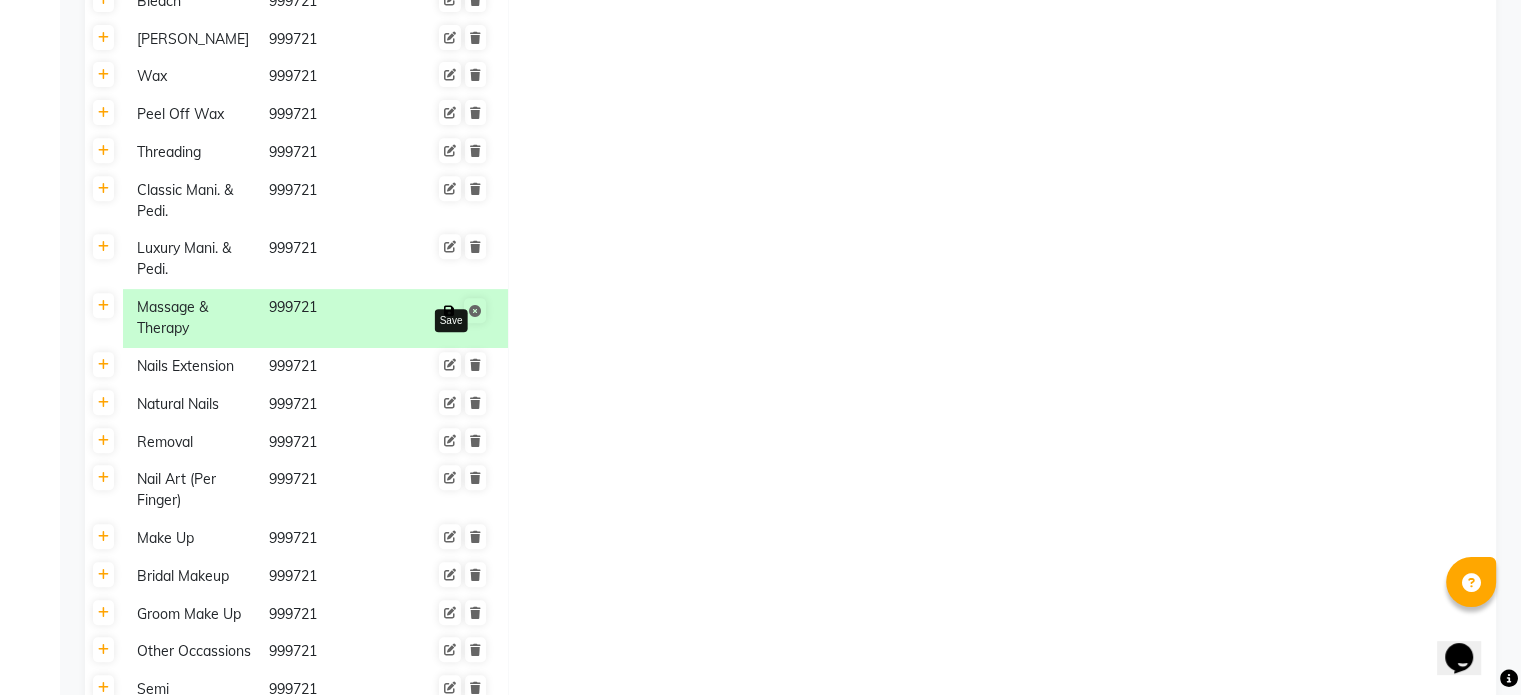 click 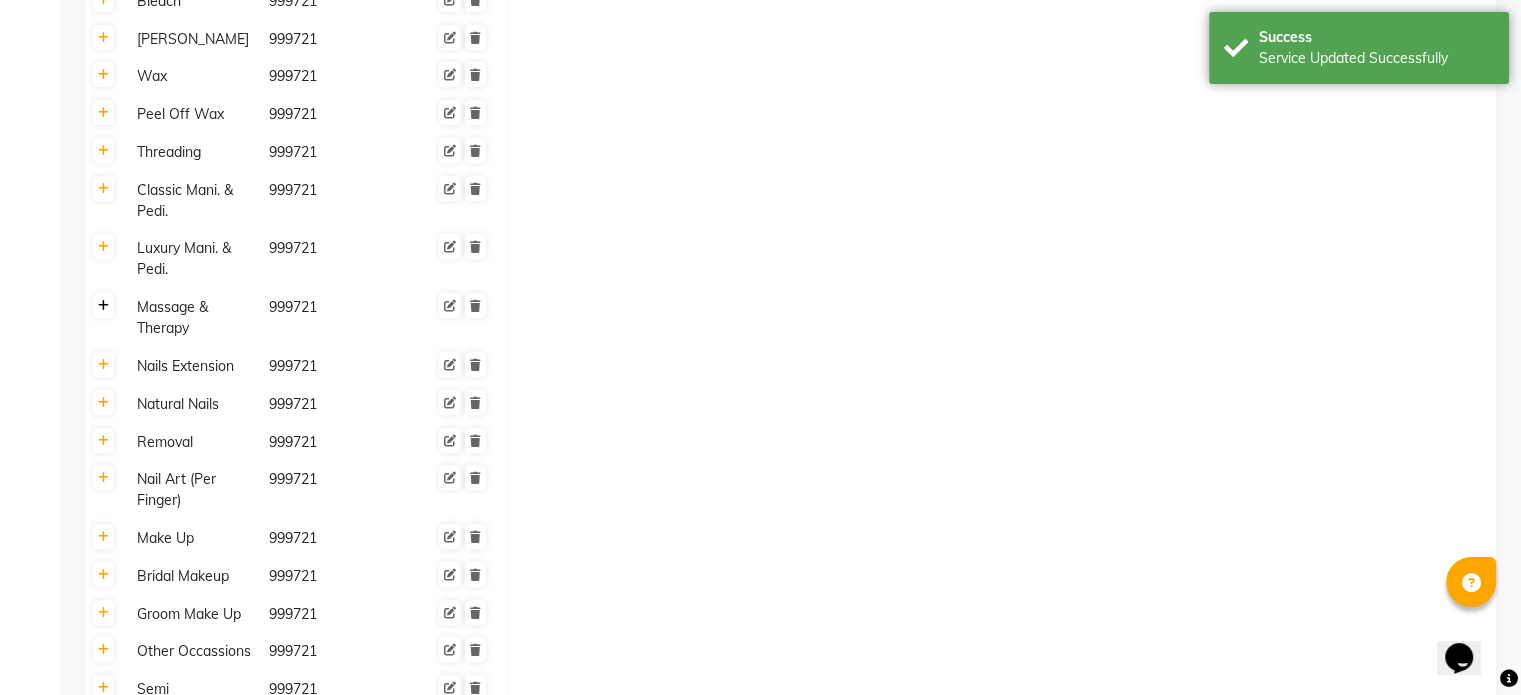 click 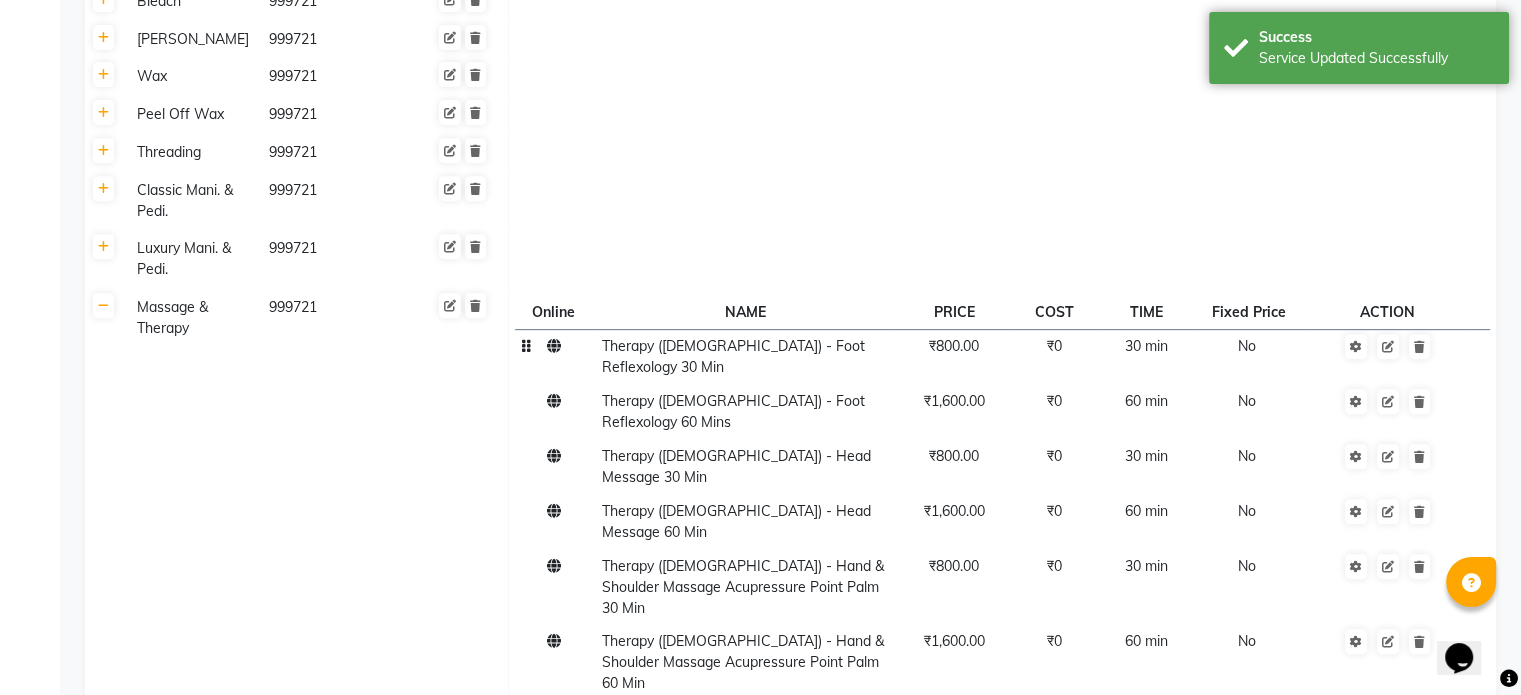 click on "Therapy ([DEMOGRAPHIC_DATA]) - Foot Reflexology 30 Min" 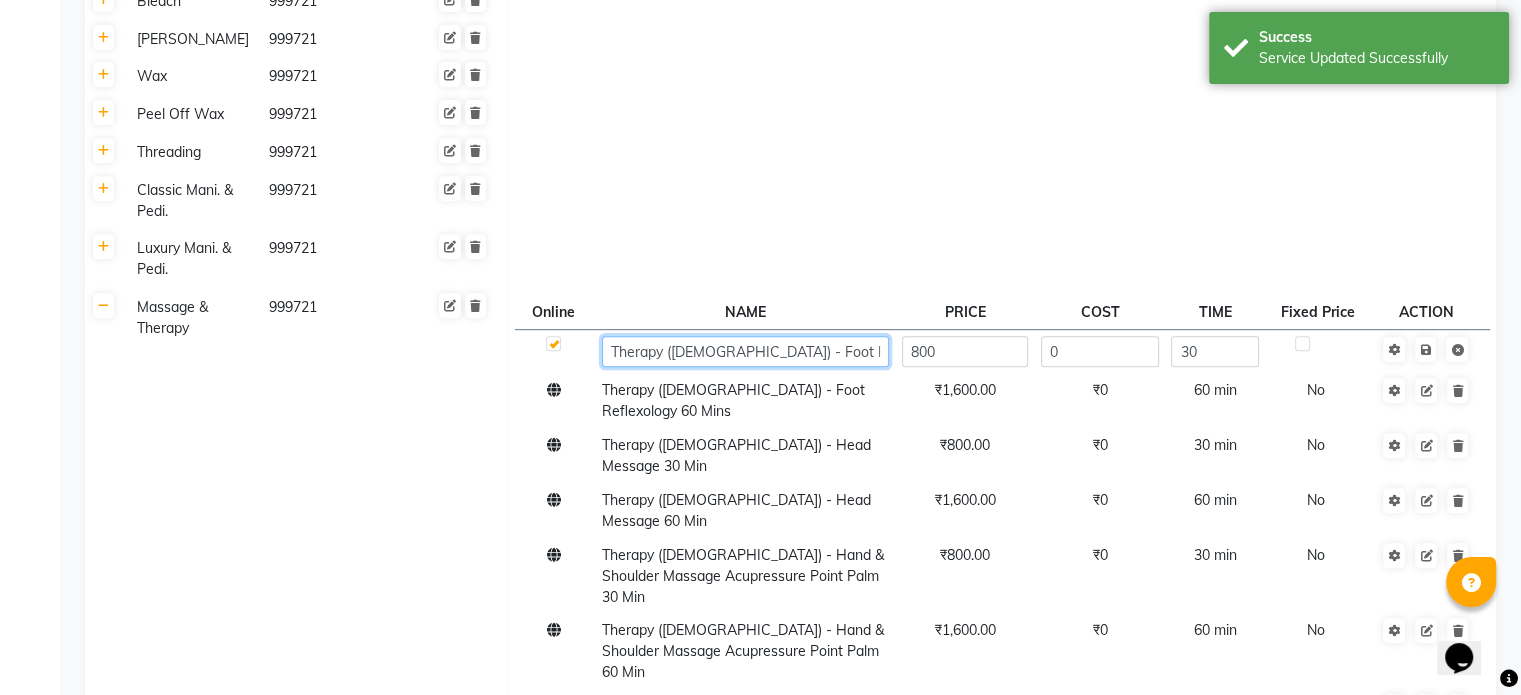 click on "Therapy ([DEMOGRAPHIC_DATA]) - Foot Reflexology 30 Min" 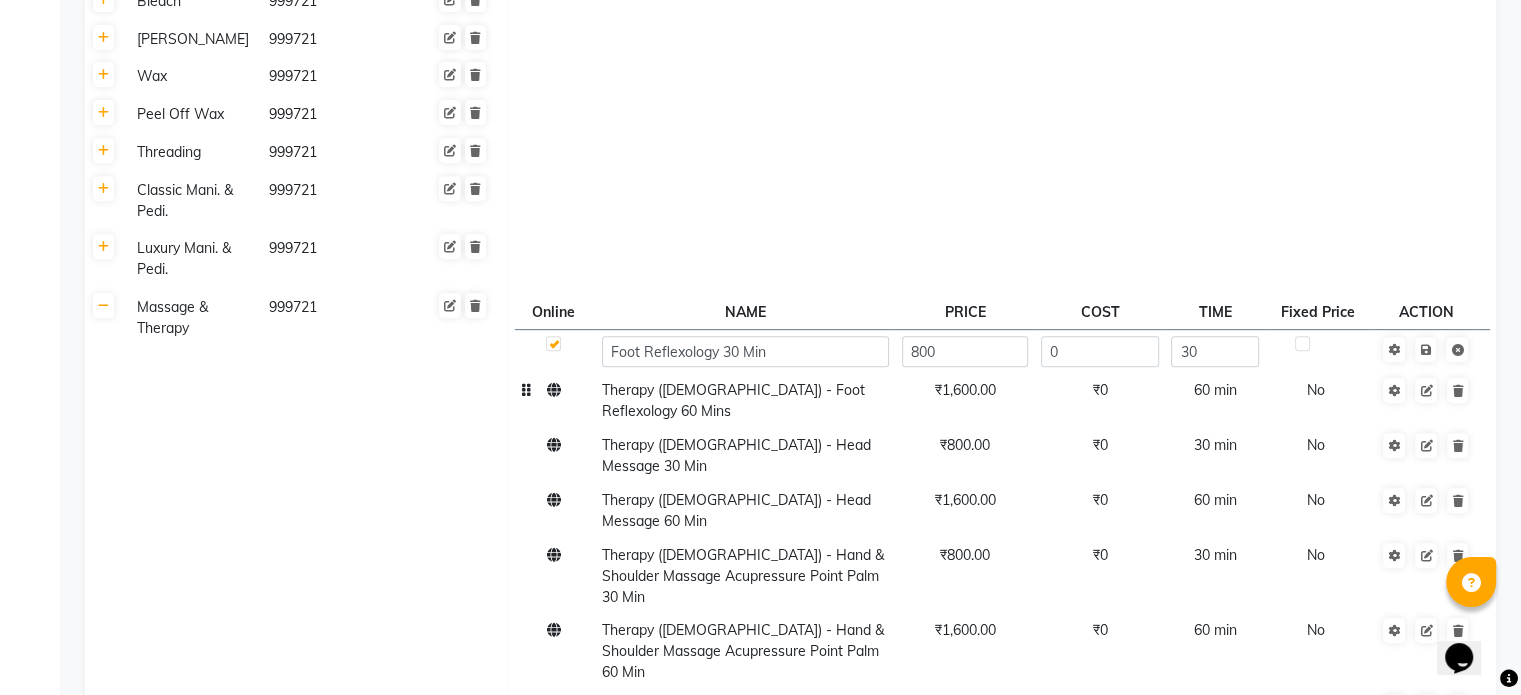 click on "Therapy ([DEMOGRAPHIC_DATA]) - Foot Reflexology 60 Mins" 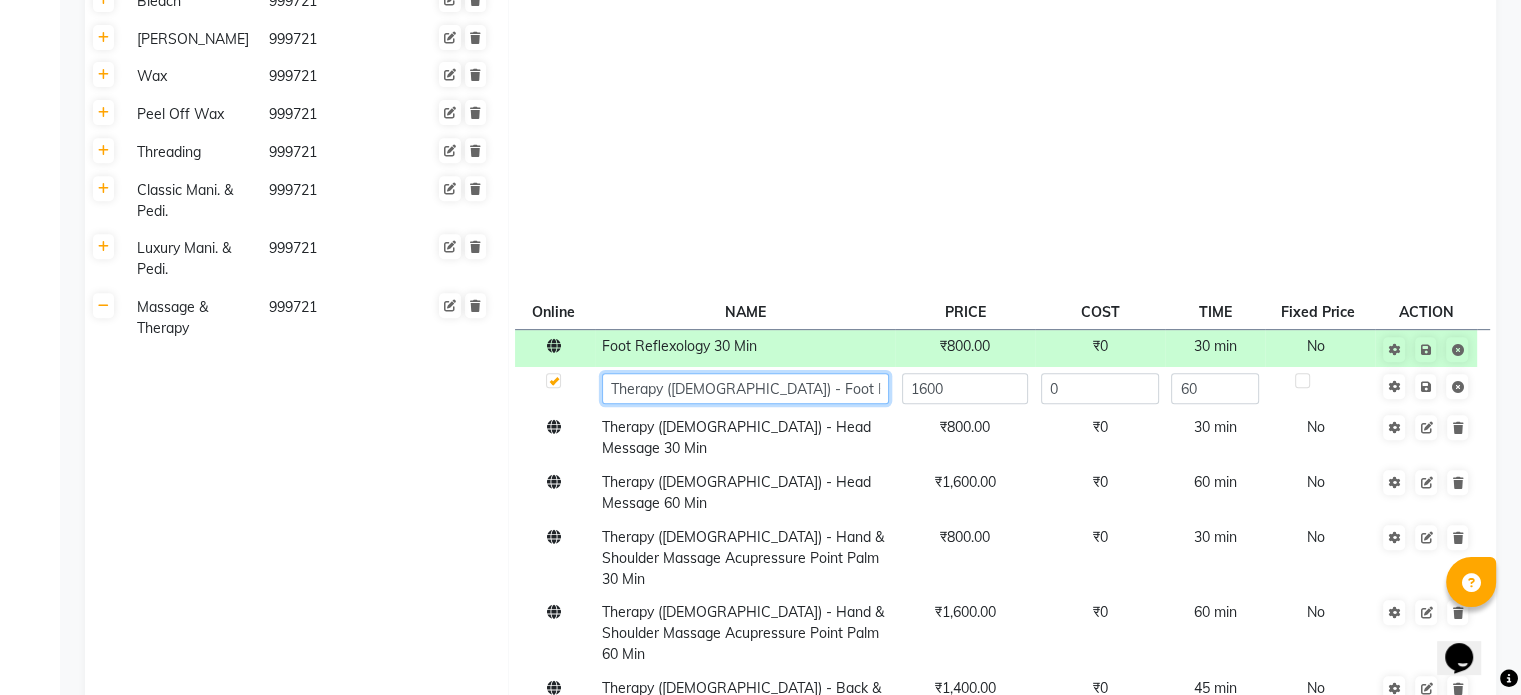click on "Therapy ([DEMOGRAPHIC_DATA]) - Foot Reflexology 60 Mins" 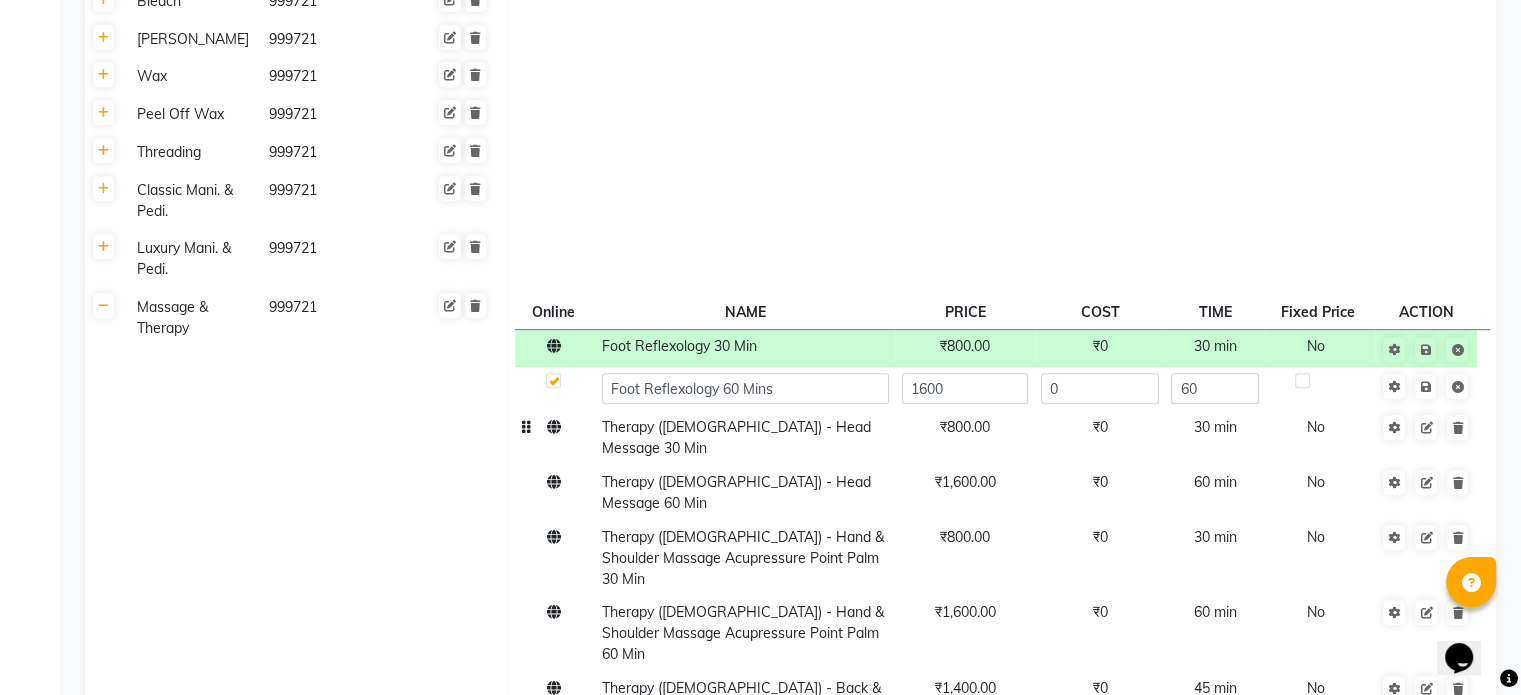 click on "Therapy ([DEMOGRAPHIC_DATA]) - Head Message 30 Min" 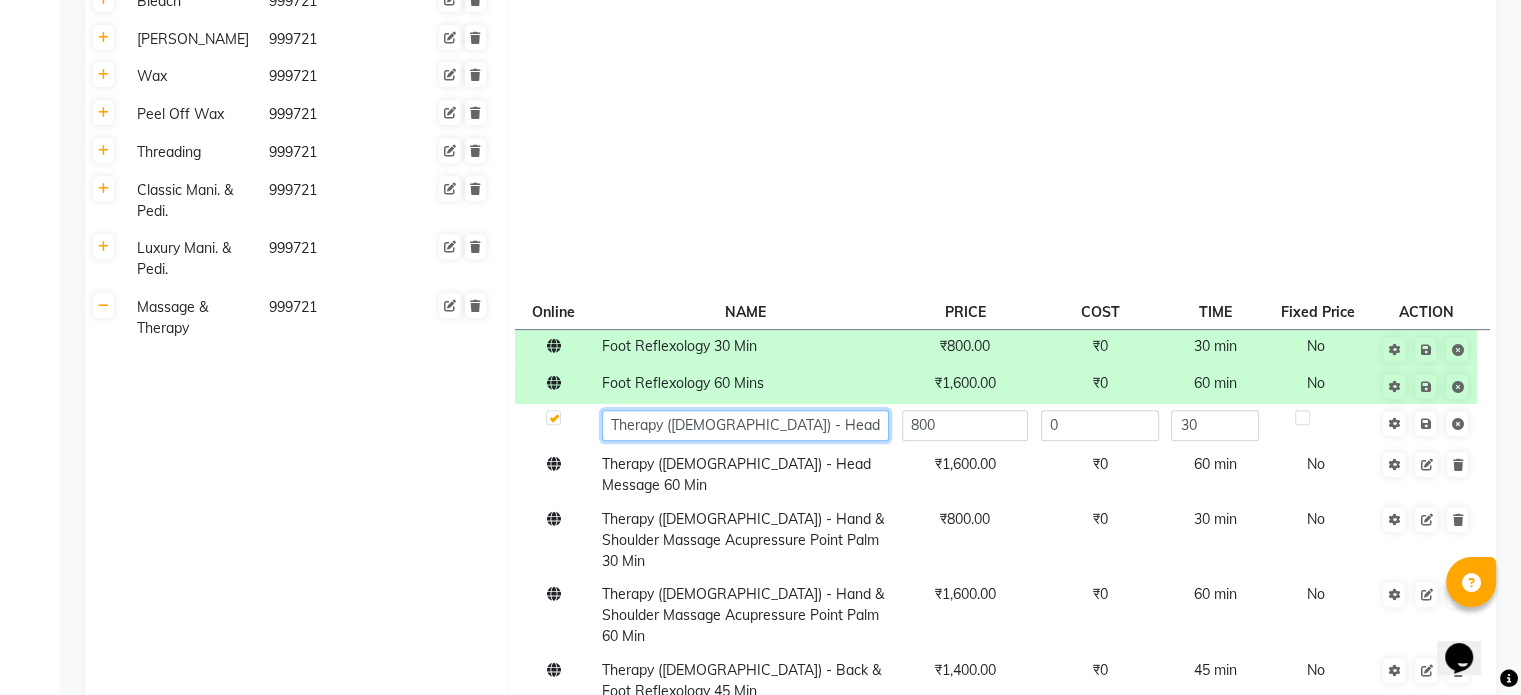 click on "Therapy ([DEMOGRAPHIC_DATA]) - Head Message 30 Min" 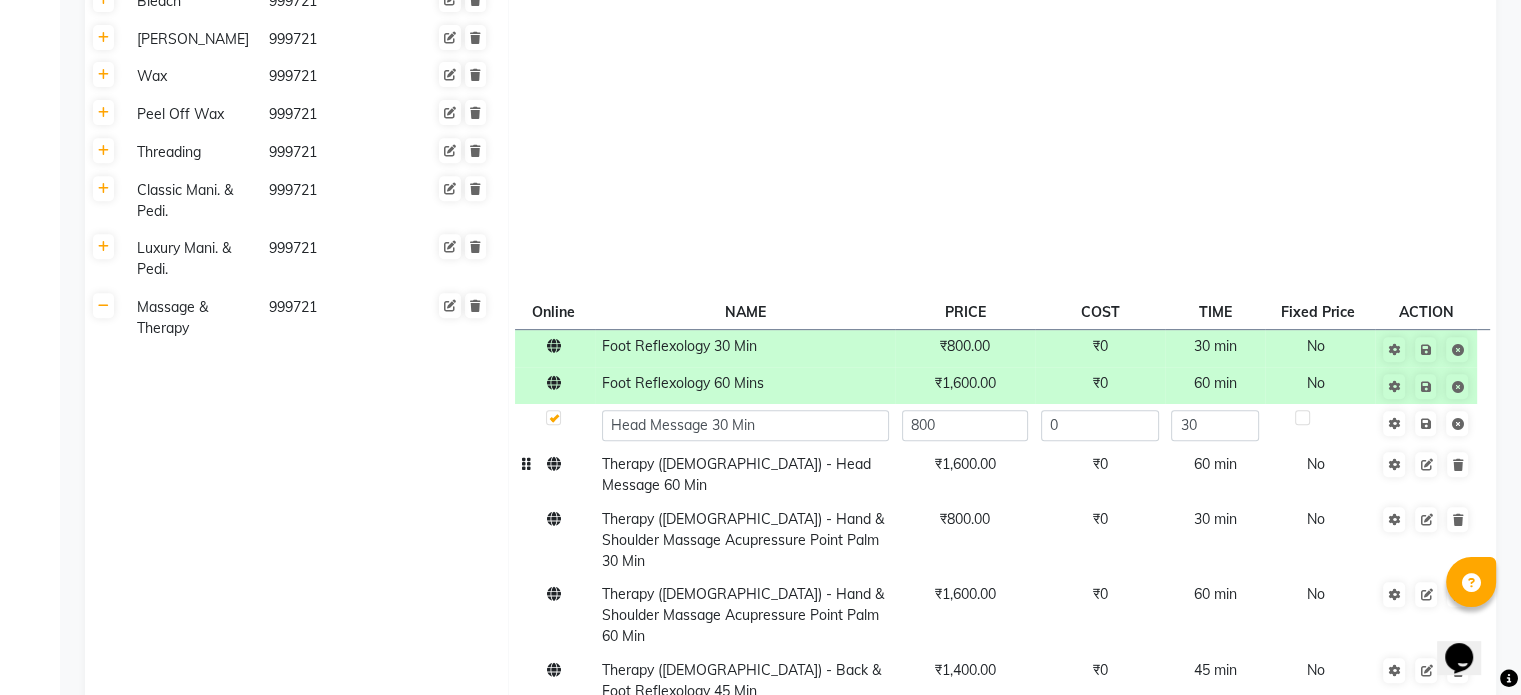 click on "Therapy ([DEMOGRAPHIC_DATA]) - Head Message 60 Min" 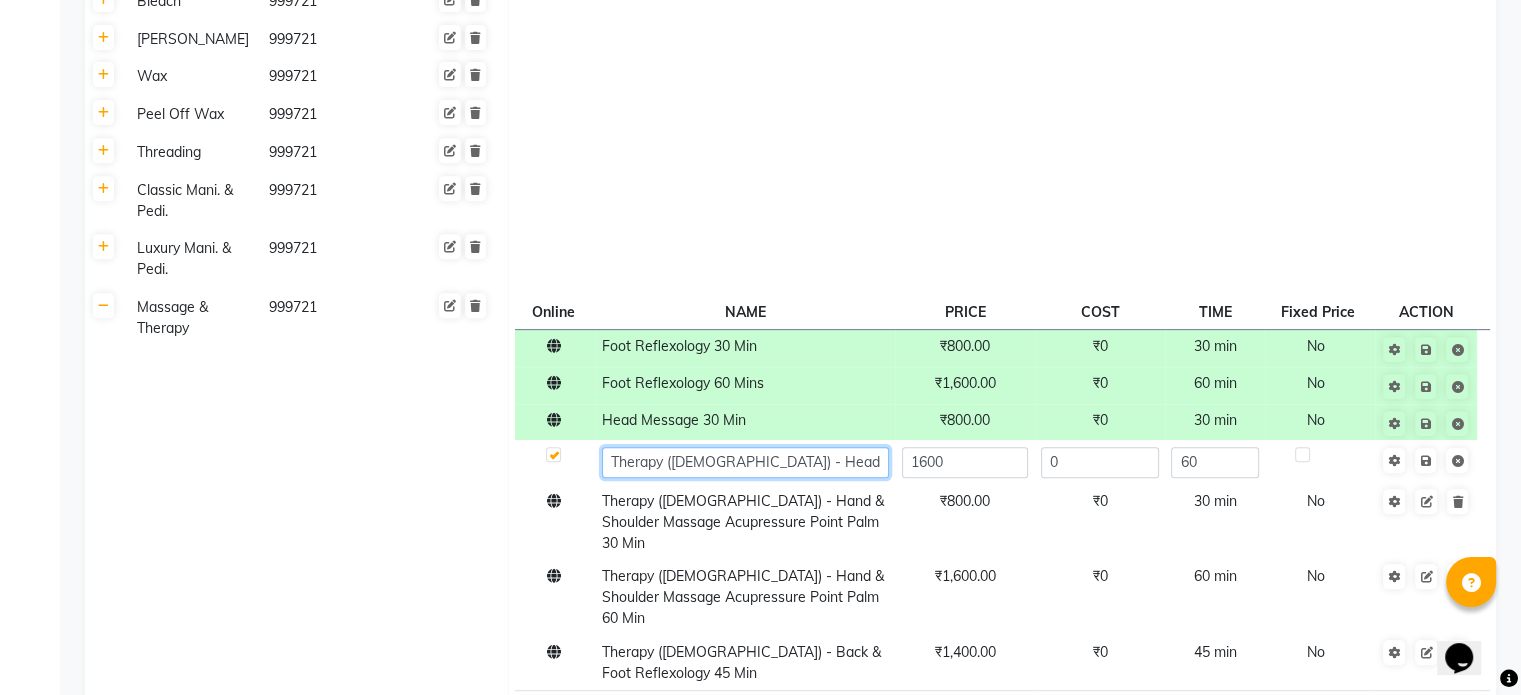 click on "Therapy ([DEMOGRAPHIC_DATA]) - Head Message 60 Min" 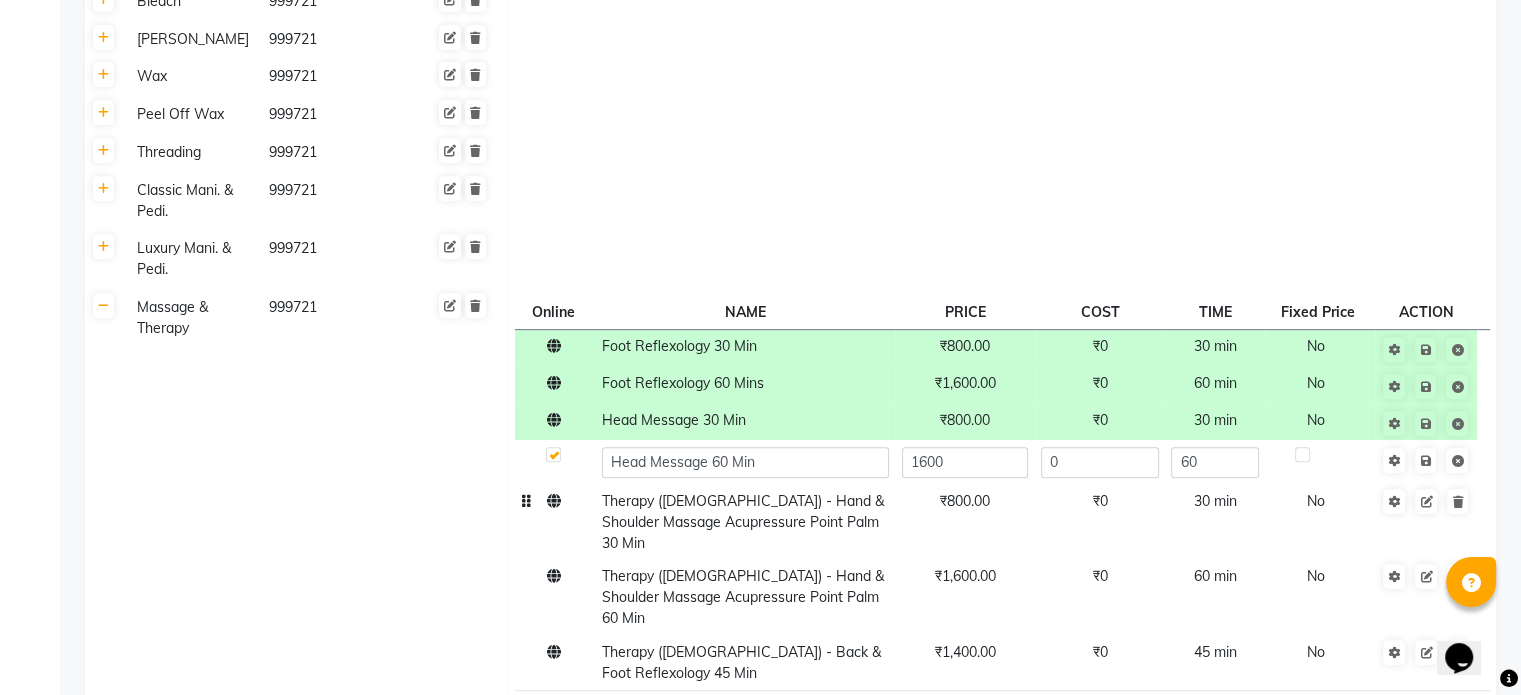 click on "Therapy ([DEMOGRAPHIC_DATA]) - Hand & Shoulder Massage Acupressure Point Palm 30 Min" 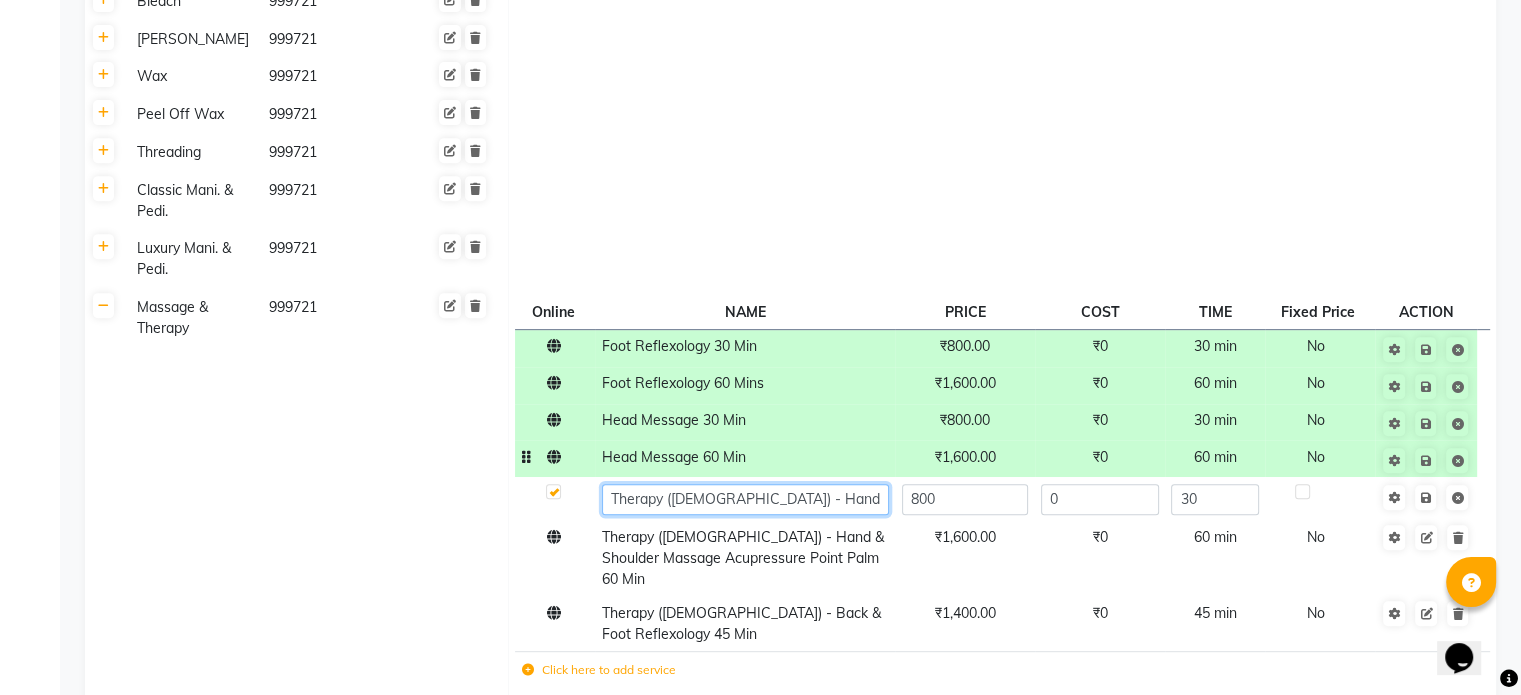 click on "Therapy ([DEMOGRAPHIC_DATA]) - Hand & Shoulder Massage Acupressure Point Palm 30 Min" 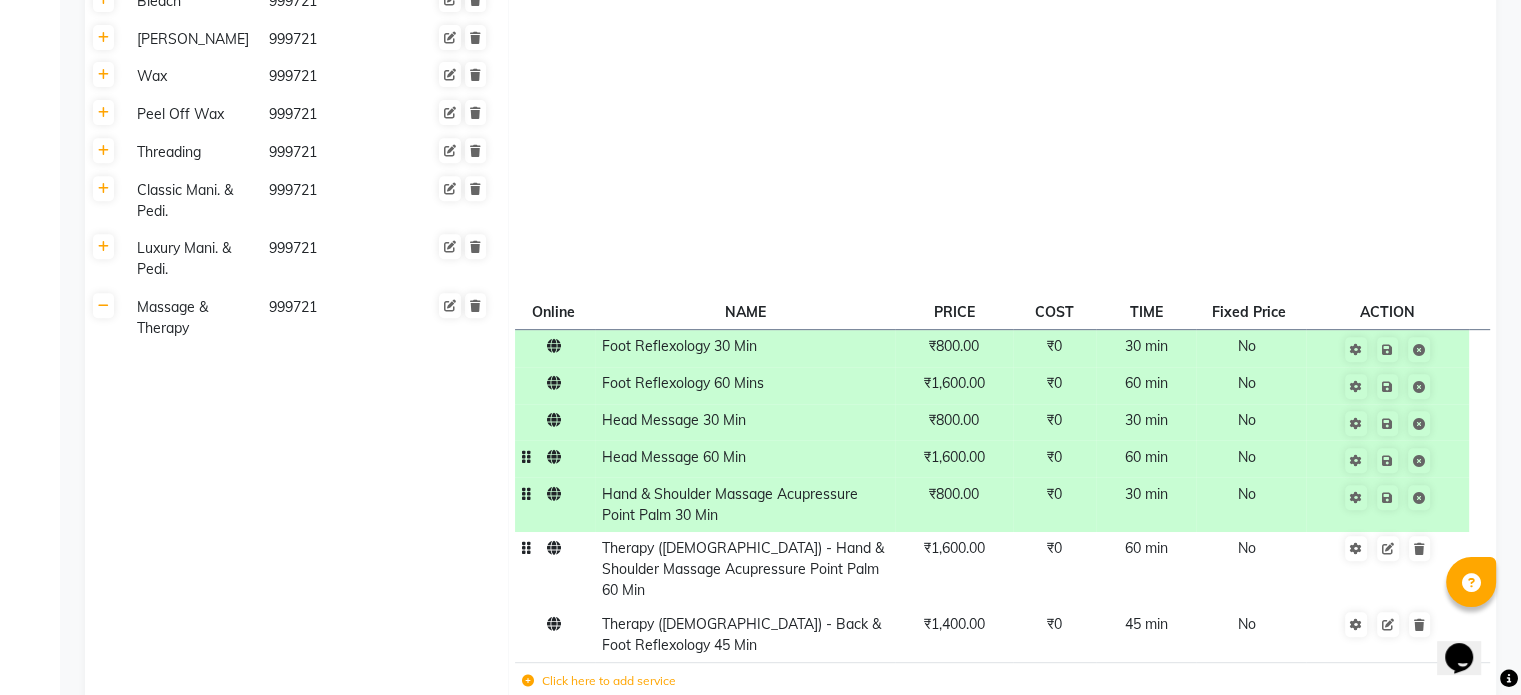 click on "Therapy ([DEMOGRAPHIC_DATA]) - Hand & Shoulder Massage Acupressure Point Palm 60 Min" 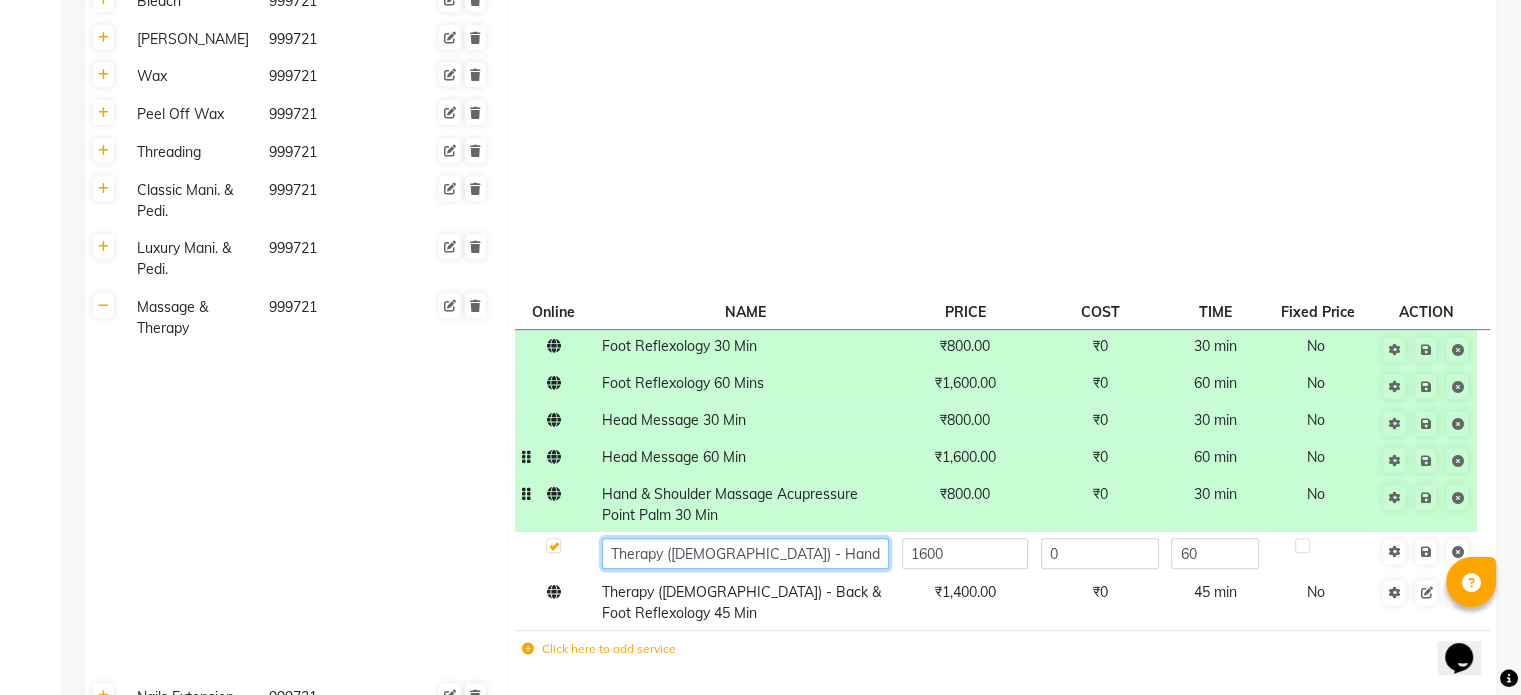 click on "Therapy ([DEMOGRAPHIC_DATA]) - Hand & Shoulder Massage Acupressure Point Palm 60 Min" 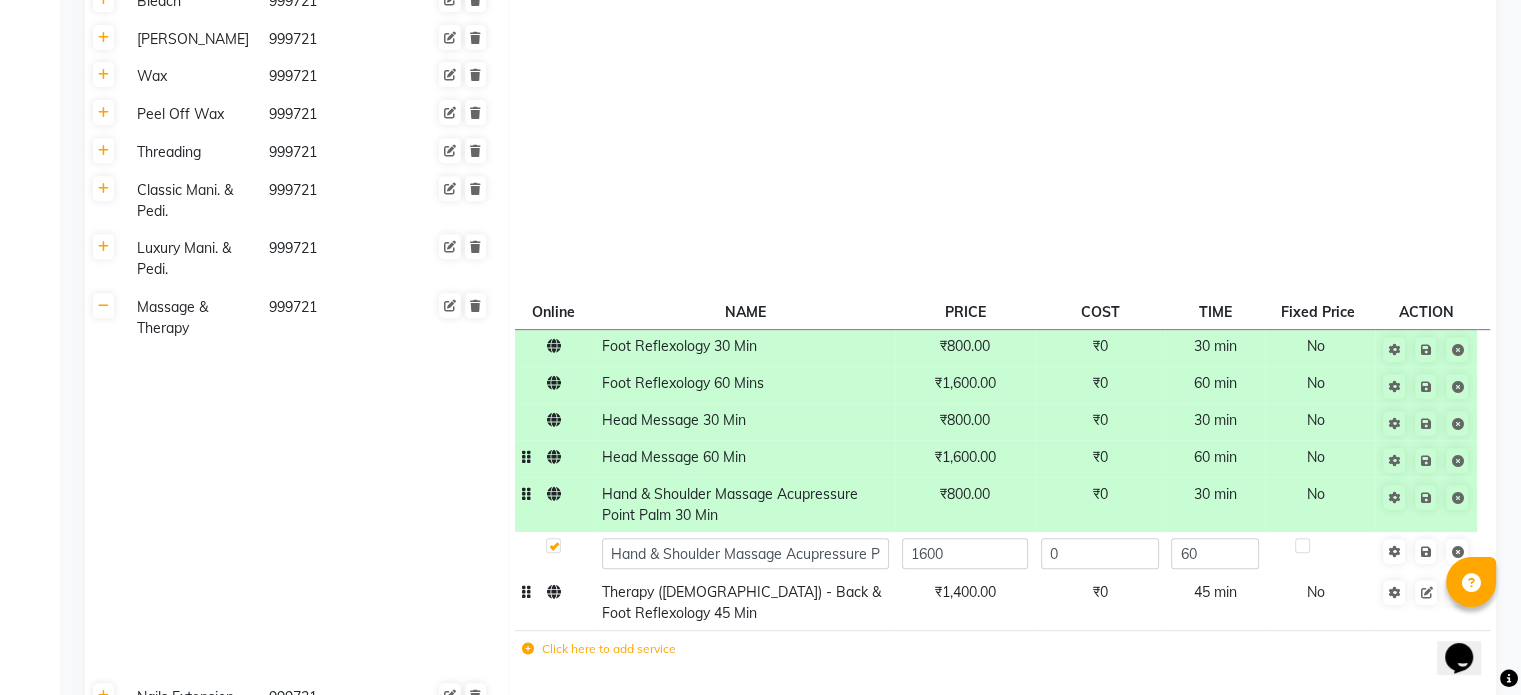 click on "Therapy ([DEMOGRAPHIC_DATA]) - Back & Foot Reflexology 45 Min" 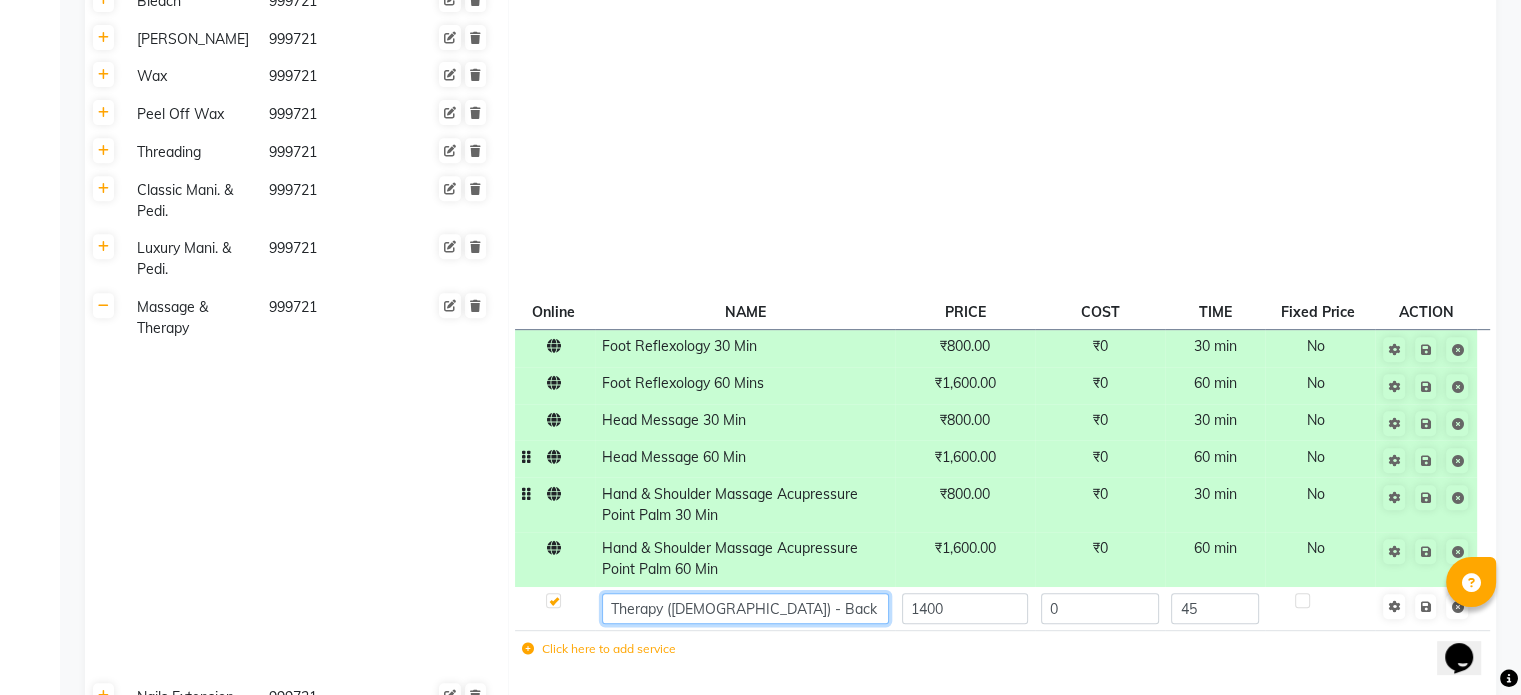 click on "Therapy ([DEMOGRAPHIC_DATA]) - Back & Foot Reflexology 45 Min" 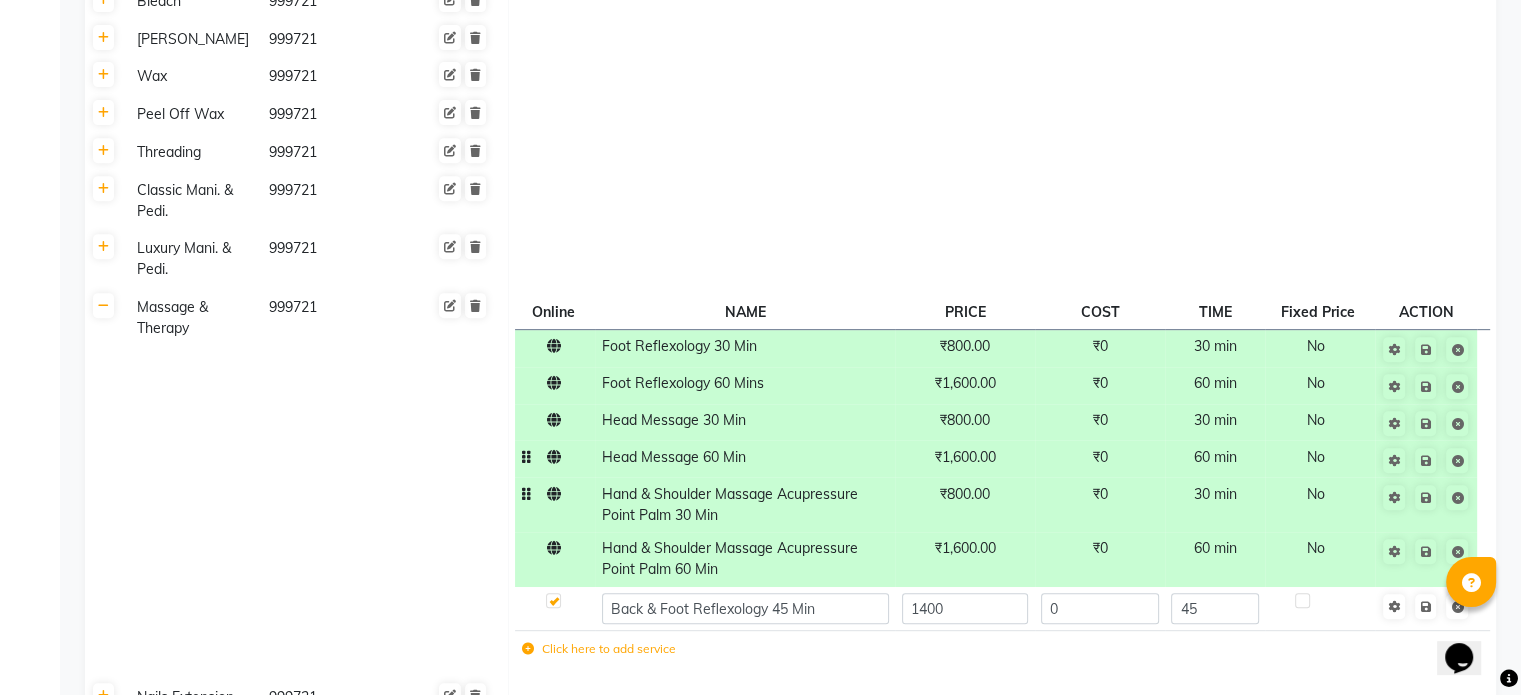 click on "Click here to add service" 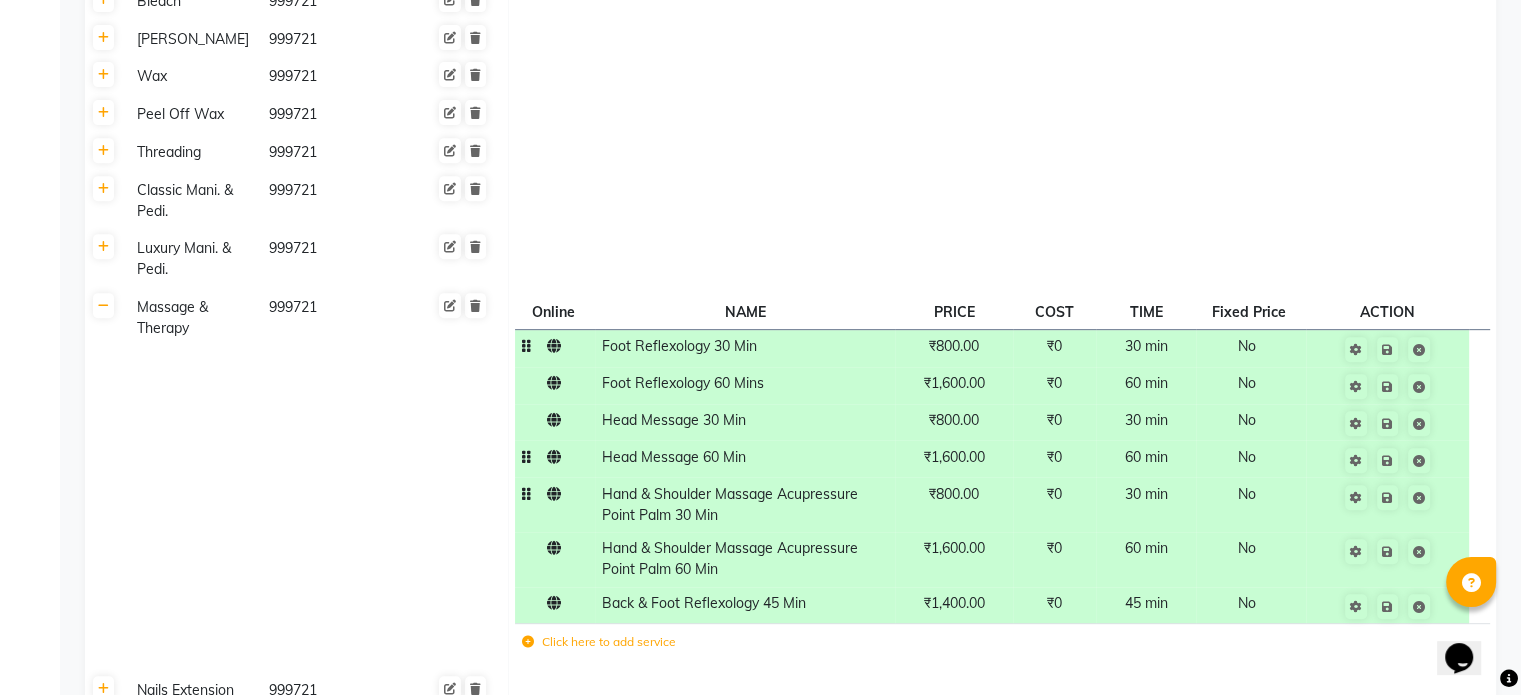 click on "₹800.00" 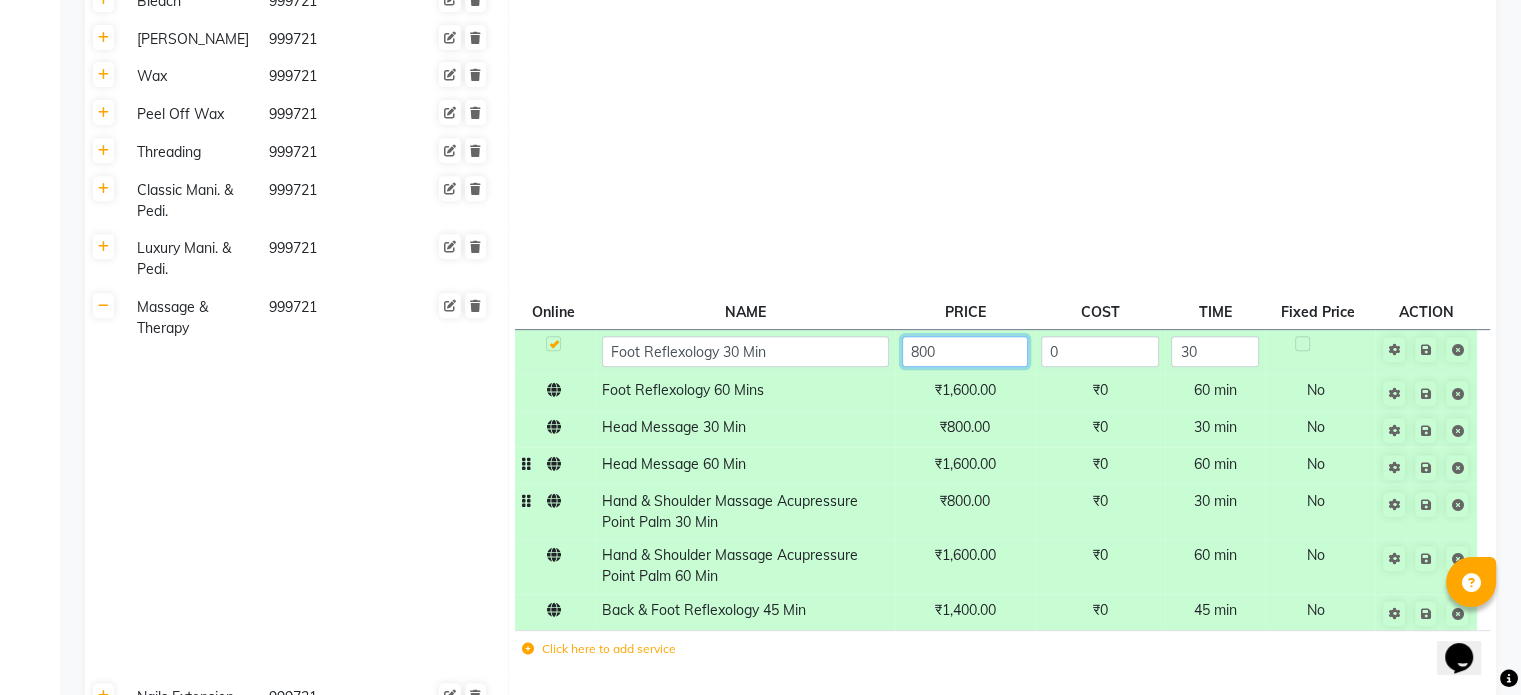click on "800" 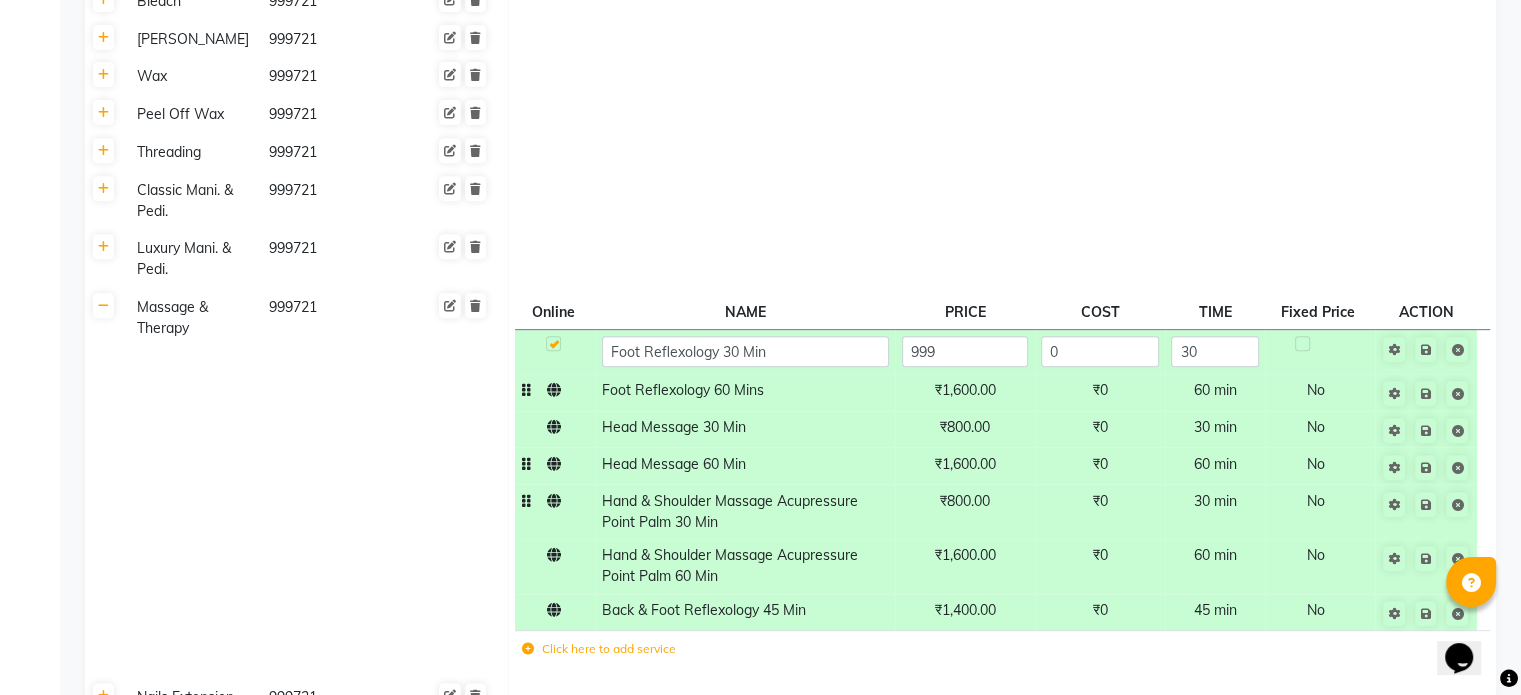 click on "Foot Reflexology 60 Mins" 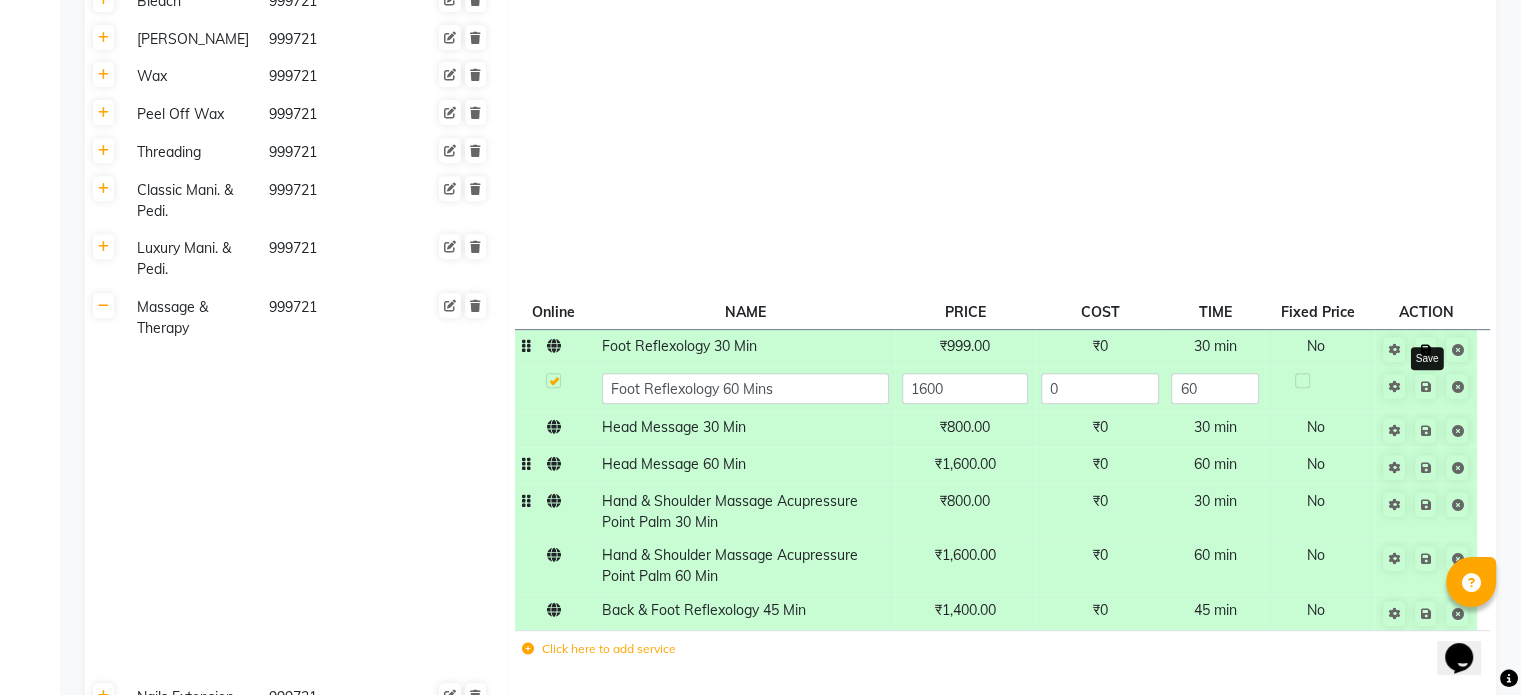 click 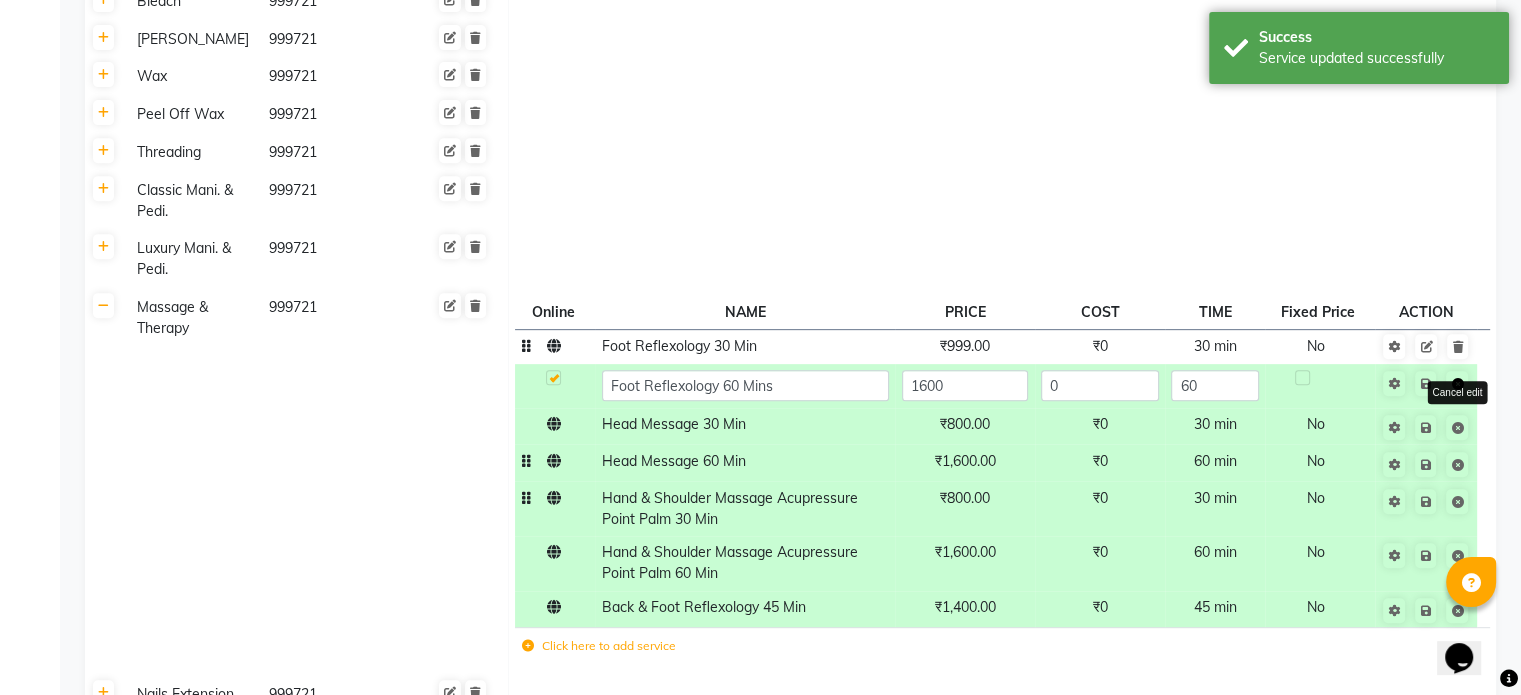 click 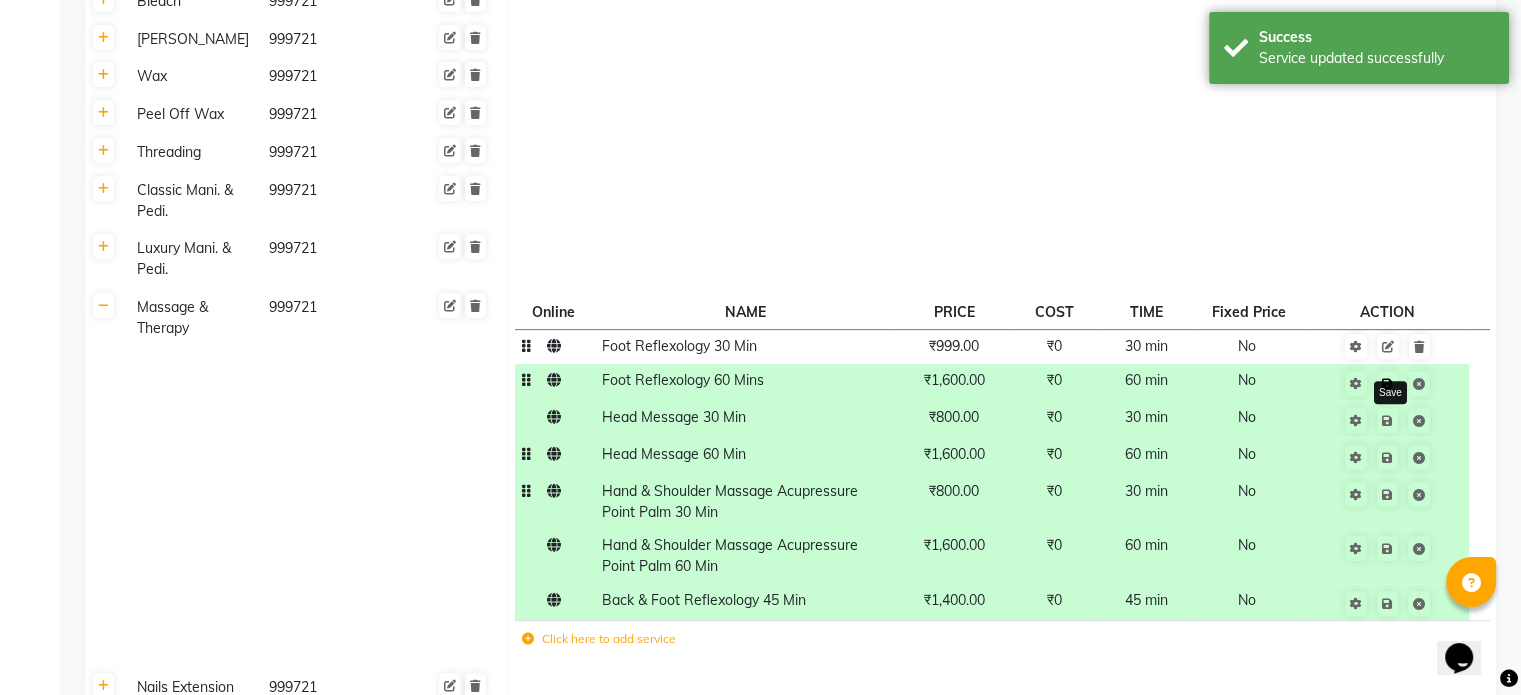 click 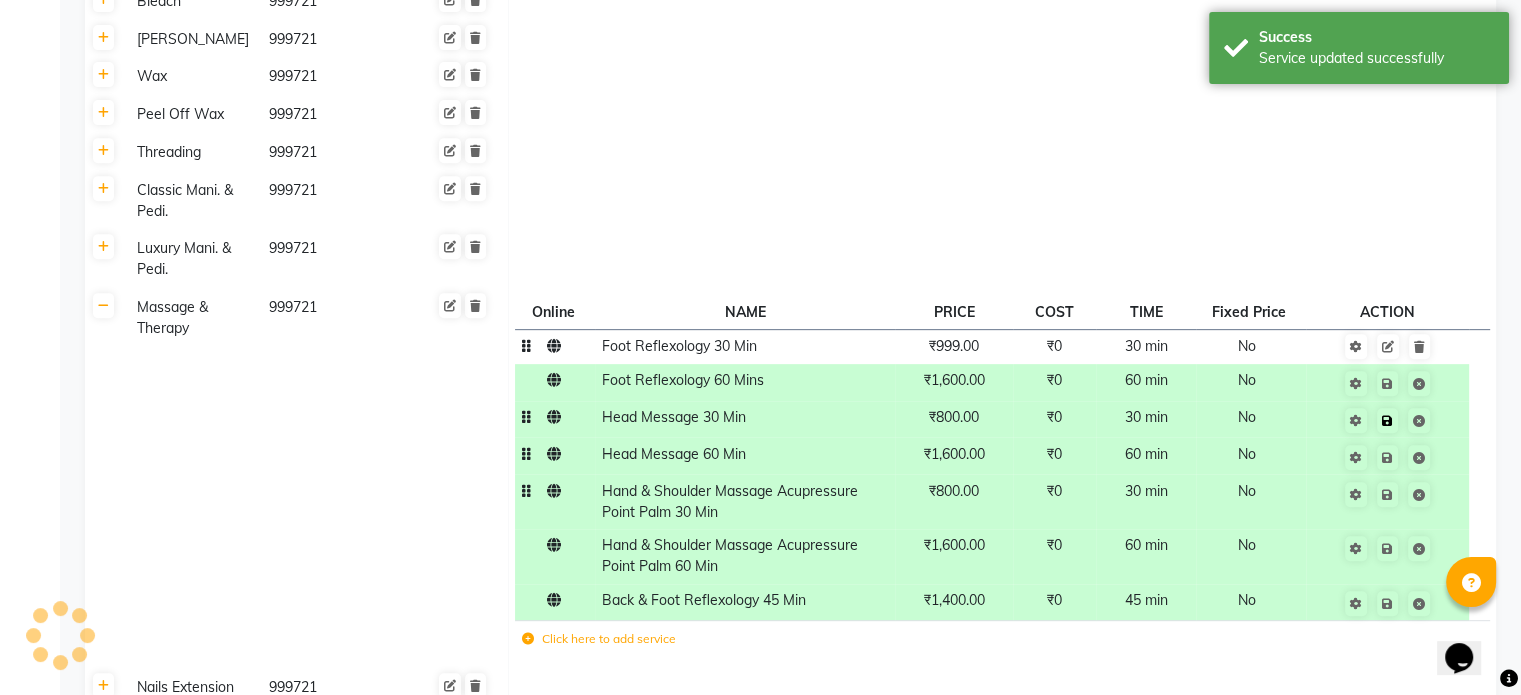 click 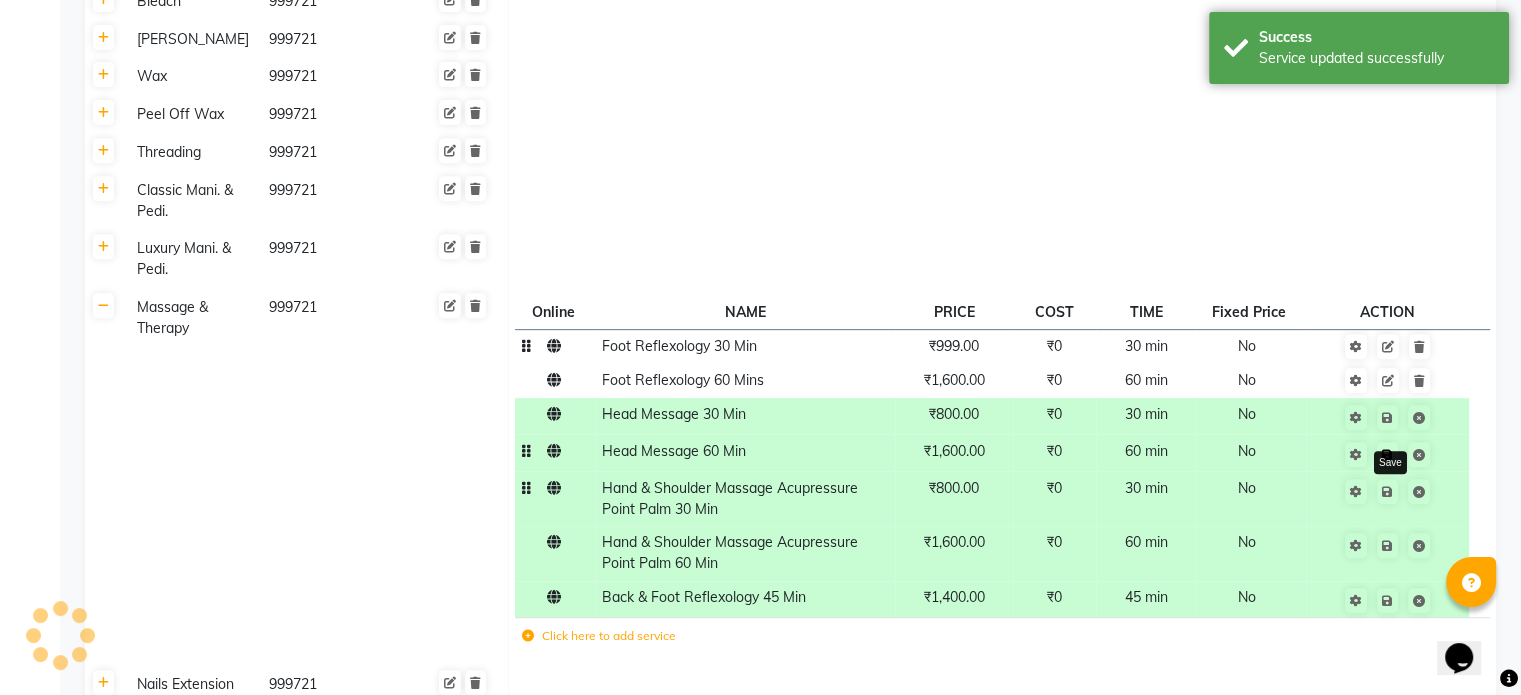 click 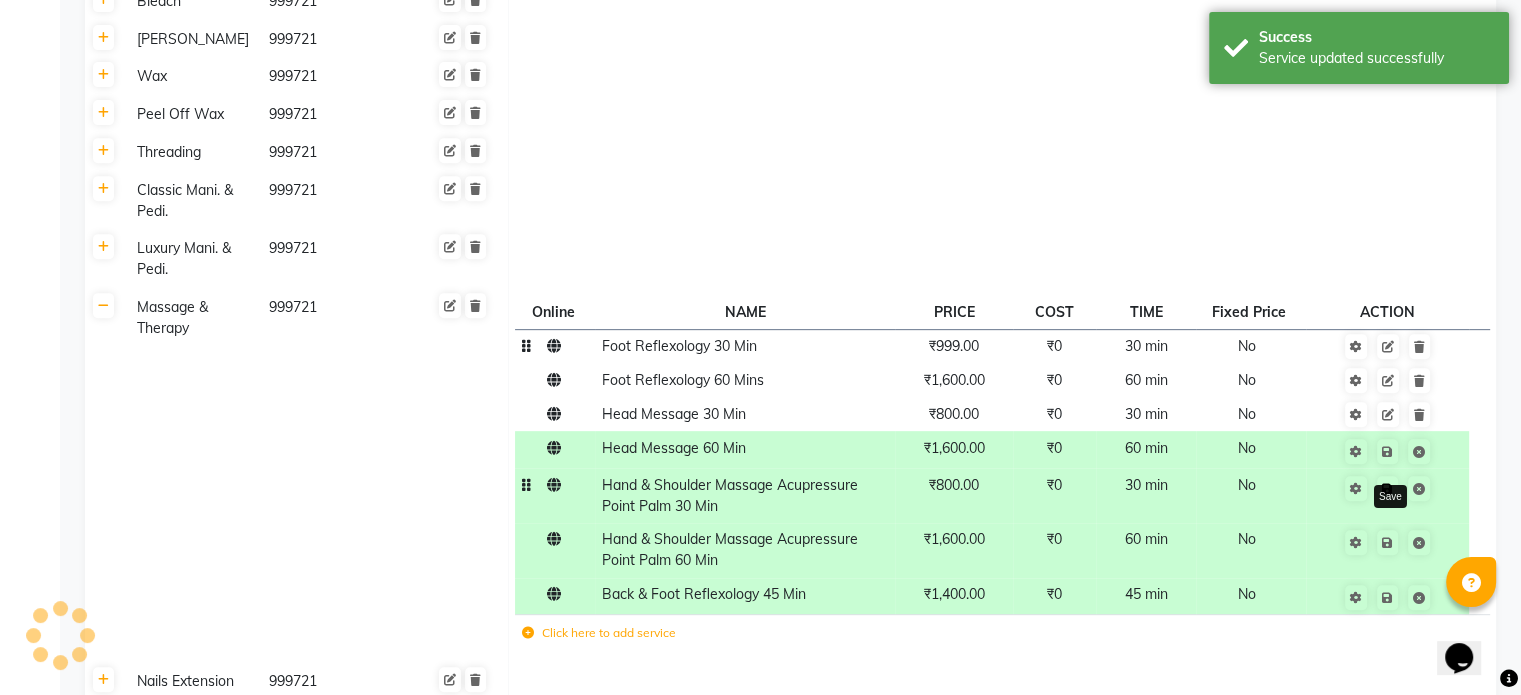 click 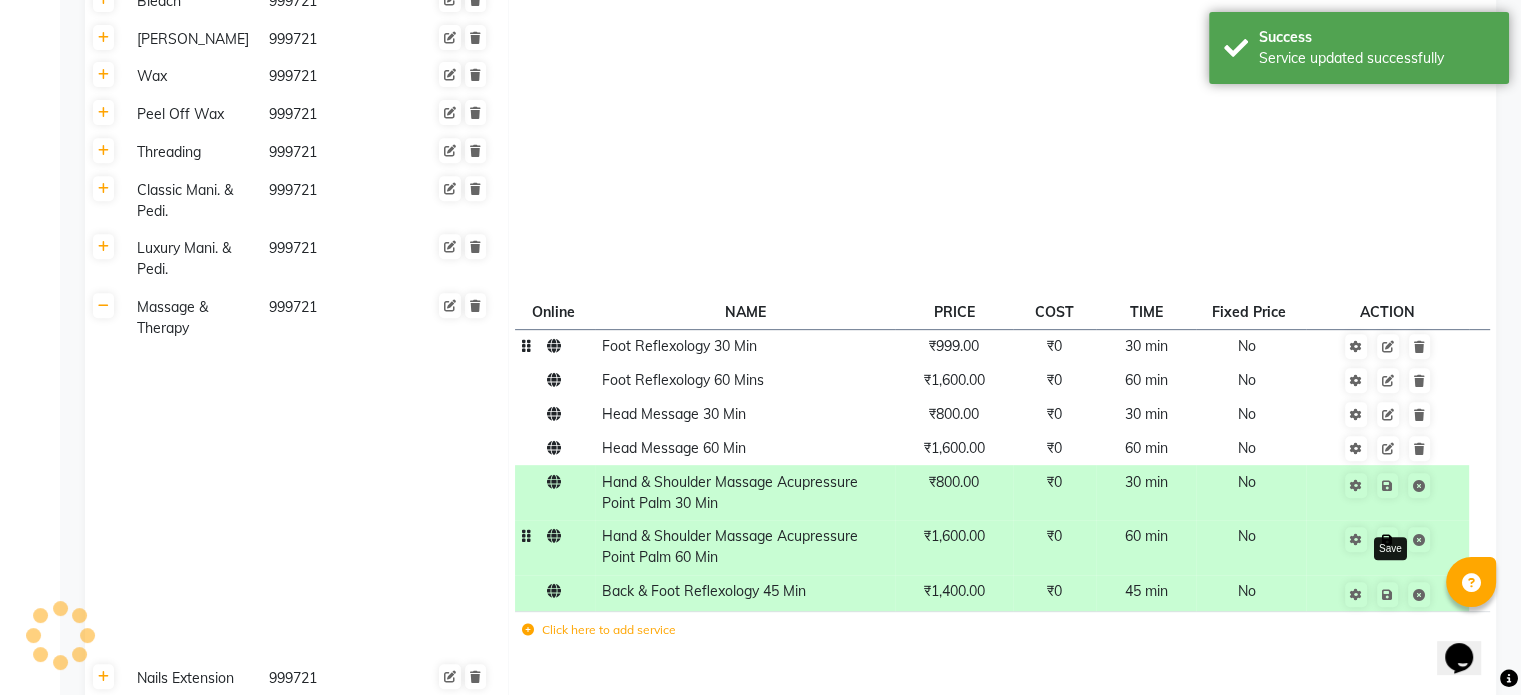click 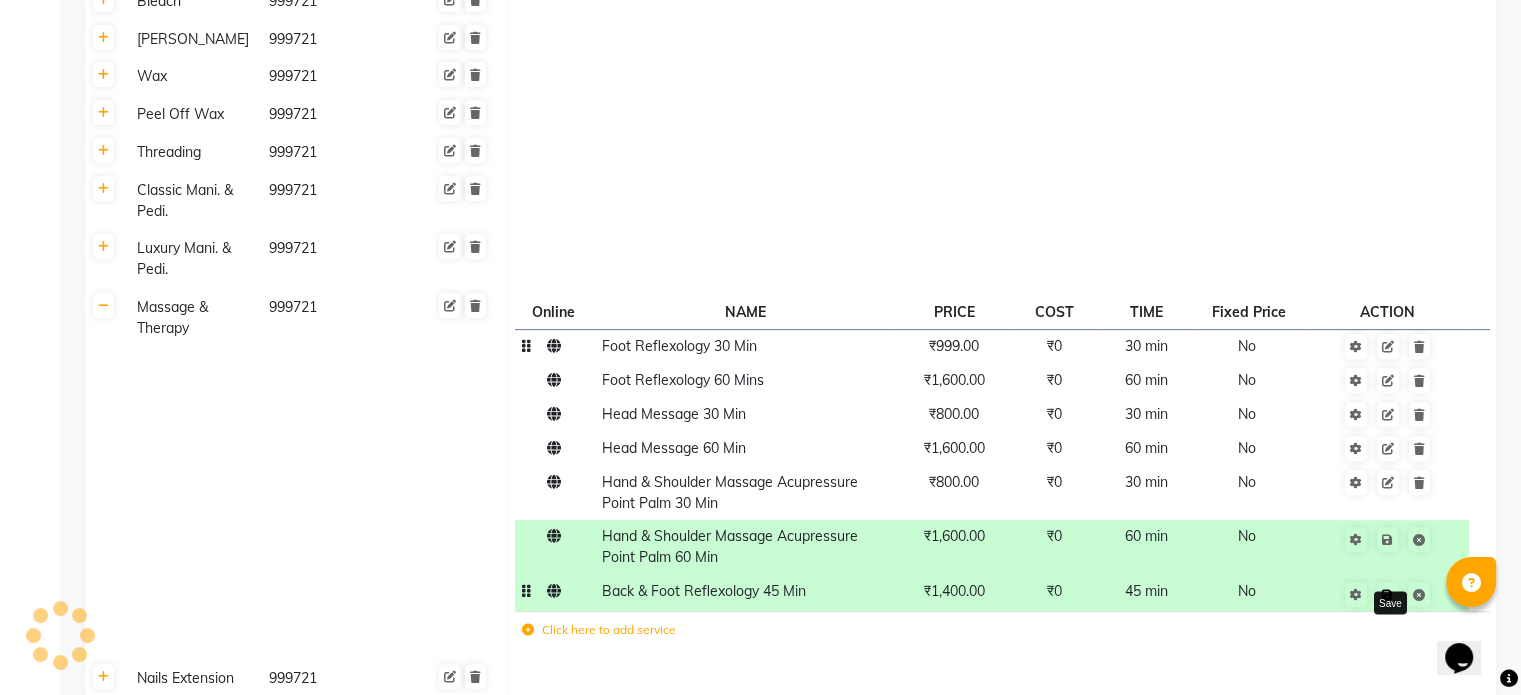 click 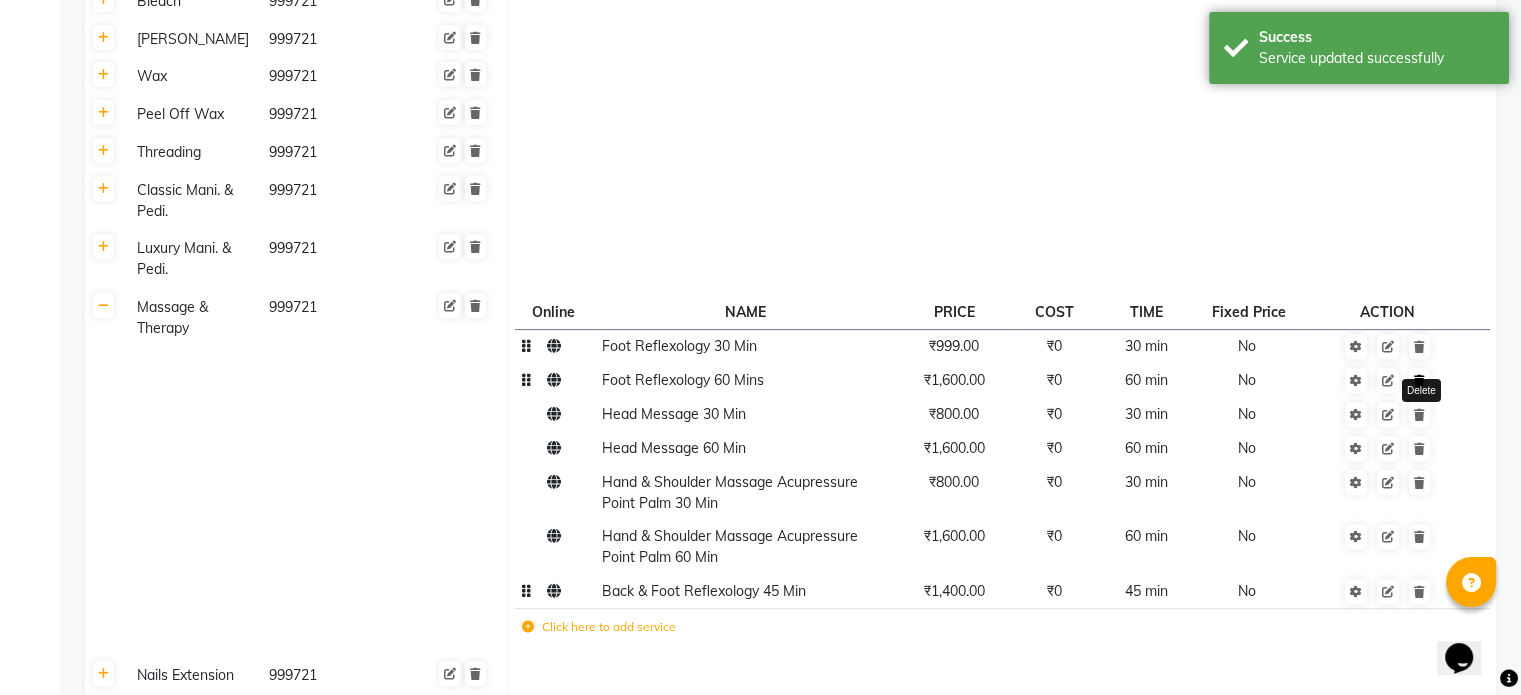 click 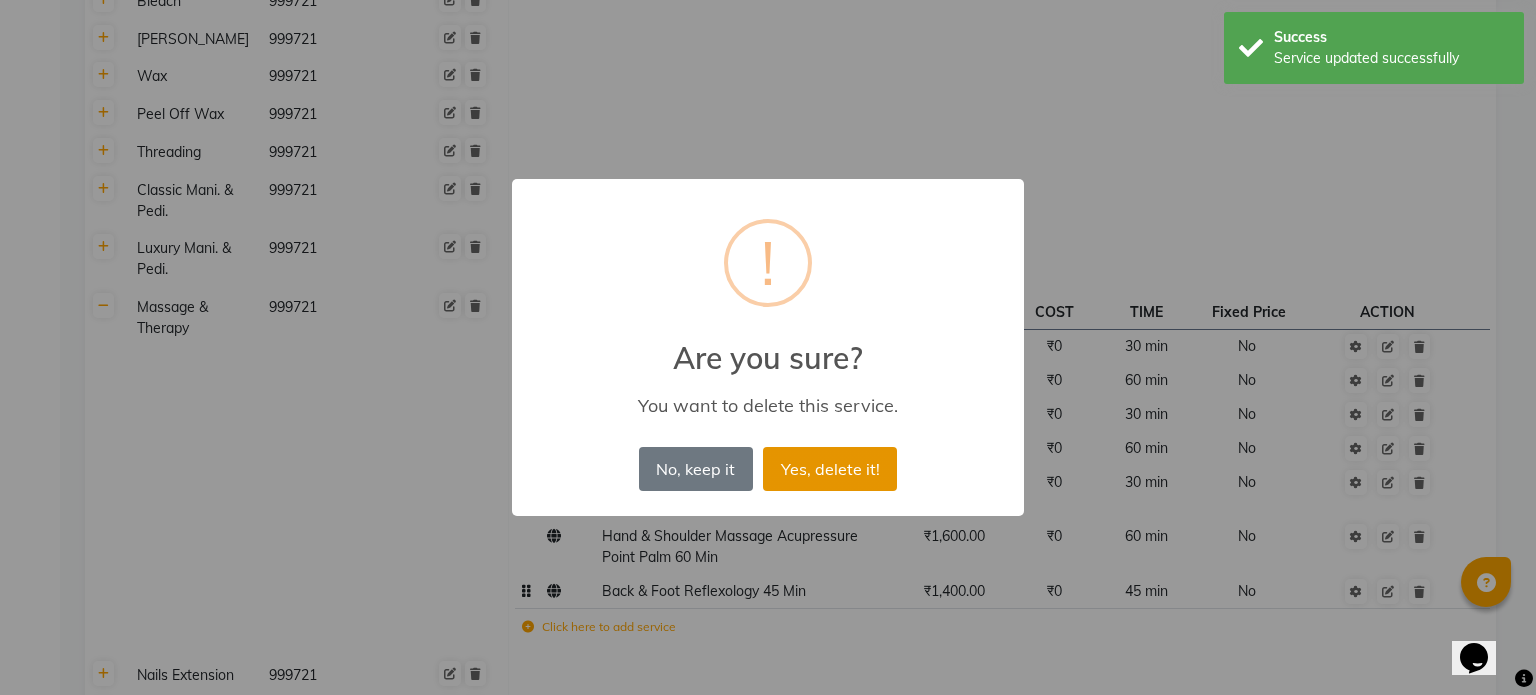 click on "Yes, delete it!" at bounding box center (830, 469) 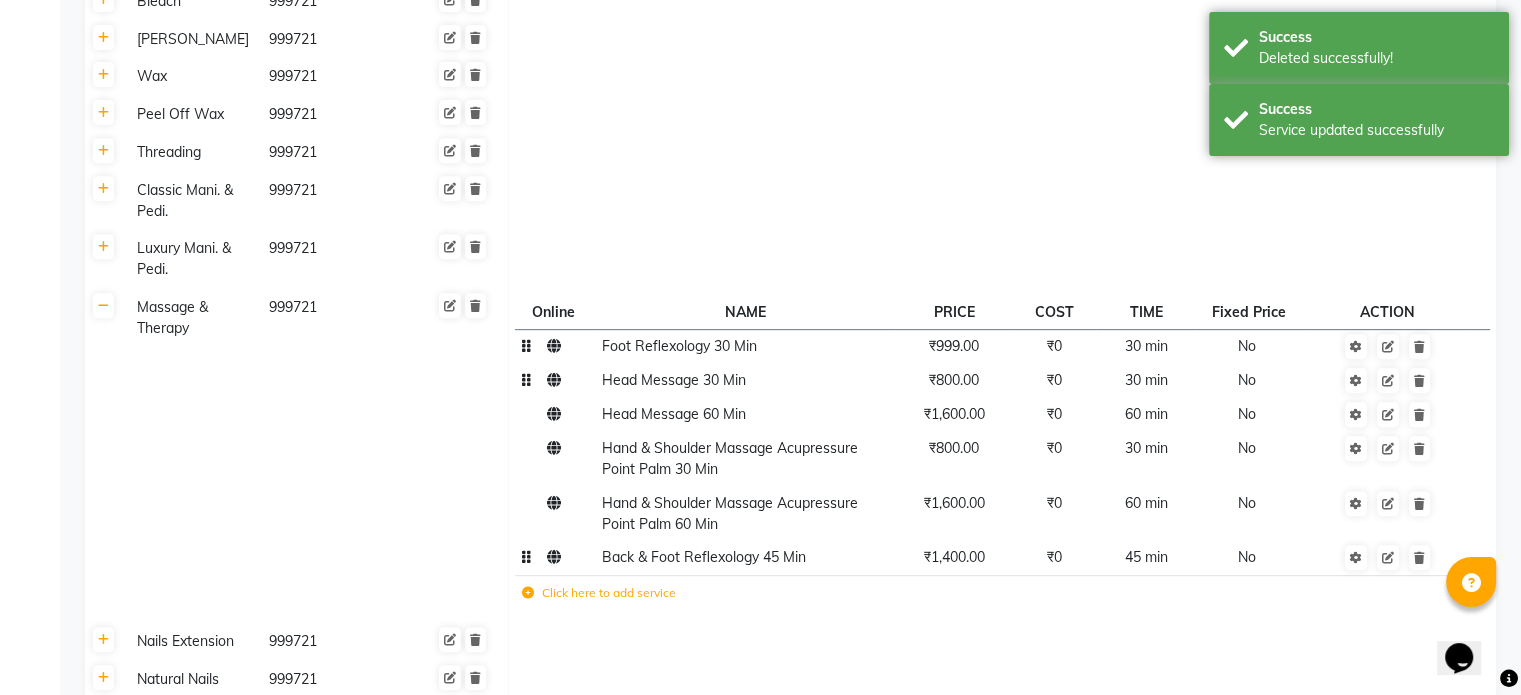 click on "Head Message 30 Min" 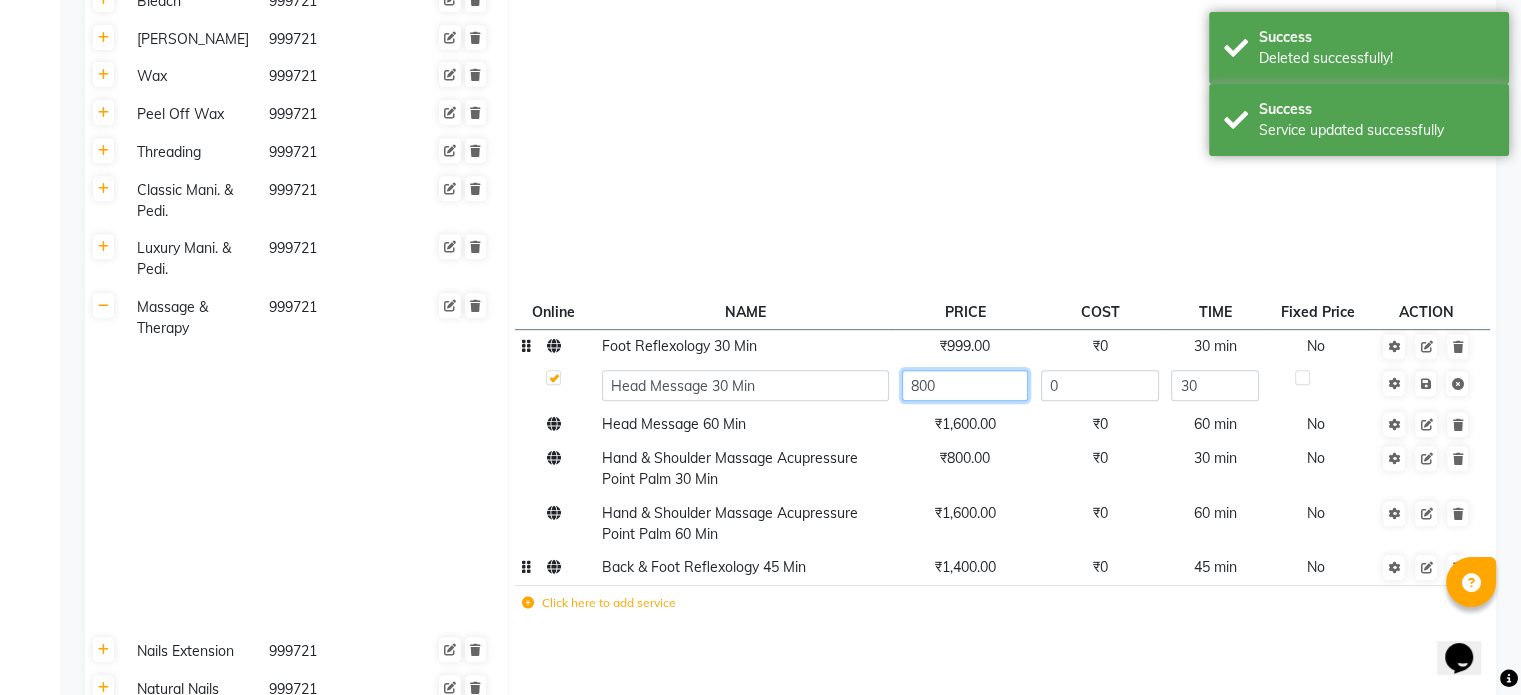 click on "800" 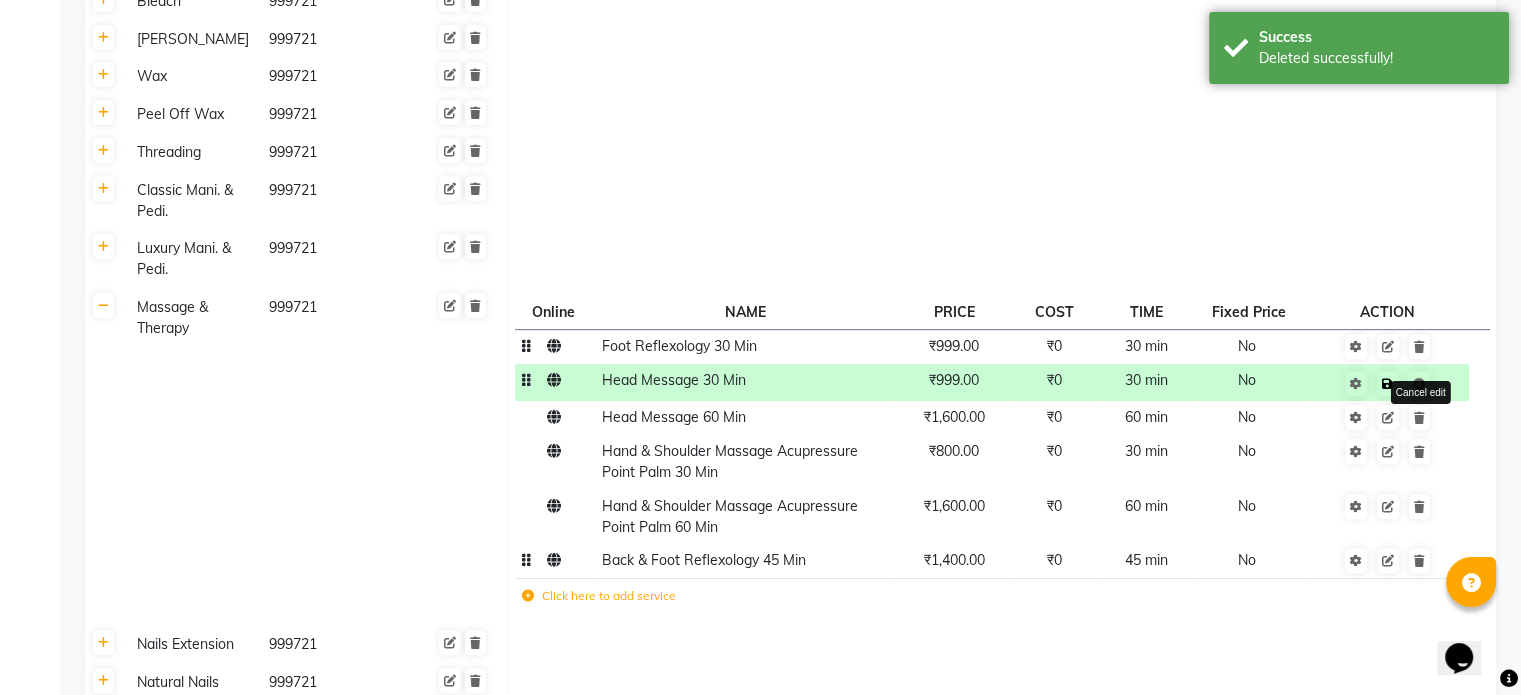 click on "Save Cancel edit" 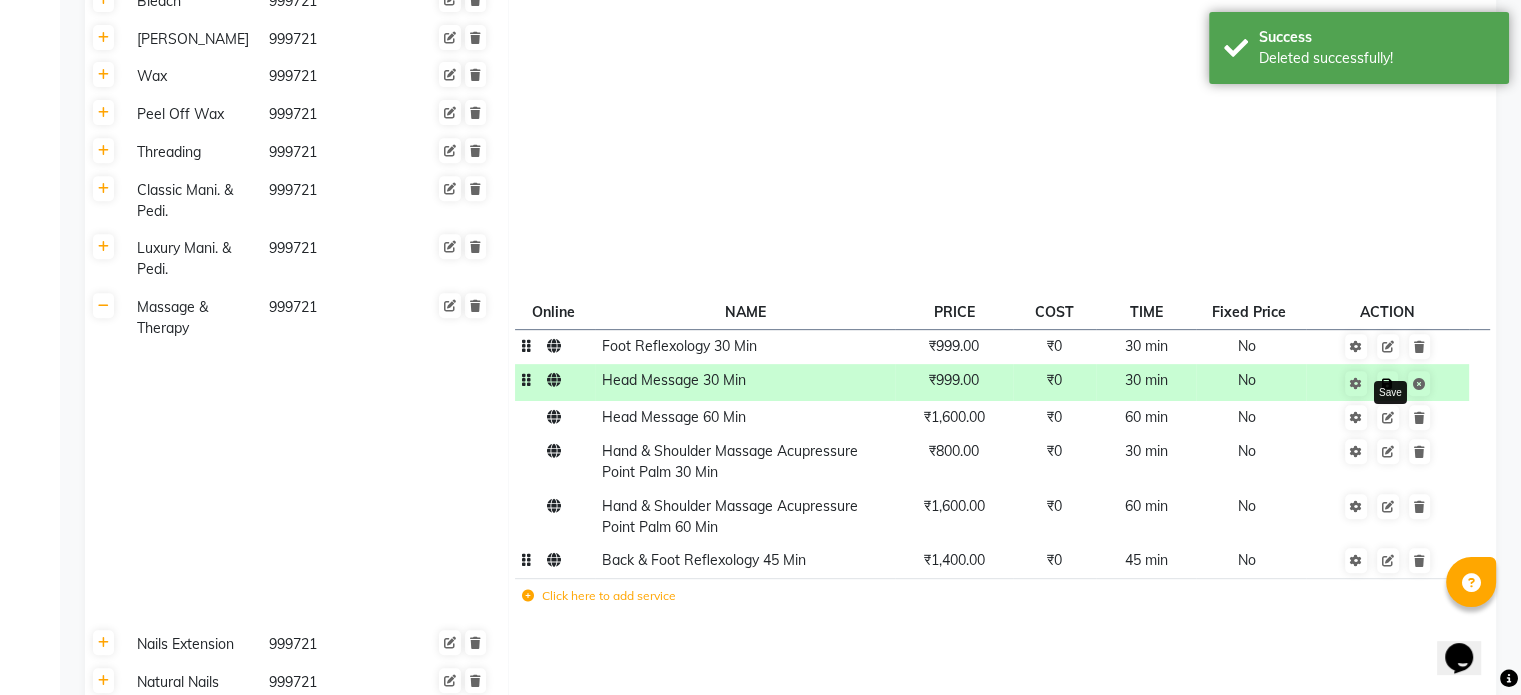 click 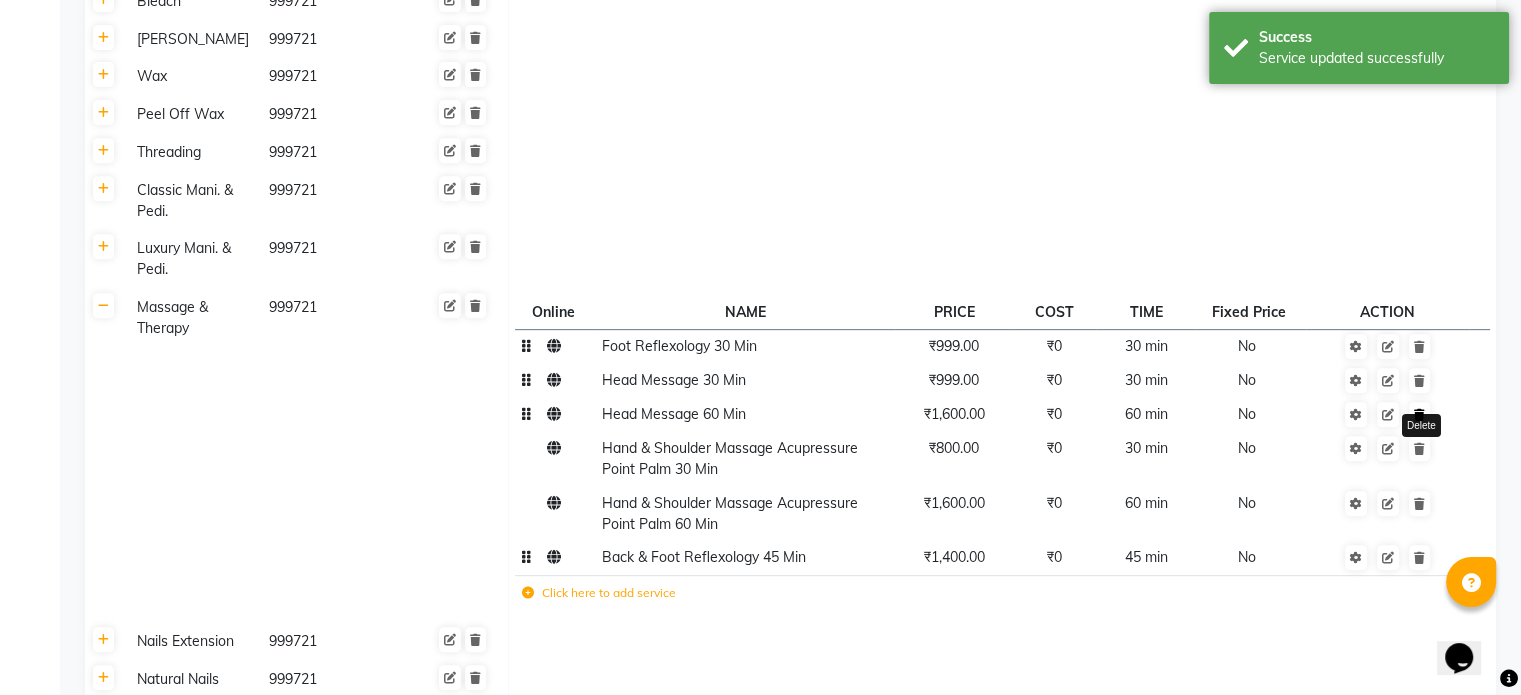 click 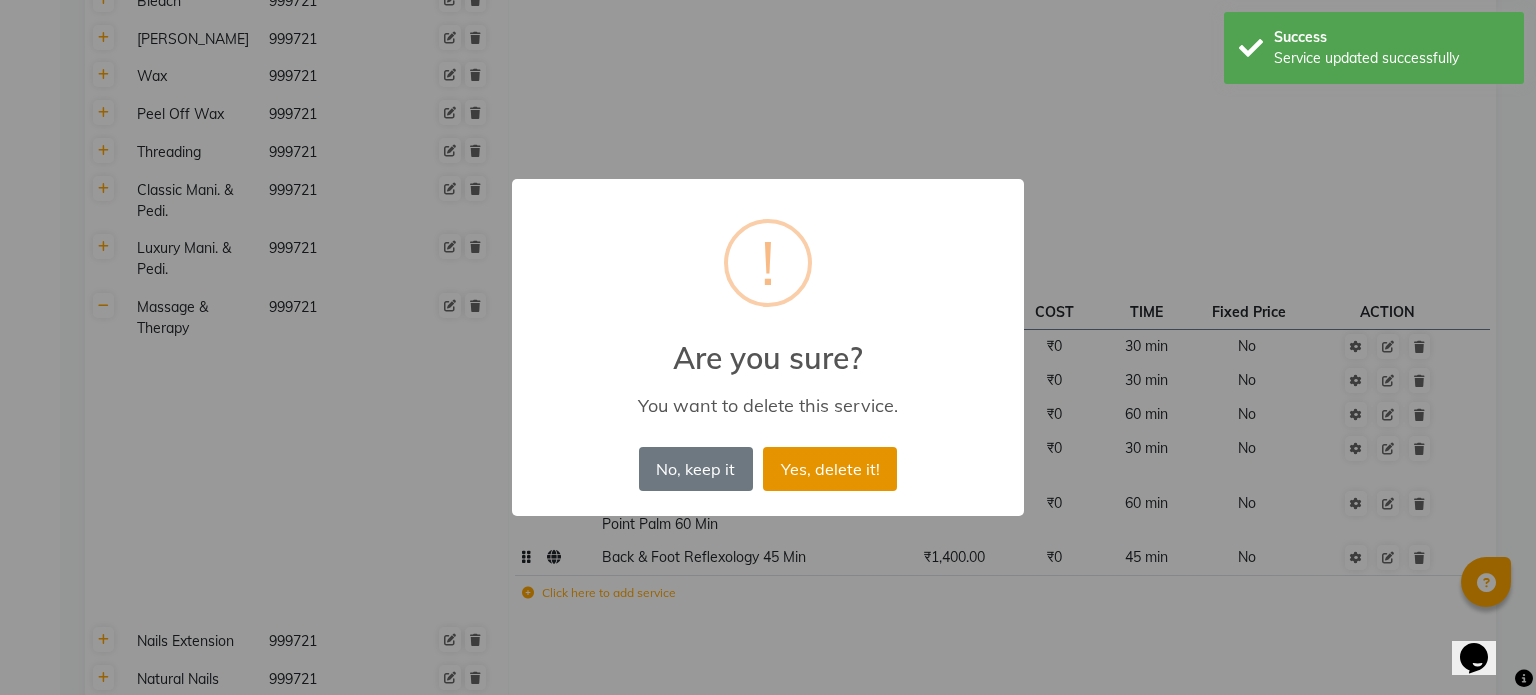 click on "Yes, delete it!" at bounding box center [830, 469] 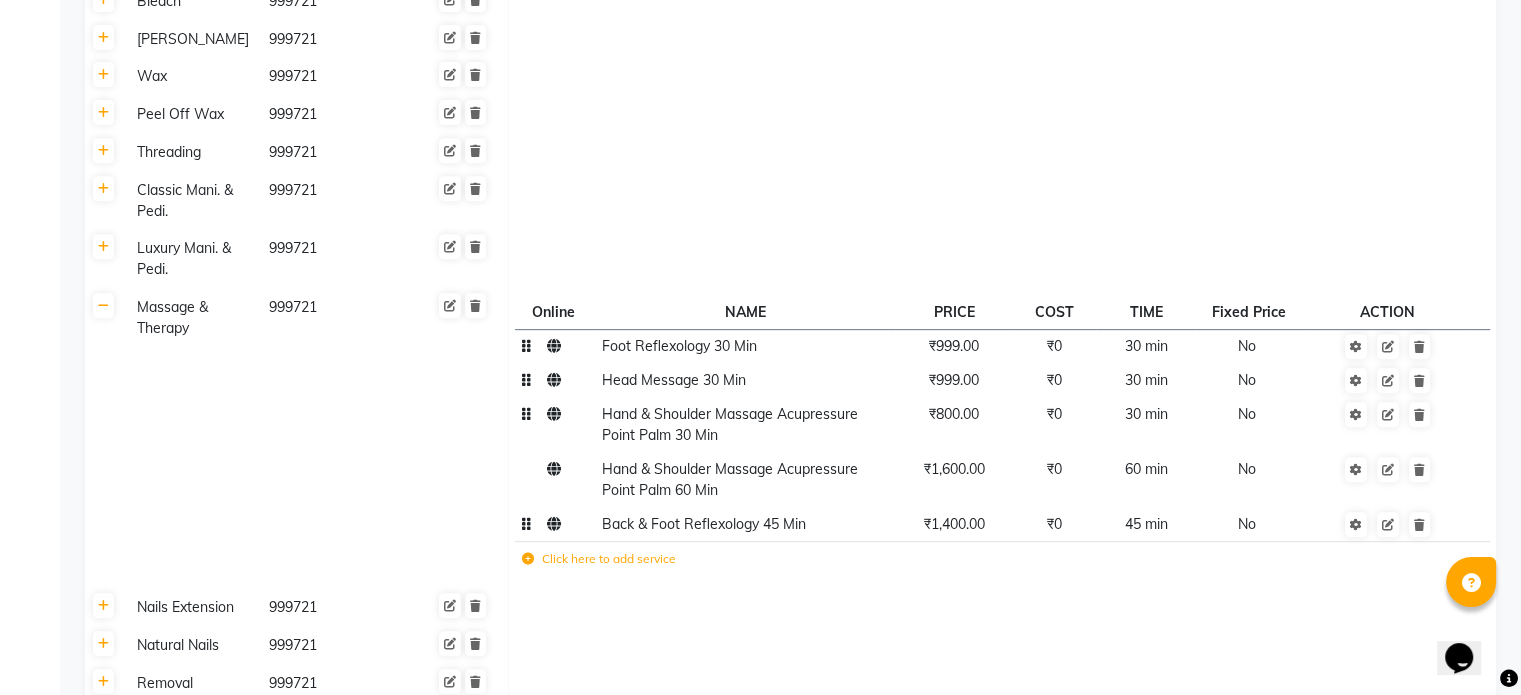 click on "₹800.00" 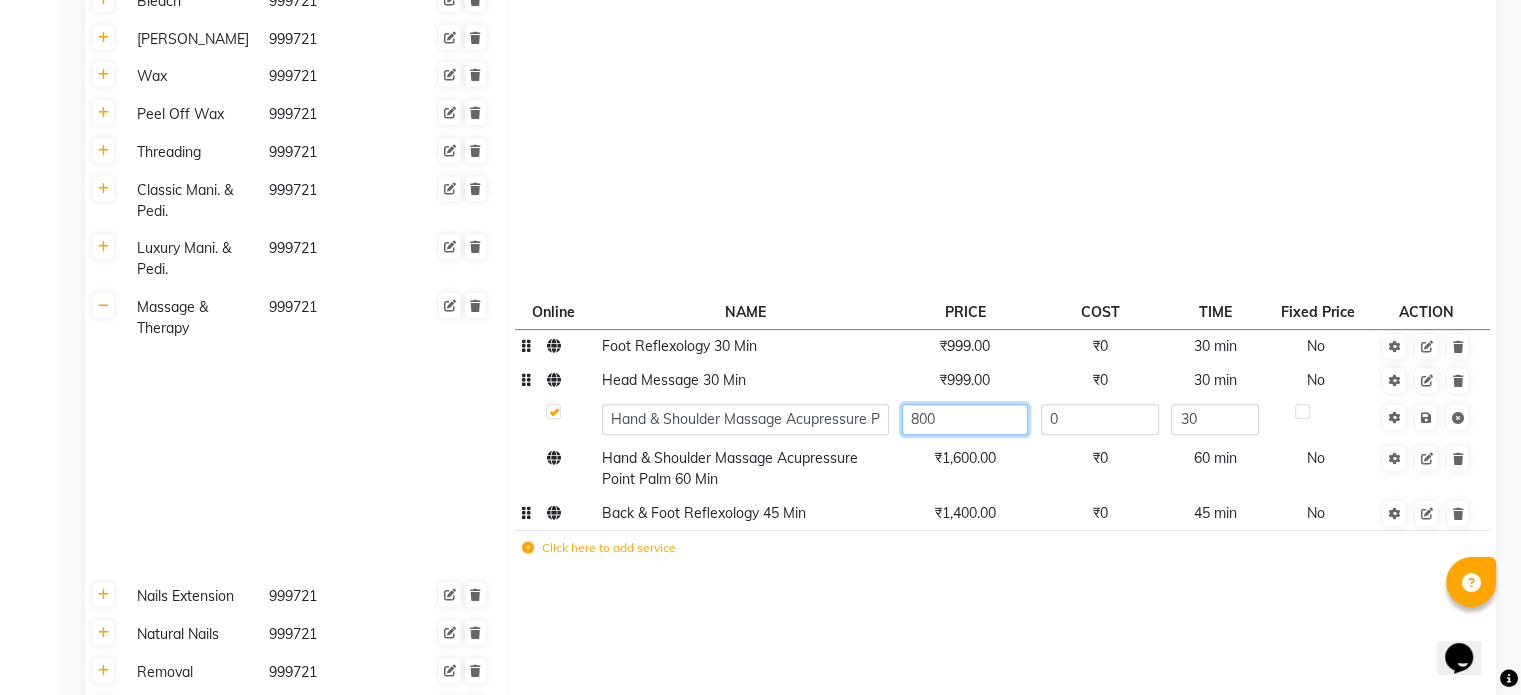 click on "800" 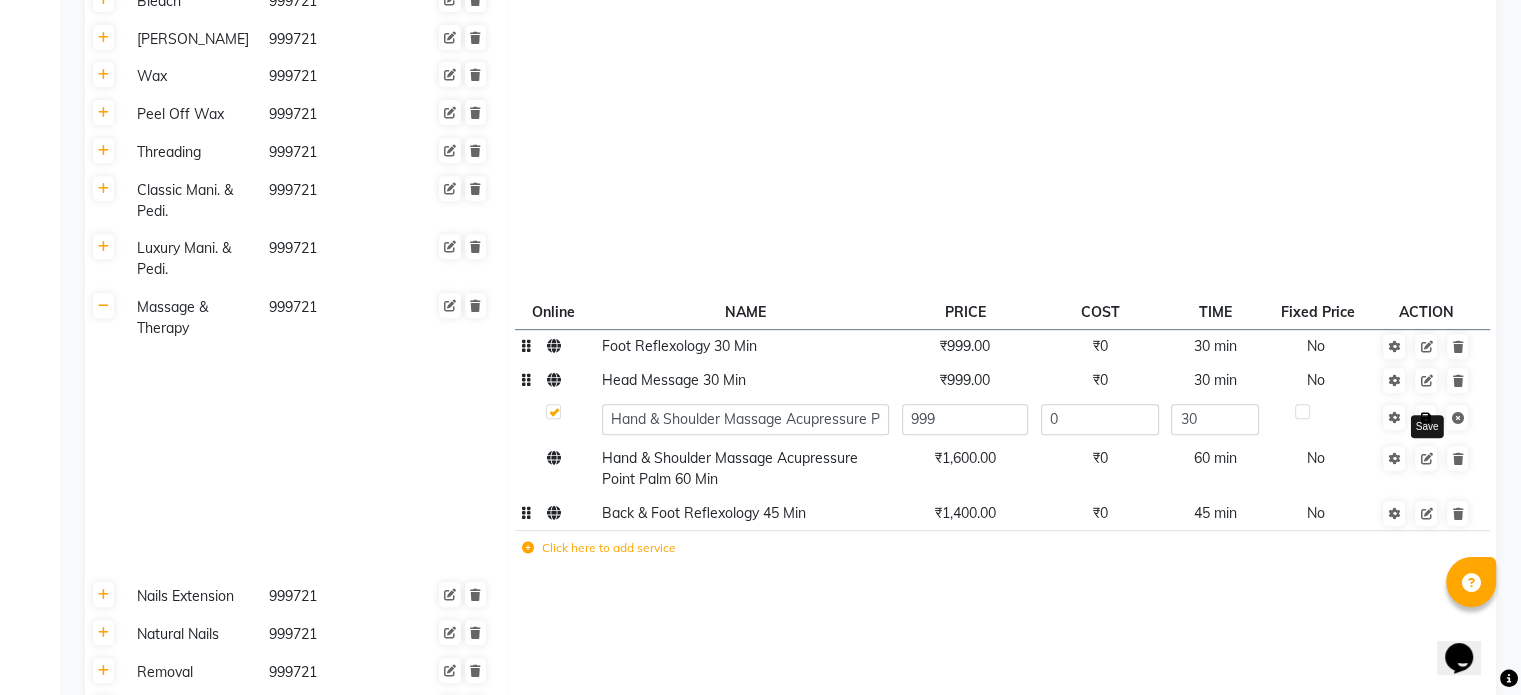 click on "Save" 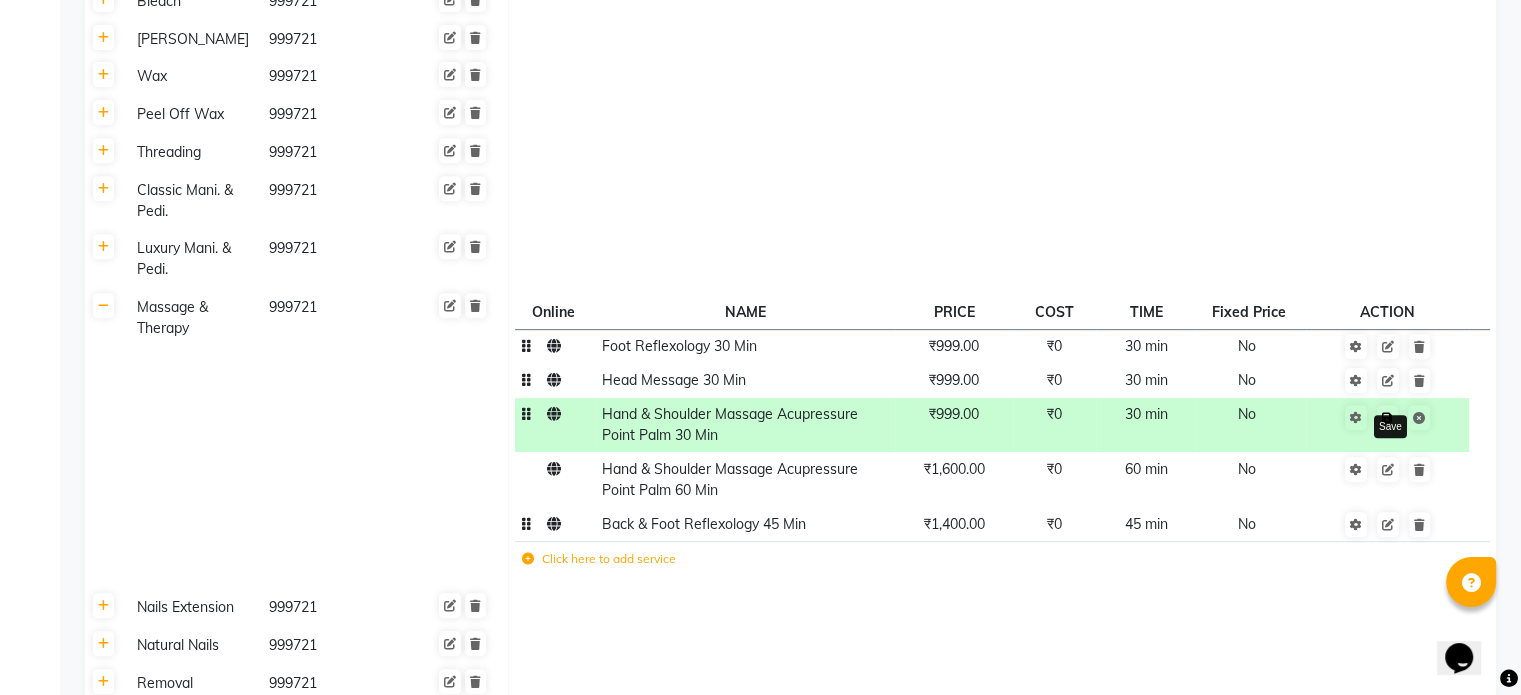 click 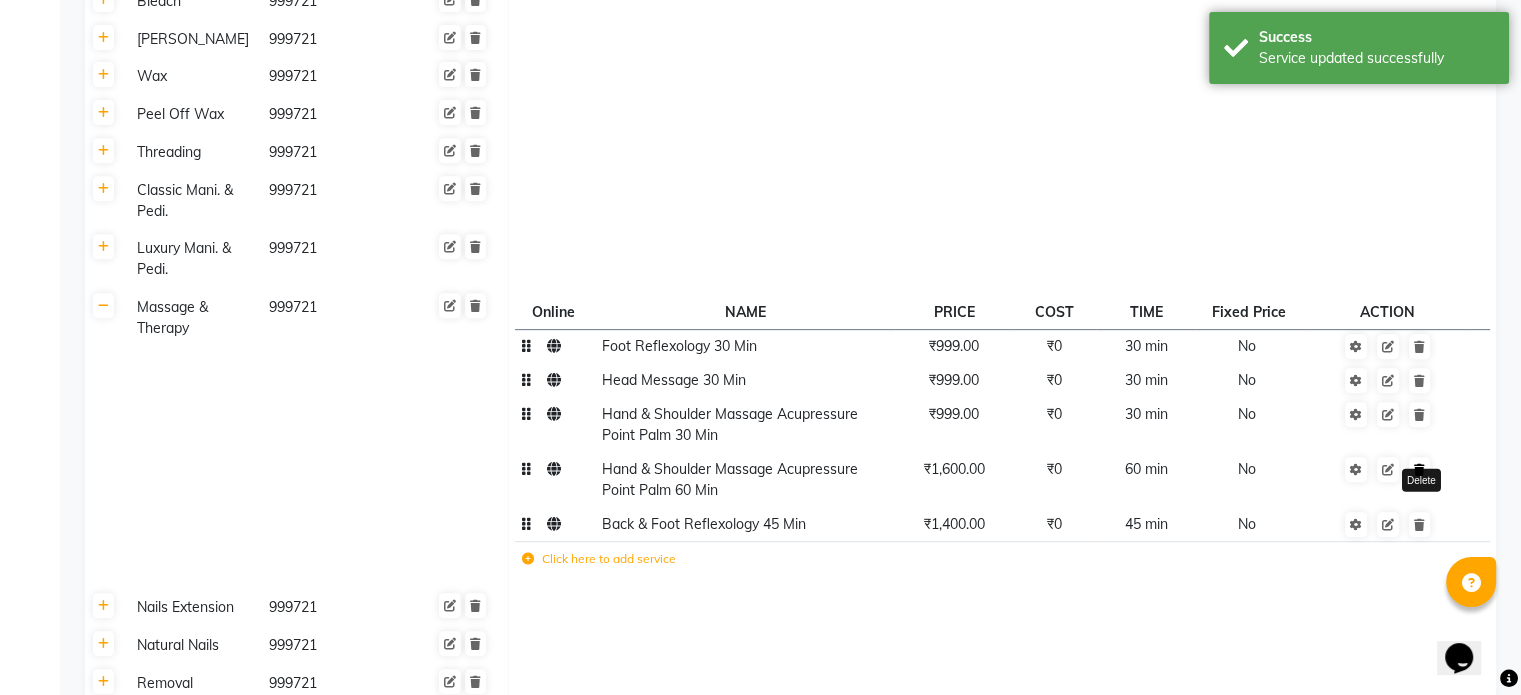 click 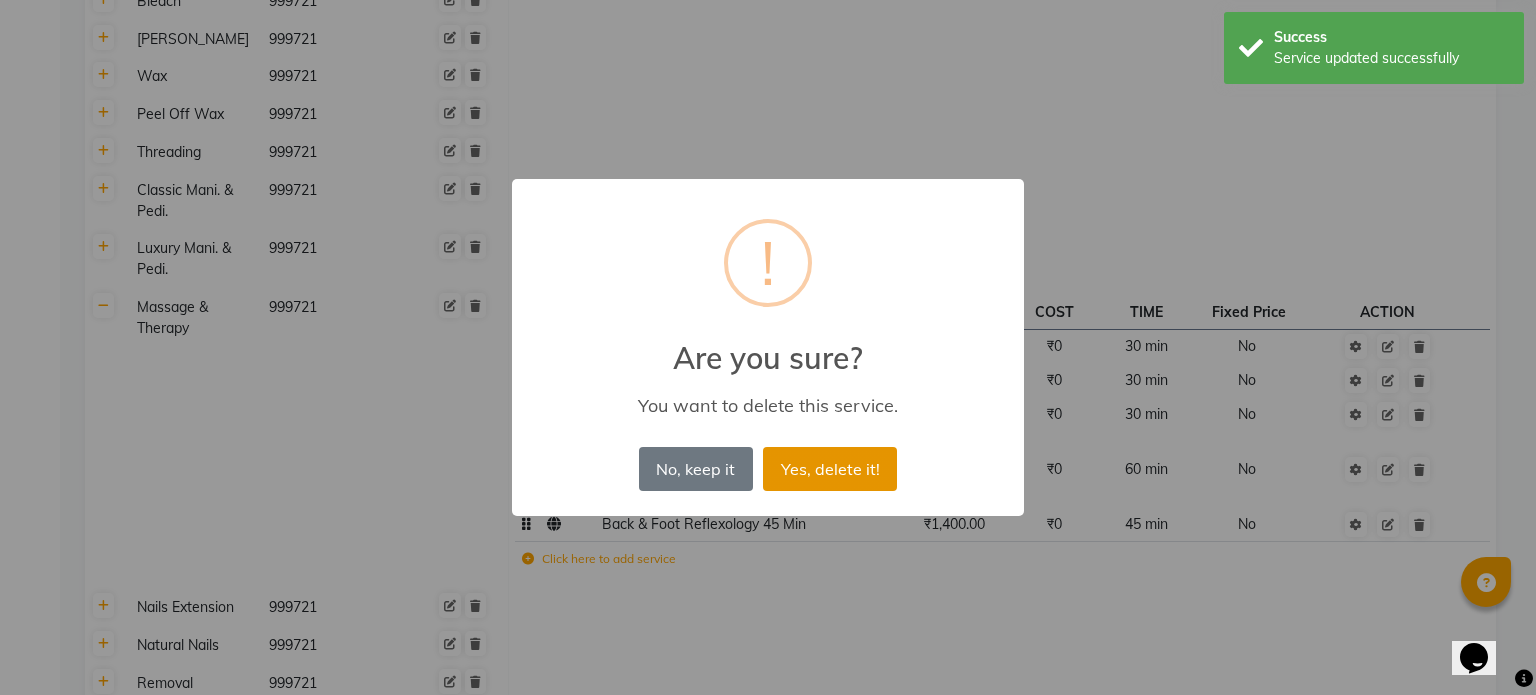 click on "Yes, delete it!" at bounding box center [830, 469] 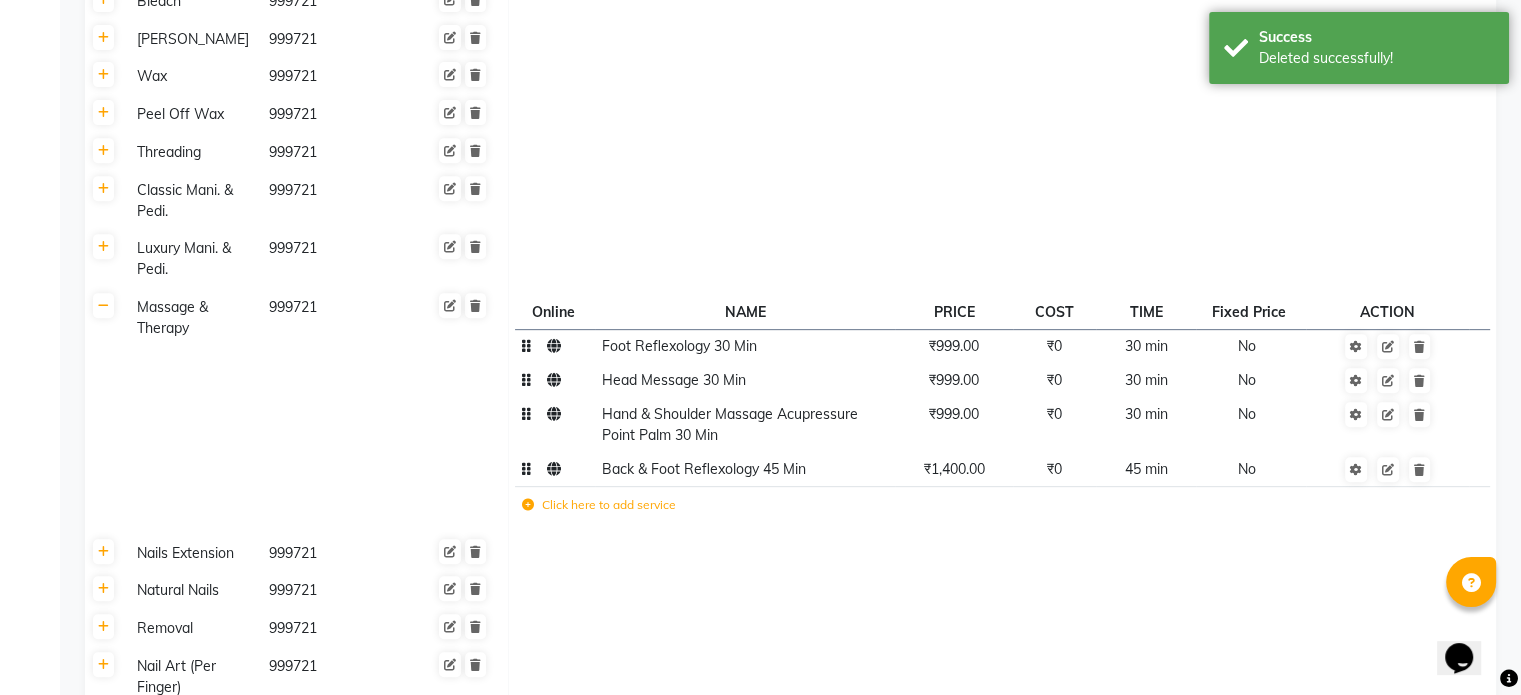 click on "Back & Foot Reflexology 45 Min" 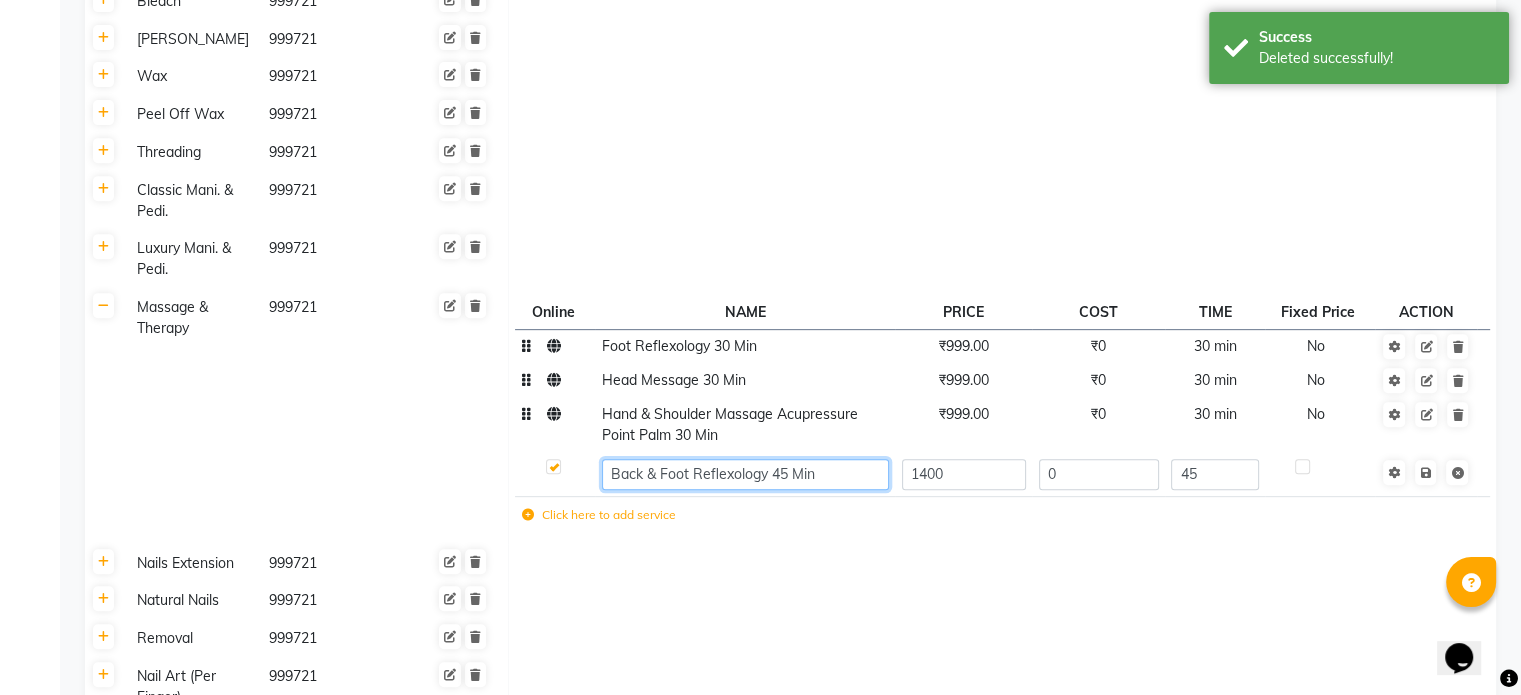 click on "Back & Foot Reflexology 45 Min" 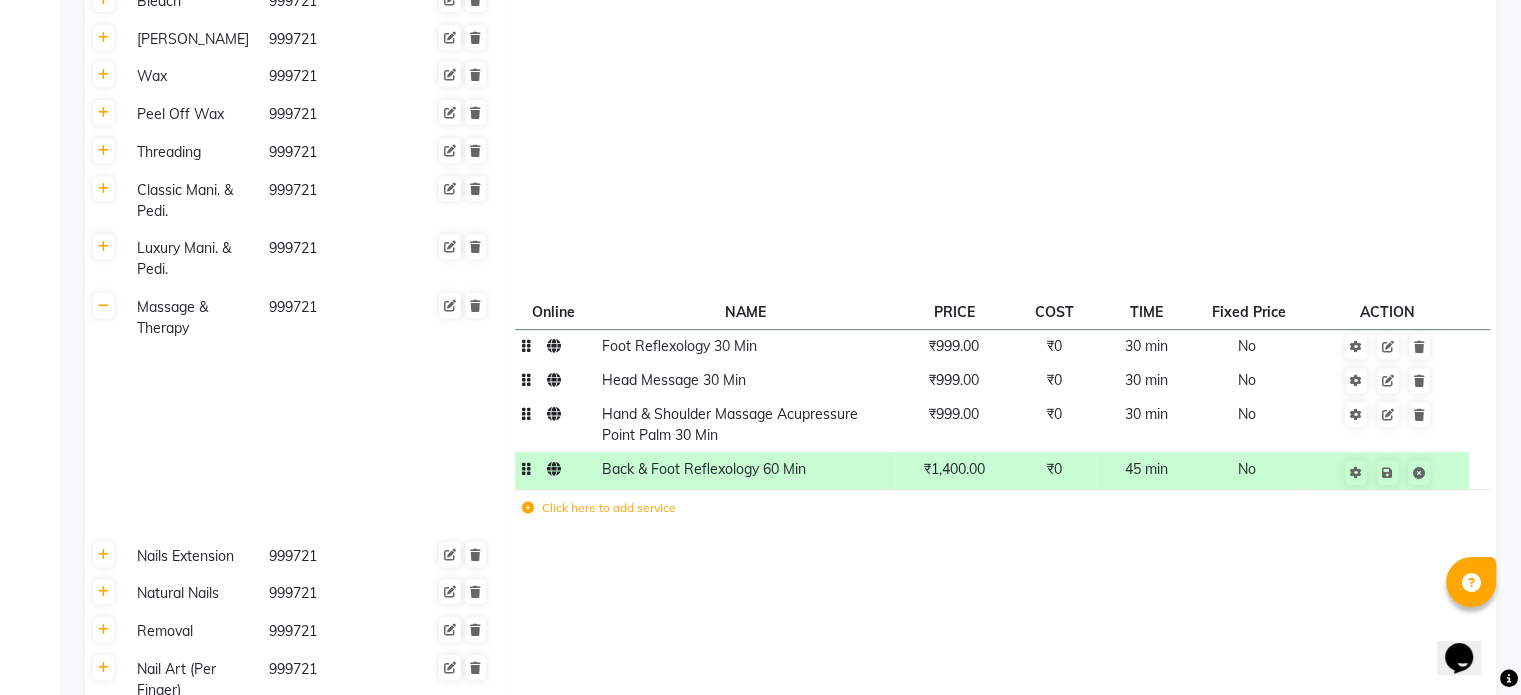 click on "₹1,400.00" 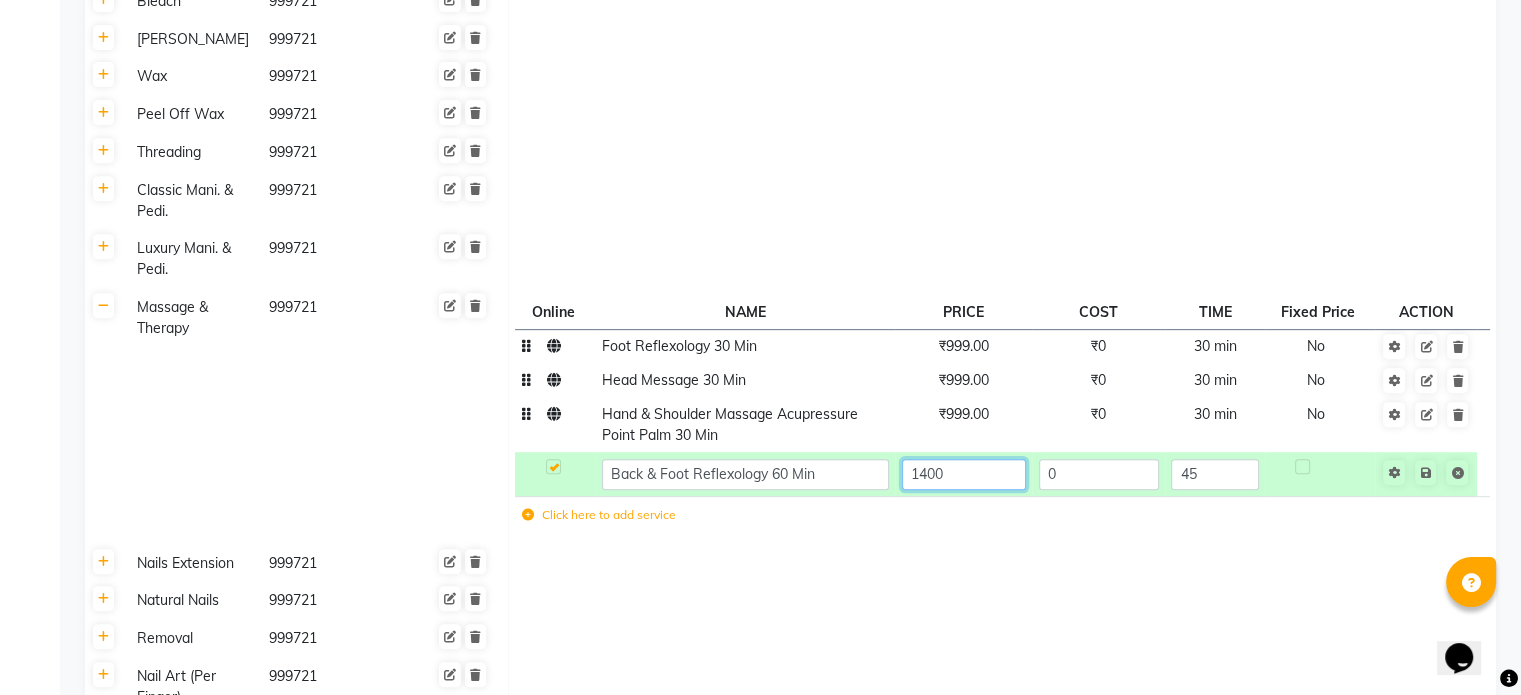 click on "1400" 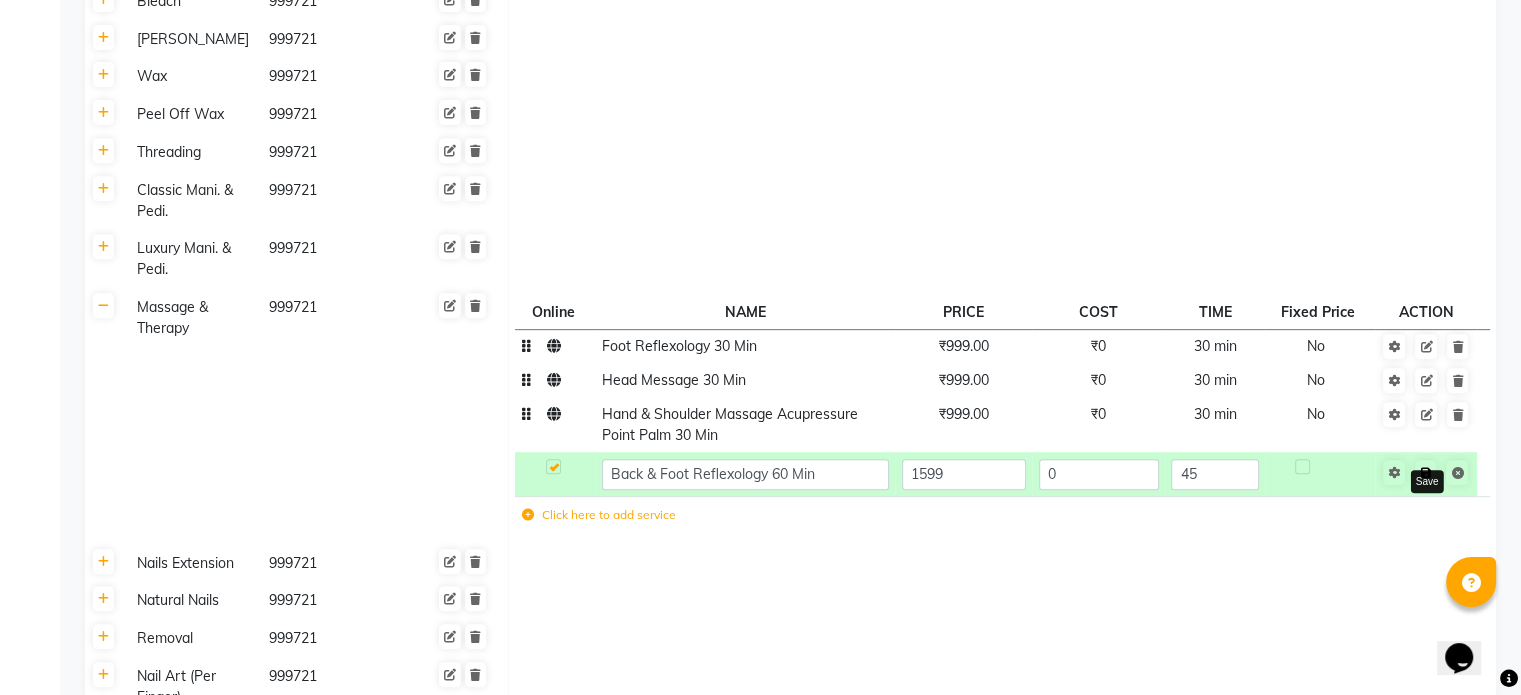click on "Save" 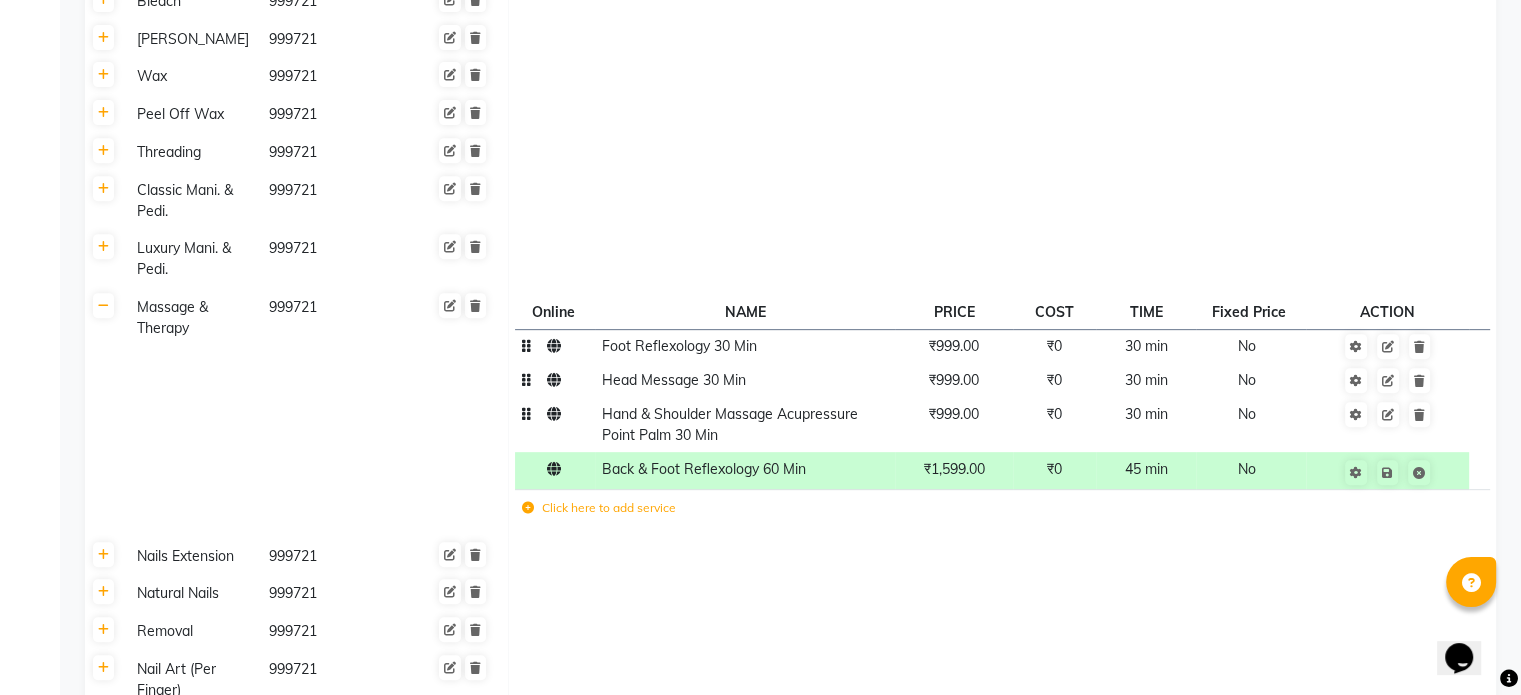 click on "45 min" 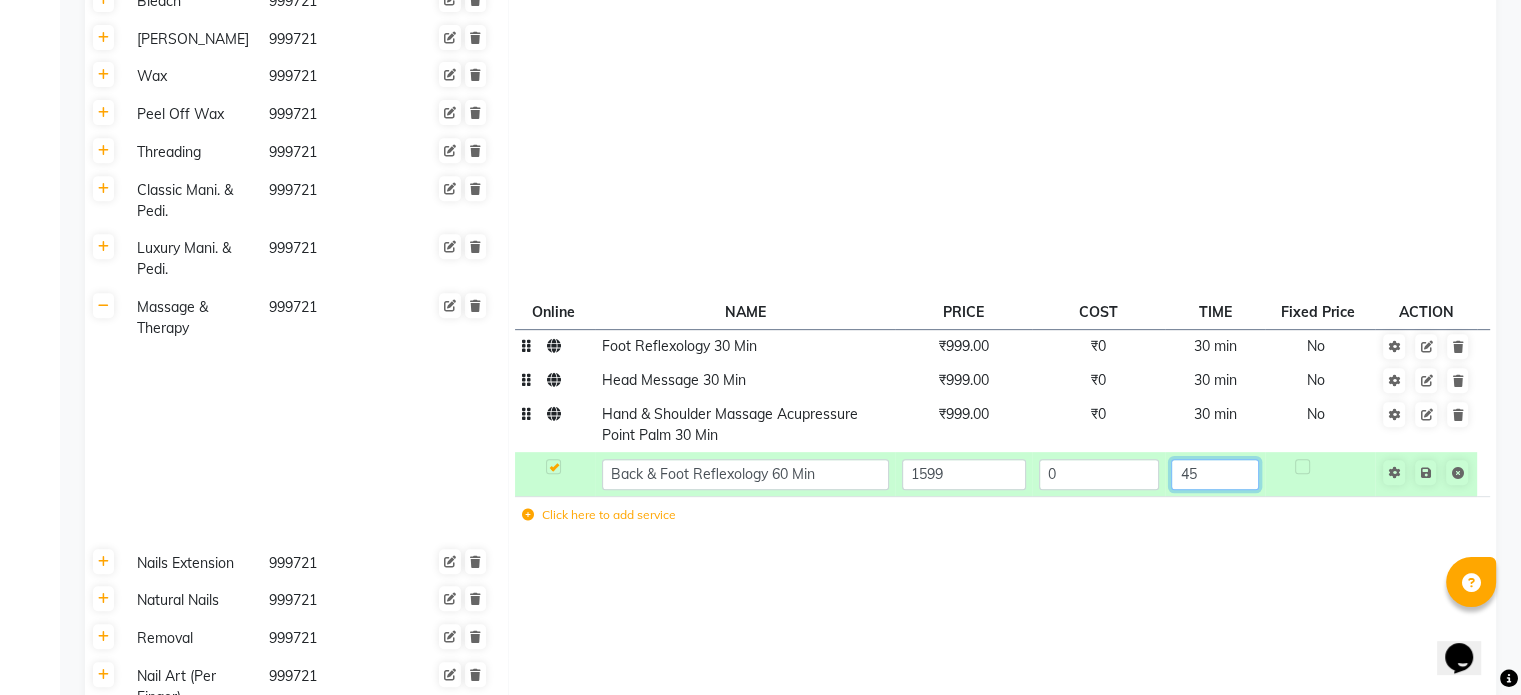 click on "45" 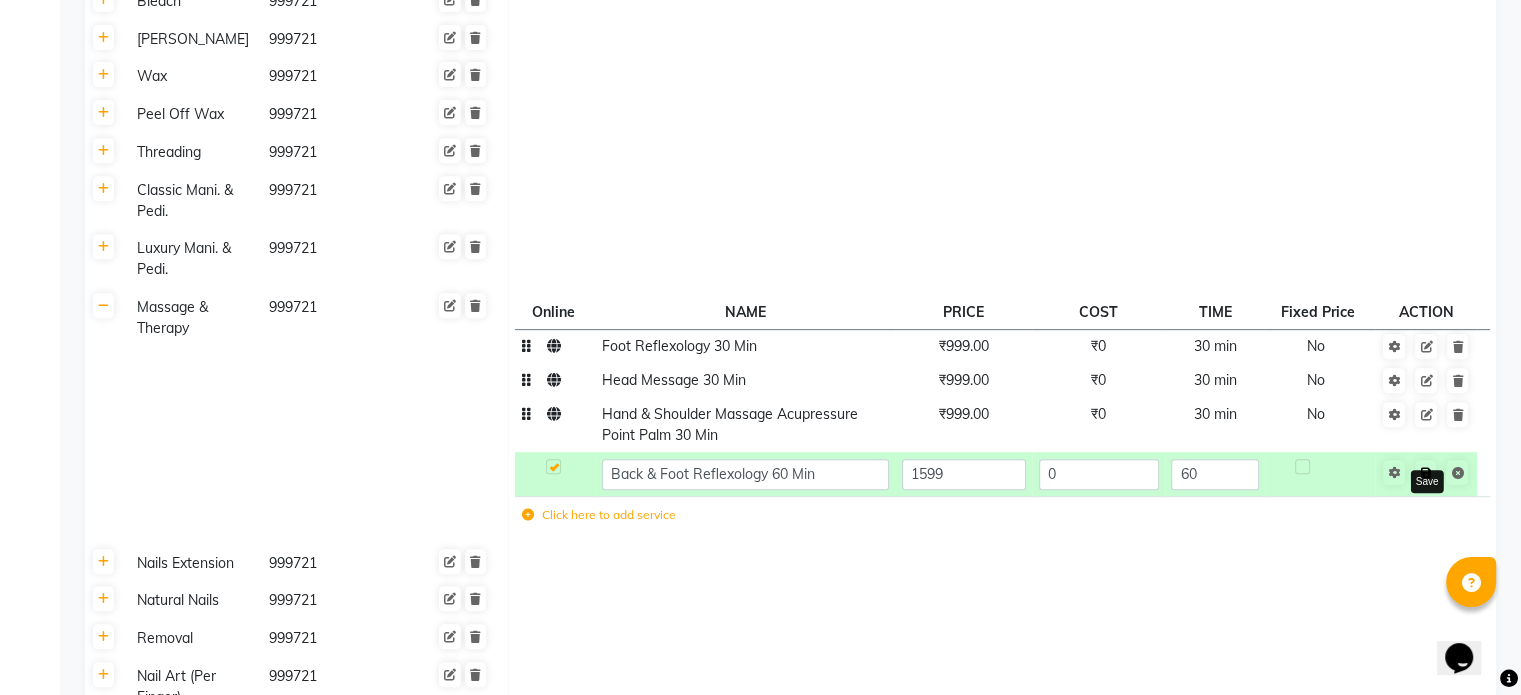 click on "Save" 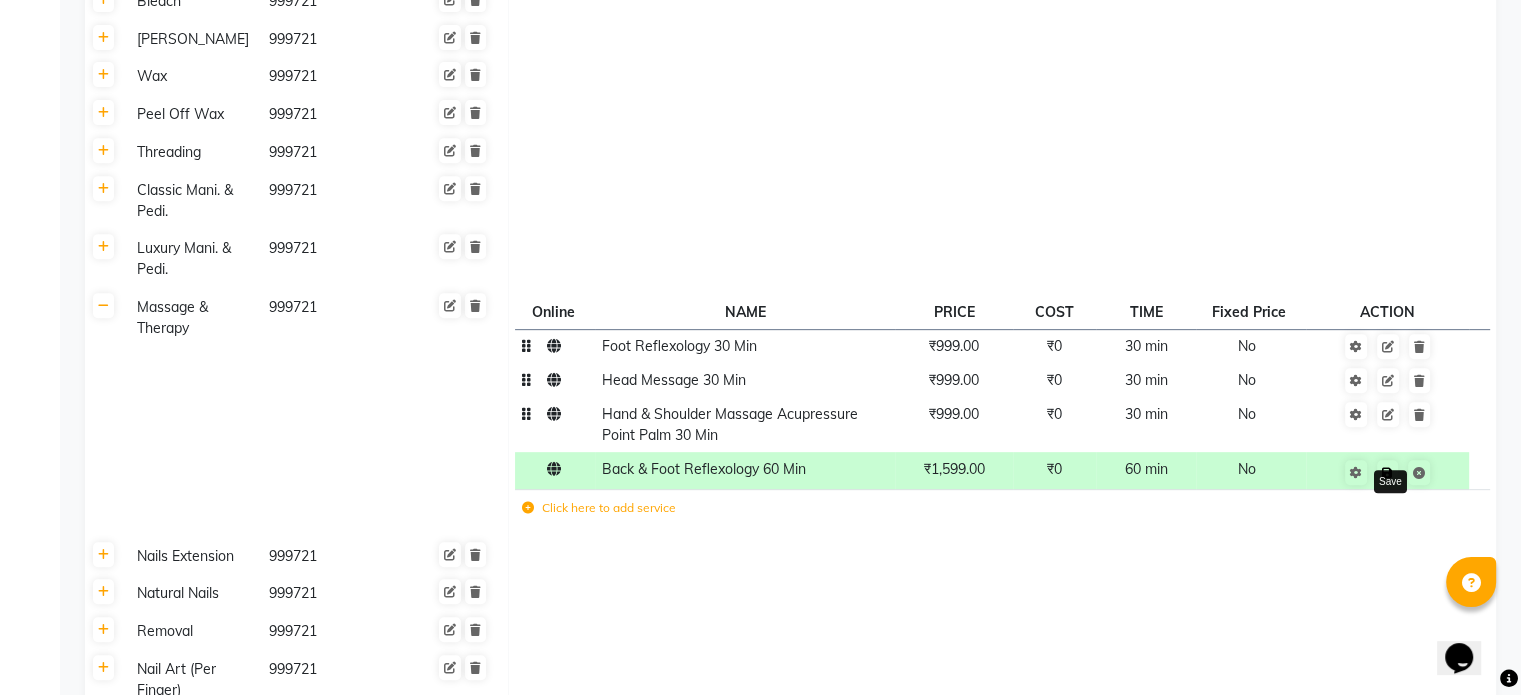 click 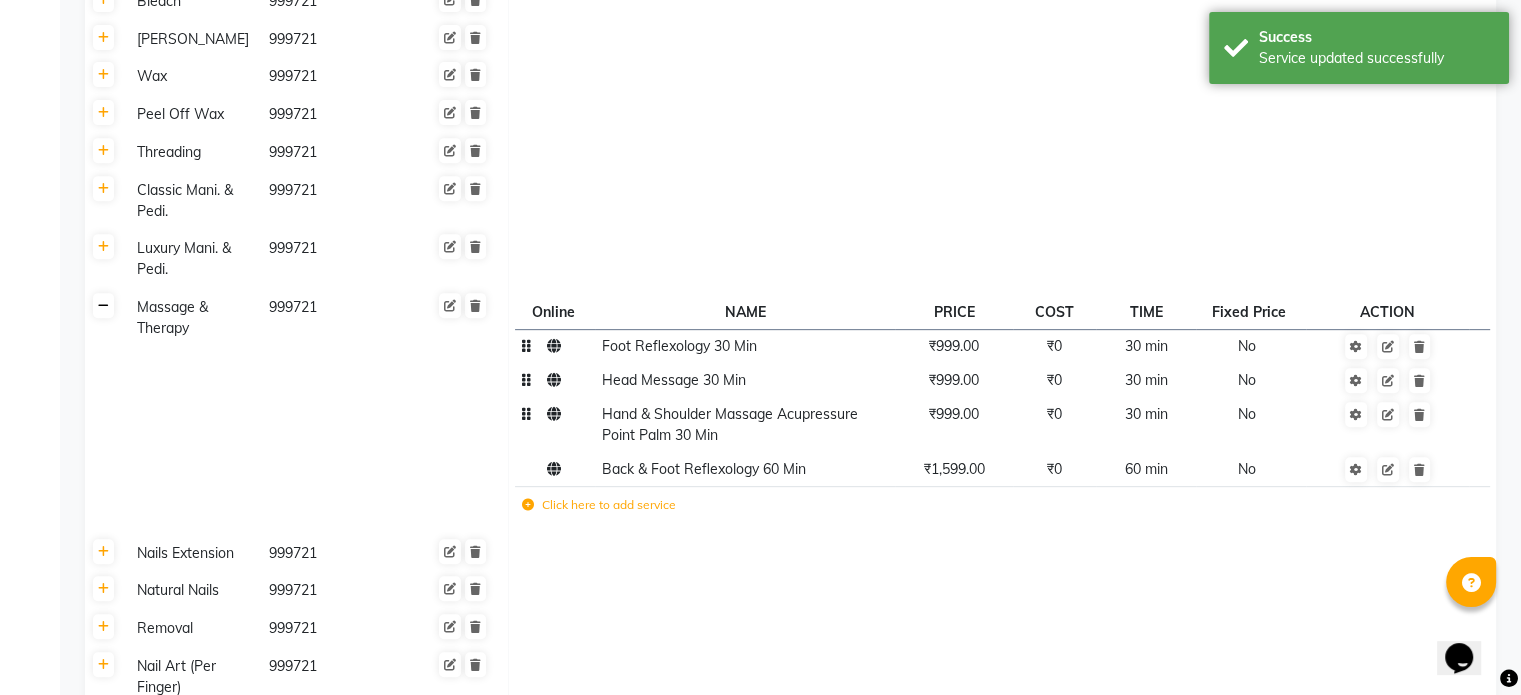 click 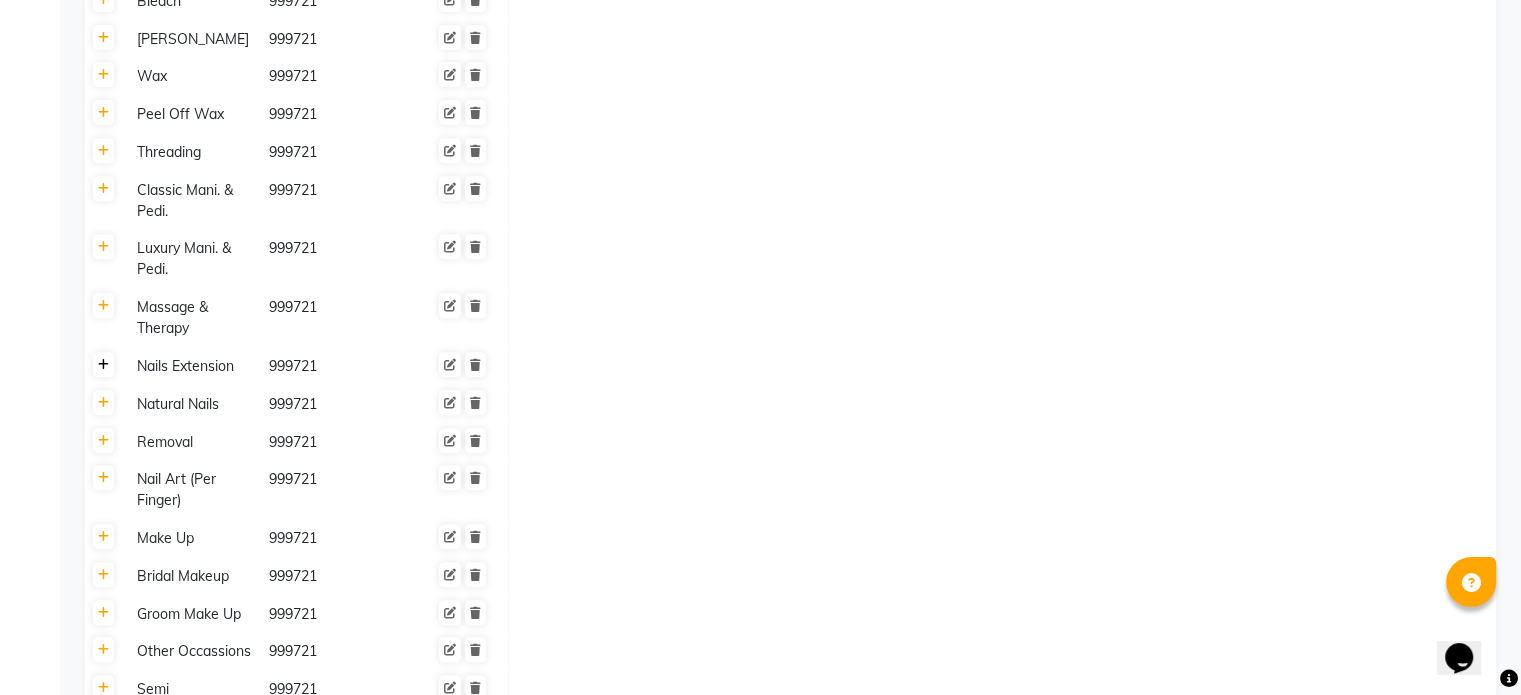 click 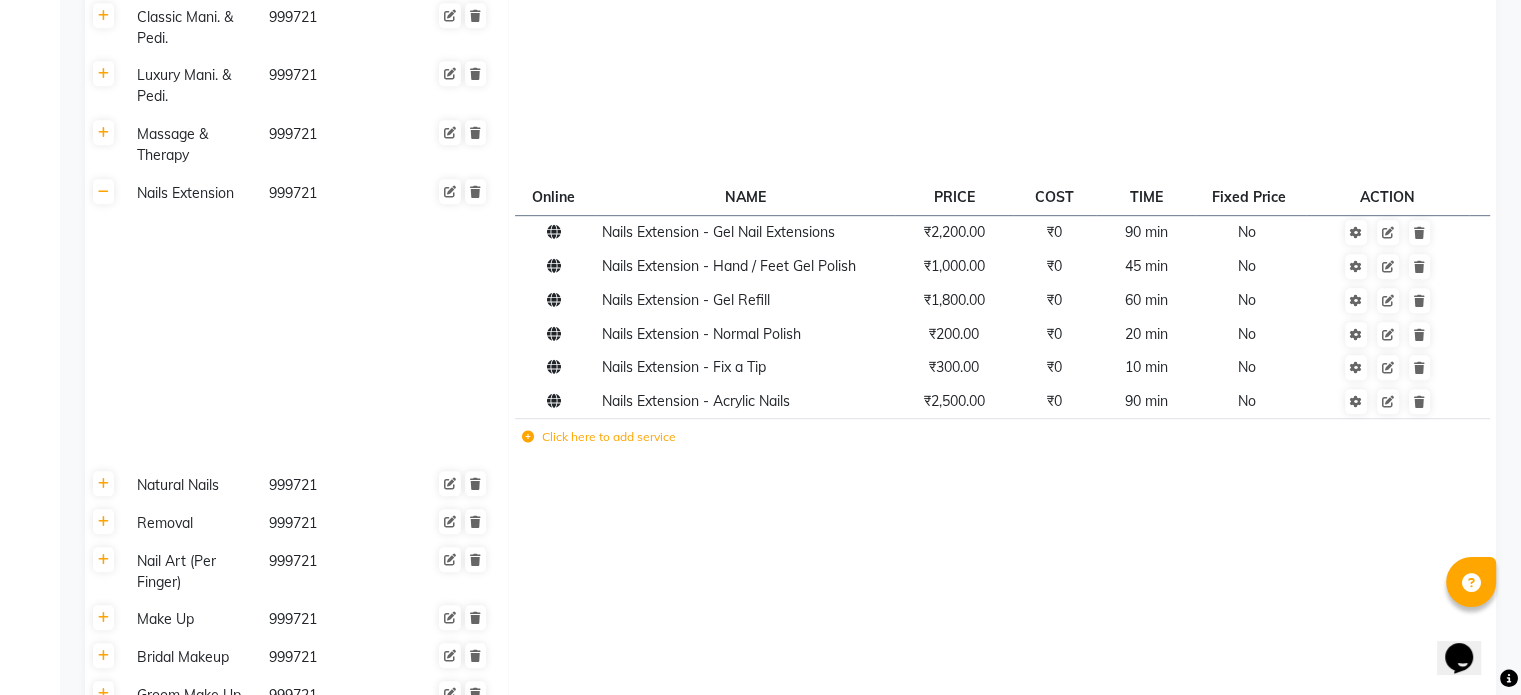 scroll, scrollTop: 1016, scrollLeft: 0, axis: vertical 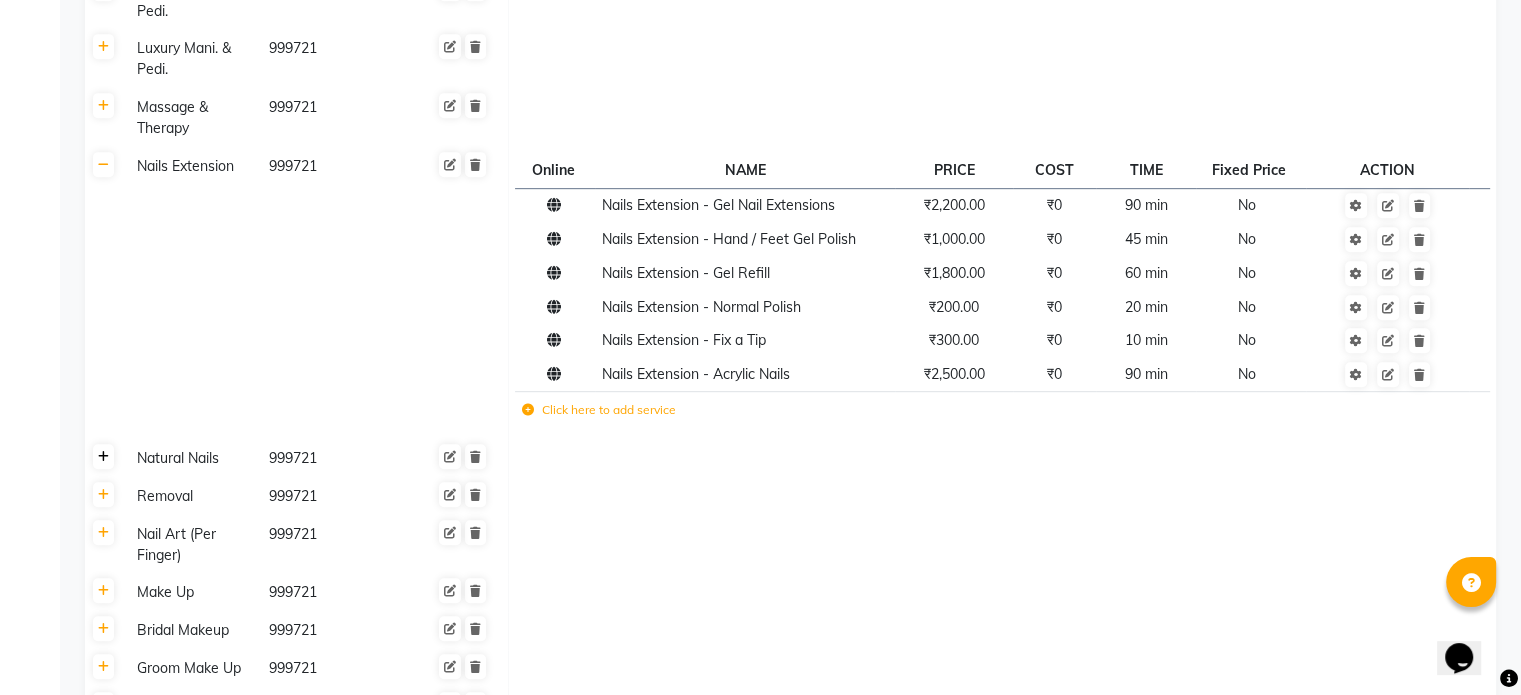 click 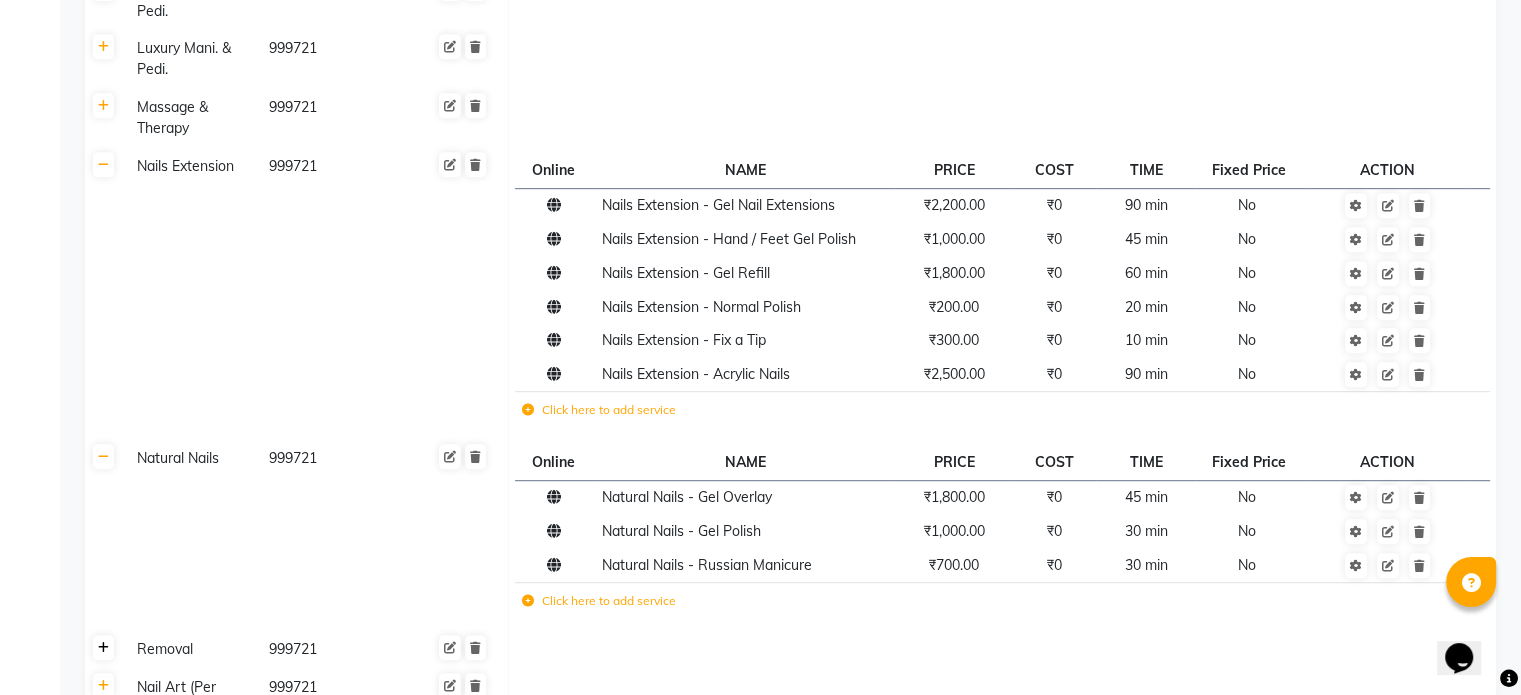 click 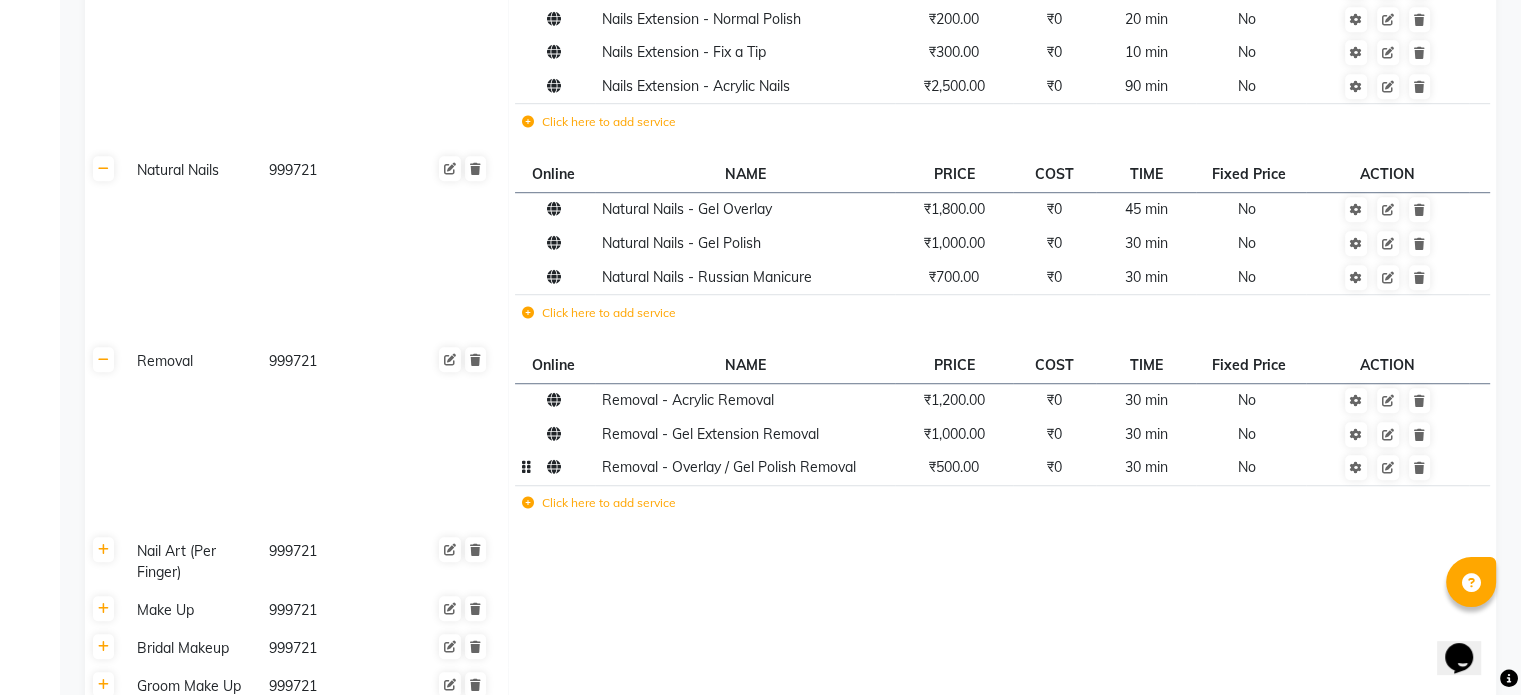 scroll, scrollTop: 1316, scrollLeft: 0, axis: vertical 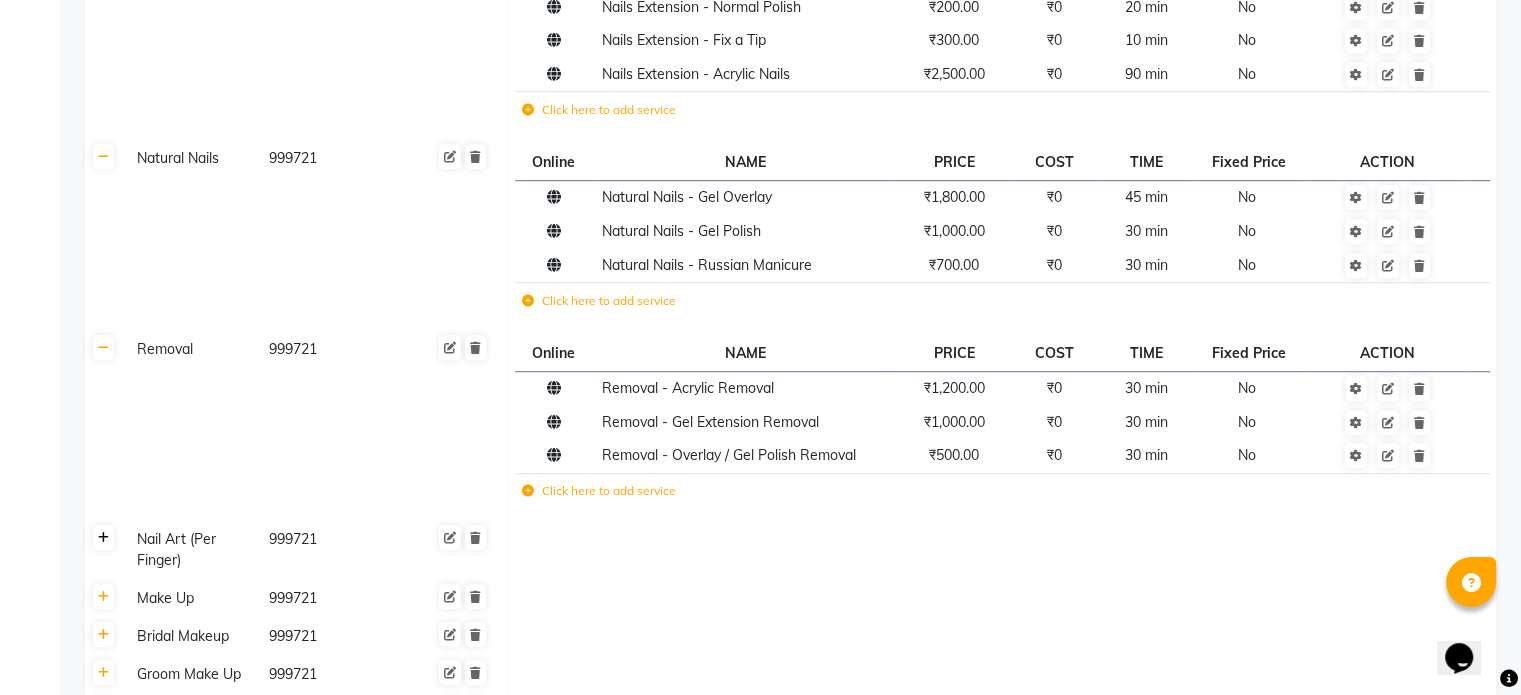 click 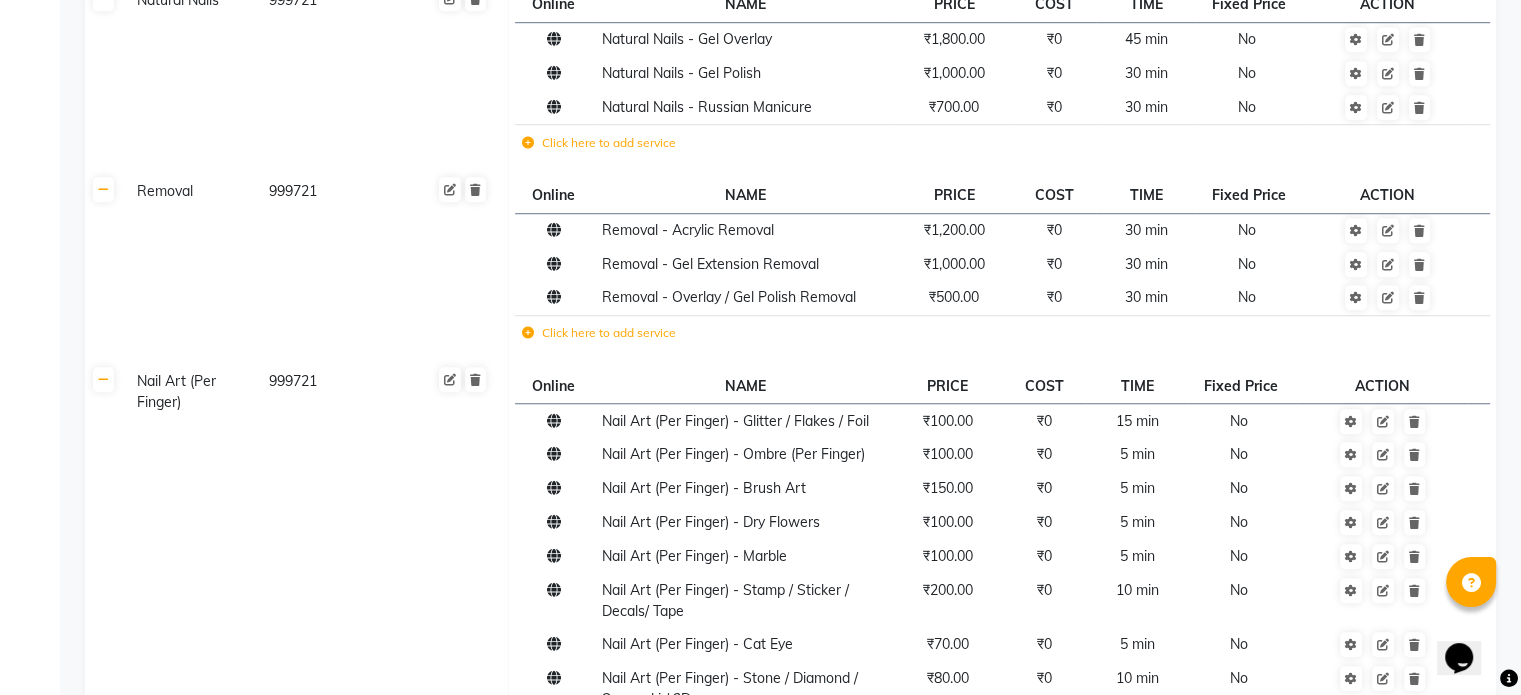 scroll, scrollTop: 1516, scrollLeft: 0, axis: vertical 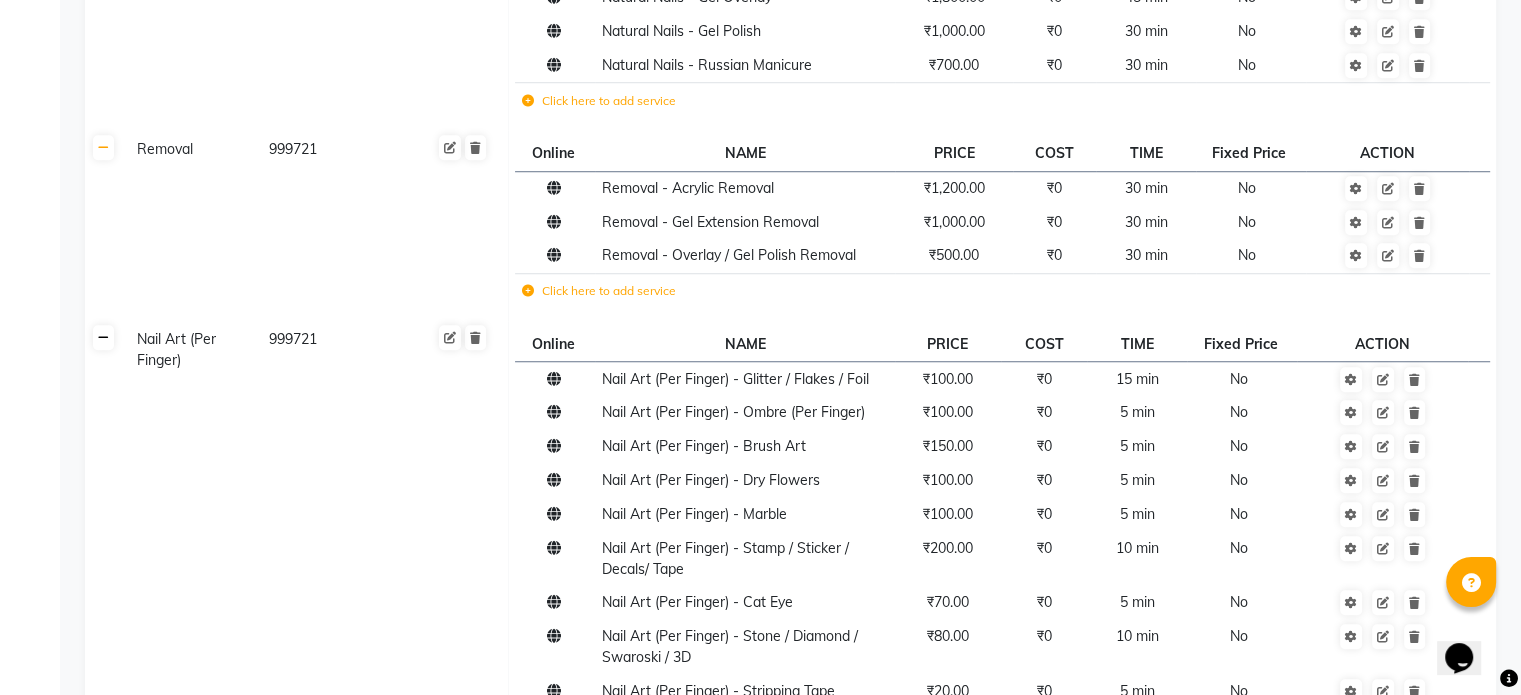click 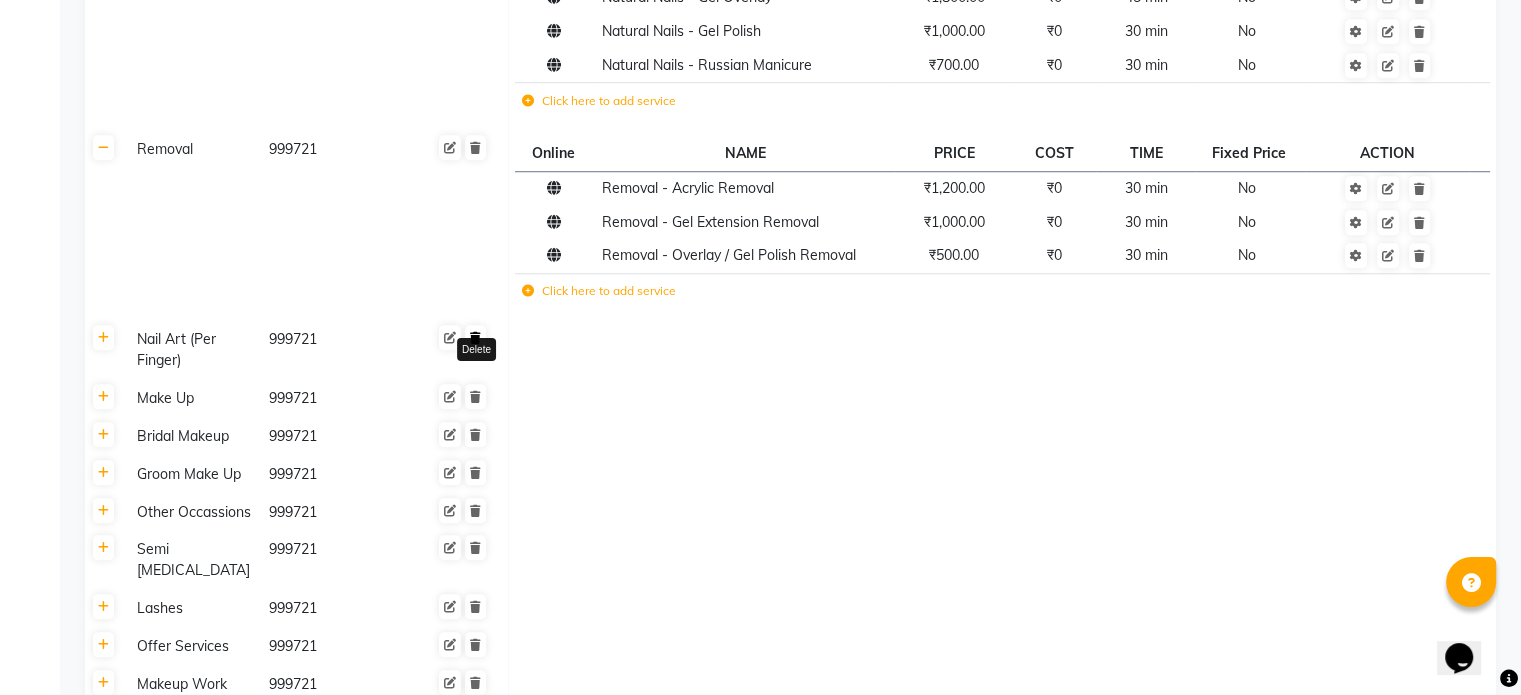 click 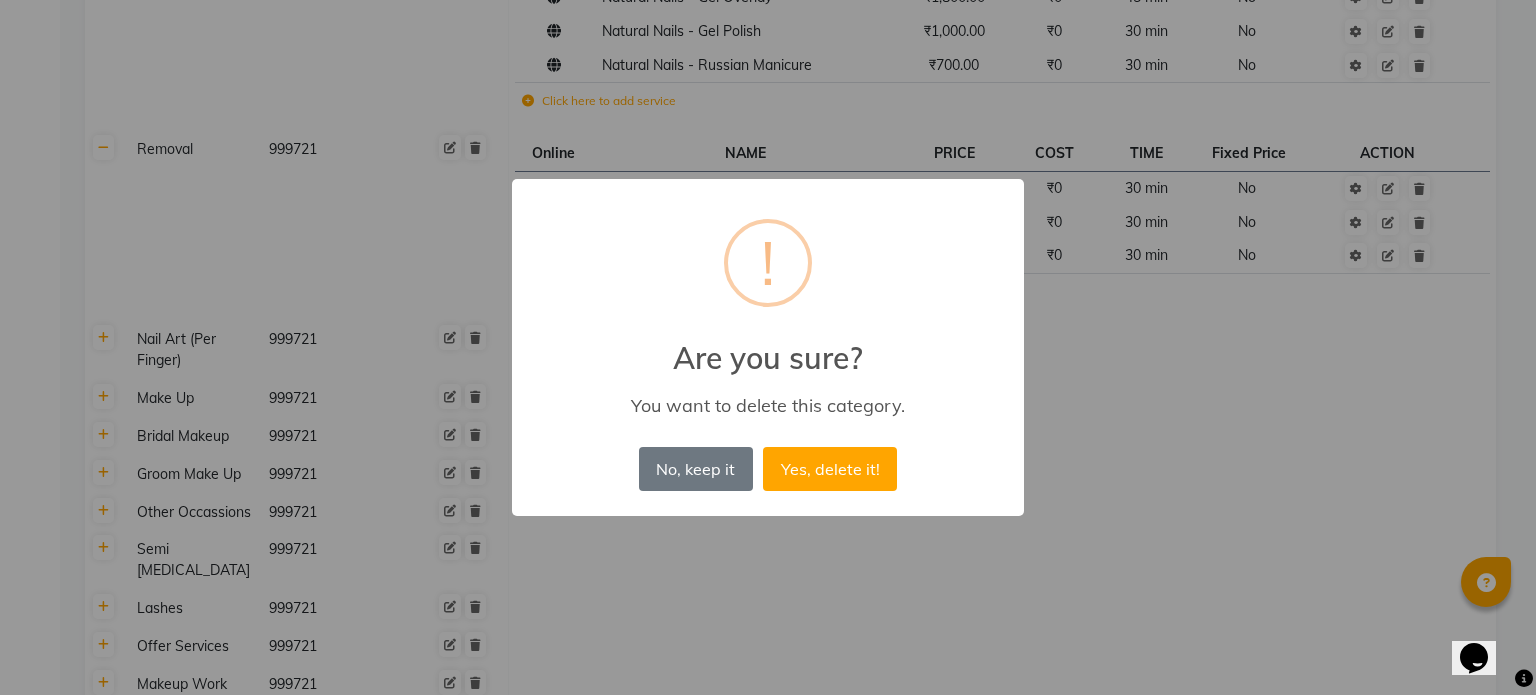 click on "× ! Are you sure? You want to delete this category. No, keep it No Yes, delete it!" at bounding box center [768, 347] 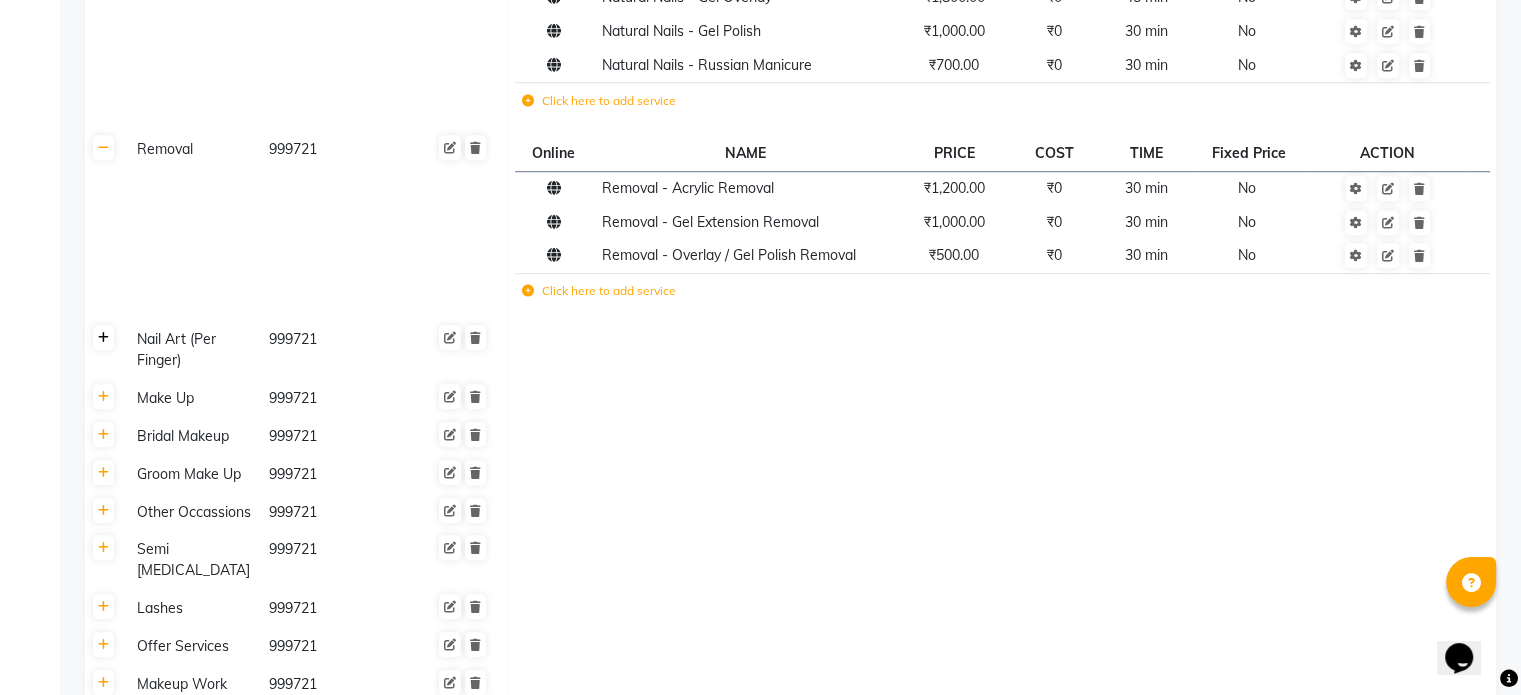 click 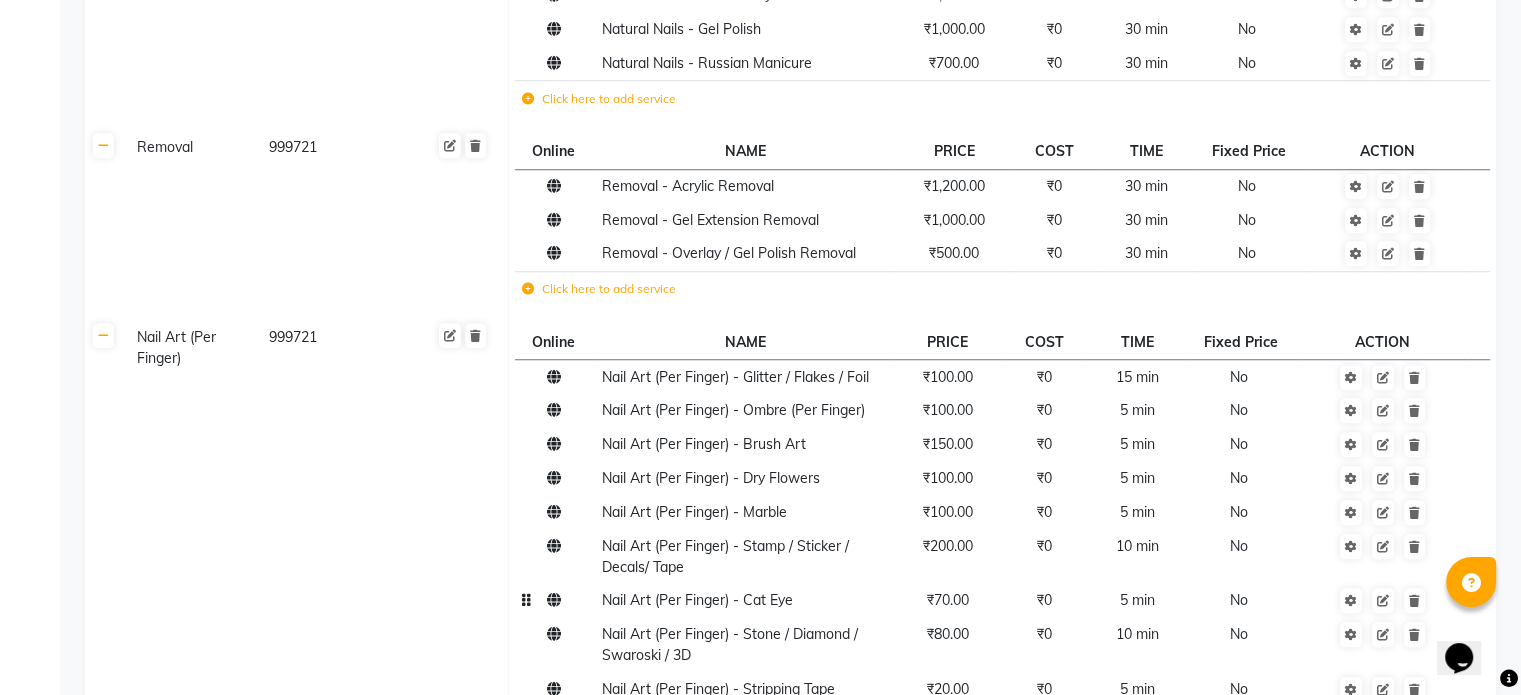 scroll, scrollTop: 1516, scrollLeft: 0, axis: vertical 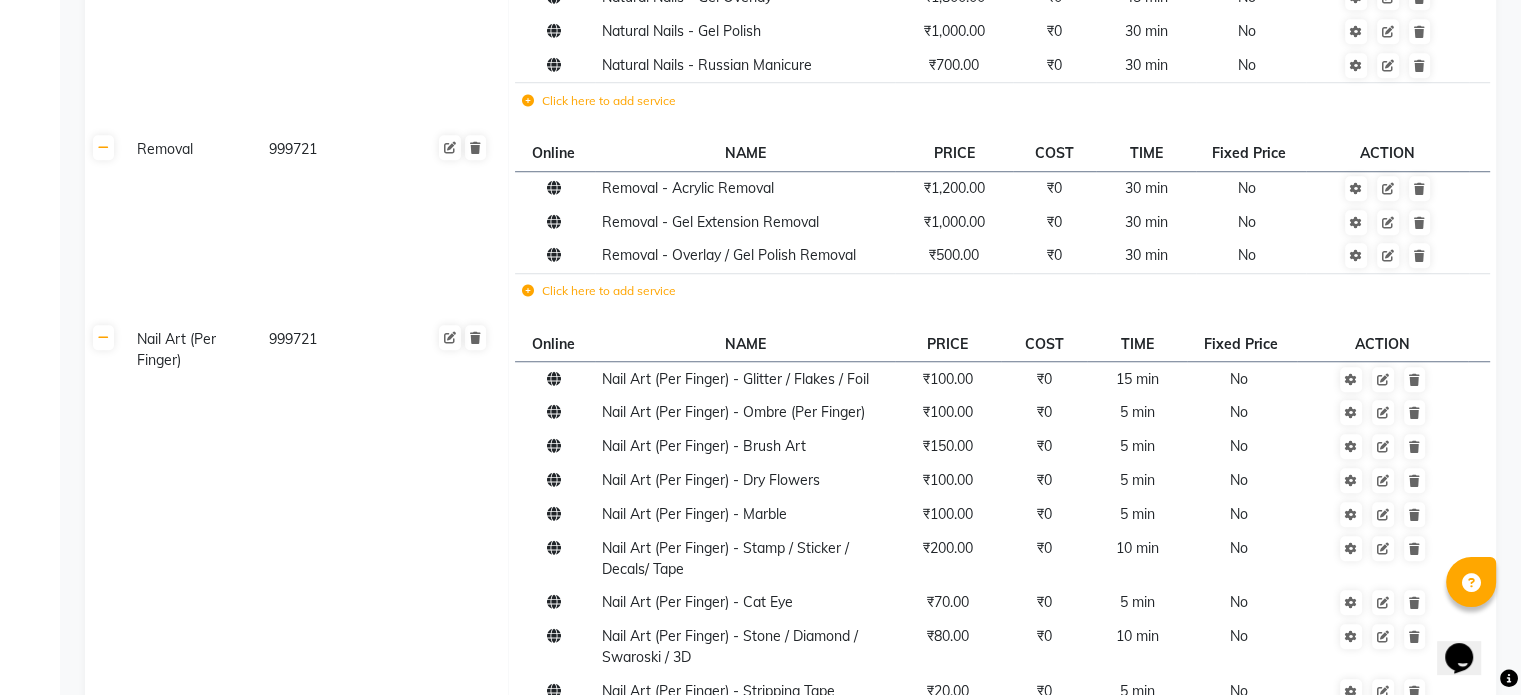 click on "Removal 999721" 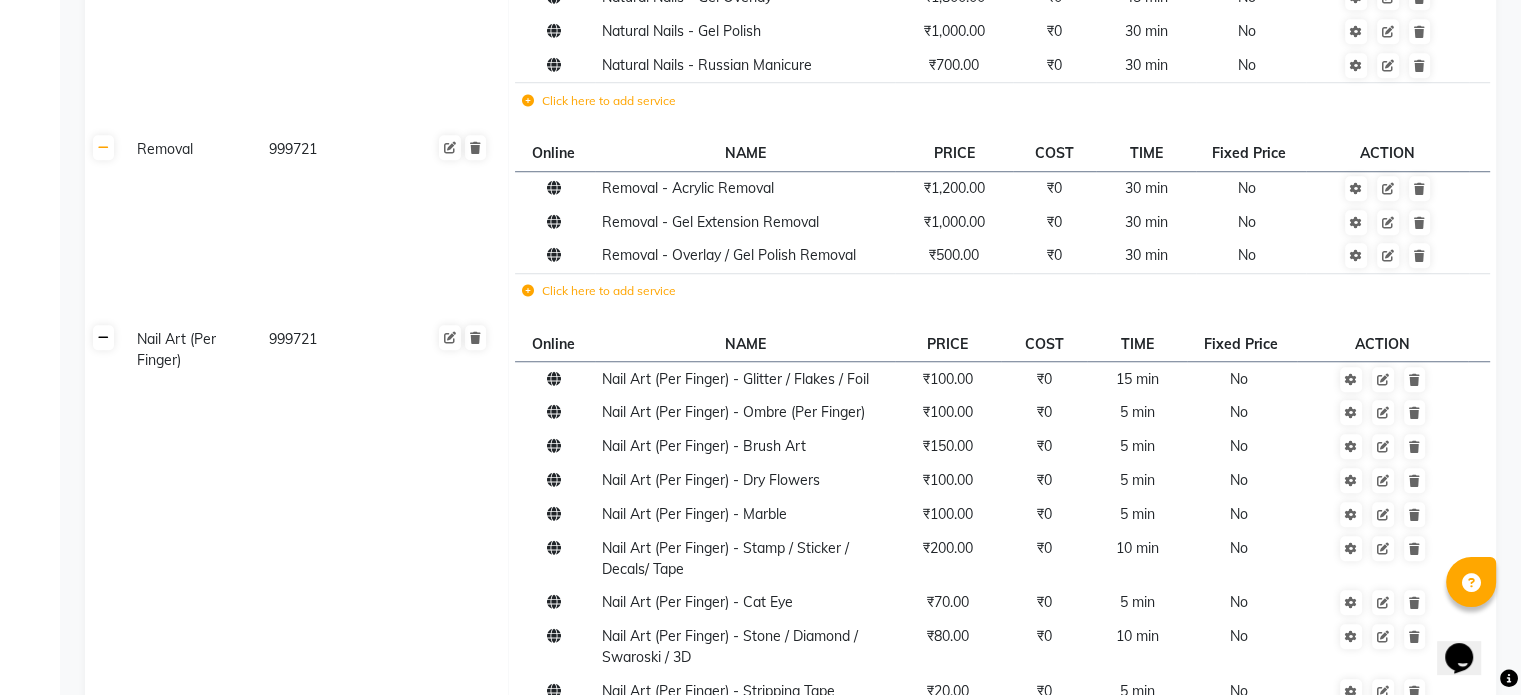 click 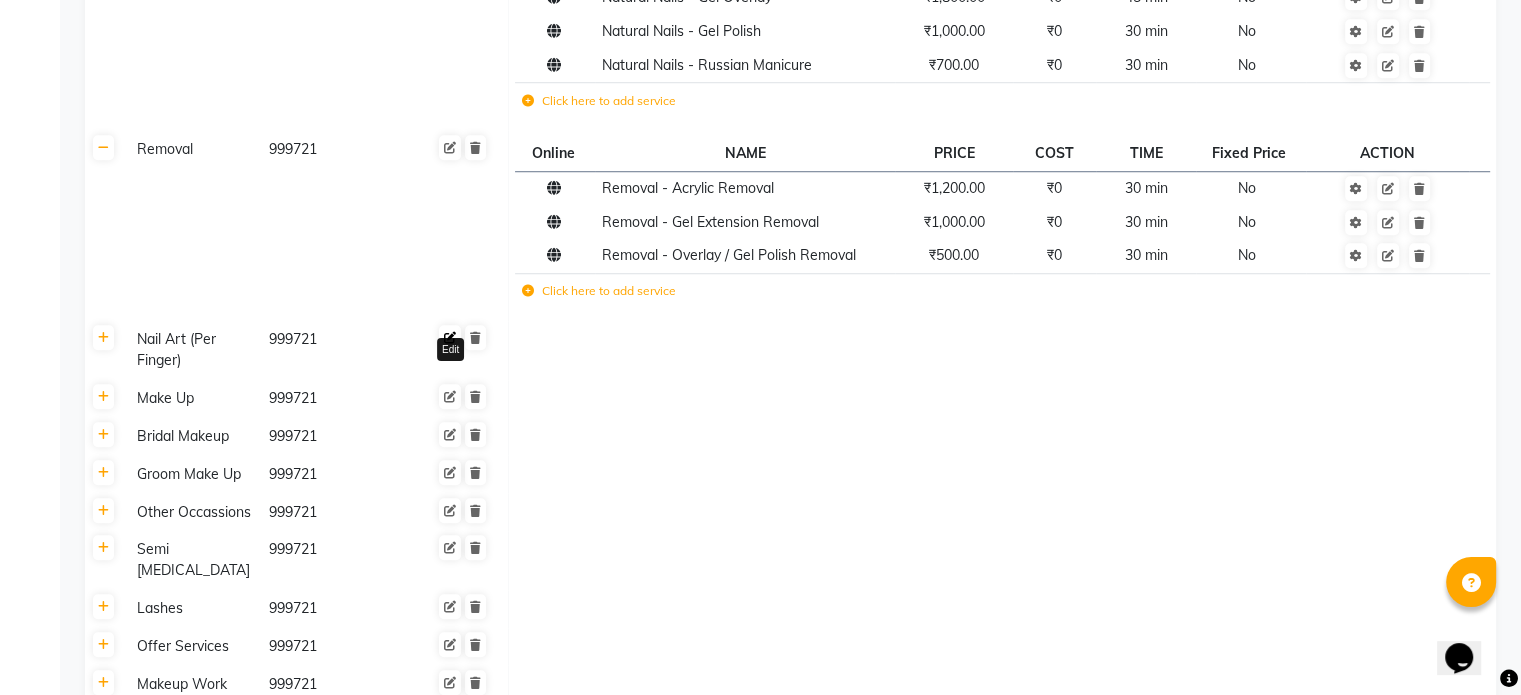 click 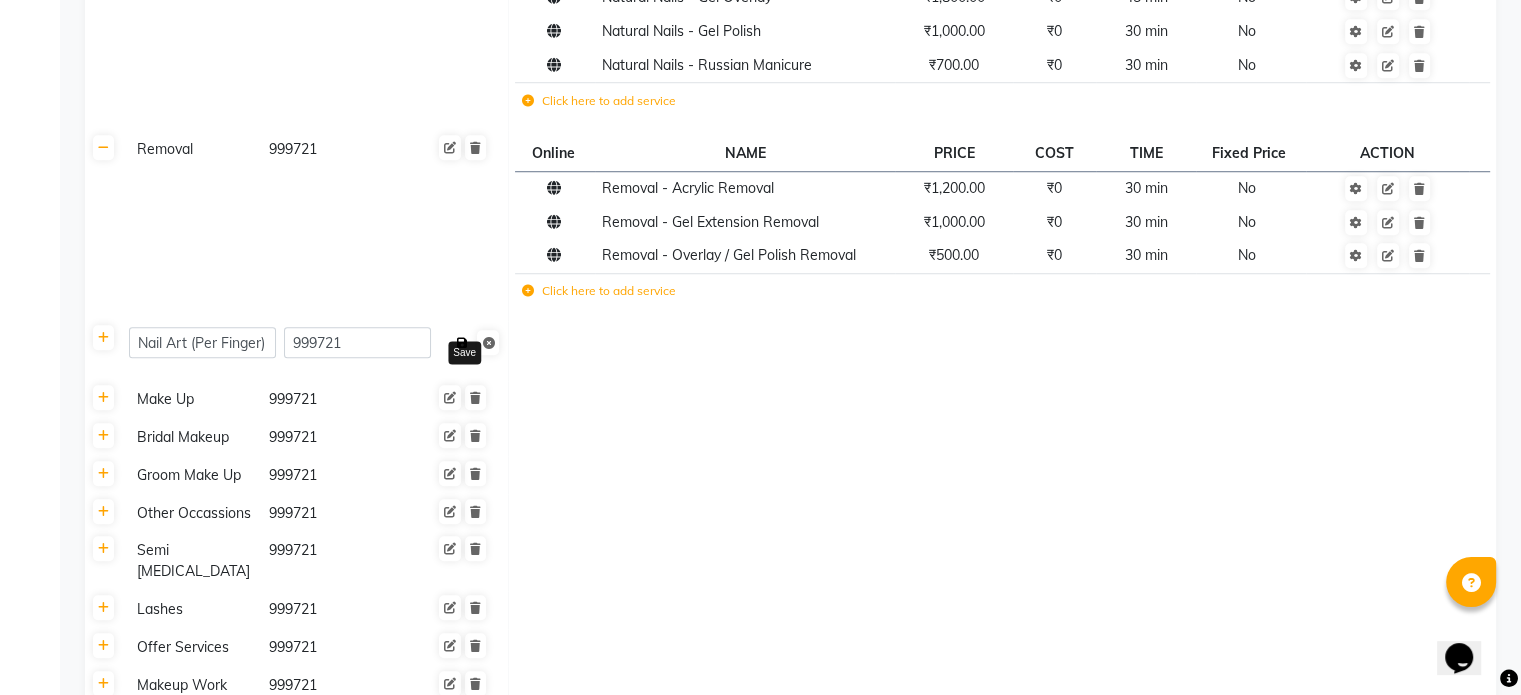 click 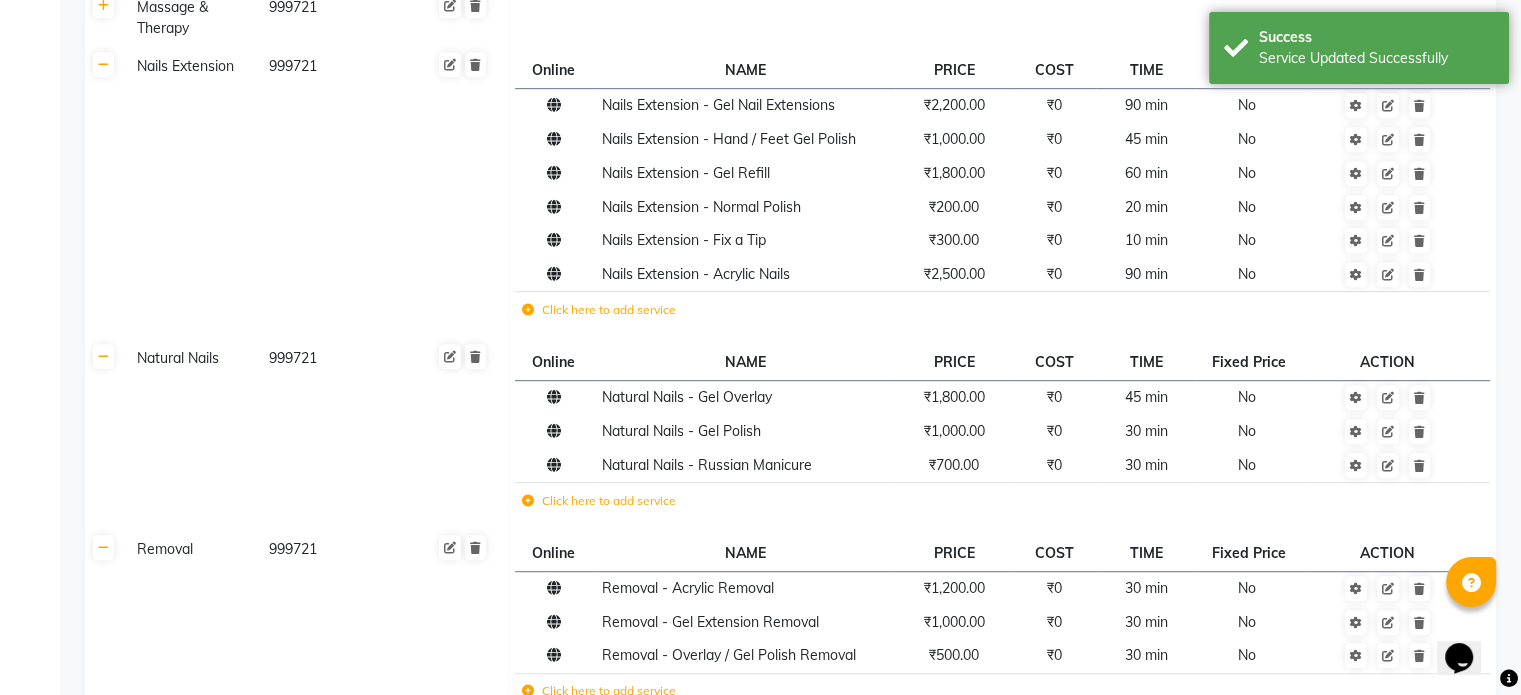 scroll, scrollTop: 1016, scrollLeft: 0, axis: vertical 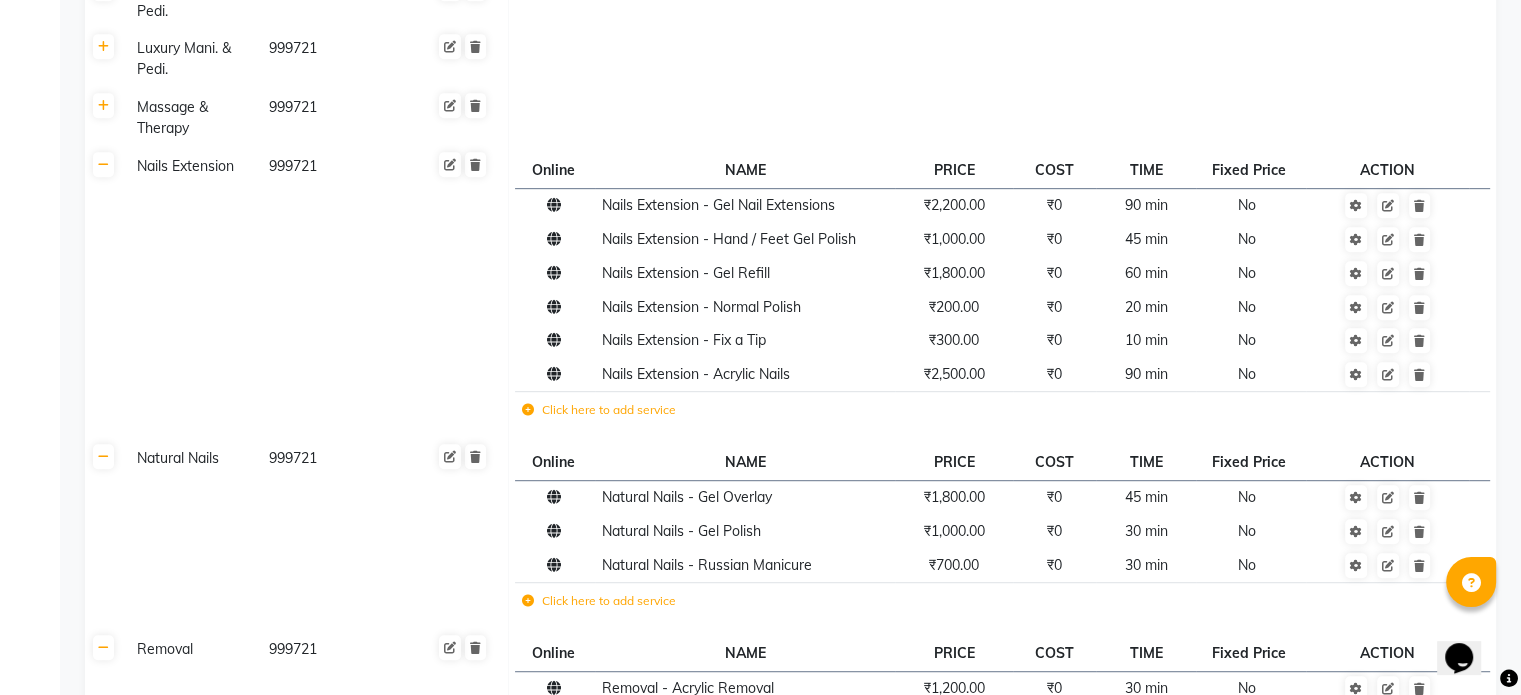 click on "Nails Extension" 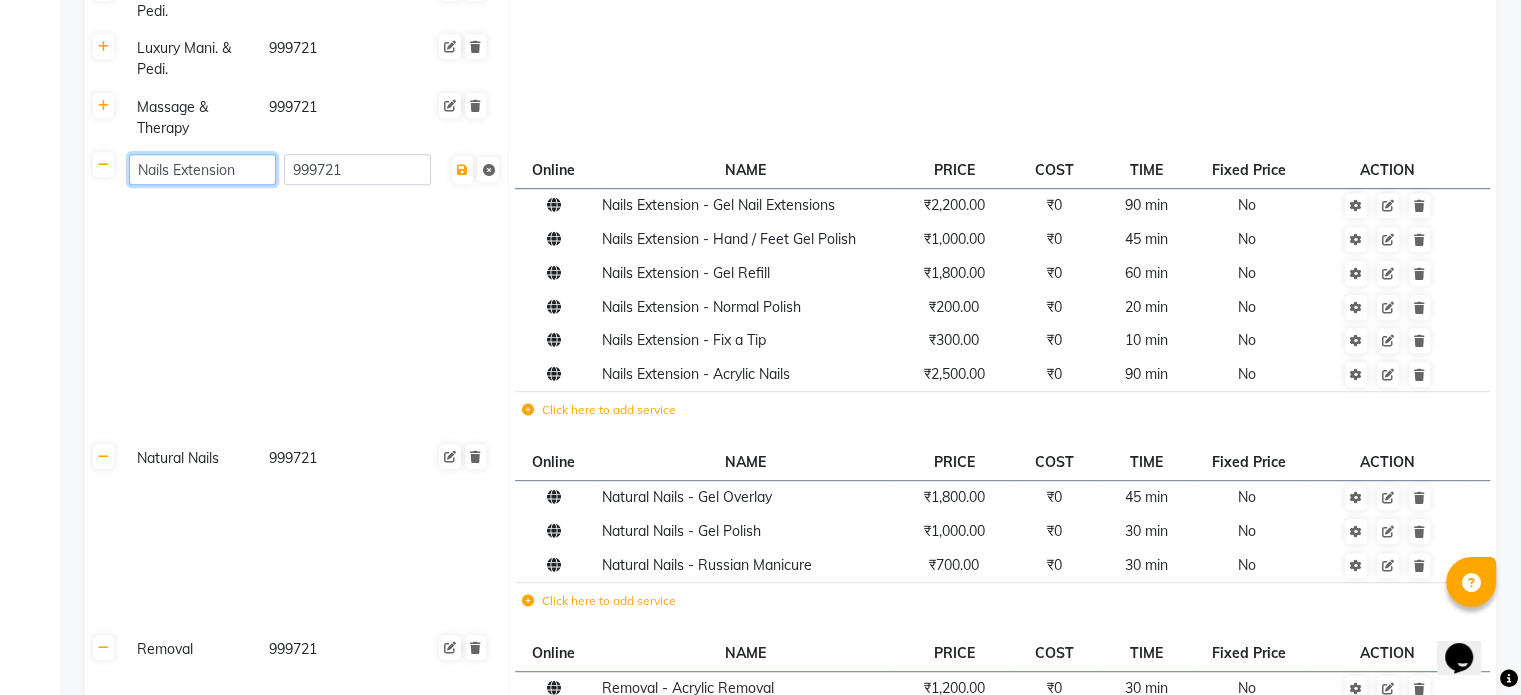 click on "Nails Extension" 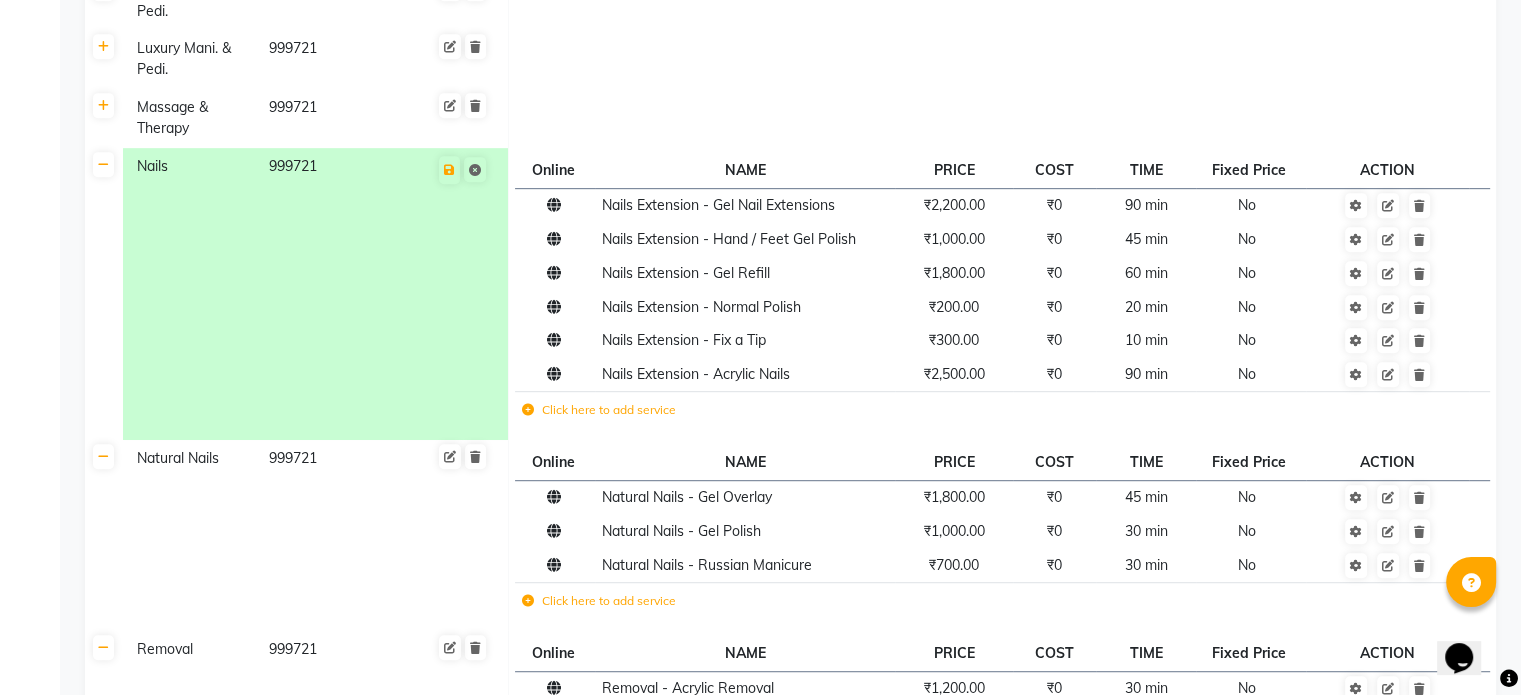 click on "Nails  999721" 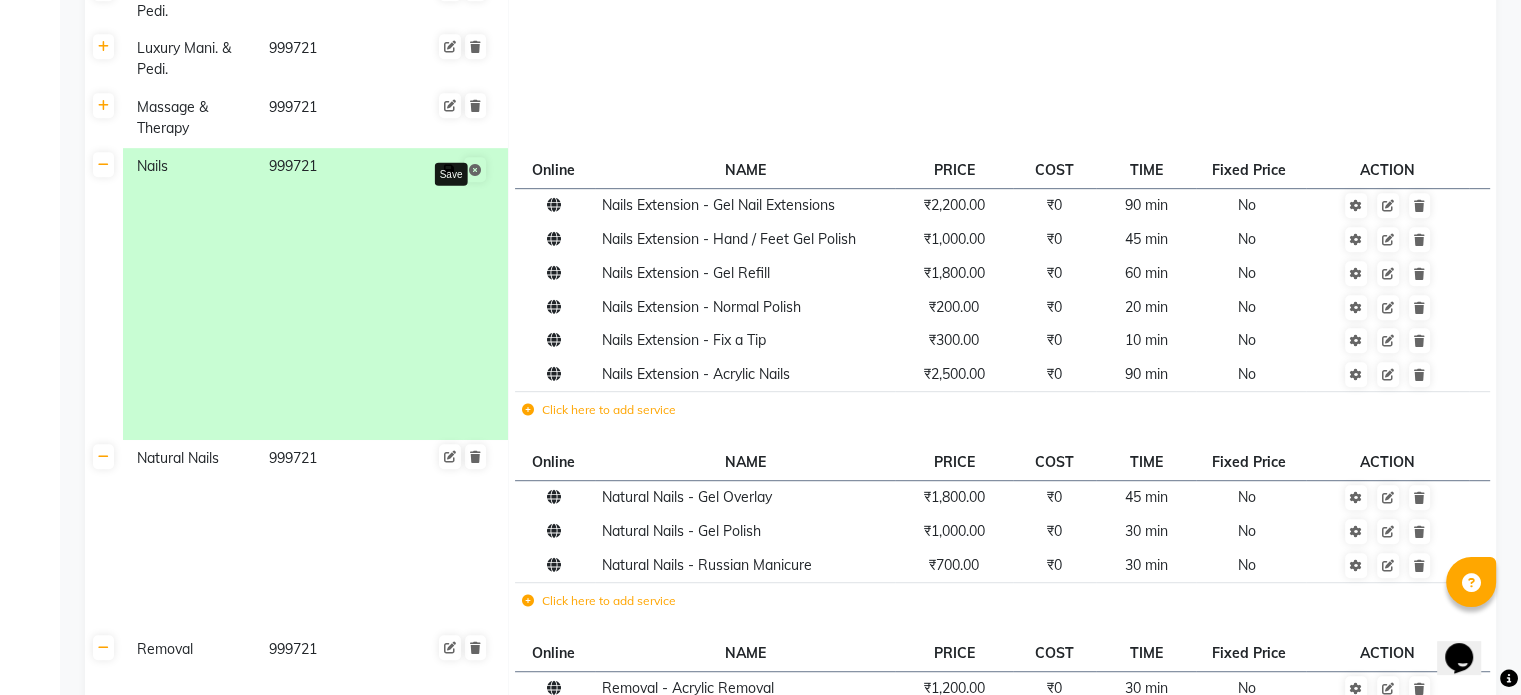 click 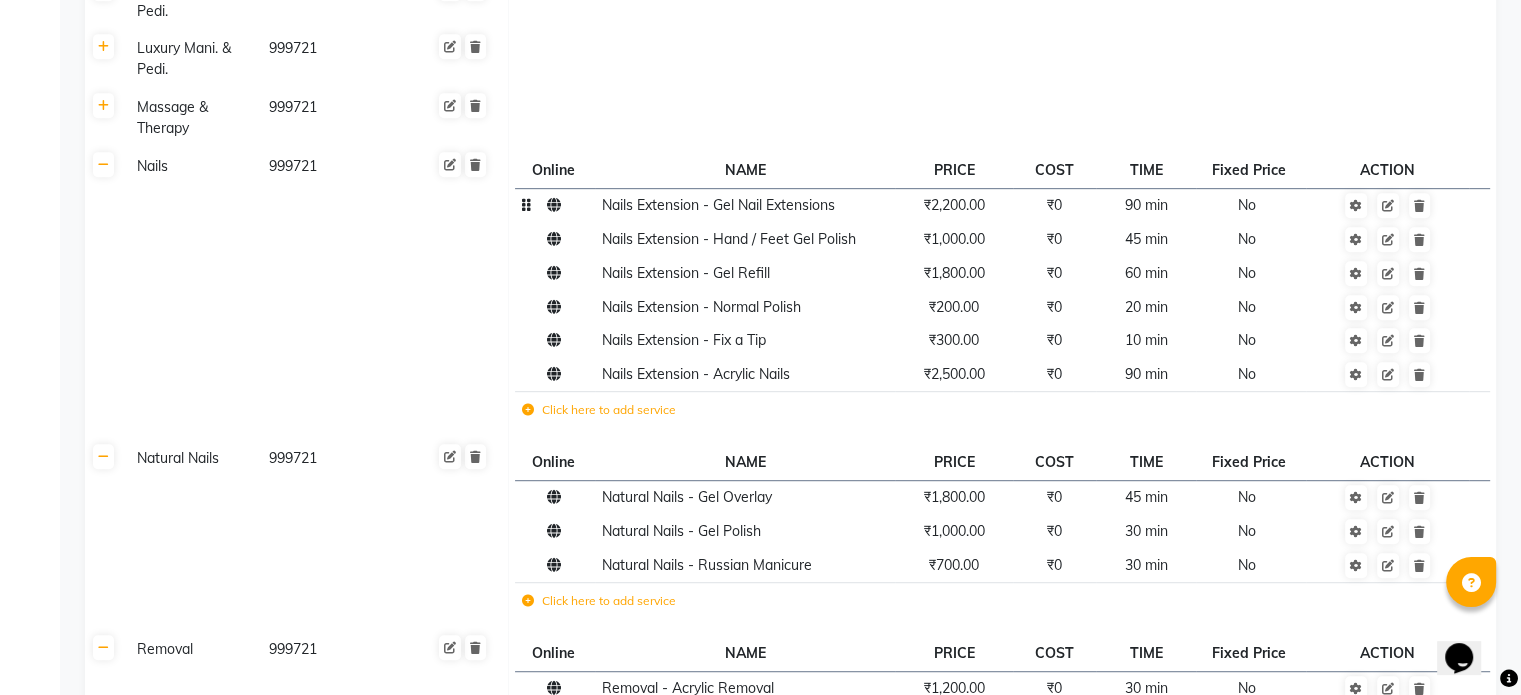 click on "Nails Extension - Gel Nail Extensions" 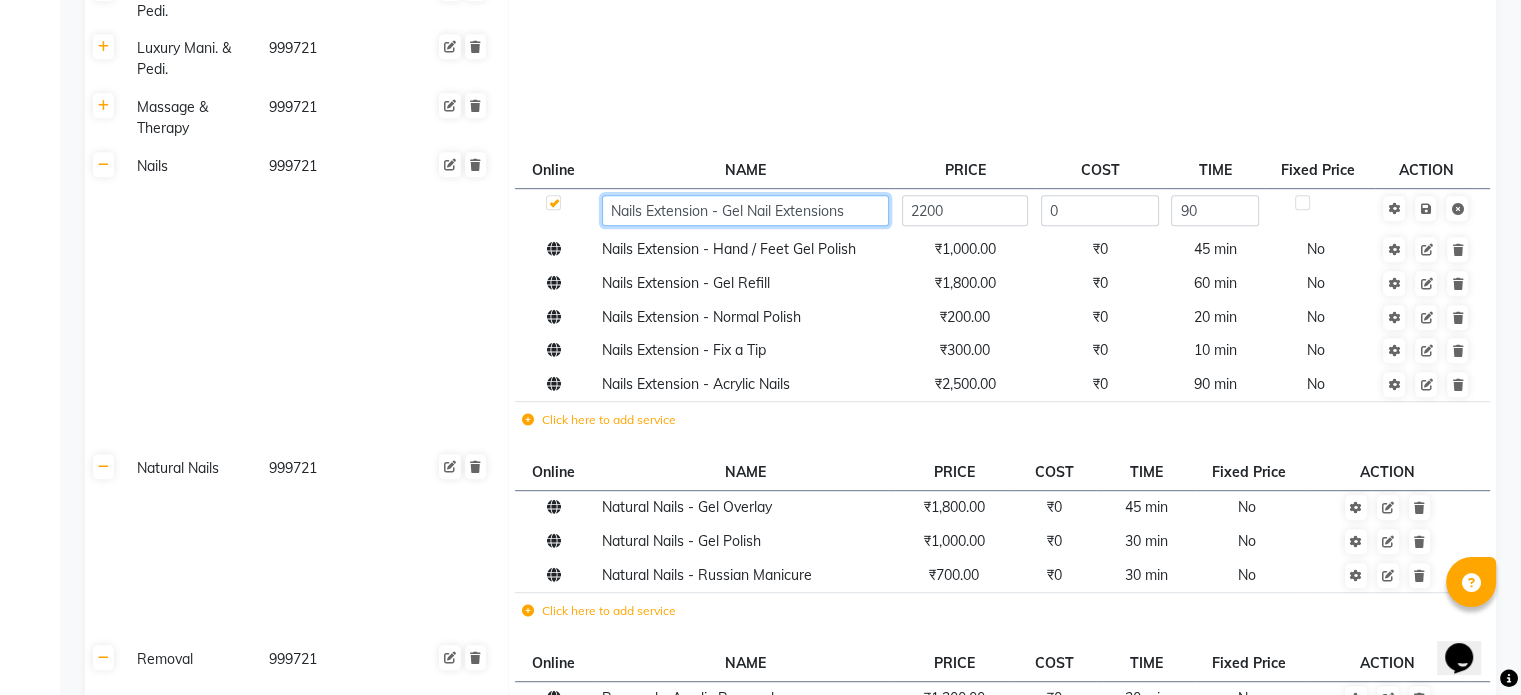 click on "Nails Extension - Gel Nail Extensions" 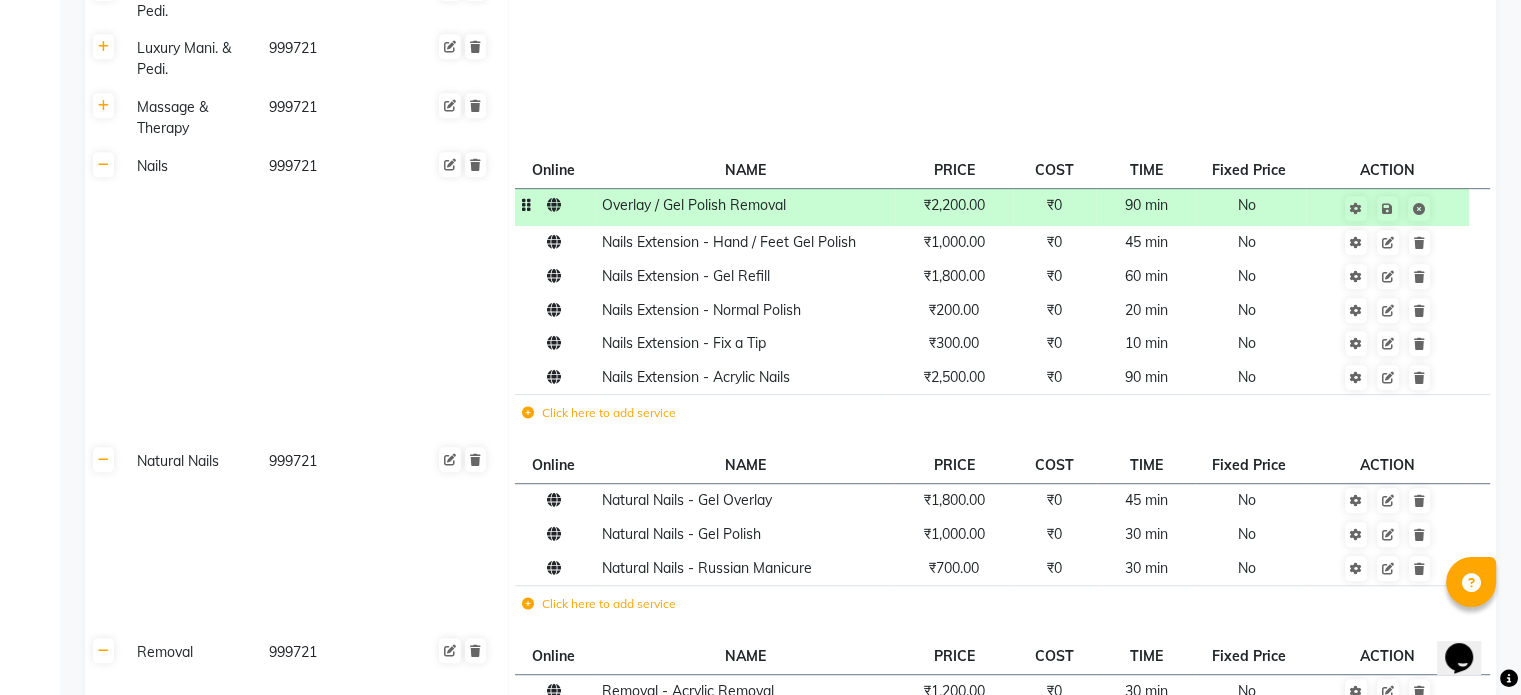 click on "₹2,200.00" 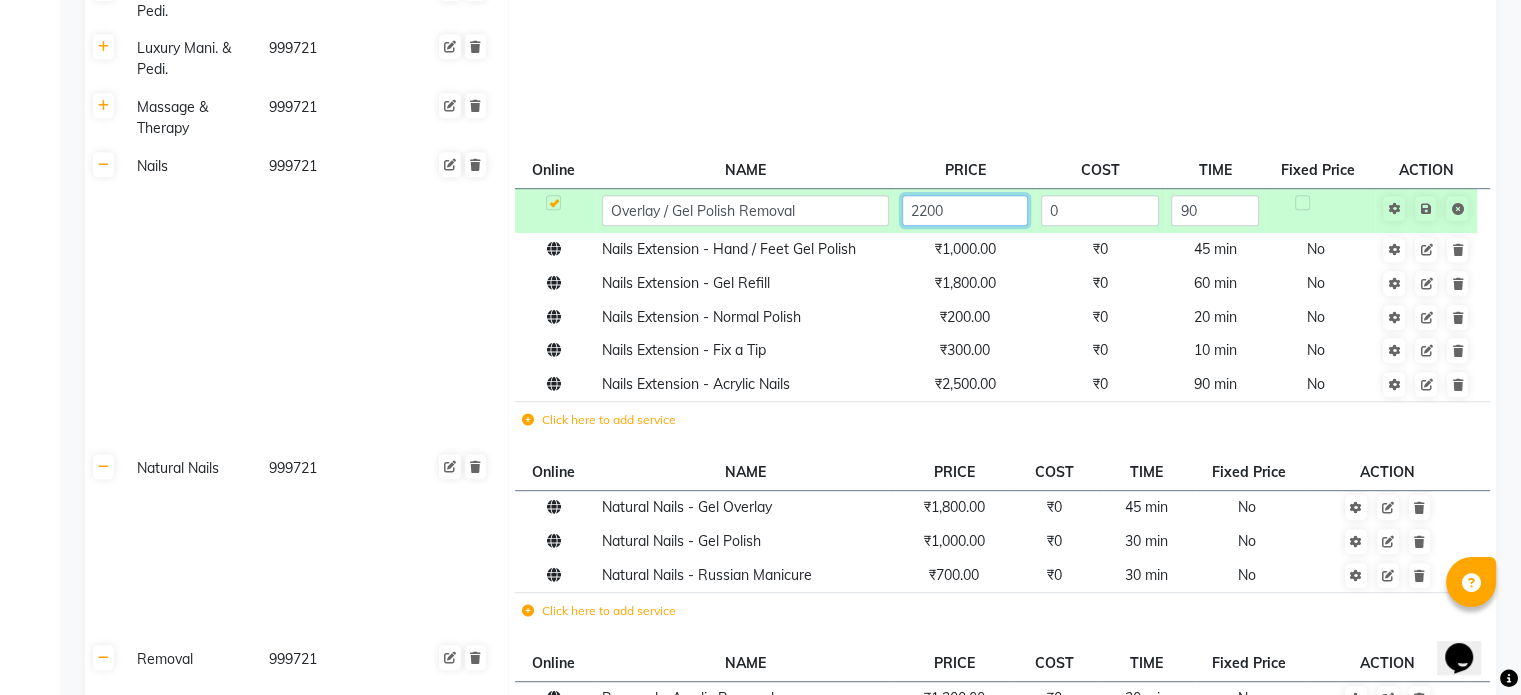 click on "2200" 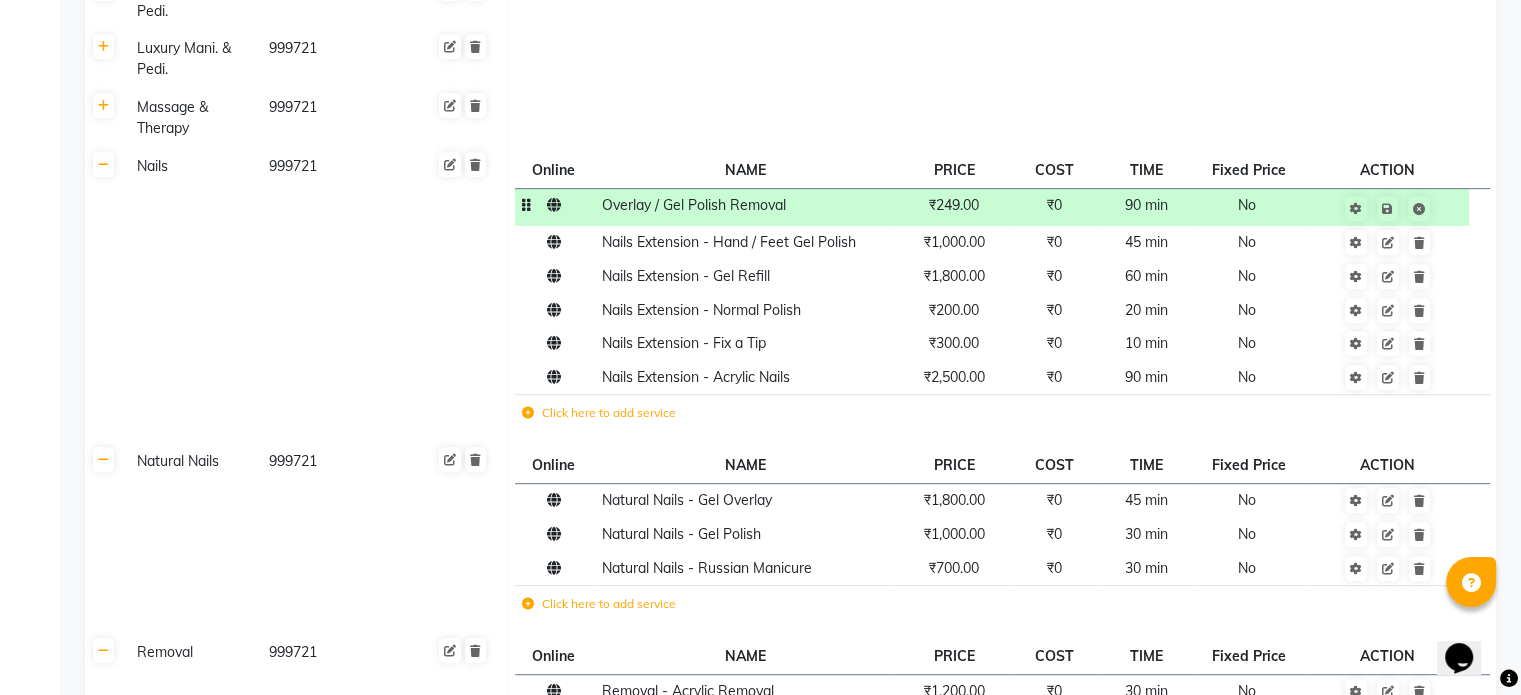 click on "90 min" 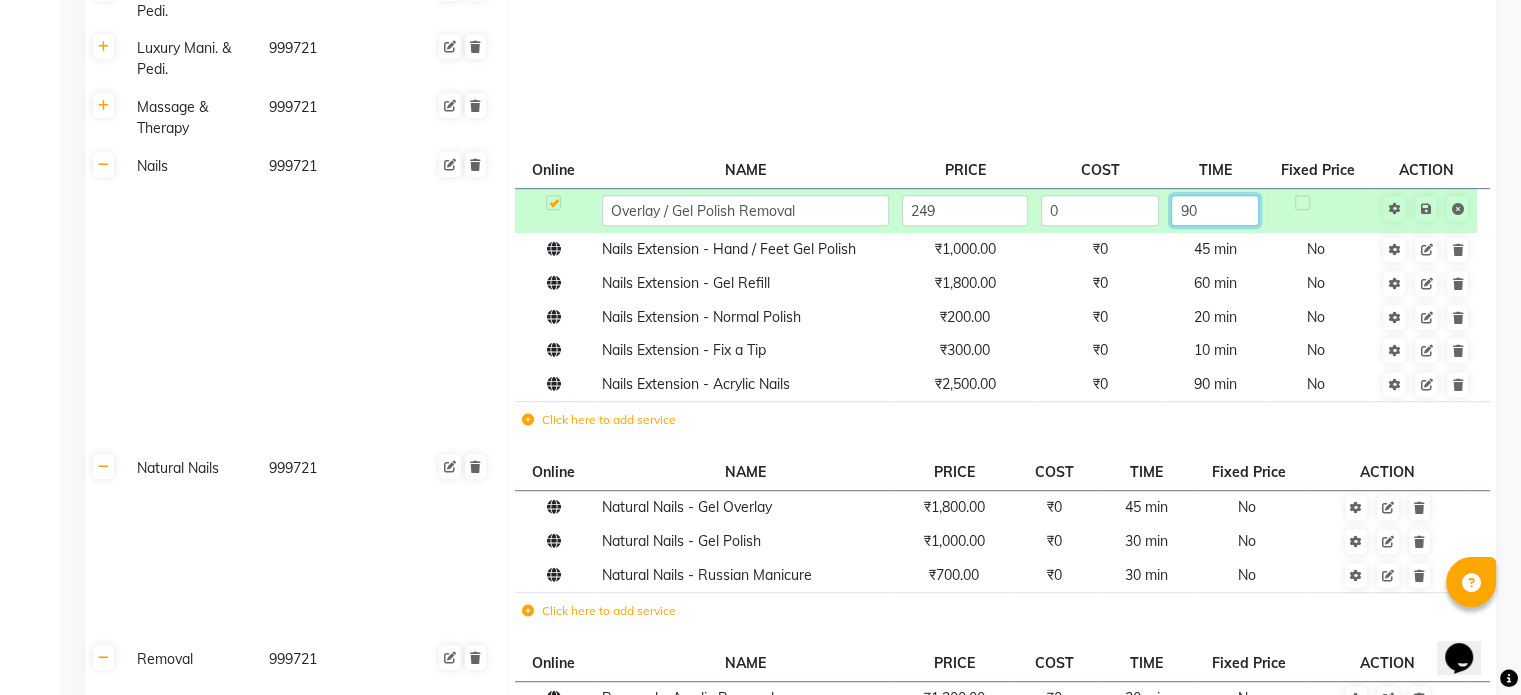 click on "90" 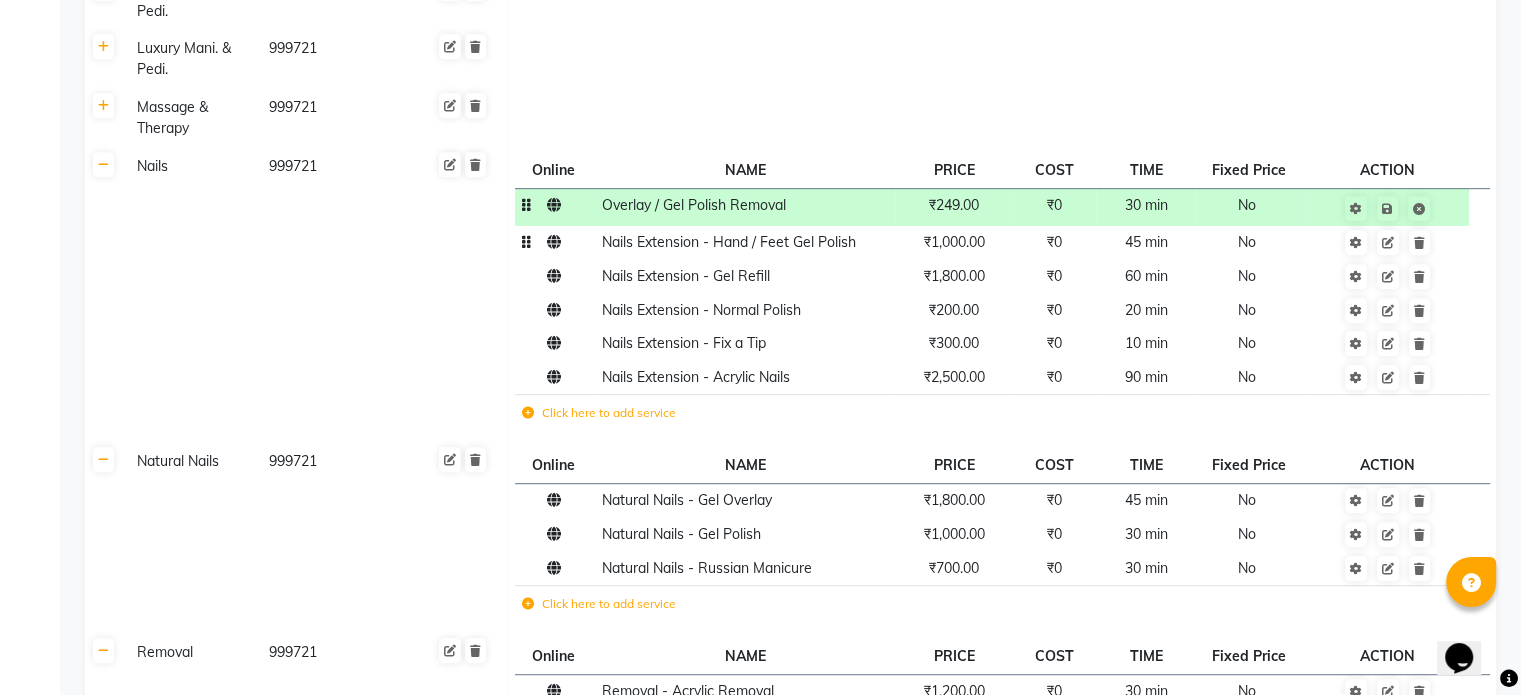 click on "Nails Extension - Hand / Feet Gel Polish" 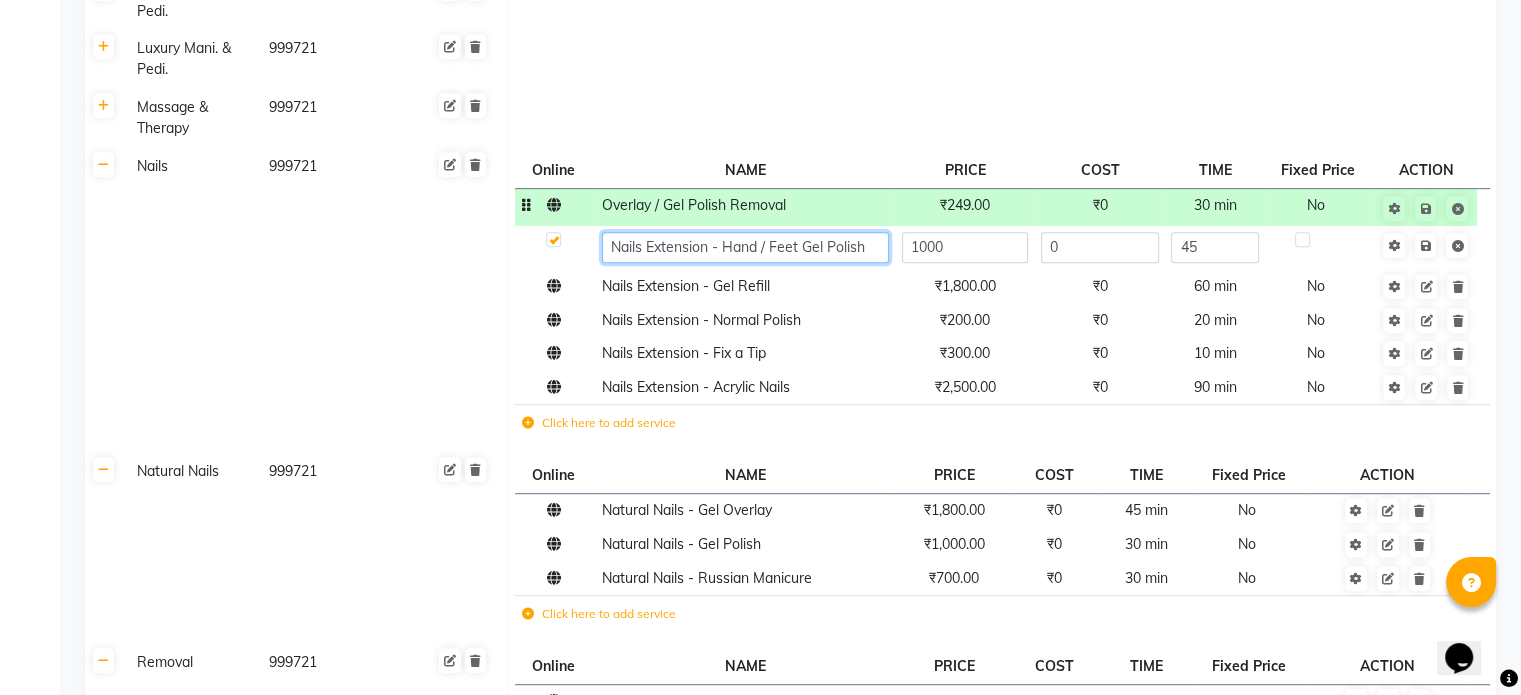 click on "Nails Extension - Hand / Feet Gel Polish" 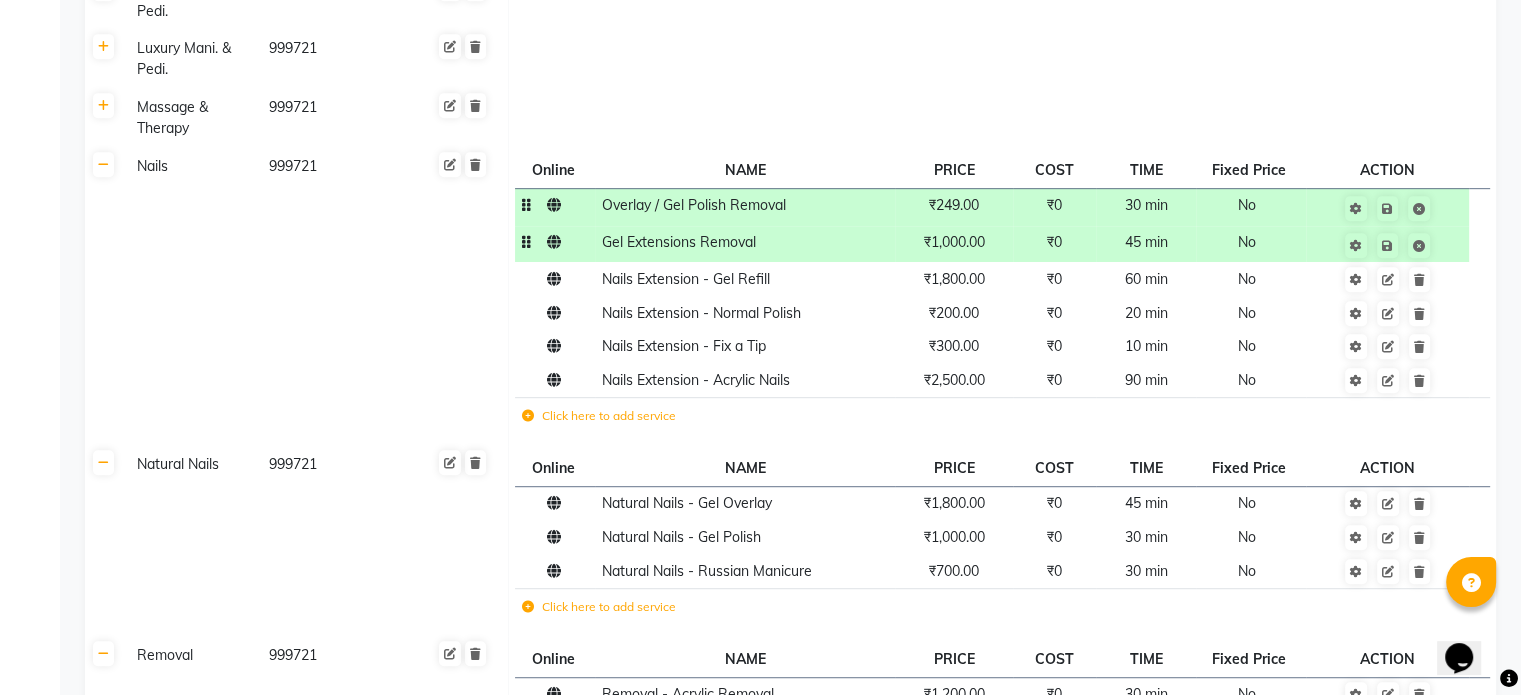 click on "₹1,000.00" 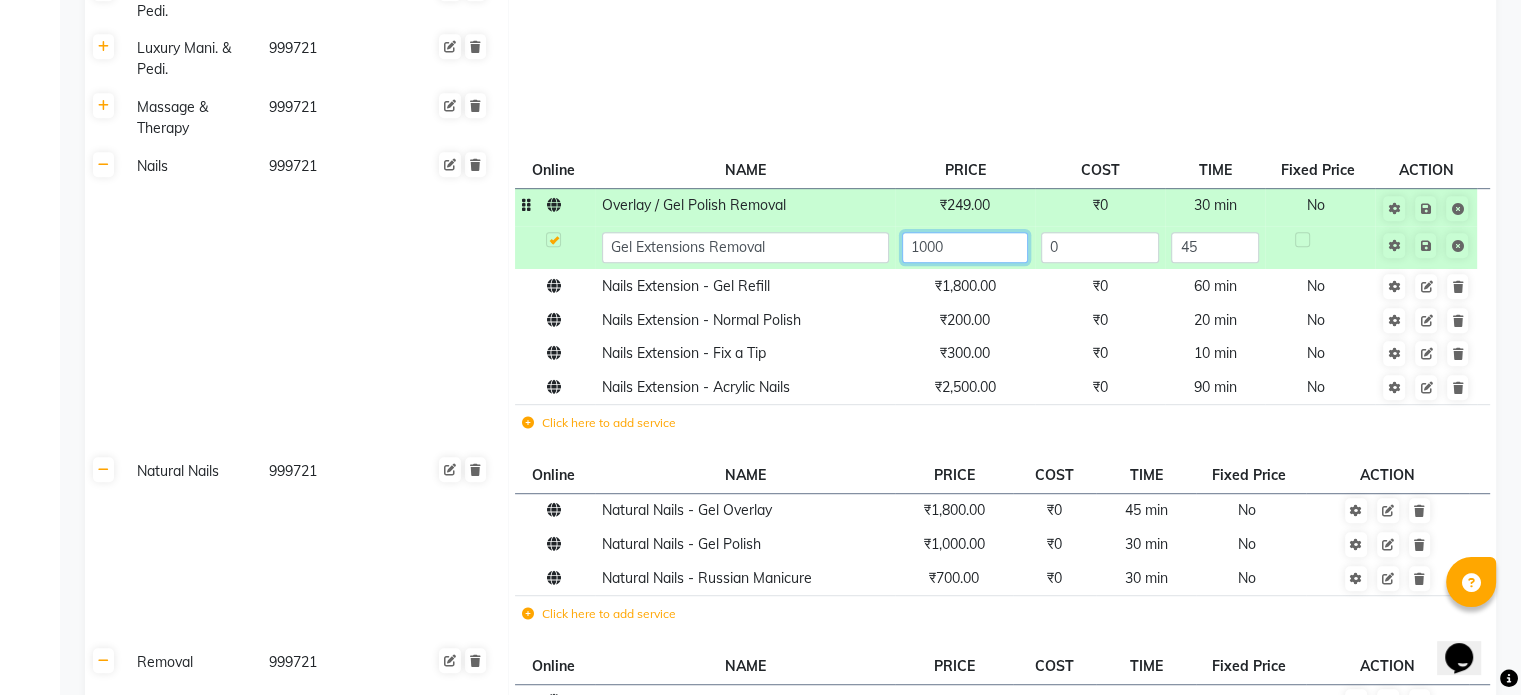 click on "1000" 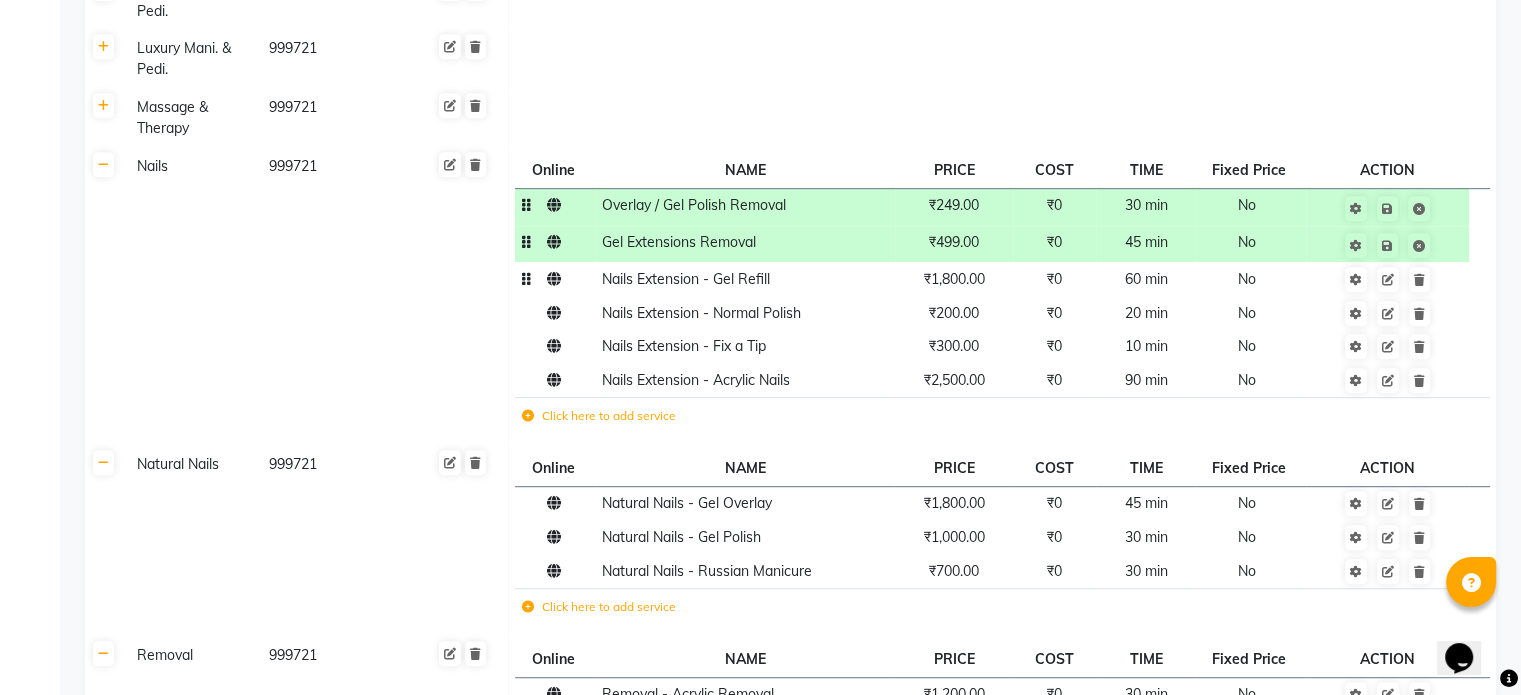 click on "Overlay / Gel Polish Removal  ₹249.00 ₹0 30 min  No  Gel Extensions Removal ₹499.00 ₹0 45 min  No  Nails Extension - Gel Refill ₹1,800.00 ₹0 60 min  No  Nails Extension - Normal Polish ₹200.00 ₹0 20 min  No  Nails Extension - Fix a Tip ₹300.00 ₹0 10 min  No  Nails Extension - Acrylic Nails ₹2,500.00 ₹0 90 min  No  Click here to add service" 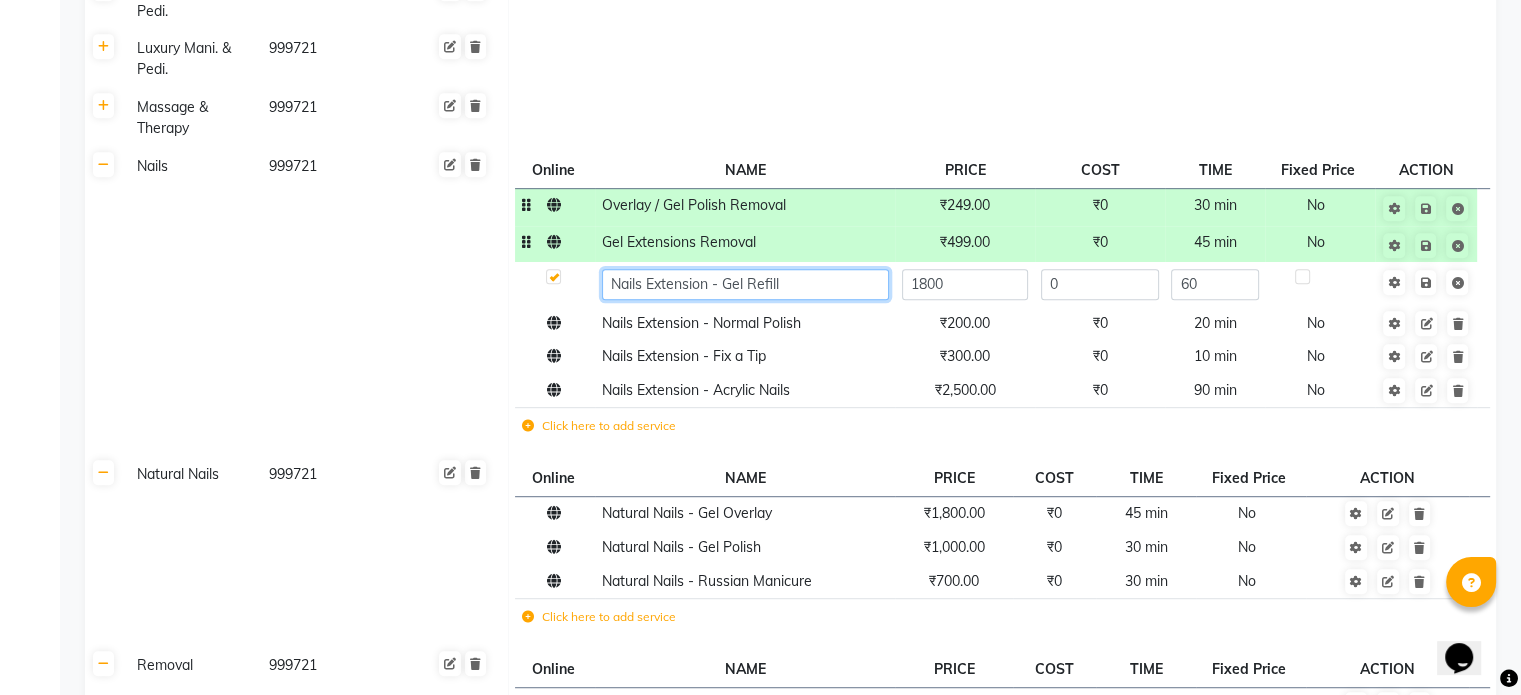 click on "Nails Extension - Gel Refill" 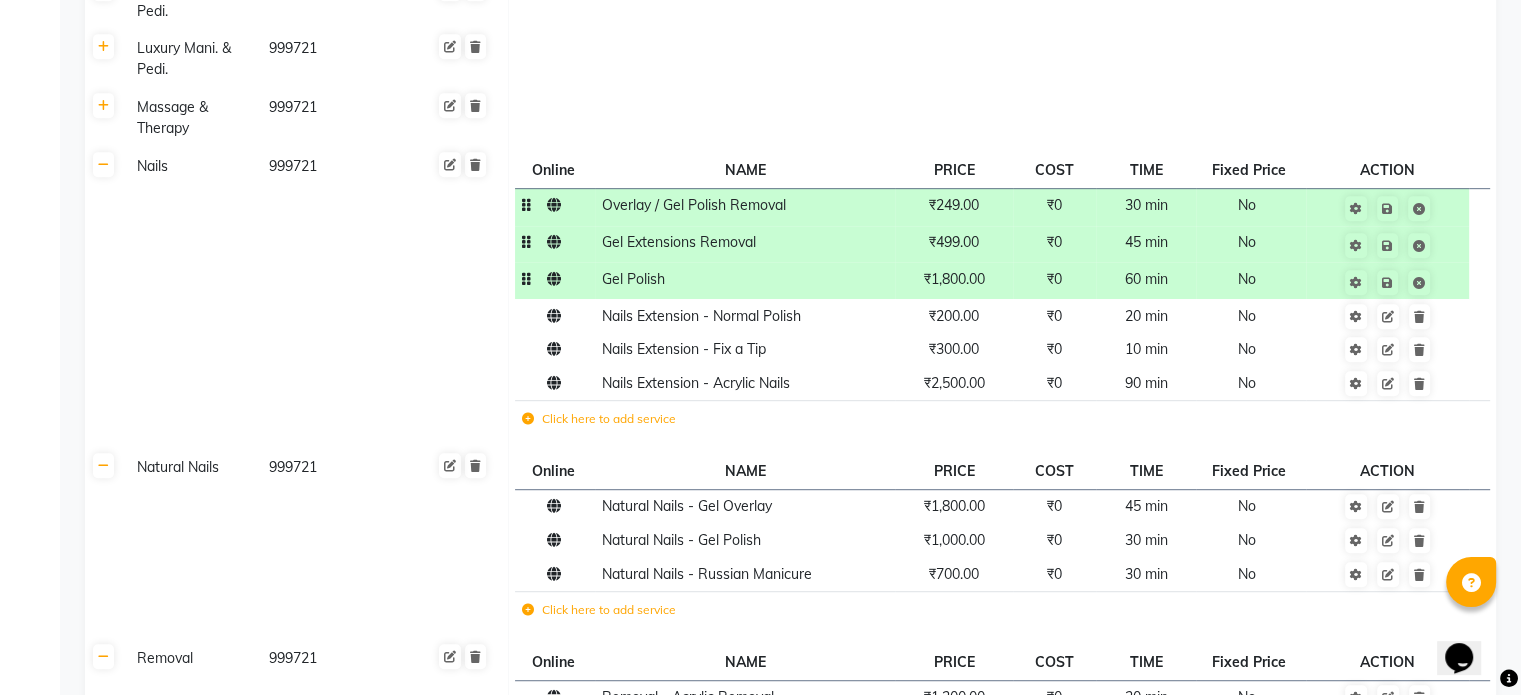 click on "₹1,800.00" 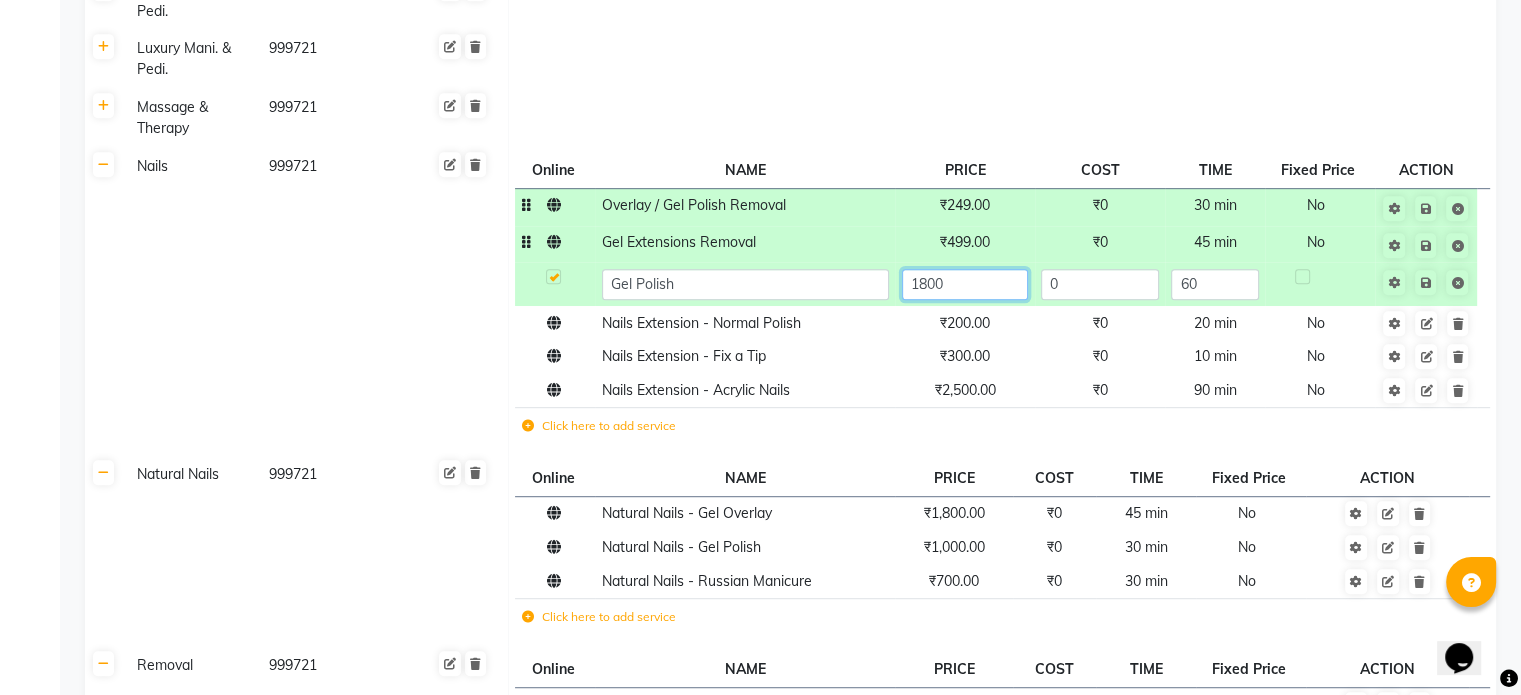 click on "1800" 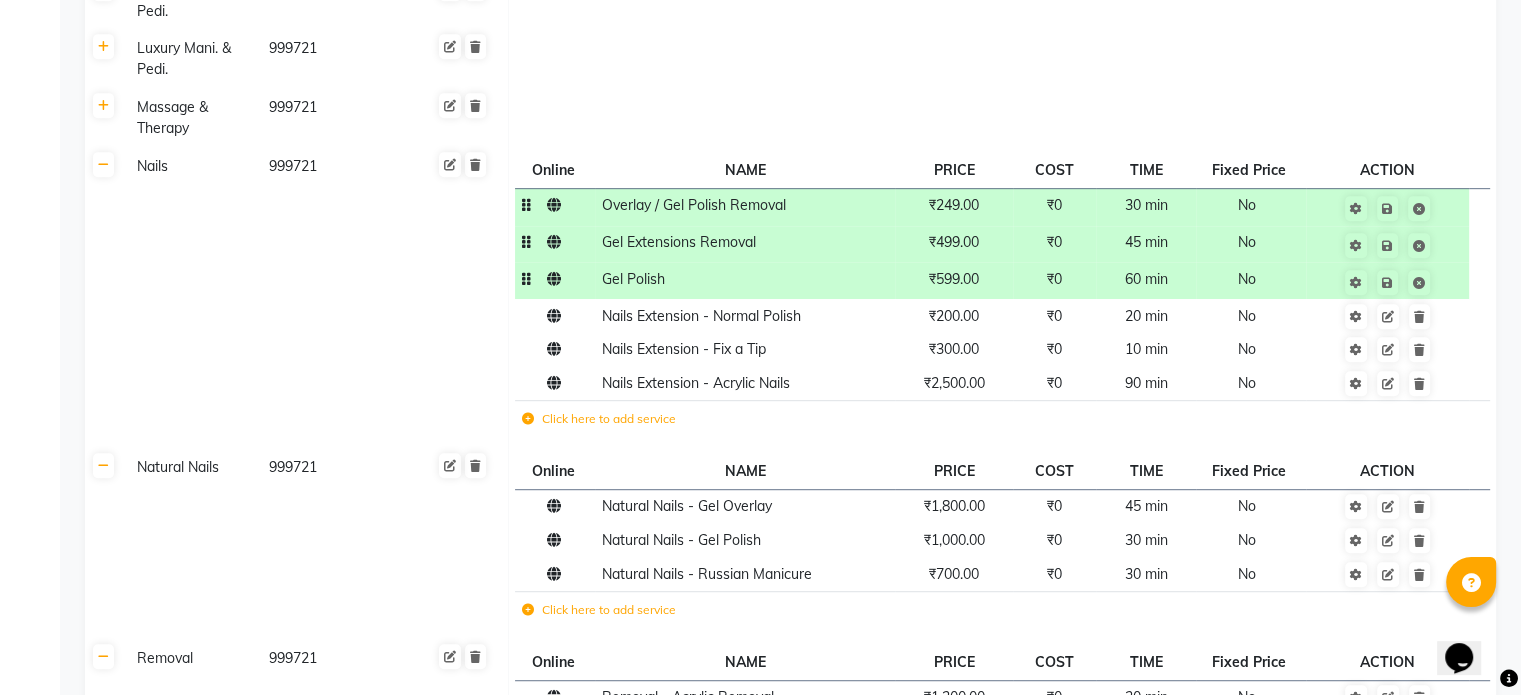 click on "60 min" 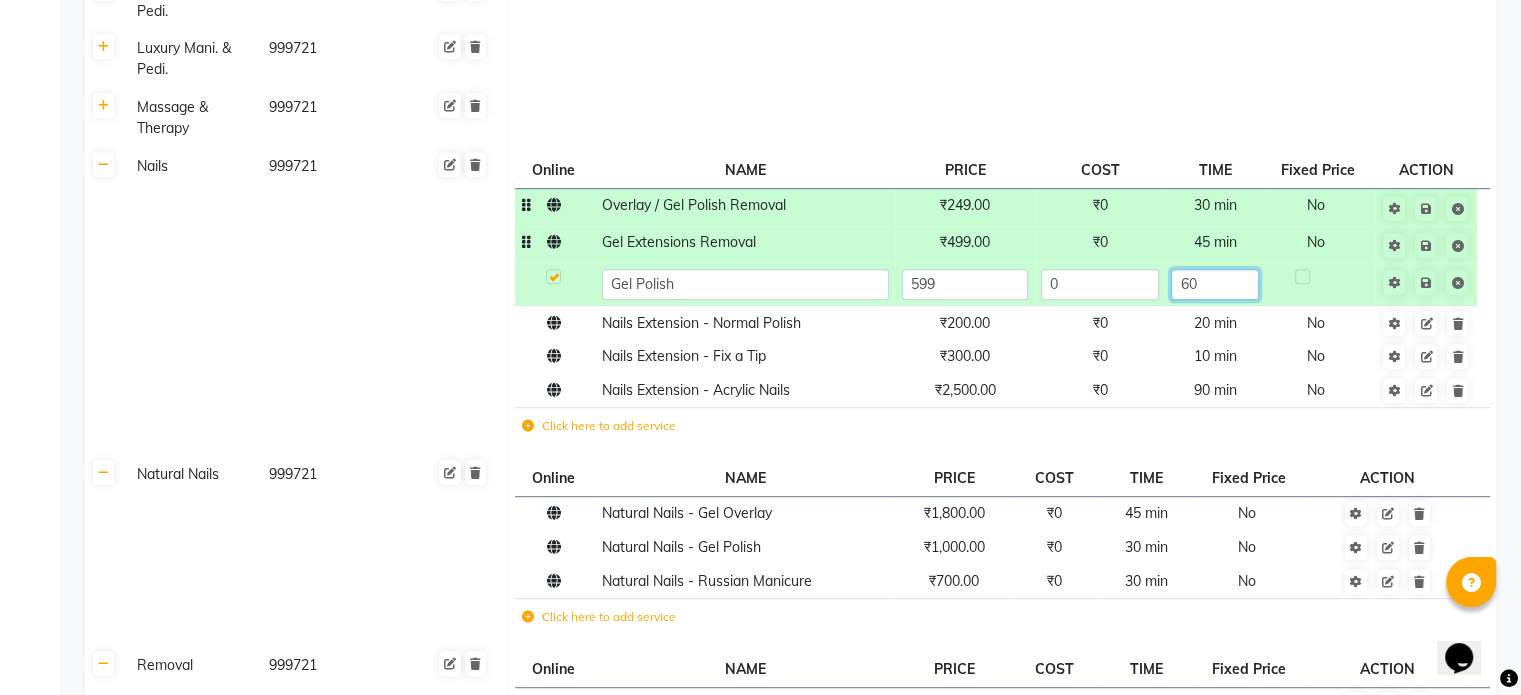 click on "60" 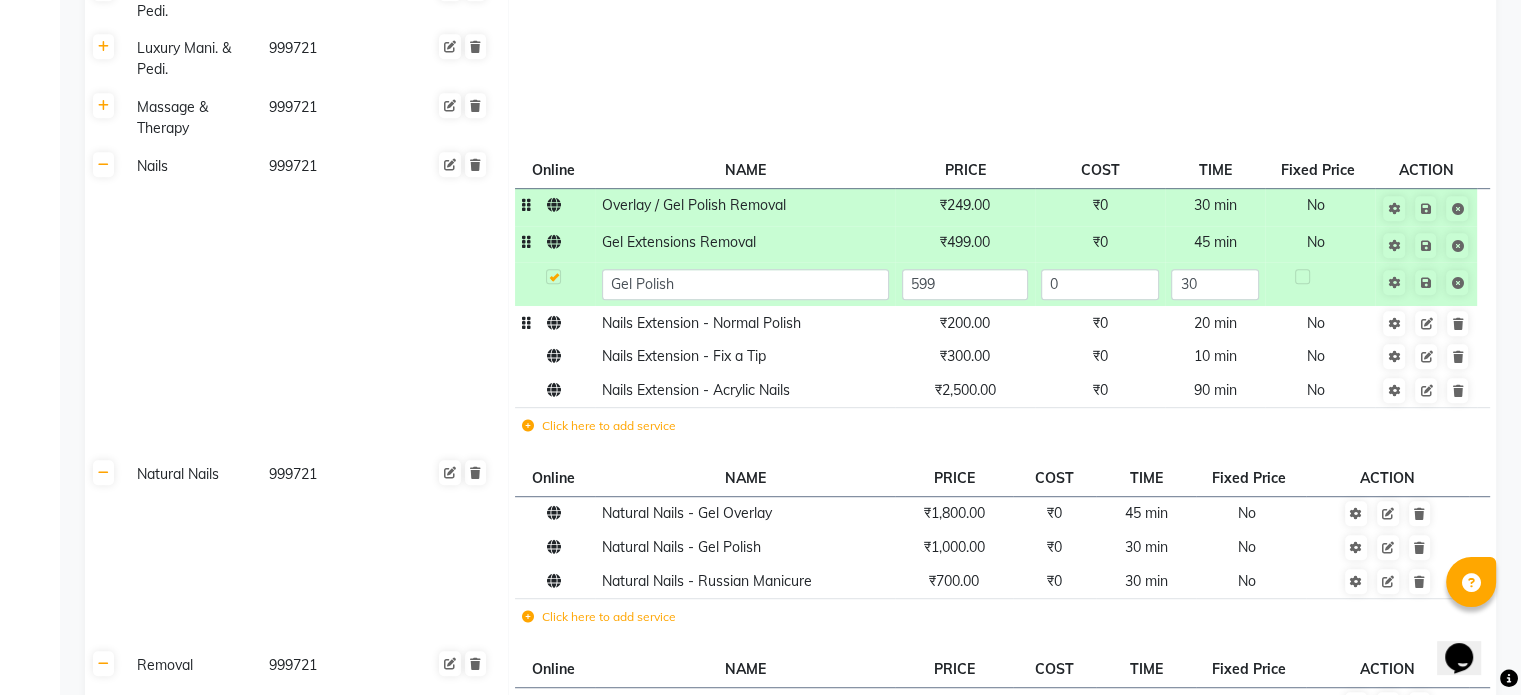 click on "Overlay / Gel Polish Removal  ₹249.00 ₹0 30 min  No  Gel Extensions Removal ₹499.00 ₹0 45 min  No  Gel Polish 599 0 30 Nails Extension - Normal Polish ₹200.00 ₹0 20 min  No  Nails Extension - Fix a Tip ₹300.00 ₹0 10 min  No  Nails Extension - Acrylic Nails ₹2,500.00 ₹0 90 min  No  Click here to add service" 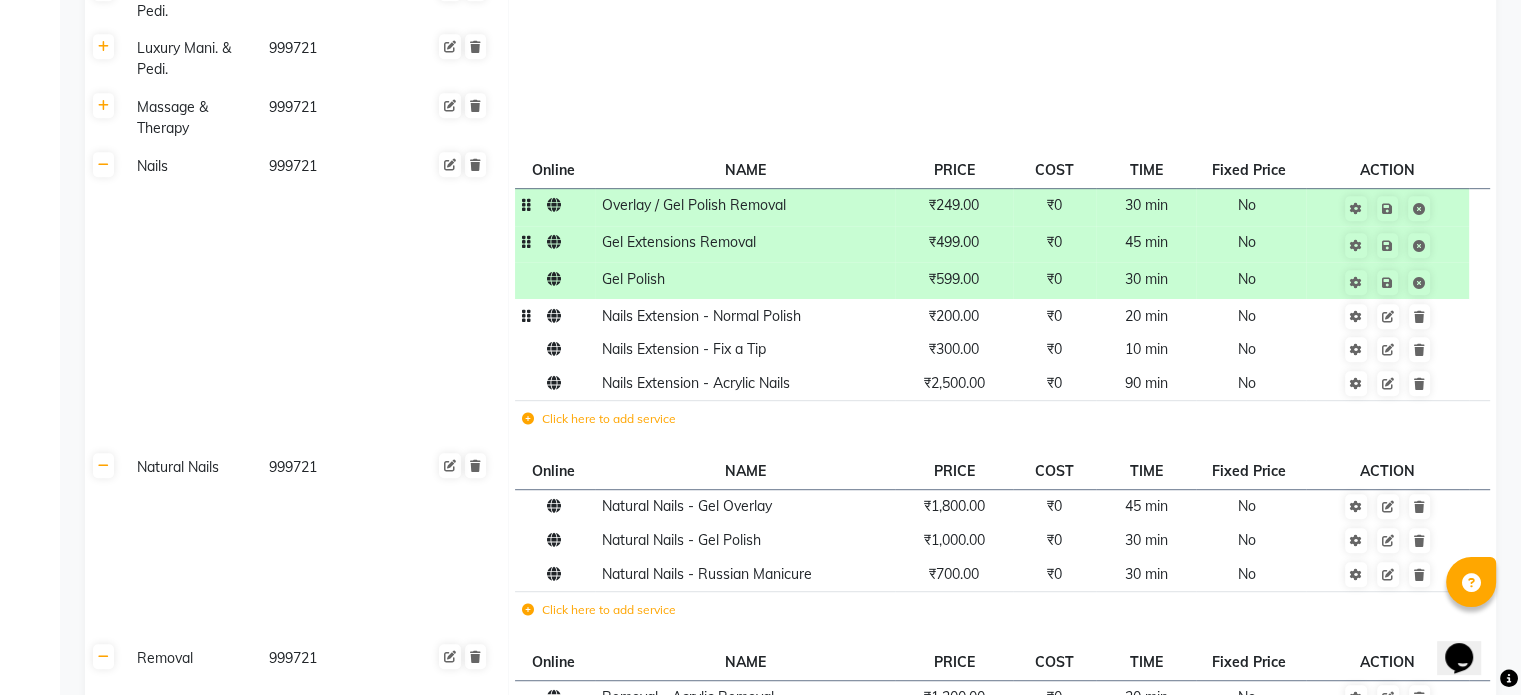 click on "Nails Extension - Normal Polish" 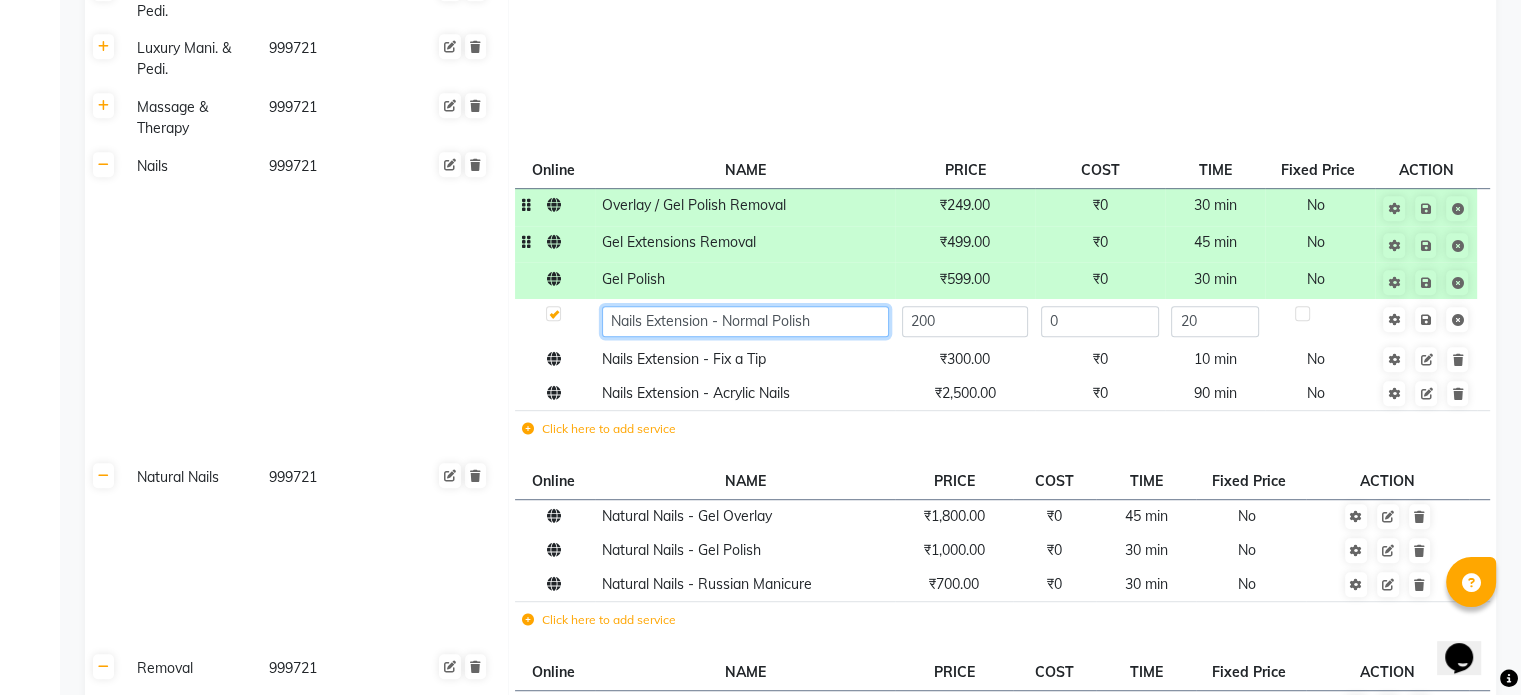 click on "Nails Extension - Normal Polish" 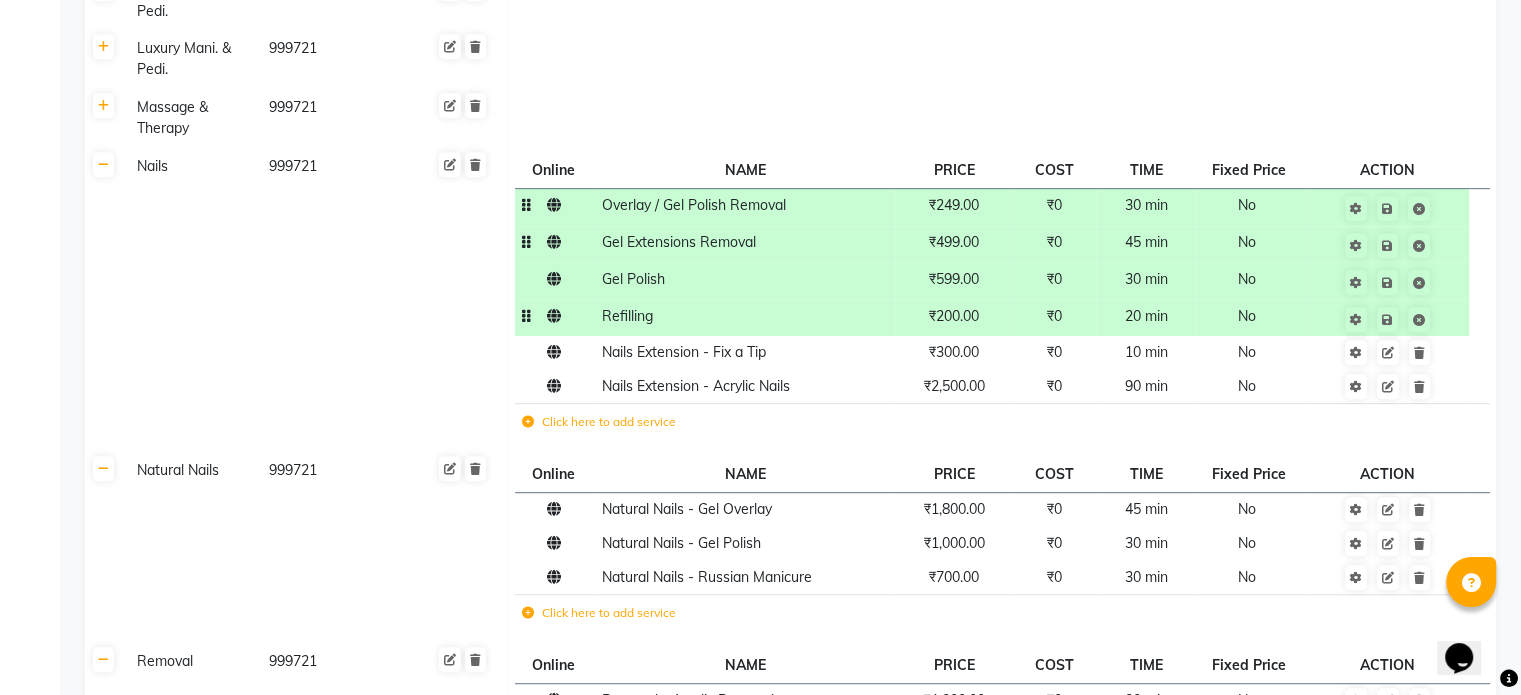 click on "₹200.00" 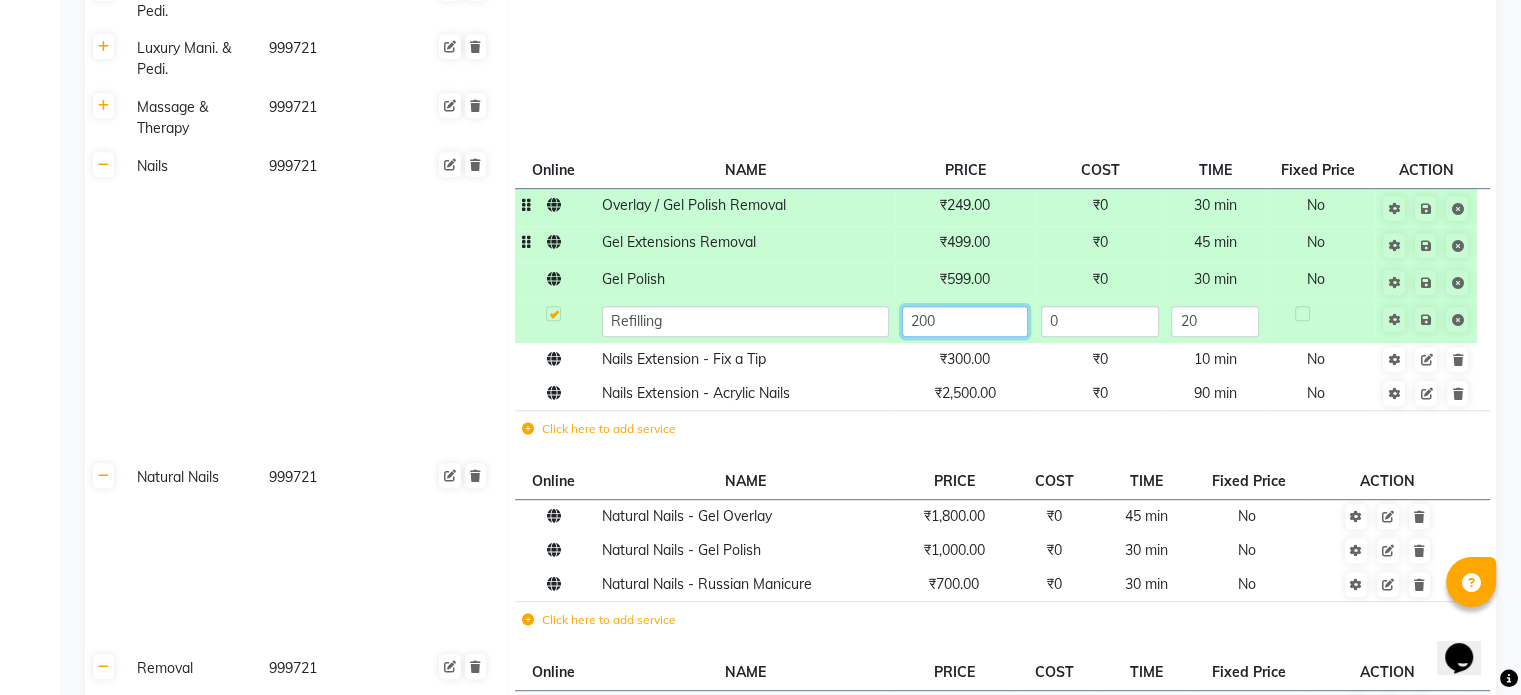 click on "200" 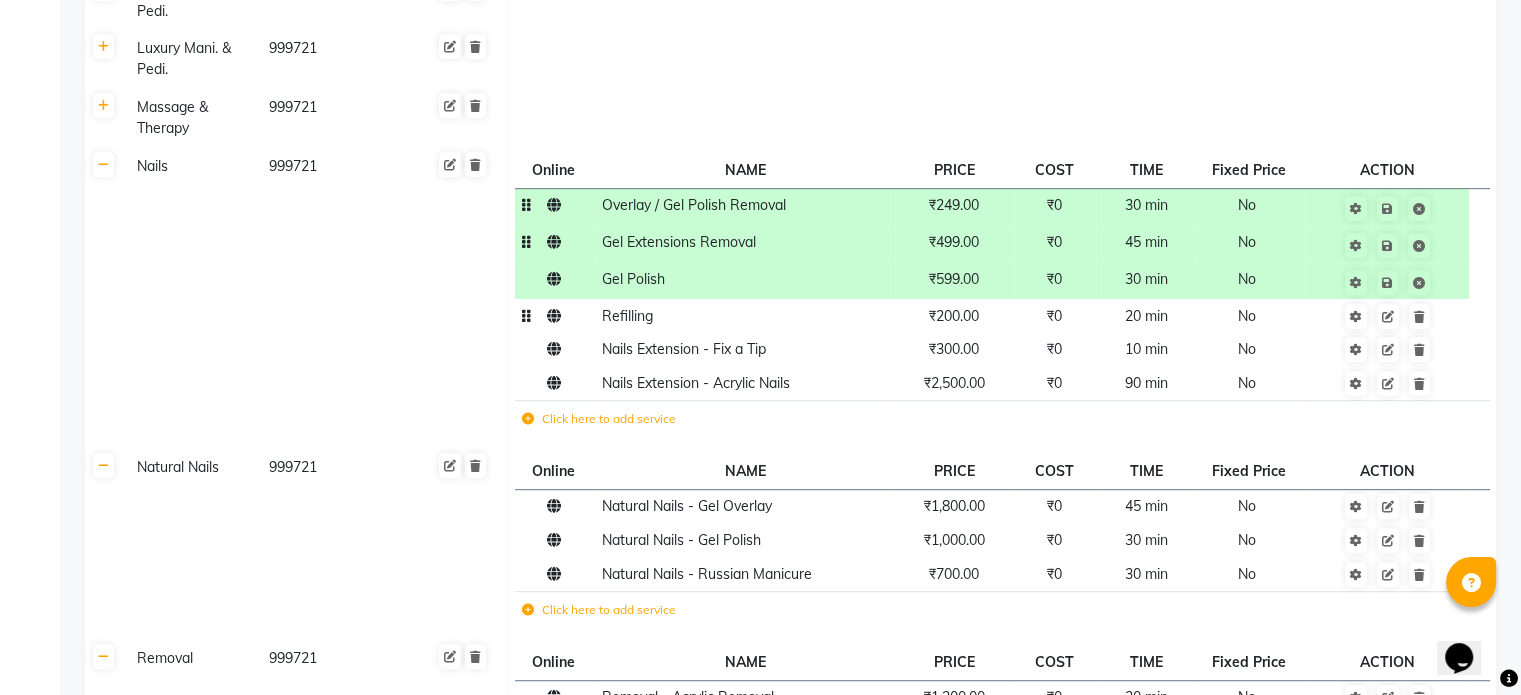 click on "₹200.00" 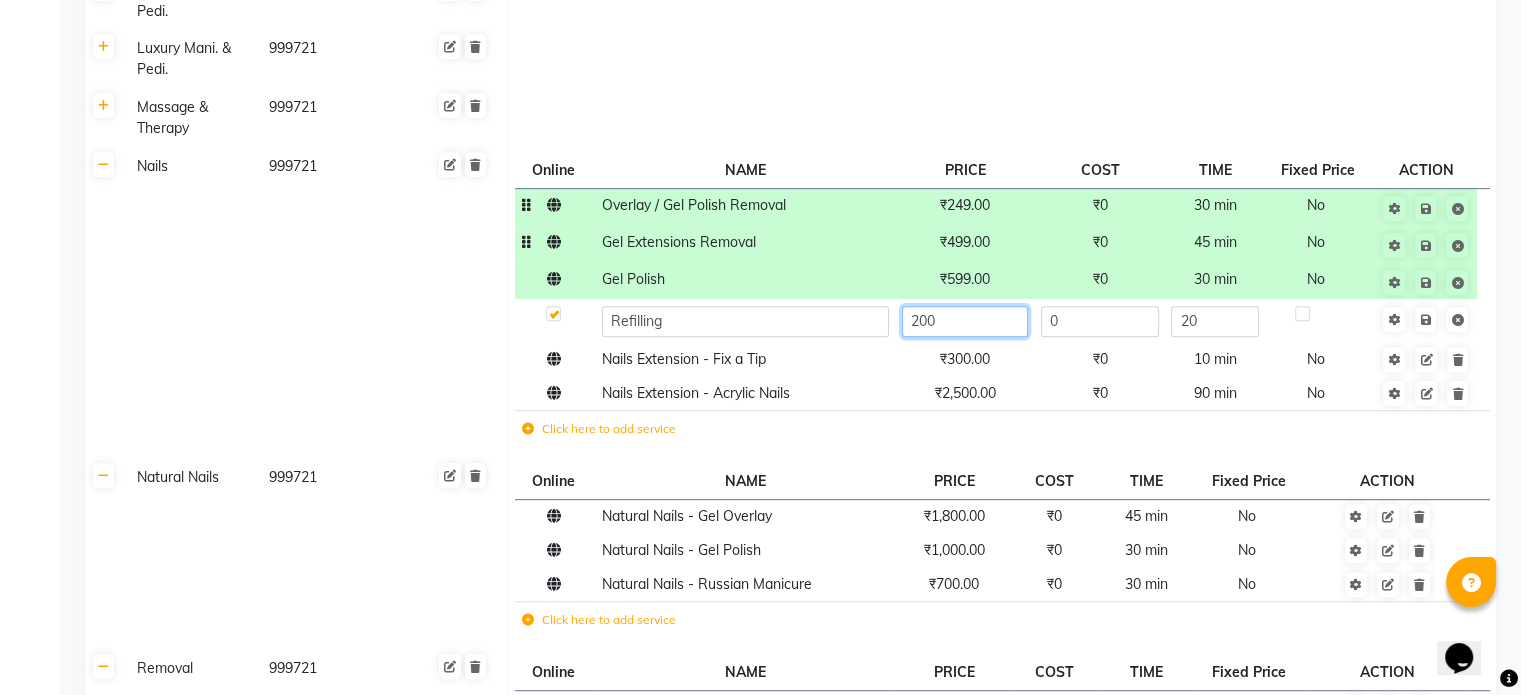 click on "200" 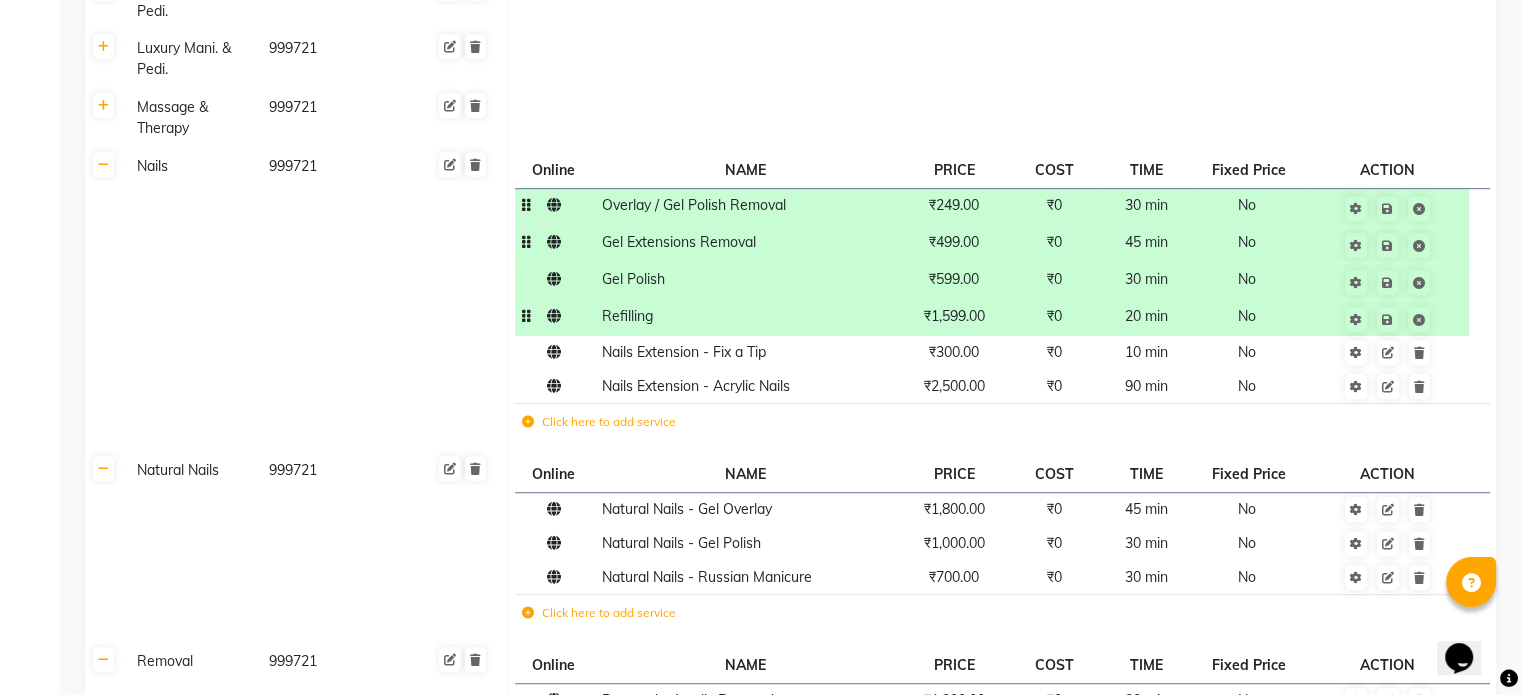 click on "20 min" 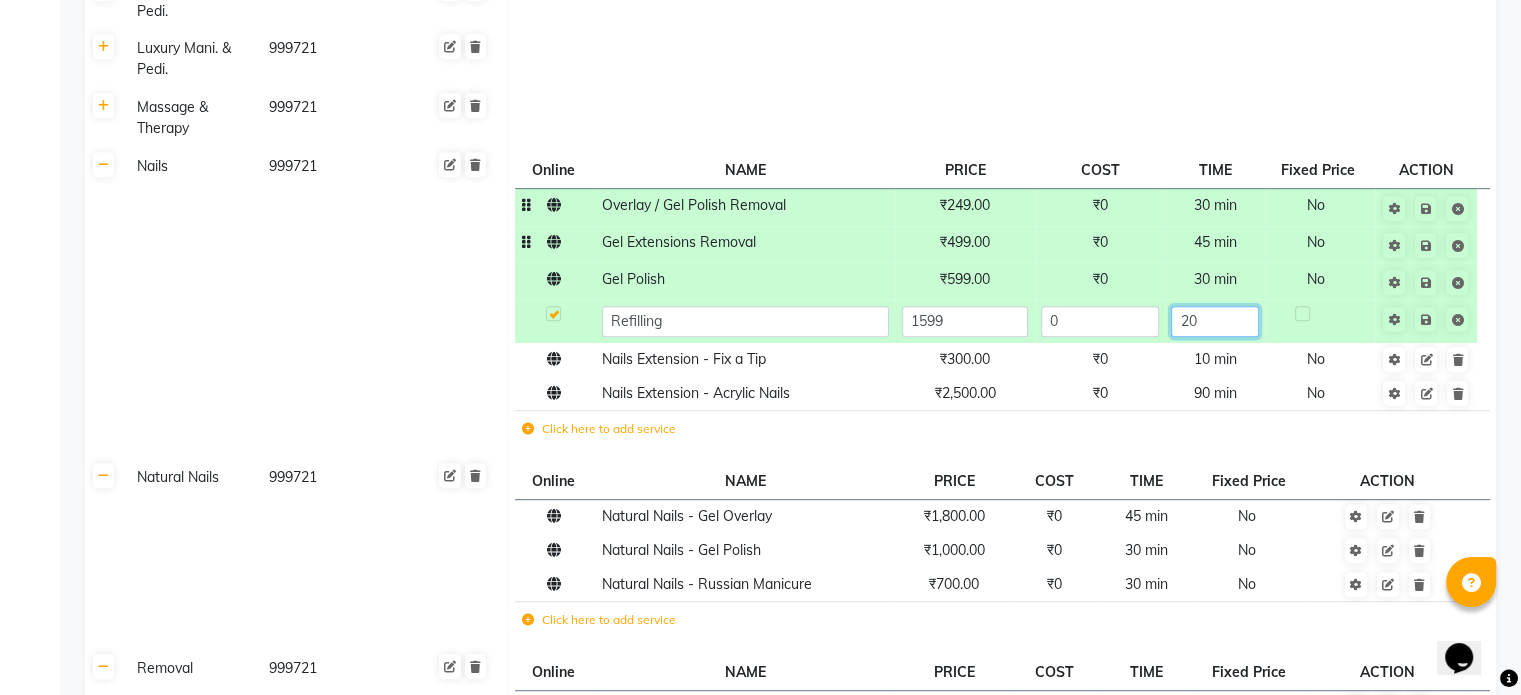 click on "20" 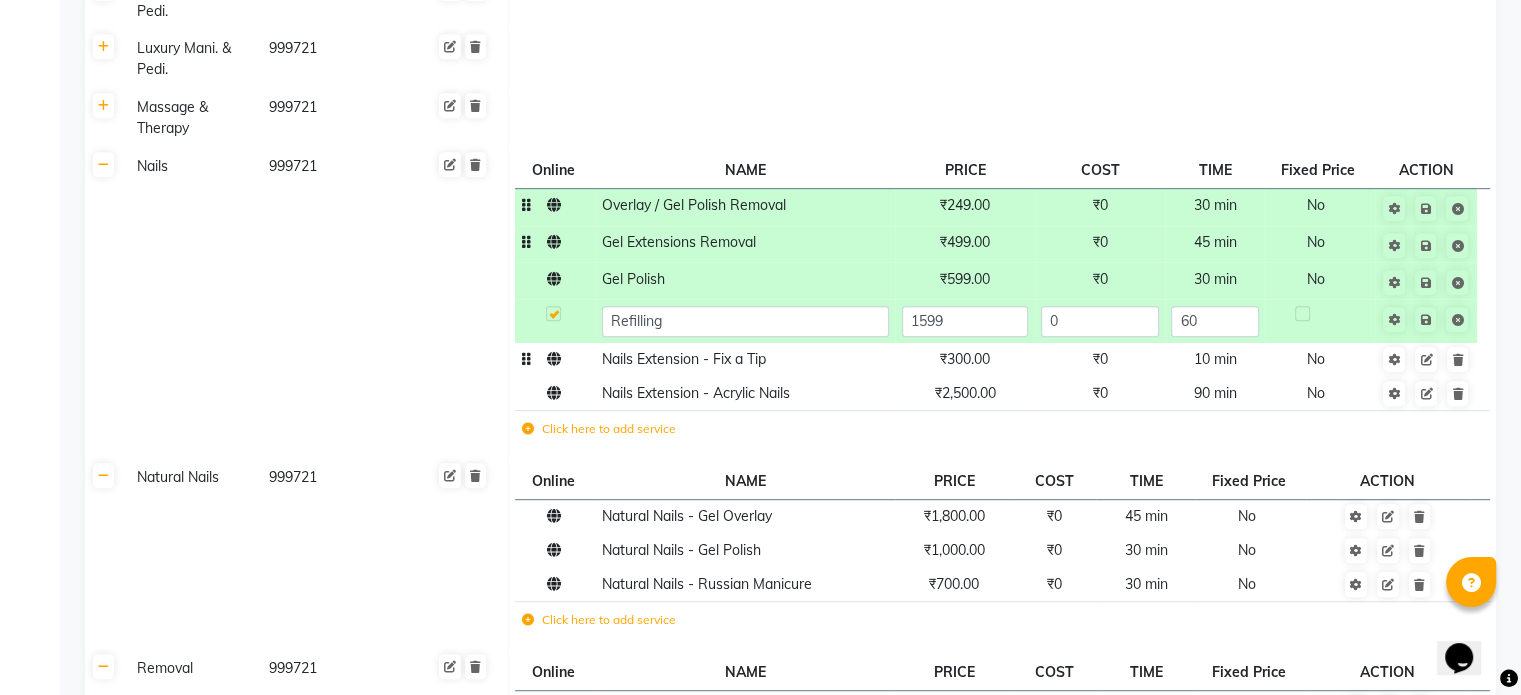 click on "Overlay / Gel Polish Removal  ₹249.00 ₹0 30 min  No  Gel Extensions Removal ₹499.00 ₹0 45 min  No  Gel Polish  ₹599.00 ₹0 30 min  No  Refilling 1599 0 60 Nails Extension - Fix a Tip ₹300.00 ₹0 10 min  No  Nails Extension - Acrylic Nails ₹2,500.00 ₹0 90 min  No  Click here to add service" 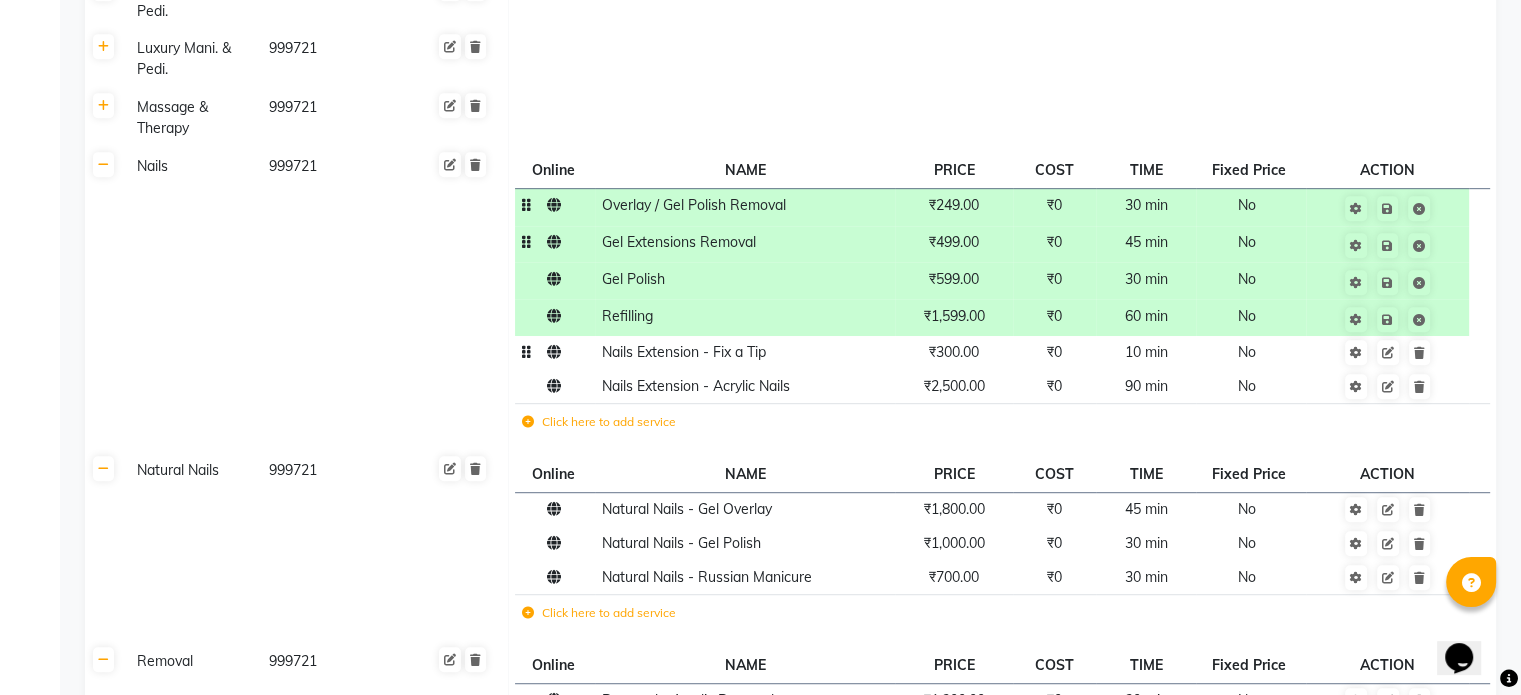 click on "Nails Extension - Fix a Tip" 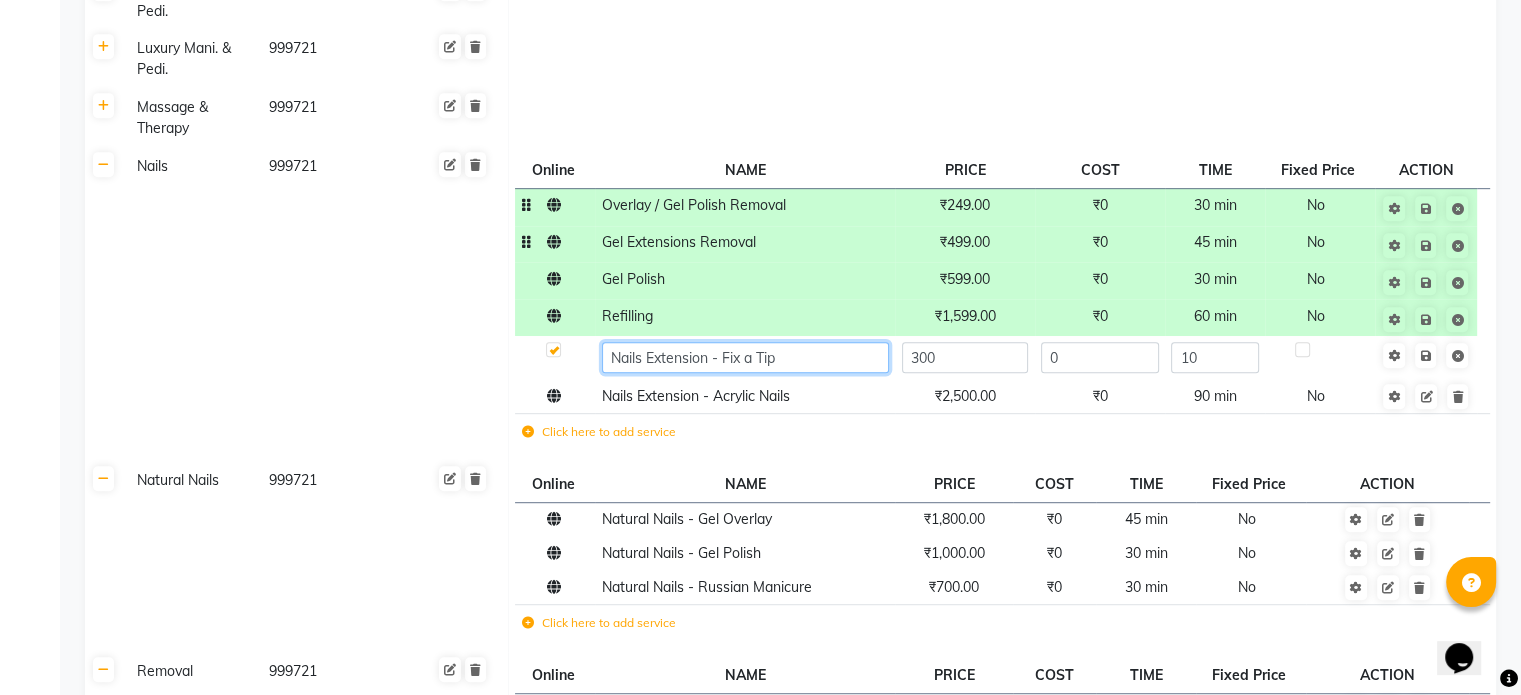 click on "Nails Extension - Fix a Tip" 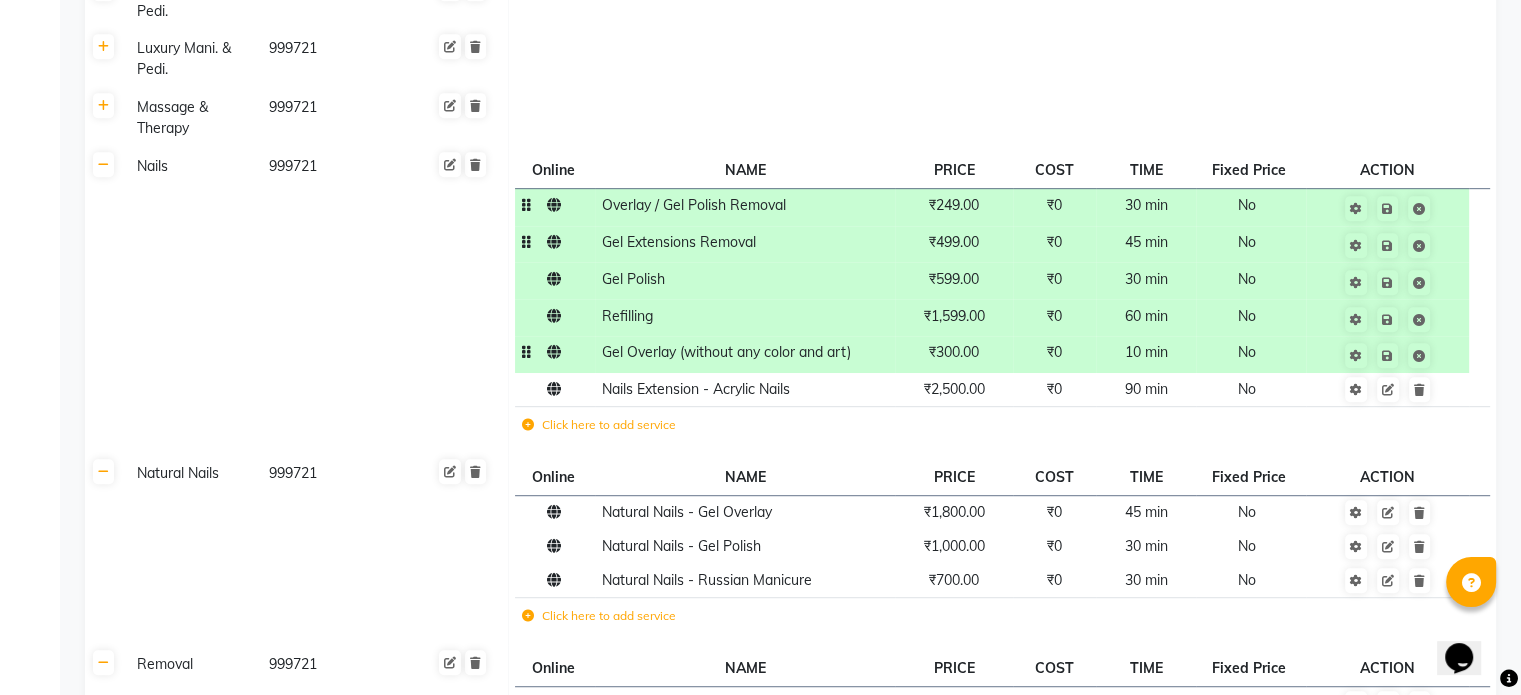 click on "₹300.00" 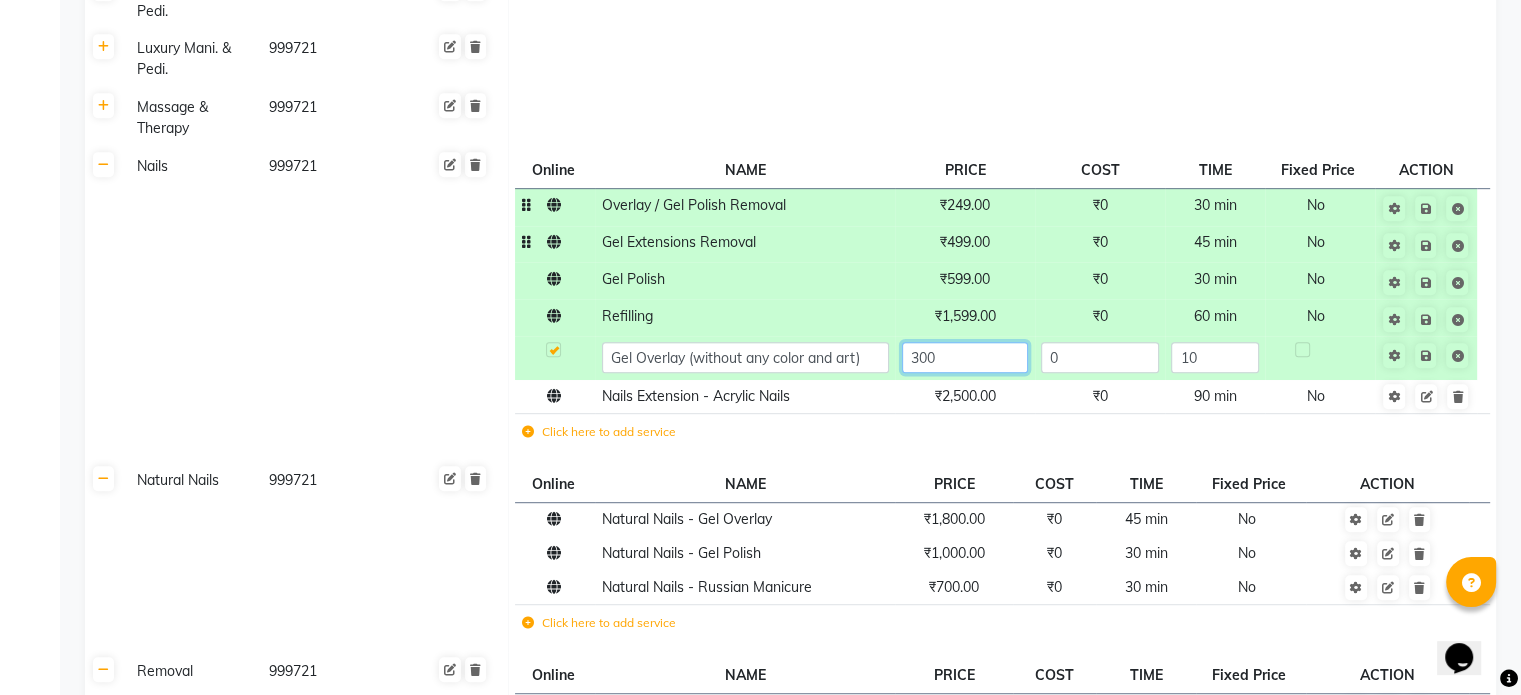 click on "300" 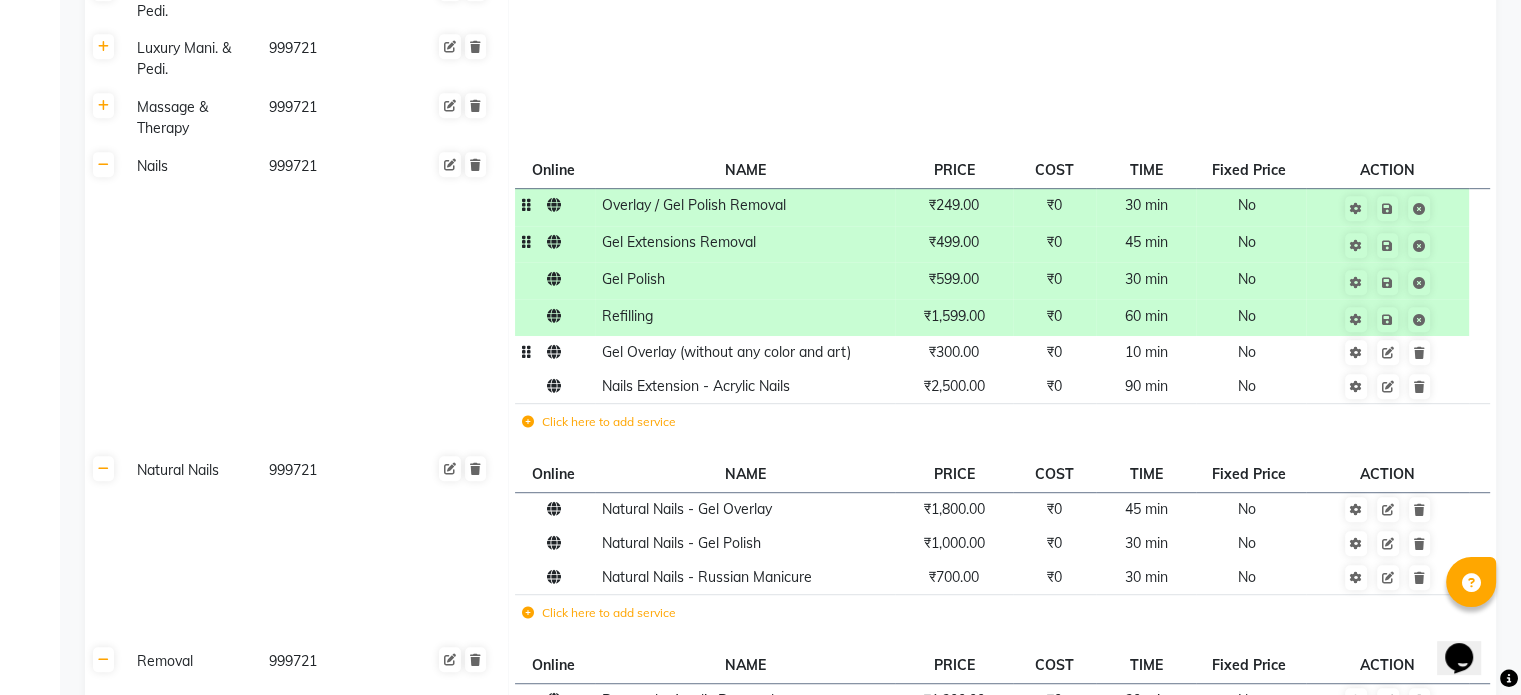 click on "₹300.00" 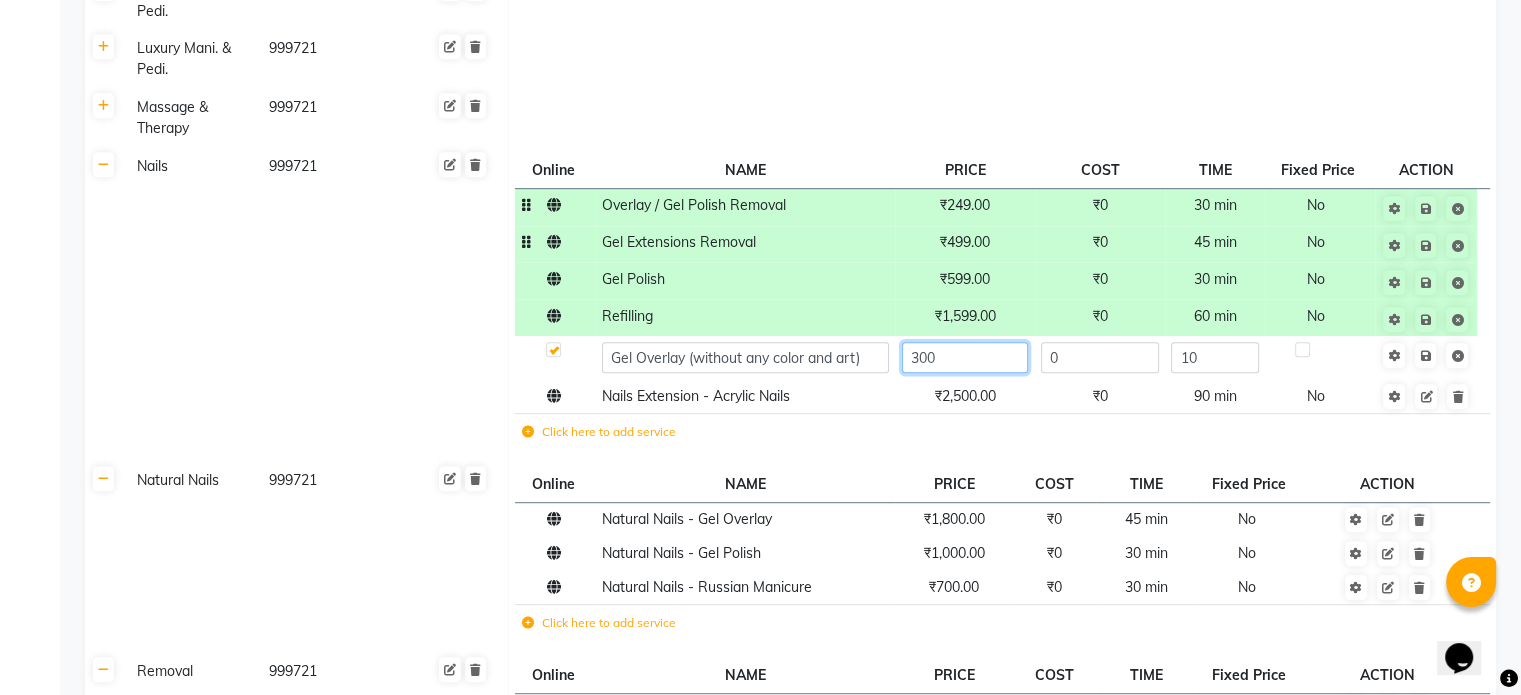 click on "300" 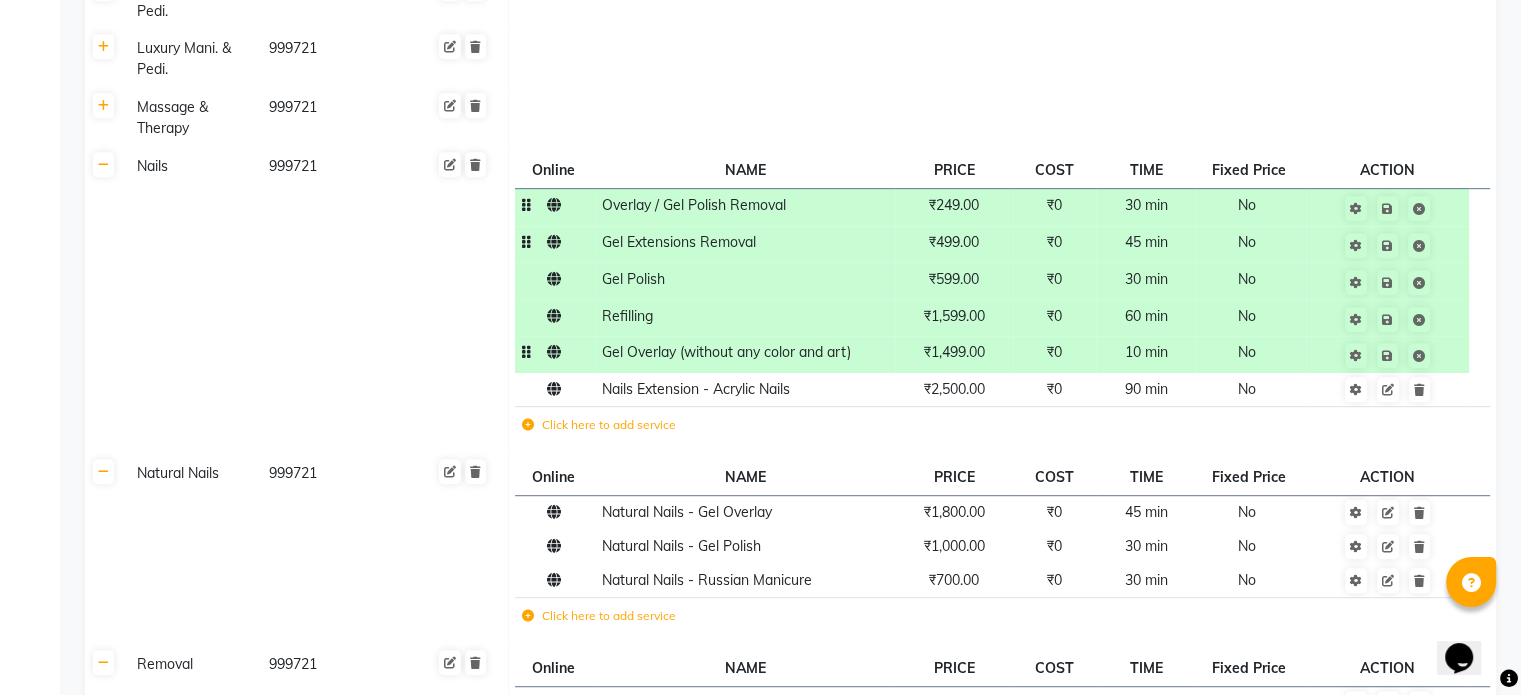 click on "10 min" 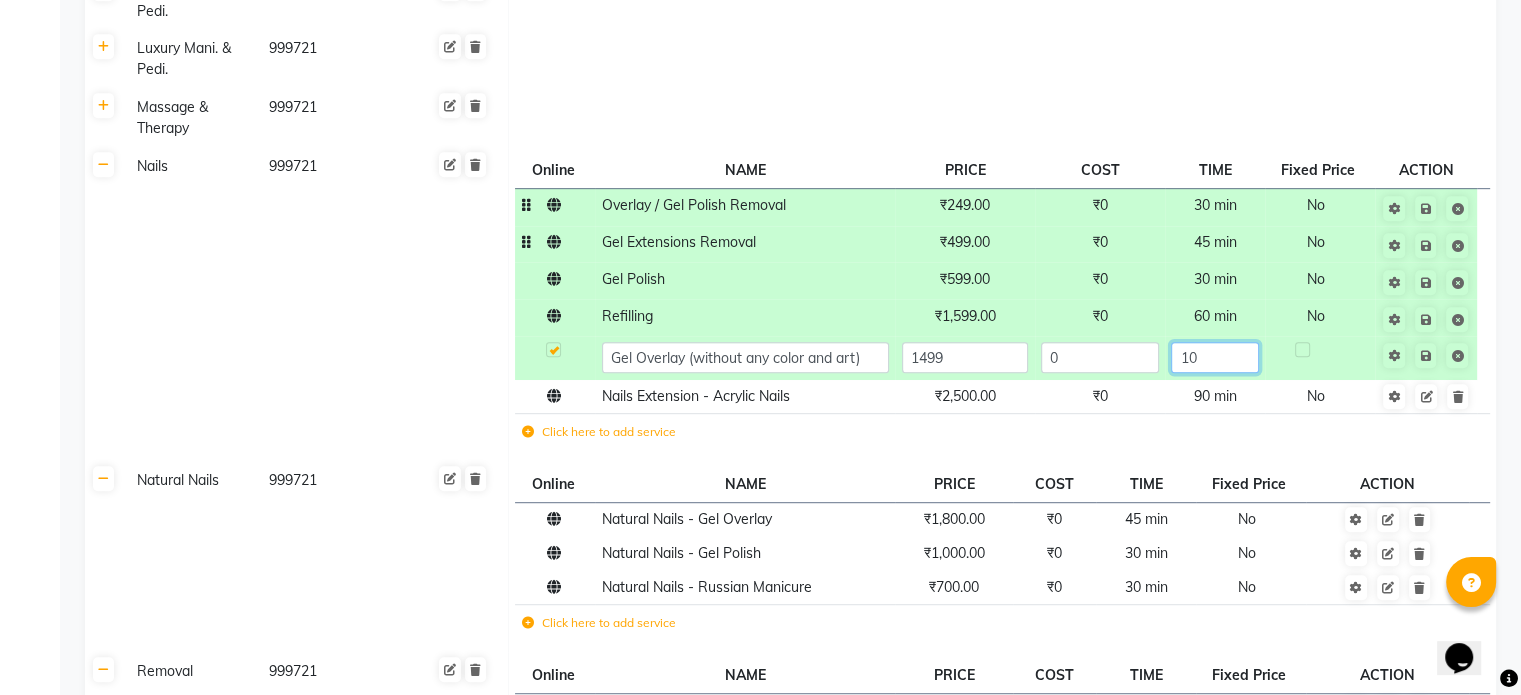 click on "10" 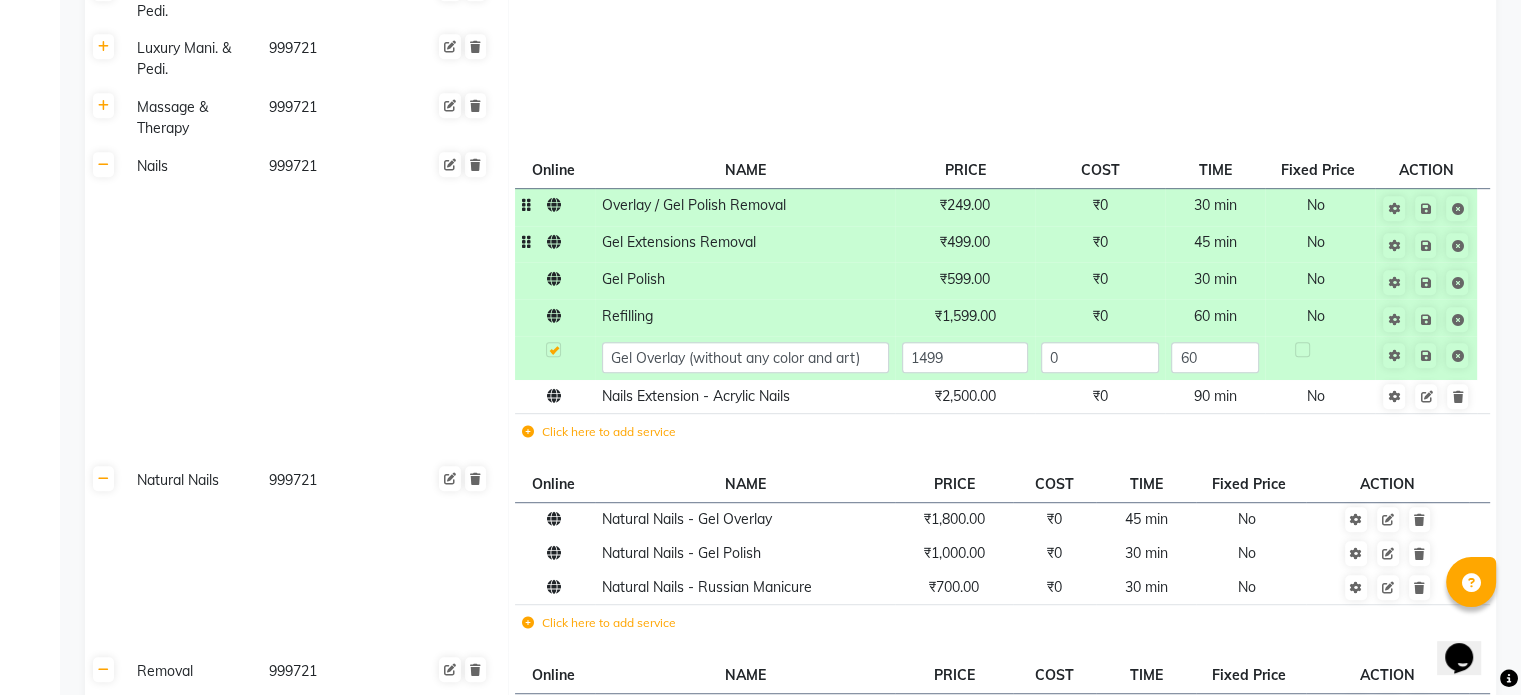 click on "Click here to add service" 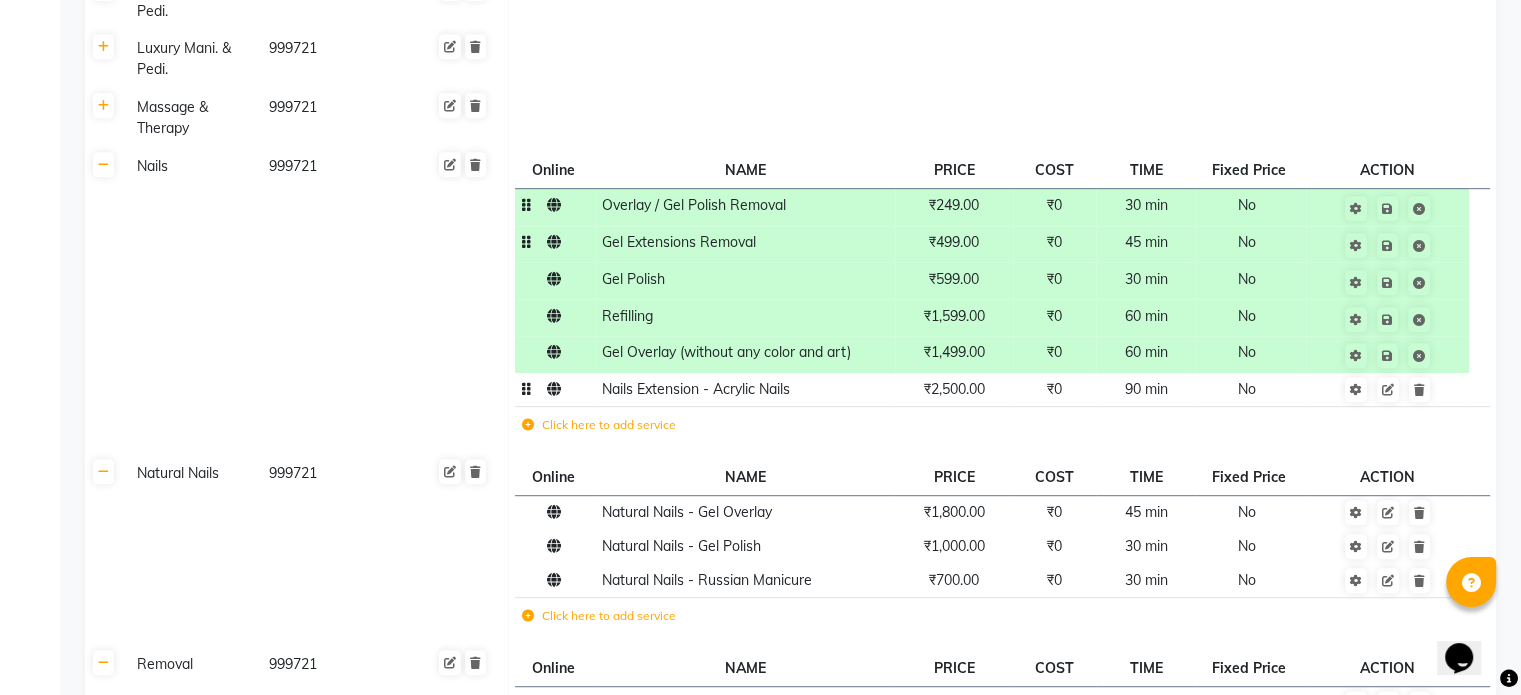 click on "Nails Extension - Acrylic Nails" 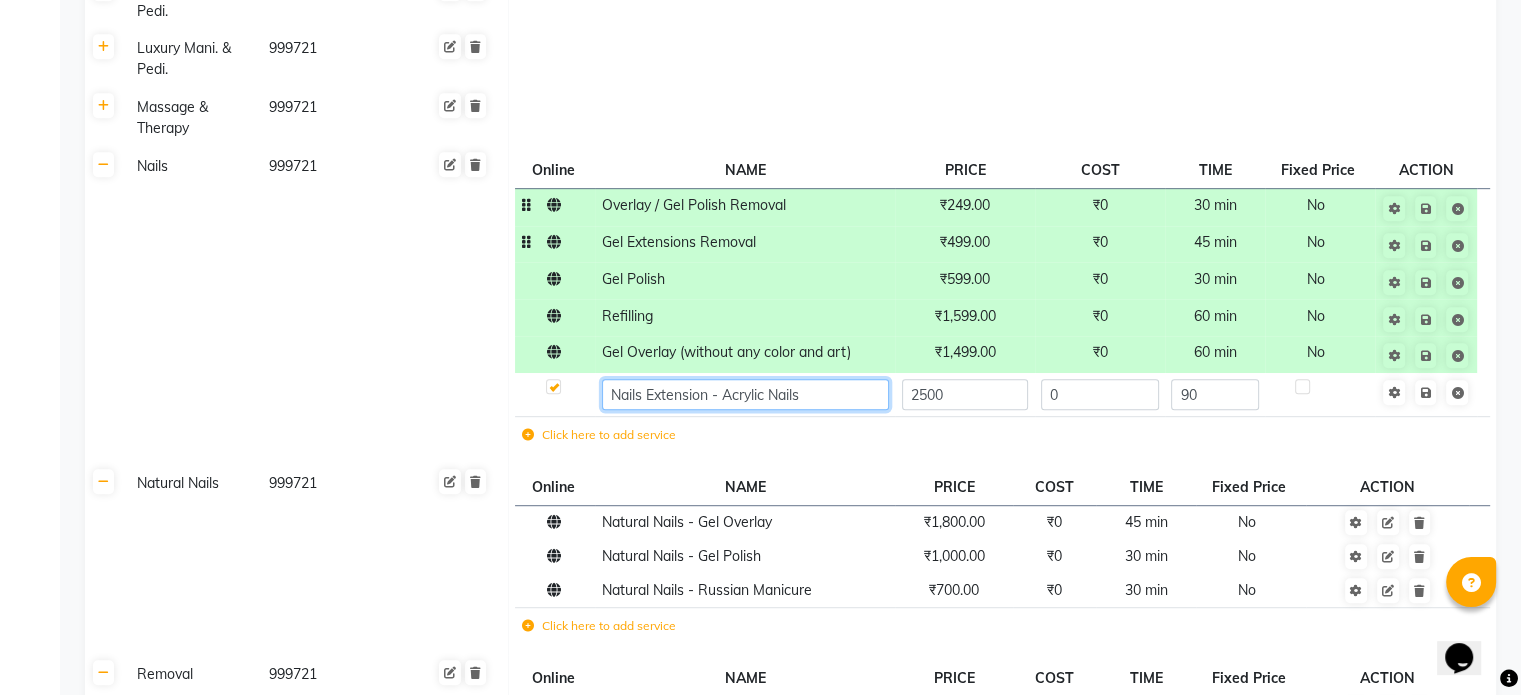 click on "Nails Extension - Acrylic Nails" 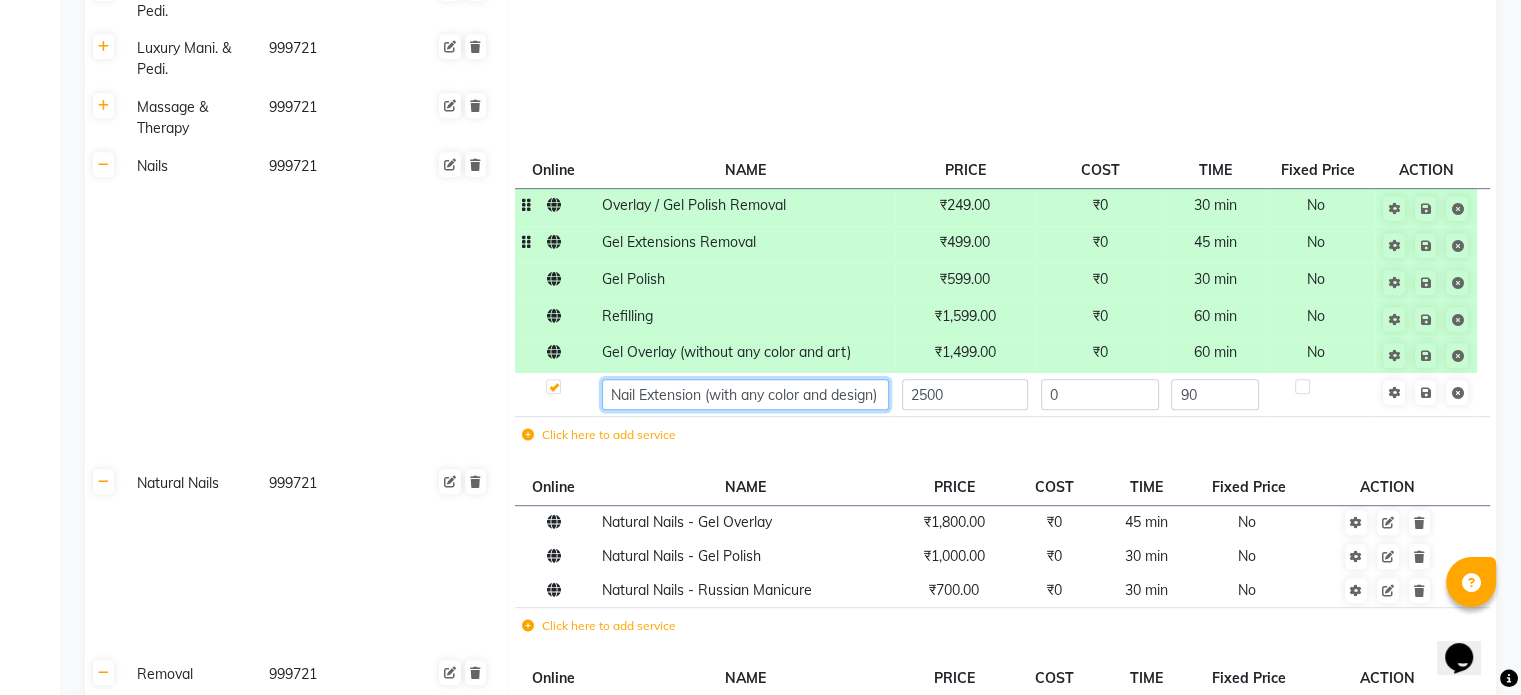 scroll, scrollTop: 0, scrollLeft: 4, axis: horizontal 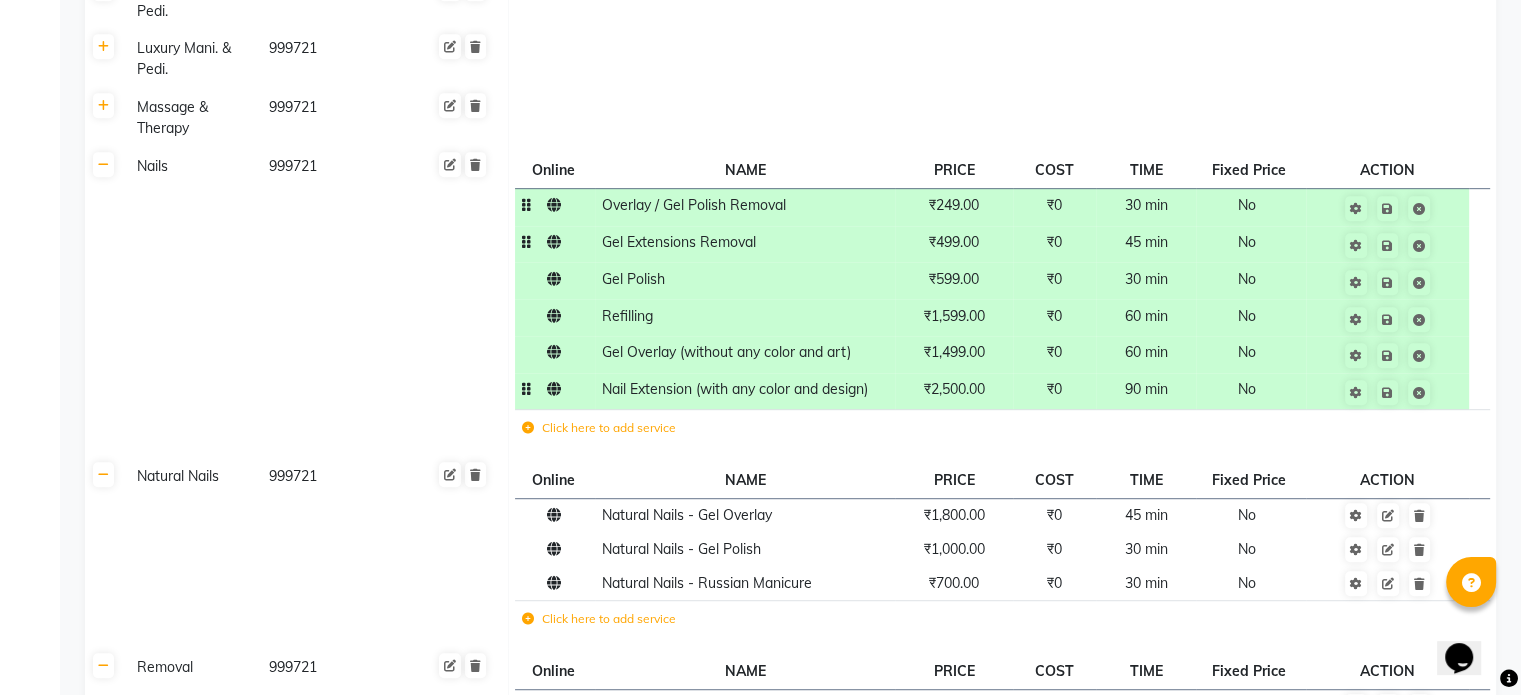 click on "₹2,500.00" 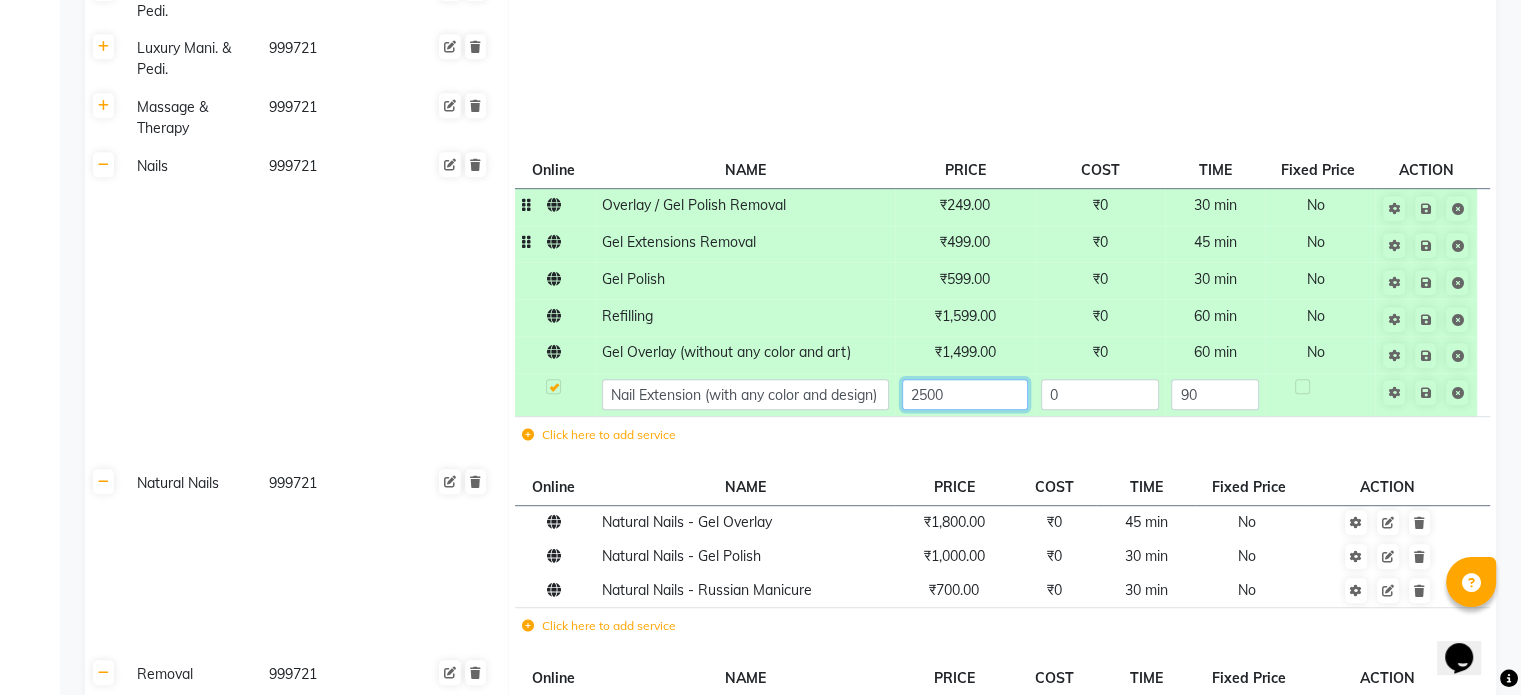 click on "2500" 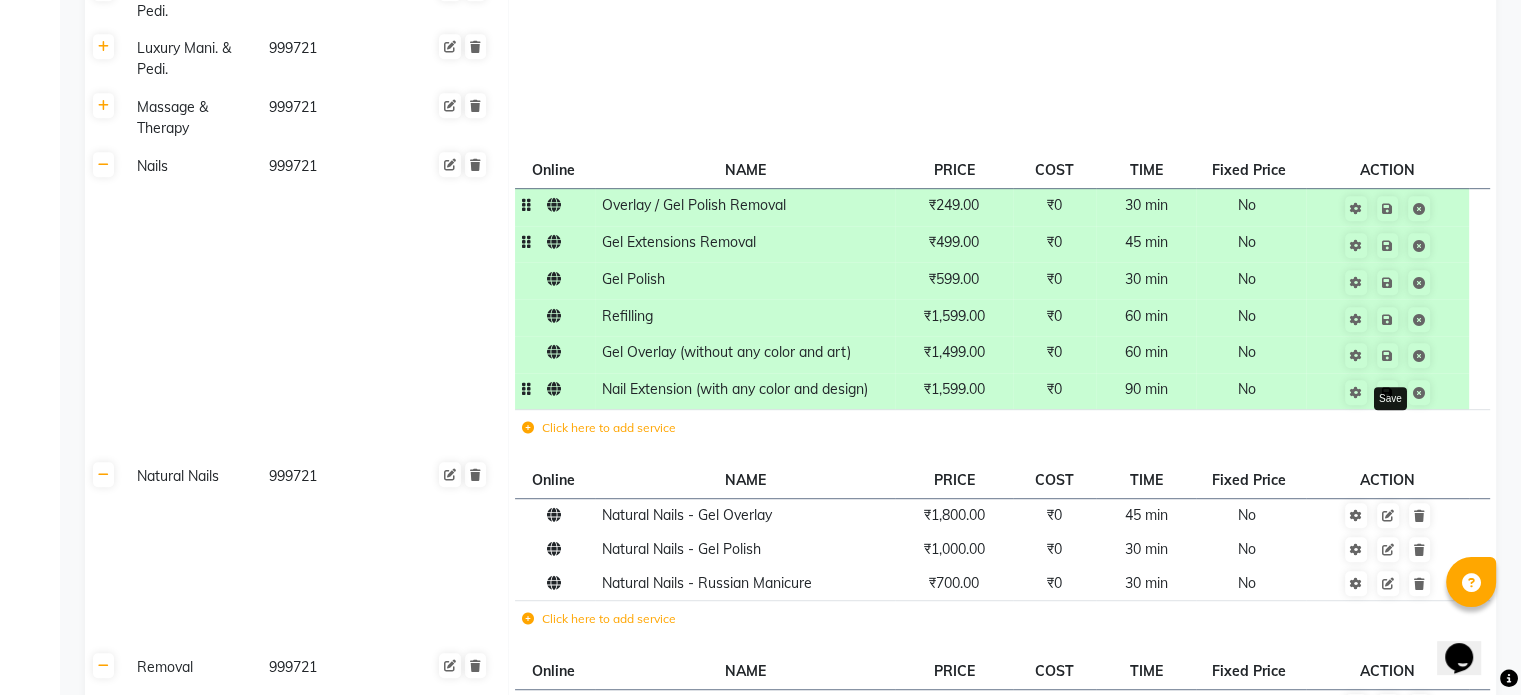 click 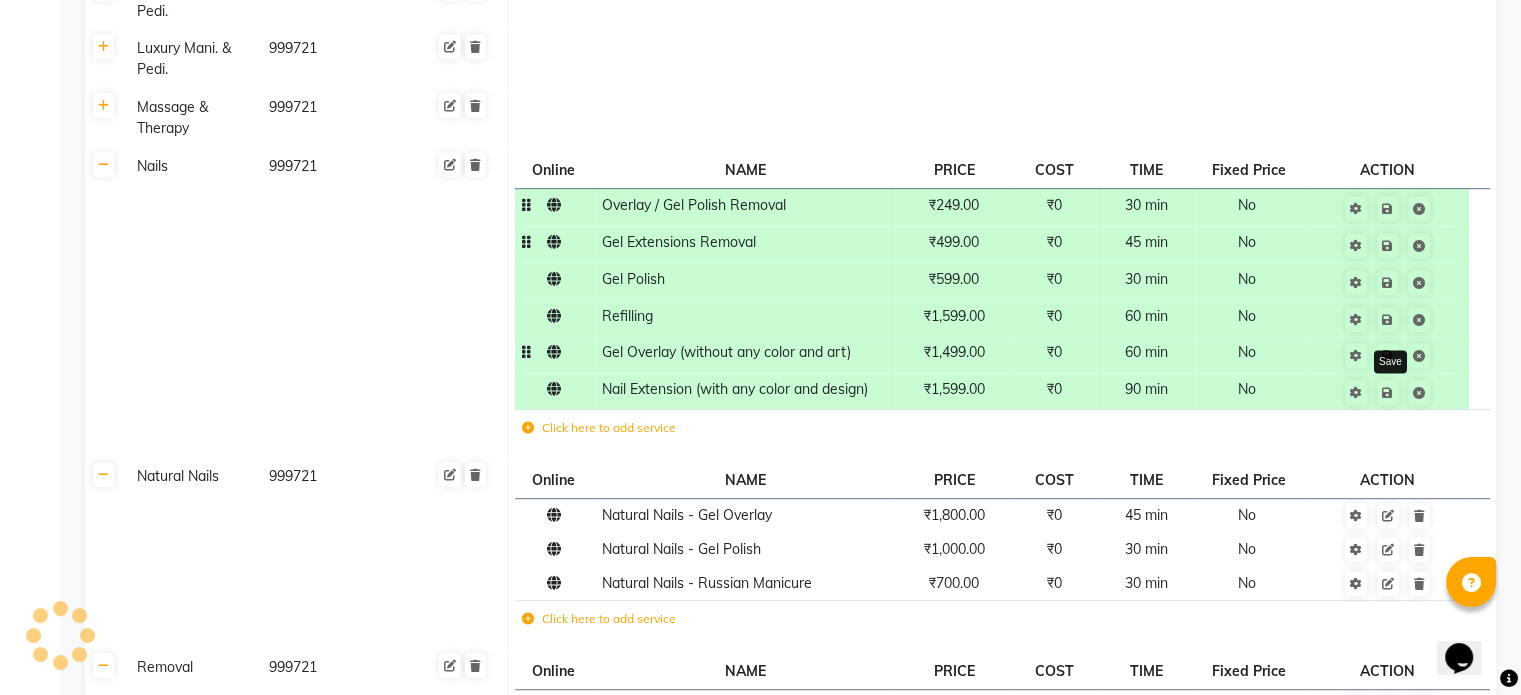 click 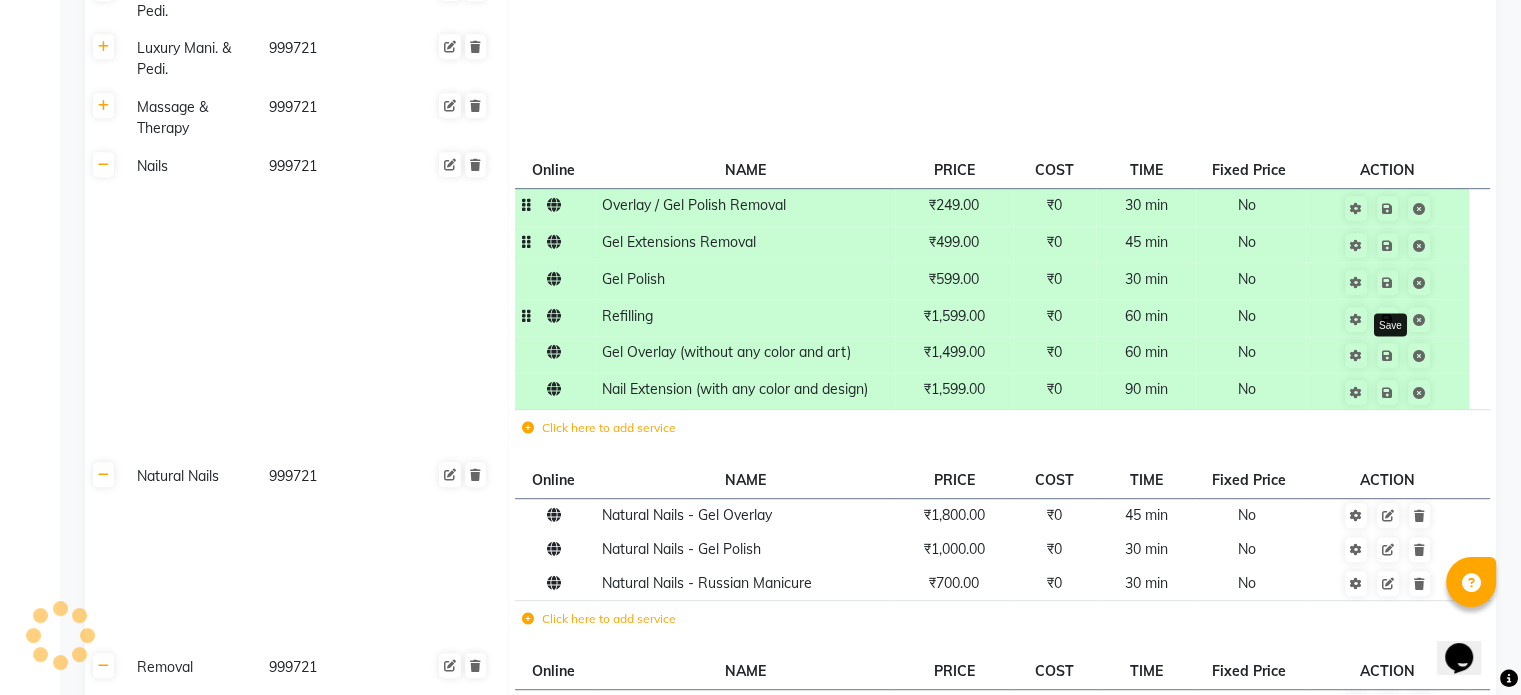 click 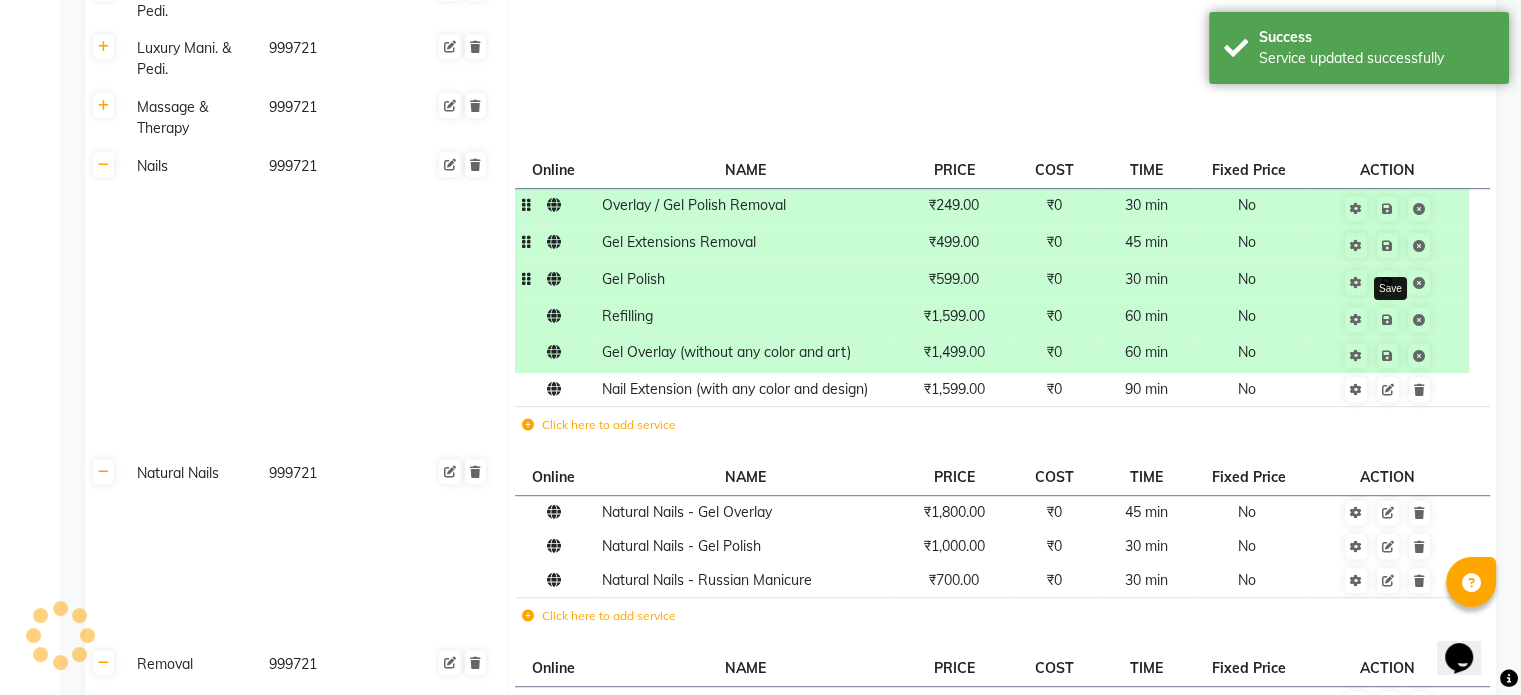 click 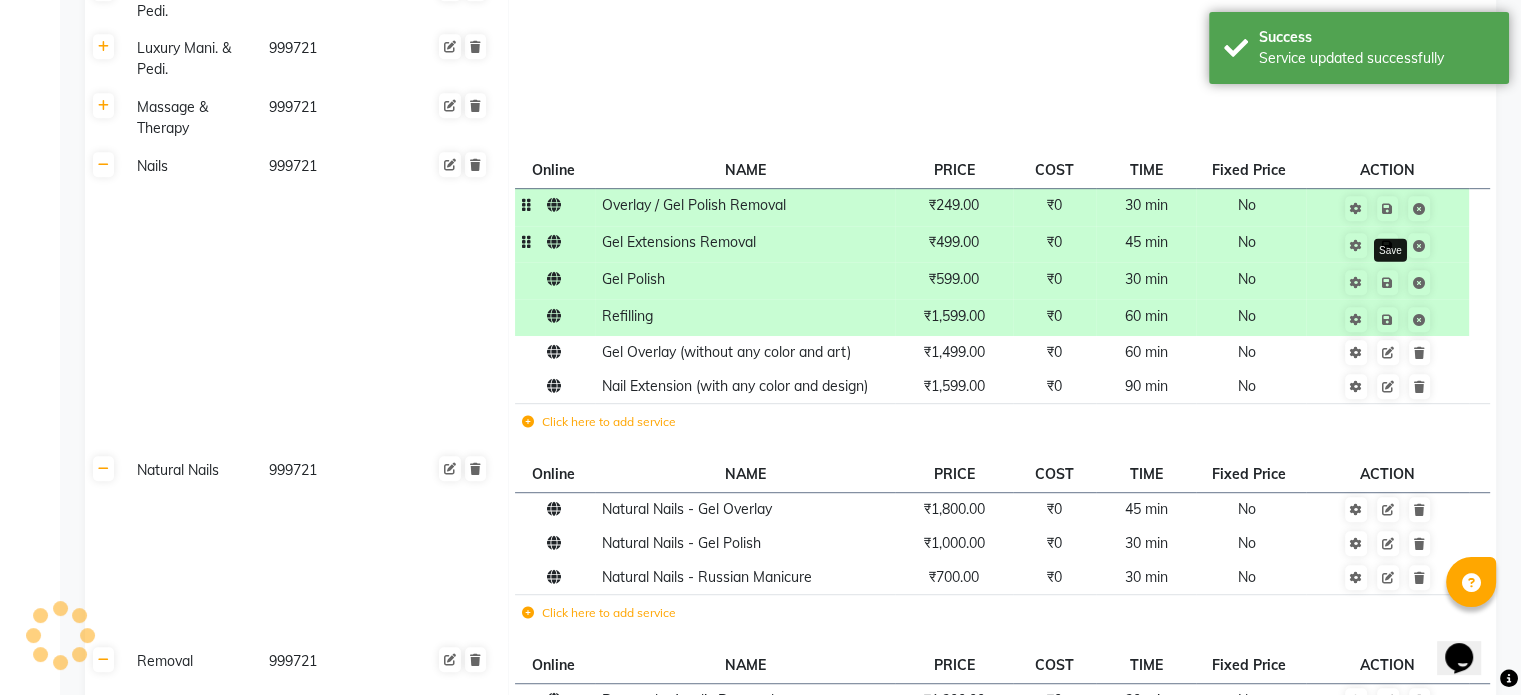 click 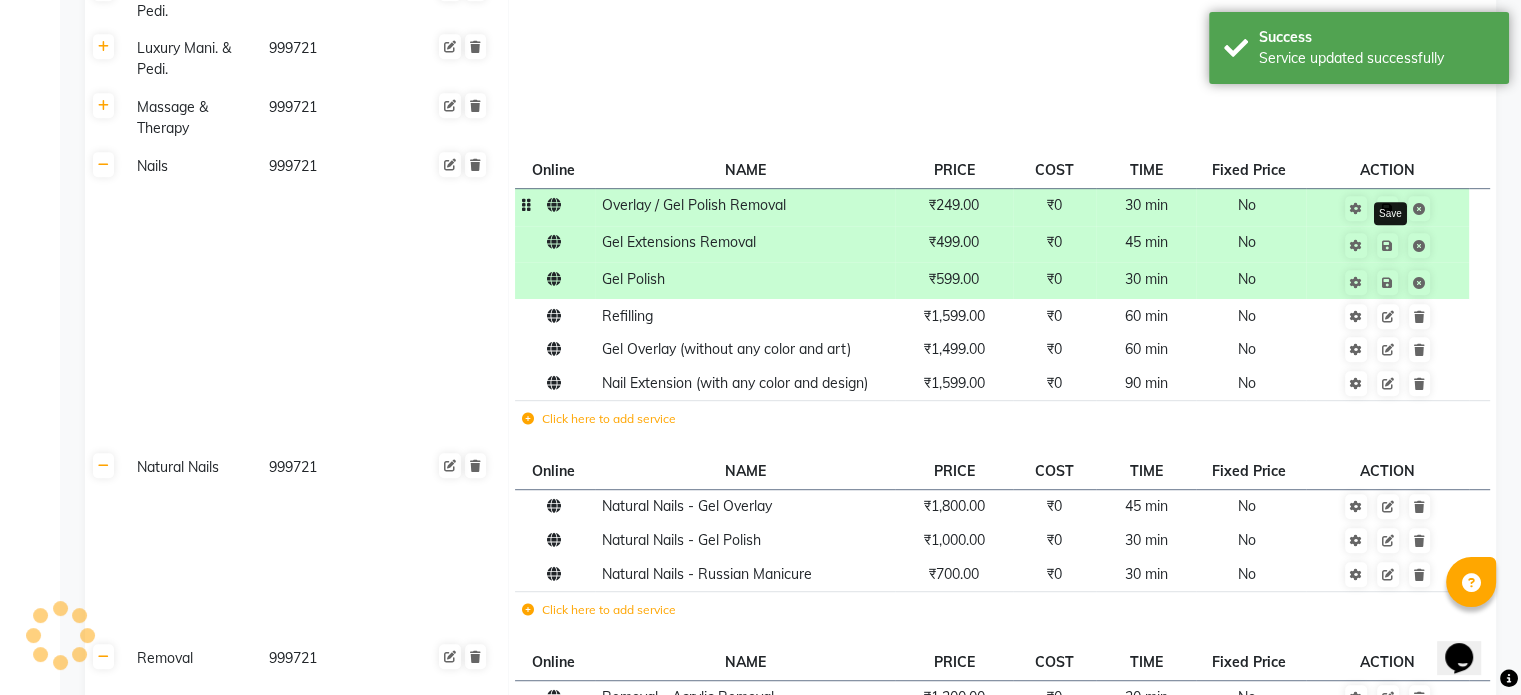 click 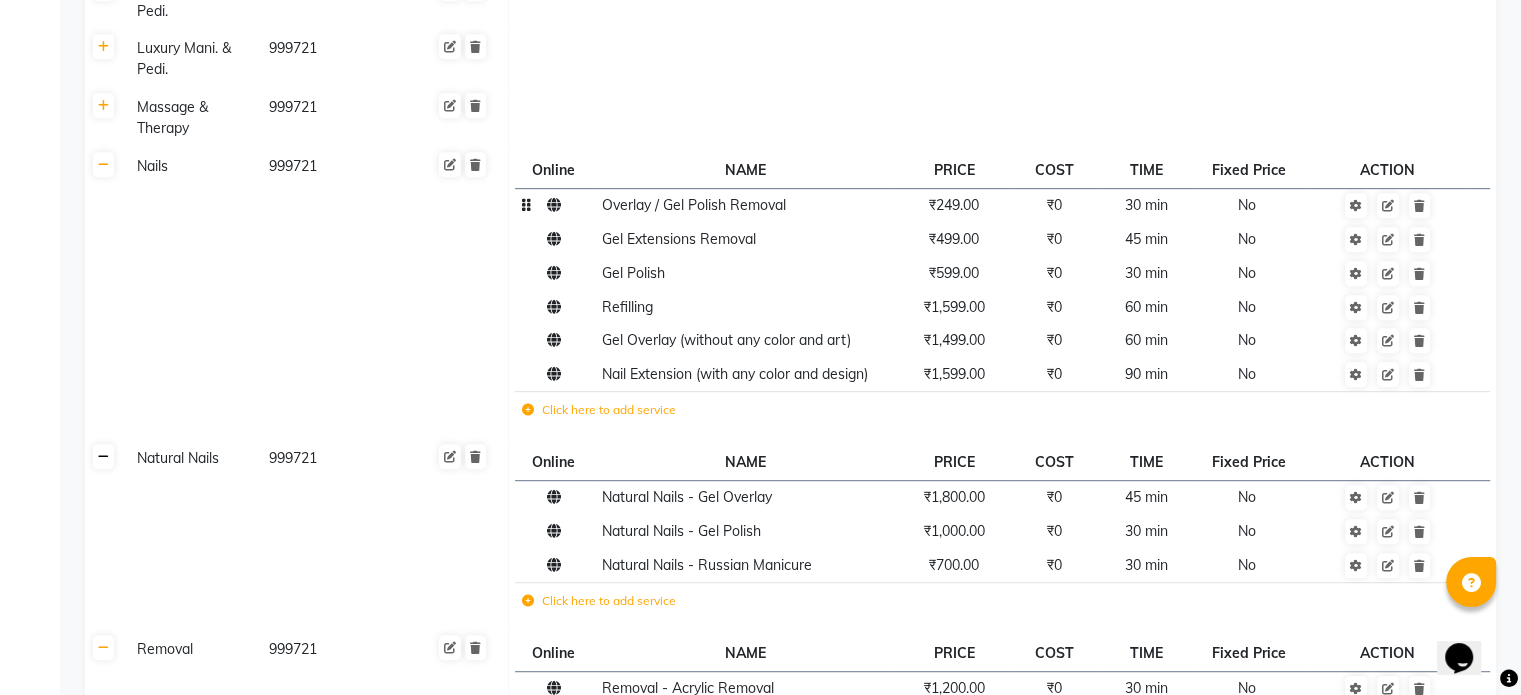 click 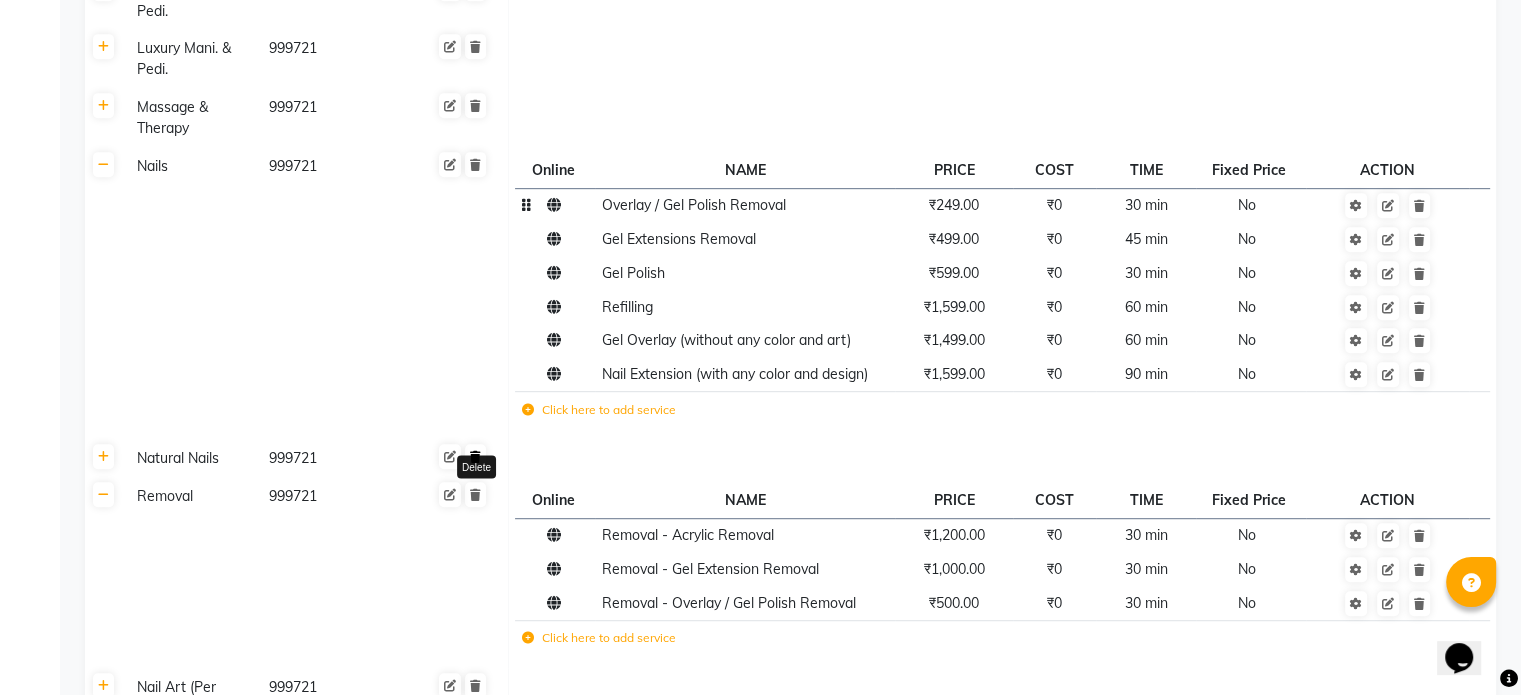 click 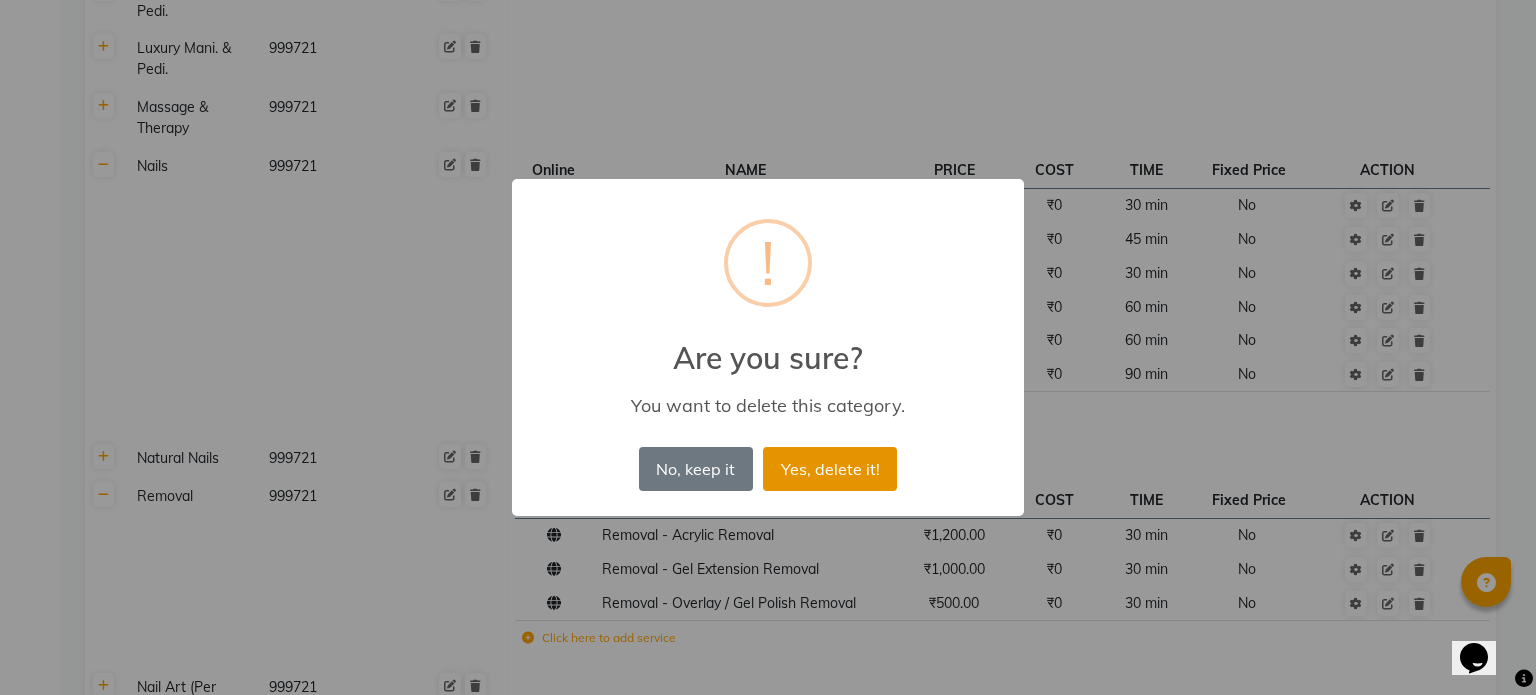 click on "Yes, delete it!" at bounding box center [830, 469] 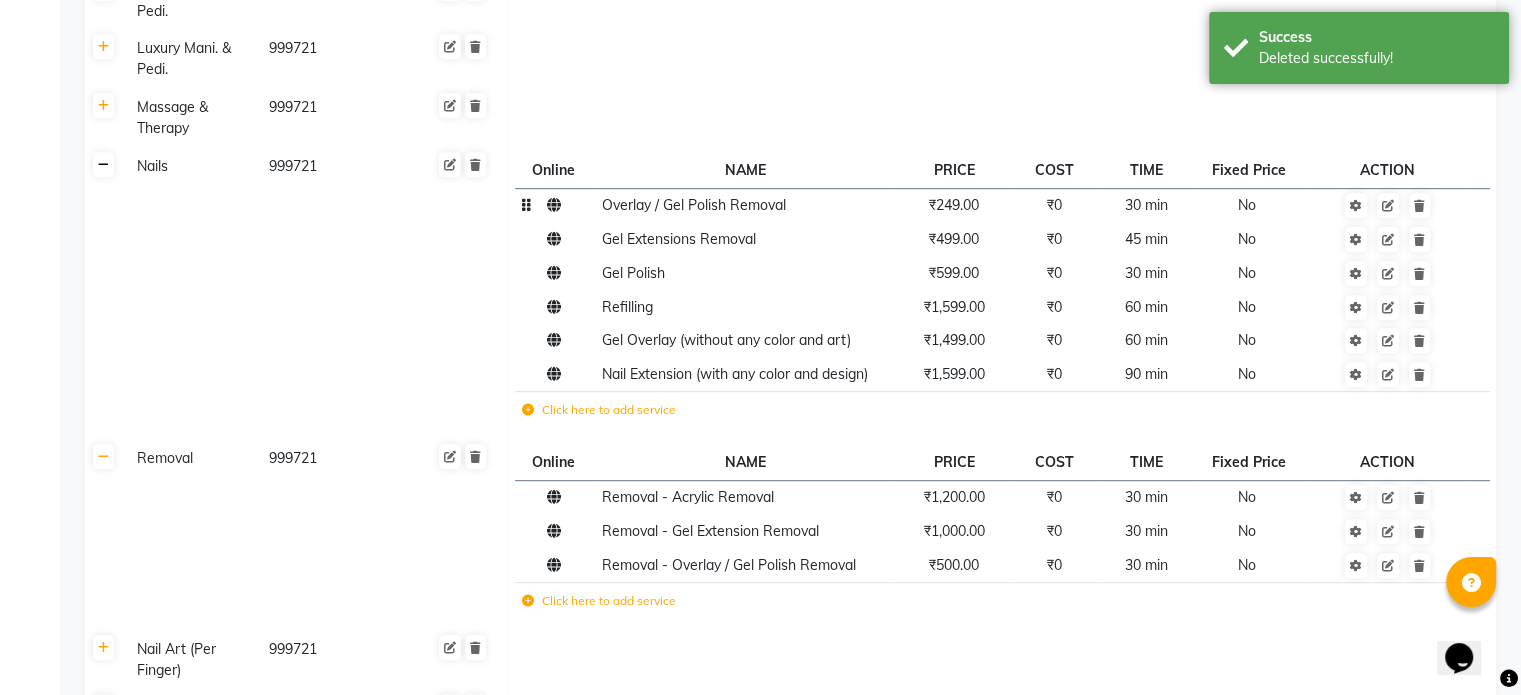 click 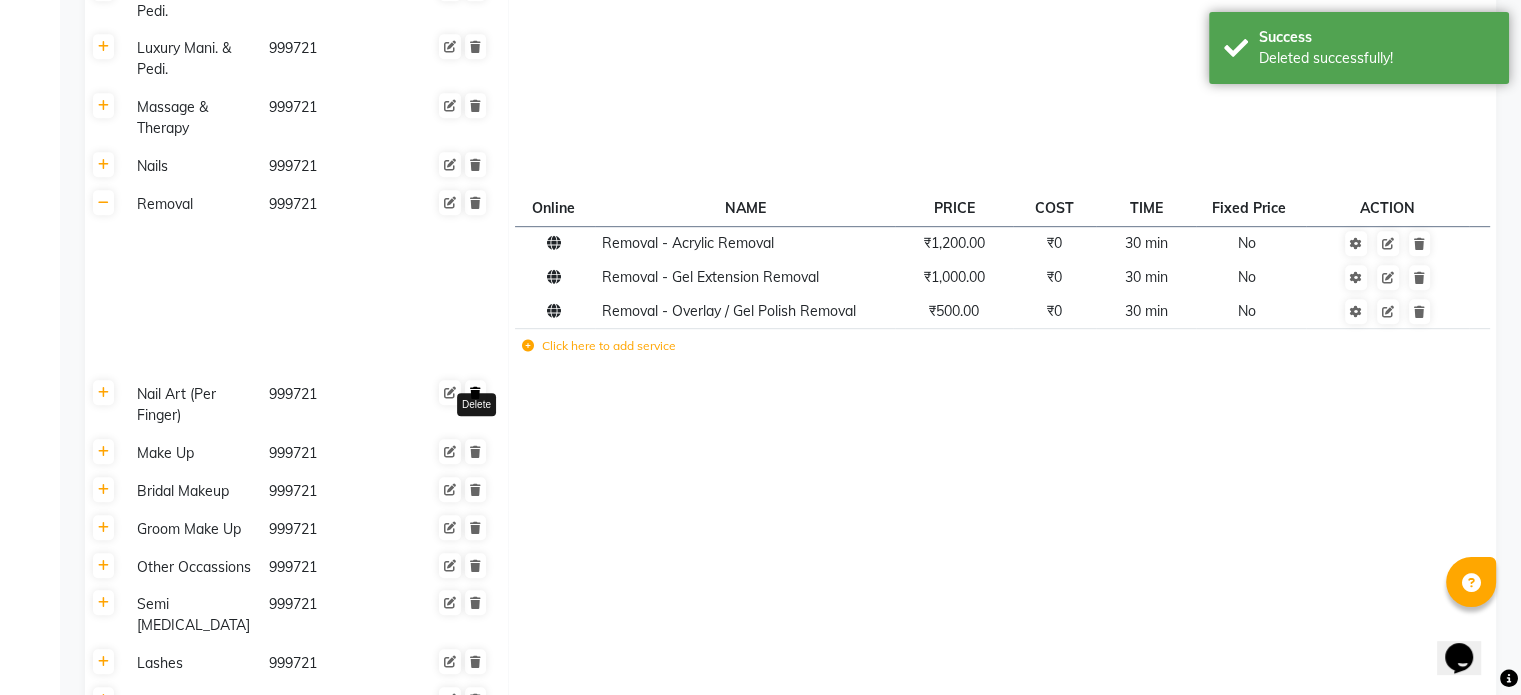 click 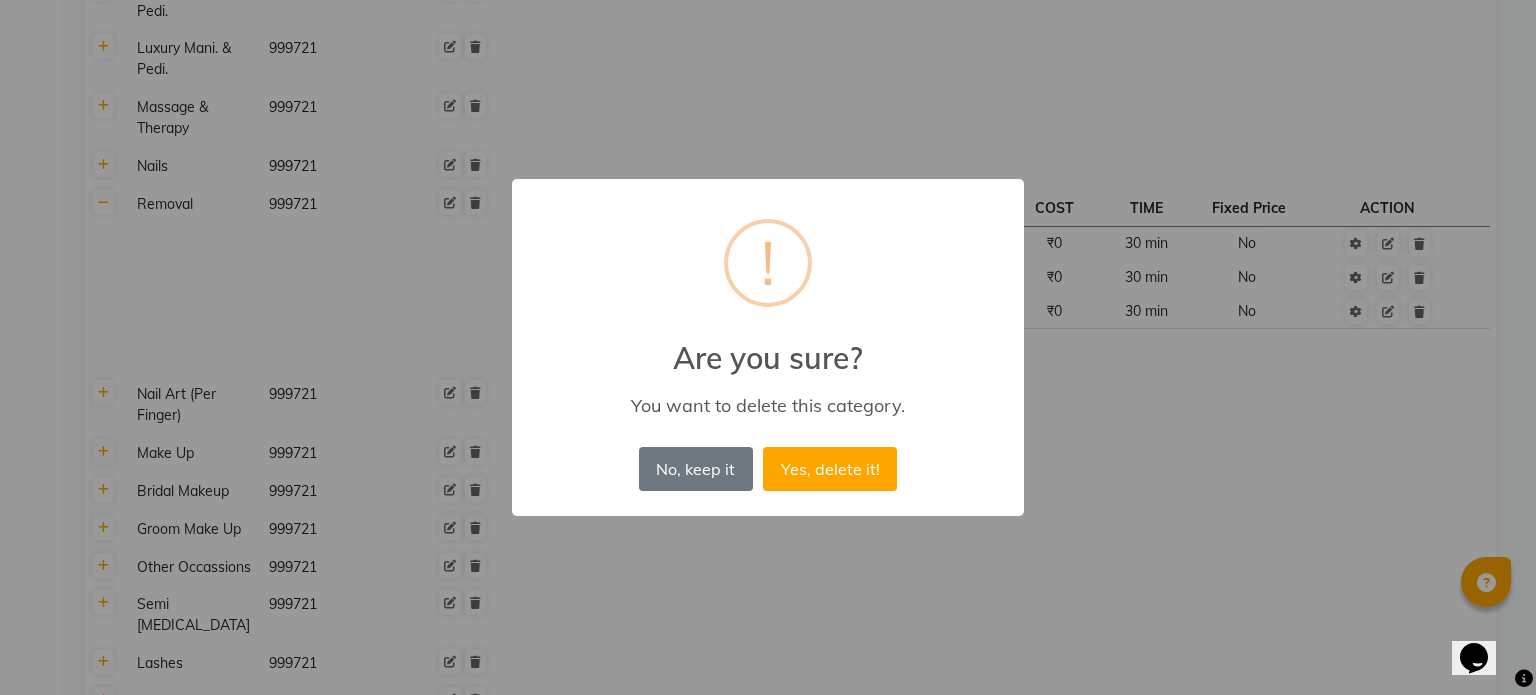 click on "× ! Are you sure? You want to delete this category. No, keep it No Yes, delete it!" at bounding box center (768, 347) 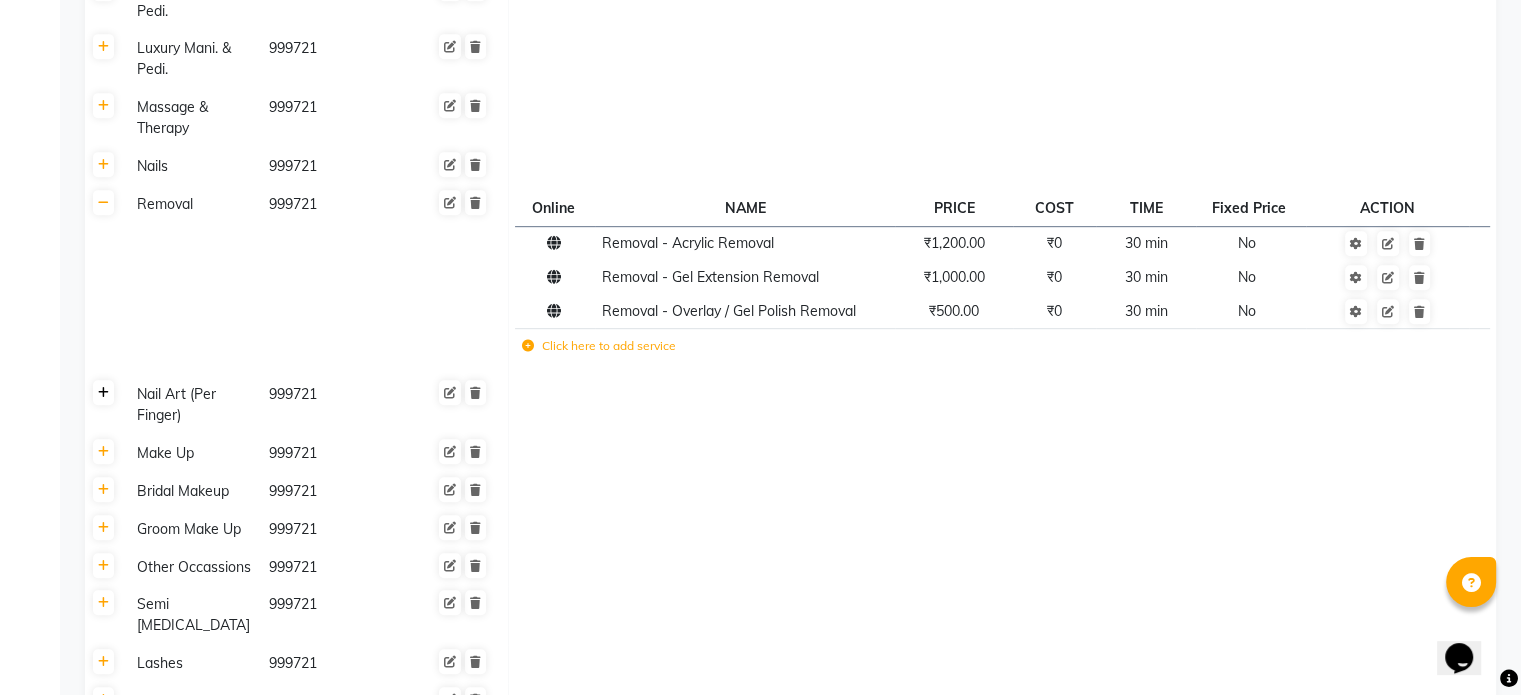 click 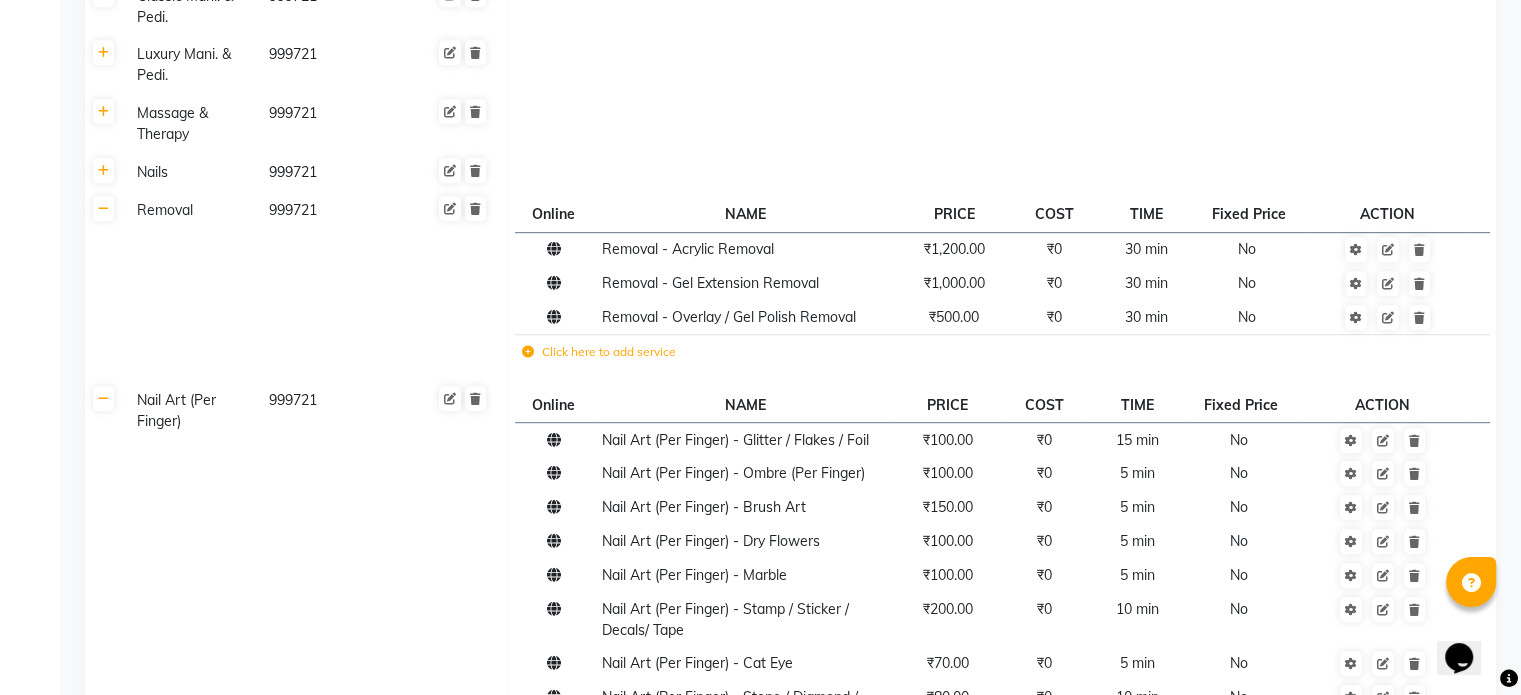 scroll, scrollTop: 1016, scrollLeft: 0, axis: vertical 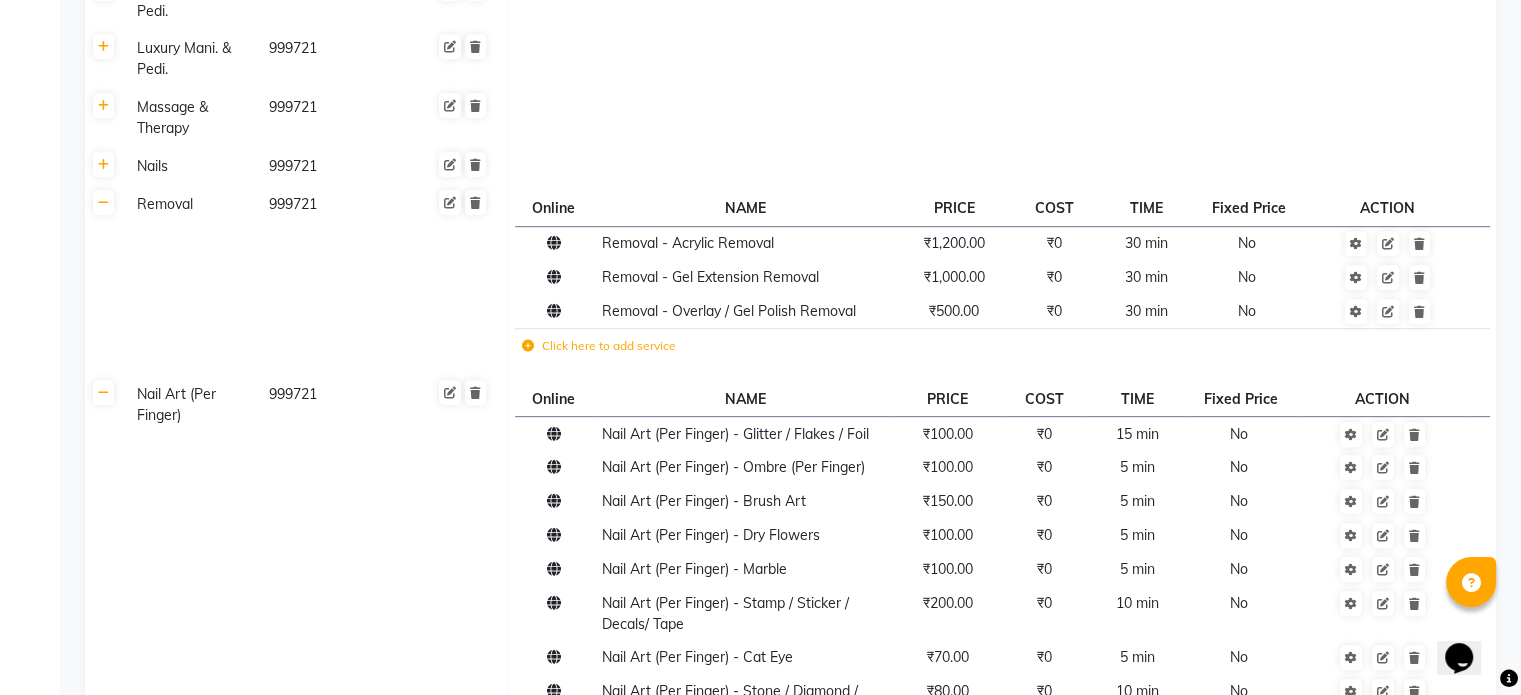 click on "Removal 999721" 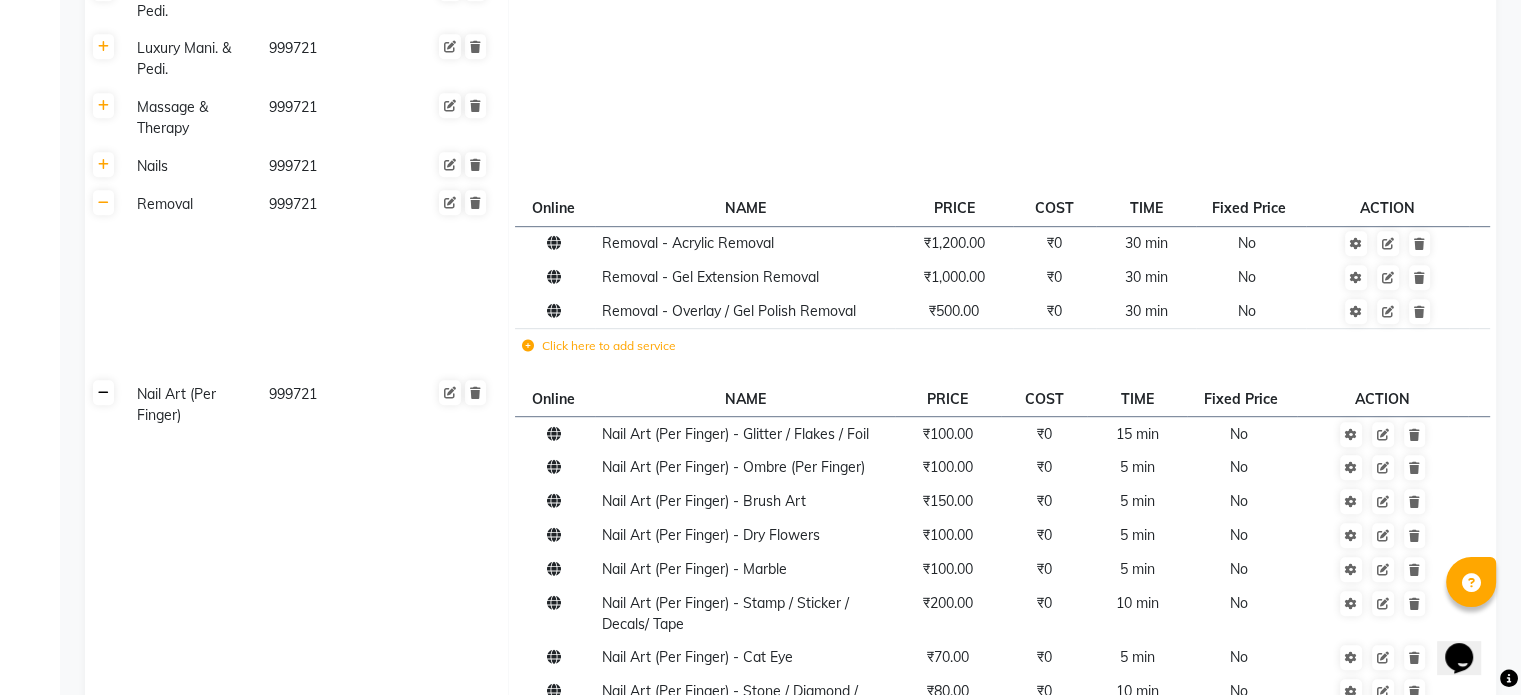 click 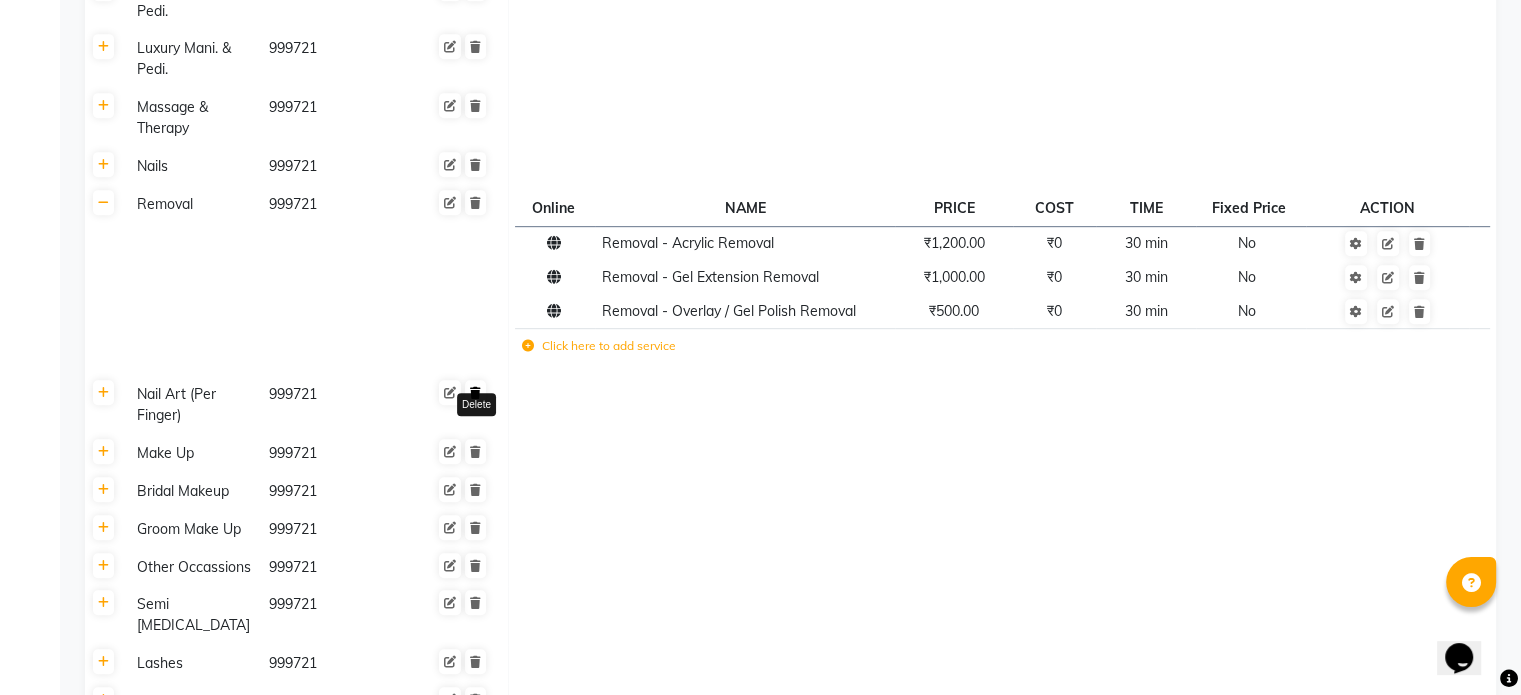 click 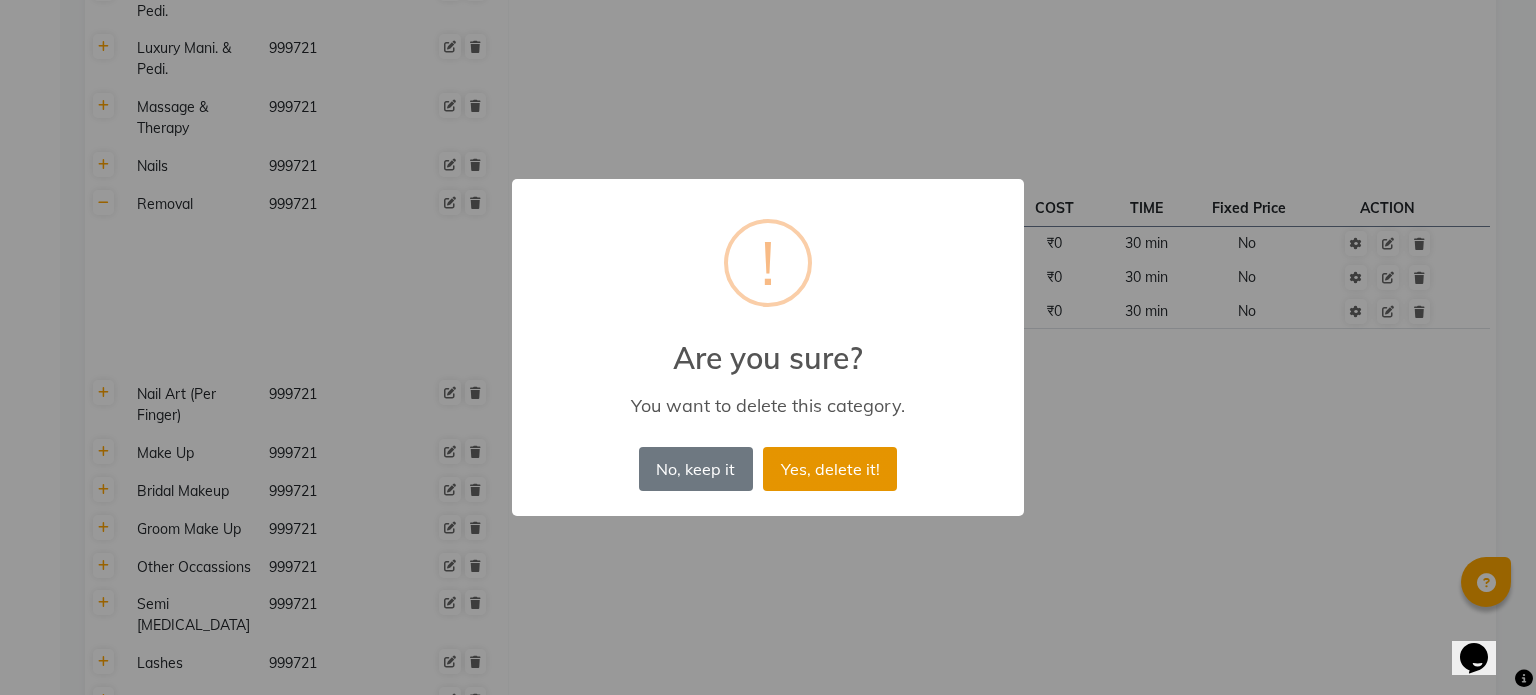 click on "Yes, delete it!" at bounding box center [830, 469] 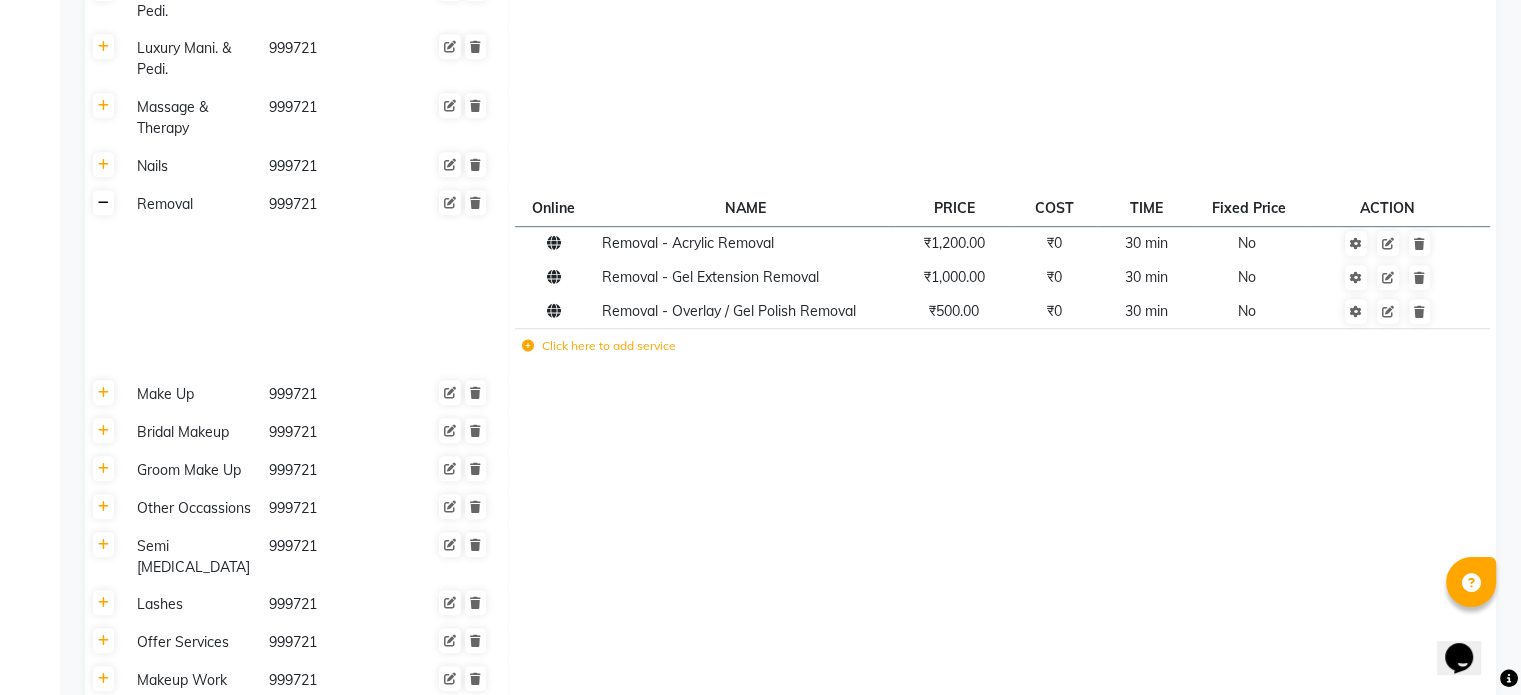 click 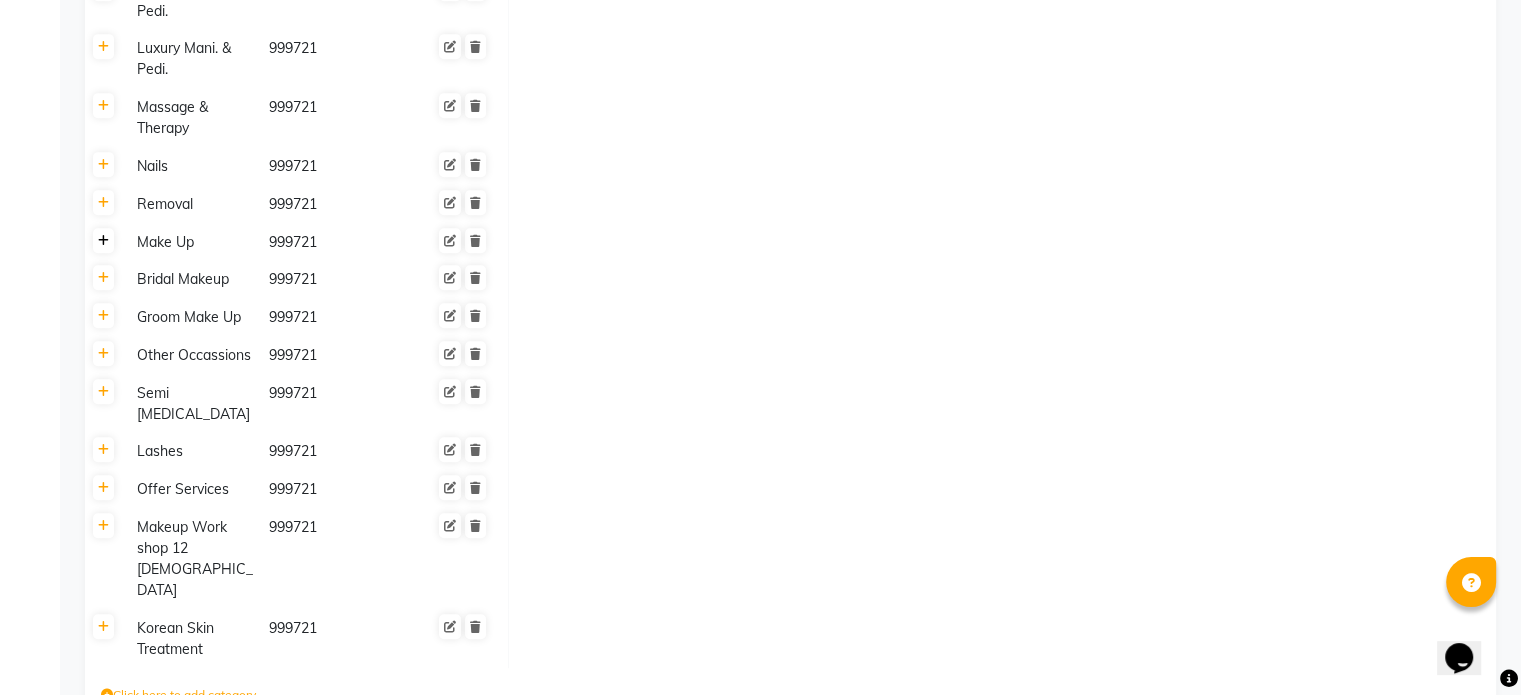 click 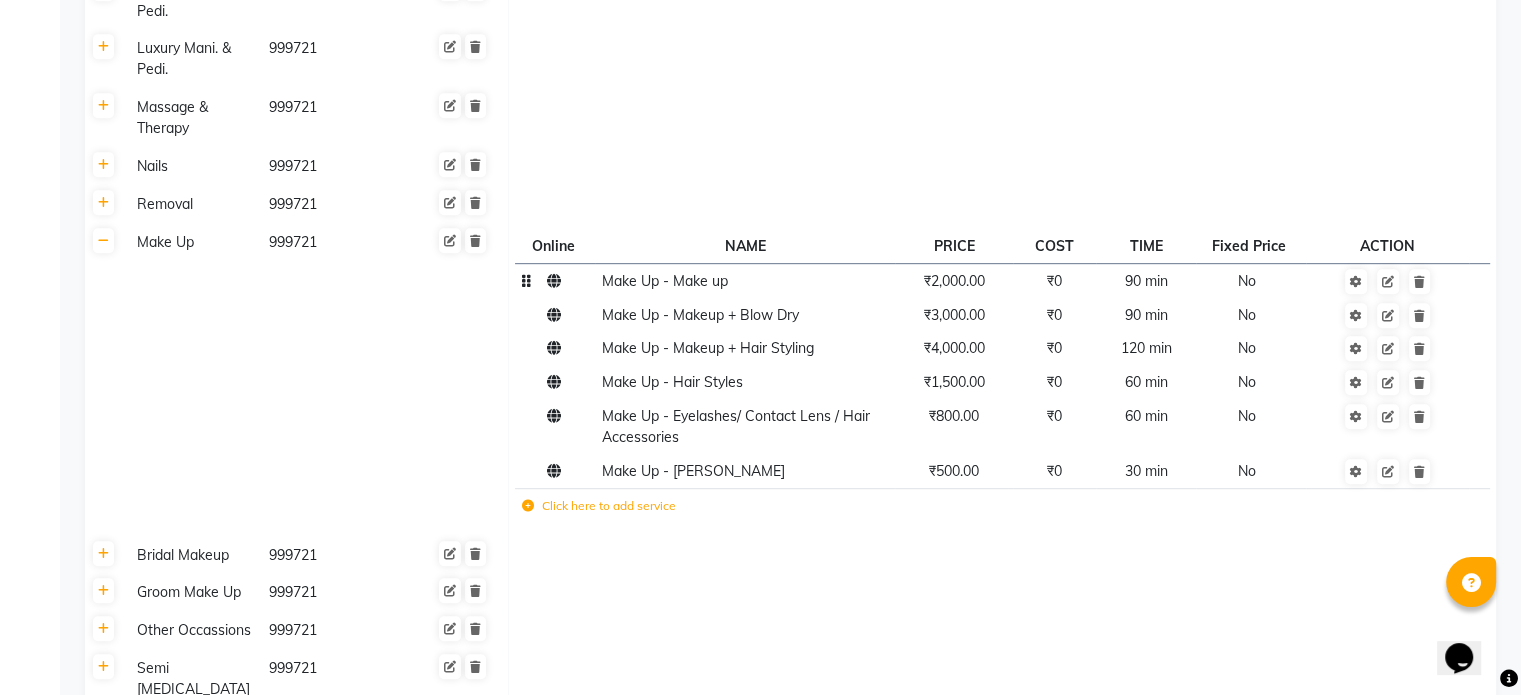 click on "₹2,000.00" 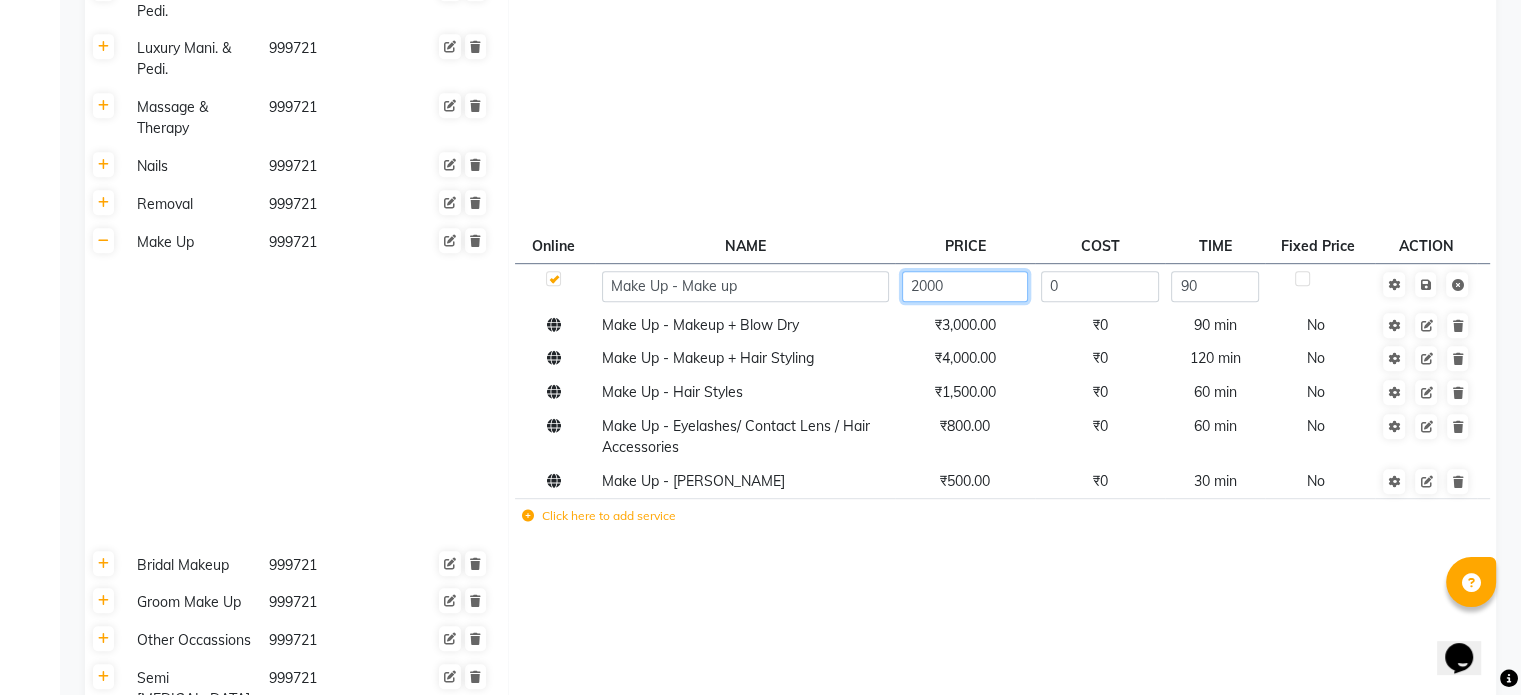 click on "2000" 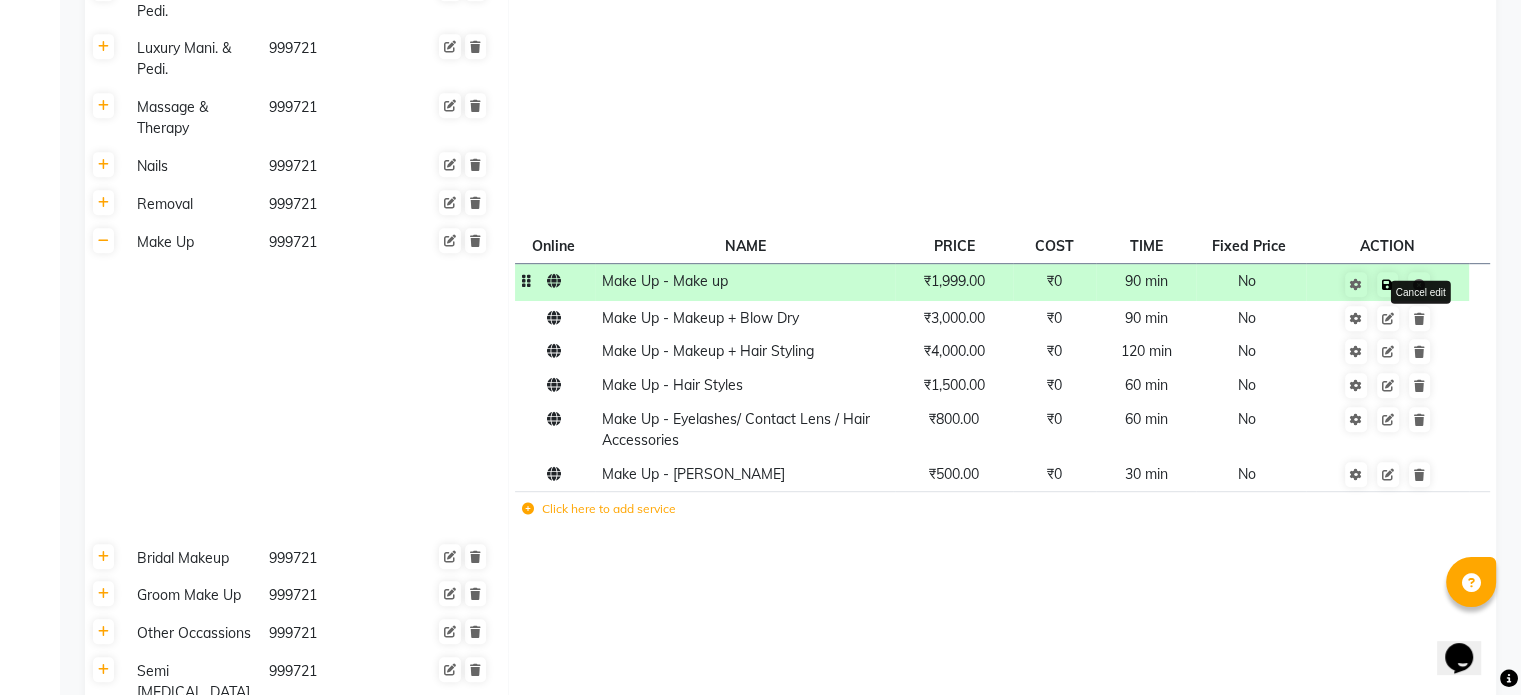 click on "Save Cancel edit" 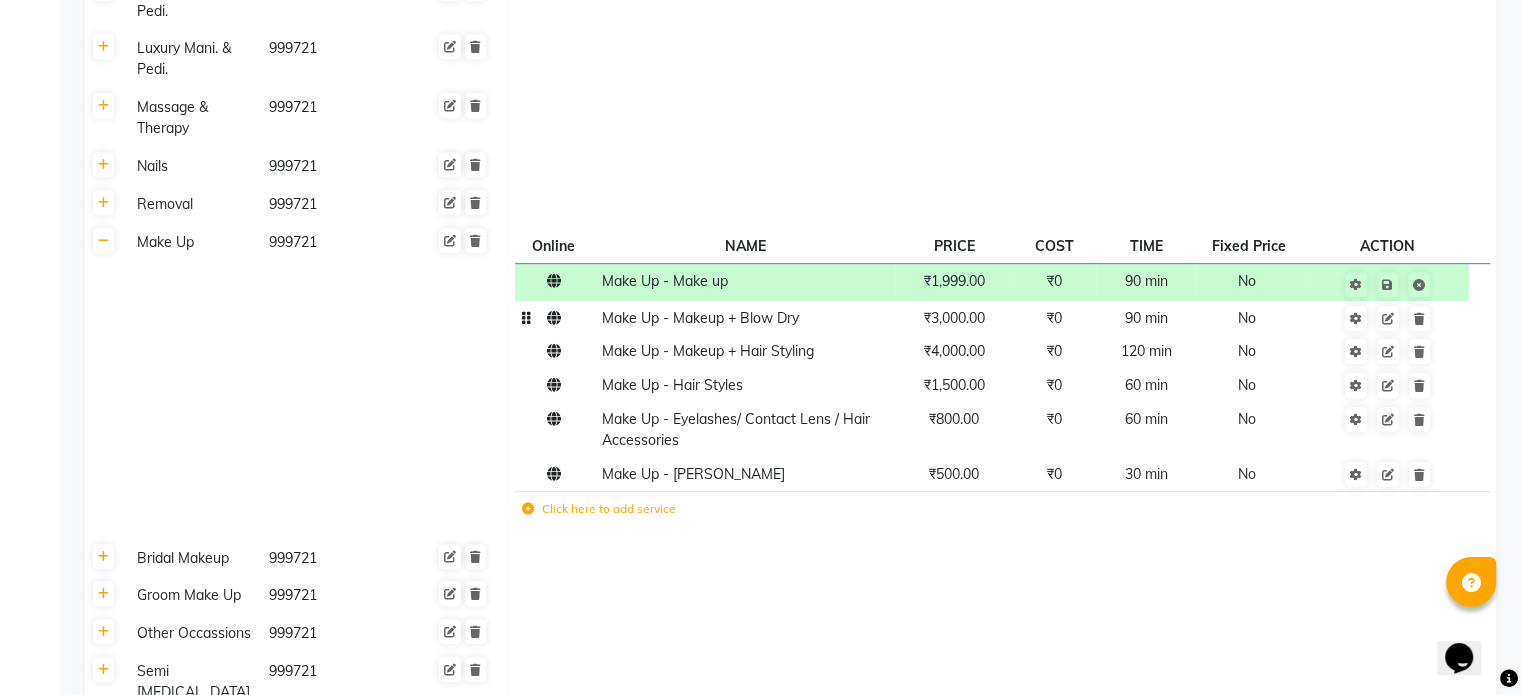 click on "₹3,000.00" 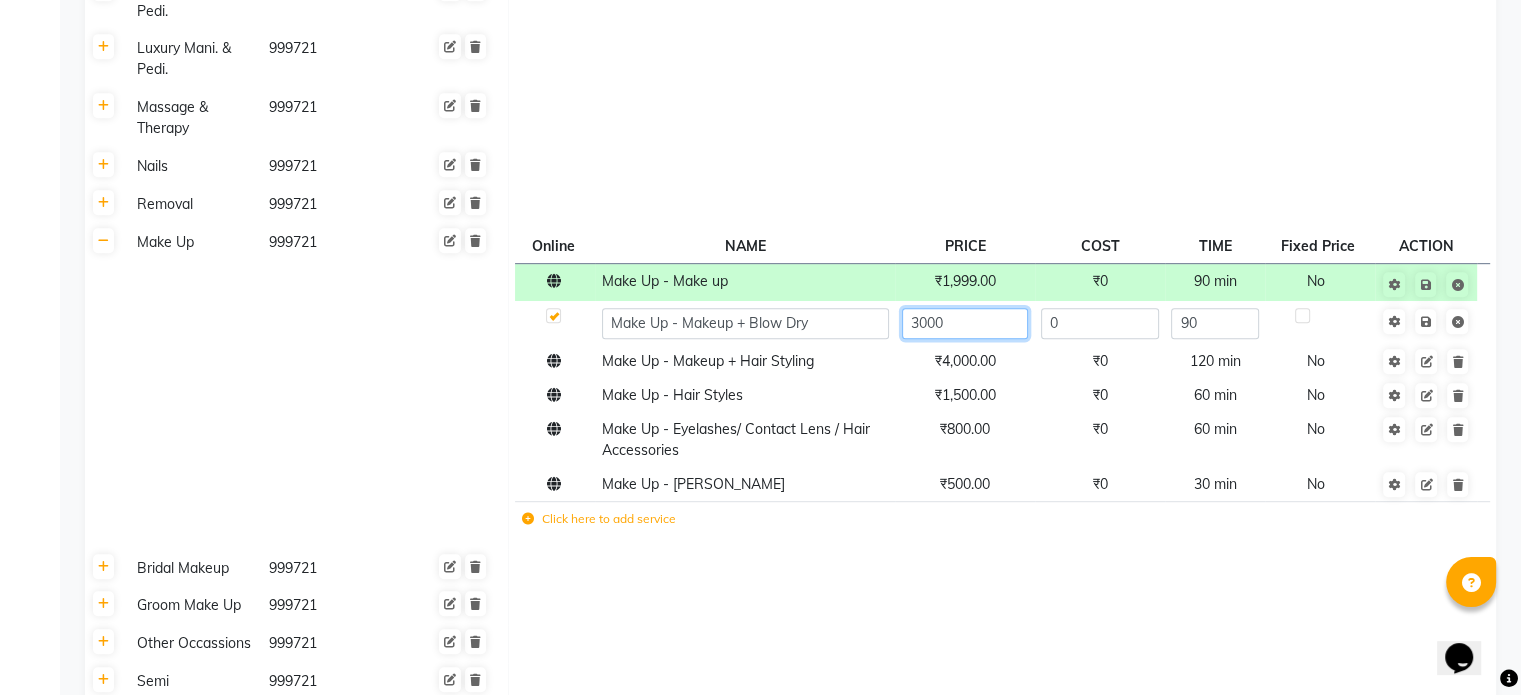 click on "3000" 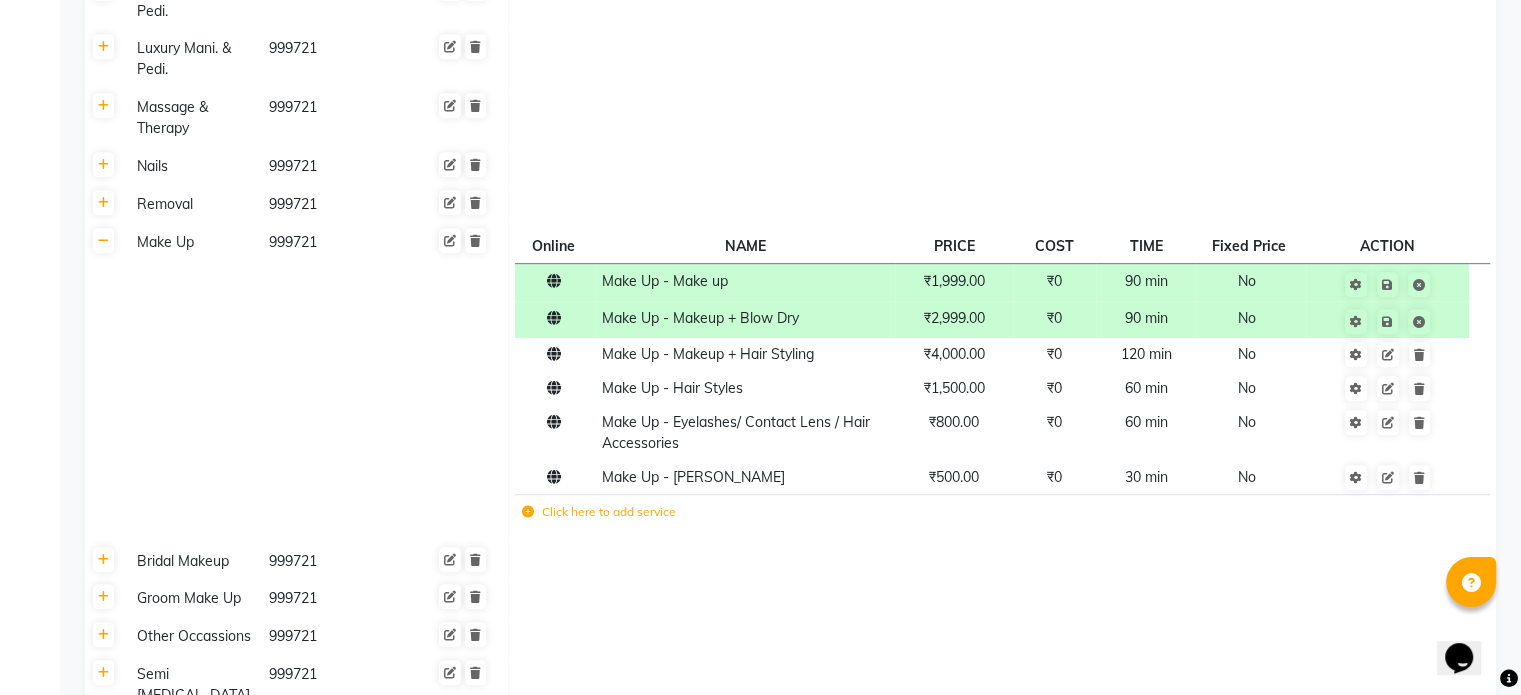 click 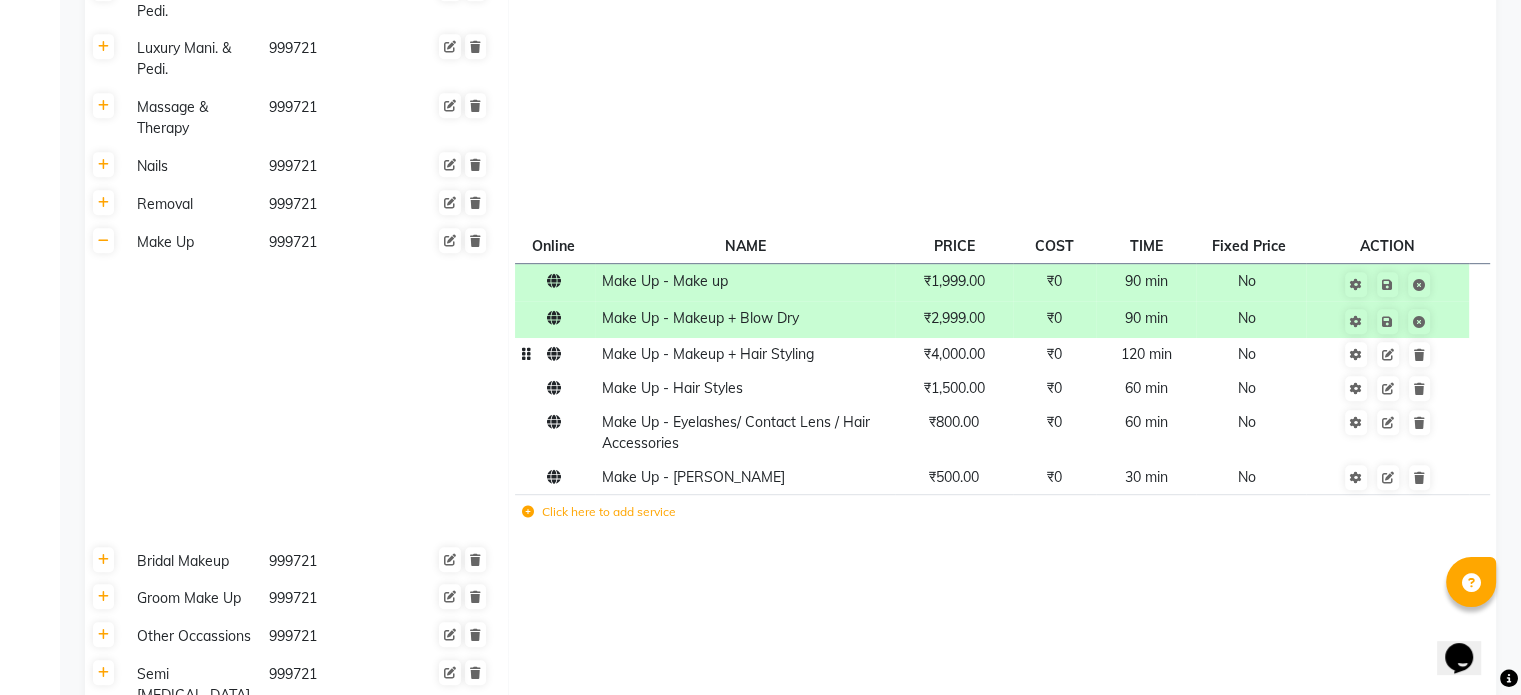 click on "₹4,000.00" 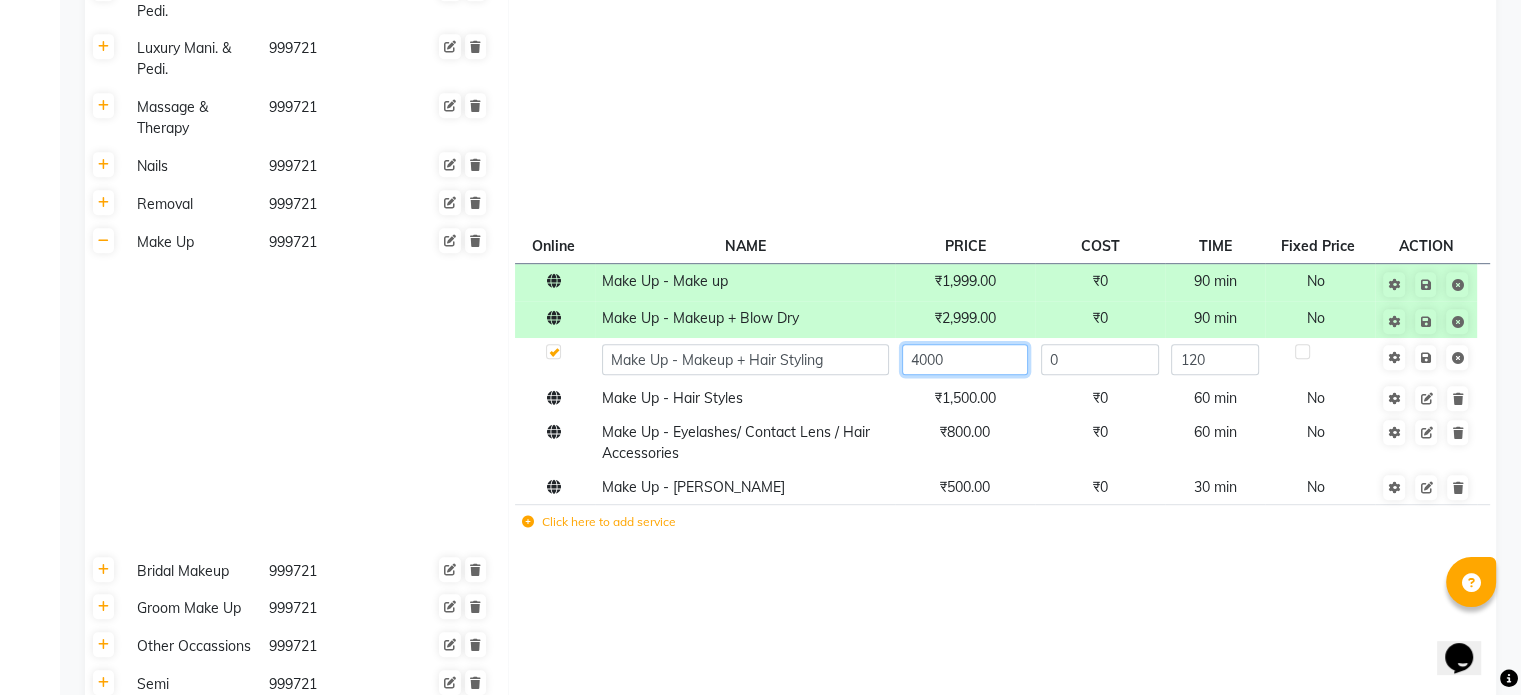 click on "4000" 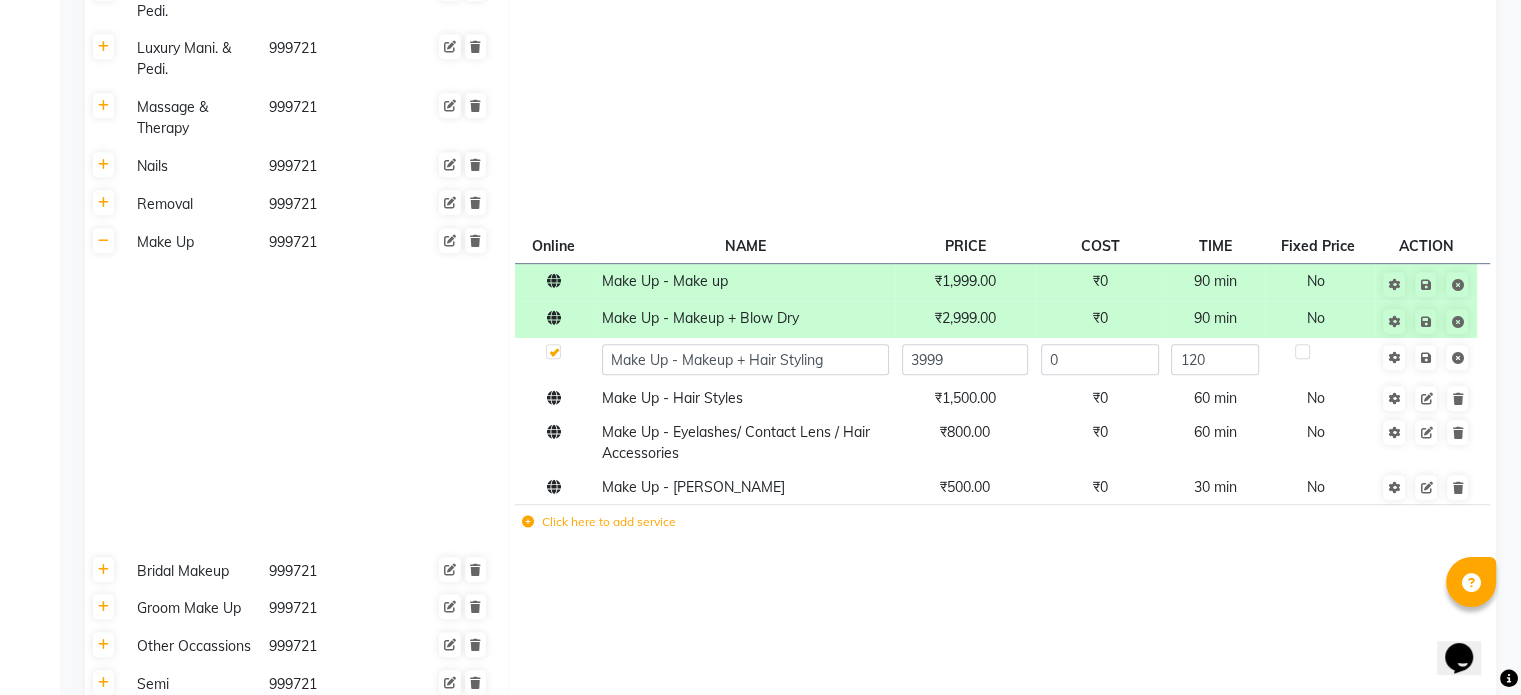 click 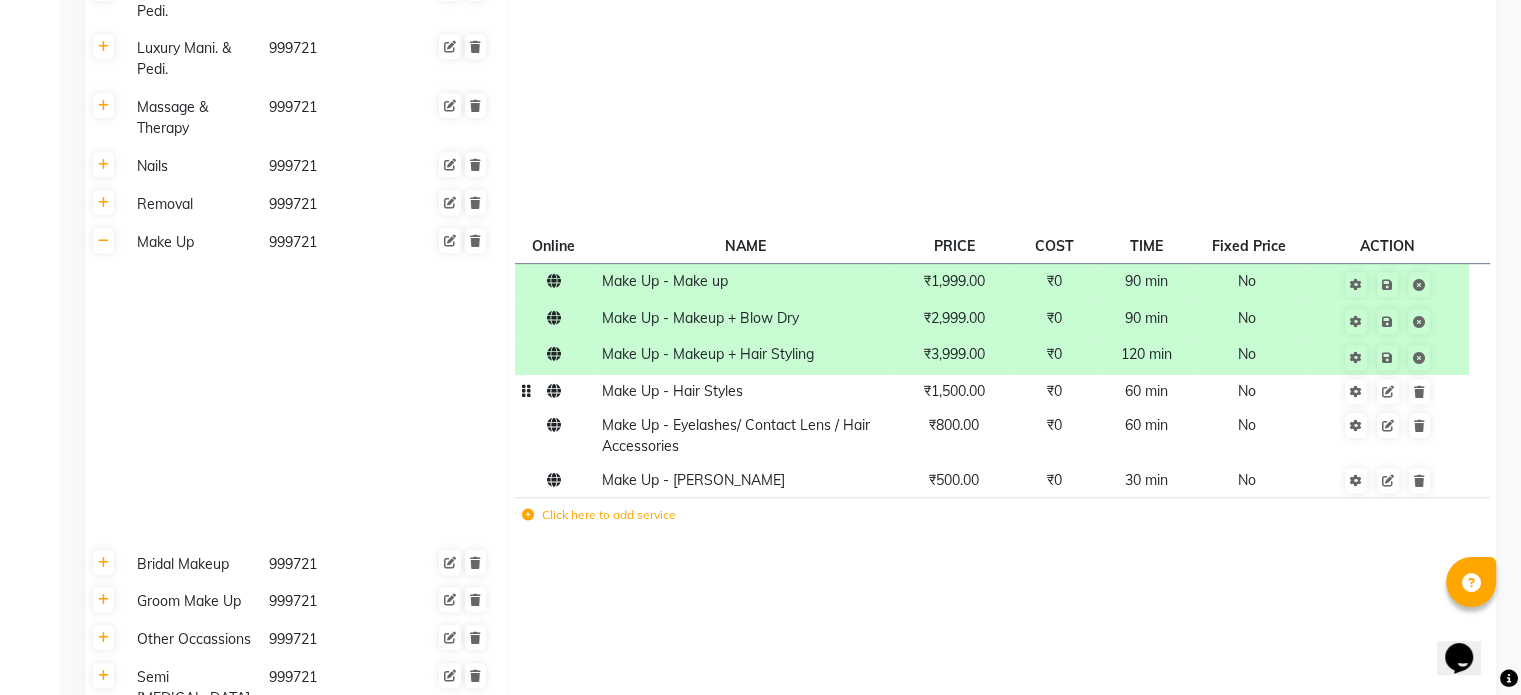 click on "₹1,500.00" 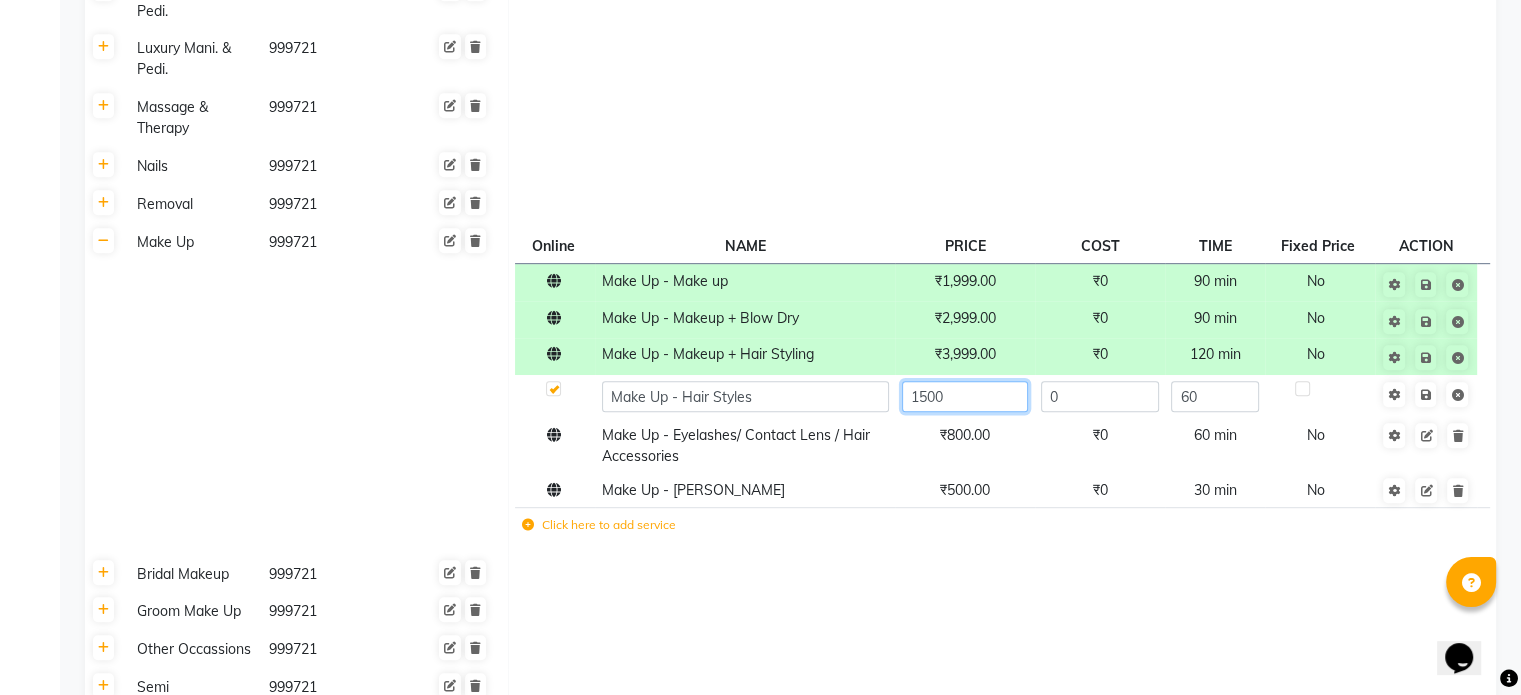 click on "1500" 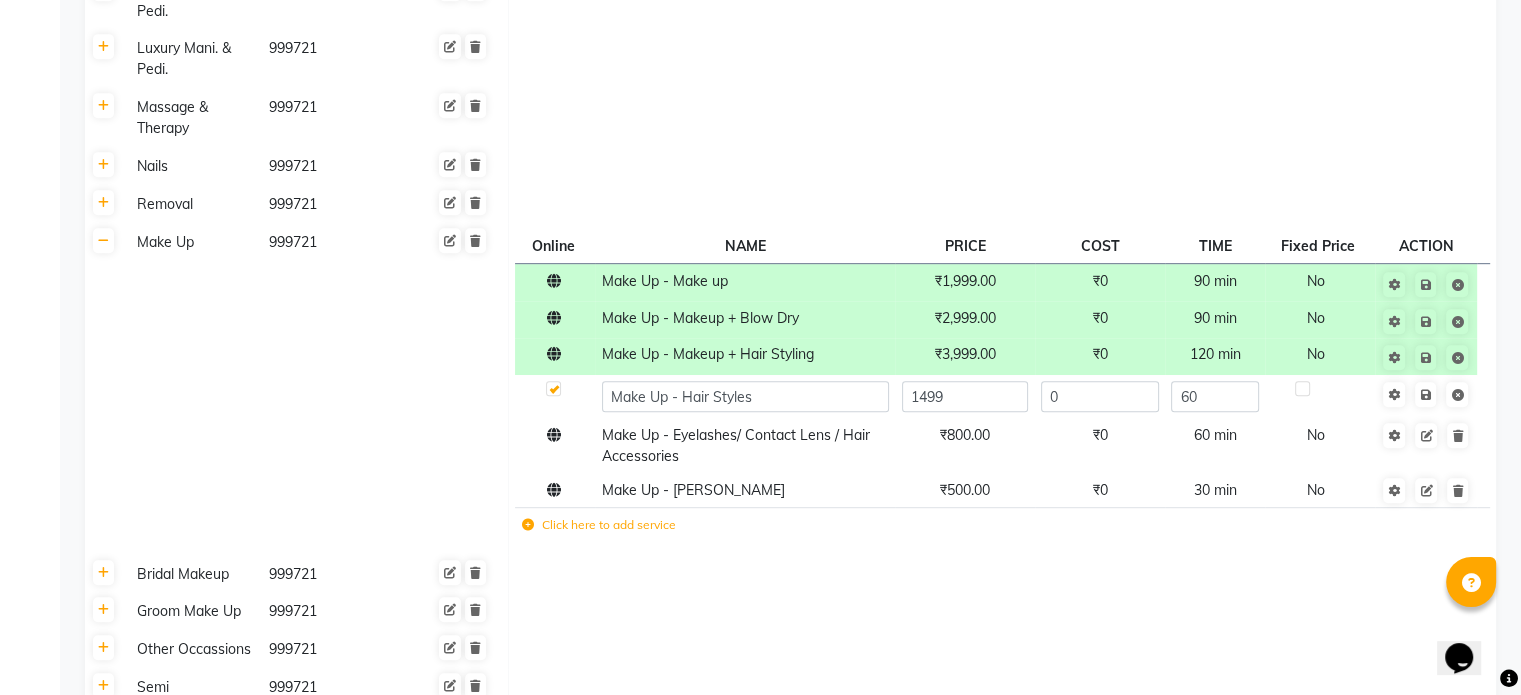 click 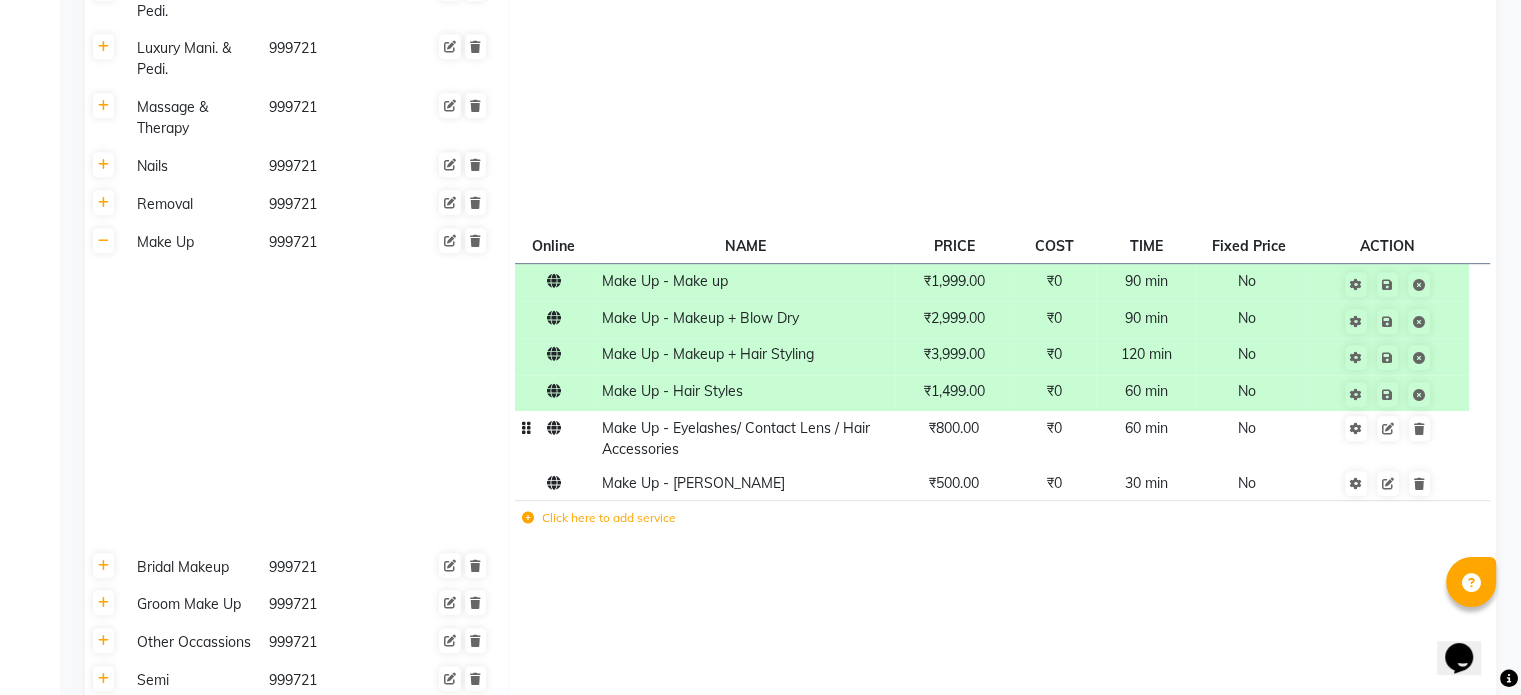 click on "₹800.00" 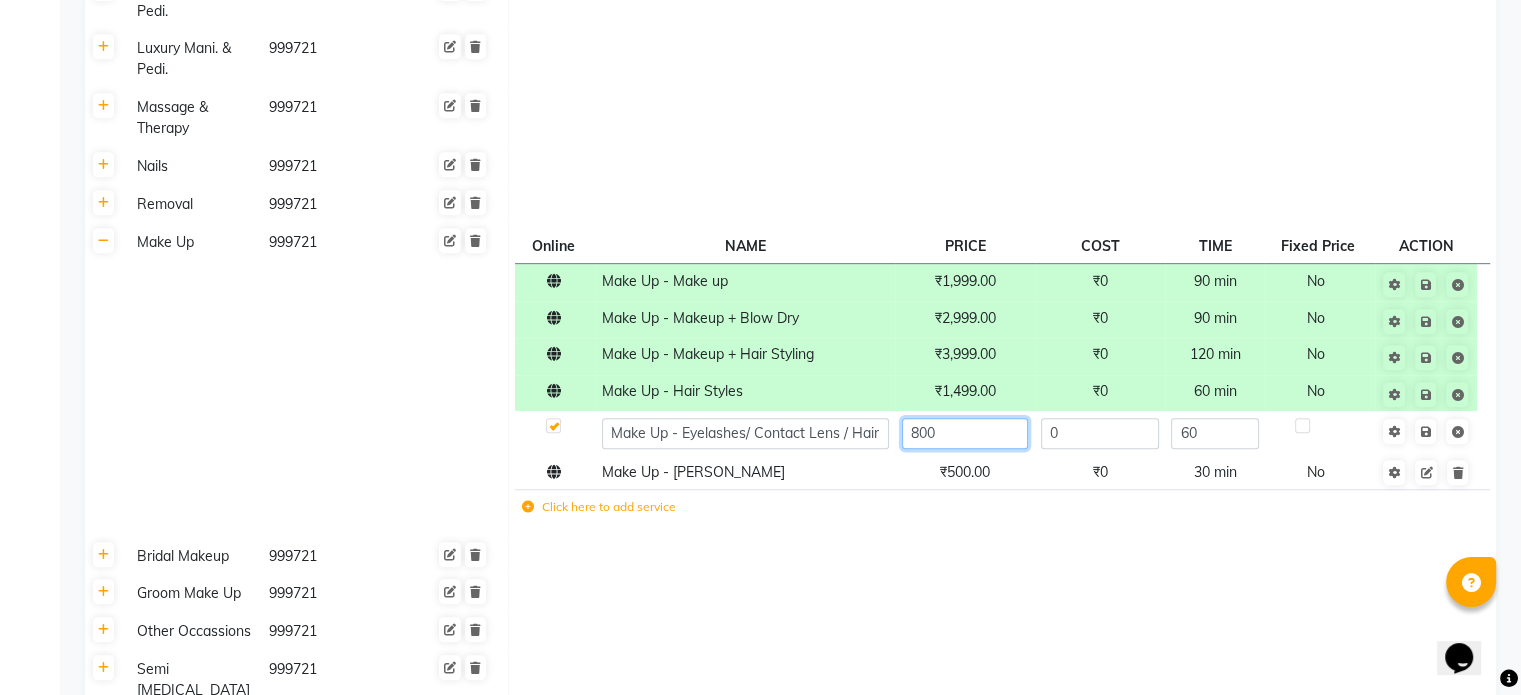 click on "800" 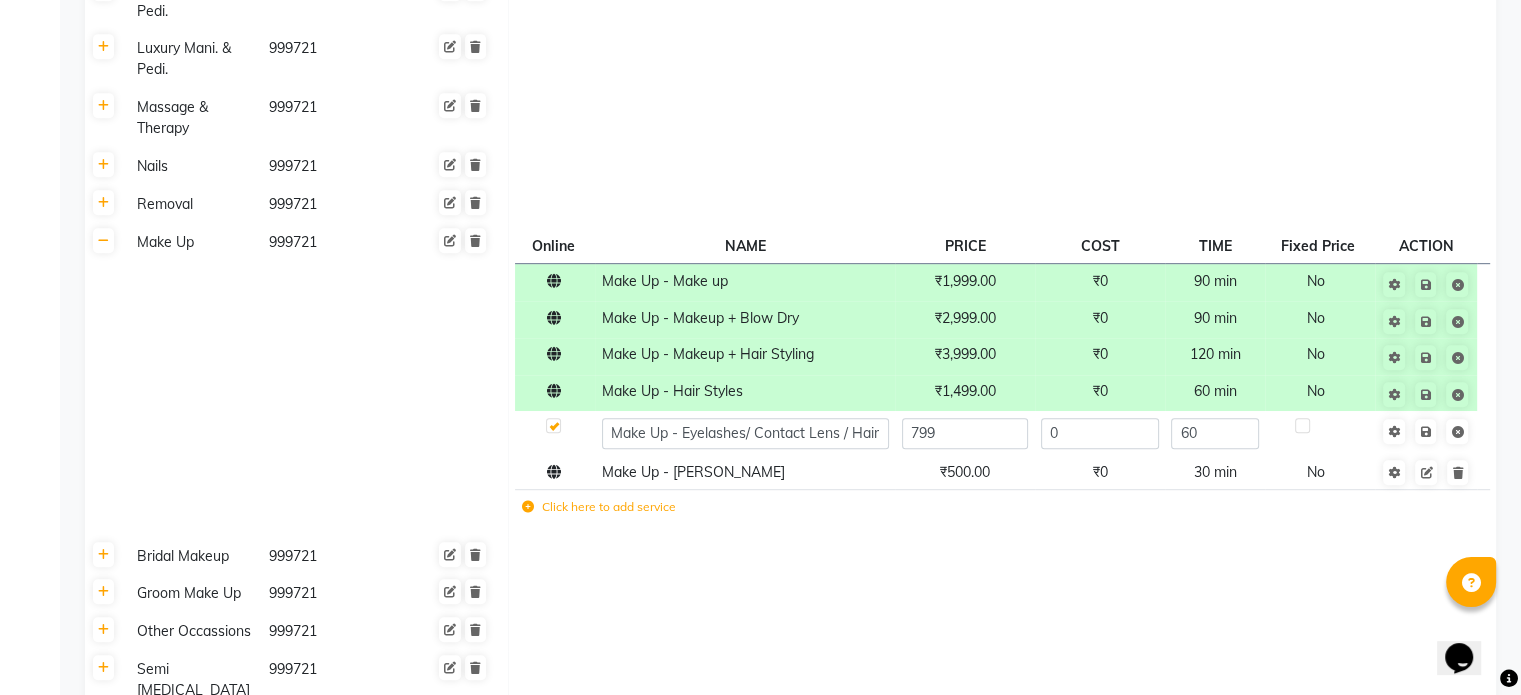 click 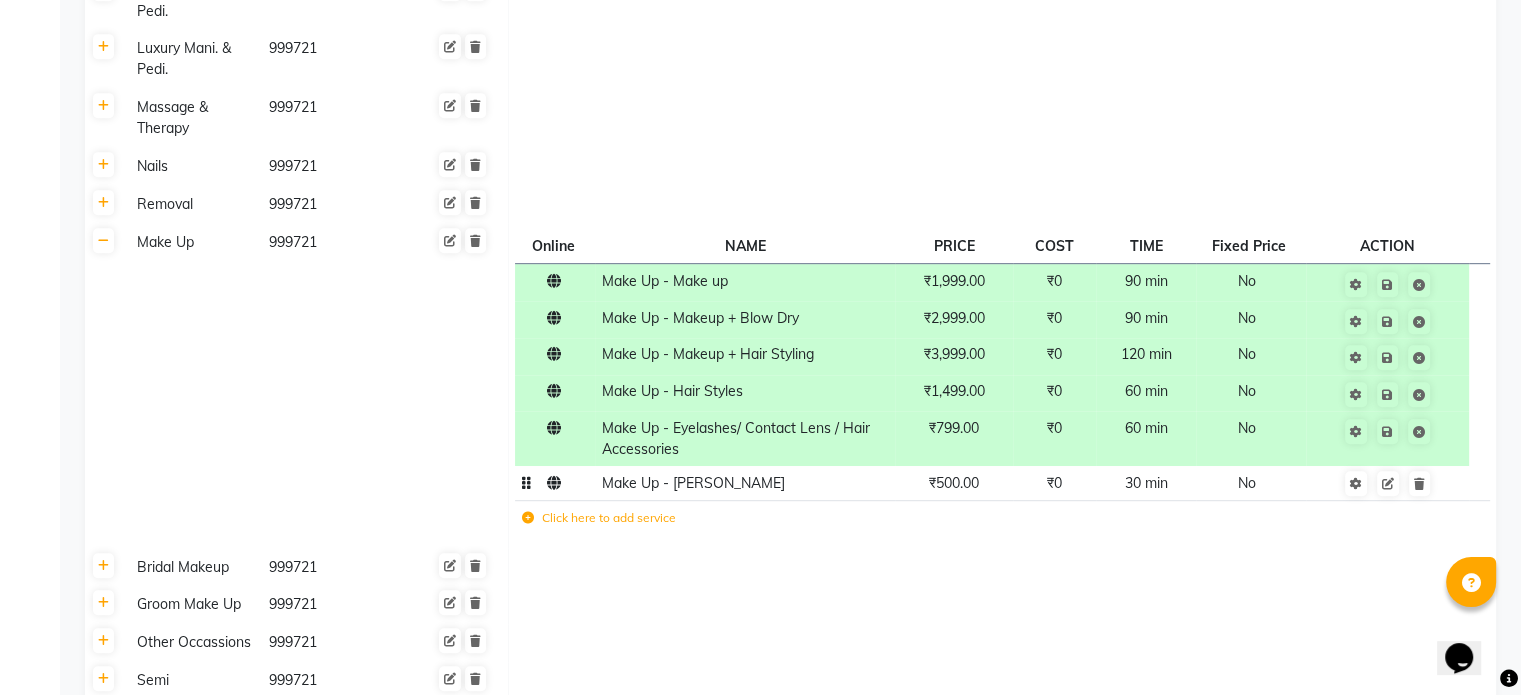 click on "Make Up - [PERSON_NAME]" 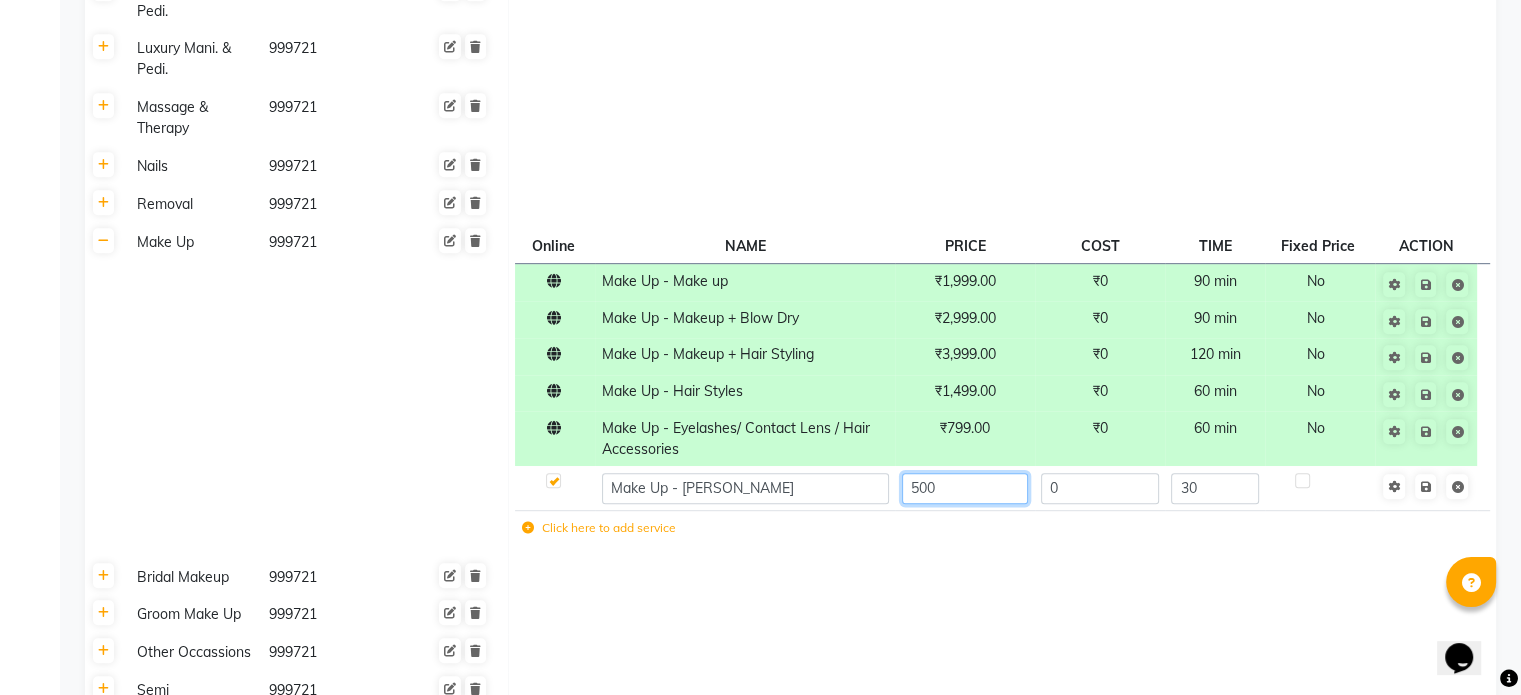 click on "500" 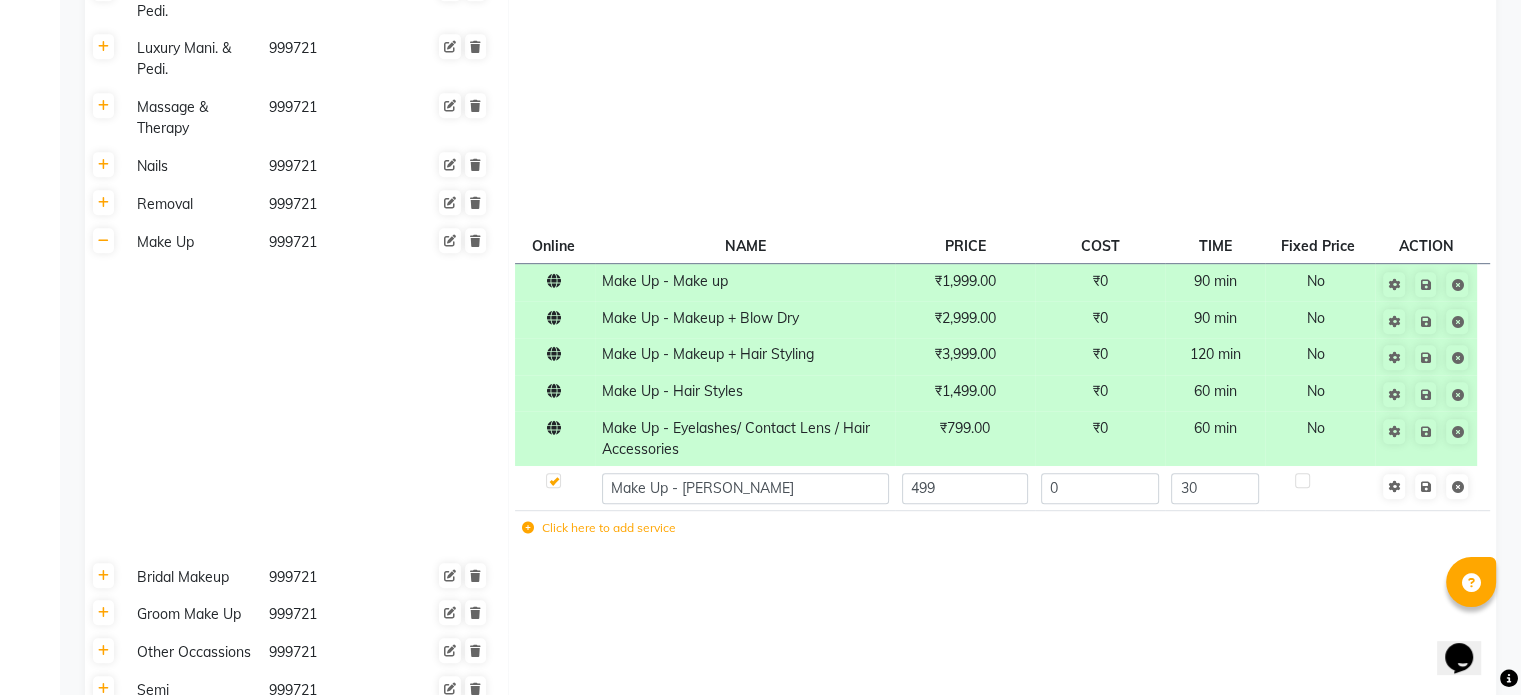 click 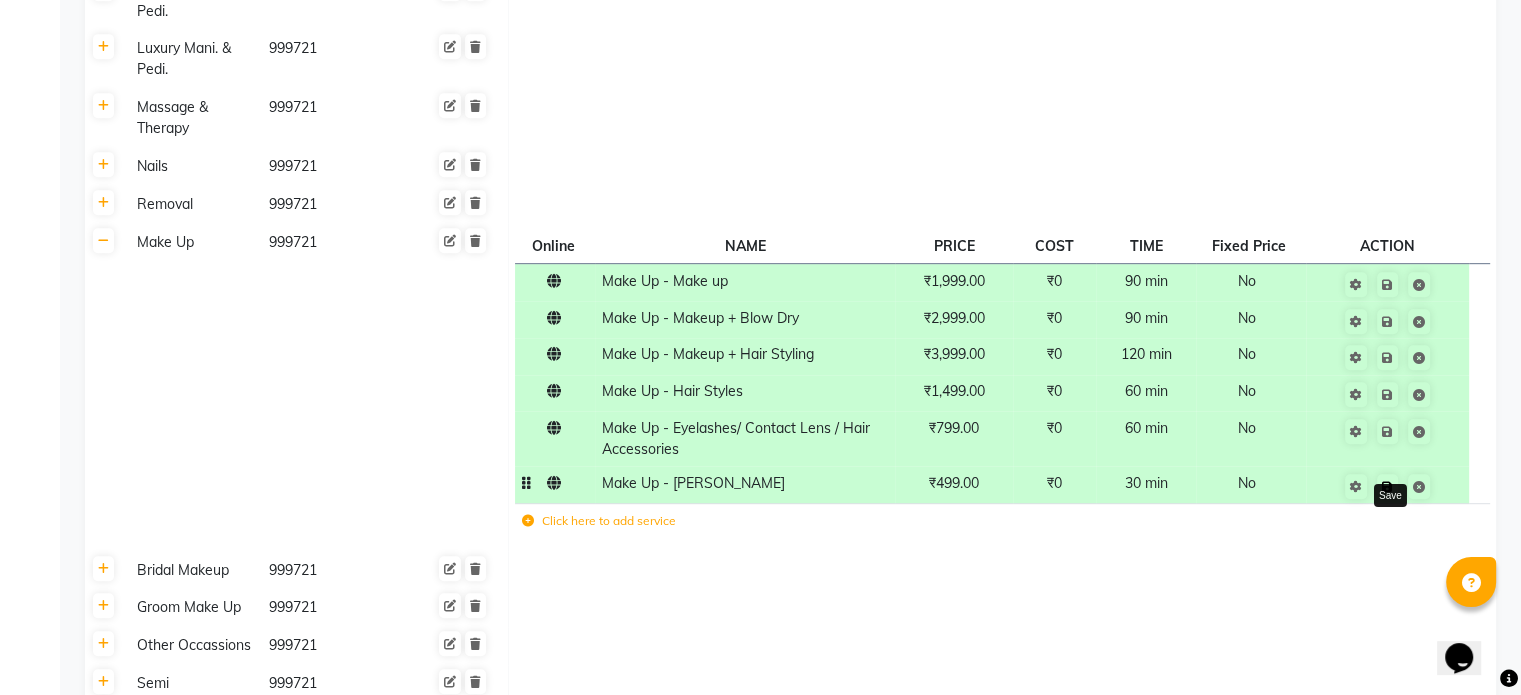 click 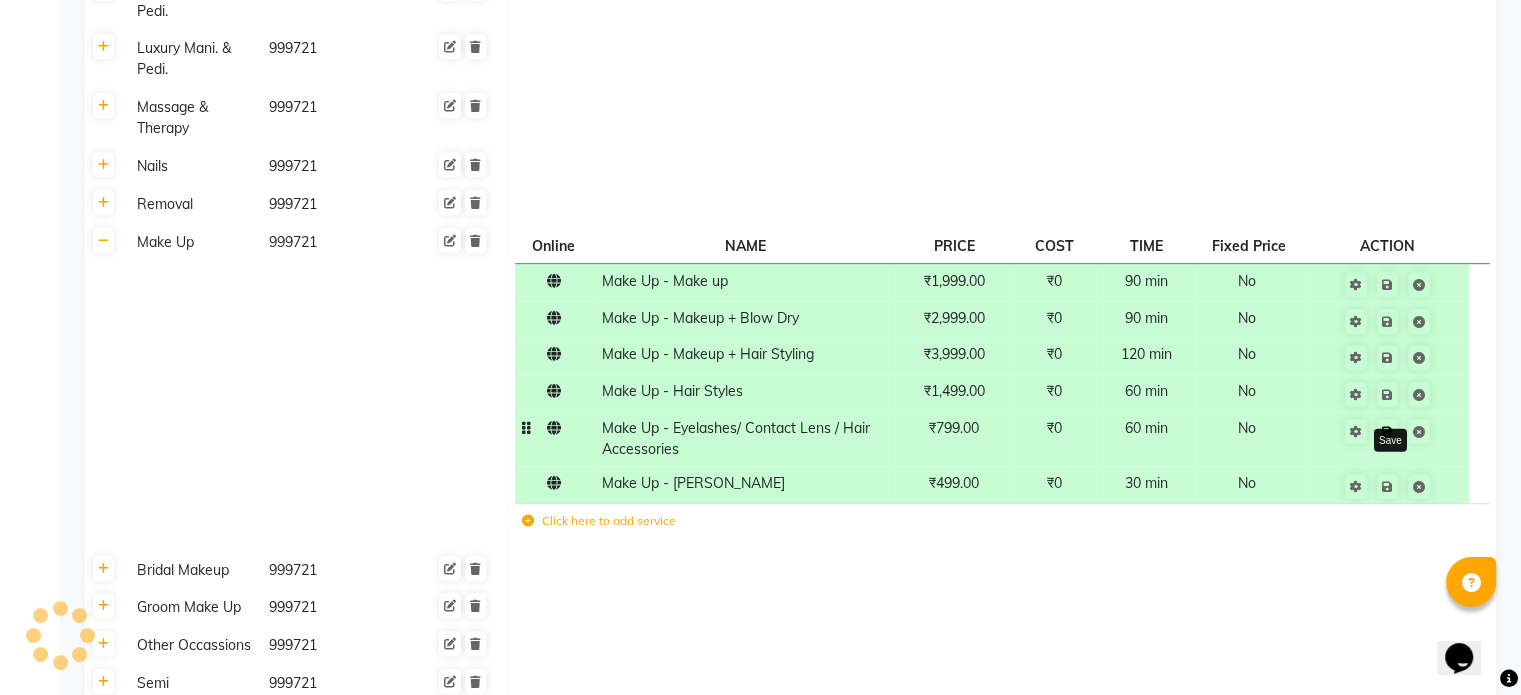 click 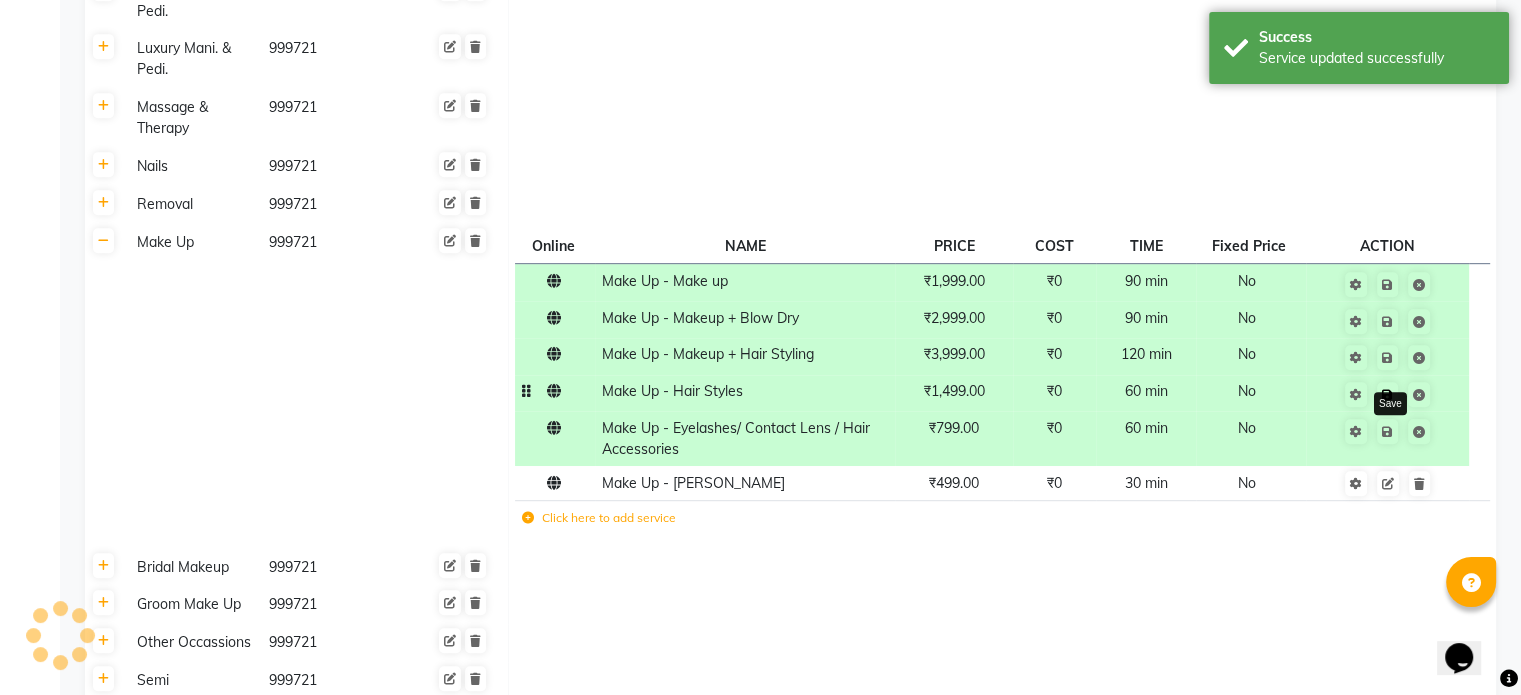 click 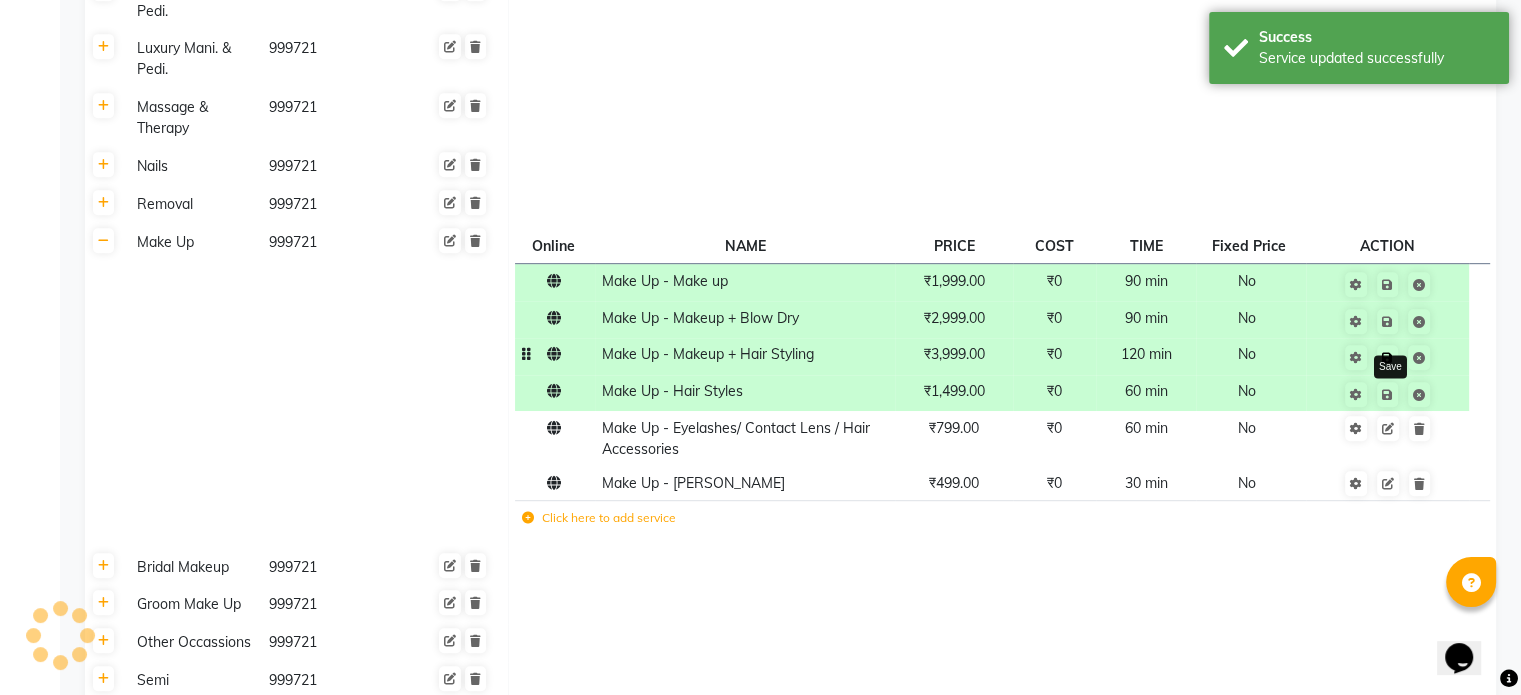 click 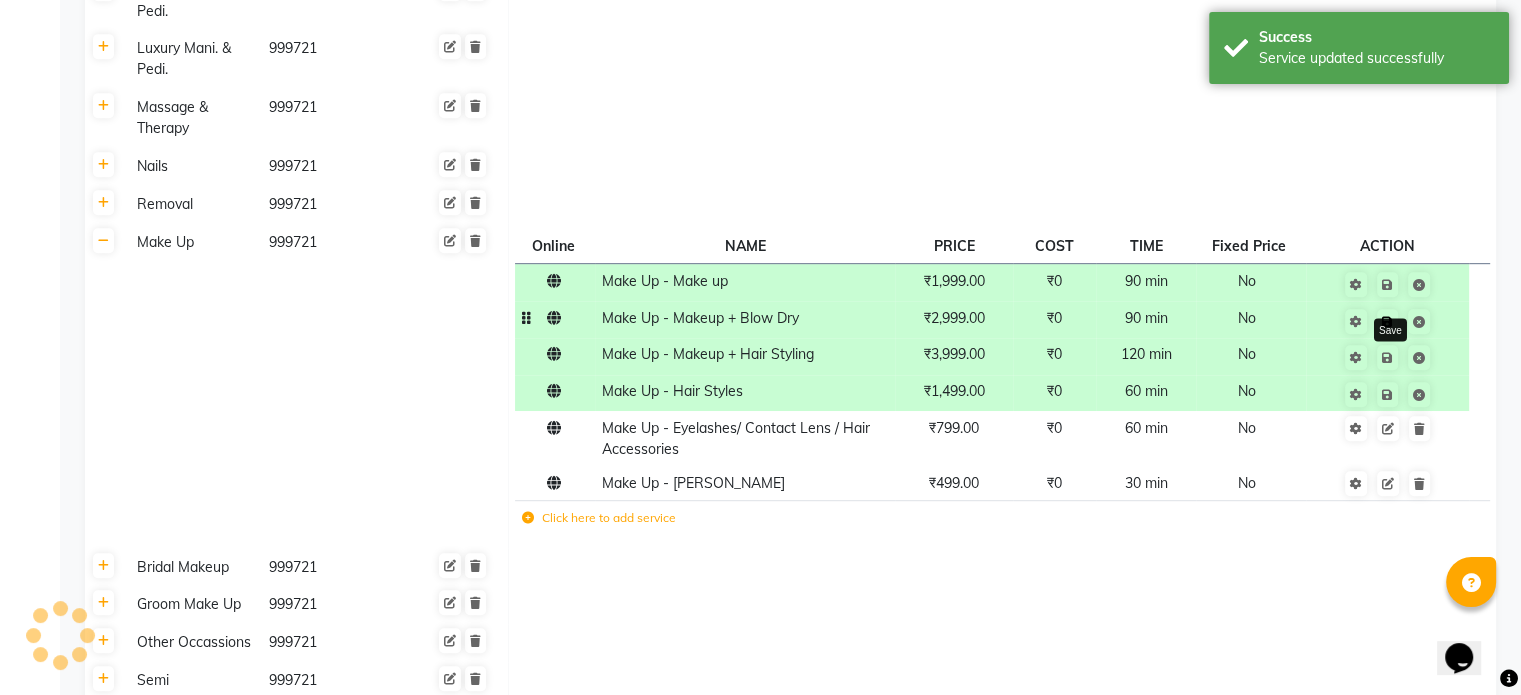 click 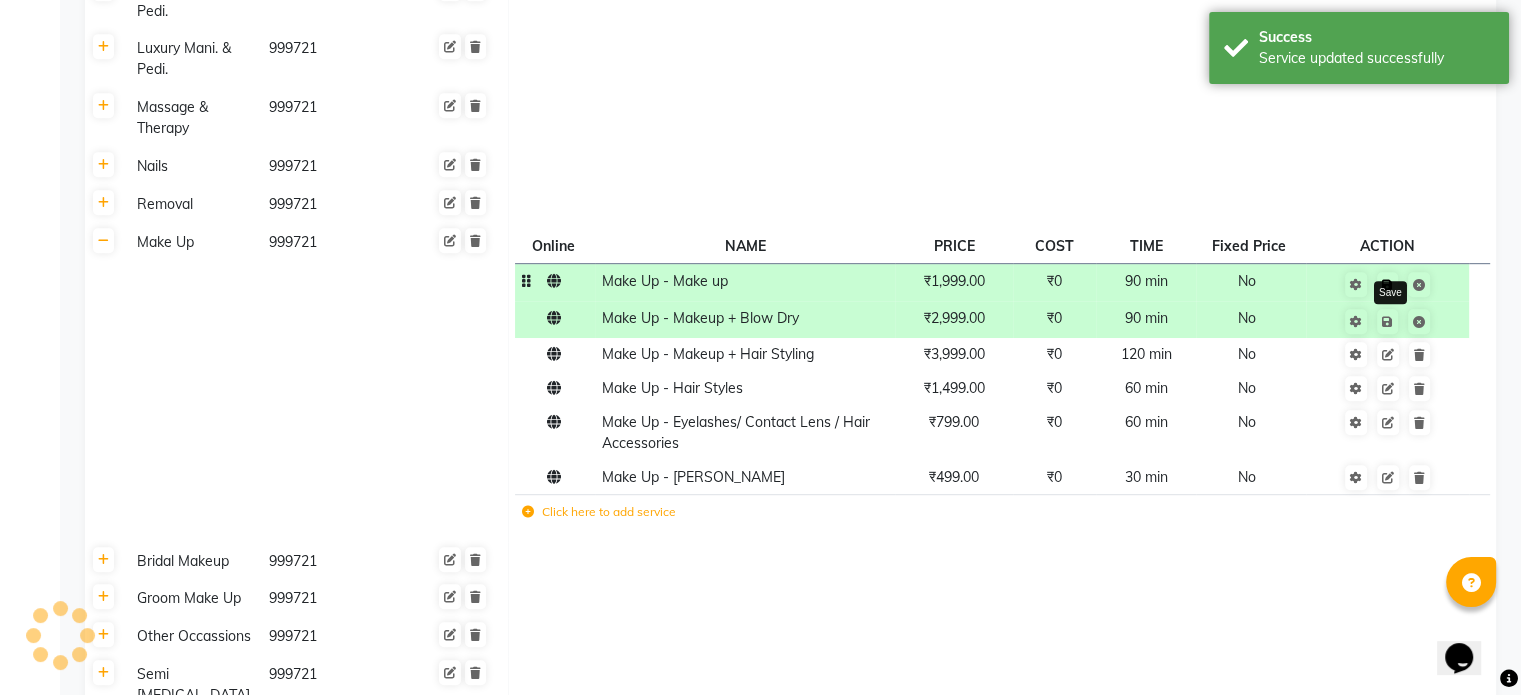 click 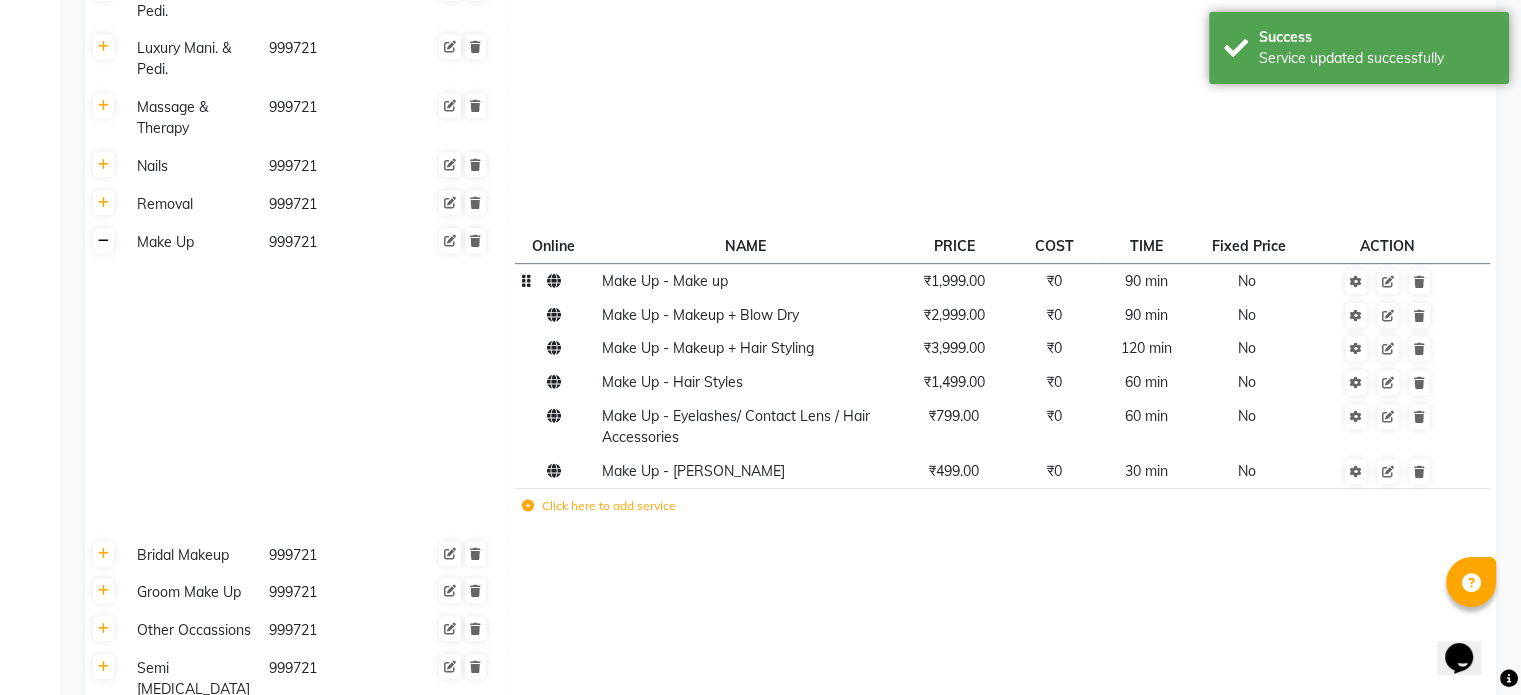 click 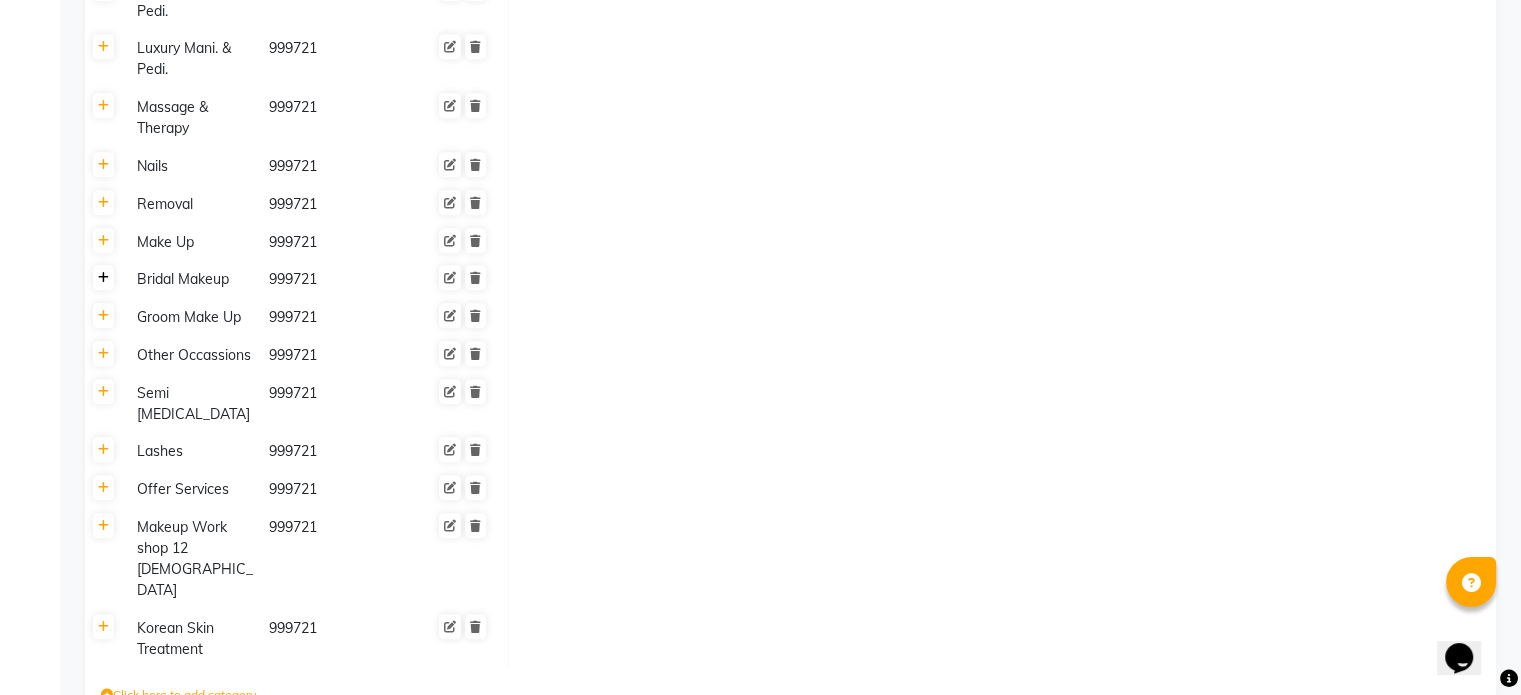click 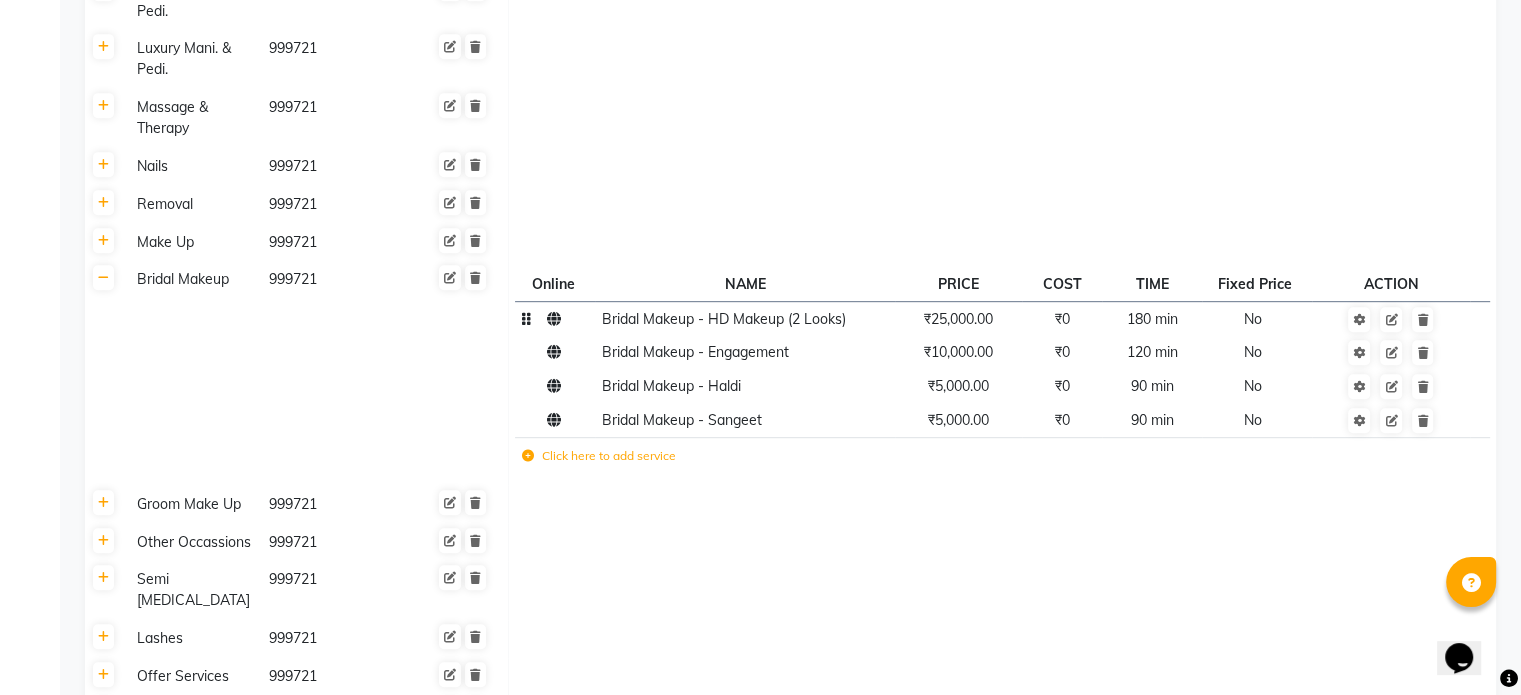 click on "₹25,000.00" 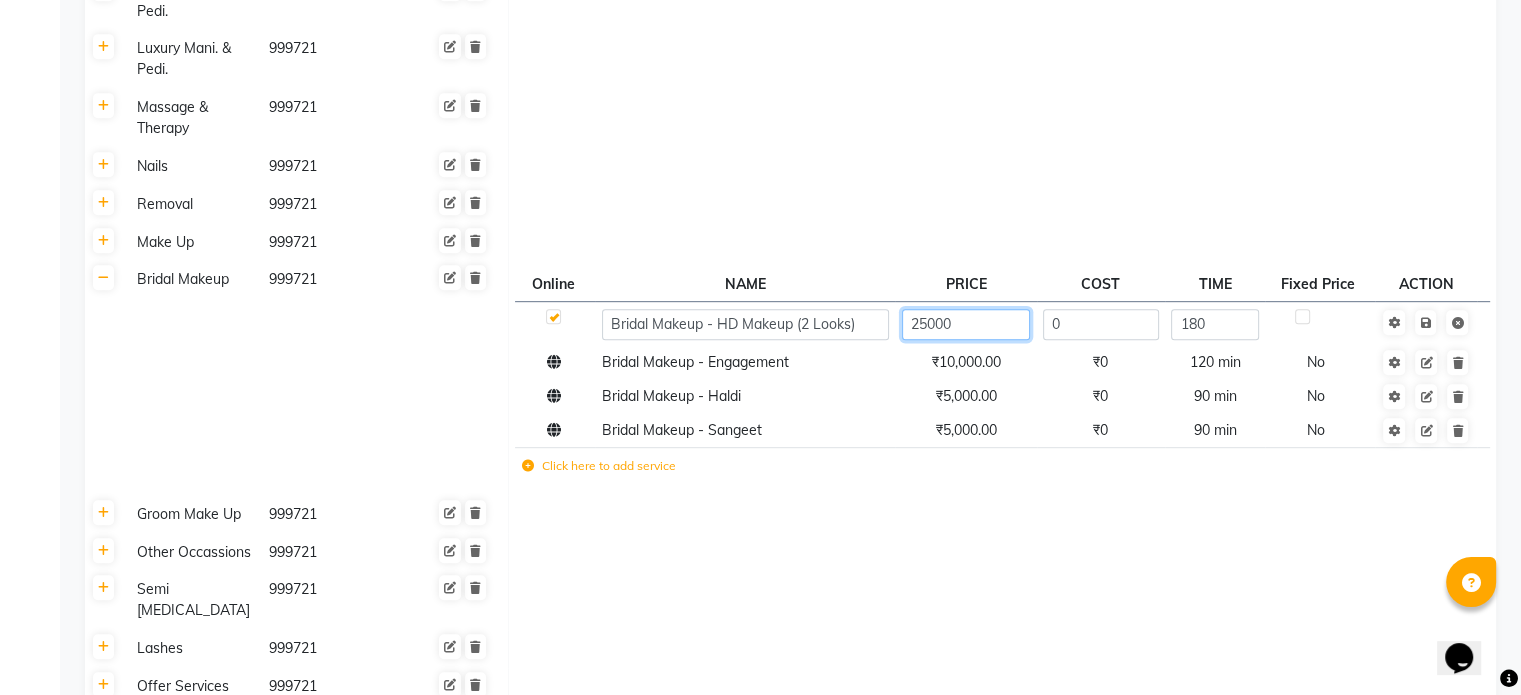 click on "25000" 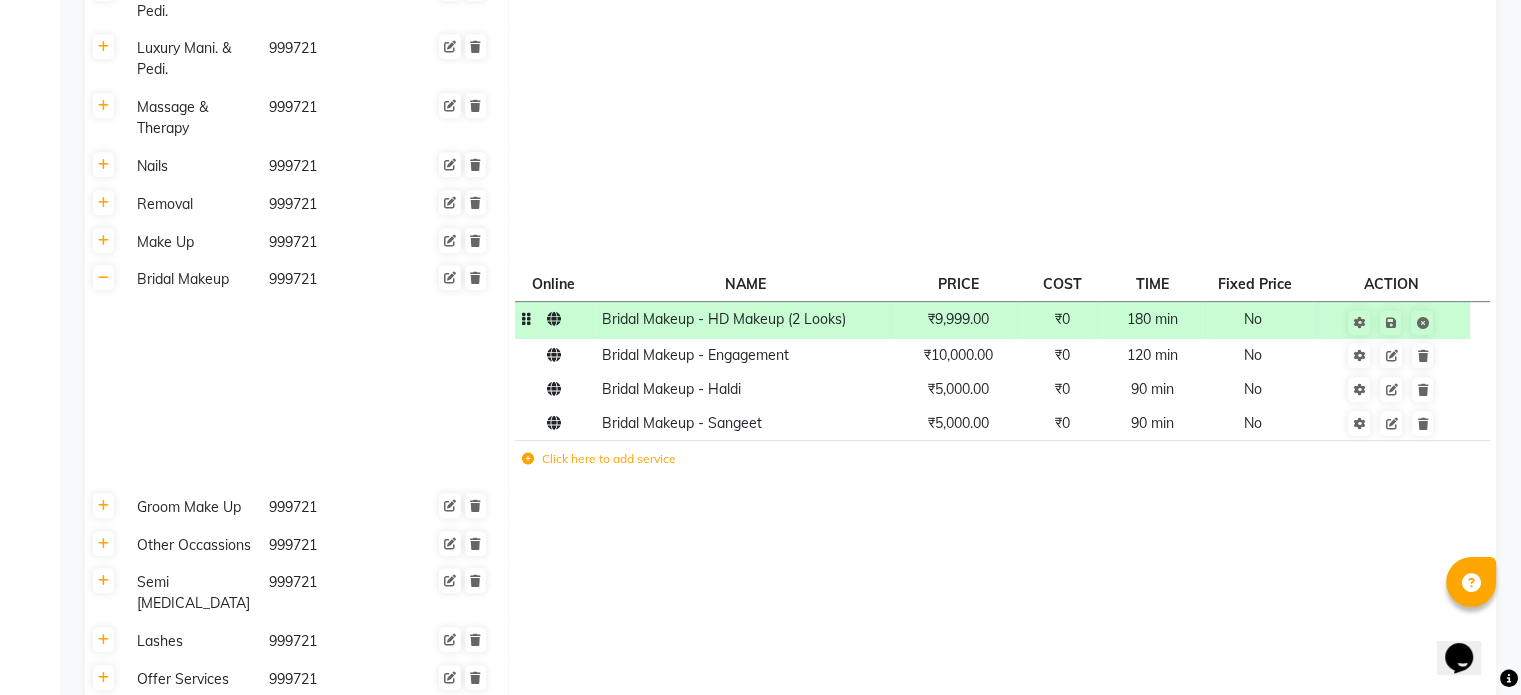 click on "180 min" 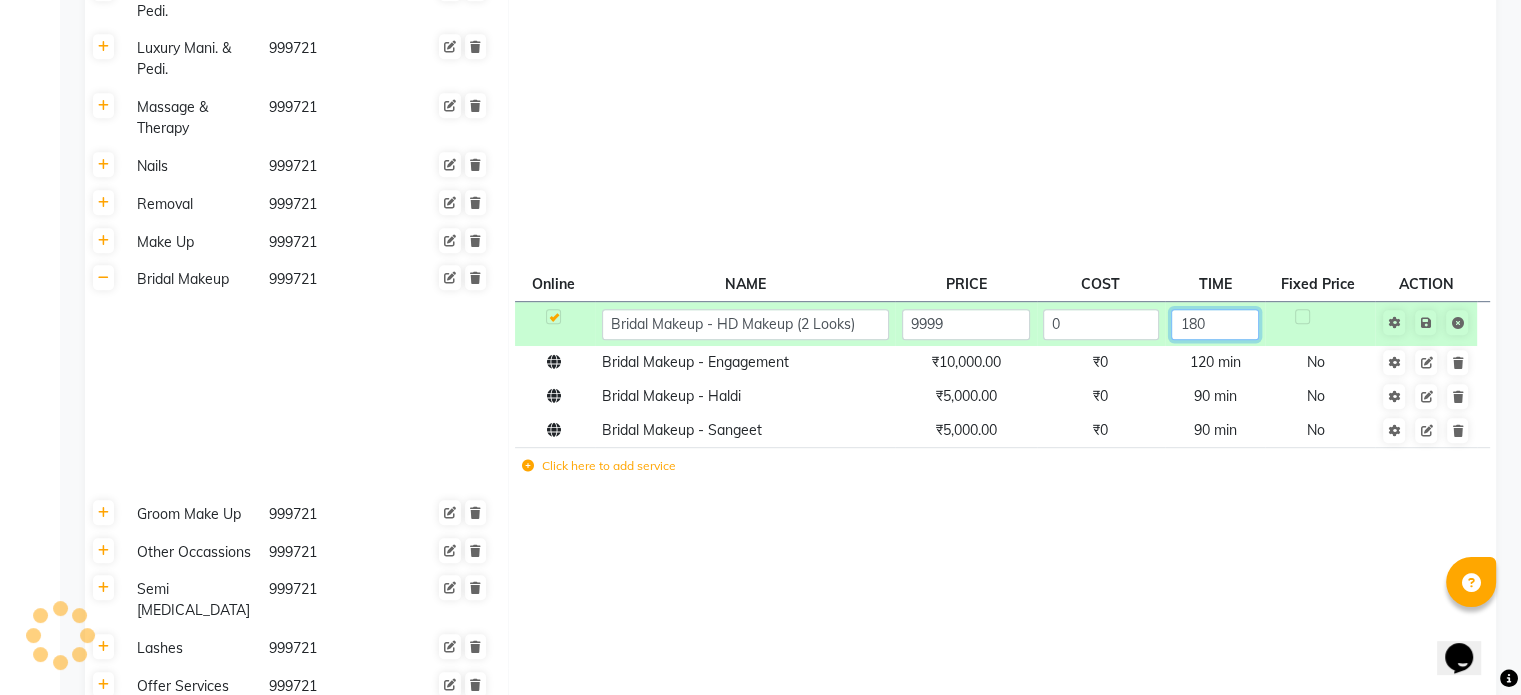 click on "180" 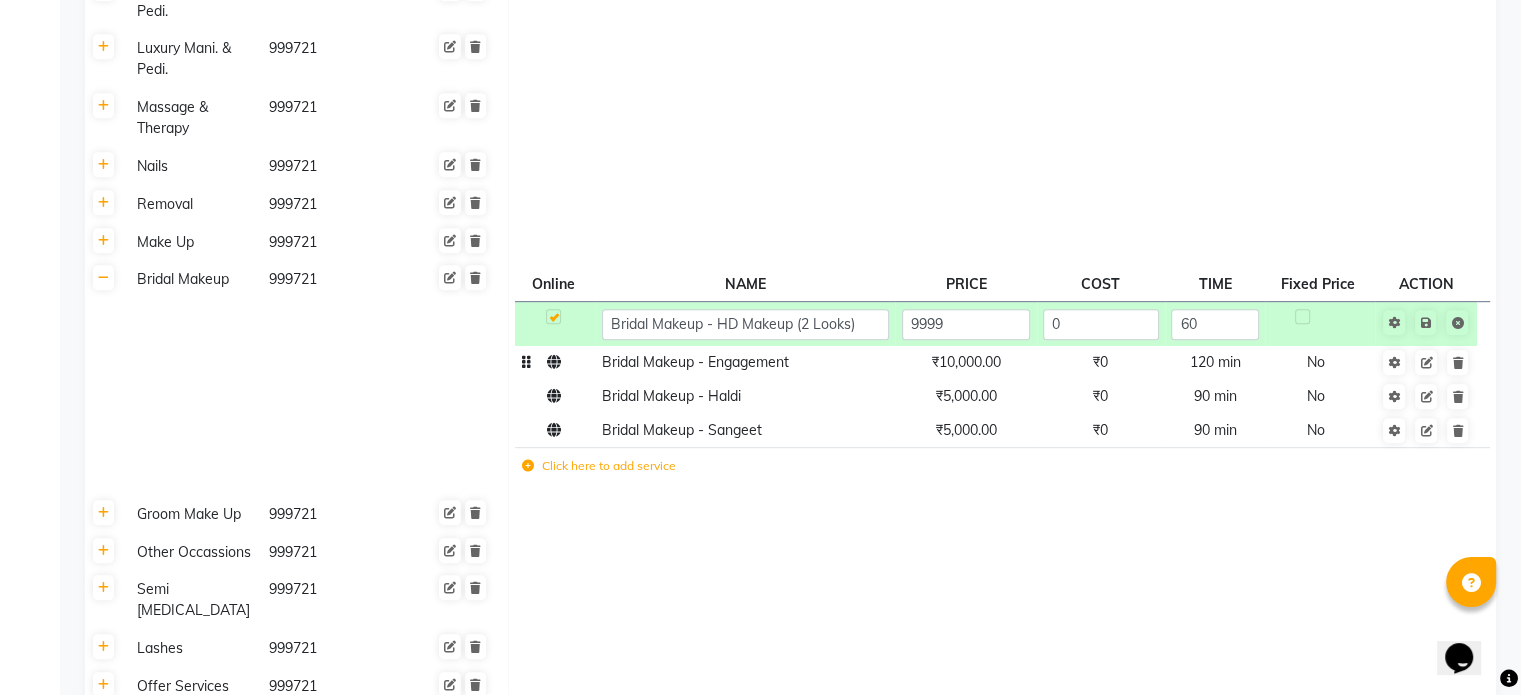 click on "Bridal Makeup - HD Makeup (2 Looks) 9999 0 60 Bridal Makeup - Engagement ₹10,000.00 ₹0 120 min  No  Bridal Makeup - Haldi ₹5,000.00 ₹0 90 min  No  Bridal Makeup - Sangeet ₹5,000.00 ₹0 90 min  No  Click here to add service" 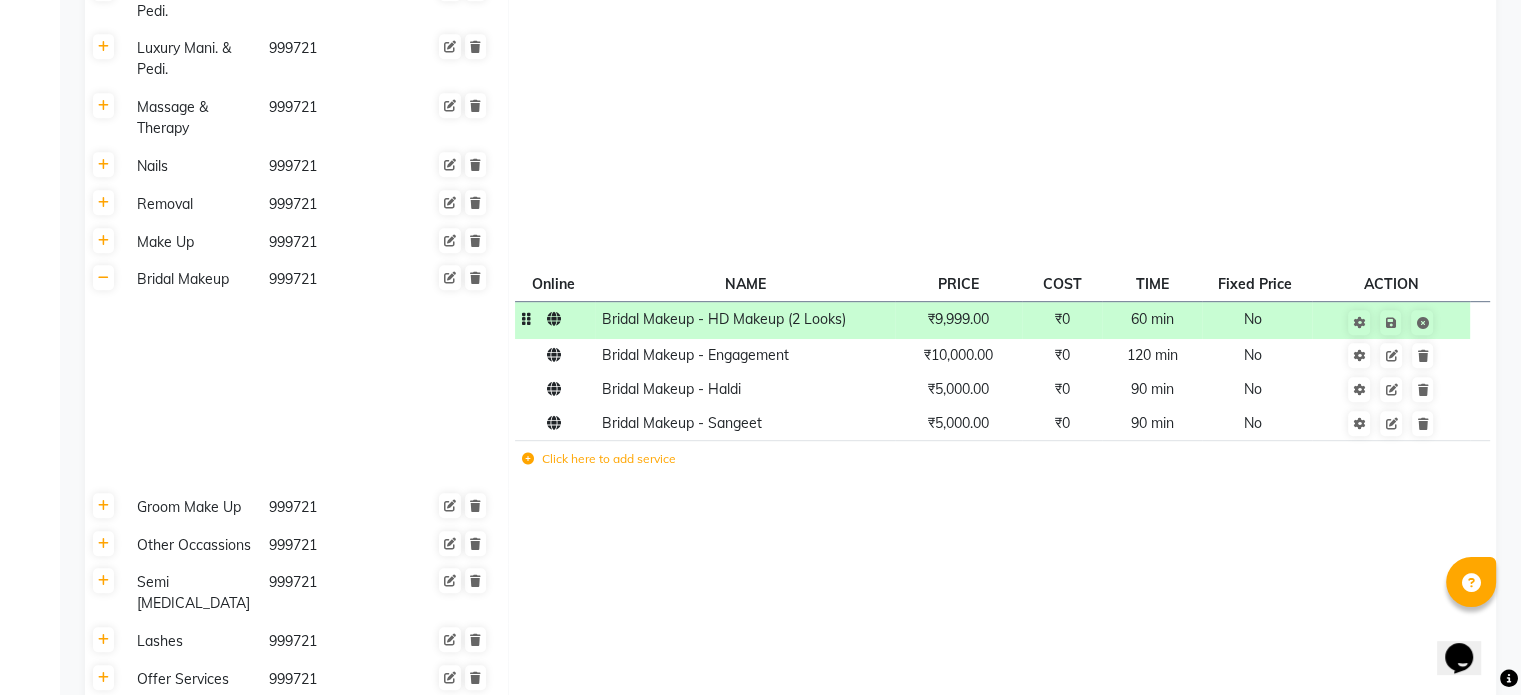 click on "Bridal Makeup - HD Makeup (2 Looks)" 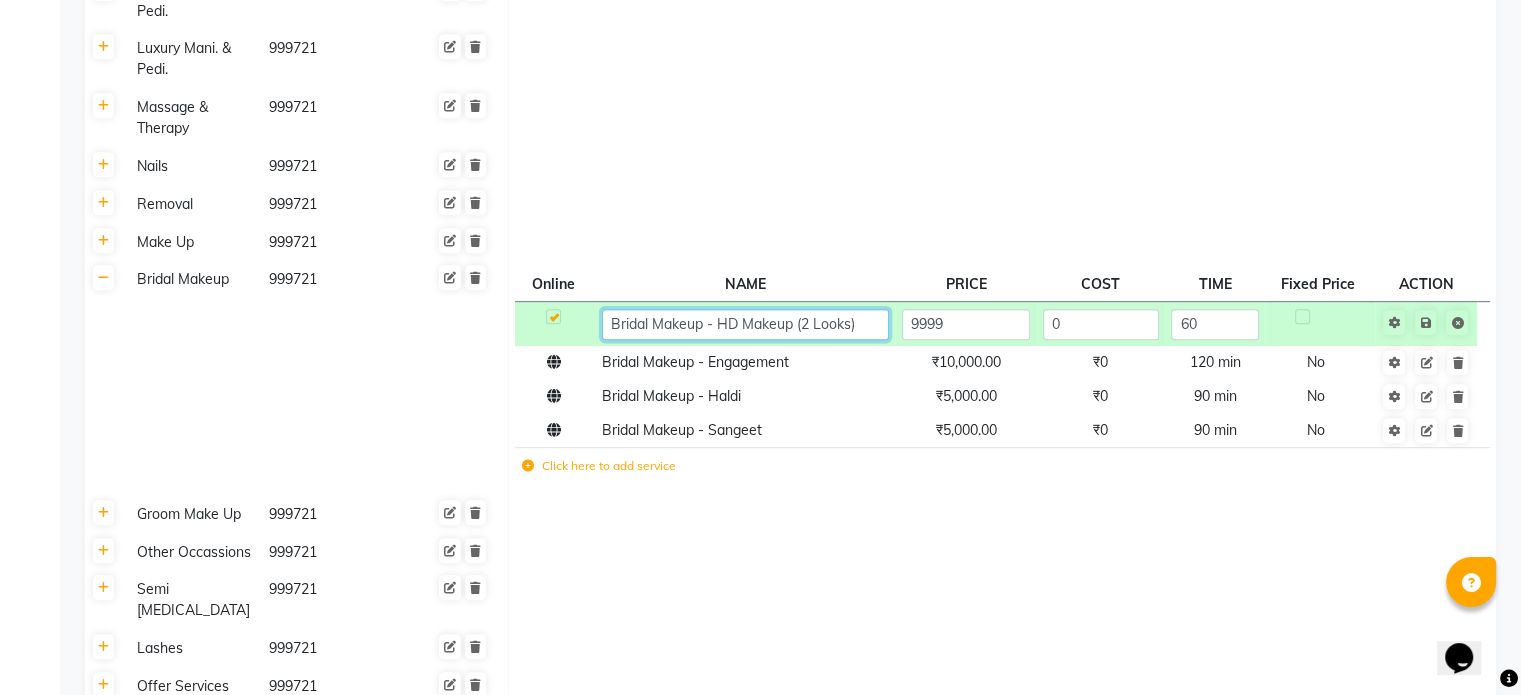click on "Bridal Makeup - HD Makeup (2 Looks)" 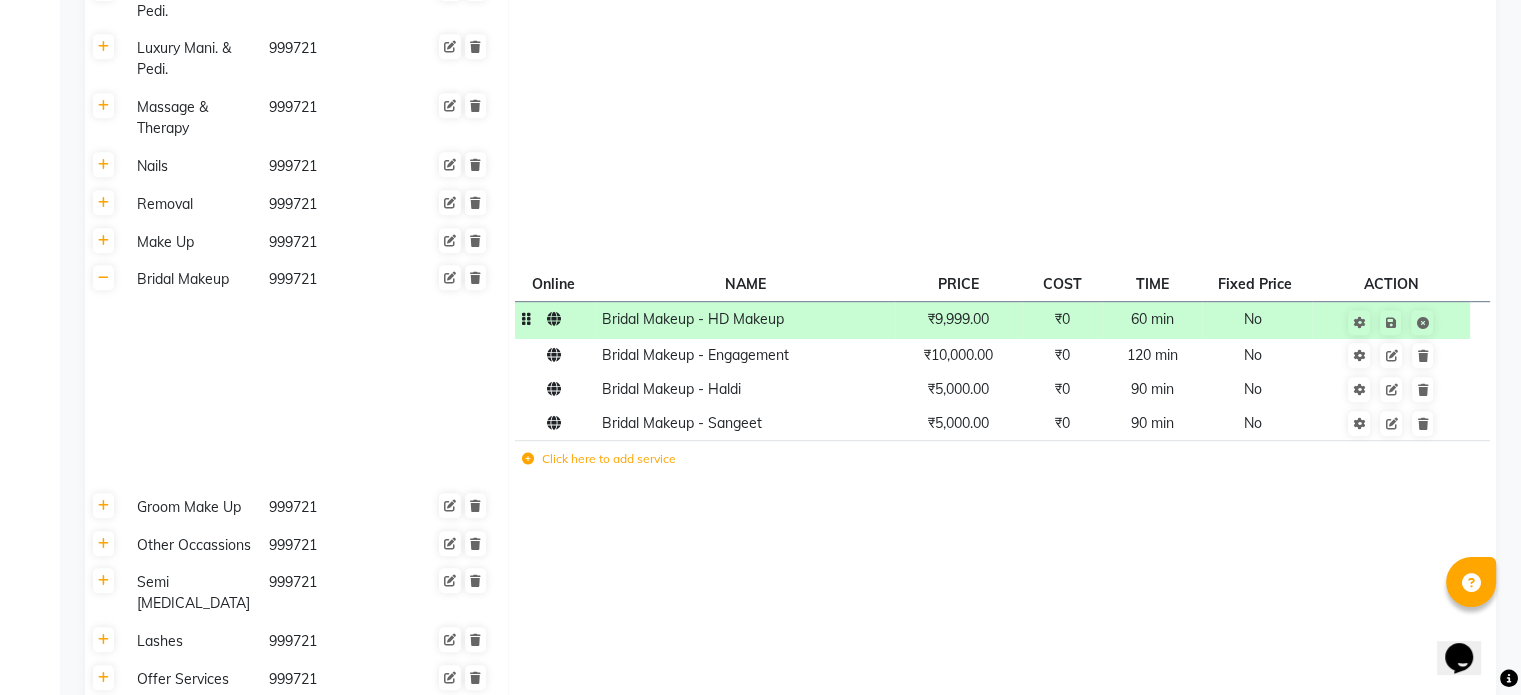 click 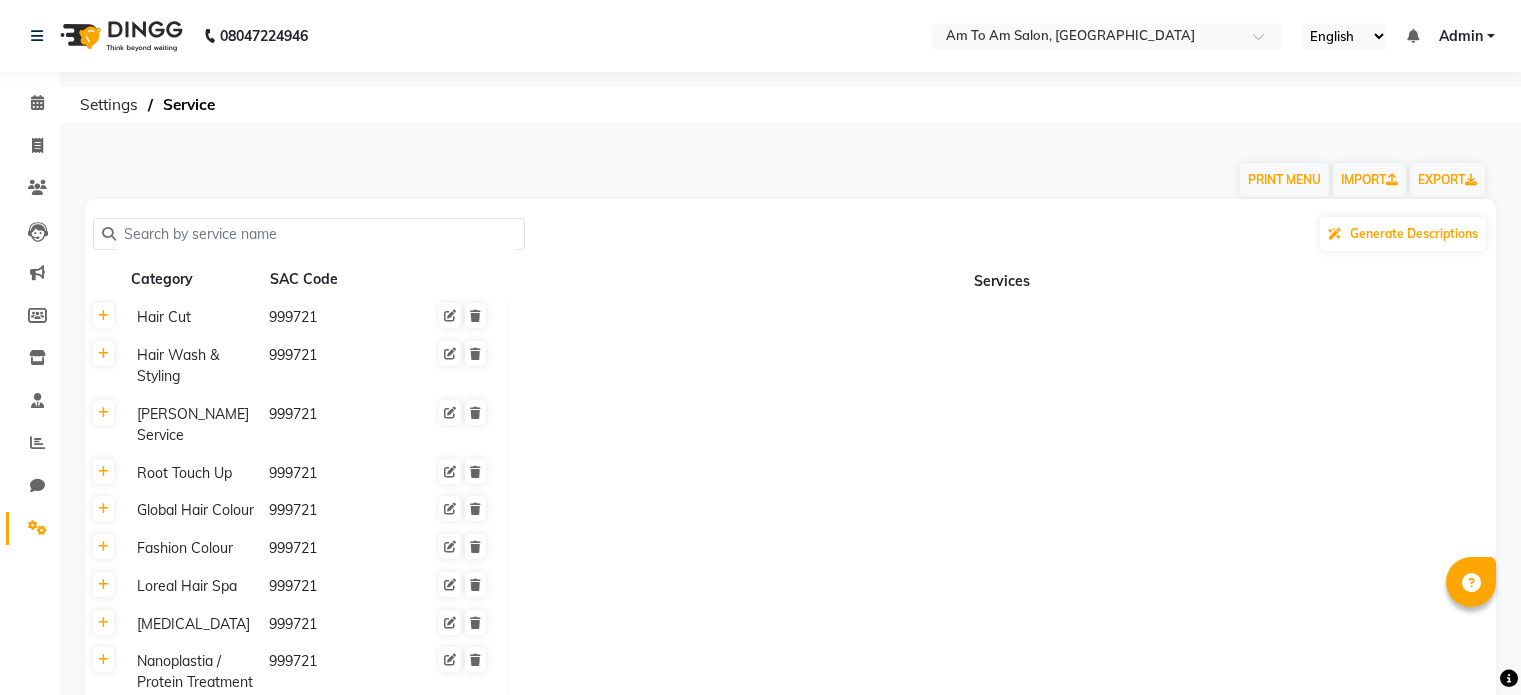 scroll, scrollTop: 1016, scrollLeft: 0, axis: vertical 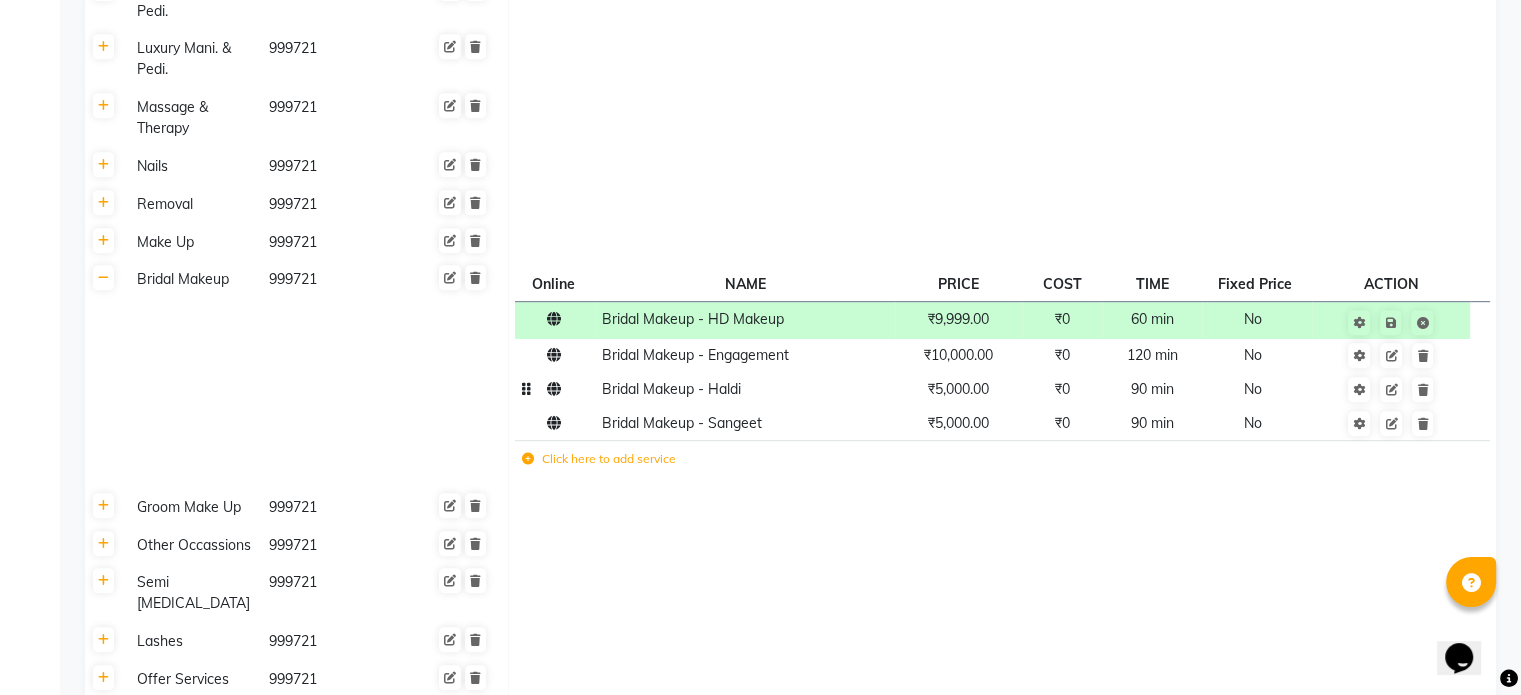 click on "Bridal Makeup - Haldi" 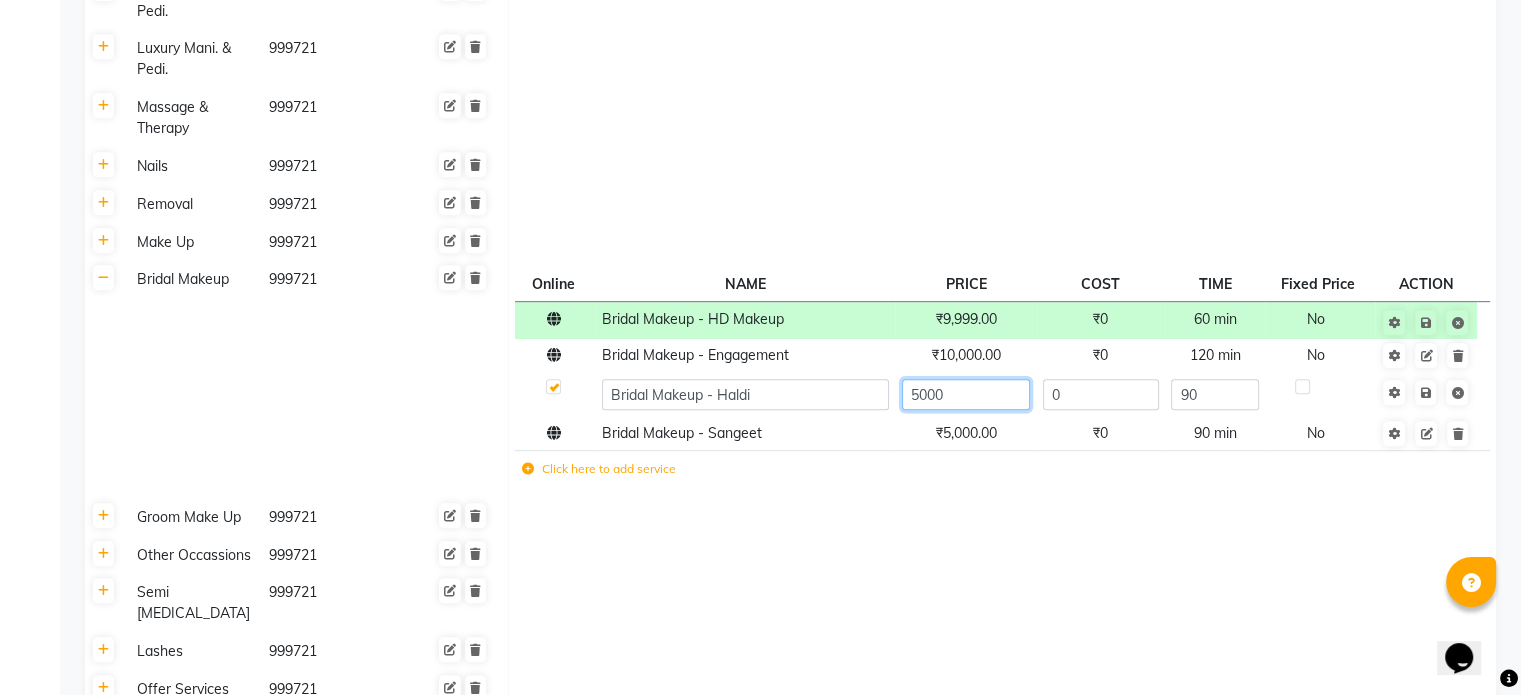 click on "5000" 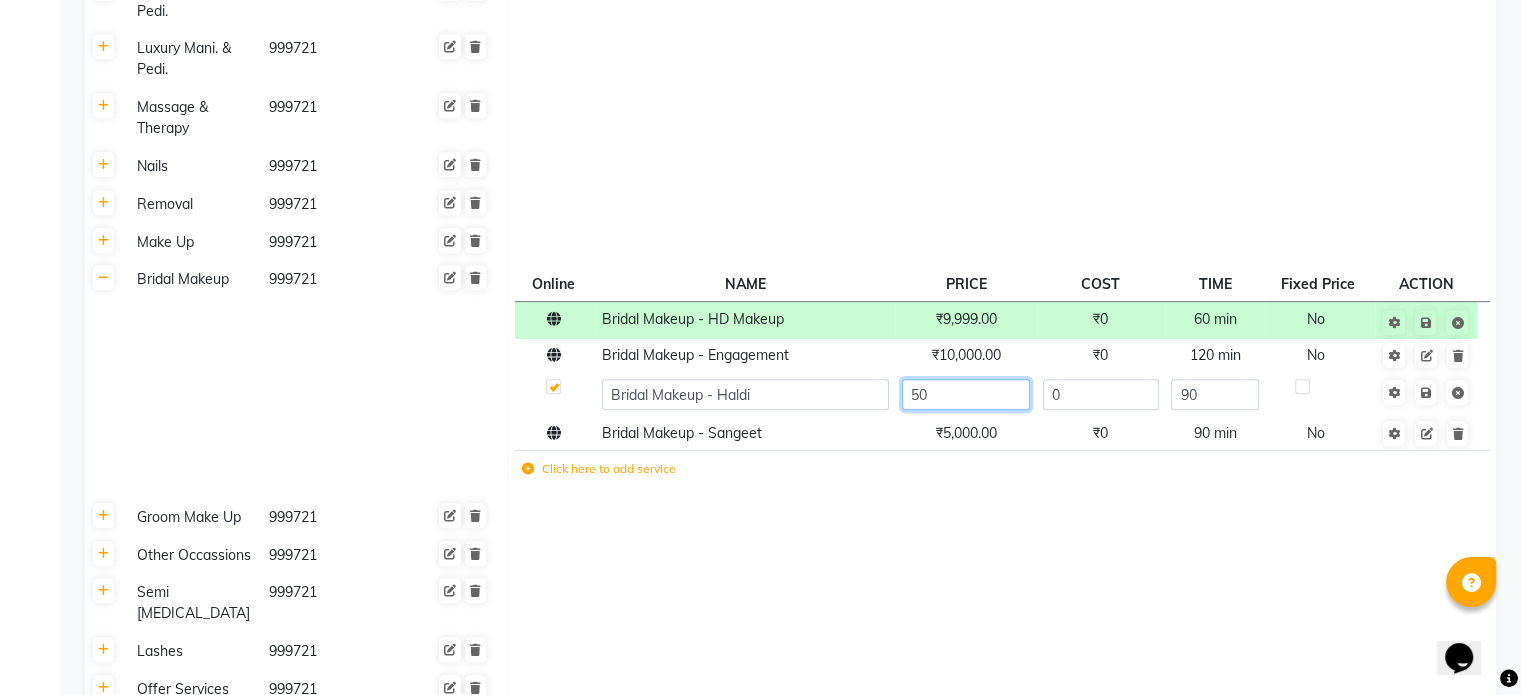 type on "5" 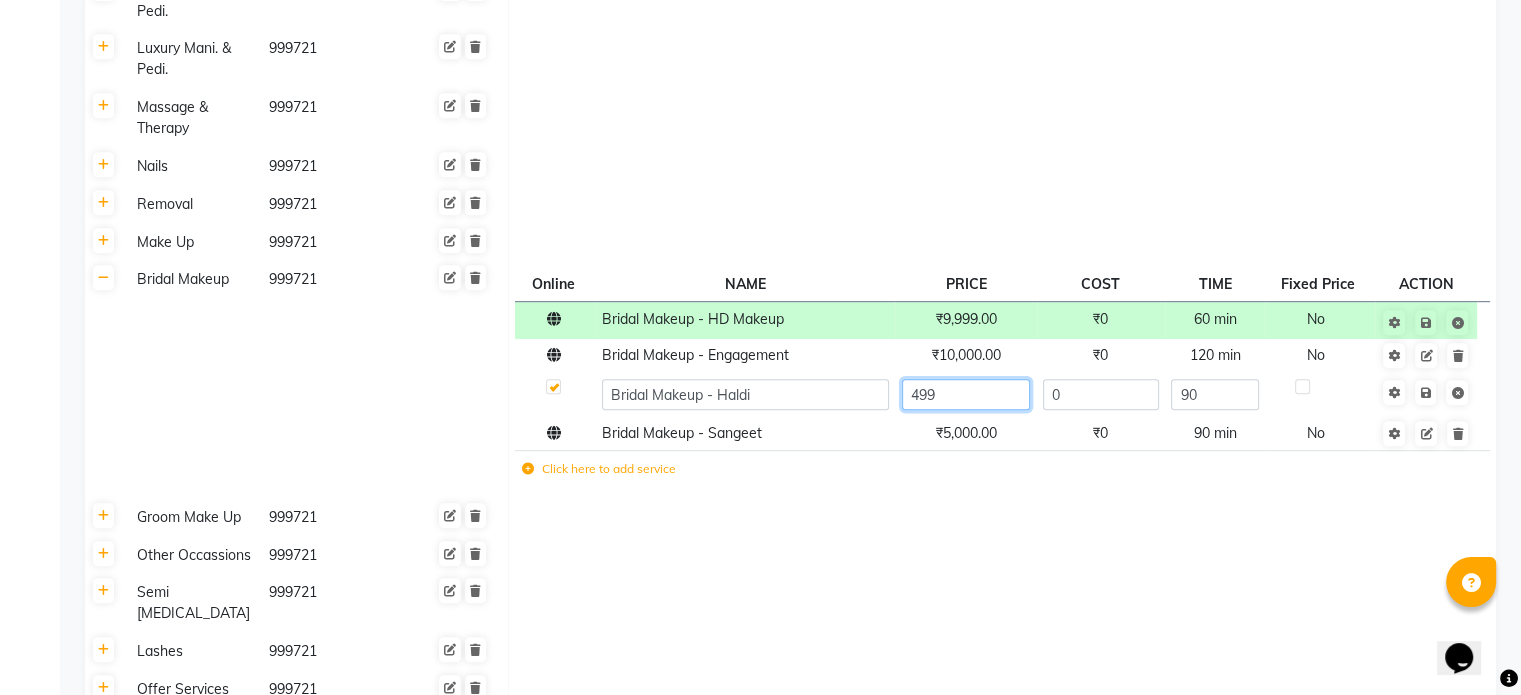 type on "4999" 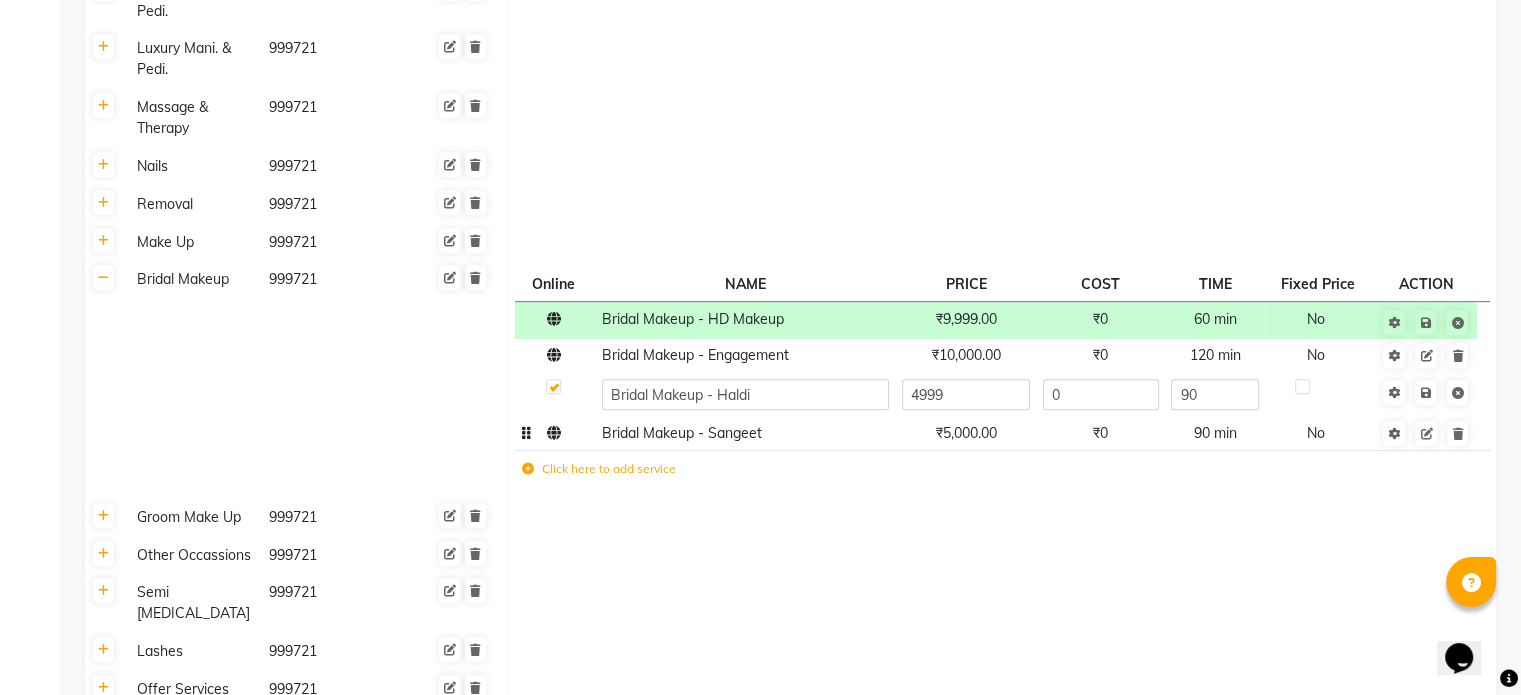 click on "Bridal Makeup - Sangeet" 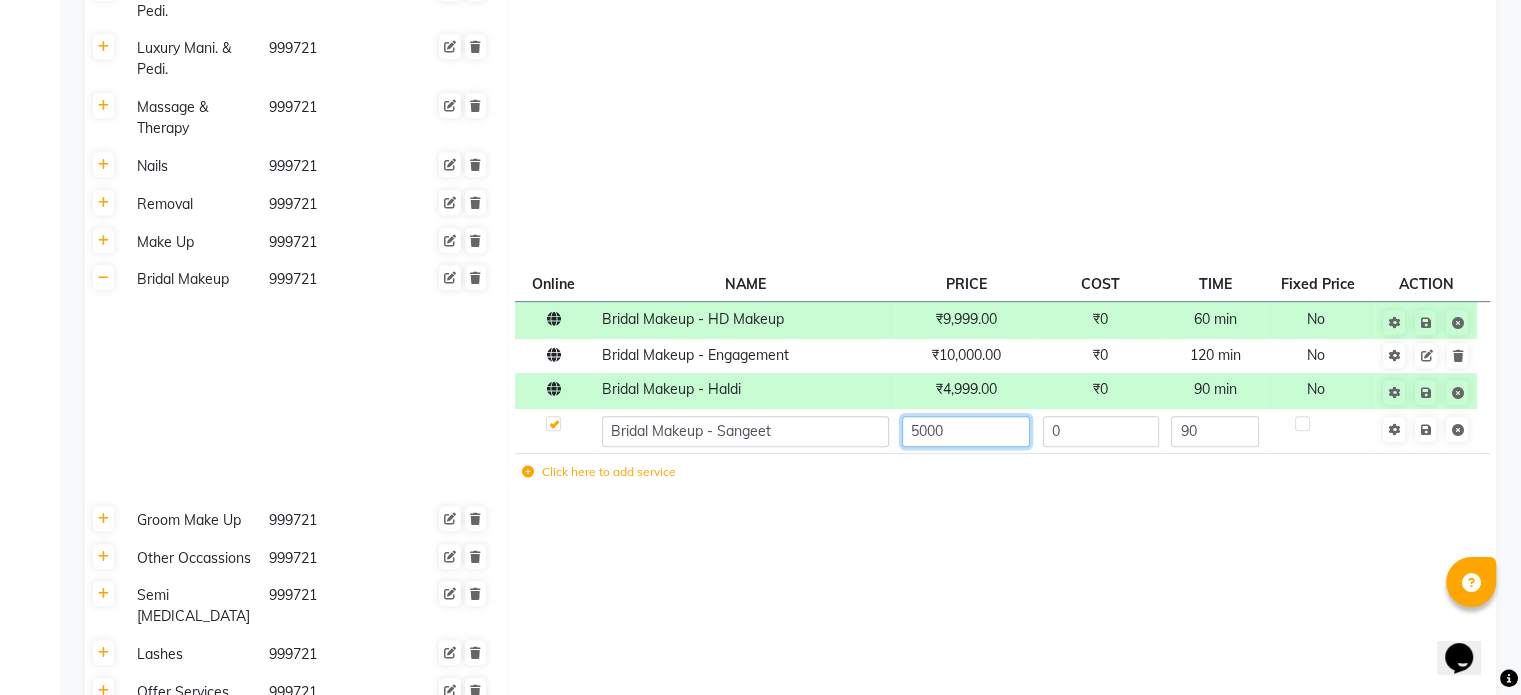click on "5000" 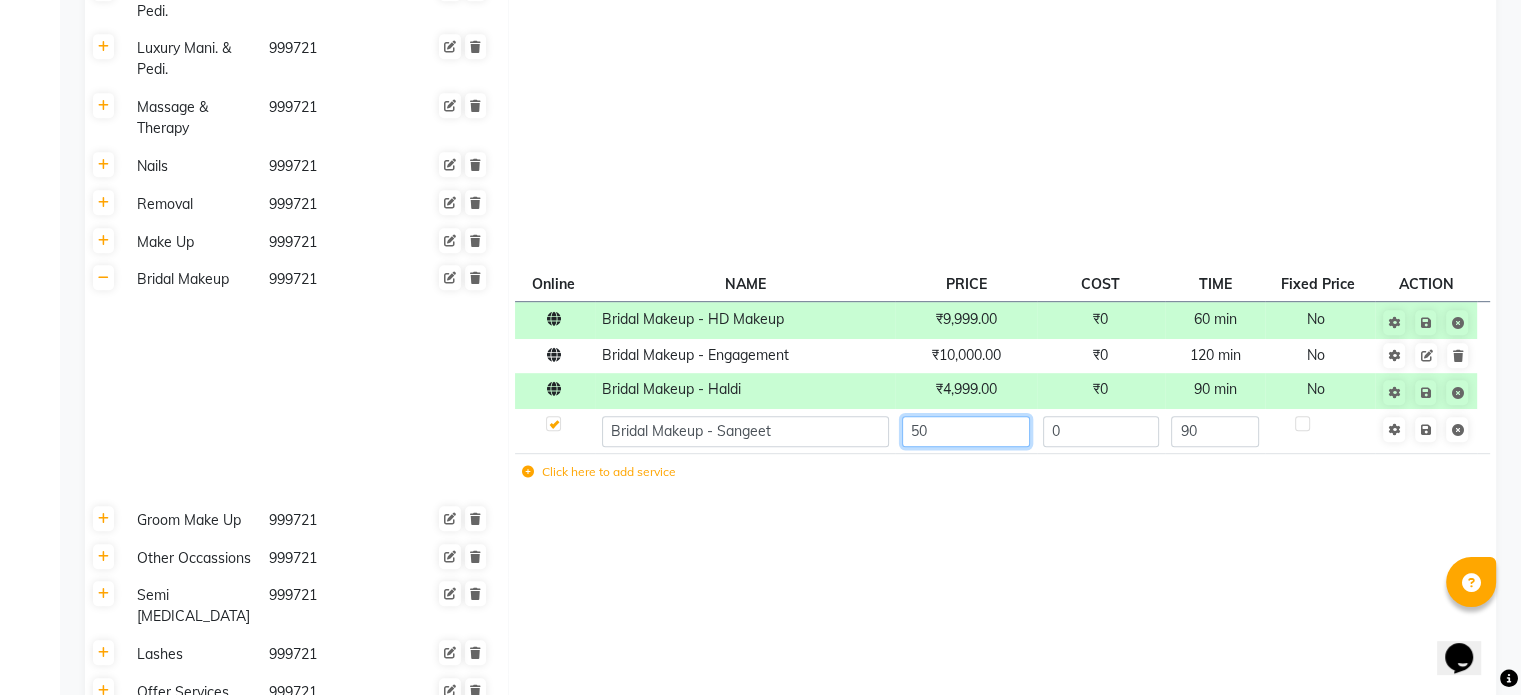 type on "5" 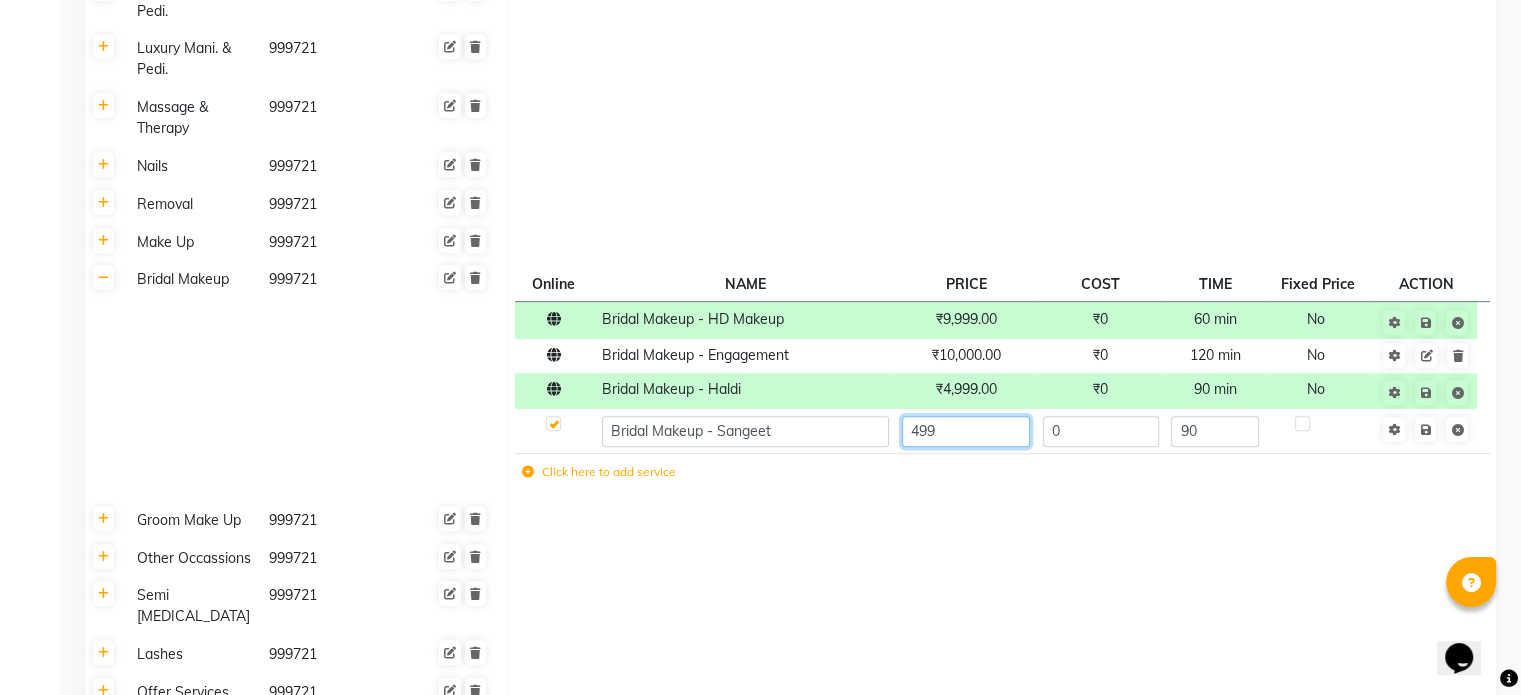 type on "4999" 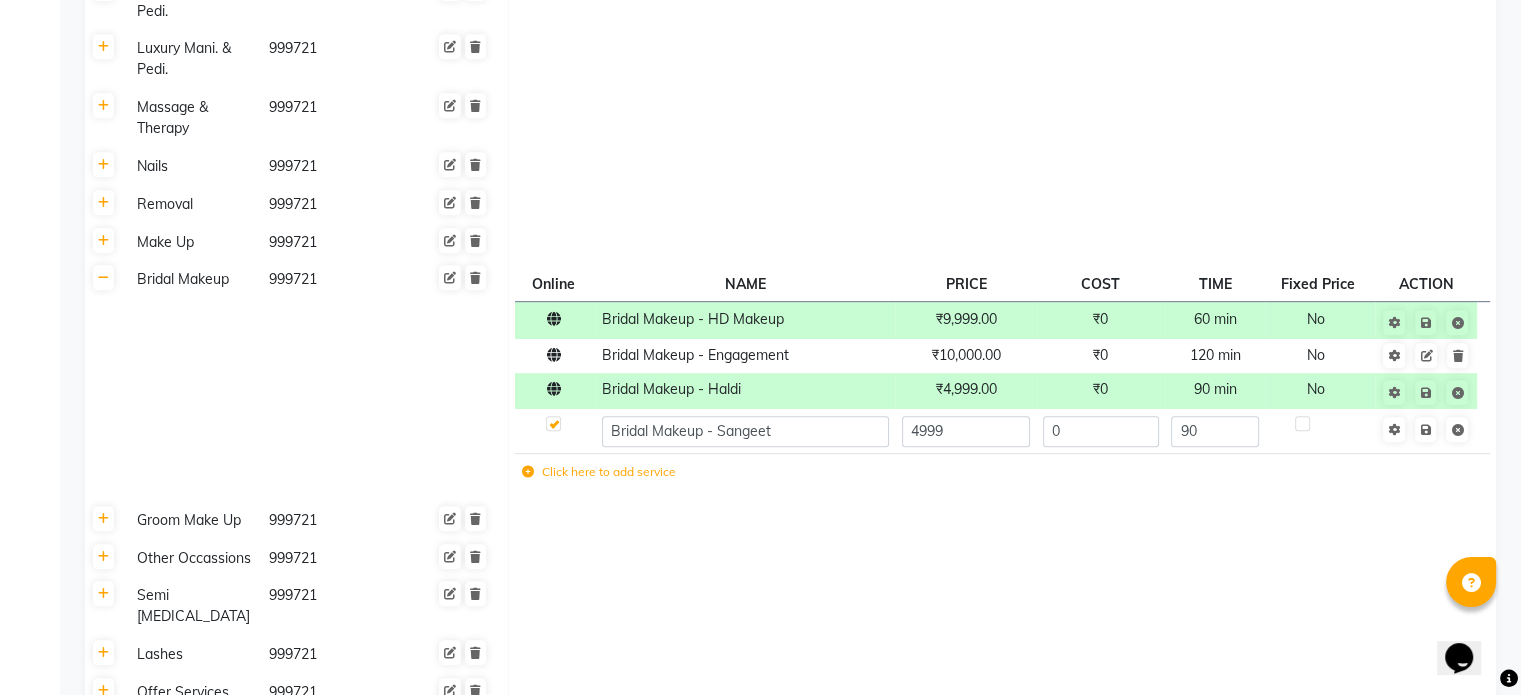 click 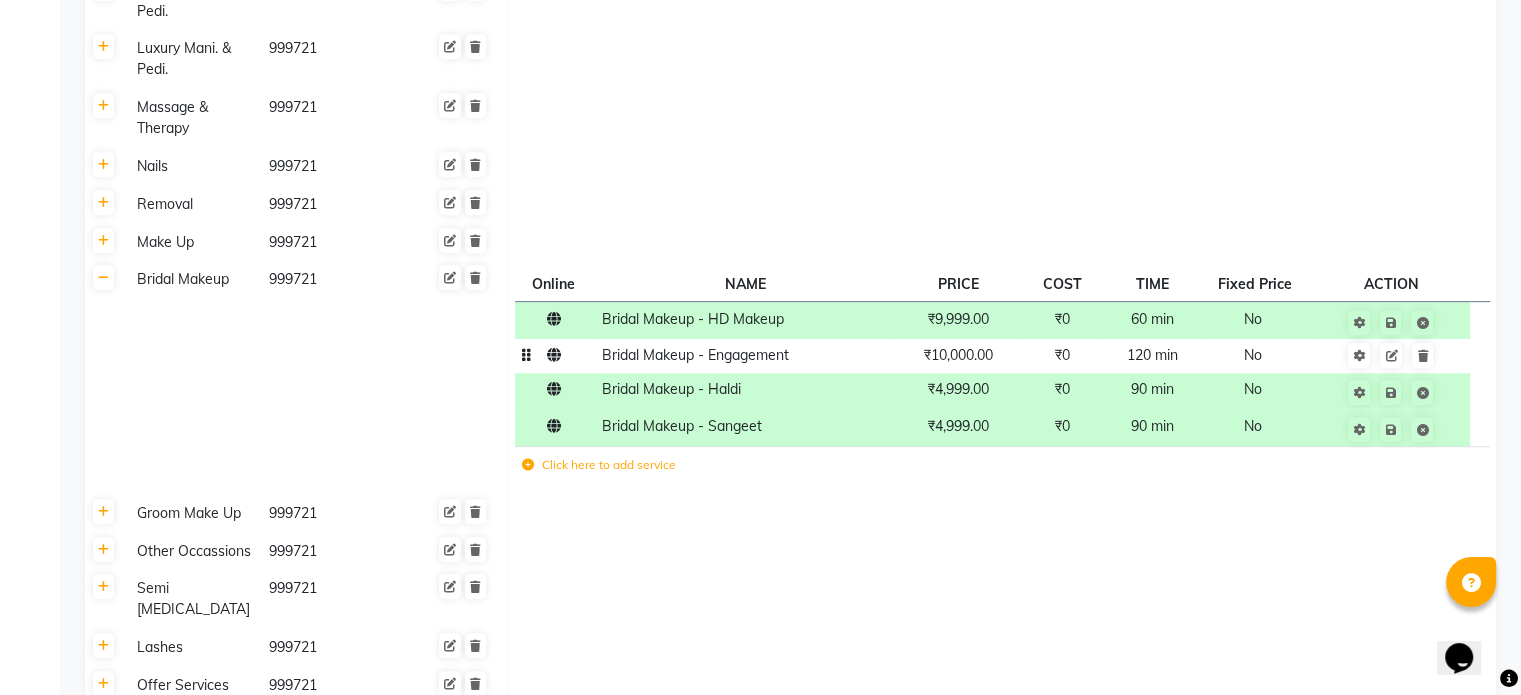 click on "Bridal Makeup - Engagement" 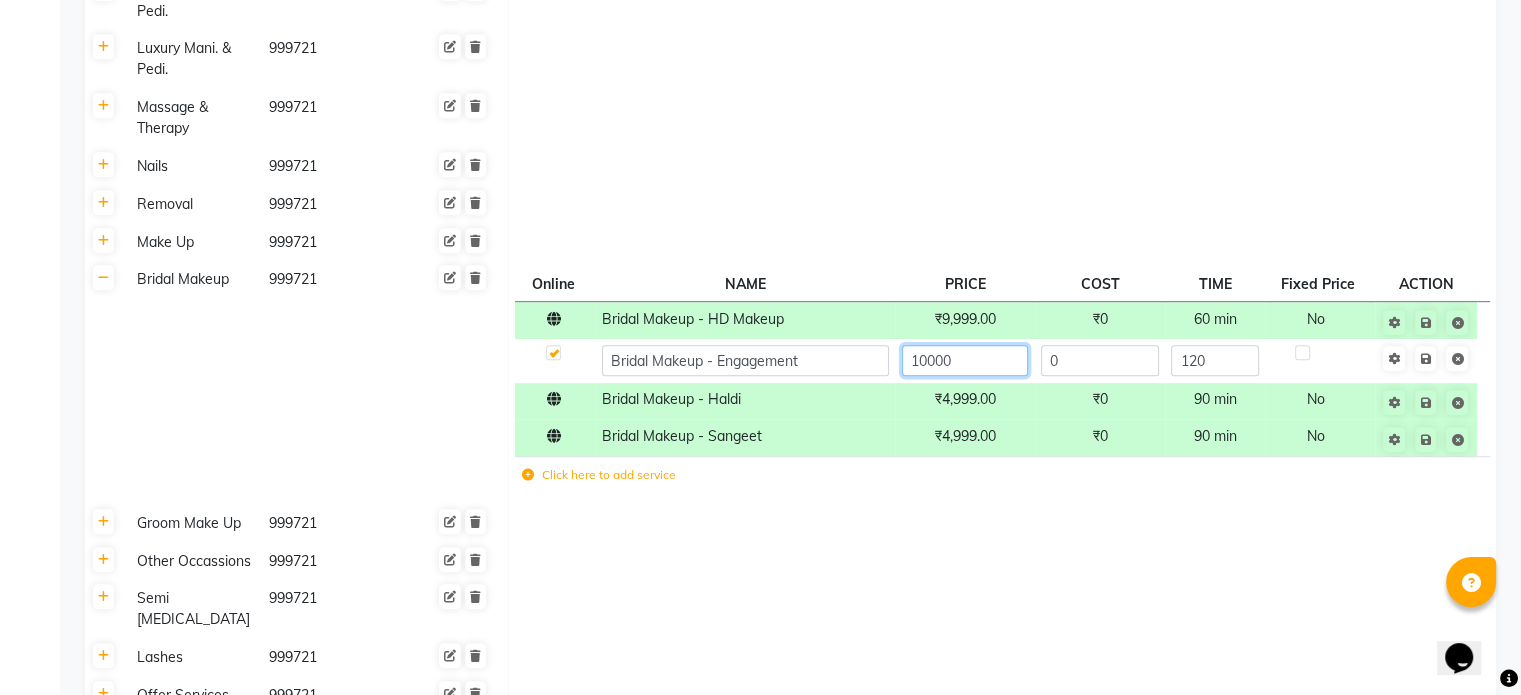 click on "10000" 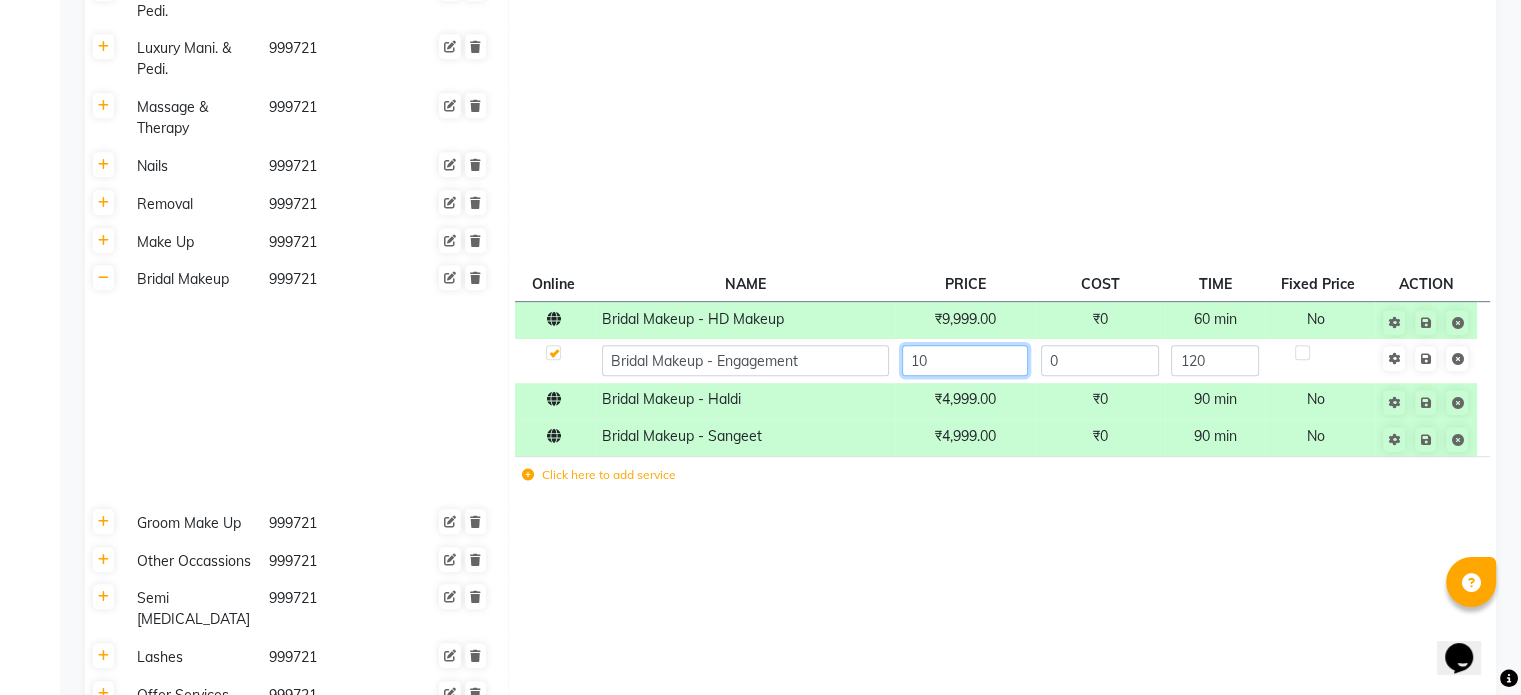 type on "1" 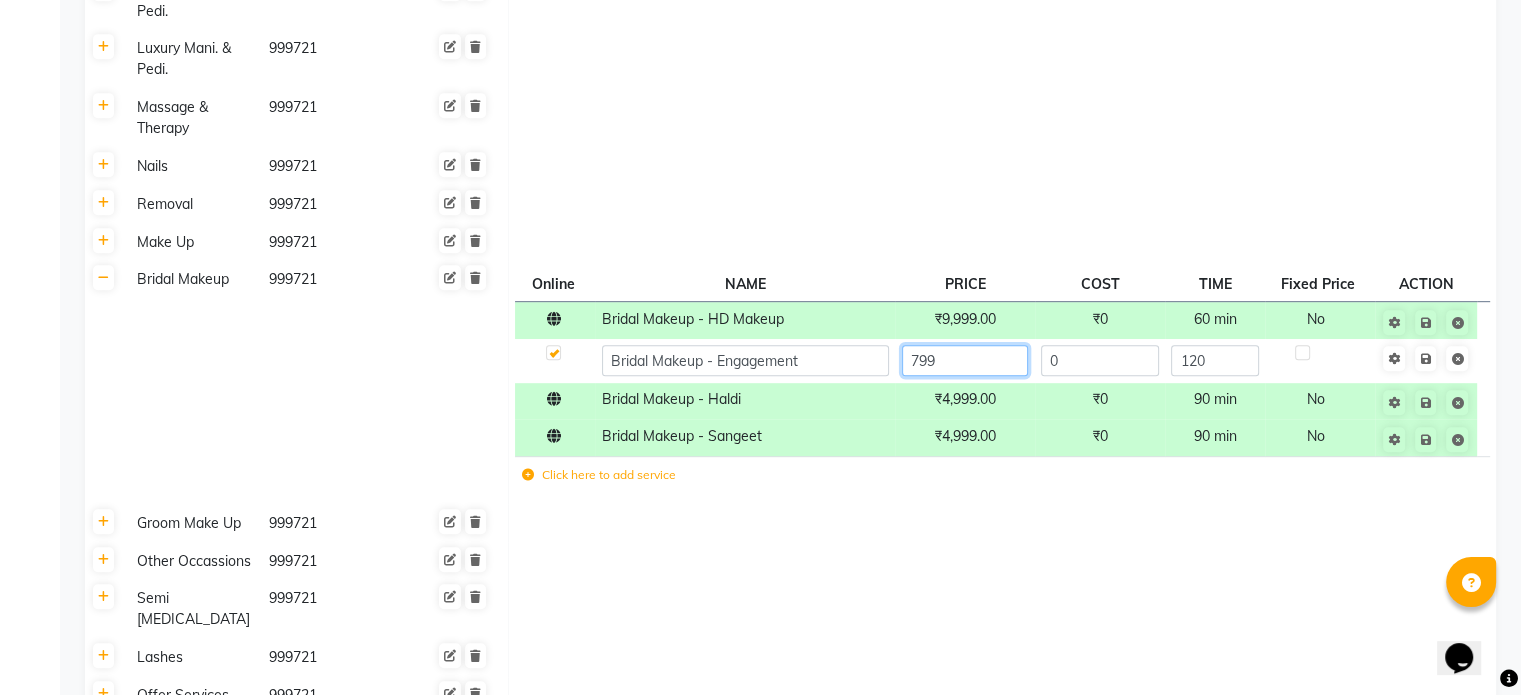 type on "7999" 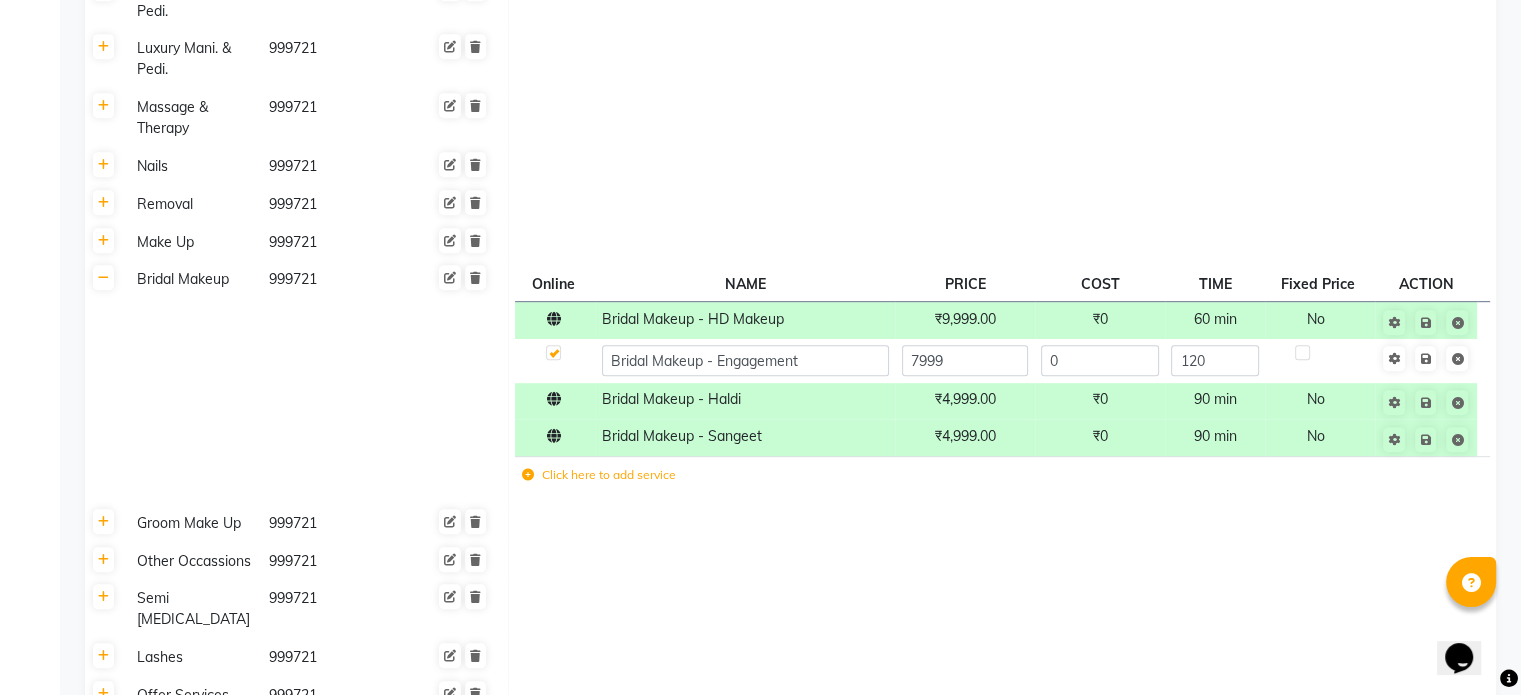 click 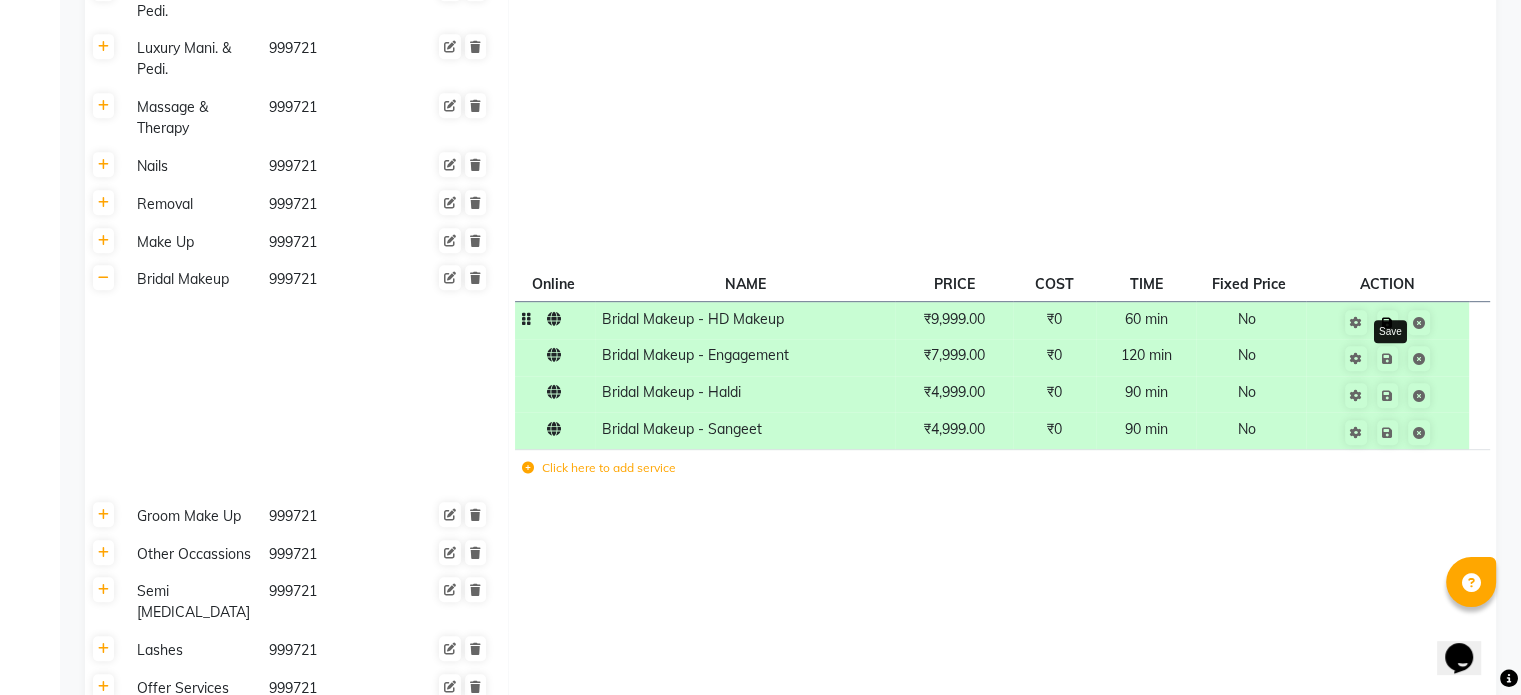 click 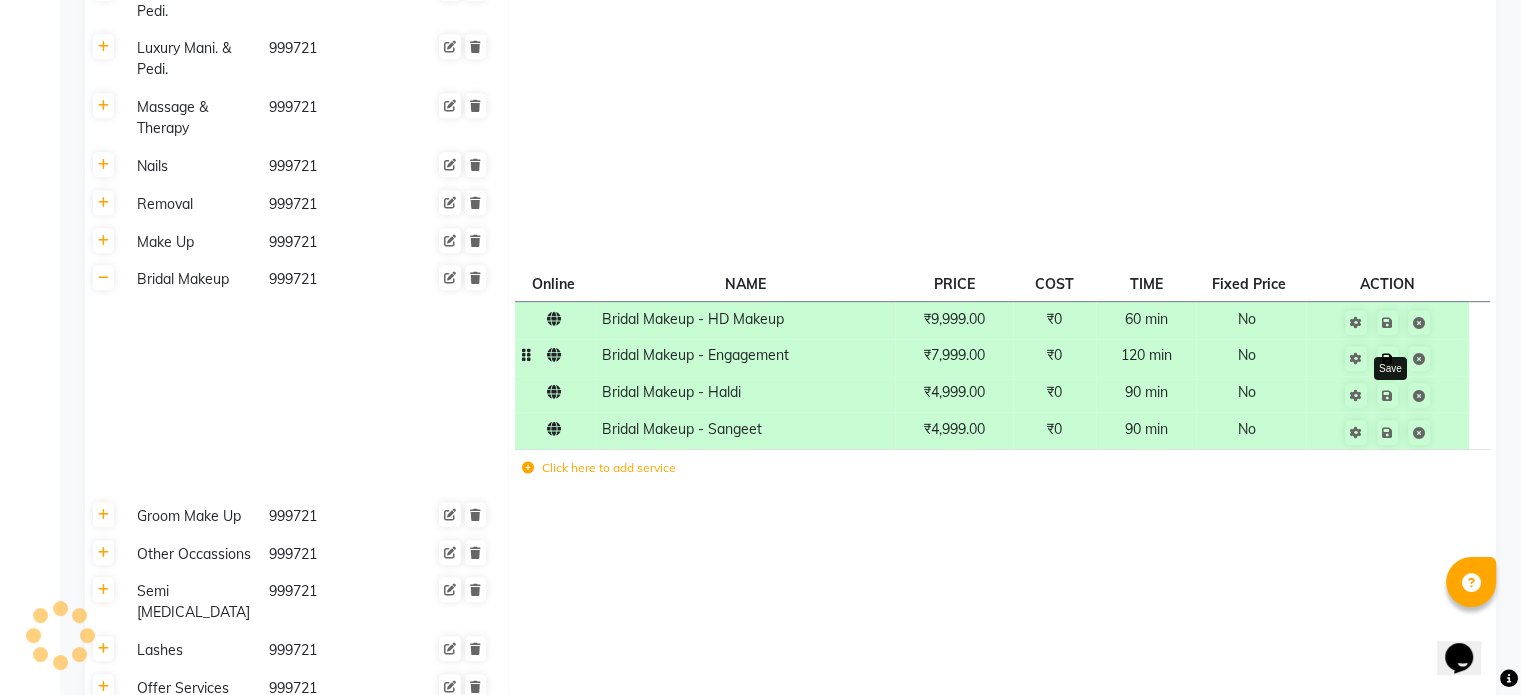 click 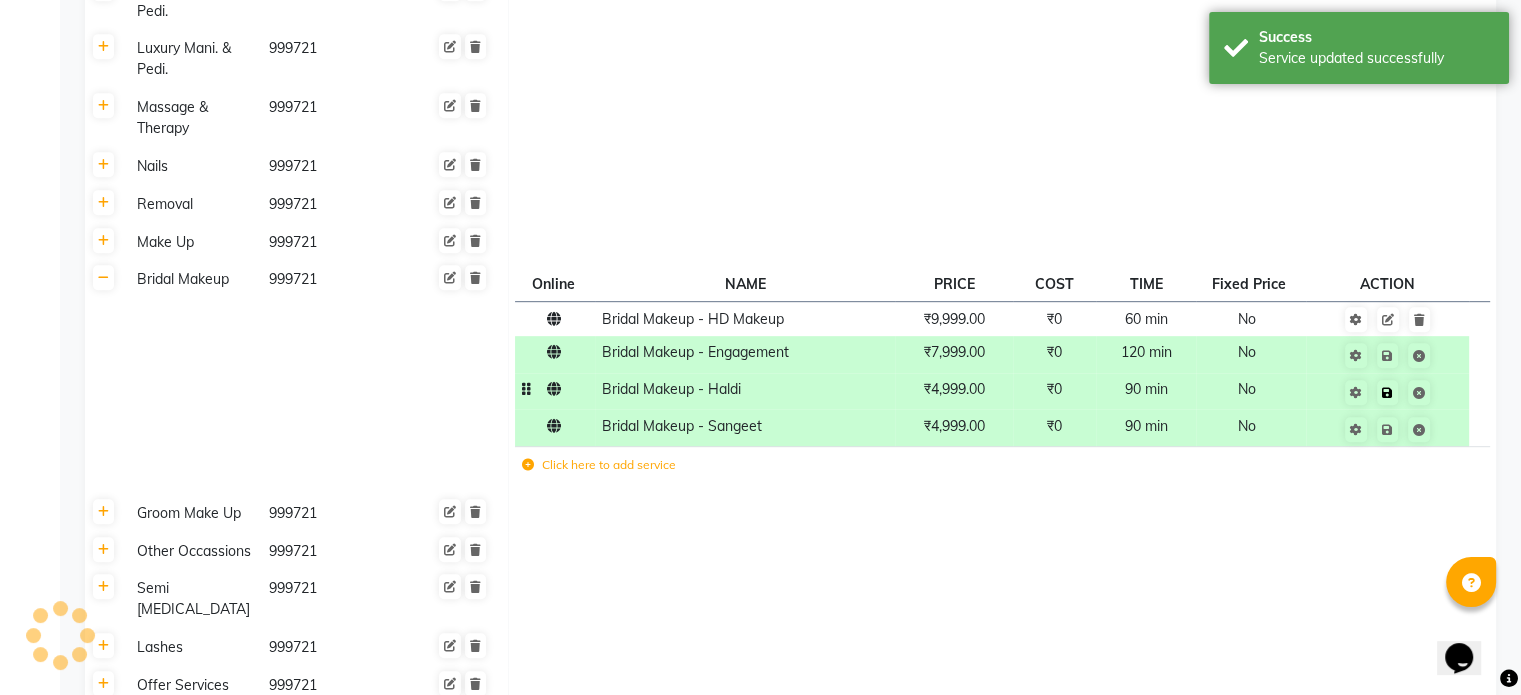 click 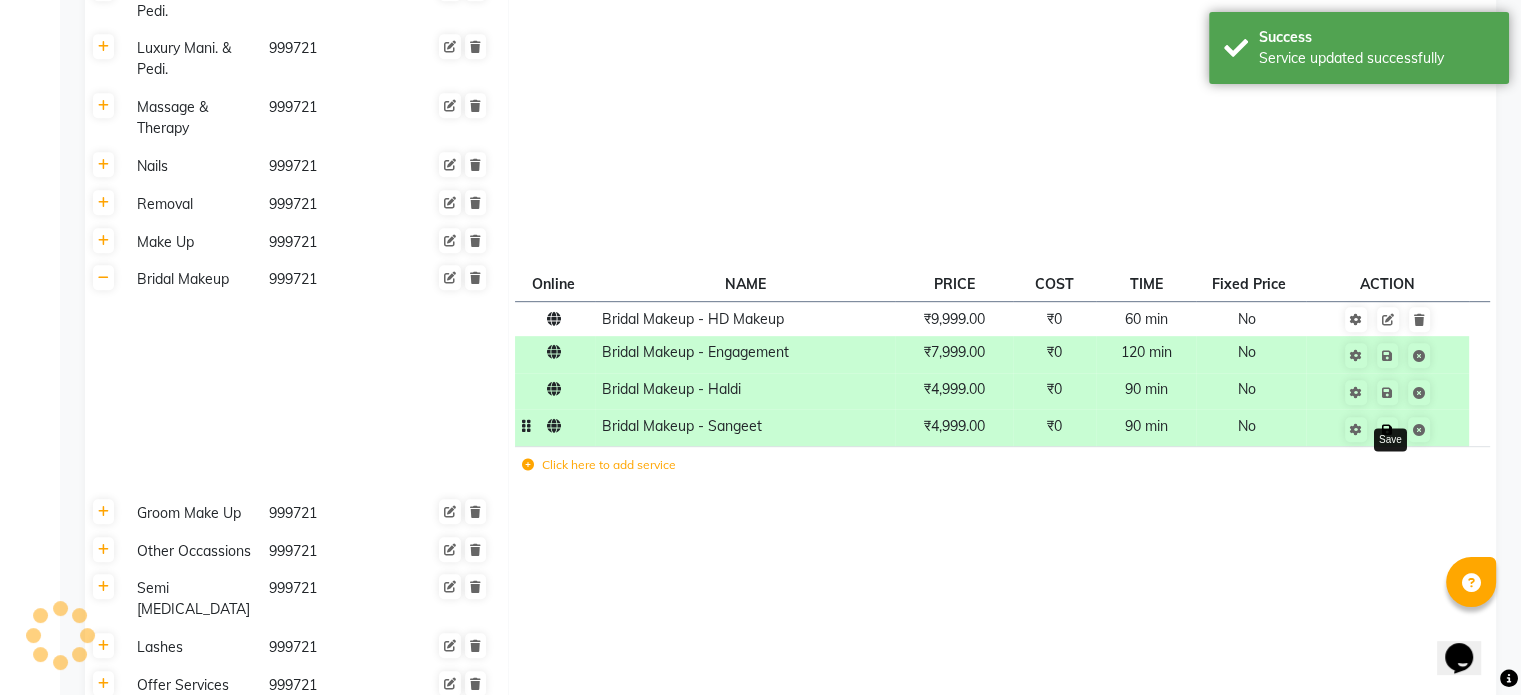 click 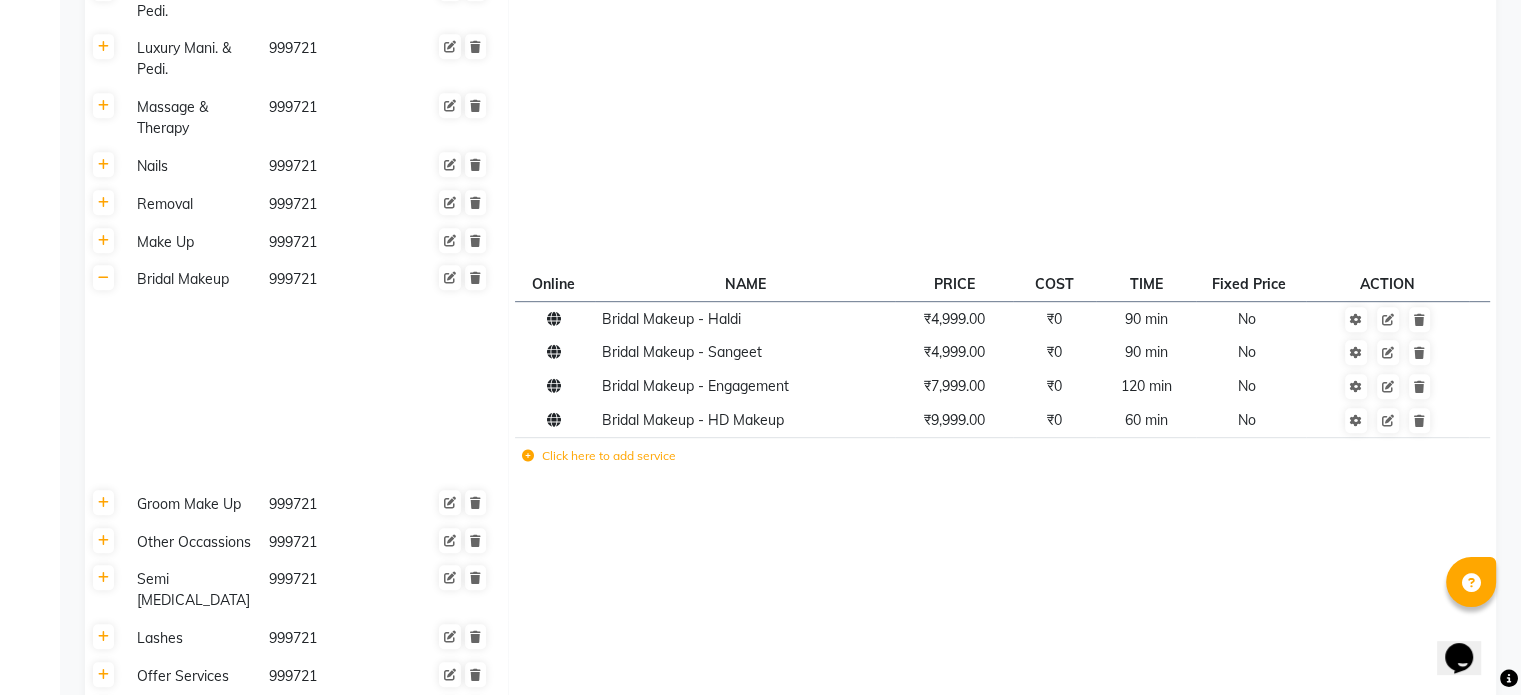 click 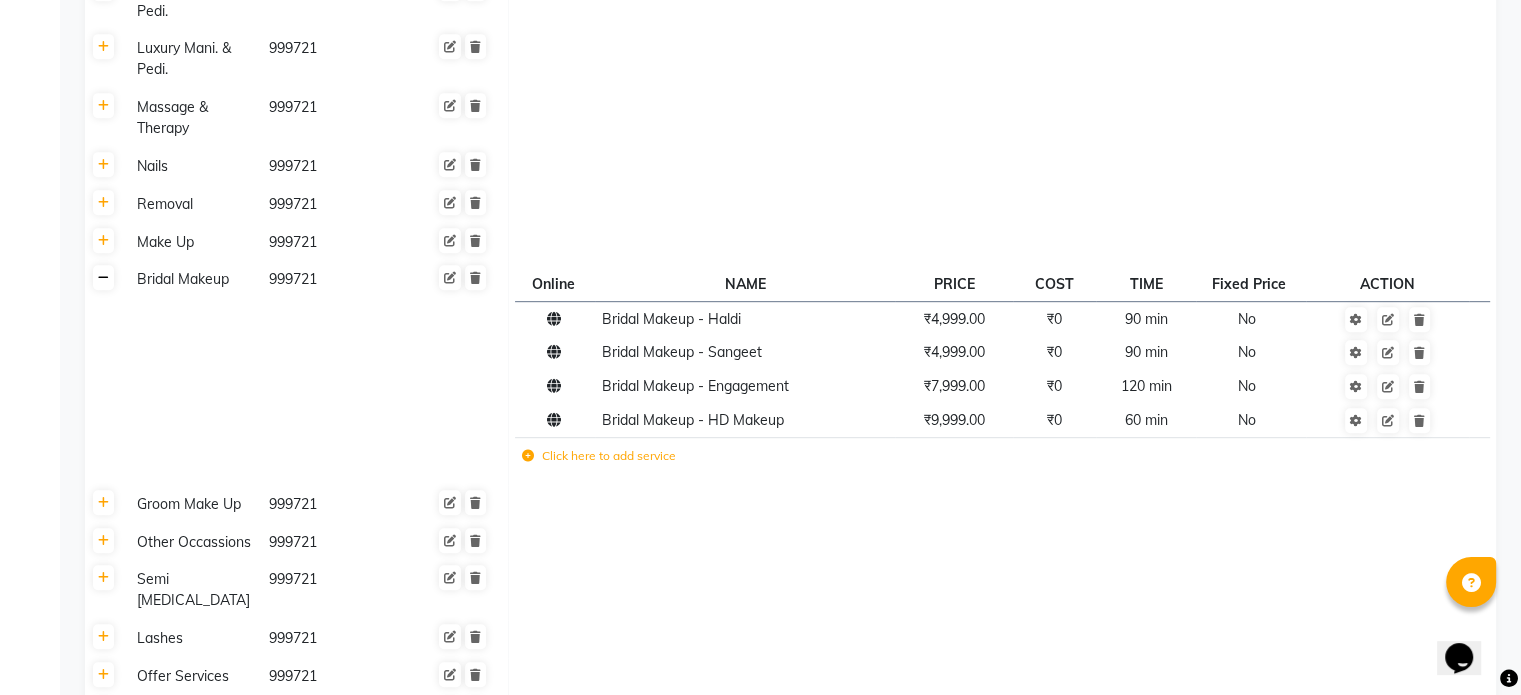 click 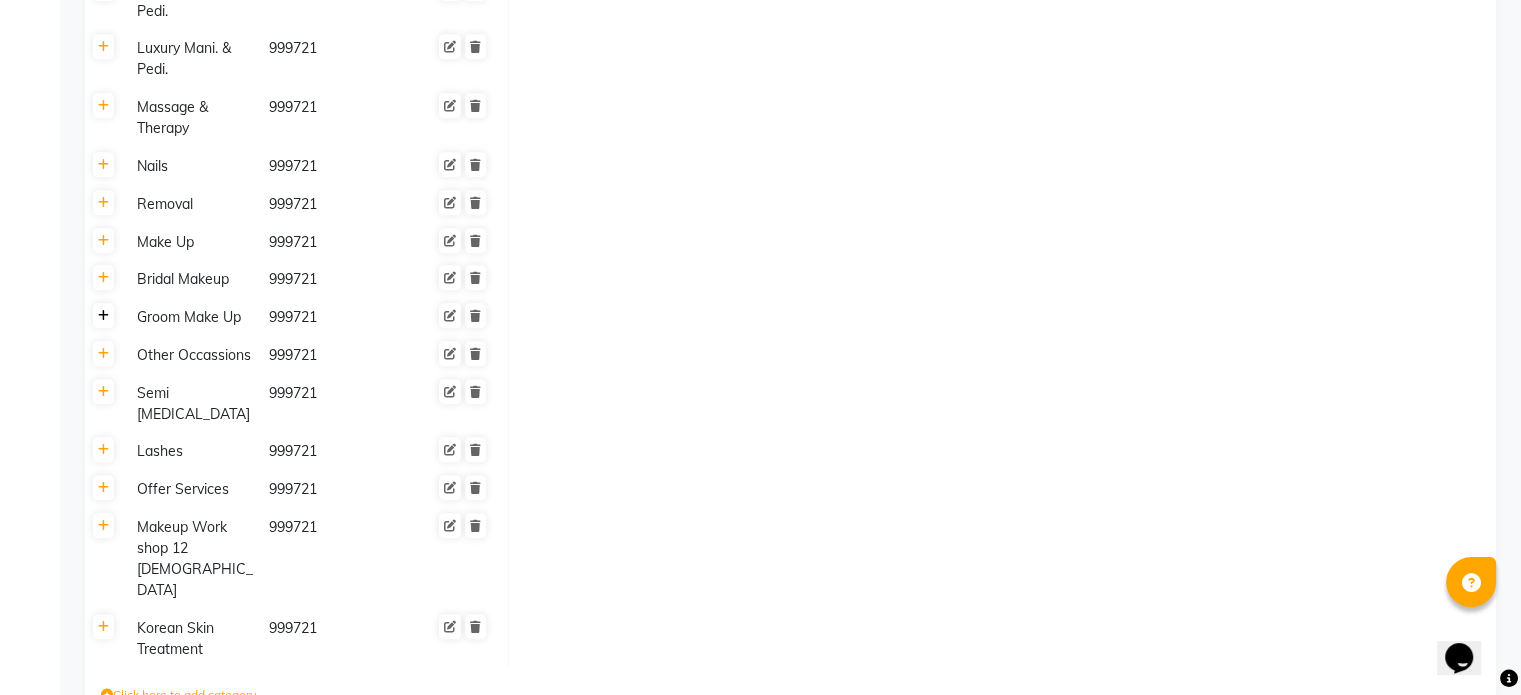 click 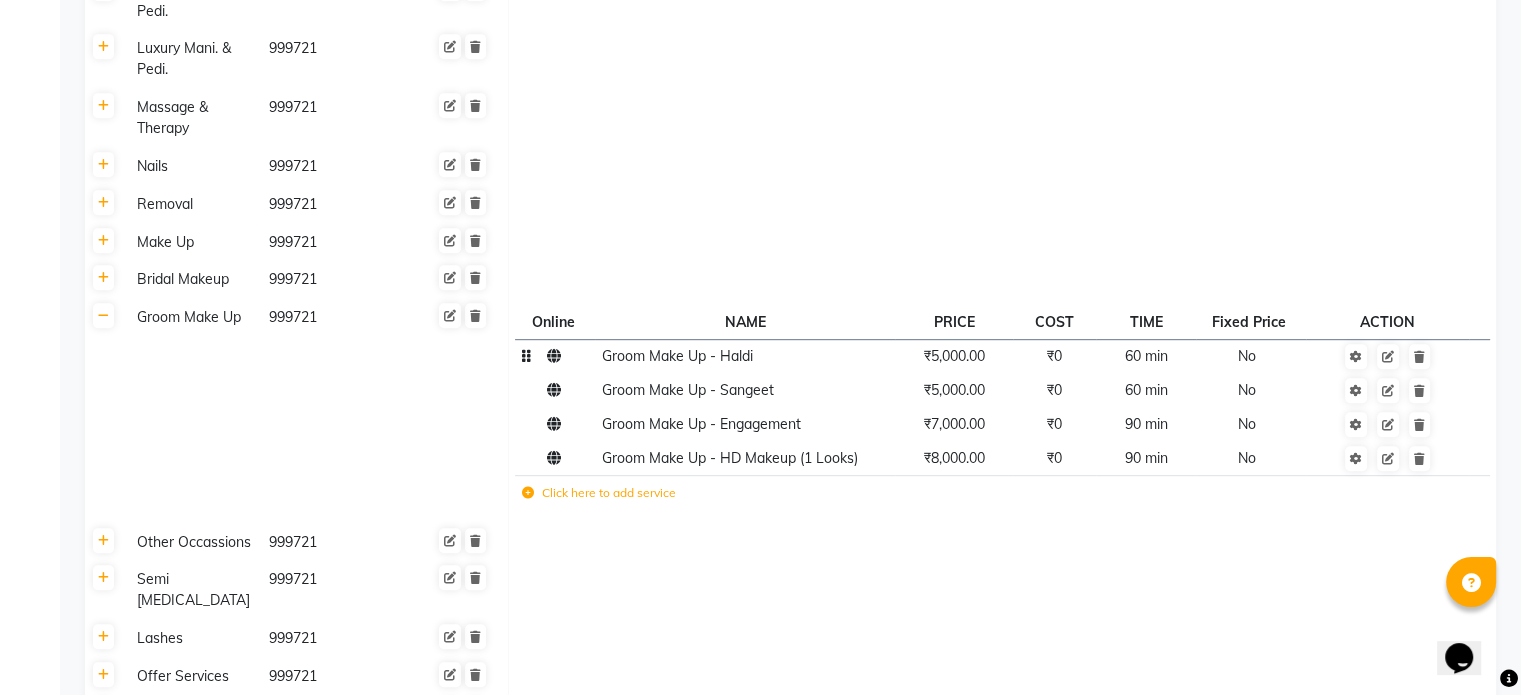 click on "₹5,000.00" 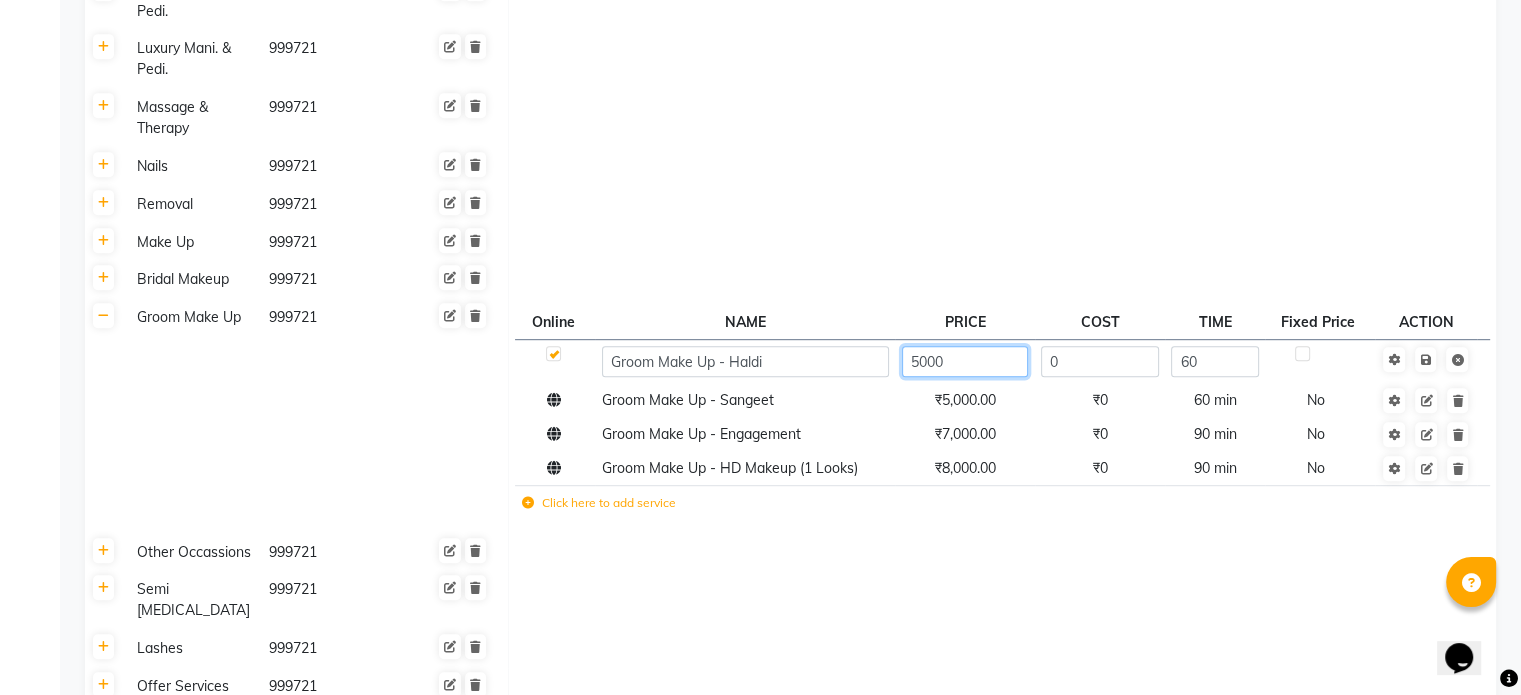 click on "5000" 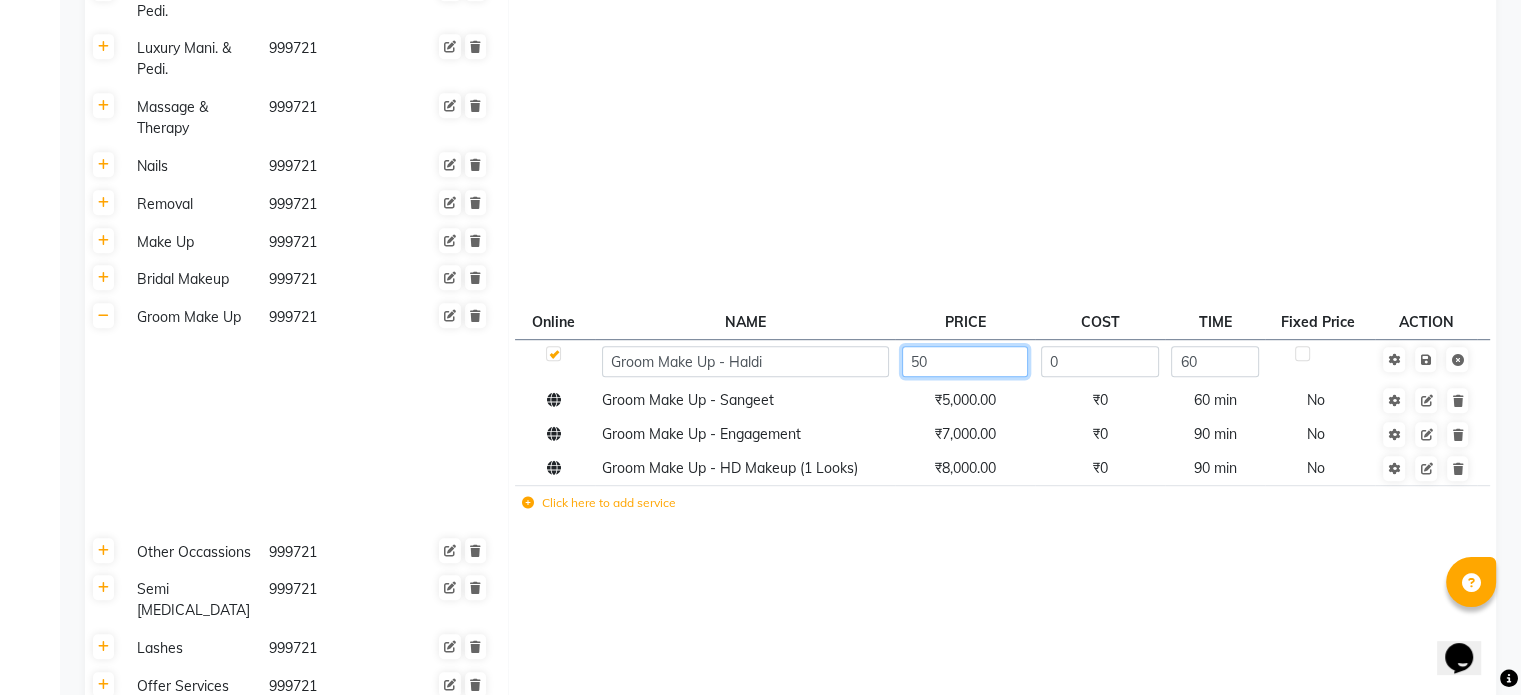 type on "5" 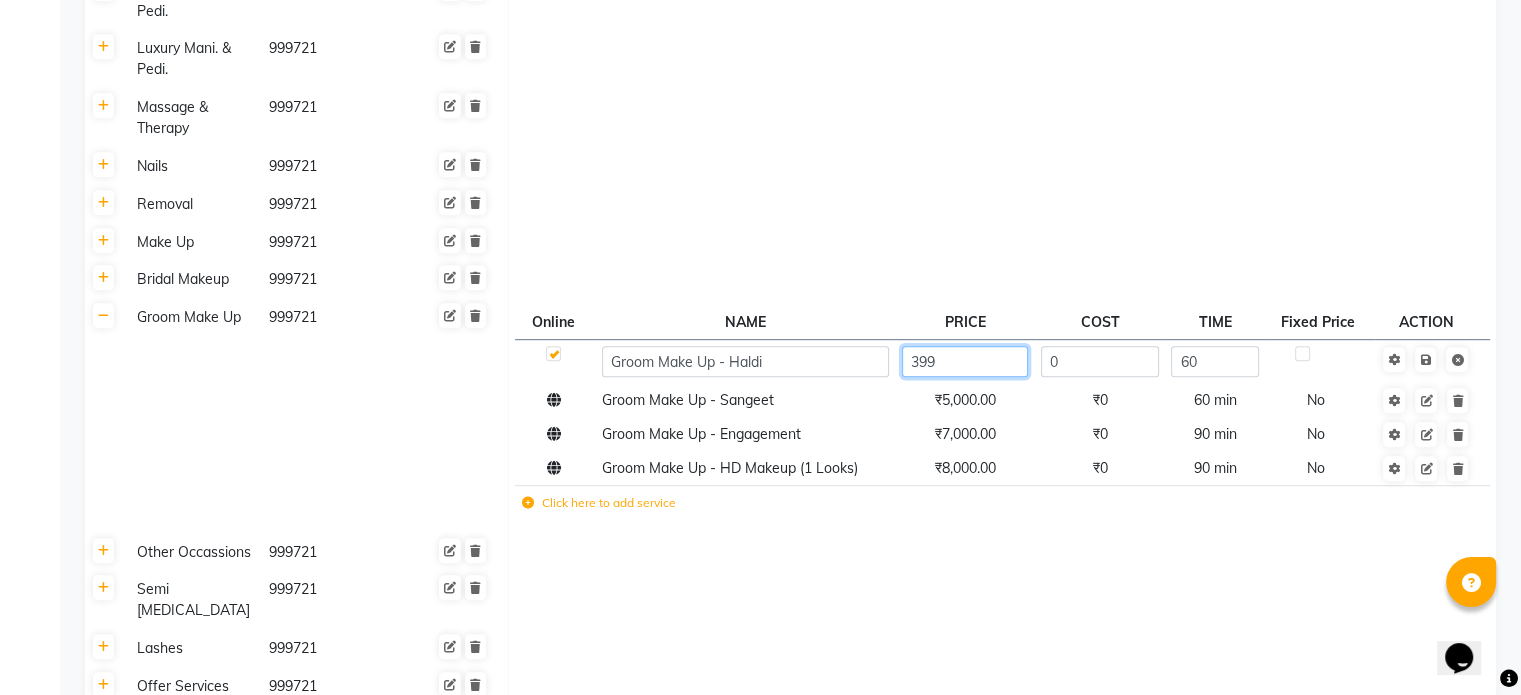 type on "3999" 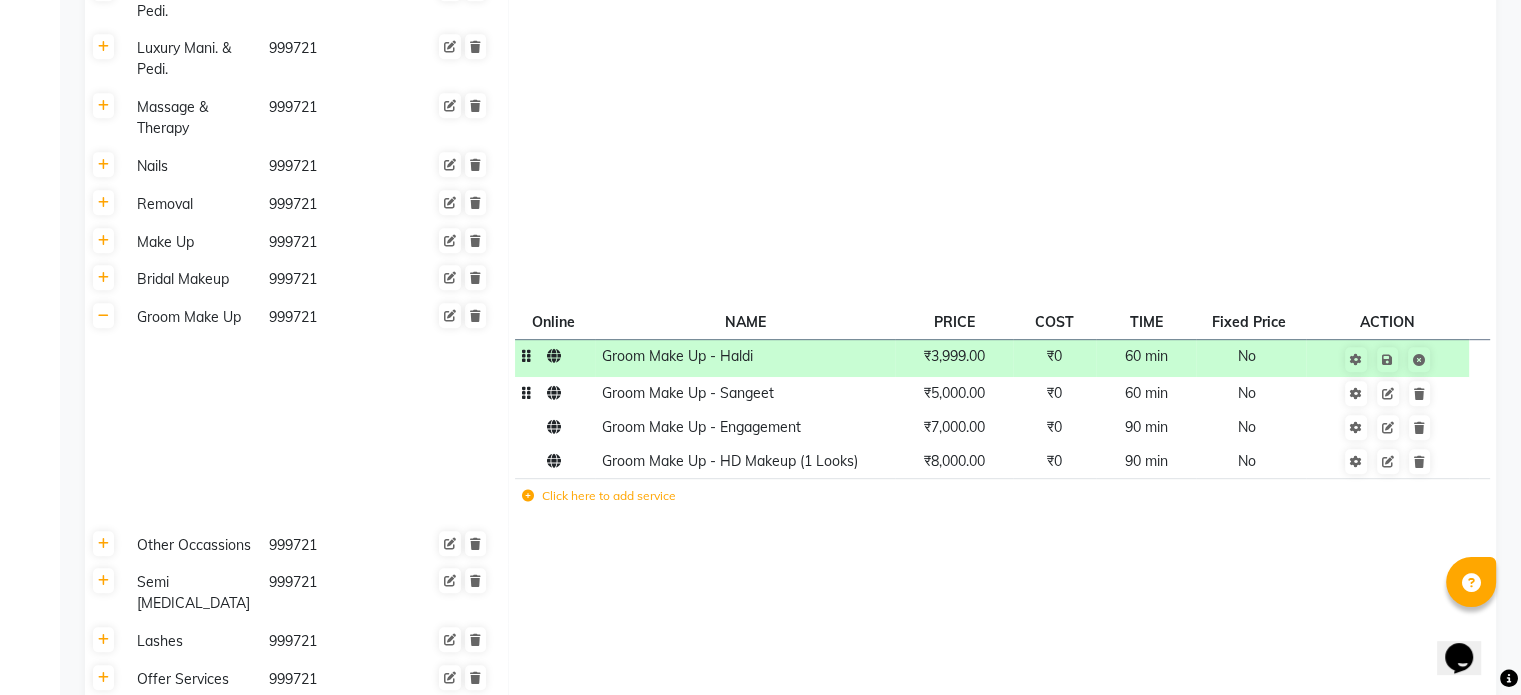 click on "₹5,000.00" 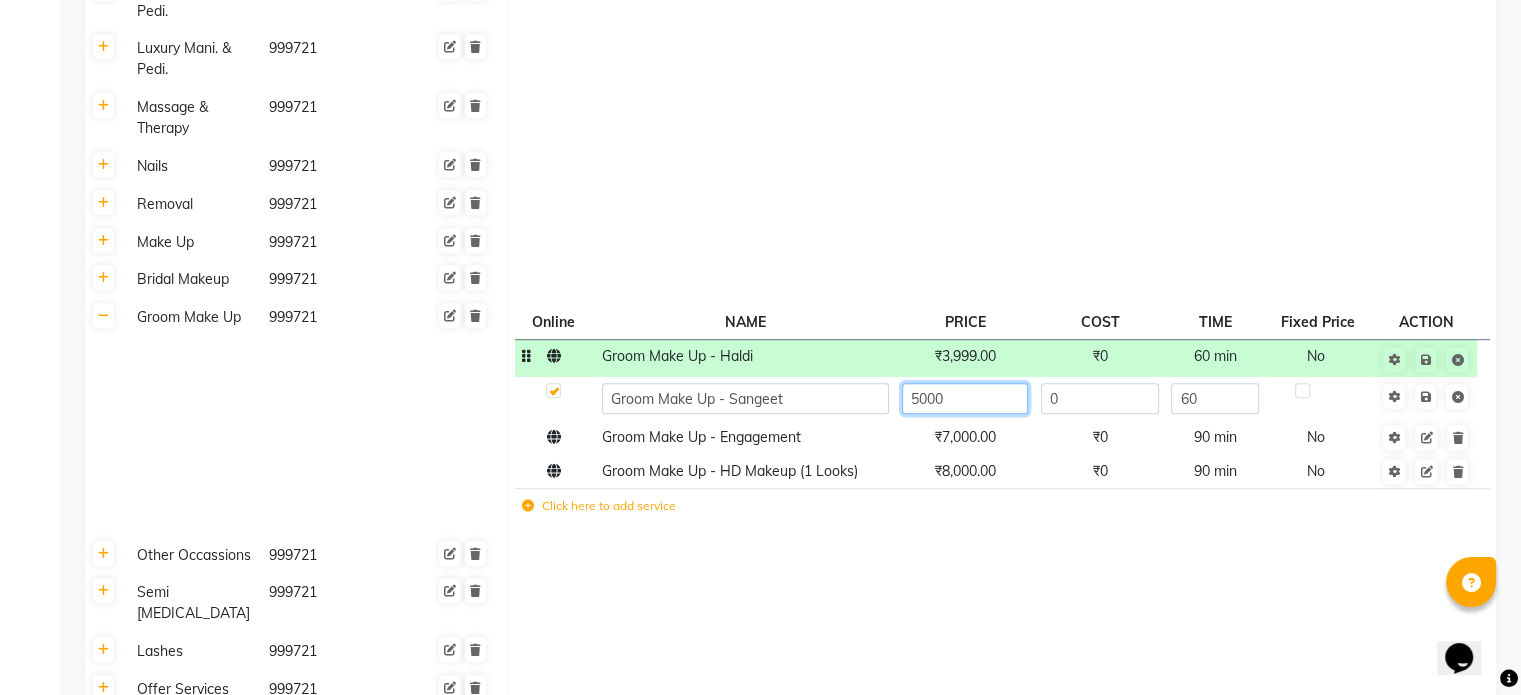 click on "5000" 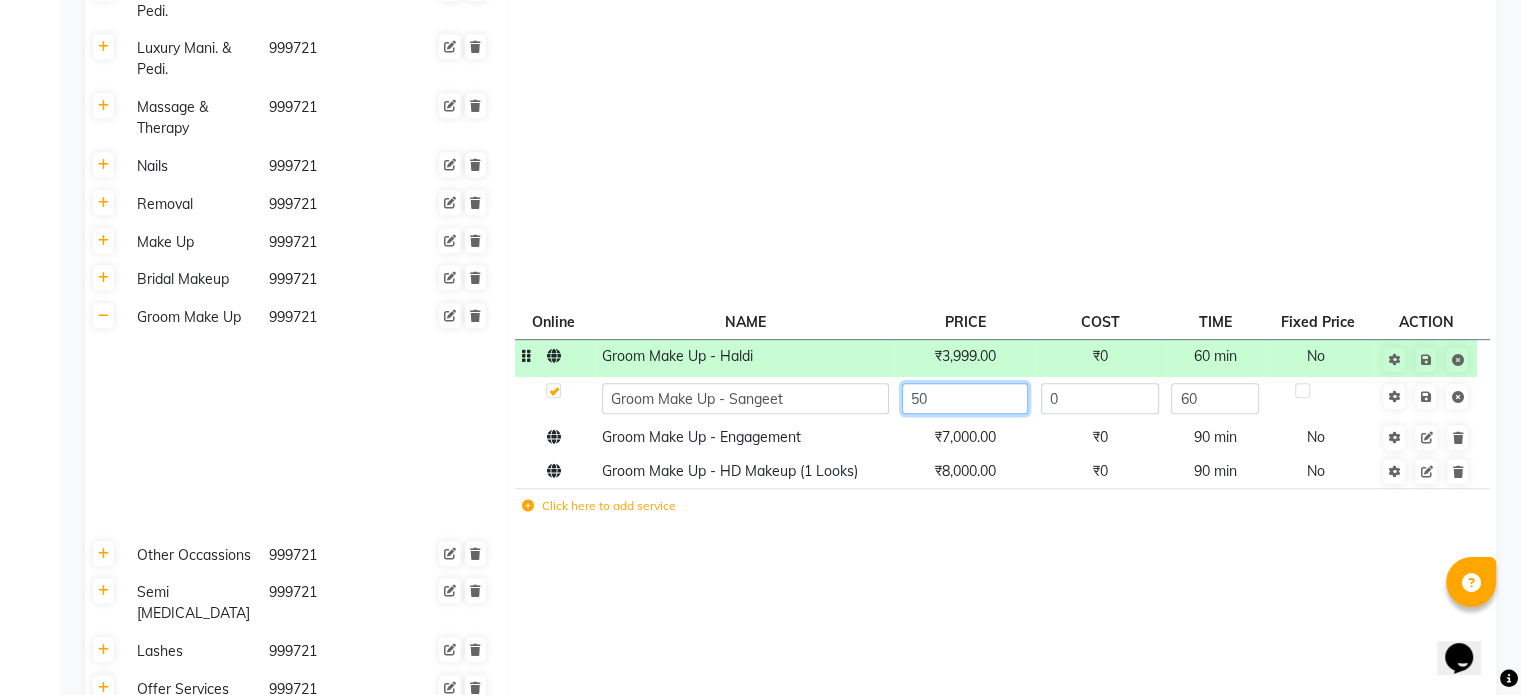 type on "5" 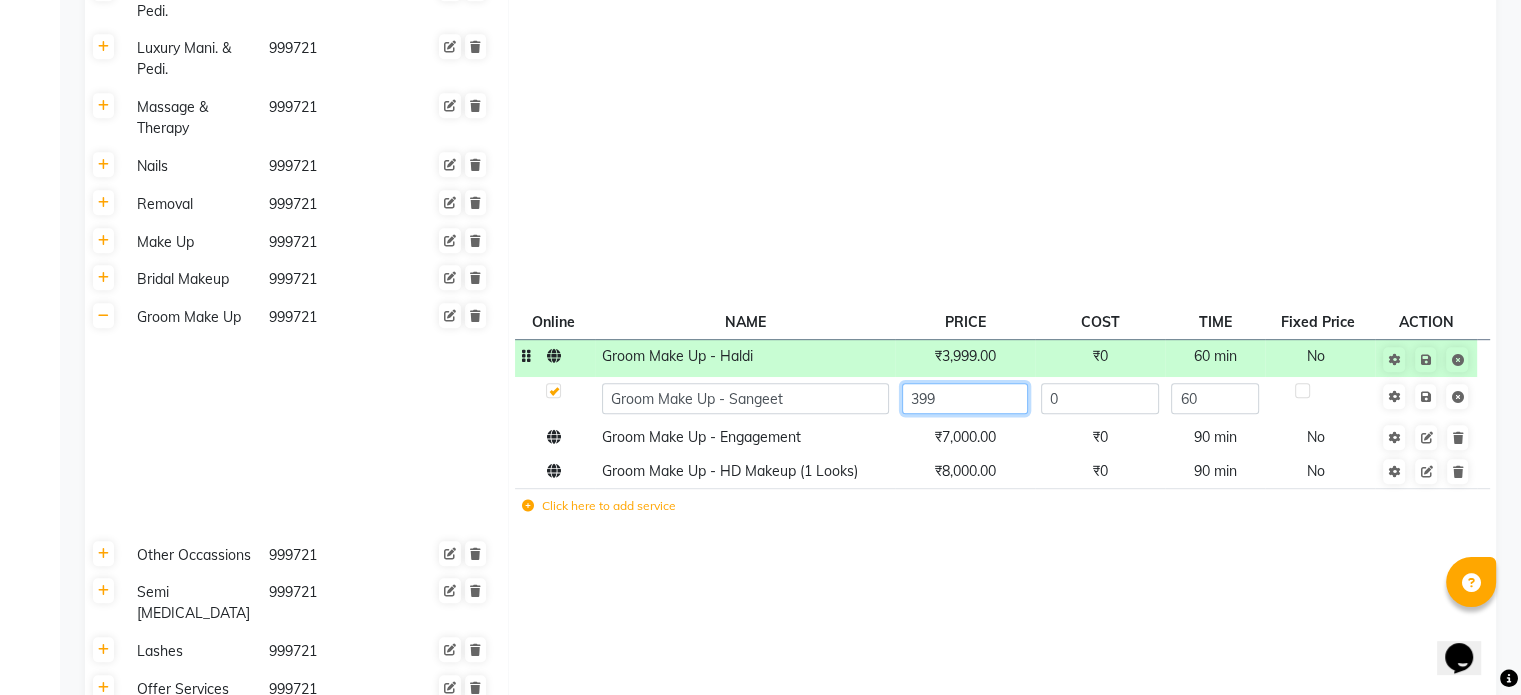 type on "3999" 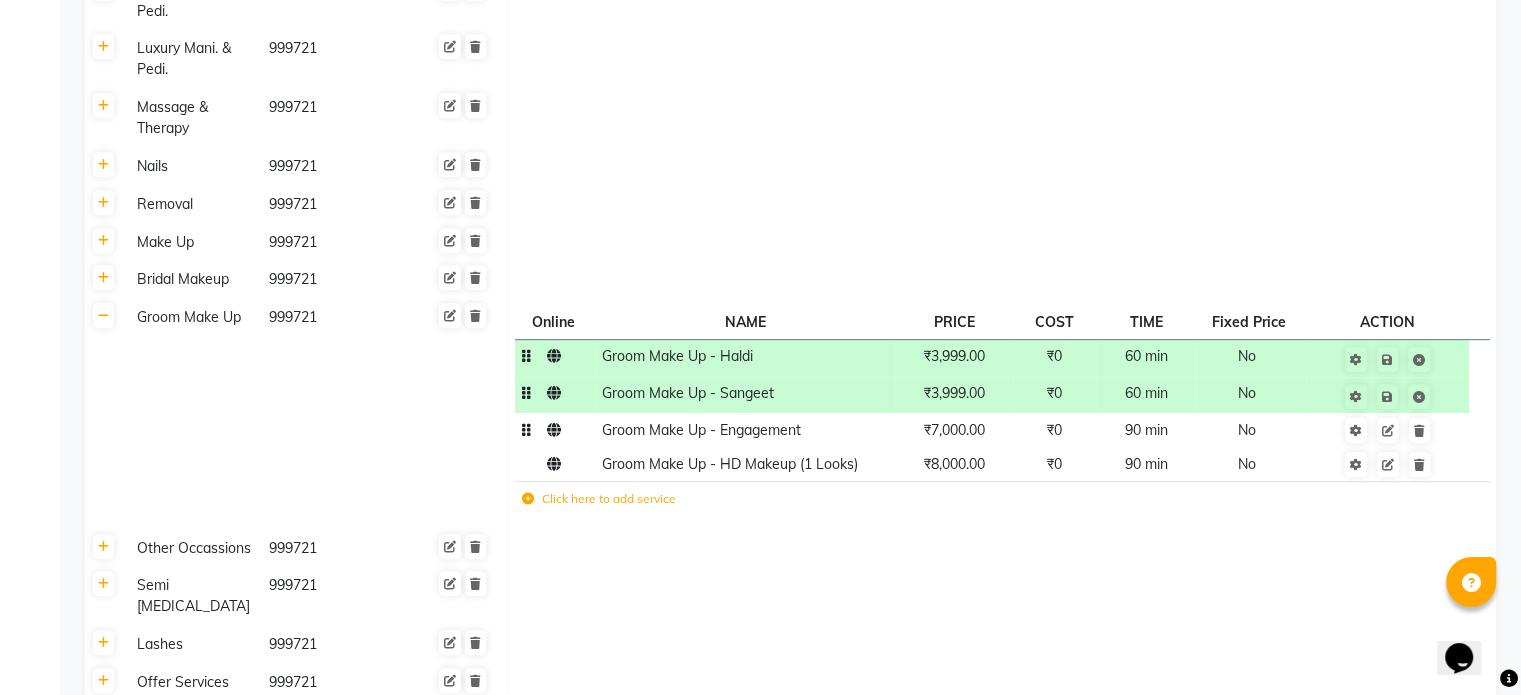 click on "₹7,000.00" 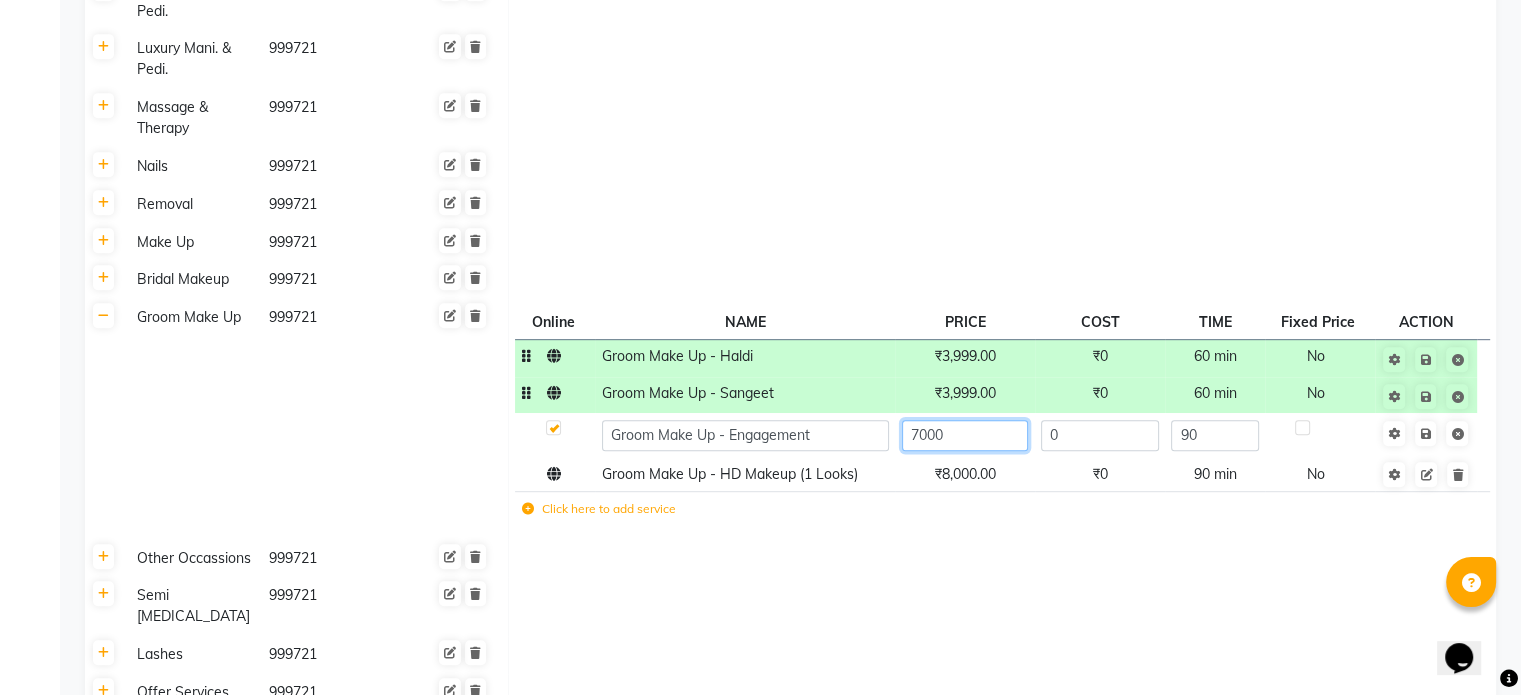 click on "7000" 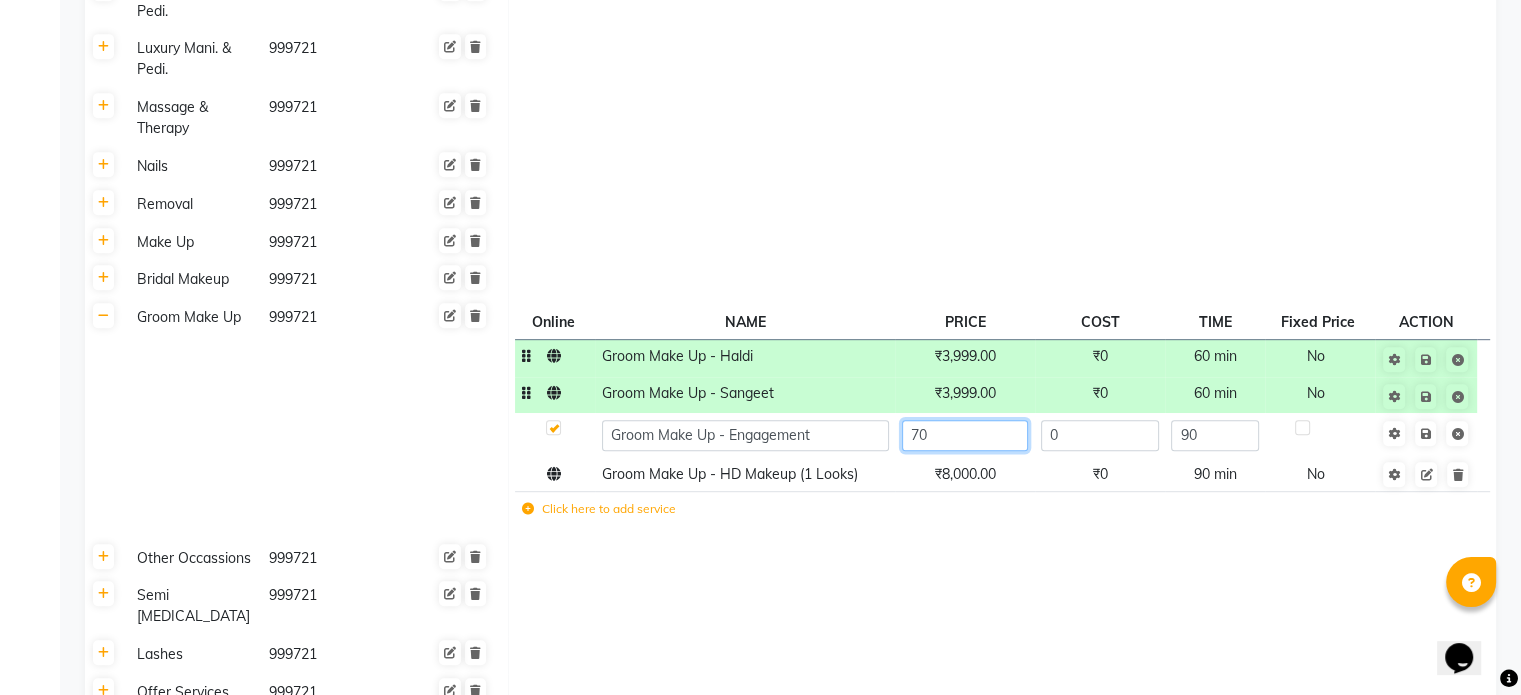 type on "7" 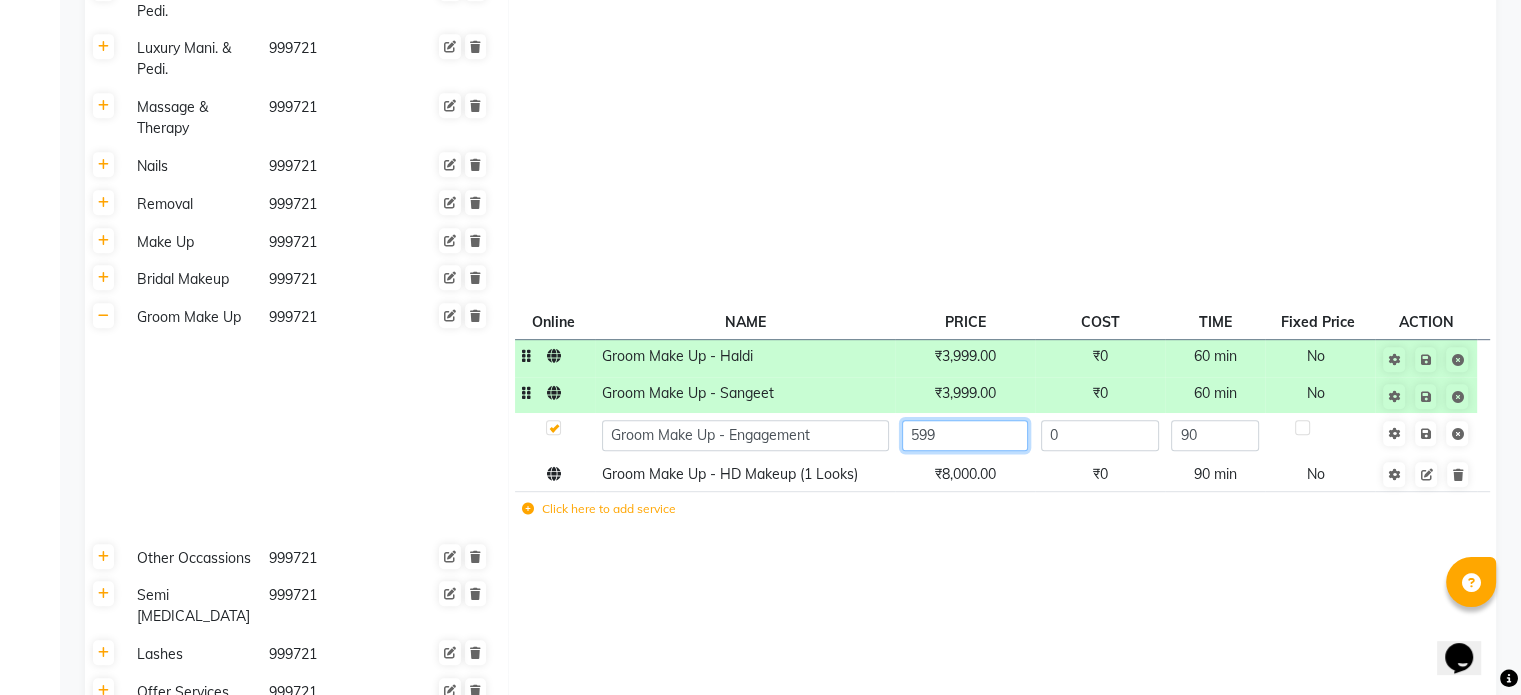 type on "5999" 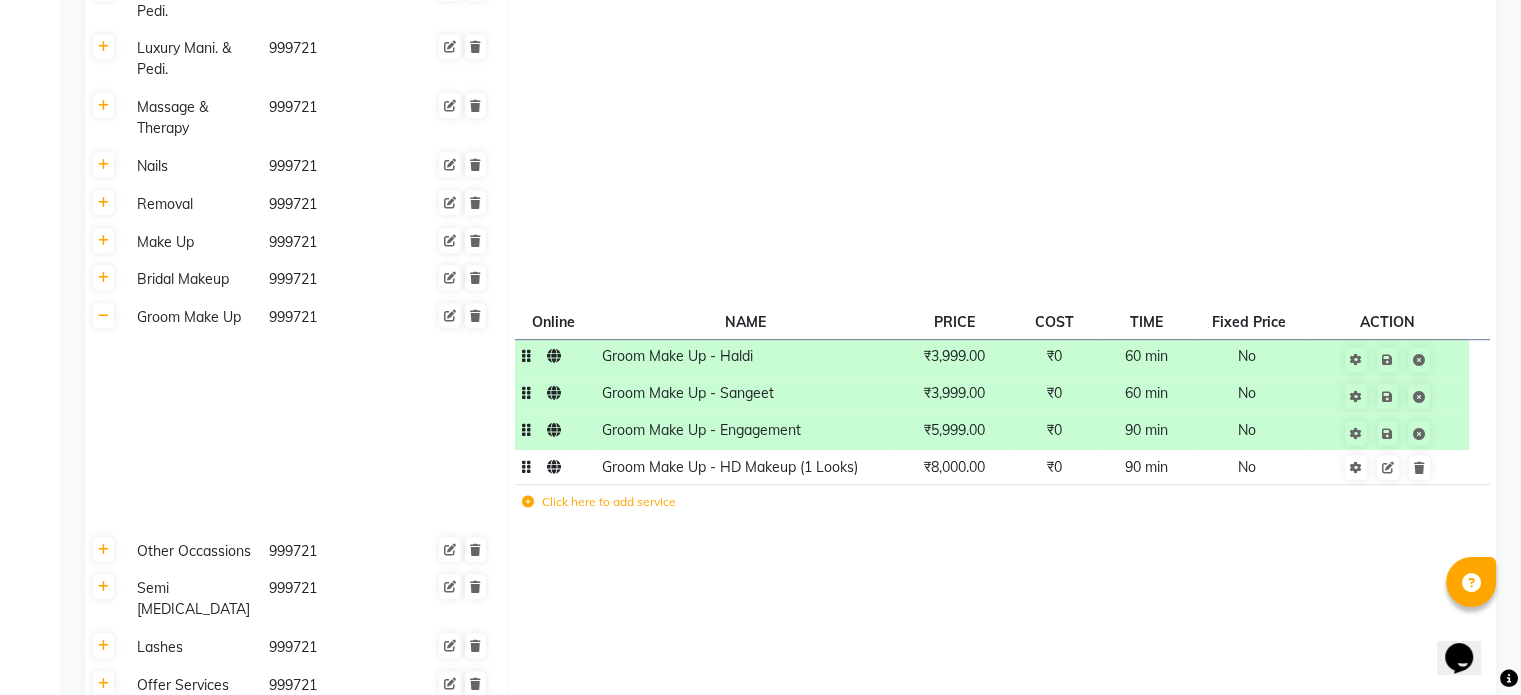 click on "₹8,000.00" 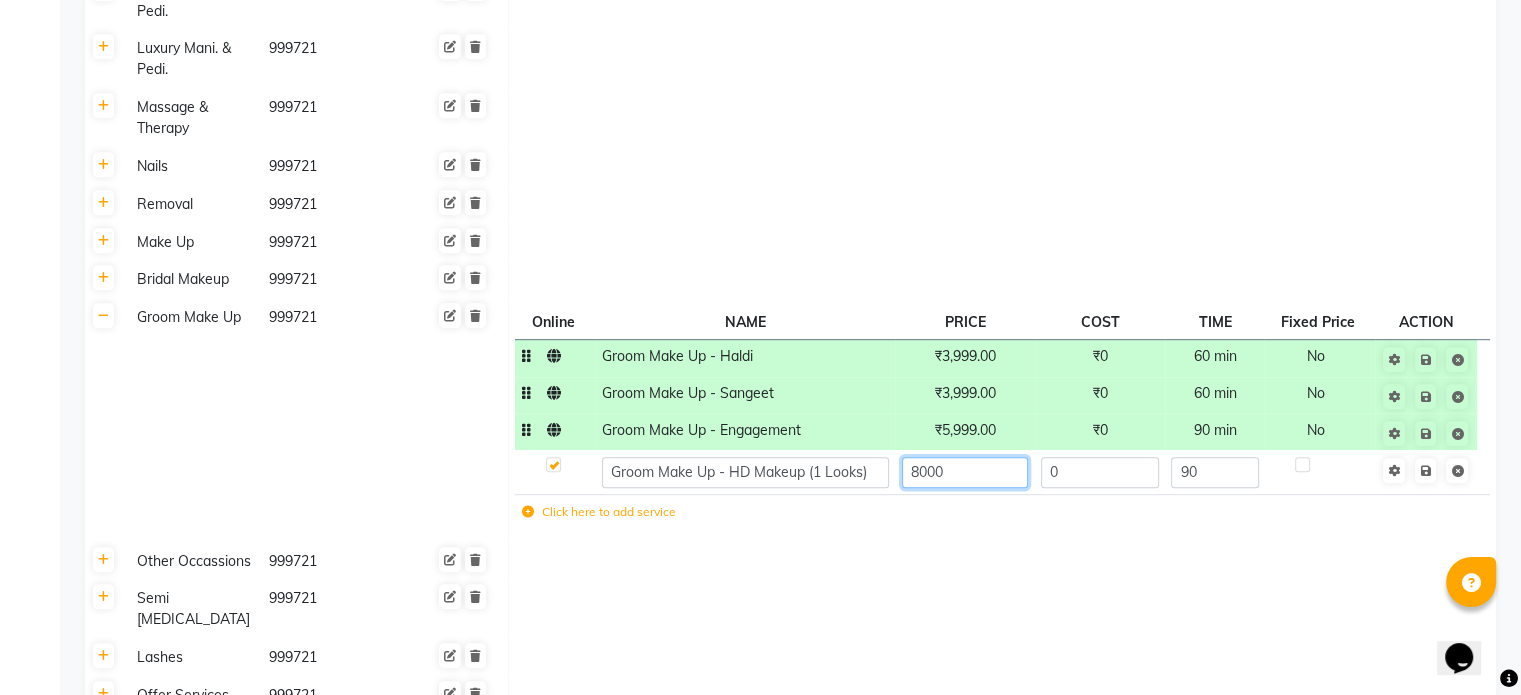 click on "8000" 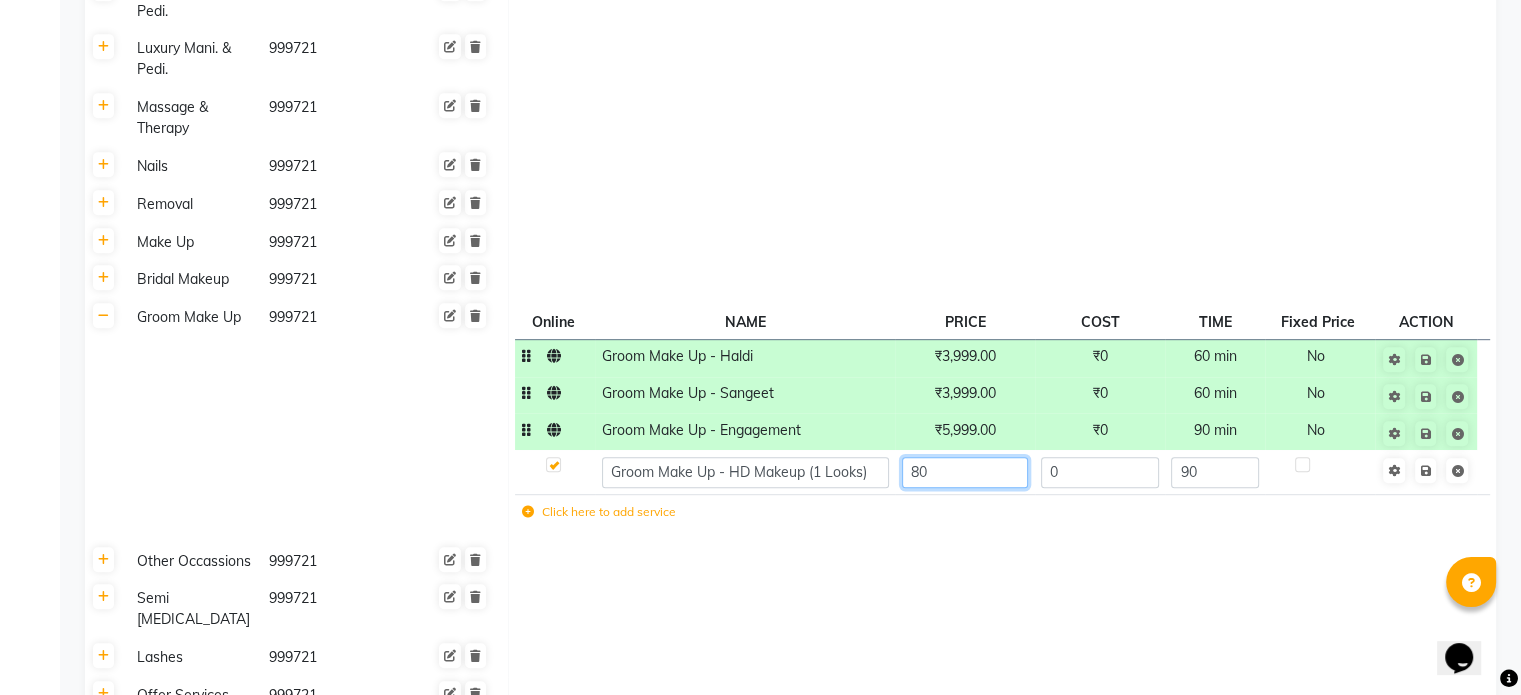 type on "8" 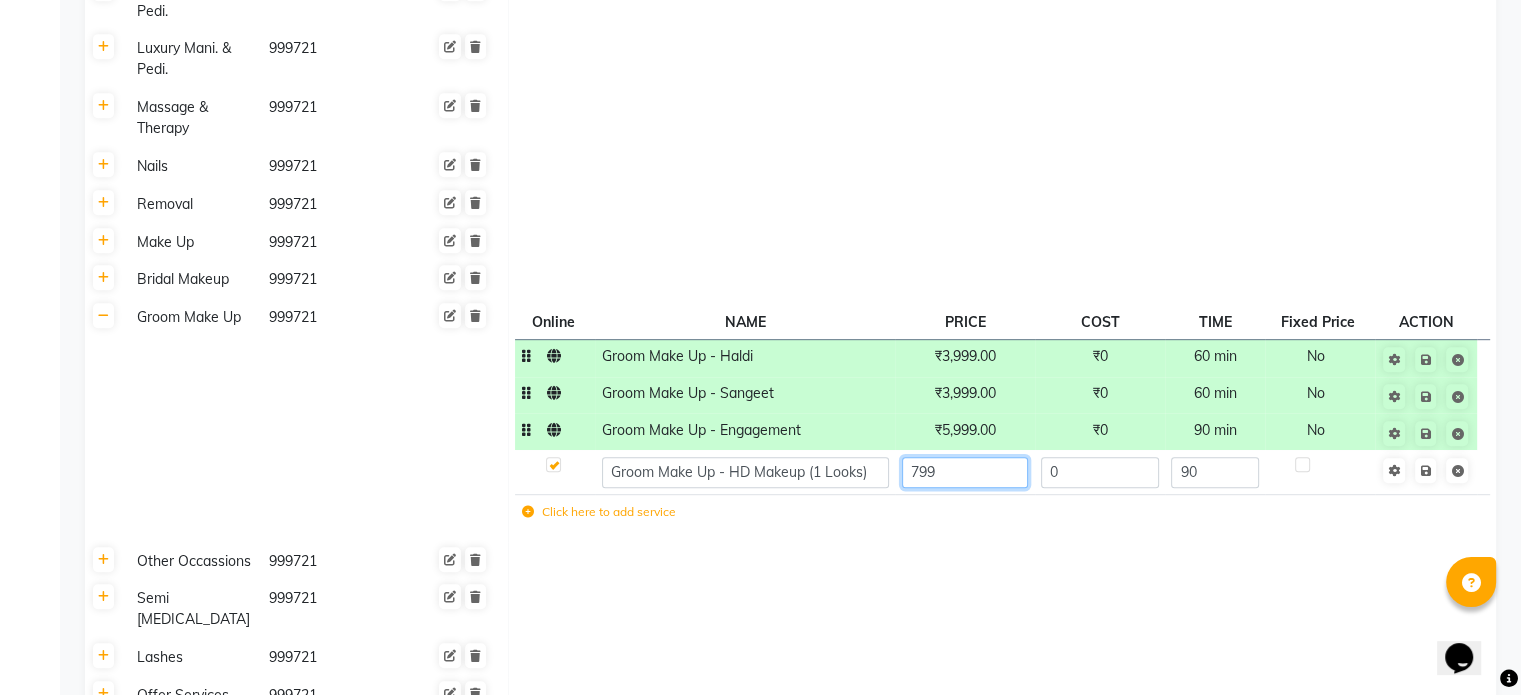 type on "7999" 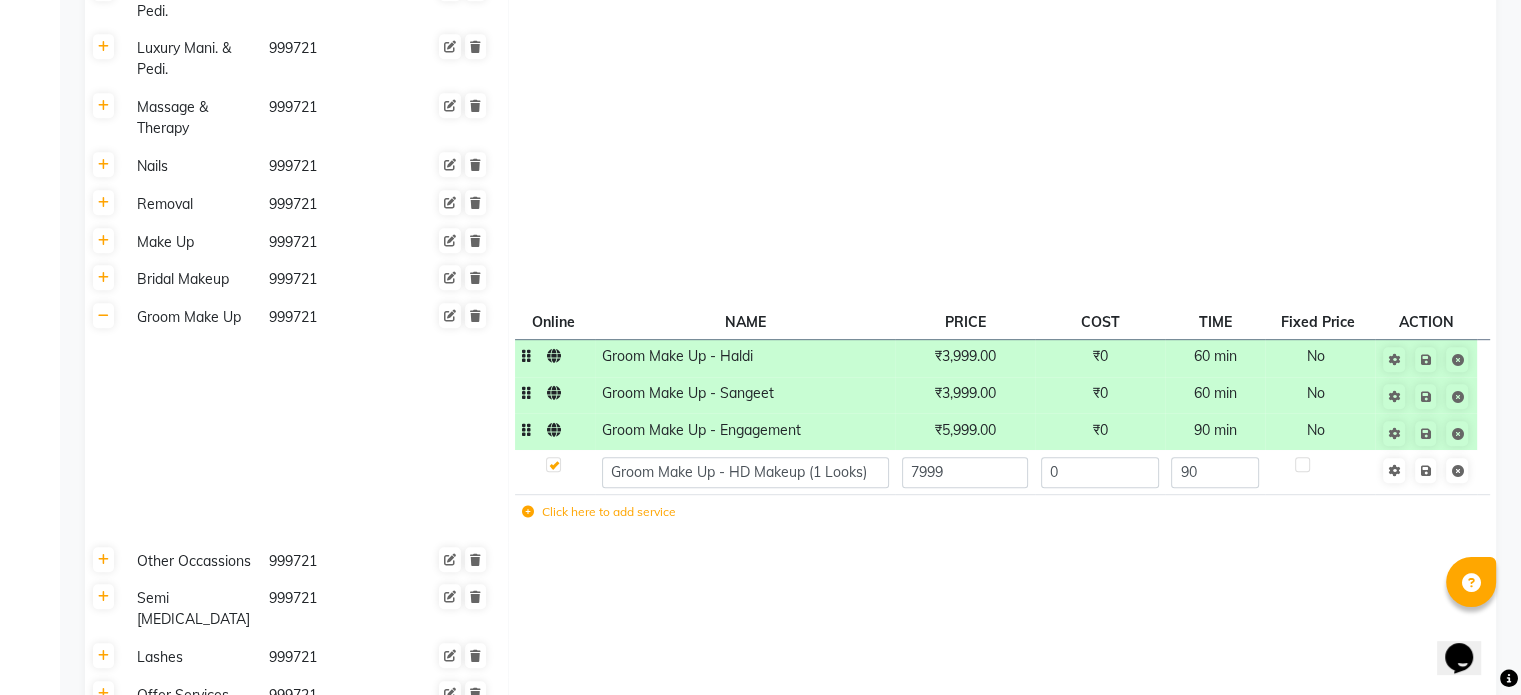 click 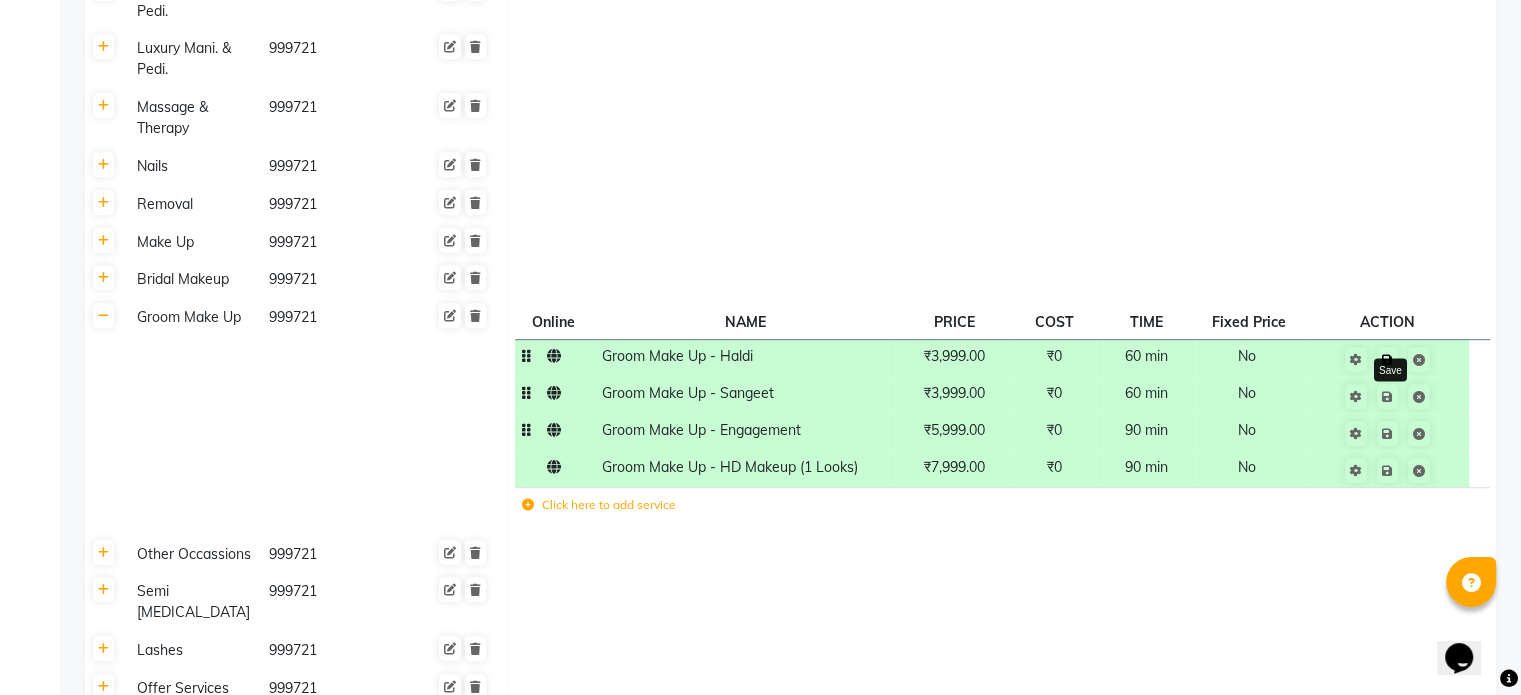click 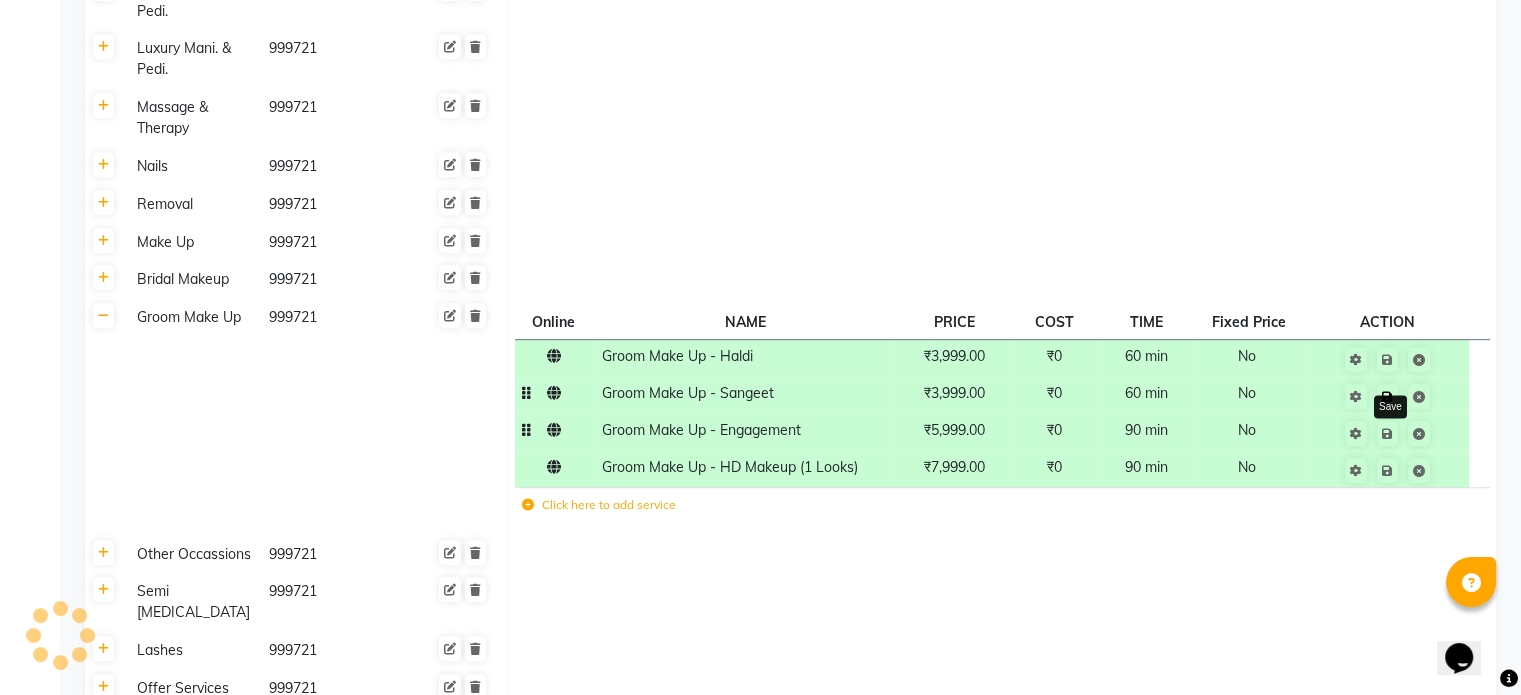 click 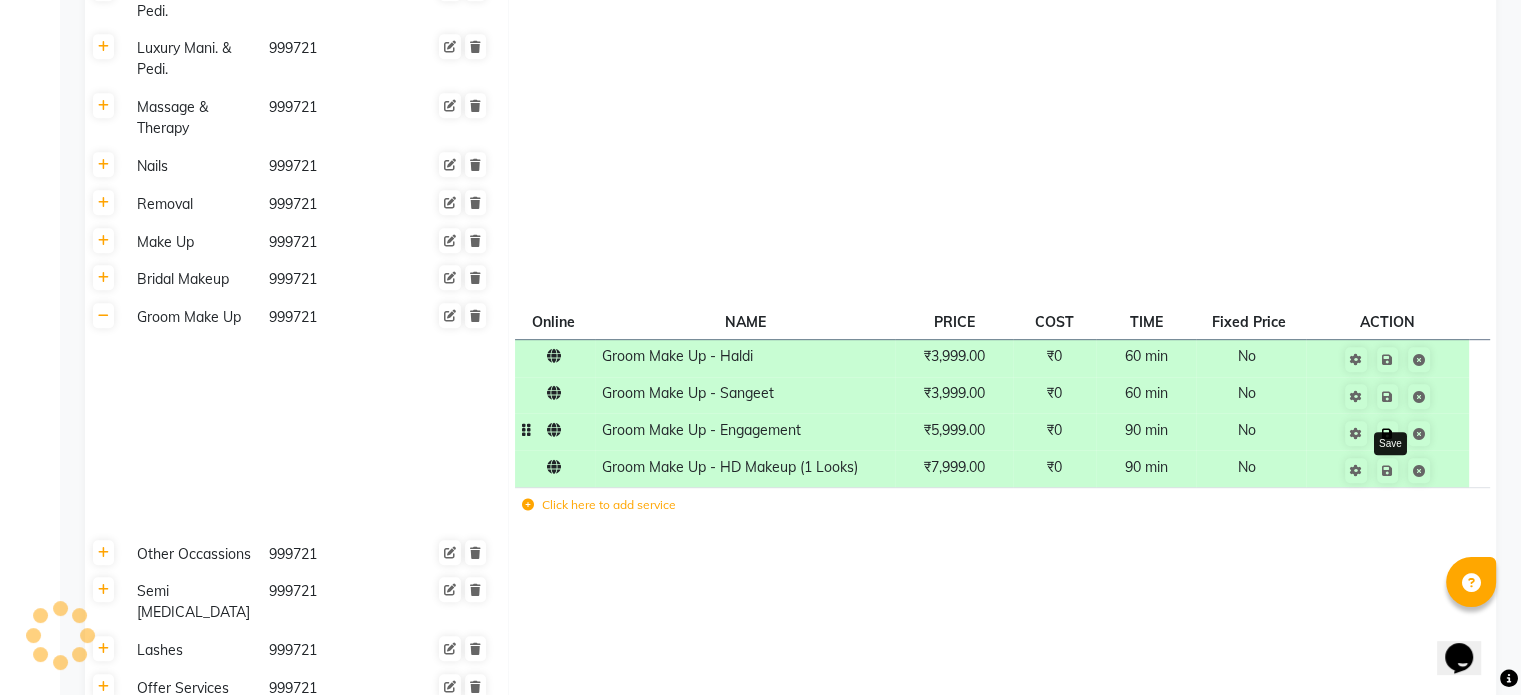 click 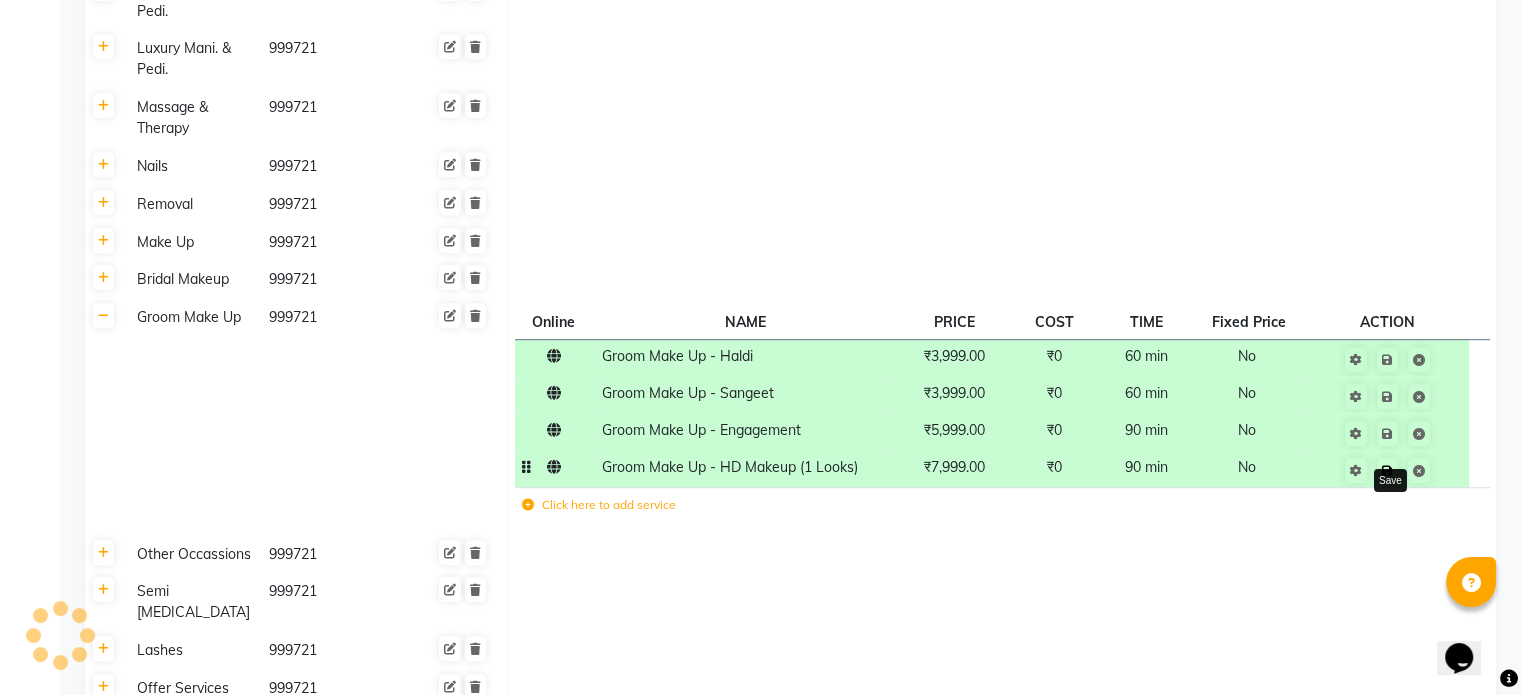 click 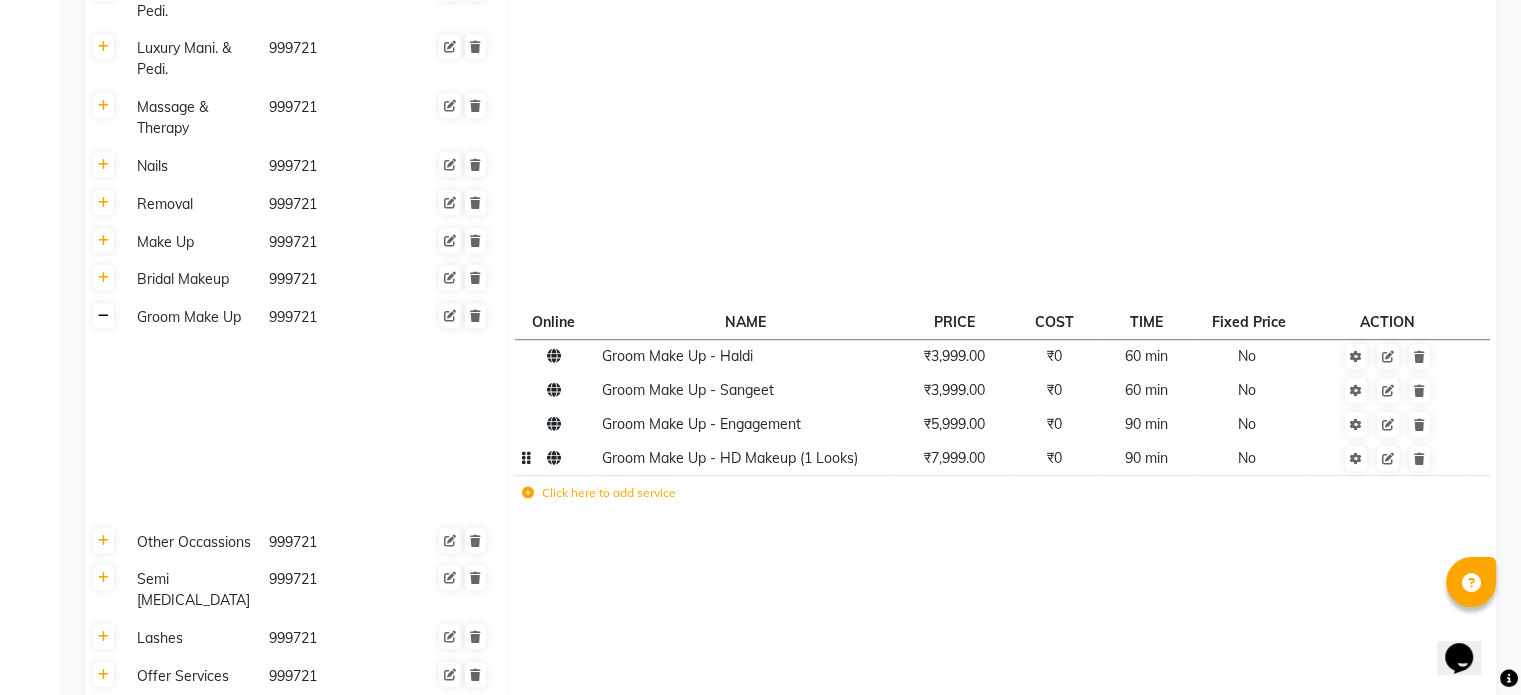 click 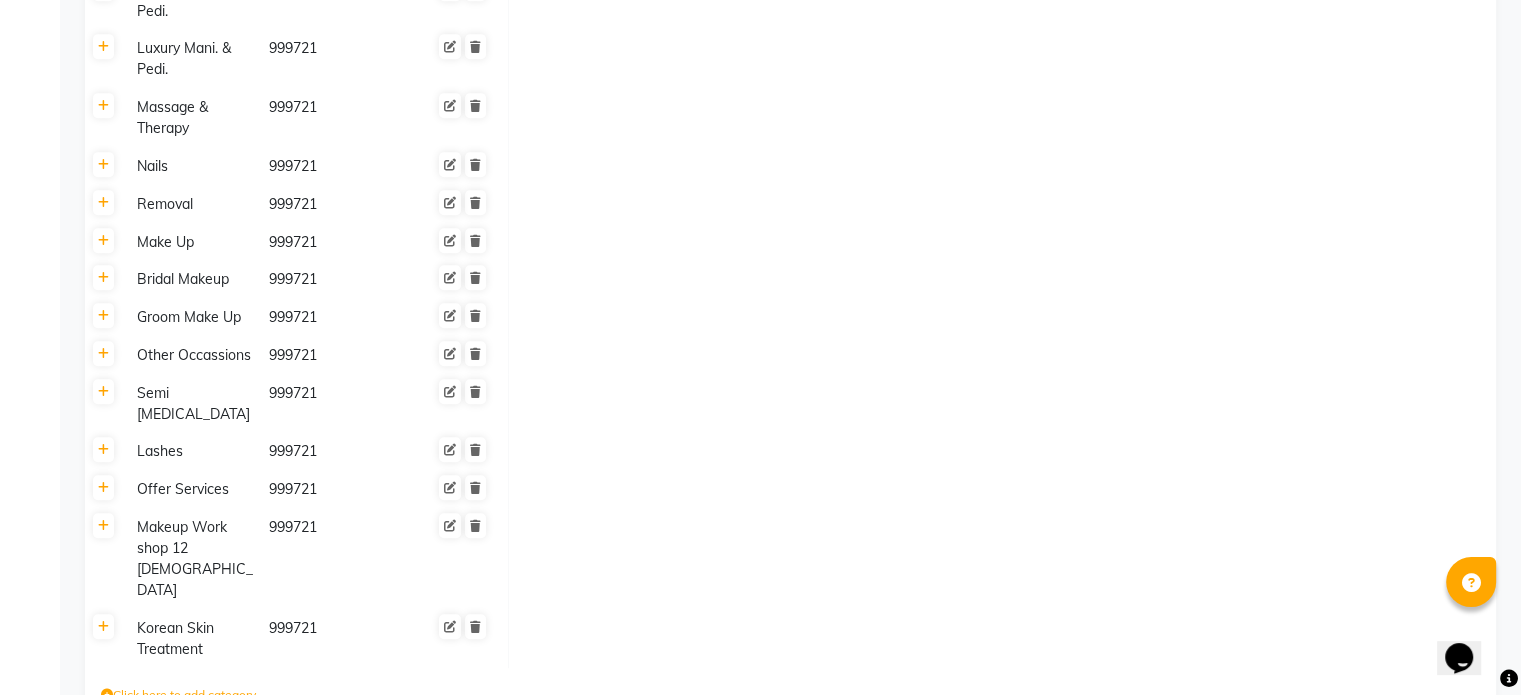 click on "Other Occassions" 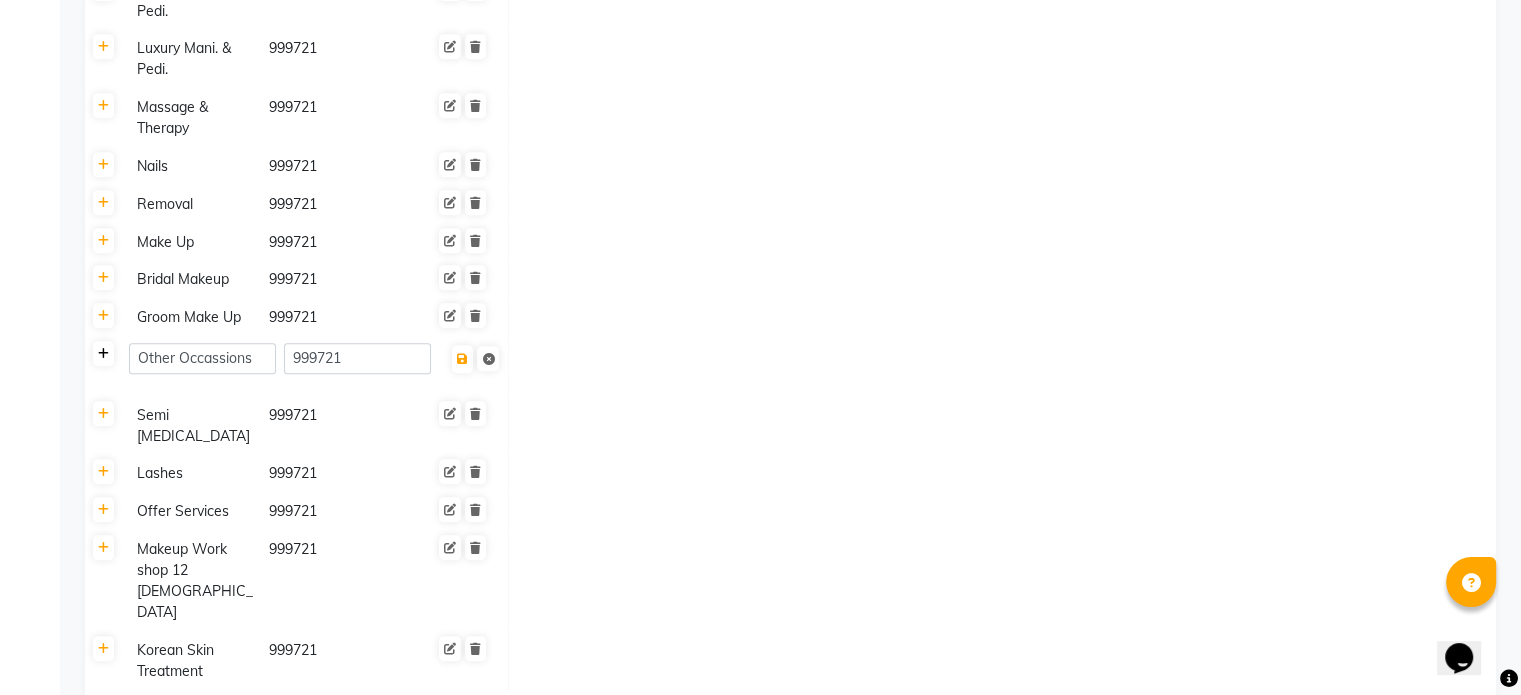 click 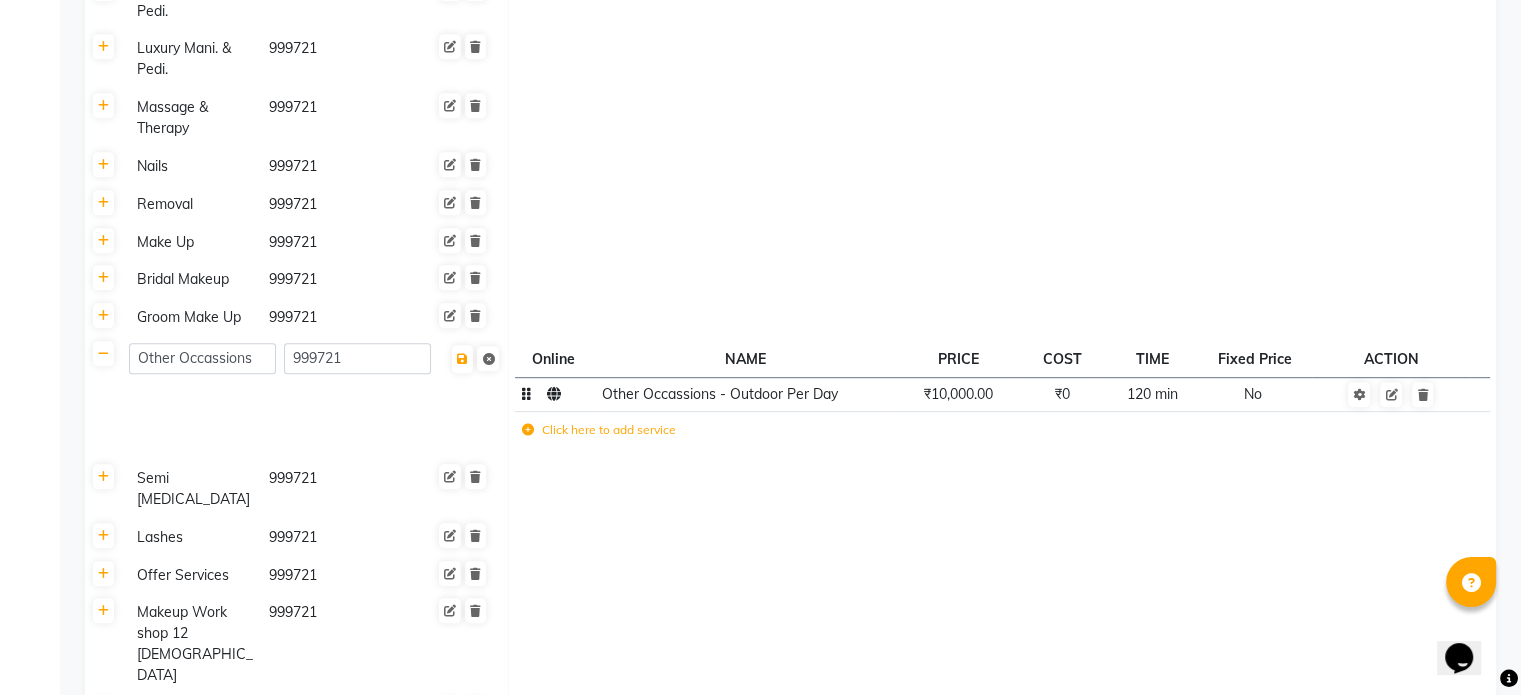 click on "₹10,000.00" 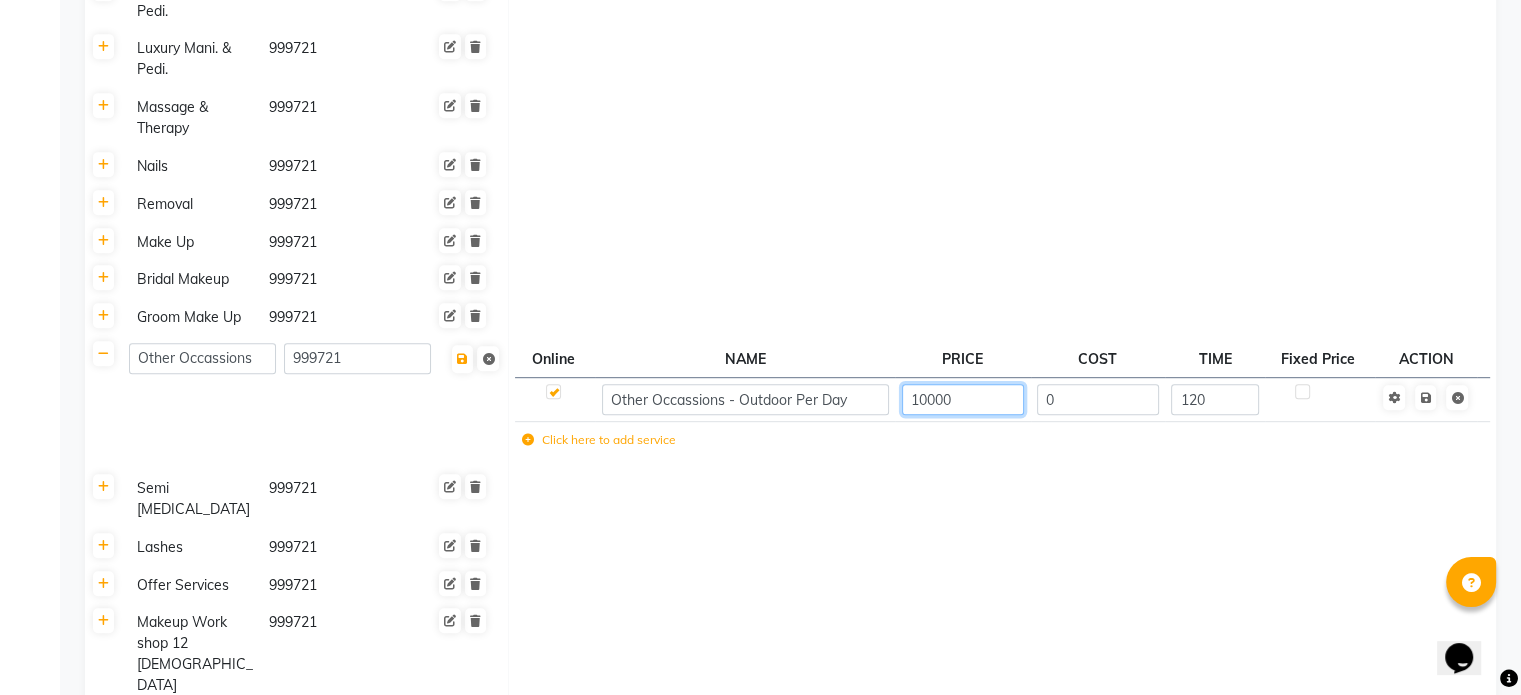 click on "10000" 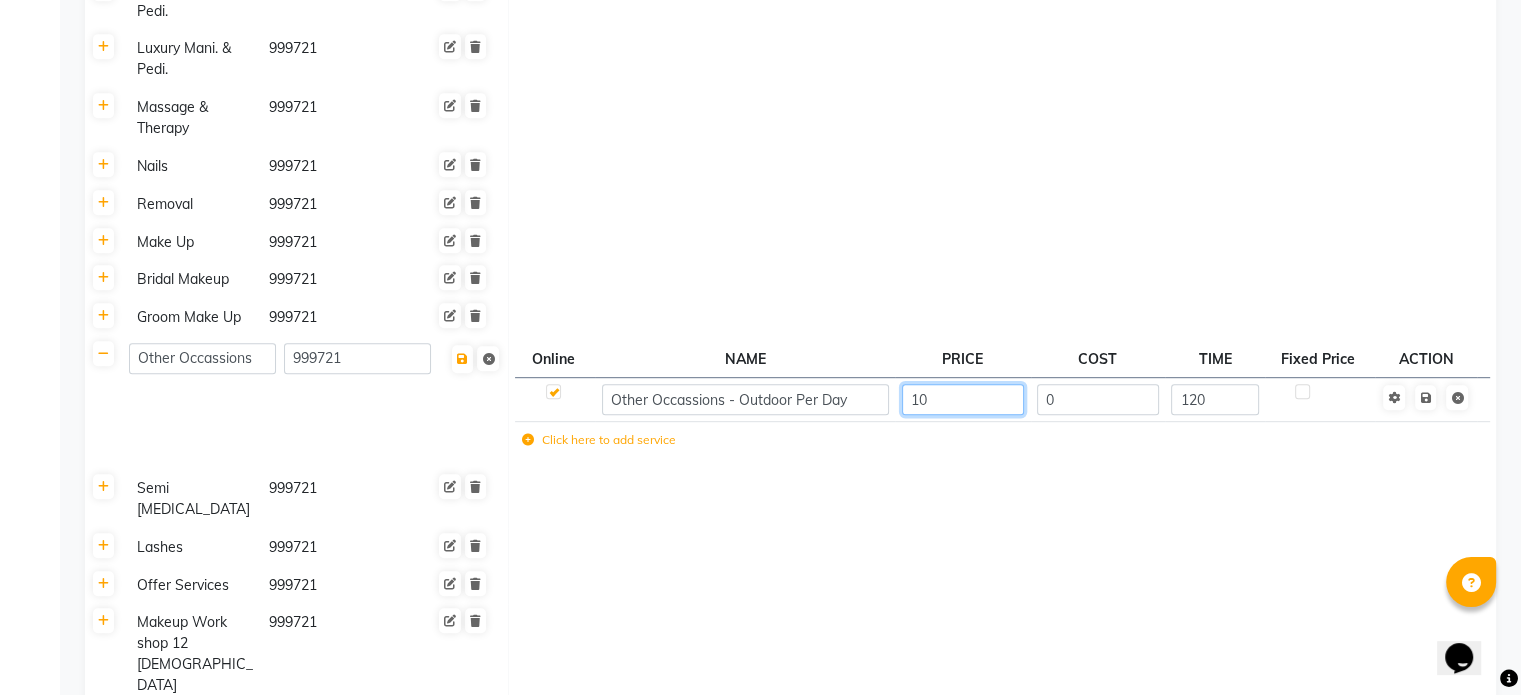 type on "1" 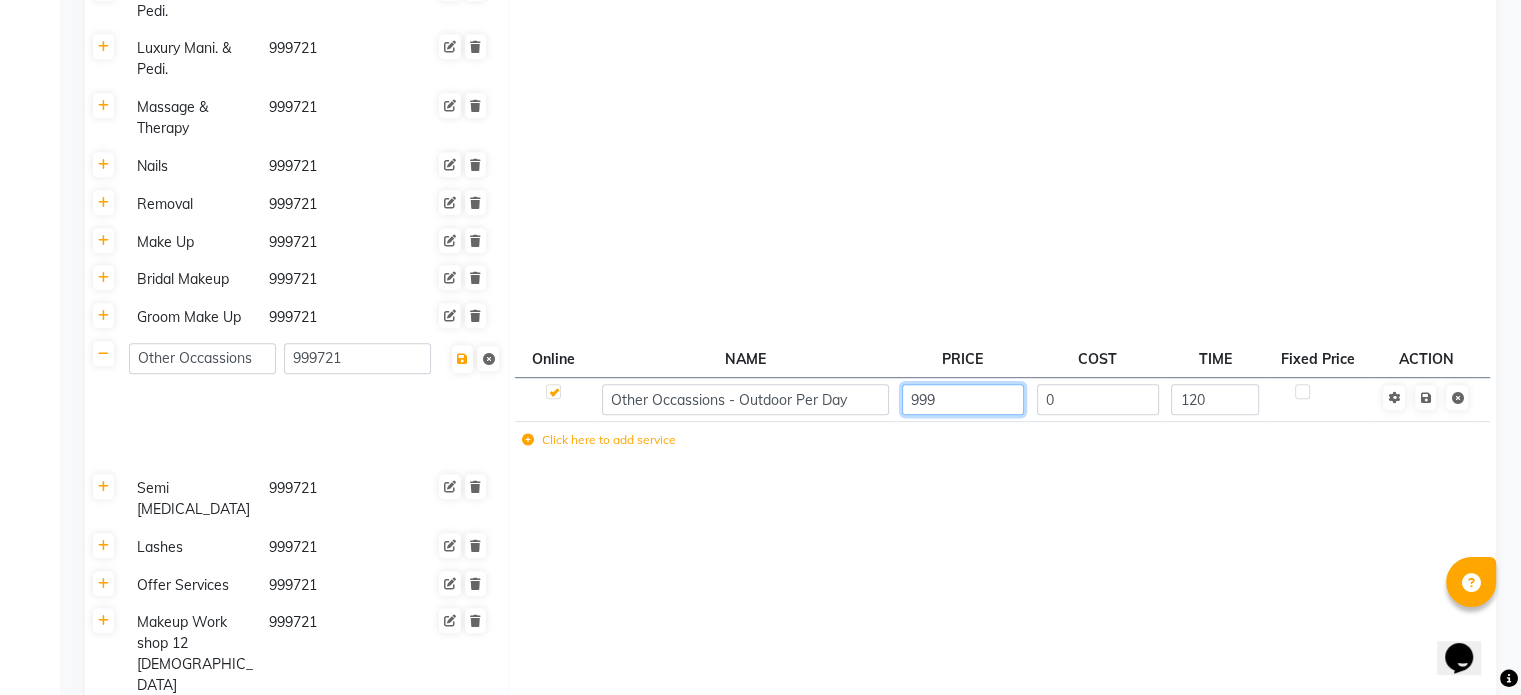 type on "9999" 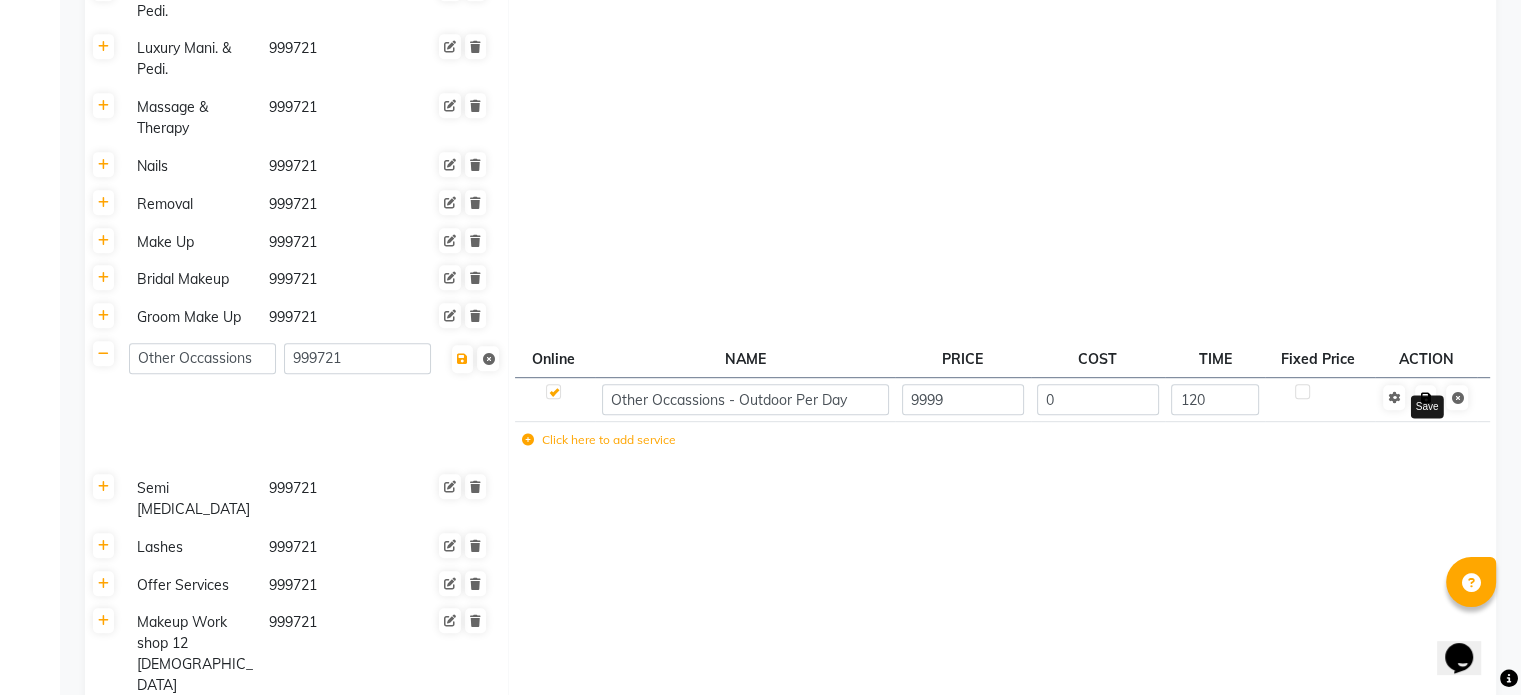 click on "Save" 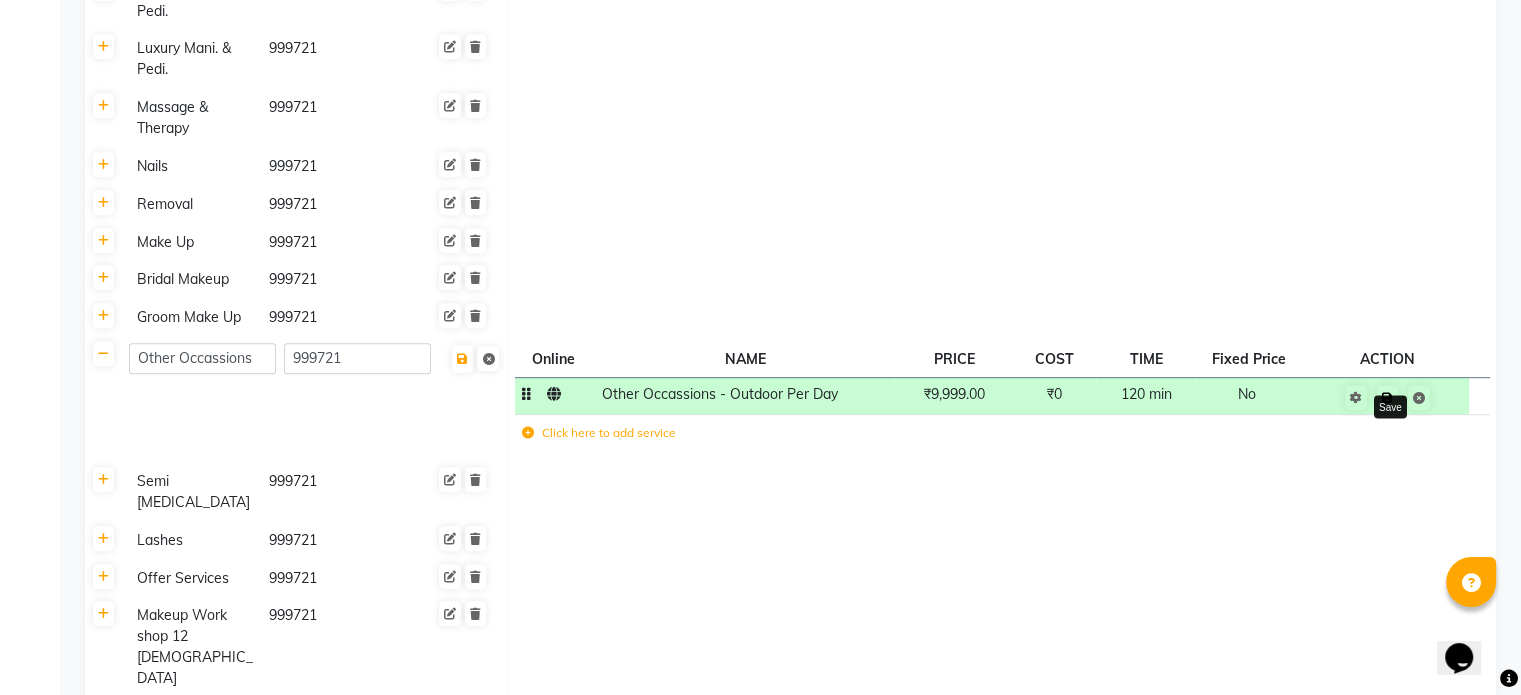 click 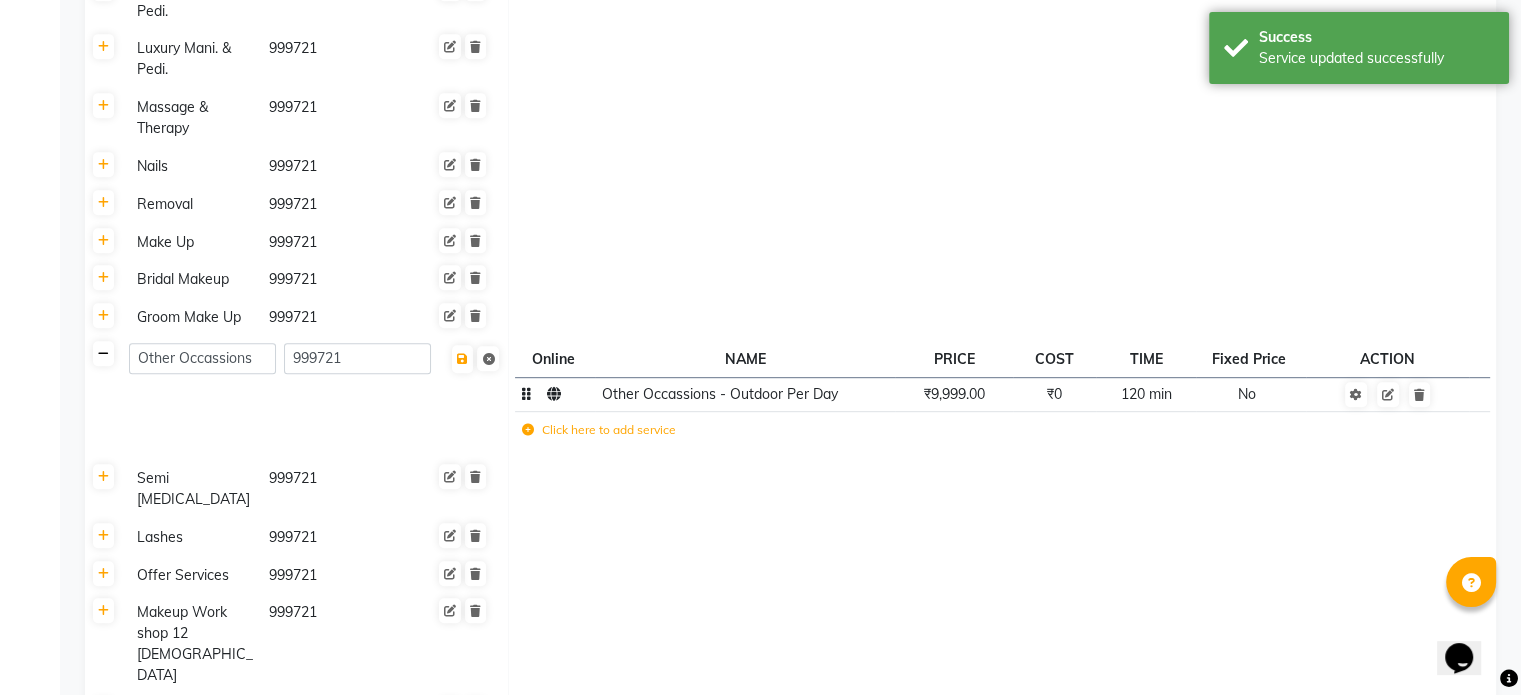 click 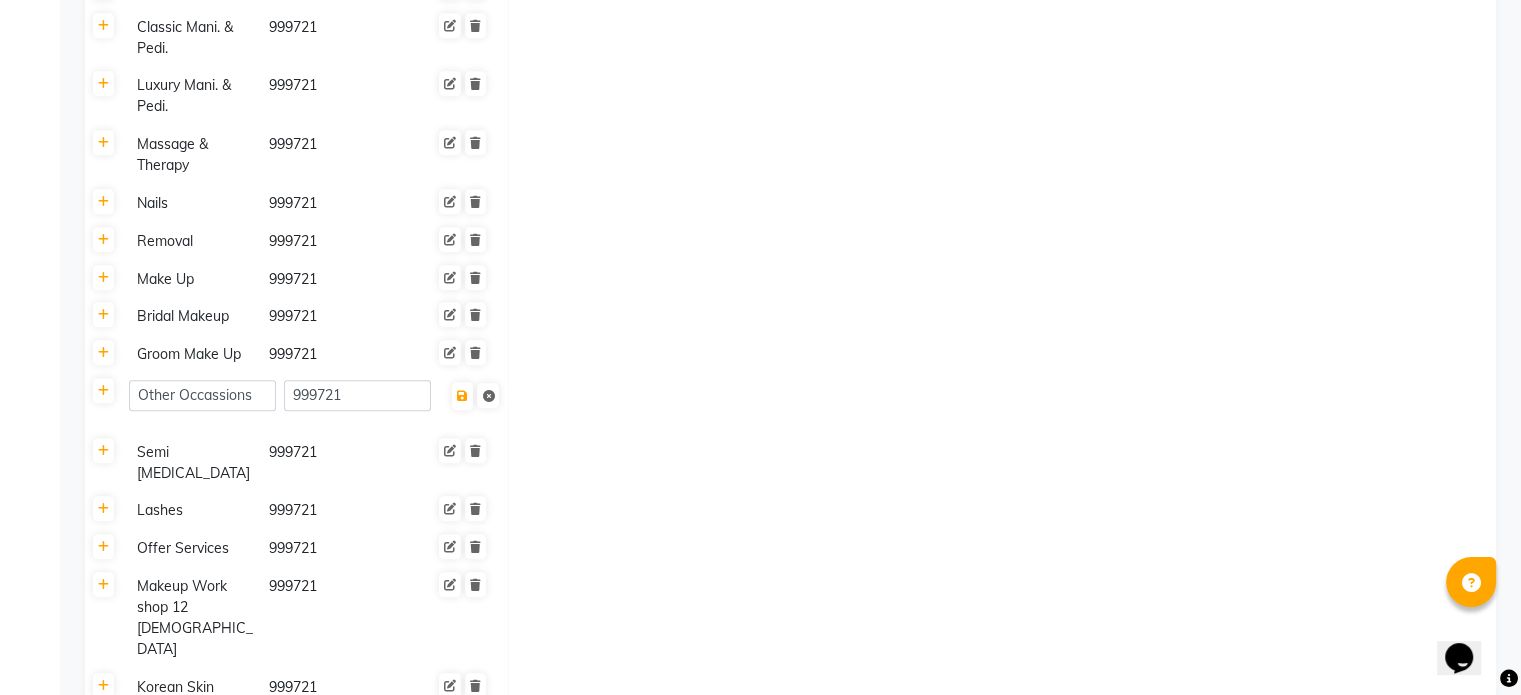 scroll, scrollTop: 916, scrollLeft: 0, axis: vertical 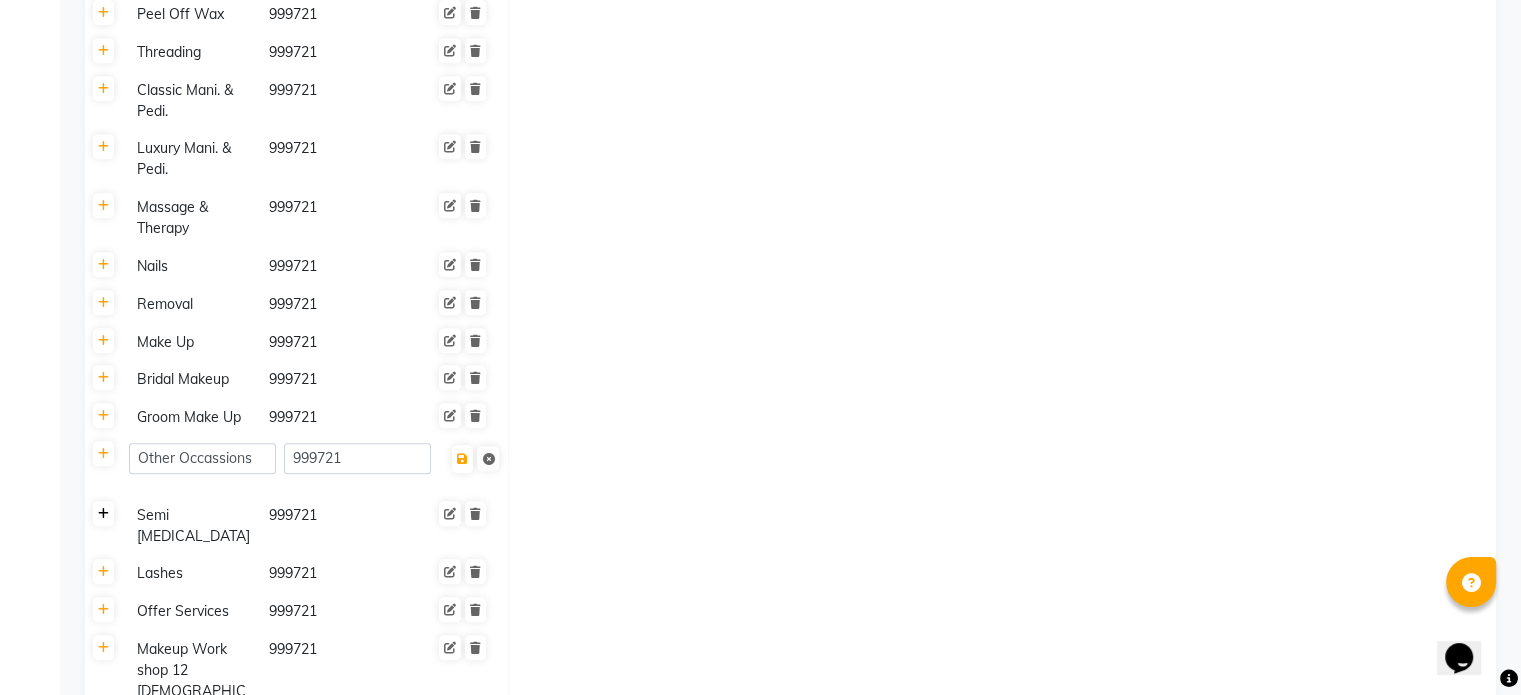 click 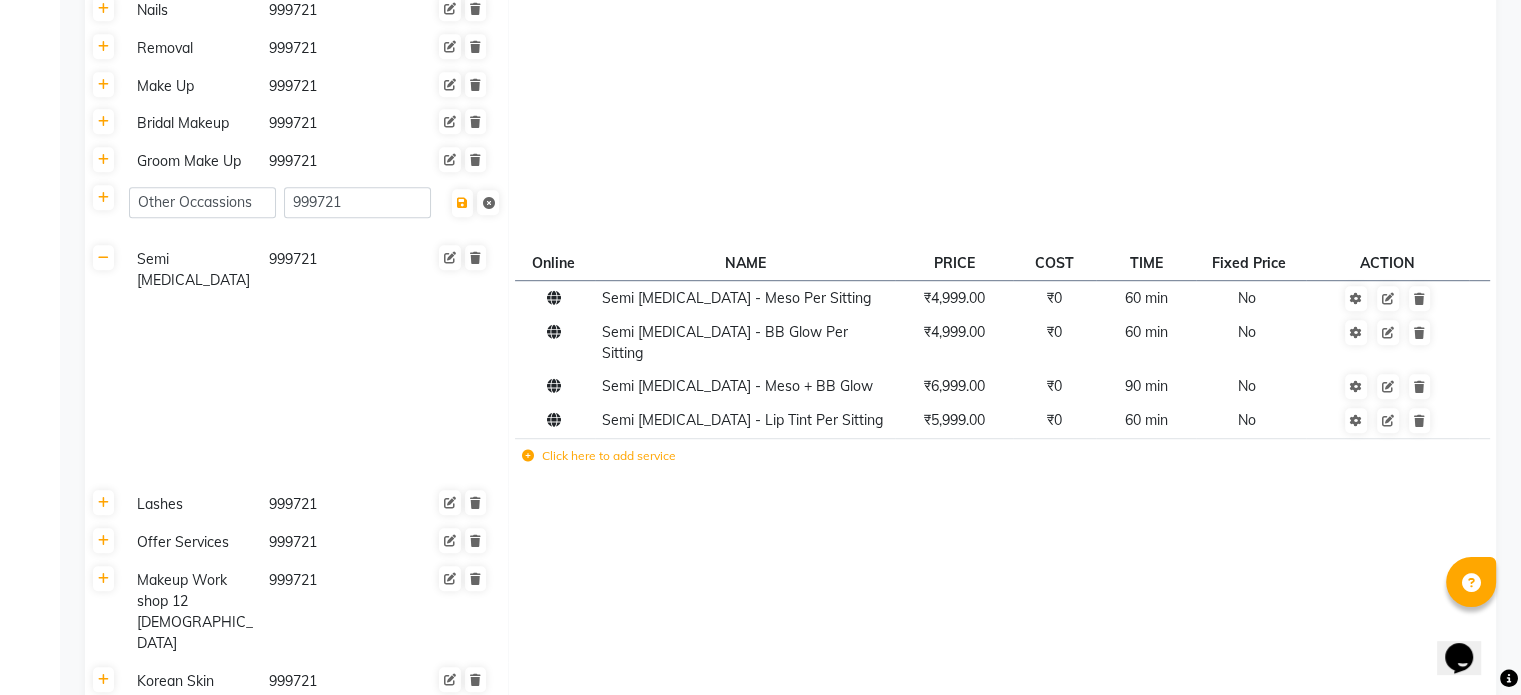 scroll, scrollTop: 1216, scrollLeft: 0, axis: vertical 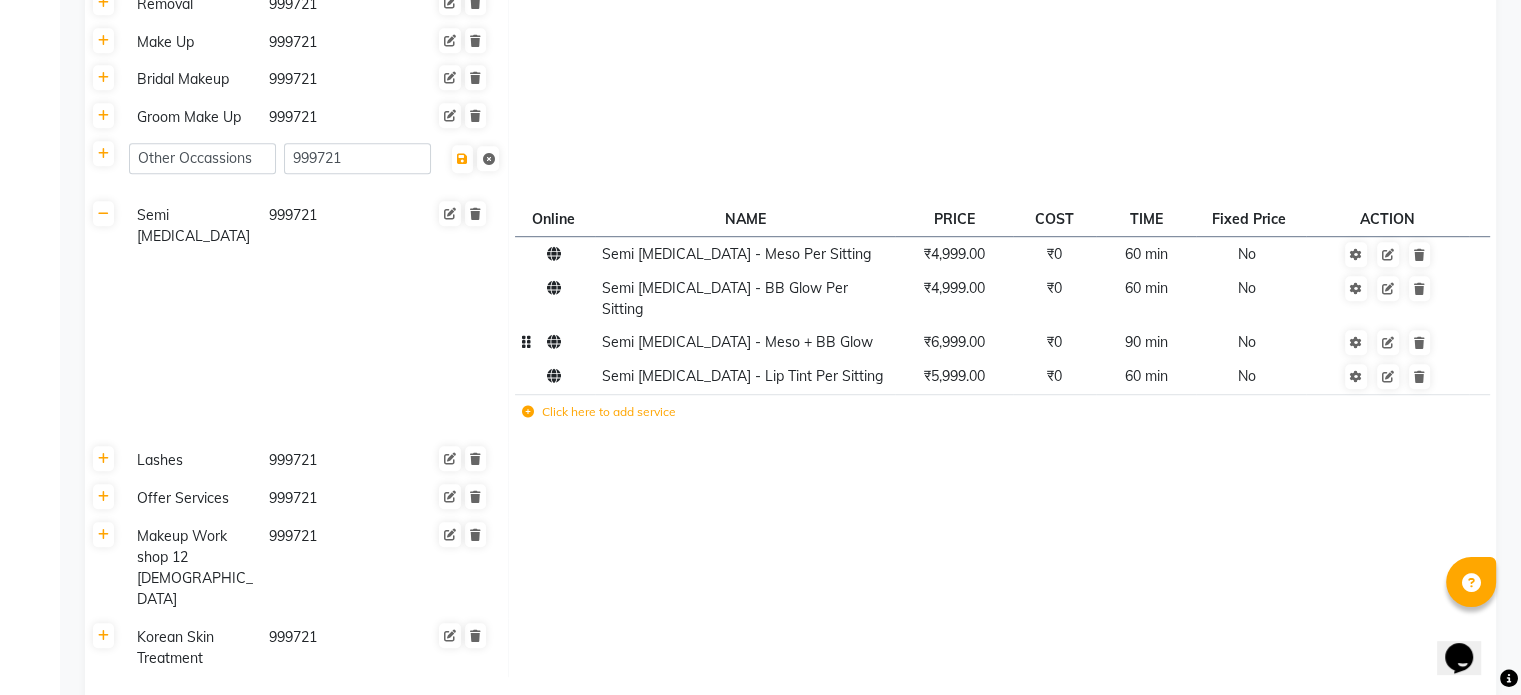 click on "₹6,999.00" 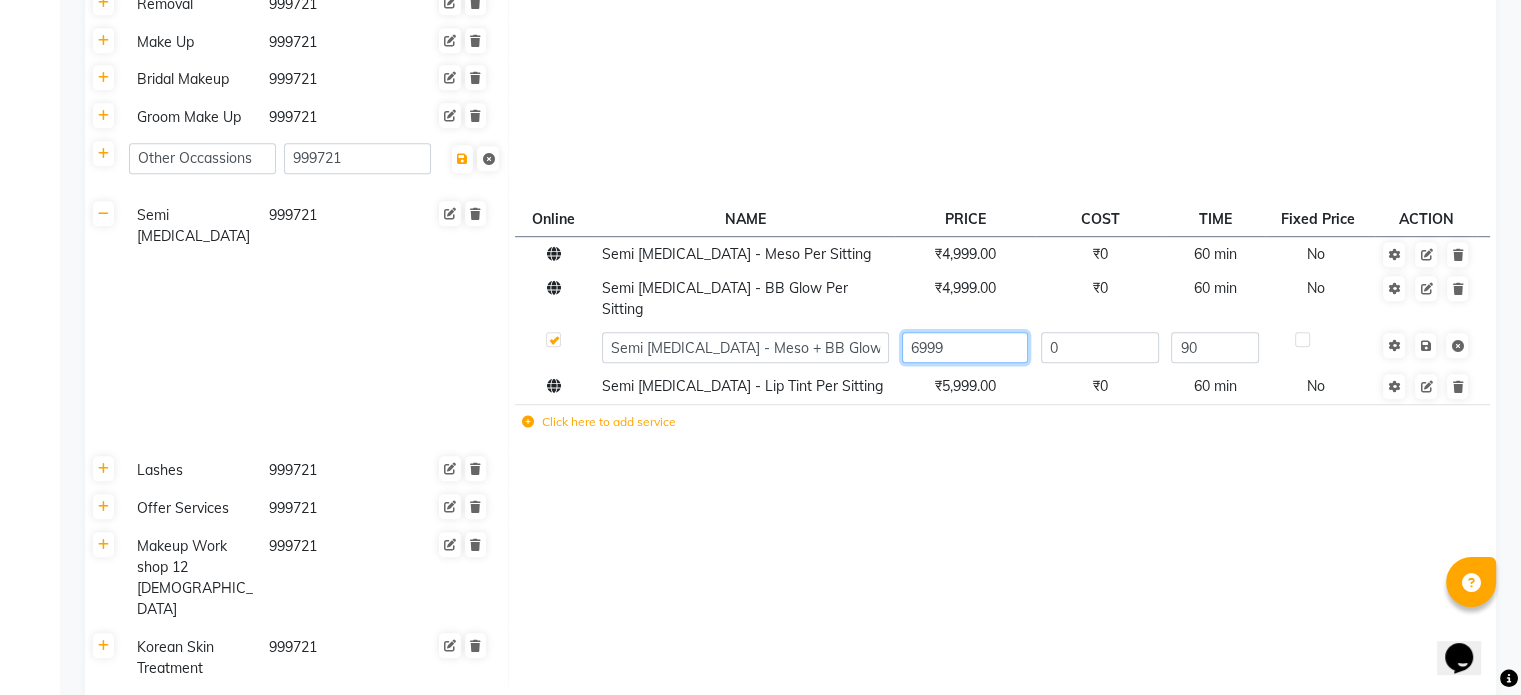 click on "6999" 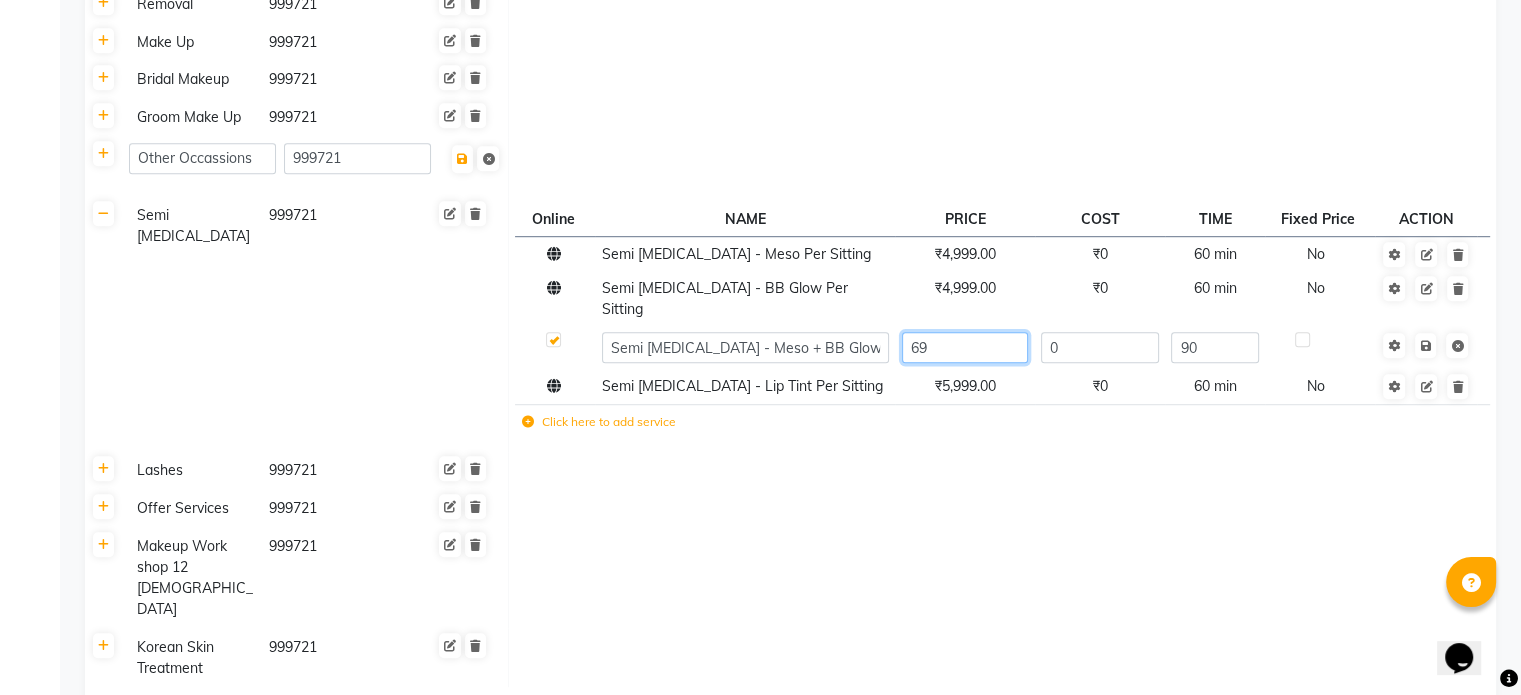 type on "6" 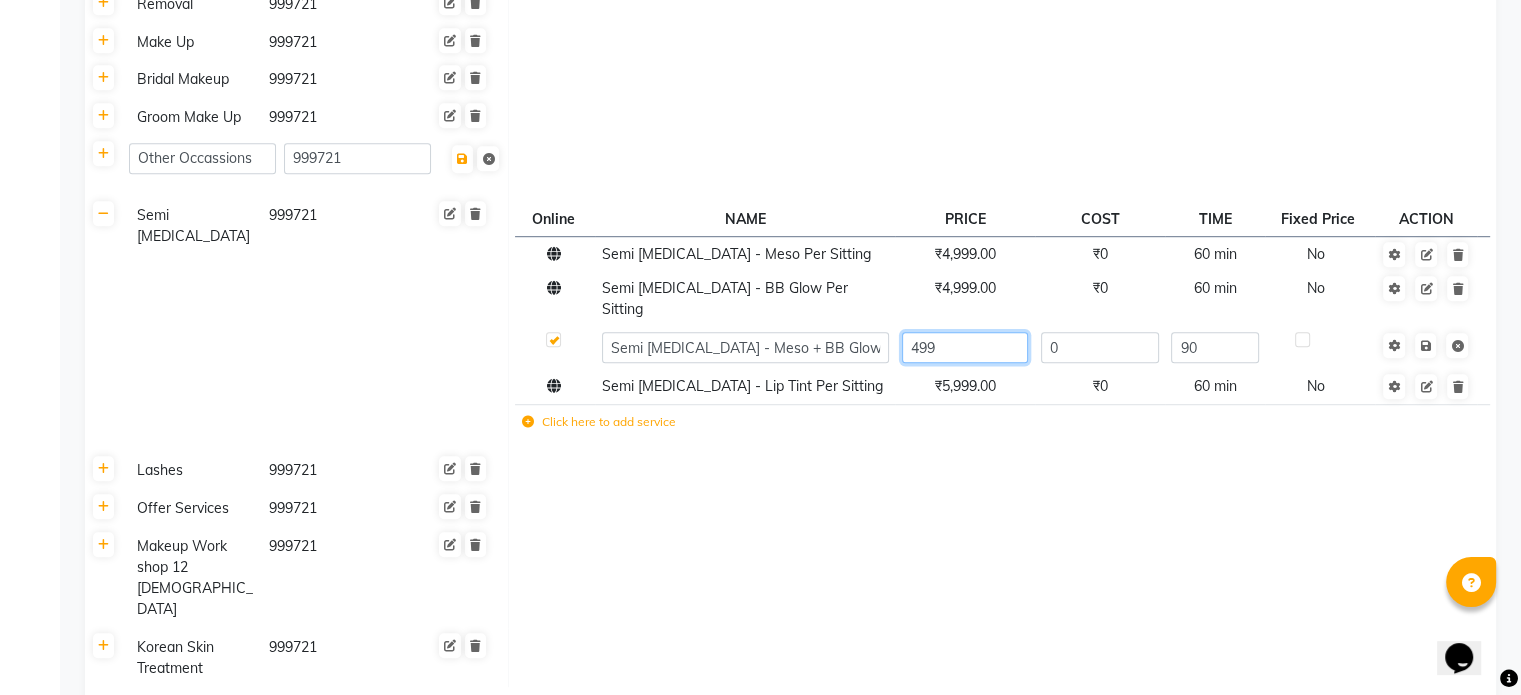 type on "4999" 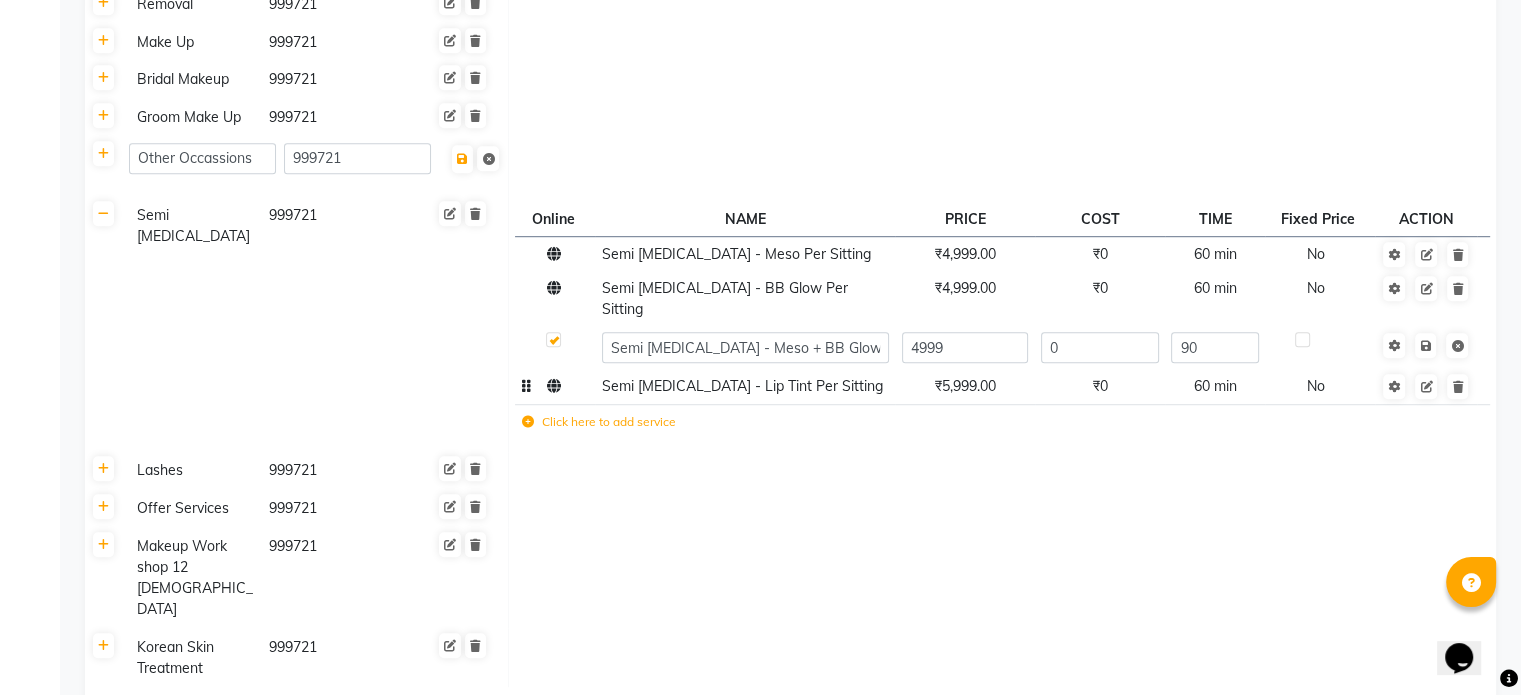 click on "Semi Permanent Makeup - Lip Tint Per Sitting" 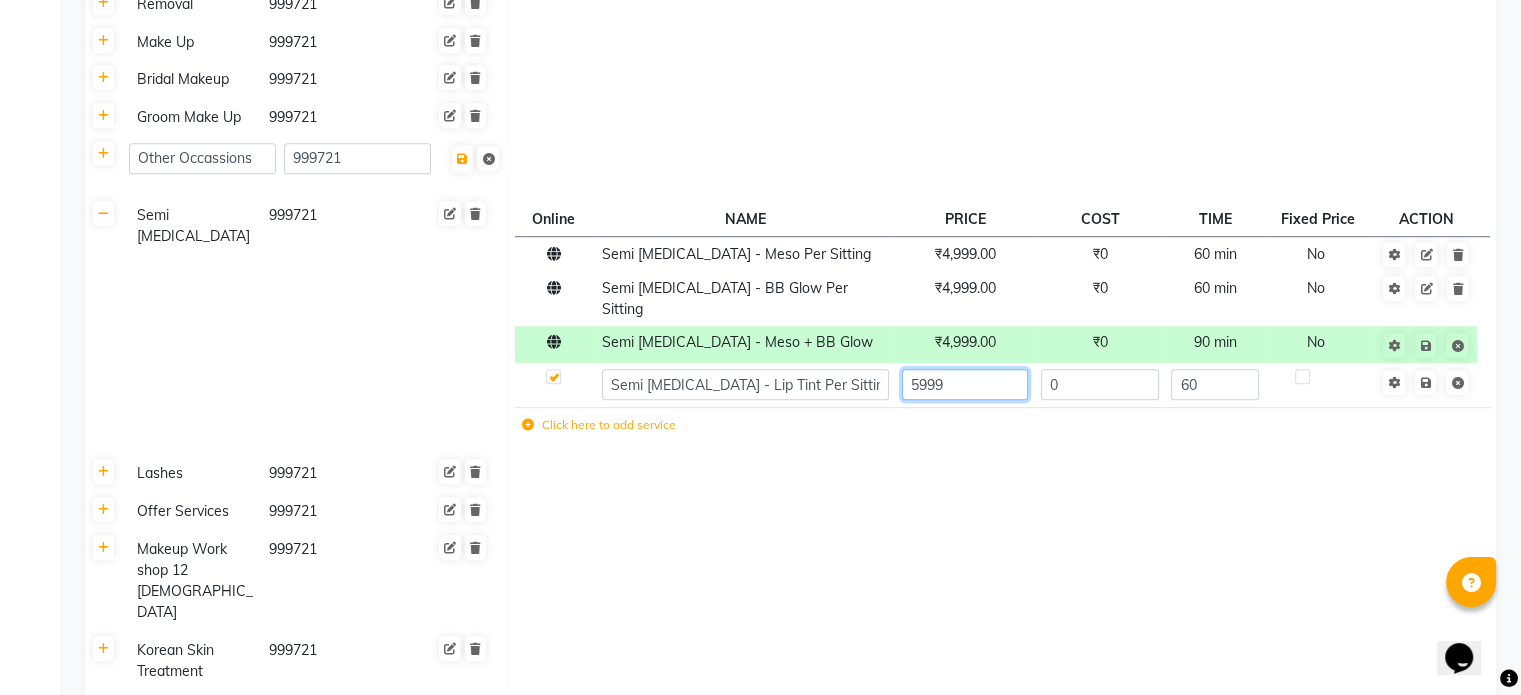 click on "5999" 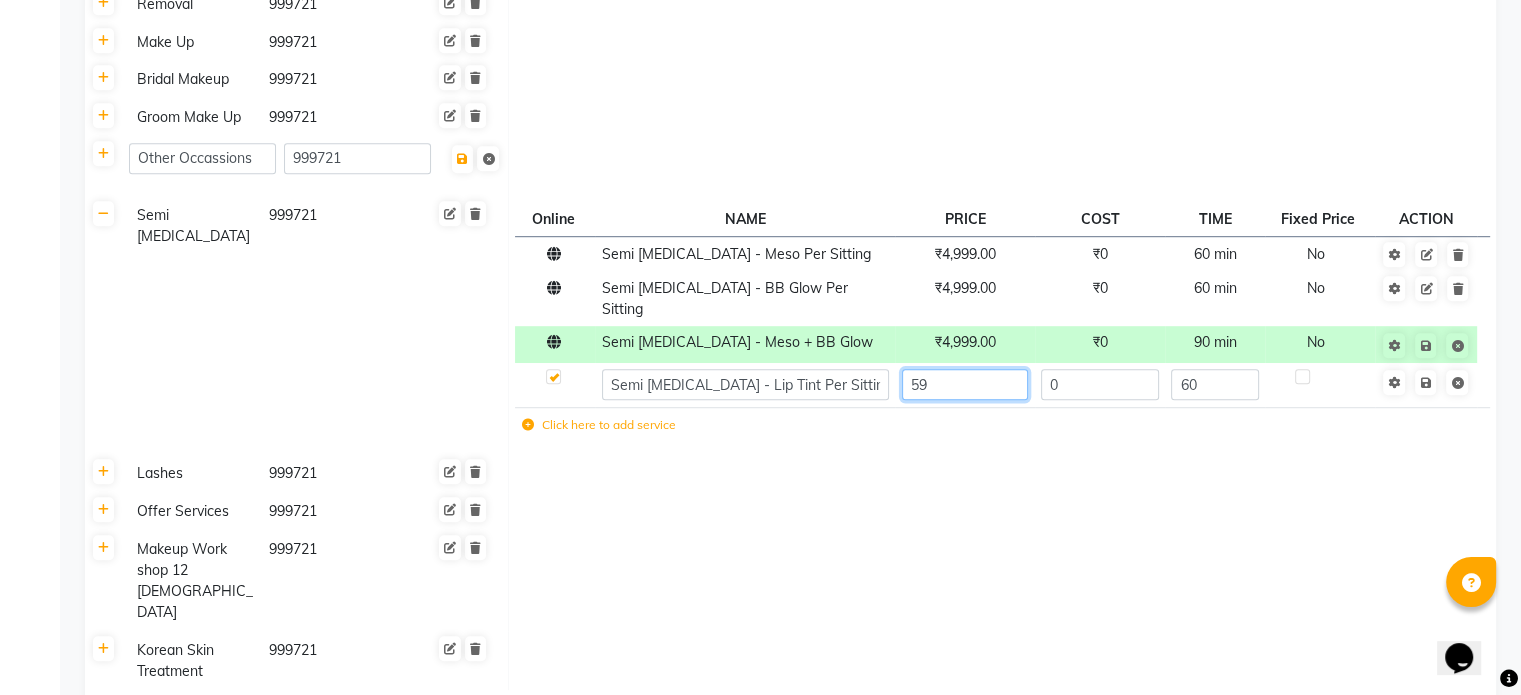 type on "5" 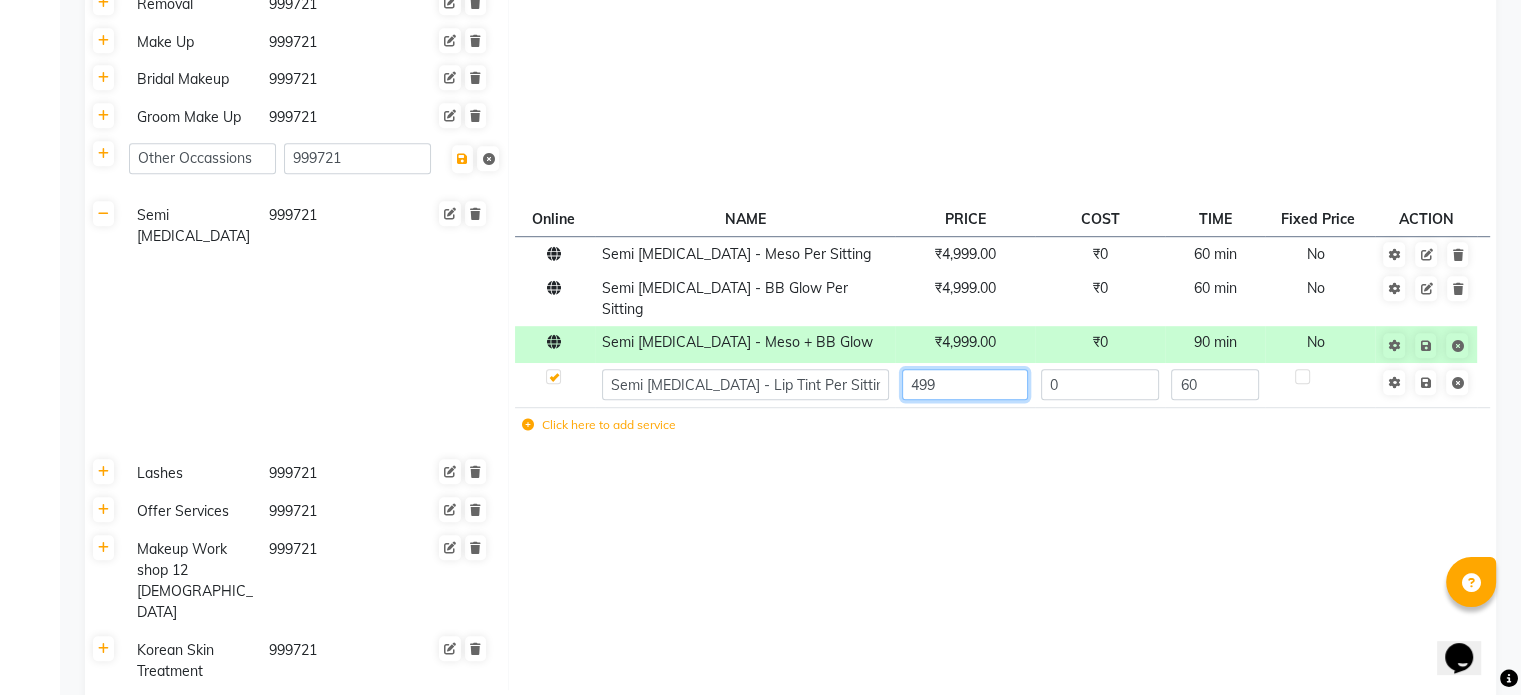 type on "4999" 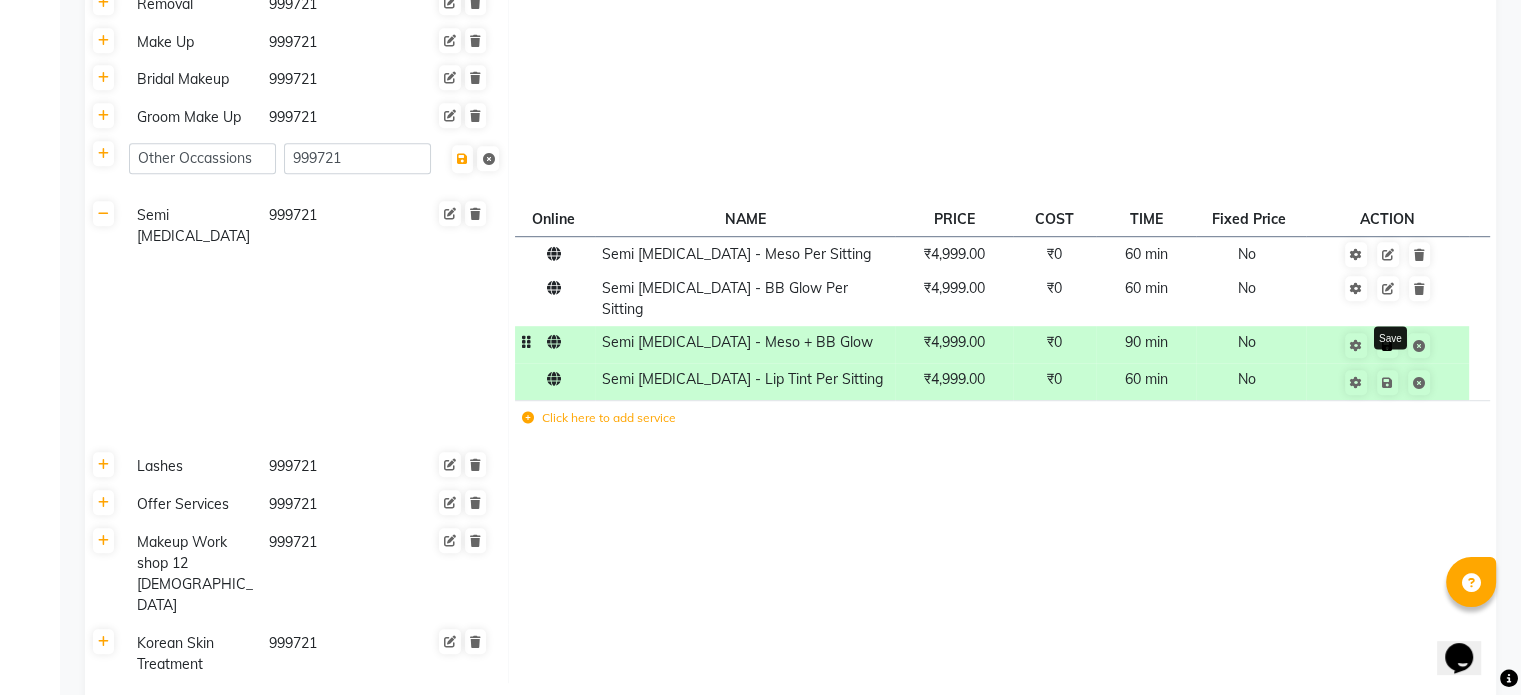 click 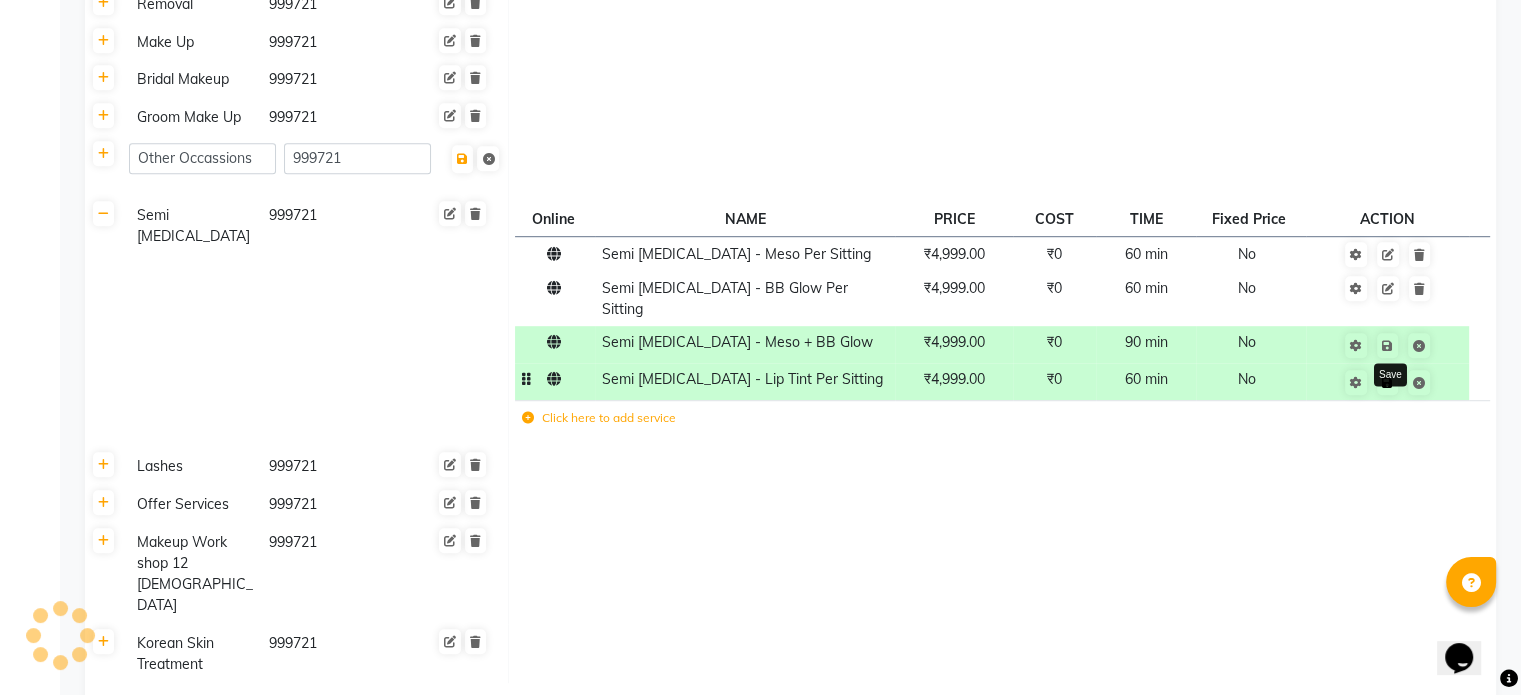 click 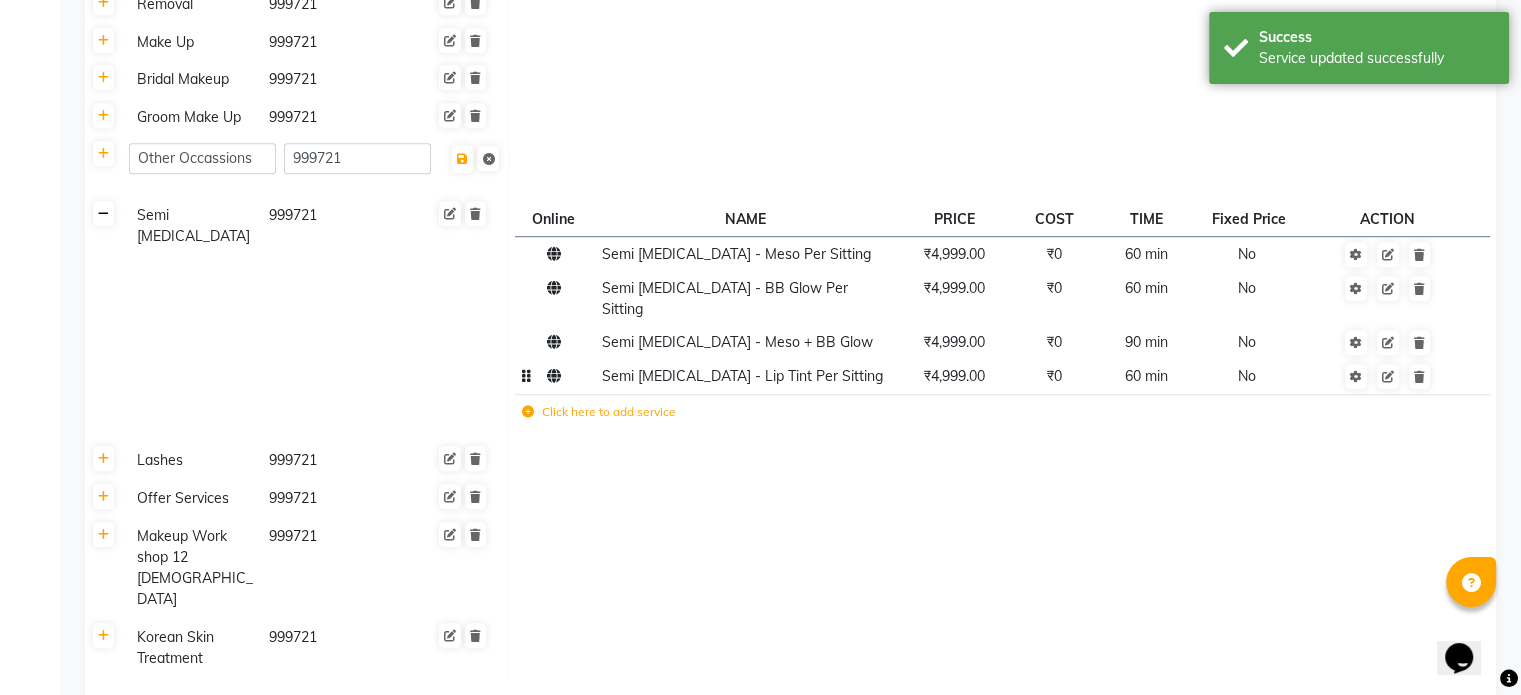 click 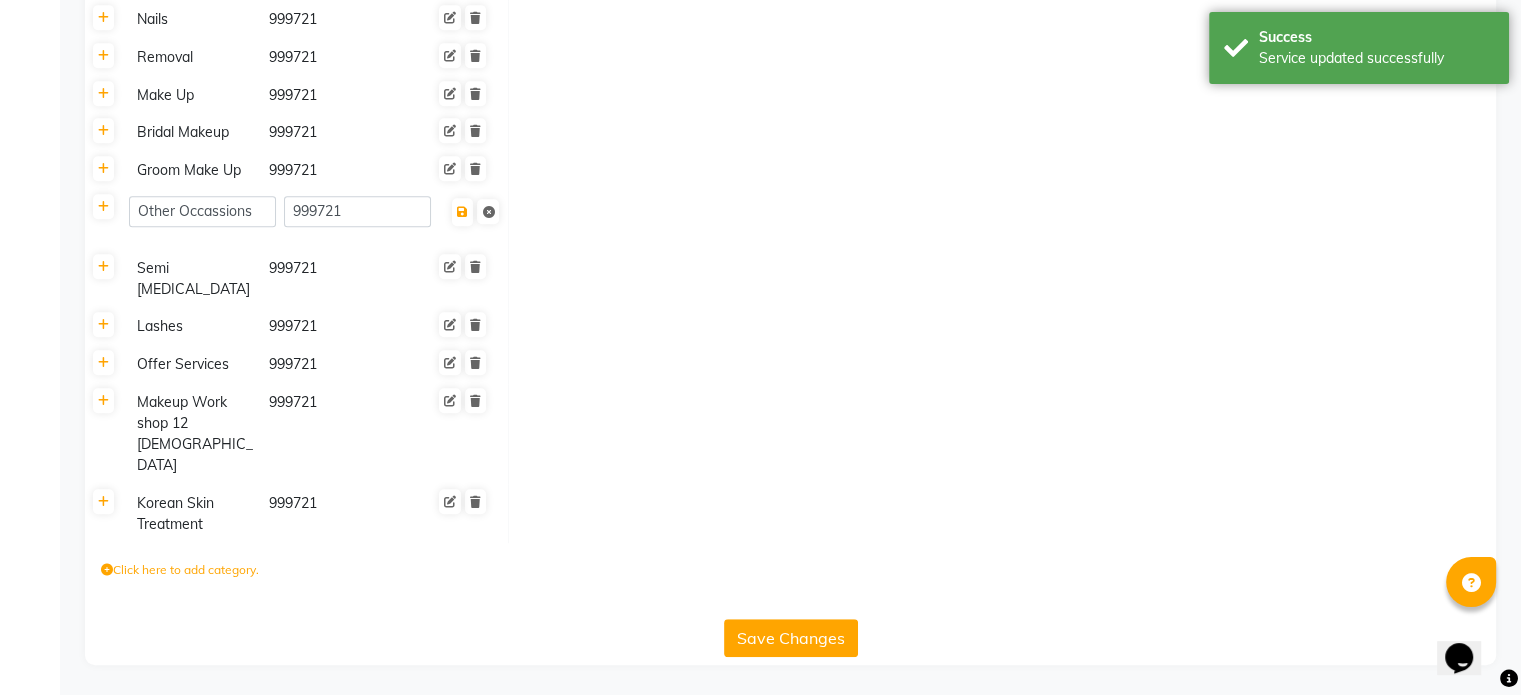 scroll, scrollTop: 1101, scrollLeft: 0, axis: vertical 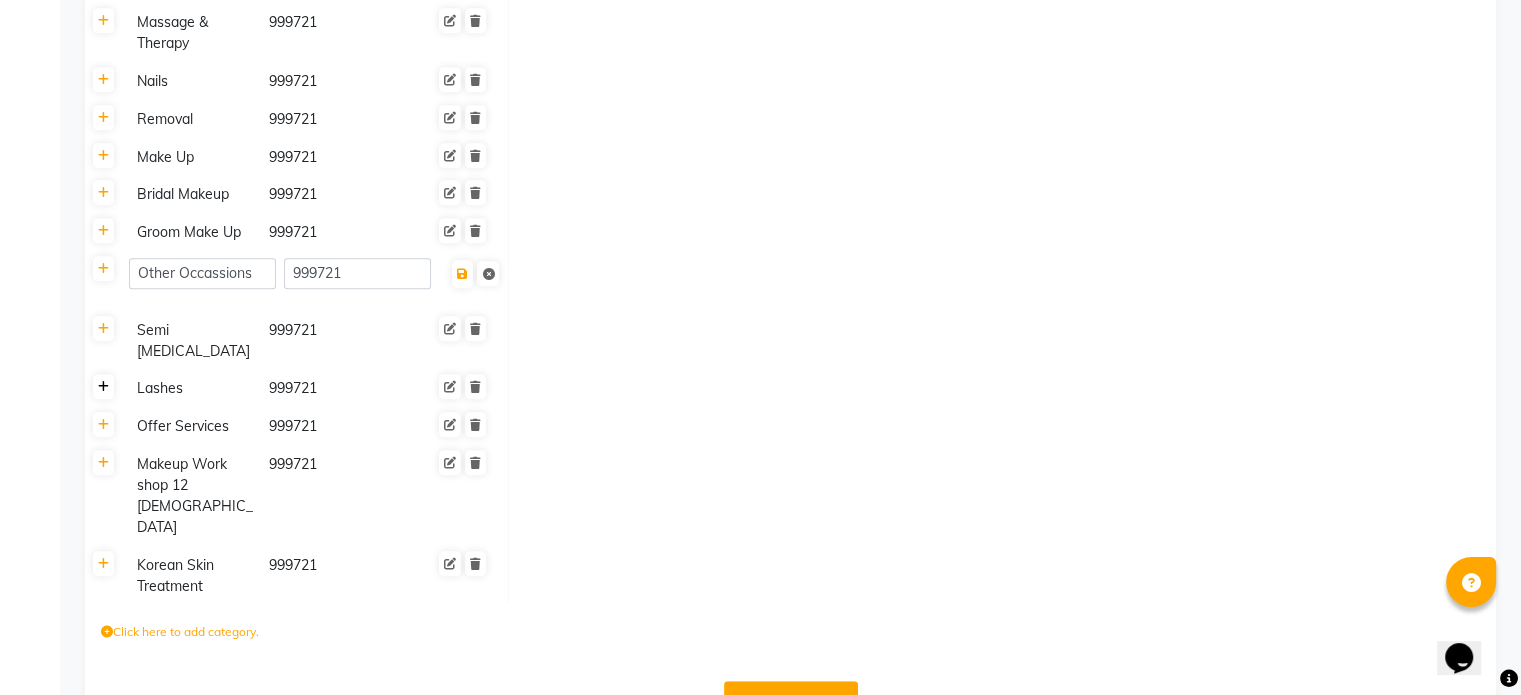 click 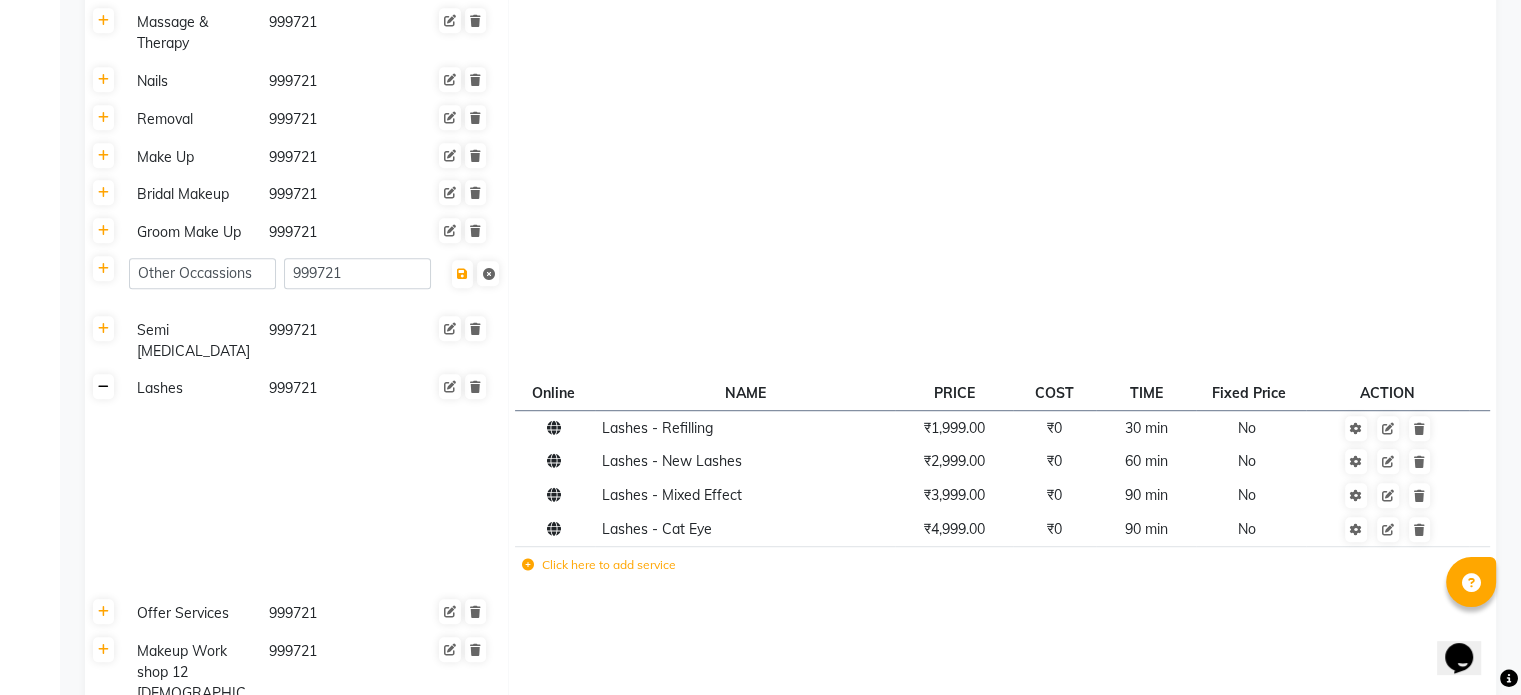 click 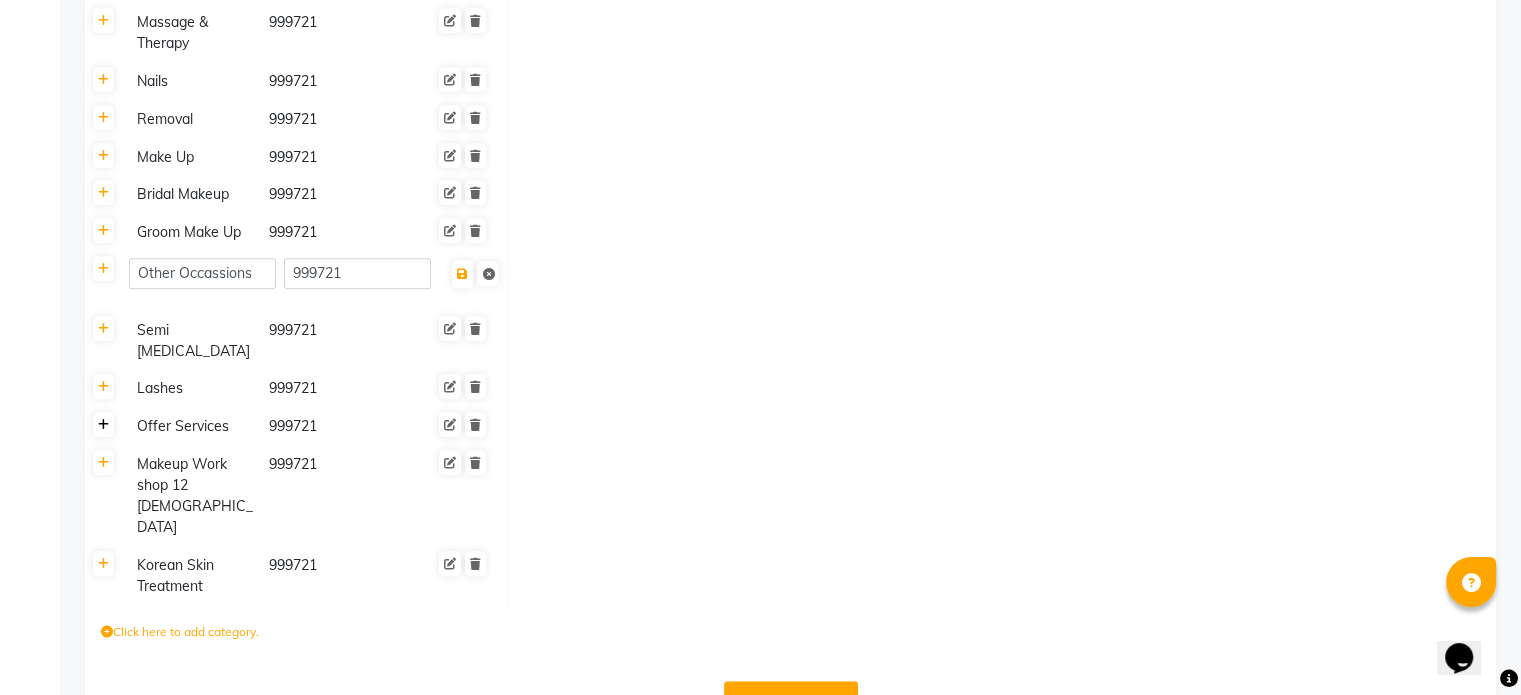 click 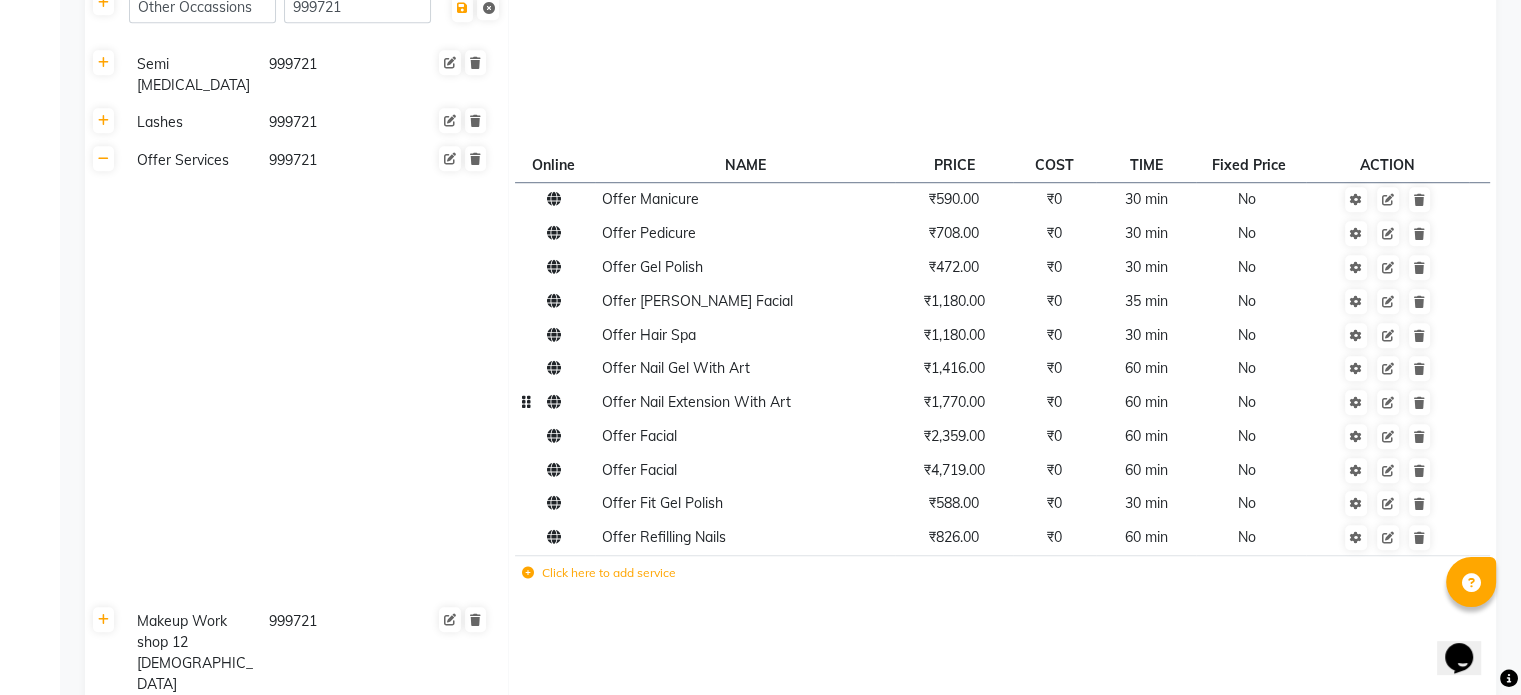 scroll, scrollTop: 1401, scrollLeft: 0, axis: vertical 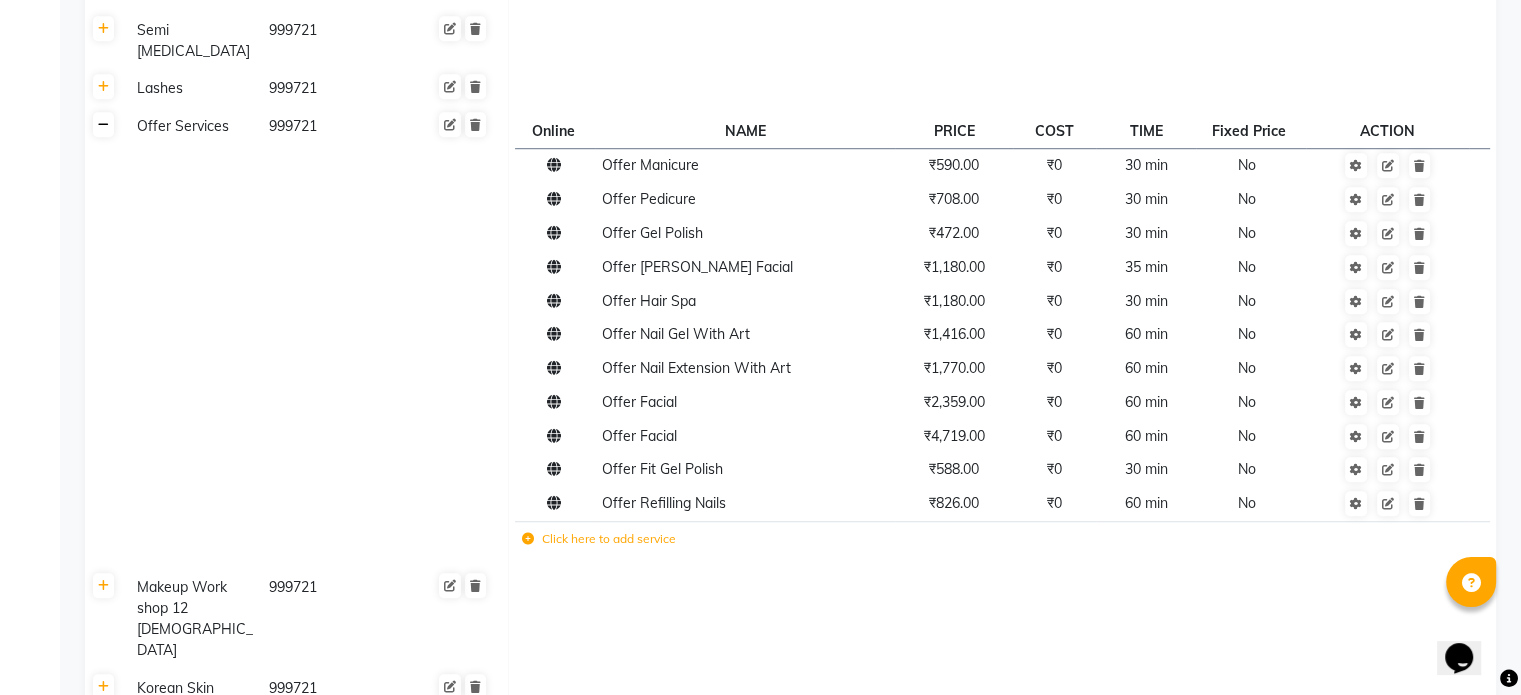 click 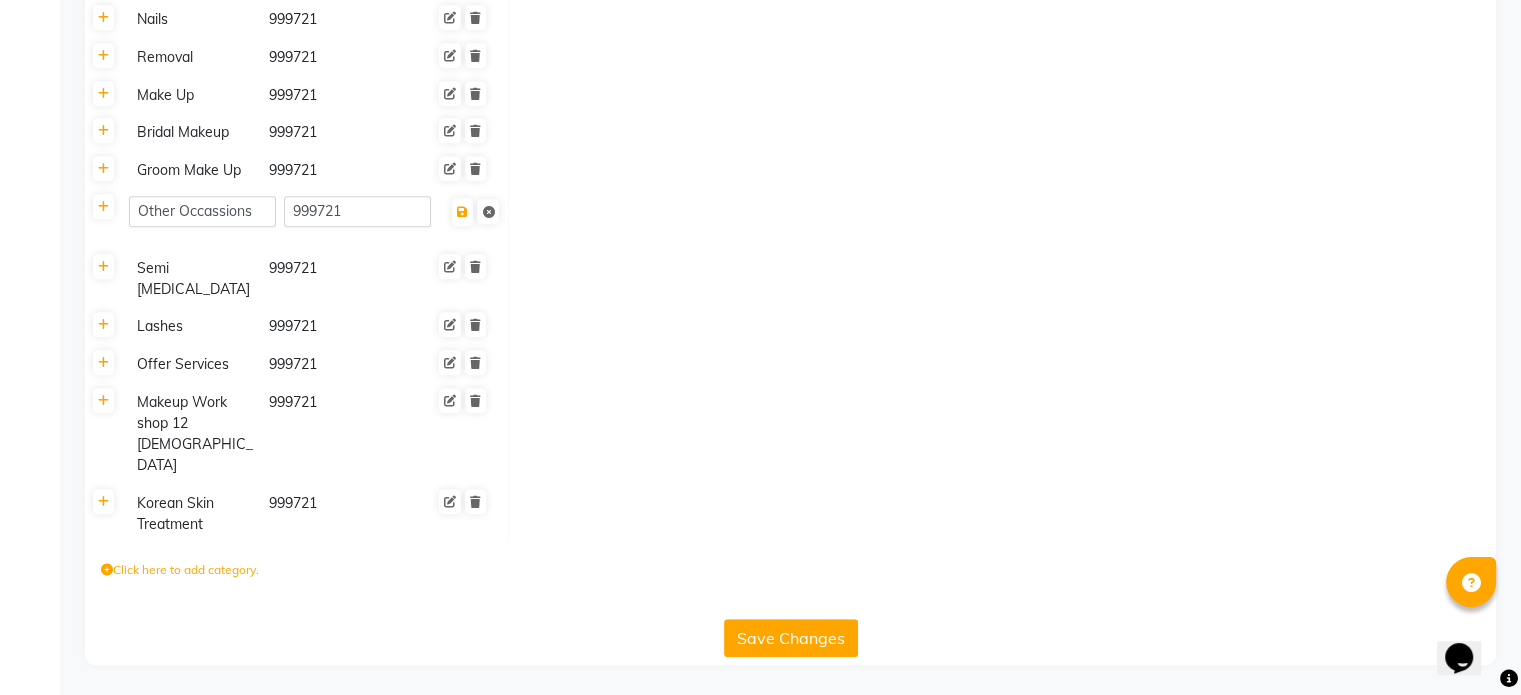 scroll, scrollTop: 1101, scrollLeft: 0, axis: vertical 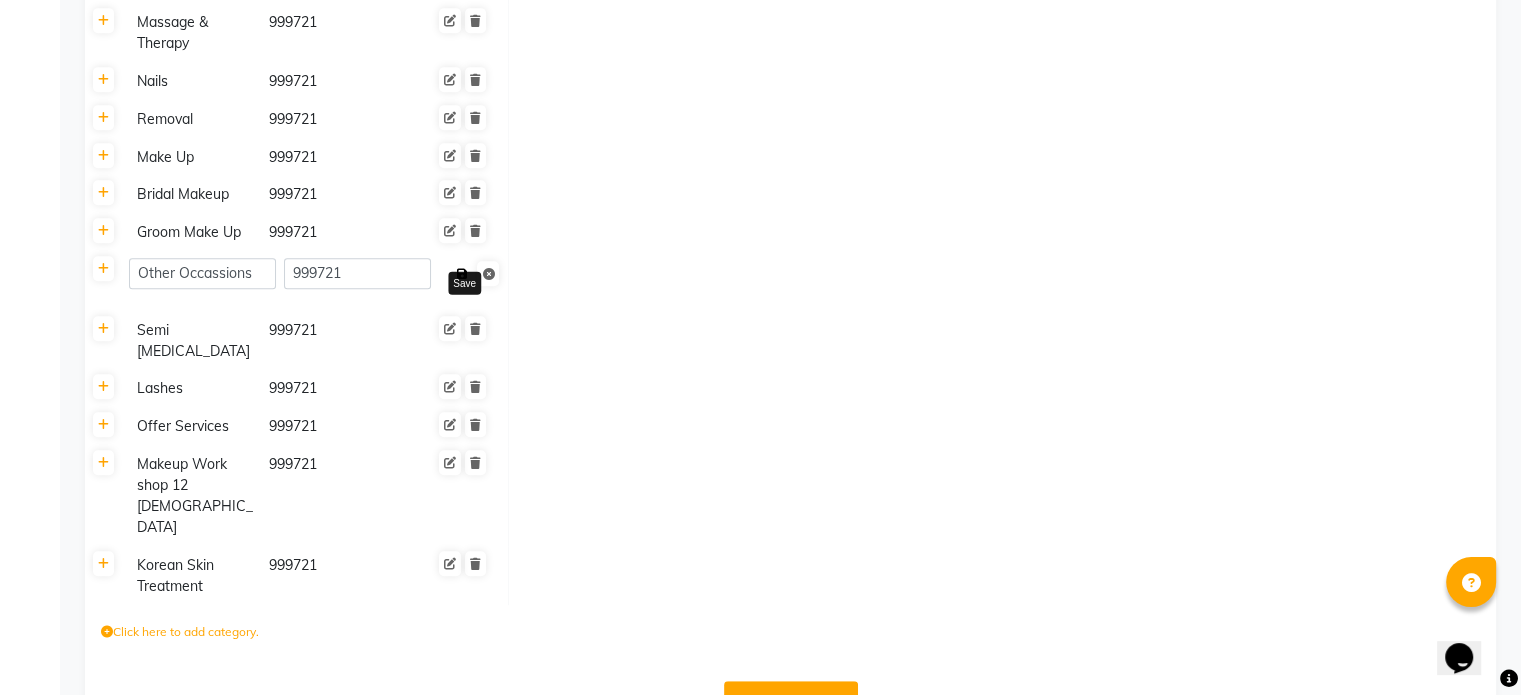 click 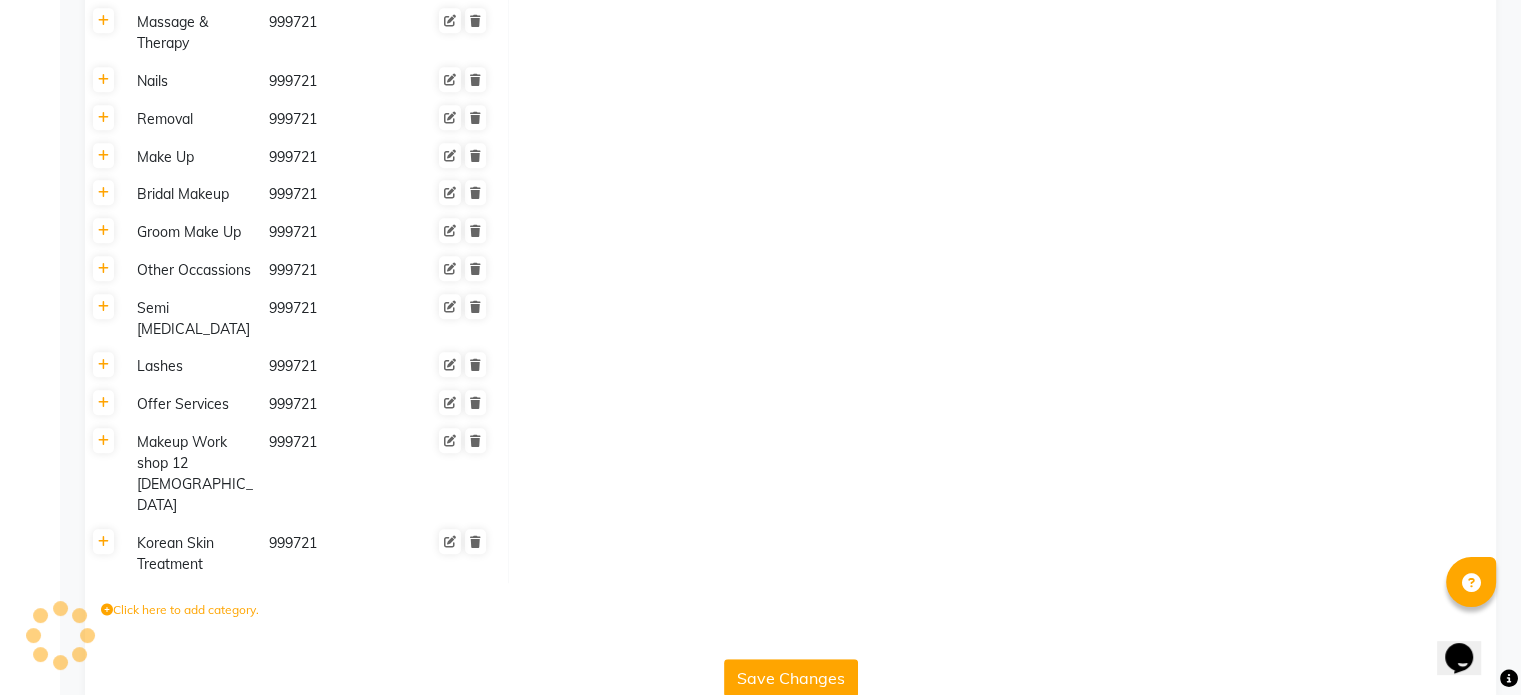 scroll, scrollTop: 1079, scrollLeft: 0, axis: vertical 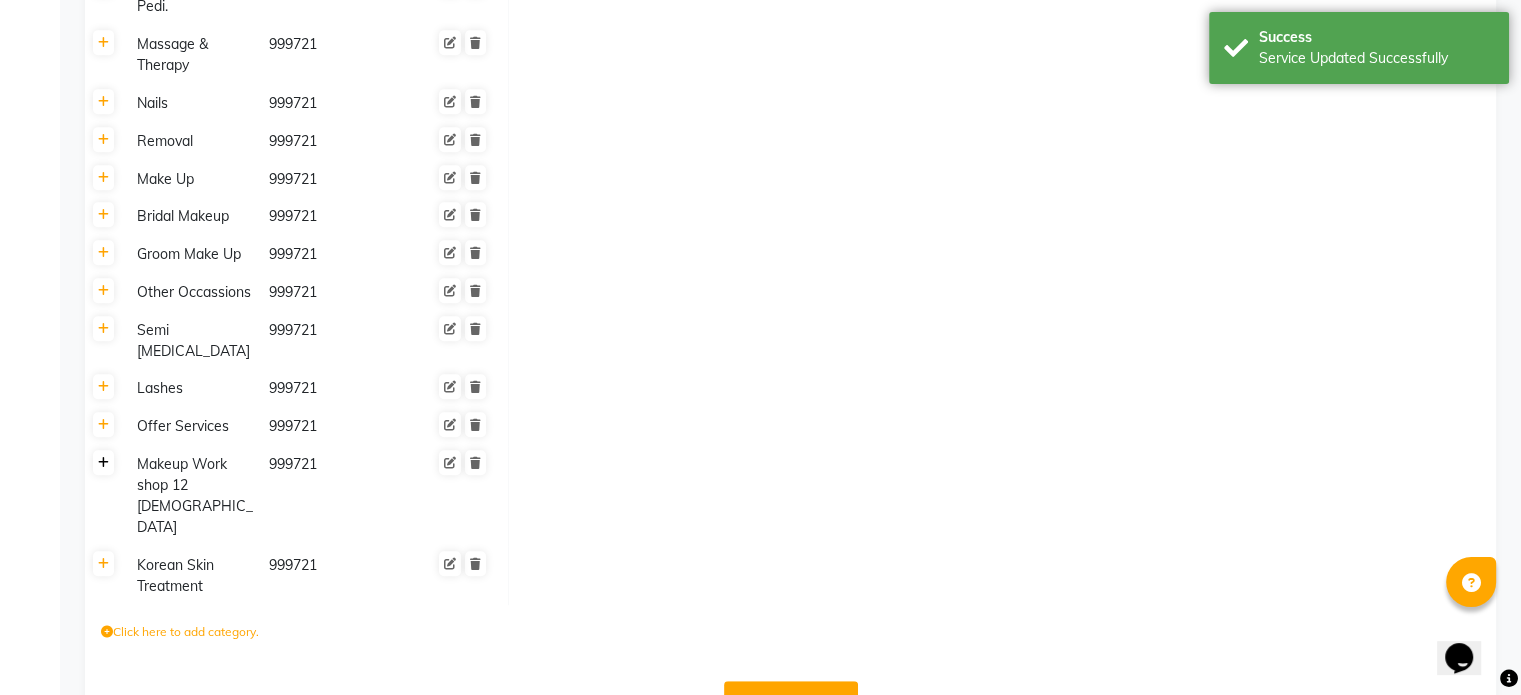 click 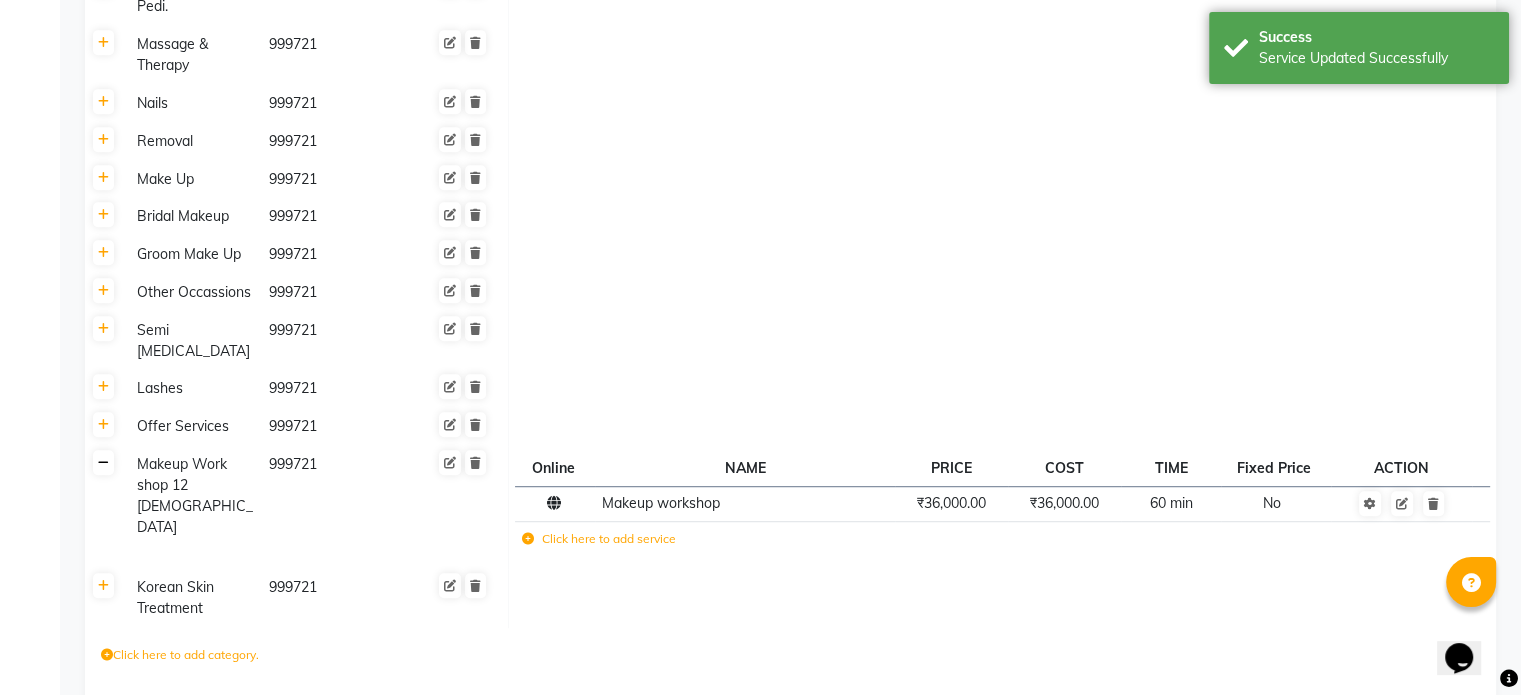 click 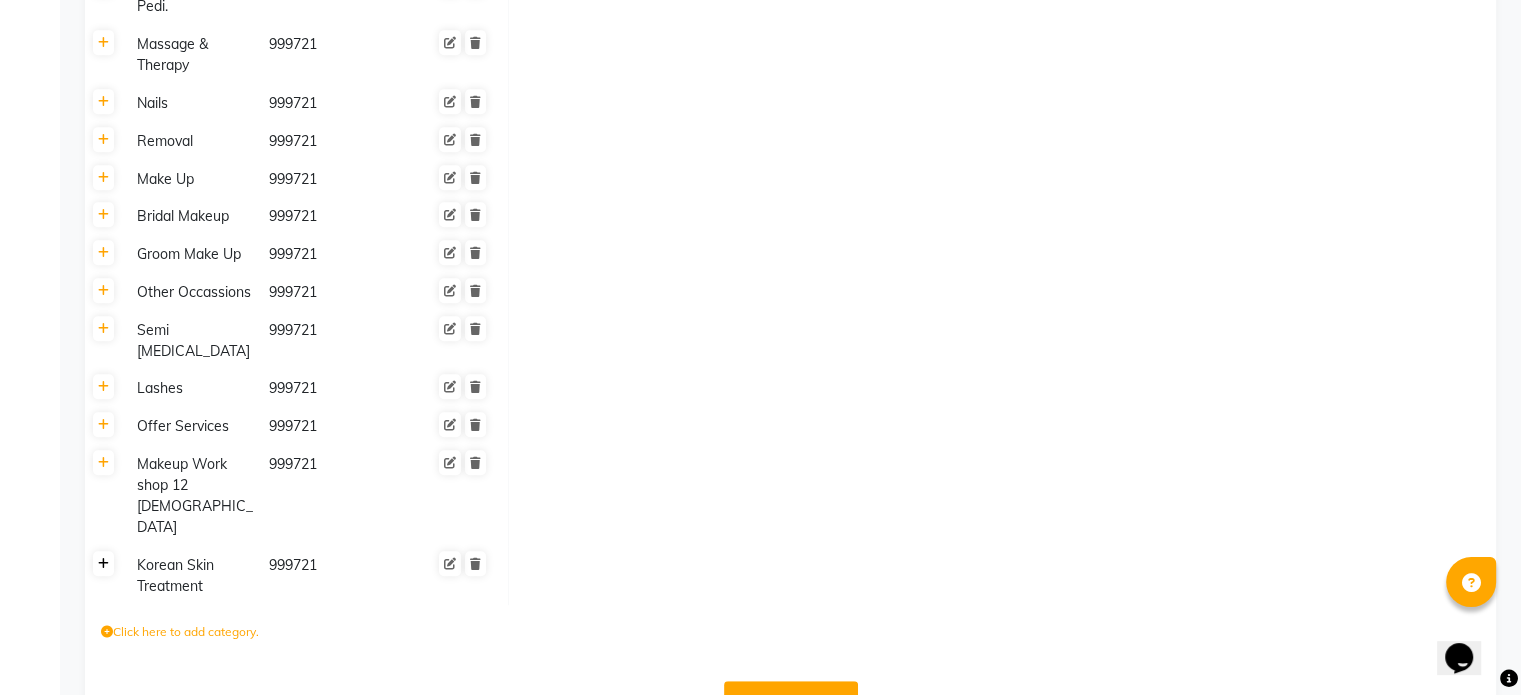 click 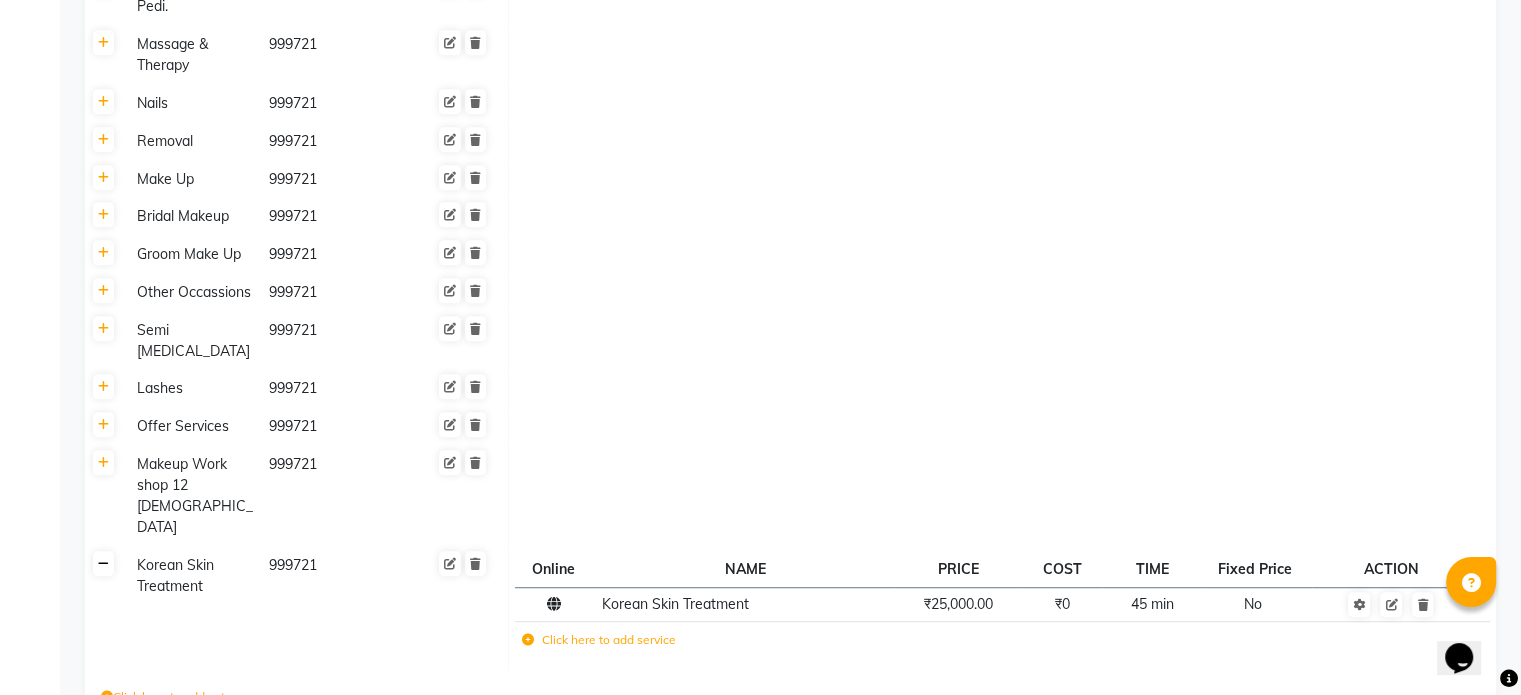 click 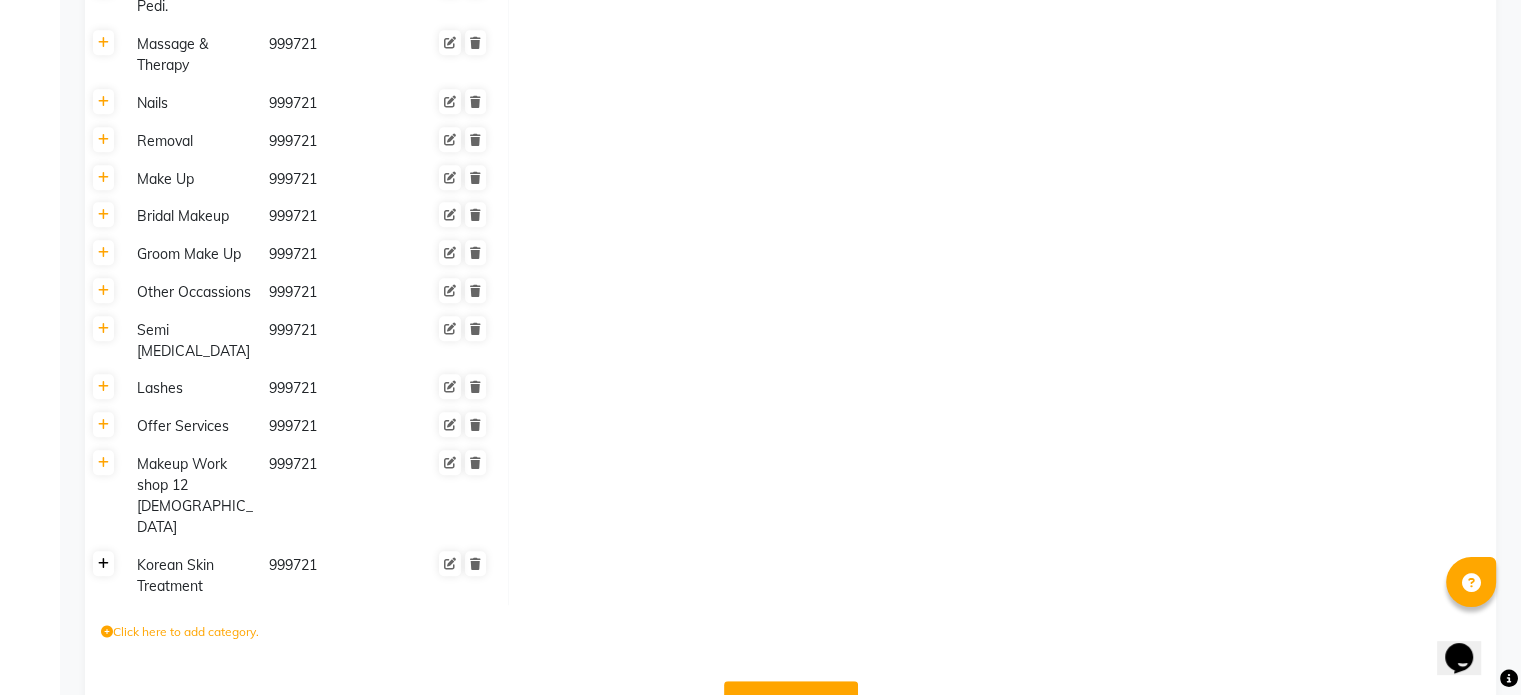 click 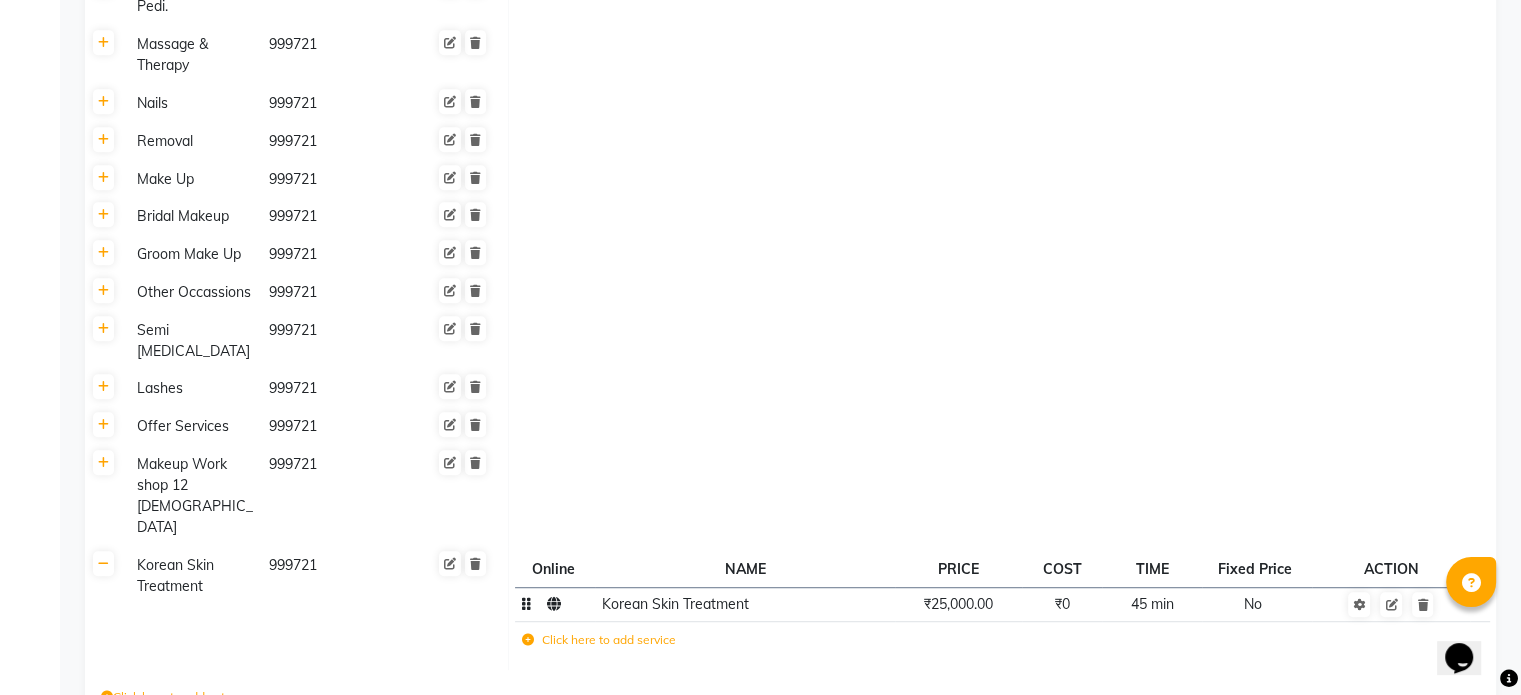 click on "₹25,000.00" 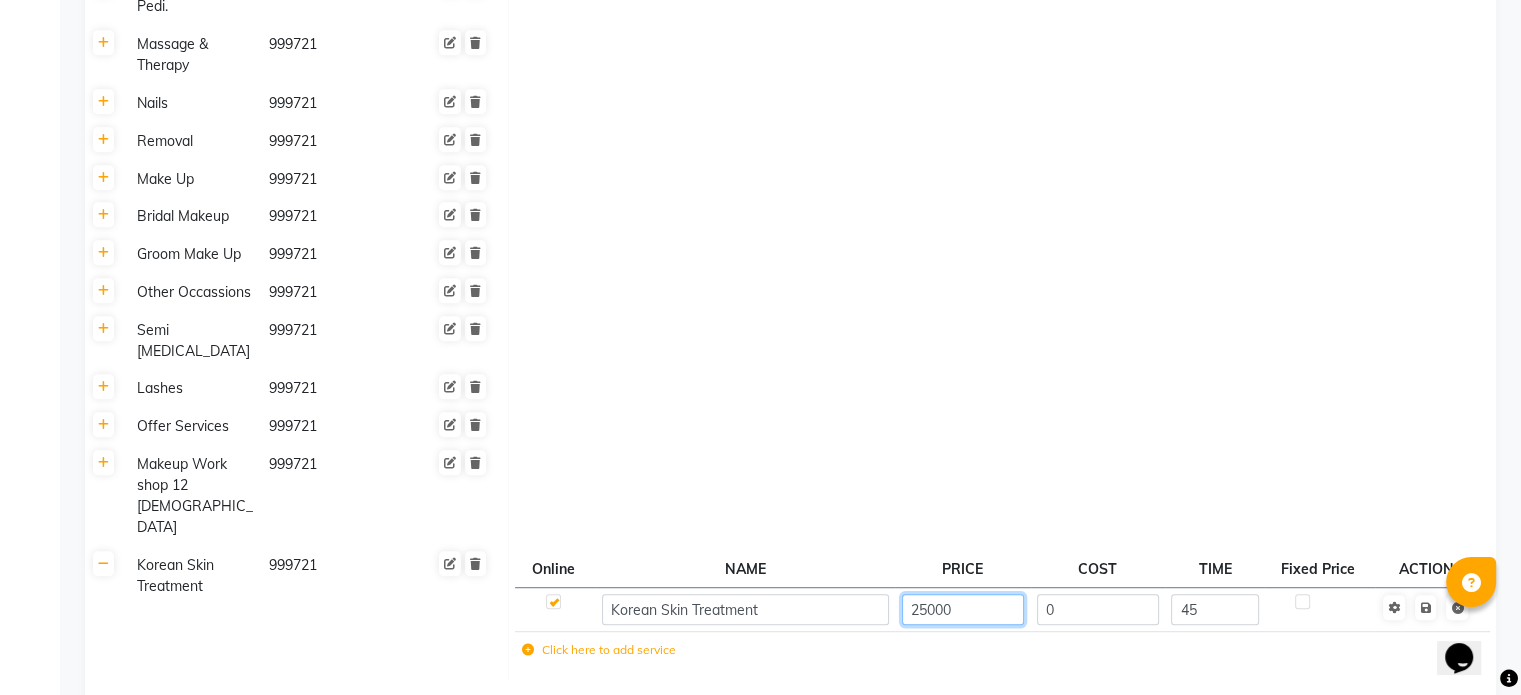 click on "25000" 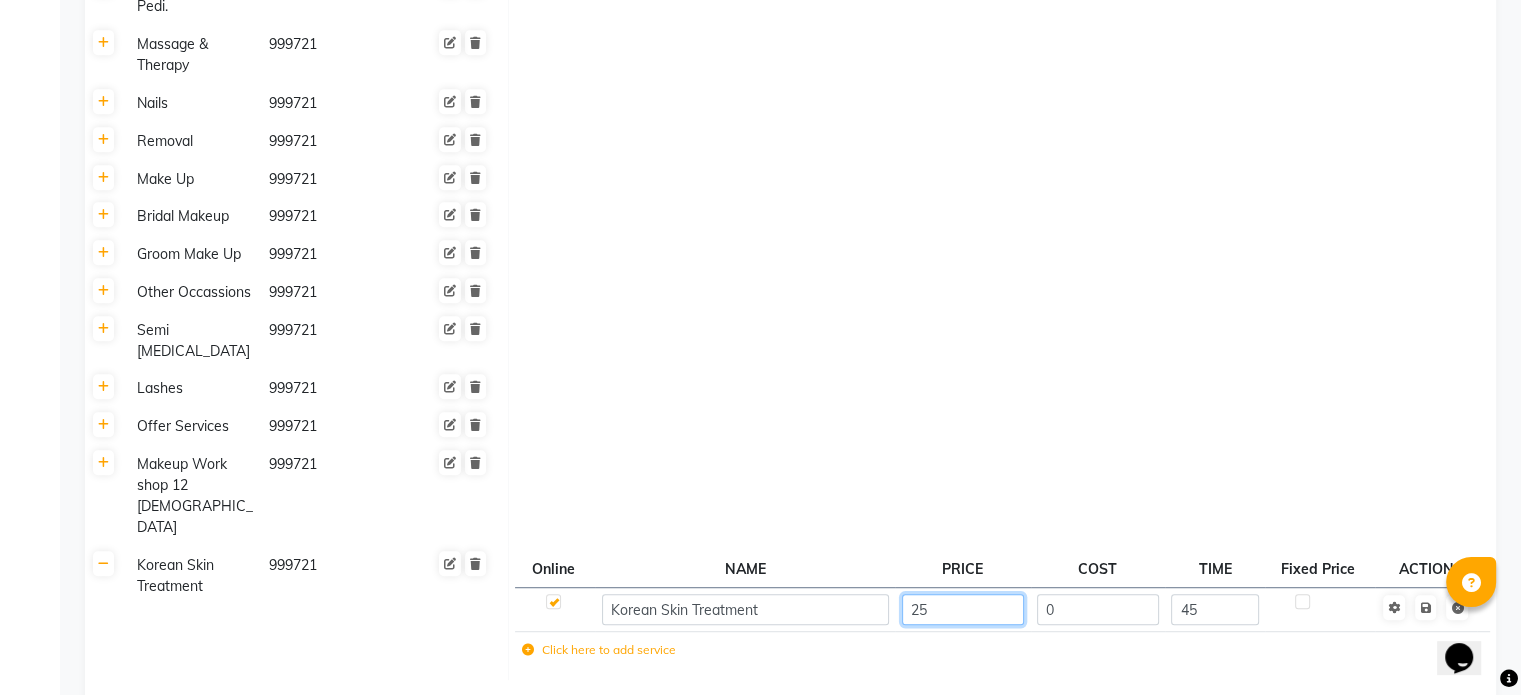 type on "2" 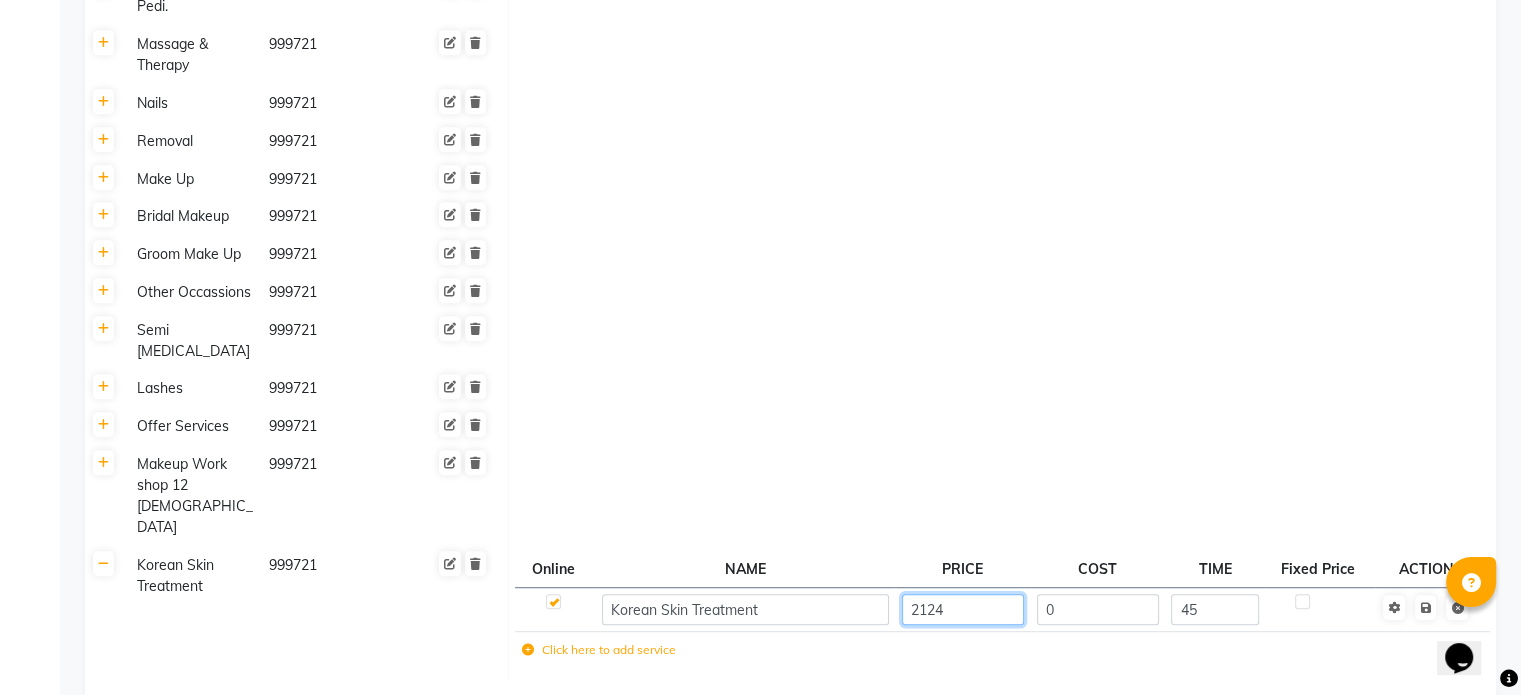 type on "21240" 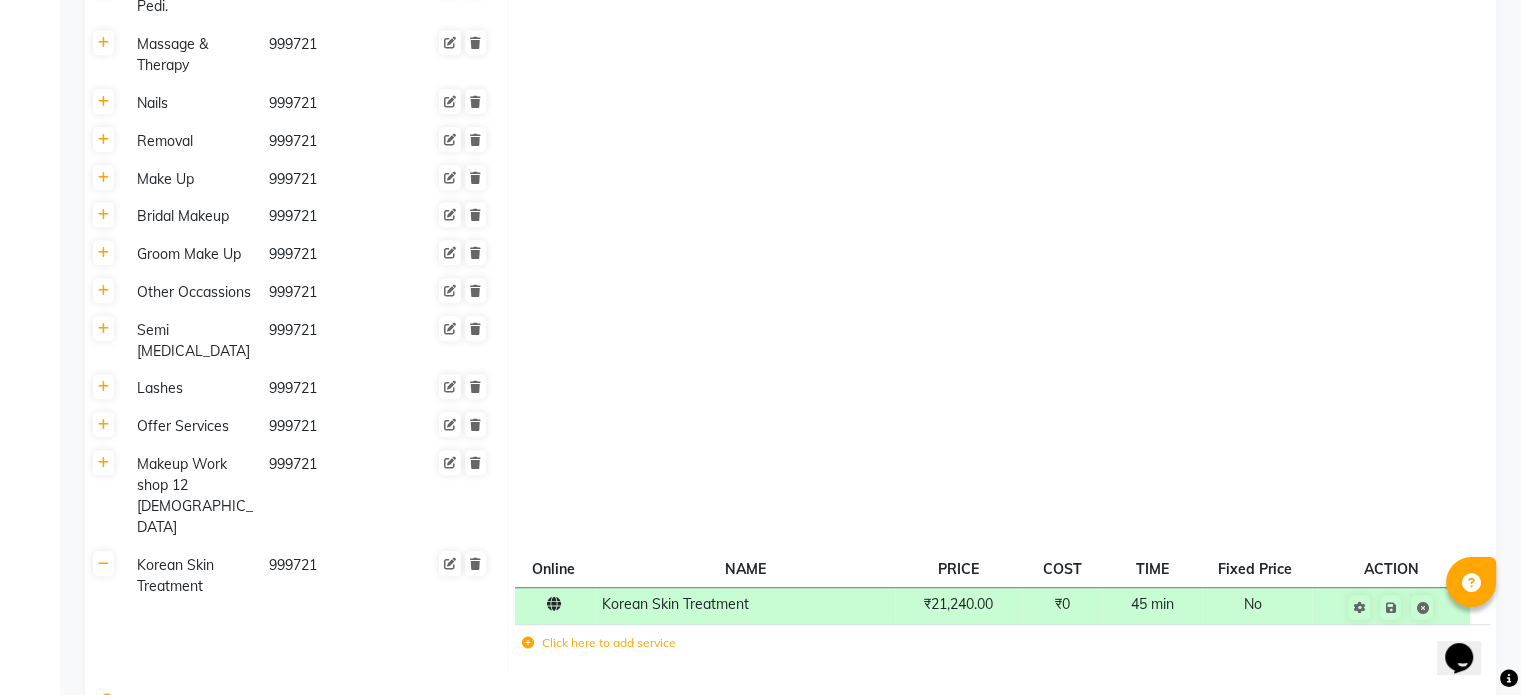 click on "Click here to add category." 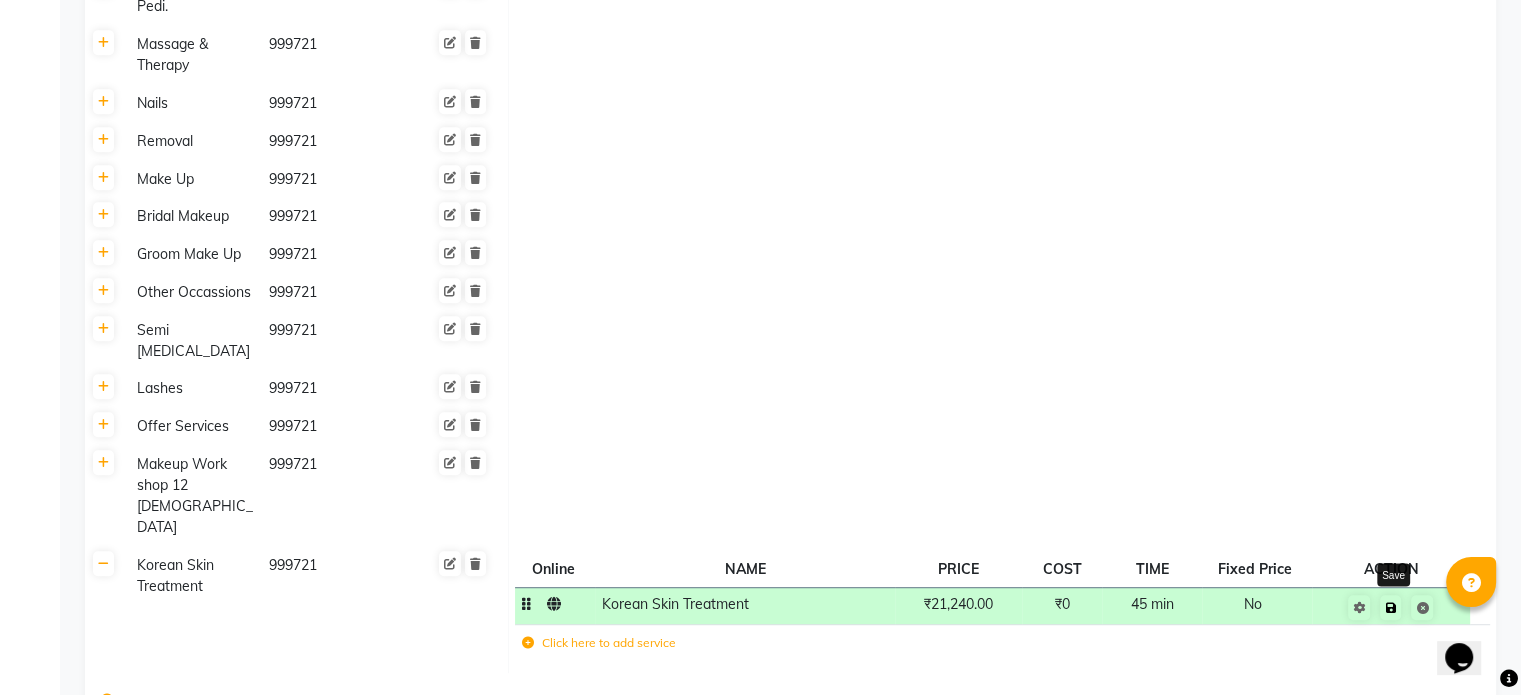 click 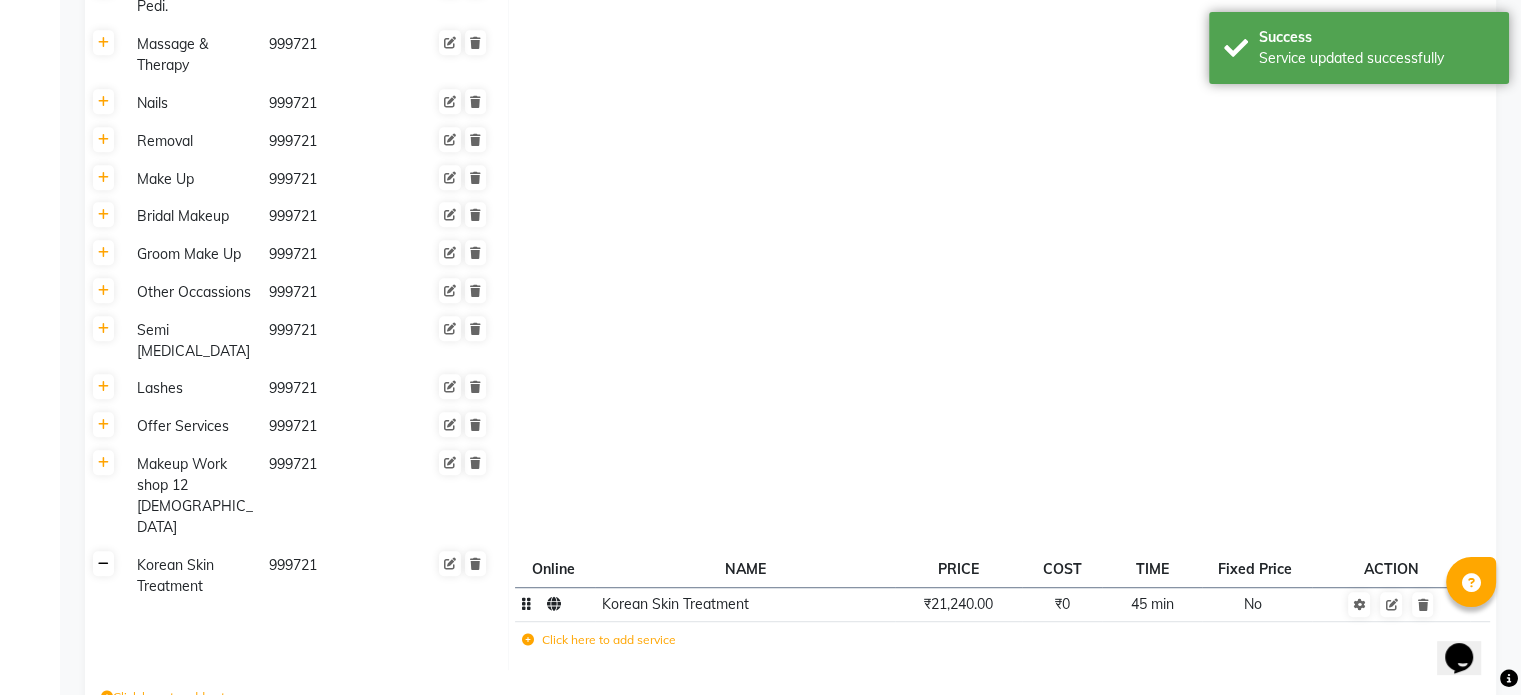 click 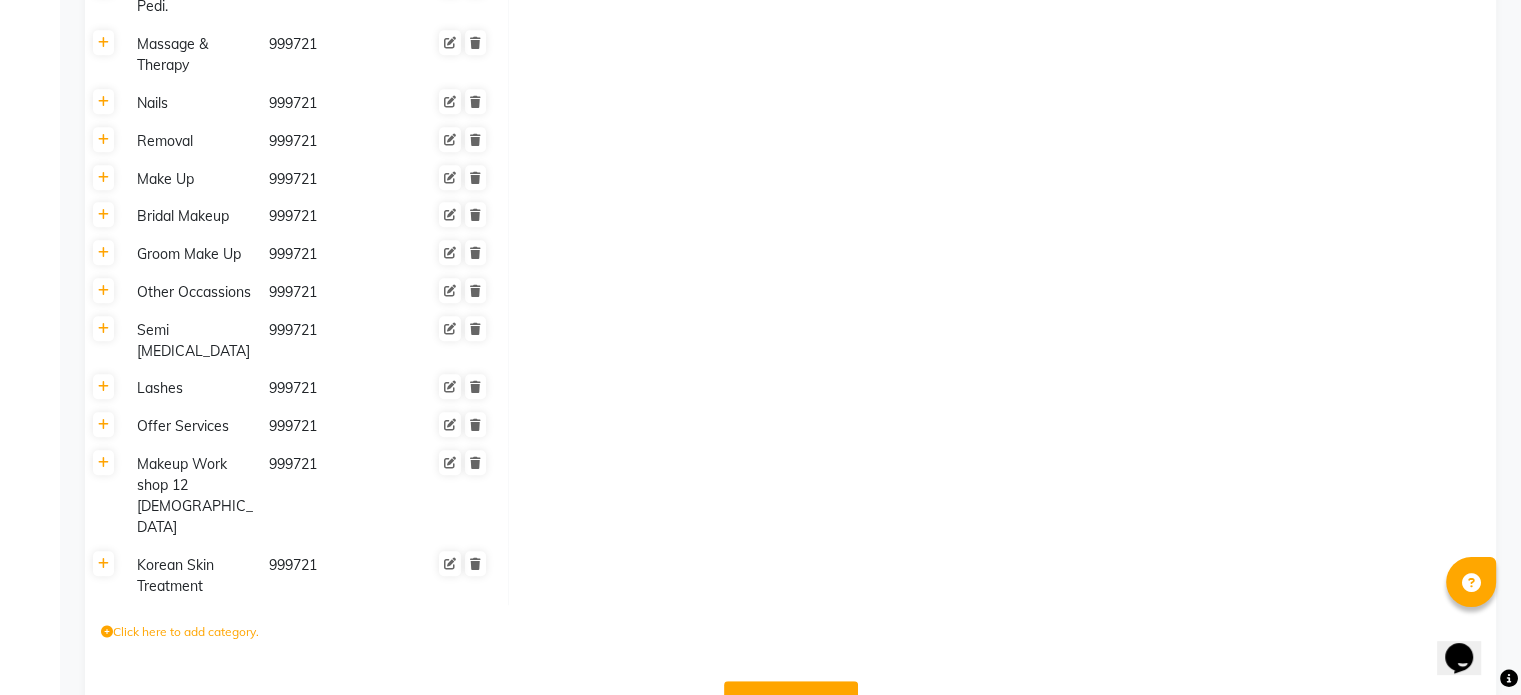 click 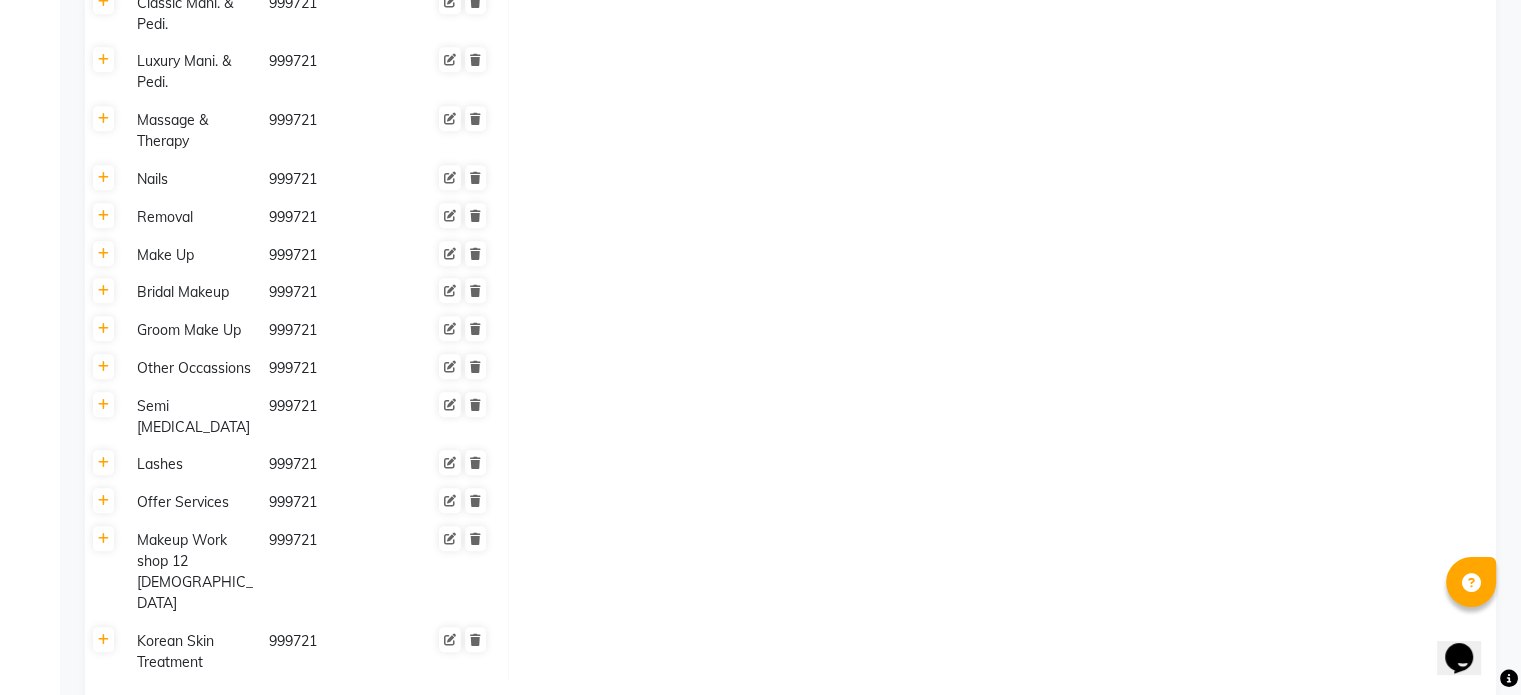 scroll, scrollTop: 1079, scrollLeft: 0, axis: vertical 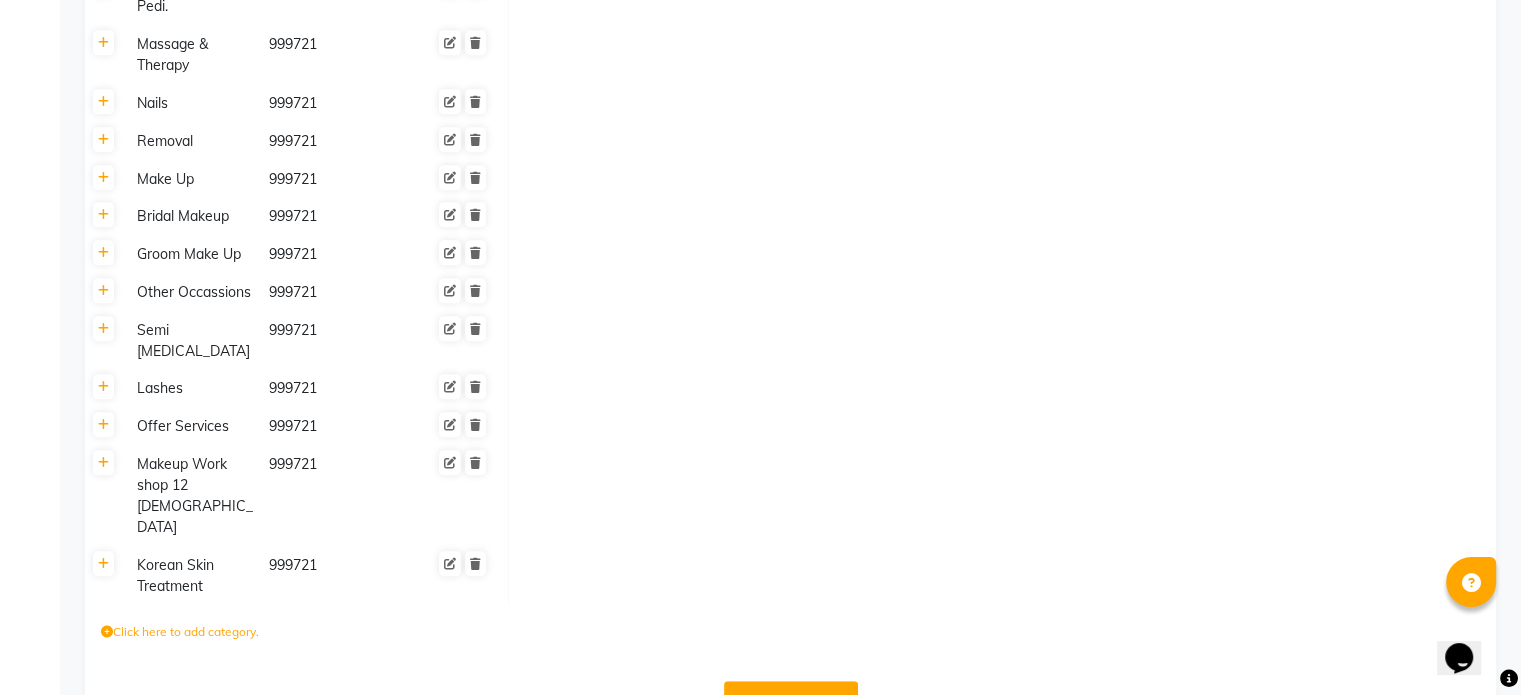 click on "Save Changes" 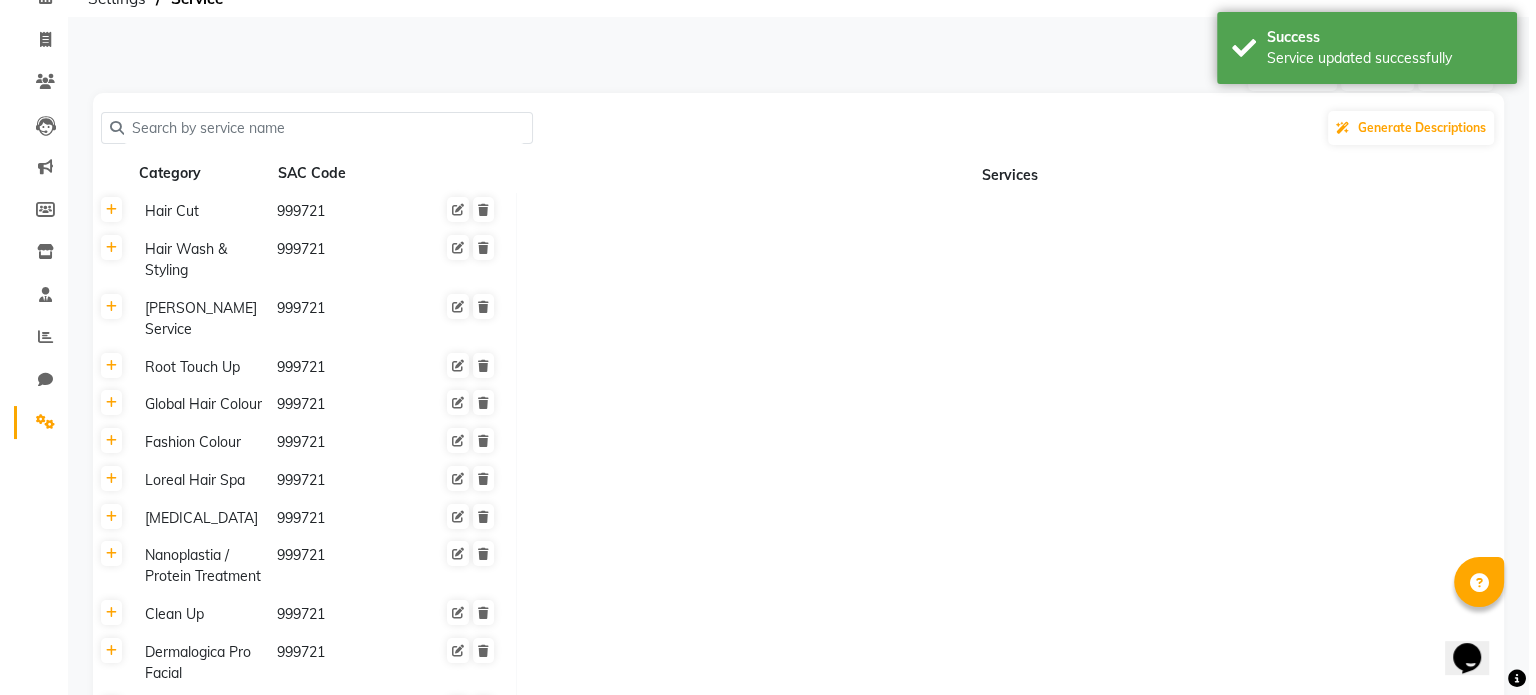 scroll, scrollTop: 0, scrollLeft: 0, axis: both 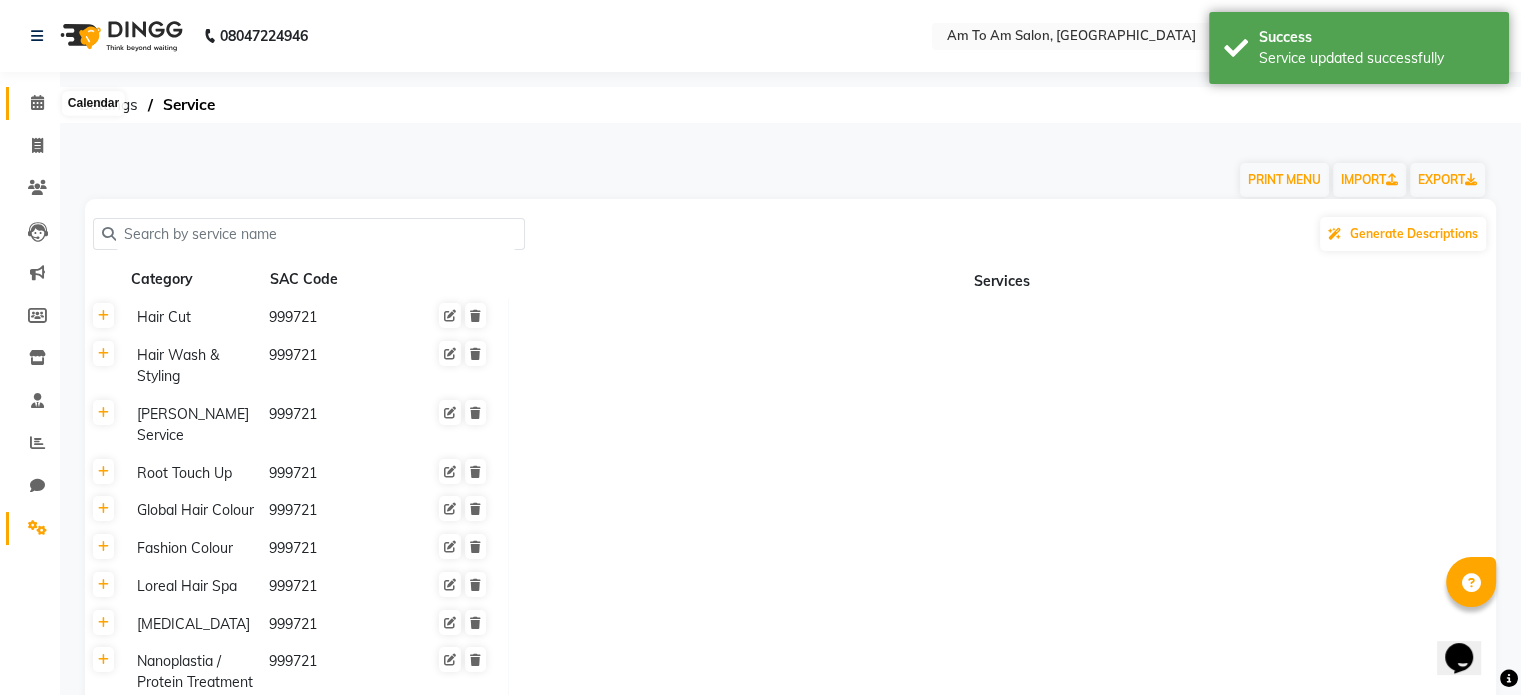 click 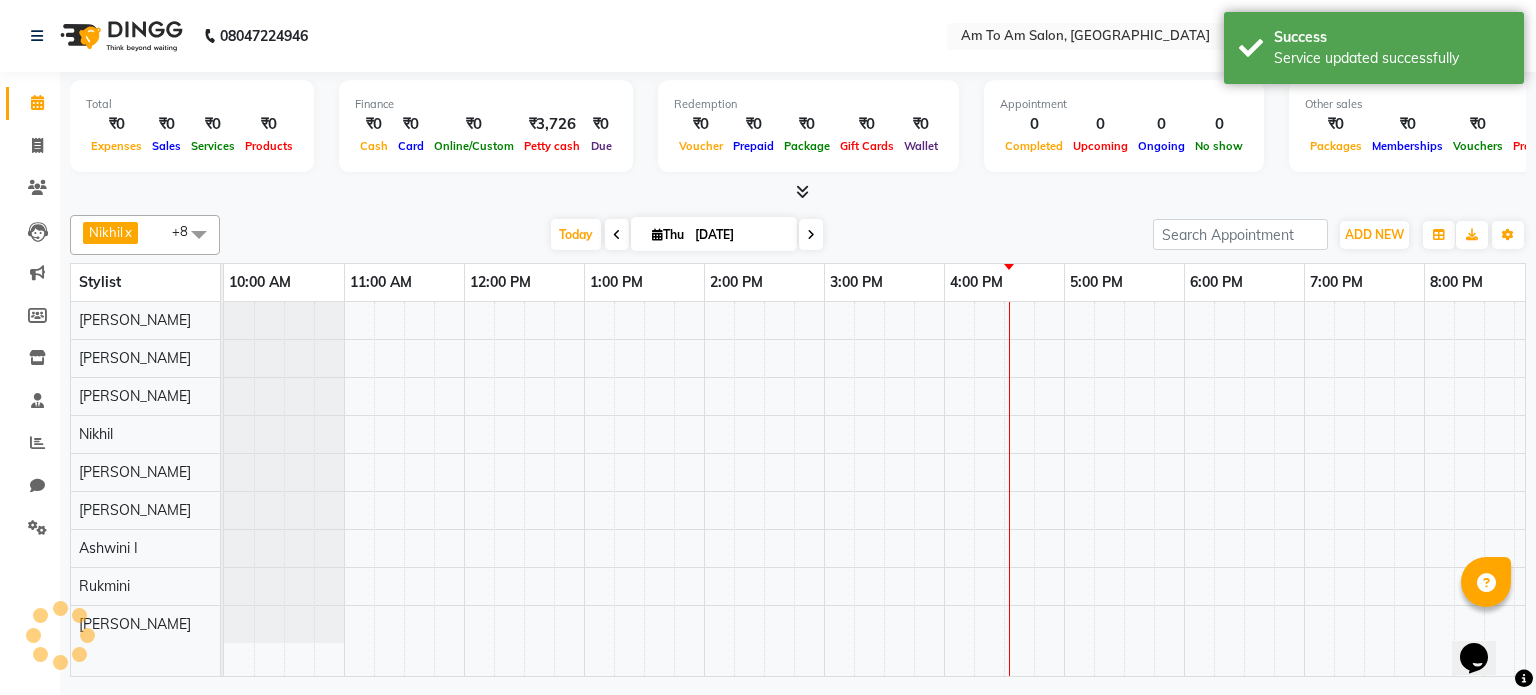 scroll, scrollTop: 0, scrollLeft: 0, axis: both 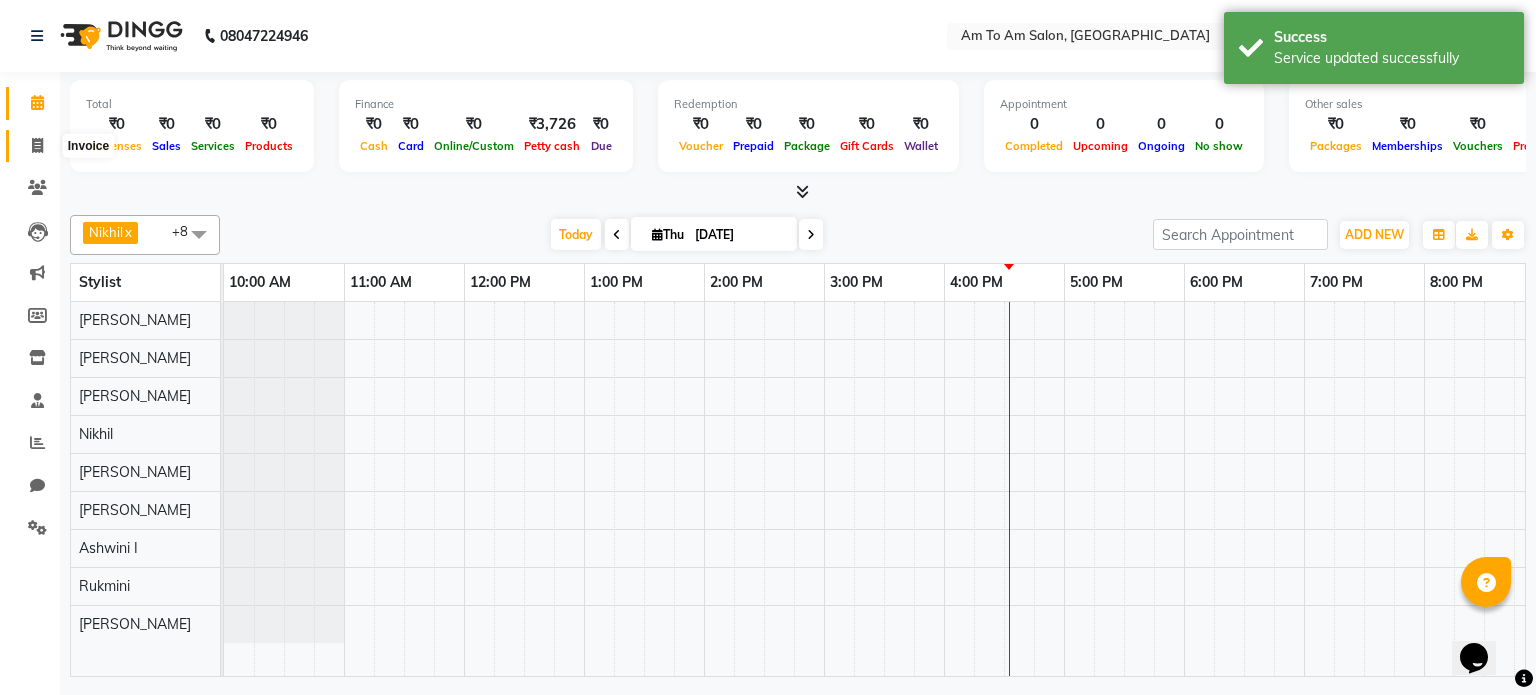 click 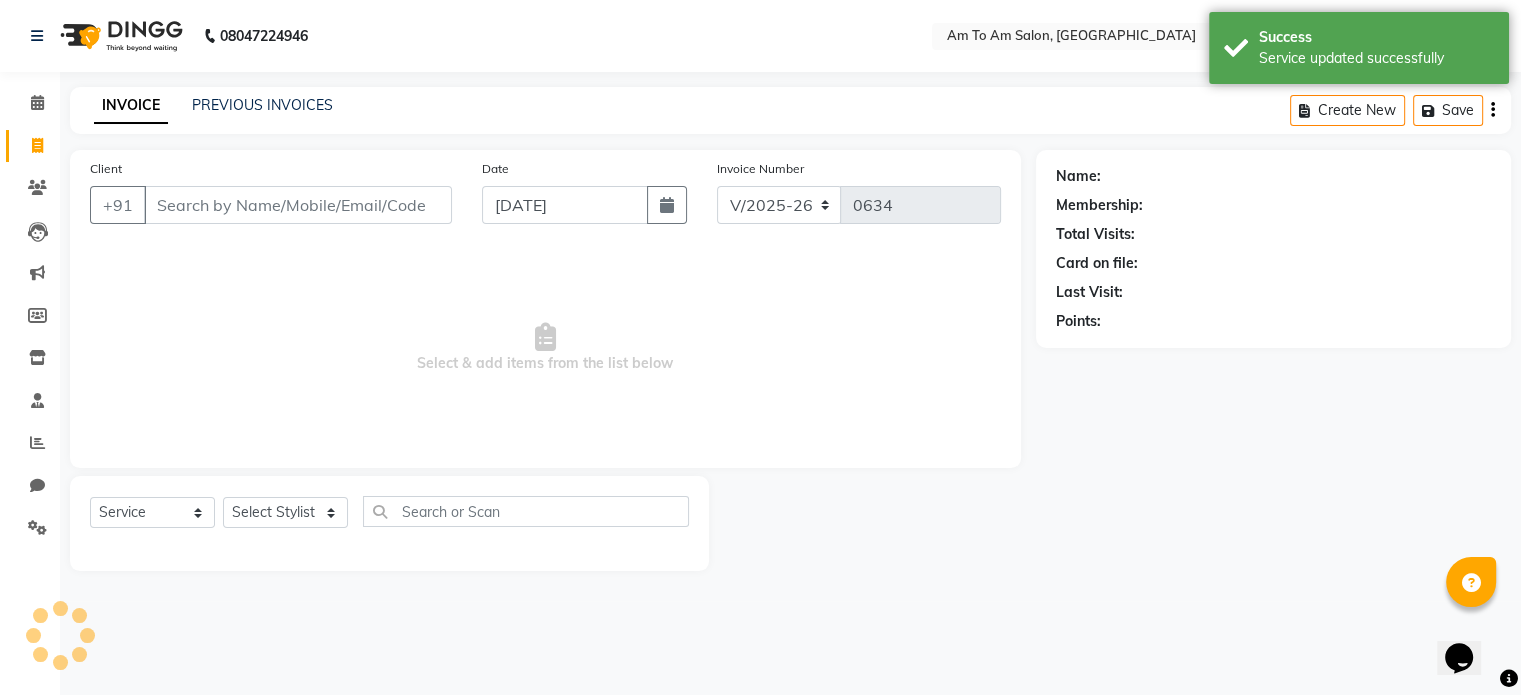 click on "Client" at bounding box center [298, 205] 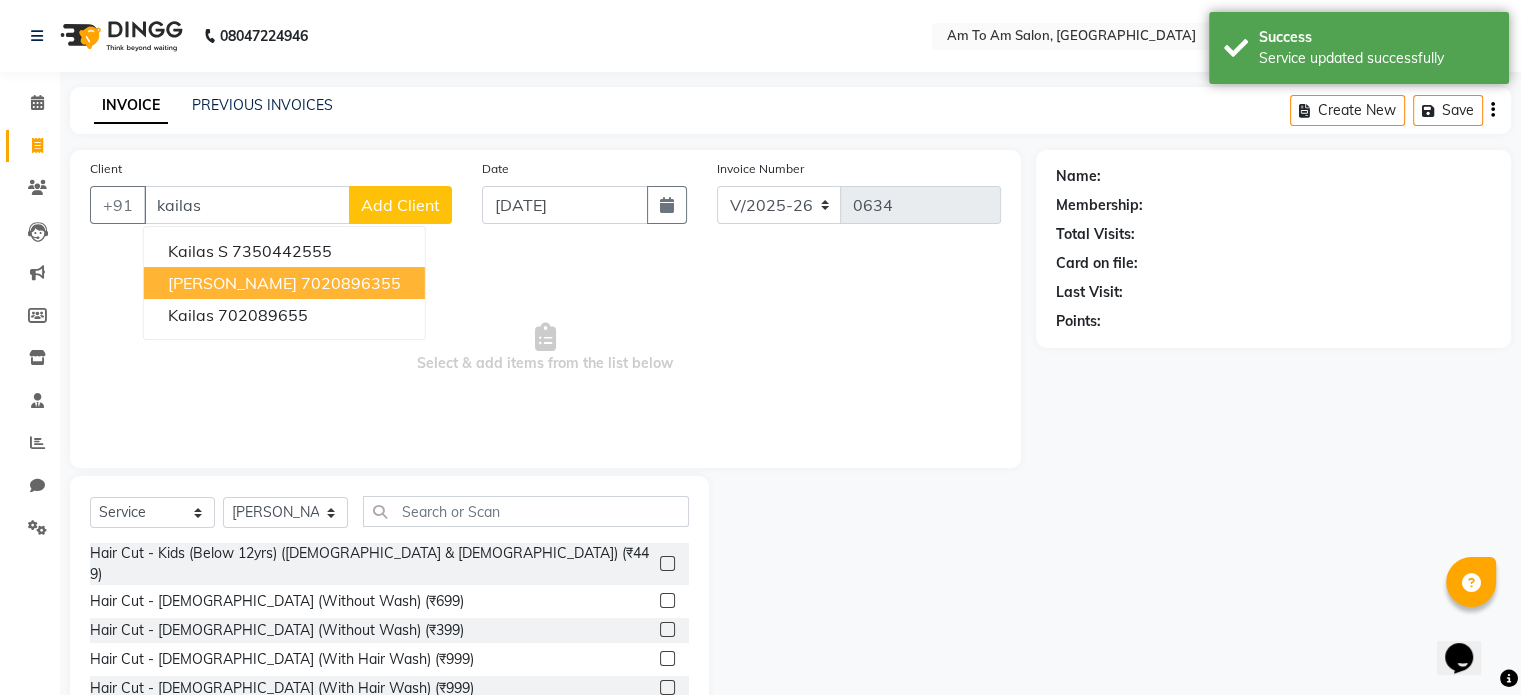 click on "Kailas Sarda" at bounding box center (232, 283) 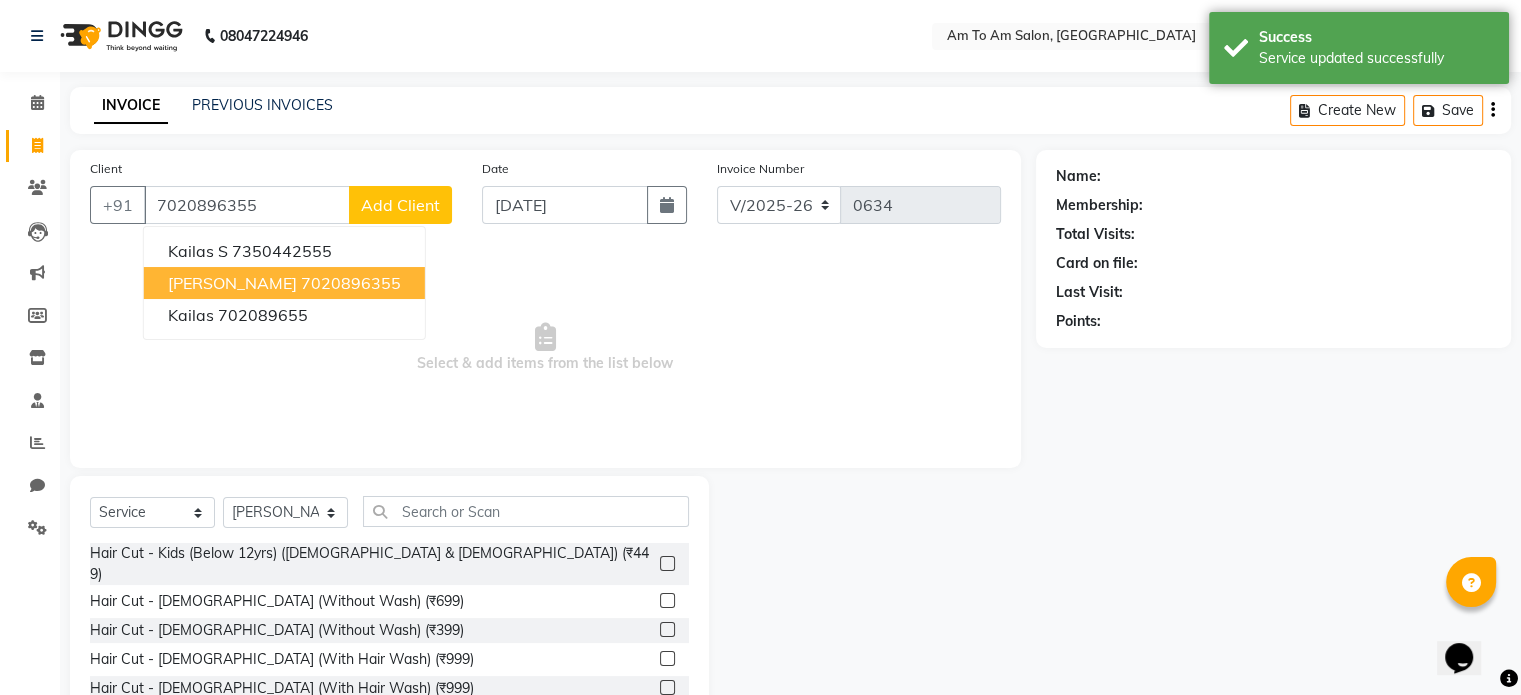 type on "7020896355" 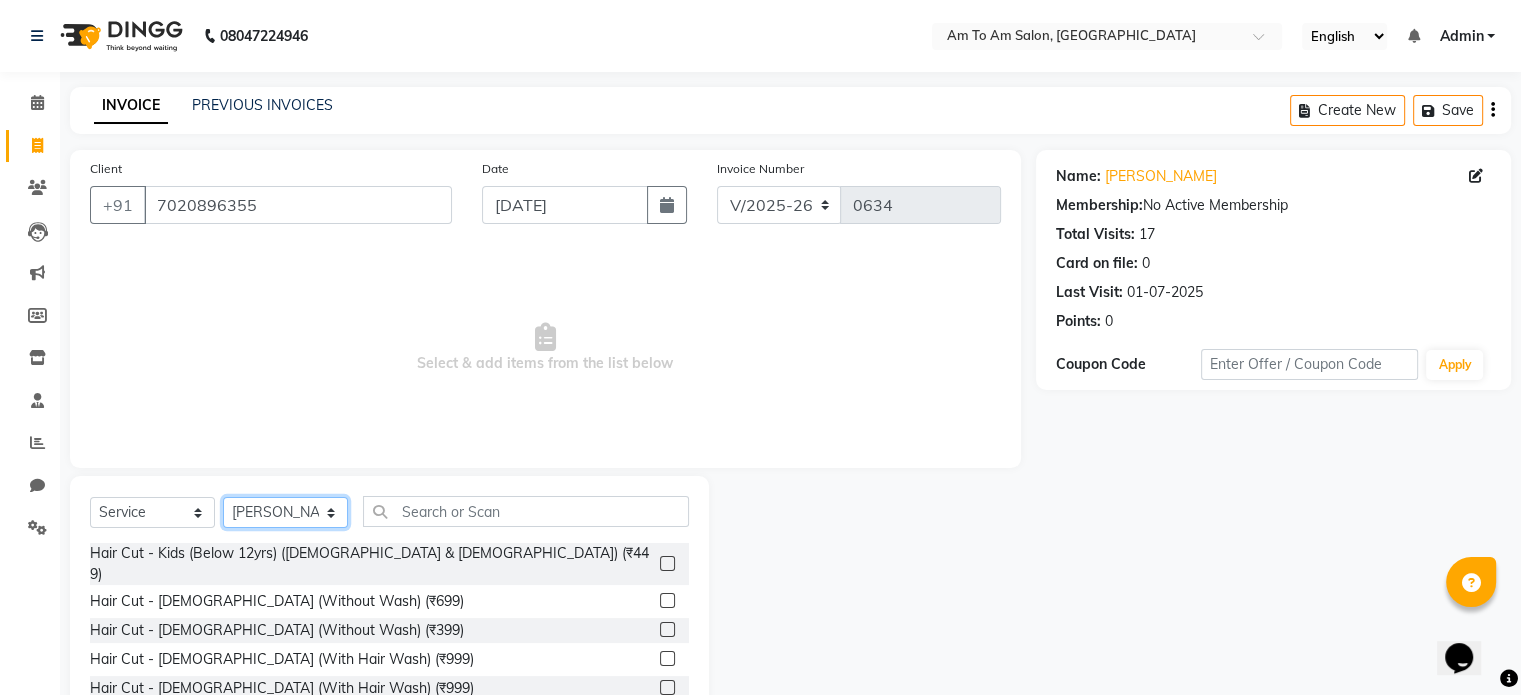 click on "Select Stylist Akash Parmar  Ashwini I John Lokhande Mahi Shaikh Nikhil  Poonam Mam Ravina Soni  Rohit Rukmini  Rushikesh Sakshi Shelar  Sonali Taufik Shaikh" 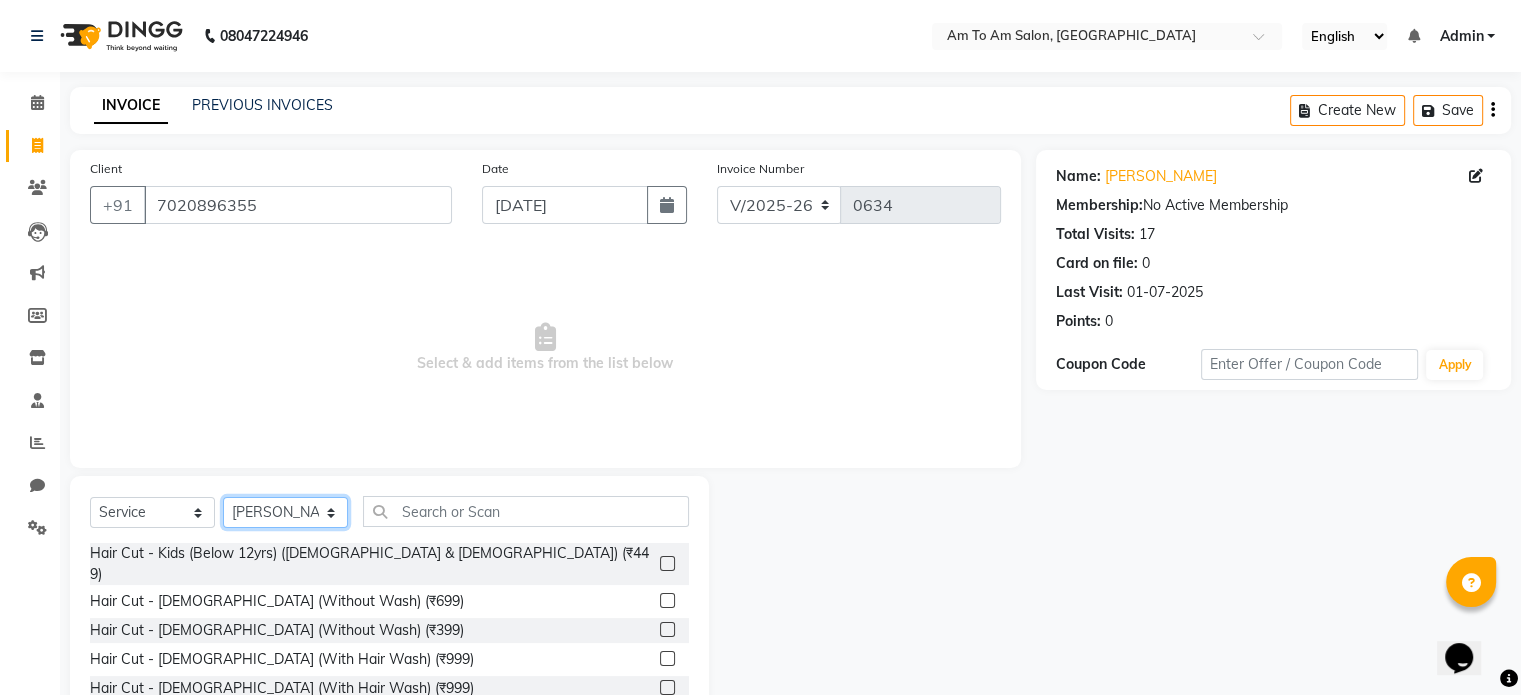 select on "51655" 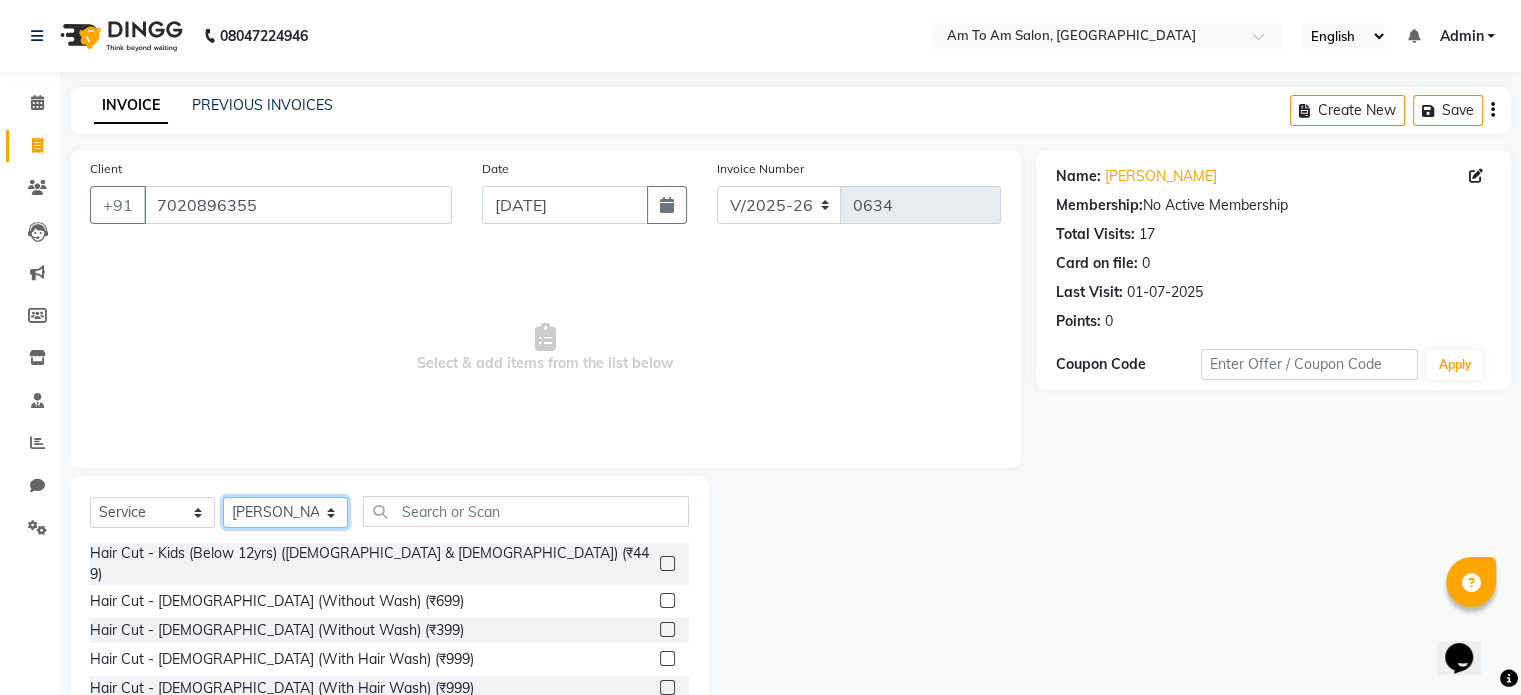 click on "Select Stylist Akash Parmar  Ashwini I John Lokhande Mahi Shaikh Nikhil  Poonam Mam Ravina Soni  Rohit Rukmini  Rushikesh Sakshi Shelar  Sonali Taufik Shaikh" 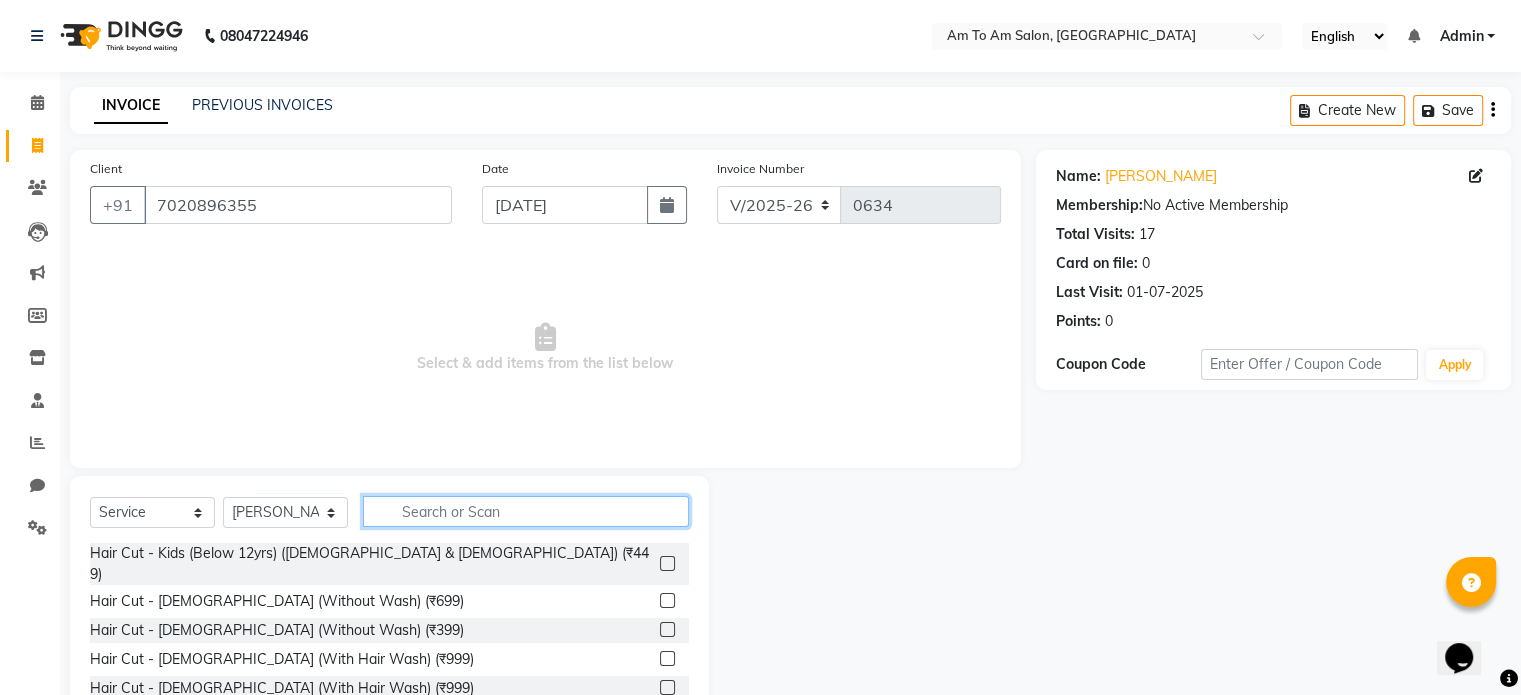click 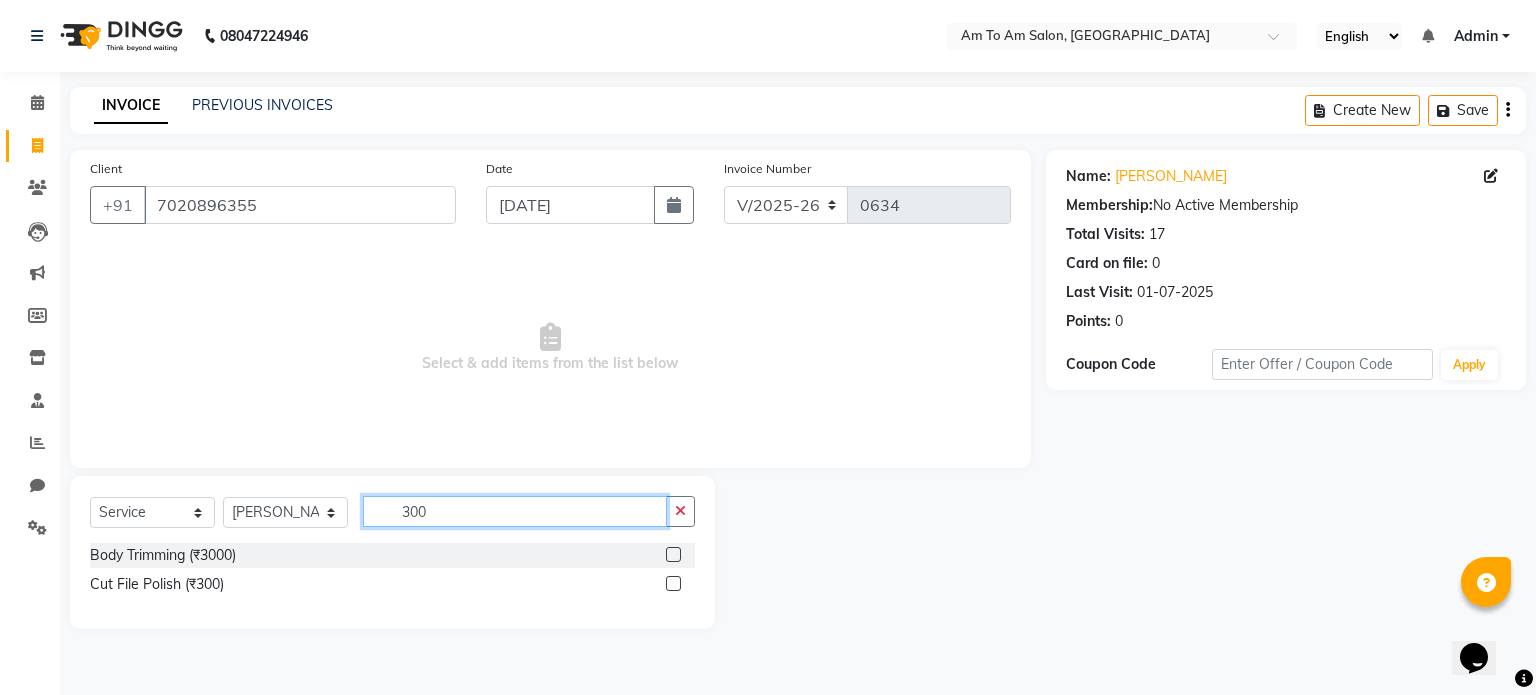 click on "300" 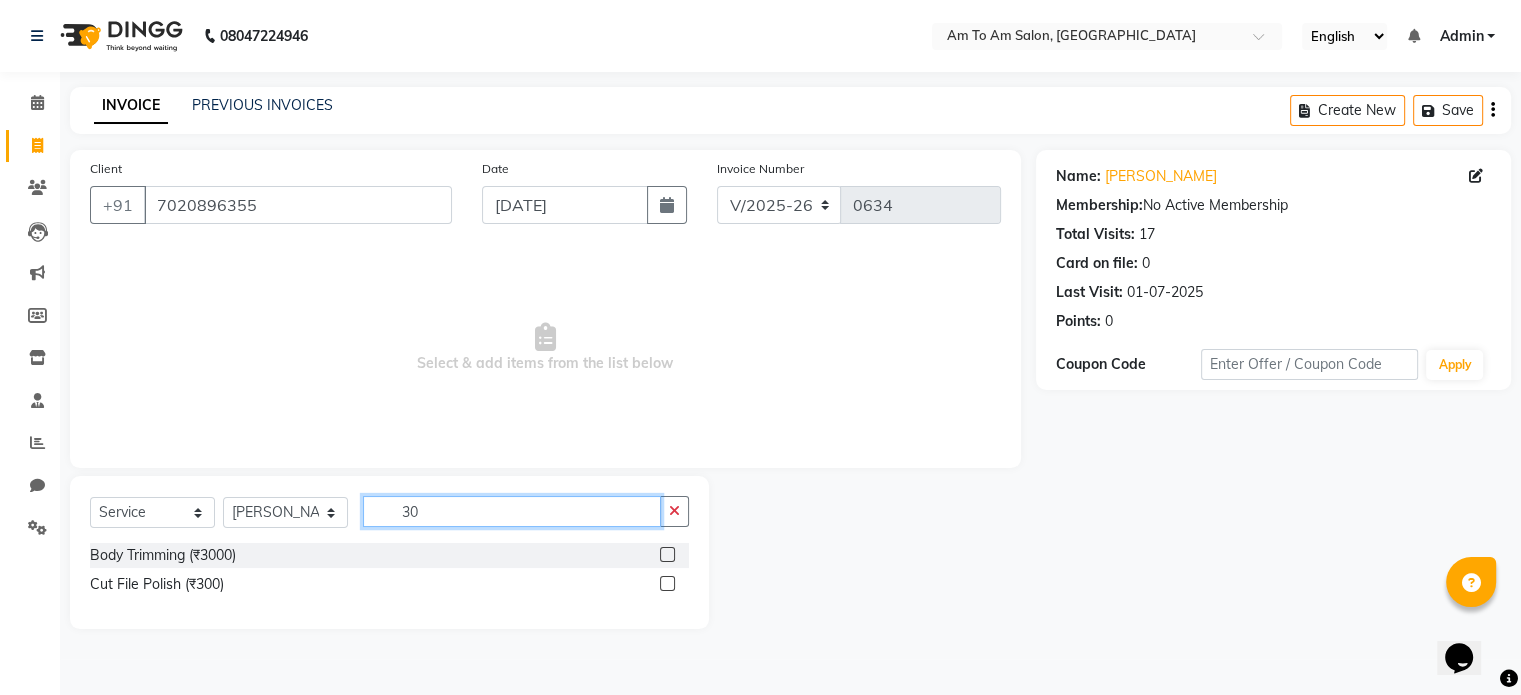 type on "3" 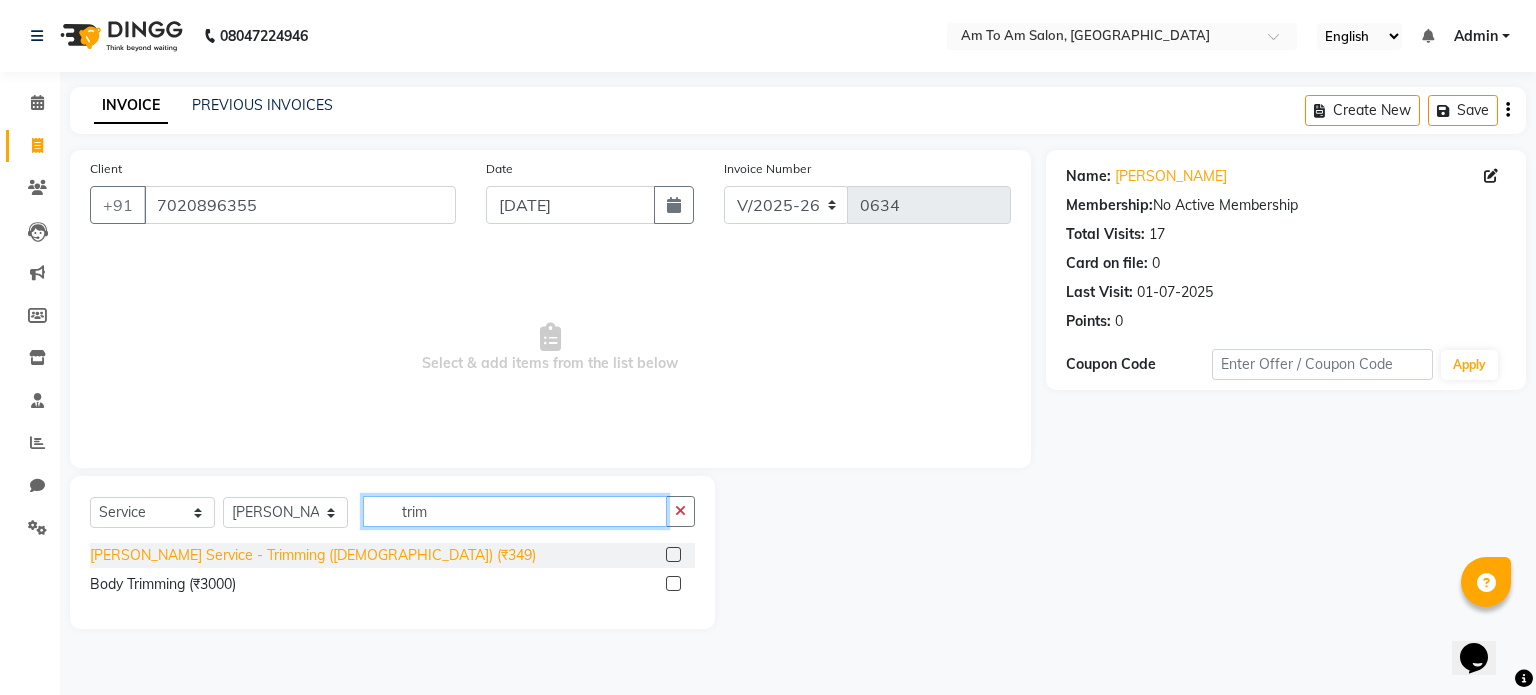 type on "trim" 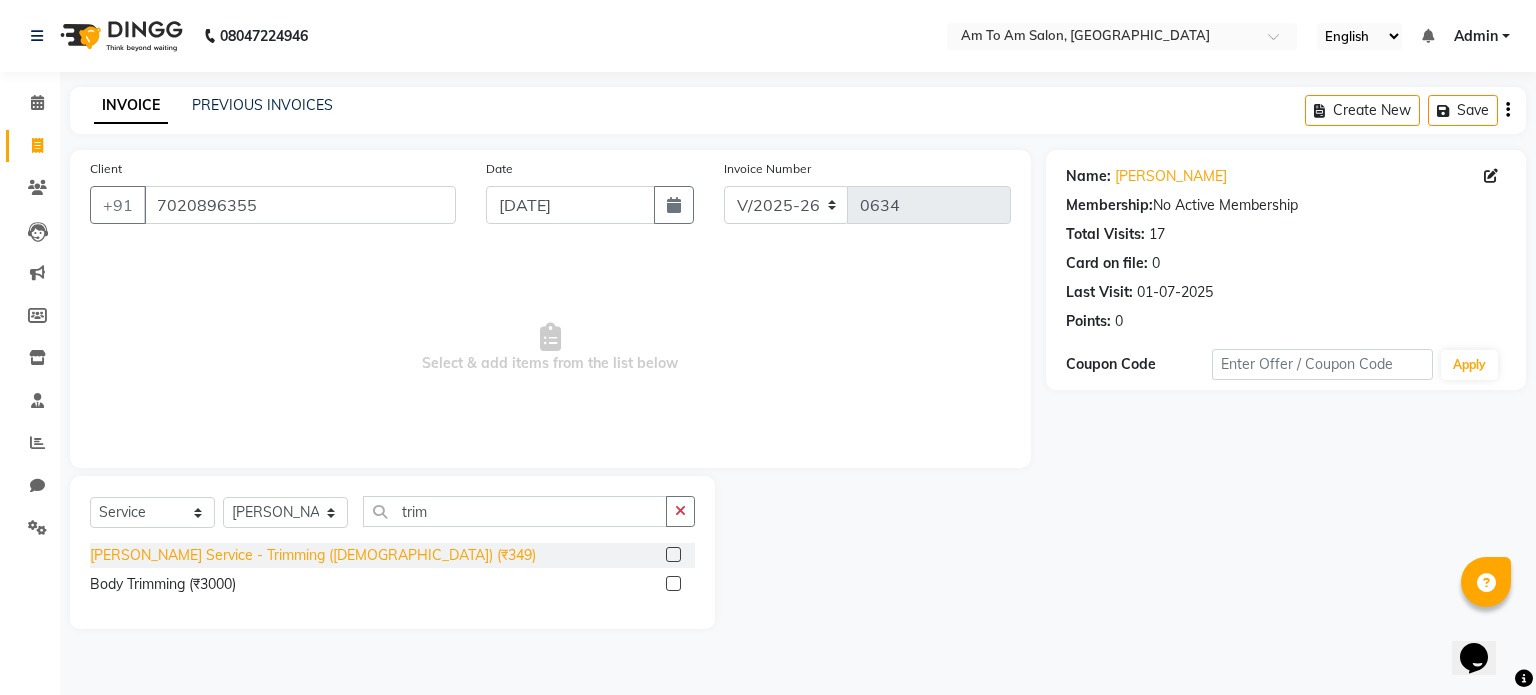 click on "Beard Service - Trimming (Male) (₹349)" 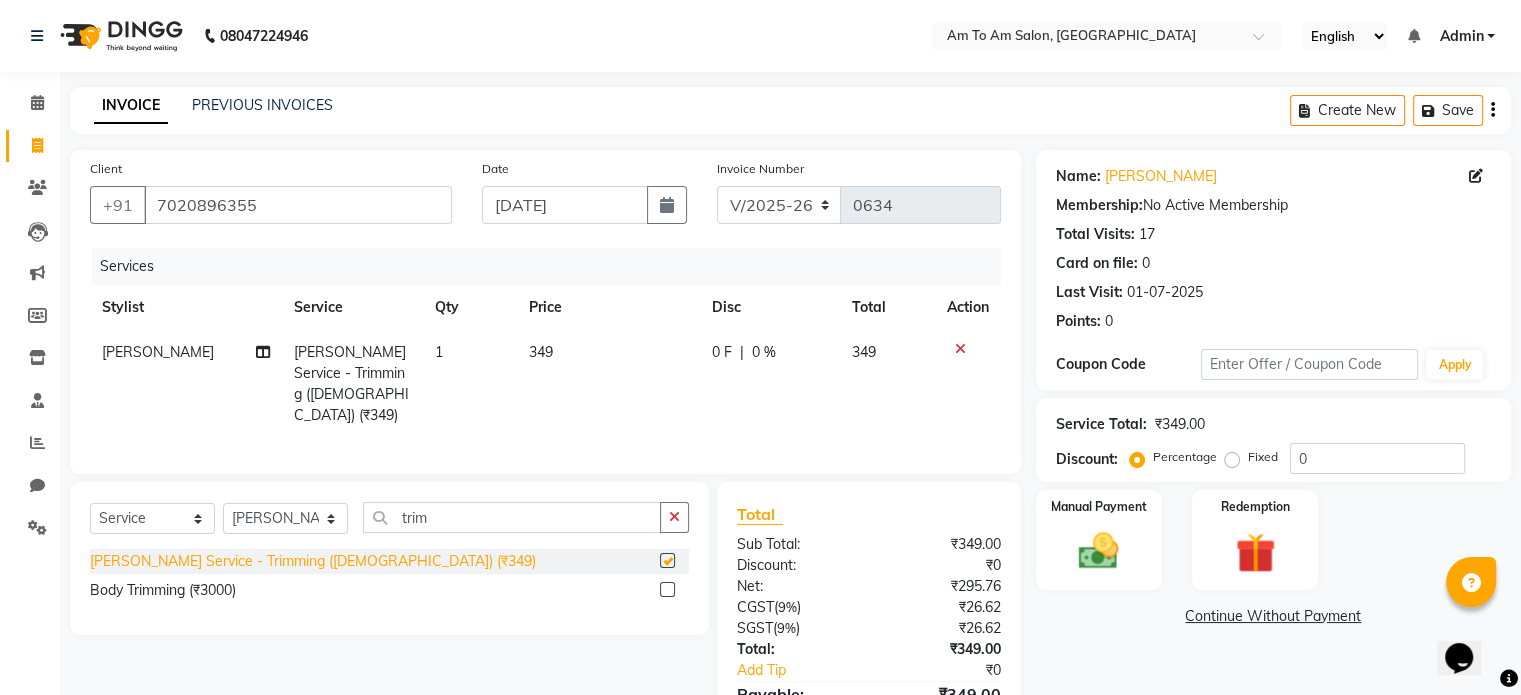checkbox on "false" 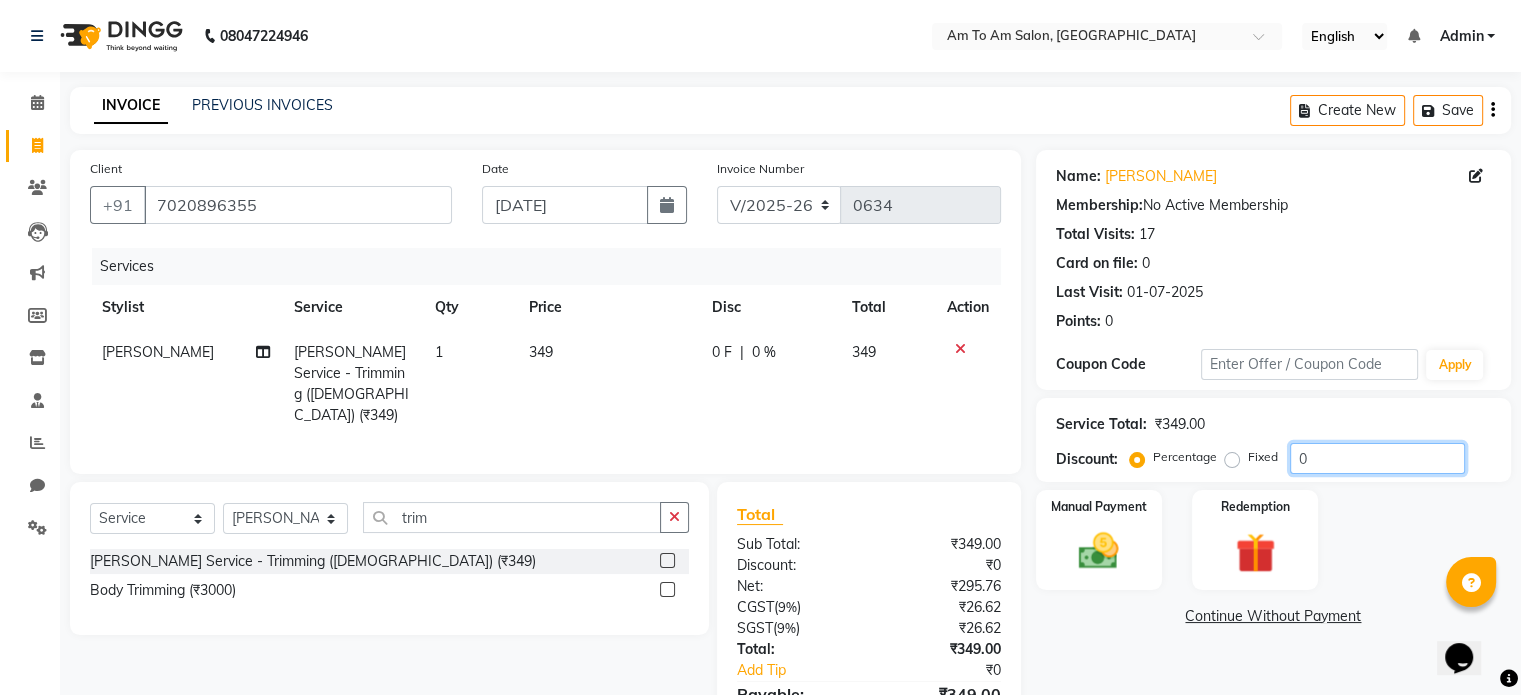 drag, startPoint x: 1305, startPoint y: 457, endPoint x: 1294, endPoint y: 457, distance: 11 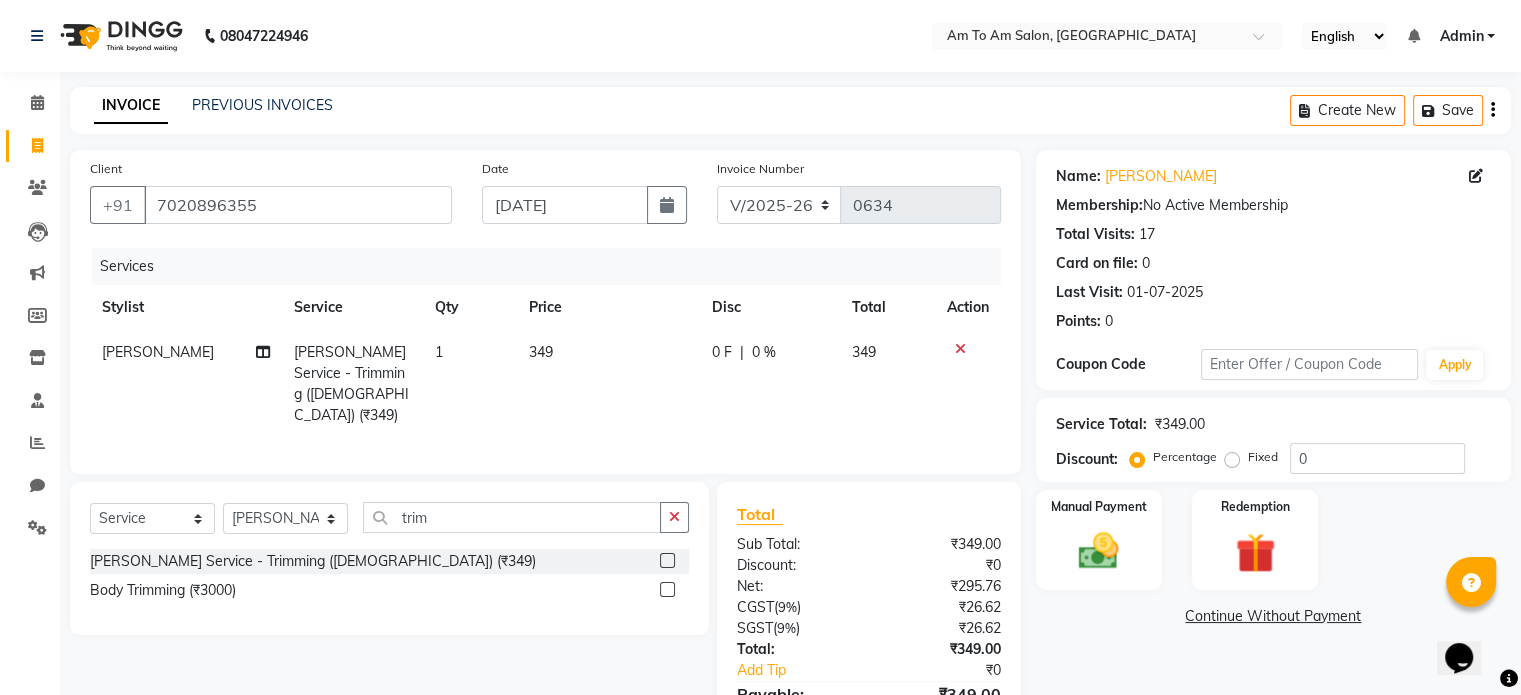 click on "Fixed" 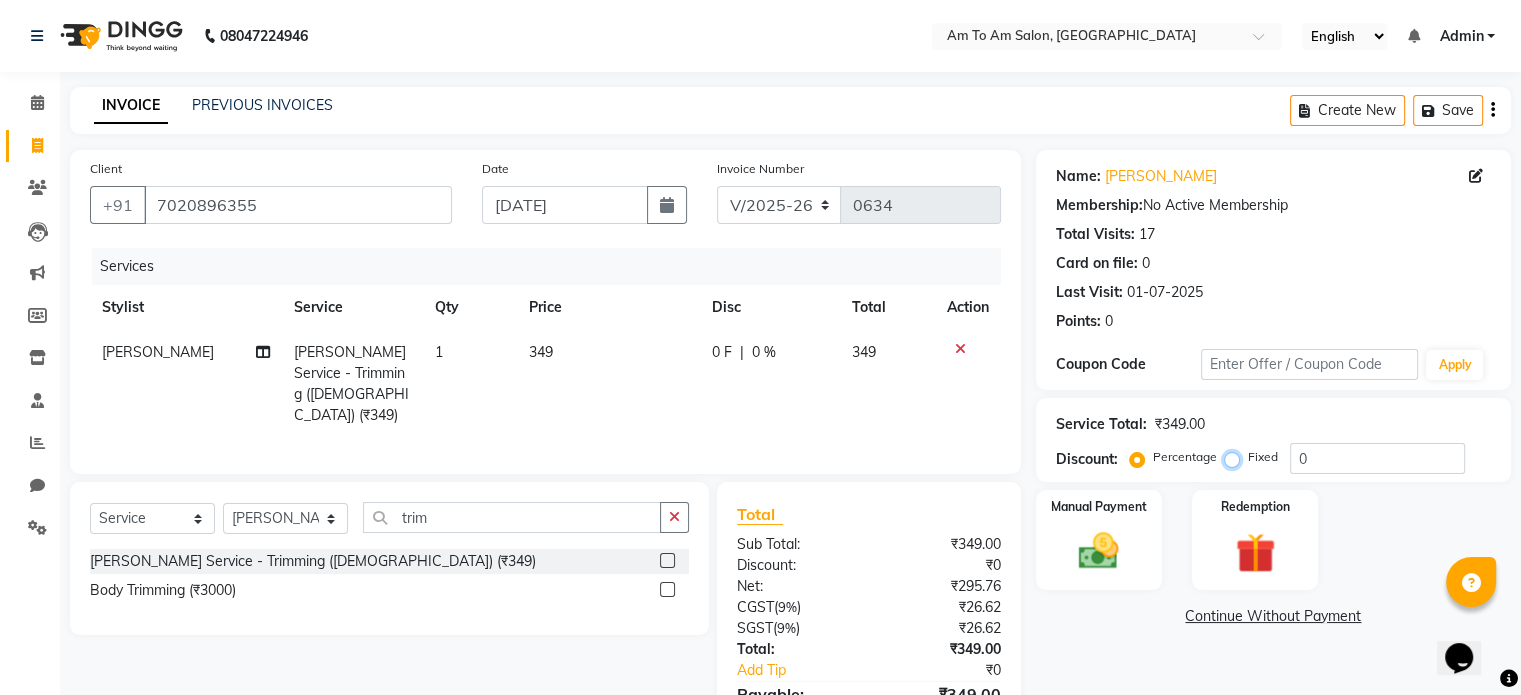 click on "Fixed" at bounding box center [1236, 457] 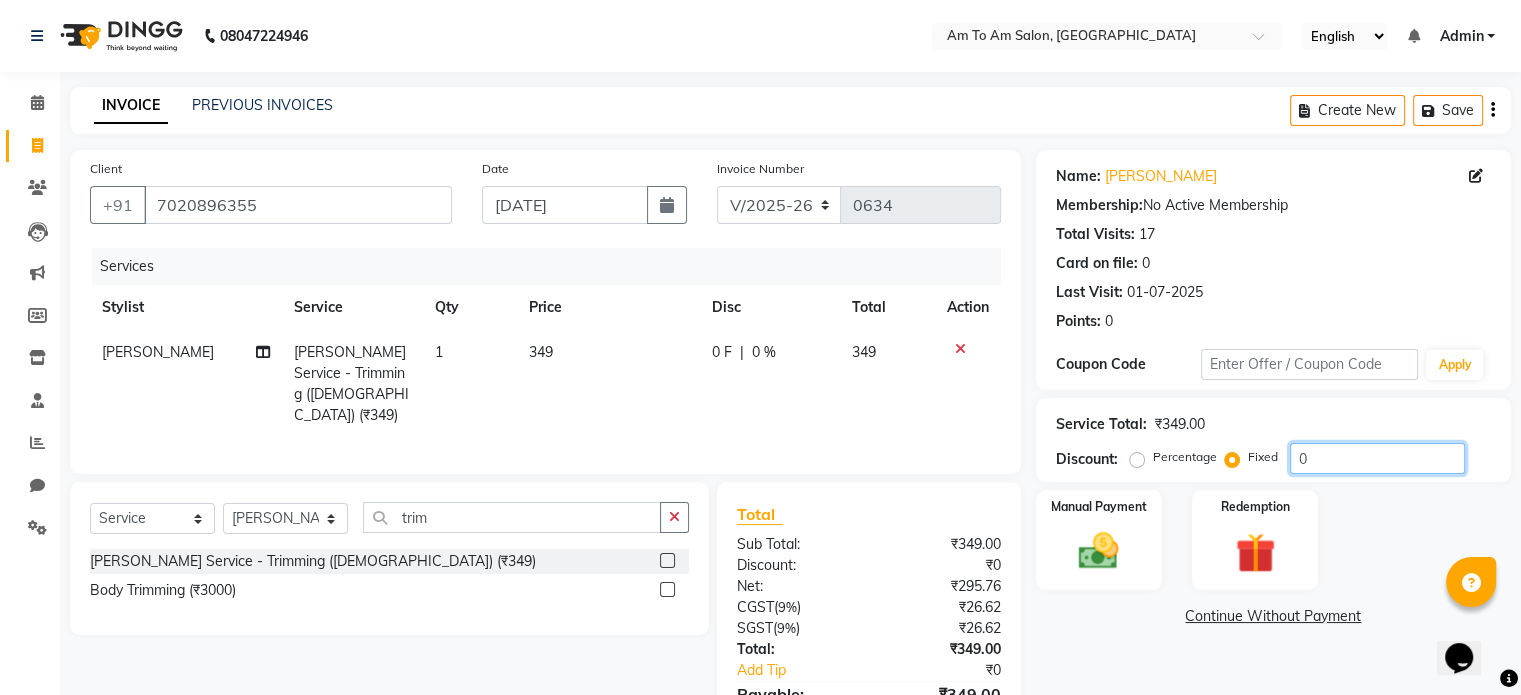drag, startPoint x: 1313, startPoint y: 458, endPoint x: 1300, endPoint y: 458, distance: 13 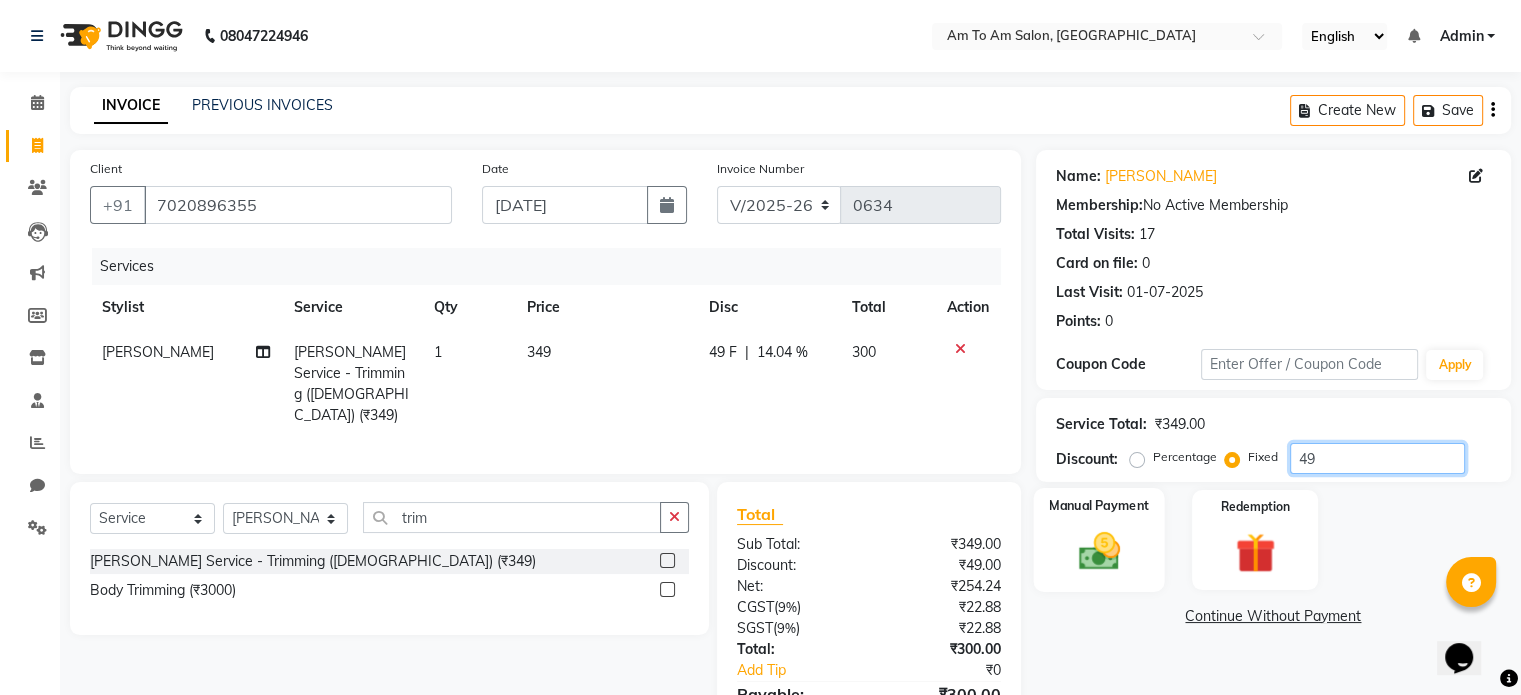 type on "49" 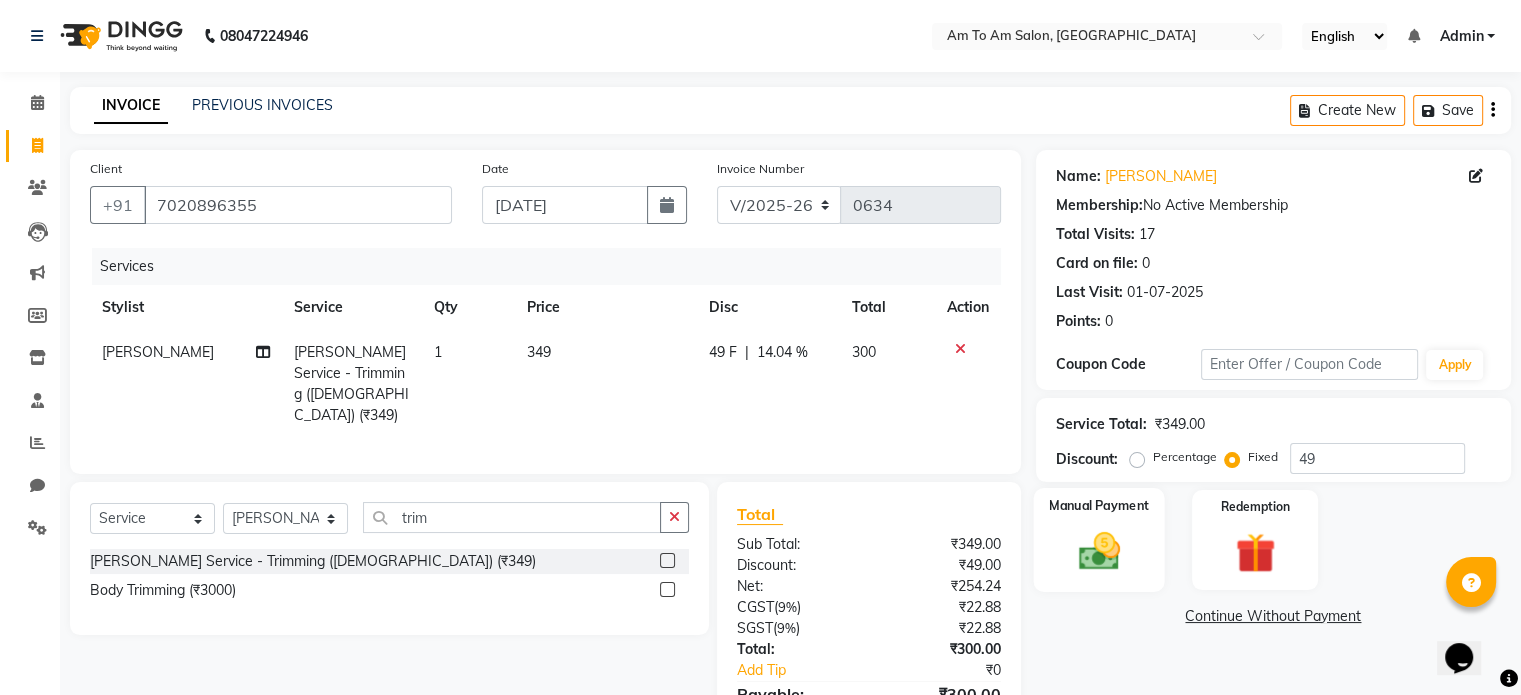 click 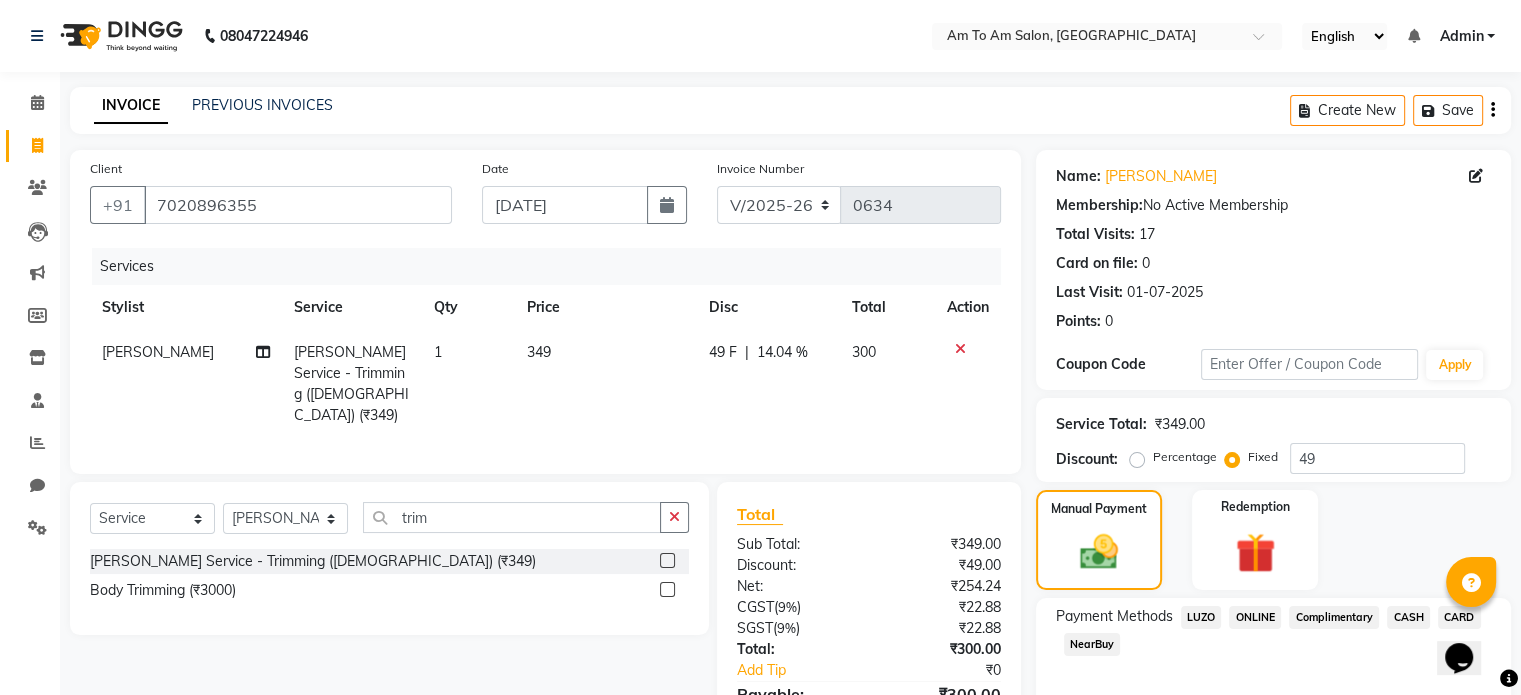 click on "ONLINE" 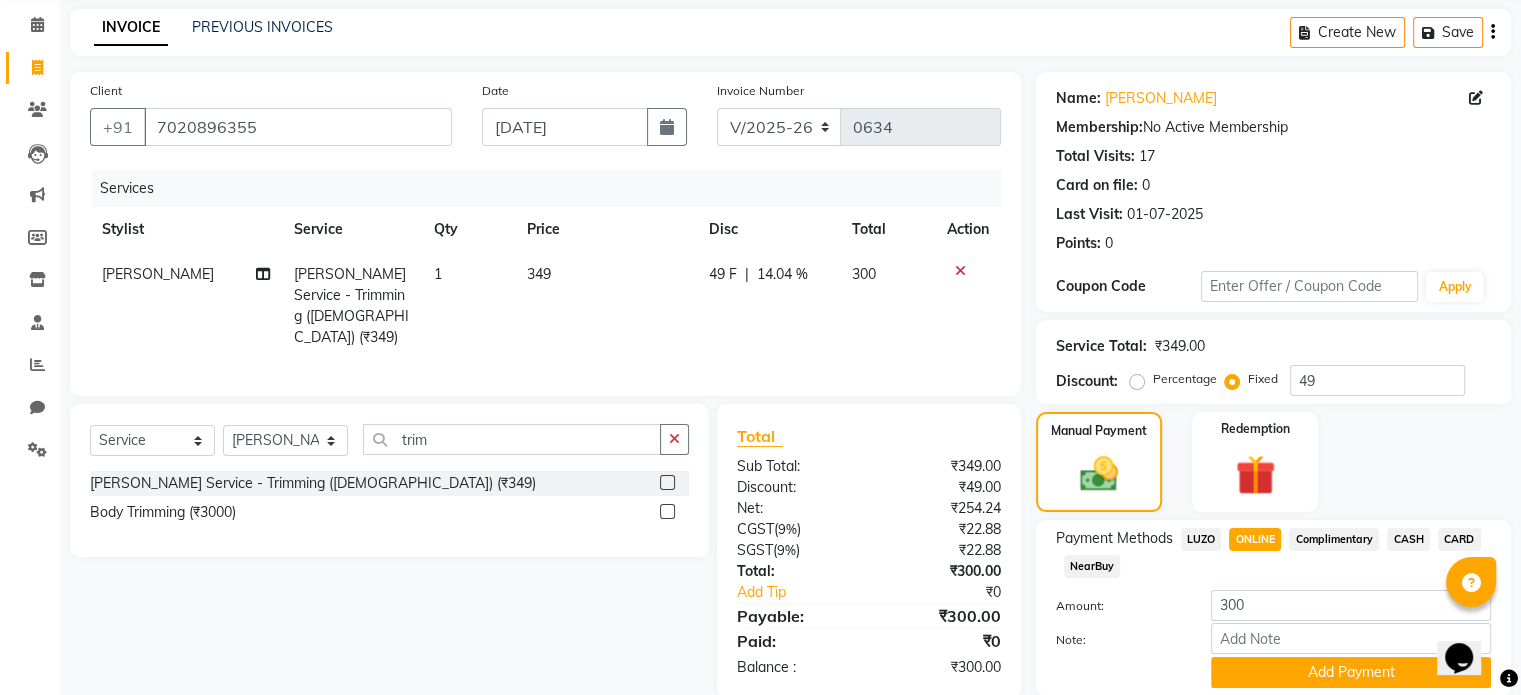 scroll, scrollTop: 152, scrollLeft: 0, axis: vertical 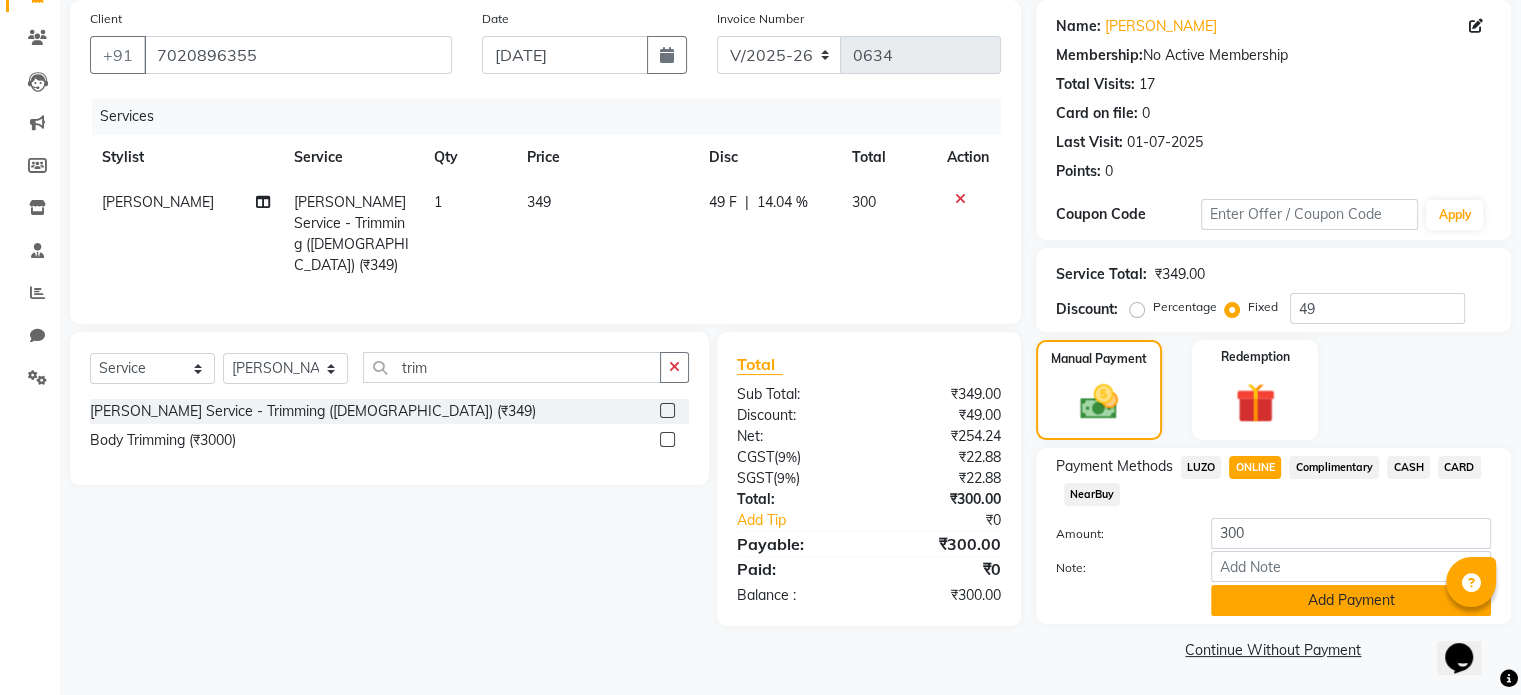 click on "Add Payment" 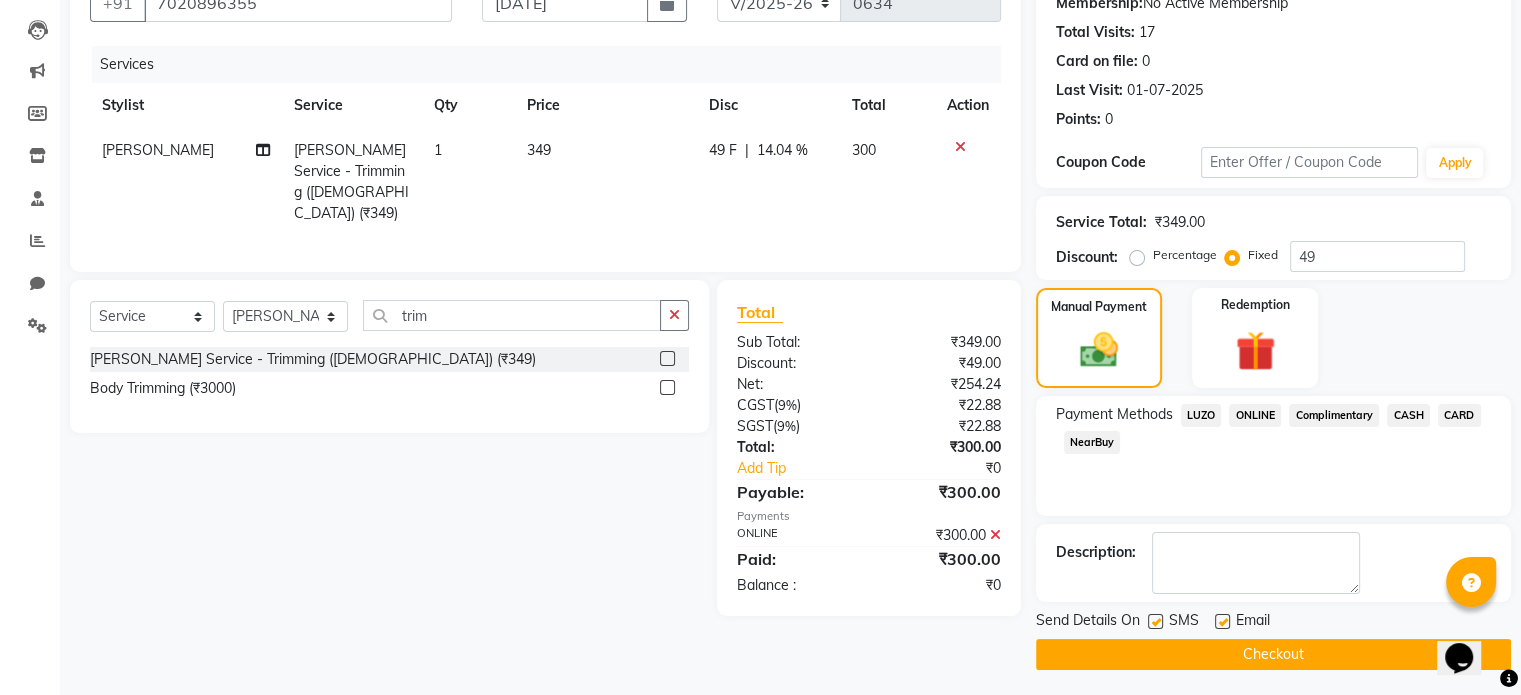 scroll, scrollTop: 205, scrollLeft: 0, axis: vertical 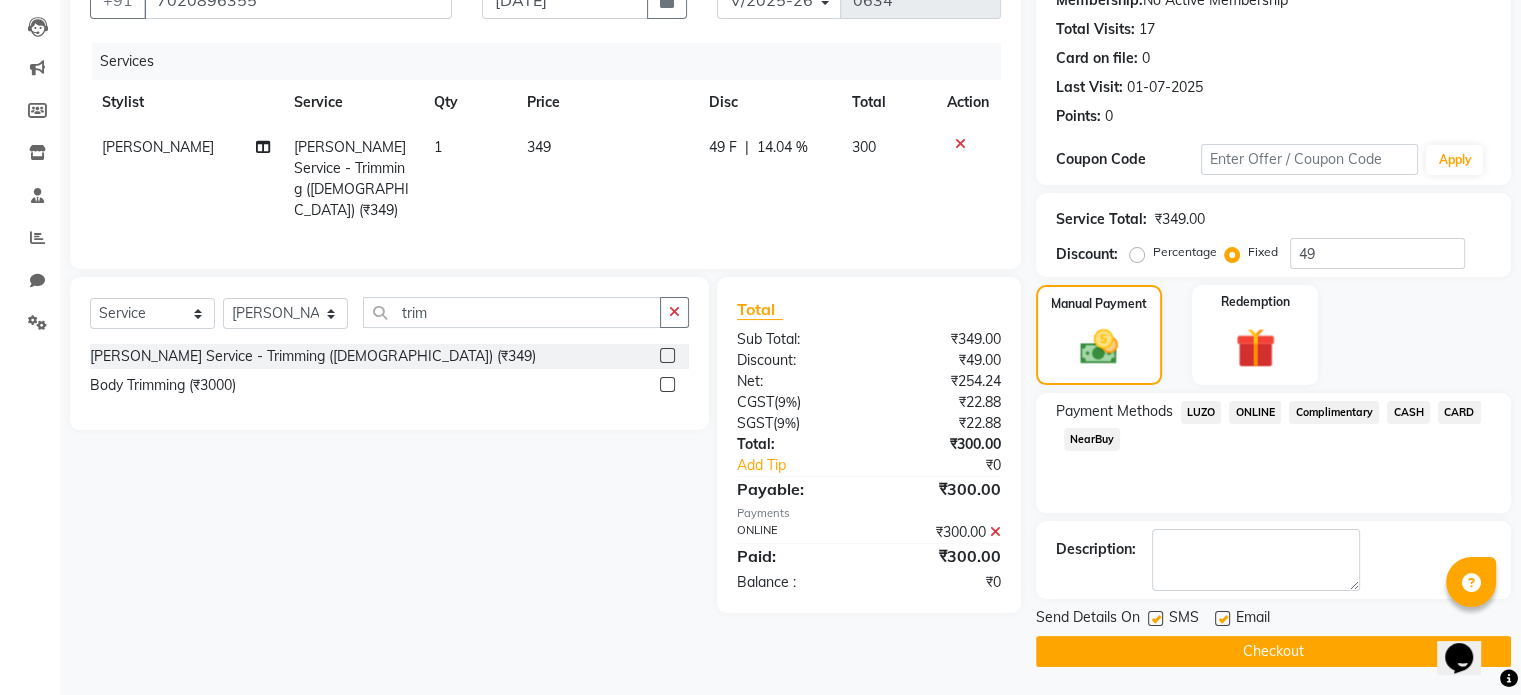 click on "Checkout" 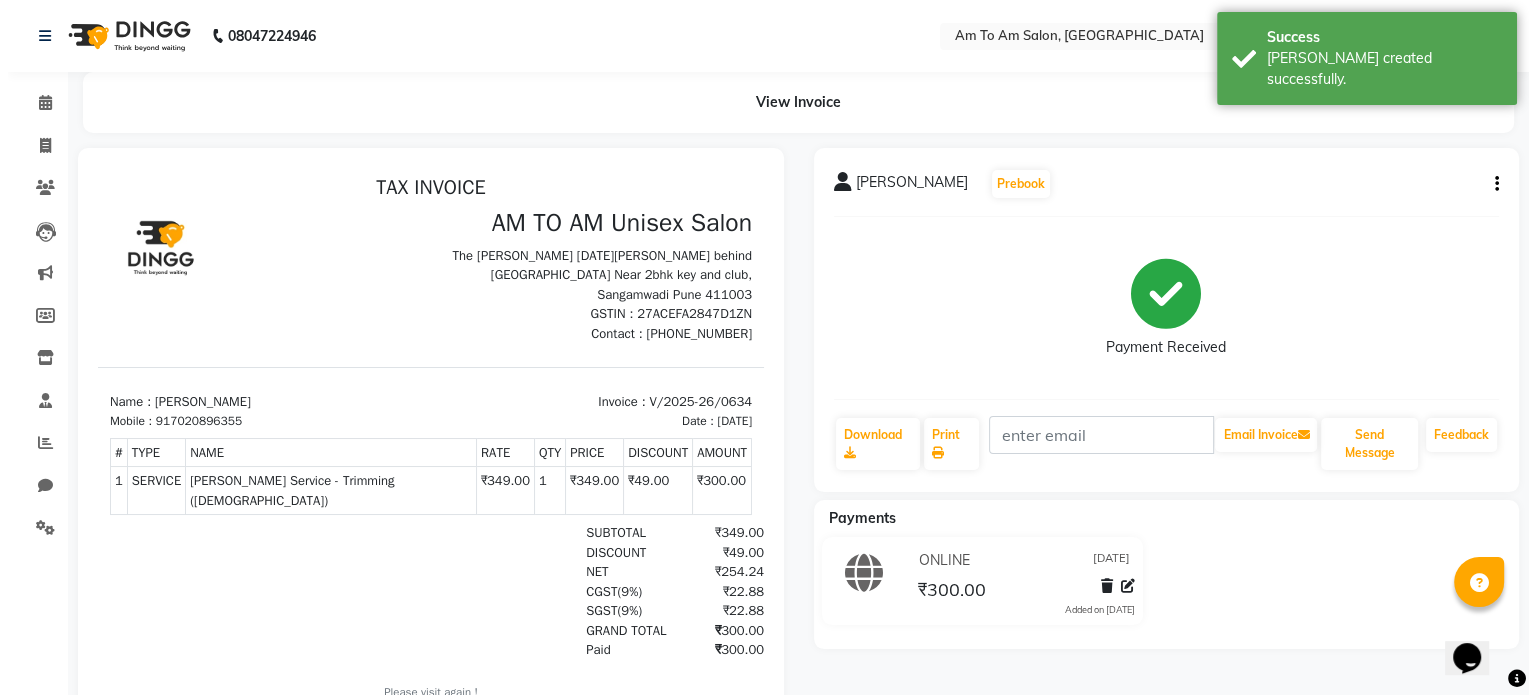 scroll, scrollTop: 0, scrollLeft: 0, axis: both 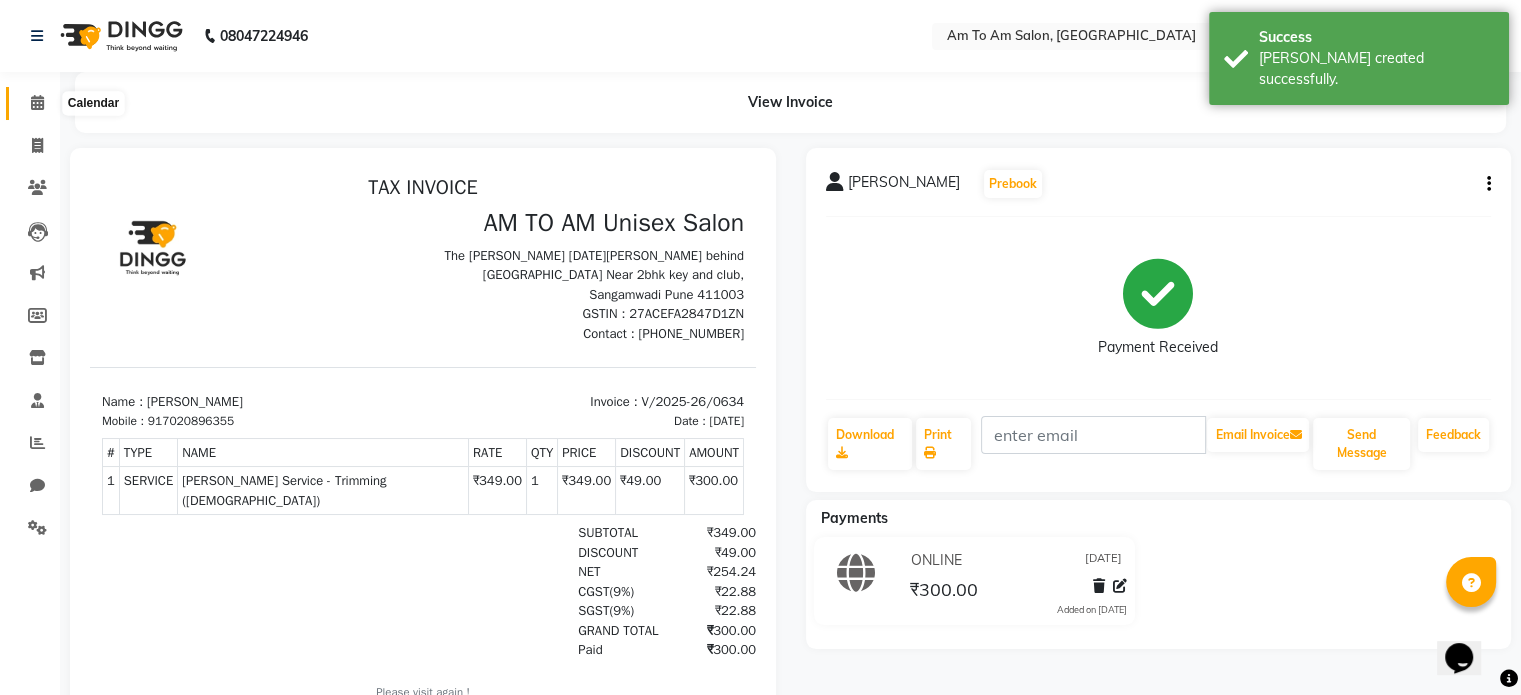 click 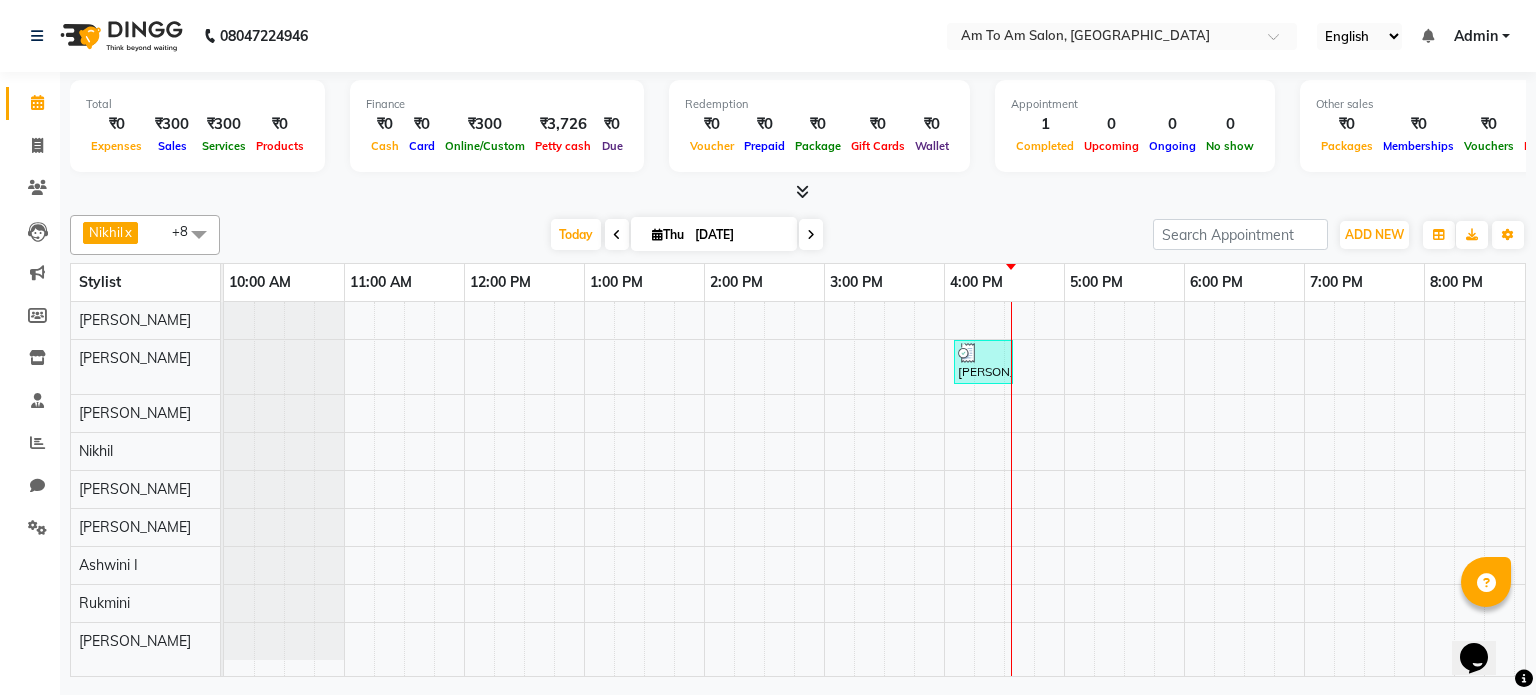 click on "Nikhil   x John Lokhande  x Rushikesh  x Akash Parmar   x Ashwini I  x Sakshi Shelar   x Taufik Shaikh   x Ravina Soni   x Rukmini   x +8 Select All Akash Parmar  Ashwini I John Lokhande Mahi Shaikh Nikhil  Poonam Mam Ravina Soni  Rukmini  Rushikesh Sakshi Shelar  Taufik Shaikh  Today  Thu 10-07-2025 Toggle Dropdown Add Appointment Add Invoice Add Expense Add Attendance Add Client Add Transaction Toggle Dropdown Add Appointment Add Invoice Add Expense Add Attendance Add Client ADD NEW Toggle Dropdown Add Appointment Add Invoice Add Expense Add Attendance Add Client Add Transaction Nikhil   x John Lokhande  x Rushikesh  x Akash Parmar   x Ashwini I  x Sakshi Shelar   x Taufik Shaikh   x Ravina Soni   x Rukmini   x +8 Select All Akash Parmar  Ashwini I John Lokhande Mahi Shaikh Nikhil  Poonam Mam Ravina Soni  Rukmini  Rushikesh Sakshi Shelar  Taufik Shaikh  Group By  Staff View   Room View  View as Vertical  Vertical - Week View  Horizontal  Horizontal - Week View  List  Toggle Dropdown Zoom" at bounding box center (798, 235) 